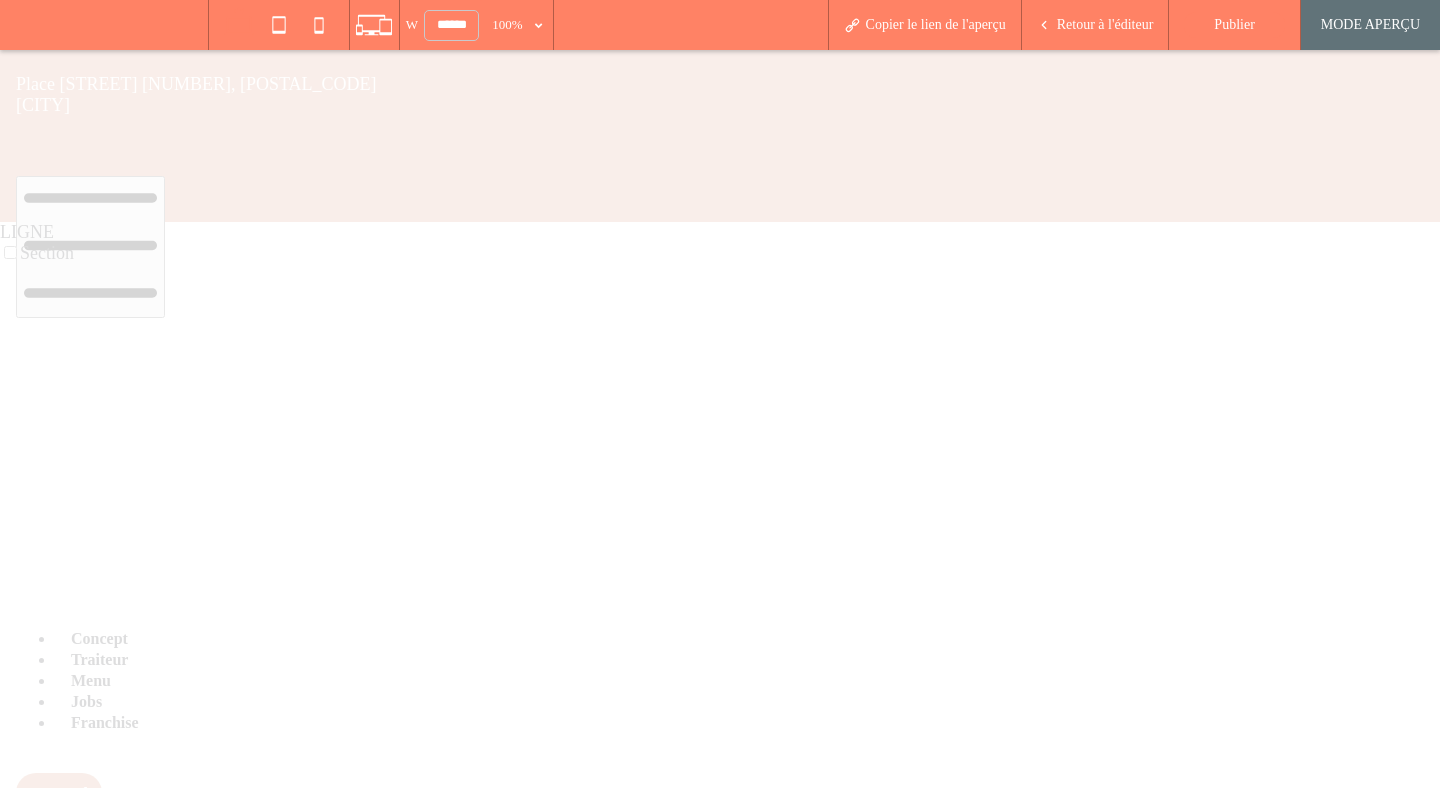 scroll, scrollTop: 0, scrollLeft: 0, axis: both 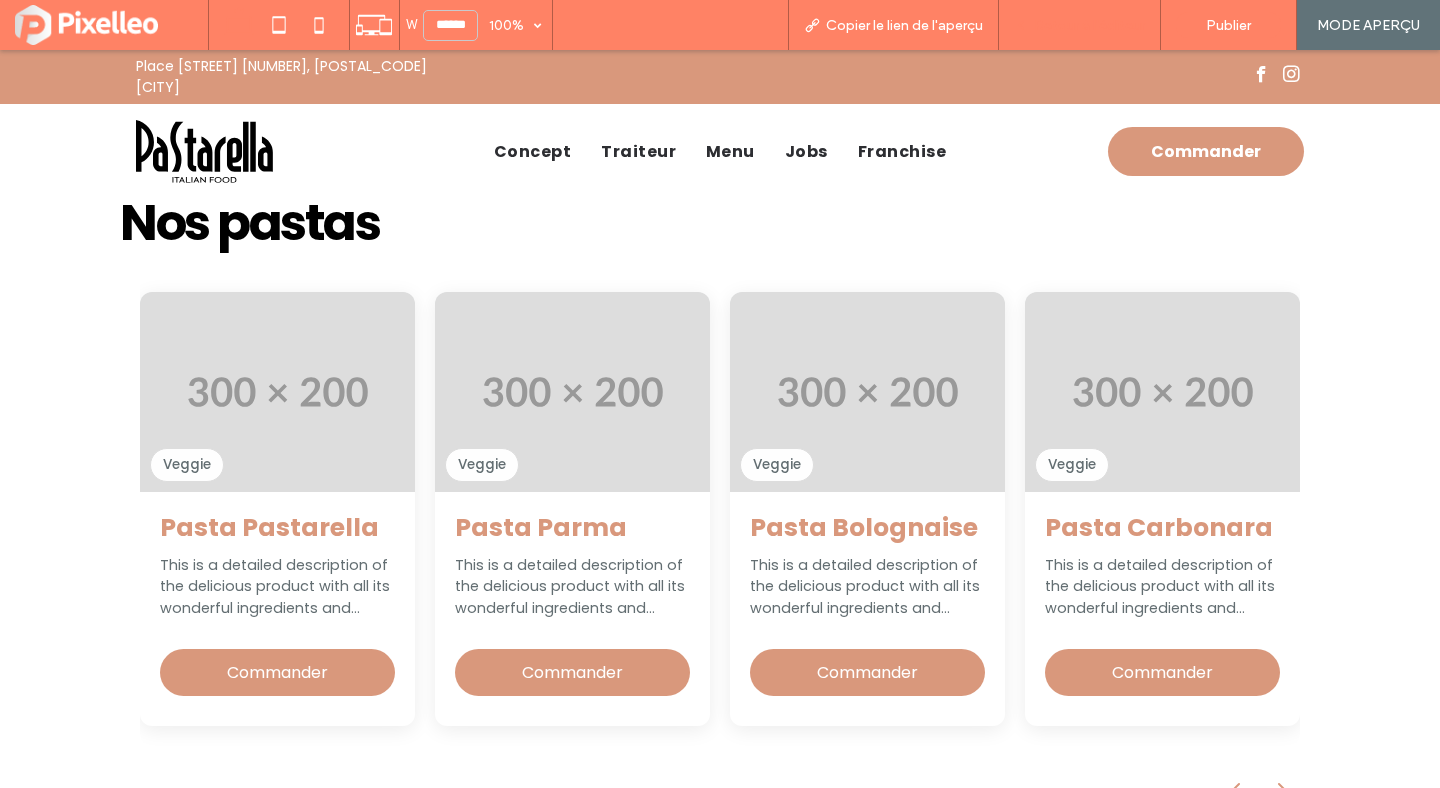click on "Retour à l'éditeur" at bounding box center (1080, 25) 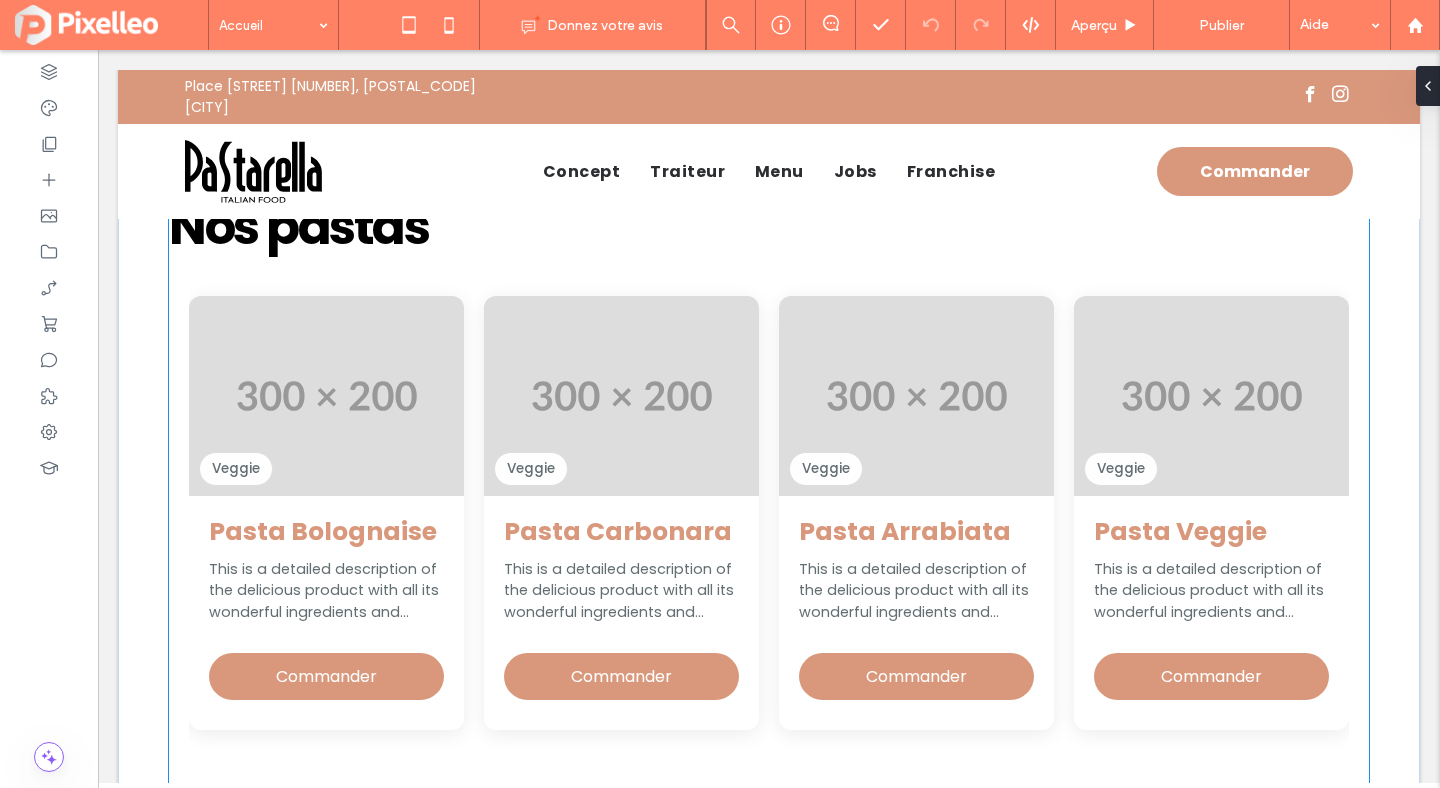 click on "Veggie
Pasta Parma
This is a detailed description of the delicious product with all its wonderful ingredients and features.
Commander
Veggie
Pasta Pastarella
This is a detailed description of the delicious product with all its wonderful ingredients and features.
Commander
Veggie
Pasta Veggie
This is a detailed description of the delicious product with all its wonderful ingredients and features.
Commander
Veggie
Pasta Arrabiata
This is a detailed description of the delicious product with all its wonderful ingredients and features.
Commander
Veggie
Pasta Bolognaise
This is a detailed description of the delicious product with all its wonderful ingredients and features.
Commander
Veggie
Pasta Carbonara
Commander
Veggie
Pasta Arrabiata
Commander" at bounding box center (769, 539) 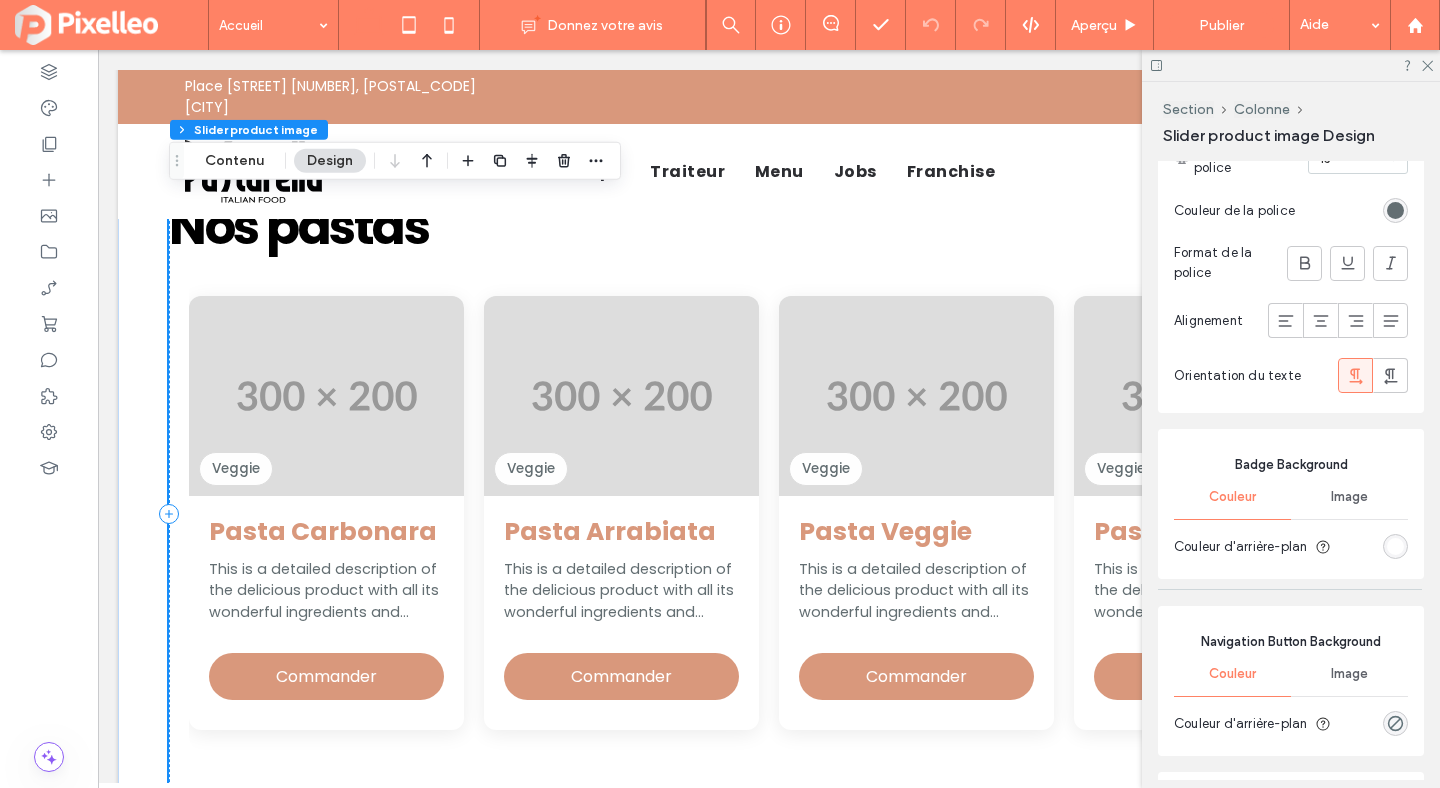 scroll, scrollTop: 3315, scrollLeft: 0, axis: vertical 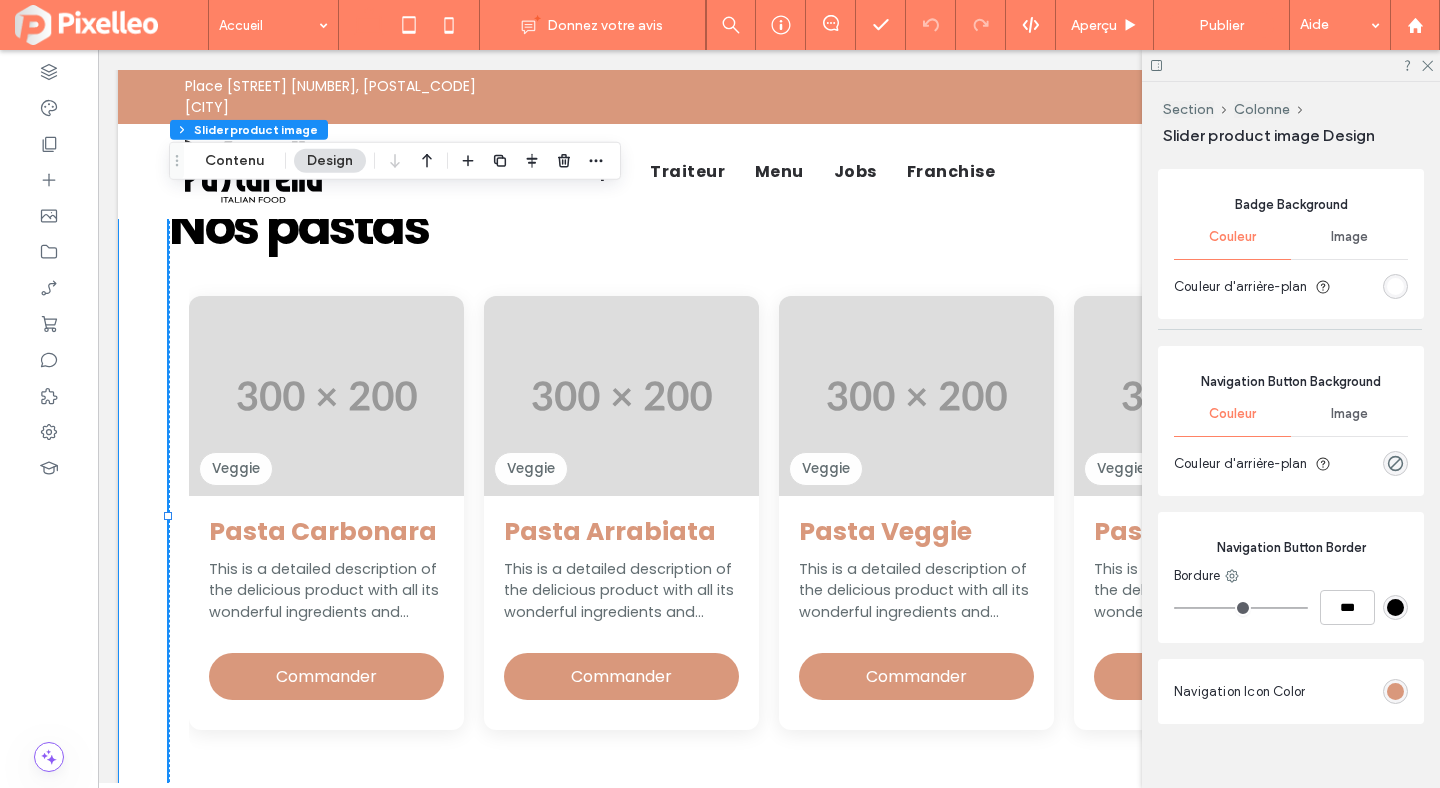 click on "Nos pastas
Veggie
Pasta Parma
This is a detailed description of the delicious product with all its wonderful ingredients and features.
Commander
Veggie
Pasta Pastarella
This is a detailed description of the delicious product with all its wonderful ingredients and features.
Commander
Veggie
Pasta Veggie
This is a detailed description of the delicious product with all its wonderful ingredients and features.
Commander
Veggie
Pasta Arrabiata
This is a detailed description of the delicious product with all its wonderful ingredients and features.
Commander
Veggie
Pasta Bolognaise
This is a detailed description of the delicious product with all its wonderful ingredients and features.
Commander
Veggie
Pasta Carbonara
Commander
Veggie" at bounding box center (769, 514) 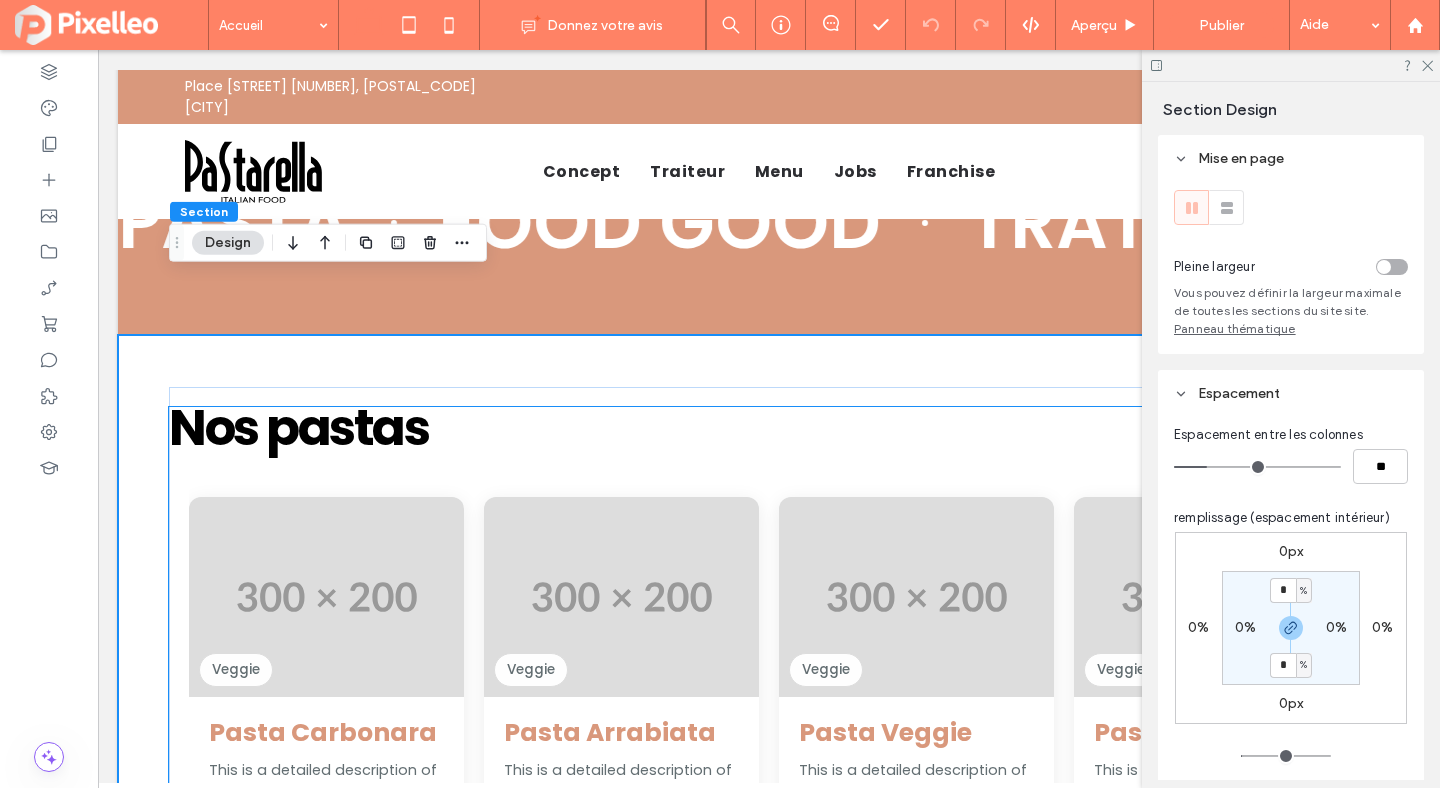 scroll, scrollTop: 798, scrollLeft: 0, axis: vertical 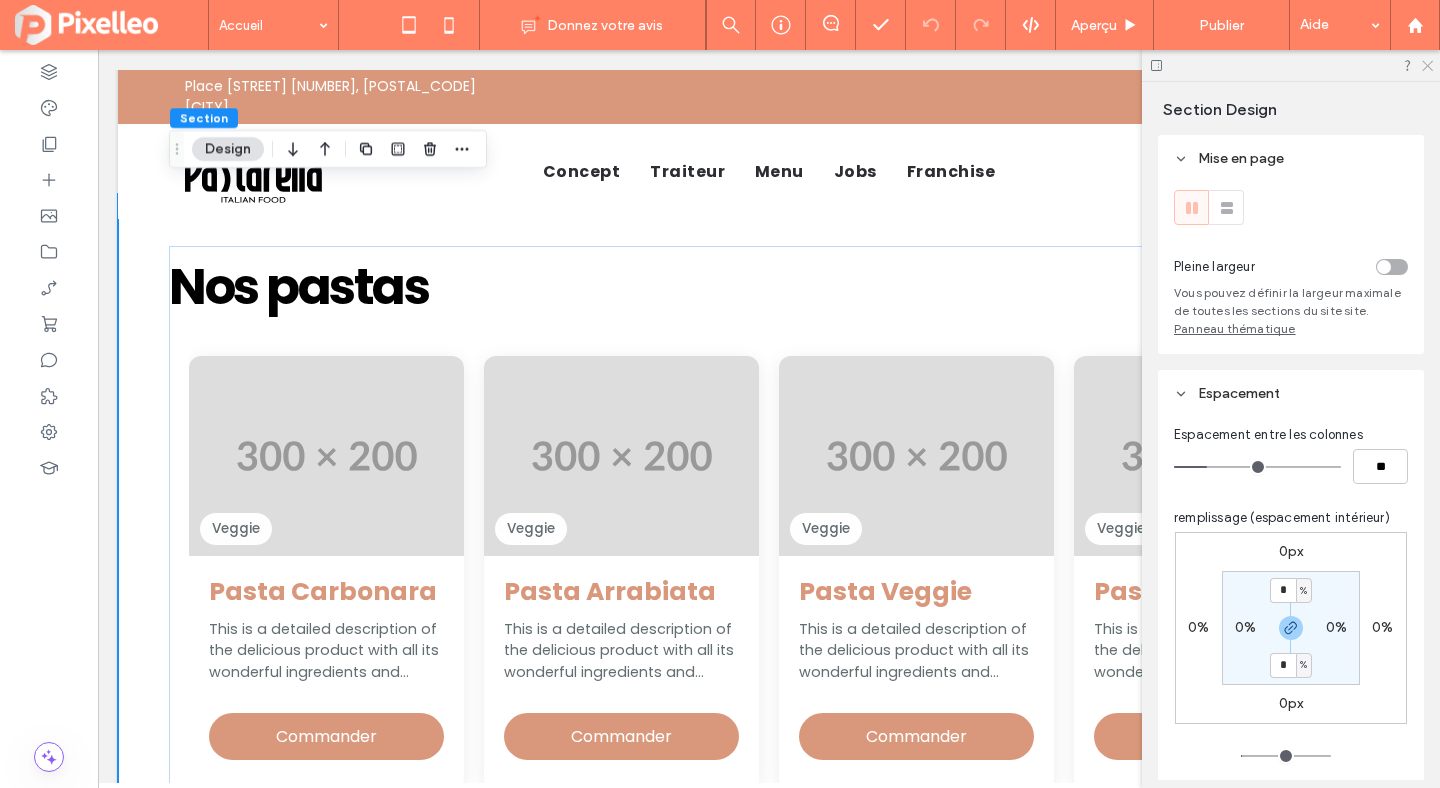 click 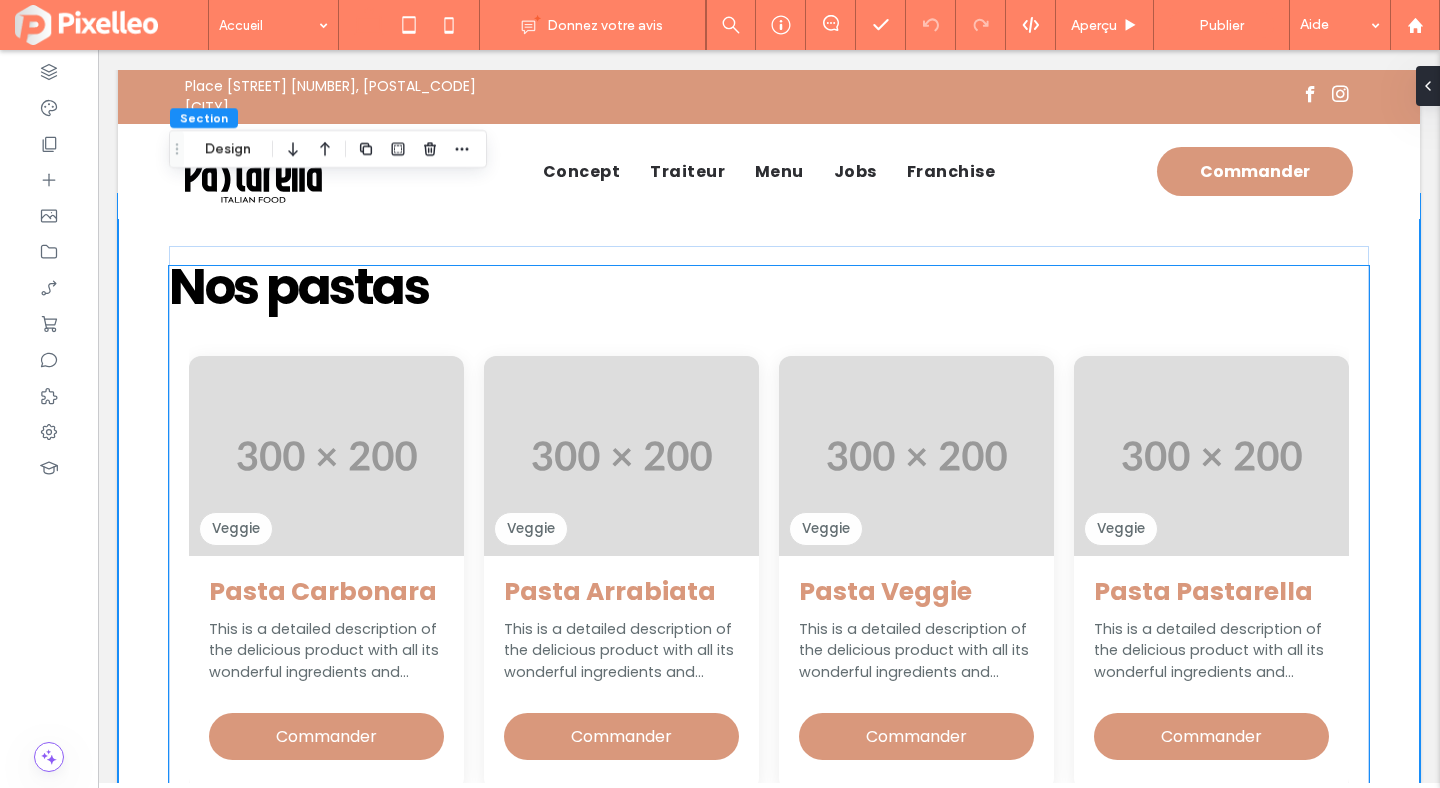 click on "Veggie" at bounding box center [1211, 456] 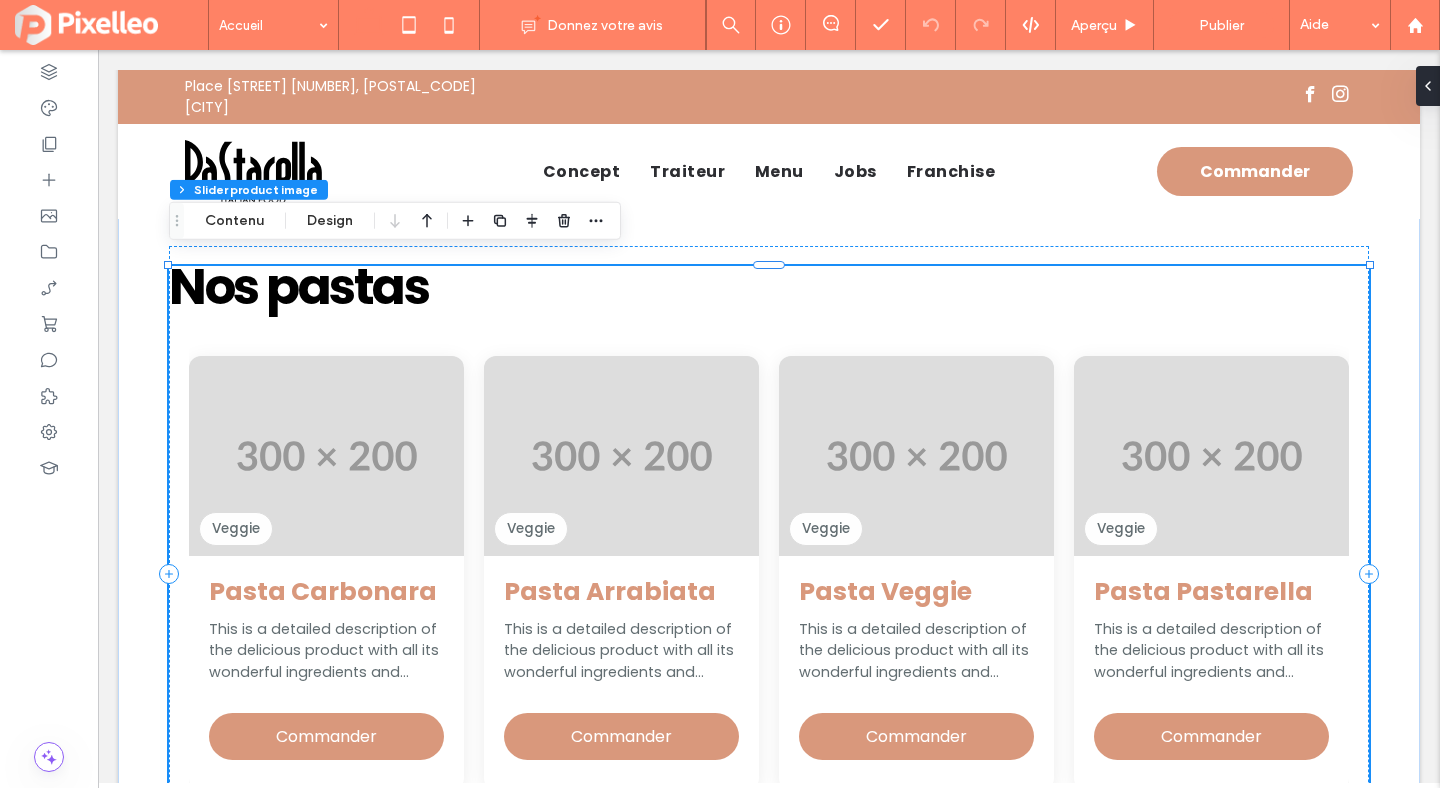 click on "Veggie" at bounding box center [1211, 456] 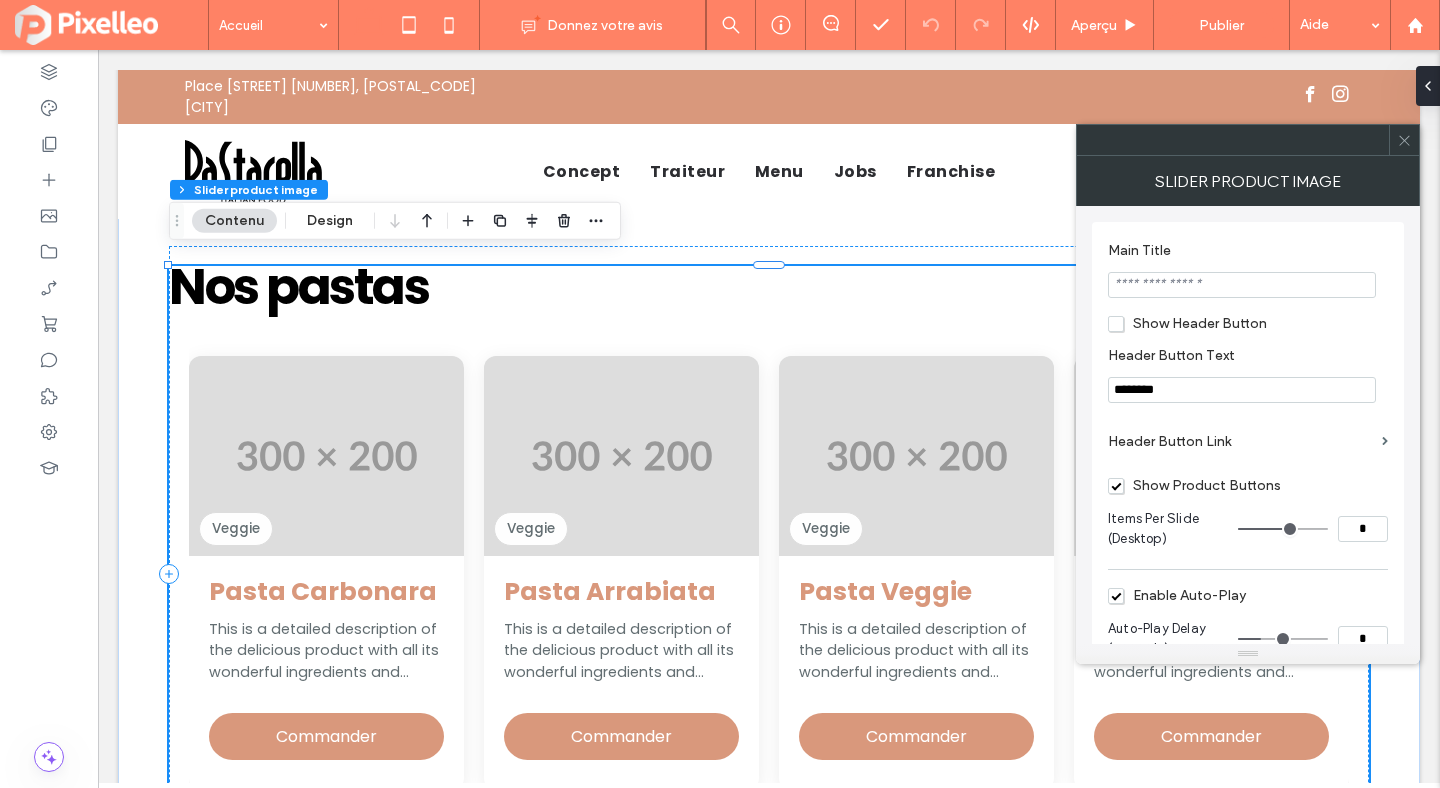 click 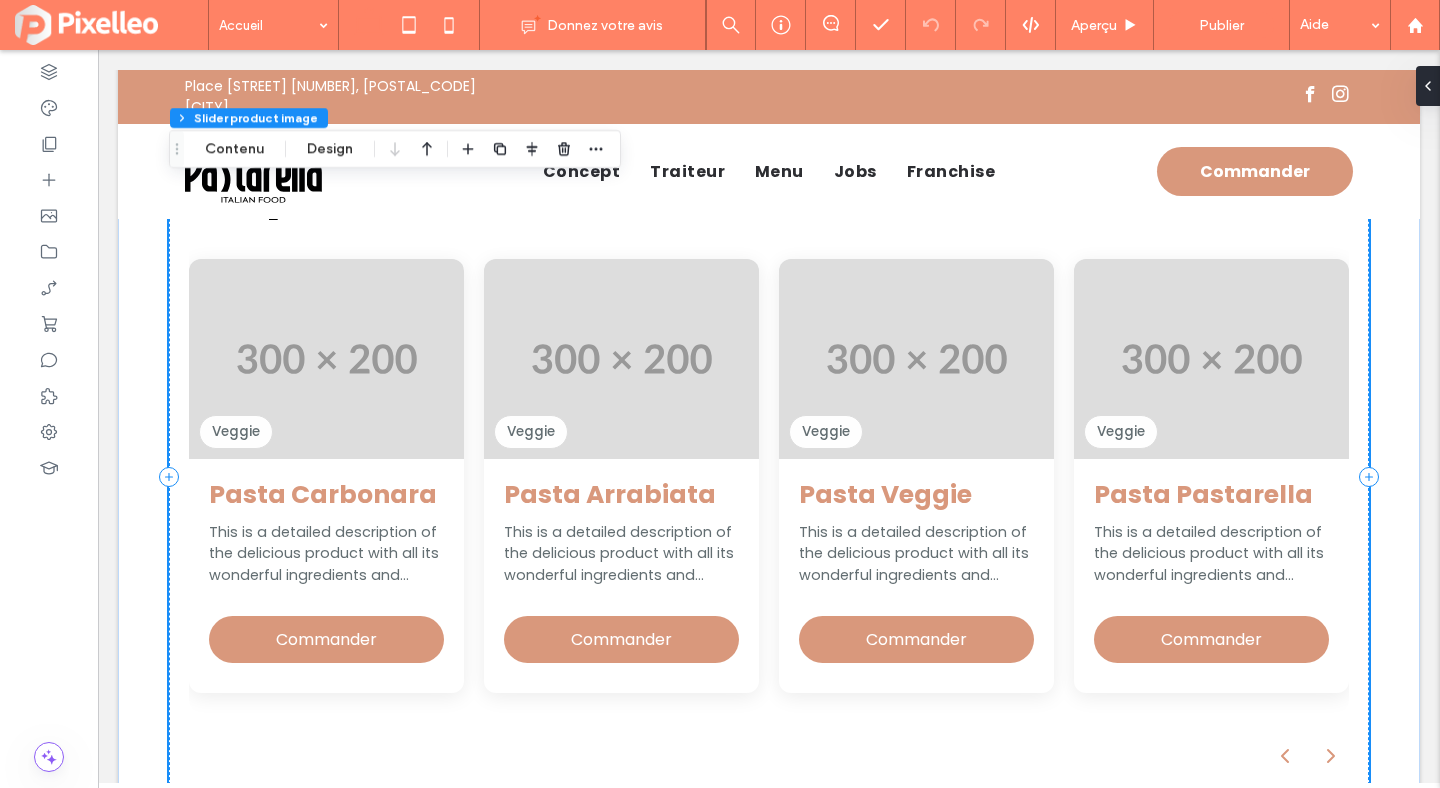 scroll, scrollTop: 1056, scrollLeft: 0, axis: vertical 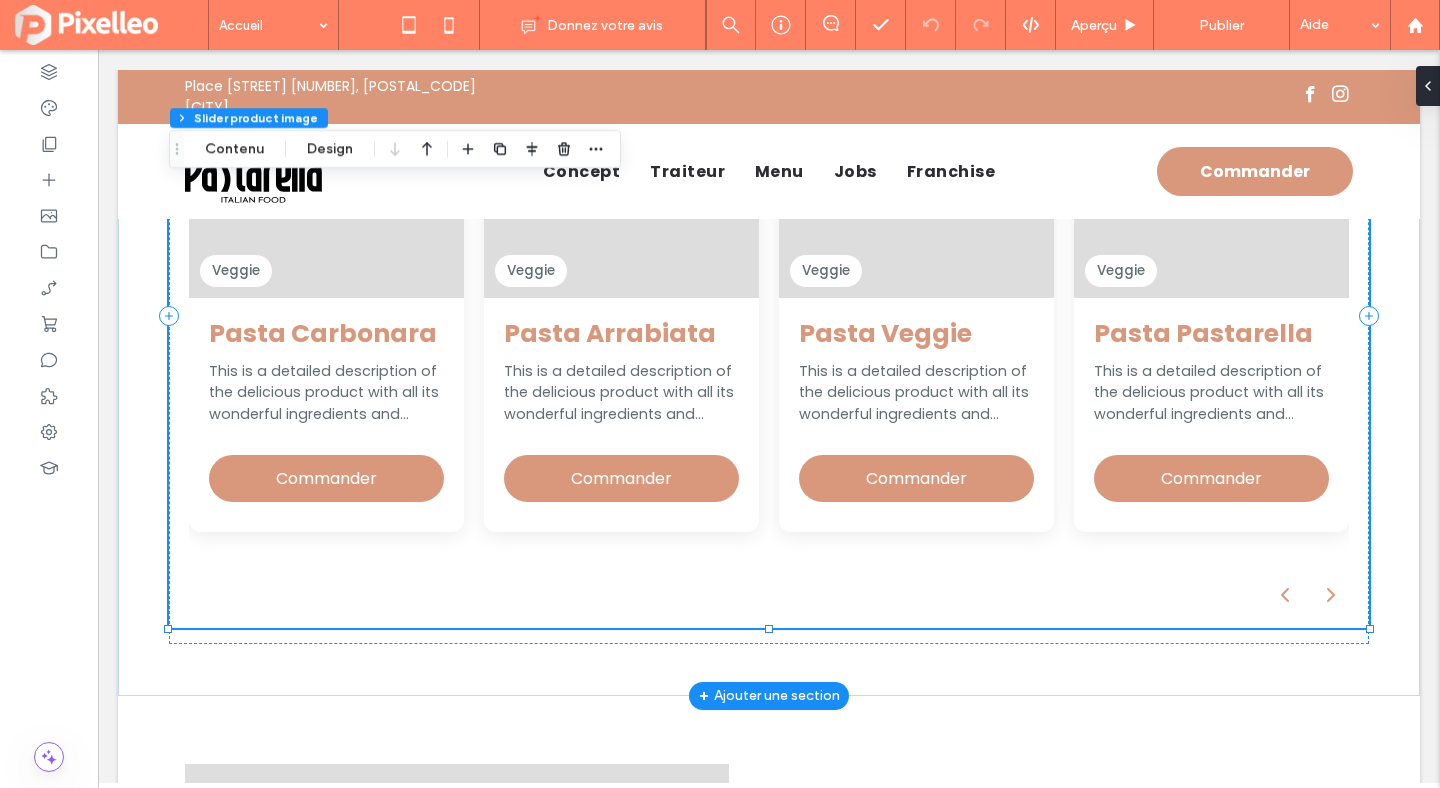 click on "Veggie
Pasta Parma
This is a detailed description of the delicious product with all its wonderful ingredients and features.
Commander
Veggie
Pasta Pastarella
This is a detailed description of the delicious product with all its wonderful ingredients and features.
Commander
Veggie
Pasta Veggie
This is a detailed description of the delicious product with all its wonderful ingredients and features.
Commander
Veggie
Pasta Arrabiata
This is a detailed description of the delicious product with all its wonderful ingredients and features.
Commander
Veggie
Pasta Bolognaise
This is a detailed description of the delicious product with all its wonderful ingredients and features.
Commander
Veggie
Pasta Carbonara
This is a detailed description of the delicious product with all its wonderful ingredients and features." at bounding box center [769, 346] 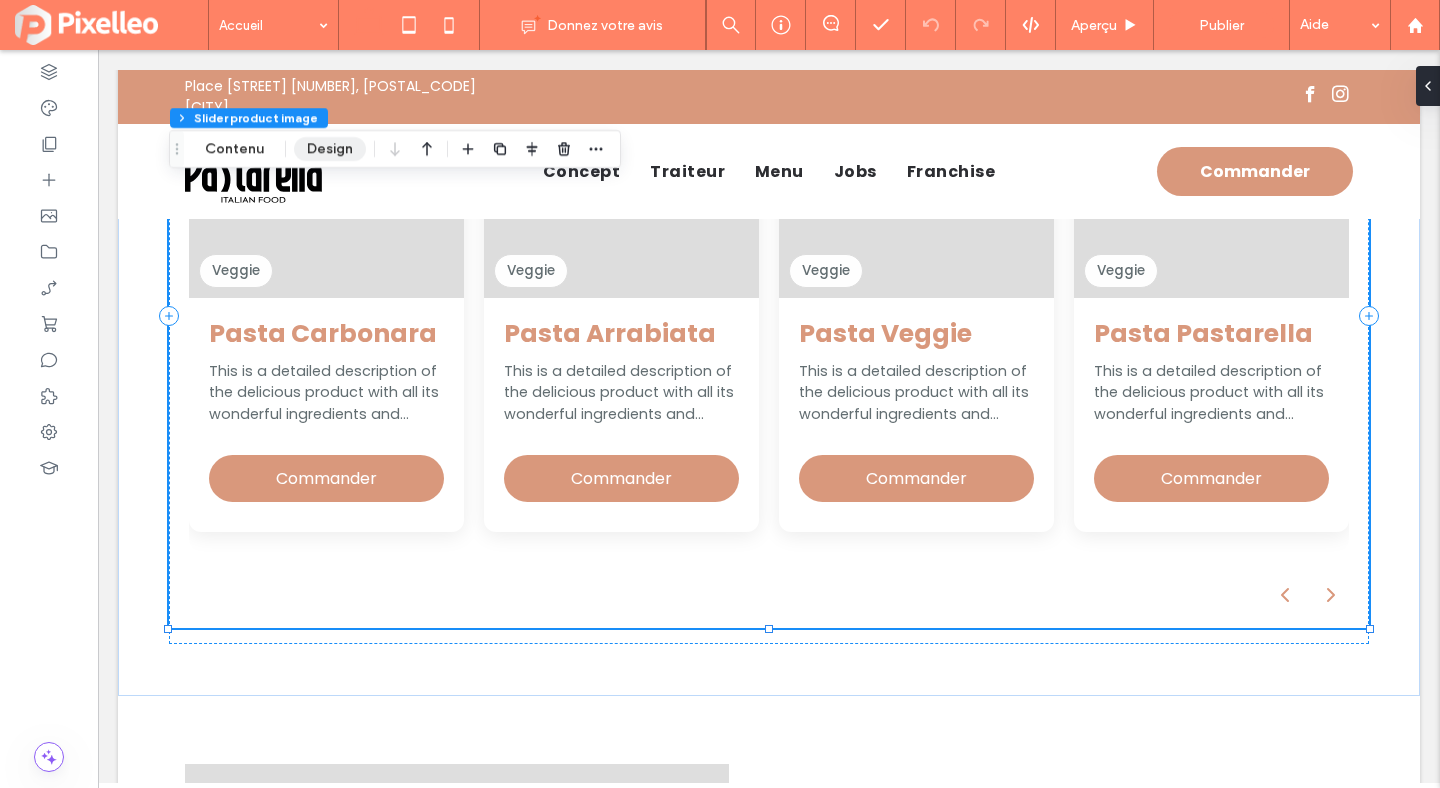 click on "Design" at bounding box center (330, 149) 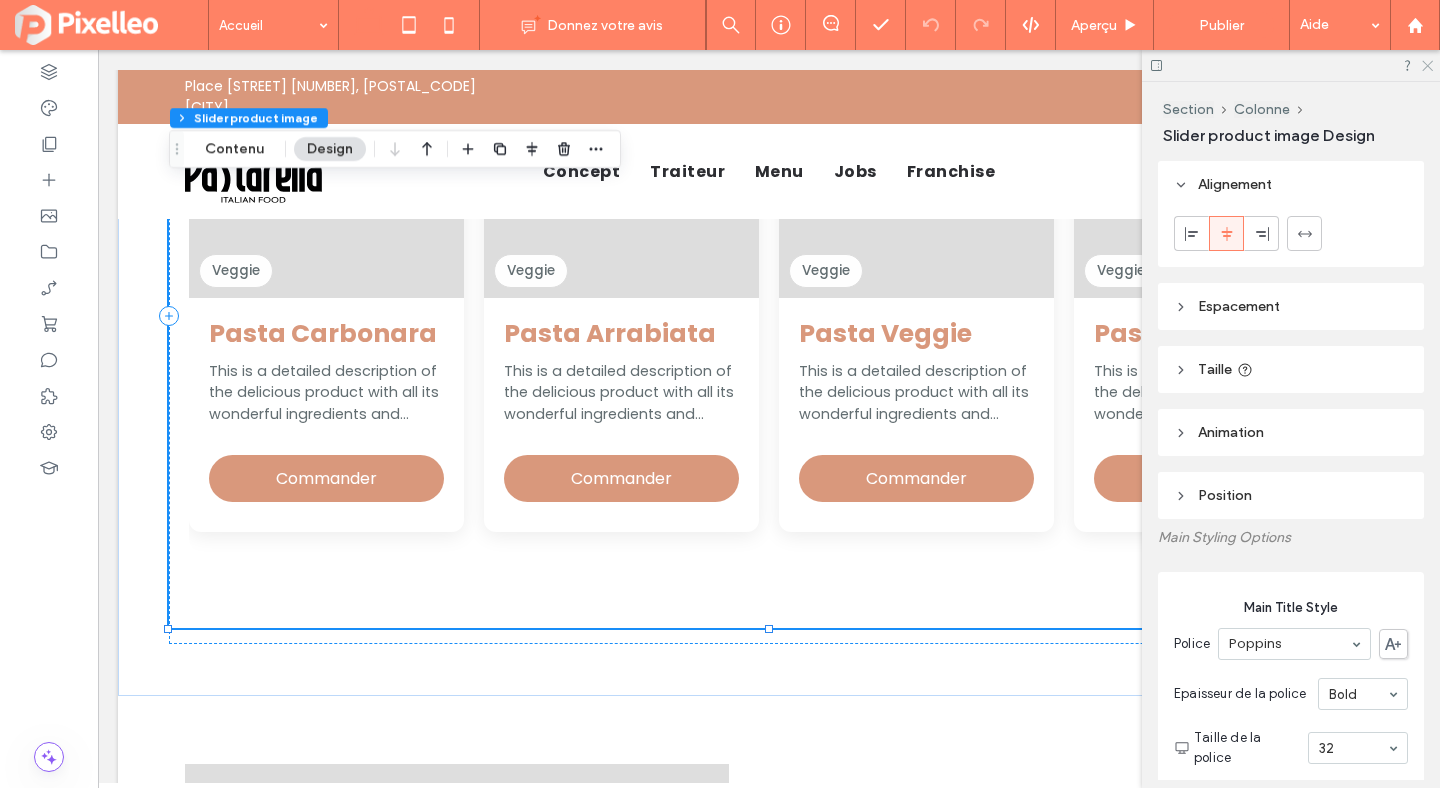 click 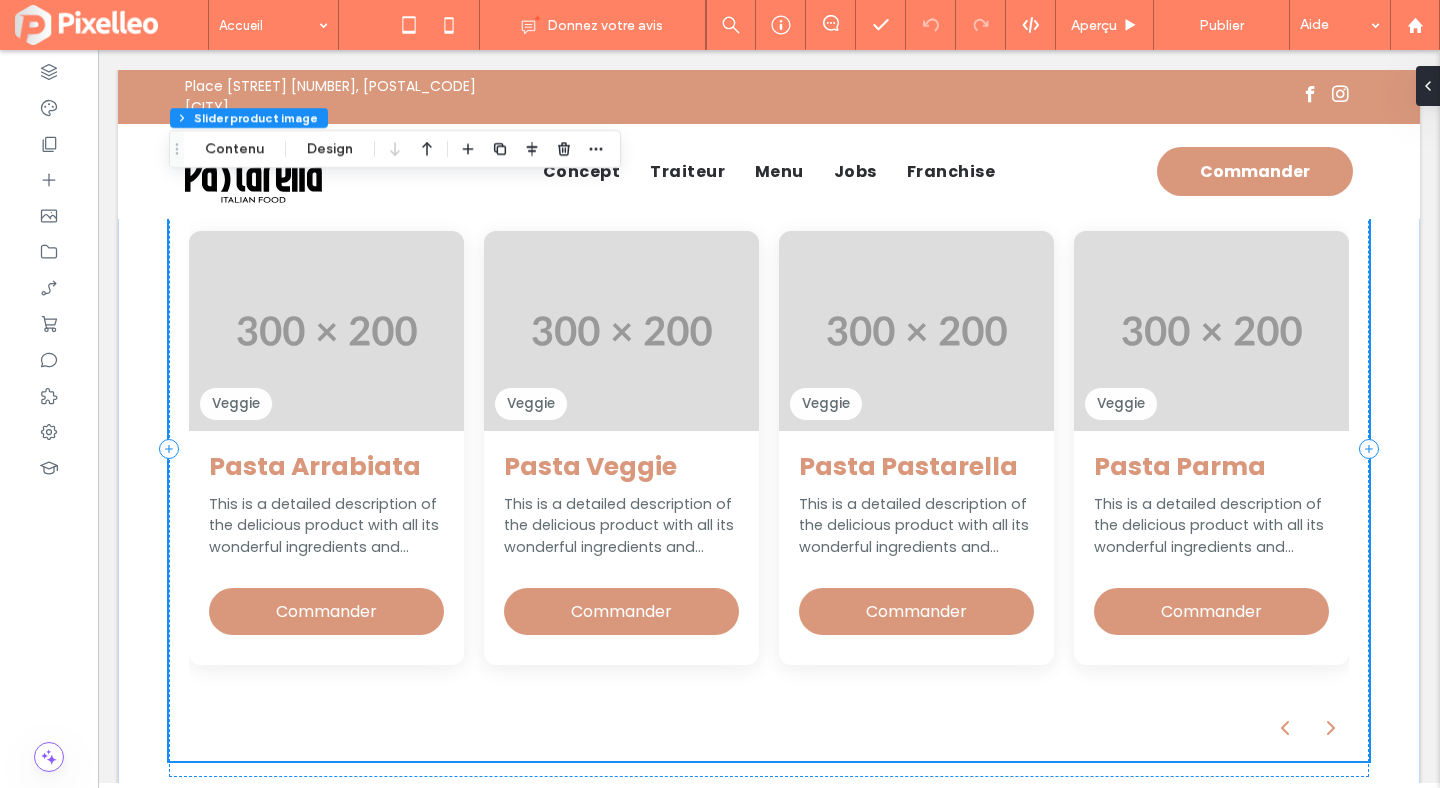scroll, scrollTop: 926, scrollLeft: 0, axis: vertical 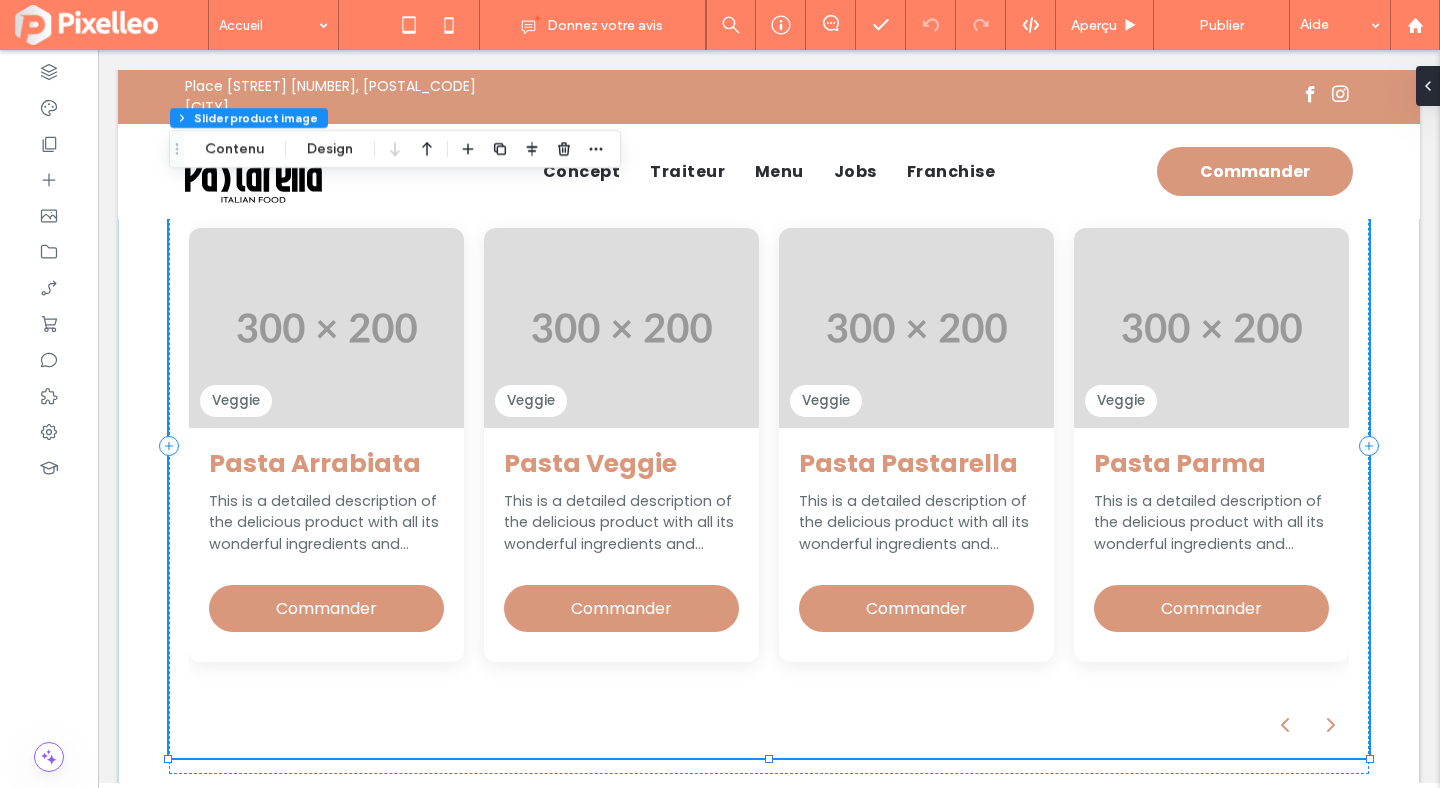 click on "Veggie" at bounding box center (621, 328) 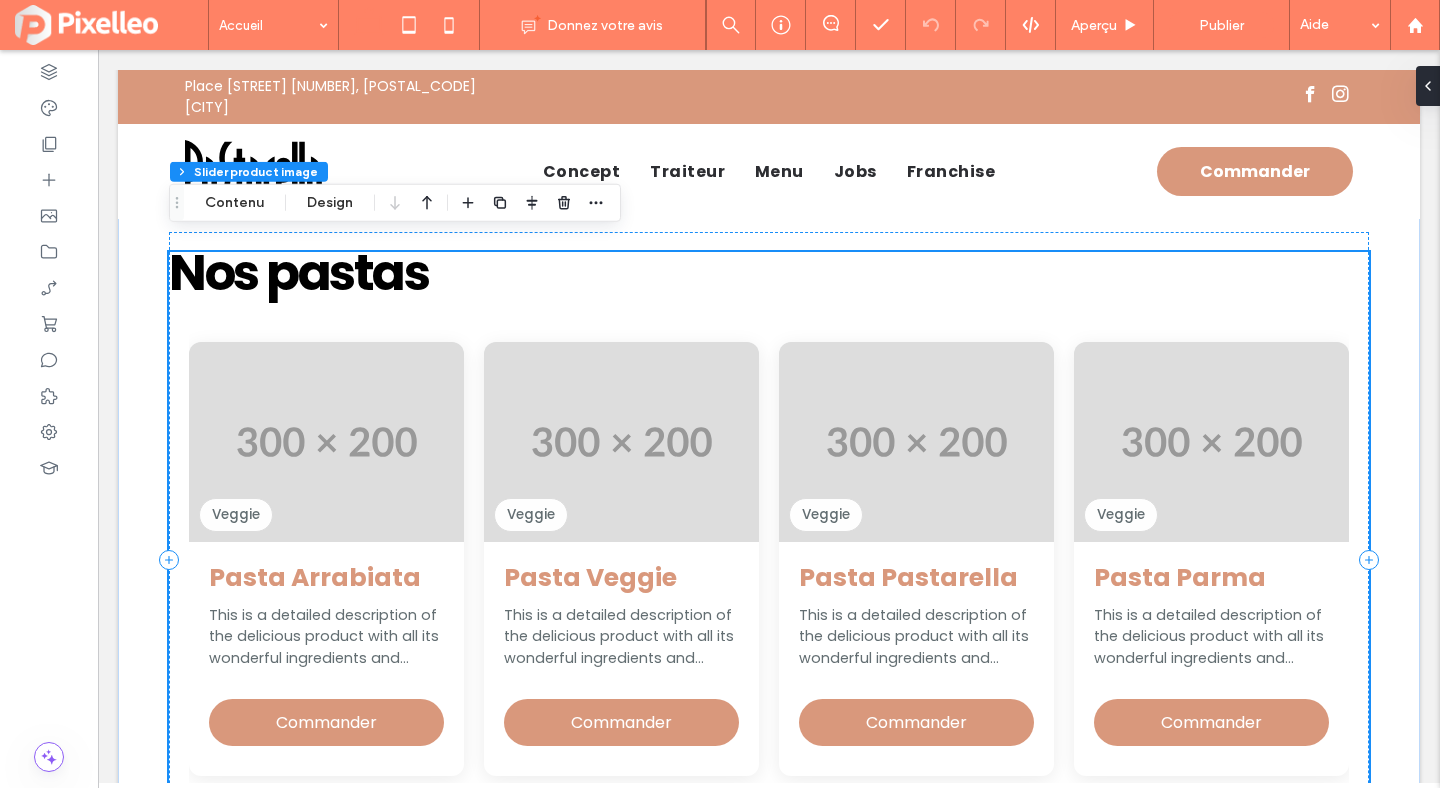 scroll, scrollTop: 806, scrollLeft: 0, axis: vertical 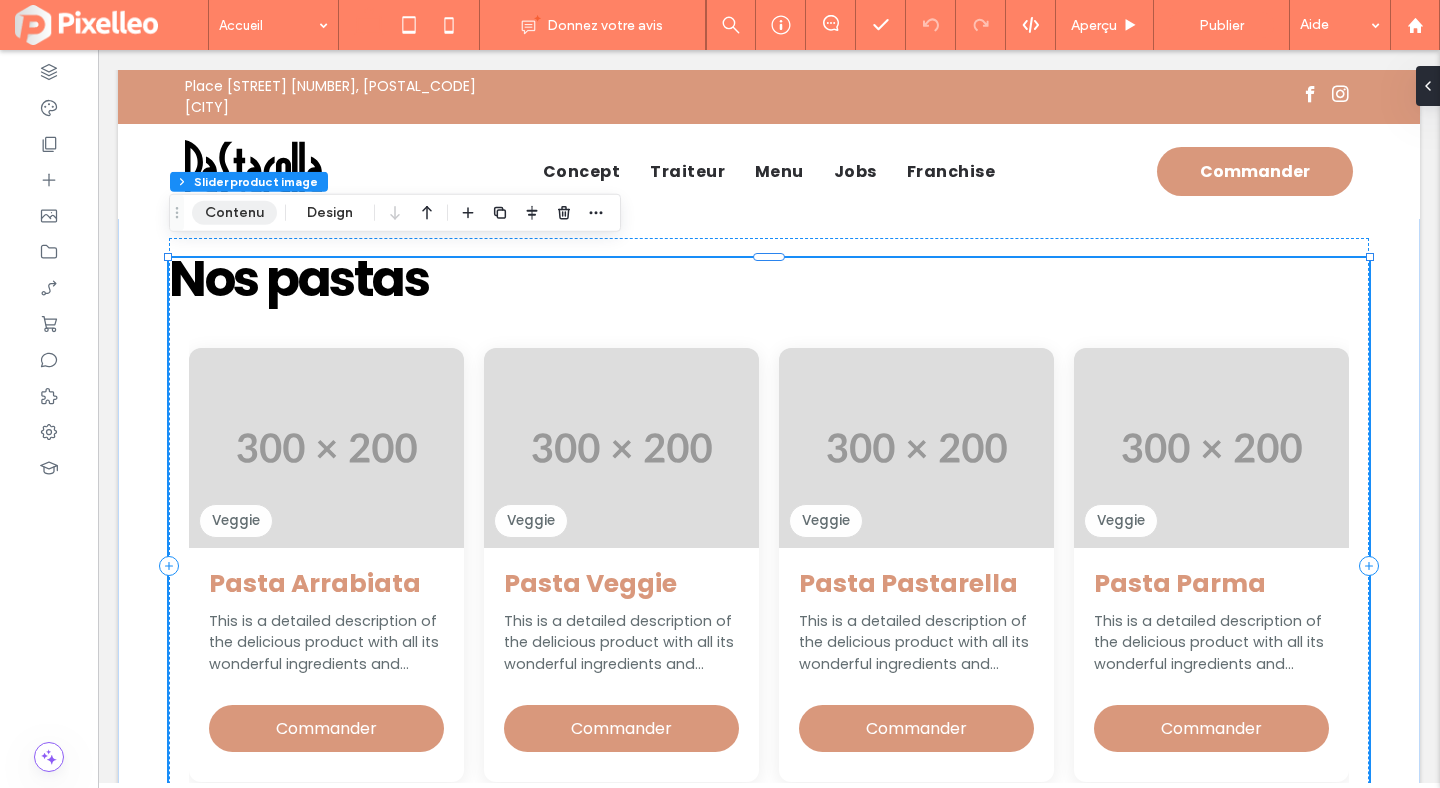 click on "Contenu" at bounding box center [234, 213] 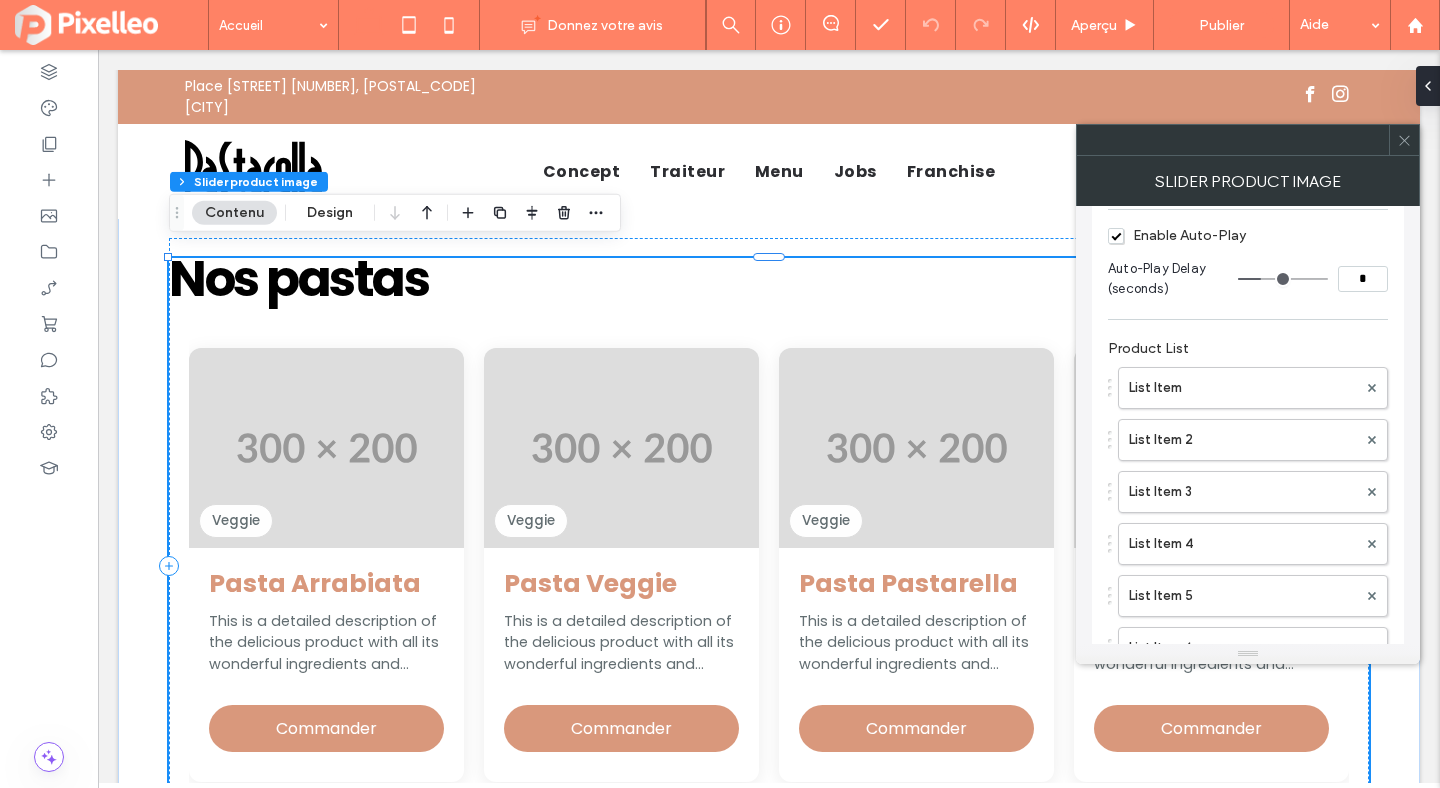 scroll, scrollTop: 368, scrollLeft: 0, axis: vertical 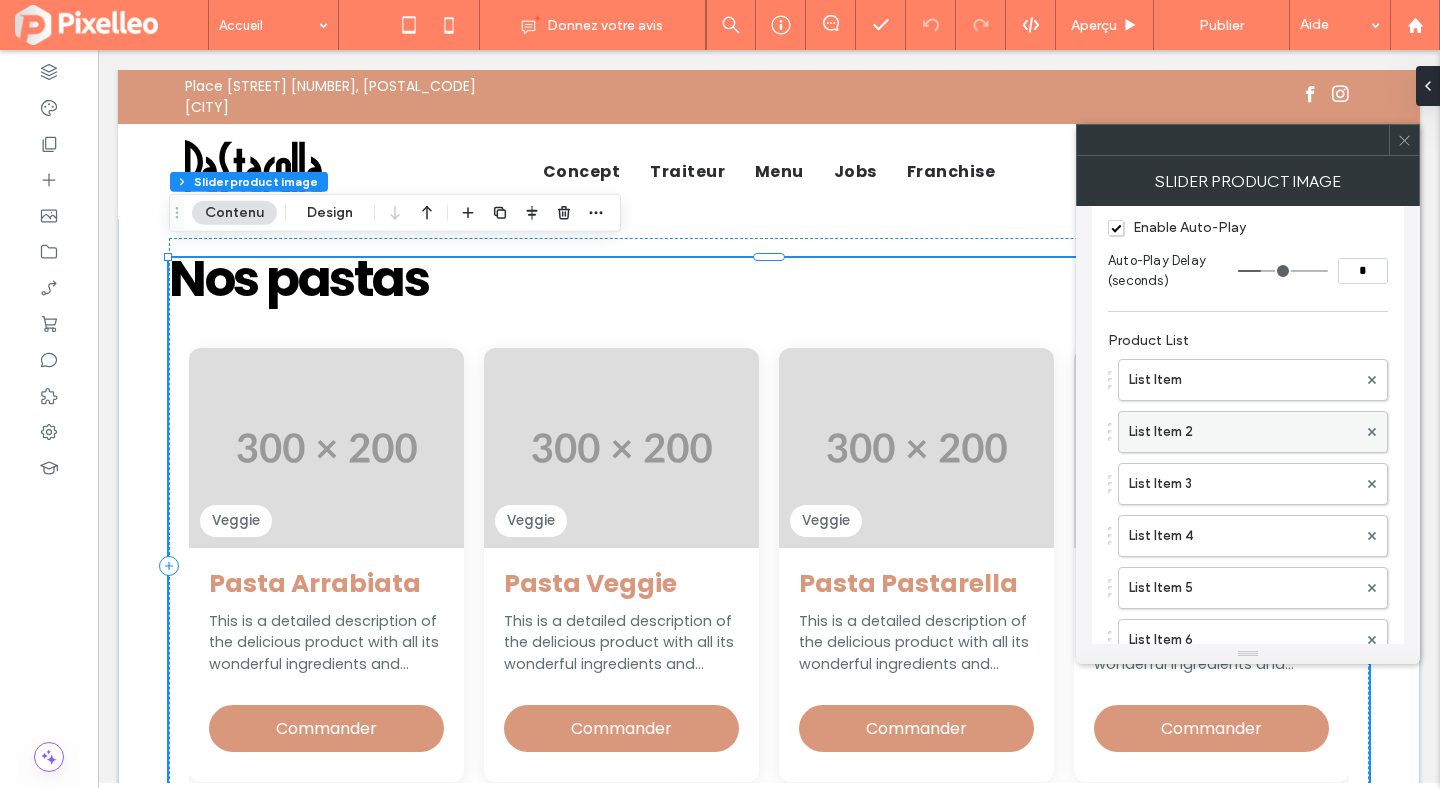 click on "List Item 2" at bounding box center [1243, 432] 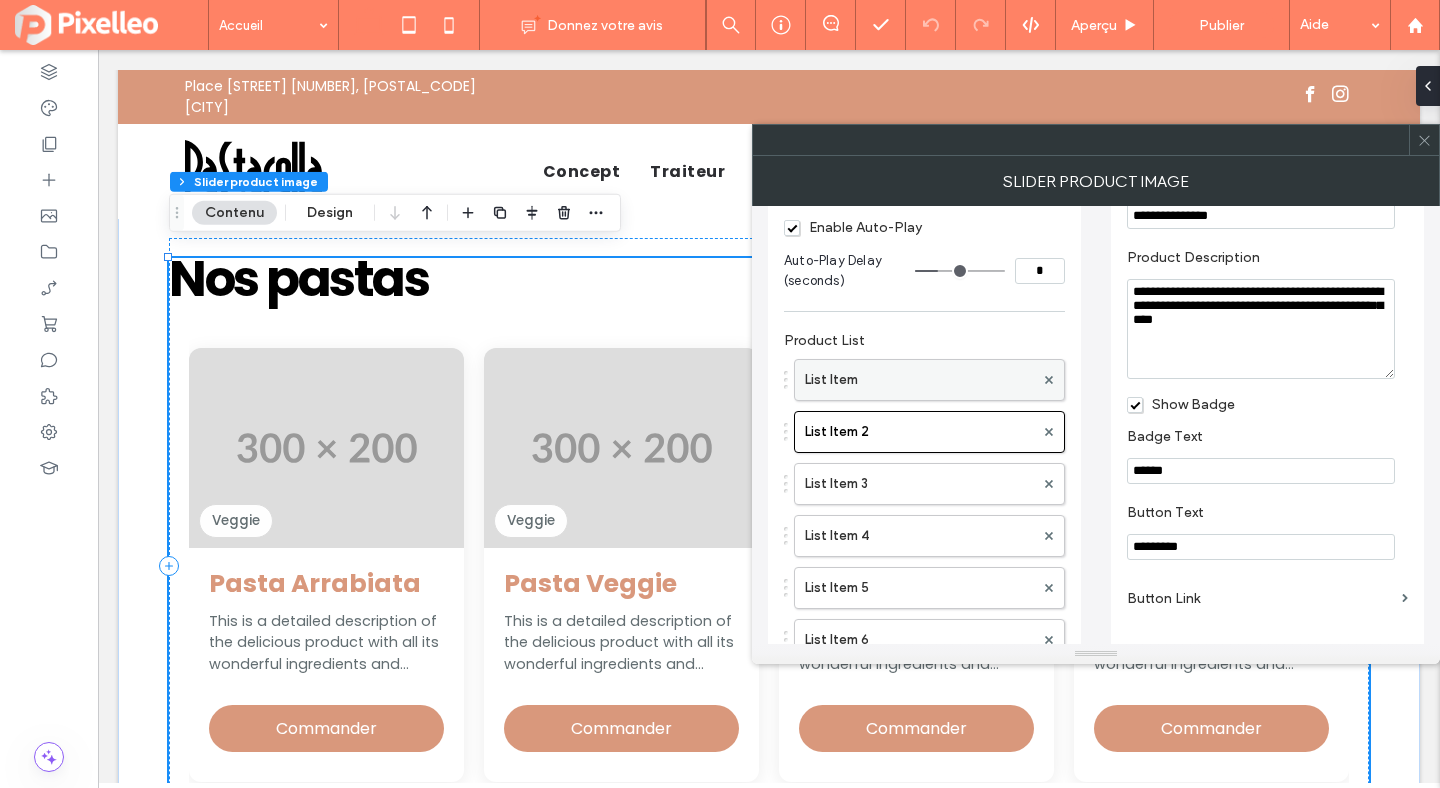 click on "List Item" at bounding box center (919, 380) 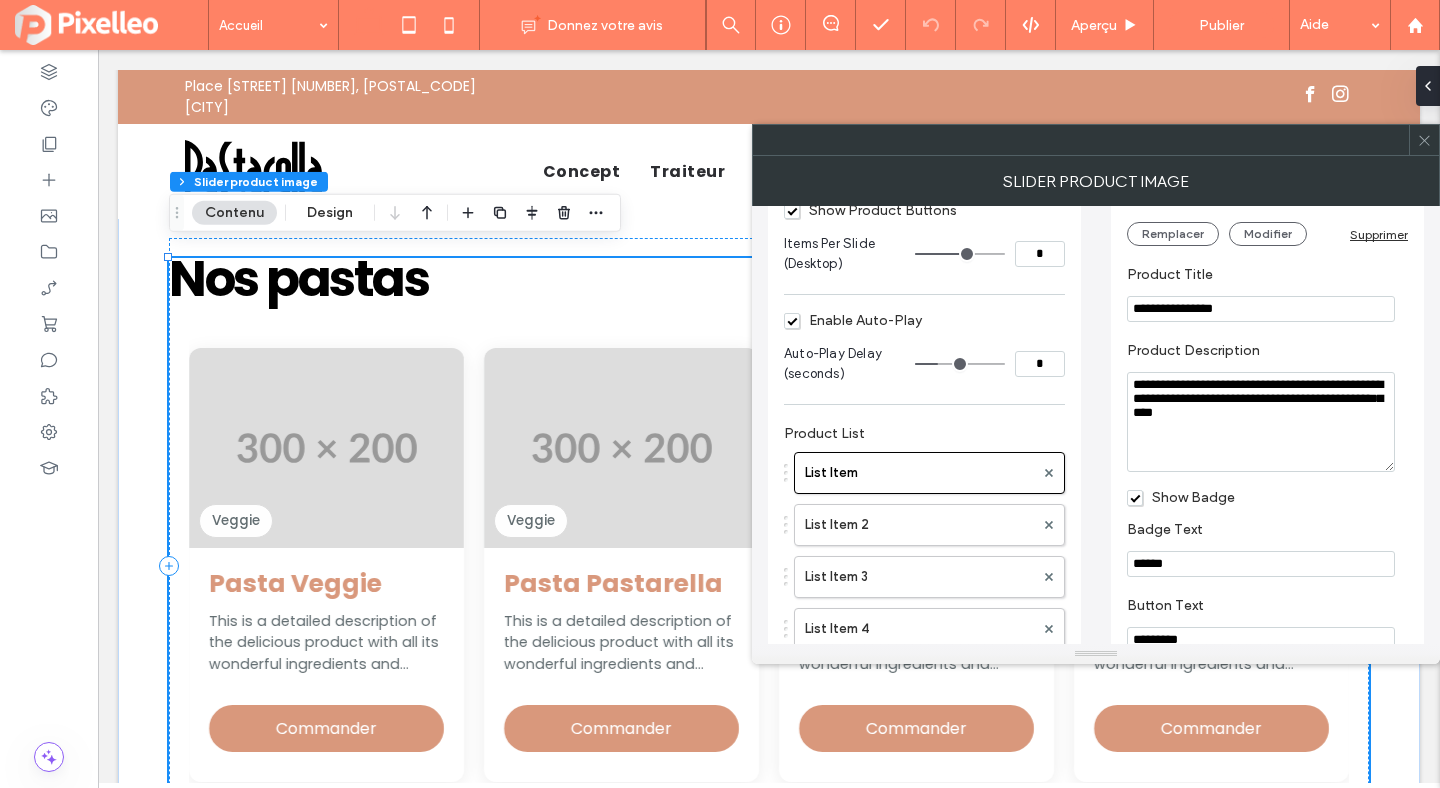 scroll, scrollTop: 297, scrollLeft: 0, axis: vertical 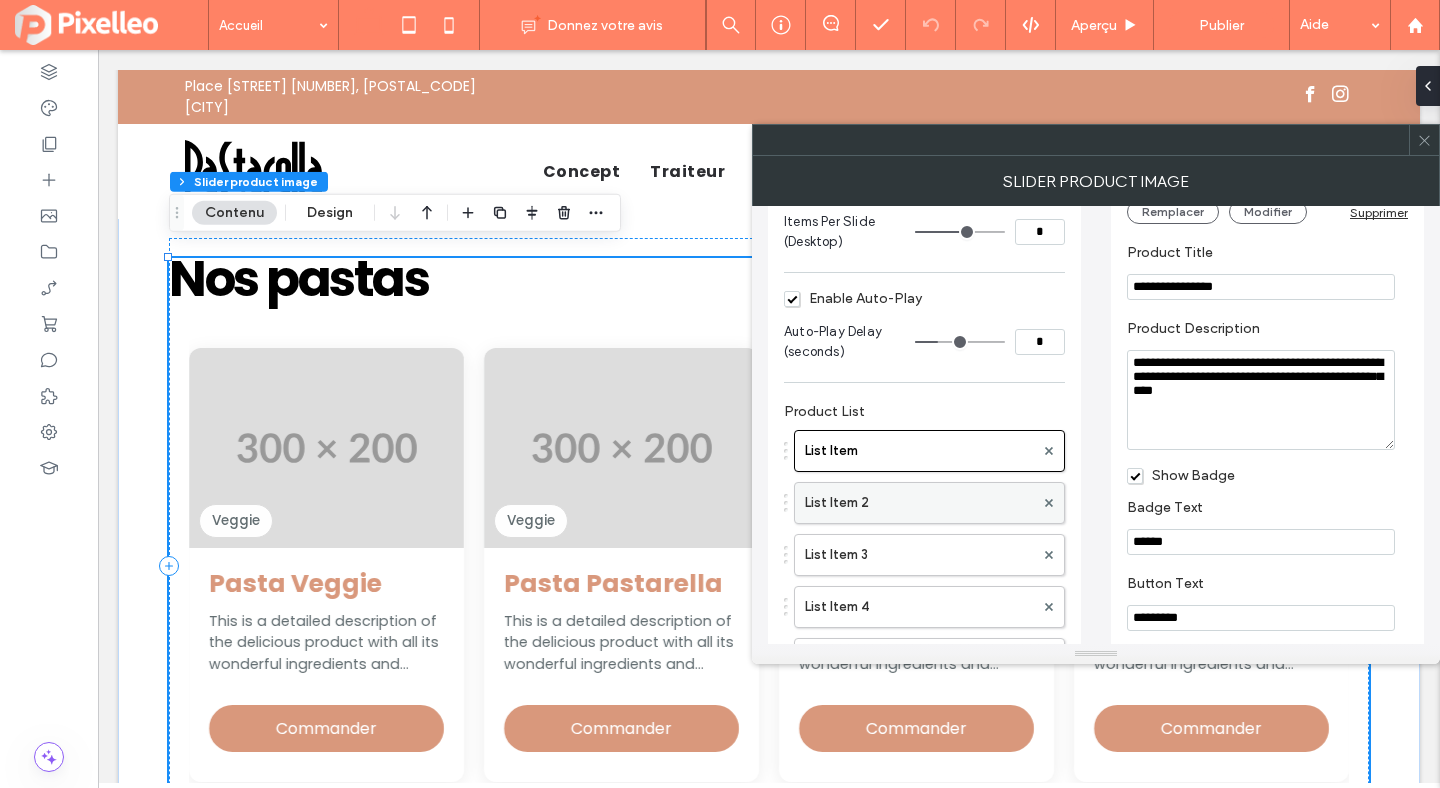 click on "List Item 2" at bounding box center (919, 503) 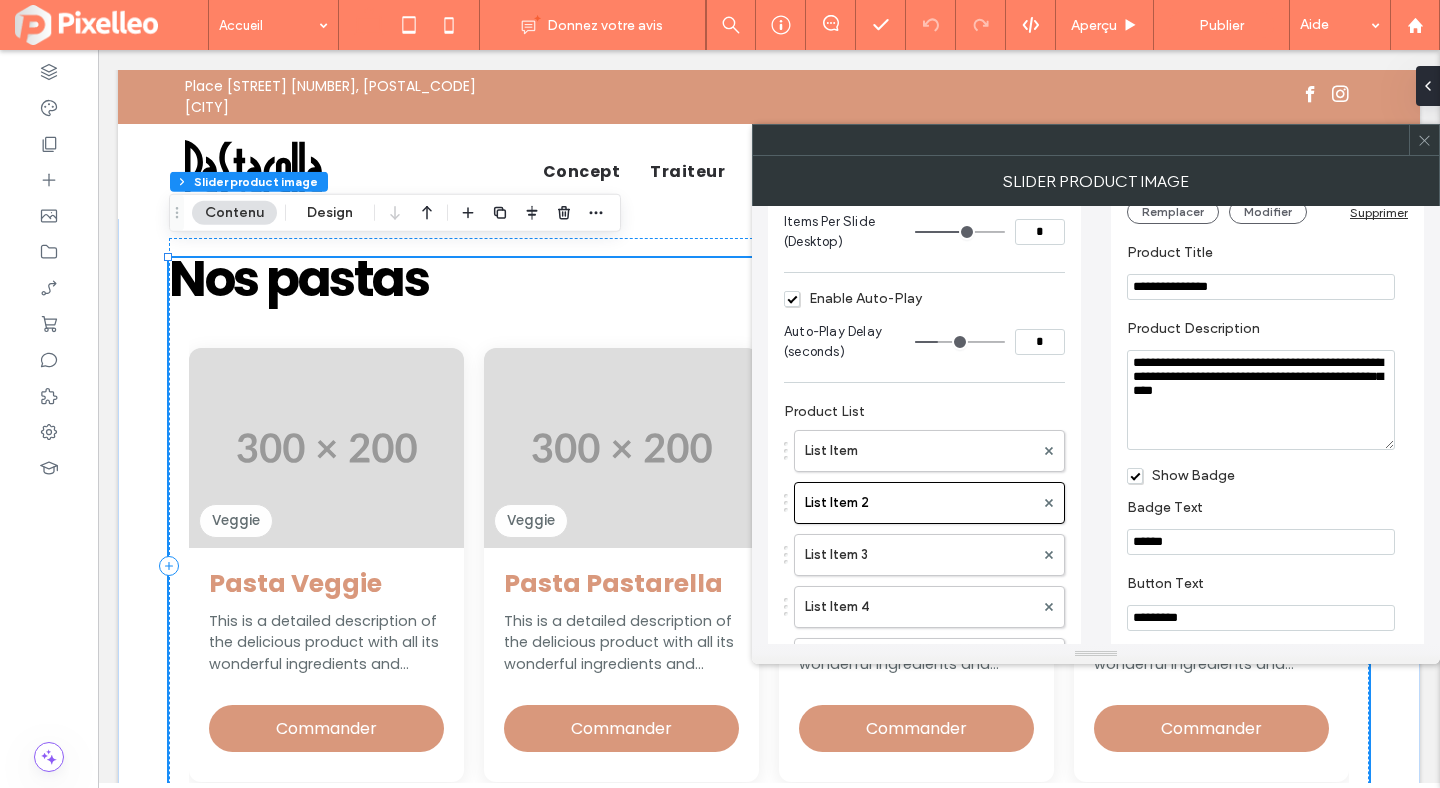 click on "******" at bounding box center (1261, 542) 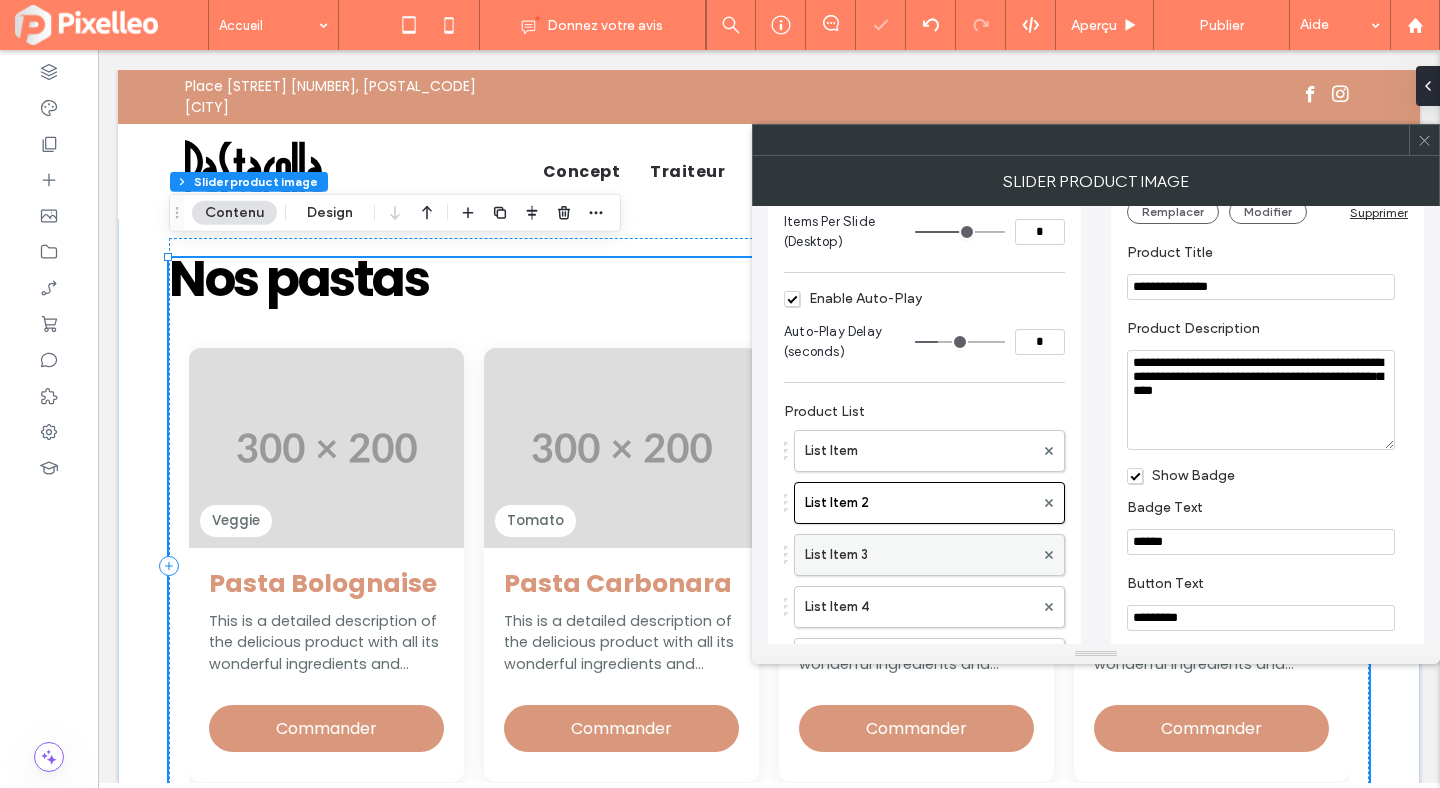 type on "******" 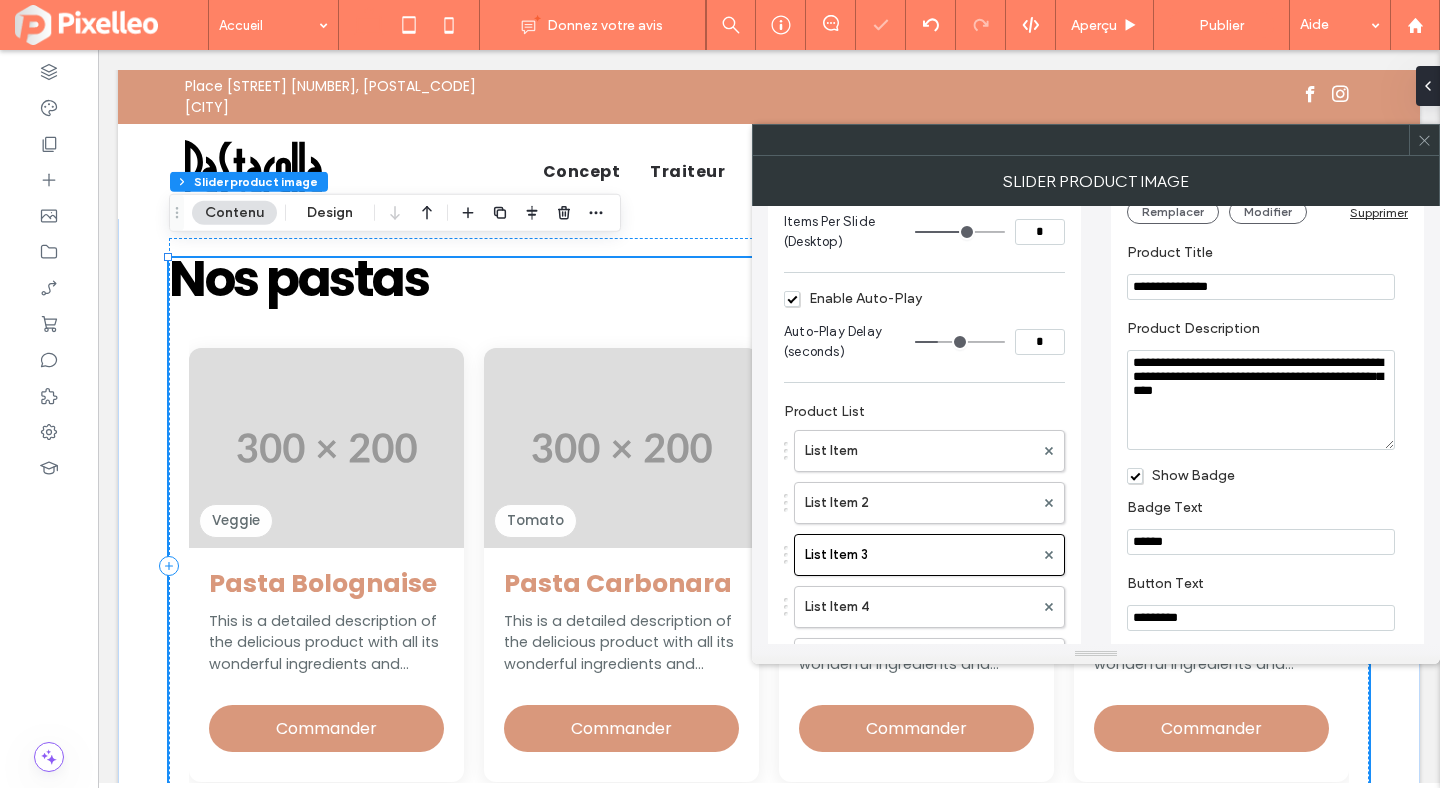click on "******" at bounding box center (1261, 542) 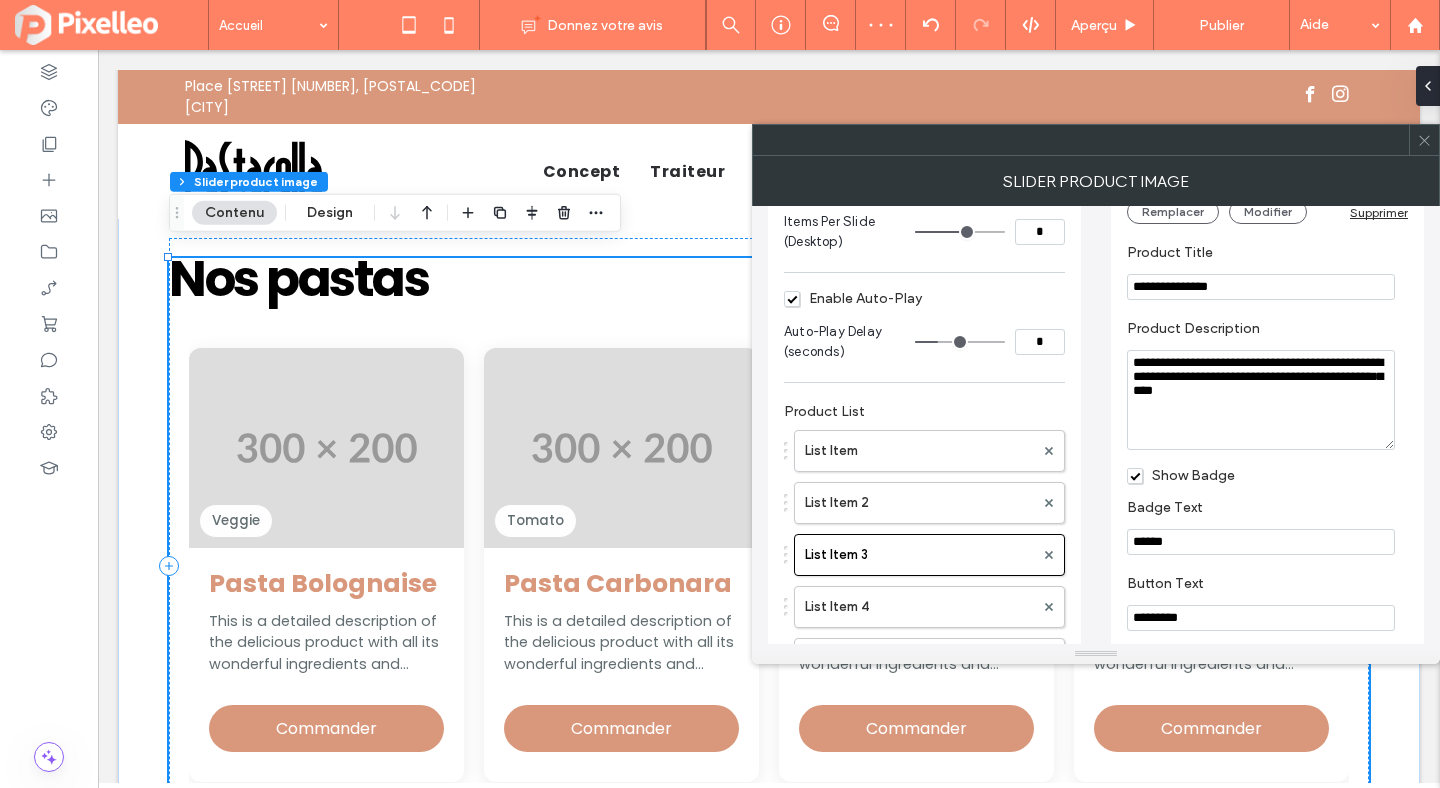 click on "******" at bounding box center [1261, 542] 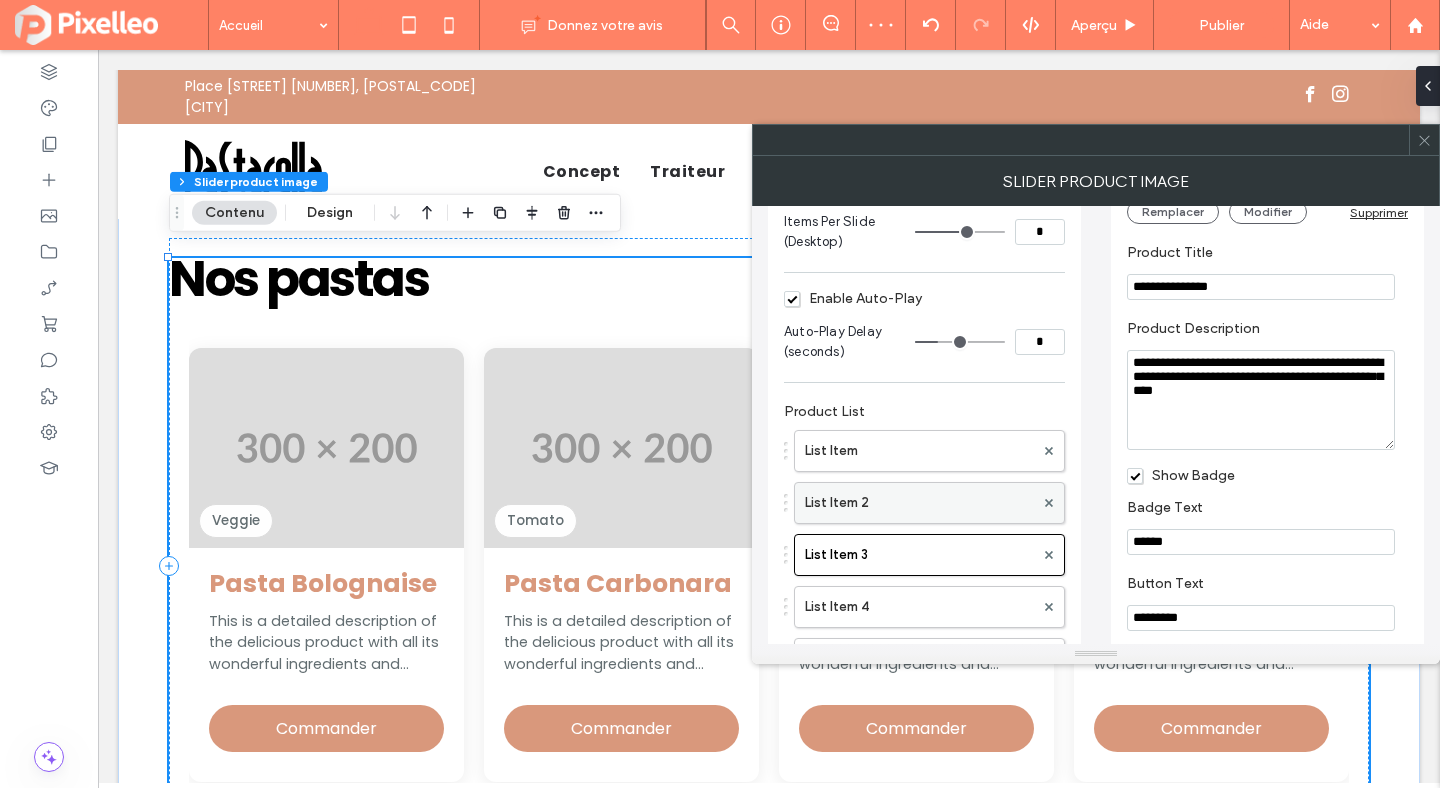 type on "******" 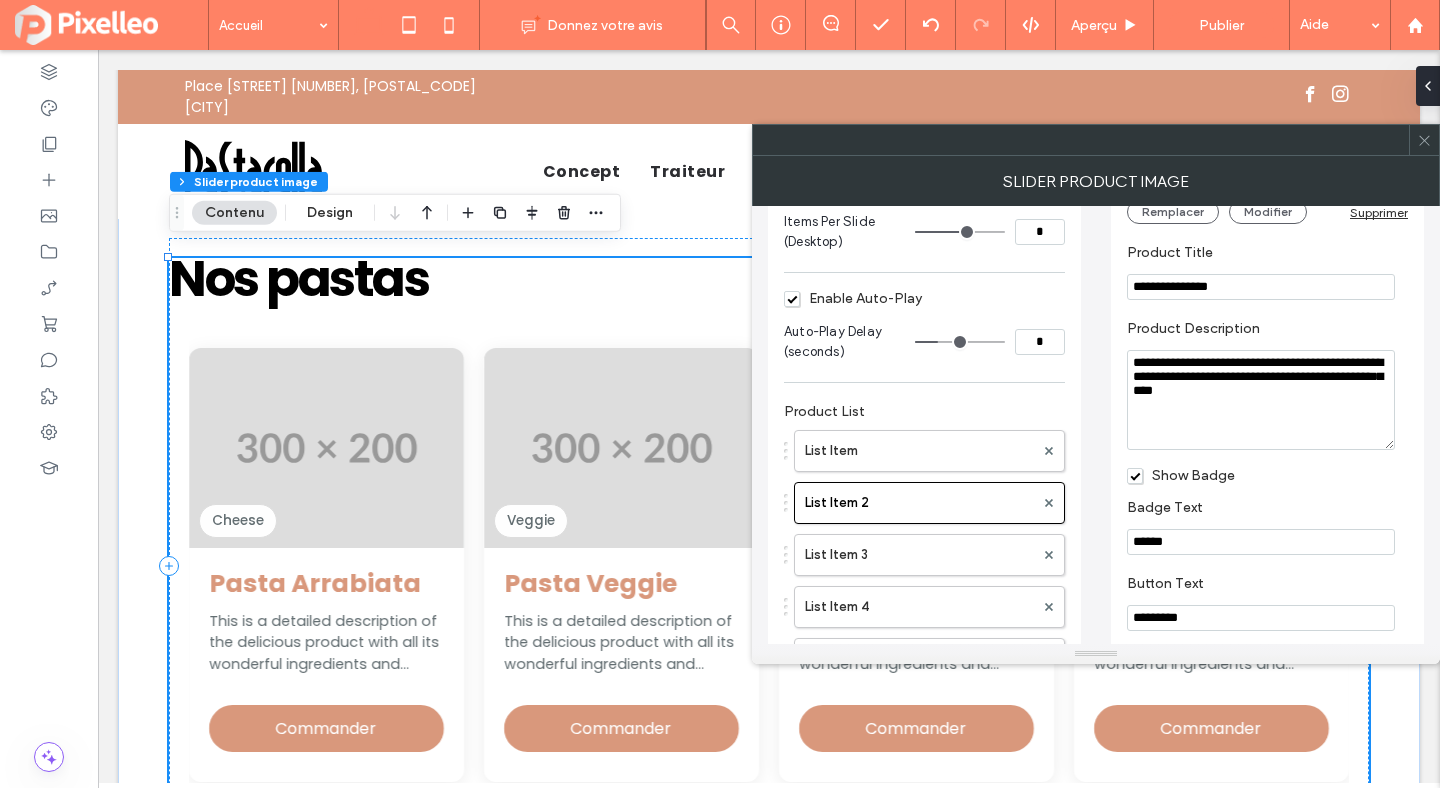 click on "List Item 2" at bounding box center [919, 503] 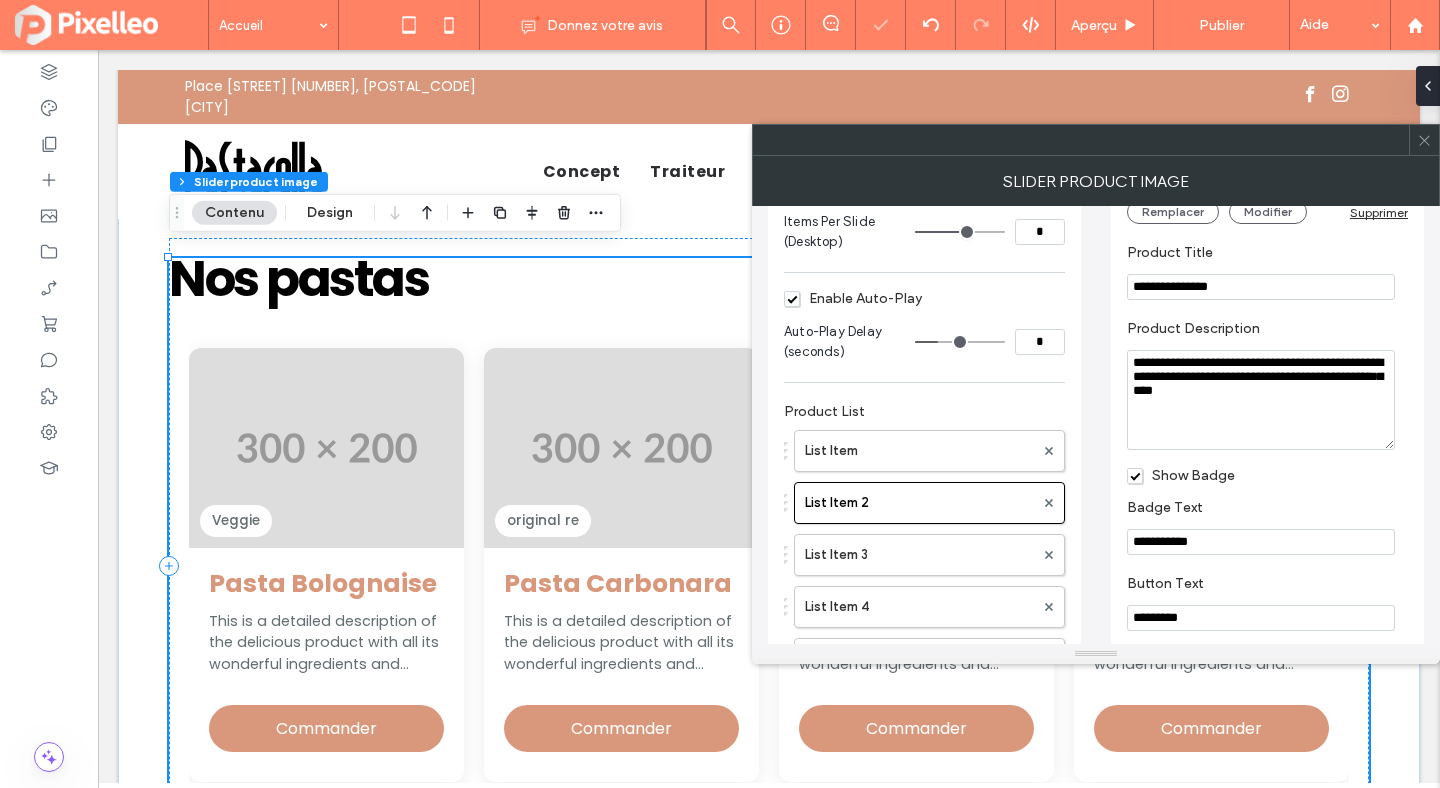 click on "**********" at bounding box center (1261, 542) 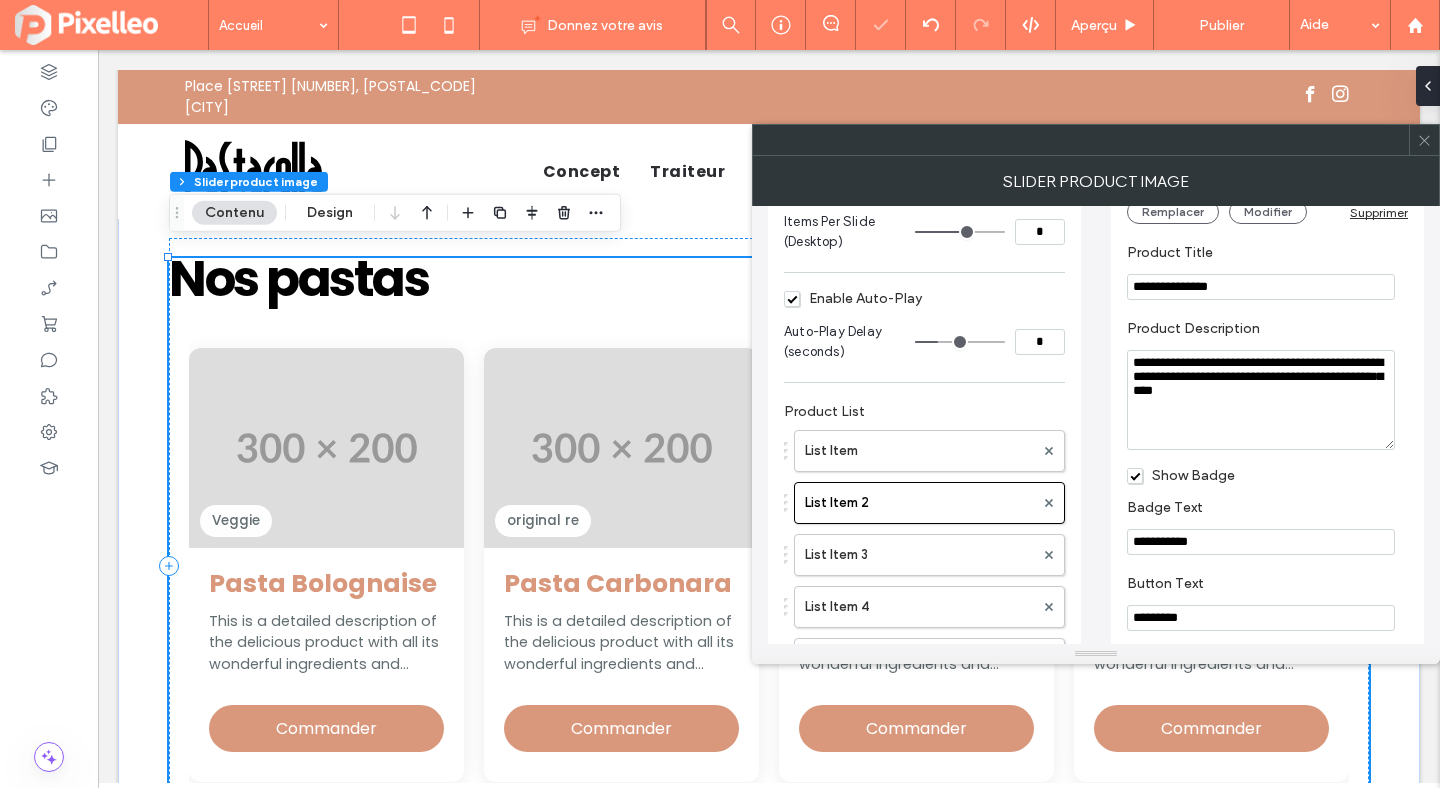 click on "**********" at bounding box center [1261, 542] 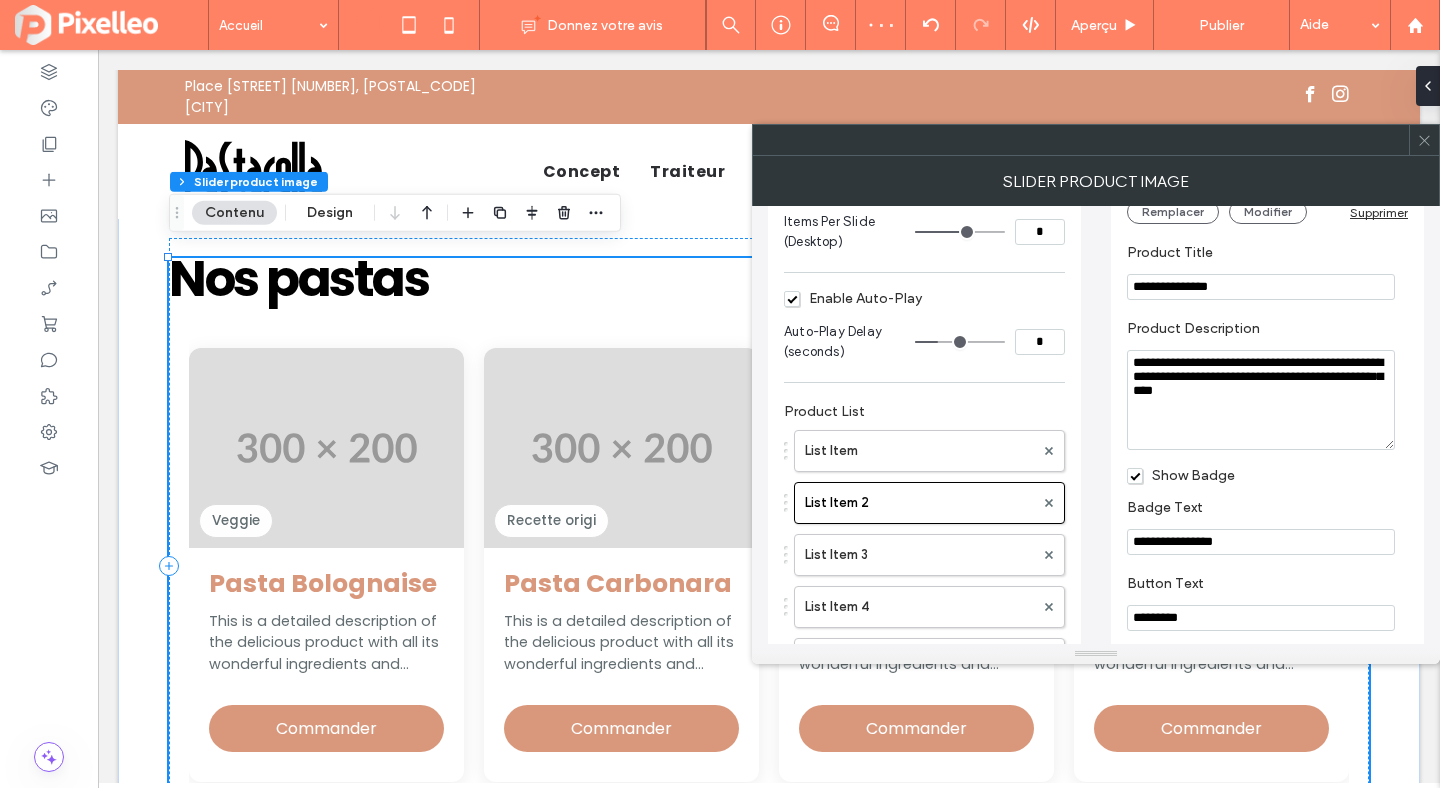 type on "**********" 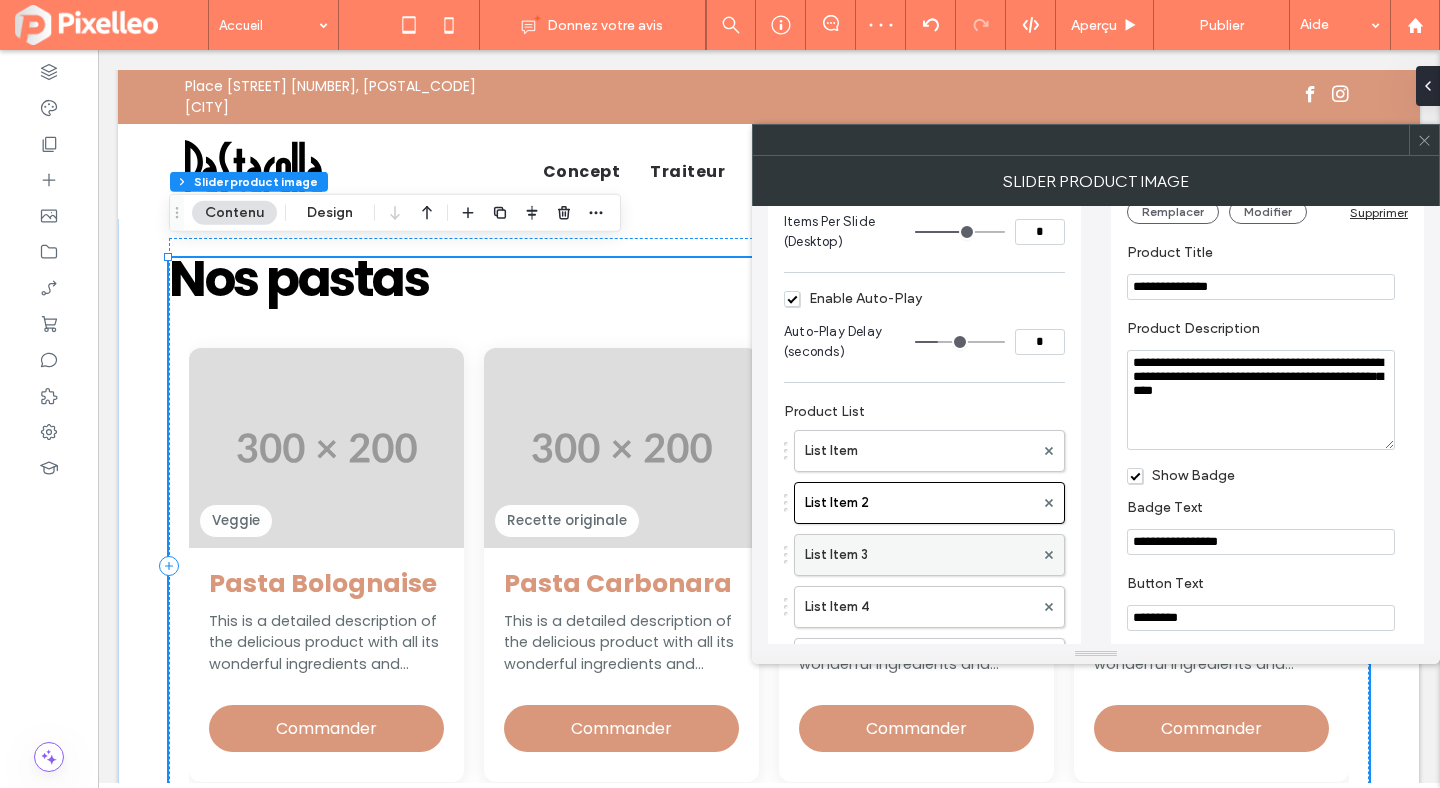 scroll, scrollTop: 307, scrollLeft: 0, axis: vertical 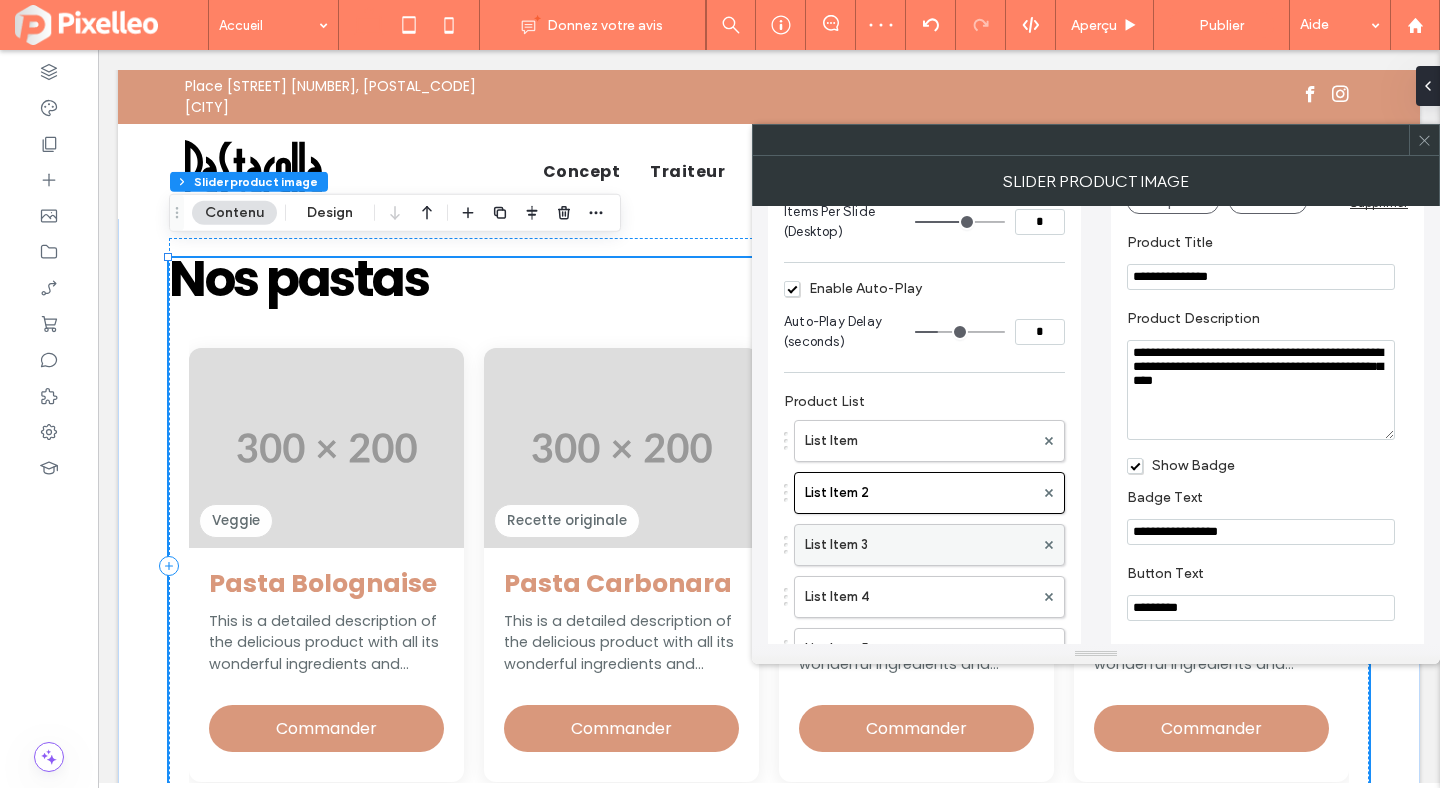 click on "List Item 3" at bounding box center (919, 545) 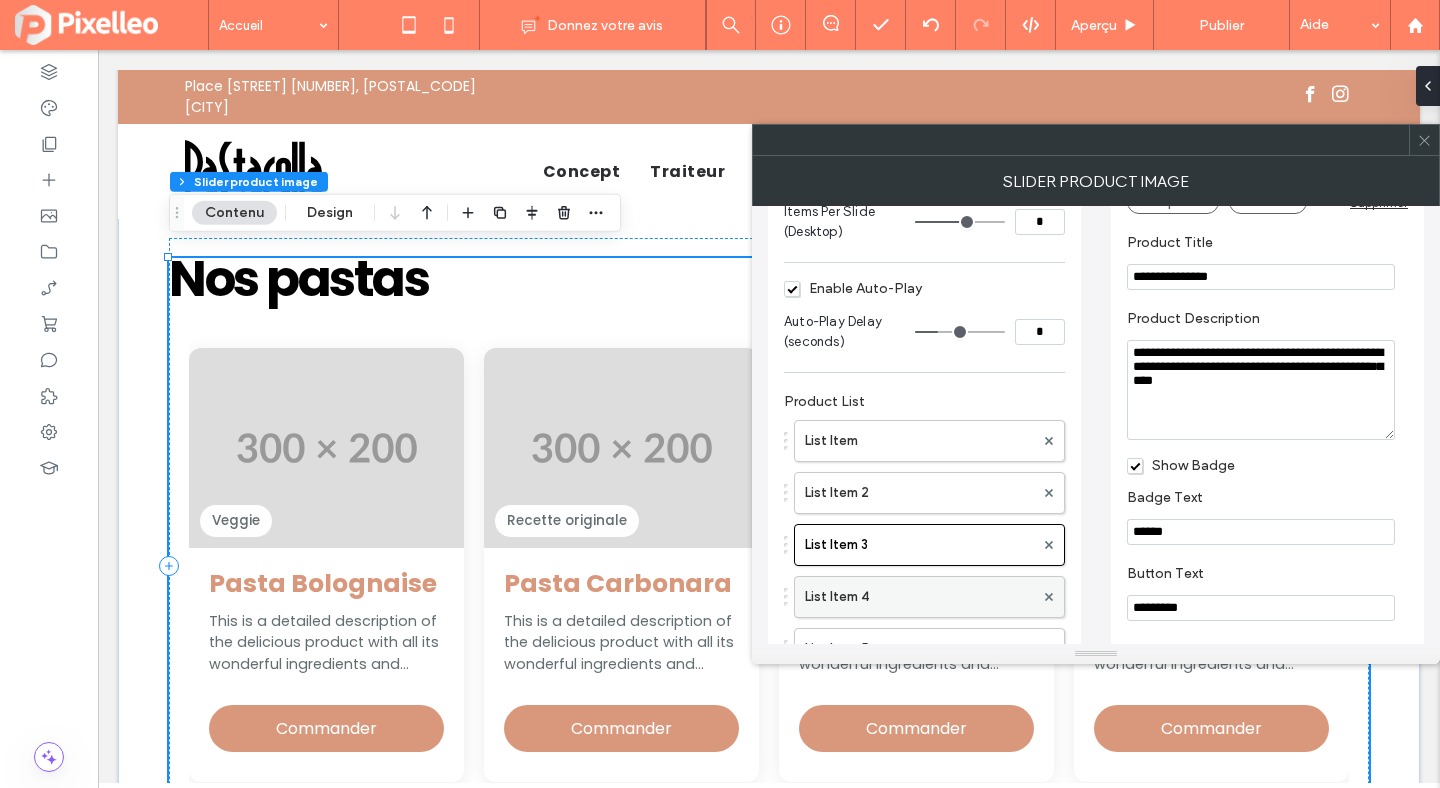 click on "List Item 4" at bounding box center (919, 597) 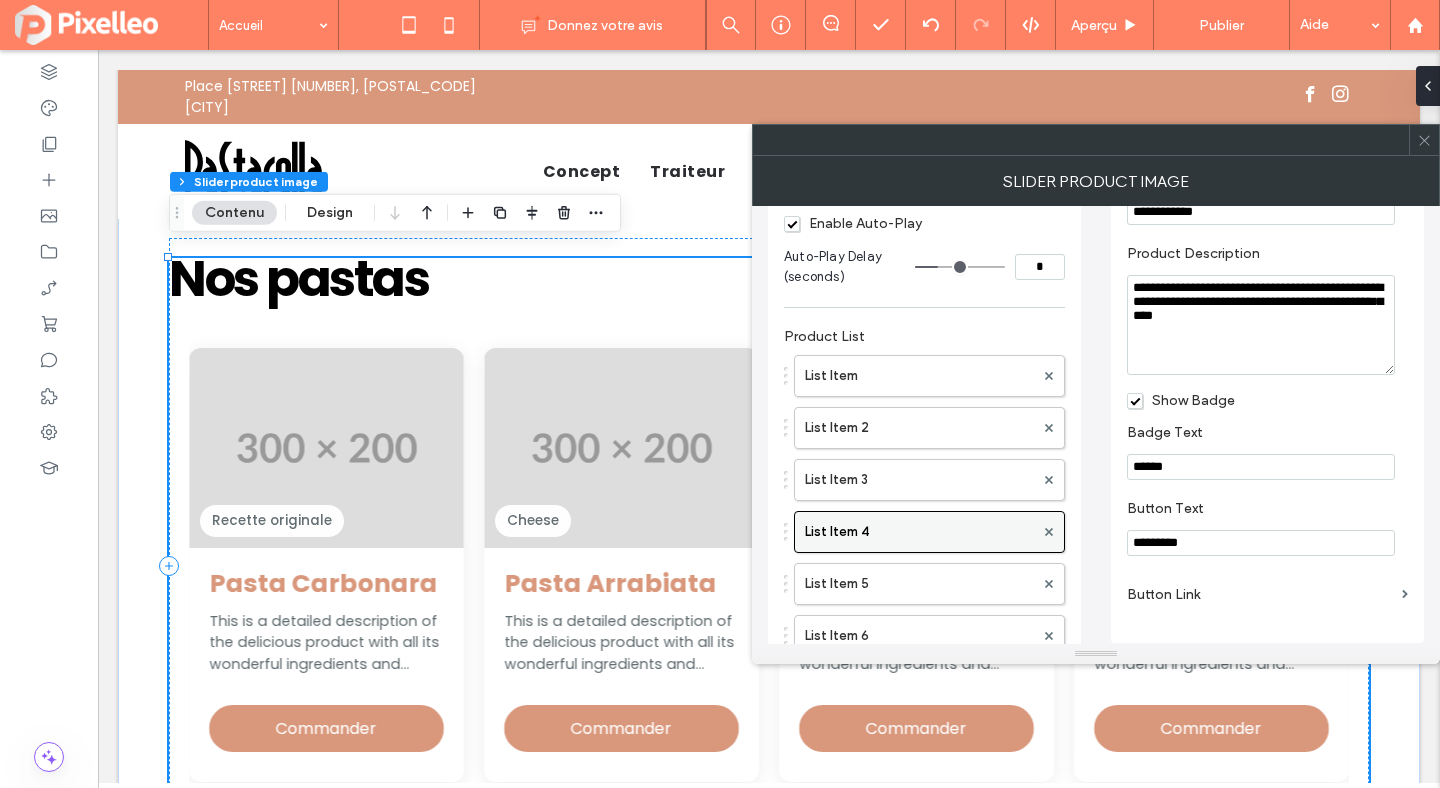 scroll, scrollTop: 454, scrollLeft: 0, axis: vertical 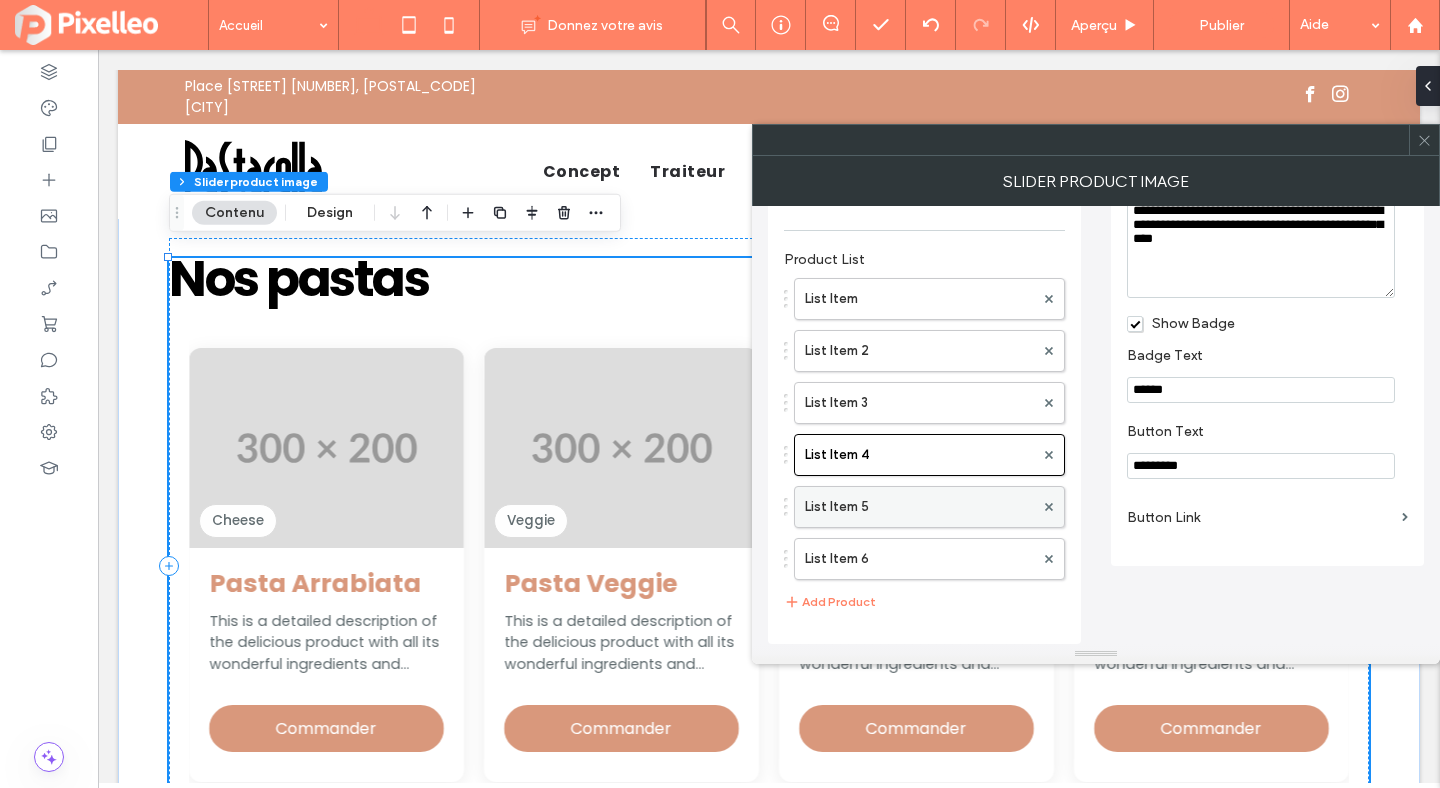 click on "List Item 5" at bounding box center (919, 507) 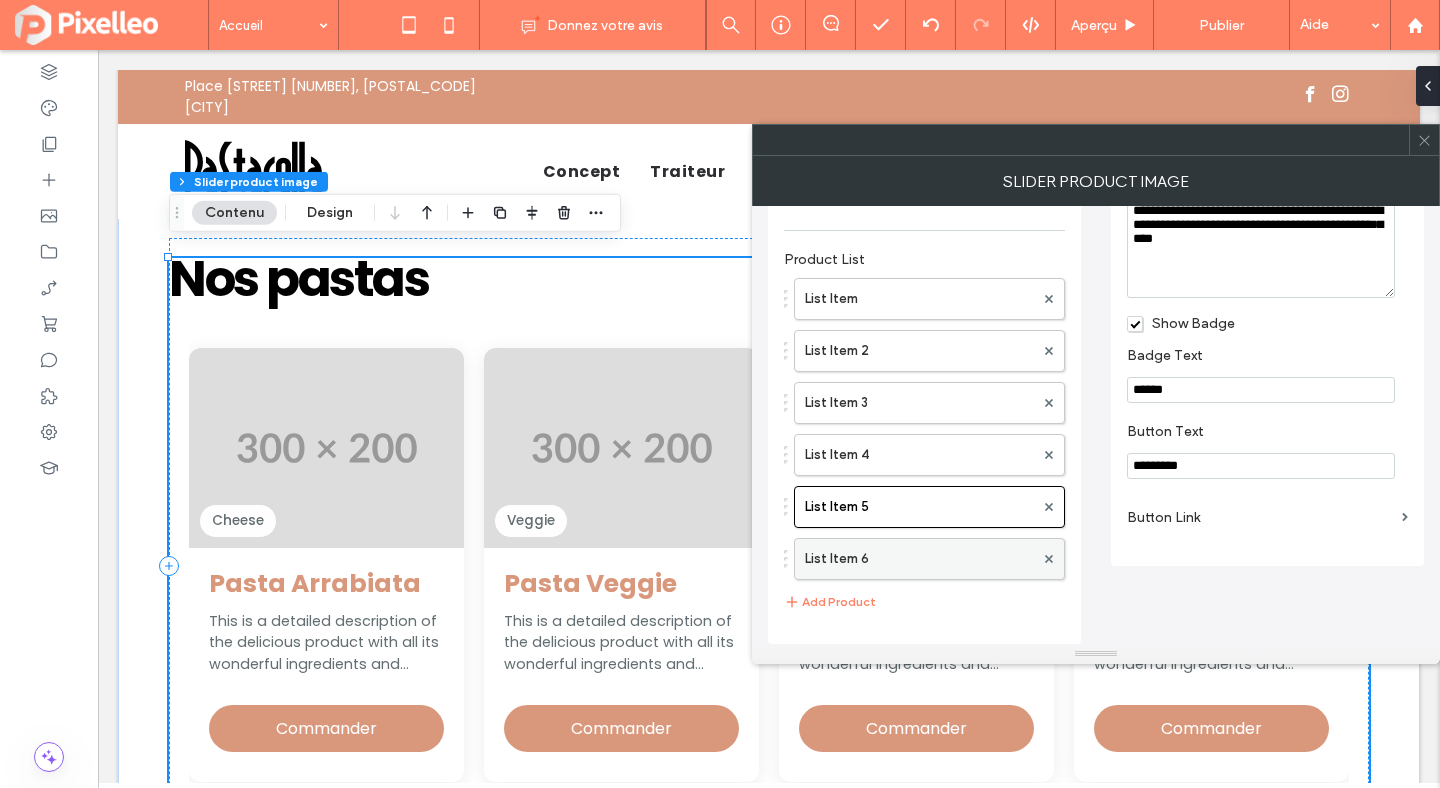 click on "List Item 6" at bounding box center [919, 559] 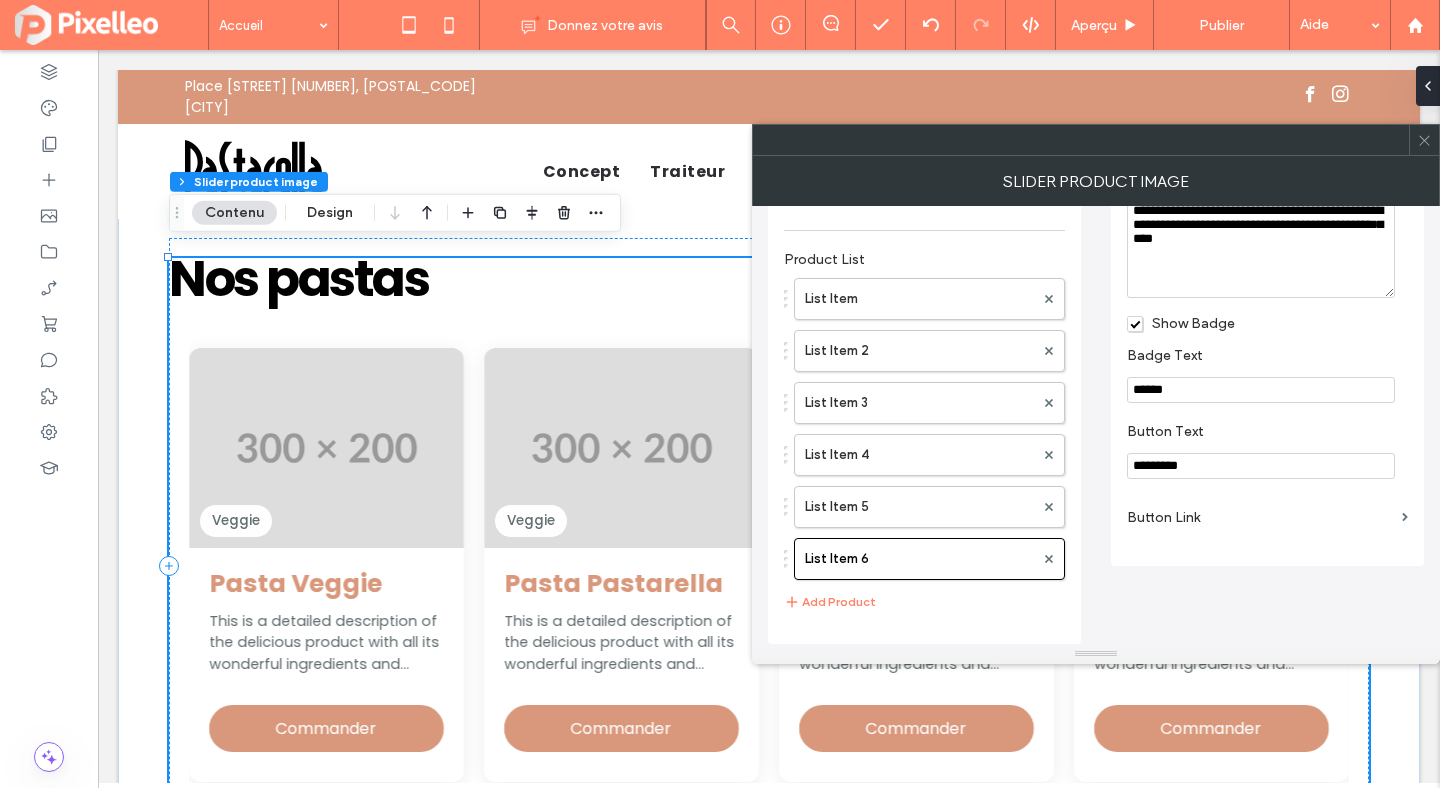 click 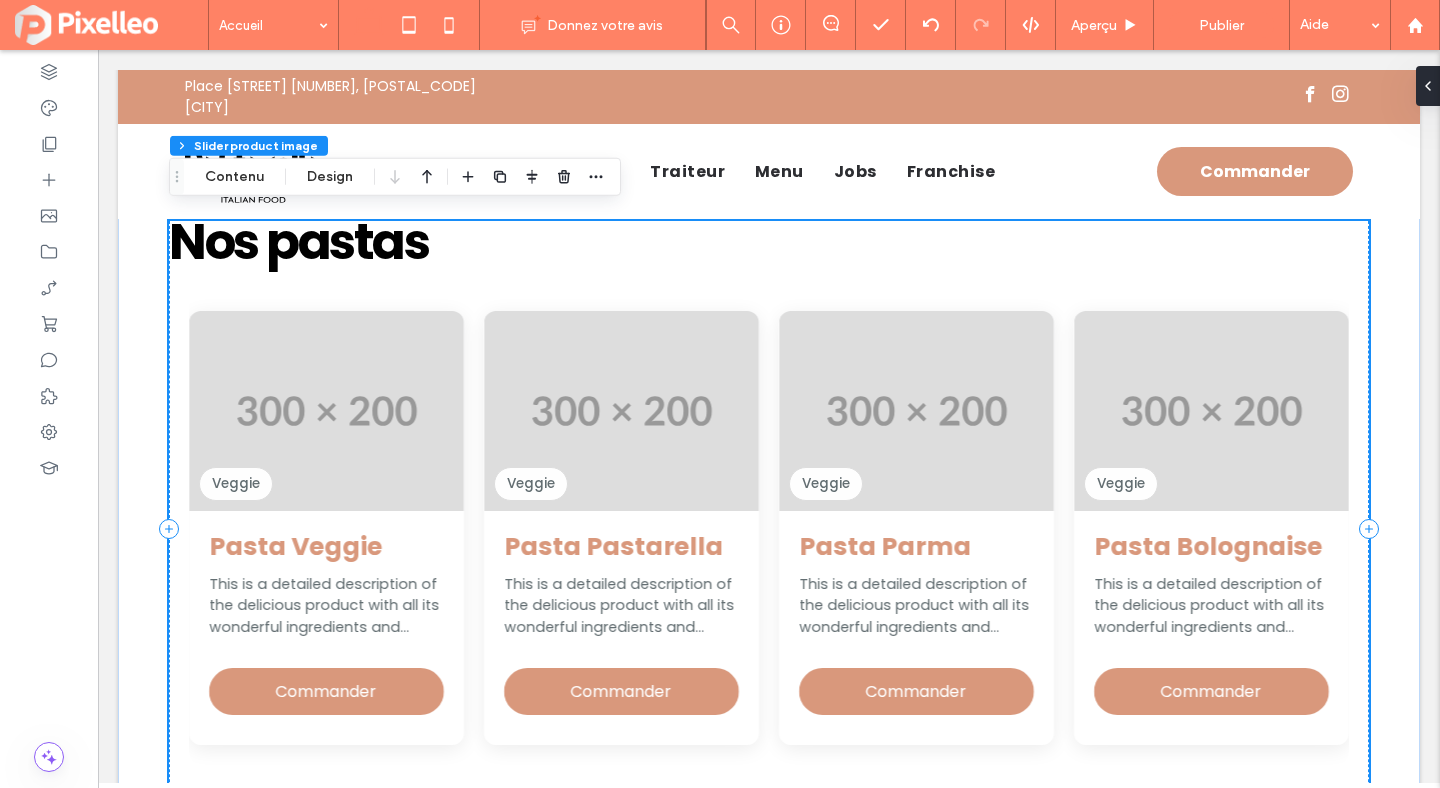 scroll, scrollTop: 839, scrollLeft: 0, axis: vertical 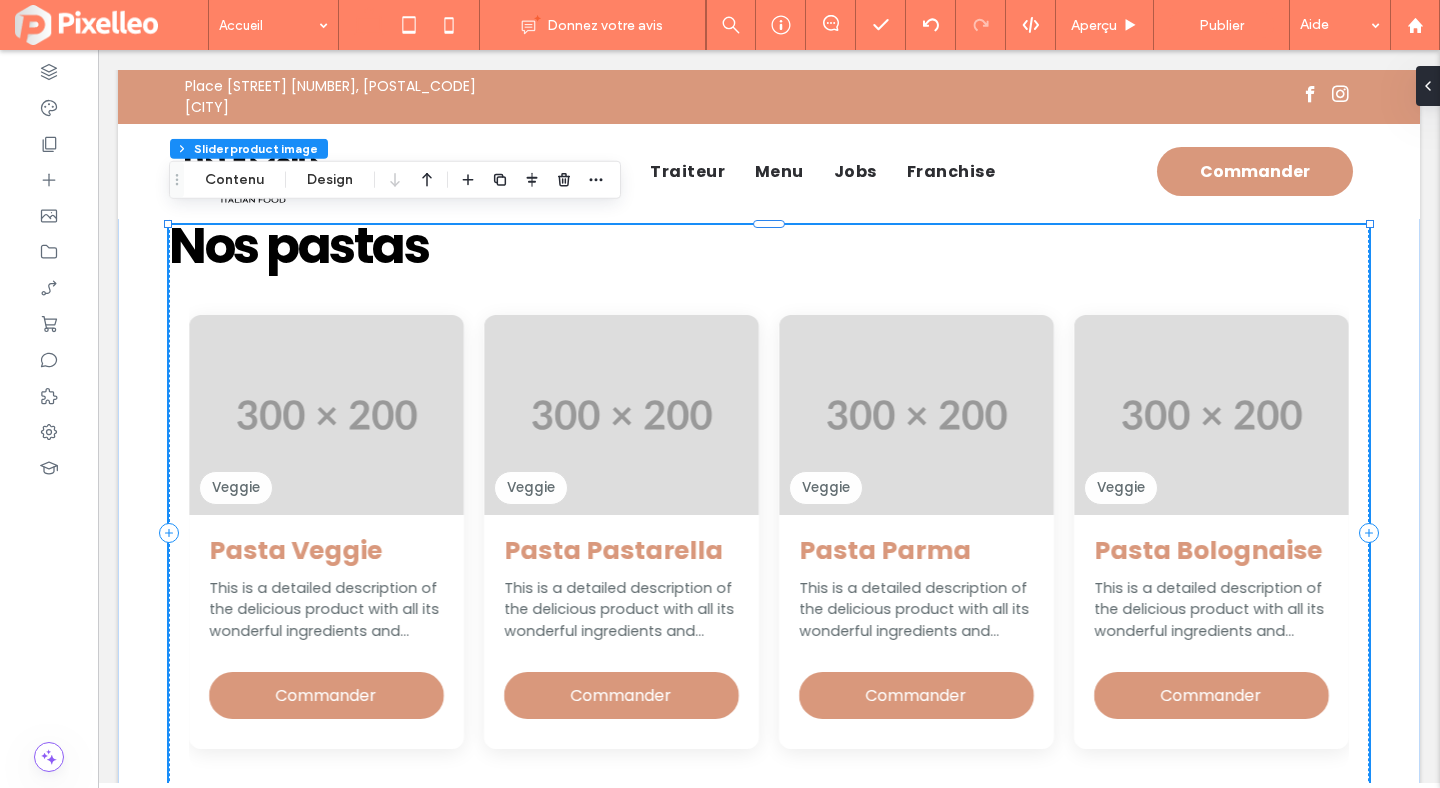 click on "Veggie" at bounding box center (326, 415) 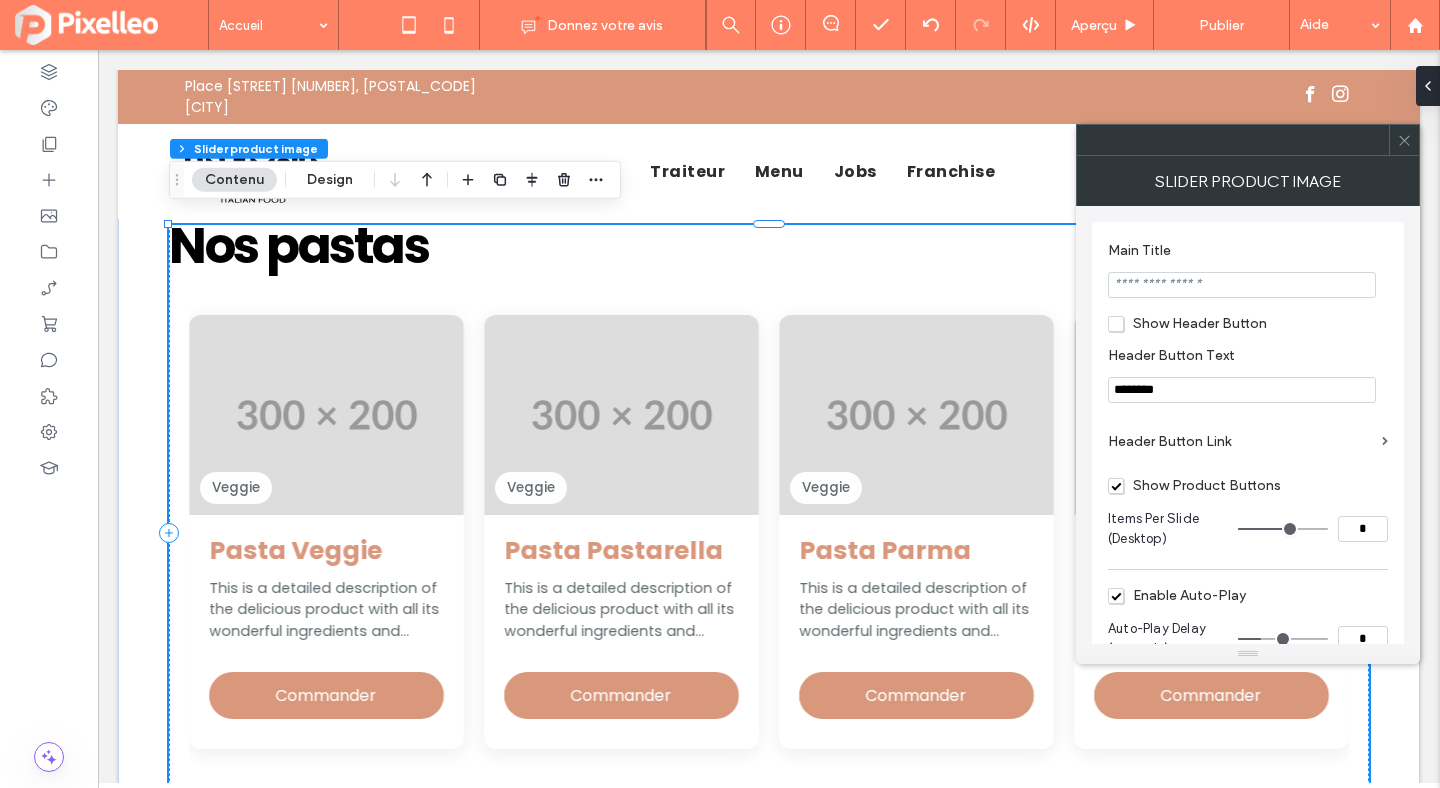 scroll, scrollTop: 293, scrollLeft: 0, axis: vertical 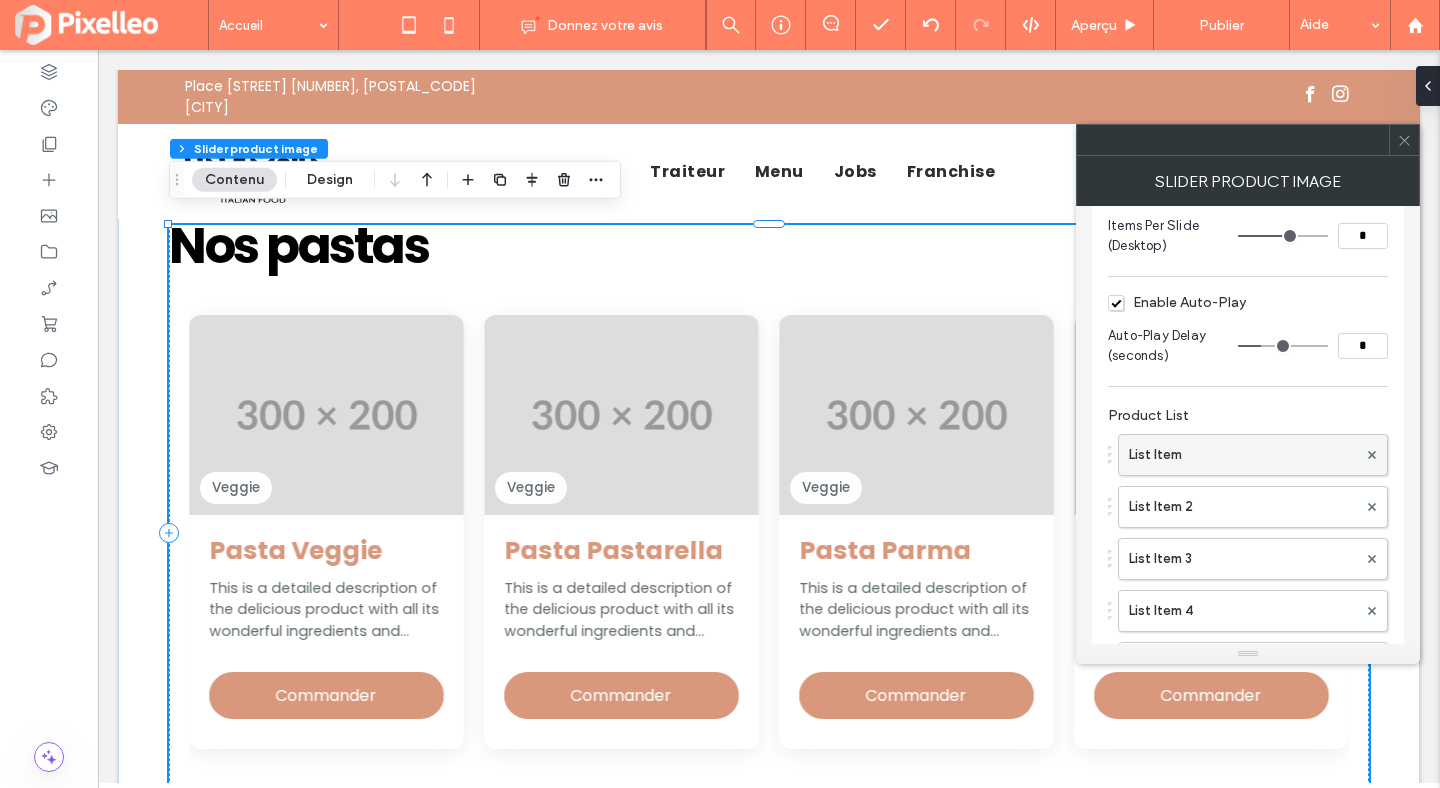 click on "List Item" at bounding box center [1243, 455] 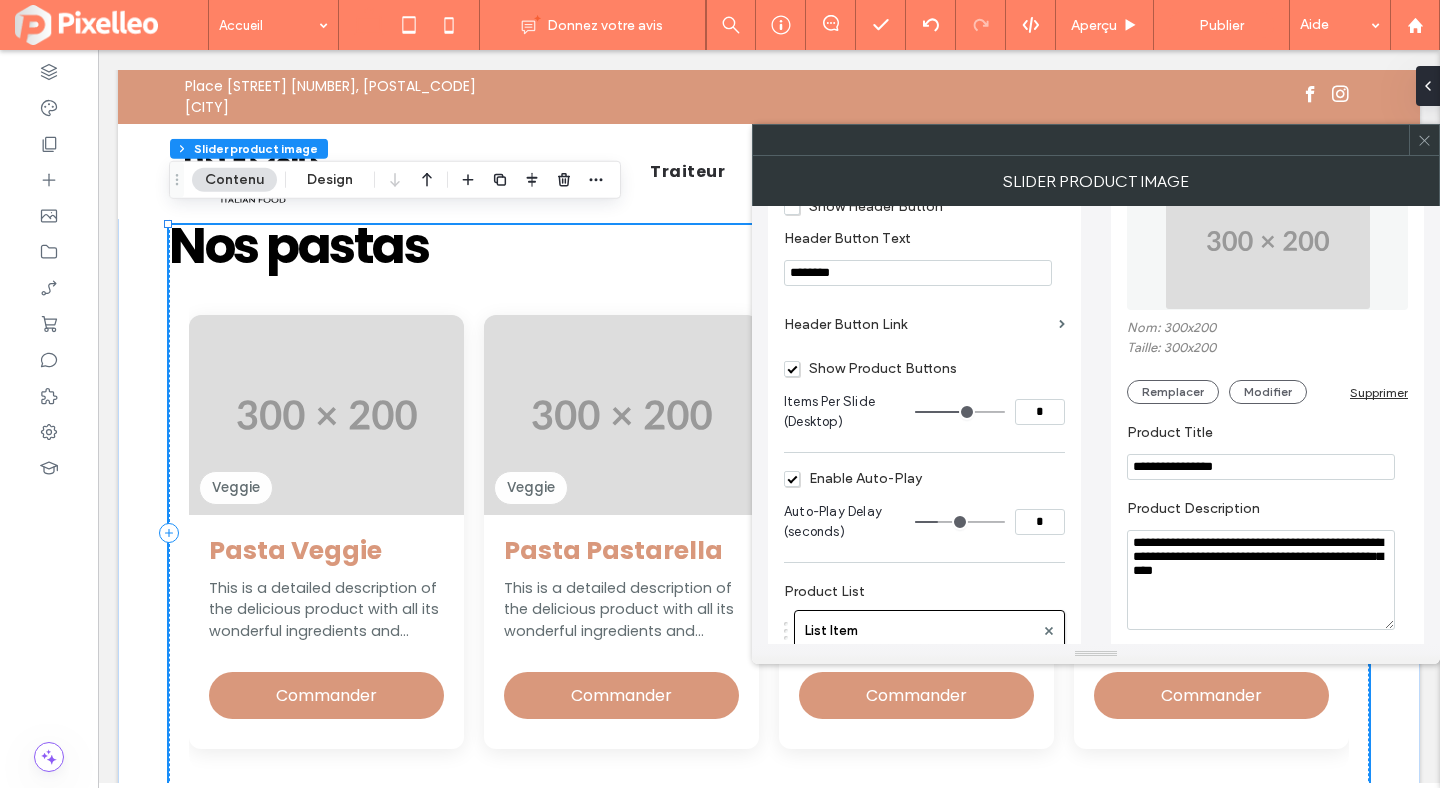 scroll, scrollTop: 106, scrollLeft: 0, axis: vertical 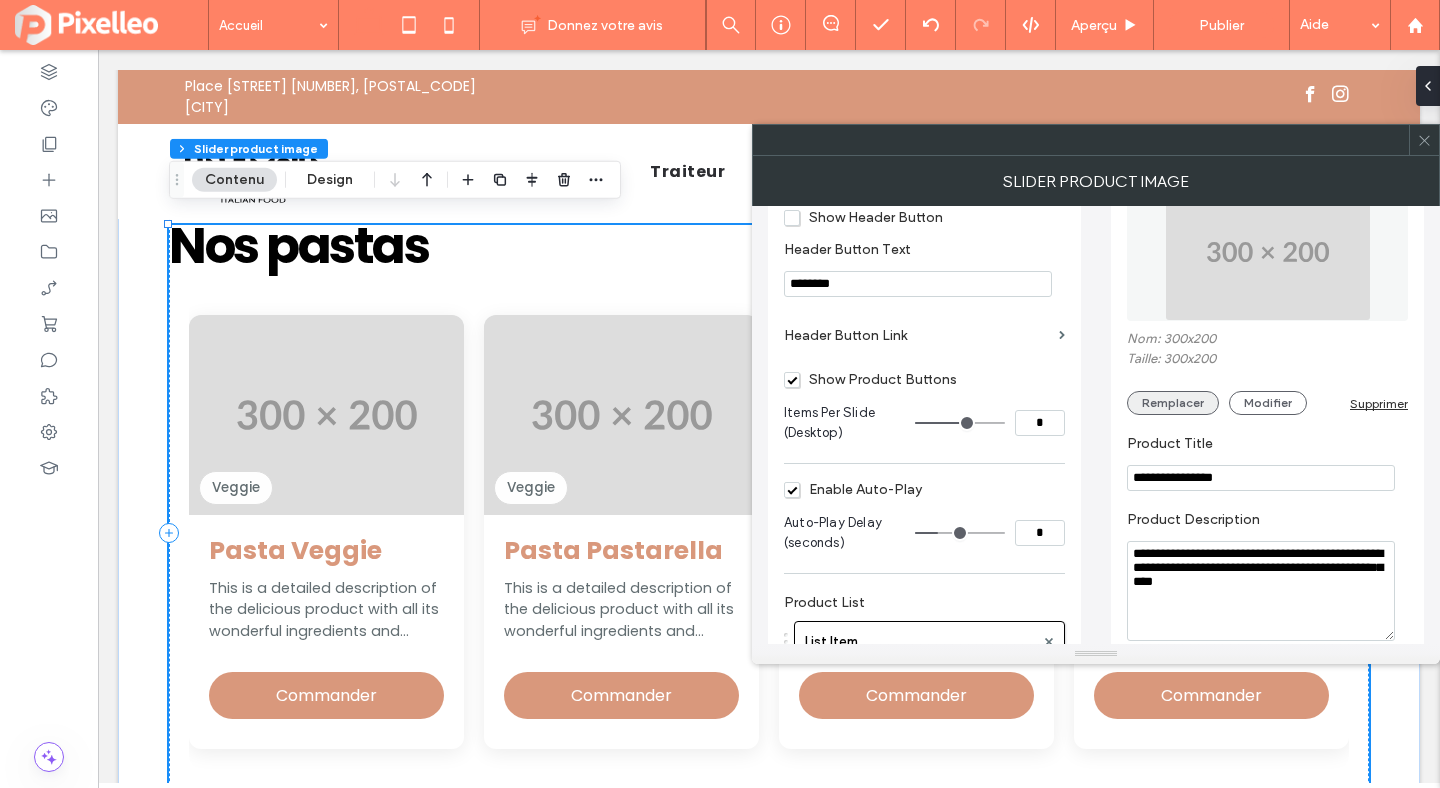 click on "Remplacer" at bounding box center (1173, 403) 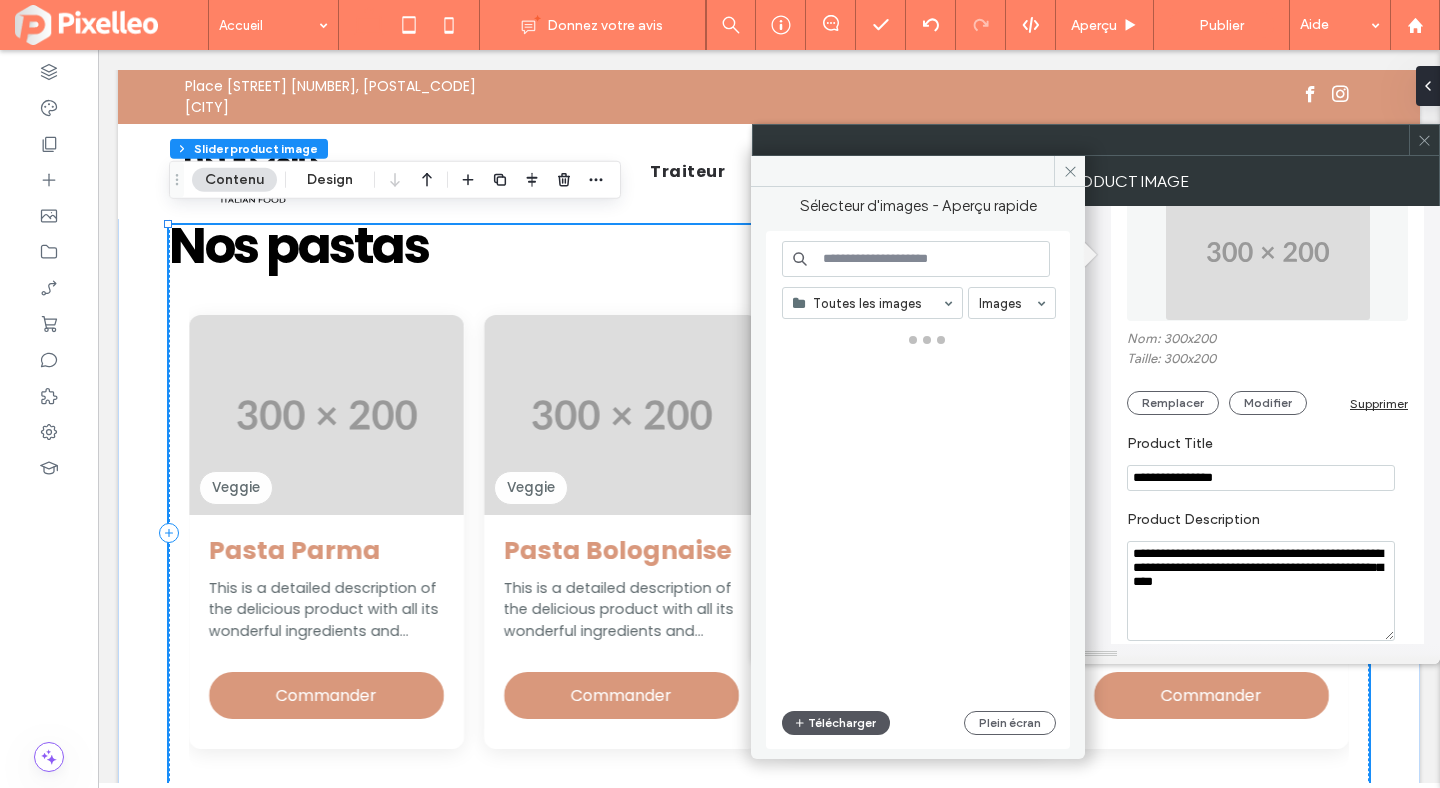 click on "Télécharger" at bounding box center [836, 723] 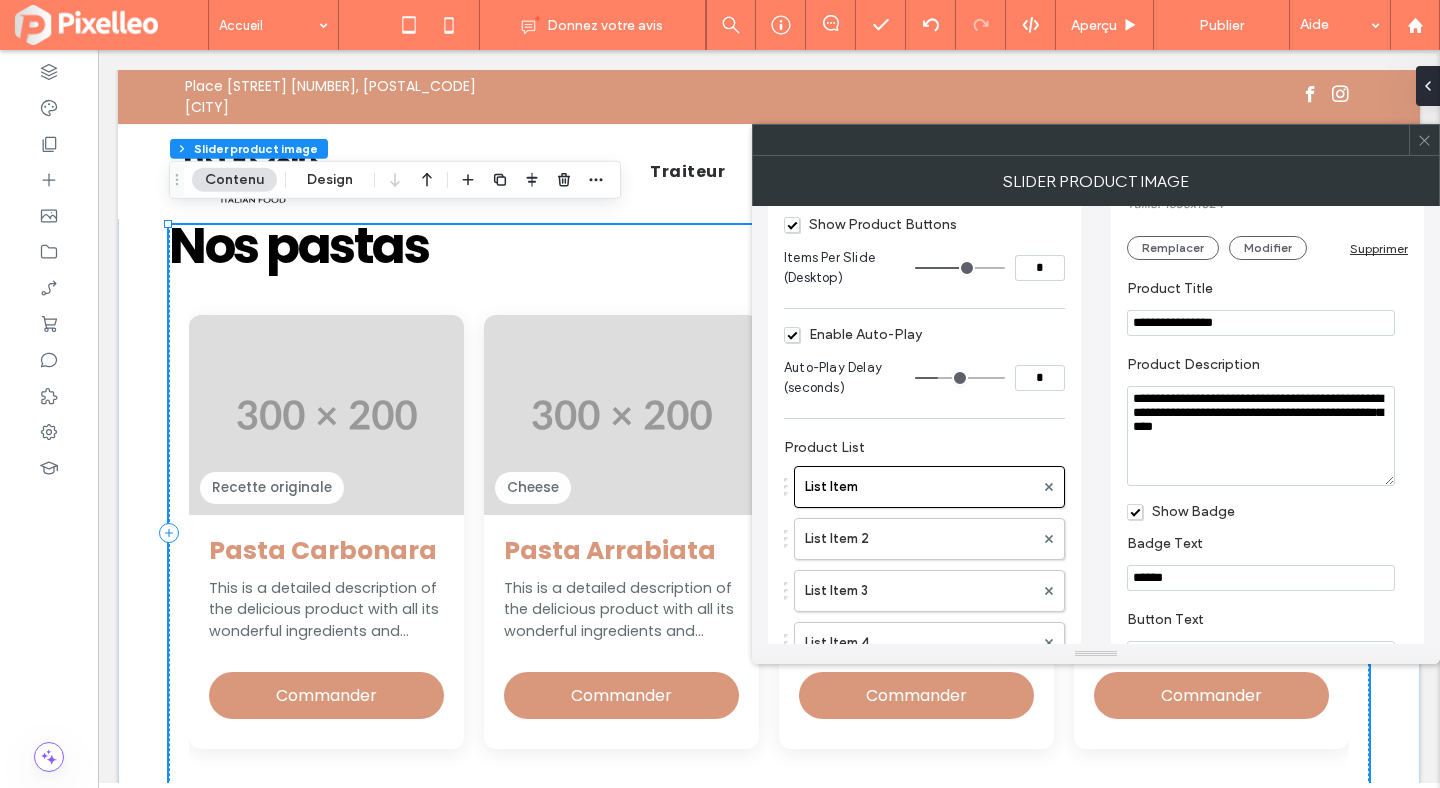 scroll, scrollTop: 319, scrollLeft: 0, axis: vertical 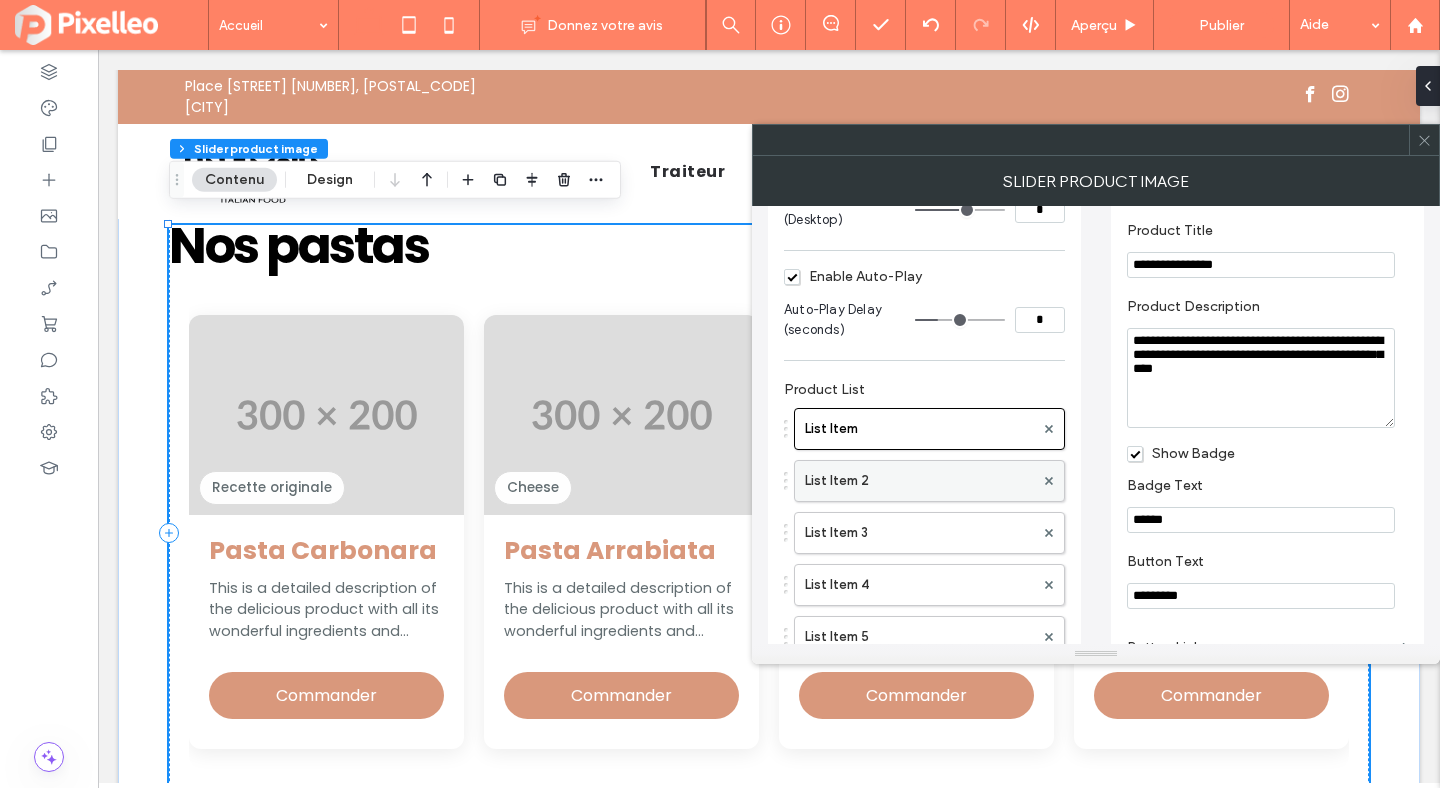 click on "List Item 2" at bounding box center [919, 481] 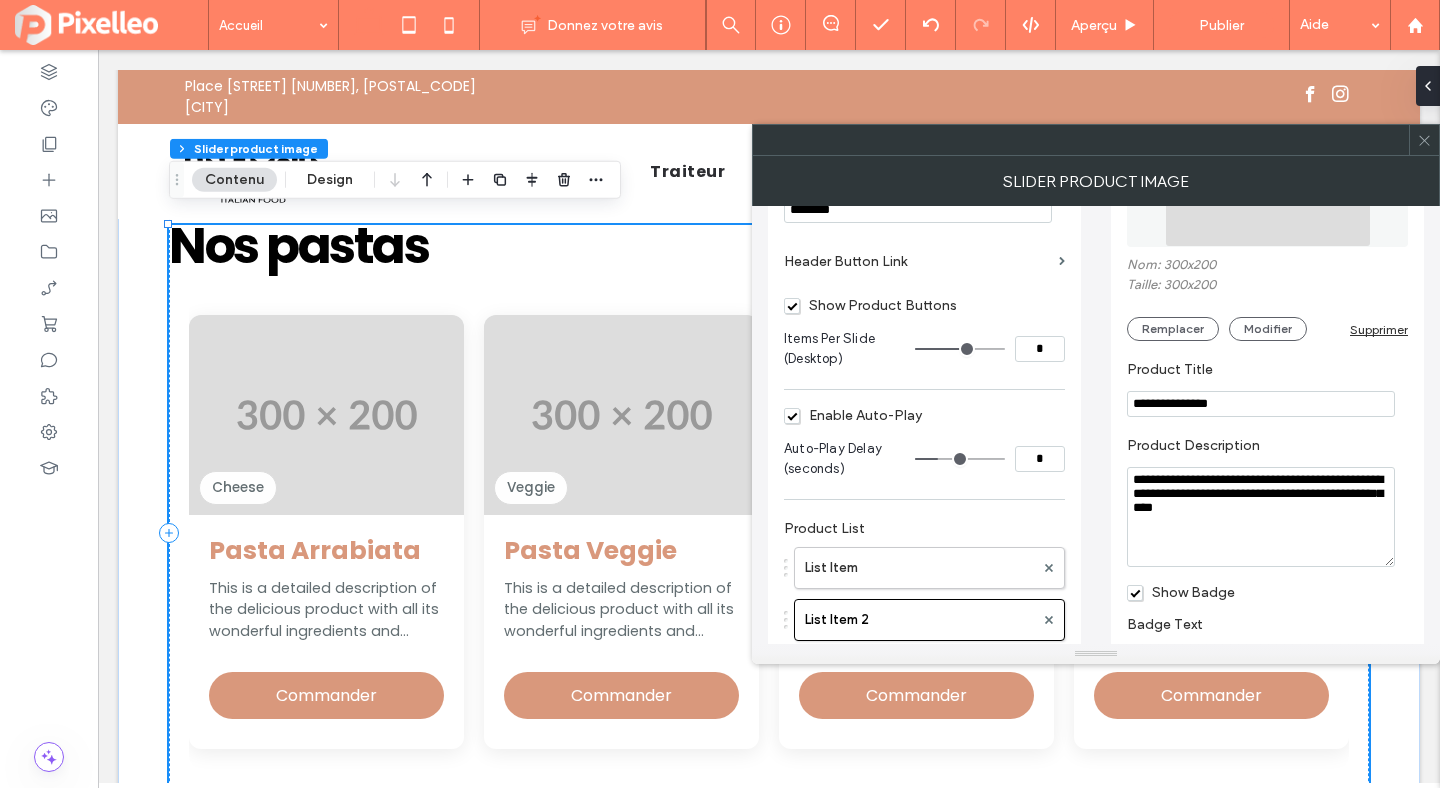scroll, scrollTop: 0, scrollLeft: 0, axis: both 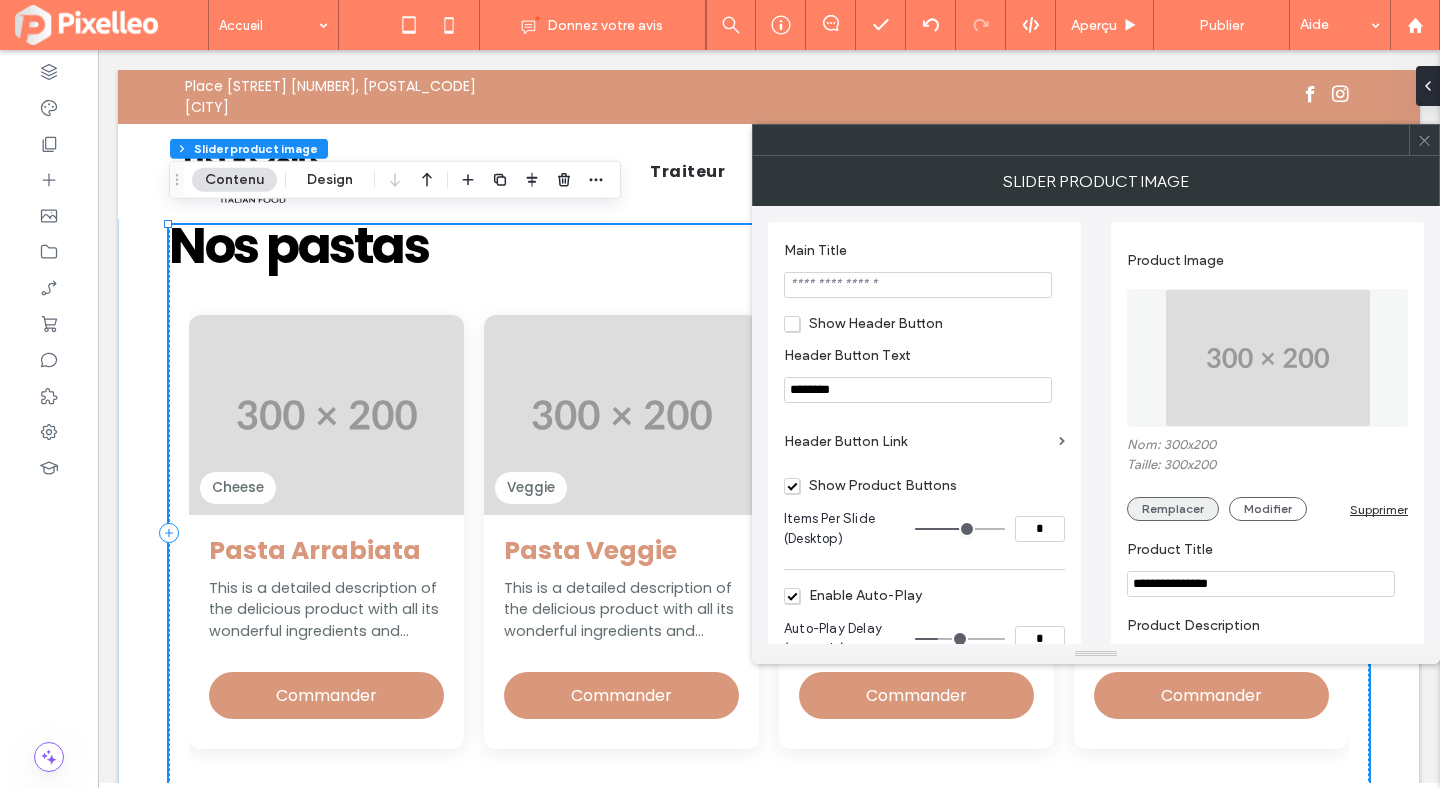click on "Remplacer" at bounding box center [1173, 509] 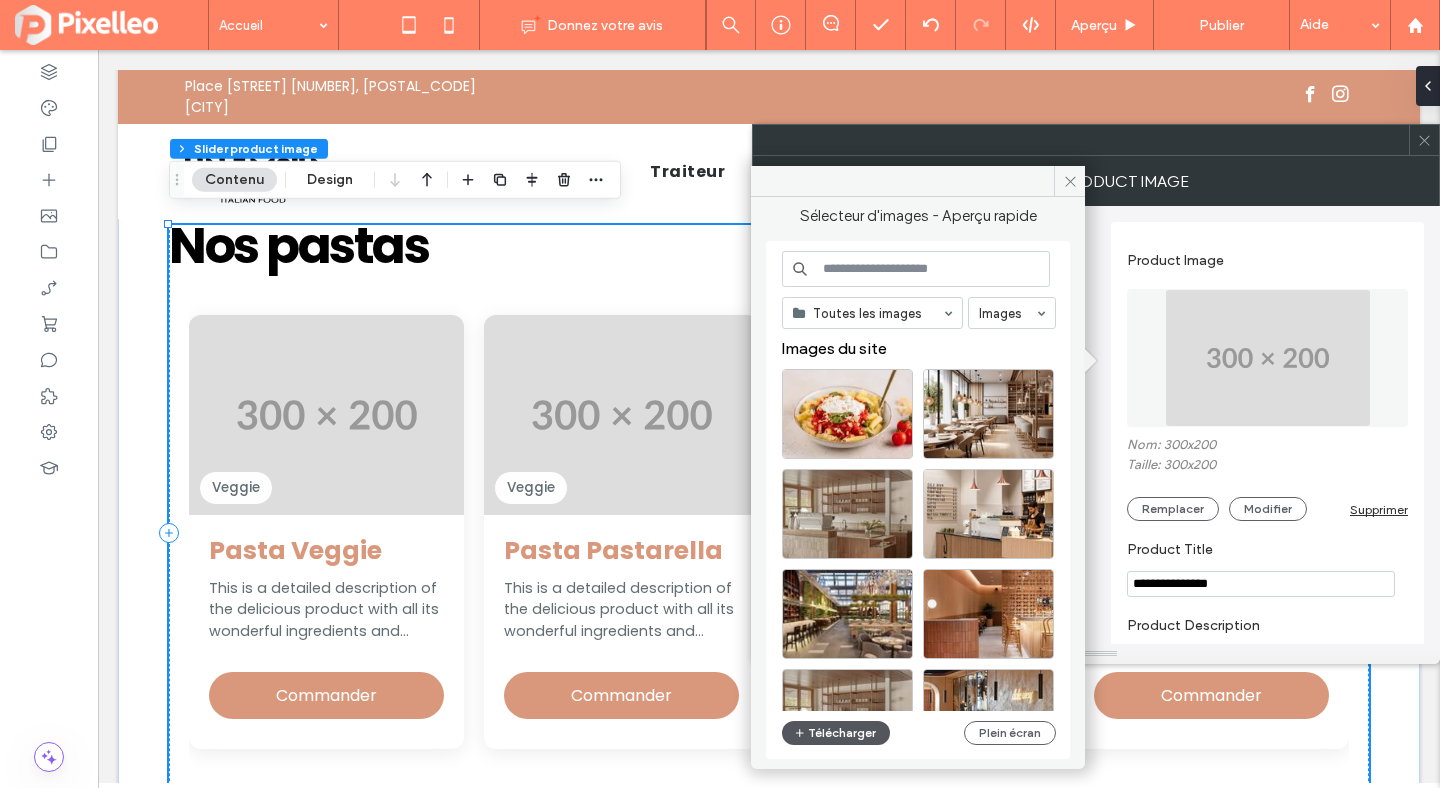 click on "Télécharger" at bounding box center [836, 733] 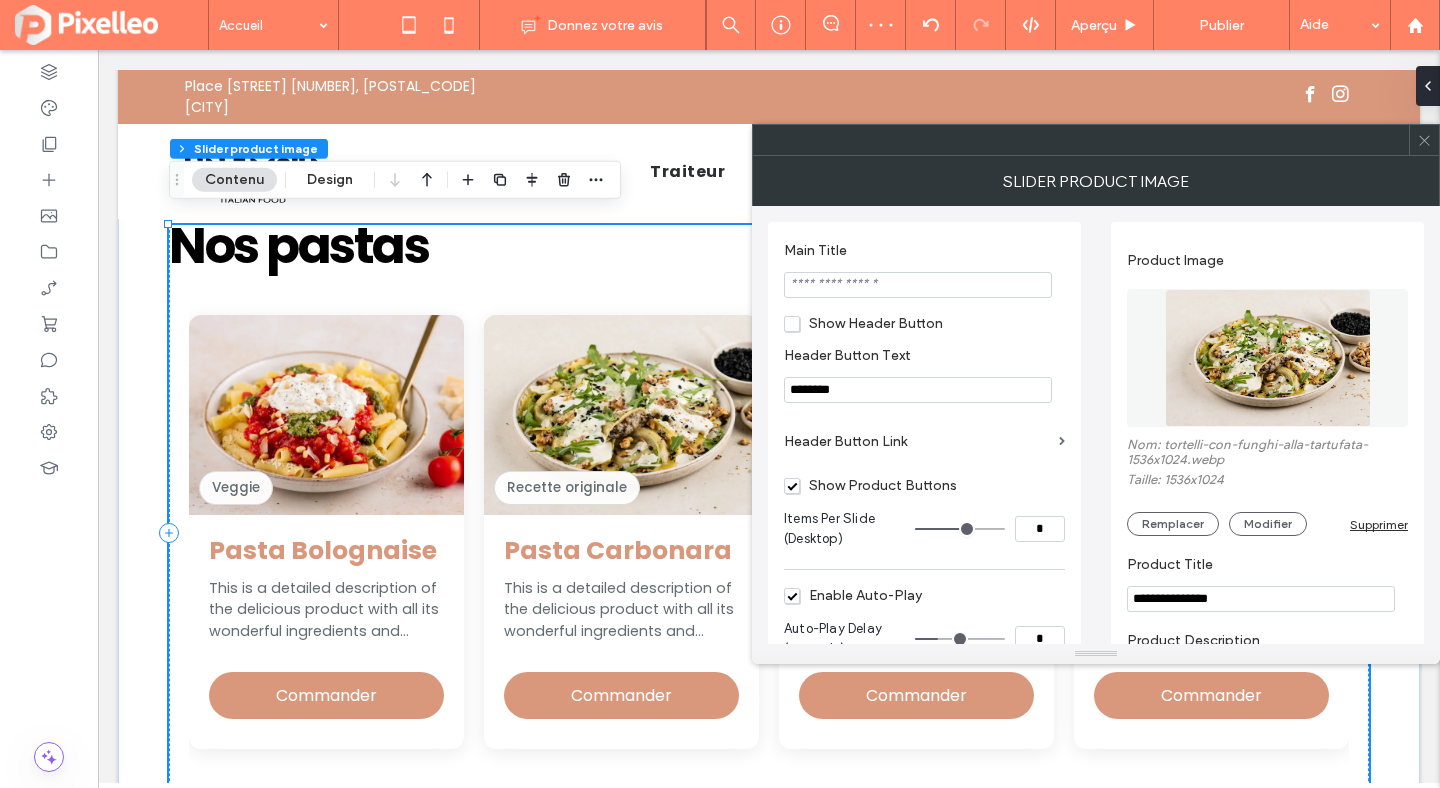 click 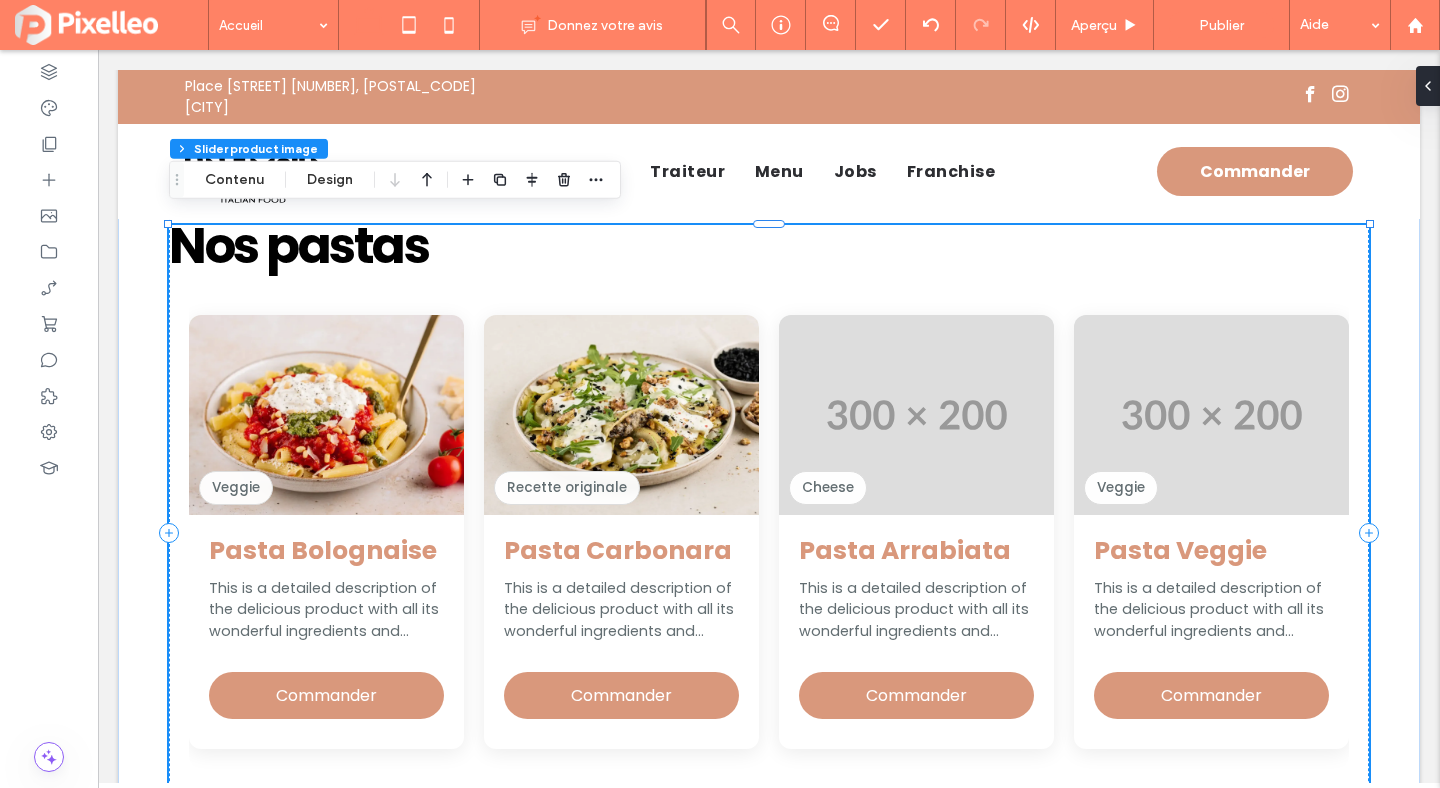 click on "Cheese" at bounding box center (916, 415) 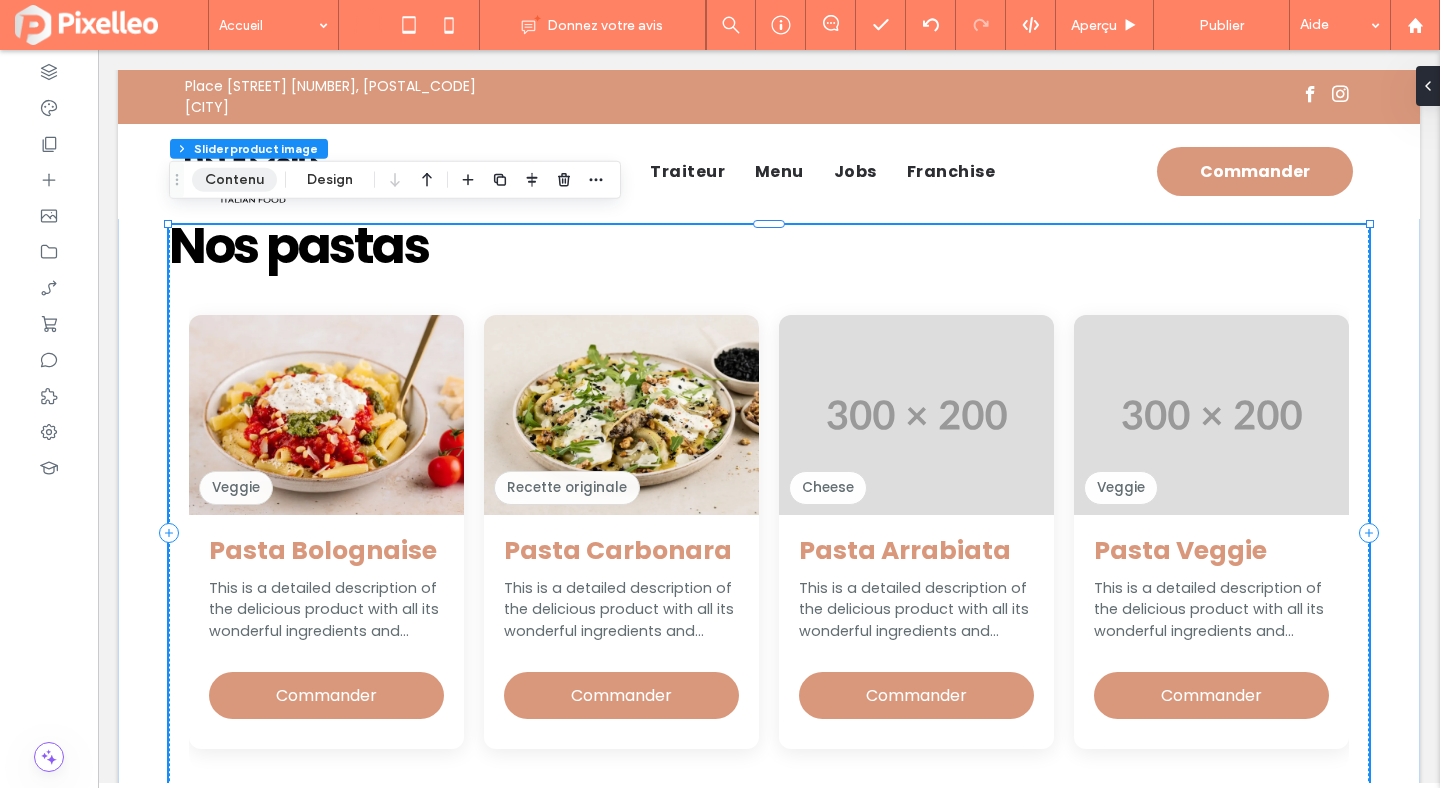click on "Contenu" at bounding box center (234, 180) 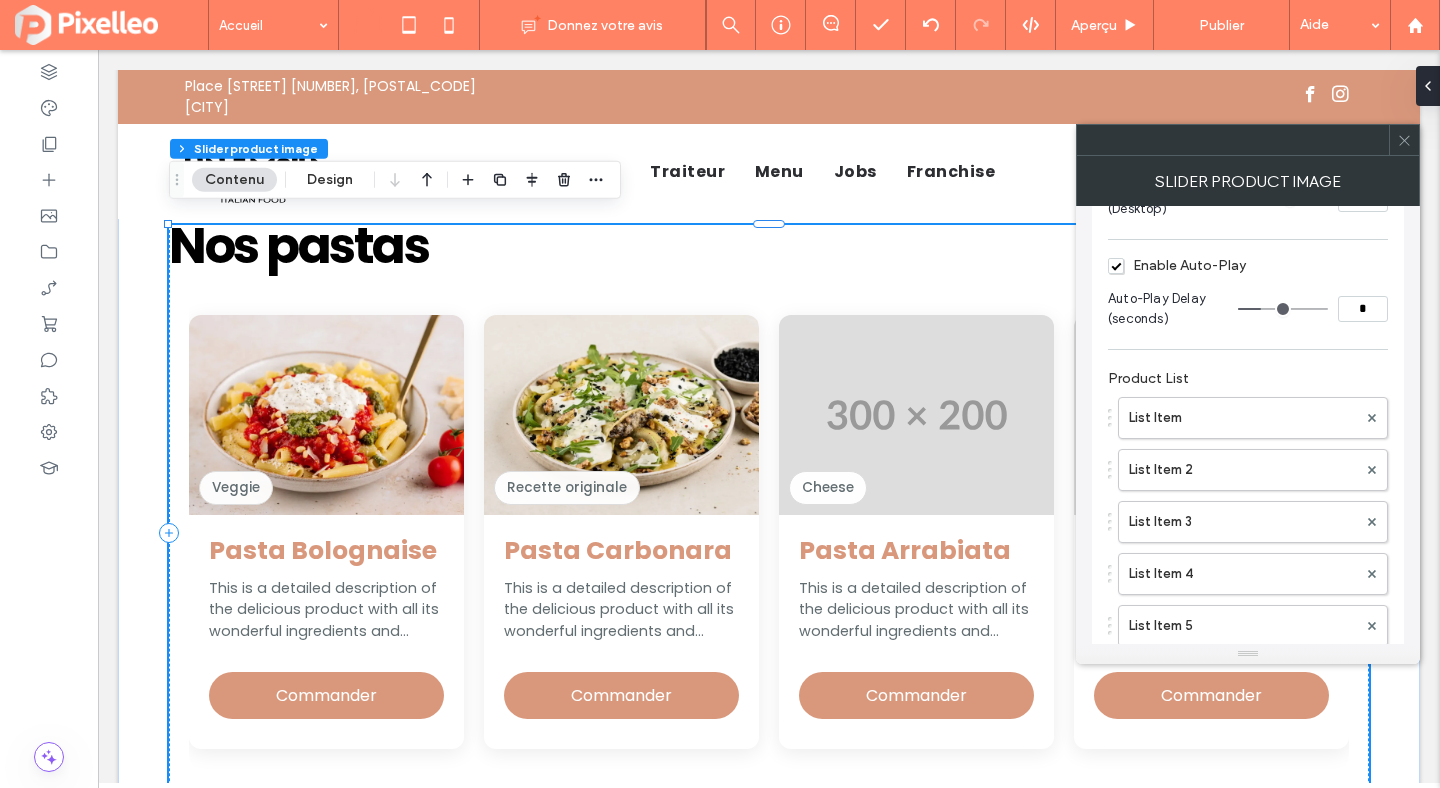 scroll, scrollTop: 399, scrollLeft: 0, axis: vertical 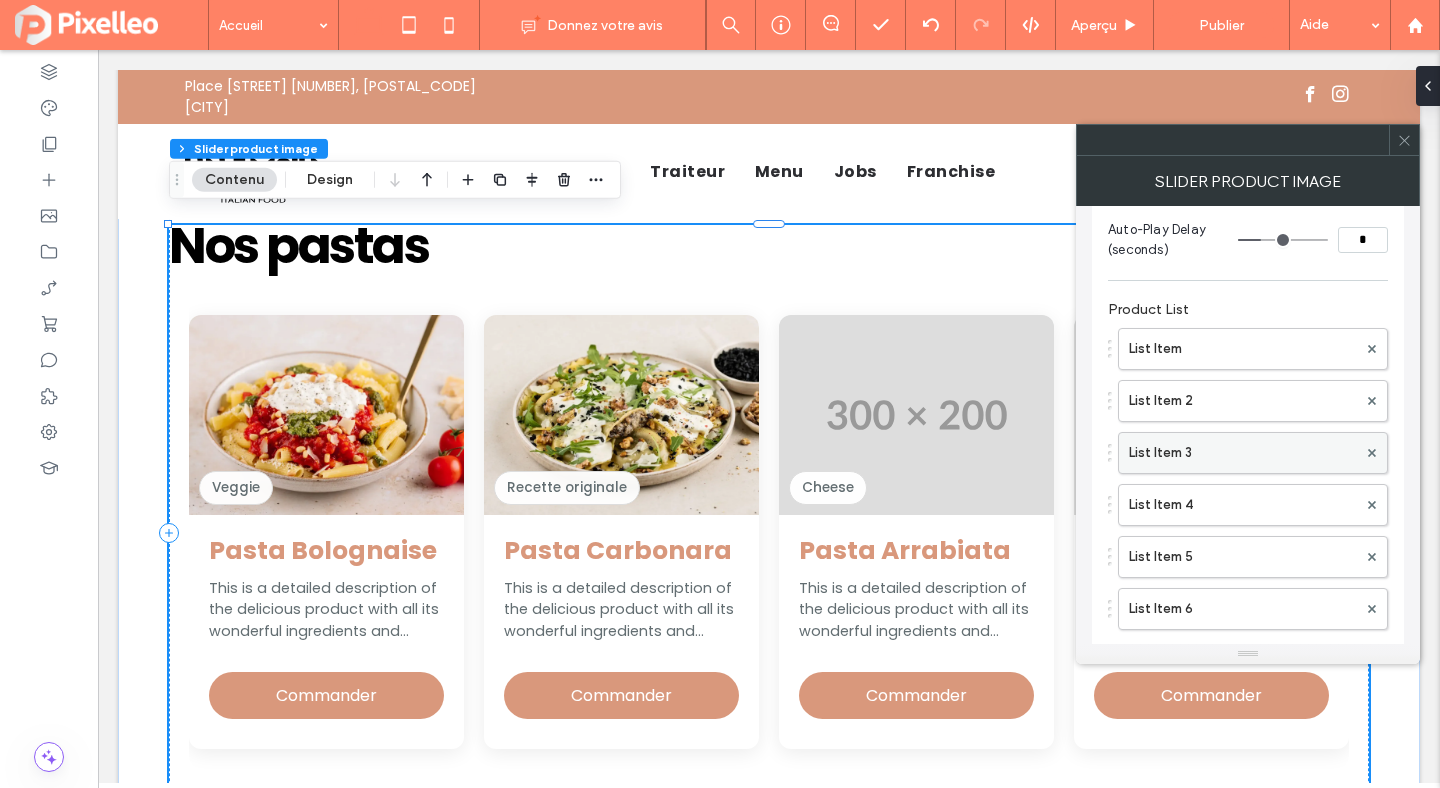 click on "List Item 3" at bounding box center [1243, 453] 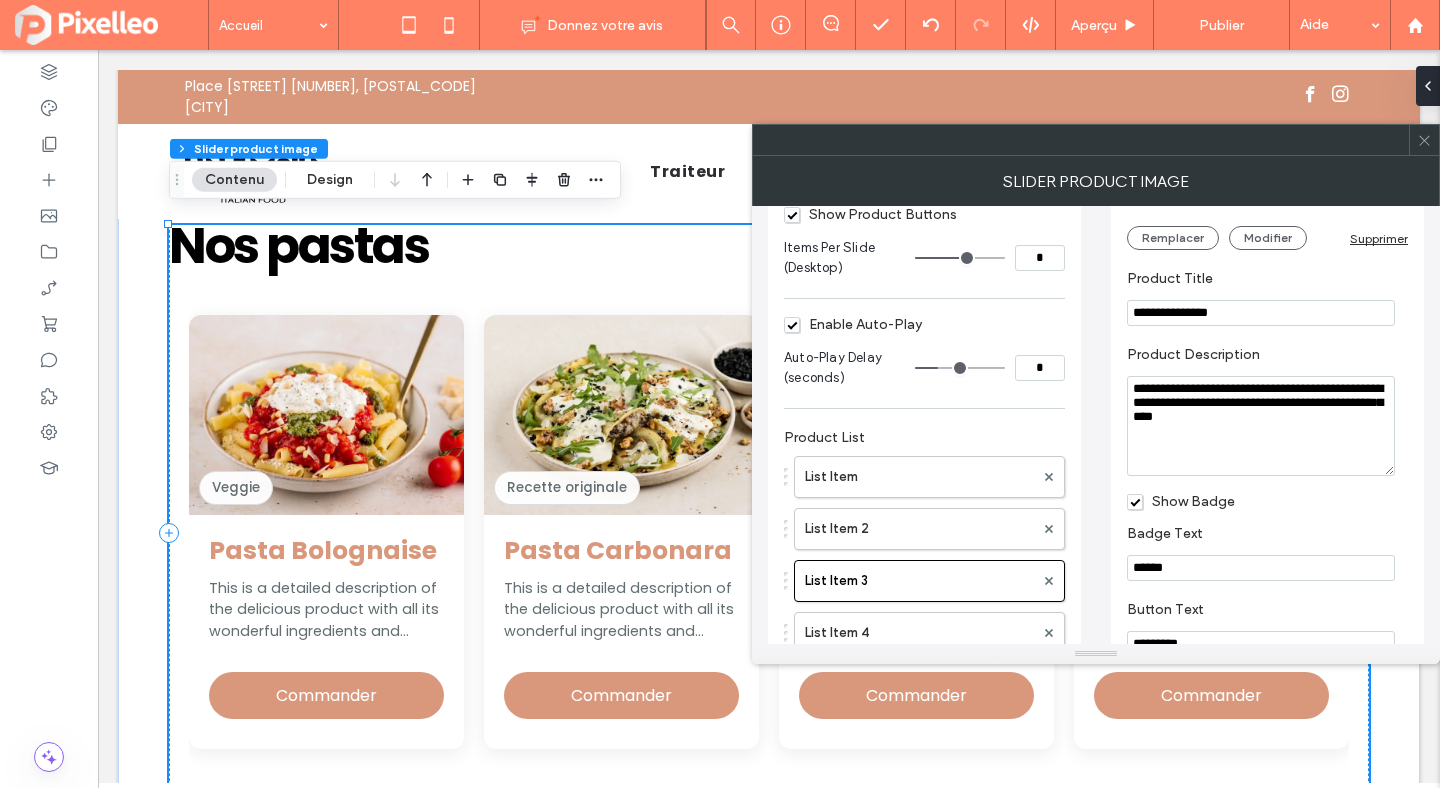 scroll, scrollTop: 0, scrollLeft: 0, axis: both 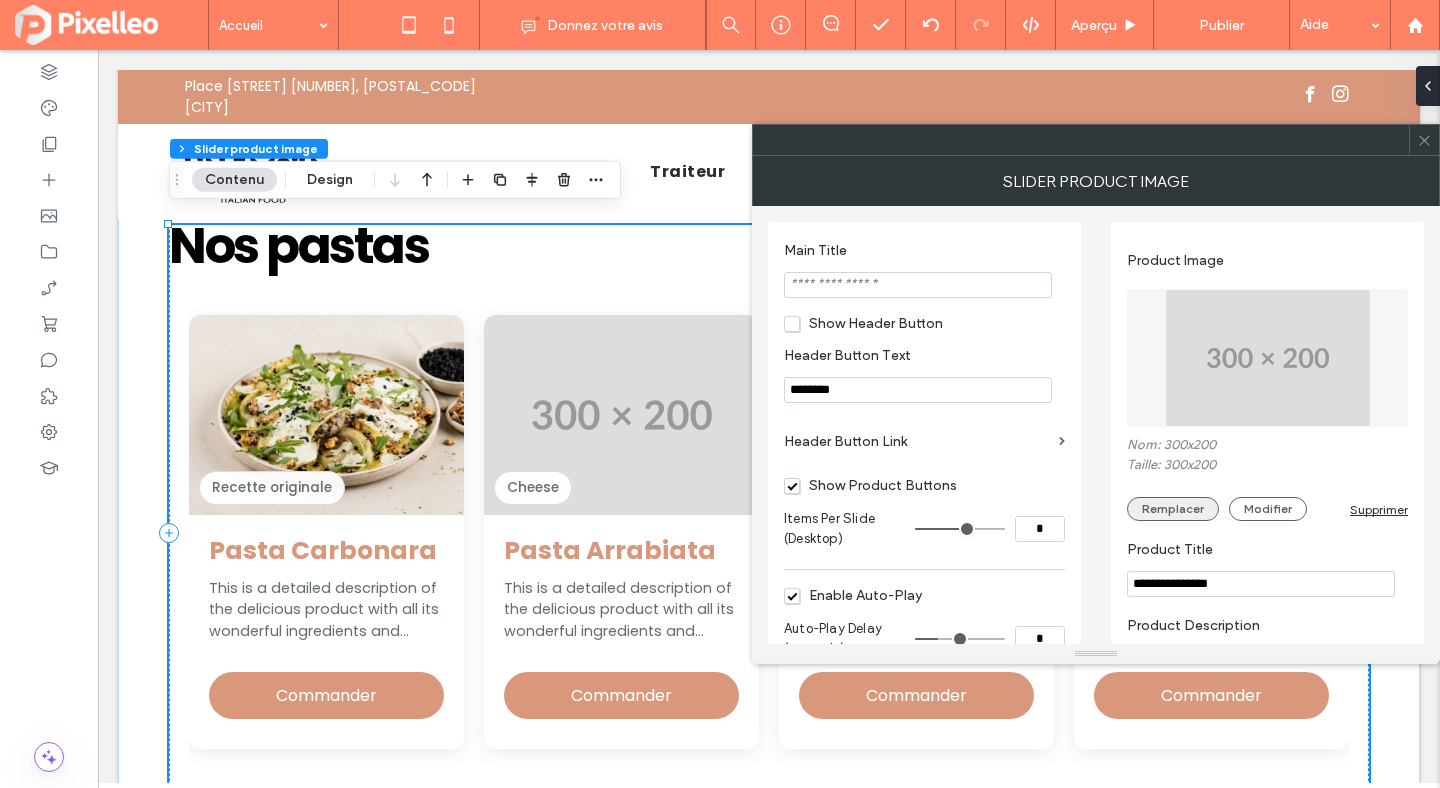 click on "Remplacer" at bounding box center (1173, 509) 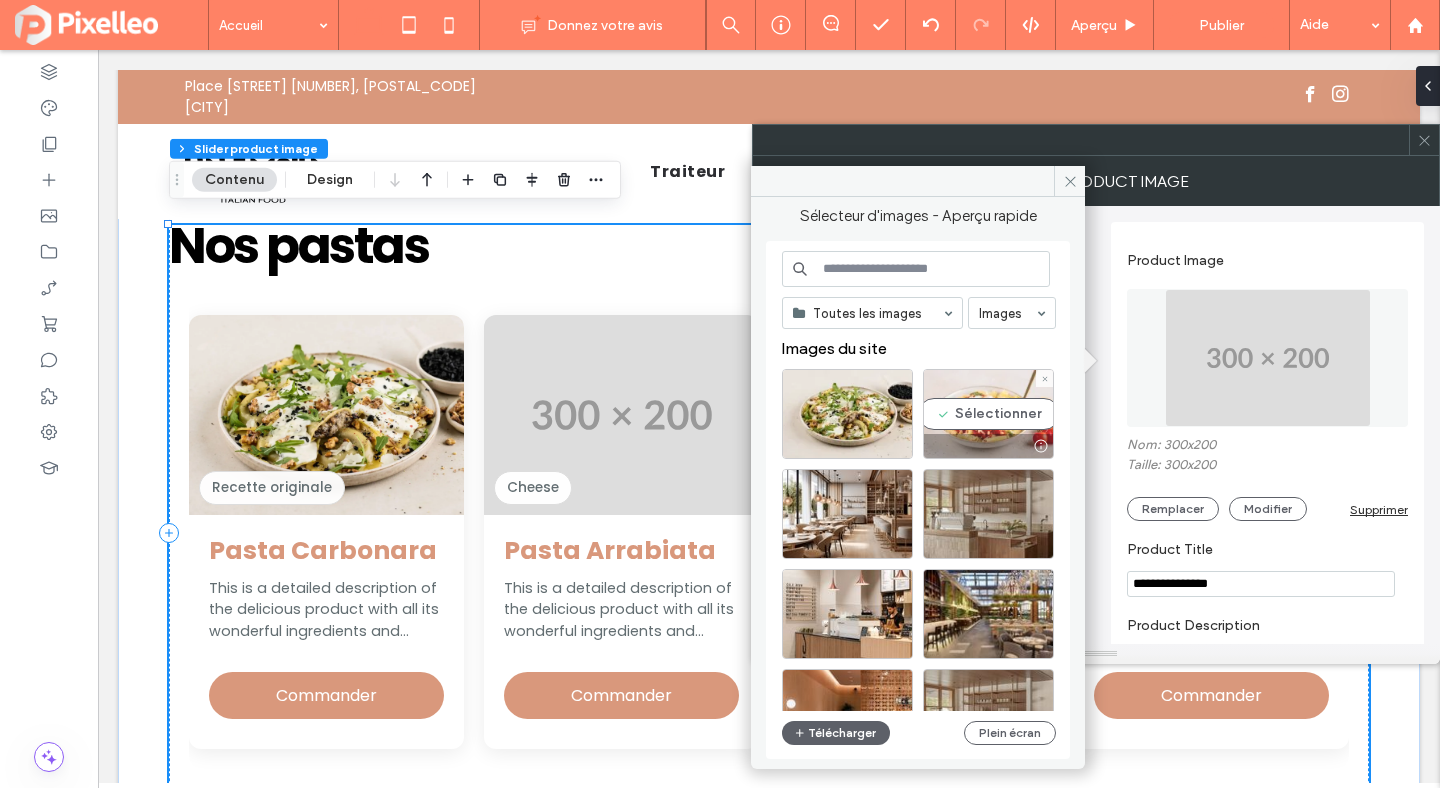 click on "Sélectionner" at bounding box center (988, 414) 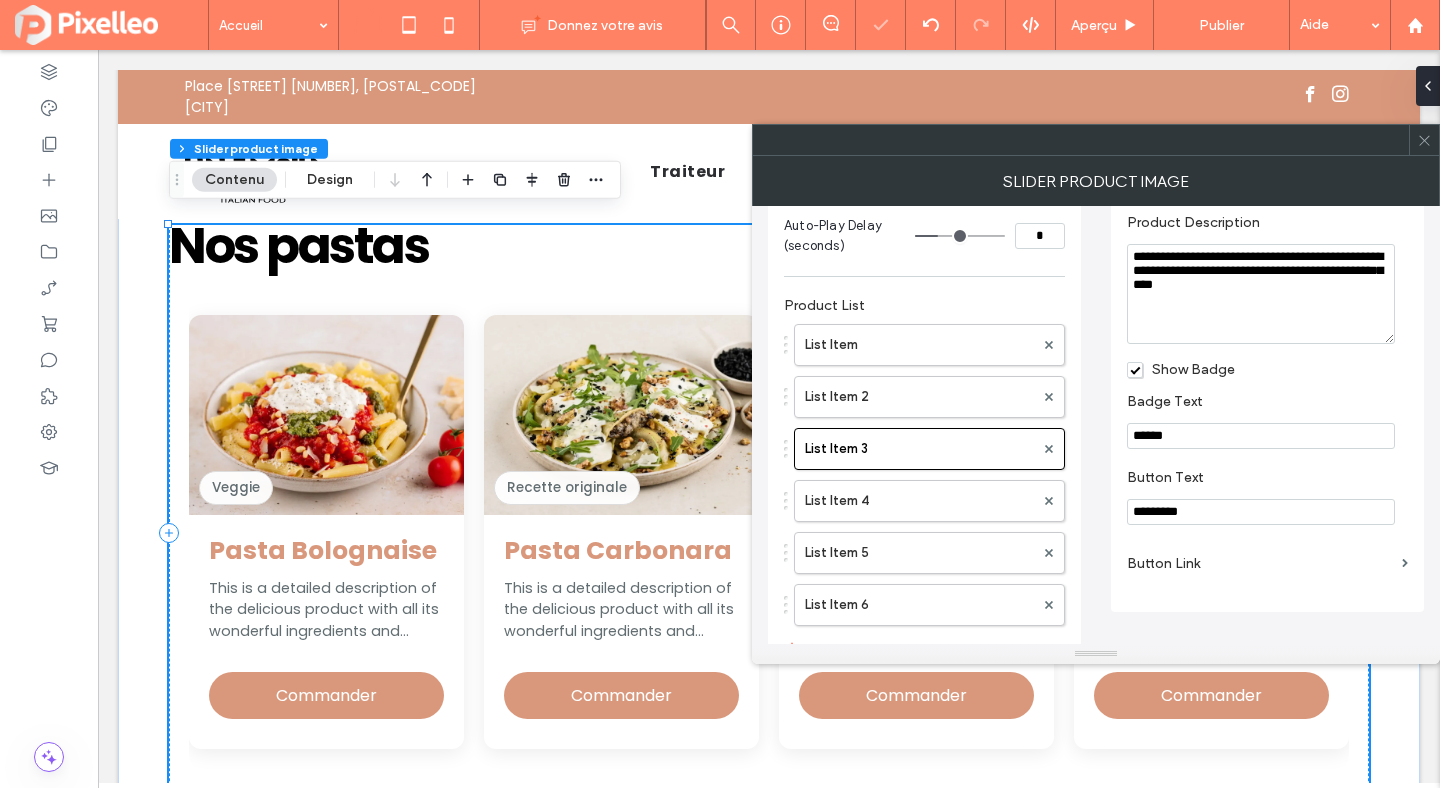 scroll, scrollTop: 454, scrollLeft: 0, axis: vertical 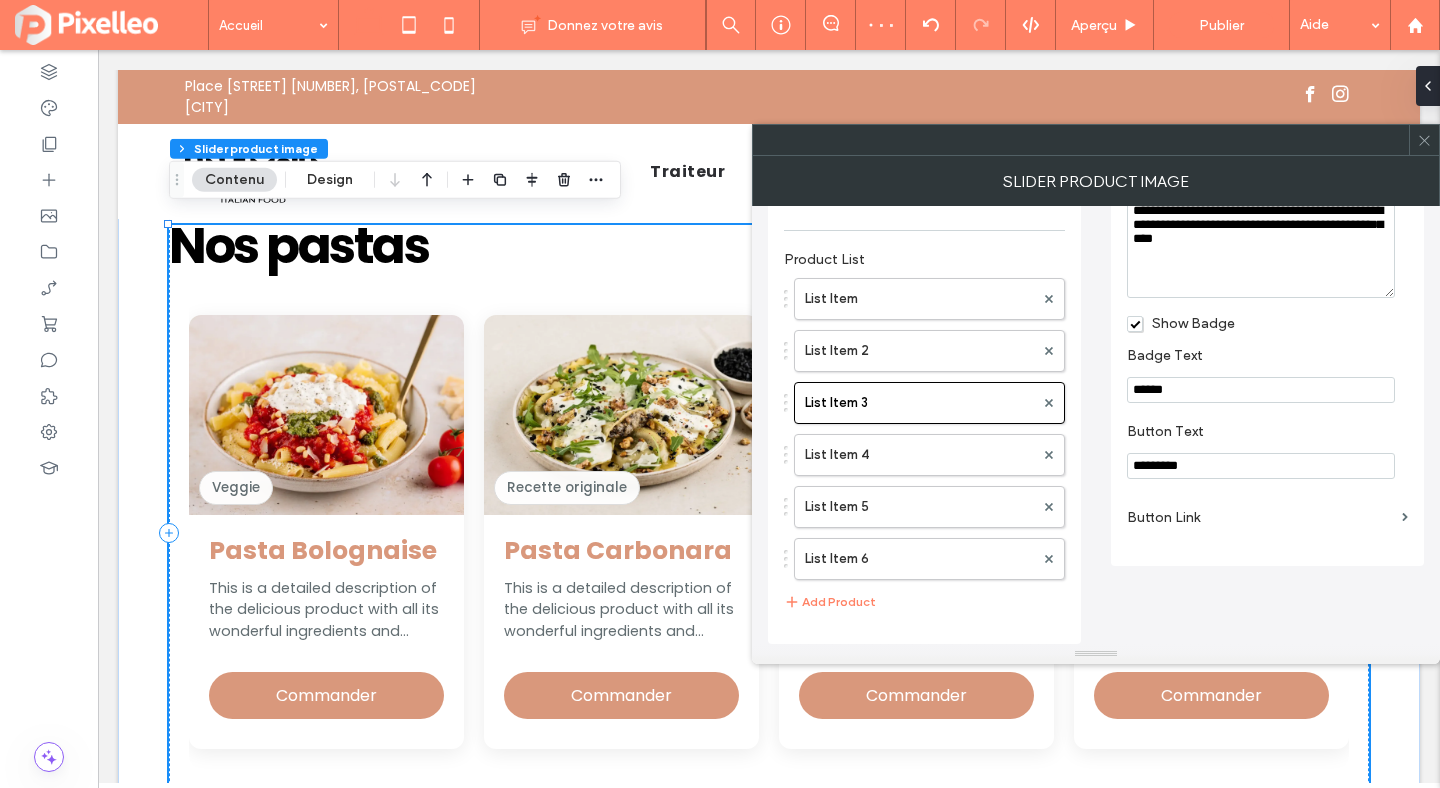 click on "List Item  List Item 2 List Item 3 List Item 4 List Item 5 List Item 6" at bounding box center (924, 424) 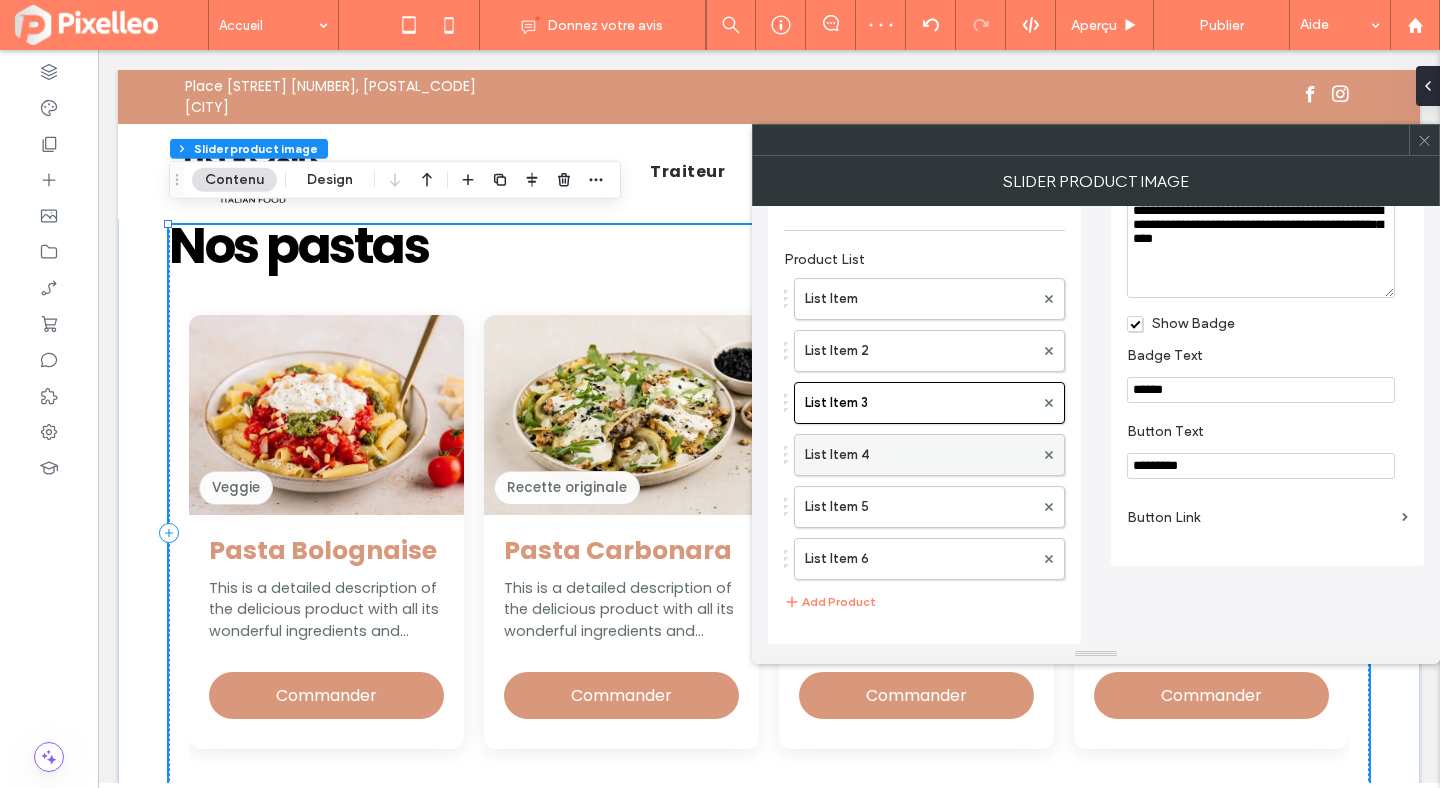 click on "List Item 4" at bounding box center (919, 455) 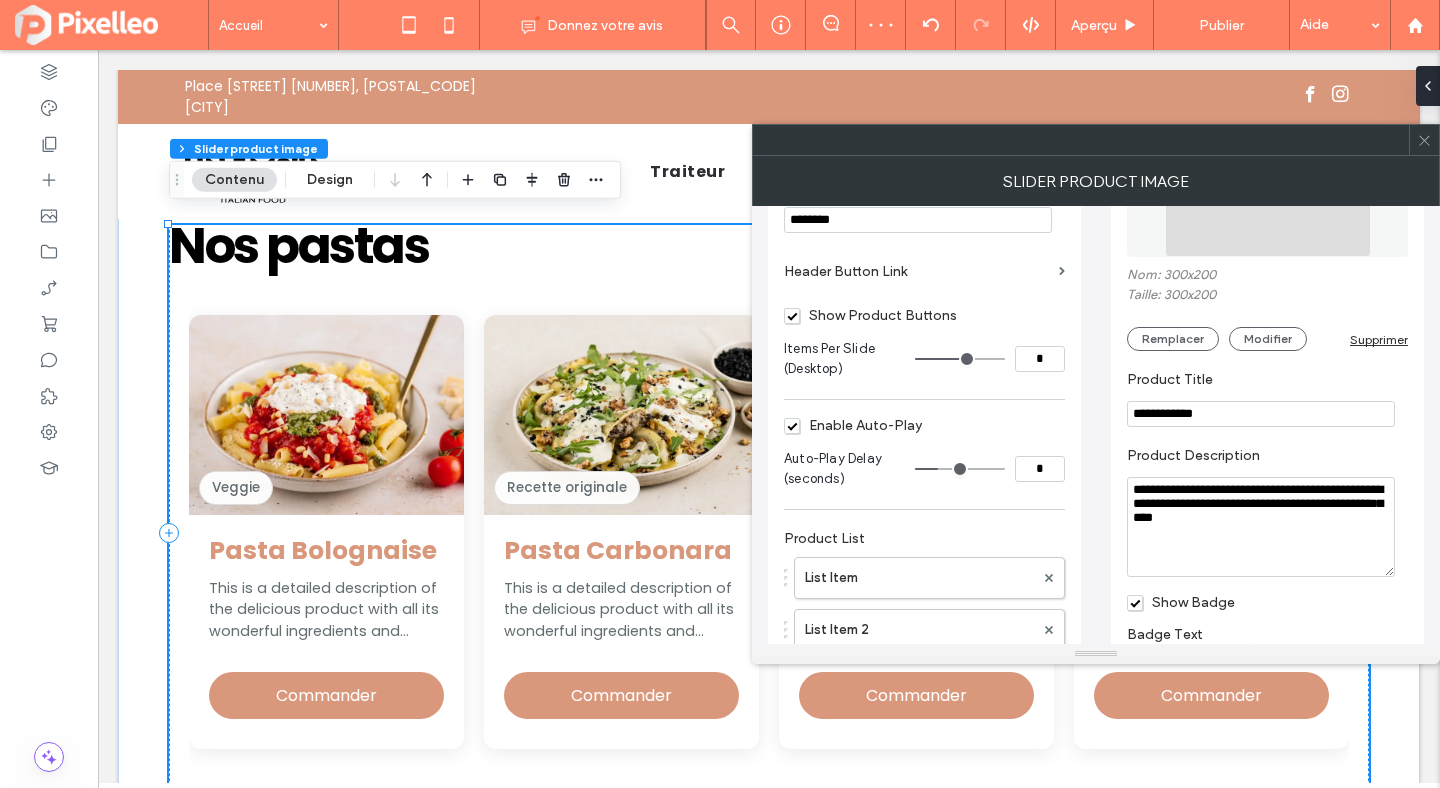 scroll, scrollTop: 0, scrollLeft: 0, axis: both 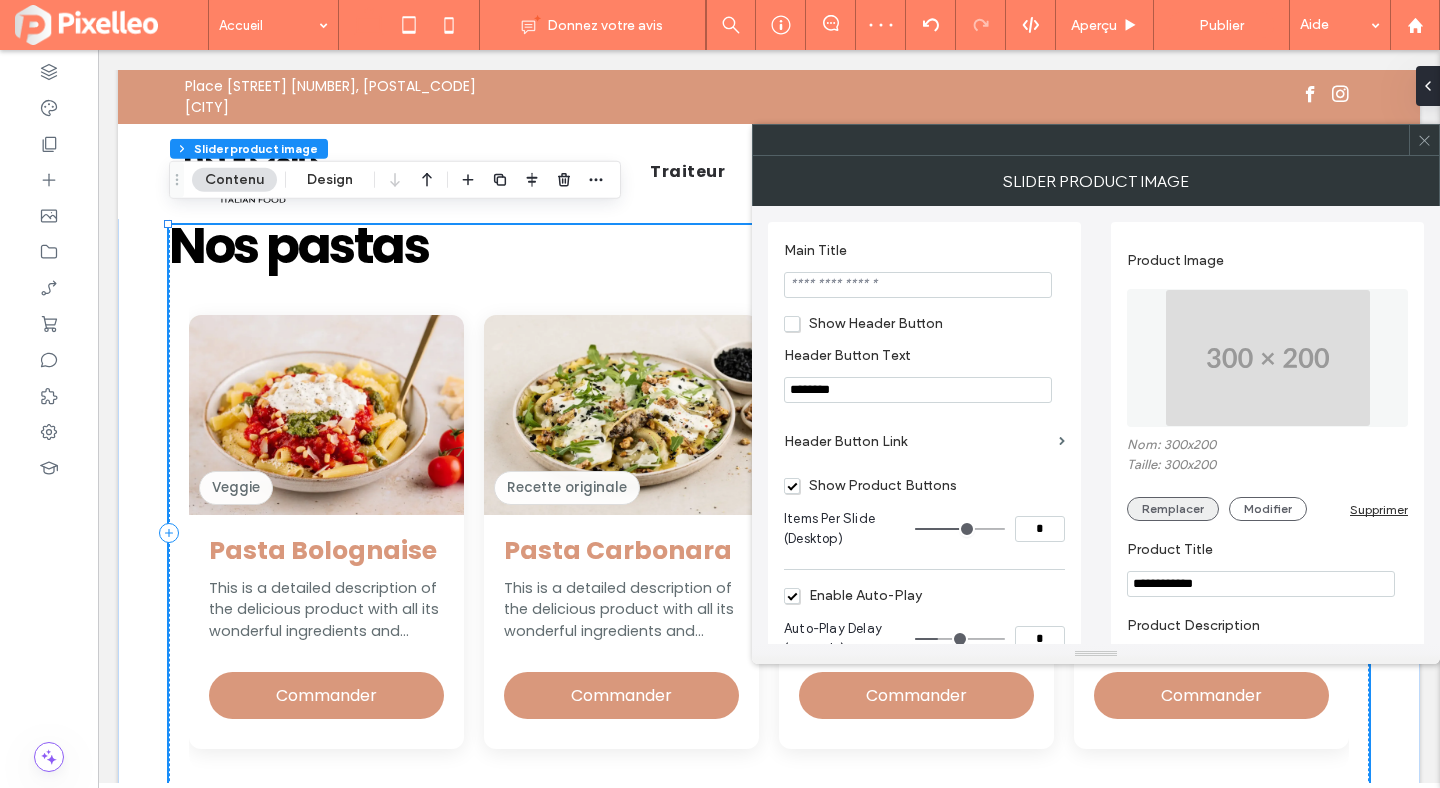click on "Remplacer" at bounding box center [1173, 509] 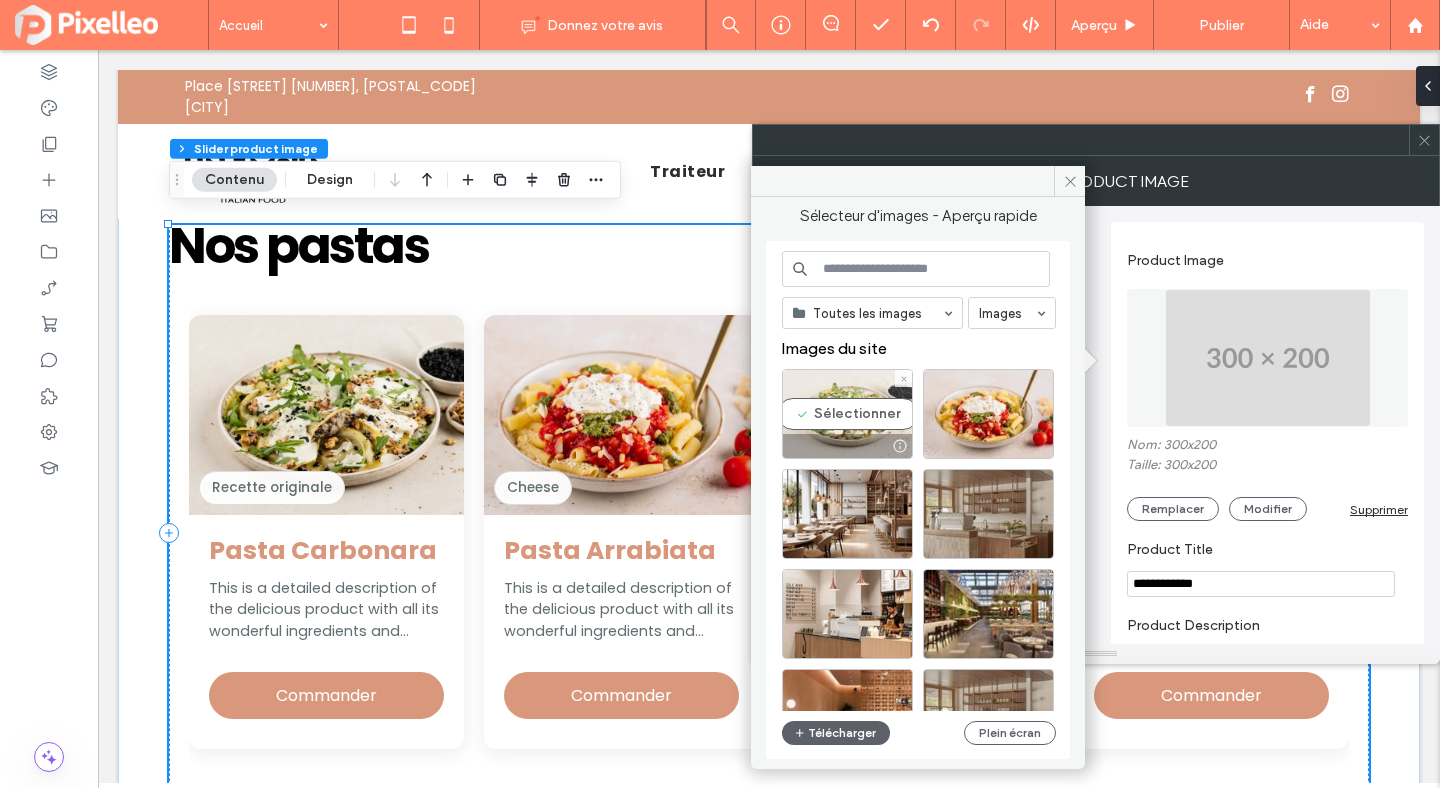 click on "Sélectionner" at bounding box center [847, 414] 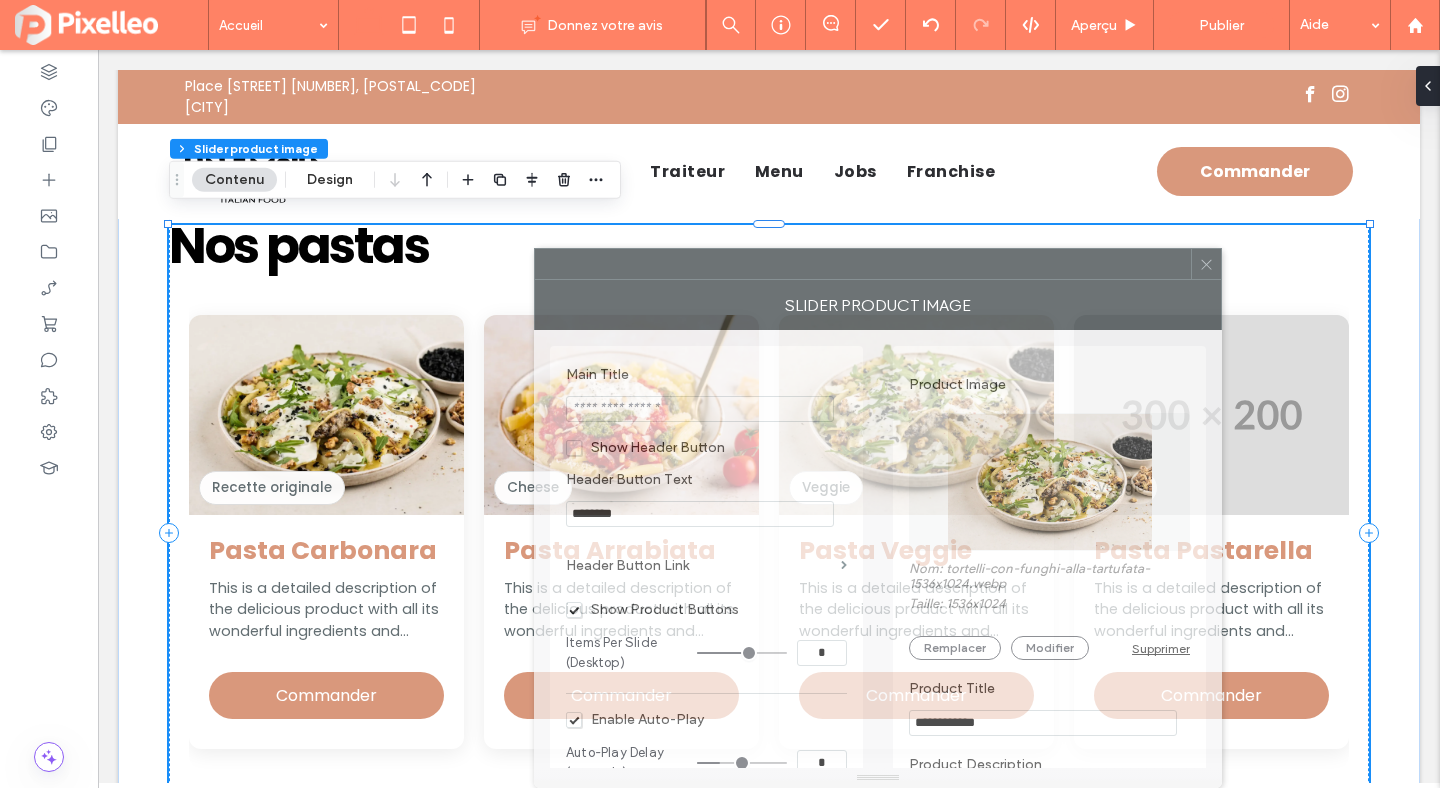 drag, startPoint x: 1084, startPoint y: 147, endPoint x: 862, endPoint y: 346, distance: 298.13586 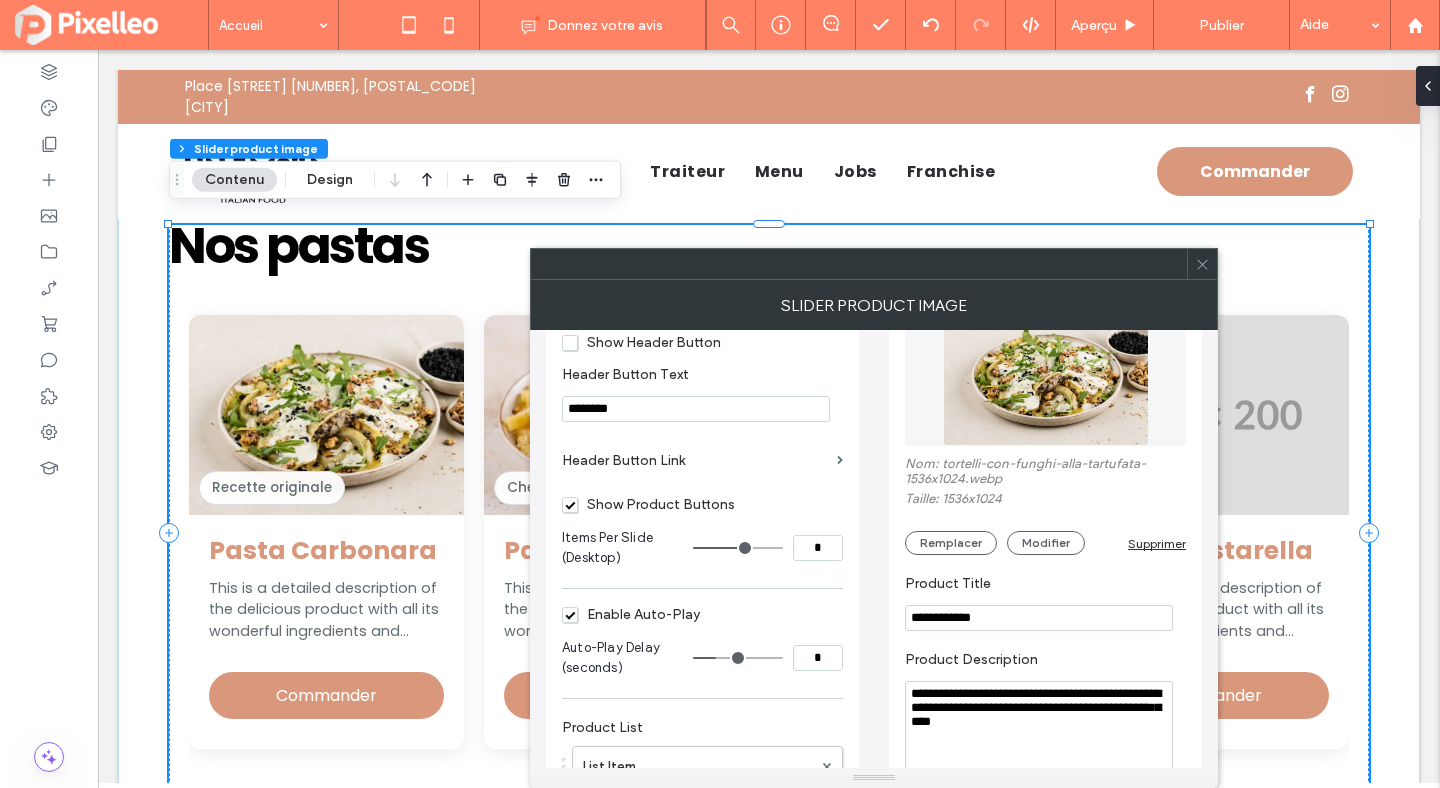scroll, scrollTop: 361, scrollLeft: 0, axis: vertical 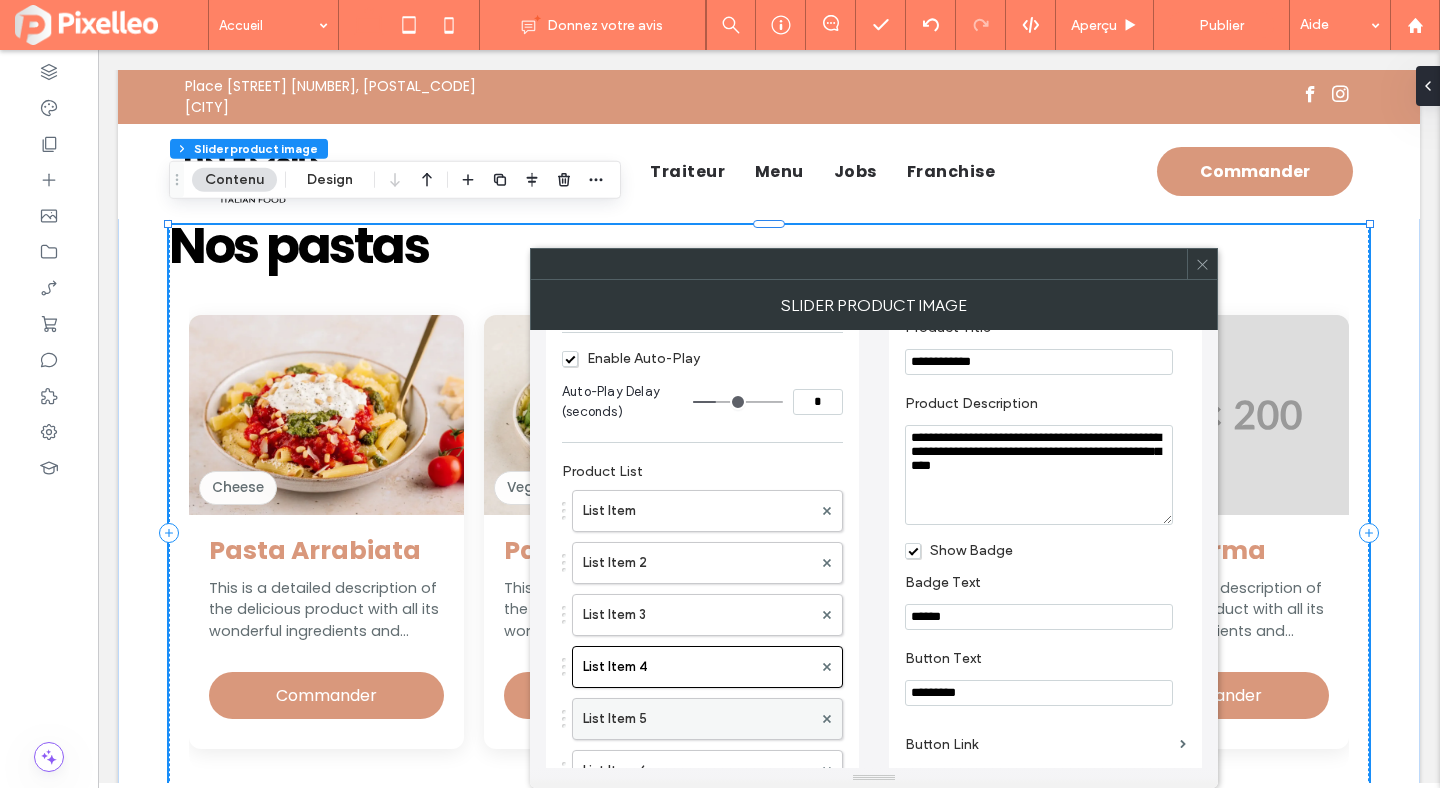 click on "List Item 5" at bounding box center (697, 719) 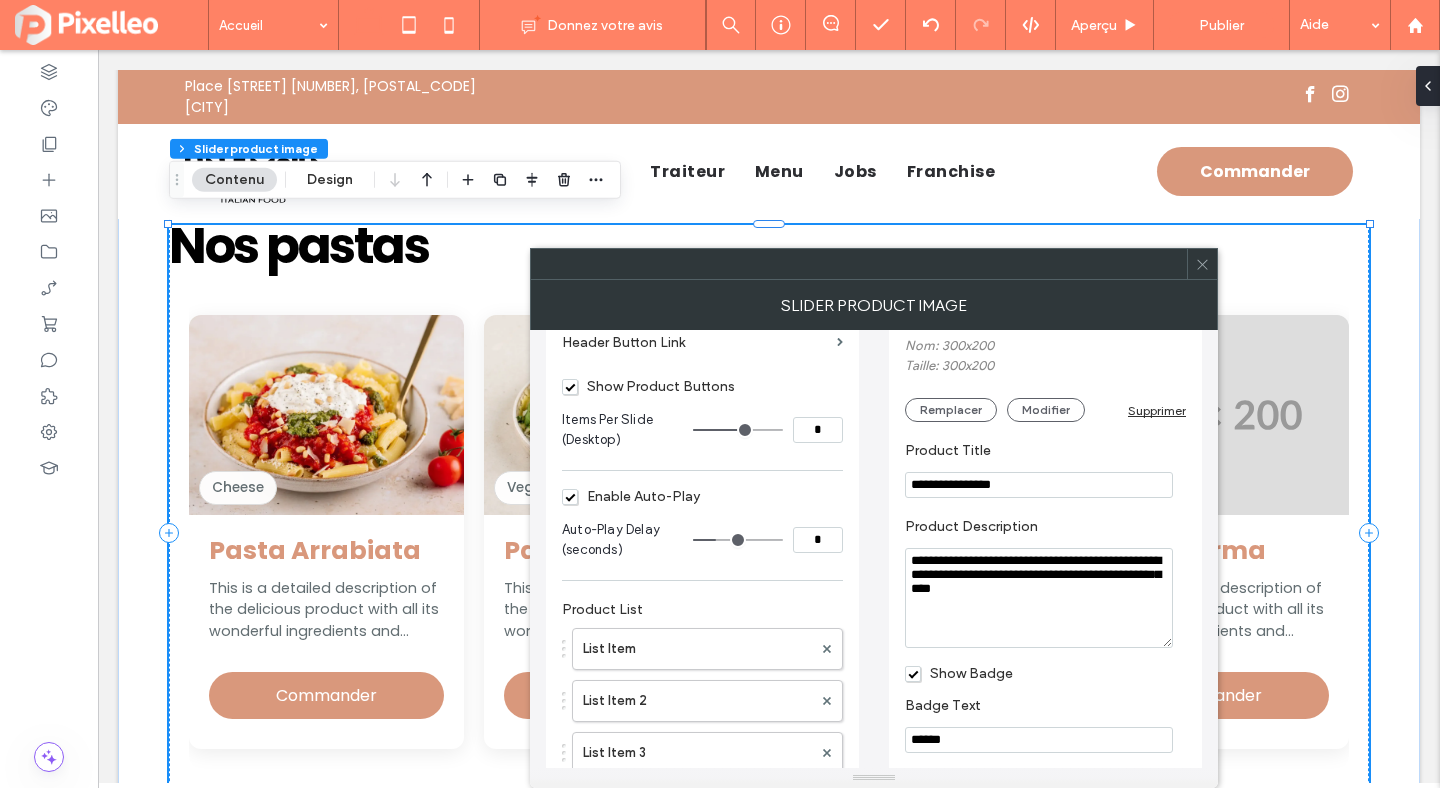 scroll, scrollTop: 0, scrollLeft: 0, axis: both 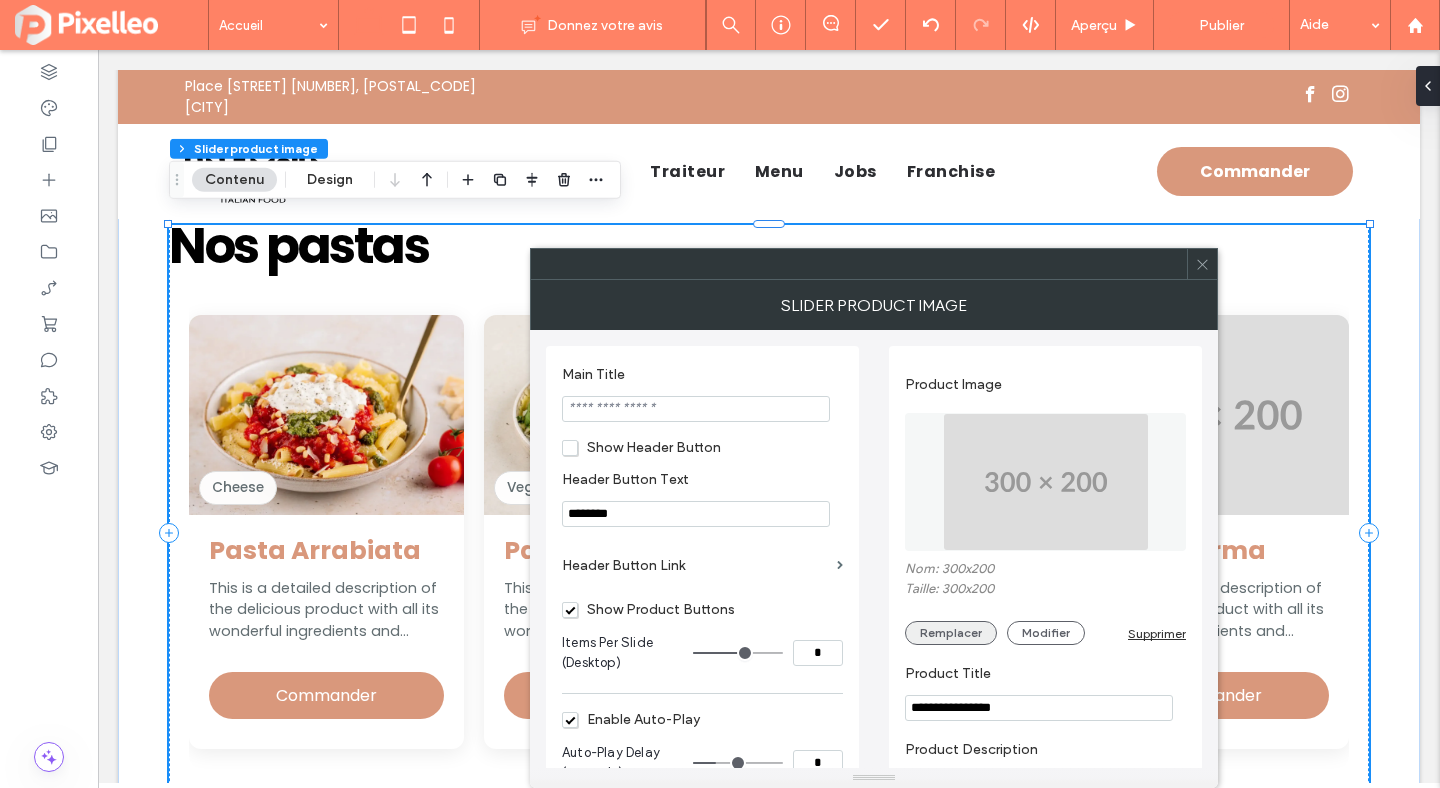 click on "Remplacer" at bounding box center (951, 633) 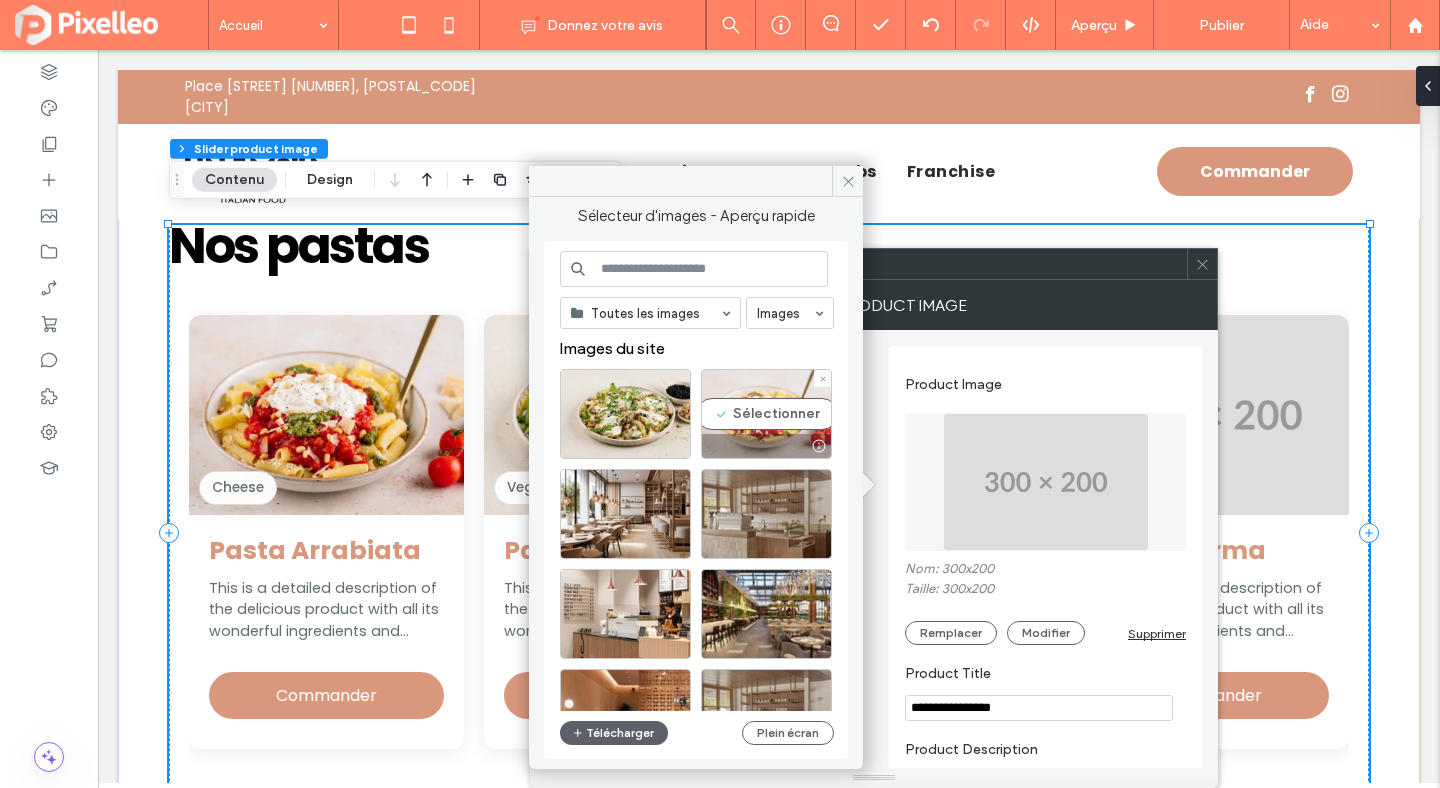 click on "Sélectionner" at bounding box center [766, 414] 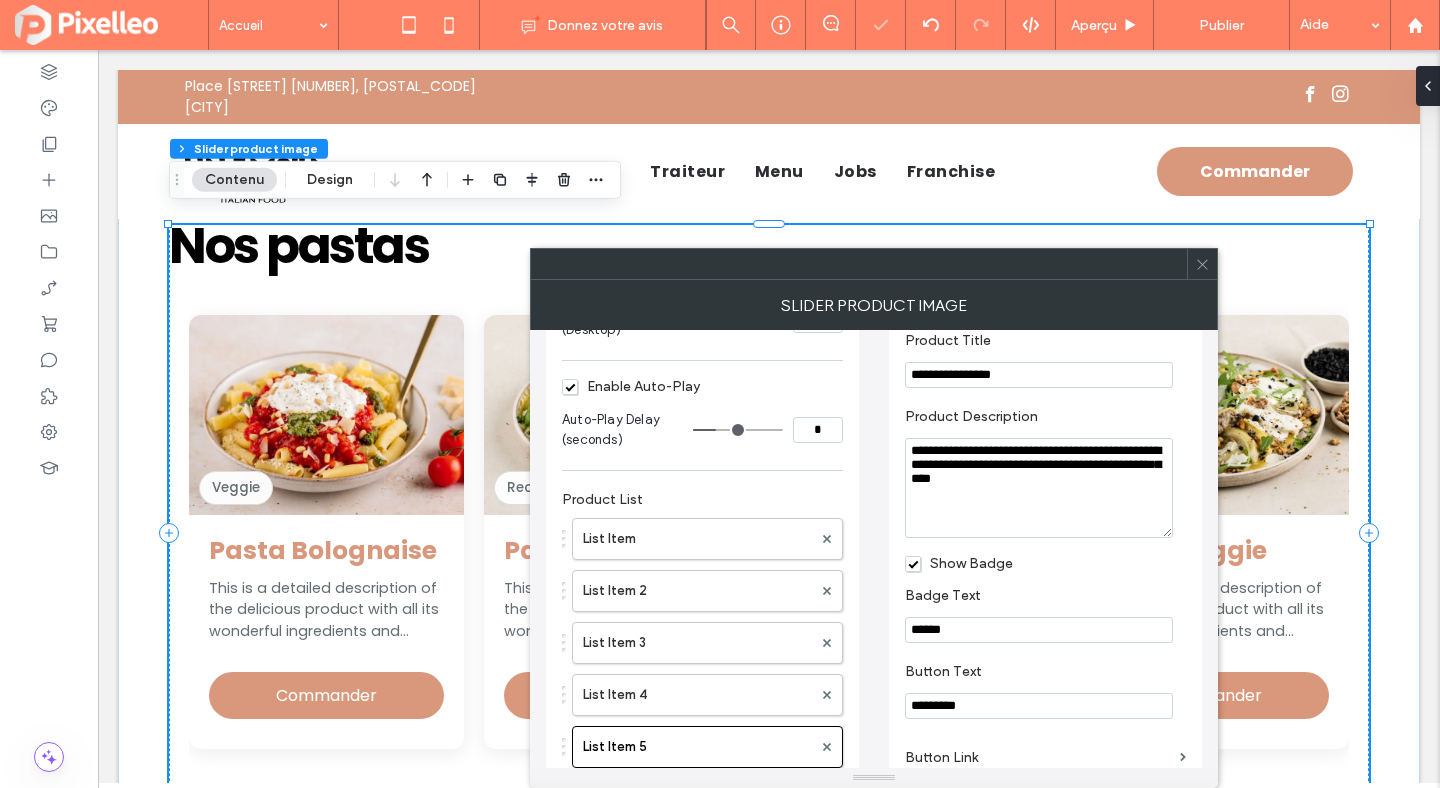 scroll, scrollTop: 454, scrollLeft: 0, axis: vertical 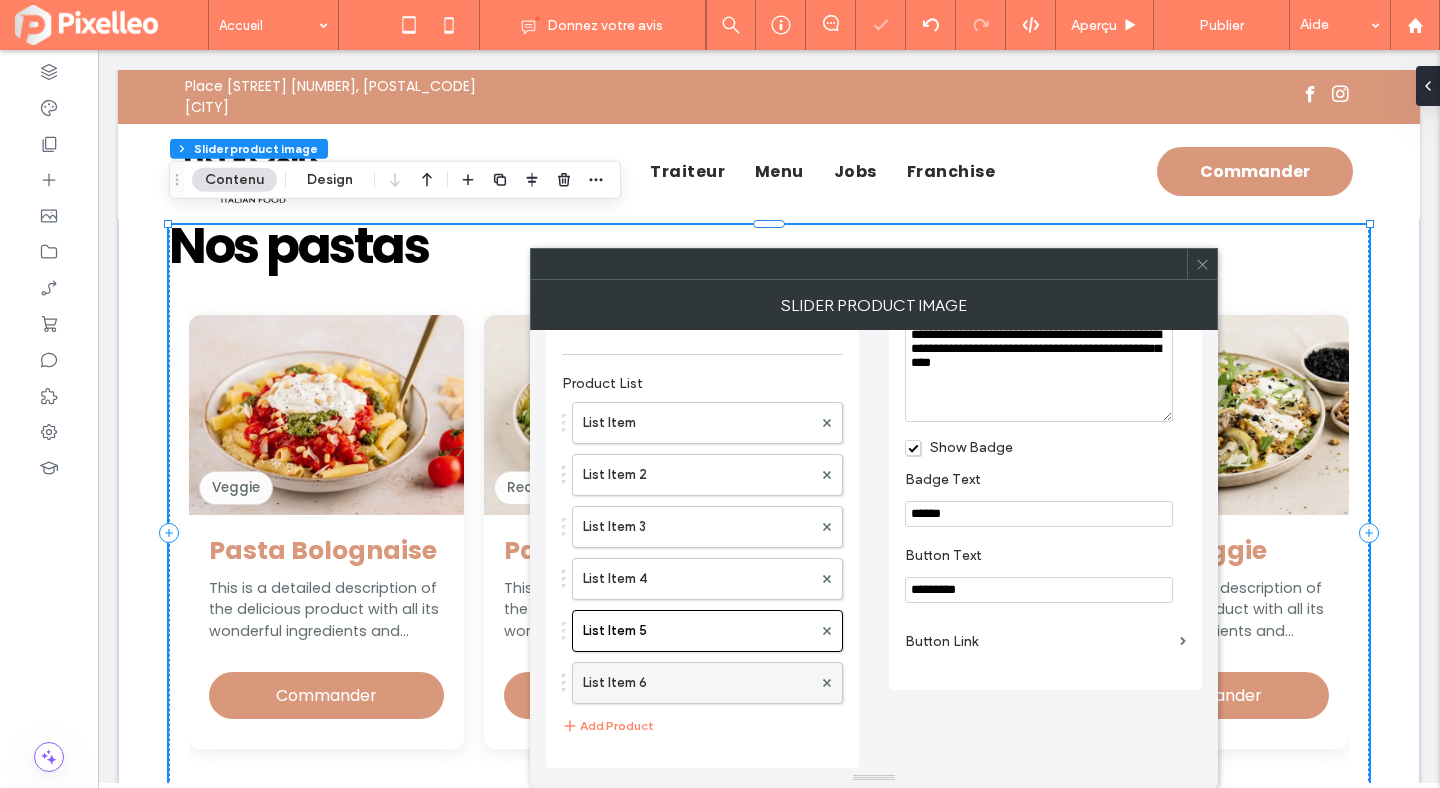 click on "List Item 6" at bounding box center (697, 683) 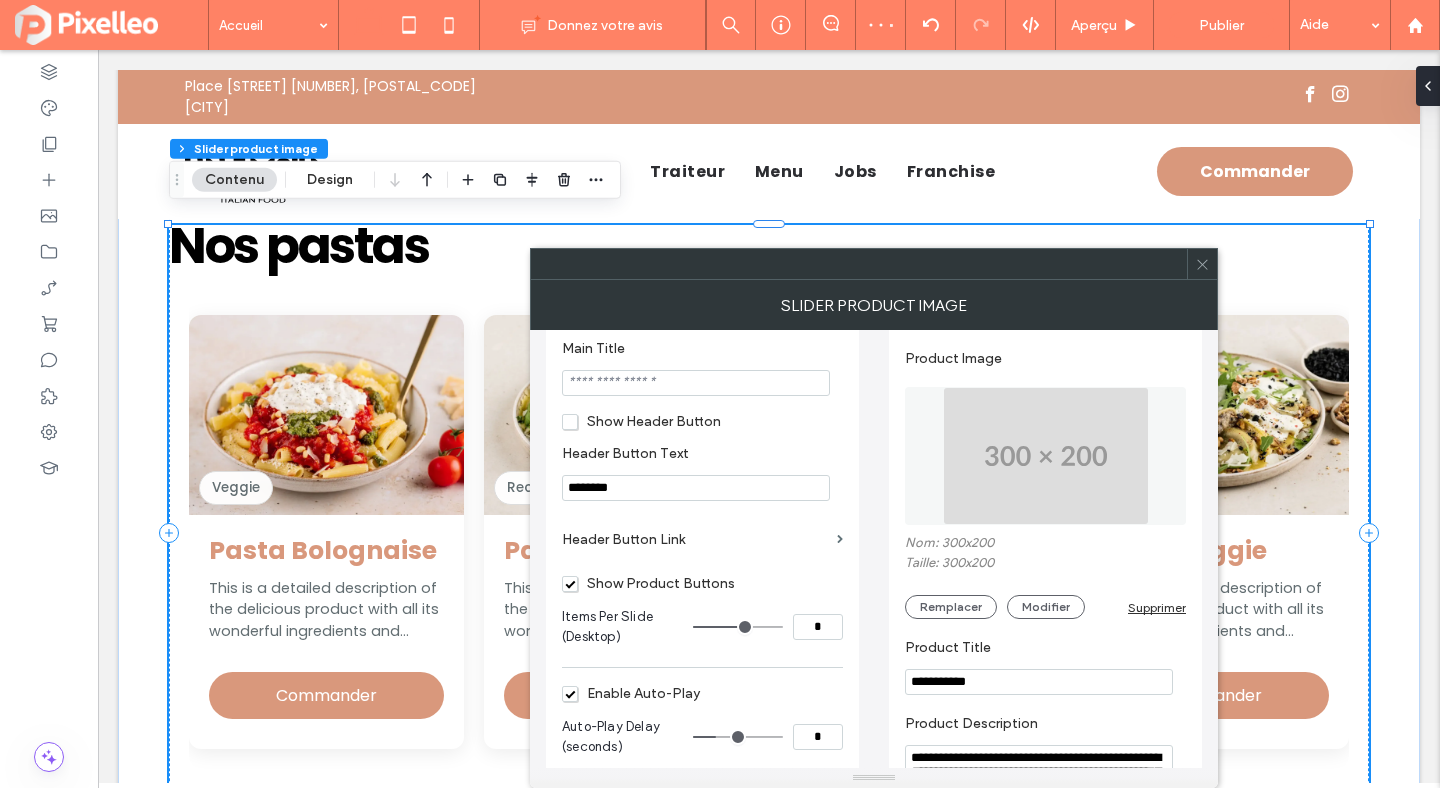 scroll, scrollTop: 0, scrollLeft: 0, axis: both 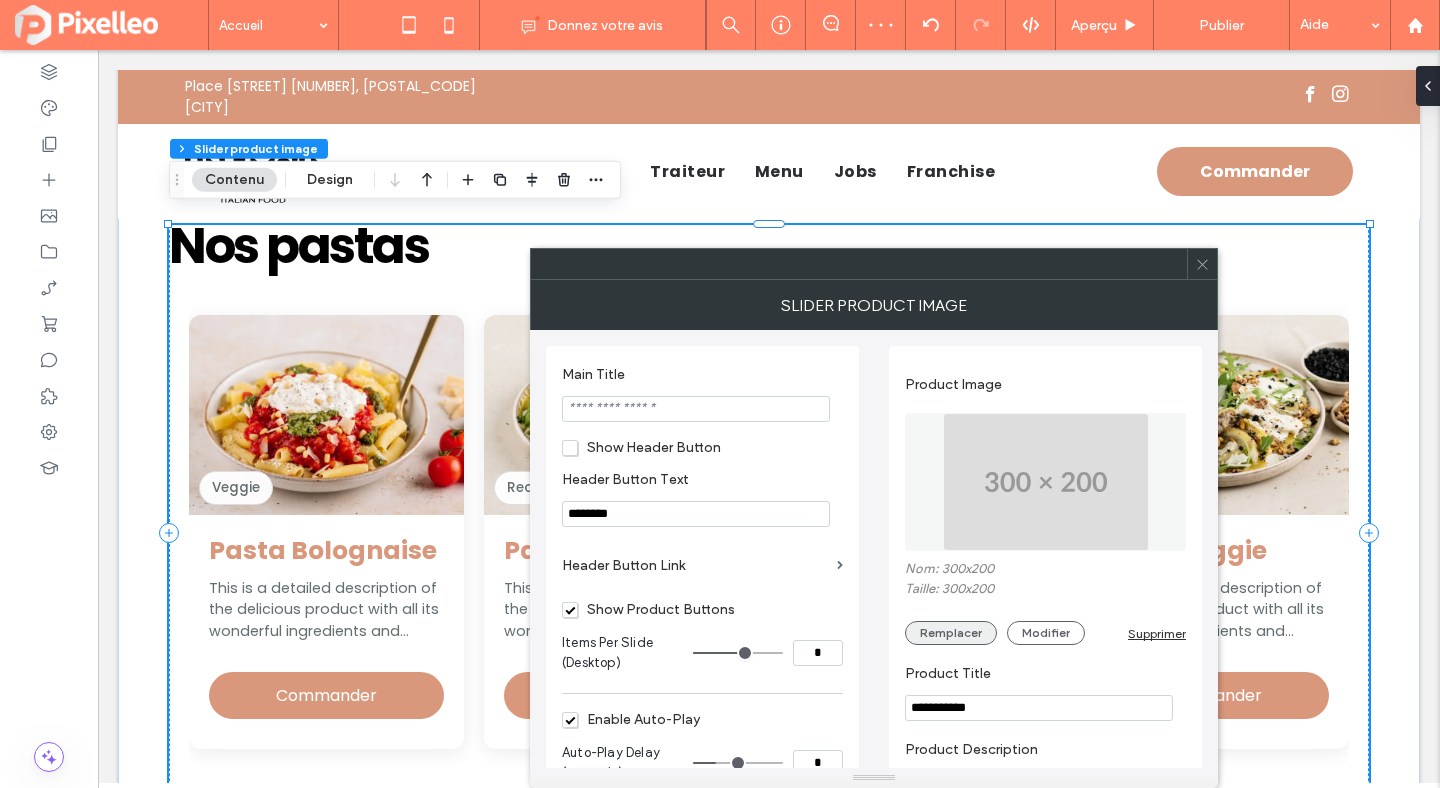 click on "Remplacer" at bounding box center [951, 633] 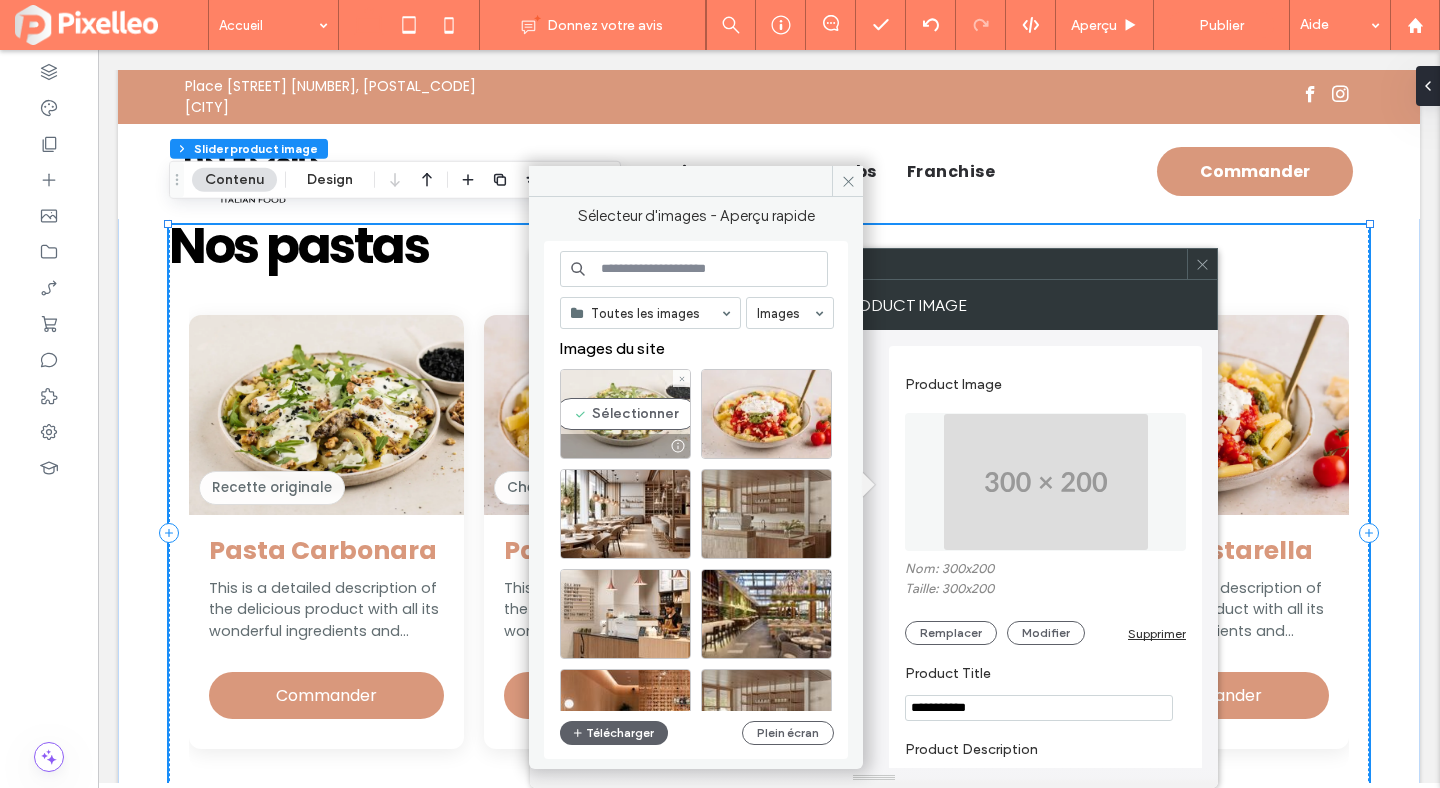 click on "Sélectionner" at bounding box center [625, 414] 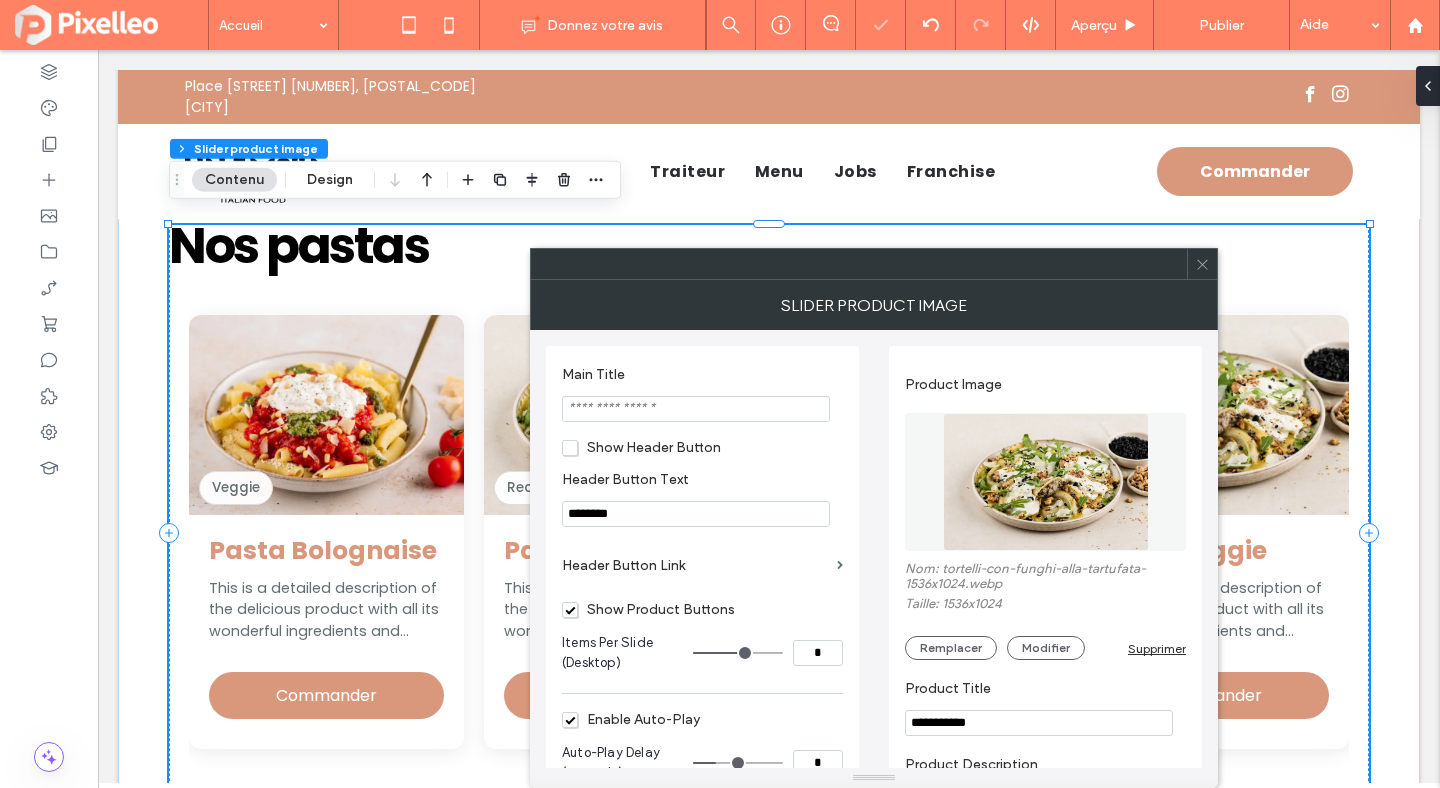 click 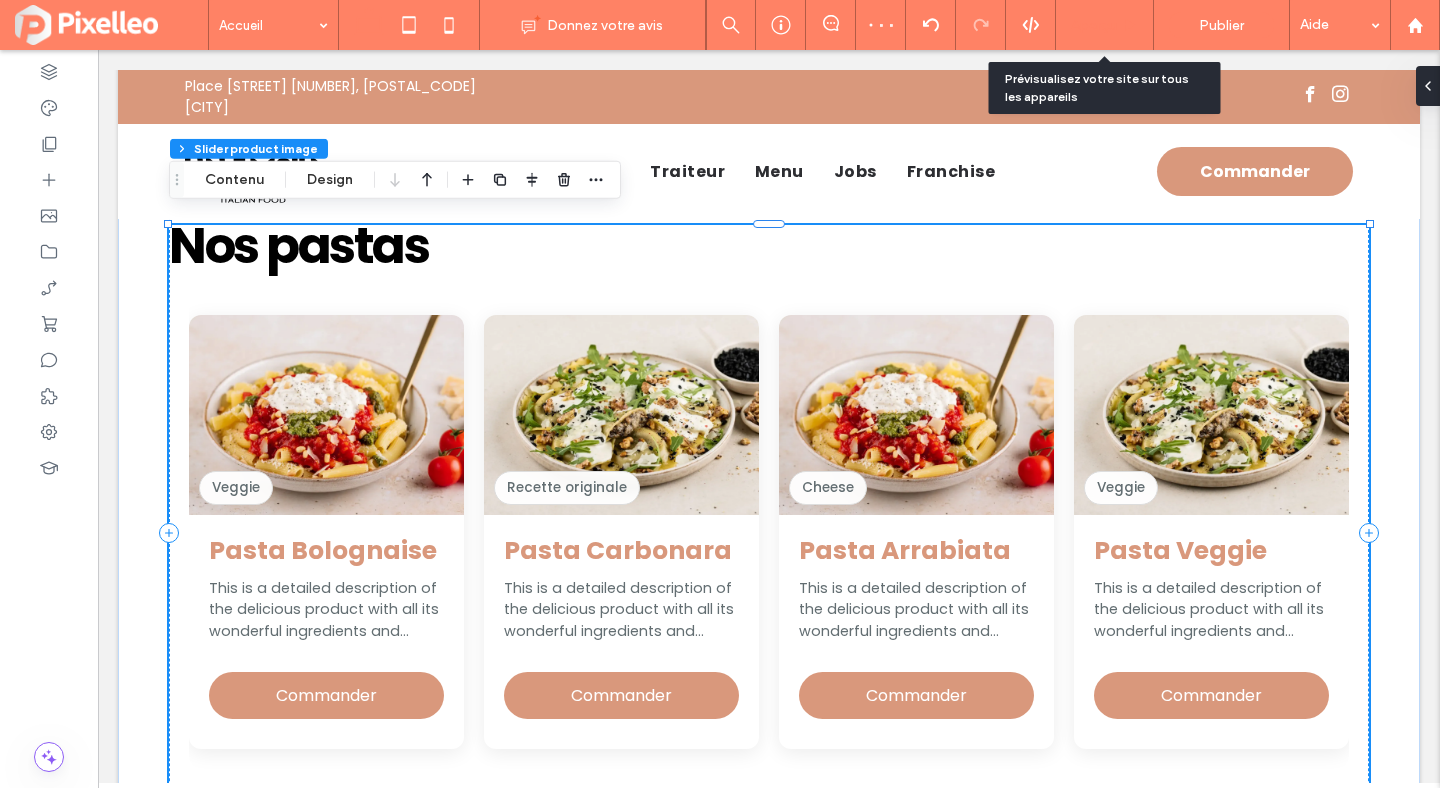 click on "Aperçu" at bounding box center (1094, 25) 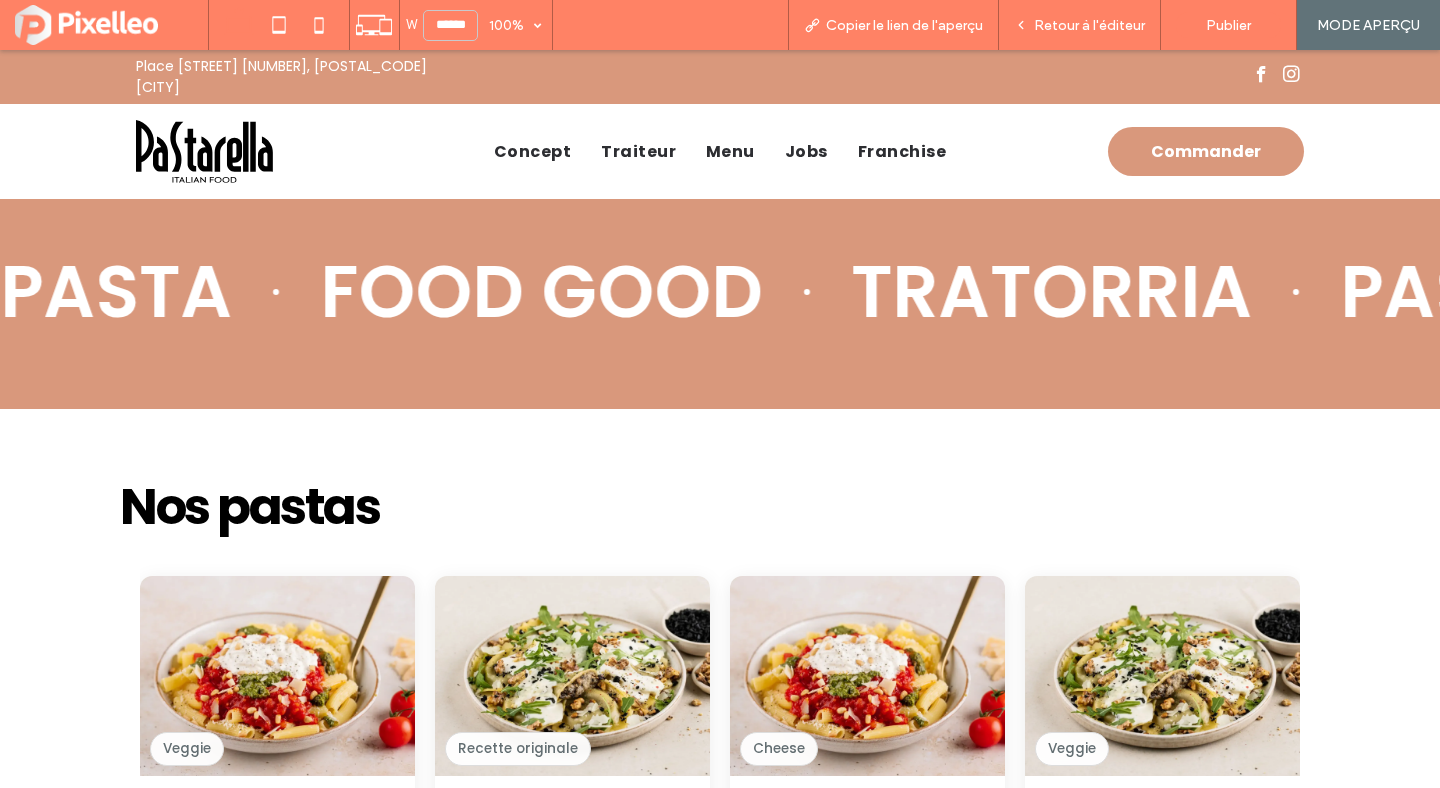 scroll, scrollTop: 0, scrollLeft: 0, axis: both 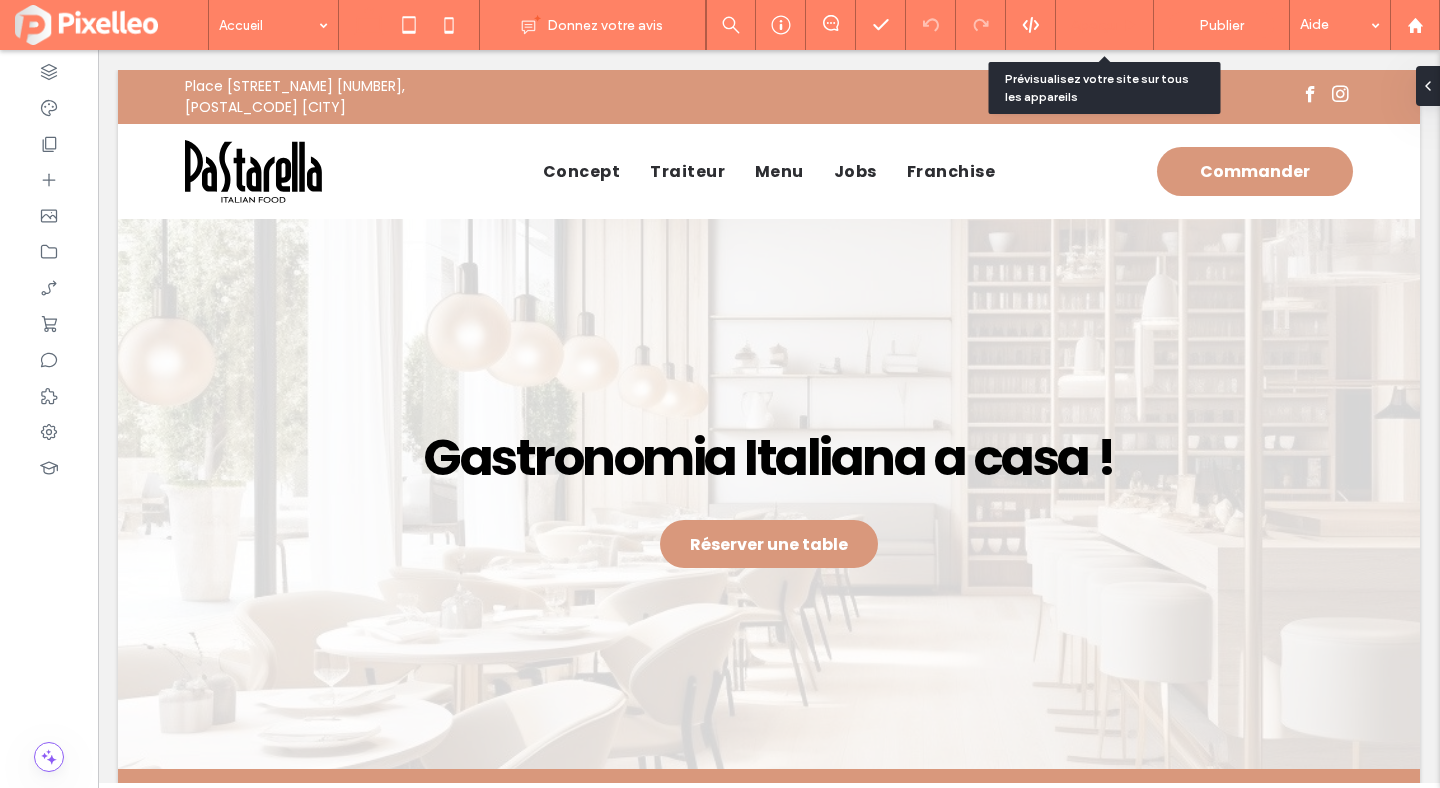 click on "Aperçu" at bounding box center (1094, 25) 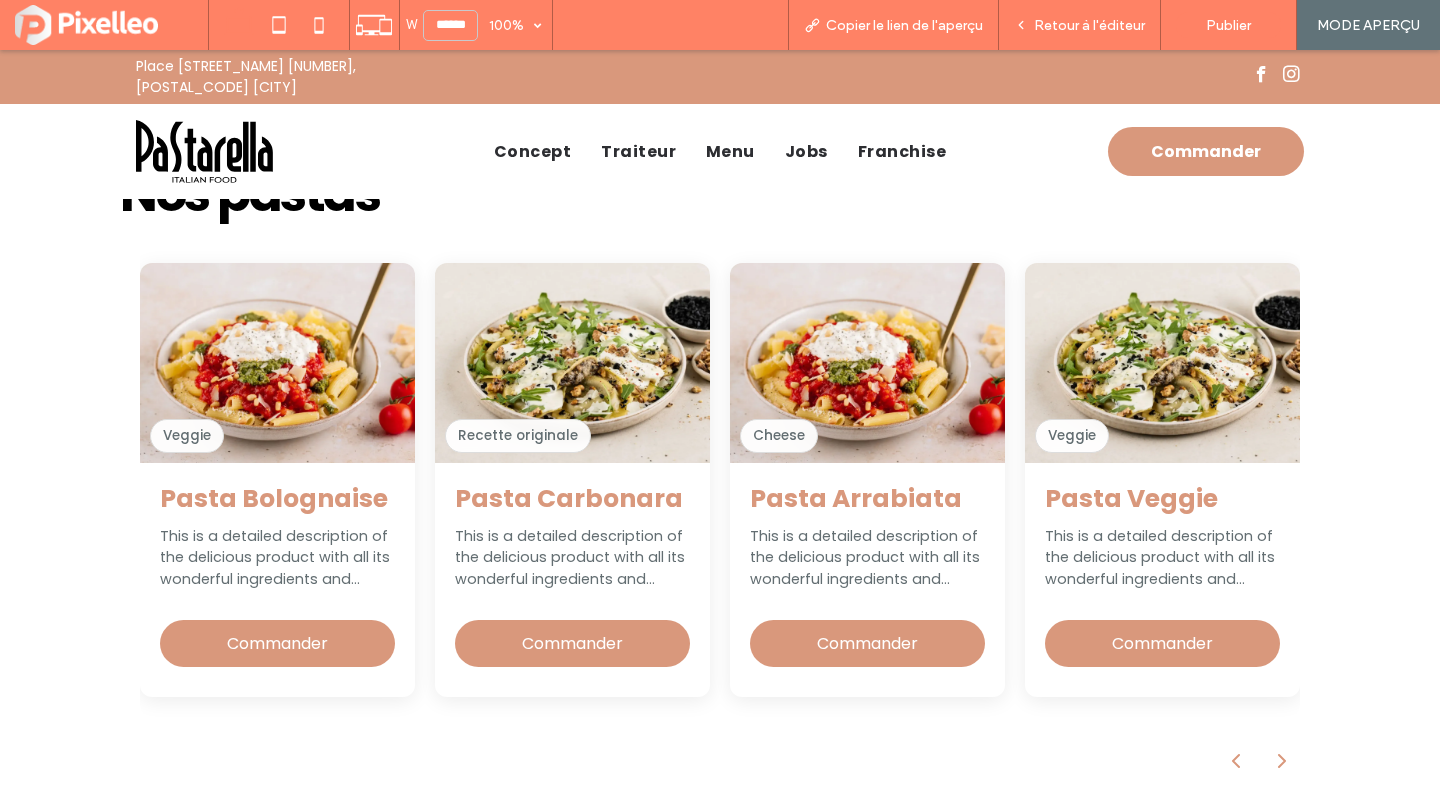 scroll, scrollTop: 884, scrollLeft: 0, axis: vertical 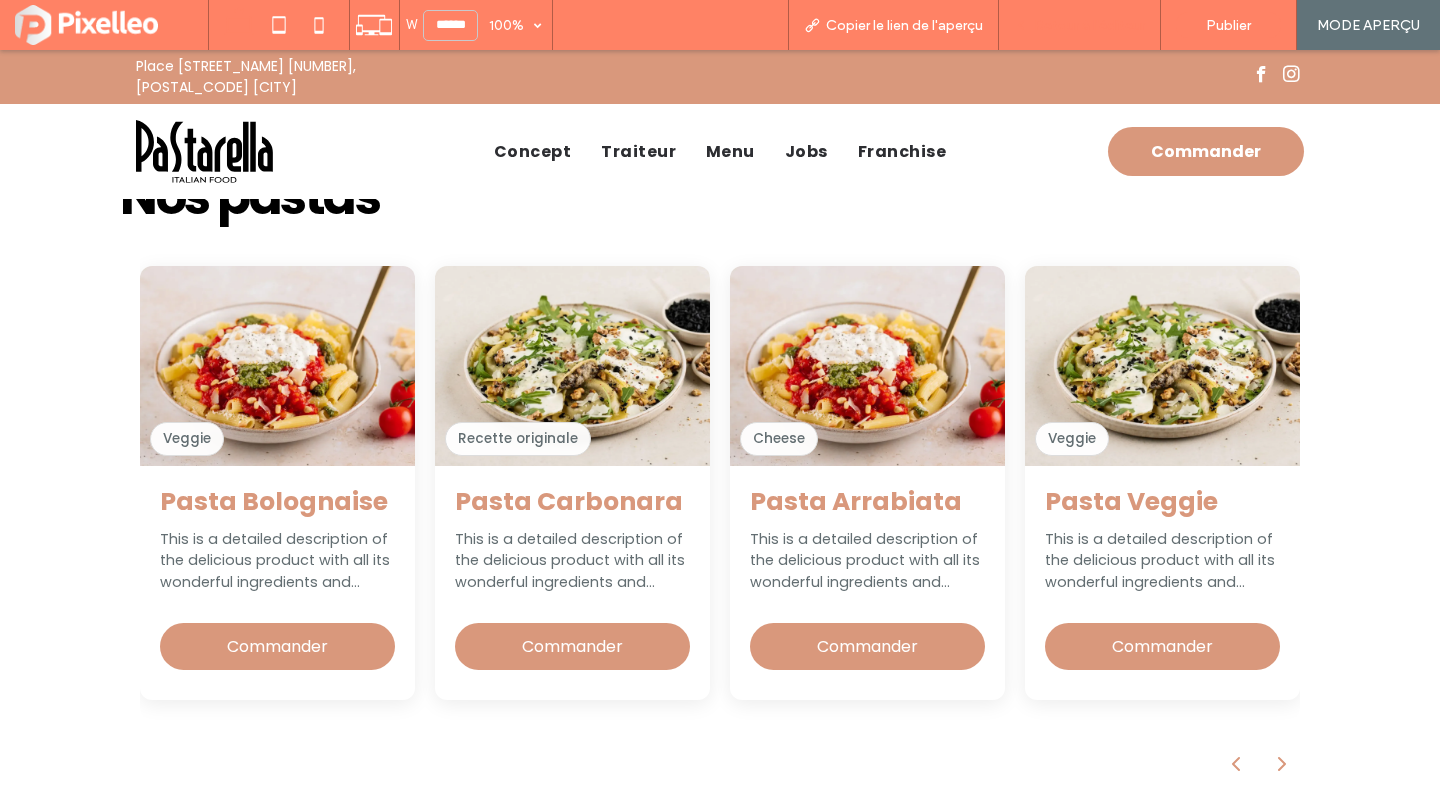 click on "Retour à l'éditeur" at bounding box center (1089, 25) 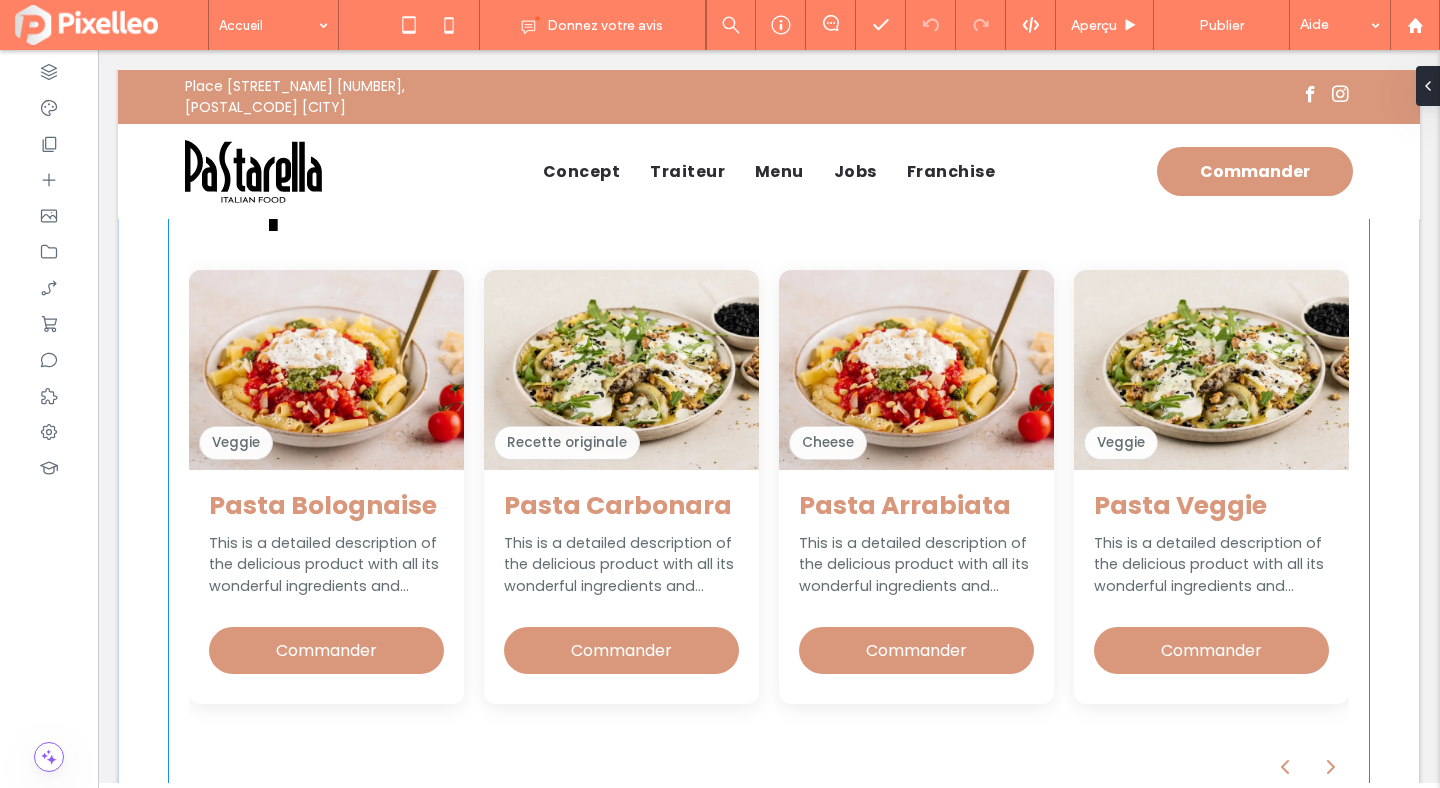 click on "Cheese" at bounding box center (916, 370) 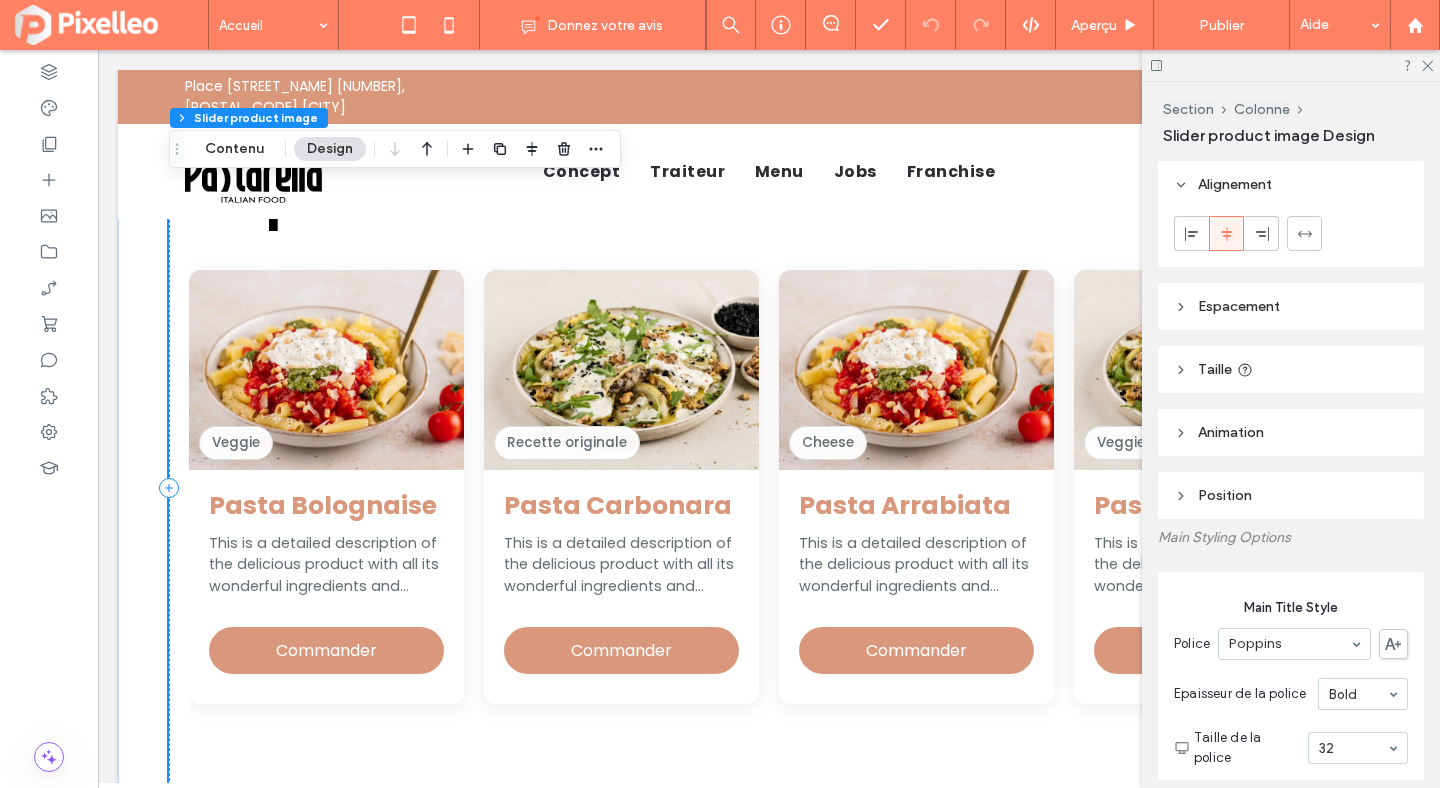 type on "**" 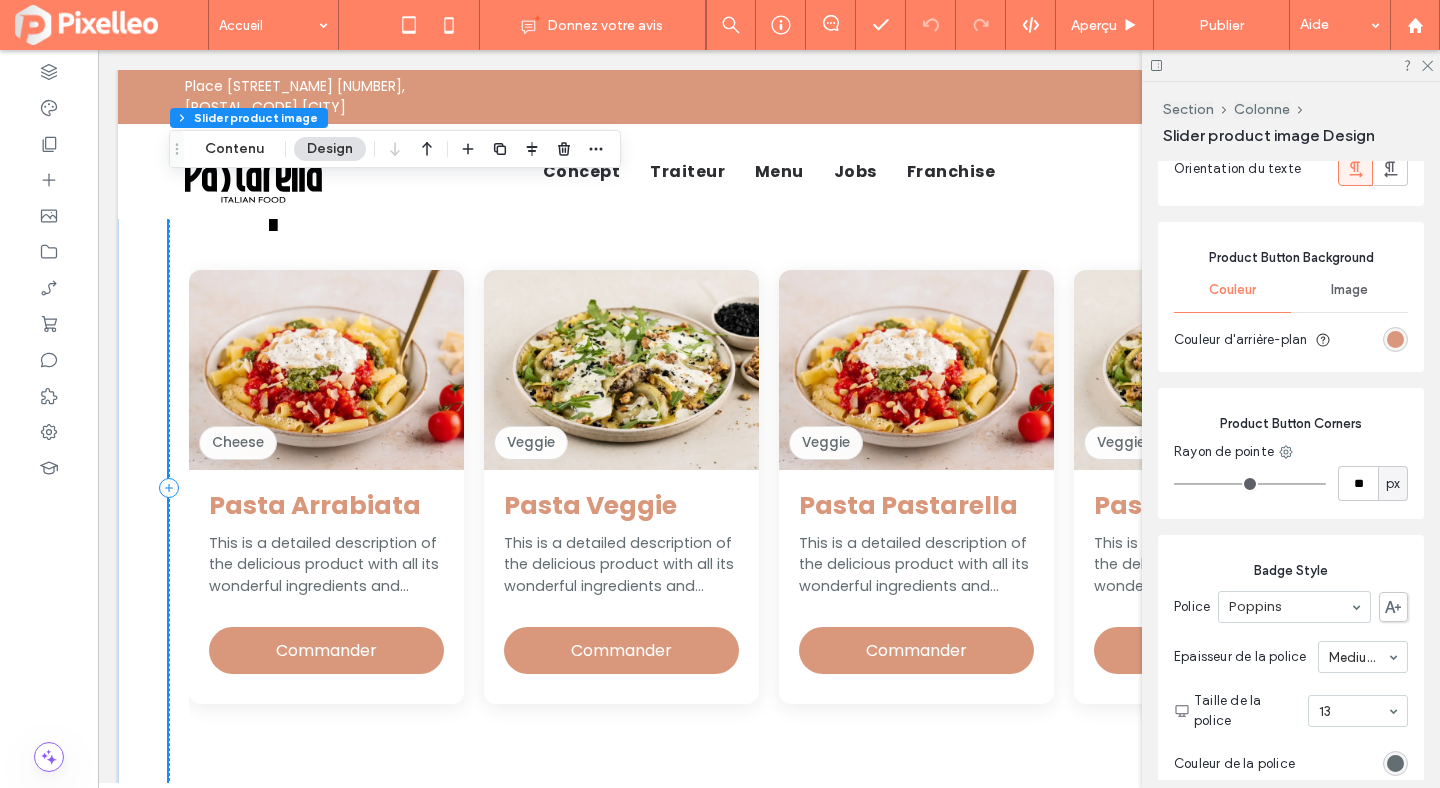 scroll, scrollTop: 2343, scrollLeft: 0, axis: vertical 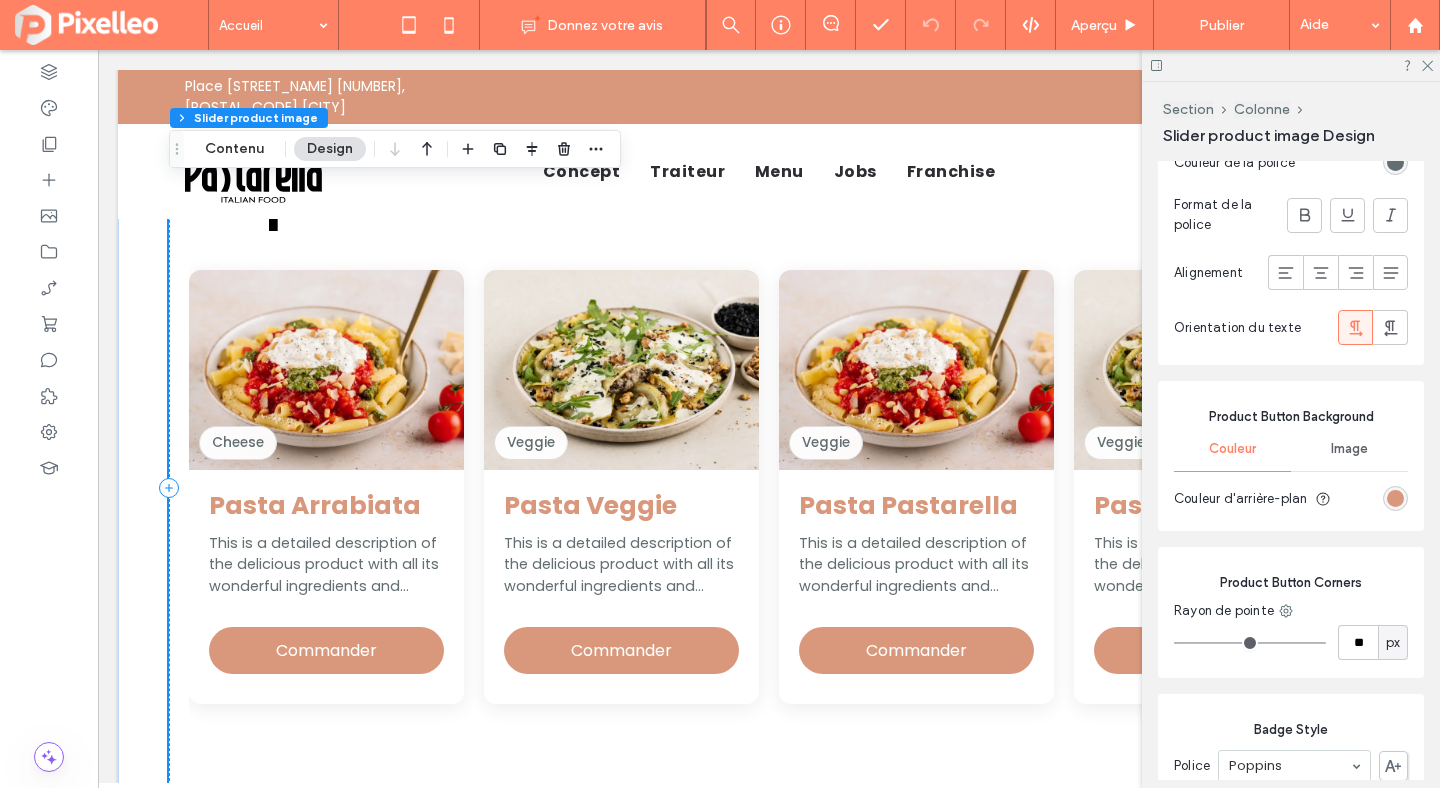 click on "Image" at bounding box center (1349, 449) 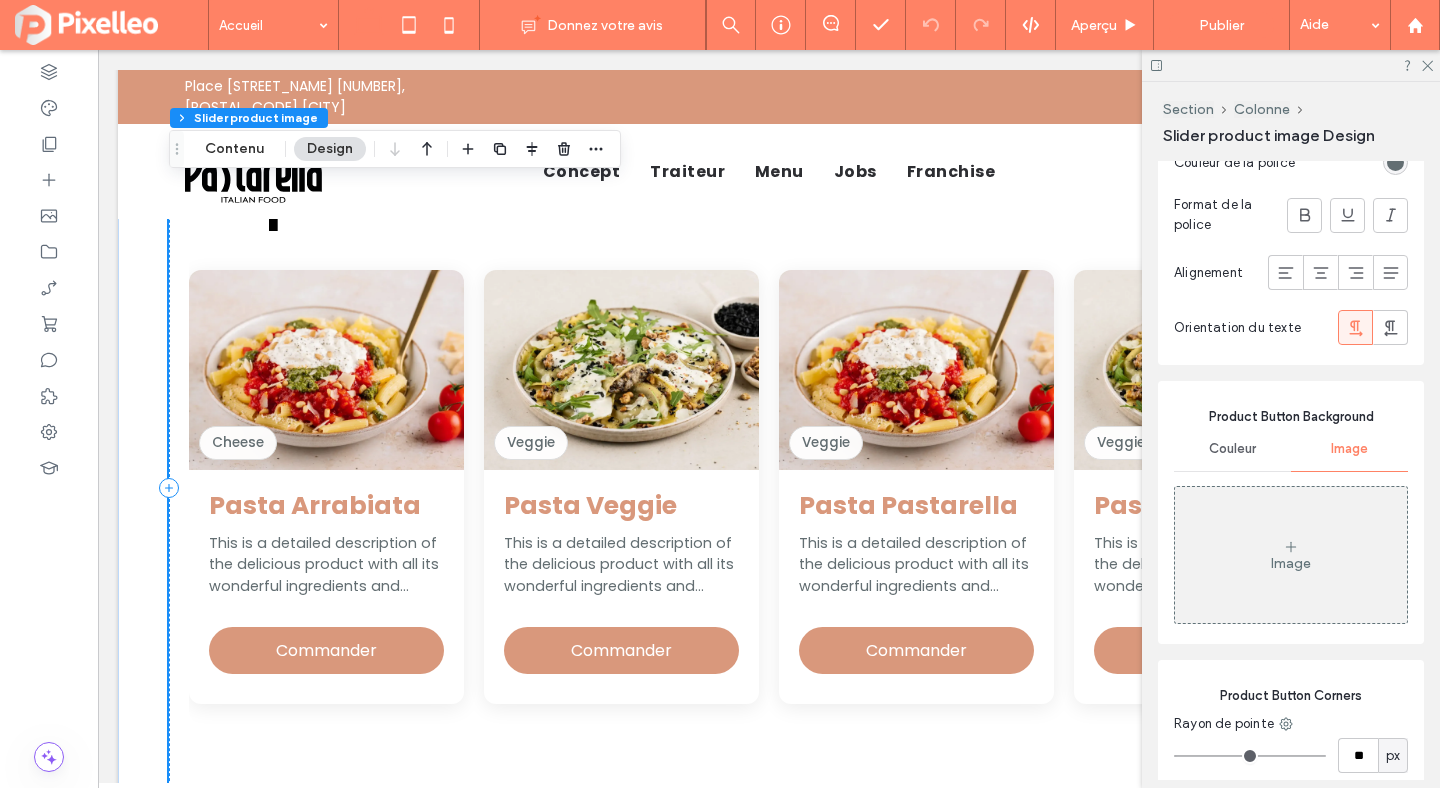 click on "Couleur" at bounding box center [1232, 449] 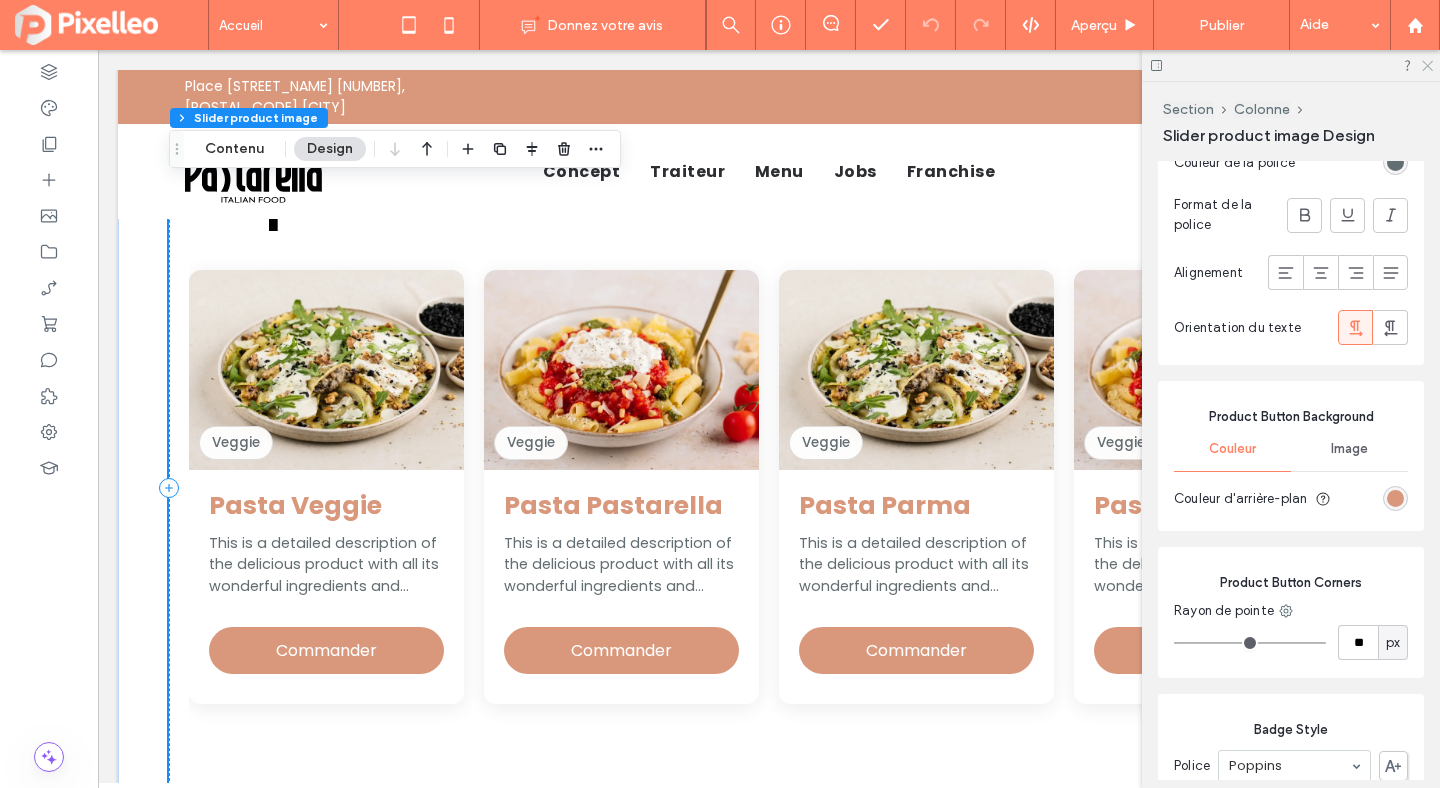 click 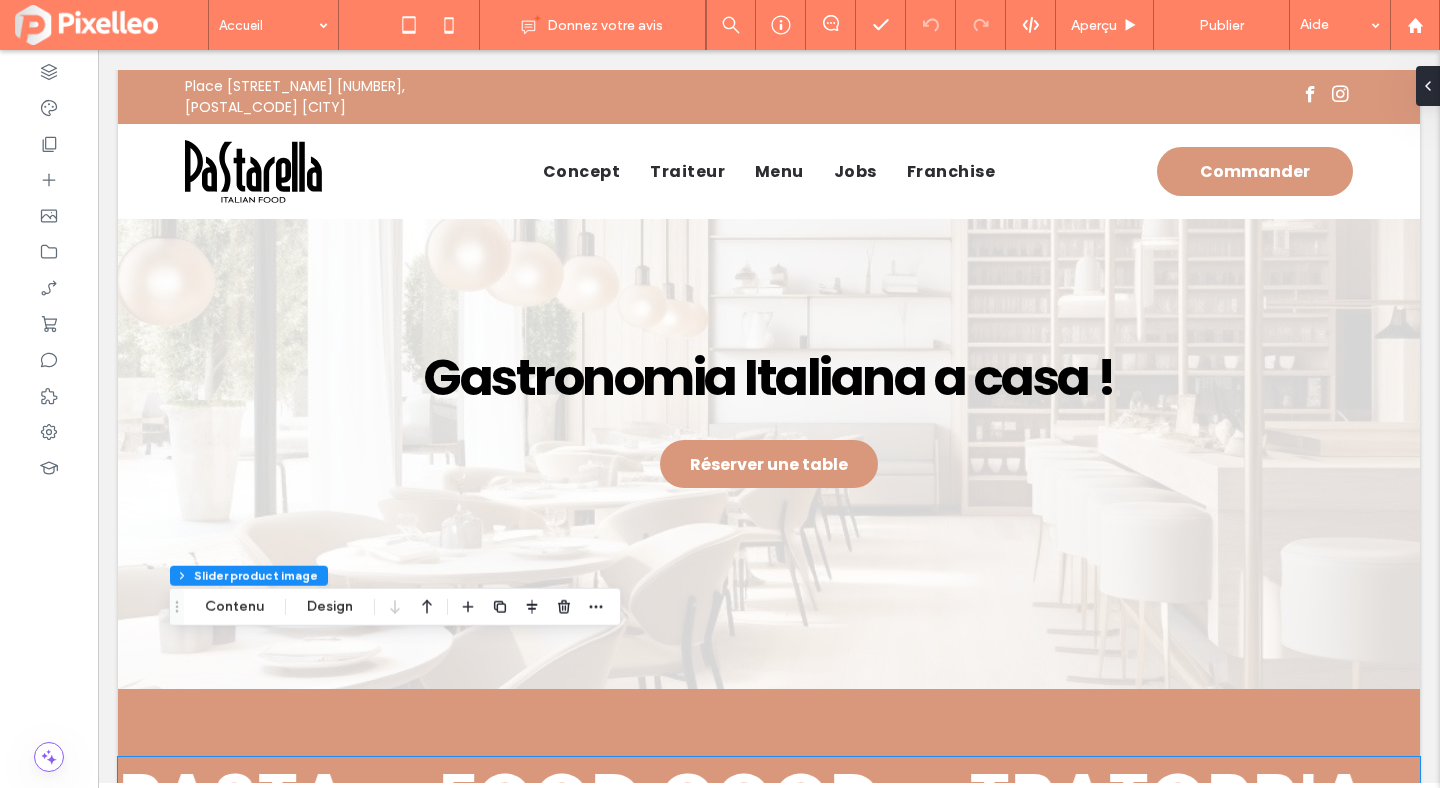 scroll, scrollTop: 0, scrollLeft: 0, axis: both 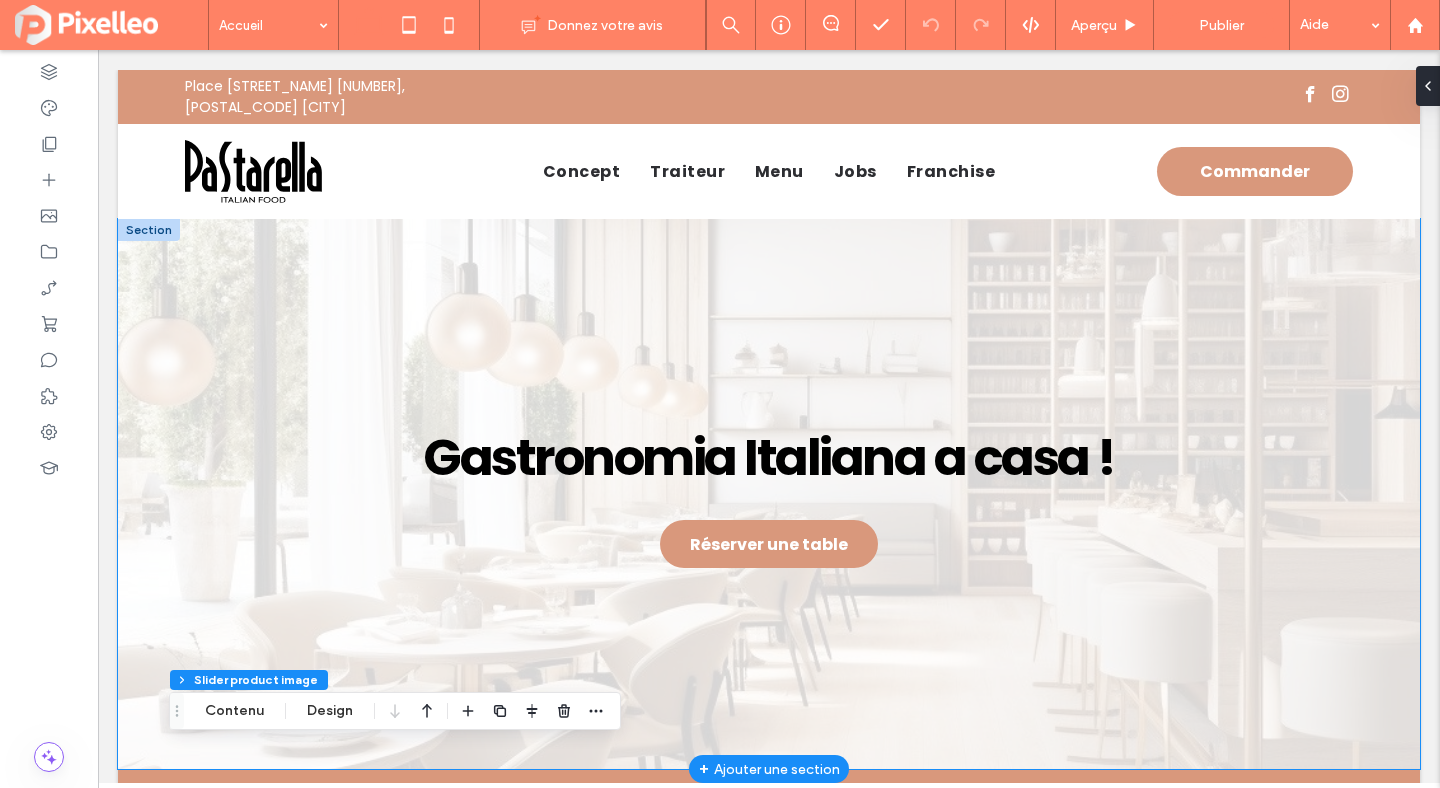 click on "Gastronomia Italiana a casa !
Réserver une table" at bounding box center (769, 494) 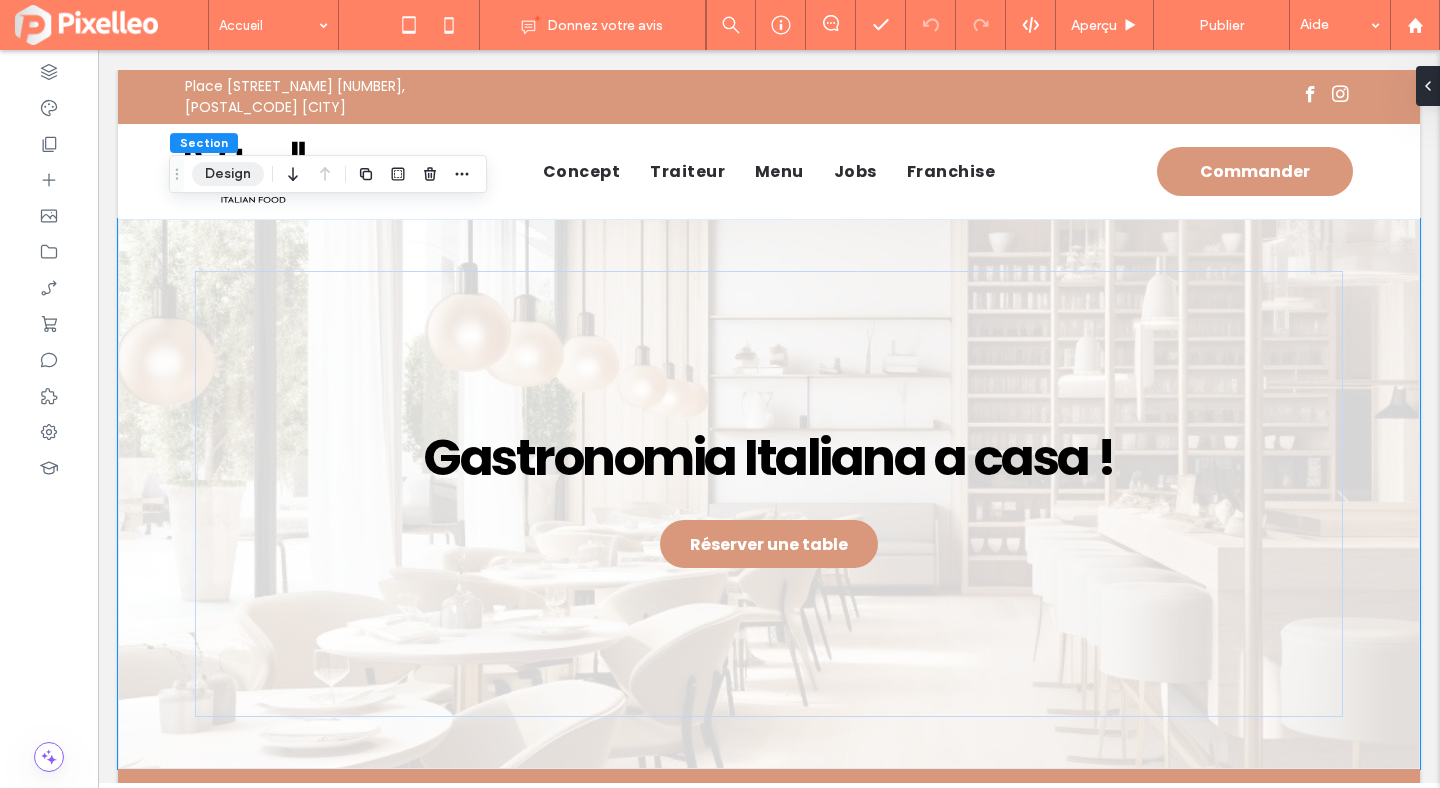 click on "Design" at bounding box center (228, 174) 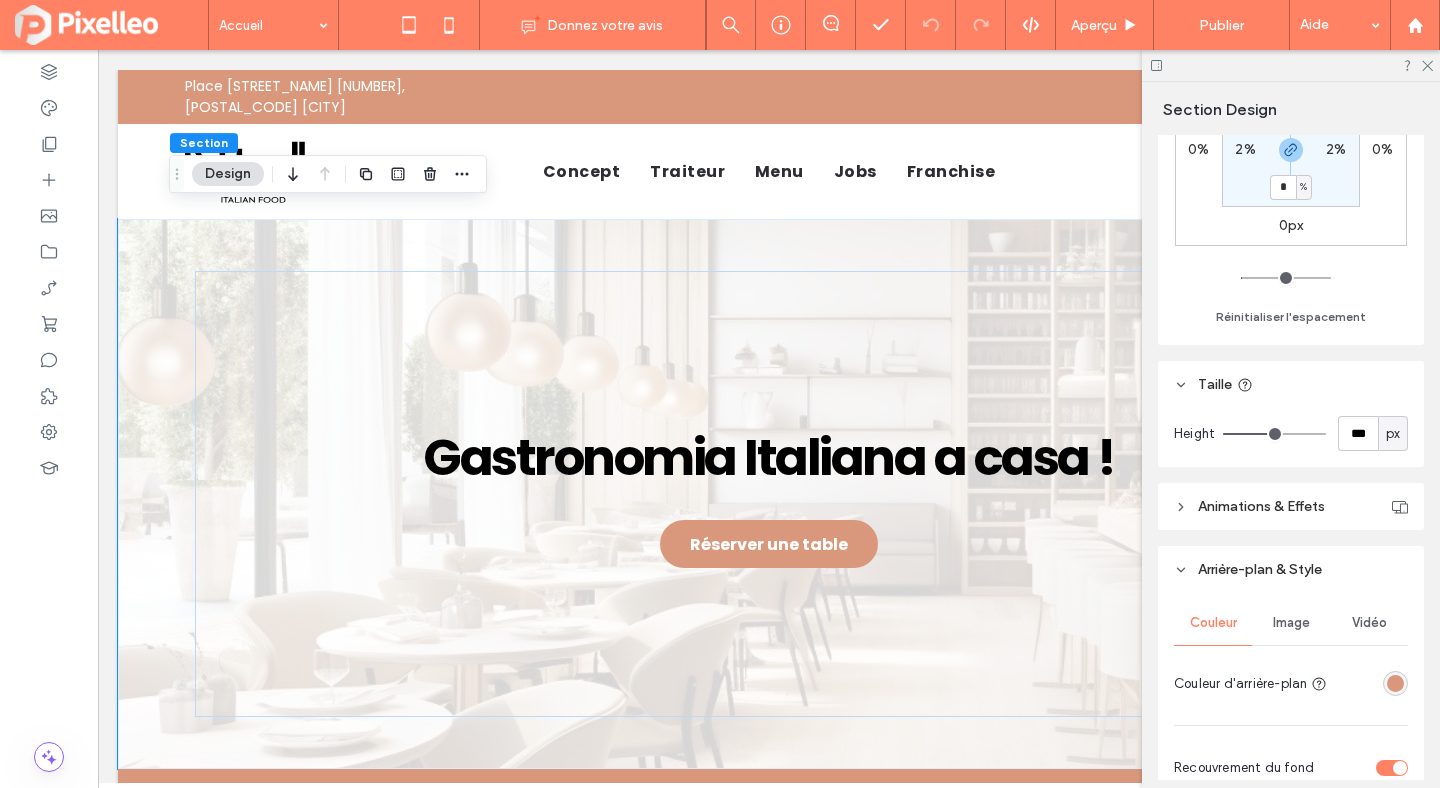 scroll, scrollTop: 682, scrollLeft: 0, axis: vertical 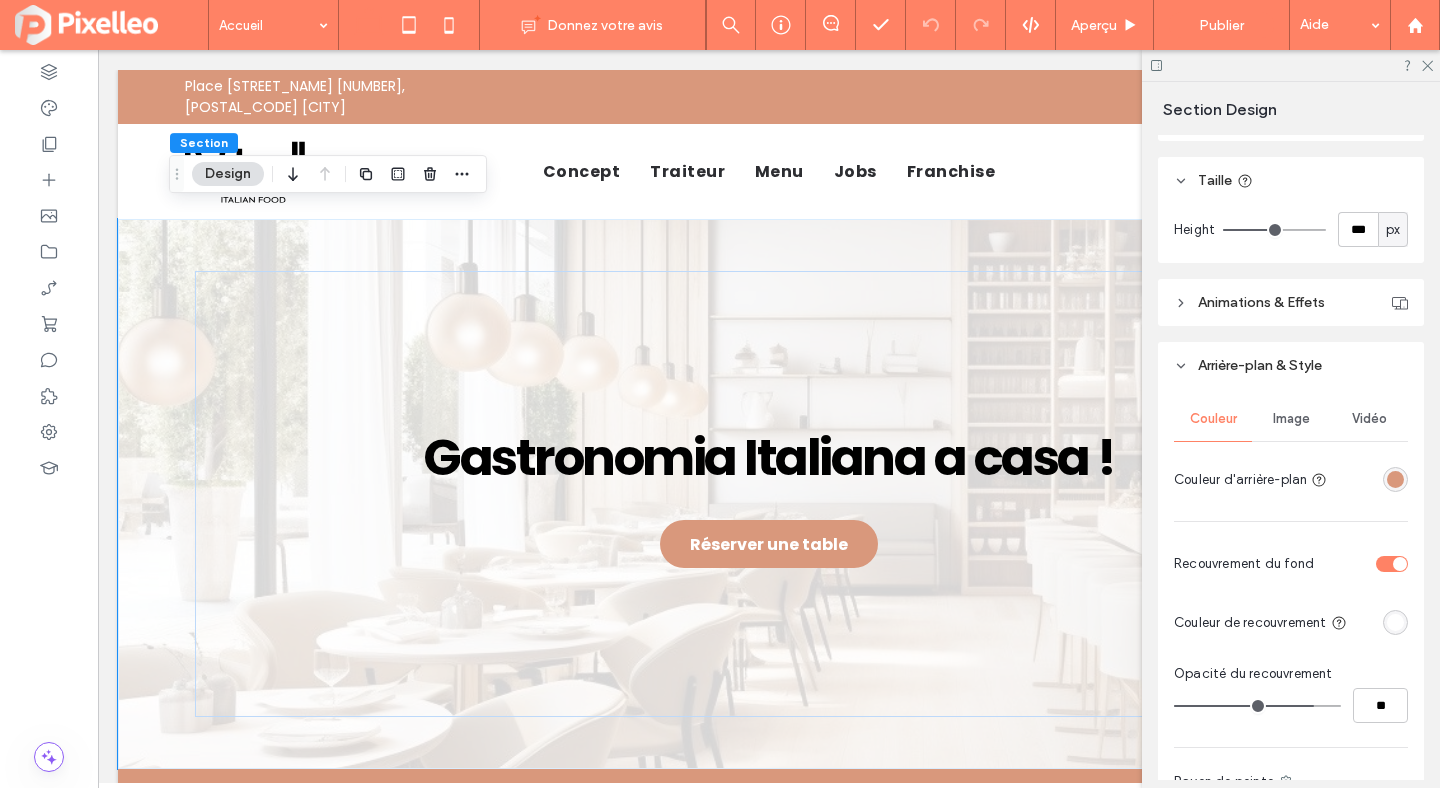 click on "Vidéo" at bounding box center (1369, 419) 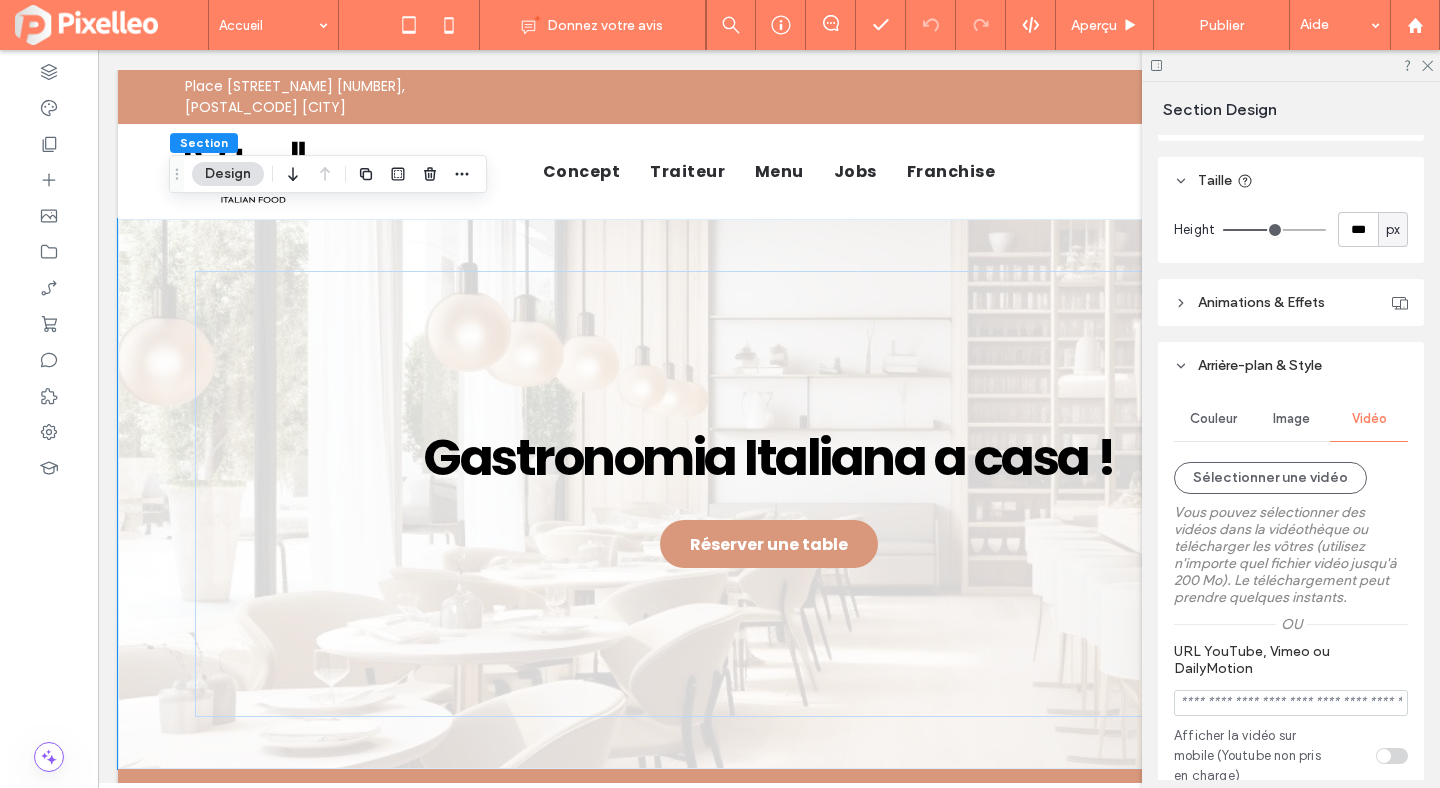 click on "Image" at bounding box center (1291, 419) 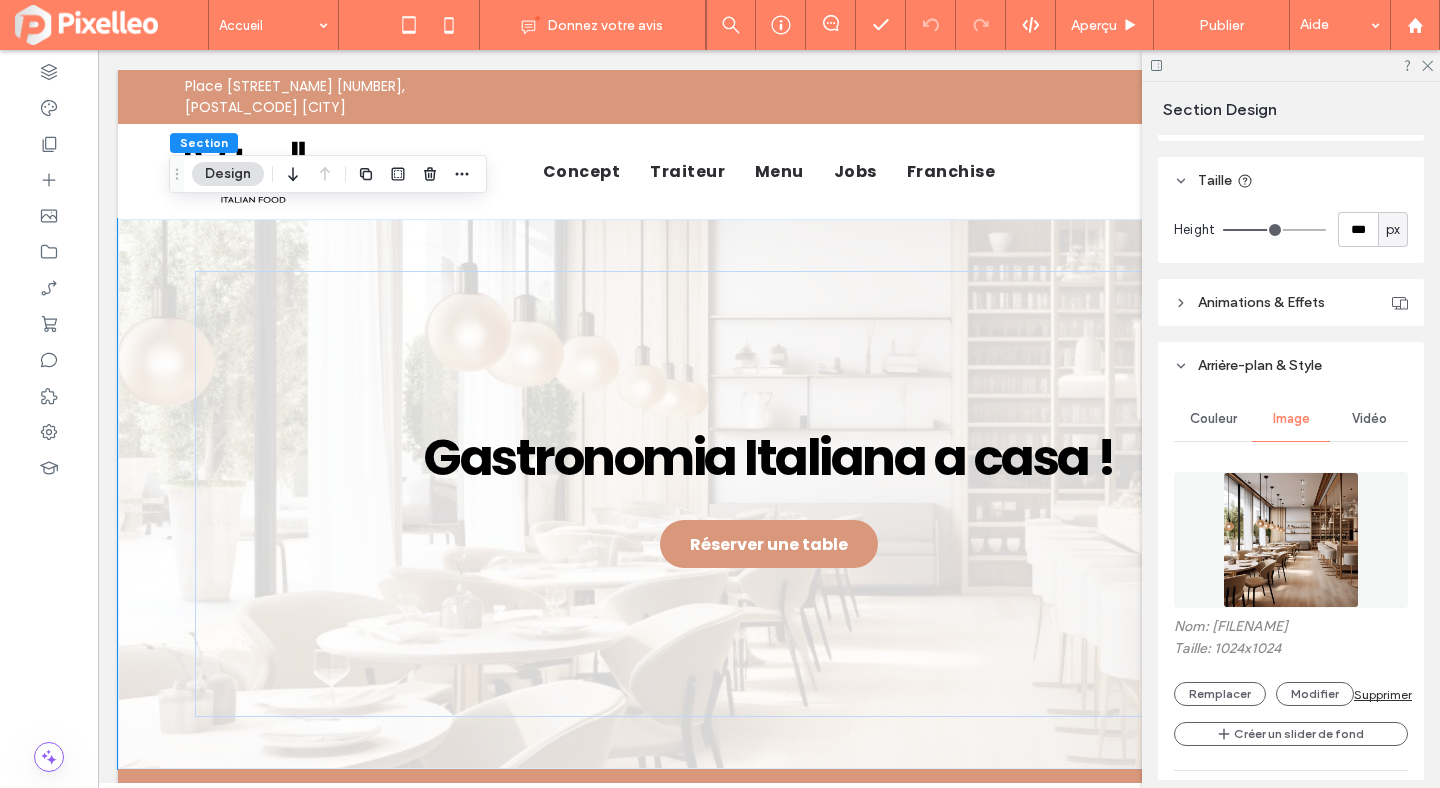 scroll, scrollTop: 779, scrollLeft: 0, axis: vertical 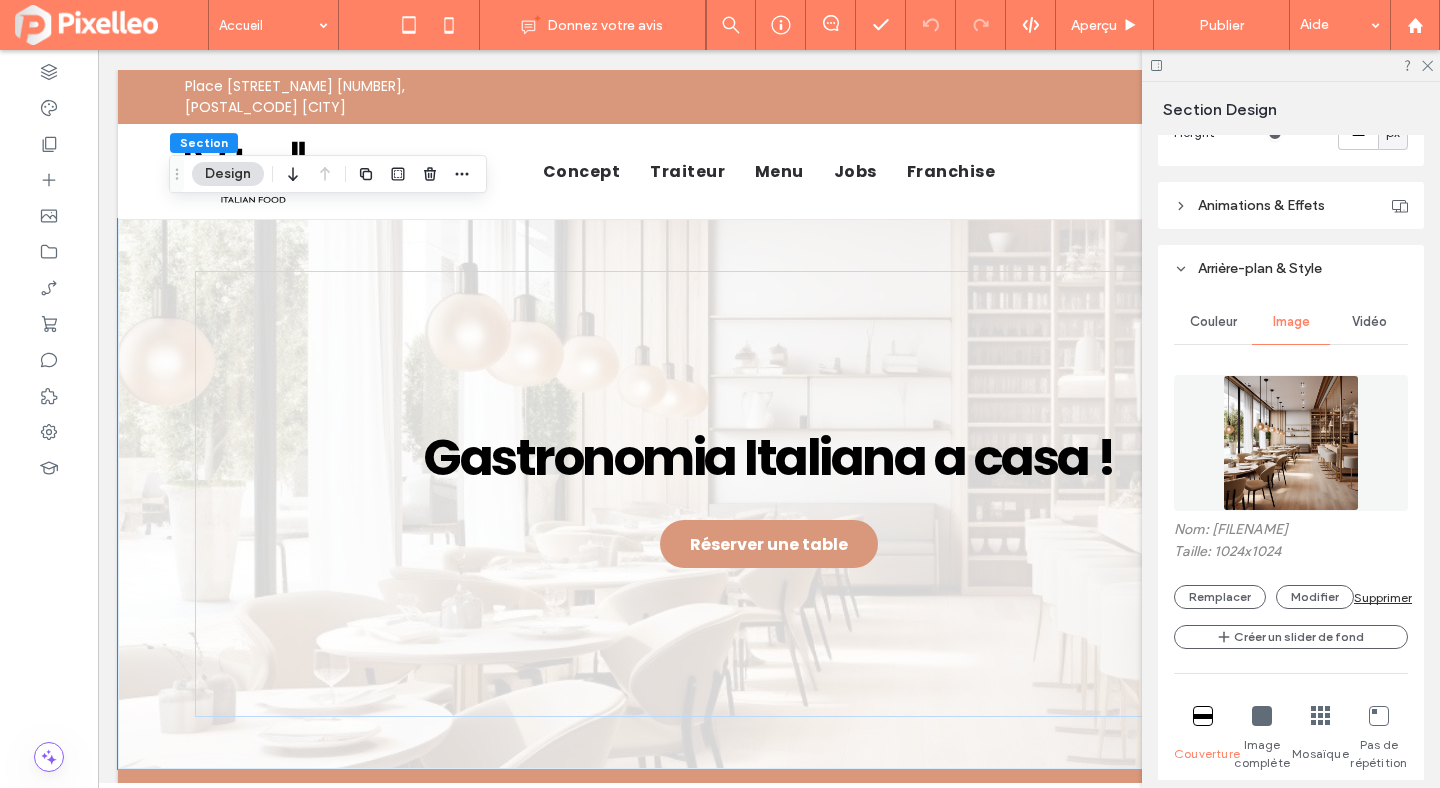 click on "Supprimer" at bounding box center (1383, 597) 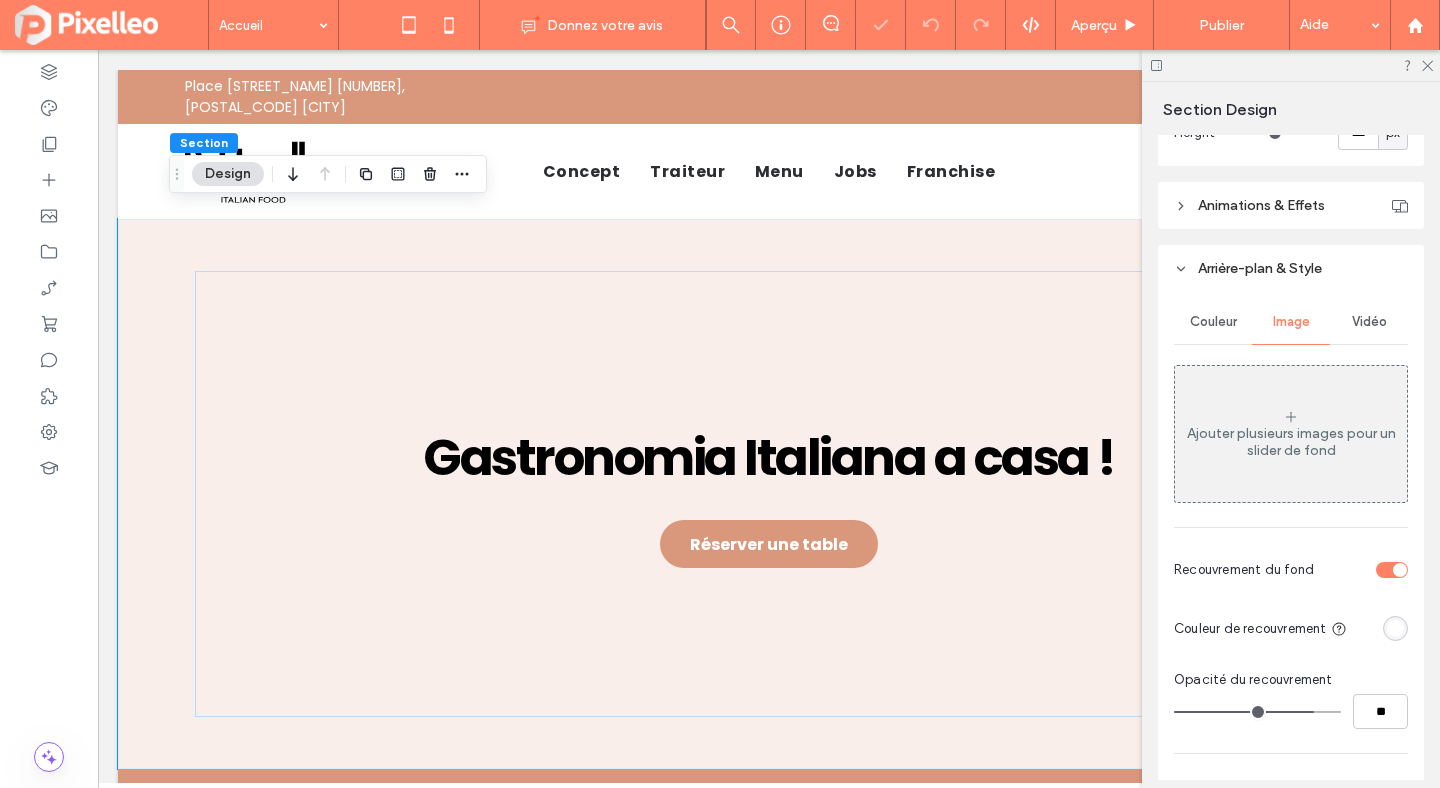 click on "Vidéo" at bounding box center [1369, 322] 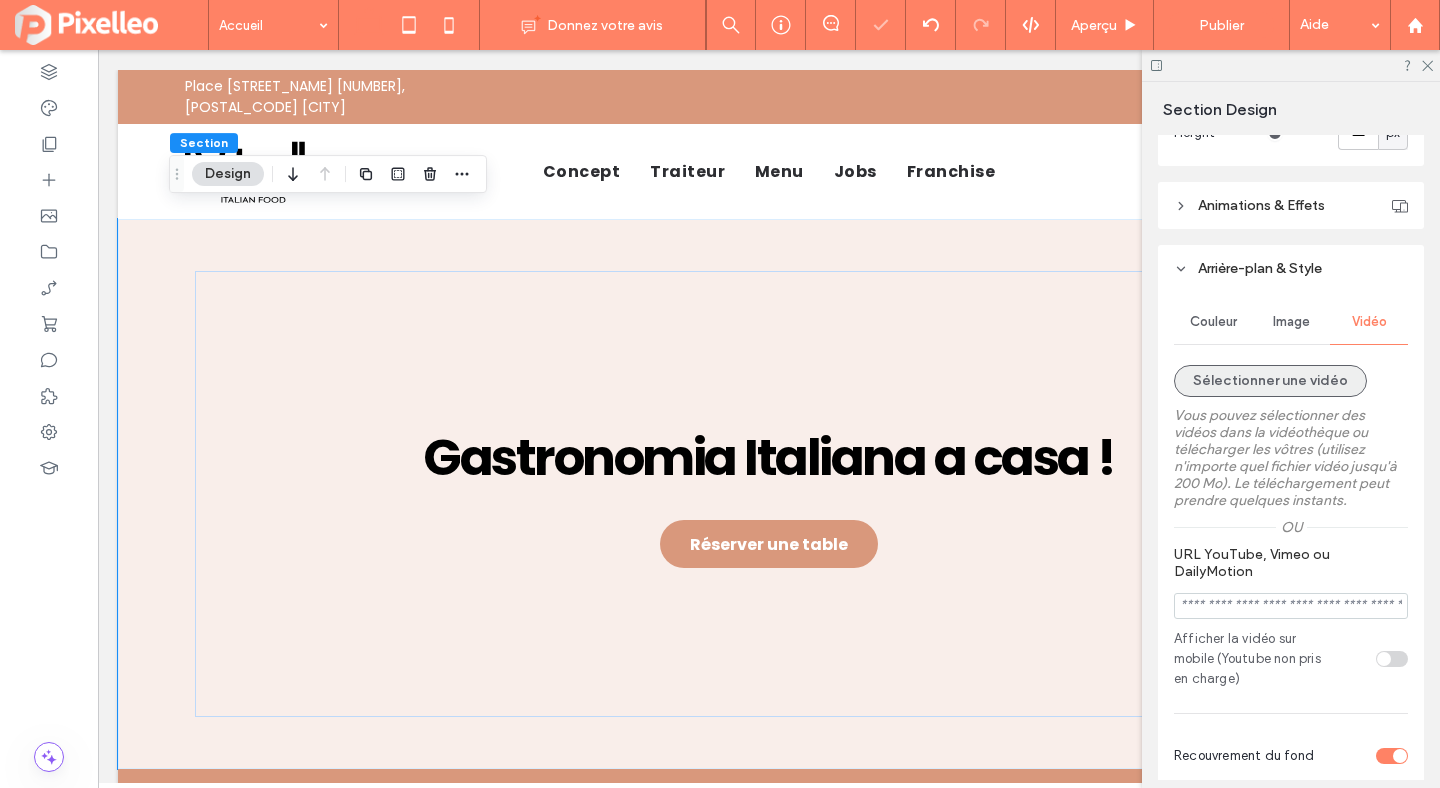 click on "Sélectionner une vidéo" at bounding box center [1270, 381] 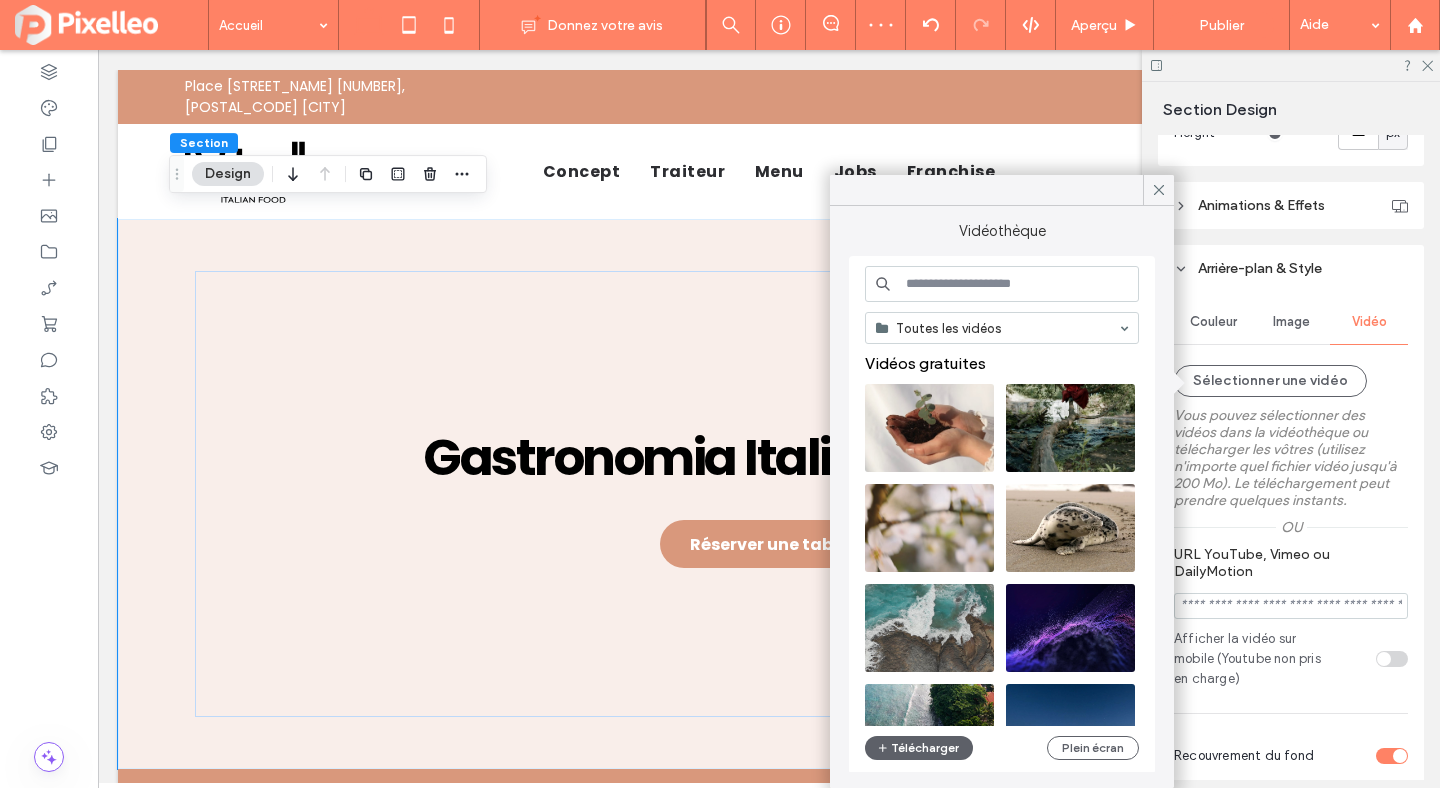 click on "Toutes les vidéos Vidéos gratuites Télécharger Plein écran" at bounding box center [1002, 515] 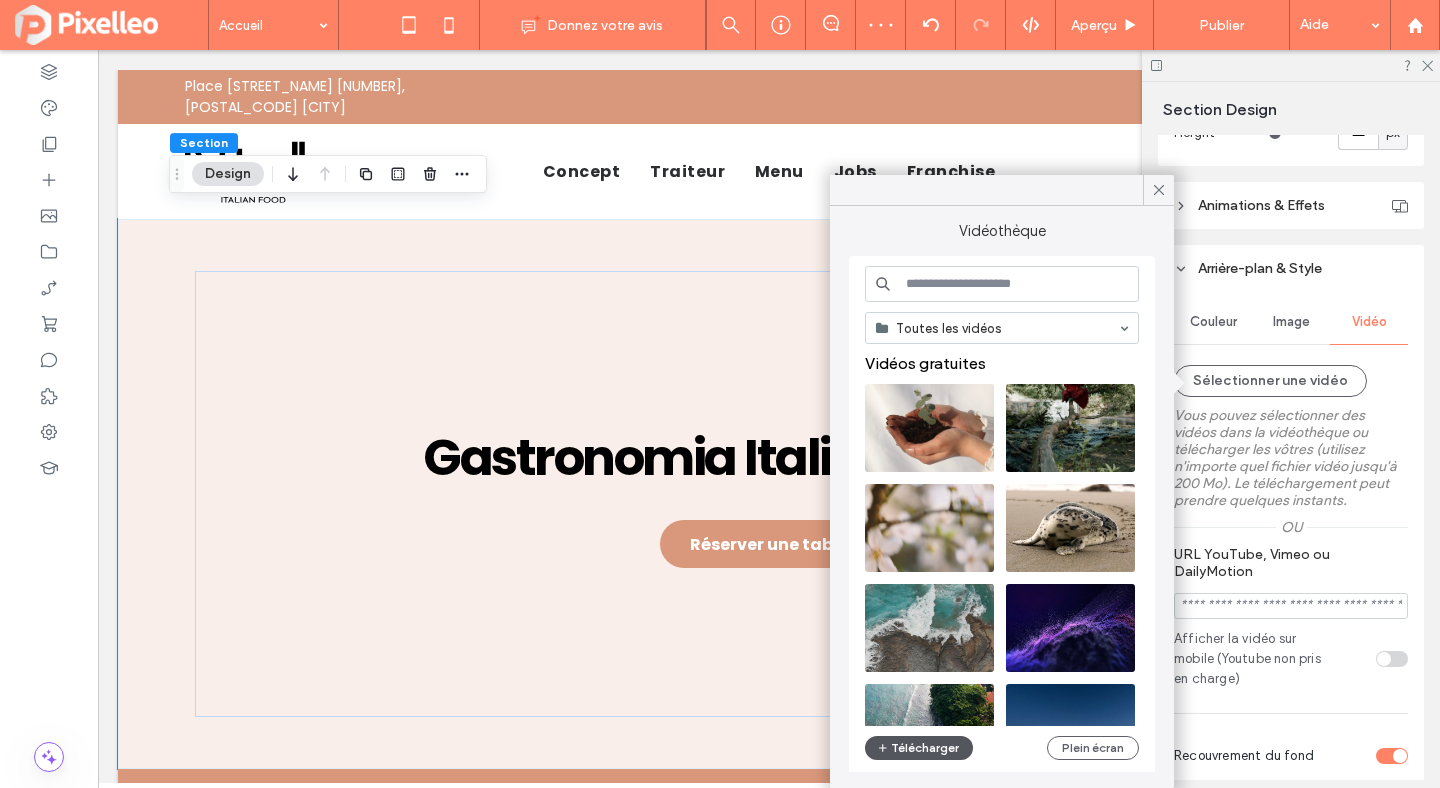 click on "Télécharger" at bounding box center [919, 748] 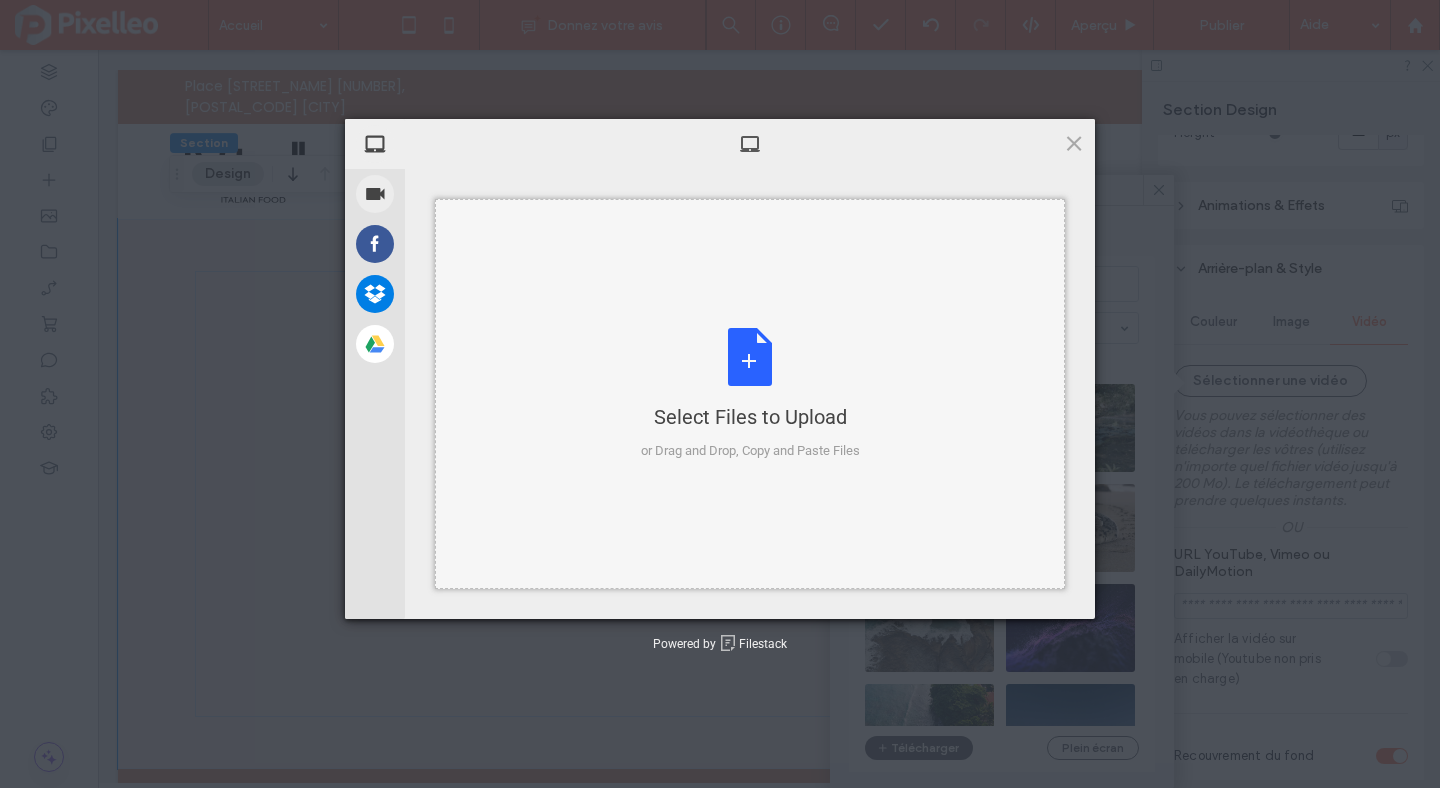 click on "Select Files to Upload
or Drag and Drop, Copy and Paste Files" at bounding box center [750, 394] 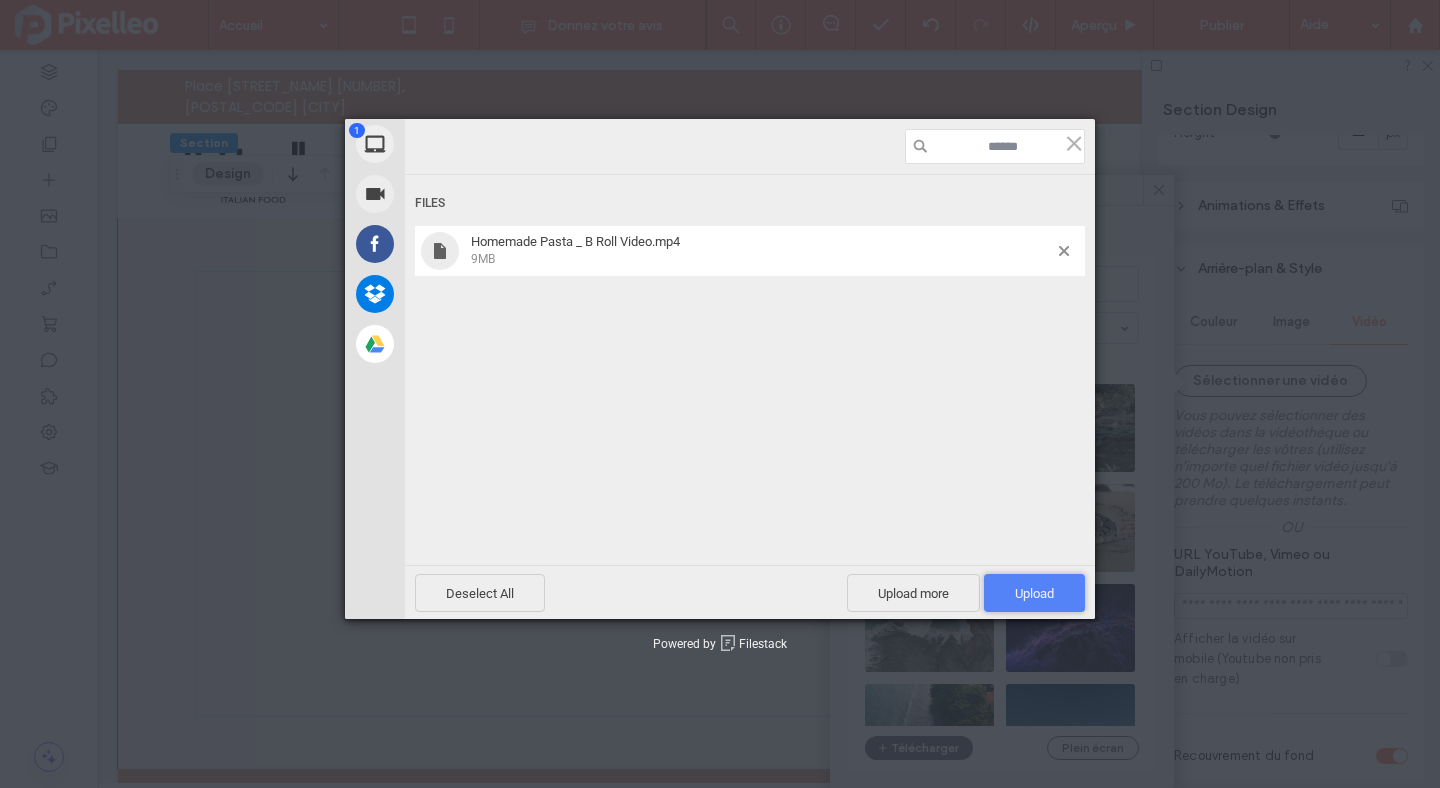 click on "Upload
1" at bounding box center (1034, 593) 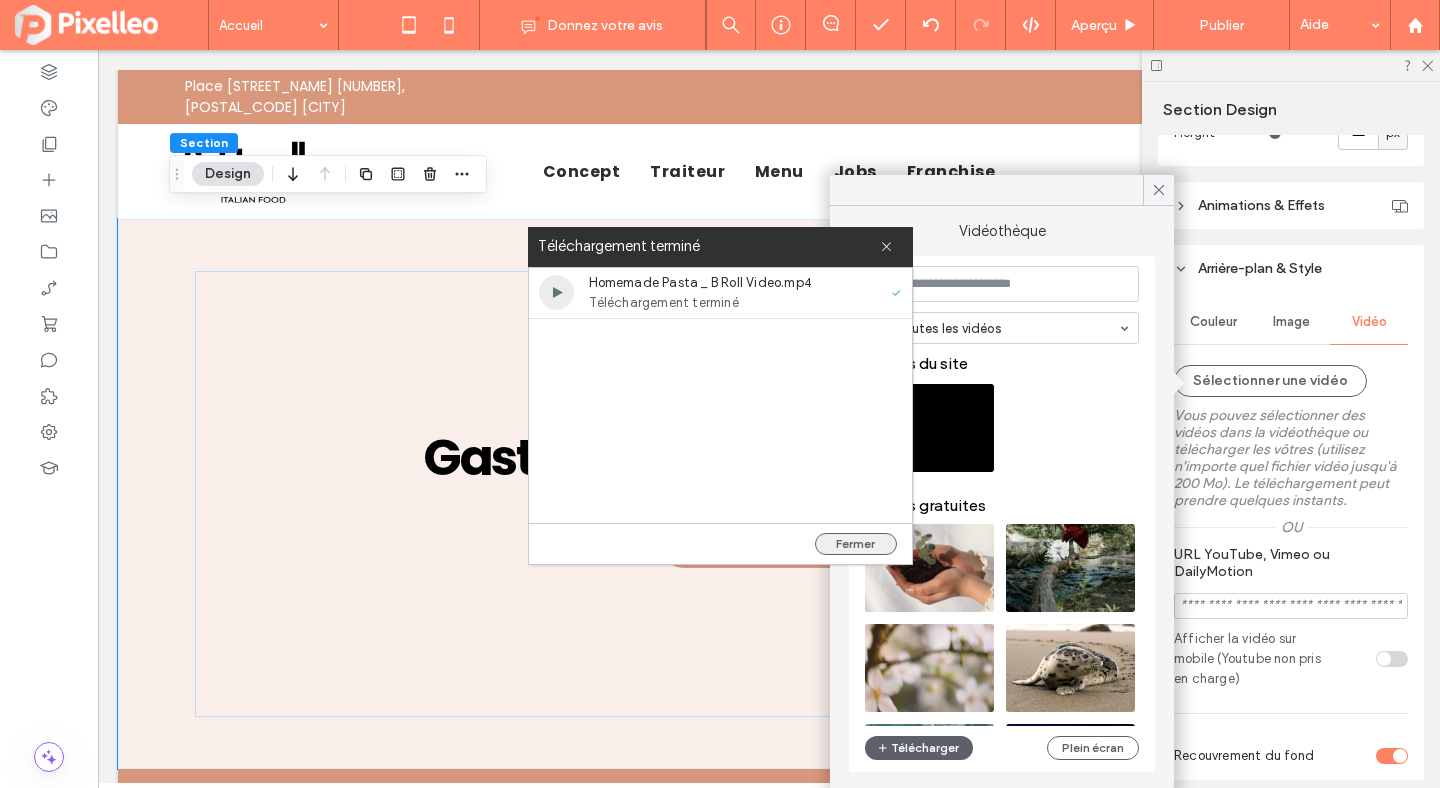 click on "Fermer" at bounding box center [856, 544] 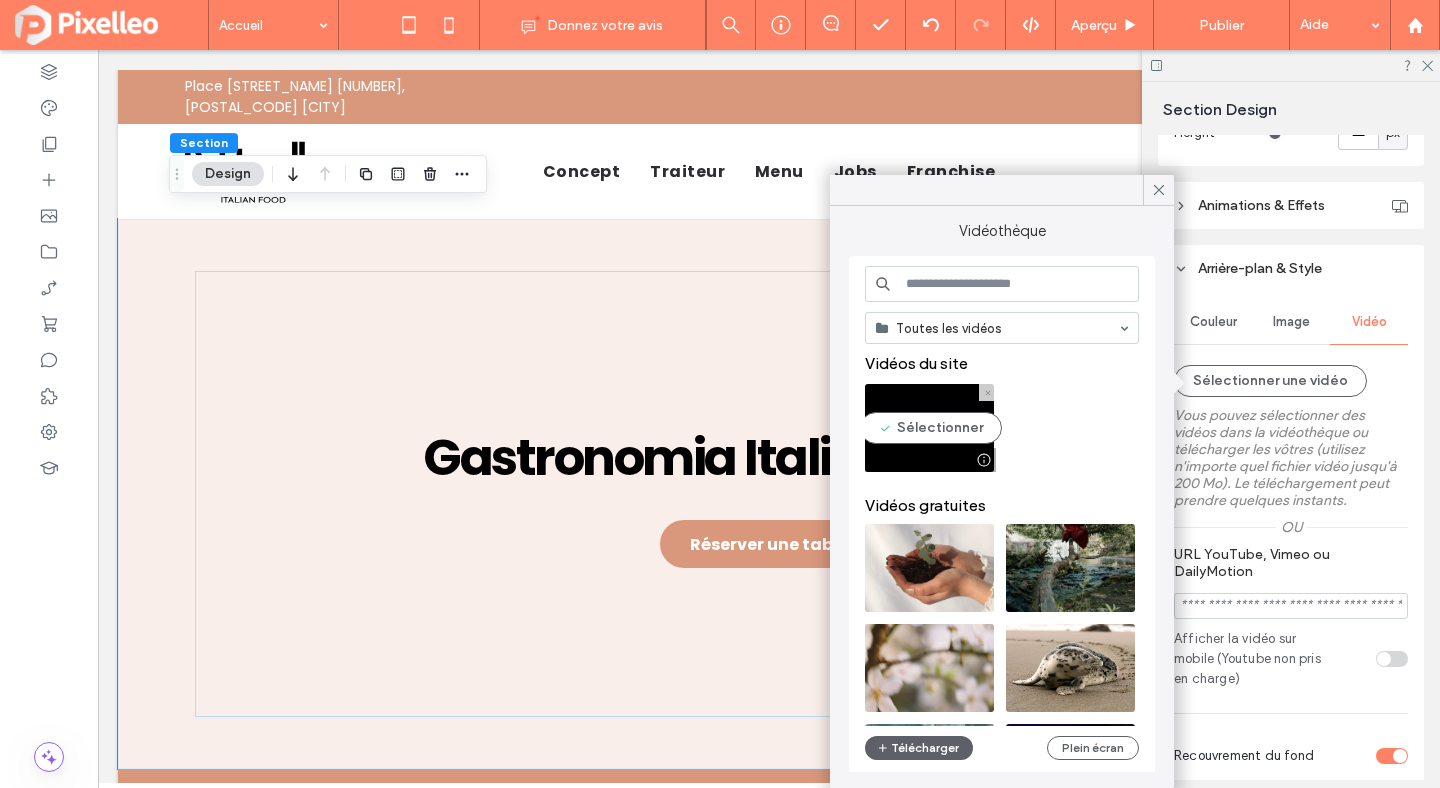 click at bounding box center [929, 428] 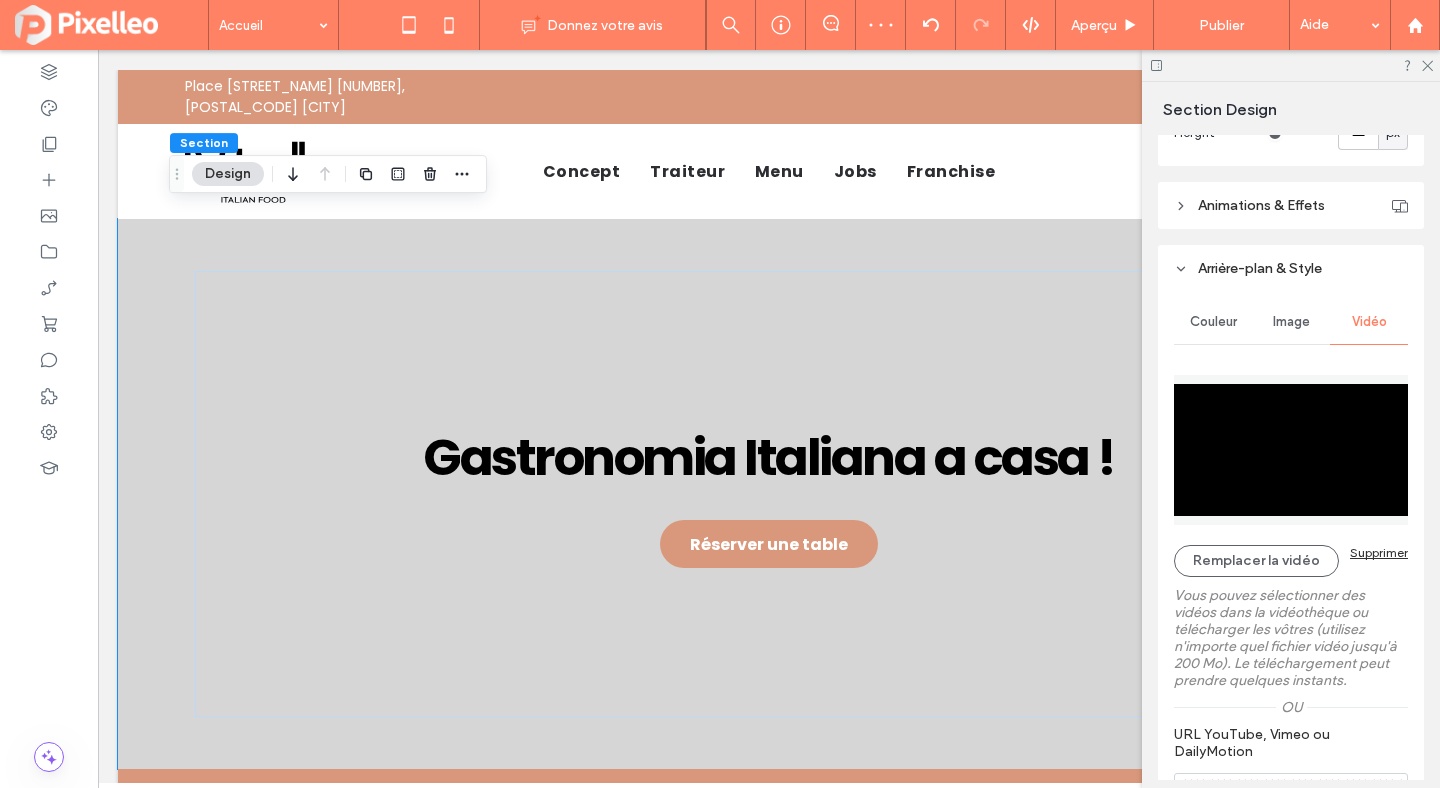 click at bounding box center [1291, 65] 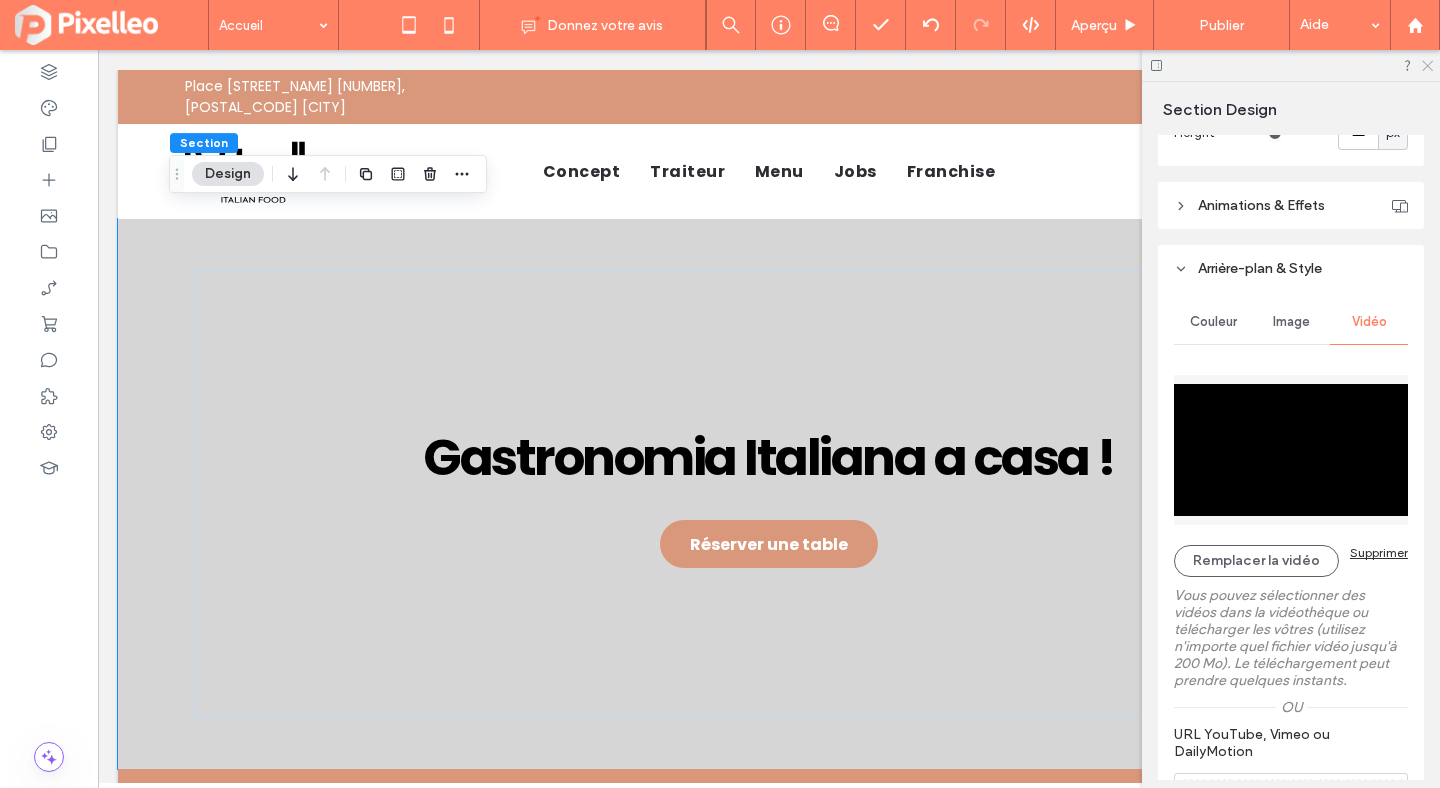 click 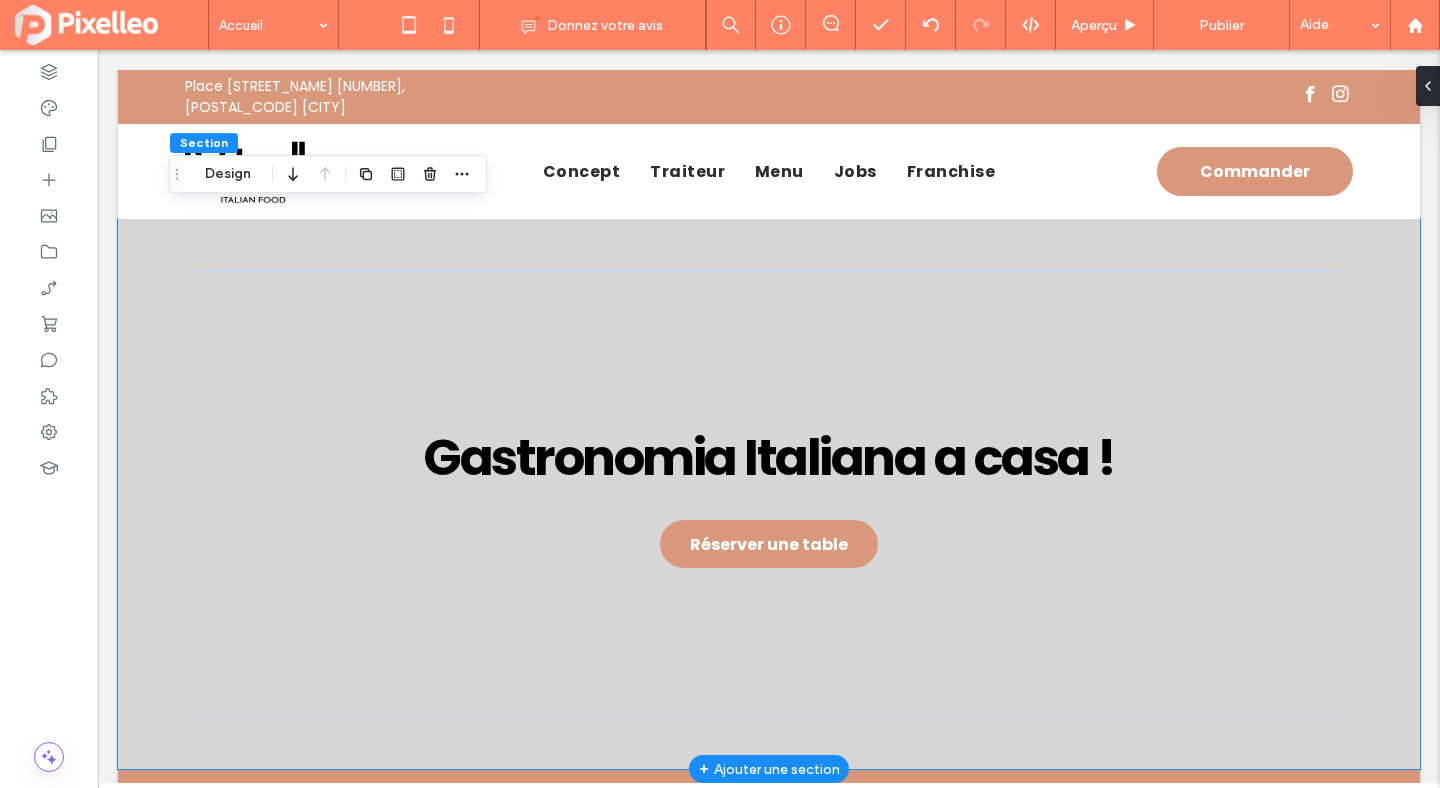 click on "Gastronomia Italiana a casa !
Réserver une table" at bounding box center [769, 494] 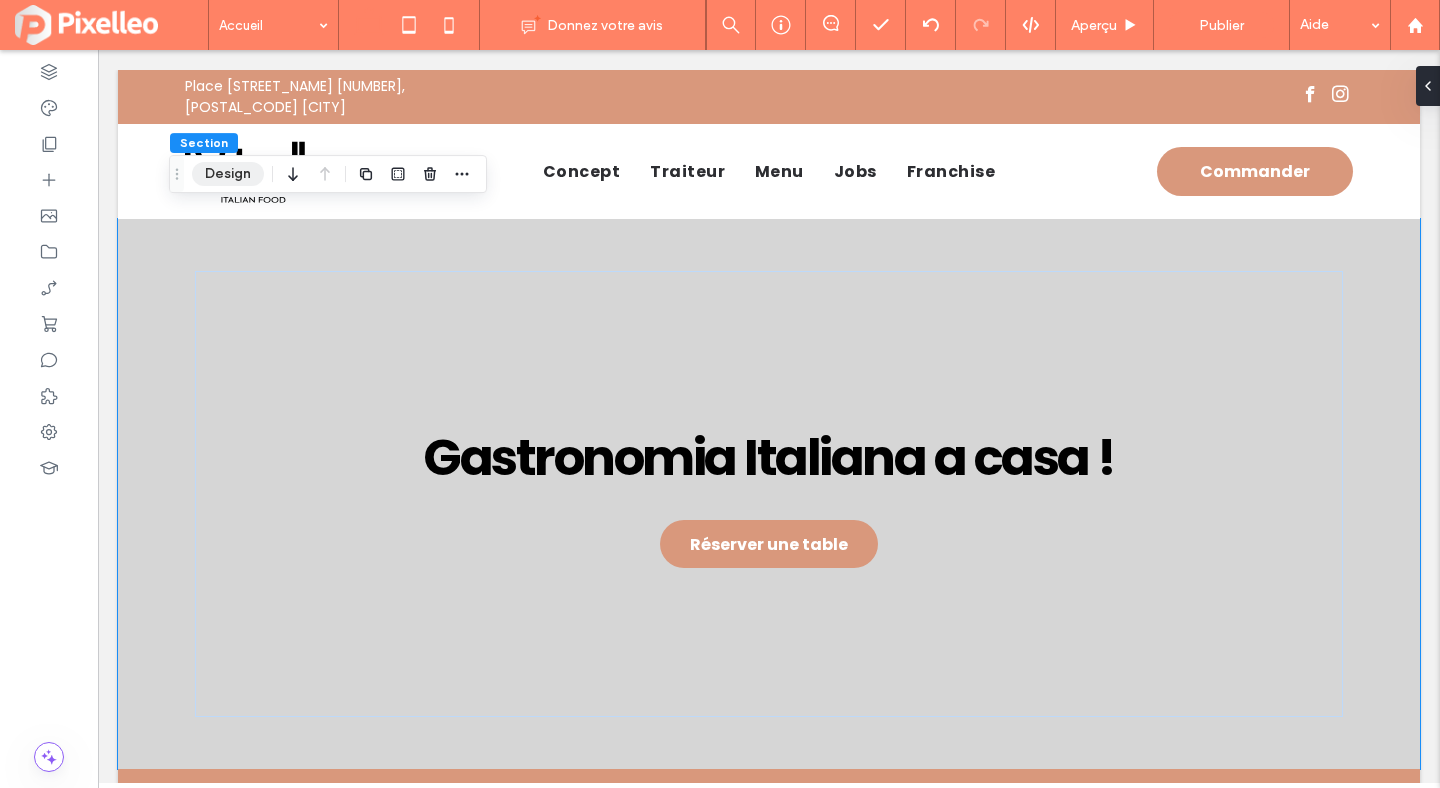 click on "Design" at bounding box center (228, 174) 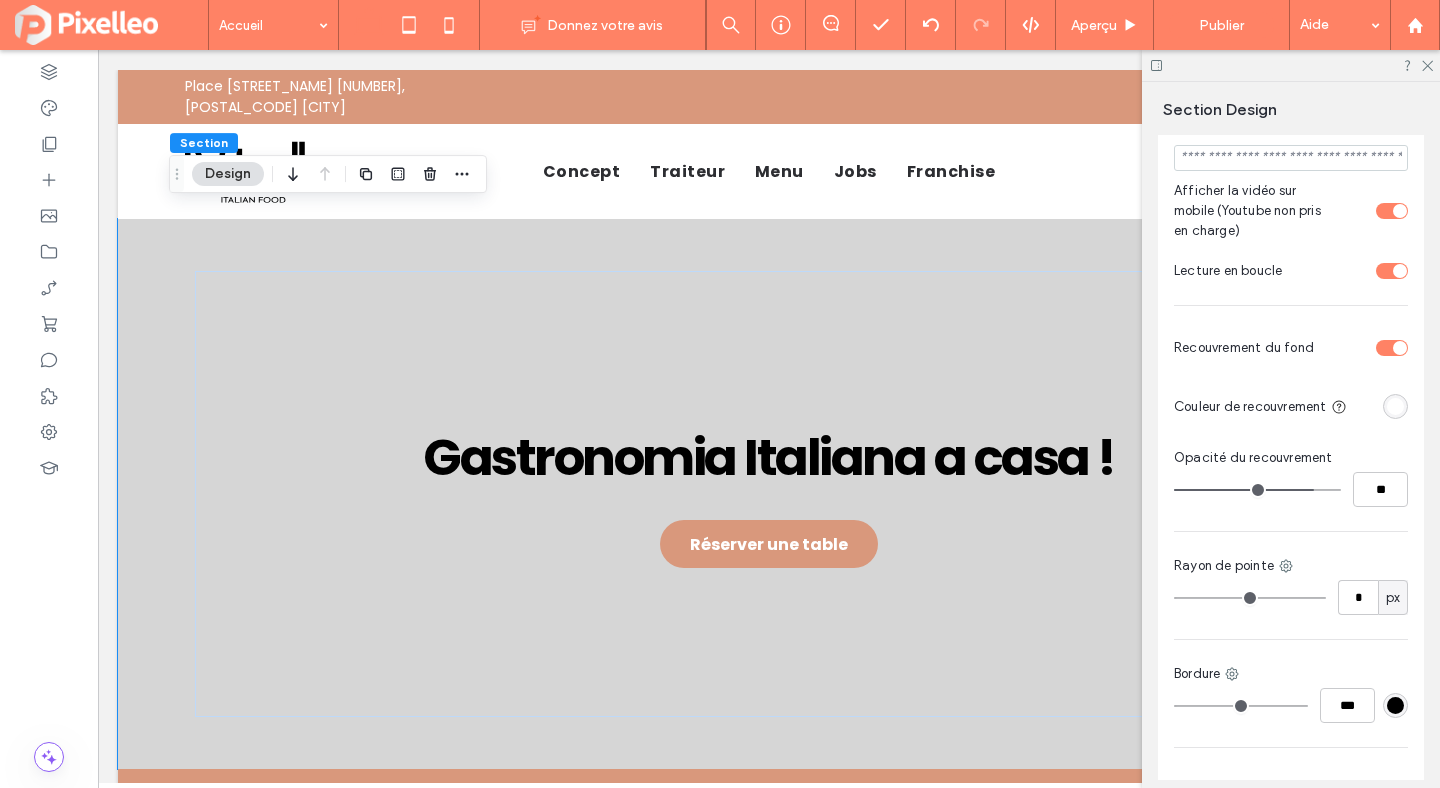 scroll, scrollTop: 1453, scrollLeft: 0, axis: vertical 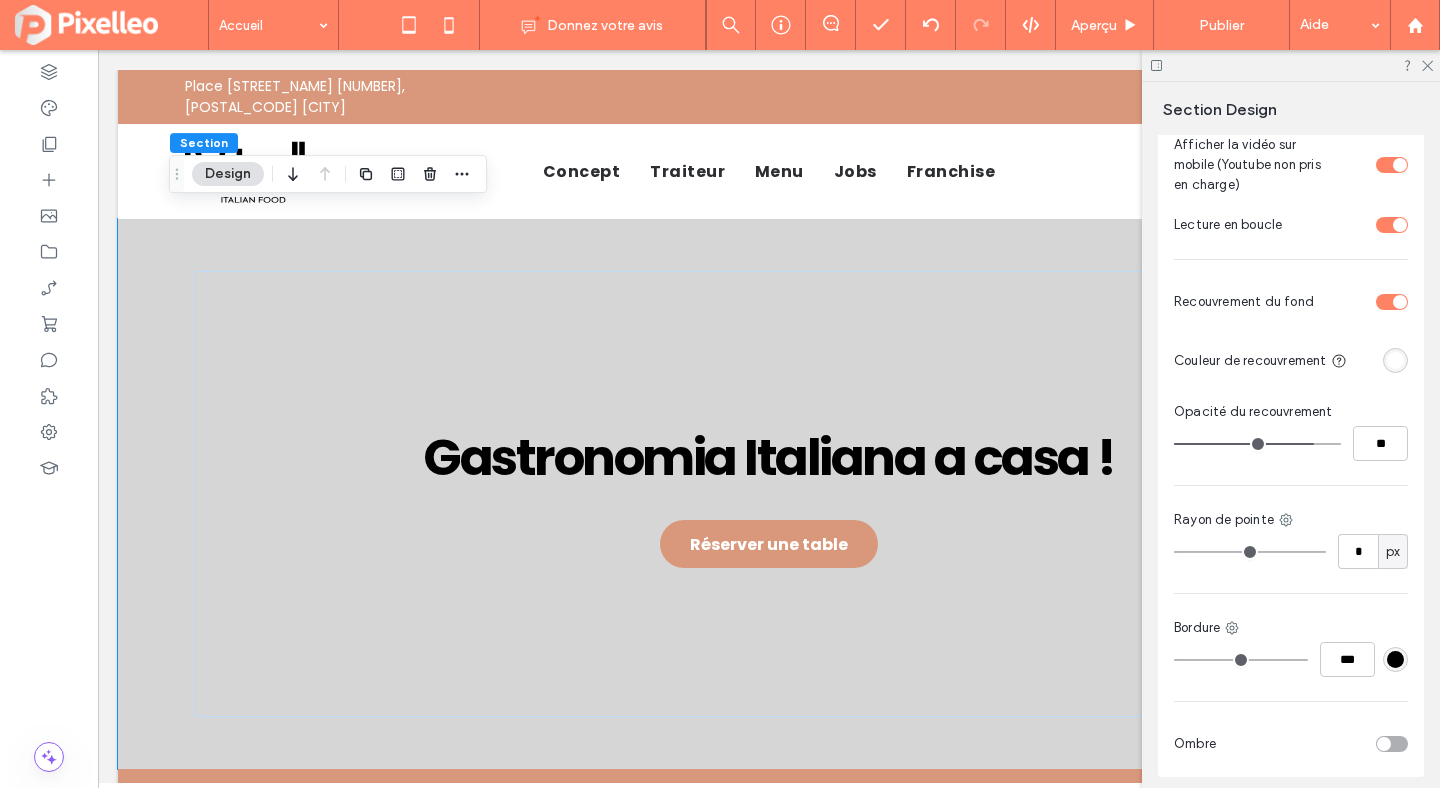 click at bounding box center (1395, 360) 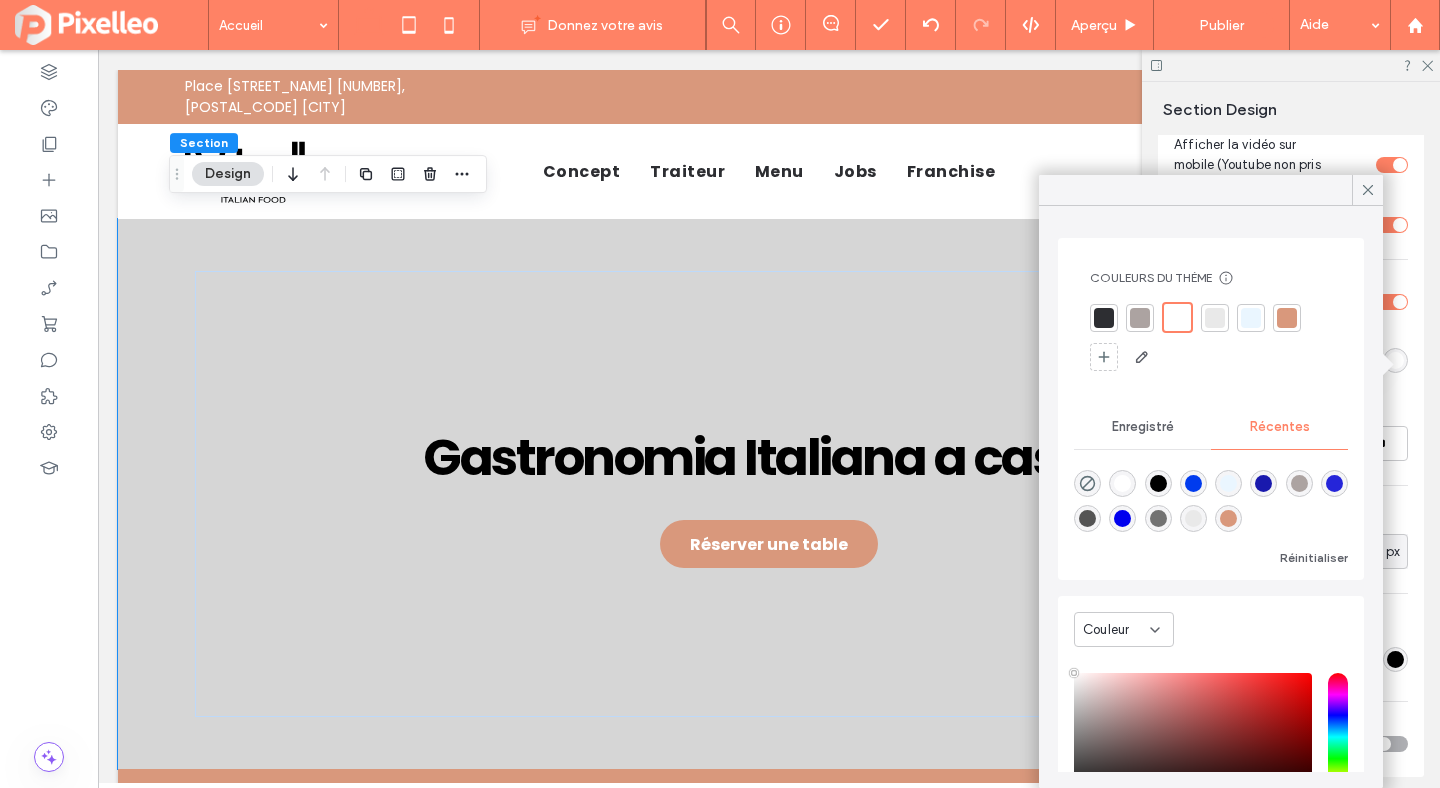 click at bounding box center [1287, 318] 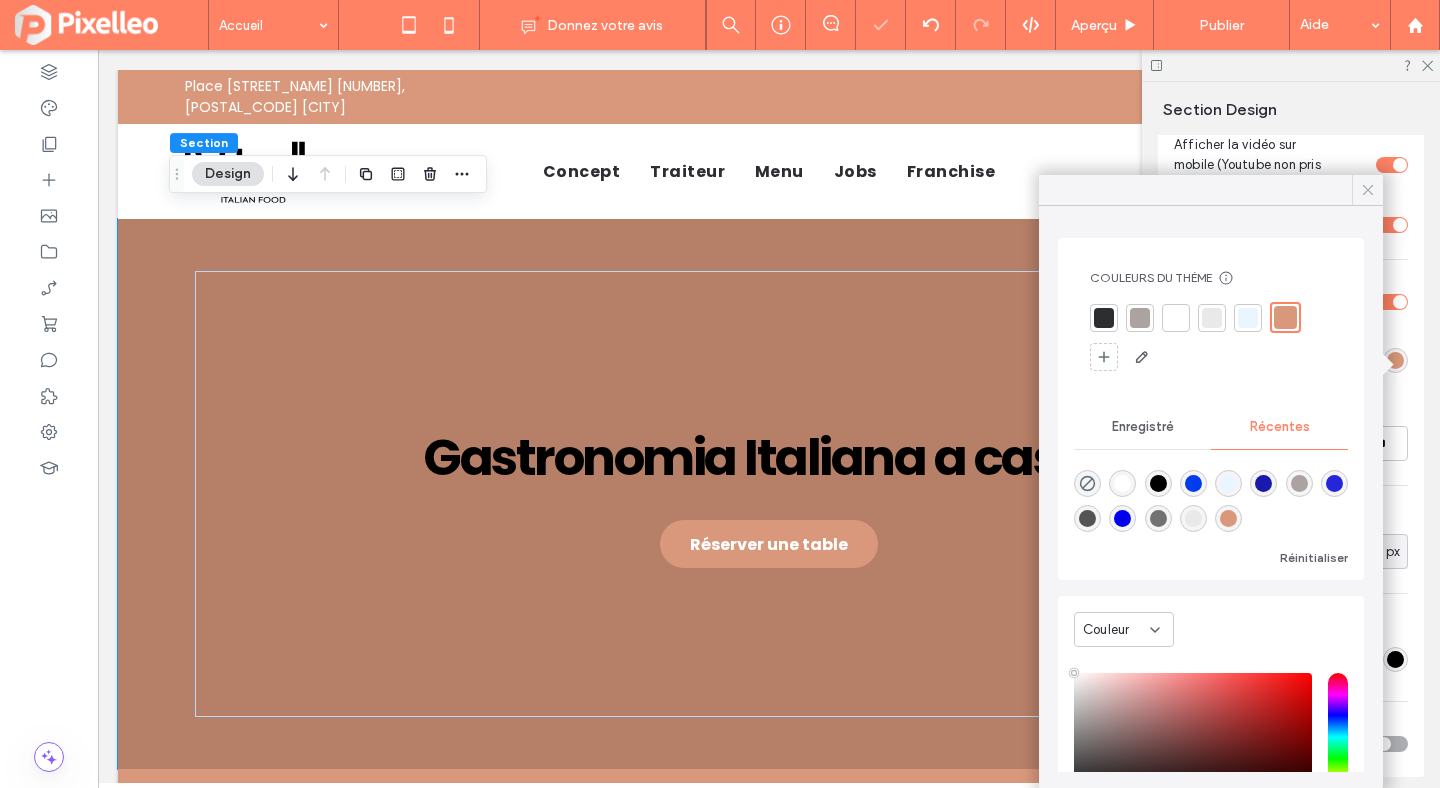 click at bounding box center [1368, 190] 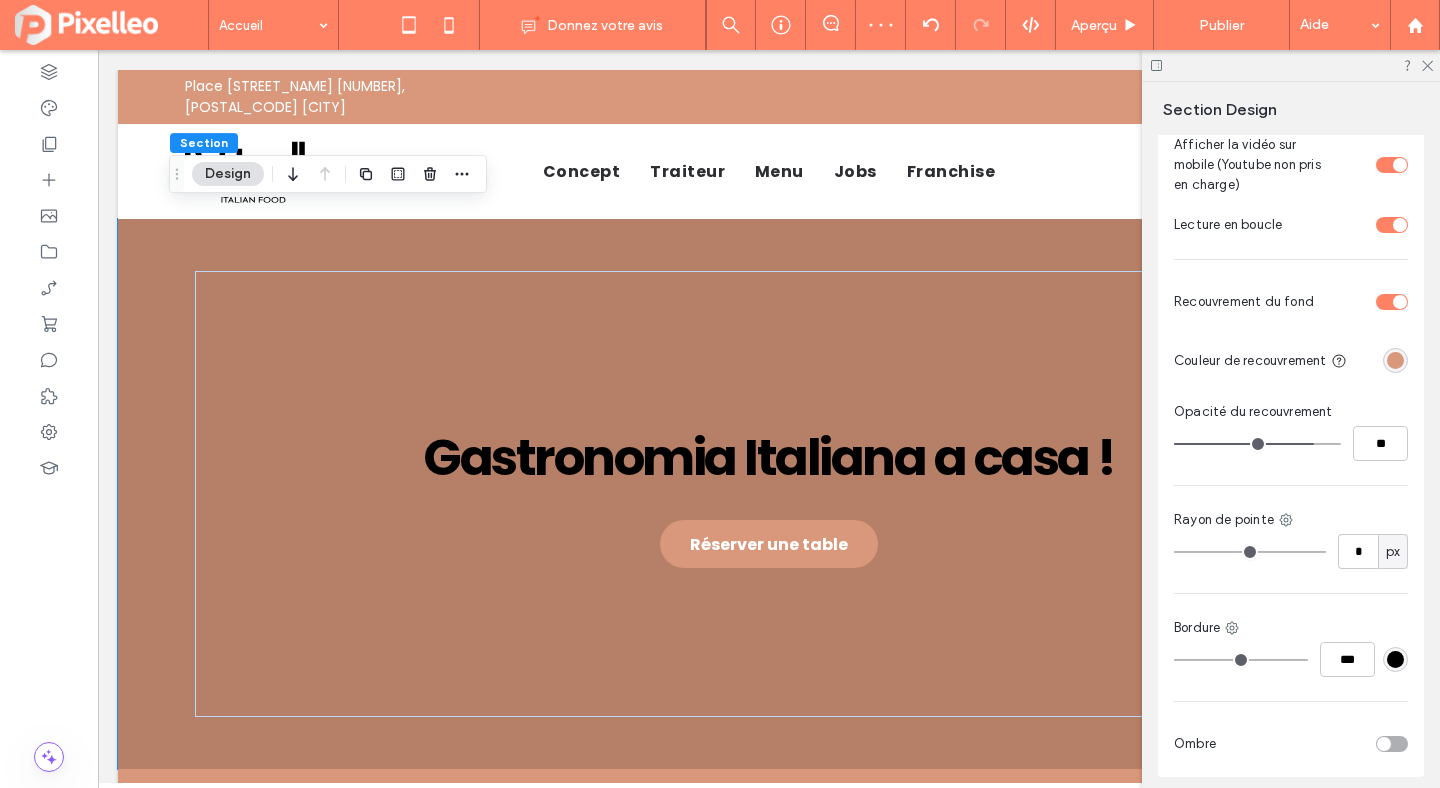 type on "**" 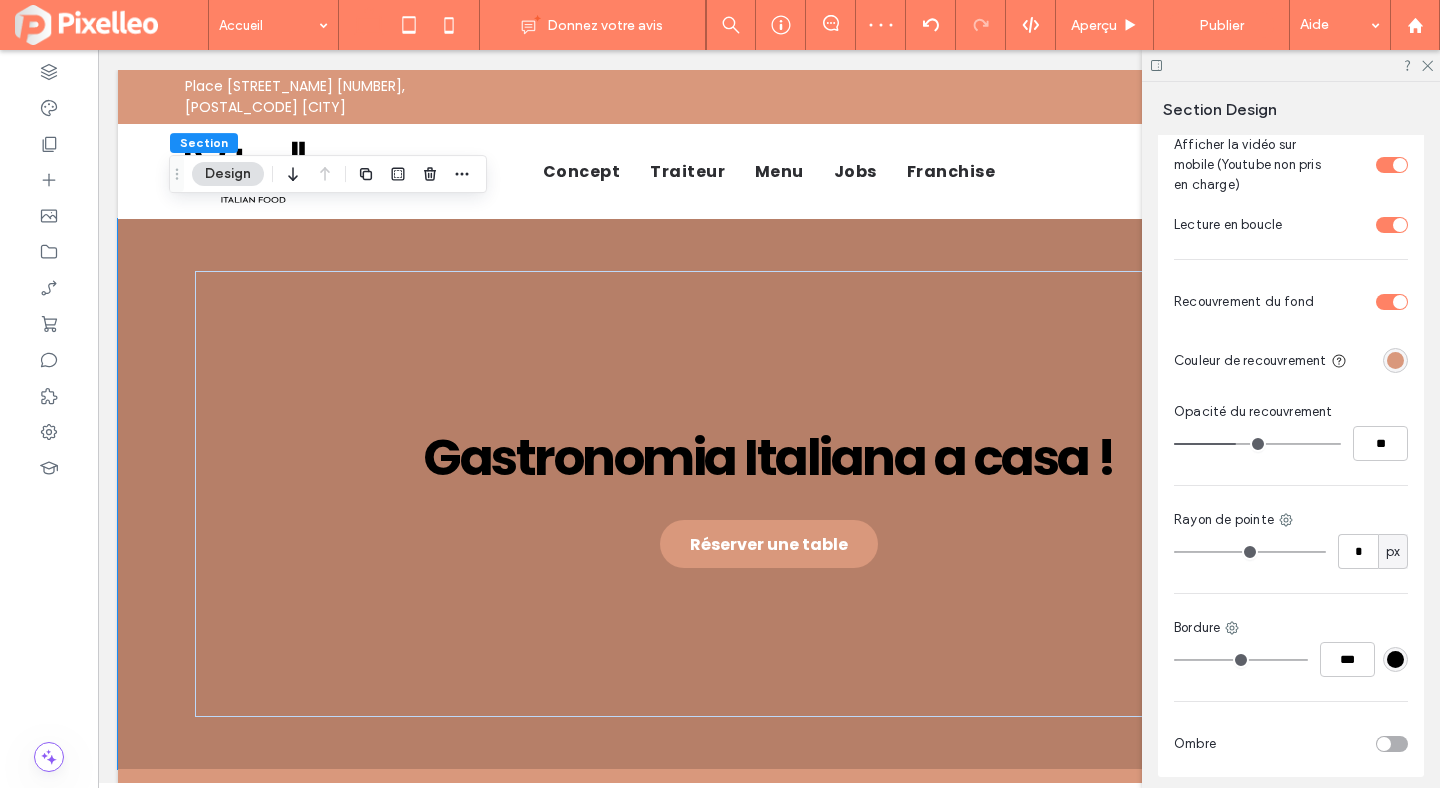 type on "**" 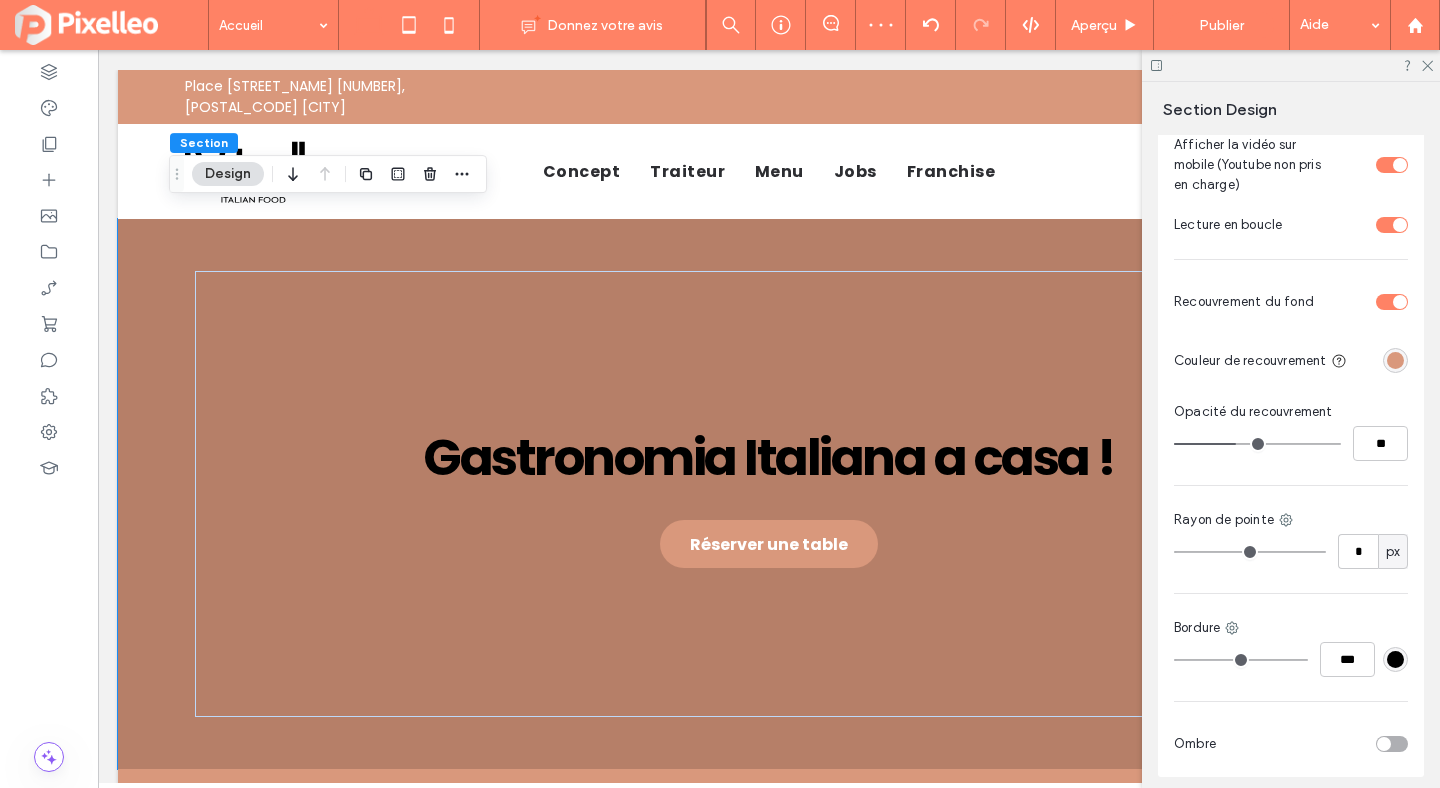 type on "**" 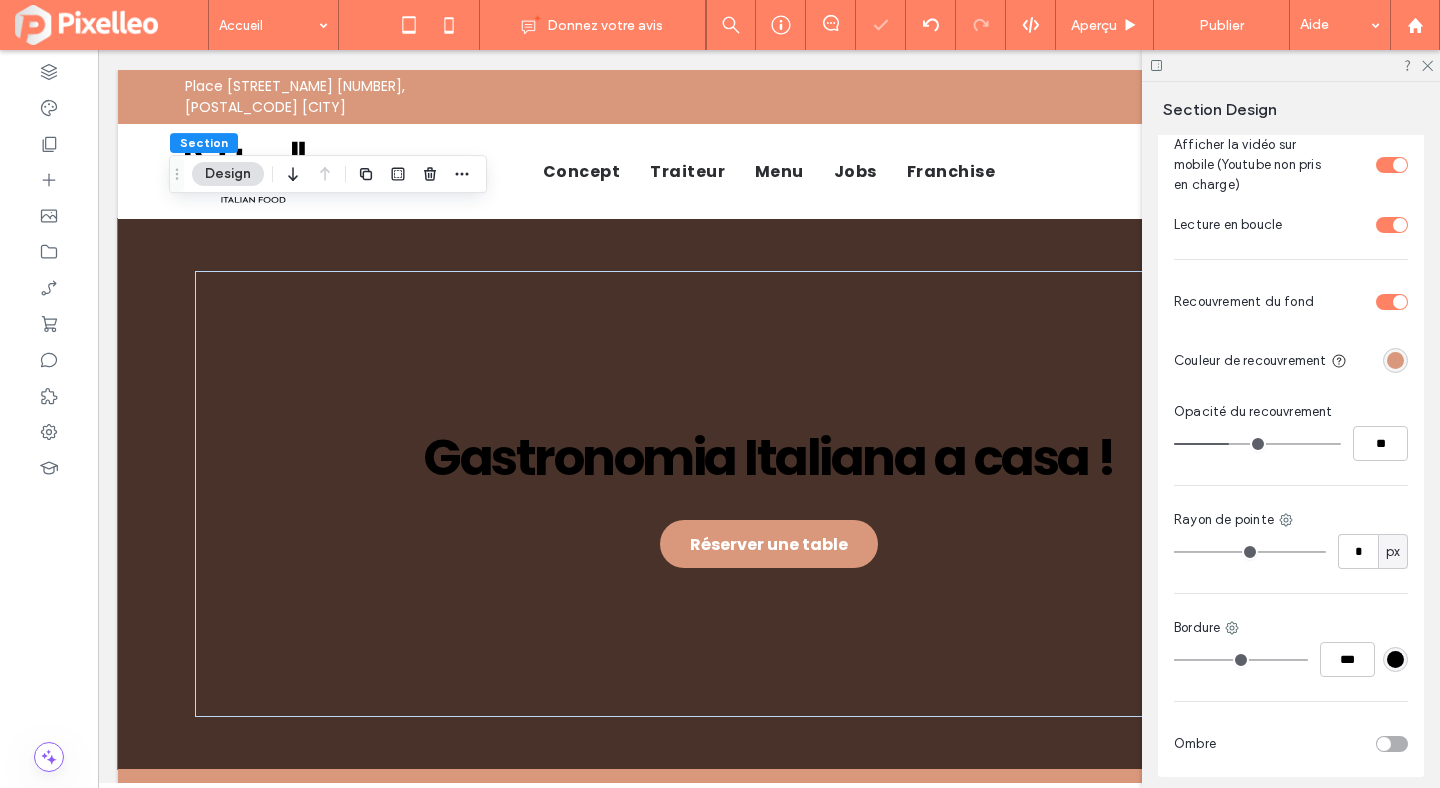 type on "**" 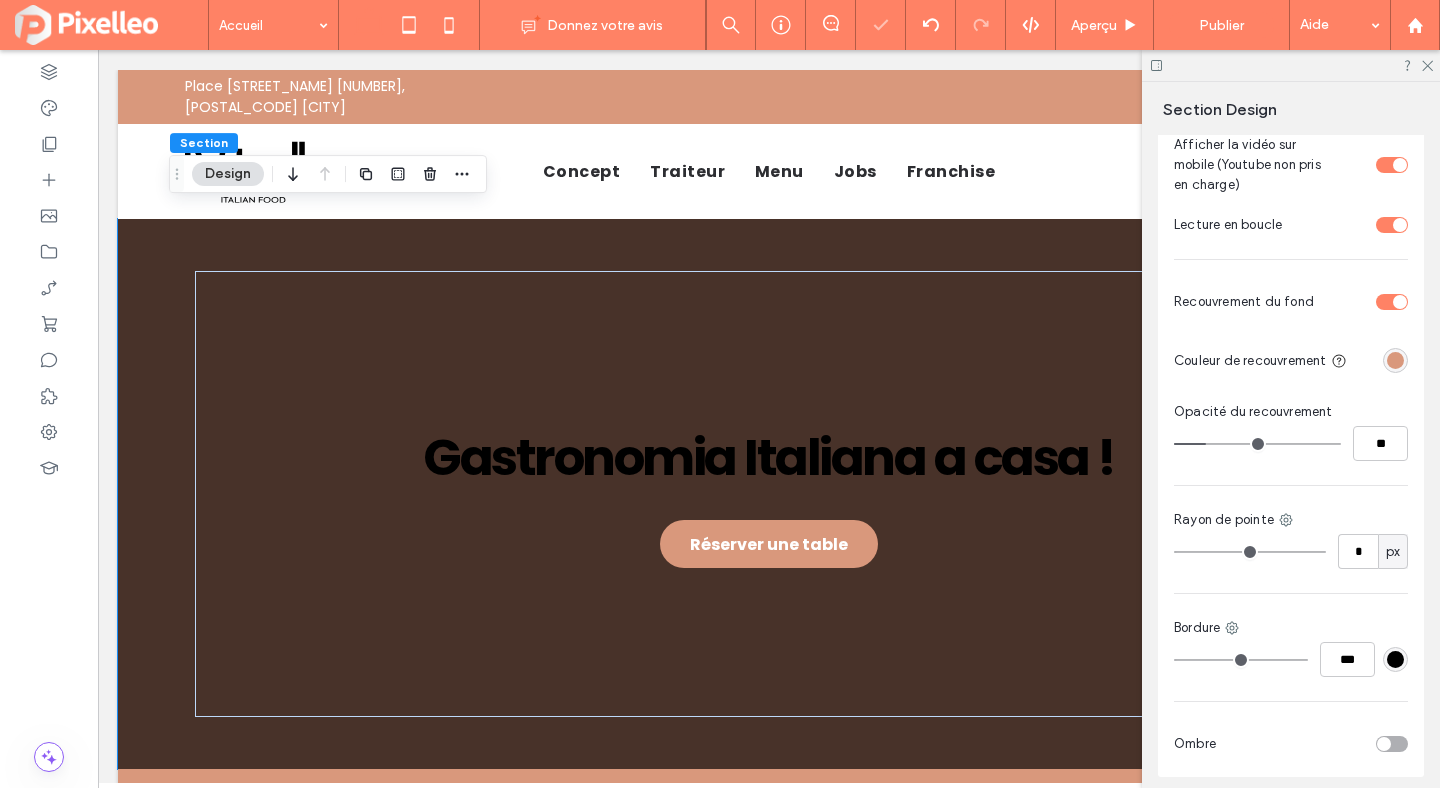 drag, startPoint x: 1231, startPoint y: 445, endPoint x: 1210, endPoint y: 443, distance: 21.095022 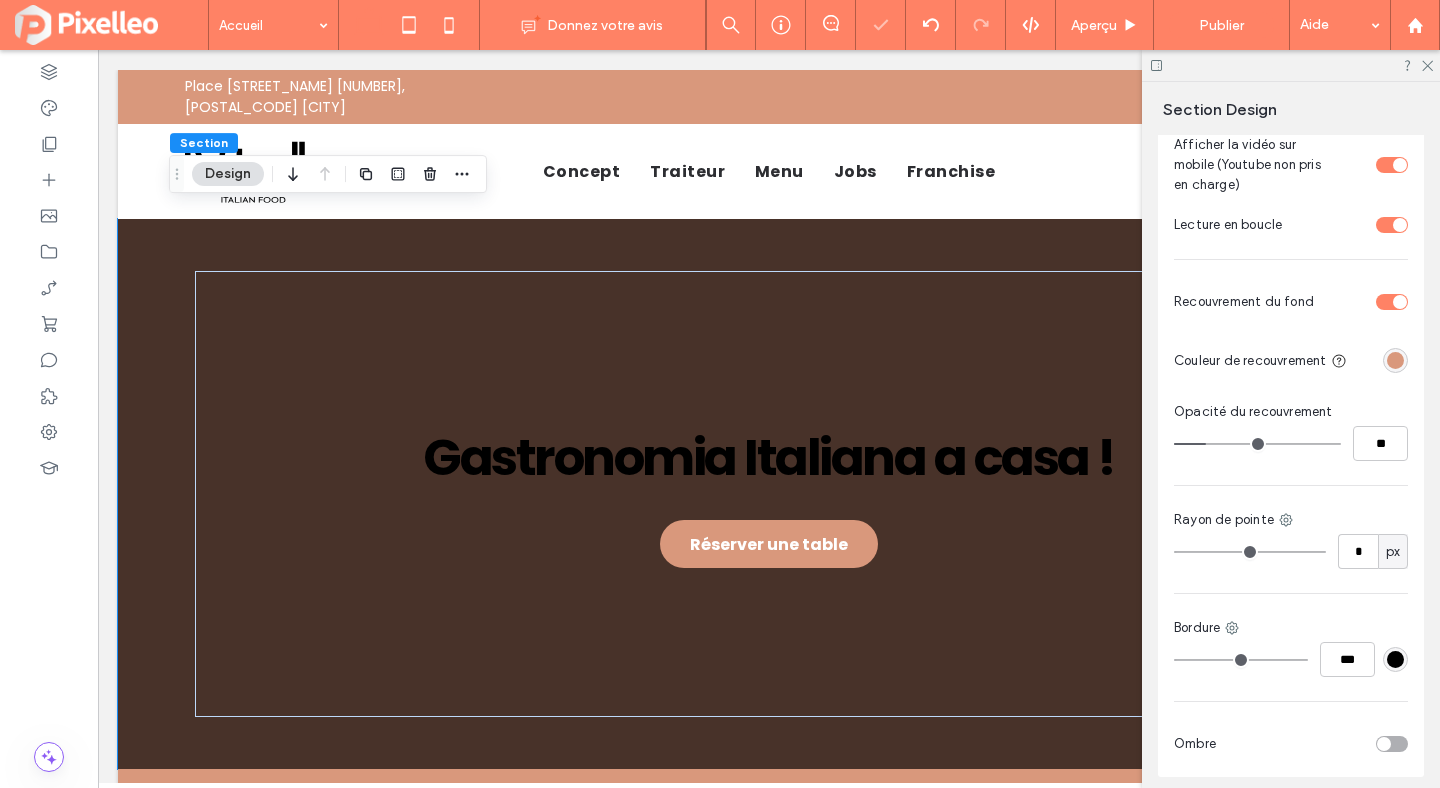 click at bounding box center (1257, 444) 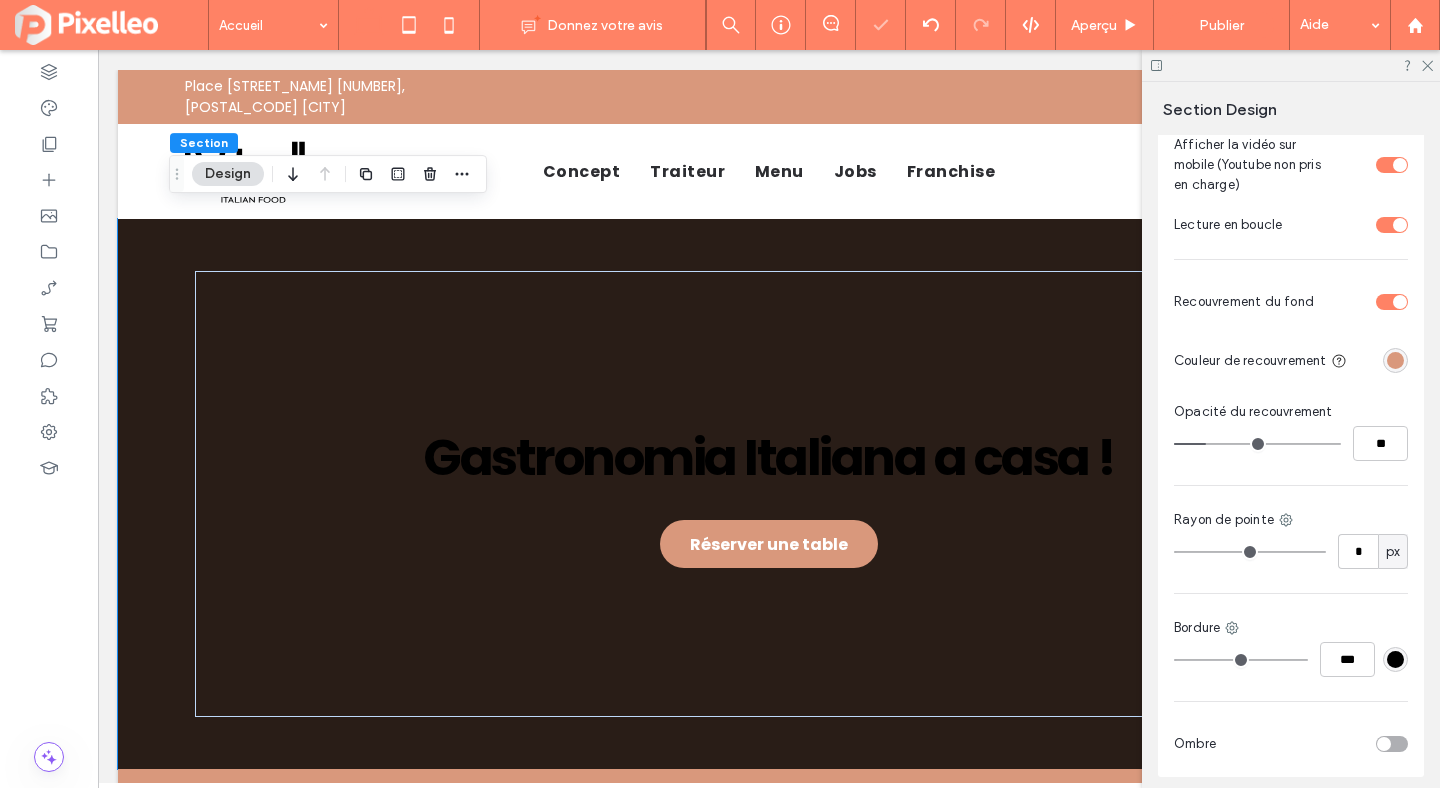 type on "**" 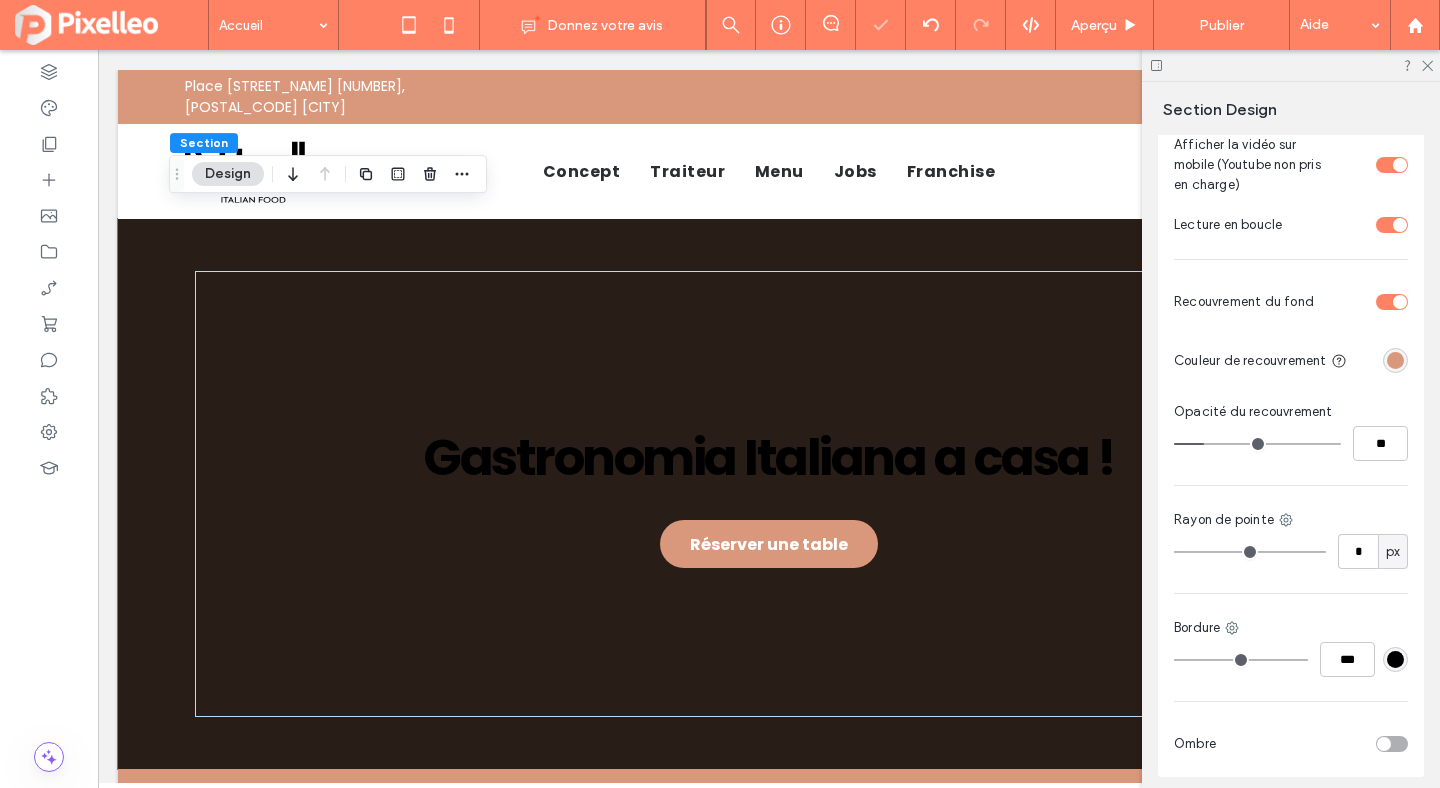 type on "**" 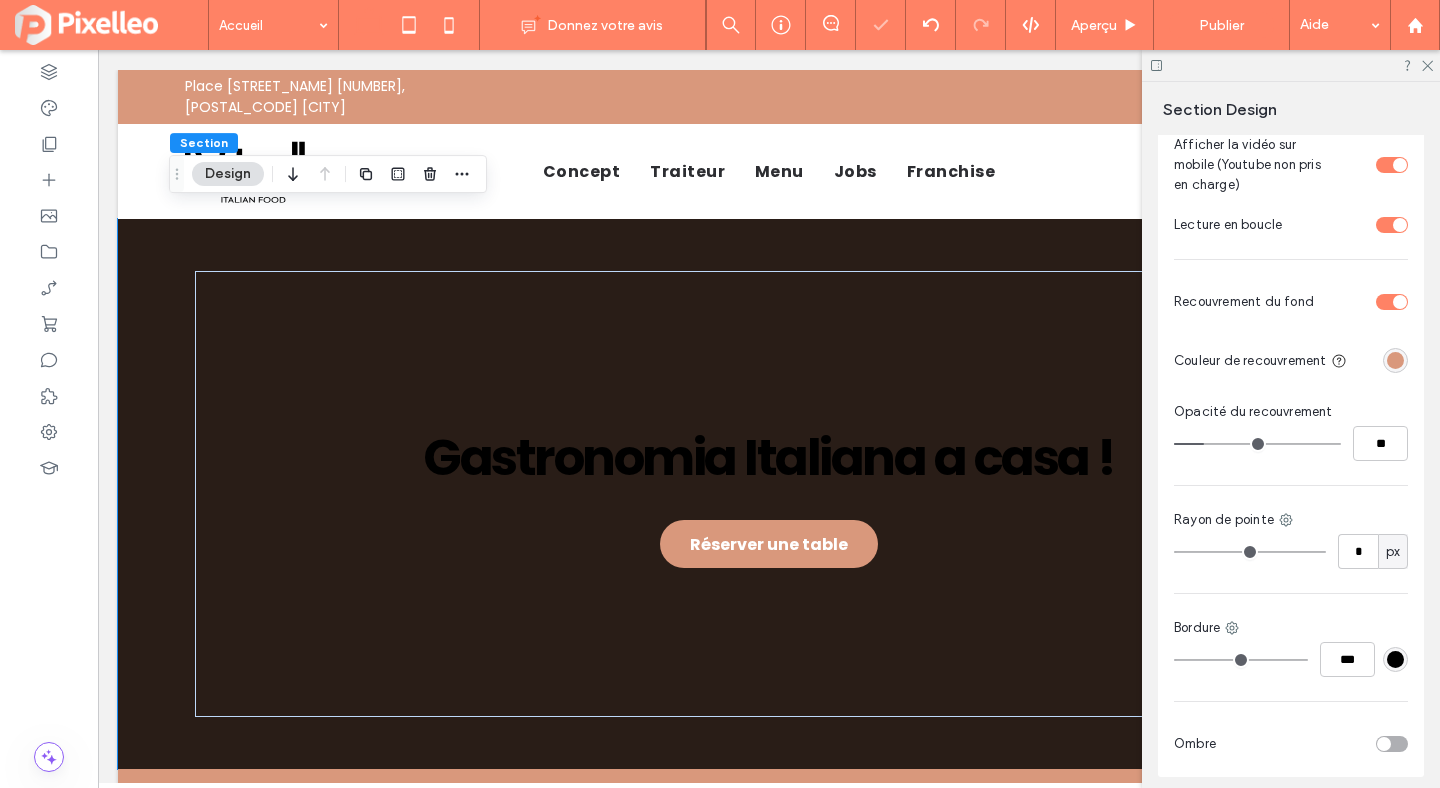 type on "**" 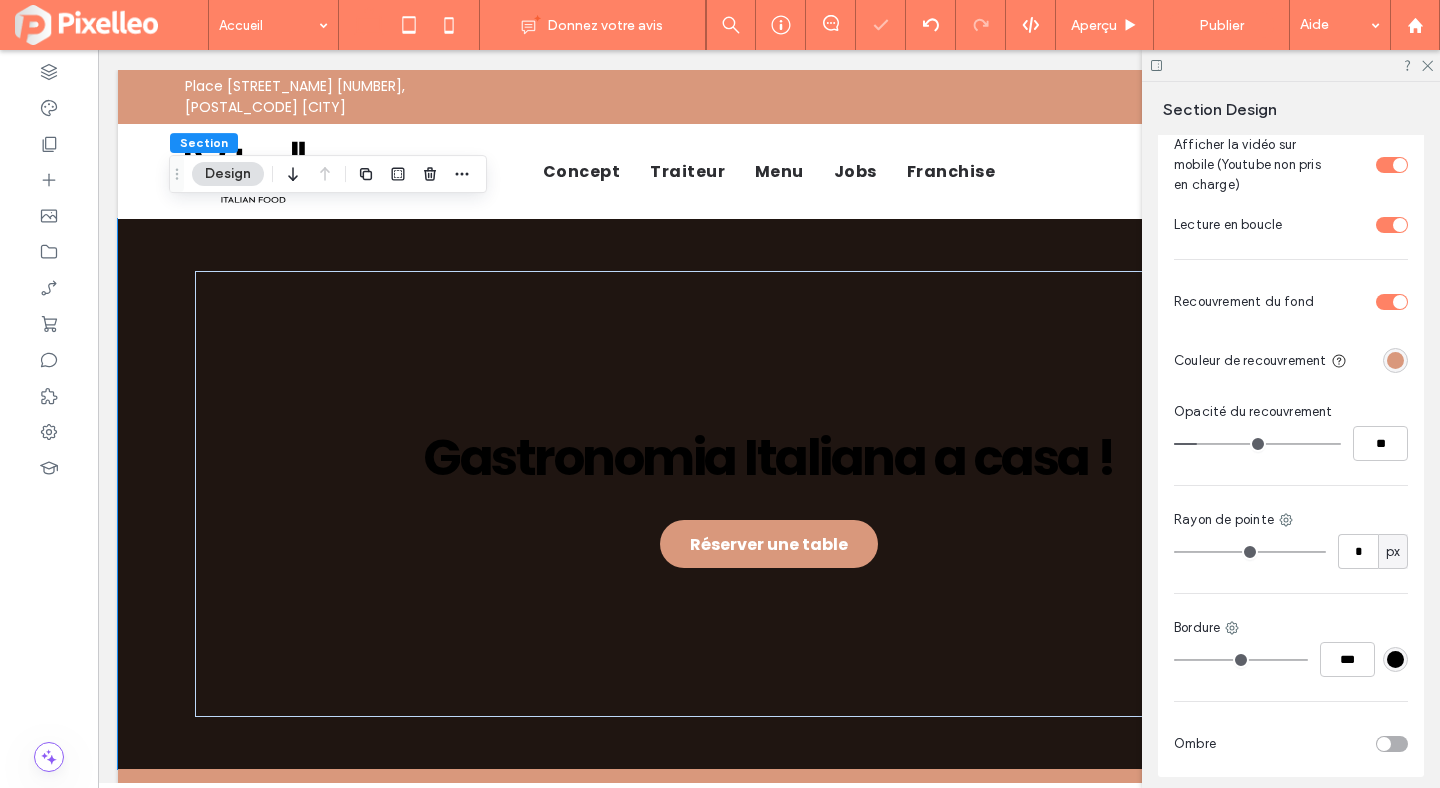 click at bounding box center (1257, 444) 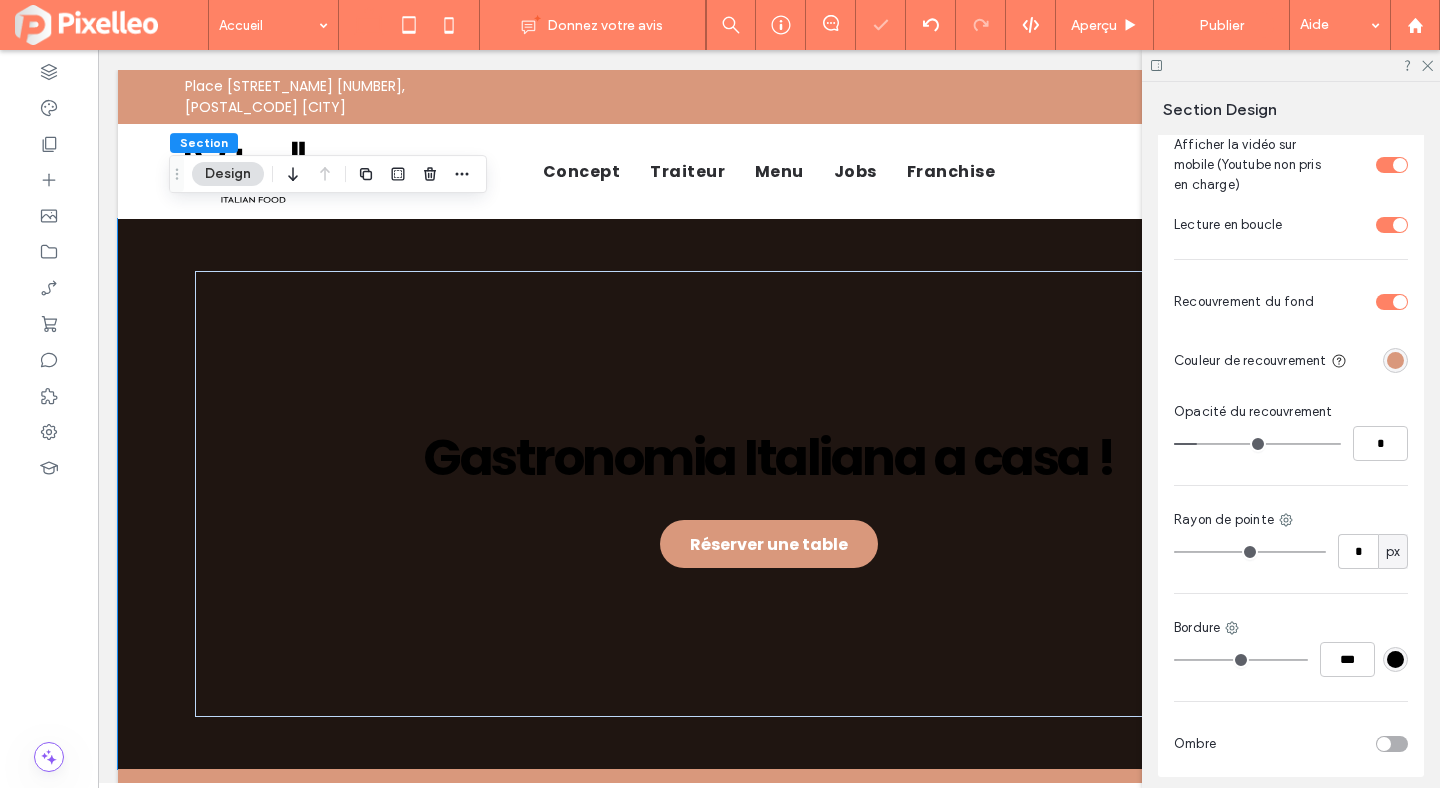 type on "*" 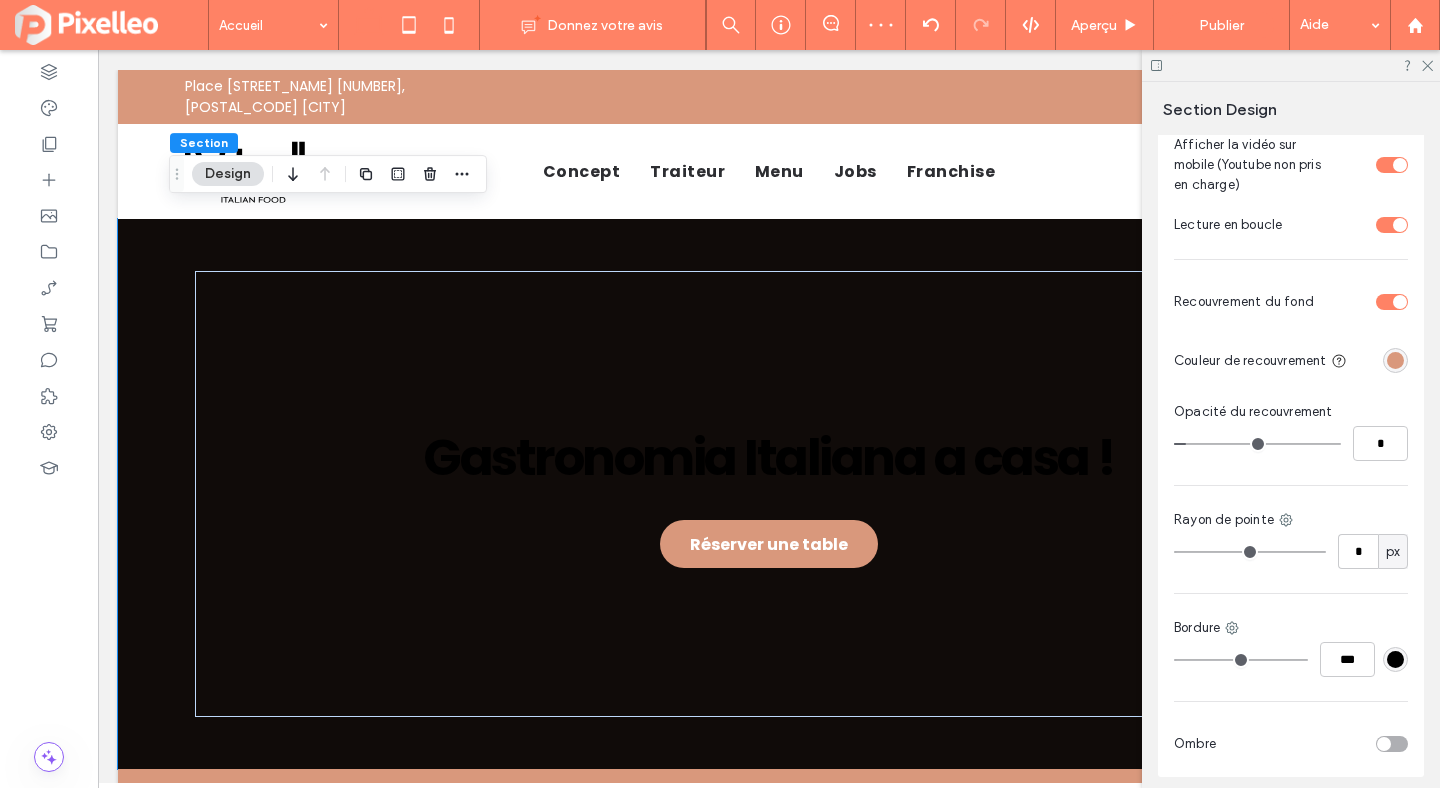 type on "*" 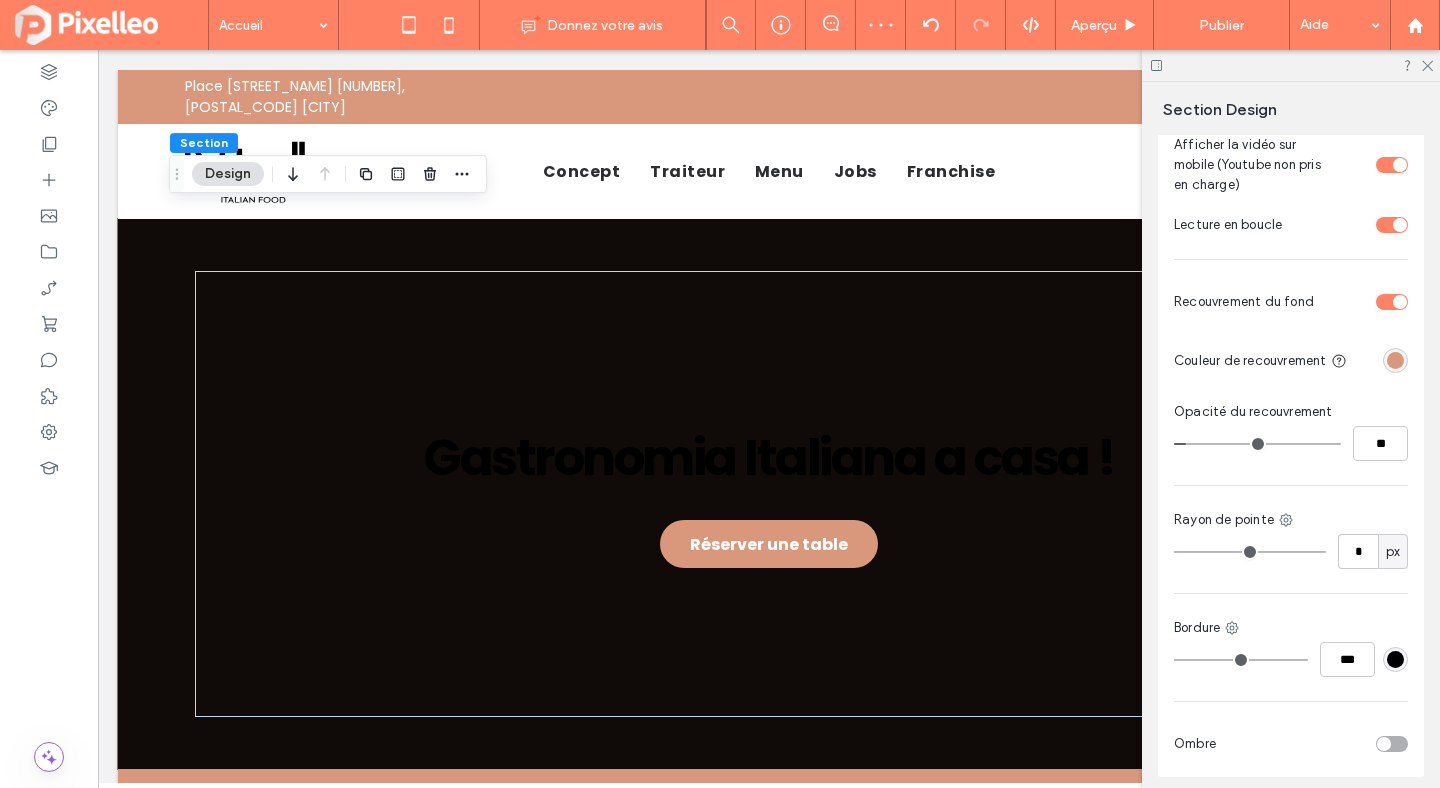 type on "**" 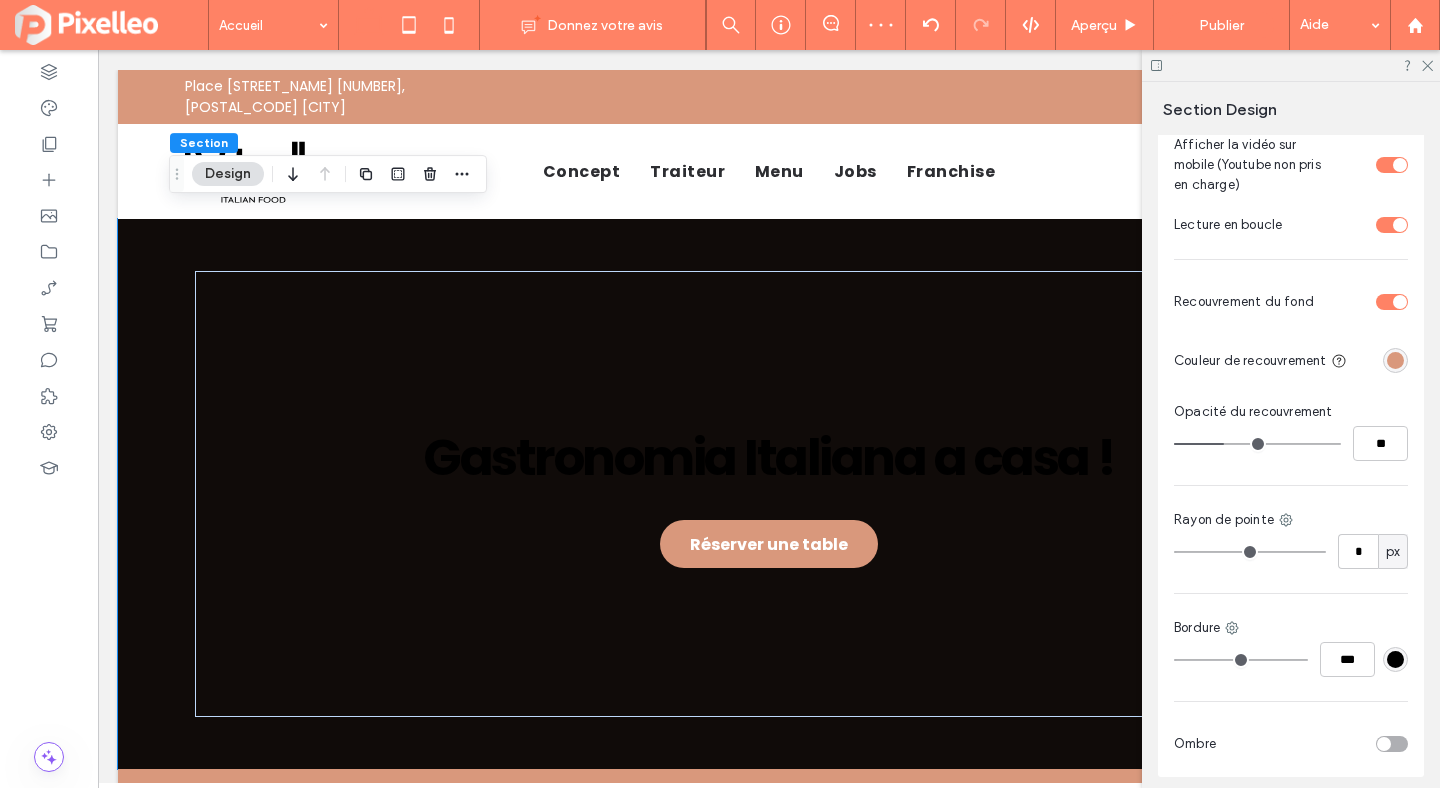 type on "**" 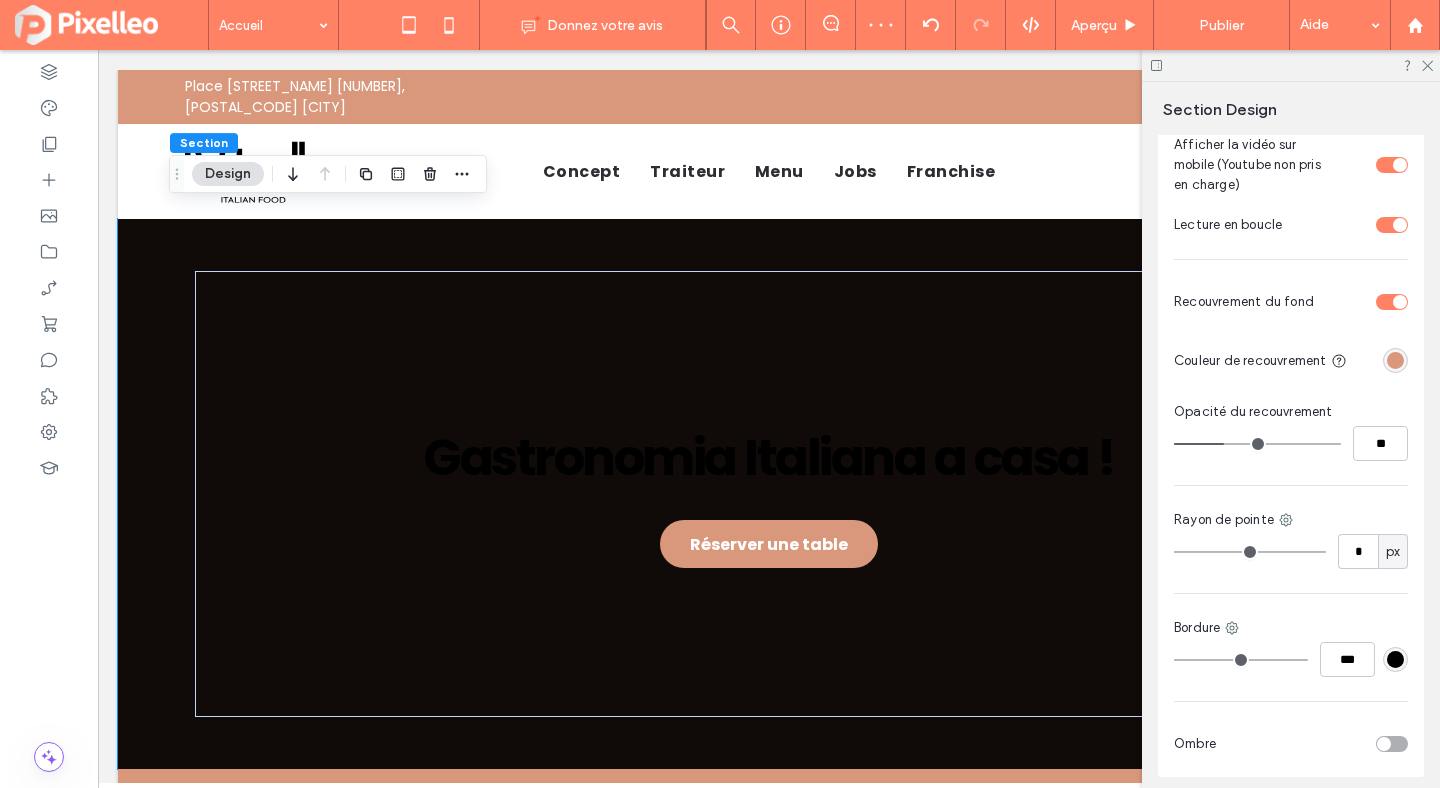 type on "**" 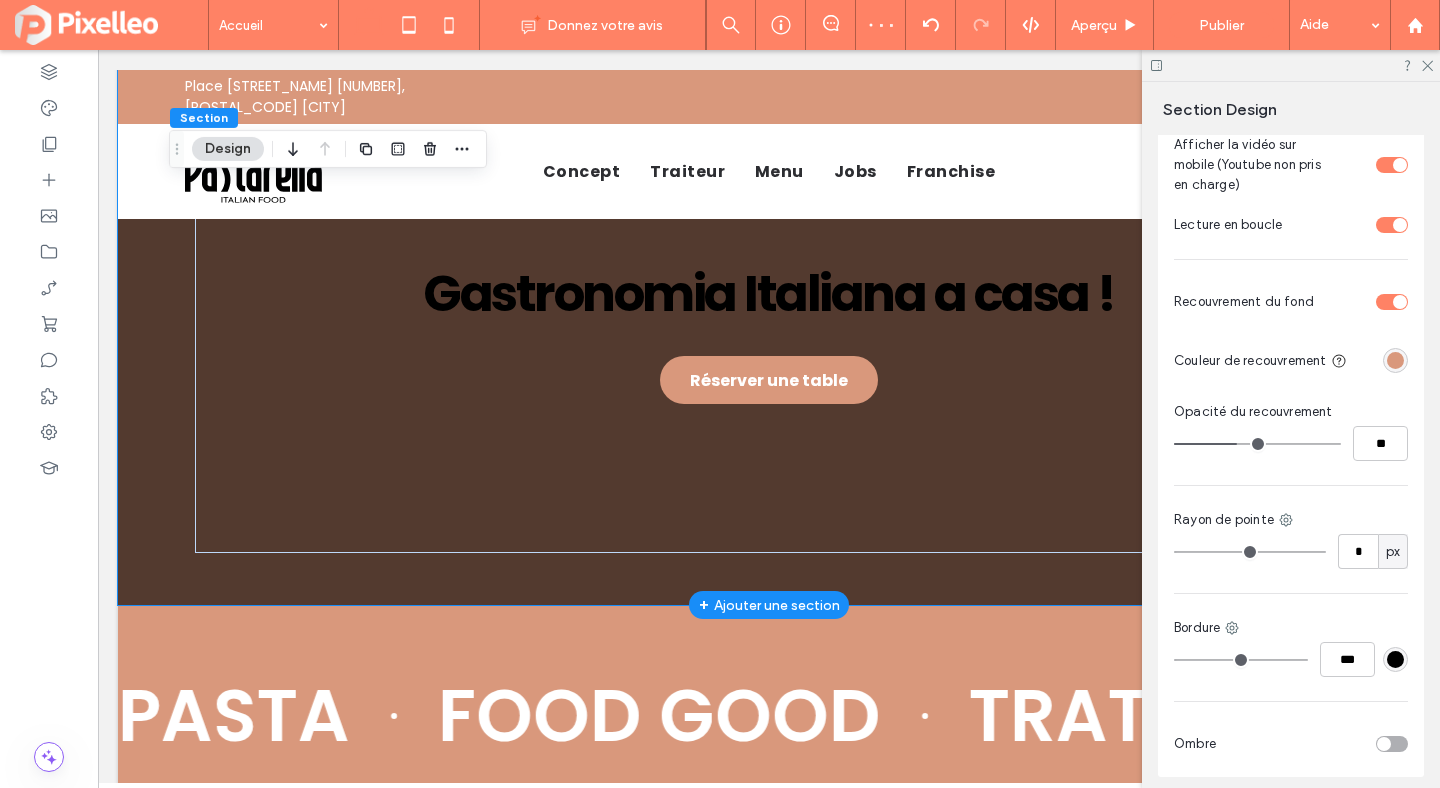 scroll, scrollTop: 0, scrollLeft: 0, axis: both 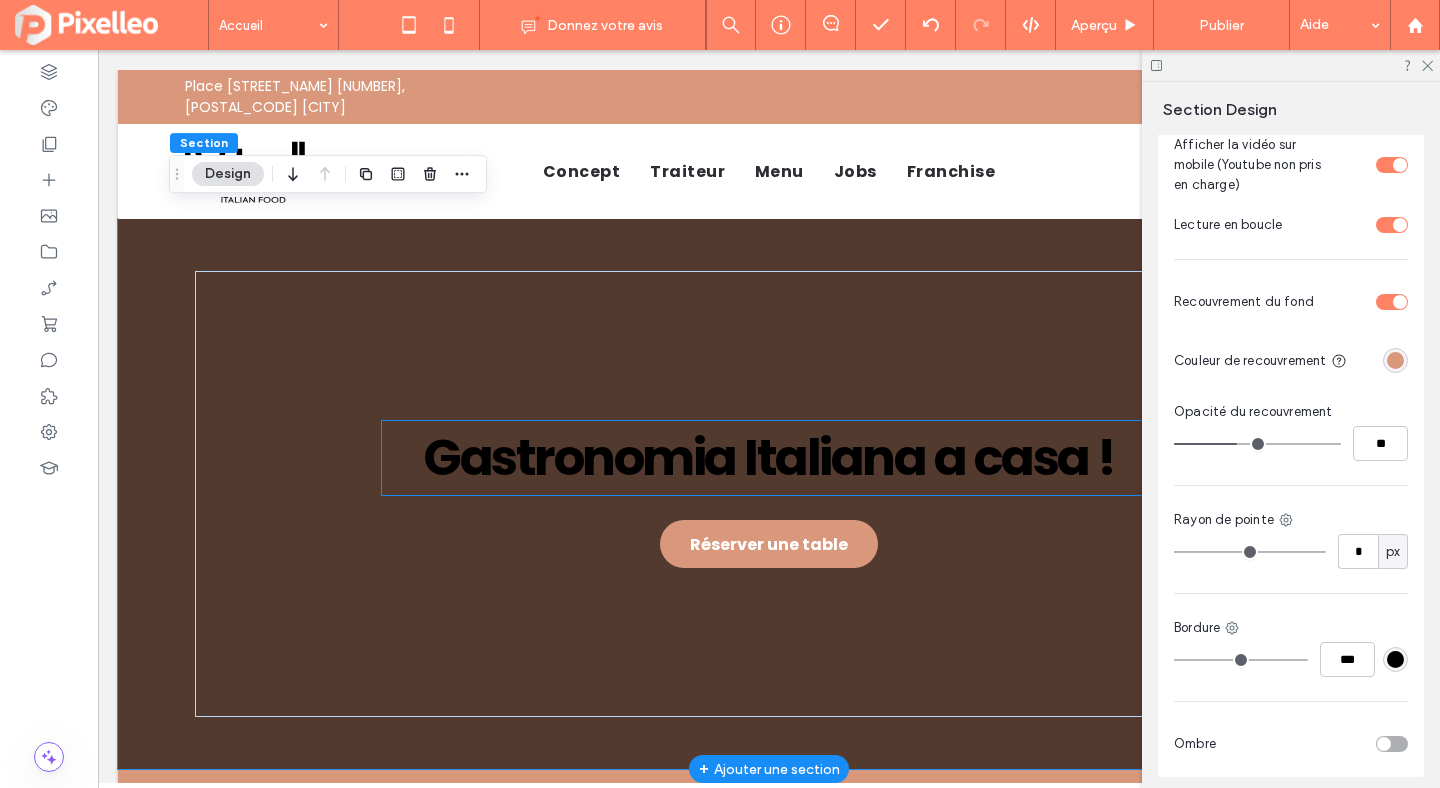 click on "Gastronomia Italiana a casa !" at bounding box center [769, 457] 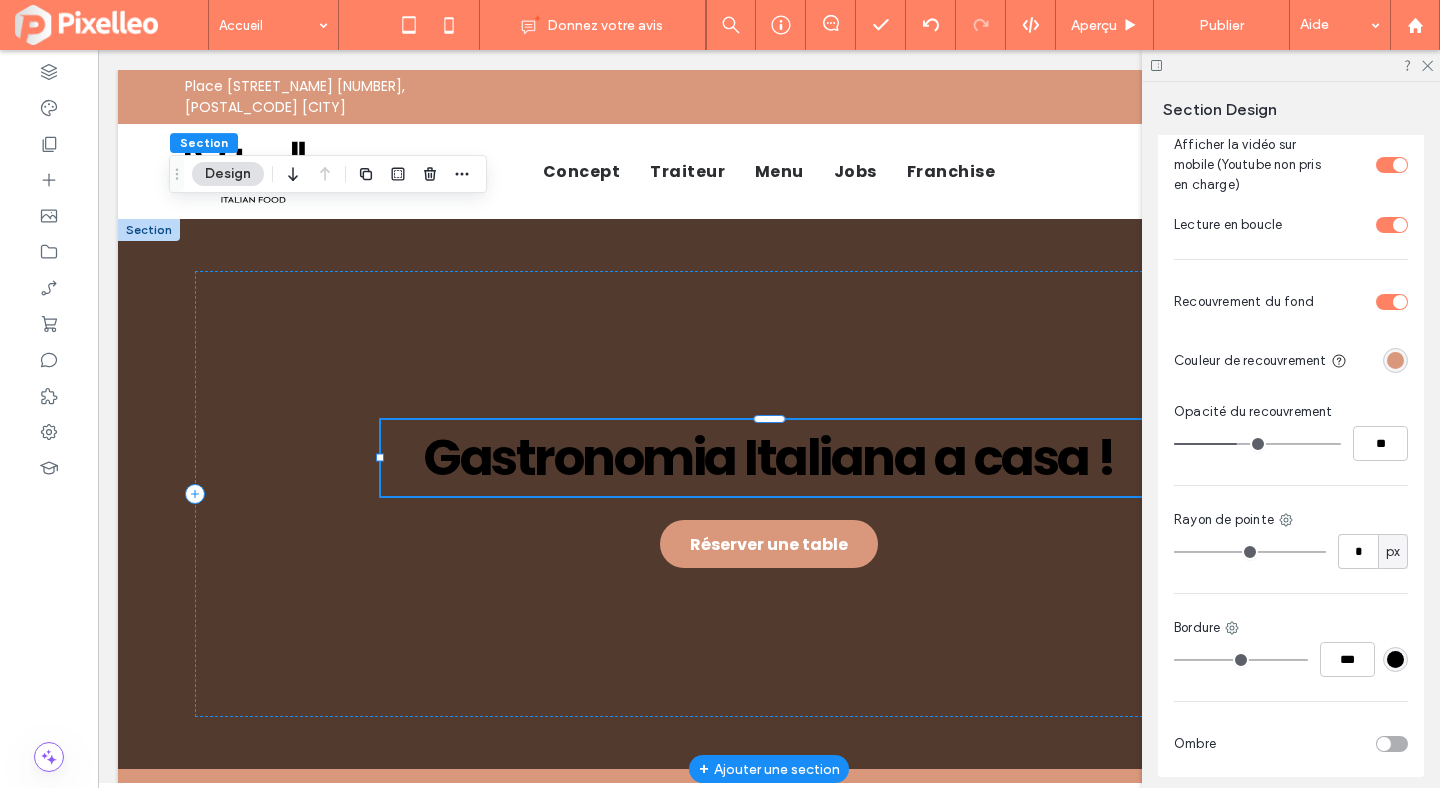 click on "Gastronomia Italiana a casa !" at bounding box center [769, 458] 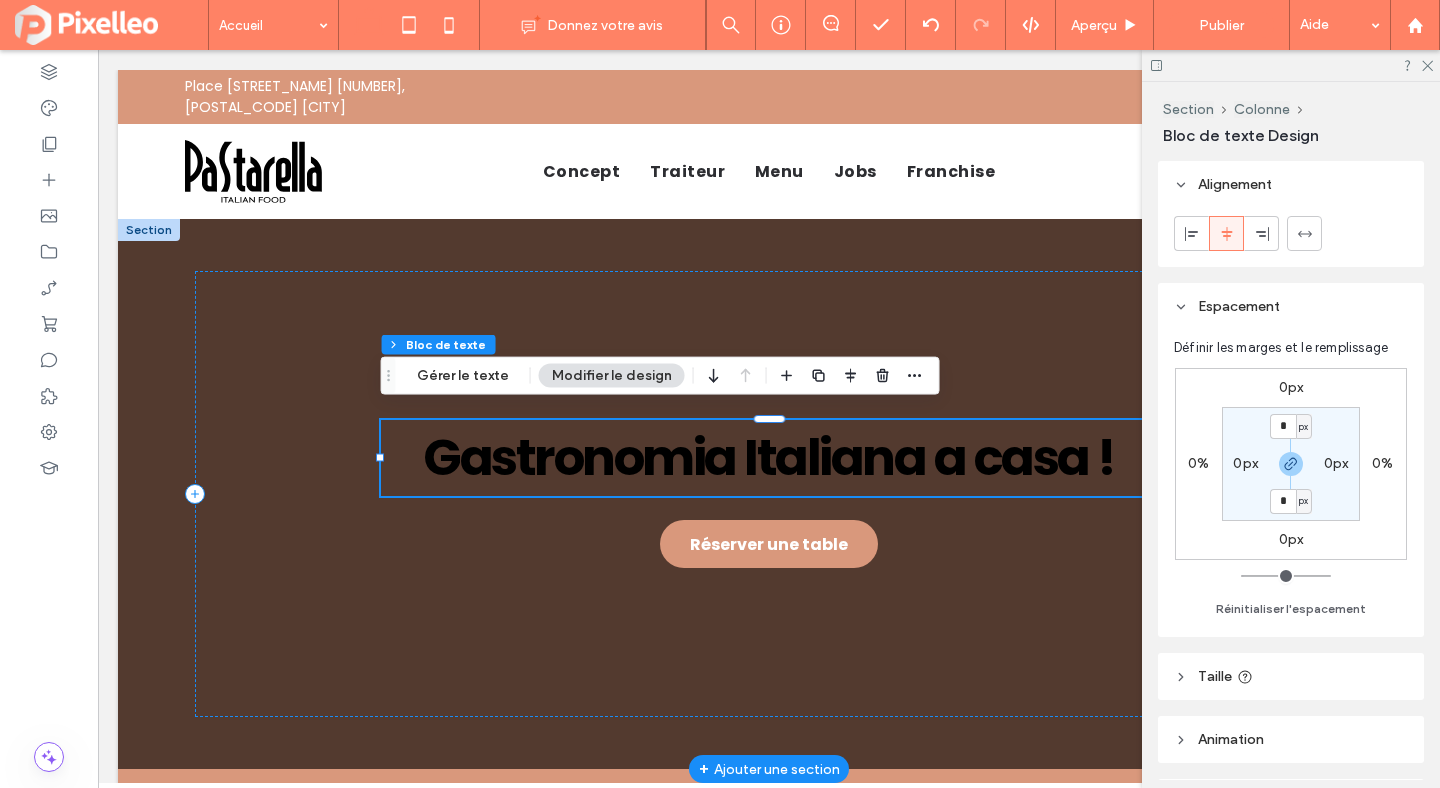 click on "Gastronomia Italiana a casa !" at bounding box center (769, 457) 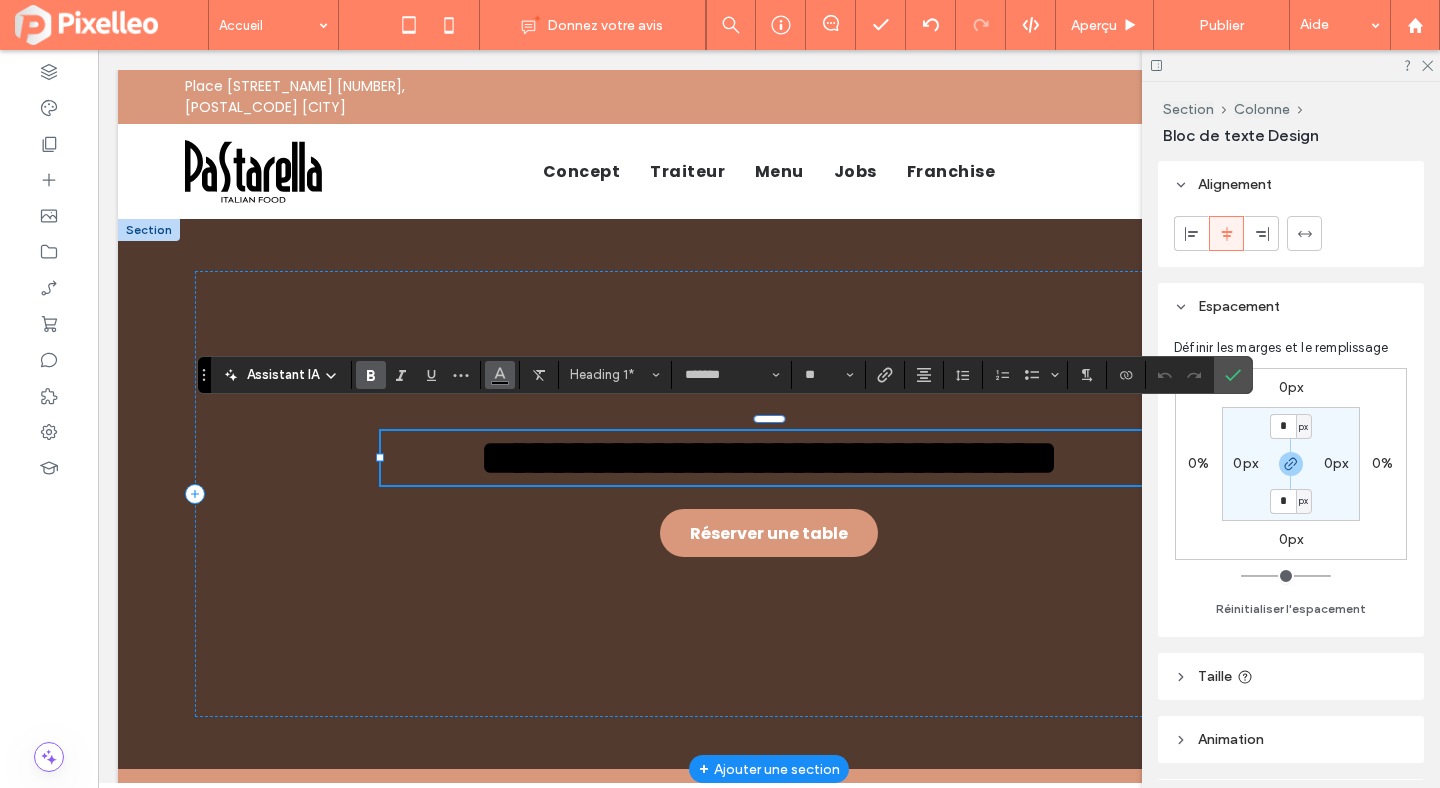 click 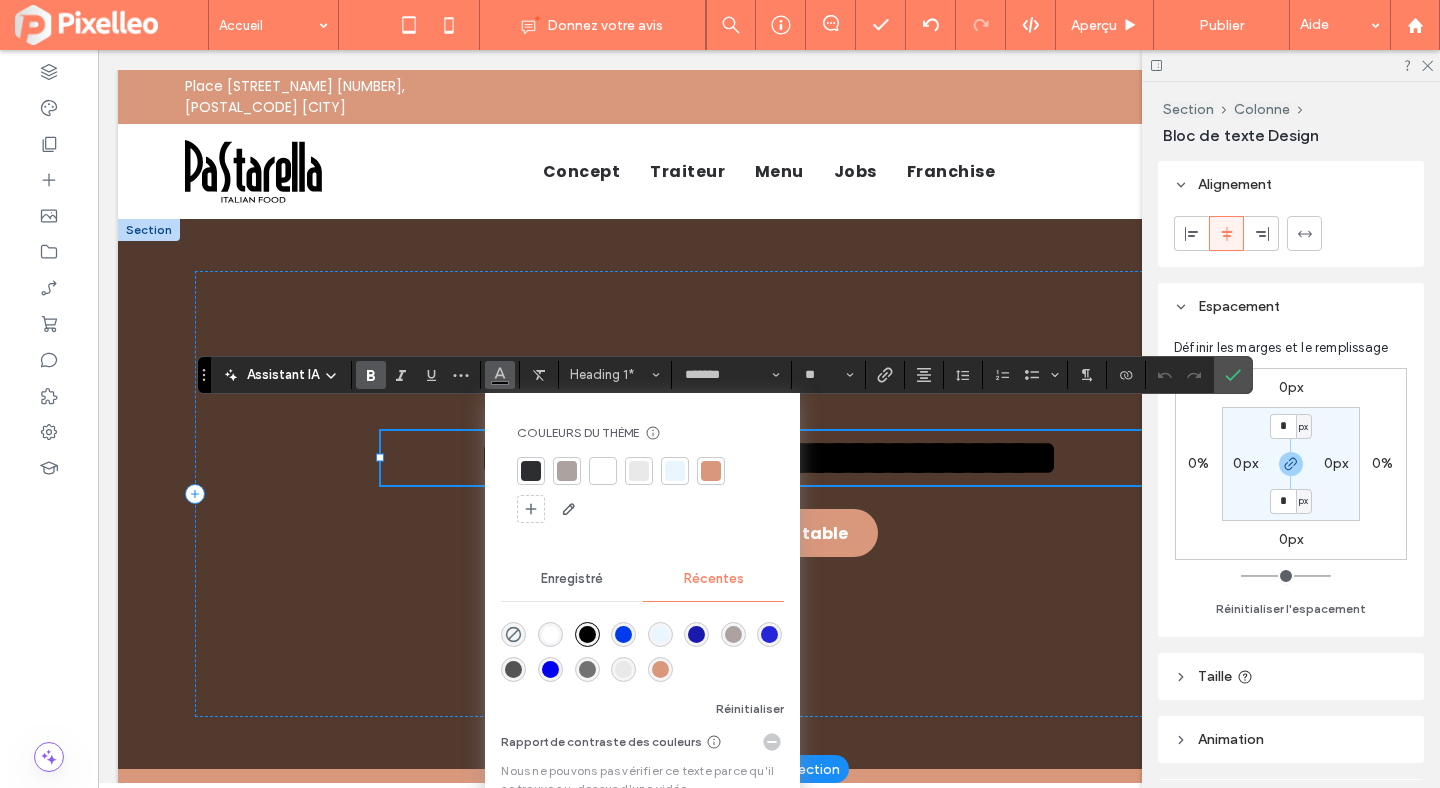 click at bounding box center [550, 634] 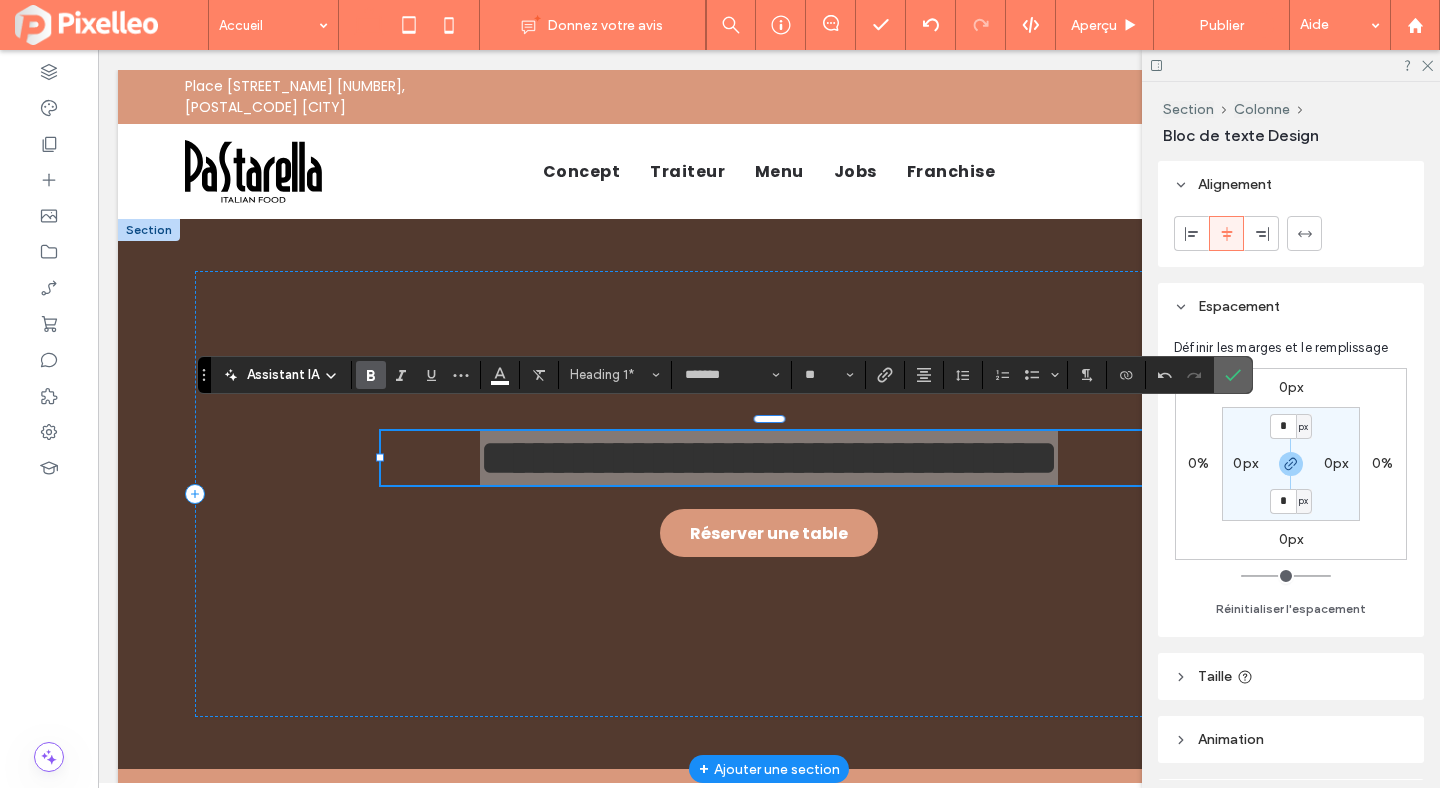 click at bounding box center [1233, 375] 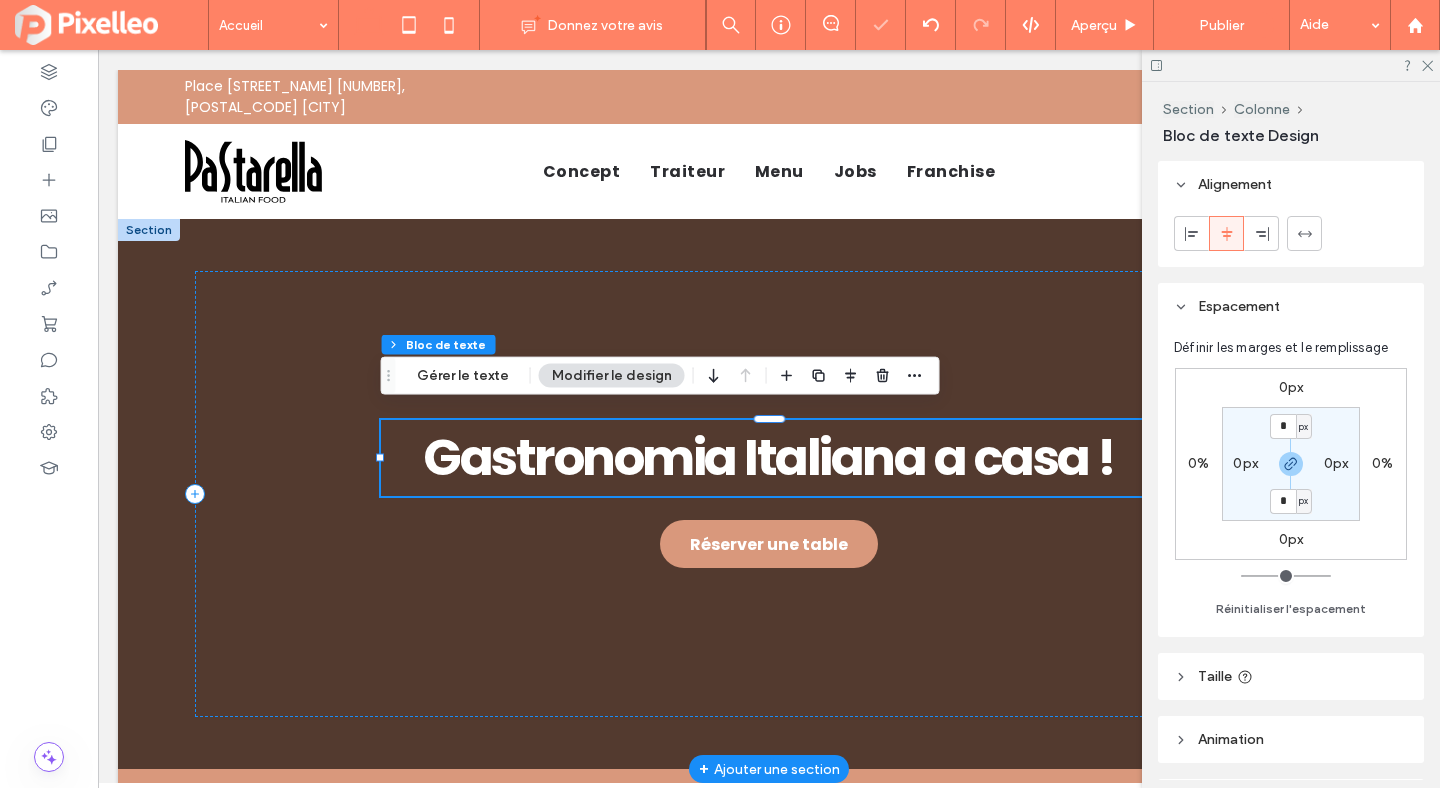 click at bounding box center [1291, 65] 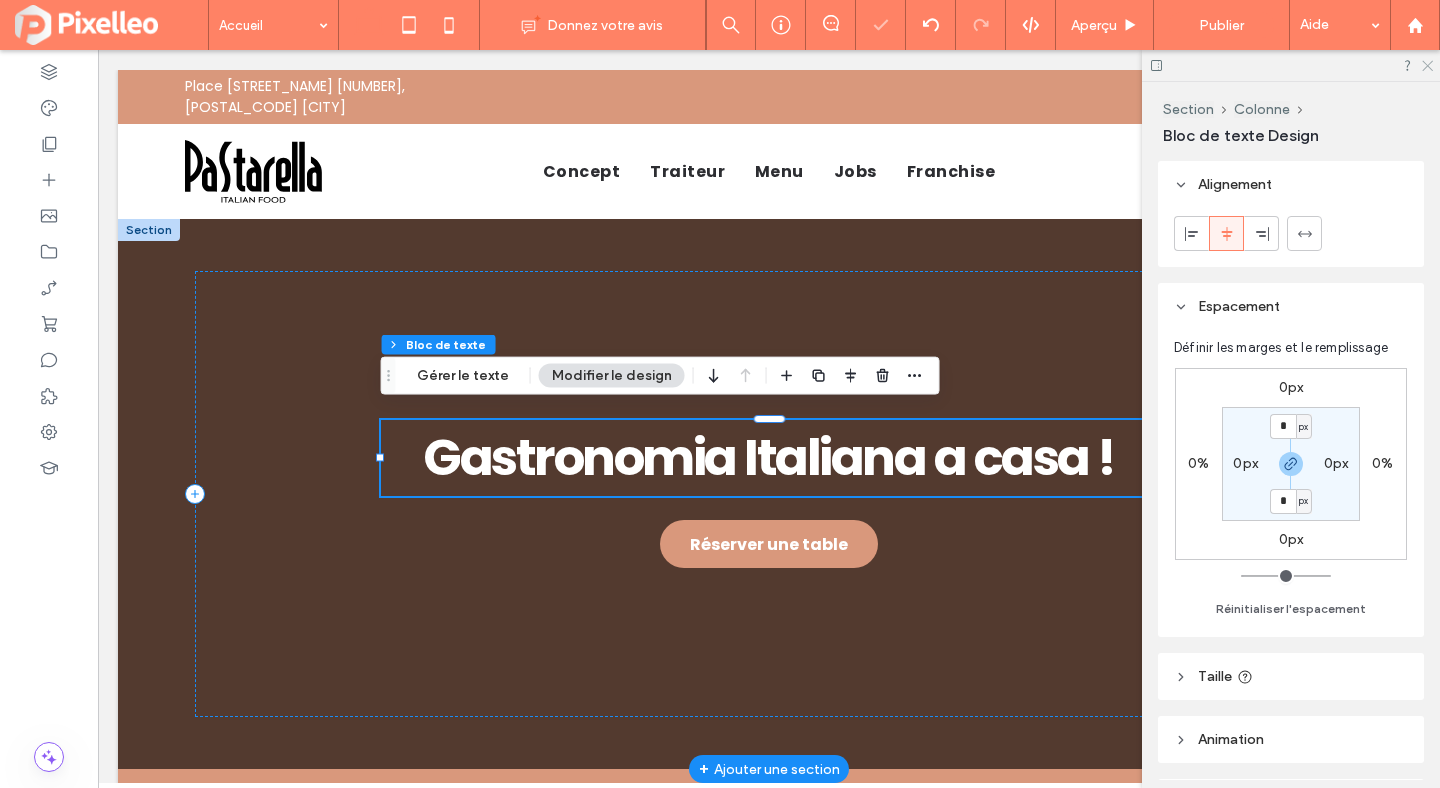 click 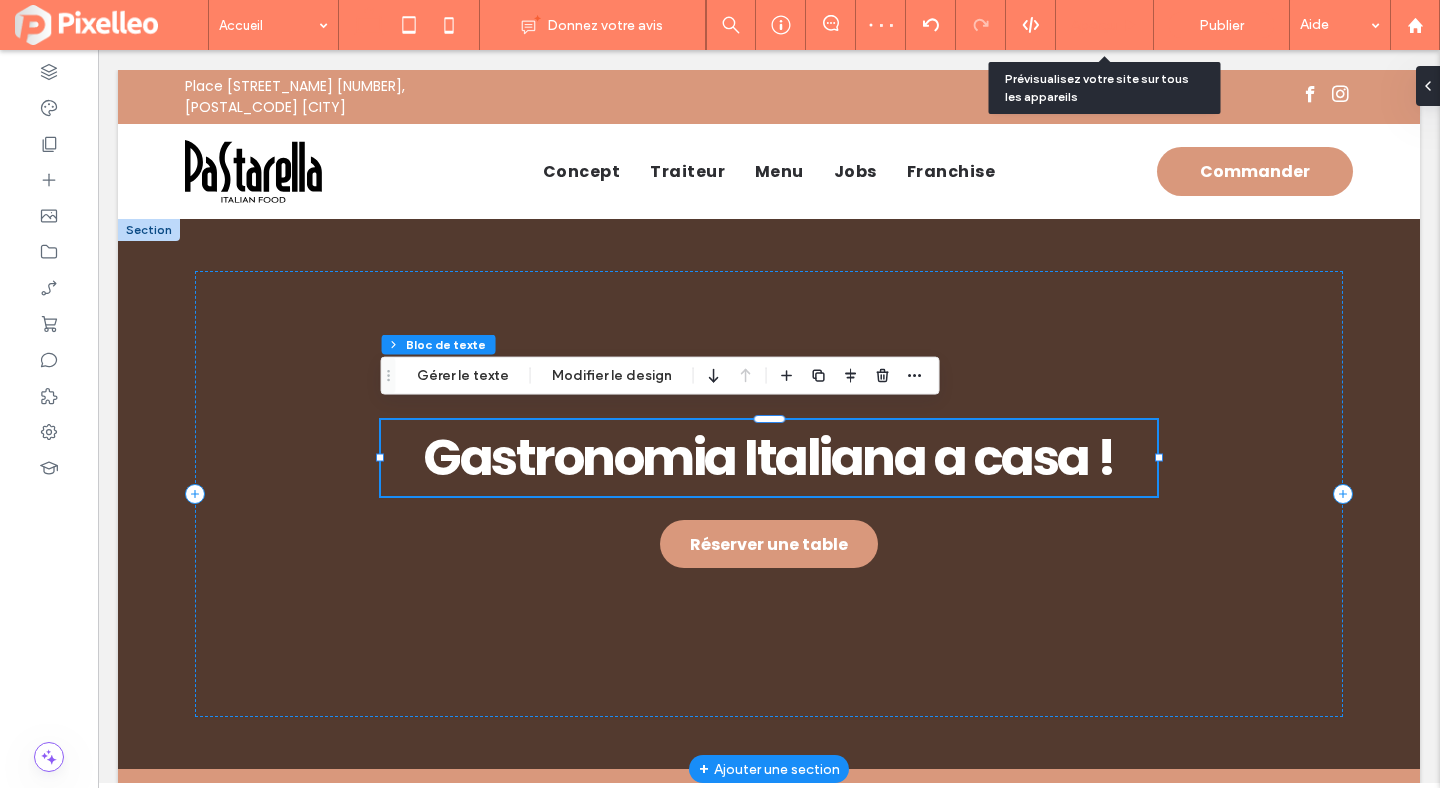 click on "Aperçu" at bounding box center (1094, 25) 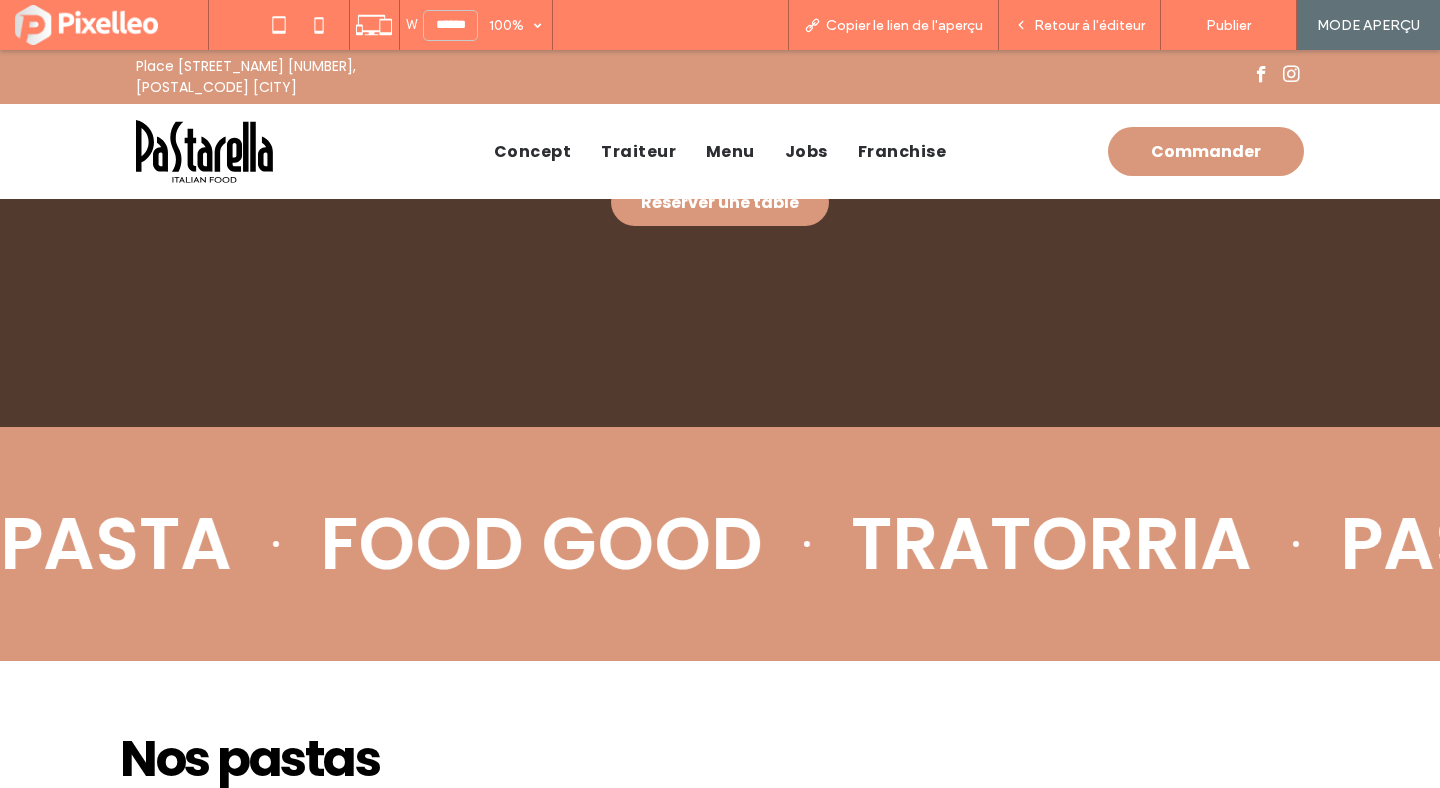 scroll, scrollTop: 0, scrollLeft: 0, axis: both 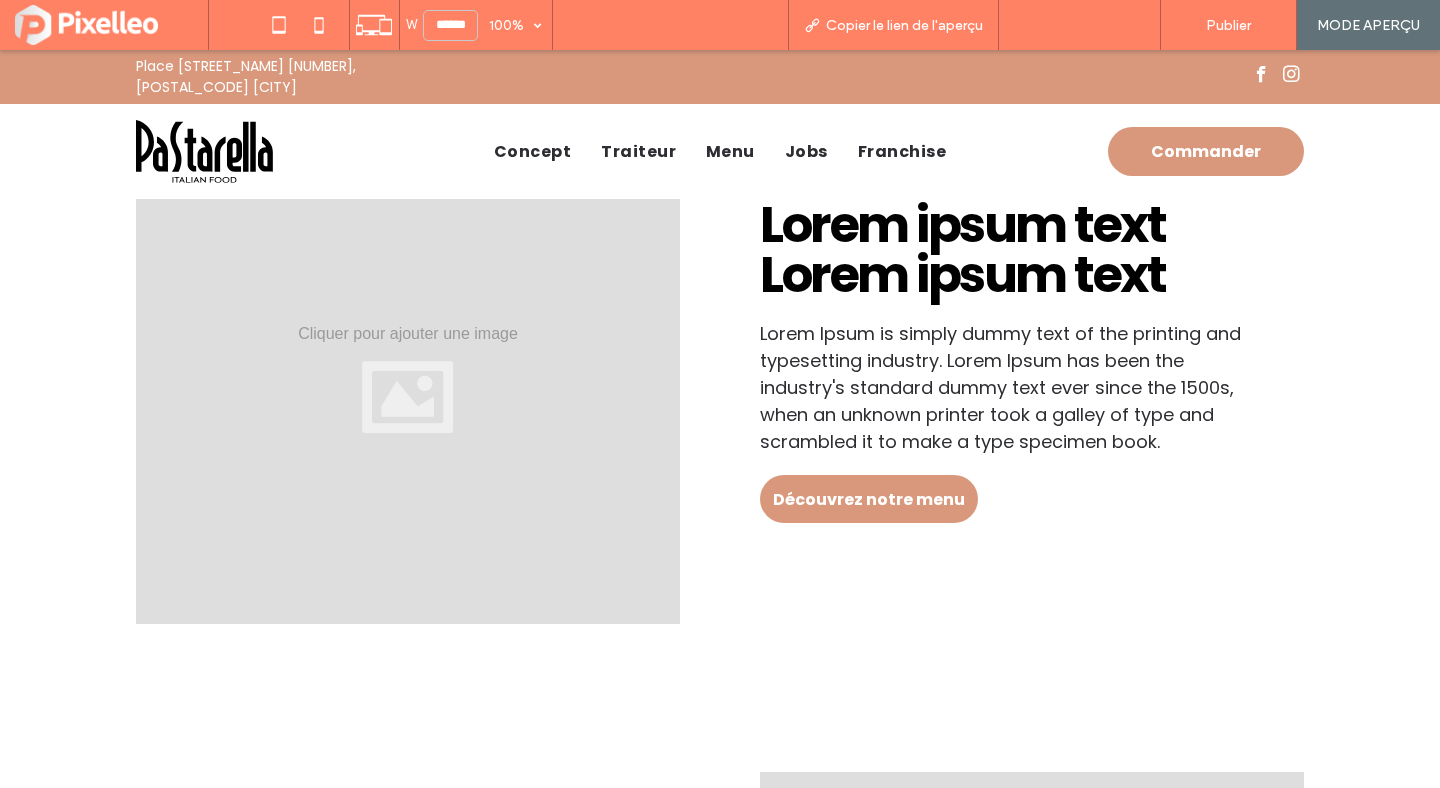 click on "Retour à l'éditeur" at bounding box center [1089, 25] 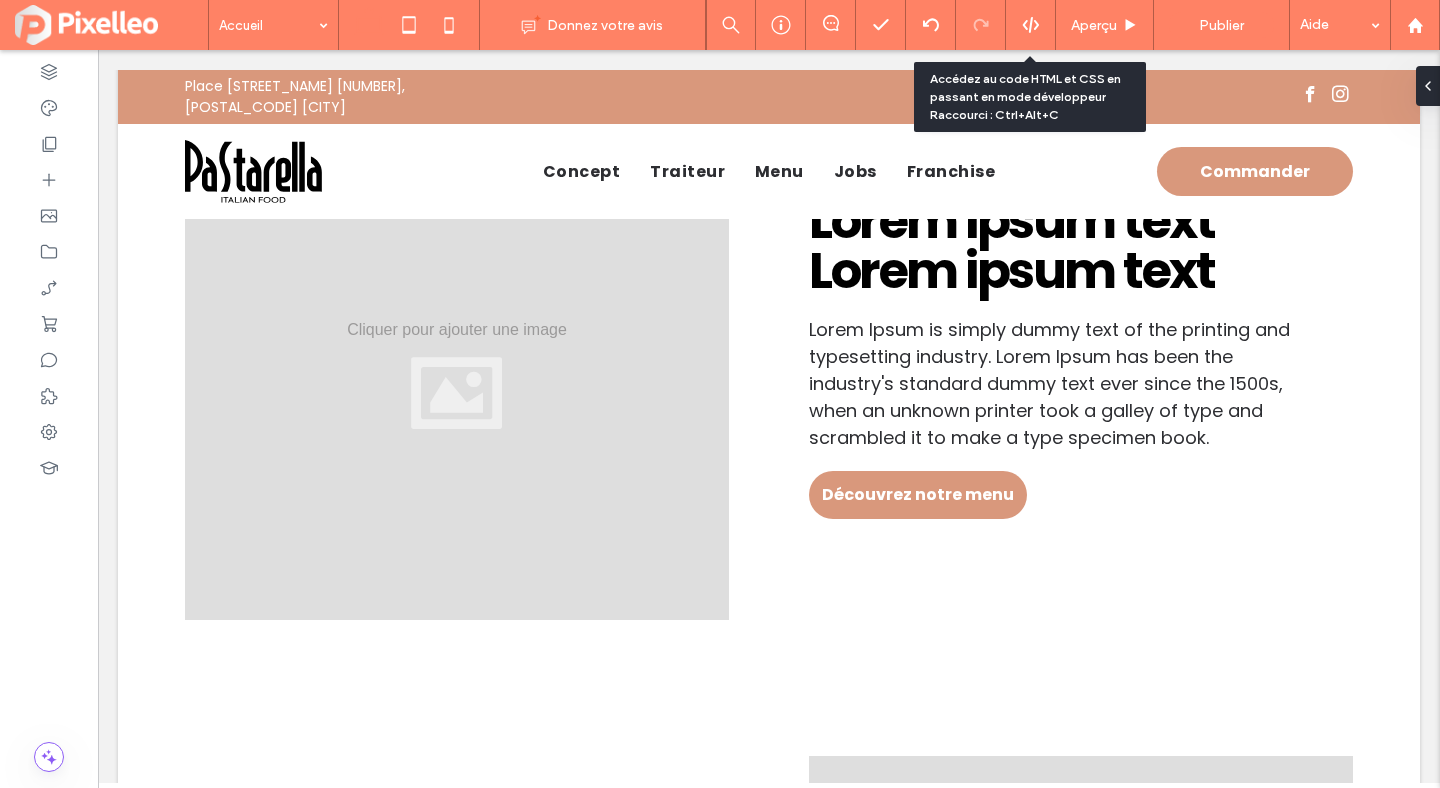 scroll, scrollTop: 1685, scrollLeft: 0, axis: vertical 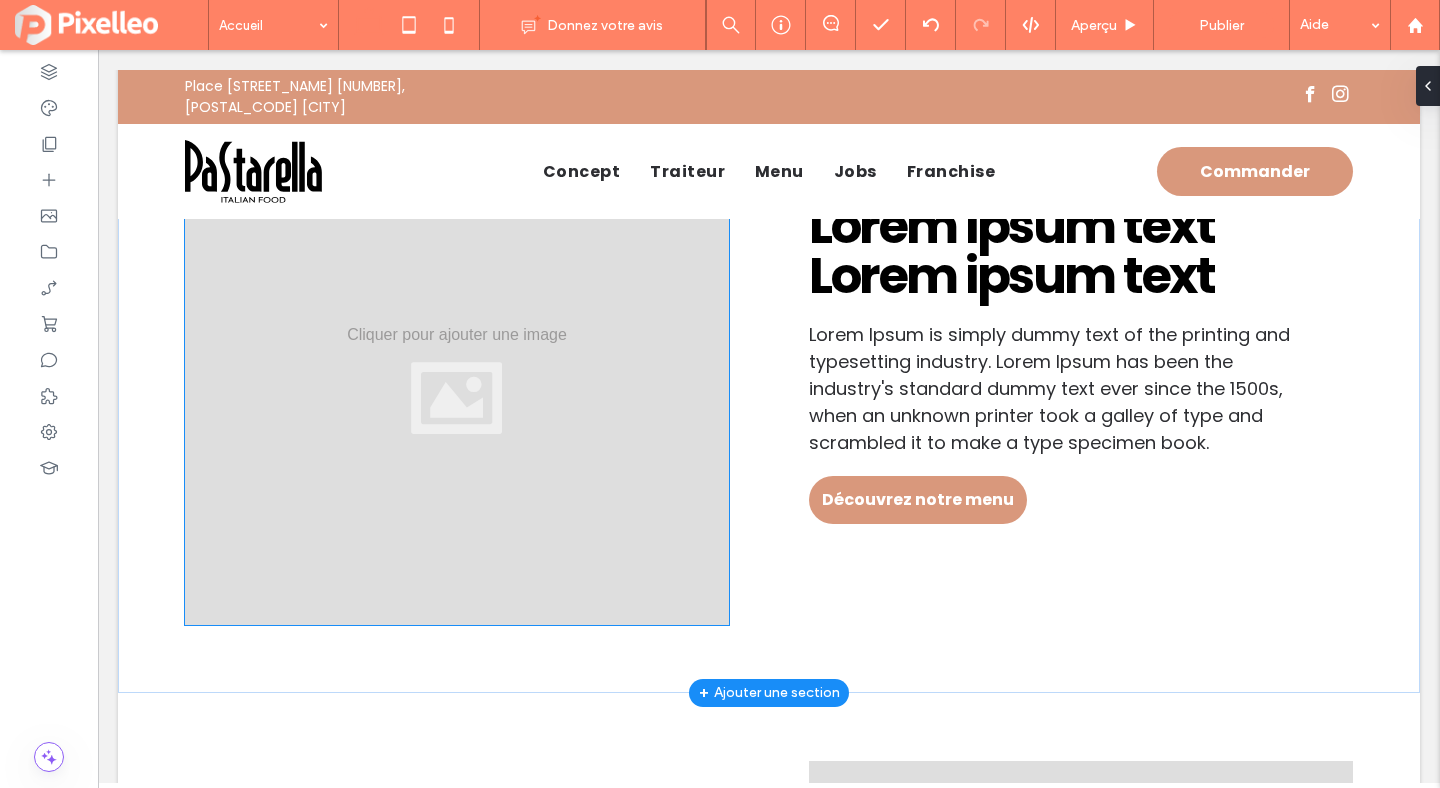 click at bounding box center (457, 380) 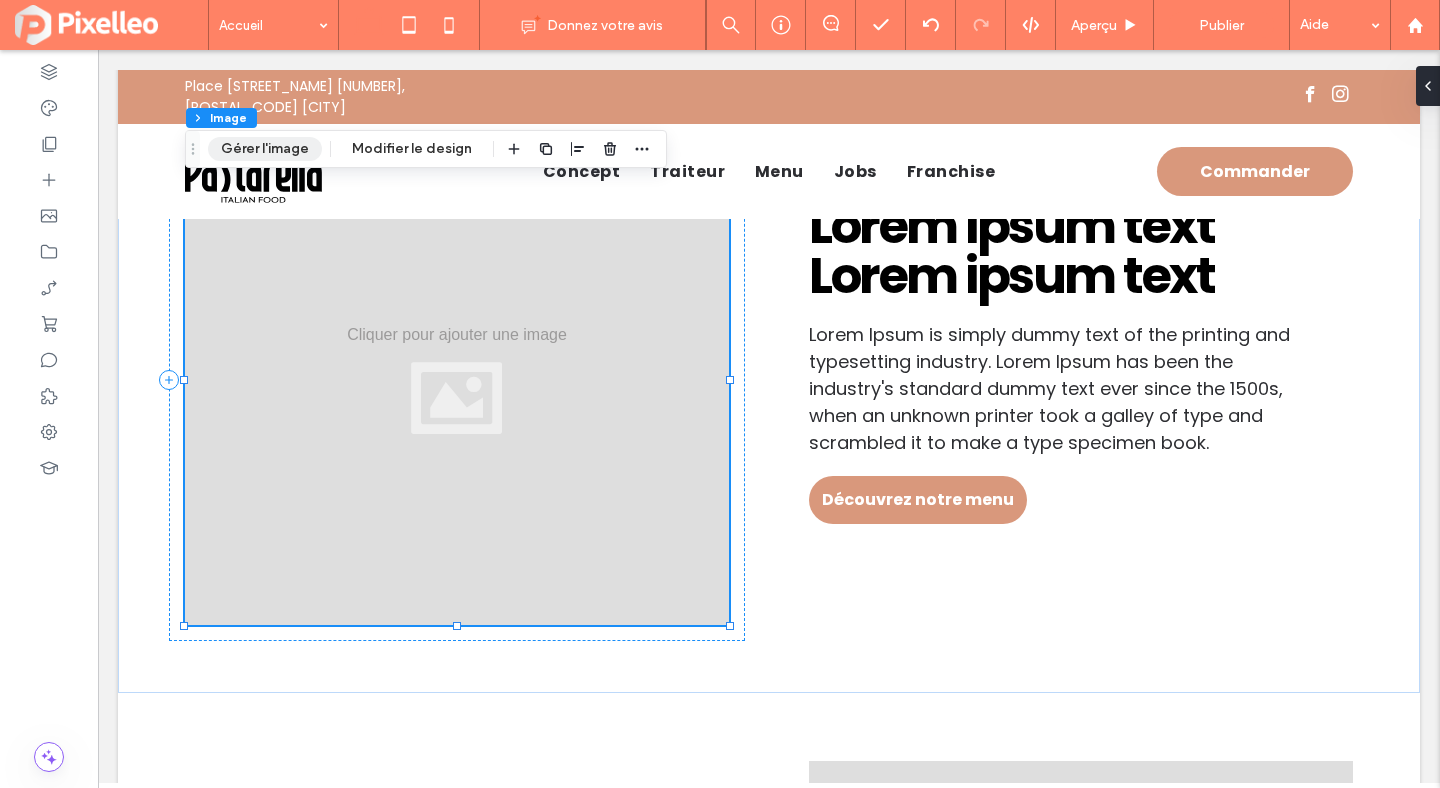 click on "Gérer l'image" at bounding box center (265, 149) 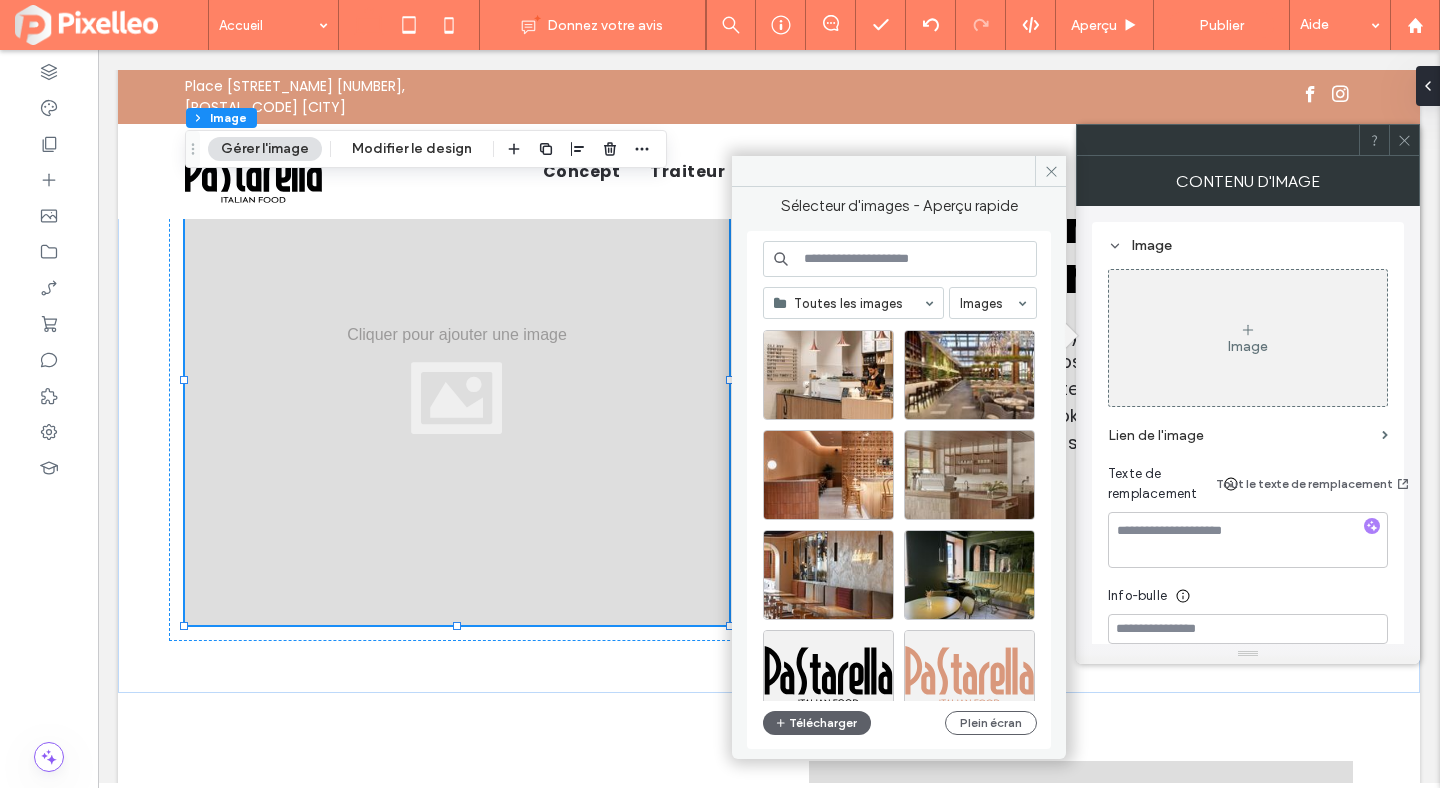 scroll, scrollTop: 276, scrollLeft: 0, axis: vertical 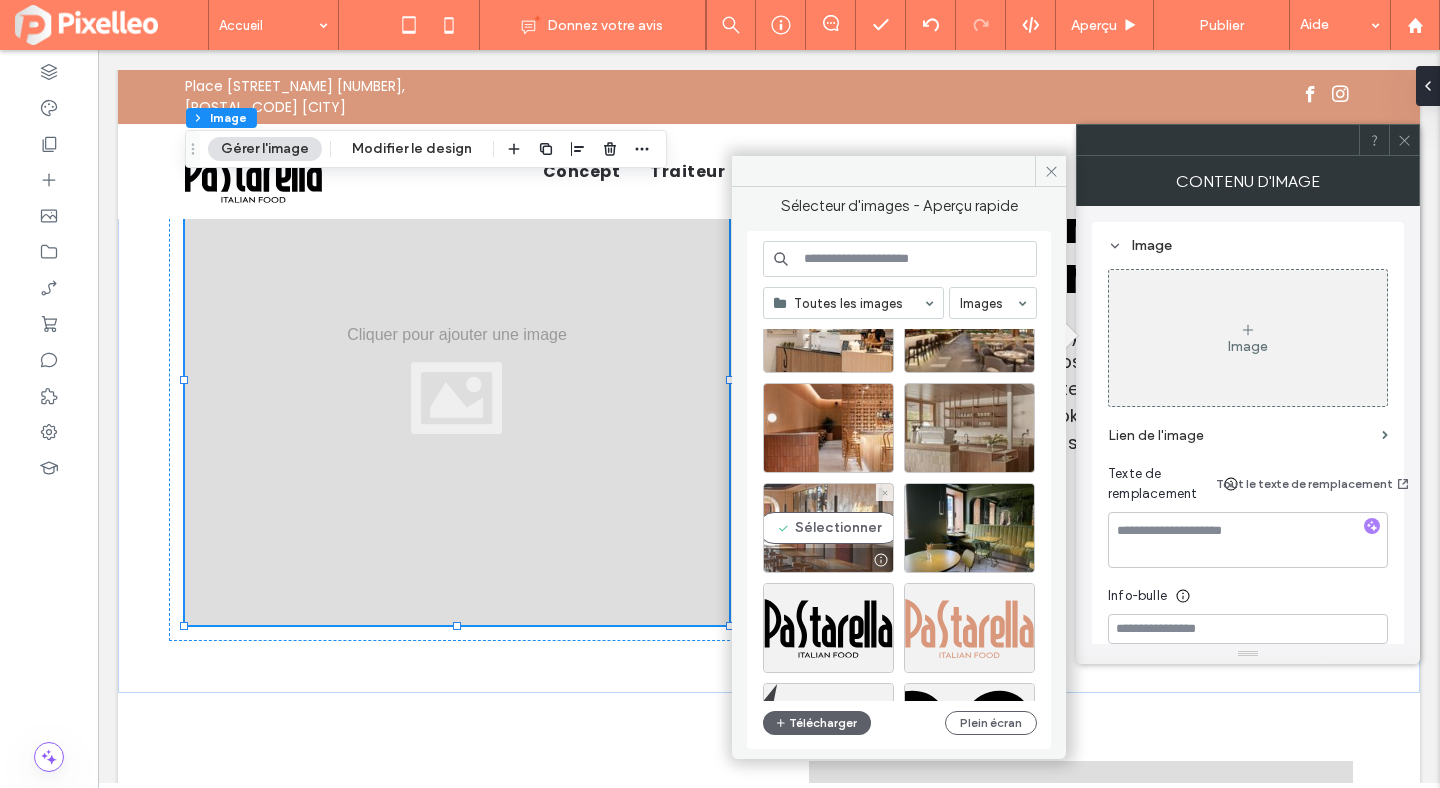 click on "Sélectionner" at bounding box center [828, 528] 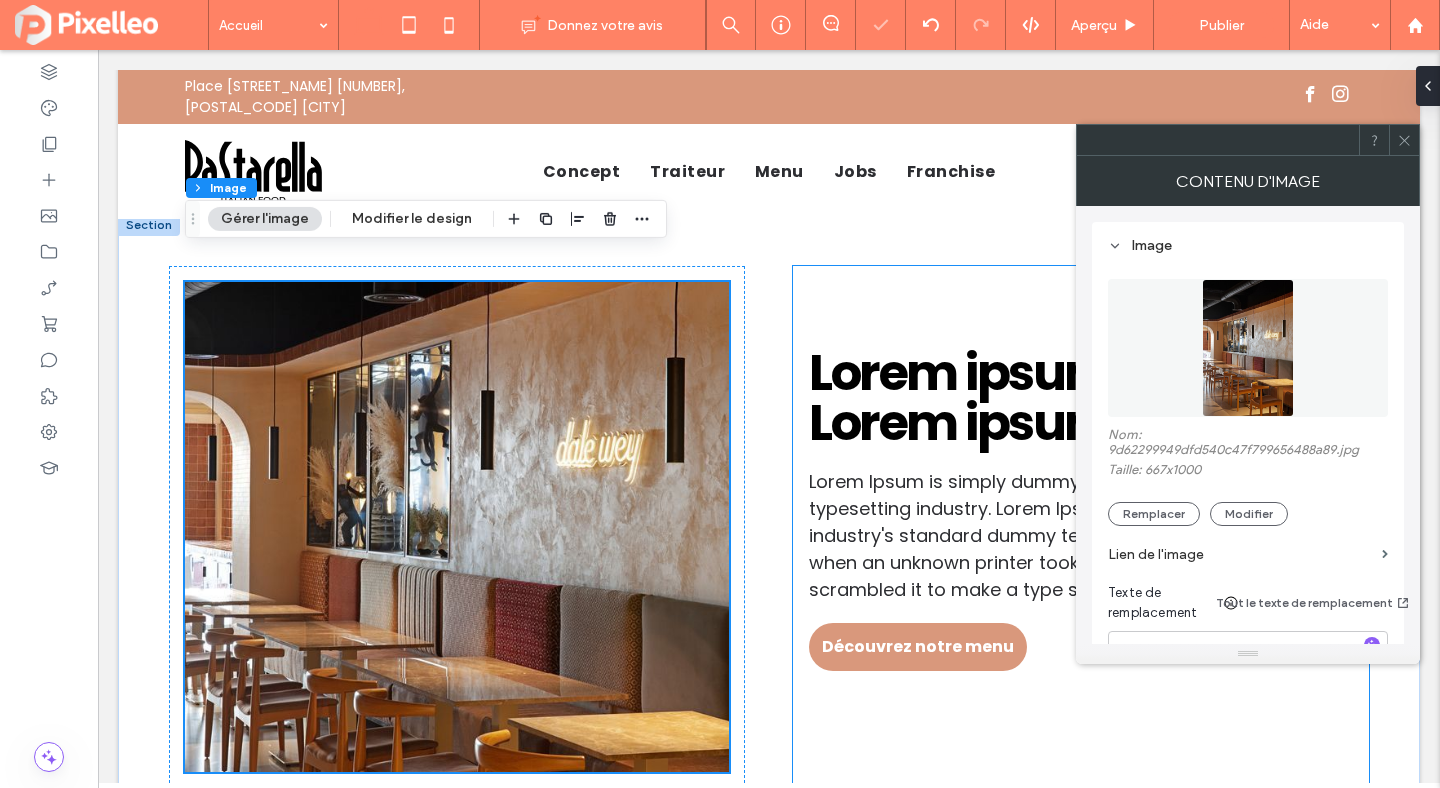 scroll, scrollTop: 1533, scrollLeft: 0, axis: vertical 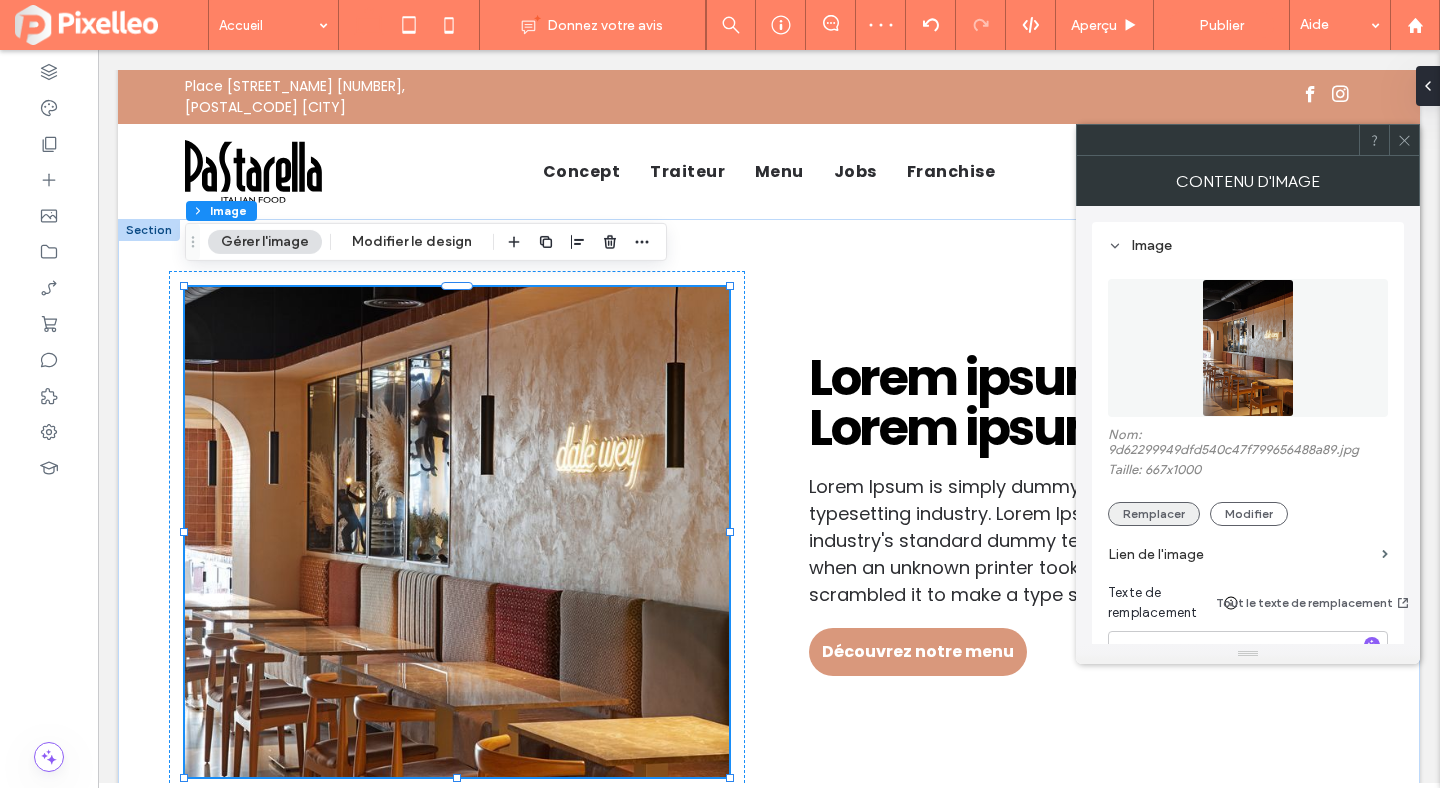click on "Remplacer" at bounding box center (1154, 514) 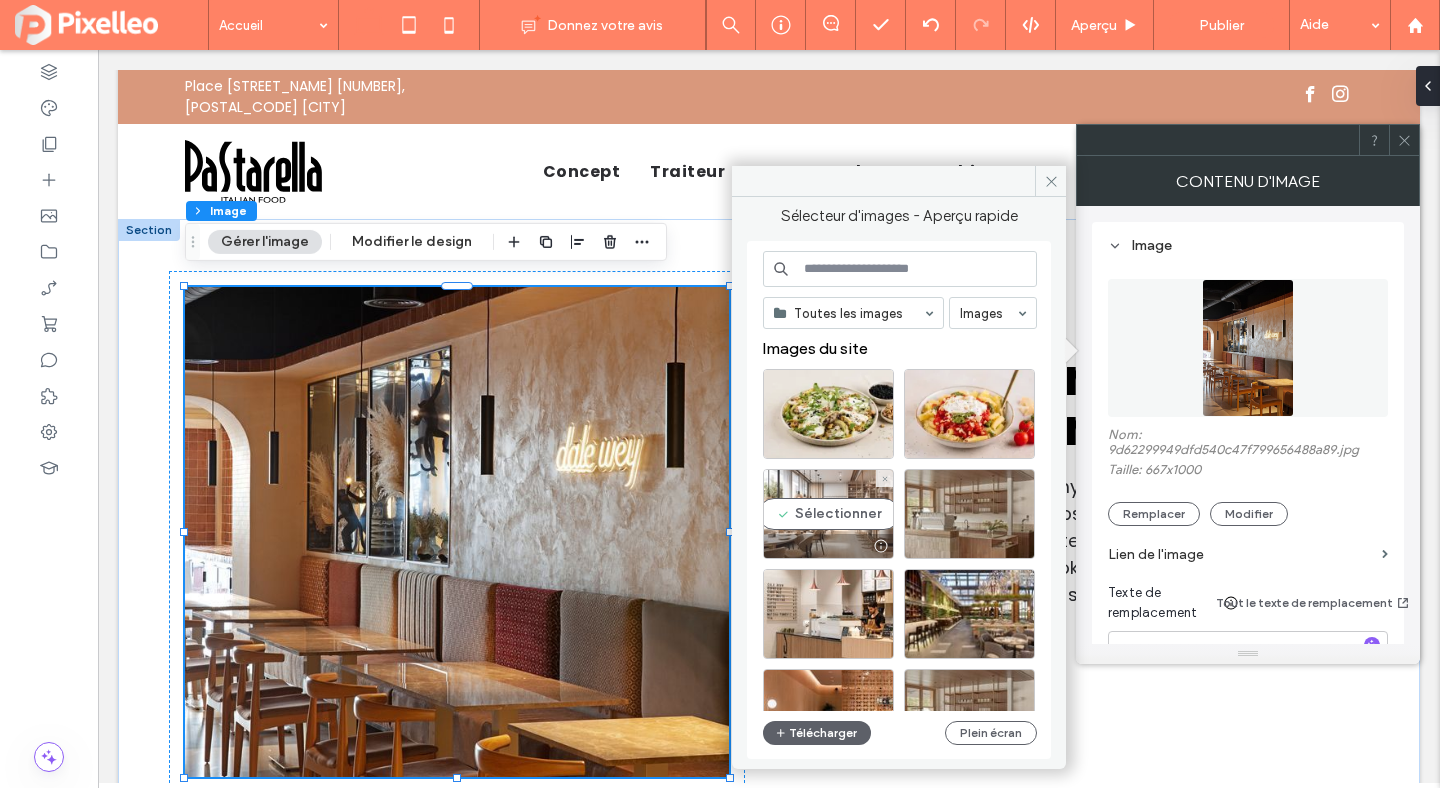 click on "Sélectionner" at bounding box center (828, 514) 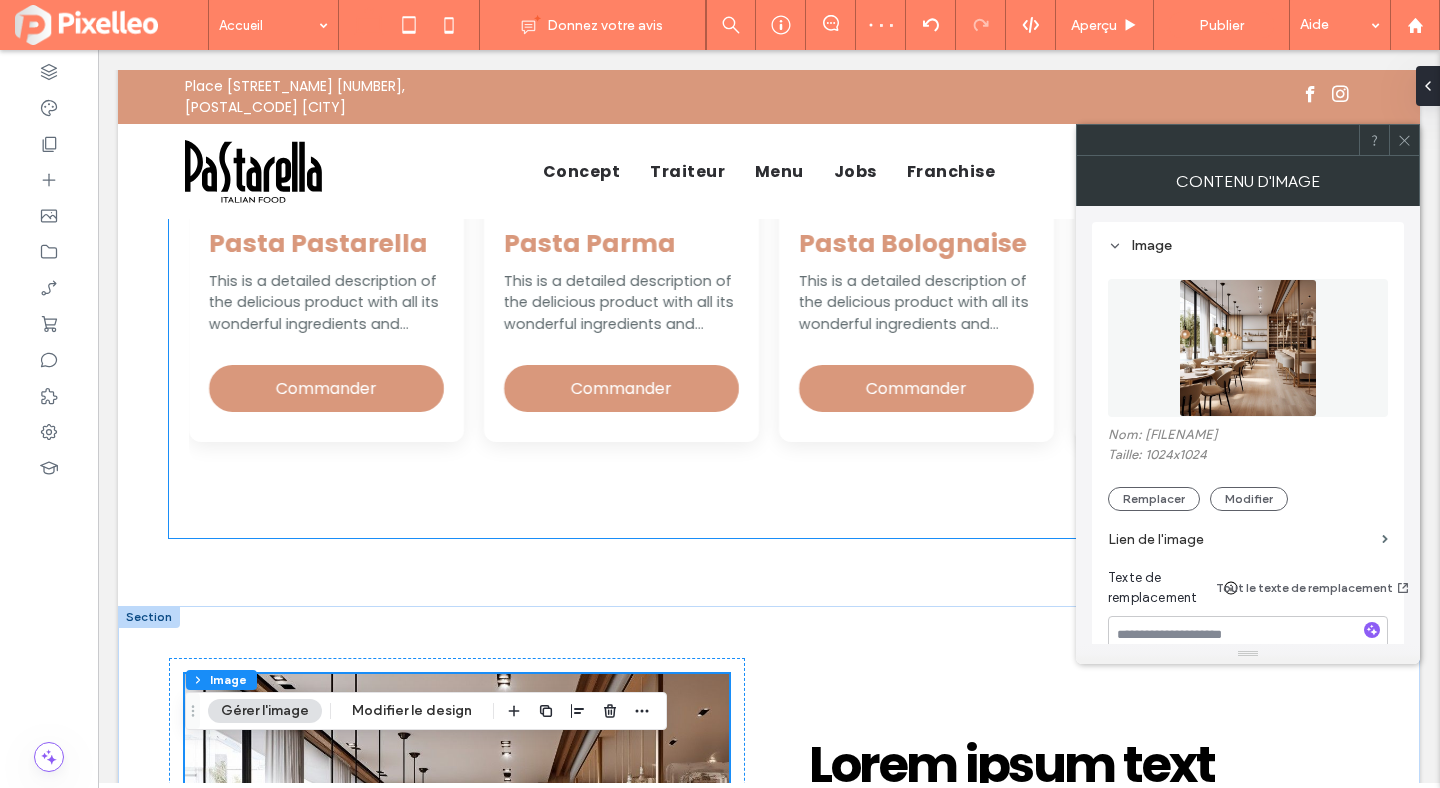 scroll, scrollTop: 1413, scrollLeft: 0, axis: vertical 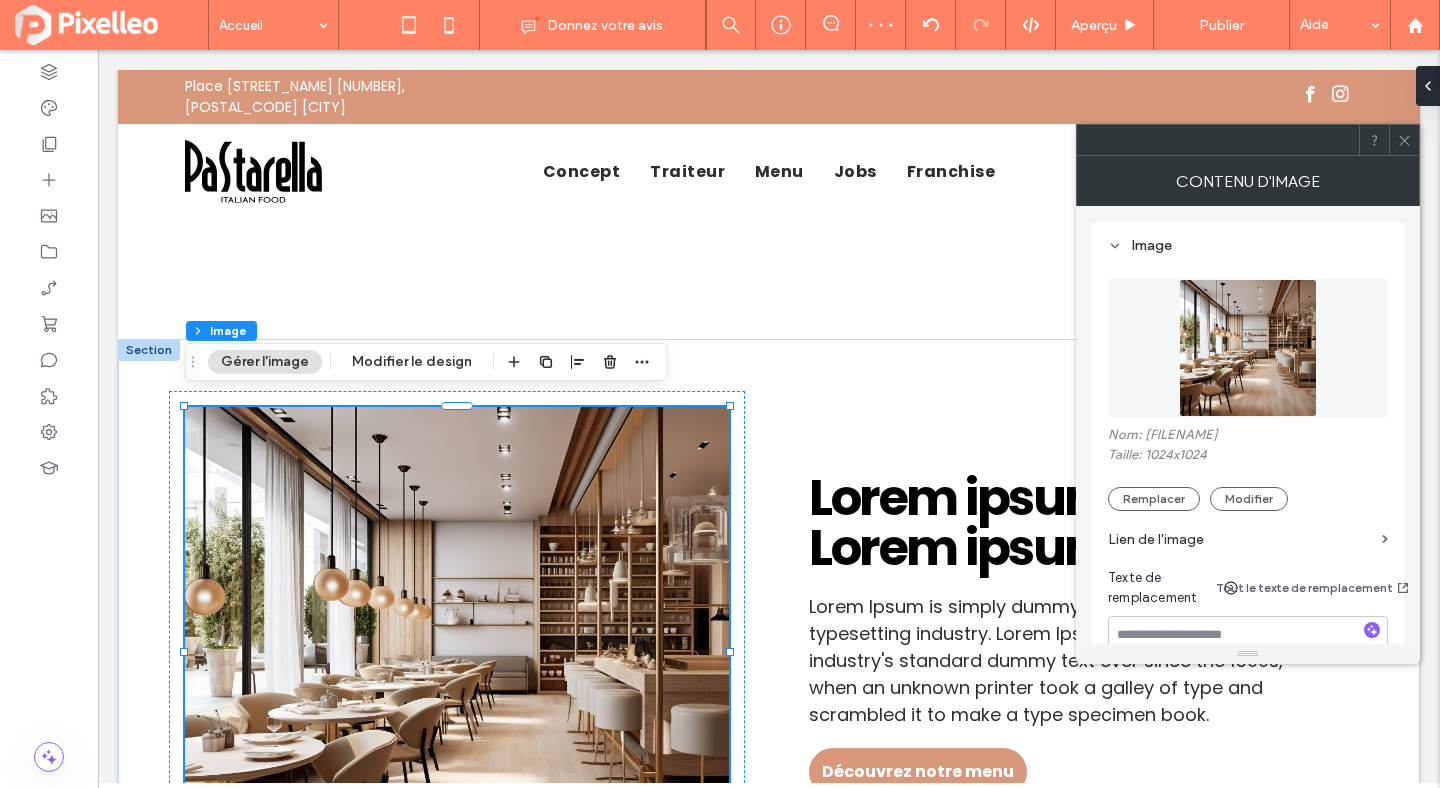 click 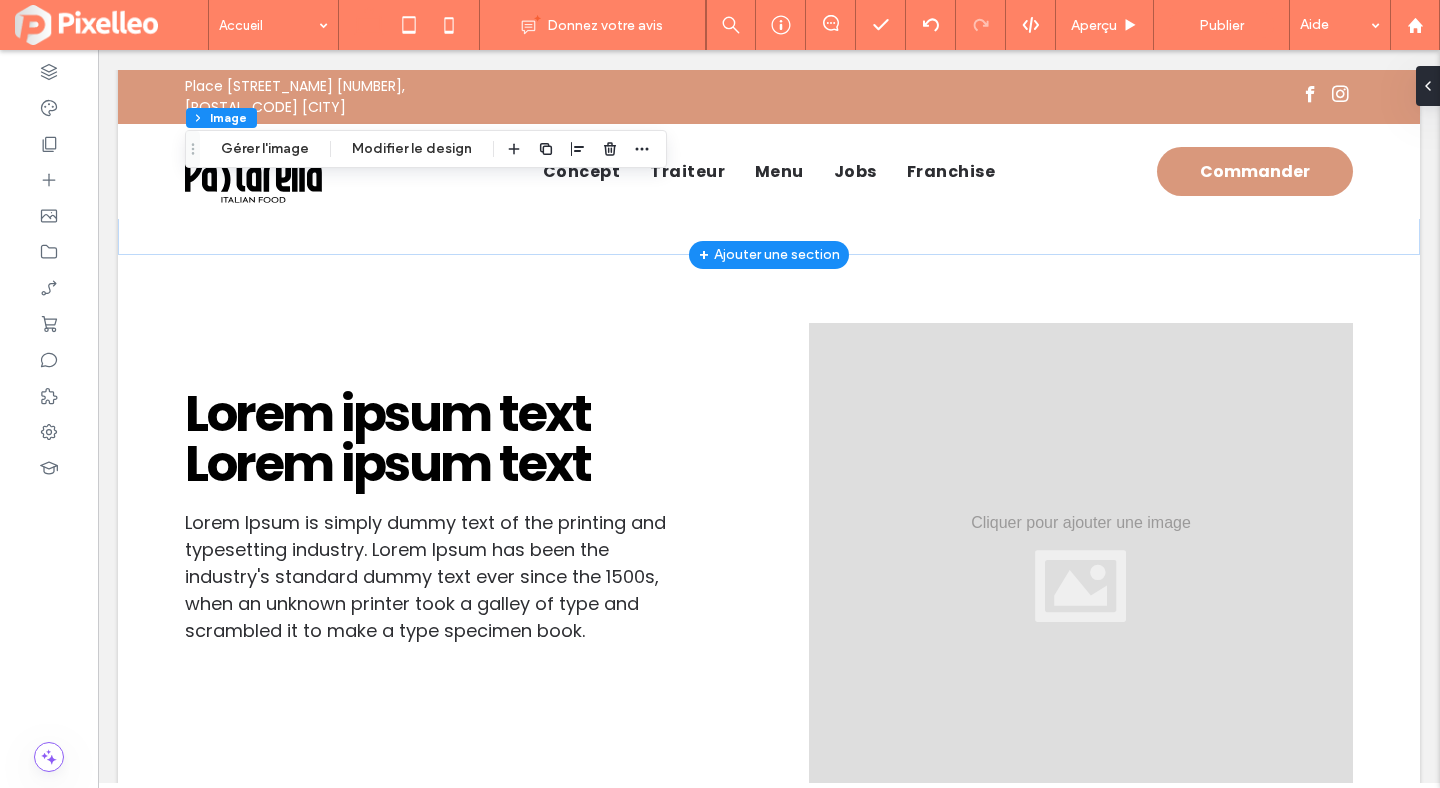 scroll, scrollTop: 2127, scrollLeft: 0, axis: vertical 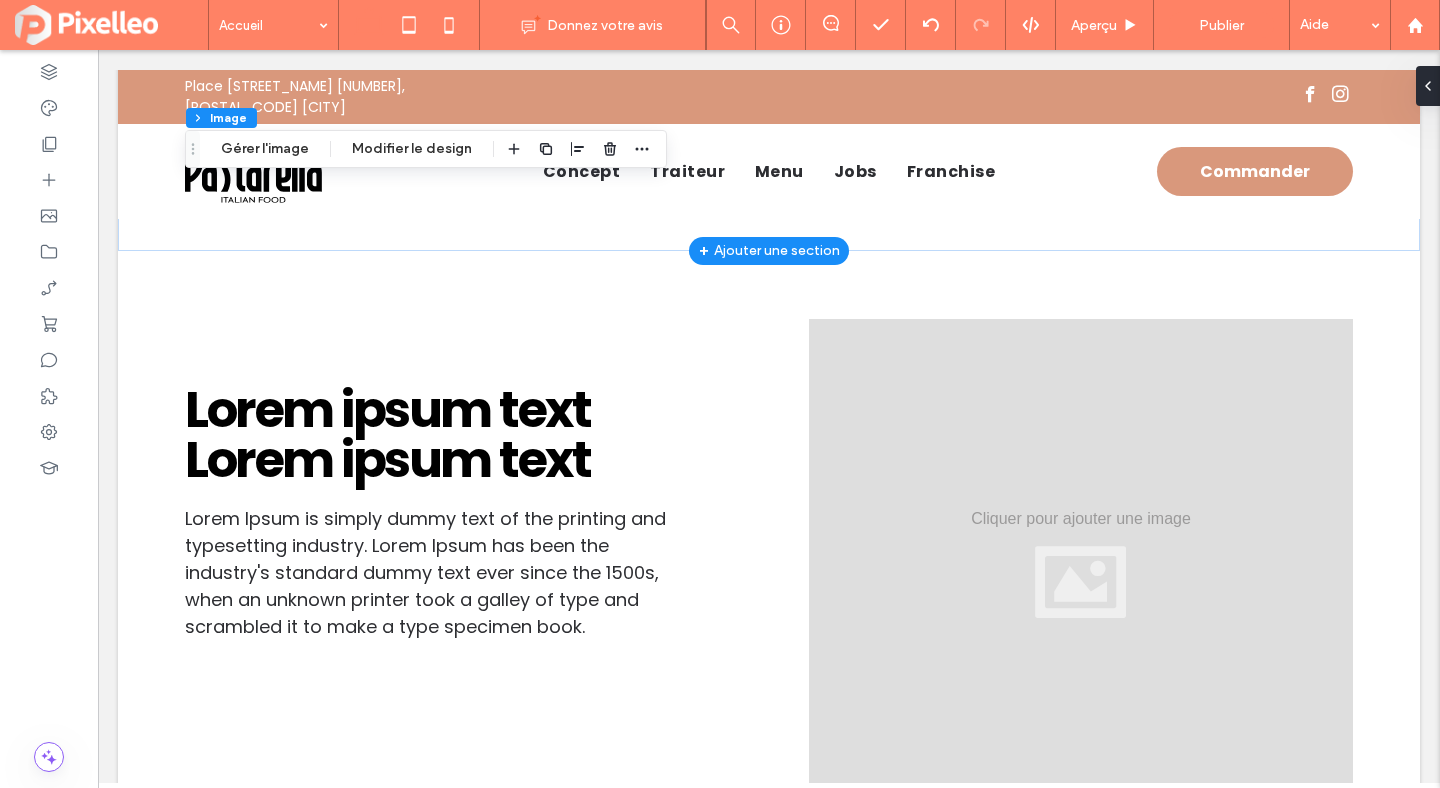 click at bounding box center [1081, 564] 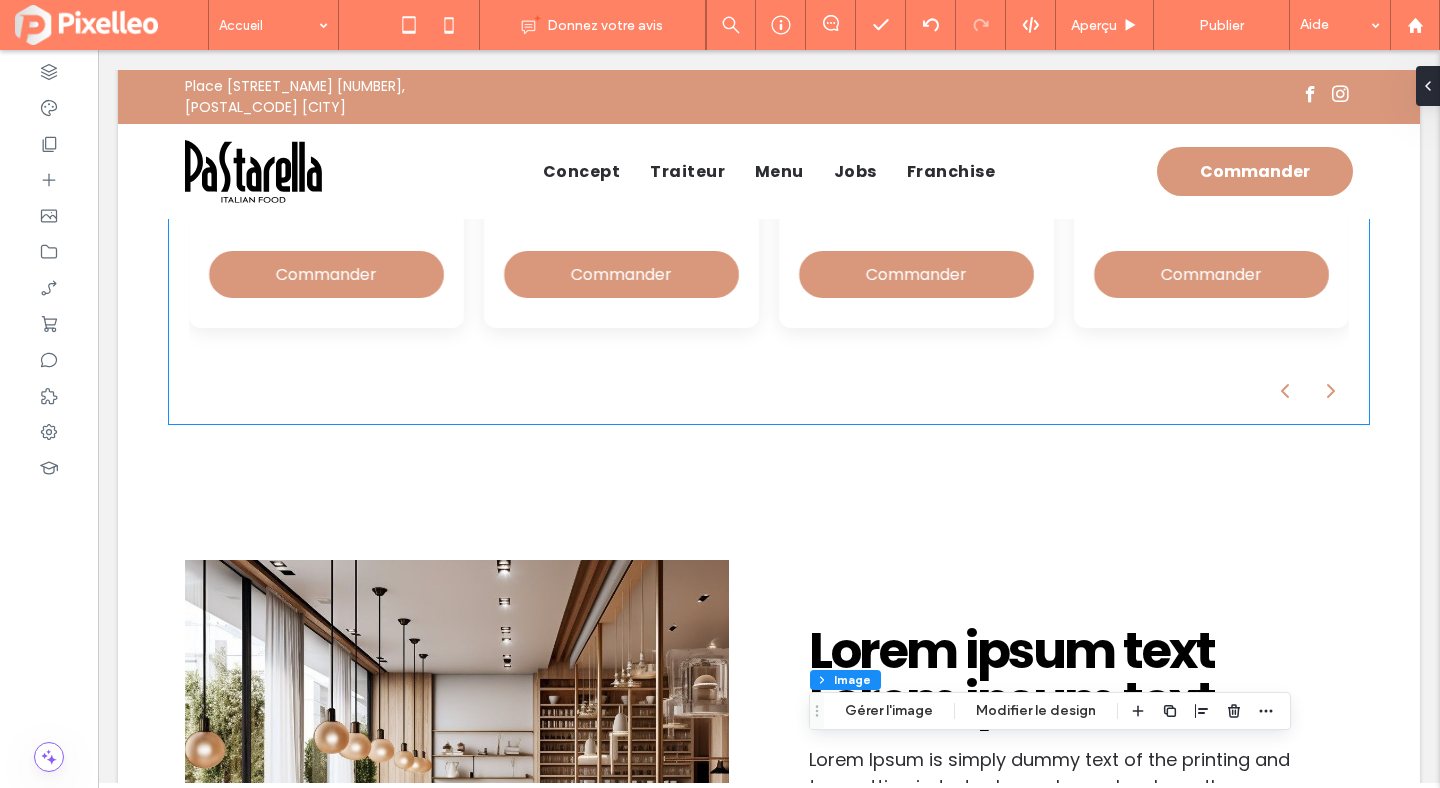 scroll, scrollTop: 1275, scrollLeft: 0, axis: vertical 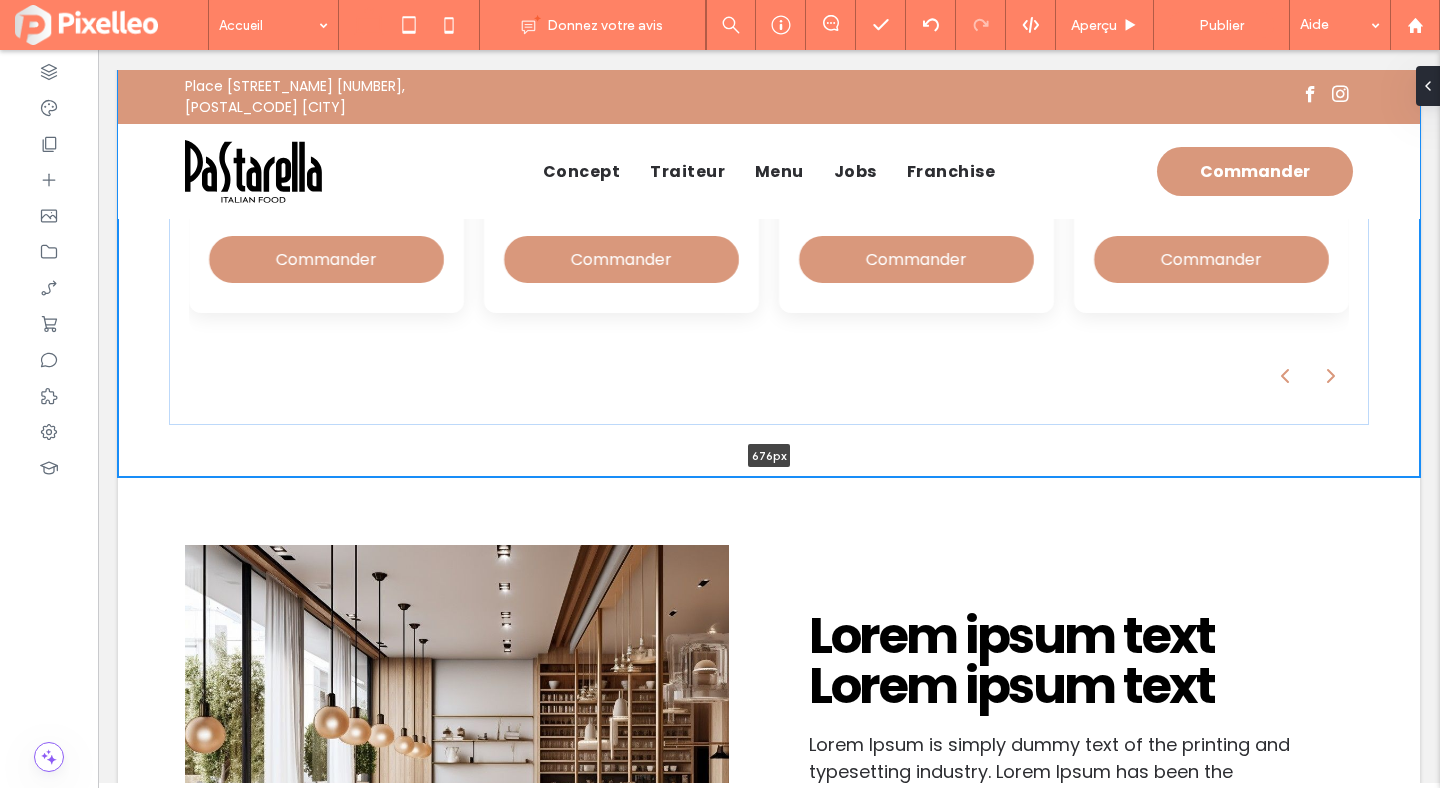 drag, startPoint x: 674, startPoint y: 465, endPoint x: 669, endPoint y: 361, distance: 104.120125 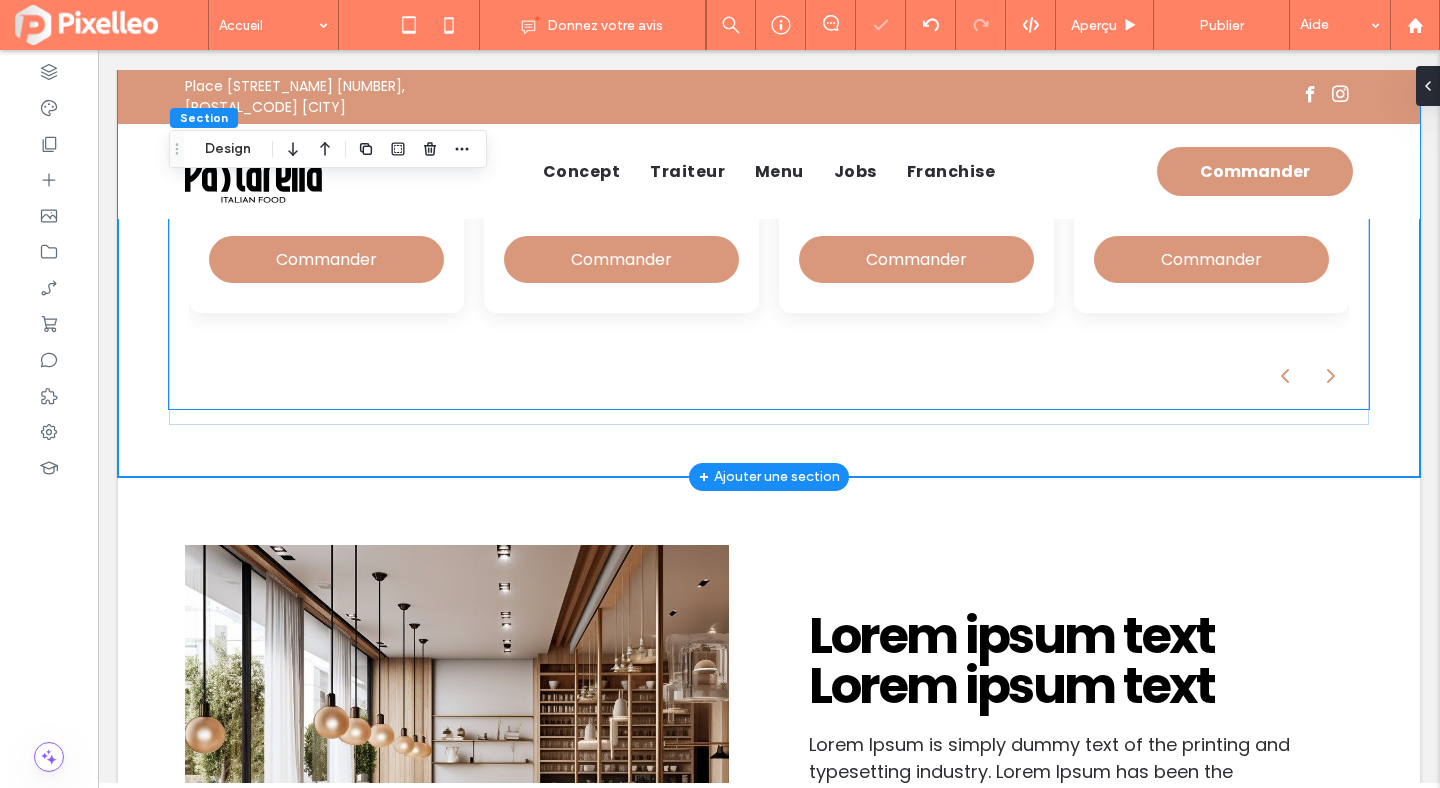 click on "Veggie
Pasta Parma
This is a detailed description of the delicious product with all its wonderful ingredients and features.
Commander
Veggie
Pasta Pastarella
This is a detailed description of the delicious product with all its wonderful ingredients and features.
Commander
Veggie
Pasta Veggie
This is a detailed description of the delicious product with all its wonderful ingredients and features.
Commander
Cheese
Pasta Arrabiata
This is a detailed description of the delicious product with all its wonderful ingredients and features.
Commander
Veggie
Pasta Bolognaise
This is a detailed description of the delicious product with all its wonderful ingredients and features.
Commander
Recette originale
Pasta Carbonara
Commander
Cheese
Pasta Arrabiata" at bounding box center [769, 122] 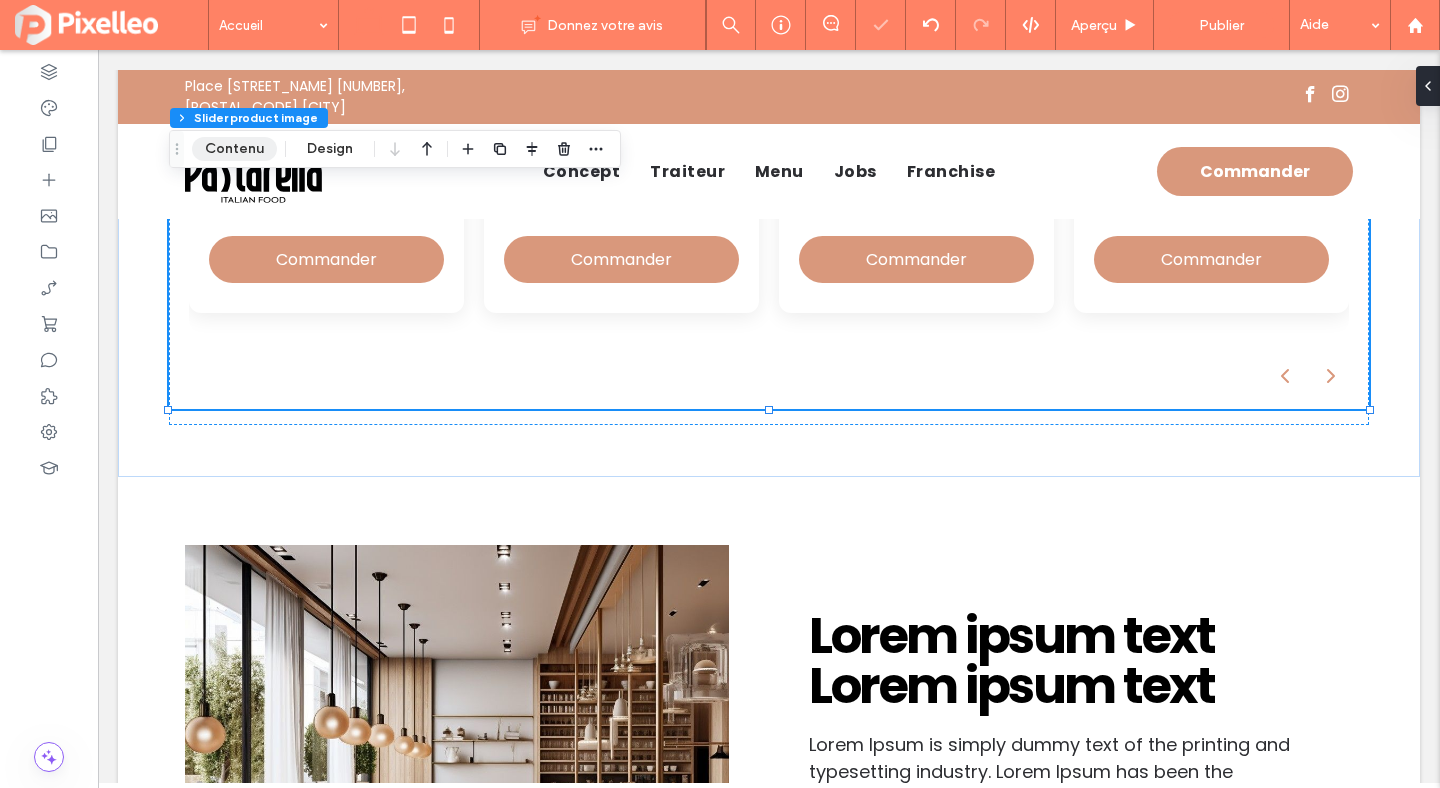click on "Contenu" at bounding box center [234, 149] 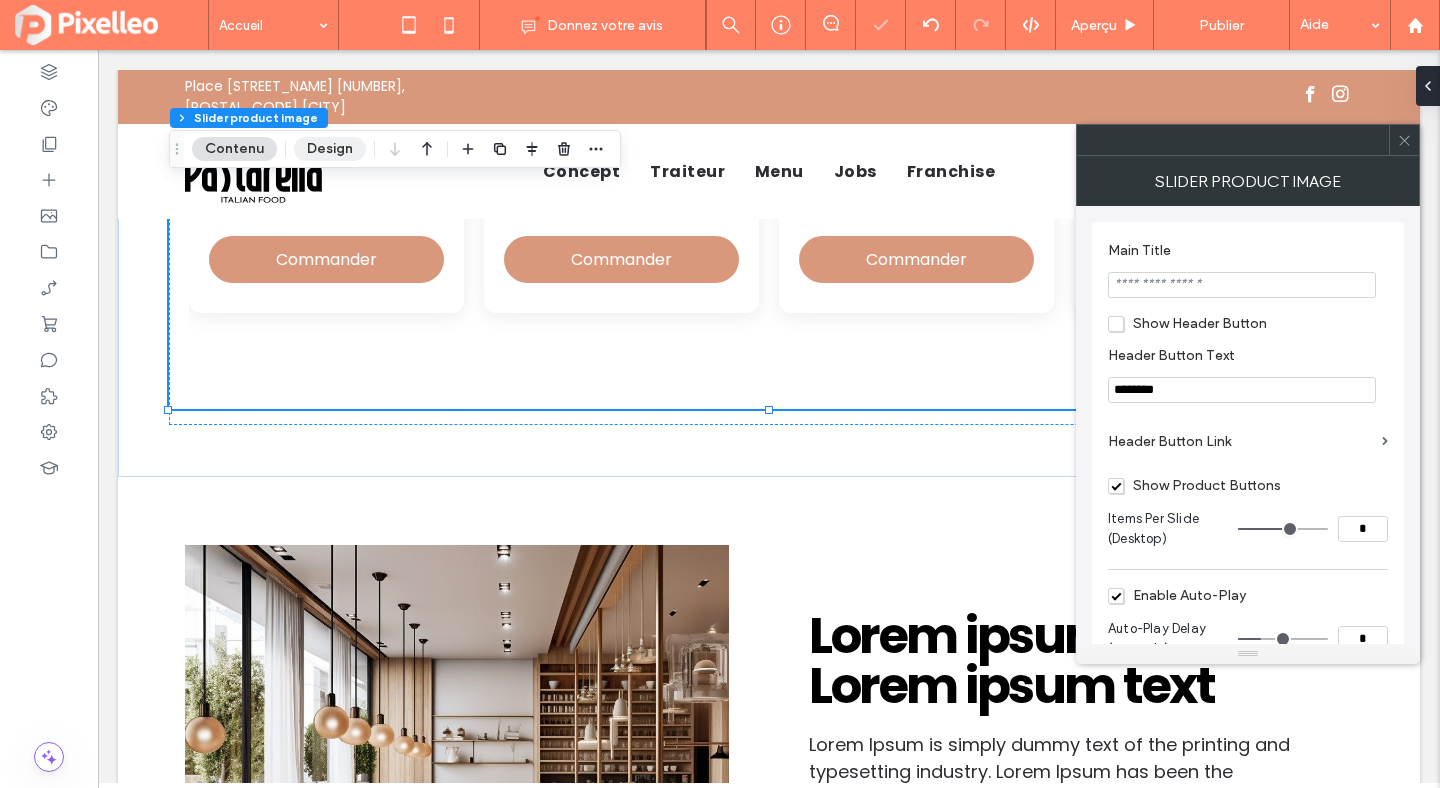 click on "Design" at bounding box center (330, 149) 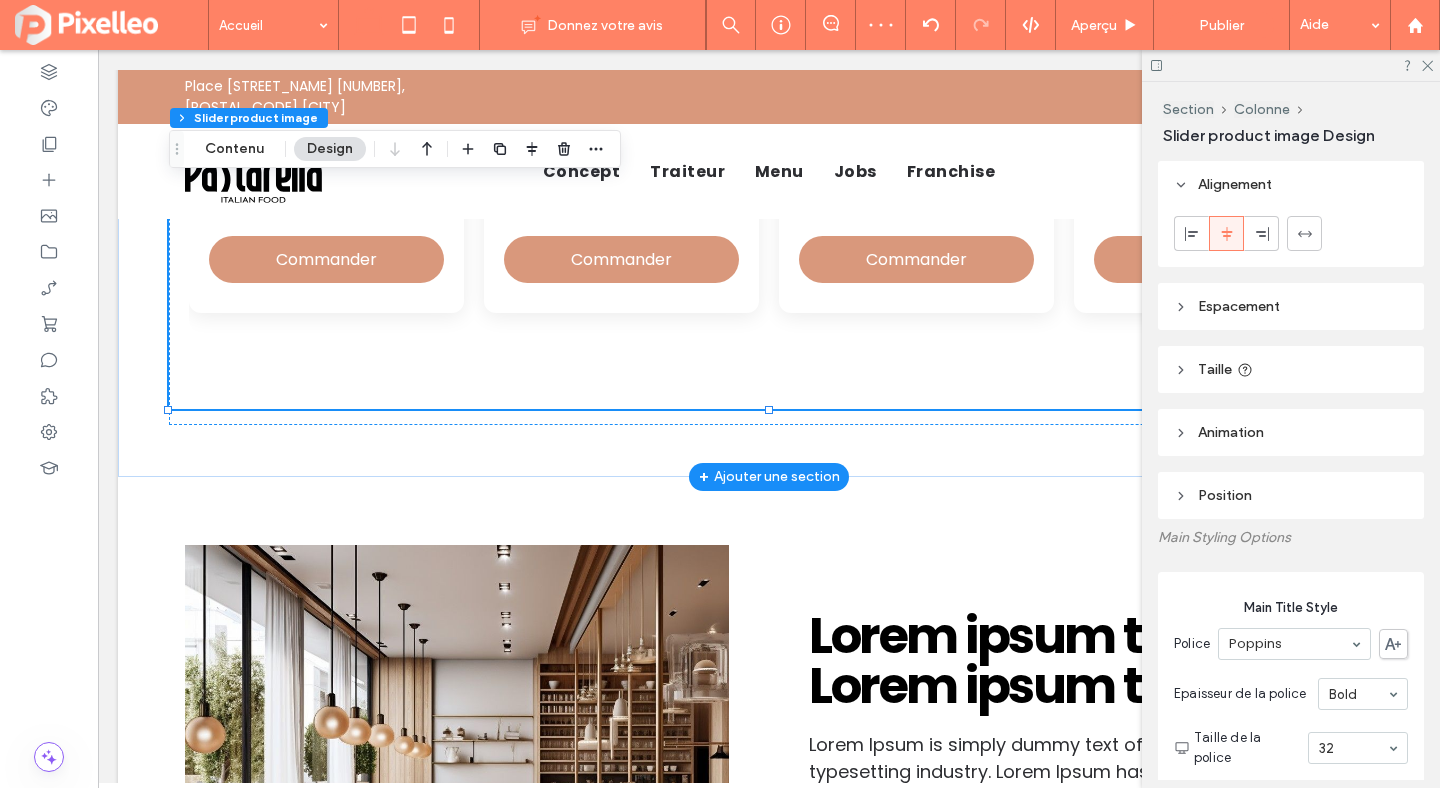 click on "Veggie
Pasta Parma
This is a detailed description of the delicious product with all its wonderful ingredients and features.
Commander
Veggie
Pasta Pastarella
This is a detailed description of the delicious product with all its wonderful ingredients and features.
Commander
Veggie
Pasta Veggie
This is a detailed description of the delicious product with all its wonderful ingredients and features.
Commander
Cheese
Pasta Arrabiata
This is a detailed description of the delicious product with all its wonderful ingredients and features.
Commander
Veggie
Pasta Bolognaise
This is a detailed description of the delicious product with all its wonderful ingredients and features.
Commander
Recette originale
Pasta Carbonara
Commander
Cheese
Pasta Arrabiata" at bounding box center (769, 122) 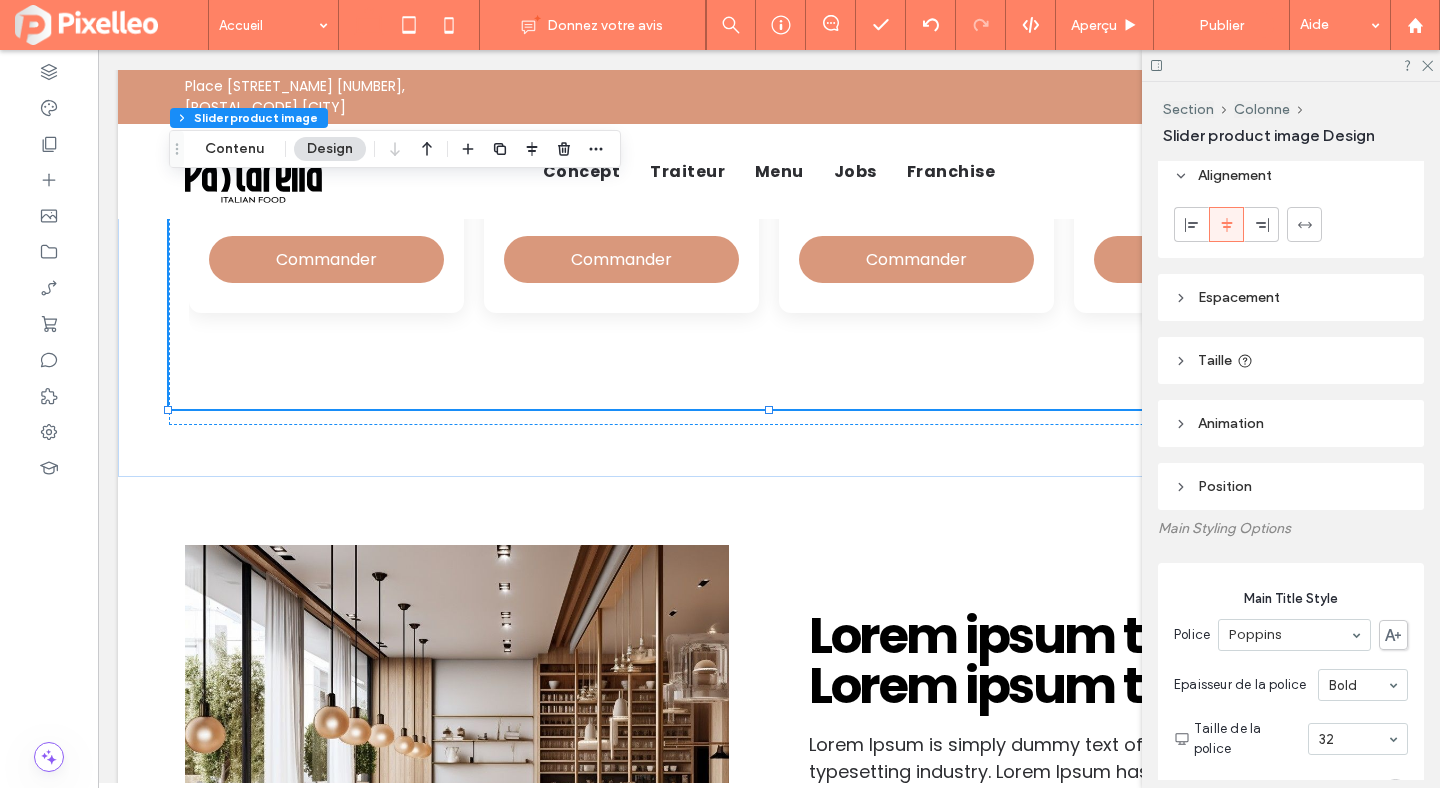 scroll, scrollTop: 0, scrollLeft: 0, axis: both 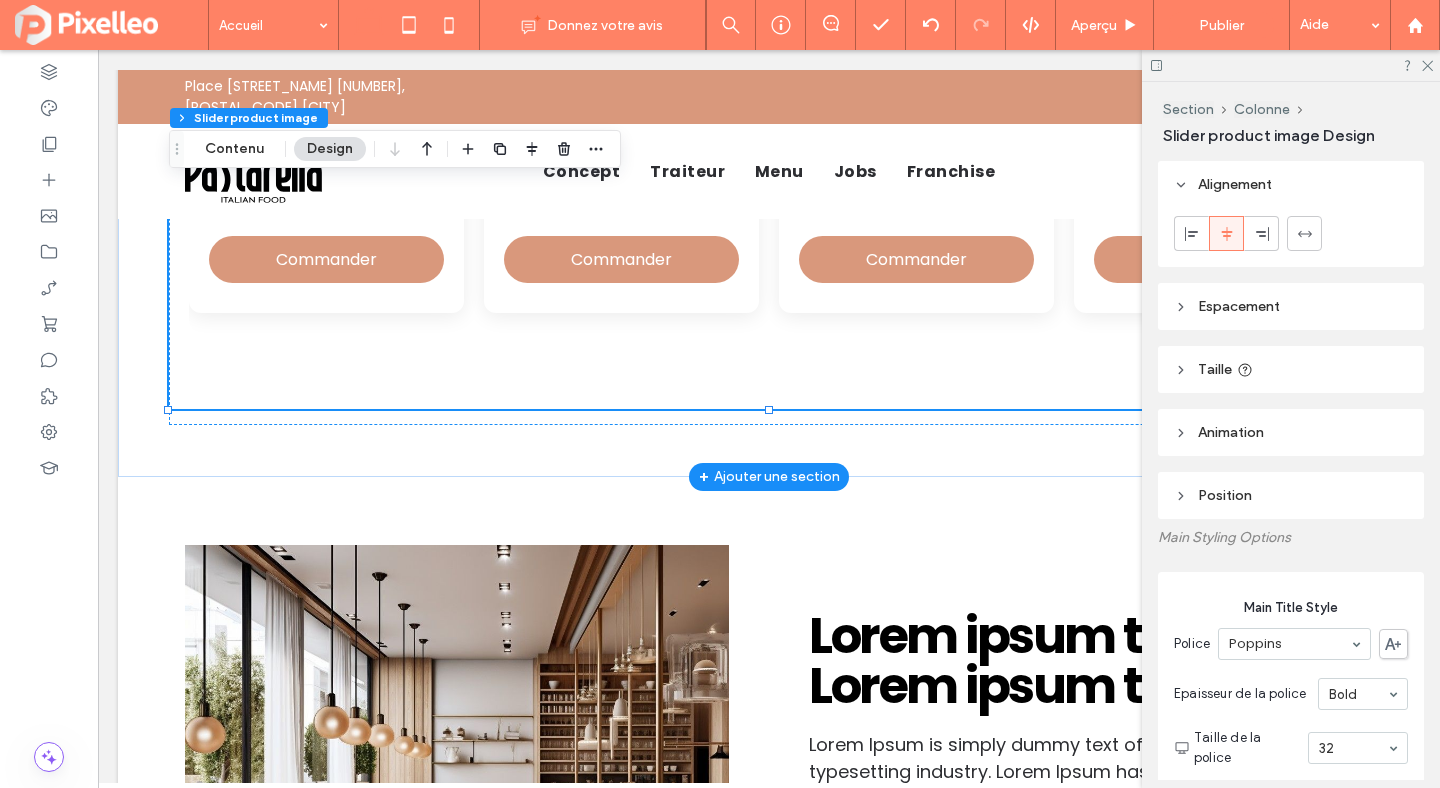 click on "Veggie
Pasta Parma
This is a detailed description of the delicious product with all its wonderful ingredients and features.
Commander
Veggie
Pasta Pastarella
This is a detailed description of the delicious product with all its wonderful ingredients and features.
Commander
Veggie
Pasta Veggie
This is a detailed description of the delicious product with all its wonderful ingredients and features.
Commander
Cheese
Pasta Arrabiata
This is a detailed description of the delicious product with all its wonderful ingredients and features.
Commander
Veggie
Pasta Bolognaise
This is a detailed description of the delicious product with all its wonderful ingredients and features.
Commander
Recette originale
Pasta Carbonara
Commander
Cheese
Pasta Arrabiata" at bounding box center (769, 122) 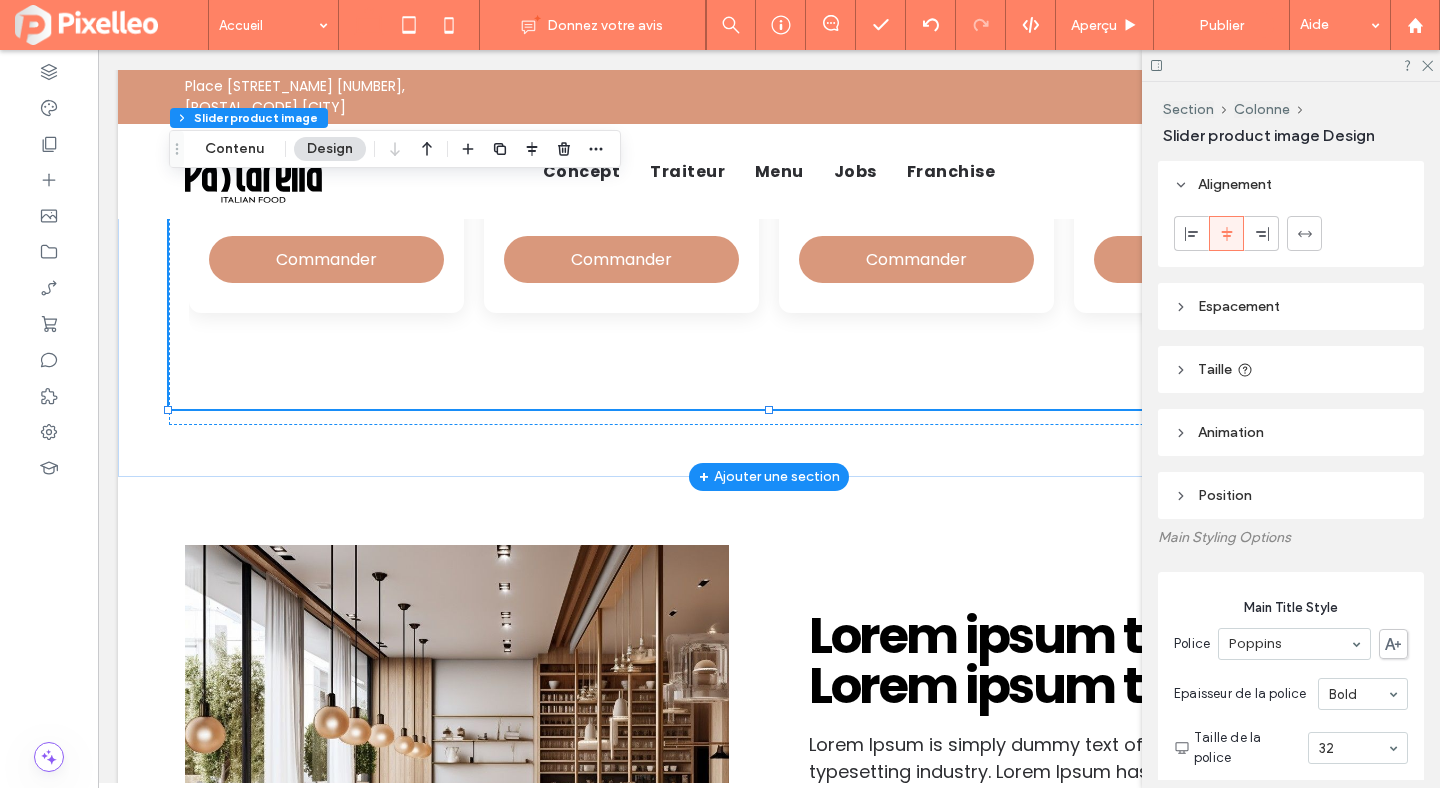 click at bounding box center [769, 379] 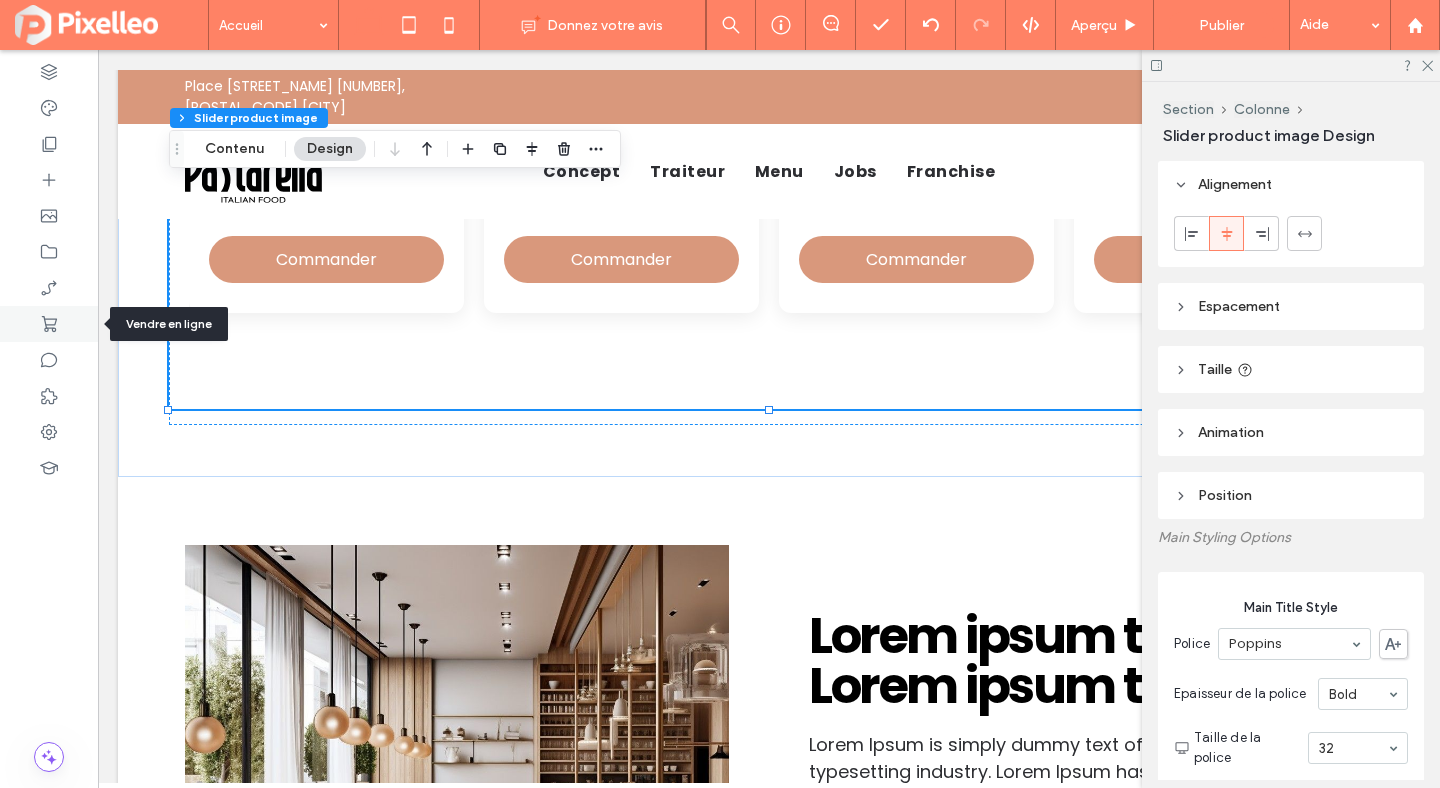 click at bounding box center (49, 324) 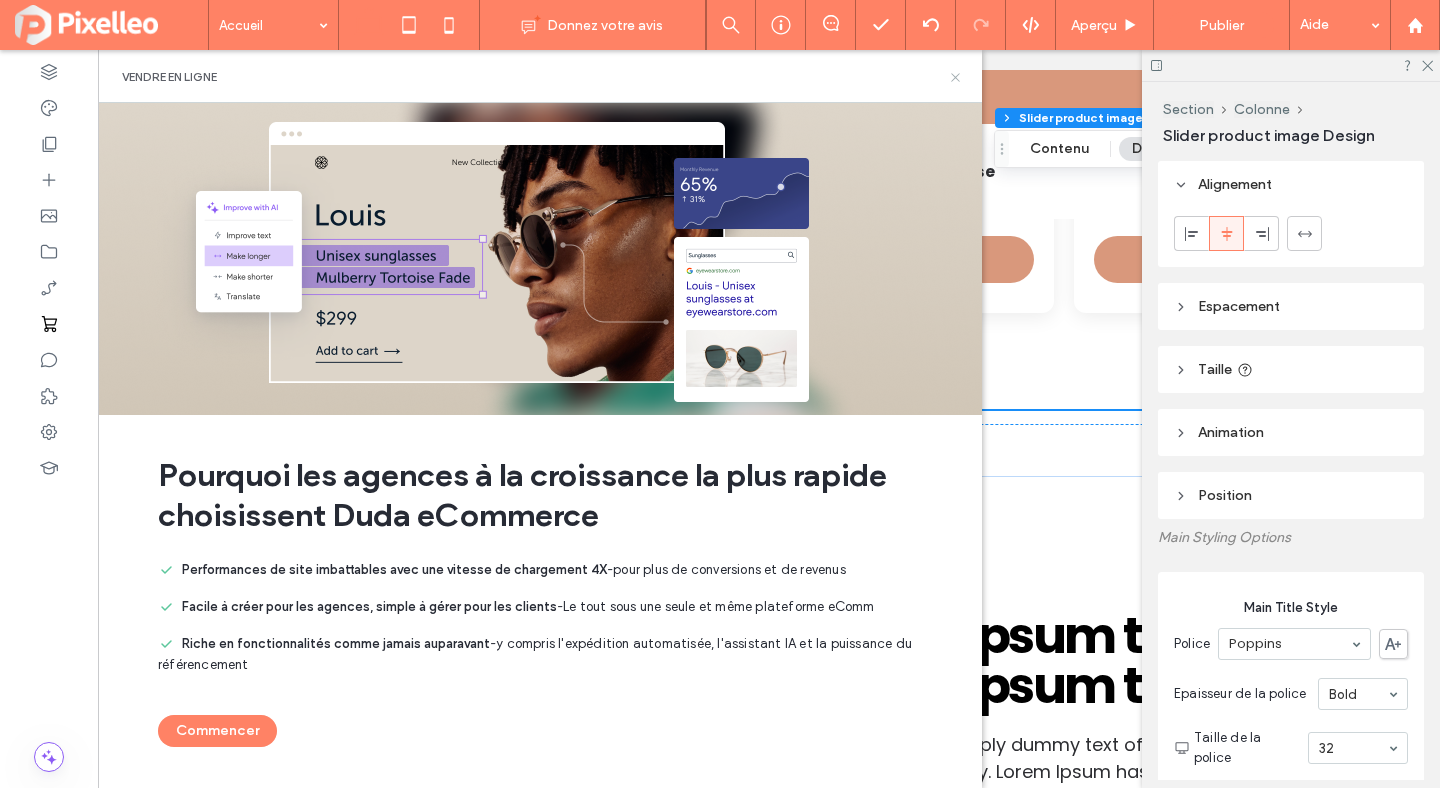 click 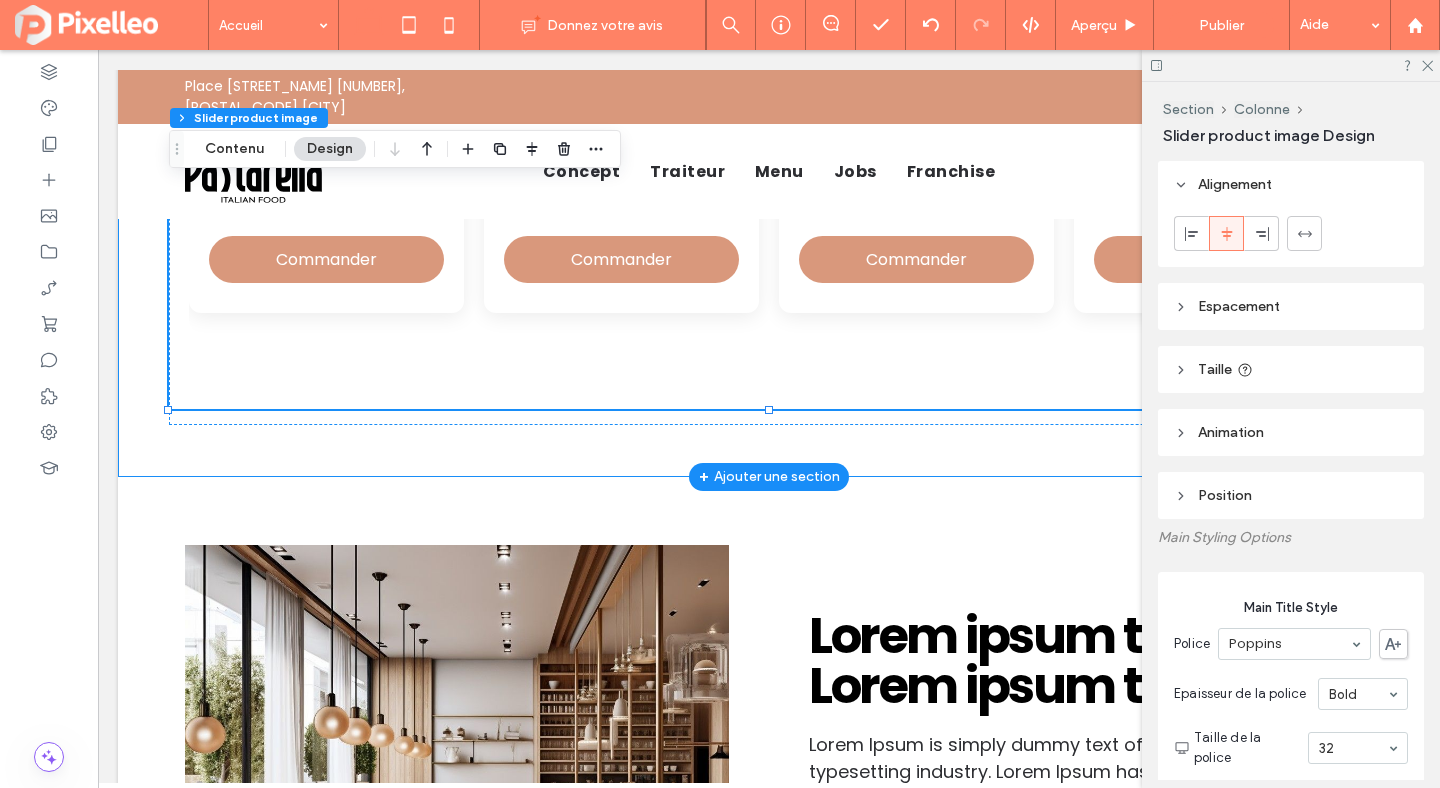 click on "Nos pastas
Veggie
Pasta Parma
This is a detailed description of the delicious product with all its wonderful ingredients and features.
Commander
Veggie
Pasta Pastarella
This is a detailed description of the delicious product with all its wonderful ingredients and features.
Commander
Veggie
Pasta Veggie
This is a detailed description of the delicious product with all its wonderful ingredients and features.
Commander
Cheese
Pasta Arrabiata
This is a detailed description of the delicious product with all its wonderful ingredients and features.
Commander
Veggie
Pasta Bolognaise
This is a detailed description of the delicious product with all its wonderful ingredients and features.
Commander
Recette originale
Pasta Carbonara
Commander
Cheese" at bounding box center (769, 97) 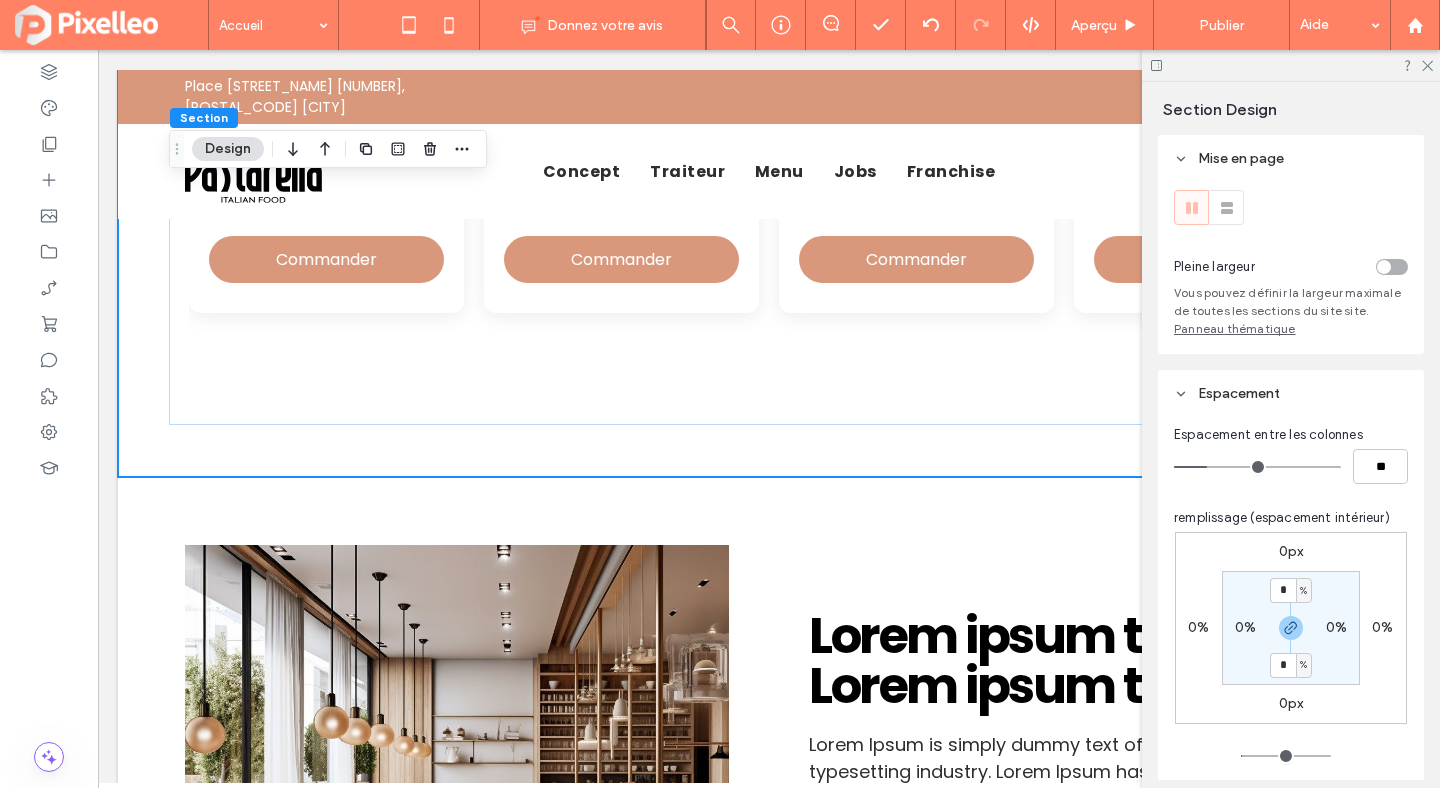 type on "*" 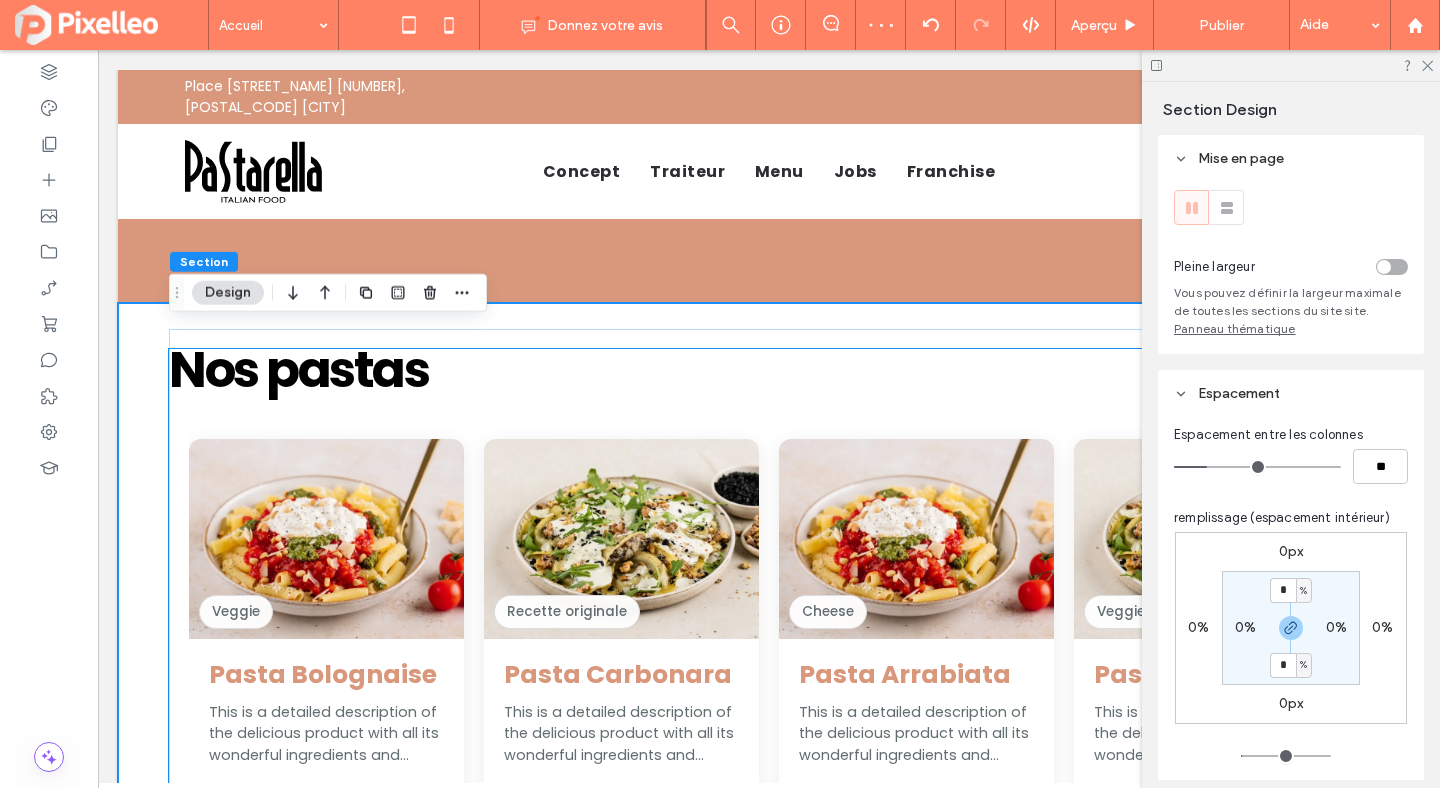 scroll, scrollTop: 702, scrollLeft: 0, axis: vertical 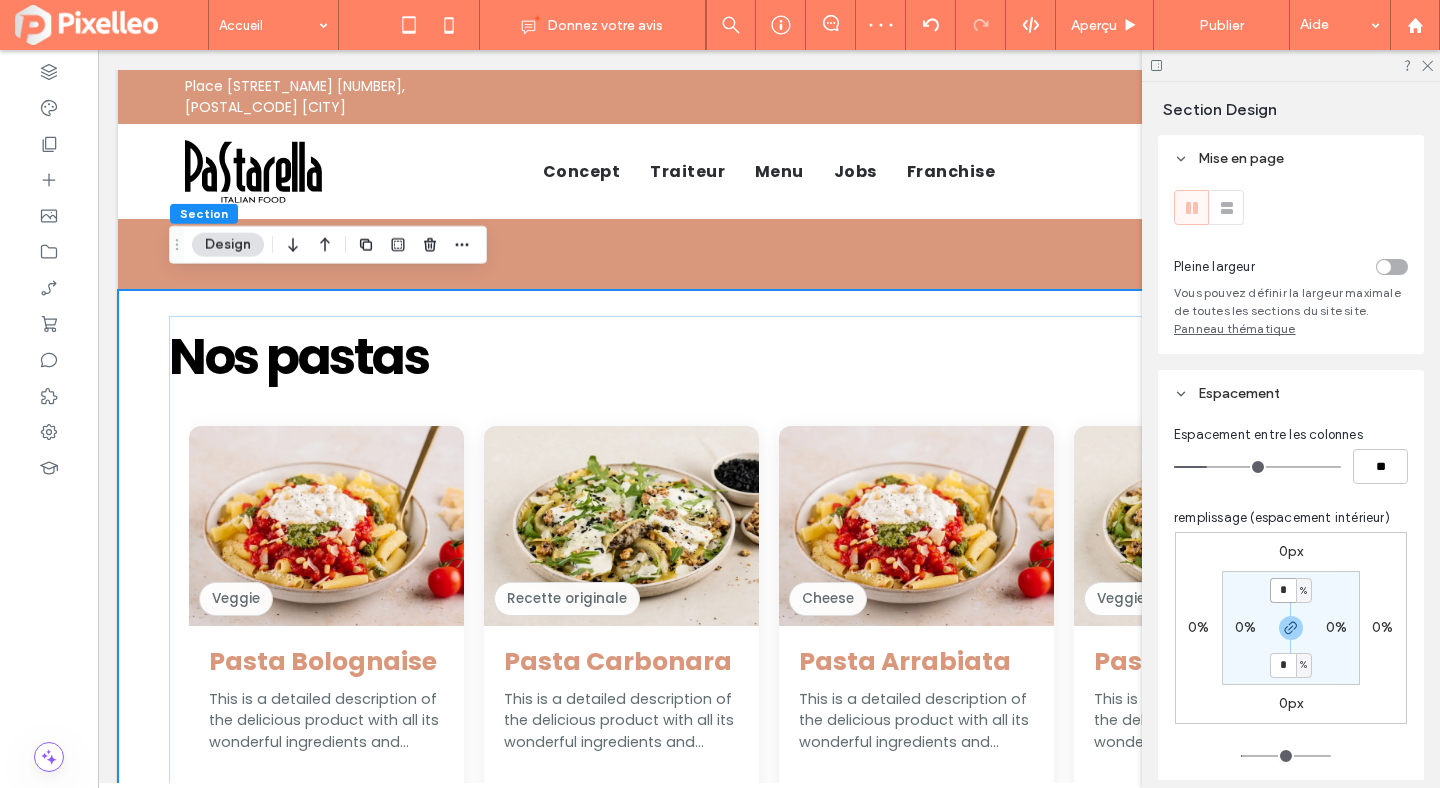 click on "*" at bounding box center [1283, 590] 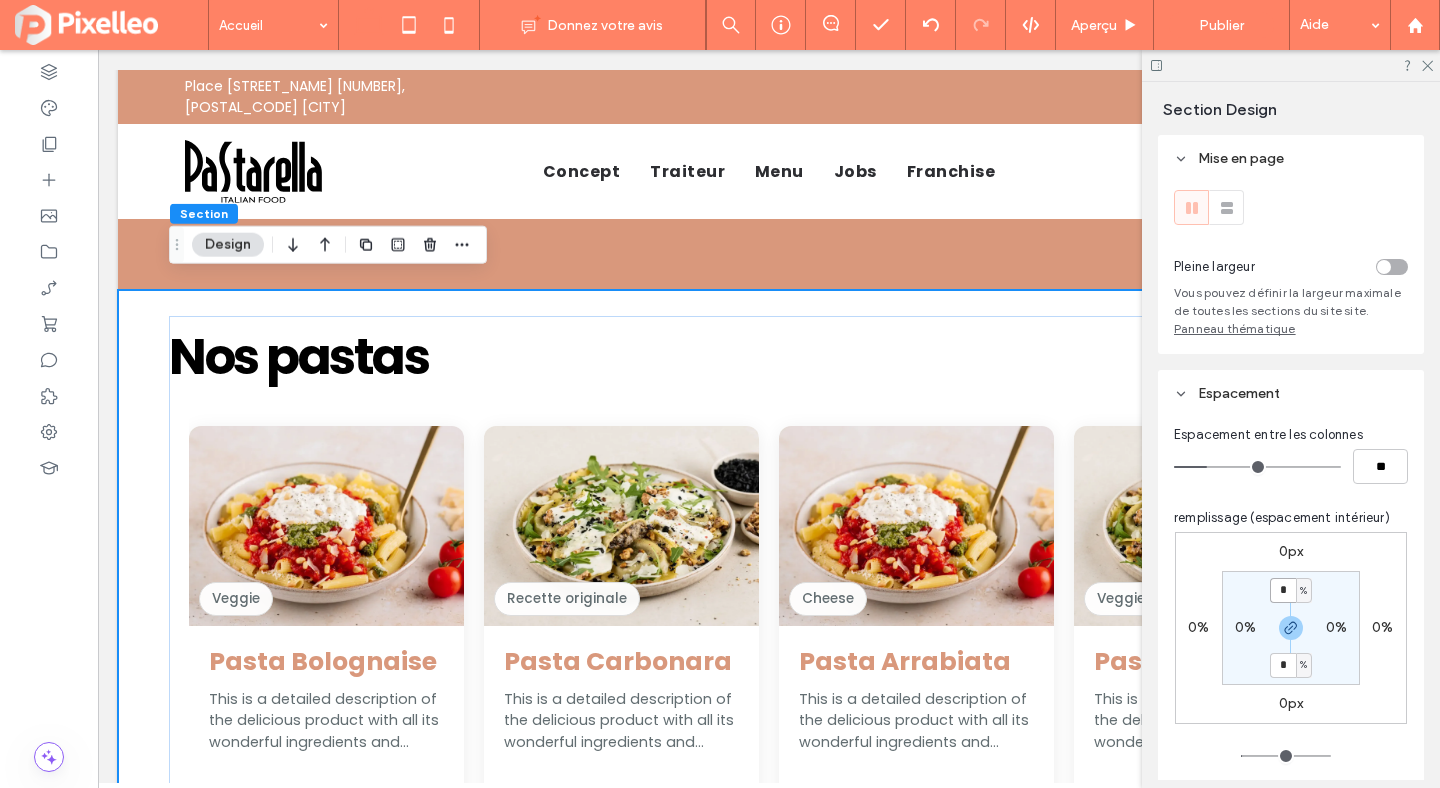 type on "*" 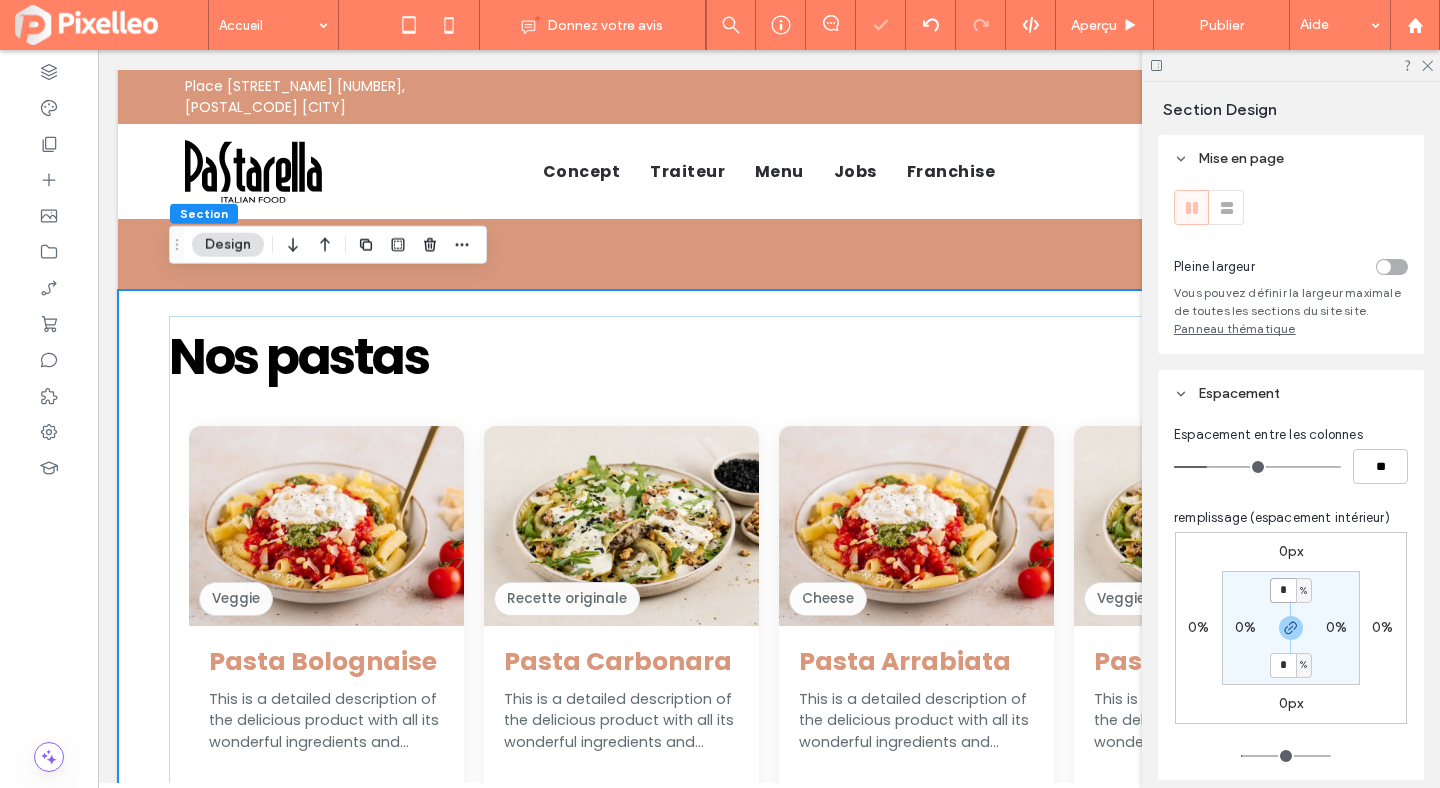 type on "*" 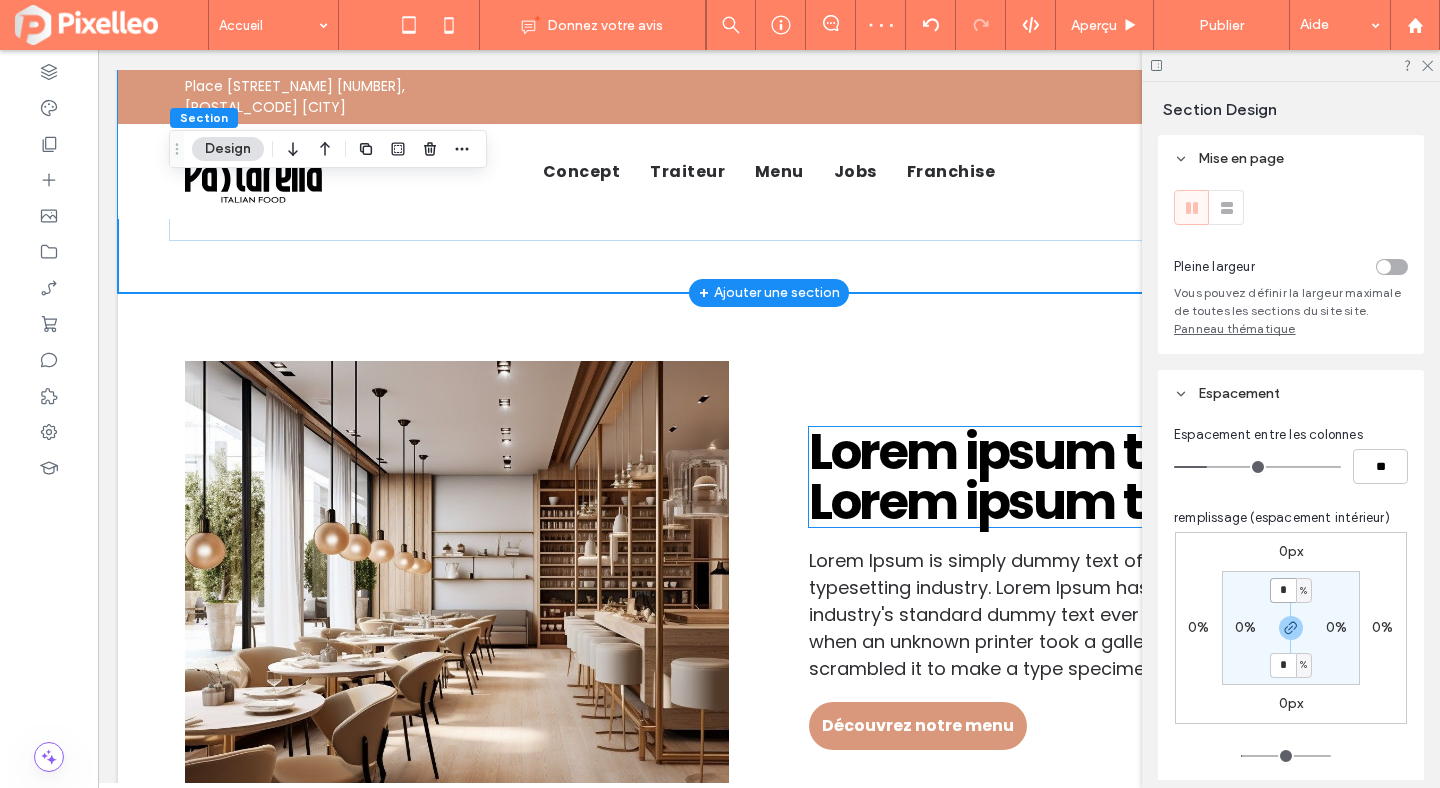 scroll, scrollTop: 1461, scrollLeft: 0, axis: vertical 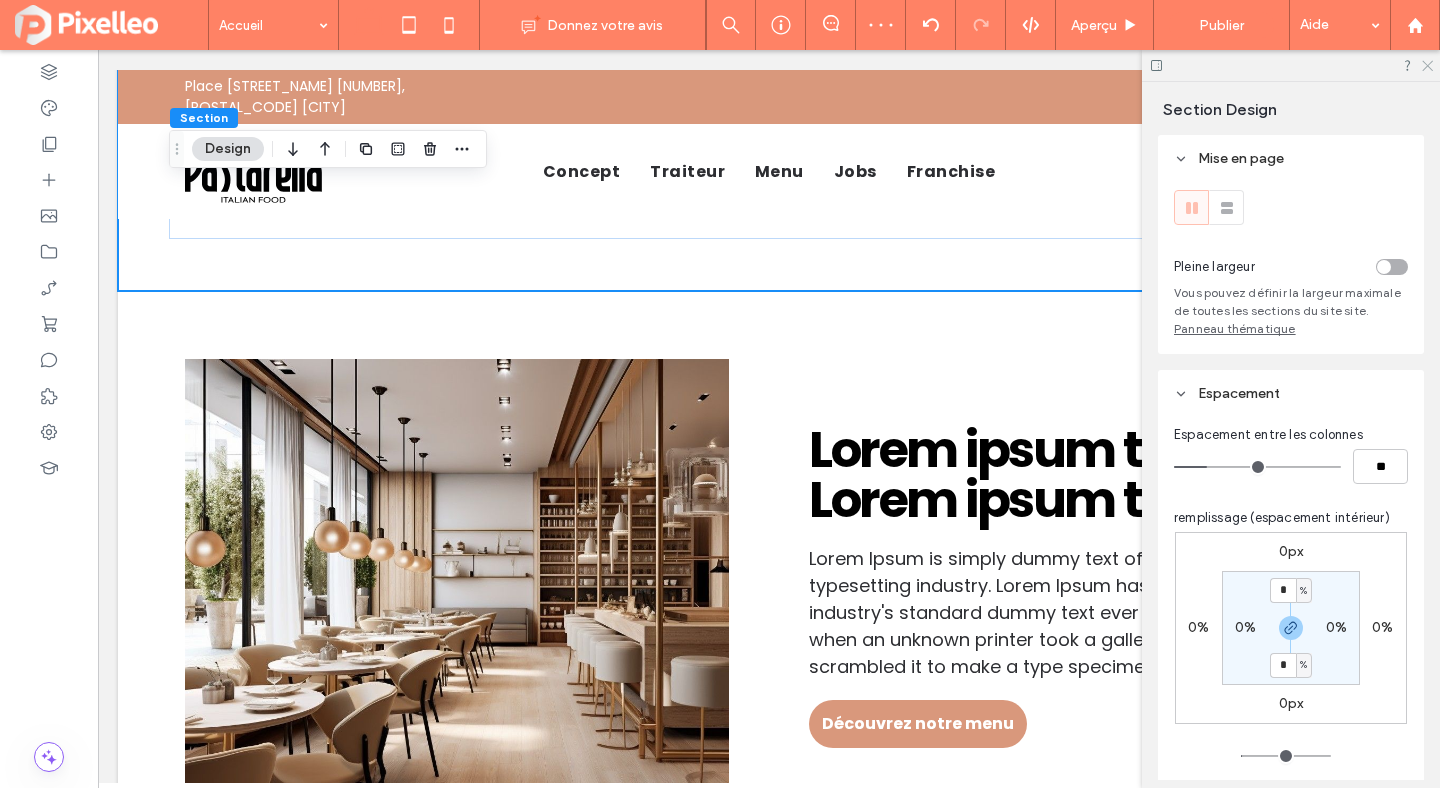 click 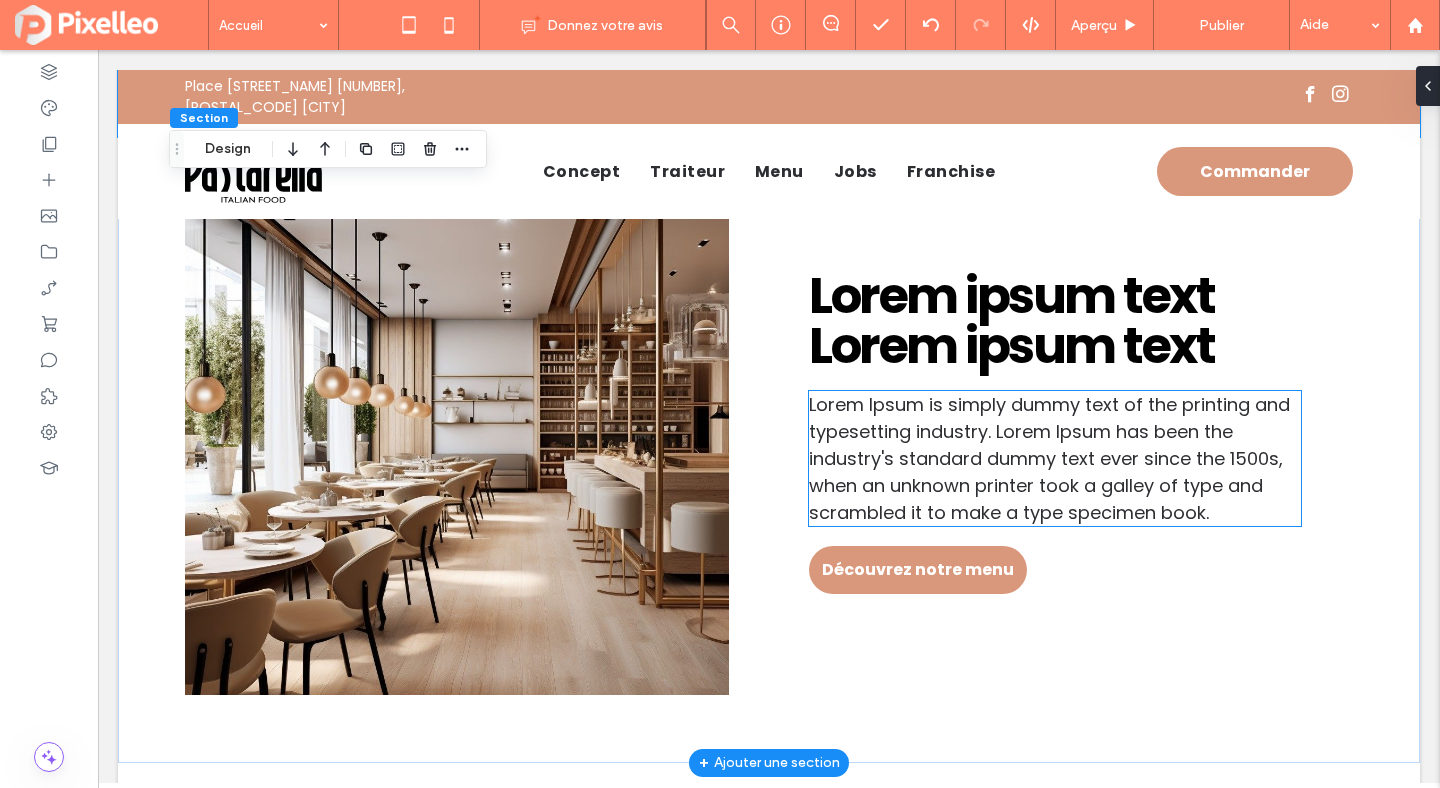 scroll, scrollTop: 1675, scrollLeft: 0, axis: vertical 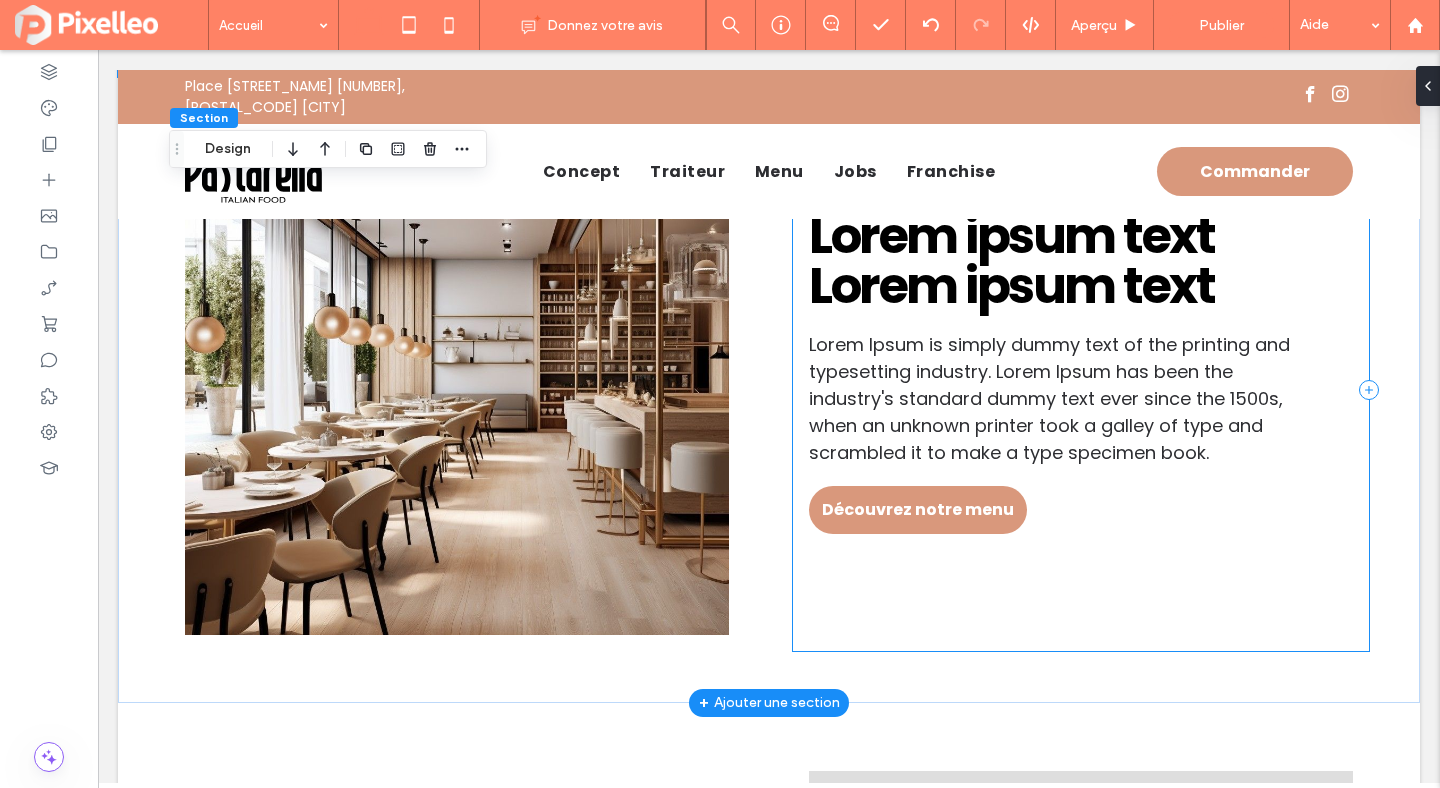 click on "Lorem ipsum text
Lorem ipsum text
Lorem Ipsum is simply dummy text of the printing and typesetting industry. Lorem Ipsum has been the industry's standard dummy text ever since the 1500s, when an unknown printer took a galley of type and scrambled it to make a type specimen book.
Découvrez notre menu" at bounding box center [1081, 390] 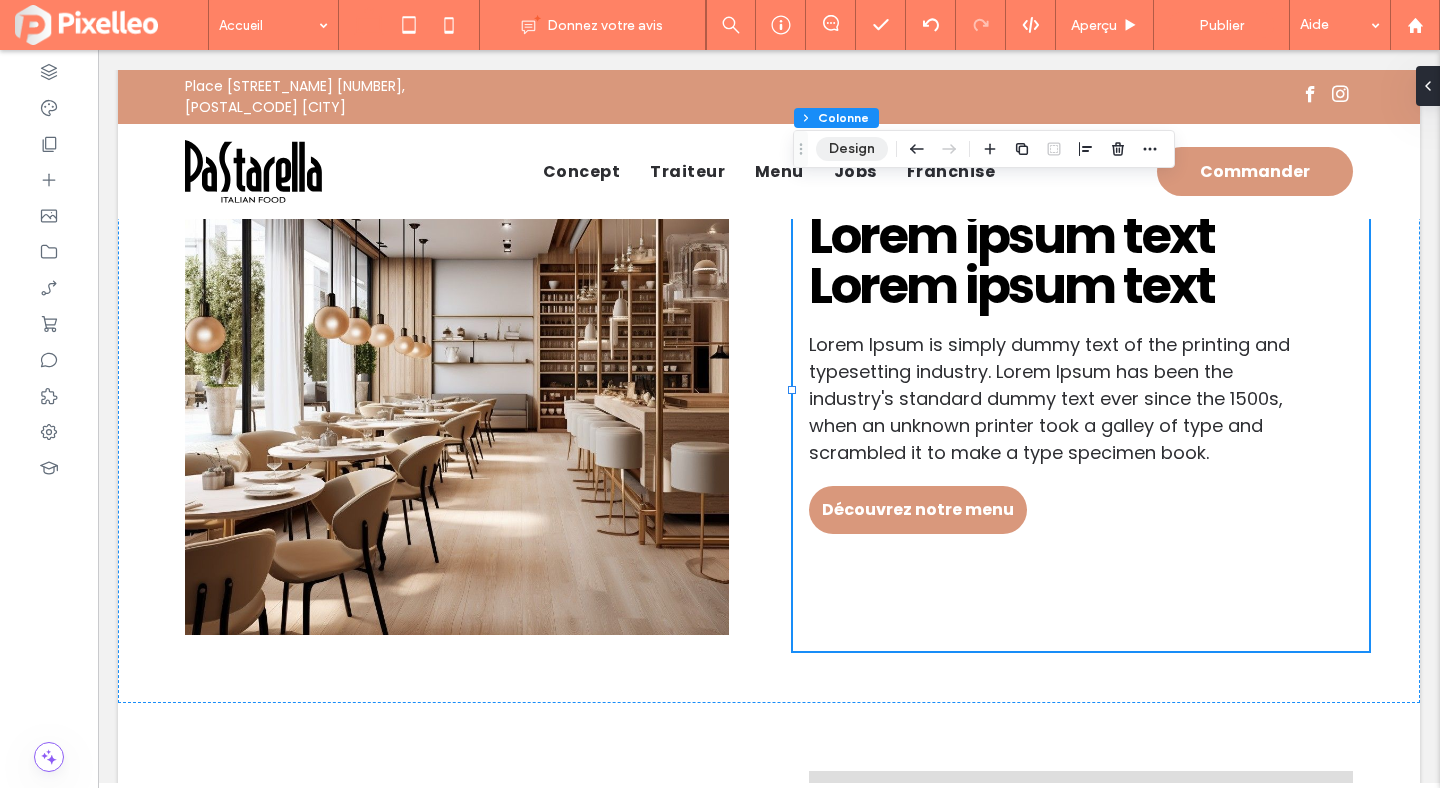 click on "Design" at bounding box center [852, 149] 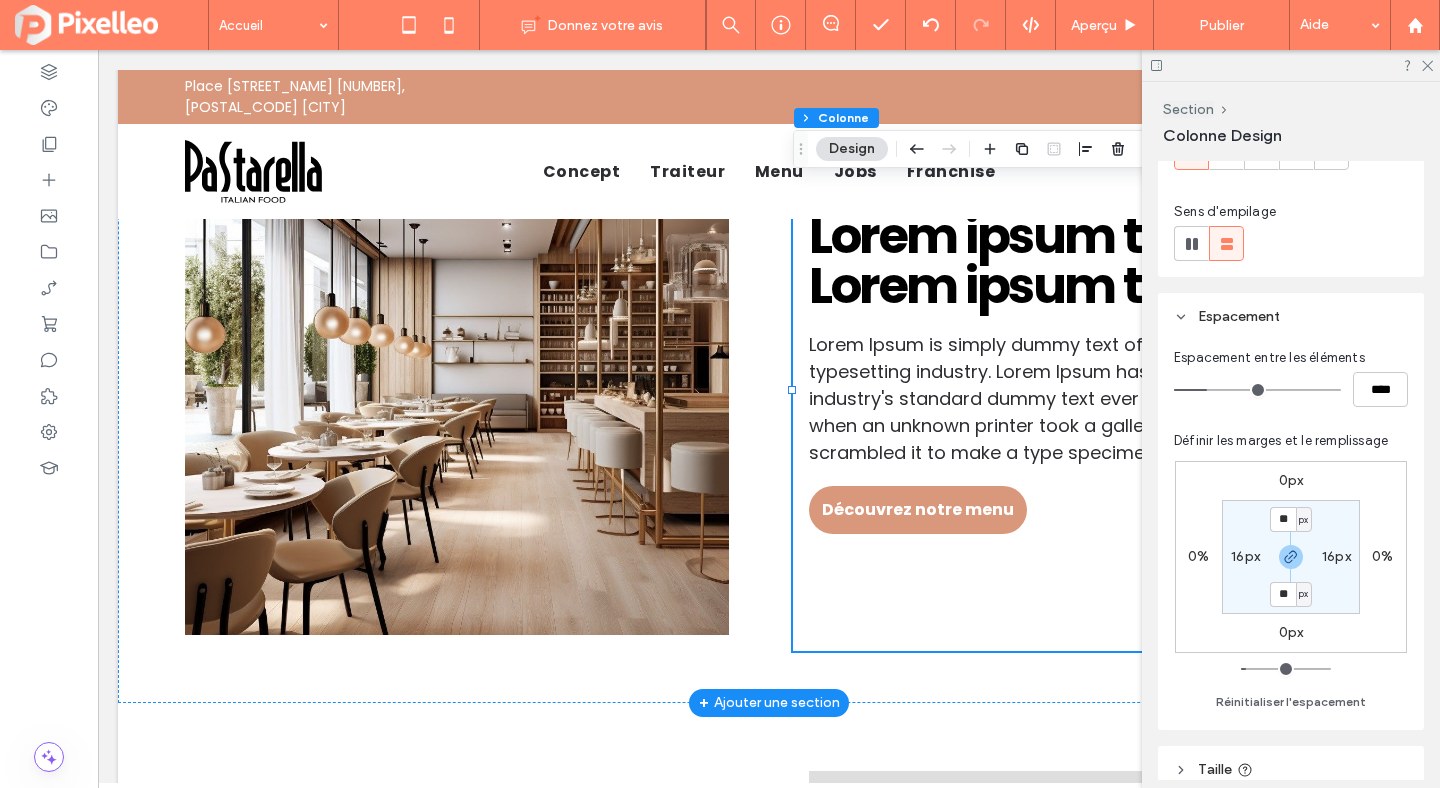 scroll, scrollTop: 419, scrollLeft: 0, axis: vertical 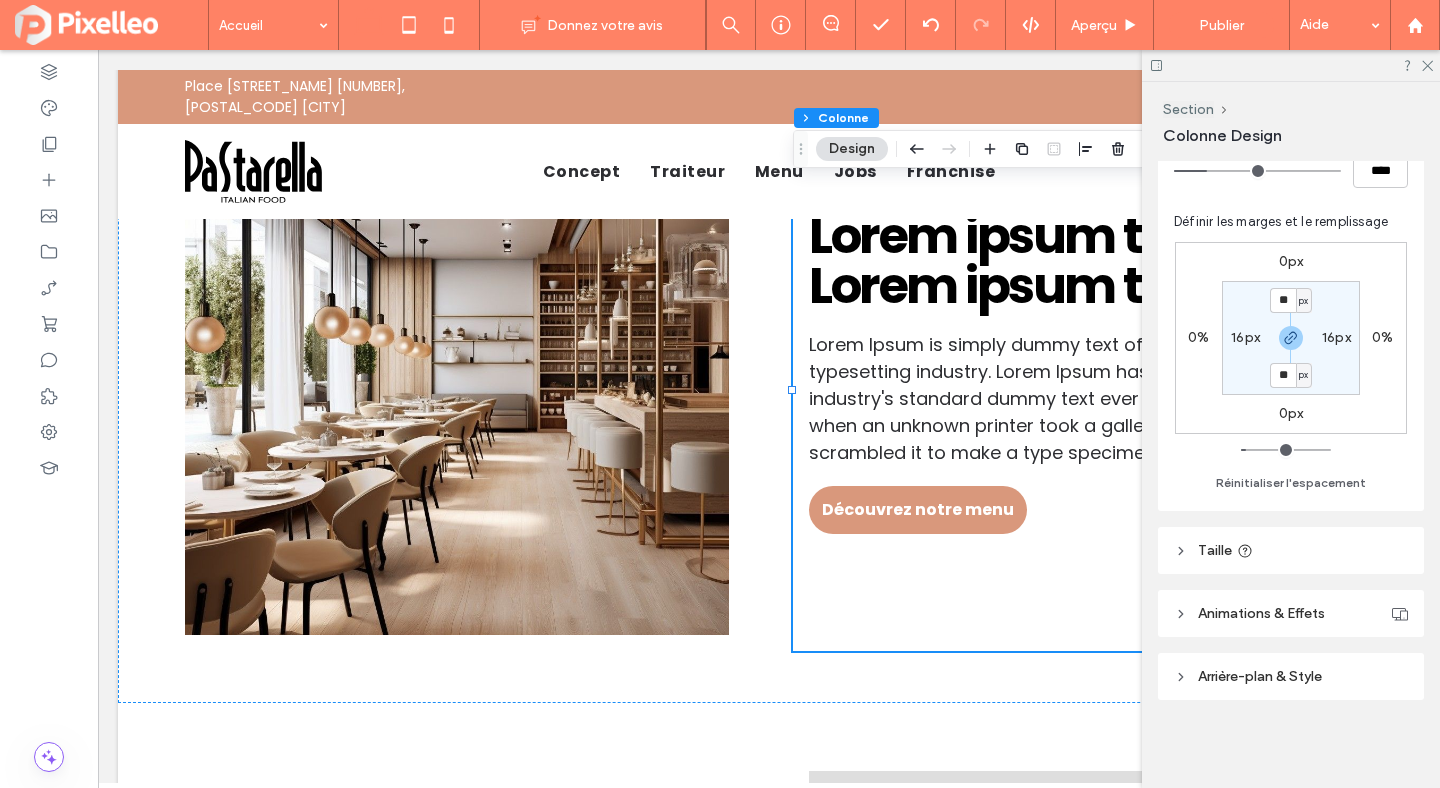 click on "Animations & Effets" at bounding box center [1261, 613] 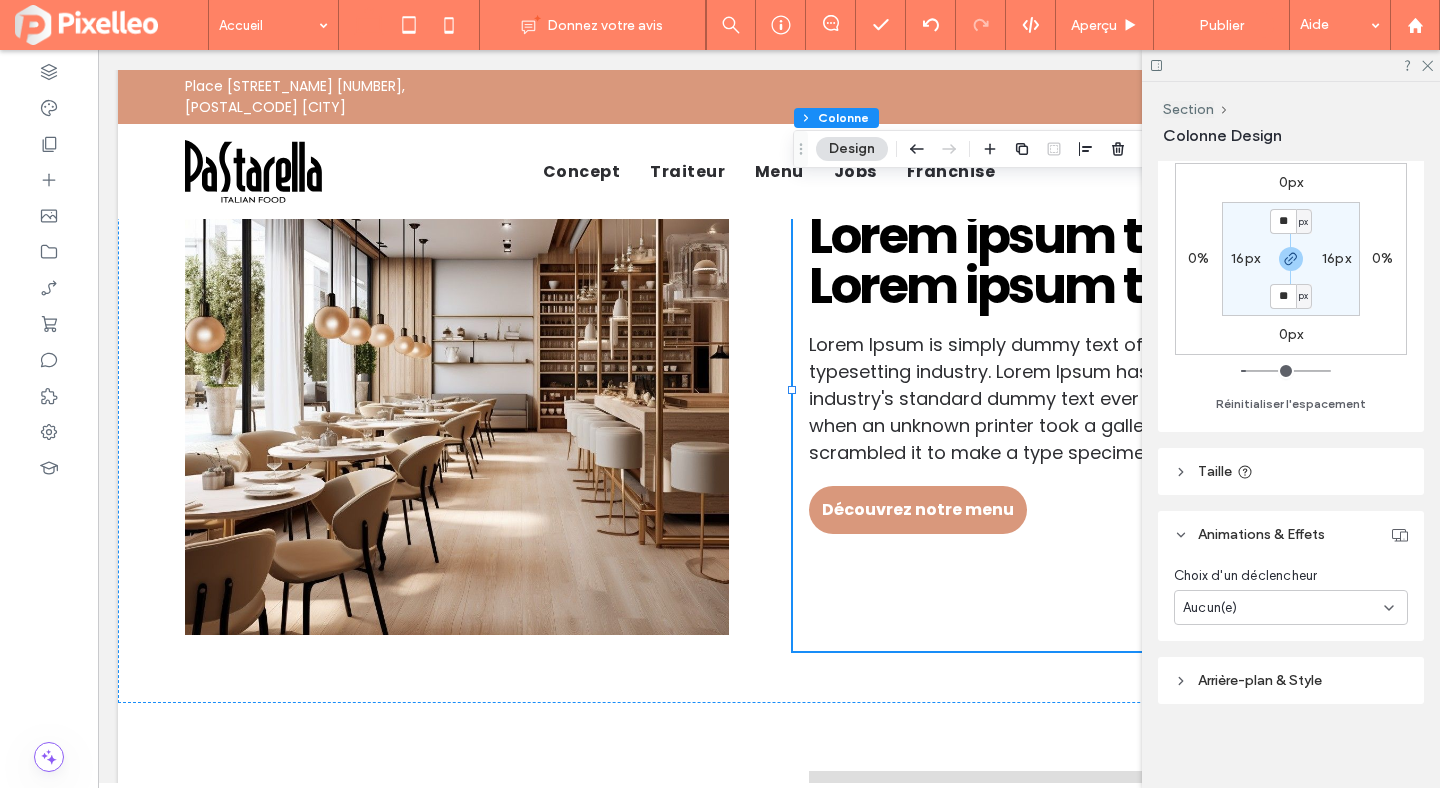 scroll, scrollTop: 502, scrollLeft: 0, axis: vertical 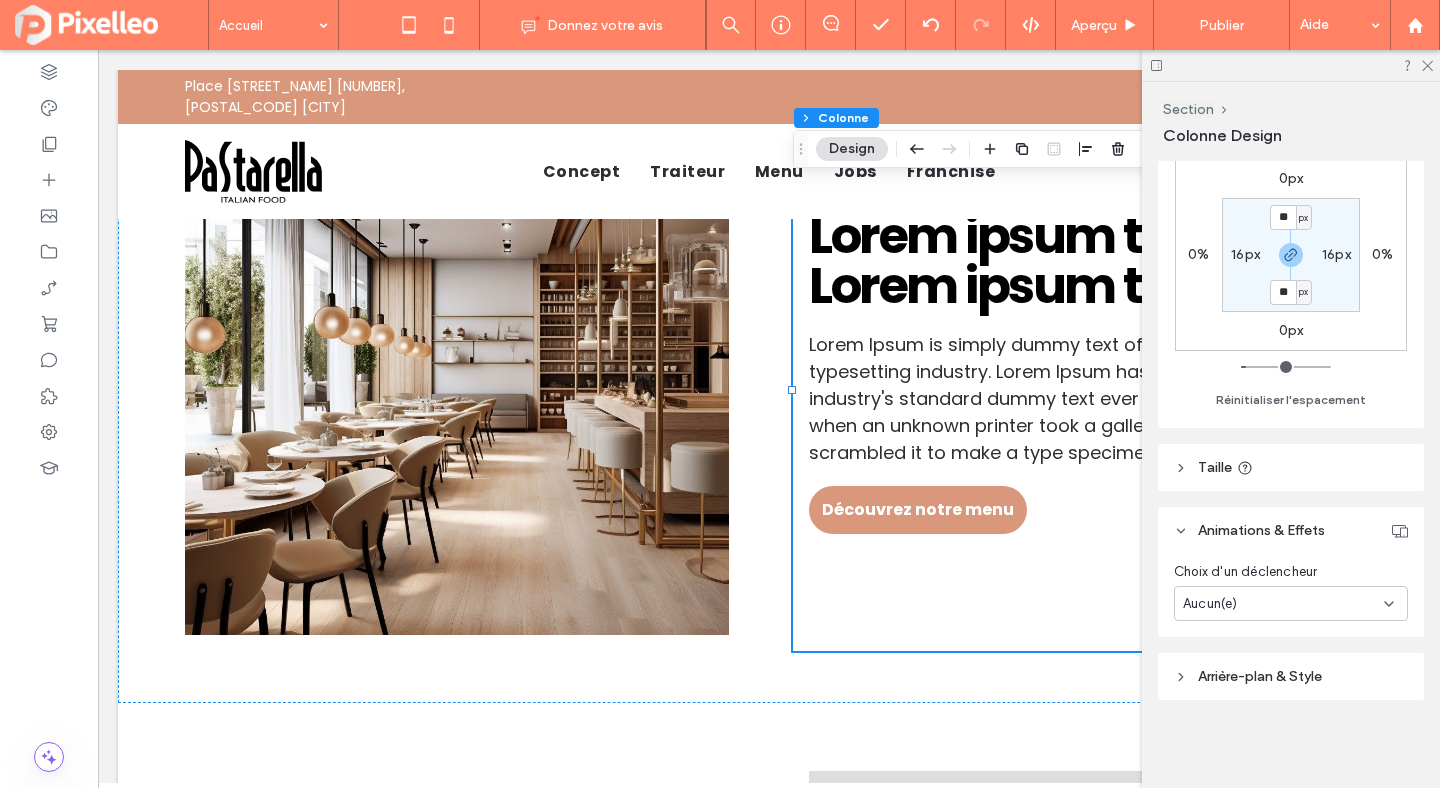 click on "Aucun(e)" at bounding box center (1210, 604) 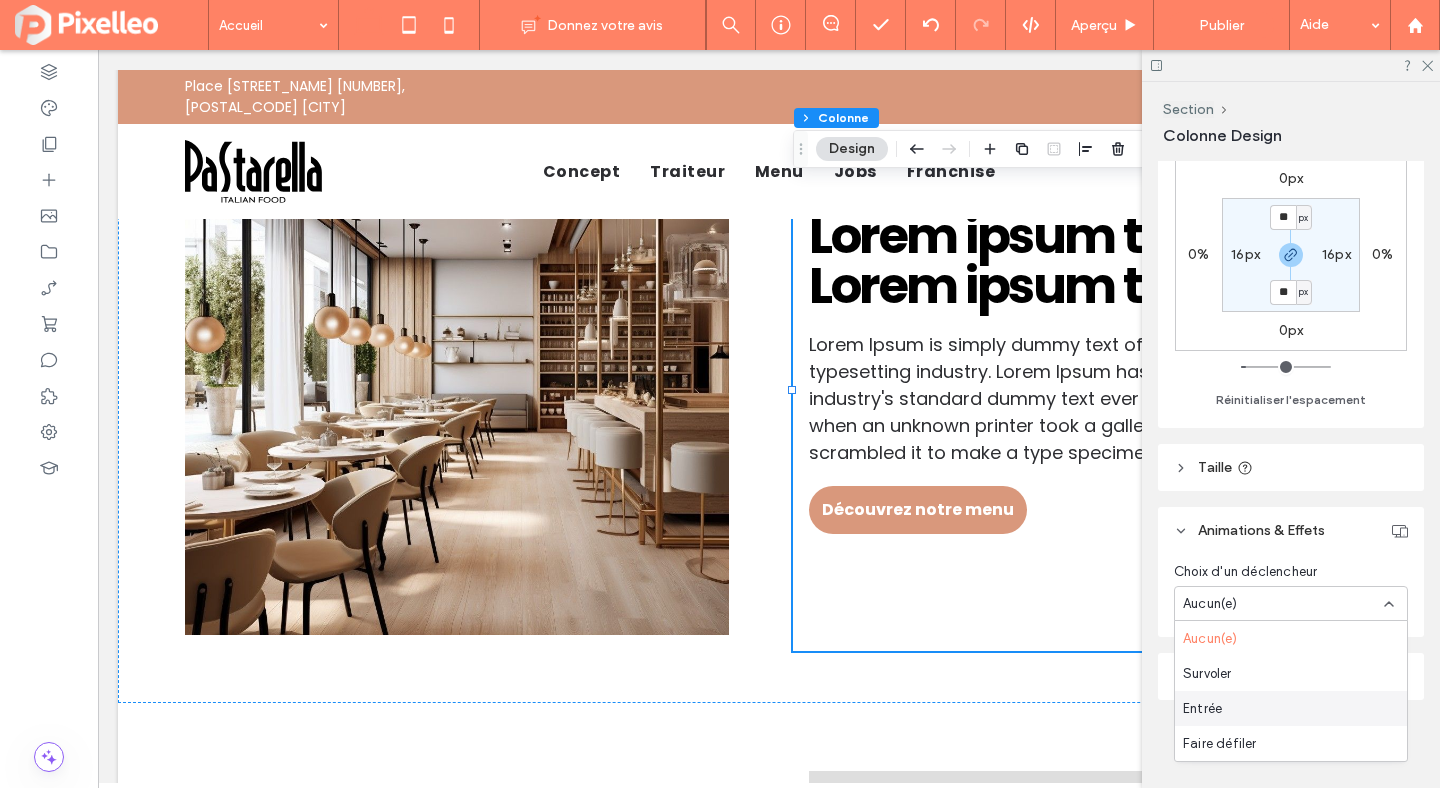 click on "Entrée" at bounding box center [1202, 709] 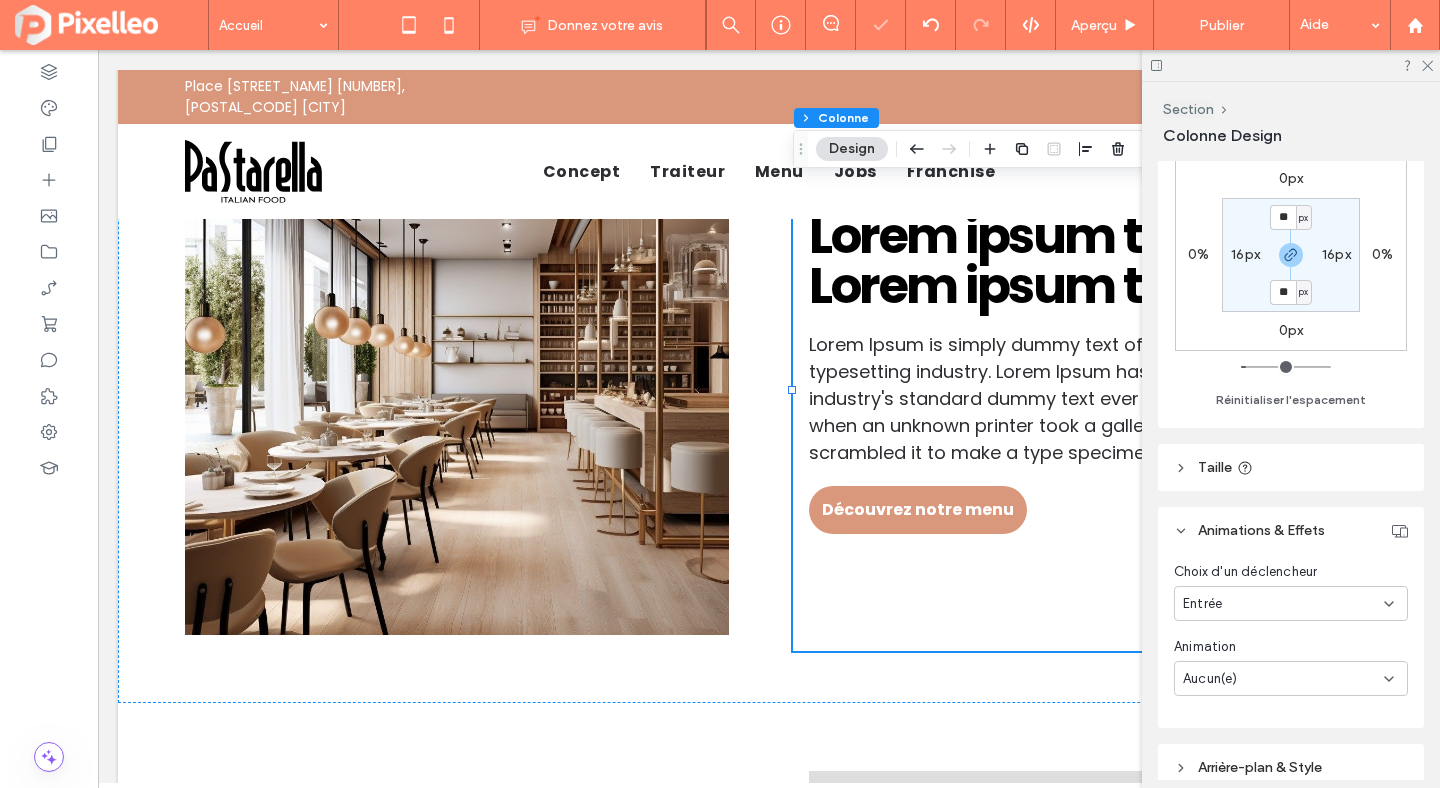 click on "Aucun(e)" at bounding box center [1283, 679] 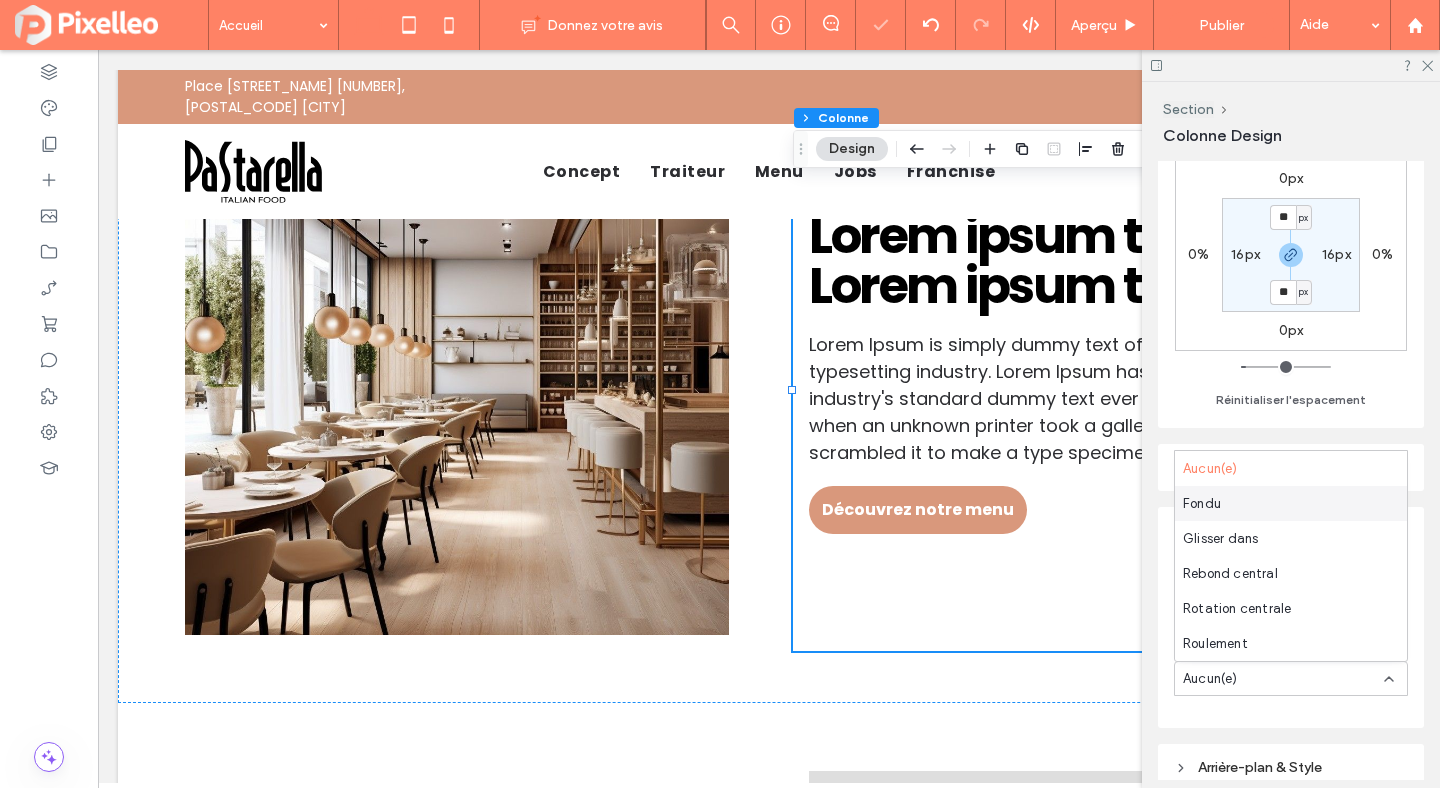 click on "Fondu" at bounding box center (1291, 503) 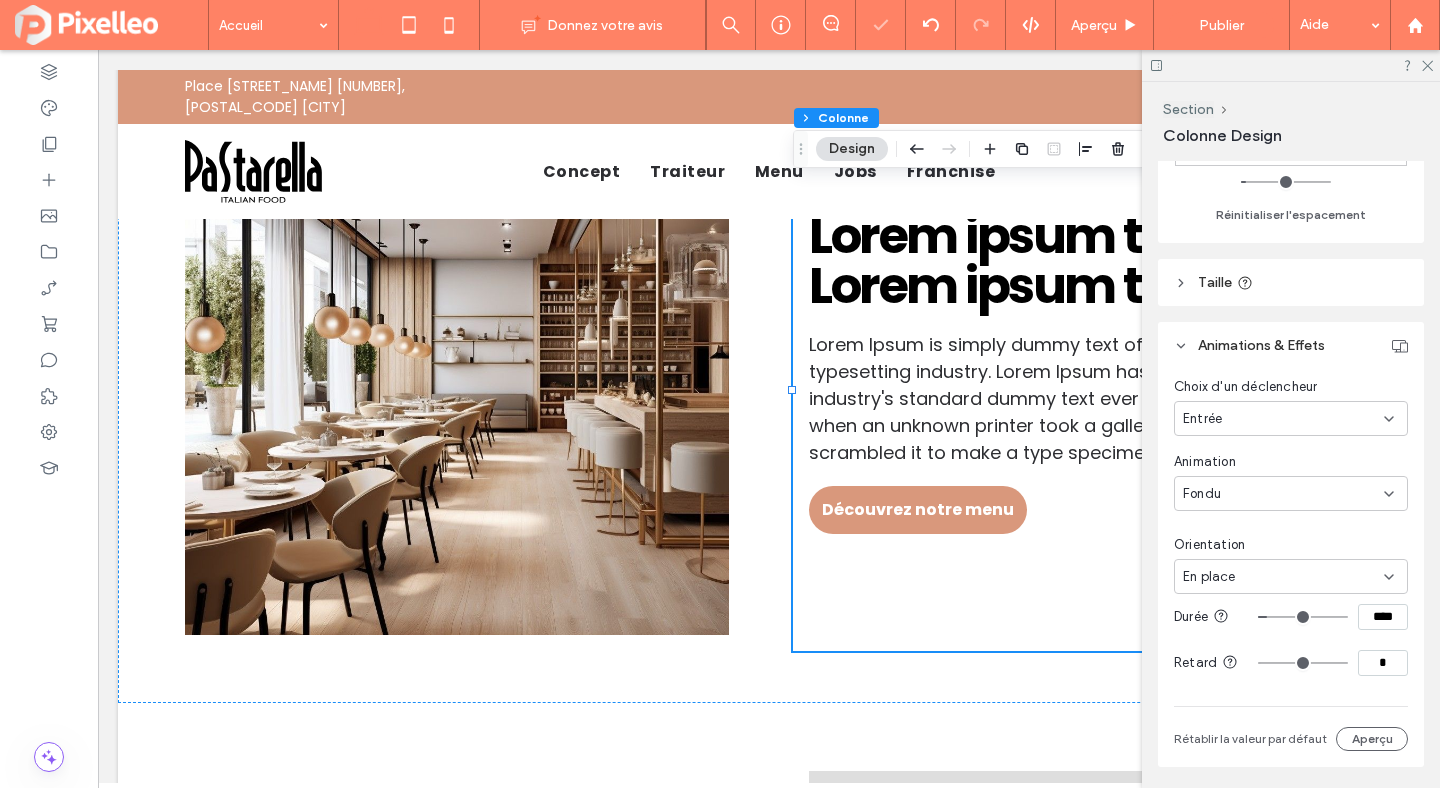 scroll, scrollTop: 692, scrollLeft: 0, axis: vertical 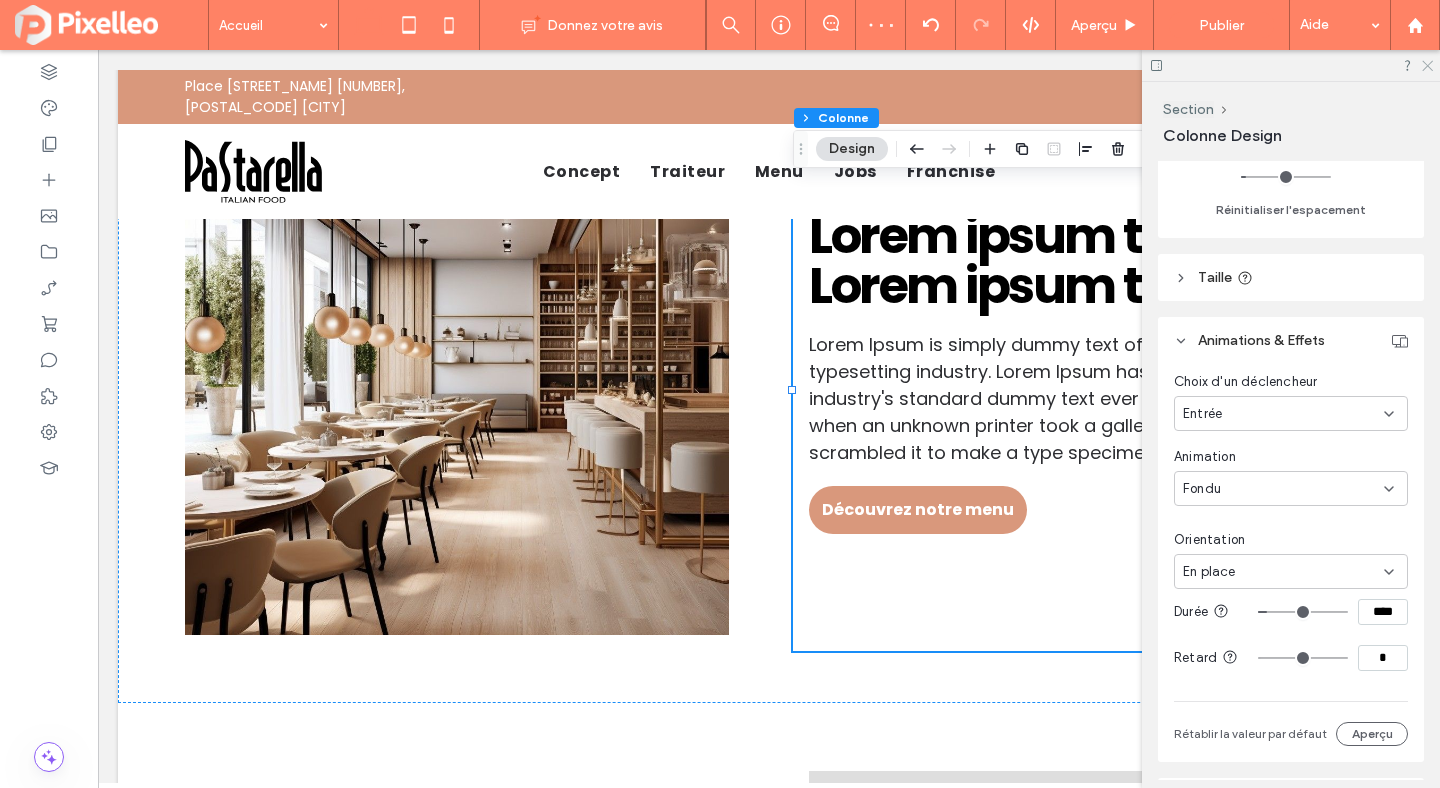 click 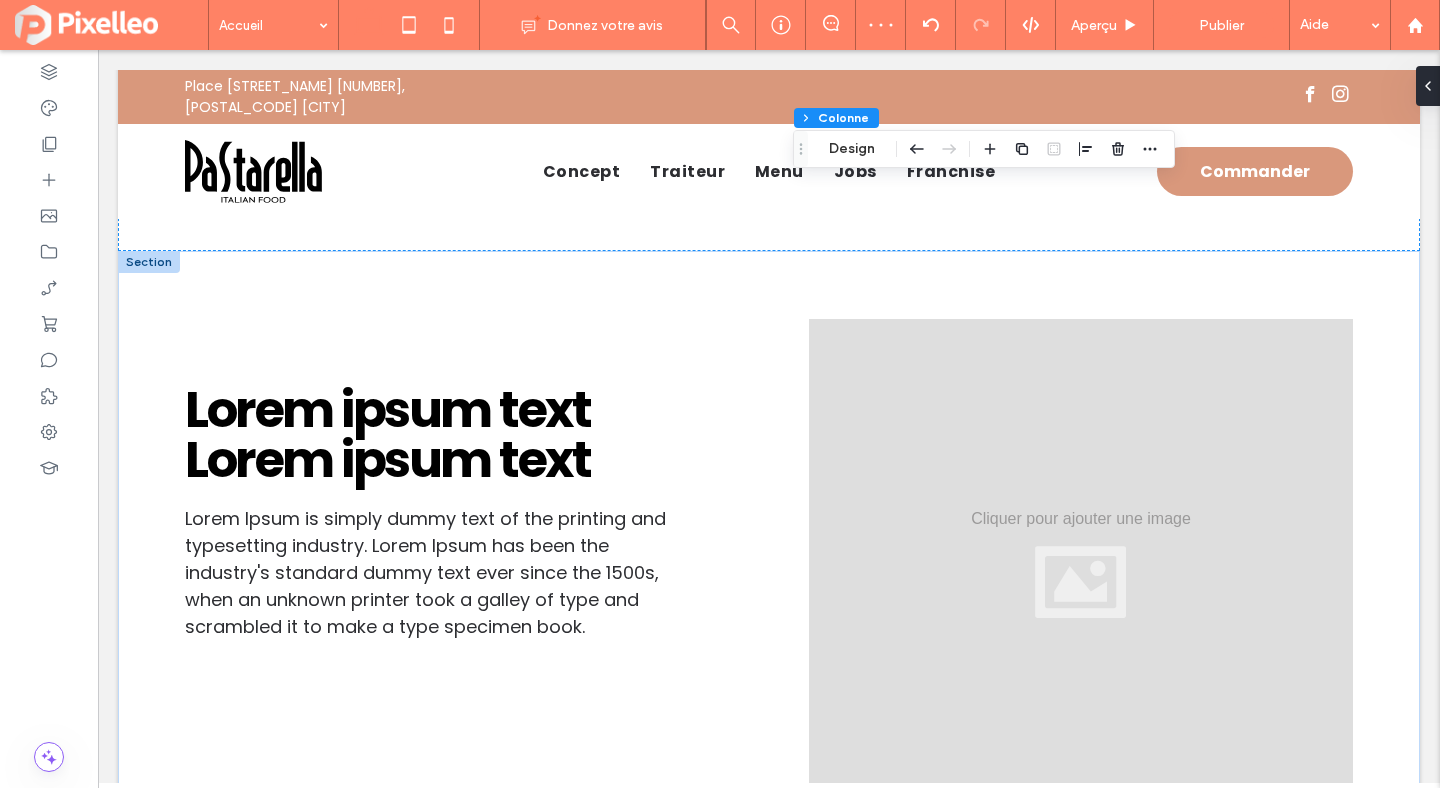 scroll, scrollTop: 2300, scrollLeft: 0, axis: vertical 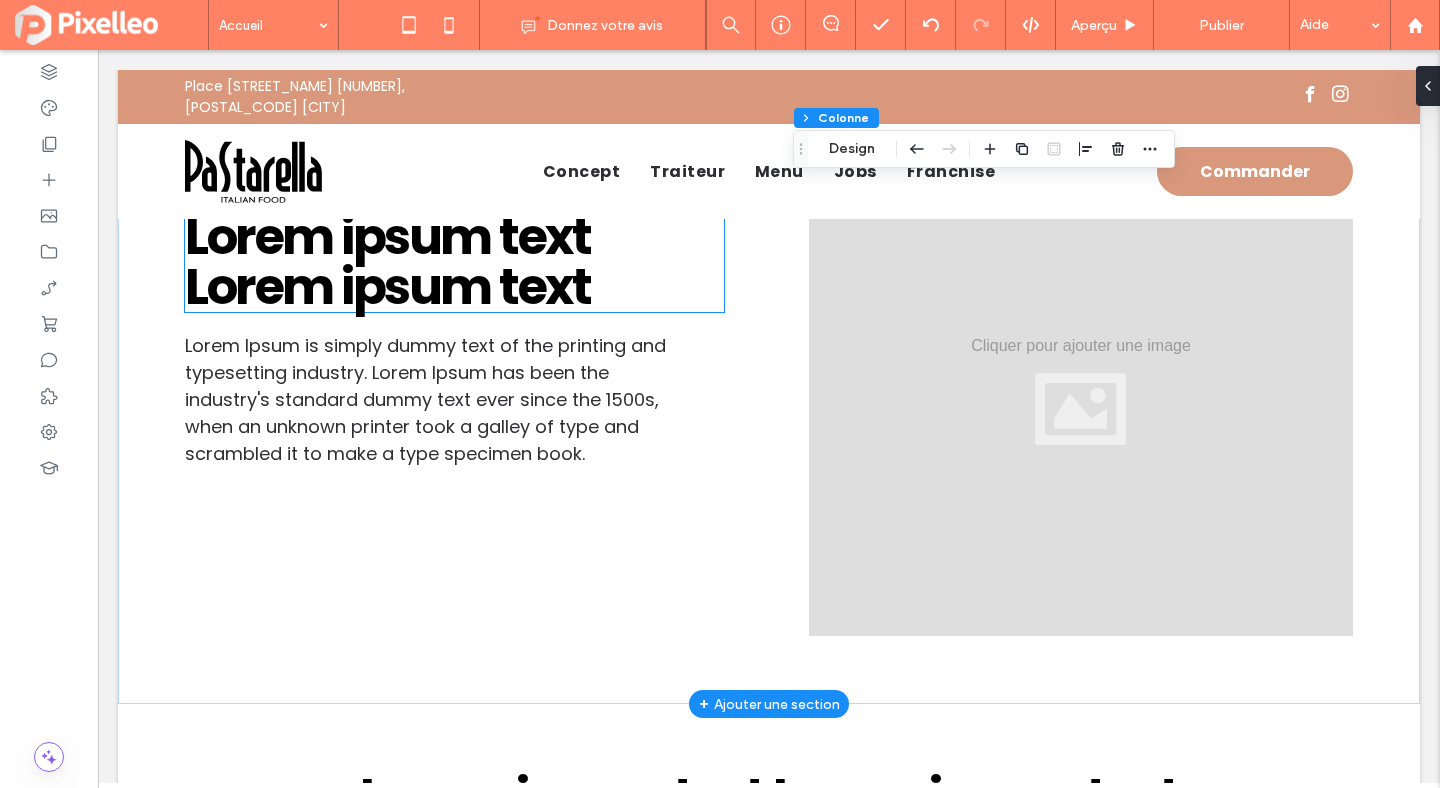 click on "Lorem ipsum text
Lorem ipsum text" at bounding box center (454, 262) 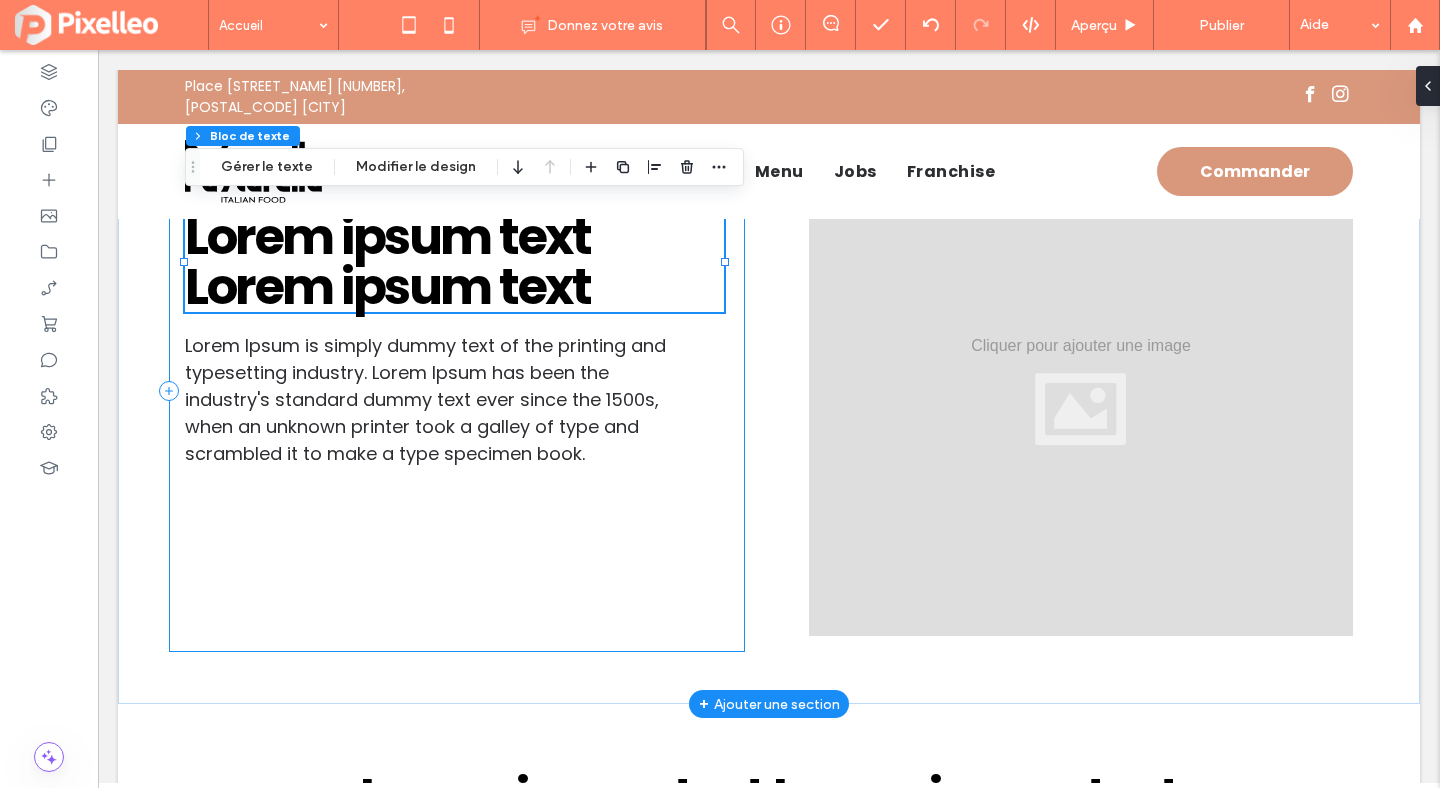 click on "Lorem ipsum text
Lorem ipsum text
Lorem Ipsum is simply dummy text of the printing and typesetting industry. Lorem Ipsum has been the industry's standard dummy text ever since the 1500s, when an unknown printer took a galley of type and scrambled it to make a type specimen book." at bounding box center (457, 391) 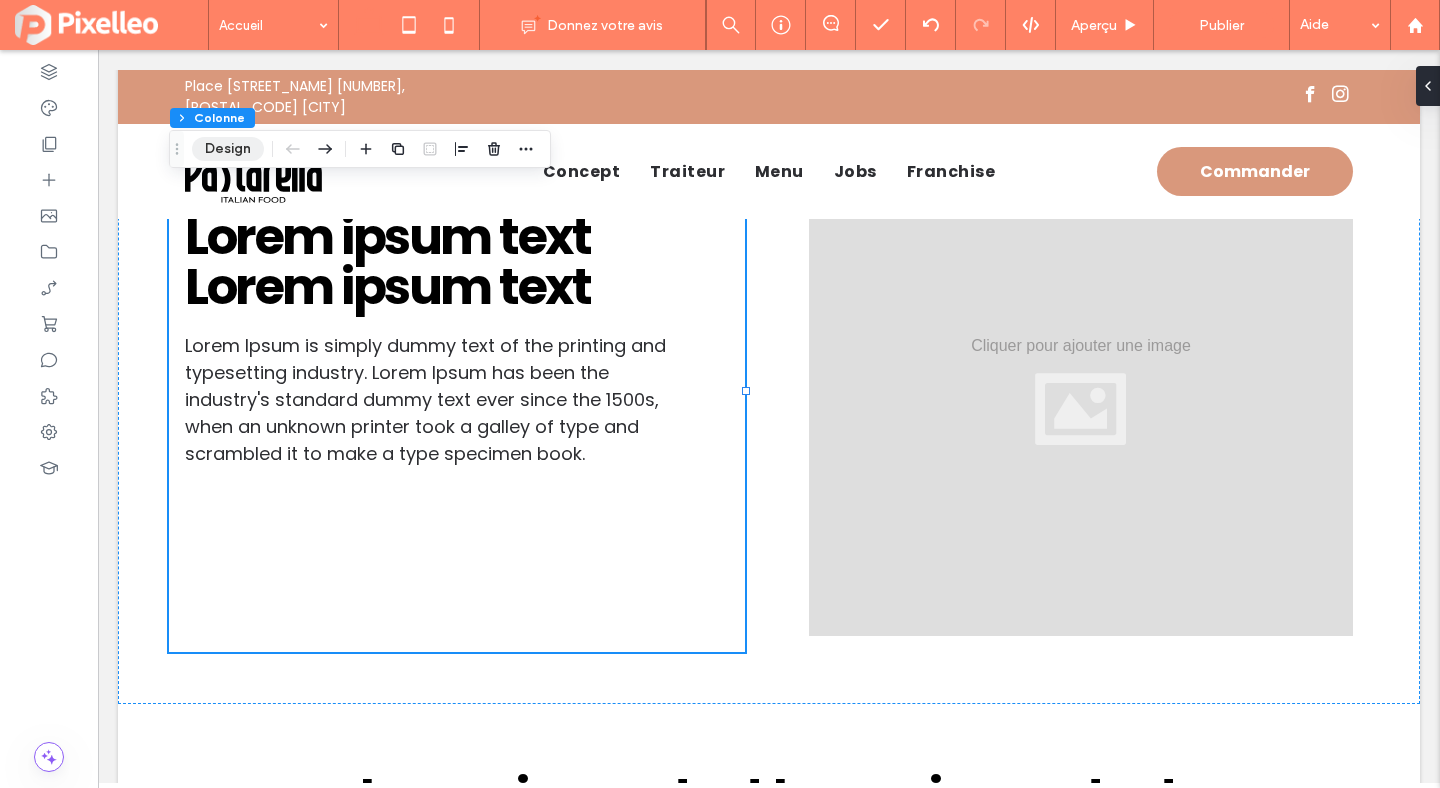 click on "Design" at bounding box center [228, 149] 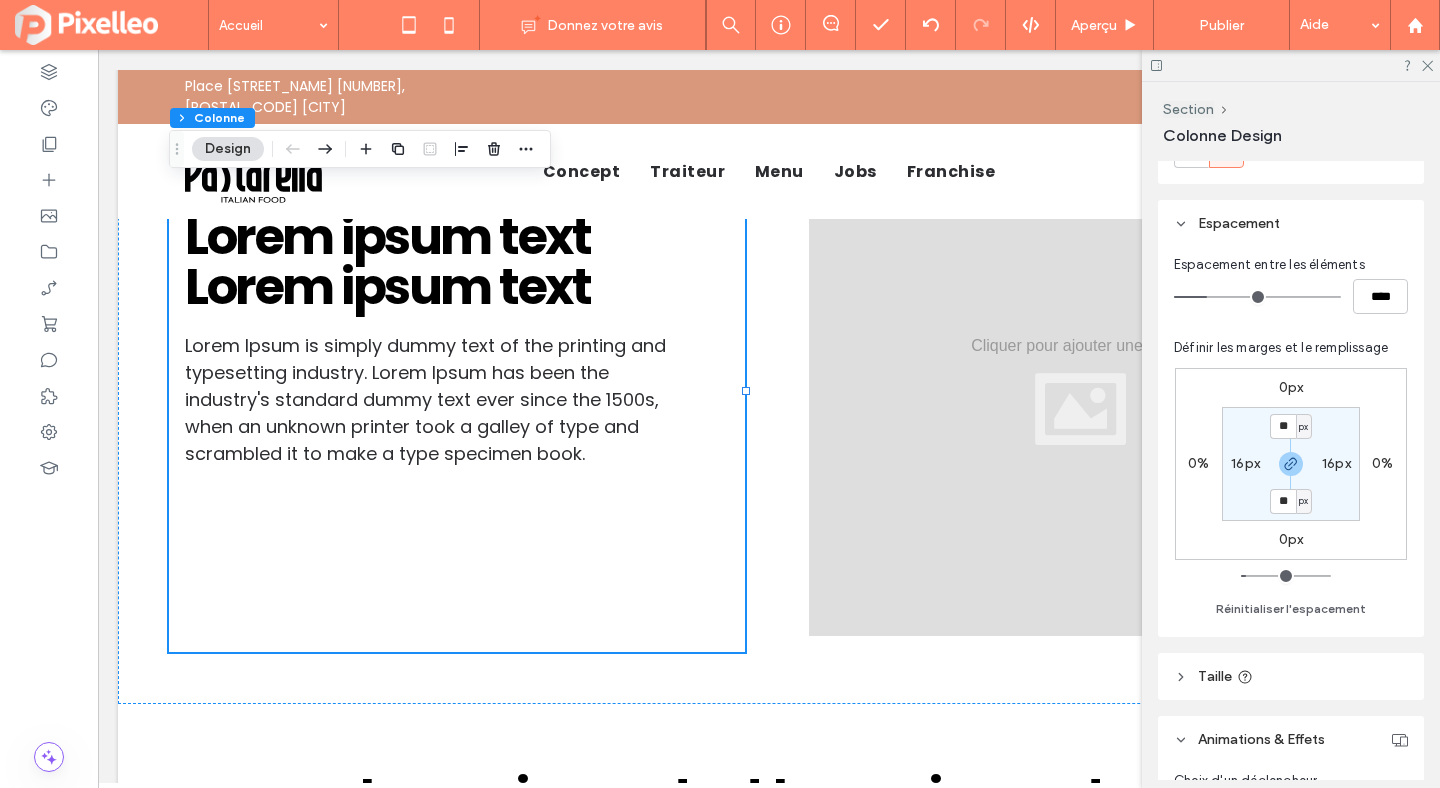 scroll, scrollTop: 502, scrollLeft: 0, axis: vertical 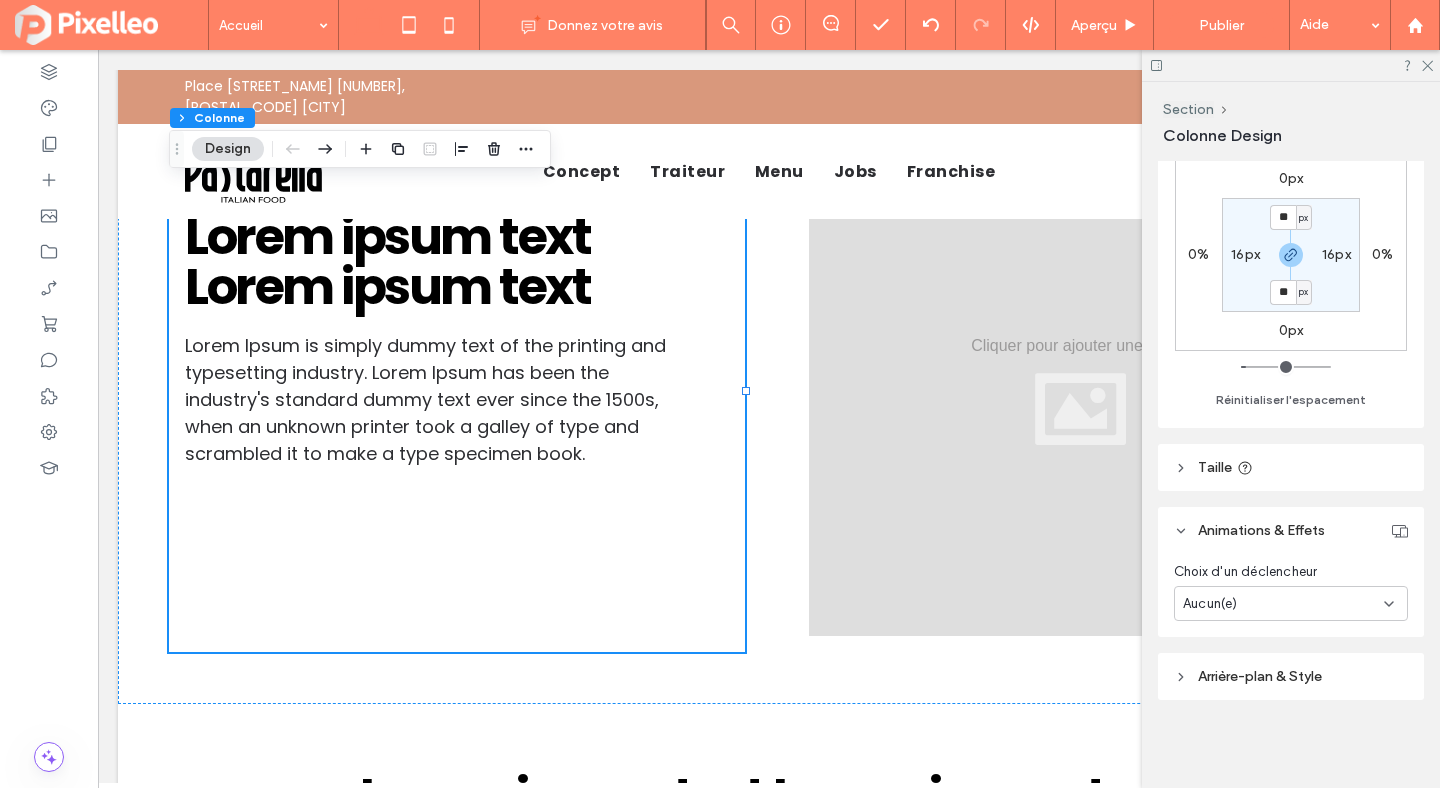 click on "Aucun(e)" at bounding box center [1283, 604] 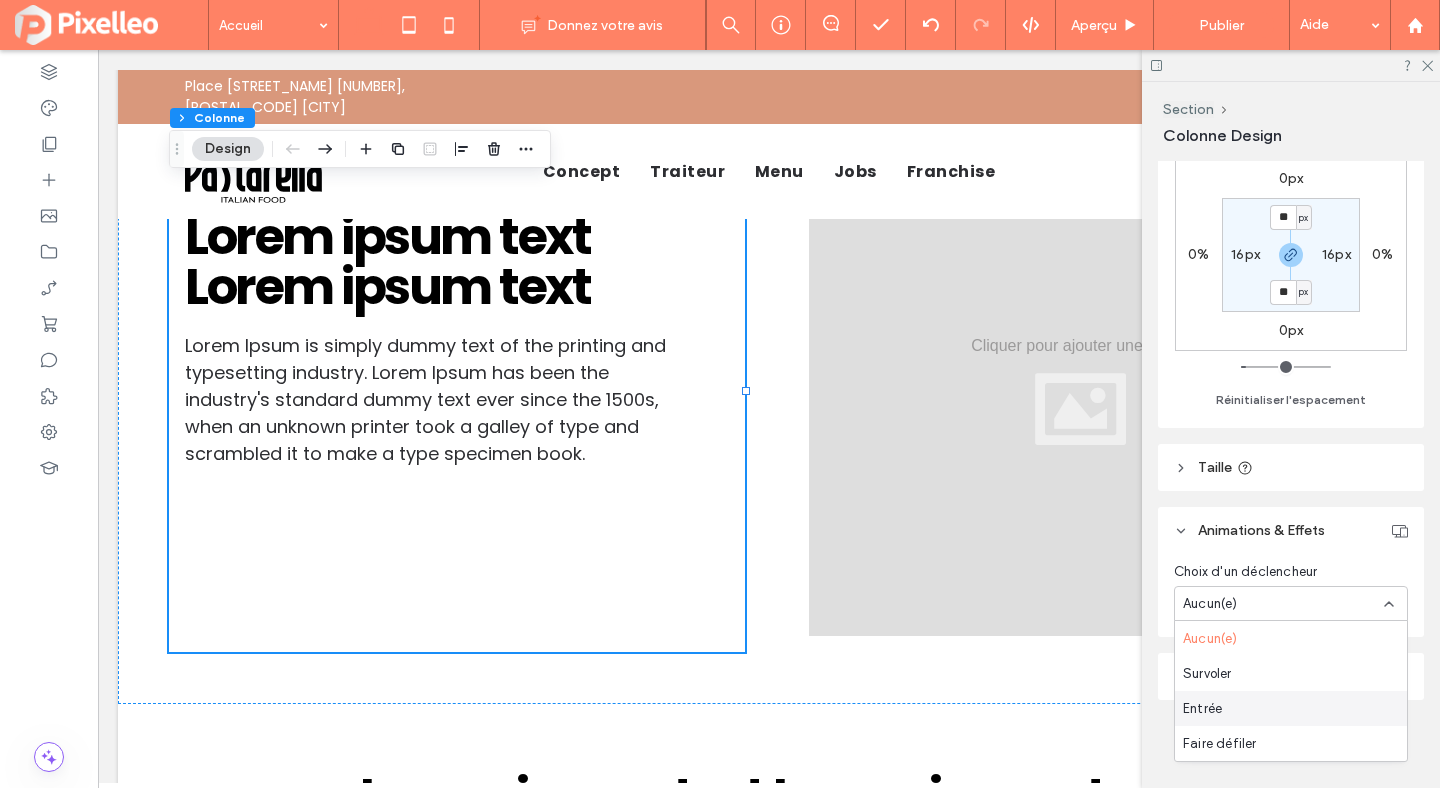 click on "Entrée" at bounding box center (1202, 709) 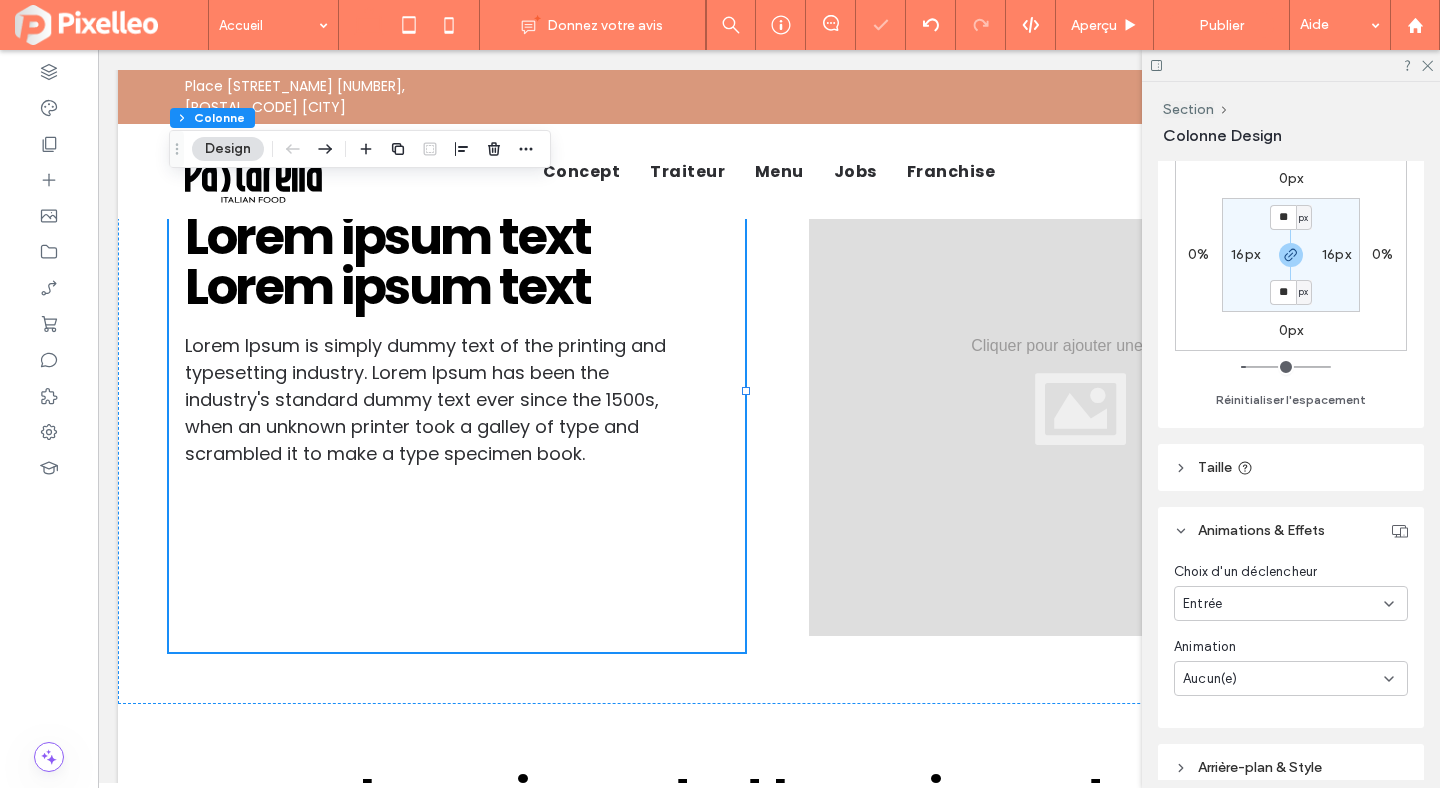 click on "Aucun(e)" at bounding box center (1291, 678) 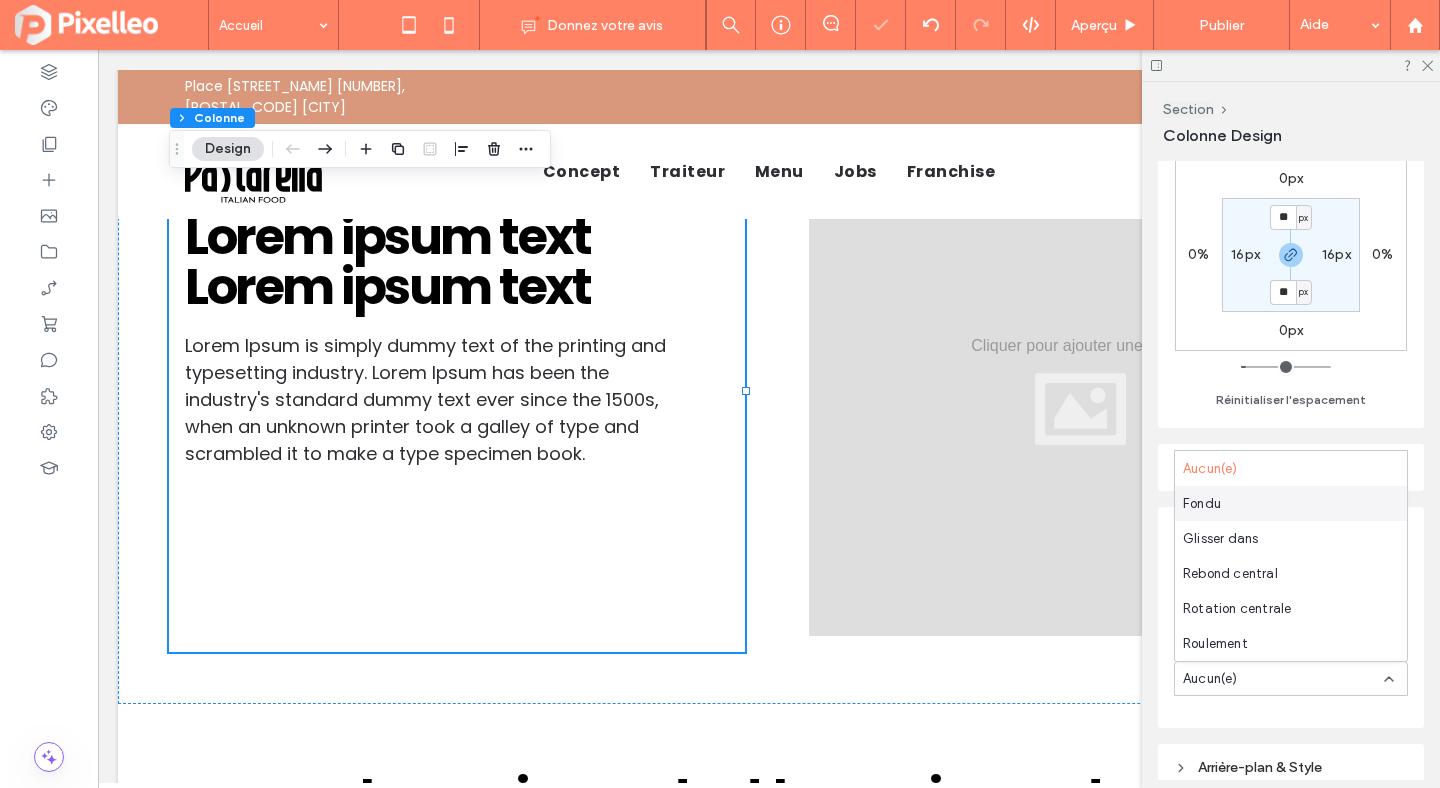 click on "Fondu" at bounding box center (1291, 503) 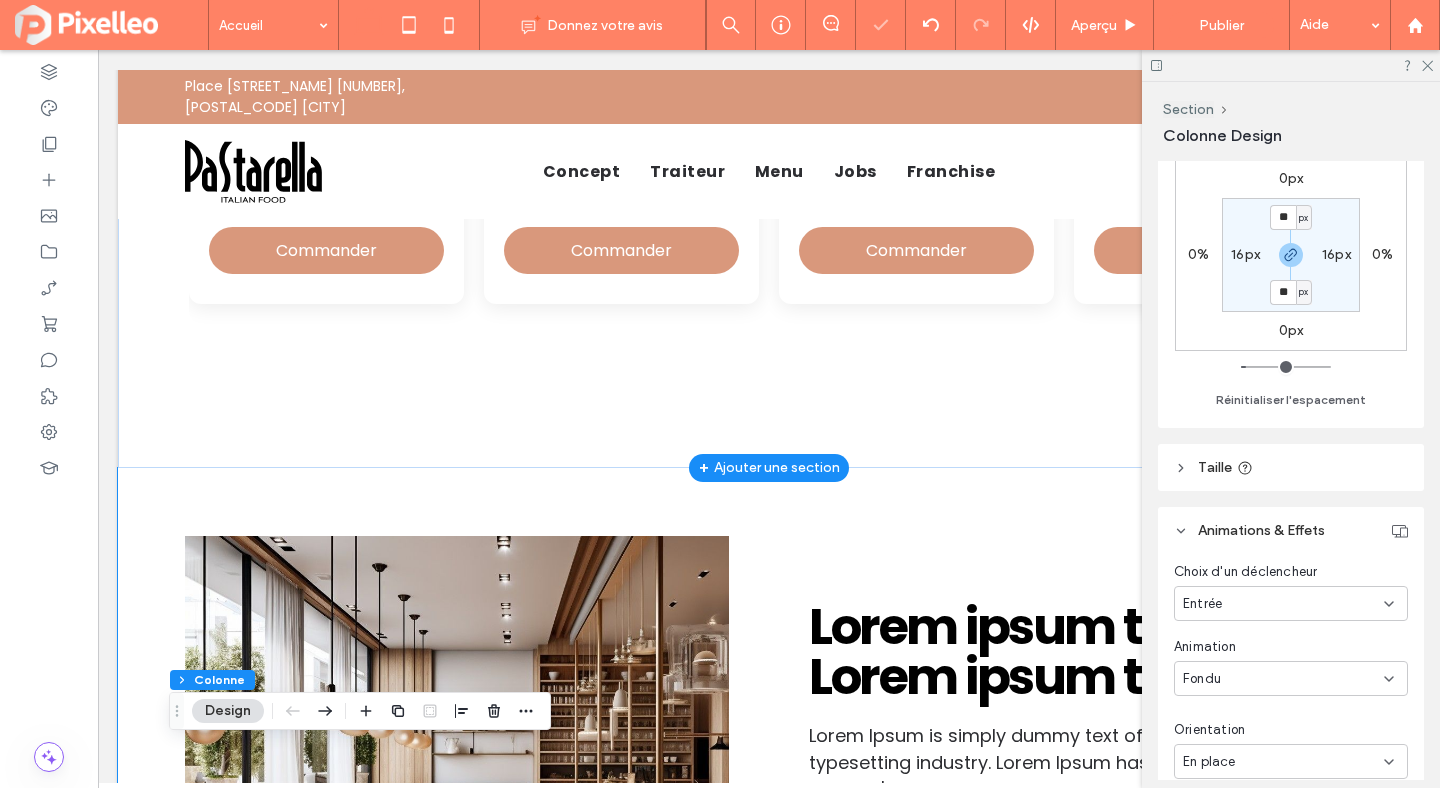 scroll, scrollTop: 1265, scrollLeft: 0, axis: vertical 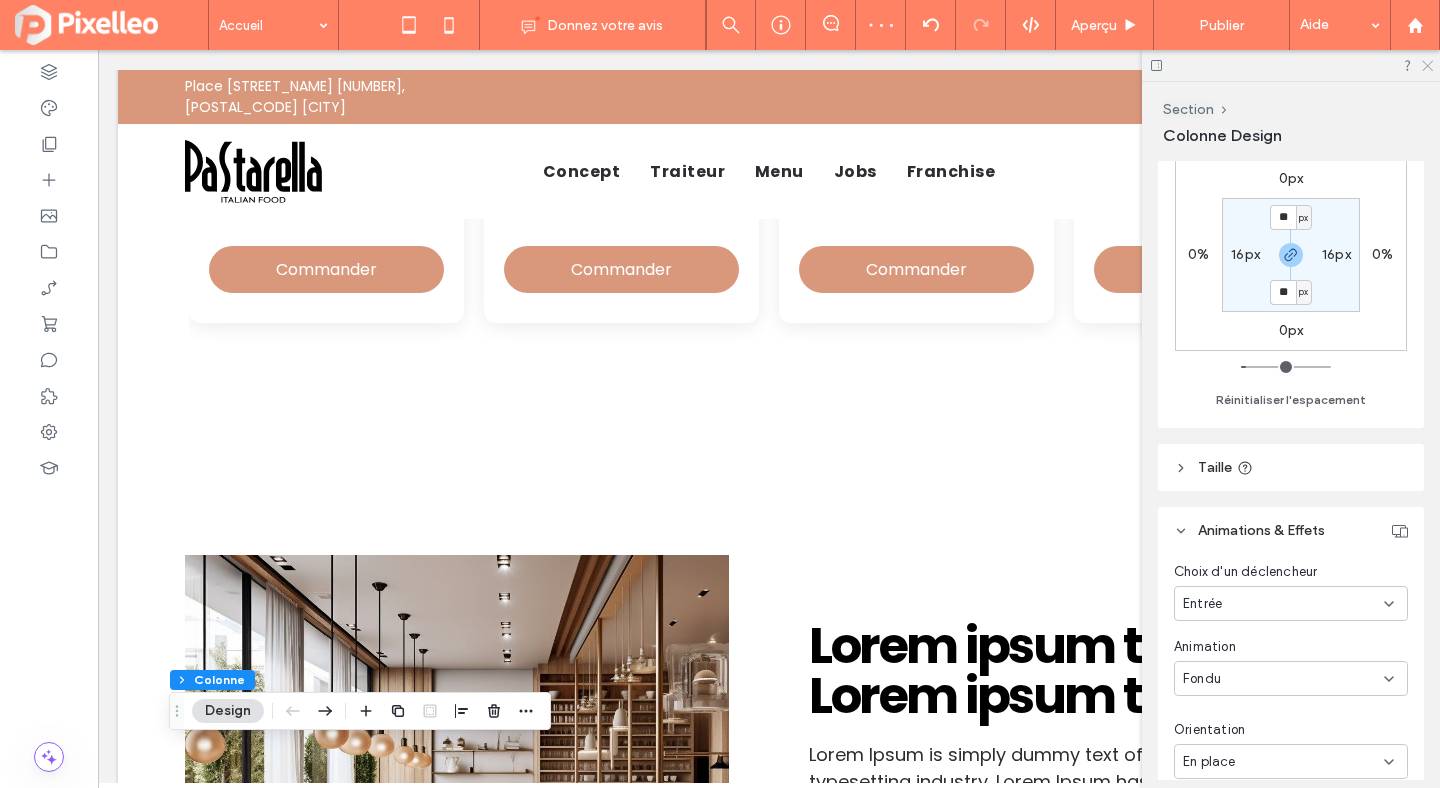click 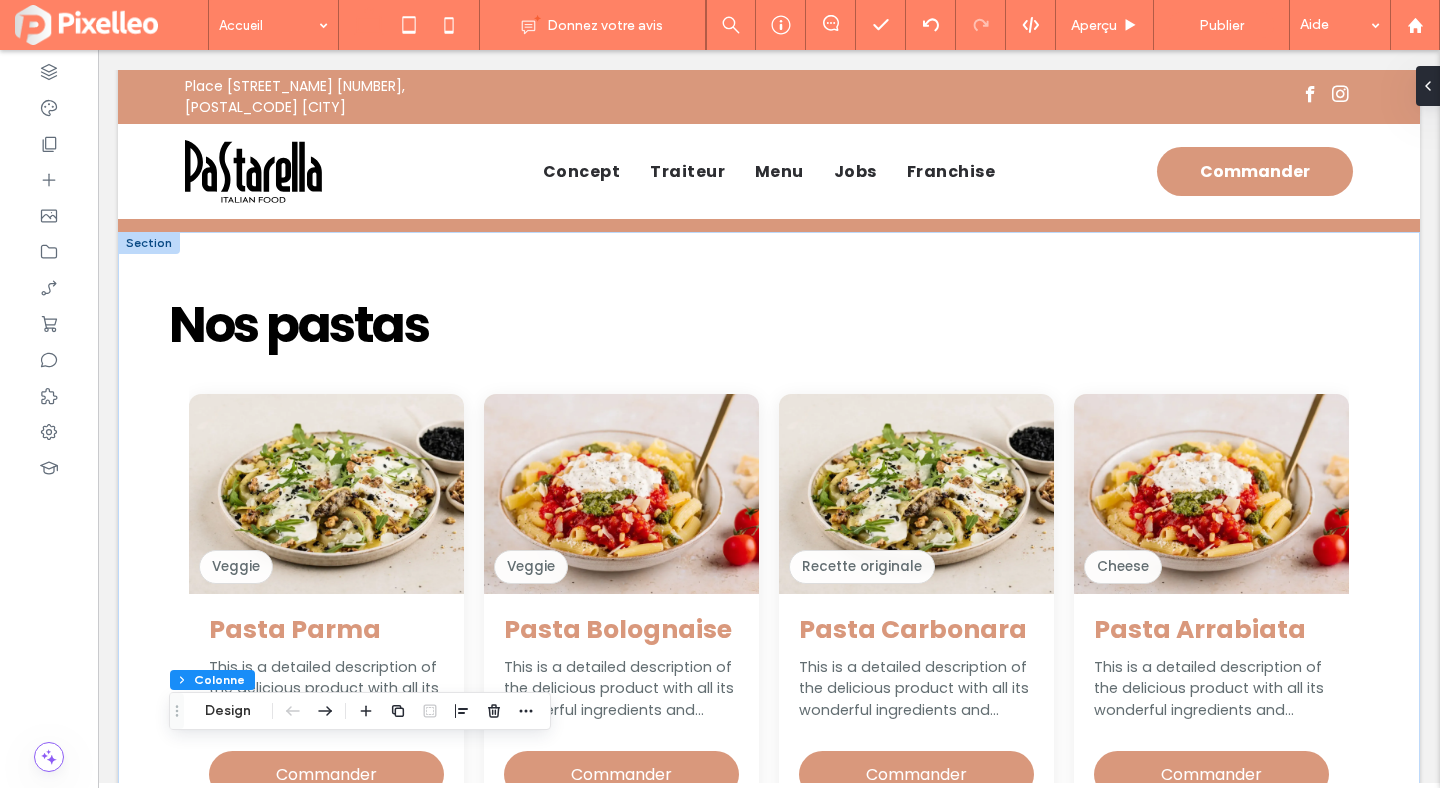 scroll, scrollTop: 757, scrollLeft: 0, axis: vertical 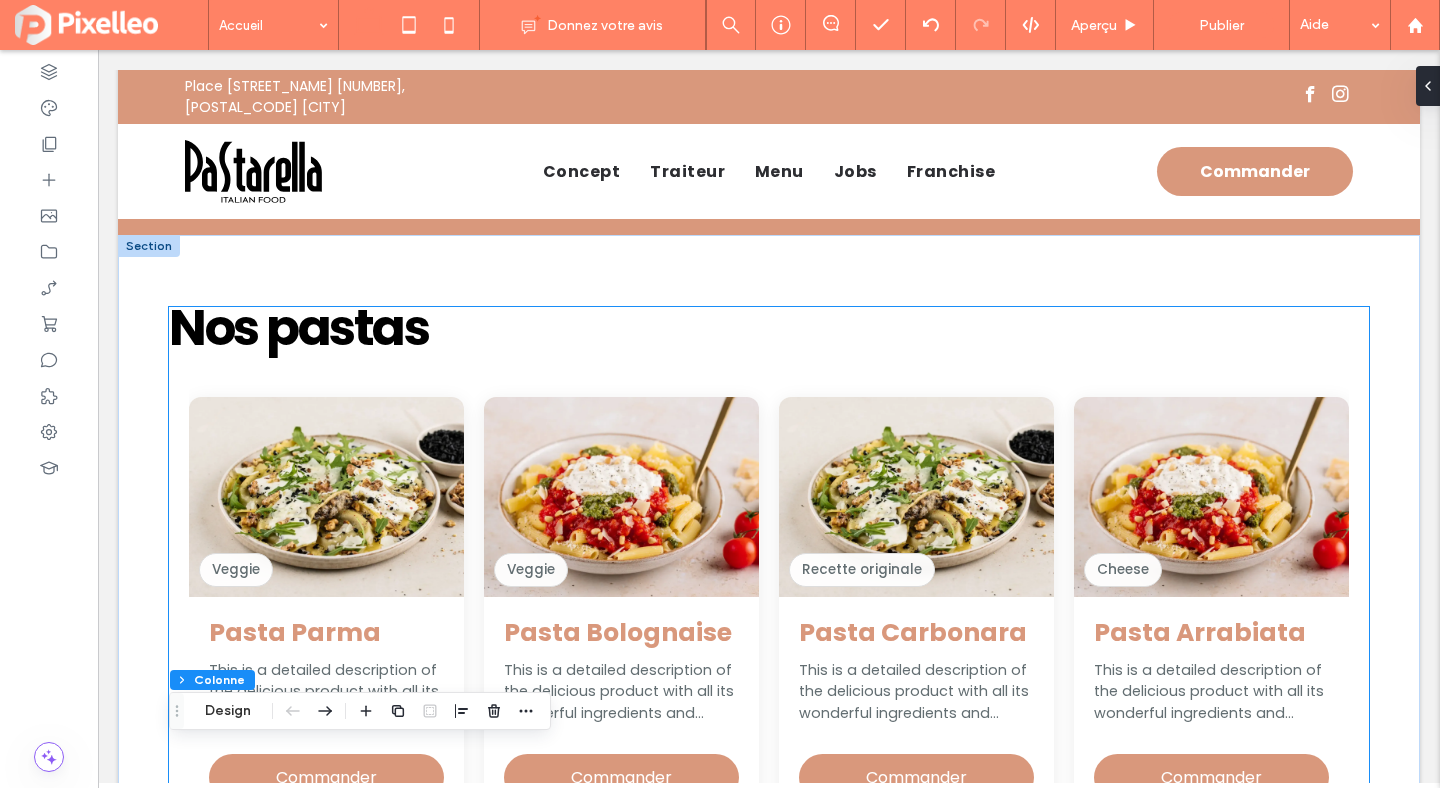 click on "Cheese" at bounding box center (1211, 497) 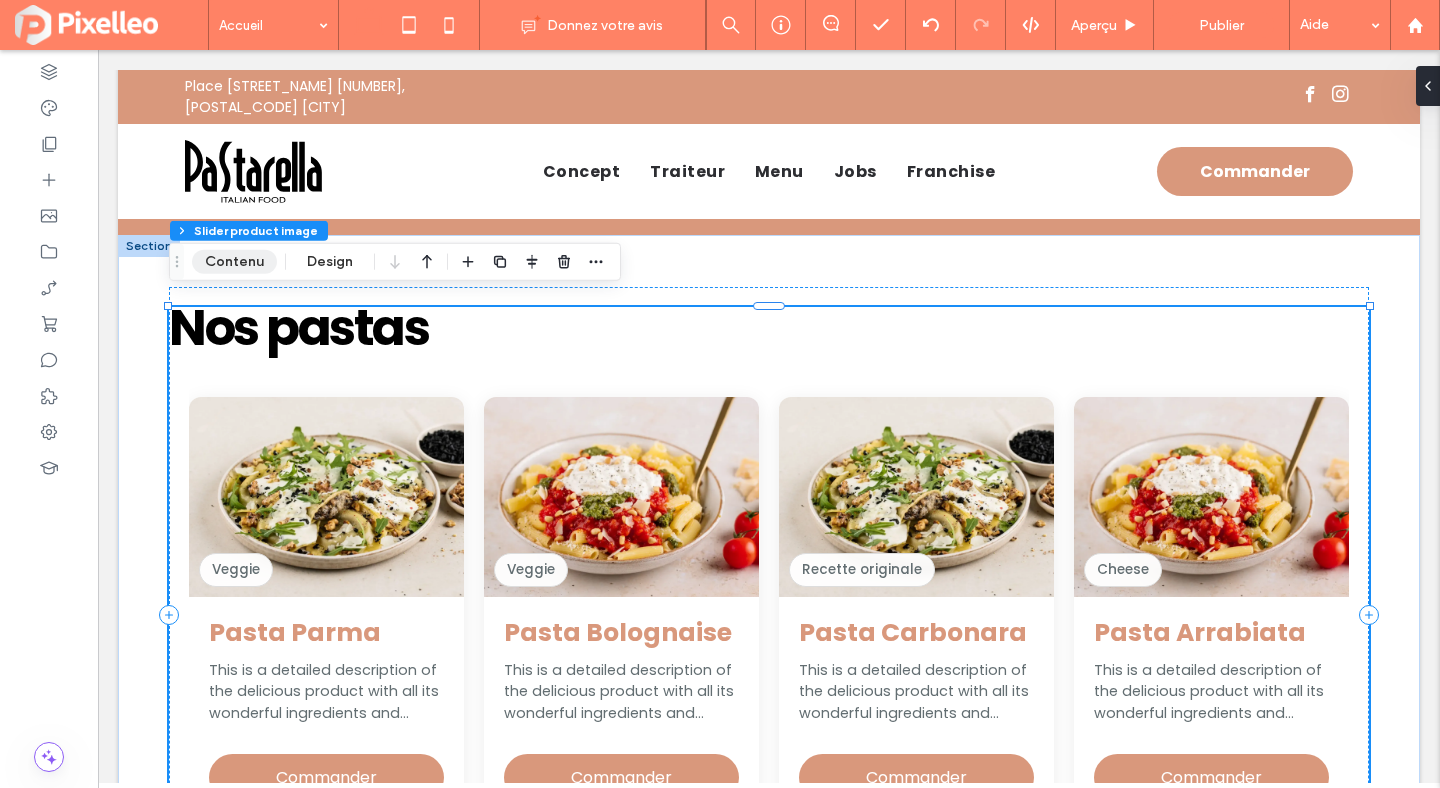 click on "Contenu" at bounding box center (234, 262) 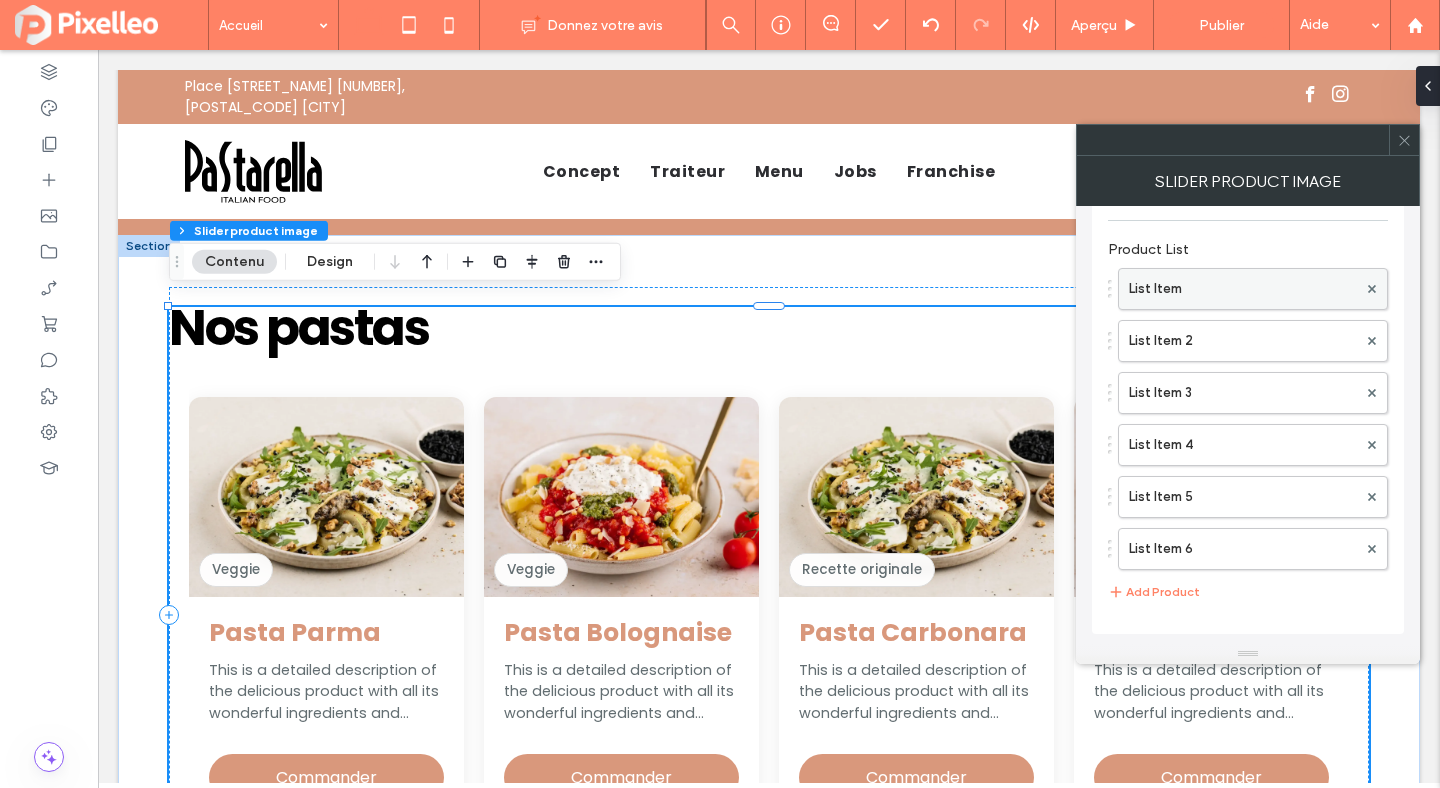 click on "List Item" at bounding box center (1243, 289) 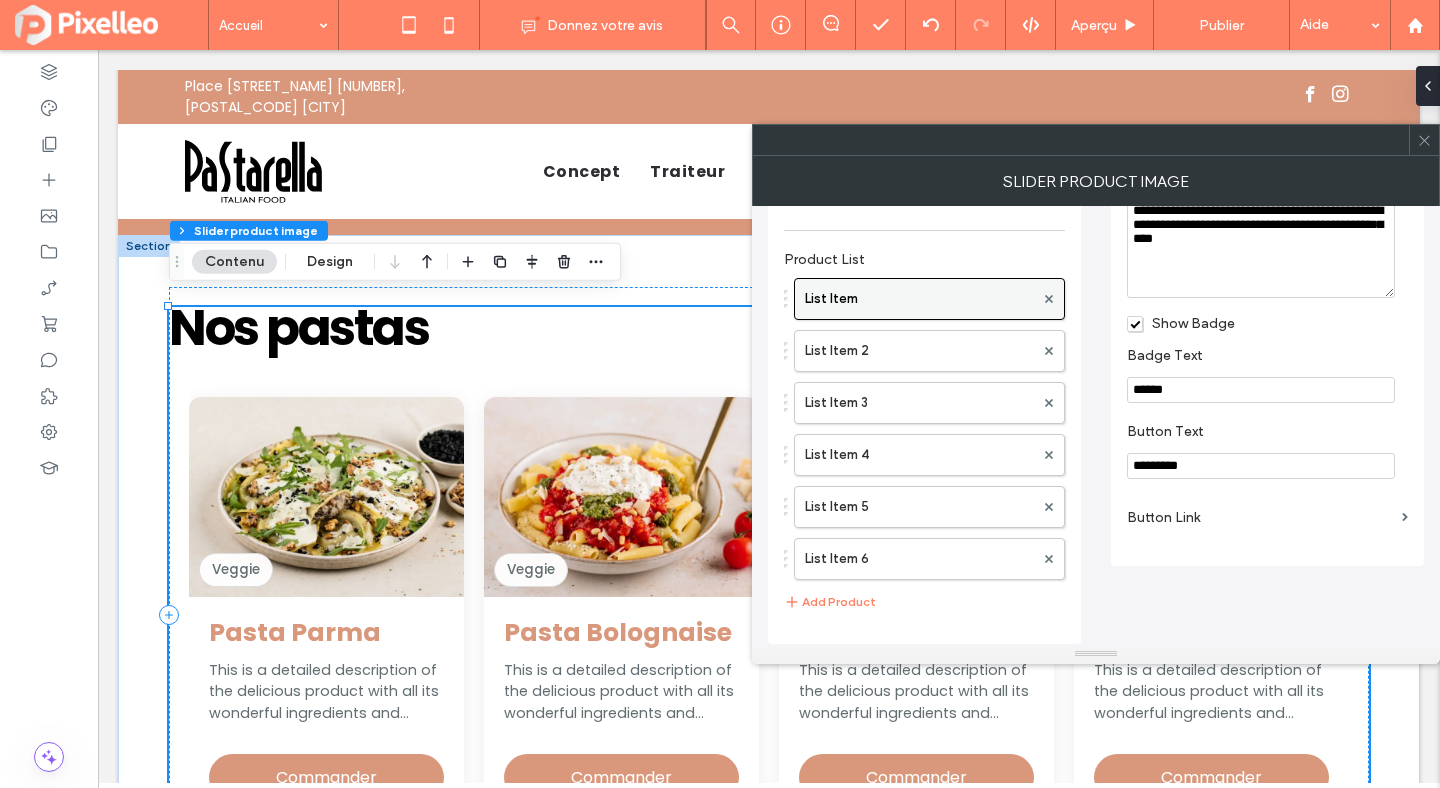 scroll, scrollTop: 454, scrollLeft: 0, axis: vertical 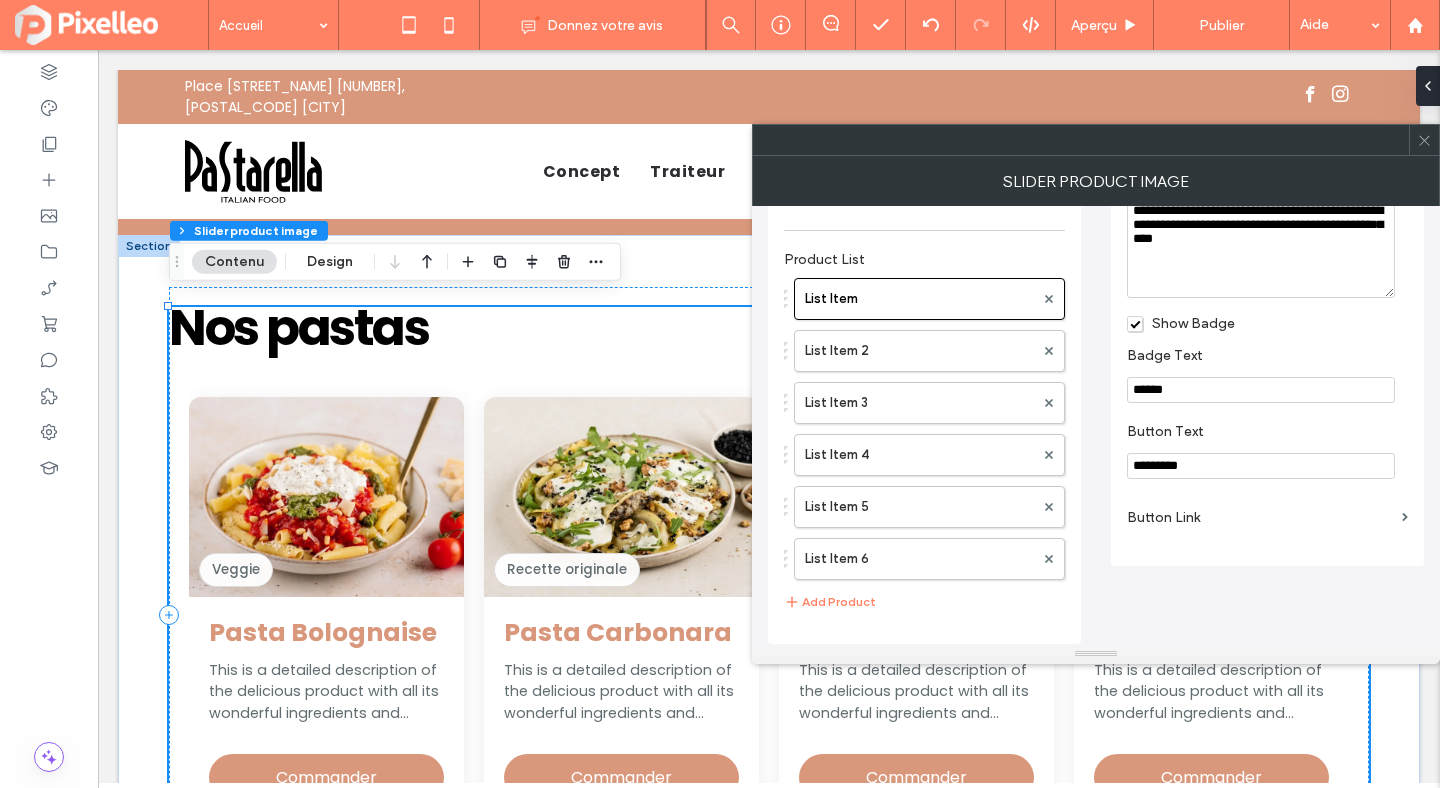 click on "*********" at bounding box center [1261, 466] 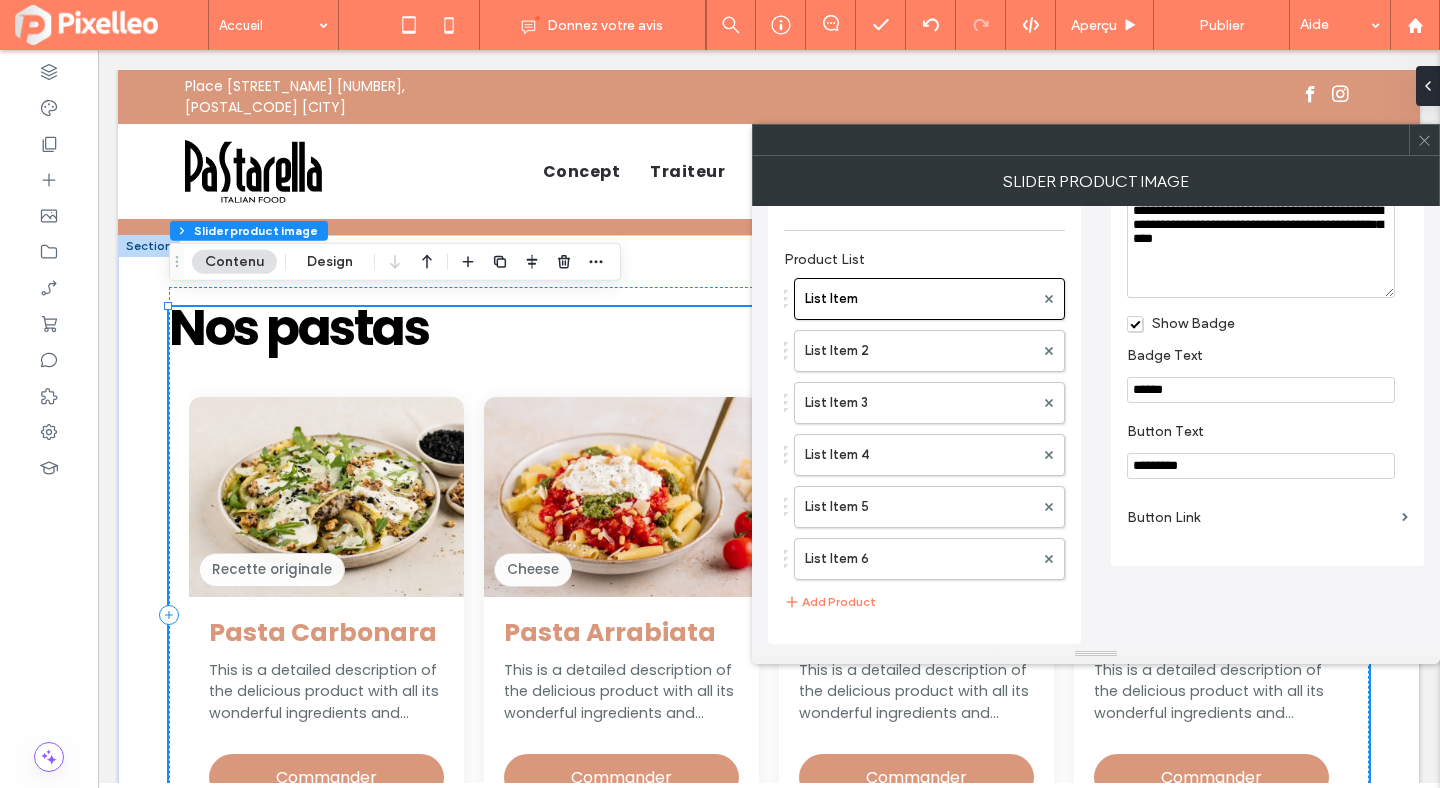 click on "*********" at bounding box center (1261, 466) 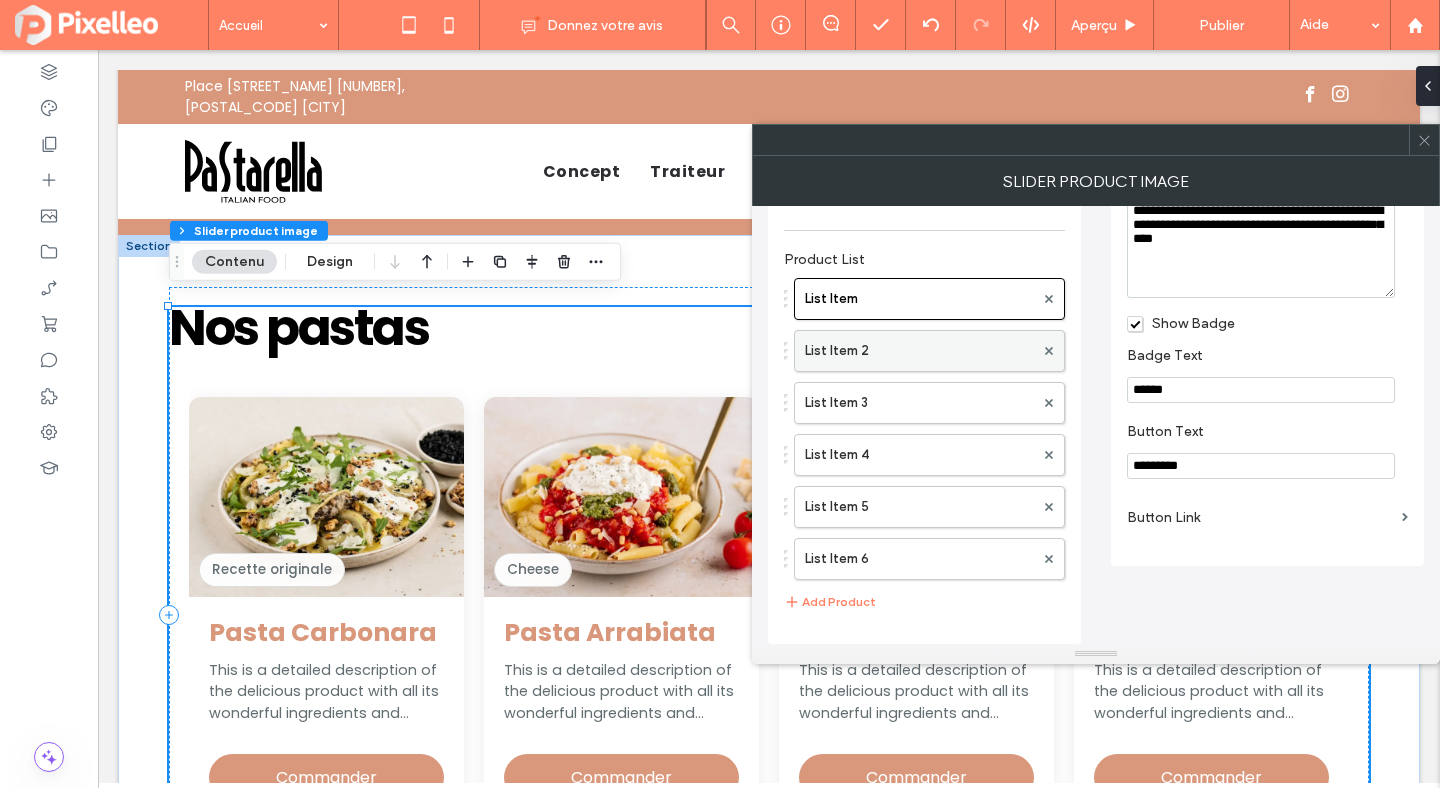 click on "List Item 2" at bounding box center (919, 351) 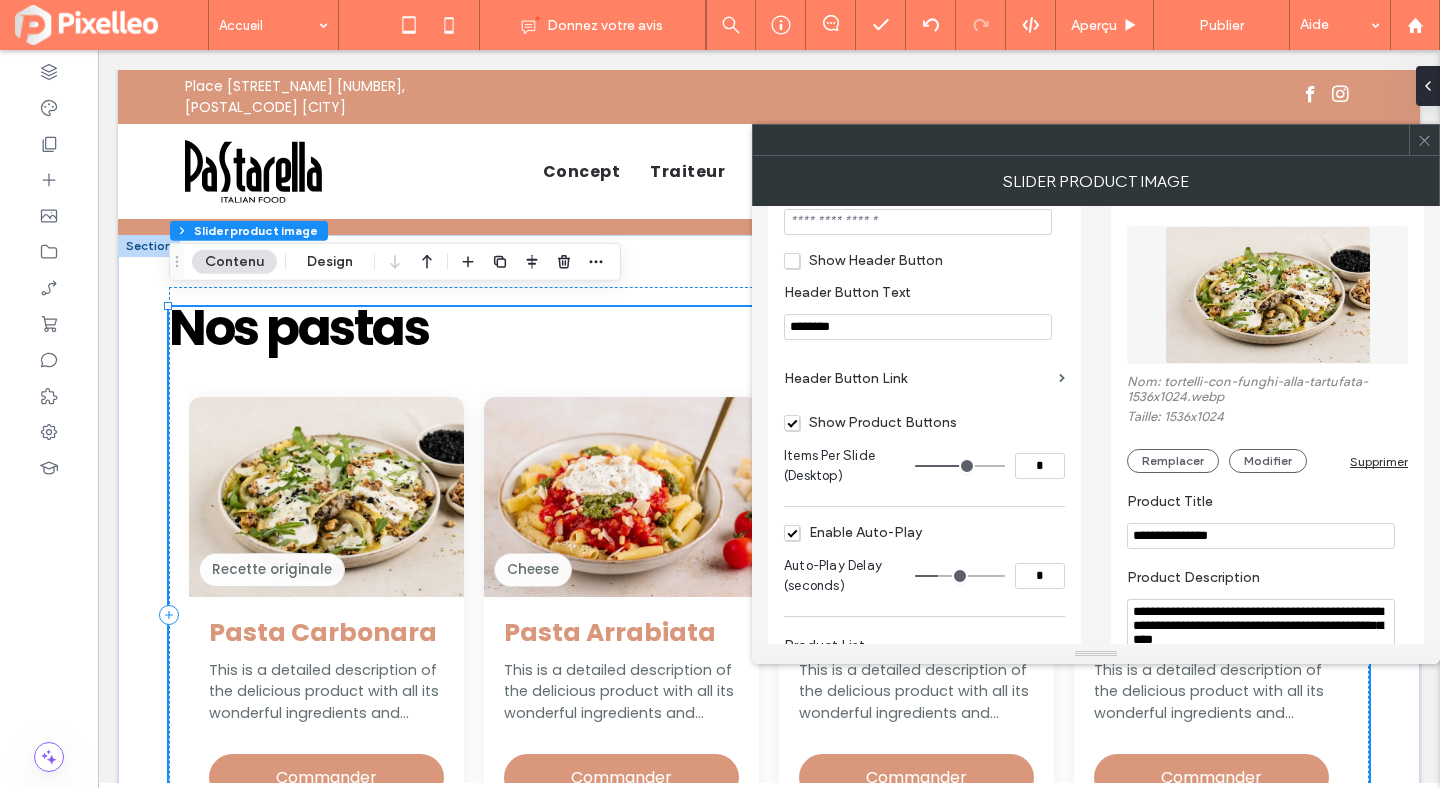 scroll, scrollTop: 0, scrollLeft: 0, axis: both 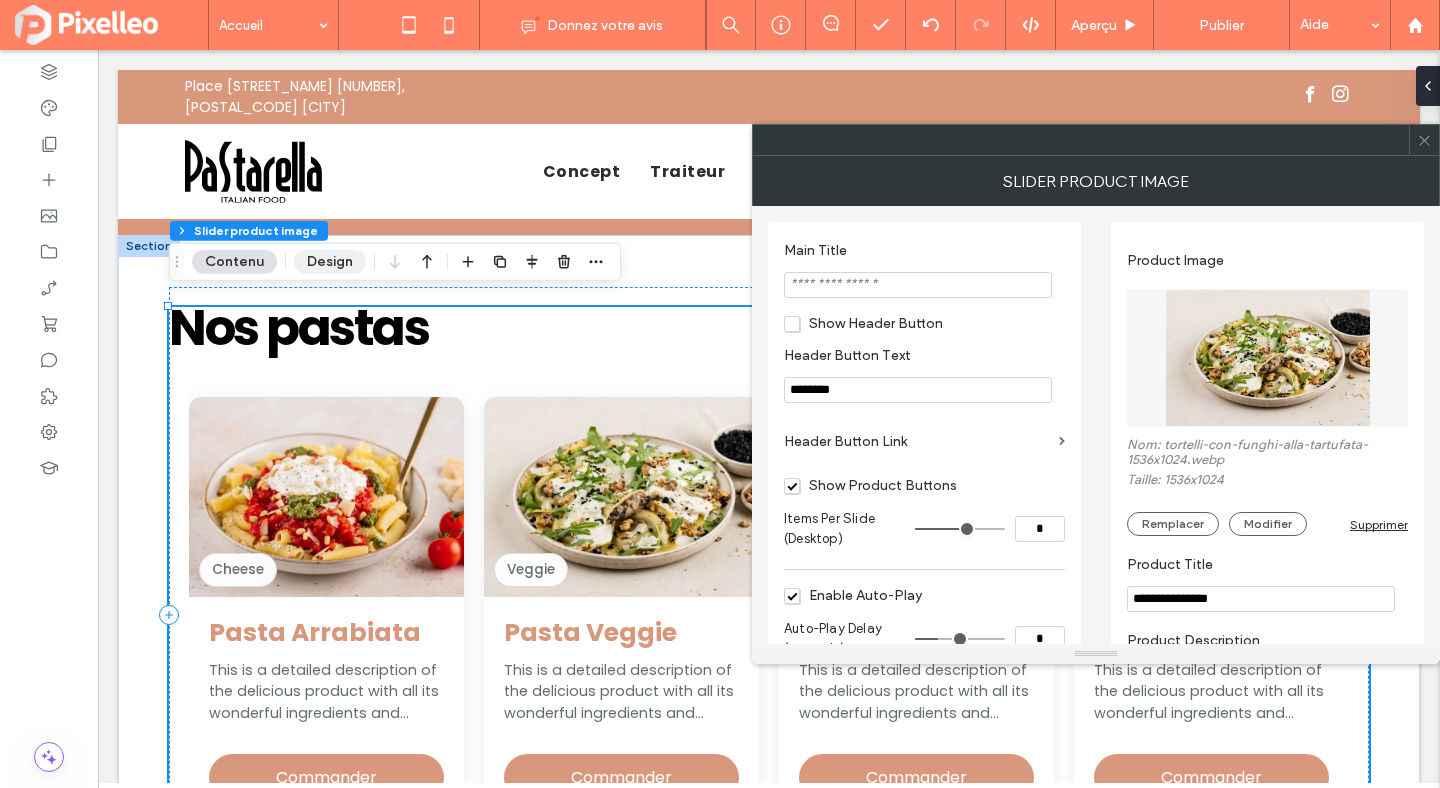 click on "Design" at bounding box center (330, 262) 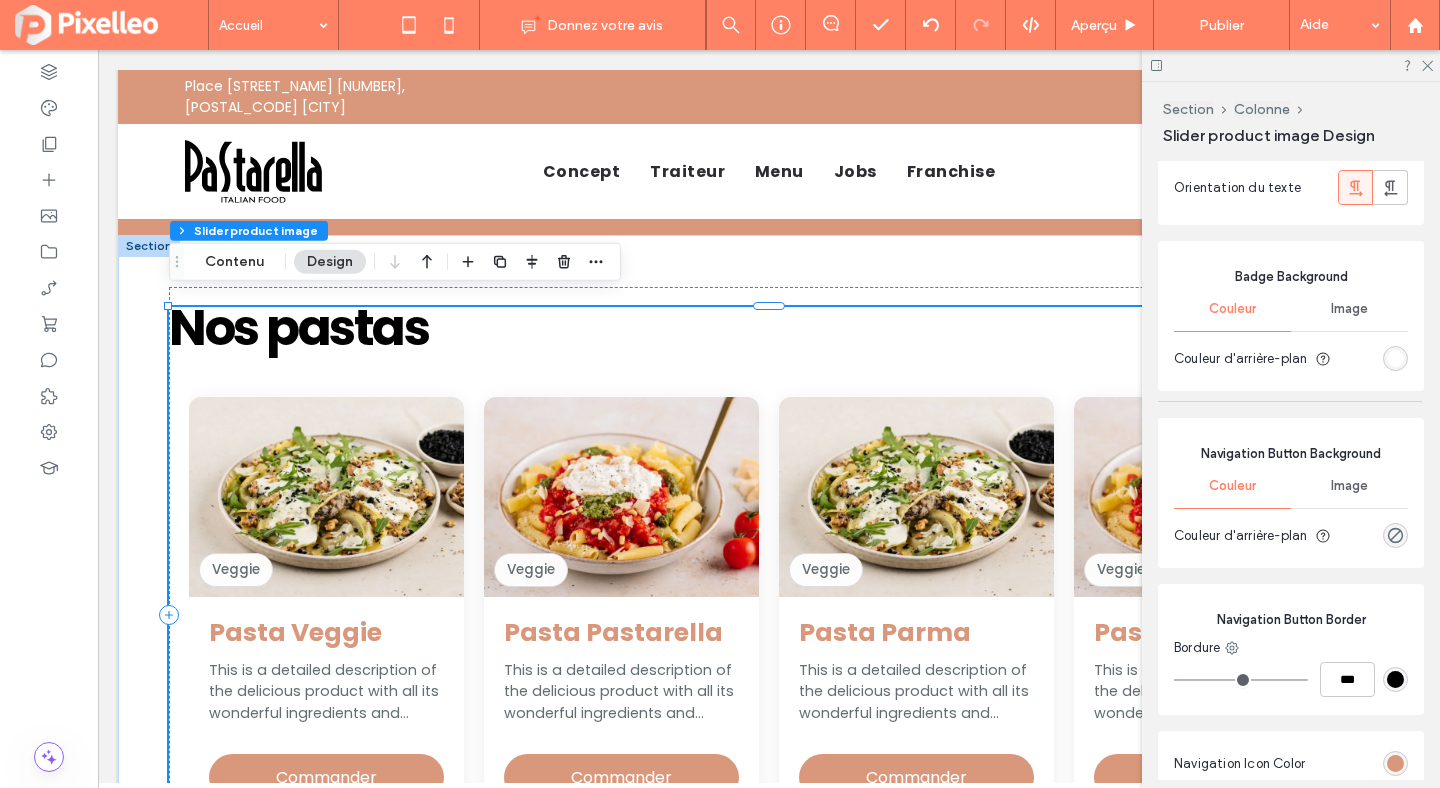 scroll, scrollTop: 3315, scrollLeft: 0, axis: vertical 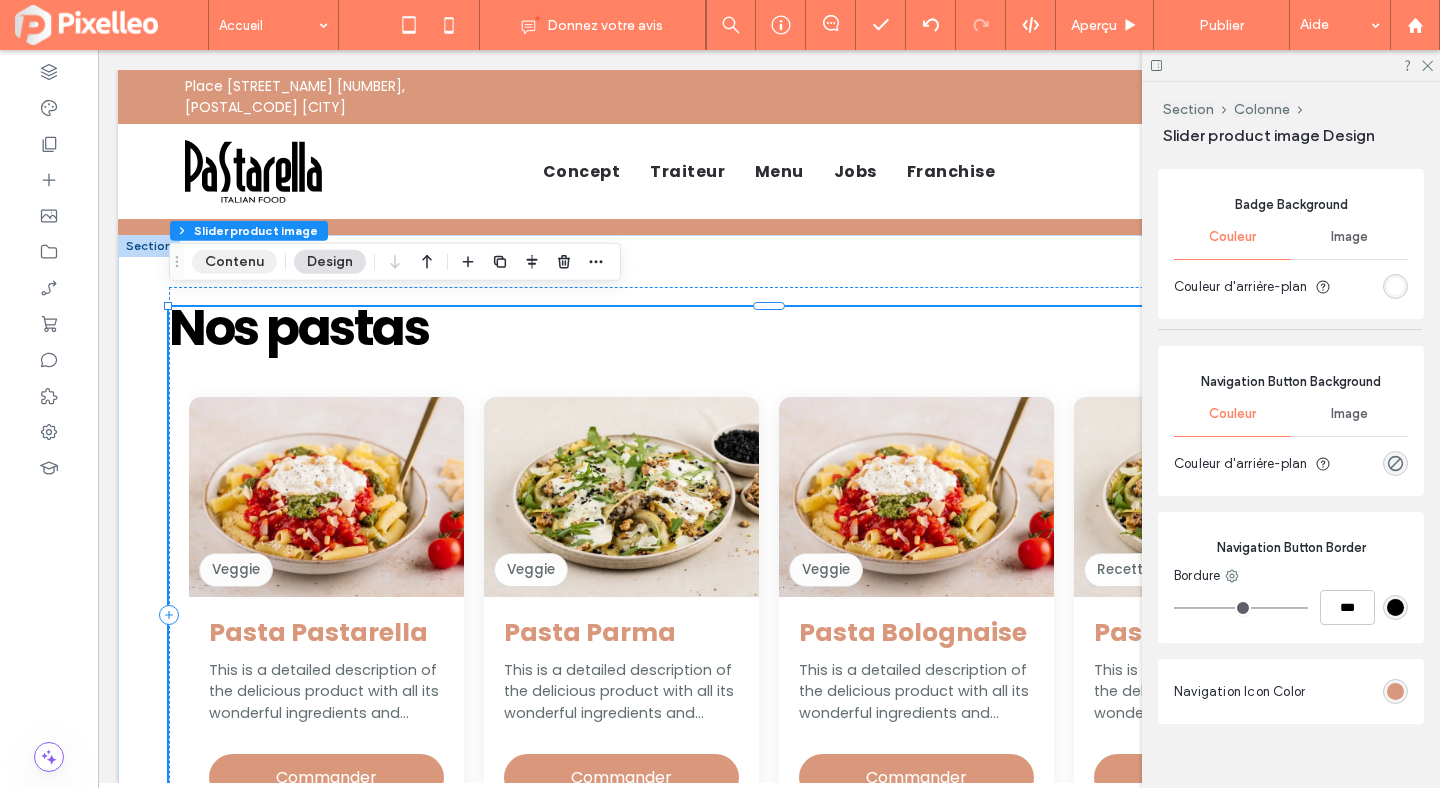 click on "Contenu" at bounding box center [234, 262] 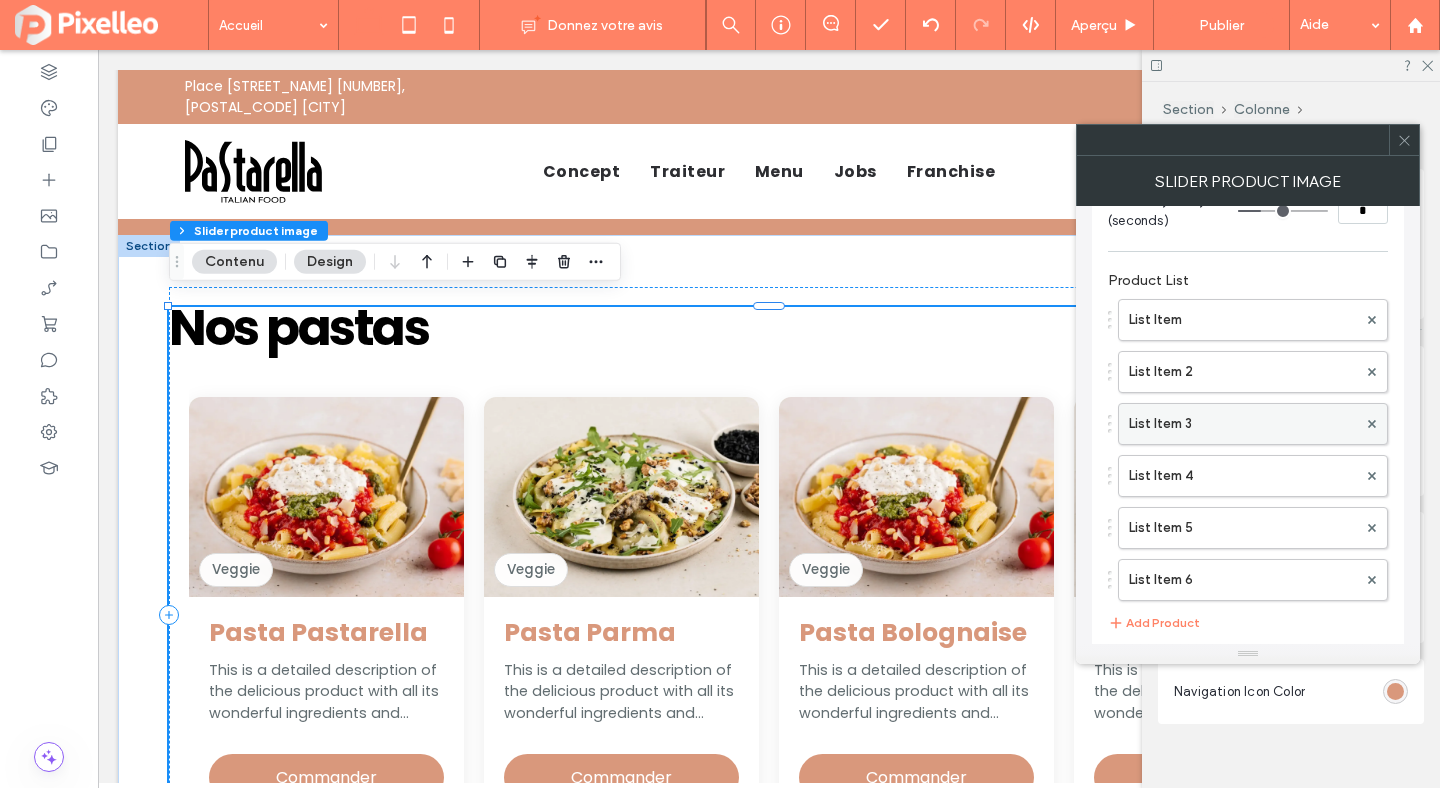 scroll, scrollTop: 438, scrollLeft: 0, axis: vertical 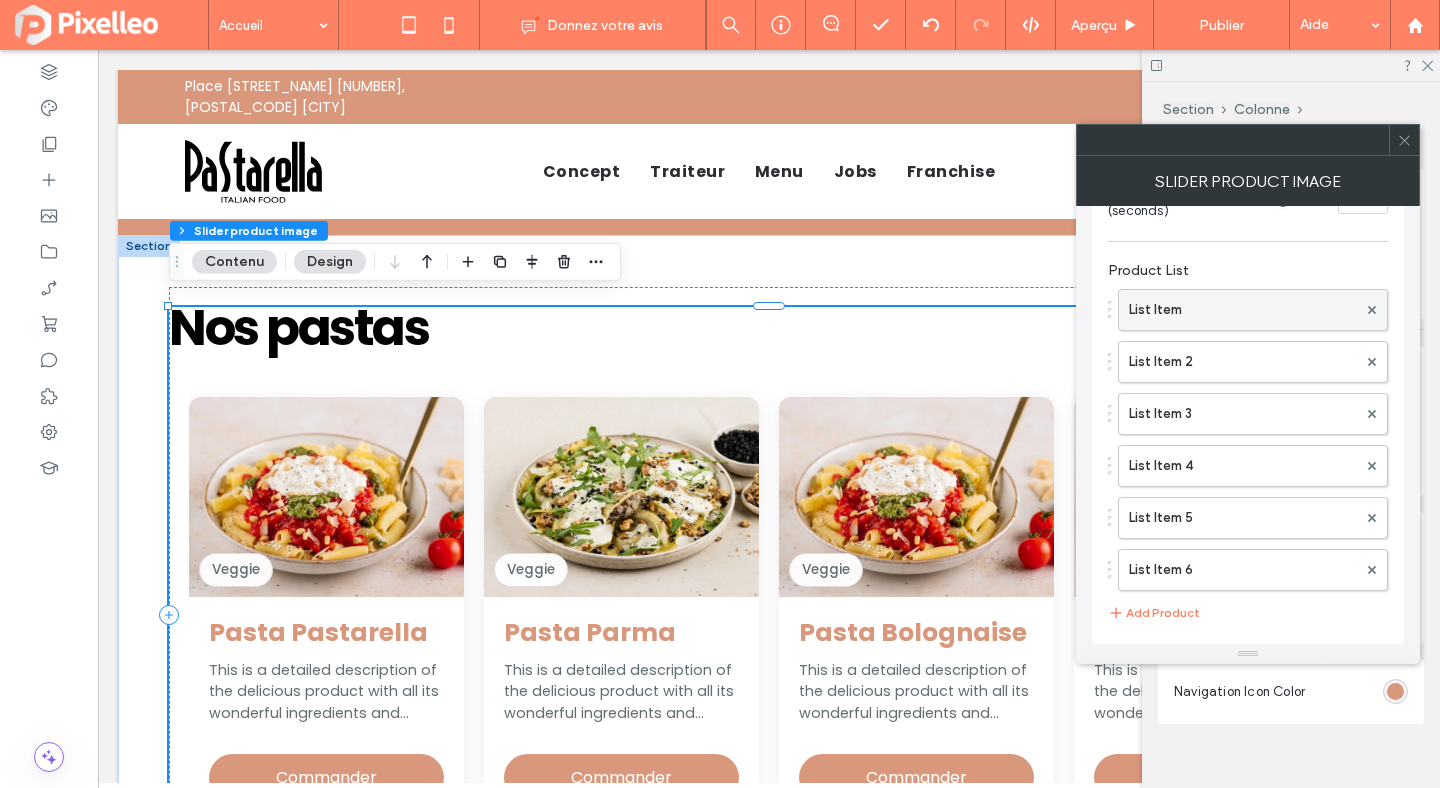 click on "List Item" at bounding box center [1243, 310] 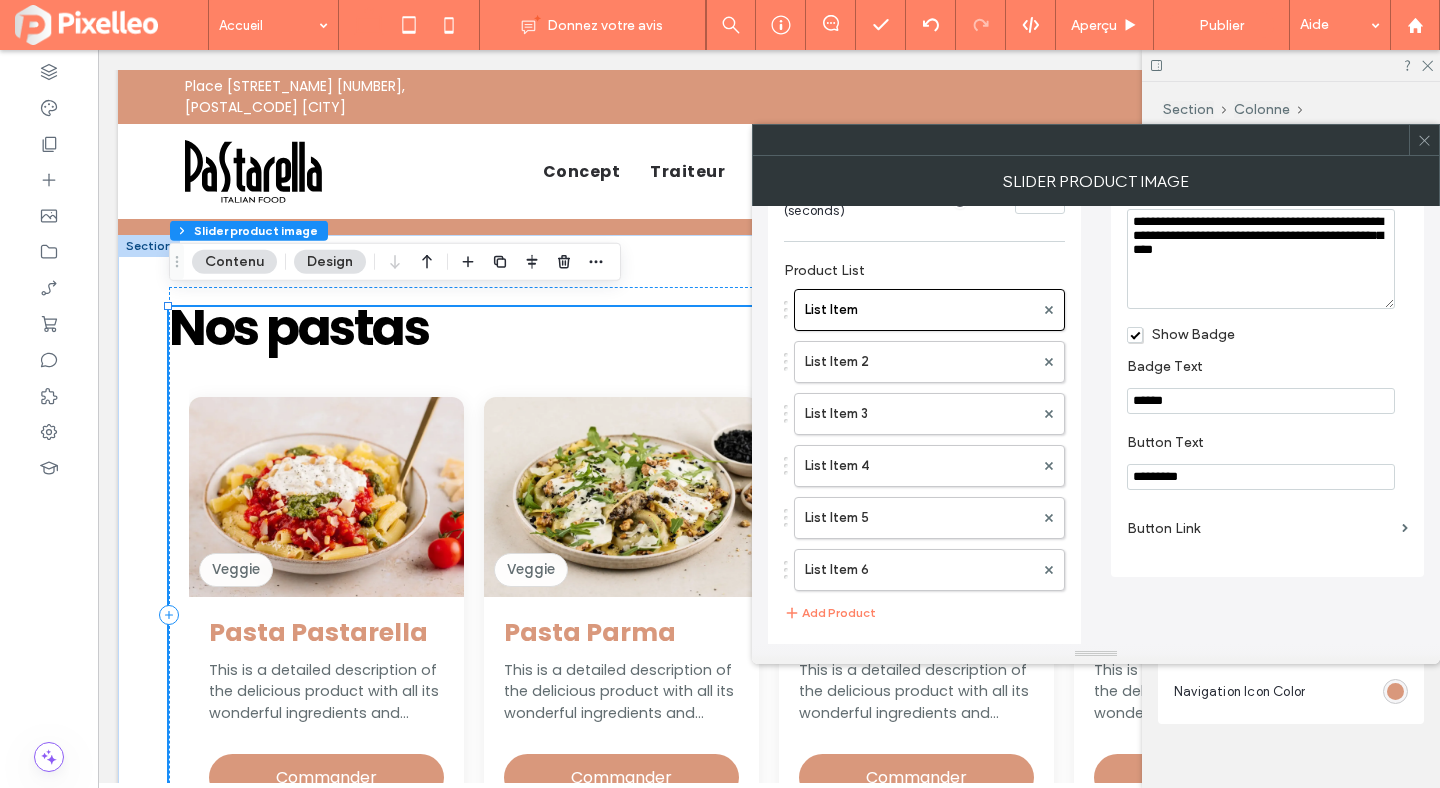 scroll, scrollTop: 454, scrollLeft: 0, axis: vertical 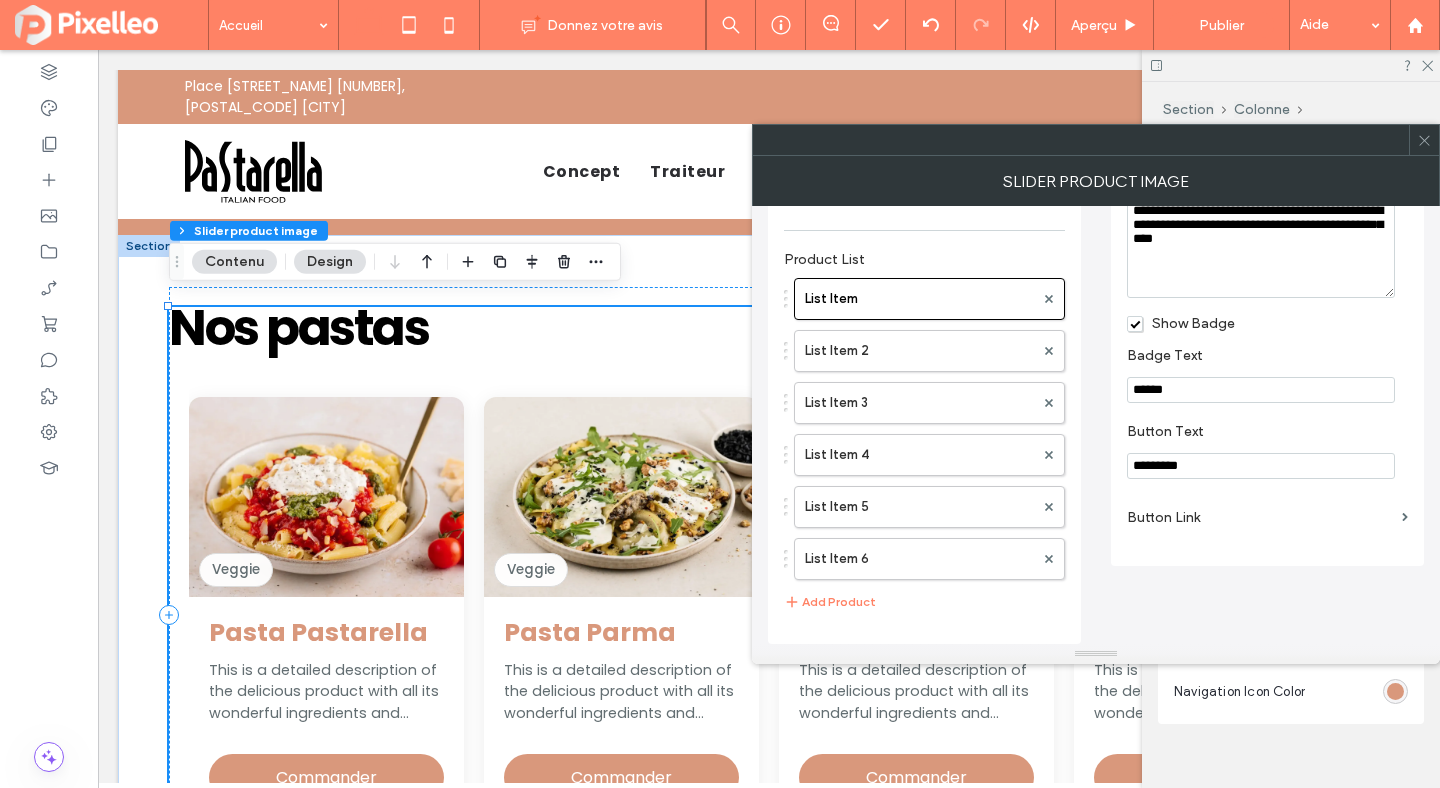 click on "*********" at bounding box center [1261, 466] 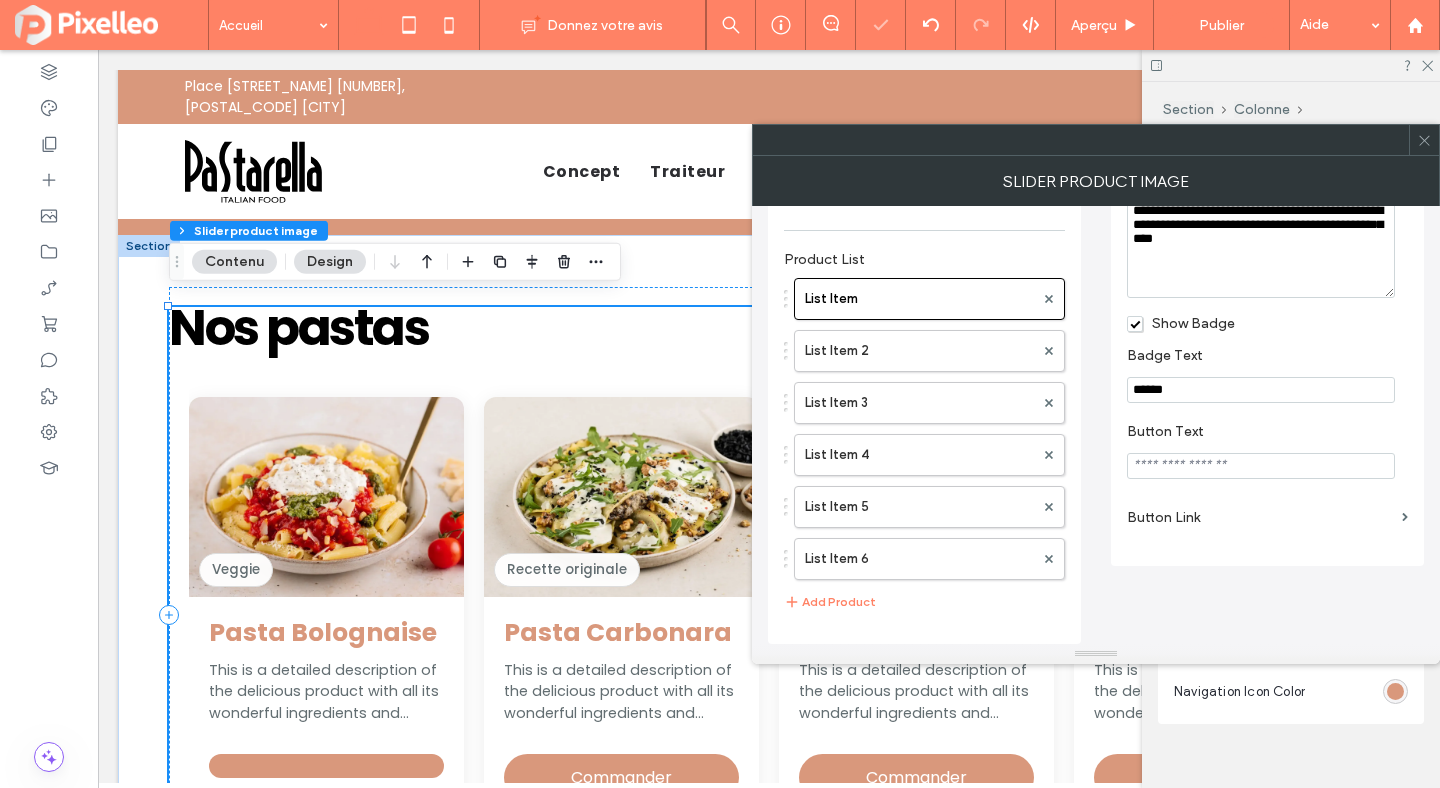 type 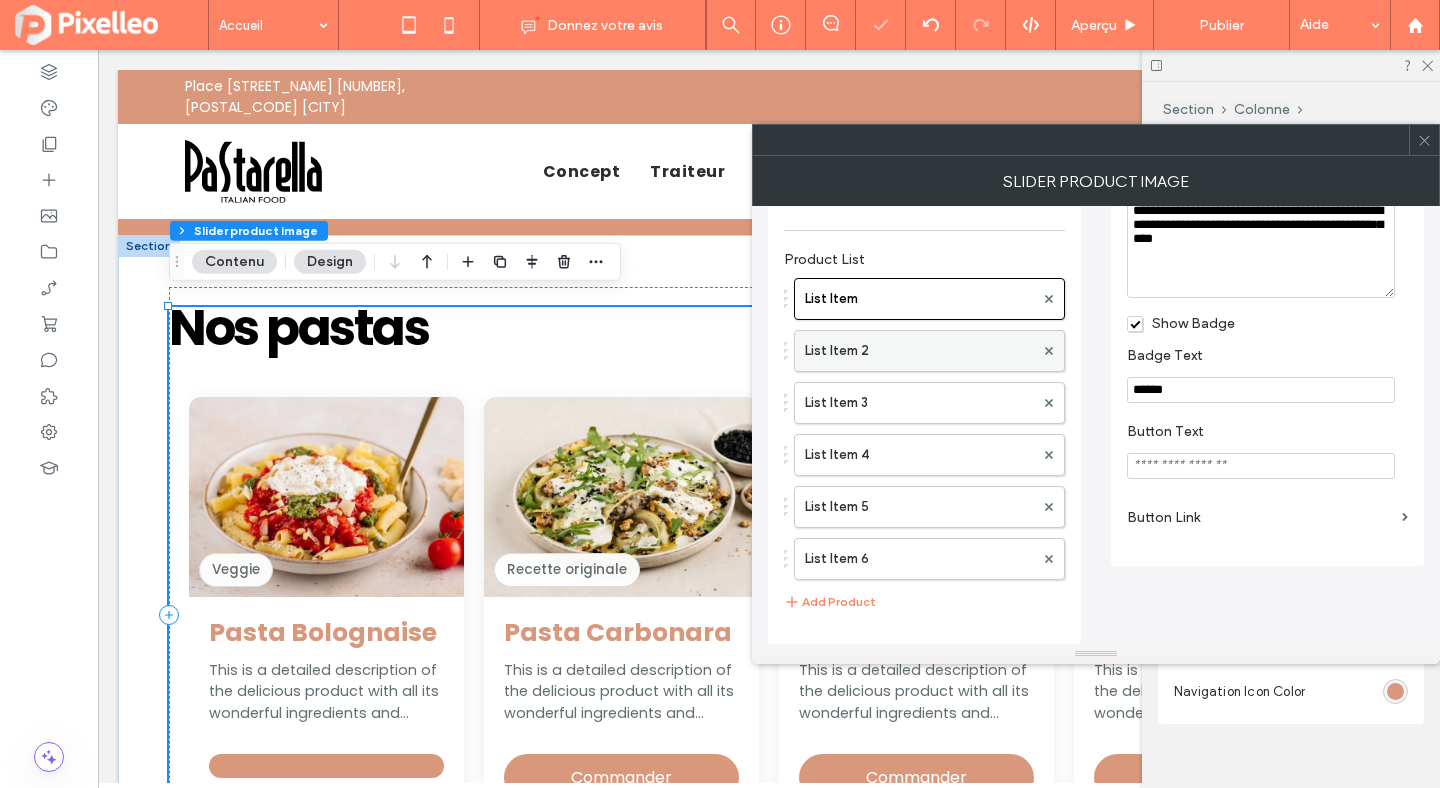 click on "List Item 2" at bounding box center (919, 351) 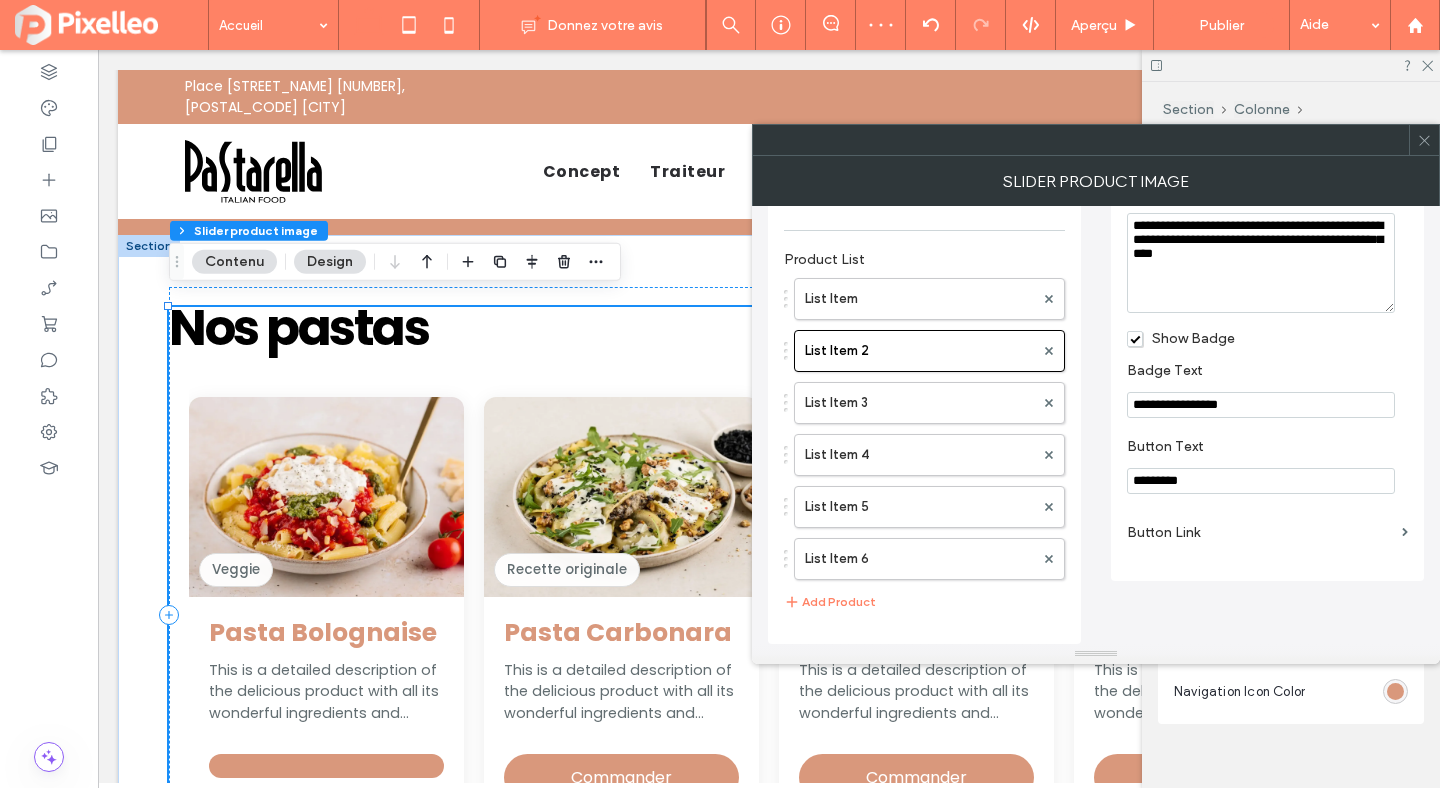 click on "*********" at bounding box center [1261, 481] 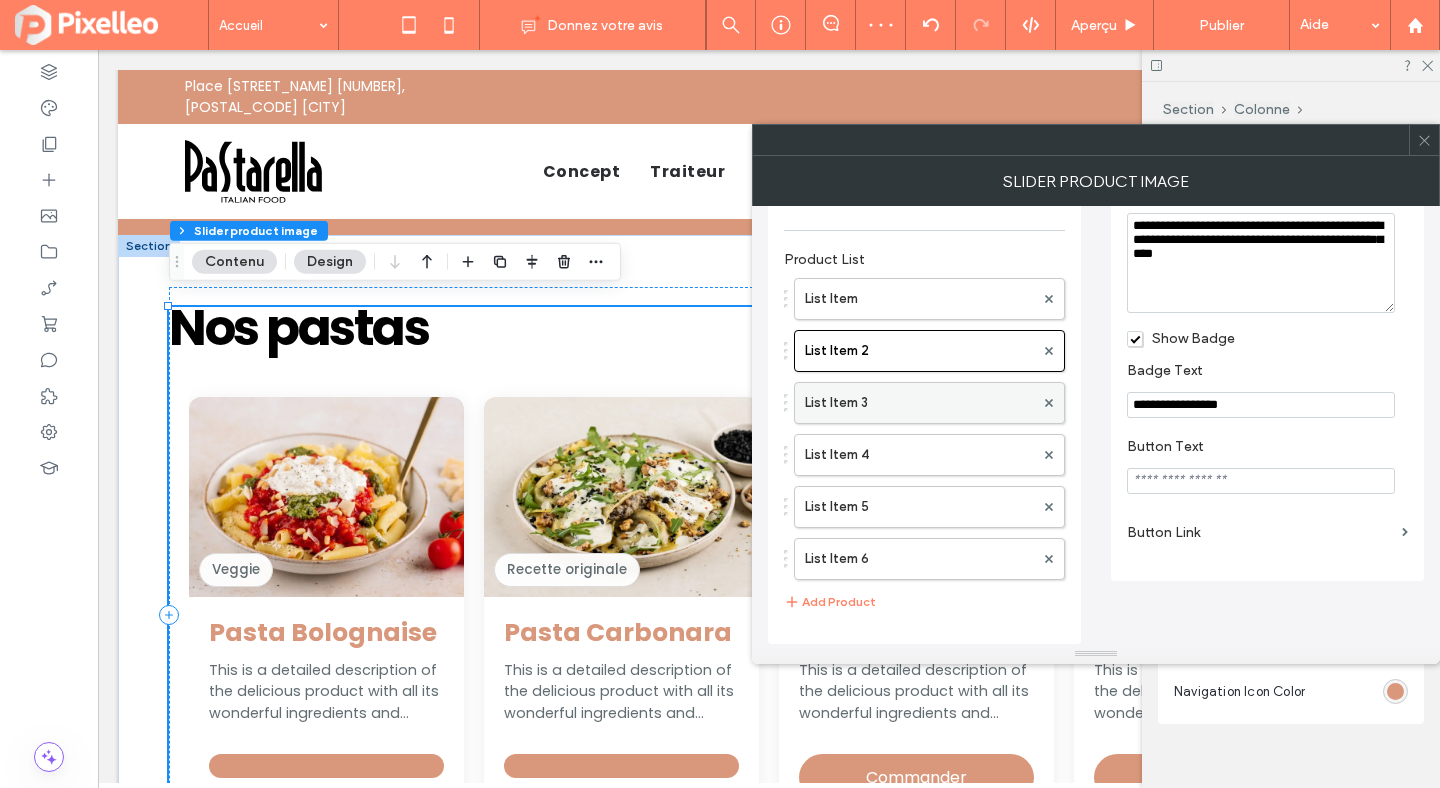 type 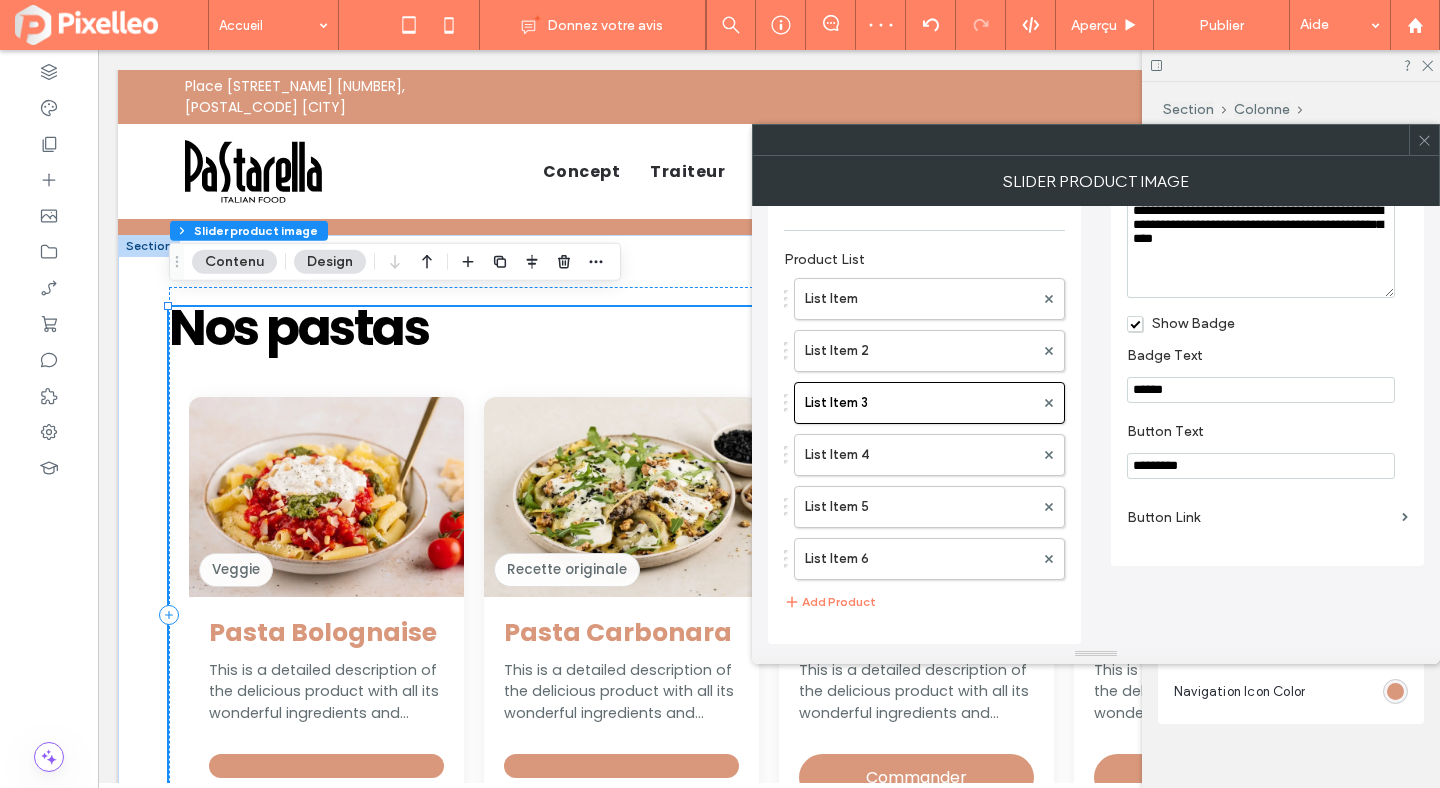 click on "*********" at bounding box center [1261, 466] 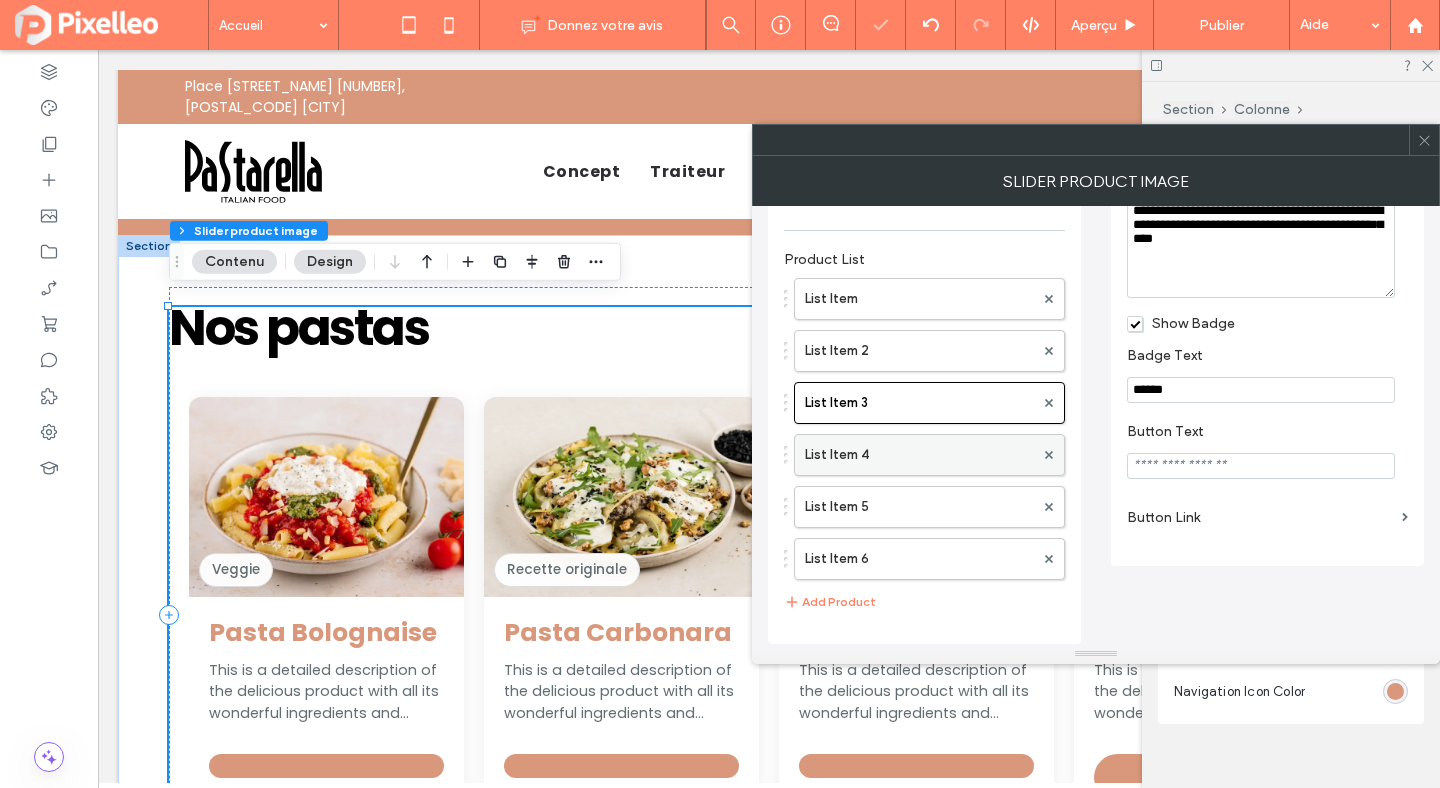 type 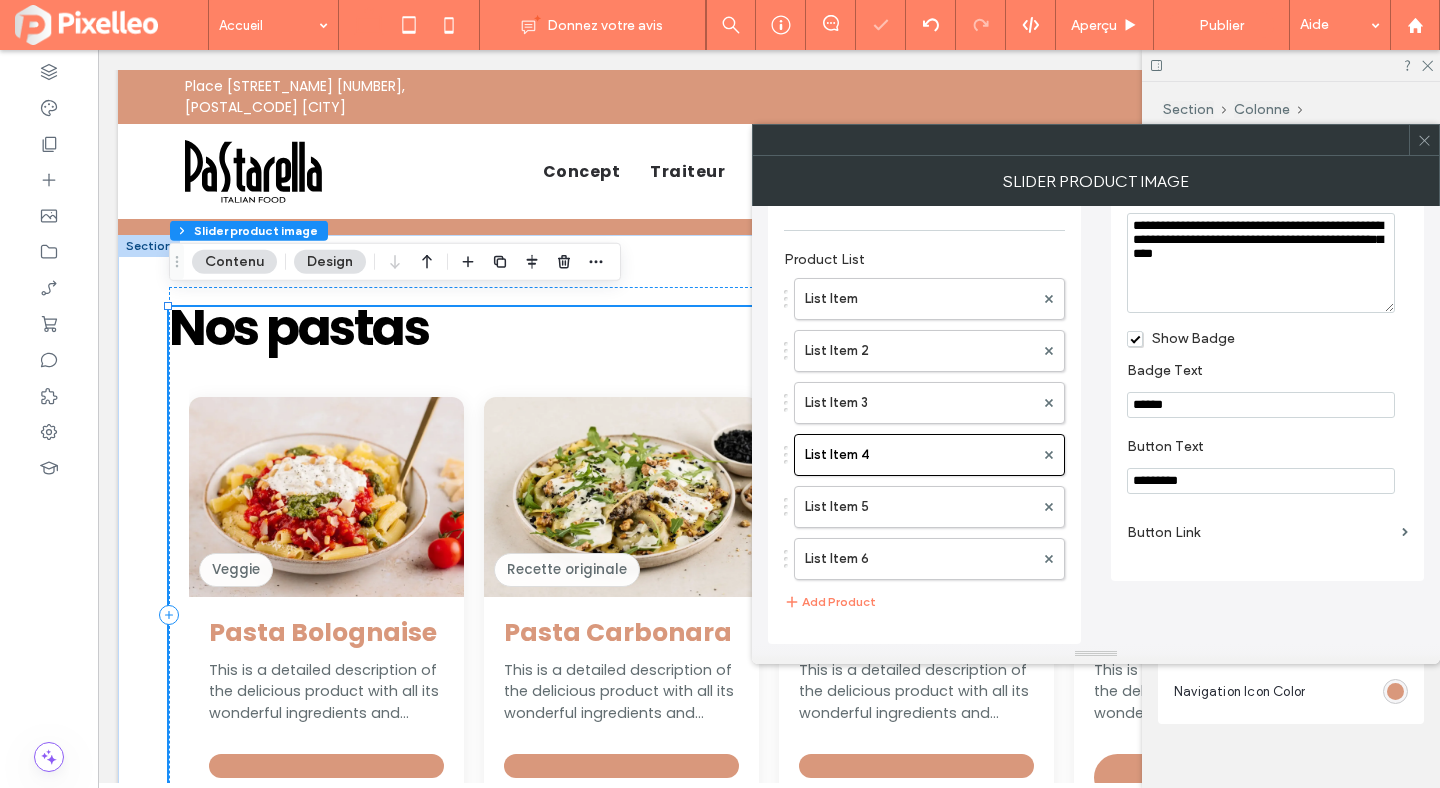 click on "*********" at bounding box center (1261, 481) 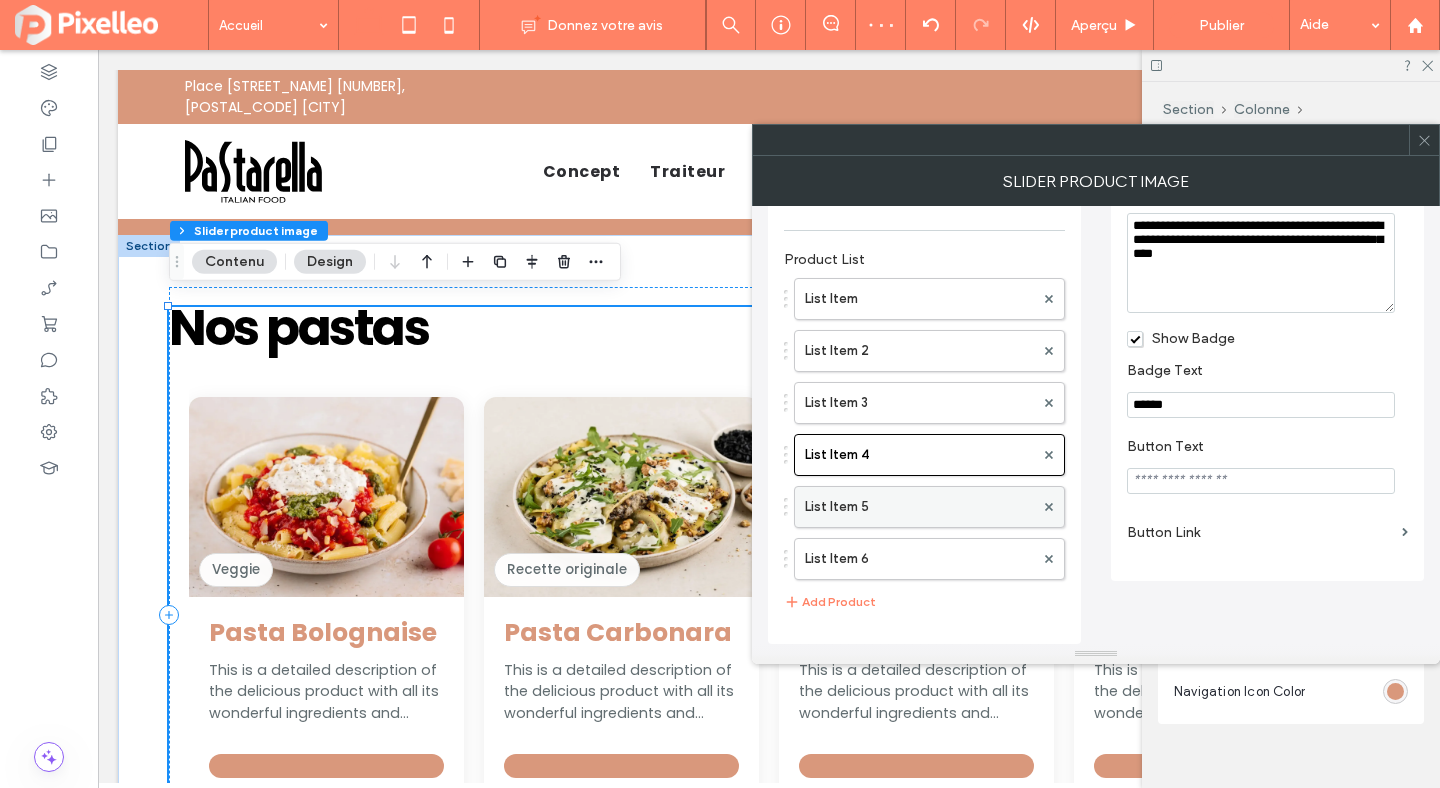 type 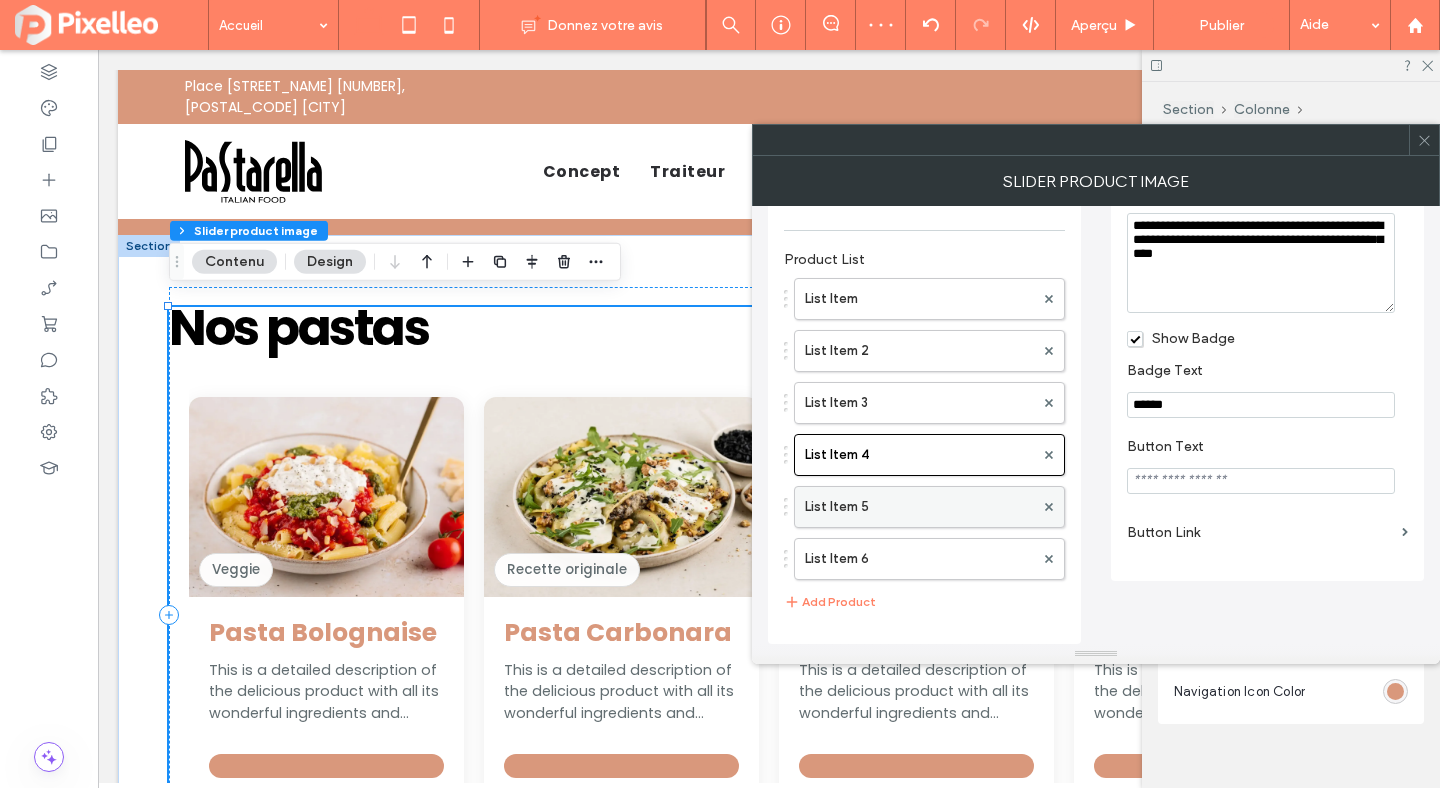 click on "List Item 5" at bounding box center (919, 507) 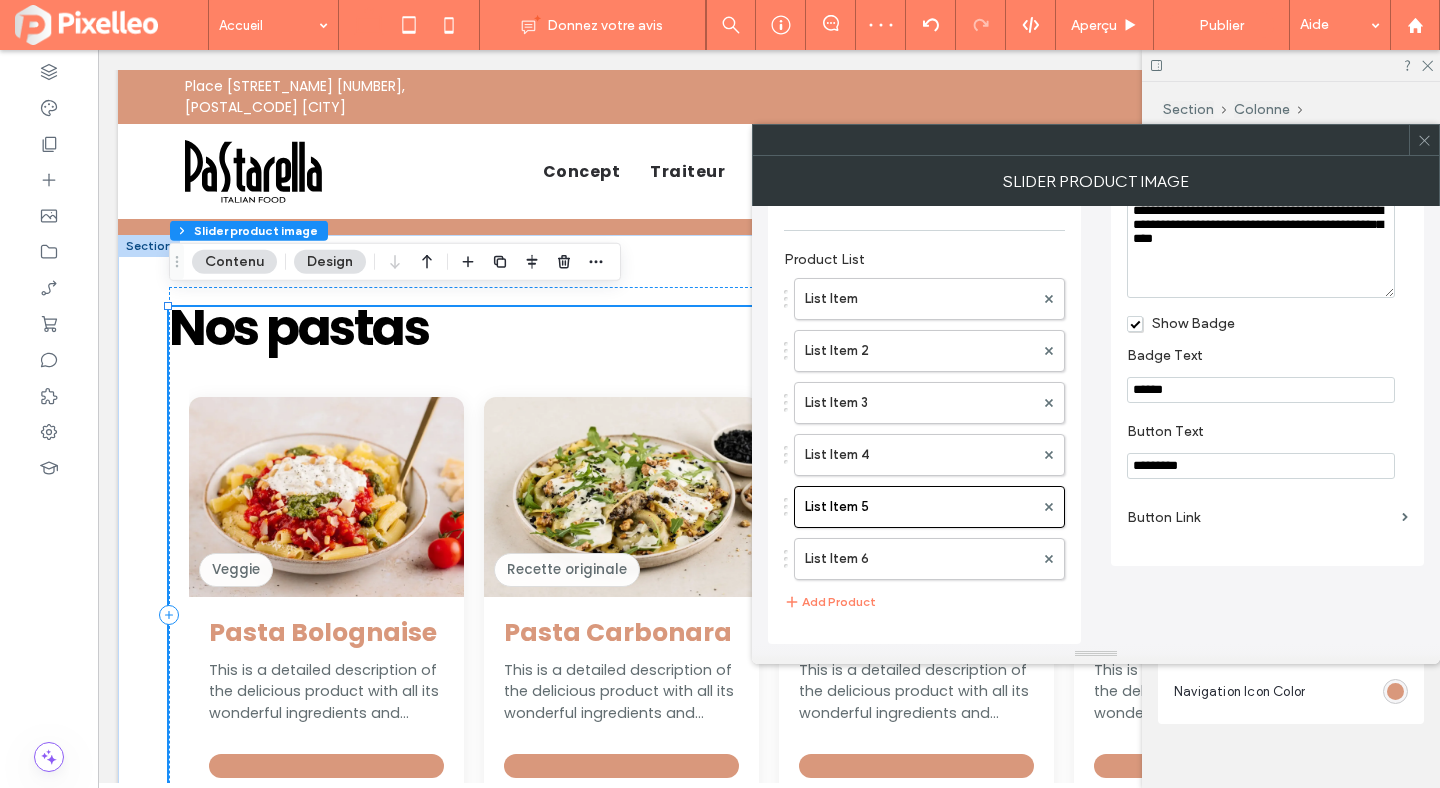 click on "*********" at bounding box center [1261, 466] 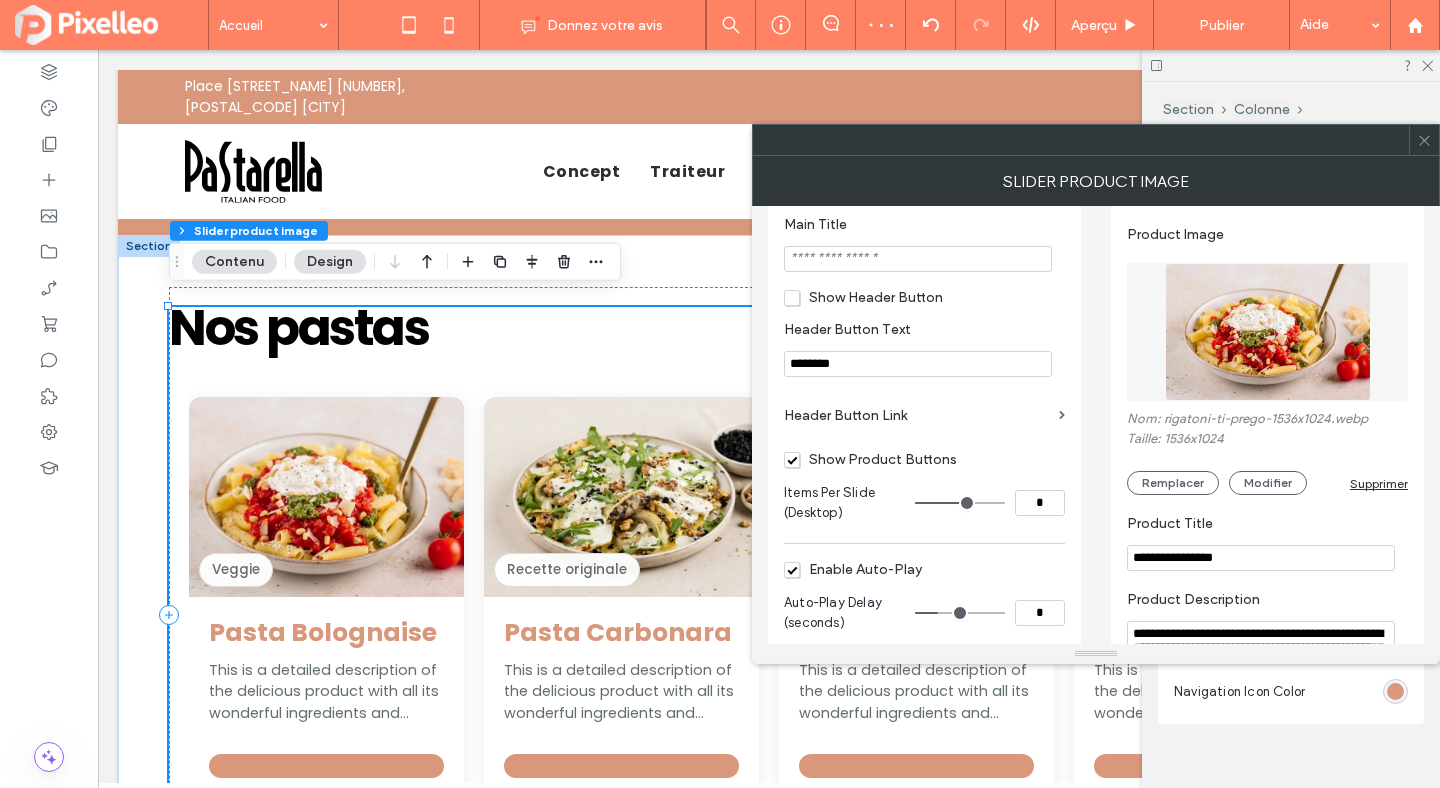 scroll, scrollTop: 454, scrollLeft: 0, axis: vertical 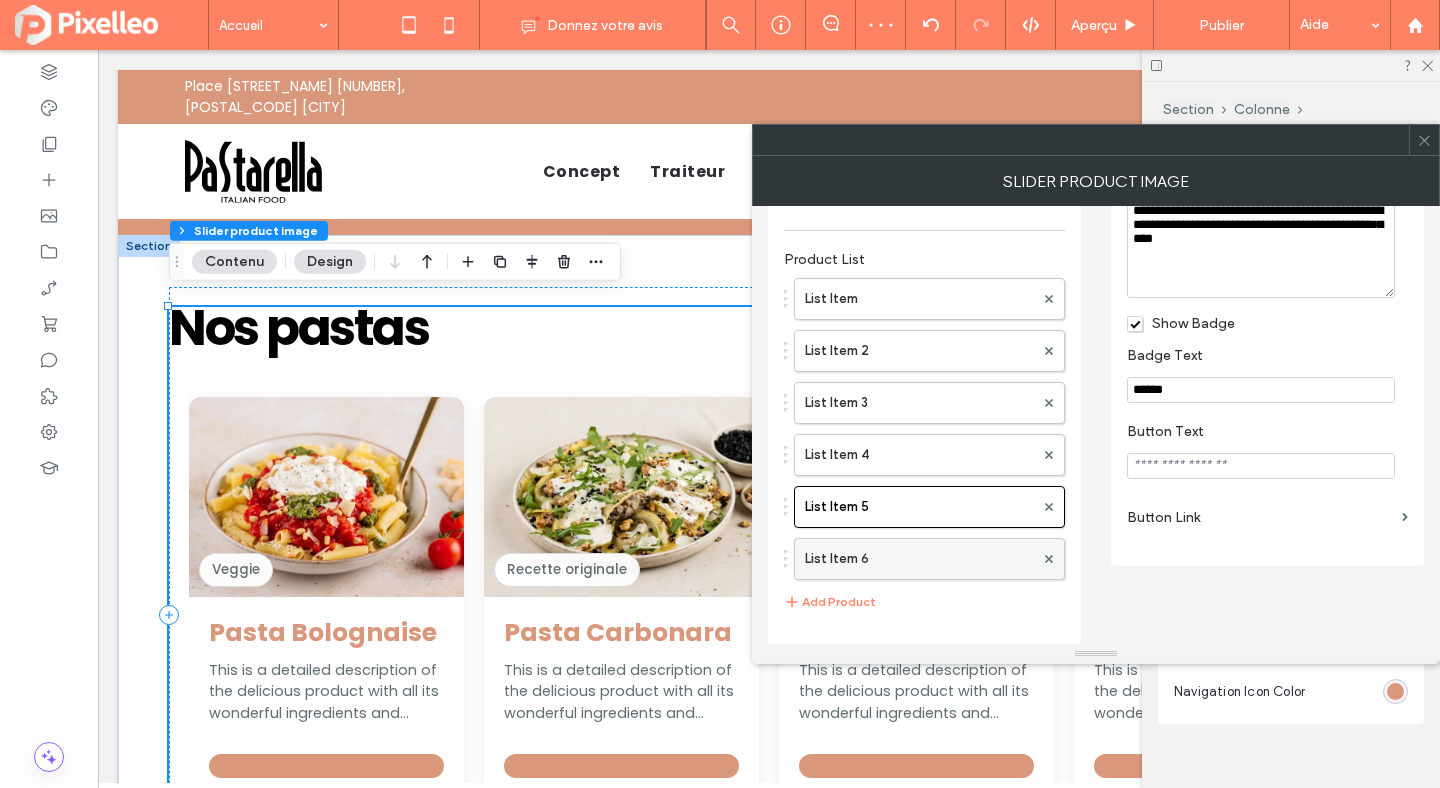 type 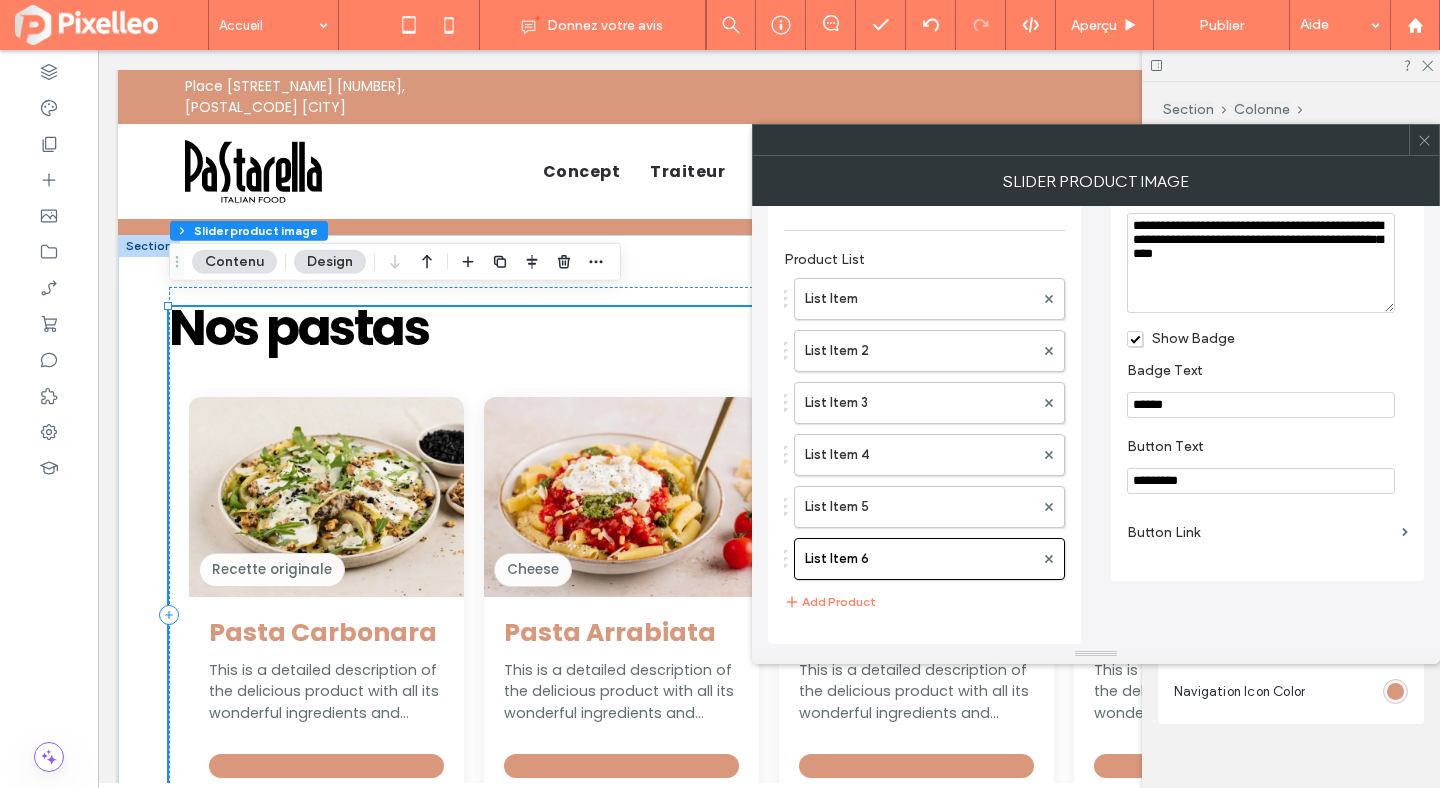 click on "*********" at bounding box center (1261, 481) 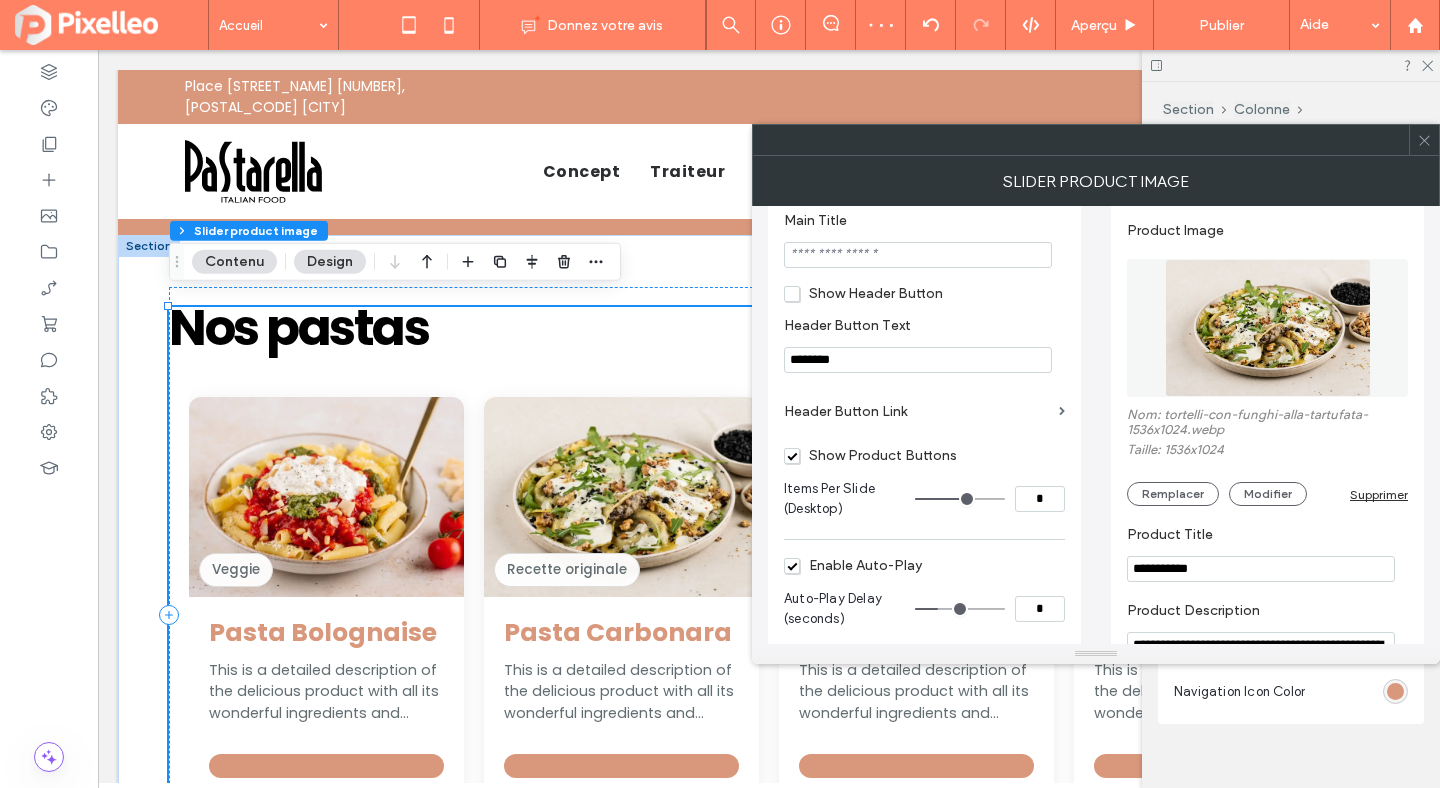 scroll, scrollTop: 0, scrollLeft: 0, axis: both 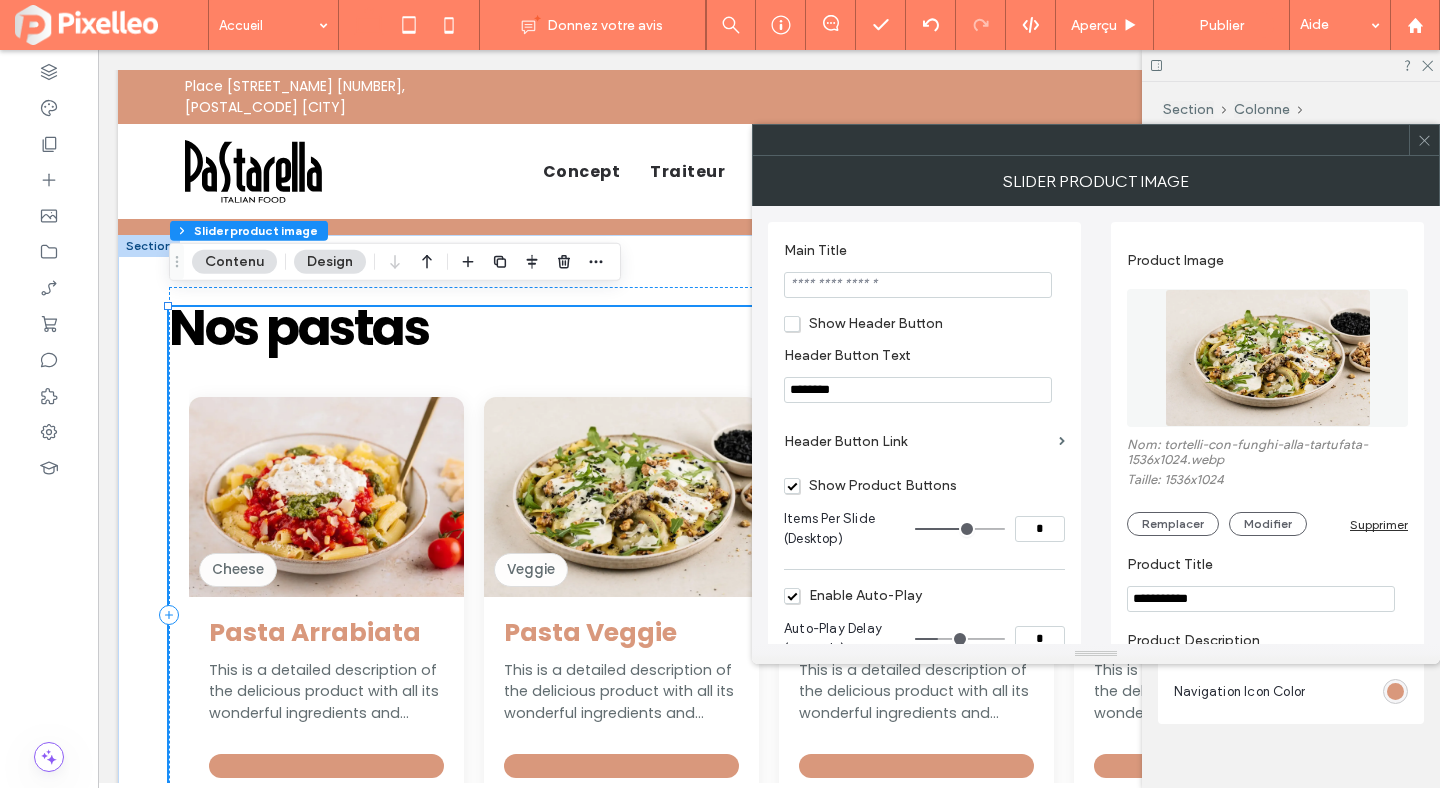 type 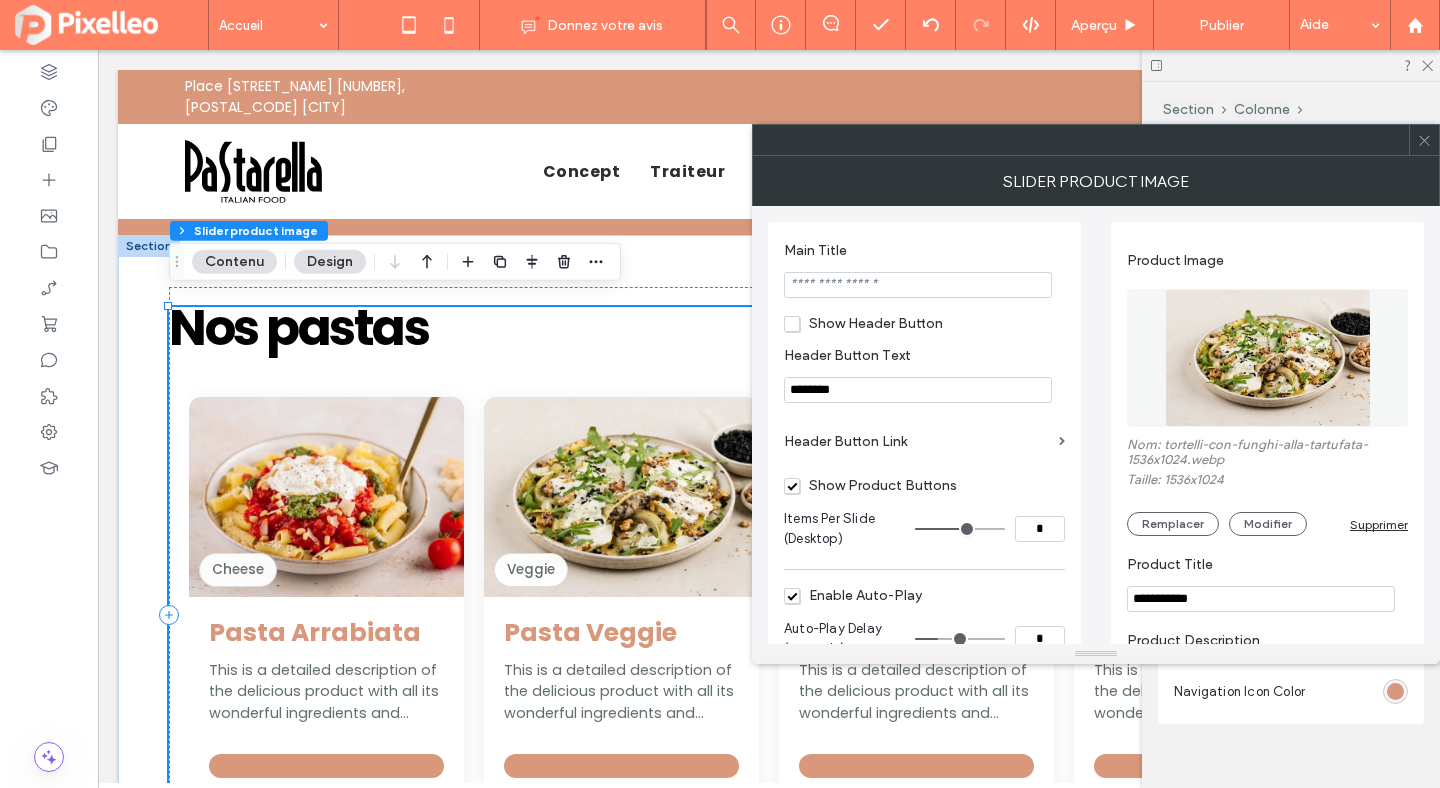click on "Show Product Buttons" at bounding box center (870, 485) 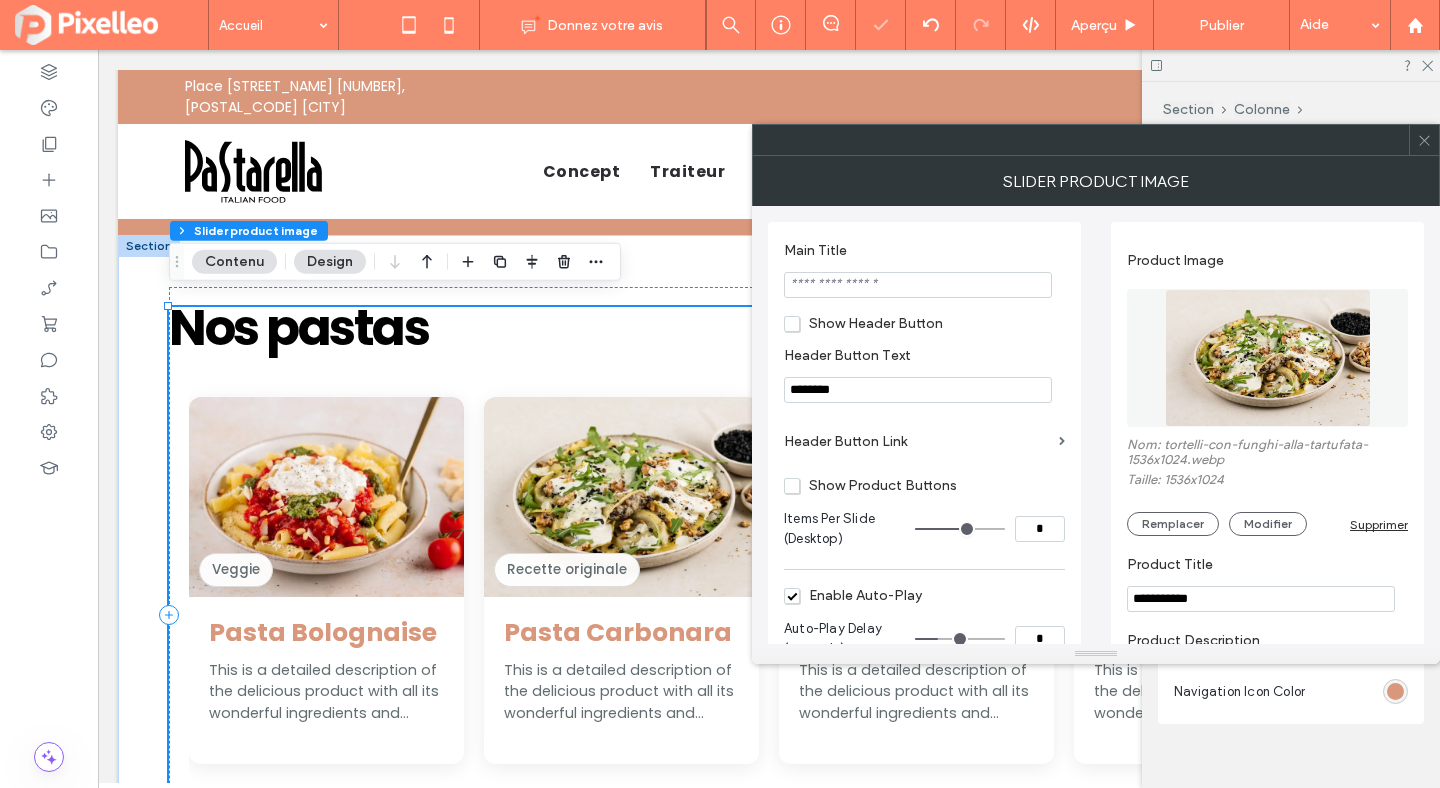 click 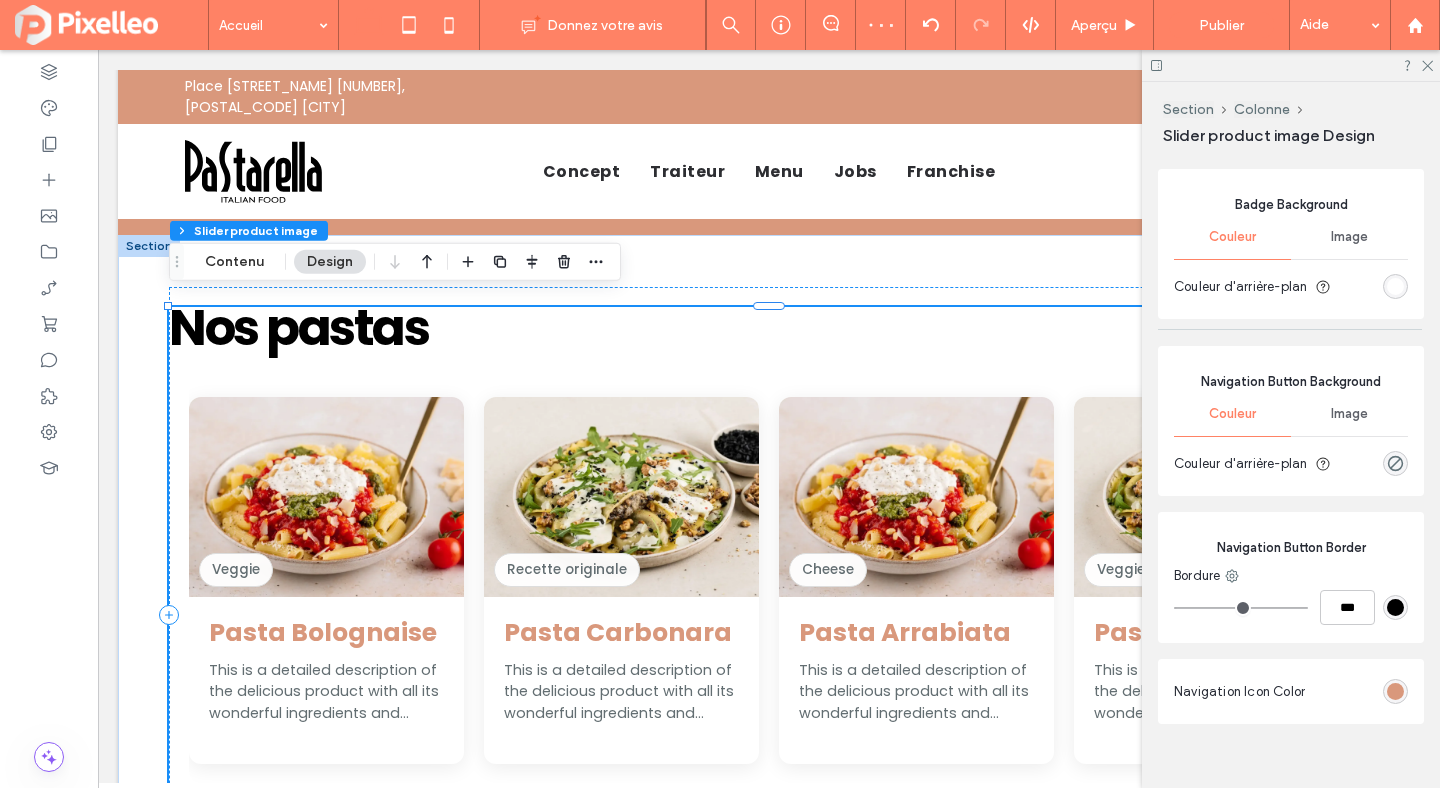 click at bounding box center (1291, 65) 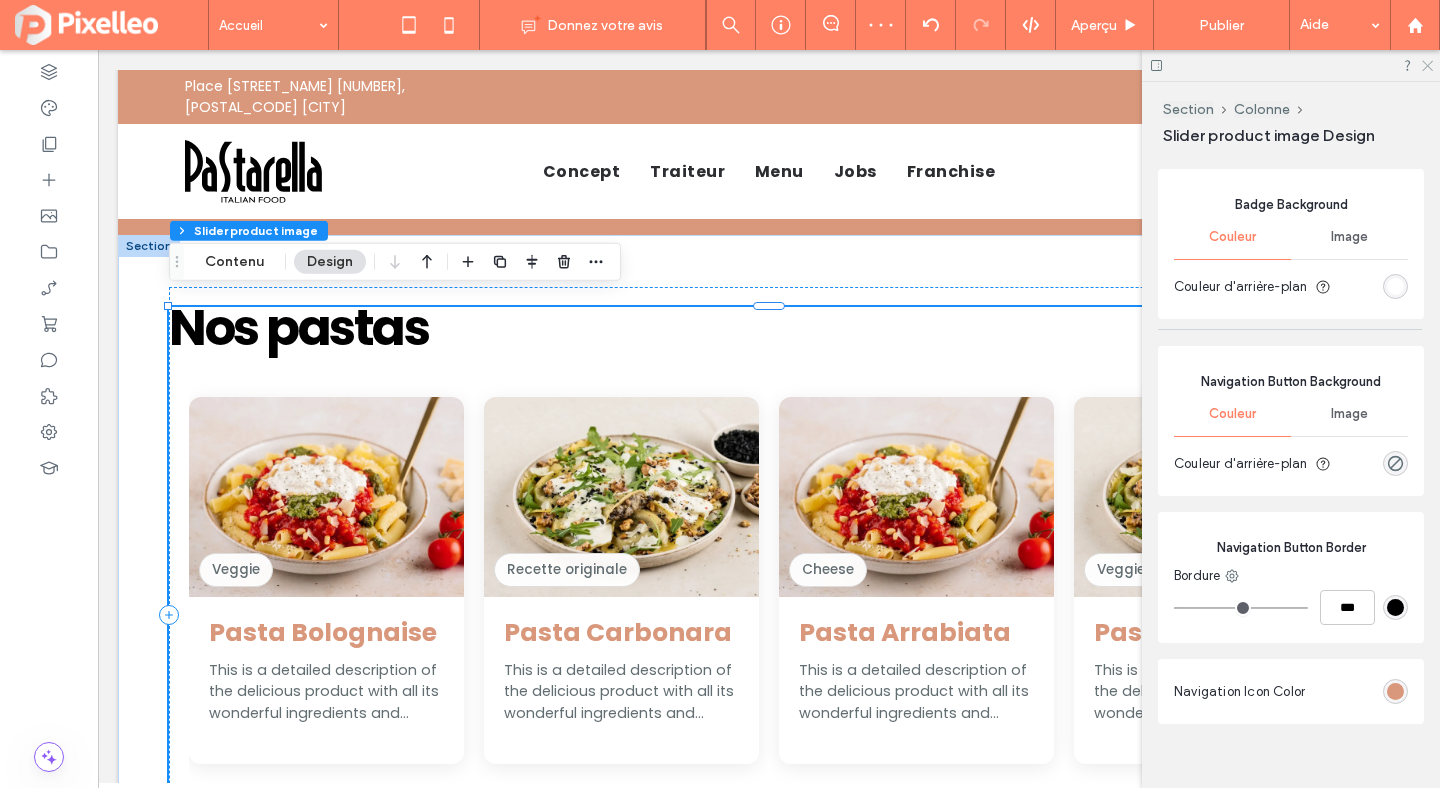 click 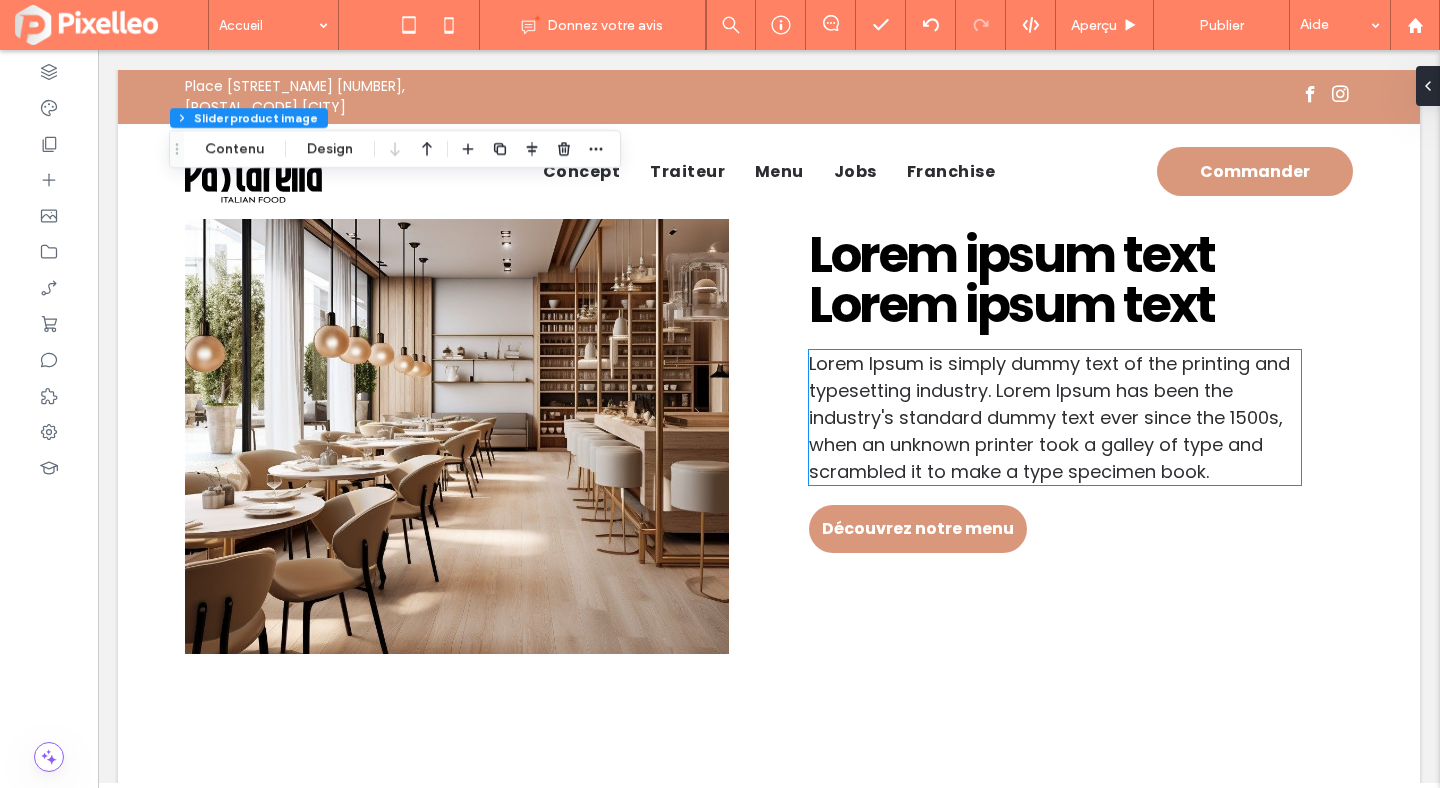 scroll, scrollTop: 1700, scrollLeft: 0, axis: vertical 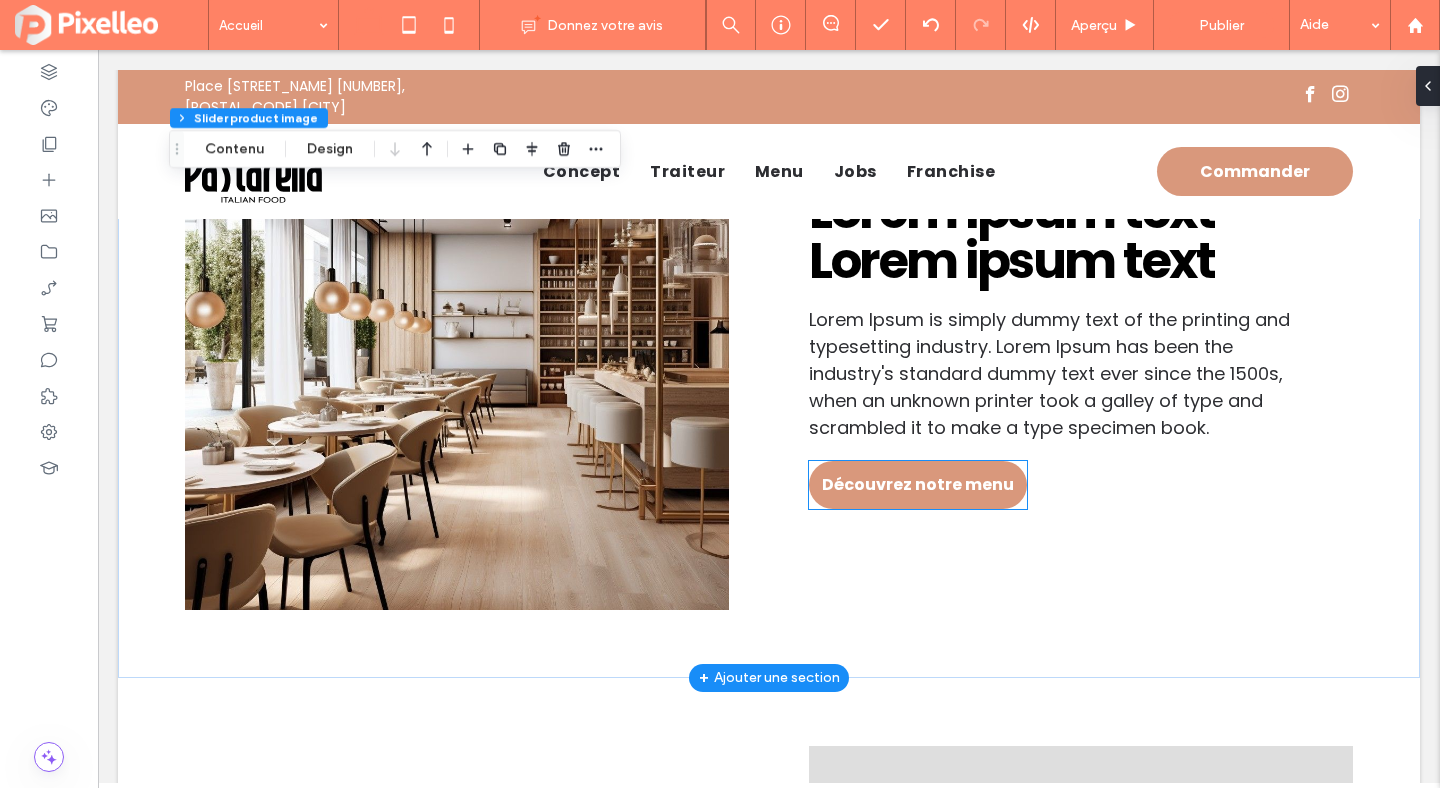 click on "Découvrez notre menu" at bounding box center [918, 484] 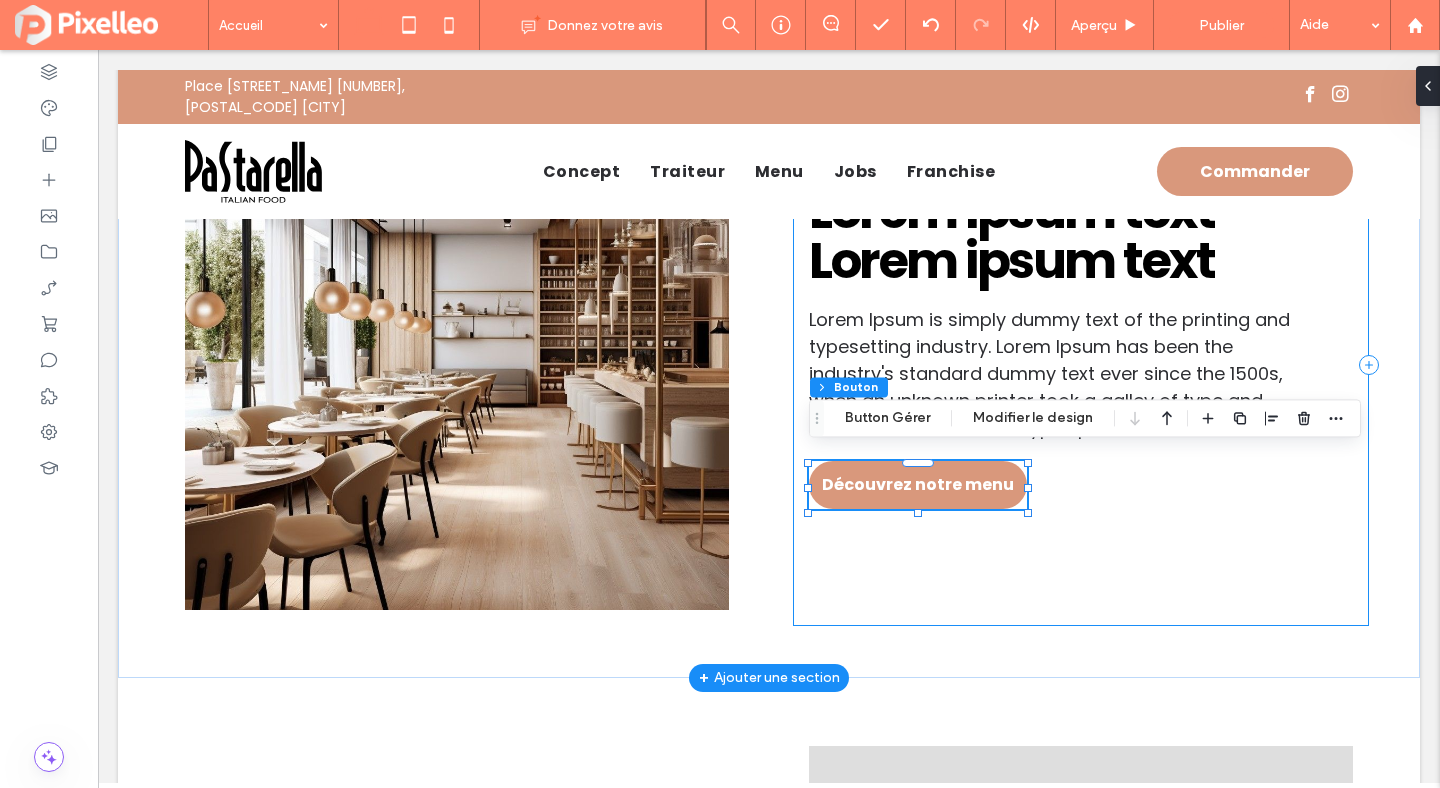 click on "Lorem ipsum text
Lorem ipsum text
Lorem Ipsum is simply dummy text of the printing and typesetting industry. Lorem Ipsum has been the industry's standard dummy text ever since the 1500s, when an unknown printer took a galley of type and scrambled it to make a type specimen book.
Découvrez notre menu" at bounding box center (1081, 365) 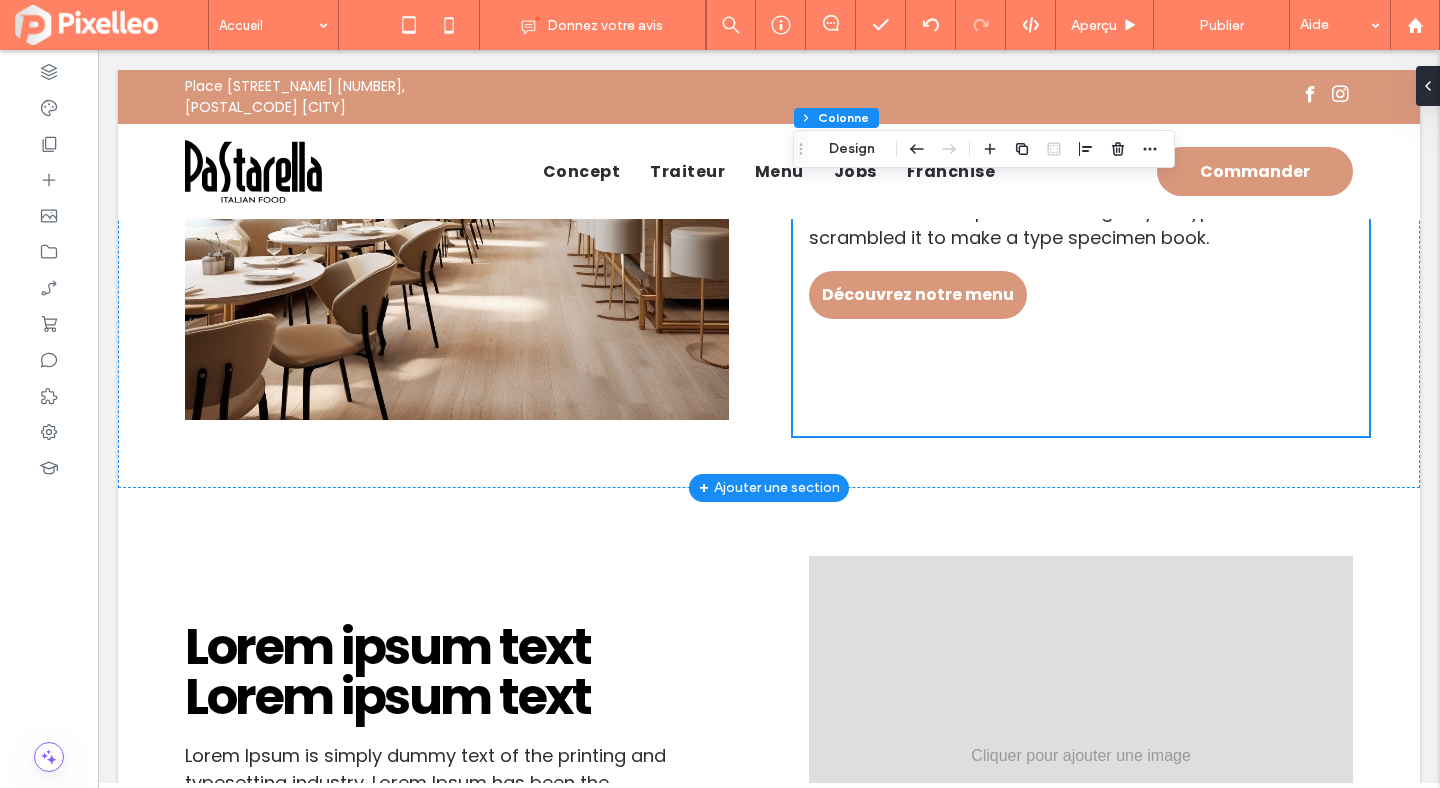 scroll, scrollTop: 2085, scrollLeft: 0, axis: vertical 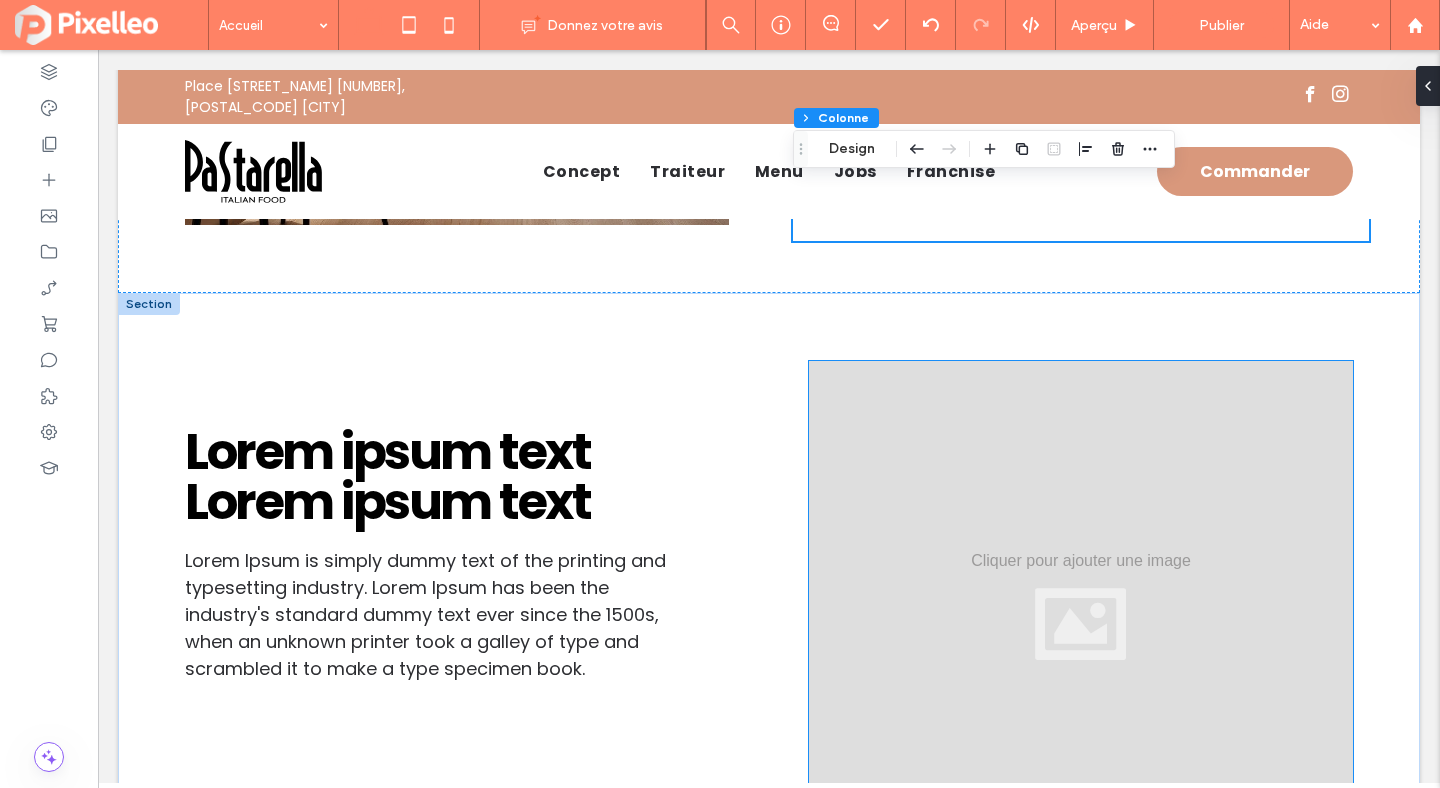 click at bounding box center [1081, 606] 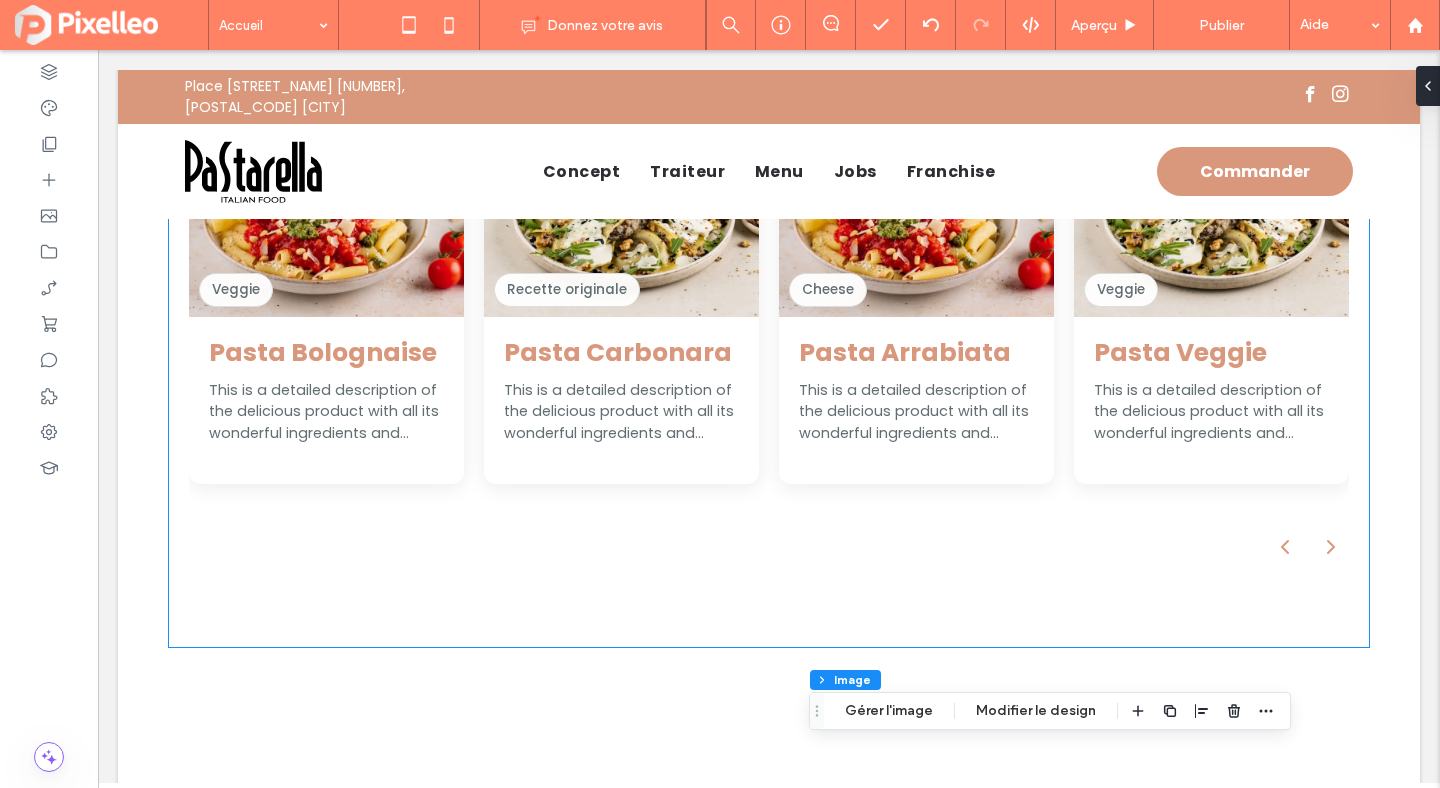 scroll, scrollTop: 1039, scrollLeft: 0, axis: vertical 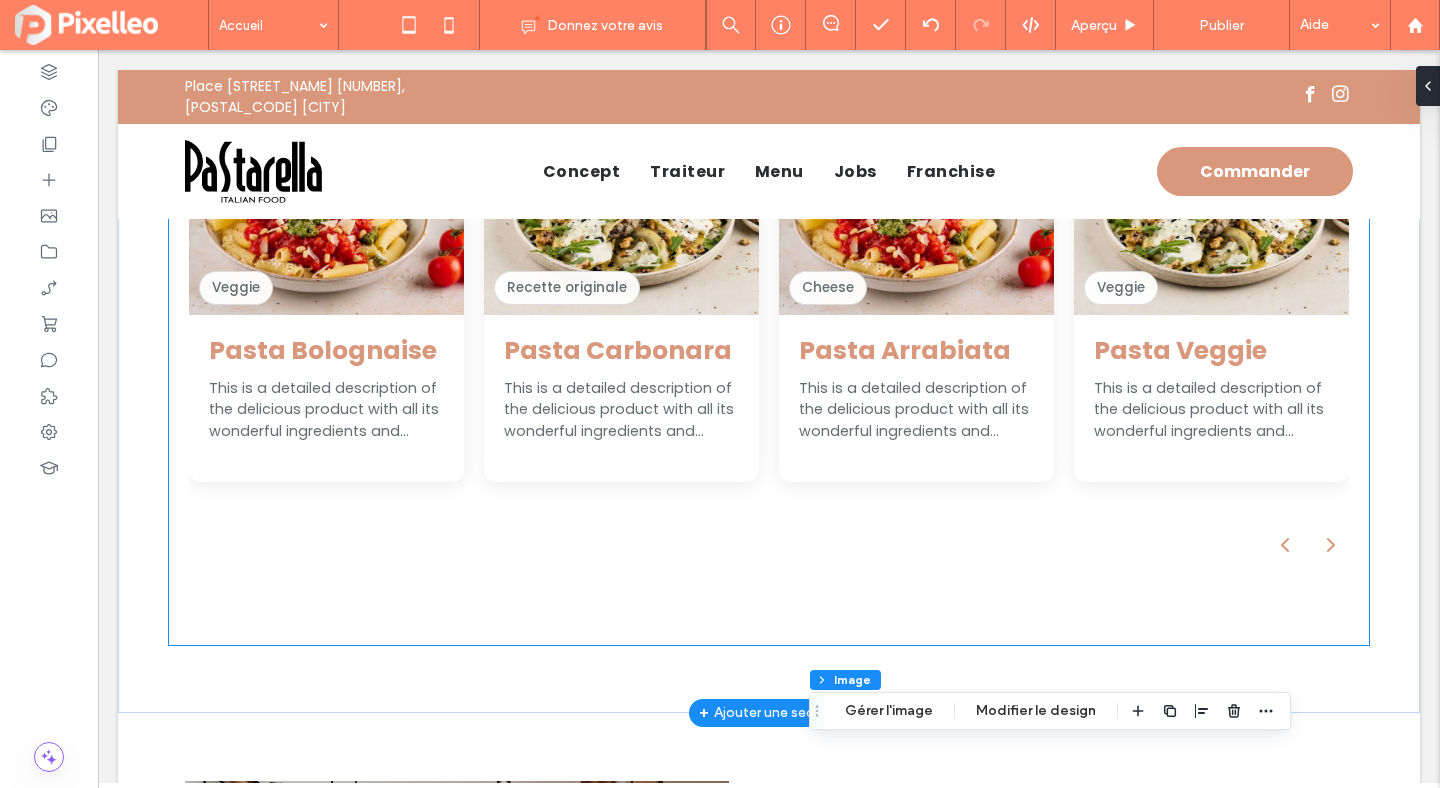 click on "Pasta Carbonara
This is a detailed description of the delicious product with all its wonderful ingredients and features." at bounding box center [621, 398] 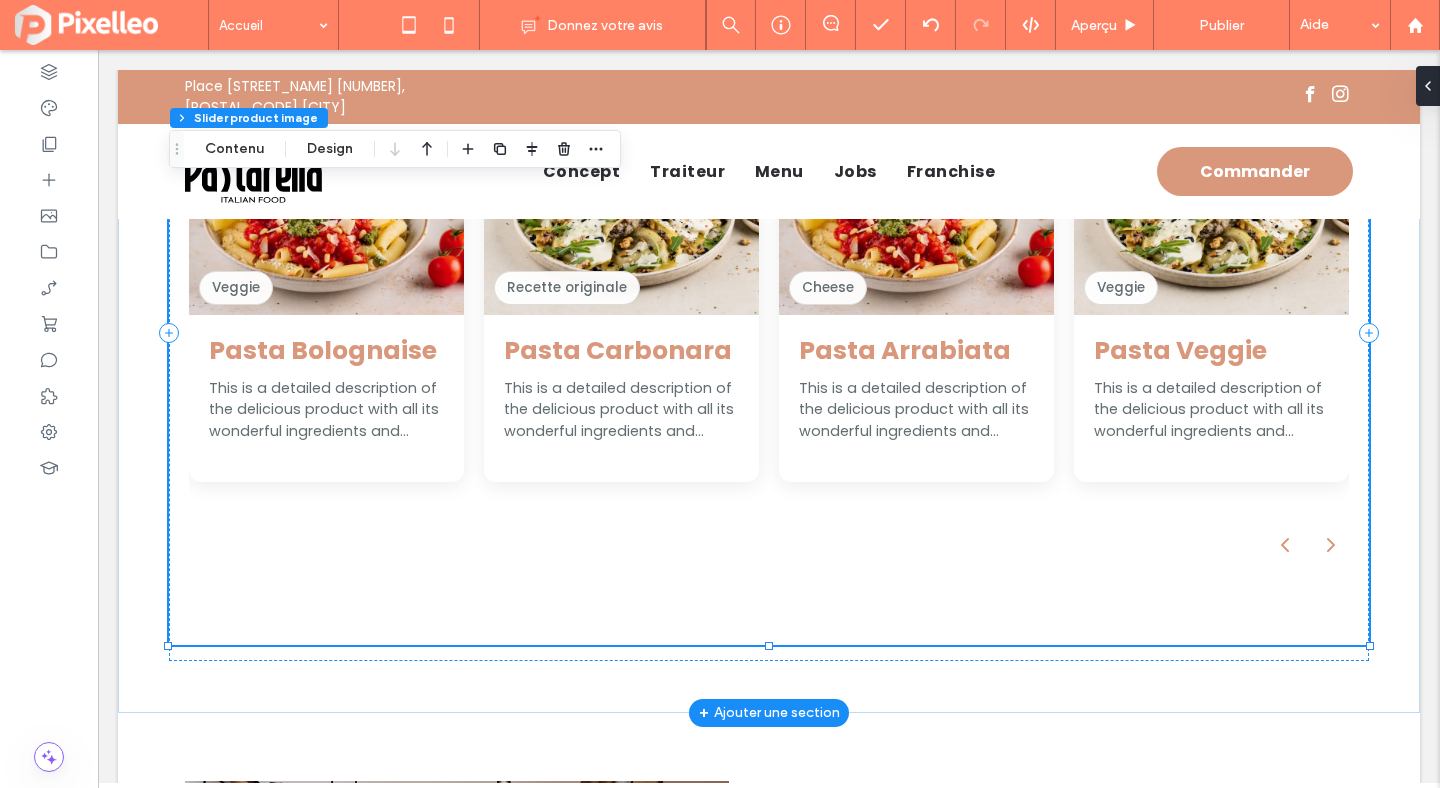 type on "**" 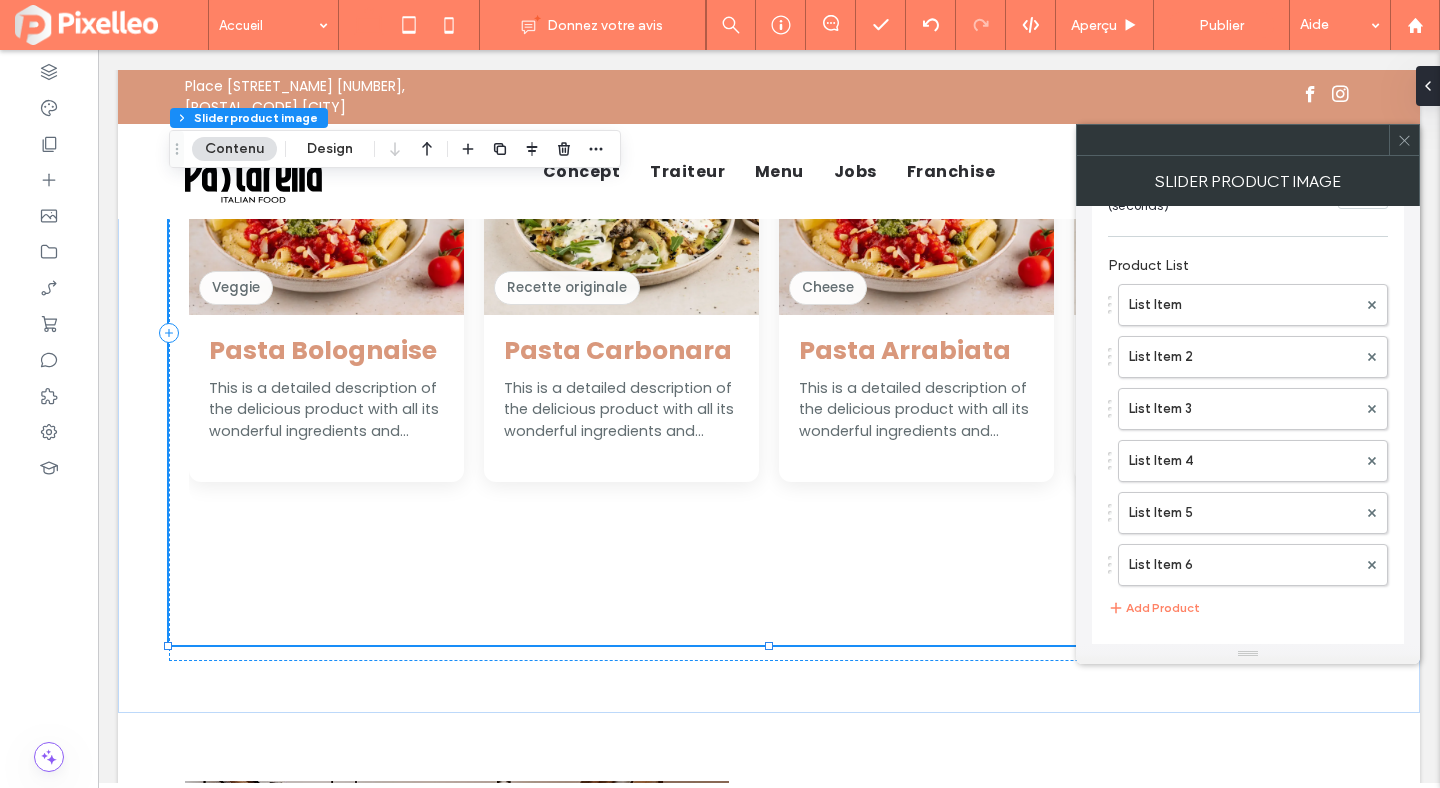 scroll, scrollTop: 448, scrollLeft: 0, axis: vertical 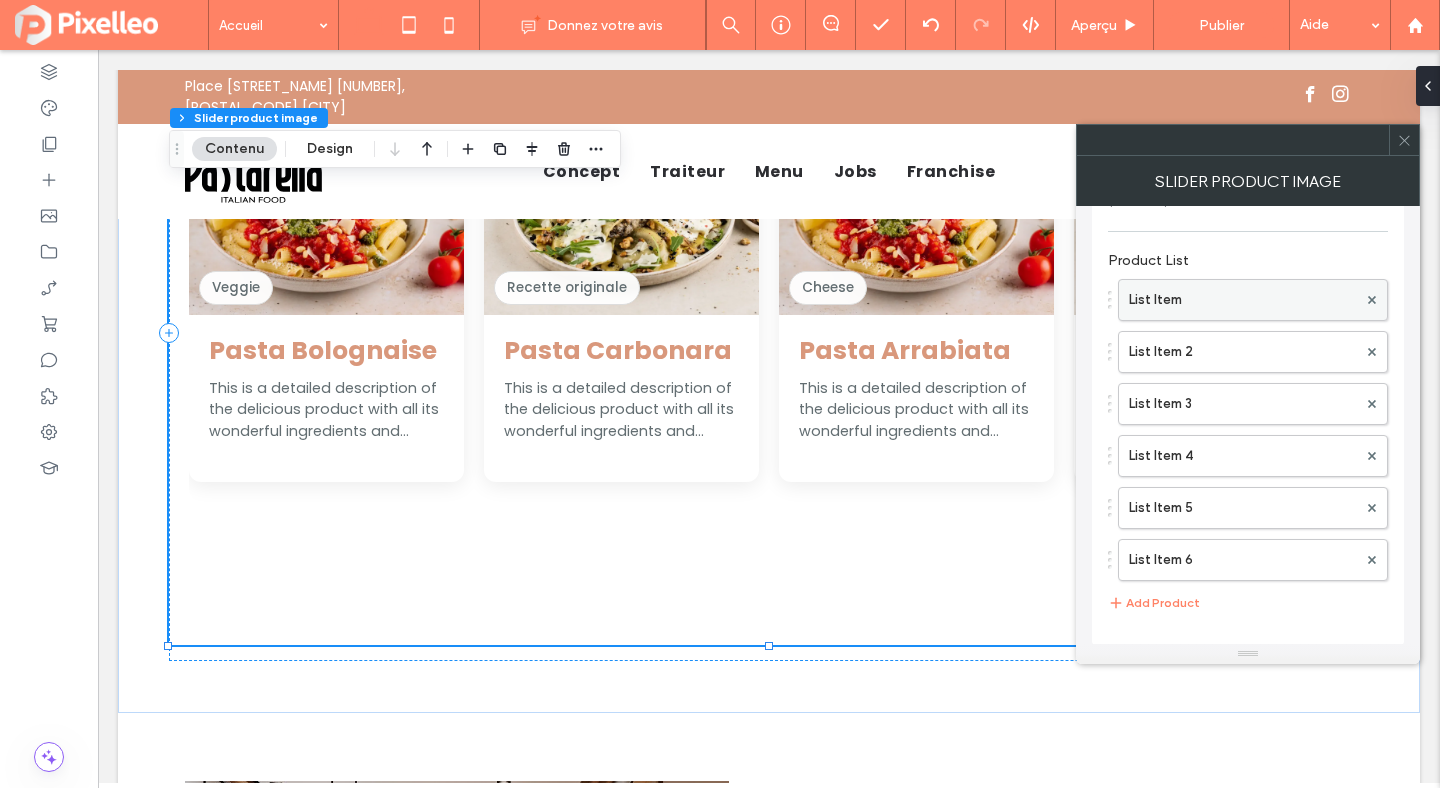 click on "List Item" at bounding box center [1243, 300] 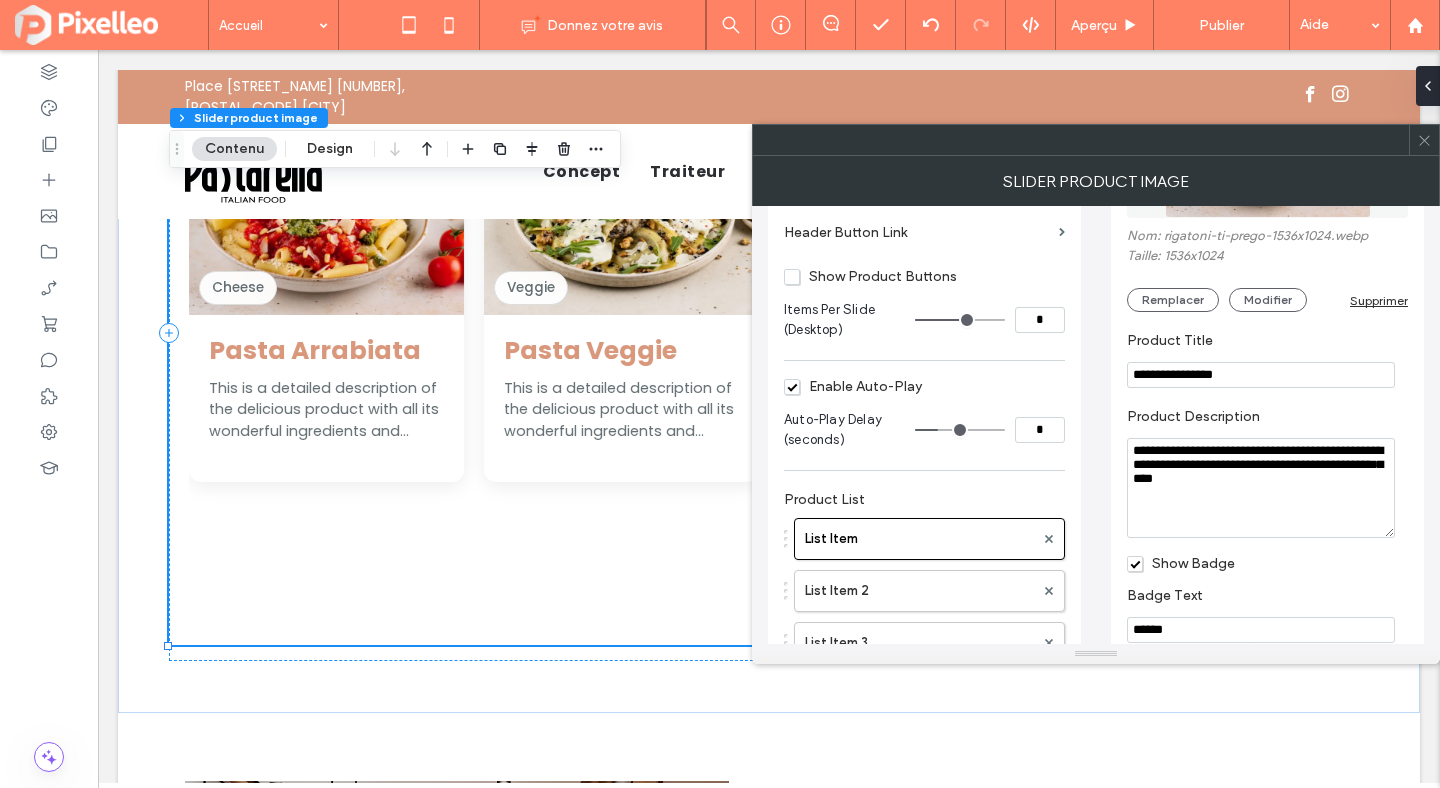 scroll, scrollTop: 205, scrollLeft: 0, axis: vertical 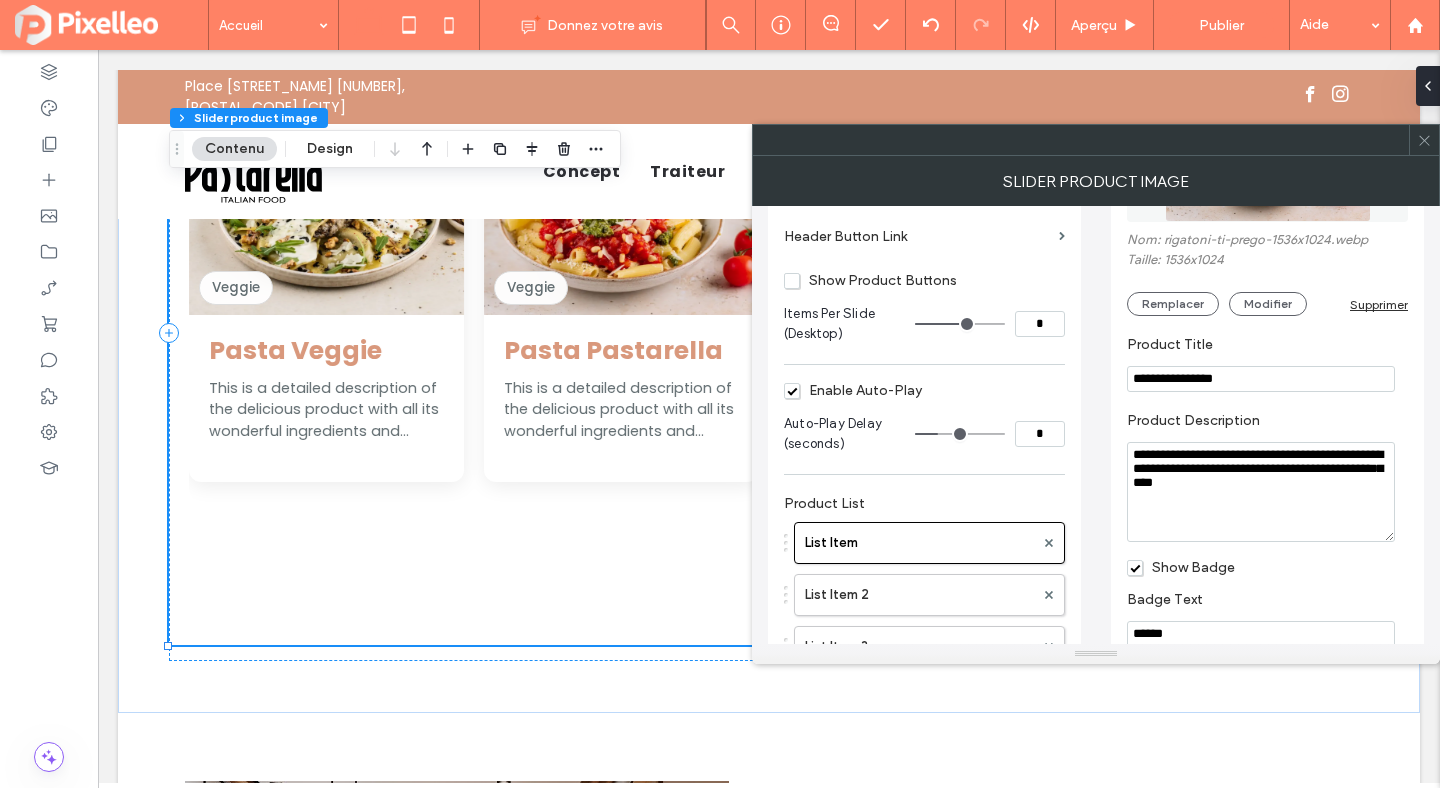 click 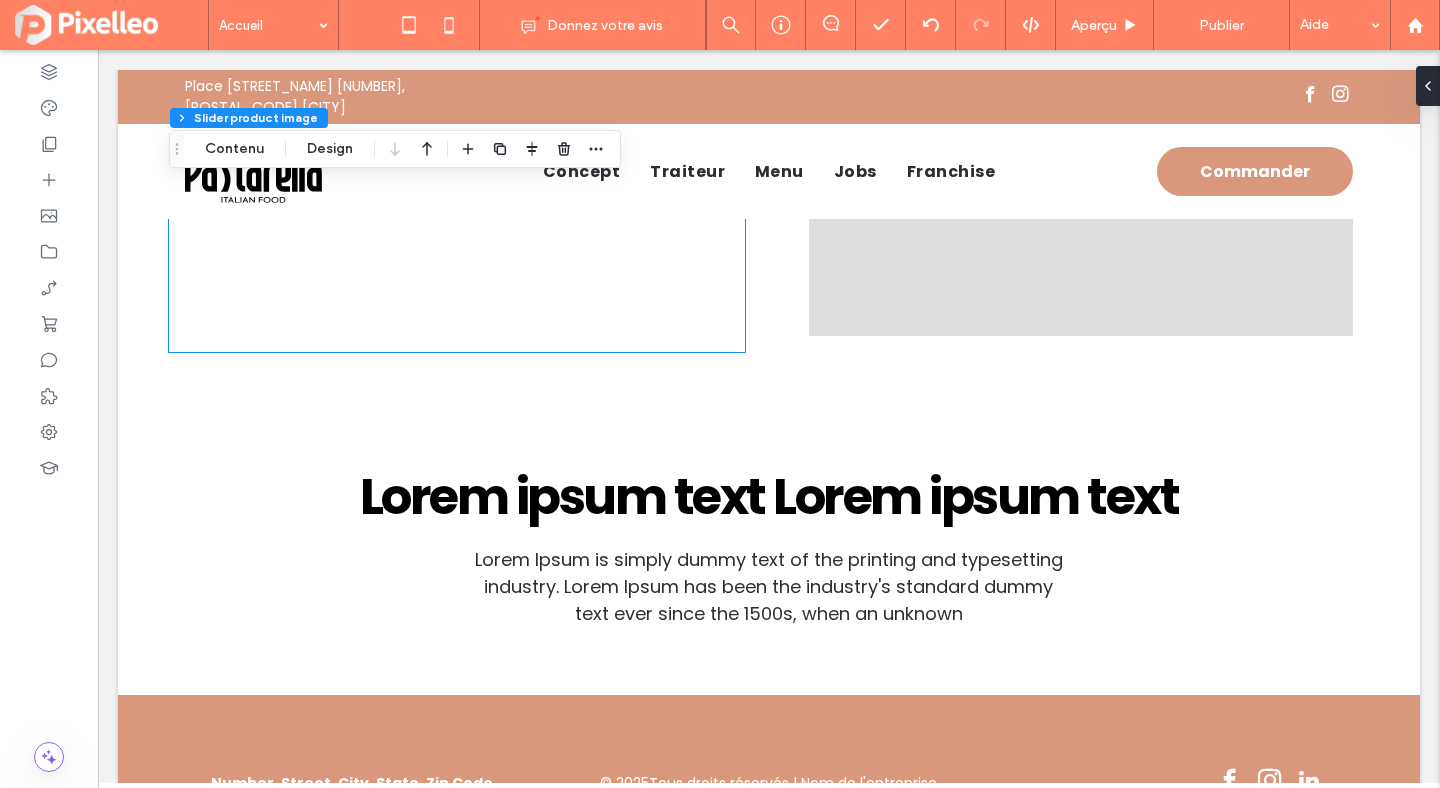 scroll, scrollTop: 2683, scrollLeft: 0, axis: vertical 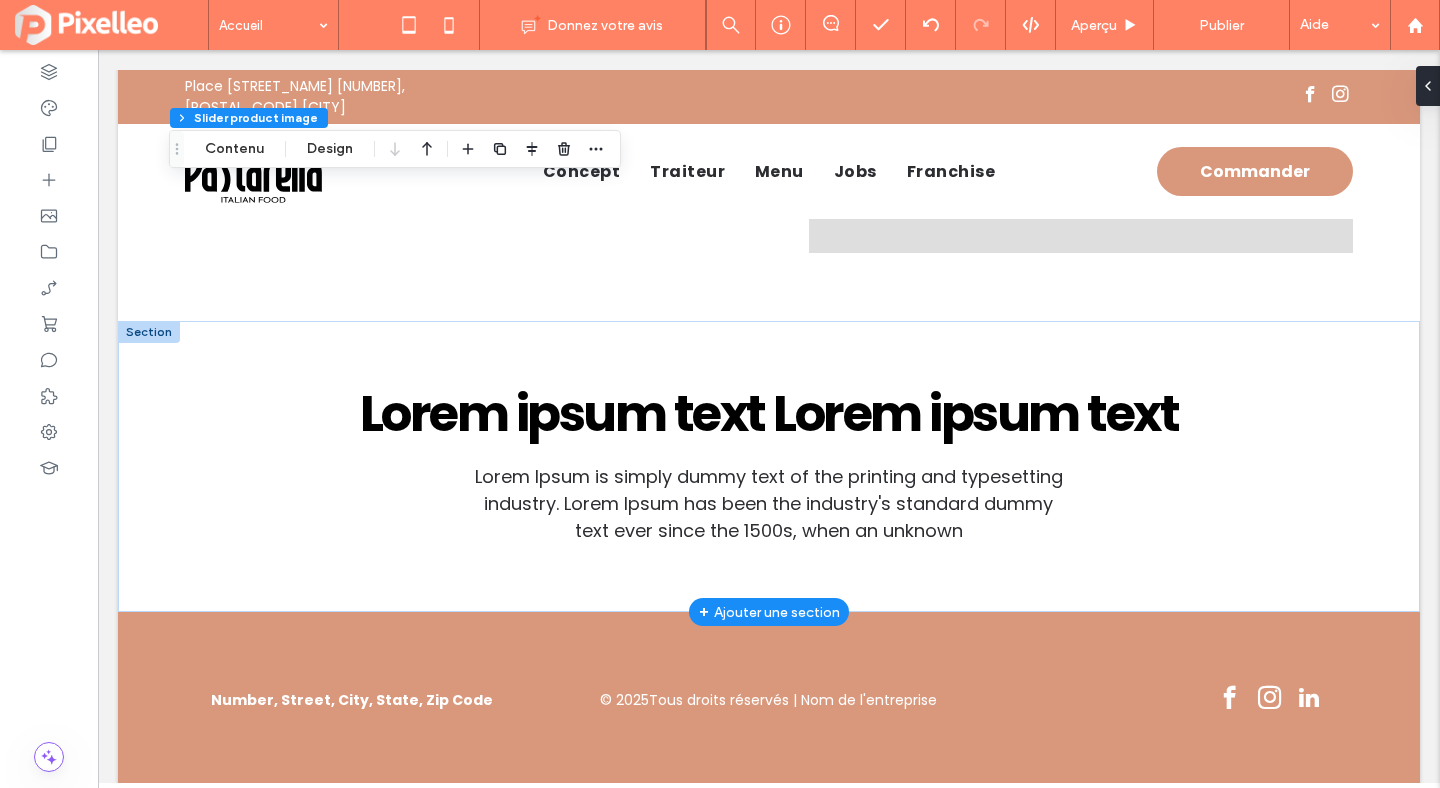 click at bounding box center (149, 332) 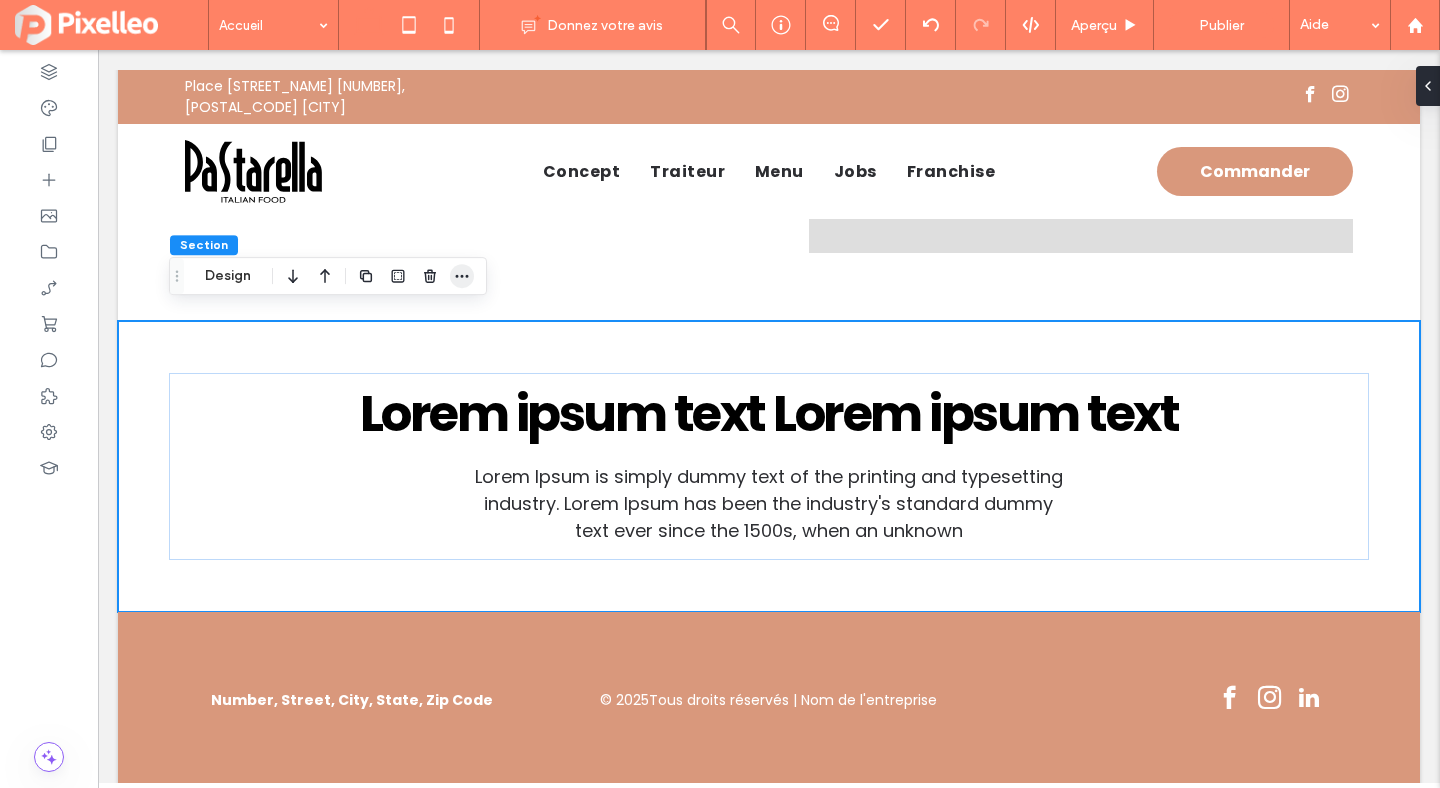 click 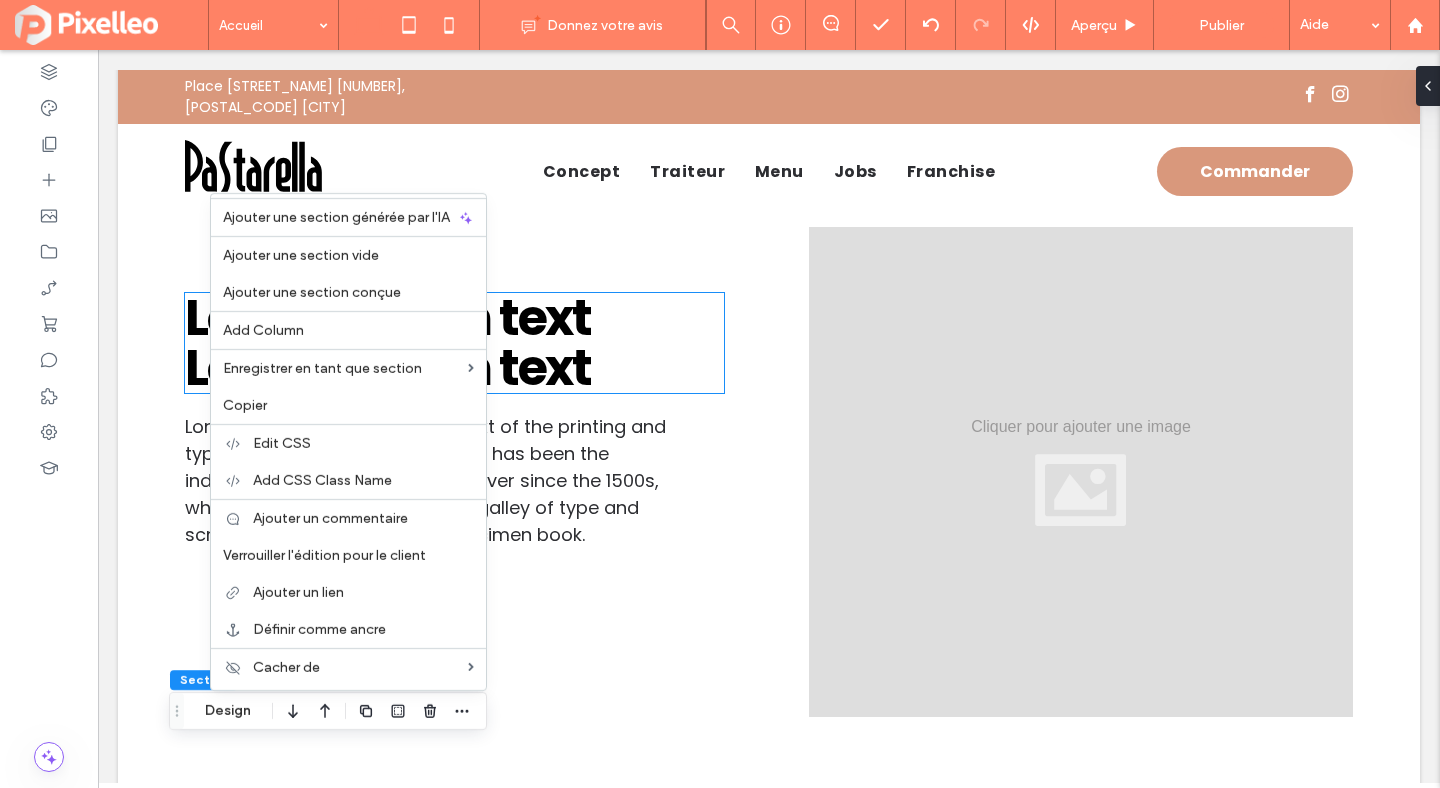 scroll, scrollTop: 2211, scrollLeft: 0, axis: vertical 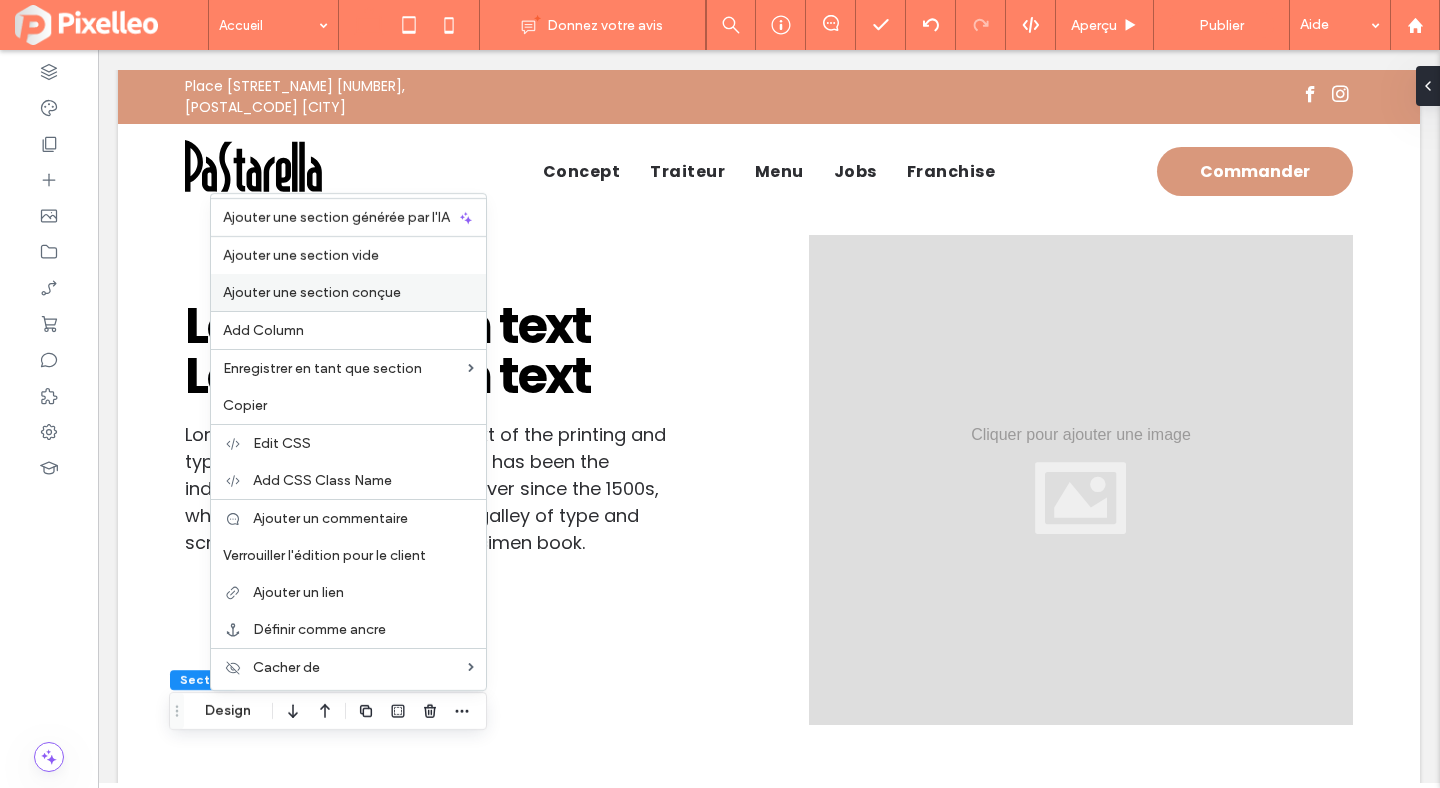 click on "Ajouter une section conçue" at bounding box center (312, 292) 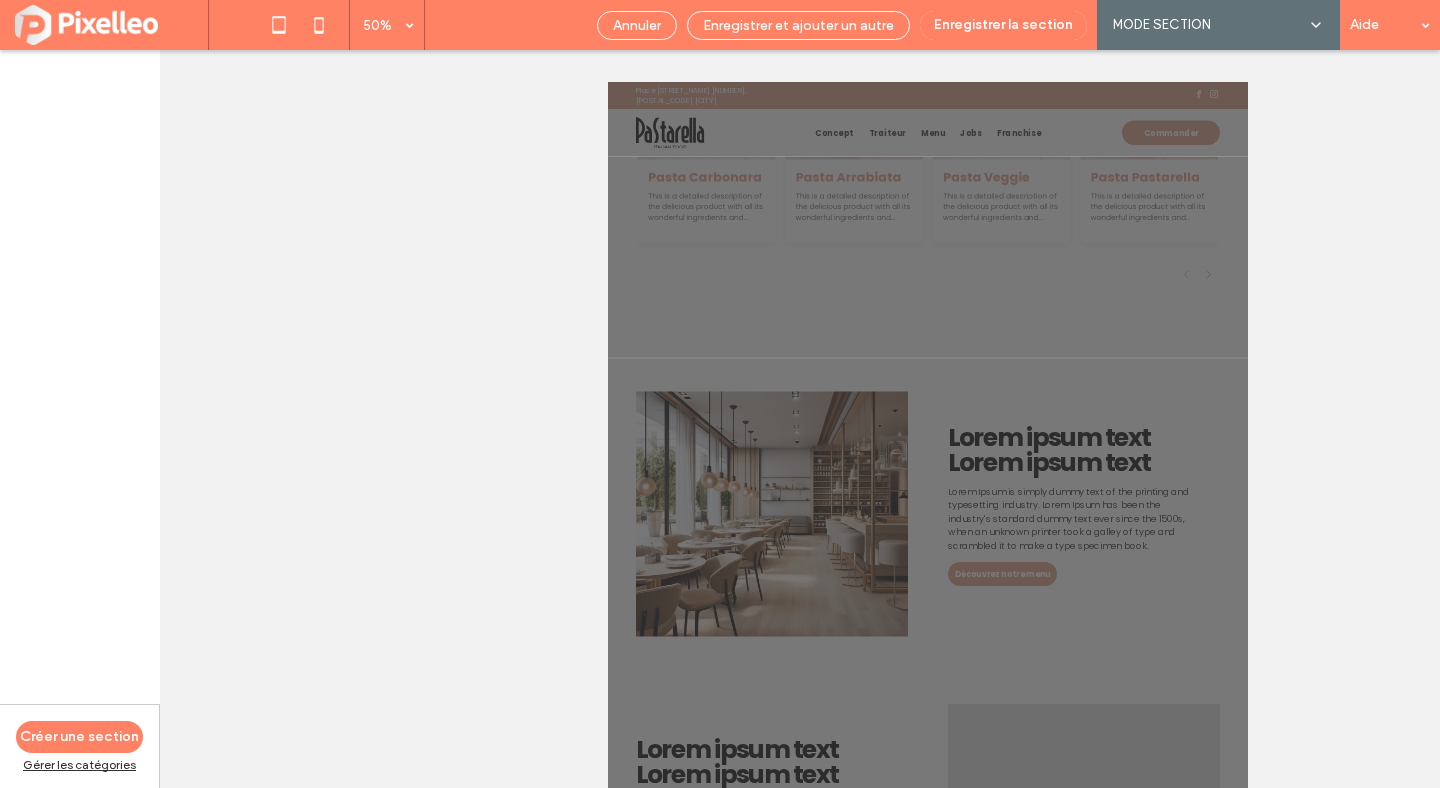 scroll, scrollTop: 1131, scrollLeft: 0, axis: vertical 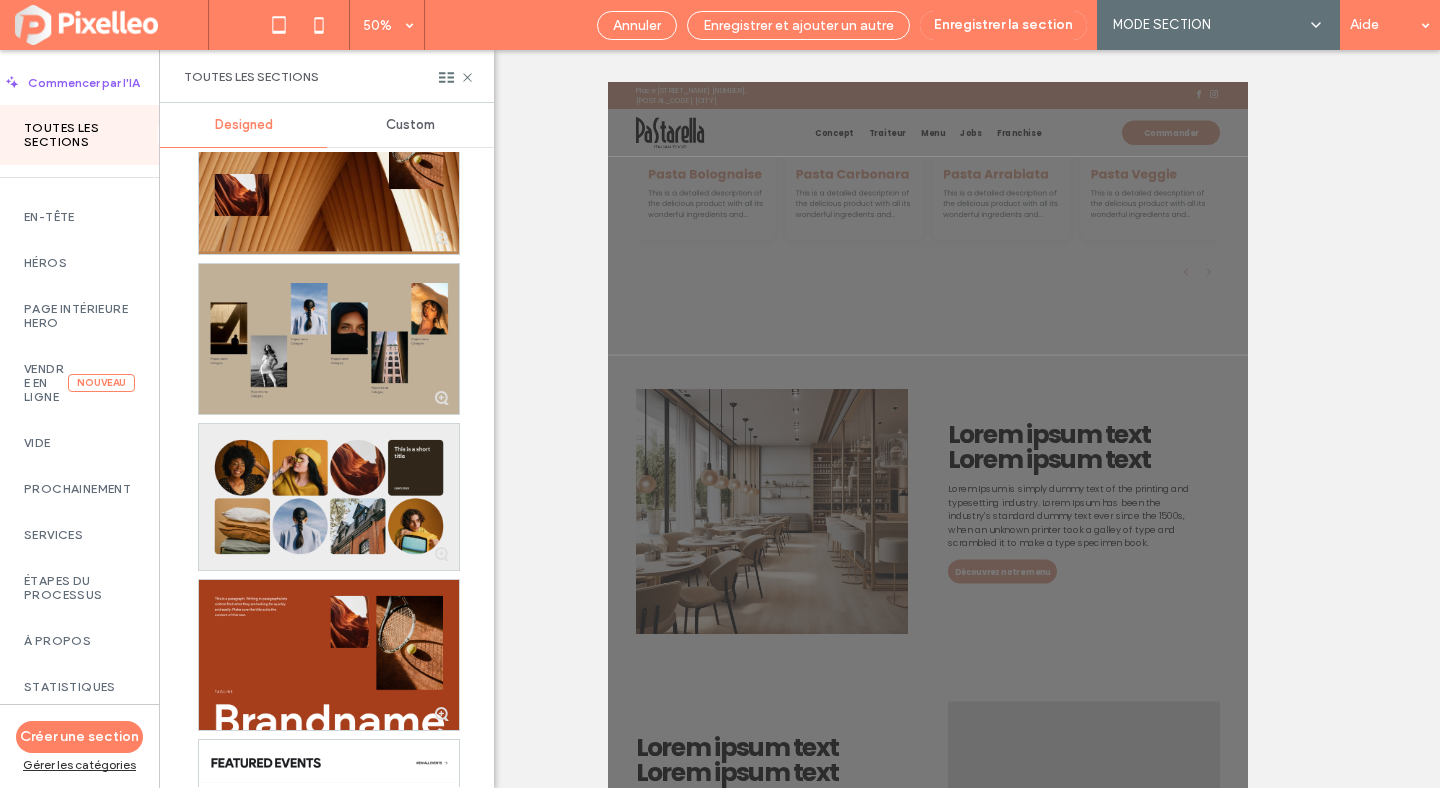 click at bounding box center [329, 497] 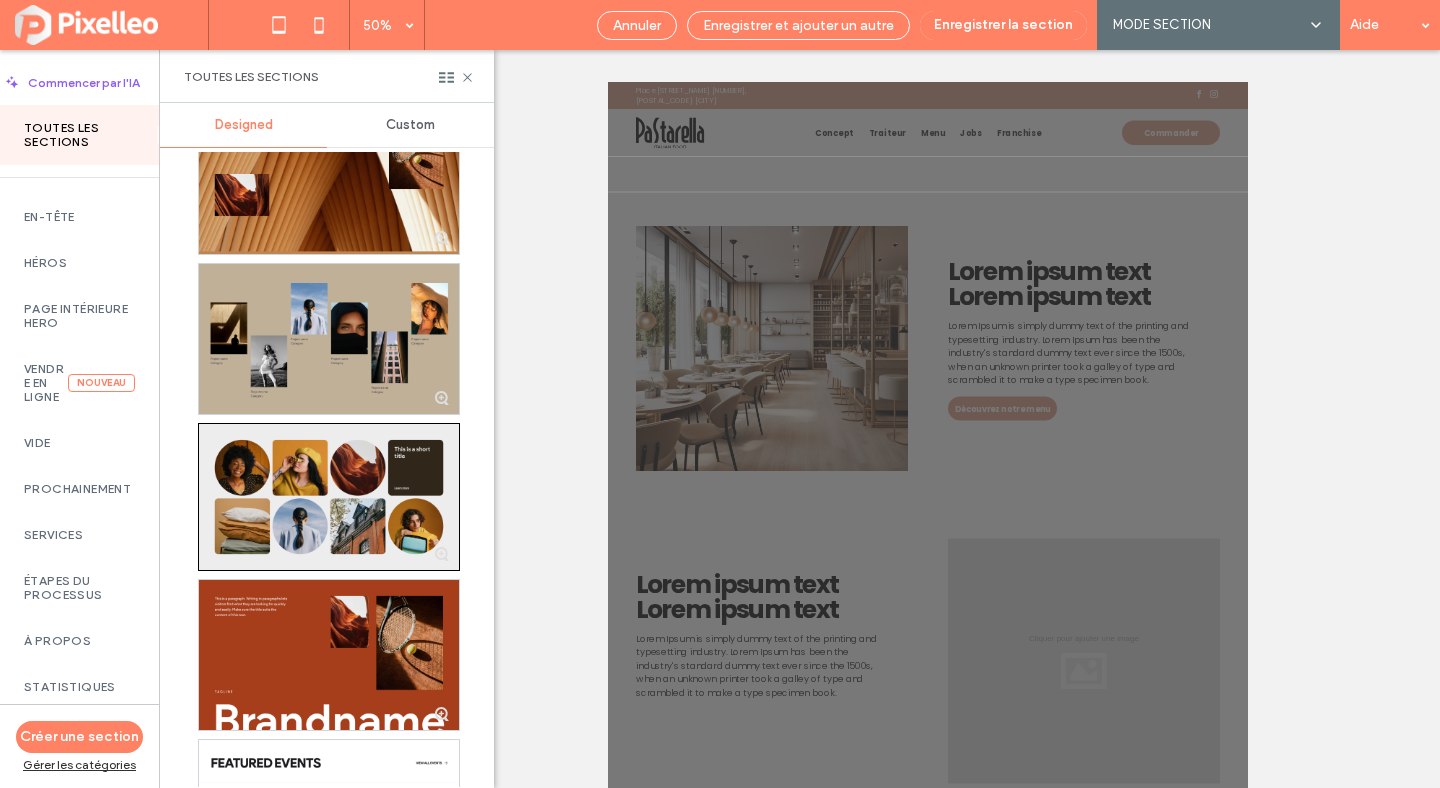 scroll, scrollTop: 1471, scrollLeft: 0, axis: vertical 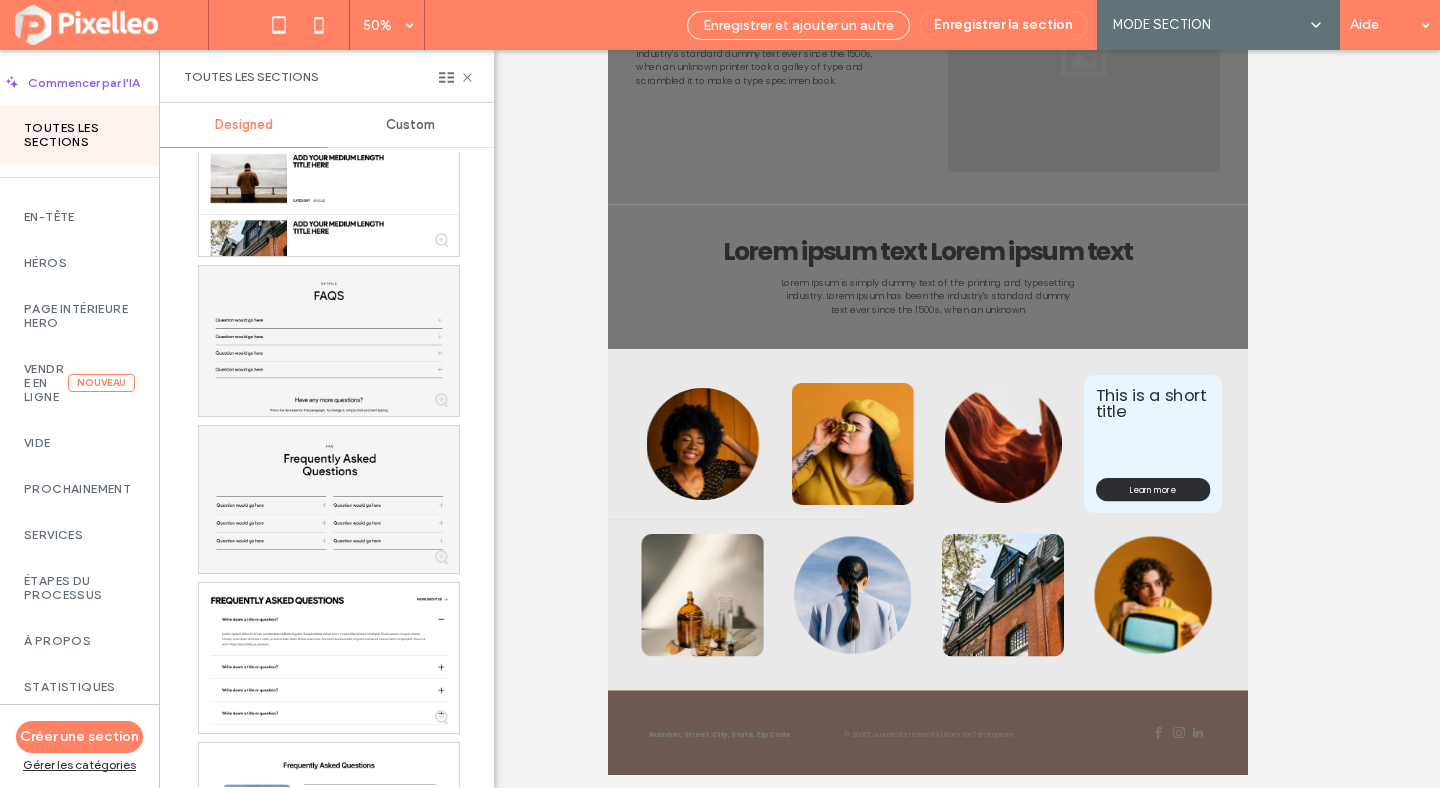 click on "Annuler" at bounding box center (637, 25) 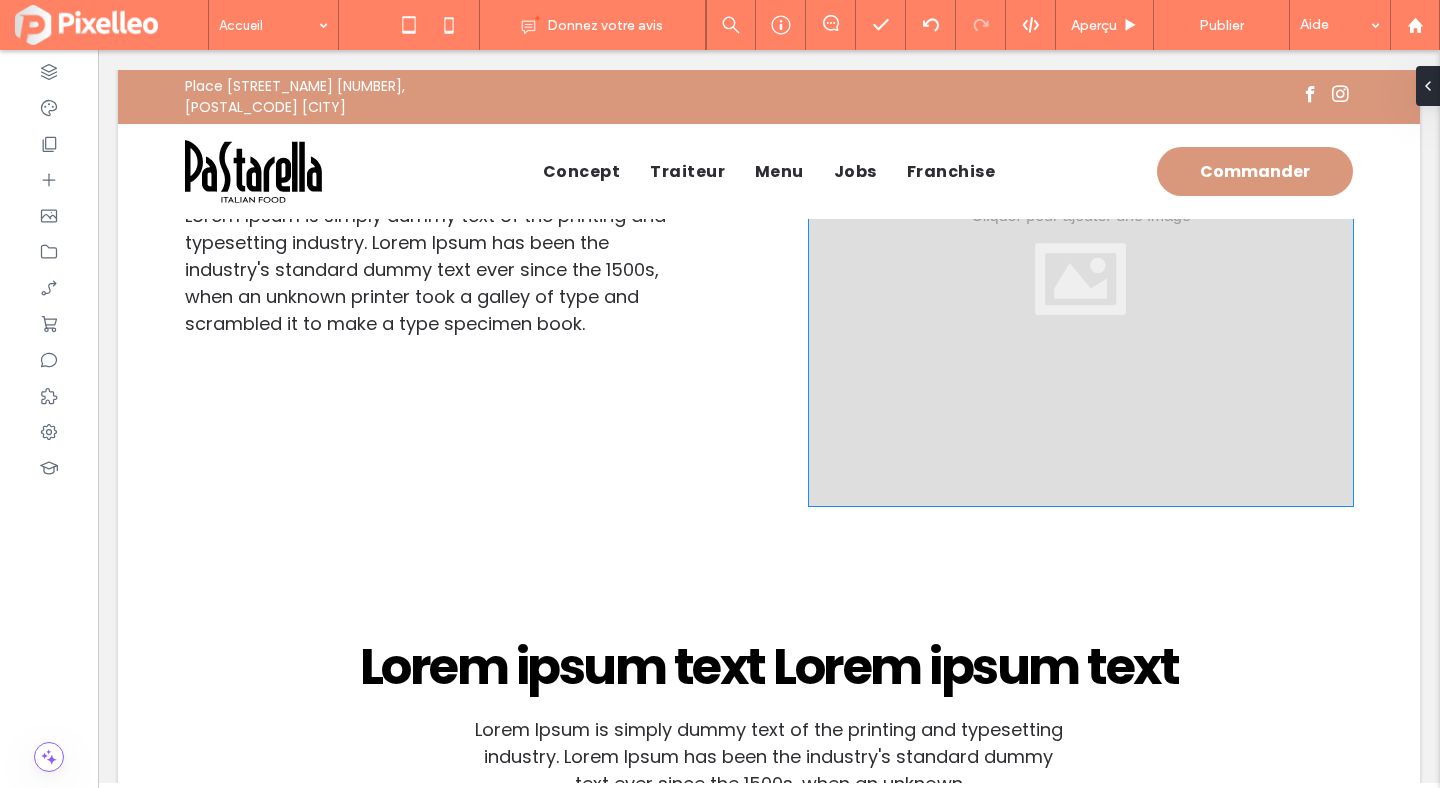 scroll, scrollTop: 2683, scrollLeft: 0, axis: vertical 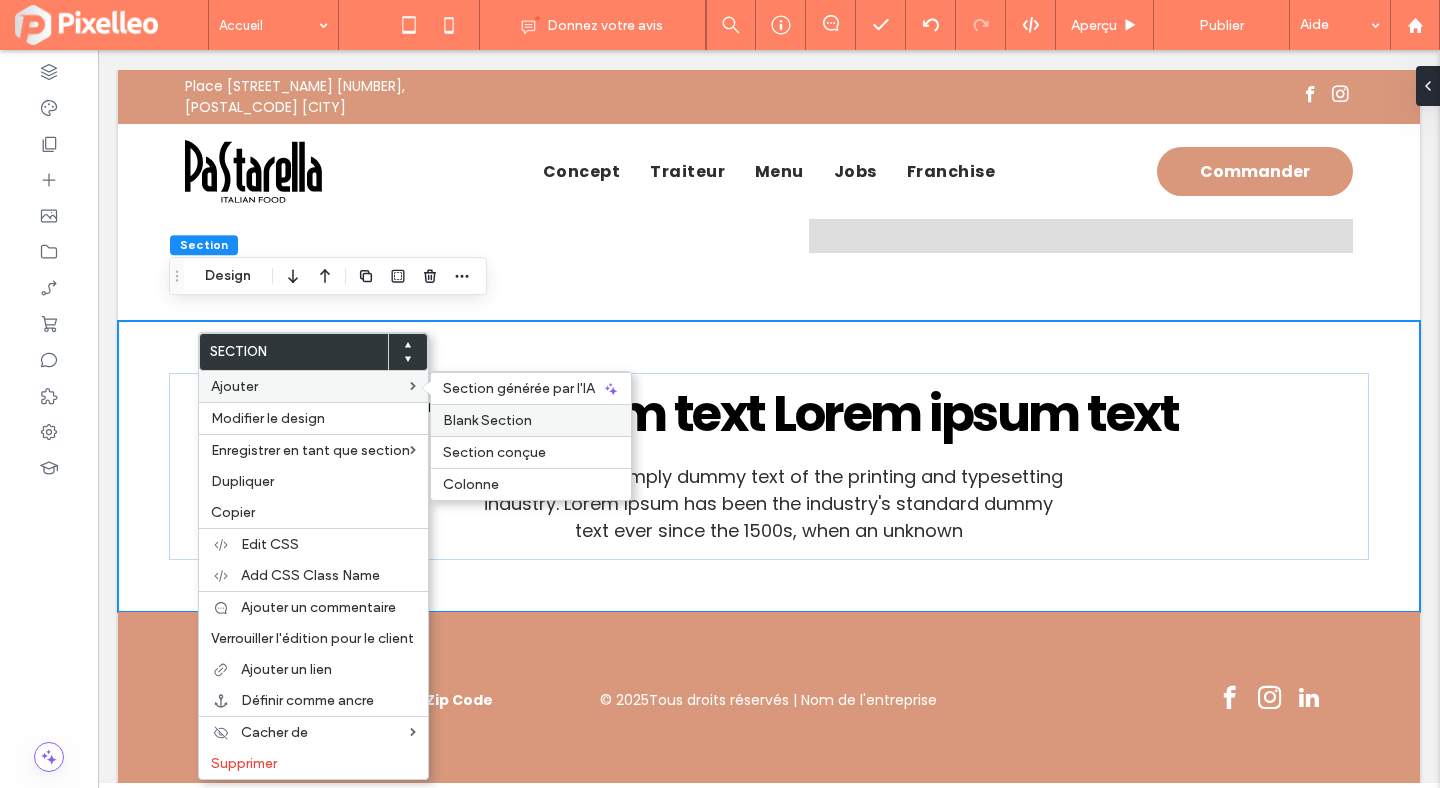 click on "Blank Section" at bounding box center [487, 420] 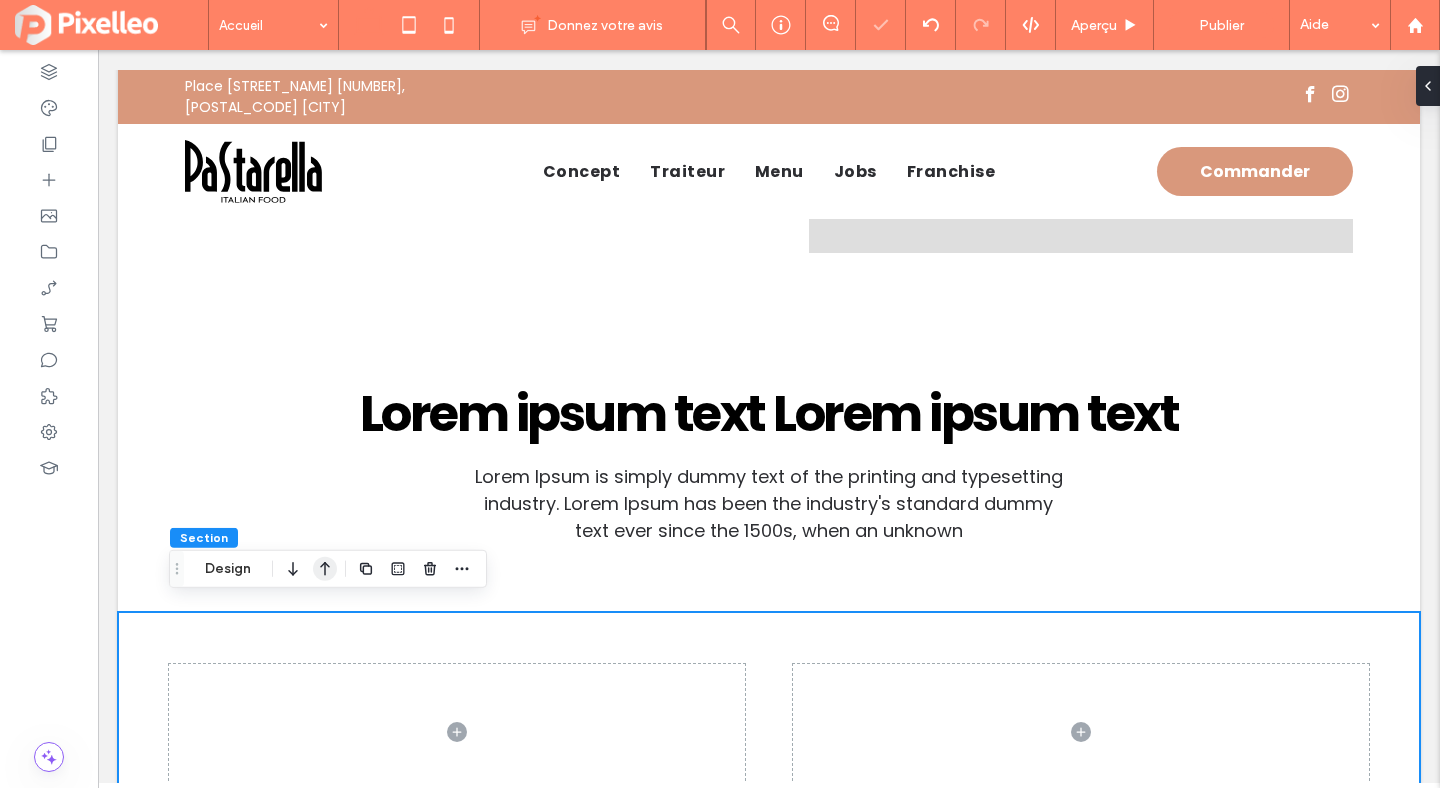 click 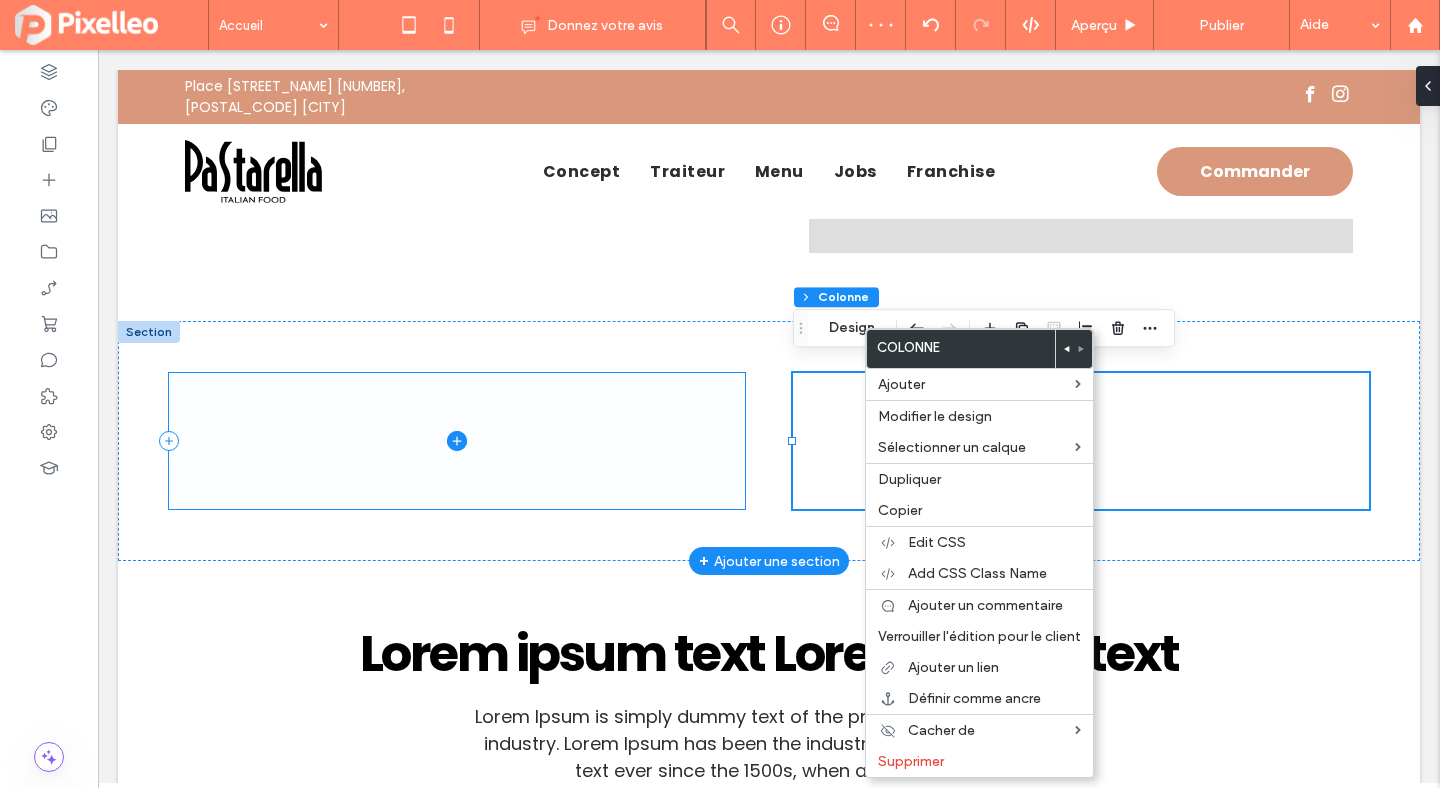 click at bounding box center (457, 441) 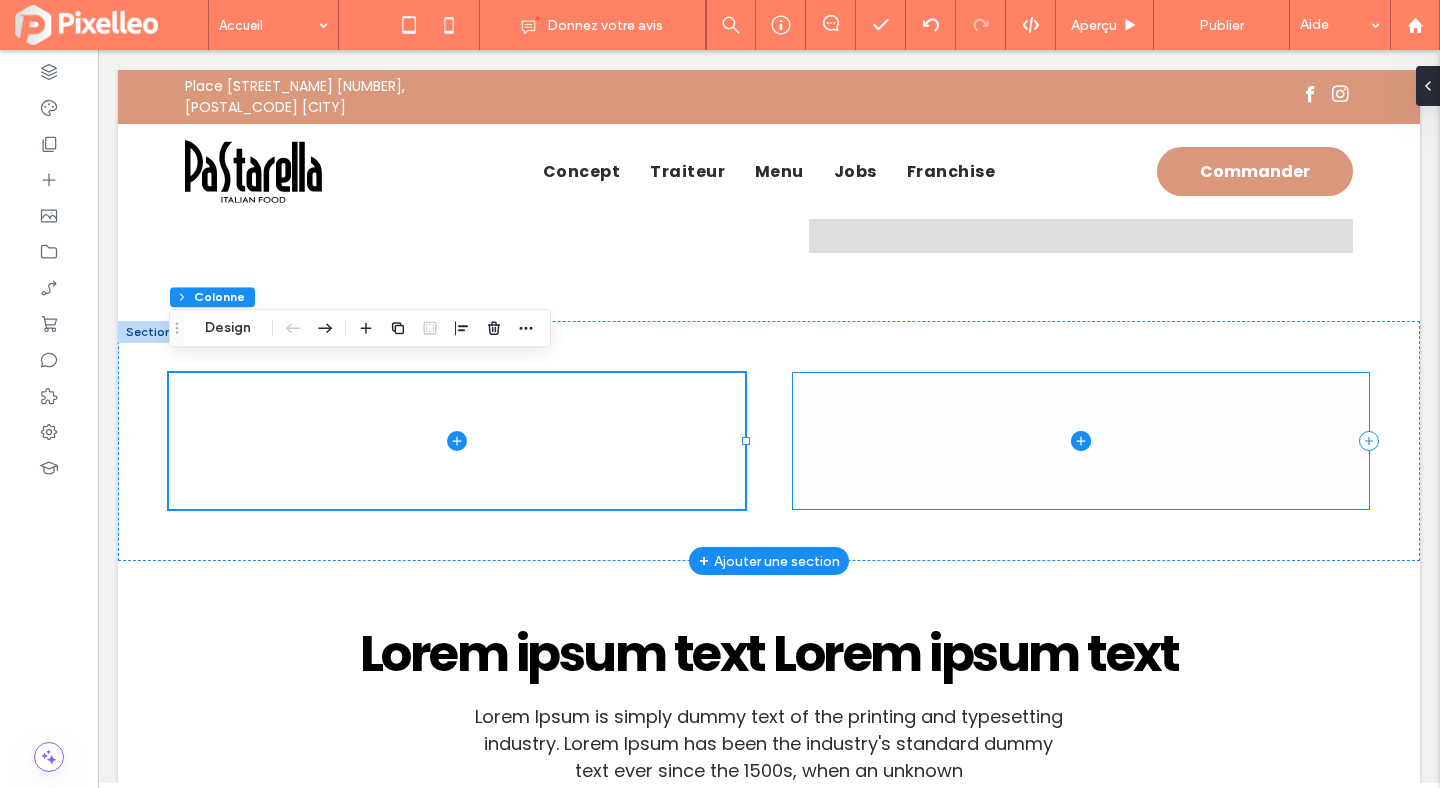 click at bounding box center [1081, 441] 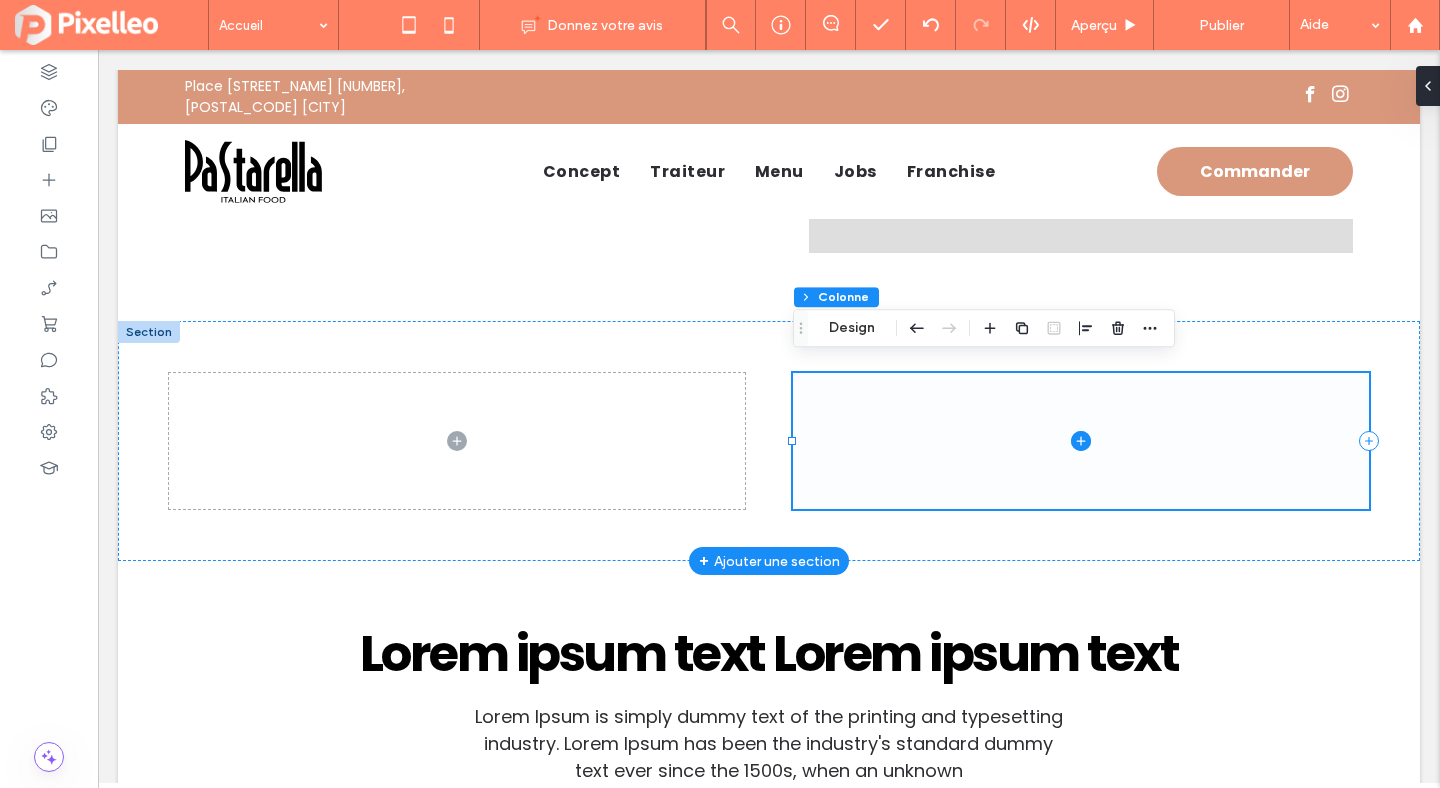 click at bounding box center (1081, 441) 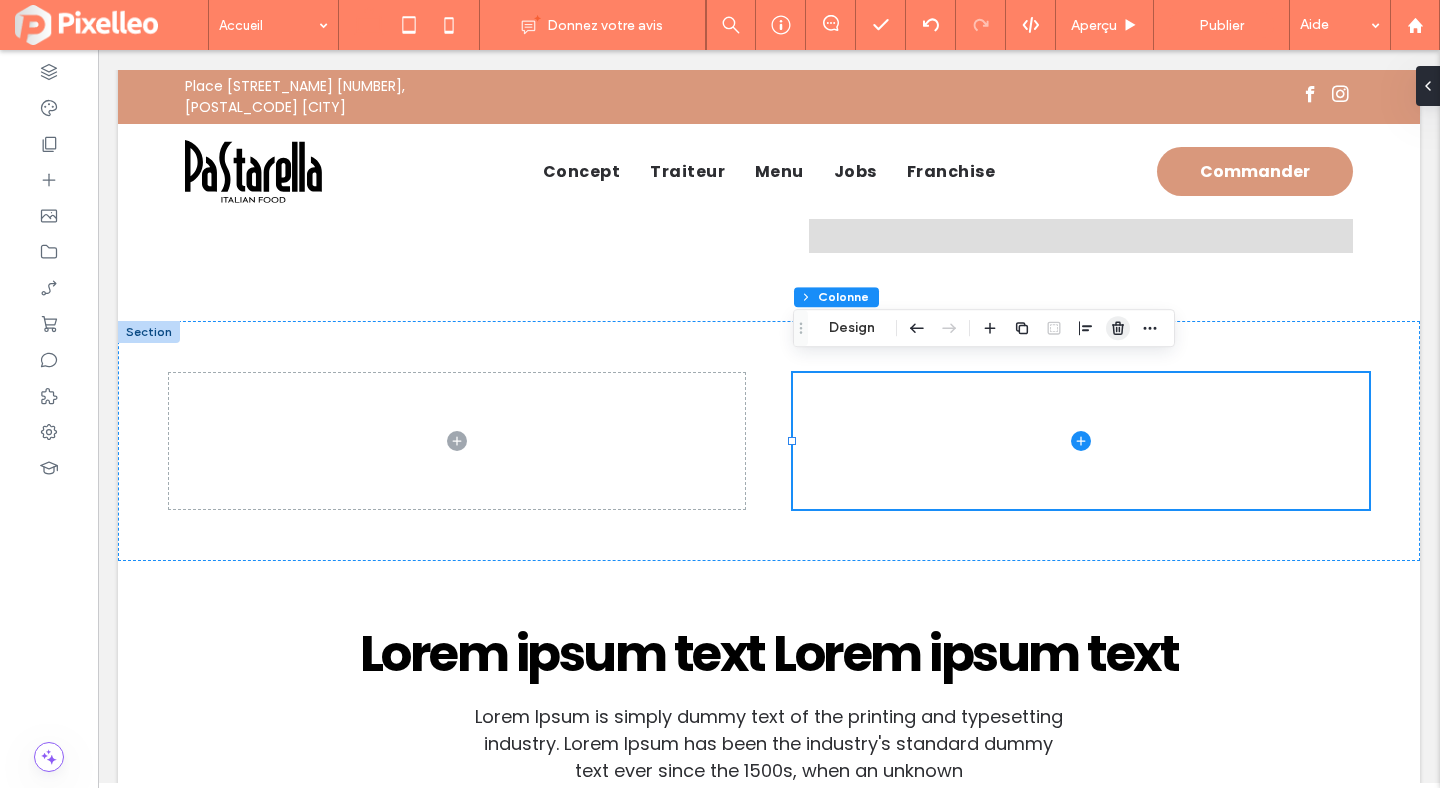 click 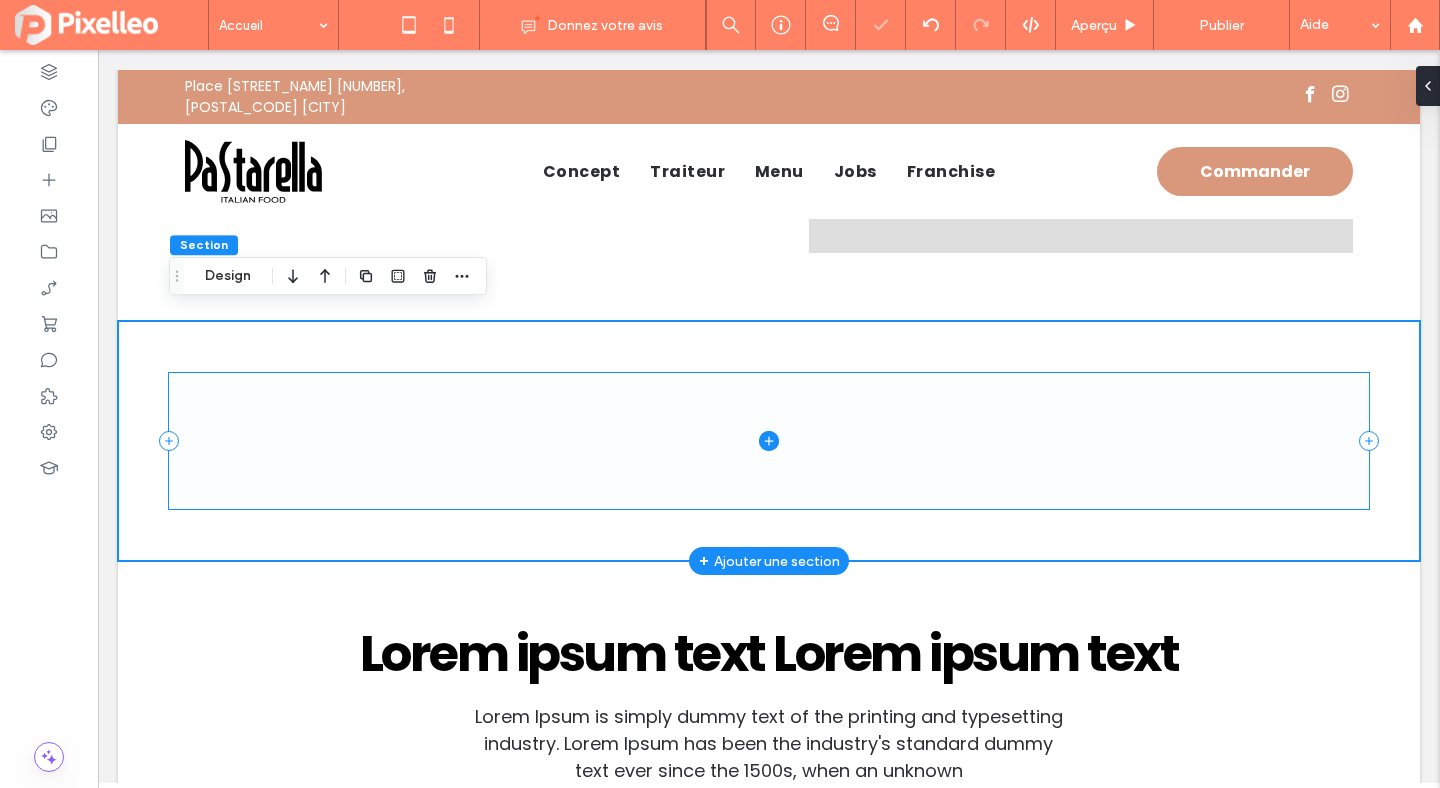 click at bounding box center (769, 441) 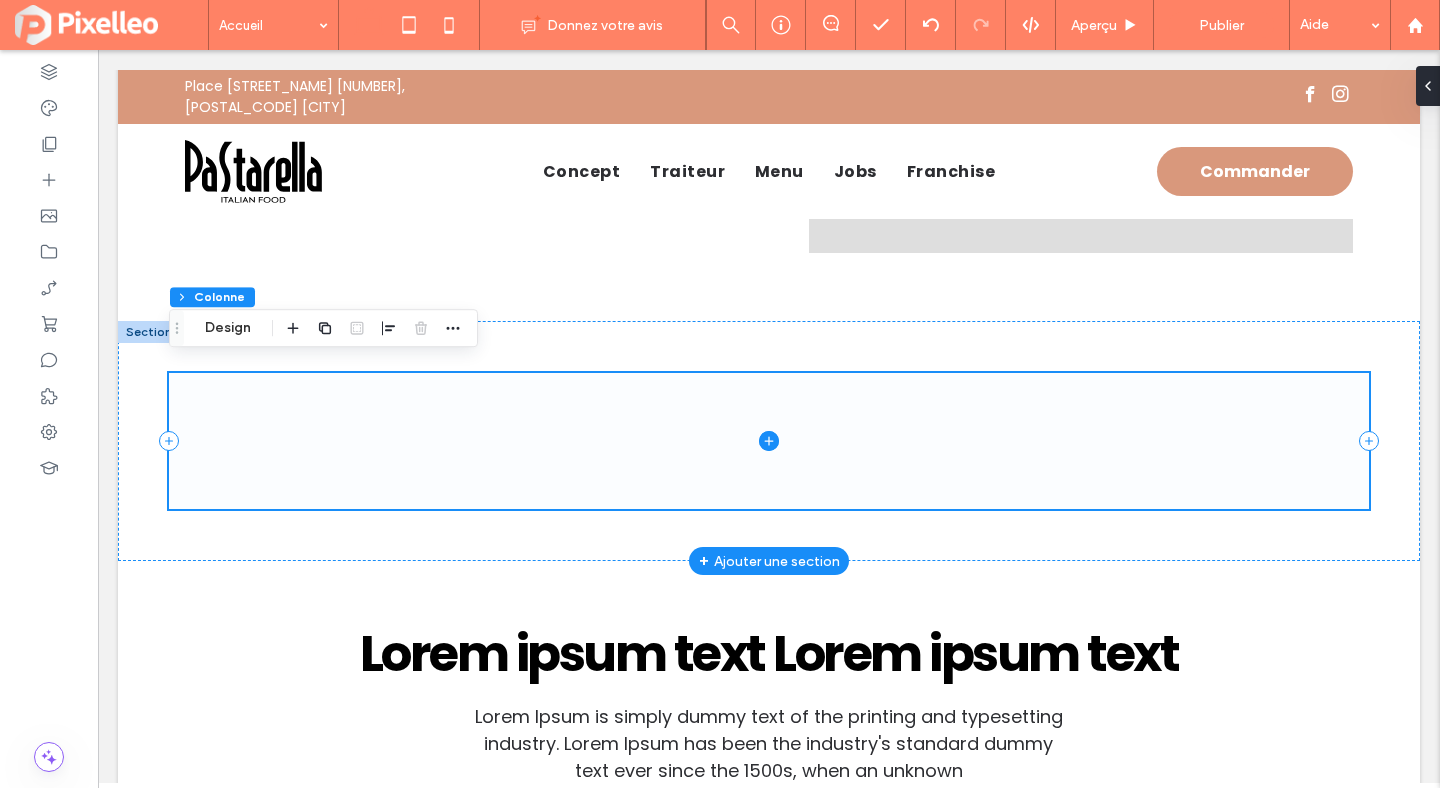 click at bounding box center (769, 441) 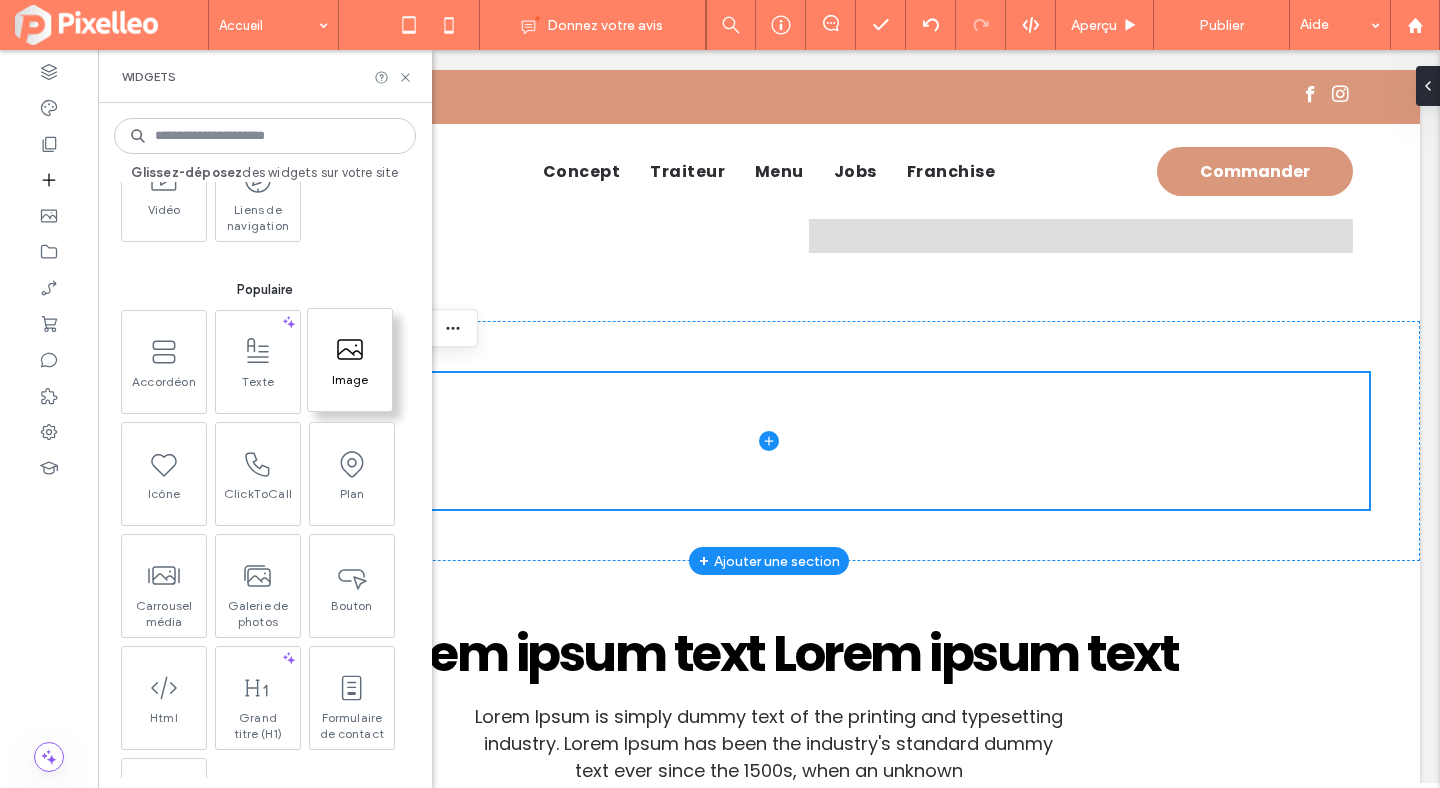 scroll, scrollTop: 121, scrollLeft: 0, axis: vertical 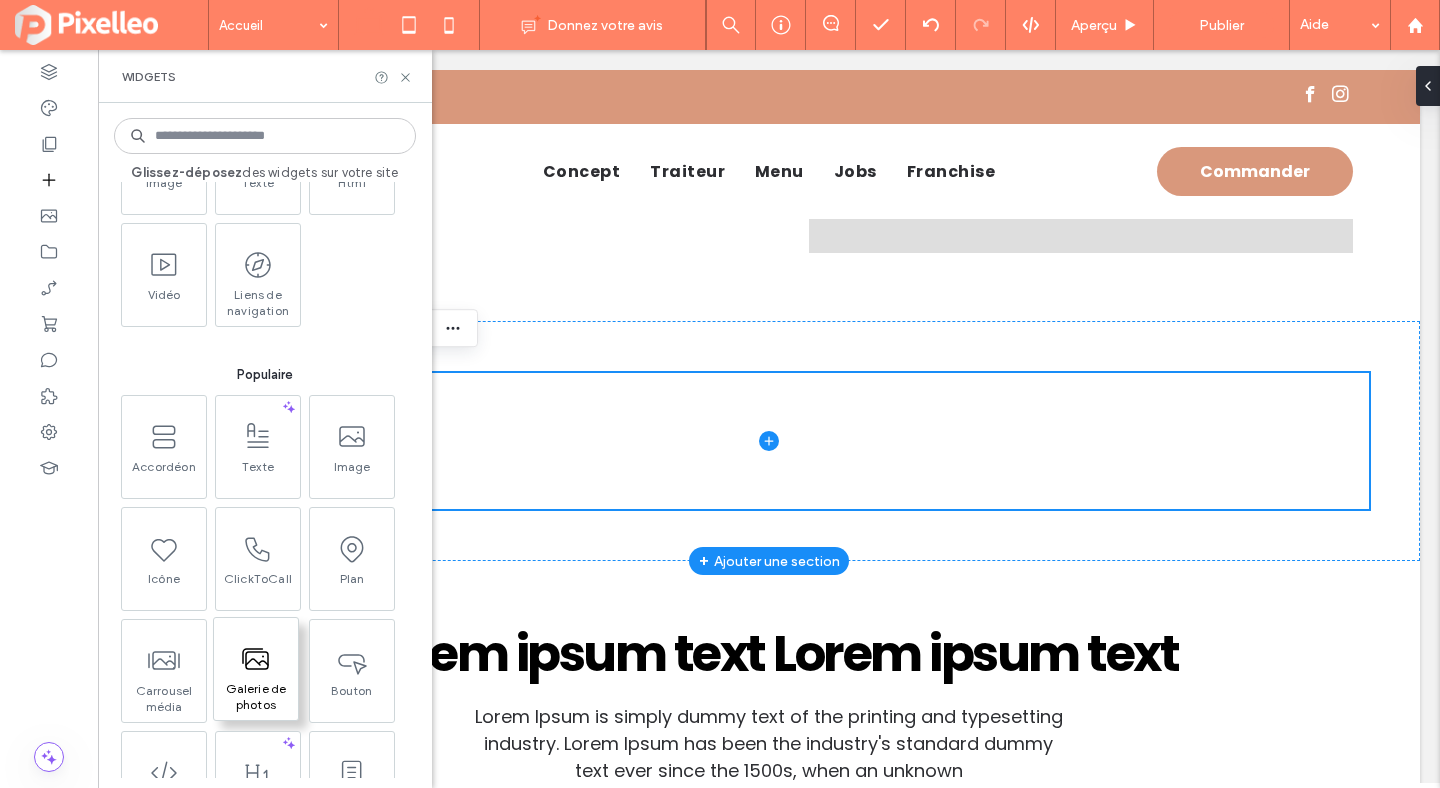 click 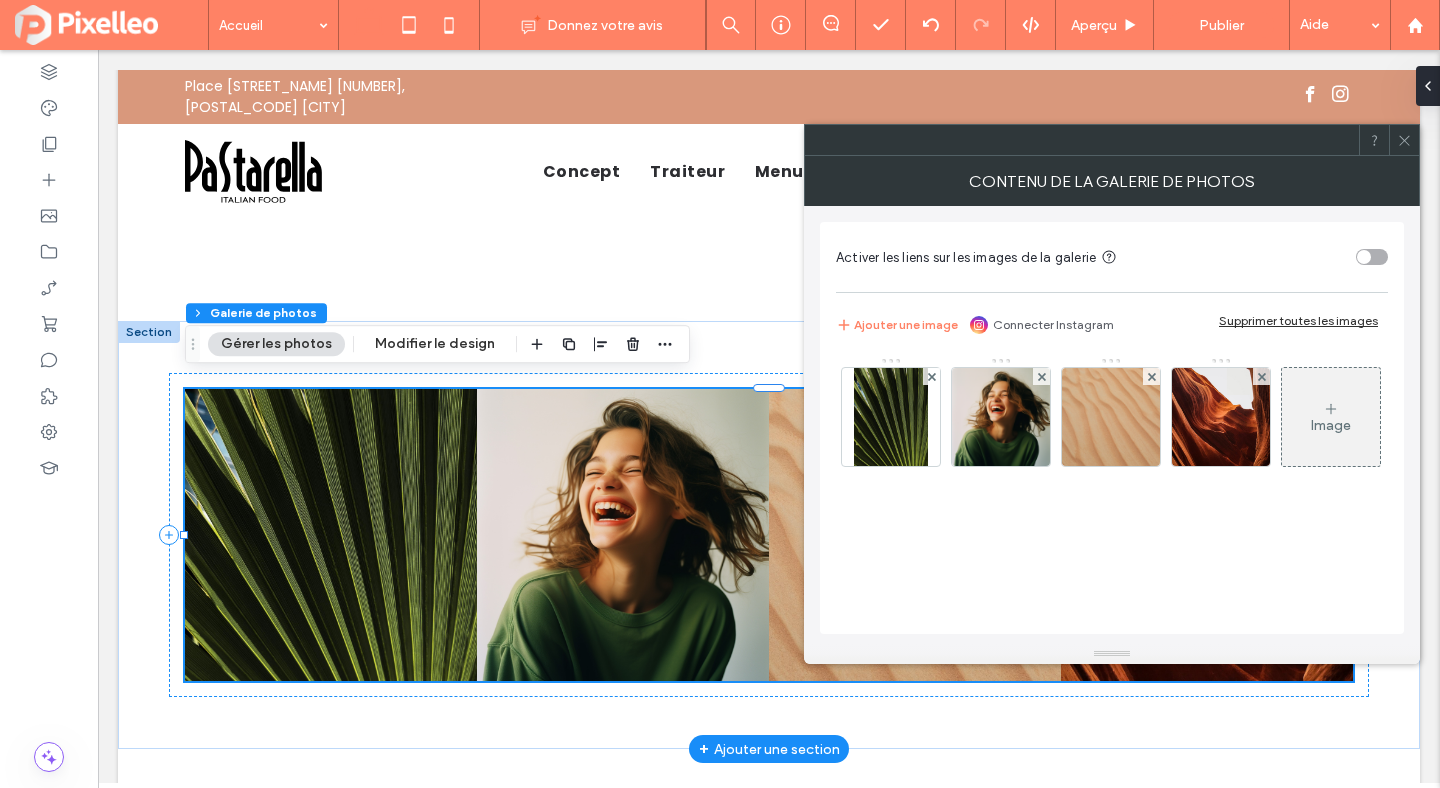 click 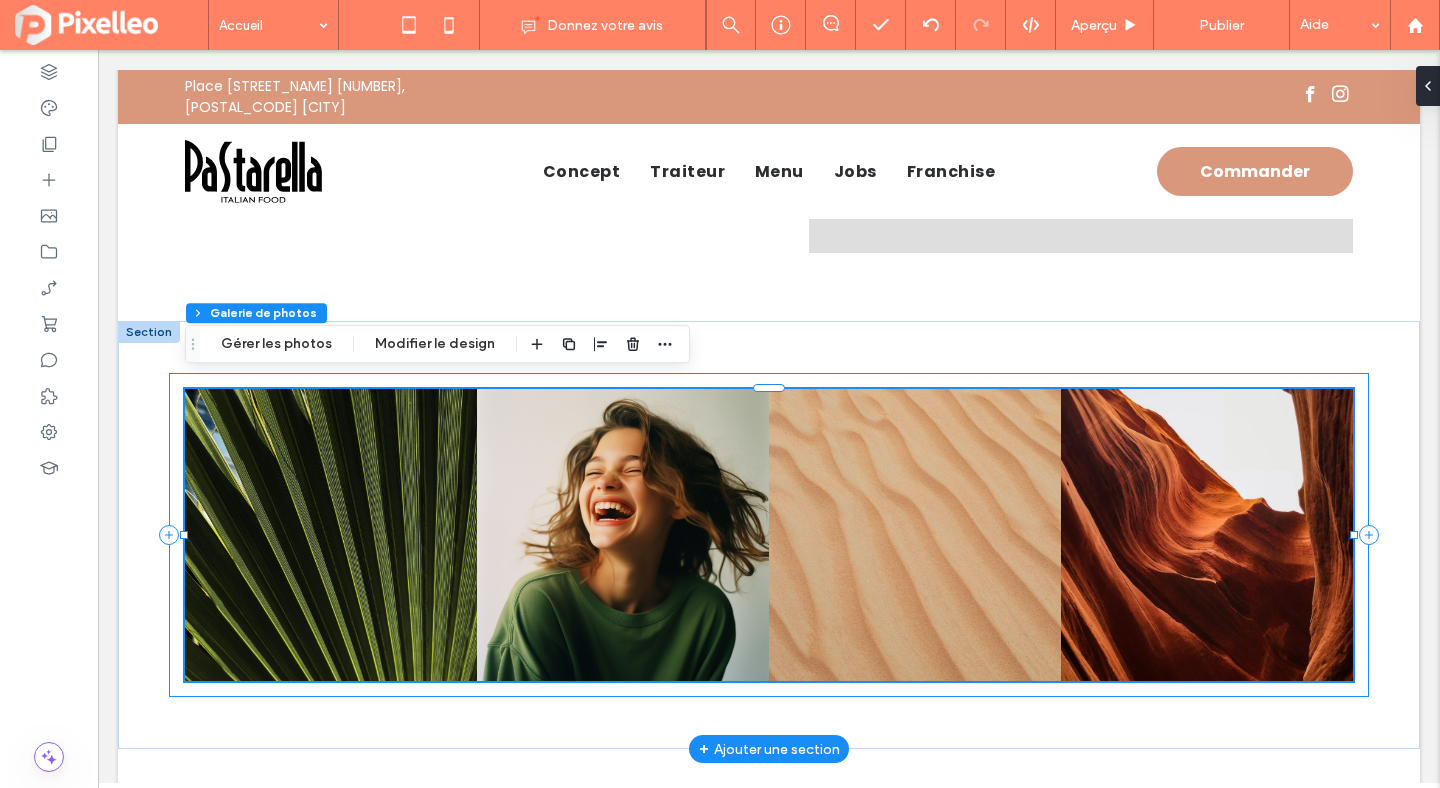 click on "Nature's Symphony
Breathtaking colors of our planet
Button
Faces of Humanity
Portraits of people from around the globe
Button
Sands of Time
Stark beauty of desolate dunes
Button
Beyond Boundaries
Visual odyssey across continents
Button
Afficher davantage" at bounding box center (769, 535) 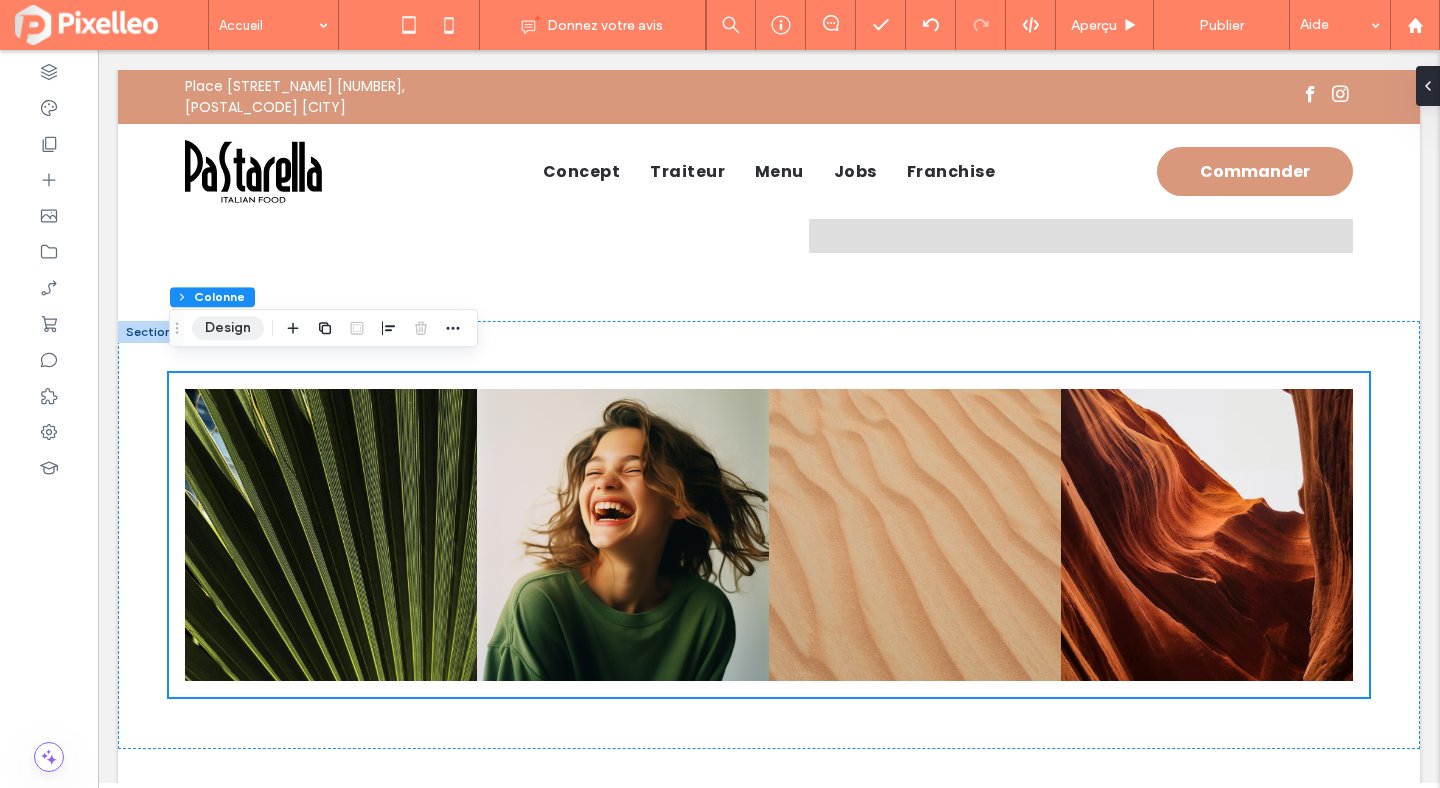click on "Design" at bounding box center [228, 328] 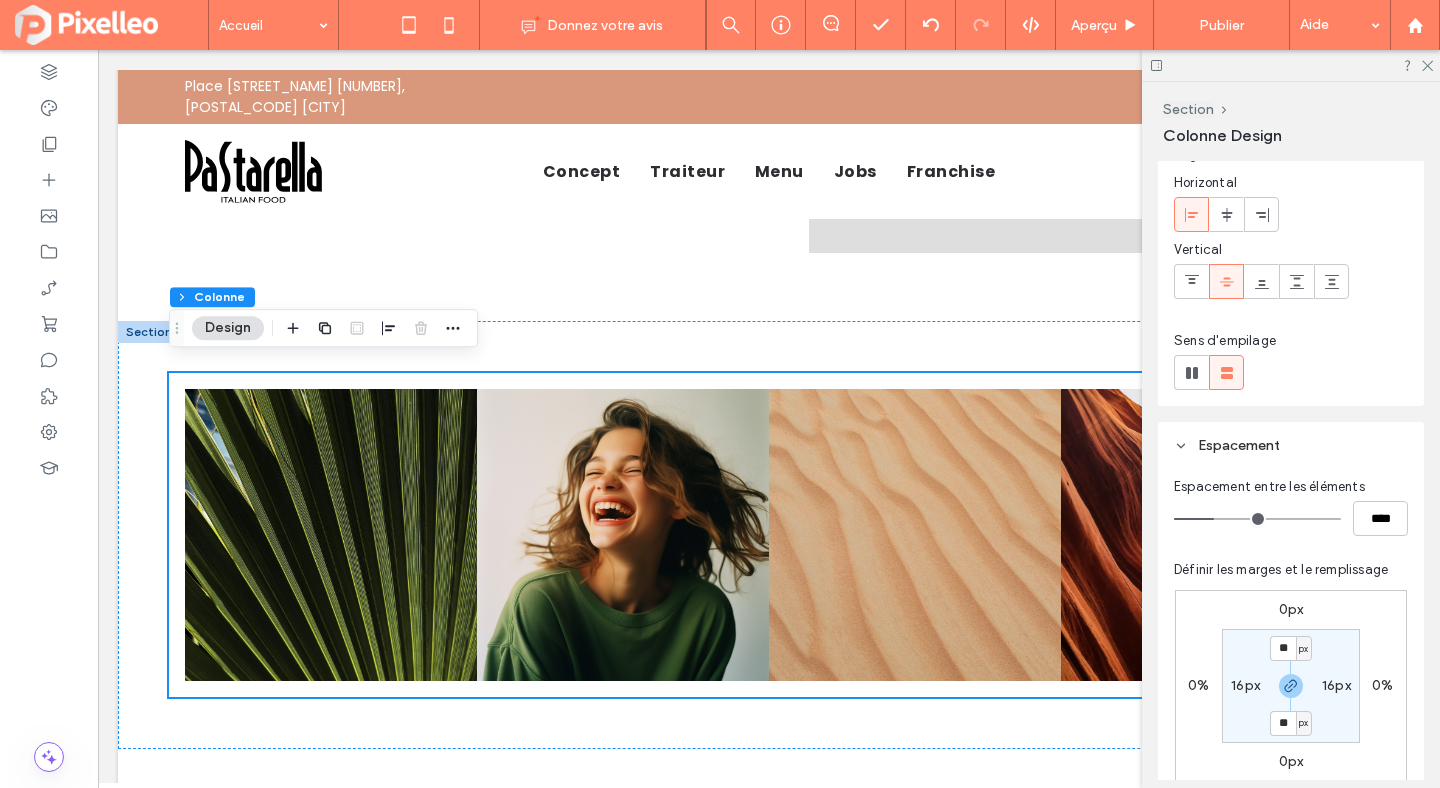 scroll, scrollTop: 192, scrollLeft: 0, axis: vertical 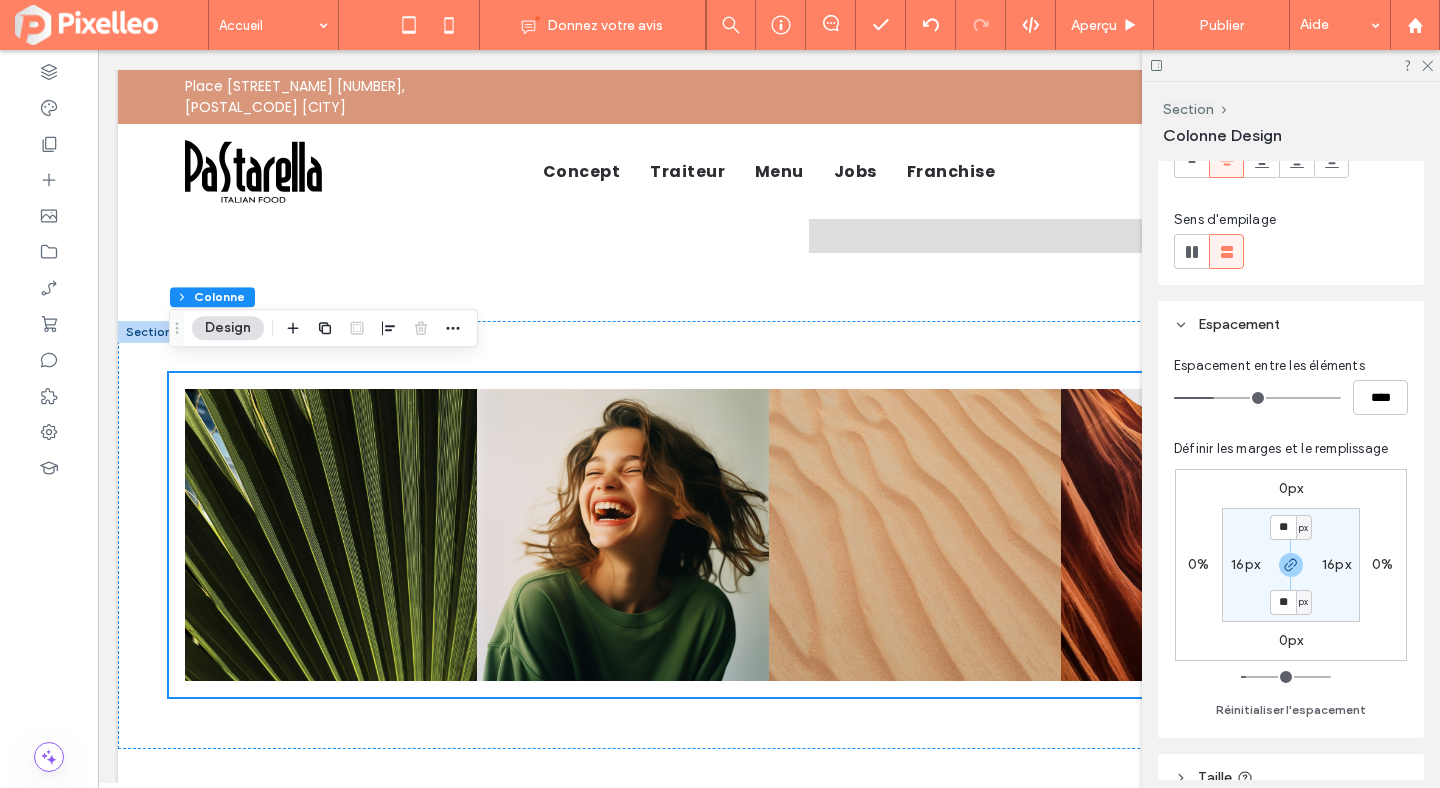click on "16px" at bounding box center [1245, 564] 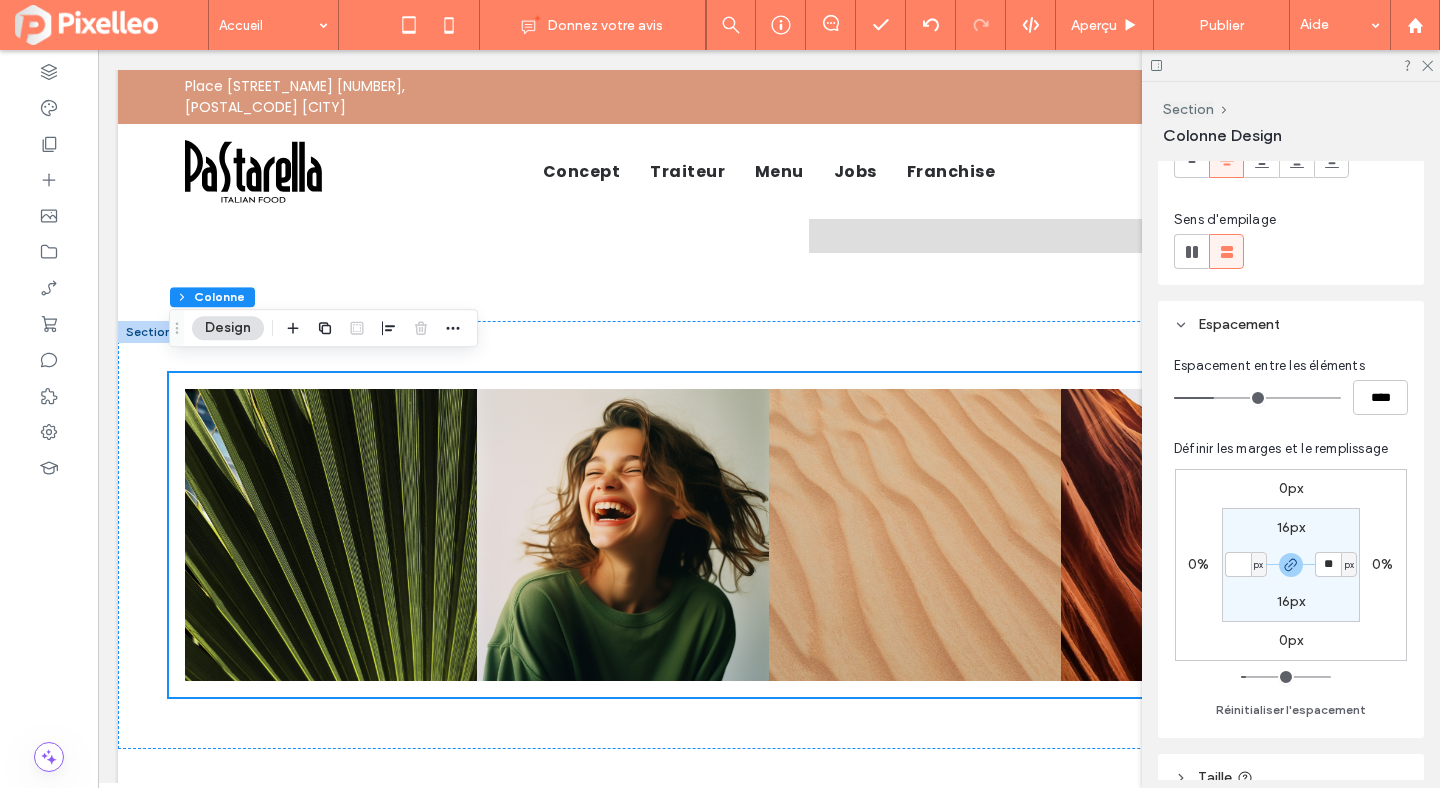 type 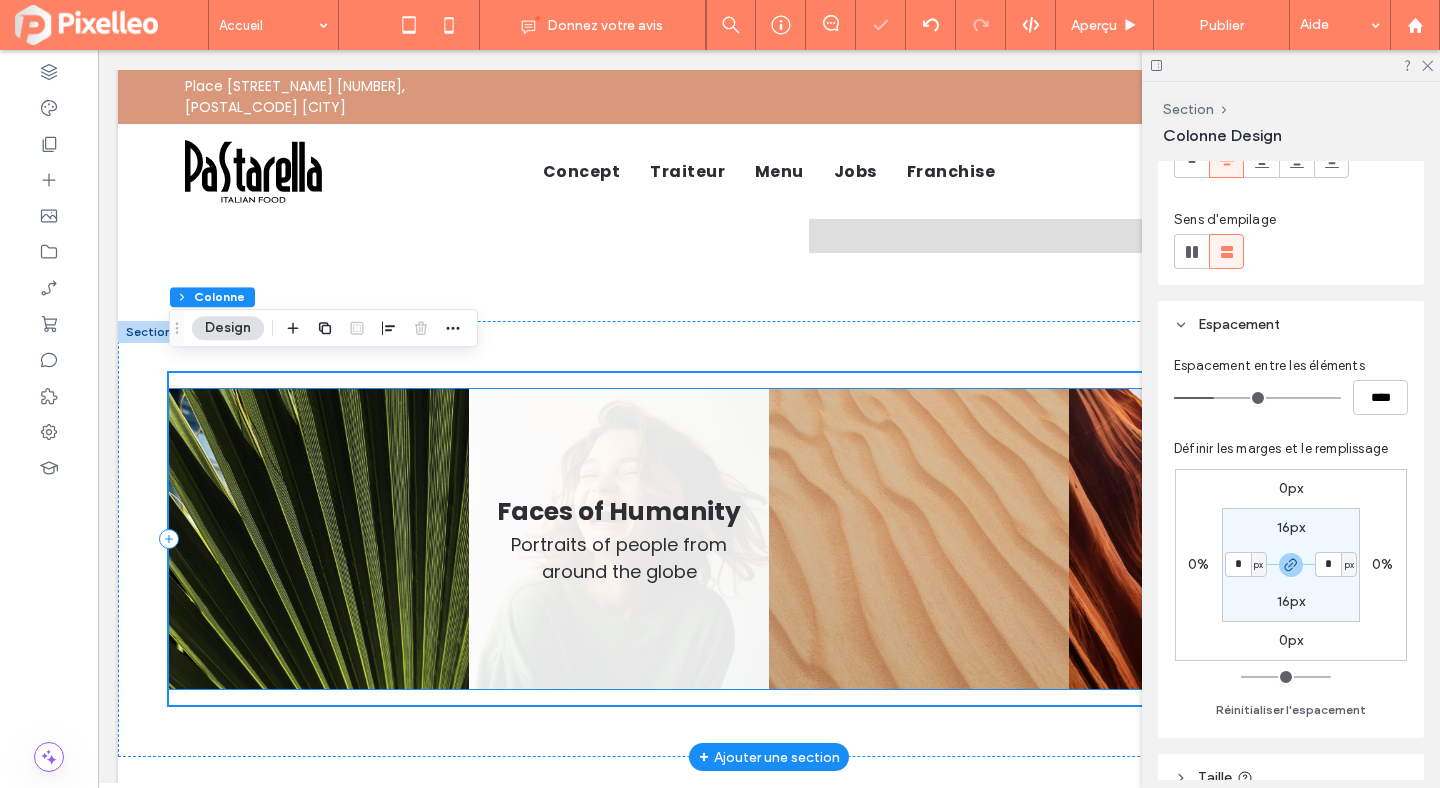 click at bounding box center [619, 539] 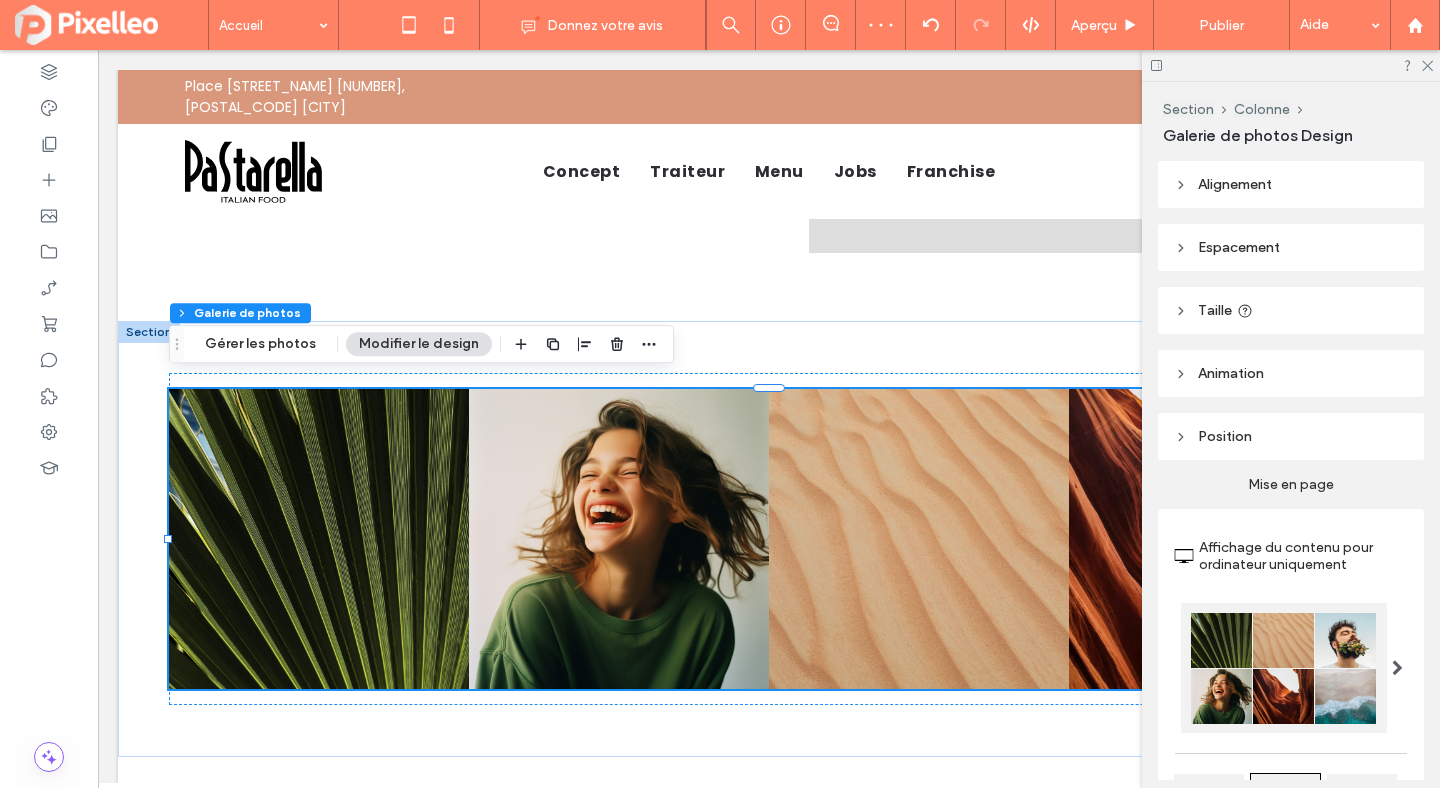 click on "Espacement" at bounding box center (1239, 247) 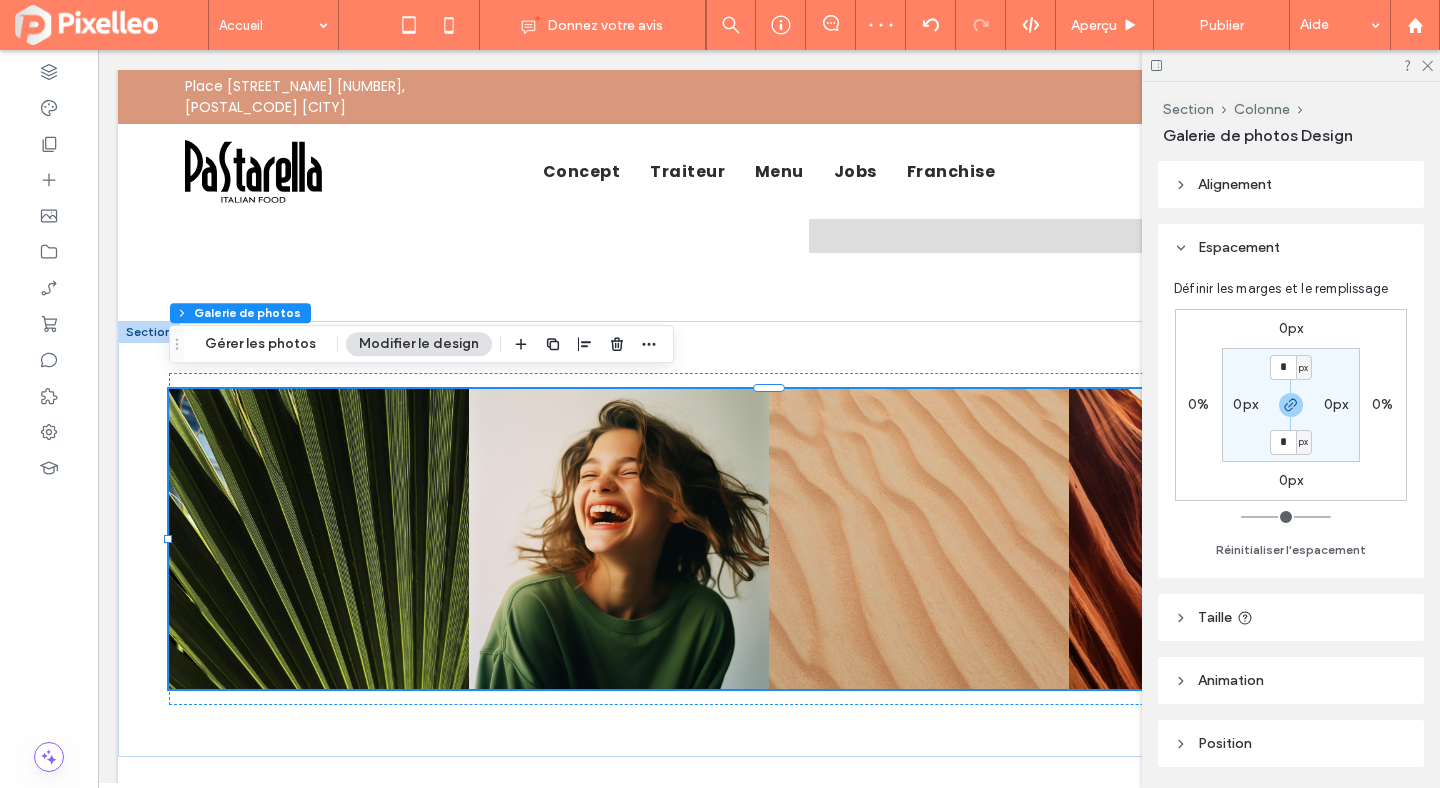 click on "Alignement" at bounding box center (1235, 184) 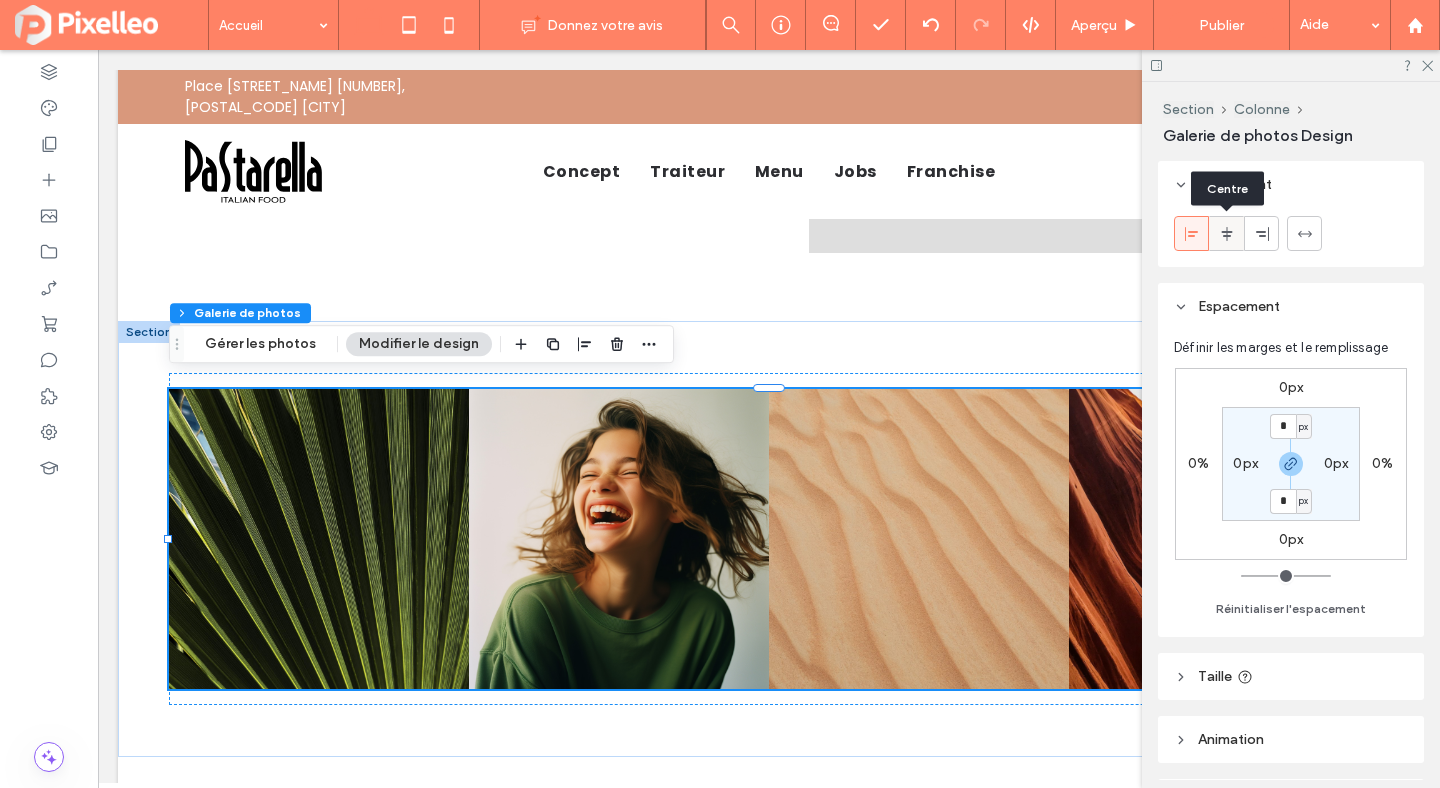 click 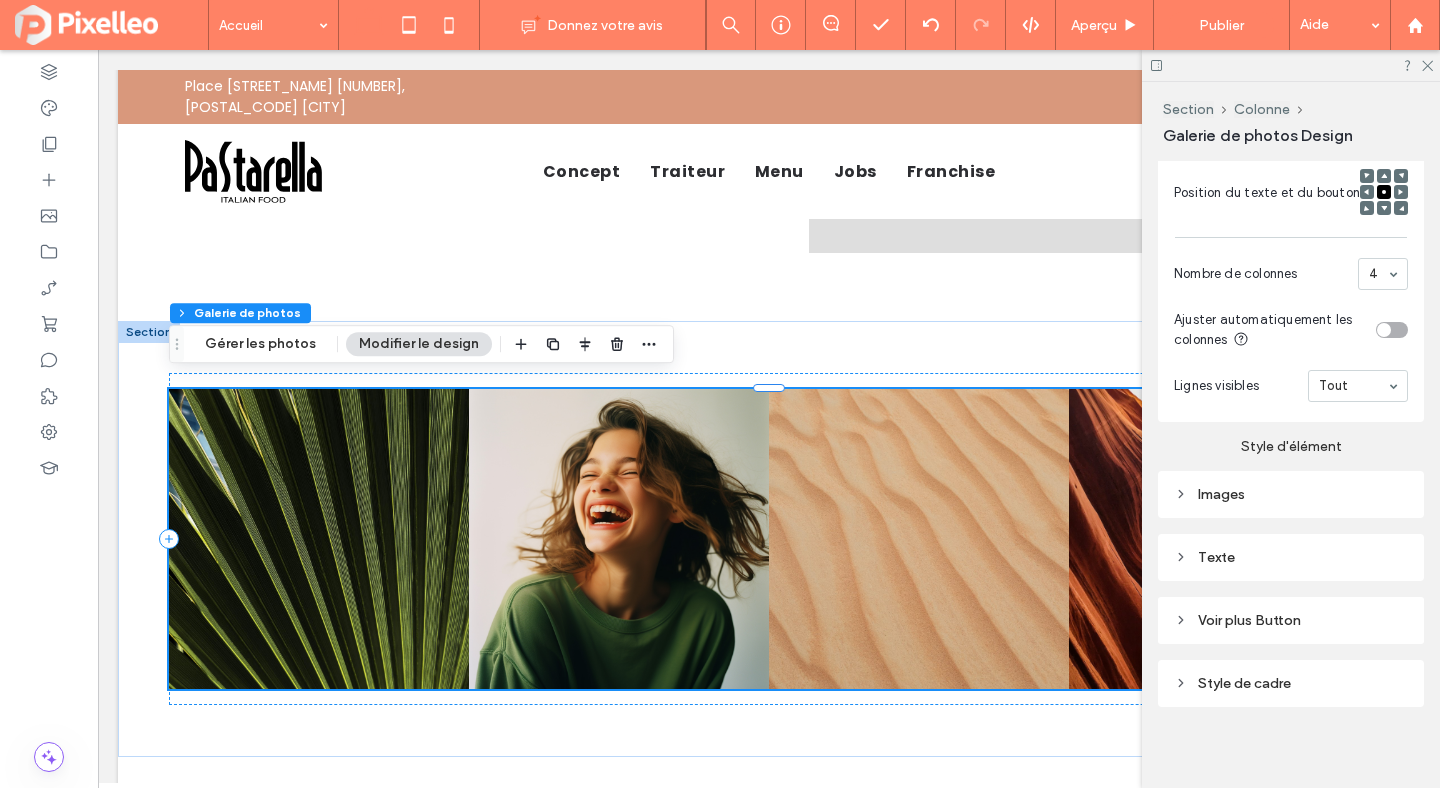 scroll, scrollTop: 1167, scrollLeft: 0, axis: vertical 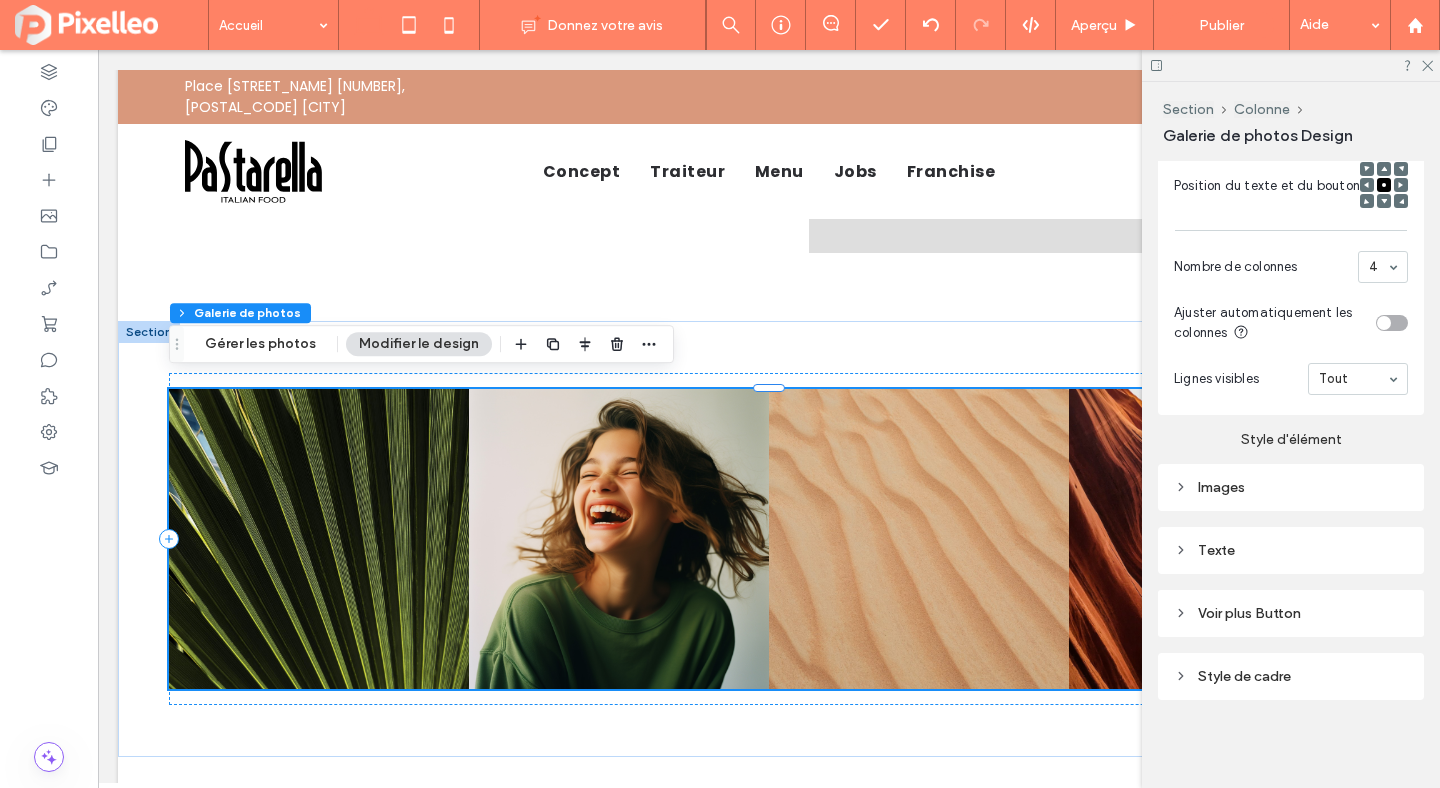 click on "Images" at bounding box center [1291, 487] 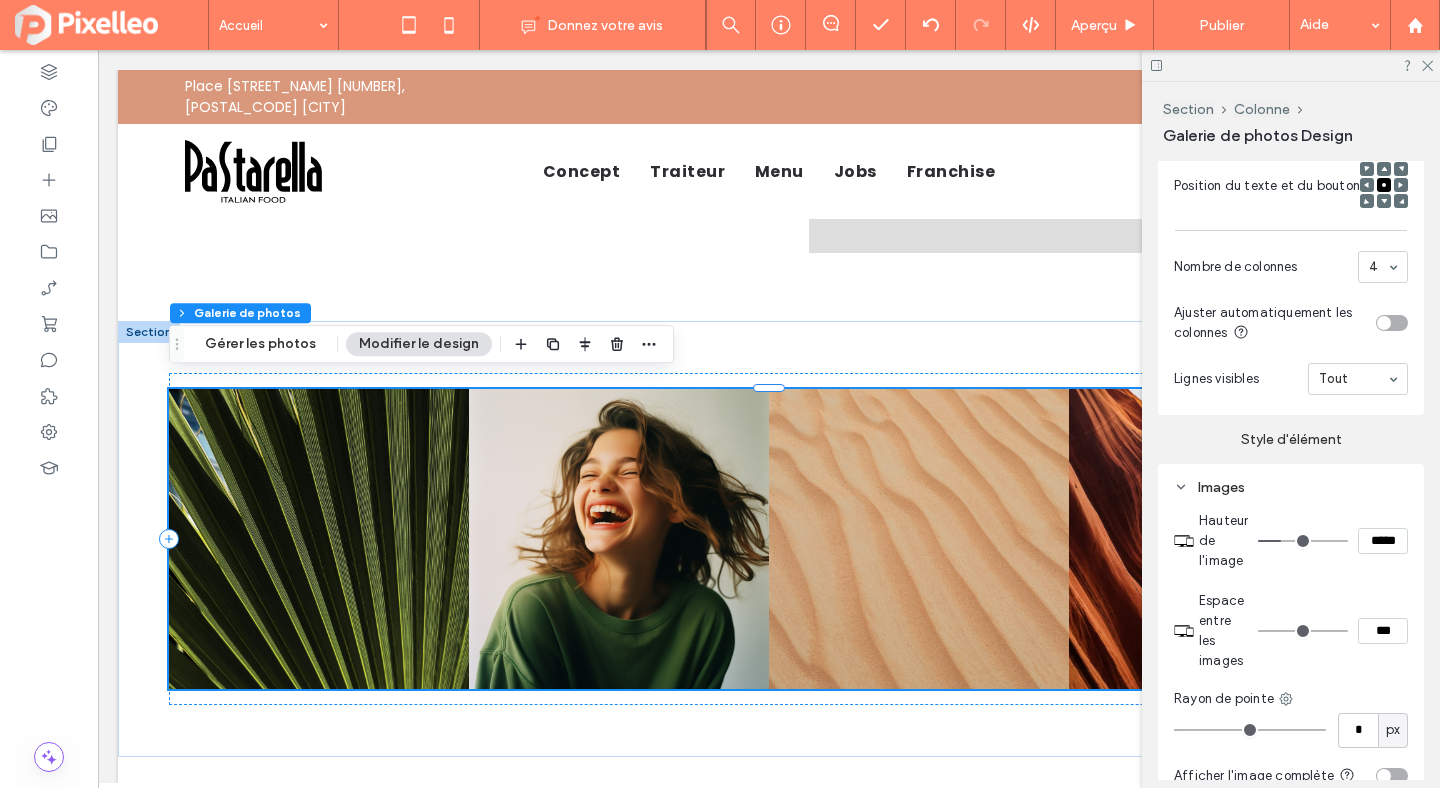 type on "*" 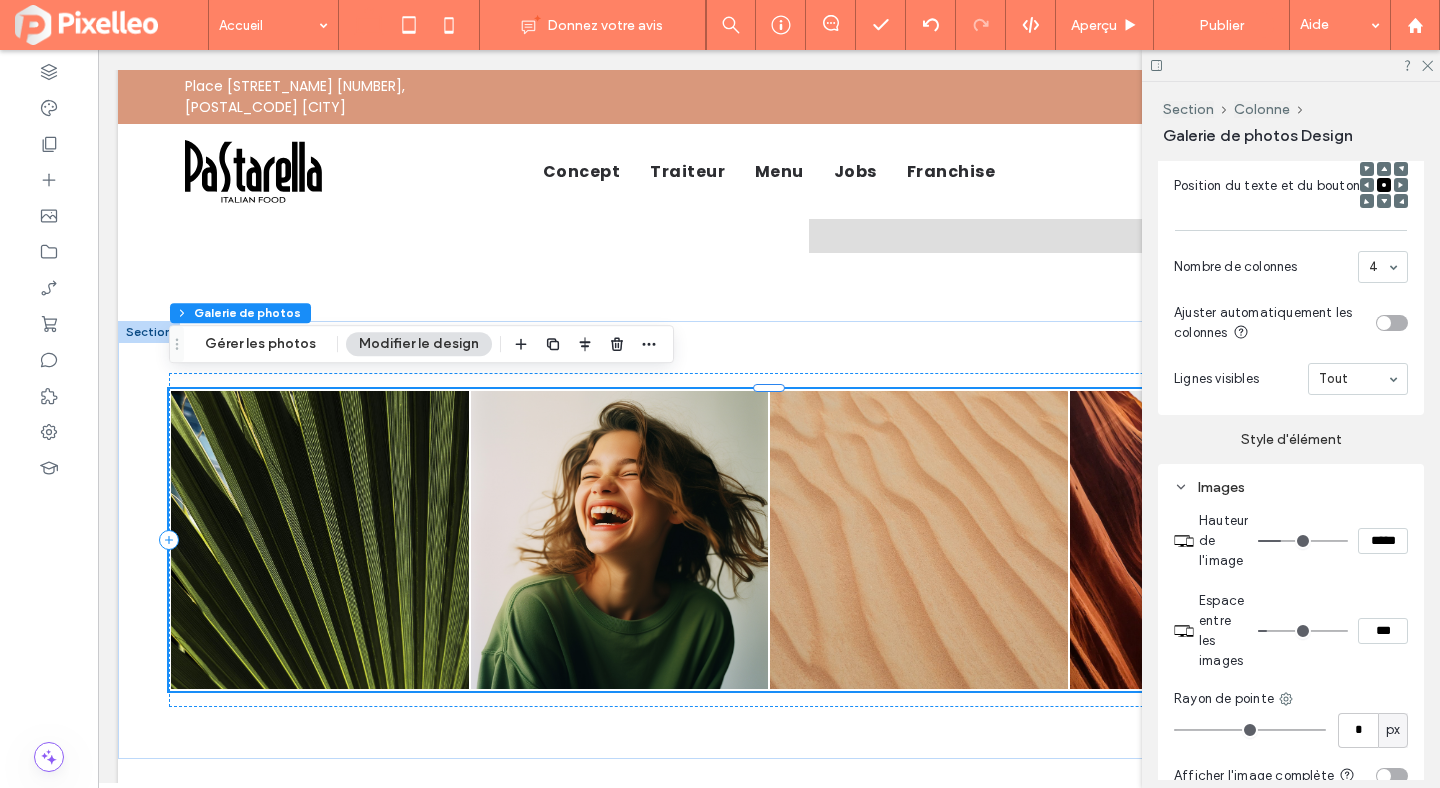 type on "*" 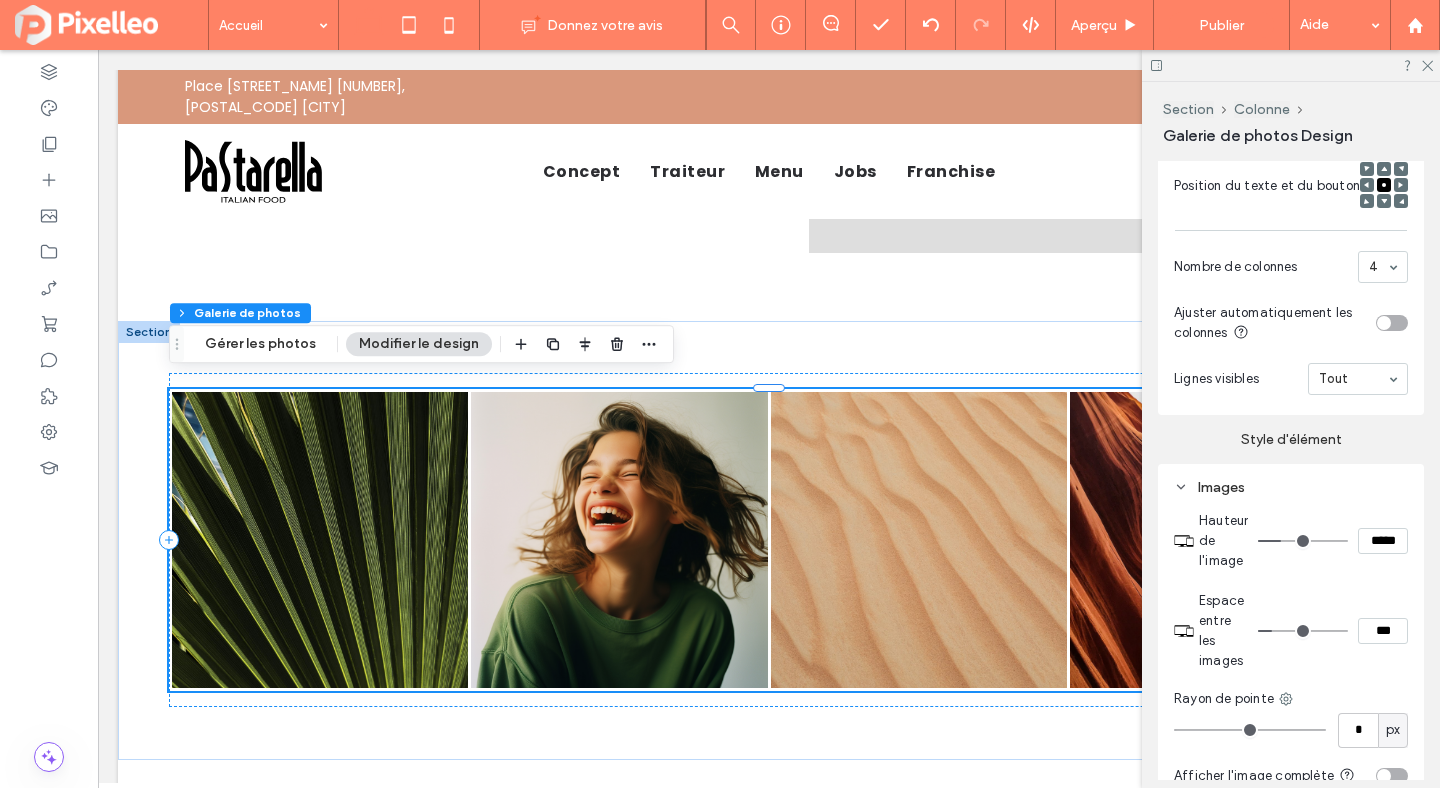 type on "*" 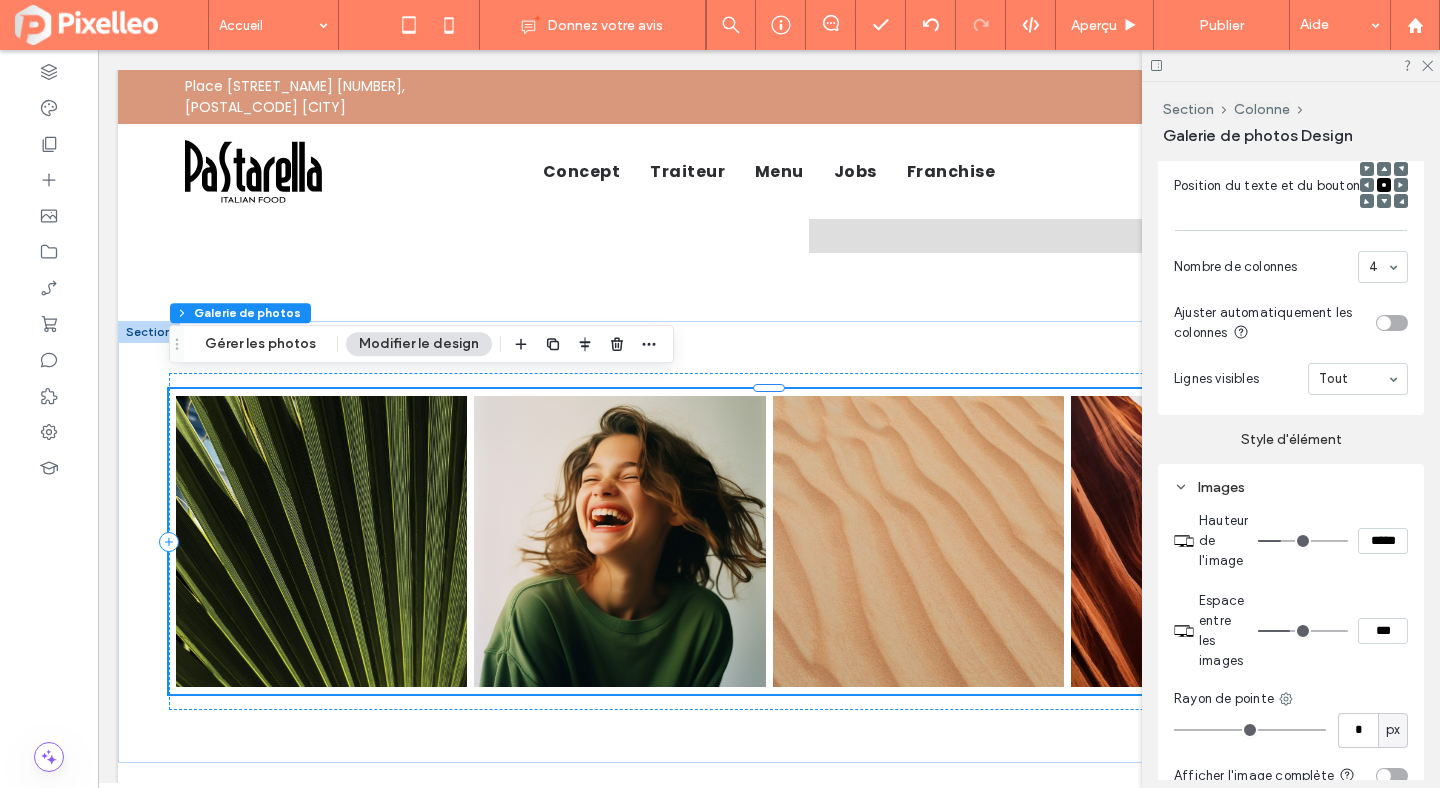 type on "*" 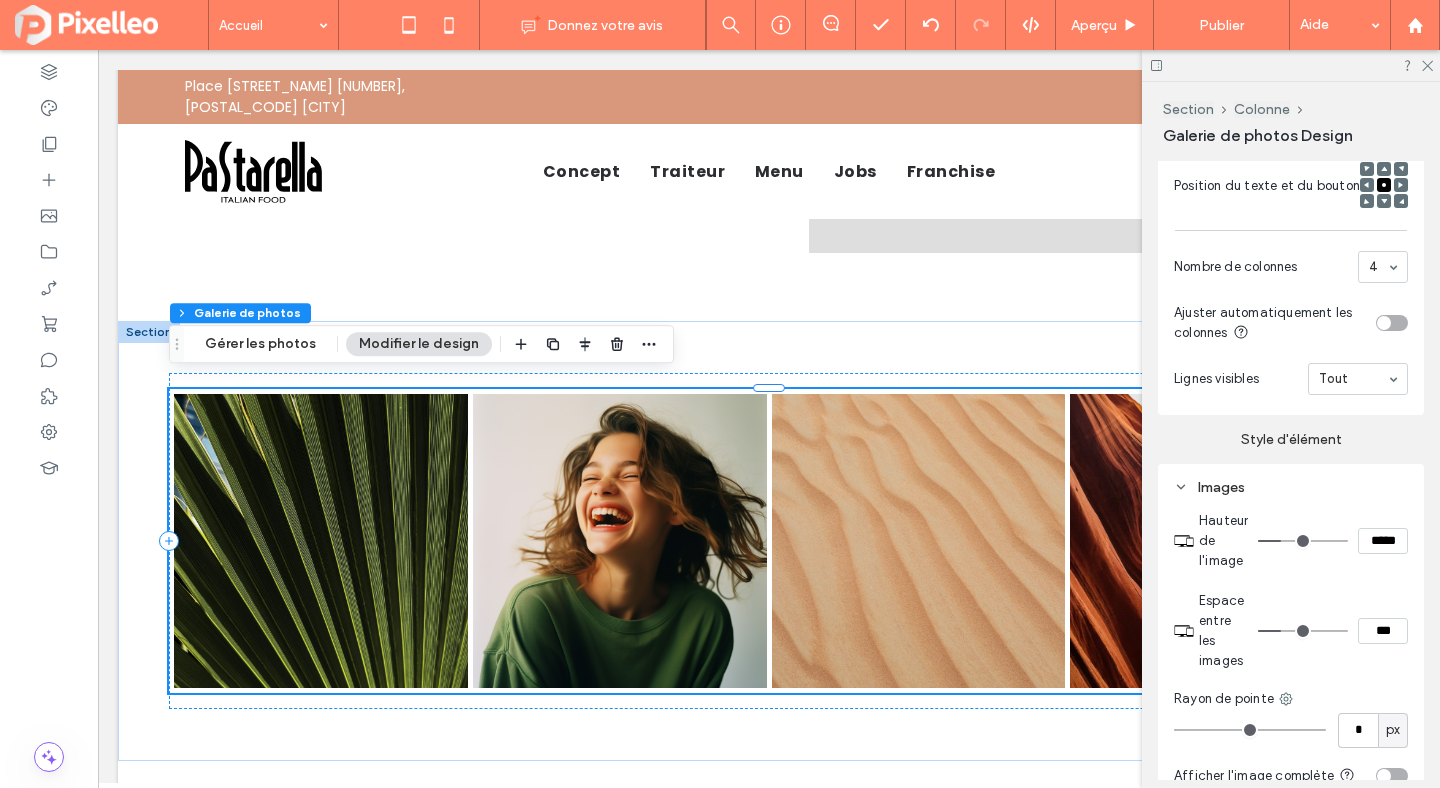 drag, startPoint x: 1272, startPoint y: 630, endPoint x: 1285, endPoint y: 623, distance: 14.764823 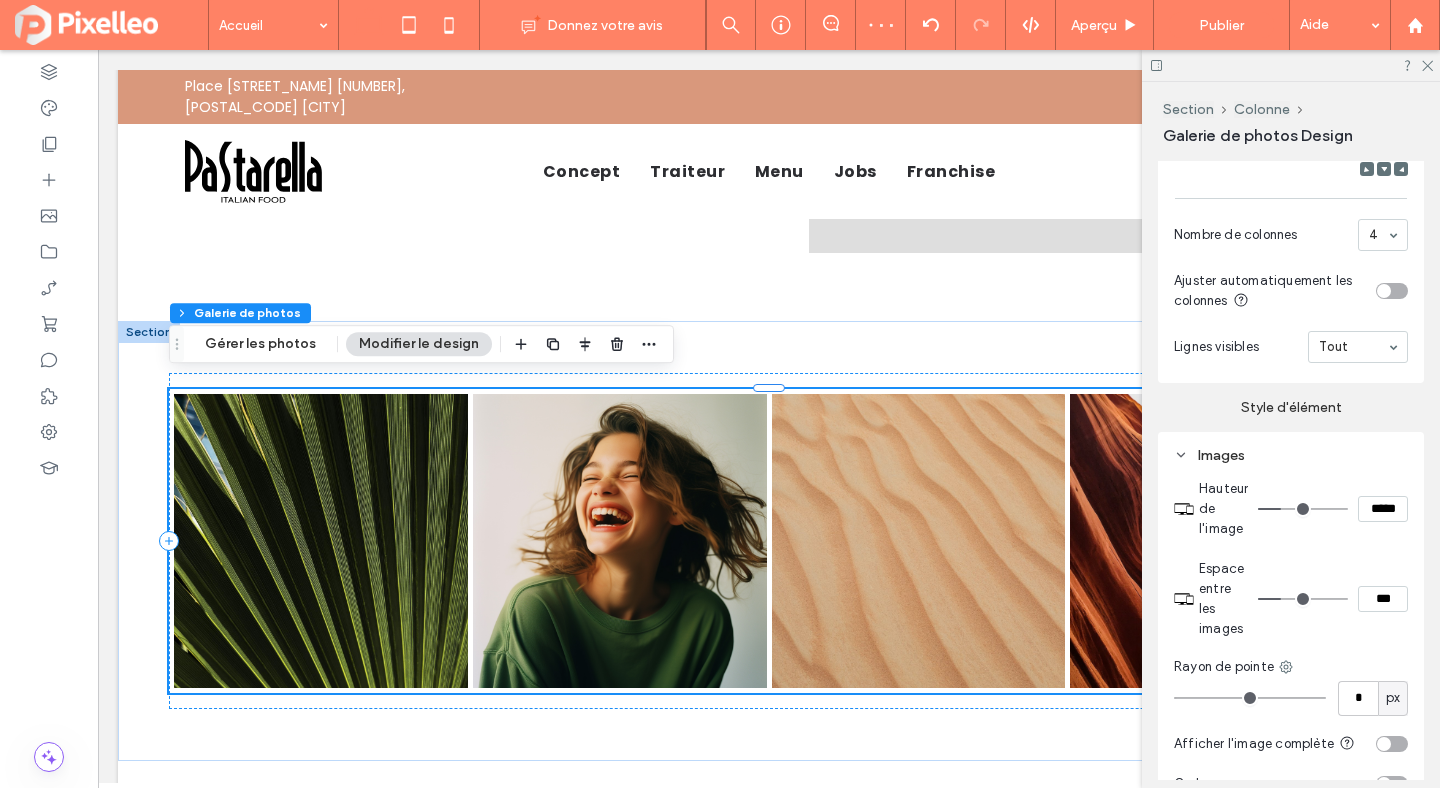 scroll, scrollTop: 1204, scrollLeft: 0, axis: vertical 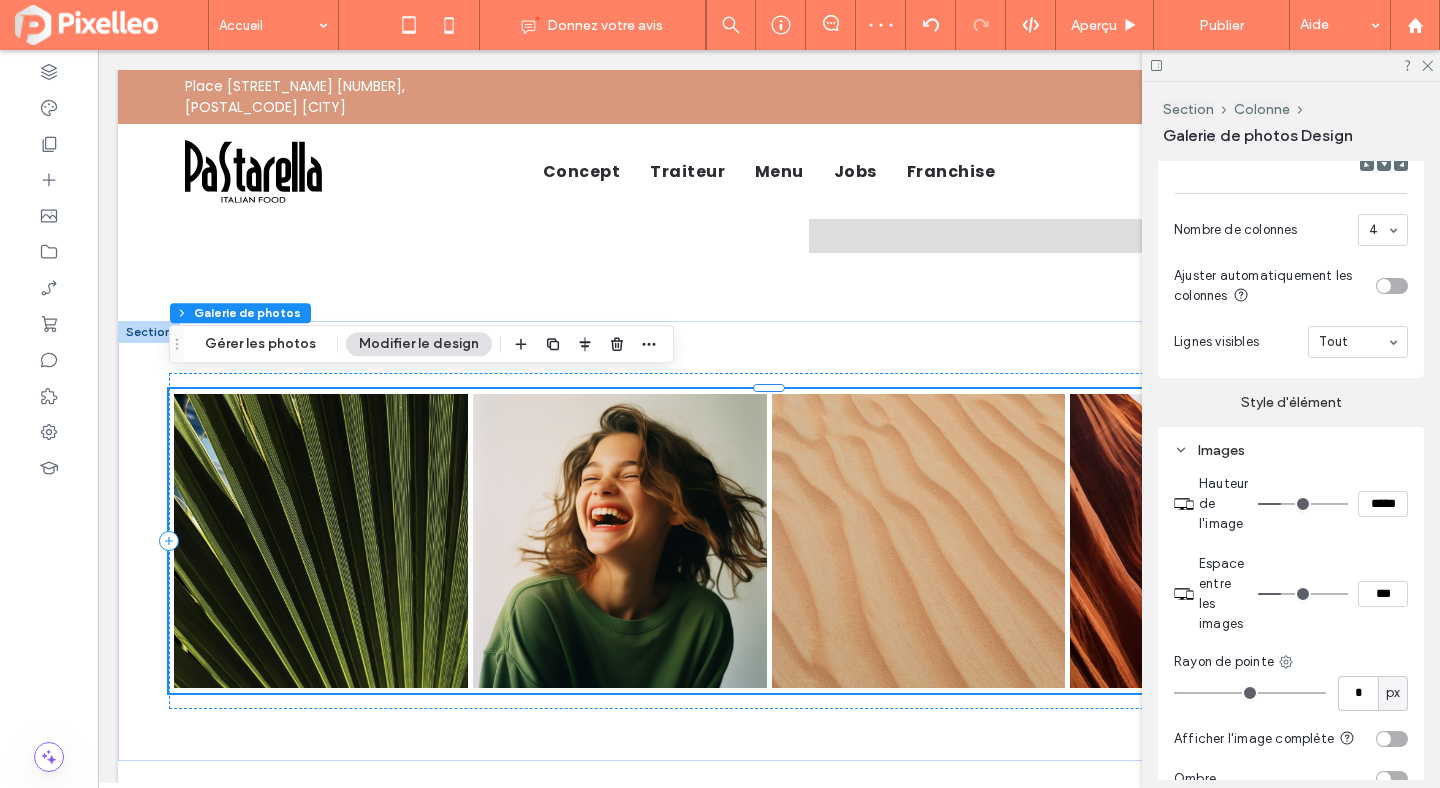 type on "***" 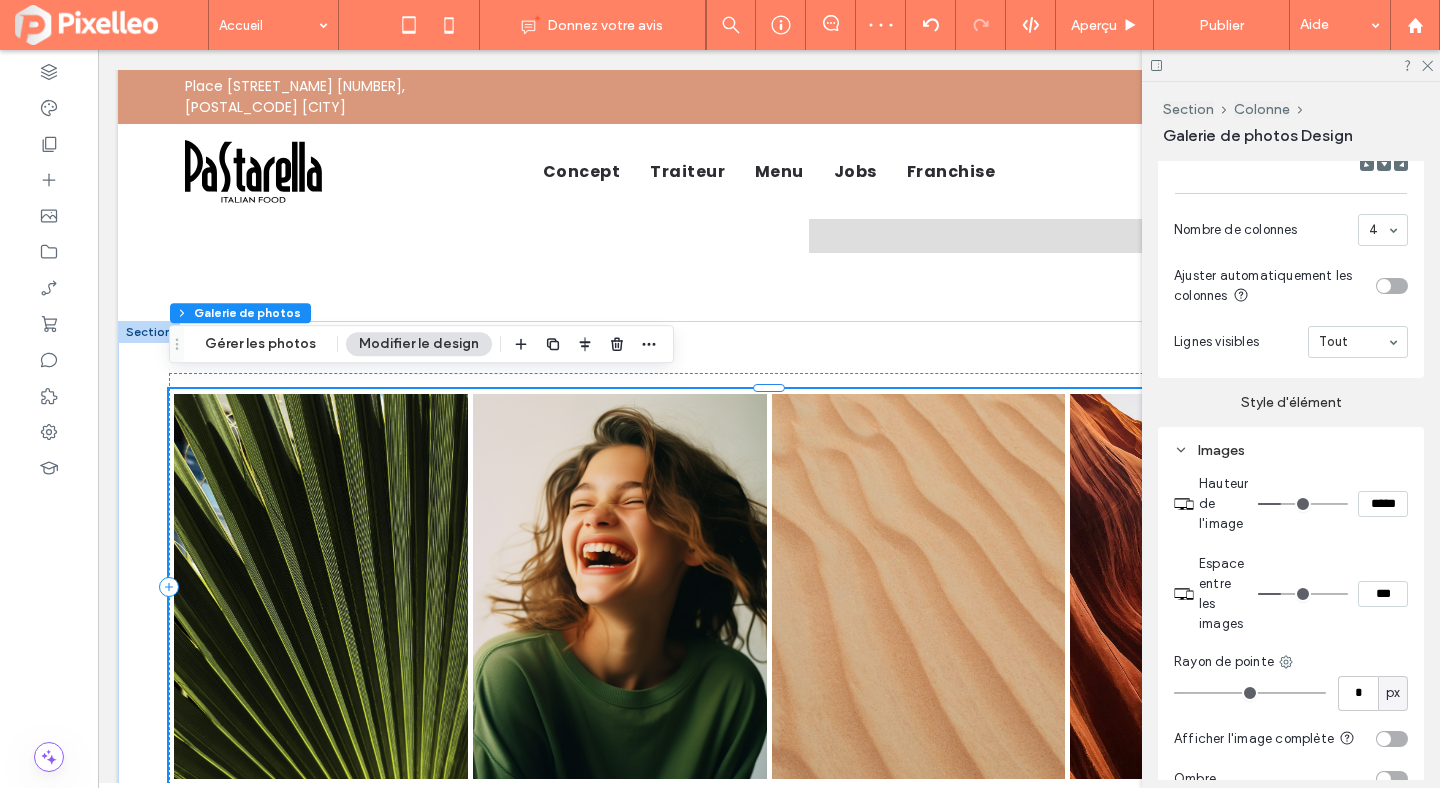 type on "***" 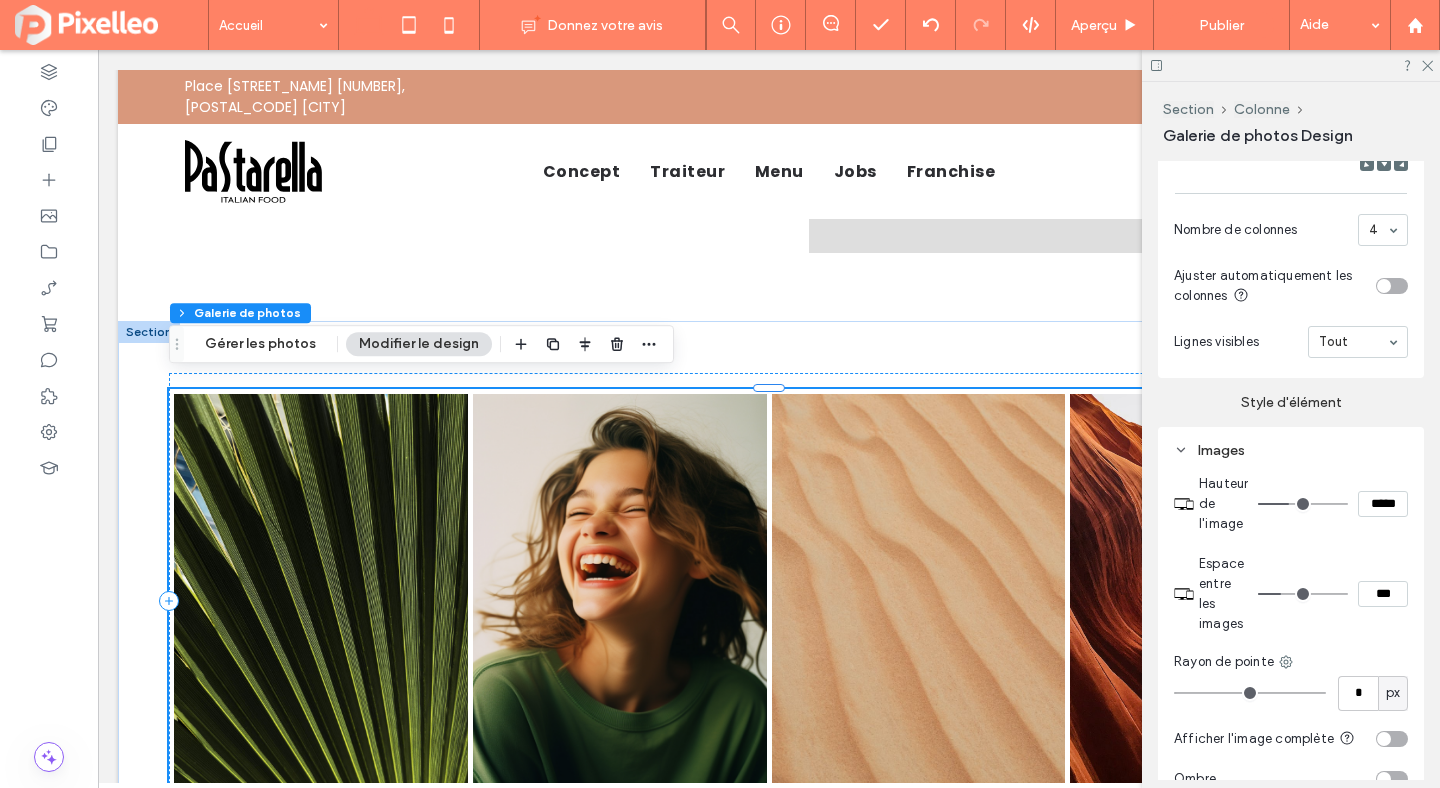 type on "***" 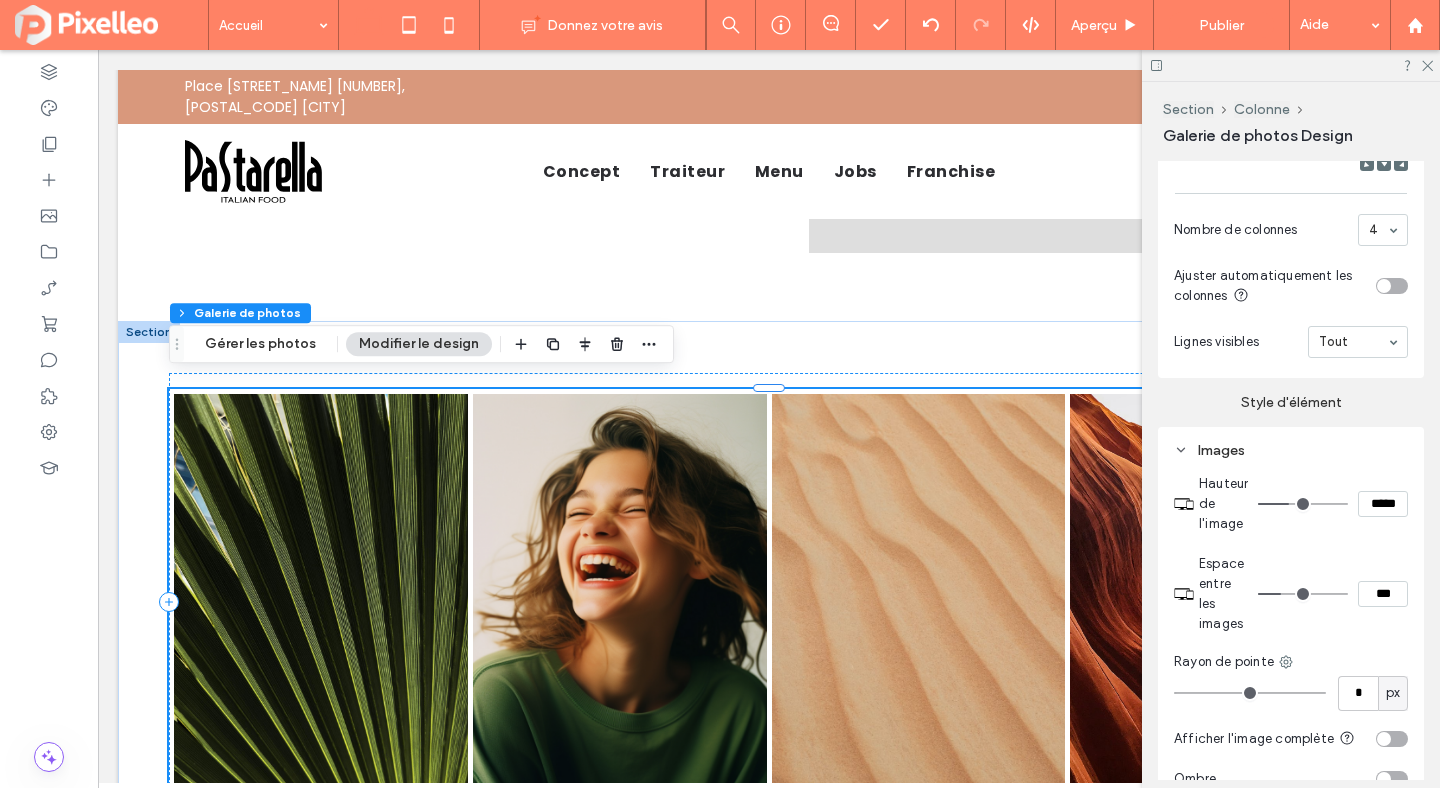 type on "***" 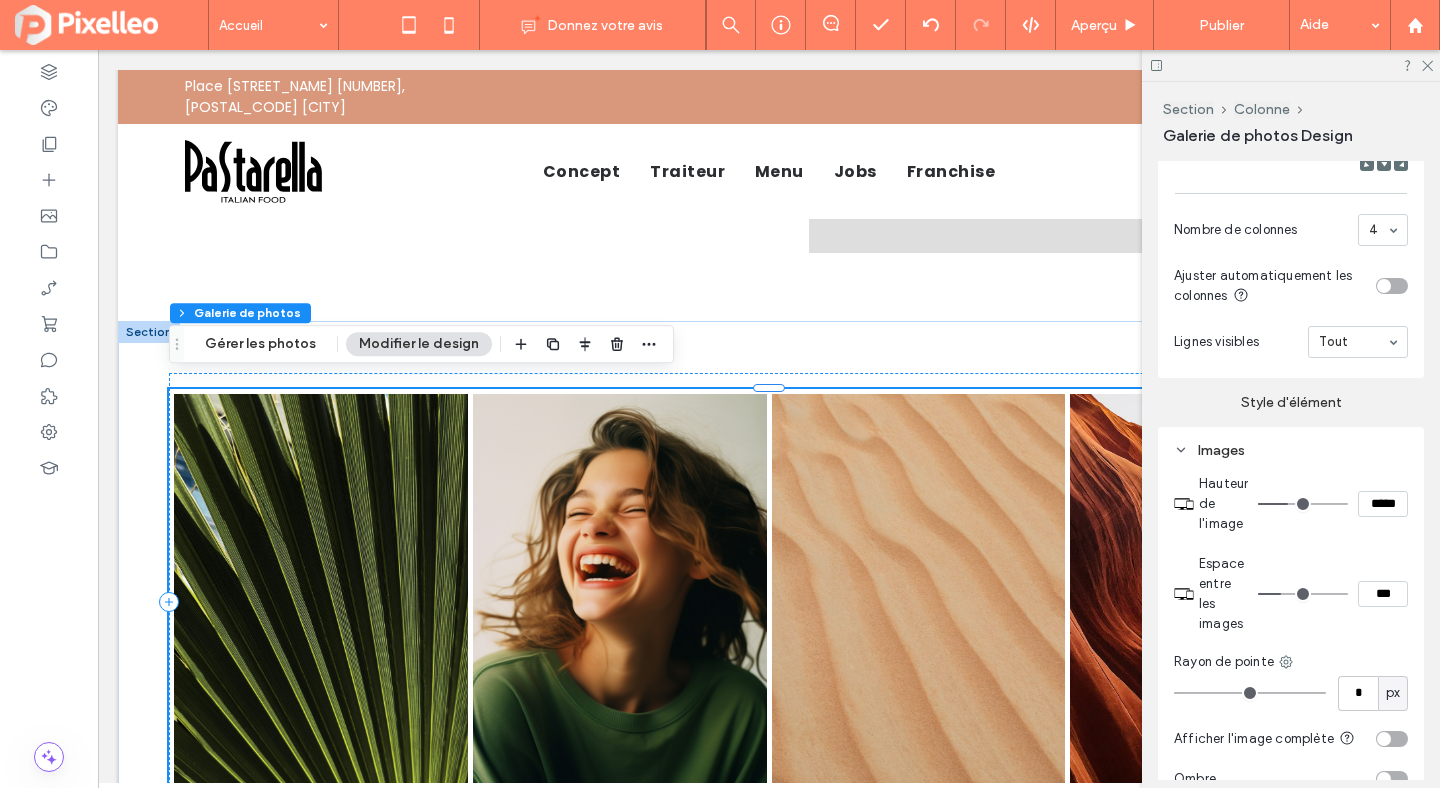 type on "***" 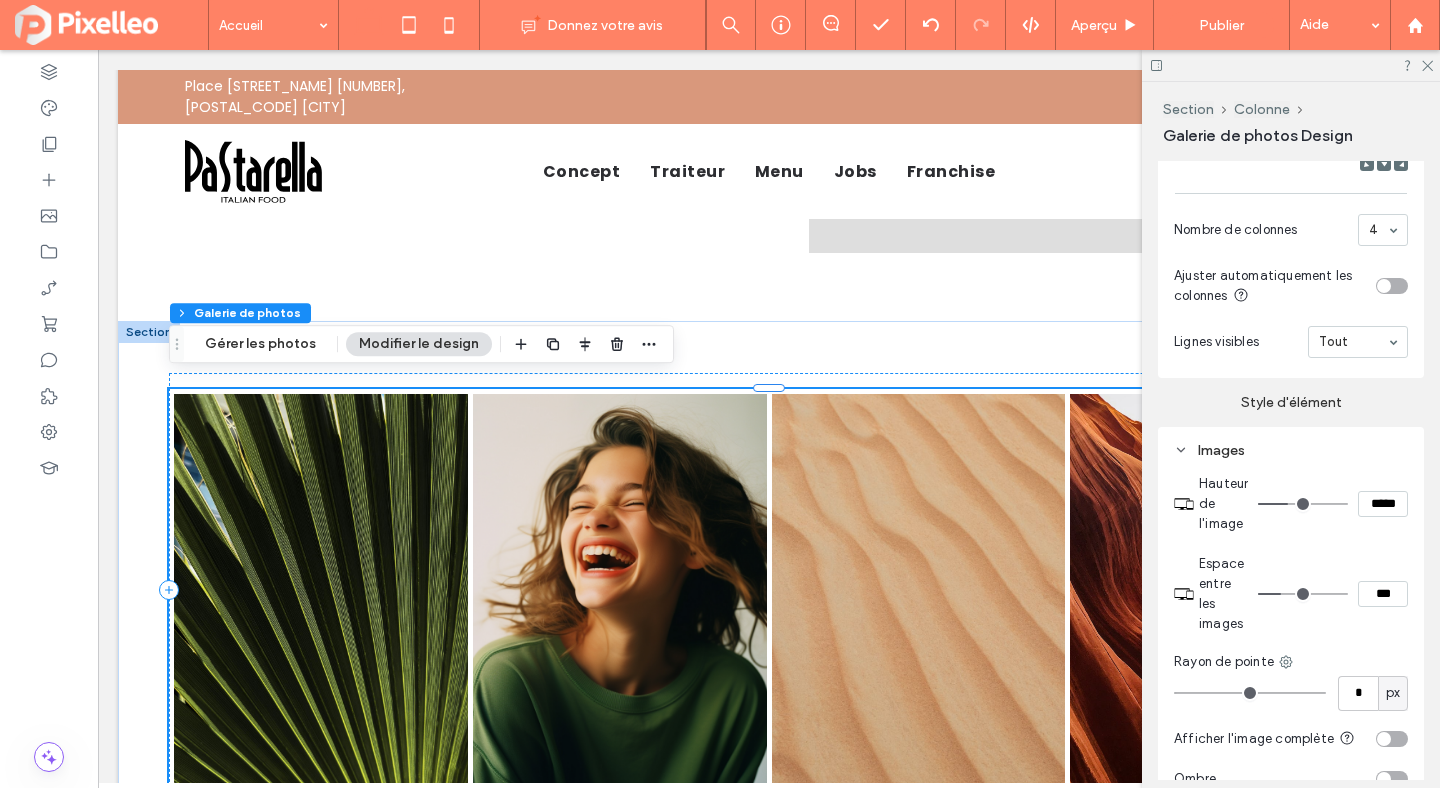 type on "***" 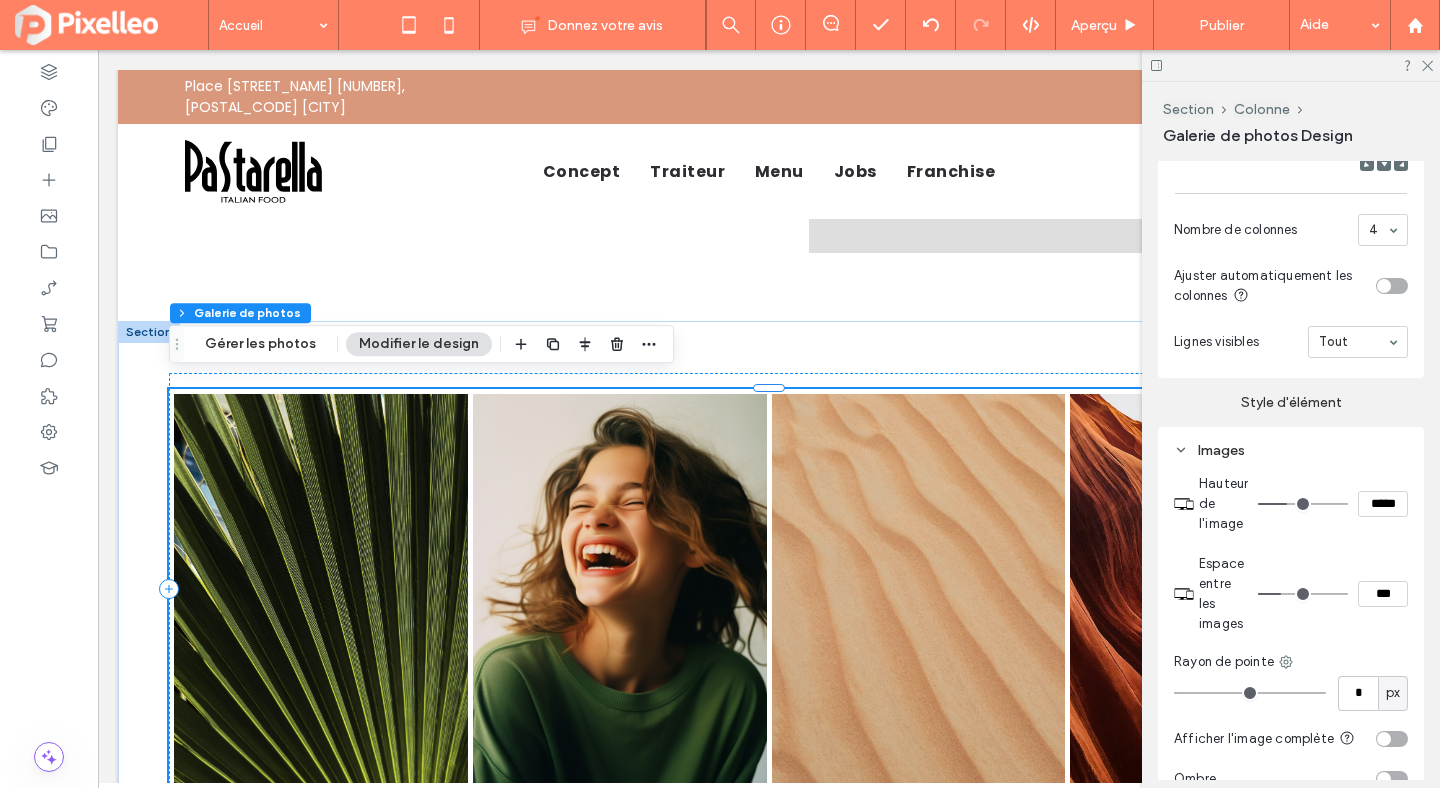 type on "***" 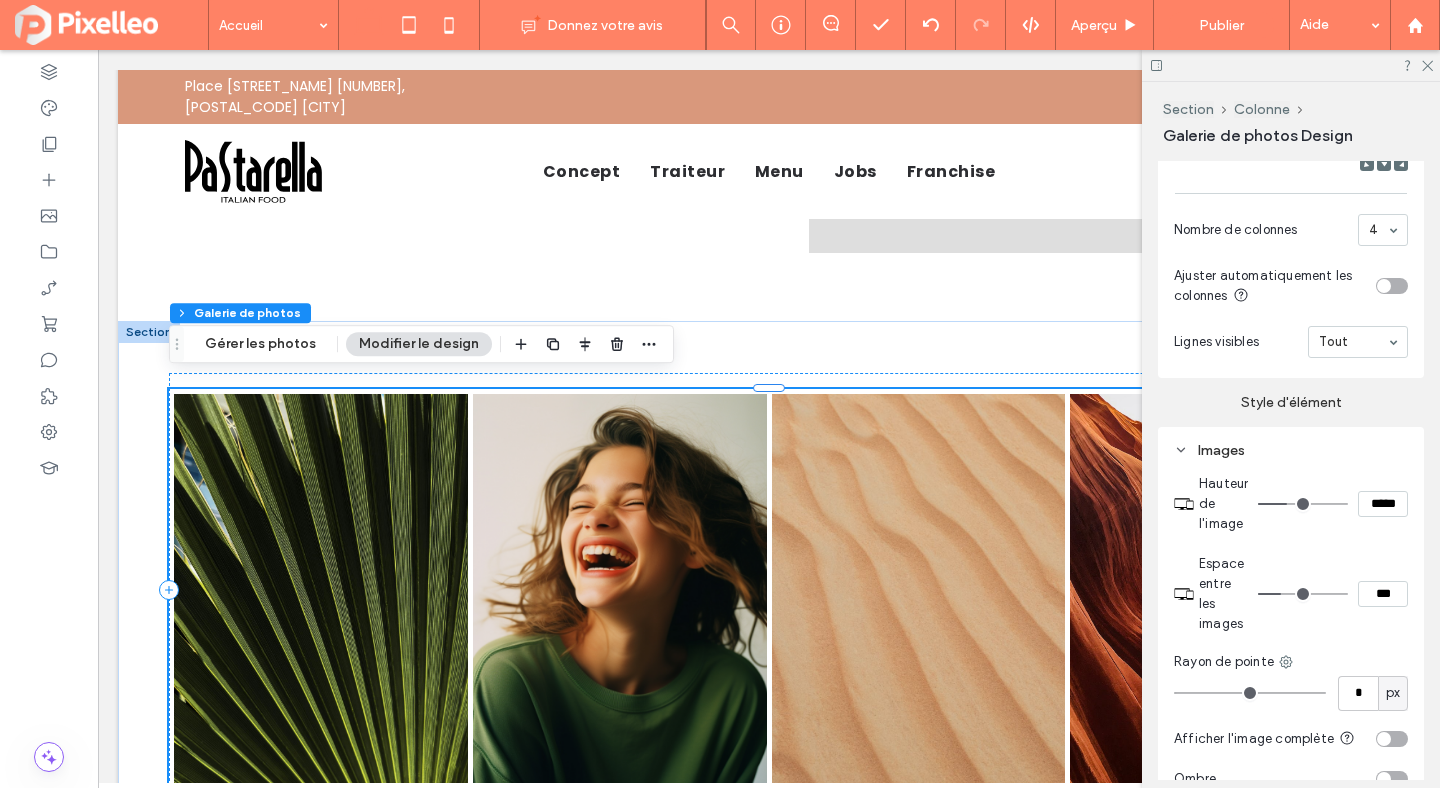 type on "***" 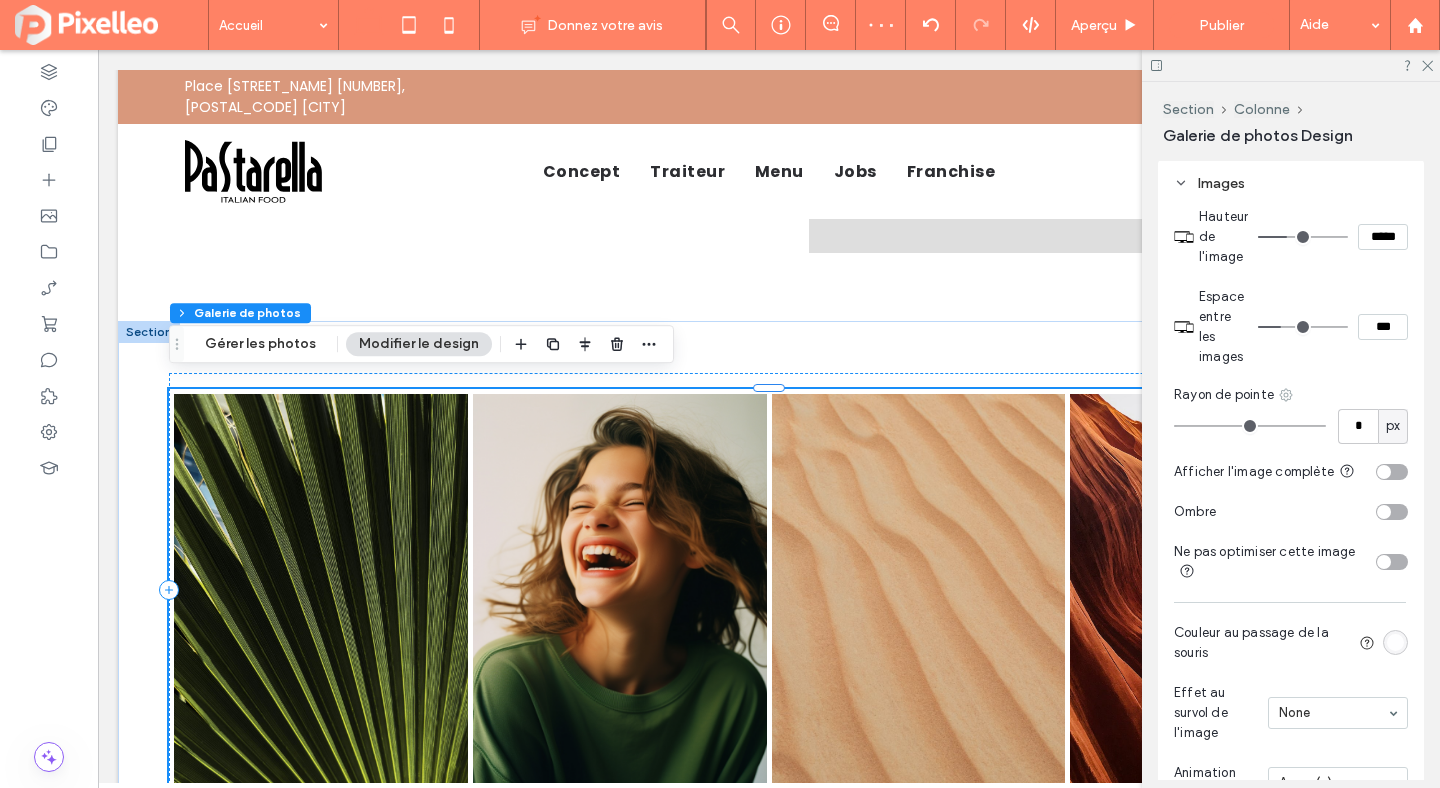 scroll, scrollTop: 1569, scrollLeft: 0, axis: vertical 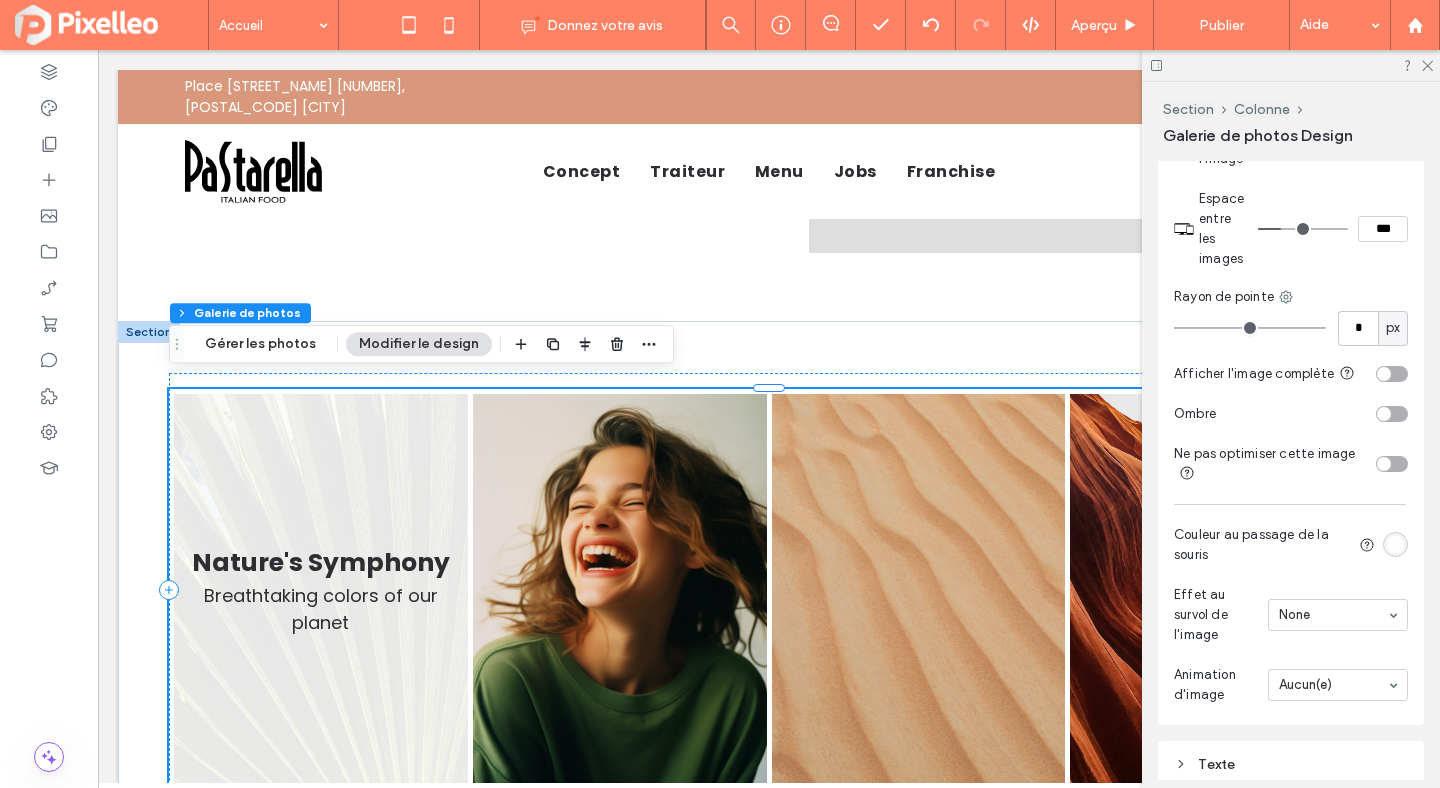 click at bounding box center (321, 589) 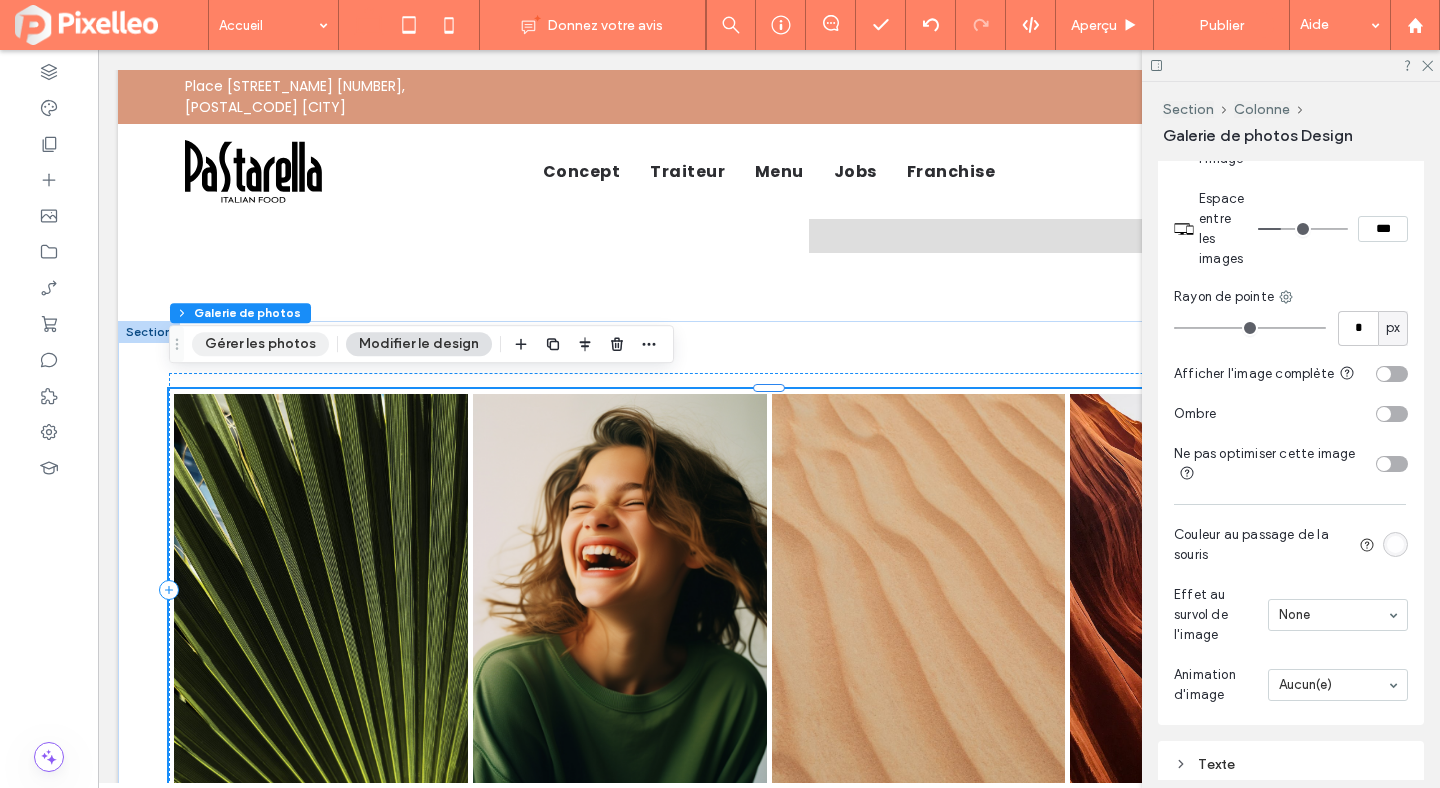 click on "Gérer les photos" at bounding box center (260, 344) 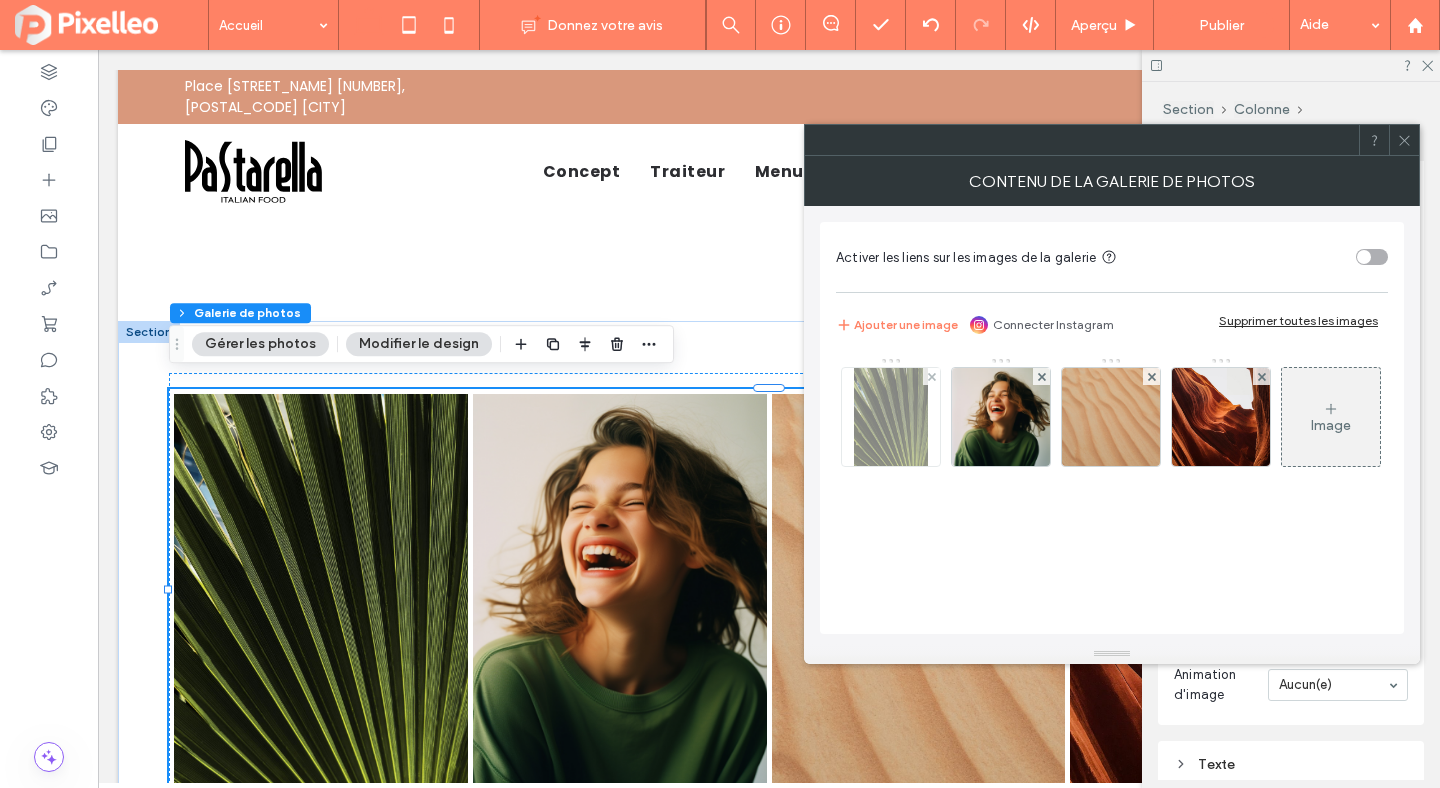 click at bounding box center (891, 417) 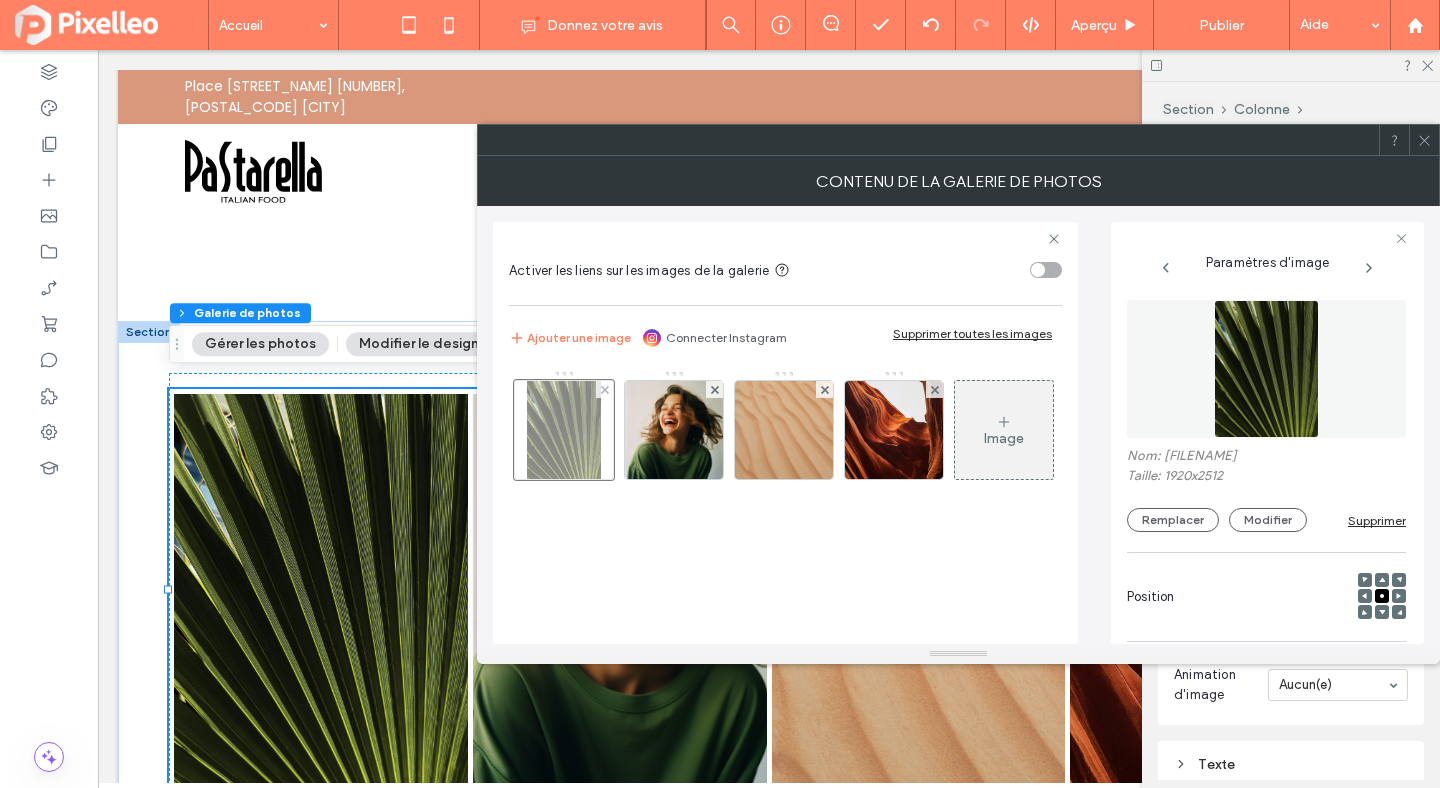 scroll, scrollTop: 0, scrollLeft: 17, axis: horizontal 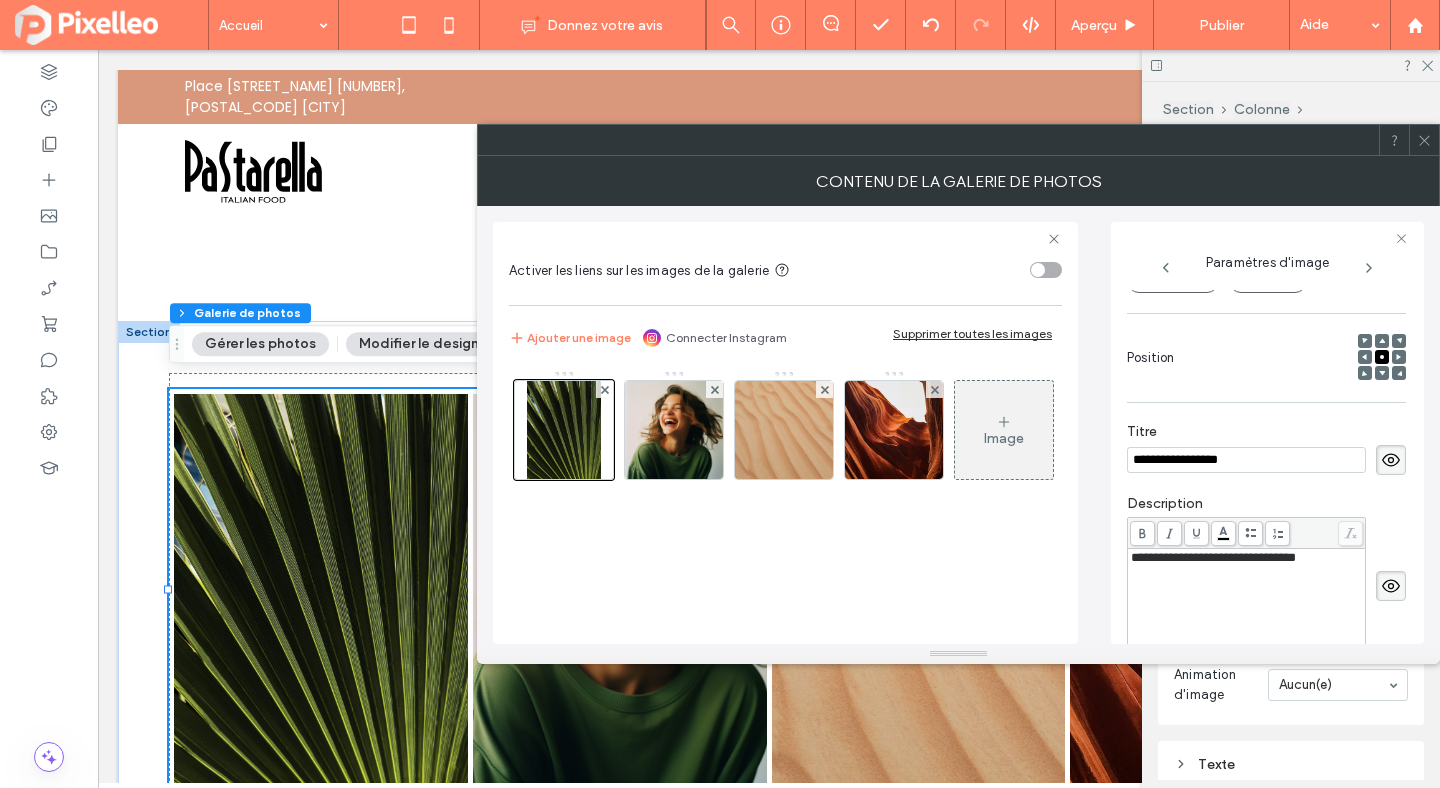 click 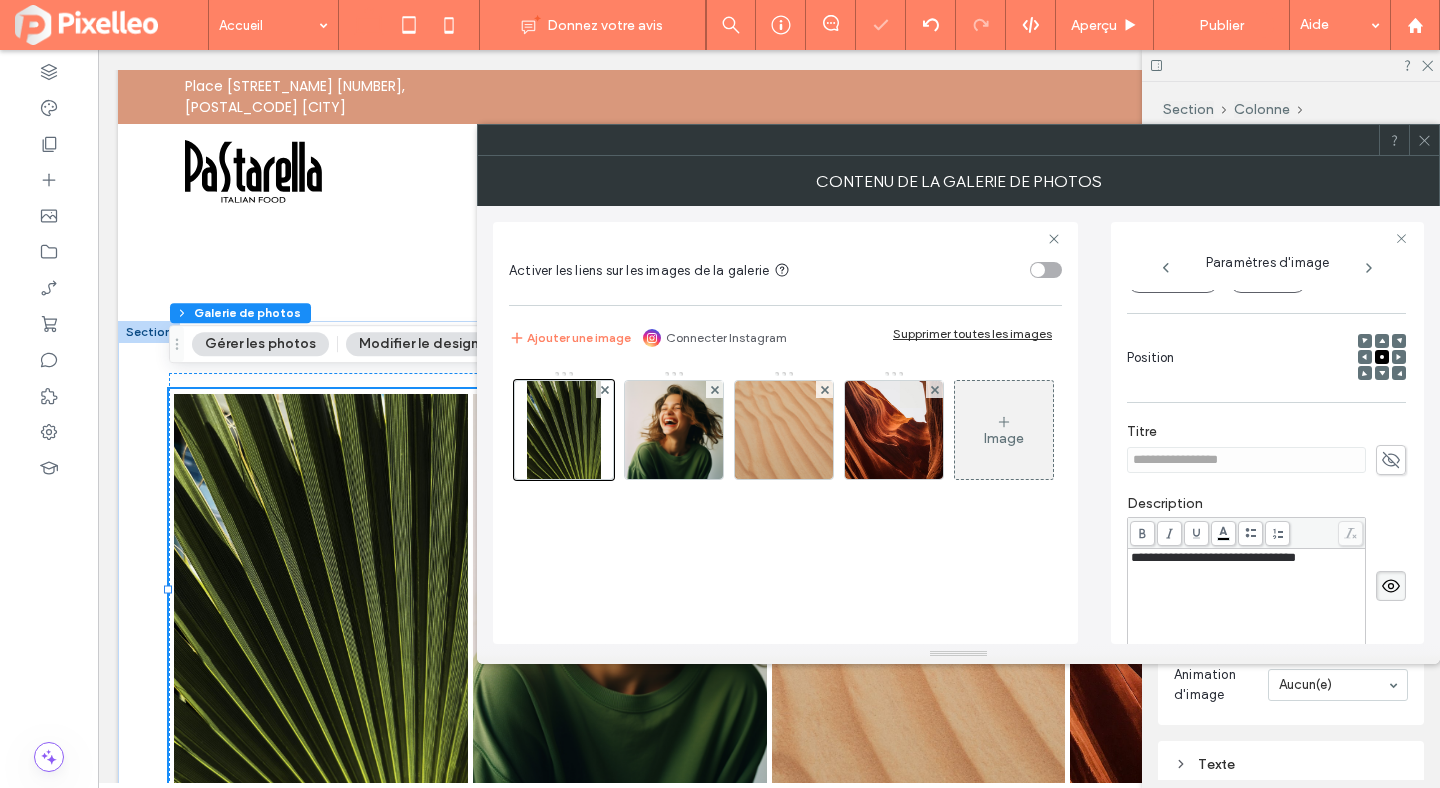 click 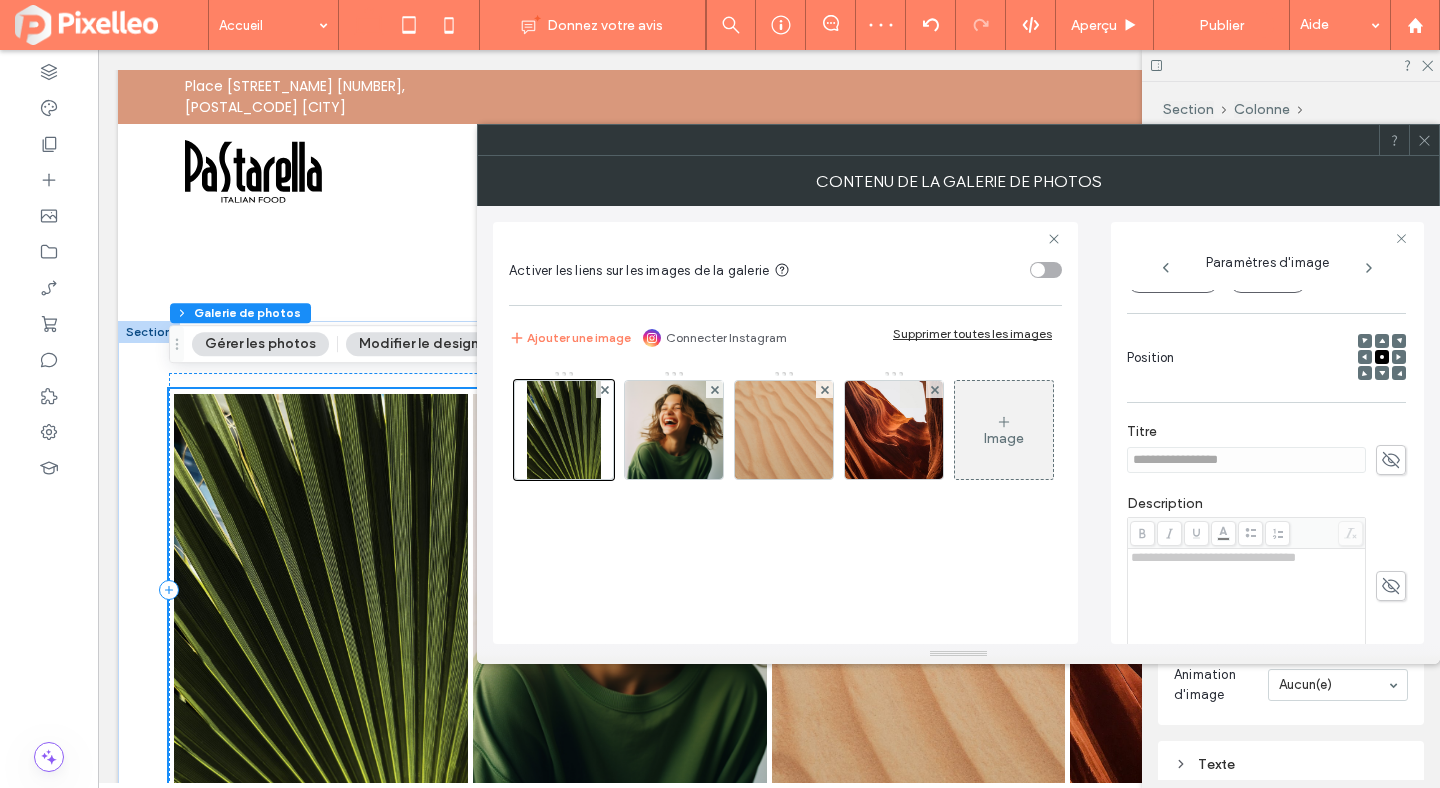 click 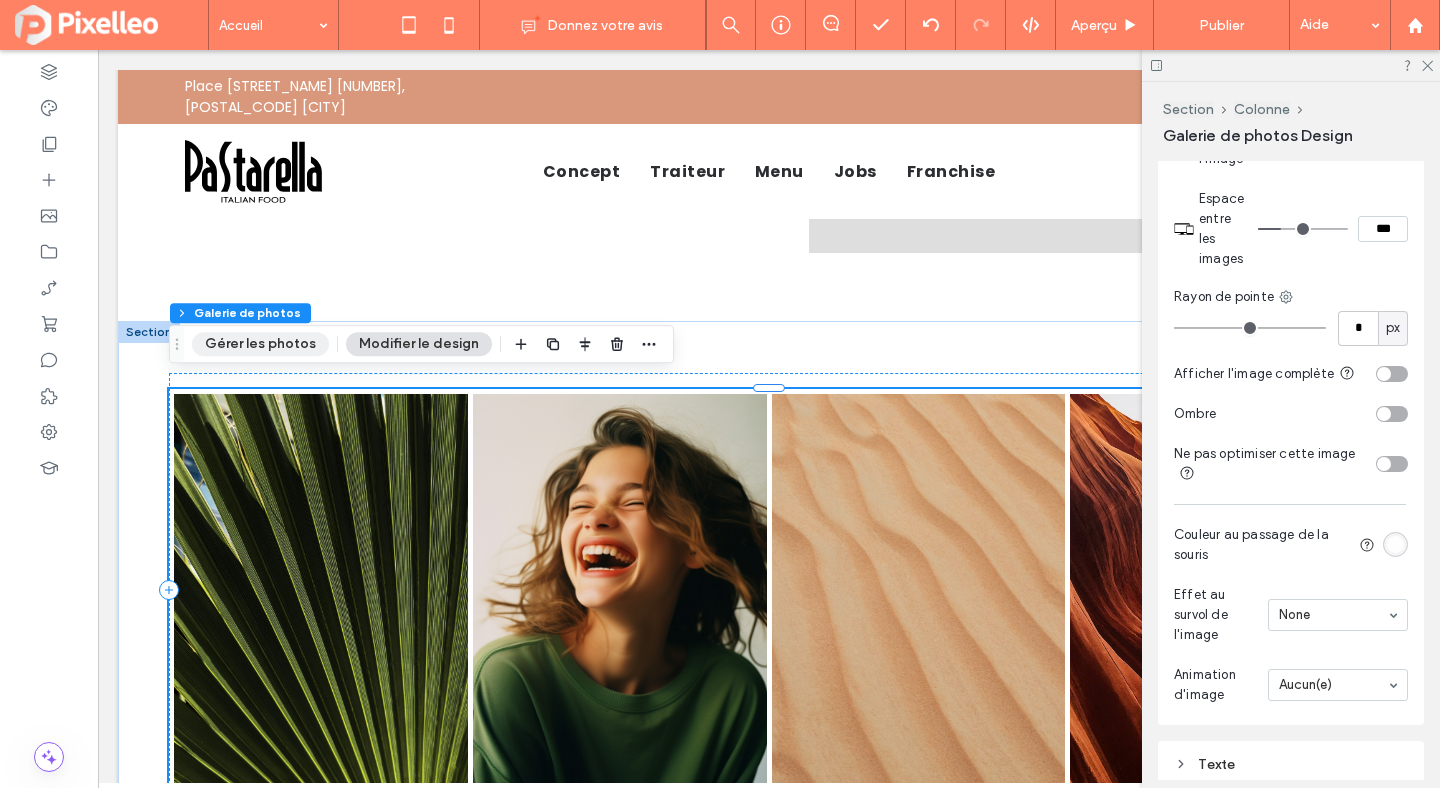 click on "Gérer les photos" at bounding box center [260, 344] 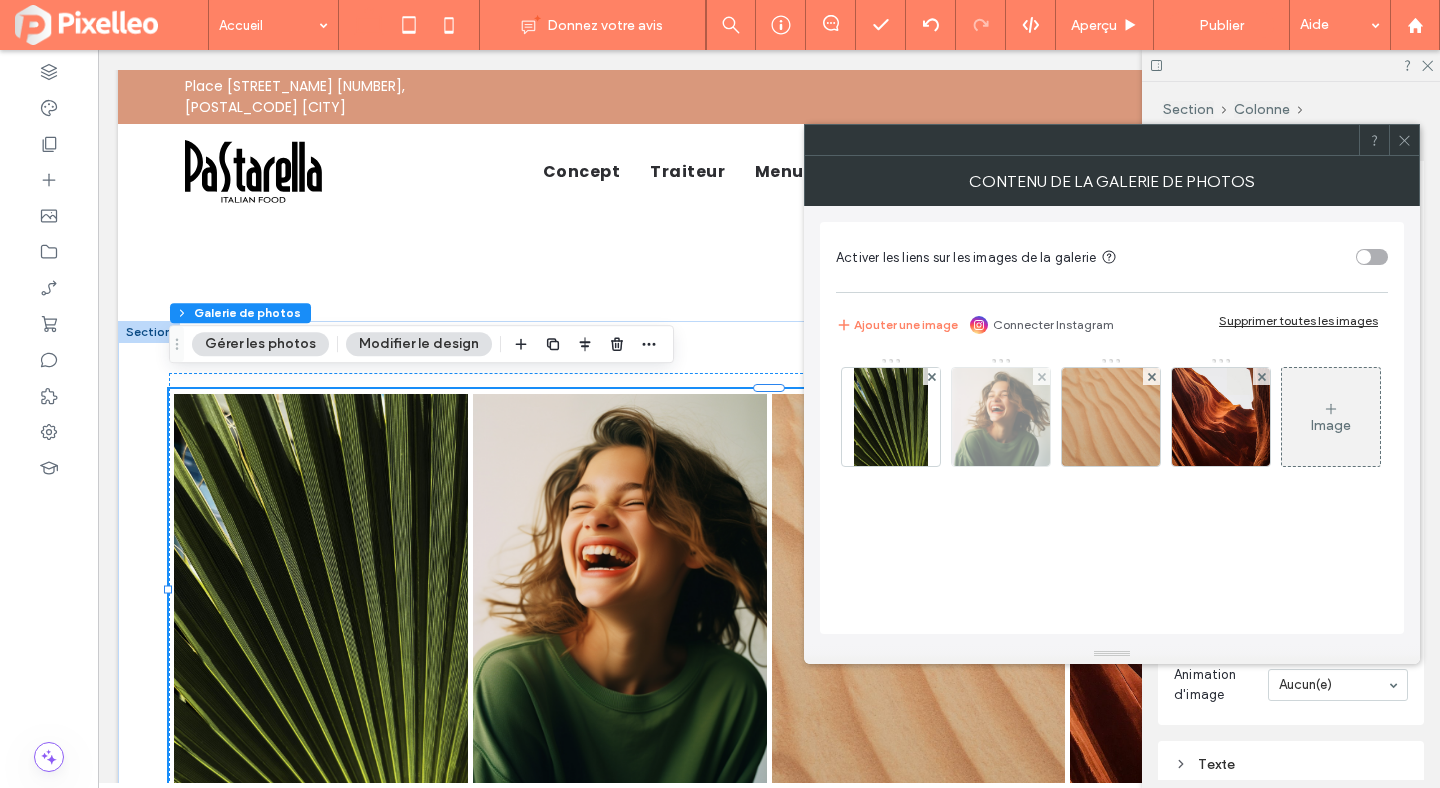 click at bounding box center (1001, 417) 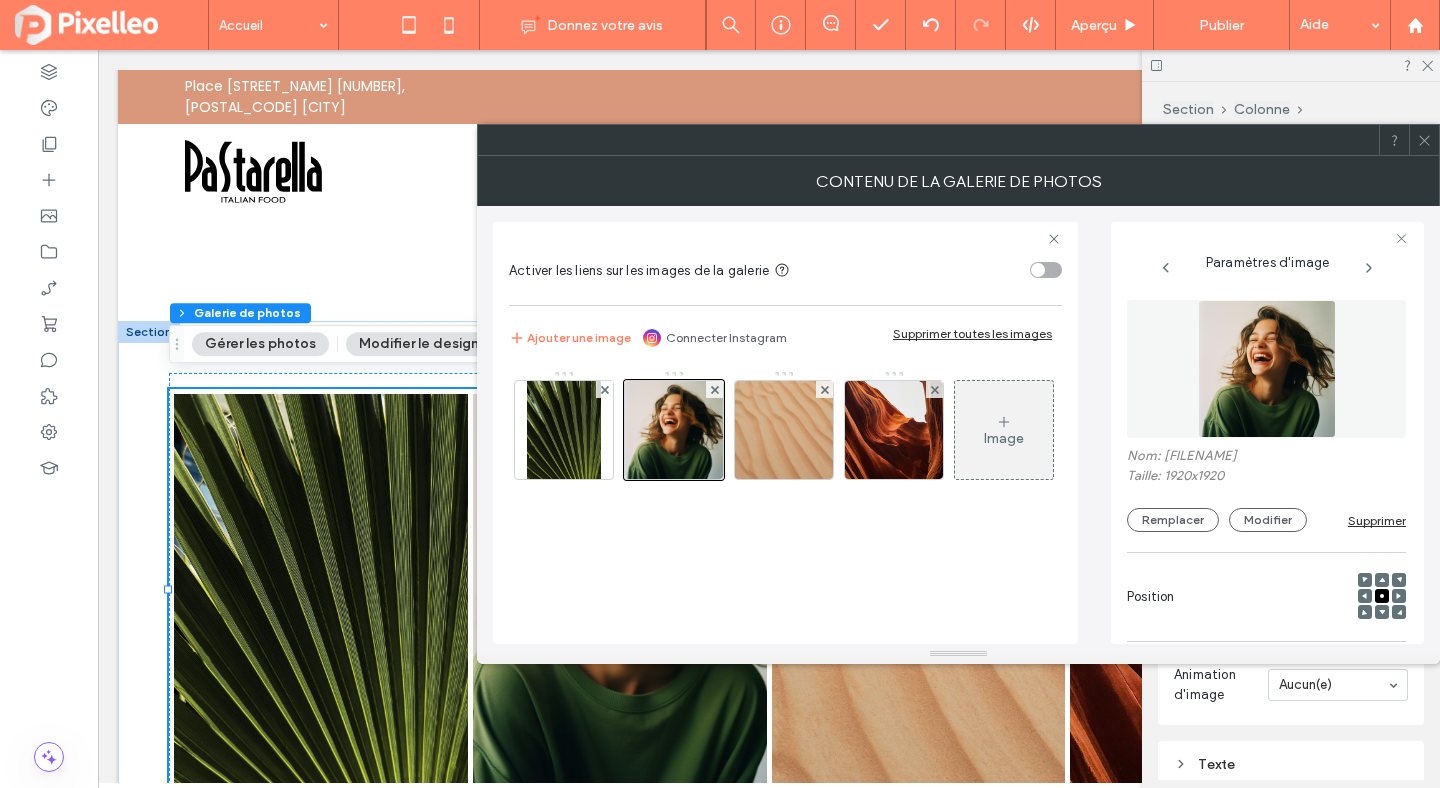 scroll, scrollTop: 0, scrollLeft: 51, axis: horizontal 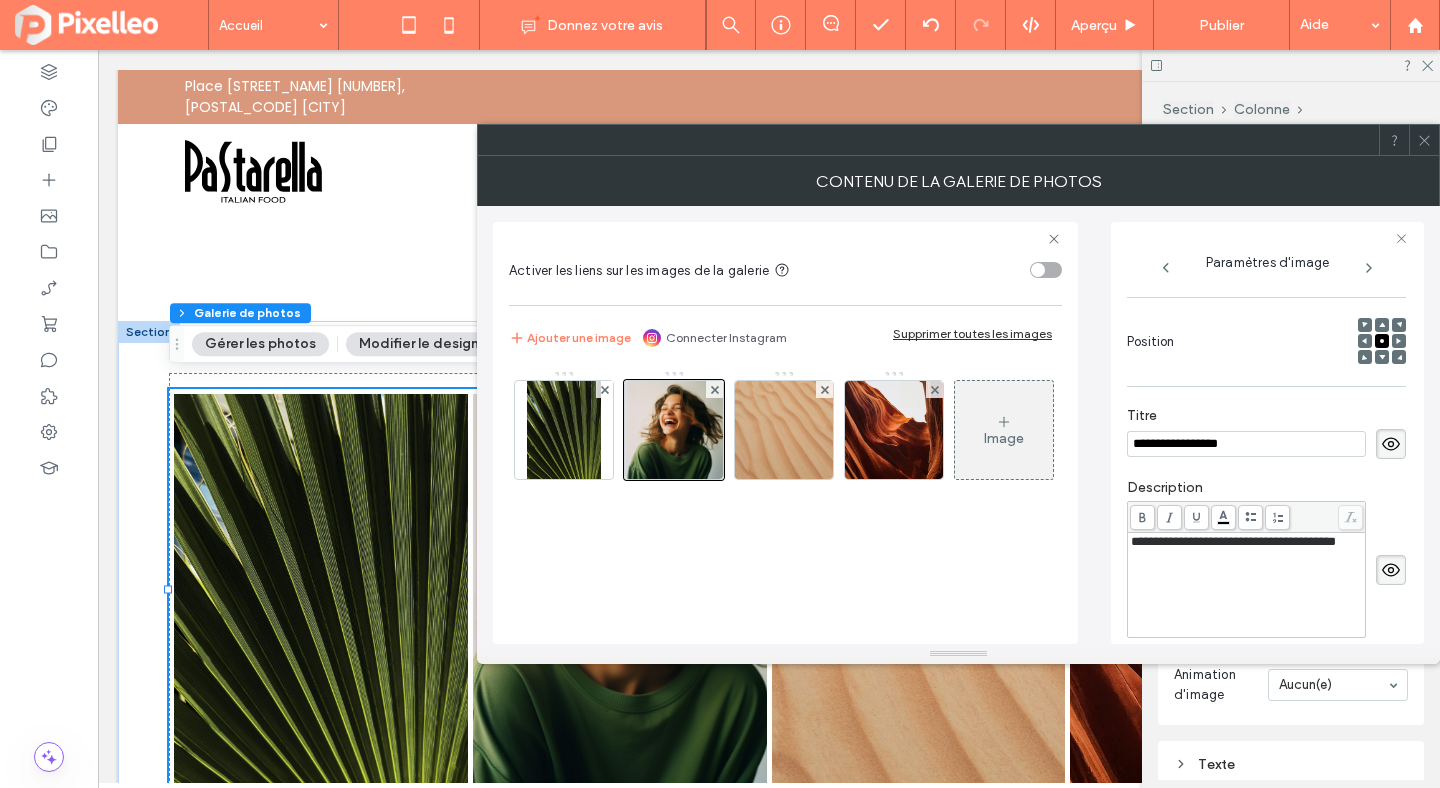 click on "**********" at bounding box center [1246, 444] 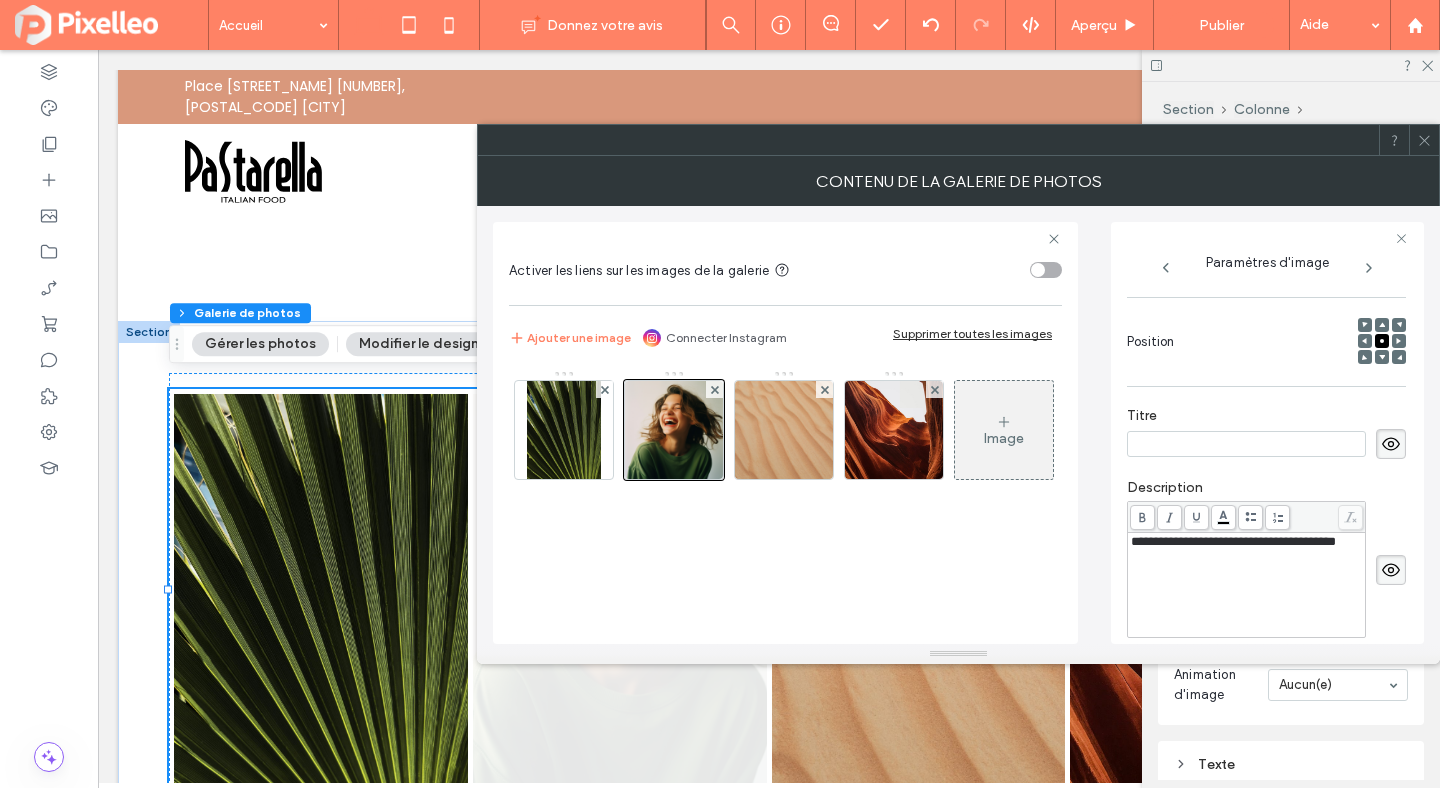 type 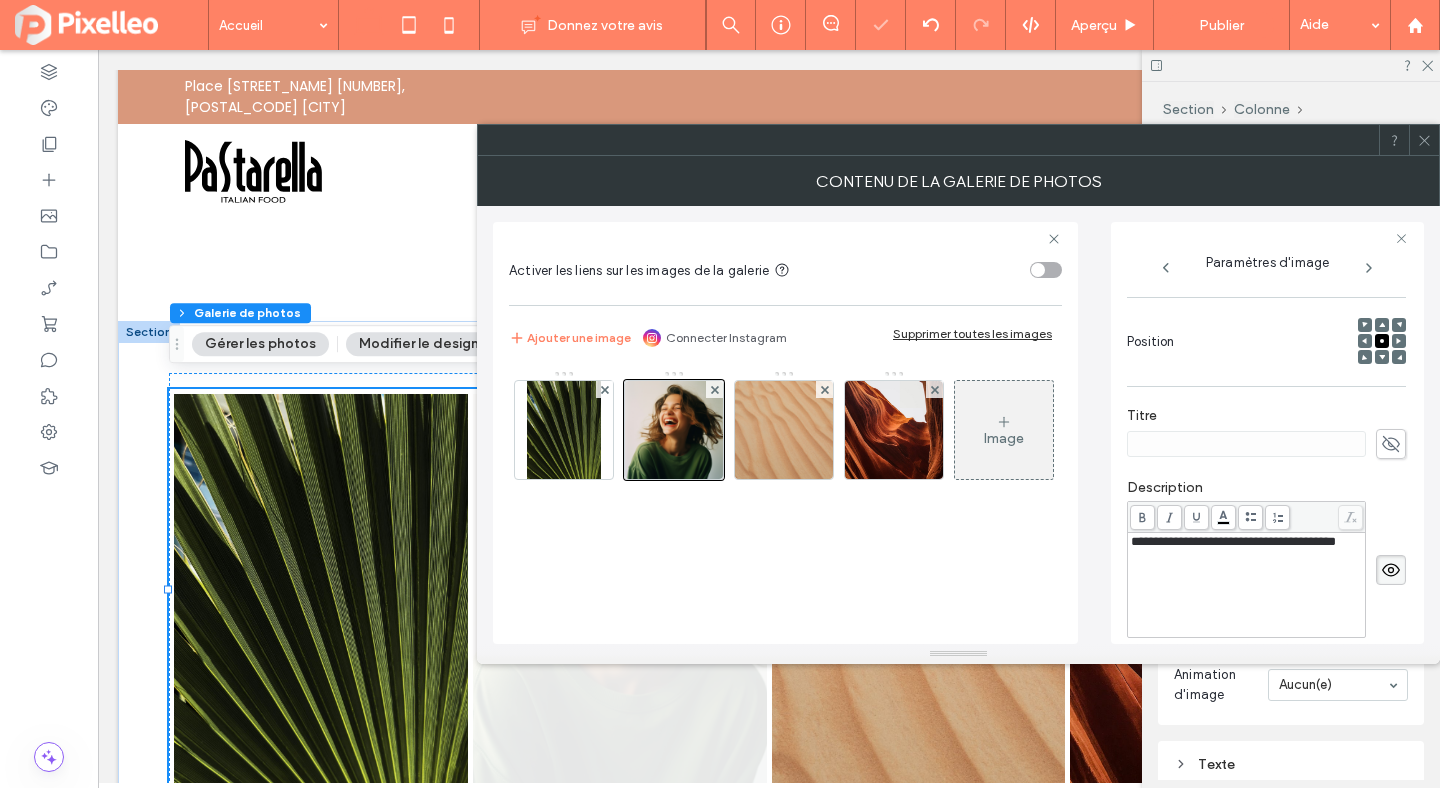 click on "**********" at bounding box center (1247, 542) 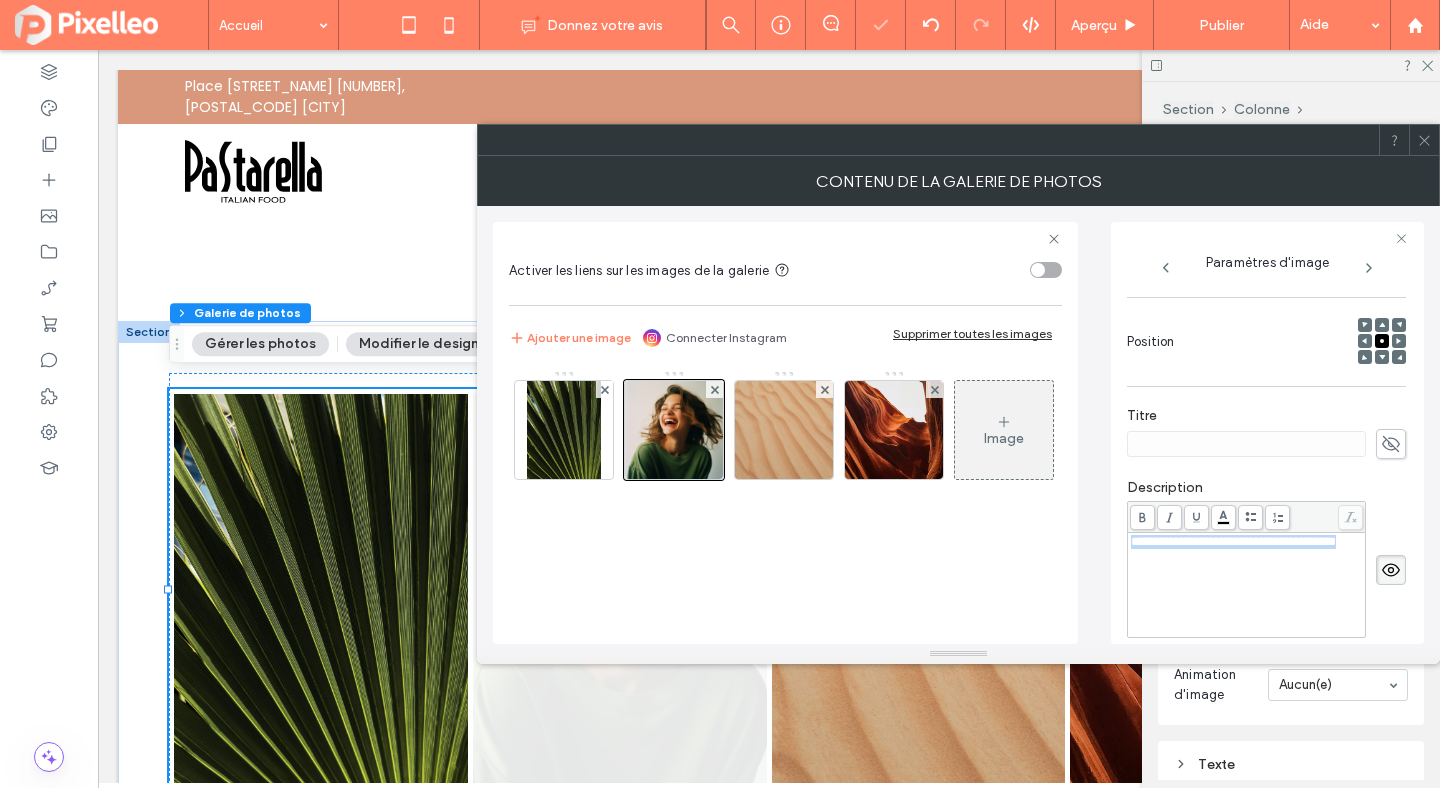 click on "**********" at bounding box center [1247, 542] 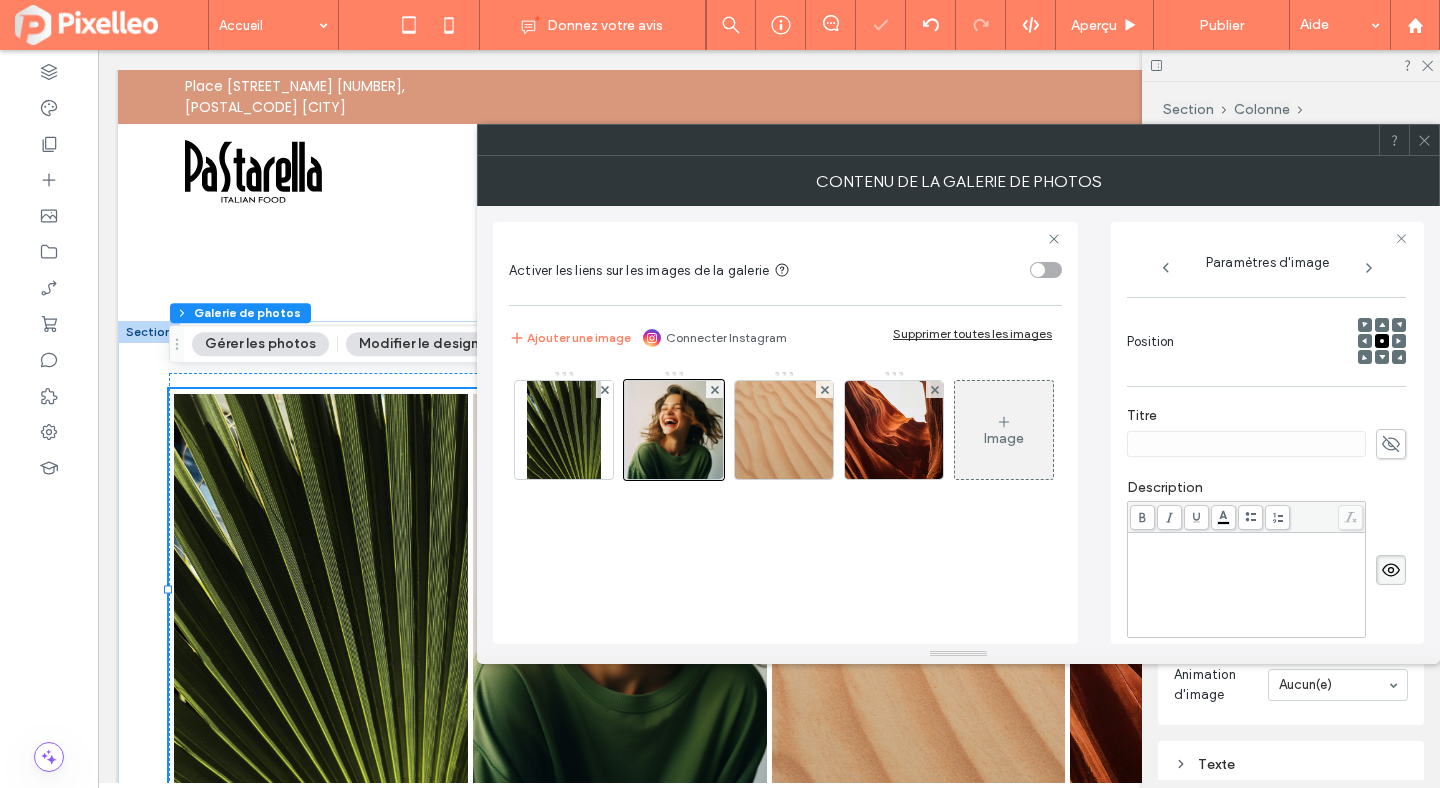 click 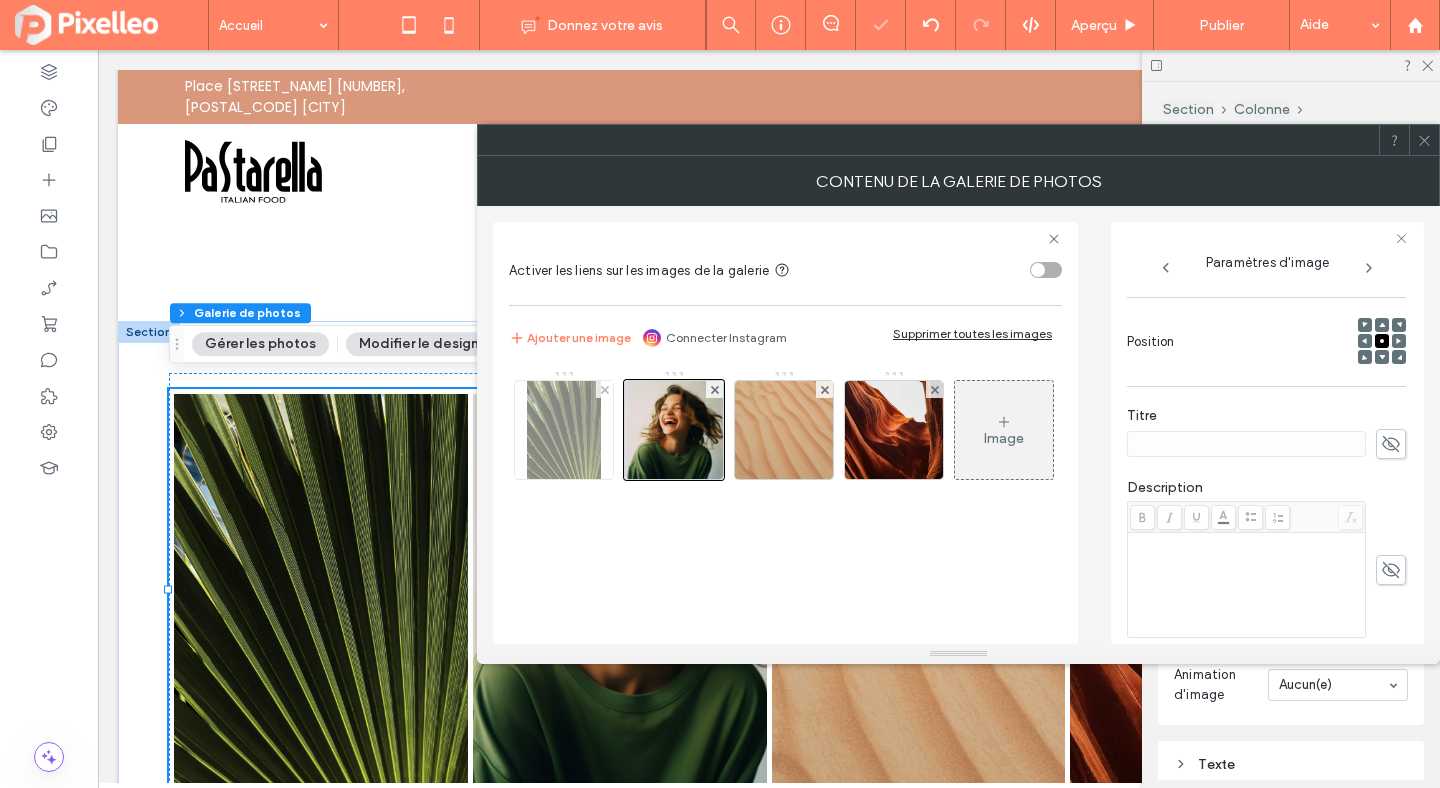 click at bounding box center [564, 430] 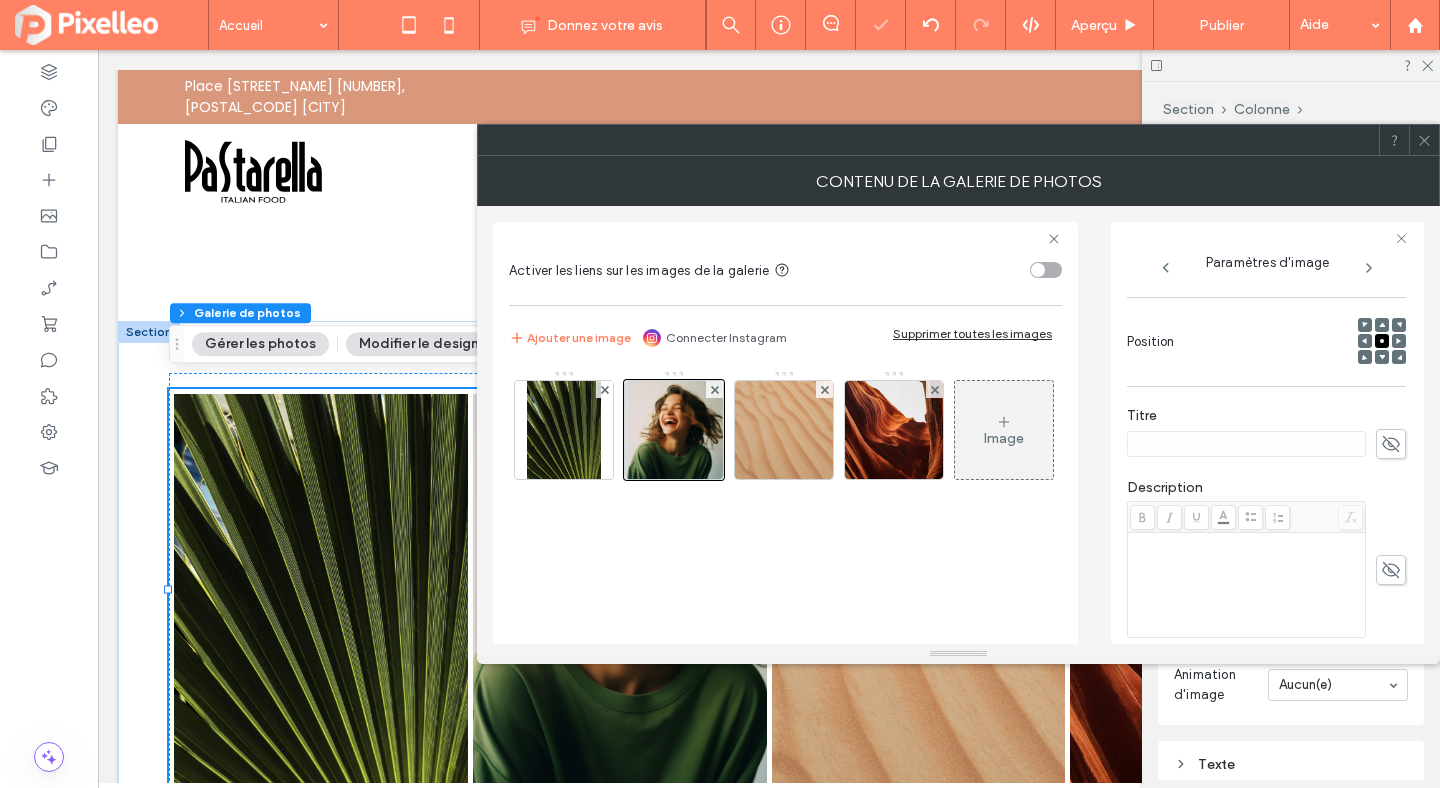 scroll, scrollTop: 239, scrollLeft: 0, axis: vertical 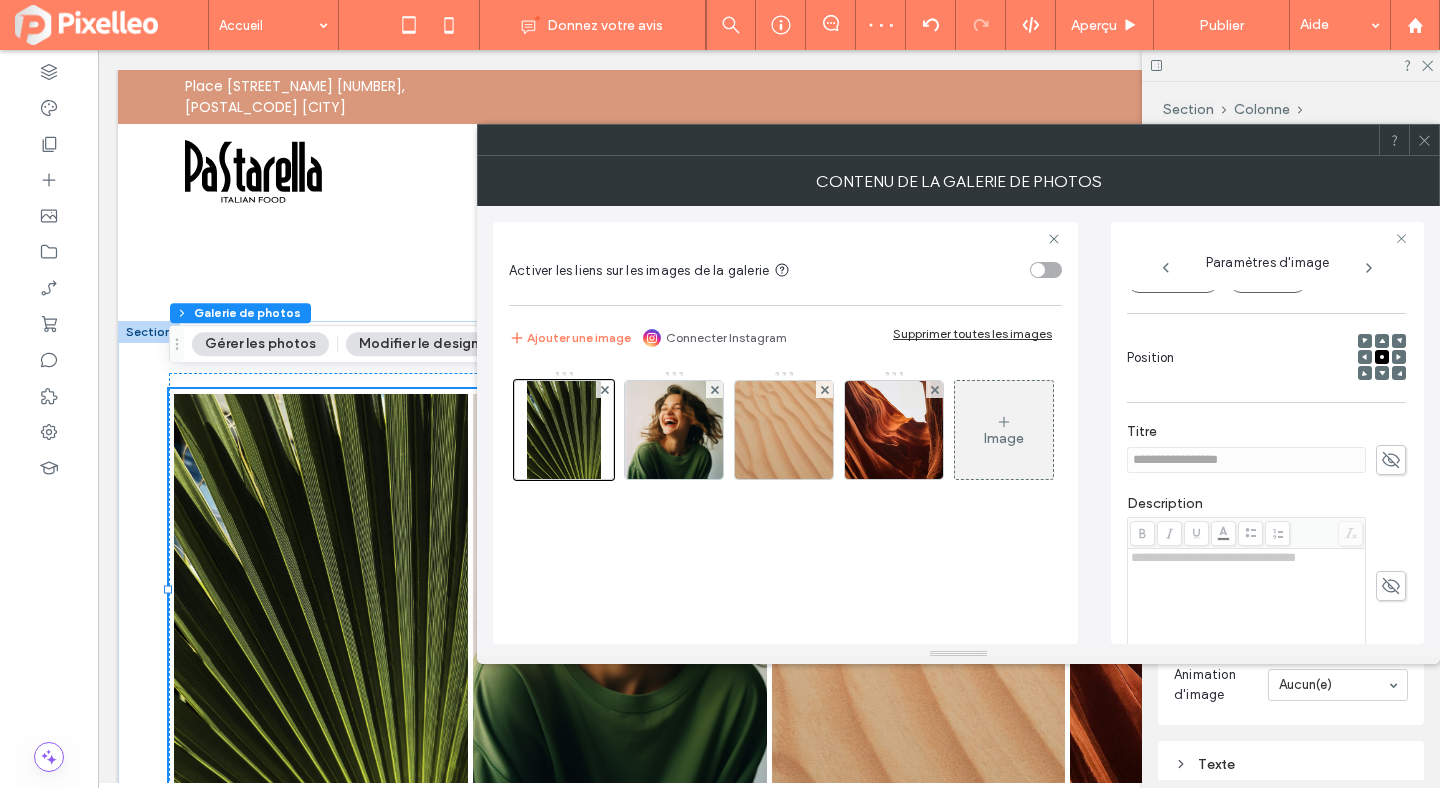 click 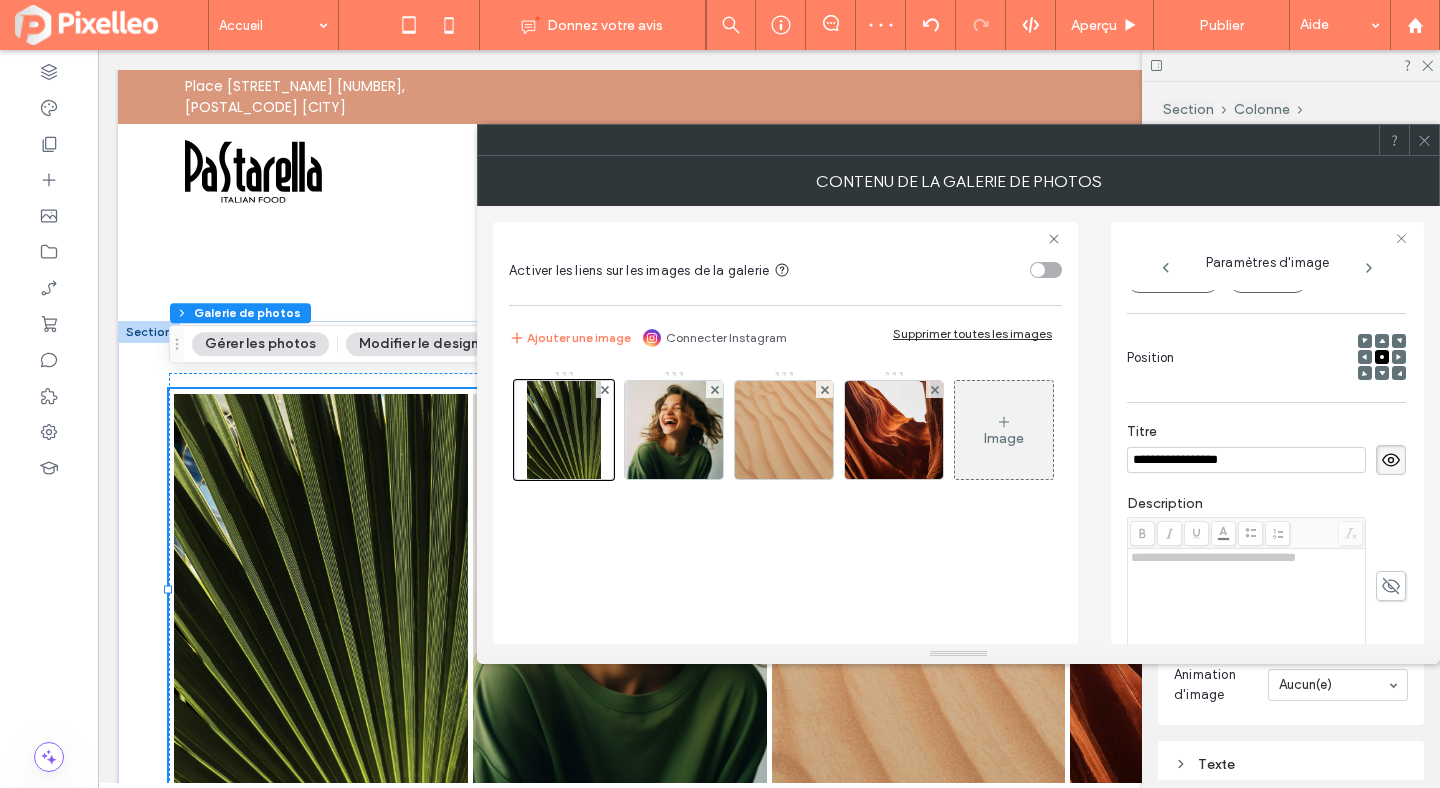 click on "**********" at bounding box center [1246, 460] 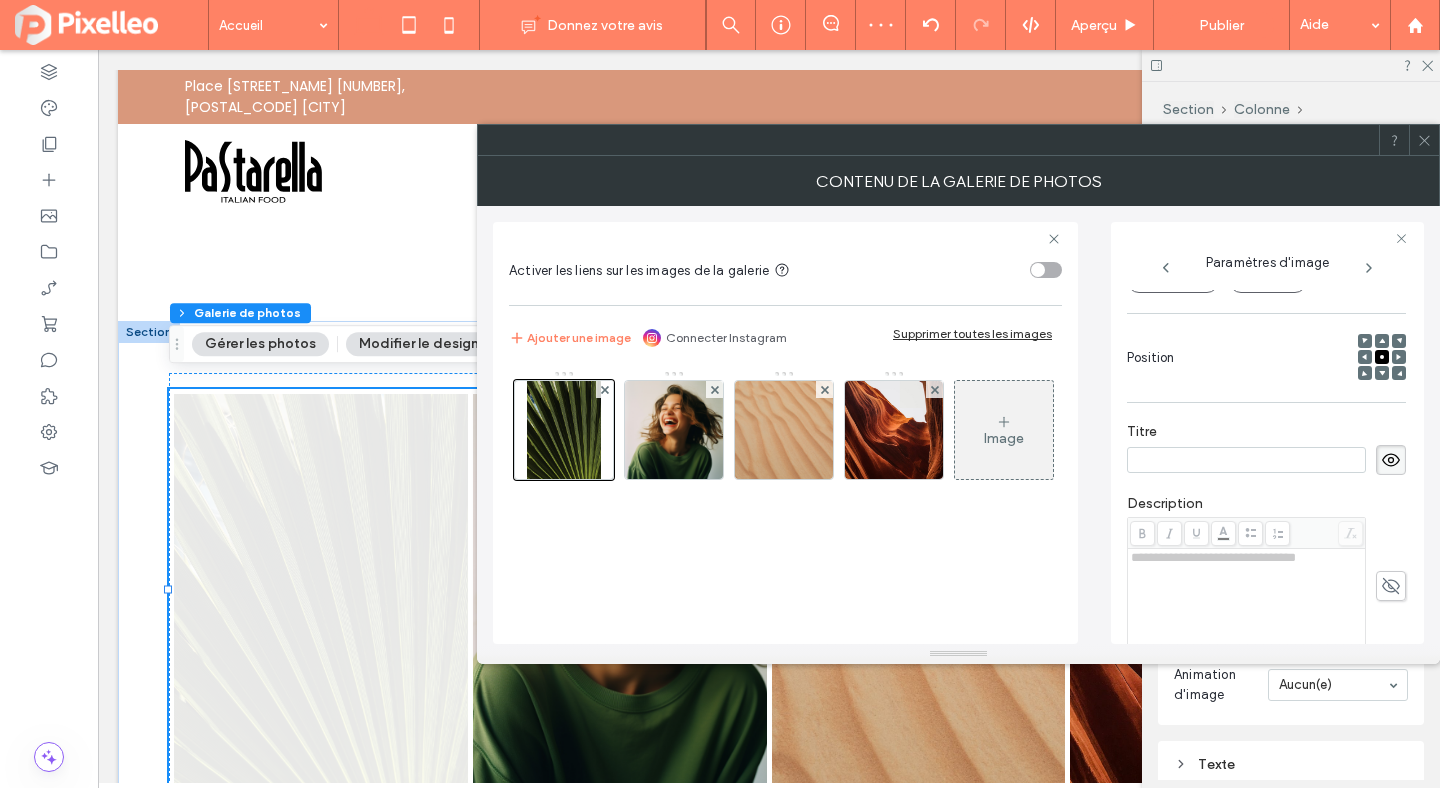 type 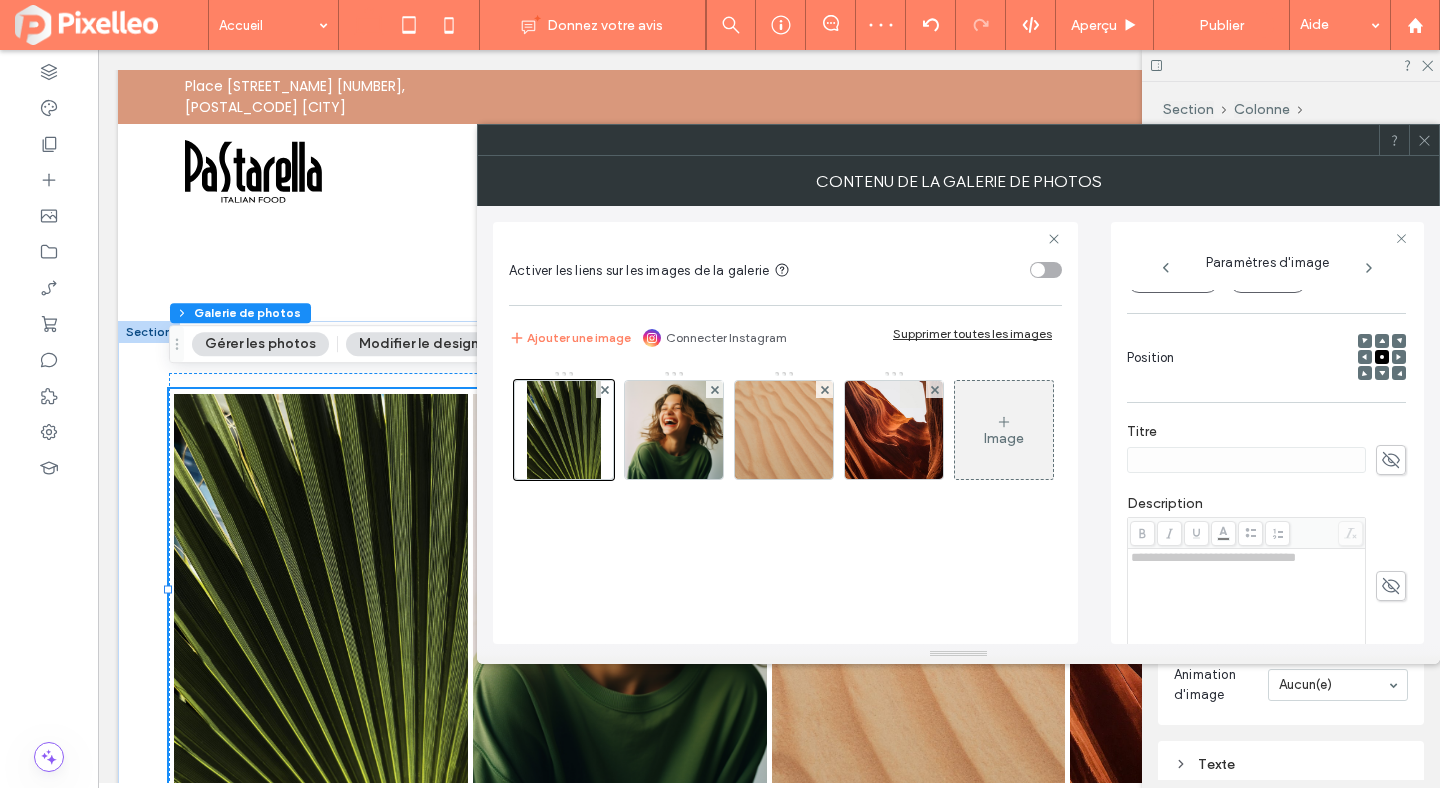 click 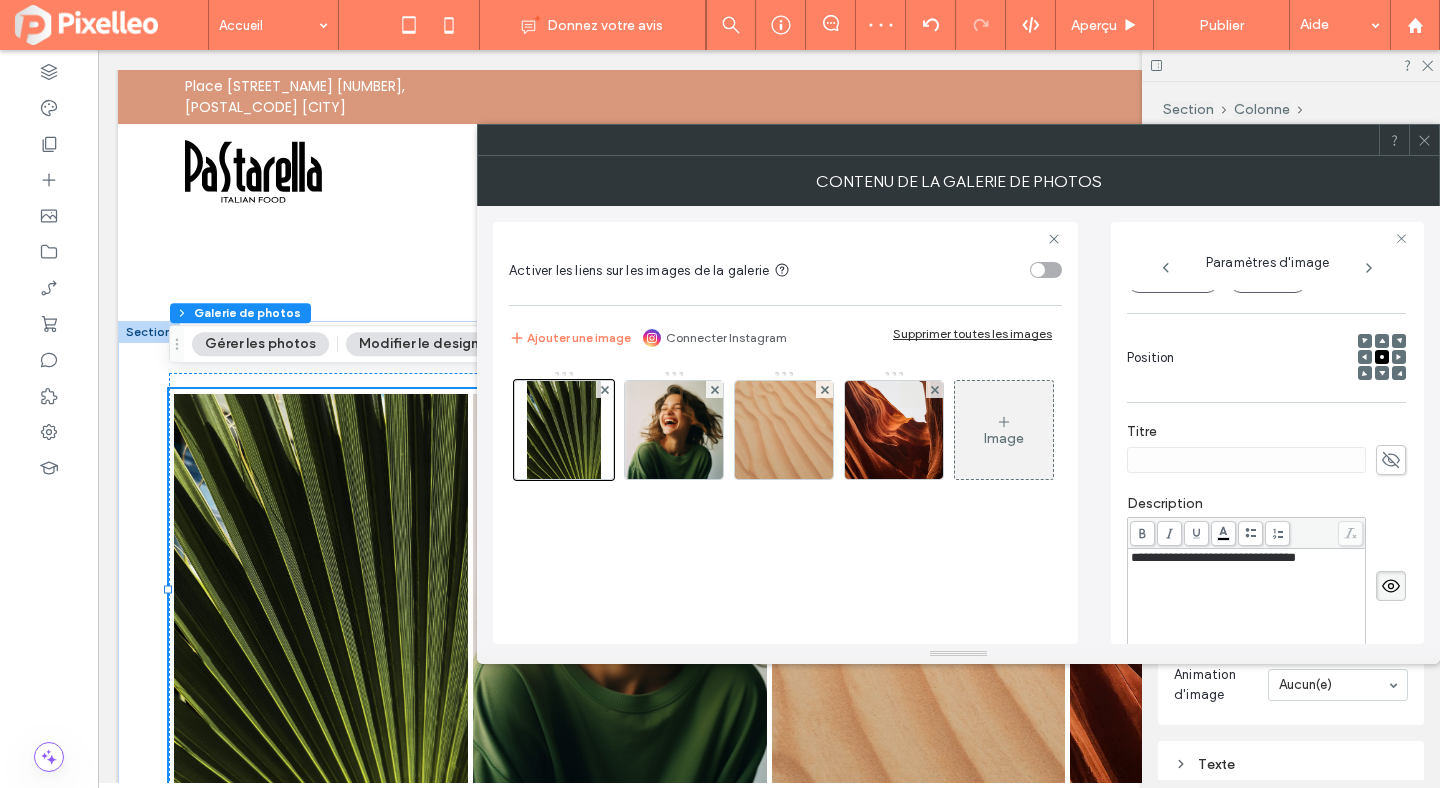 click on "**********" at bounding box center [1247, 601] 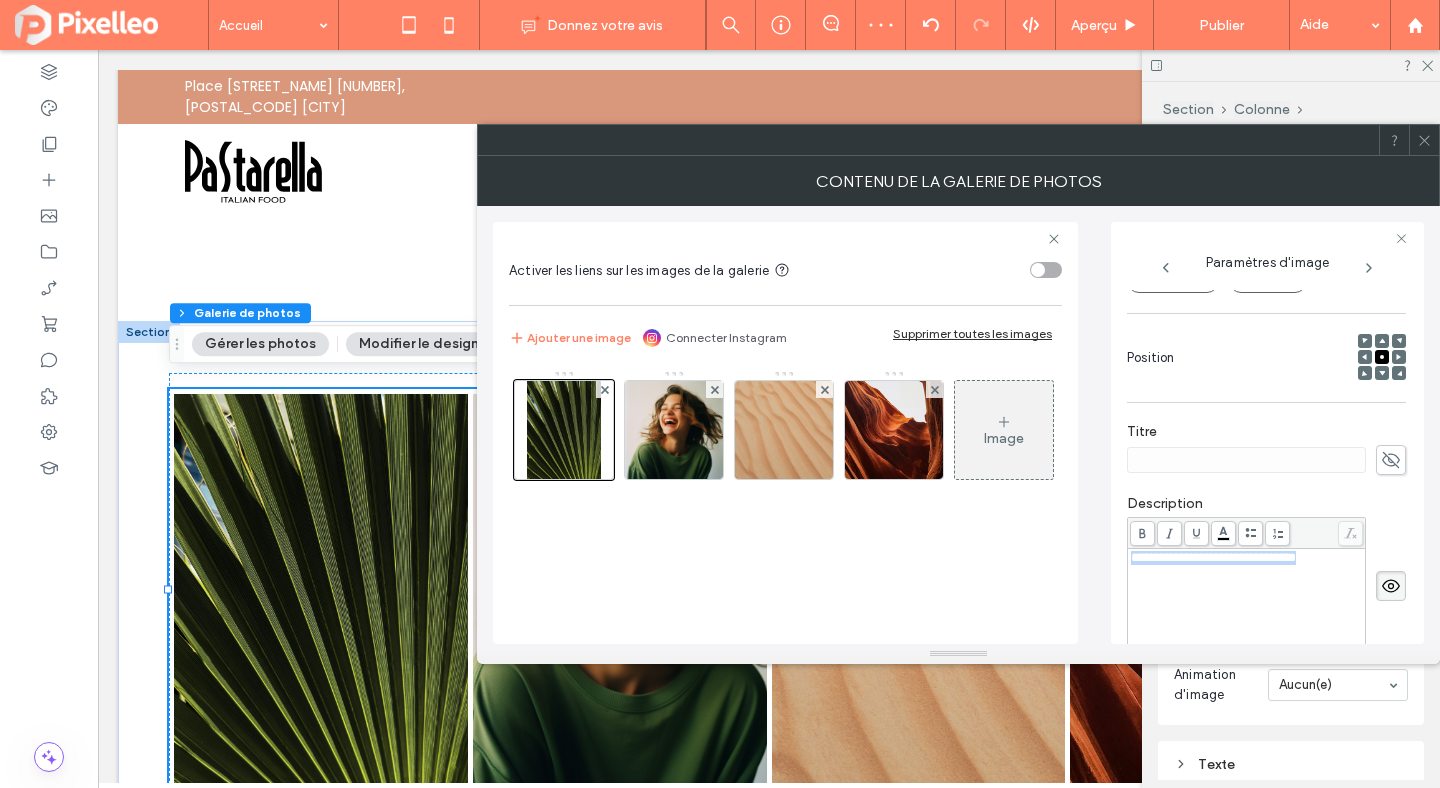 click on "**********" at bounding box center [1247, 601] 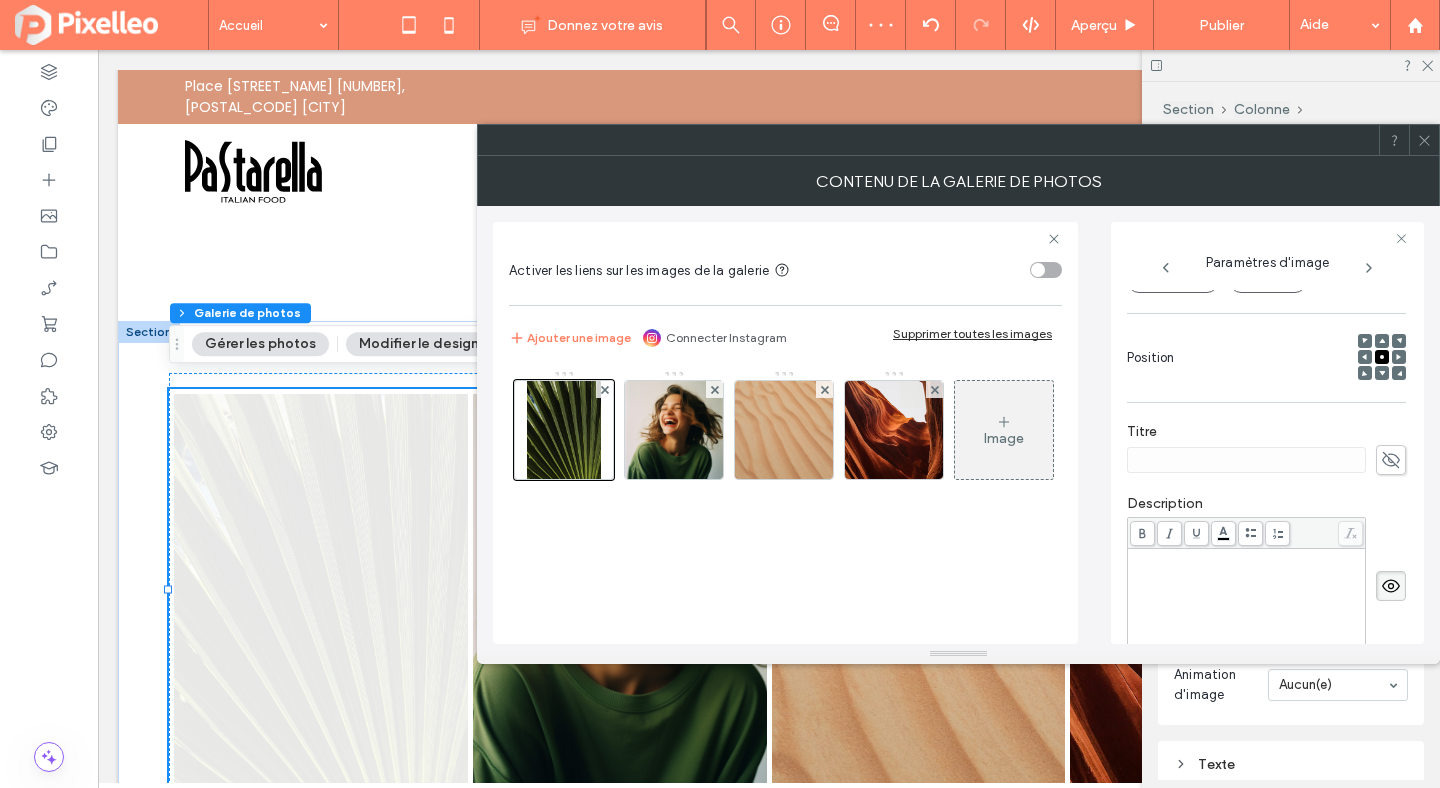 click 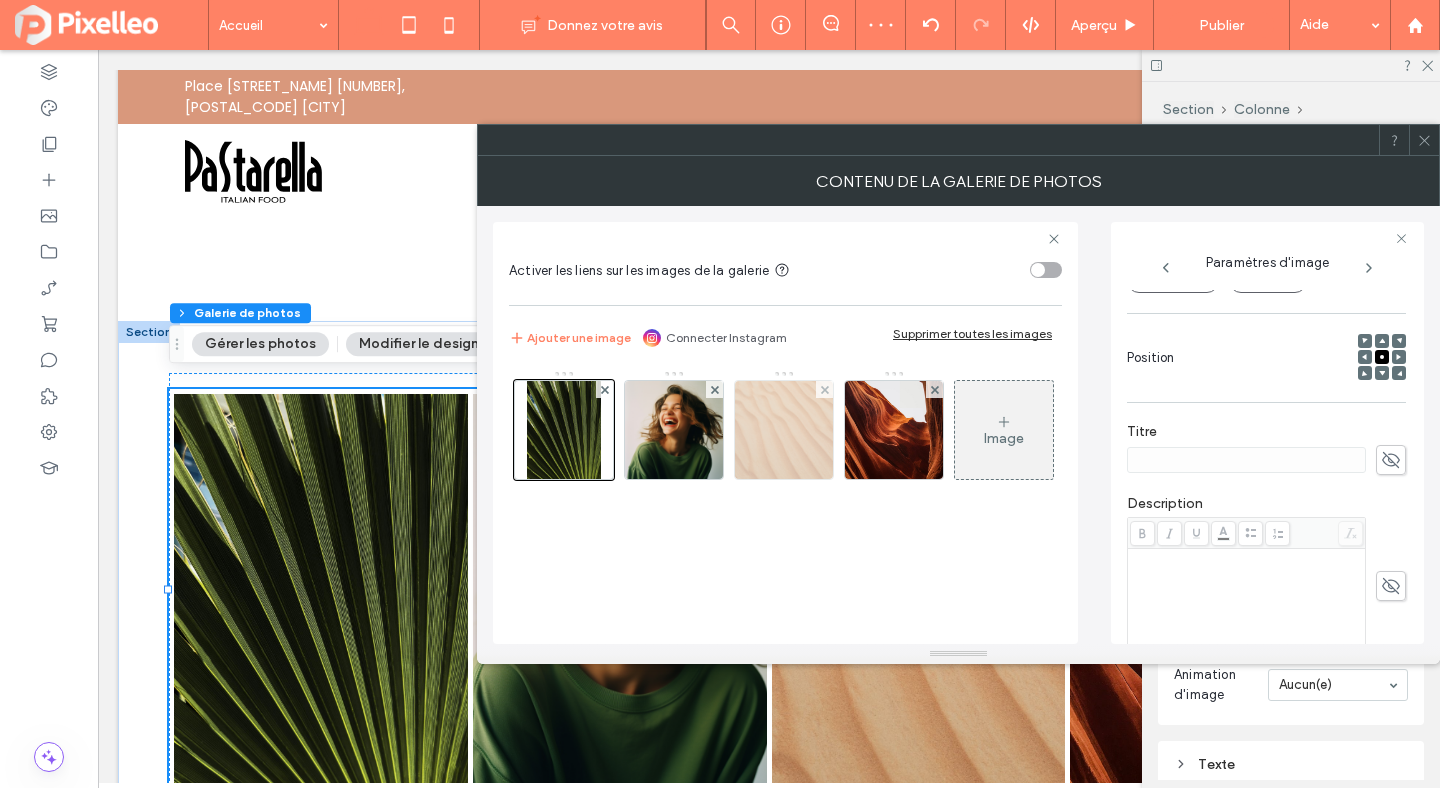click at bounding box center (784, 430) 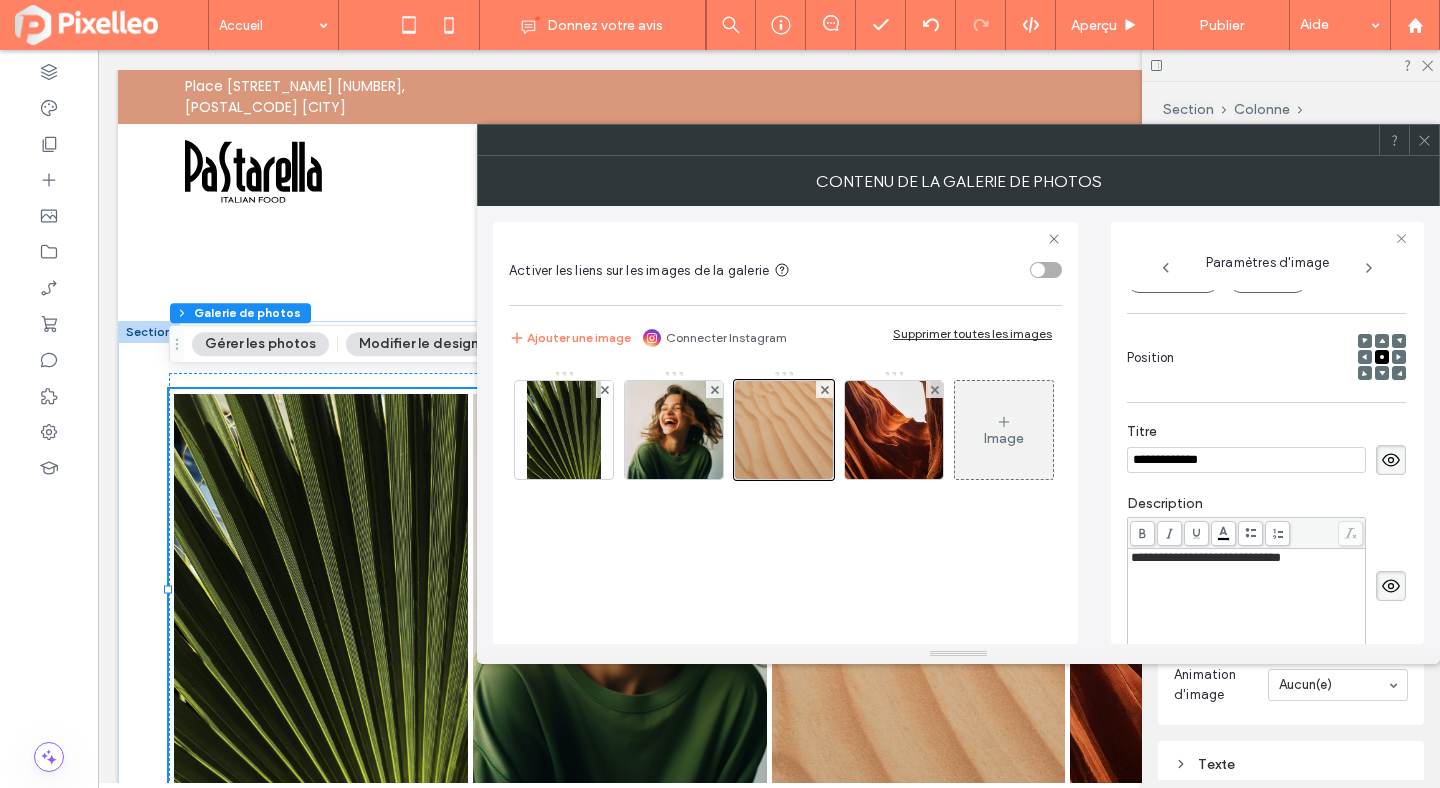 scroll, scrollTop: 254, scrollLeft: 0, axis: vertical 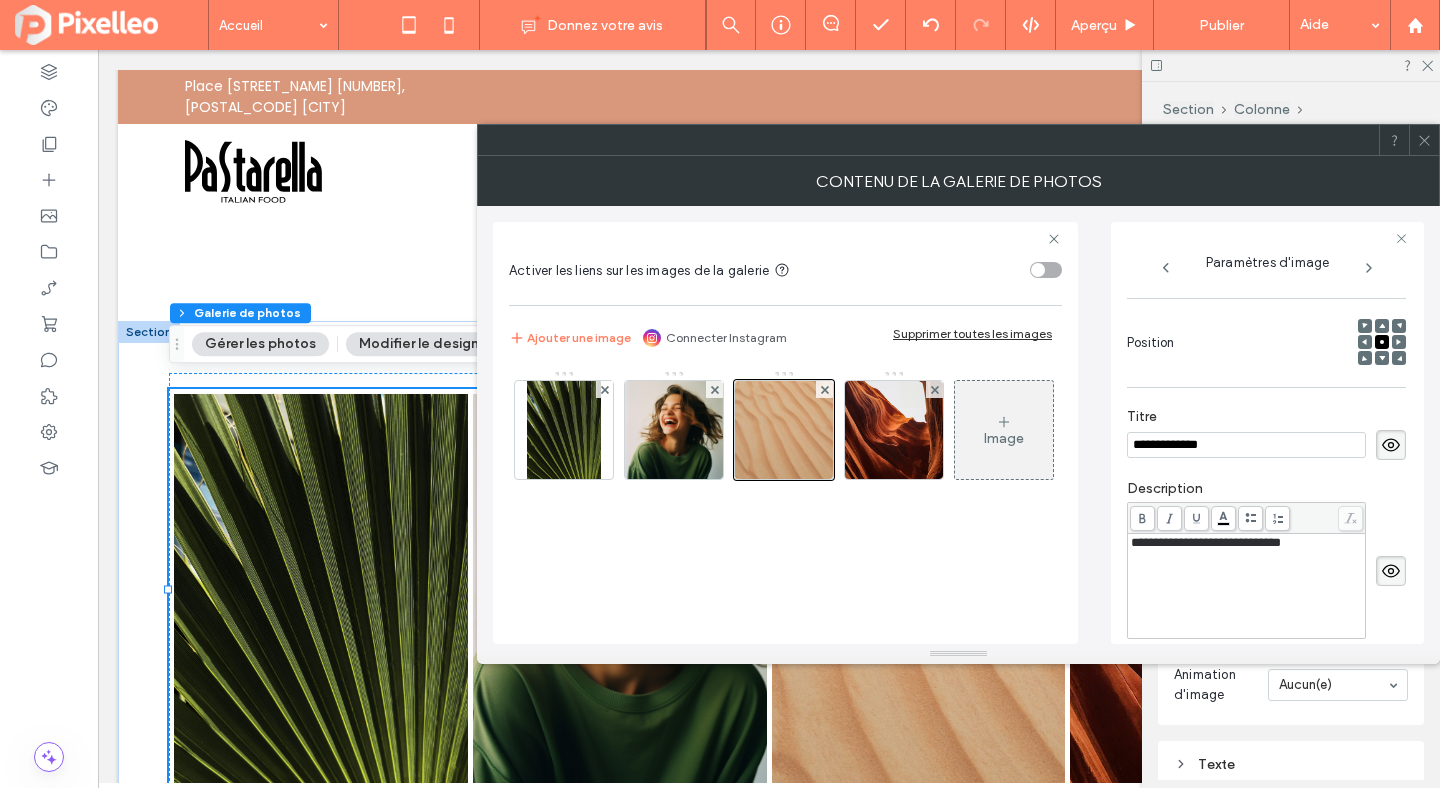 click on "**********" at bounding box center [1246, 445] 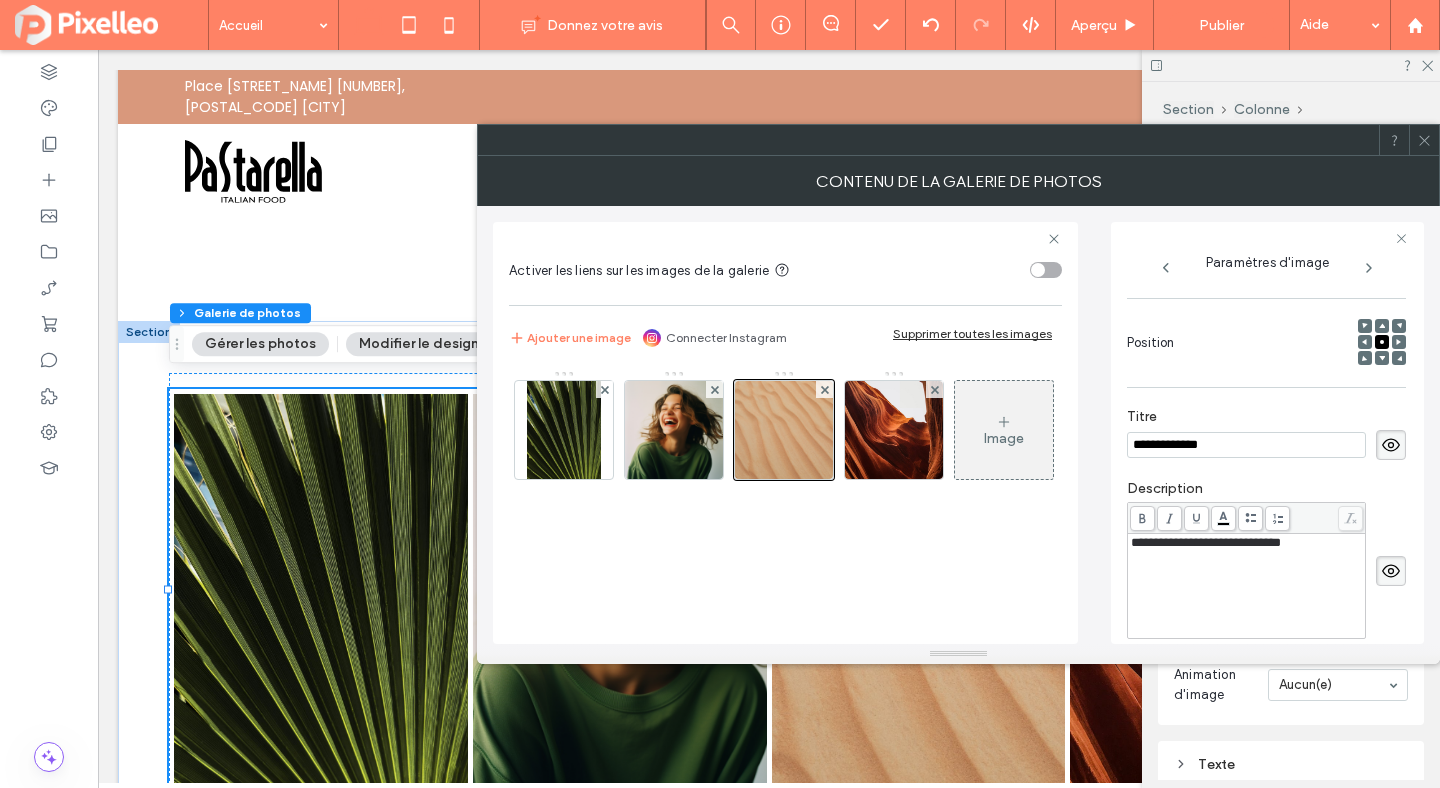 click on "**********" at bounding box center [1246, 445] 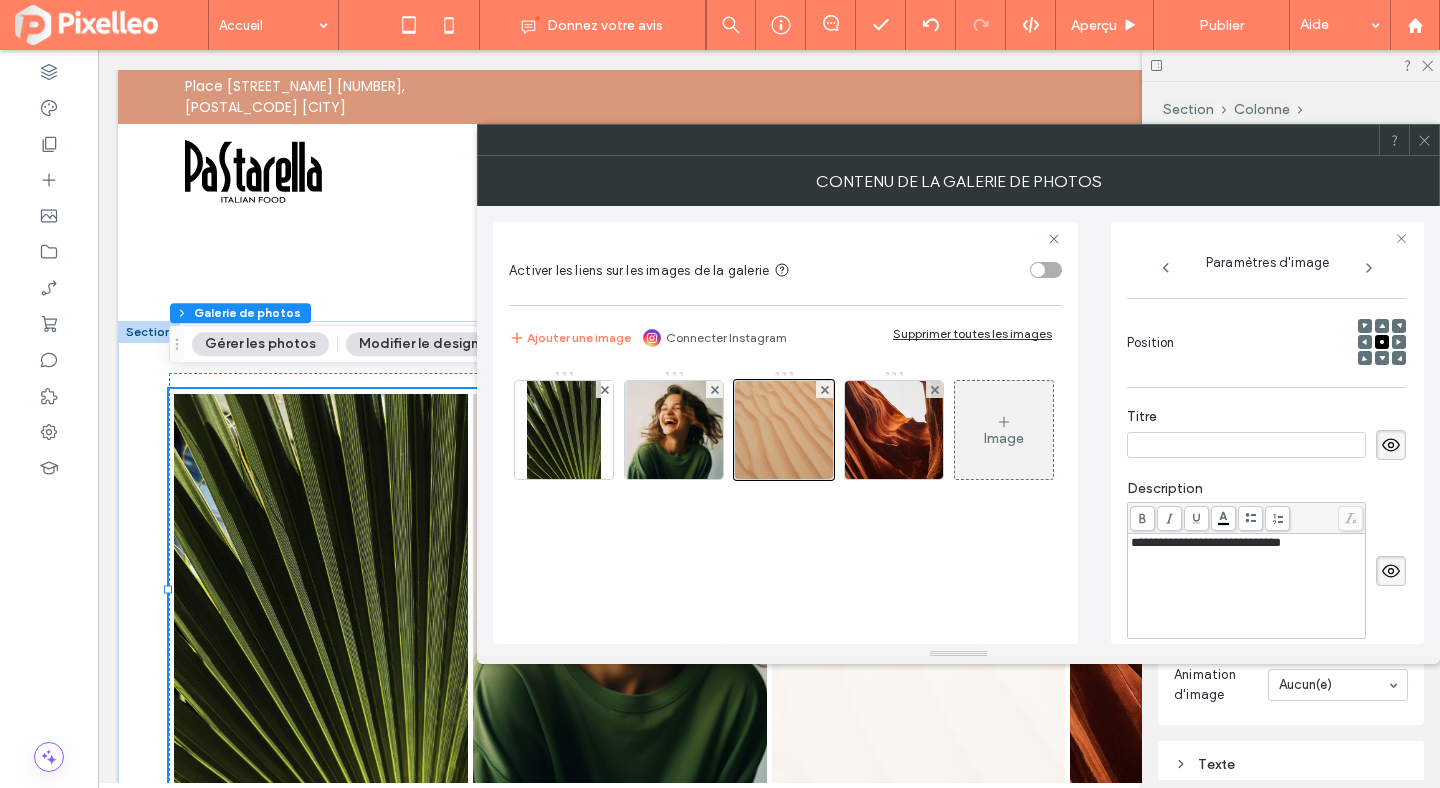 type 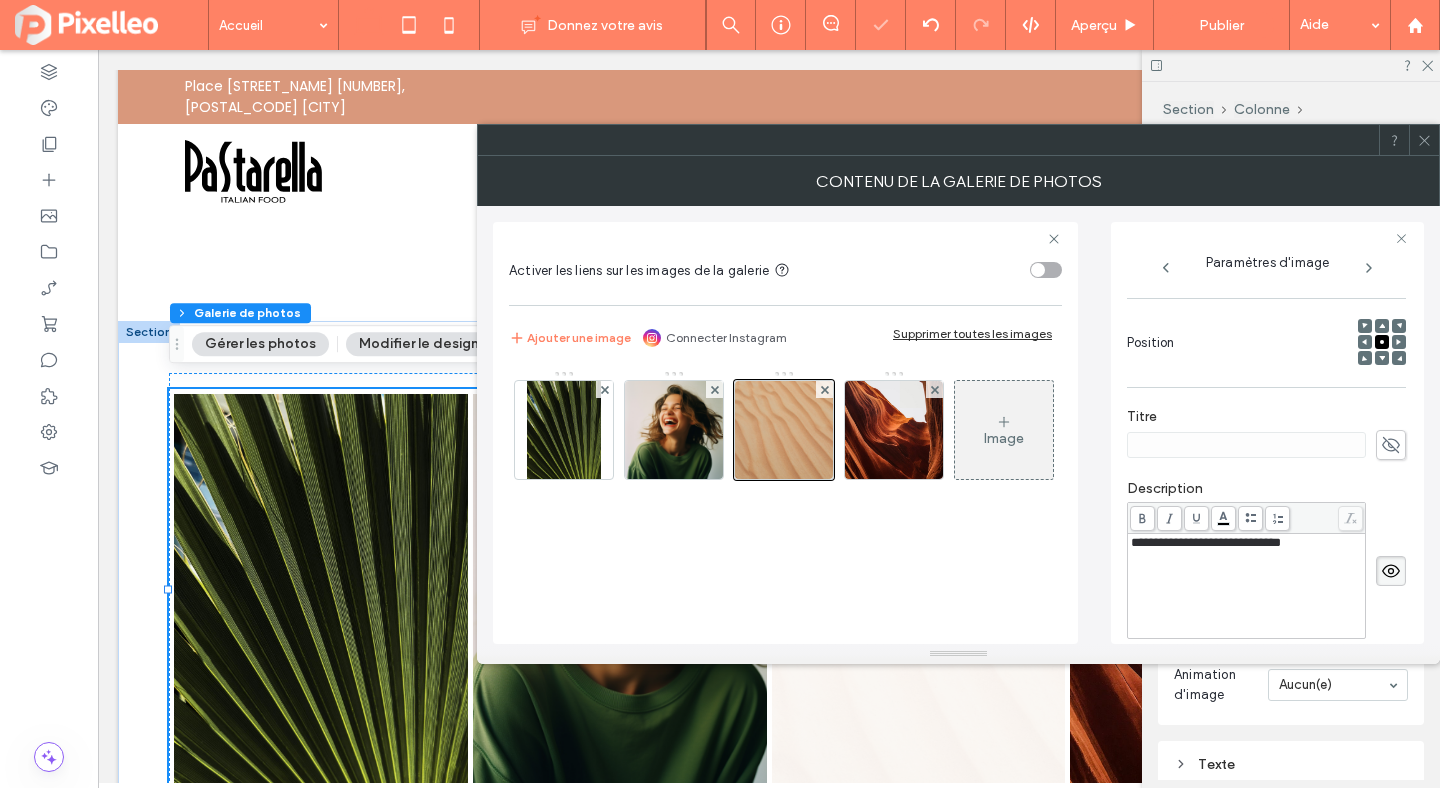 click on "**********" at bounding box center (1206, 542) 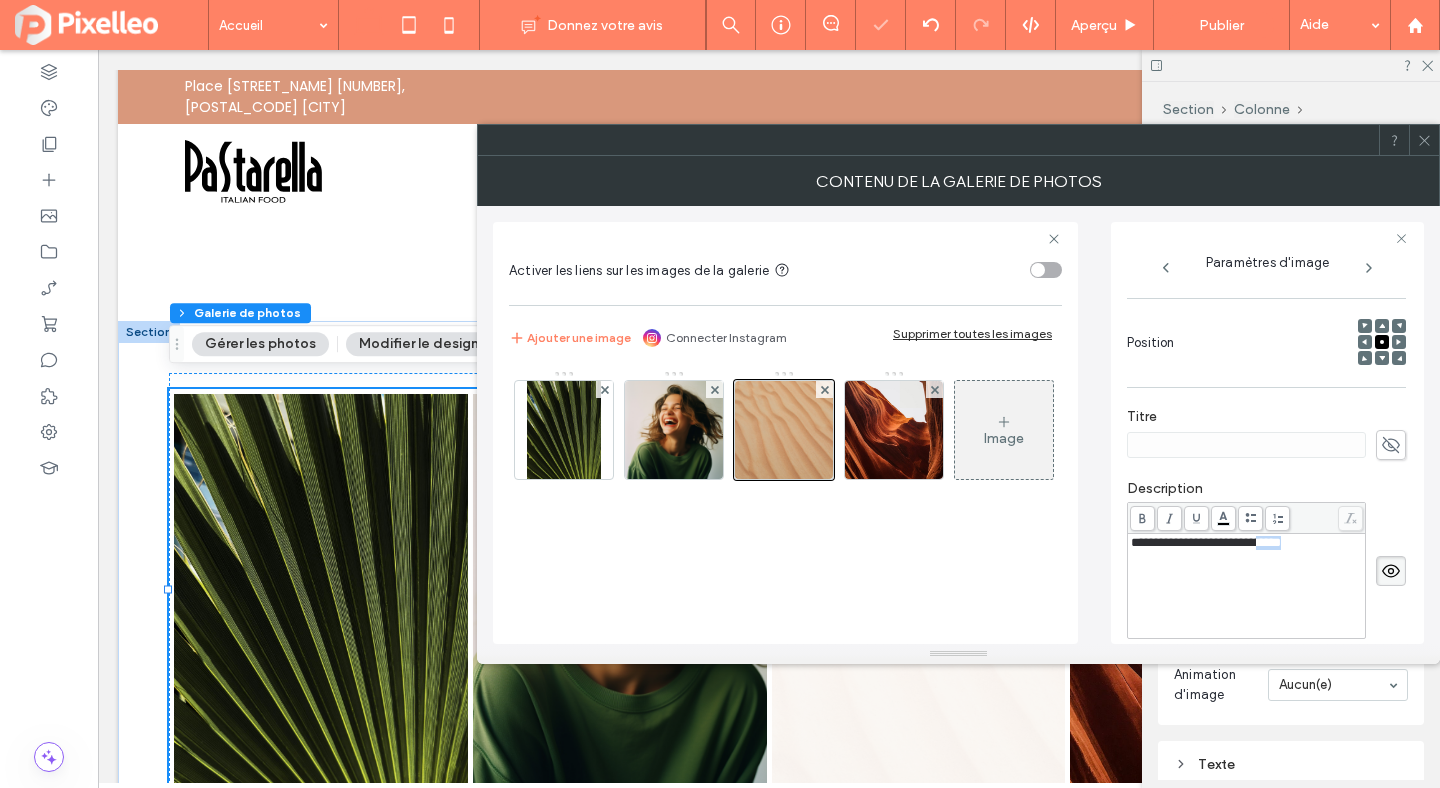 click on "**********" at bounding box center [1206, 542] 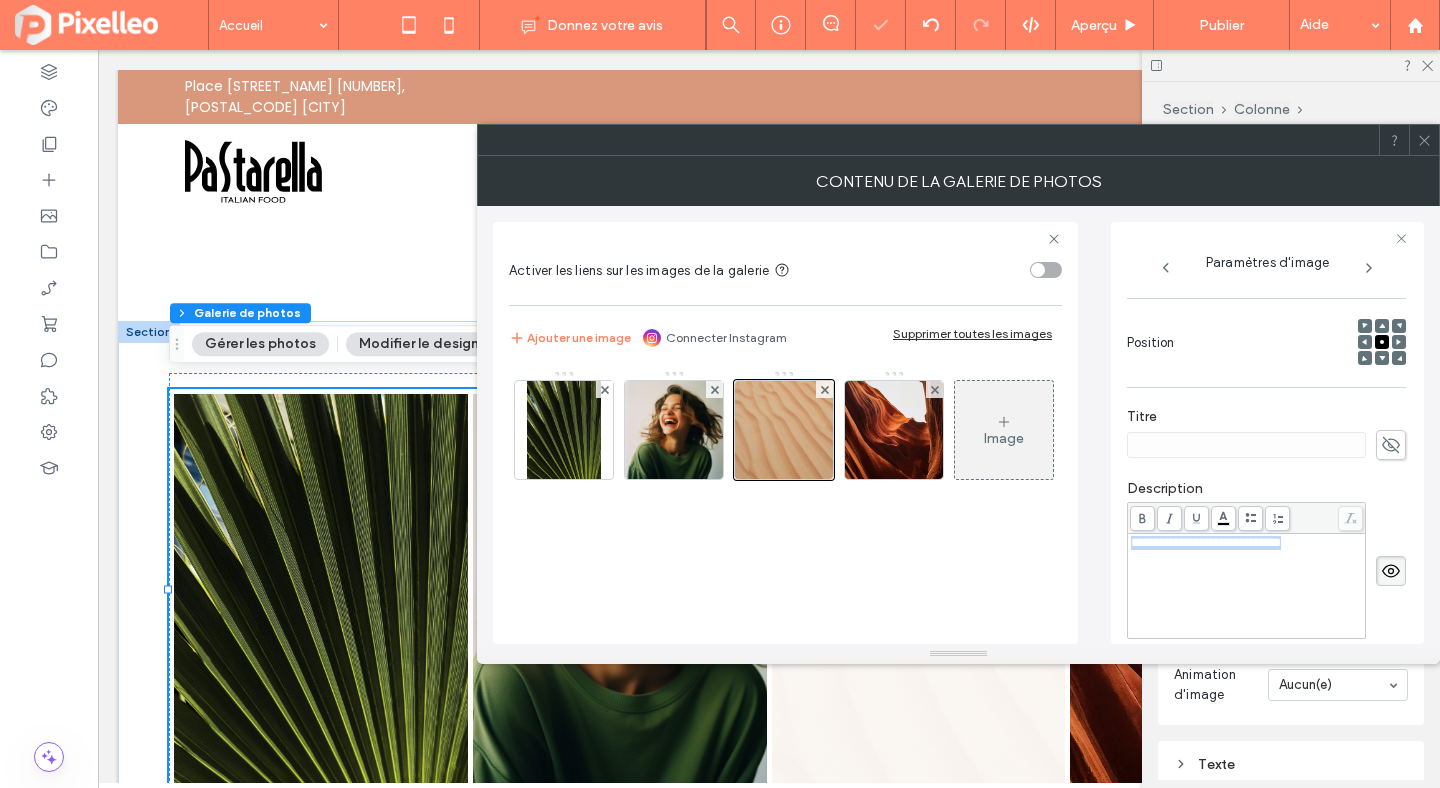 click on "**********" at bounding box center (1206, 542) 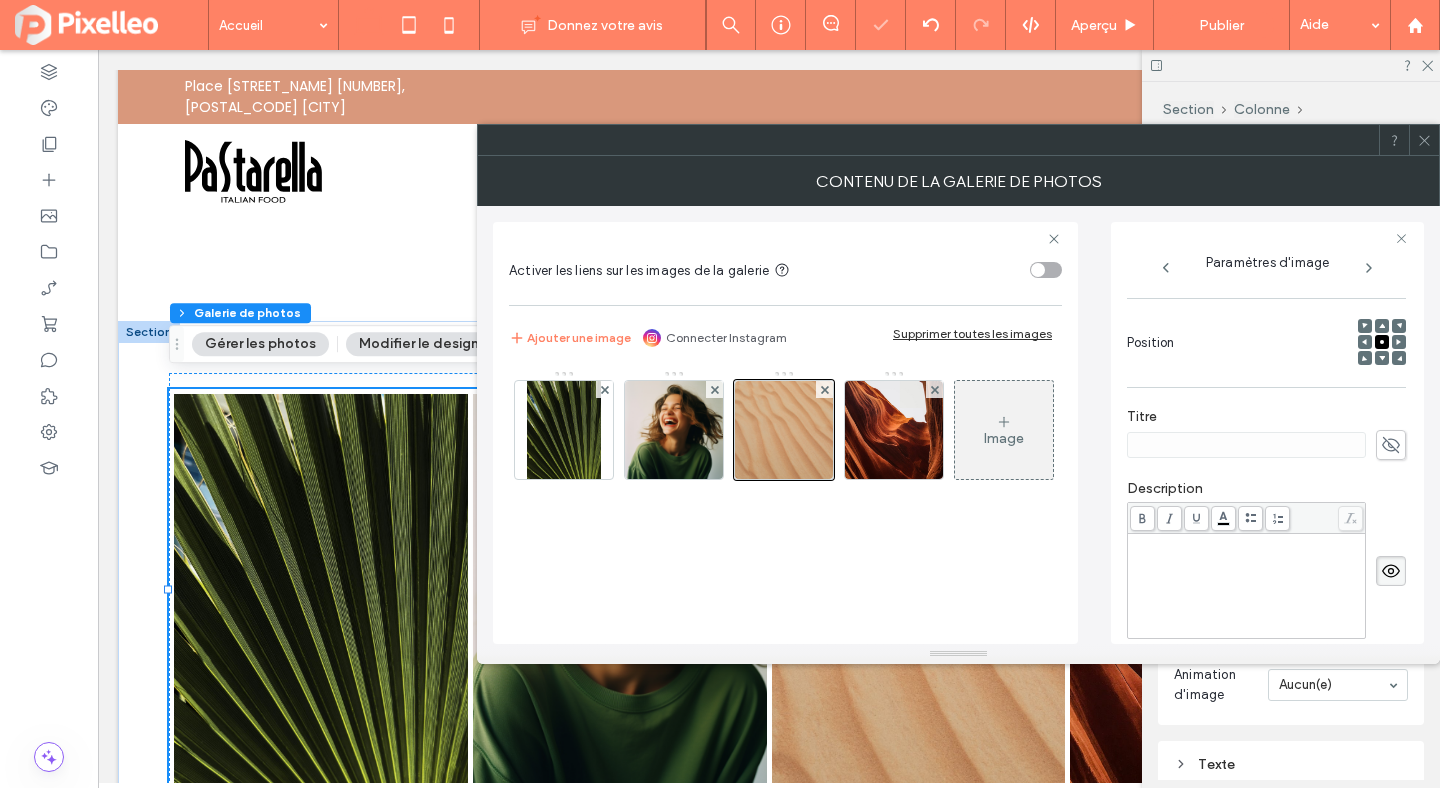 click at bounding box center [1266, 570] 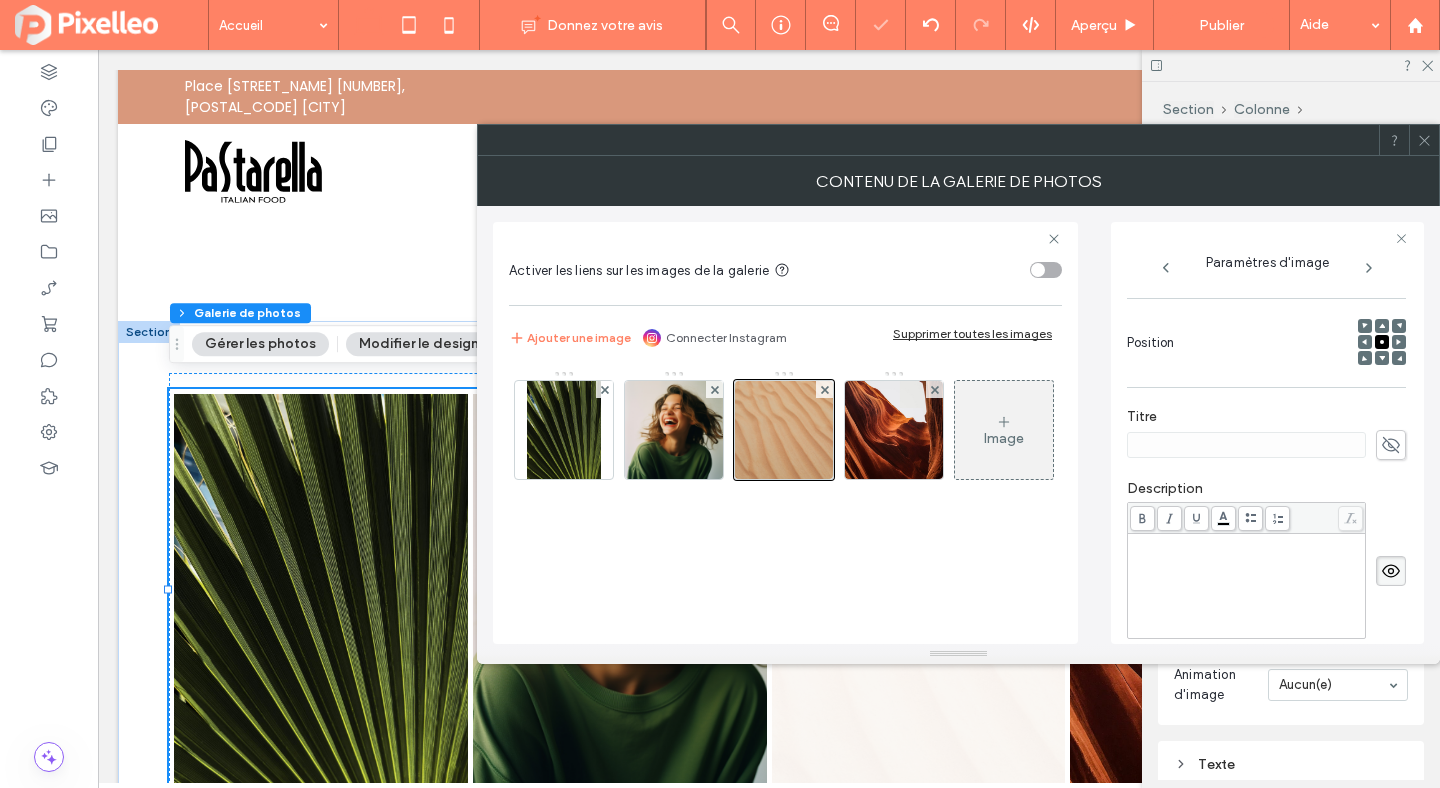 click 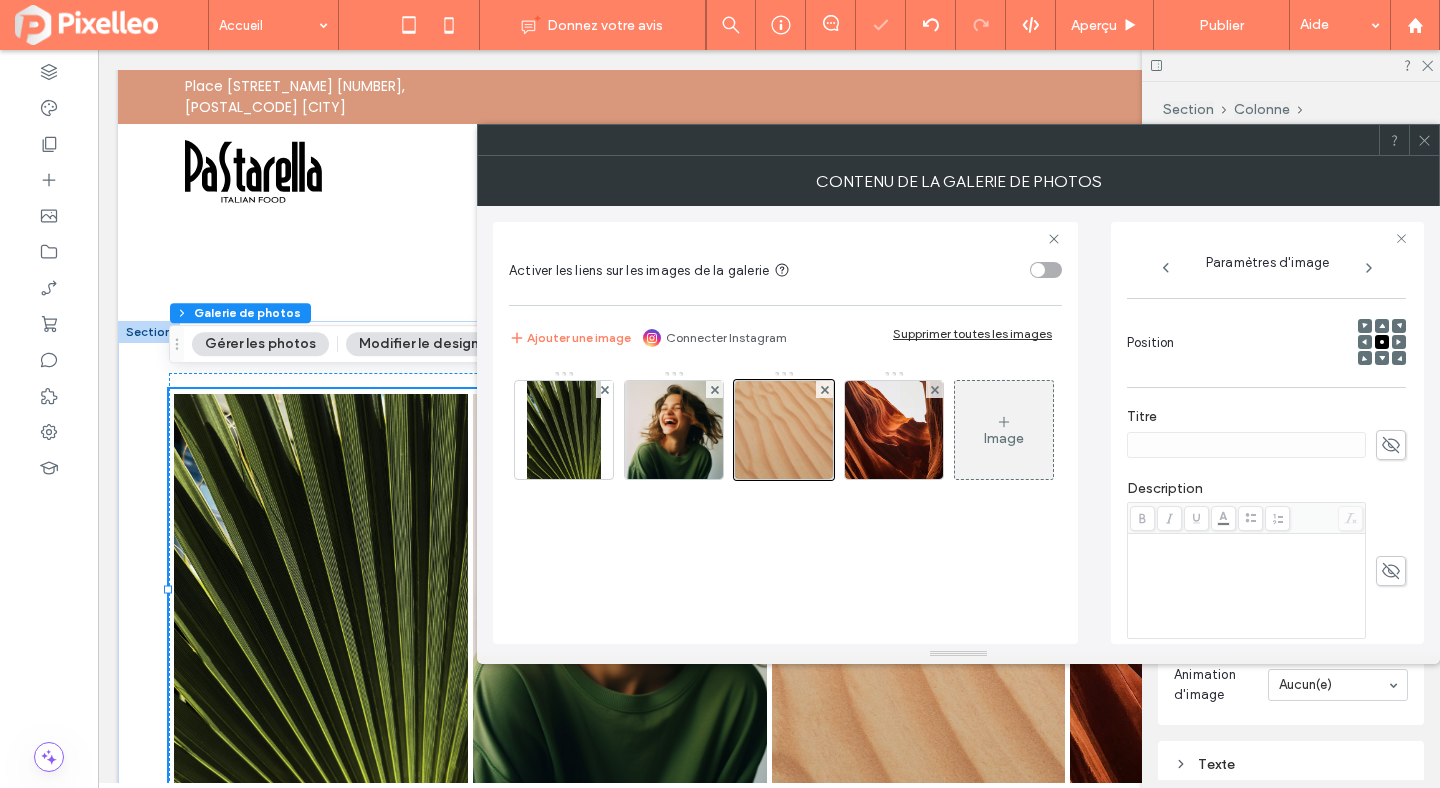 scroll, scrollTop: 254, scrollLeft: 21, axis: both 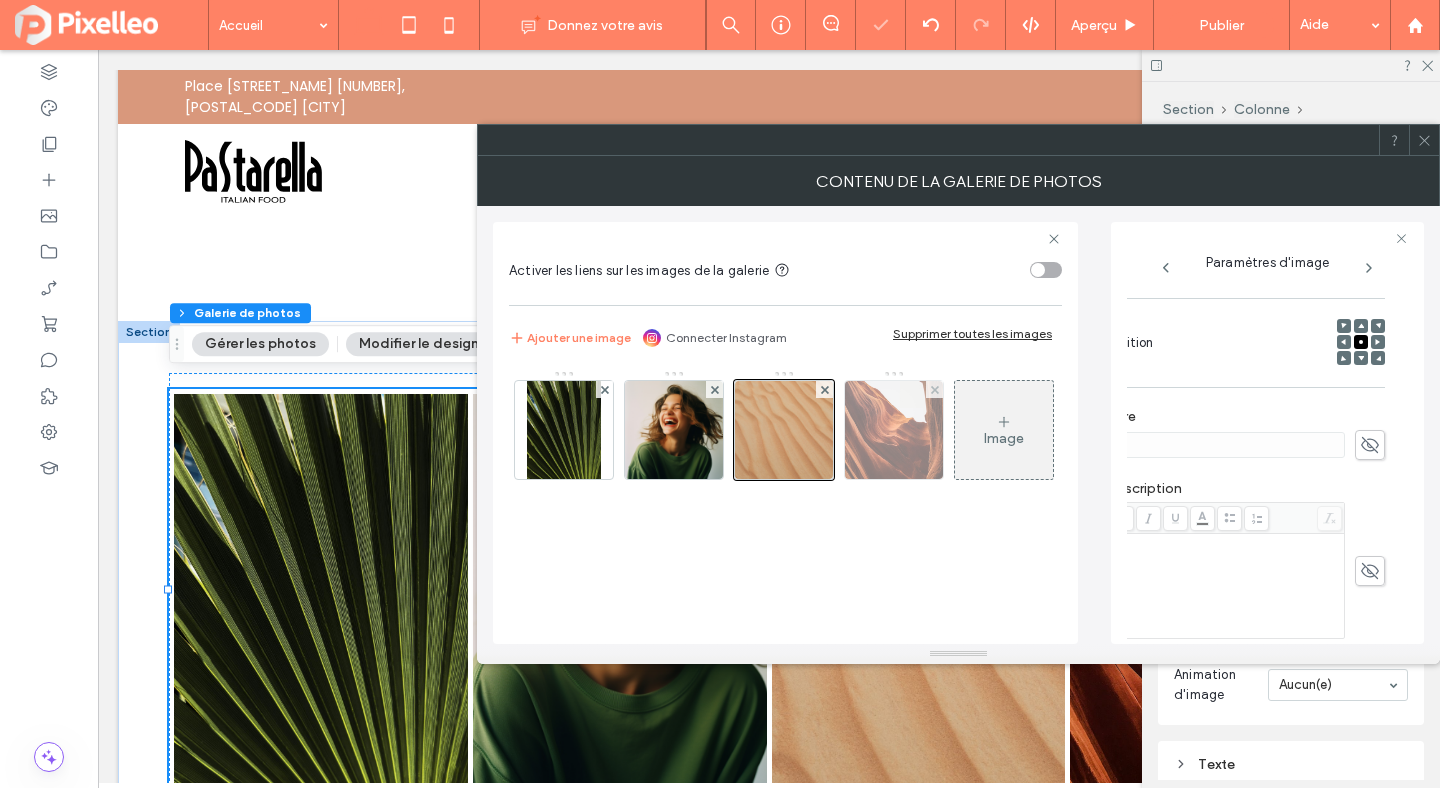 click at bounding box center [894, 430] 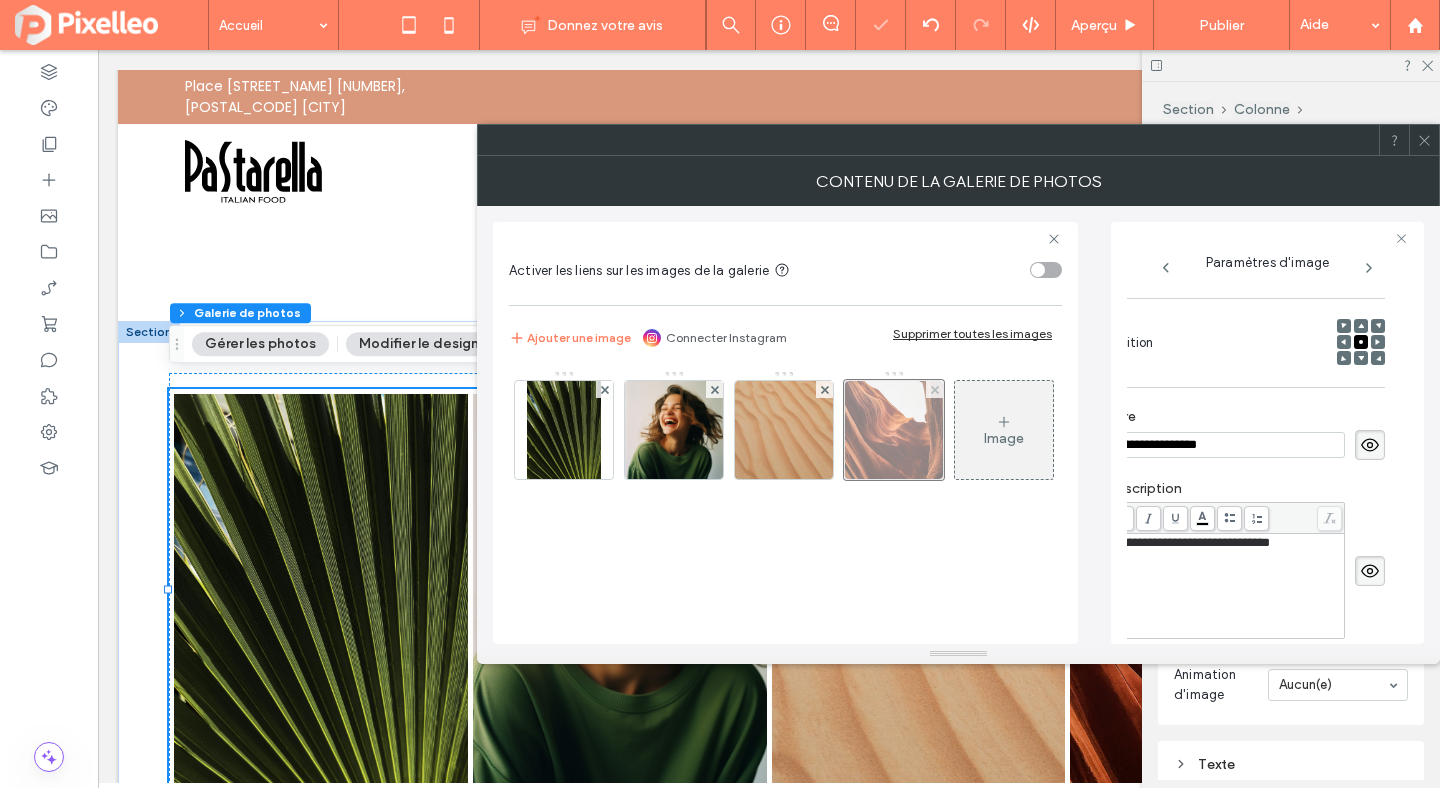 scroll, scrollTop: 254, scrollLeft: 0, axis: vertical 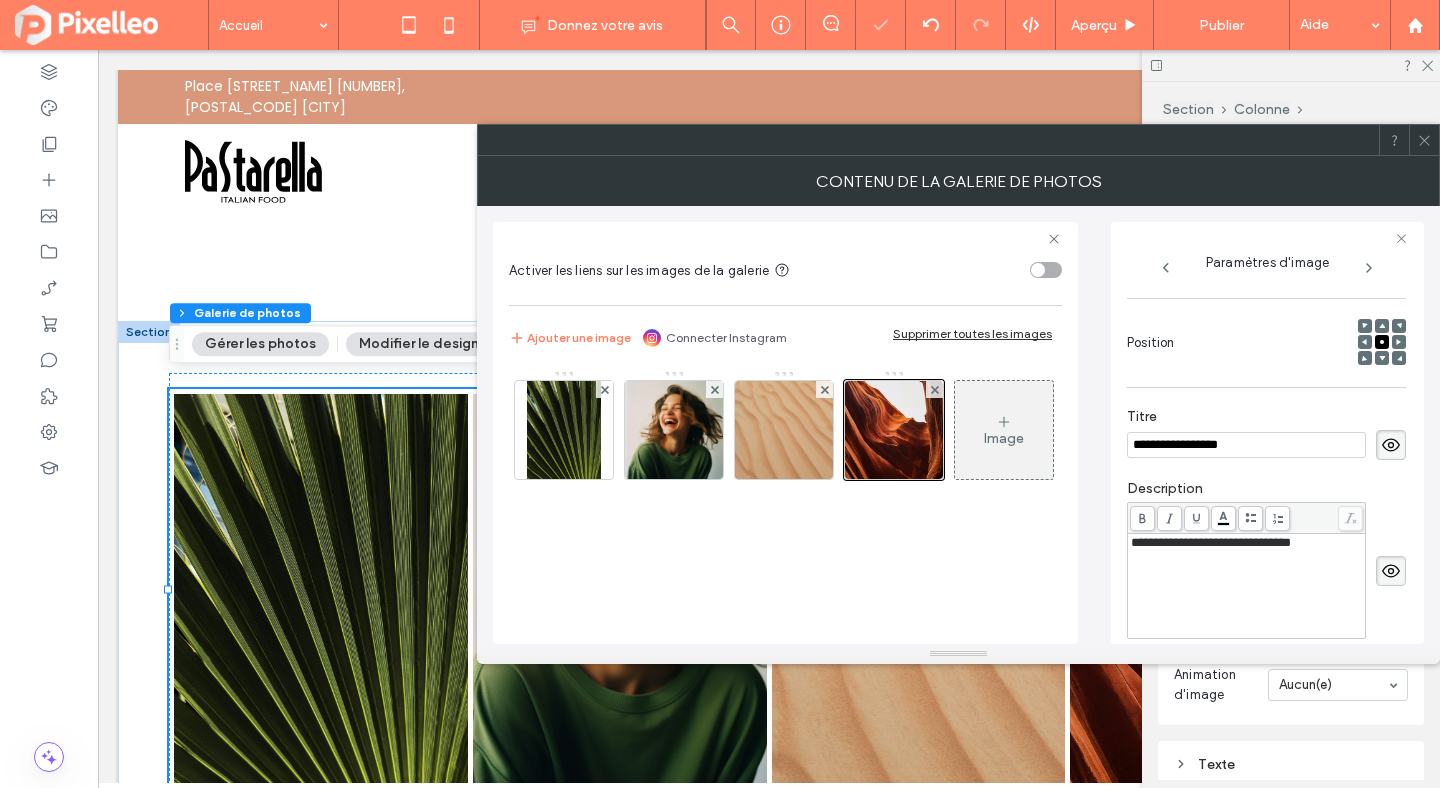 click on "**********" at bounding box center (1246, 445) 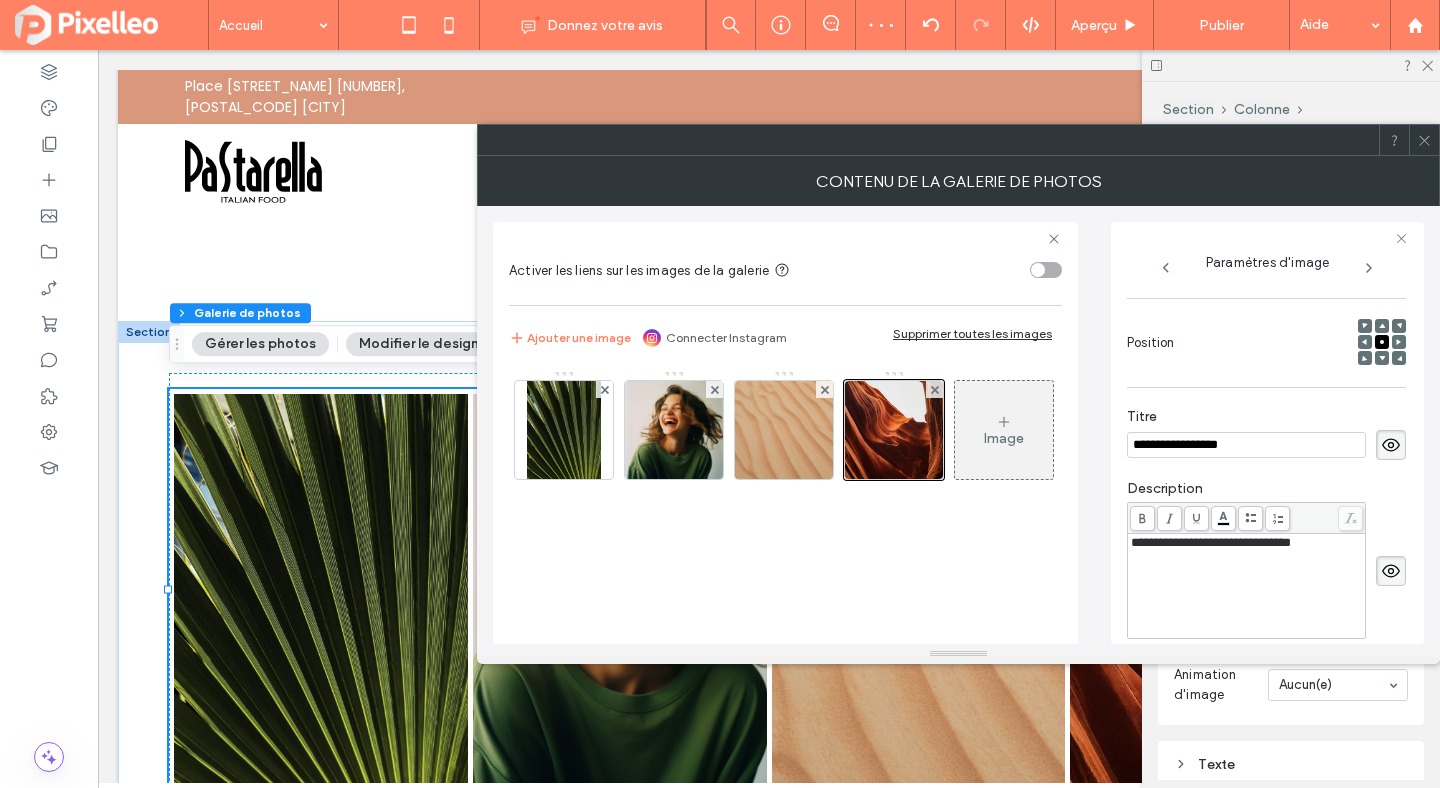 click on "**********" at bounding box center (1246, 445) 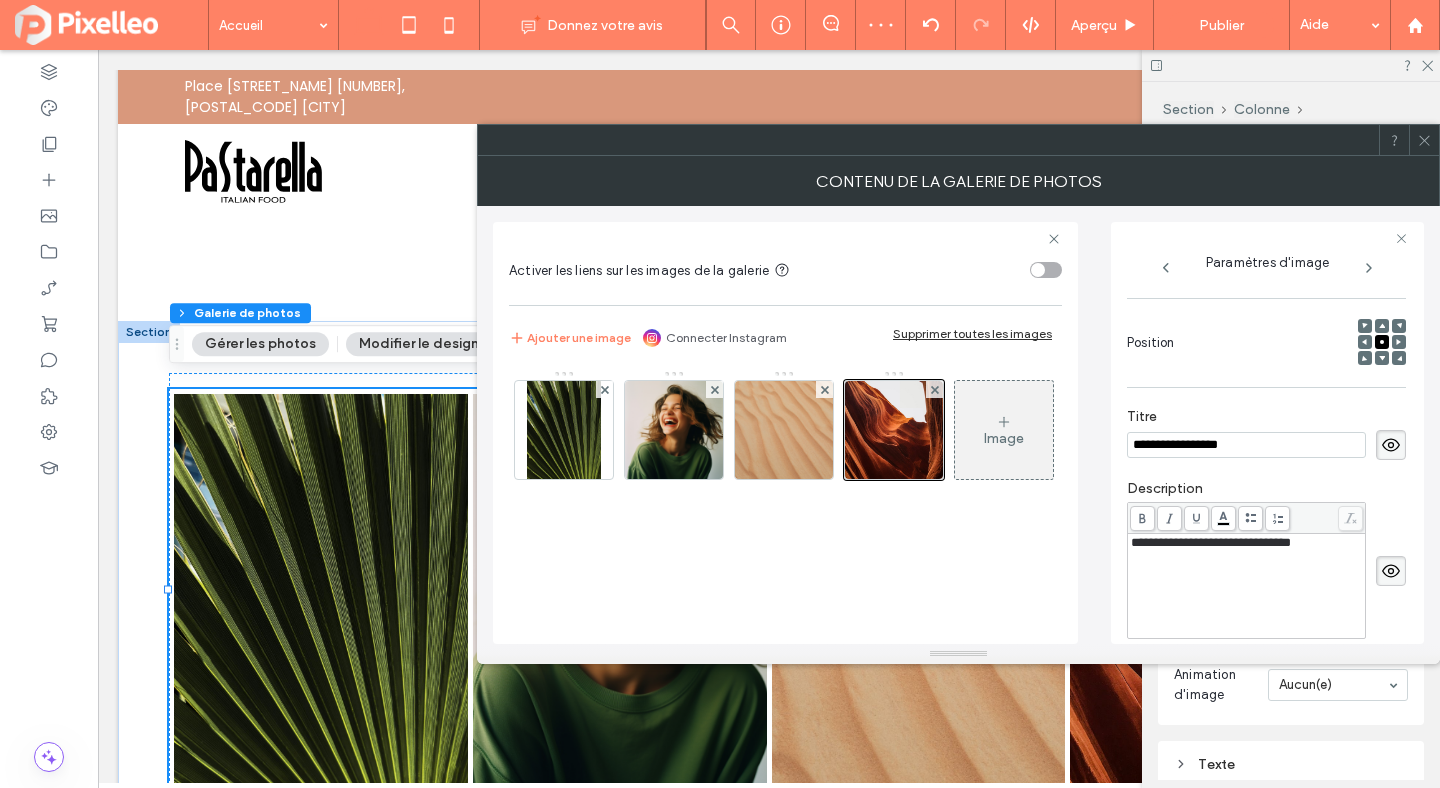 click on "**********" at bounding box center (1246, 445) 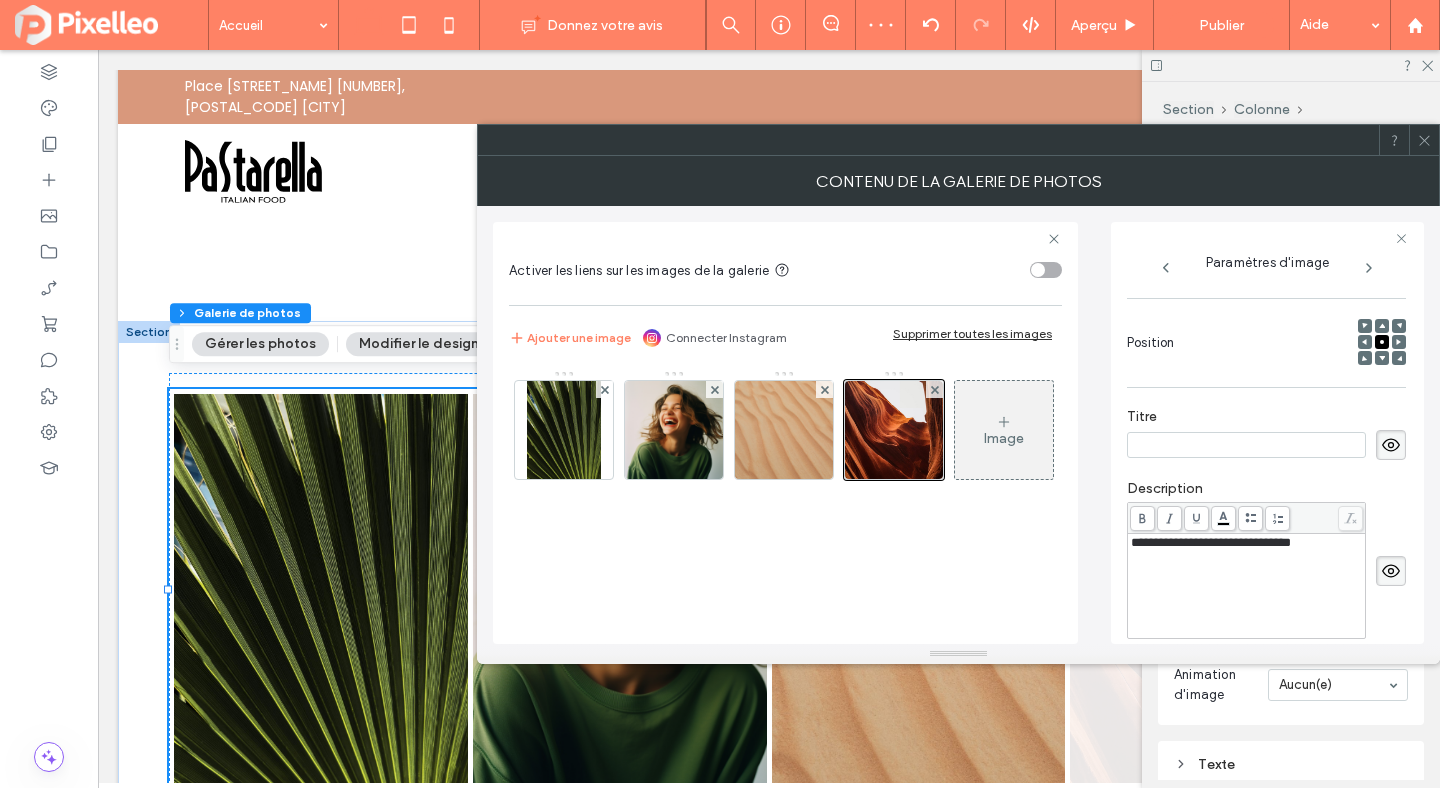 type 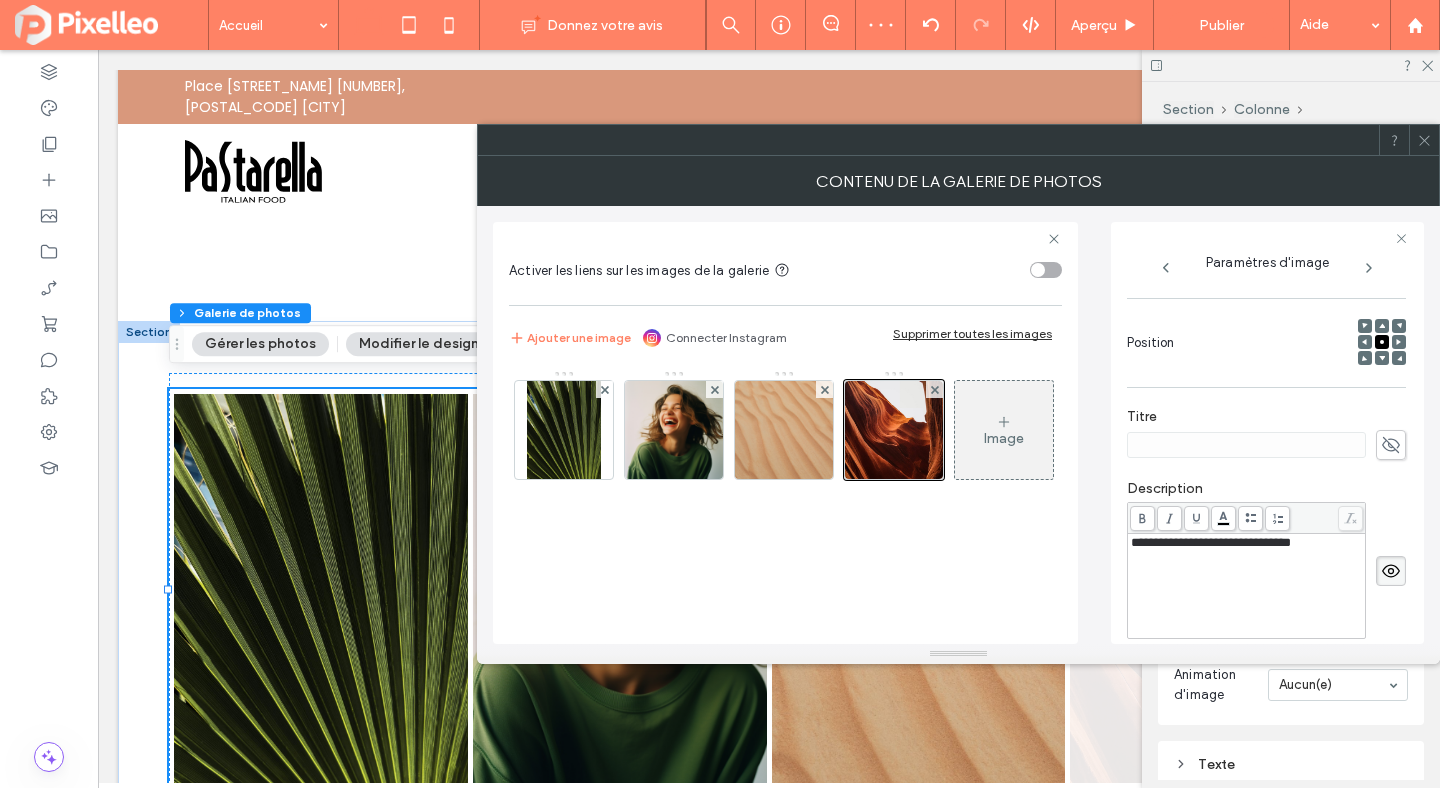 click on "**********" at bounding box center (1211, 542) 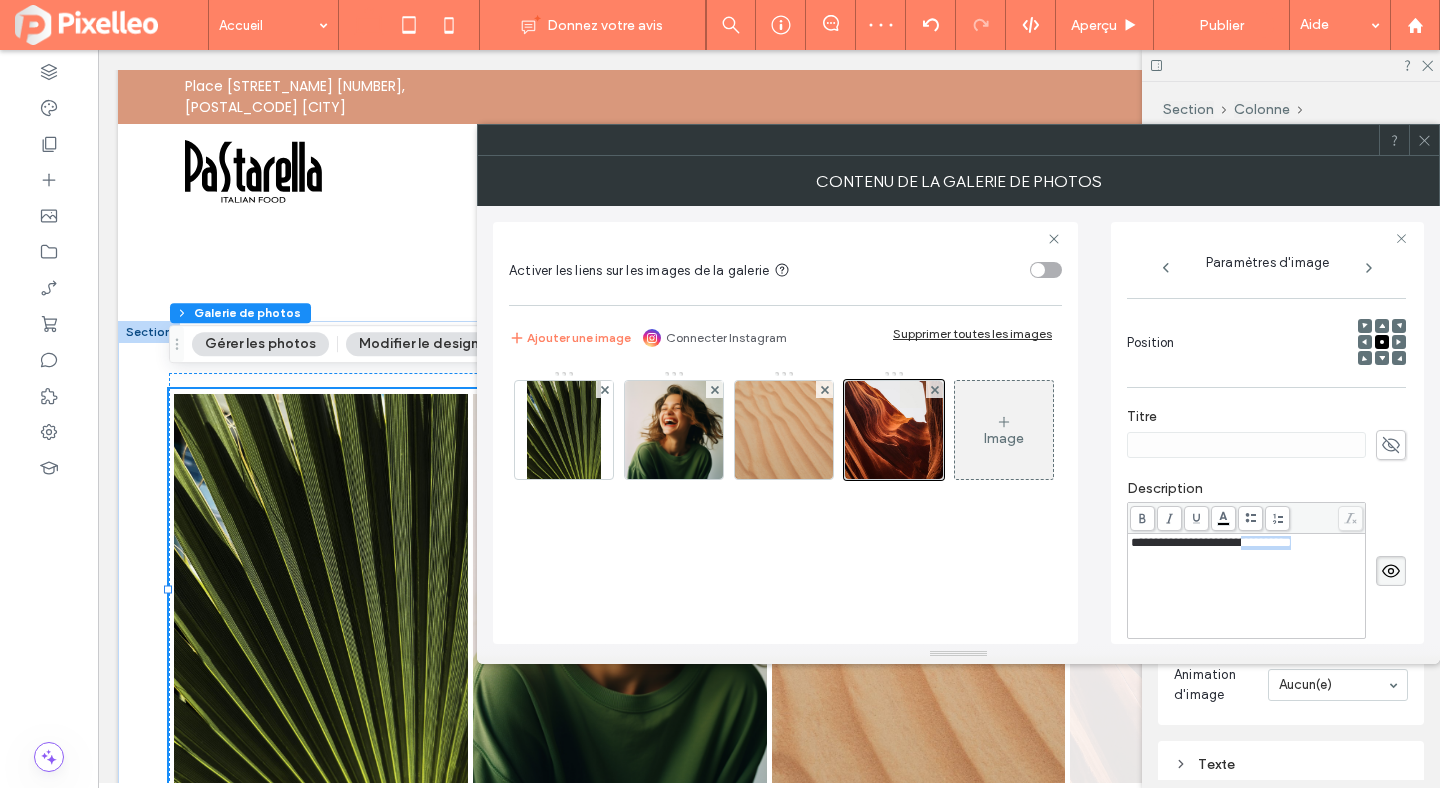 click on "**********" at bounding box center [1211, 542] 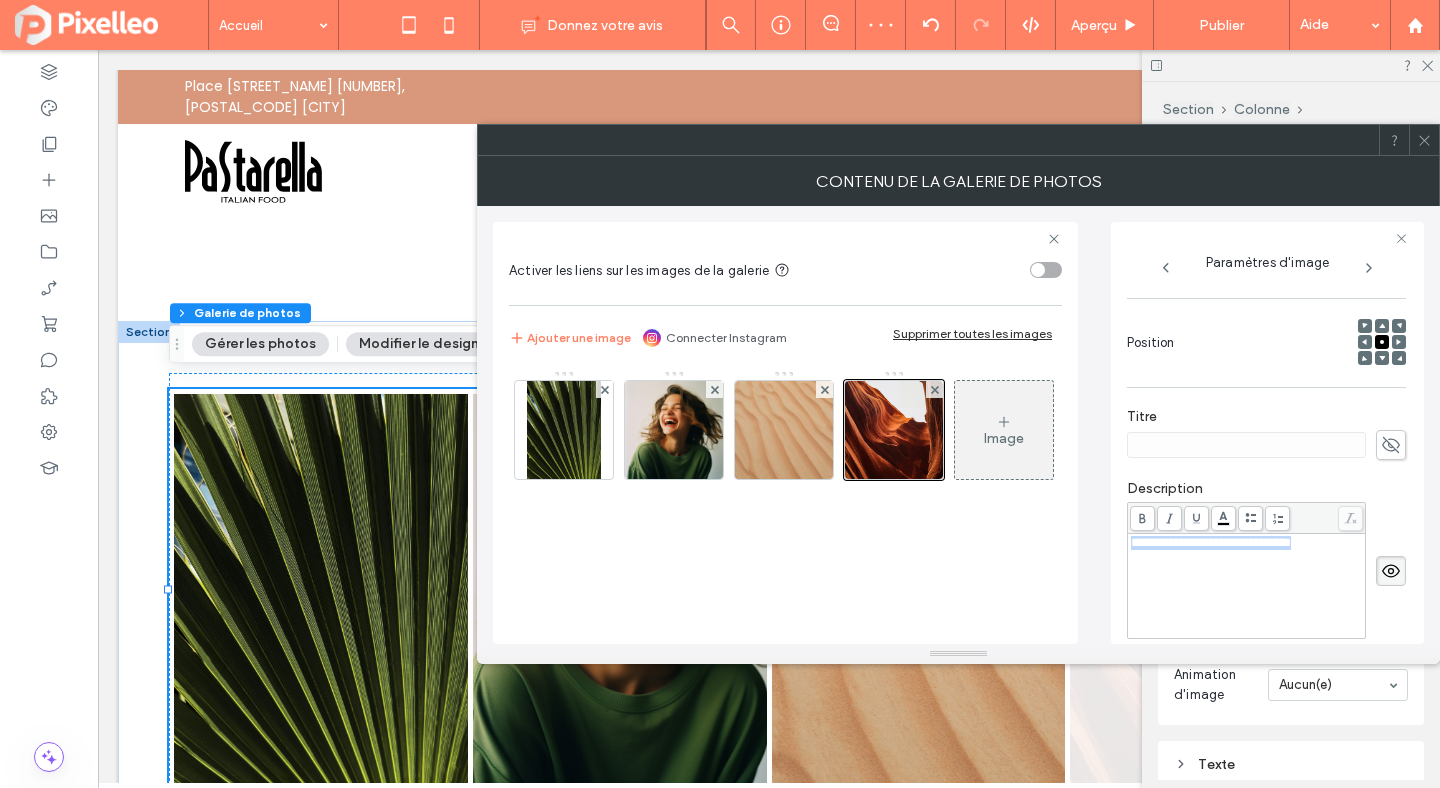 click on "**********" at bounding box center [1211, 542] 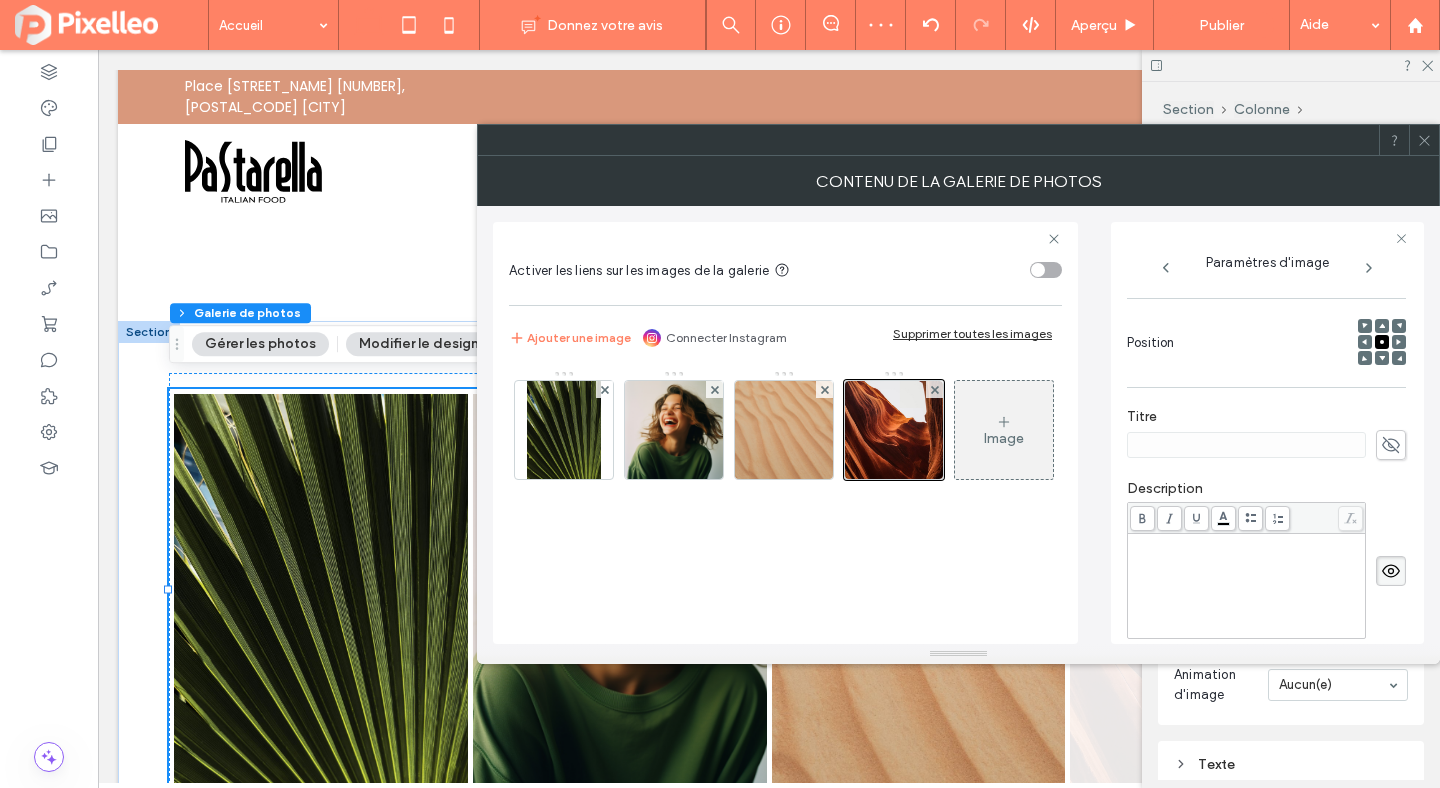 click at bounding box center [1391, 571] 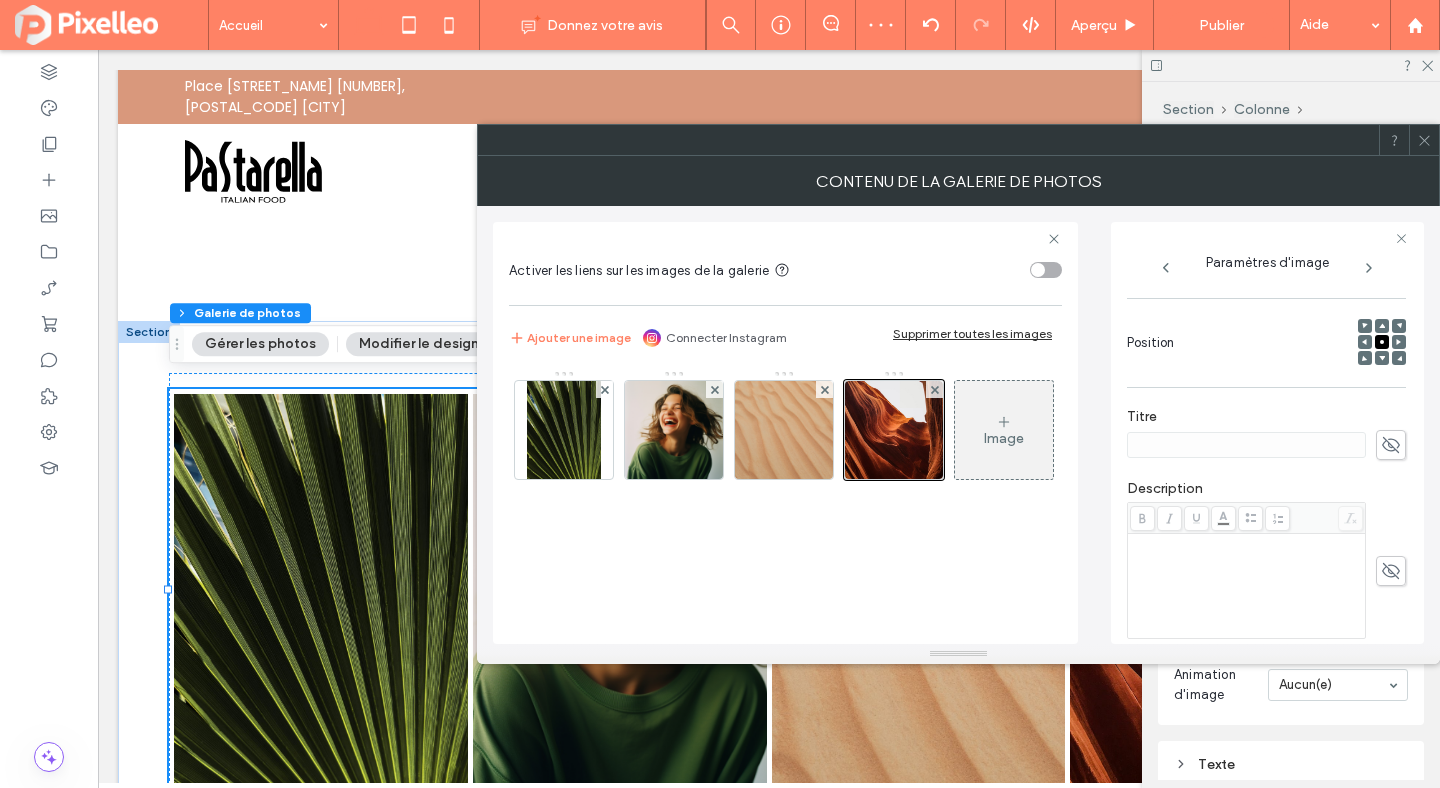 scroll, scrollTop: 532, scrollLeft: 0, axis: vertical 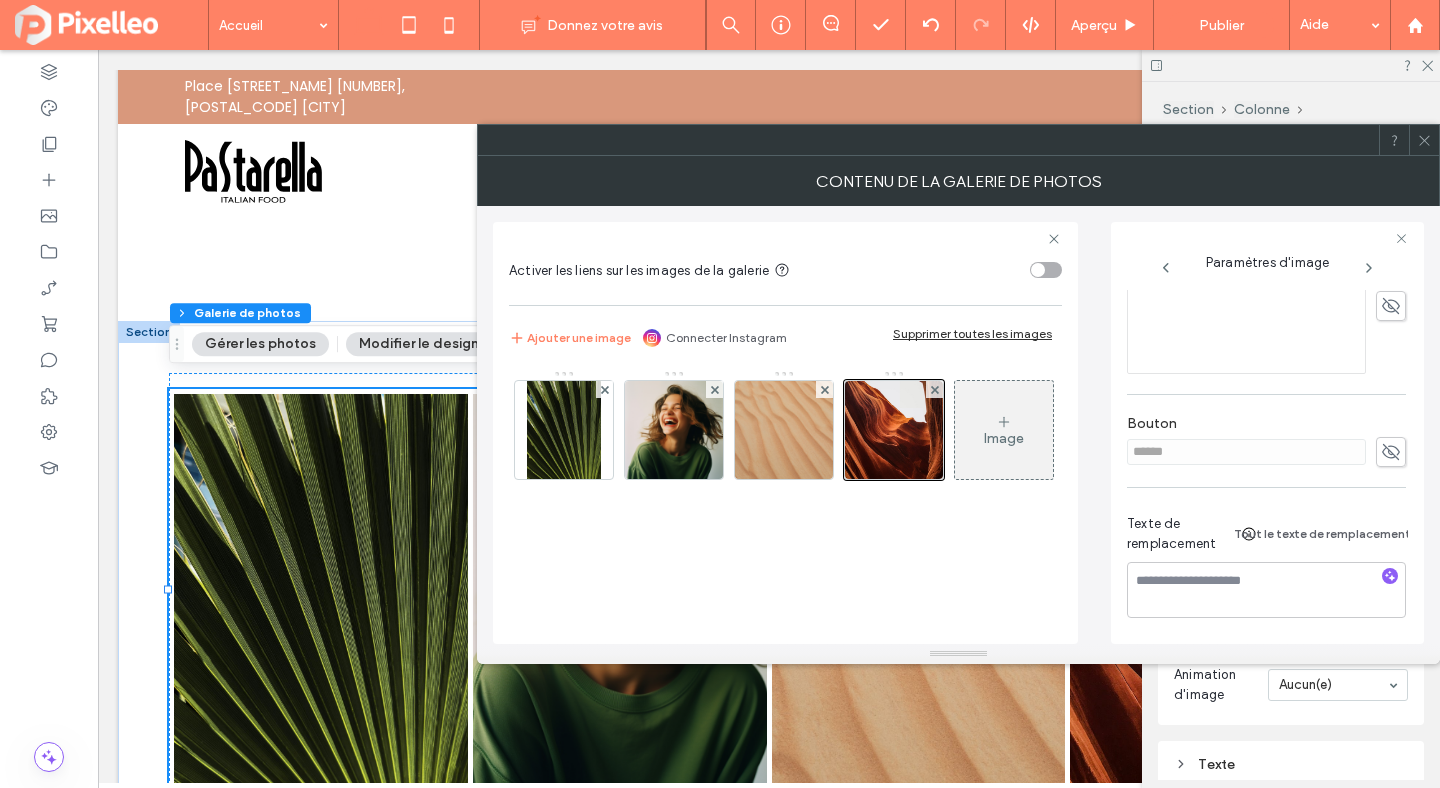 click 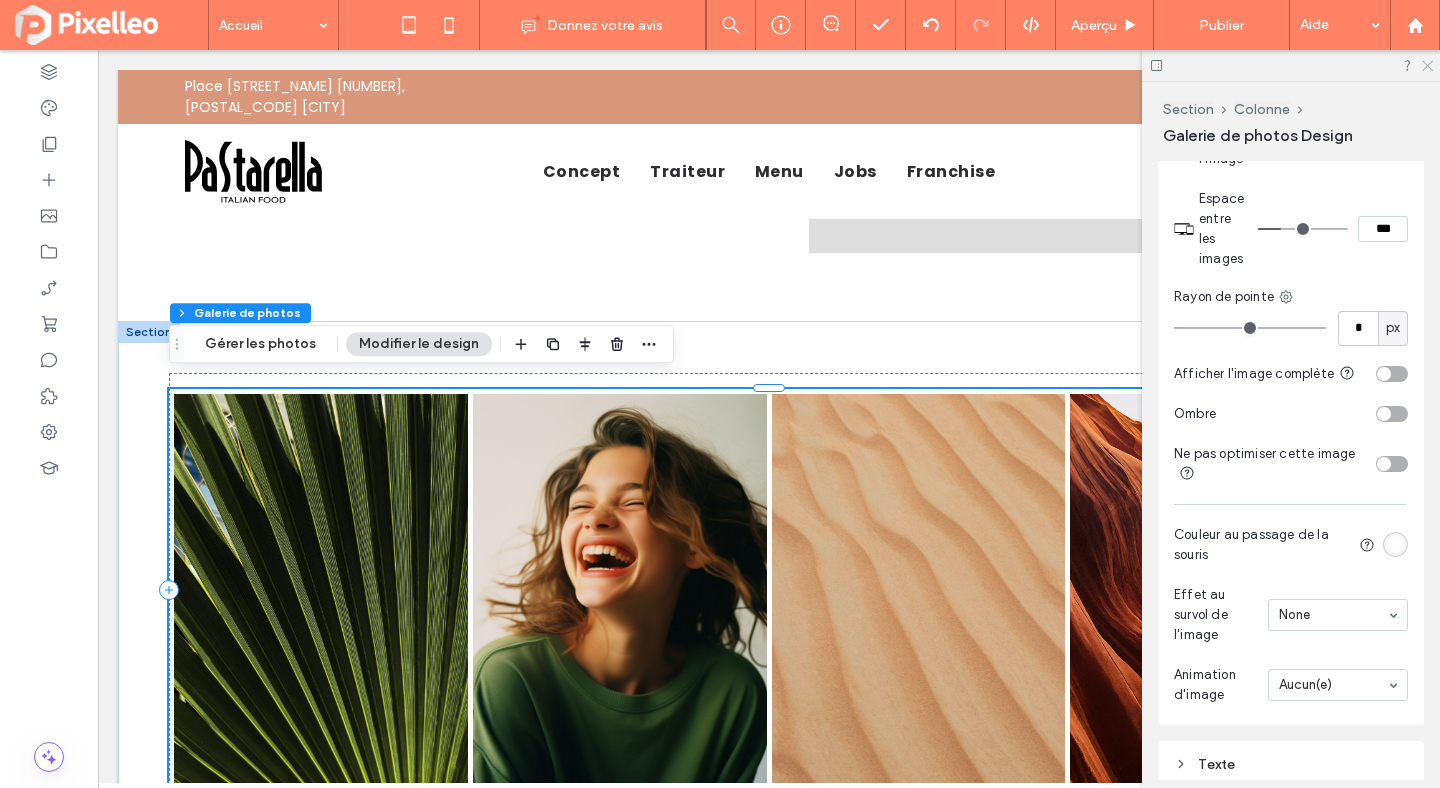 click 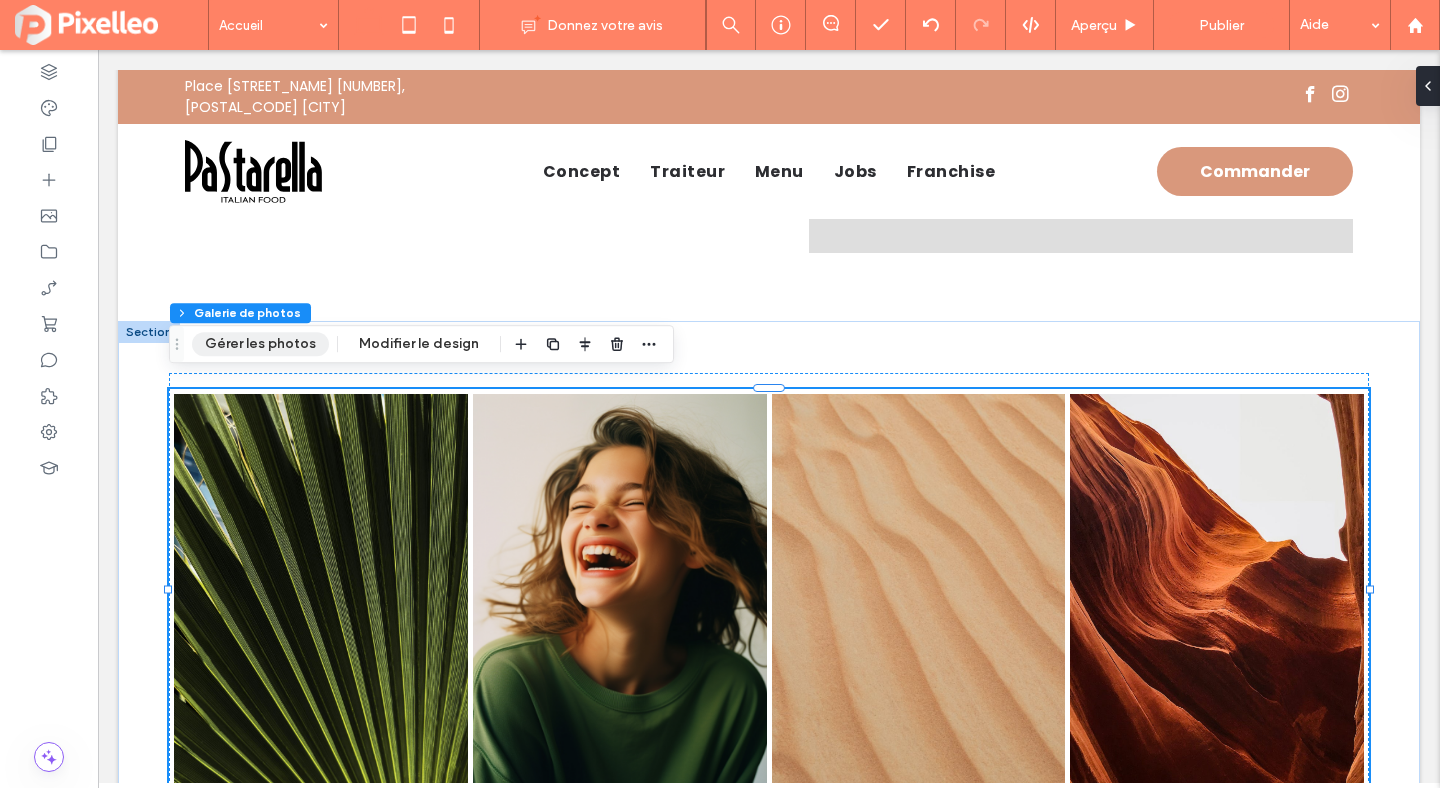 click on "Gérer les photos" at bounding box center [260, 344] 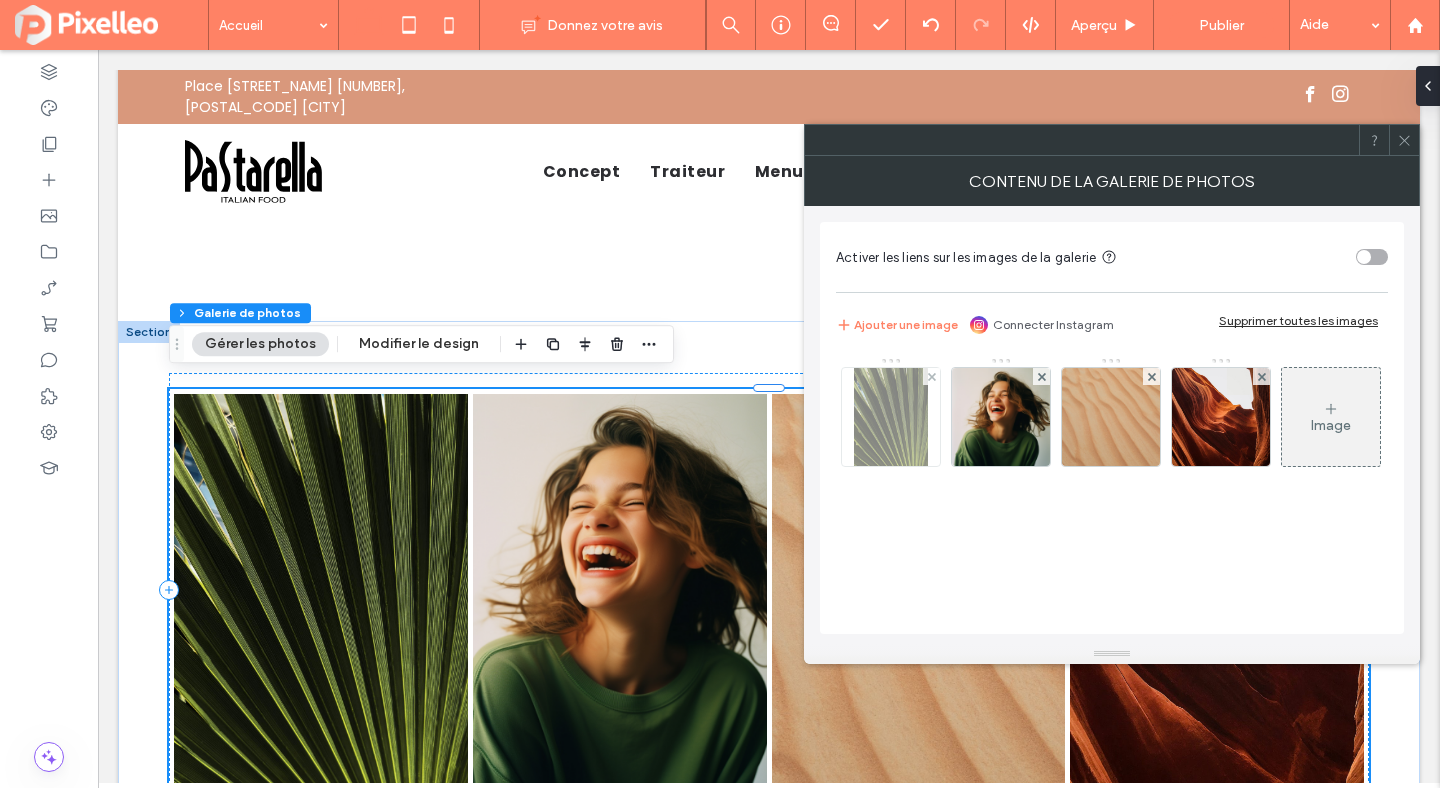 click at bounding box center (891, 417) 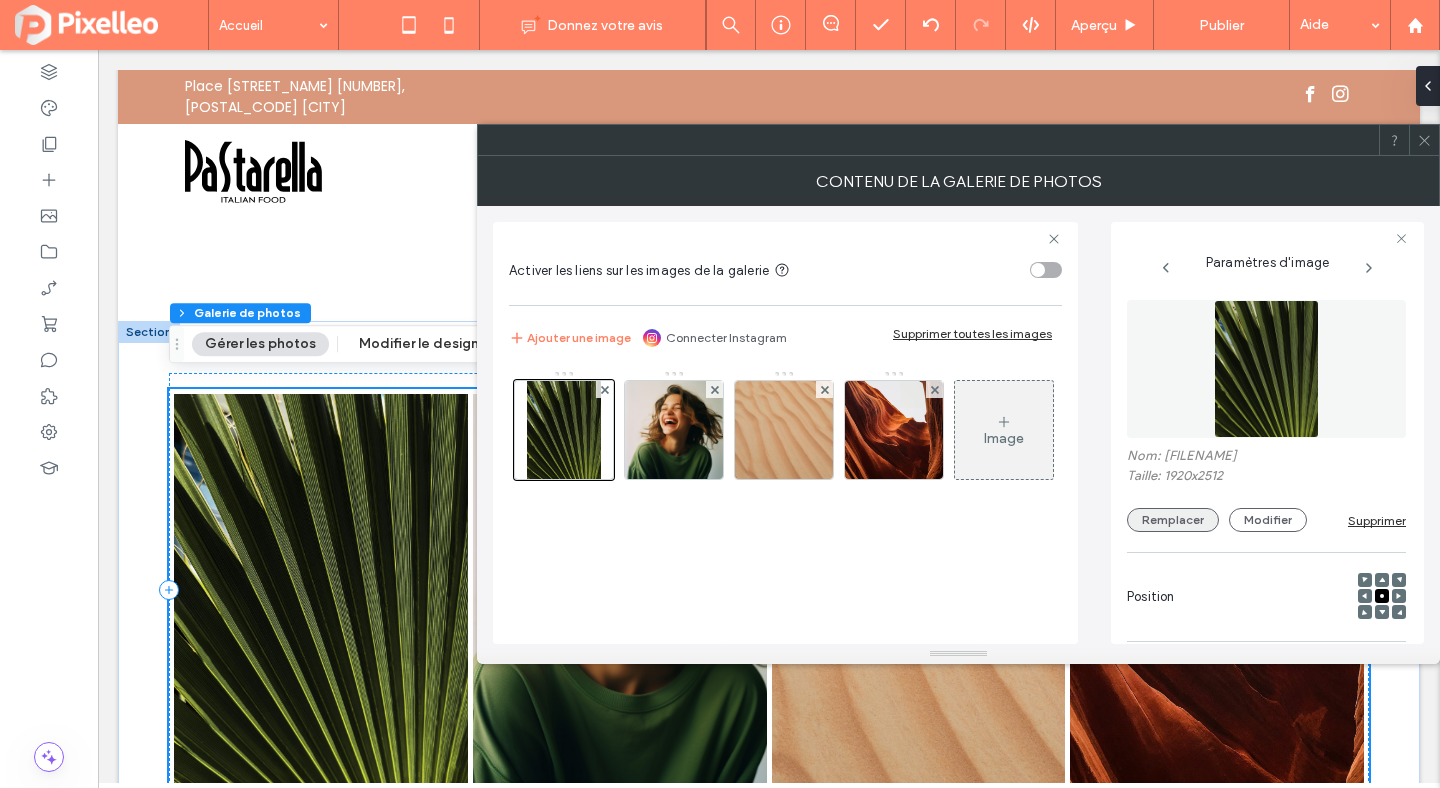 click on "Remplacer" at bounding box center (1173, 520) 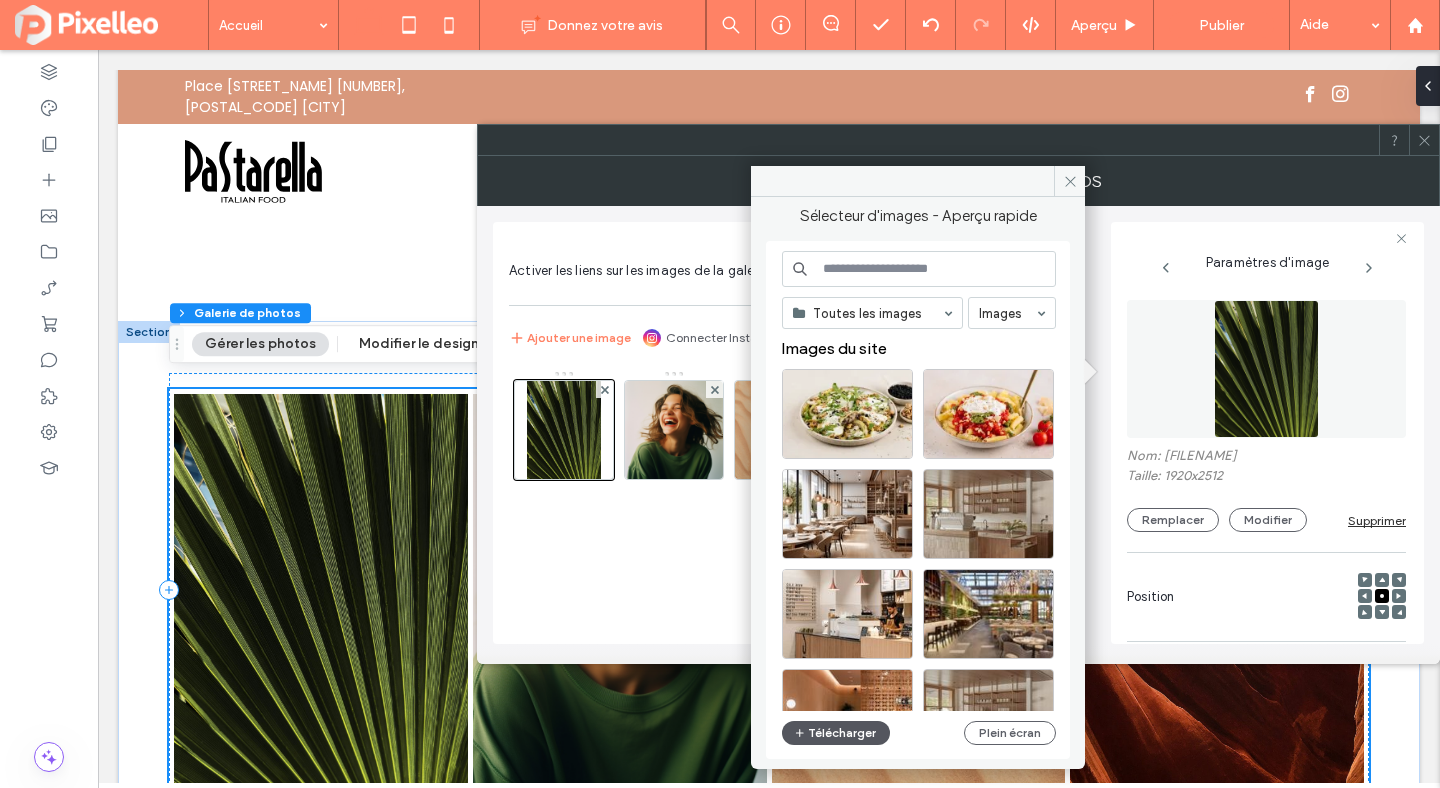 click on "Télécharger" at bounding box center (836, 733) 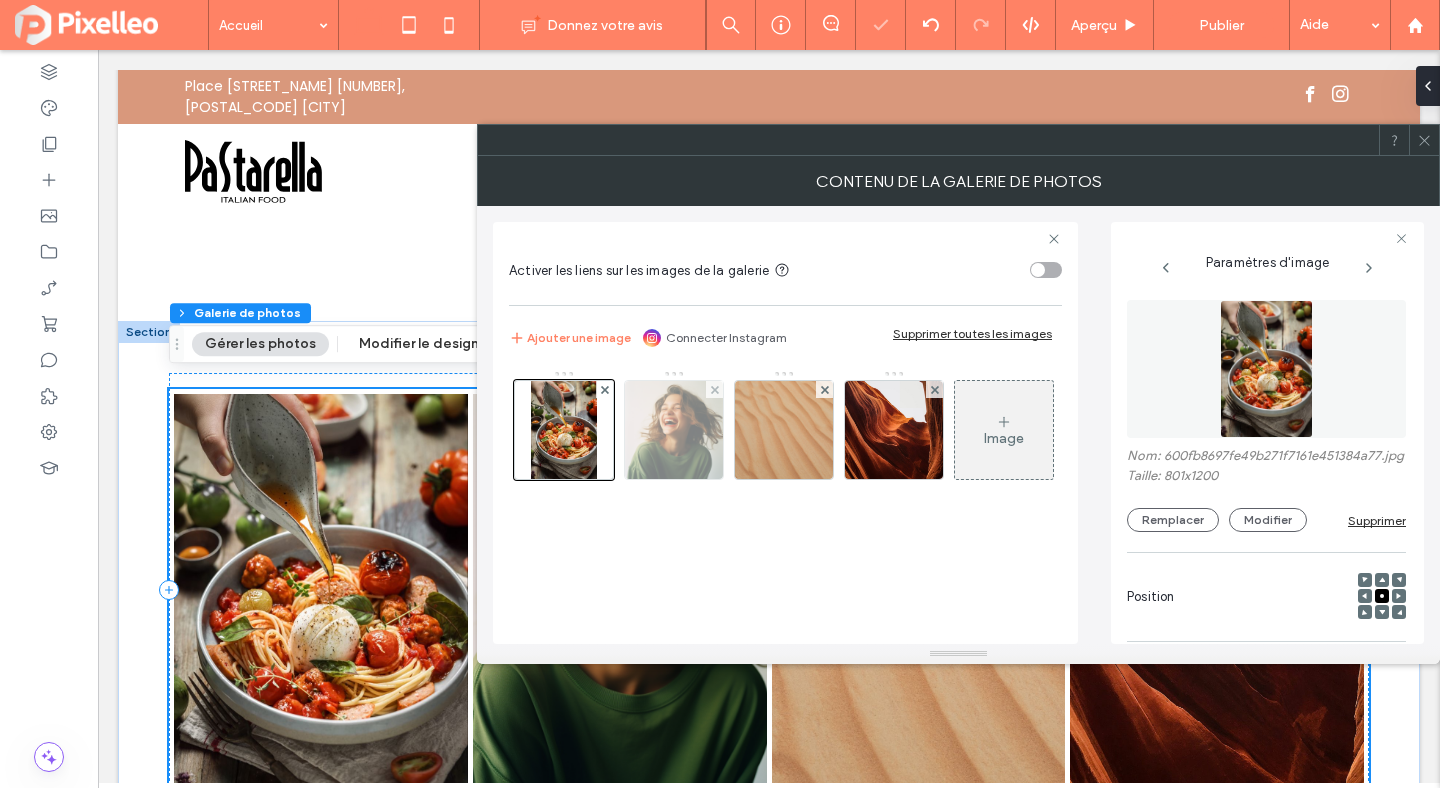 click at bounding box center [674, 430] 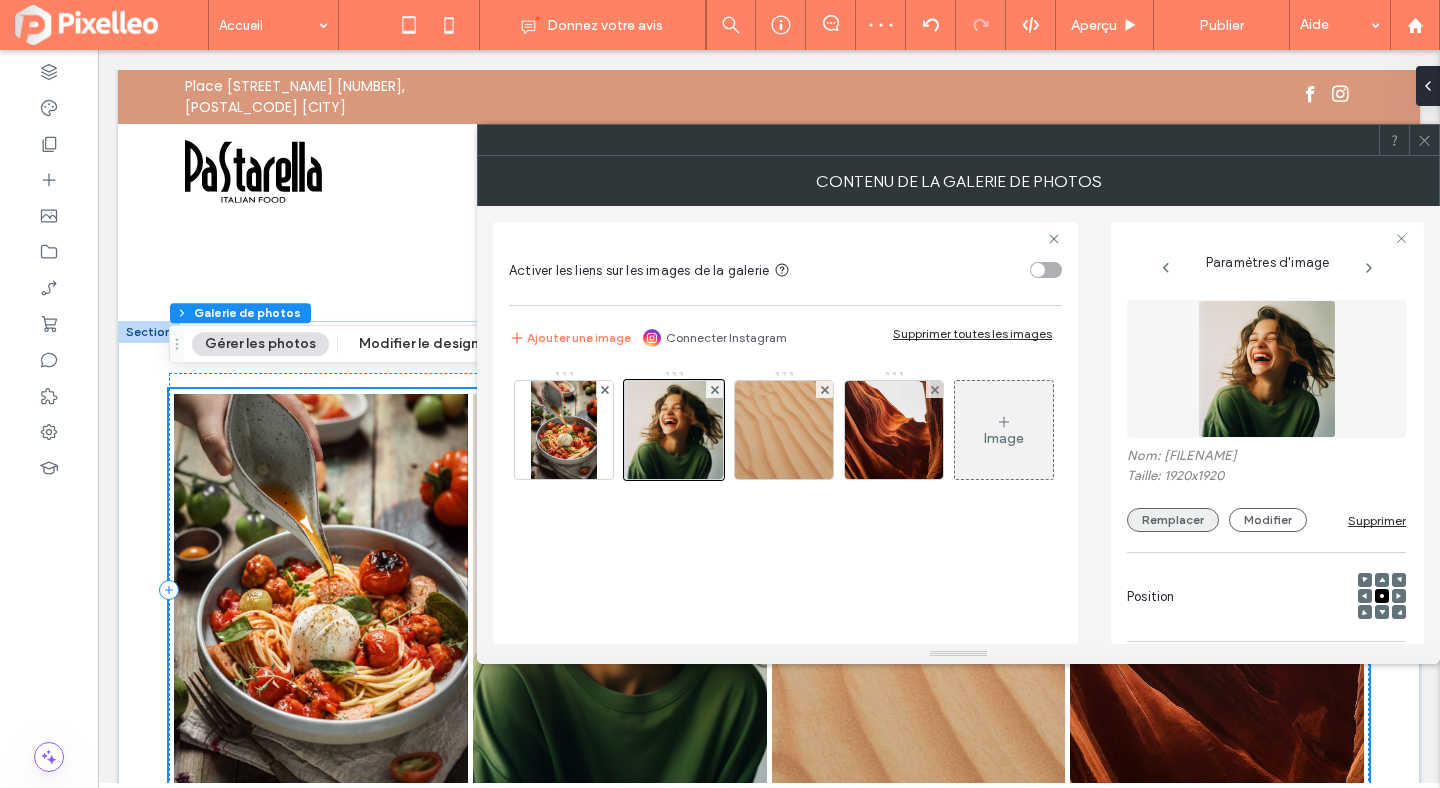 click on "Remplacer" at bounding box center (1173, 520) 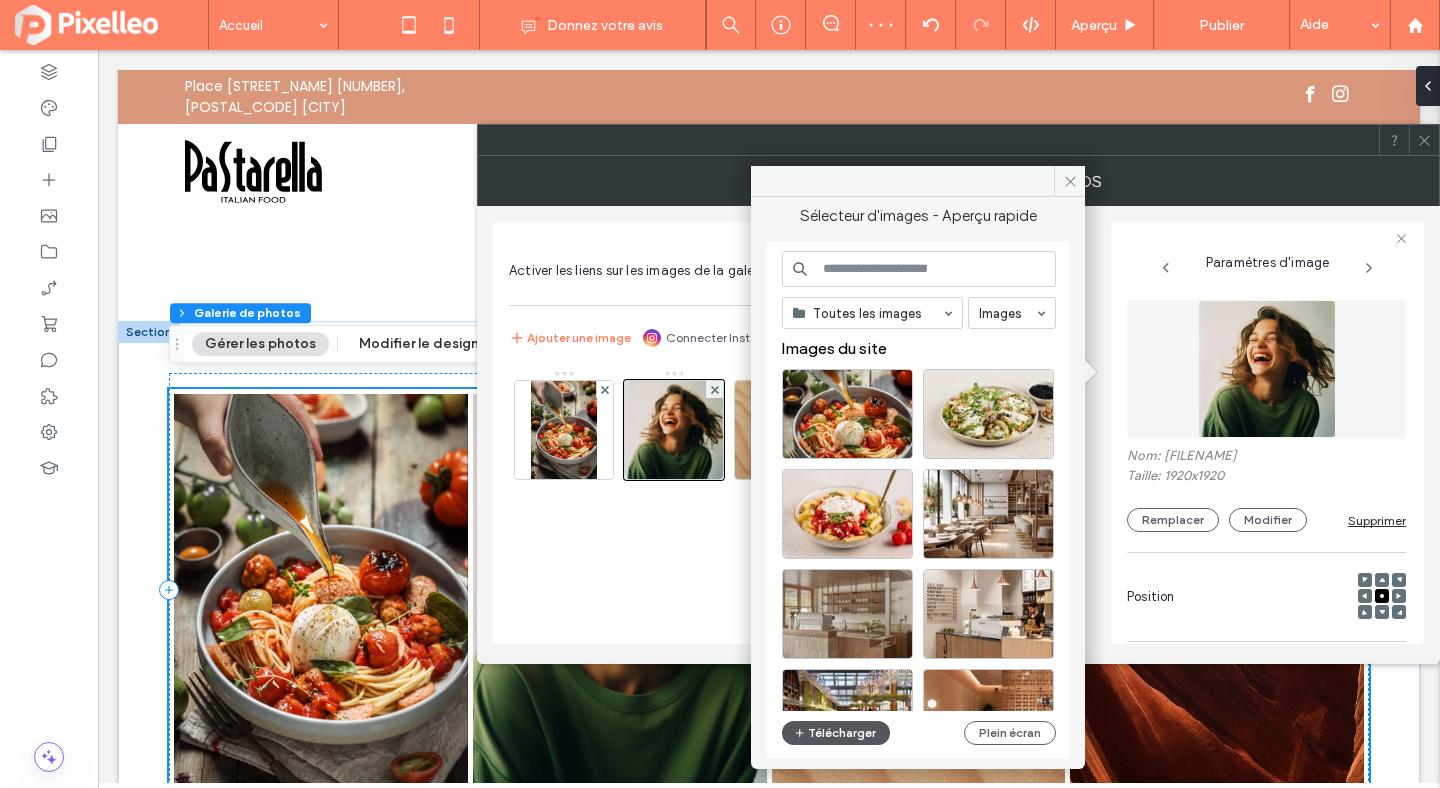 click on "Télécharger" at bounding box center [836, 733] 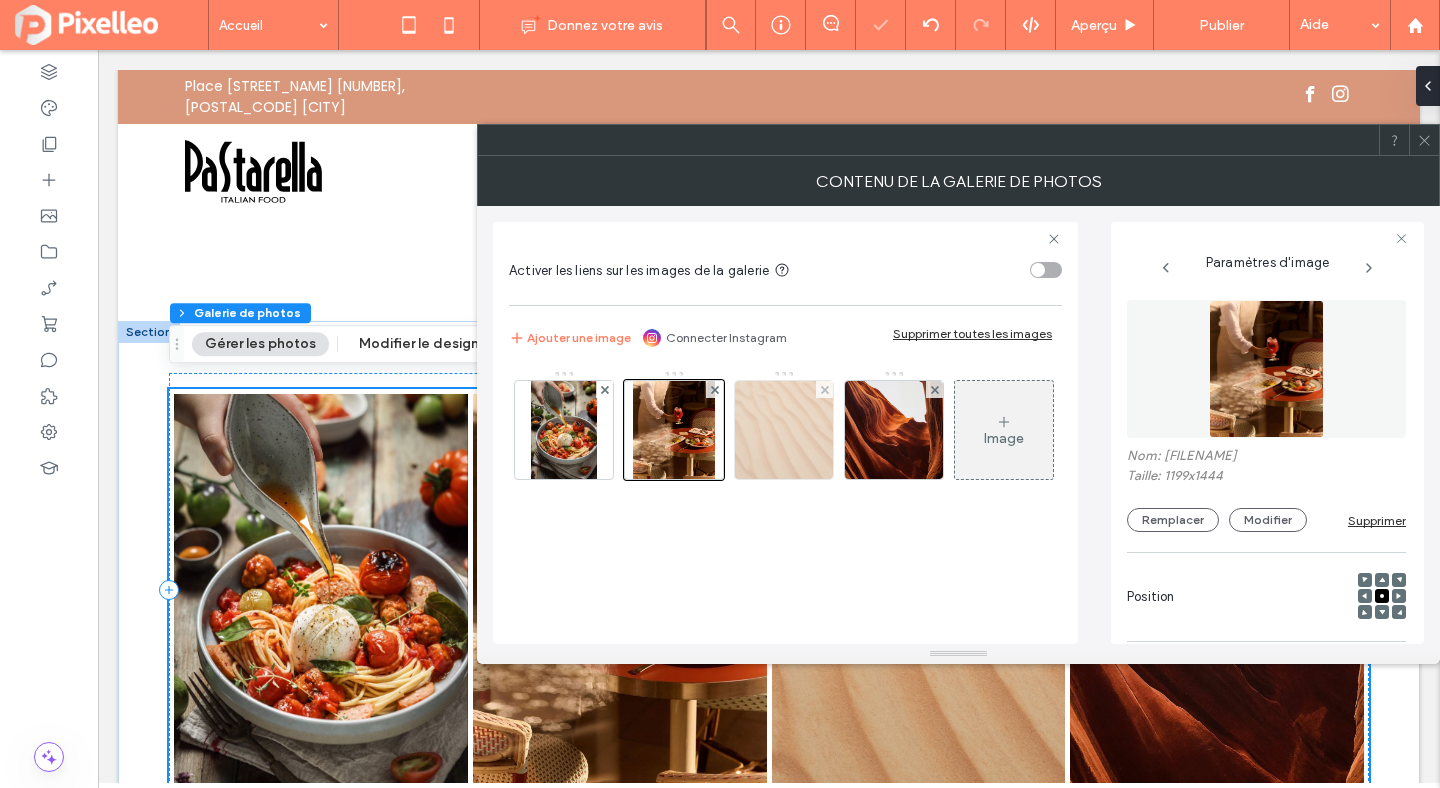 click at bounding box center (784, 430) 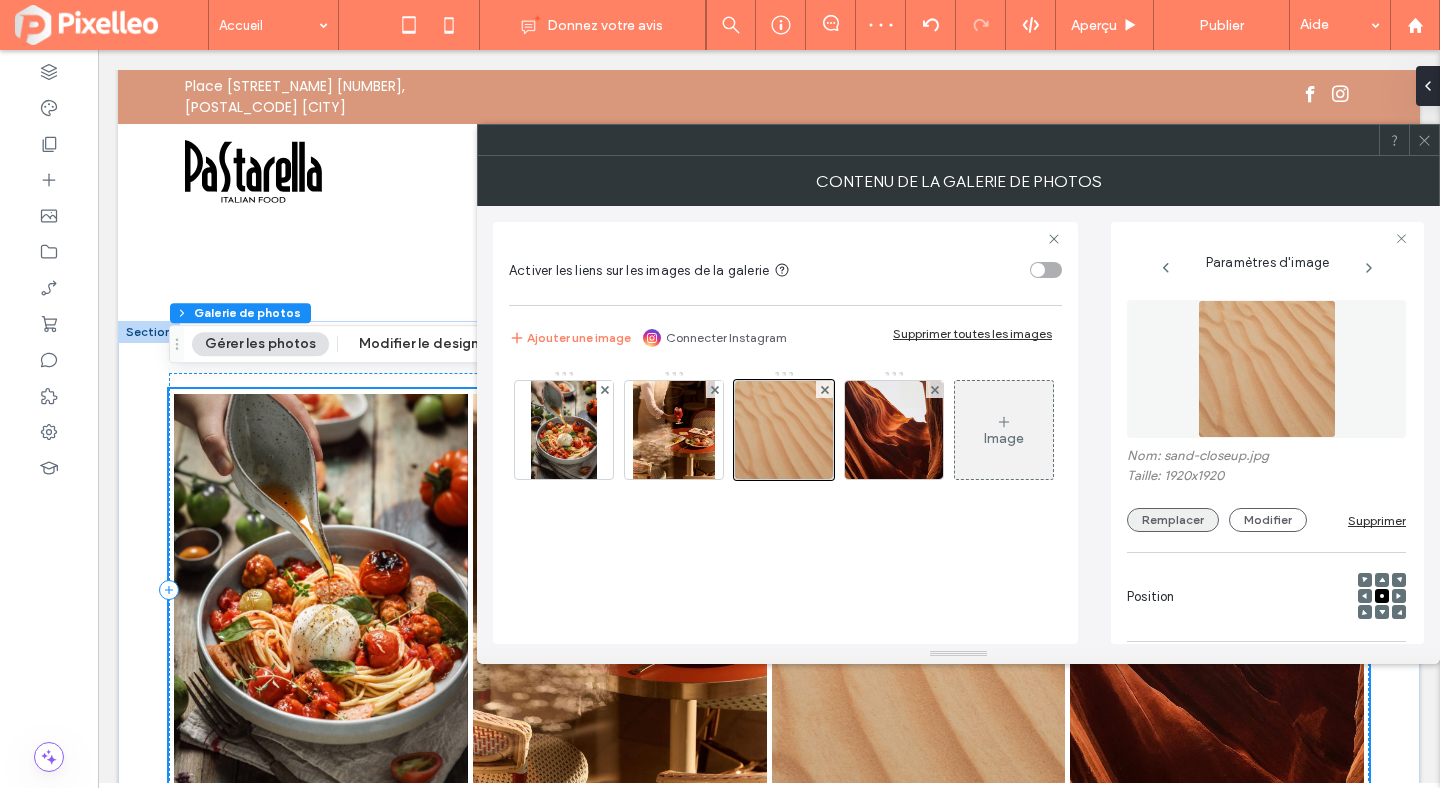 click on "Remplacer" at bounding box center [1173, 520] 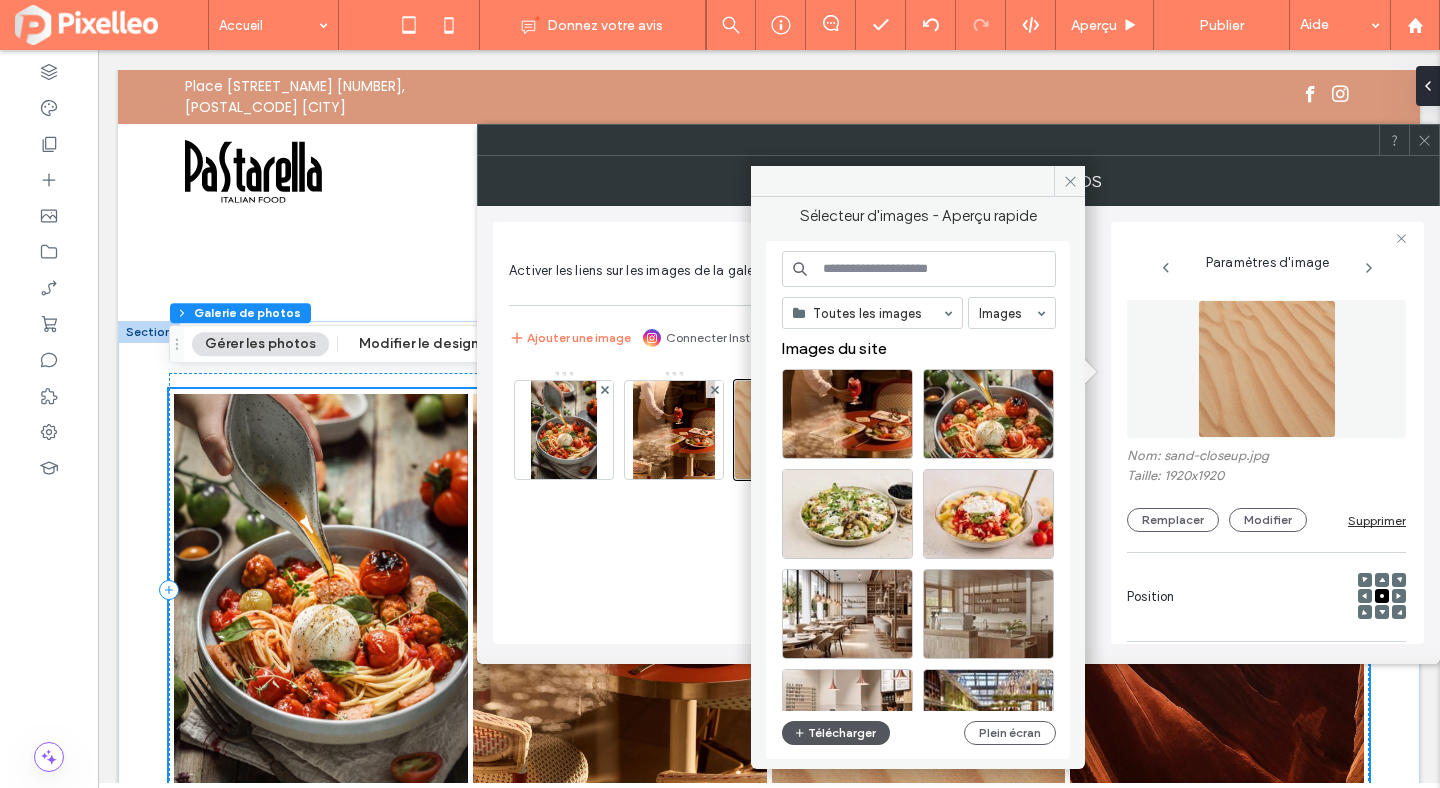 click on "Télécharger" at bounding box center (836, 733) 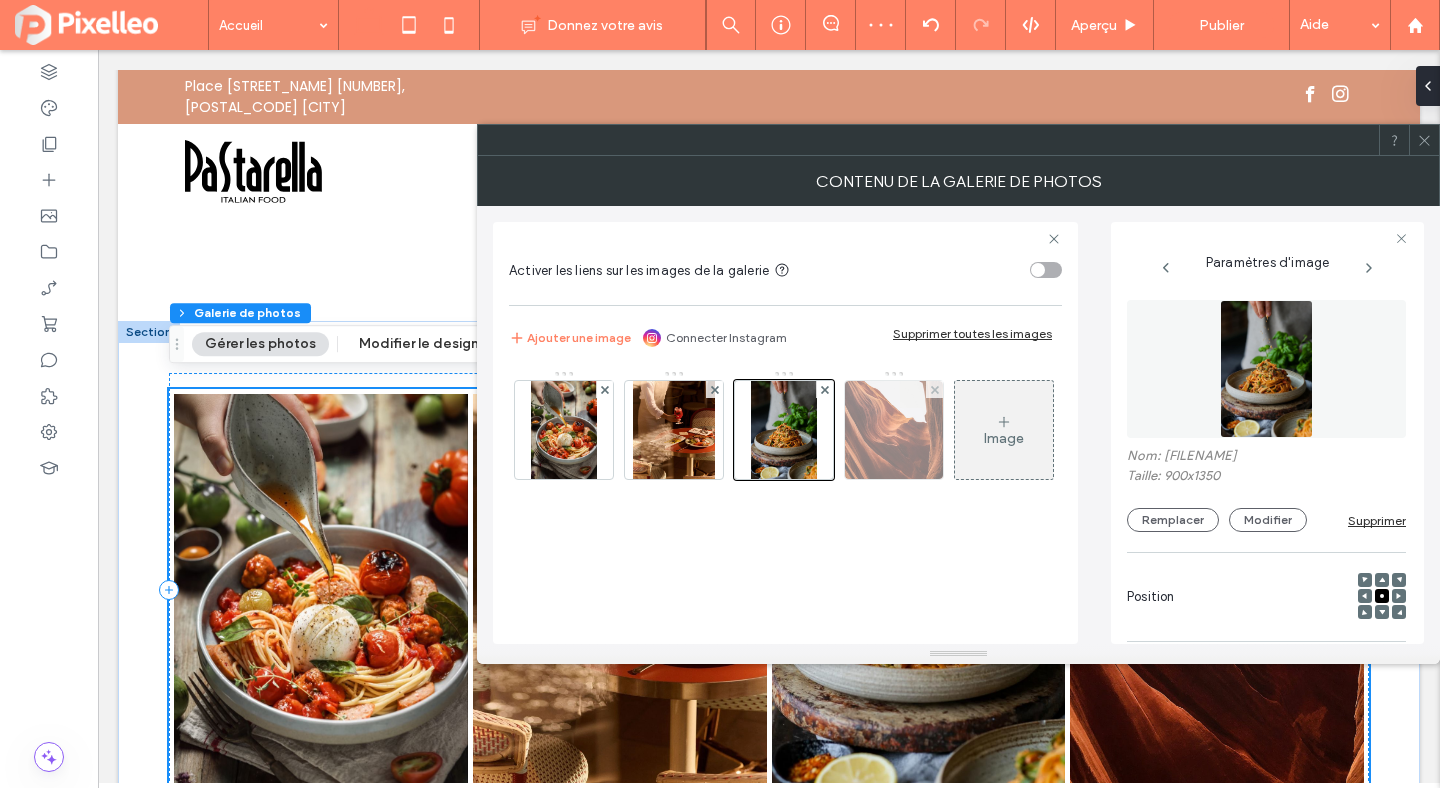 click at bounding box center (894, 430) 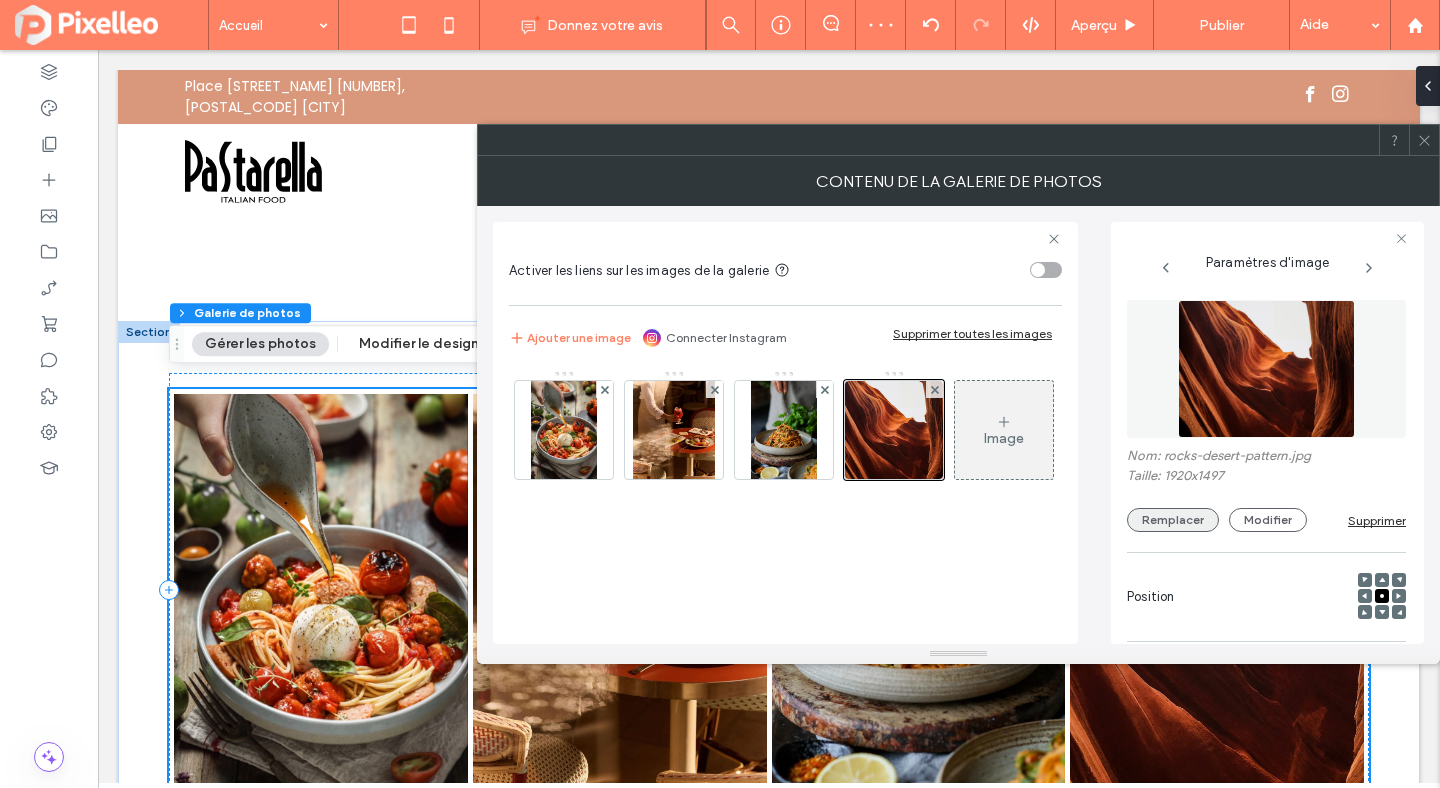 click on "Remplacer" at bounding box center [1173, 520] 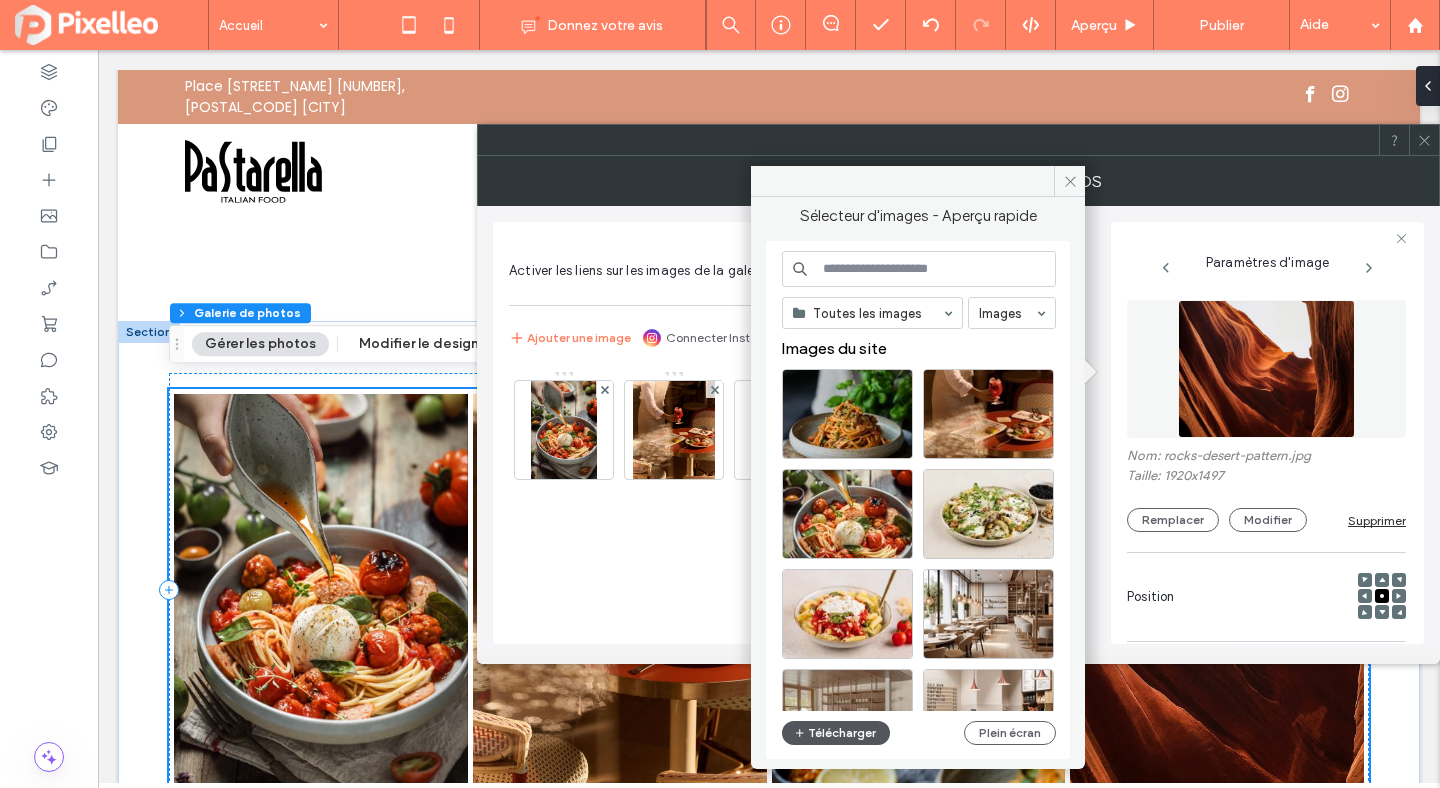 click on "Télécharger" at bounding box center [836, 733] 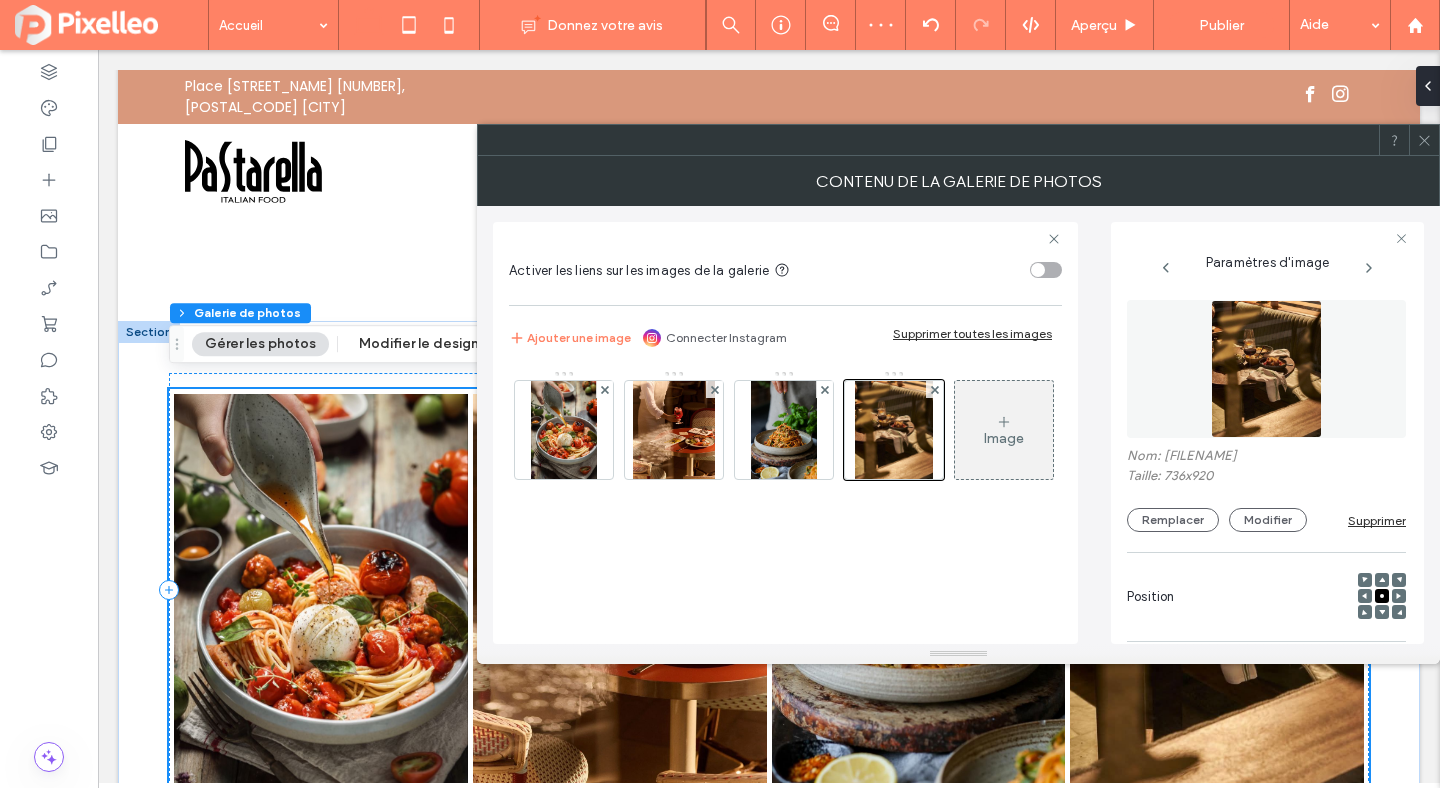 click 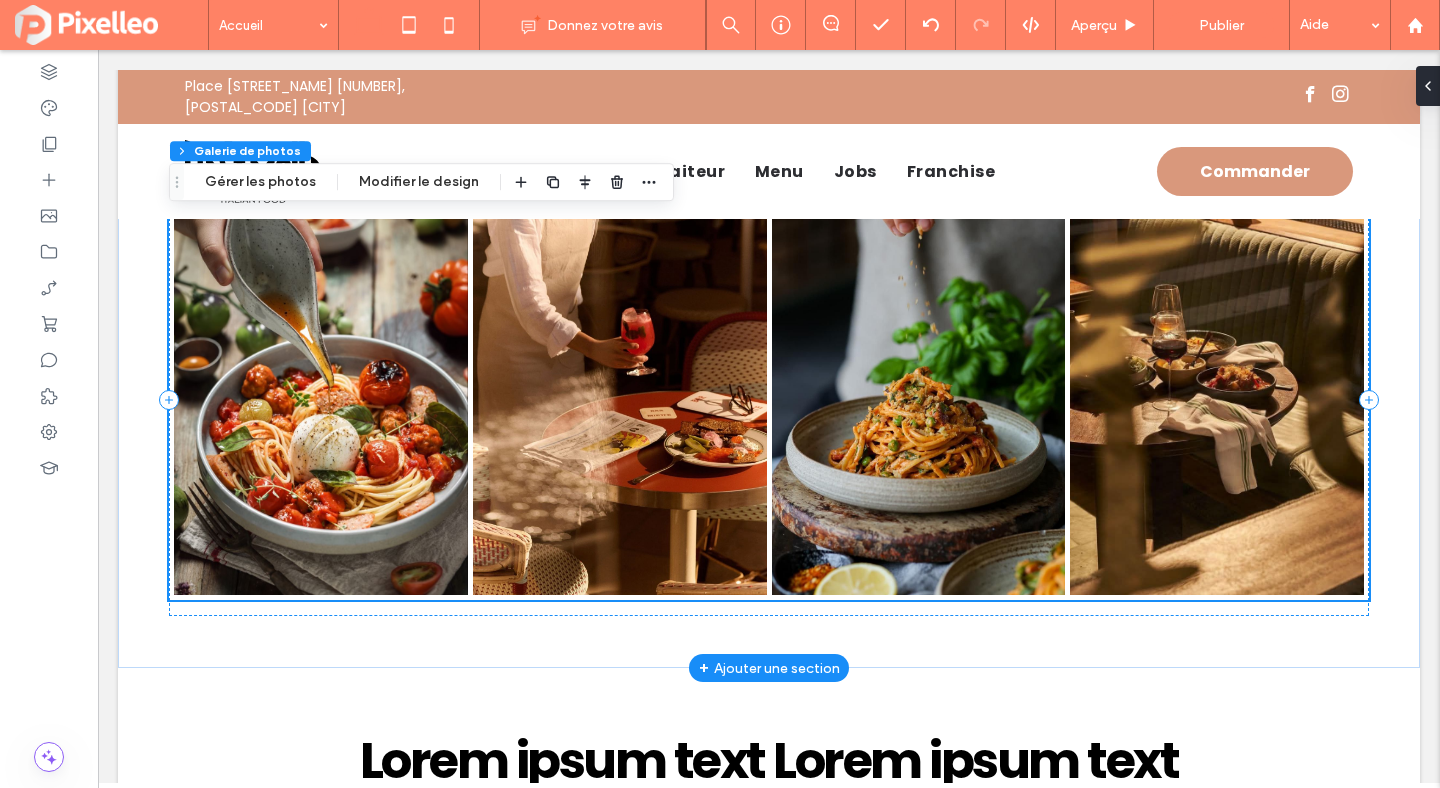 scroll, scrollTop: 2886, scrollLeft: 0, axis: vertical 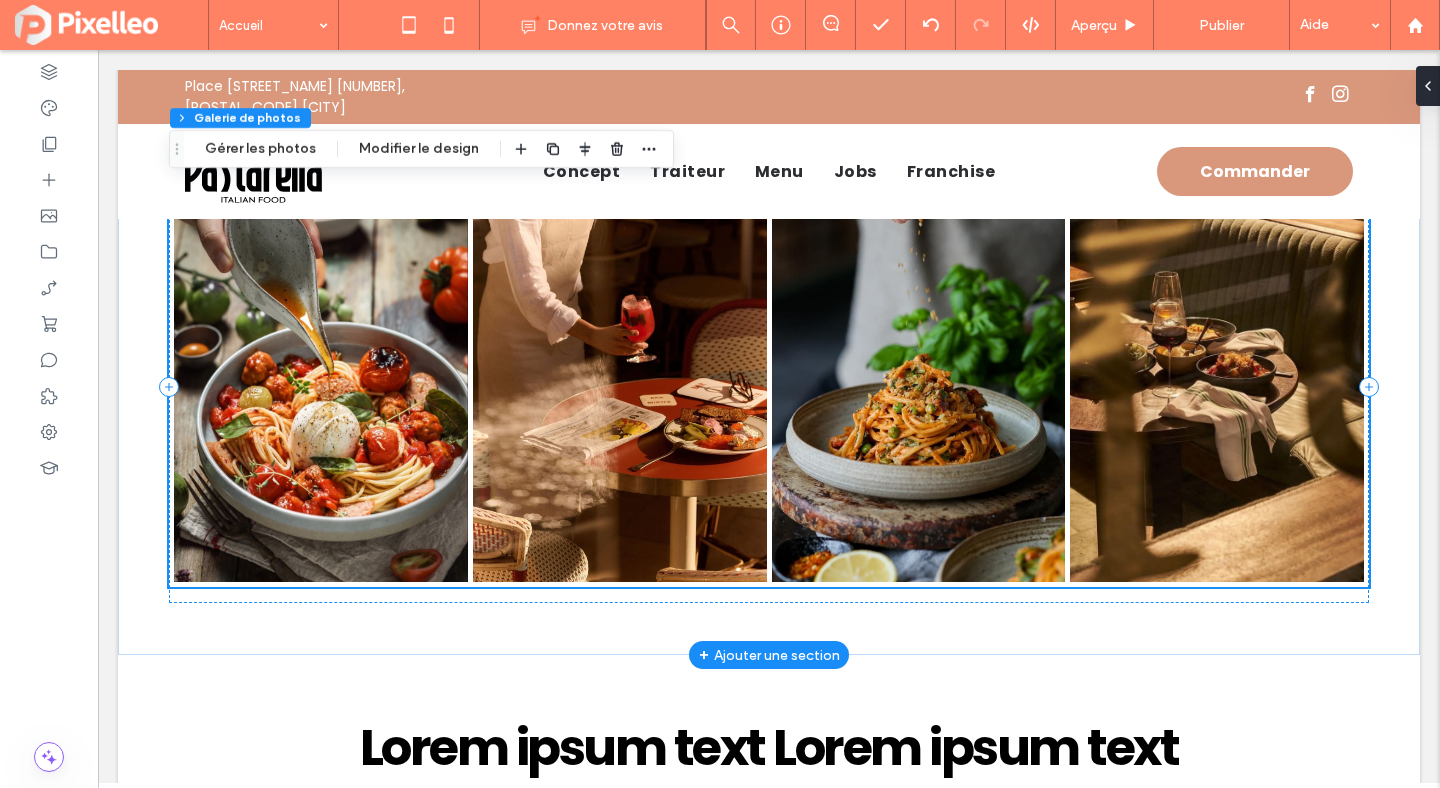 click at bounding box center (919, 386) 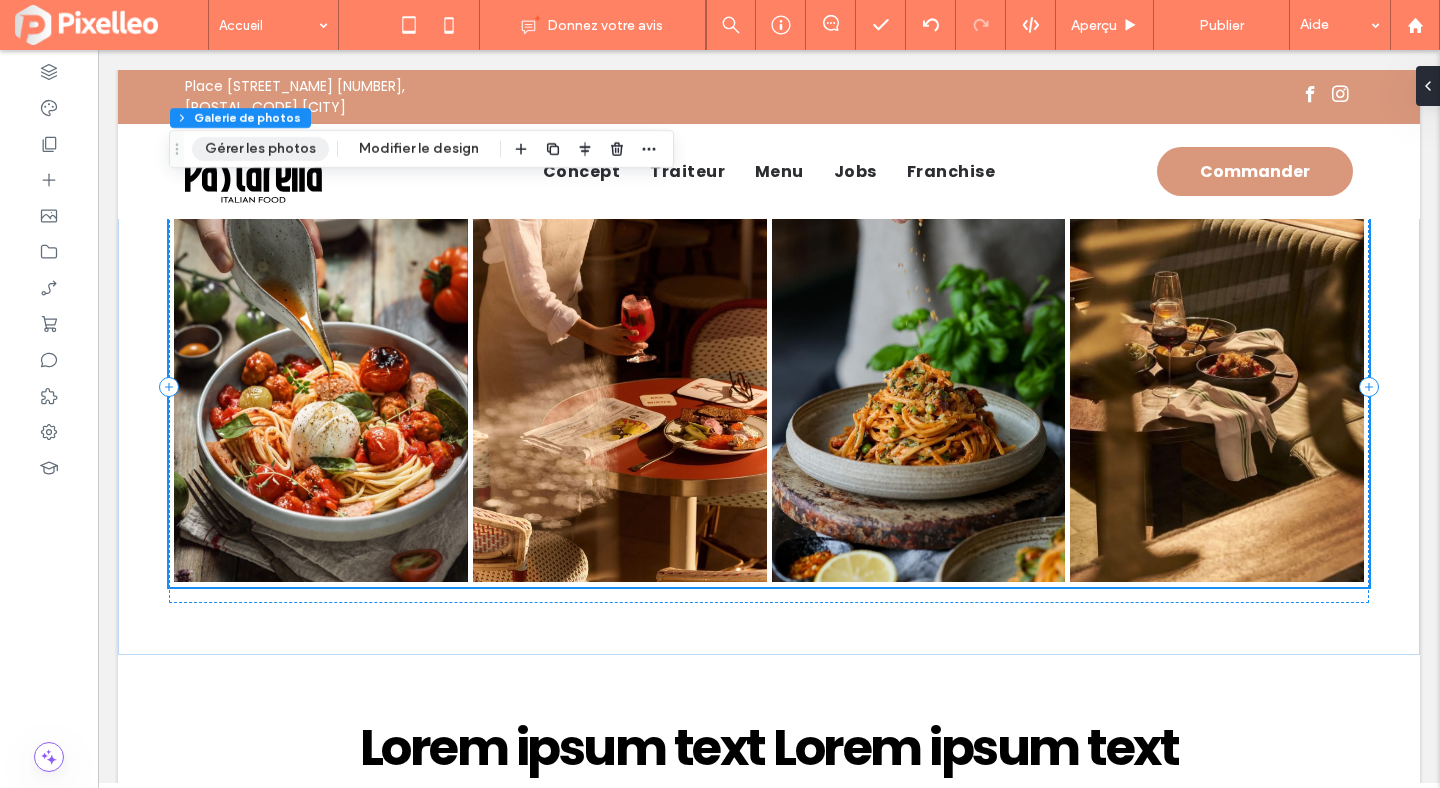 click on "Gérer les photos" at bounding box center (260, 149) 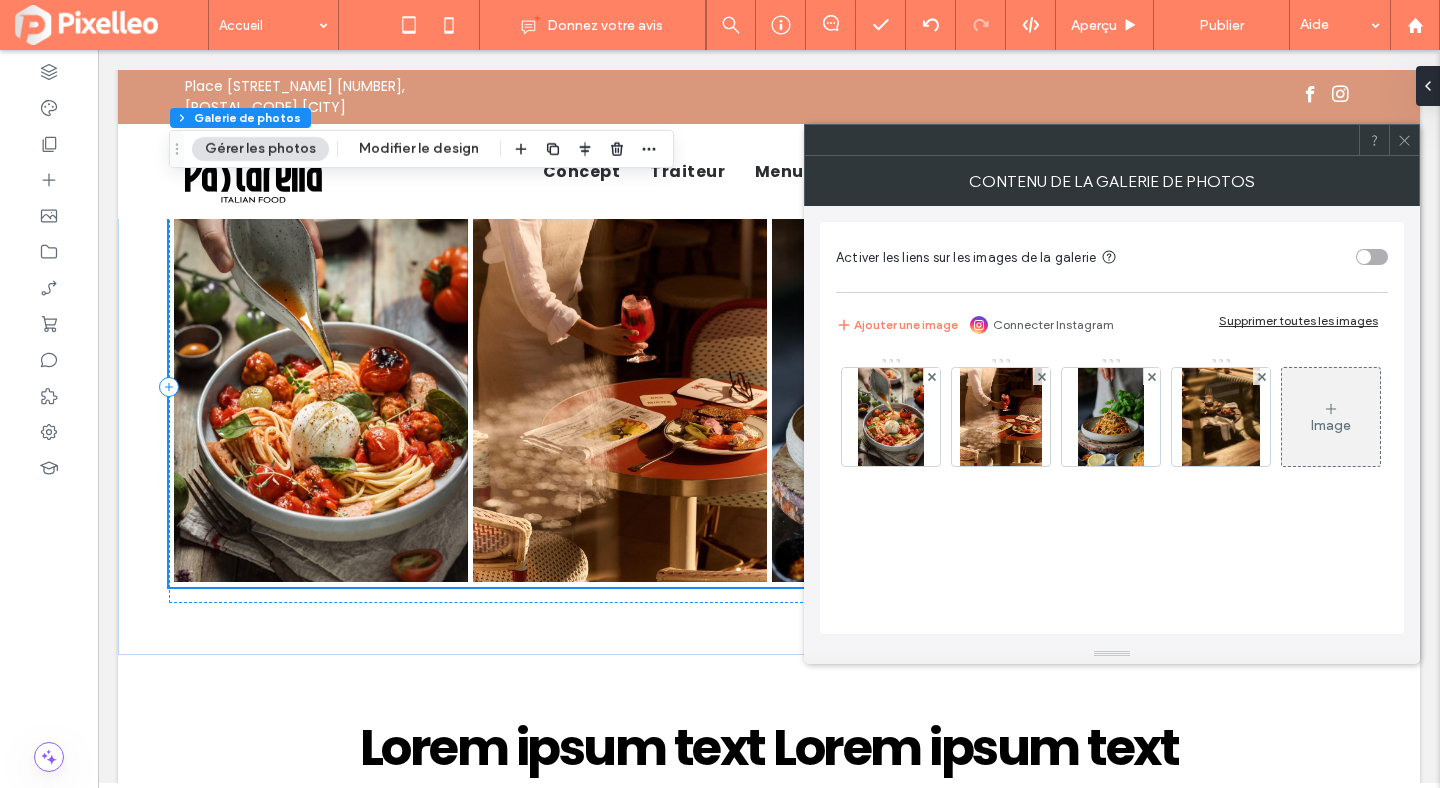 click on "Image" at bounding box center (1331, 417) 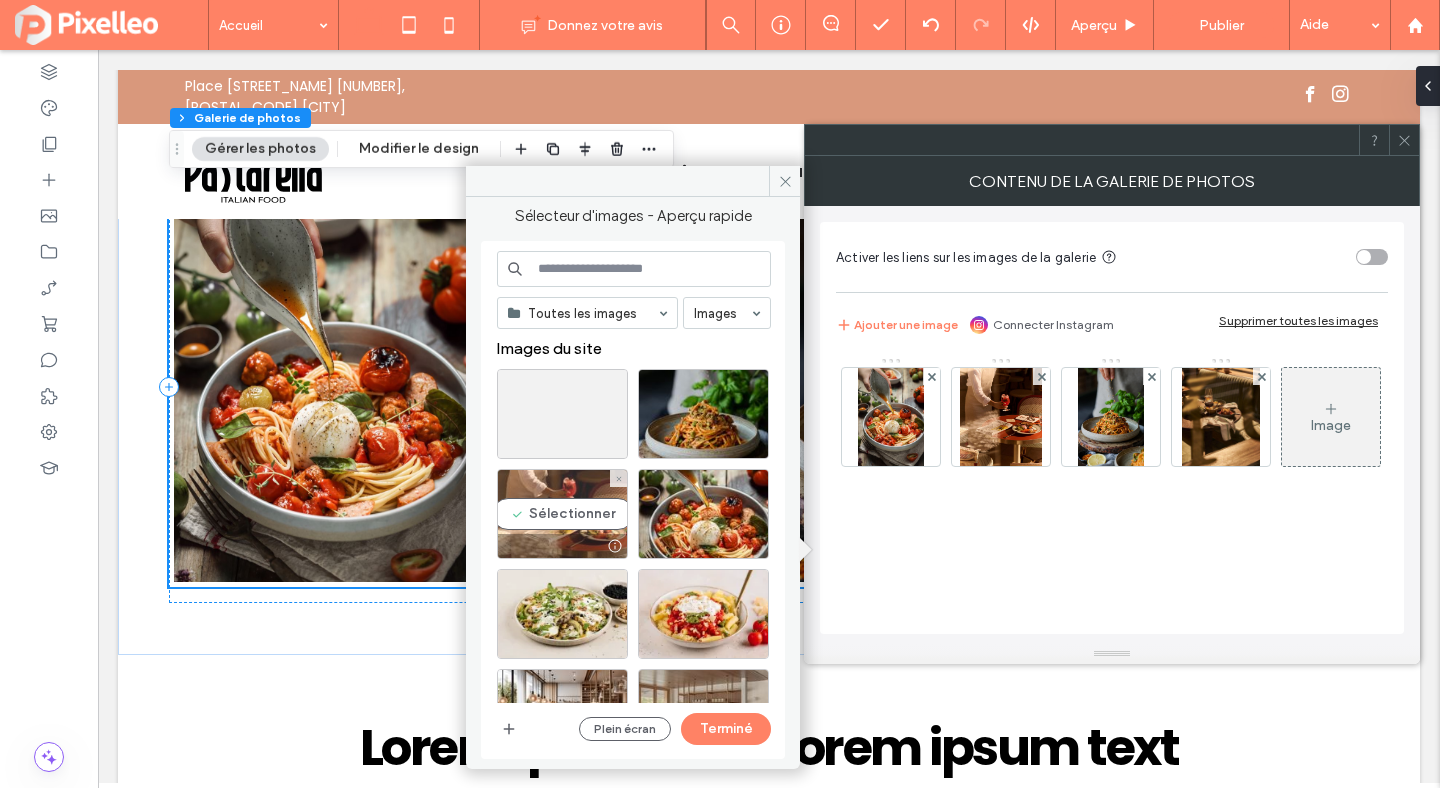 click on "Sélectionner" at bounding box center [562, 514] 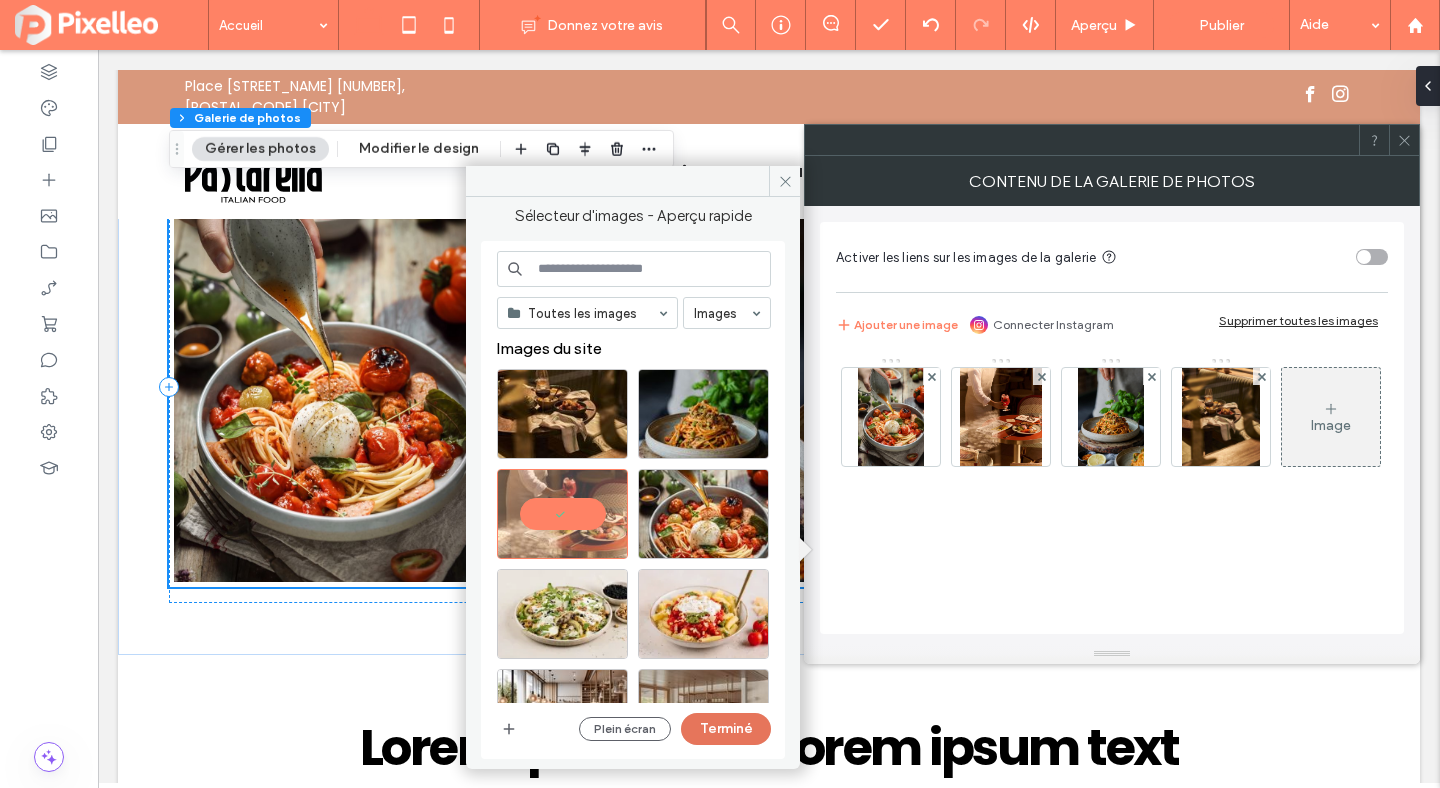 click on "Terminé" at bounding box center [726, 729] 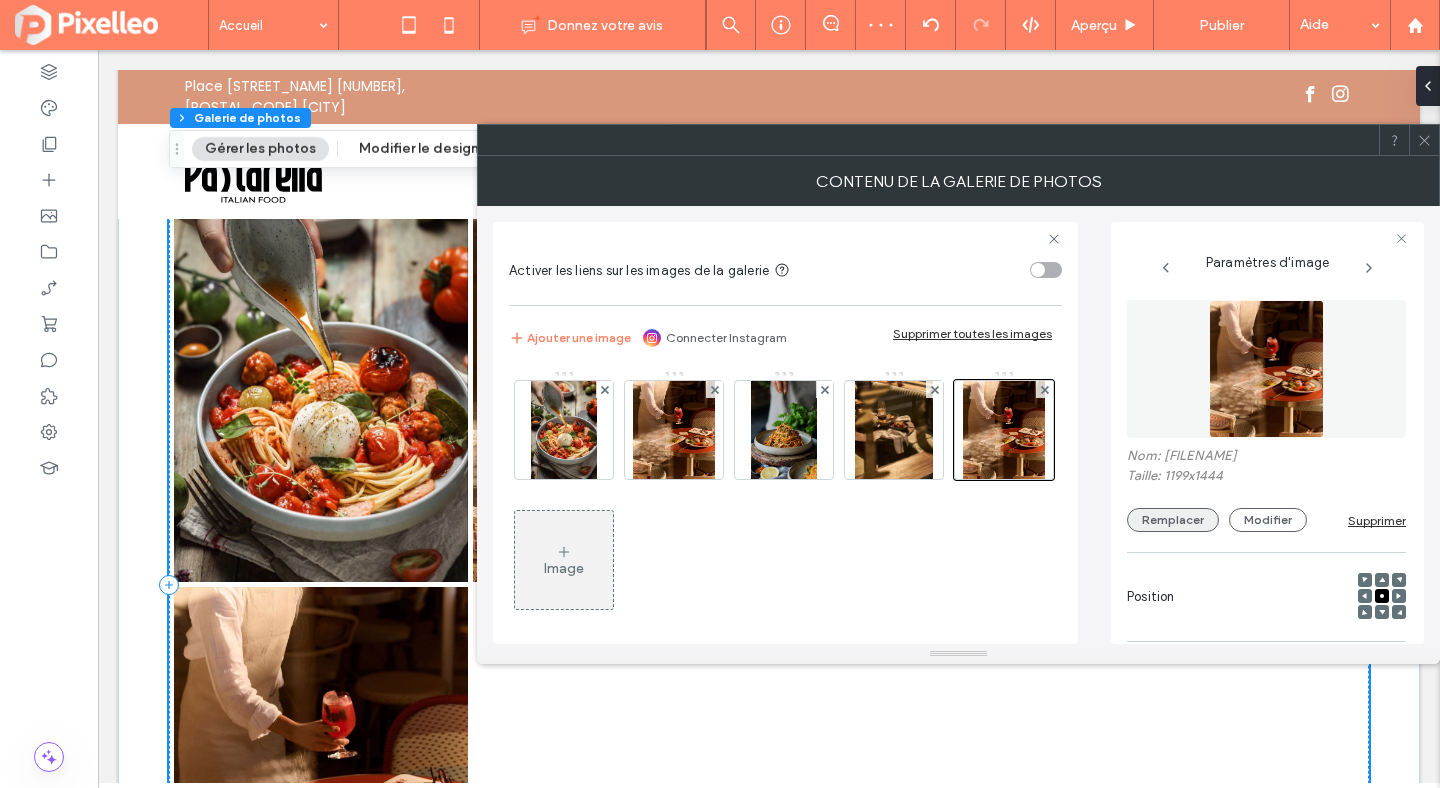 click on "Remplacer" at bounding box center [1173, 520] 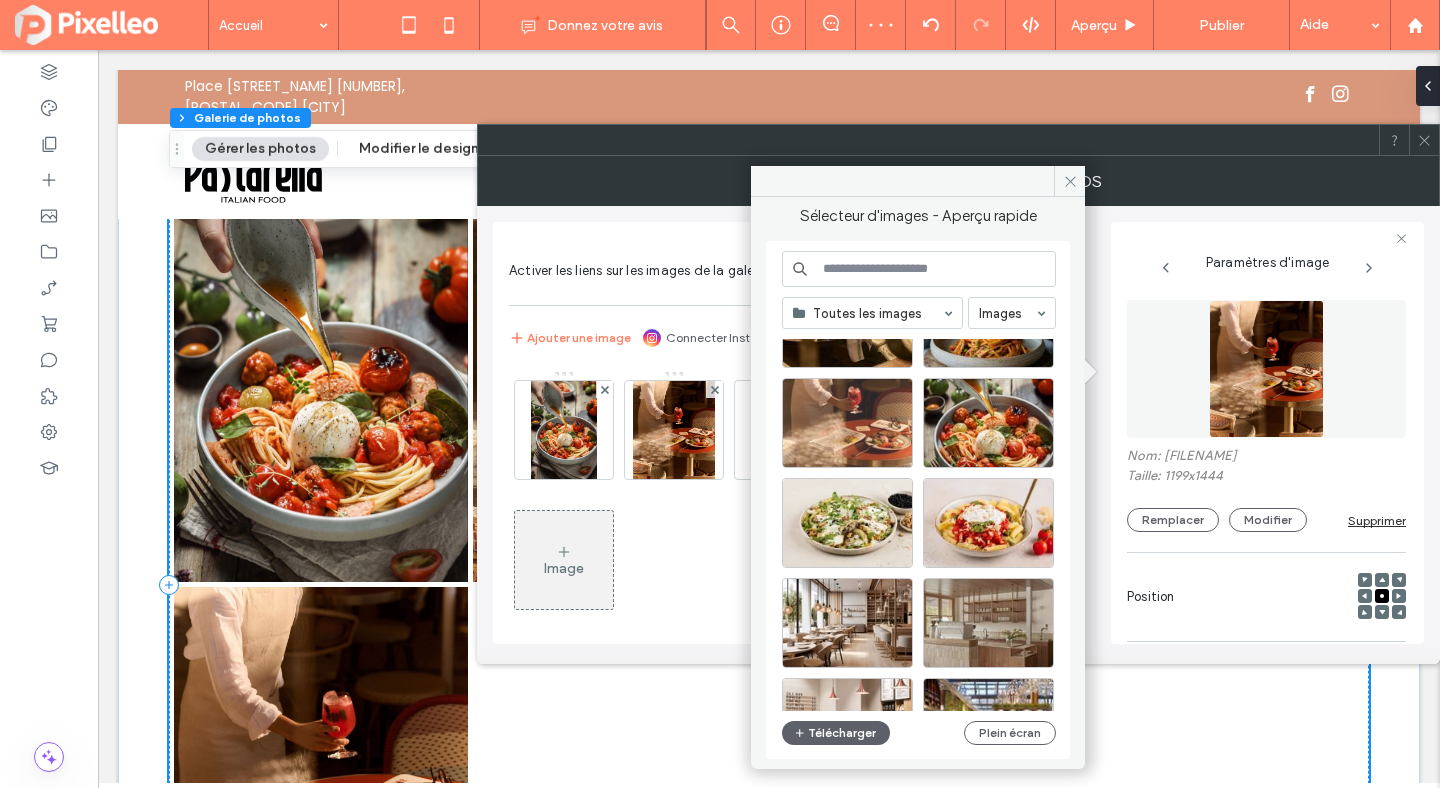 scroll, scrollTop: 155, scrollLeft: 0, axis: vertical 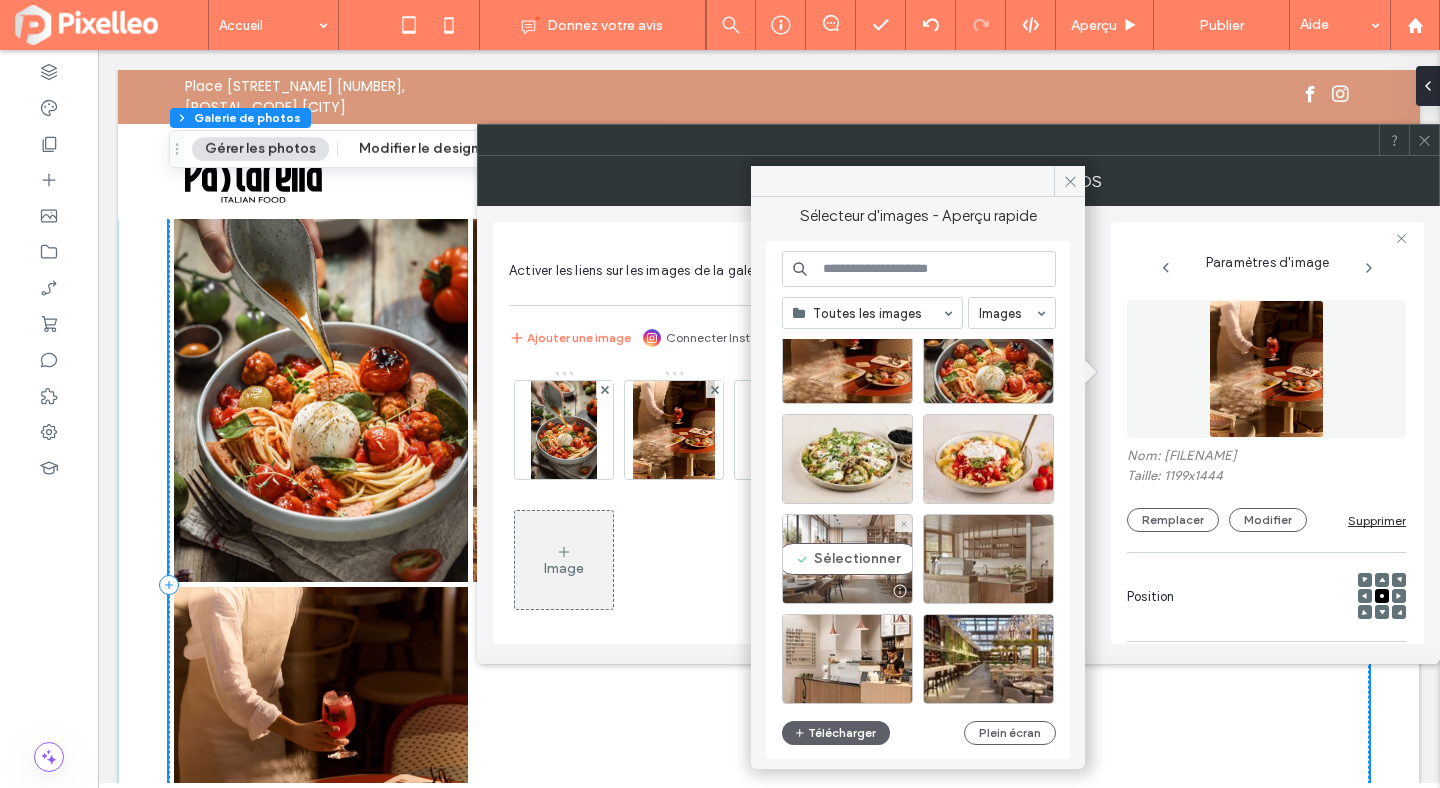 click on "Sélectionner" at bounding box center [847, 559] 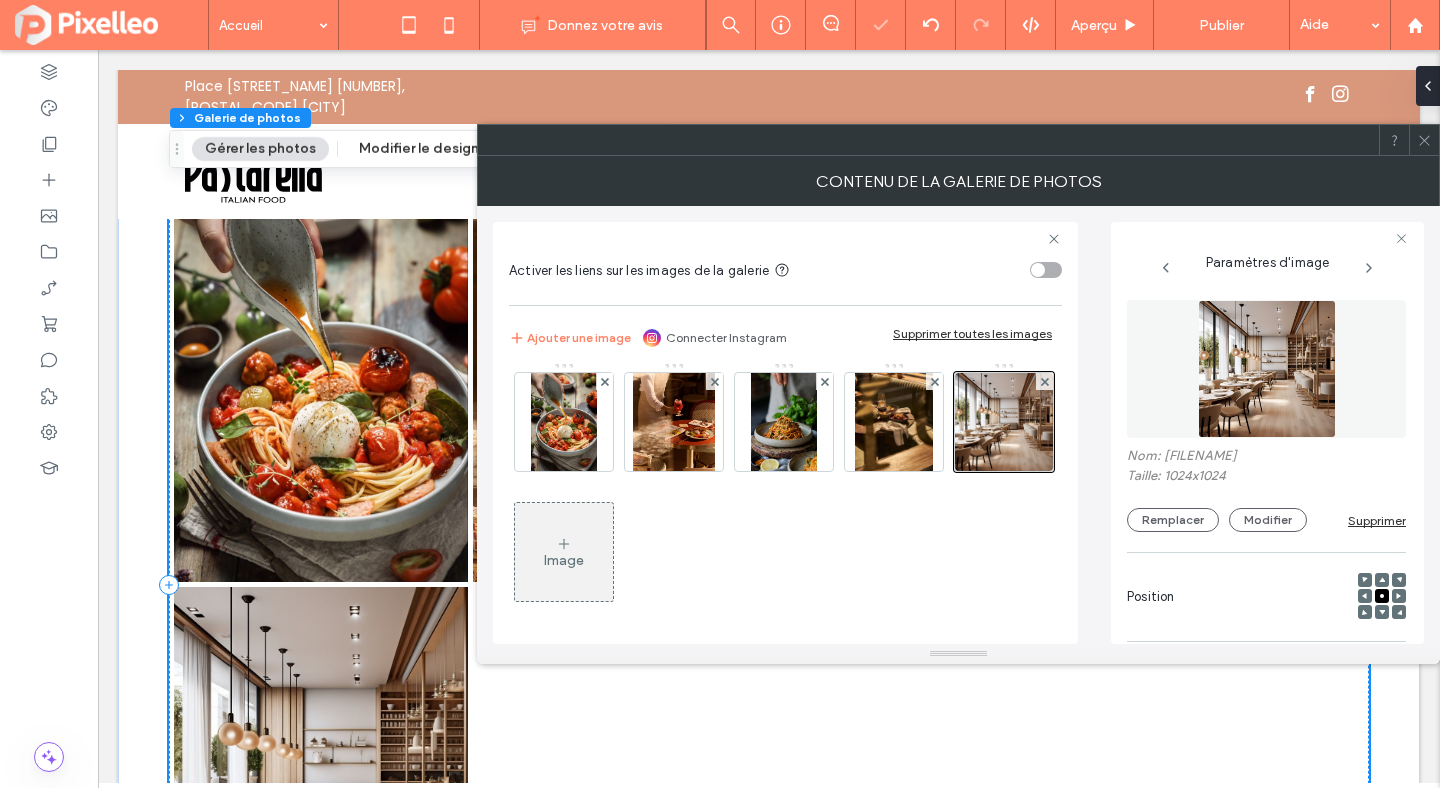 click on "Image" at bounding box center [564, 552] 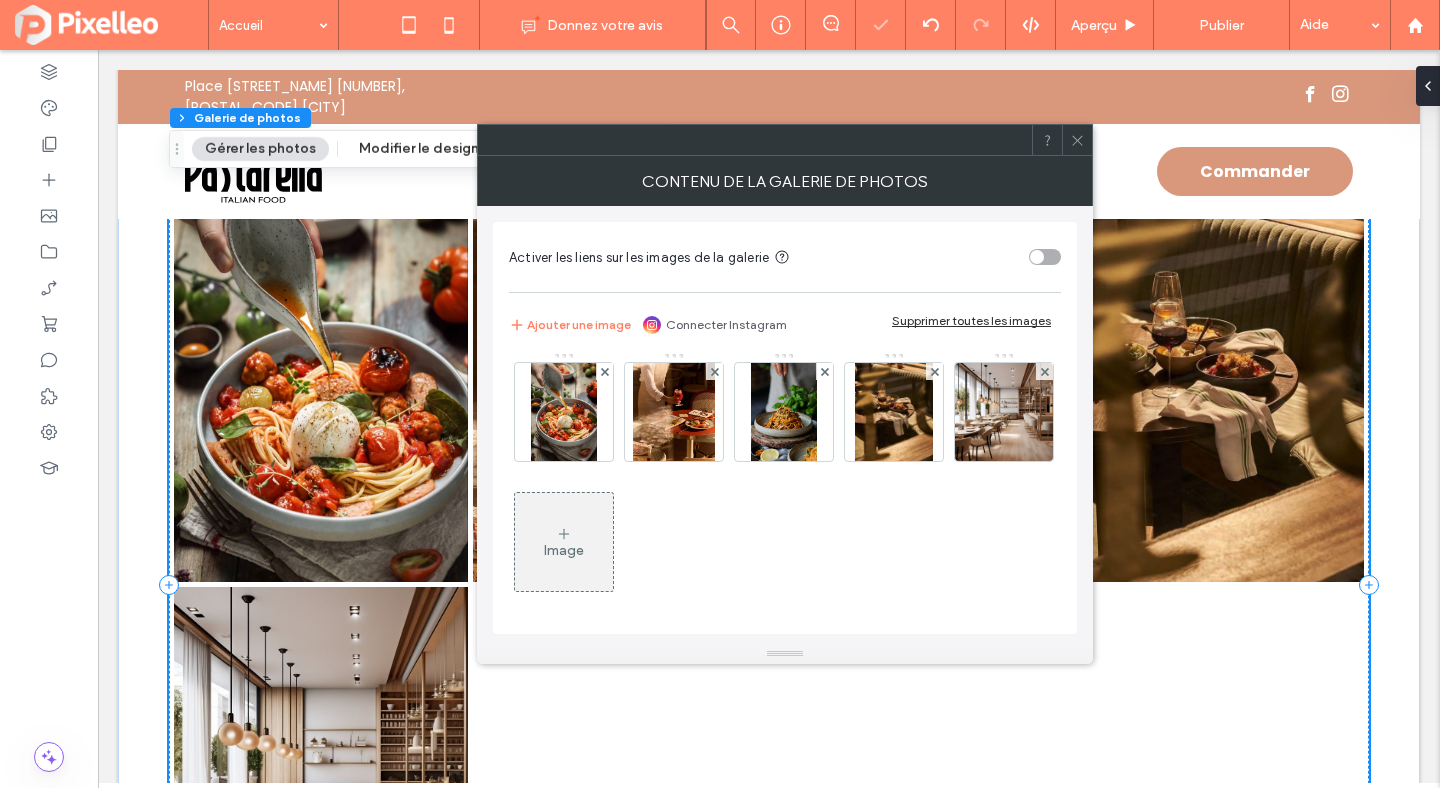 scroll, scrollTop: 5, scrollLeft: 0, axis: vertical 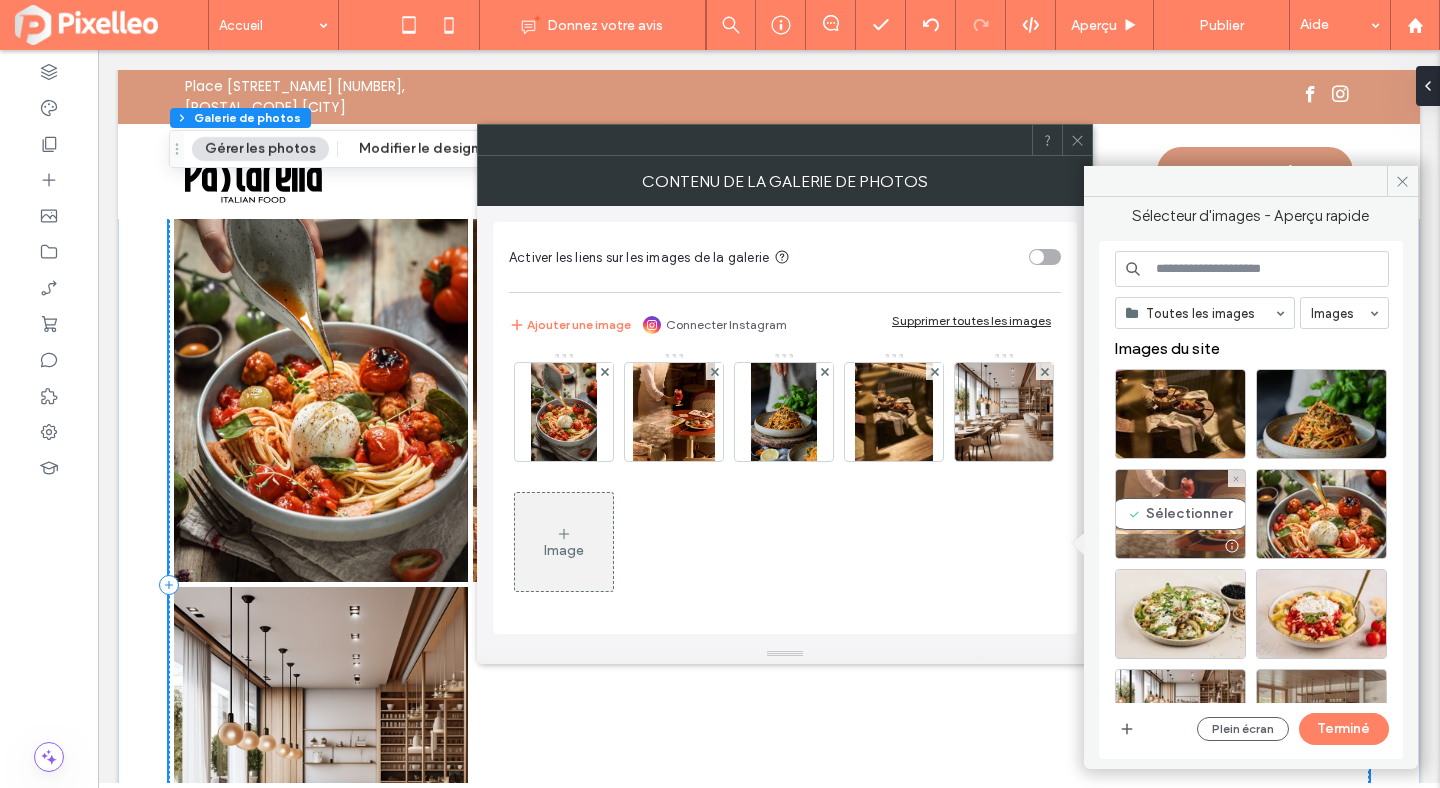 click on "Sélectionner" at bounding box center [1180, 514] 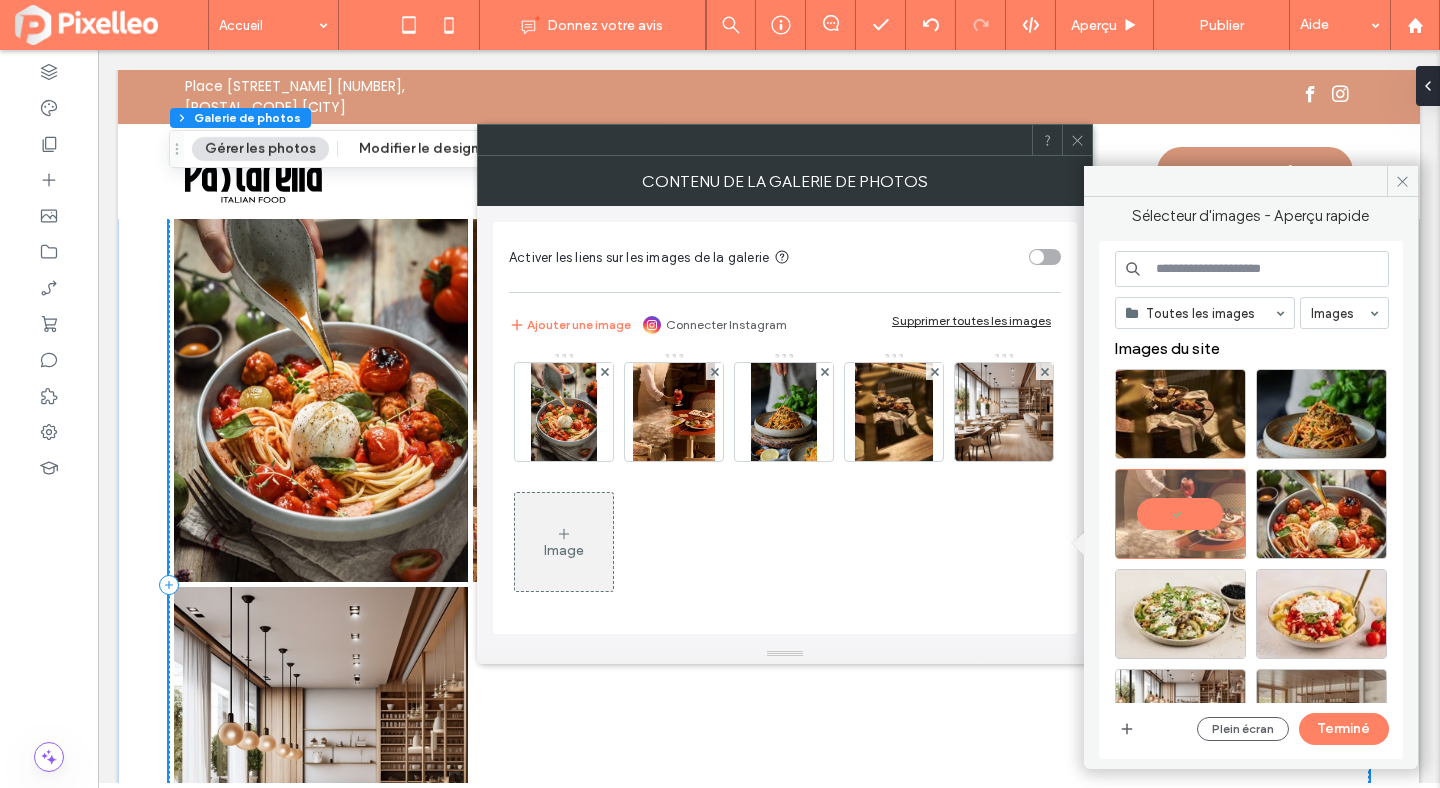 click on "Image" at bounding box center [564, 542] 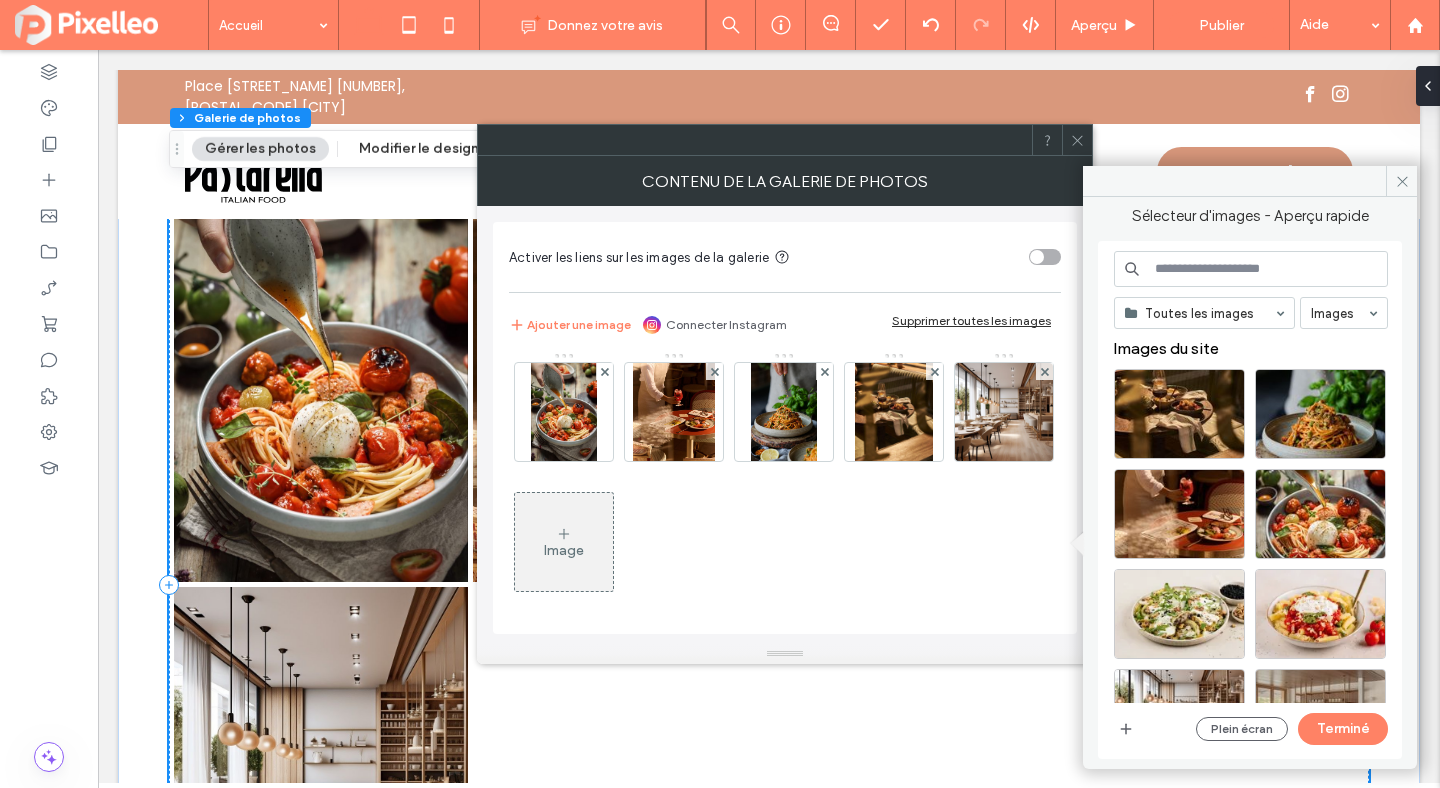 click on "Image" at bounding box center (564, 542) 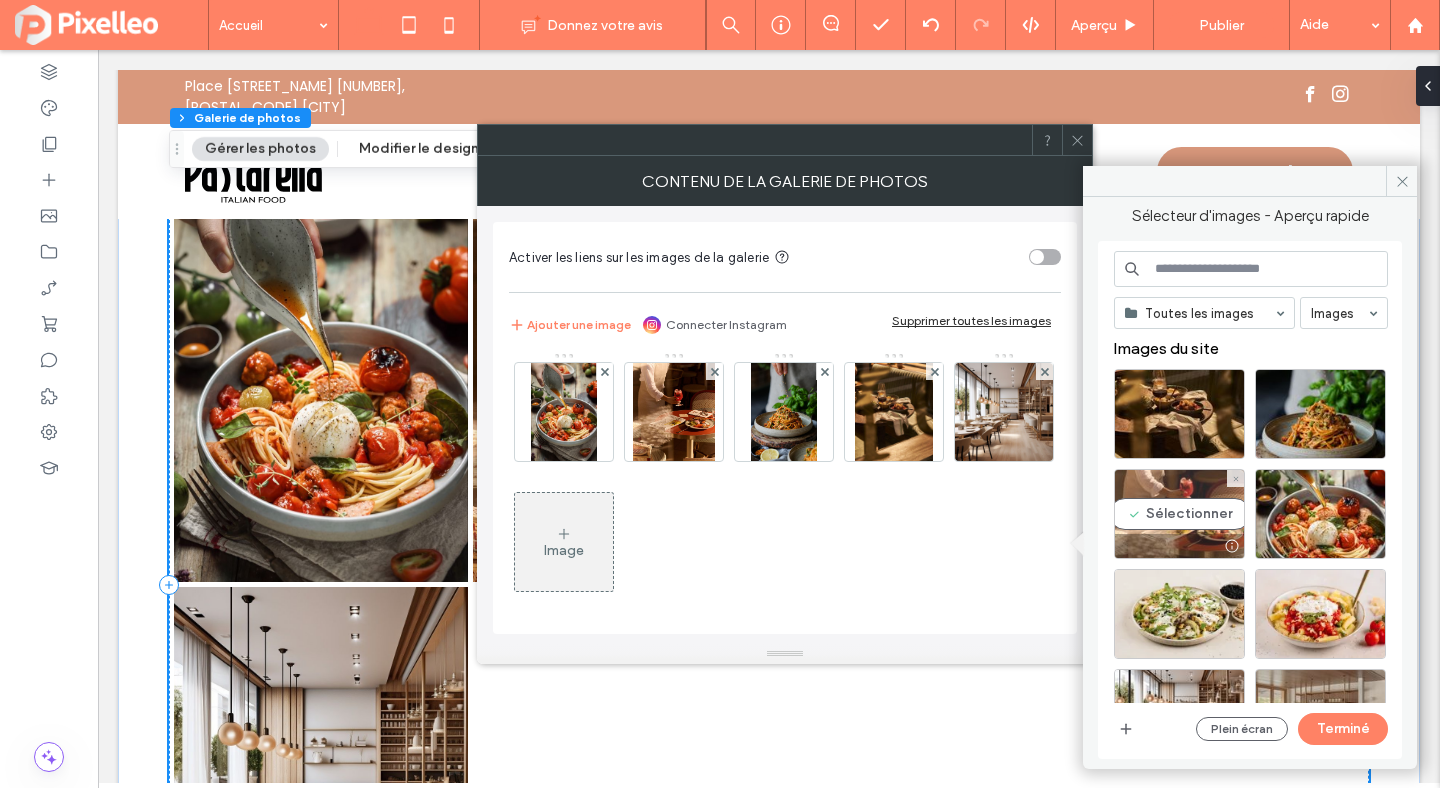 click on "Sélectionner" at bounding box center (1179, 514) 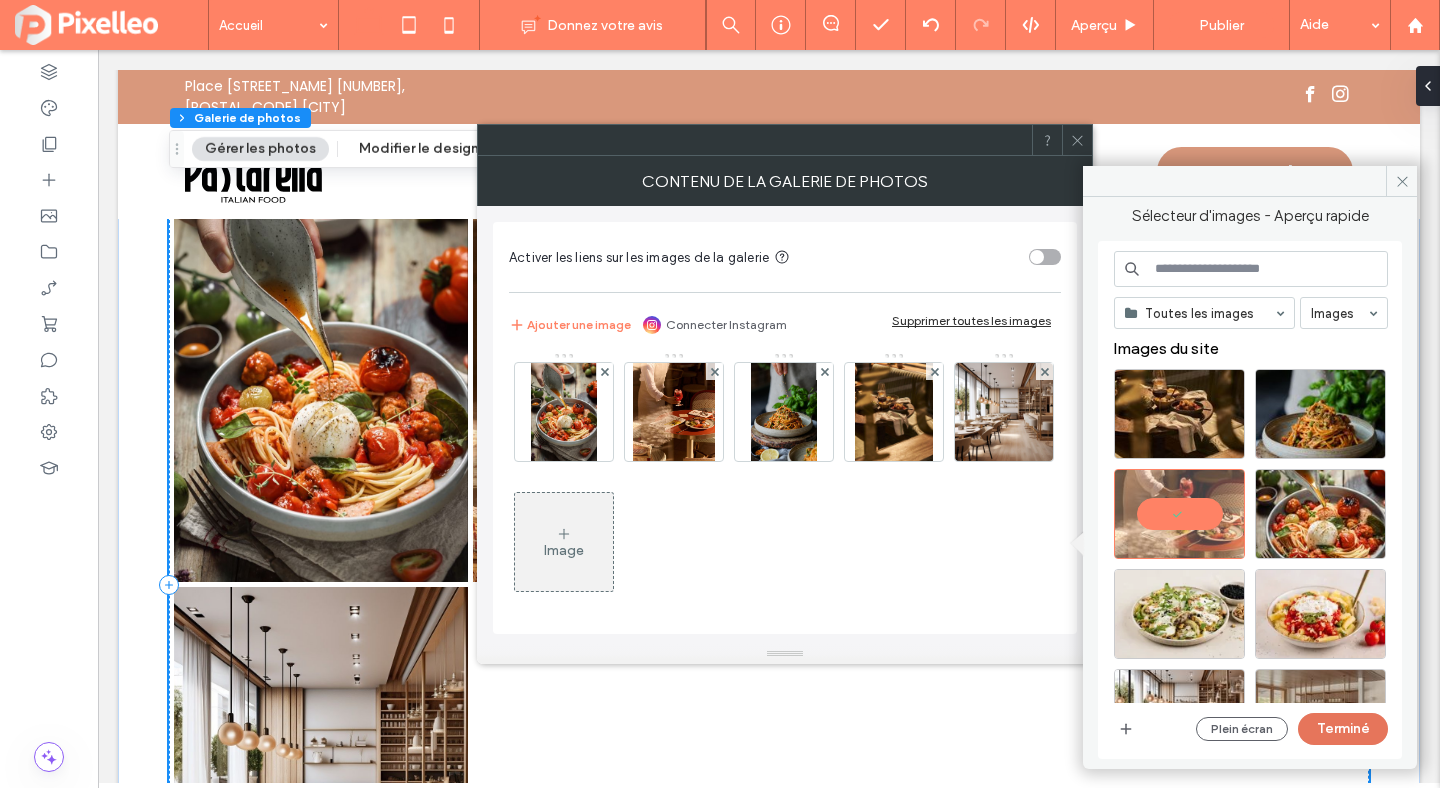 click on "Terminé" at bounding box center (1343, 729) 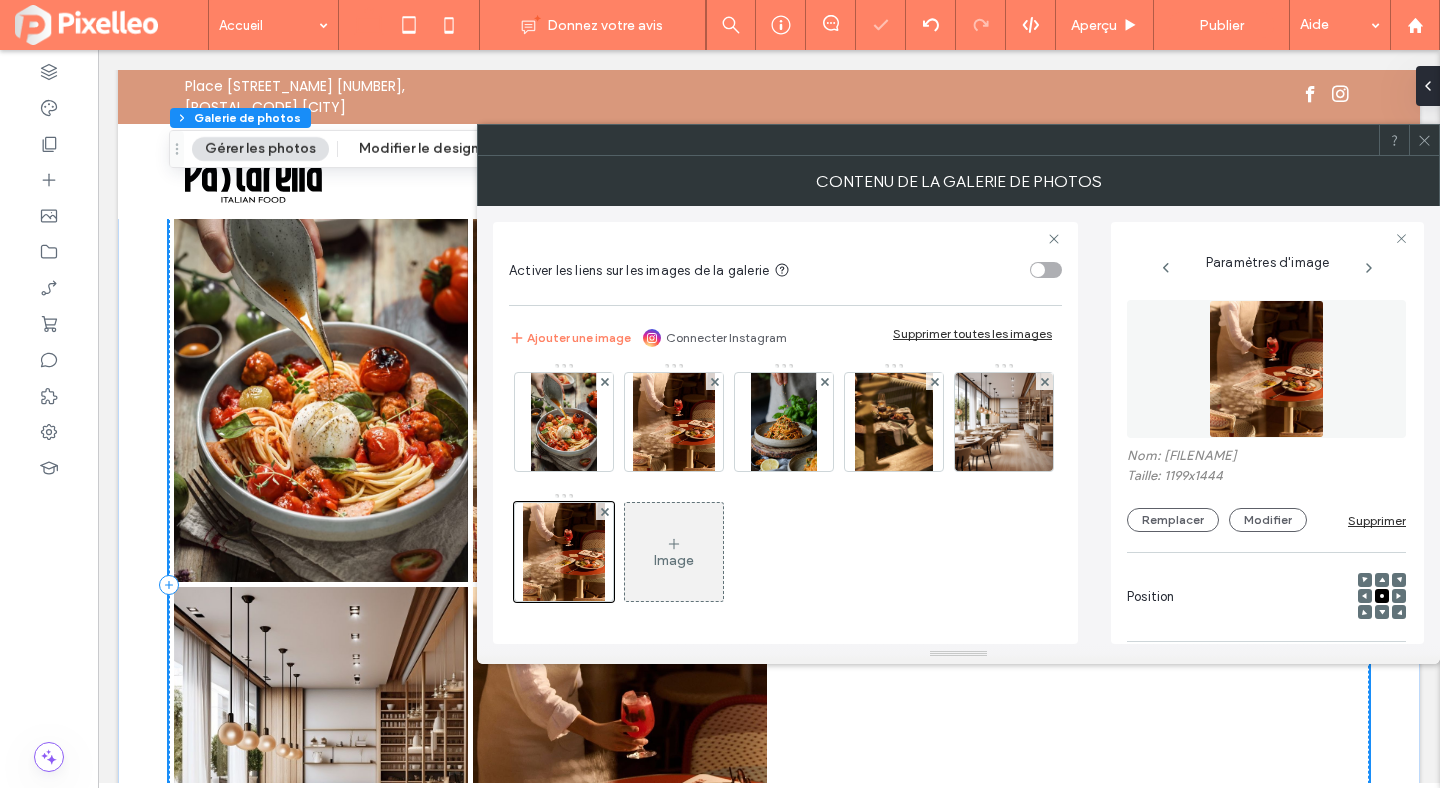 click 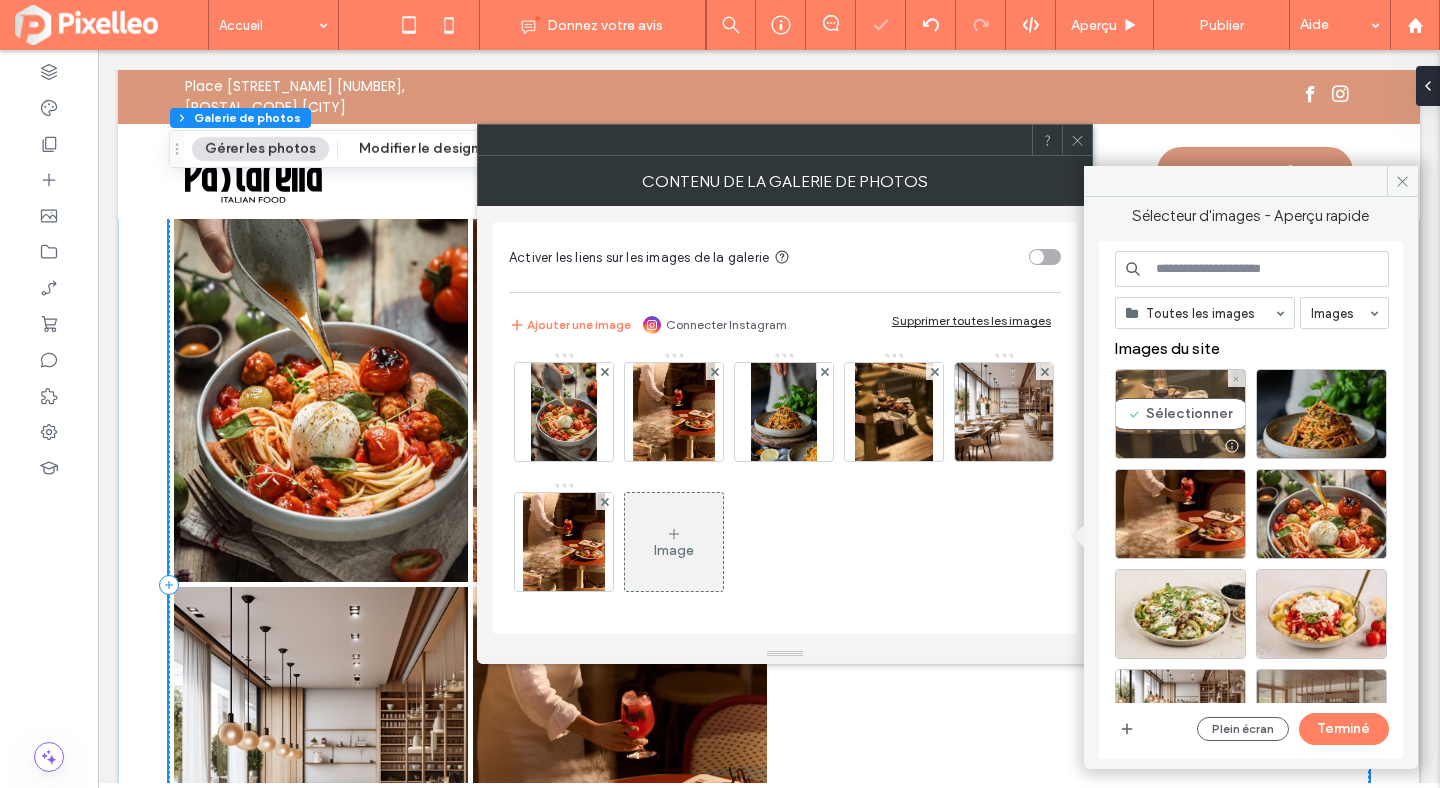 click on "Sélectionner" at bounding box center (1180, 414) 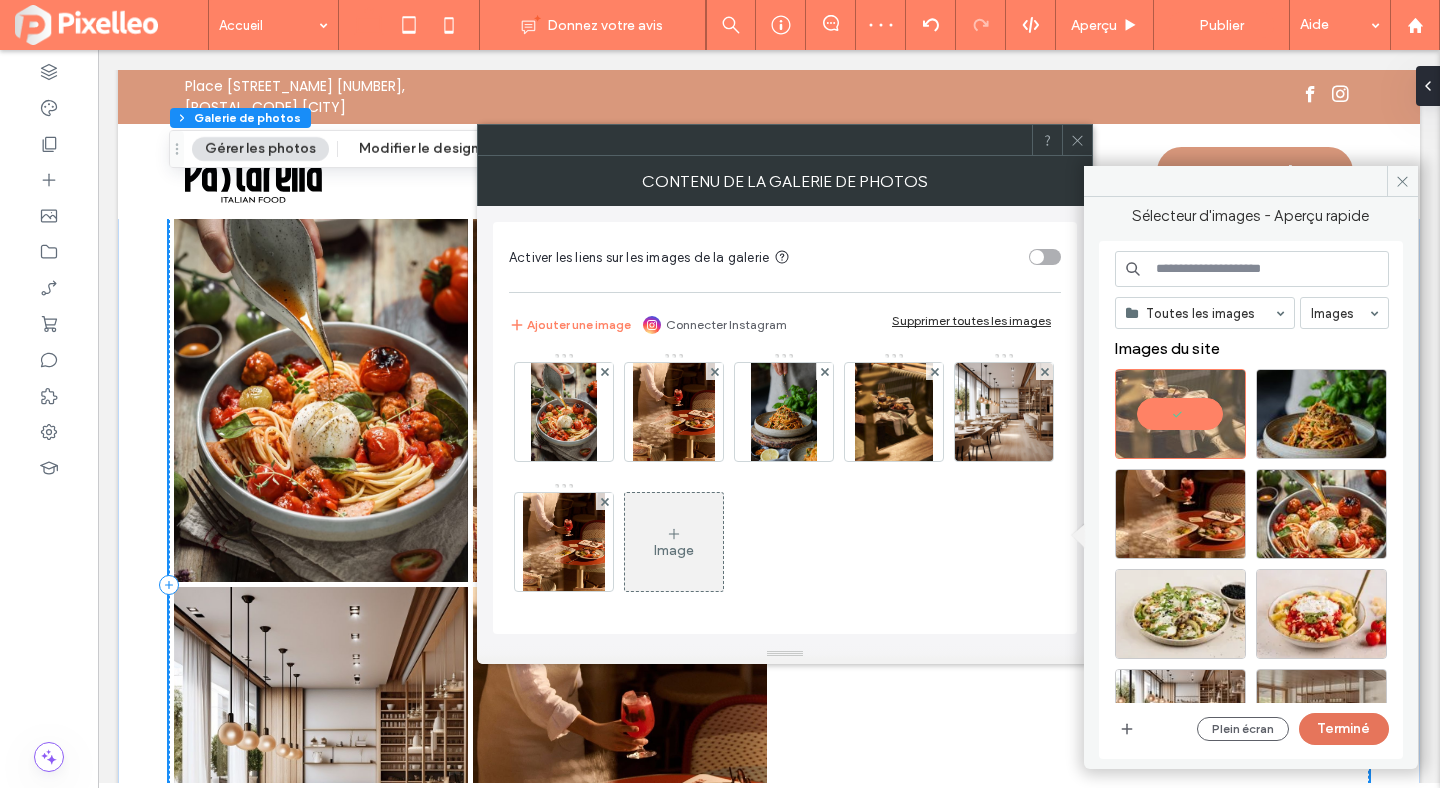 click on "Terminé" at bounding box center [1344, 729] 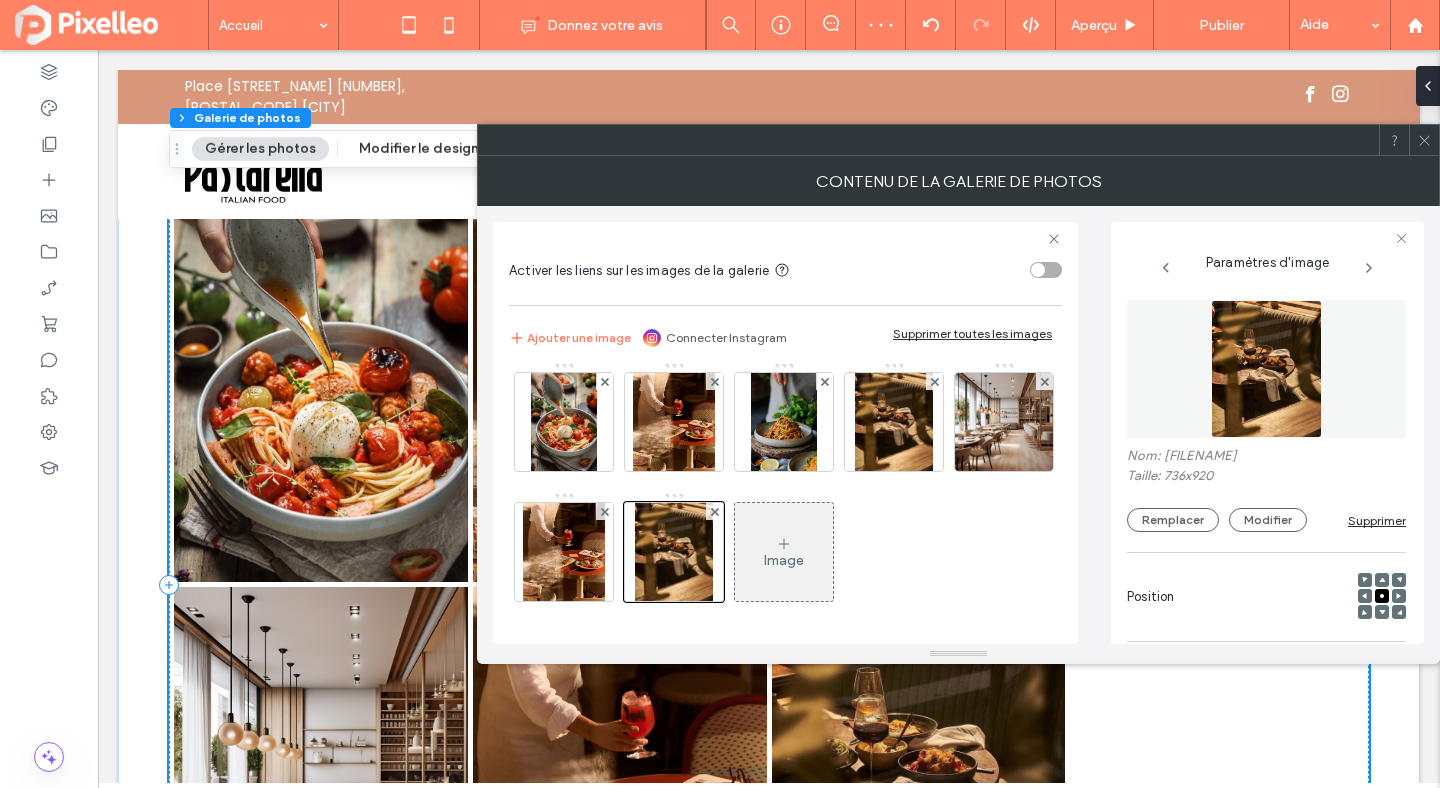 click 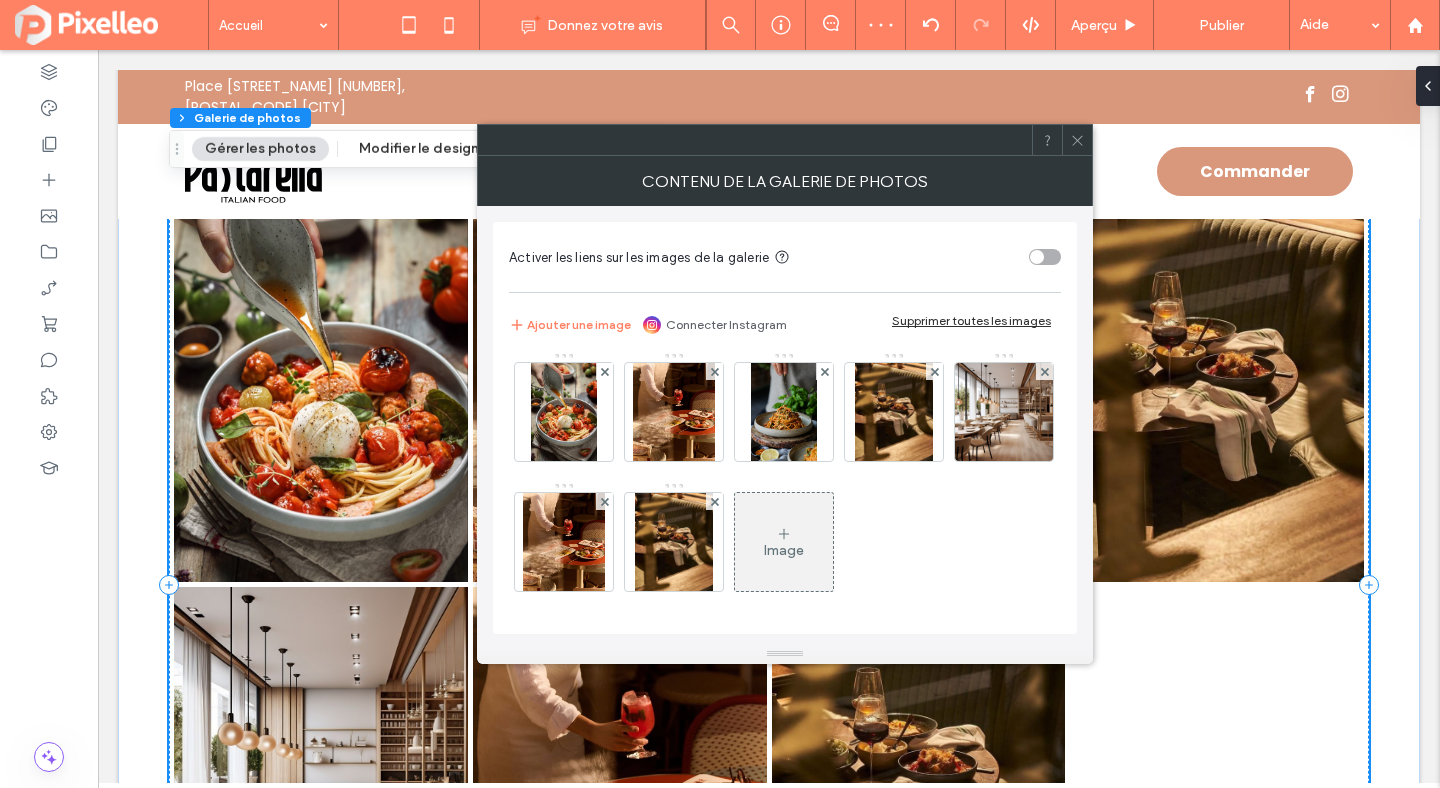 scroll, scrollTop: 5, scrollLeft: 0, axis: vertical 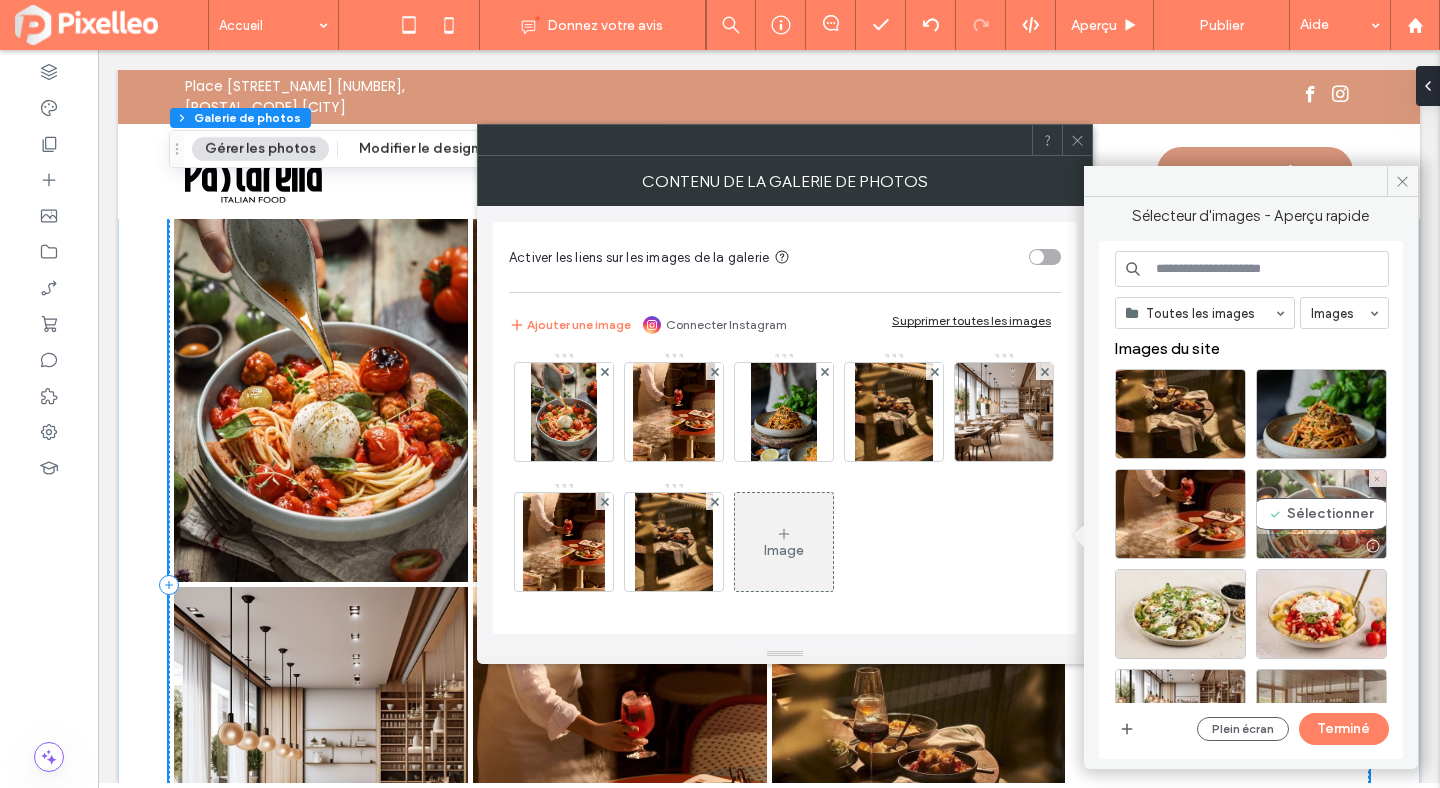 click on "Sélectionner" at bounding box center (1321, 514) 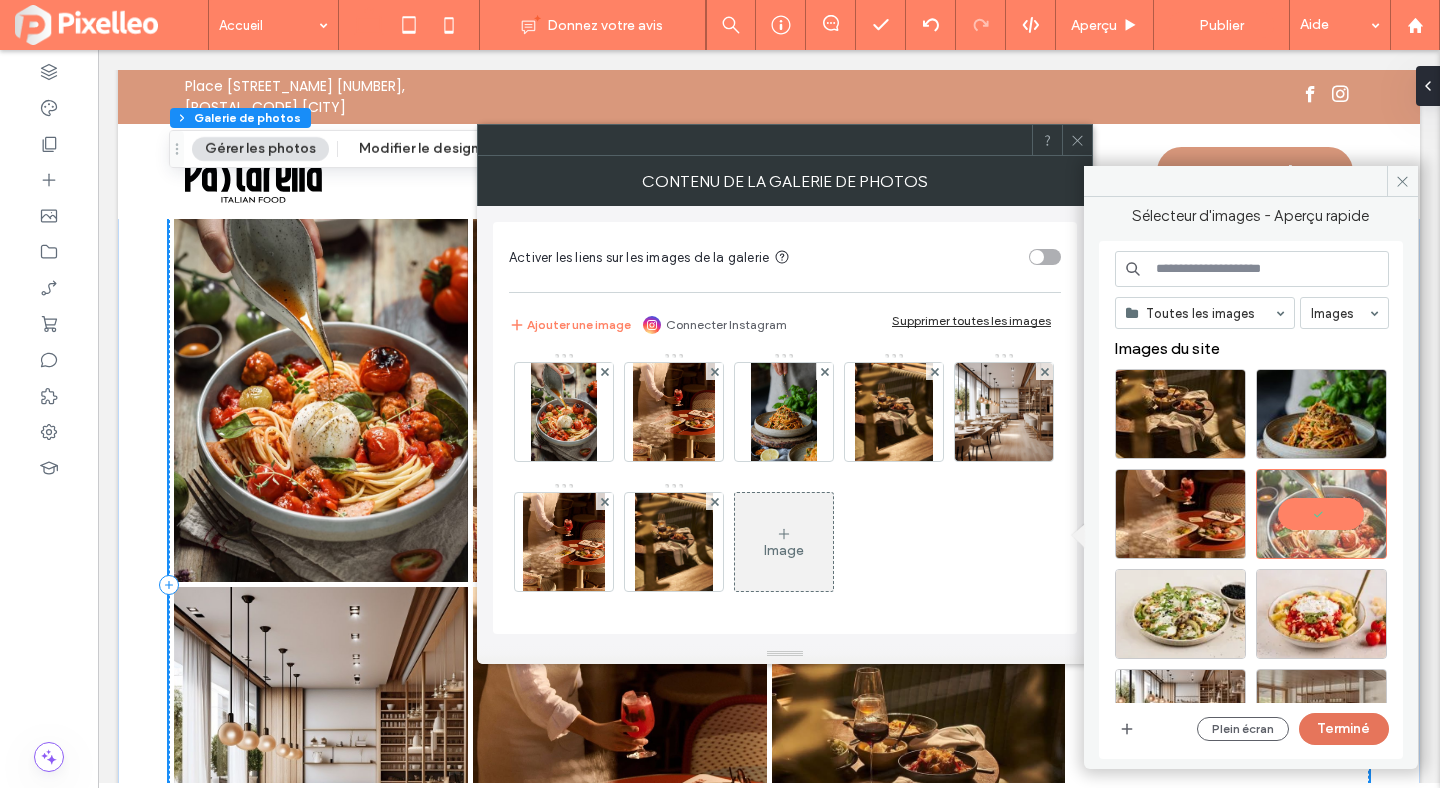 click on "Terminé" at bounding box center [1344, 729] 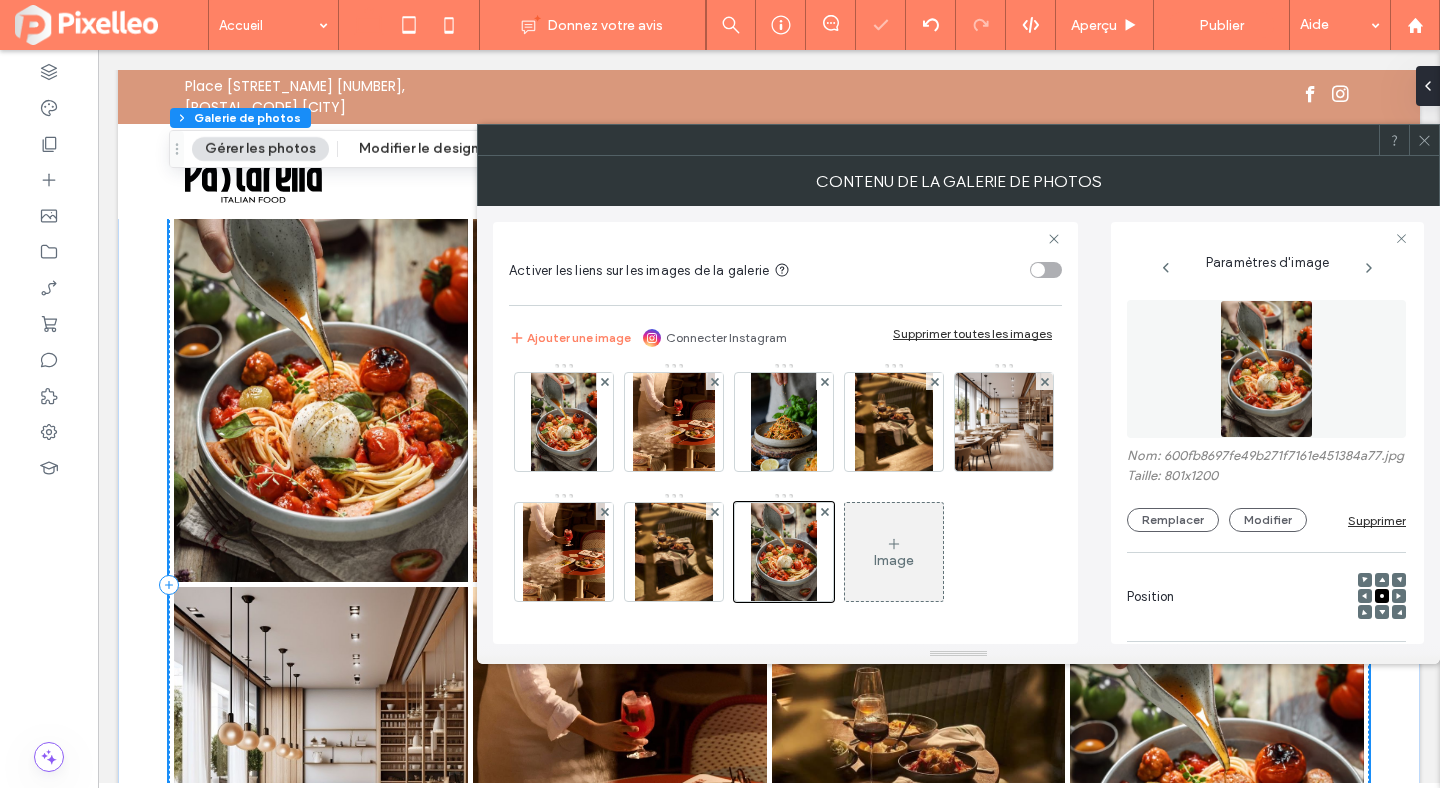 click 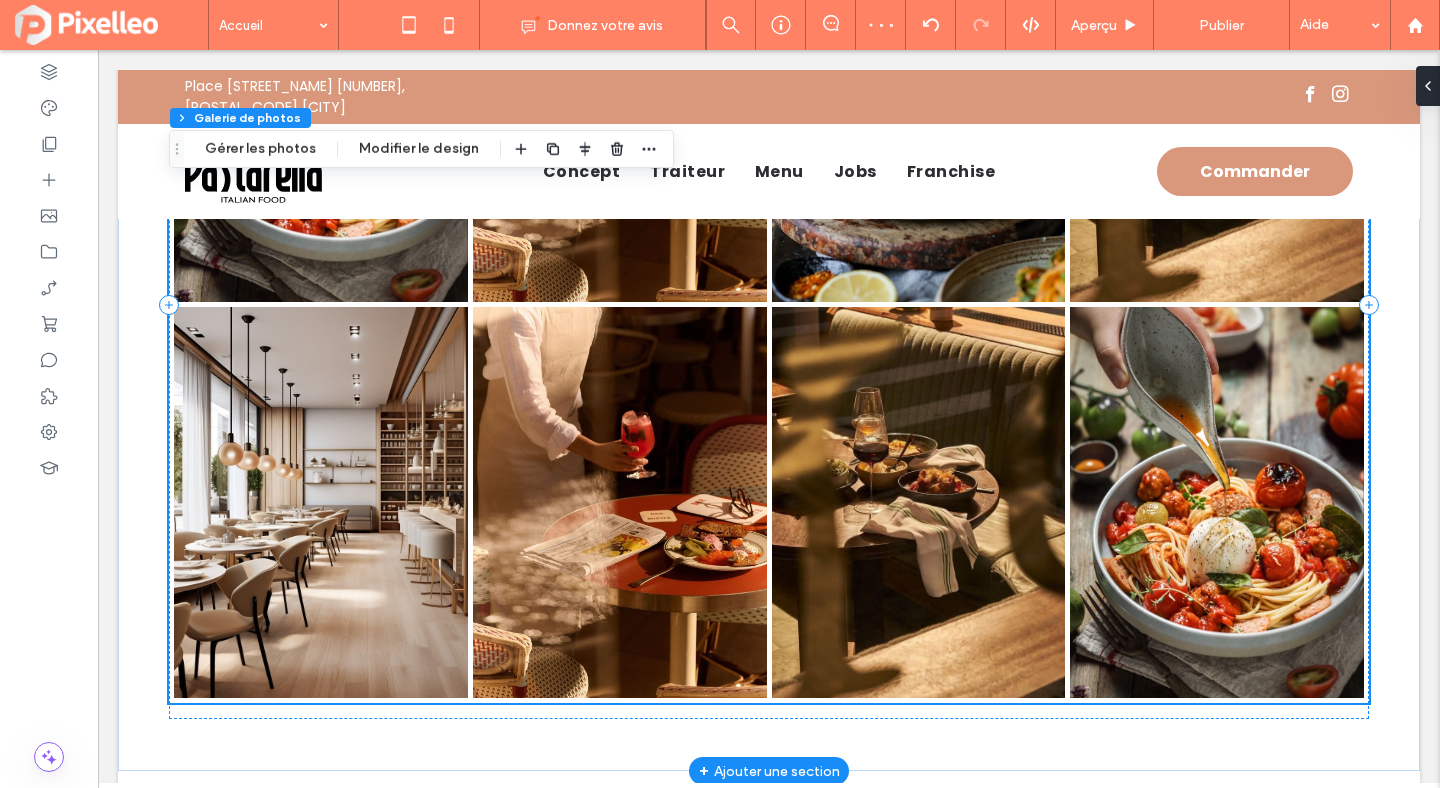 scroll, scrollTop: 3168, scrollLeft: 0, axis: vertical 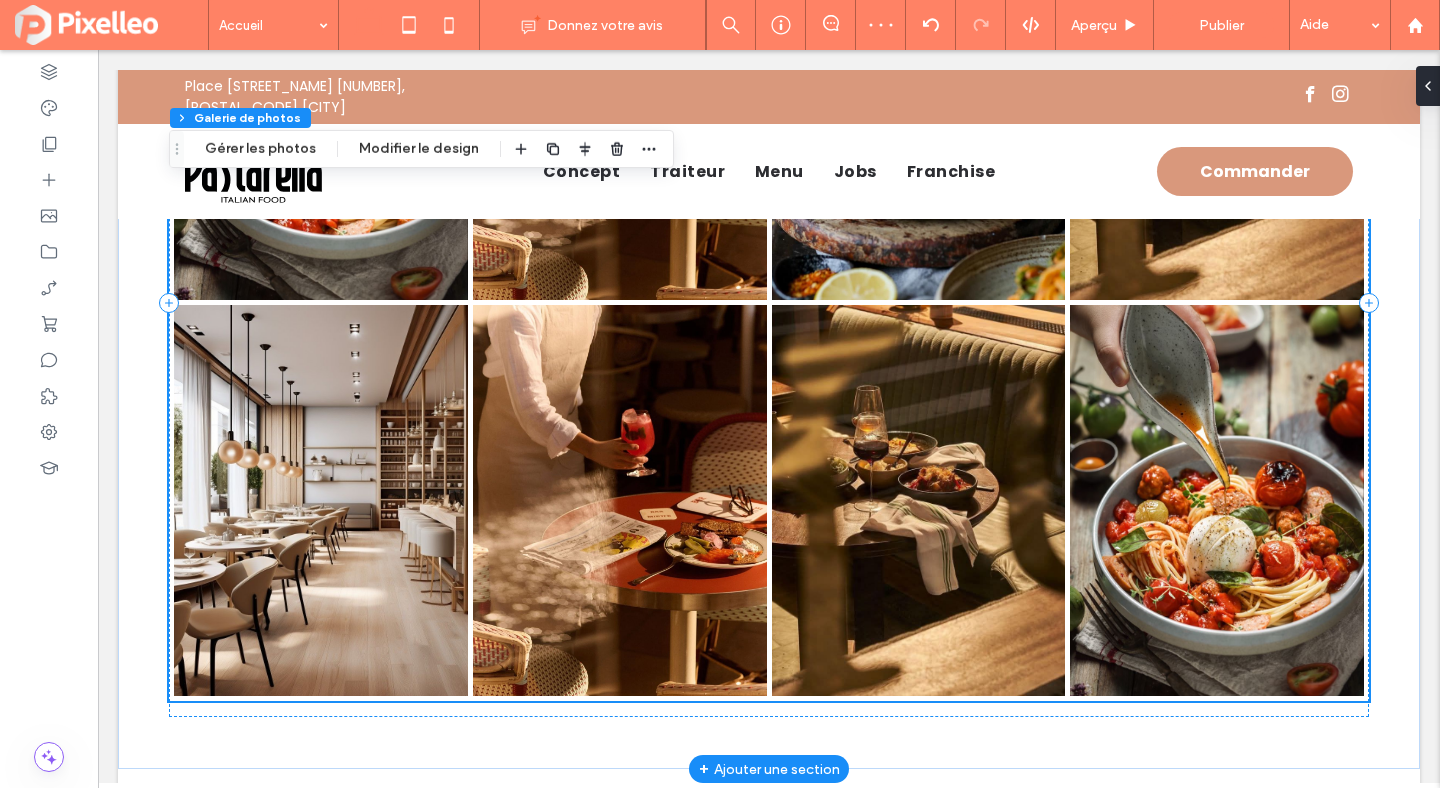 click at bounding box center (919, 500) 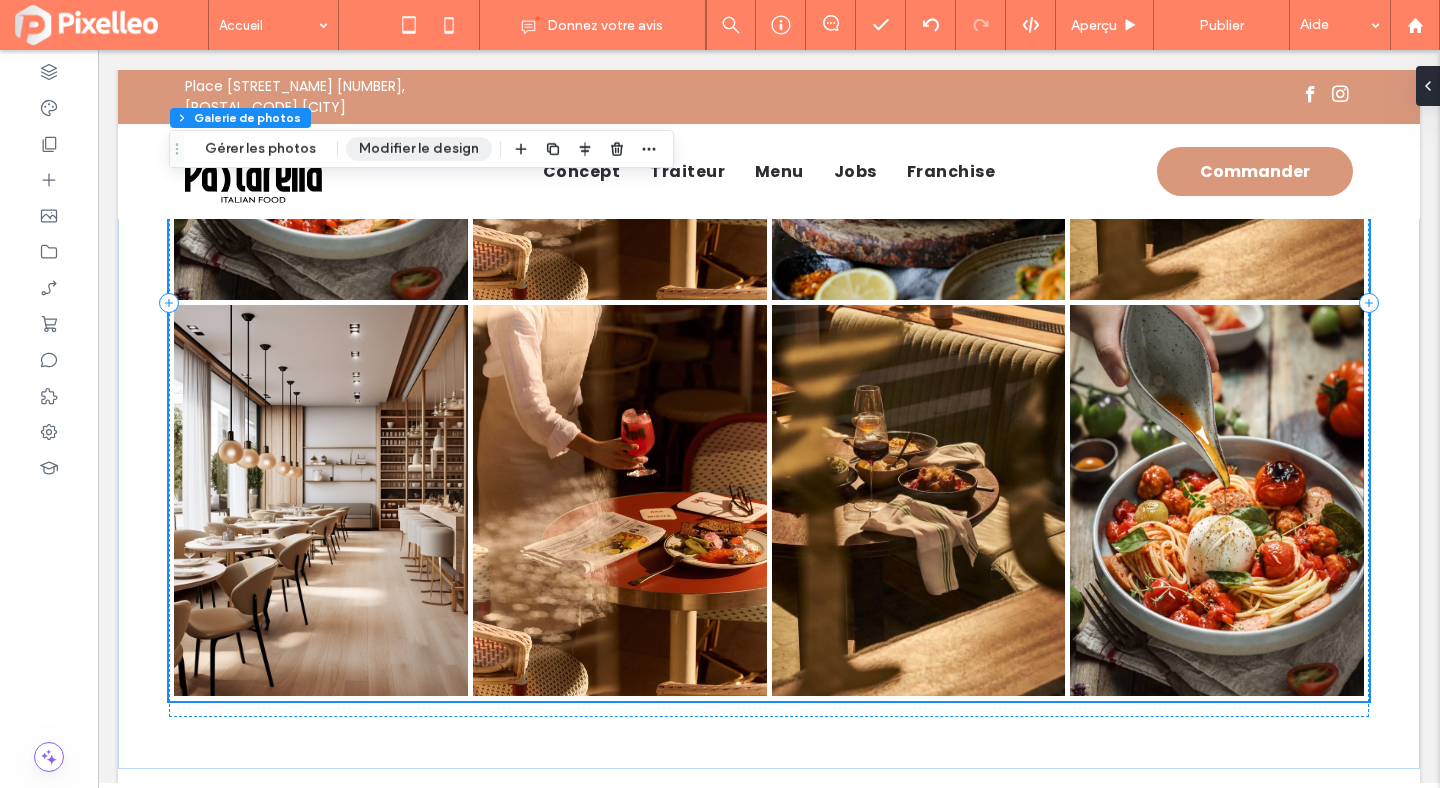 click on "Modifier le design" at bounding box center (419, 149) 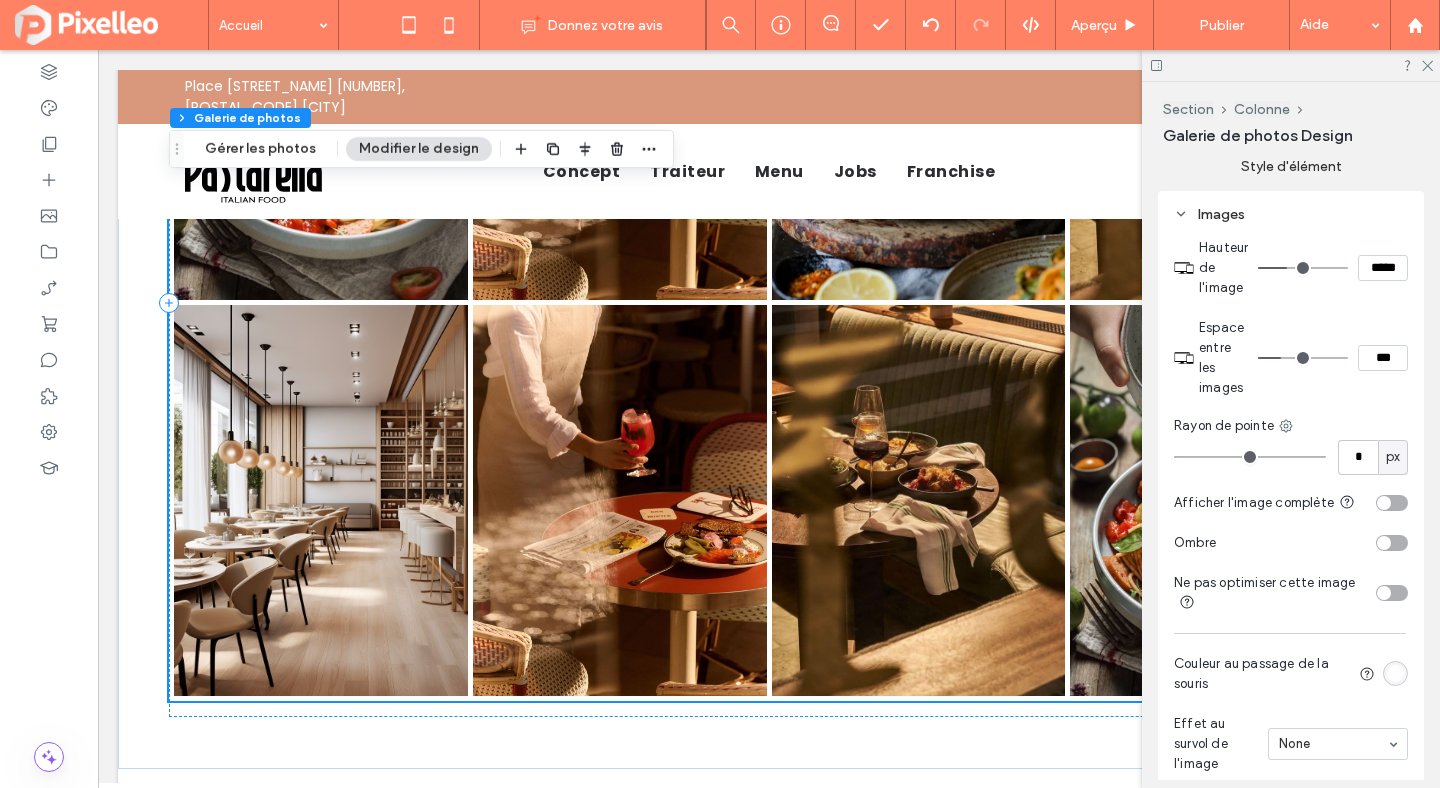 scroll, scrollTop: 1432, scrollLeft: 0, axis: vertical 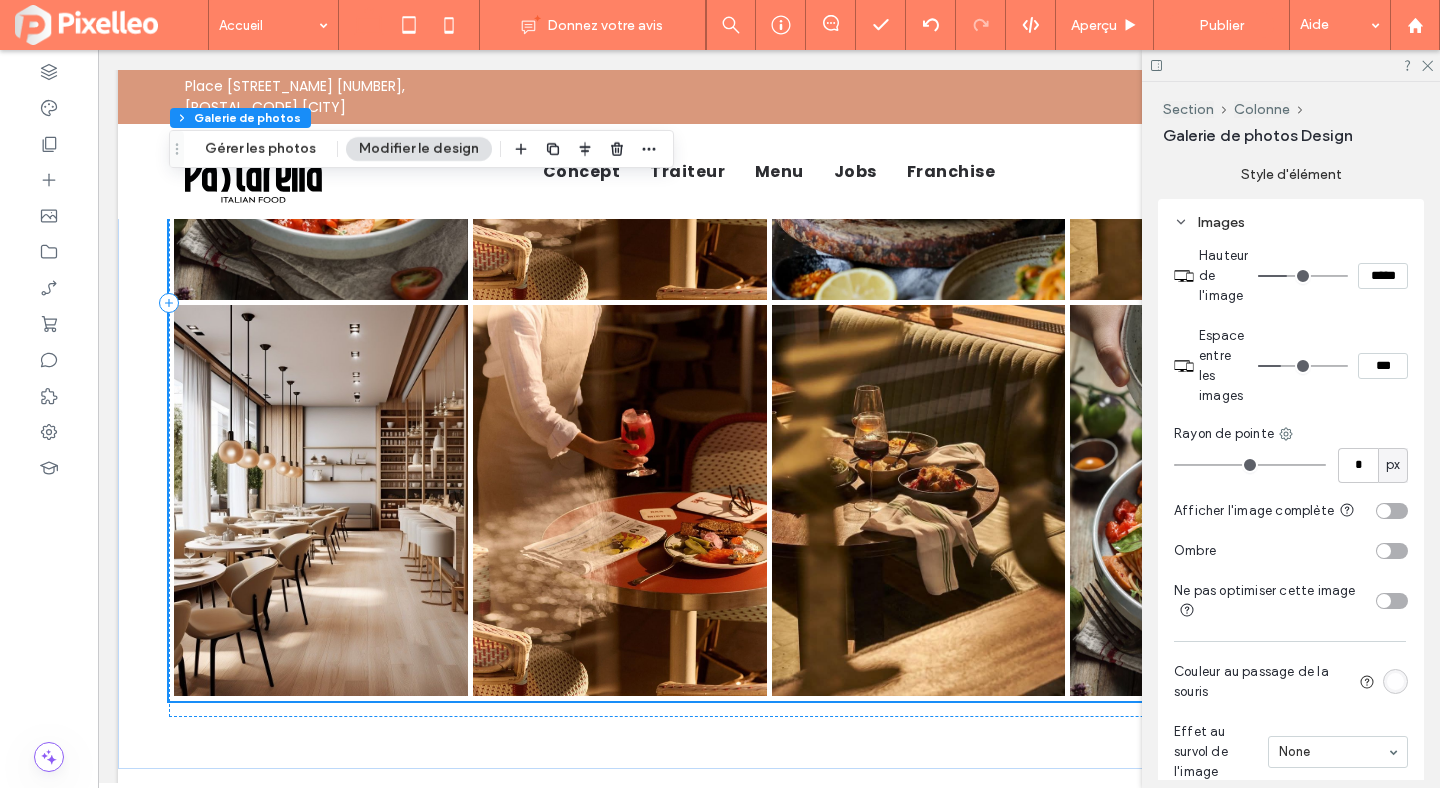 type on "*" 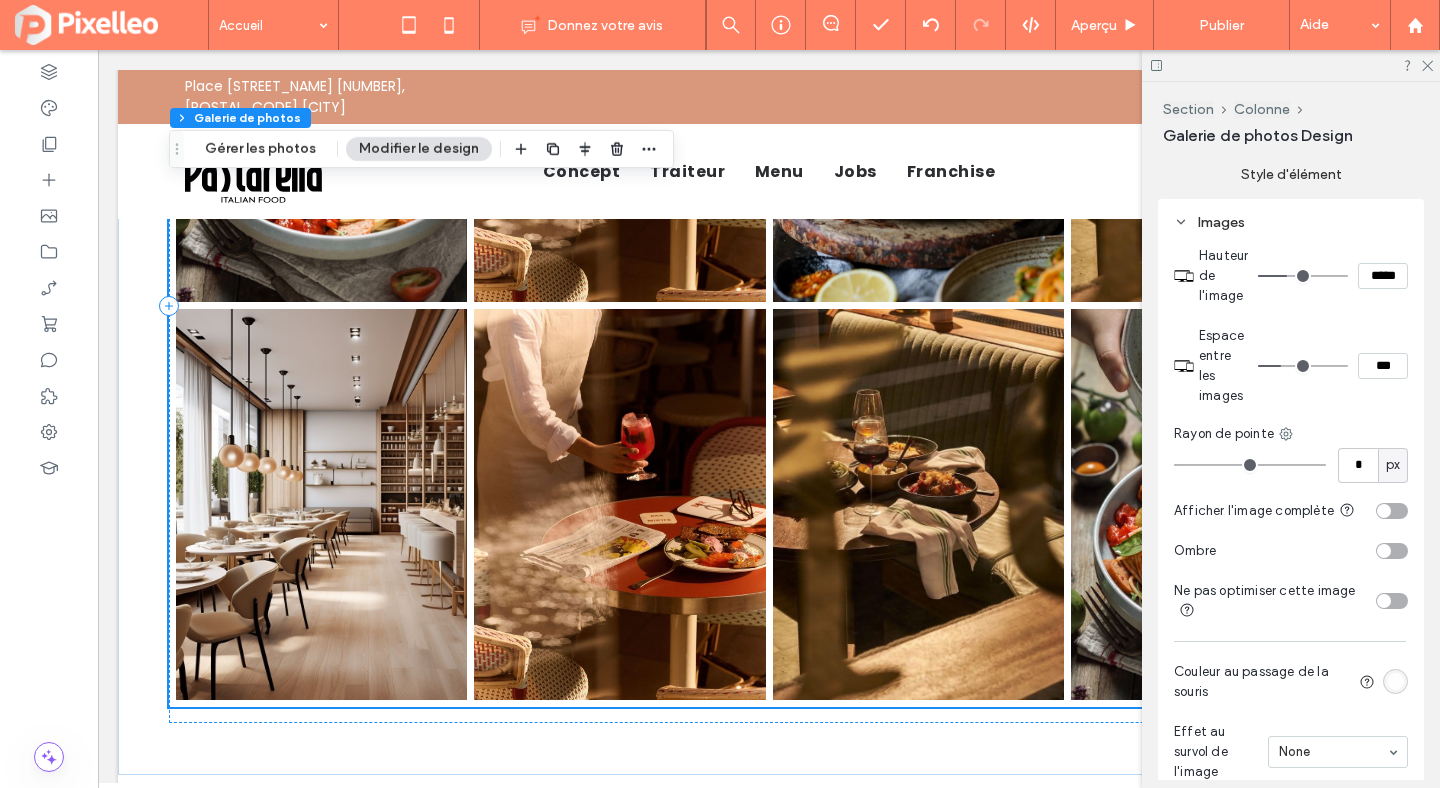type on "*" 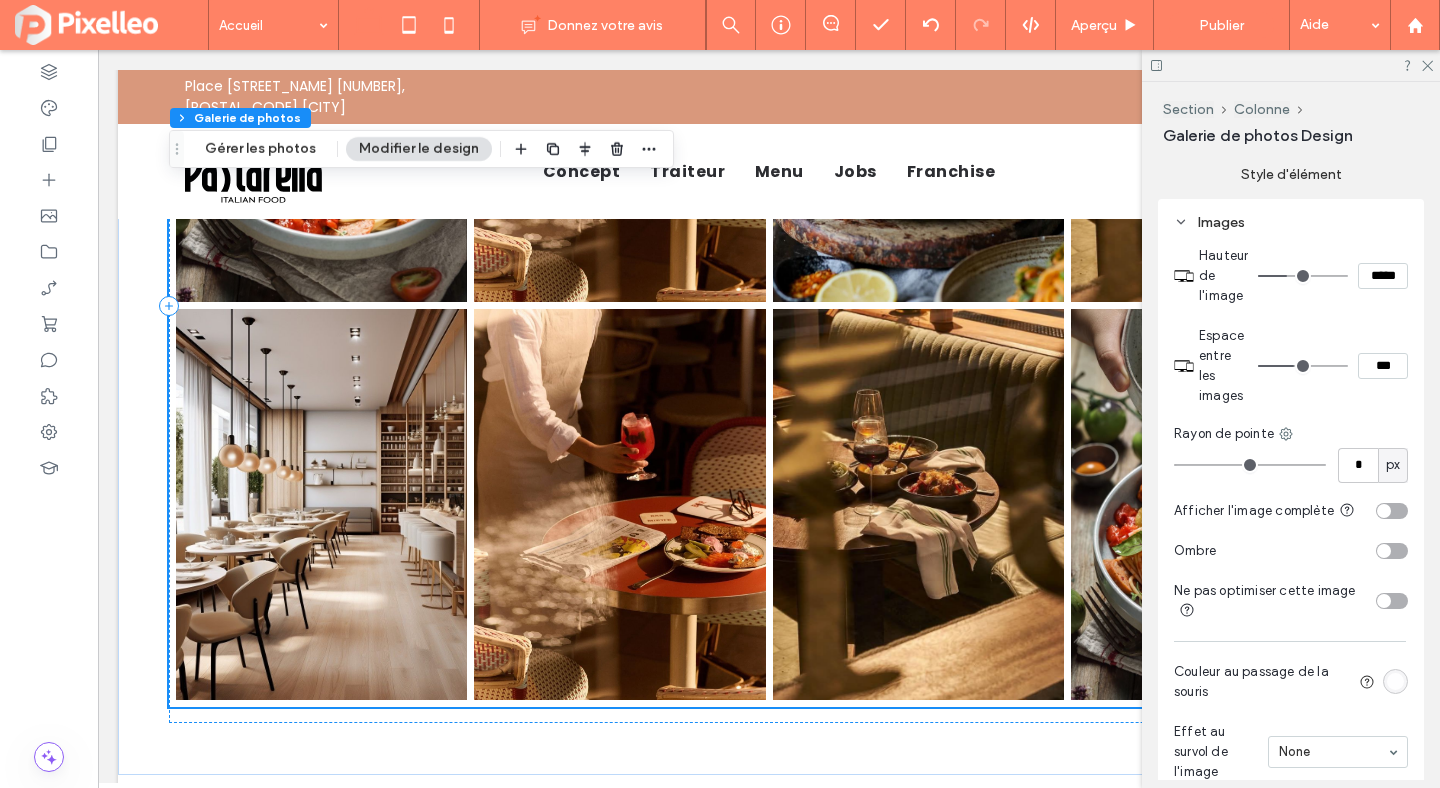 type on "*" 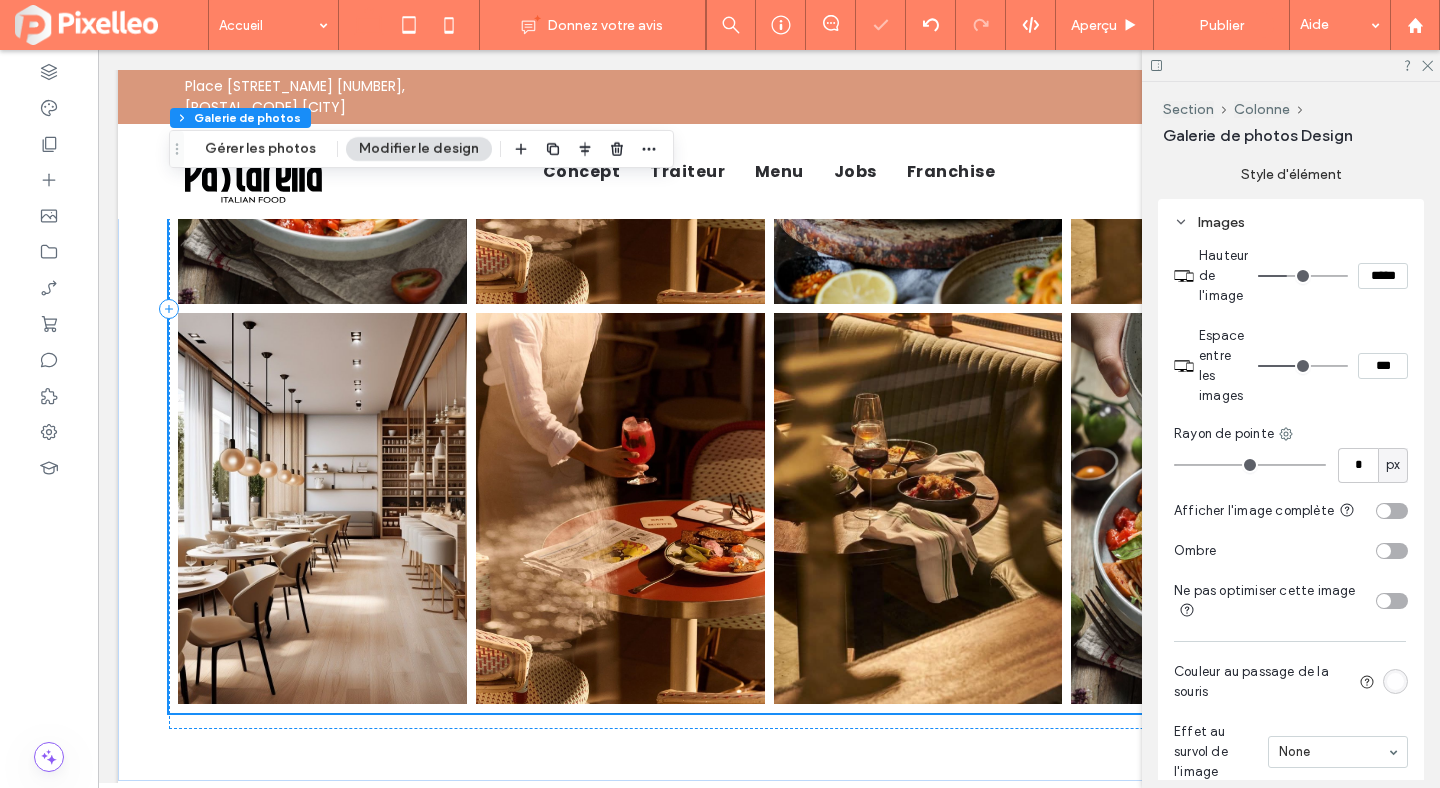 type on "**" 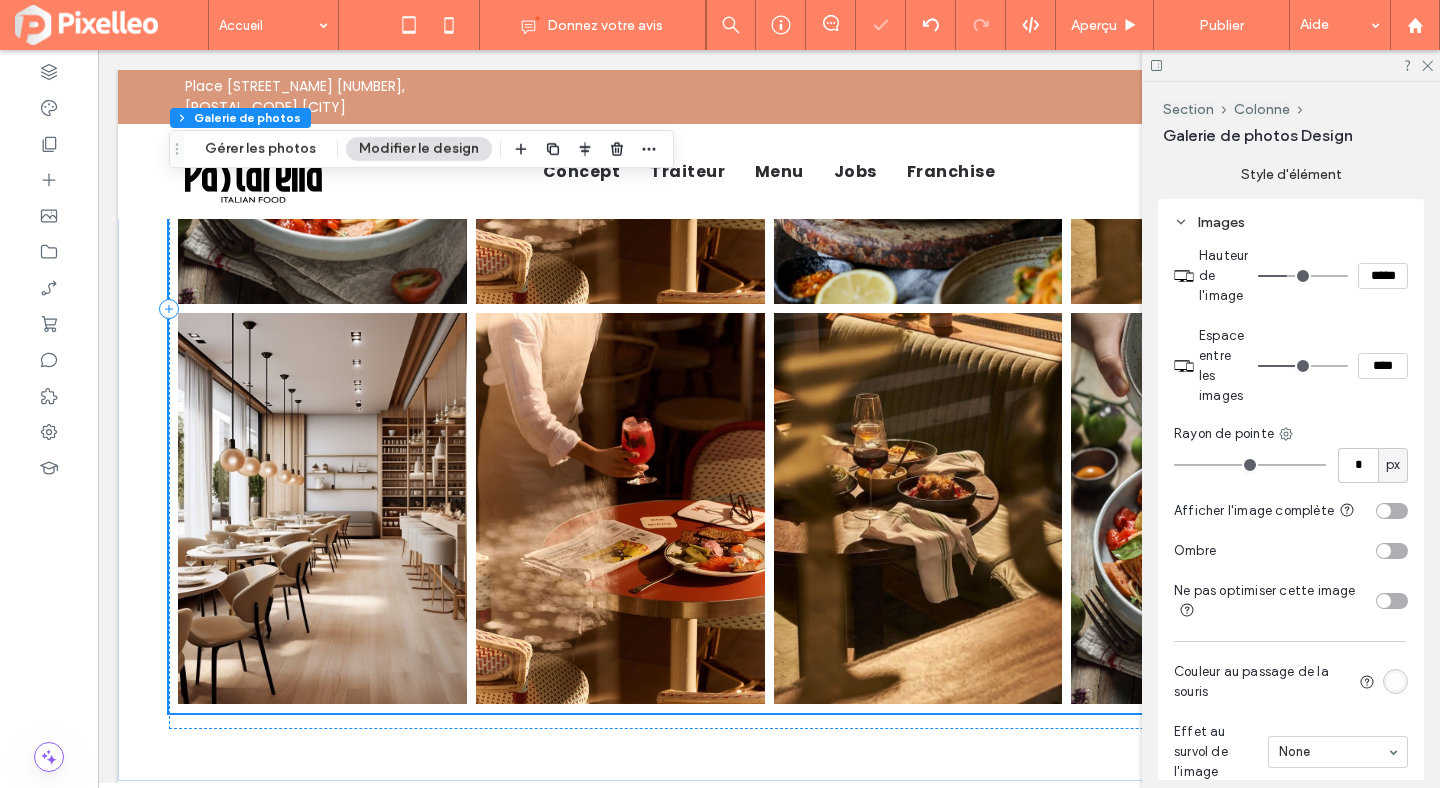 type on "**" 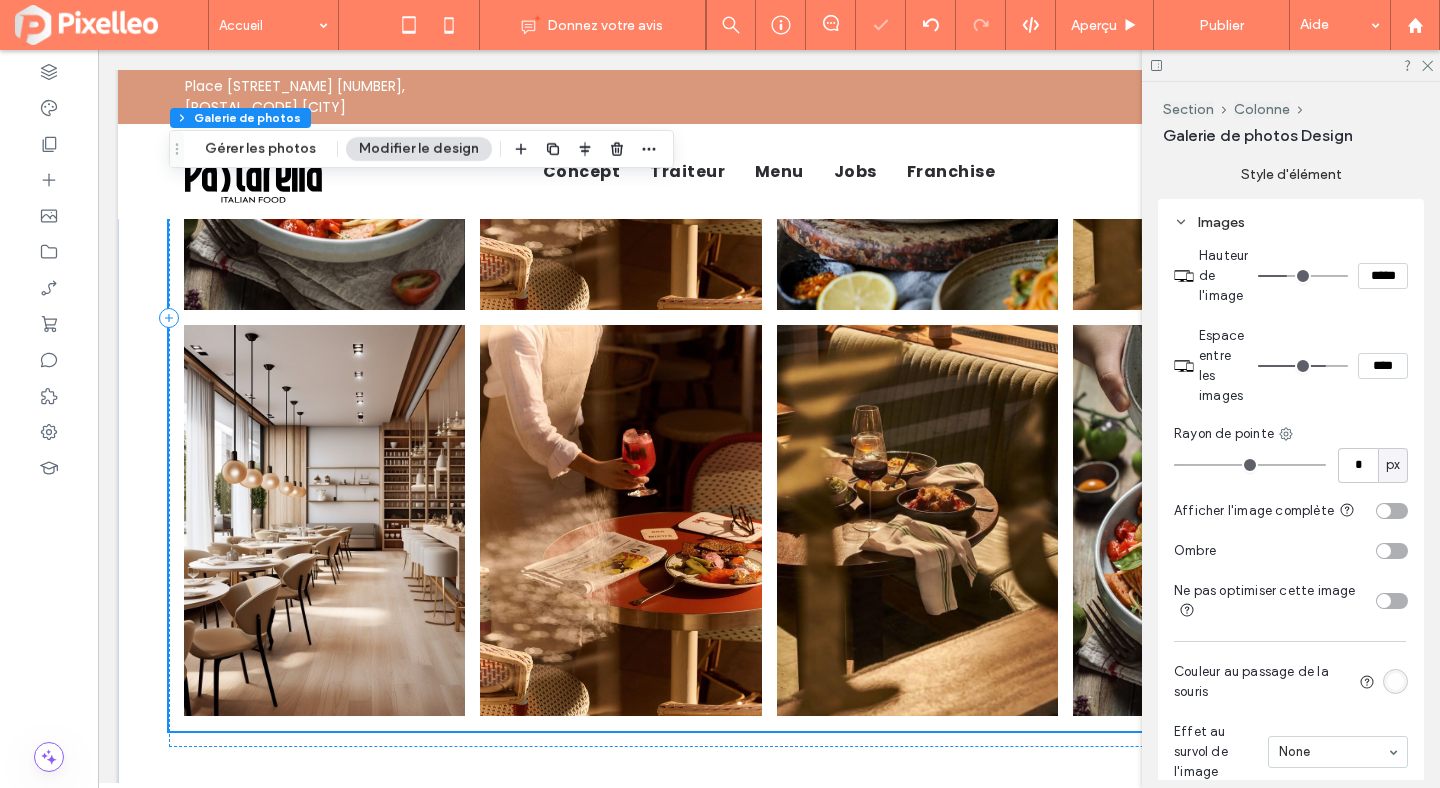 type on "**" 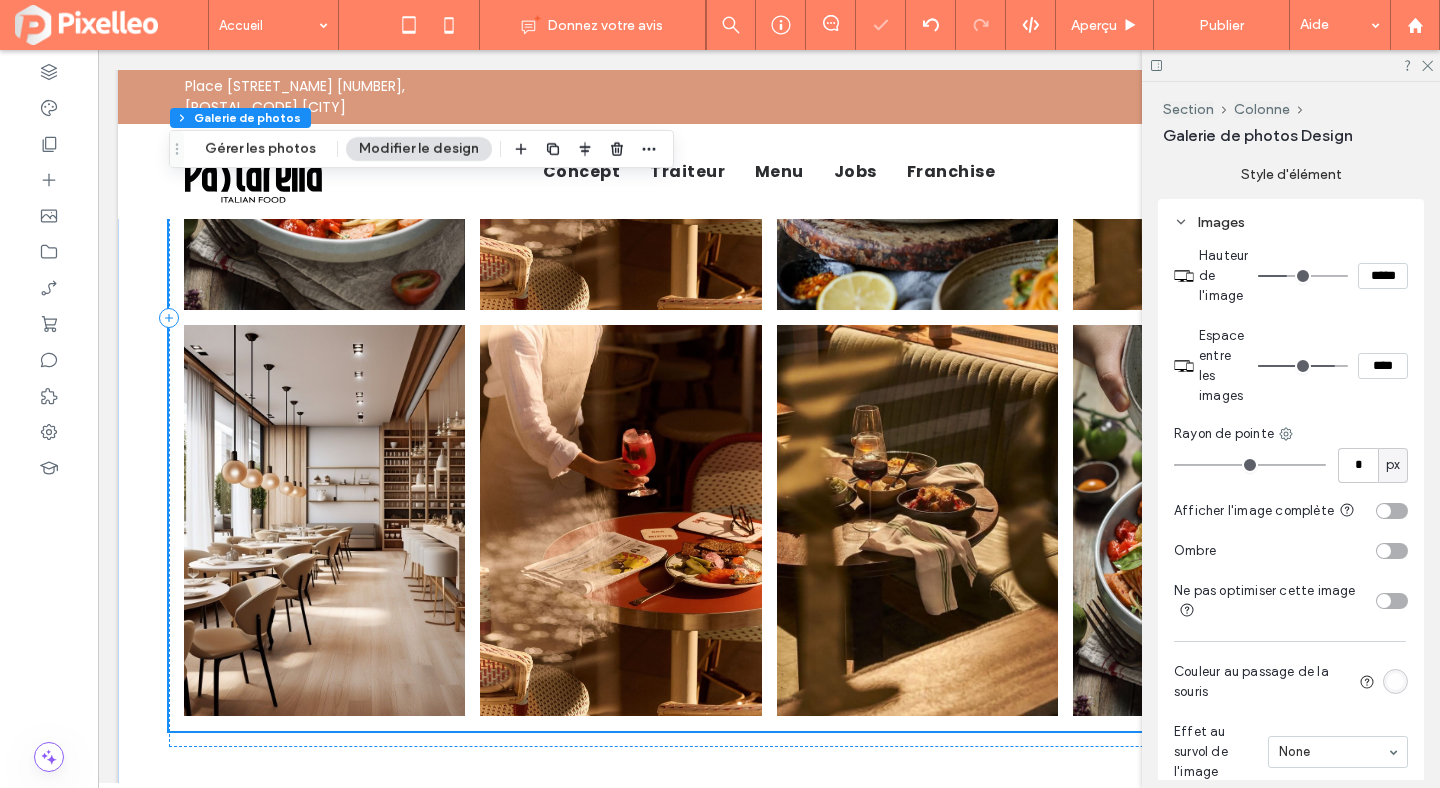 type on "**" 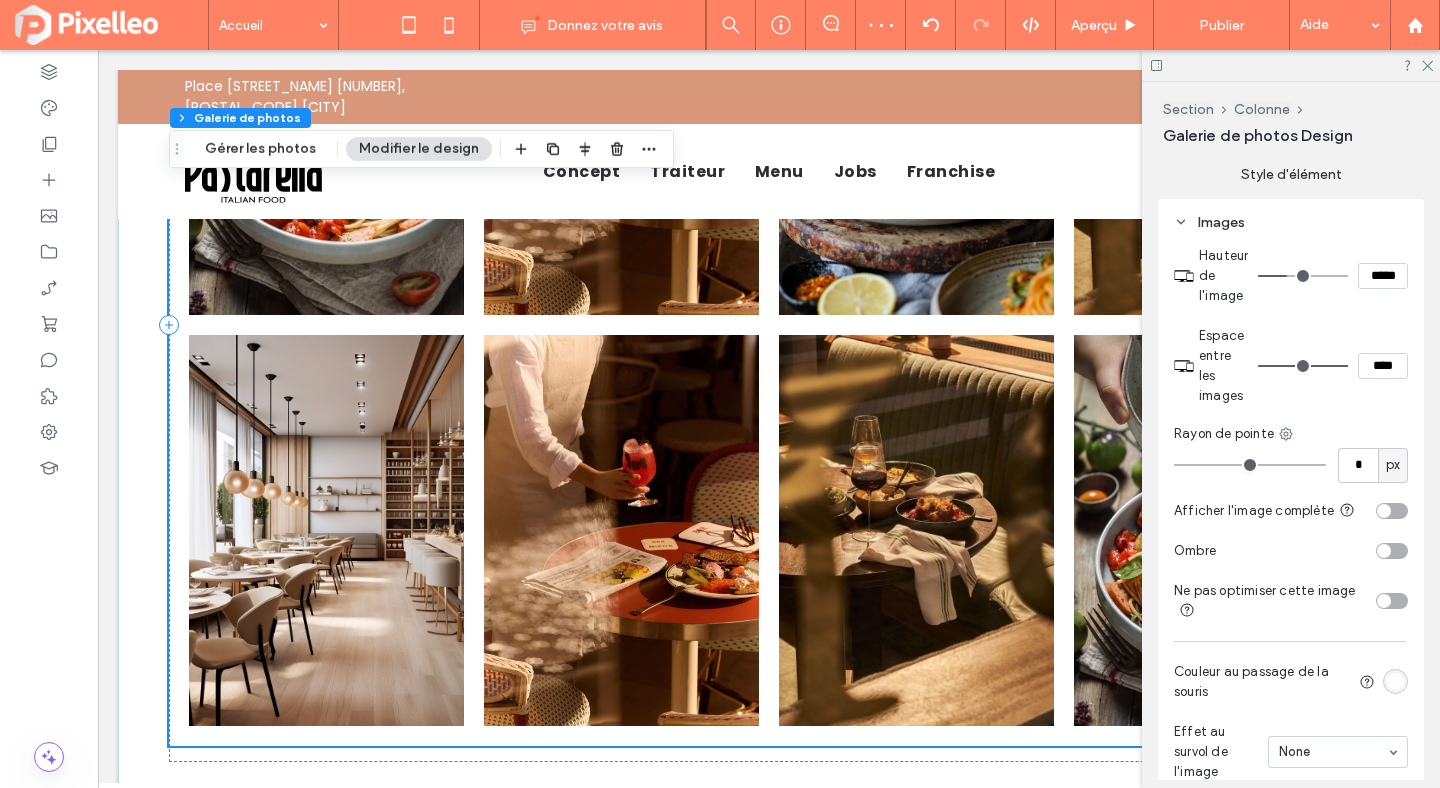 type on "**" 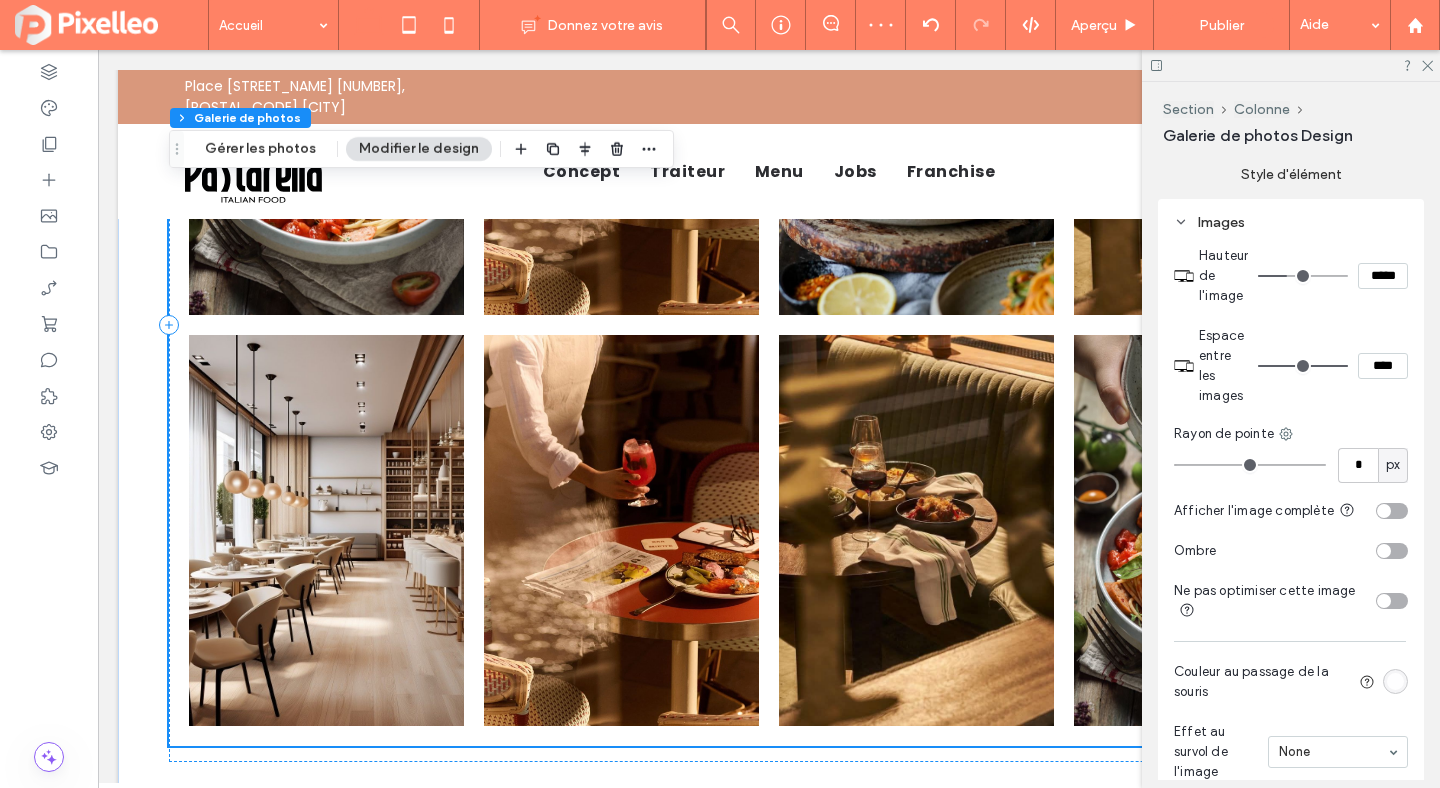 type on "****" 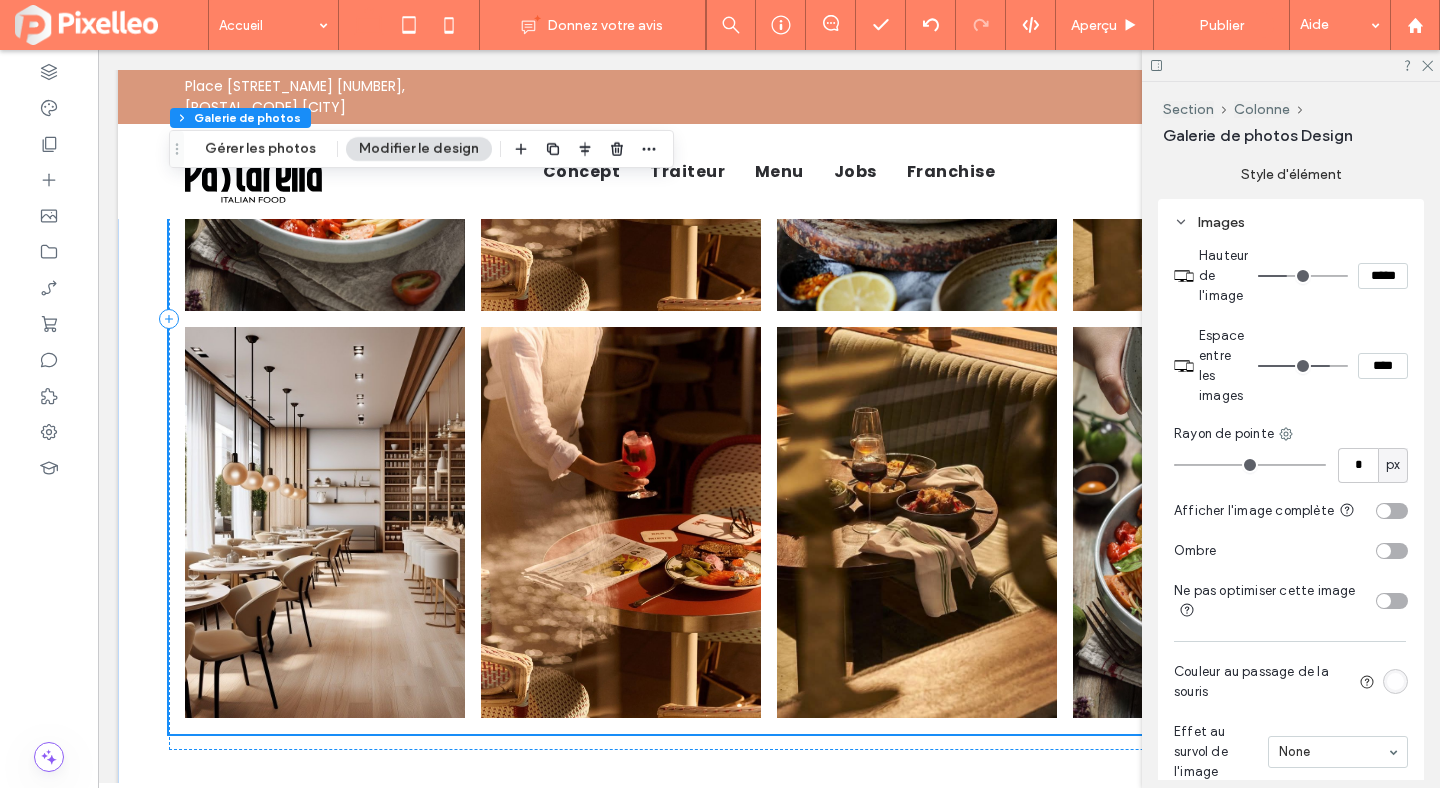 drag, startPoint x: 1297, startPoint y: 363, endPoint x: 1324, endPoint y: 361, distance: 27.073973 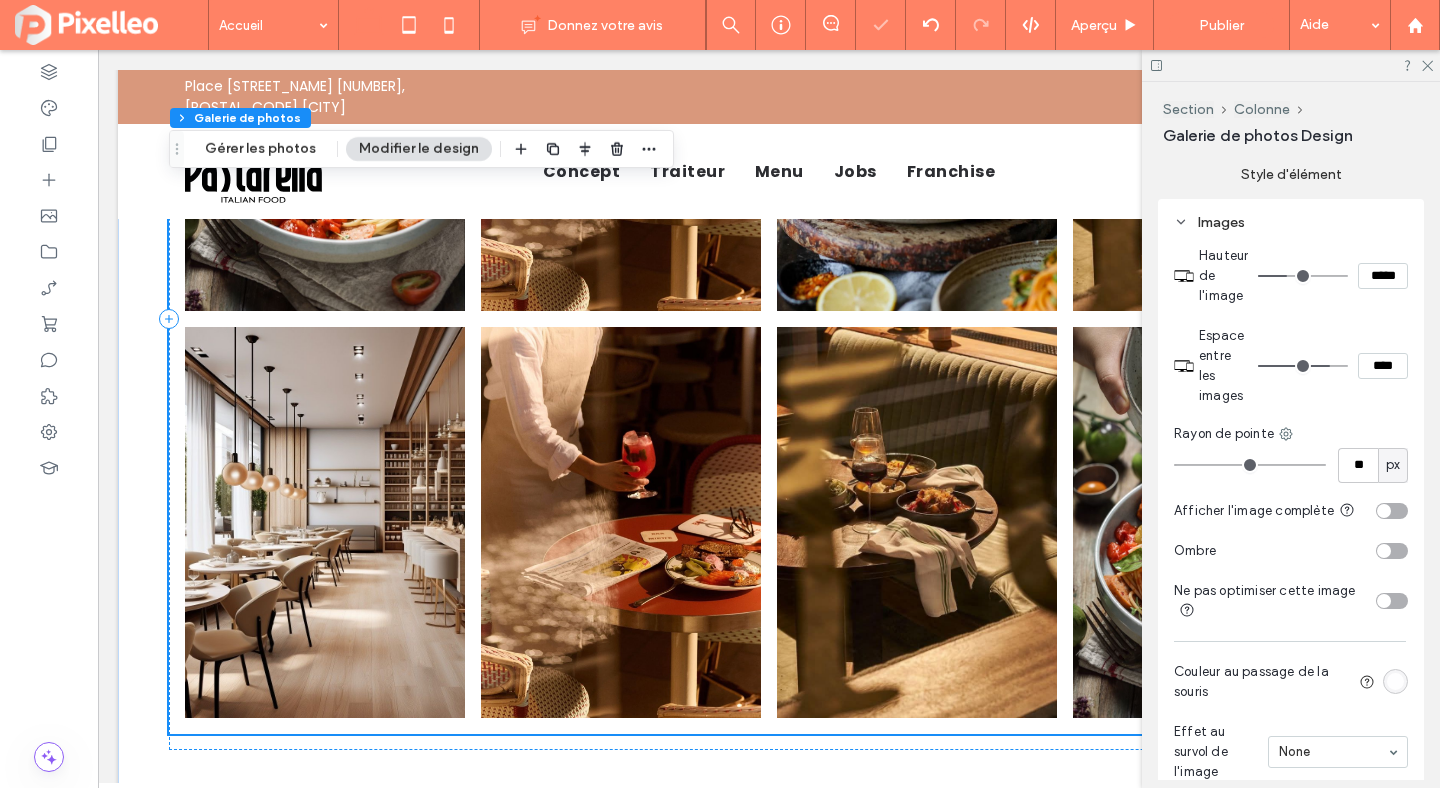 drag, startPoint x: 1187, startPoint y: 466, endPoint x: 1203, endPoint y: 466, distance: 16 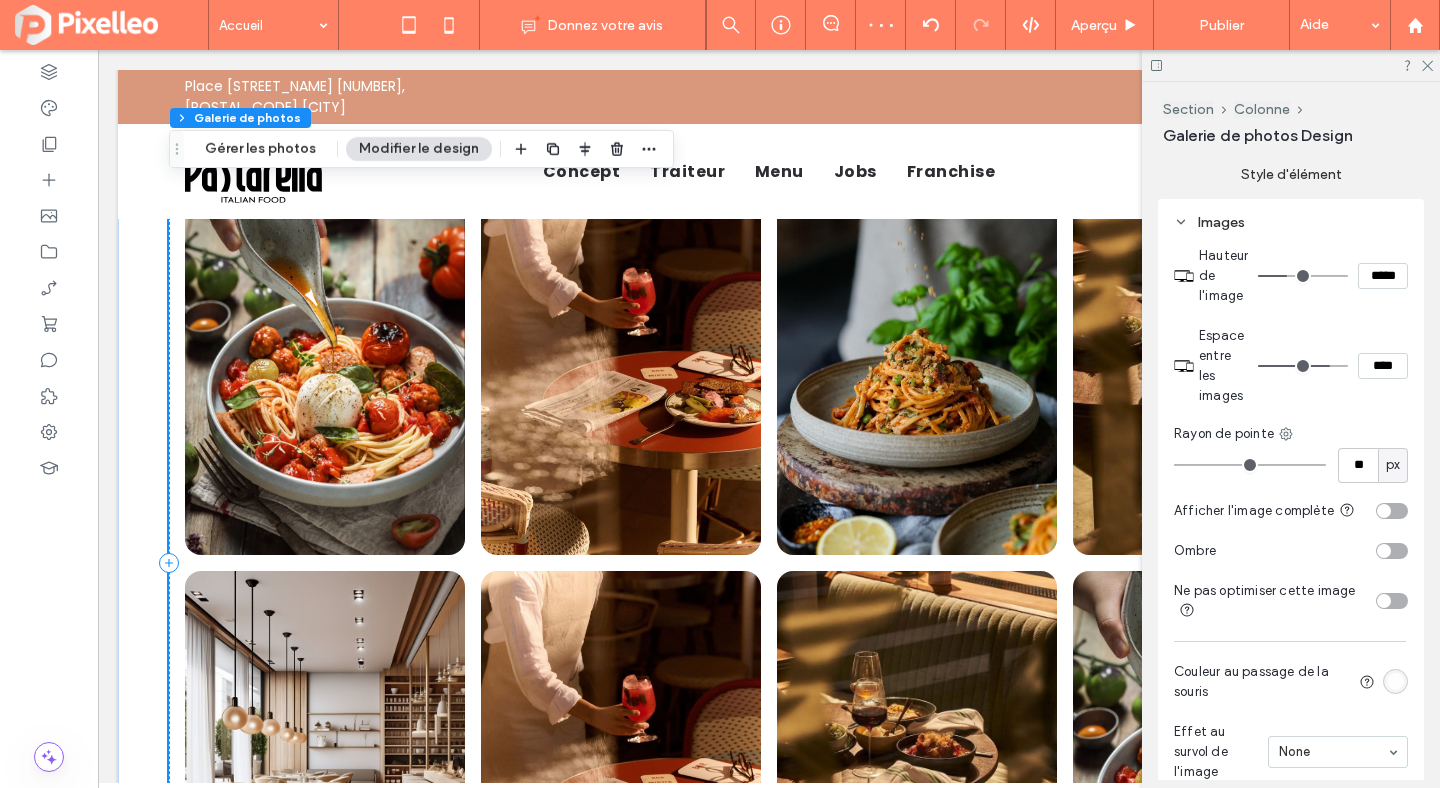 scroll, scrollTop: 2916, scrollLeft: 0, axis: vertical 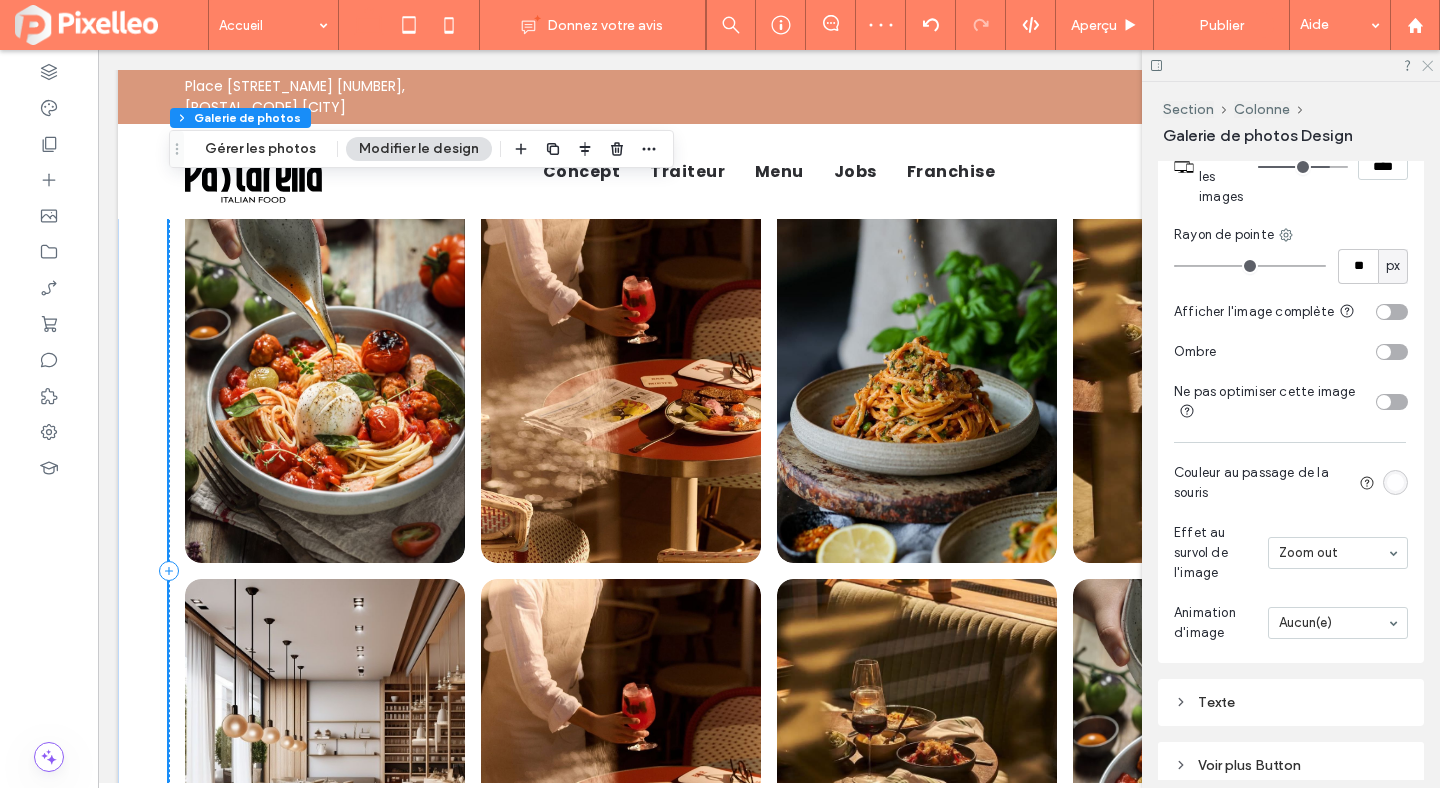 click 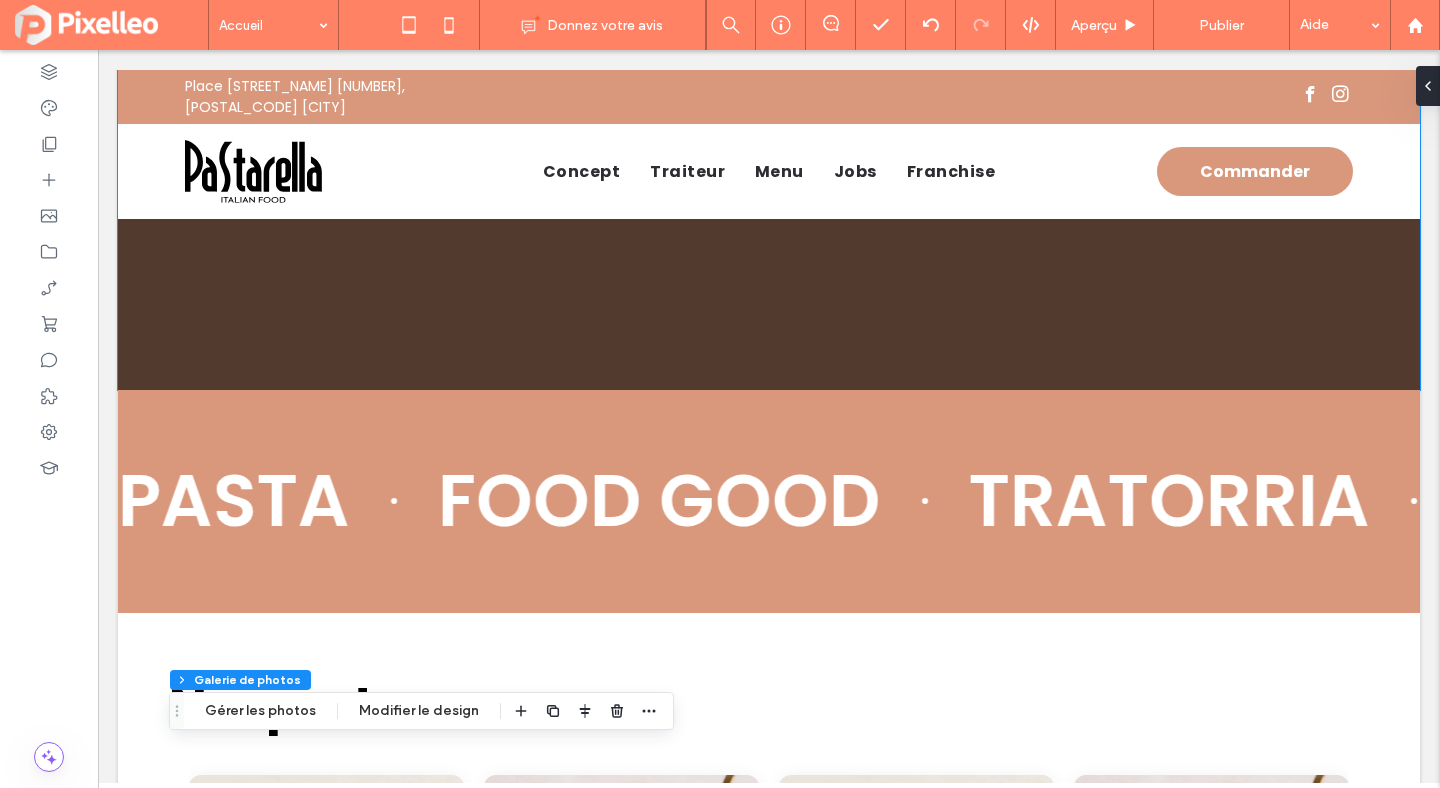 scroll, scrollTop: 0, scrollLeft: 0, axis: both 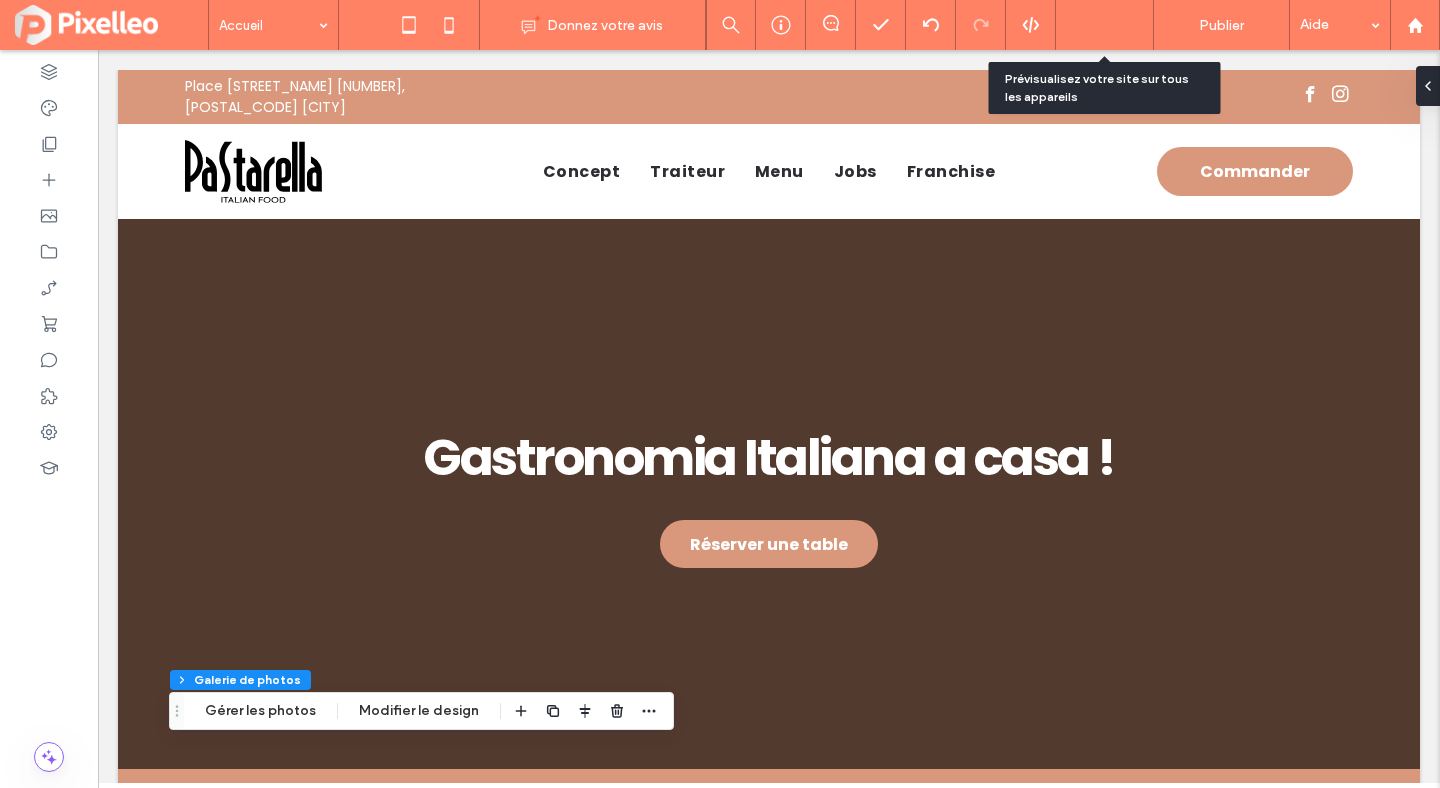 click on "Aperçu" at bounding box center (1094, 25) 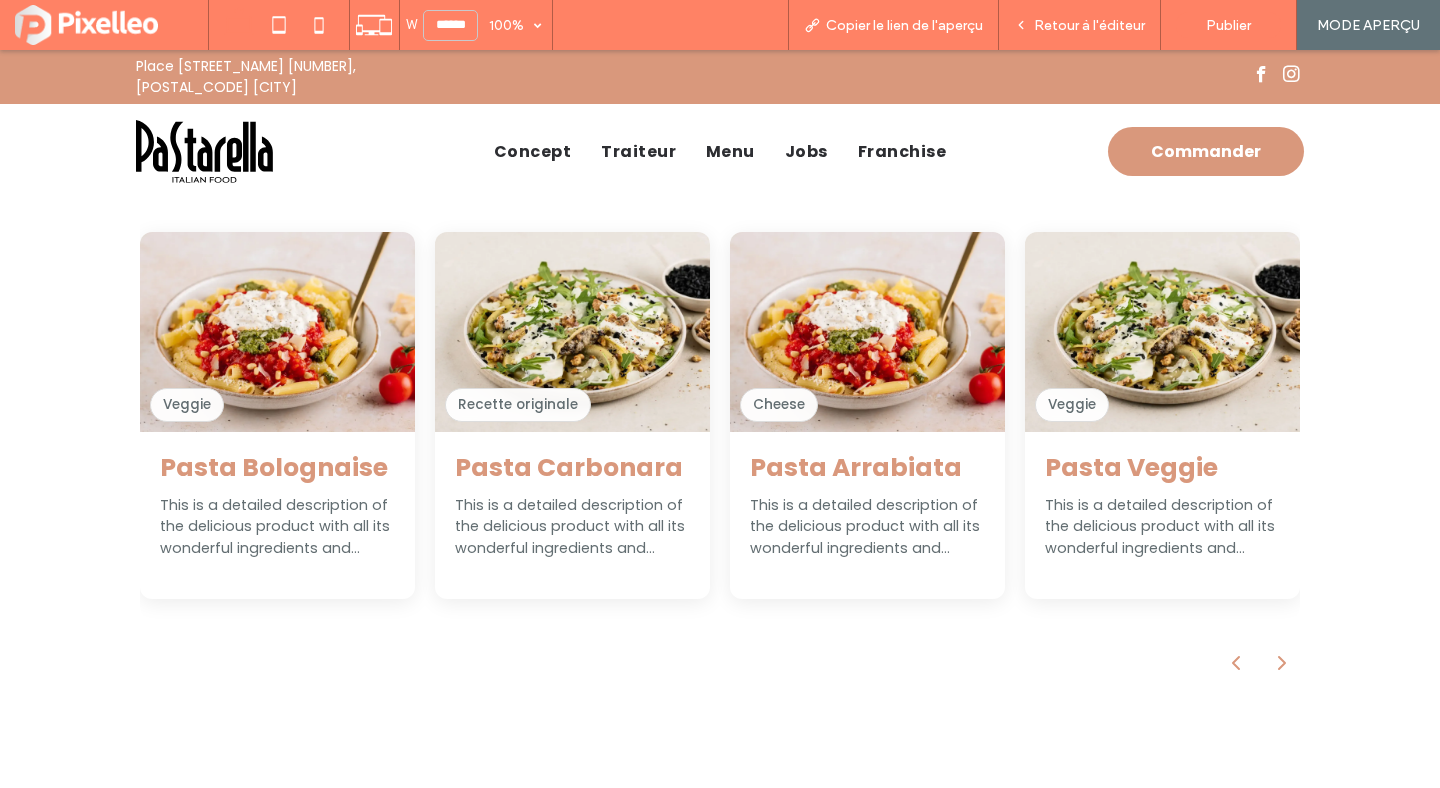 scroll, scrollTop: 921, scrollLeft: 0, axis: vertical 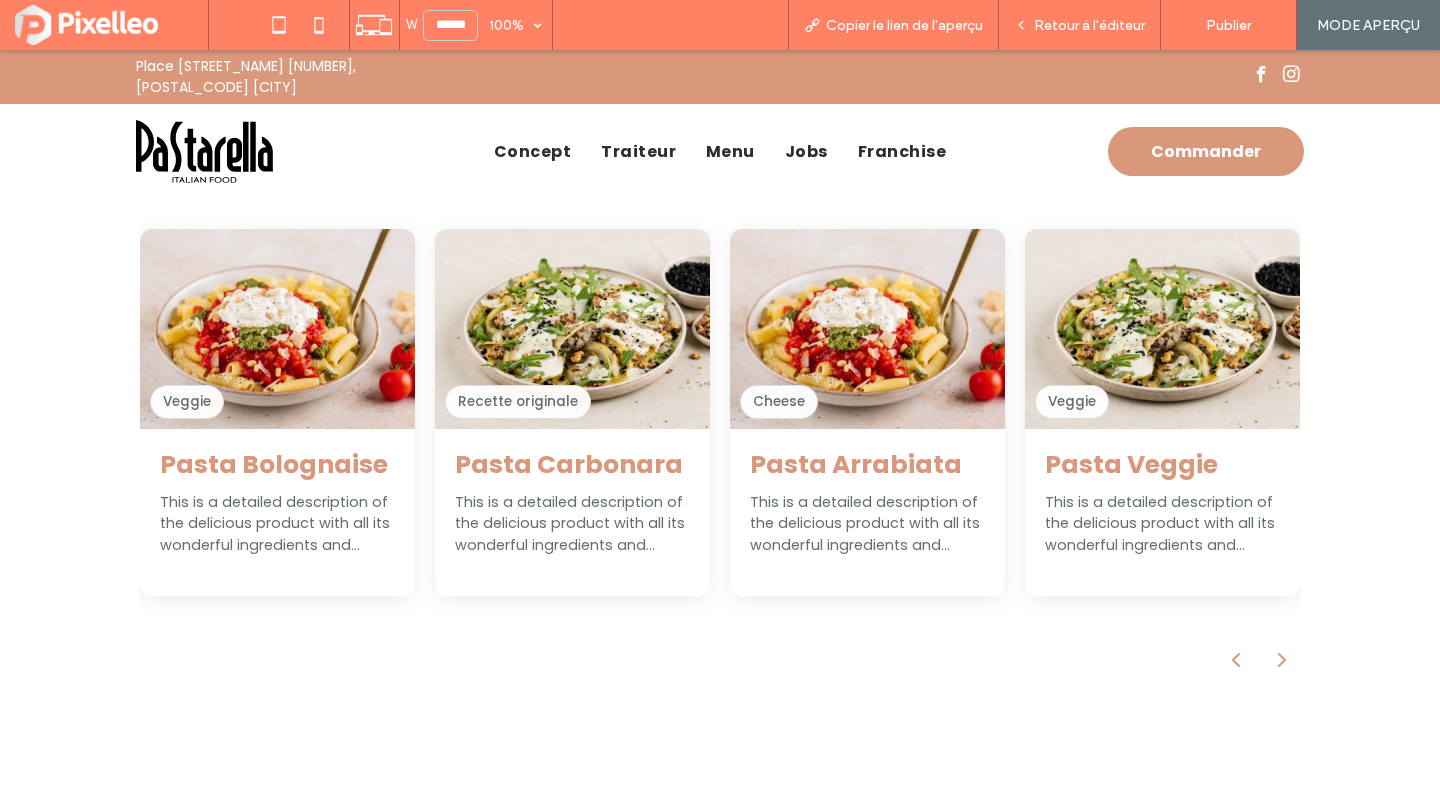 click 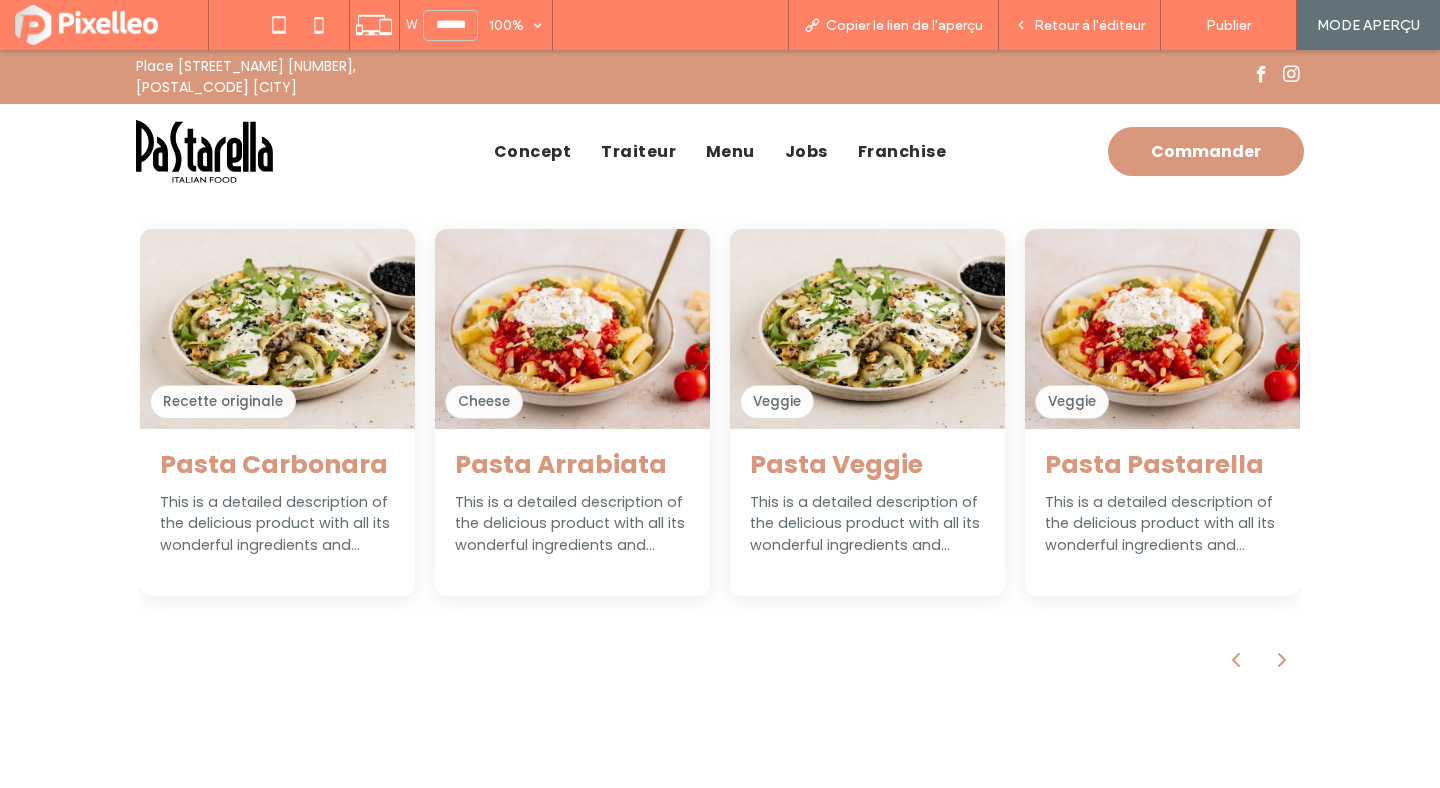 click 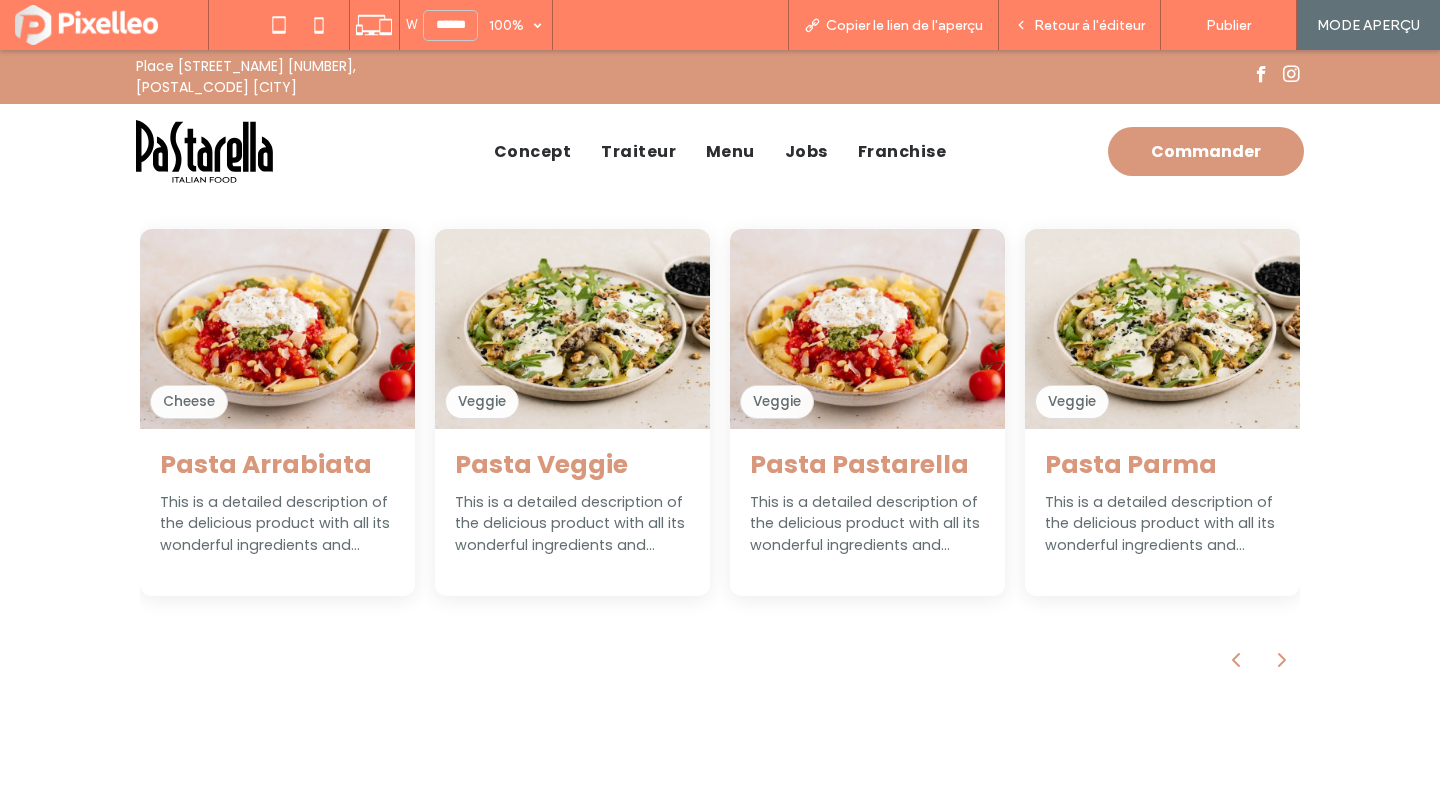 click 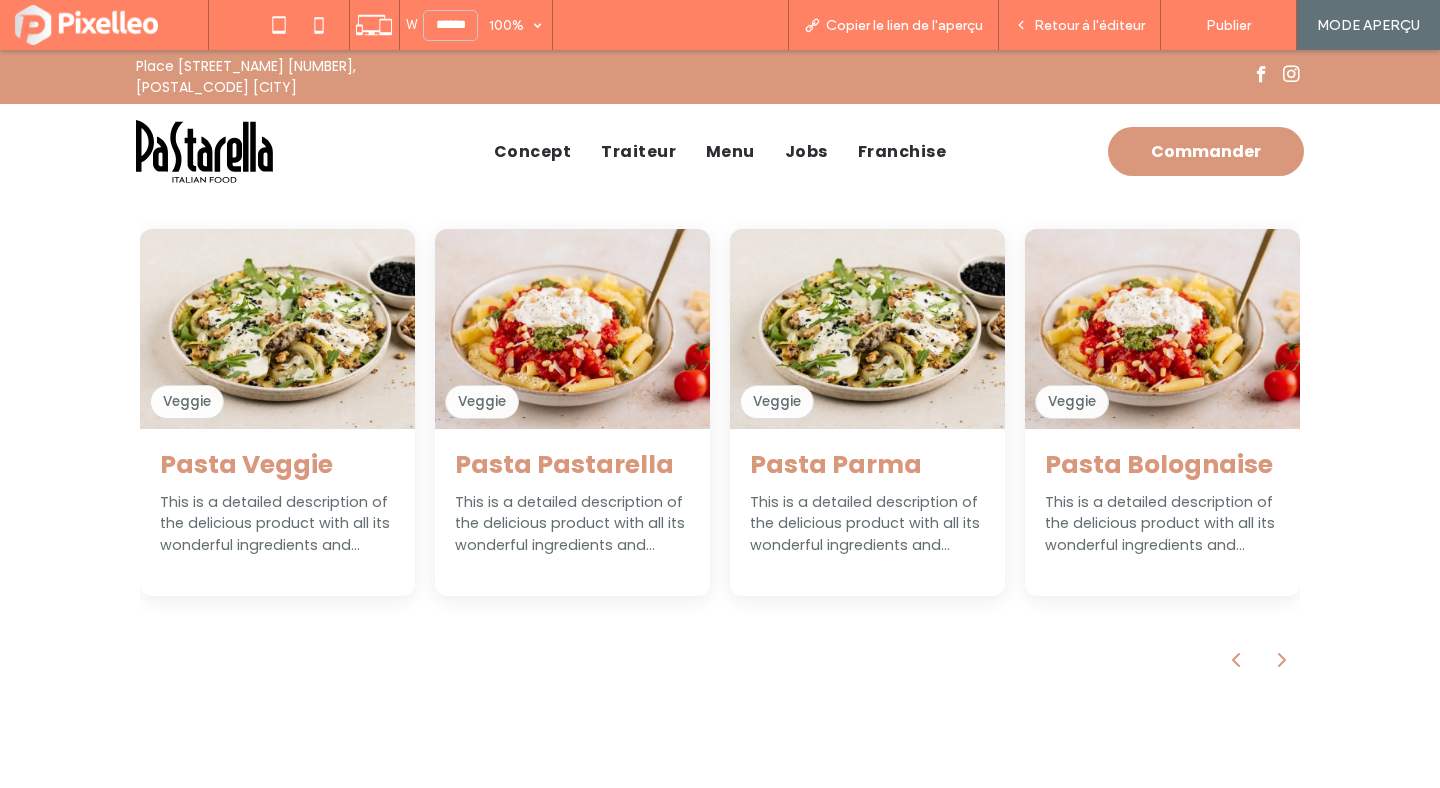 click 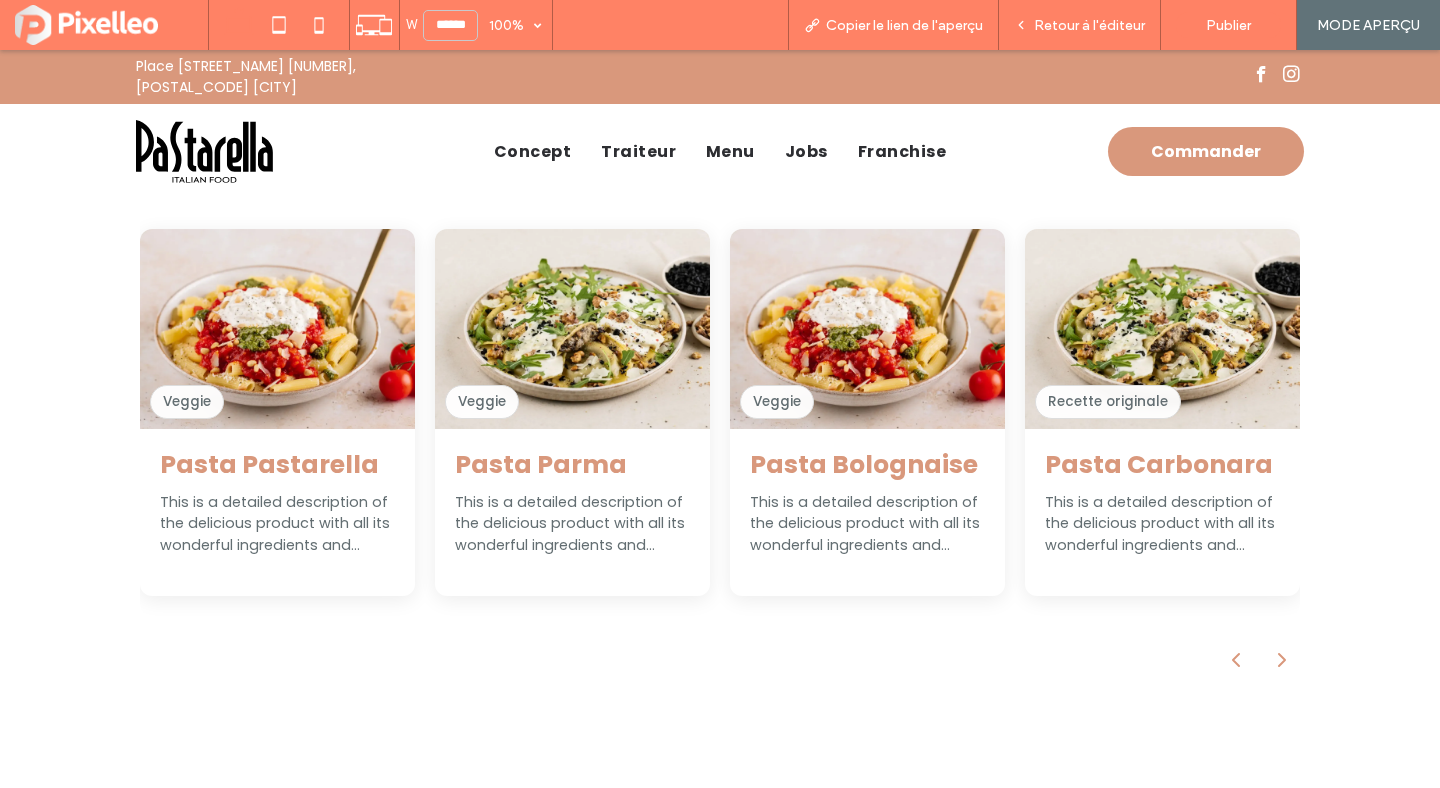 click 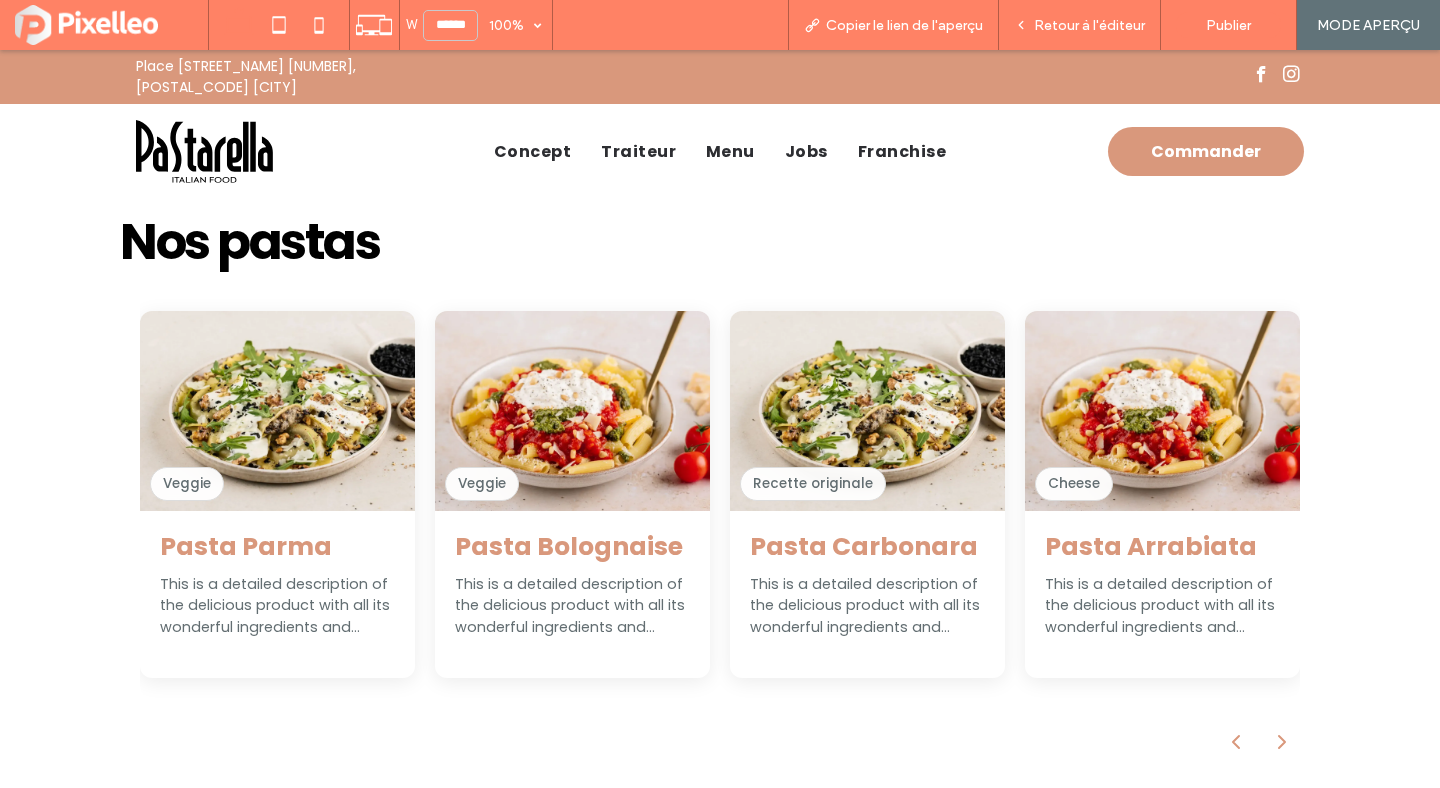 scroll, scrollTop: 838, scrollLeft: 0, axis: vertical 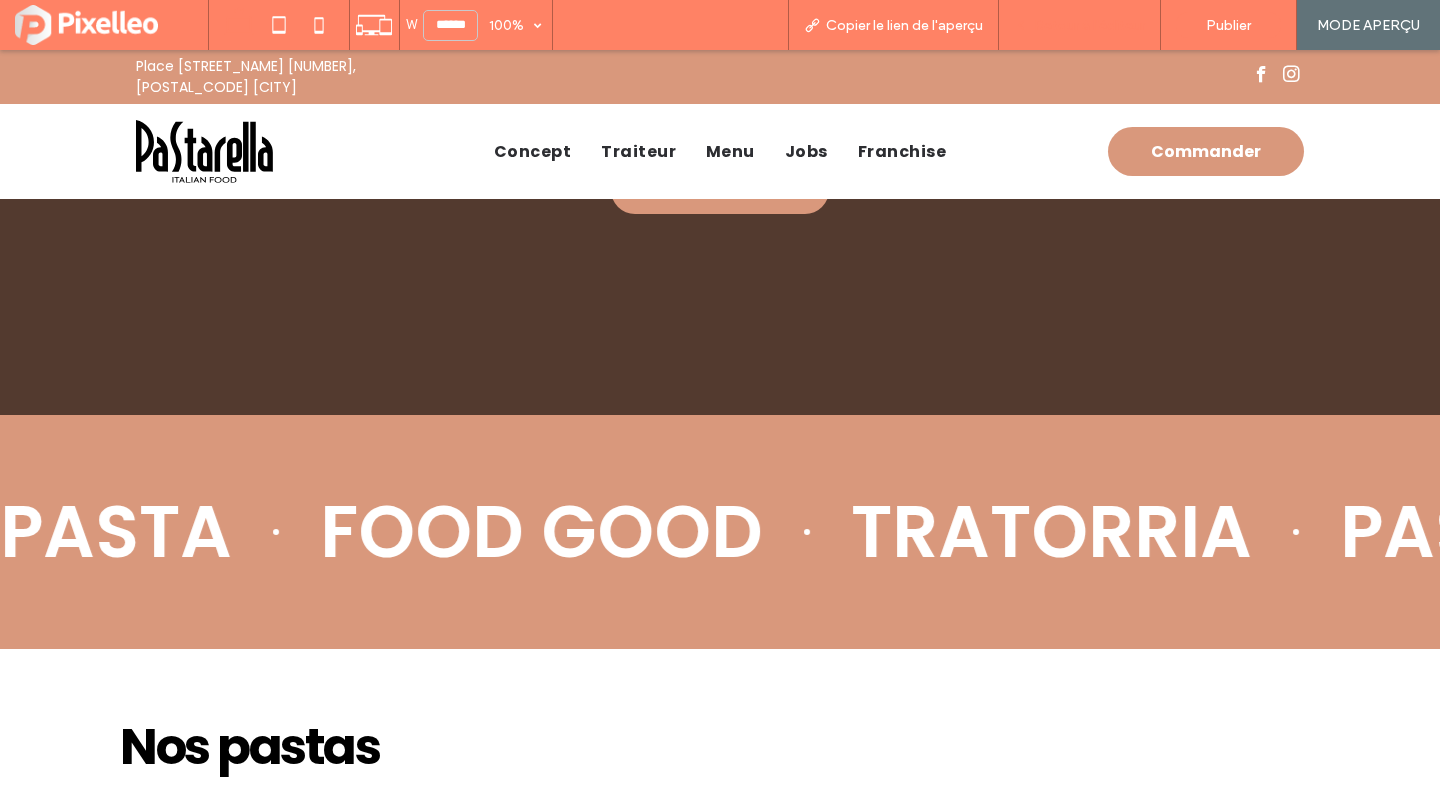 click on "Retour à l'éditeur" at bounding box center [1089, 25] 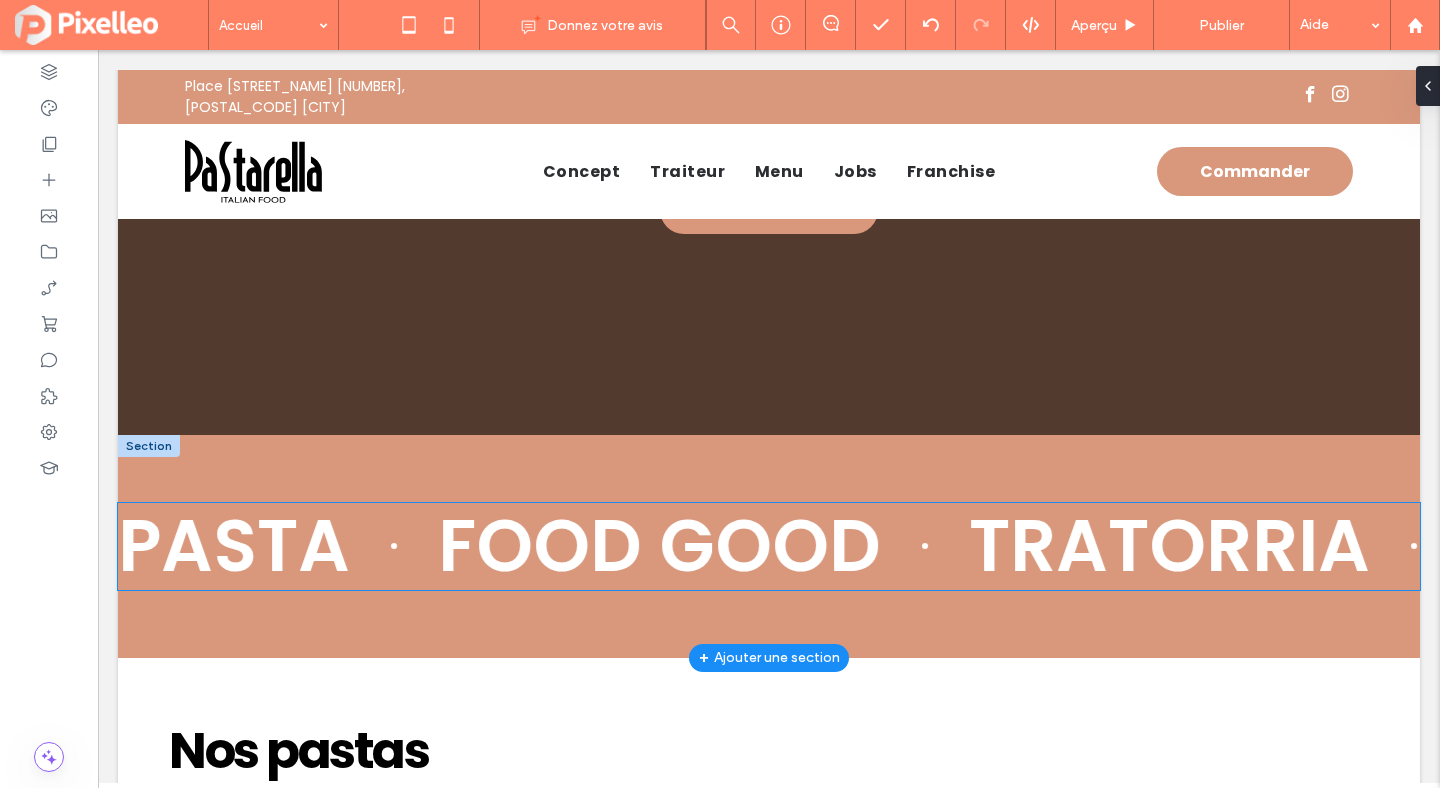click on "PASTA
FOOD GOOD
TRATORRIA
PASTA
FOOD GOOD
TRATORRIA" at bounding box center [1184, 546] 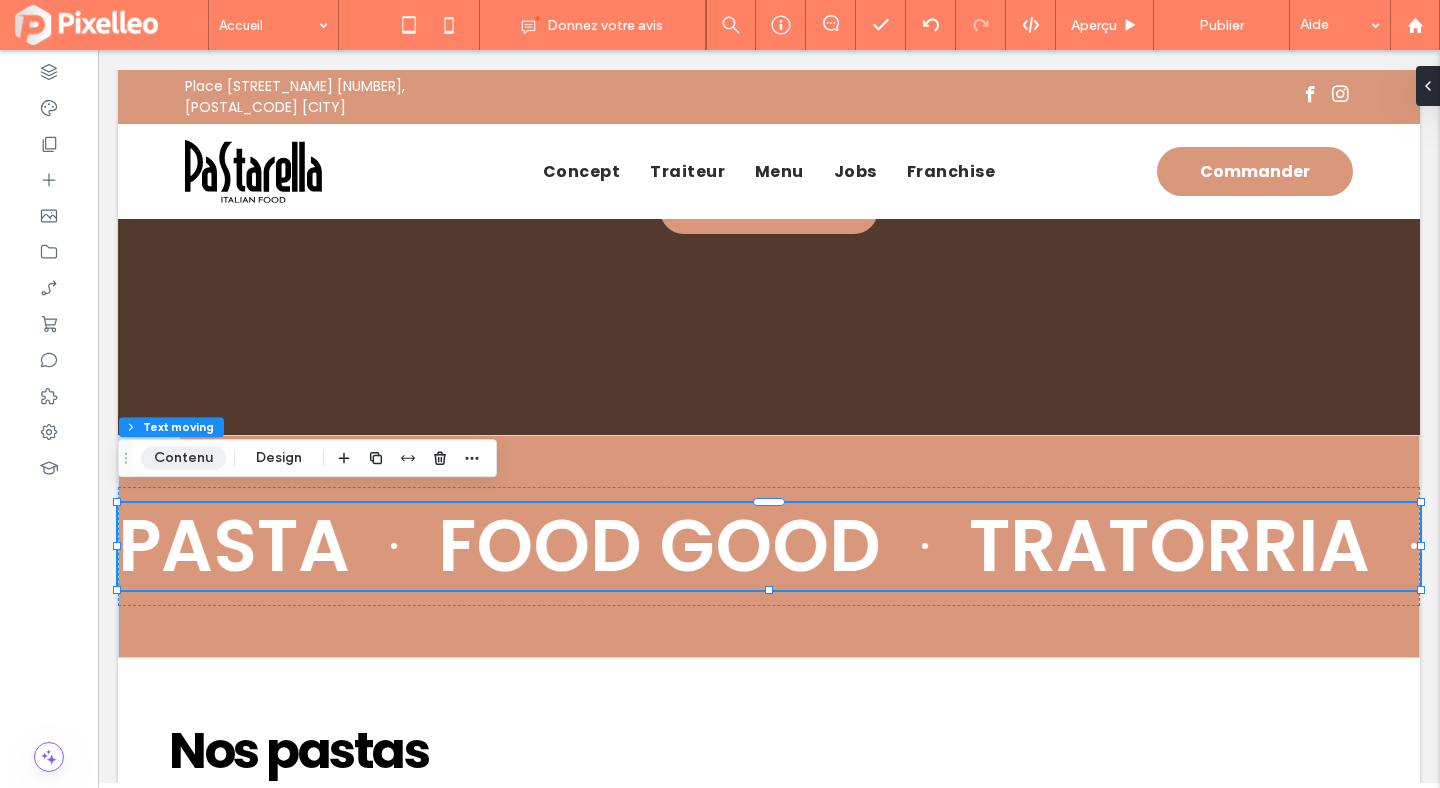 click on "Contenu" at bounding box center [183, 458] 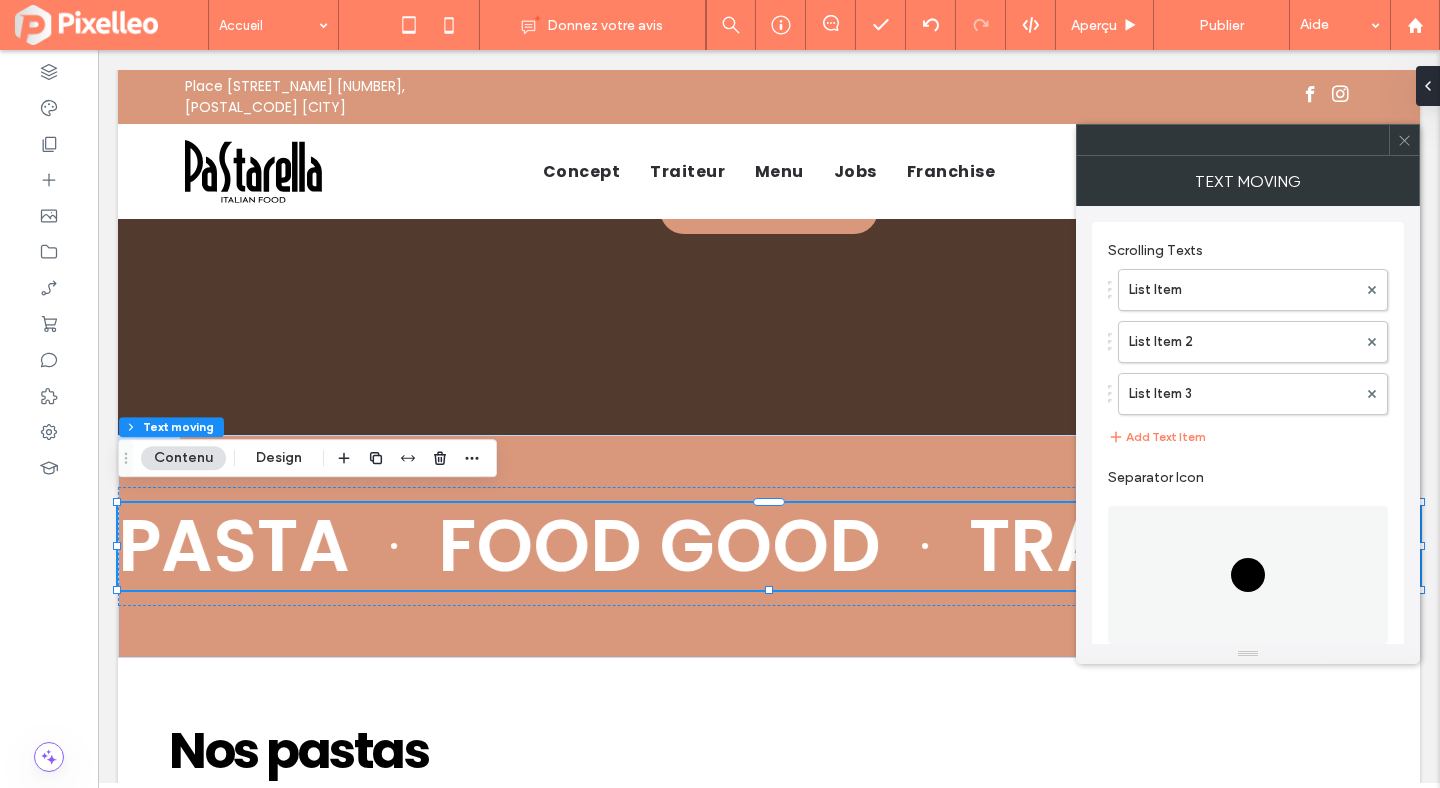 scroll, scrollTop: 162, scrollLeft: 0, axis: vertical 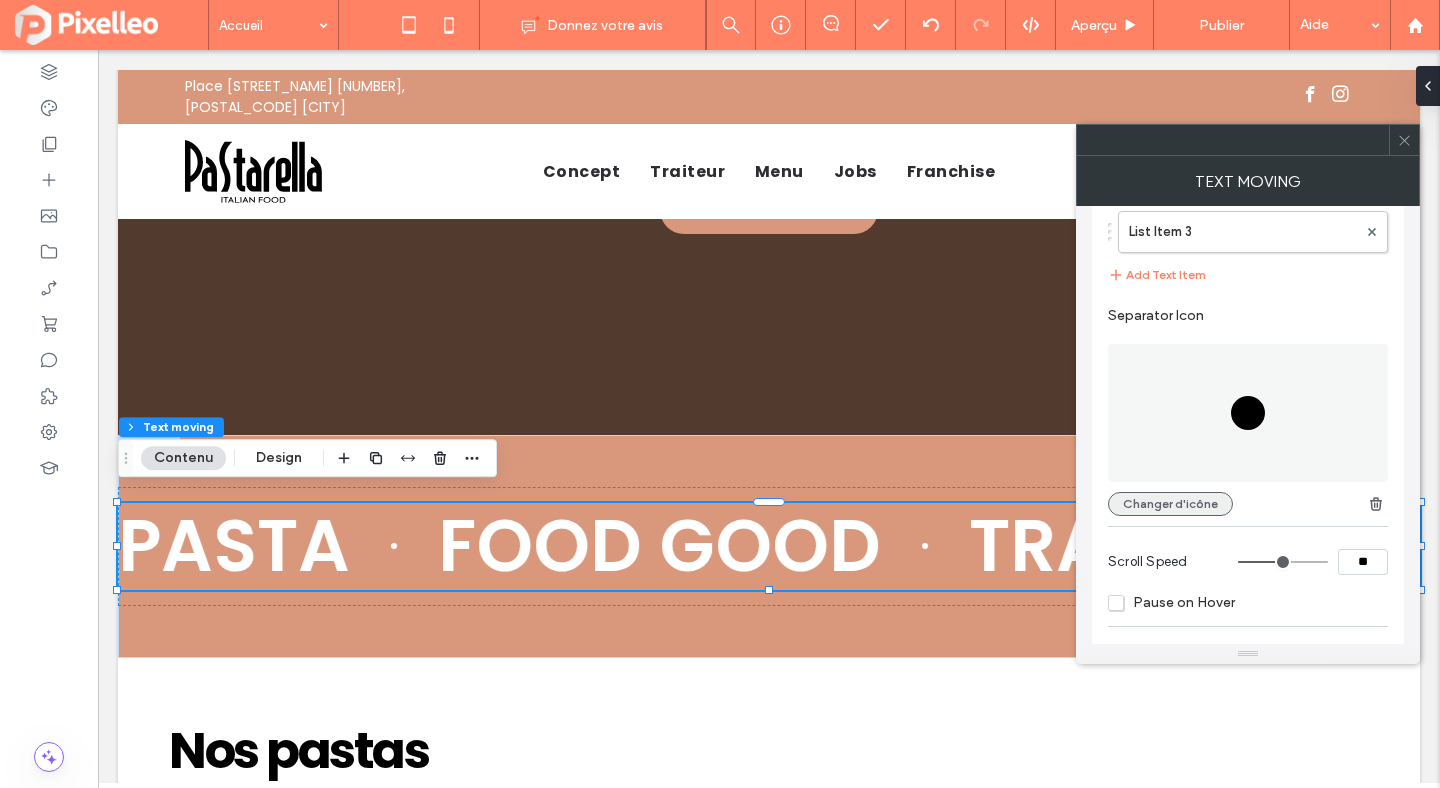 click on "Changer d'icône" at bounding box center (1170, 504) 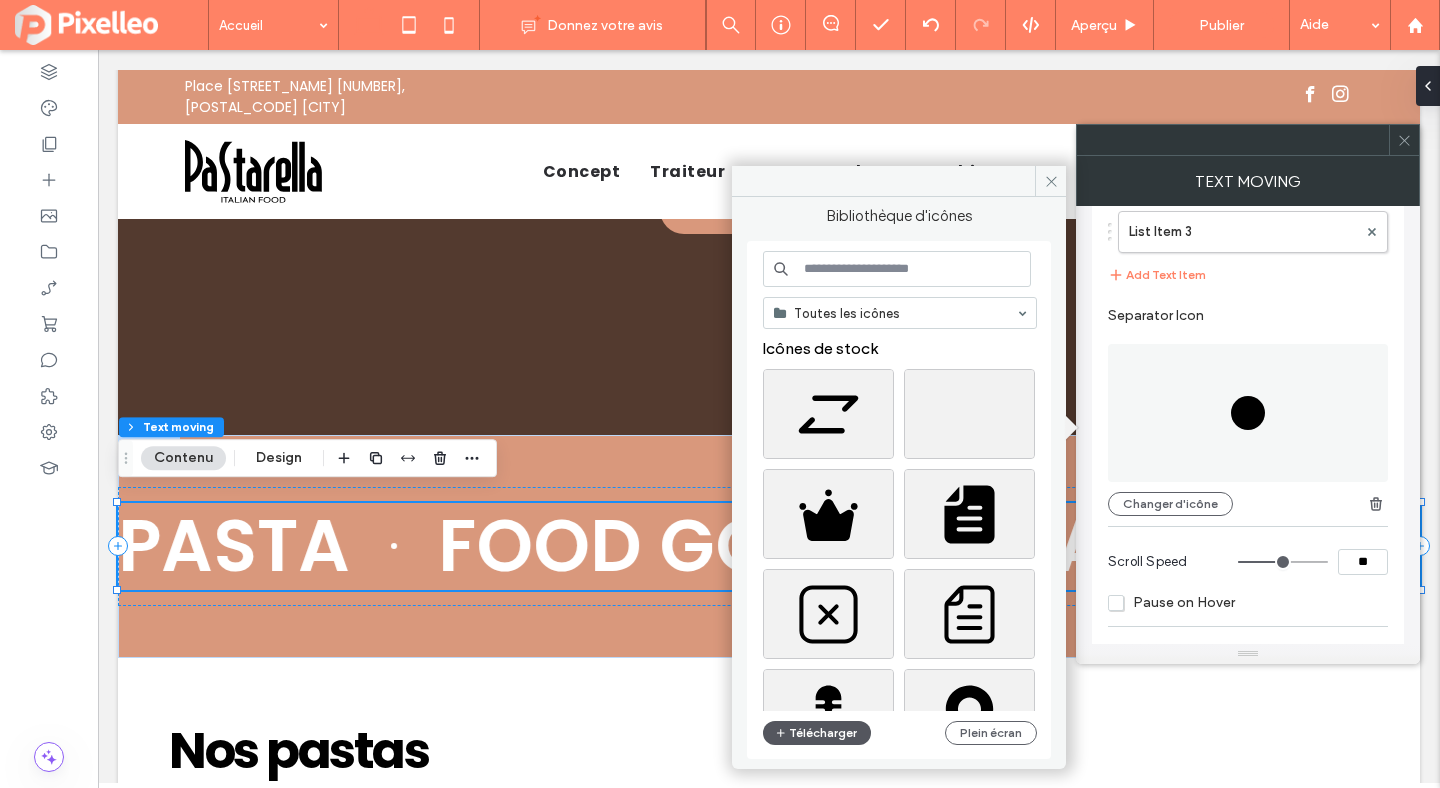 click on "Télécharger" at bounding box center [817, 733] 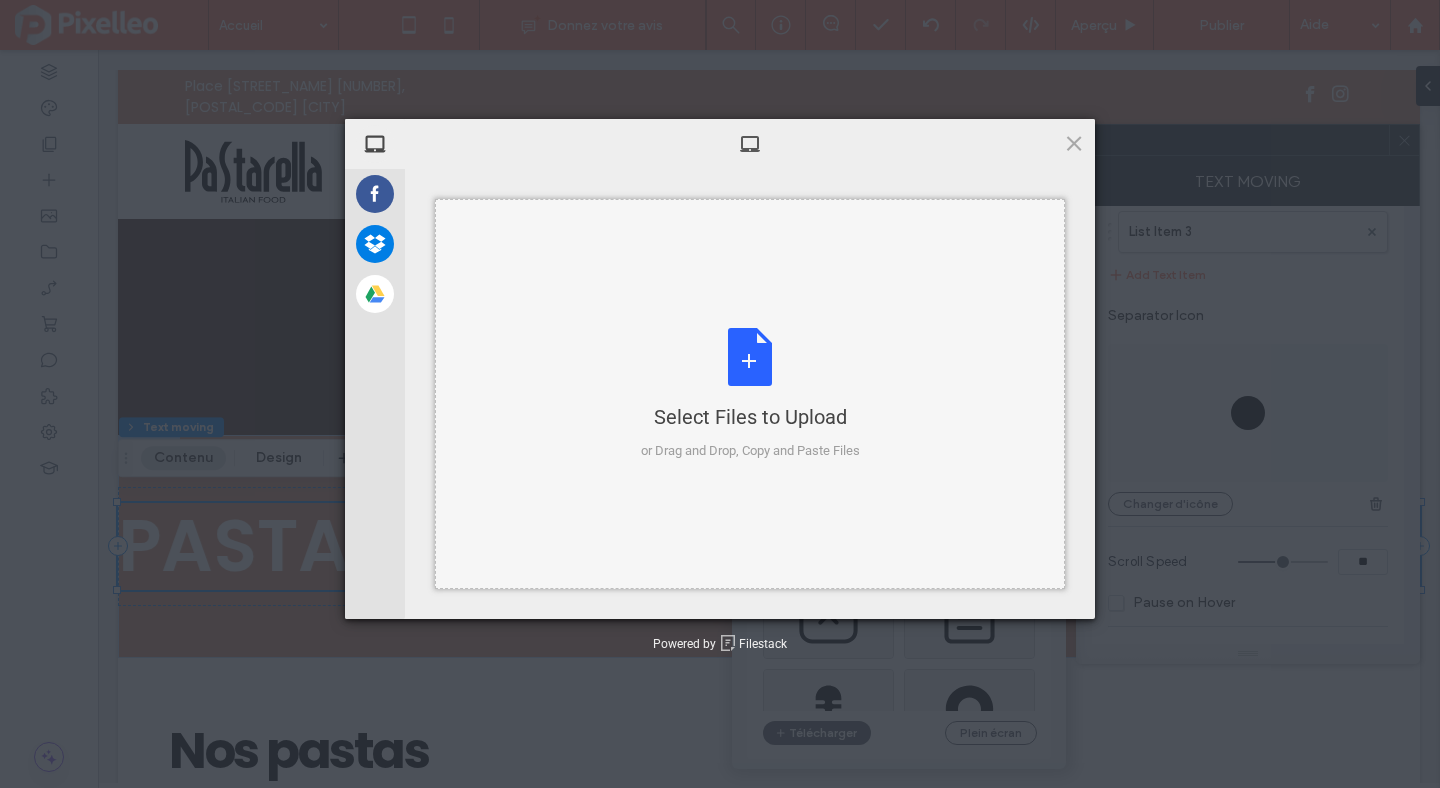 click on "Select Files to Upload
or Drag and Drop, Copy and Paste Files" at bounding box center (750, 394) 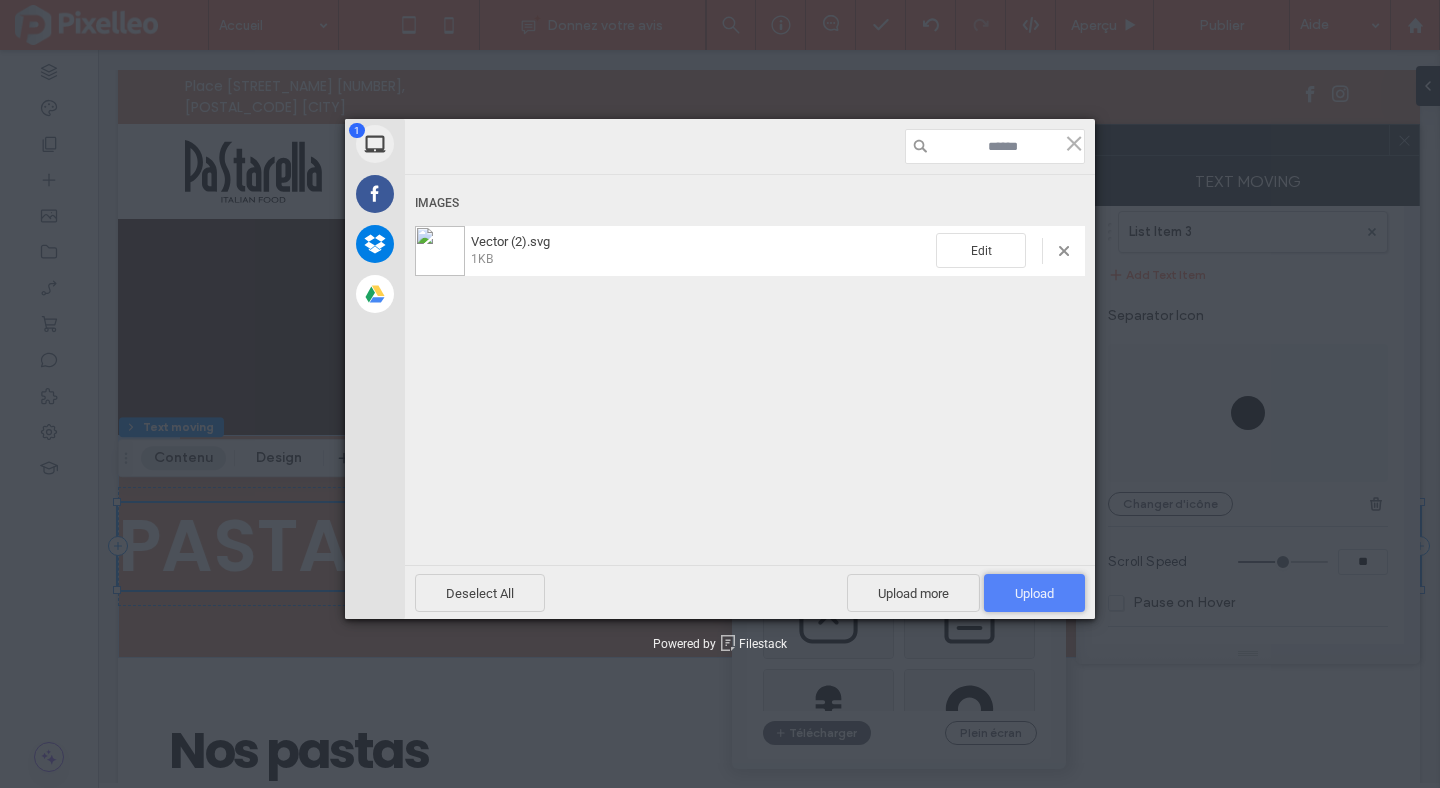 click on "Upload
1" at bounding box center (1034, 593) 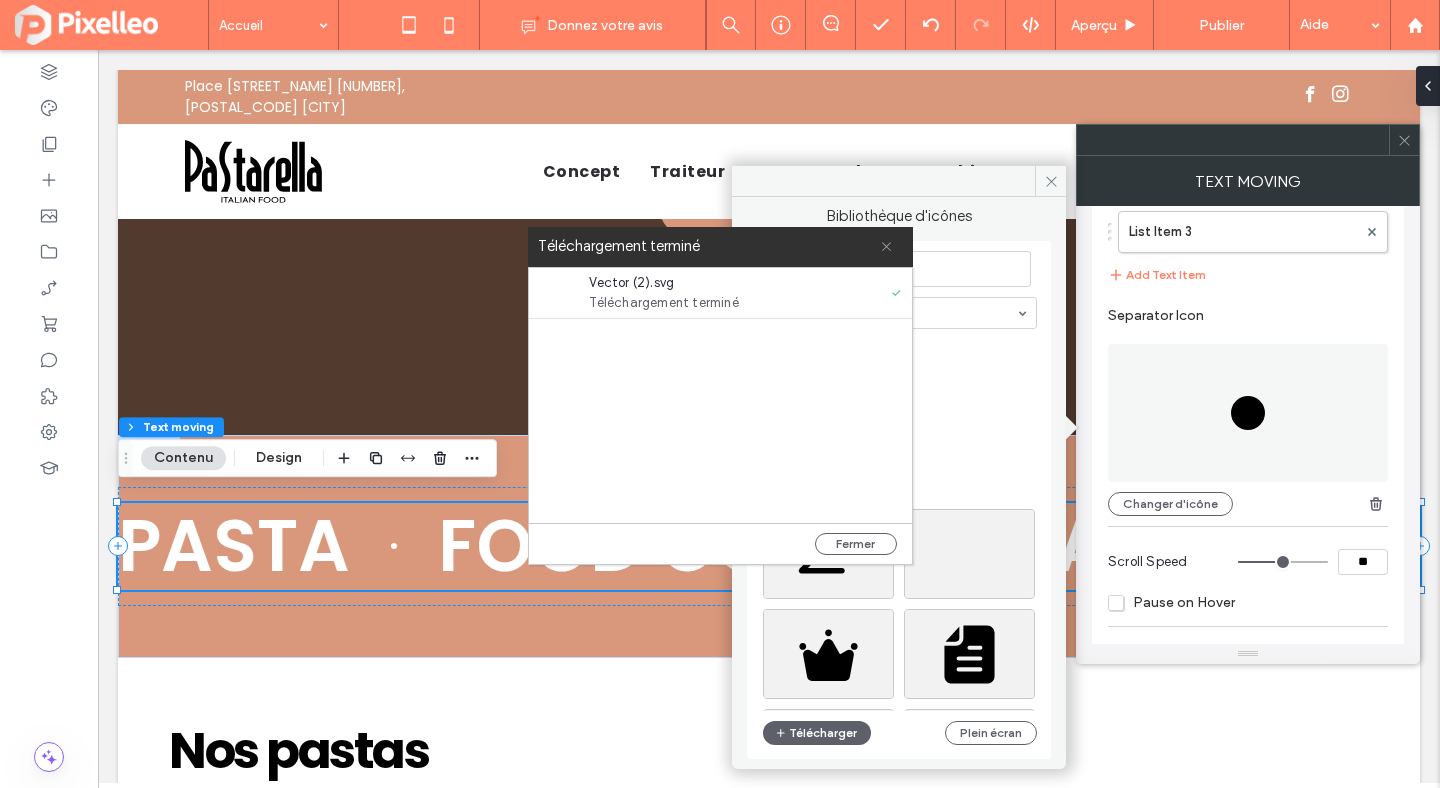 click 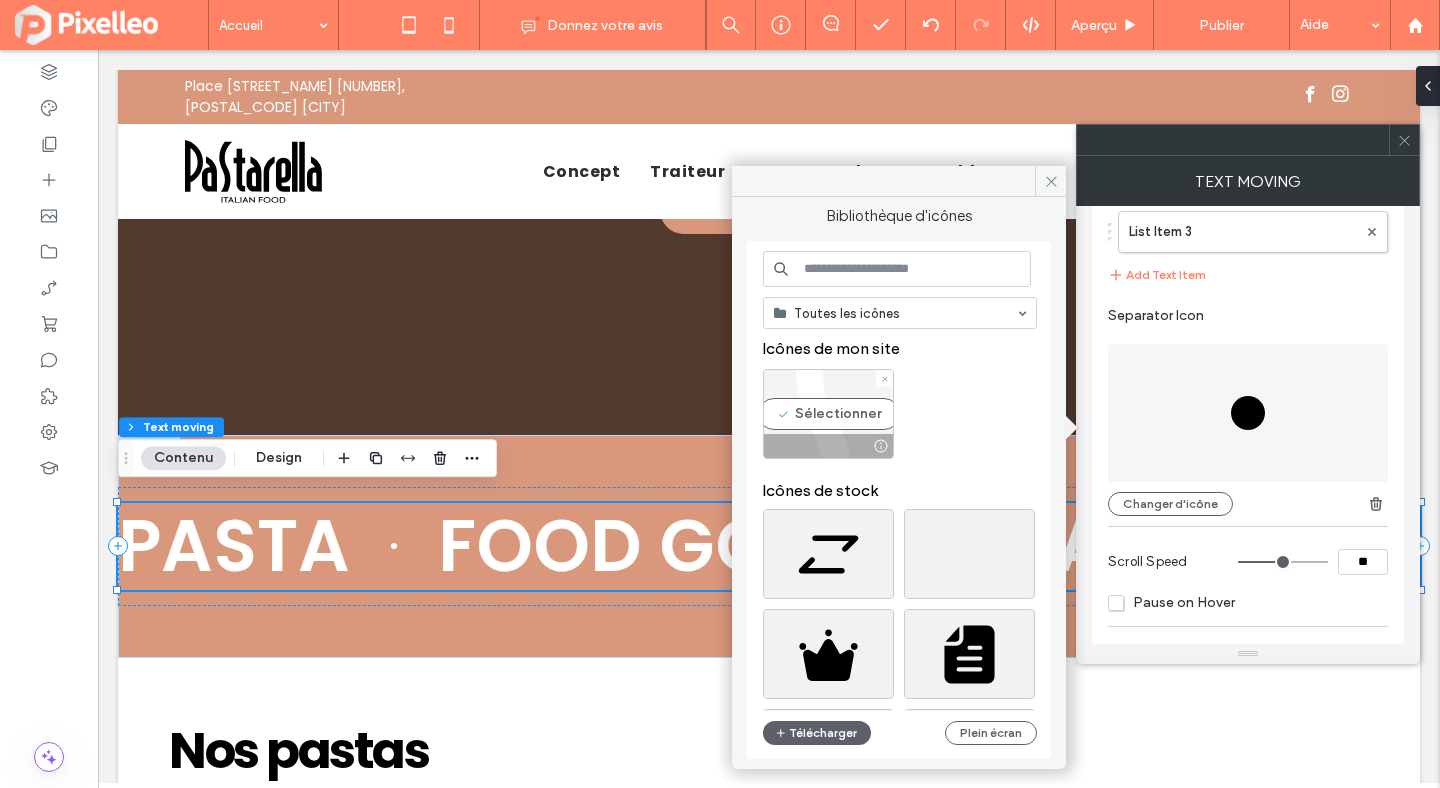 click on "Sélectionner" at bounding box center [828, 414] 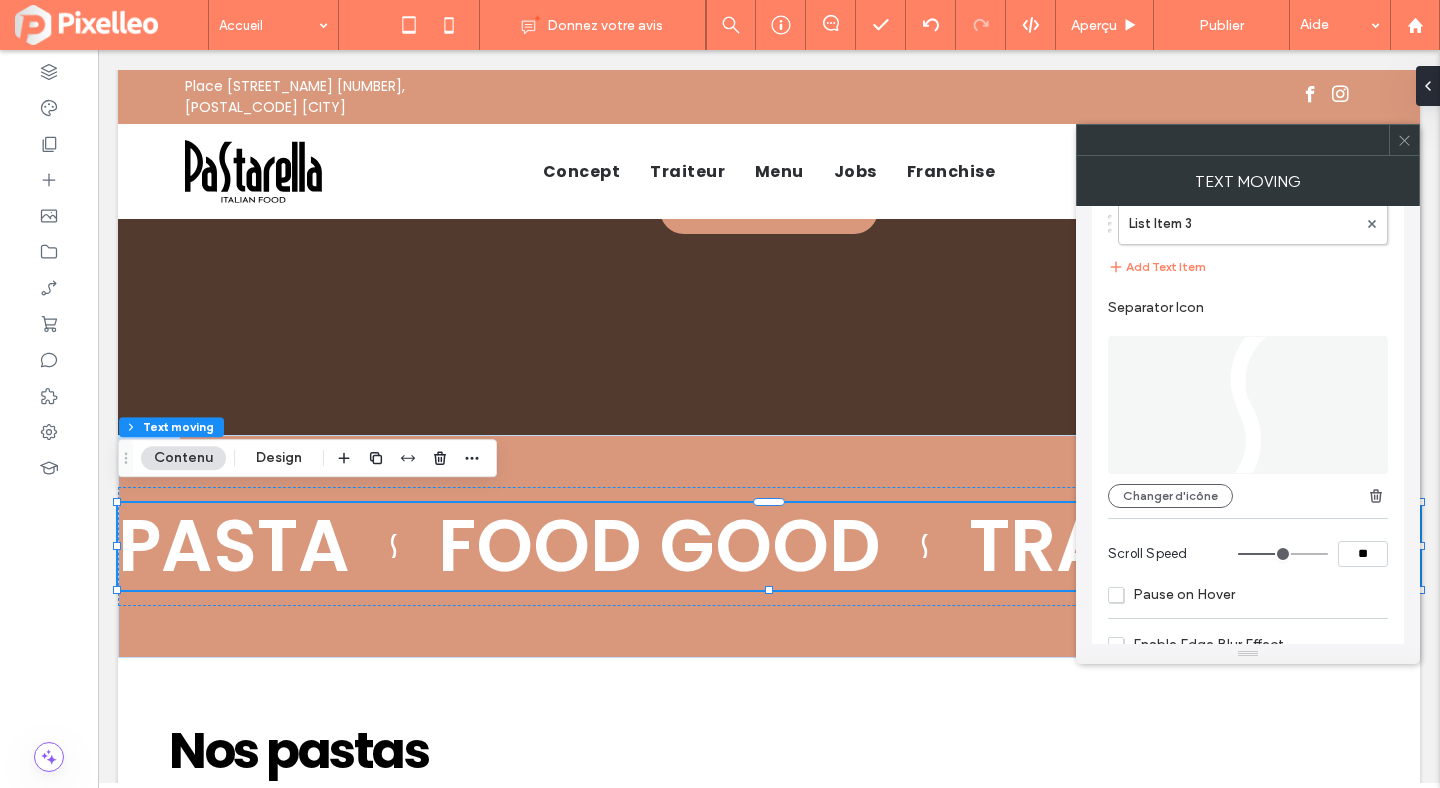 scroll, scrollTop: 317, scrollLeft: 0, axis: vertical 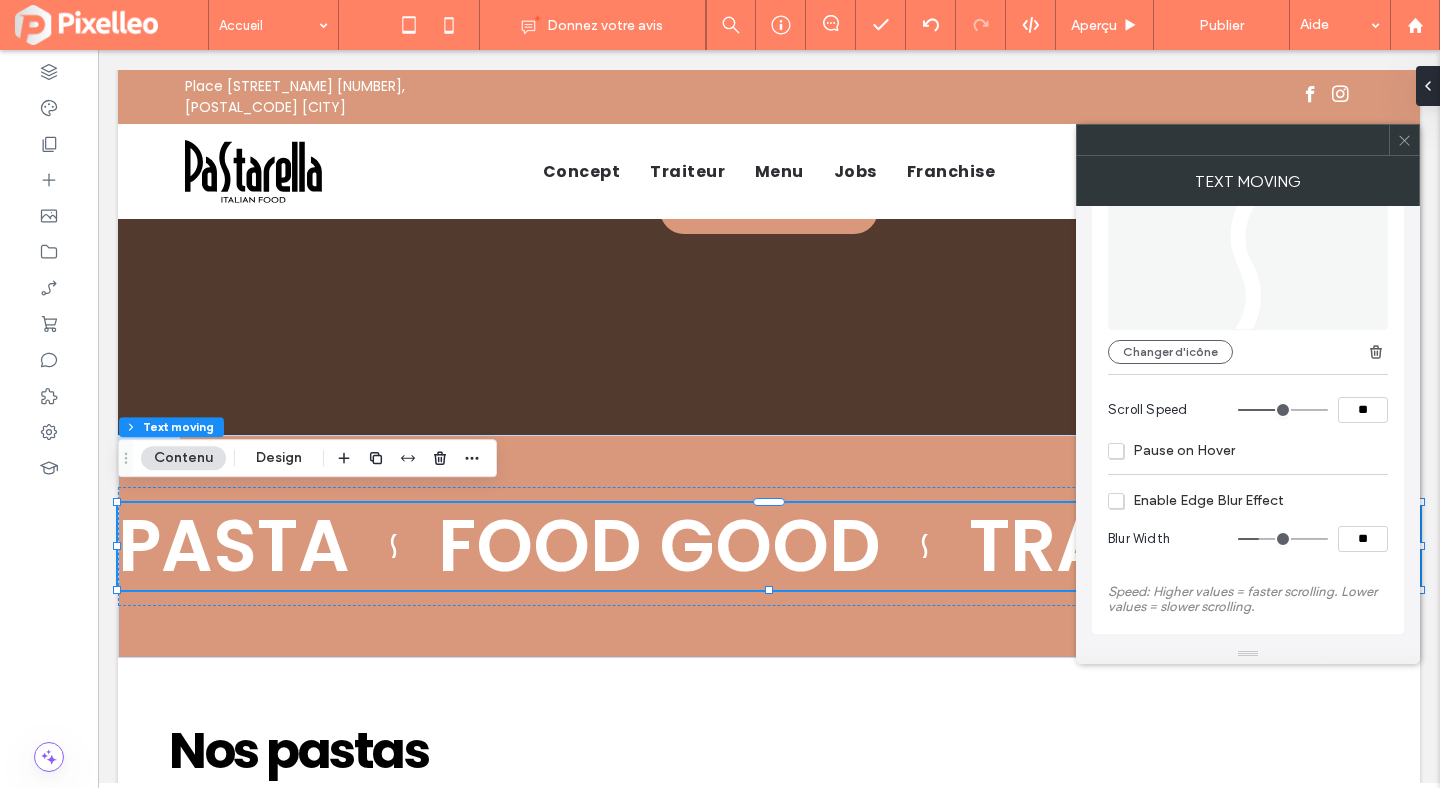 click on "Enable Edge Blur Effect" at bounding box center [1196, 500] 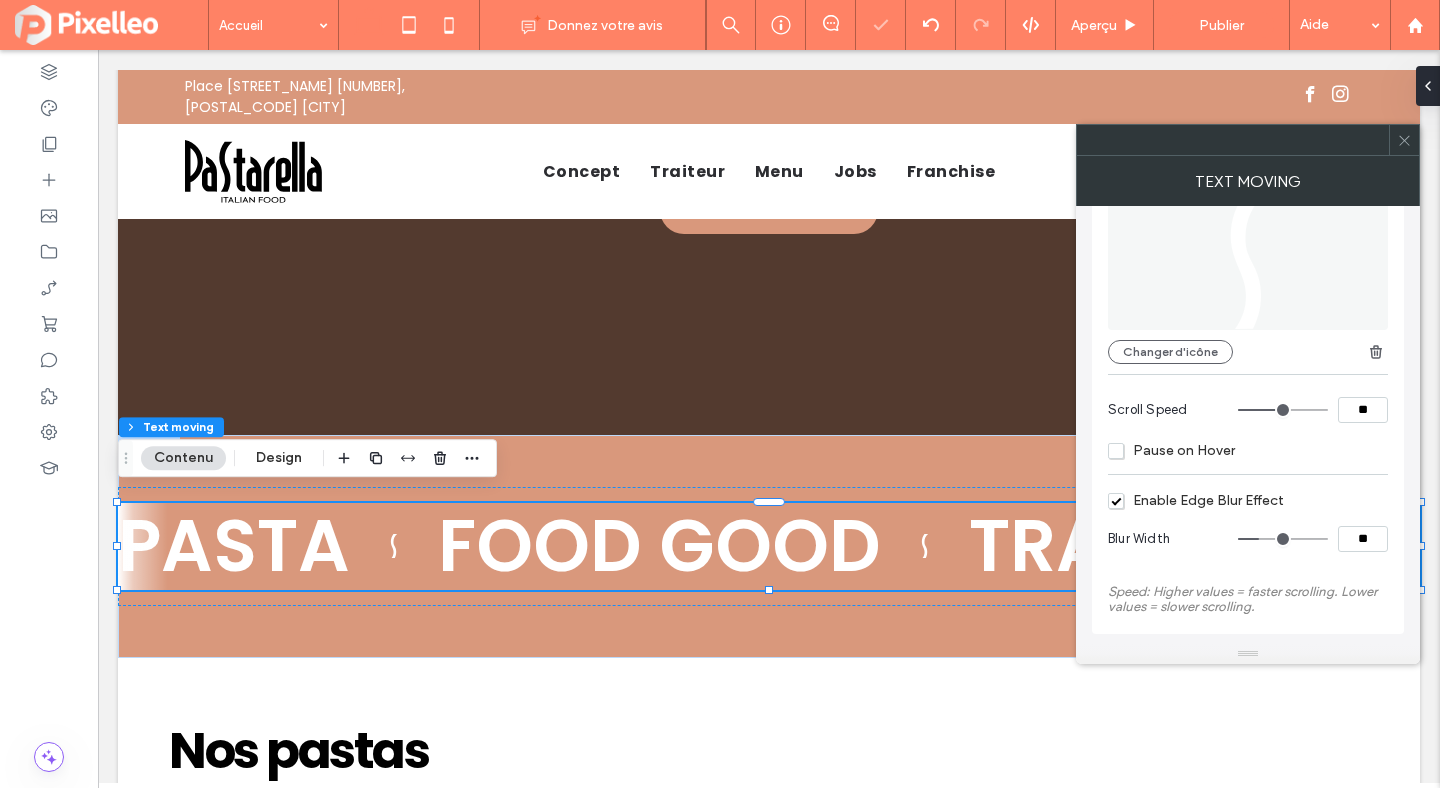 click on "Enable Edge Blur Effect" at bounding box center [1196, 500] 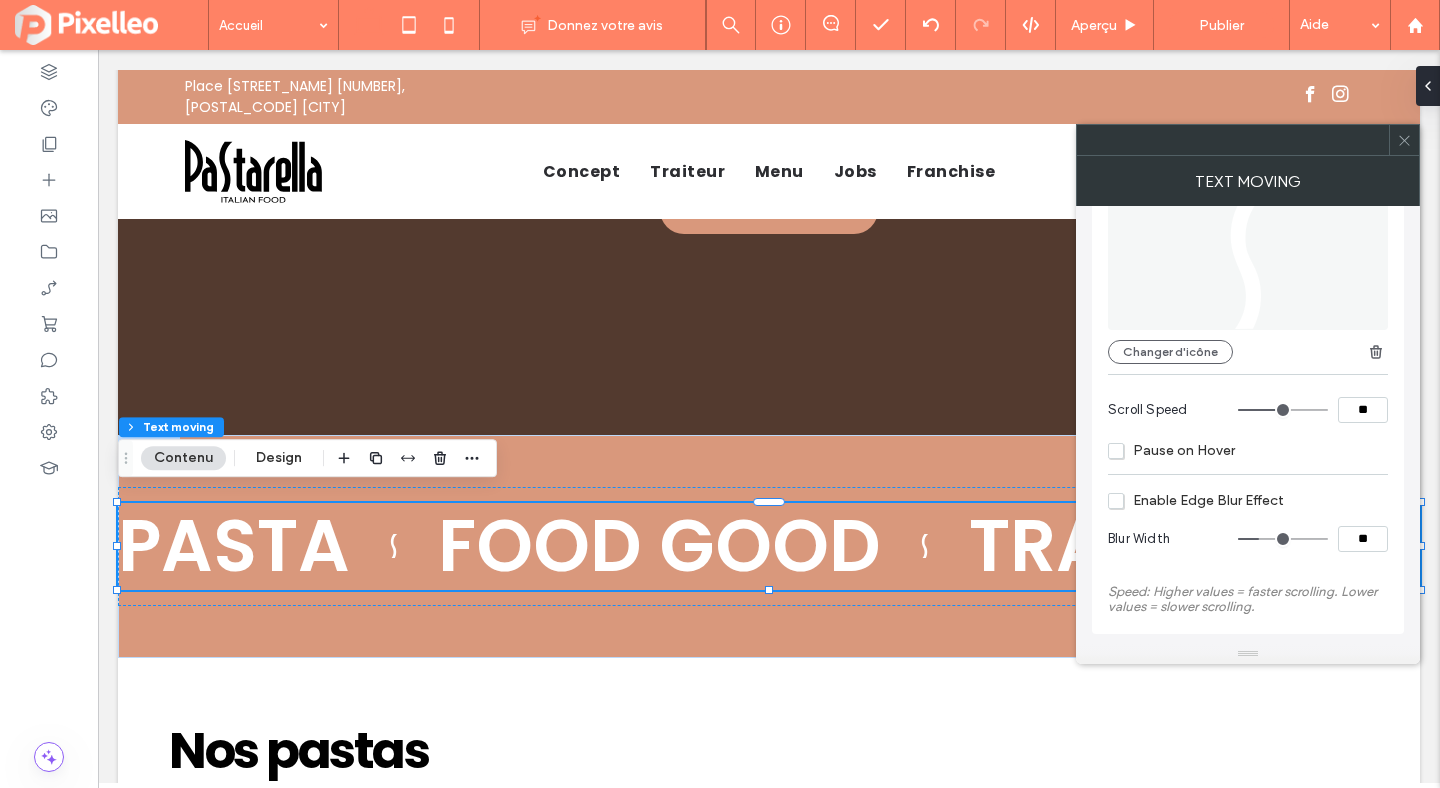 click 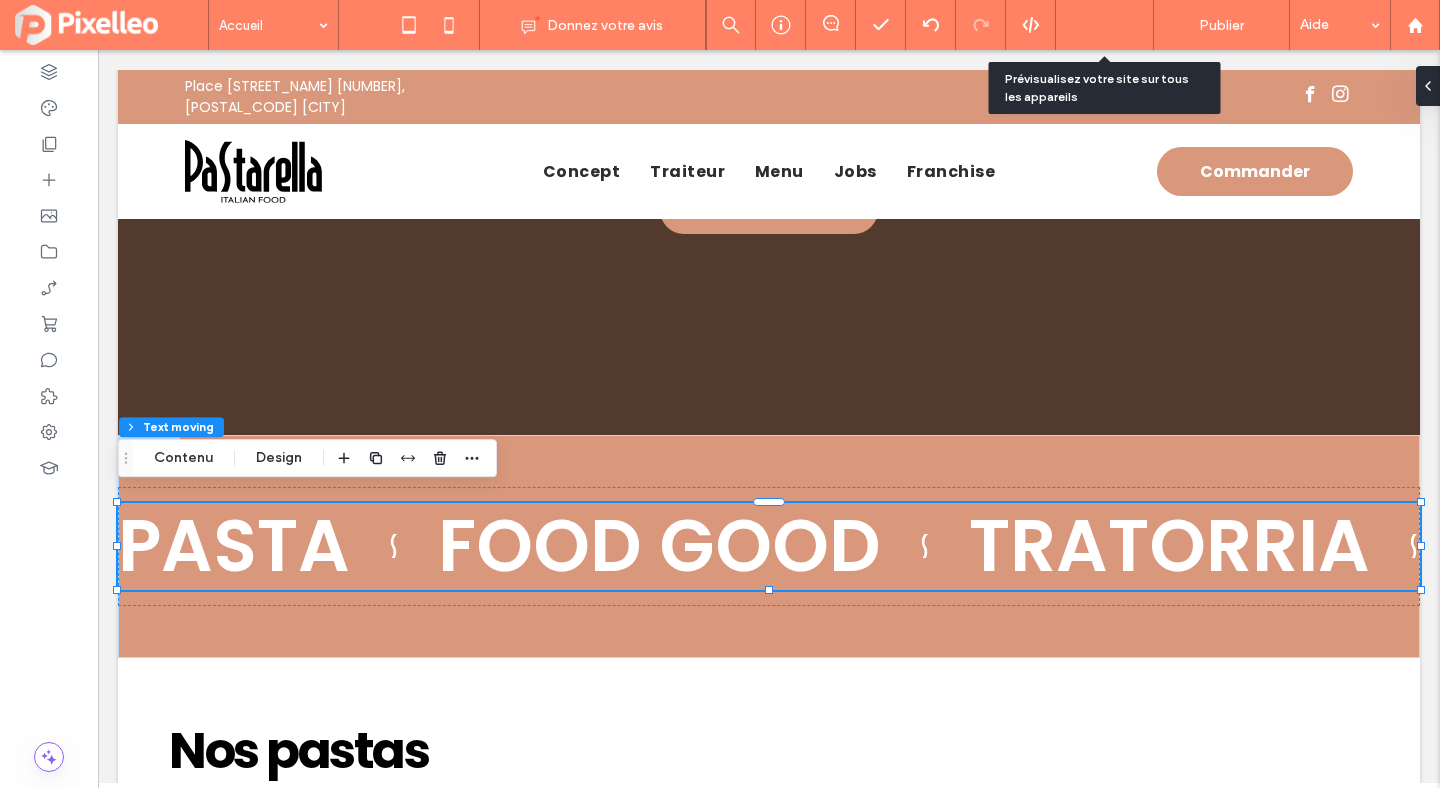 click on "Aperçu" at bounding box center [1094, 25] 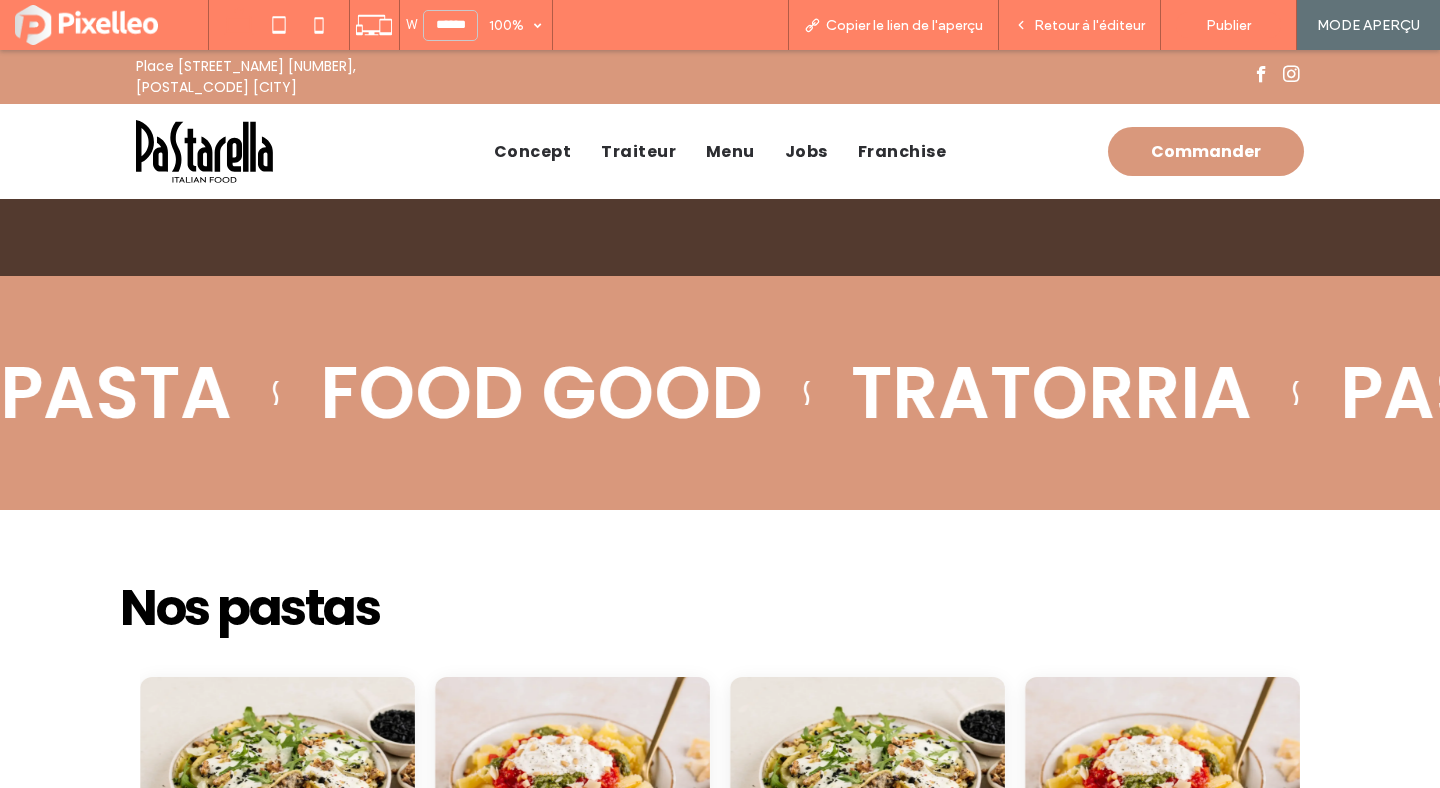 scroll, scrollTop: 474, scrollLeft: 0, axis: vertical 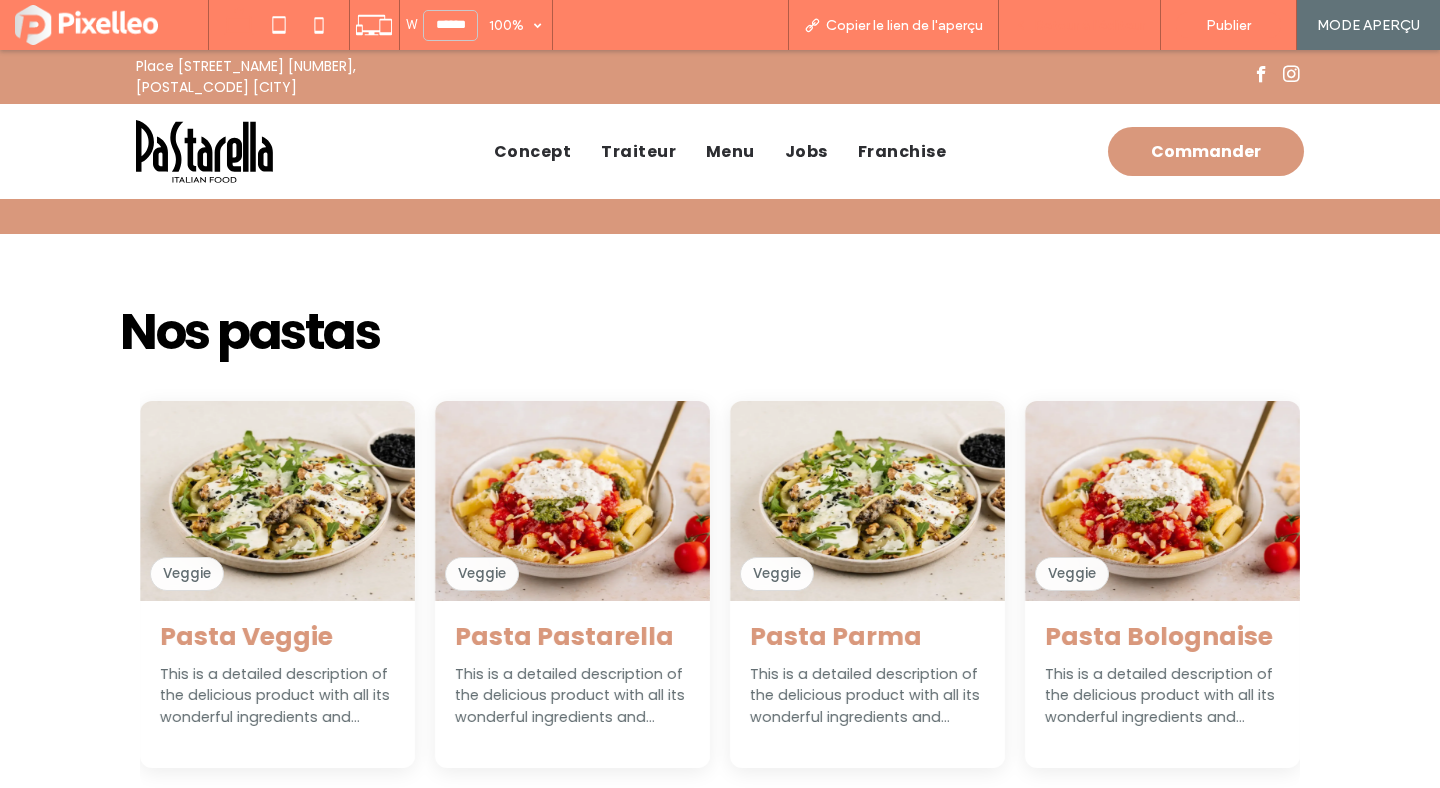 click on "Retour à l'éditeur" at bounding box center [1089, 25] 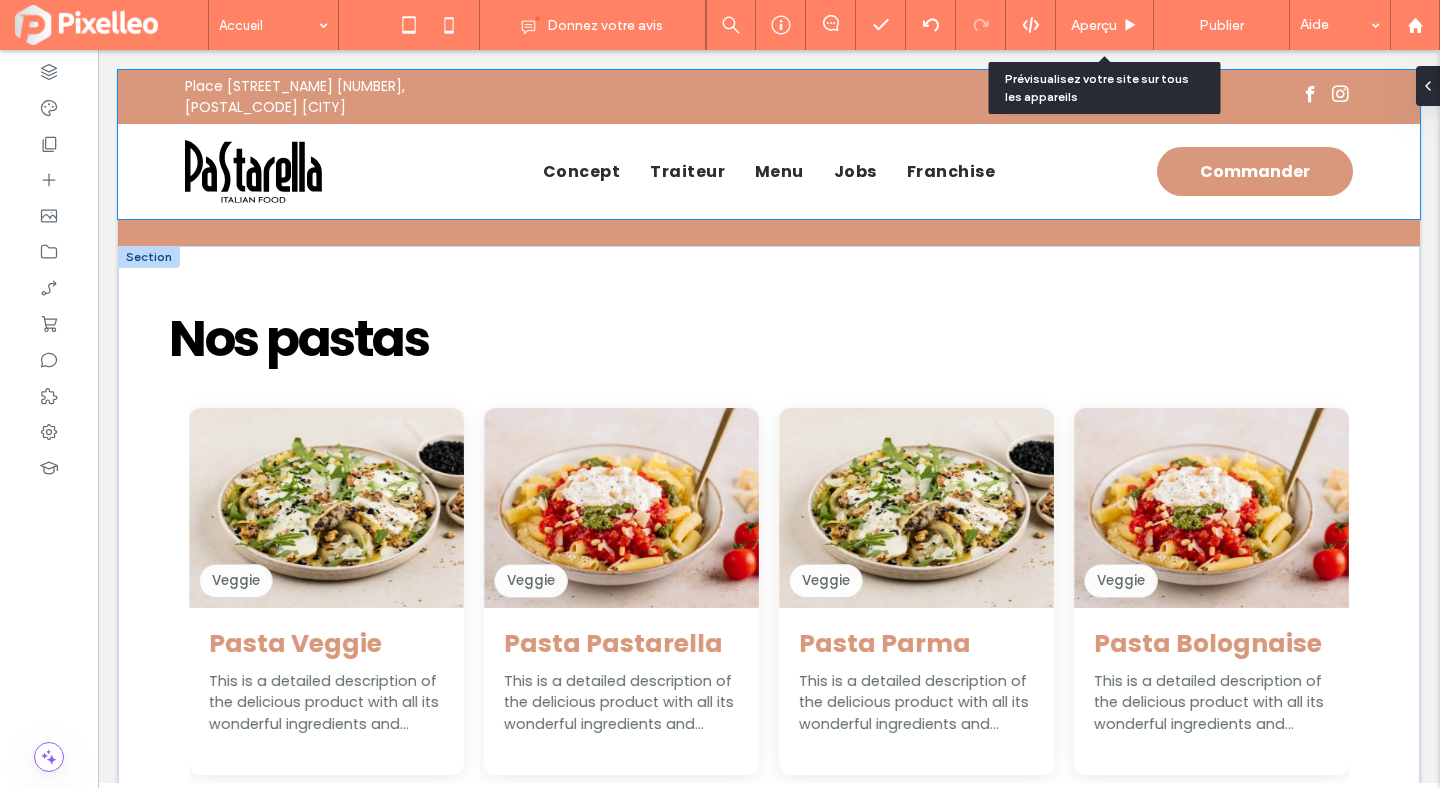 scroll, scrollTop: 745, scrollLeft: 0, axis: vertical 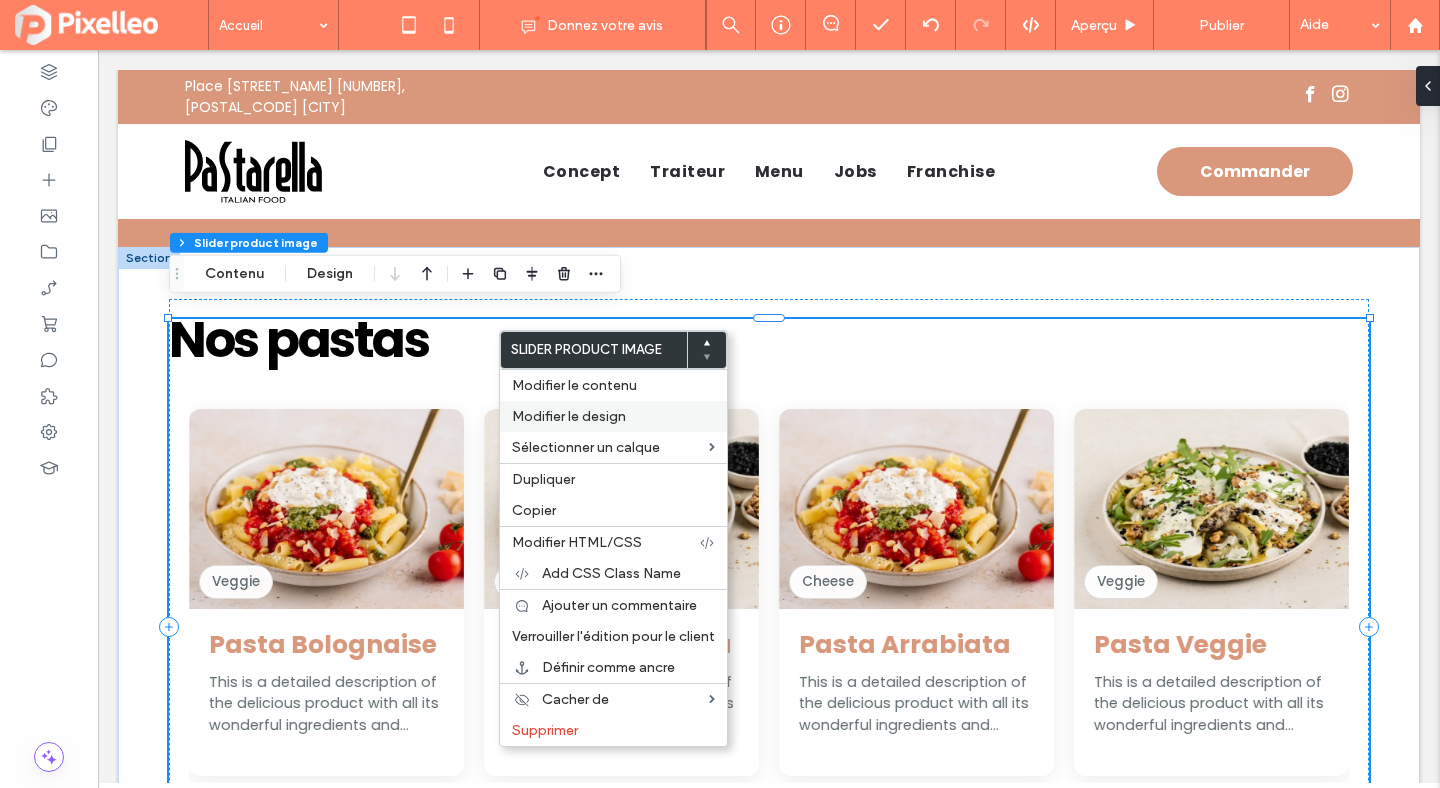 click on "Modifier le design" at bounding box center (569, 416) 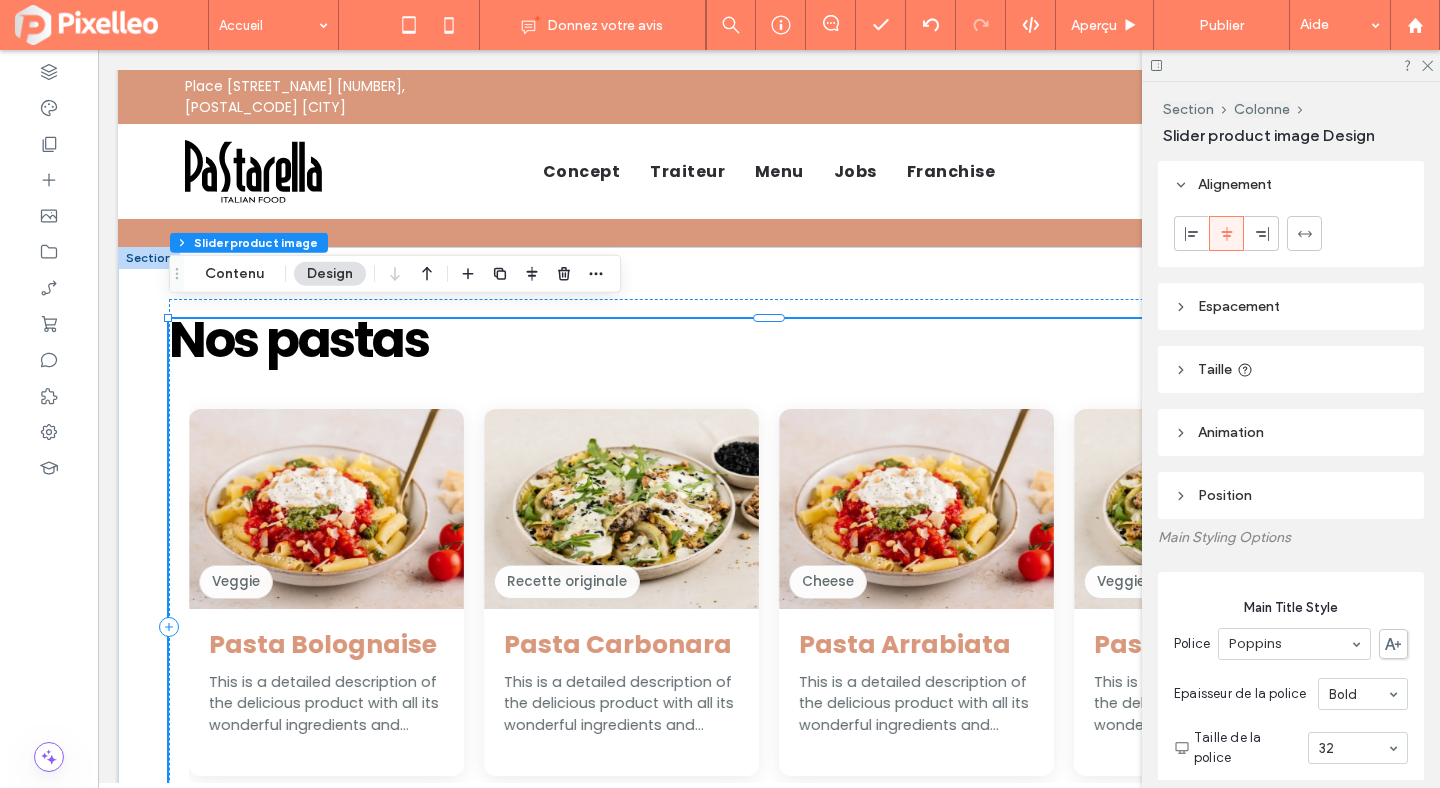 click on "Animation" at bounding box center [1231, 432] 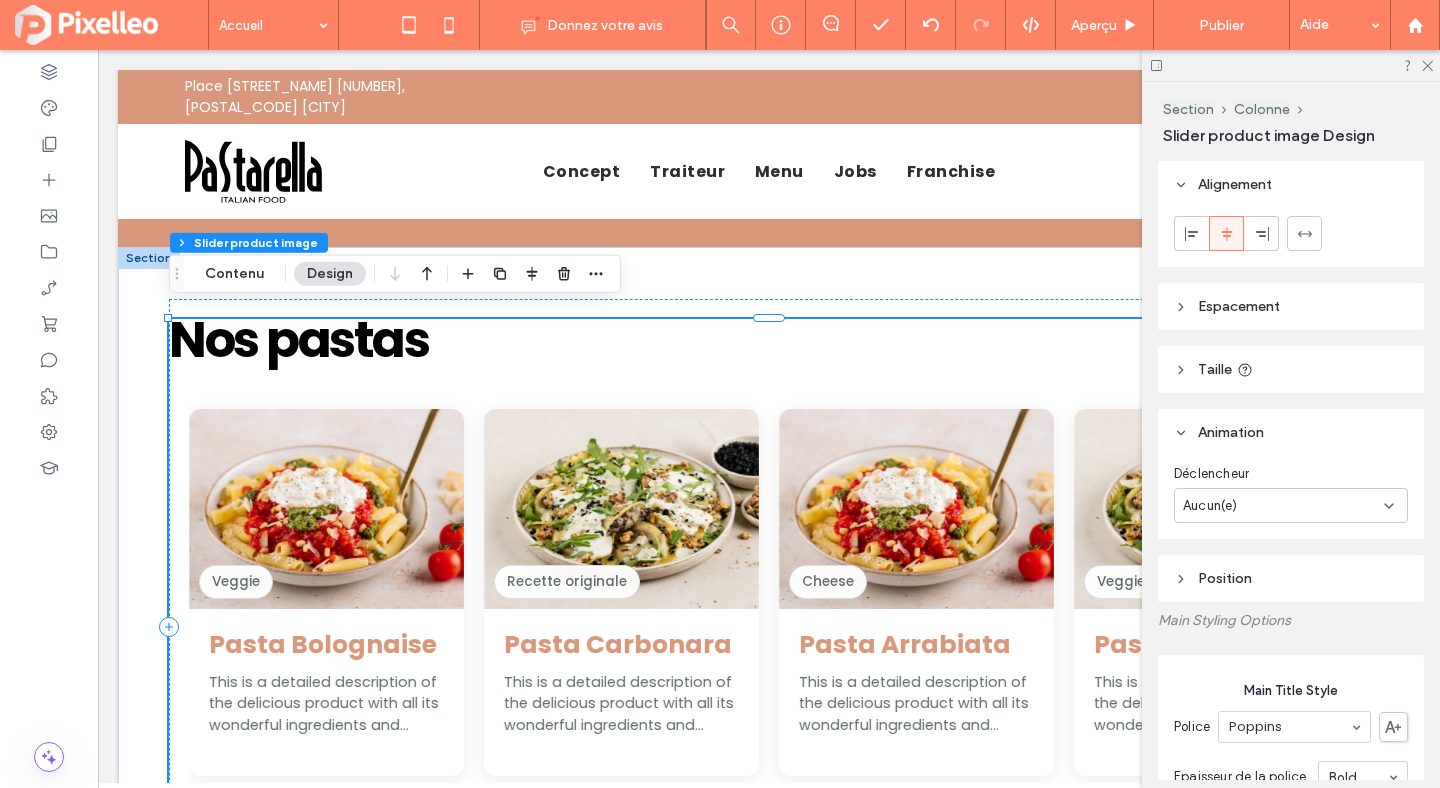 scroll, scrollTop: 101, scrollLeft: 0, axis: vertical 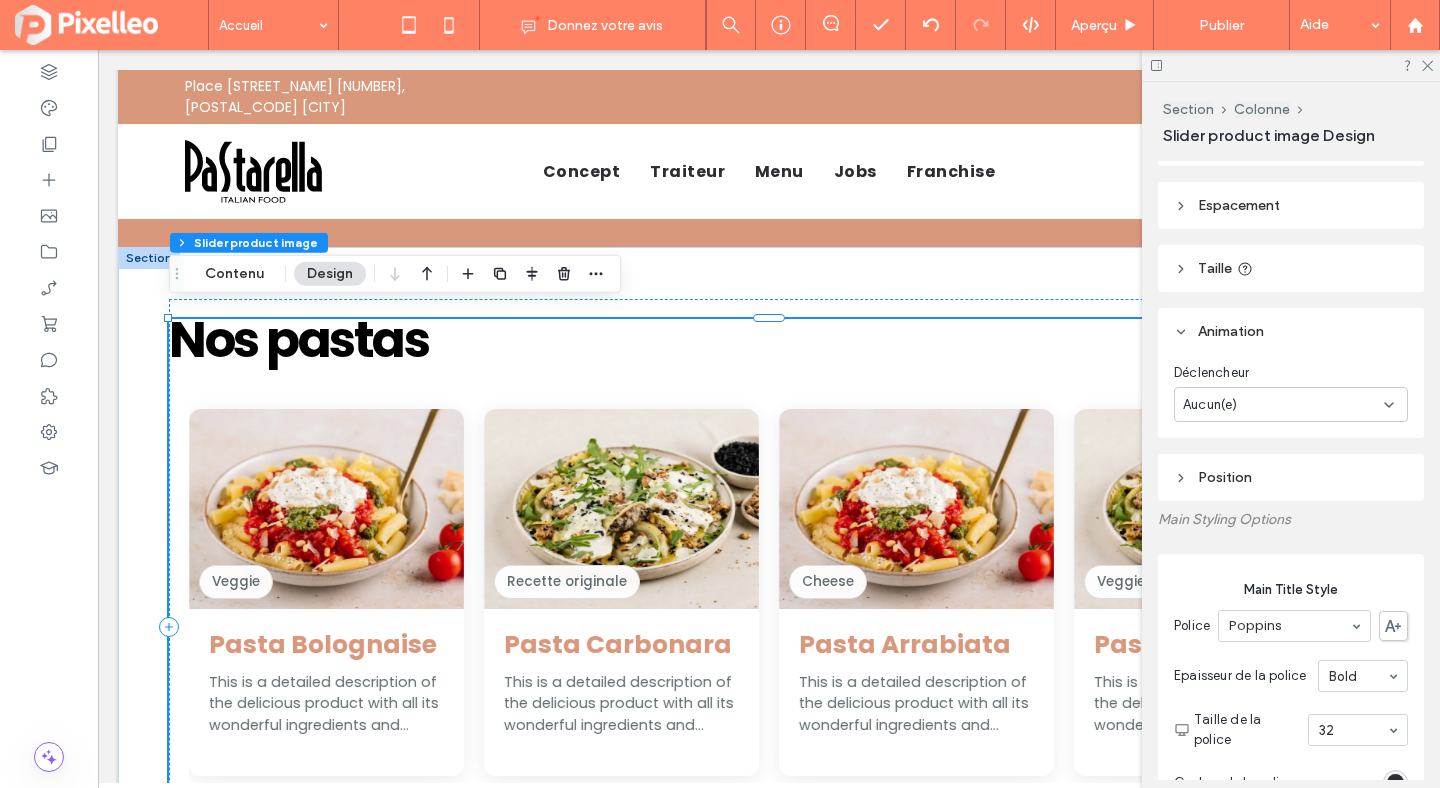 click on "Aucun(e)" at bounding box center [1283, 405] 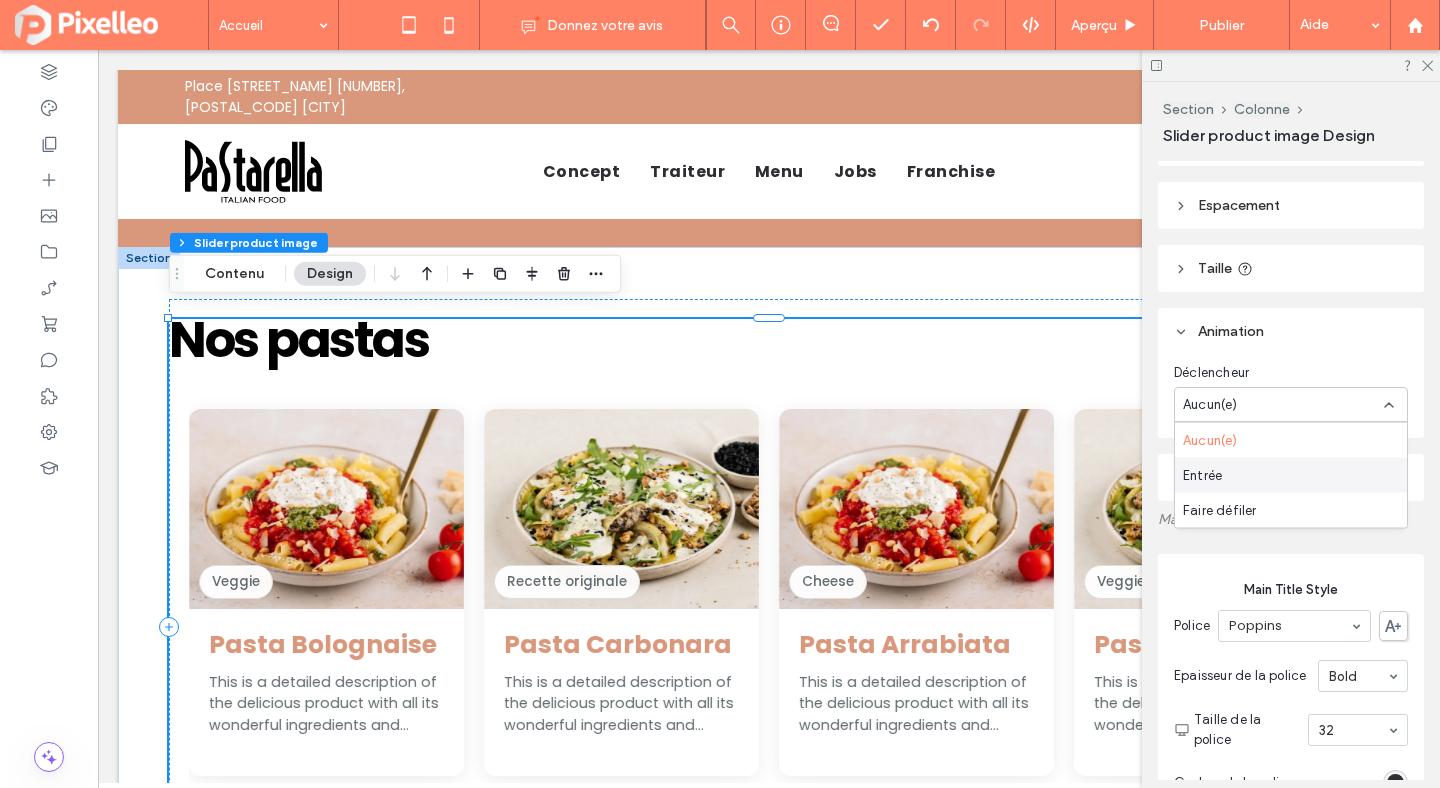click on "Entrée" at bounding box center [1291, 475] 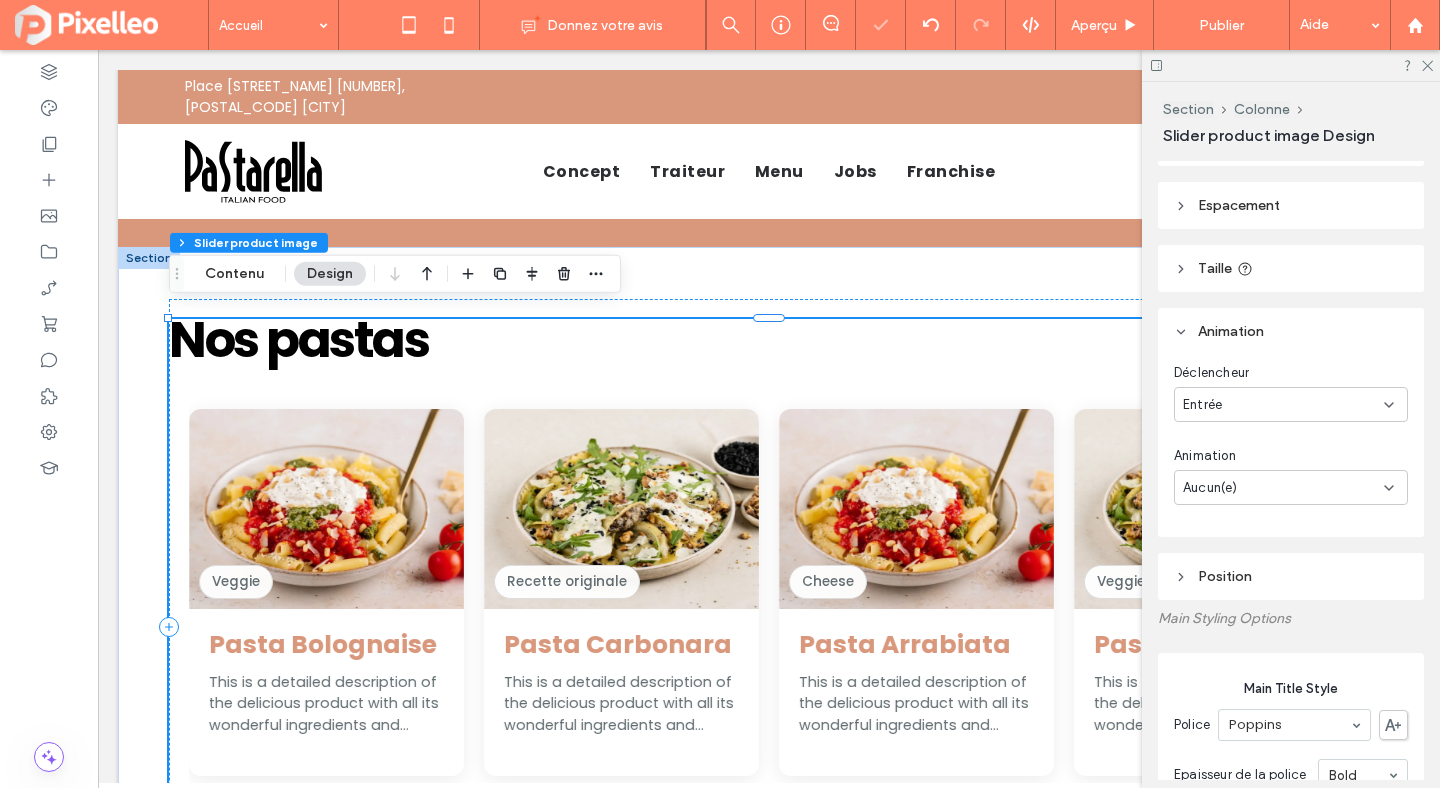 click on "Aucun(e)" at bounding box center [1291, 487] 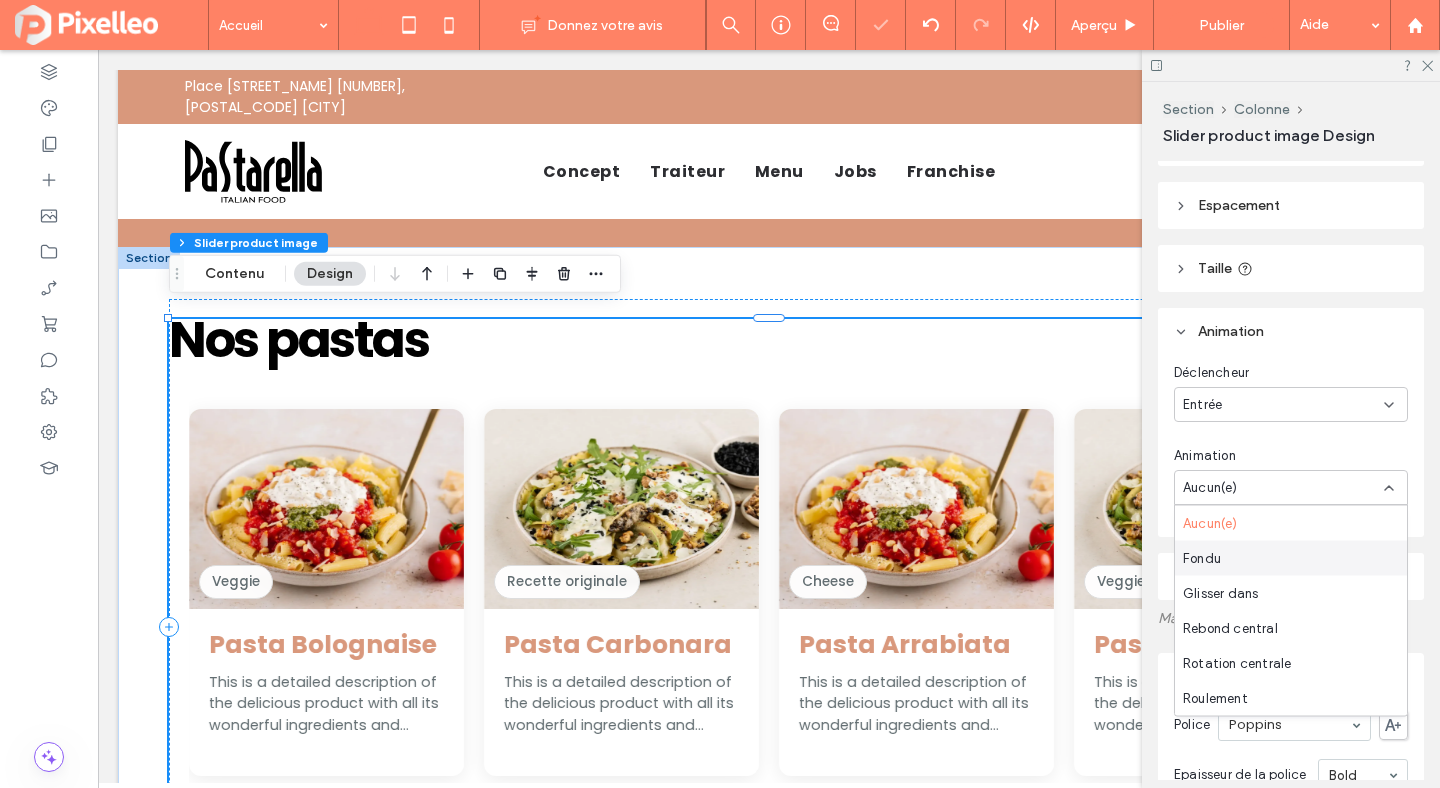 click on "Fondu" at bounding box center [1291, 558] 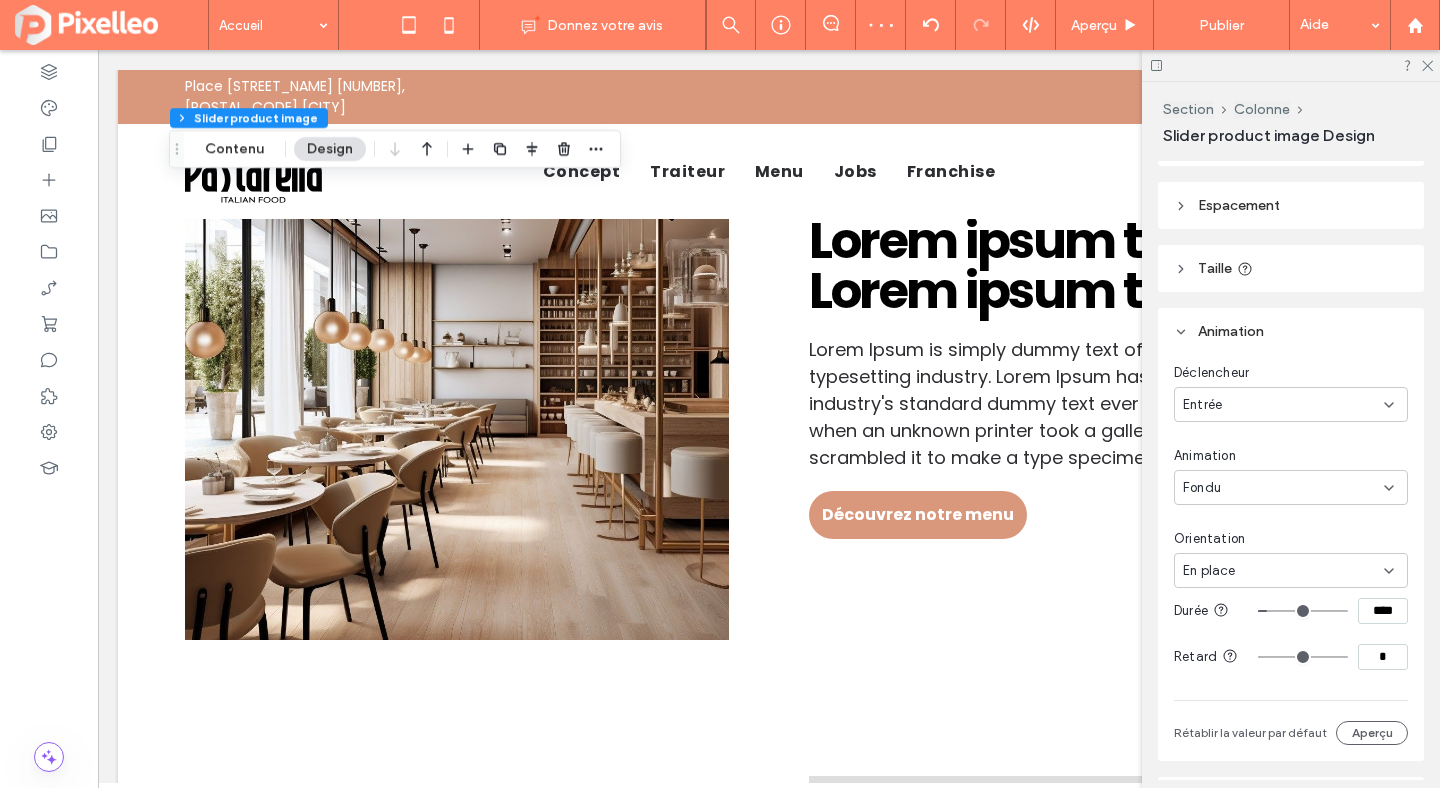scroll, scrollTop: 1673, scrollLeft: 0, axis: vertical 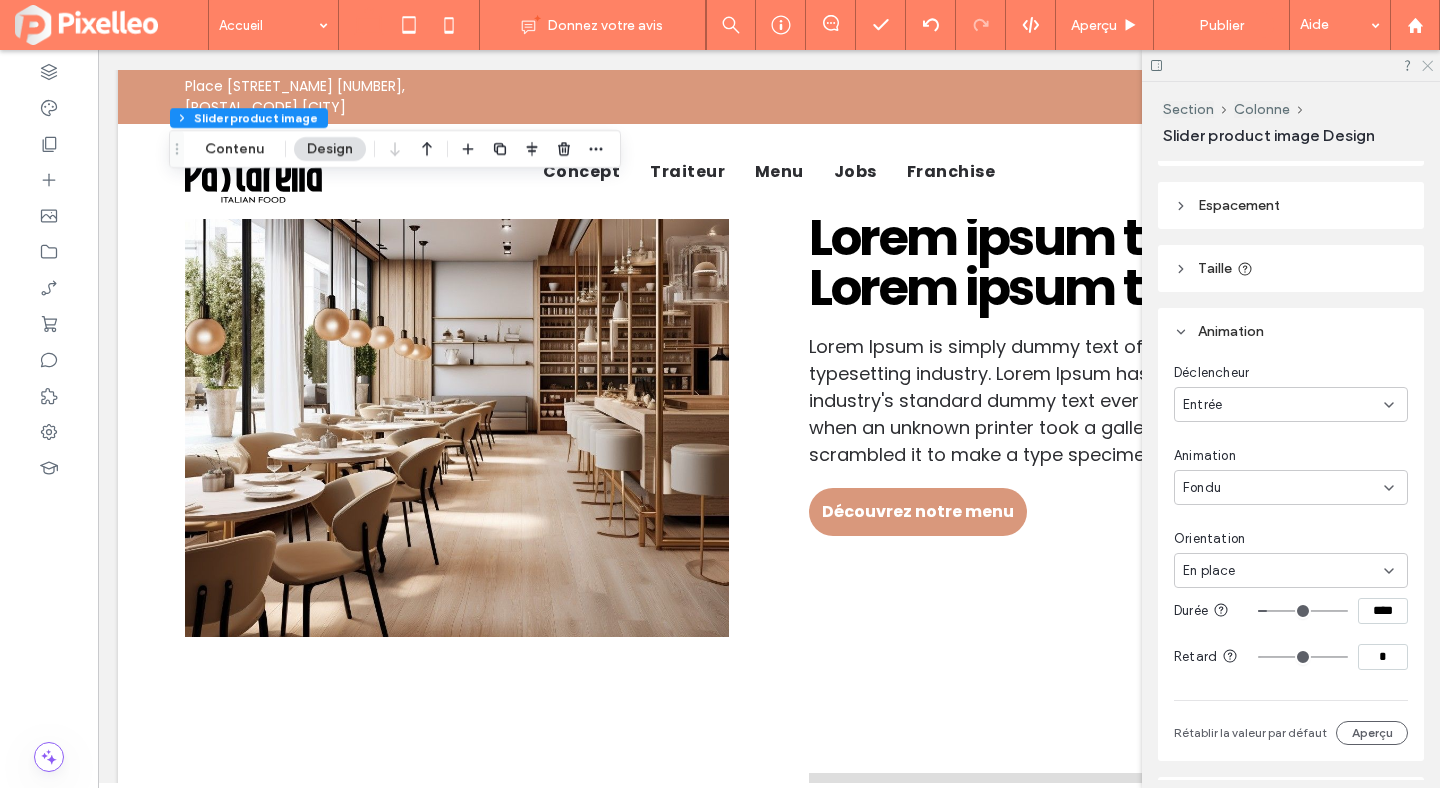 click 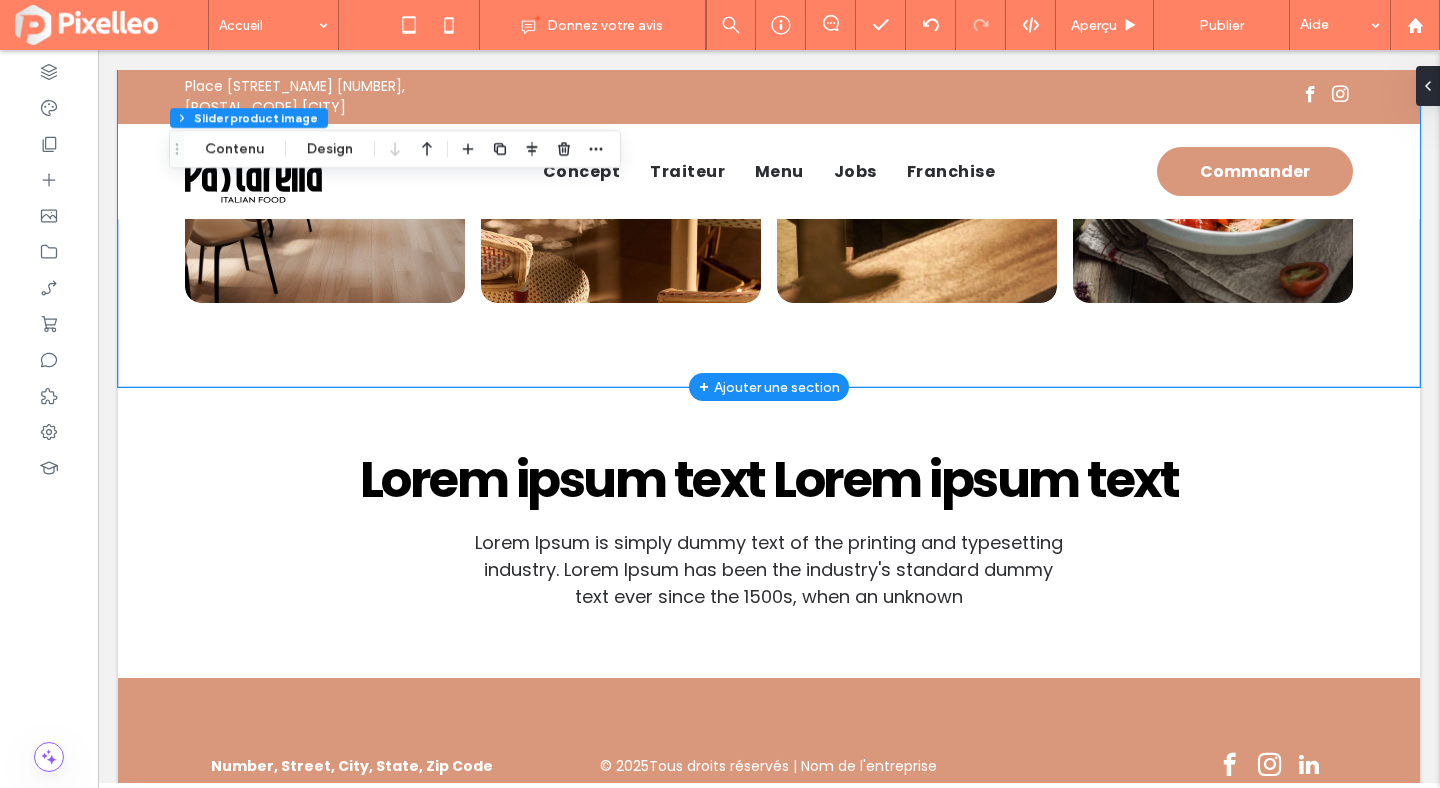 scroll, scrollTop: 3649, scrollLeft: 0, axis: vertical 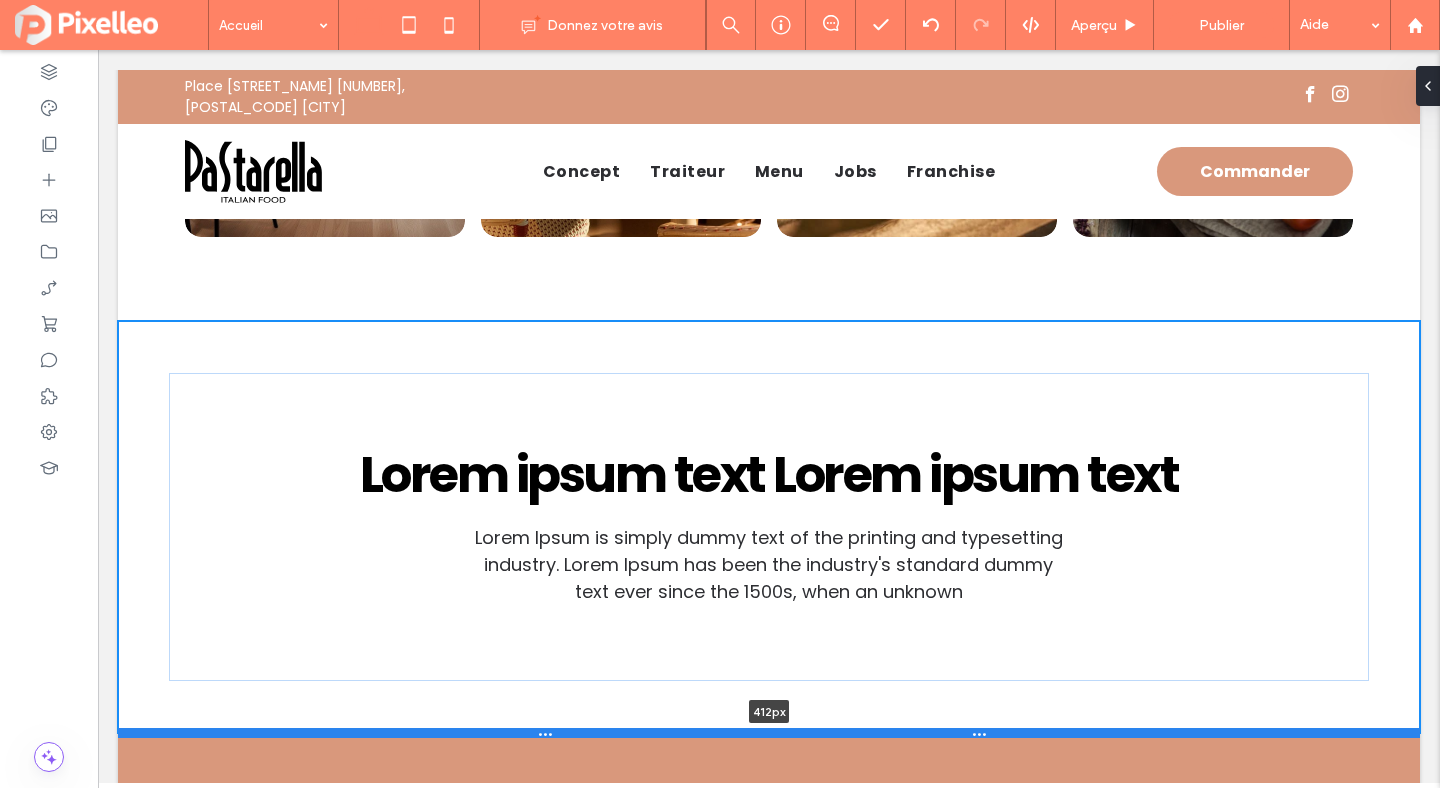drag, startPoint x: 266, startPoint y: 597, endPoint x: 256, endPoint y: 717, distance: 120.41595 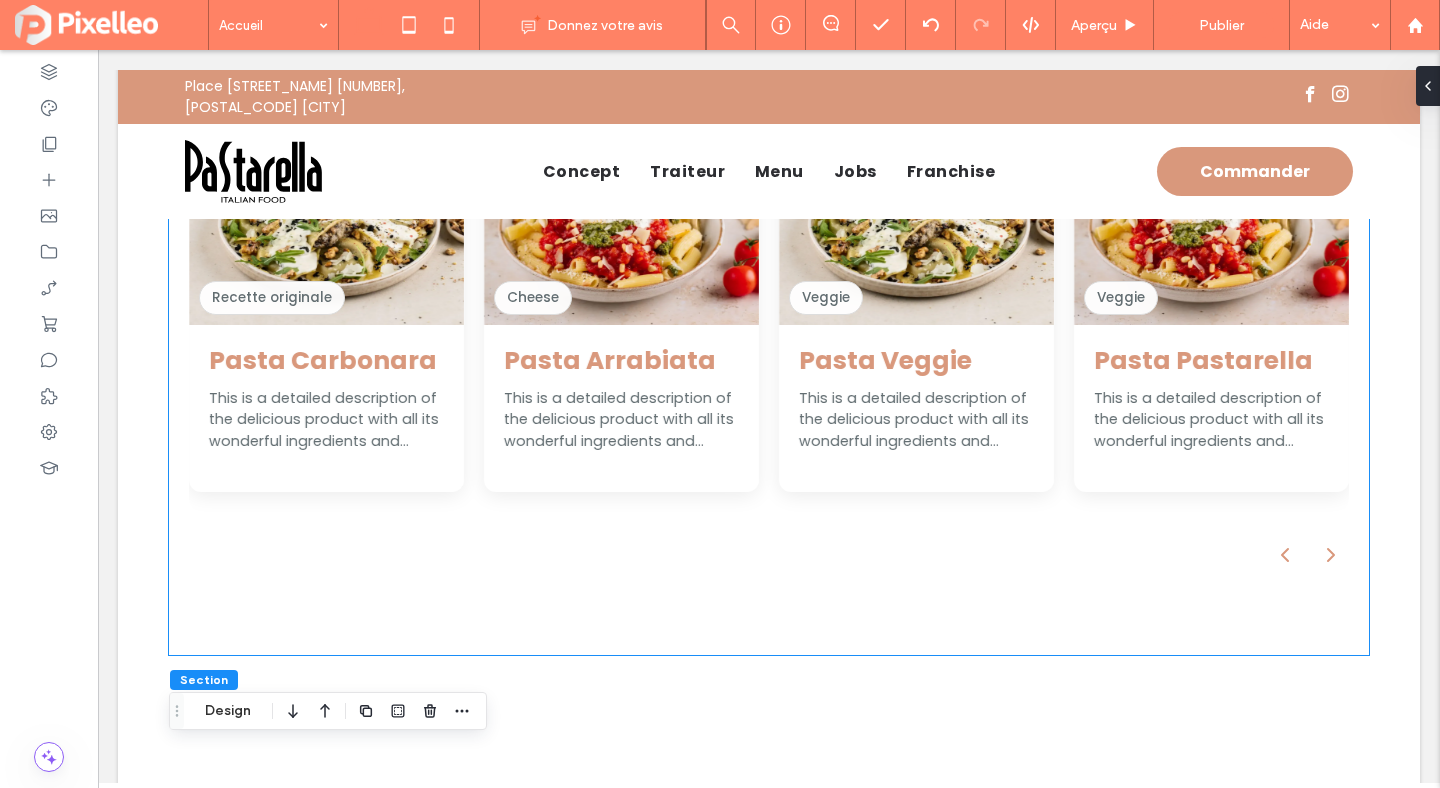 scroll, scrollTop: 1115, scrollLeft: 0, axis: vertical 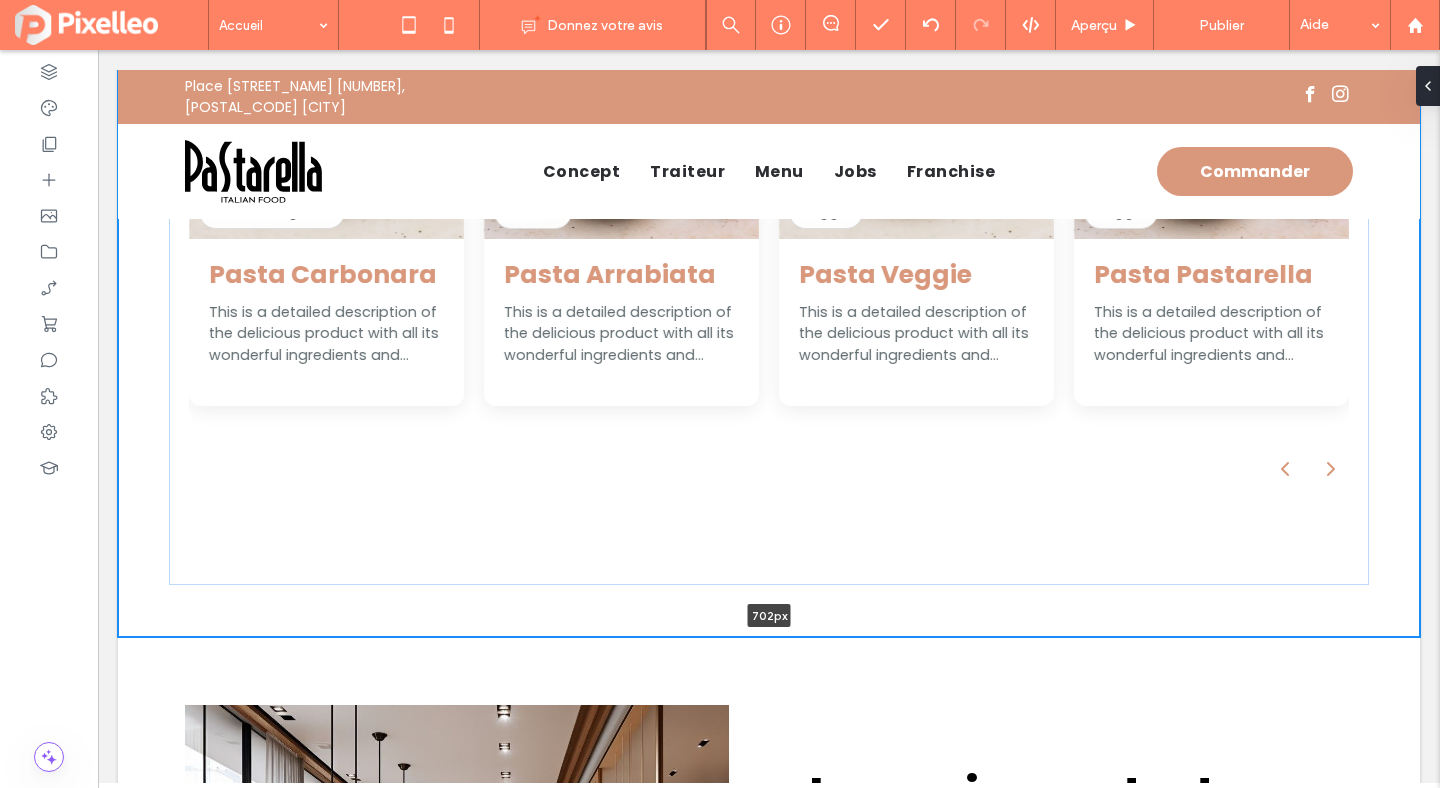 drag, startPoint x: 656, startPoint y: 622, endPoint x: 659, endPoint y: 564, distance: 58.077534 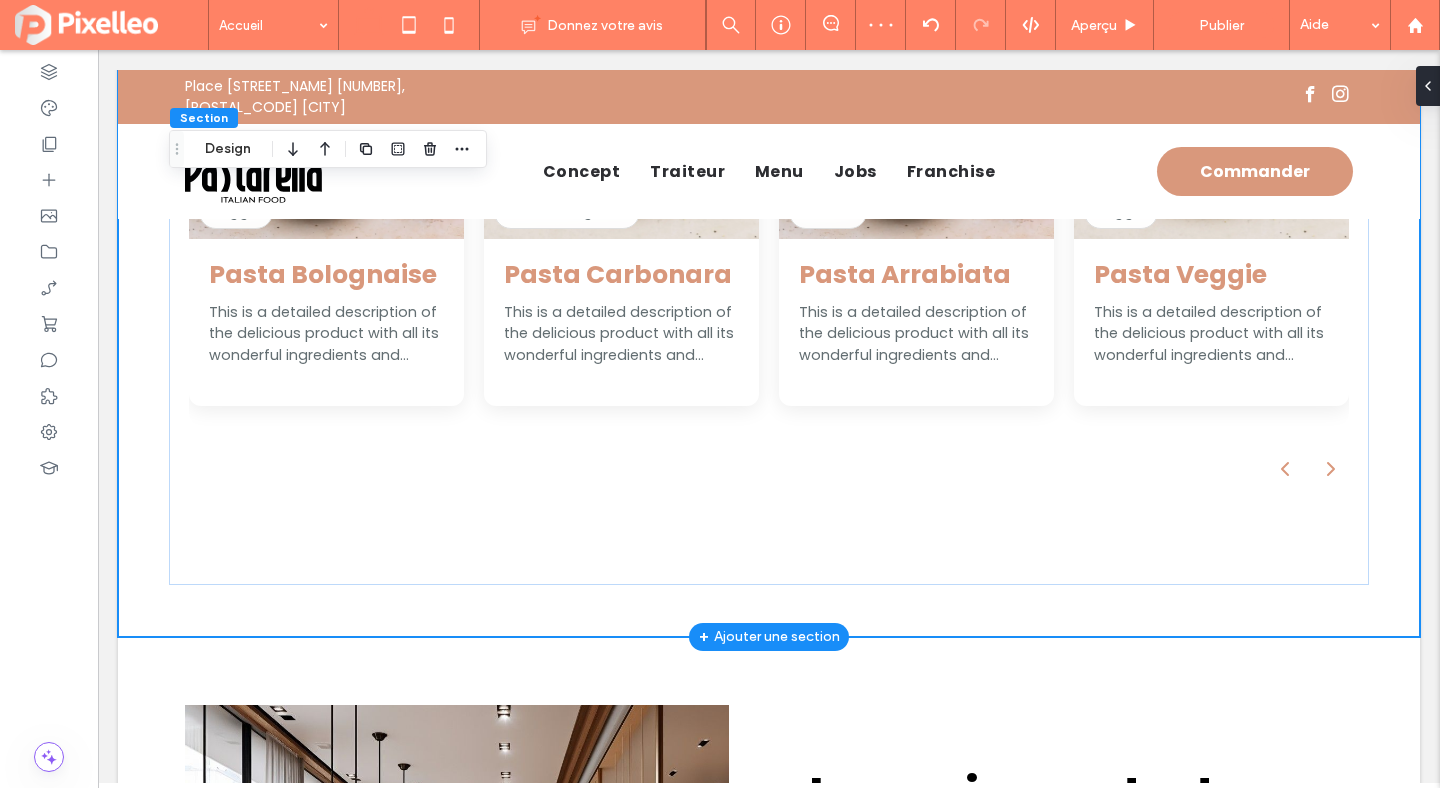 click on "Nos pastas
Veggie
Pasta Parma
This is a detailed description of the delicious product with all its wonderful ingredients and features.
Veggie
Pasta Pastarella
This is a detailed description of the delicious product with all its wonderful ingredients and features.
Veggie
Pasta Veggie
This is a detailed description of the delicious product with all its wonderful ingredients and features.
Cheese
Pasta Arrabiata
This is a detailed description of the delicious product with all its wonderful ingredients and features.
Veggie
Pasta Bolognaise
This is a detailed description of the delicious product with all its wonderful ingredients and features.
Recette originale
Pasta Carbonara
This is a detailed description of the delicious product with all its wonderful ingredients and features.
Cheese
Pasta Arrabiata" at bounding box center (769, 257) 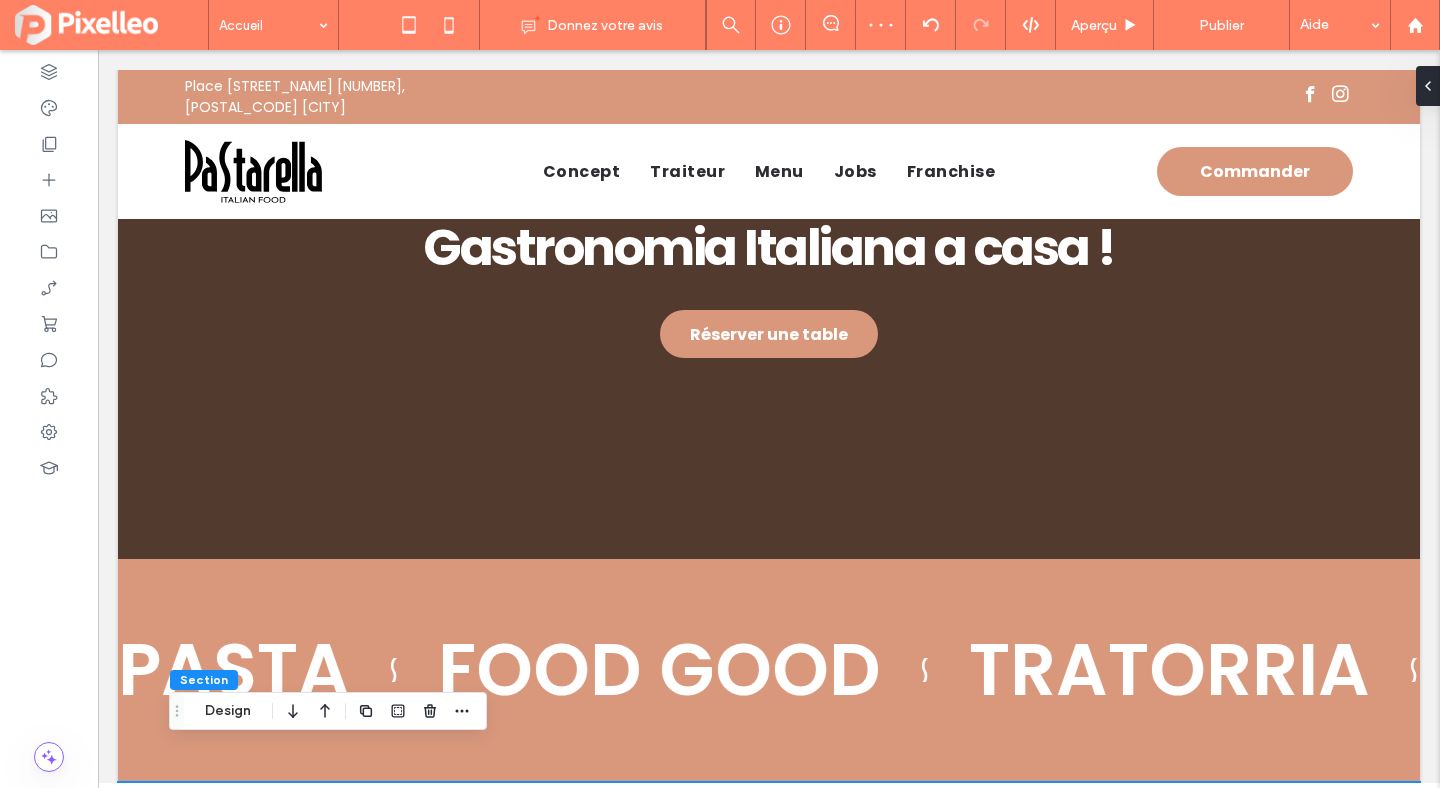 scroll, scrollTop: 0, scrollLeft: 0, axis: both 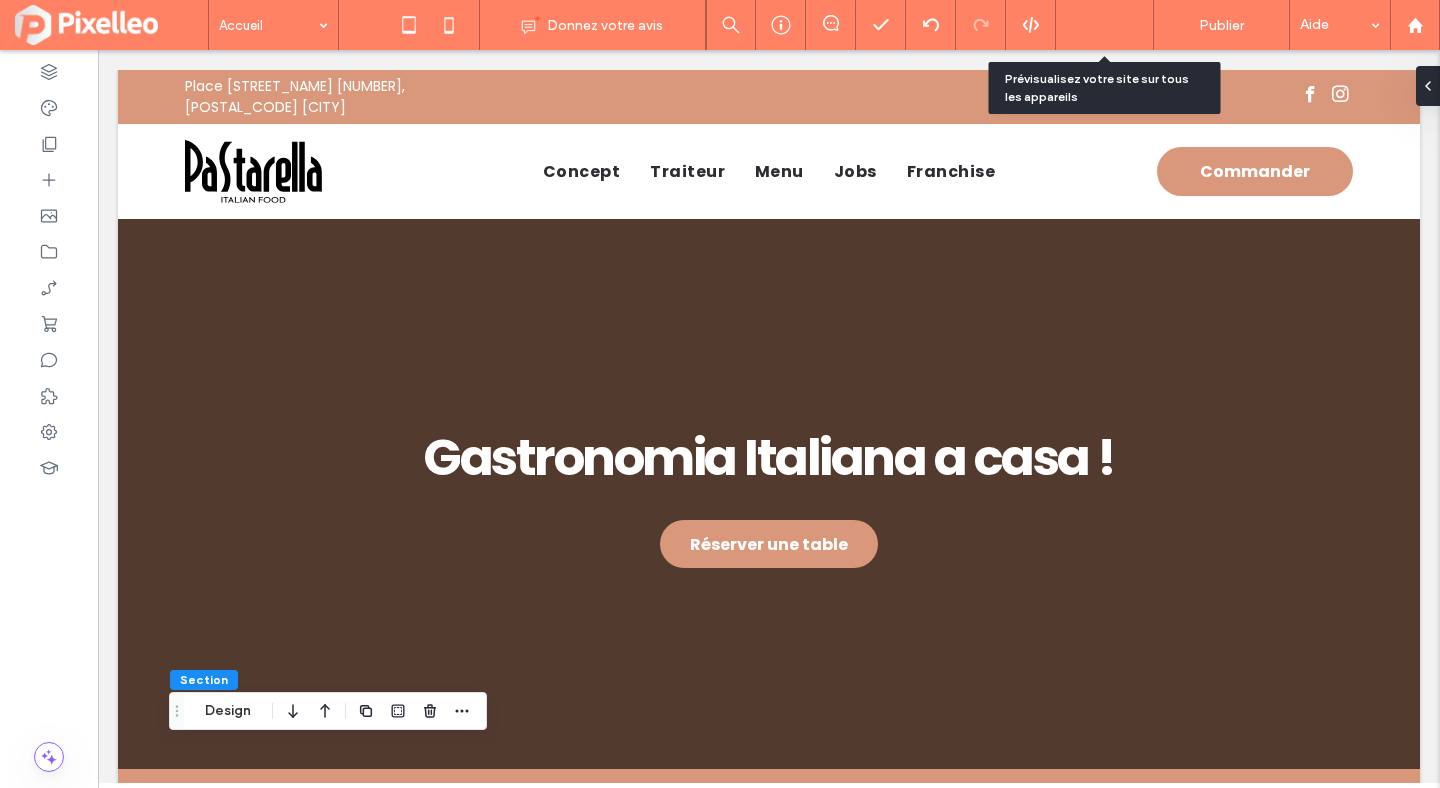 click on "Aperçu" at bounding box center [1105, 25] 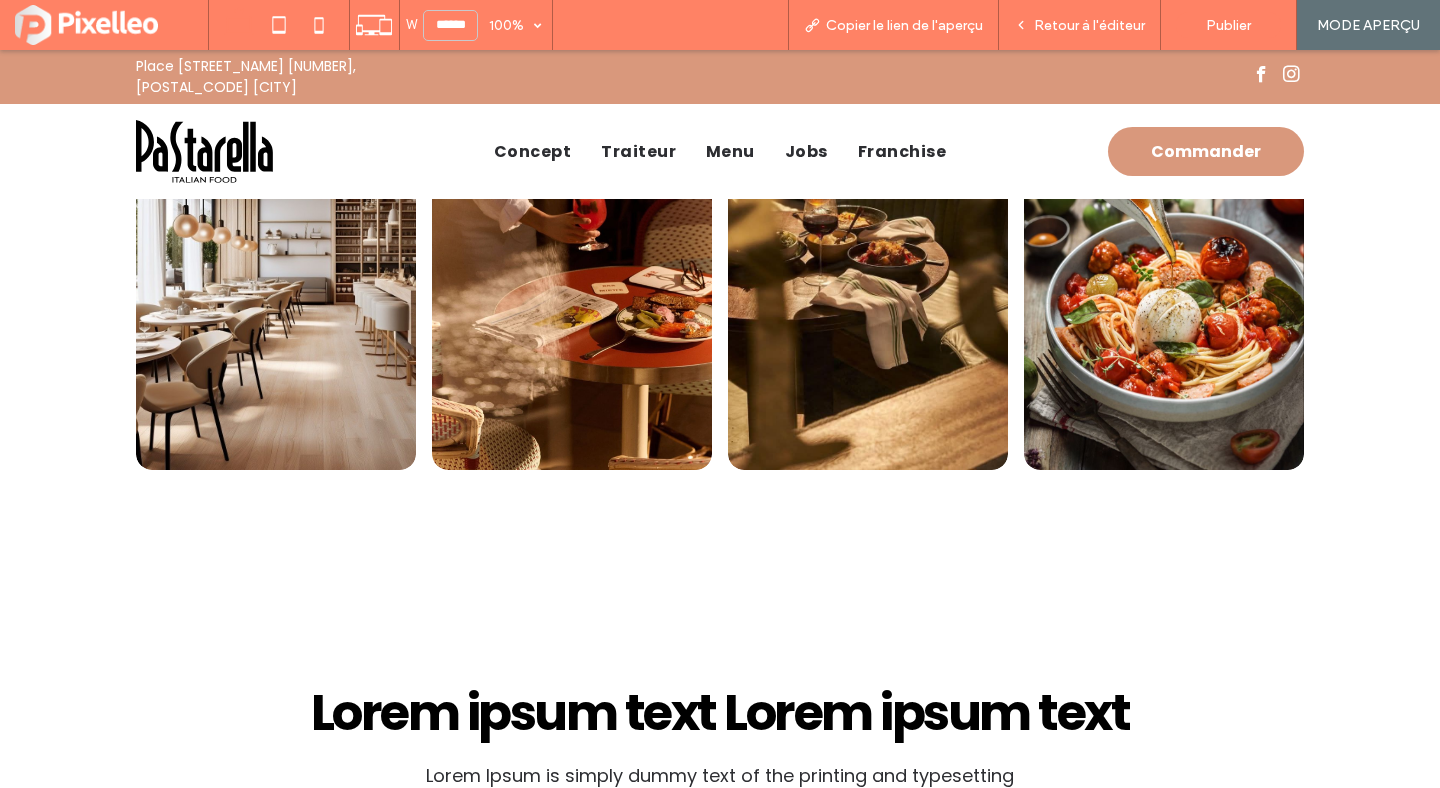 scroll, scrollTop: 3339, scrollLeft: 0, axis: vertical 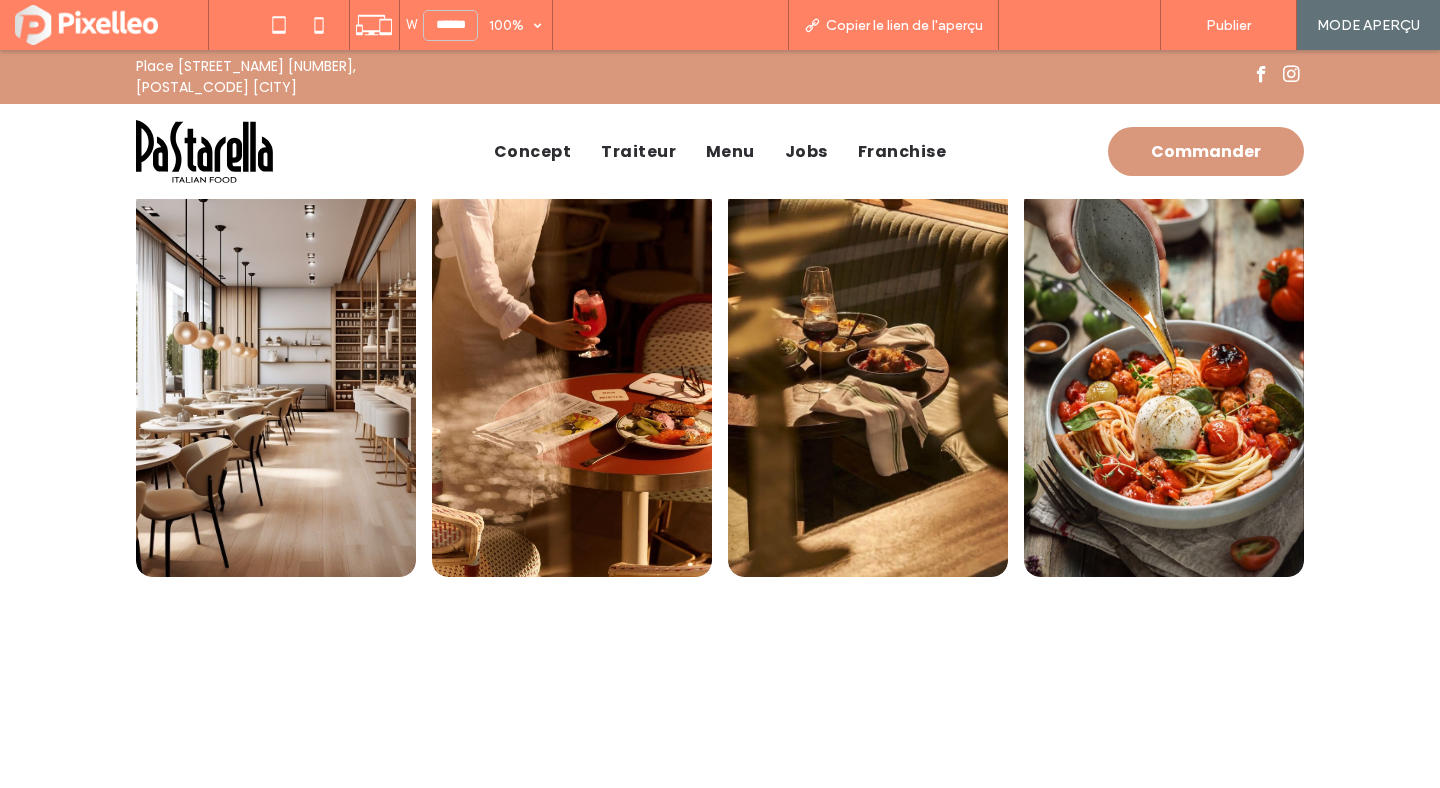 click on "Retour à l'éditeur" at bounding box center (1080, 25) 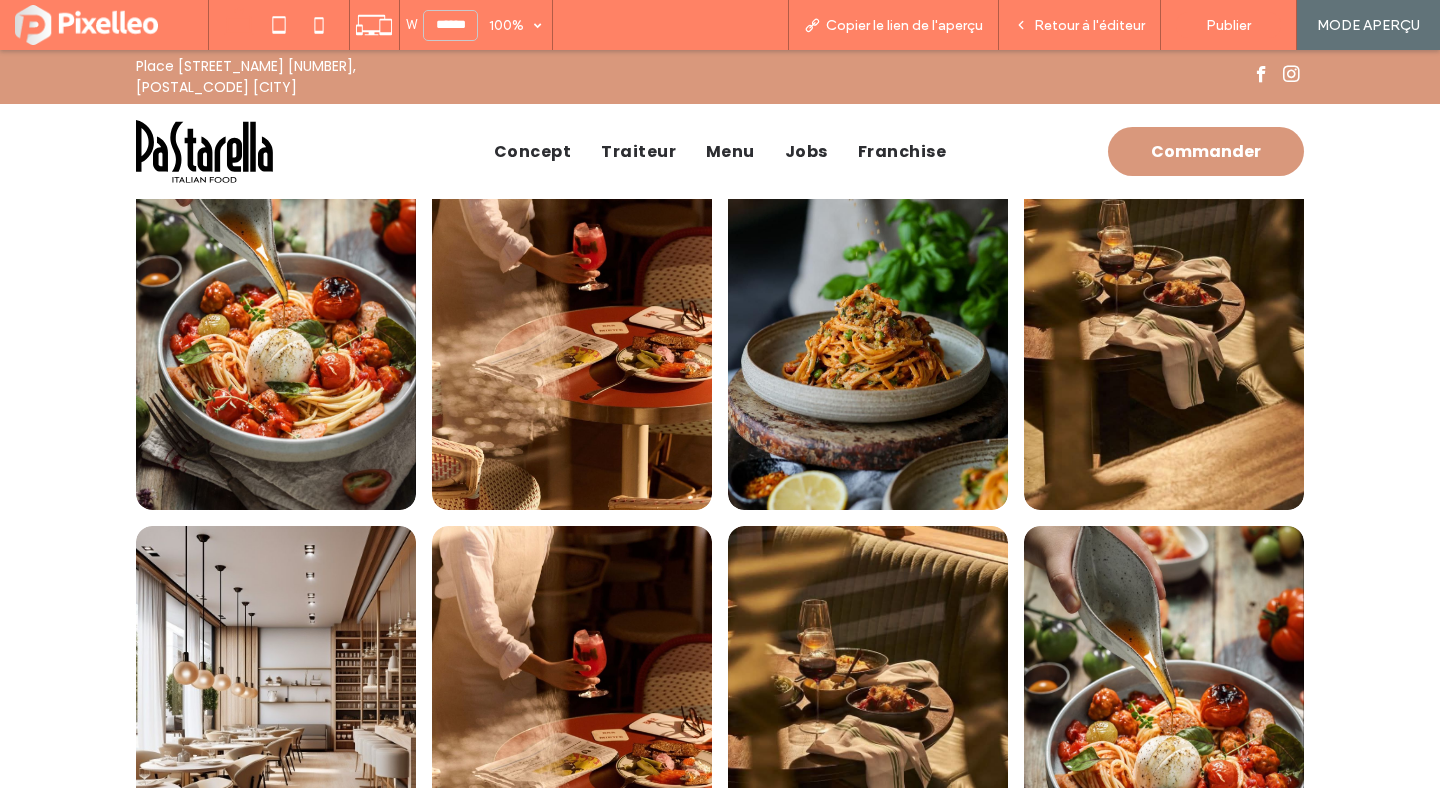 scroll, scrollTop: 2775, scrollLeft: 0, axis: vertical 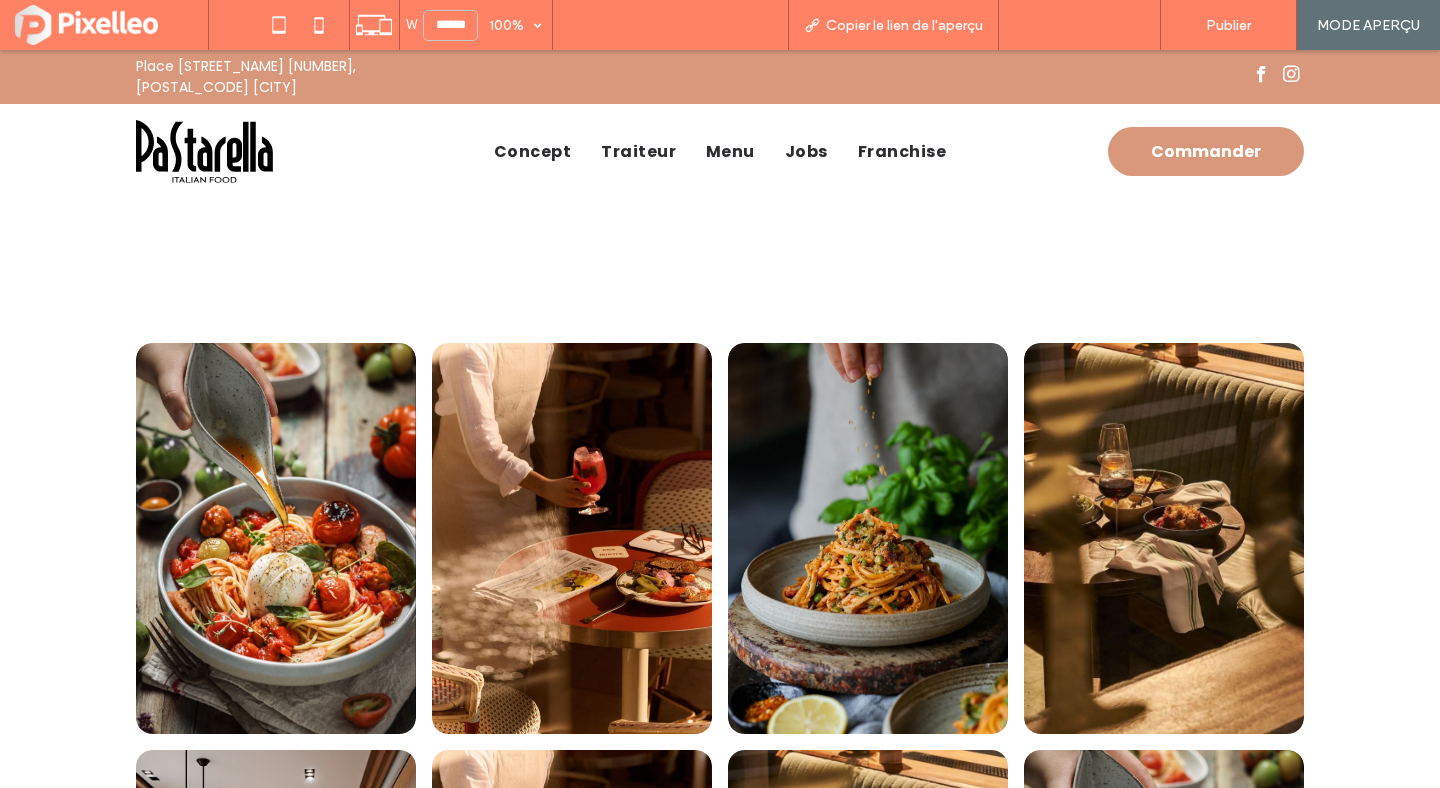 click on "Retour à l'éditeur" at bounding box center (1089, 25) 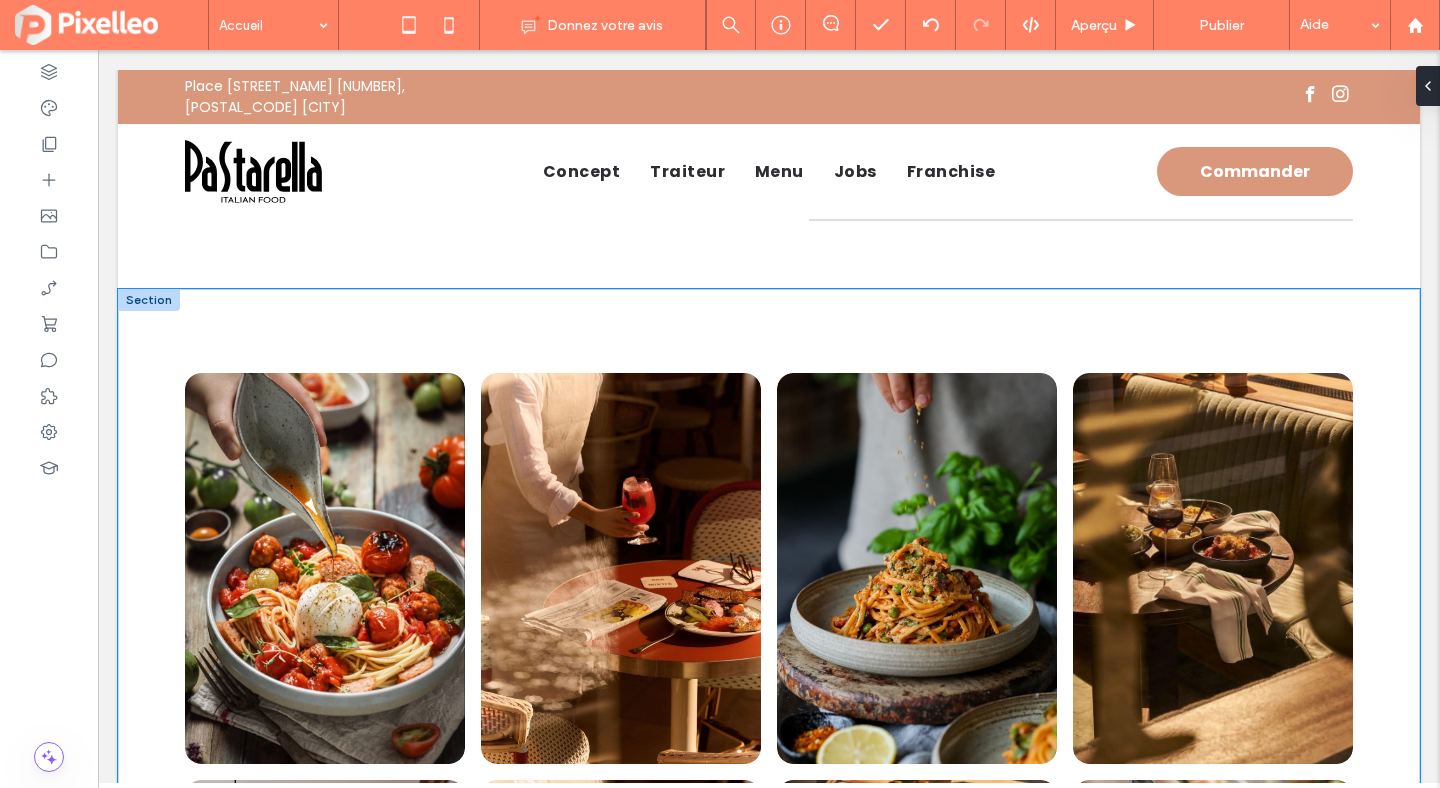 scroll, scrollTop: 2712, scrollLeft: 0, axis: vertical 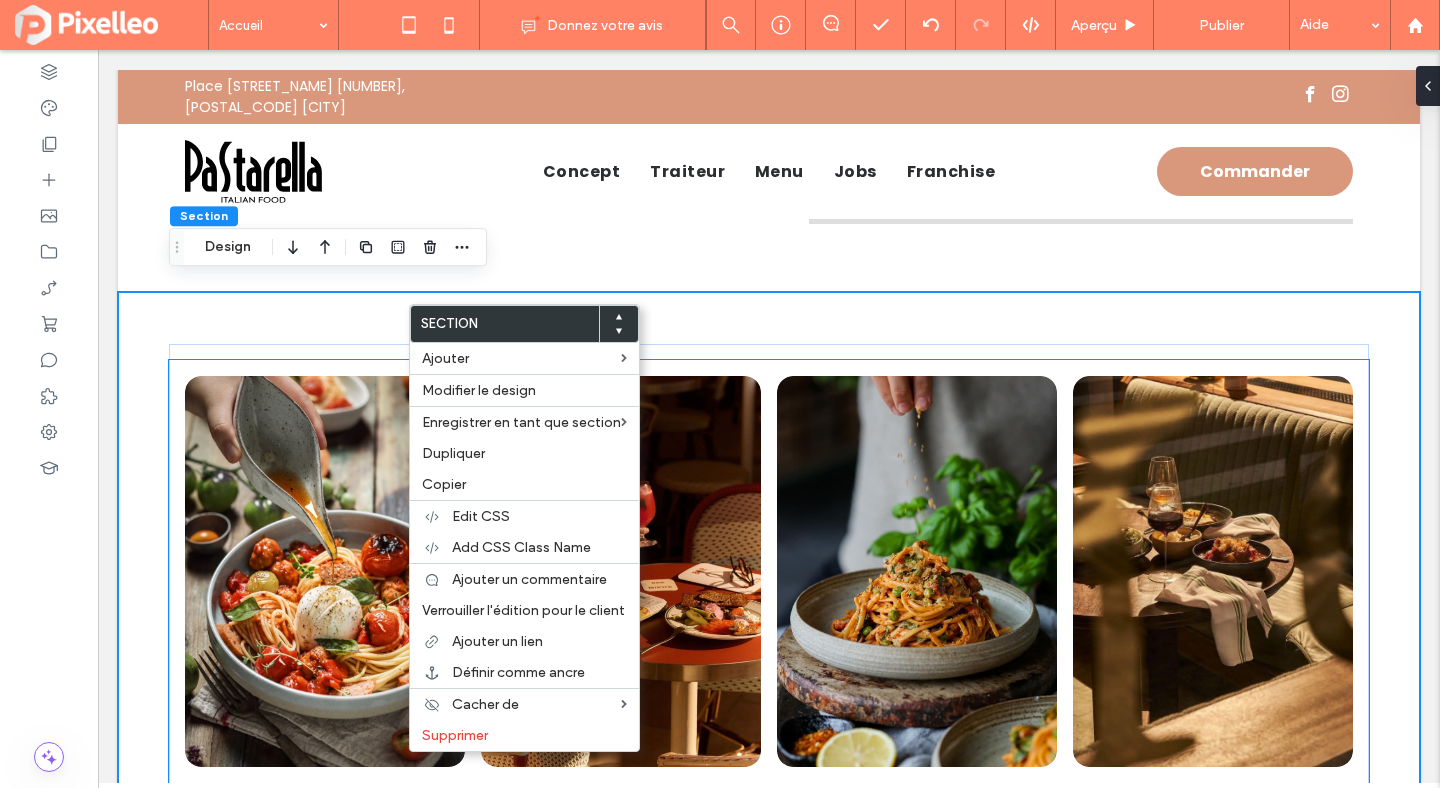 click on "Button
Button
Button
Button
Button
Button
Button
Button" at bounding box center (769, 775) 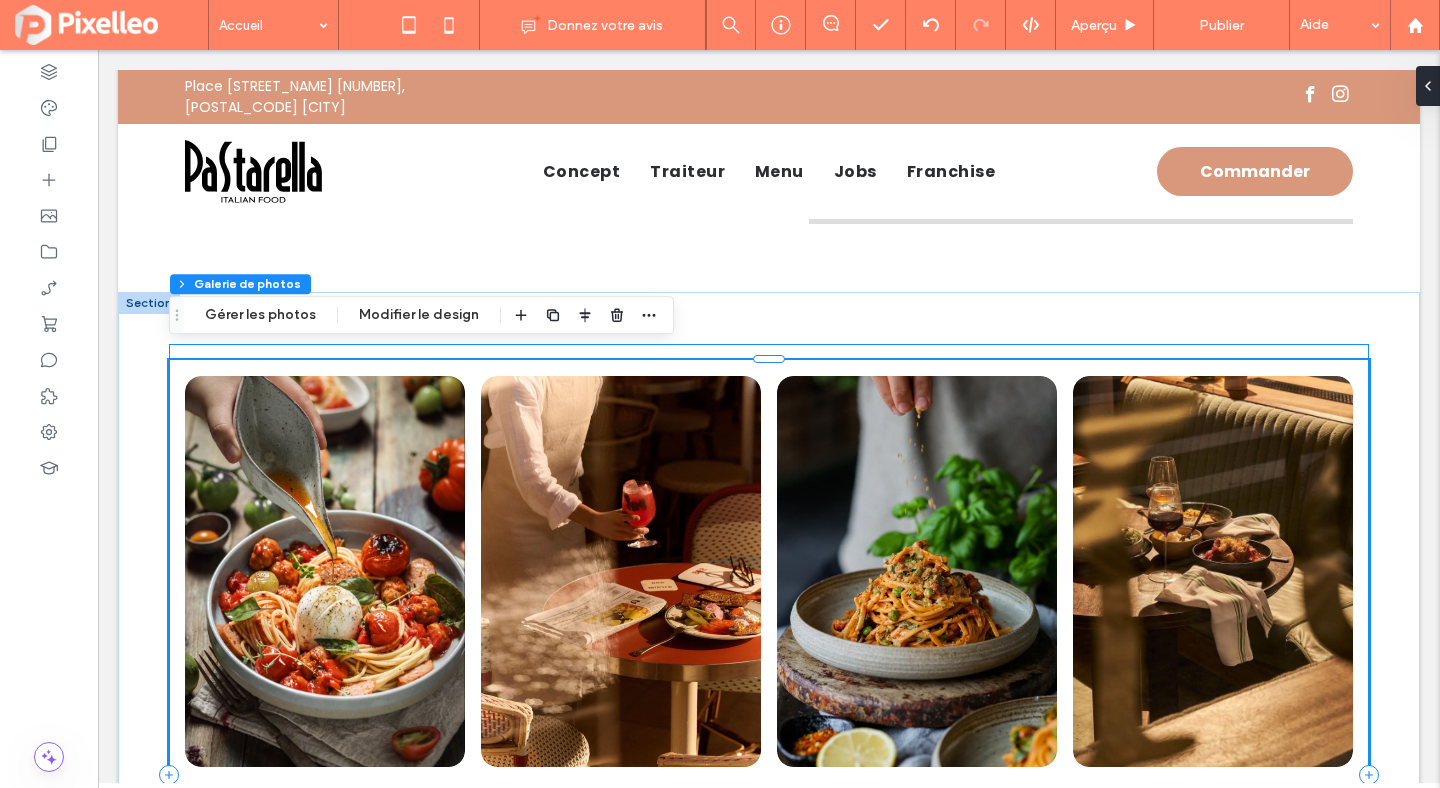 click on "Button
Button
Button
Button
Button
Button
Button
Button
Afficher davantage" at bounding box center [769, 775] 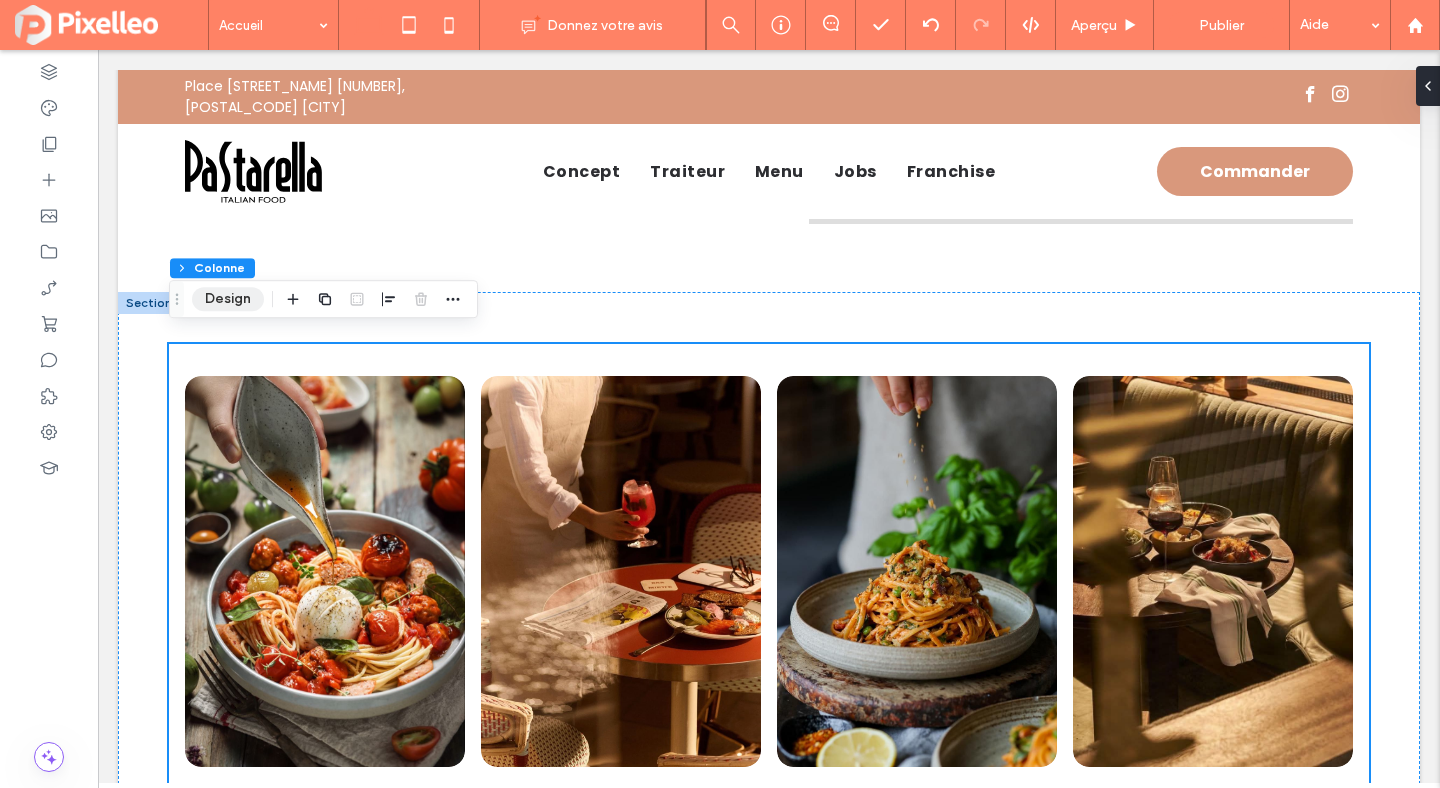 click on "Design" at bounding box center [228, 299] 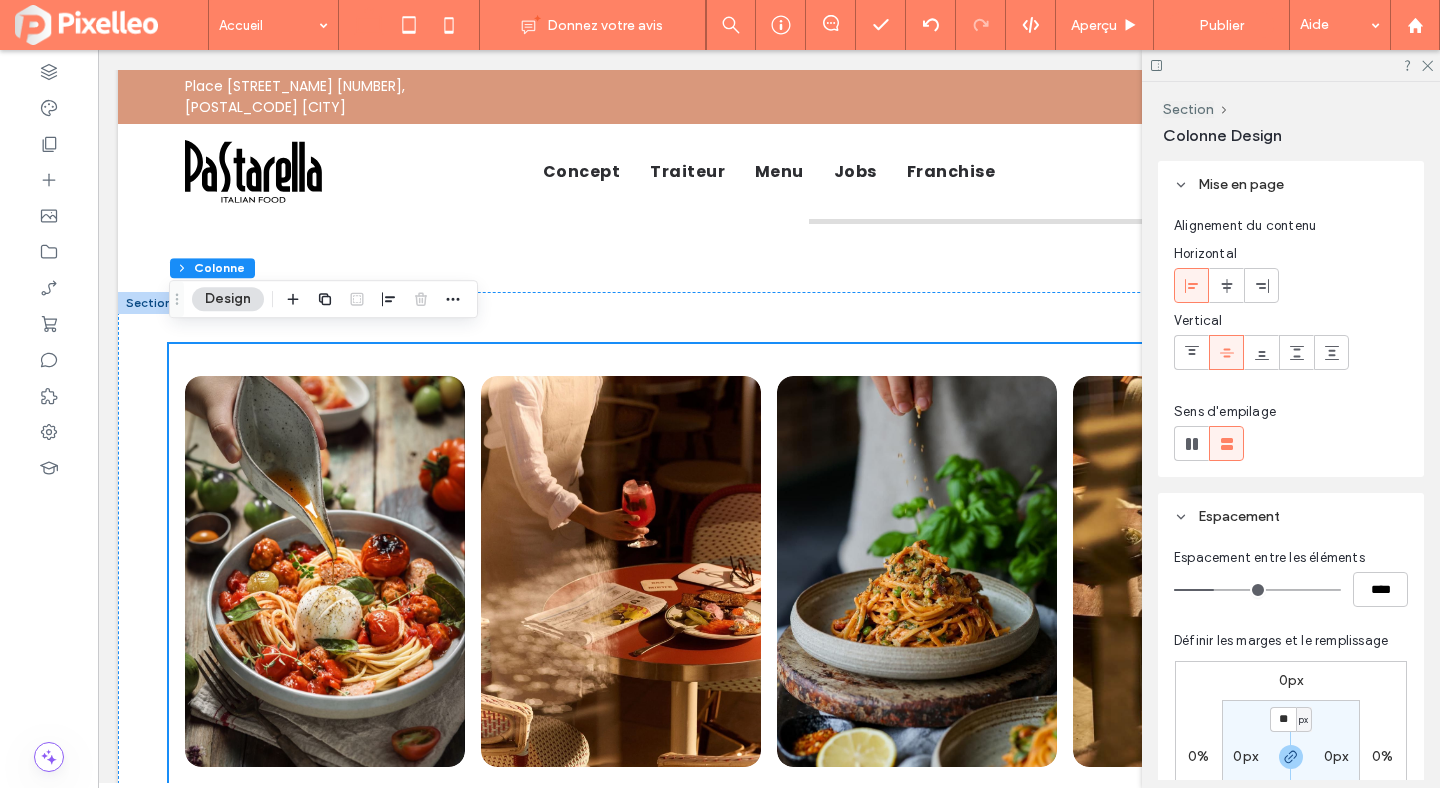 click 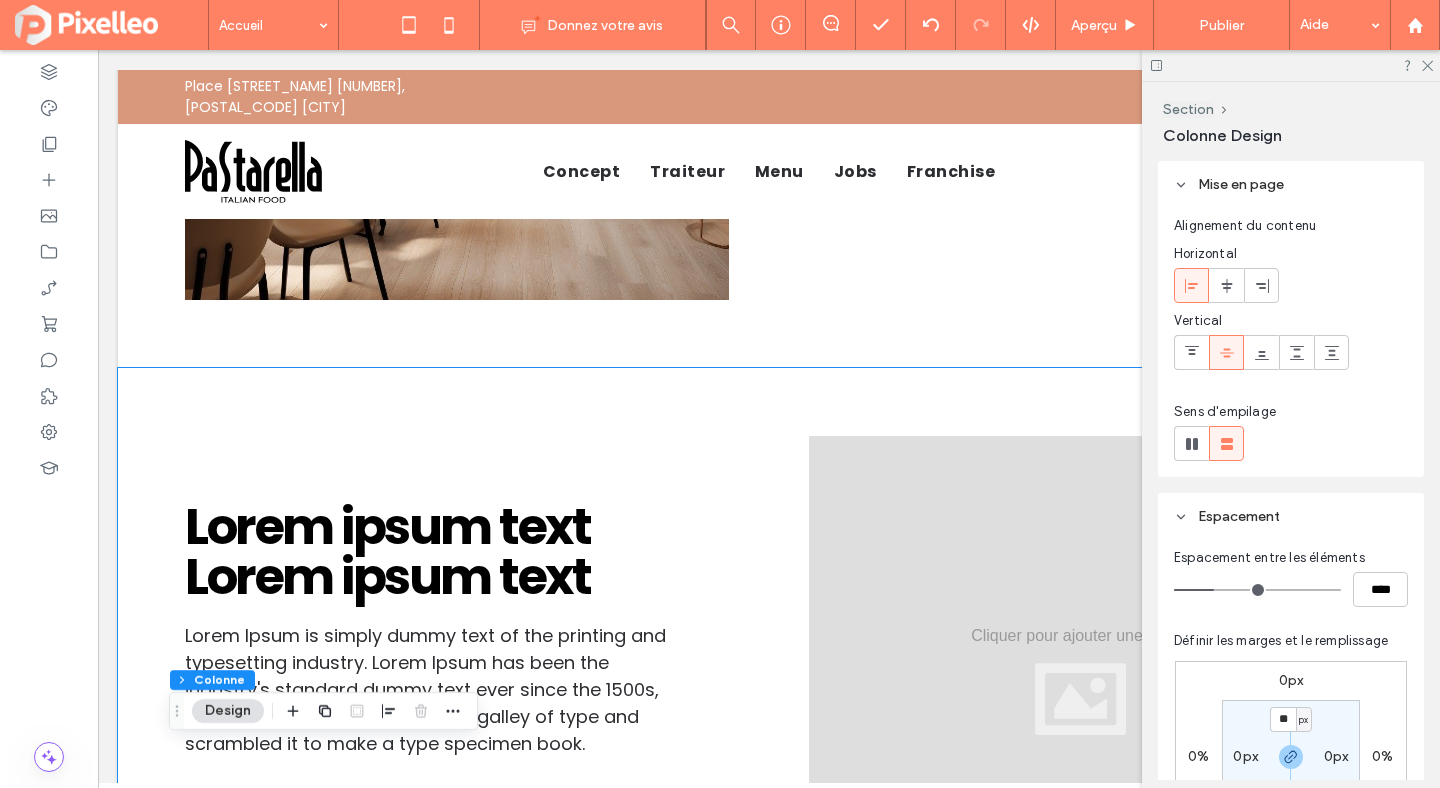 scroll, scrollTop: 1990, scrollLeft: 0, axis: vertical 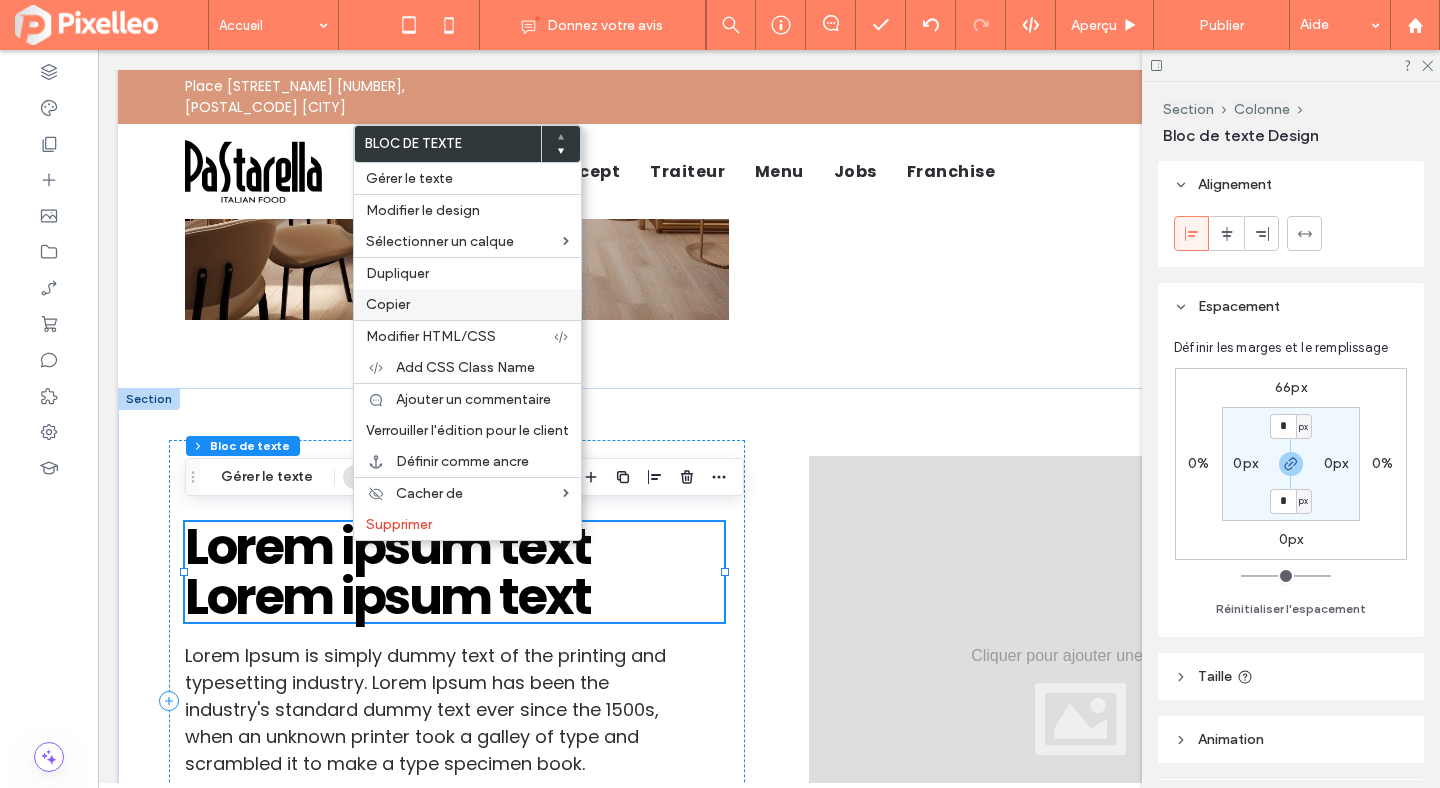 click on "Copier" at bounding box center [467, 304] 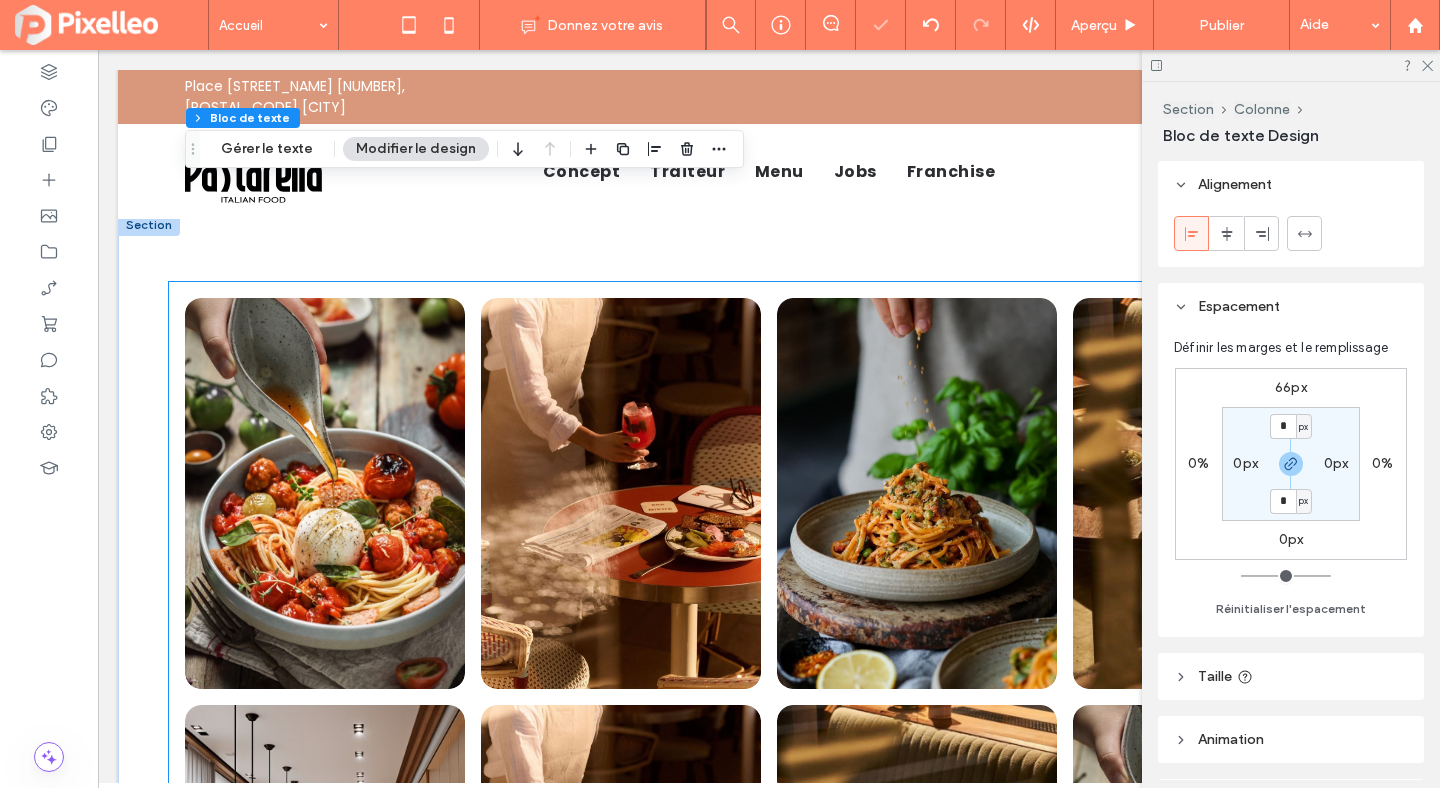 scroll, scrollTop: 2647, scrollLeft: 0, axis: vertical 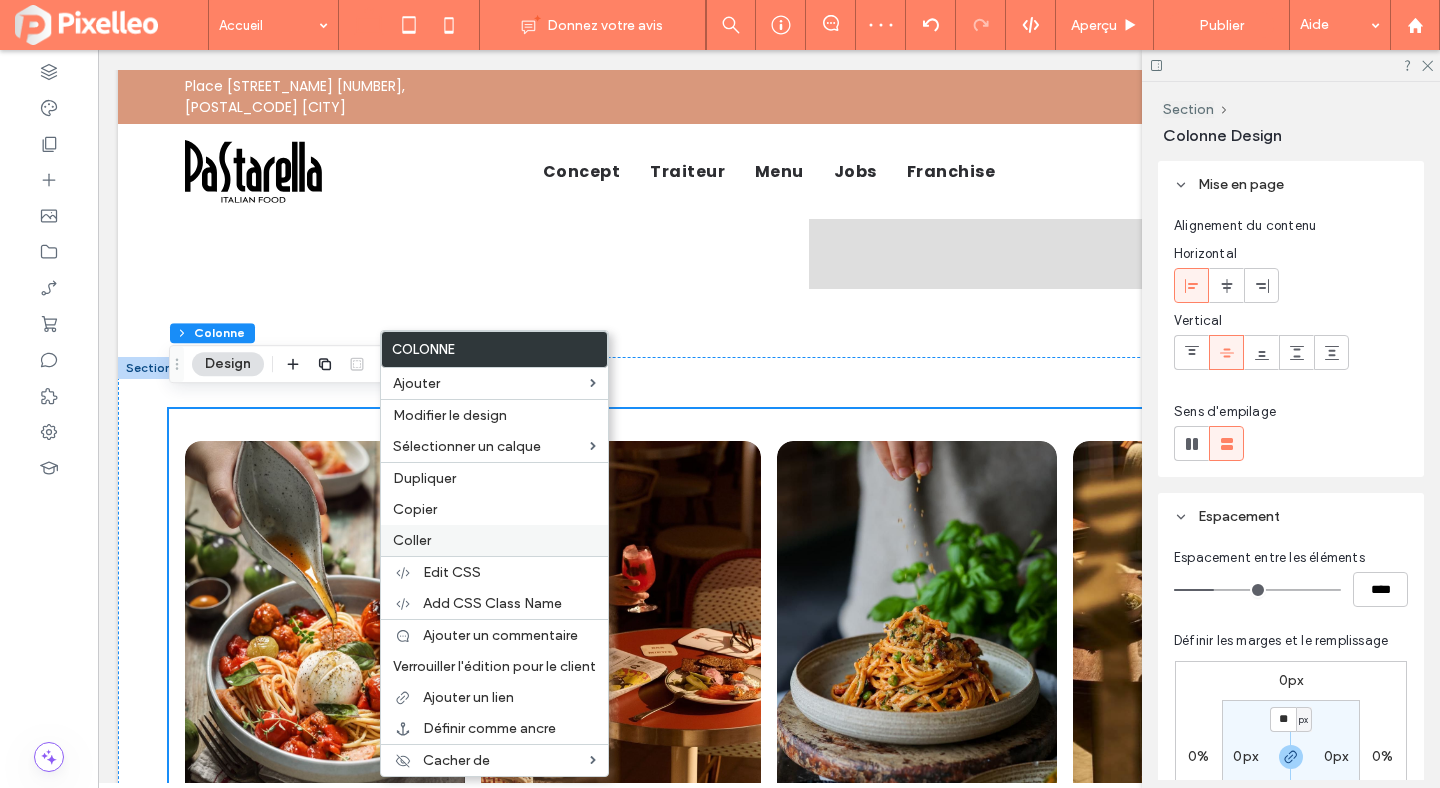 click on "Coller" at bounding box center [412, 540] 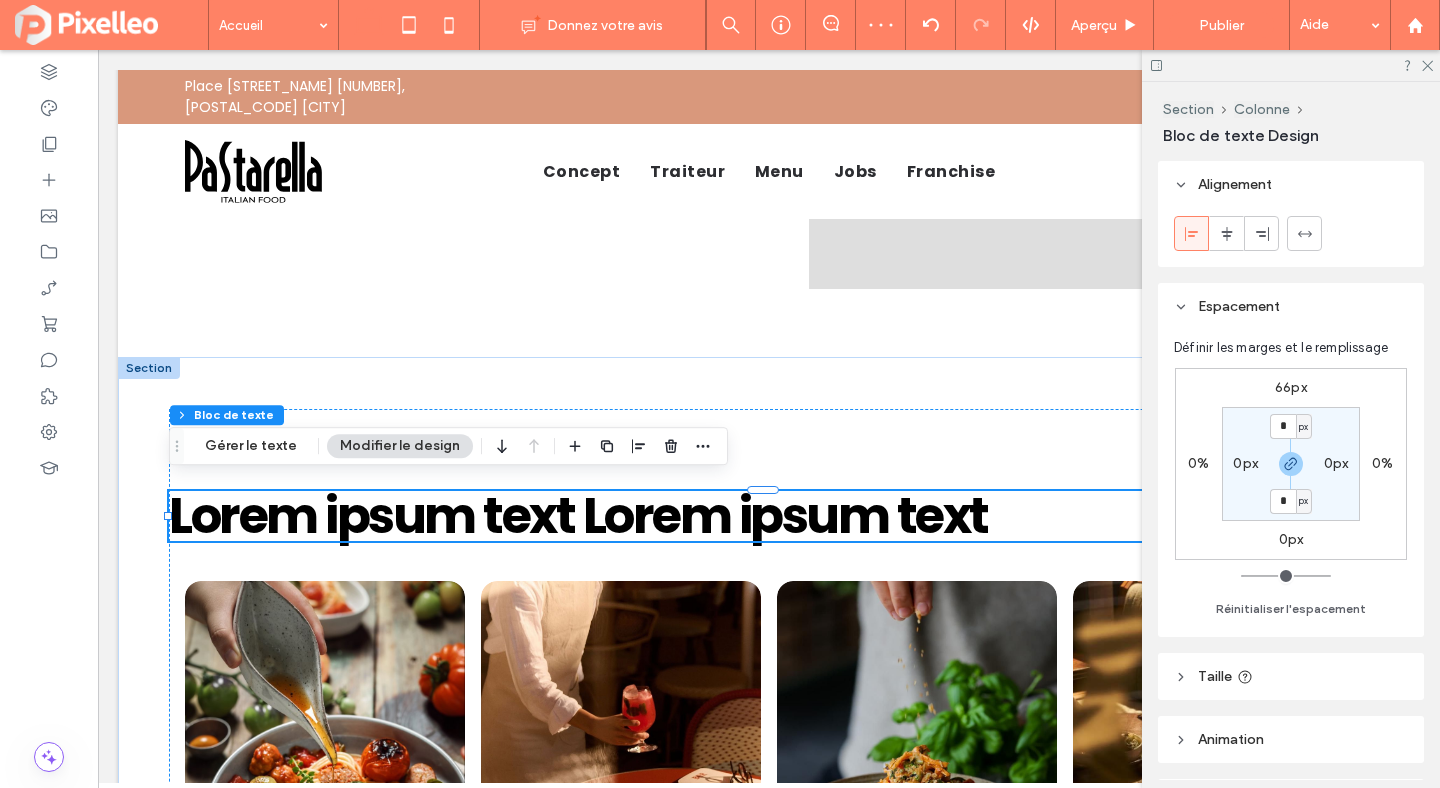 click on "Lorem ipsum text" at bounding box center [371, 515] 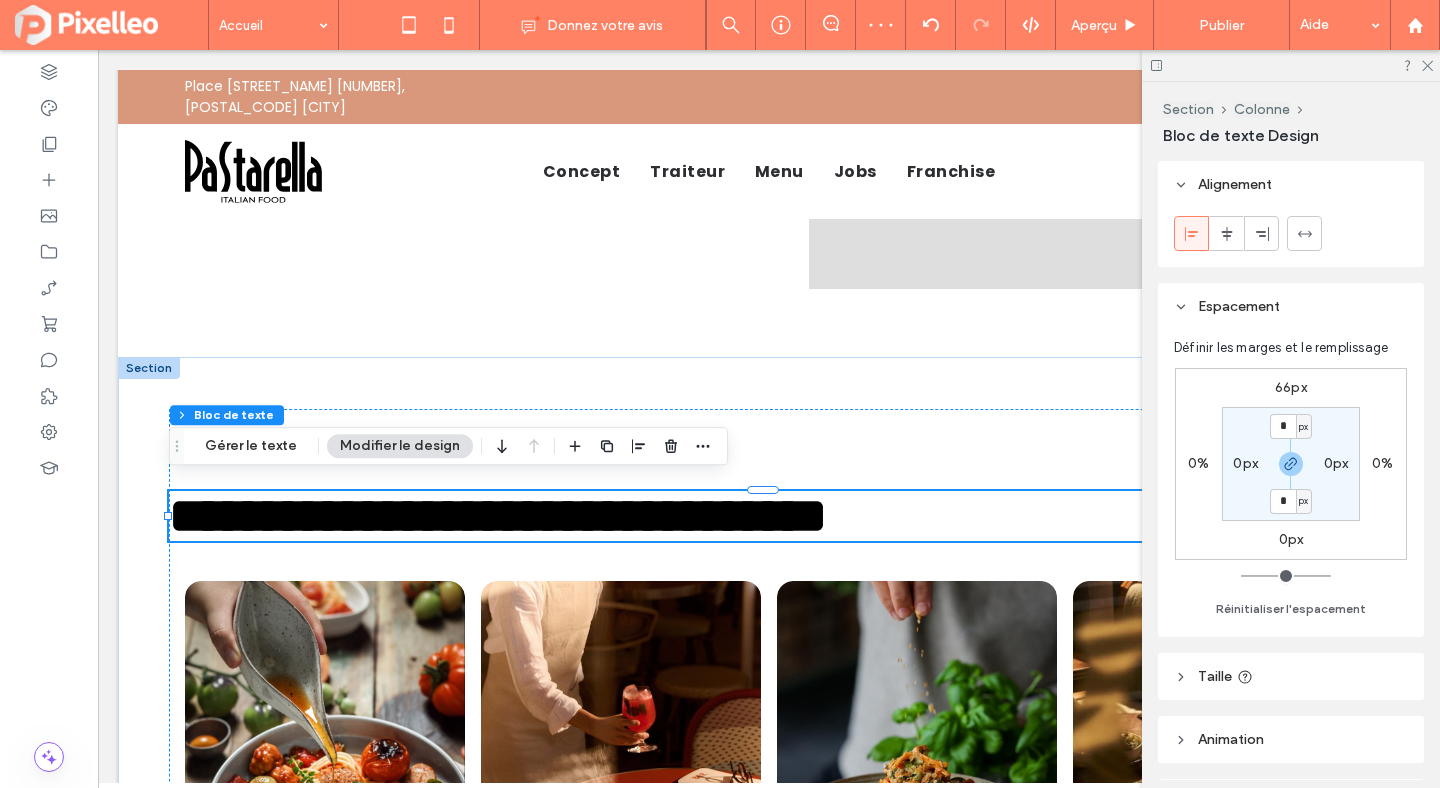 click on "**********" at bounding box center [498, 515] 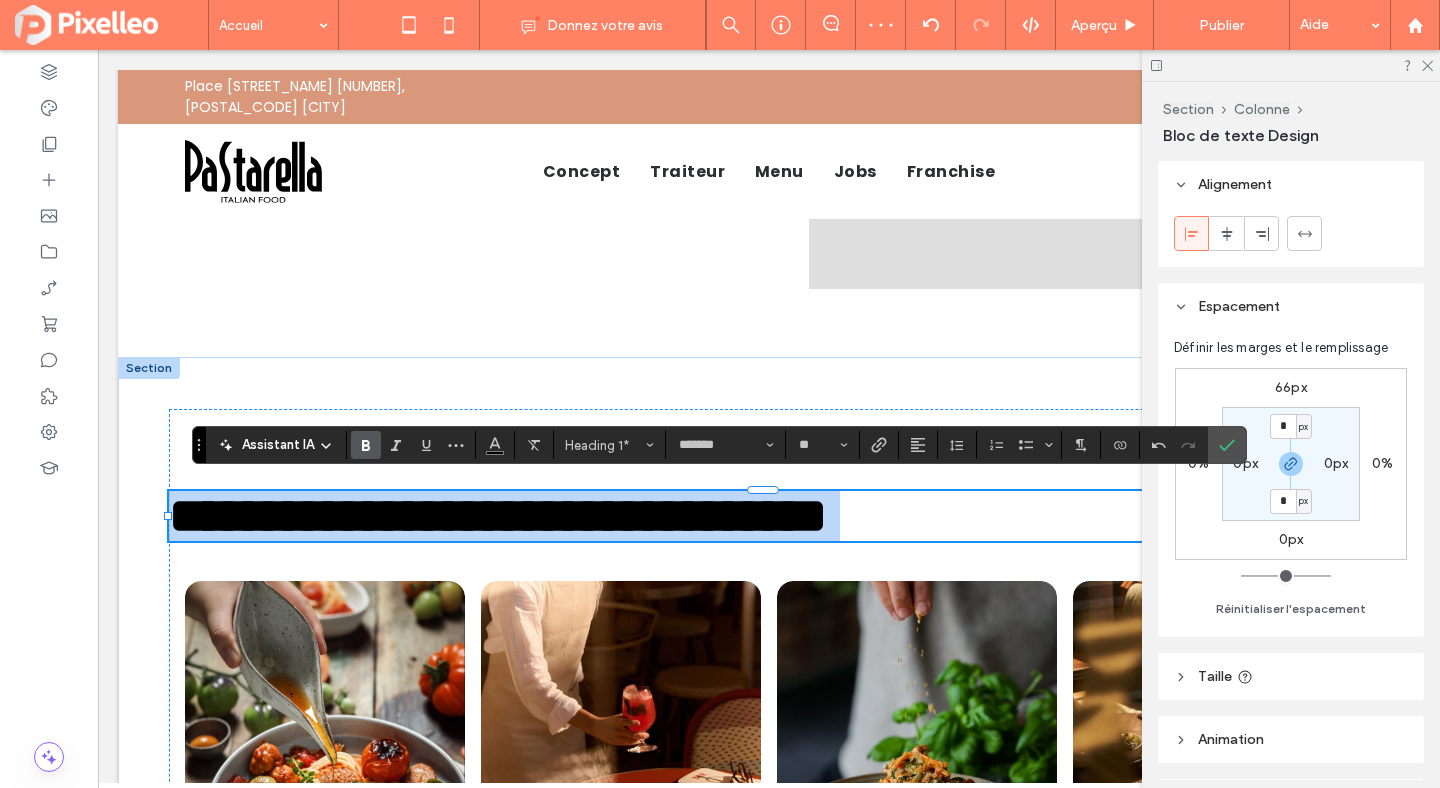 click on "**********" at bounding box center [498, 515] 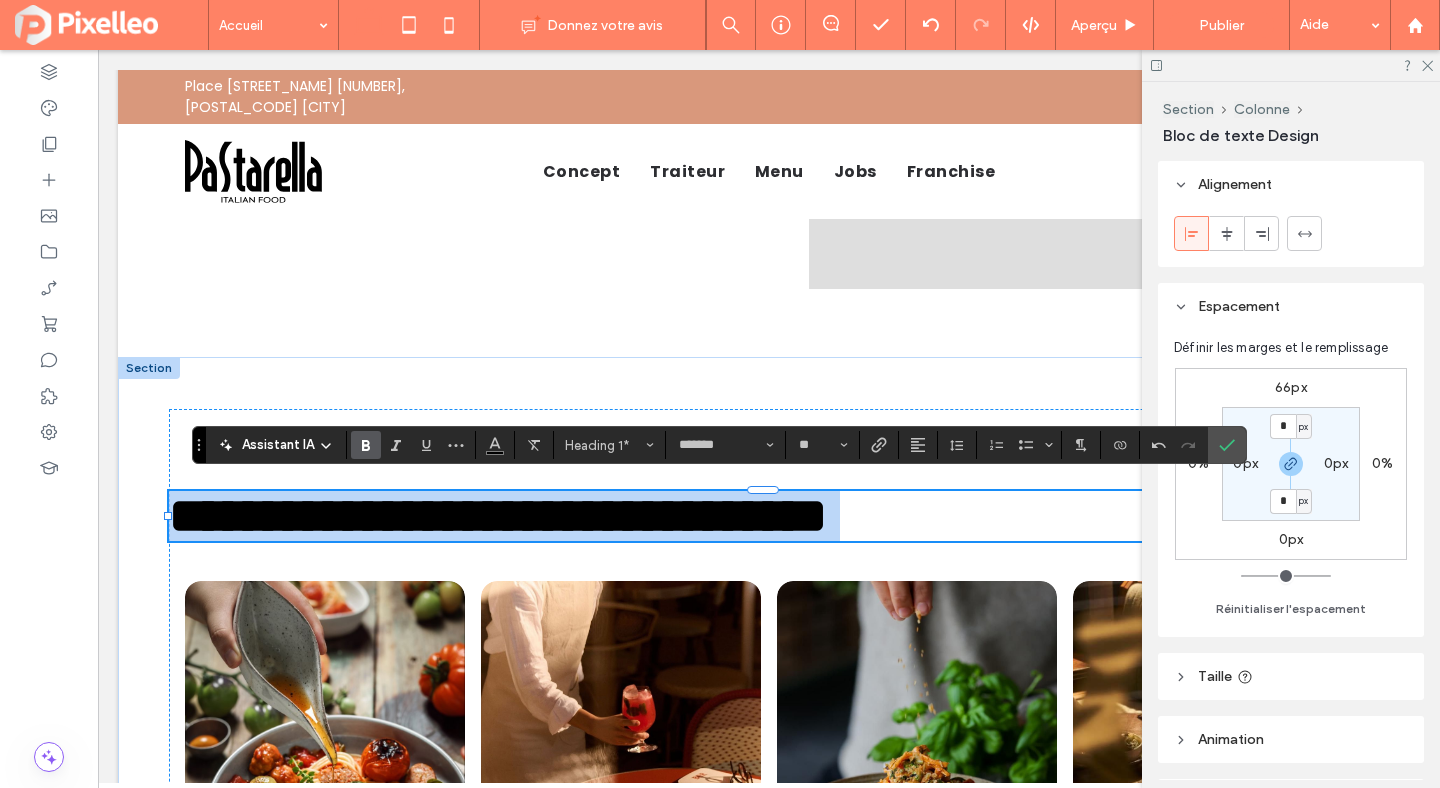 type 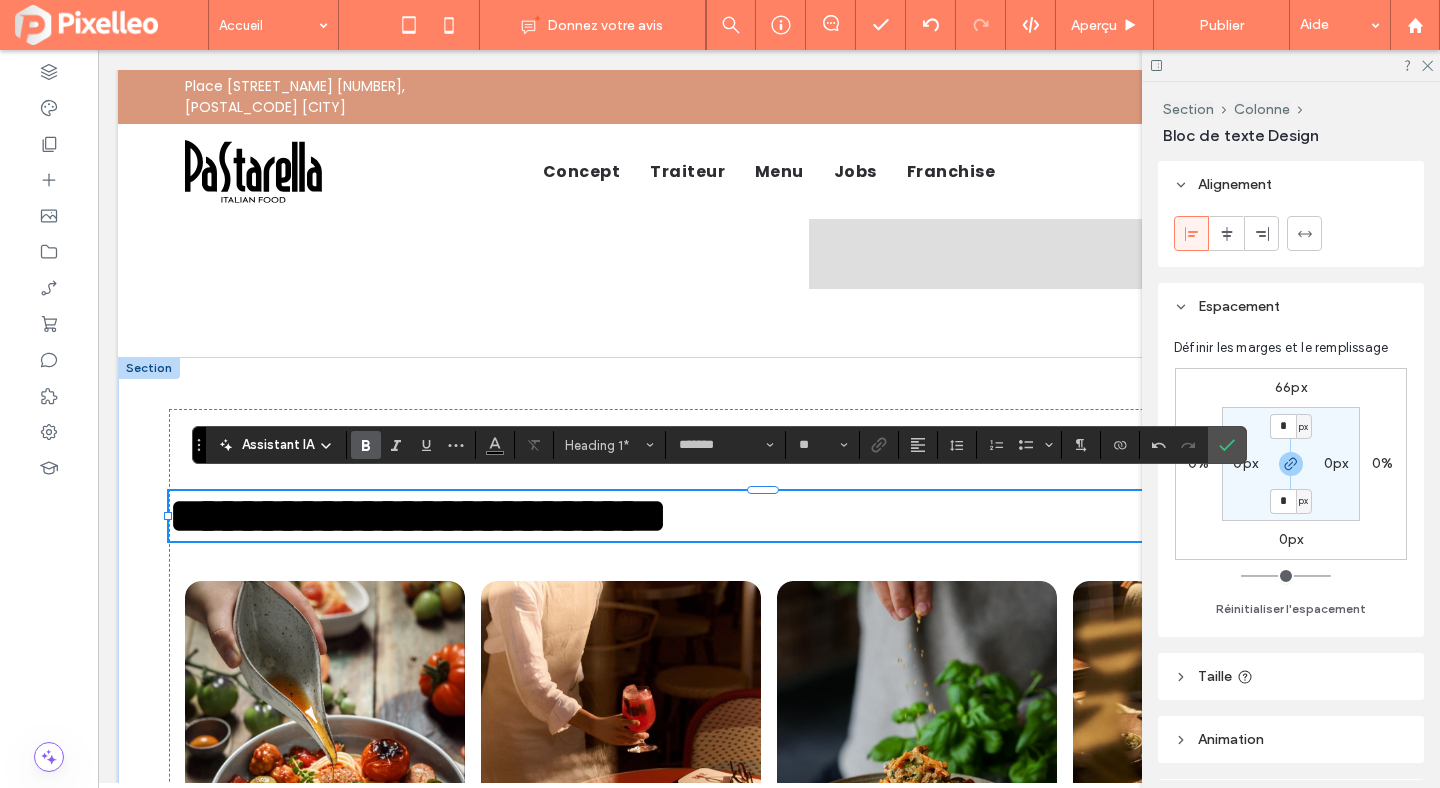 click on "**********" at bounding box center [418, 515] 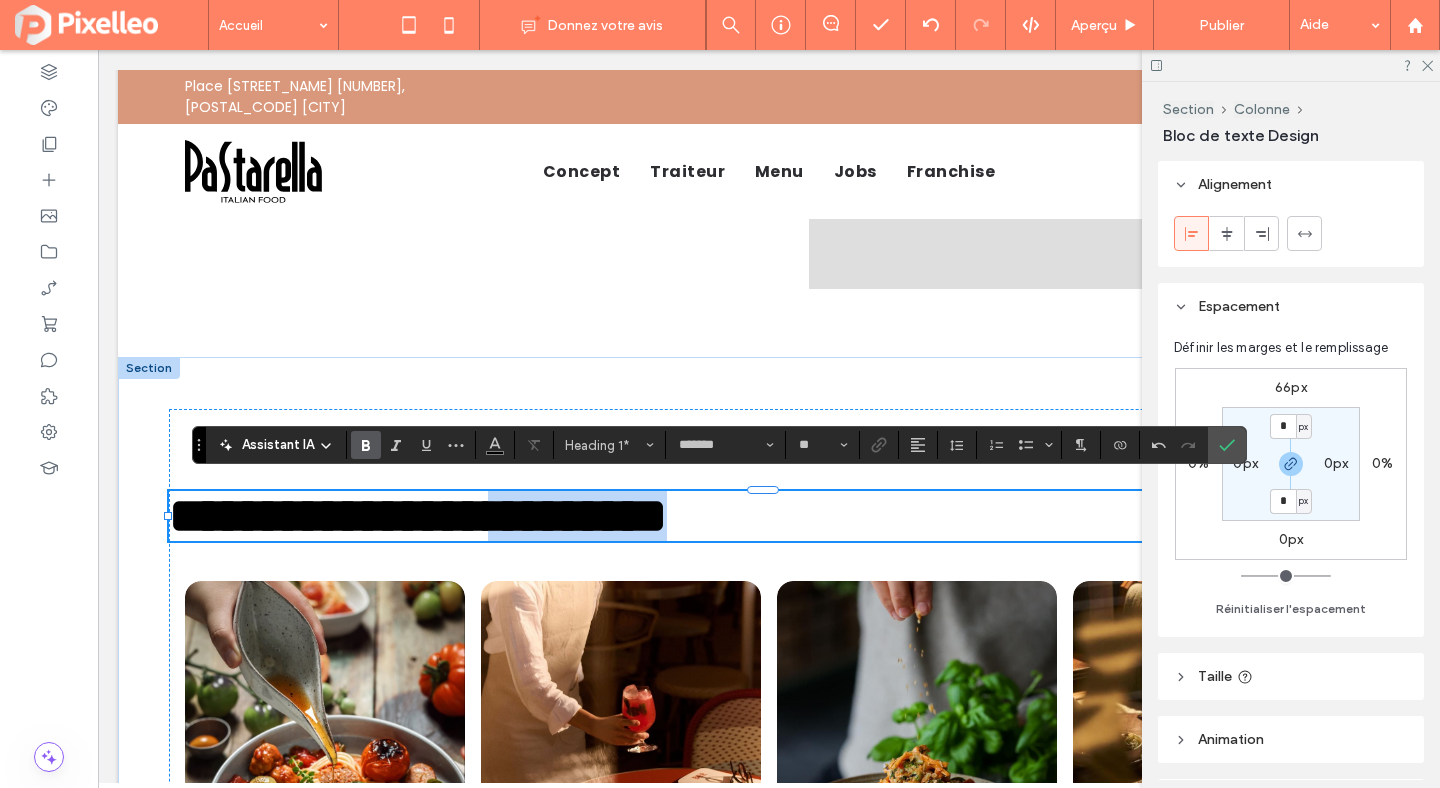 click on "**********" at bounding box center (418, 515) 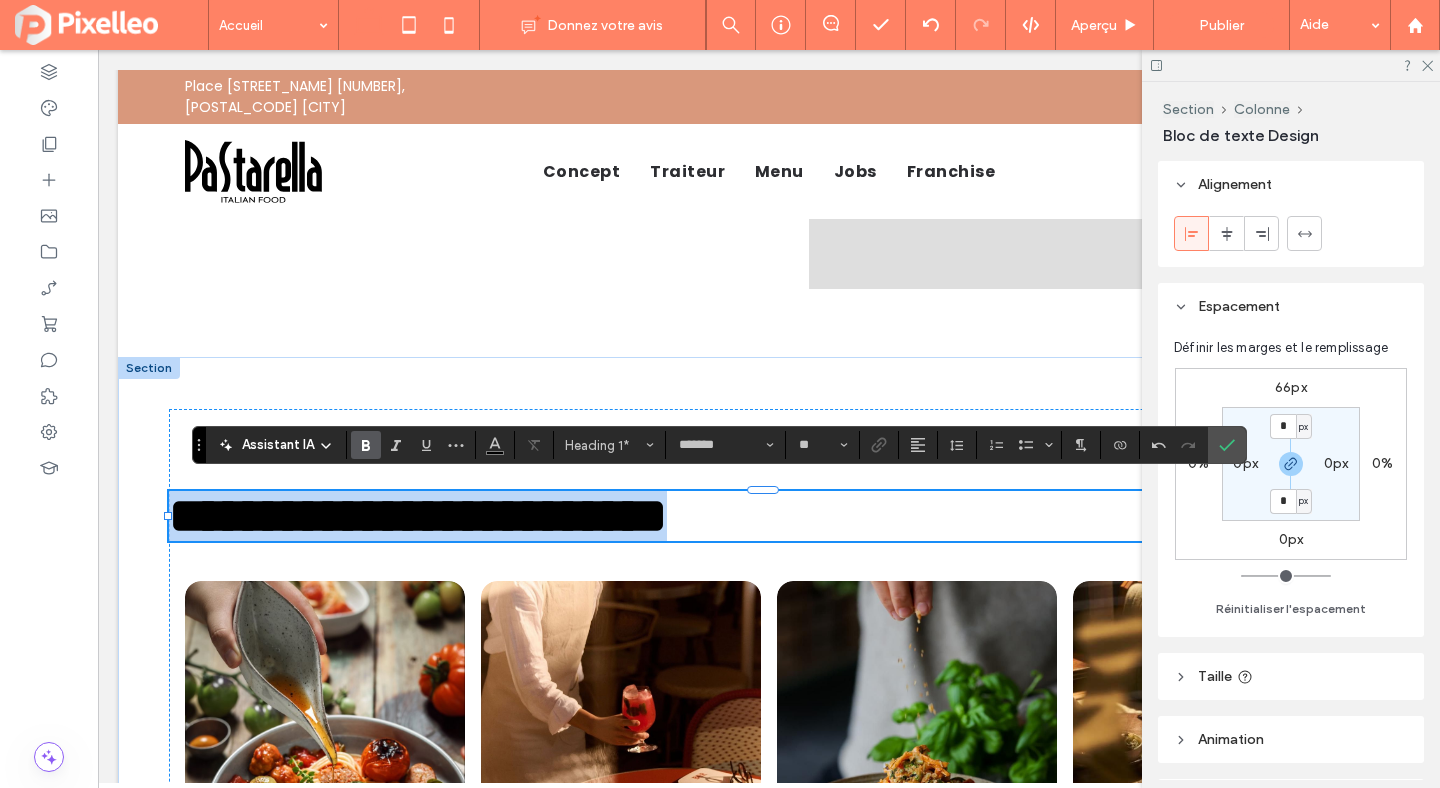 click on "**********" at bounding box center [418, 515] 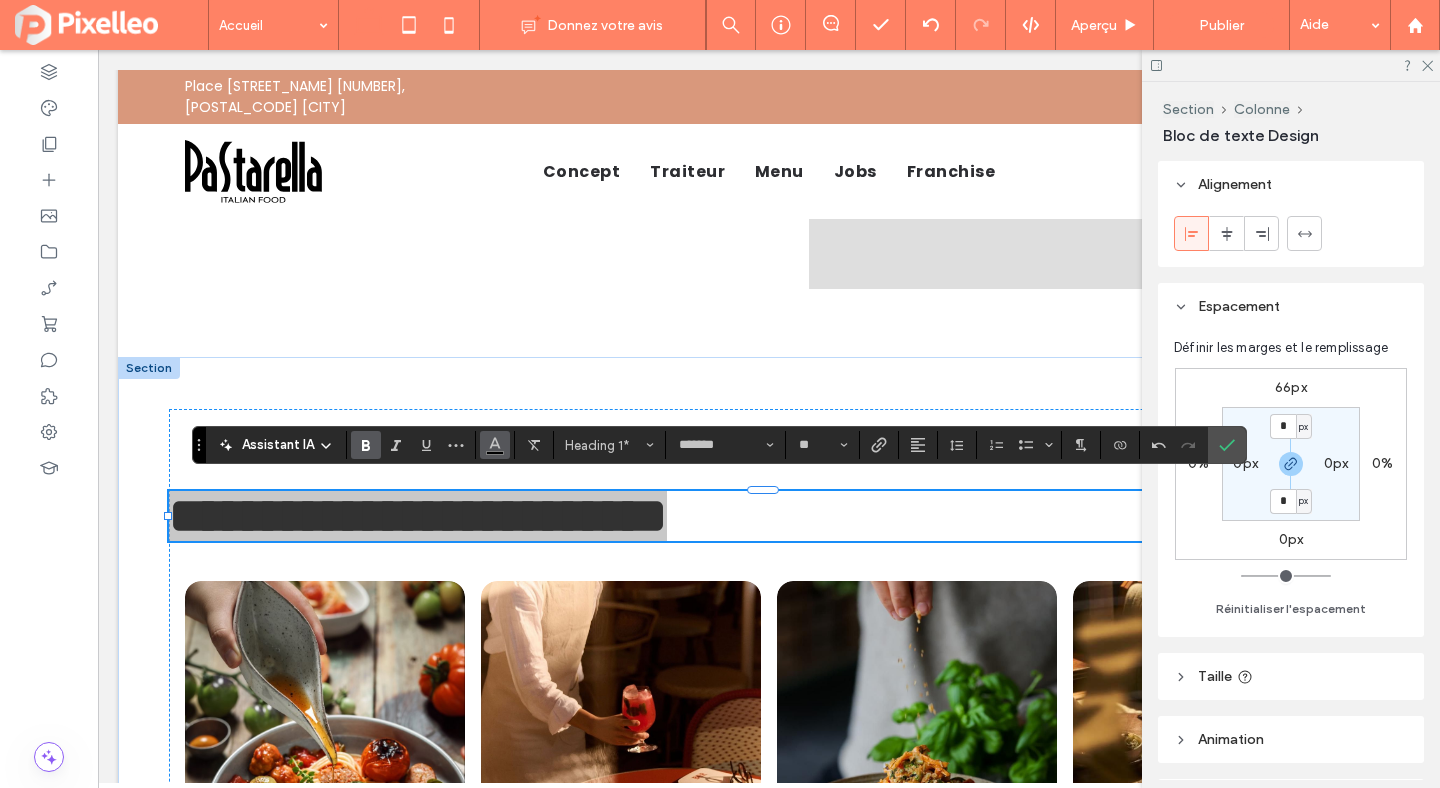 click 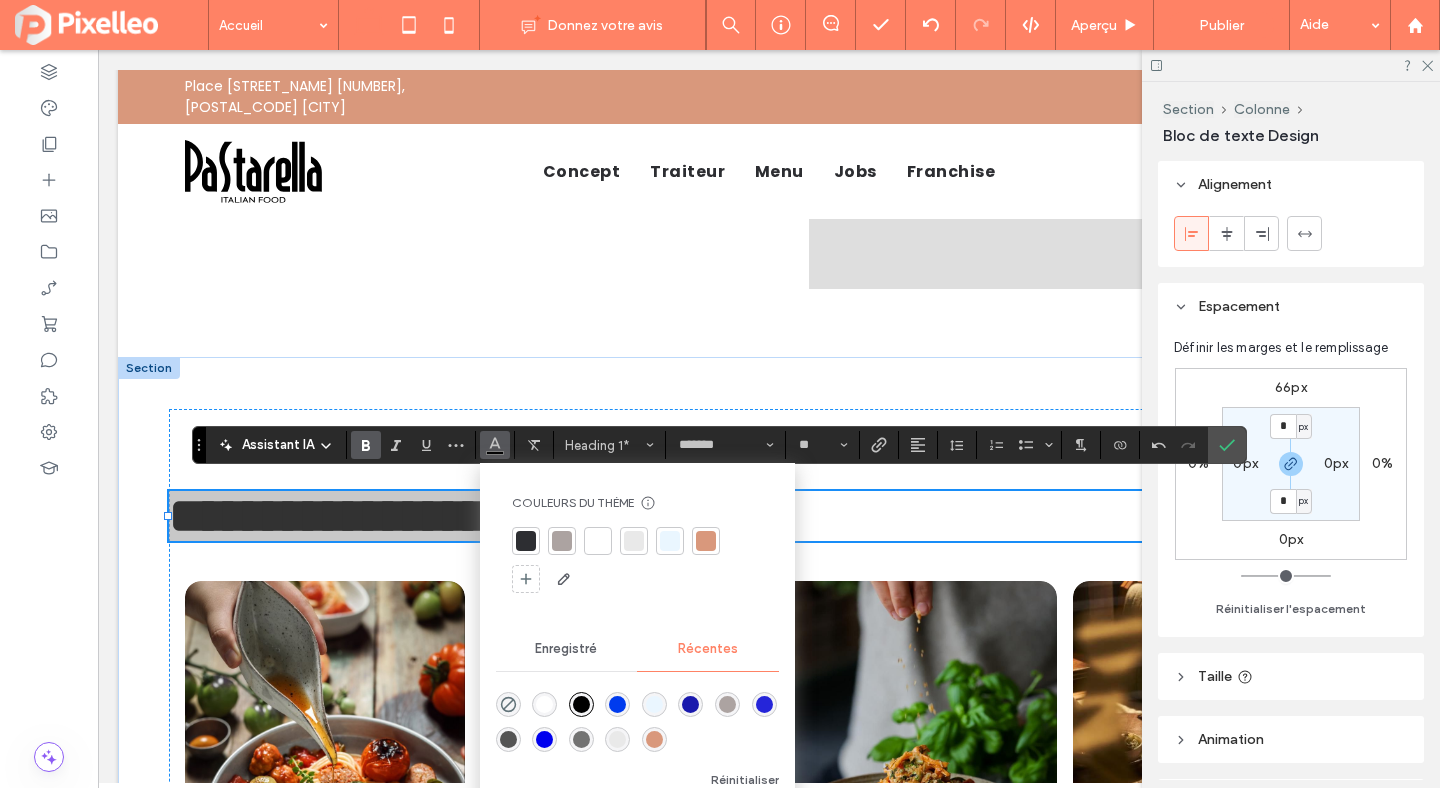 click at bounding box center (706, 541) 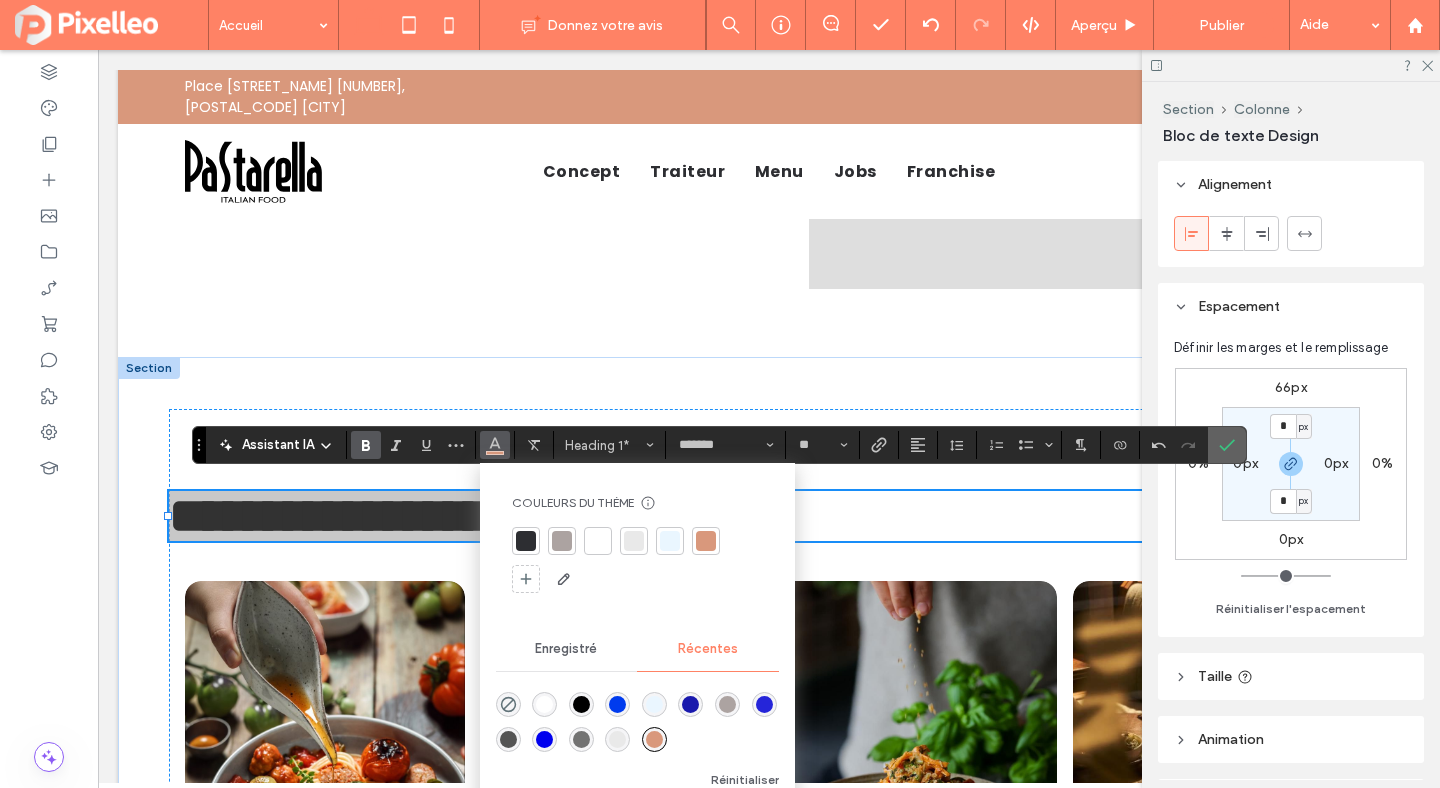 click 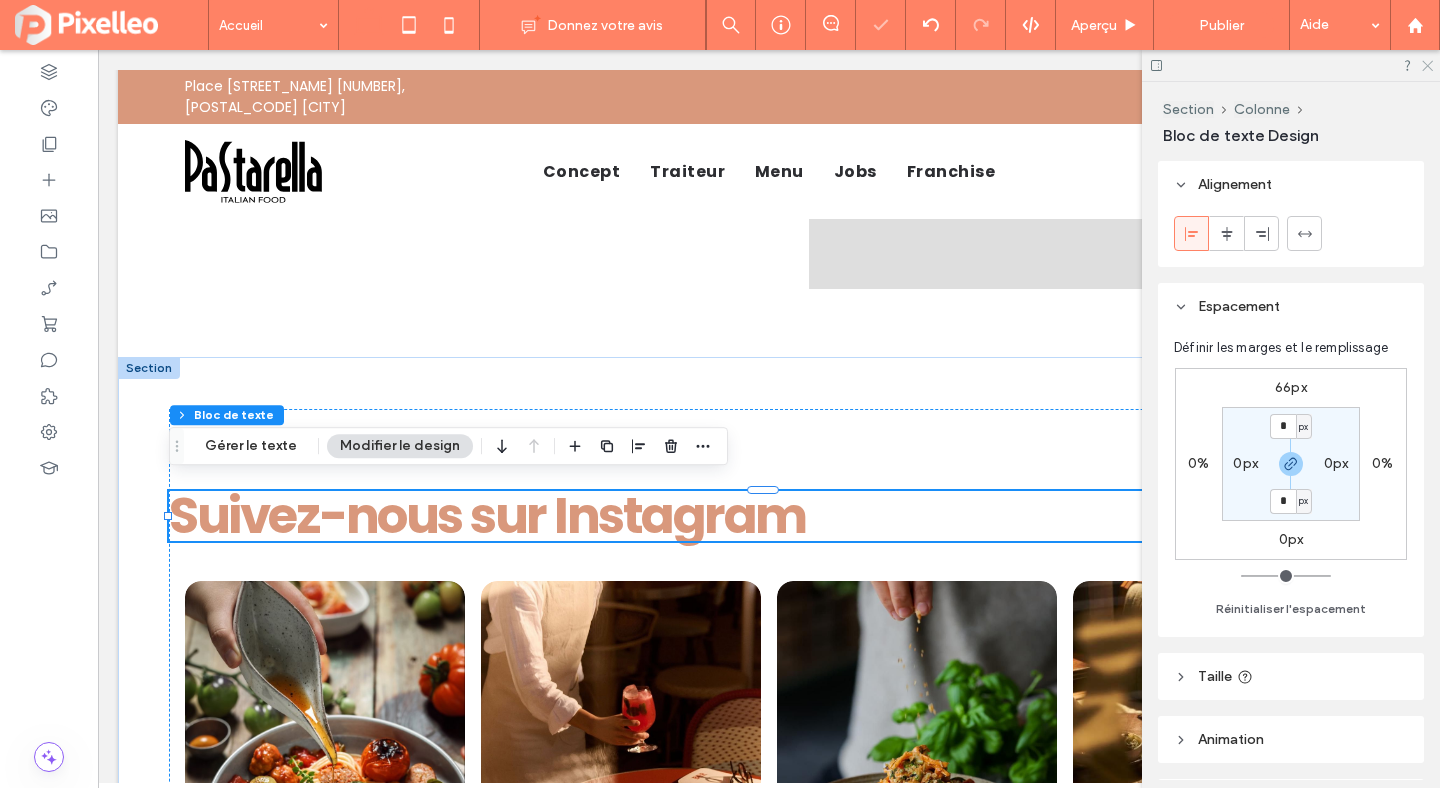 click 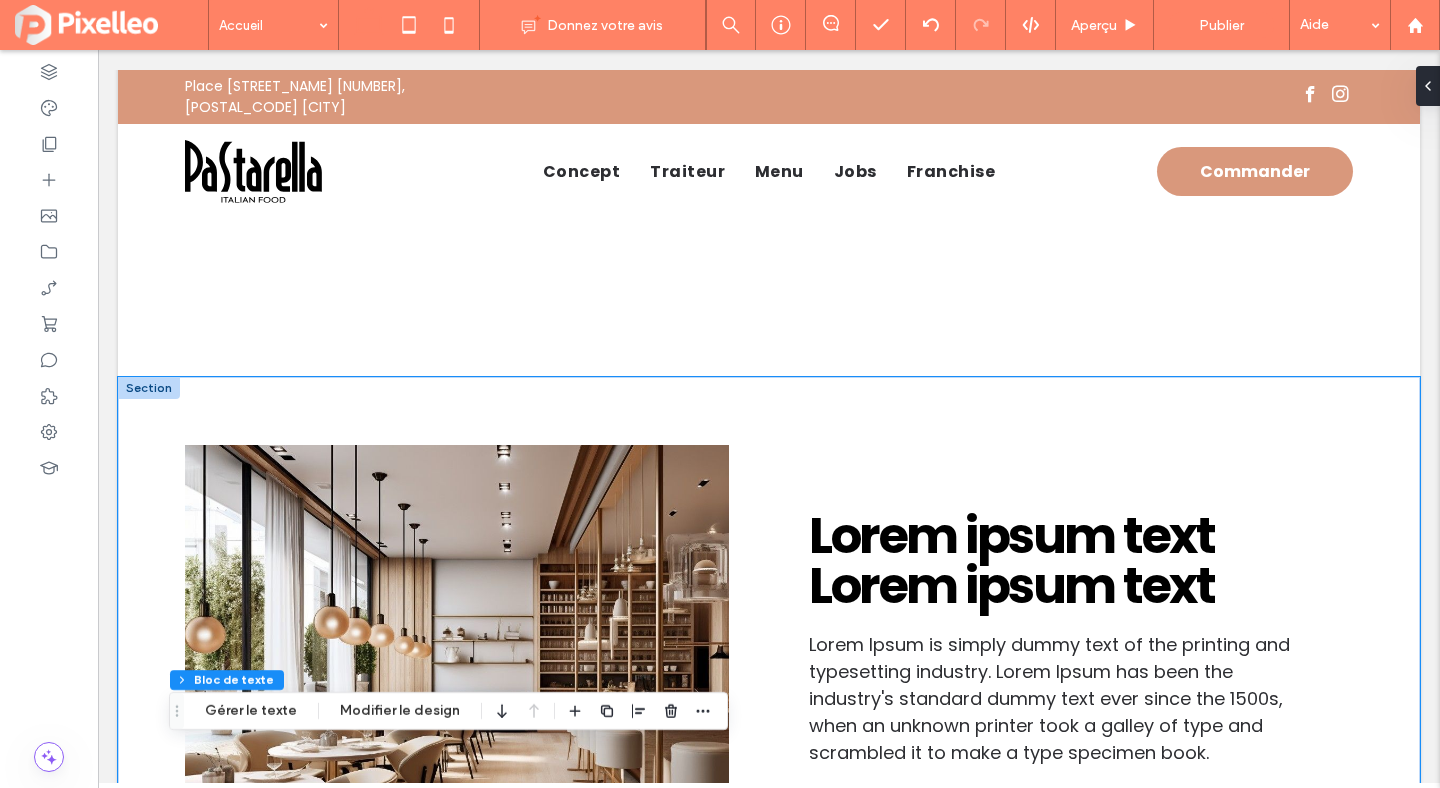 scroll, scrollTop: 1400, scrollLeft: 0, axis: vertical 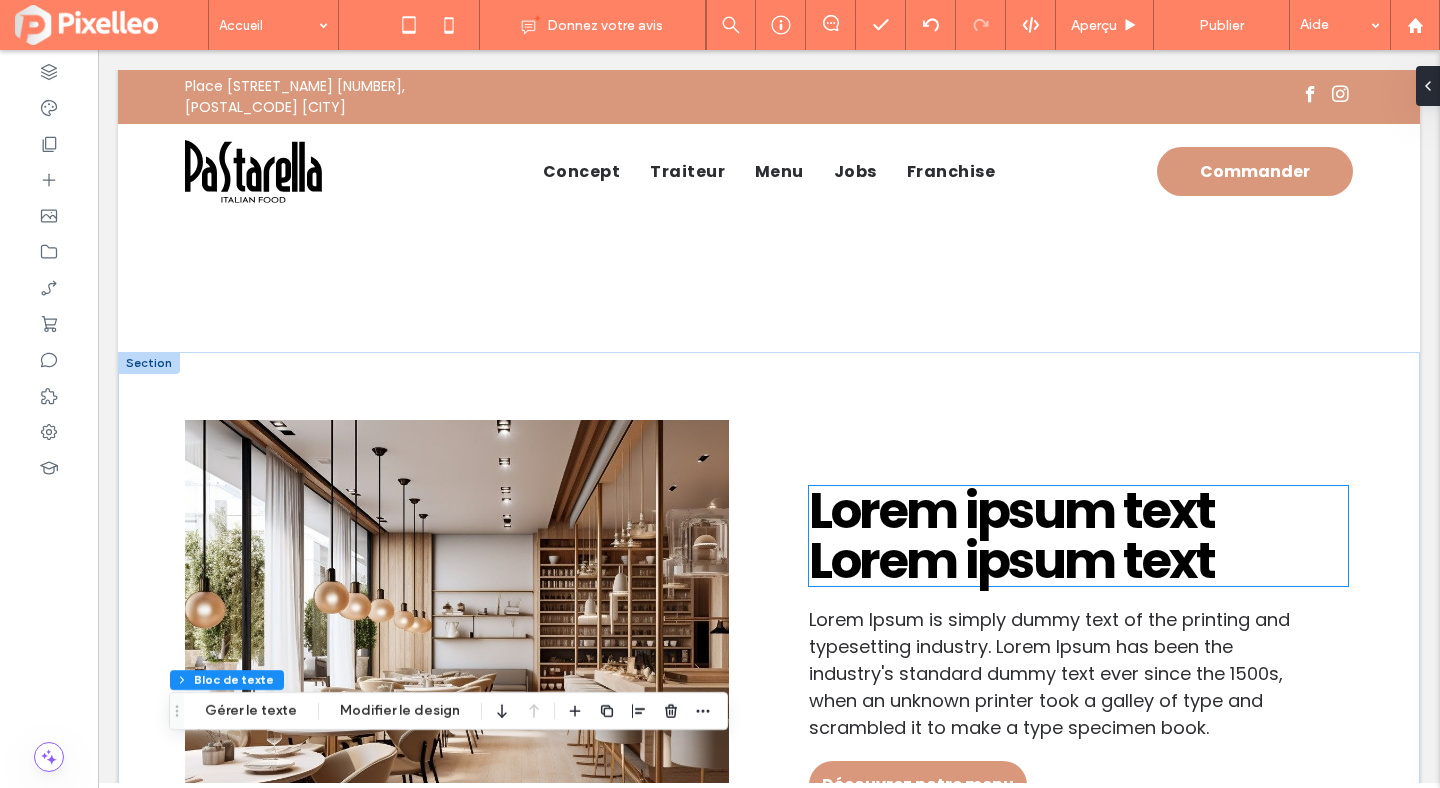 click on "Lorem ipsum text" at bounding box center [1011, 510] 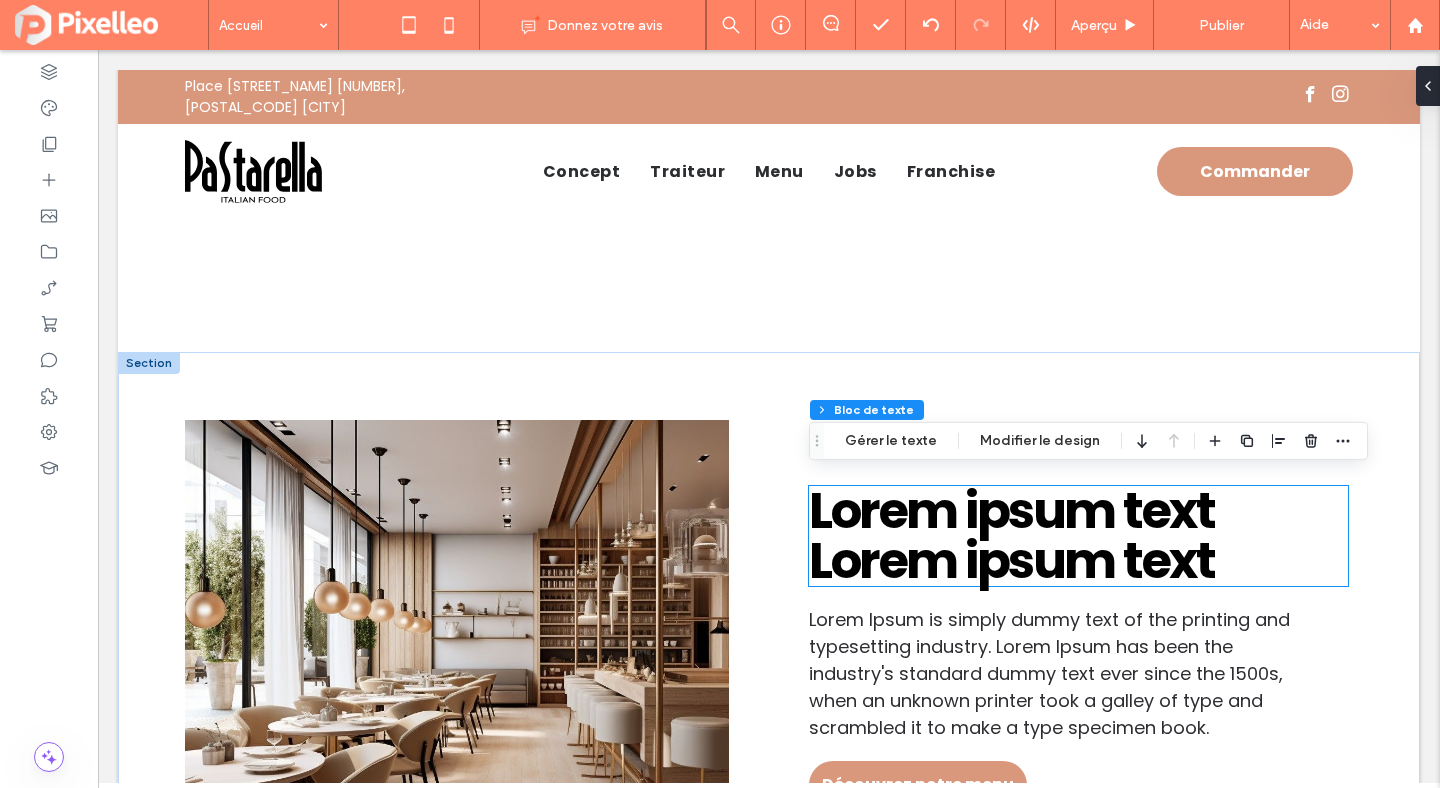 click on "Lorem ipsum text
Lorem ipsum text" at bounding box center (1078, 536) 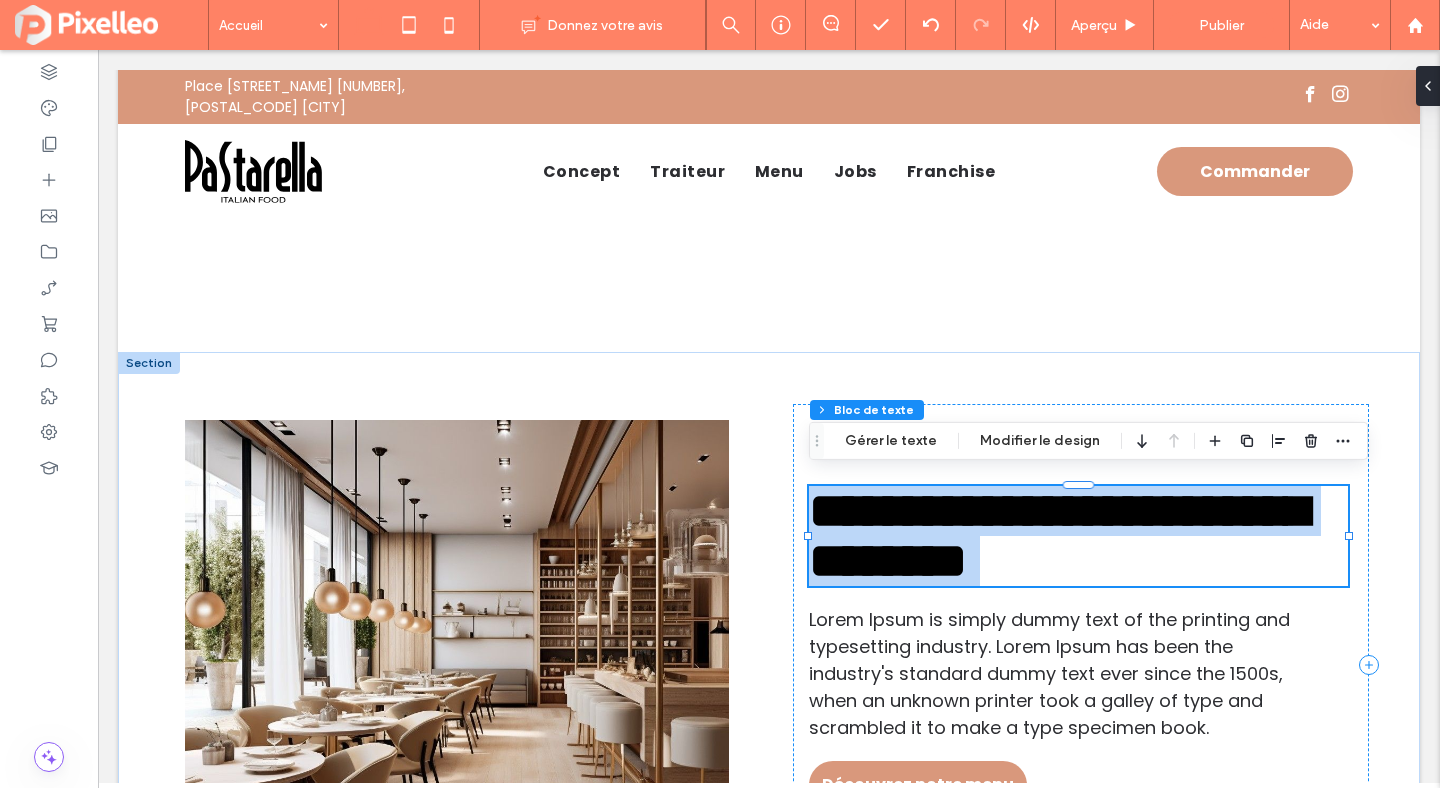 click on "**********" at bounding box center (1058, 535) 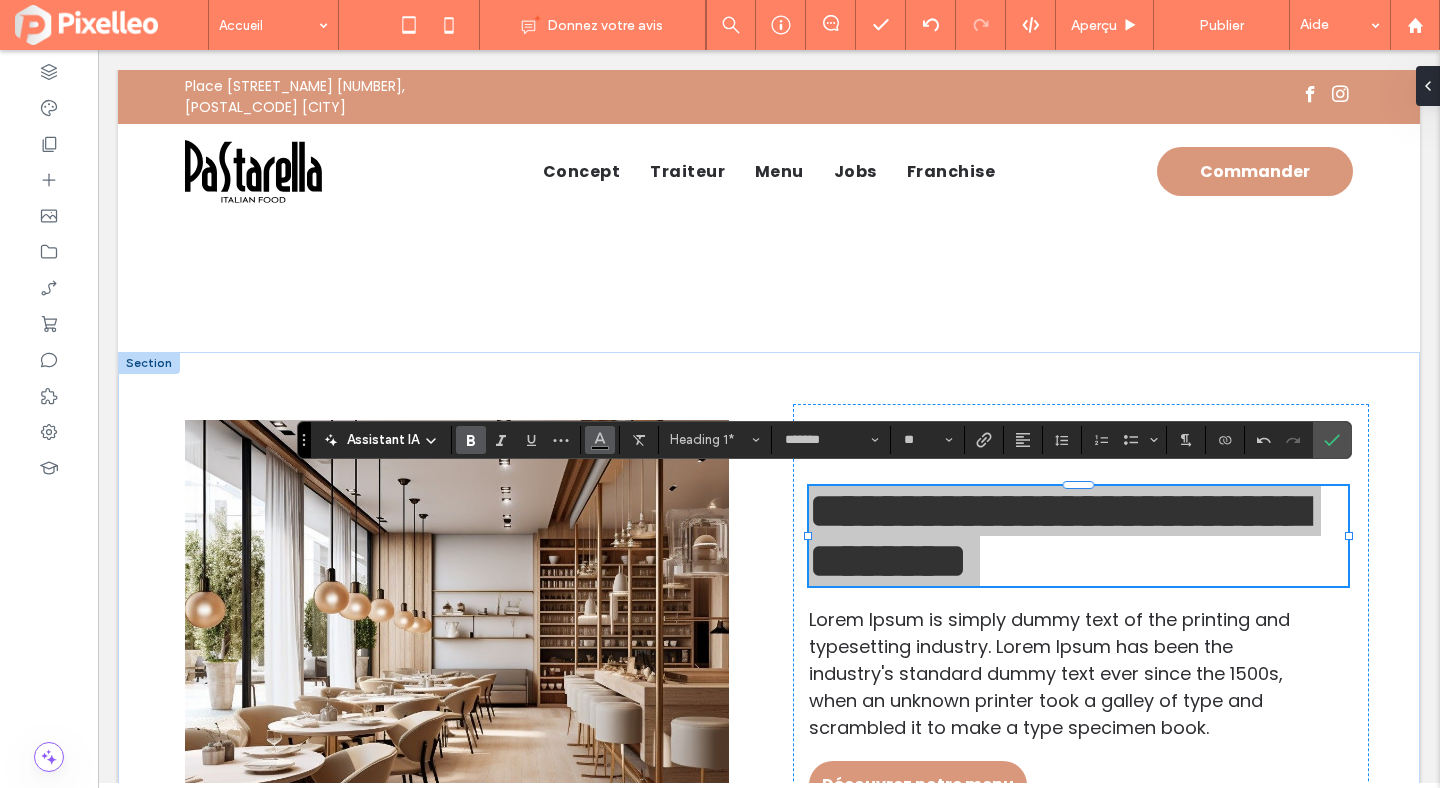 click 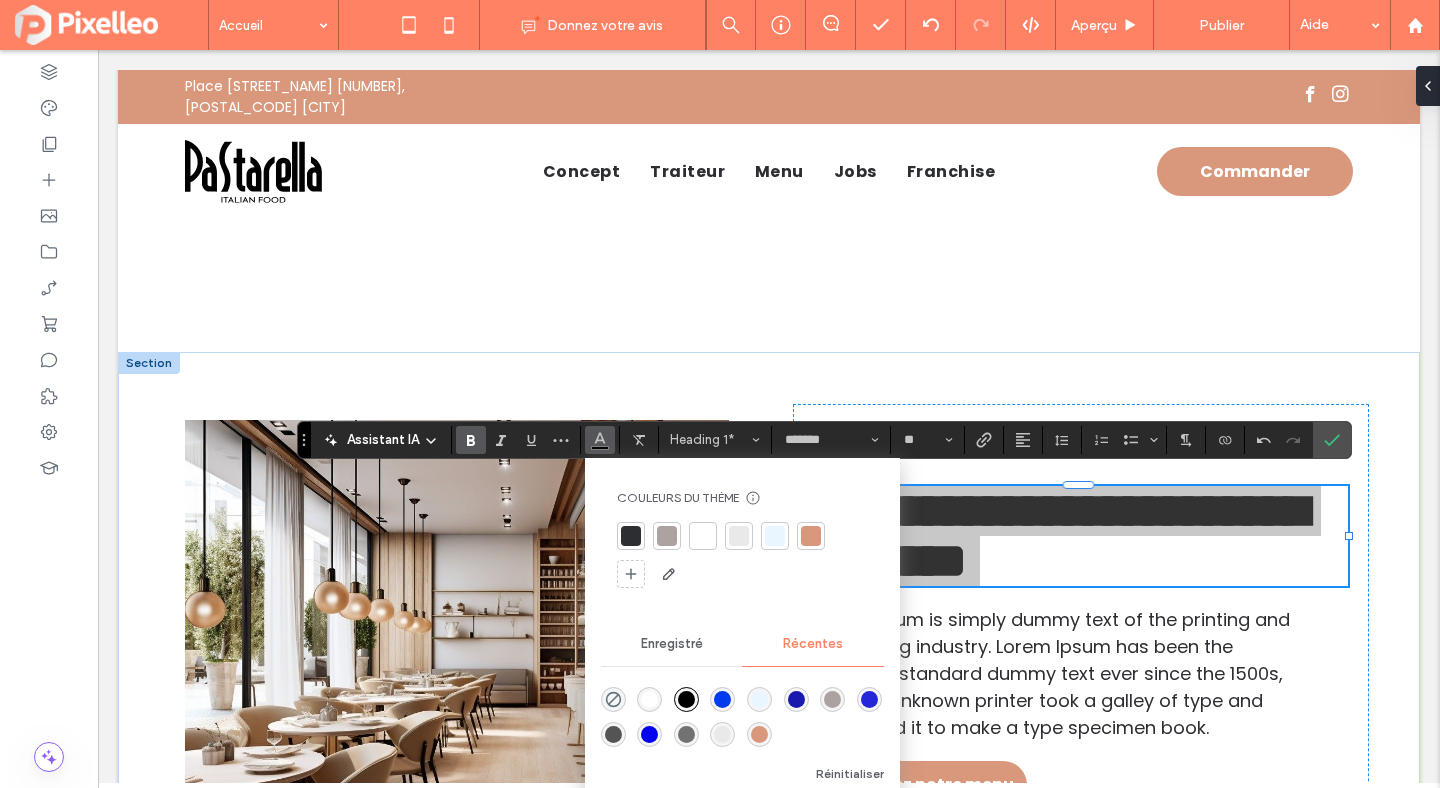 click at bounding box center (811, 536) 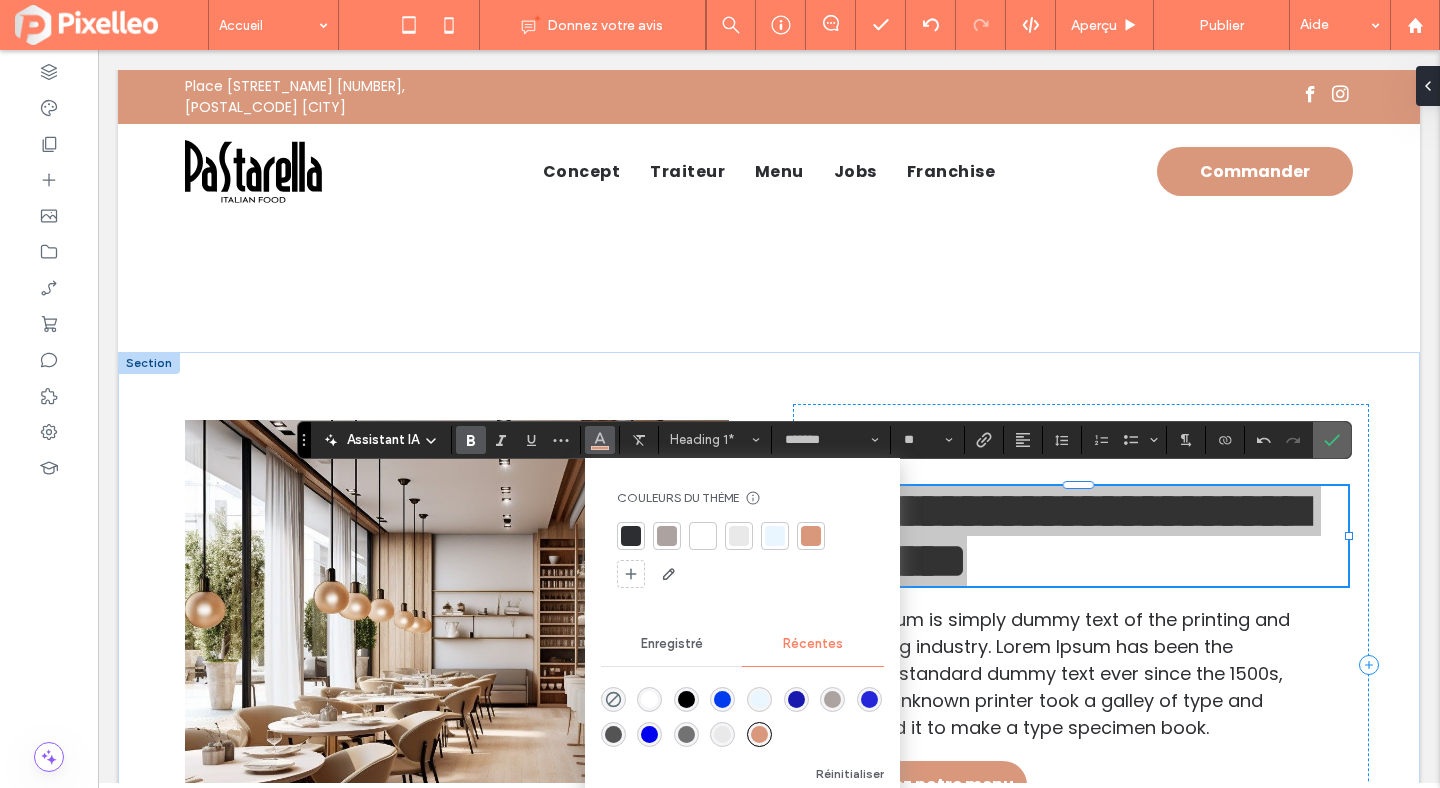click at bounding box center (1332, 440) 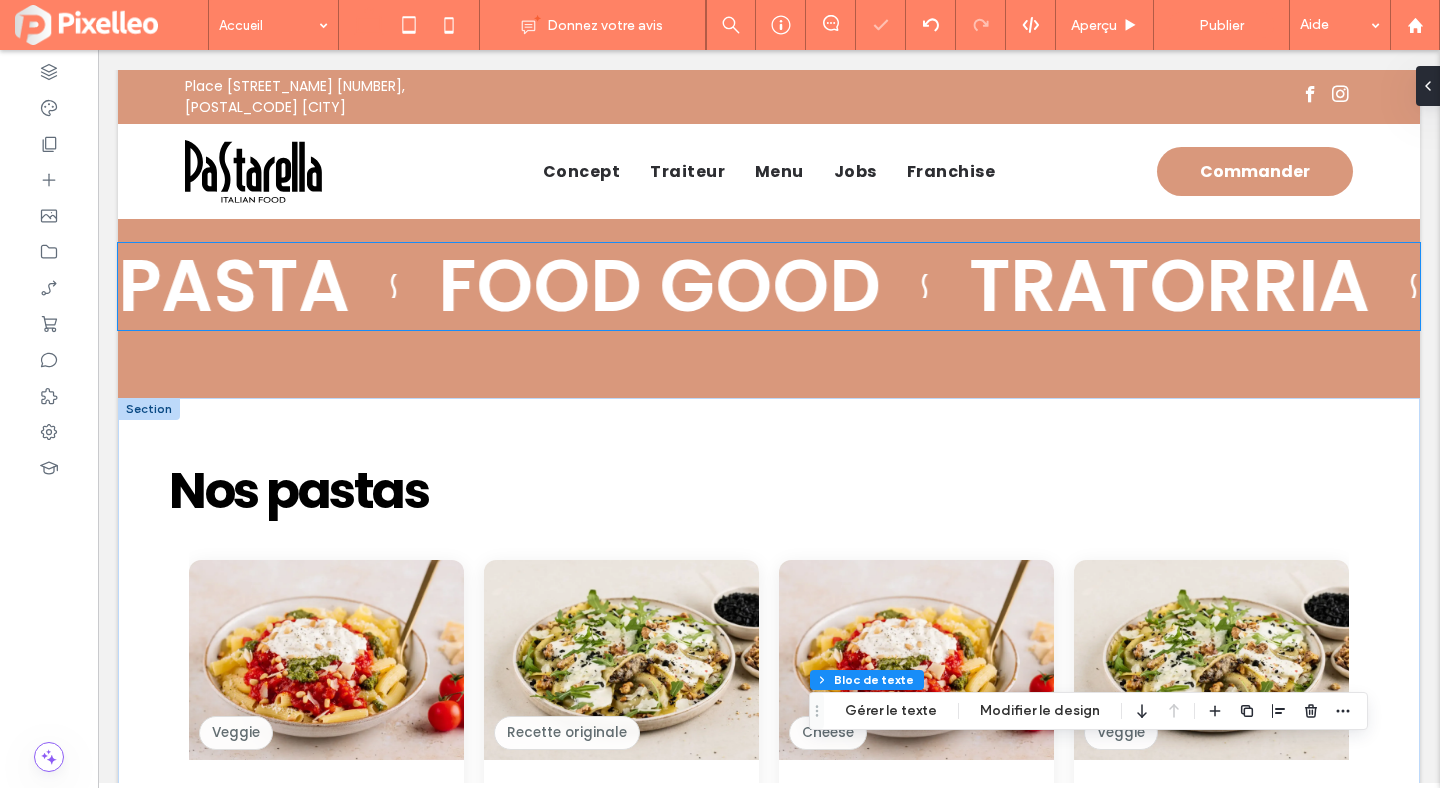 scroll, scrollTop: 592, scrollLeft: 0, axis: vertical 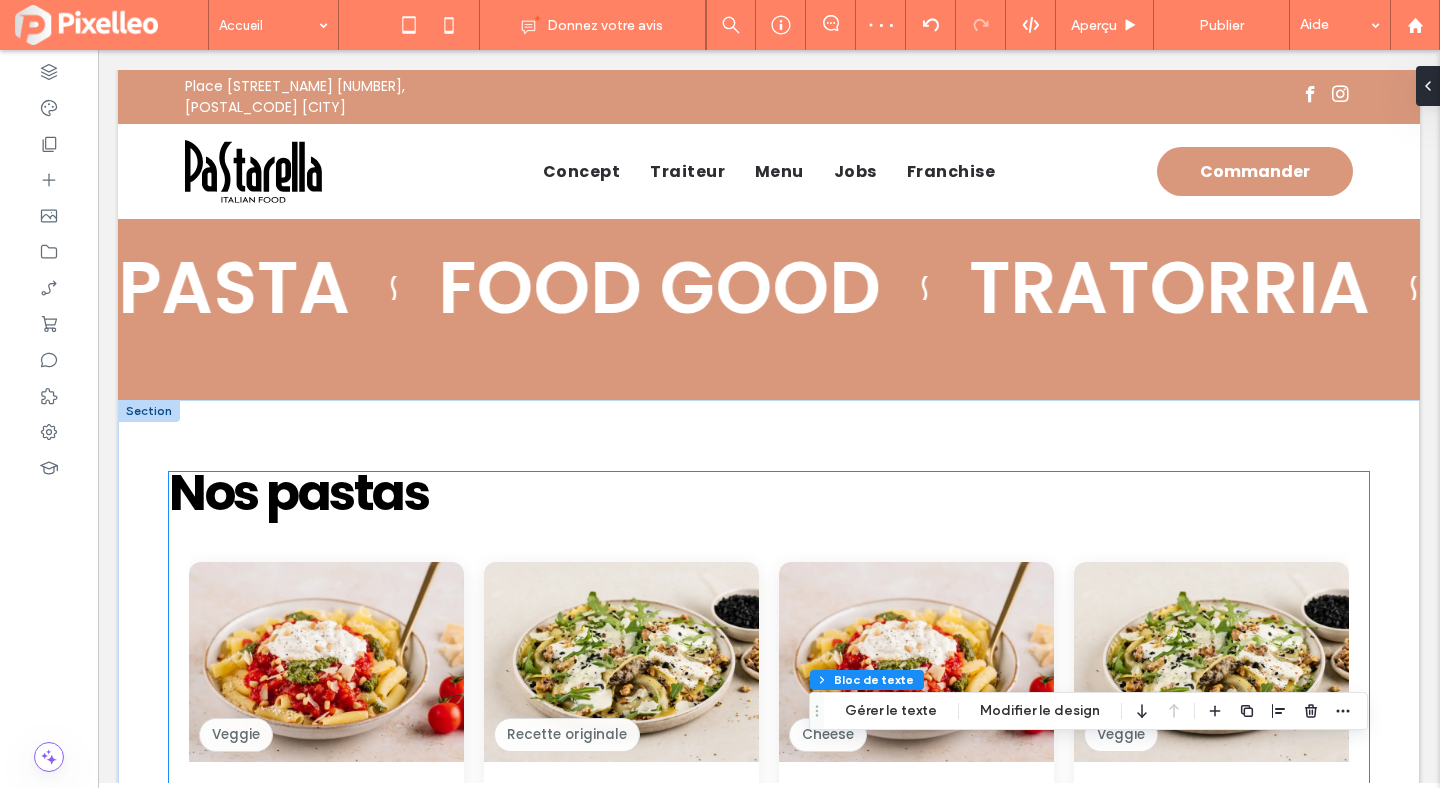 click on "Veggie
Pasta Parma
This is a detailed description of the delicious product with all its wonderful ingredients and features.
Veggie
Pasta Pastarella
This is a detailed description of the delicious product with all its wonderful ingredients and features.
Veggie
Pasta Veggie
This is a detailed description of the delicious product with all its wonderful ingredients and features.
Cheese
Pasta Arrabiata
This is a detailed description of the delicious product with all its wonderful ingredients and features.
Veggie
Pasta Bolognaise
This is a detailed description of the delicious product with all its wonderful ingredients and features.
Recette originale
Pasta Carbonara
This is a detailed description of the delicious product with all its wonderful ingredients and features.
Cheese
Pasta Arrabiata
Veggie
Pasta Veggie" at bounding box center (769, 771) 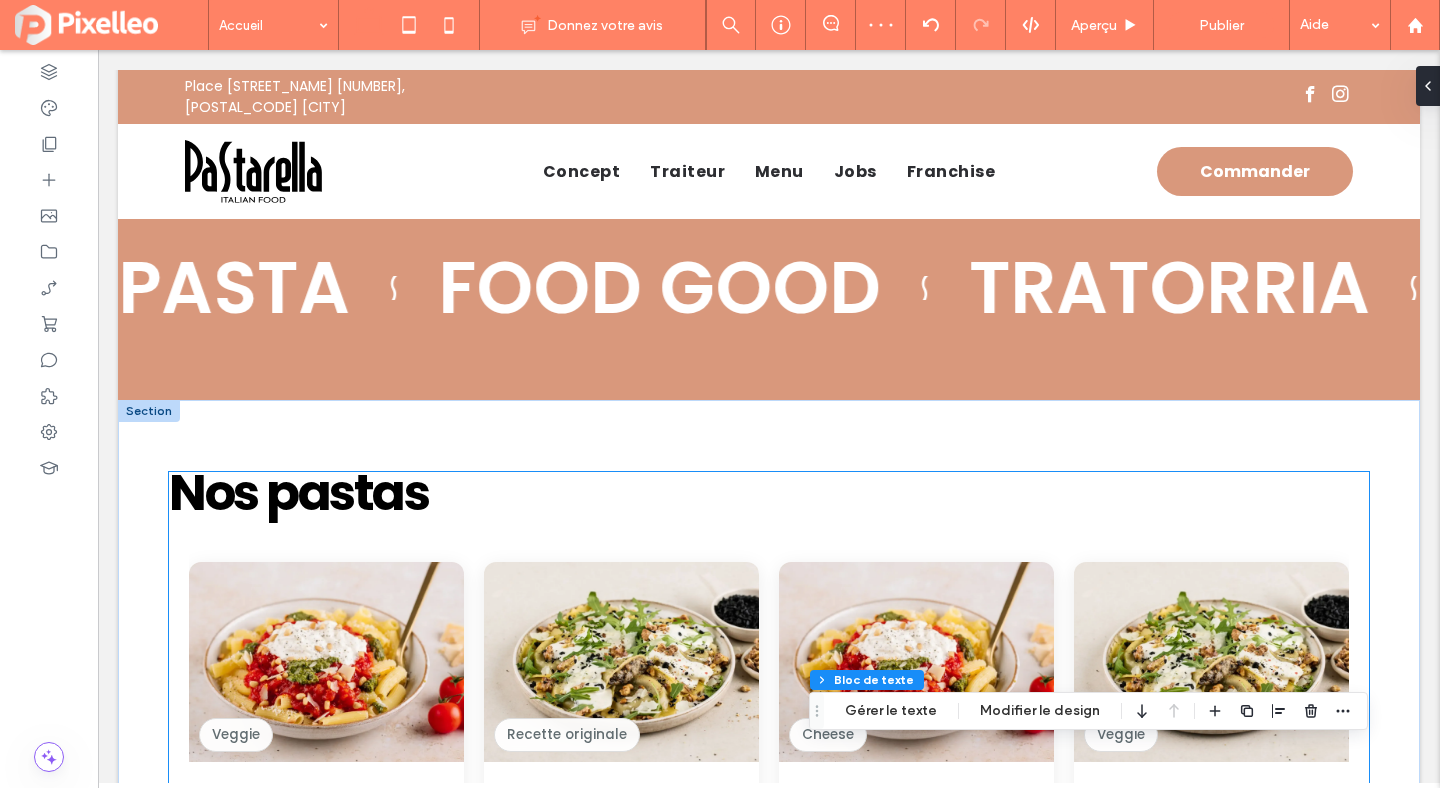 click on "Veggie
Pasta Parma
This is a detailed description of the delicious product with all its wonderful ingredients and features.
Veggie
Pasta Pastarella
This is a detailed description of the delicious product with all its wonderful ingredients and features.
Veggie
Pasta Veggie
This is a detailed description of the delicious product with all its wonderful ingredients and features.
Cheese
Pasta Arrabiata
This is a detailed description of the delicious product with all its wonderful ingredients and features.
Veggie
Pasta Bolognaise
This is a detailed description of the delicious product with all its wonderful ingredients and features.
Recette originale
Pasta Carbonara
This is a detailed description of the delicious product with all its wonderful ingredients and features.
Cheese
Pasta Arrabiata
Veggie
Pasta Veggie" at bounding box center [769, 771] 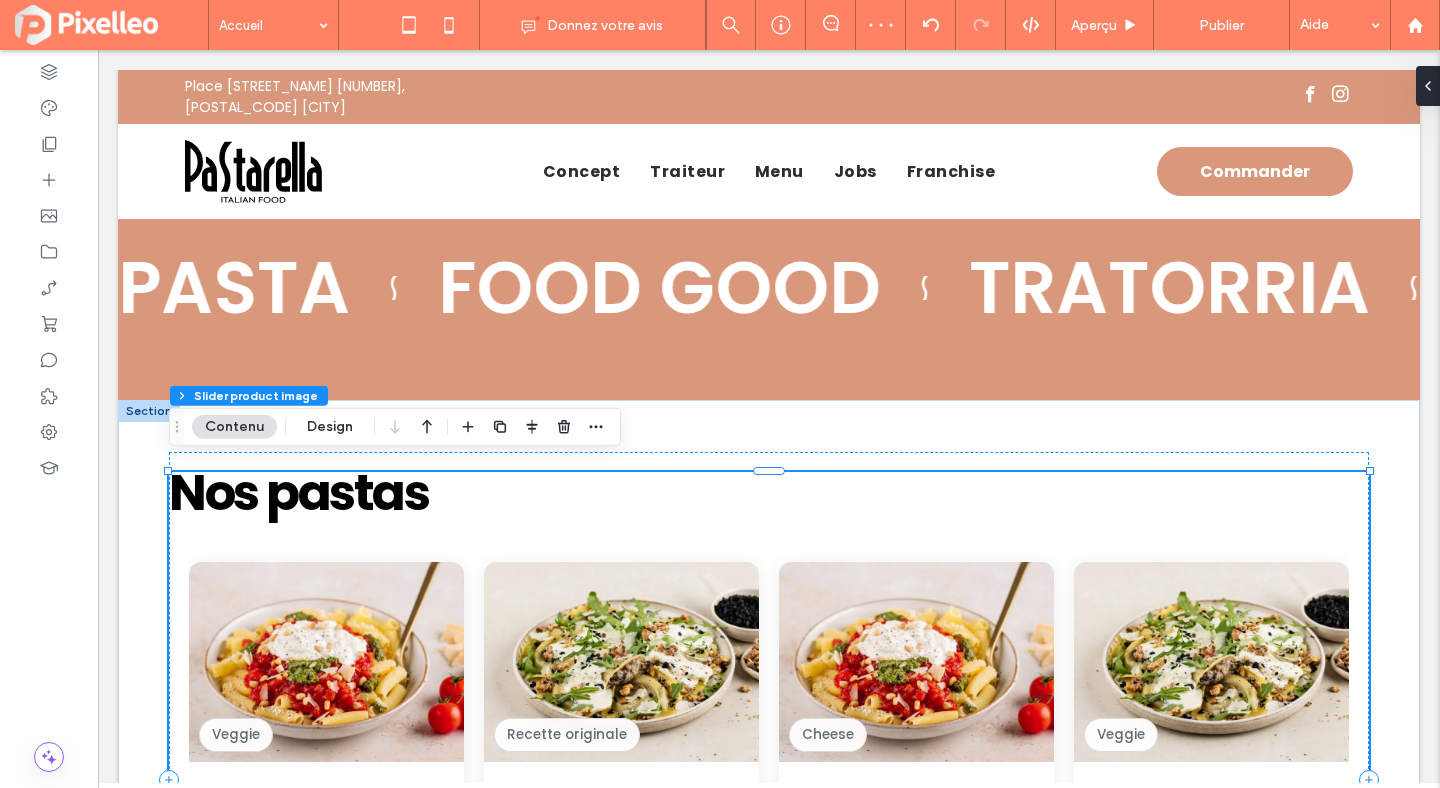type on "**" 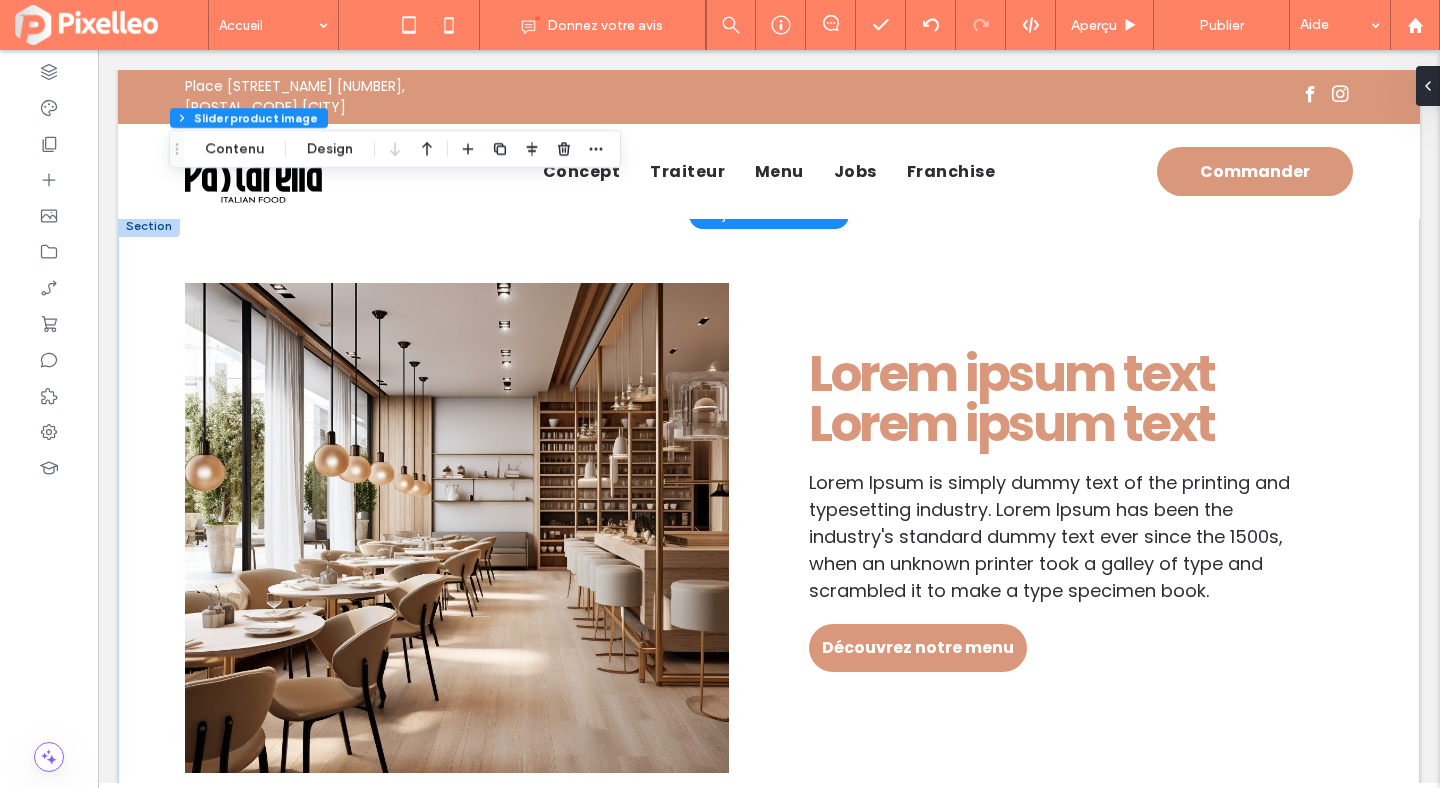 scroll, scrollTop: 1548, scrollLeft: 0, axis: vertical 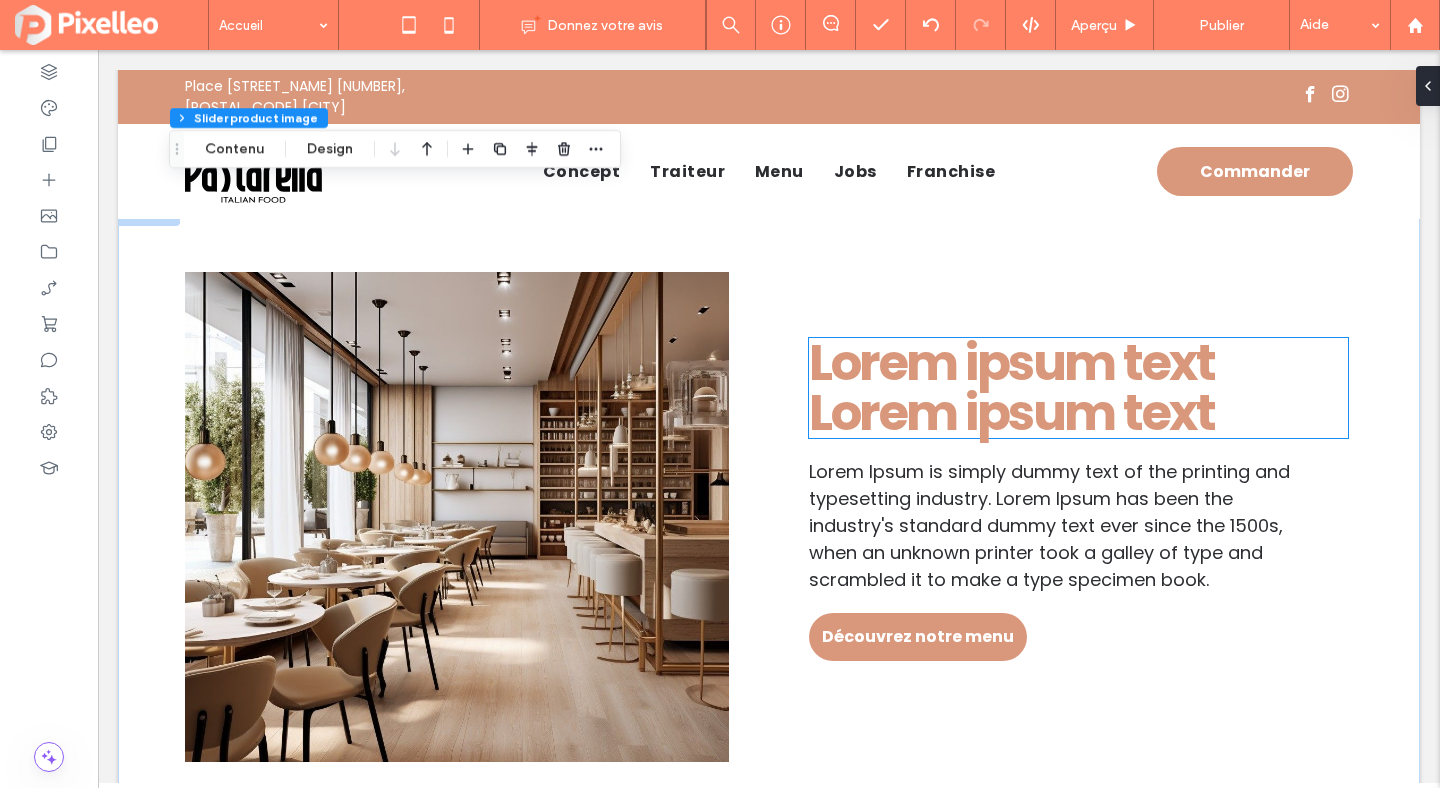 click on "Lorem ipsum text Lorem ipsum text" at bounding box center [1011, 387] 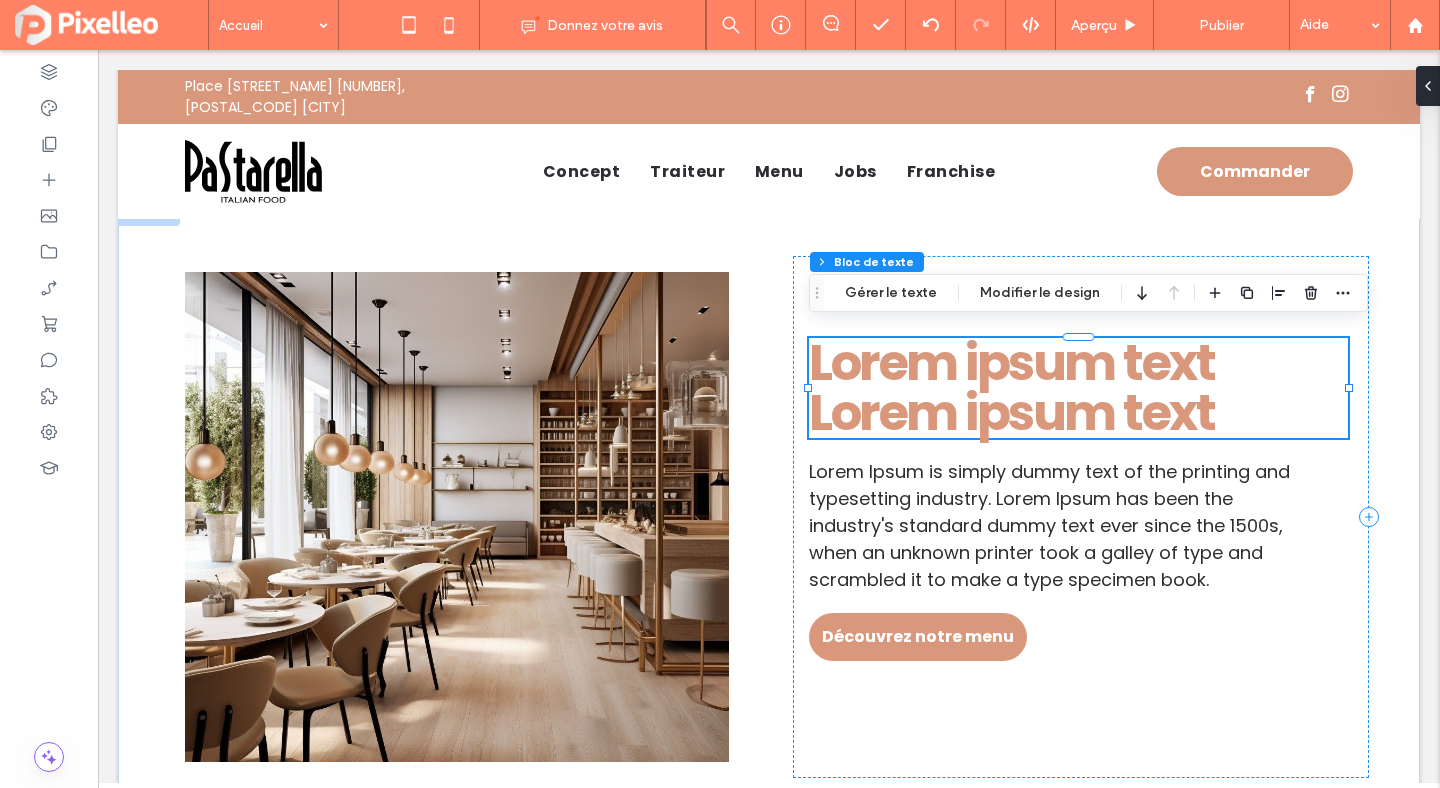 click on "Lorem ipsum text Lorem ipsum text" at bounding box center [1078, 388] 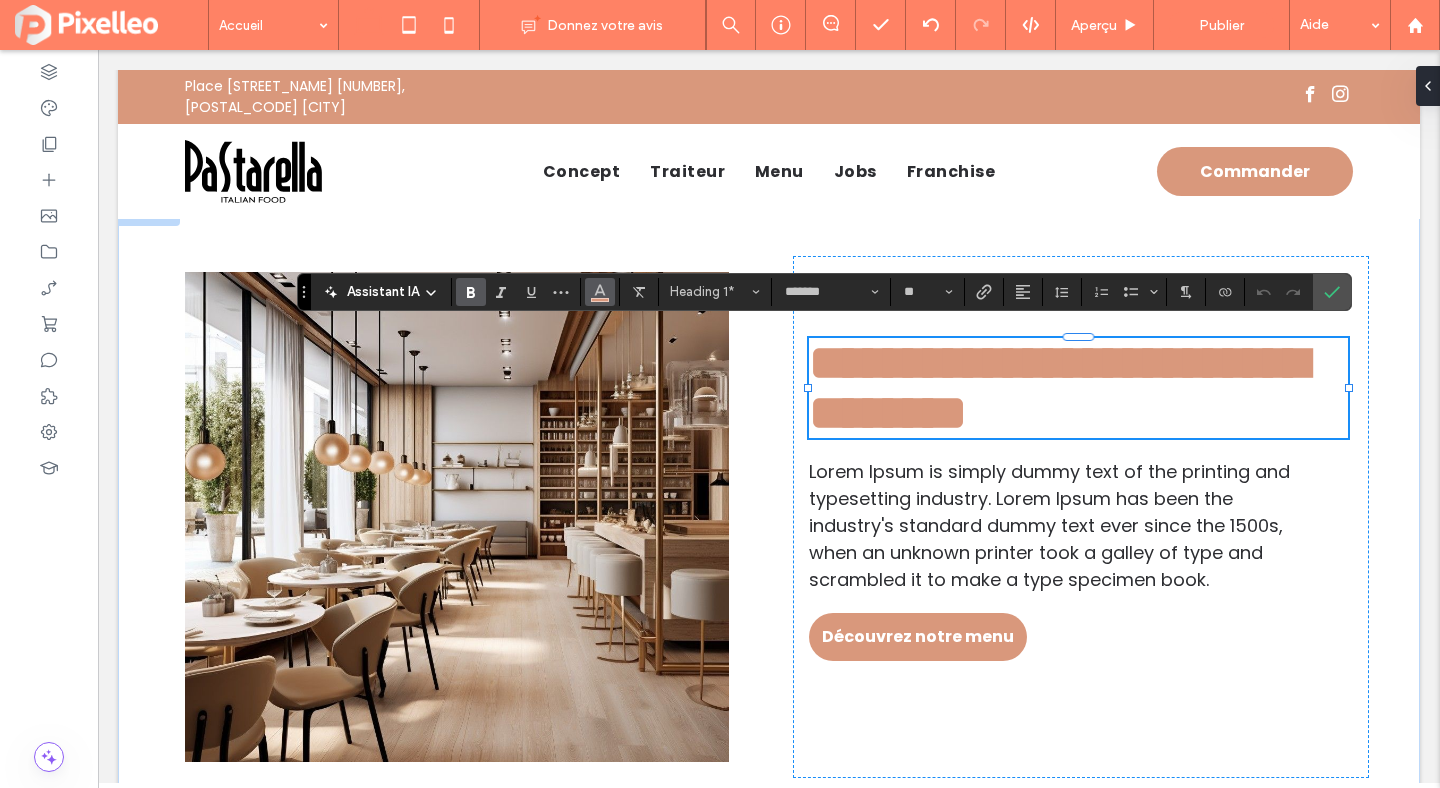 click 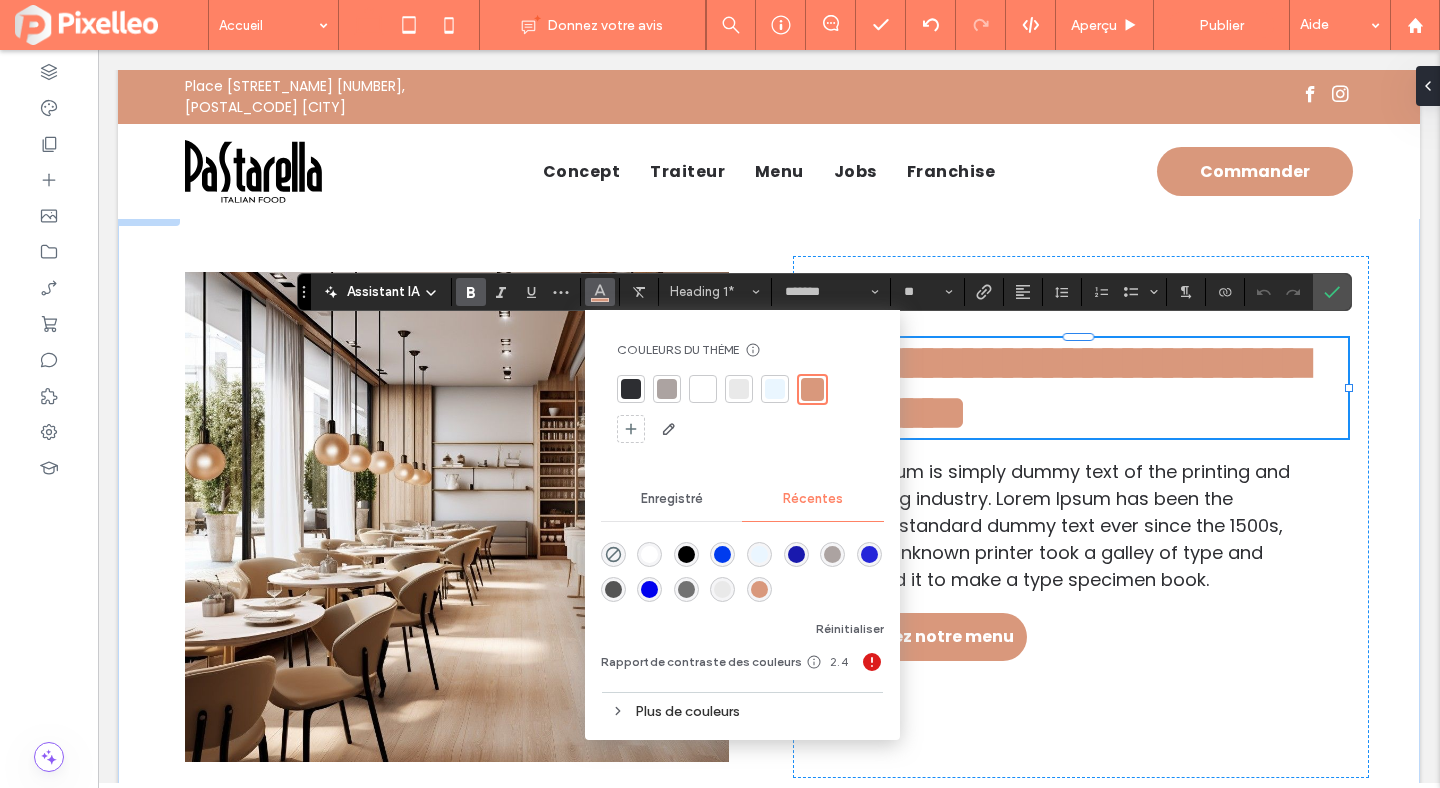 click at bounding box center [686, 554] 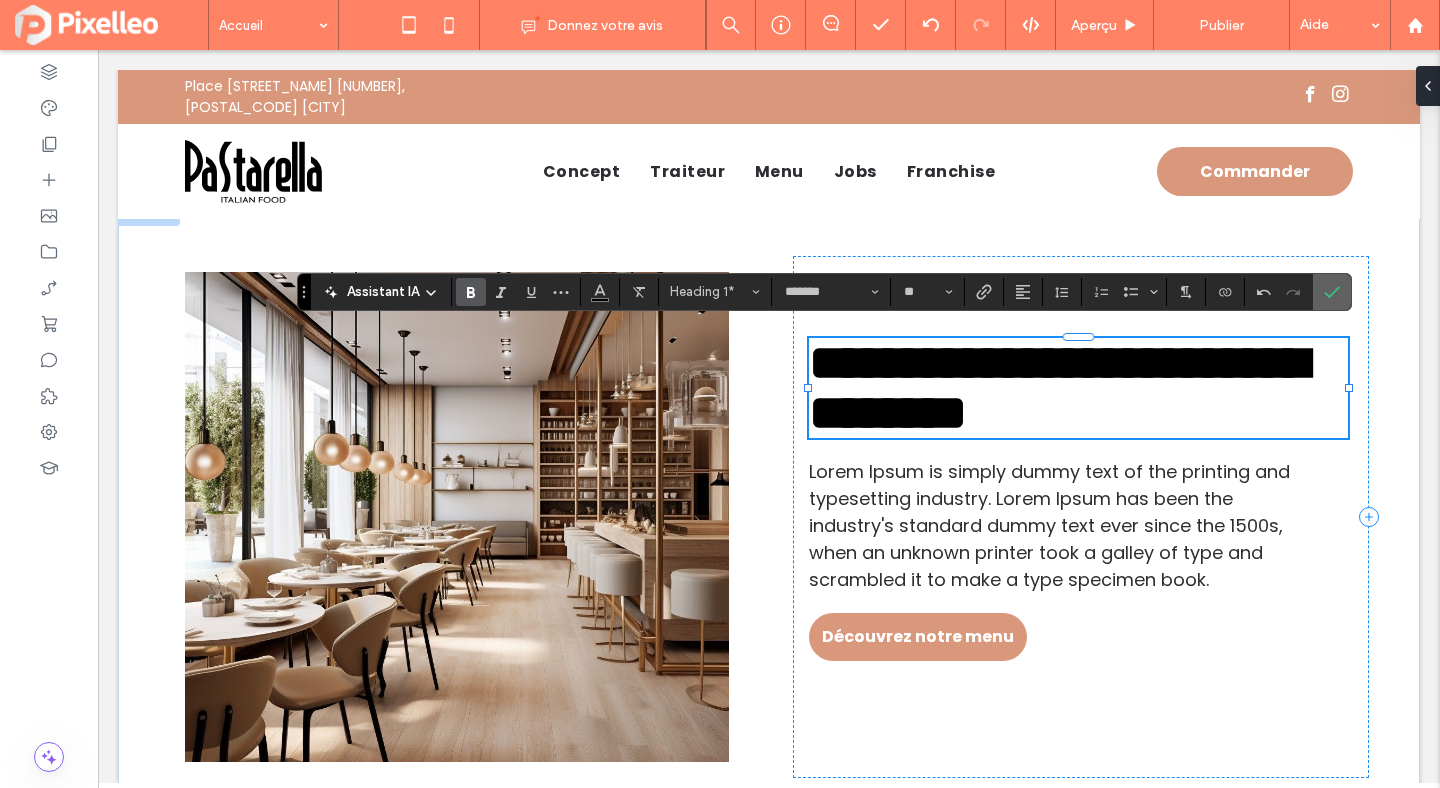 click 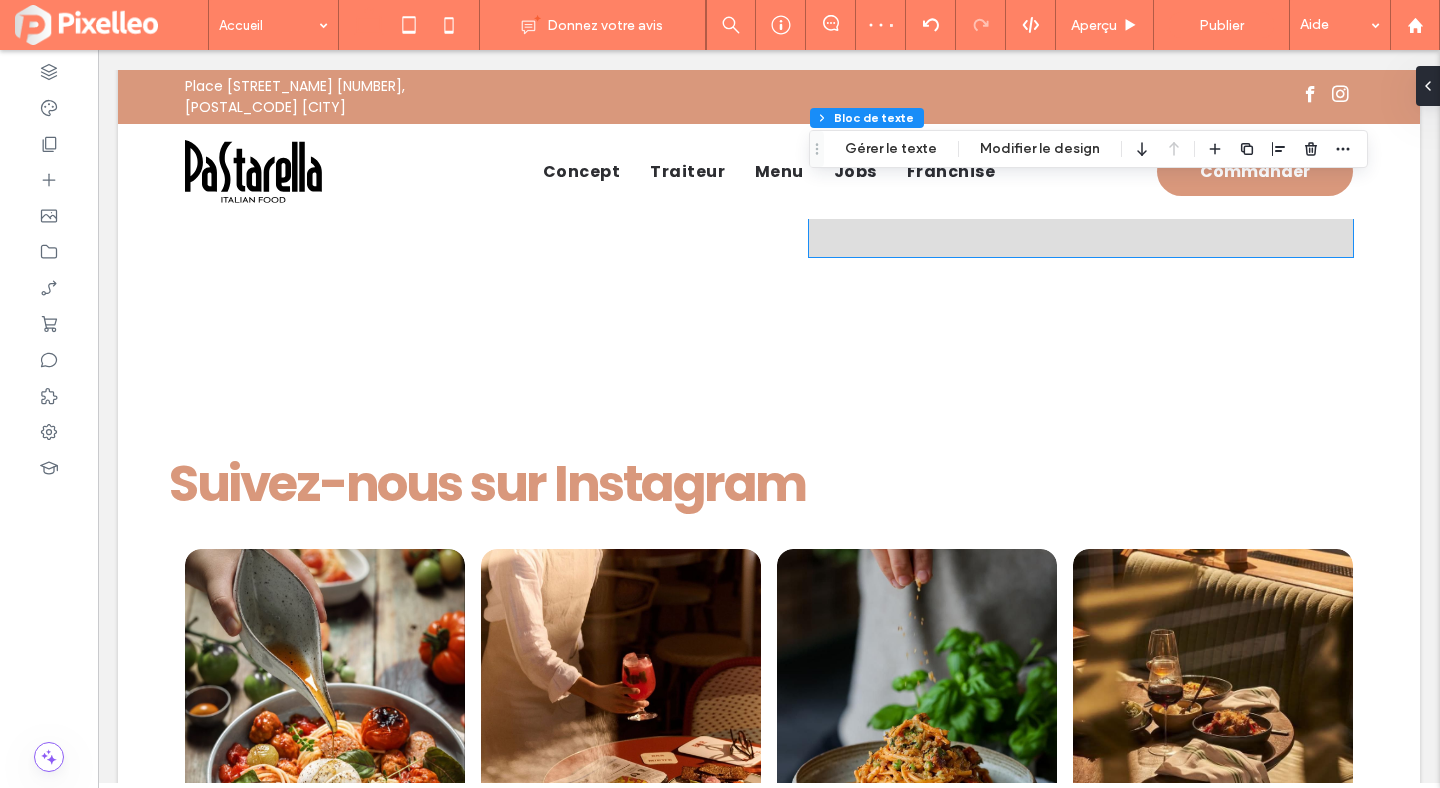 scroll, scrollTop: 2684, scrollLeft: 0, axis: vertical 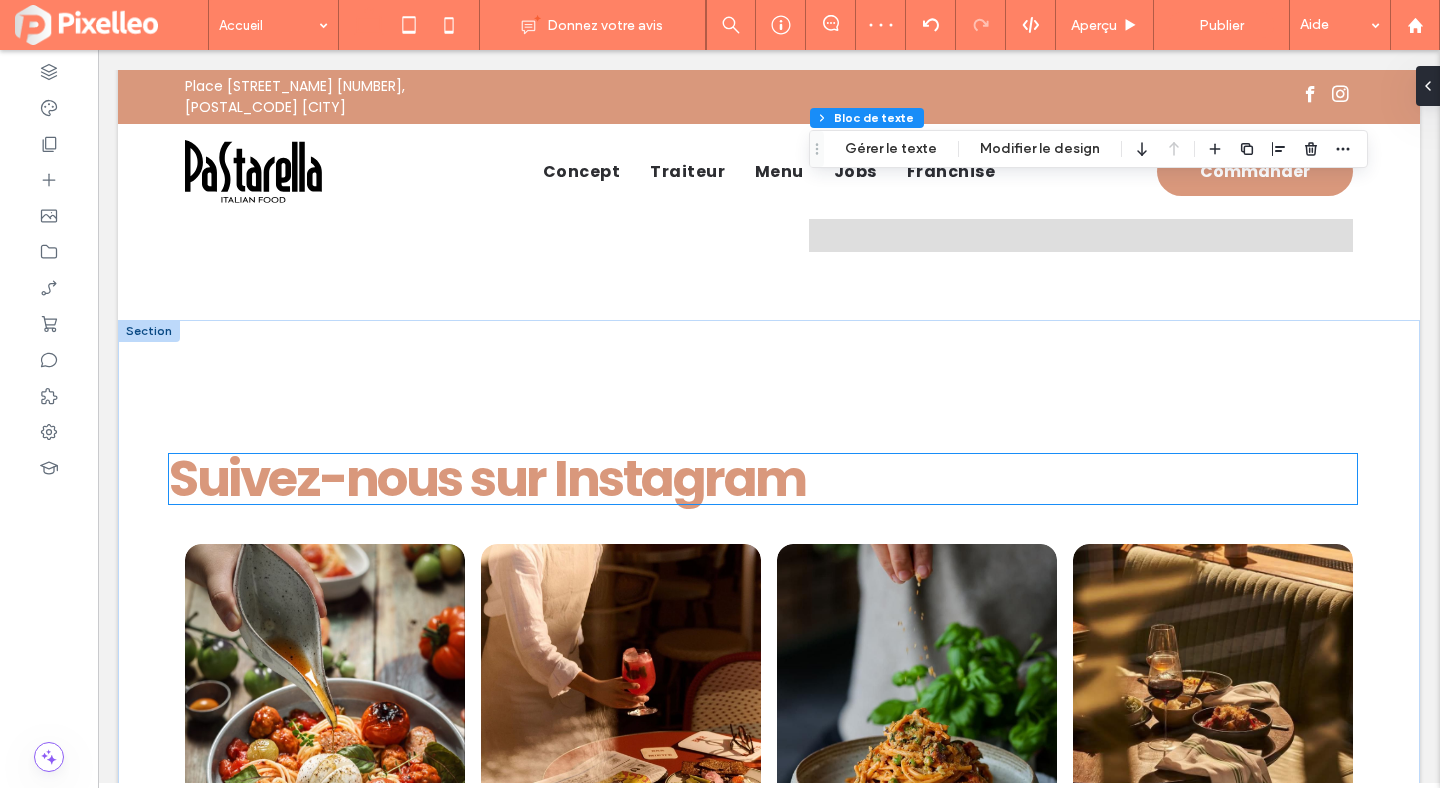 click on "Suivez-nous sur Instagram" at bounding box center (487, 478) 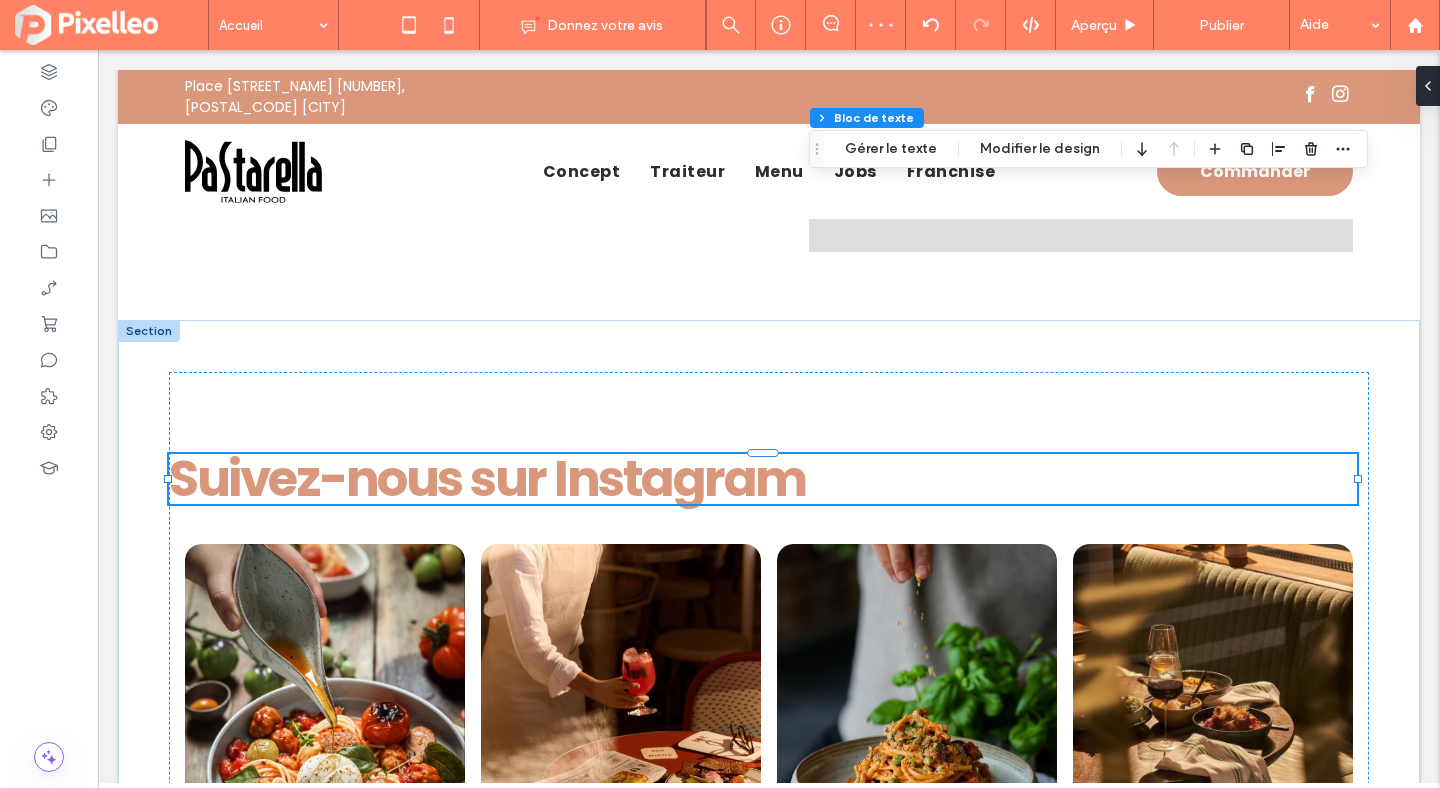 click on "Suivez-nous sur Instagram" at bounding box center (763, 479) 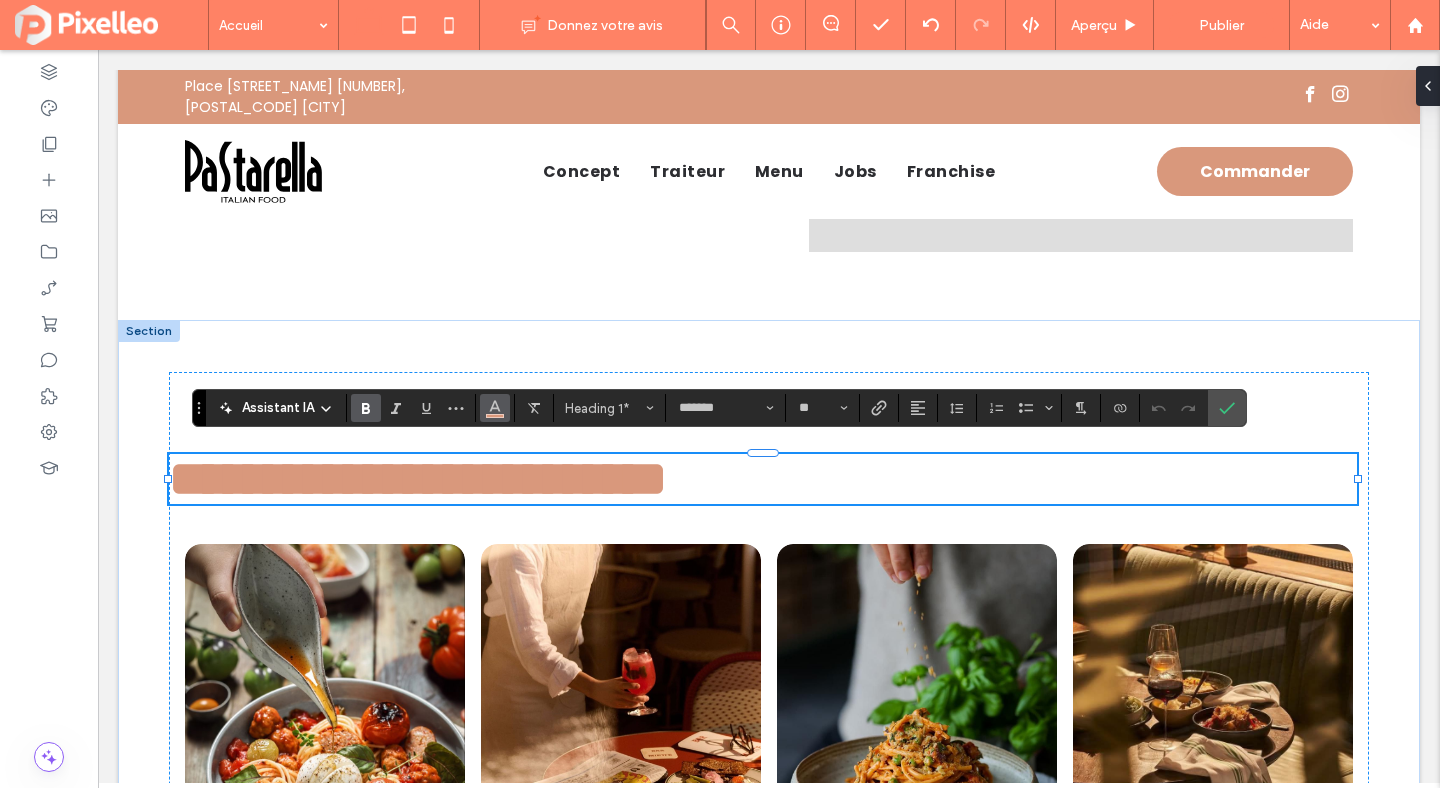 click 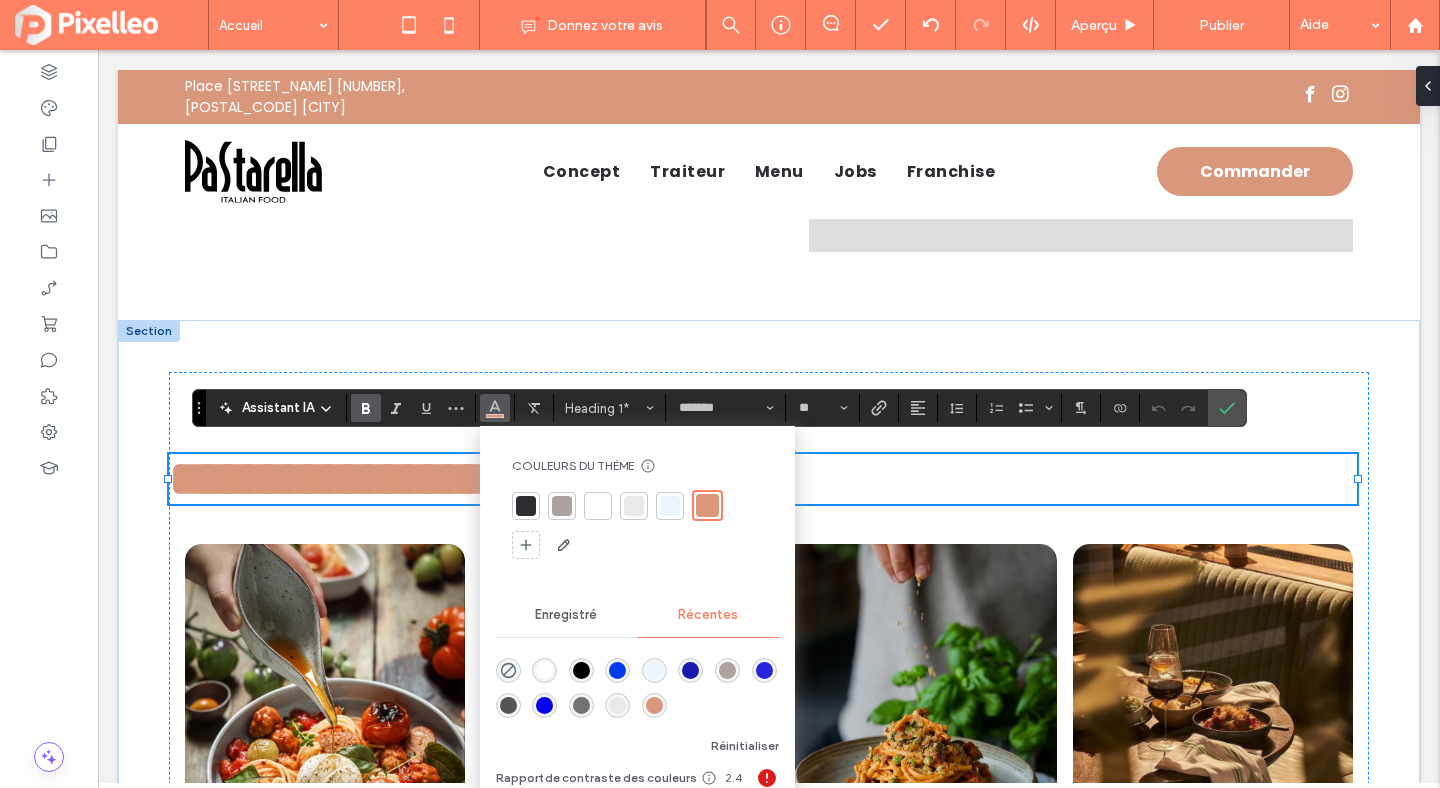 click at bounding box center [581, 670] 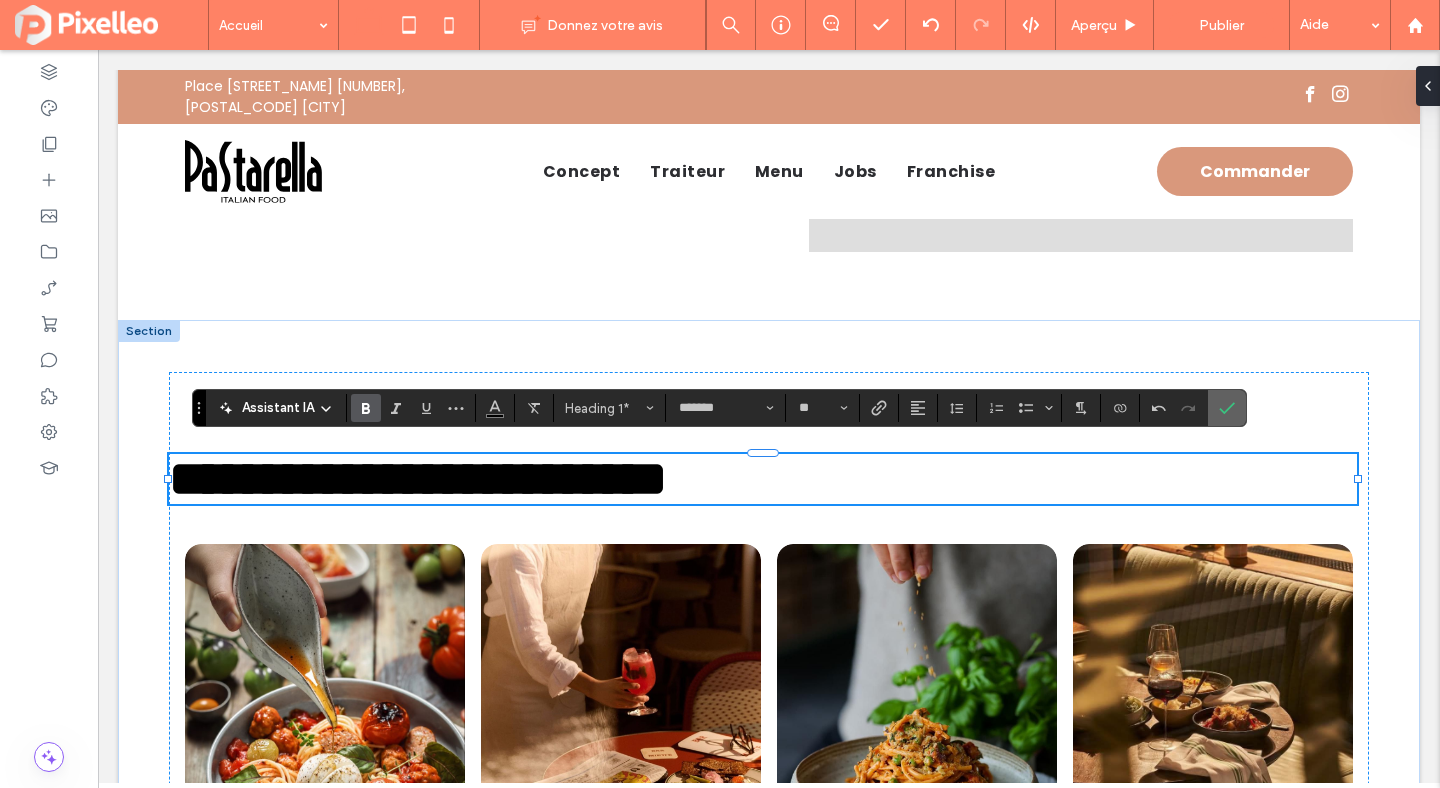 click at bounding box center [1227, 408] 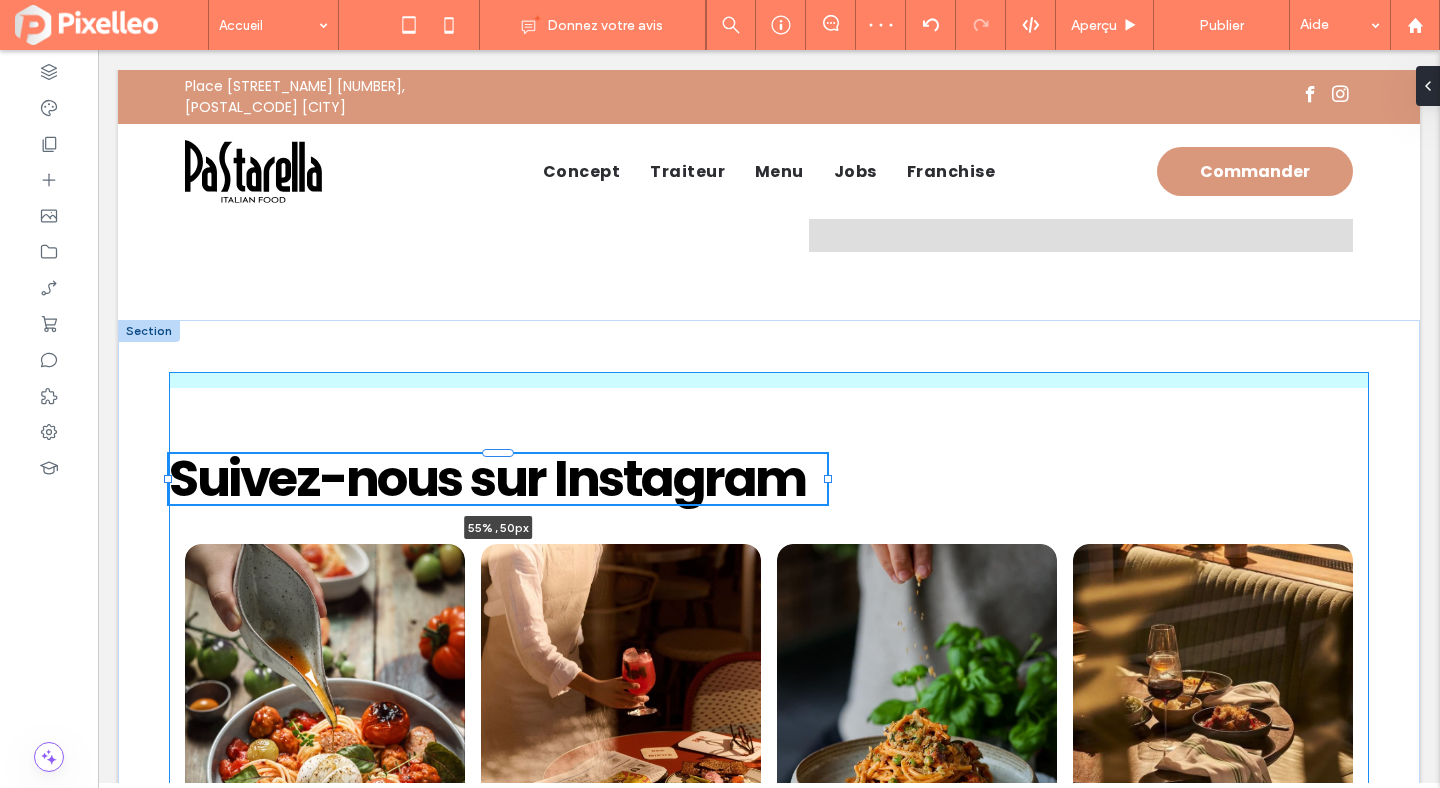 drag, startPoint x: 1357, startPoint y: 468, endPoint x: 827, endPoint y: 474, distance: 530.03394 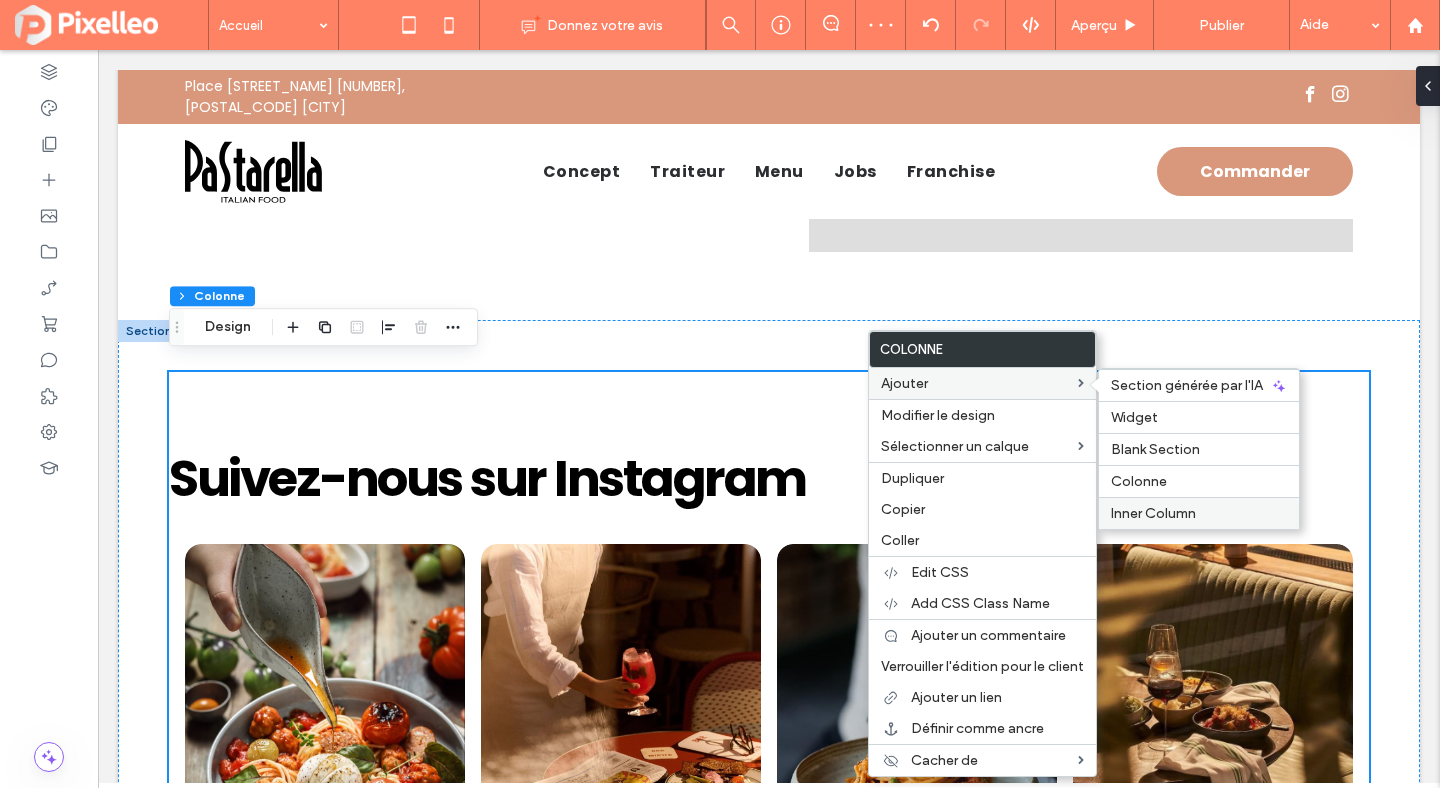 click on "Inner Column" at bounding box center (1153, 513) 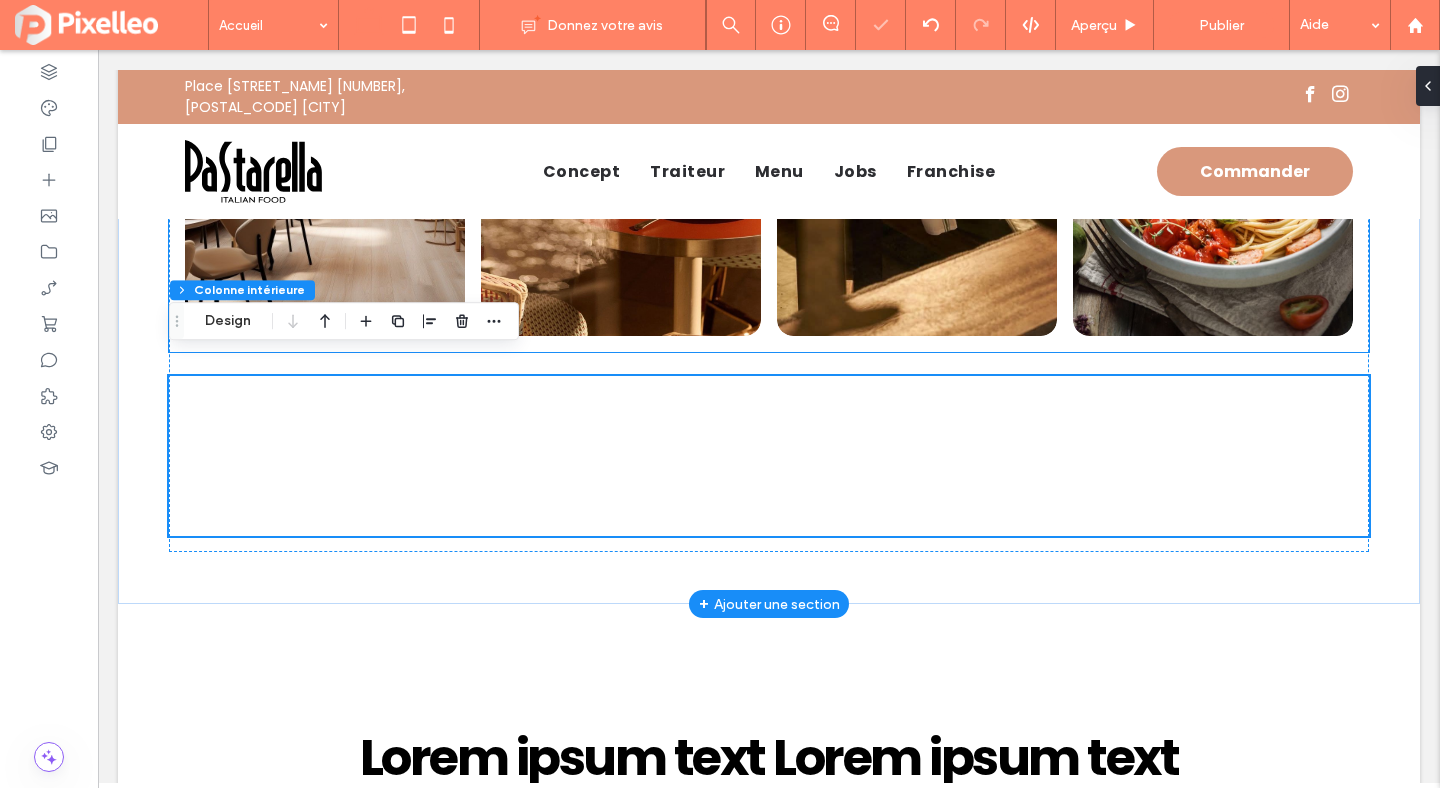 scroll, scrollTop: 3717, scrollLeft: 0, axis: vertical 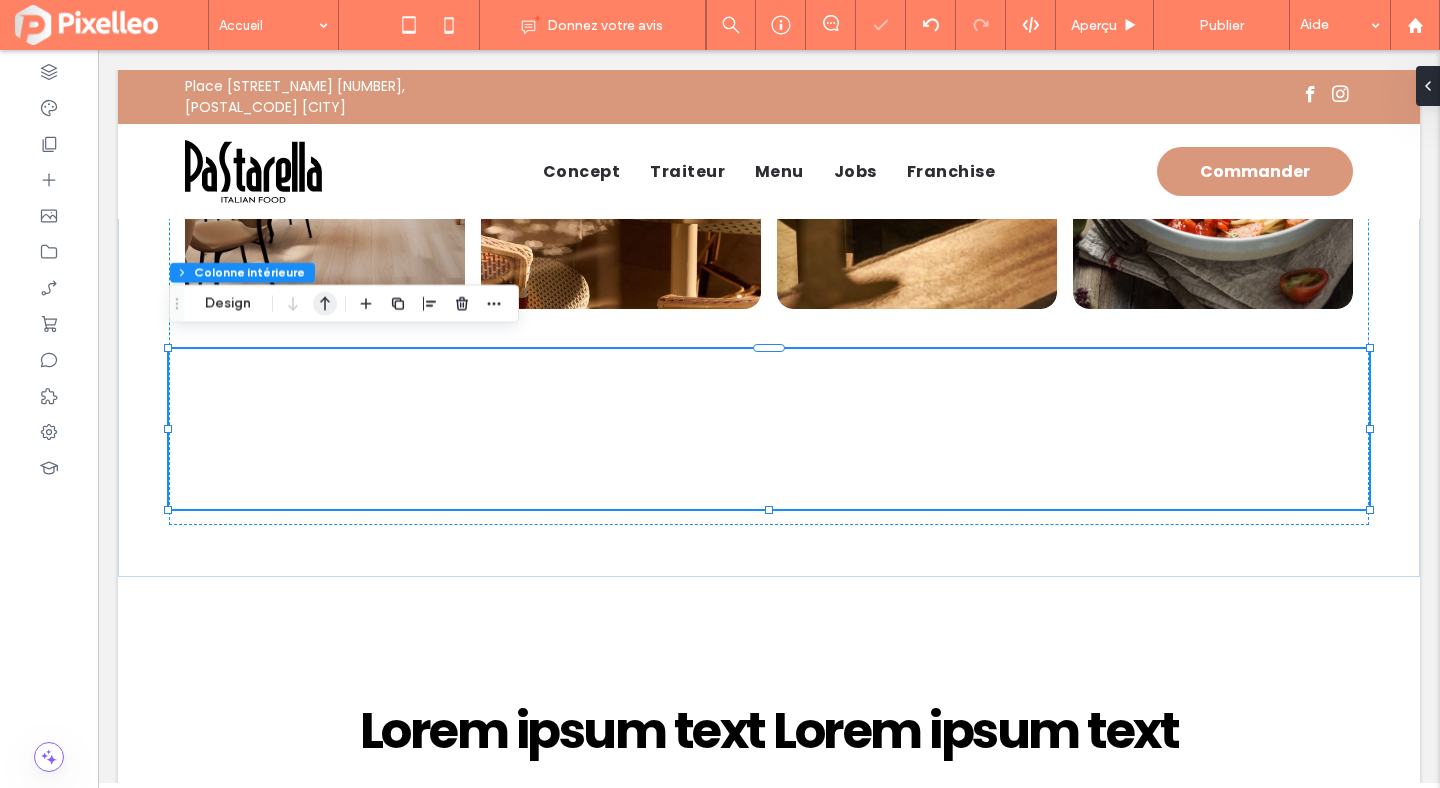 click 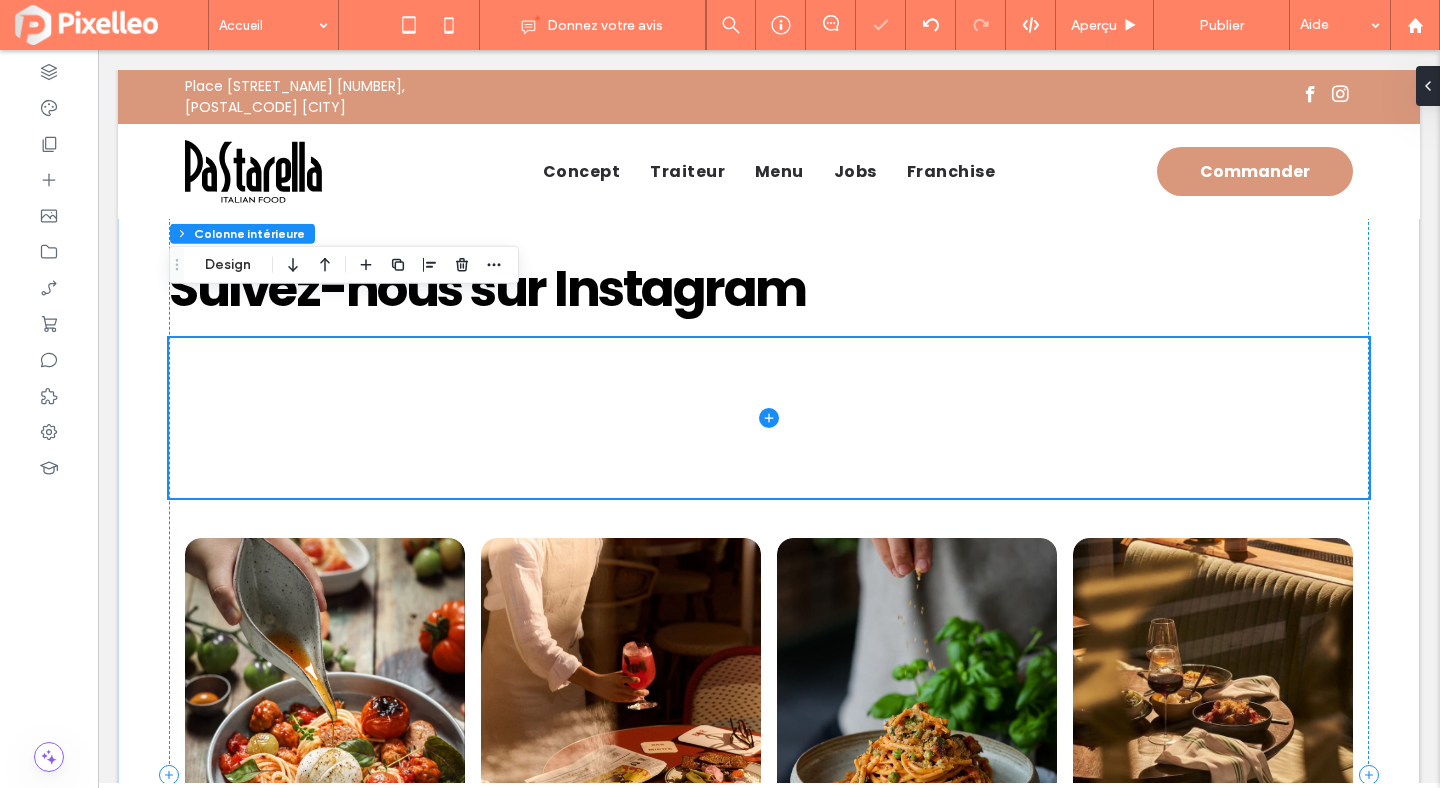 scroll, scrollTop: 2863, scrollLeft: 0, axis: vertical 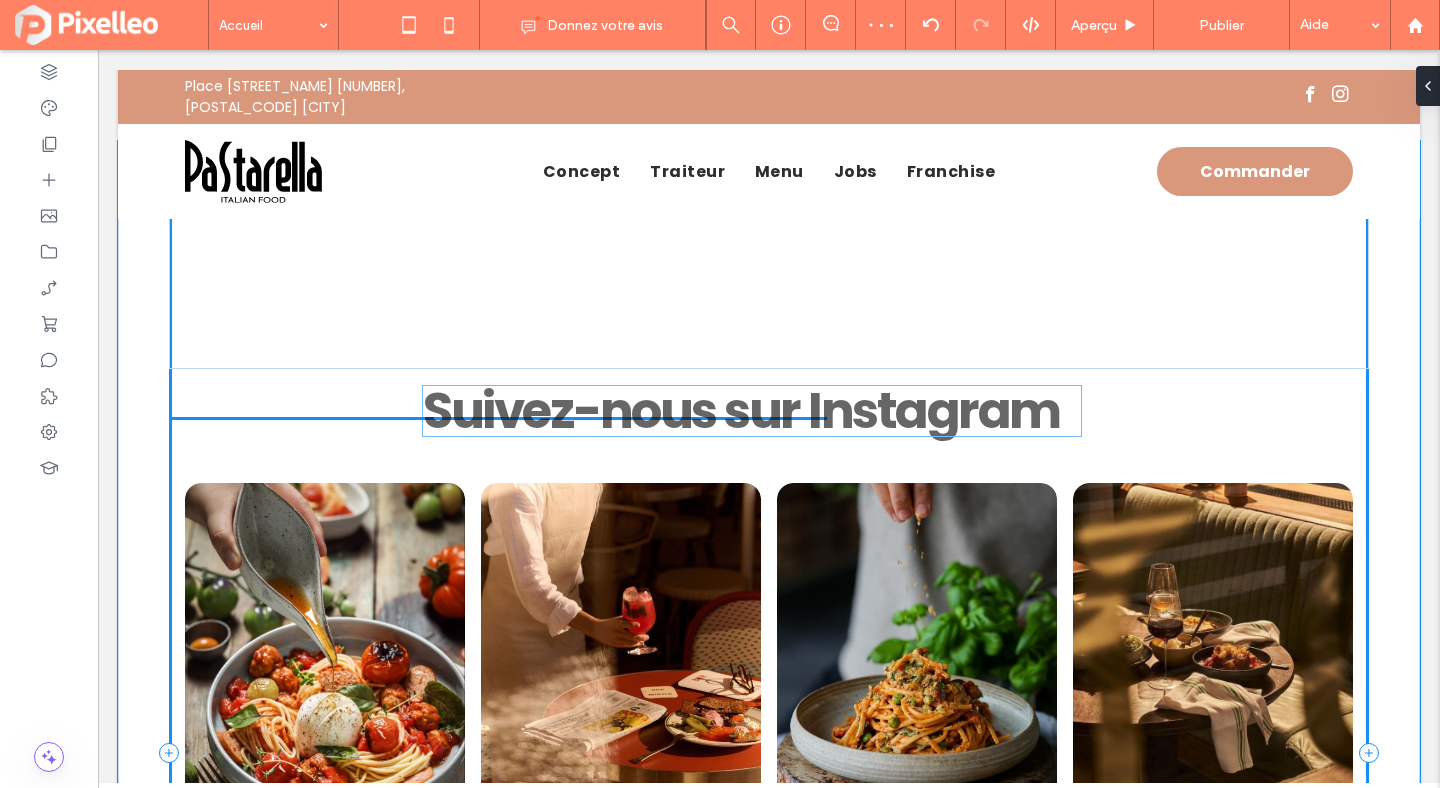 drag, startPoint x: 641, startPoint y: 281, endPoint x: 894, endPoint y: 399, distance: 279.16483 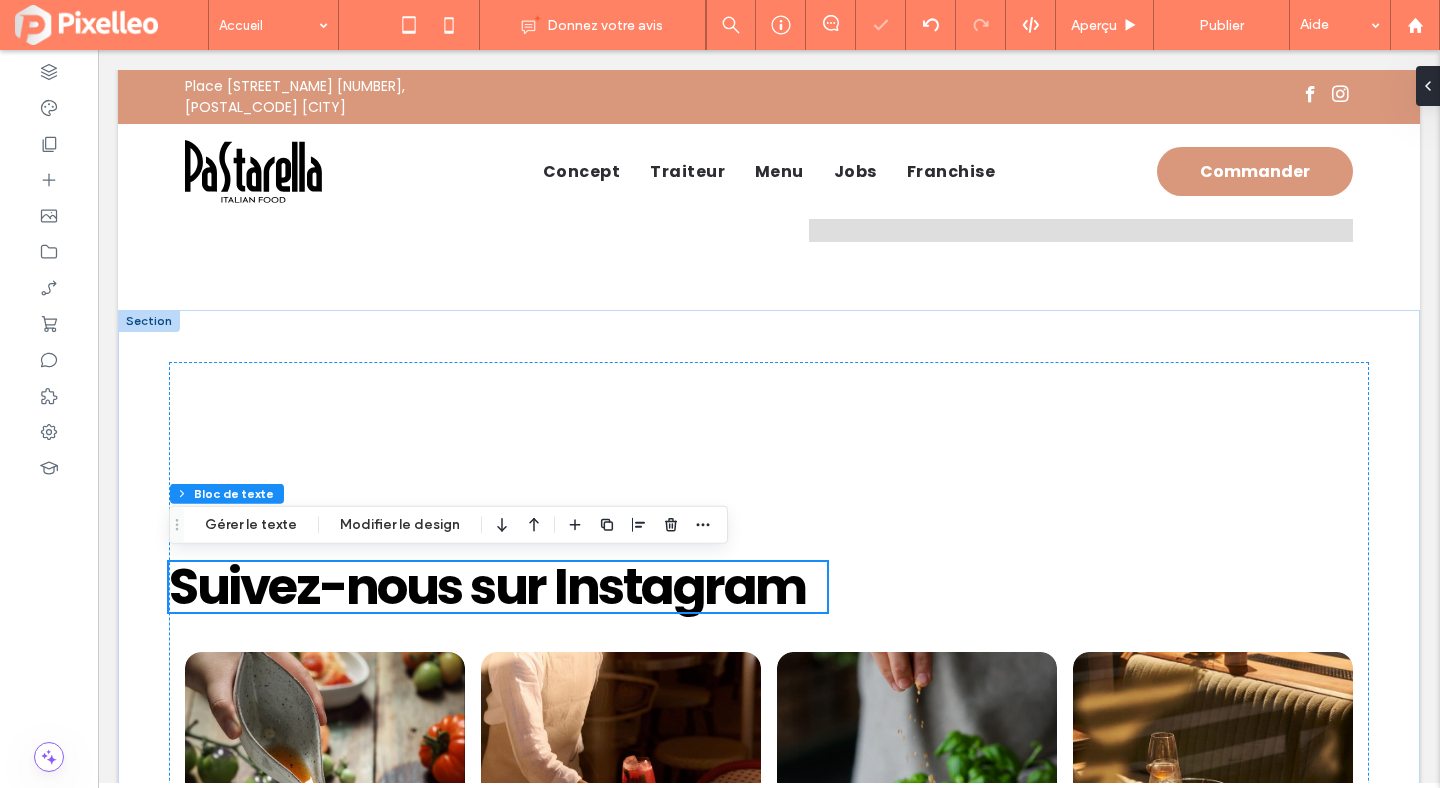 scroll, scrollTop: 2663, scrollLeft: 0, axis: vertical 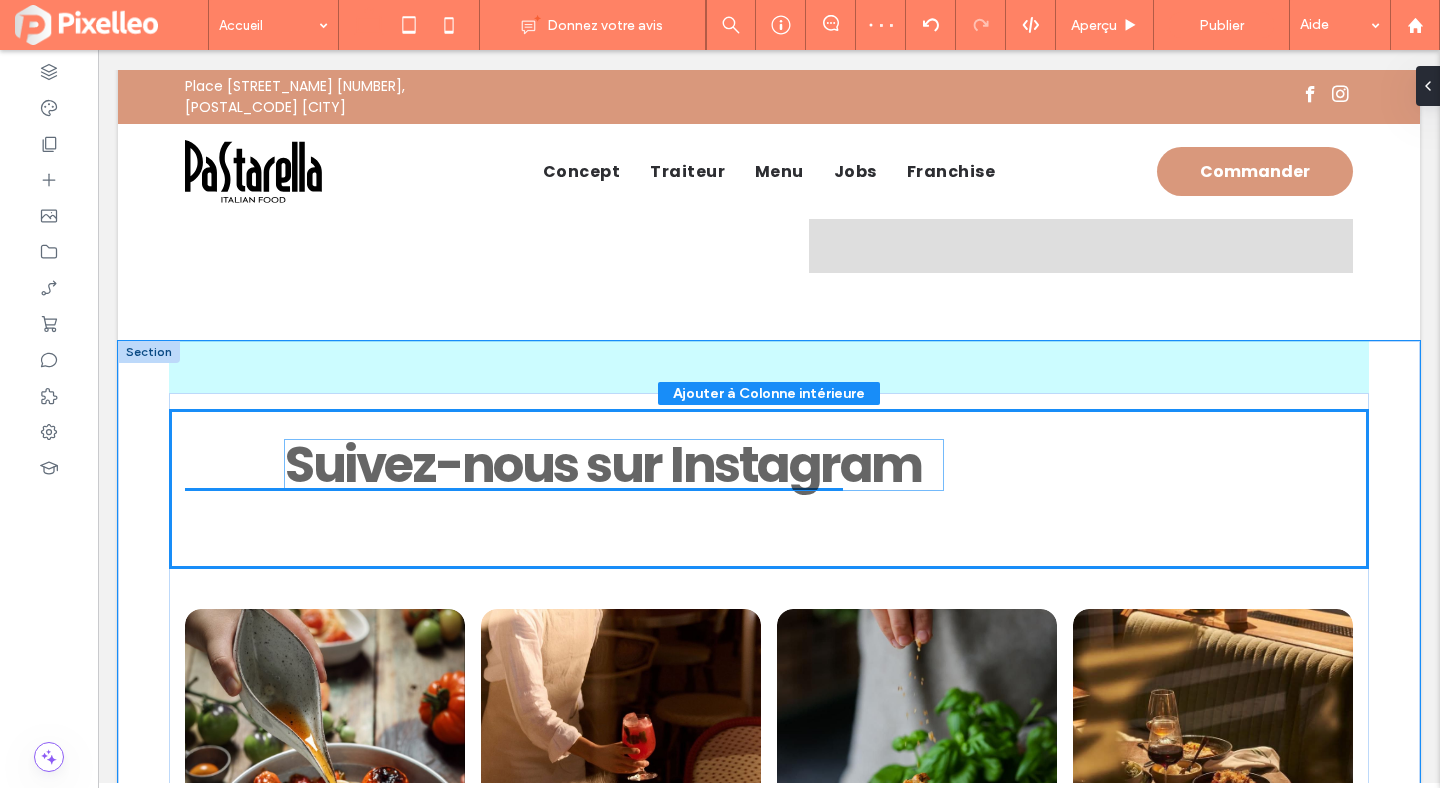 drag, startPoint x: 763, startPoint y: 612, endPoint x: 859, endPoint y: 462, distance: 178.08986 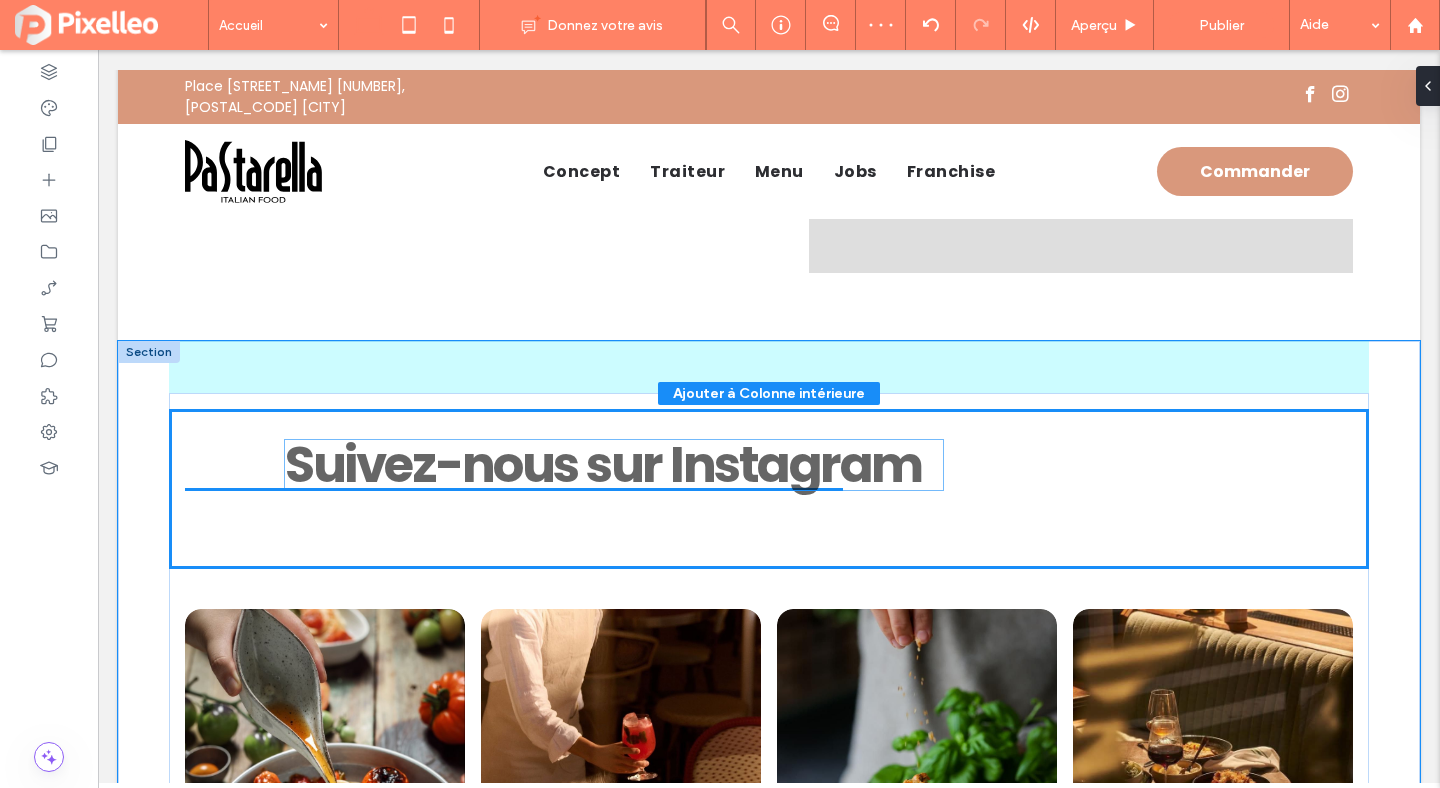 type on "**" 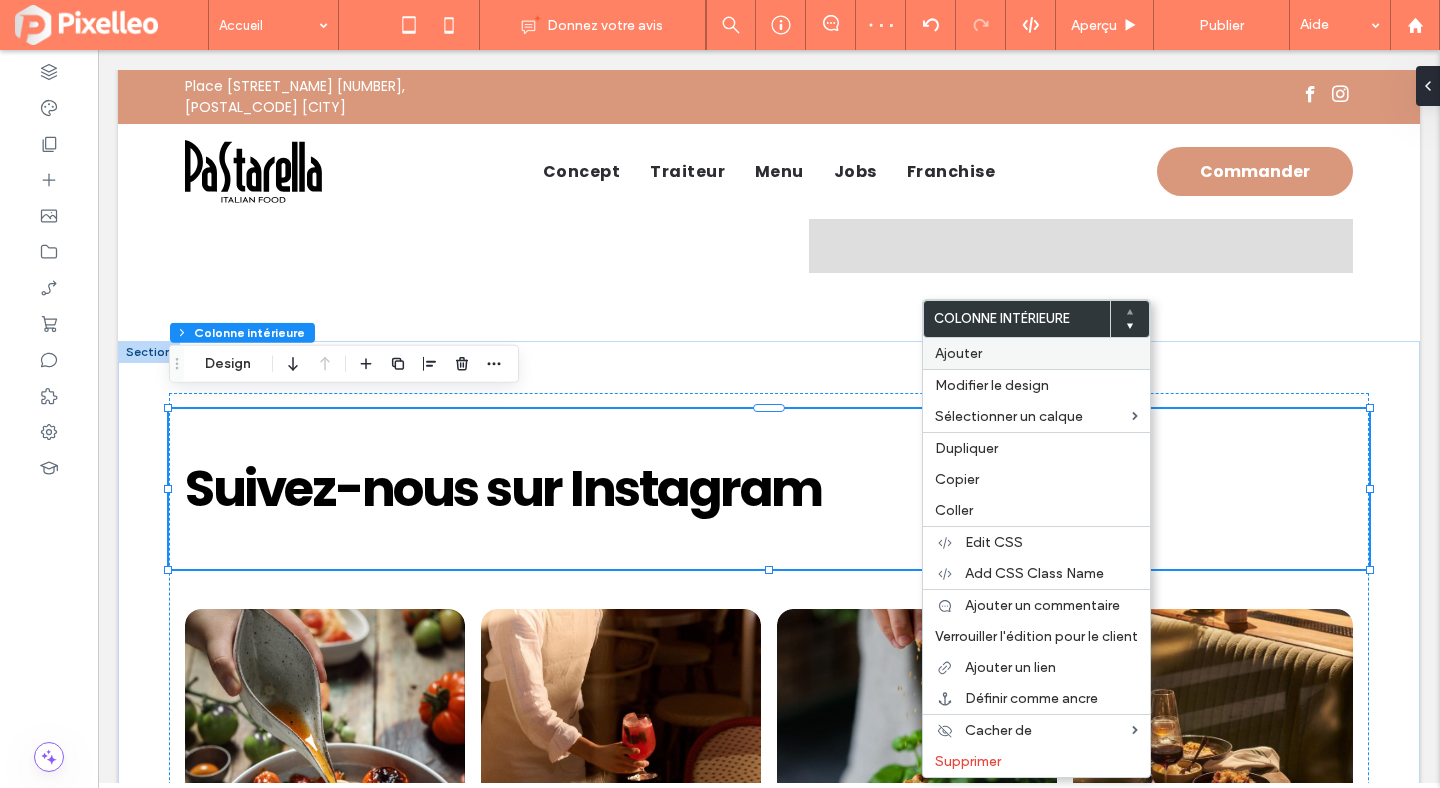 click on "Ajouter" at bounding box center (1036, 353) 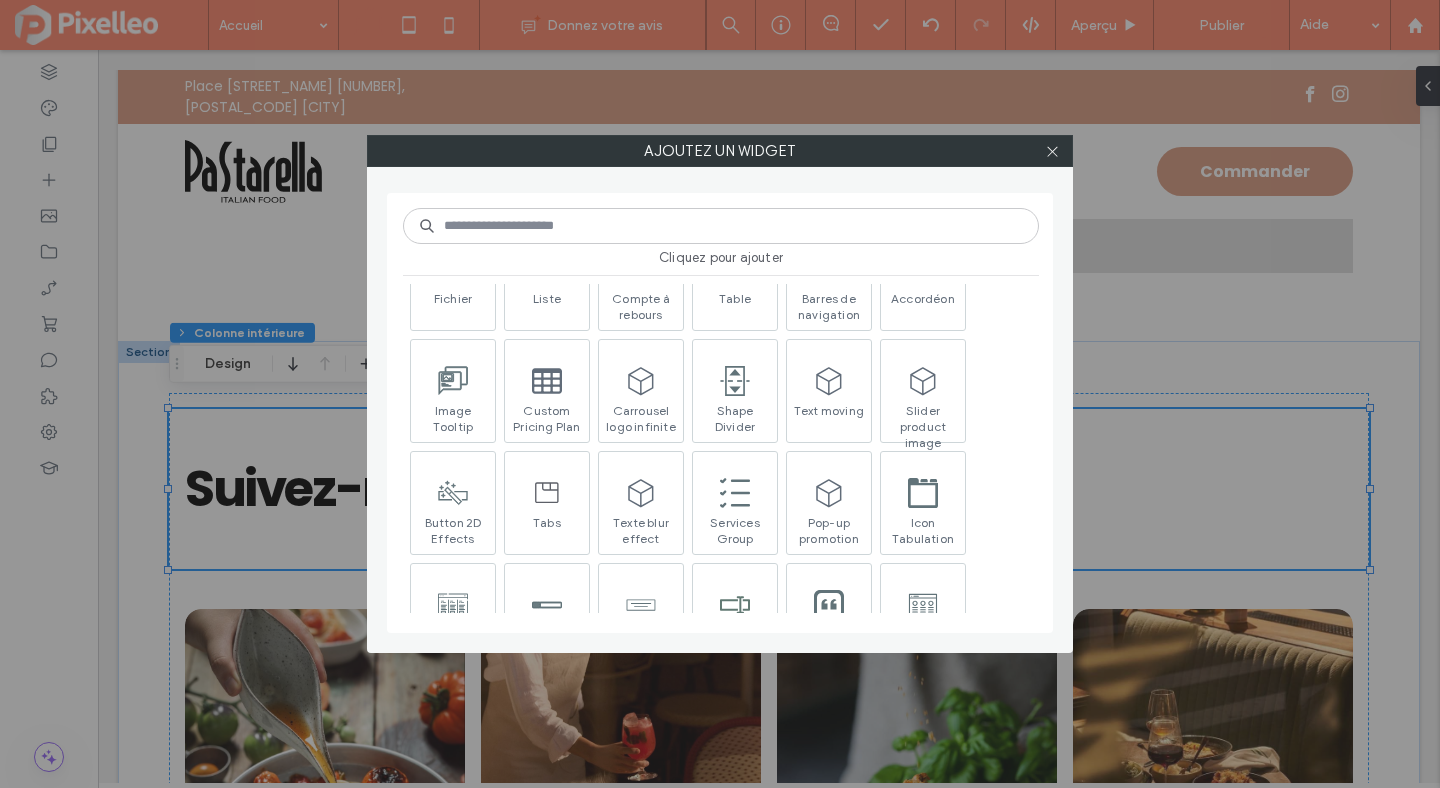 scroll, scrollTop: 905, scrollLeft: 0, axis: vertical 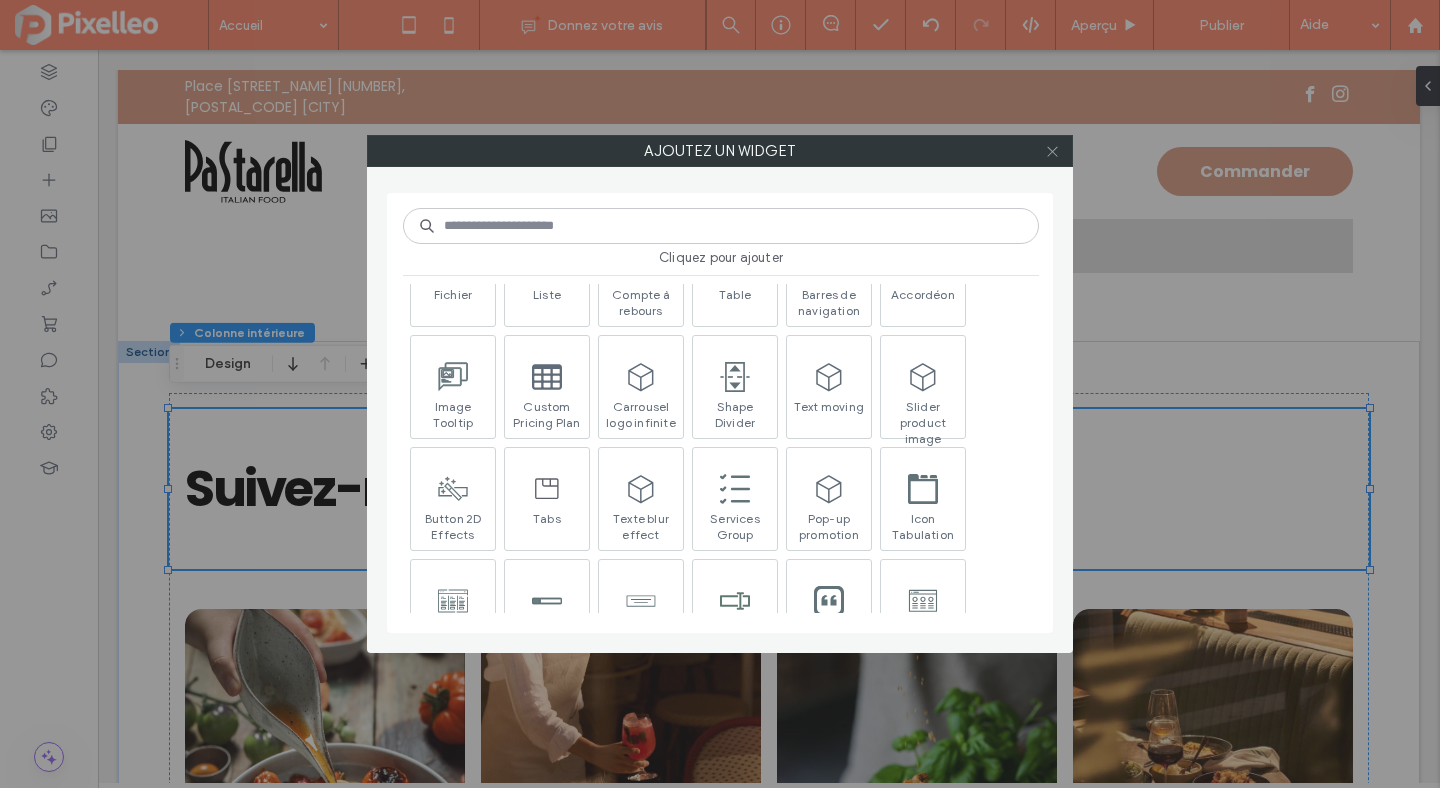 click 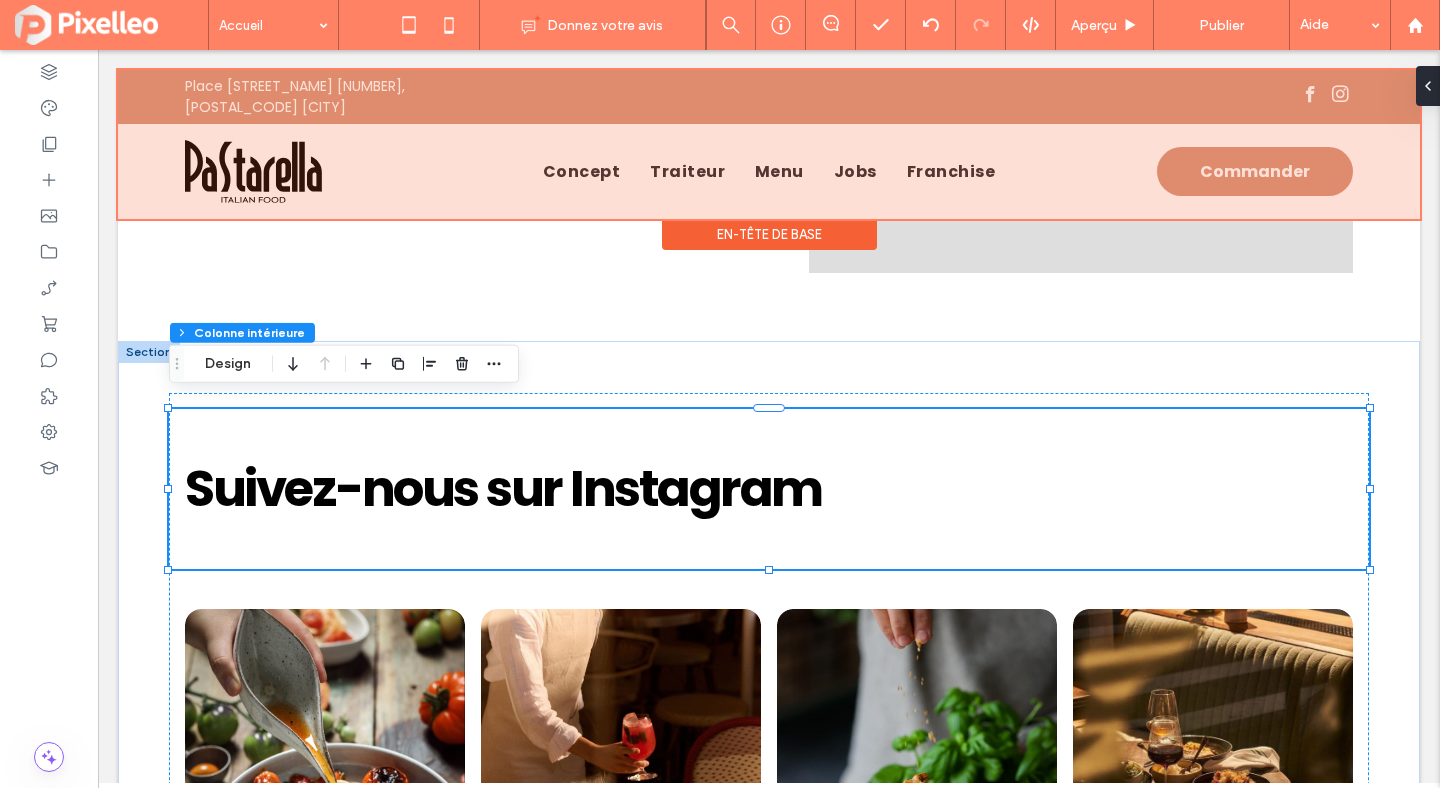 click at bounding box center (769, 144) 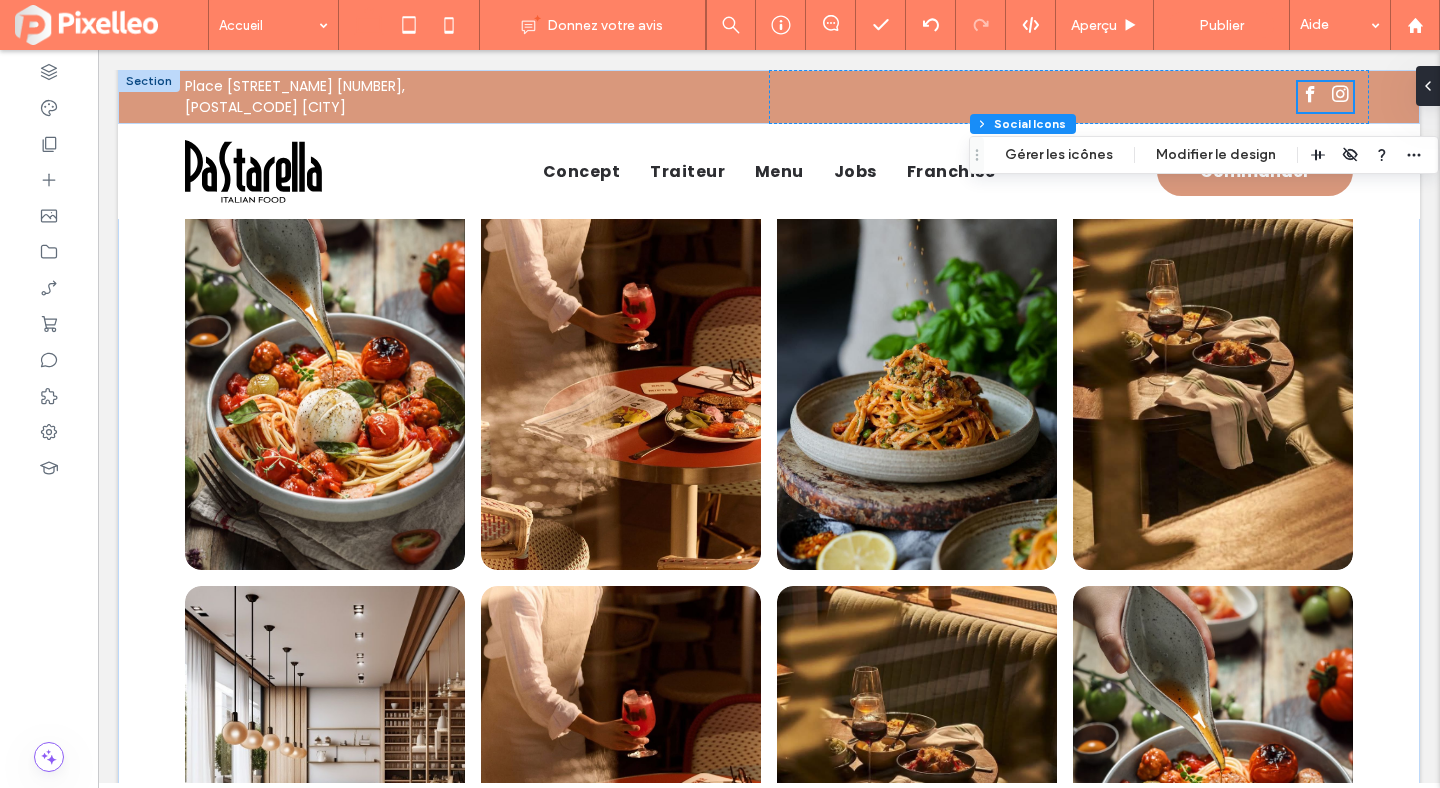 scroll, scrollTop: 3952, scrollLeft: 0, axis: vertical 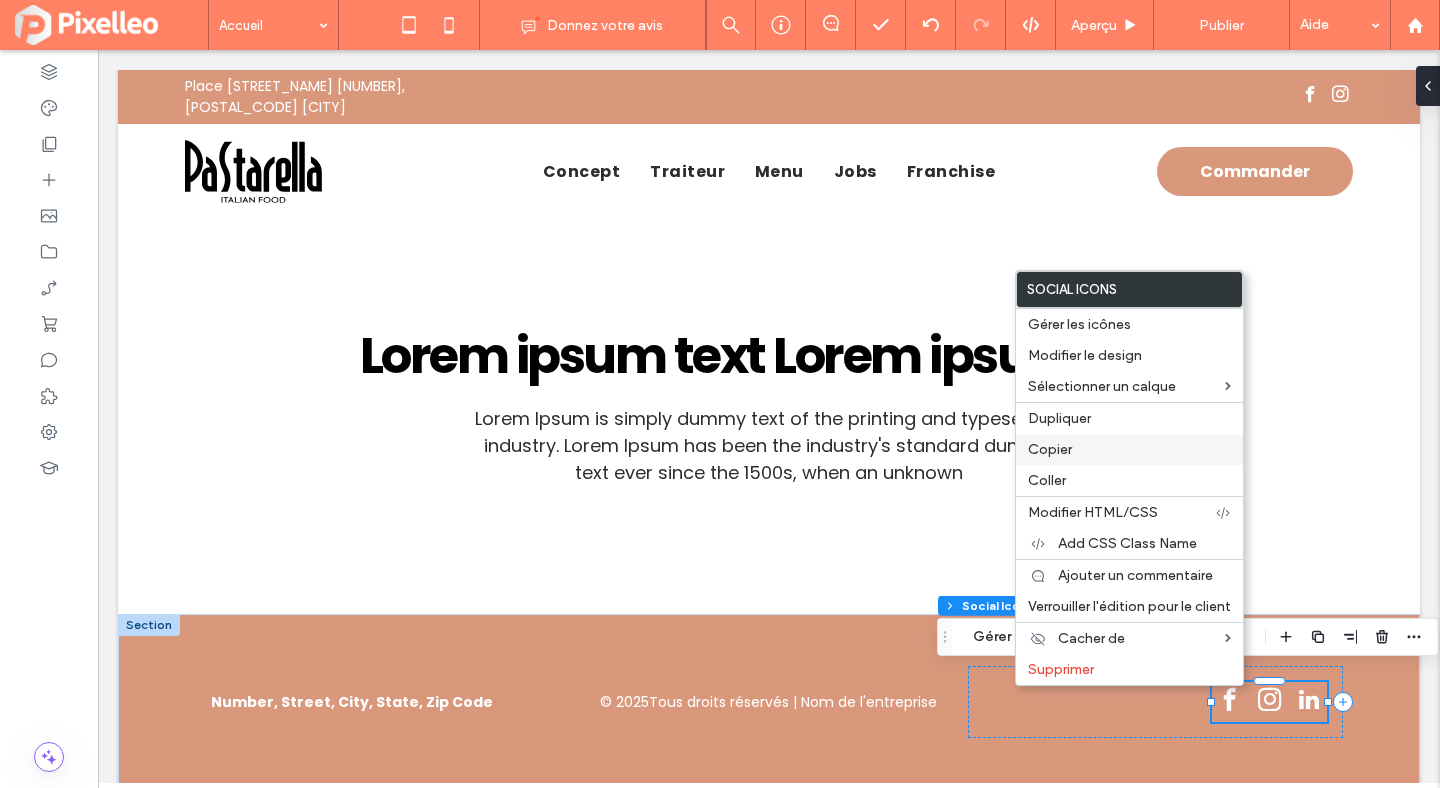 click on "Copier" at bounding box center [1050, 449] 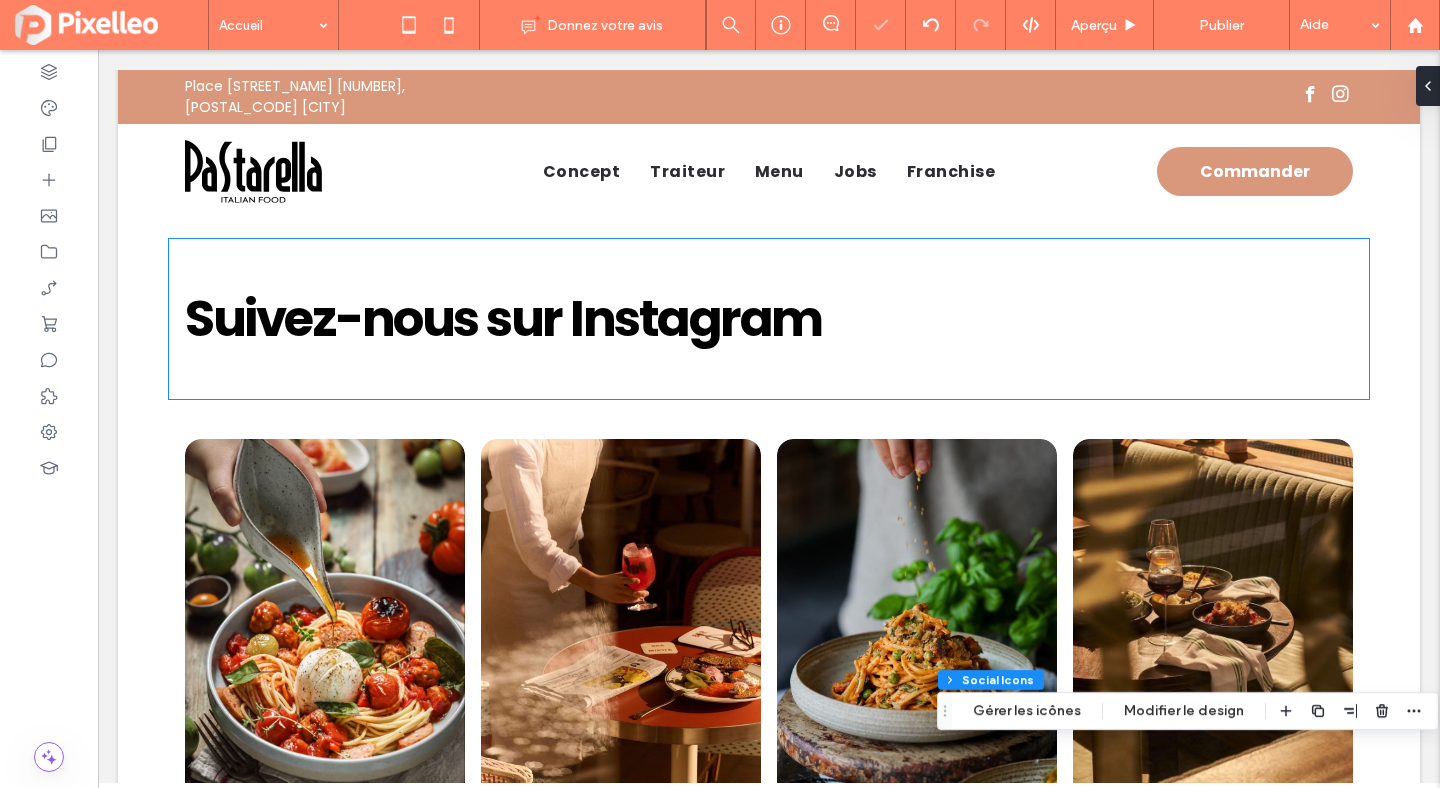 scroll, scrollTop: 2739, scrollLeft: 0, axis: vertical 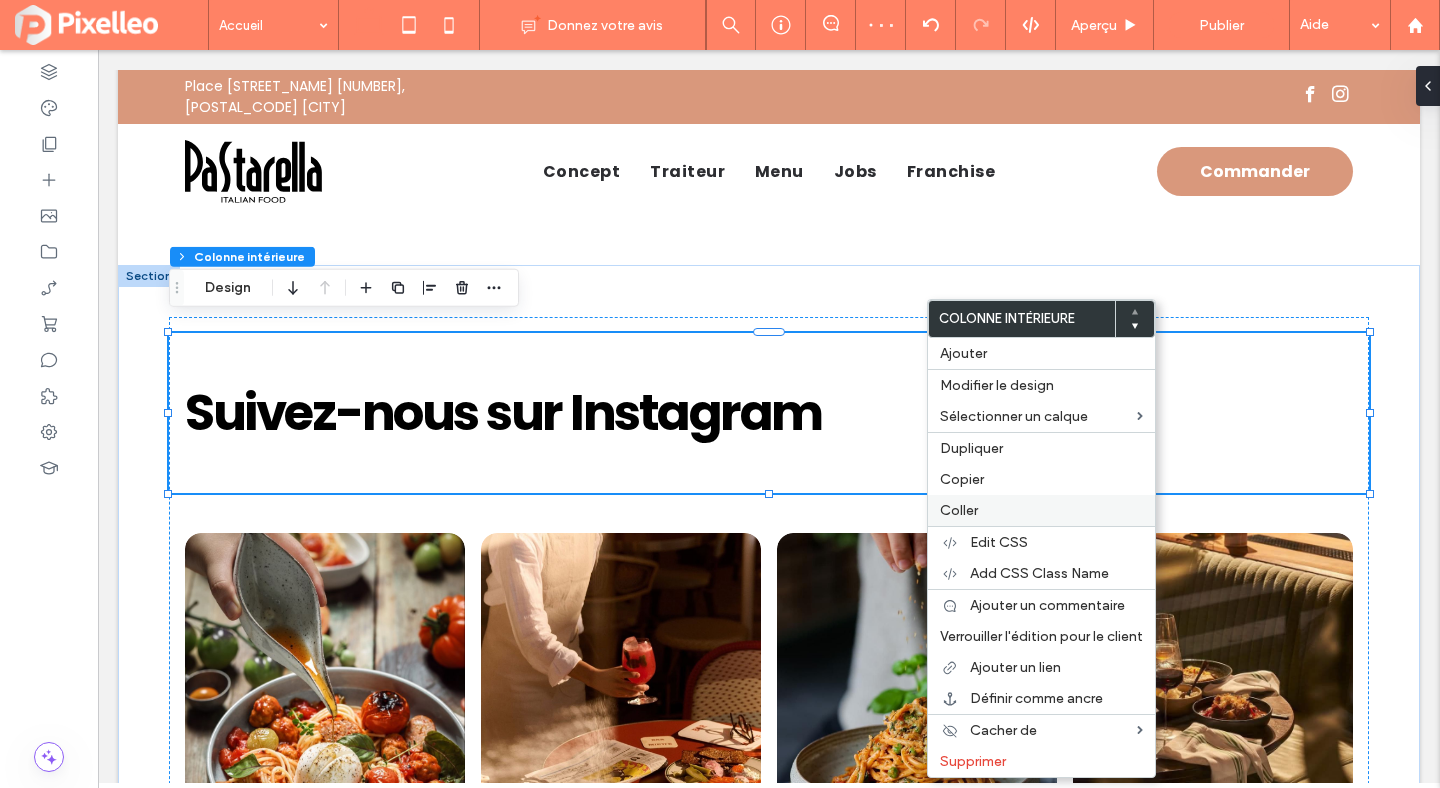 click on "Coller" at bounding box center [959, 510] 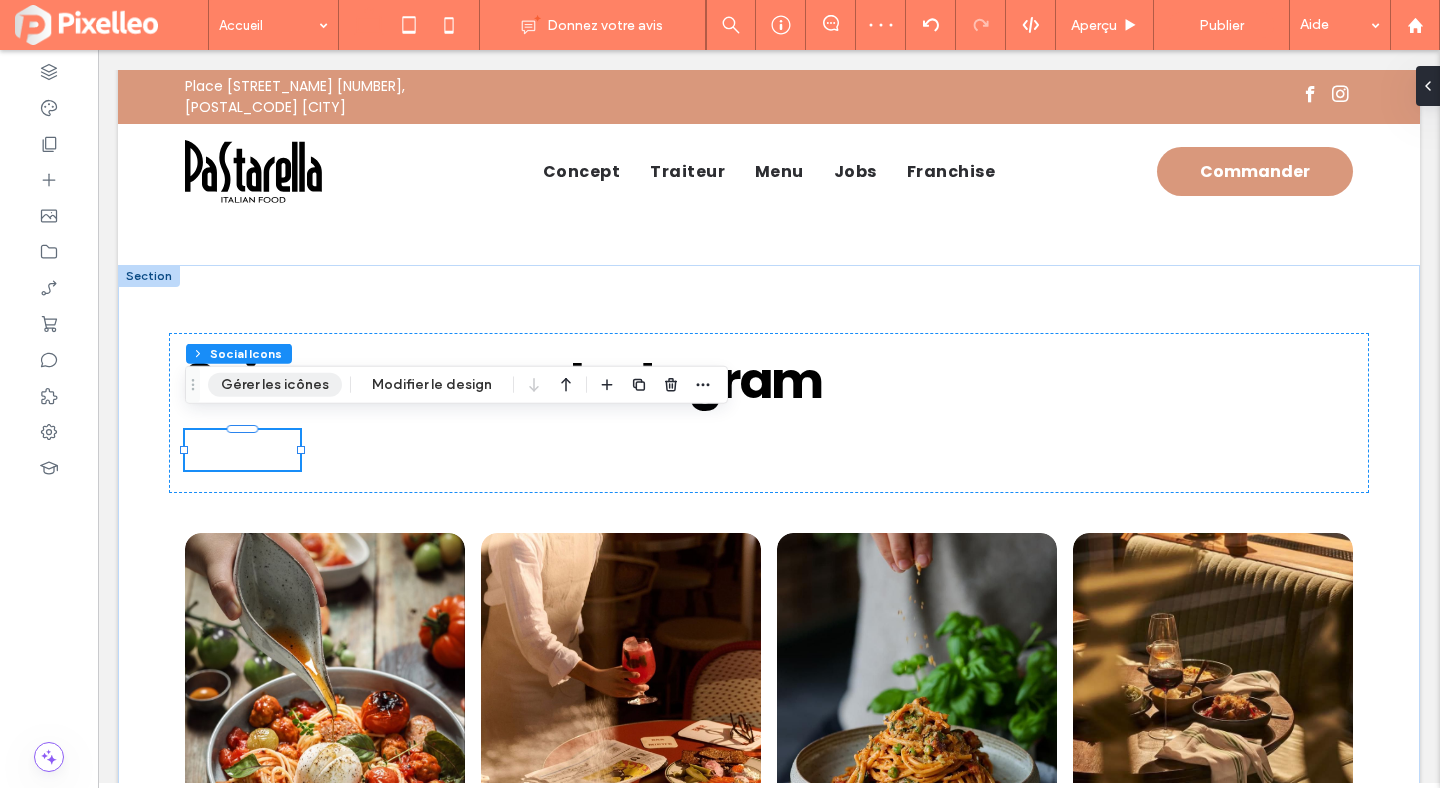 click on "Gérer les icônes" at bounding box center (275, 385) 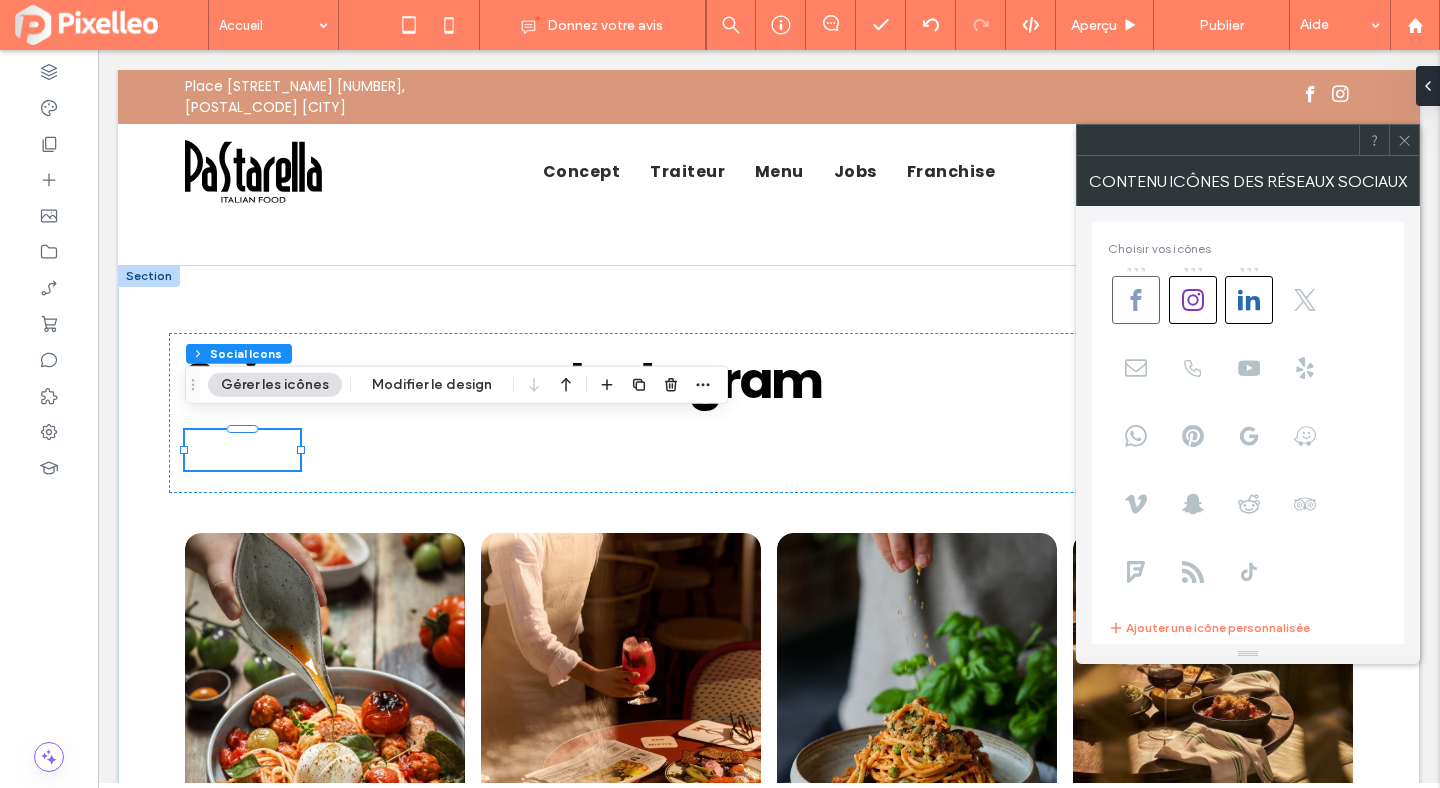 click 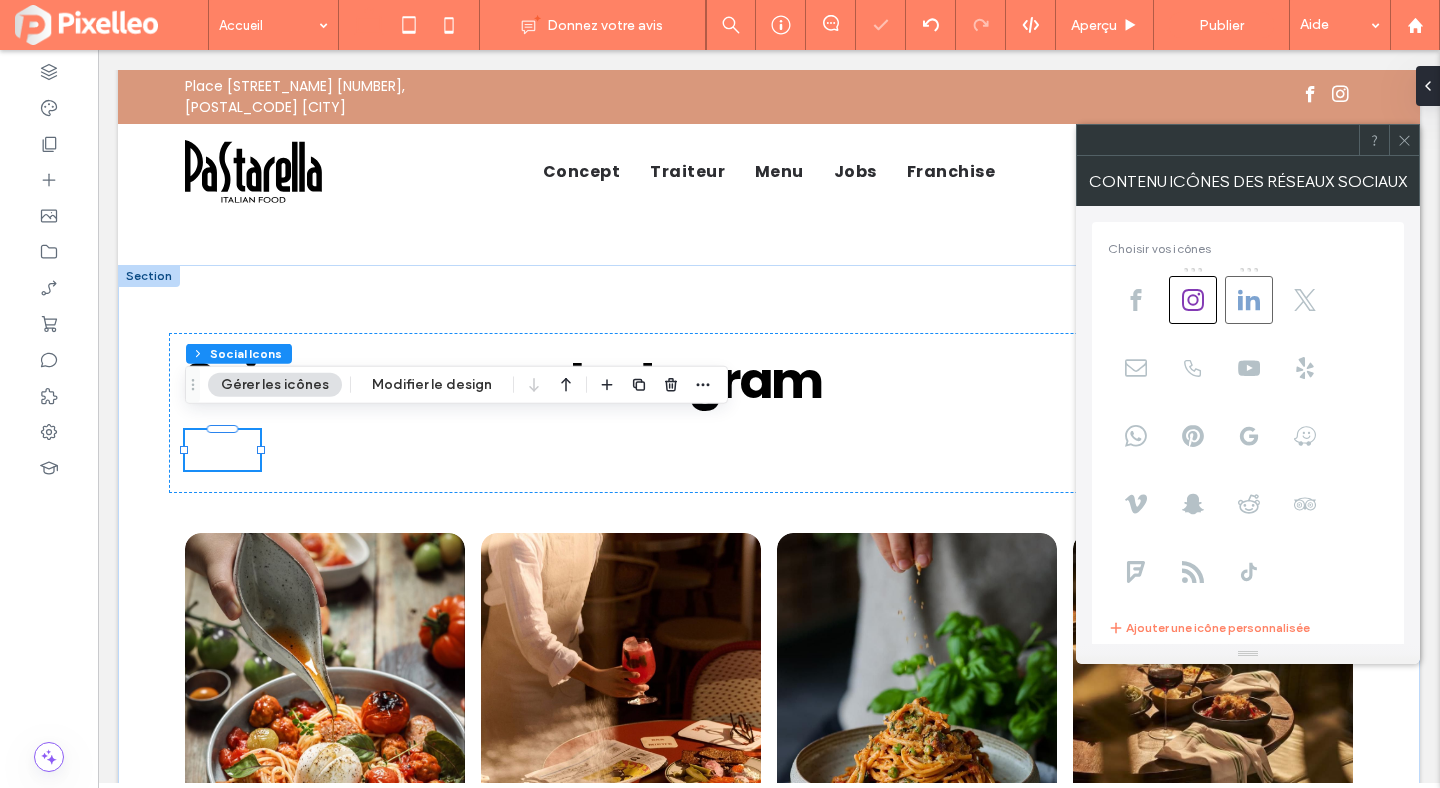 click 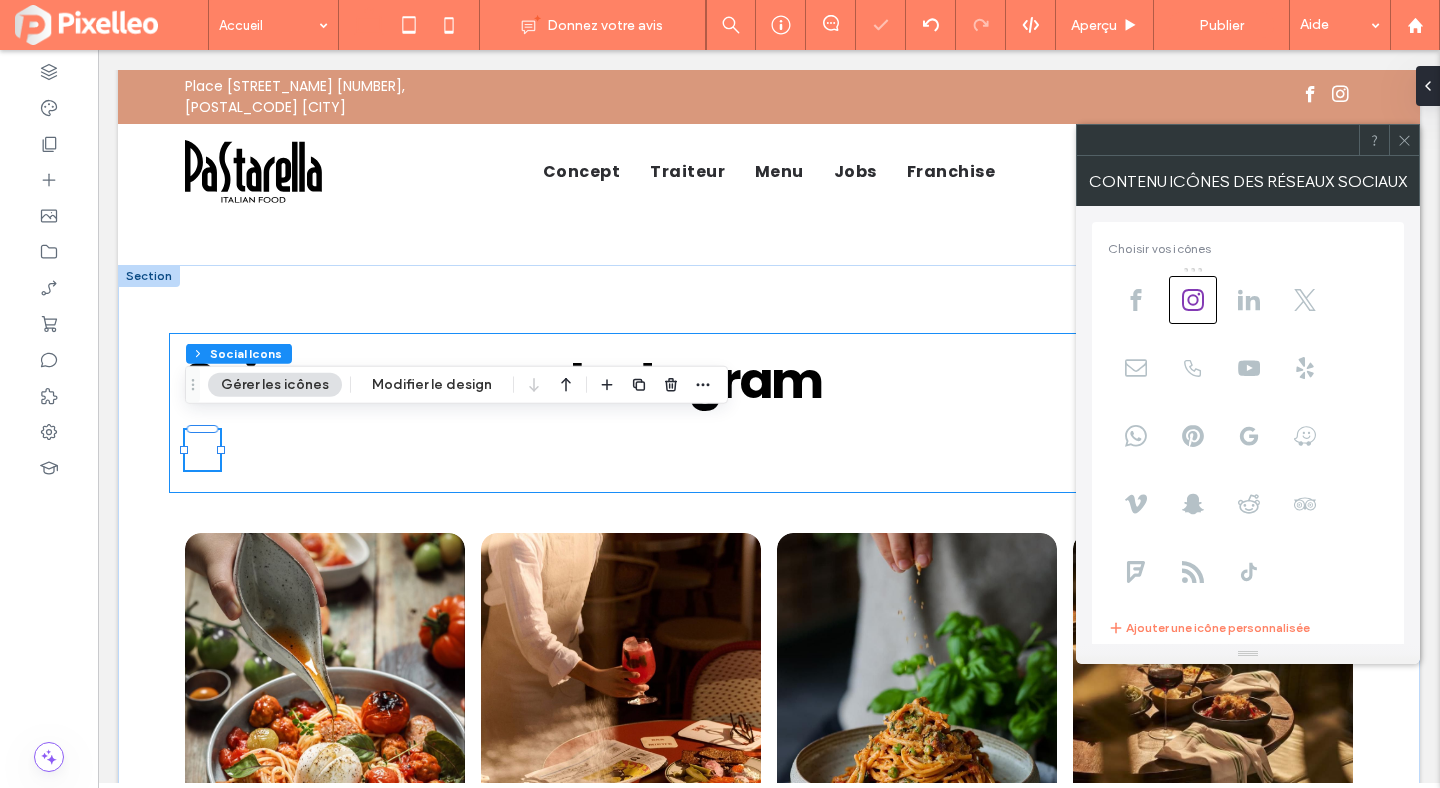 click on "Suivez-nous sur Instagram" at bounding box center (769, 413) 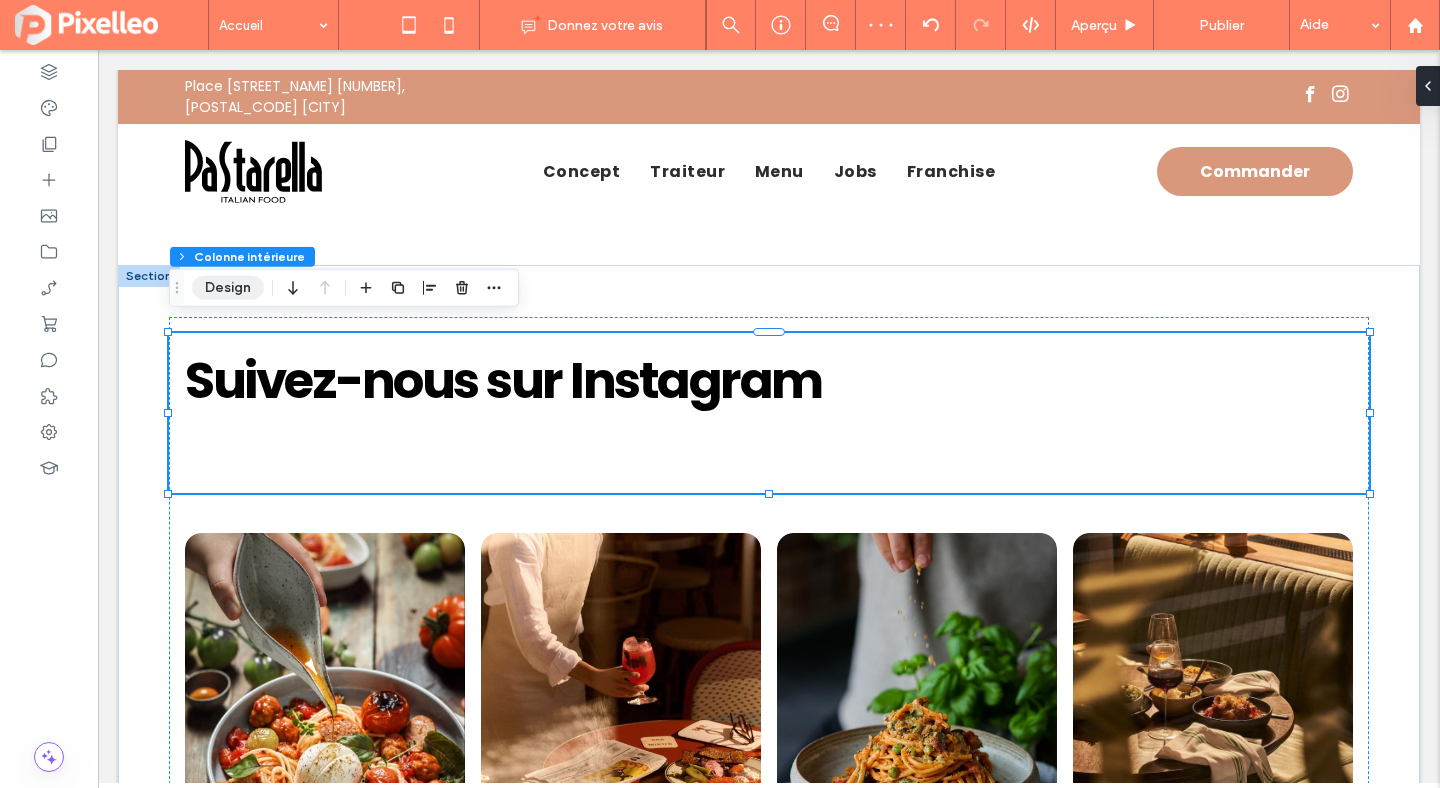 click on "Design" at bounding box center [228, 288] 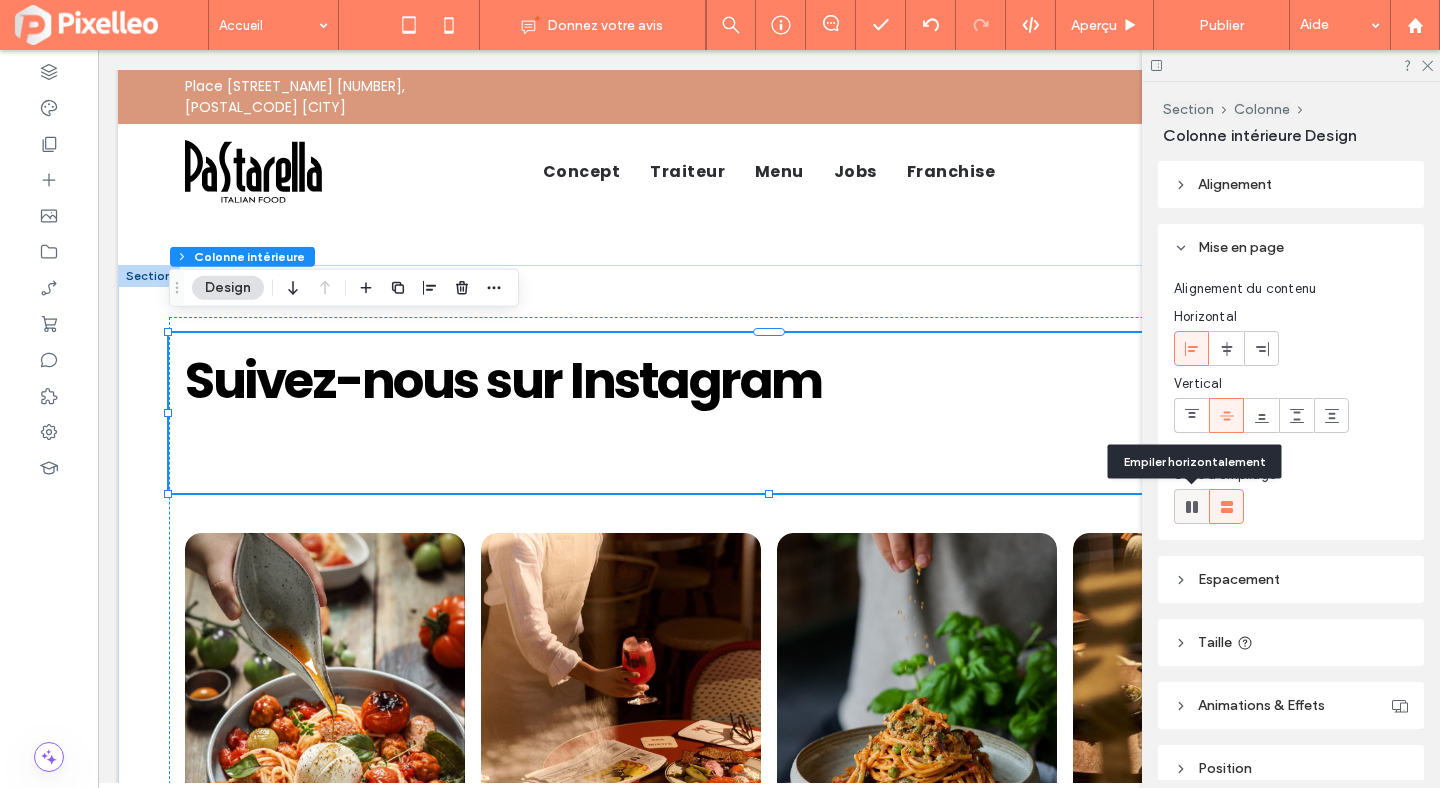 click at bounding box center [1191, 506] 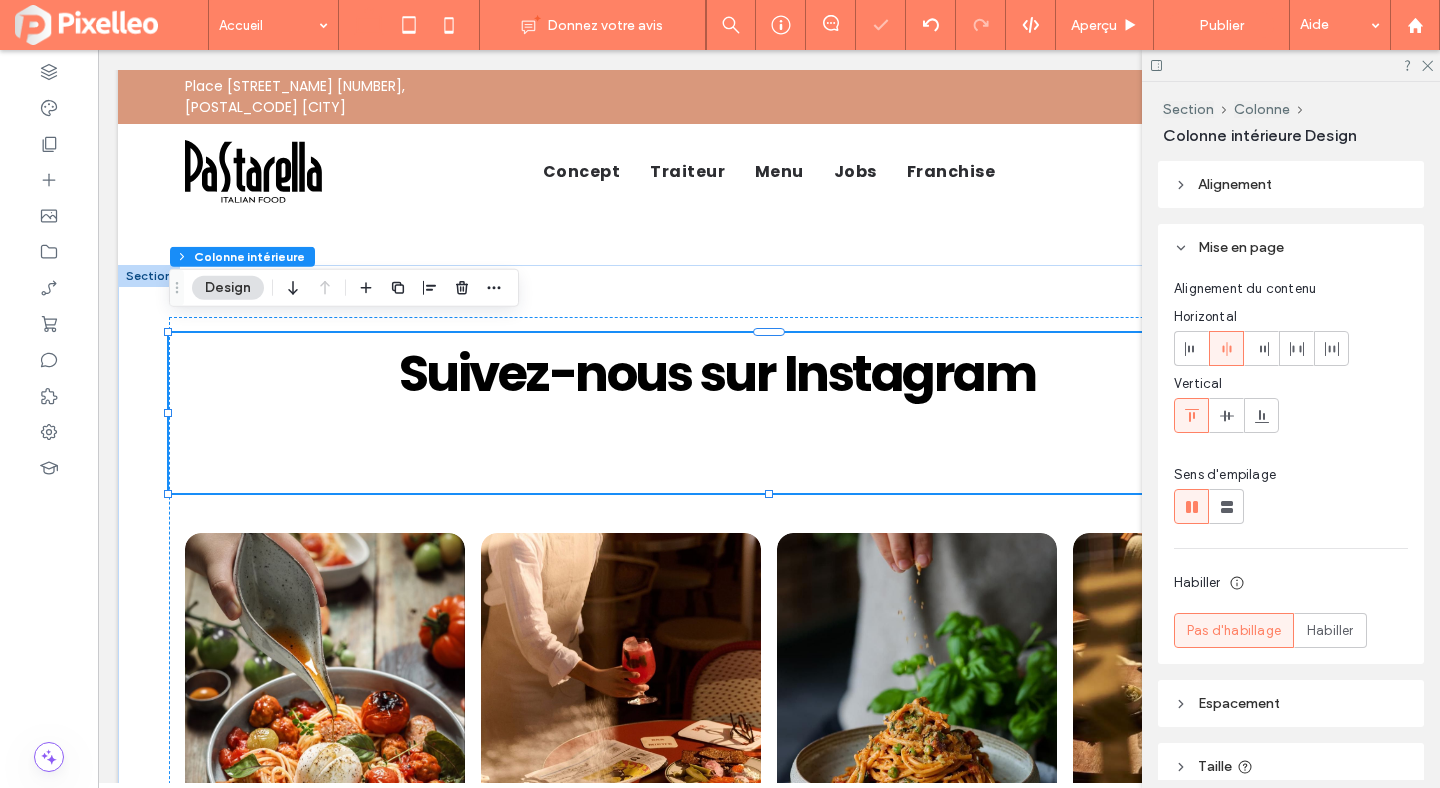 click on "Suivez-nous sur Instagram" at bounding box center [769, 413] 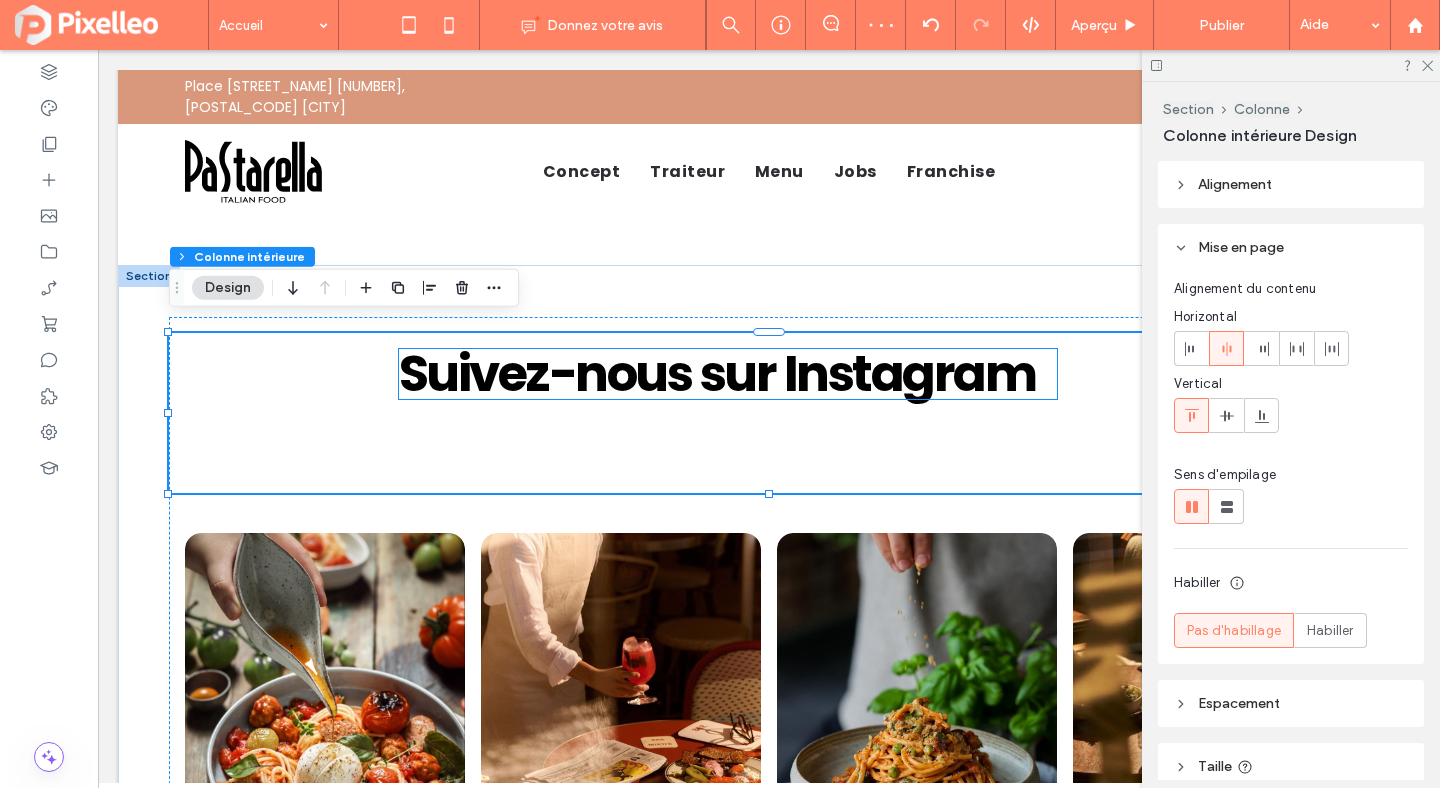 click on "Suivez-nous sur Instagram" at bounding box center (717, 373) 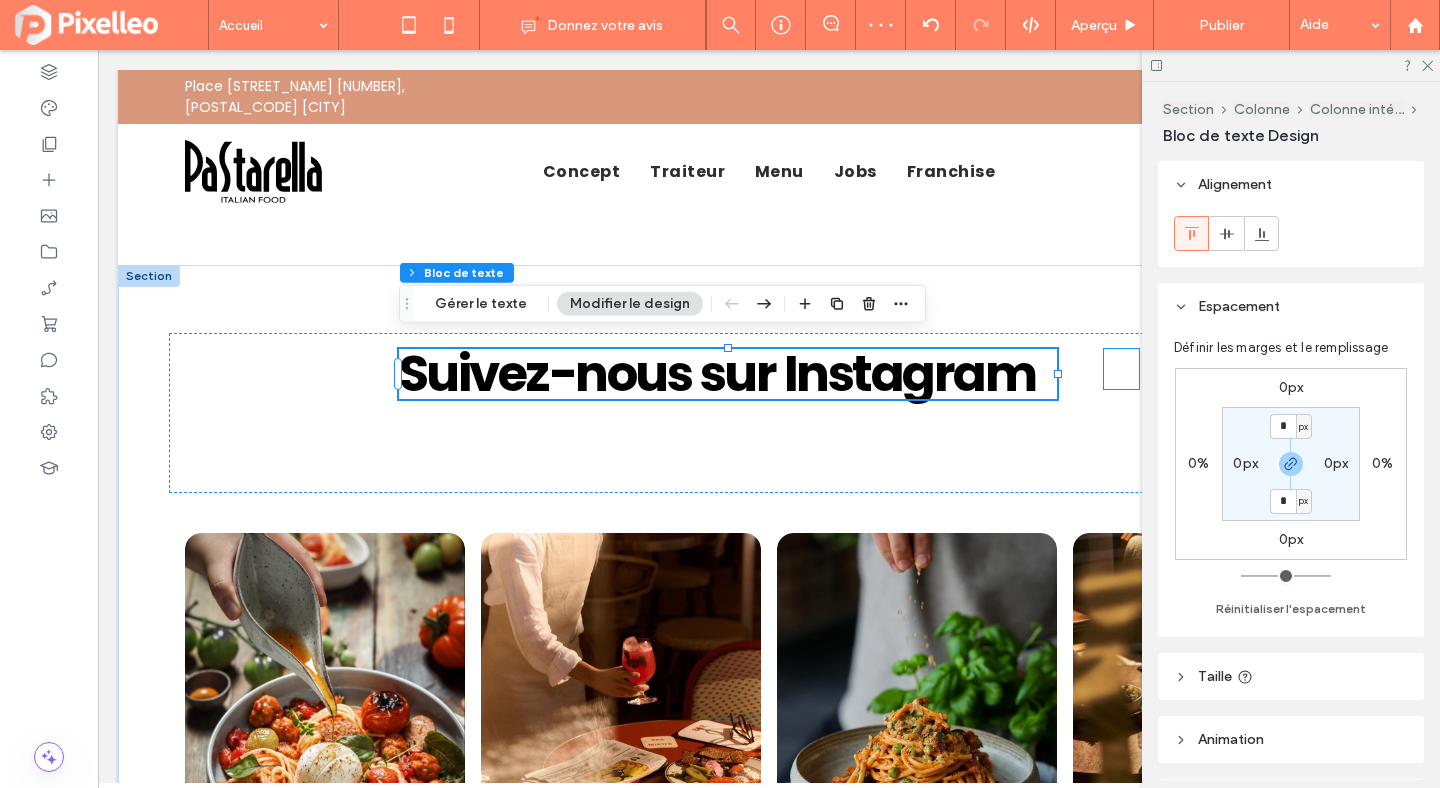 click at bounding box center (1121, 366) 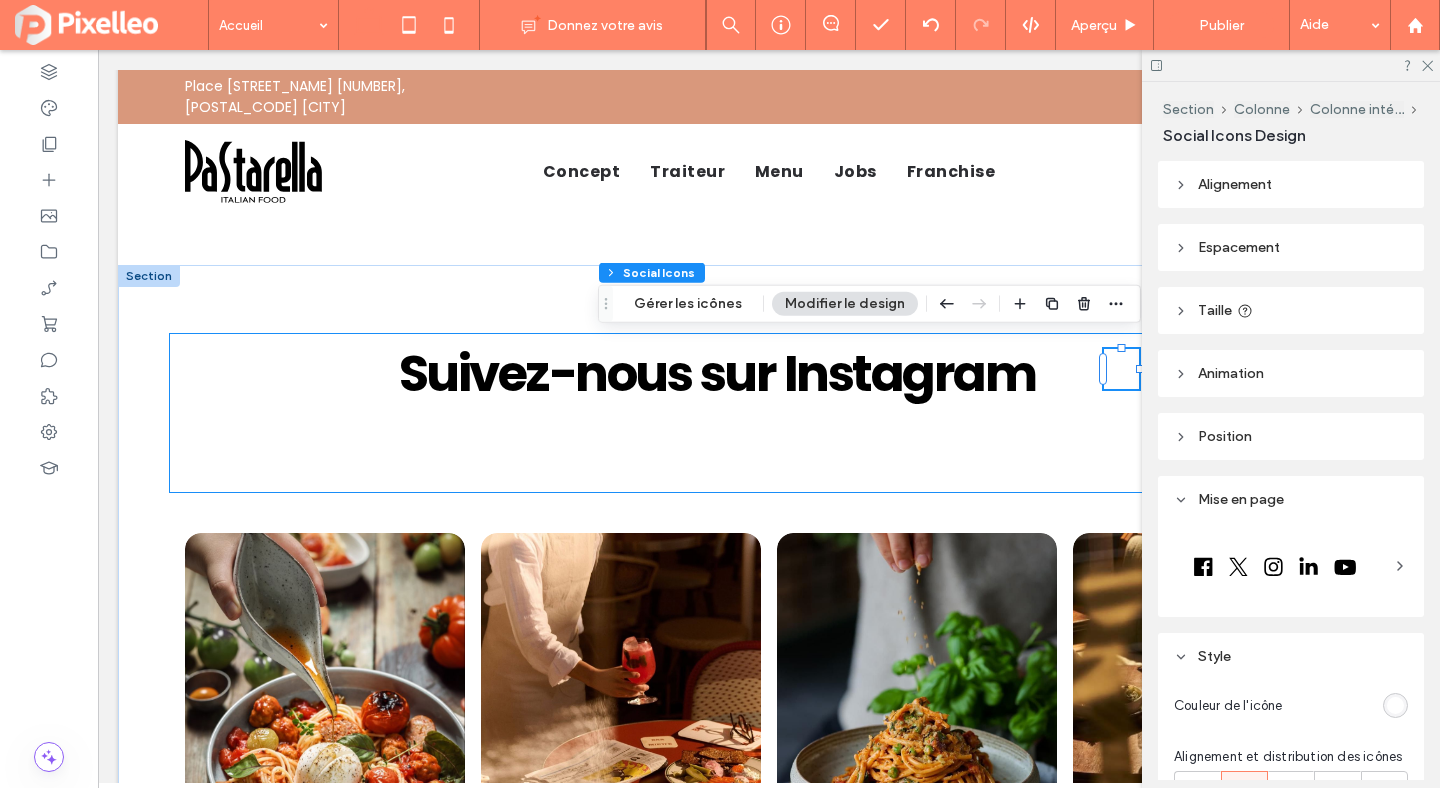 click on "Suivez-nous sur Instagram" at bounding box center (769, 413) 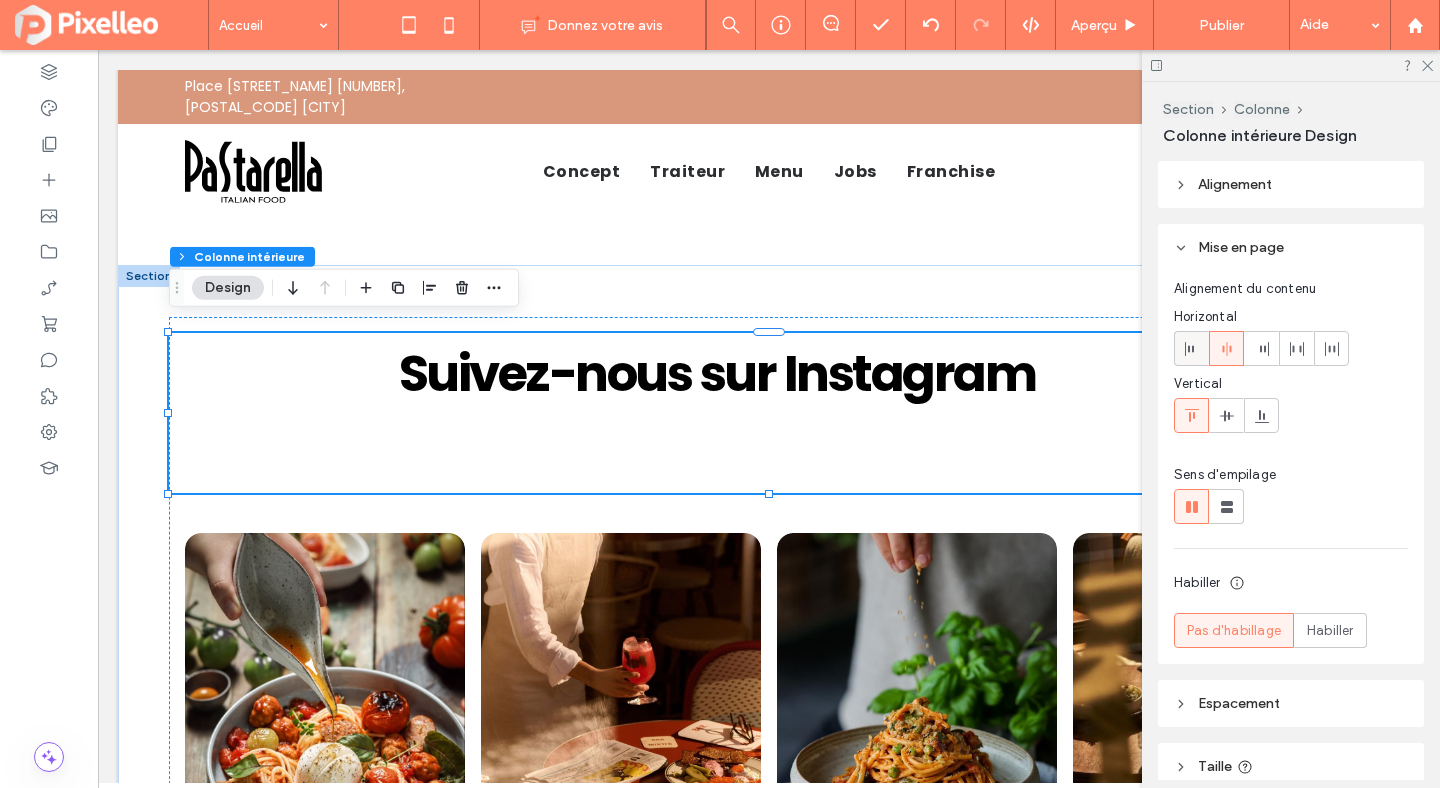 click 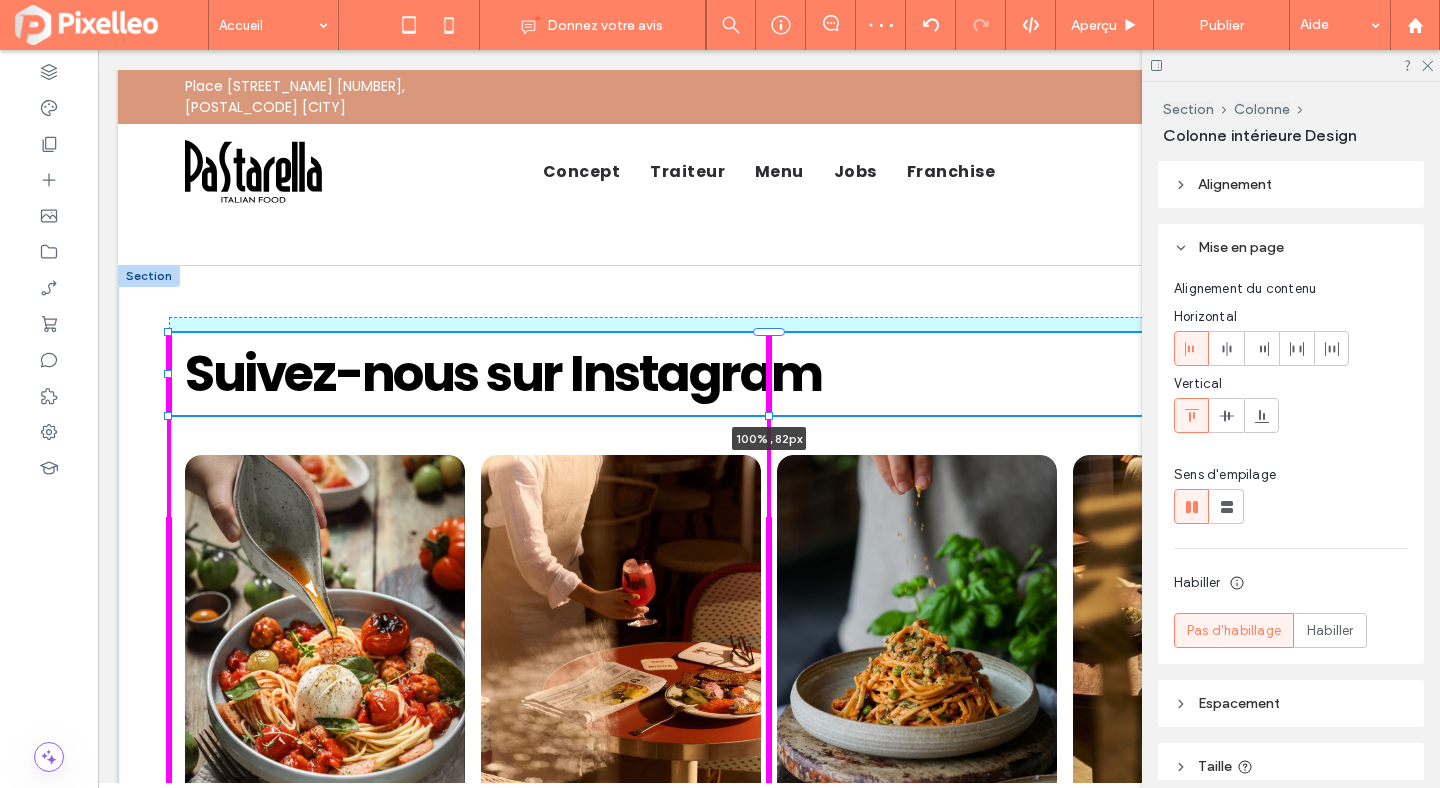 drag, startPoint x: 769, startPoint y: 480, endPoint x: 765, endPoint y: 432, distance: 48.166378 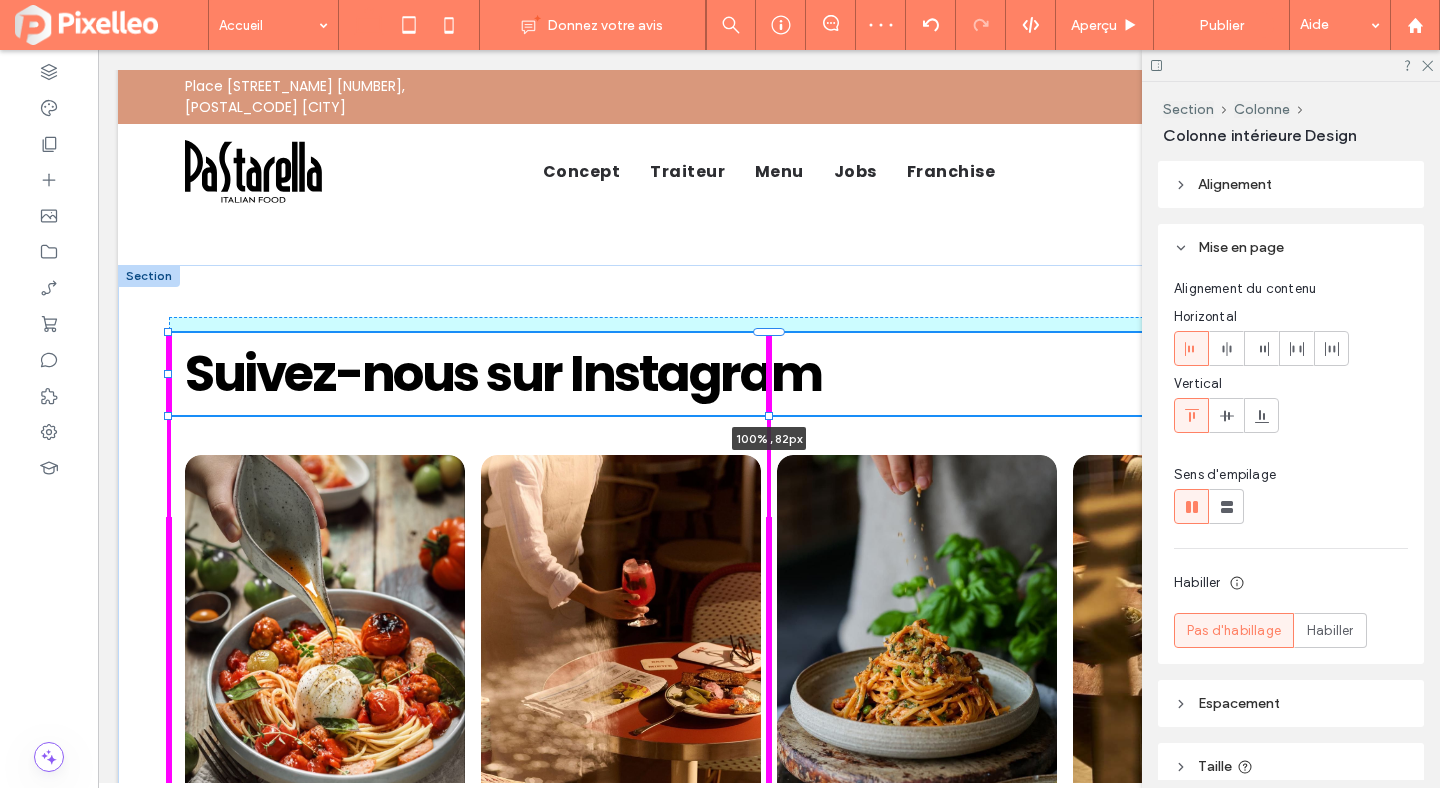click on "Suivez-nous sur Instagram
100% , 82px
Button
Button
Button
Button
Button
Button
Button
Button
Afficher davantage" at bounding box center (769, 801) 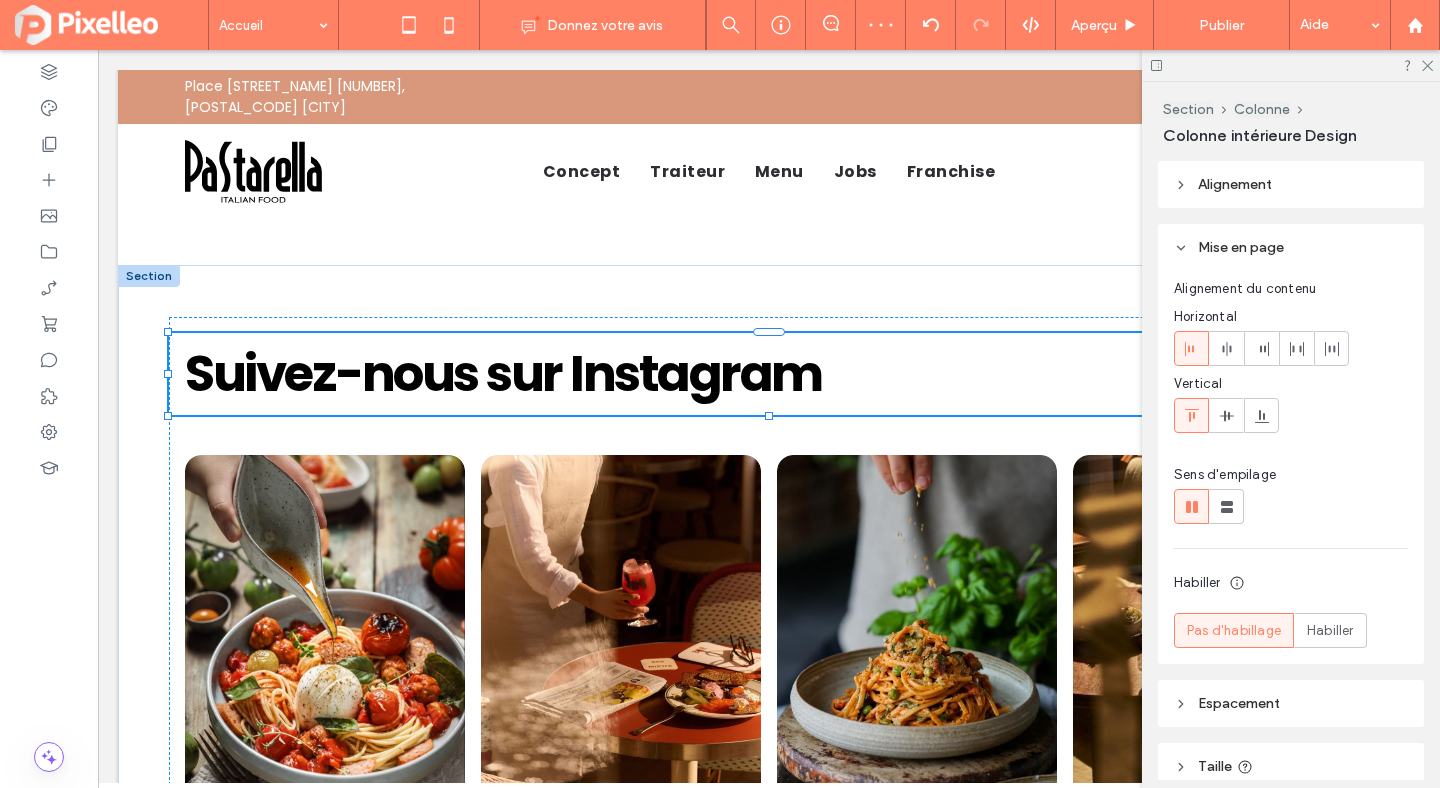 type on "**" 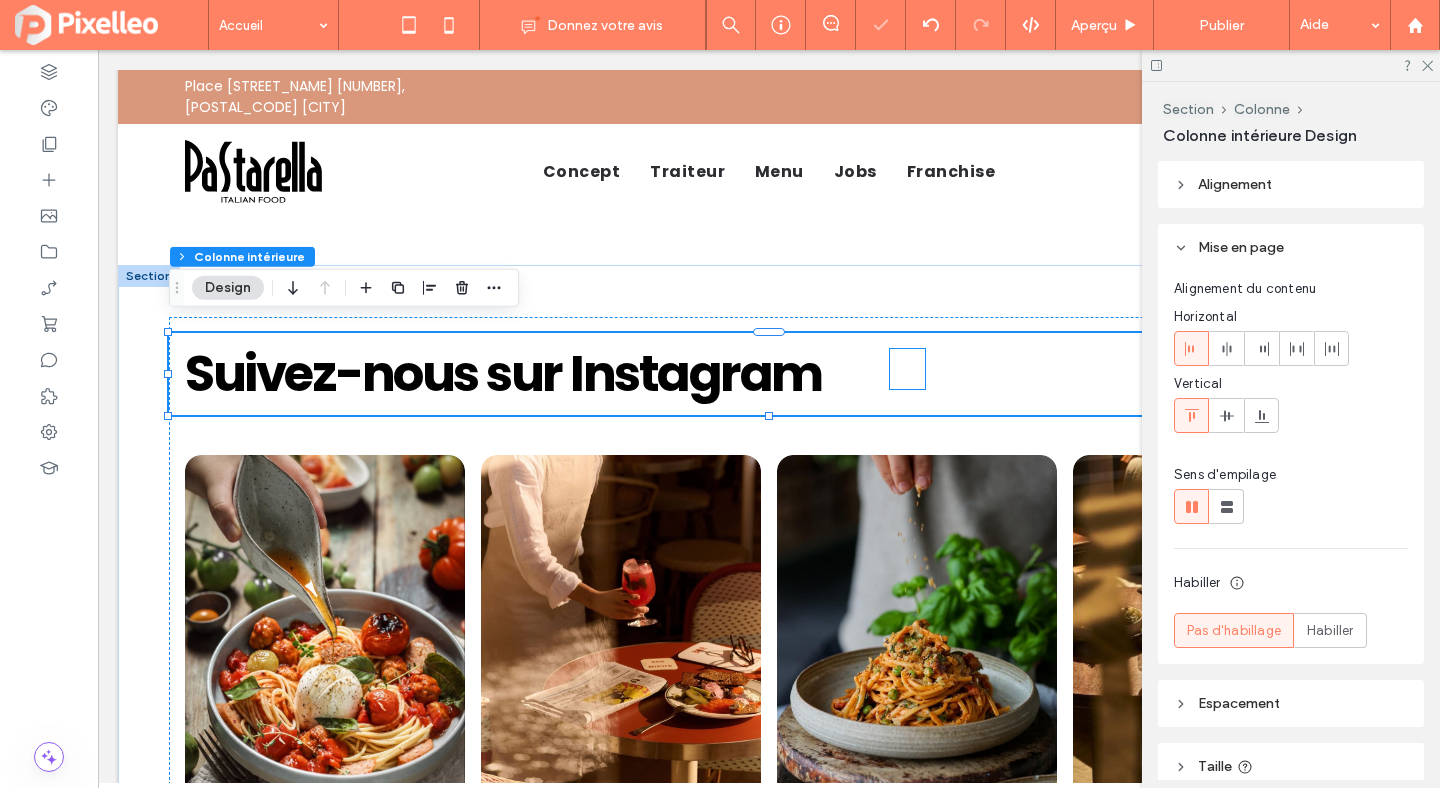 click at bounding box center (907, 366) 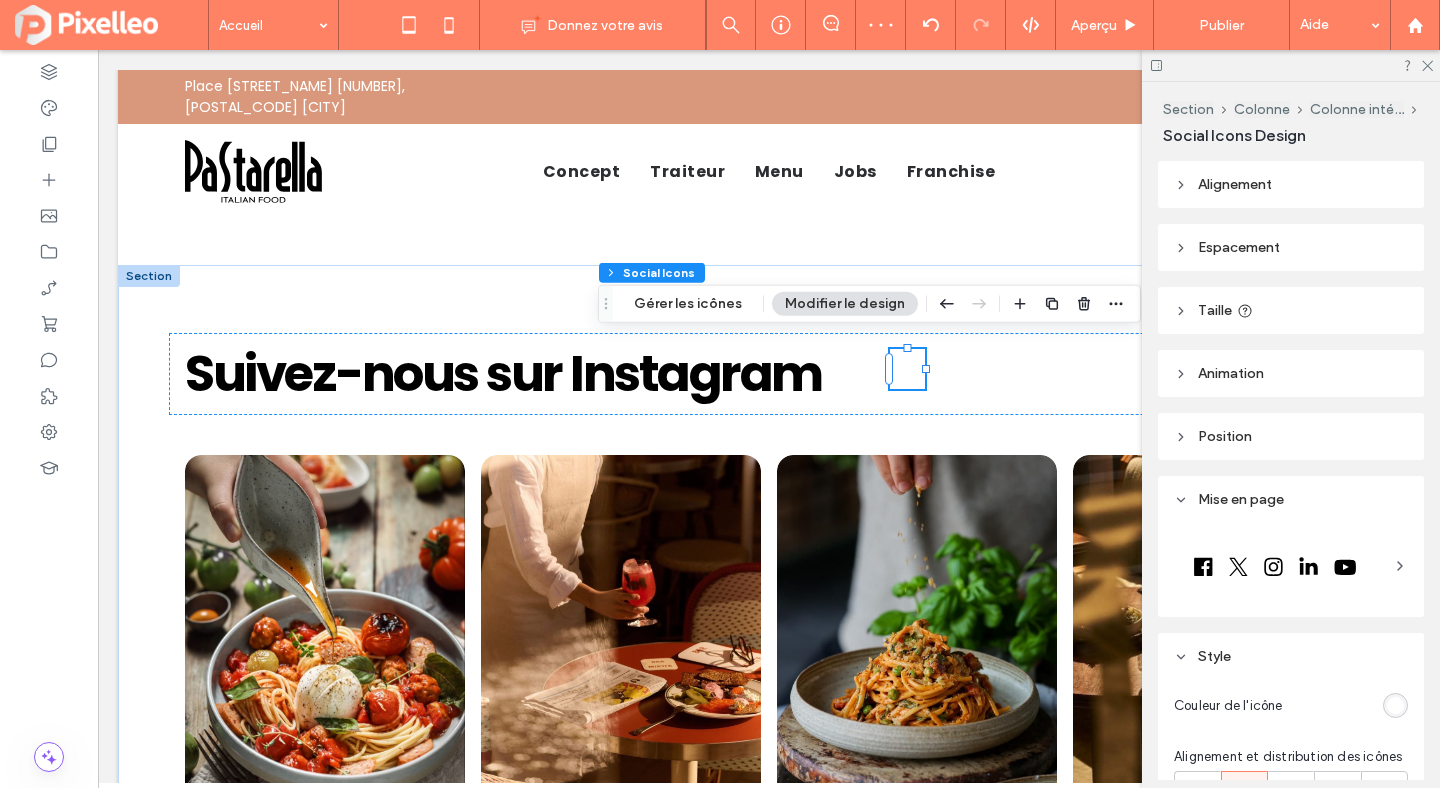 scroll, scrollTop: 149, scrollLeft: 0, axis: vertical 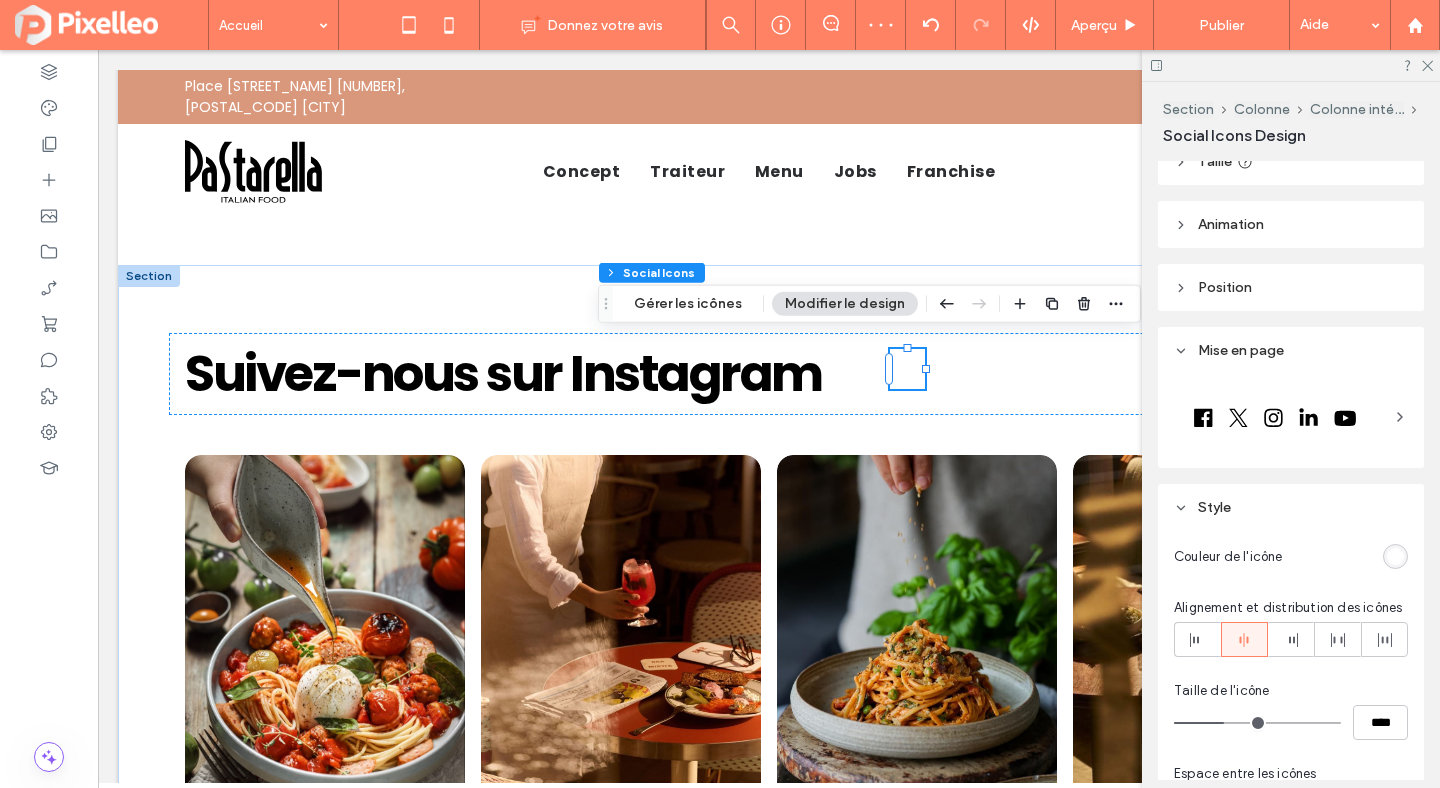 click at bounding box center (1395, 556) 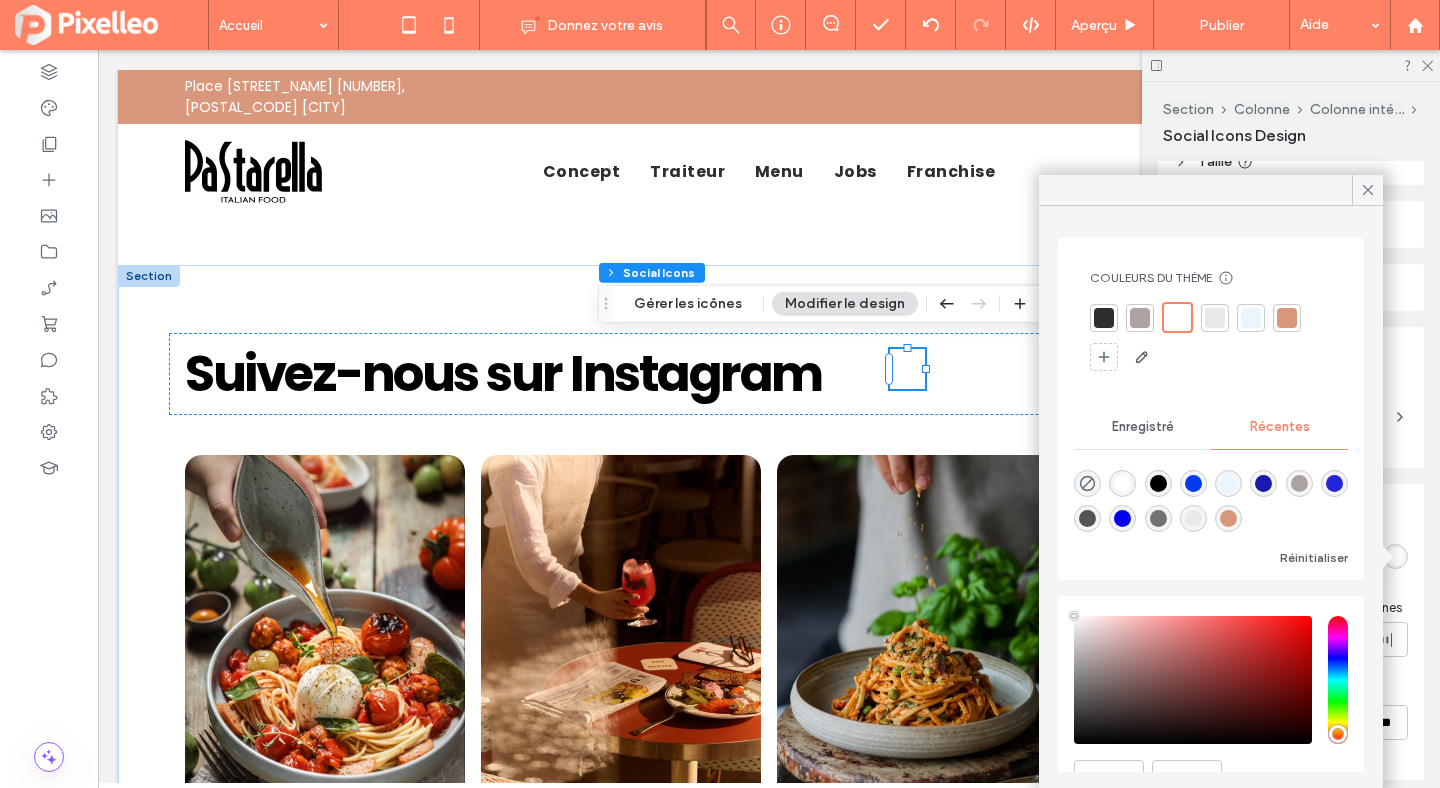 click at bounding box center [1287, 318] 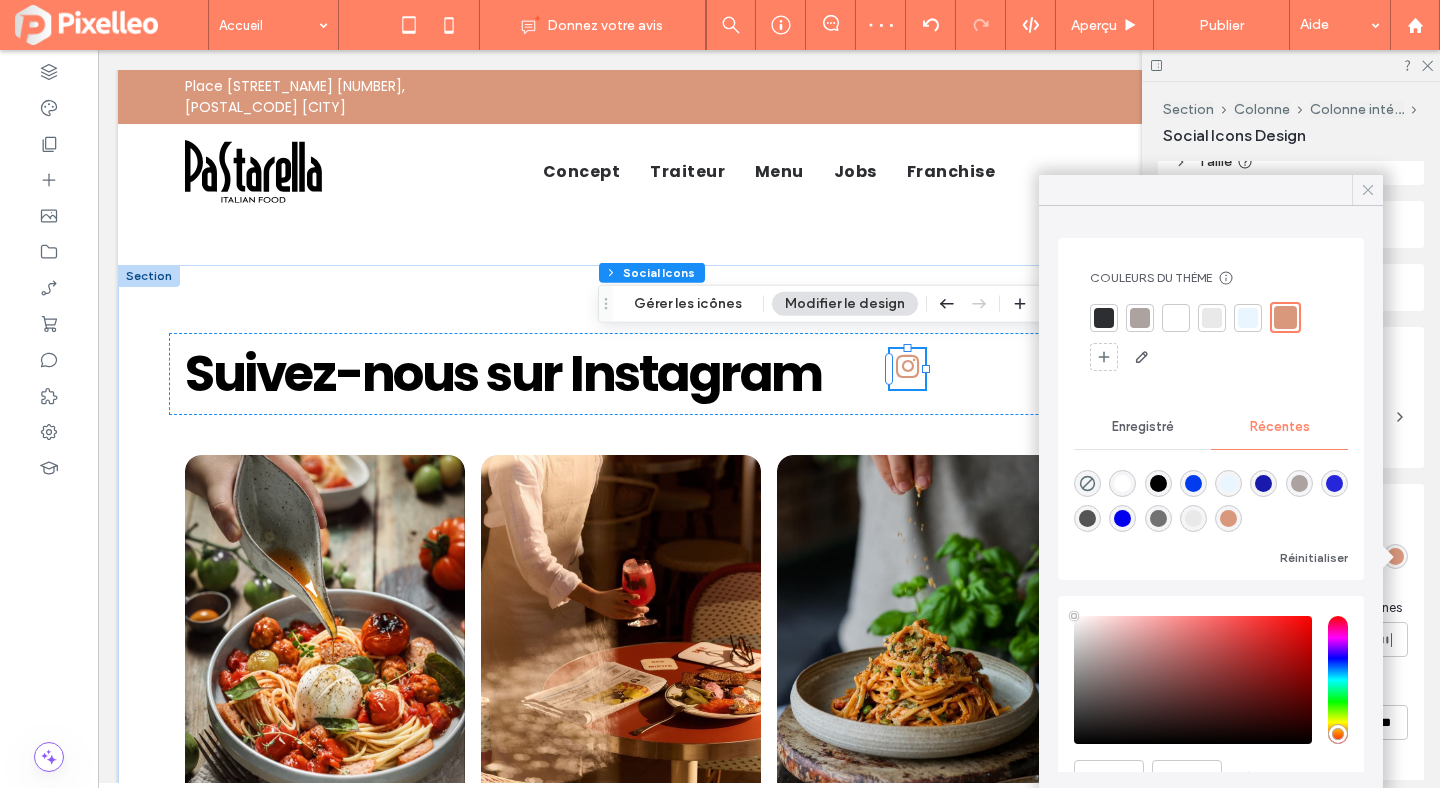 click 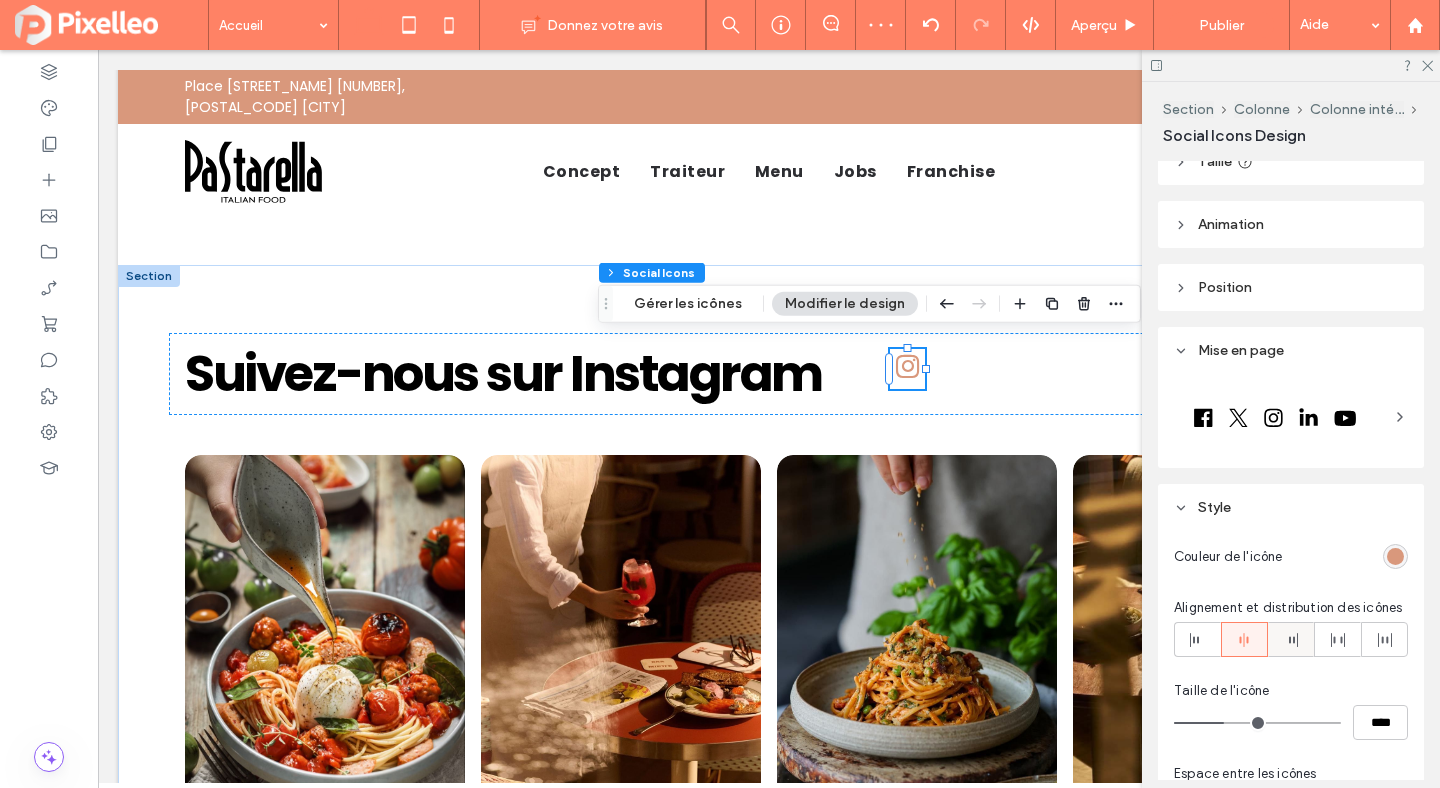 scroll, scrollTop: 226, scrollLeft: 0, axis: vertical 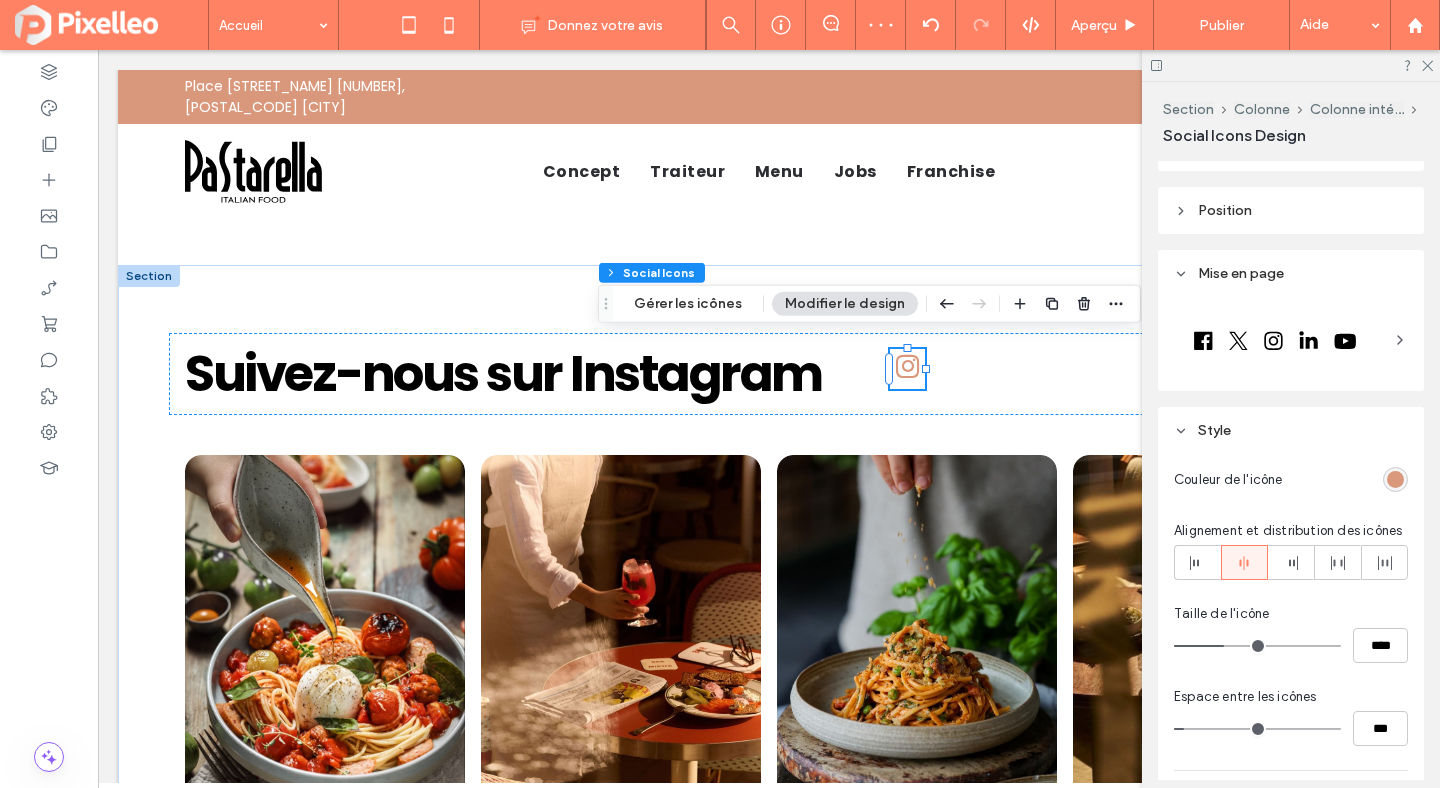 type on "**" 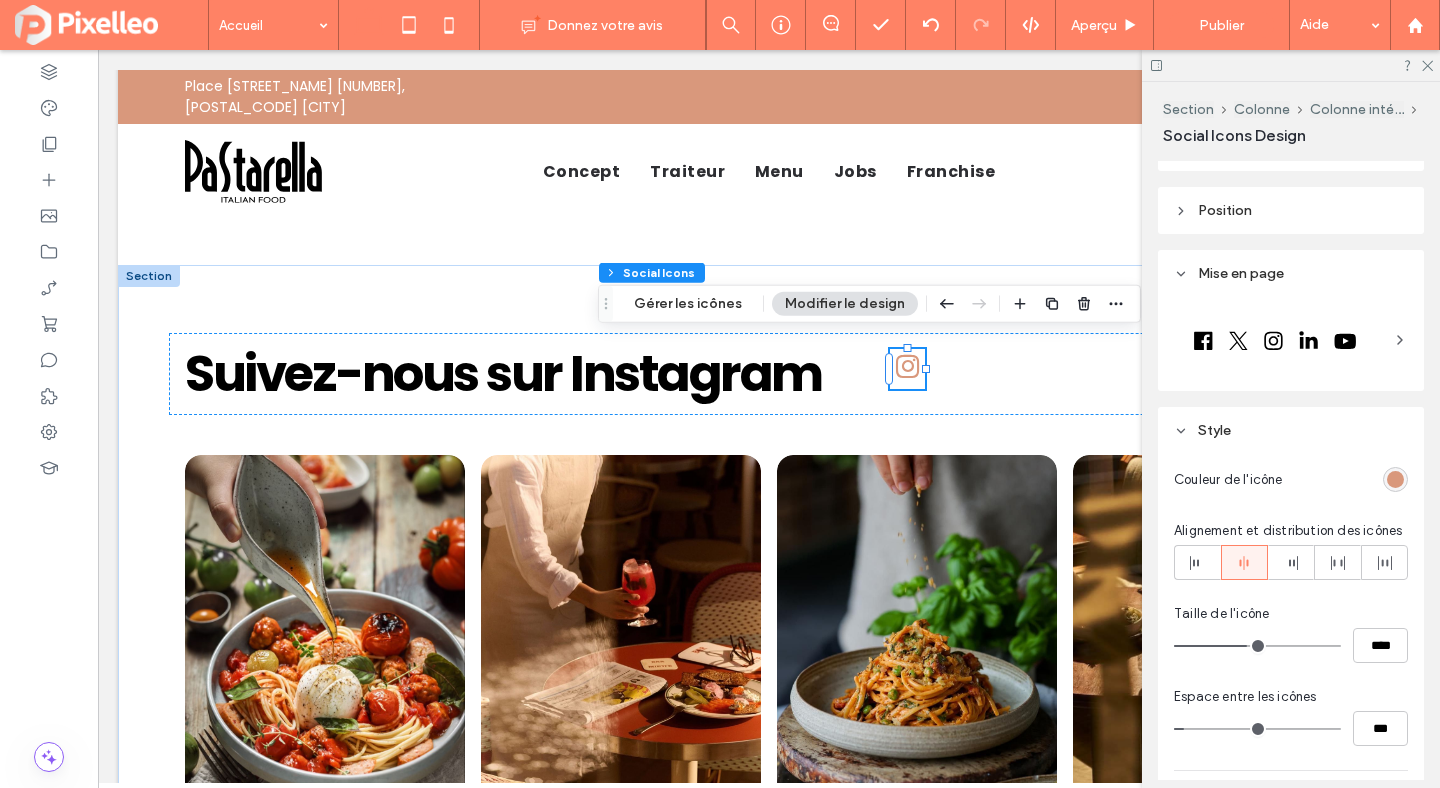 type on "**" 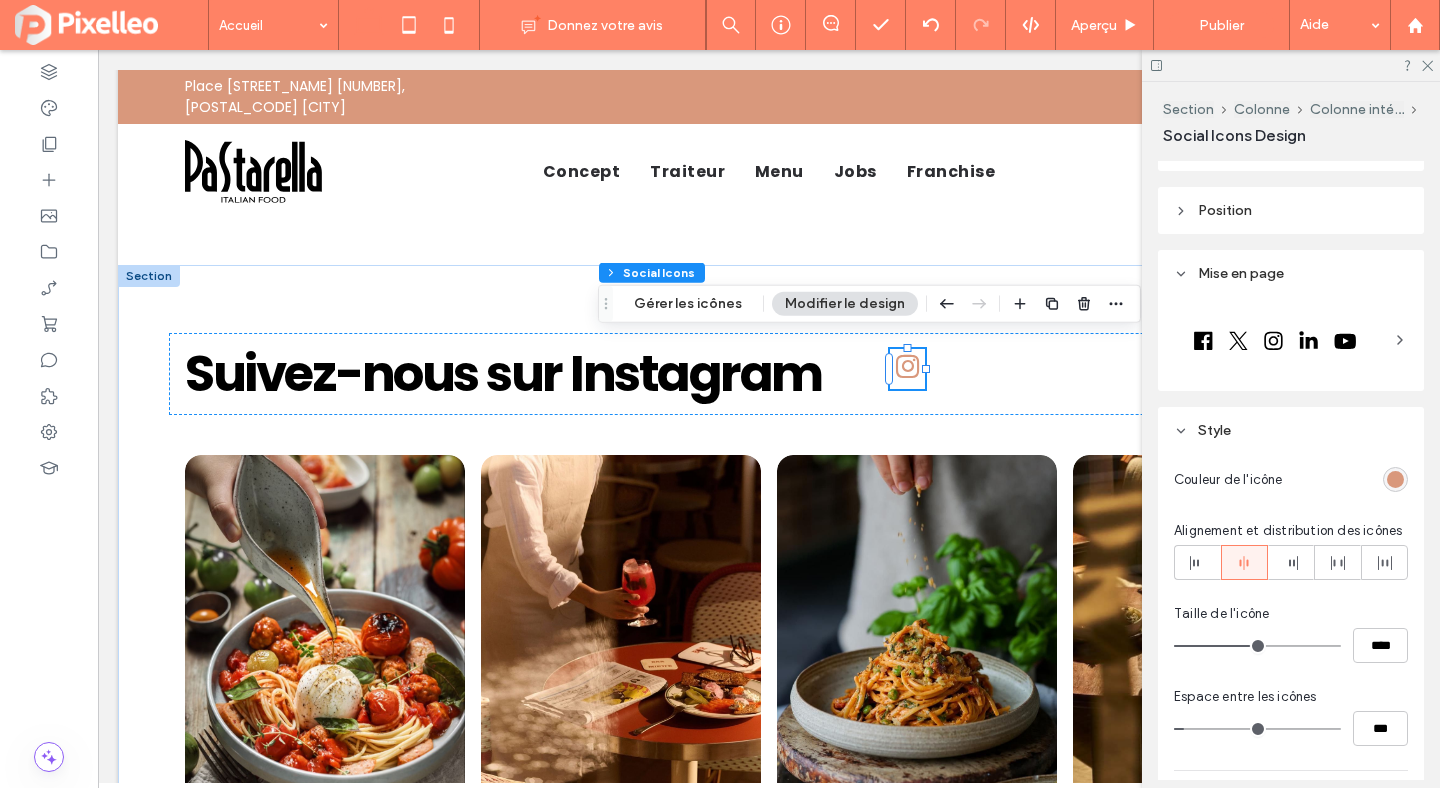 type on "**" 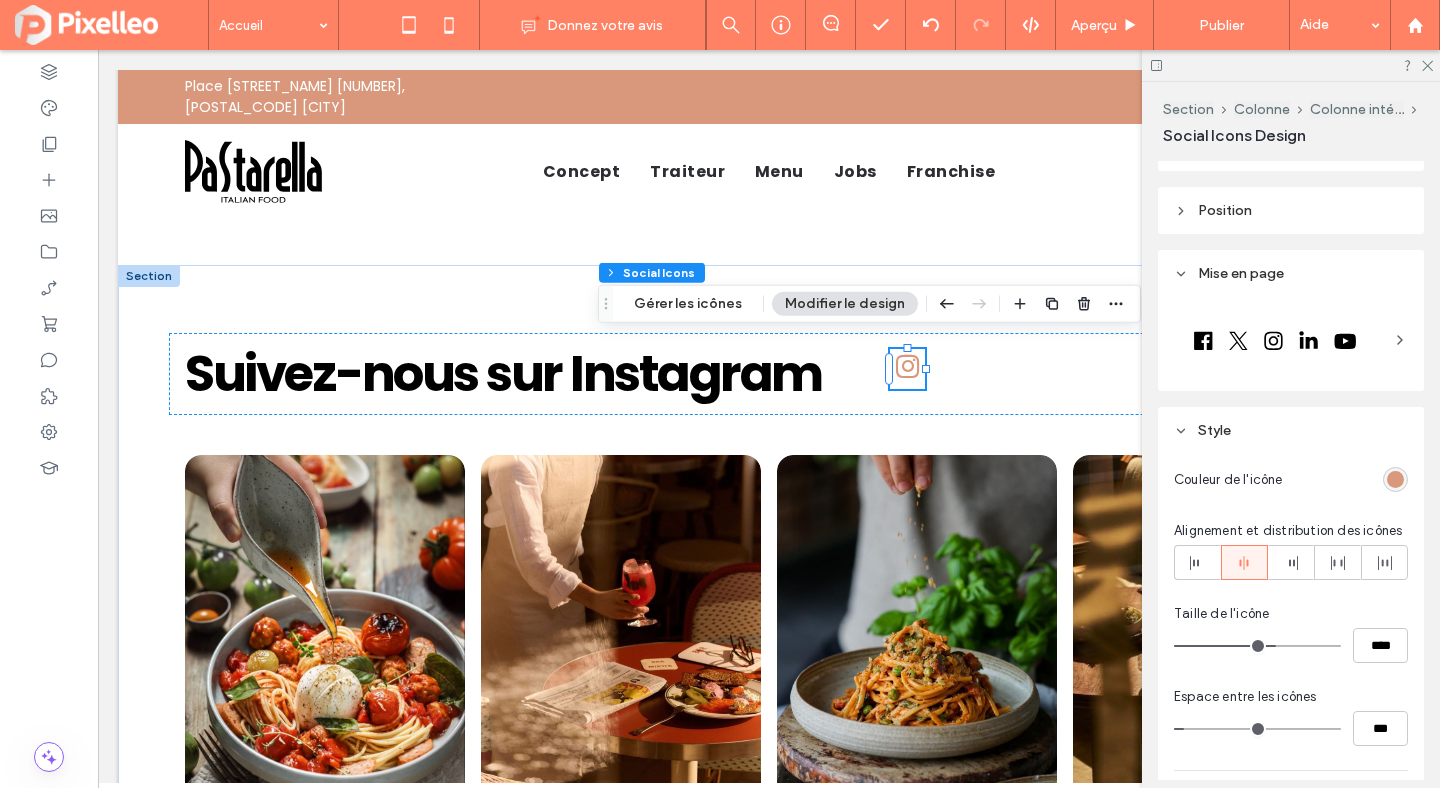 drag, startPoint x: 1230, startPoint y: 641, endPoint x: 1274, endPoint y: 642, distance: 44.011364 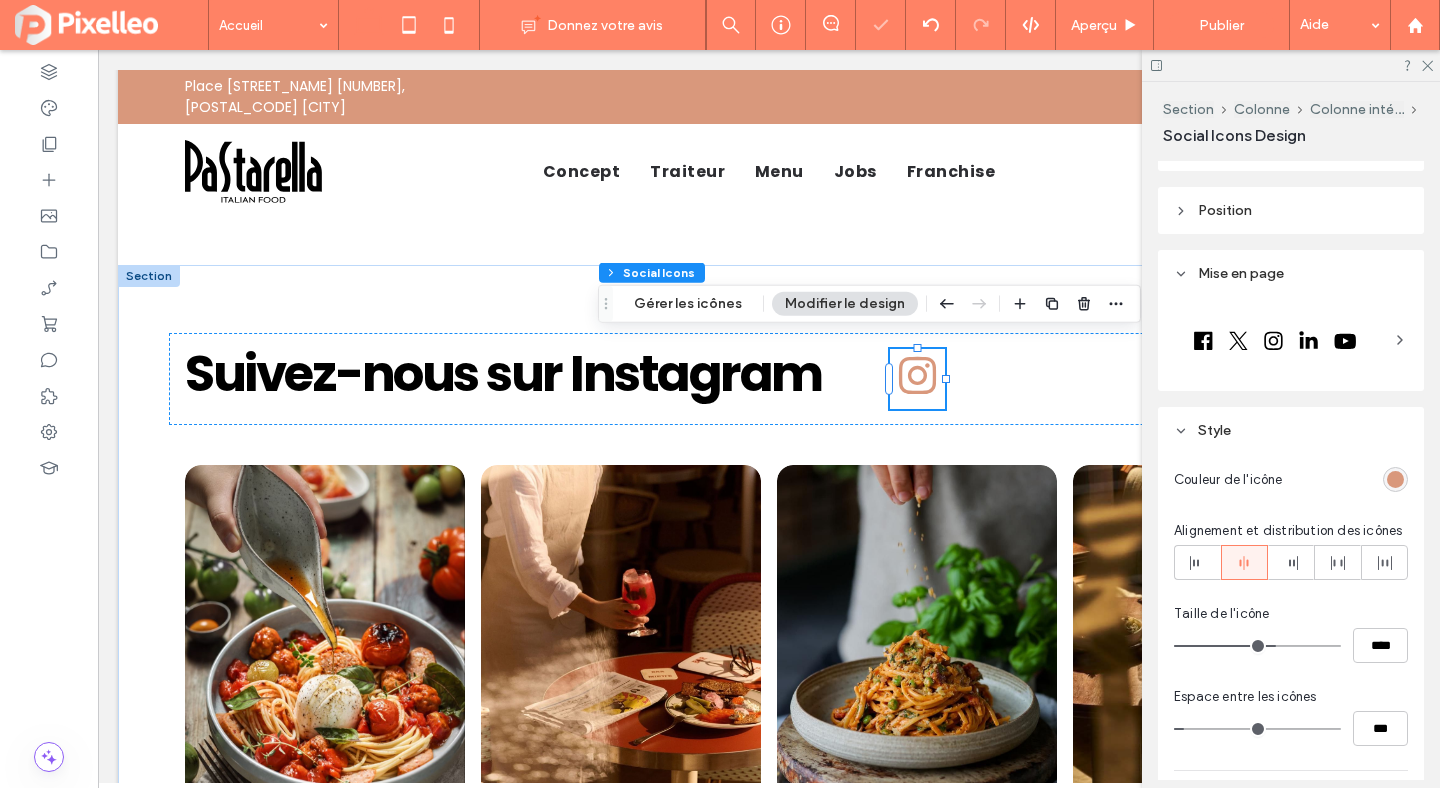 type on "**" 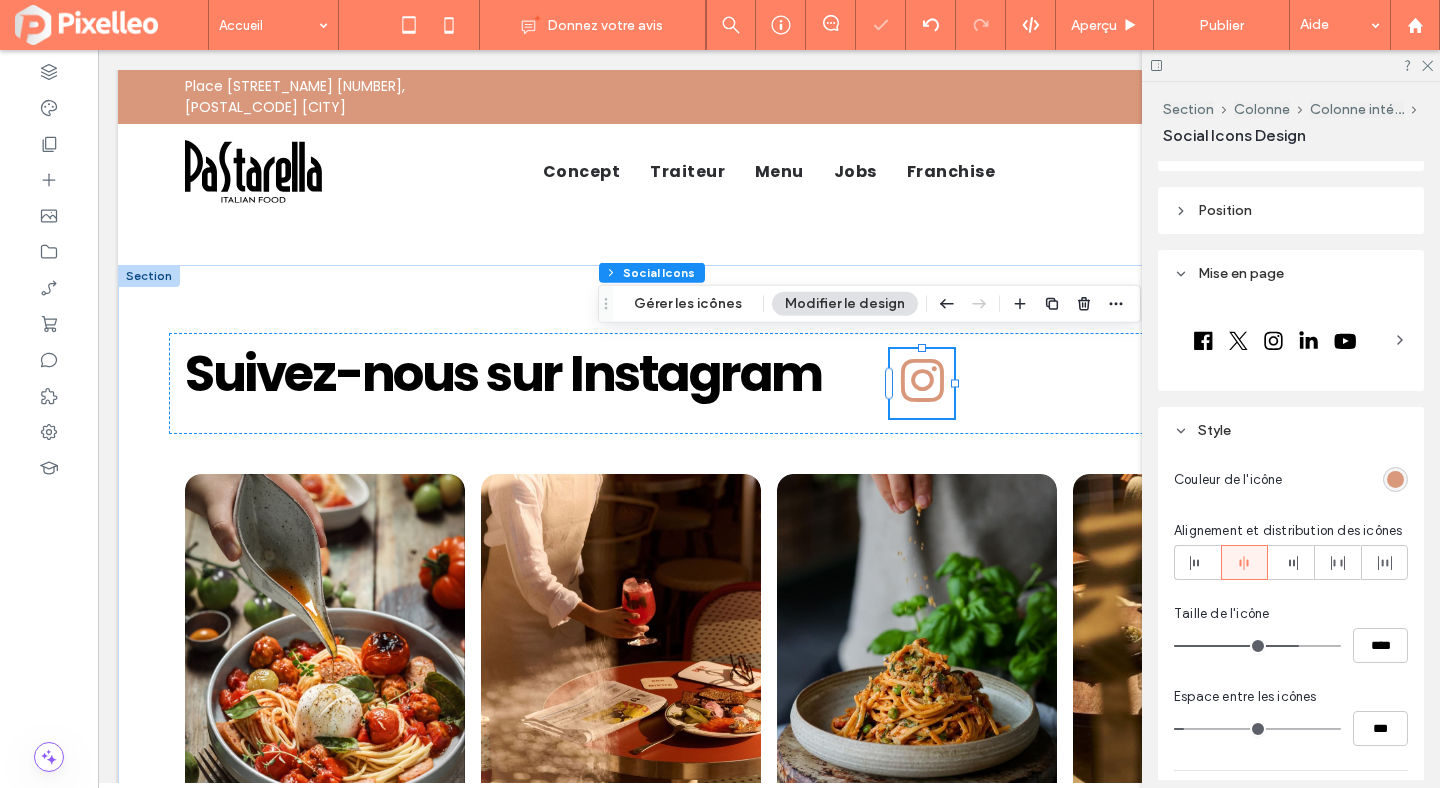 type on "**" 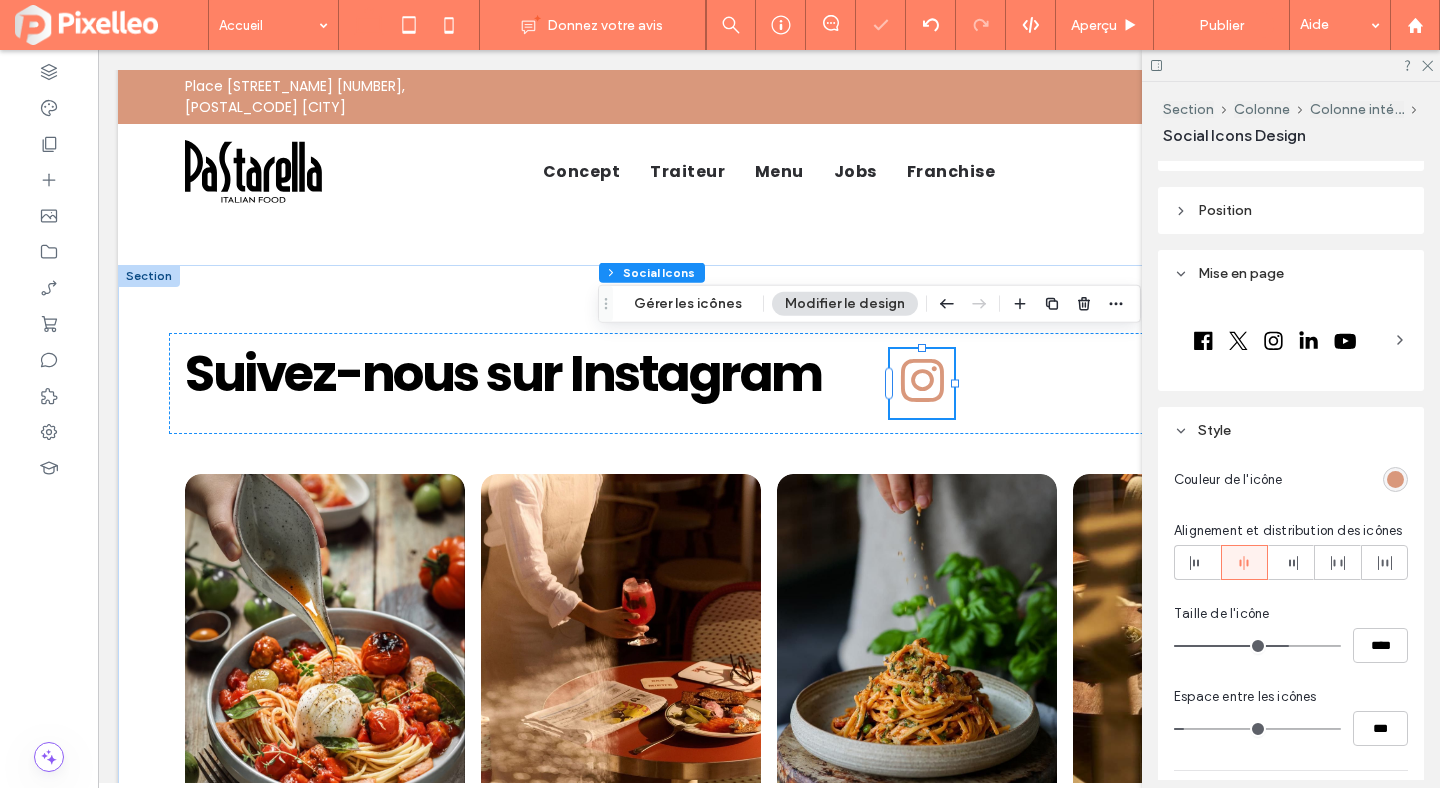 type on "**" 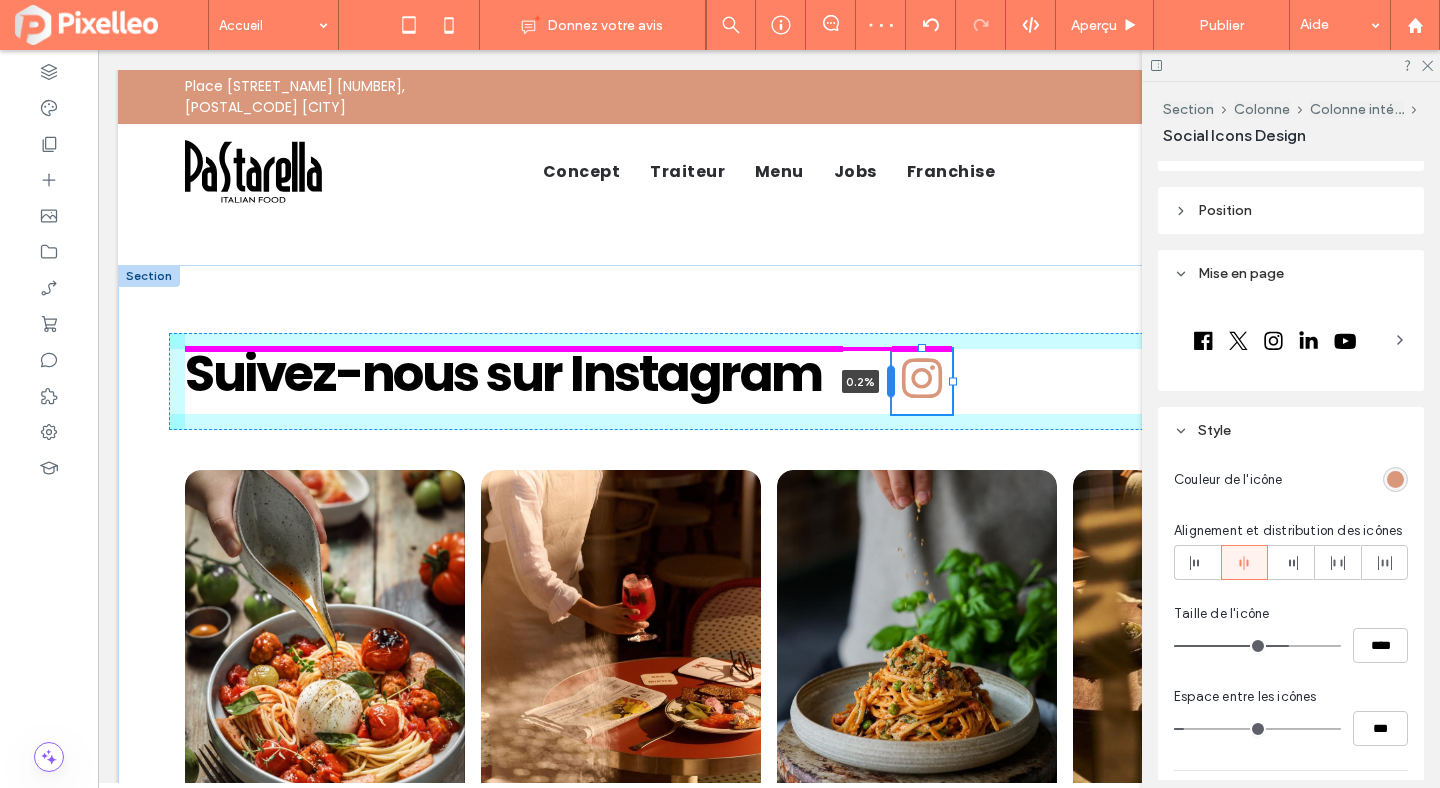 click at bounding box center (891, 382) 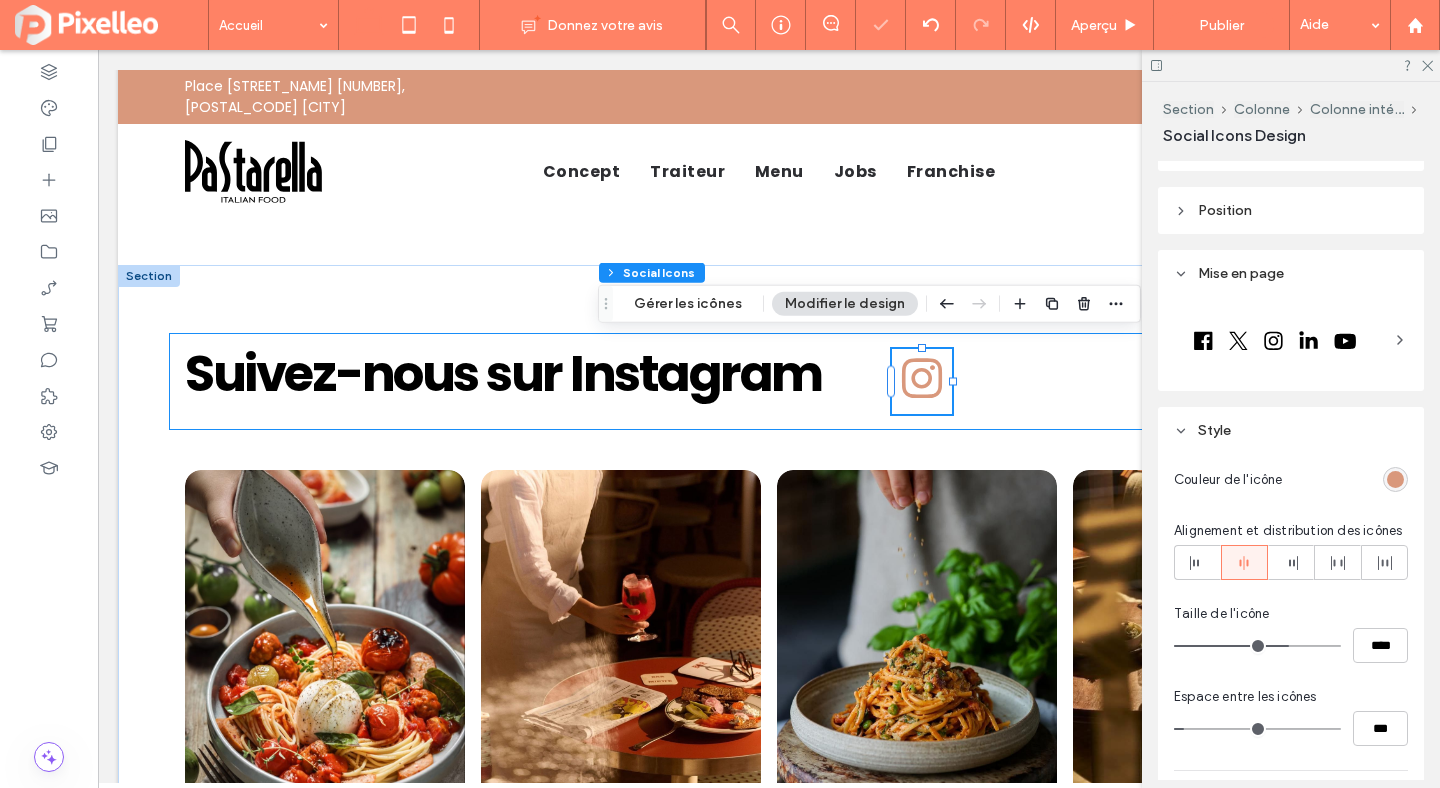 click on "Suivez-nous sur Instagram
0.2%" at bounding box center [769, 381] 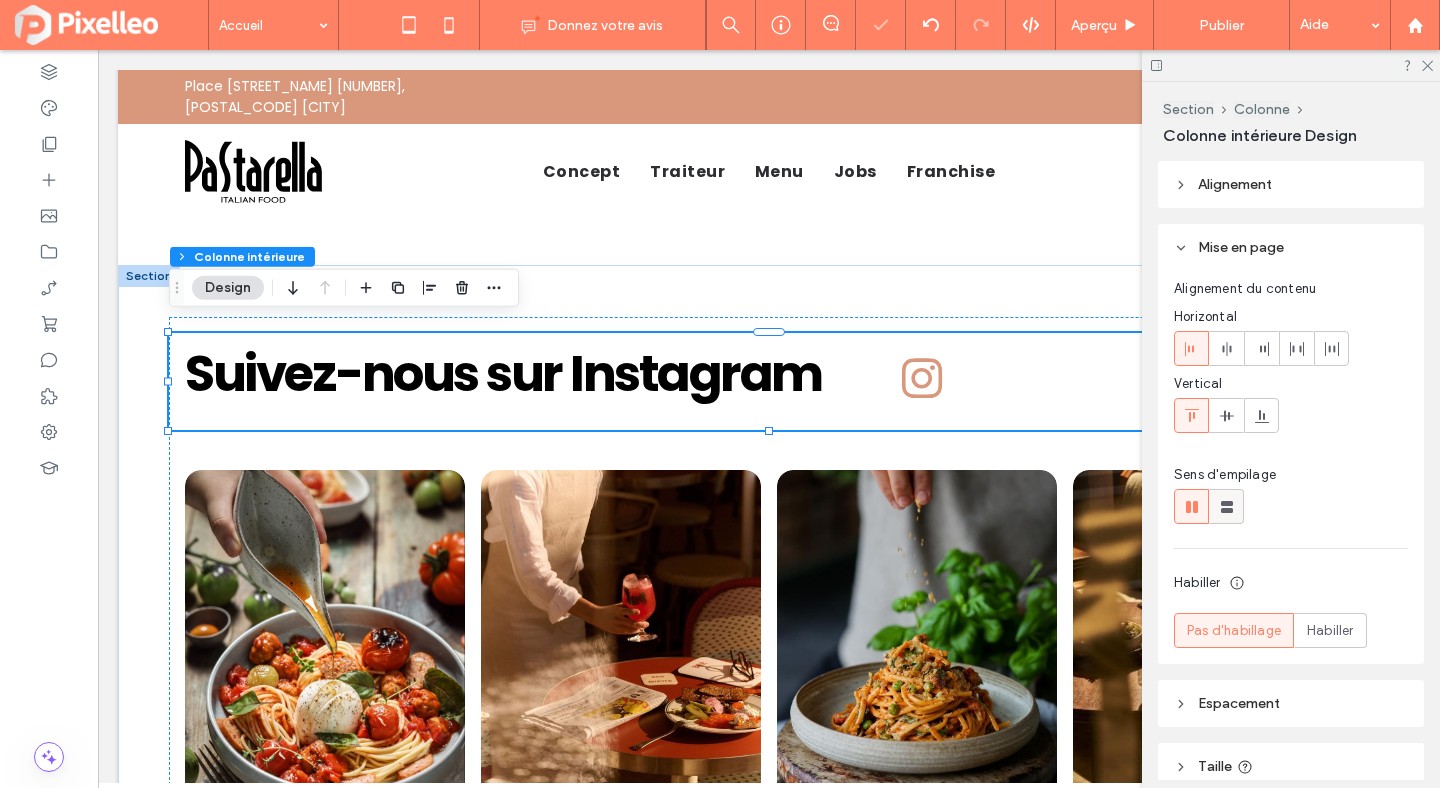 scroll, scrollTop: 266, scrollLeft: 0, axis: vertical 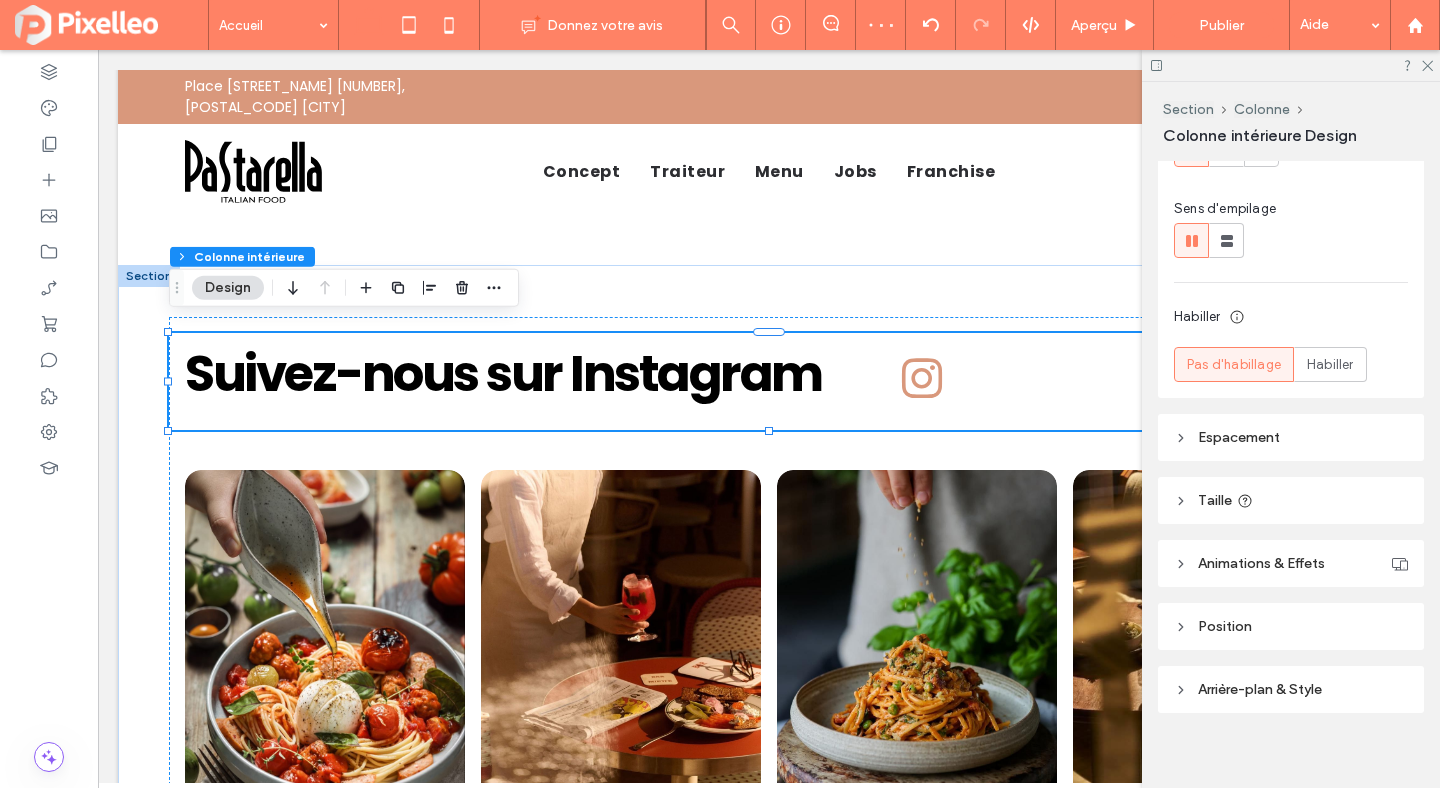 click on "Espacement" at bounding box center (1239, 437) 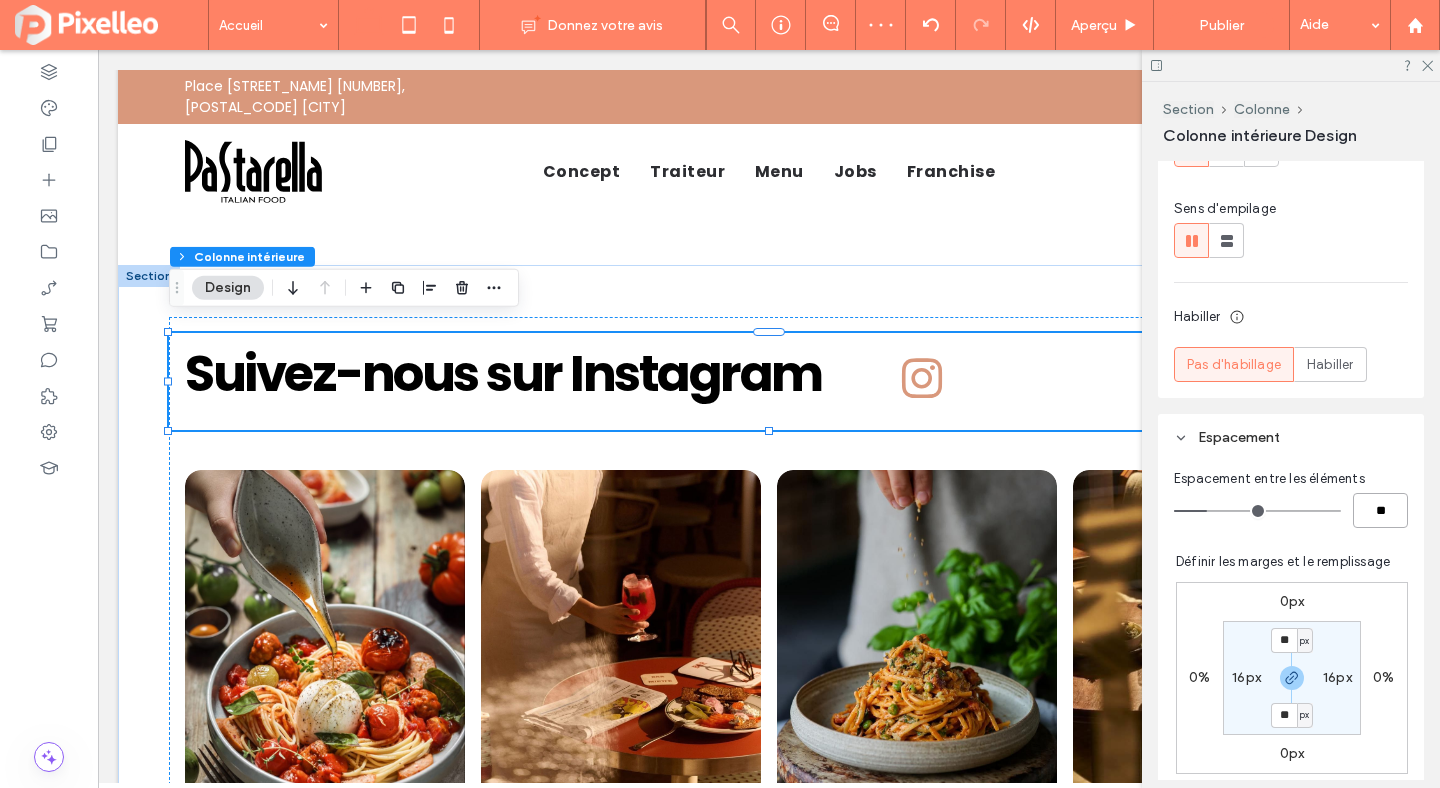 click on "**" at bounding box center (1380, 510) 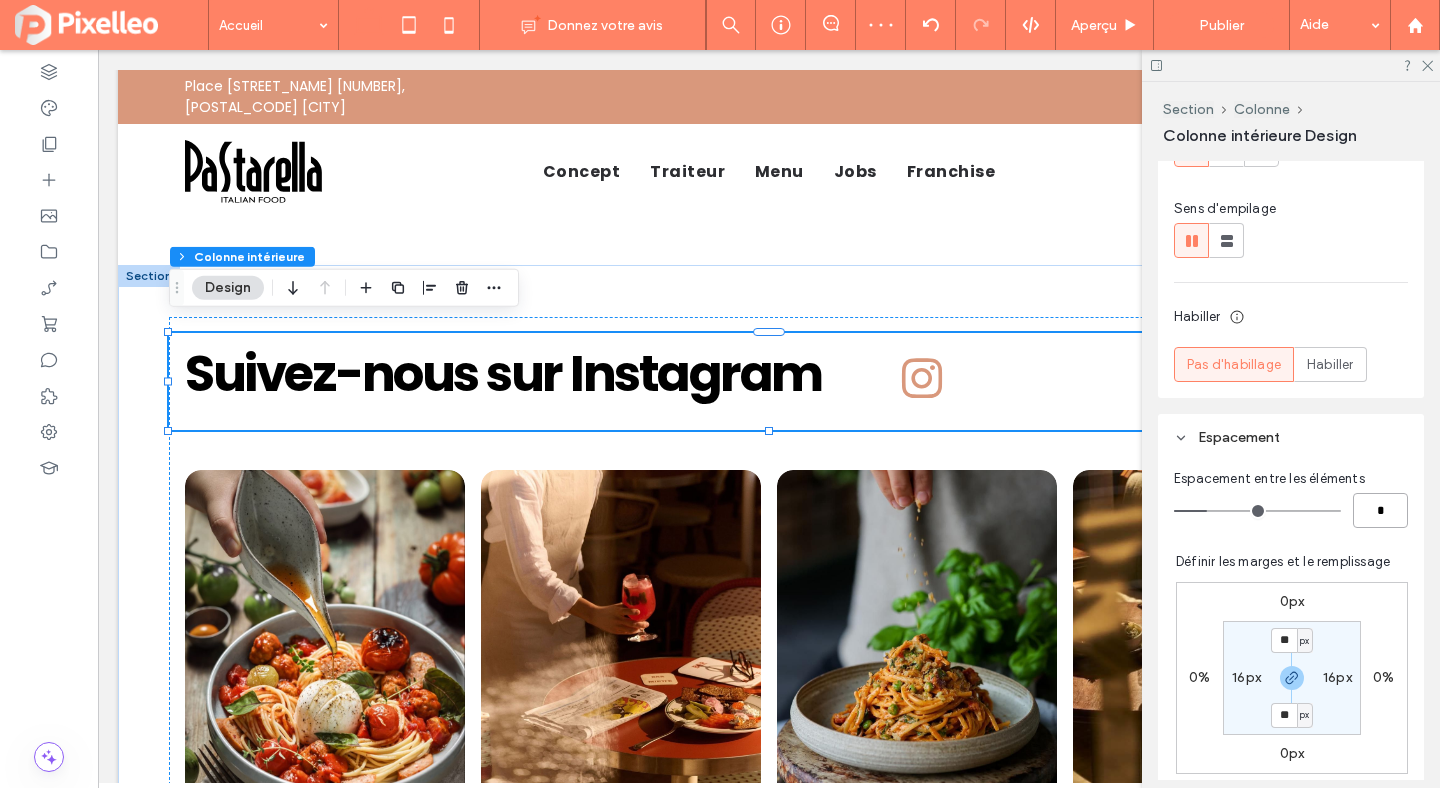 type on "*" 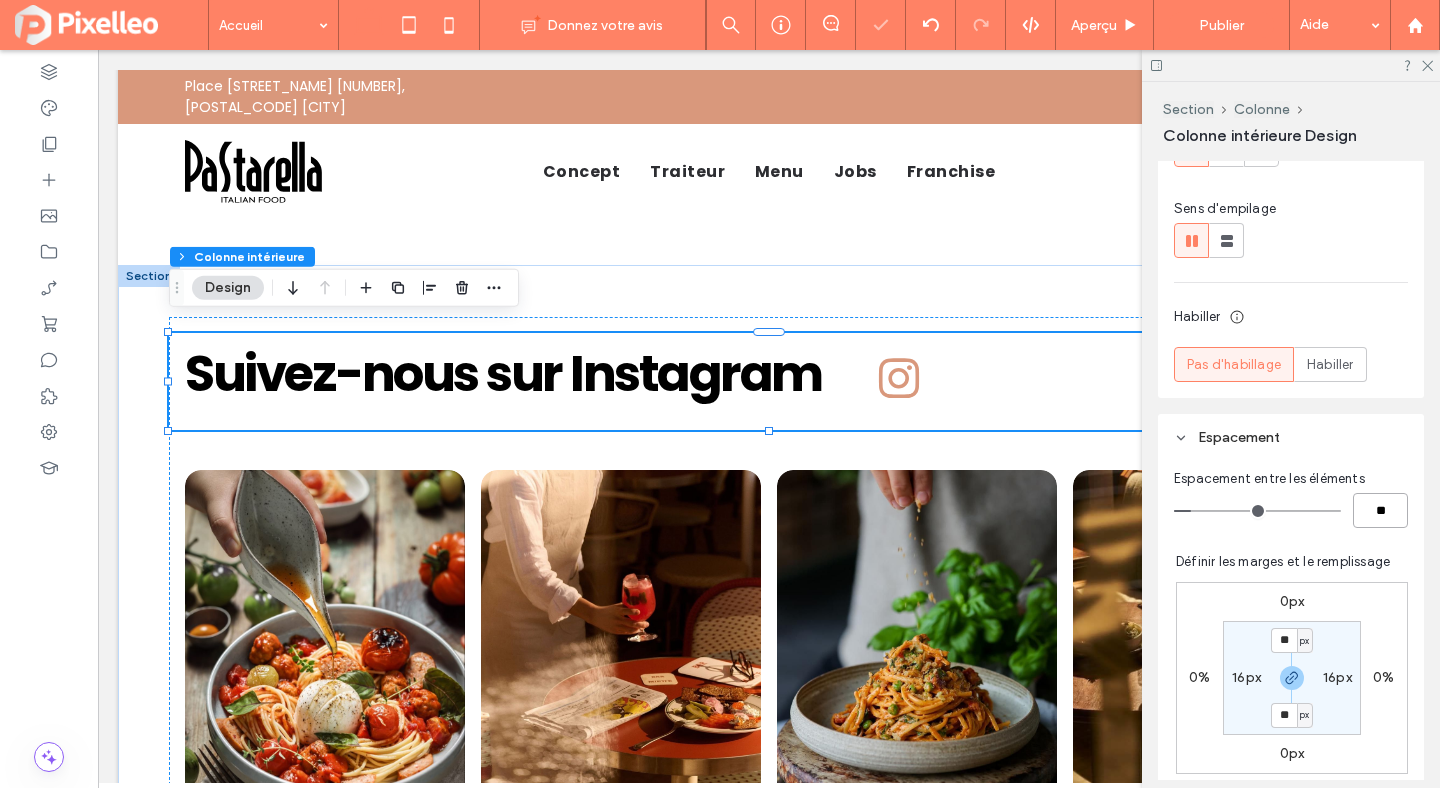 click on "**" at bounding box center (1380, 510) 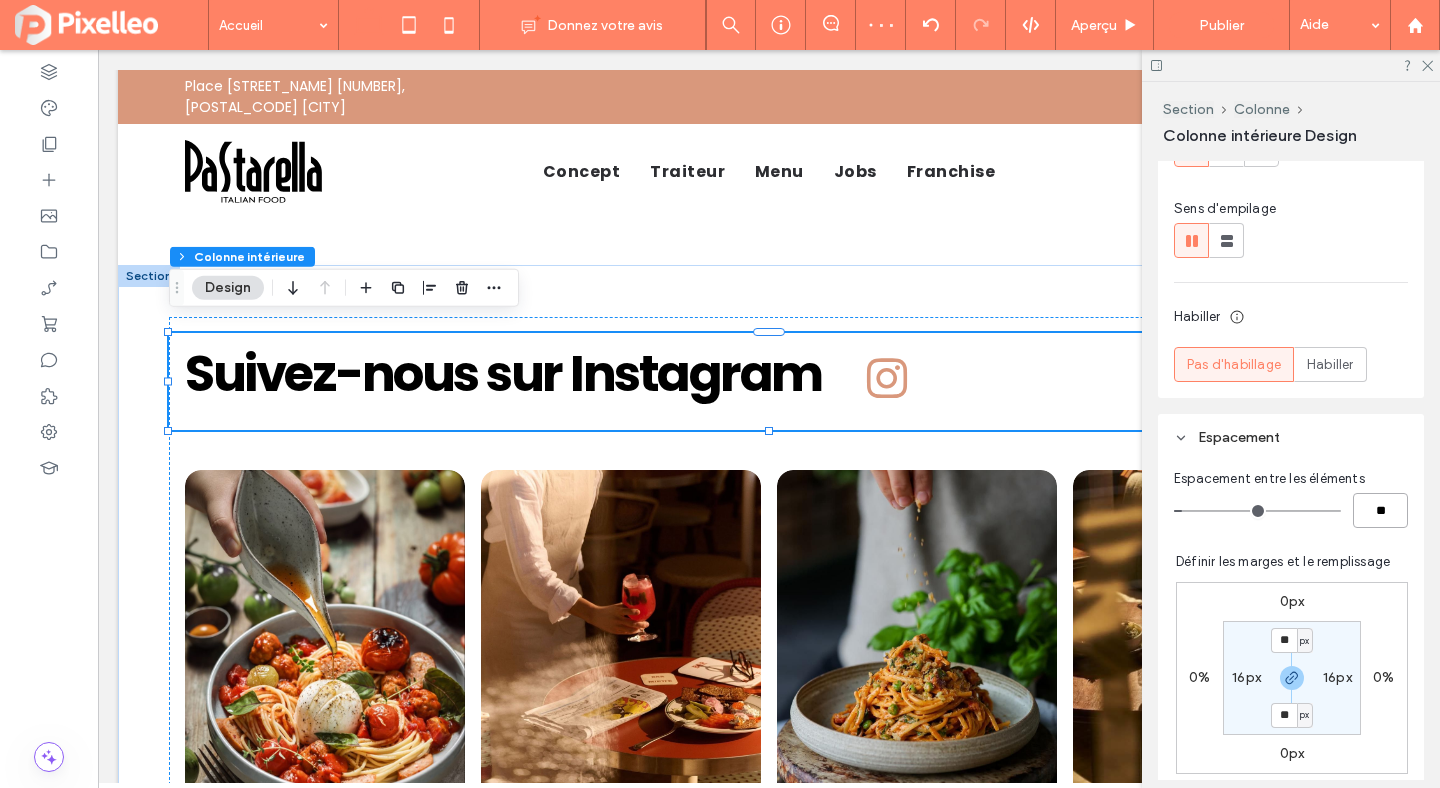 click on "Suivez-nous sur Instagram" at bounding box center (769, 381) 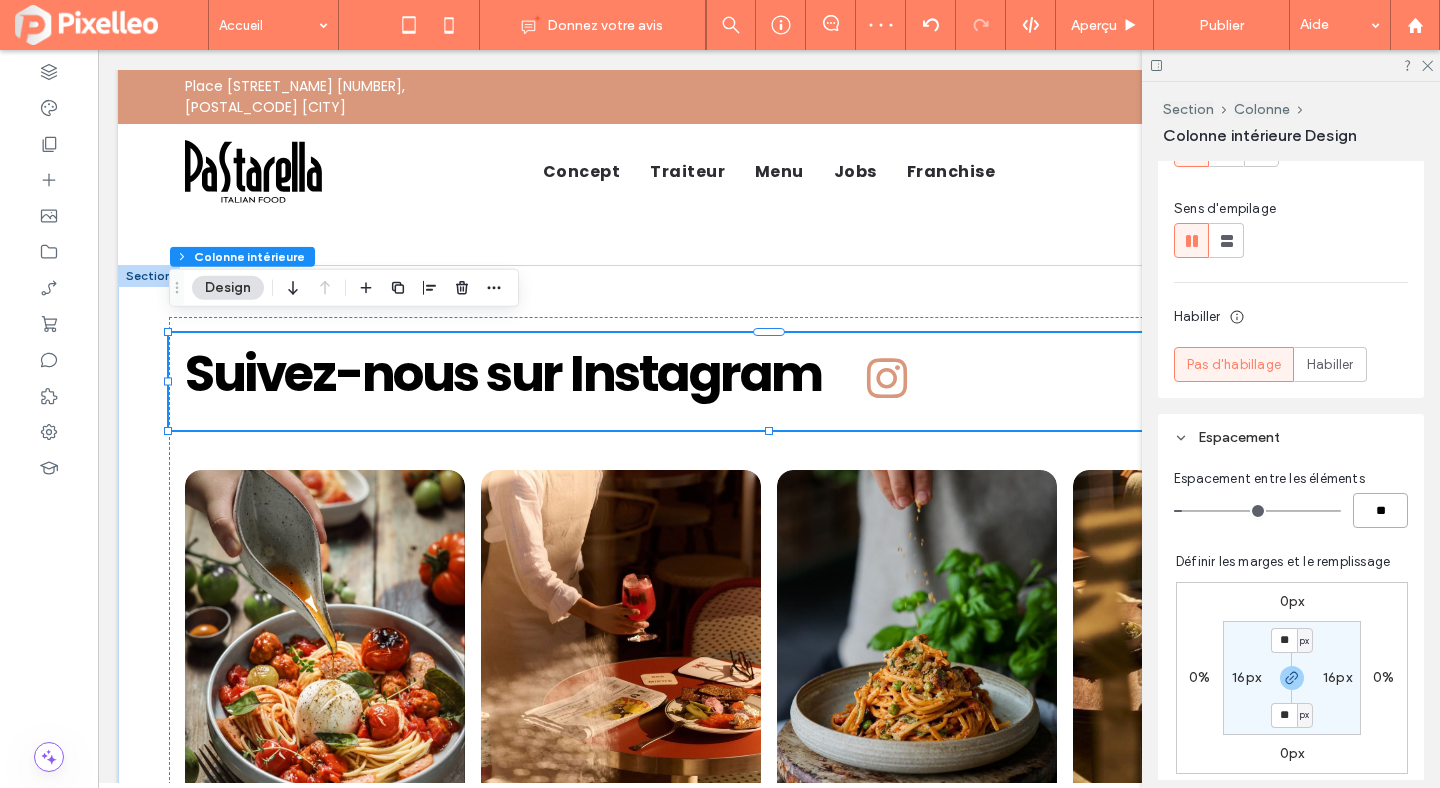 scroll, scrollTop: 26, scrollLeft: 0, axis: vertical 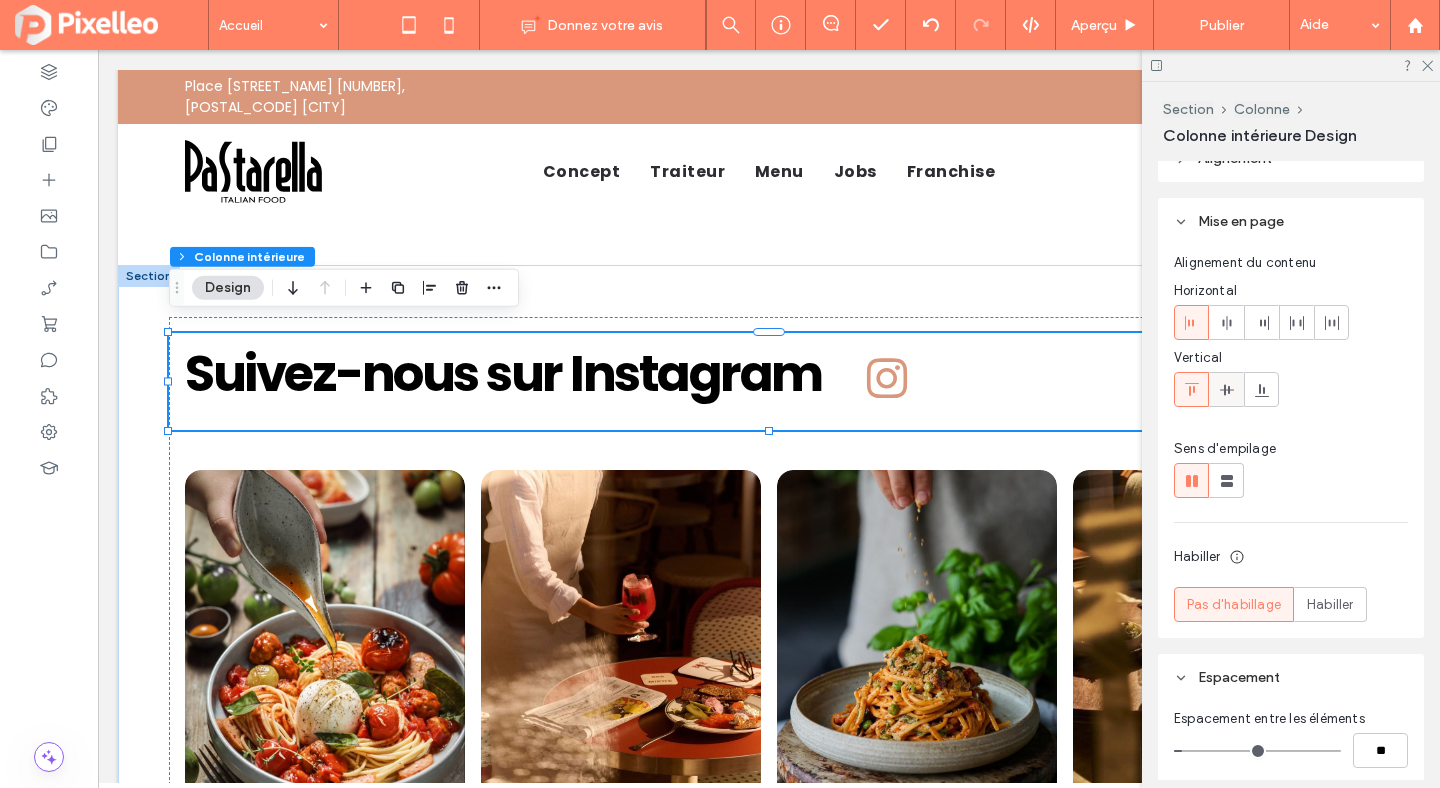 click 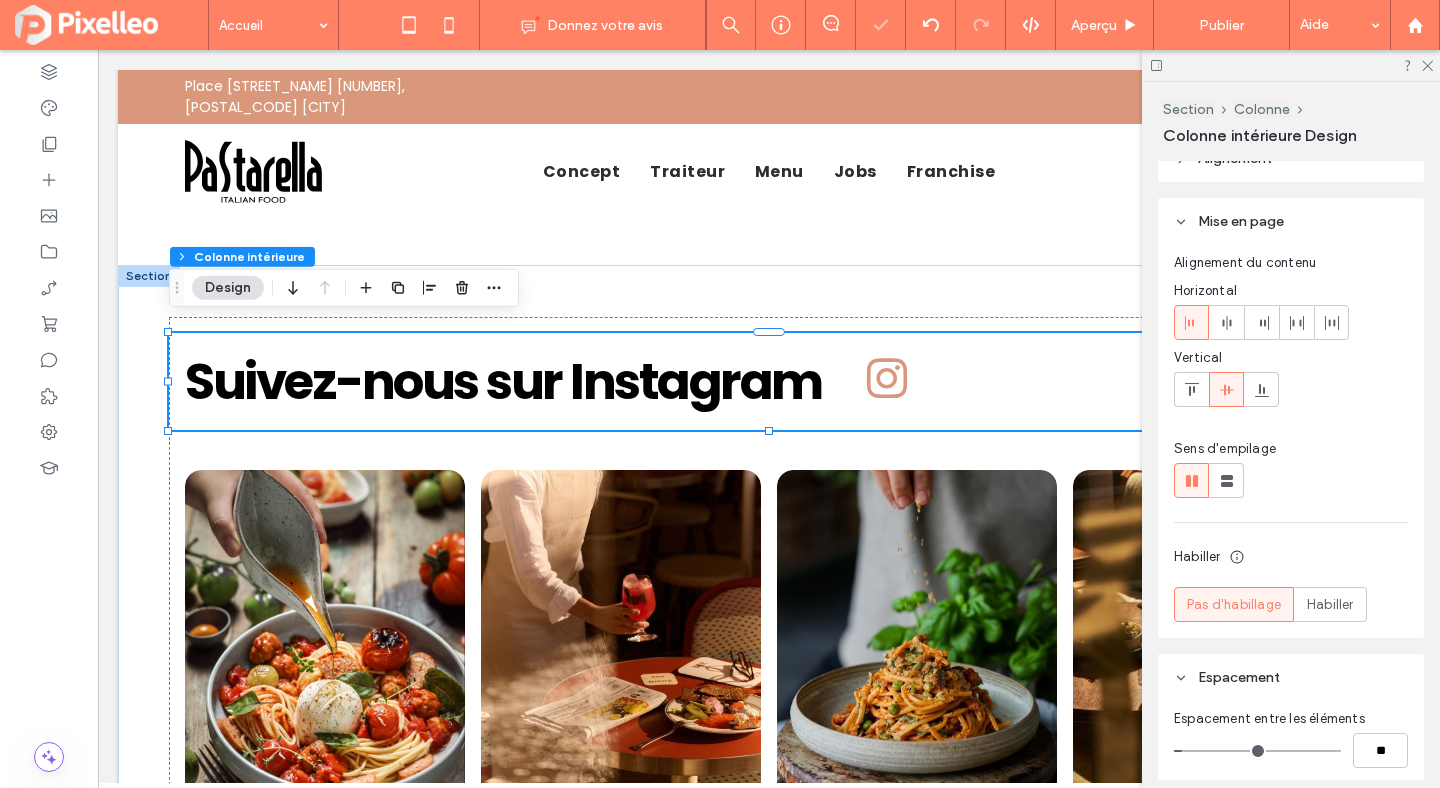 click on "Suivez-nous sur Instagram" at bounding box center [769, 381] 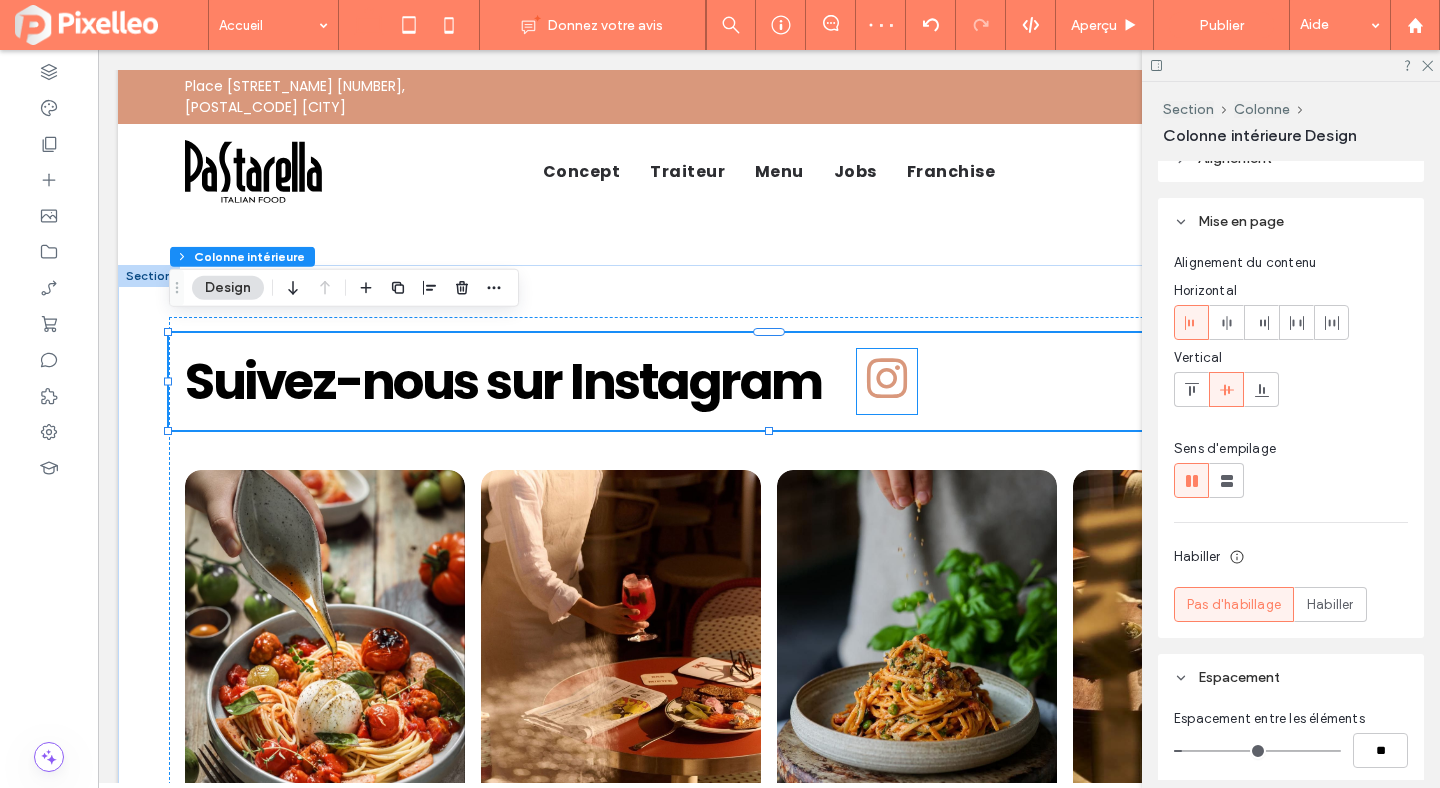 click at bounding box center [887, 379] 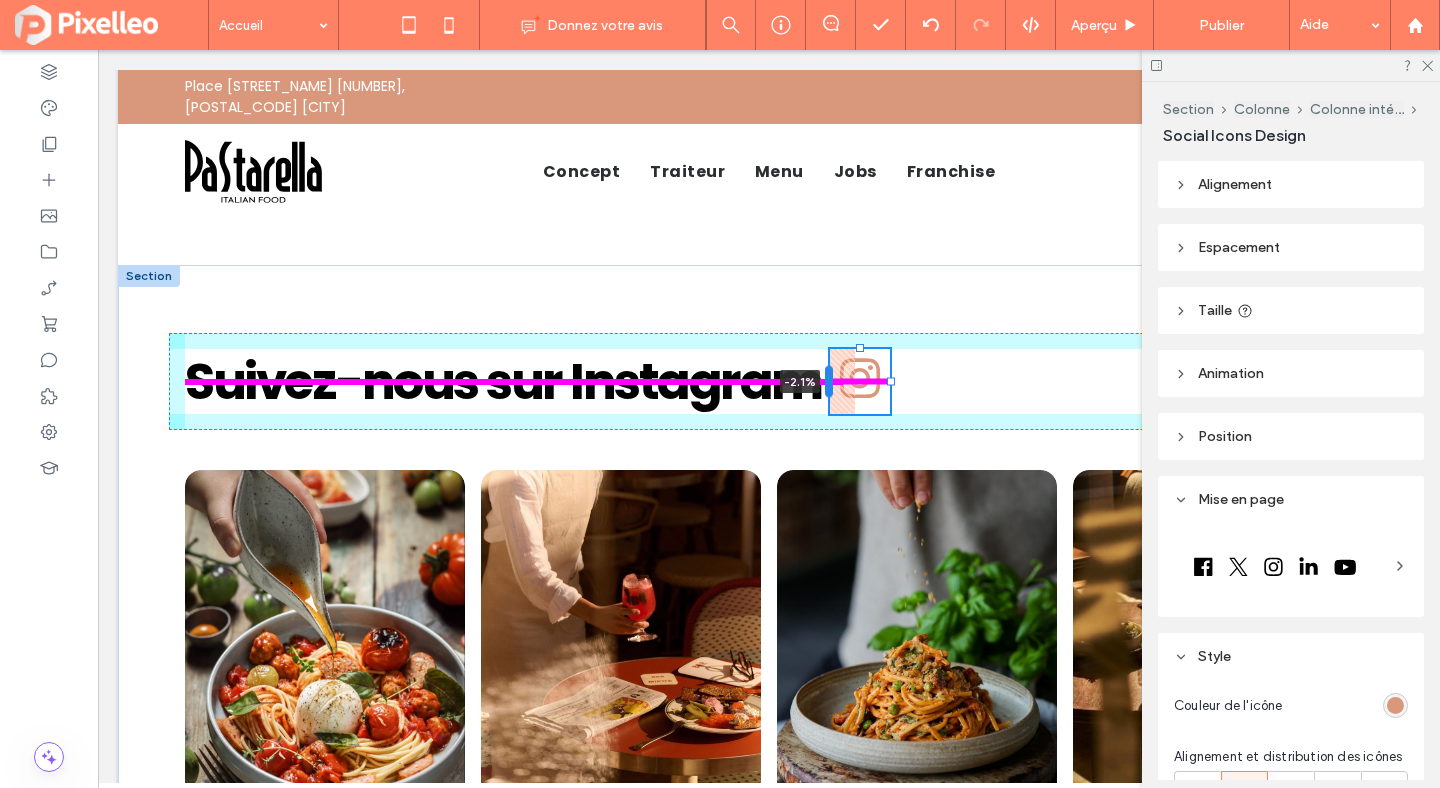 drag, startPoint x: 855, startPoint y: 366, endPoint x: 828, endPoint y: 368, distance: 27.073973 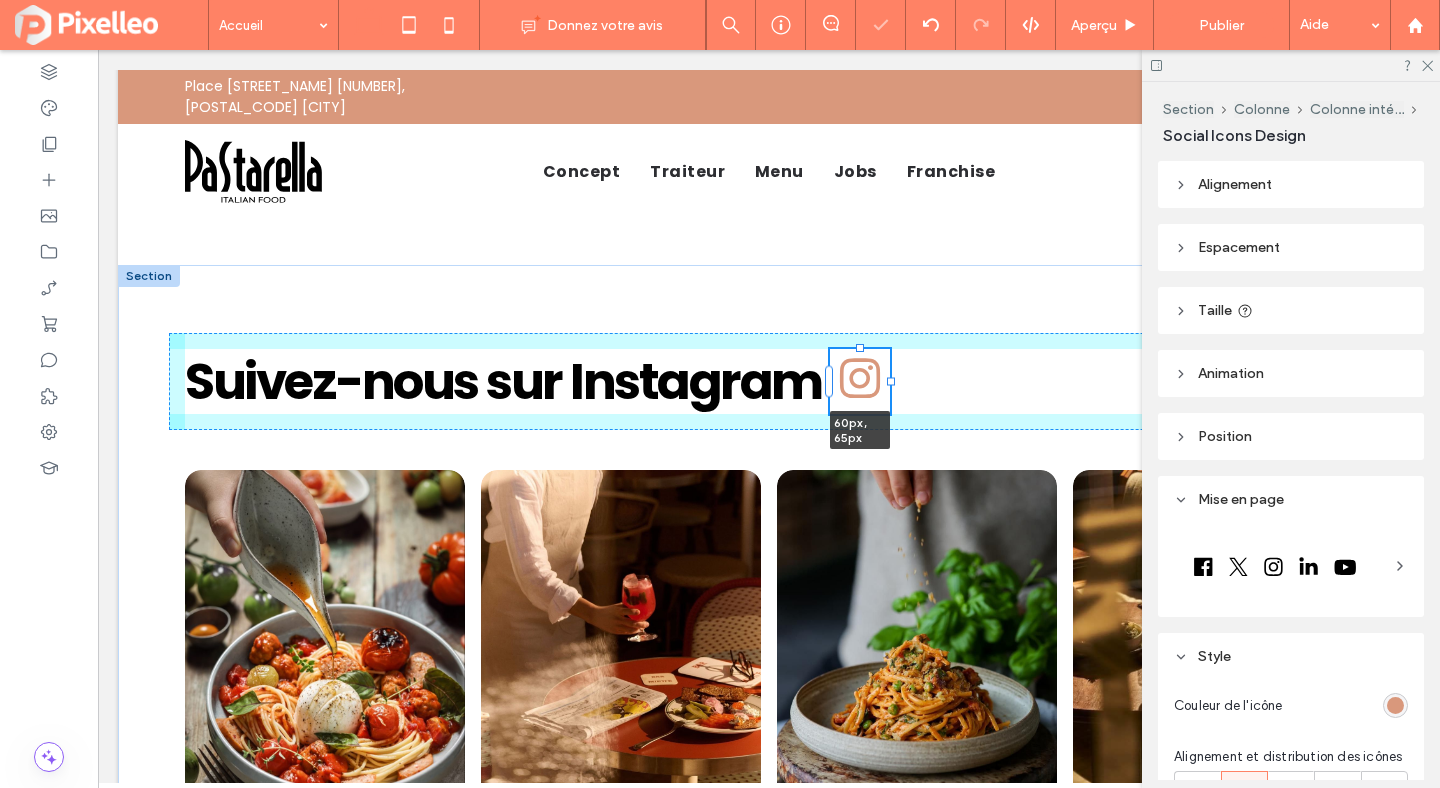 drag, startPoint x: 862, startPoint y: 335, endPoint x: 862, endPoint y: 349, distance: 14 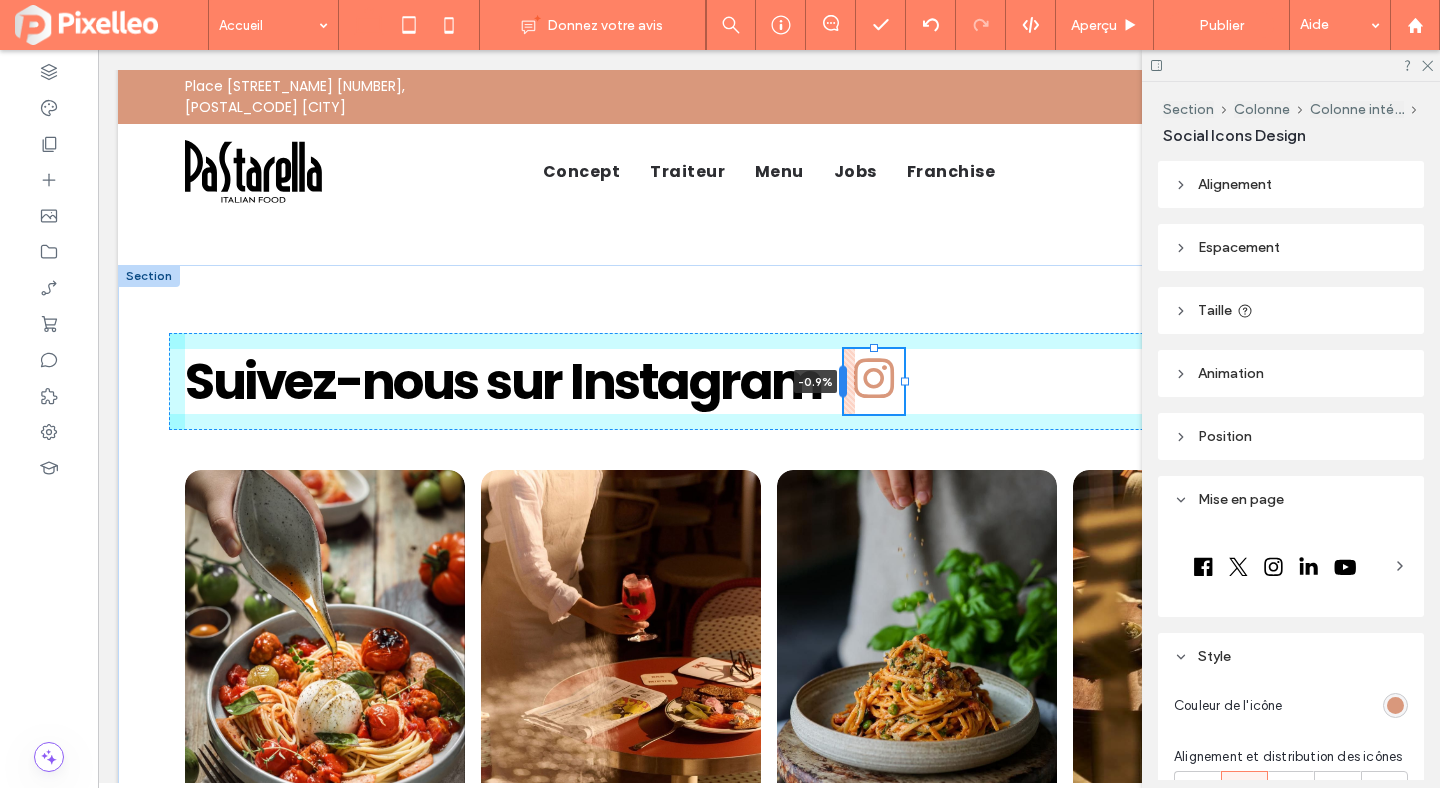 drag, startPoint x: 827, startPoint y: 361, endPoint x: 841, endPoint y: 363, distance: 14.142136 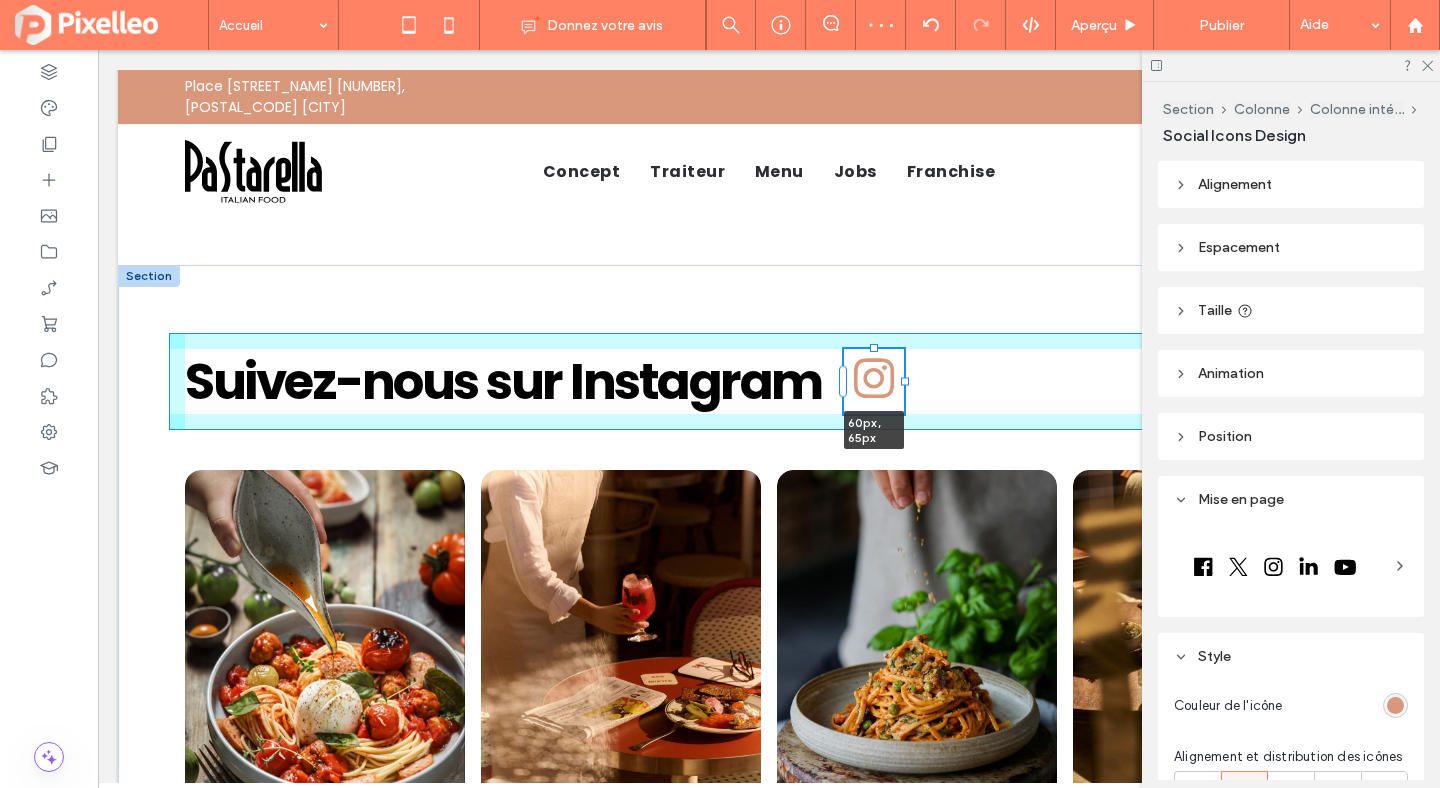drag, startPoint x: 871, startPoint y: 336, endPoint x: 899, endPoint y: 363, distance: 38.8973 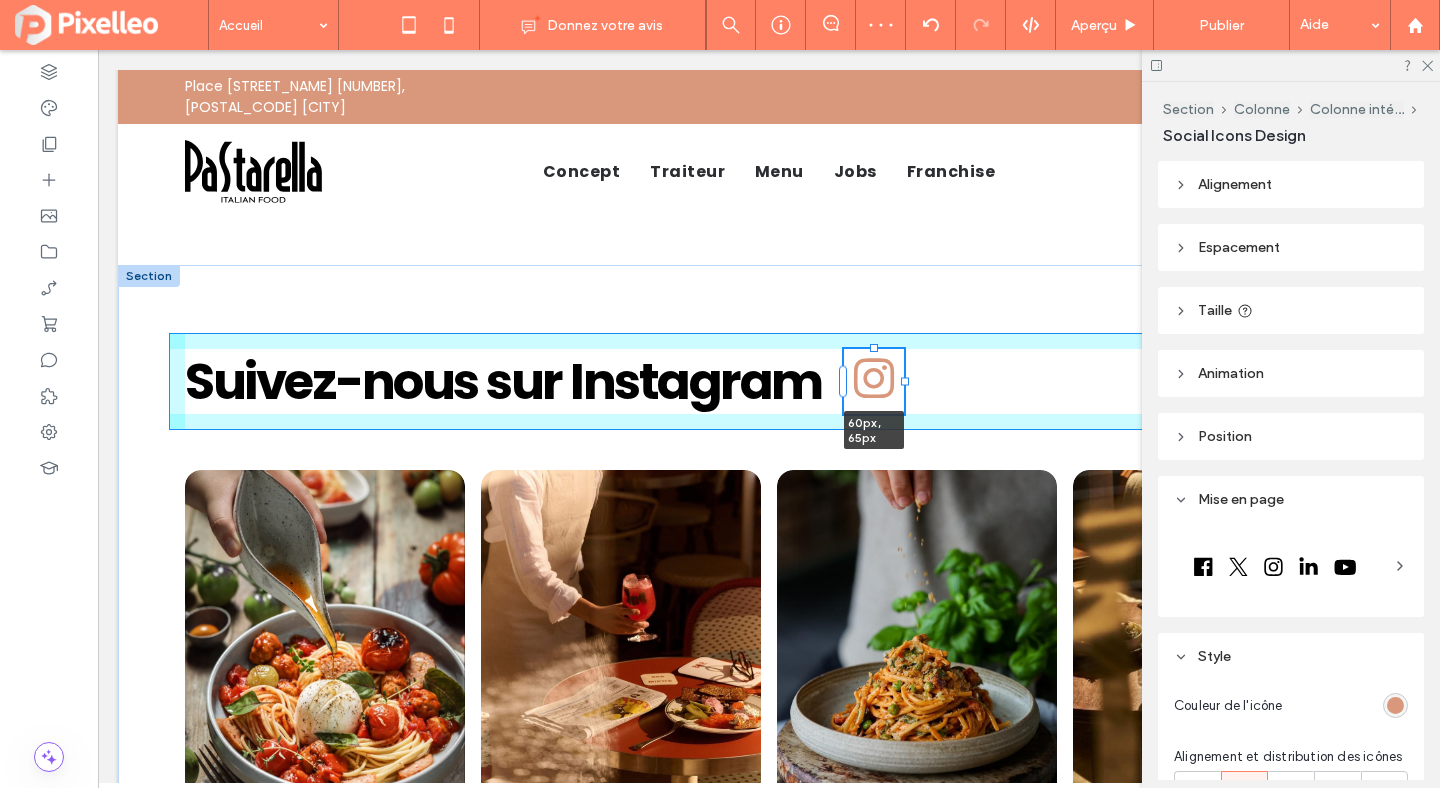 click on "Suivez-nous sur Instagram
60px , 65px
Button
Button
Button
Button
Button
Button
Button
Button
Afficher davantage" at bounding box center [769, 808] 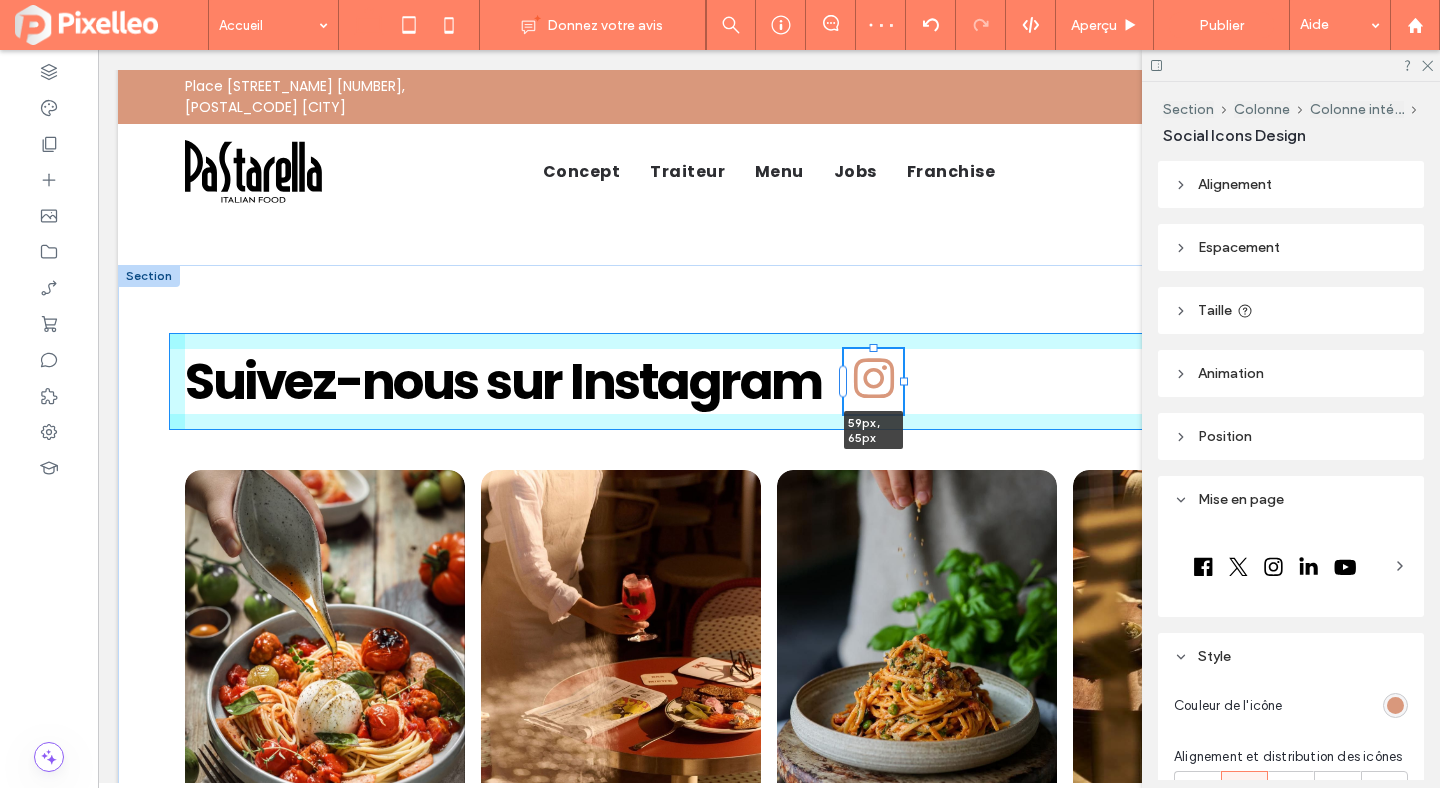 click at bounding box center (904, 382) 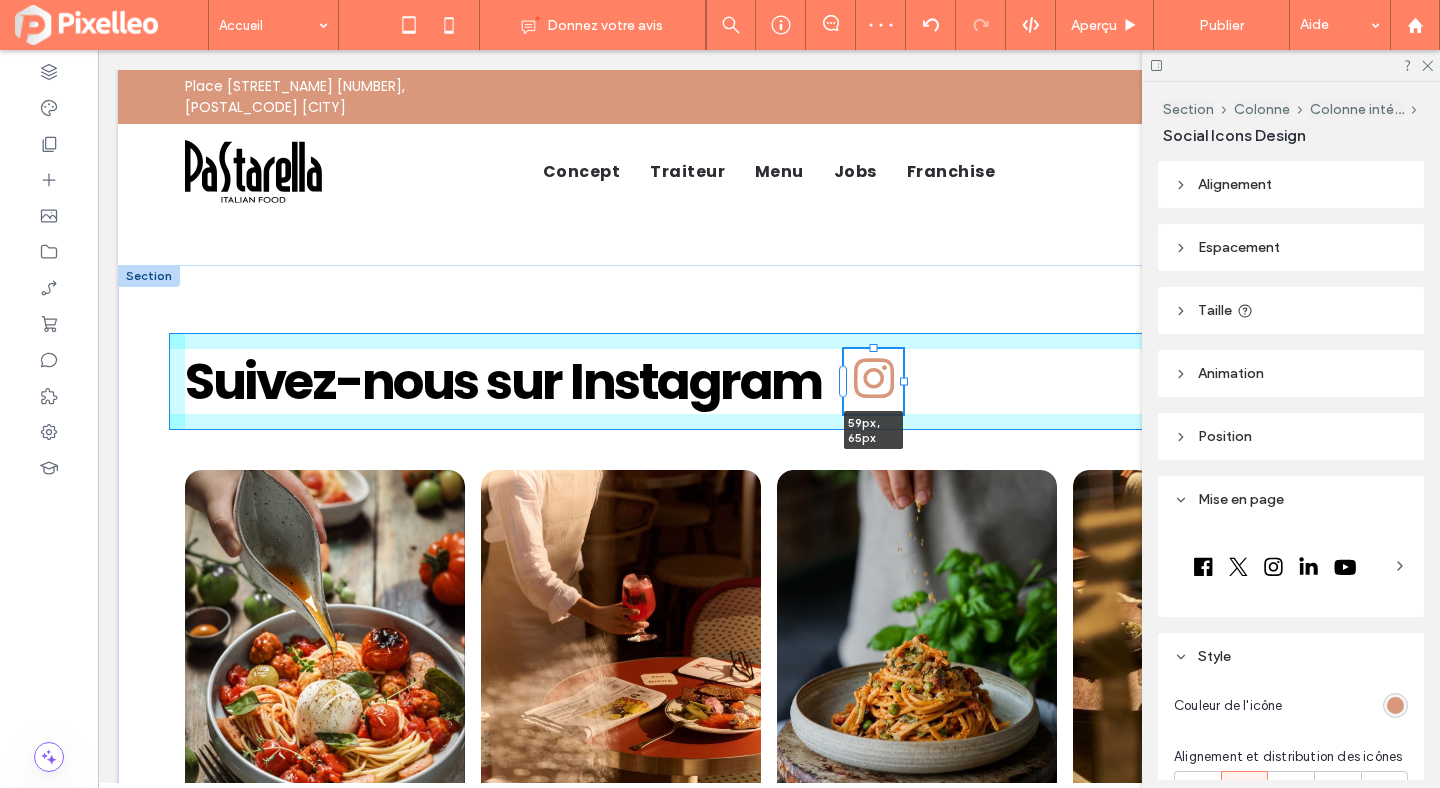type on "**" 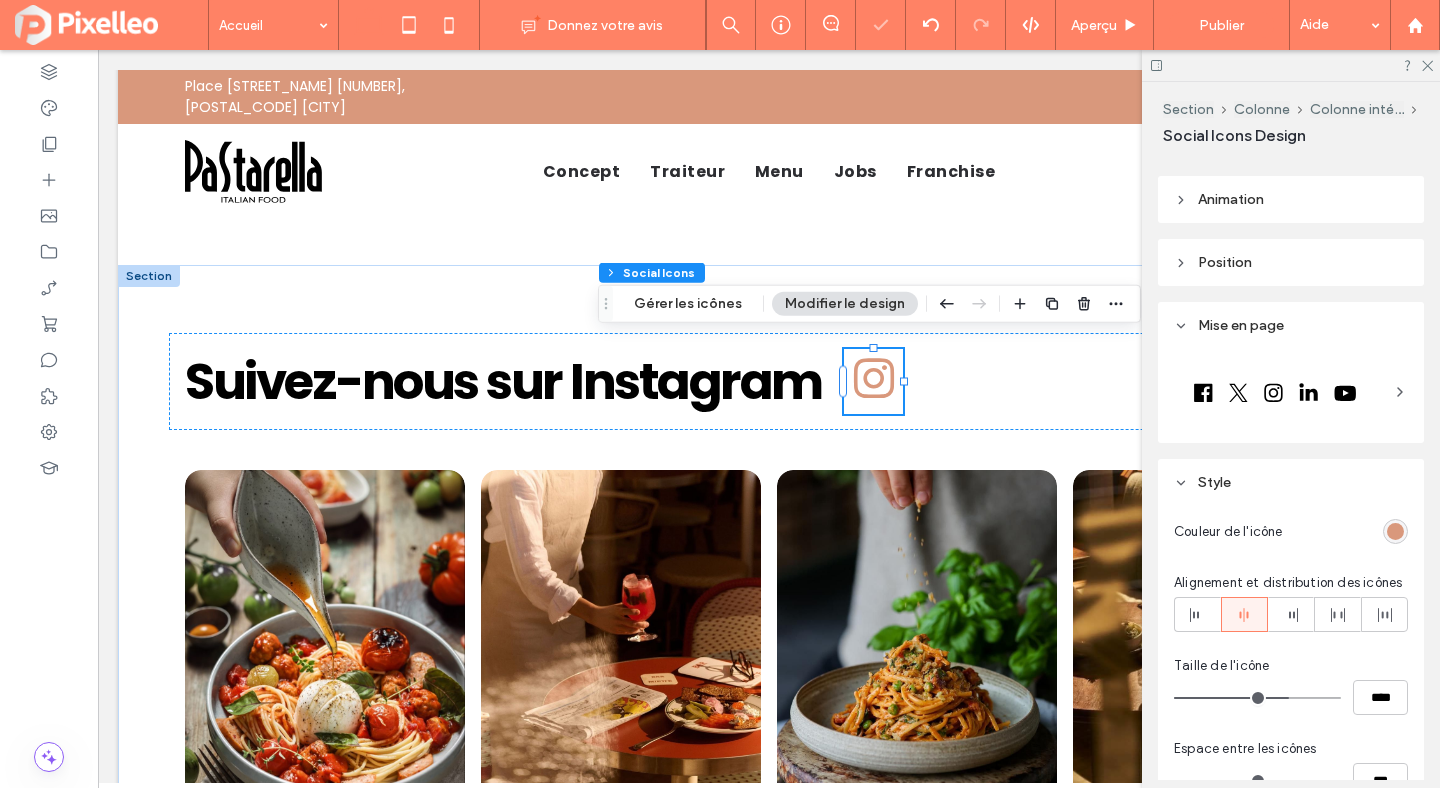 scroll, scrollTop: 318, scrollLeft: 0, axis: vertical 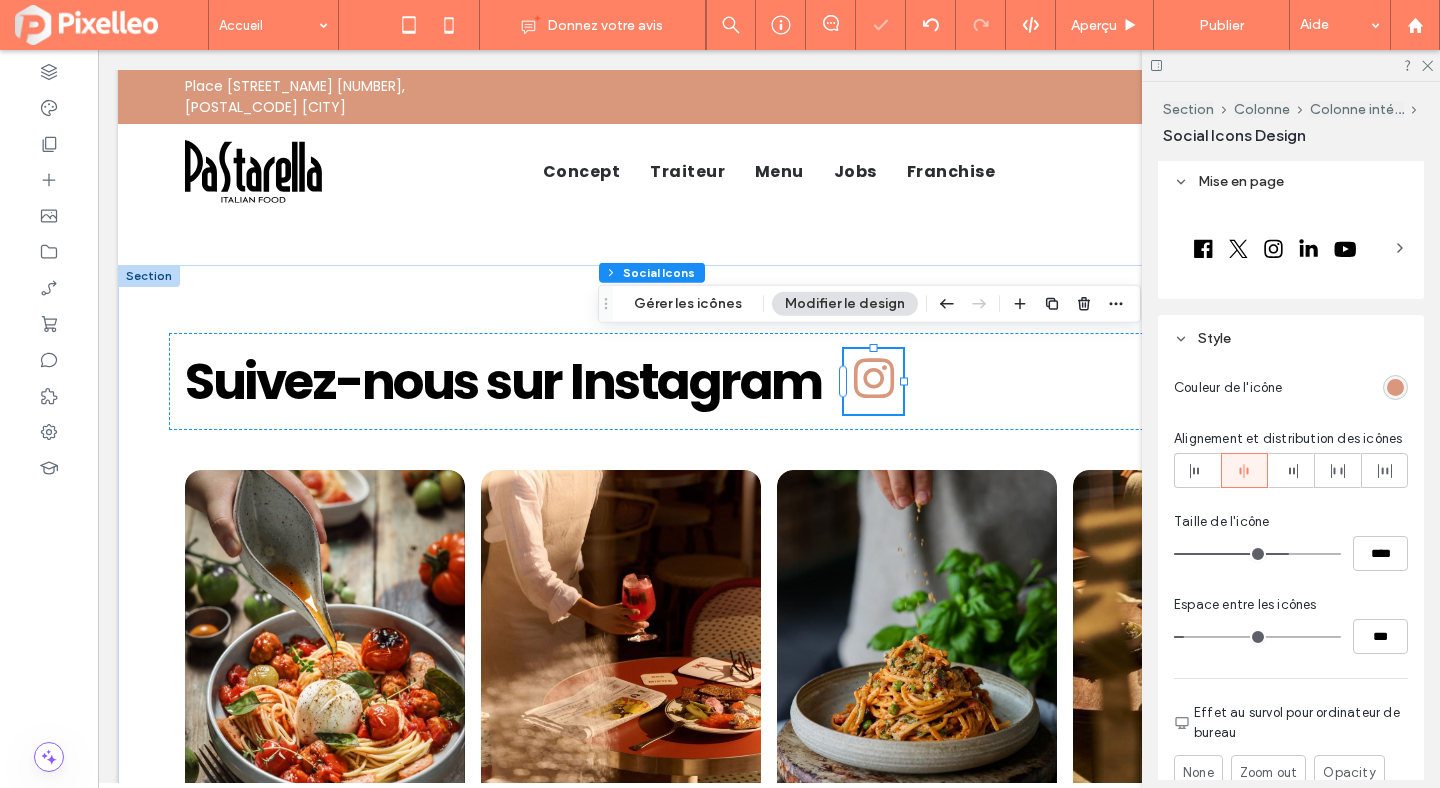 type on "**" 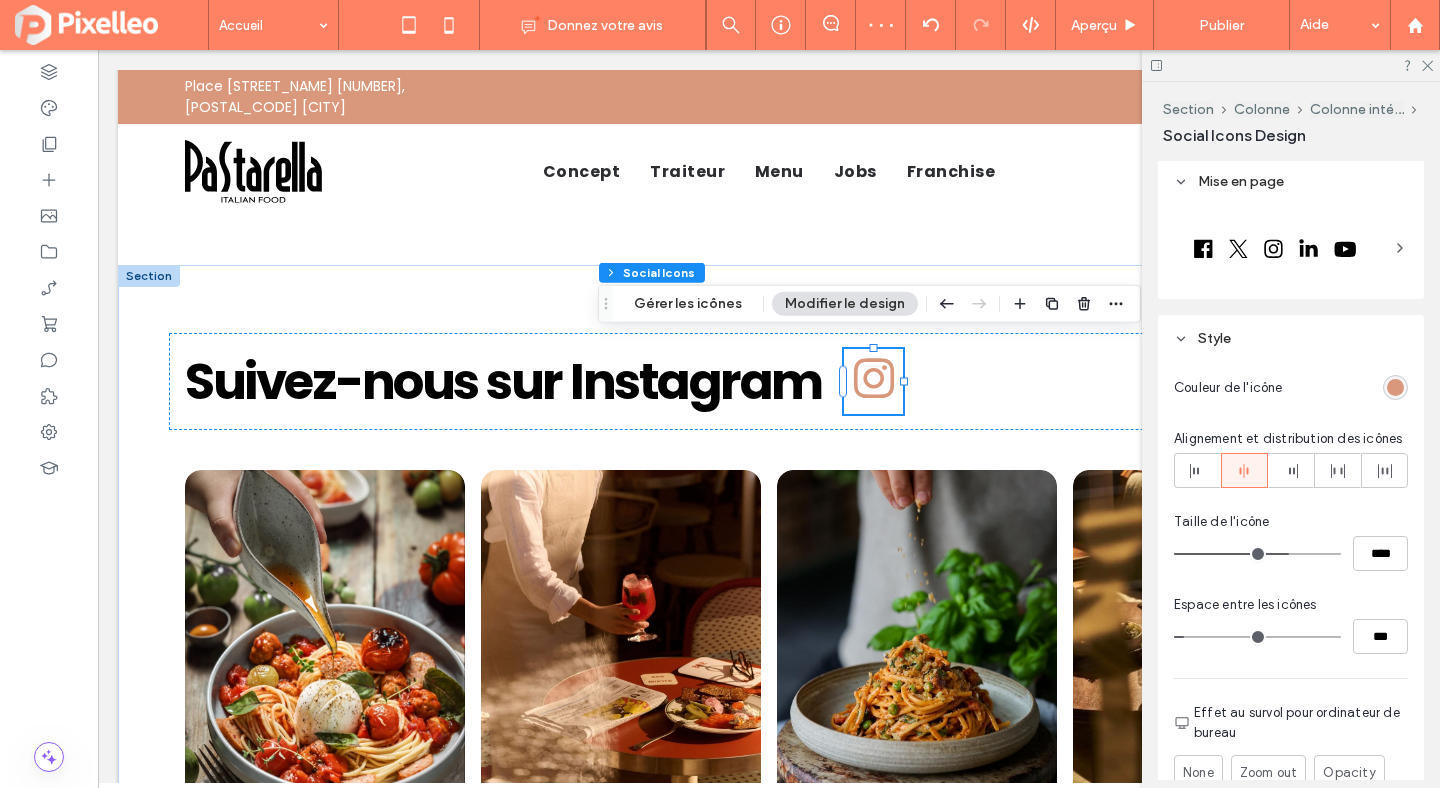 type on "**" 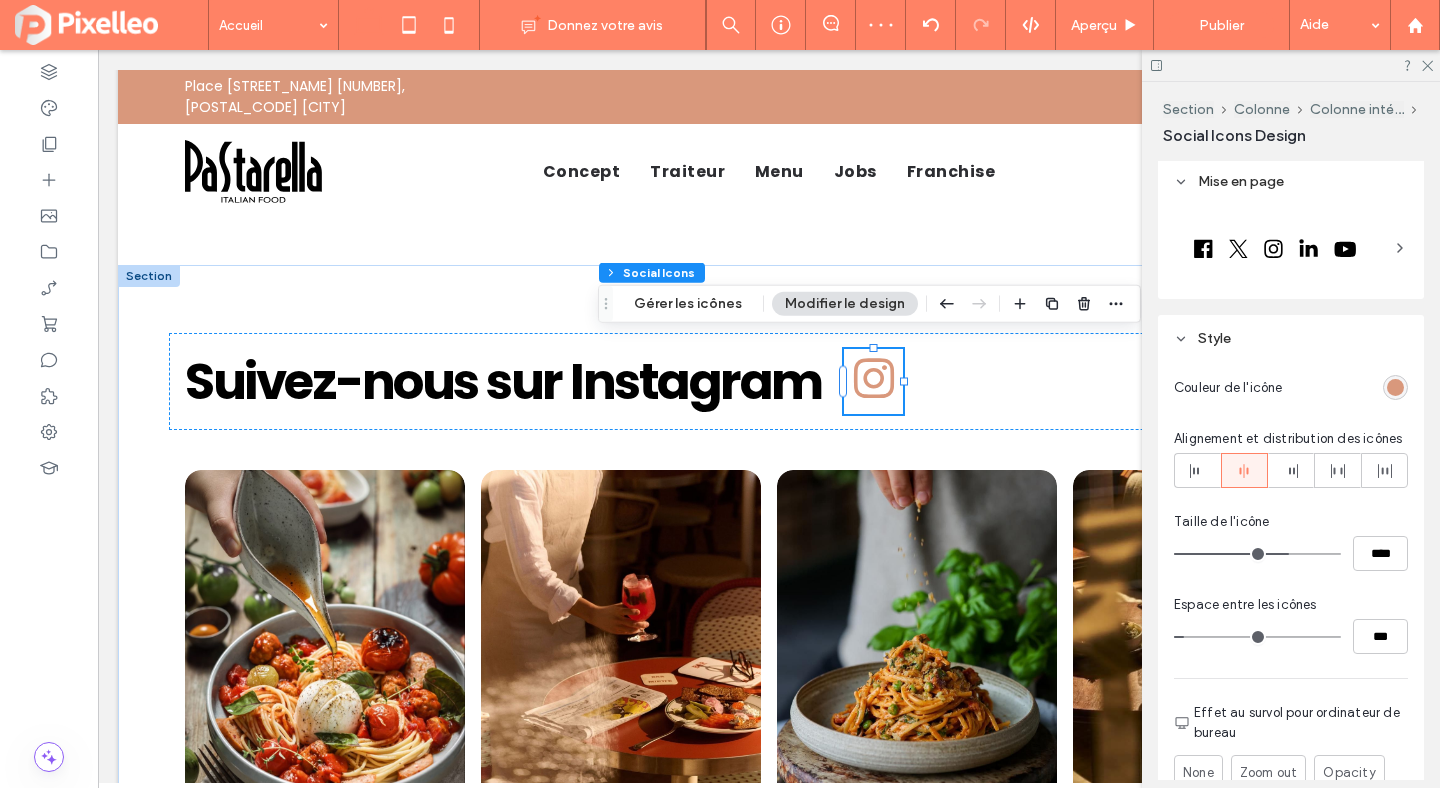 type on "****" 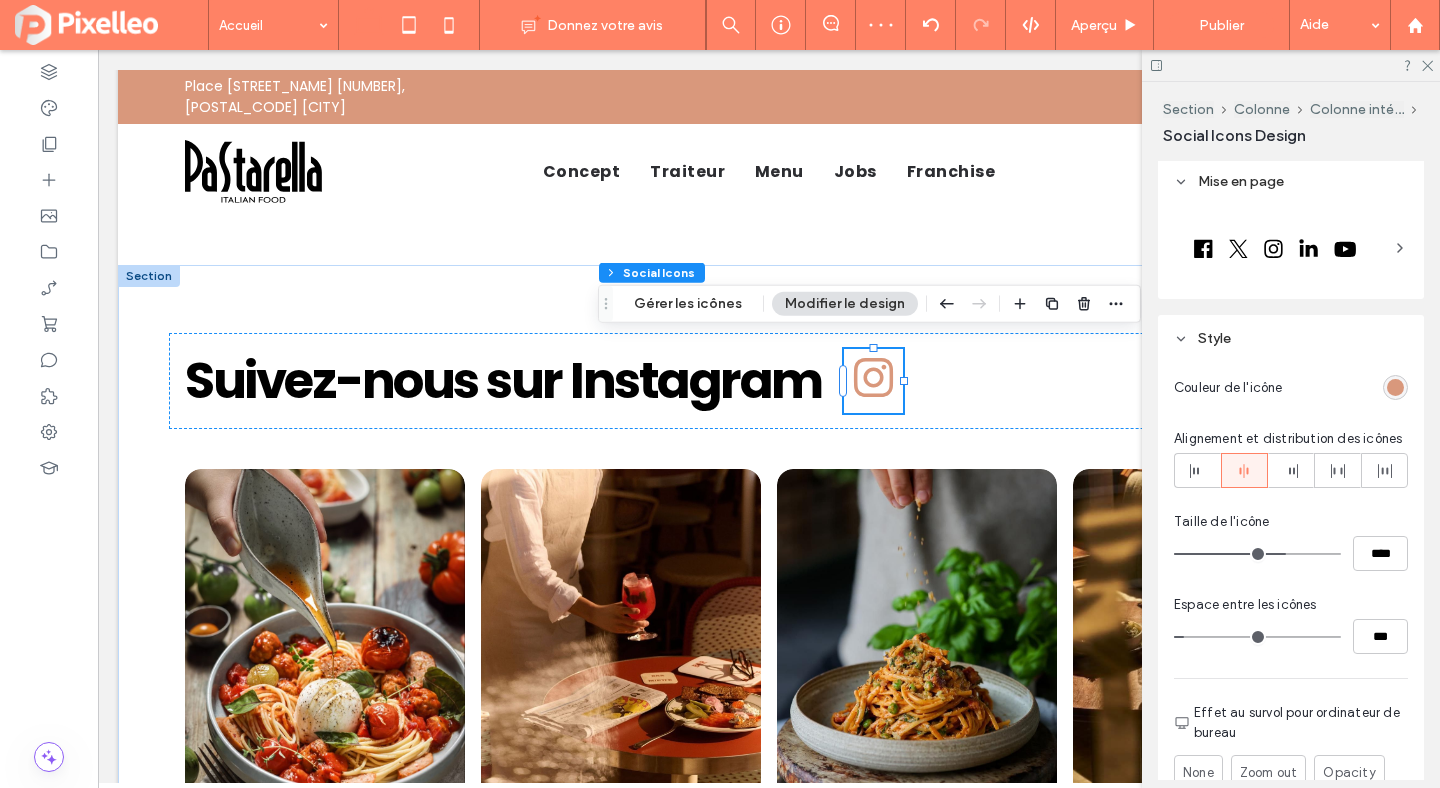 type on "**" 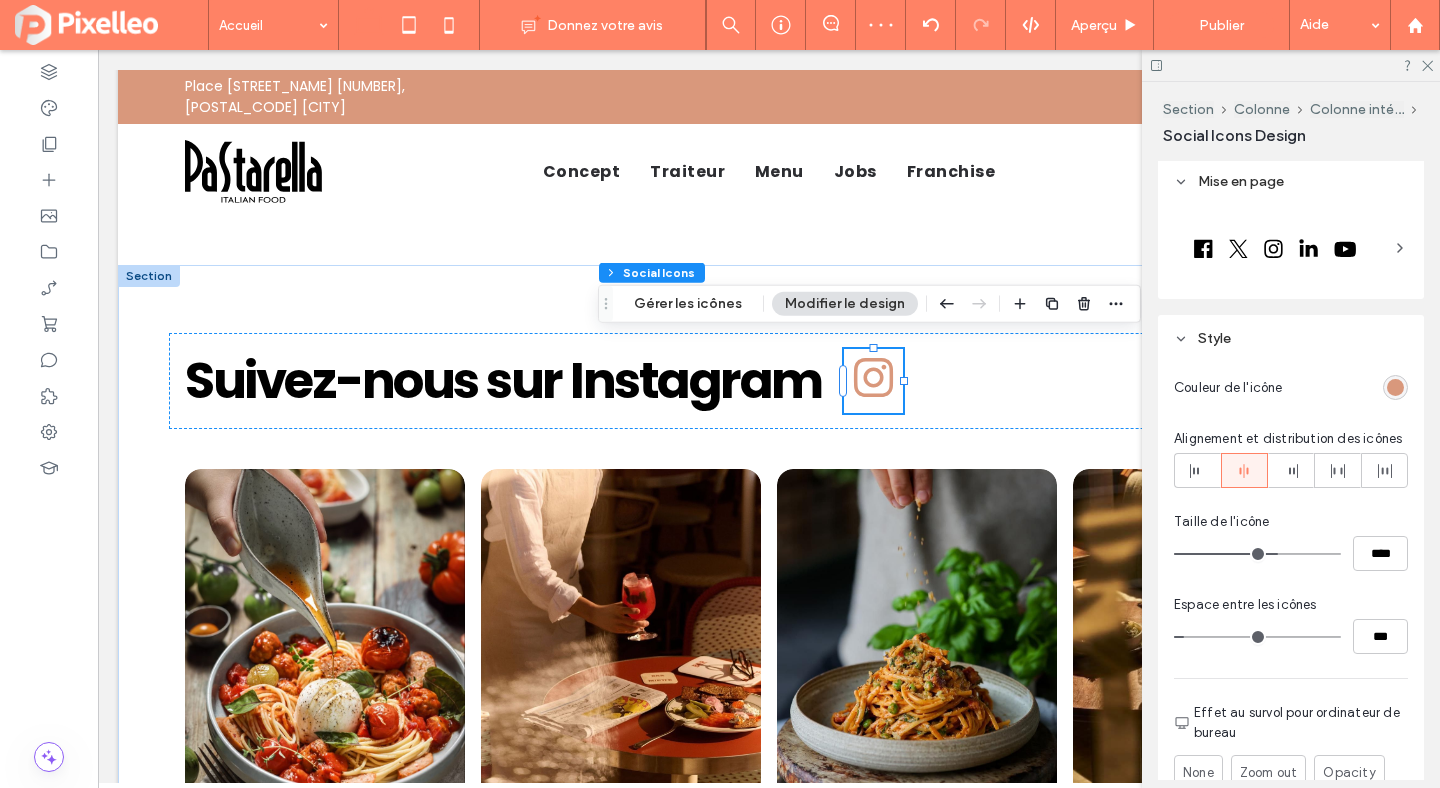 click at bounding box center (1257, 554) 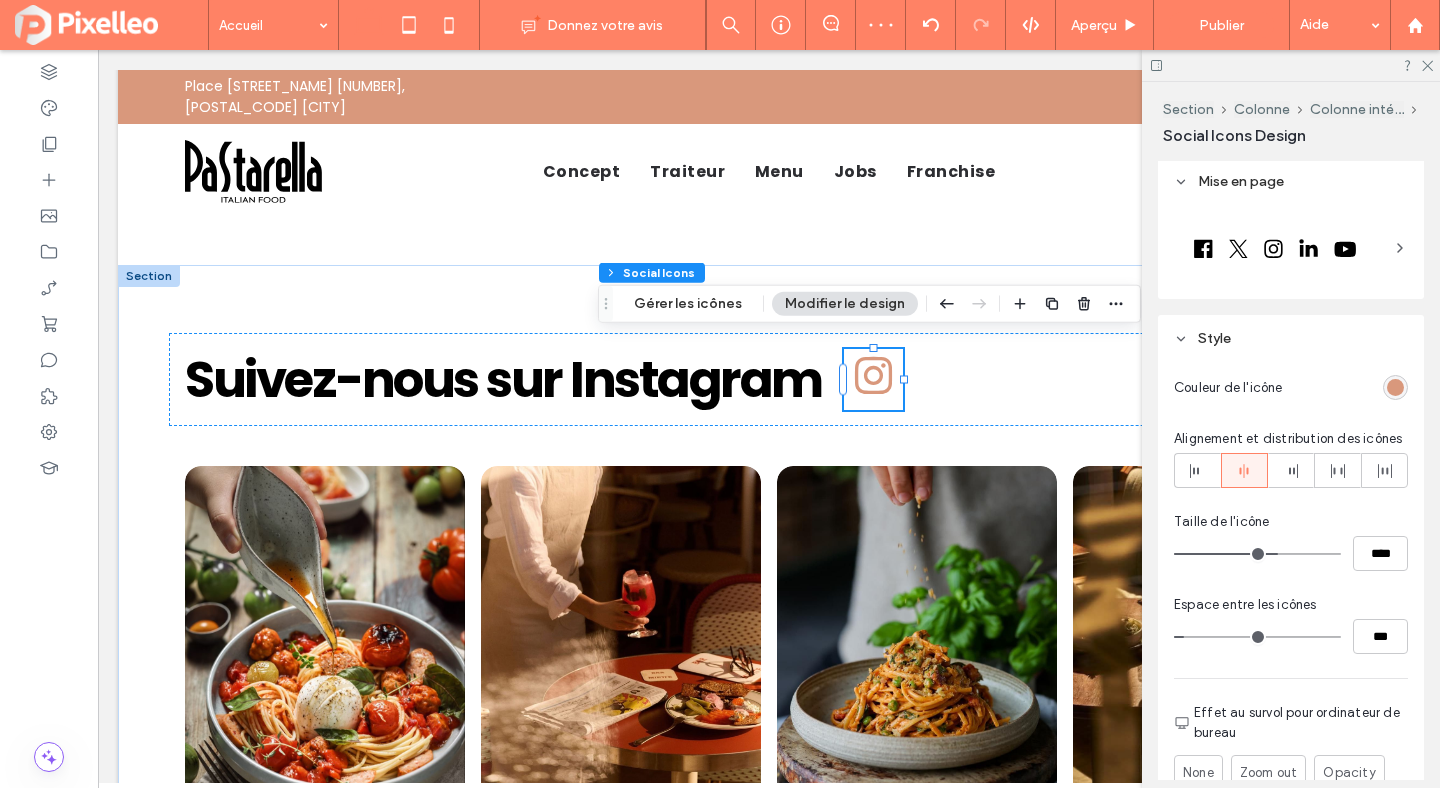 type on "**" 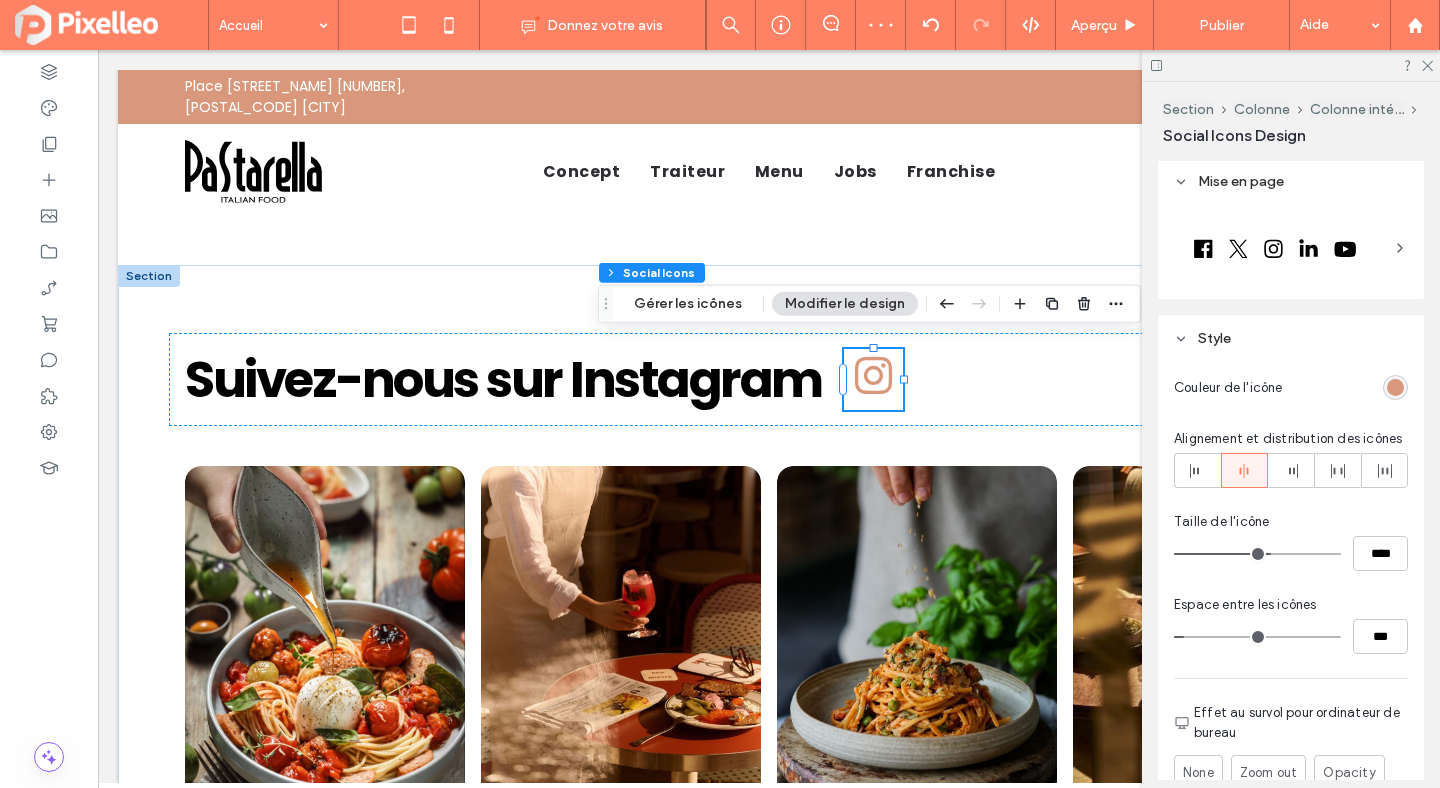 type on "**" 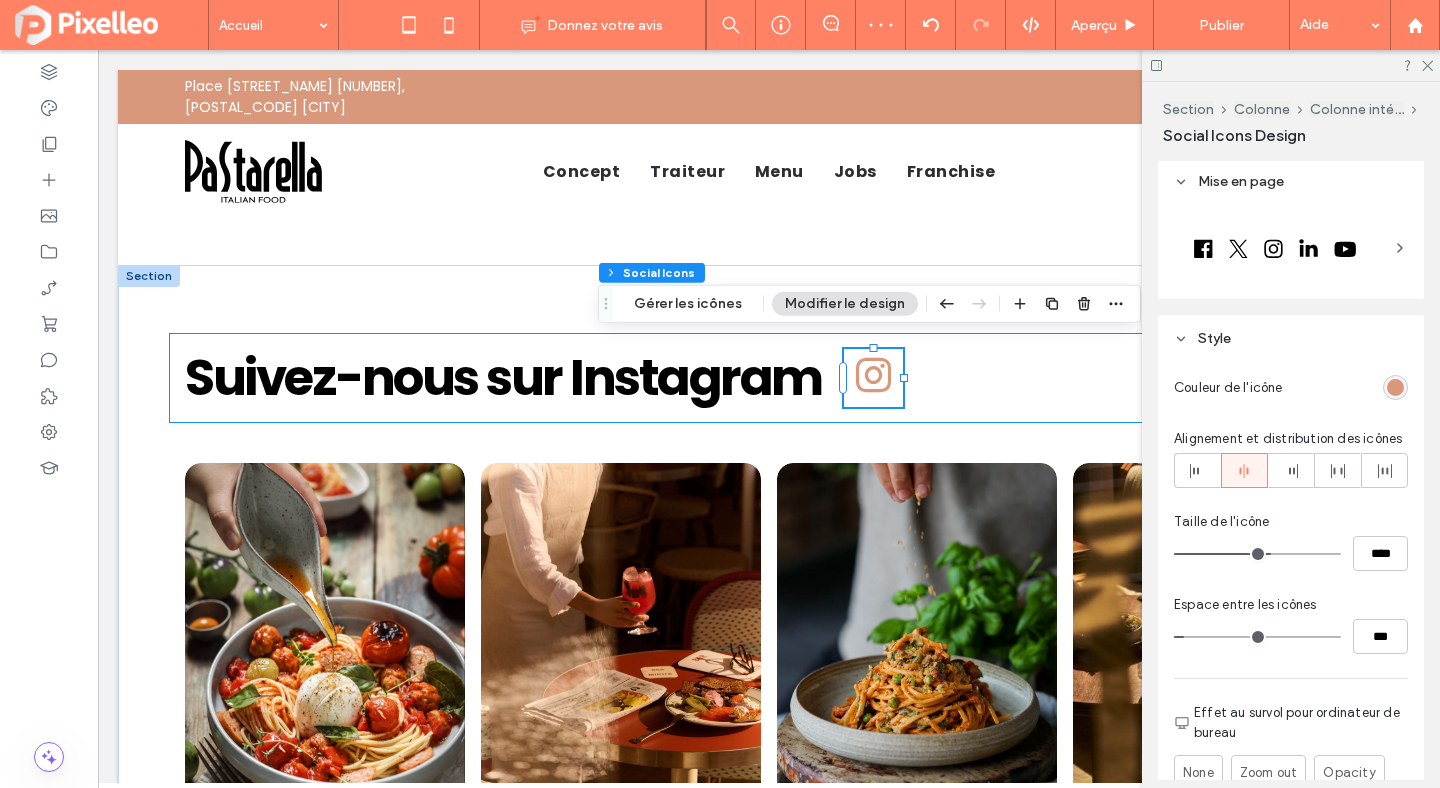 click on "Suivez-nous sur Instagram
59px , 65px" at bounding box center (769, 378) 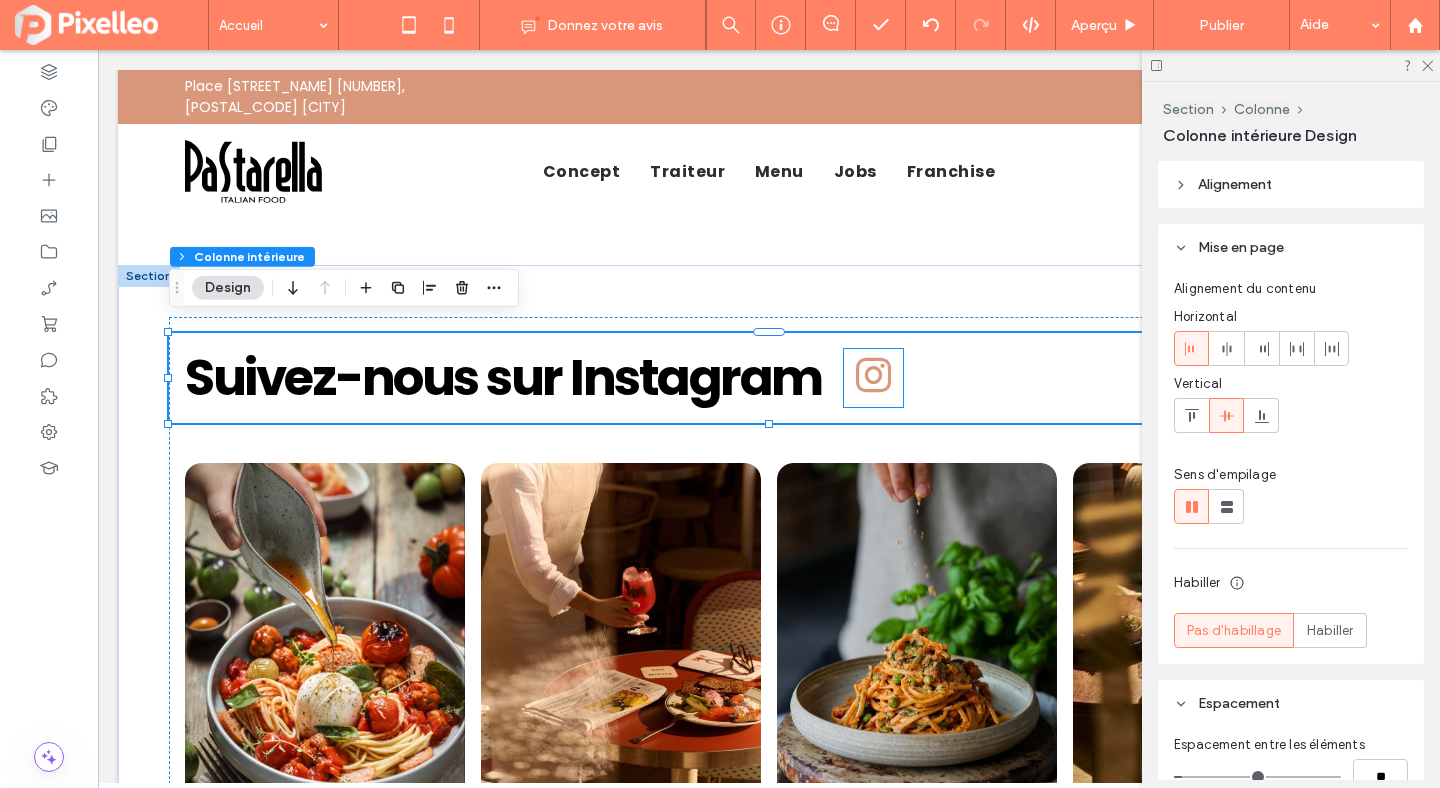 click at bounding box center (873, 375) 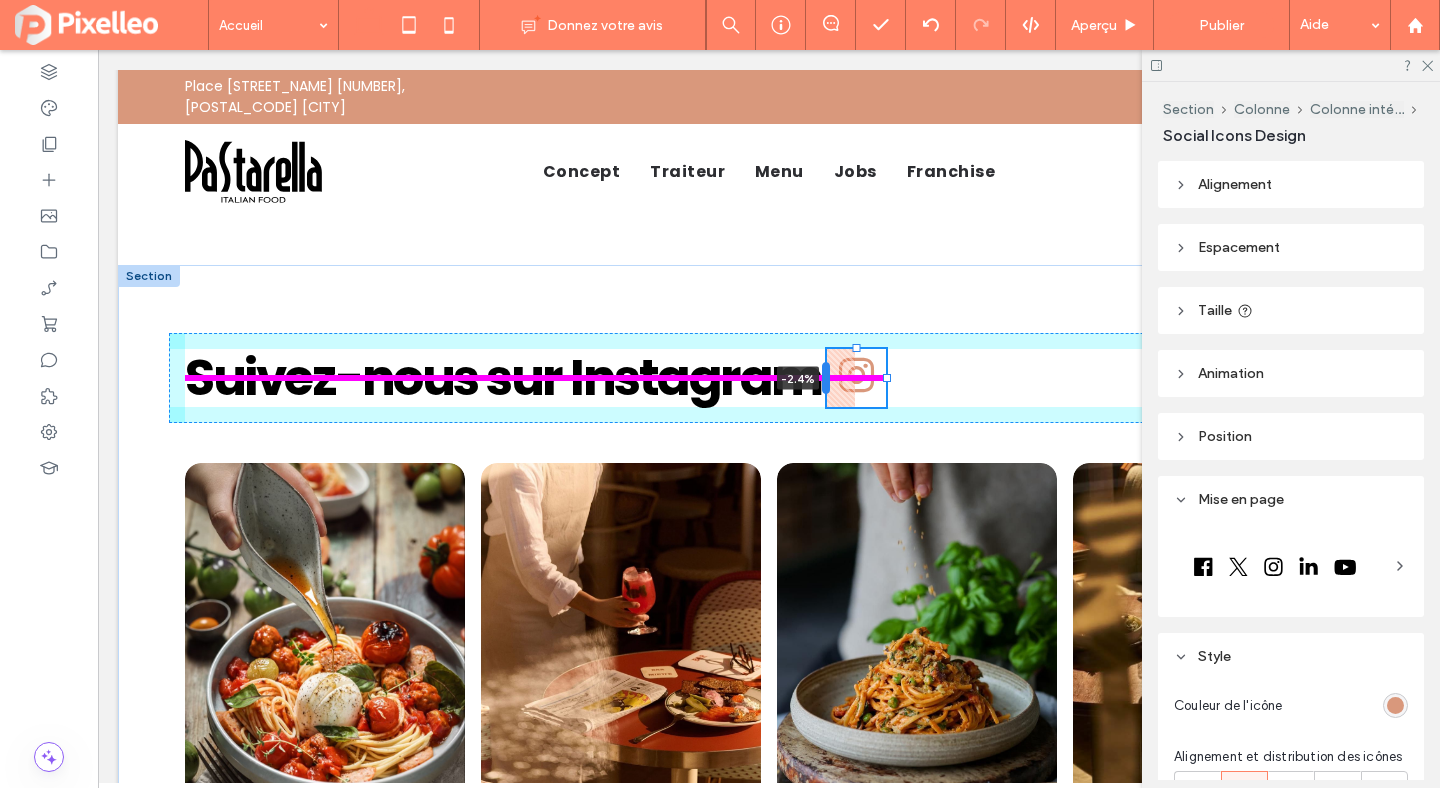 drag, startPoint x: 842, startPoint y: 363, endPoint x: 827, endPoint y: 363, distance: 15 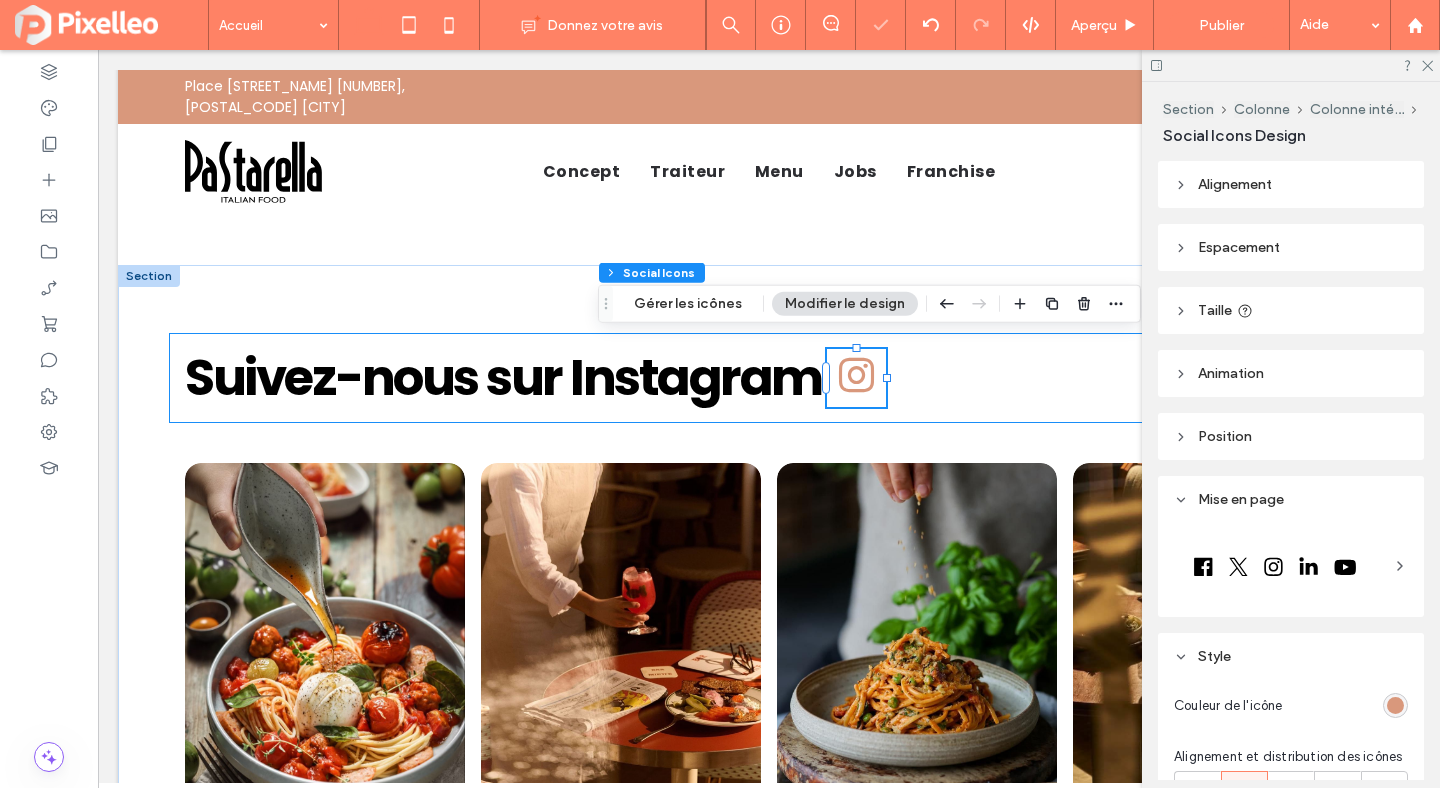 click on "Suivez-nous sur Instagram
-2.4%" at bounding box center (769, 378) 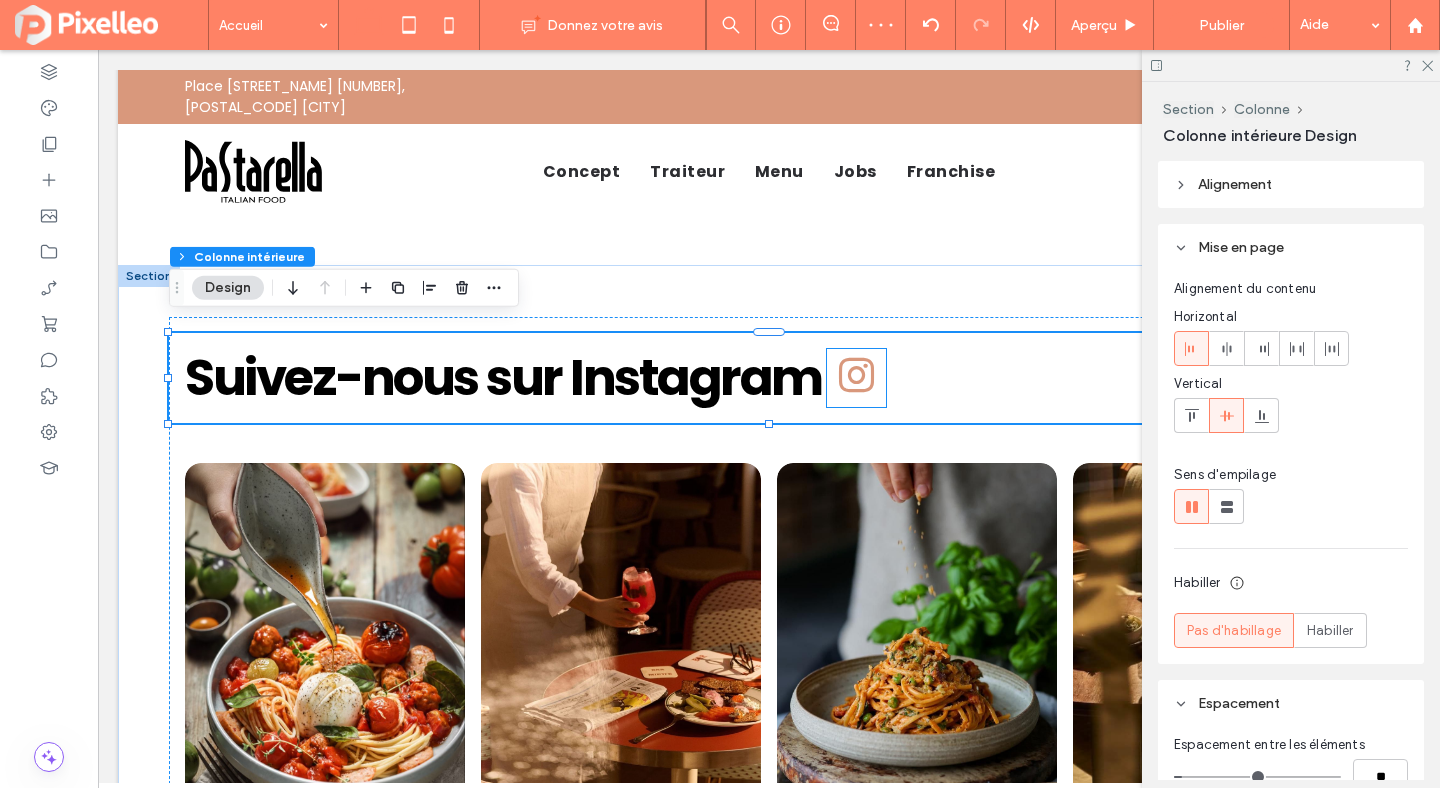 click at bounding box center (856, 375) 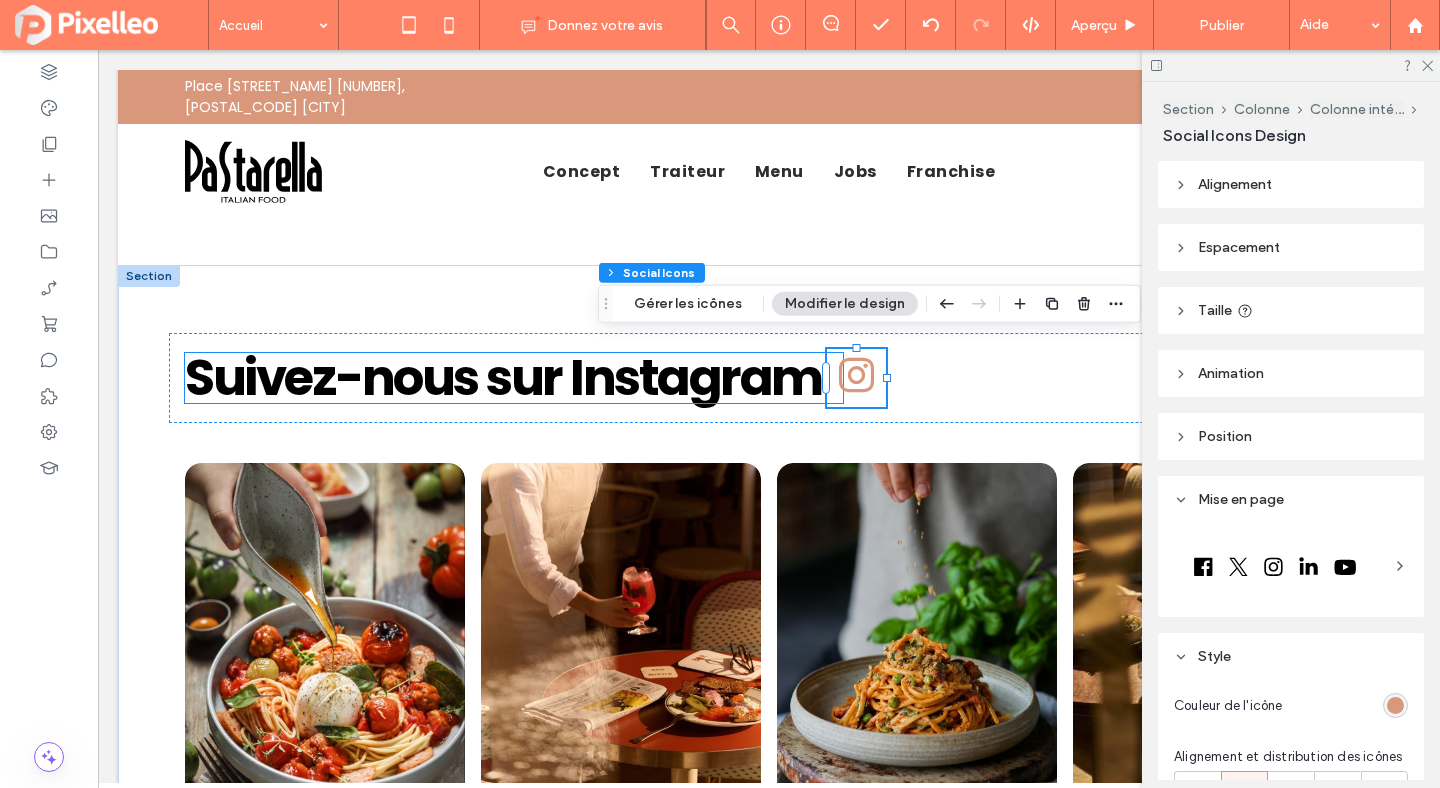 click on "Suivez-nous sur Instagram" at bounding box center [503, 377] 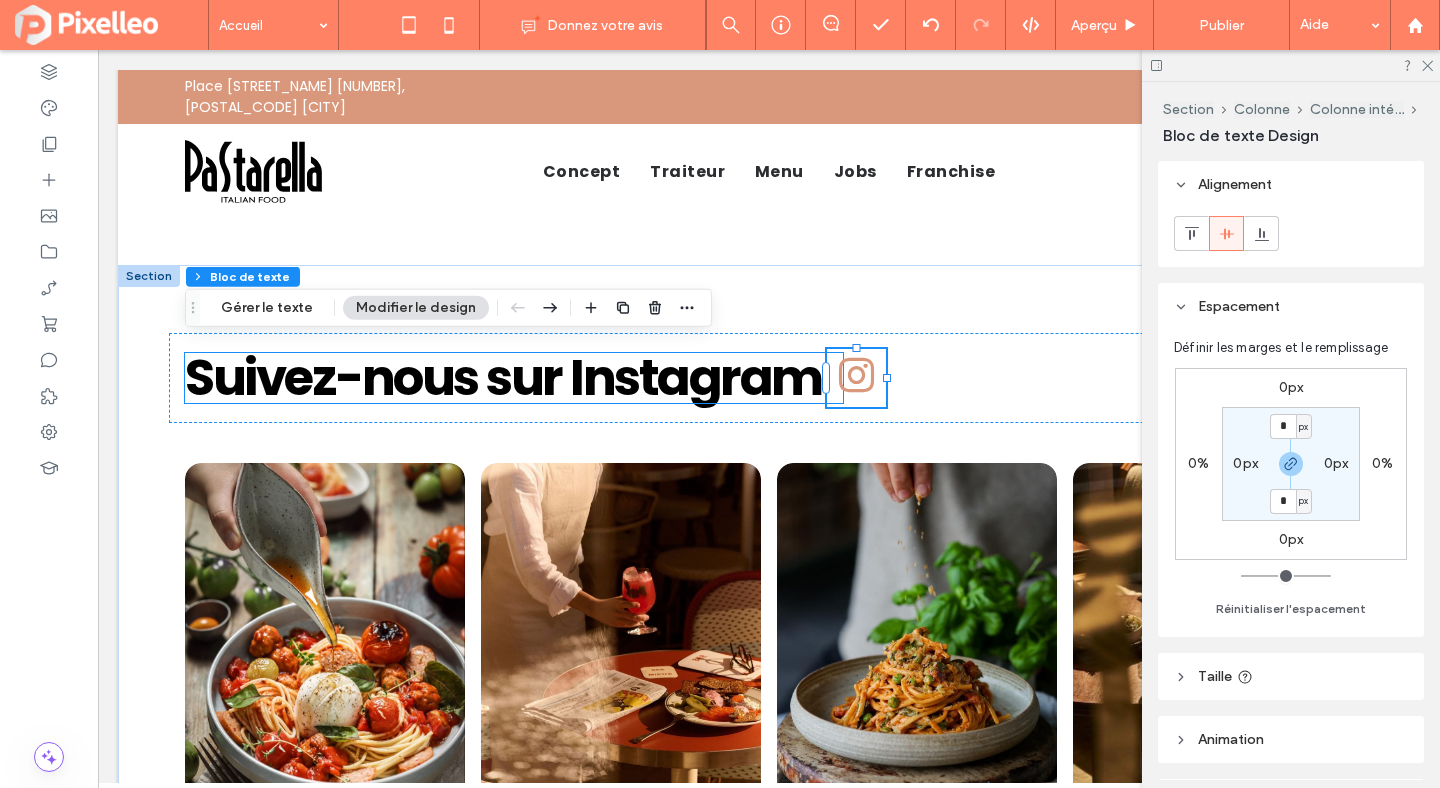 click on "Suivez-nous sur Instagram" at bounding box center [514, 378] 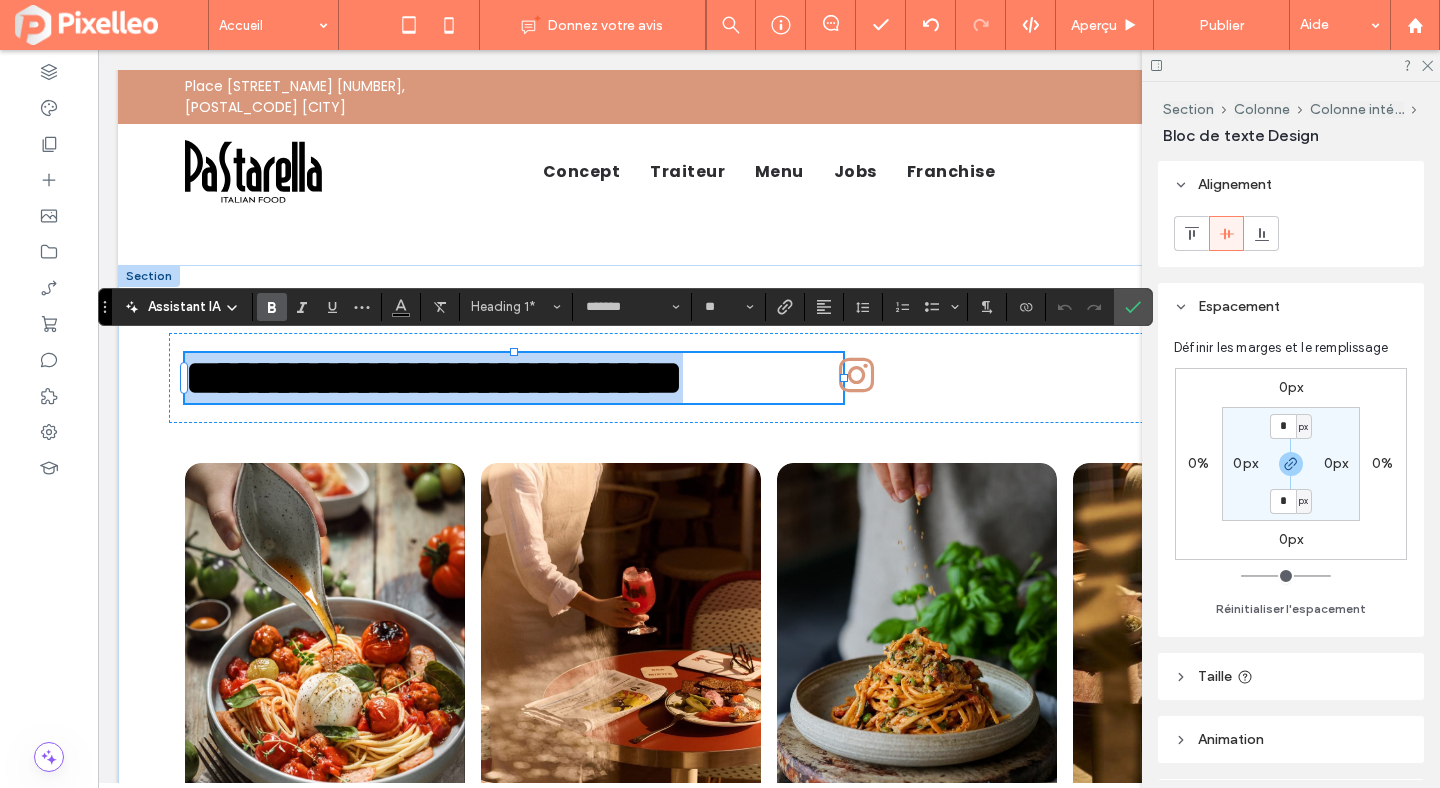 type 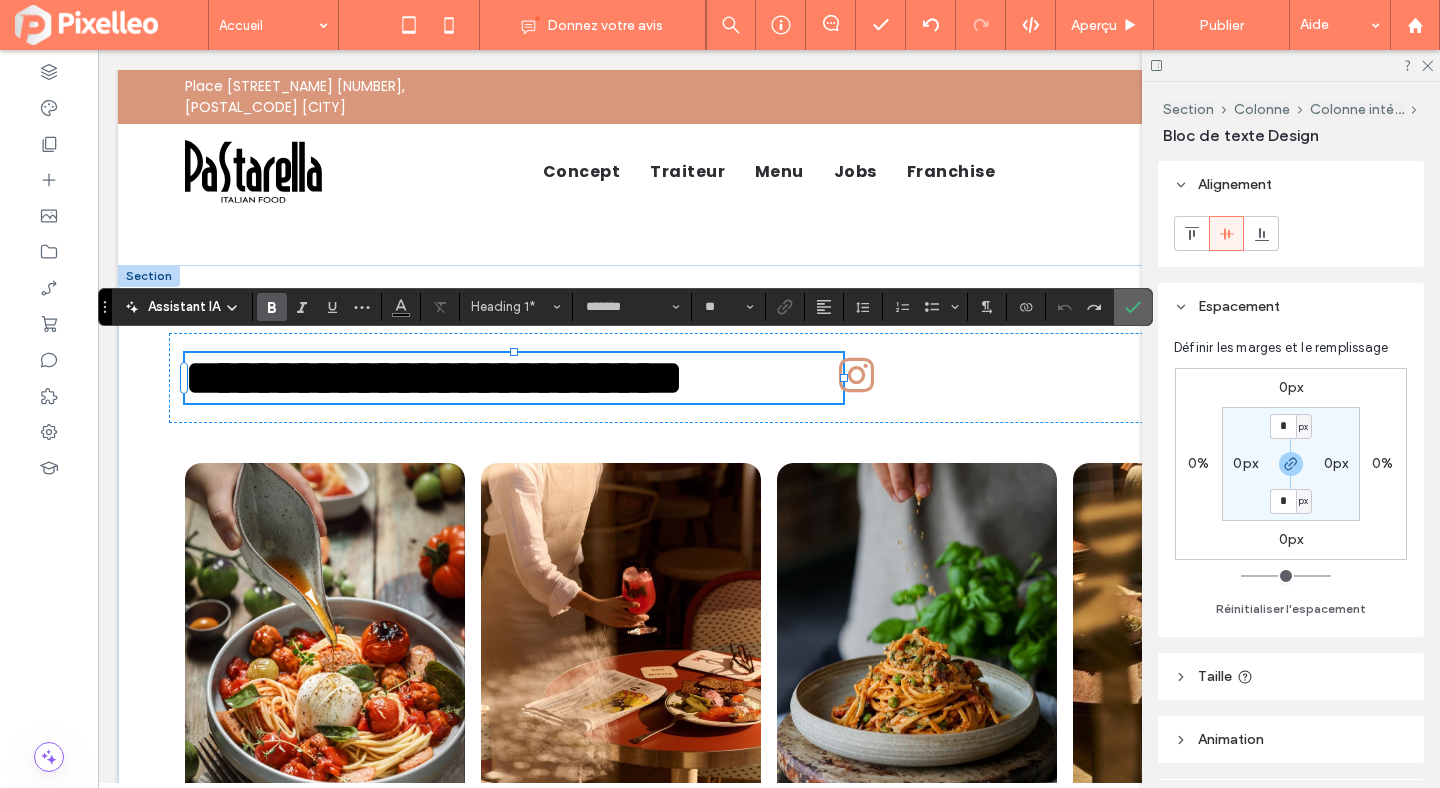 click at bounding box center [1133, 307] 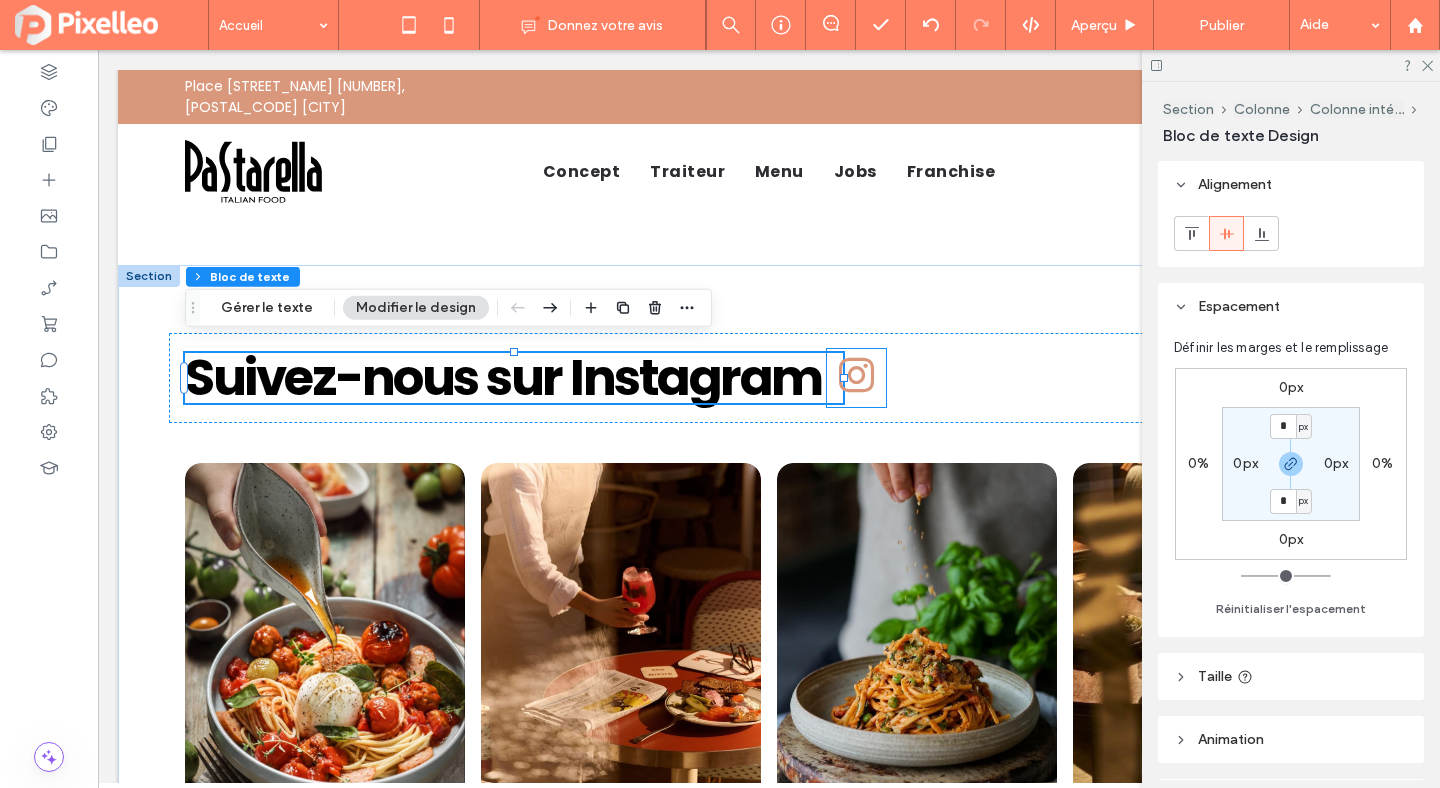 click at bounding box center [856, 375] 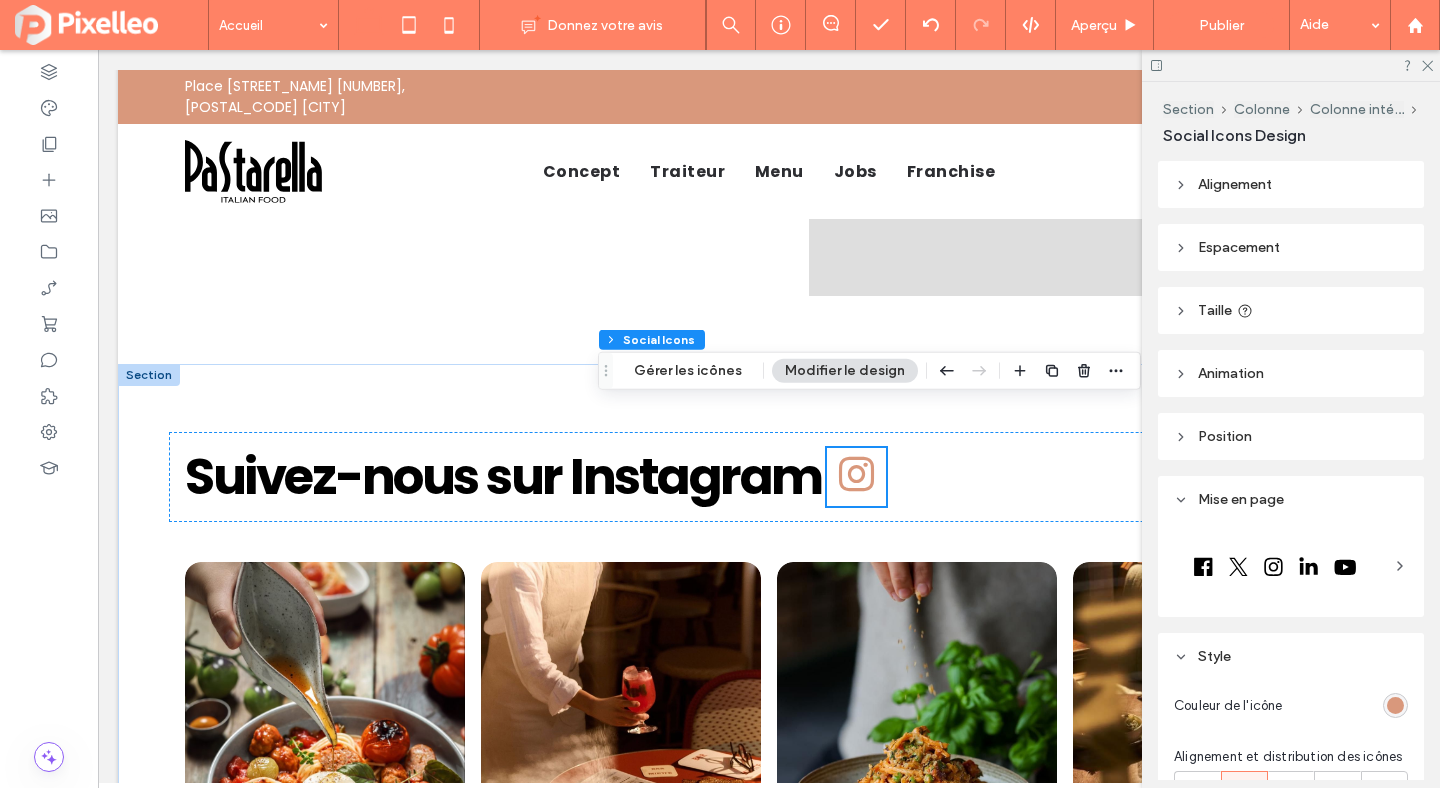 scroll, scrollTop: 2727, scrollLeft: 0, axis: vertical 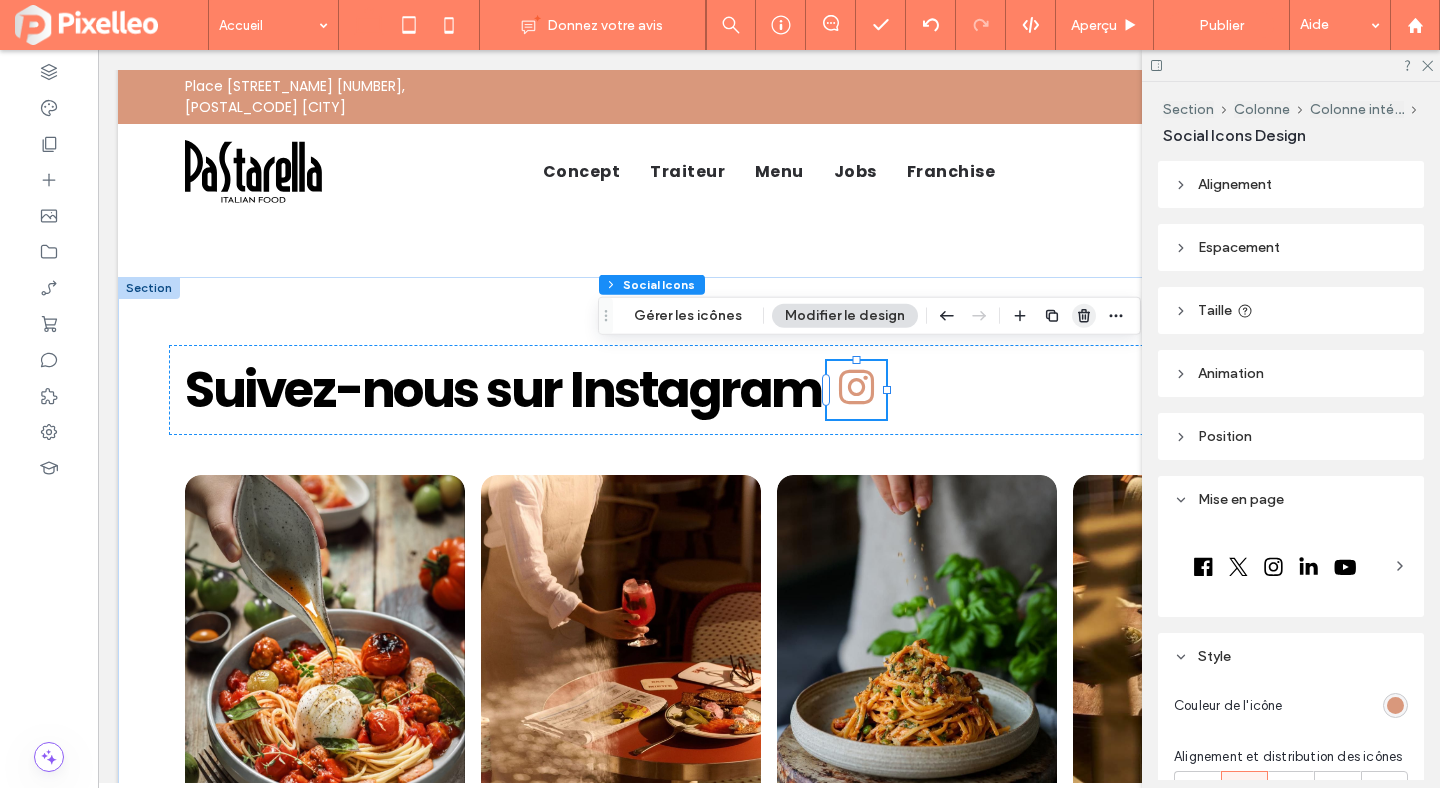 click 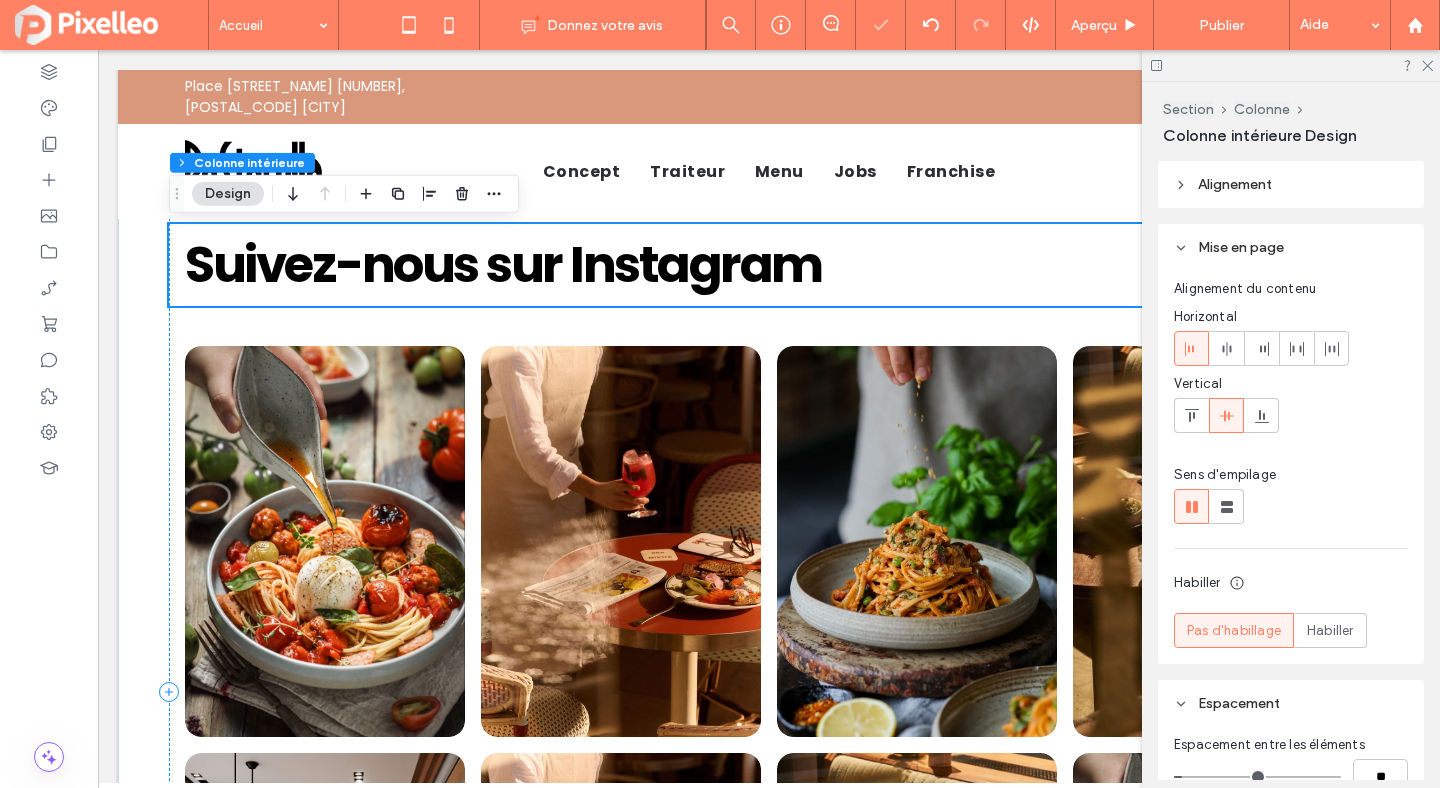 scroll, scrollTop: 2869, scrollLeft: 0, axis: vertical 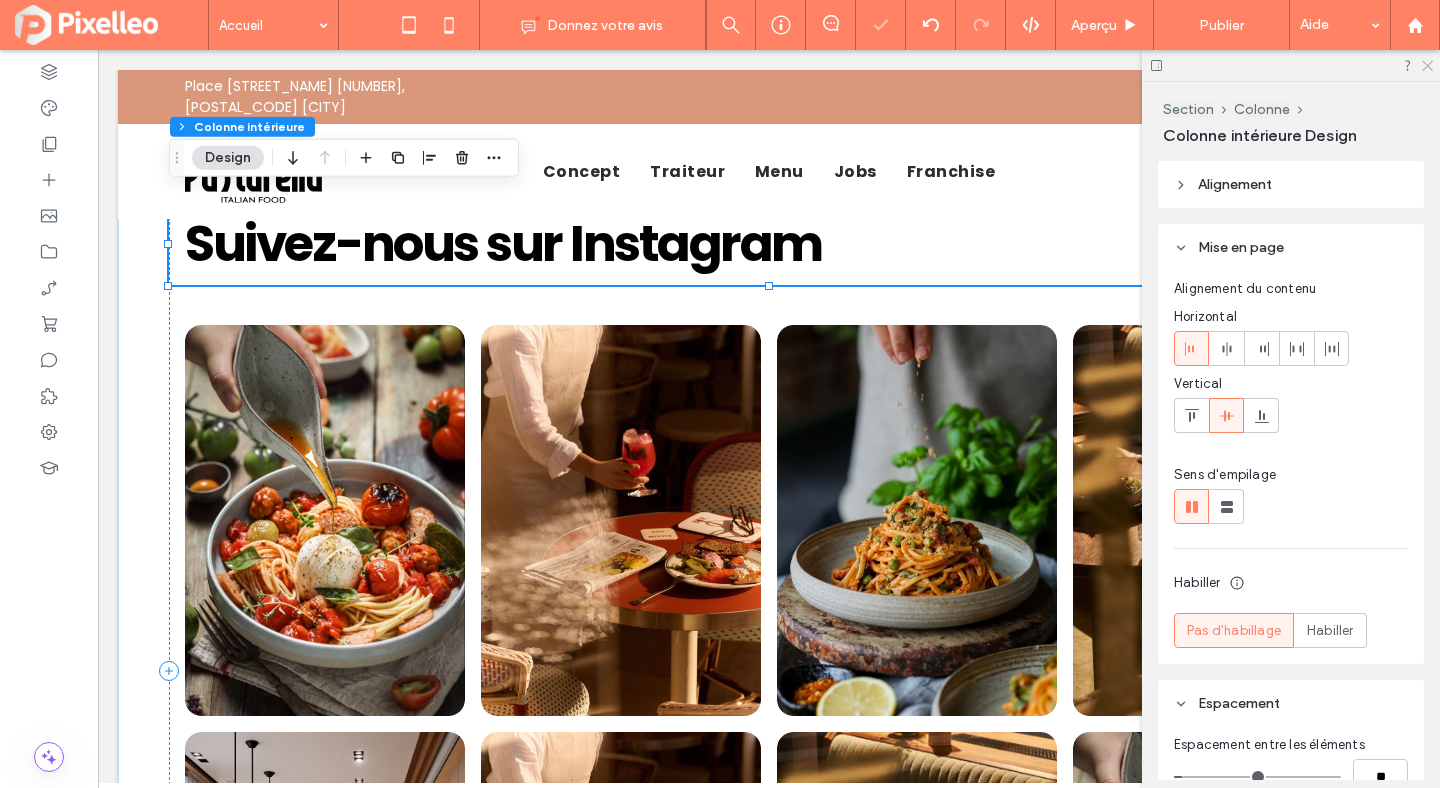 click 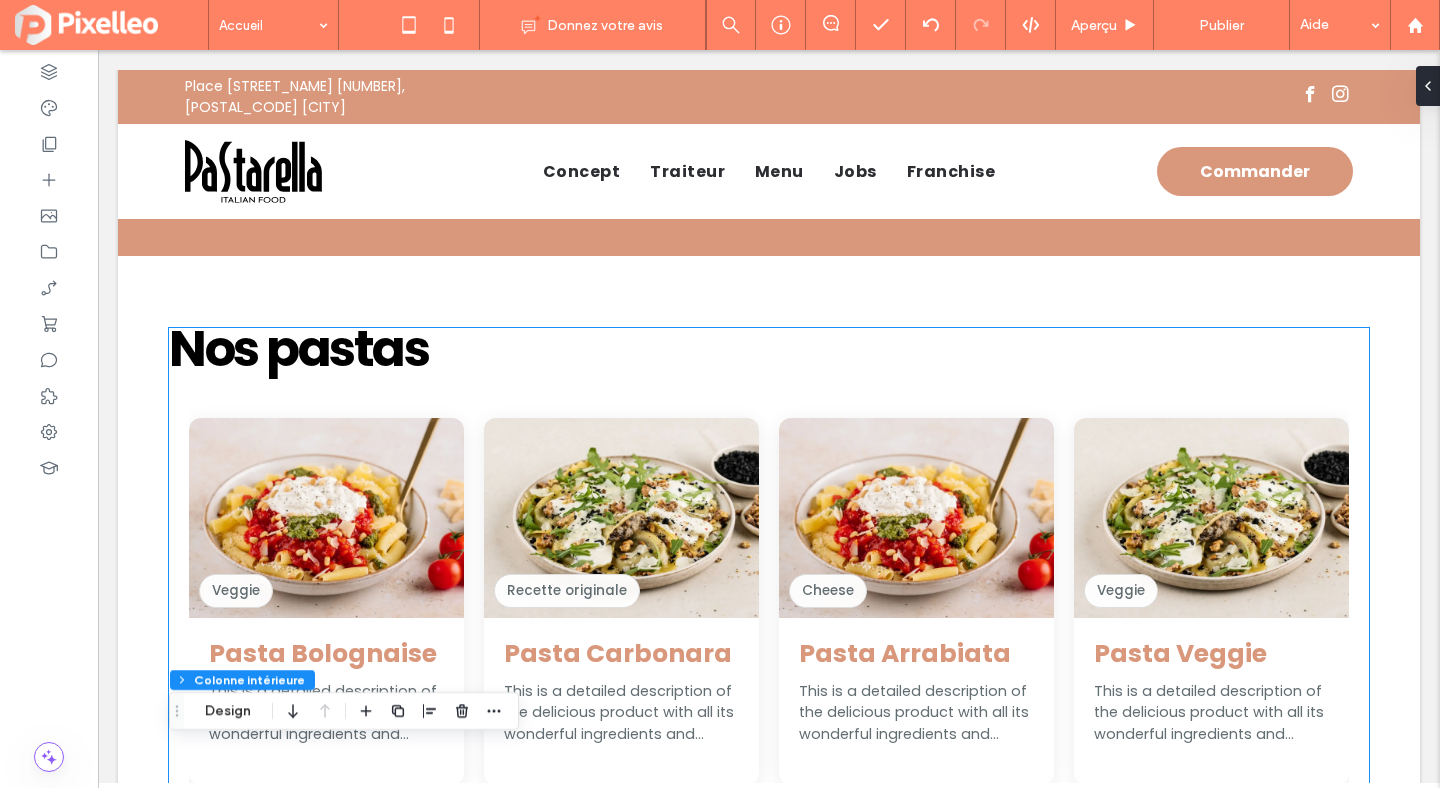 scroll, scrollTop: 732, scrollLeft: 0, axis: vertical 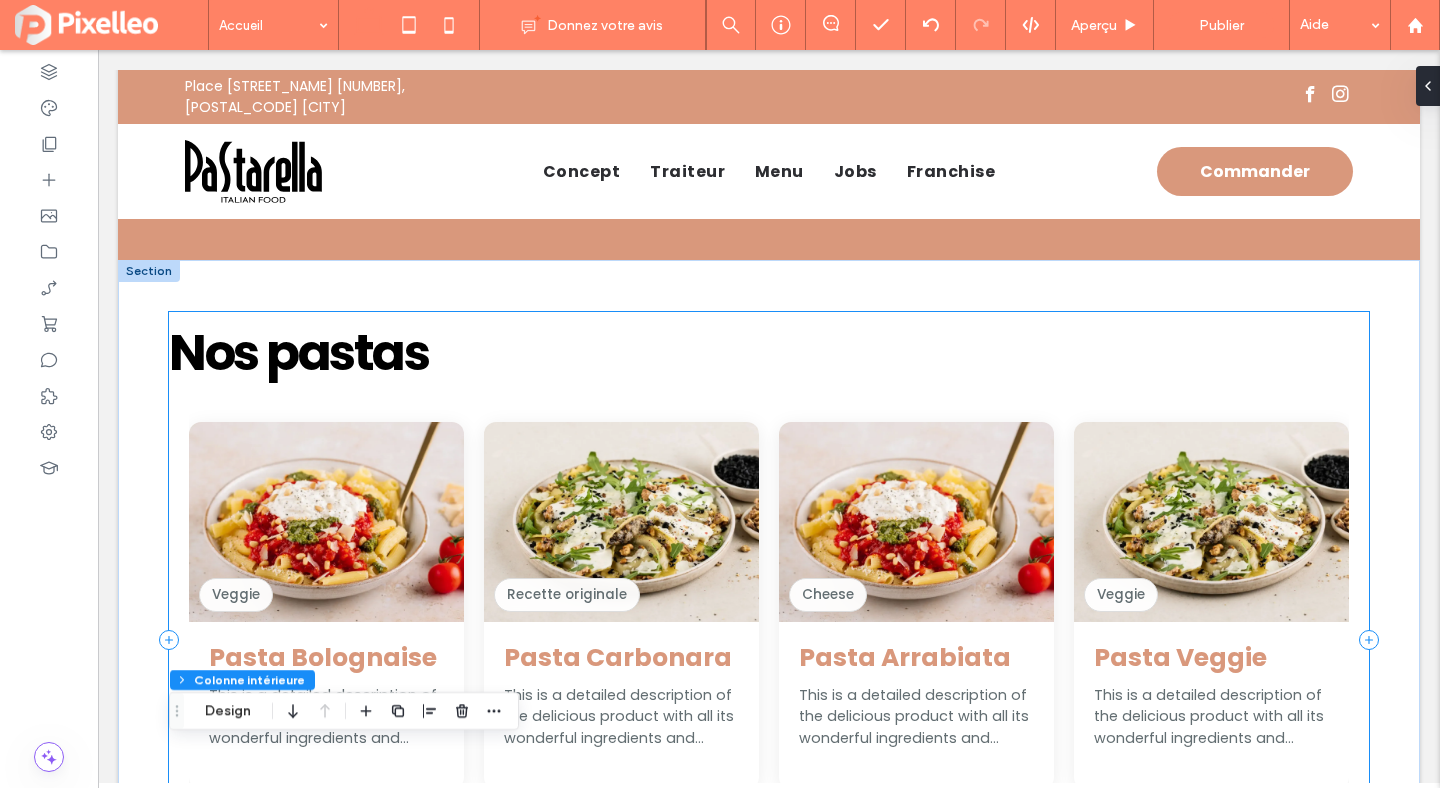 click on "Nos pastas
Veggie
Pasta Parma
This is a detailed description of the delicious product with all its wonderful ingredients and features.
Veggie
Pasta Pastarella
This is a detailed description of the delicious product with all its wonderful ingredients and features.
Veggie
Pasta Veggie
This is a detailed description of the delicious product with all its wonderful ingredients and features.
Cheese
Pasta Arrabiata
This is a detailed description of the delicious product with all its wonderful ingredients and features.
Veggie
Pasta Bolognaise
This is a detailed description of the delicious product with all its wonderful ingredients and features.
Recette originale
Pasta Carbonara
This is a detailed description of the delicious product with all its wonderful ingredients and features.
Cheese
Pasta Arrabiata" at bounding box center [769, 640] 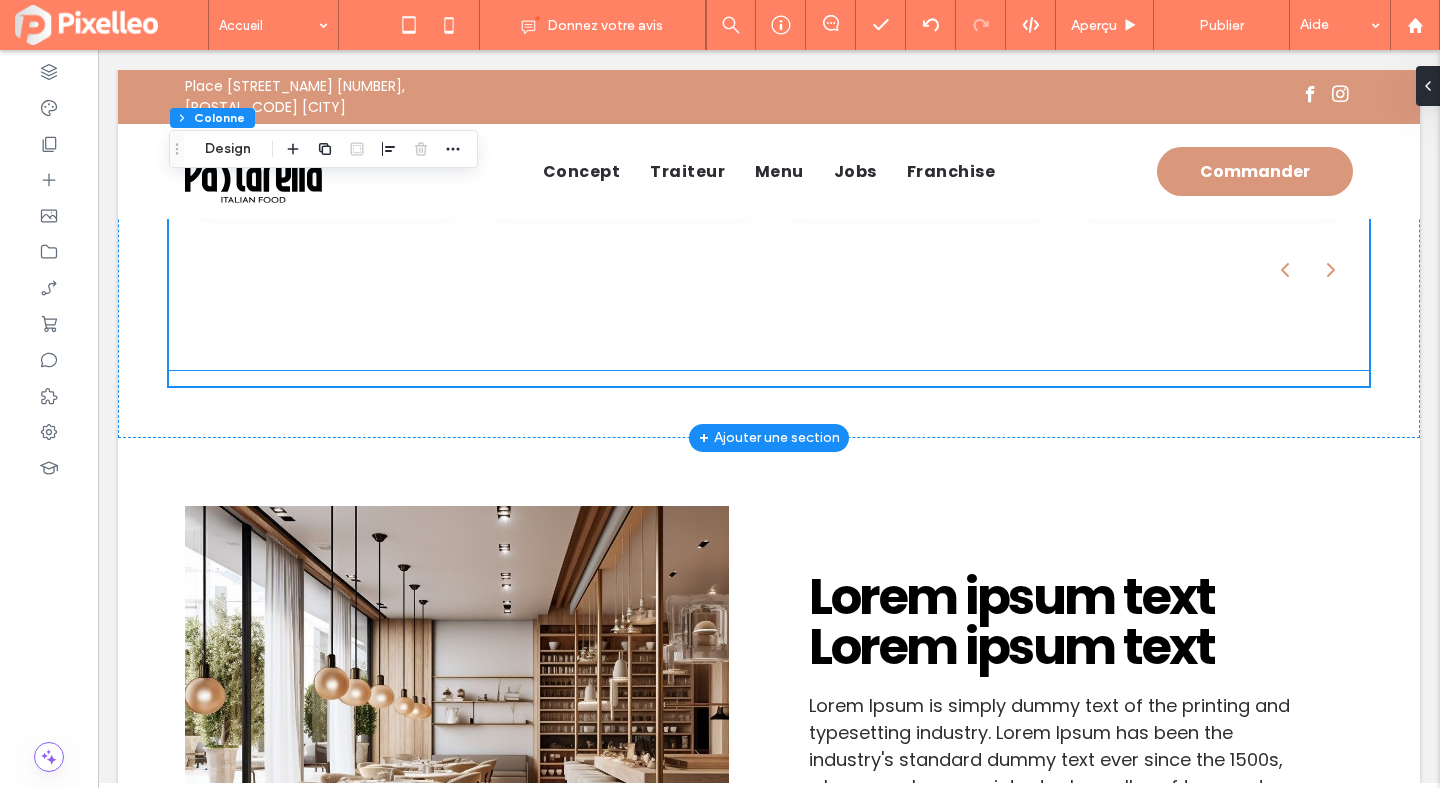 scroll, scrollTop: 1330, scrollLeft: 0, axis: vertical 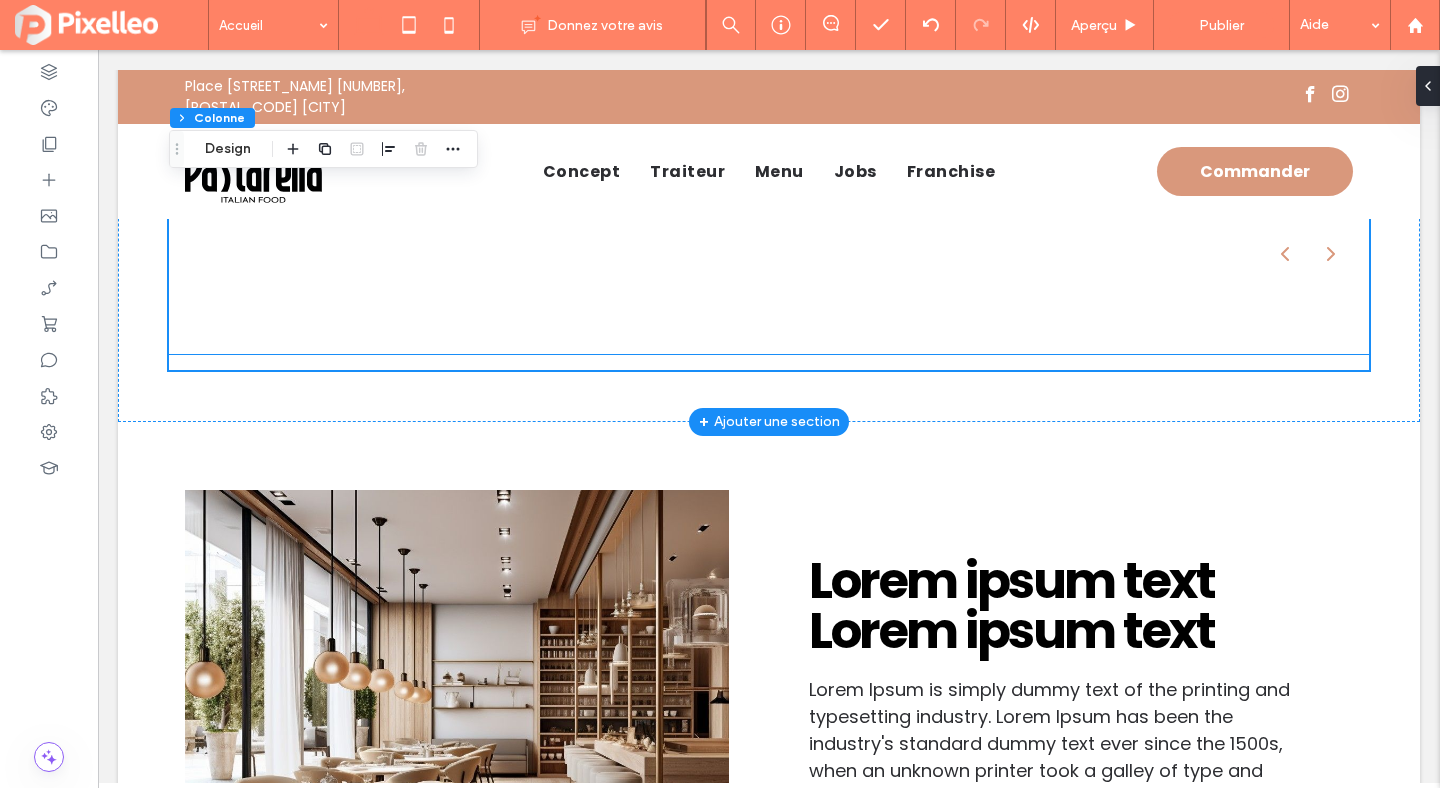 click on "Veggie
Pasta Parma
This is a detailed description of the delicious product with all its wonderful ingredients and features.
Veggie
Pasta Pastarella
This is a detailed description of the delicious product with all its wonderful ingredients and features.
Veggie
Pasta Veggie
This is a detailed description of the delicious product with all its wonderful ingredients and features.
Cheese
Pasta Arrabiata
This is a detailed description of the delicious product with all its wonderful ingredients and features.
Veggie
Pasta Bolognaise
This is a detailed description of the delicious product with all its wonderful ingredients and features.
Recette originale
Pasta Carbonara
This is a detailed description of the delicious product with all its wonderful ingredients and features.
Cheese
Pasta Arrabiata
Veggie
Pasta Veggie" at bounding box center (769, 44) 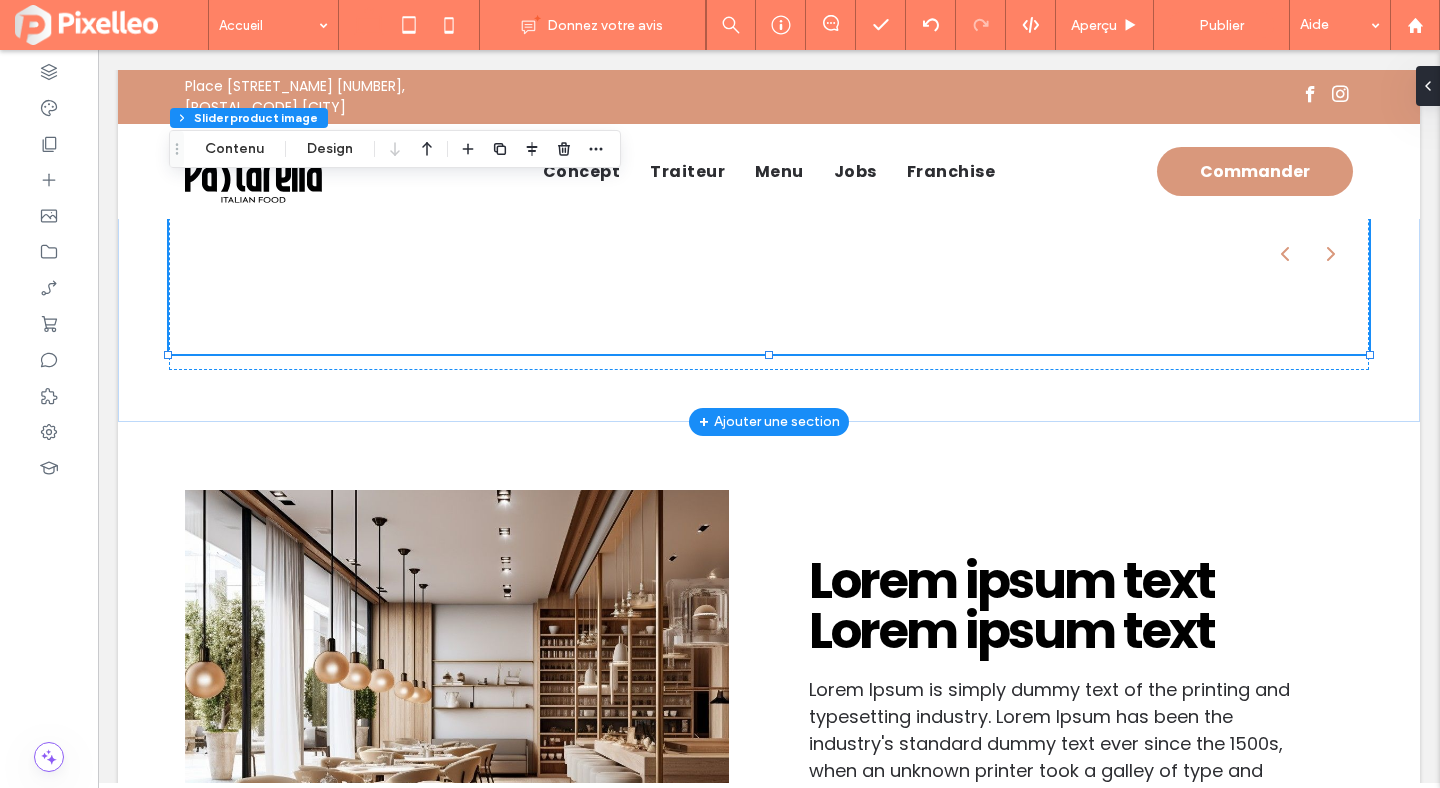 type on "**" 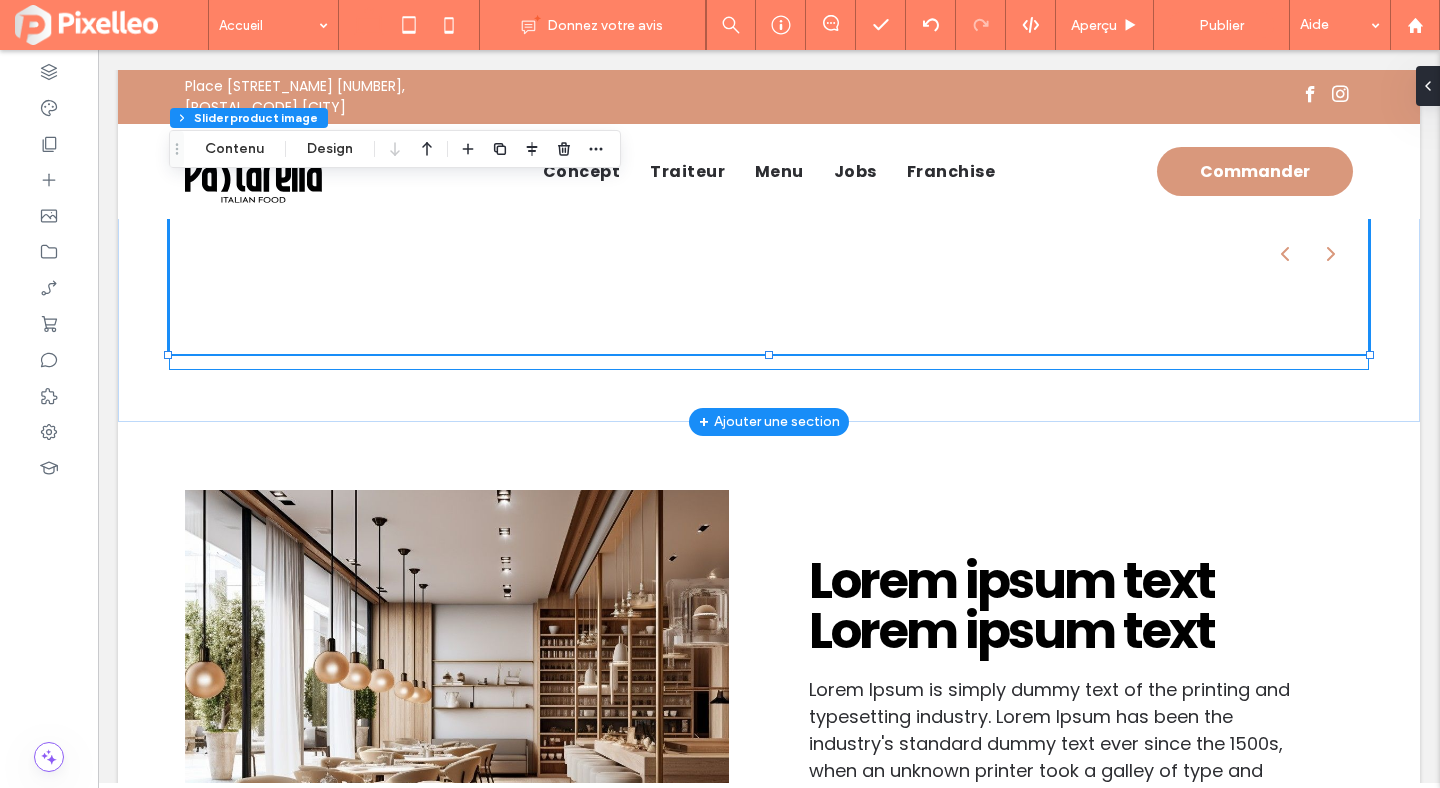 click on "Nos pastas
Veggie
Pasta Parma
This is a detailed description of the delicious product with all its wonderful ingredients and features.
Veggie
Pasta Pastarella
This is a detailed description of the delicious product with all its wonderful ingredients and features.
Veggie
Pasta Veggie
This is a detailed description of the delicious product with all its wonderful ingredients and features.
Cheese
Pasta Arrabiata
This is a detailed description of the delicious product with all its wonderful ingredients and features.
Veggie
Pasta Bolognaise
This is a detailed description of the delicious product with all its wonderful ingredients and features.
Recette originale
Pasta Carbonara
This is a detailed description of the delicious product with all its wonderful ingredients and features.
Cheese
Pasta Arrabiata" at bounding box center (769, 42) 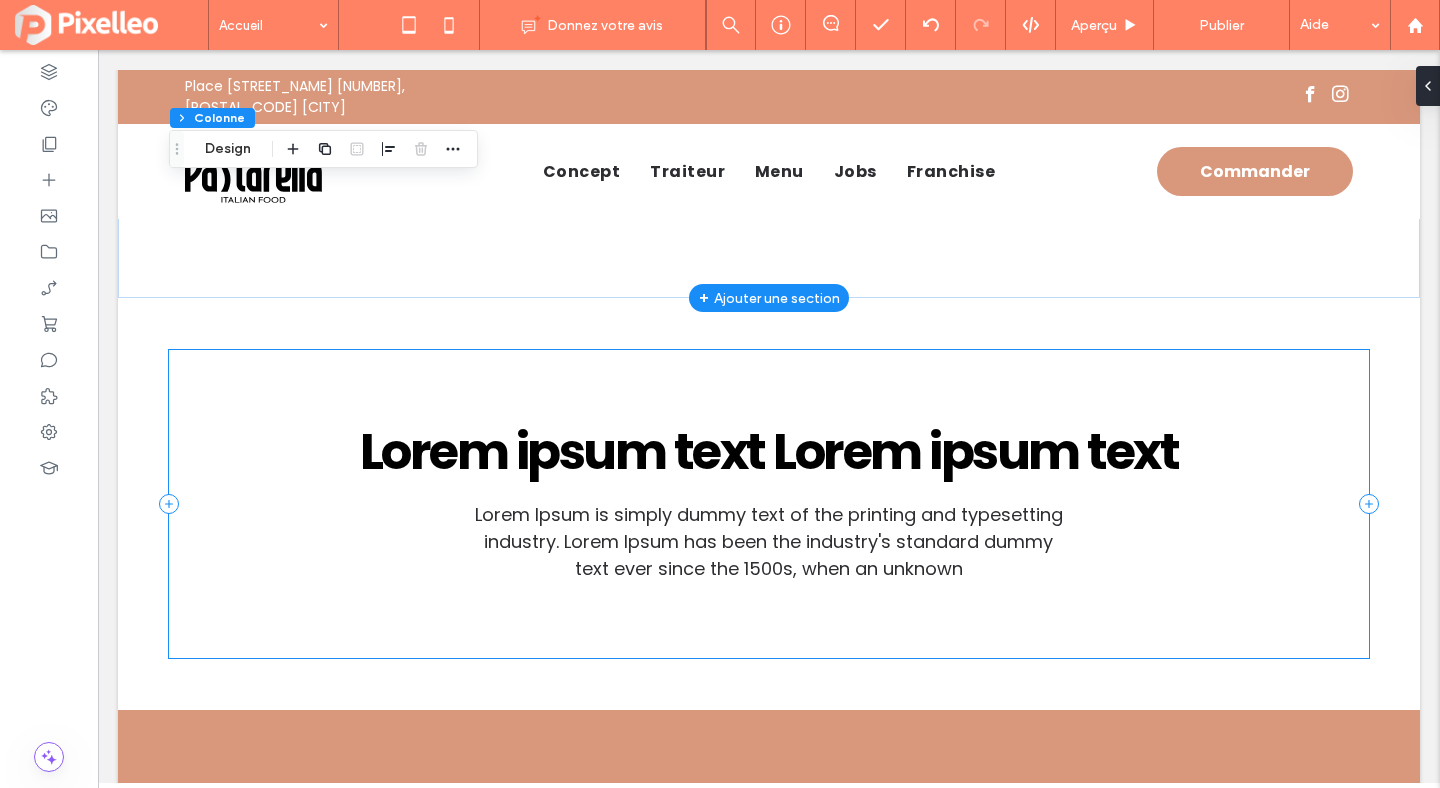 scroll, scrollTop: 3745, scrollLeft: 0, axis: vertical 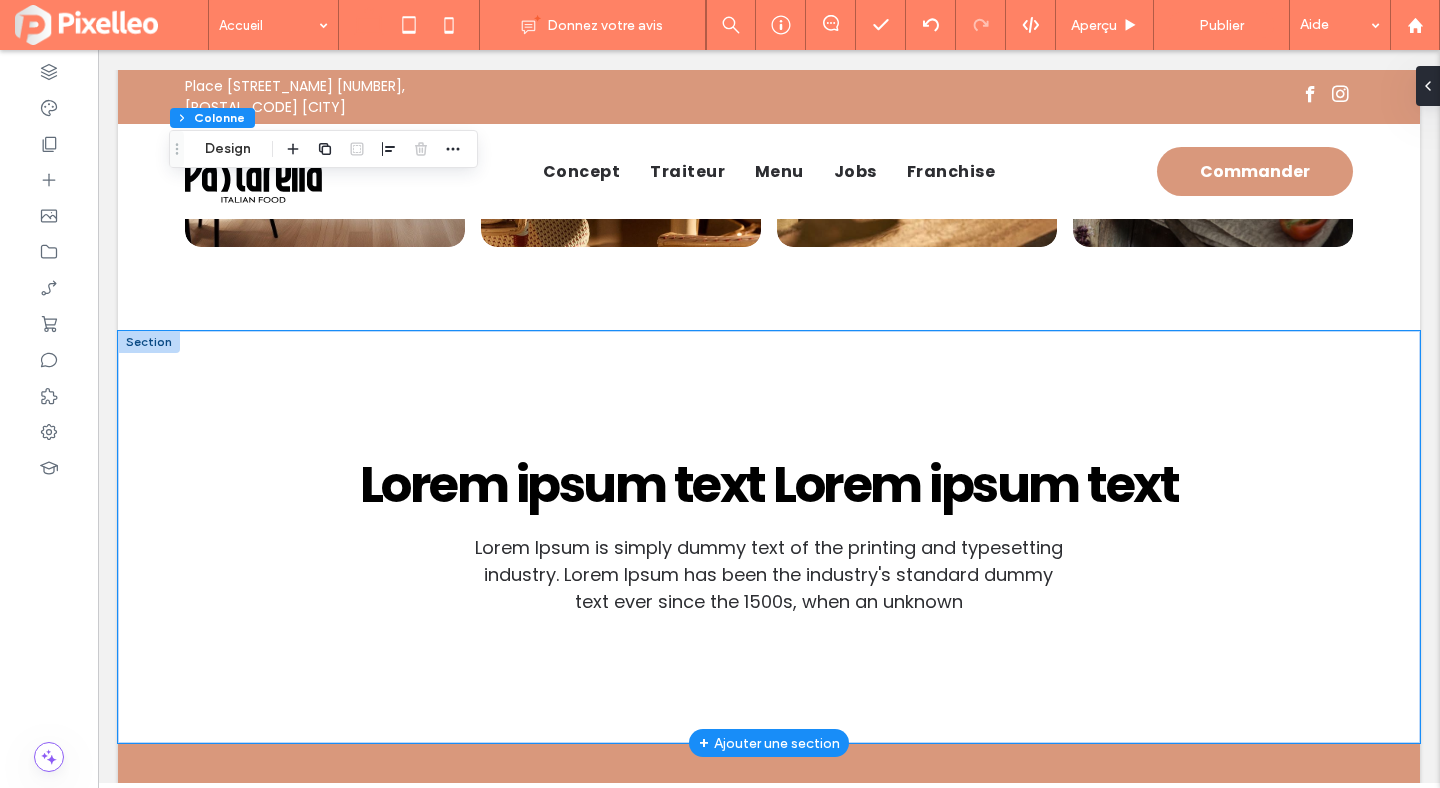 click on "Lorem ipsum text Lorem ipsum text
Lorem Ipsum is simply dummy text of the printing and typesetting industry. Lorem Ipsum has been the industry's standard dummy text ever since the 1500s, when an unknown" at bounding box center (769, 537) 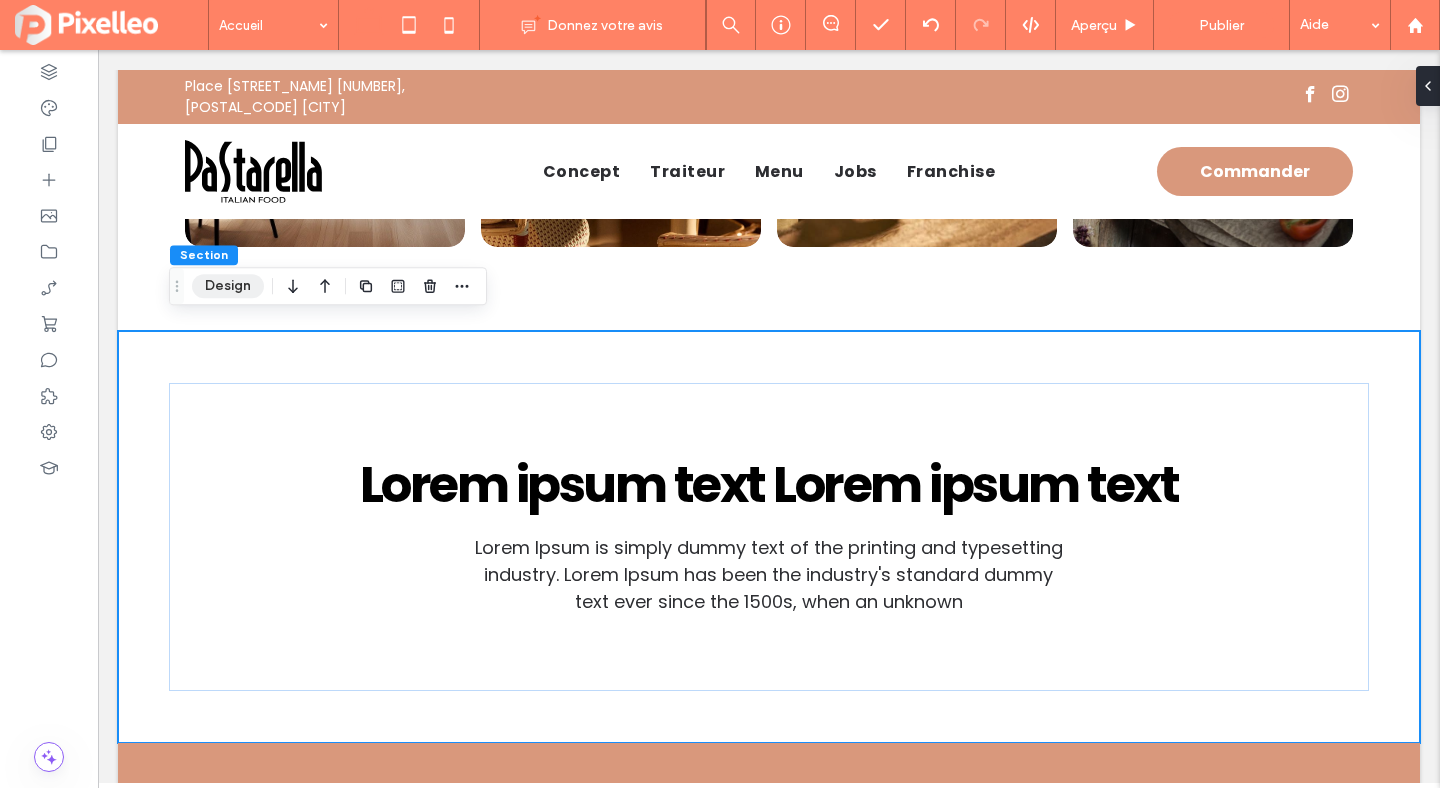 click on "Design" at bounding box center (228, 286) 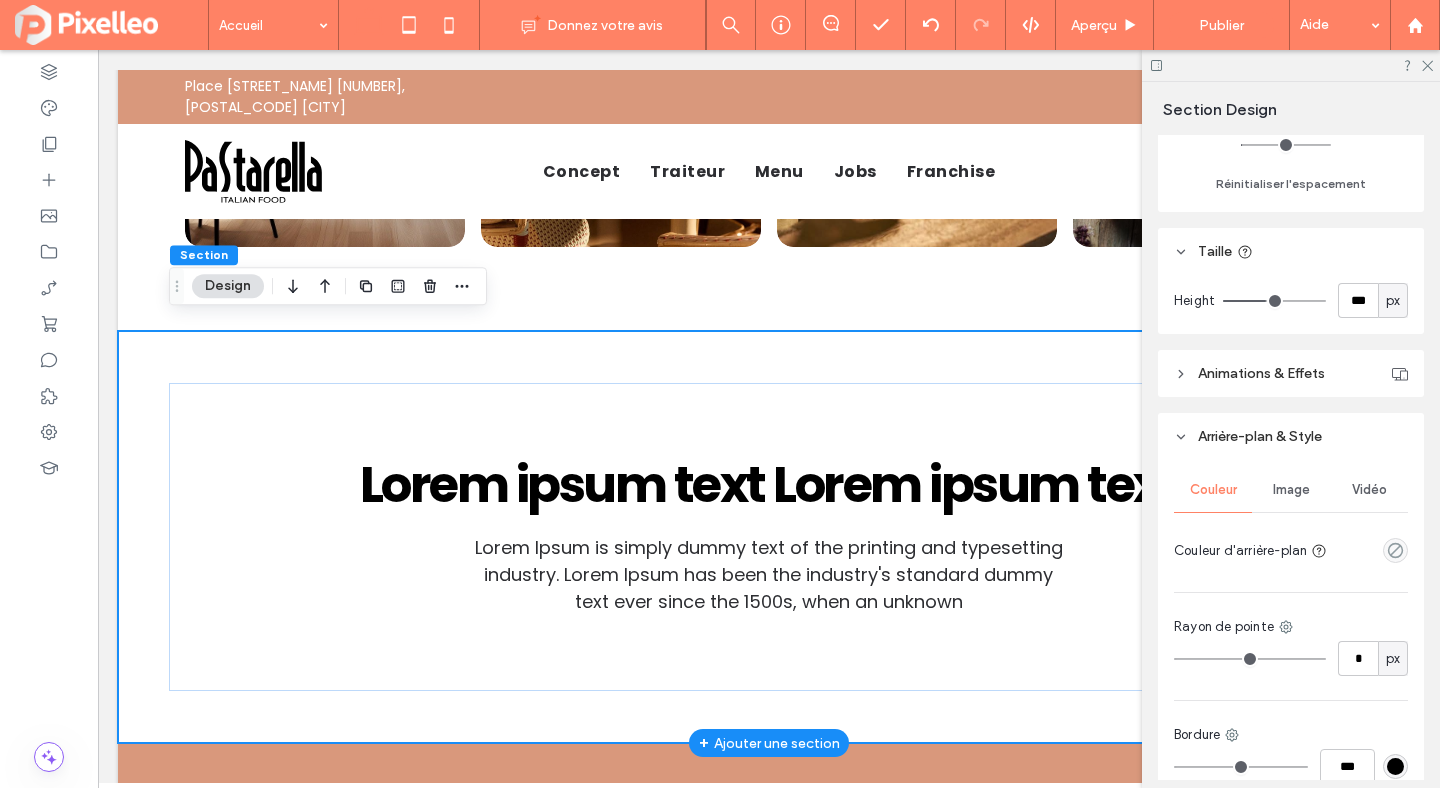 scroll, scrollTop: 797, scrollLeft: 0, axis: vertical 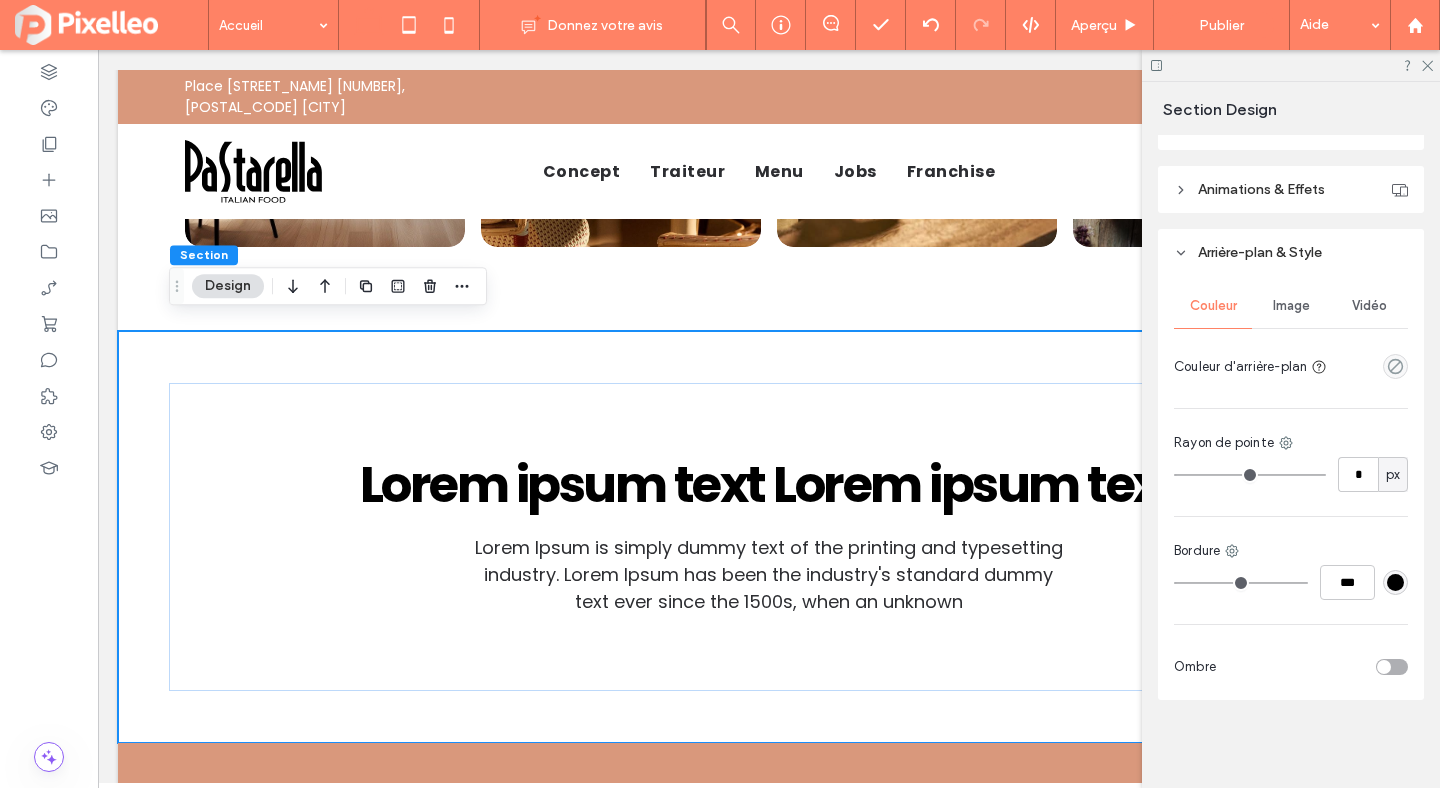 click on "Image" at bounding box center [1291, 306] 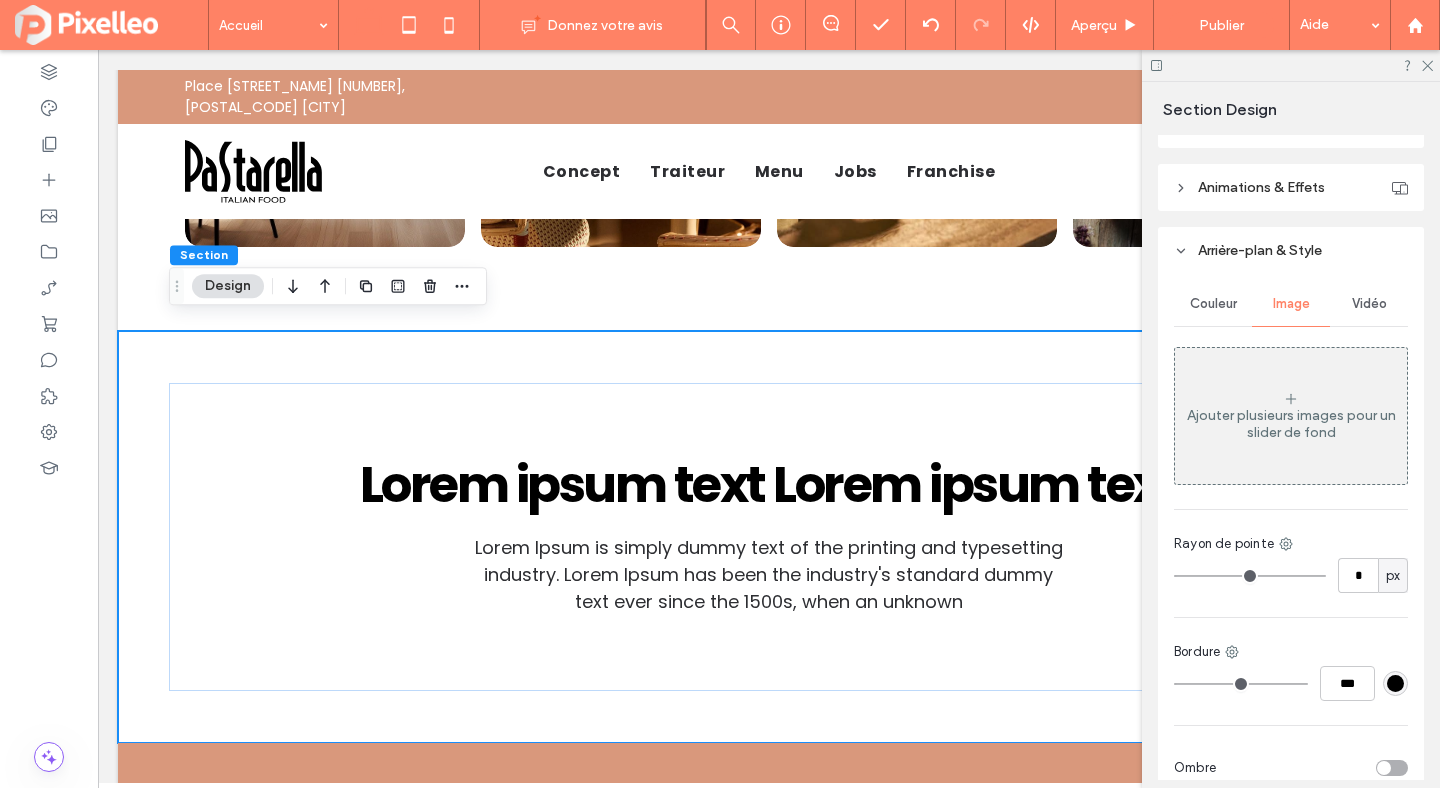 click on "Ajouter plusieurs images pour un slider de fond" at bounding box center [1291, 424] 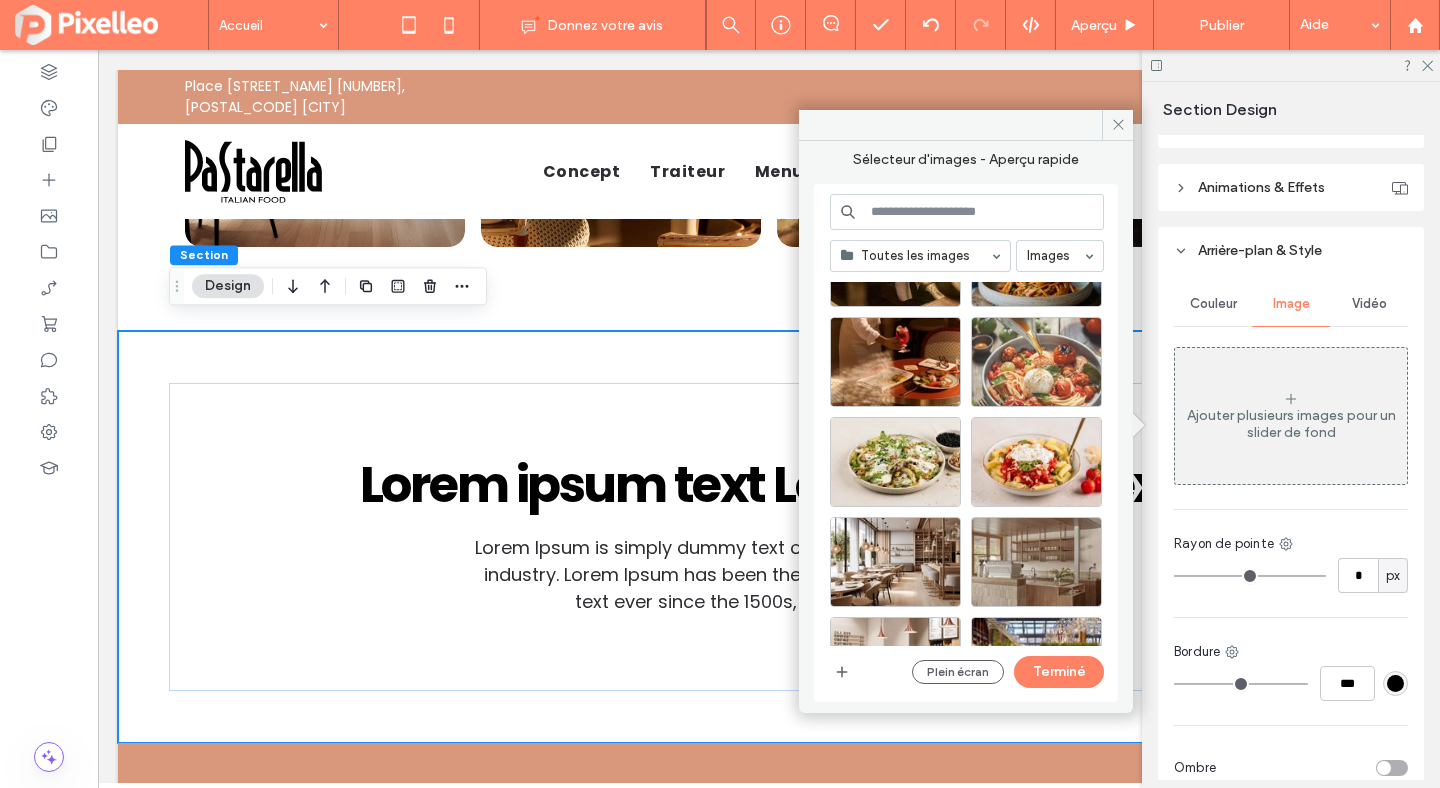 scroll, scrollTop: 0, scrollLeft: 0, axis: both 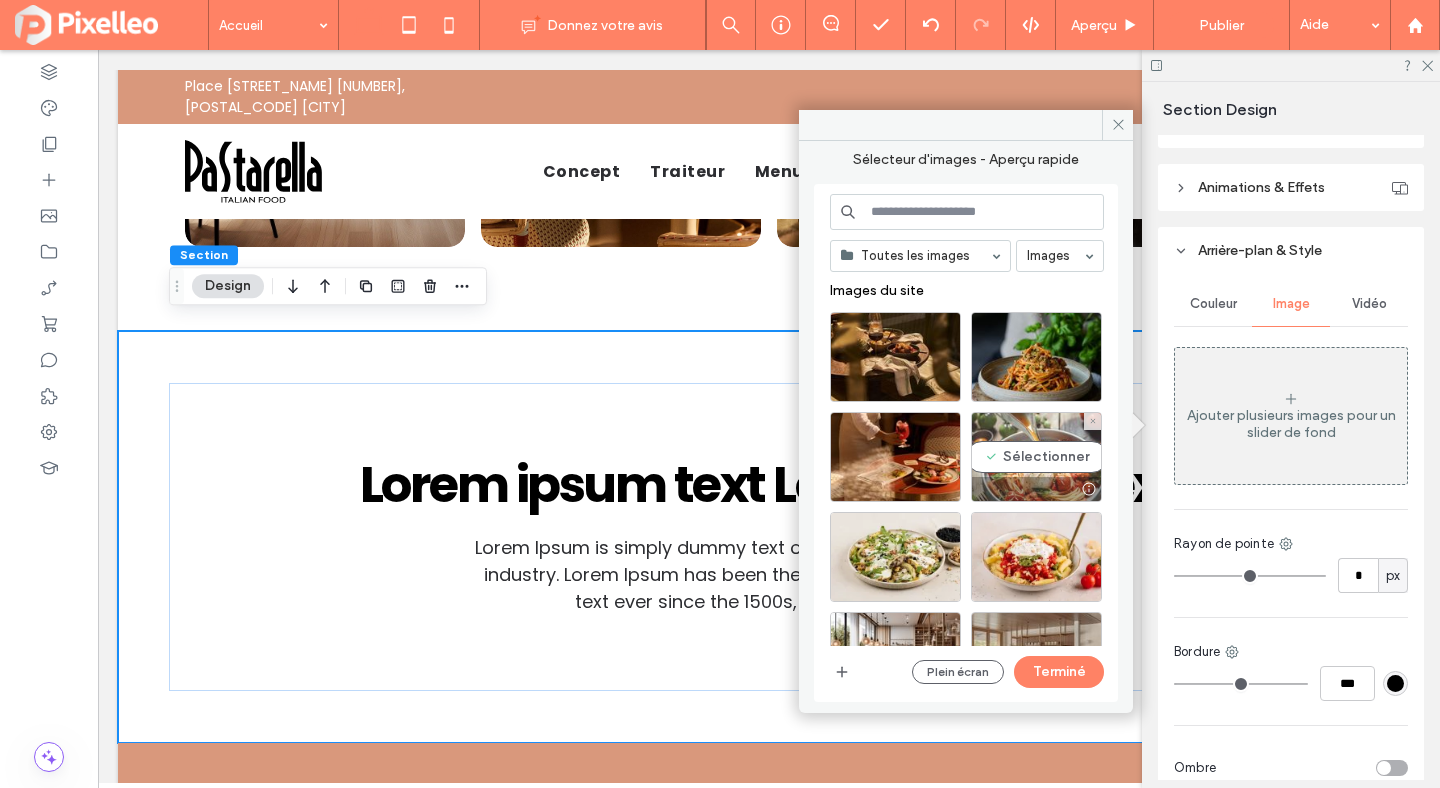 click on "Sélectionner" at bounding box center [1036, 457] 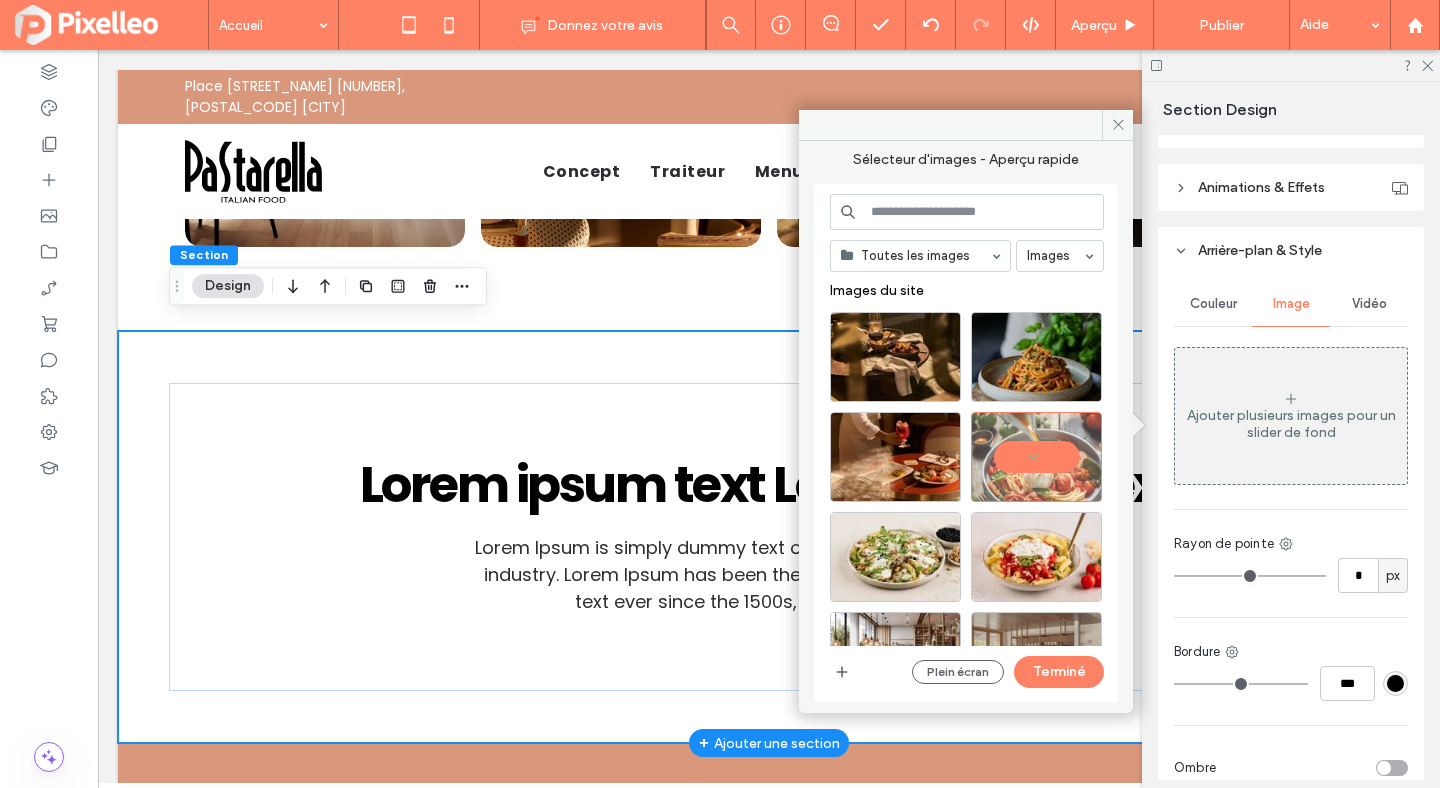 click on "Lorem ipsum text Lorem ipsum text
Lorem Ipsum is simply dummy text of the printing and typesetting industry. Lorem Ipsum has been the industry's standard dummy text ever since the 1500s, when an unknown" at bounding box center [769, 537] 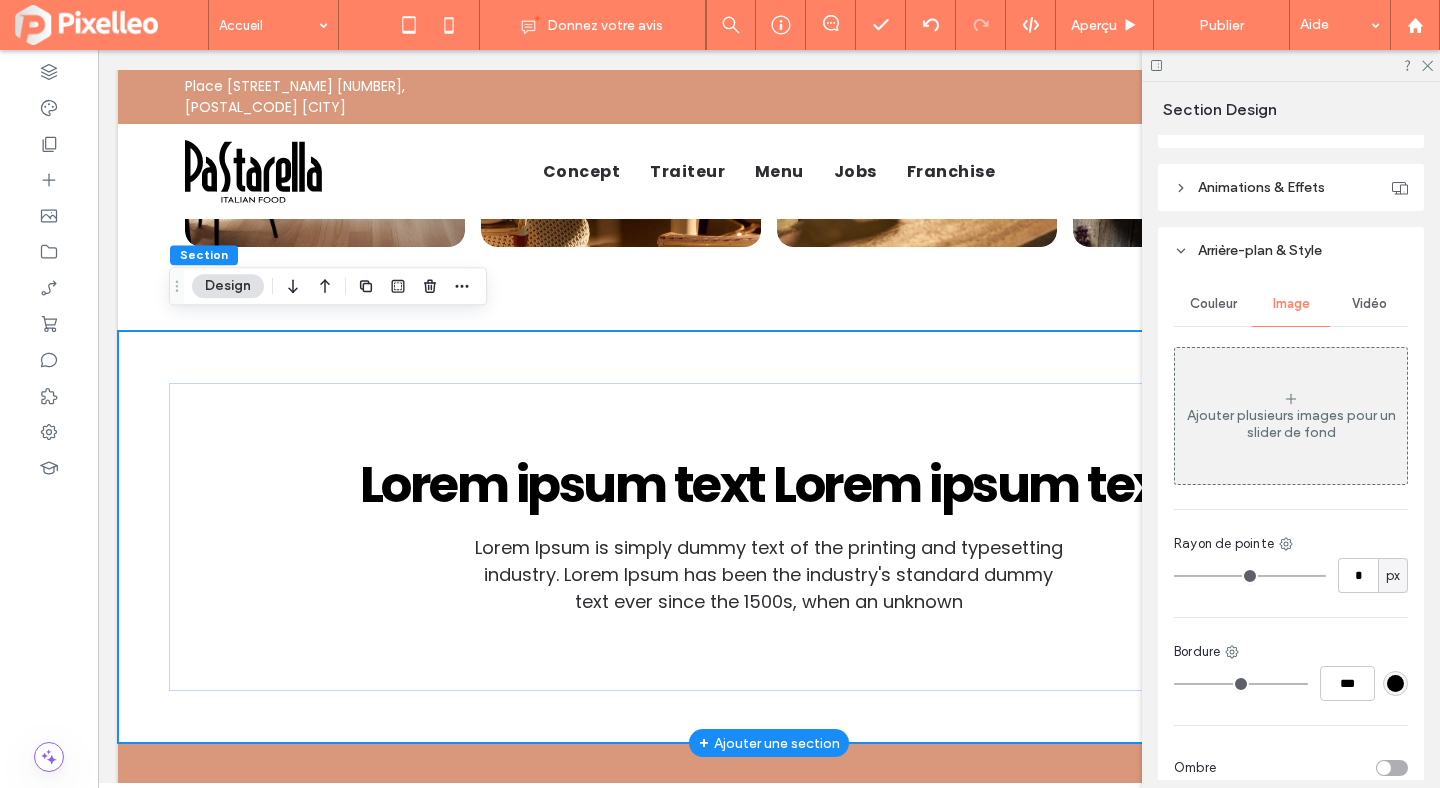 click on "Lorem ipsum text Lorem ipsum text
Lorem Ipsum is simply dummy text of the printing and typesetting industry. Lorem Ipsum has been the industry's standard dummy text ever since the 1500s, when an unknown" at bounding box center (769, 537) 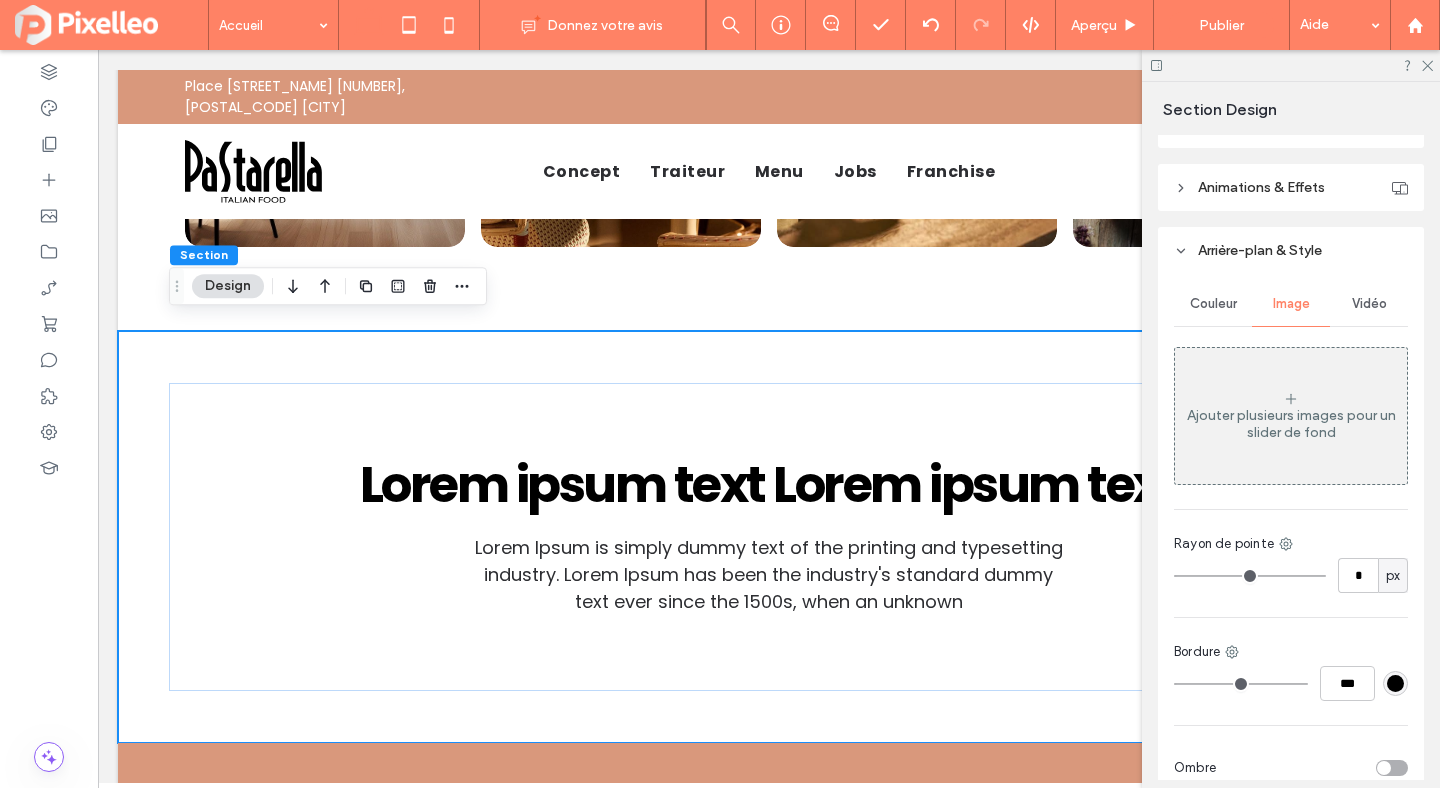click 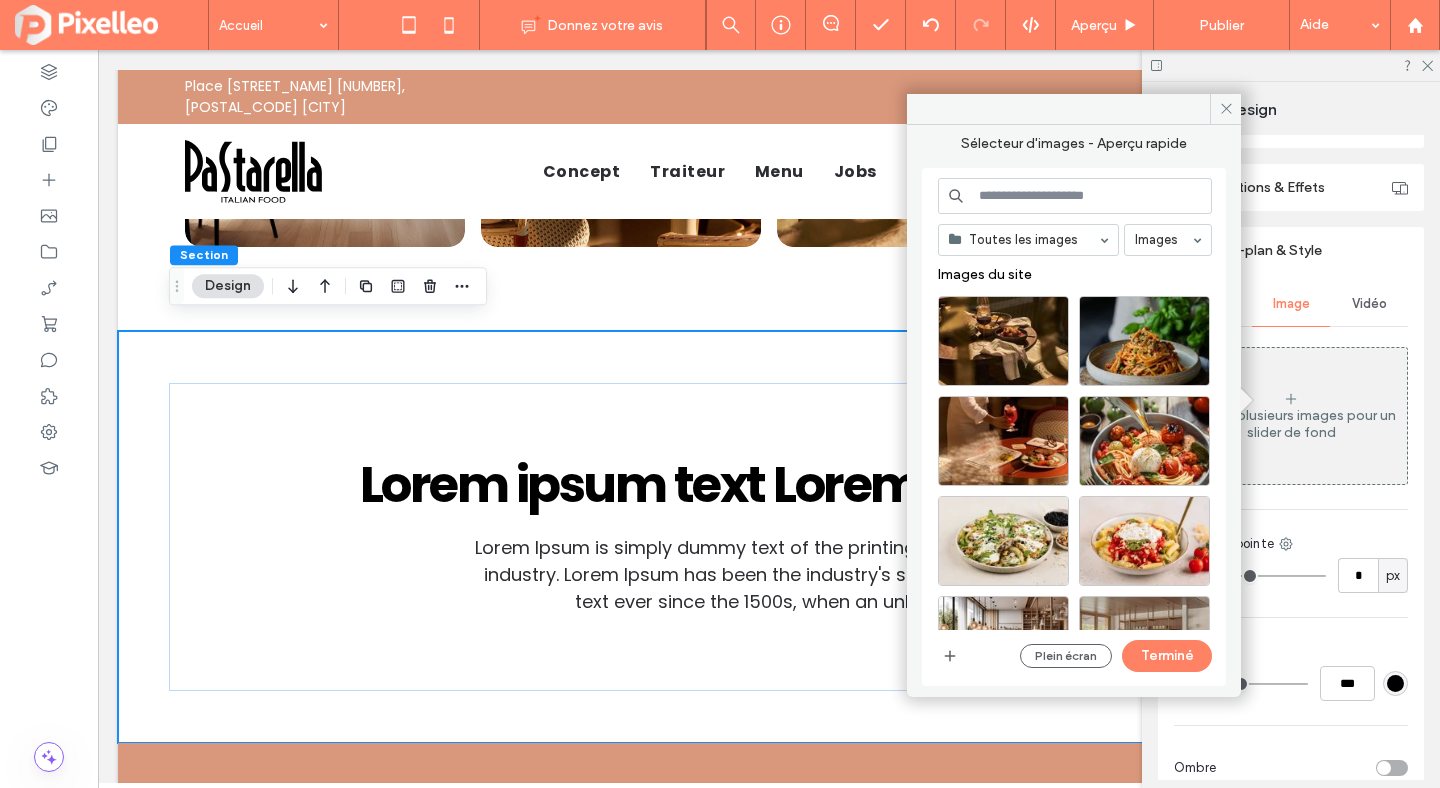 click at bounding box center (1075, 196) 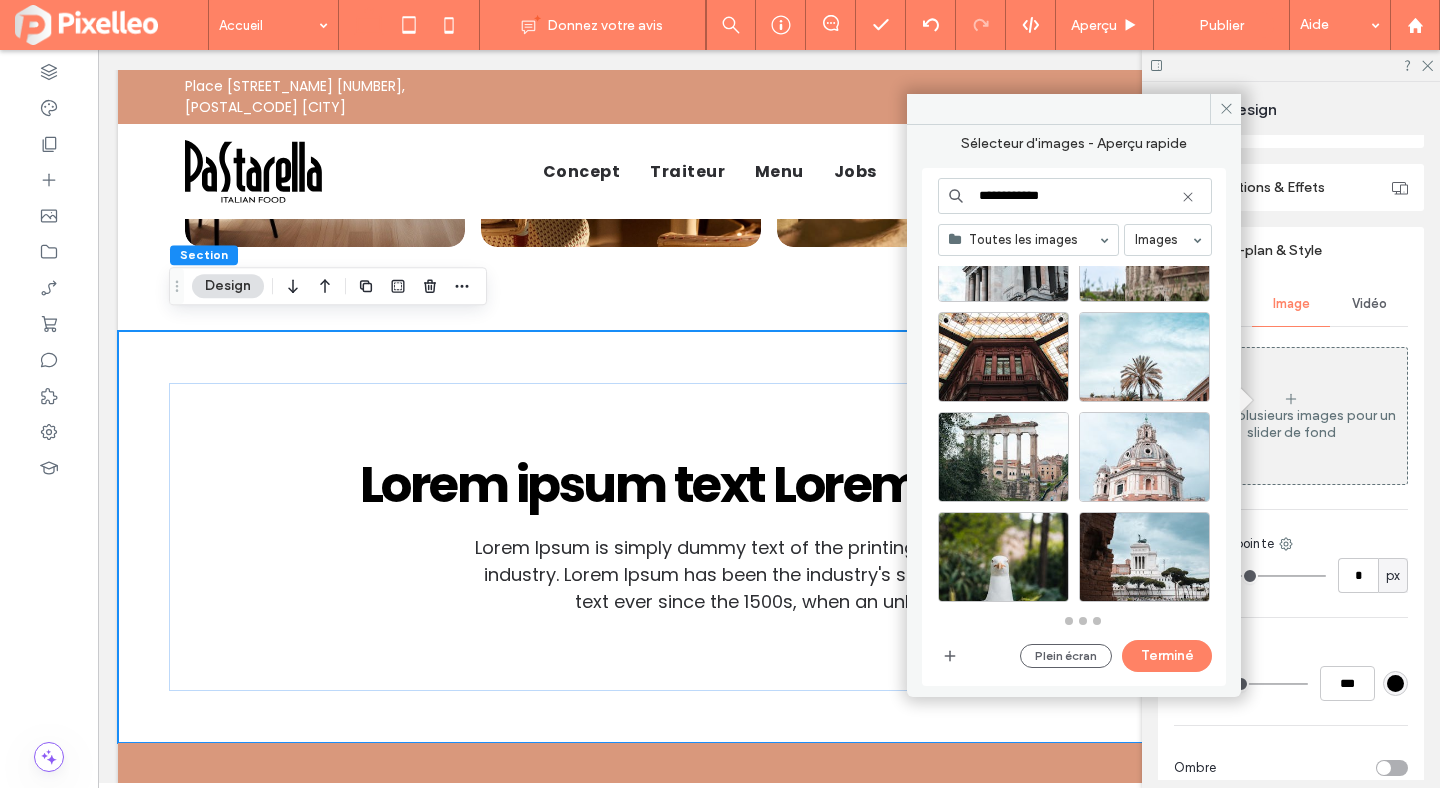 scroll, scrollTop: 884, scrollLeft: 0, axis: vertical 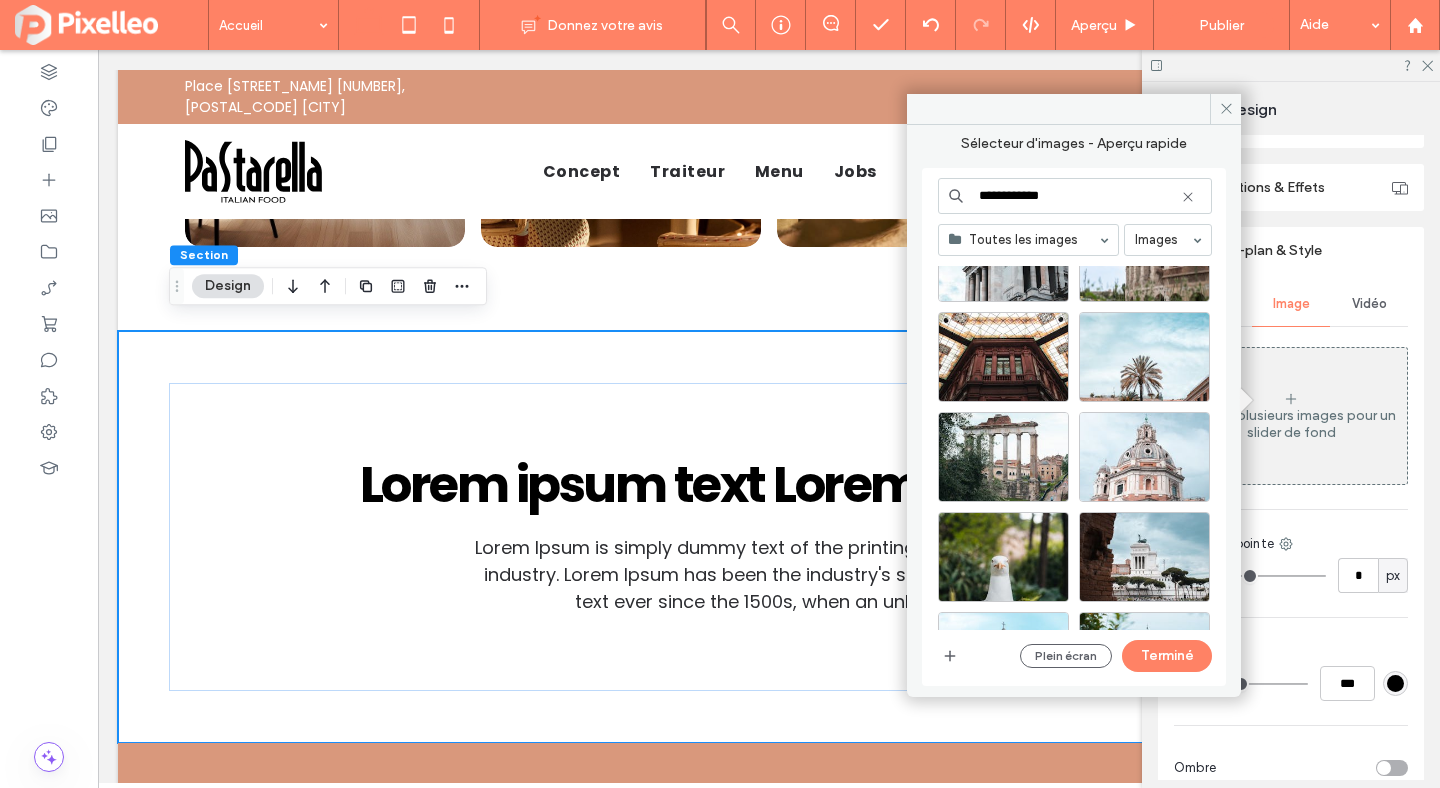 drag, startPoint x: 1026, startPoint y: 191, endPoint x: 940, endPoint y: 184, distance: 86.28442 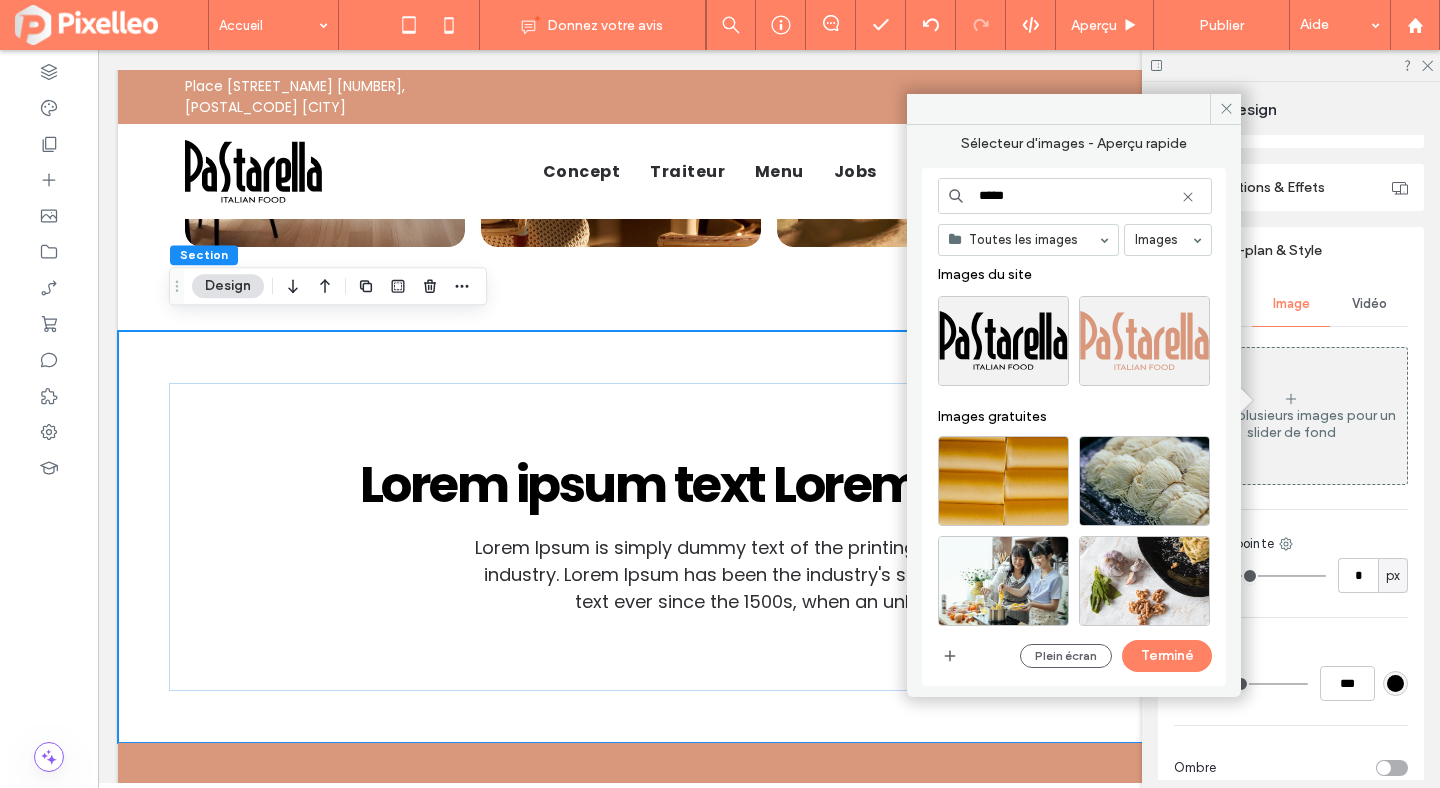 click on "*****" at bounding box center [1075, 196] 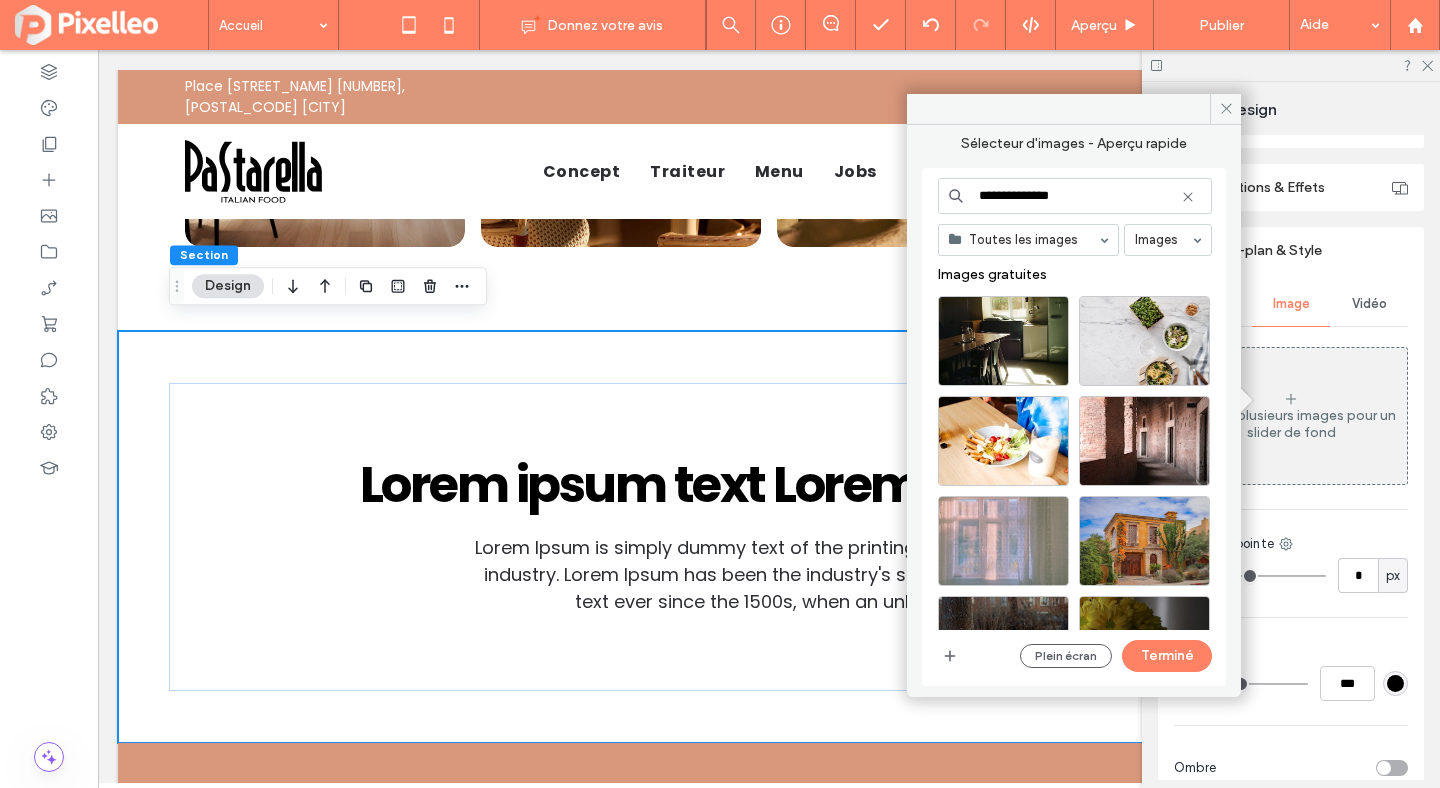 type on "**********" 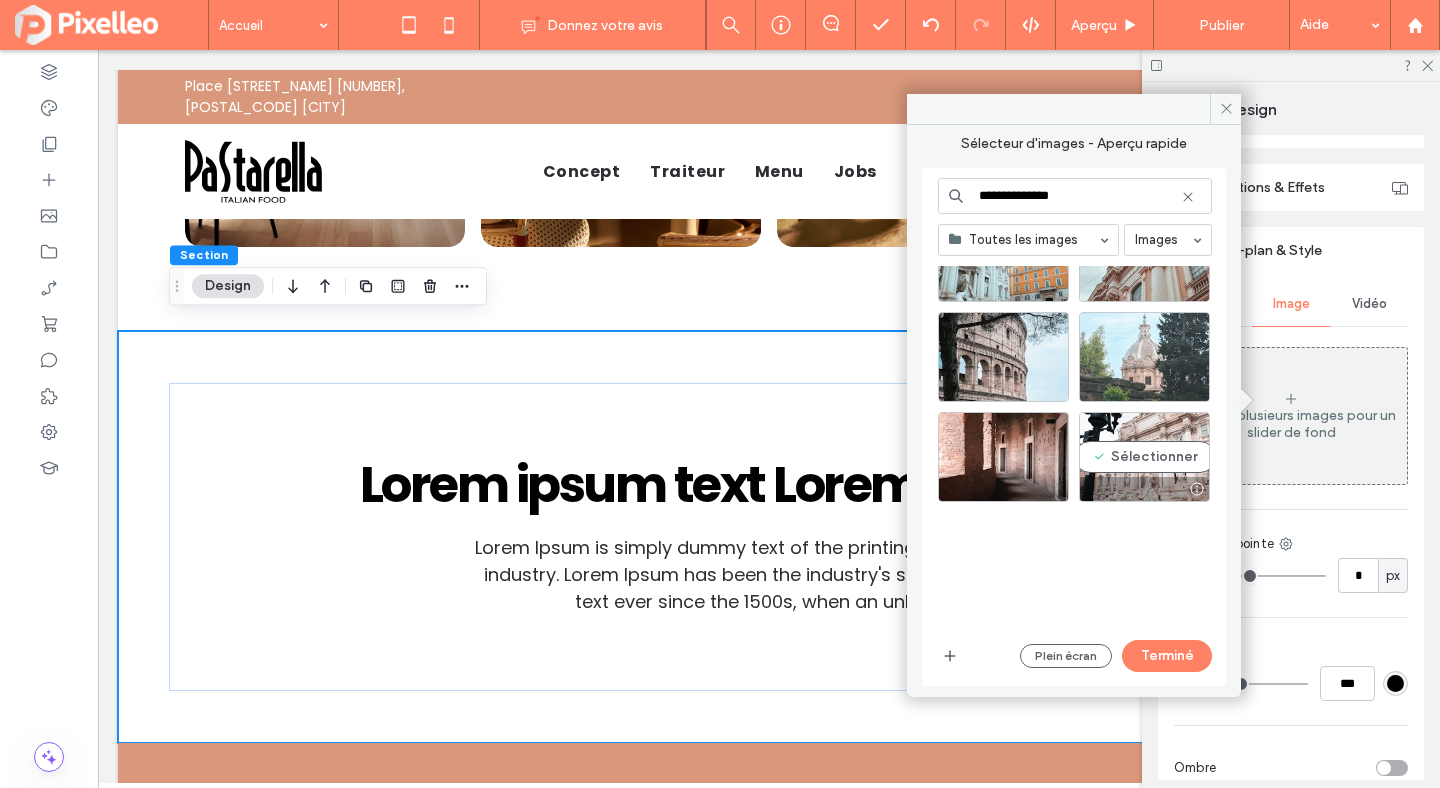 scroll, scrollTop: 0, scrollLeft: 0, axis: both 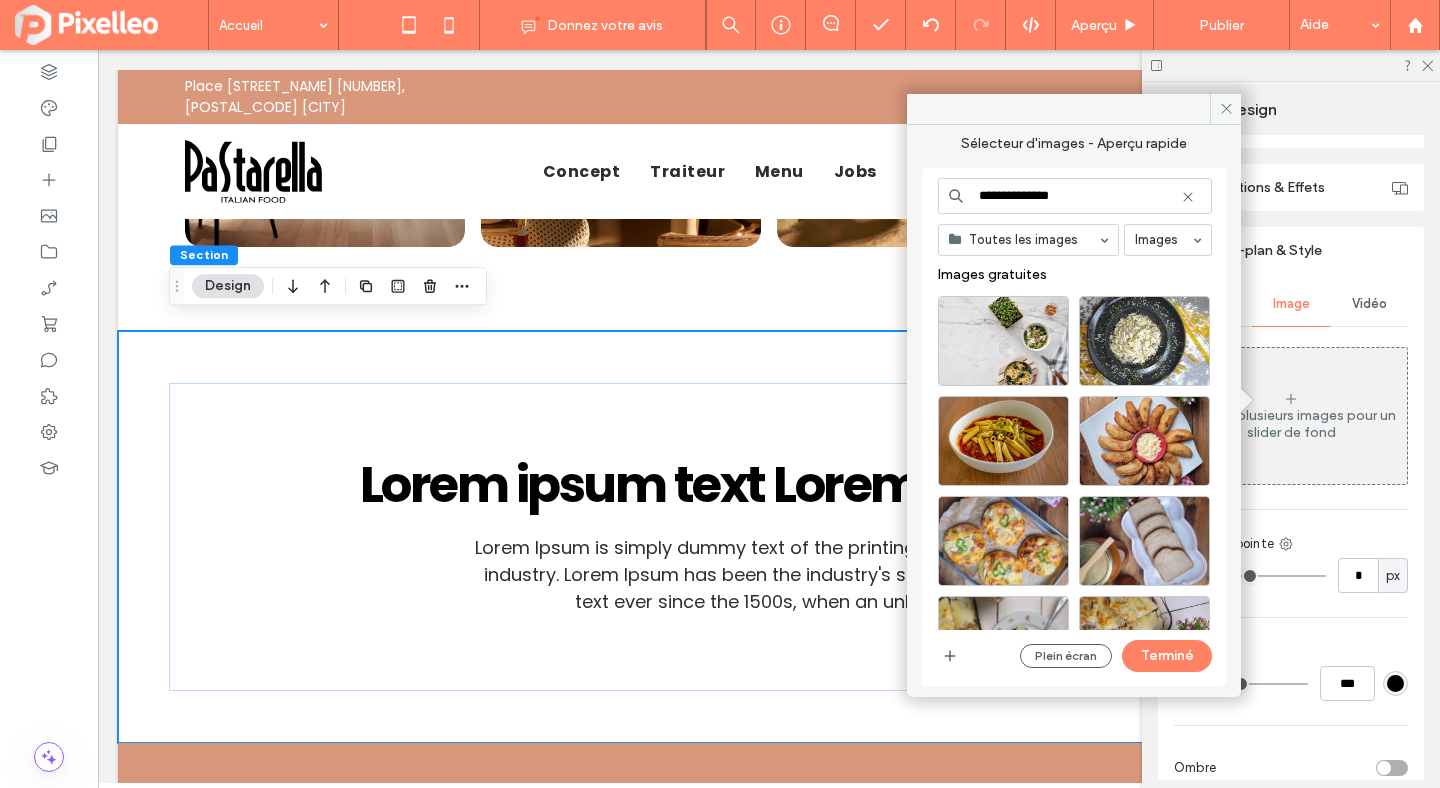 click on "**********" at bounding box center (1075, 196) 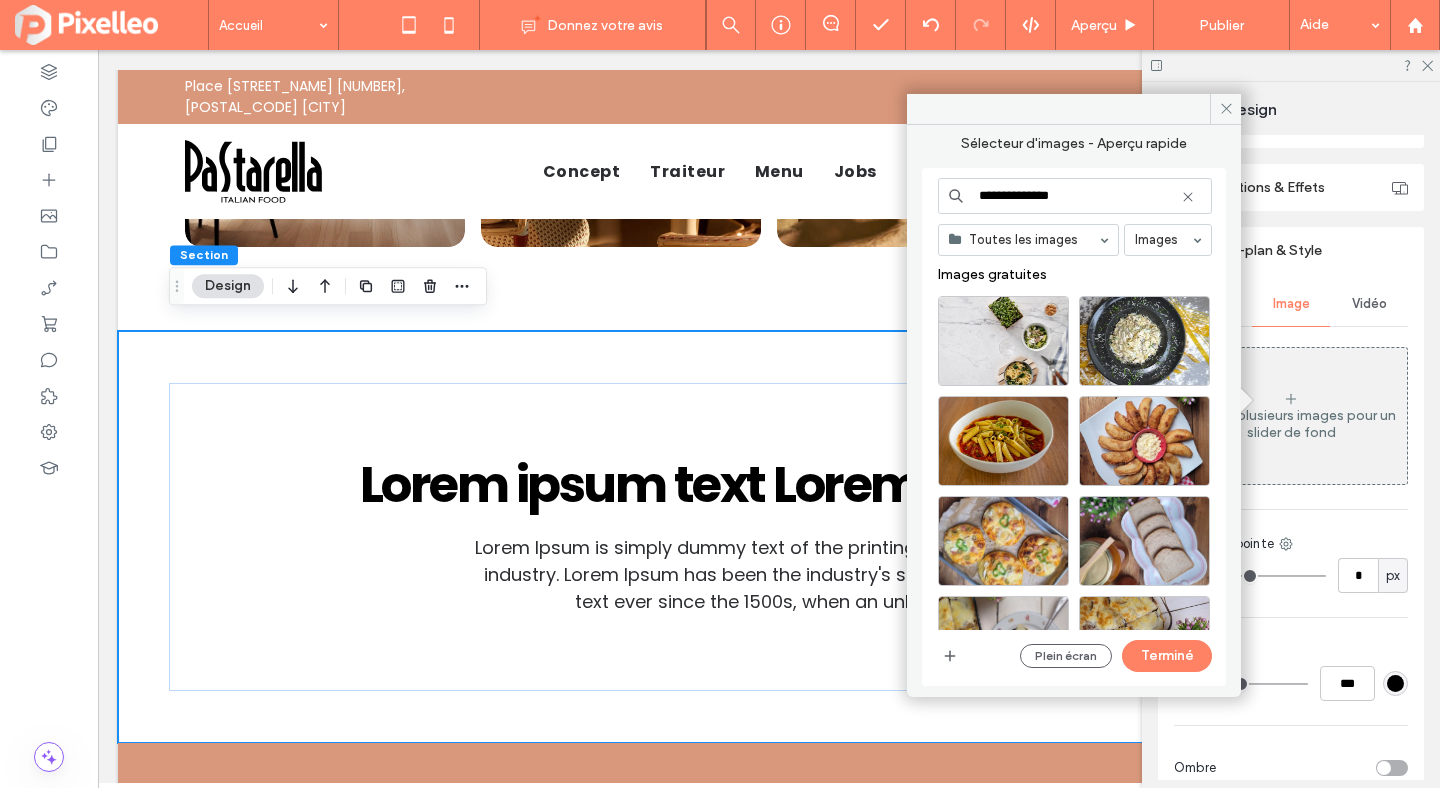 click on "**********" at bounding box center [1075, 196] 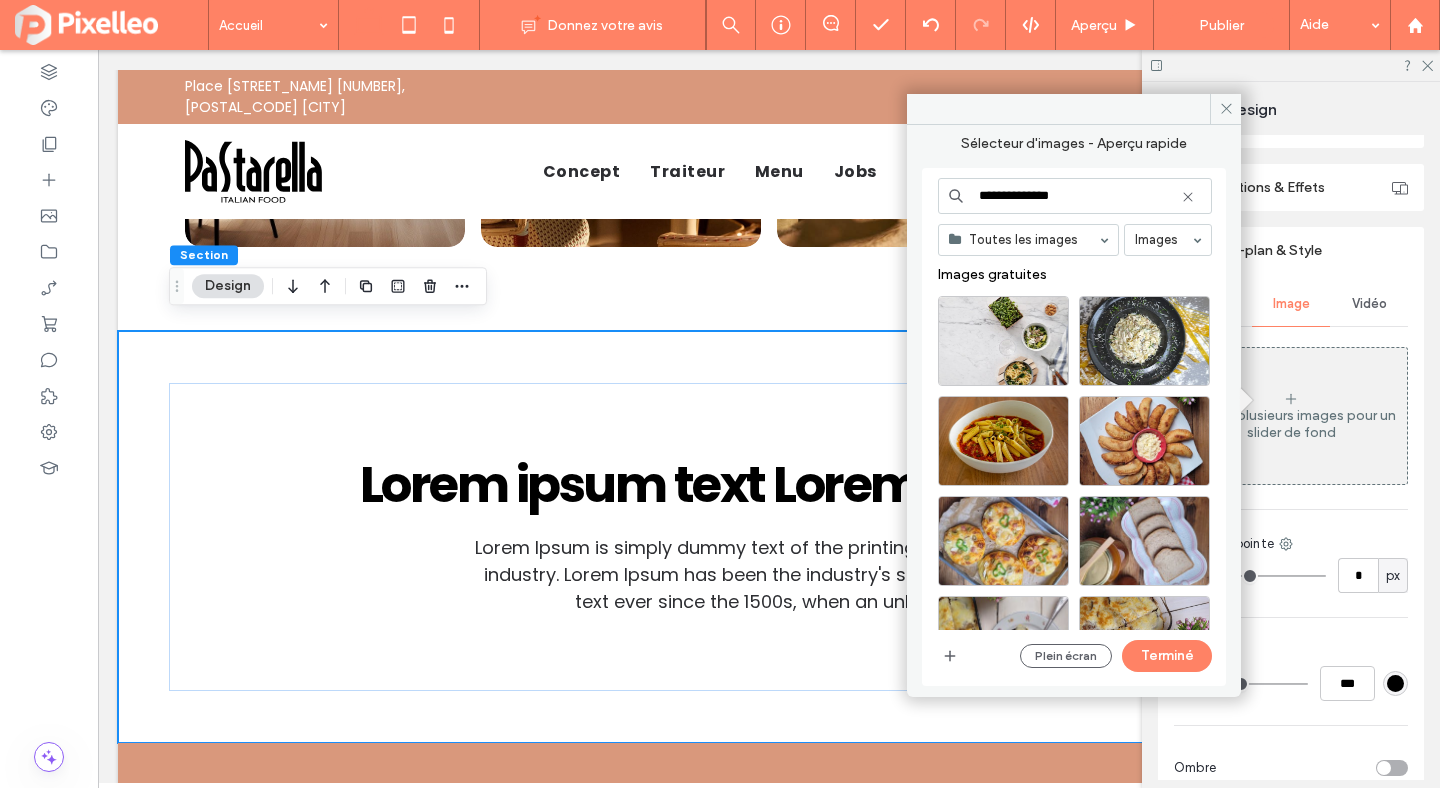 click on "**********" at bounding box center (1075, 196) 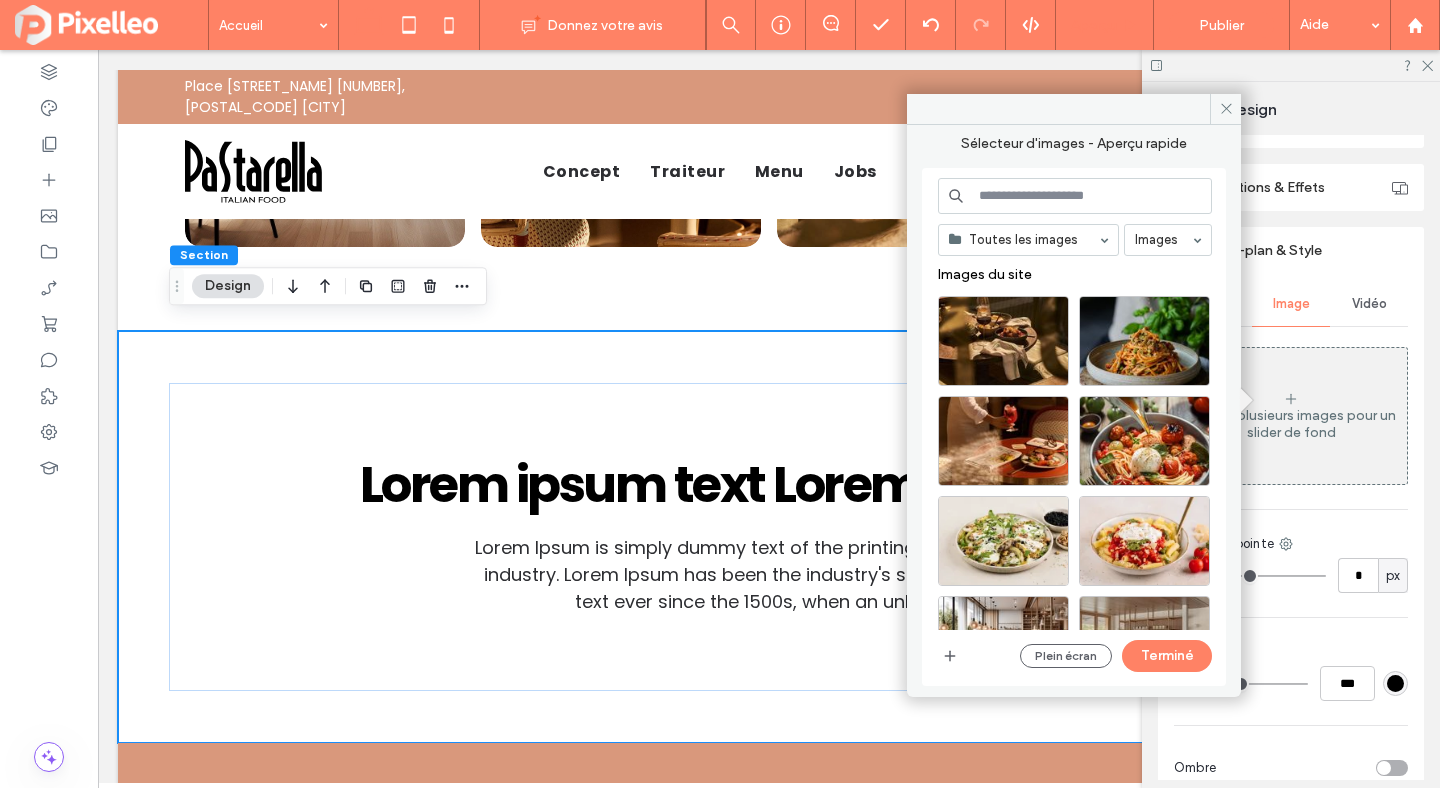 type 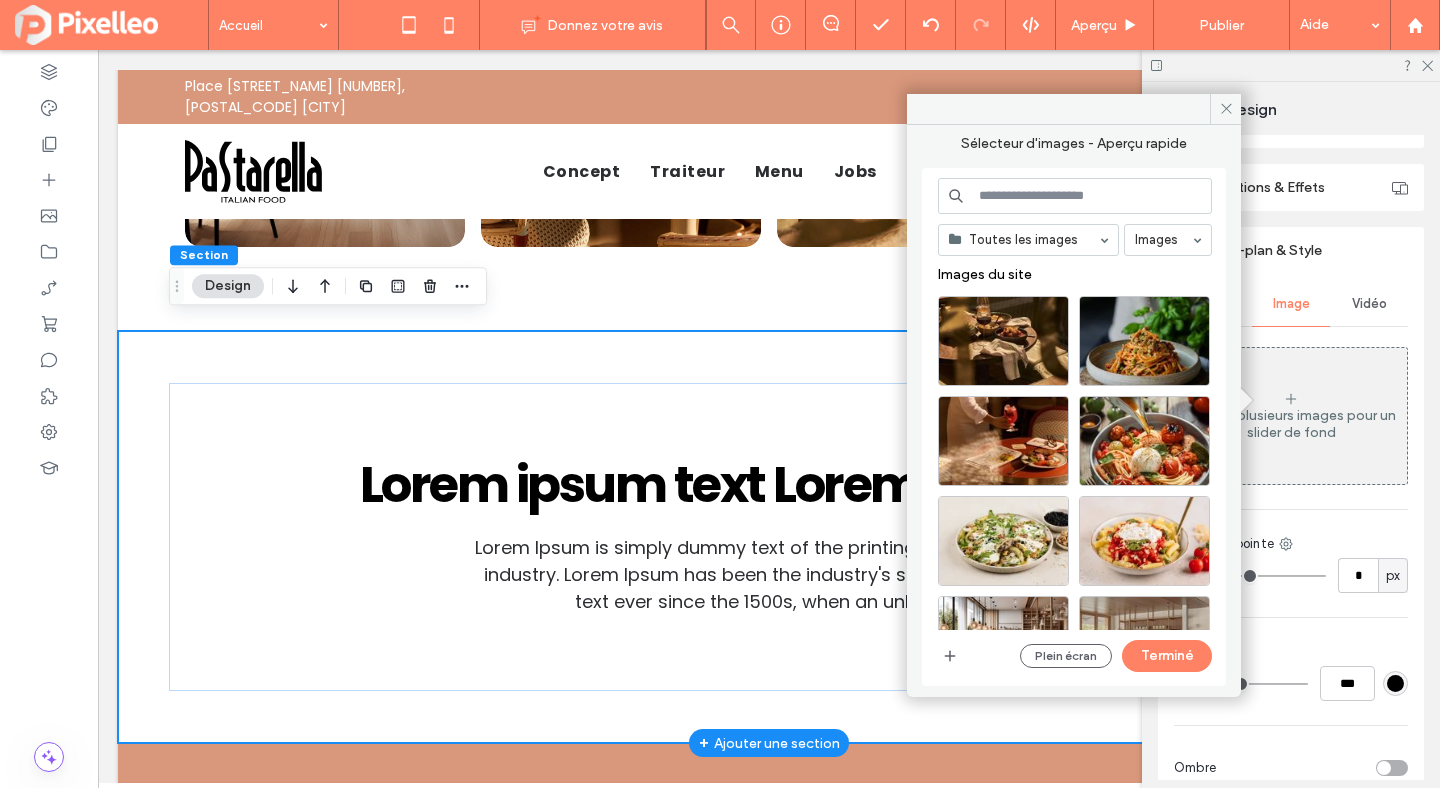 click on "Lorem ipsum text Lorem ipsum text
Lorem Ipsum is simply dummy text of the printing and typesetting industry. Lorem Ipsum has been the industry's standard dummy text ever since the 1500s, when an unknown" at bounding box center [769, 537] 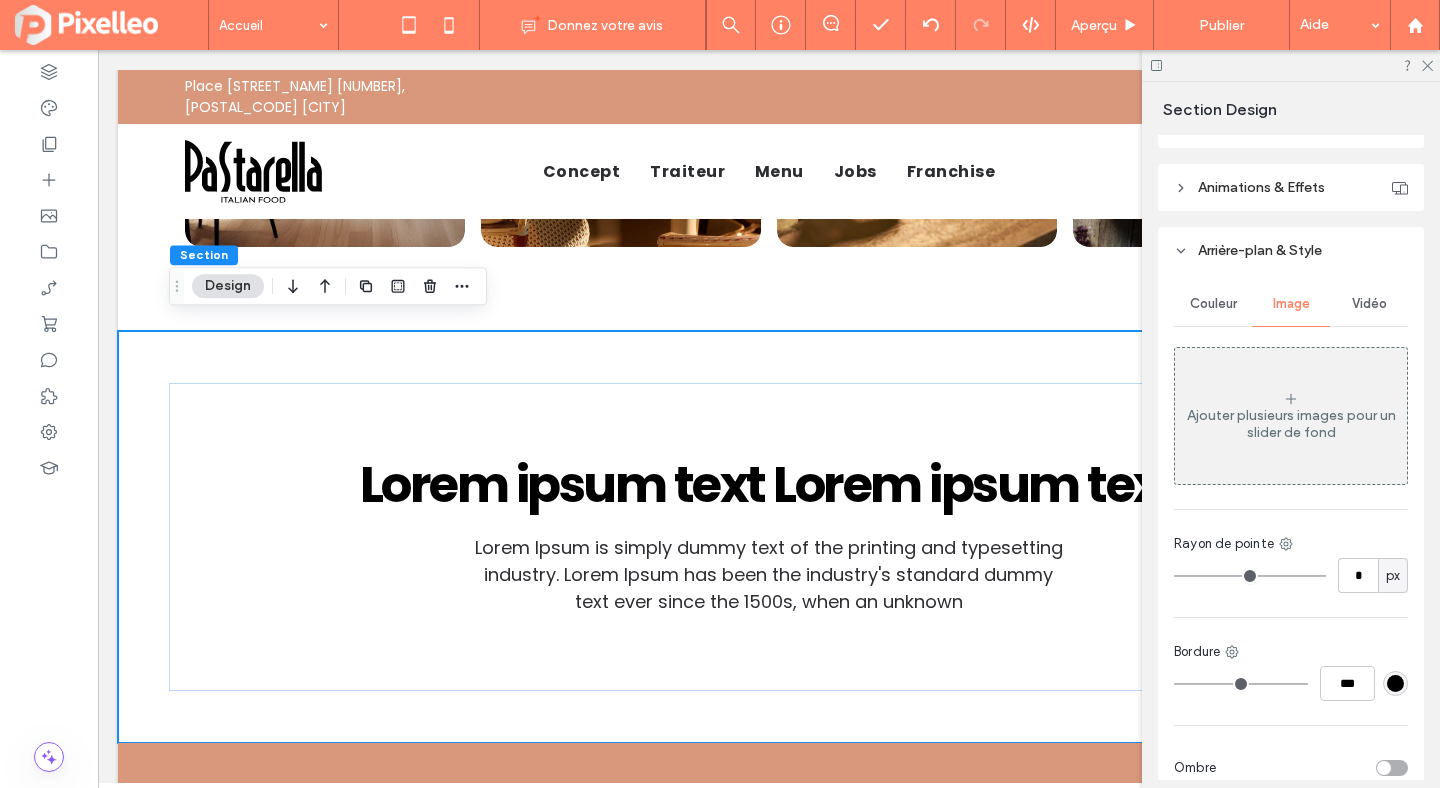 click on "Ajouter plusieurs images pour un slider de fond" at bounding box center [1291, 416] 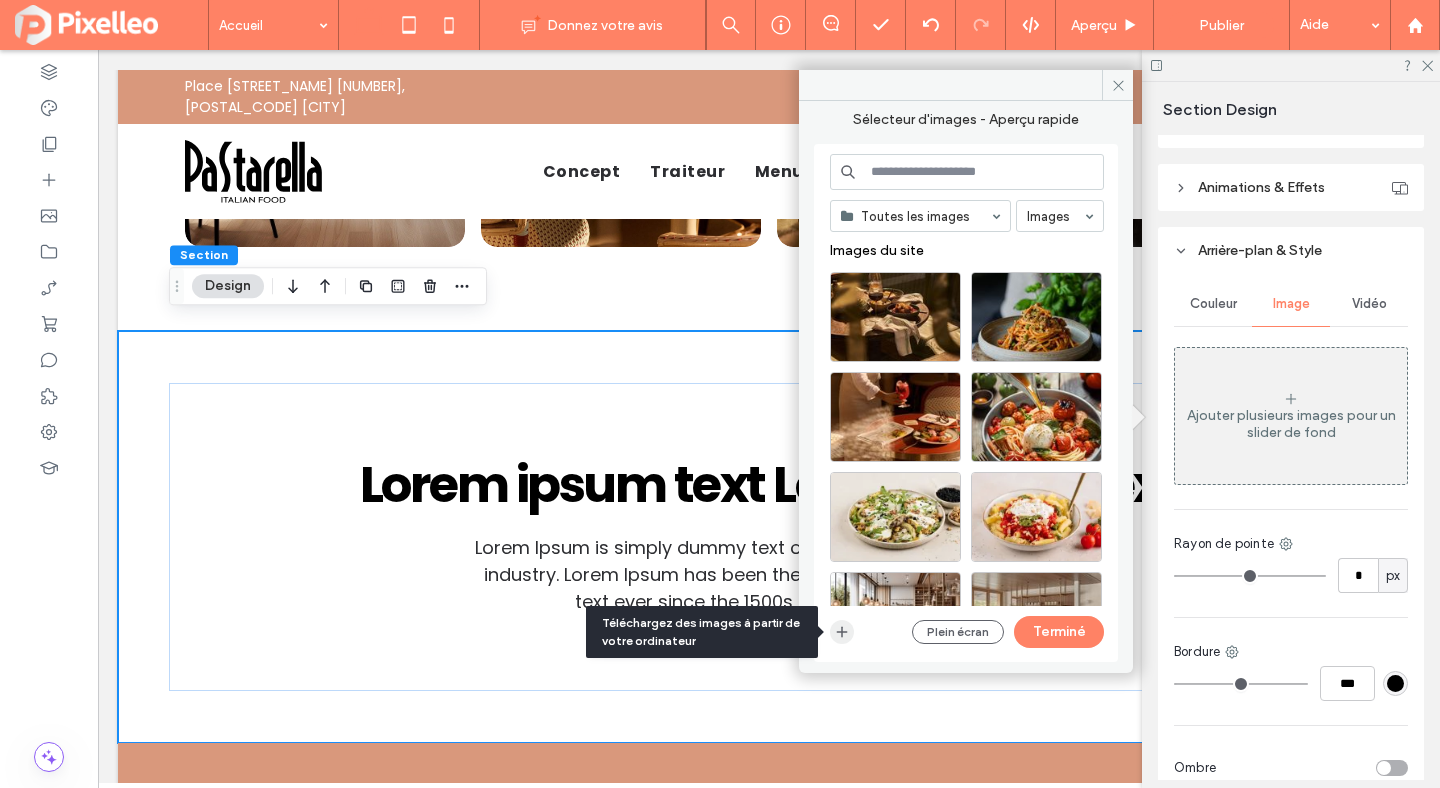 click at bounding box center [842, 632] 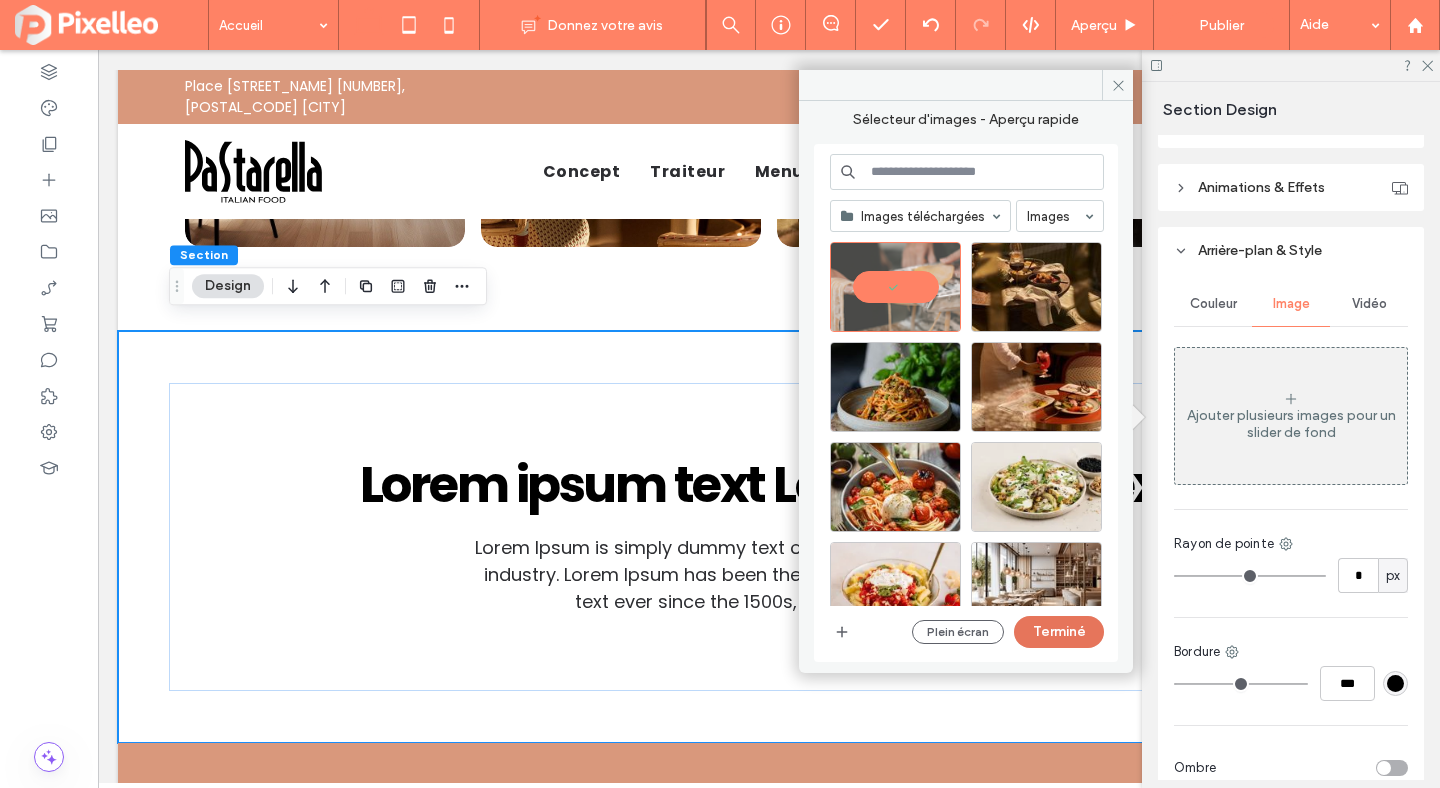 click on "Terminé" at bounding box center [1059, 632] 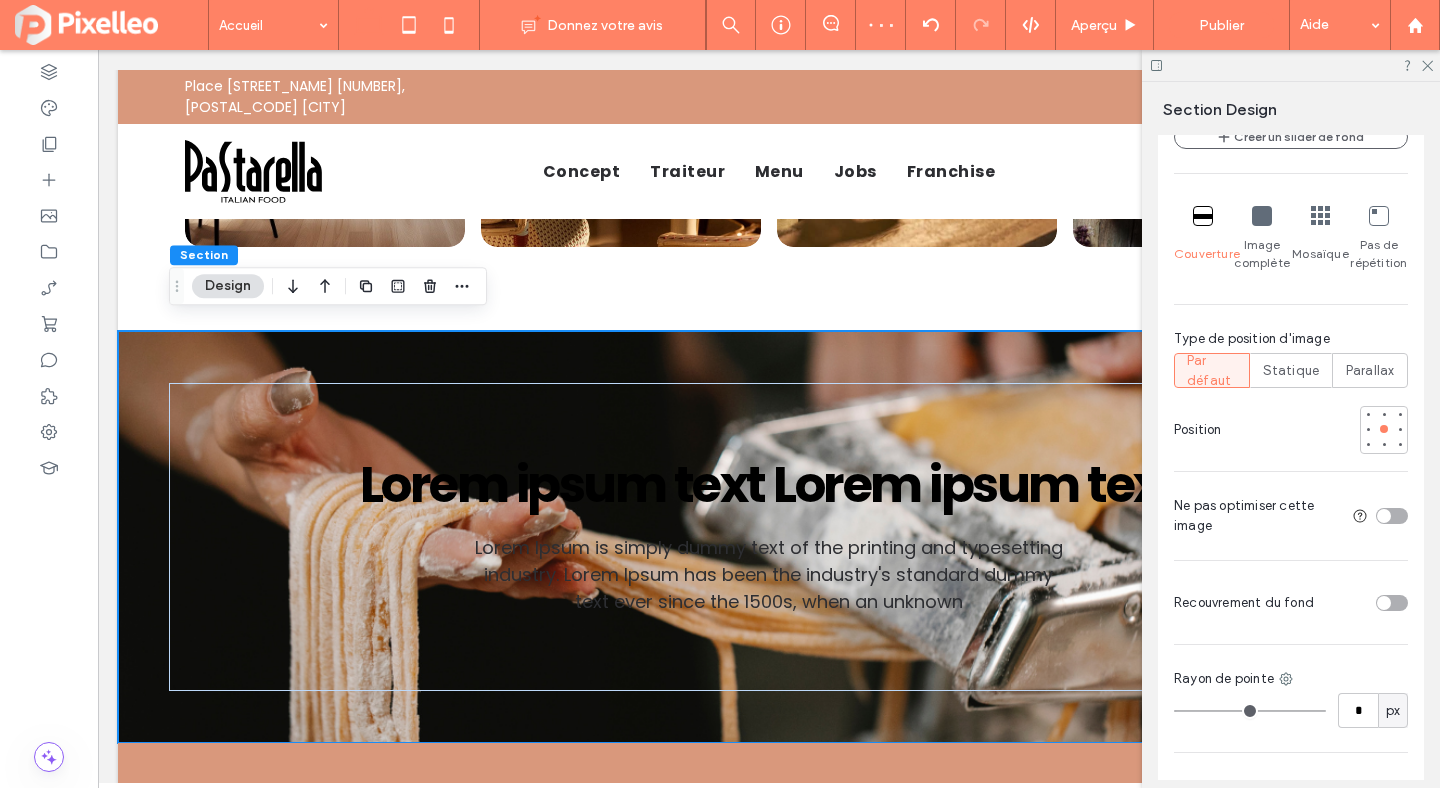 scroll, scrollTop: 1517, scrollLeft: 0, axis: vertical 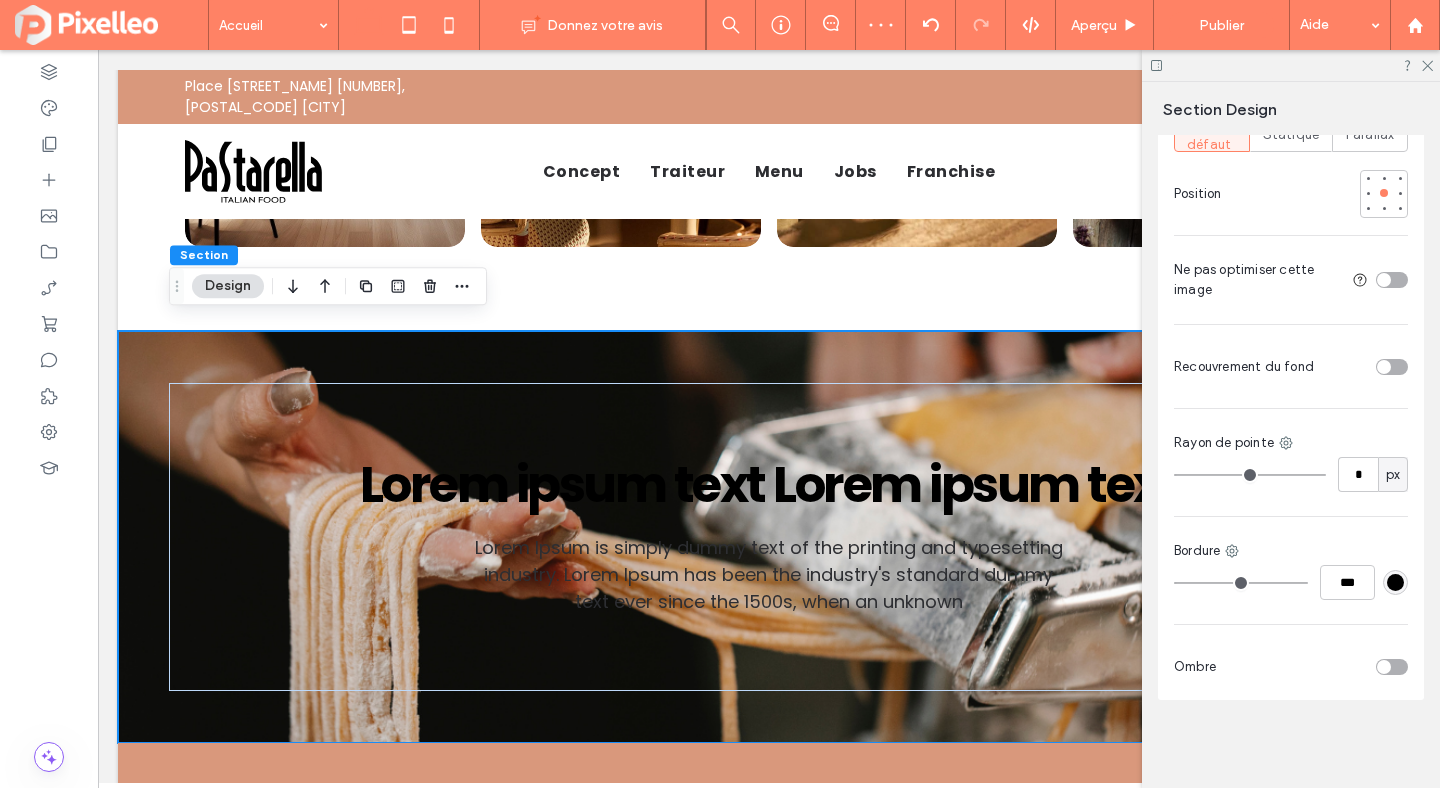 click at bounding box center (1384, 367) 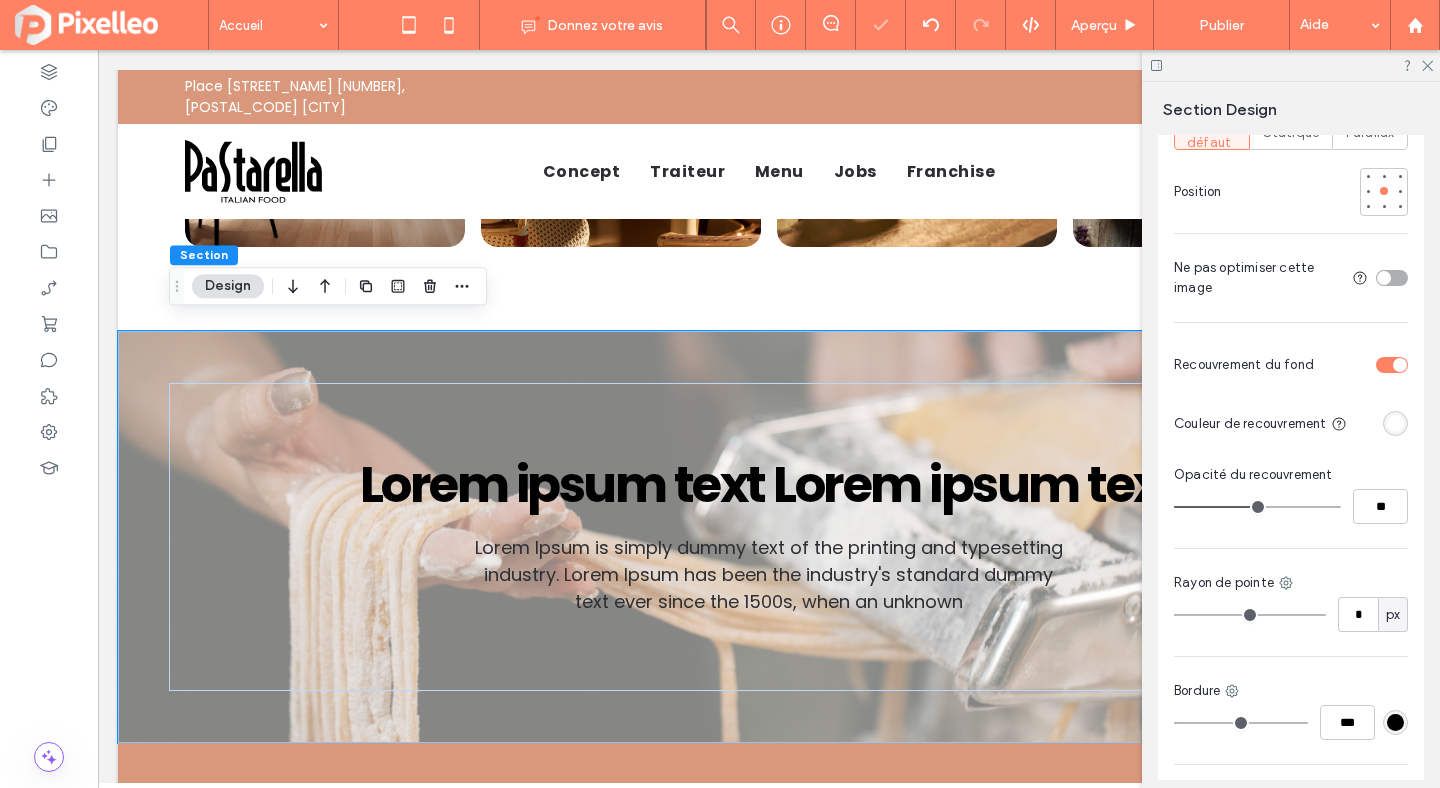 type on "**" 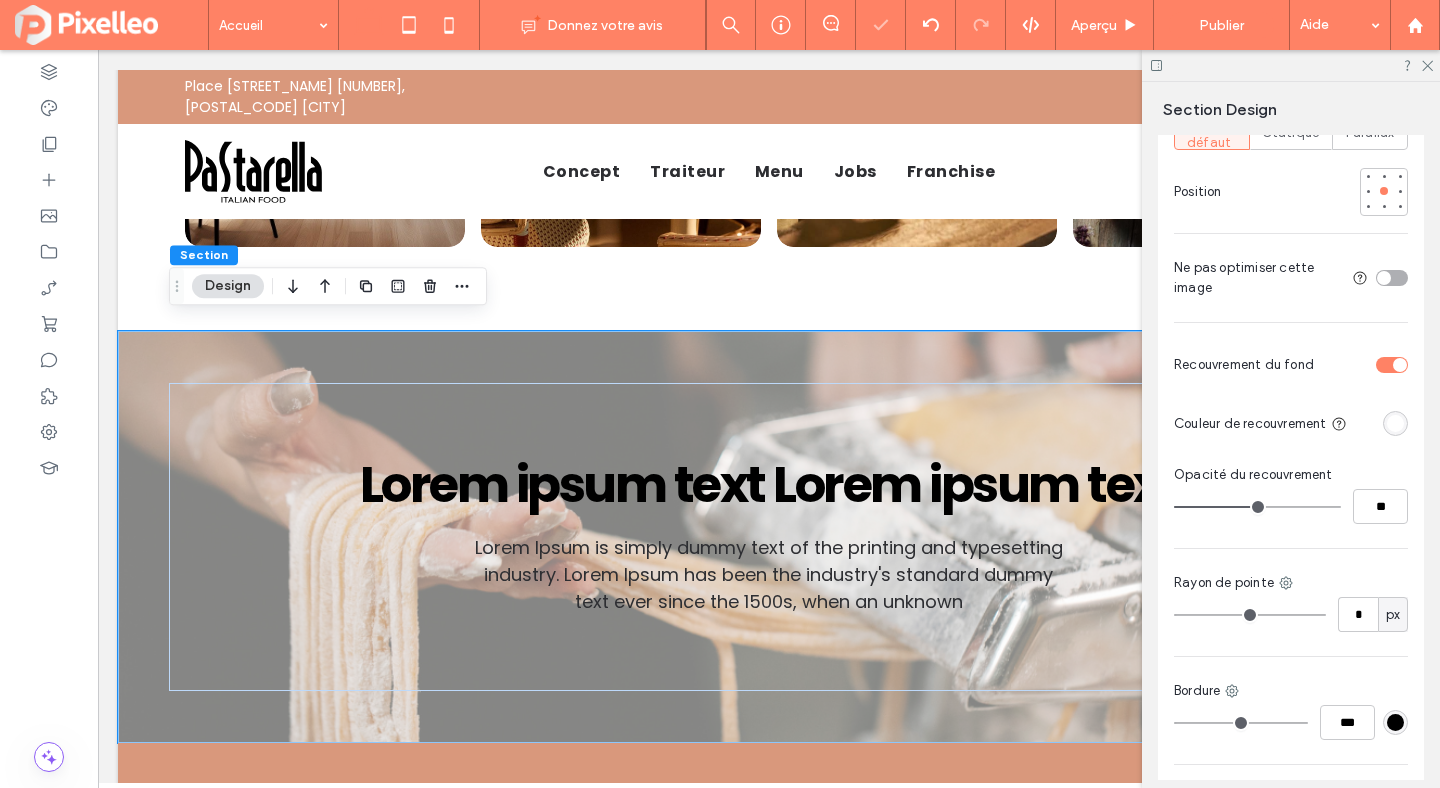 type on "**" 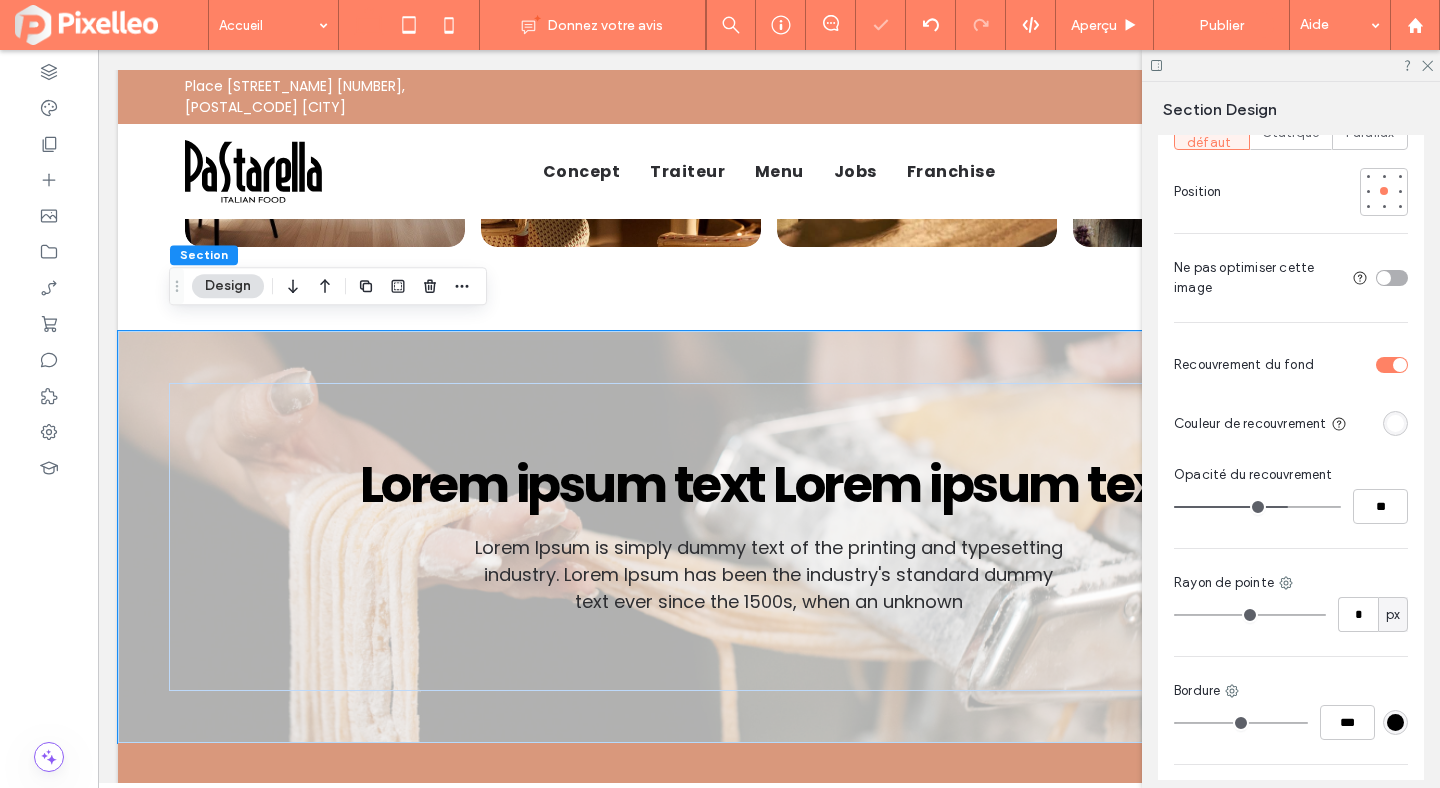 type on "**" 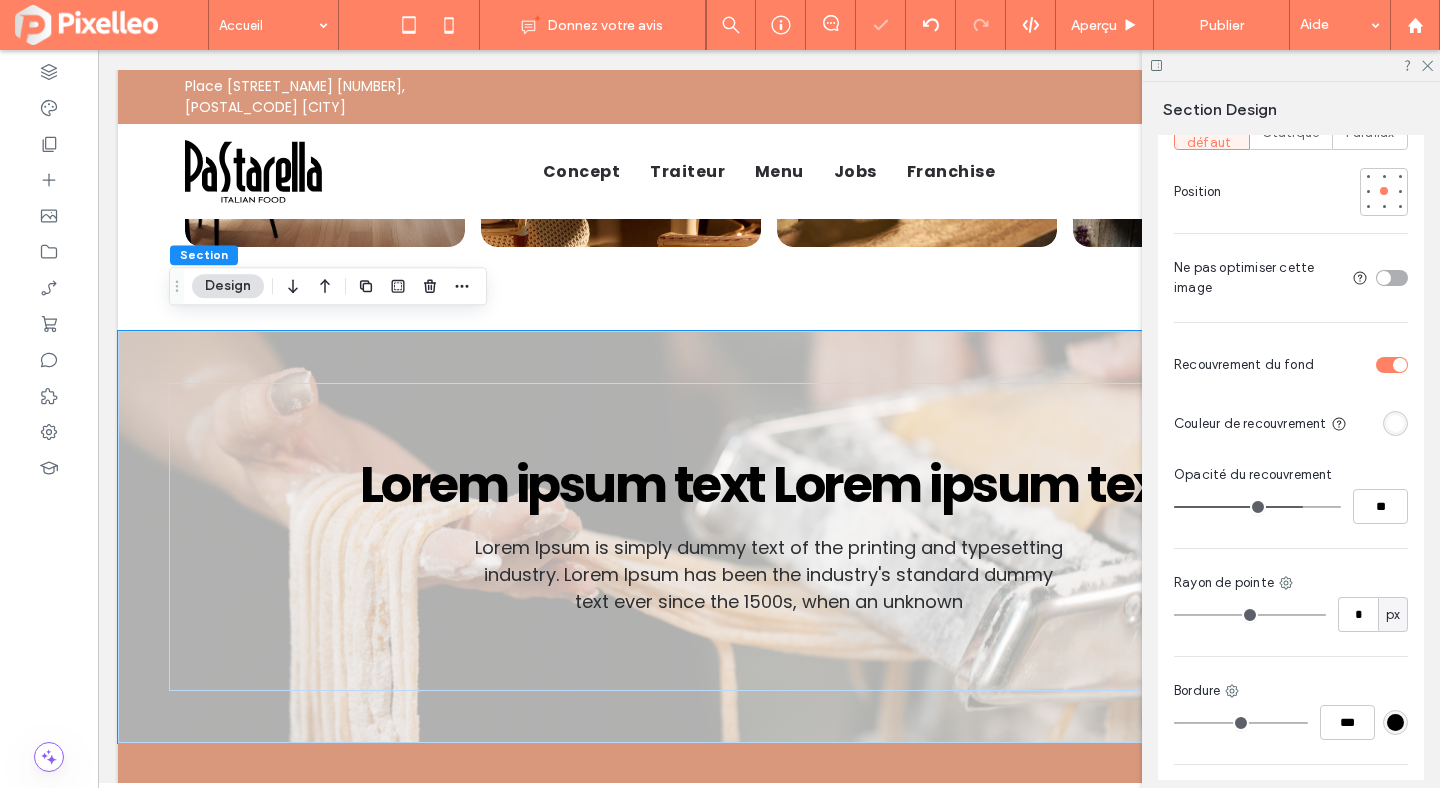 type on "**" 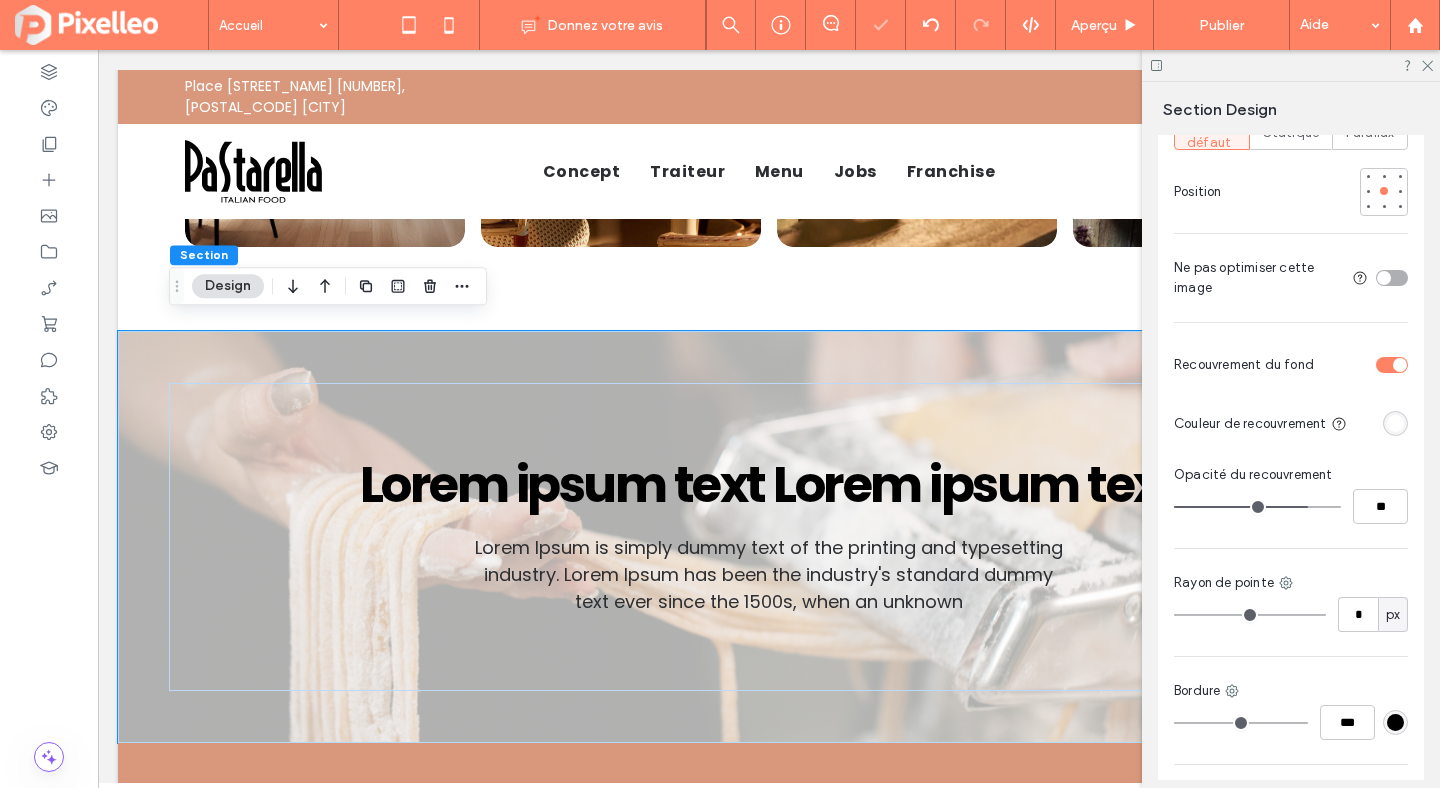 drag, startPoint x: 1285, startPoint y: 507, endPoint x: 1302, endPoint y: 511, distance: 17.464249 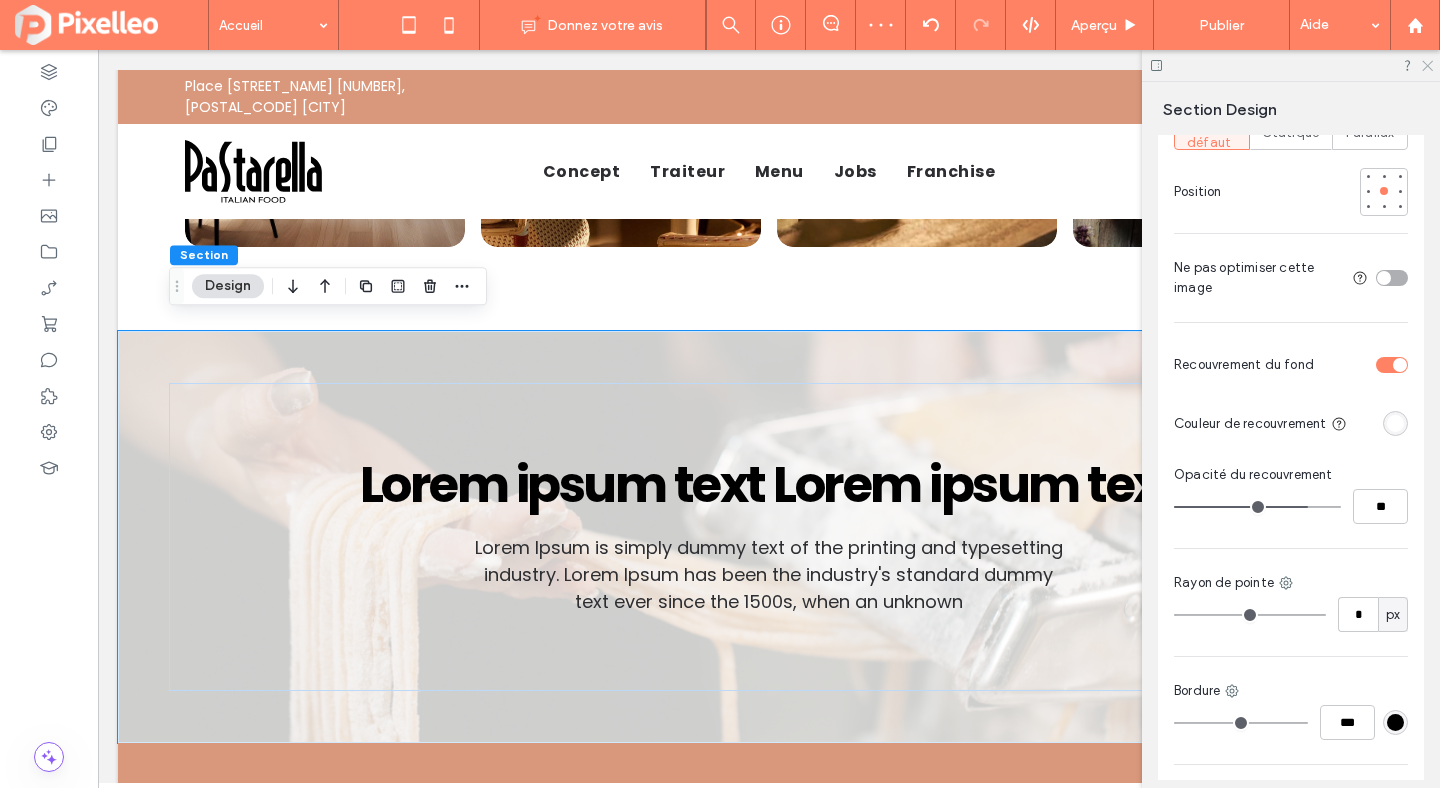 click 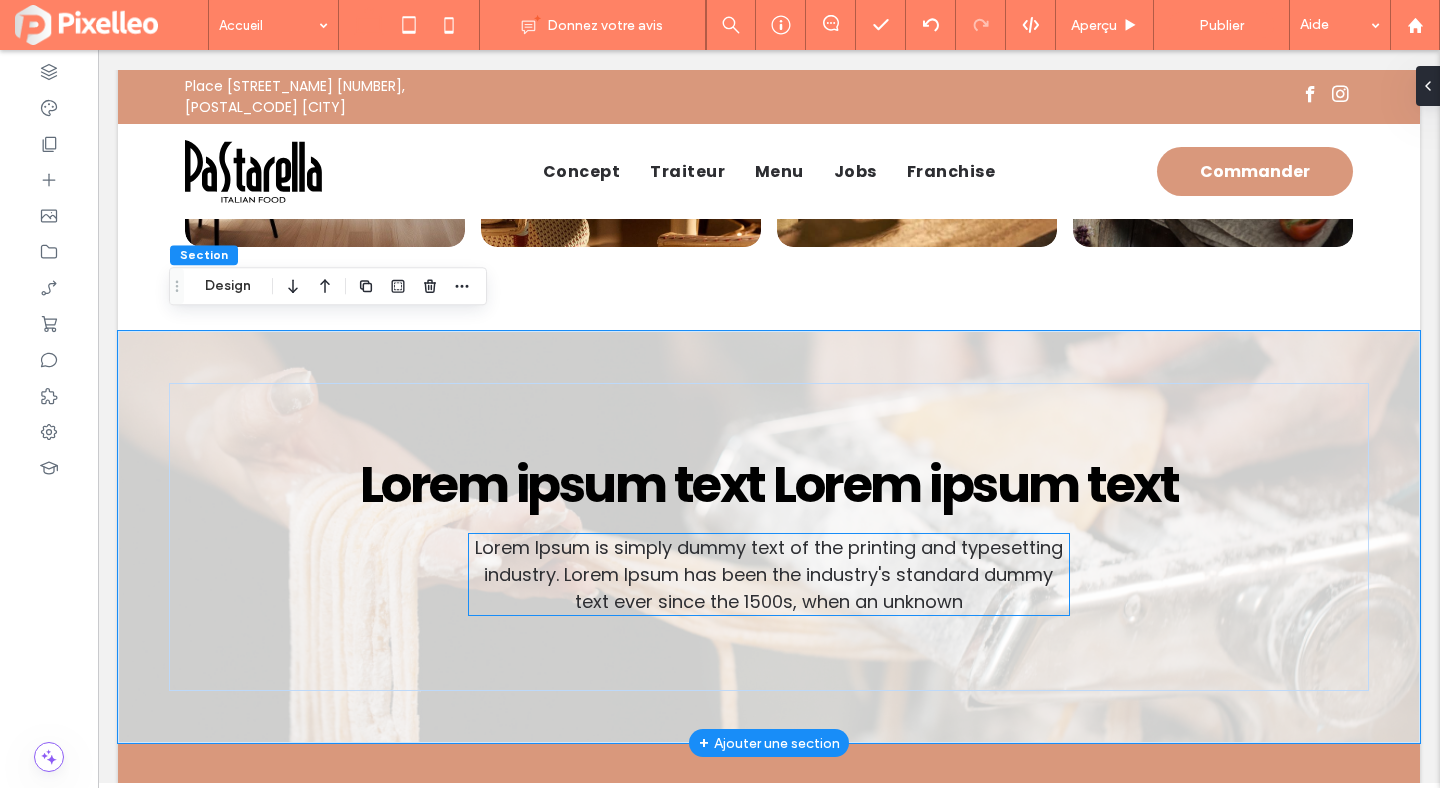 click on "Lorem Ipsum is simply dummy text of the printing and typesetting industry. Lorem Ipsum has been the industry's standard dummy text ever since the 1500s, when an unknown" at bounding box center [769, 574] 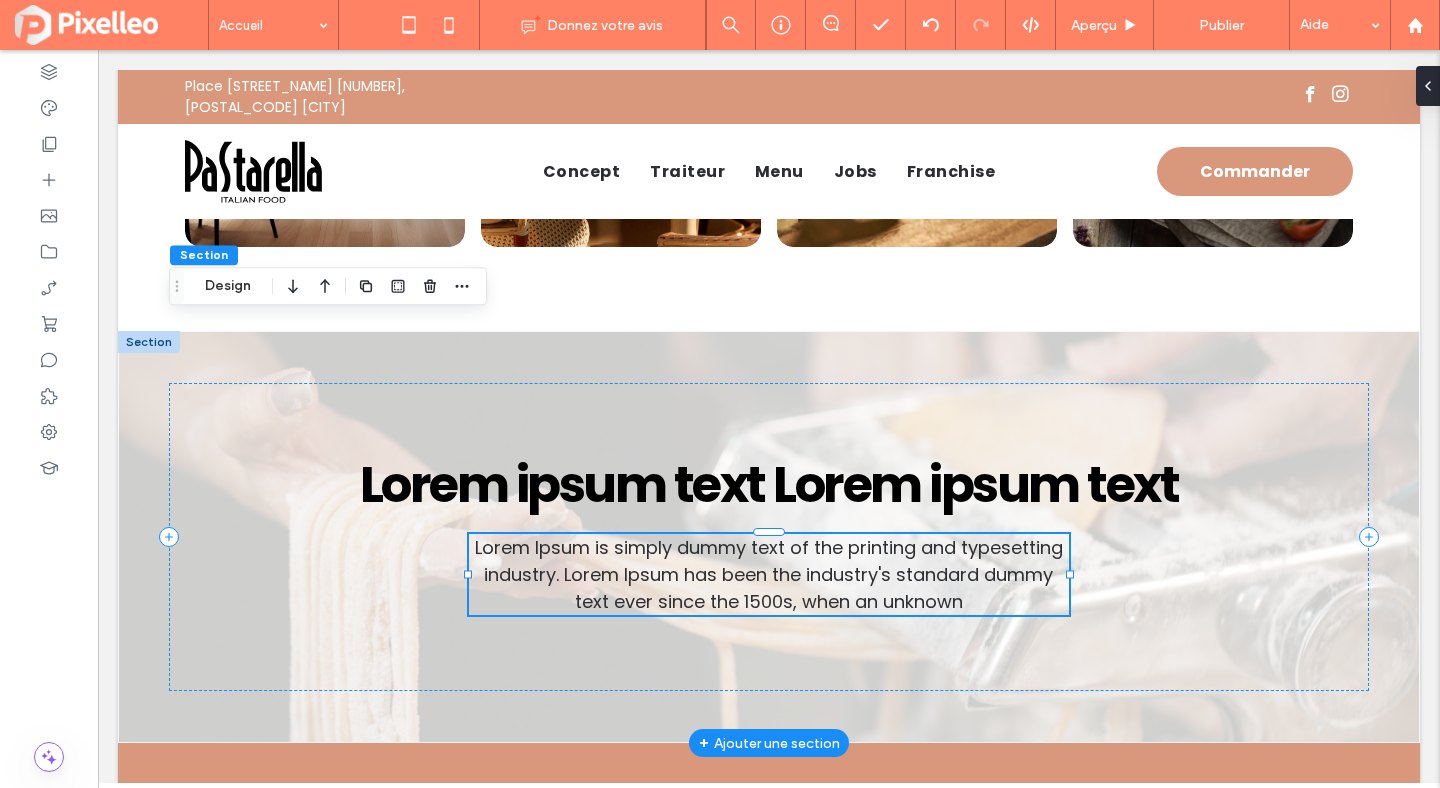 click on "Lorem Ipsum is simply dummy text of the printing and typesetting industry. Lorem Ipsum has been the industry's standard dummy text ever since the 1500s, when an unknown" at bounding box center (769, 574) 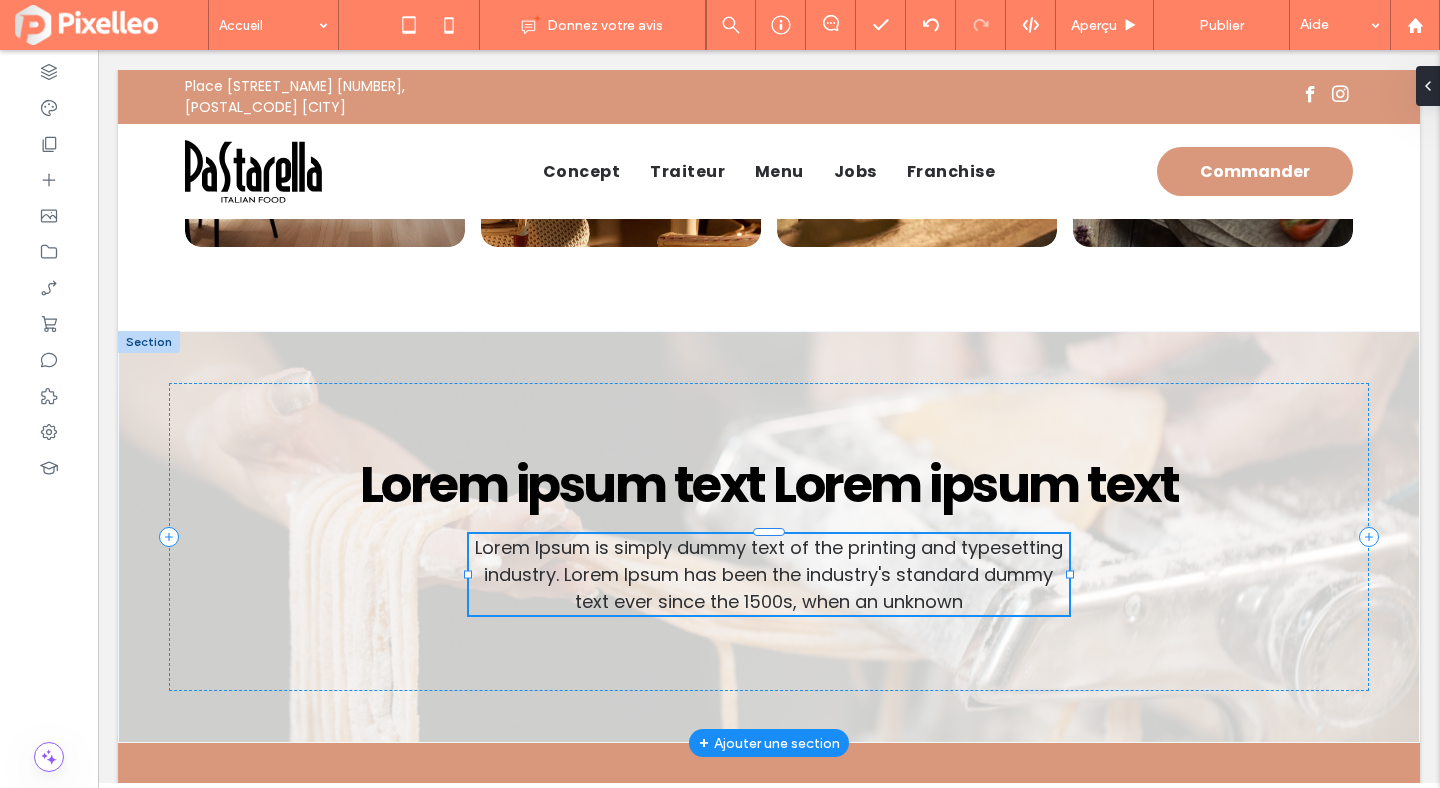 type on "*******" 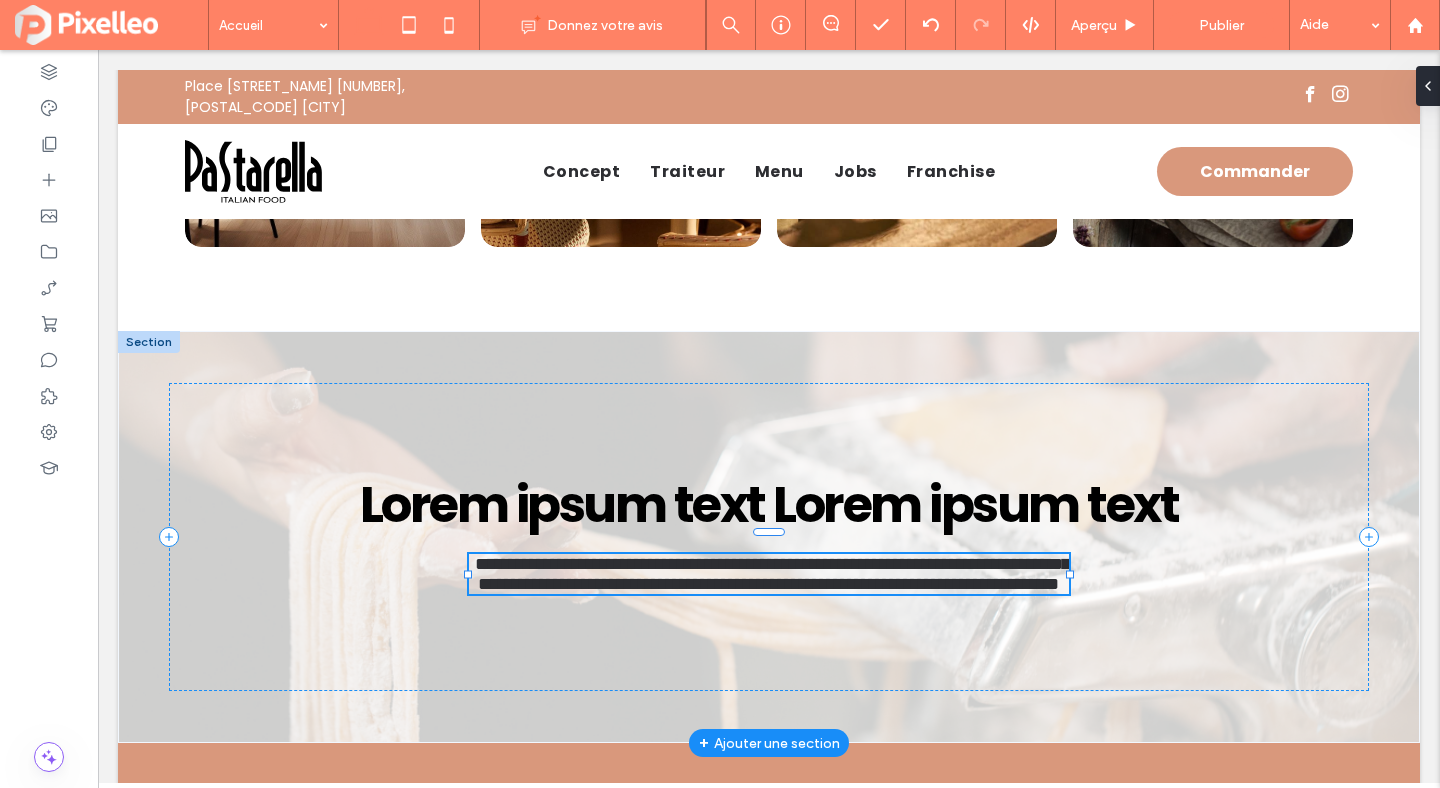 click on "**********" at bounding box center (772, 574) 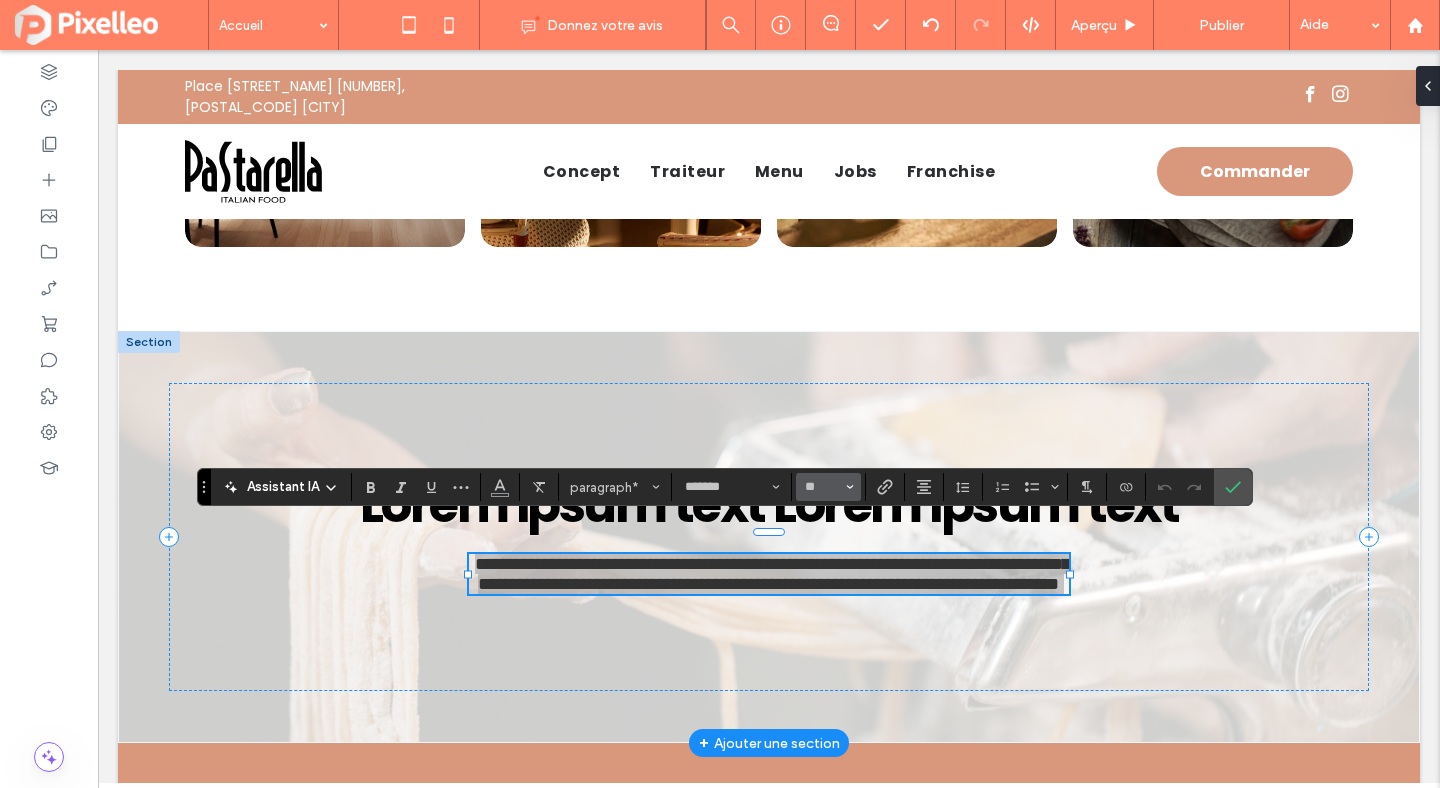 click on "**" at bounding box center [822, 487] 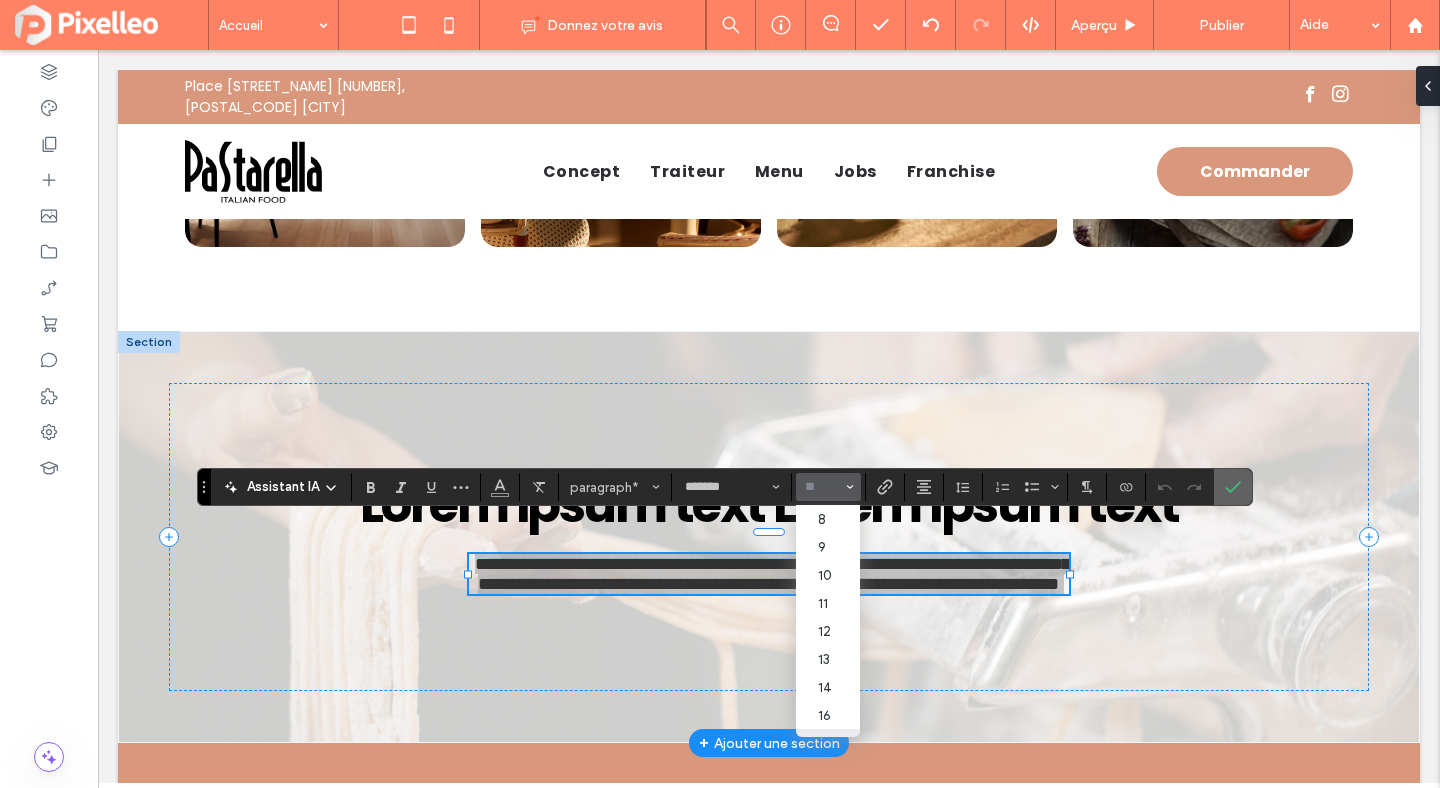 click 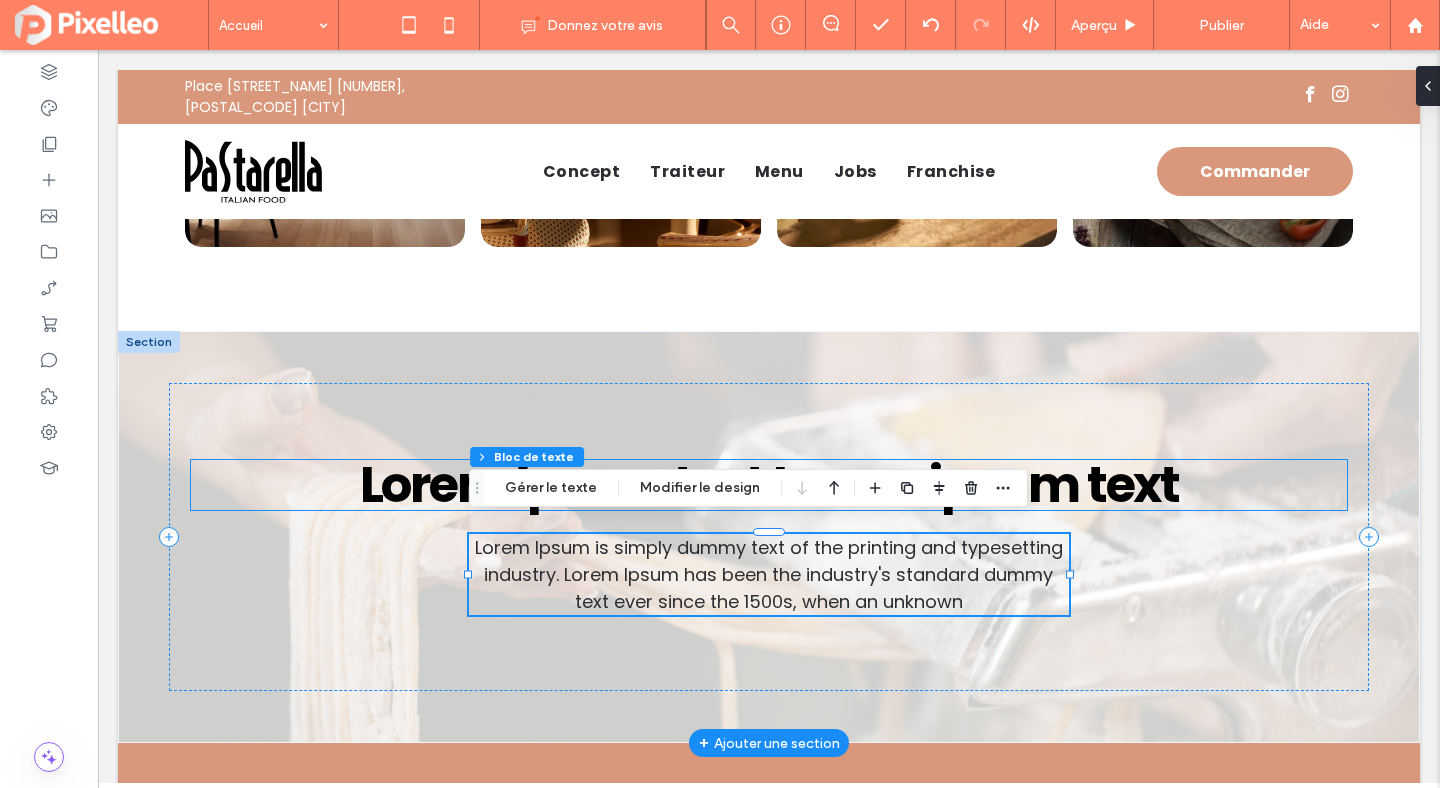 click on "Lorem ipsum text Lorem ipsum text" at bounding box center [769, 485] 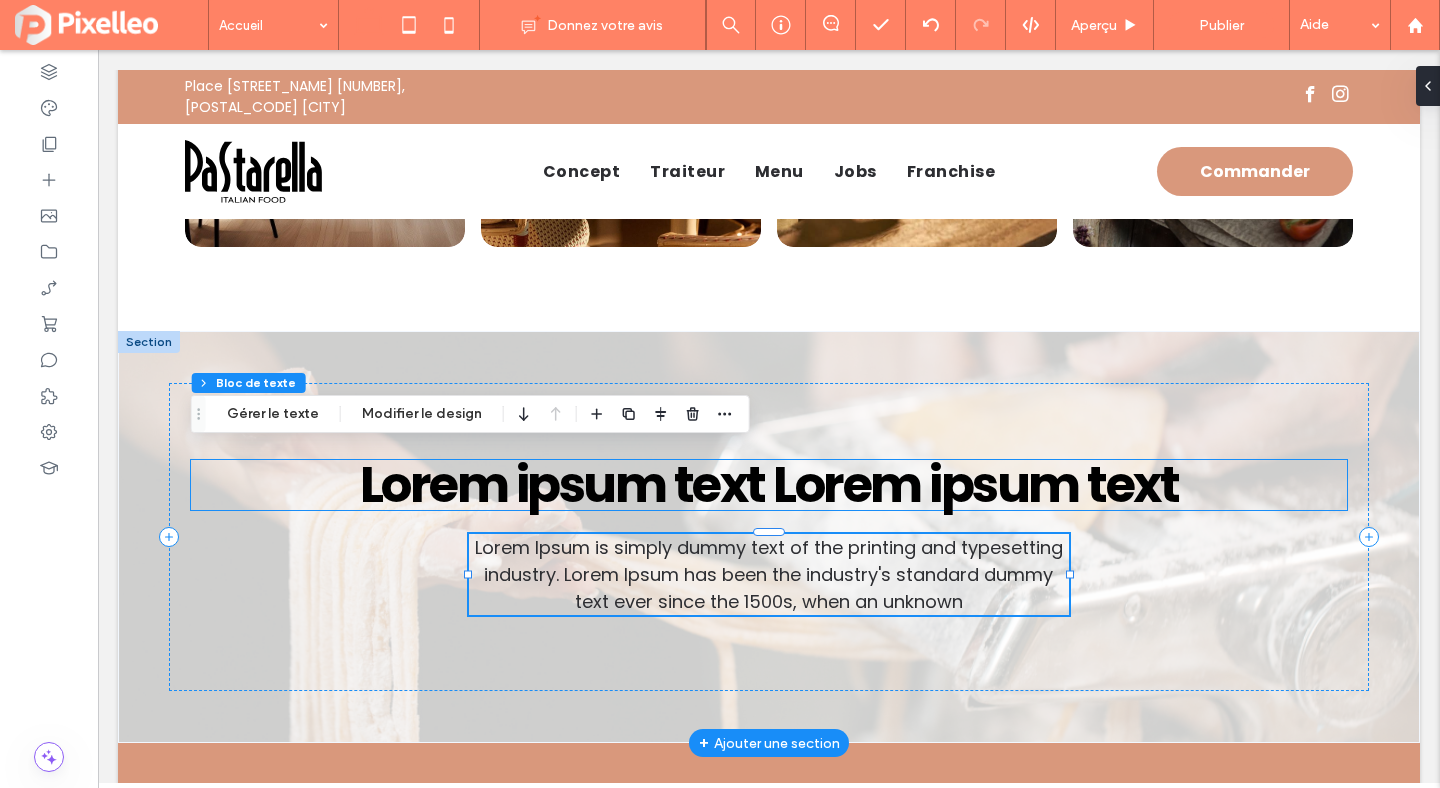 click on "Lorem ipsum text Lorem ipsum text" at bounding box center (769, 485) 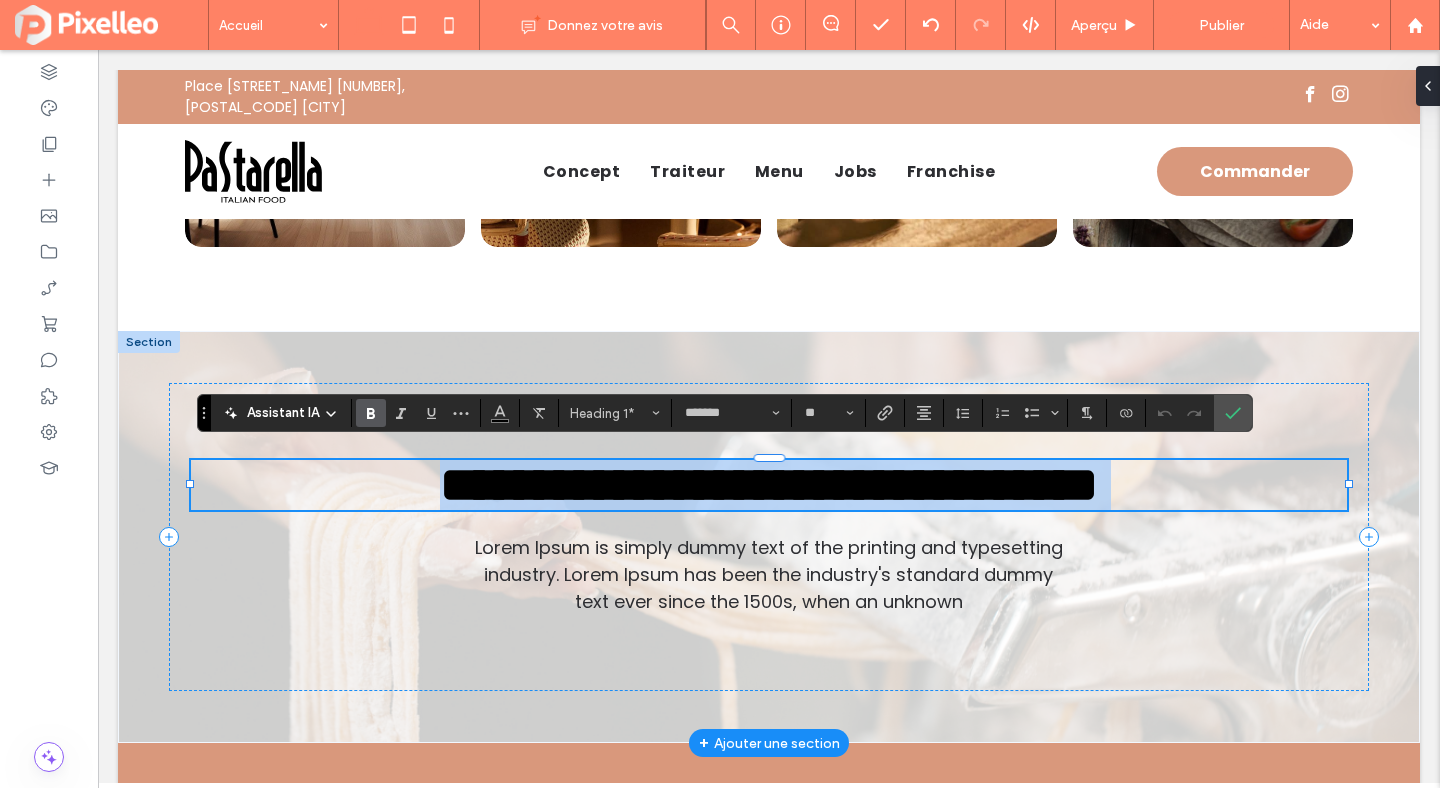 click on "**********" at bounding box center [769, 485] 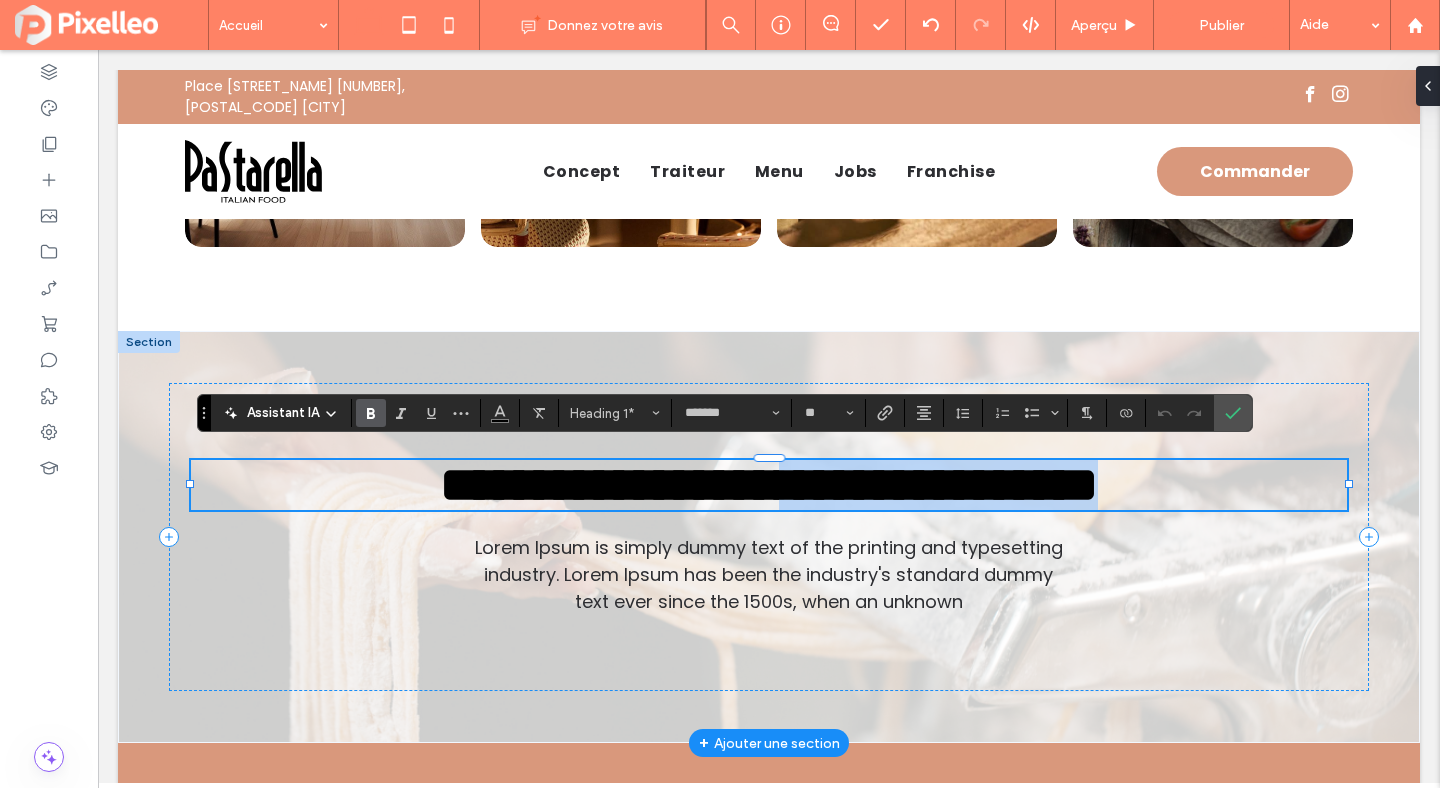 drag, startPoint x: 1190, startPoint y: 466, endPoint x: 777, endPoint y: 462, distance: 413.01938 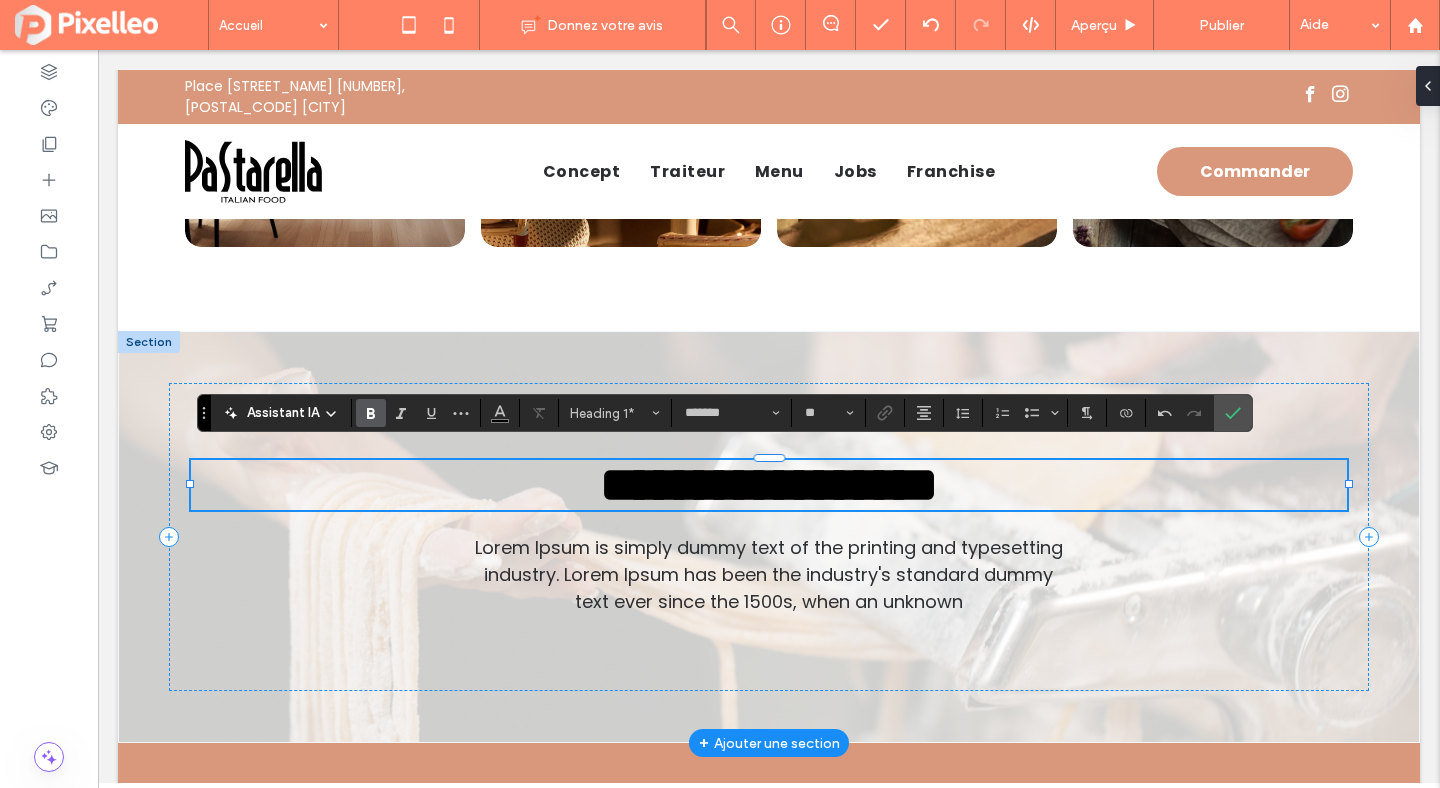 type 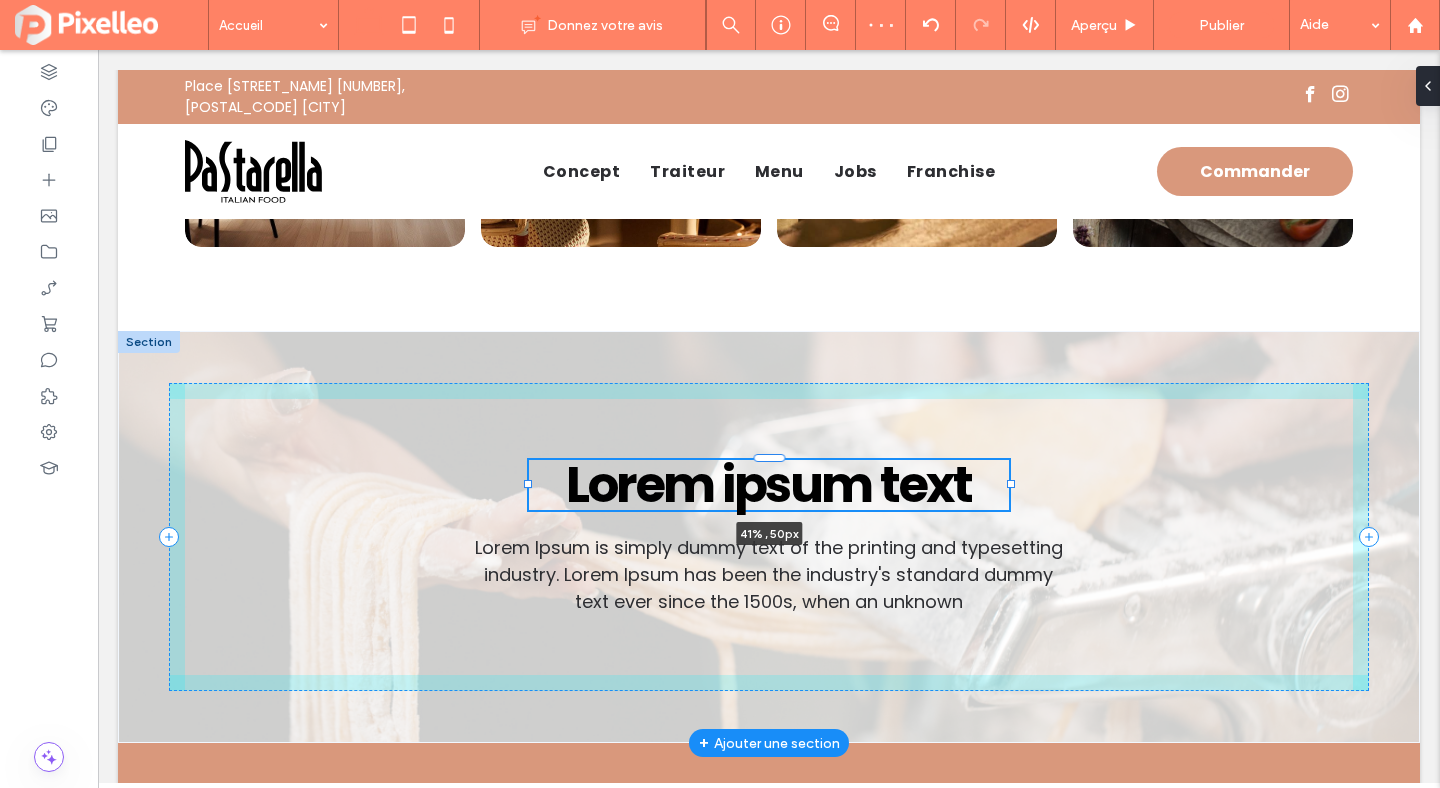 drag, startPoint x: 1346, startPoint y: 474, endPoint x: 1008, endPoint y: 461, distance: 338.2499 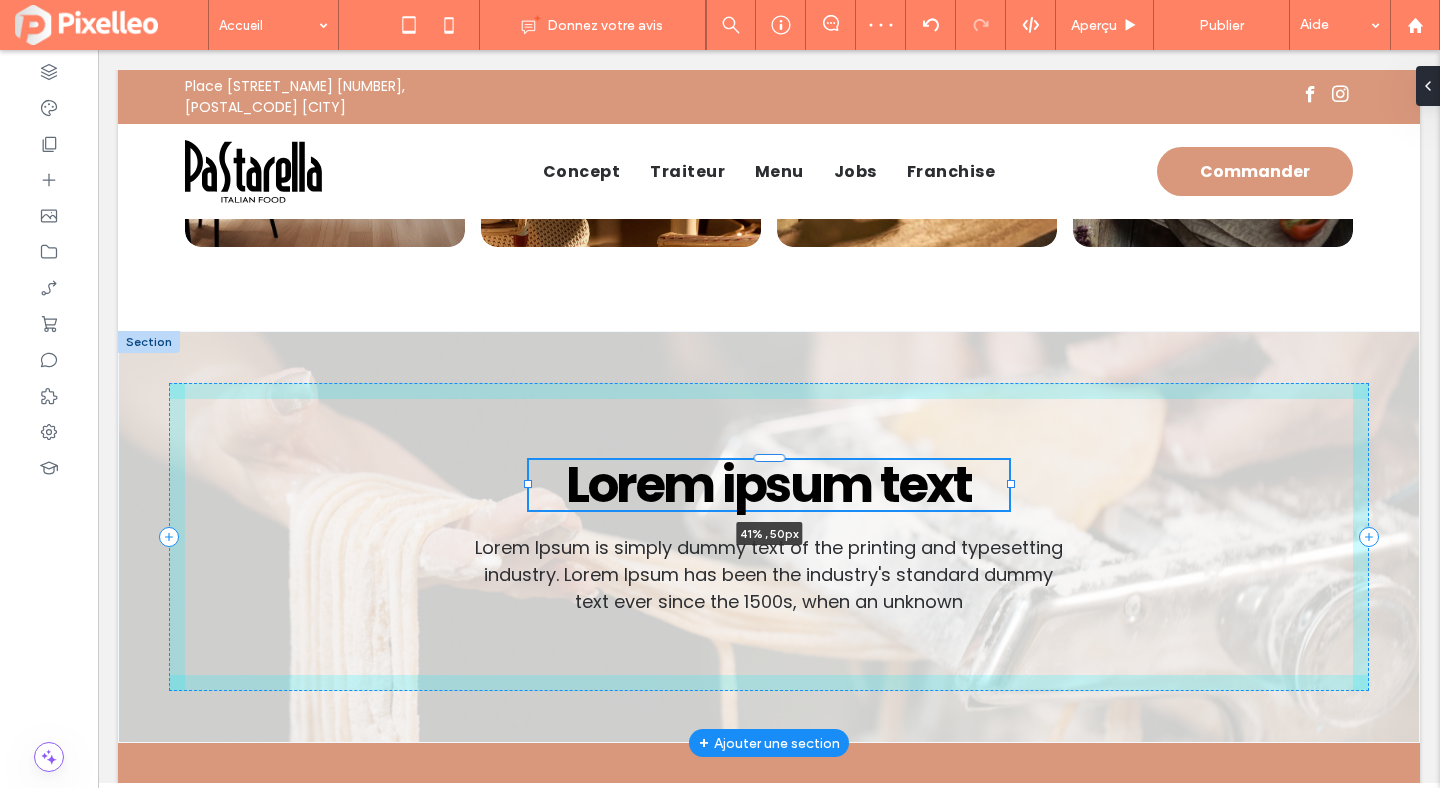 click on "Lorem ipsum text
41% , 50px
Lorem Ipsum is simply dummy text of the printing and typesetting industry. Lorem Ipsum has been the industry's standard dummy text ever since the 1500s, when an unknown" at bounding box center [769, 537] 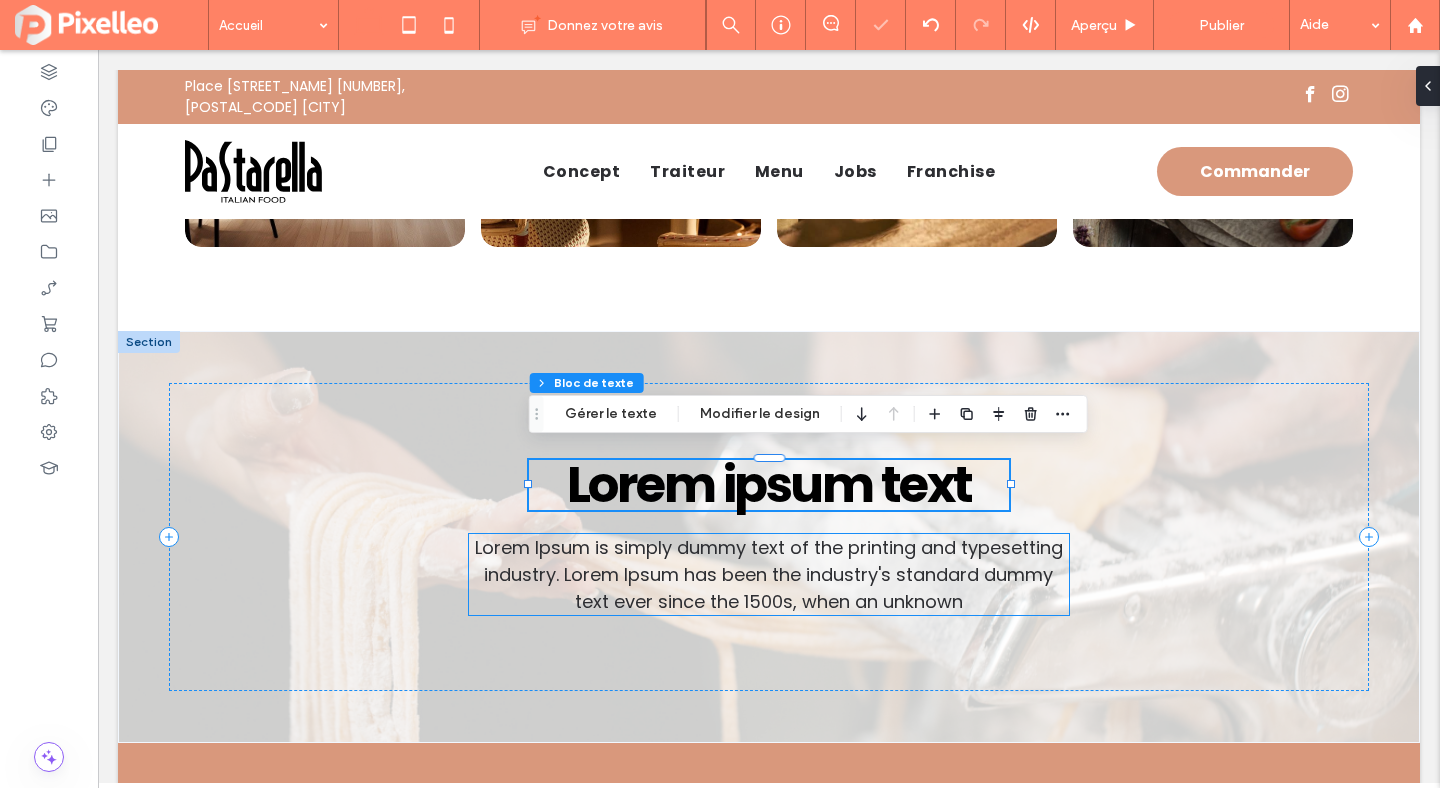 click on "Lorem Ipsum is simply dummy text of the printing and typesetting industry. Lorem Ipsum has been the industry's standard dummy text ever since the 1500s, when an unknown" at bounding box center (769, 574) 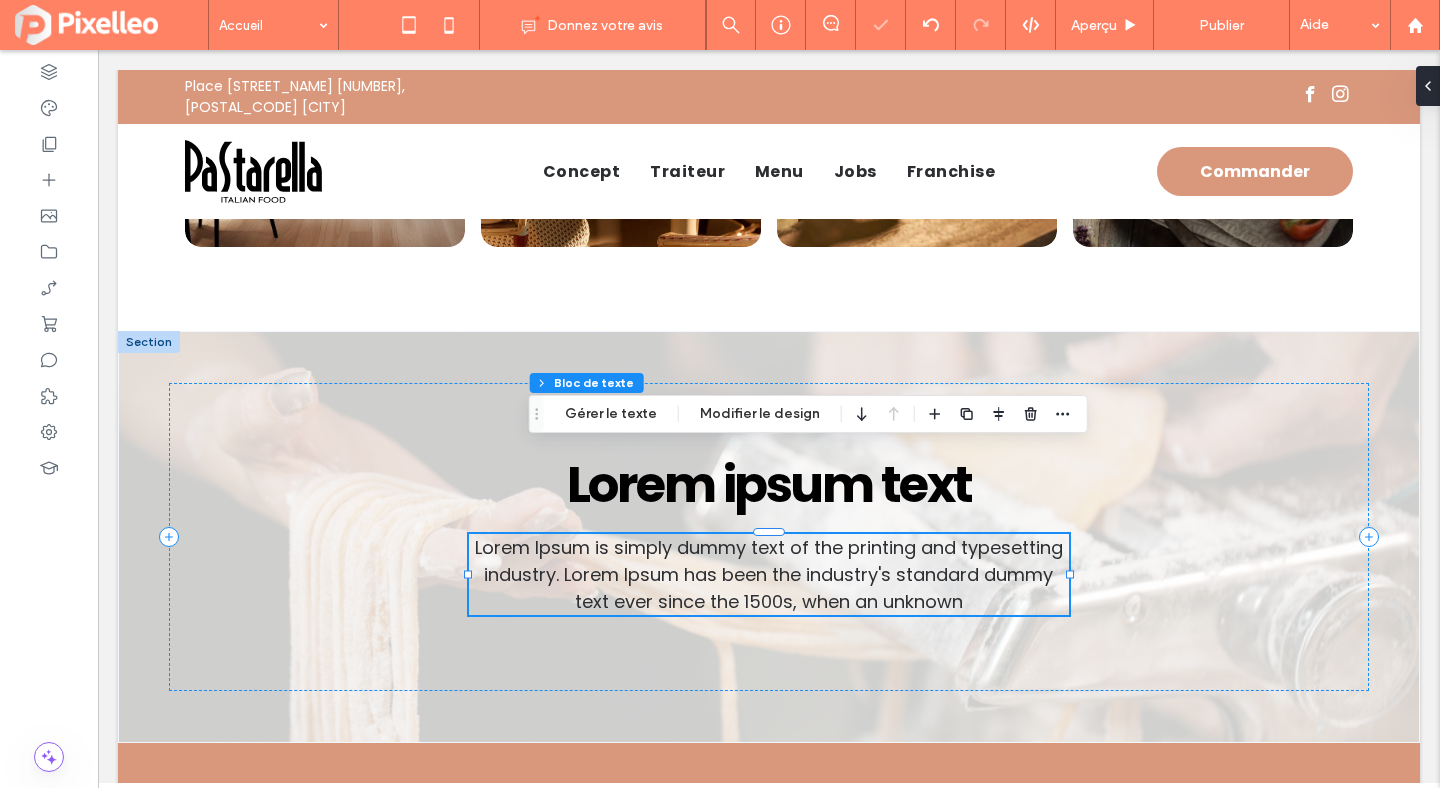 click on "Lorem Ipsum is simply dummy text of the printing and typesetting industry. Lorem Ipsum has been the industry's standard dummy text ever since the 1500s, when an unknown" at bounding box center (769, 574) 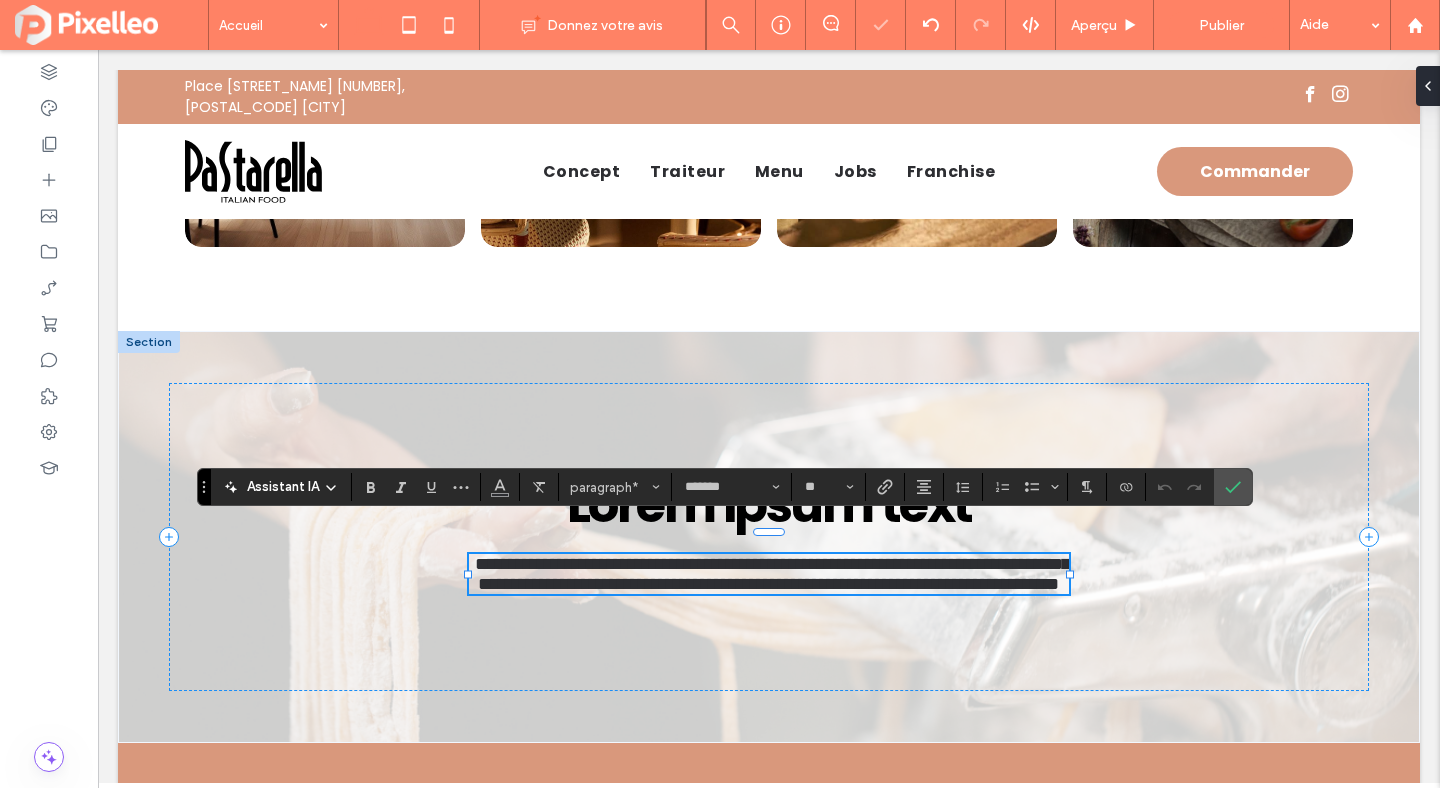click on "**********" at bounding box center (772, 574) 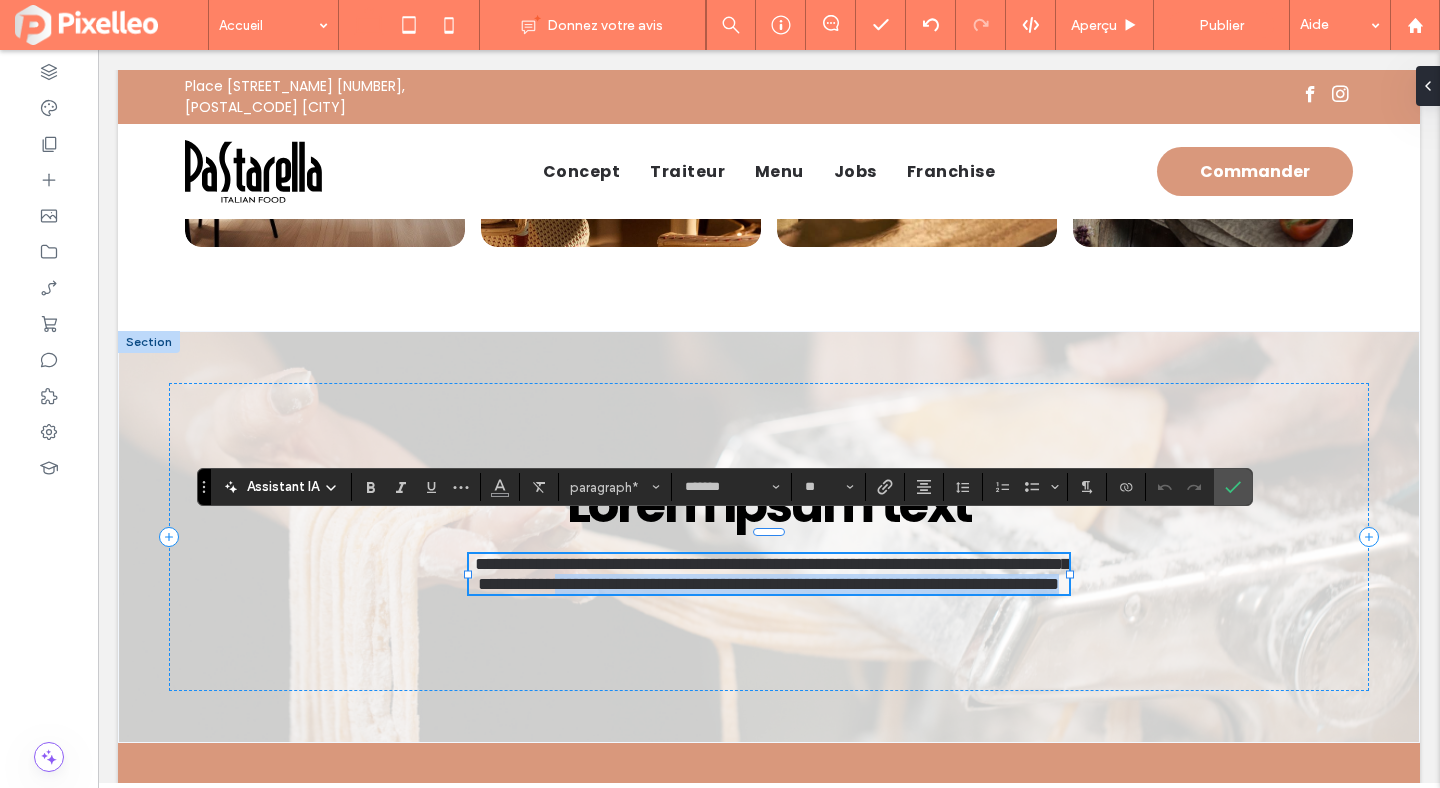 drag, startPoint x: 980, startPoint y: 588, endPoint x: 774, endPoint y: 563, distance: 207.51144 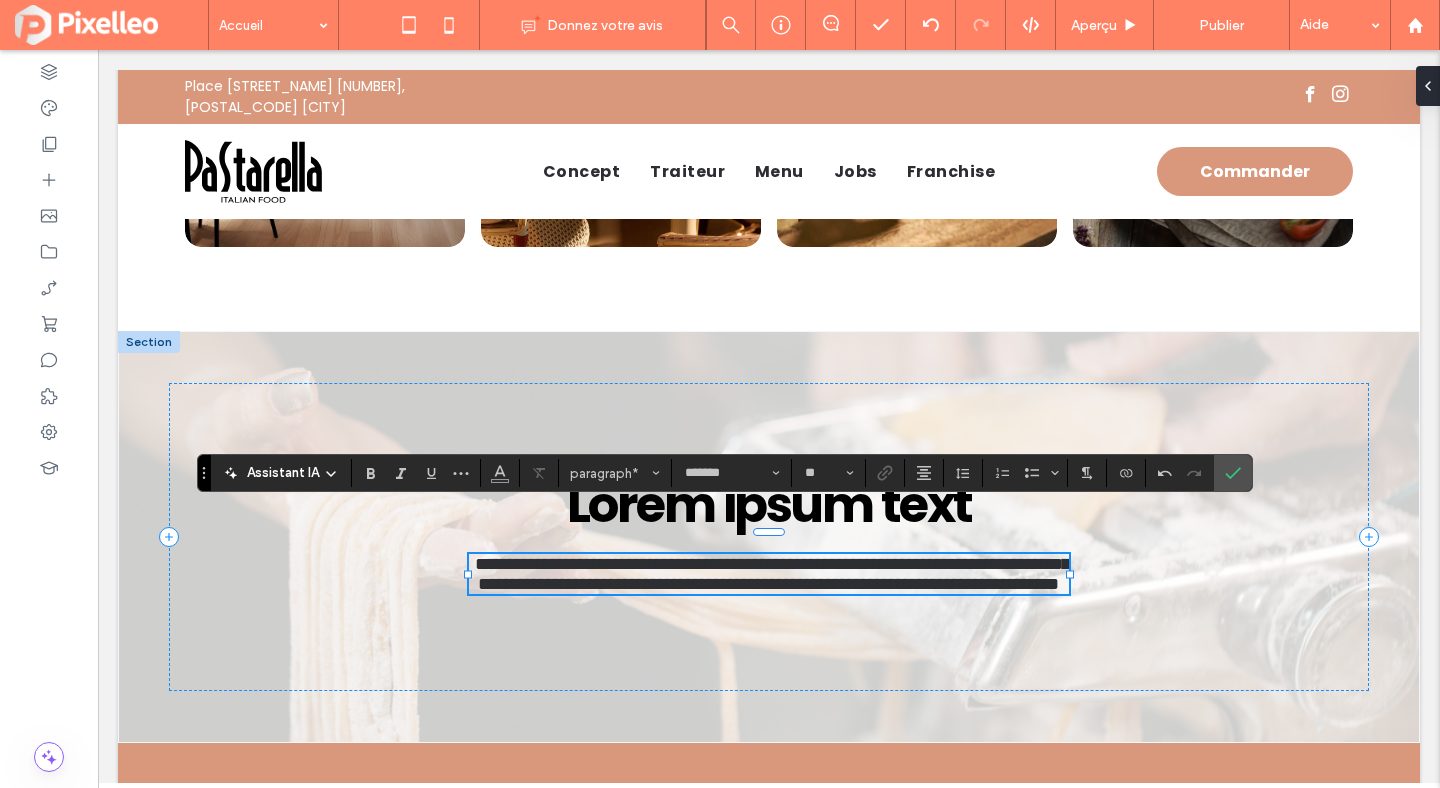 scroll, scrollTop: 3759, scrollLeft: 0, axis: vertical 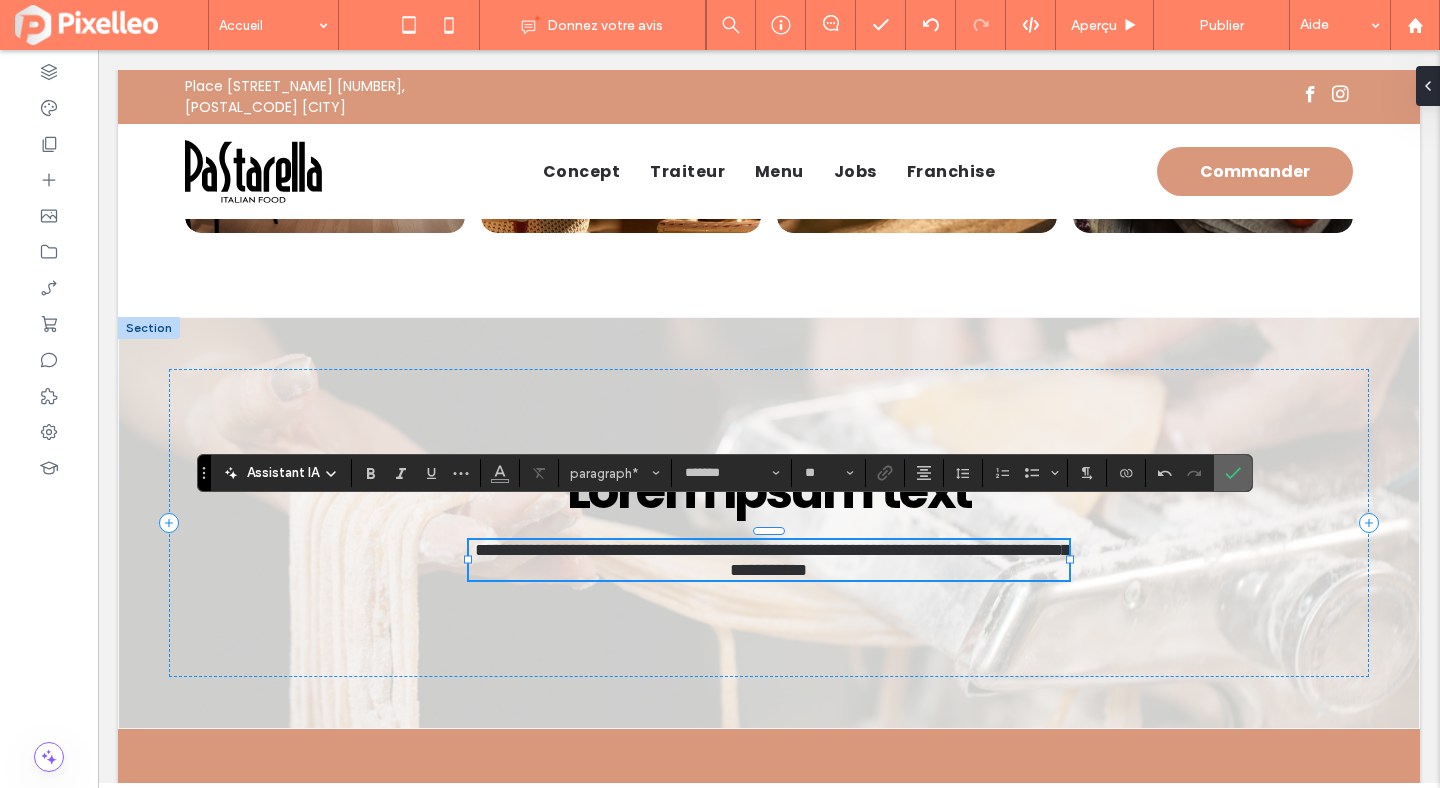 click 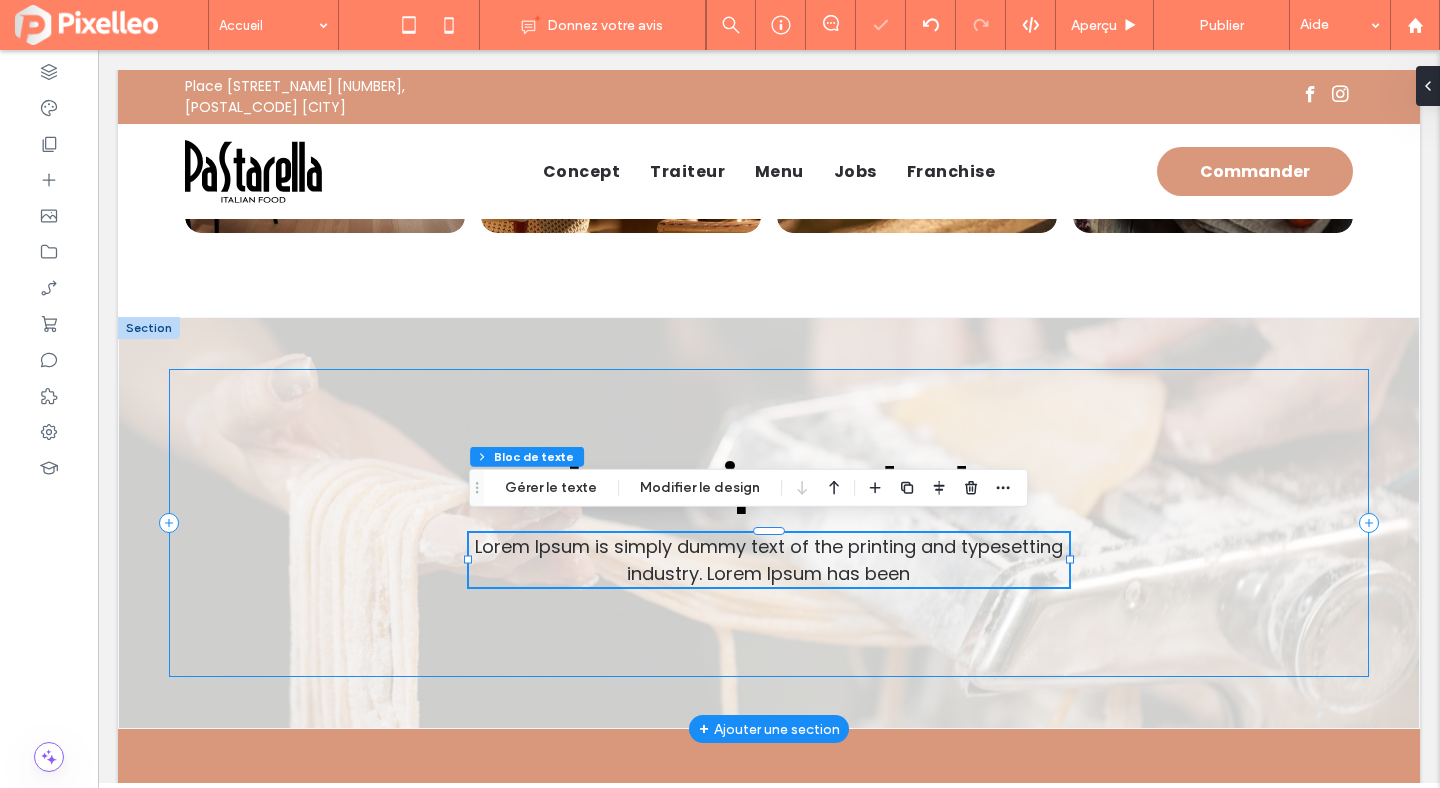 click on "Lorem ipsum text
Lorem Ipsum is simply dummy text of the printing and typesetting industry. Lorem Ipsum has been" at bounding box center [769, 523] 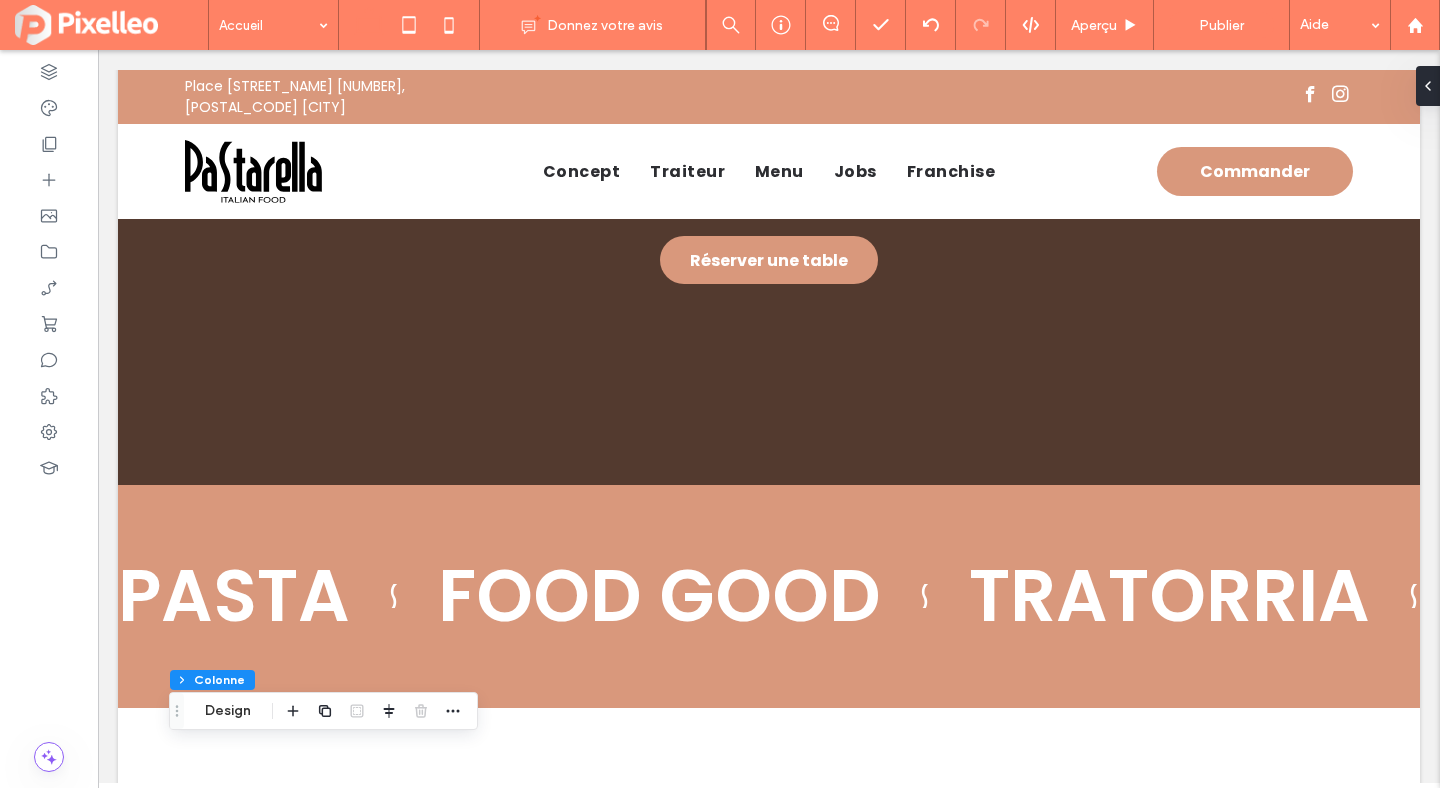 scroll, scrollTop: 0, scrollLeft: 0, axis: both 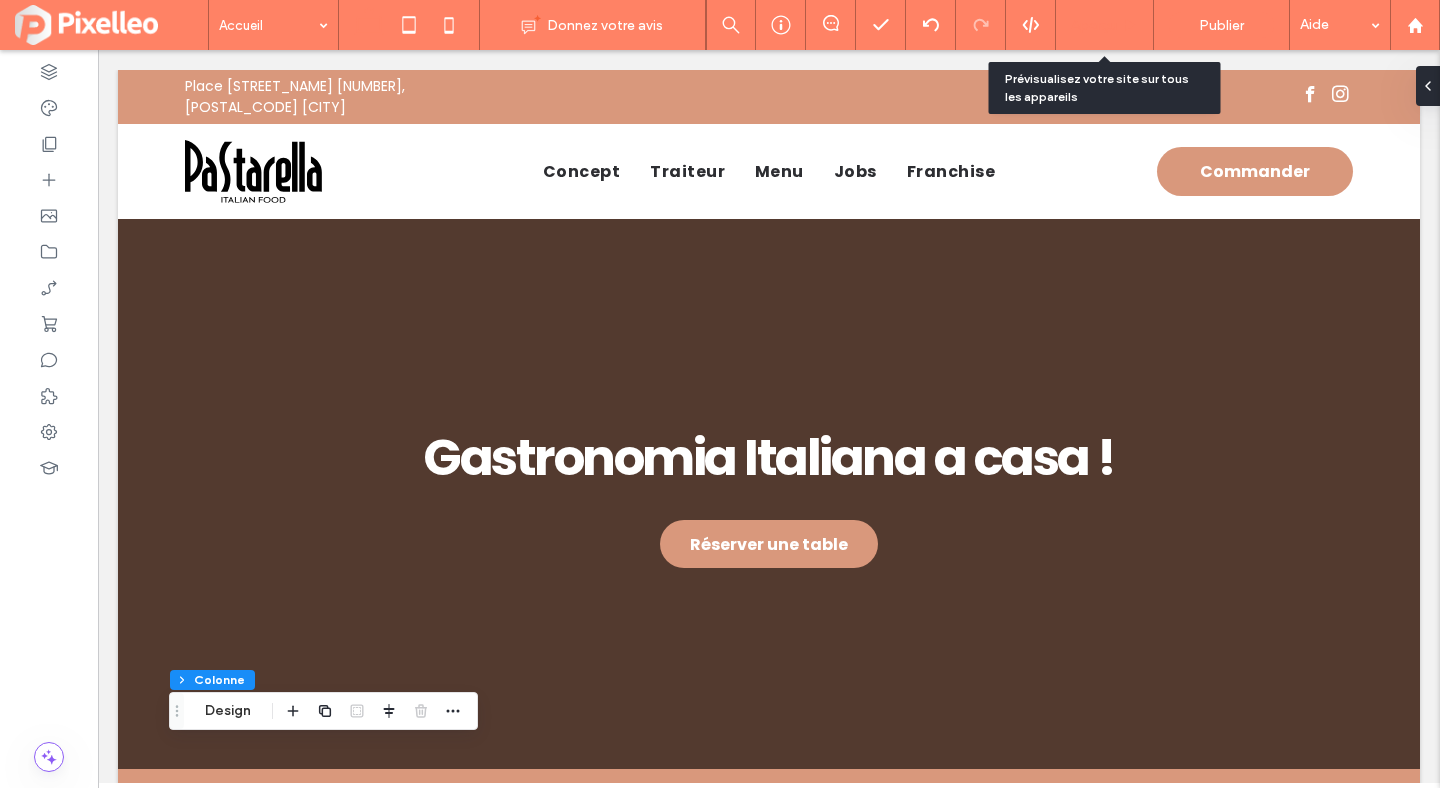 click on "Aperçu" at bounding box center [1094, 25] 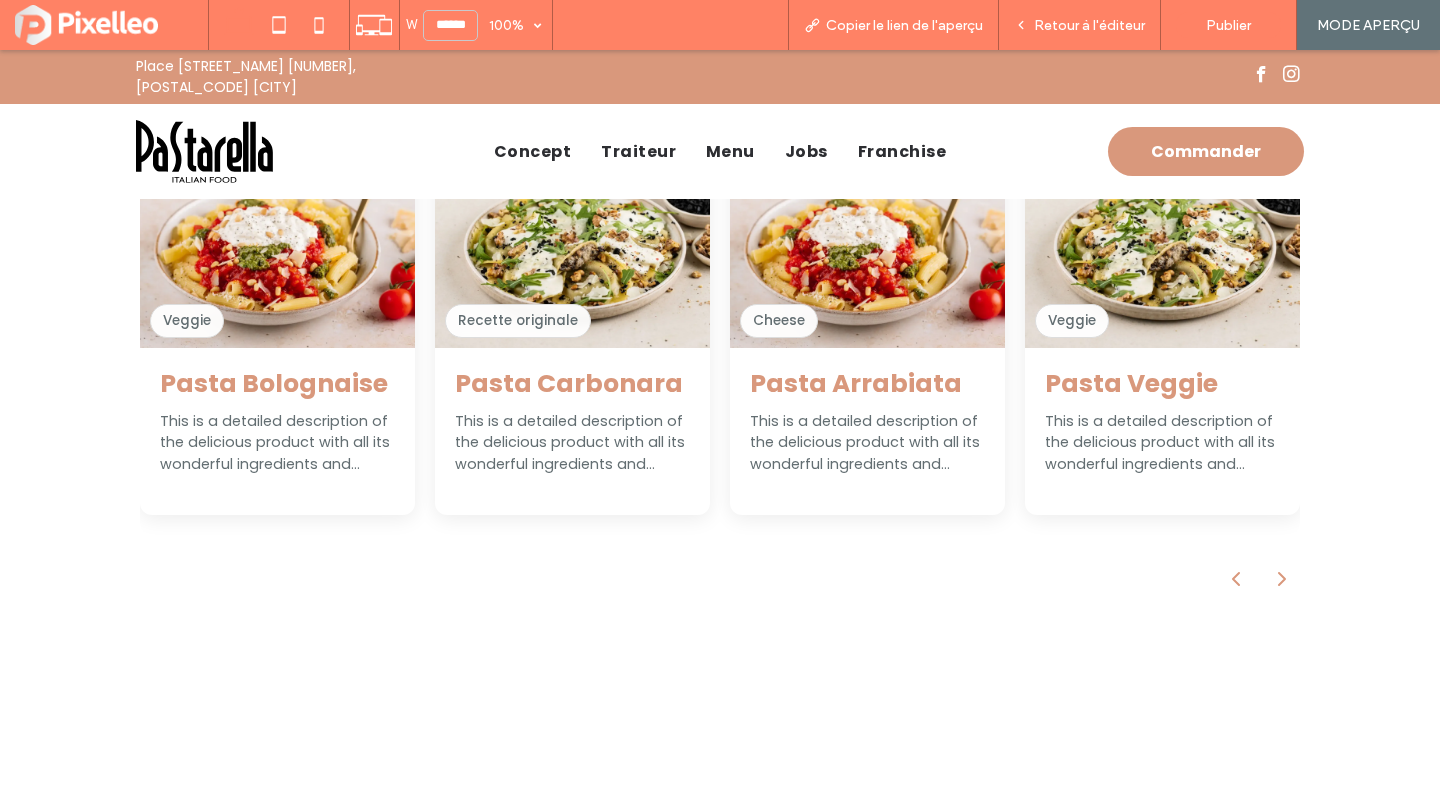 scroll, scrollTop: 1004, scrollLeft: 0, axis: vertical 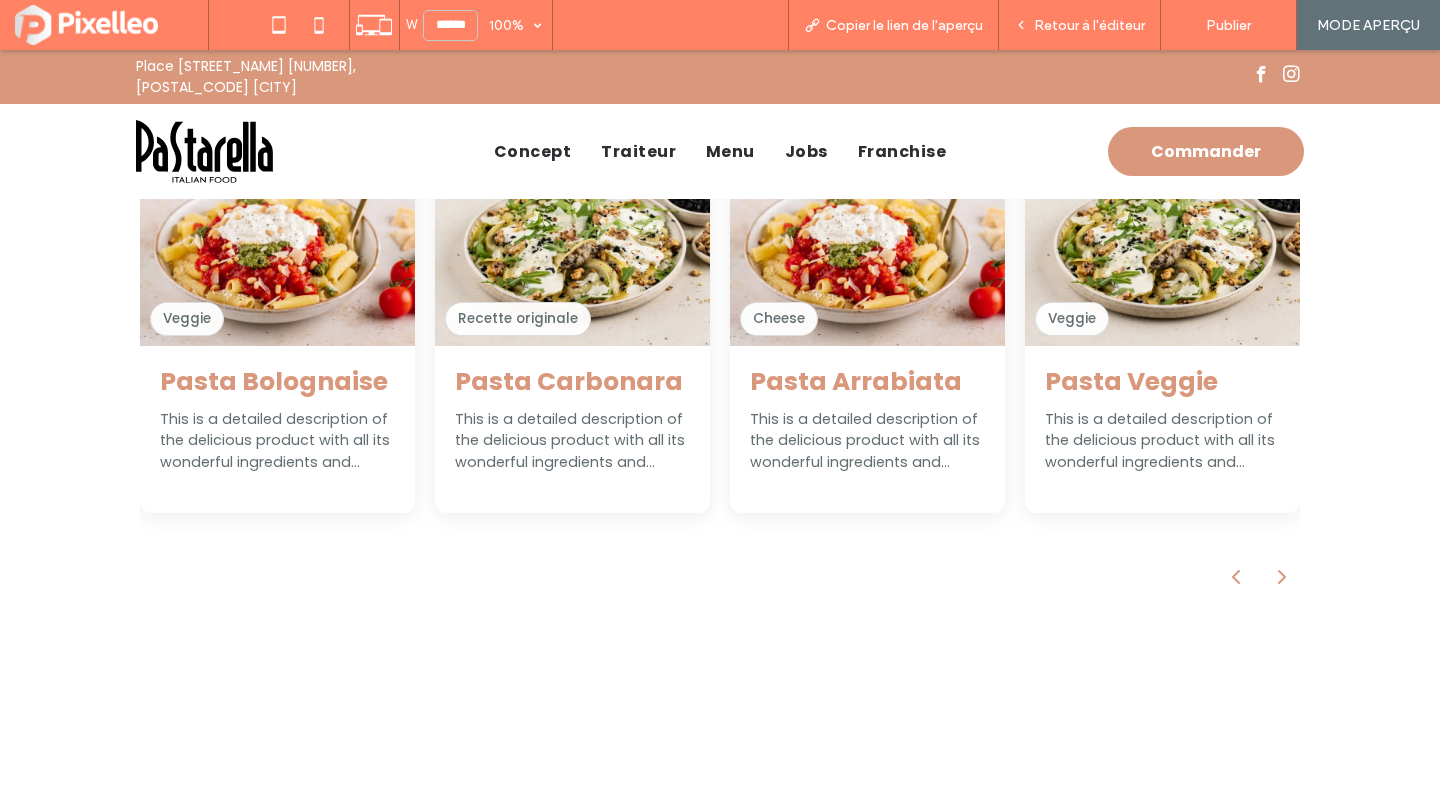 click 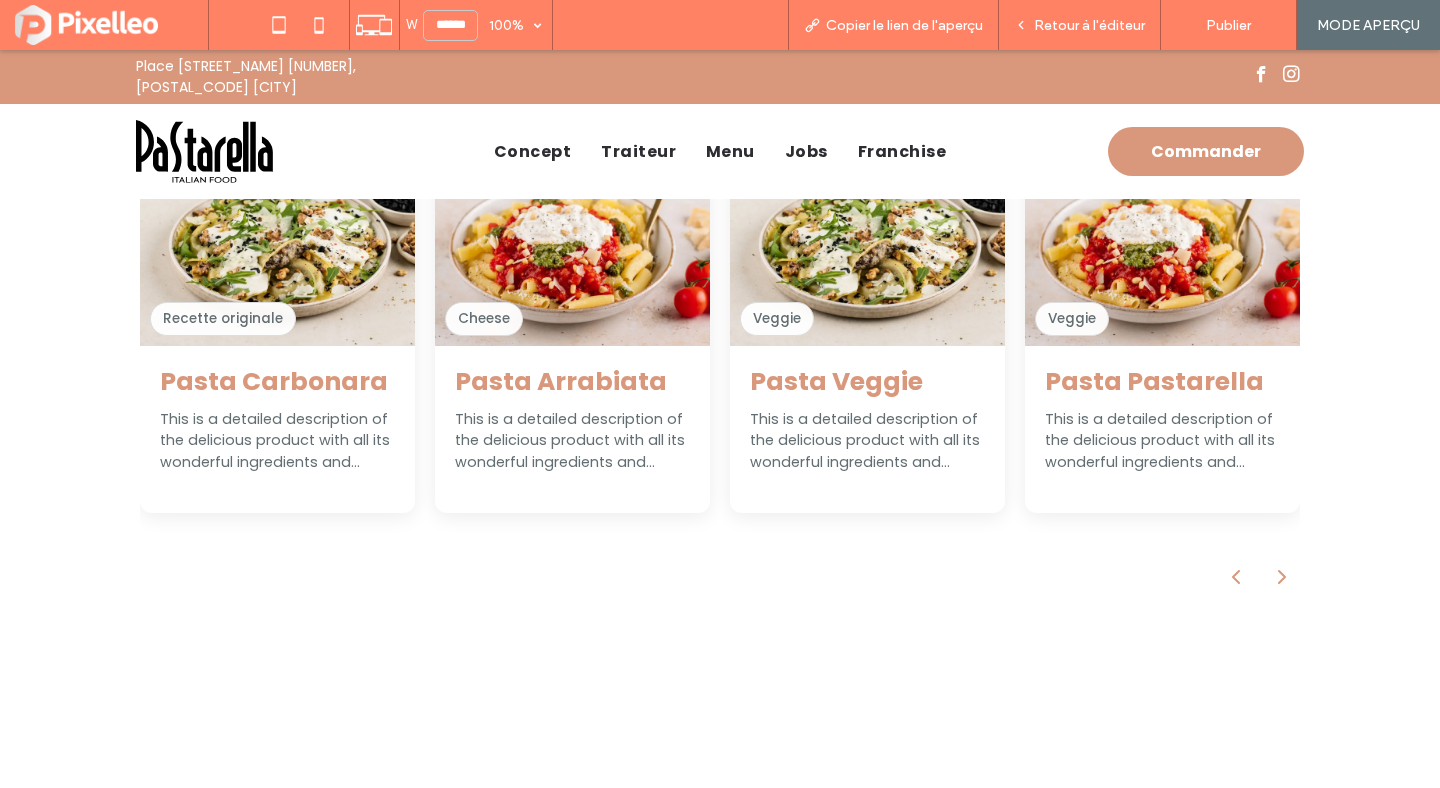 click 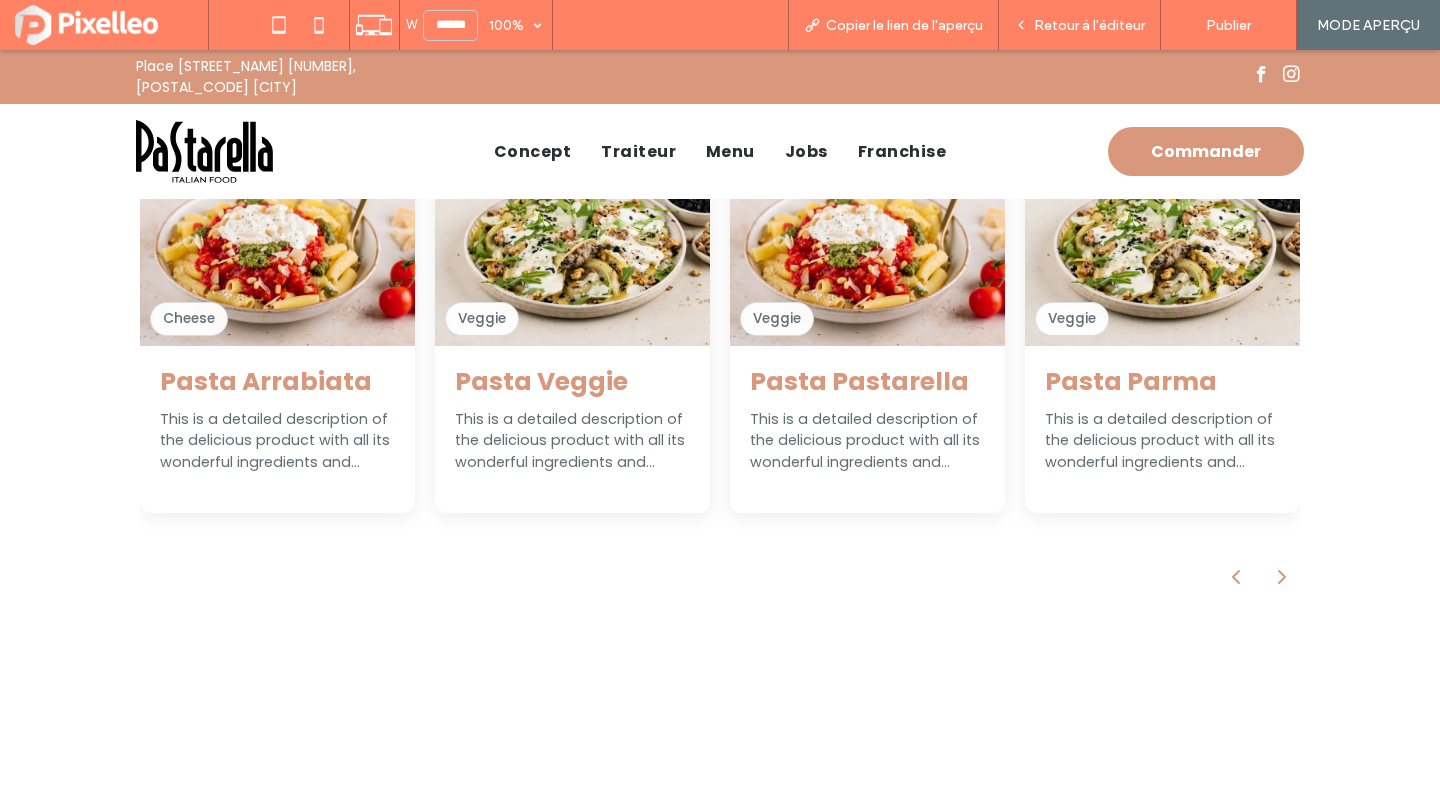 click 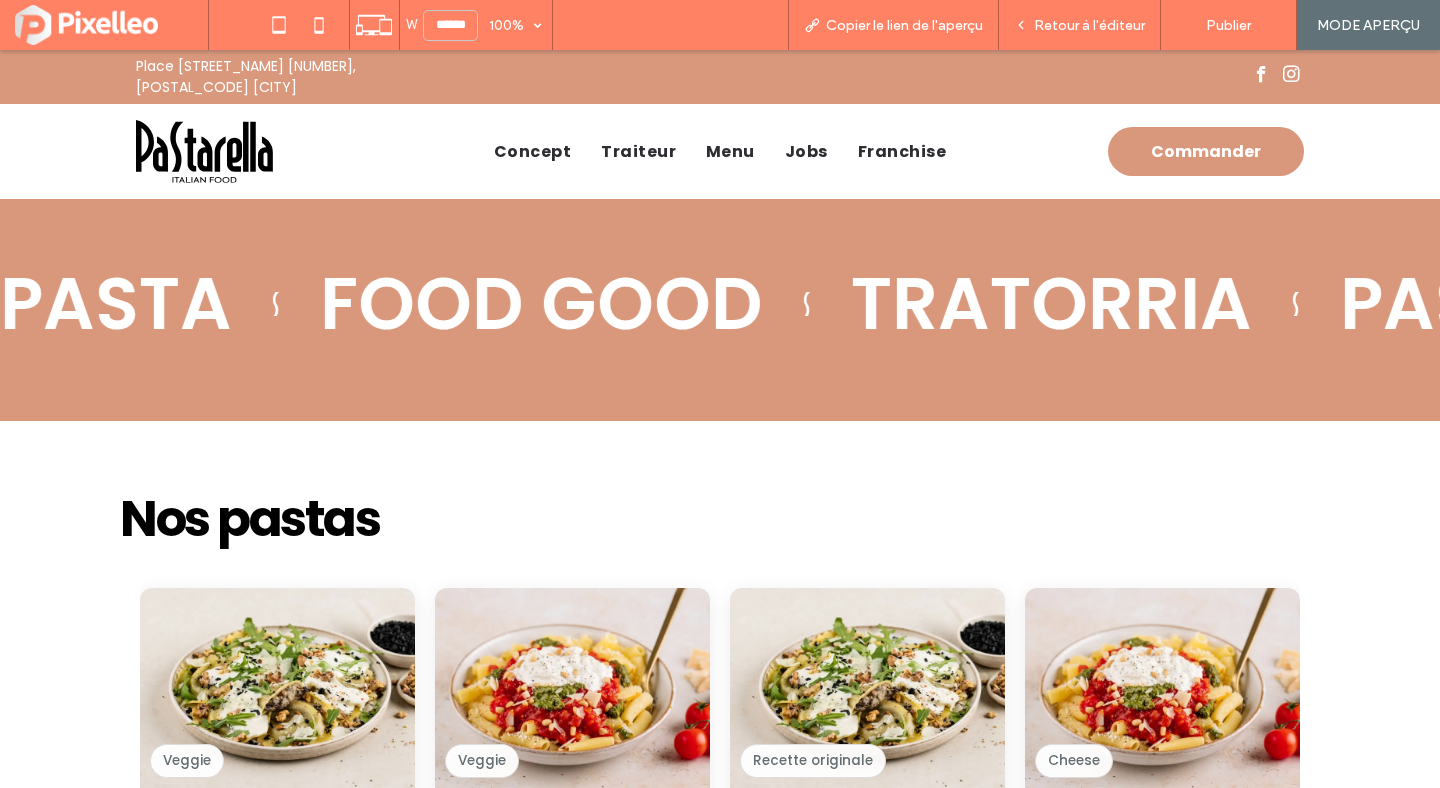 scroll, scrollTop: 64, scrollLeft: 0, axis: vertical 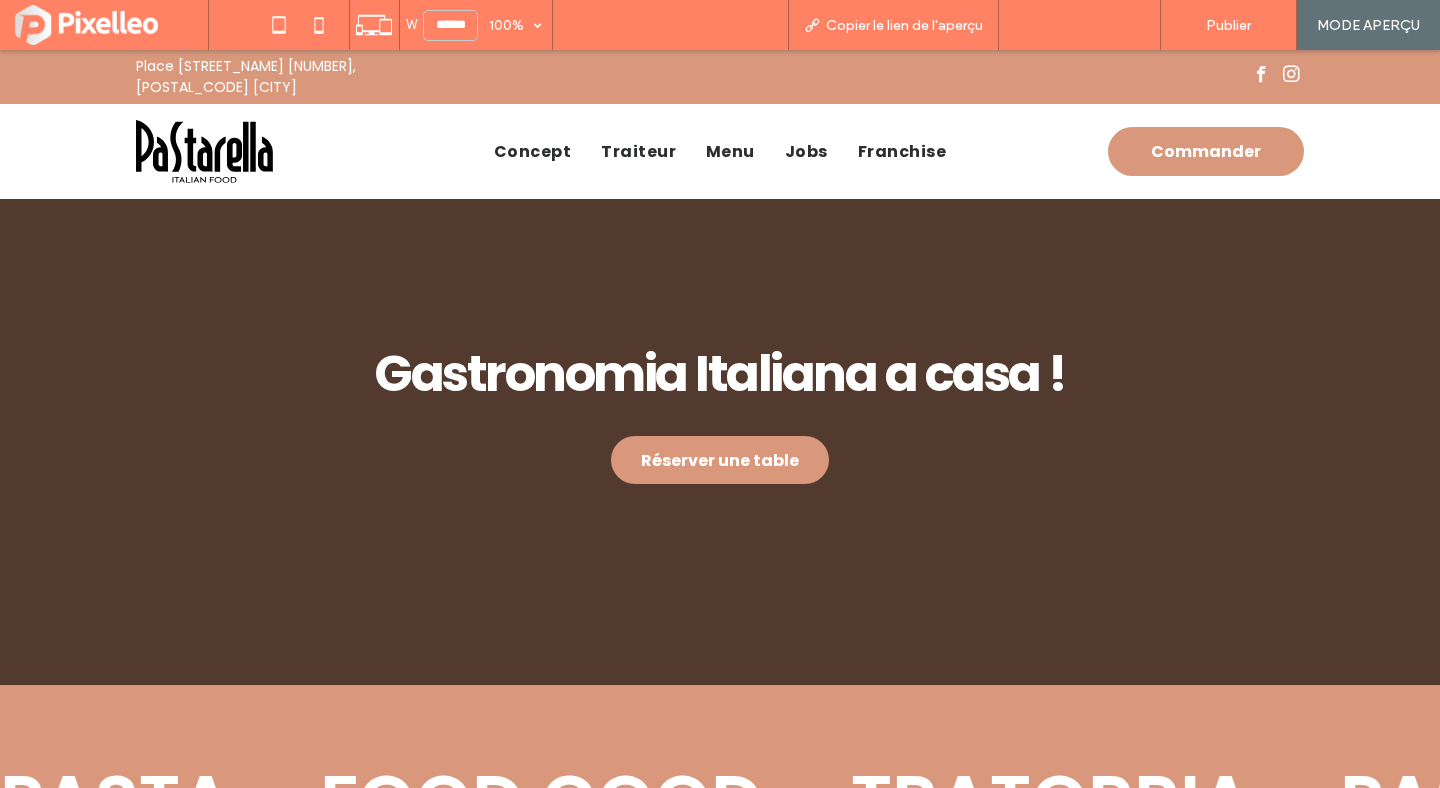 click on "Retour à l'éditeur" at bounding box center [1089, 25] 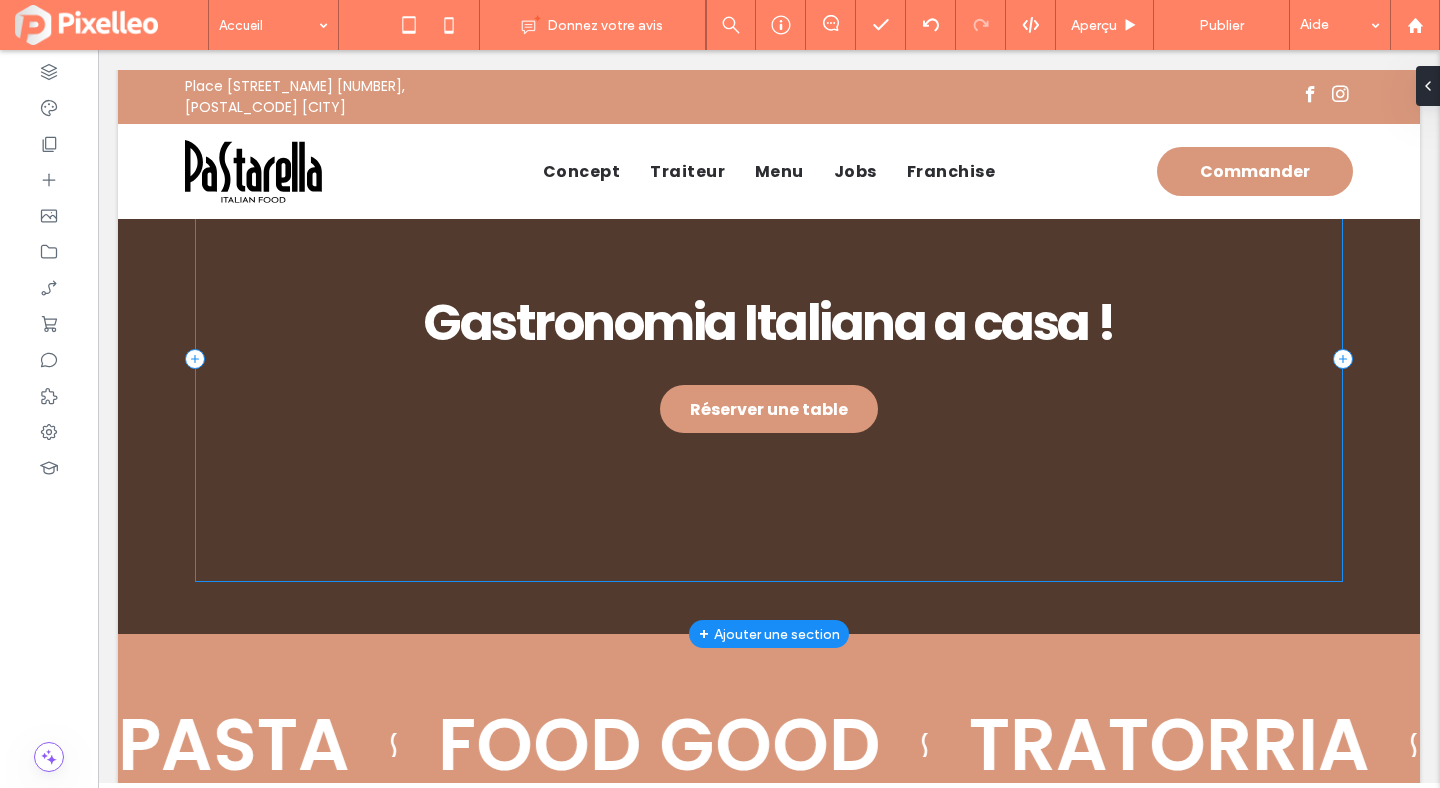 scroll, scrollTop: 271, scrollLeft: 0, axis: vertical 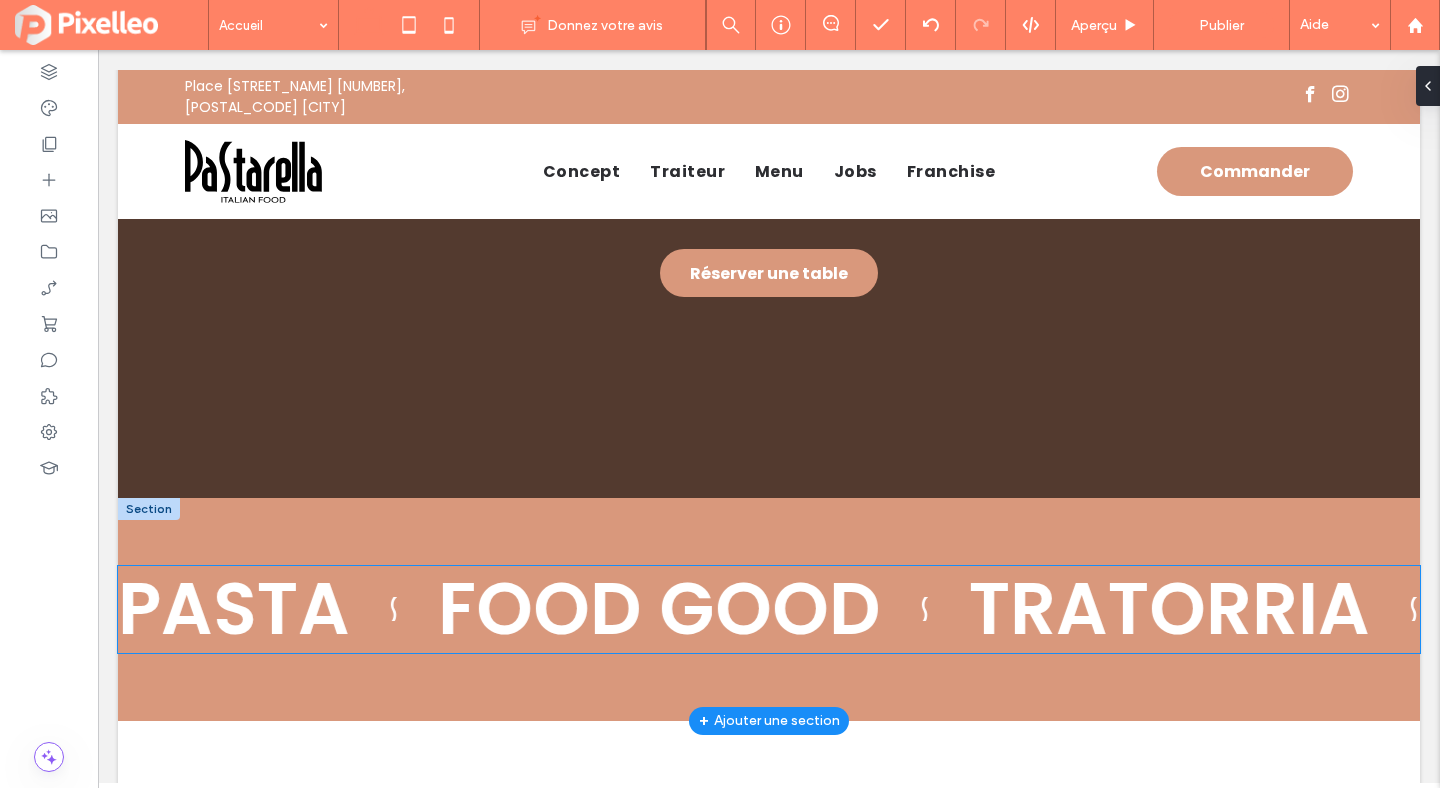 click on "FOOD GOOD" at bounding box center [3327, 609] 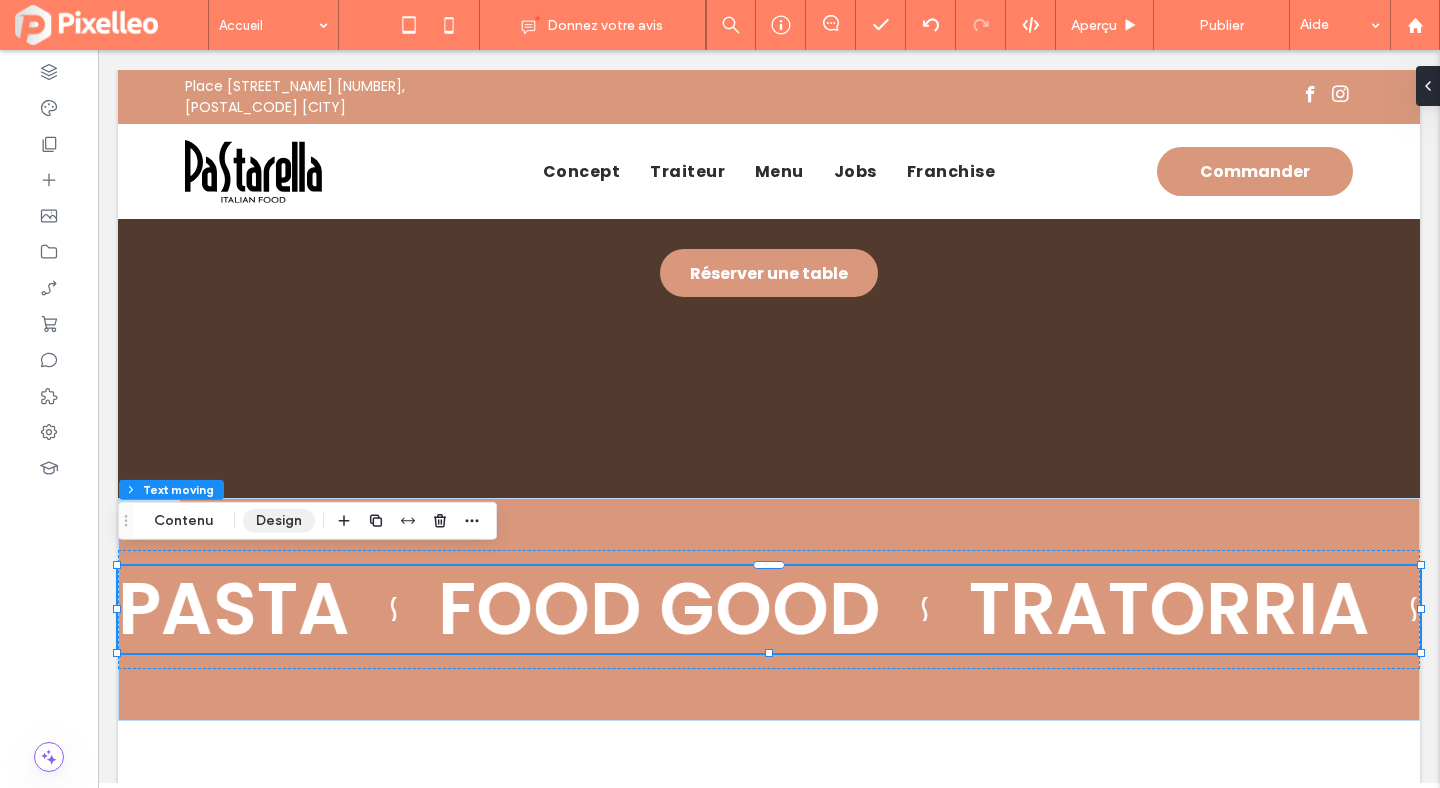 click on "Design" at bounding box center (279, 521) 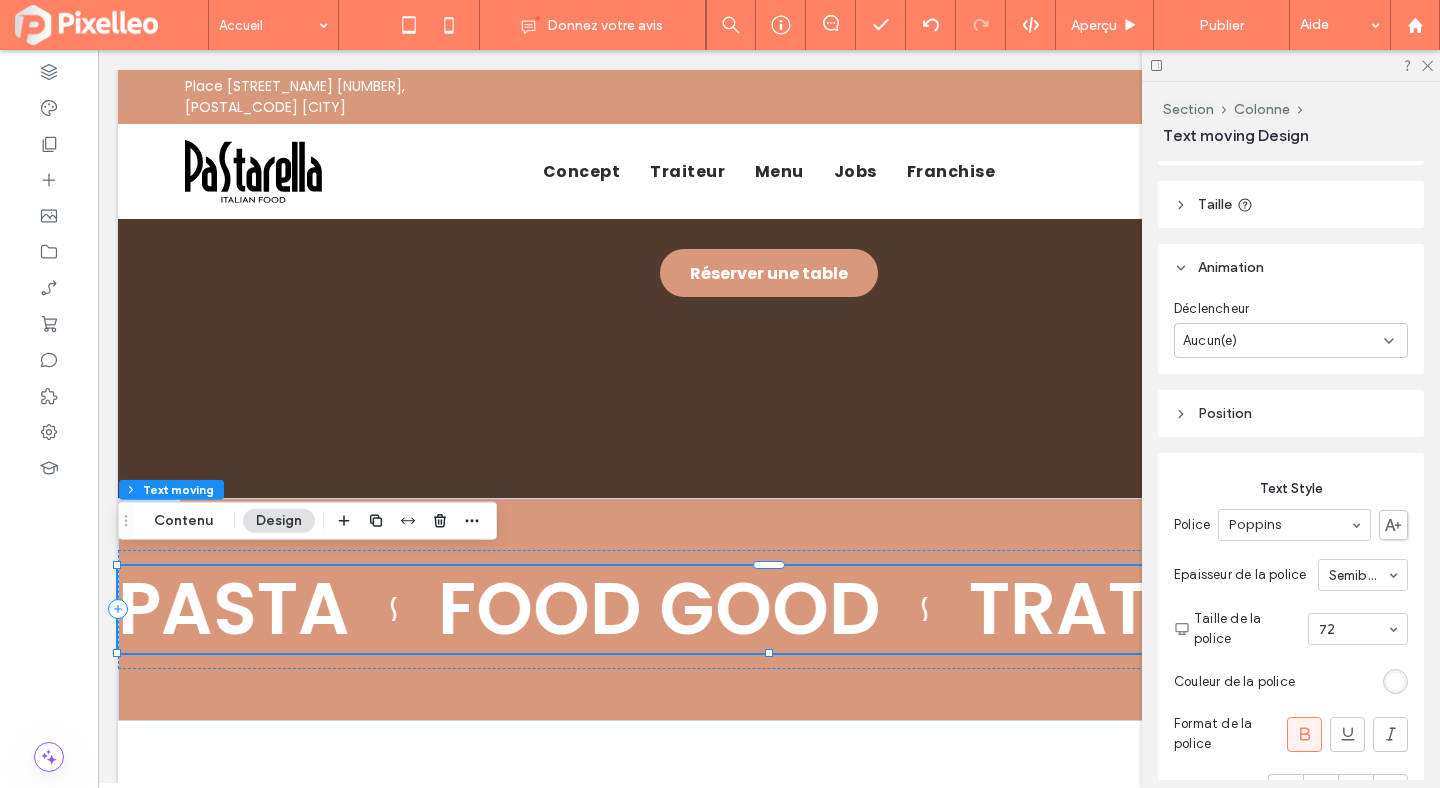 scroll, scrollTop: 360, scrollLeft: 0, axis: vertical 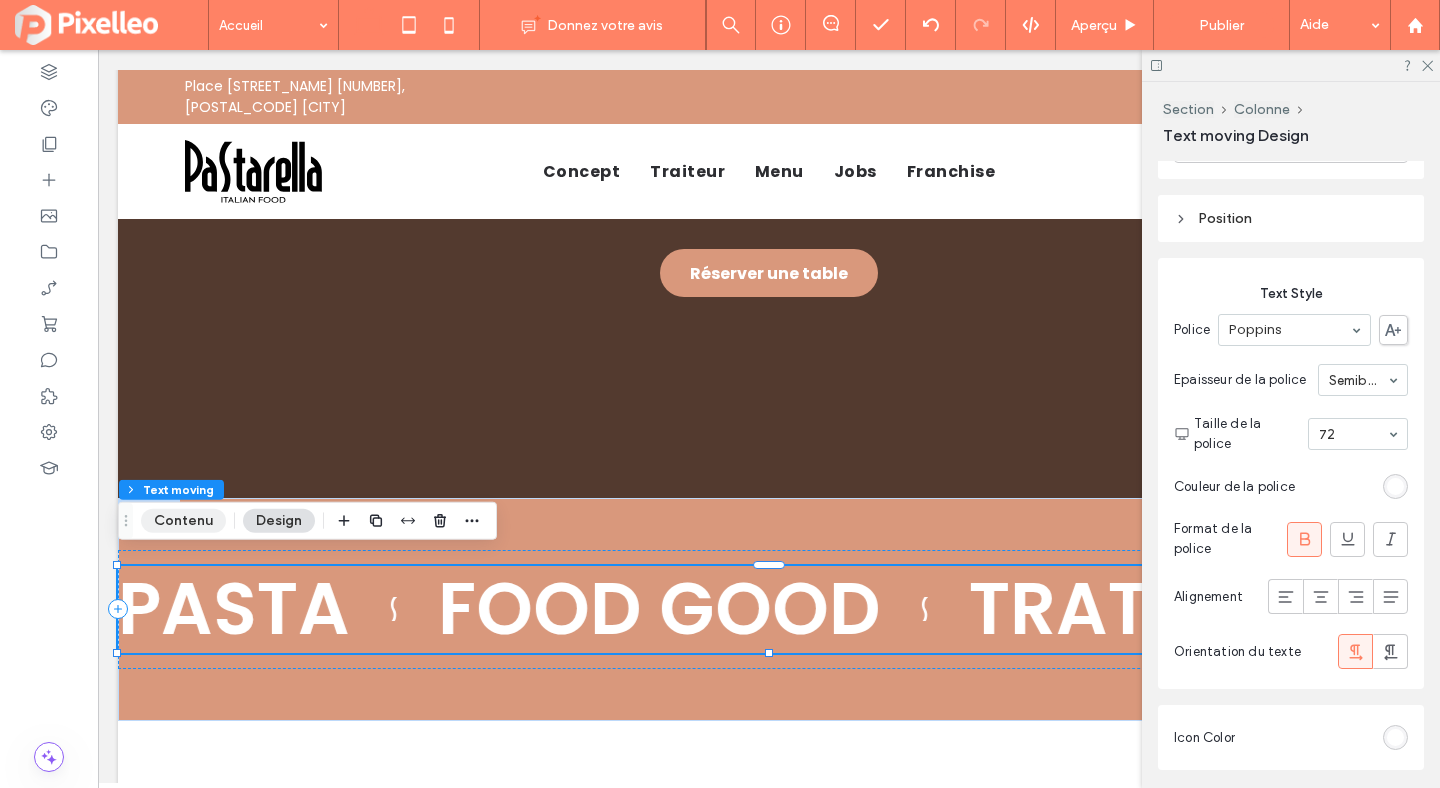 click on "Contenu" at bounding box center (183, 521) 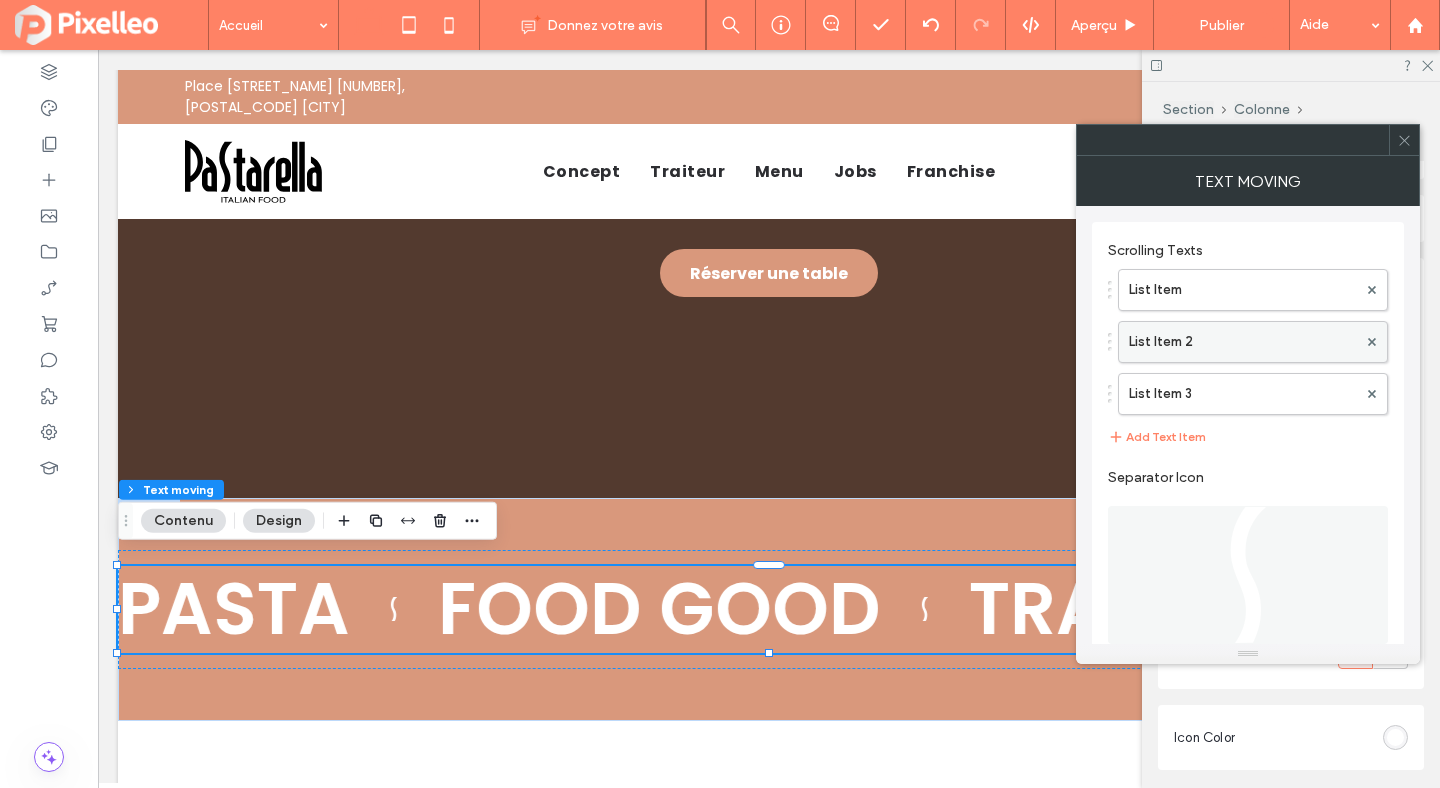 scroll, scrollTop: 248, scrollLeft: 0, axis: vertical 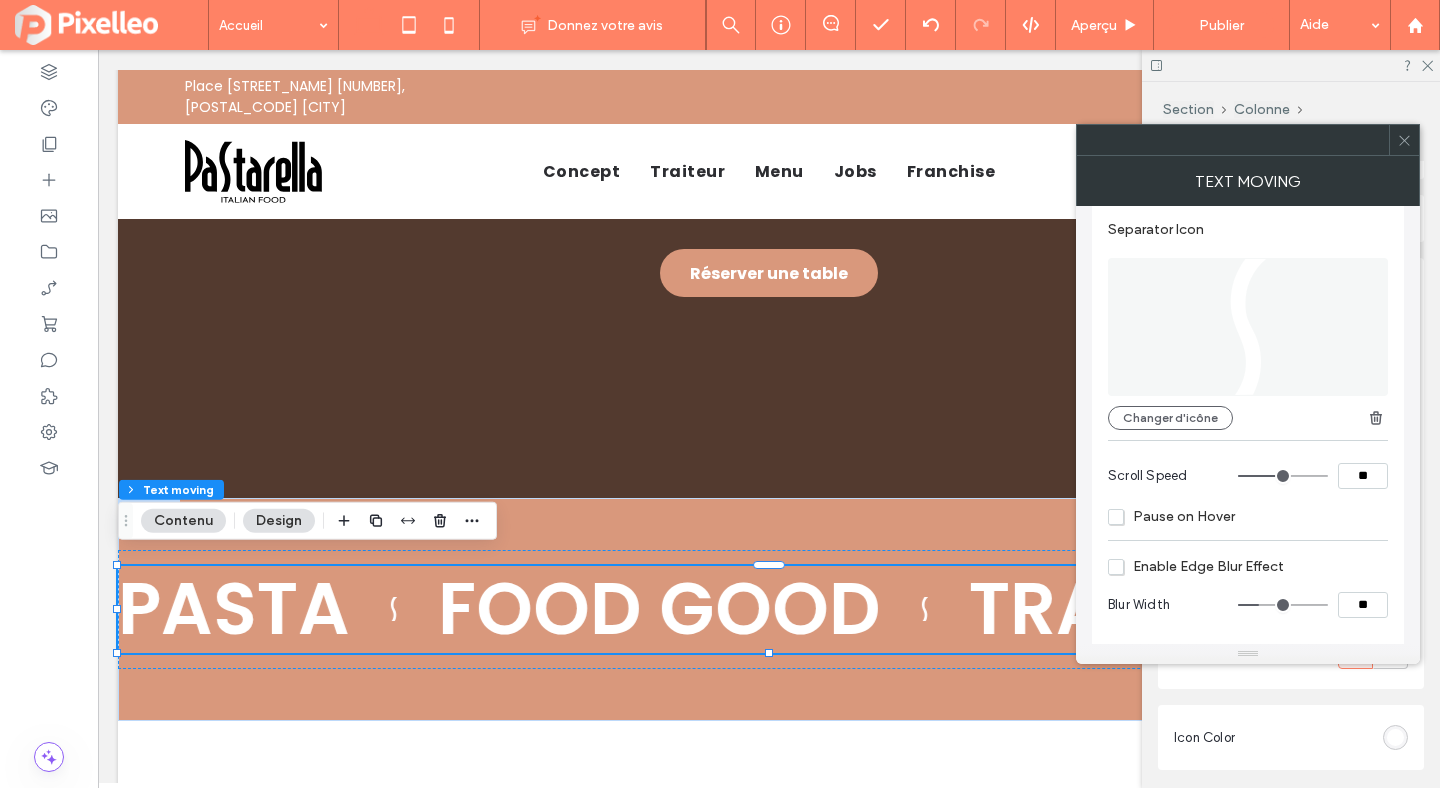 type on "**" 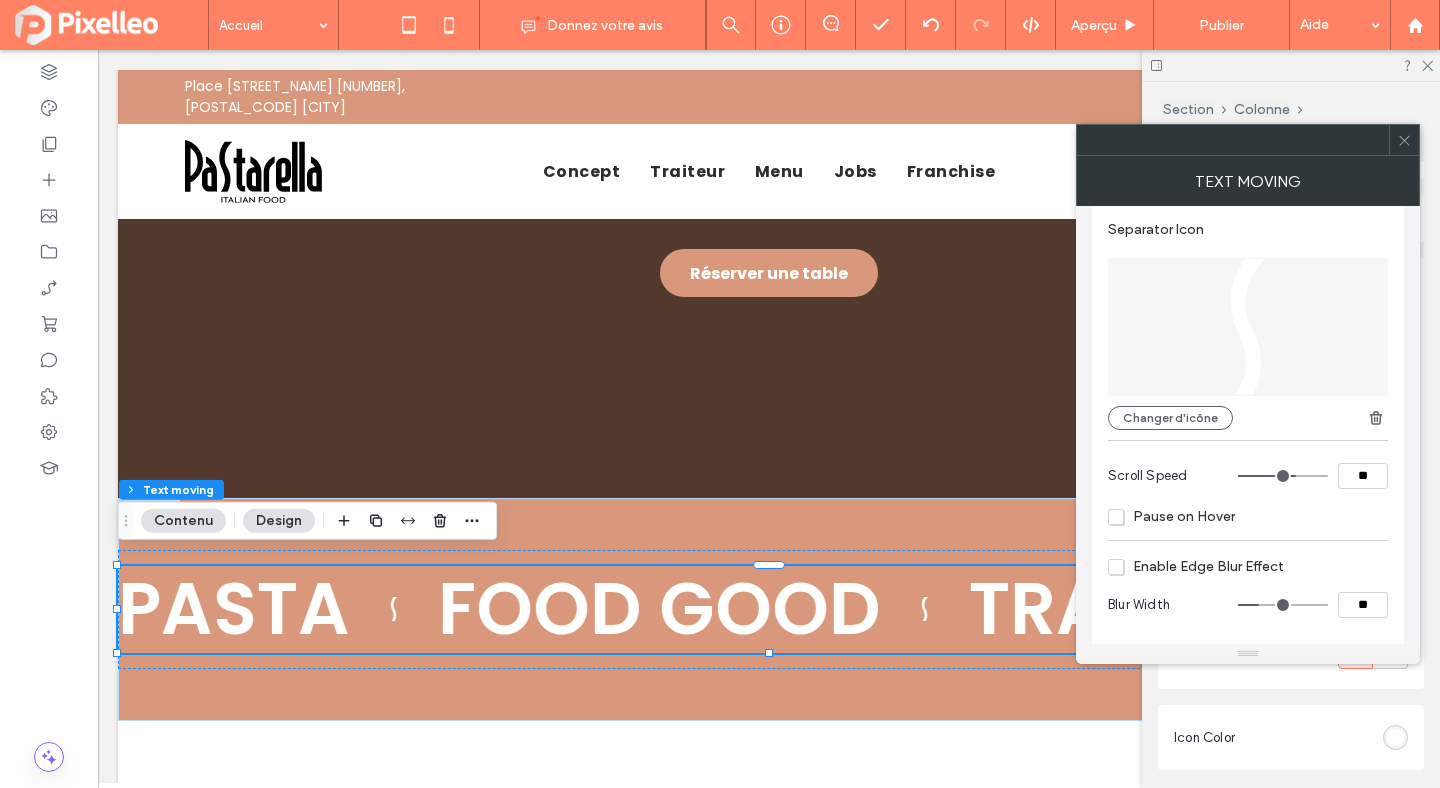 type on "**" 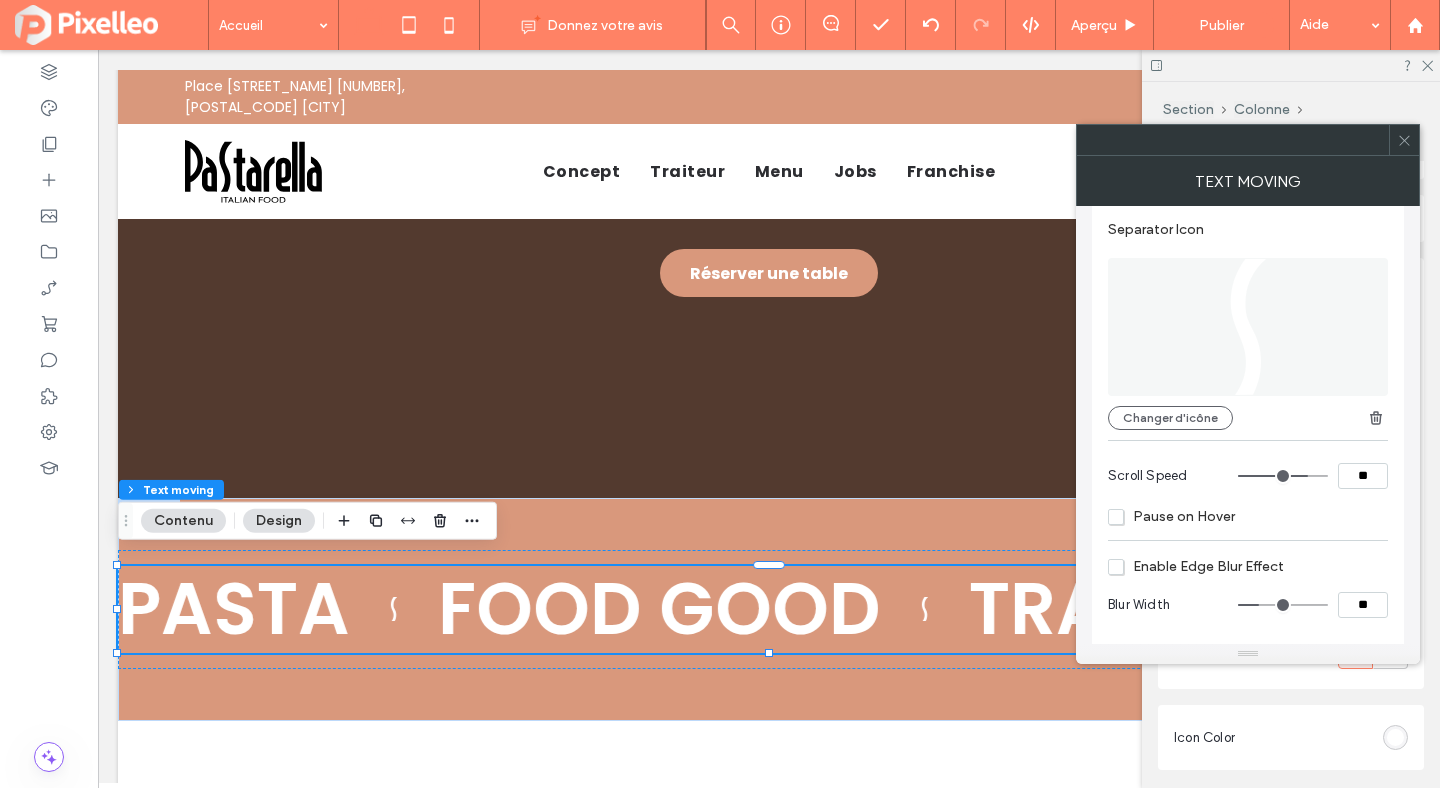 drag, startPoint x: 1285, startPoint y: 475, endPoint x: 1303, endPoint y: 474, distance: 18.027756 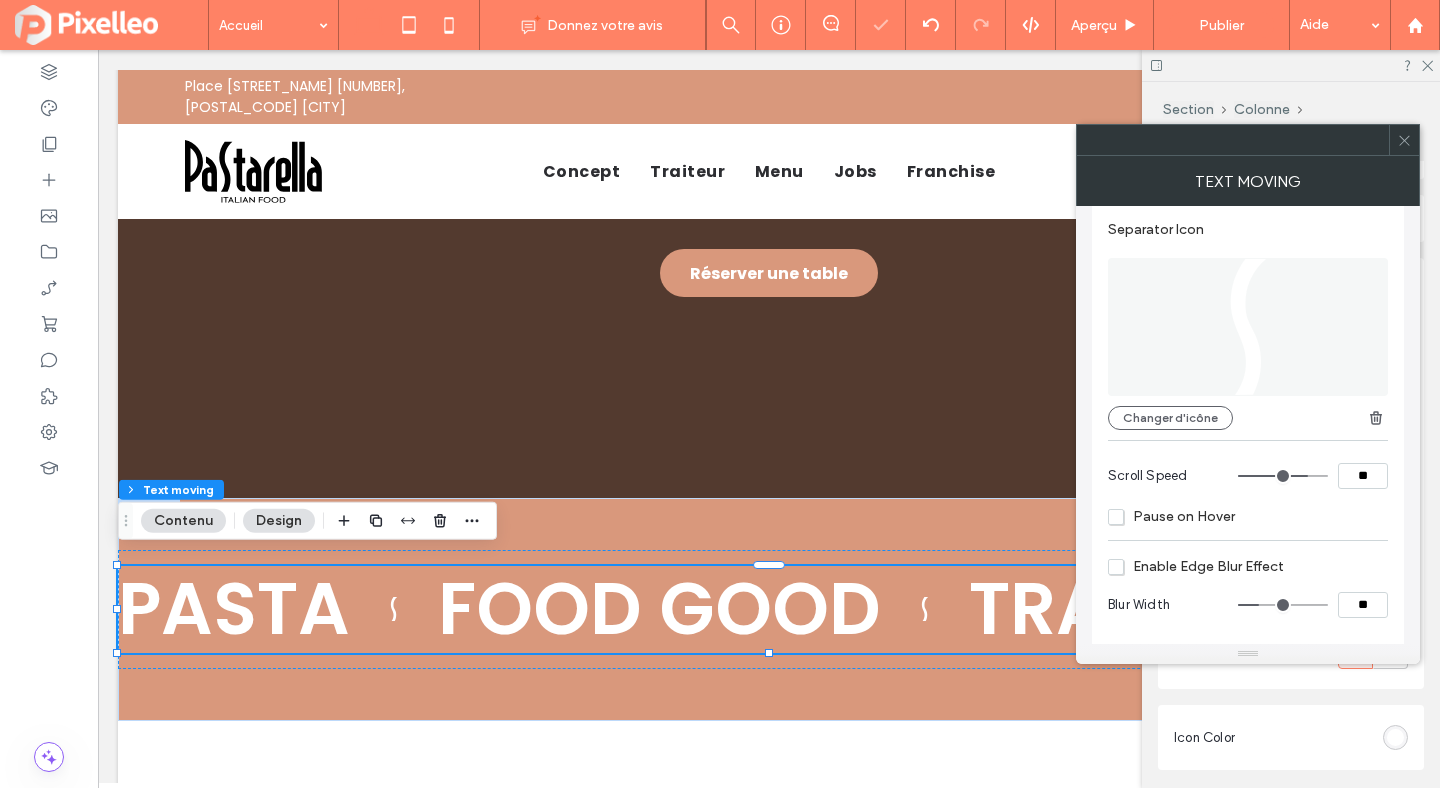 type on "**" 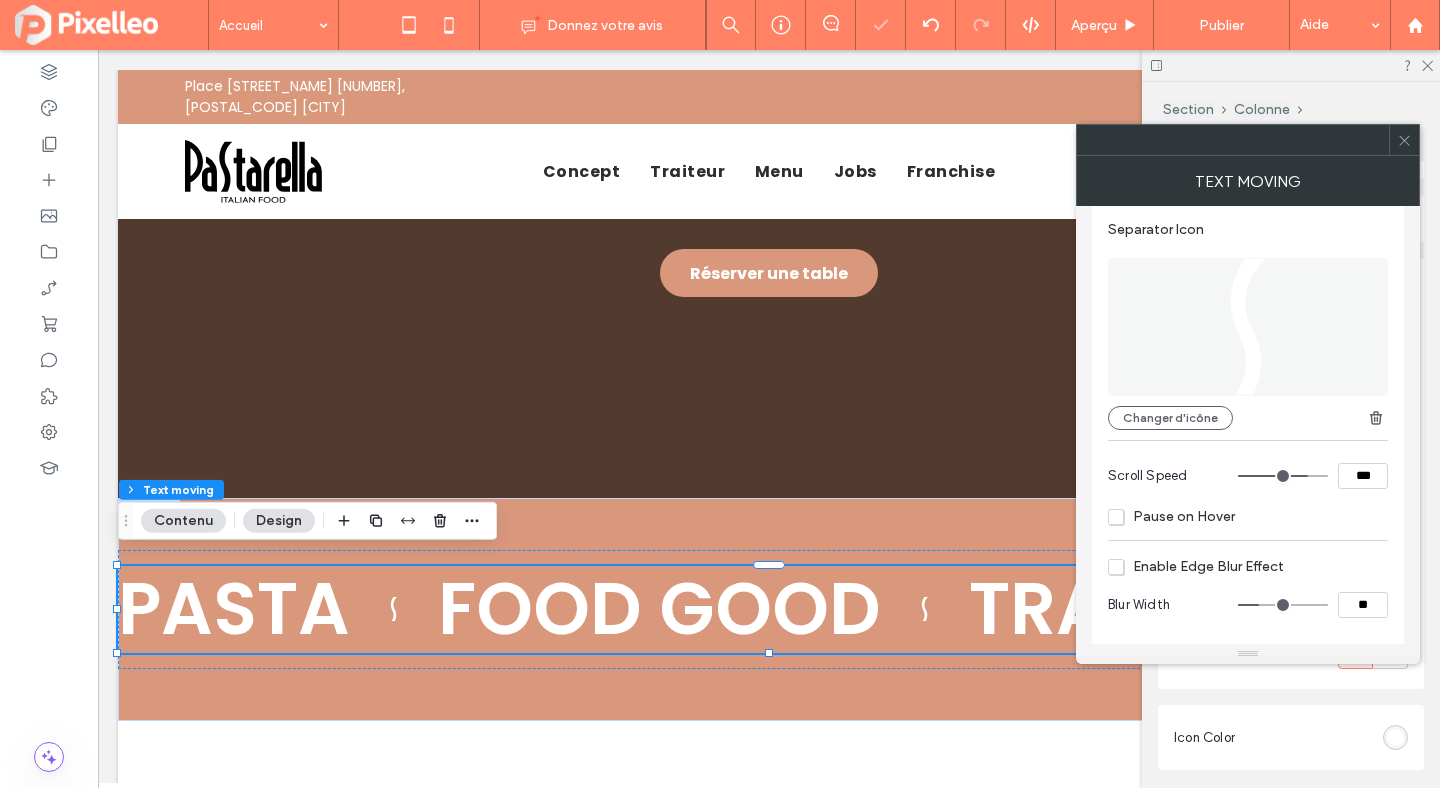 drag, startPoint x: 1303, startPoint y: 474, endPoint x: 1343, endPoint y: 474, distance: 40 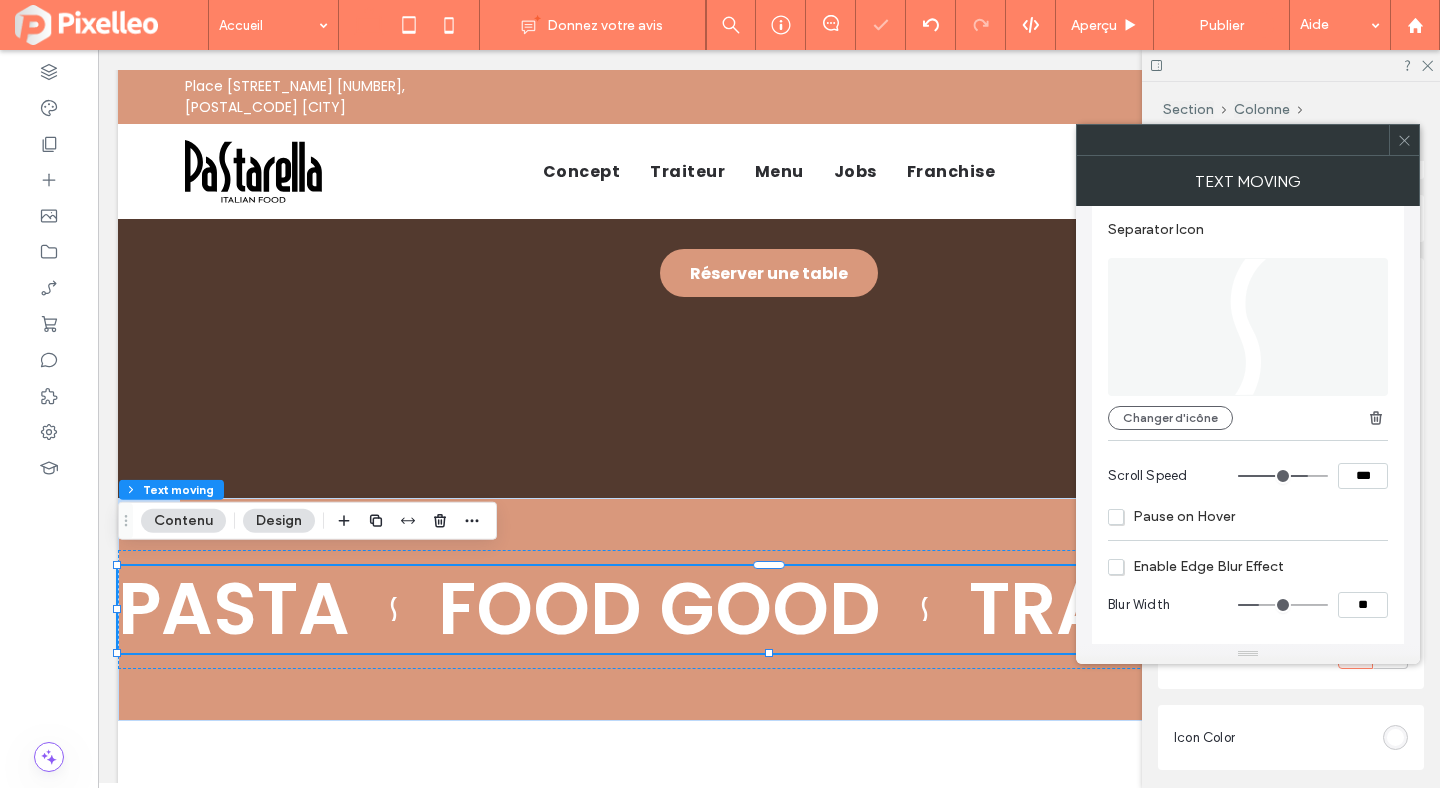 click at bounding box center (1283, 476) 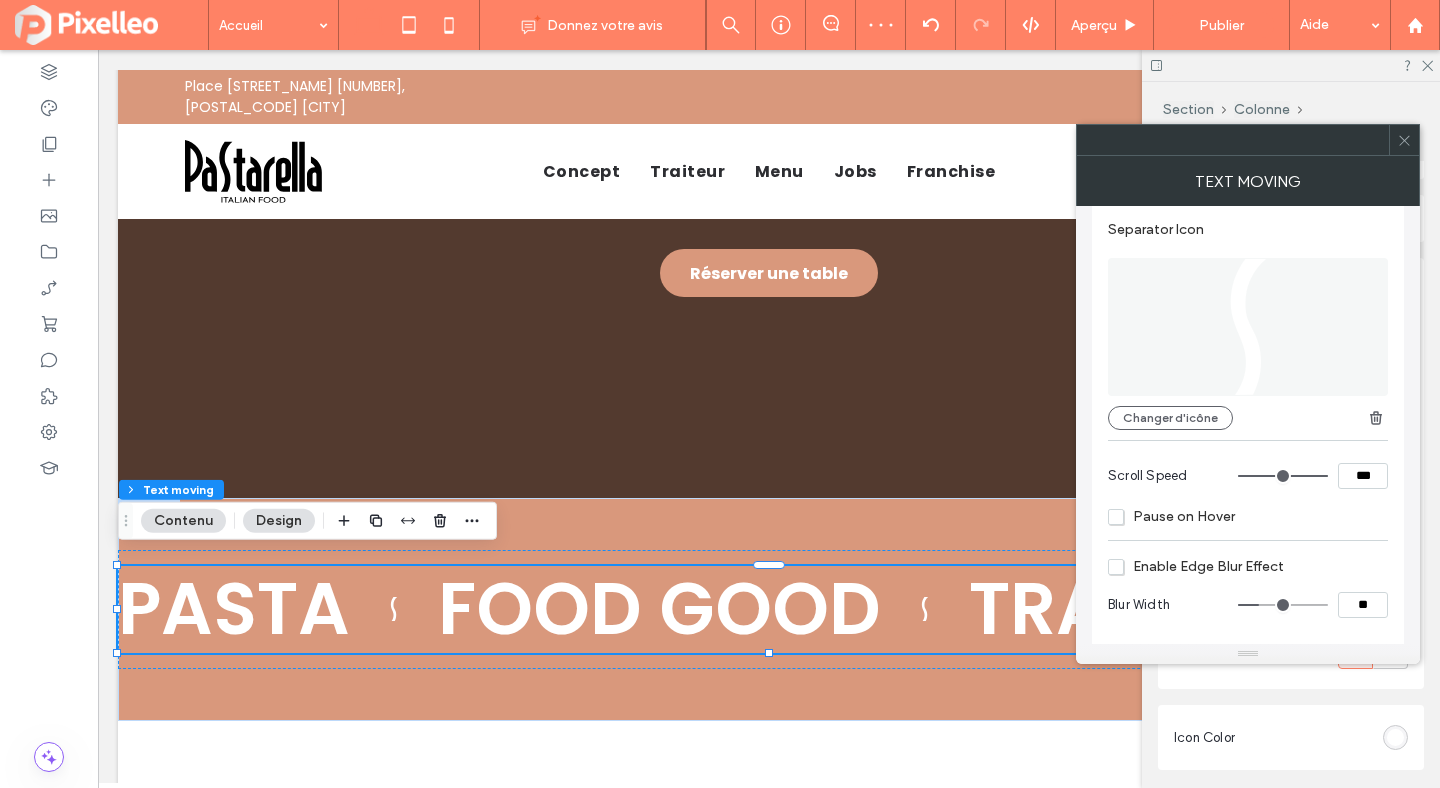 type on "**" 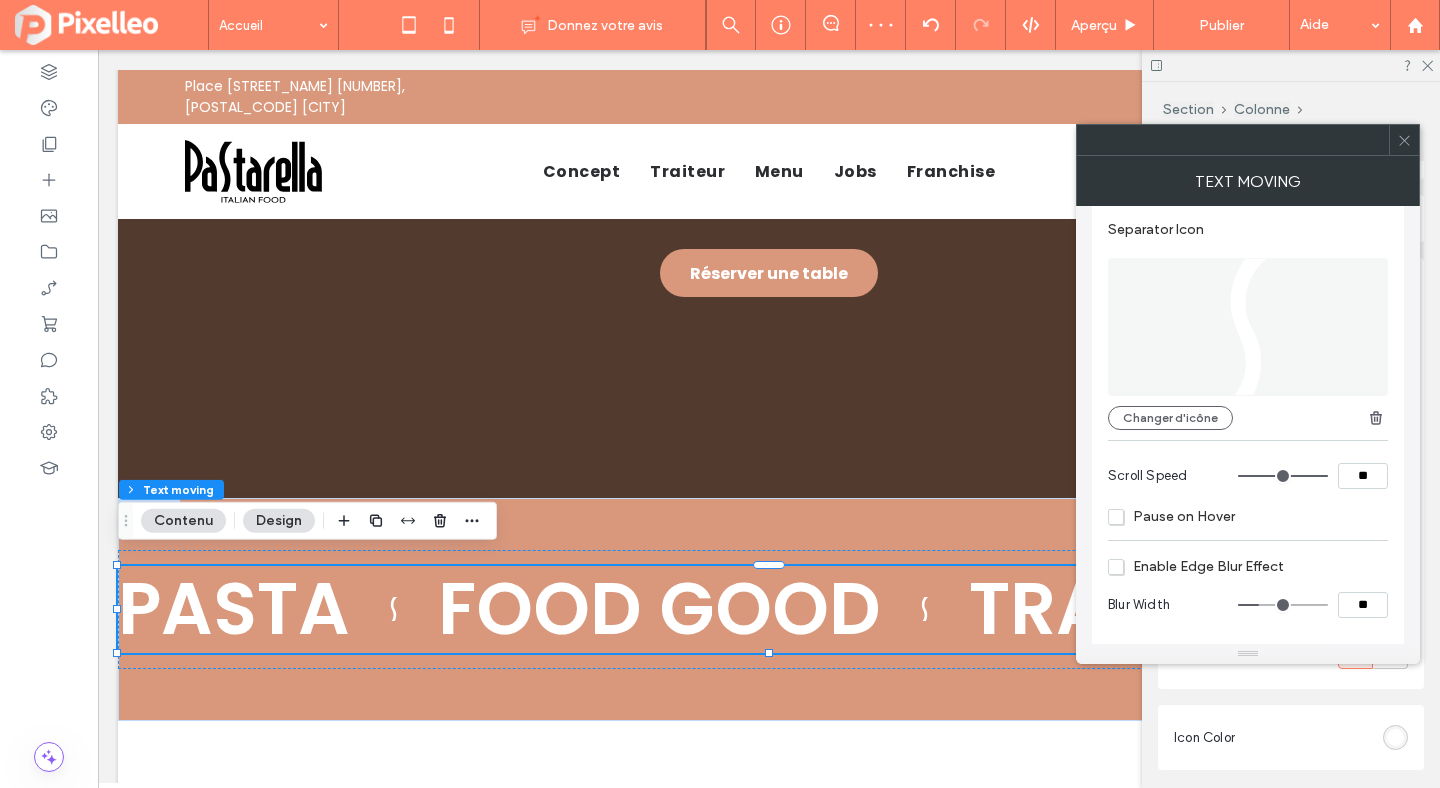 type on "**" 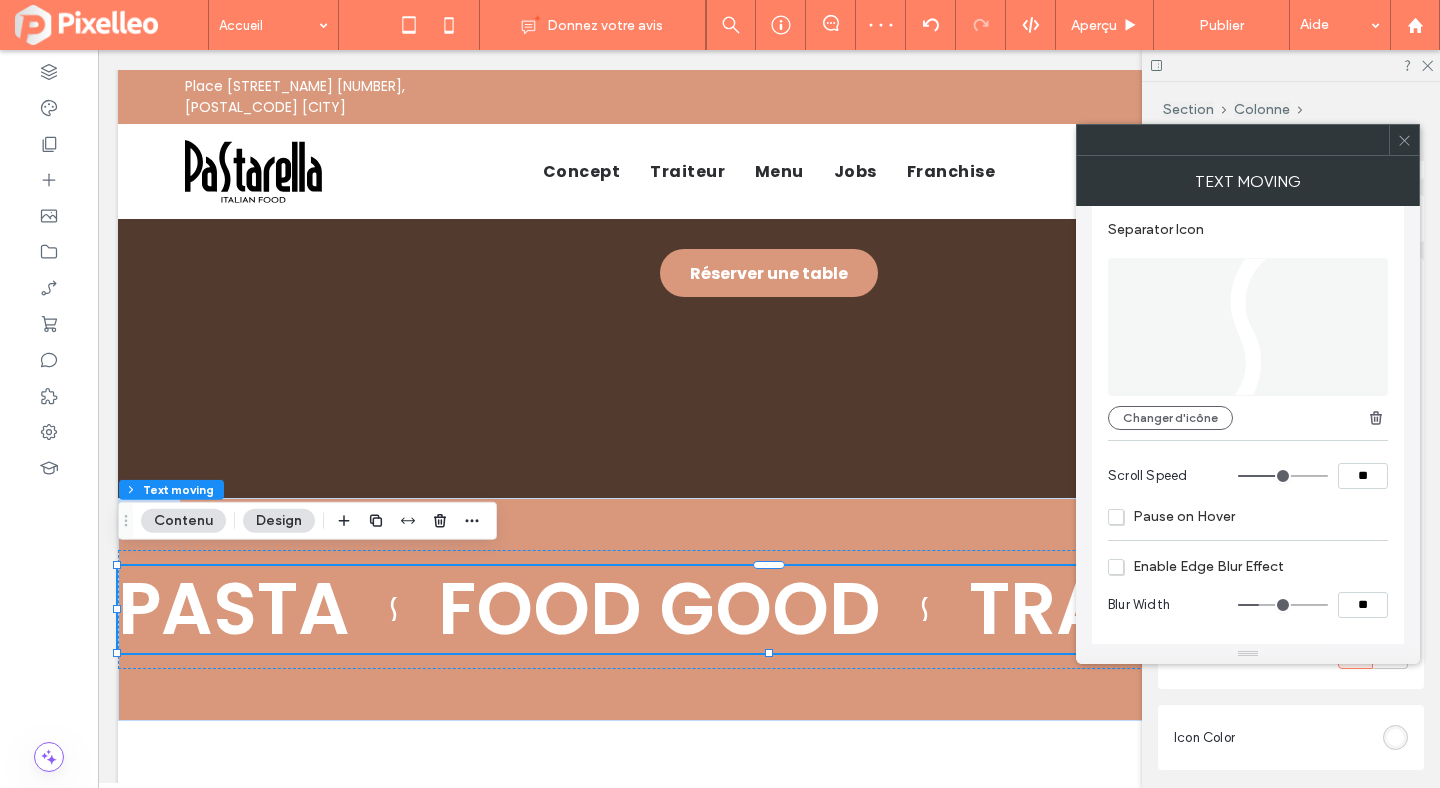 type on "**" 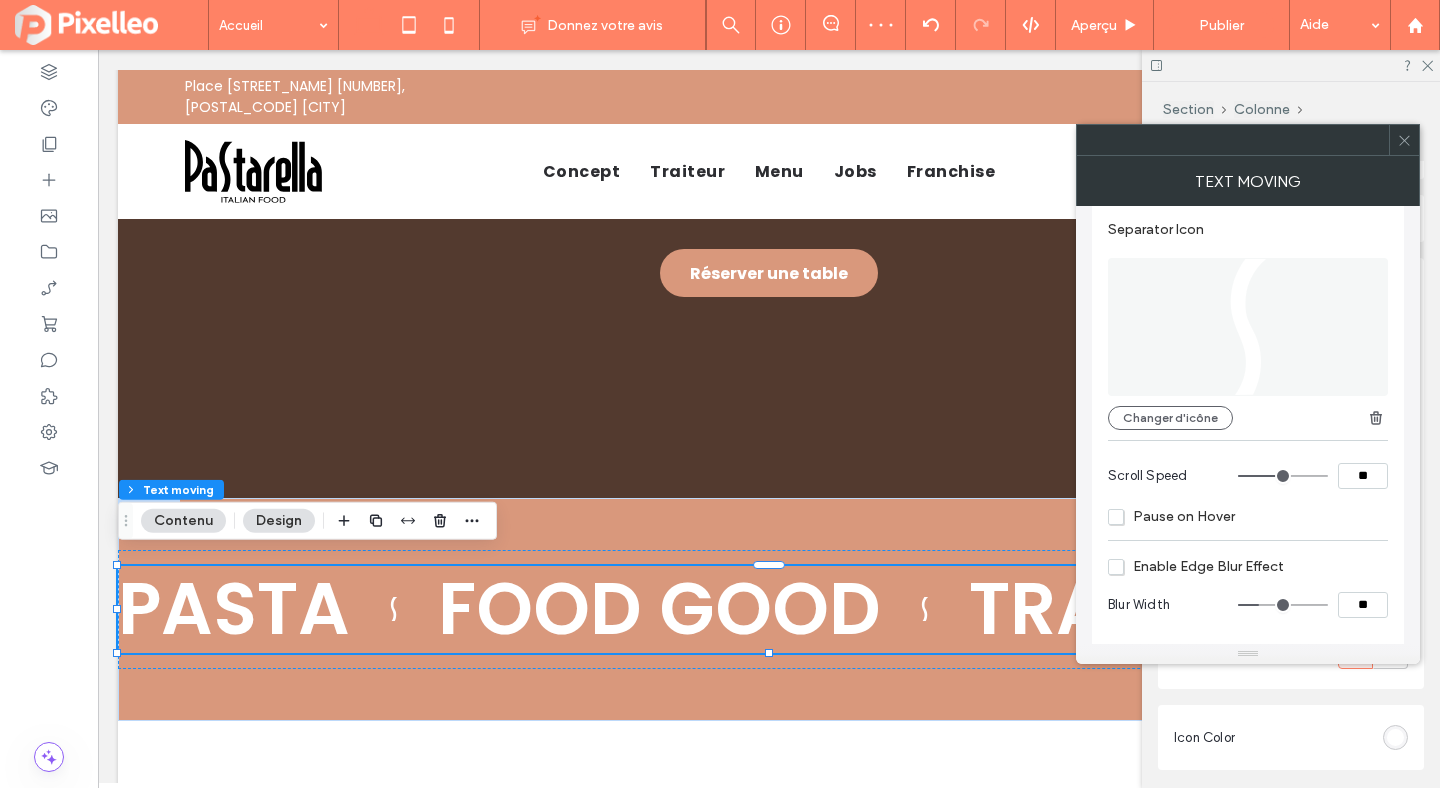 type on "**" 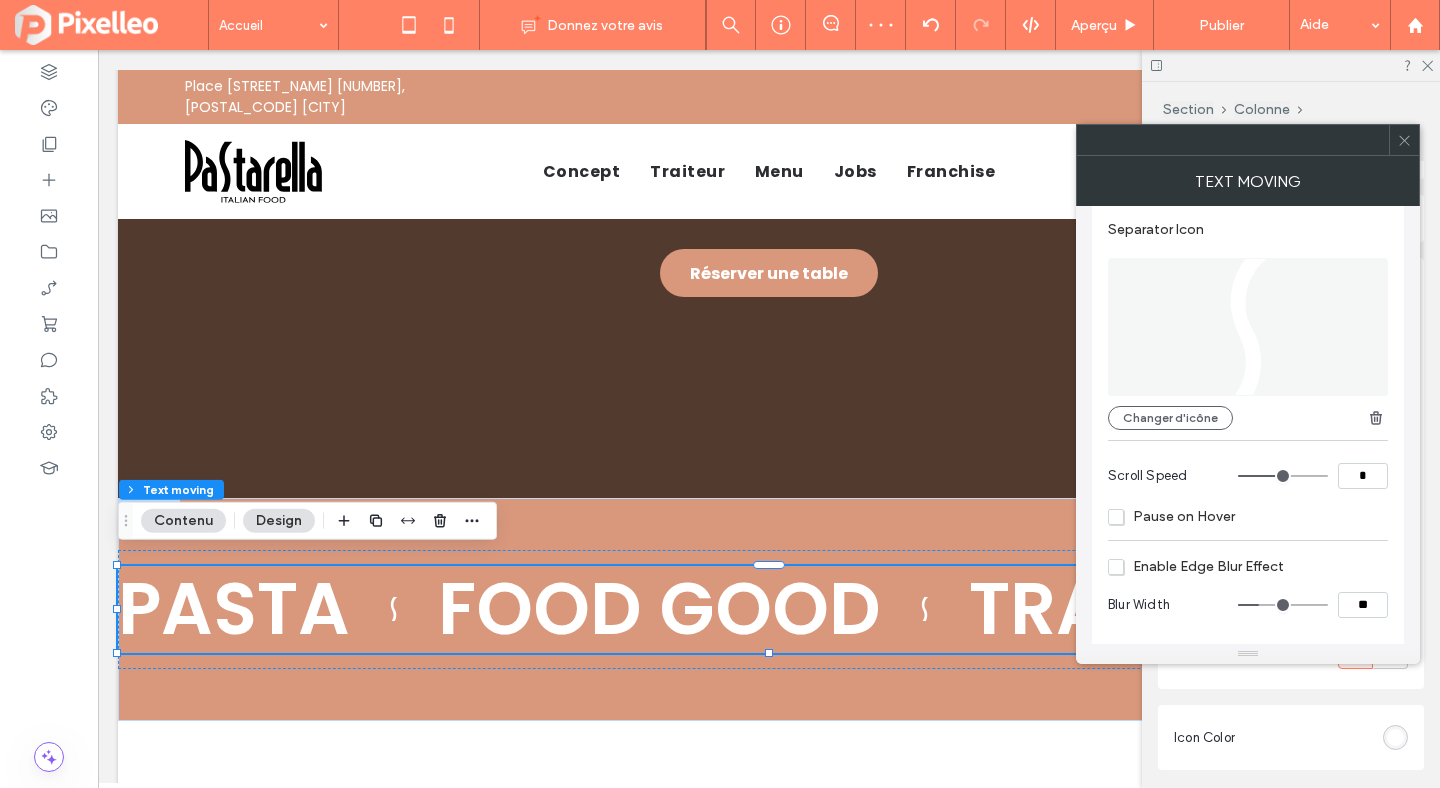 drag, startPoint x: 1322, startPoint y: 476, endPoint x: 1230, endPoint y: 478, distance: 92.021736 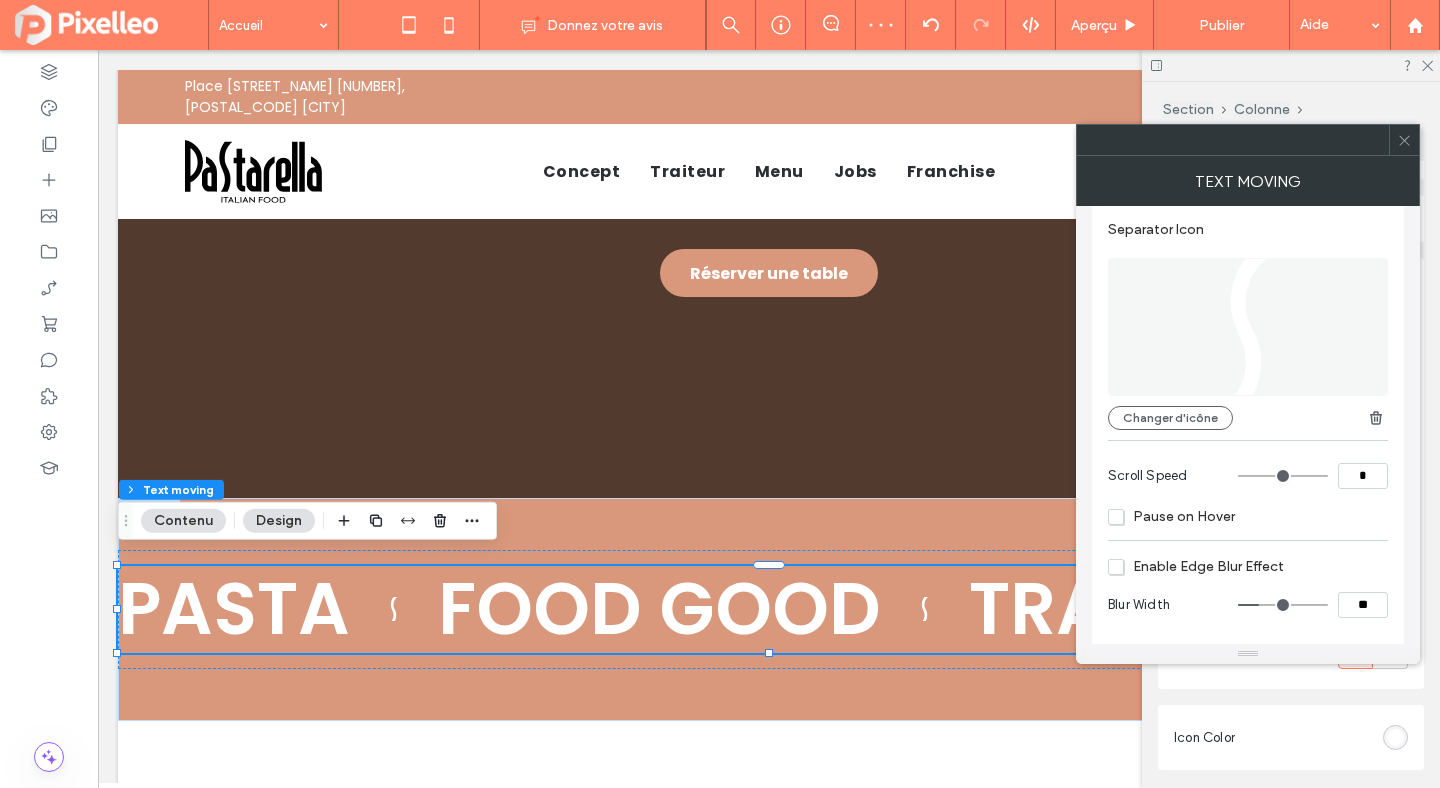 click on "Scroll Speed *" at bounding box center [1248, 476] 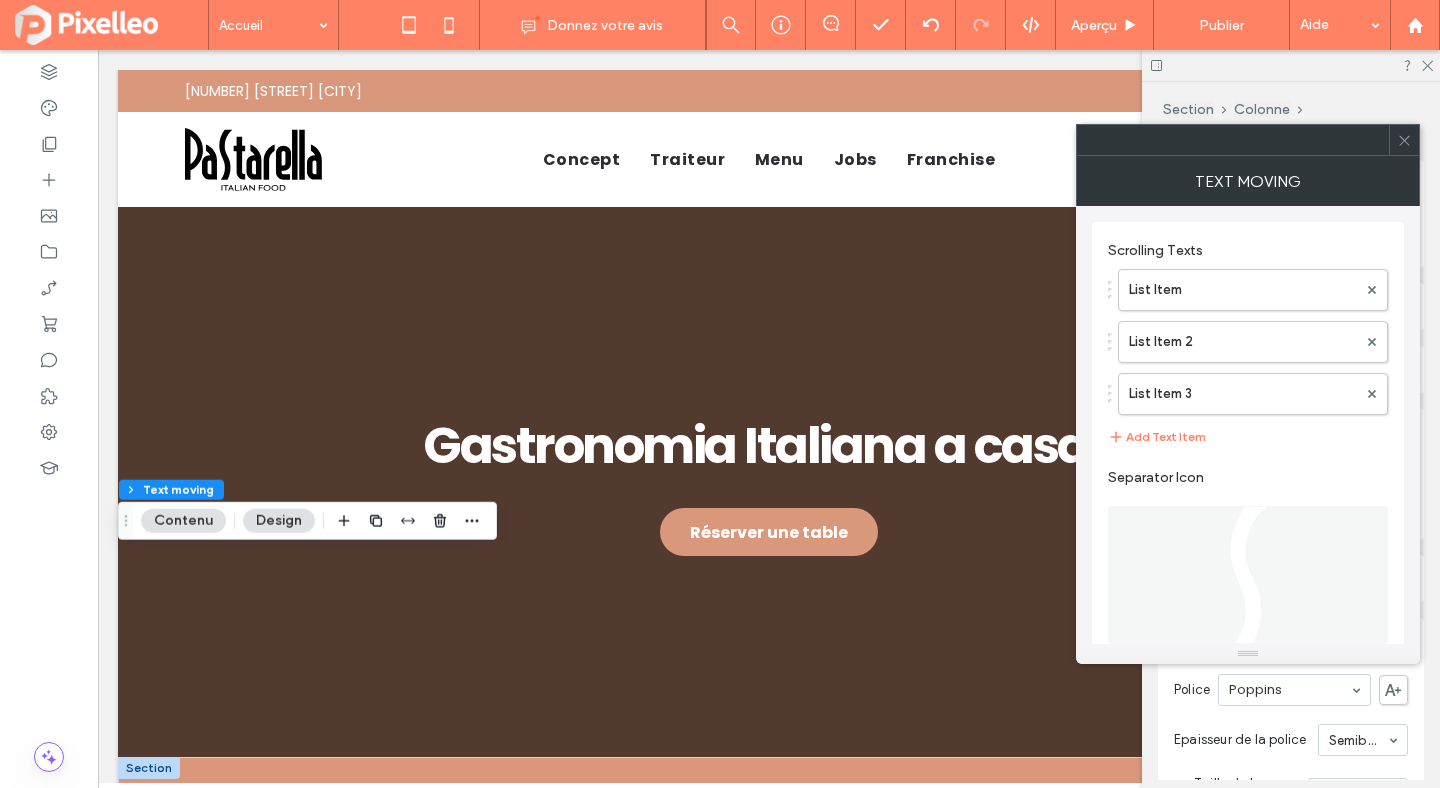 scroll, scrollTop: 271, scrollLeft: 0, axis: vertical 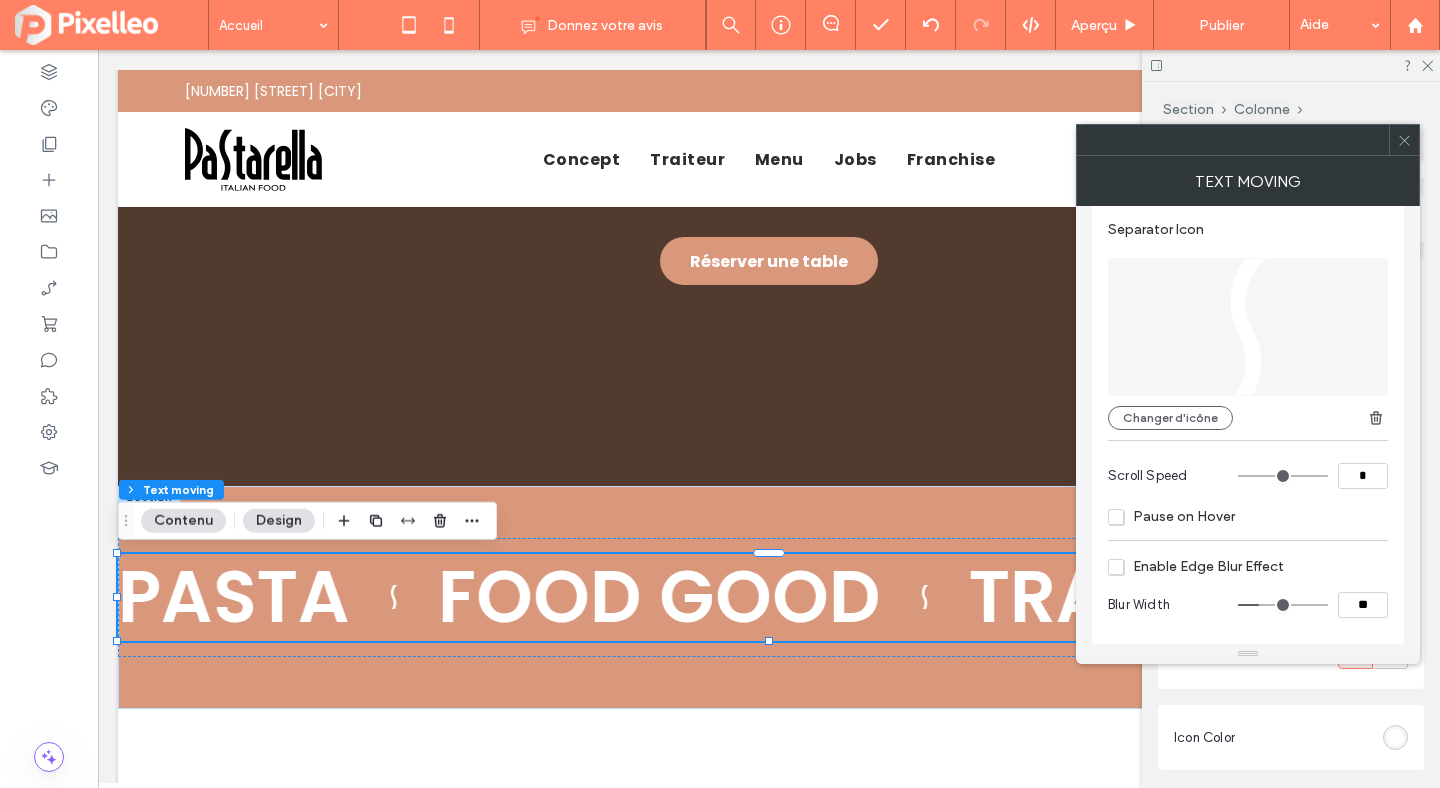 type on "*" 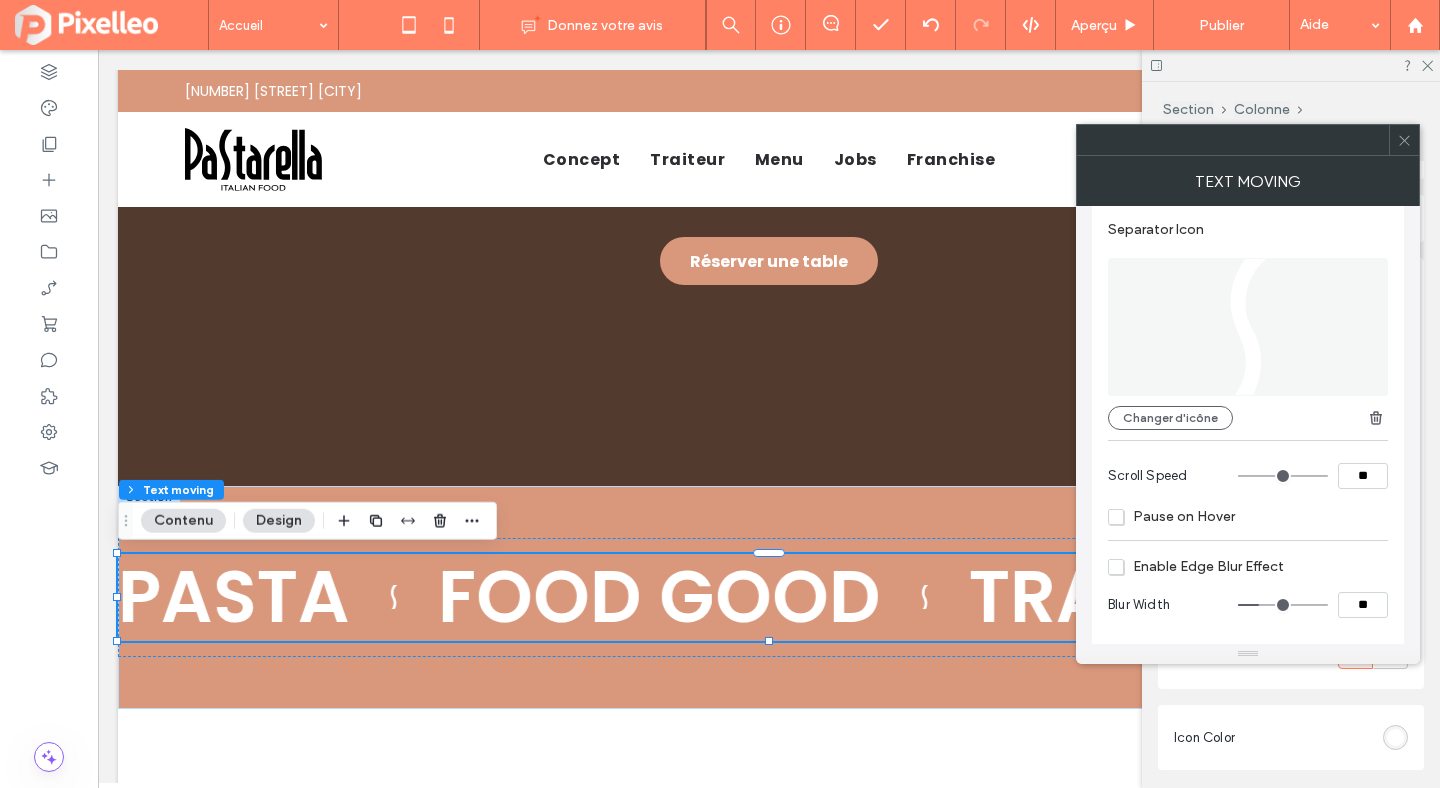 type on "**" 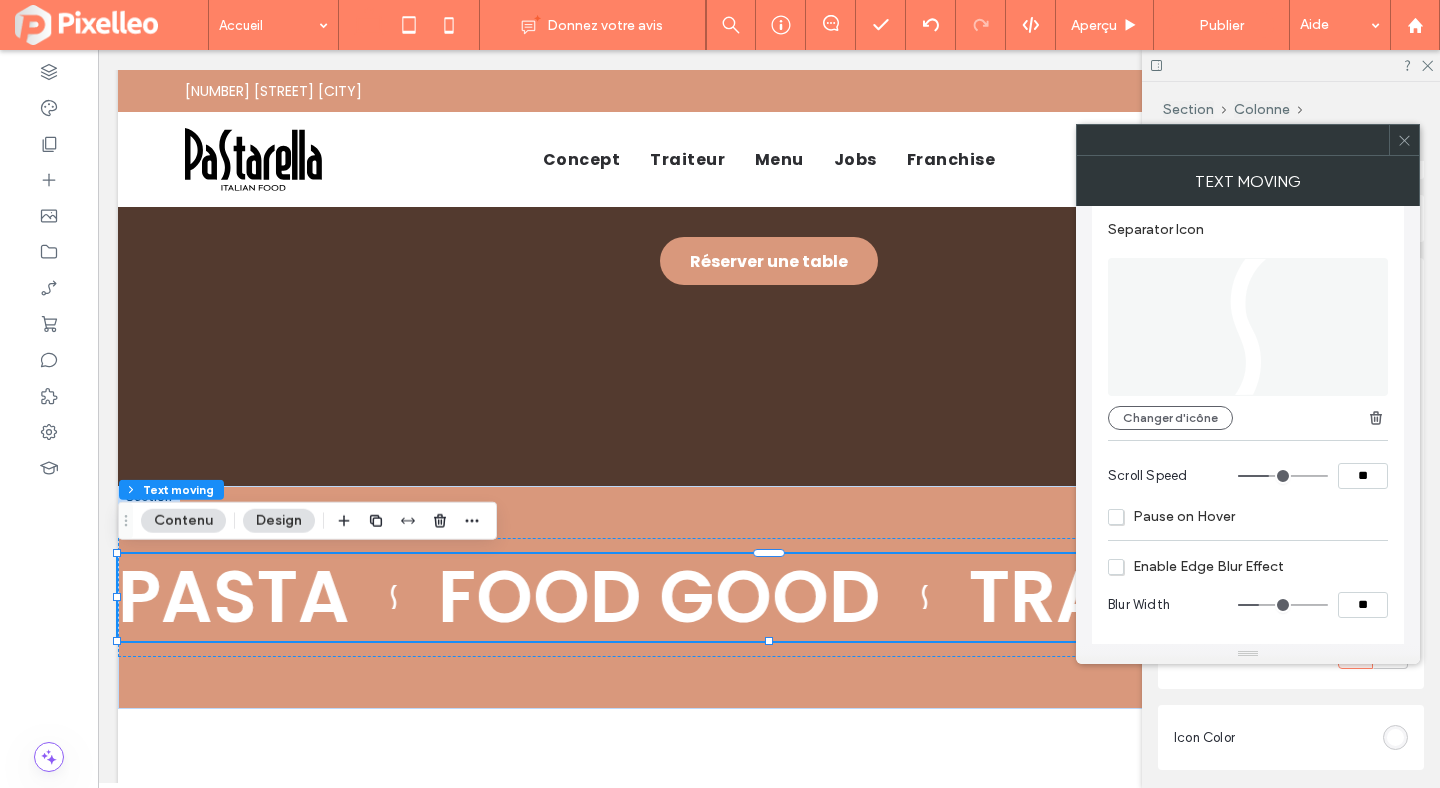 type on "**" 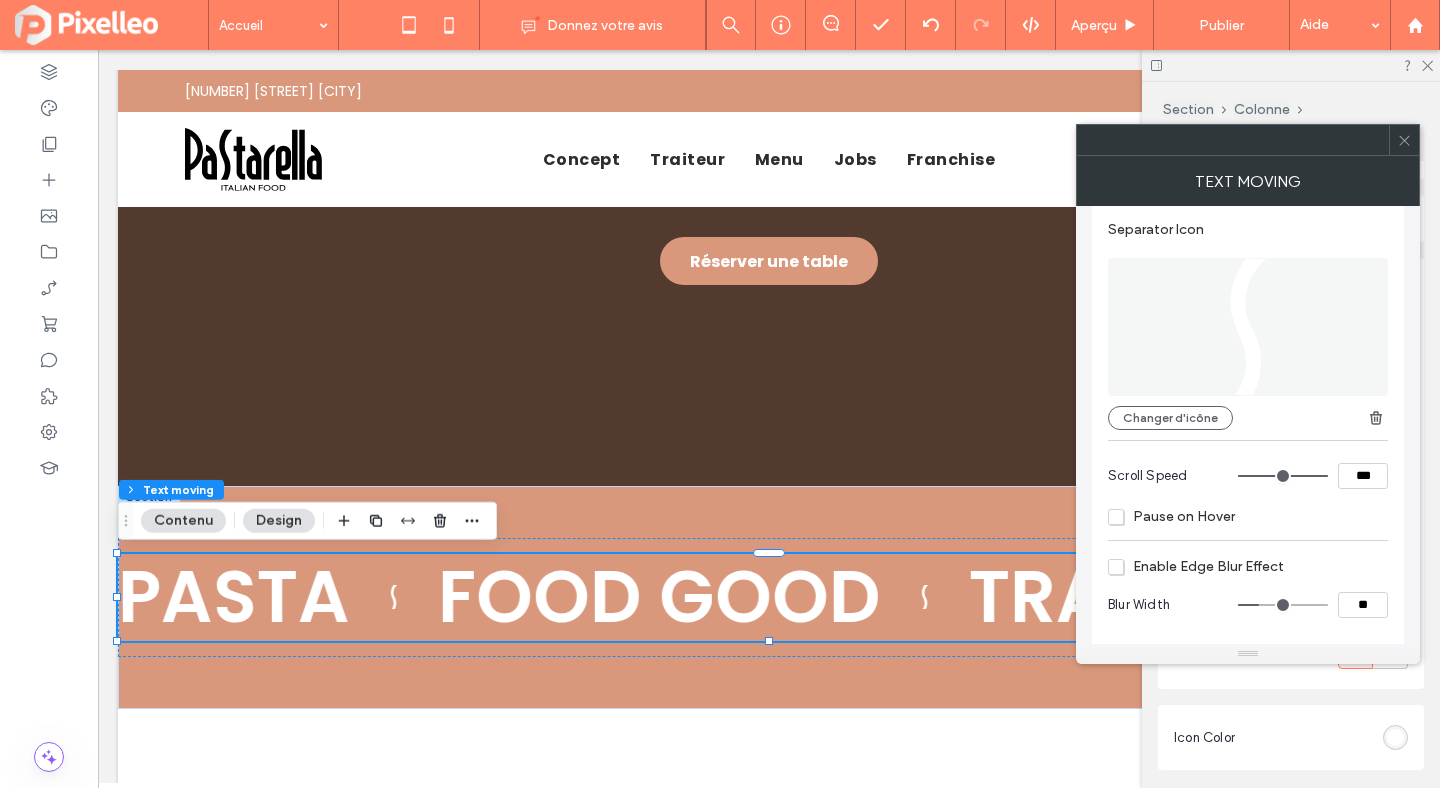 drag, startPoint x: 1251, startPoint y: 476, endPoint x: 1337, endPoint y: 465, distance: 86.70064 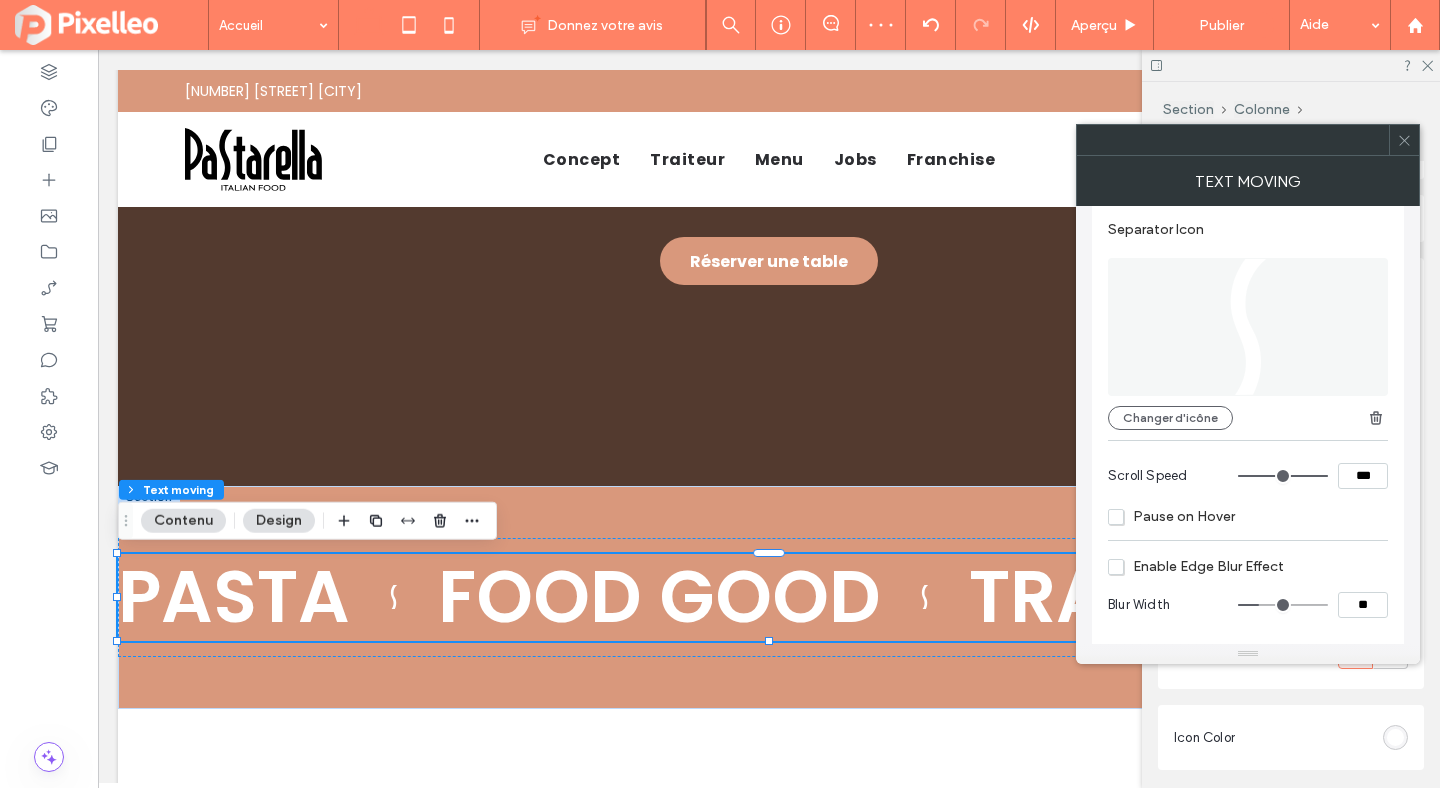 type on "**" 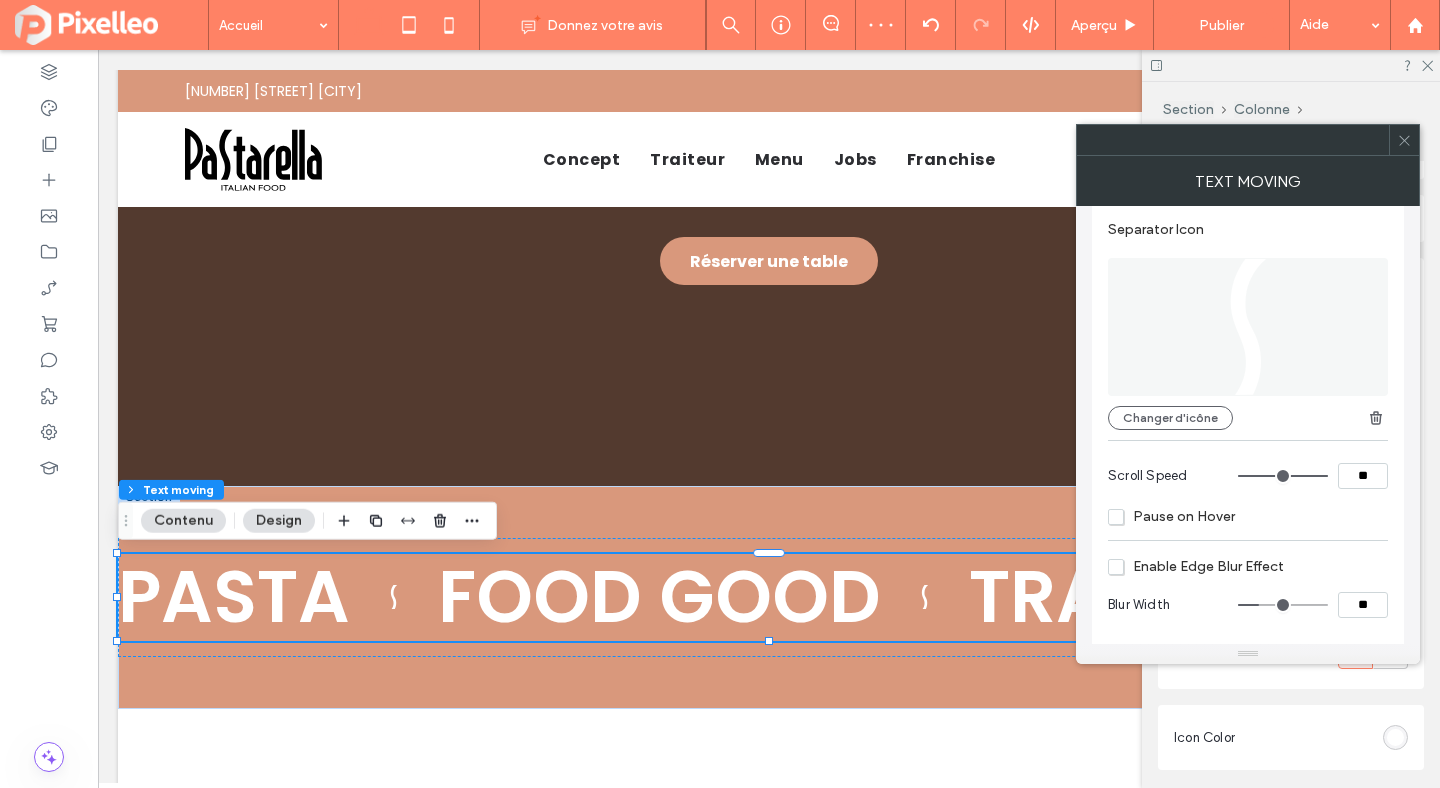 type on "**" 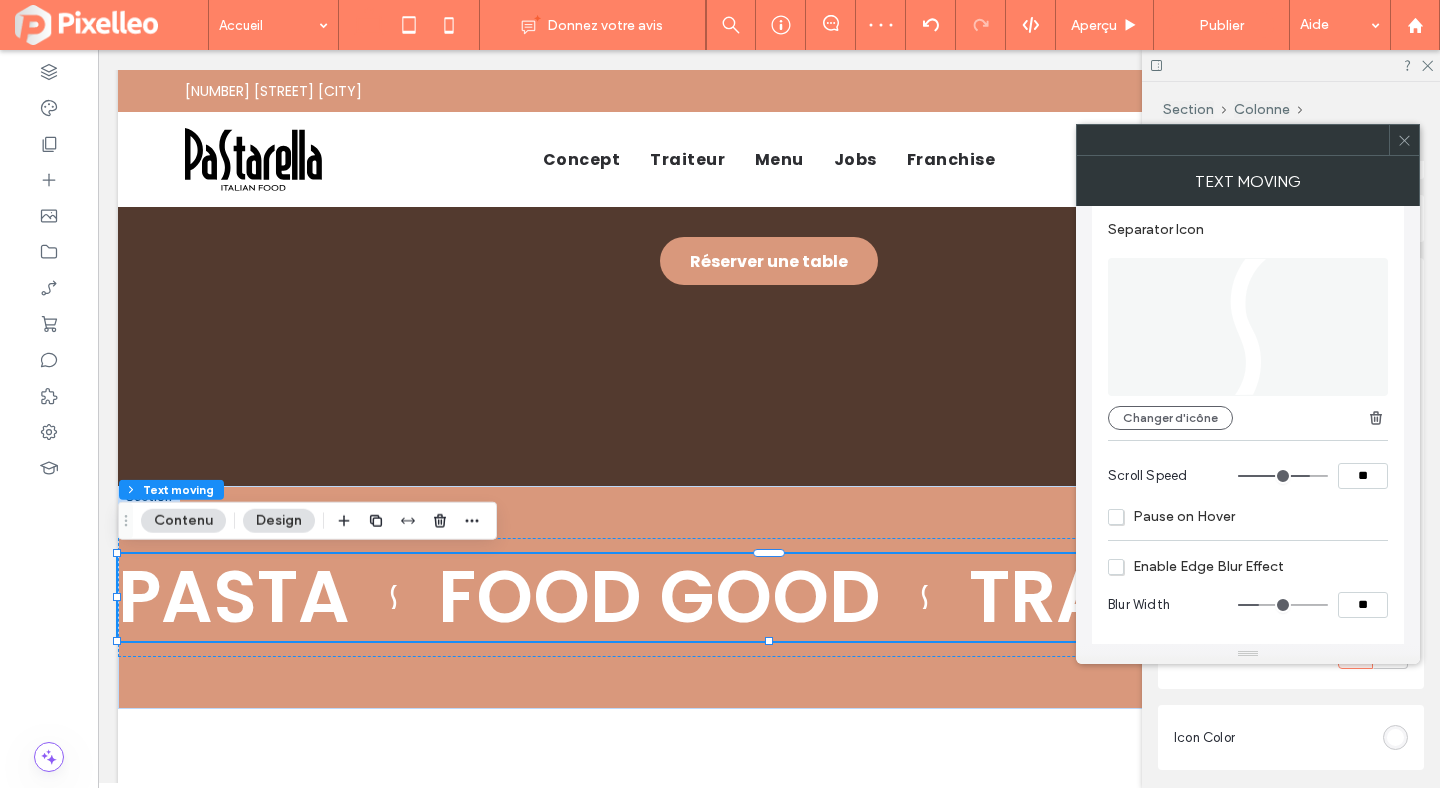 drag, startPoint x: 1322, startPoint y: 476, endPoint x: 1305, endPoint y: 476, distance: 17 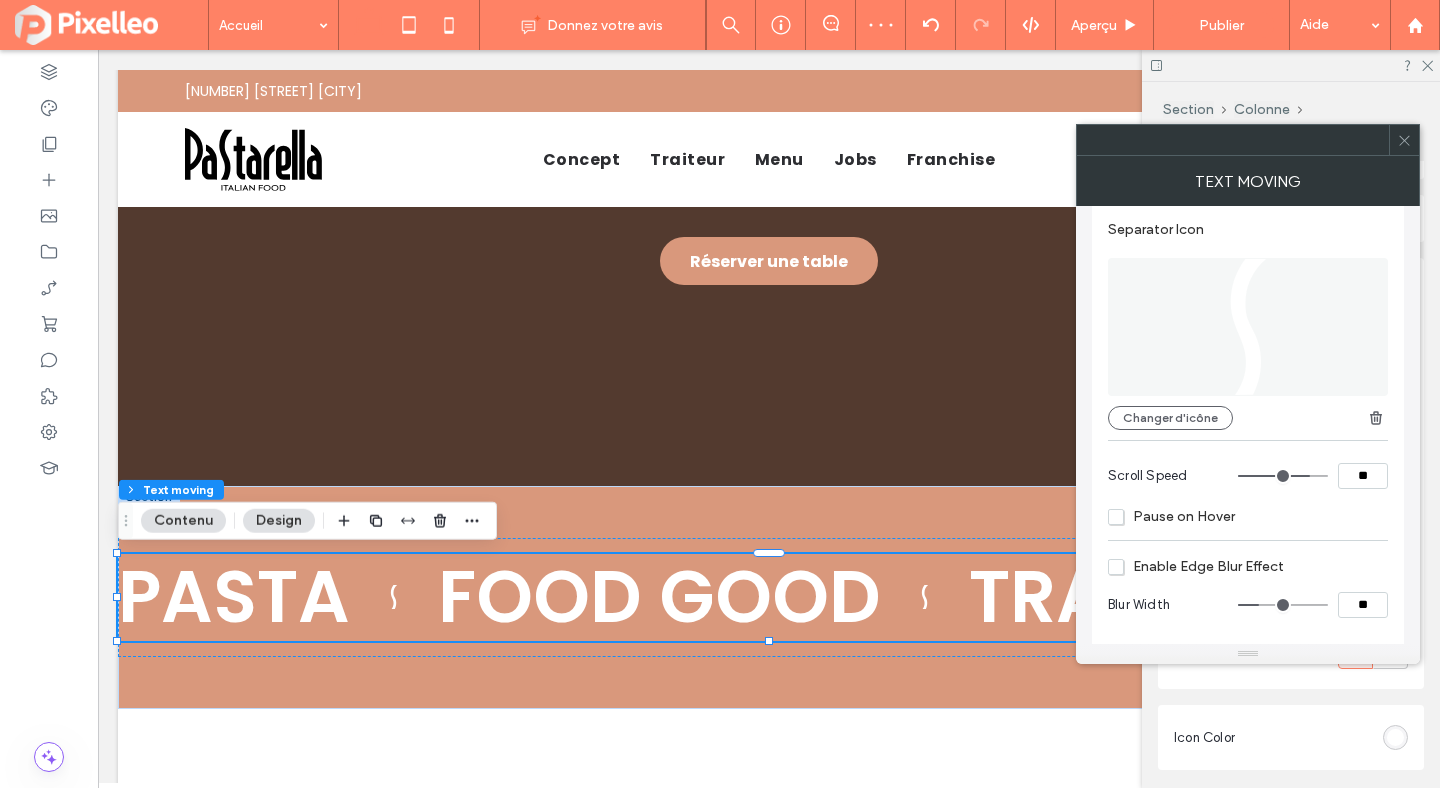click at bounding box center [1283, 476] 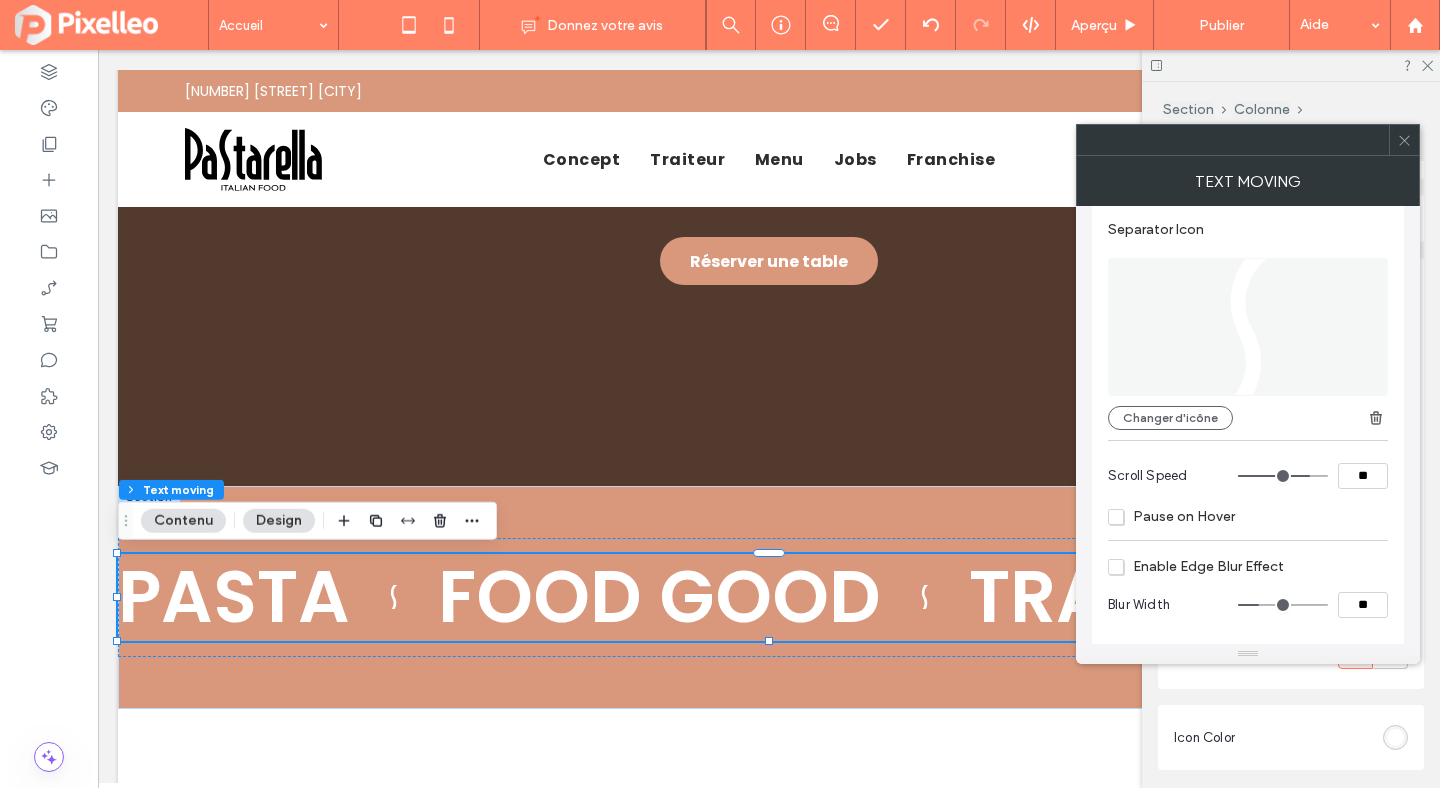 type on "**" 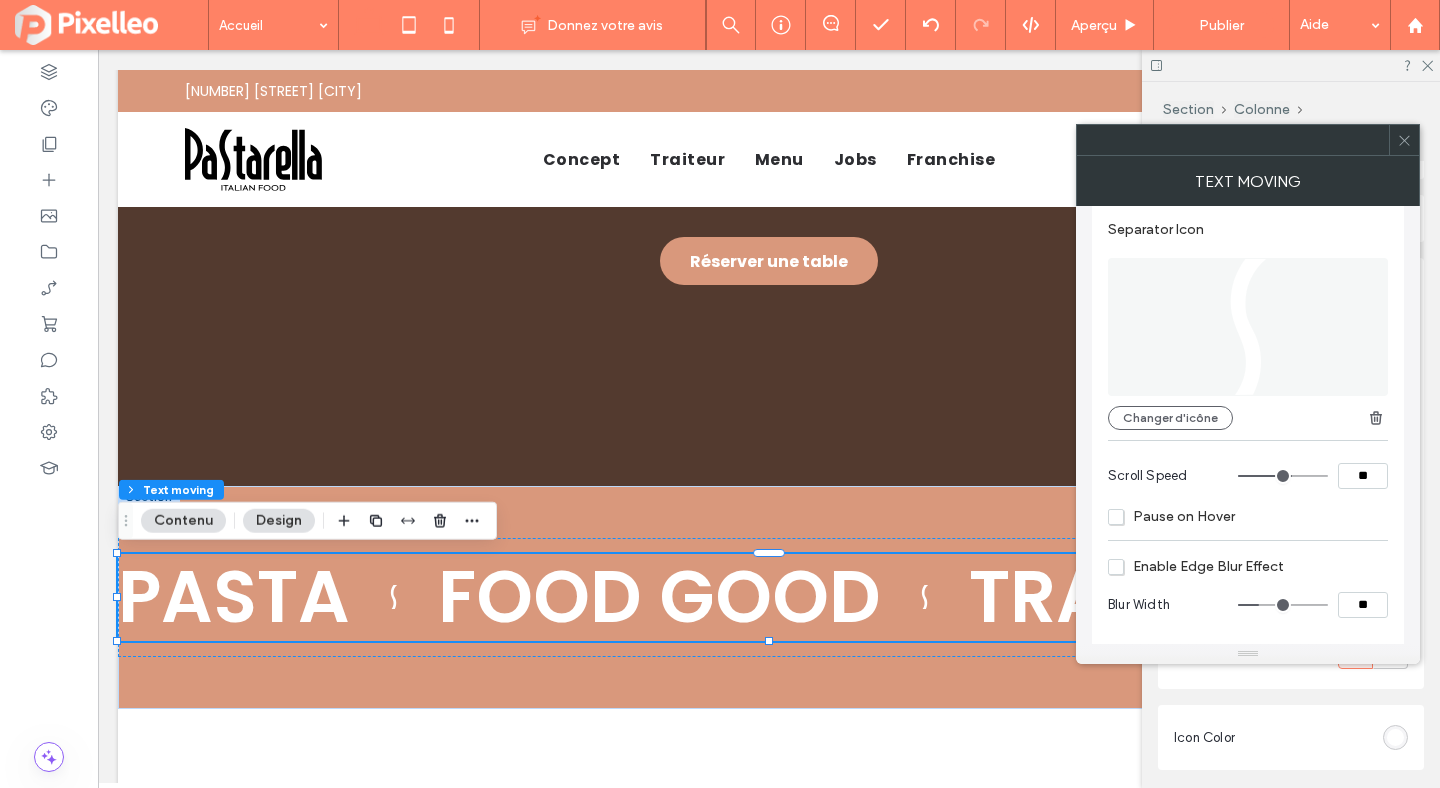 drag, startPoint x: 1305, startPoint y: 476, endPoint x: 1289, endPoint y: 476, distance: 16 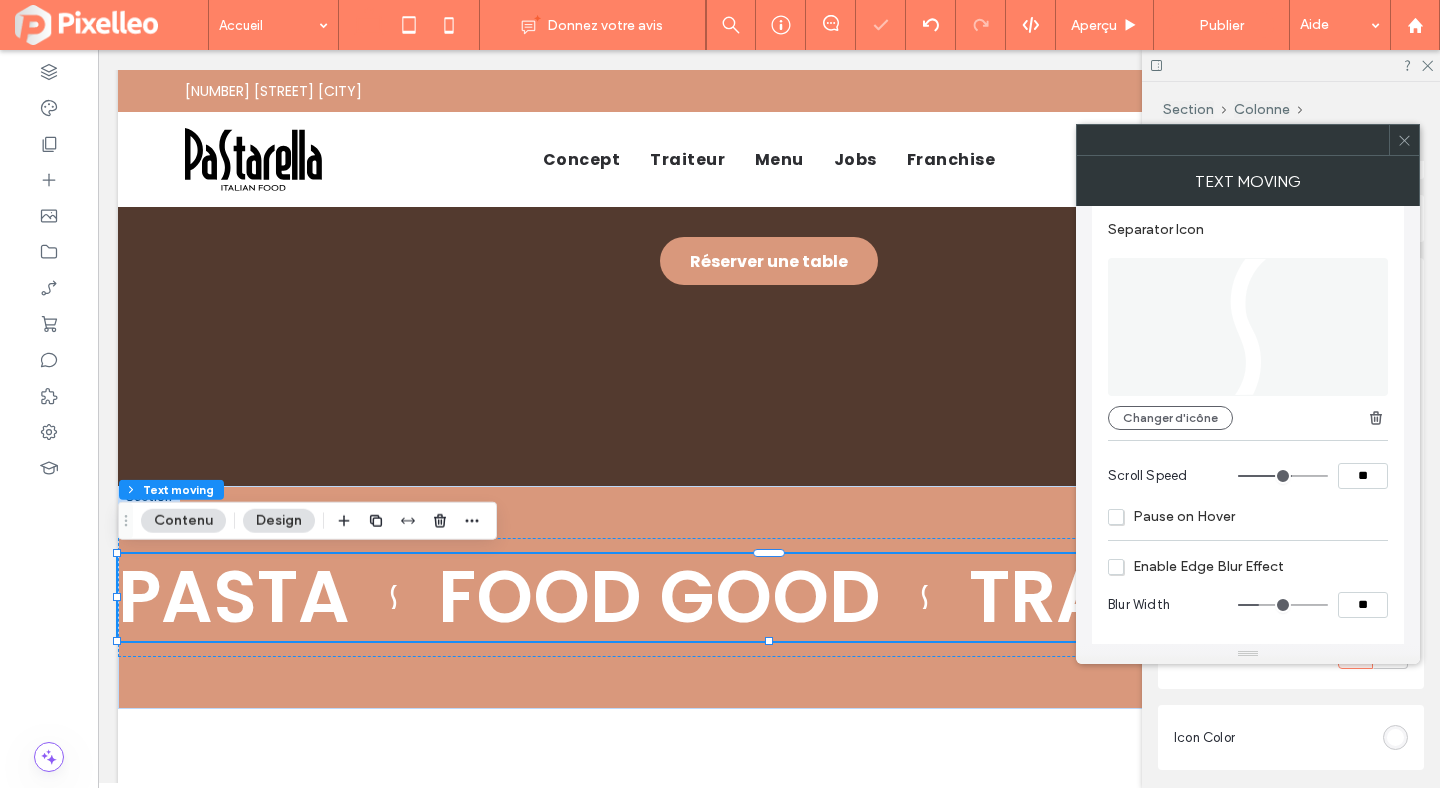 click 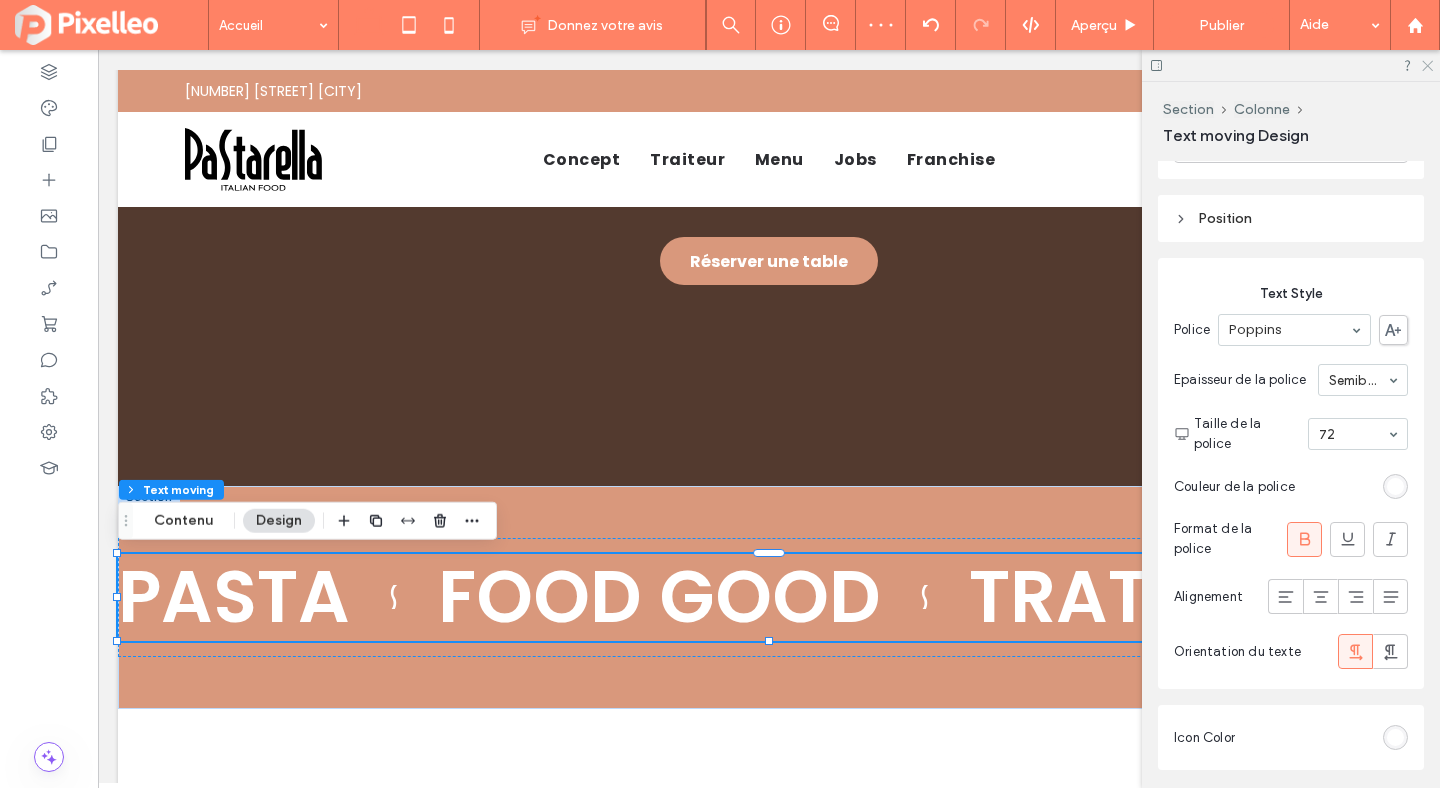 click 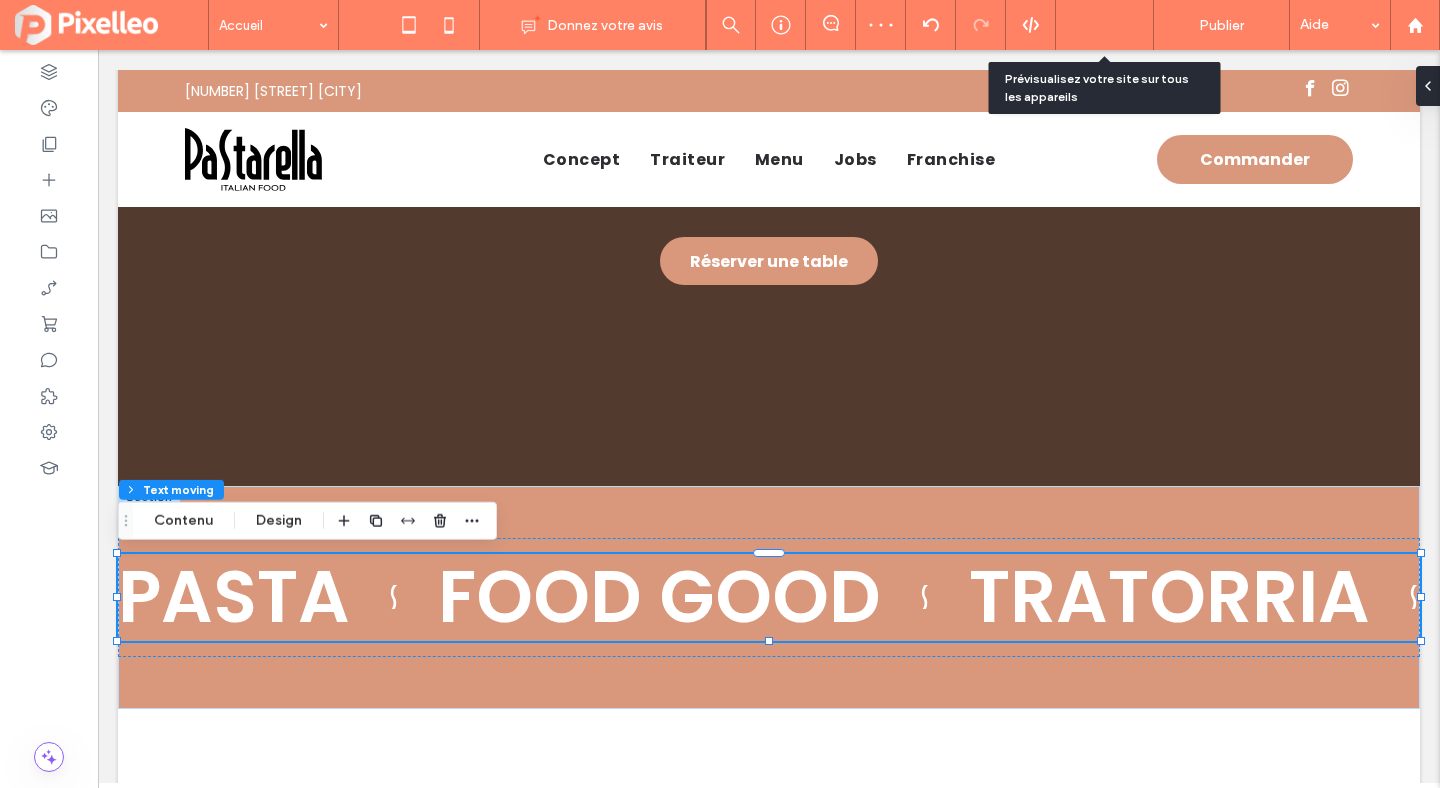click on "Aperçu" at bounding box center [1094, 25] 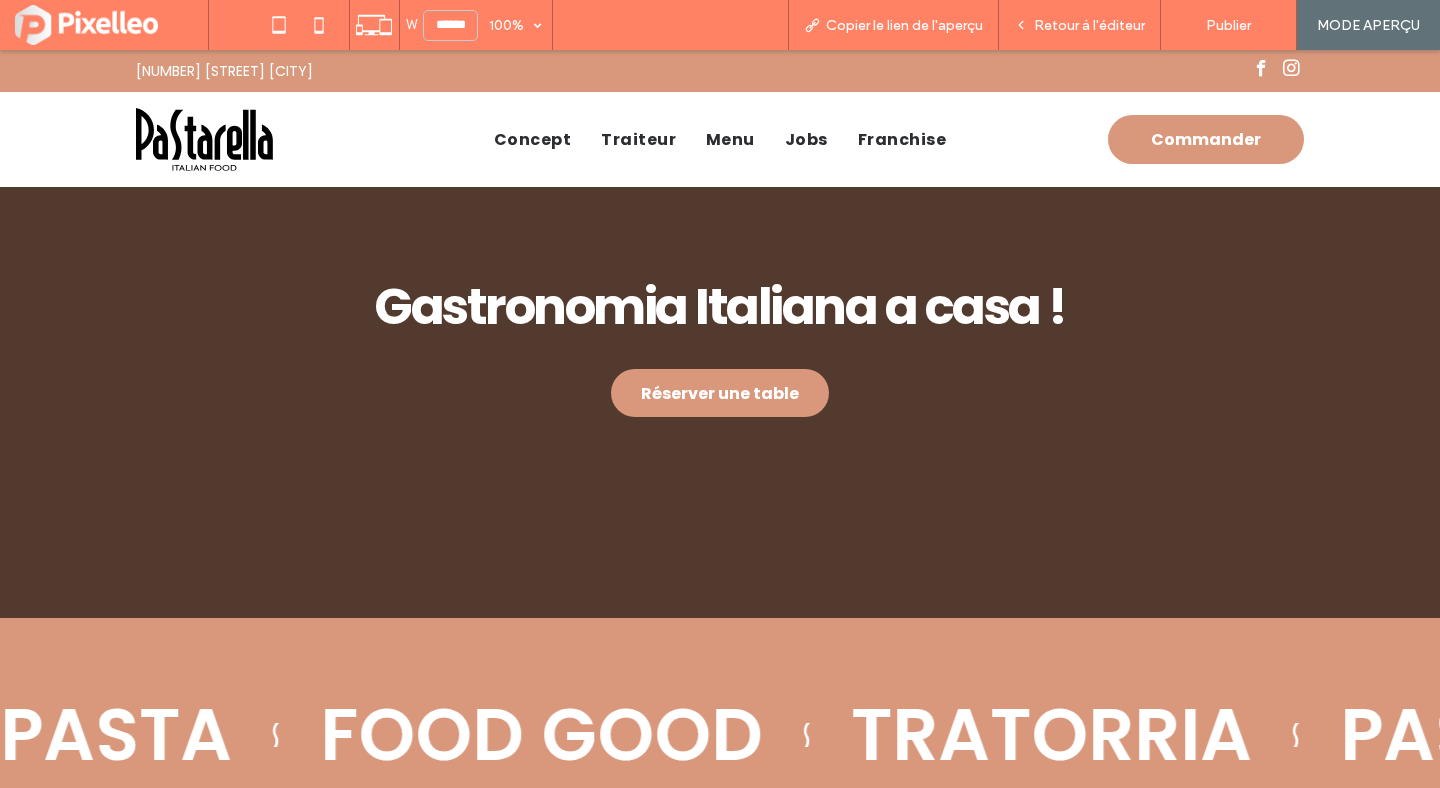 scroll, scrollTop: 0, scrollLeft: 0, axis: both 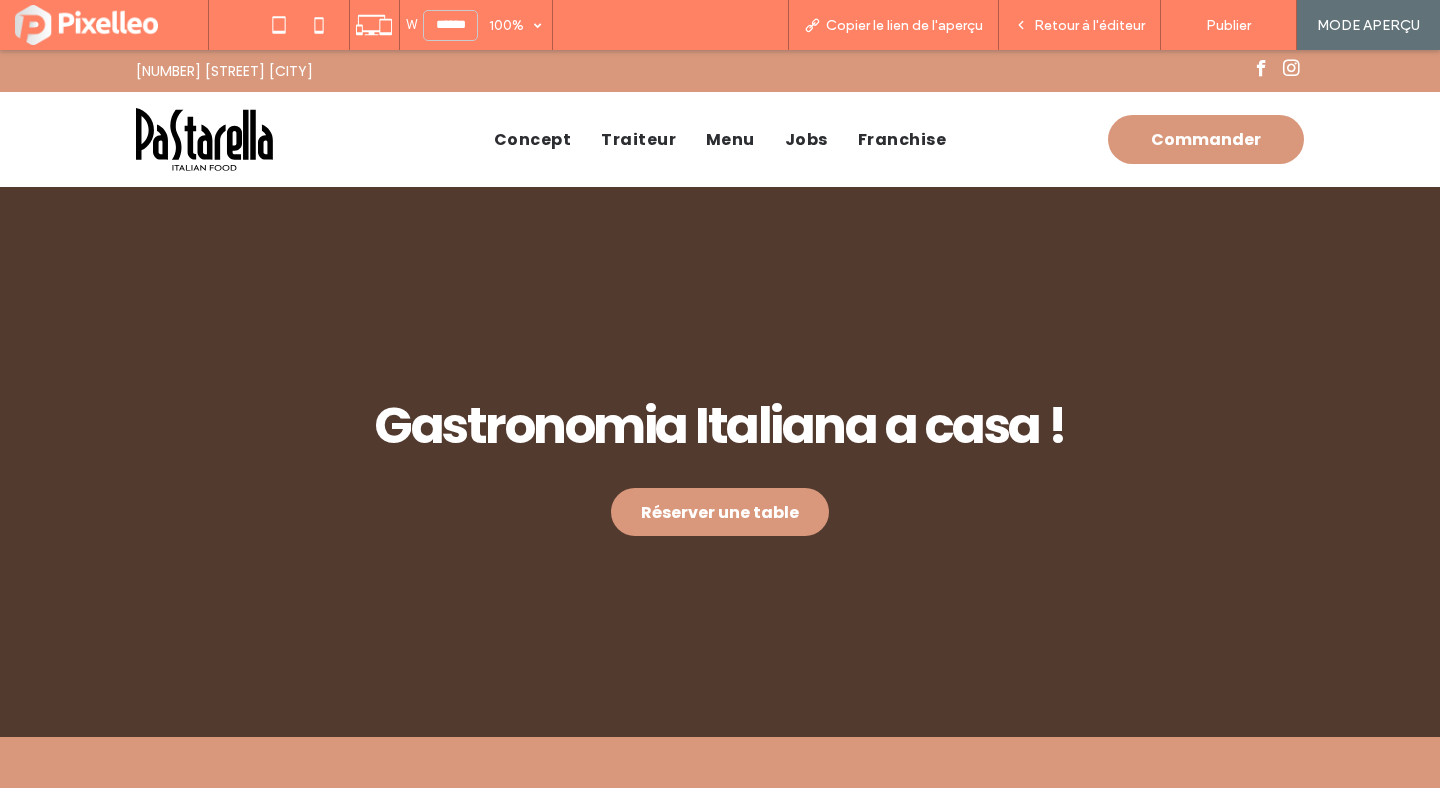 click on "Gastronomia Italiana a casa !
Réserver une table" at bounding box center (720, 462) 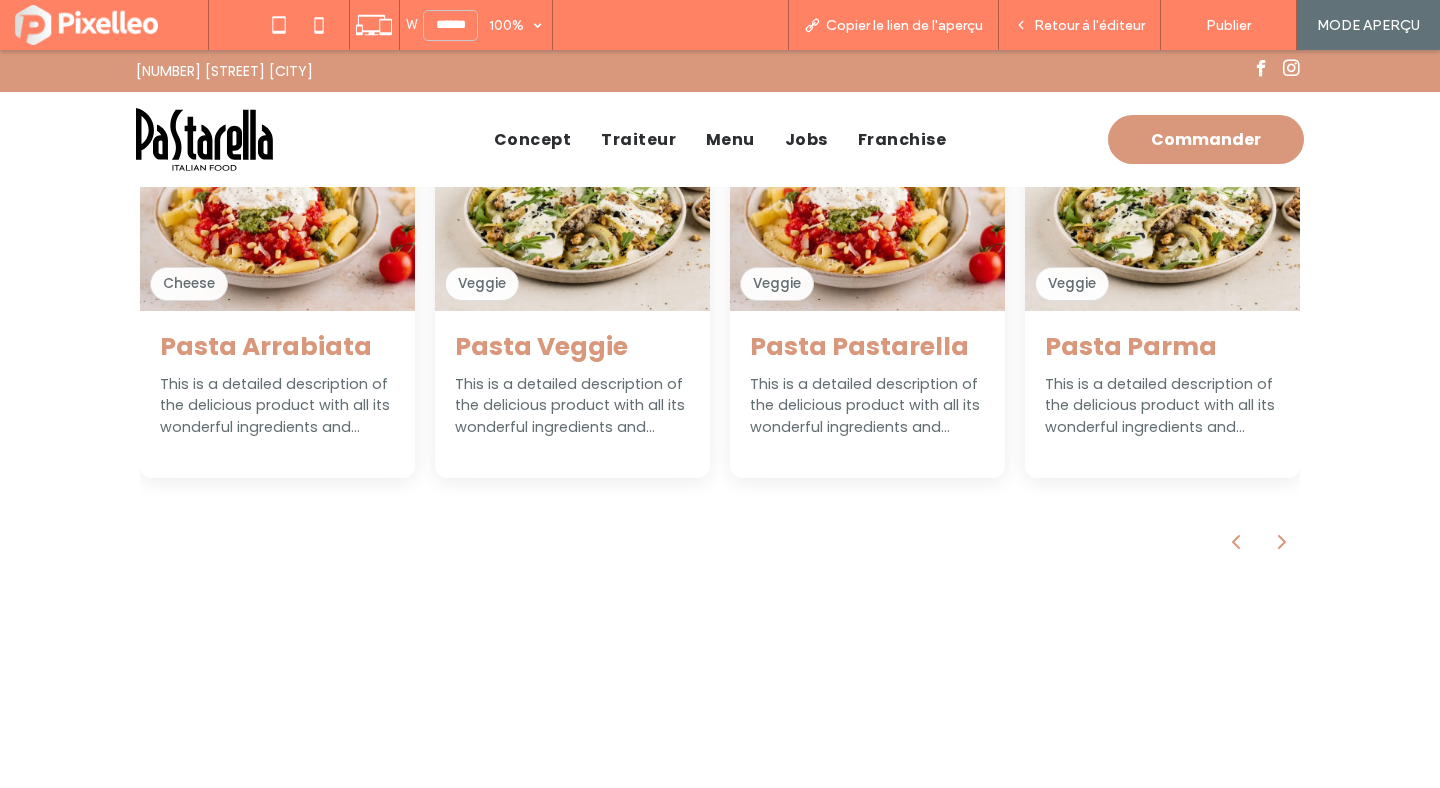 scroll, scrollTop: 1031, scrollLeft: 0, axis: vertical 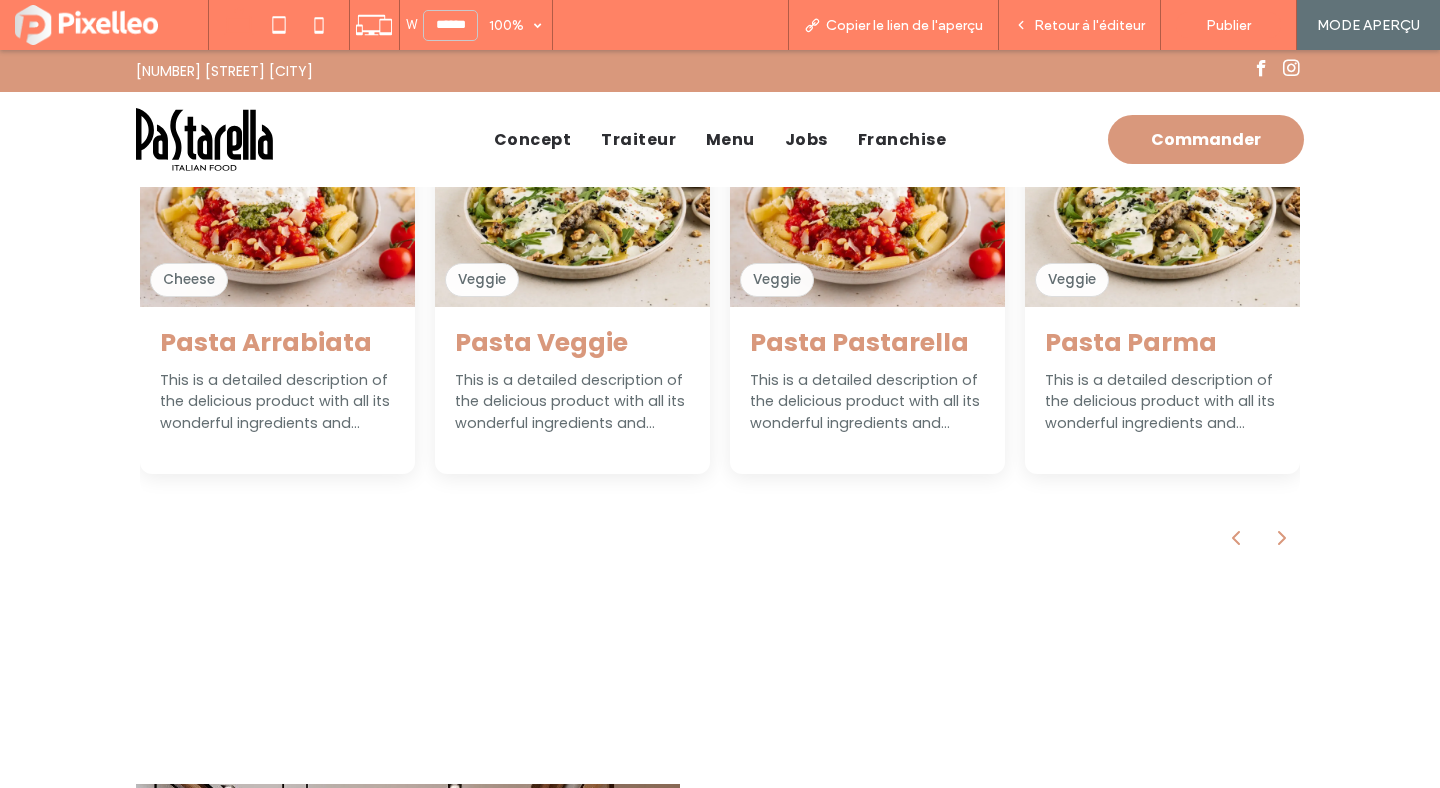 click 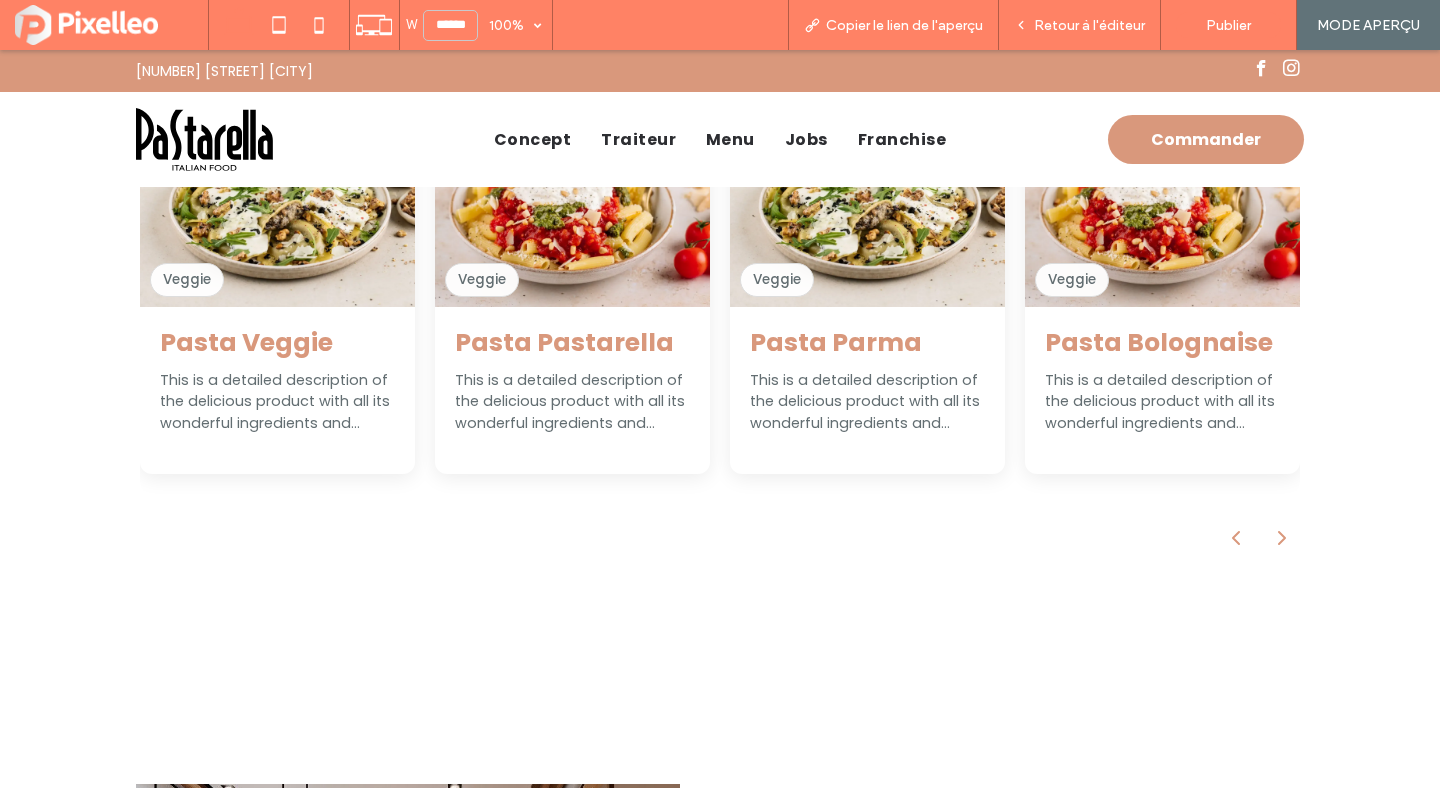 click 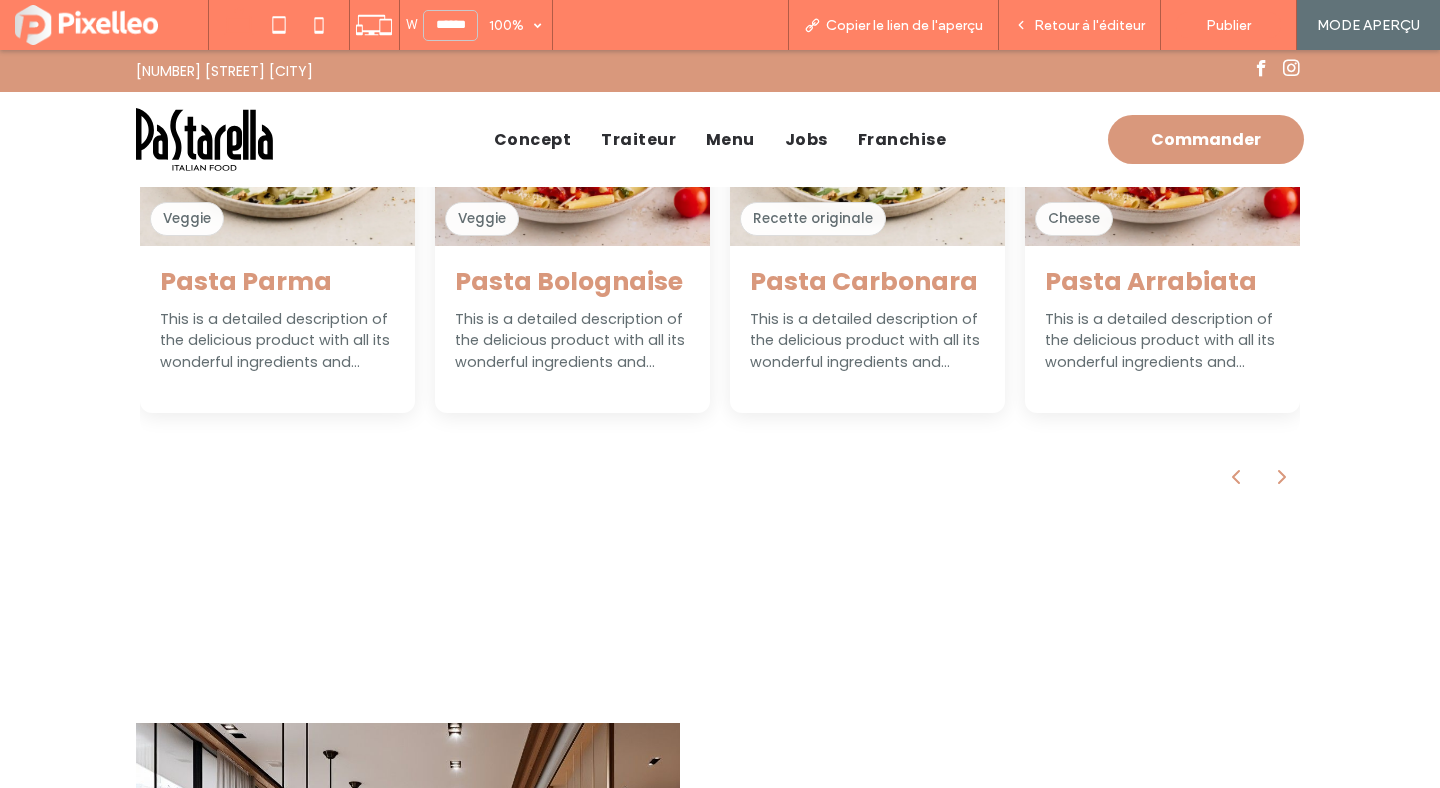 scroll, scrollTop: 1090, scrollLeft: 0, axis: vertical 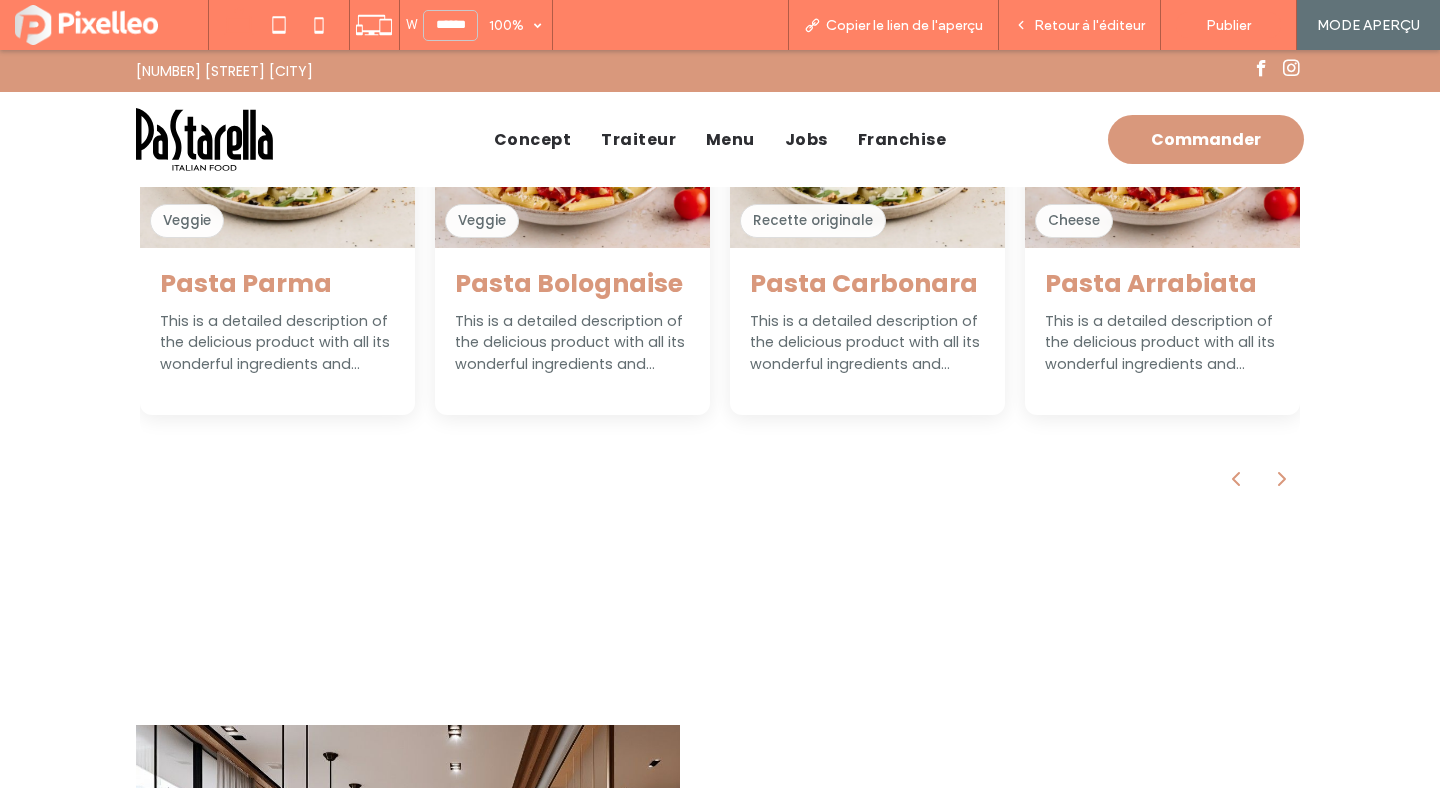 click 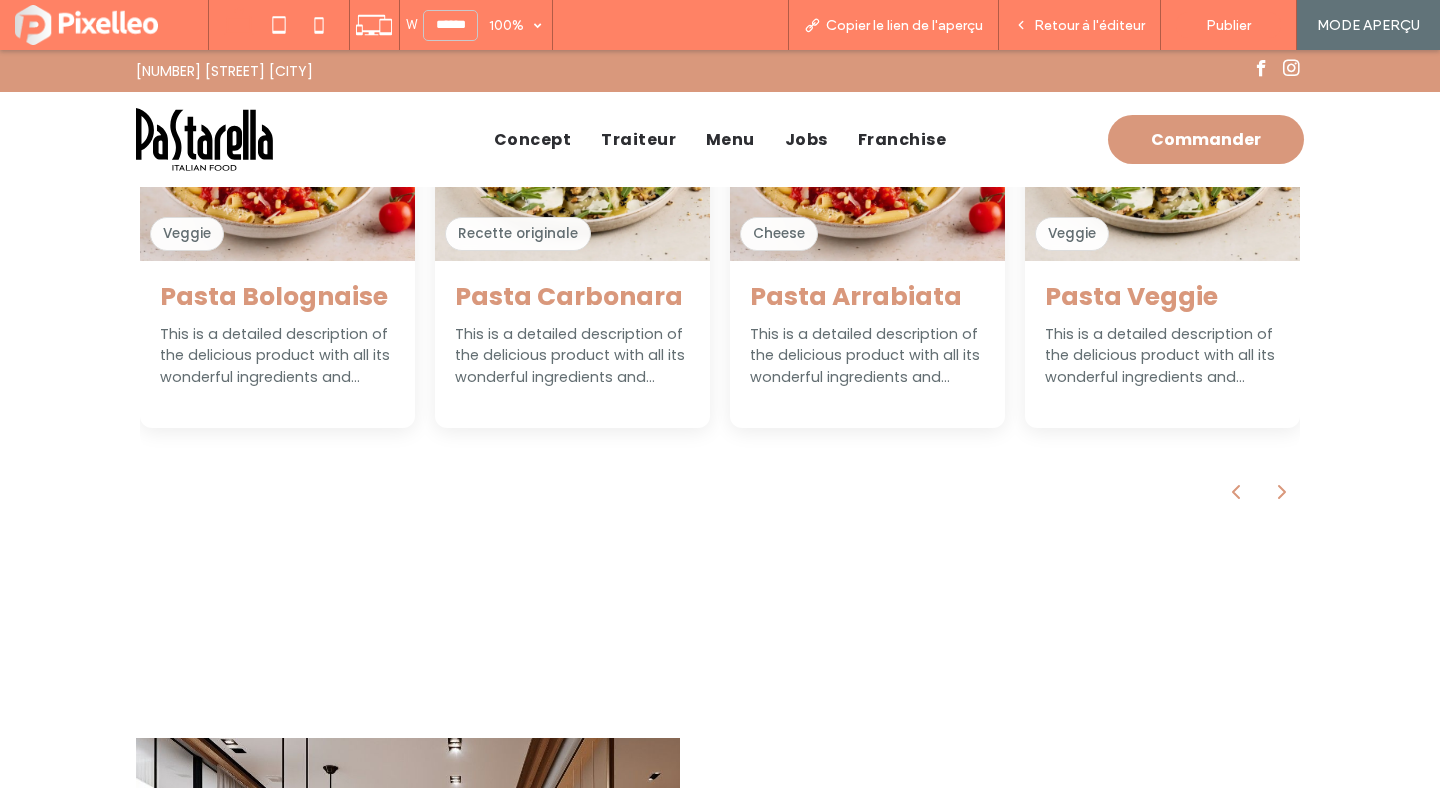 scroll, scrollTop: 1043, scrollLeft: 0, axis: vertical 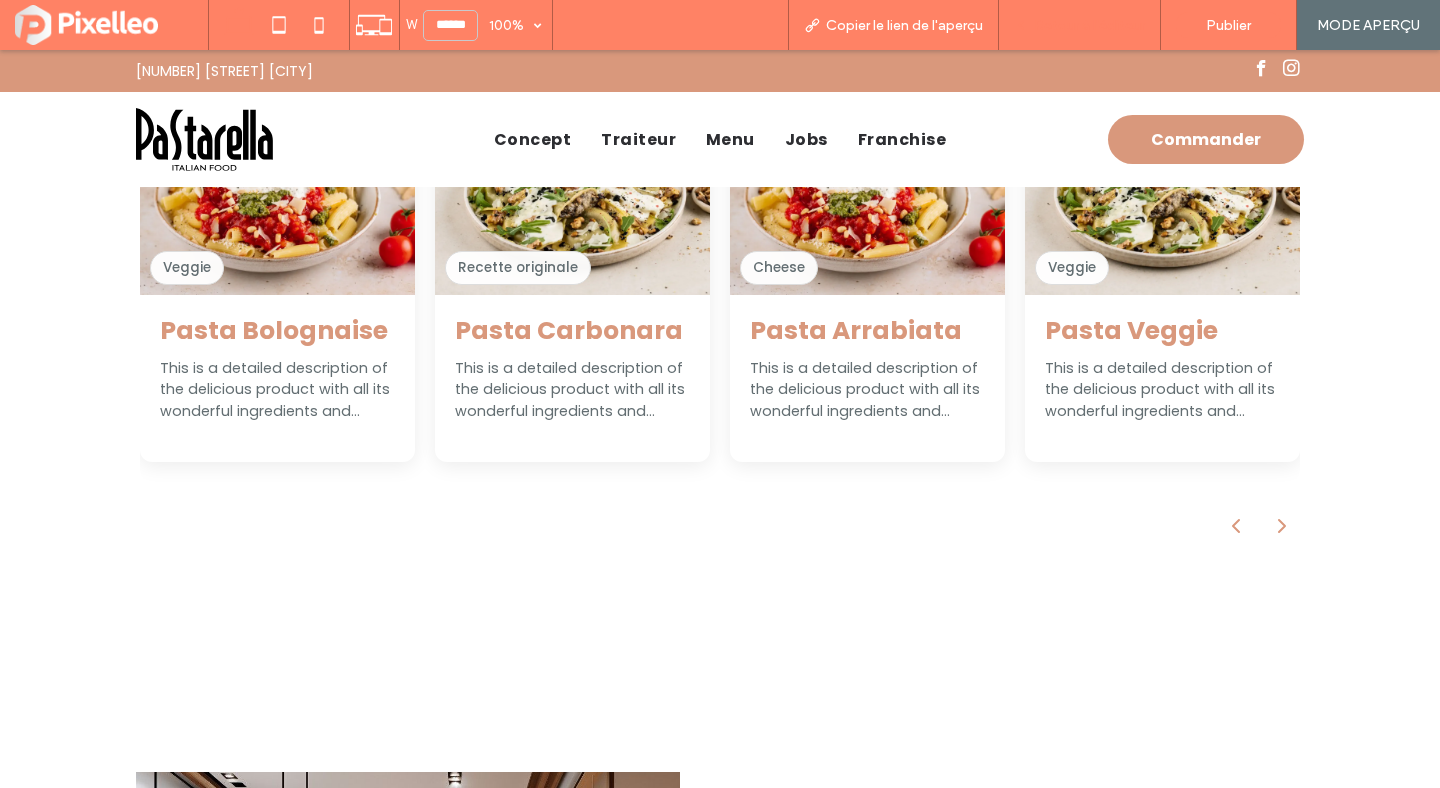 click on "Retour à l'éditeur" at bounding box center [1089, 25] 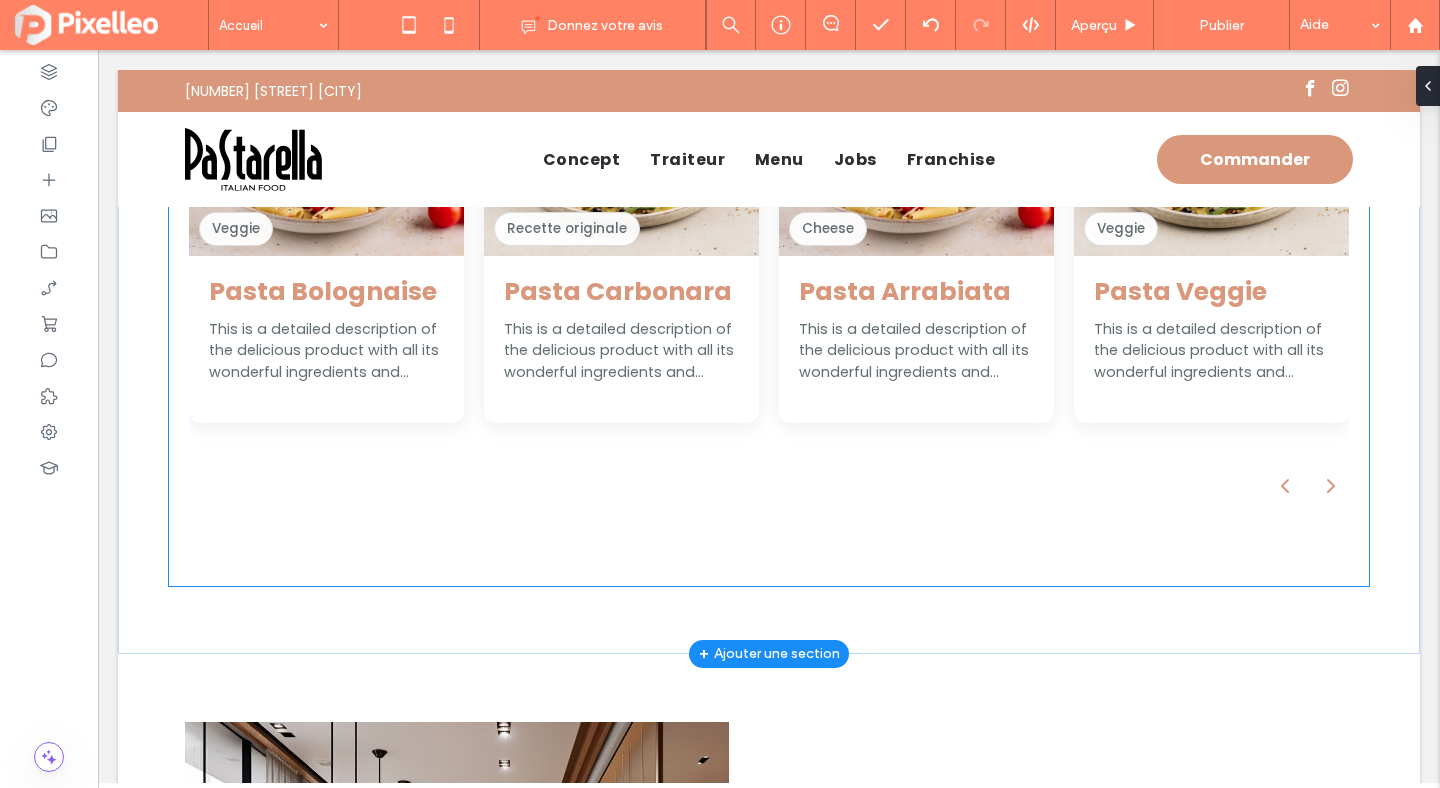 scroll, scrollTop: 1189, scrollLeft: 0, axis: vertical 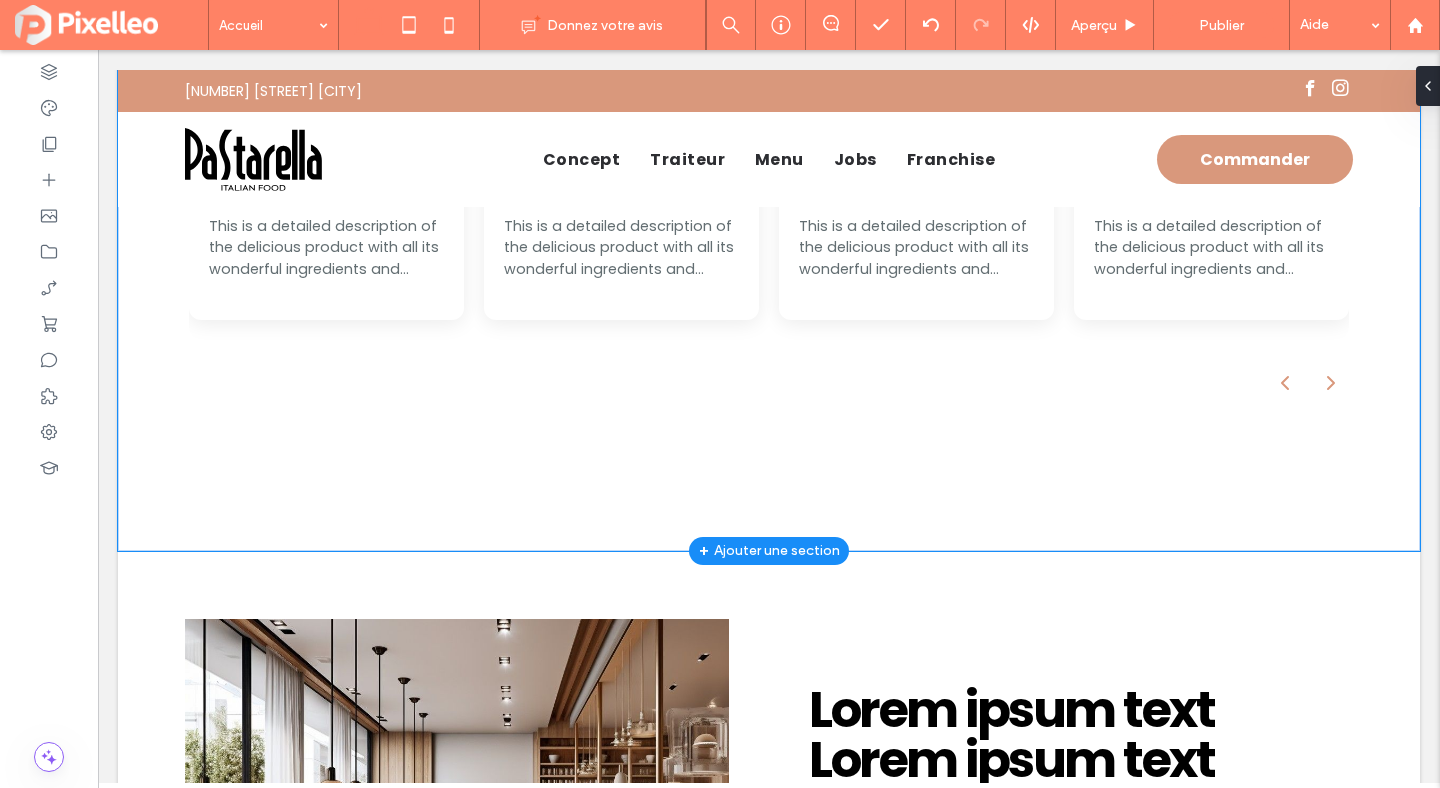 click on "Nos pastas
Veggie
Pasta Parma
This is a detailed description of the delicious product with all its wonderful ingredients and features.
Veggie
Pasta Pastarella
This is a detailed description of the delicious product with all its wonderful ingredients and features.
Veggie
Pasta Veggie
This is a detailed description of the delicious product with all its wonderful ingredients and features.
Cheese
Pasta Arrabiata
This is a detailed description of the delicious product with all its wonderful ingredients and features.
Veggie
Pasta Bolognaise
This is a detailed description of the delicious product with all its wonderful ingredients and features.
Recette originale
Pasta Carbonara
This is a detailed description of the delicious product with all its wonderful ingredients and features.
Cheese
Pasta Arrabiata" at bounding box center (769, 171) 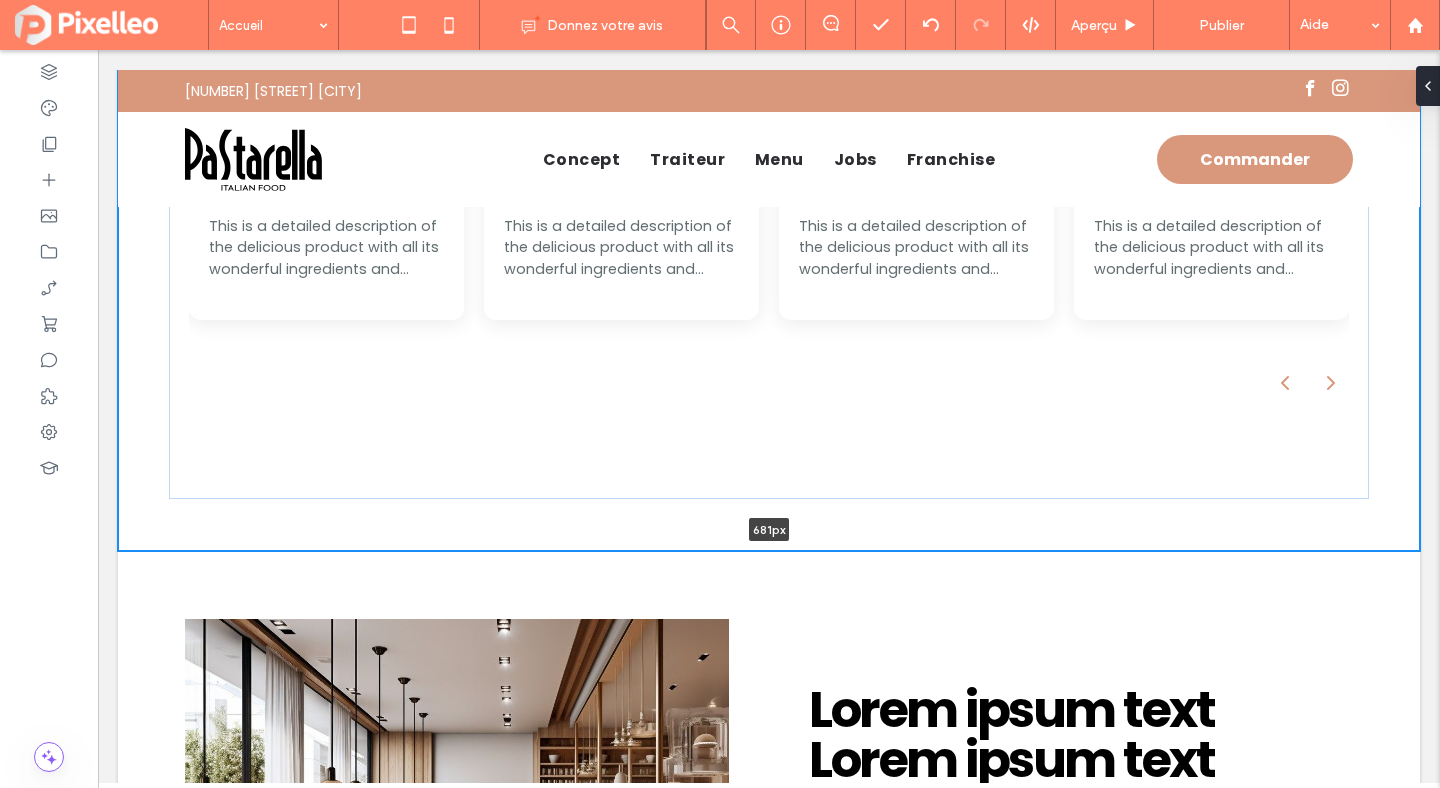 drag, startPoint x: 574, startPoint y: 549, endPoint x: 575, endPoint y: 463, distance: 86.00581 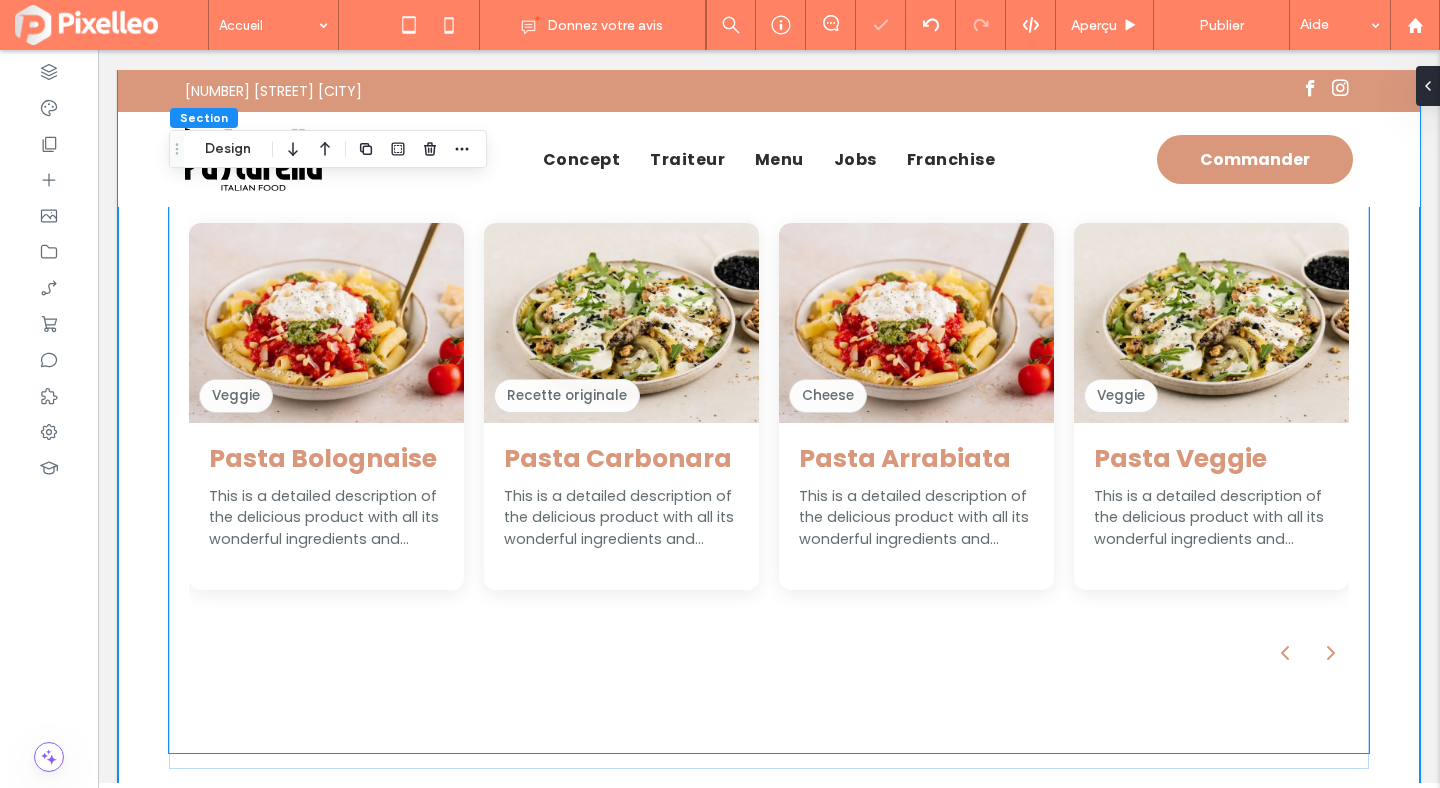 scroll, scrollTop: 969, scrollLeft: 0, axis: vertical 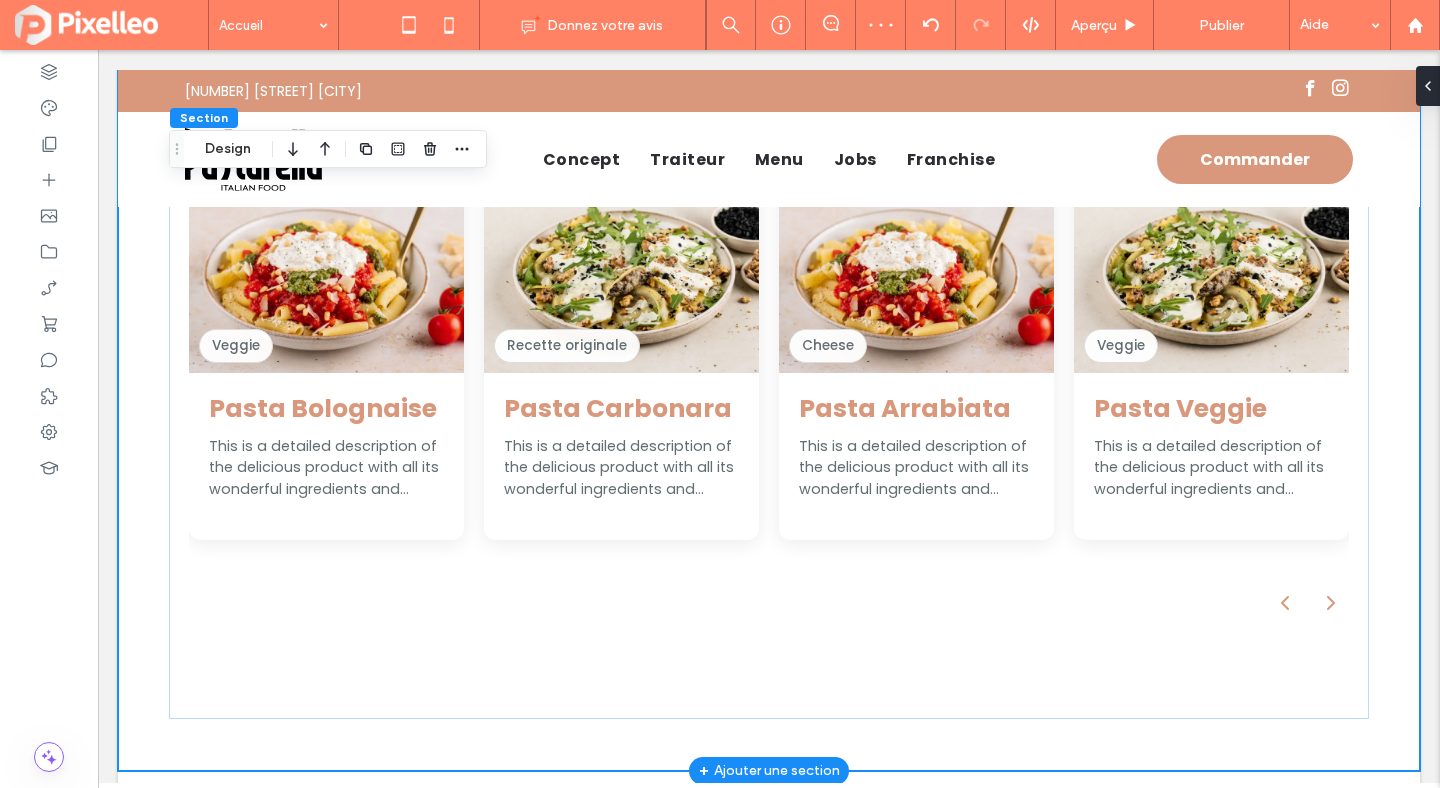 click on "Nos pastas
Veggie
Pasta Parma
This is a detailed description of the delicious product with all its wonderful ingredients and features.
Veggie
Pasta Pastarella
This is a detailed description of the delicious product with all its wonderful ingredients and features.
Veggie
Pasta Veggie
This is a detailed description of the delicious product with all its wonderful ingredients and features.
Cheese
Pasta Arrabiata
This is a detailed description of the delicious product with all its wonderful ingredients and features.
Veggie
Pasta Bolognaise
This is a detailed description of the delicious product with all its wonderful ingredients and features.
Recette originale
Pasta Carbonara
This is a detailed description of the delicious product with all its wonderful ingredients and features.
Cheese
Pasta Arrabiata" at bounding box center [769, 391] 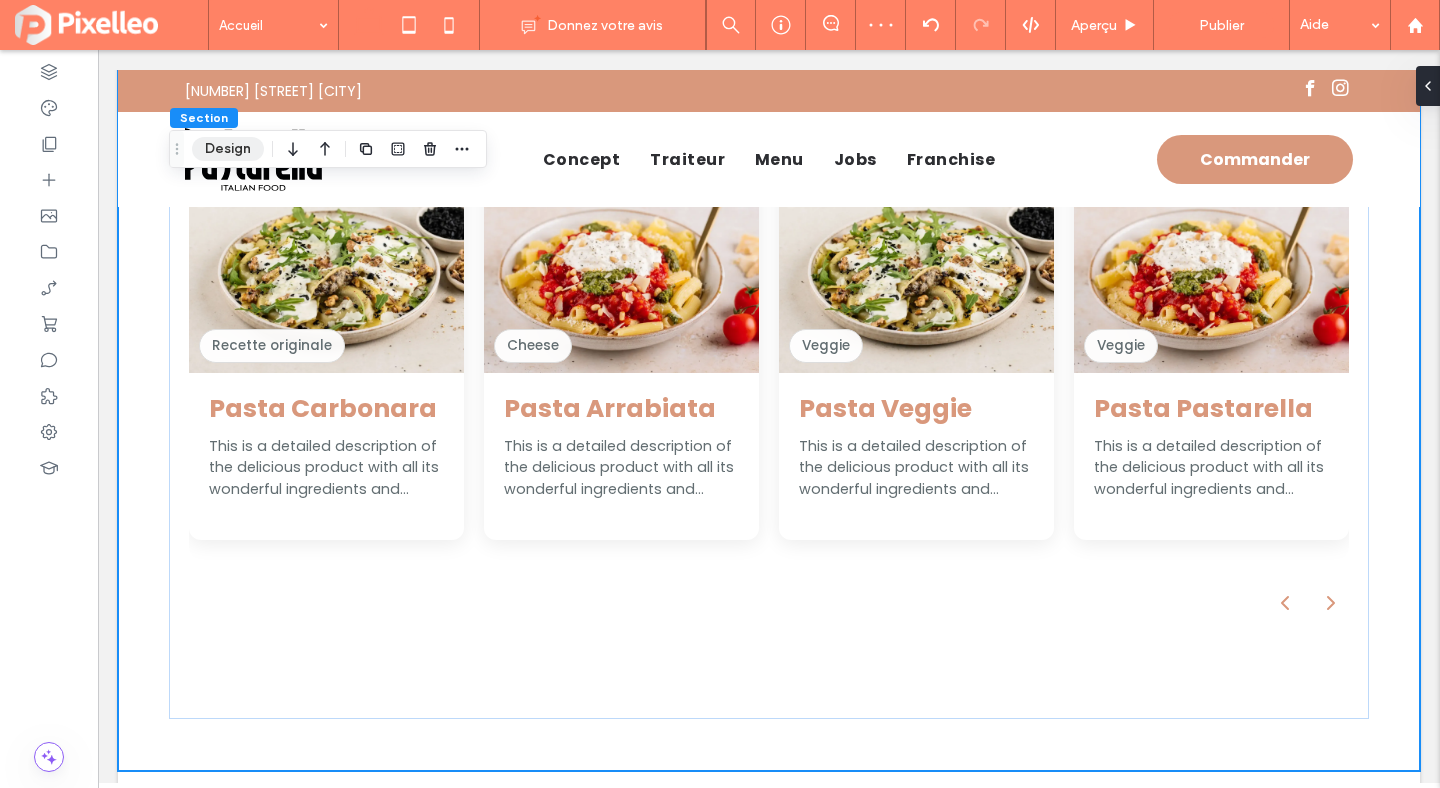 click on "Design" at bounding box center [228, 149] 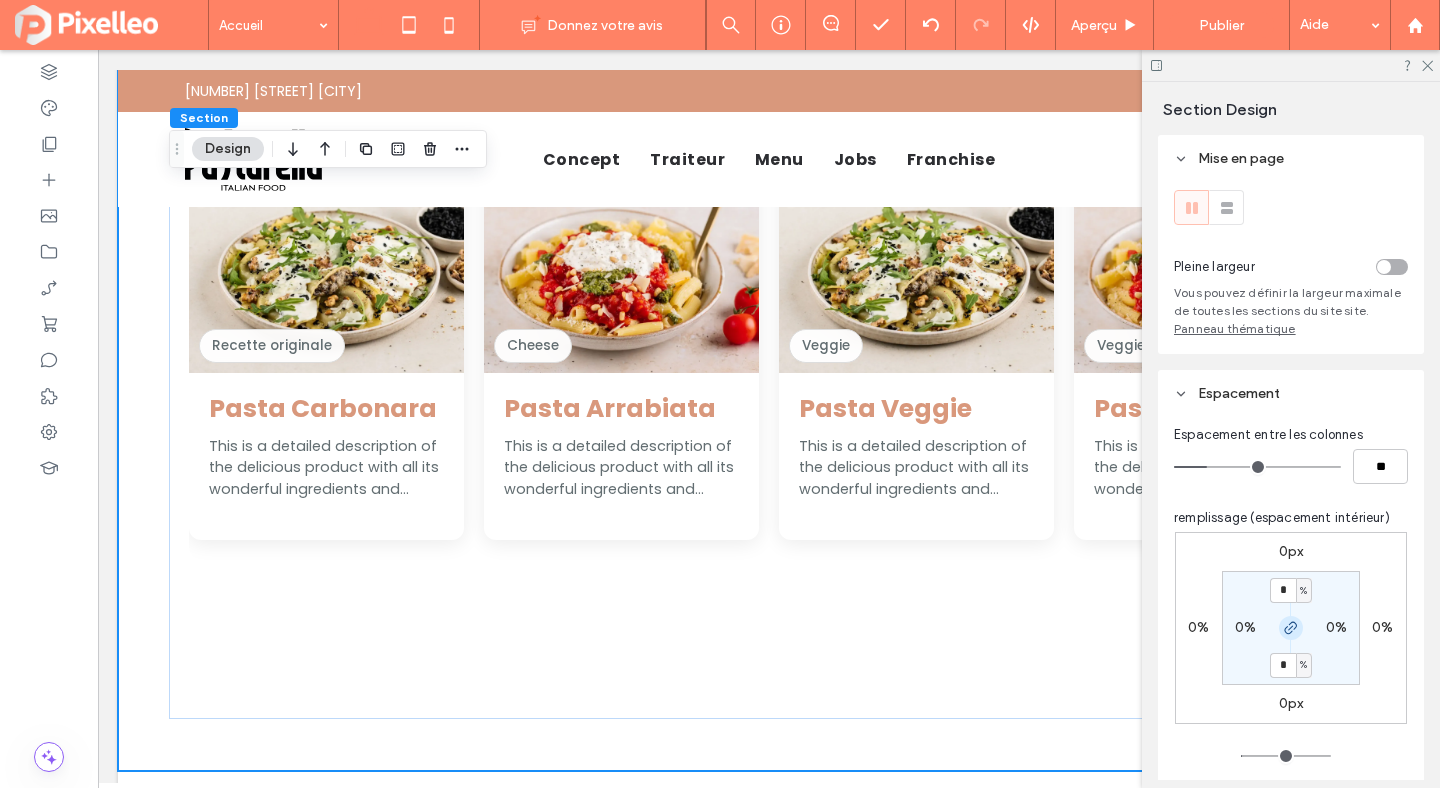click 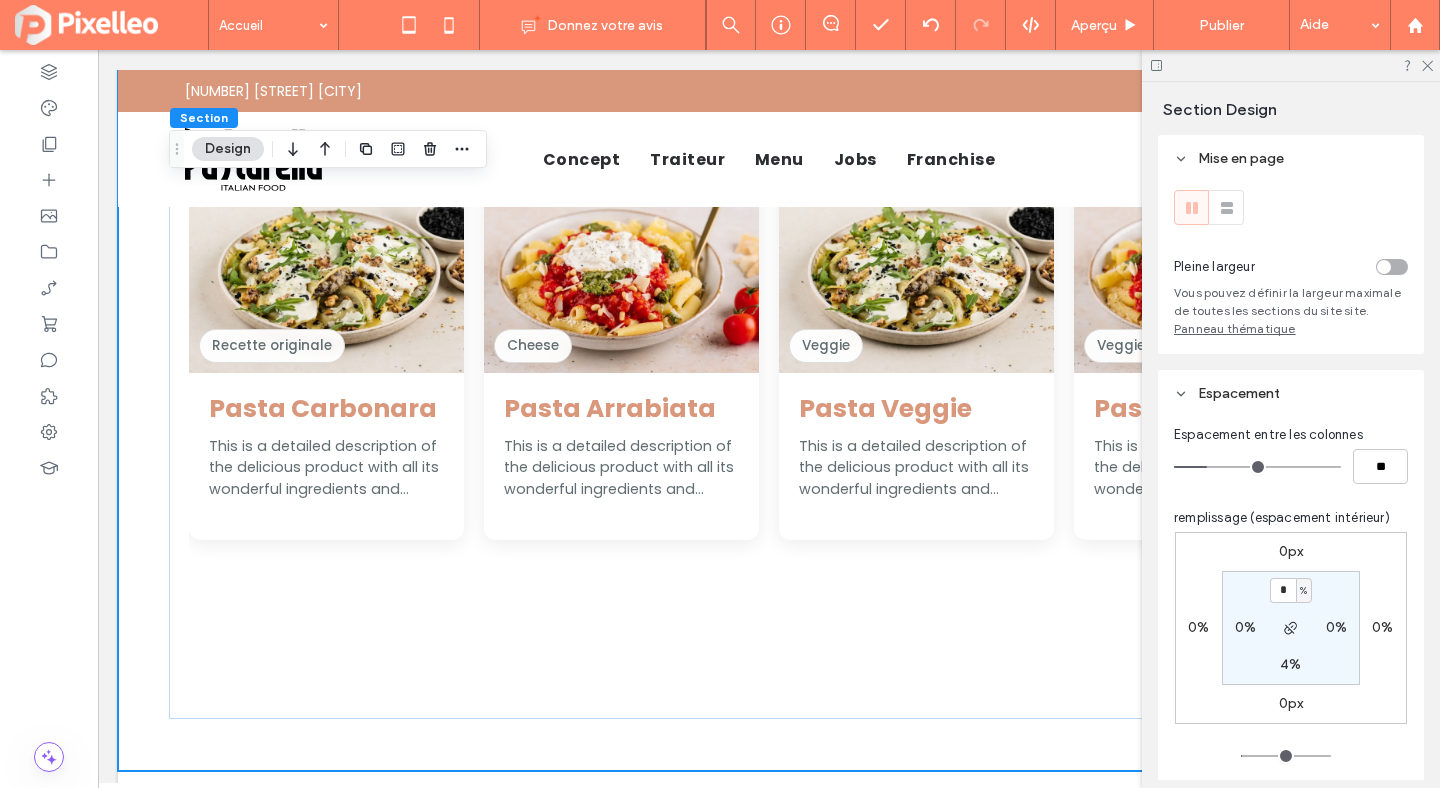 click on "4%" at bounding box center [1290, 664] 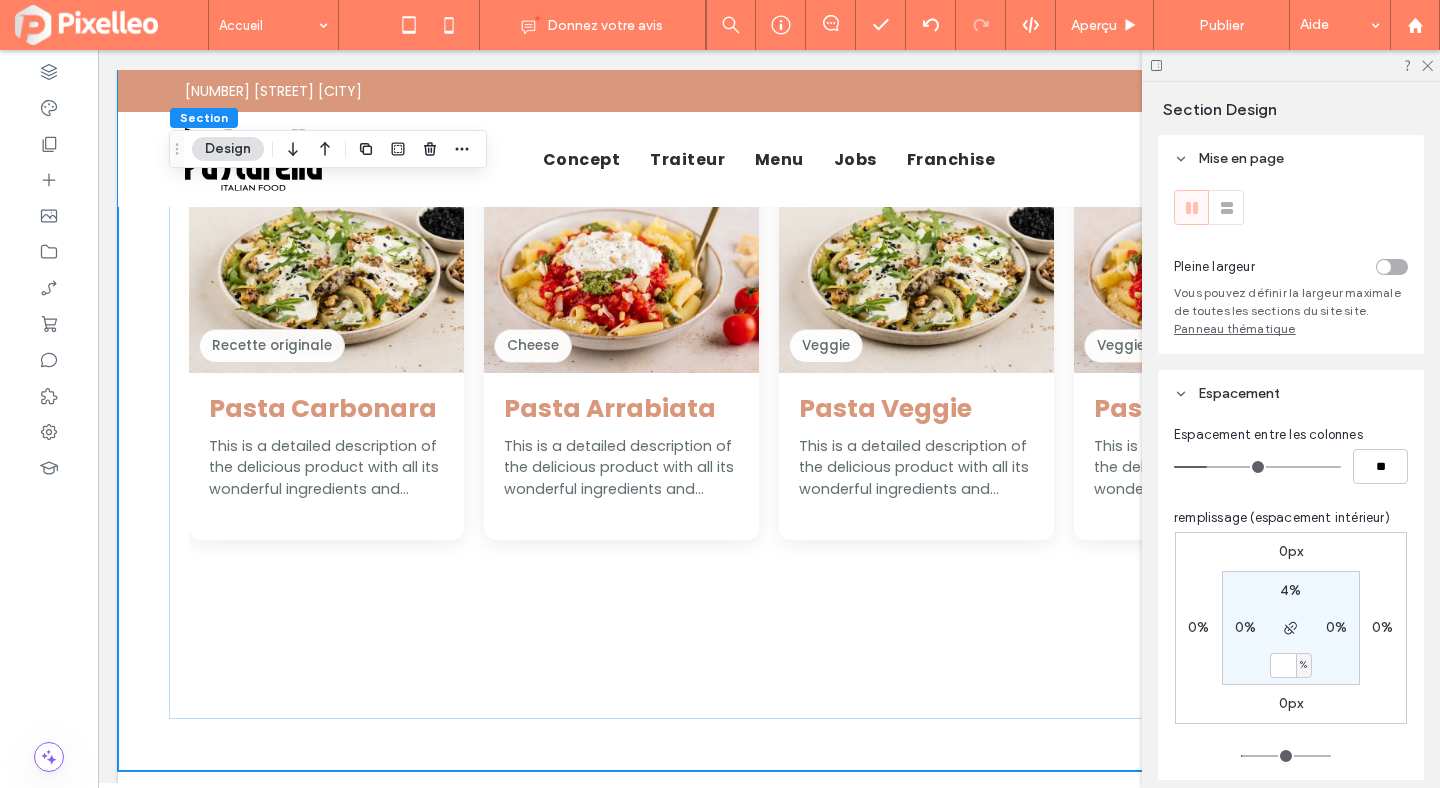 type 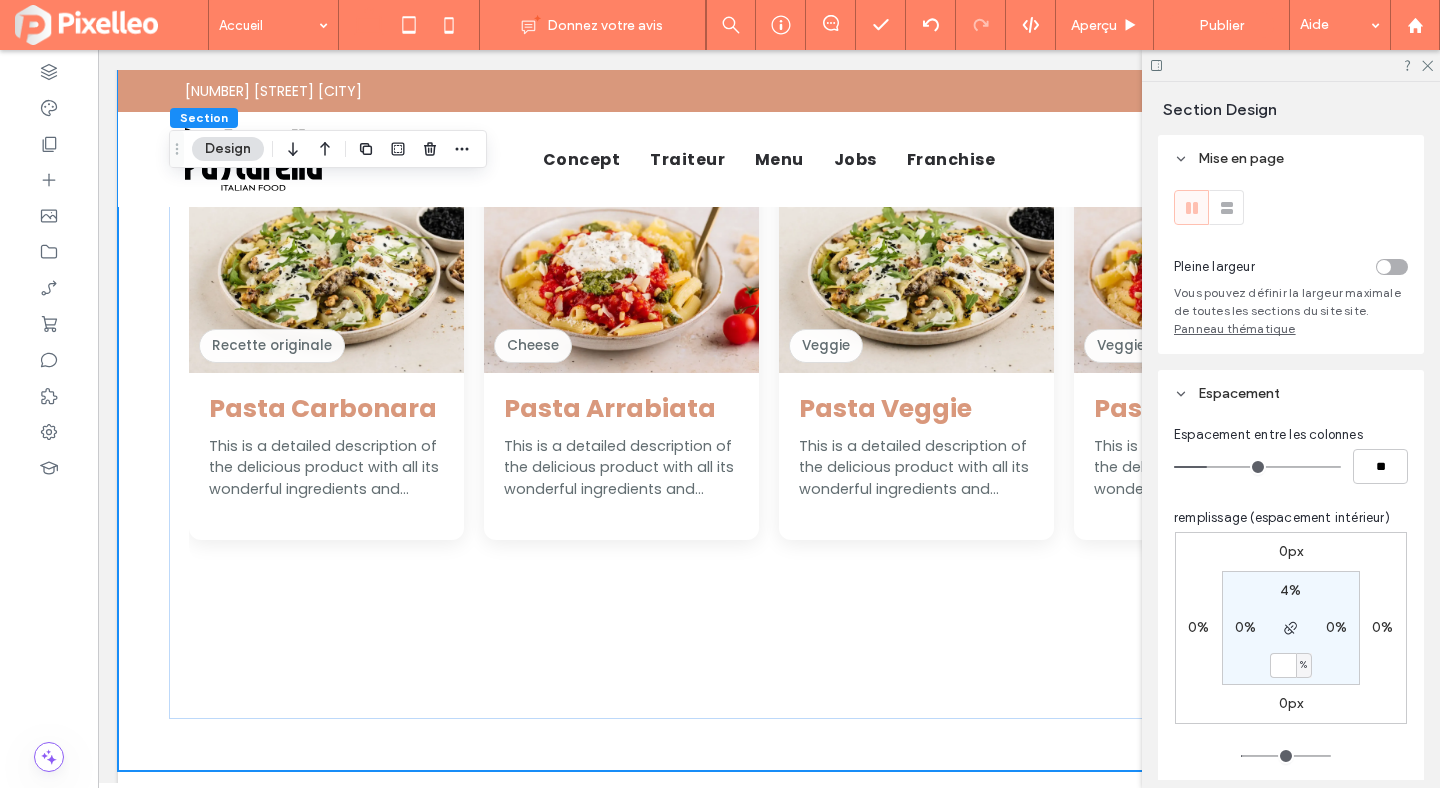type on "*" 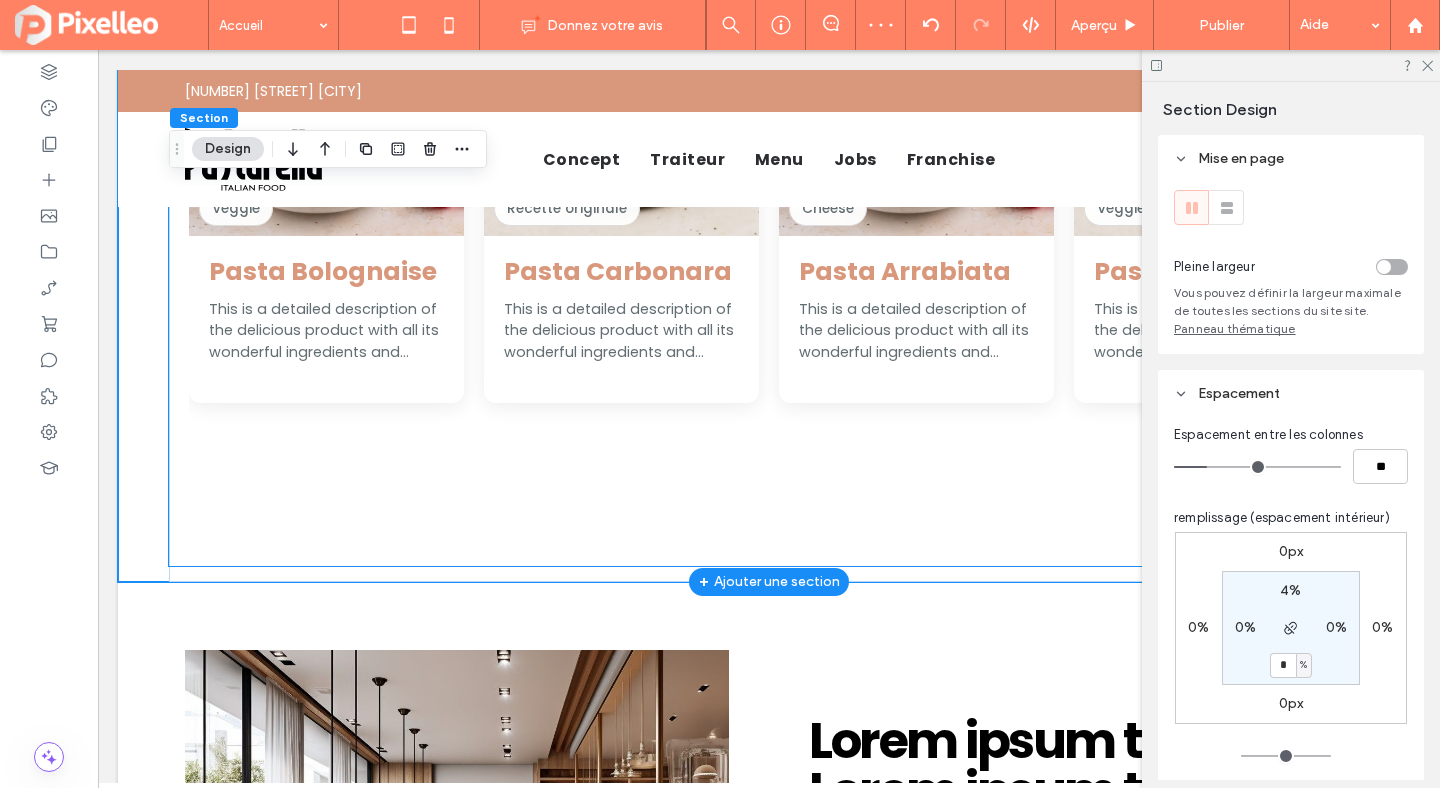 scroll, scrollTop: 1160, scrollLeft: 0, axis: vertical 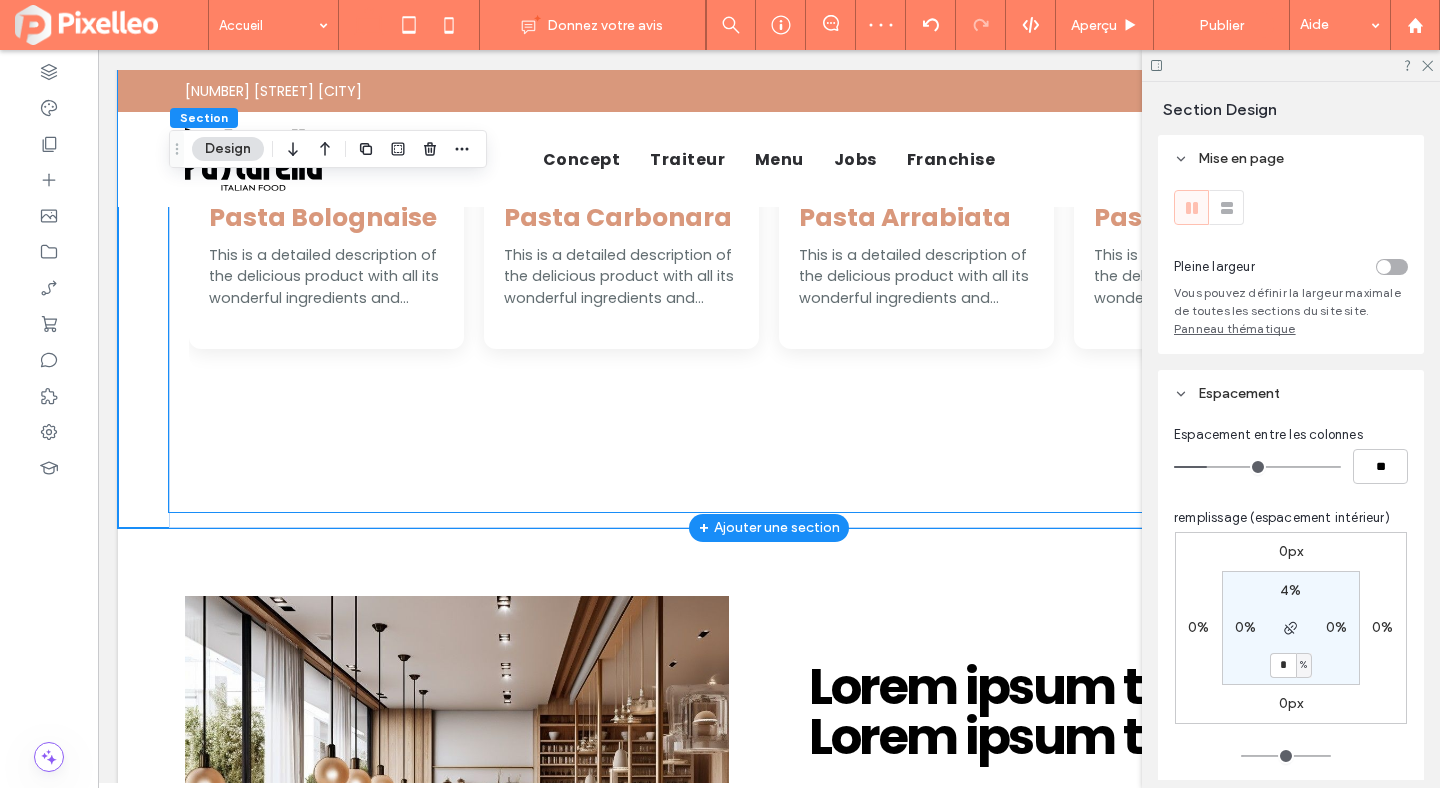 click on "Veggie
Pasta Parma
This is a detailed description of the delicious product with all its wonderful ingredients and features.
Veggie
Pasta Pastarella
This is a detailed description of the delicious product with all its wonderful ingredients and features.
Veggie
Pasta Veggie
This is a detailed description of the delicious product with all its wonderful ingredients and features.
Cheese
Pasta Arrabiata
This is a detailed description of the delicious product with all its wonderful ingredients and features.
Veggie
Pasta Bolognaise
This is a detailed description of the delicious product with all its wonderful ingredients and features.
Recette originale
Pasta Carbonara
This is a detailed description of the delicious product with all its wonderful ingredients and features.
Cheese
Pasta Arrabiata
Veggie
Pasta Veggie" at bounding box center (769, 202) 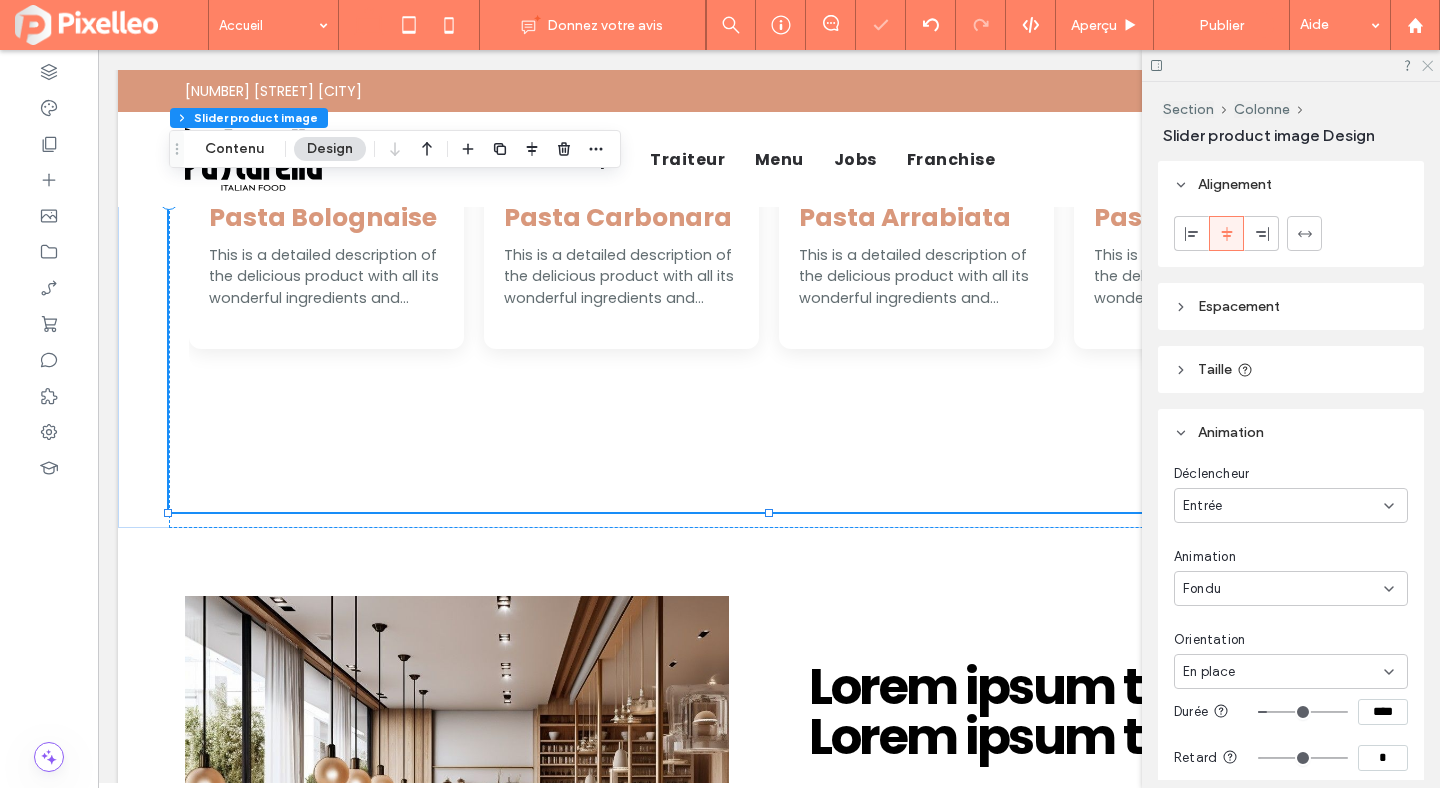click 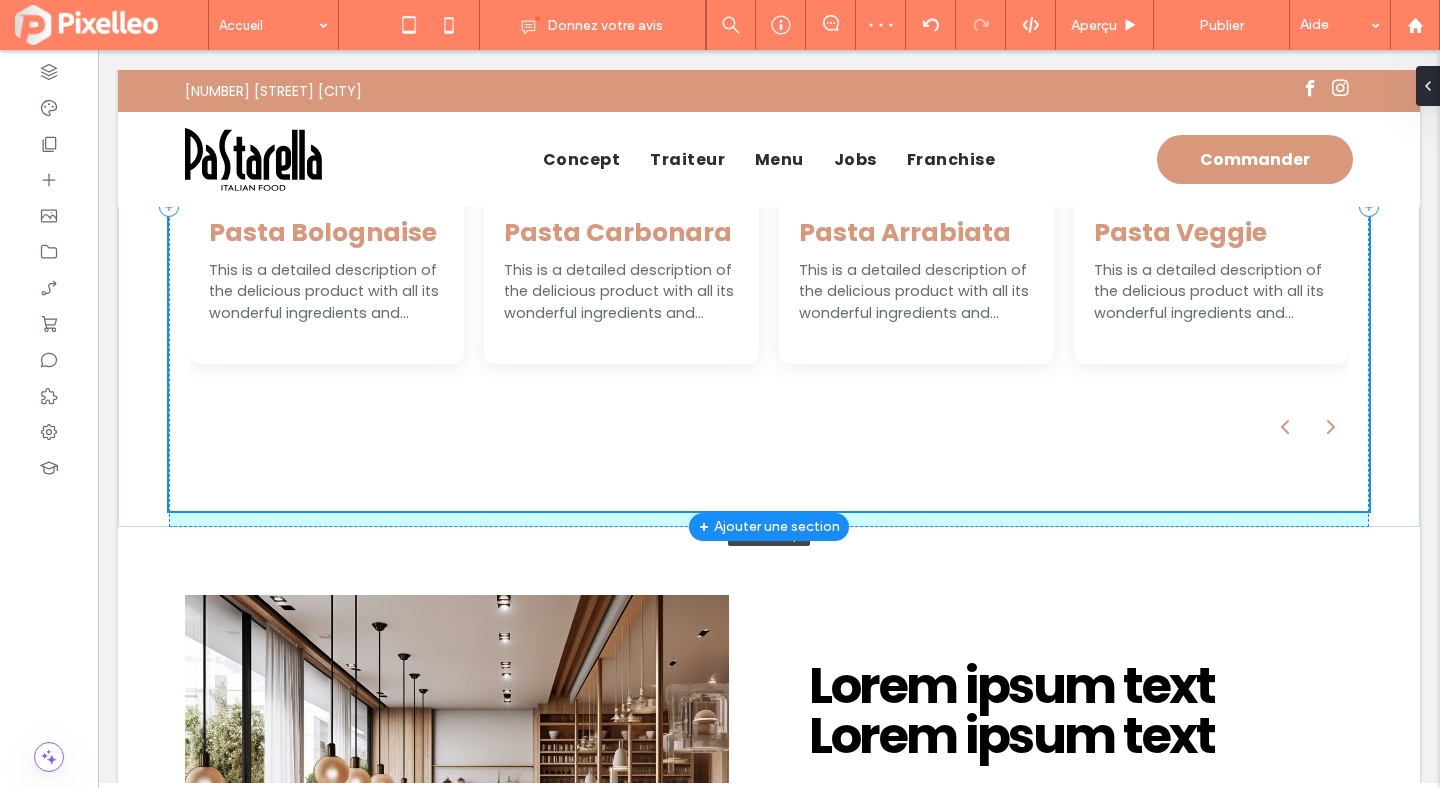 scroll, scrollTop: 1143, scrollLeft: 0, axis: vertical 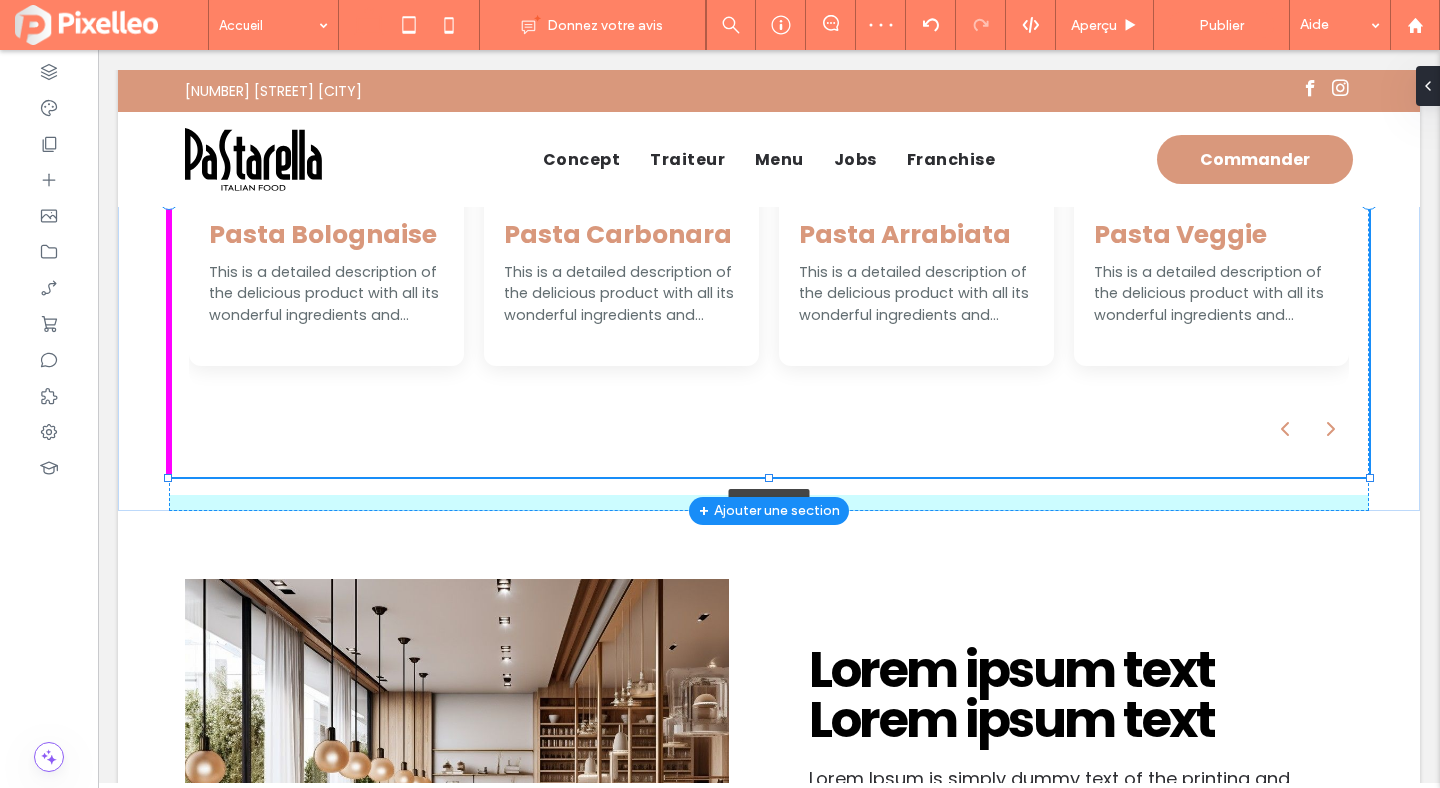 drag, startPoint x: 772, startPoint y: 510, endPoint x: 785, endPoint y: 458, distance: 53.600372 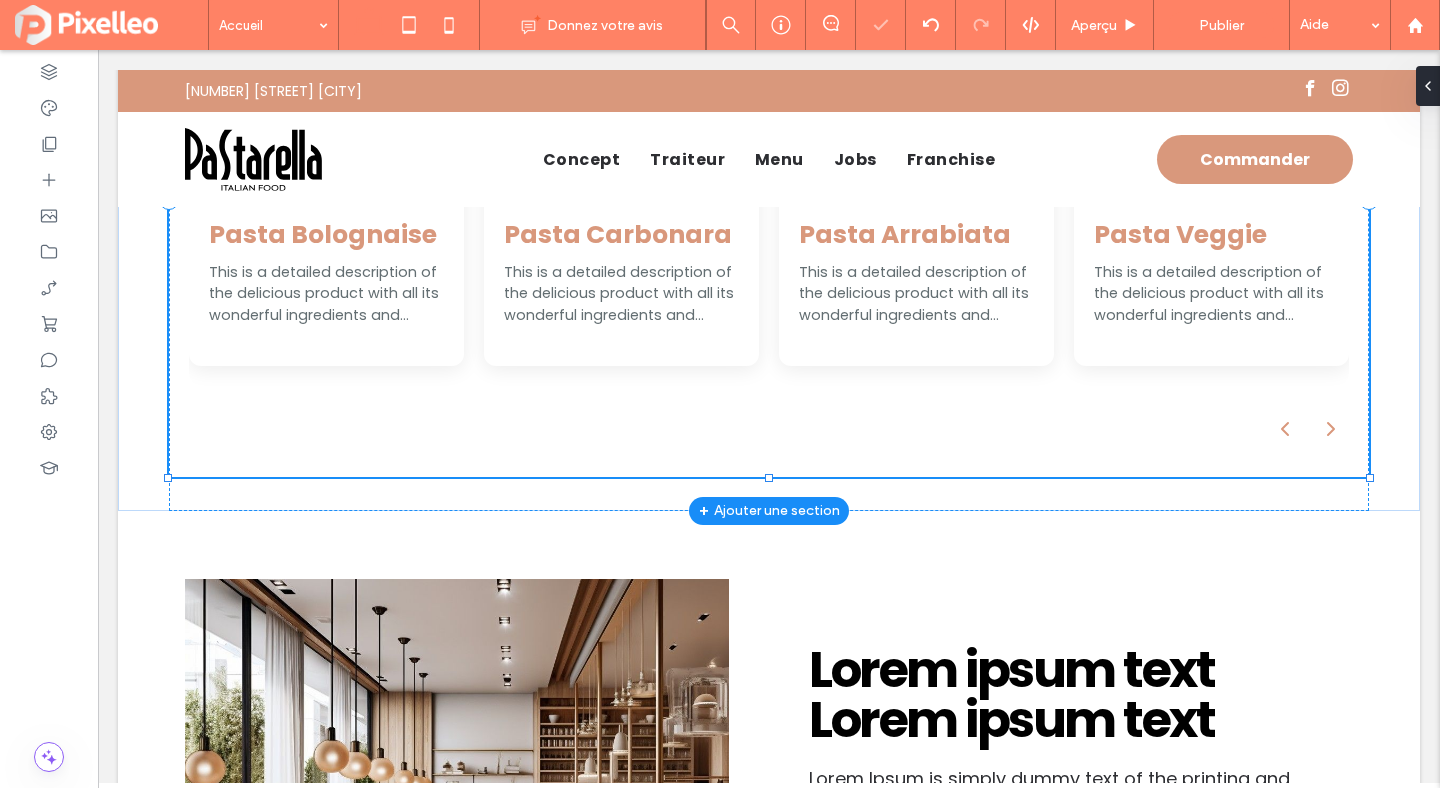 type on "**" 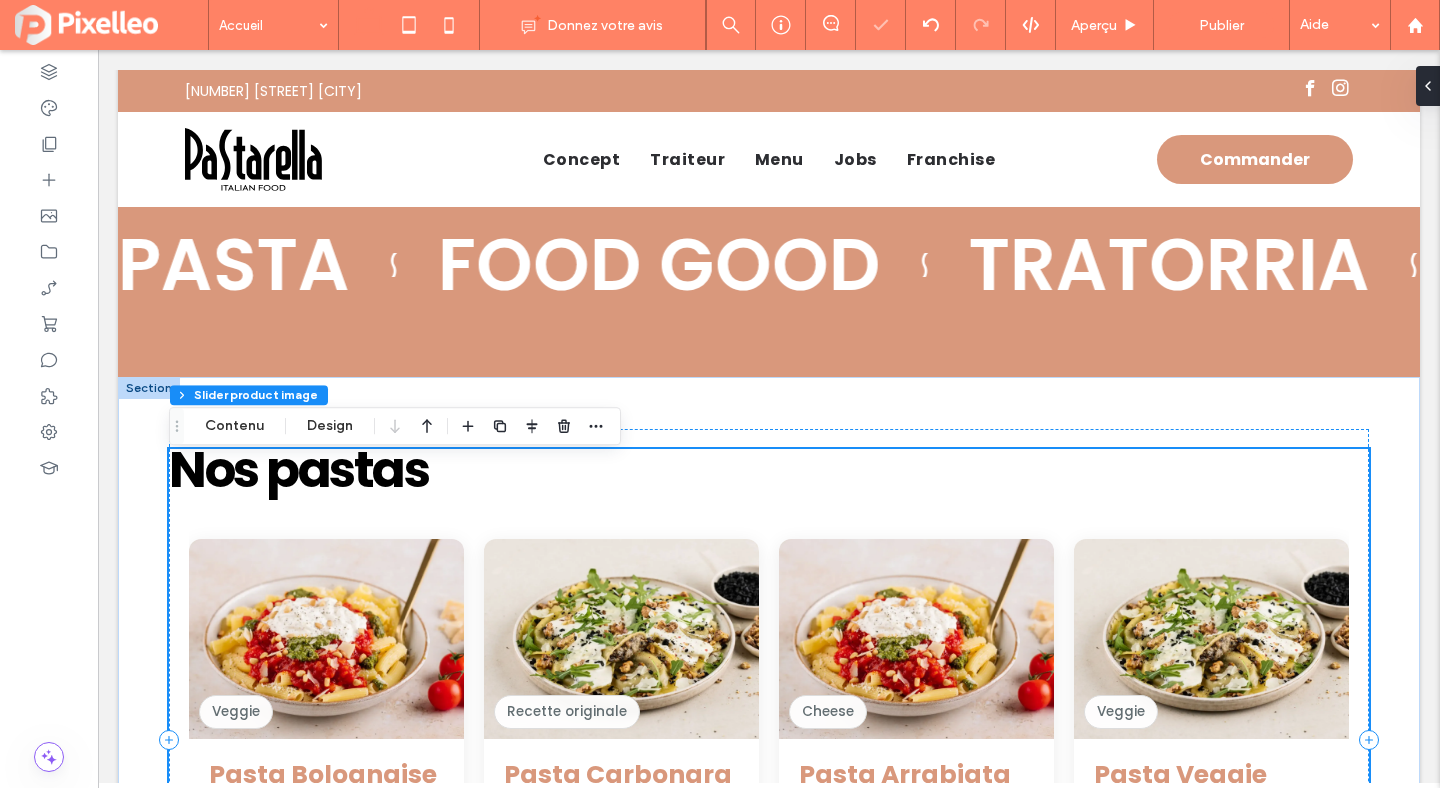 scroll, scrollTop: 0, scrollLeft: 0, axis: both 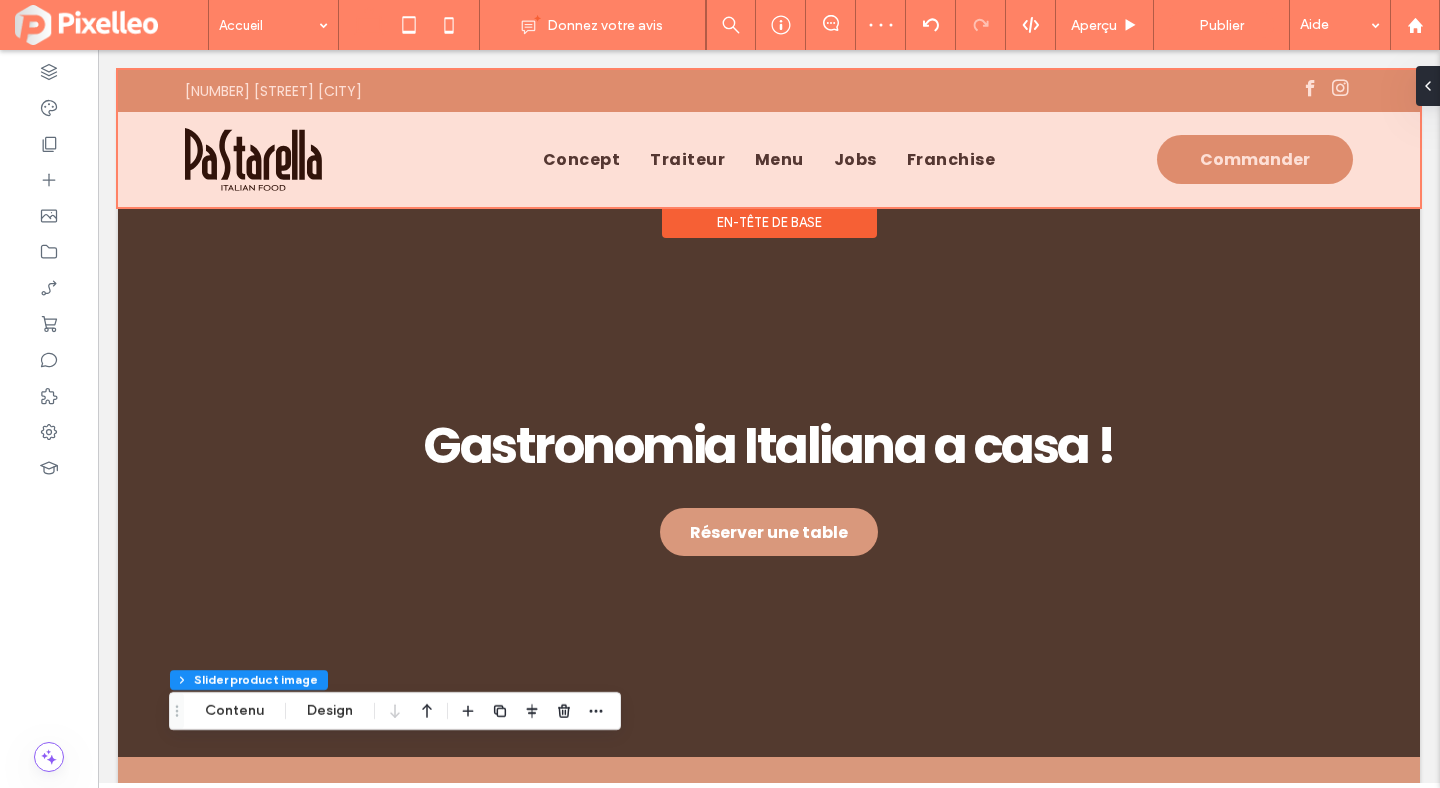 click at bounding box center (769, 138) 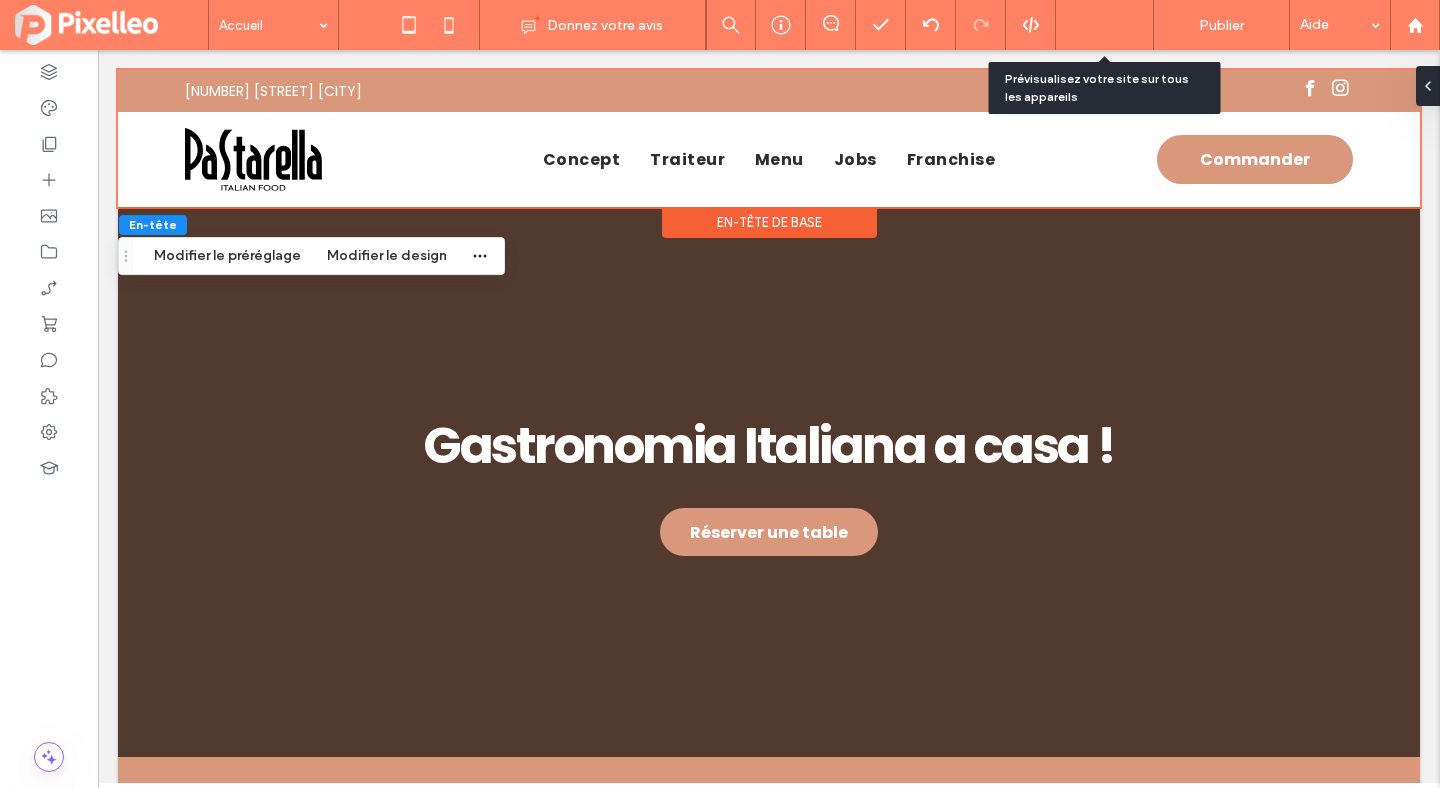 click on "Aperçu" at bounding box center (1094, 25) 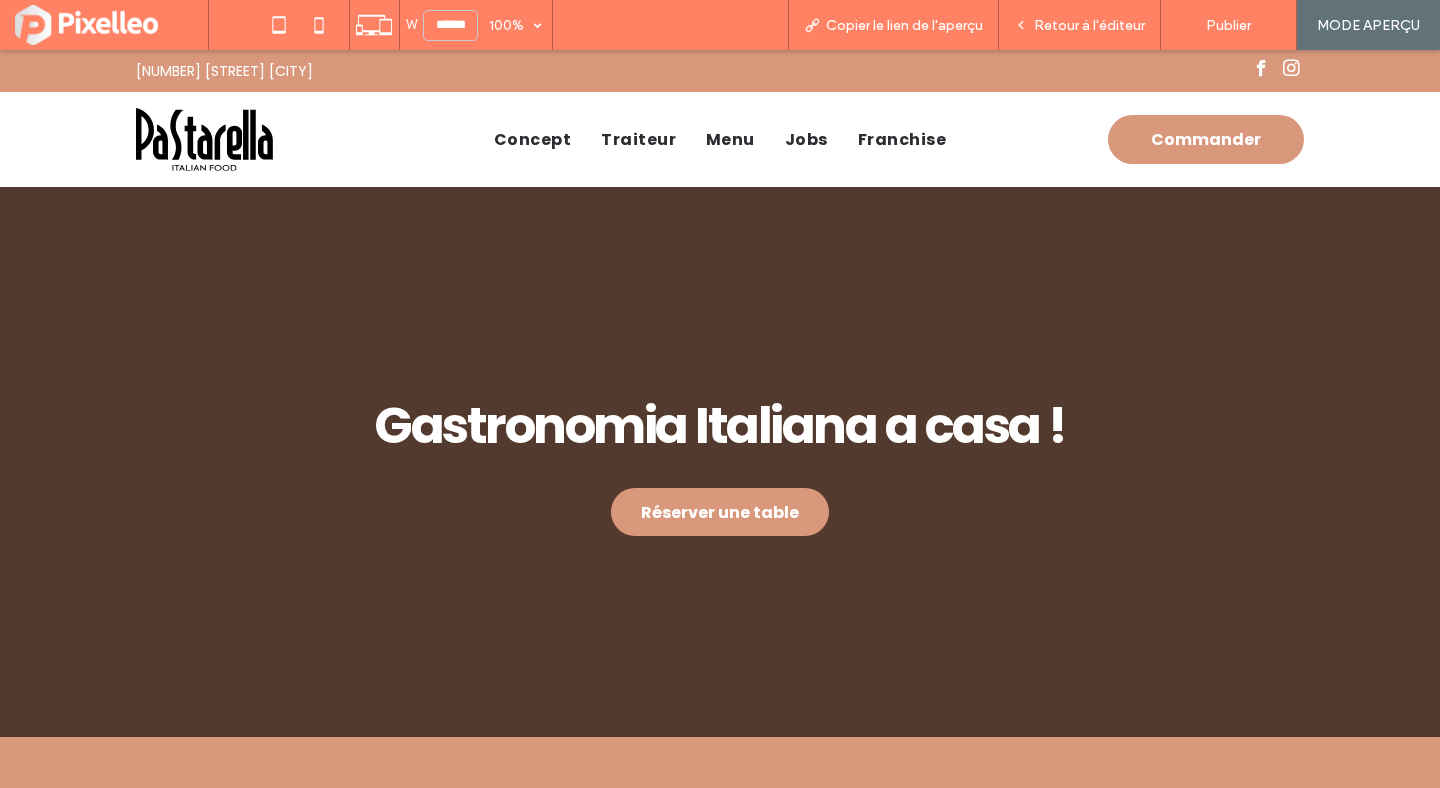 click at bounding box center (204, 139) 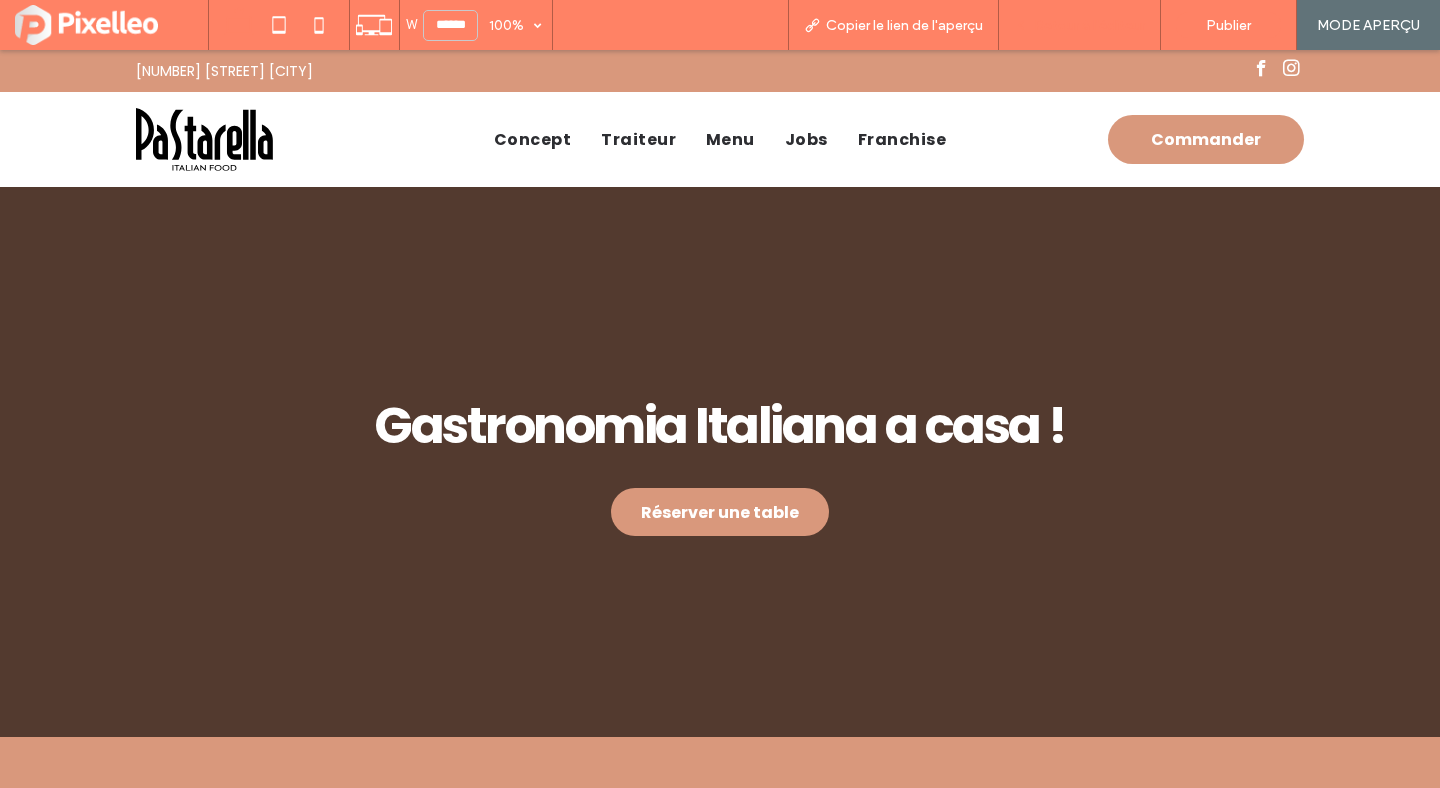 click on "Retour à l'éditeur" at bounding box center [1089, 25] 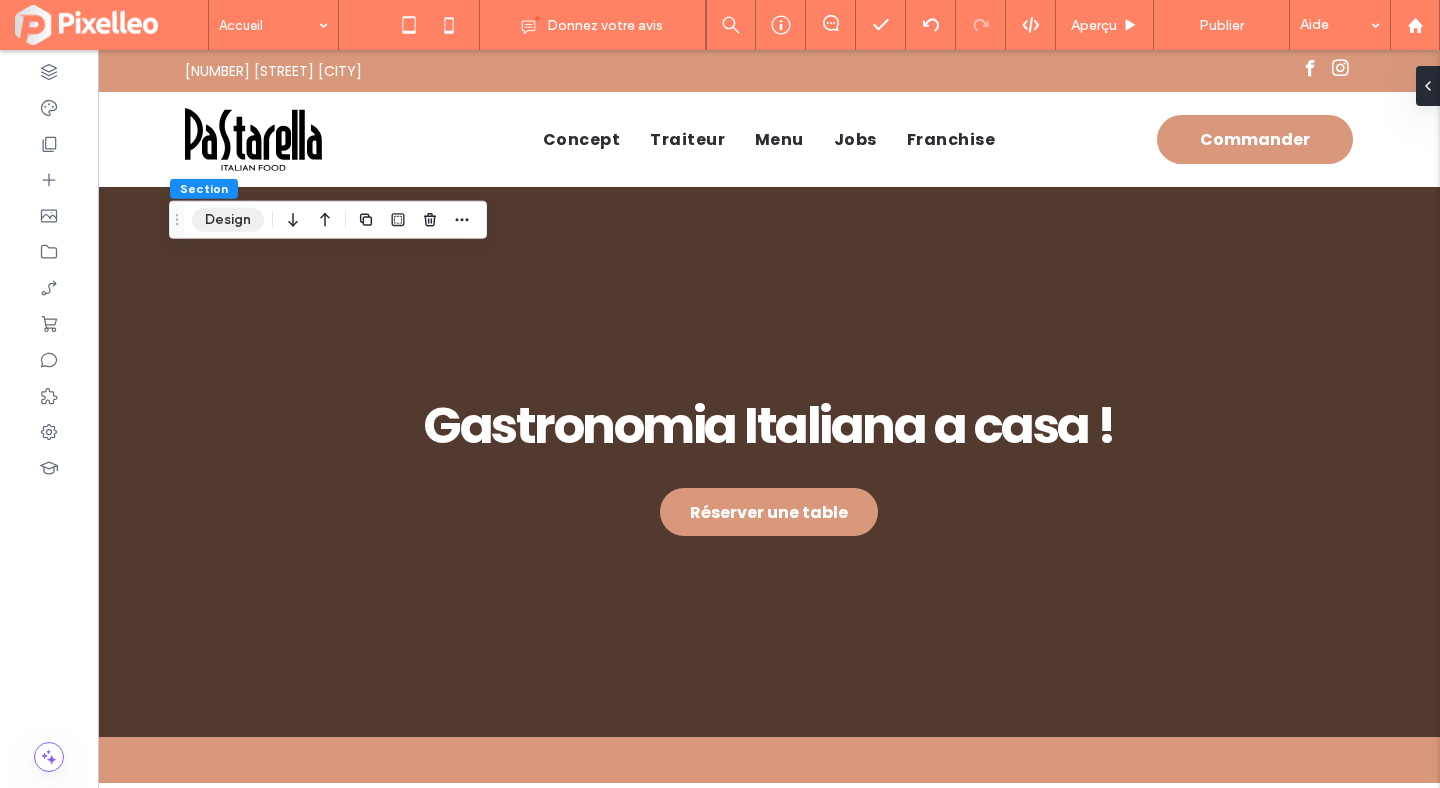 click on "Design" at bounding box center [228, 220] 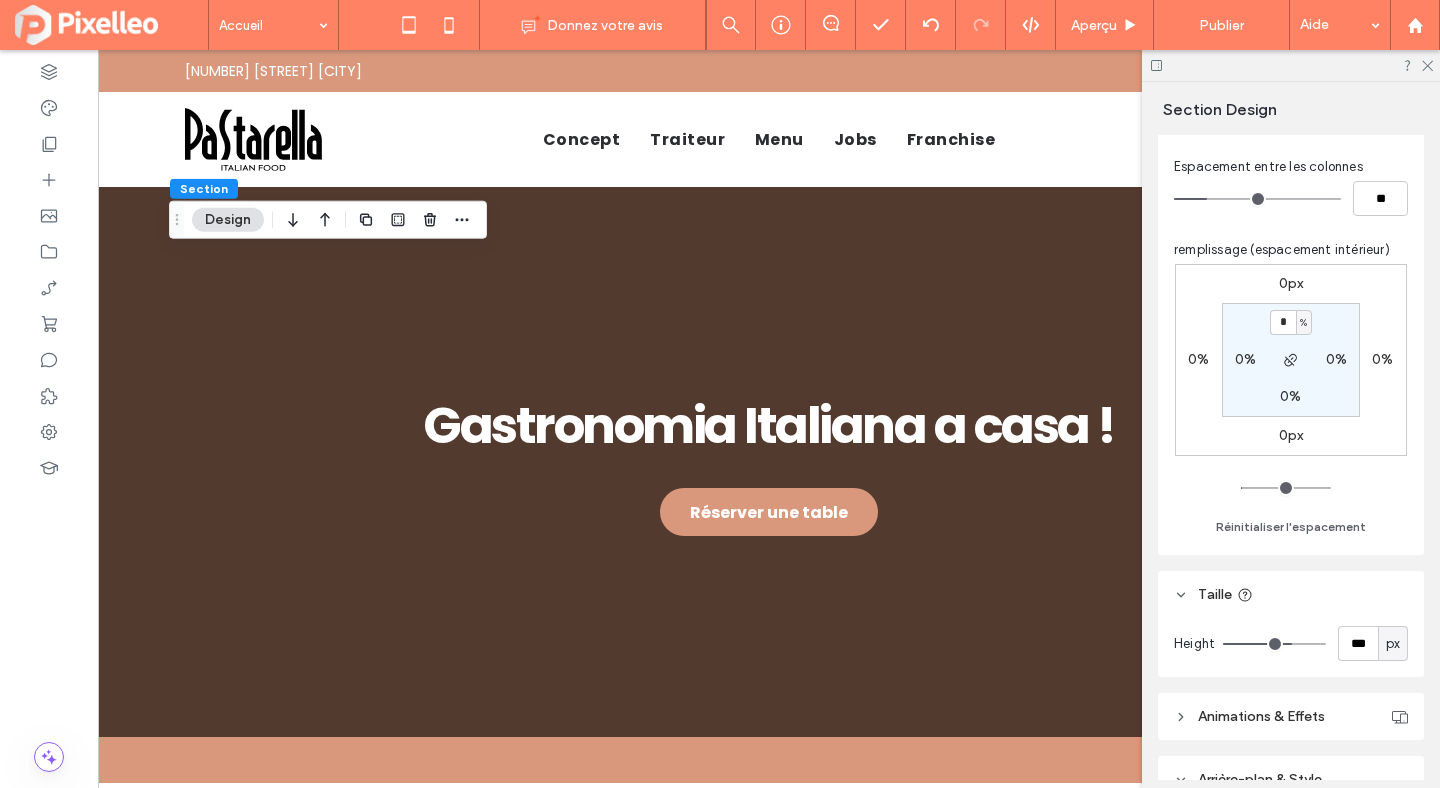 scroll, scrollTop: 705, scrollLeft: 0, axis: vertical 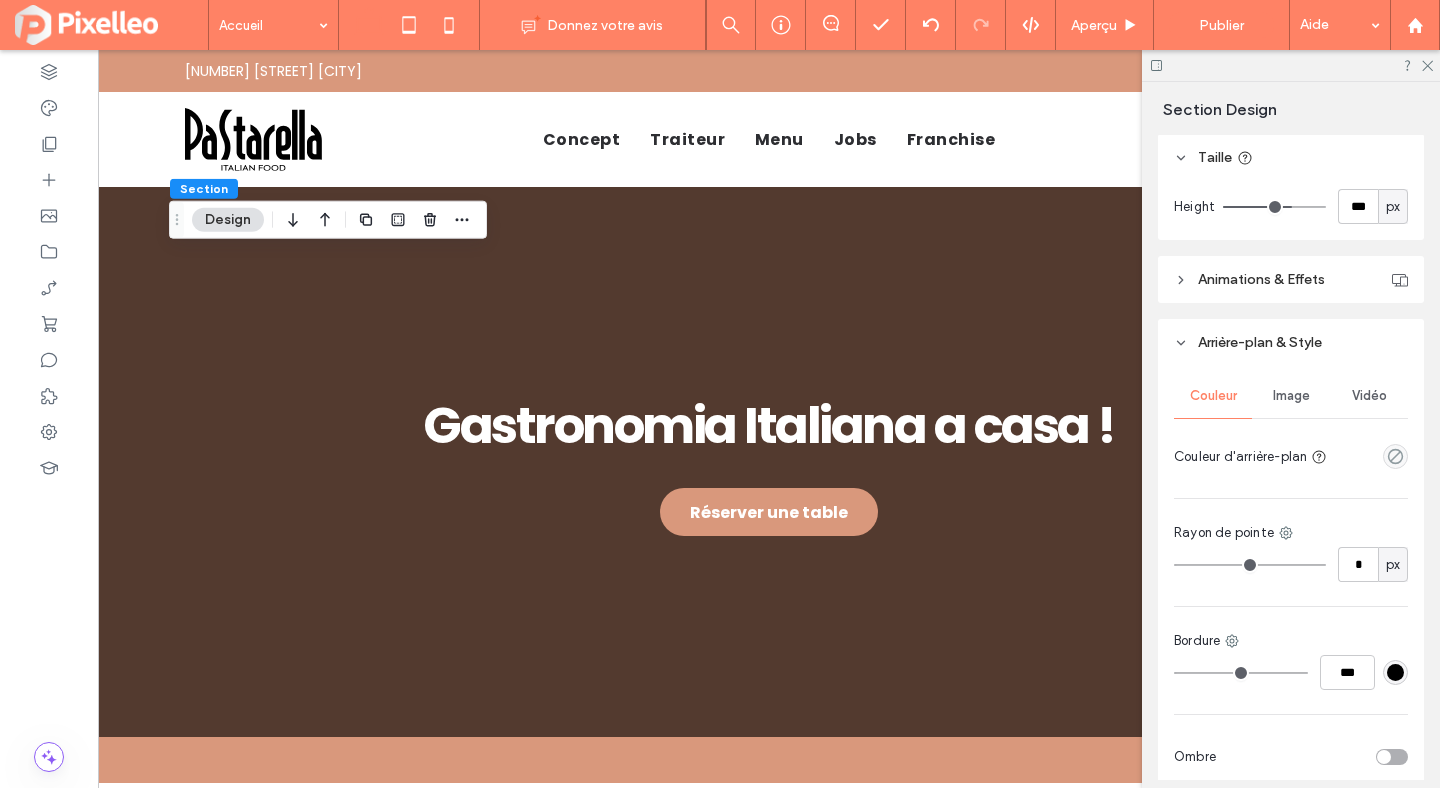 click on "Couleur Image Vidéo Couleur d'arrière-plan Rayon de pointe * px Bordure *** Ombre" at bounding box center [1291, 578] 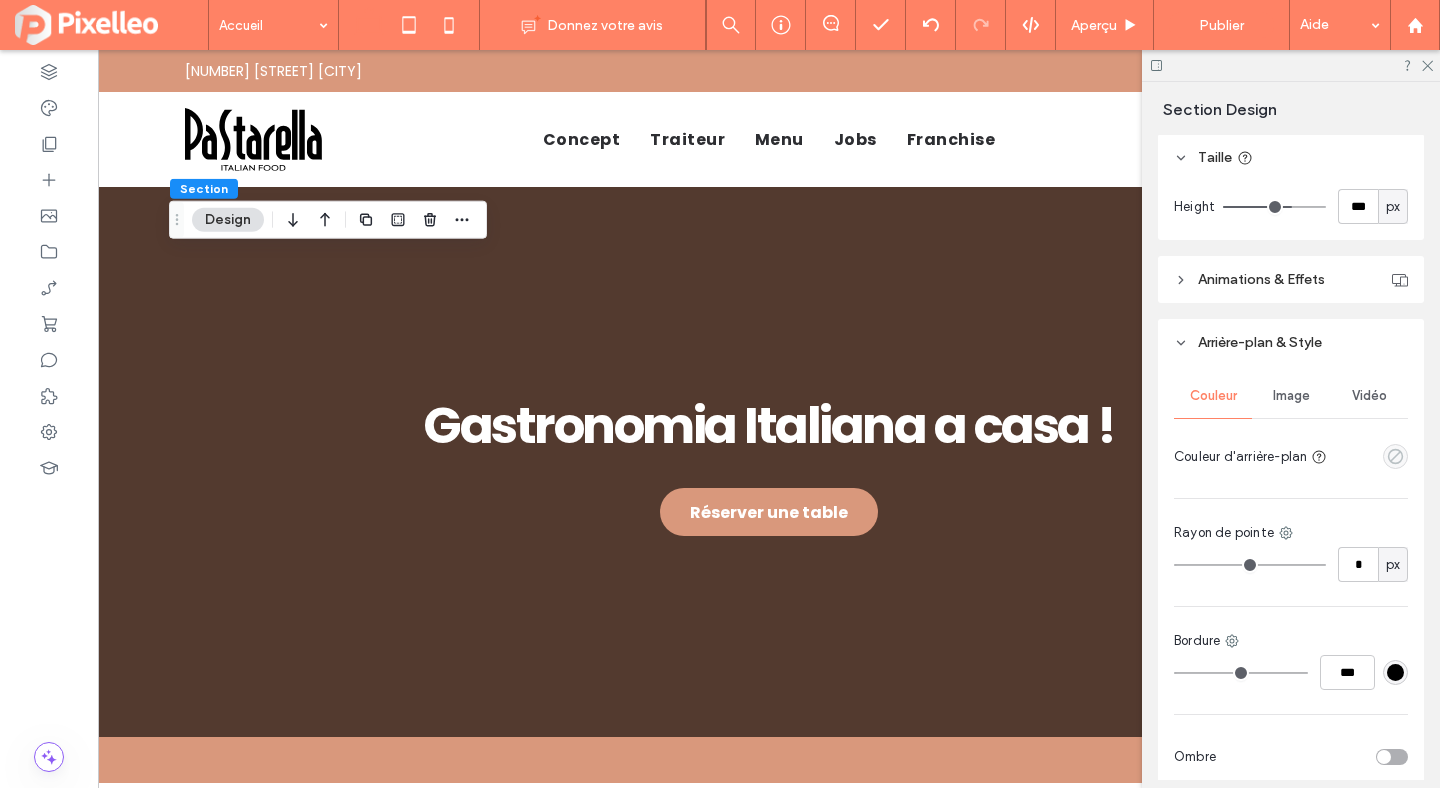 click 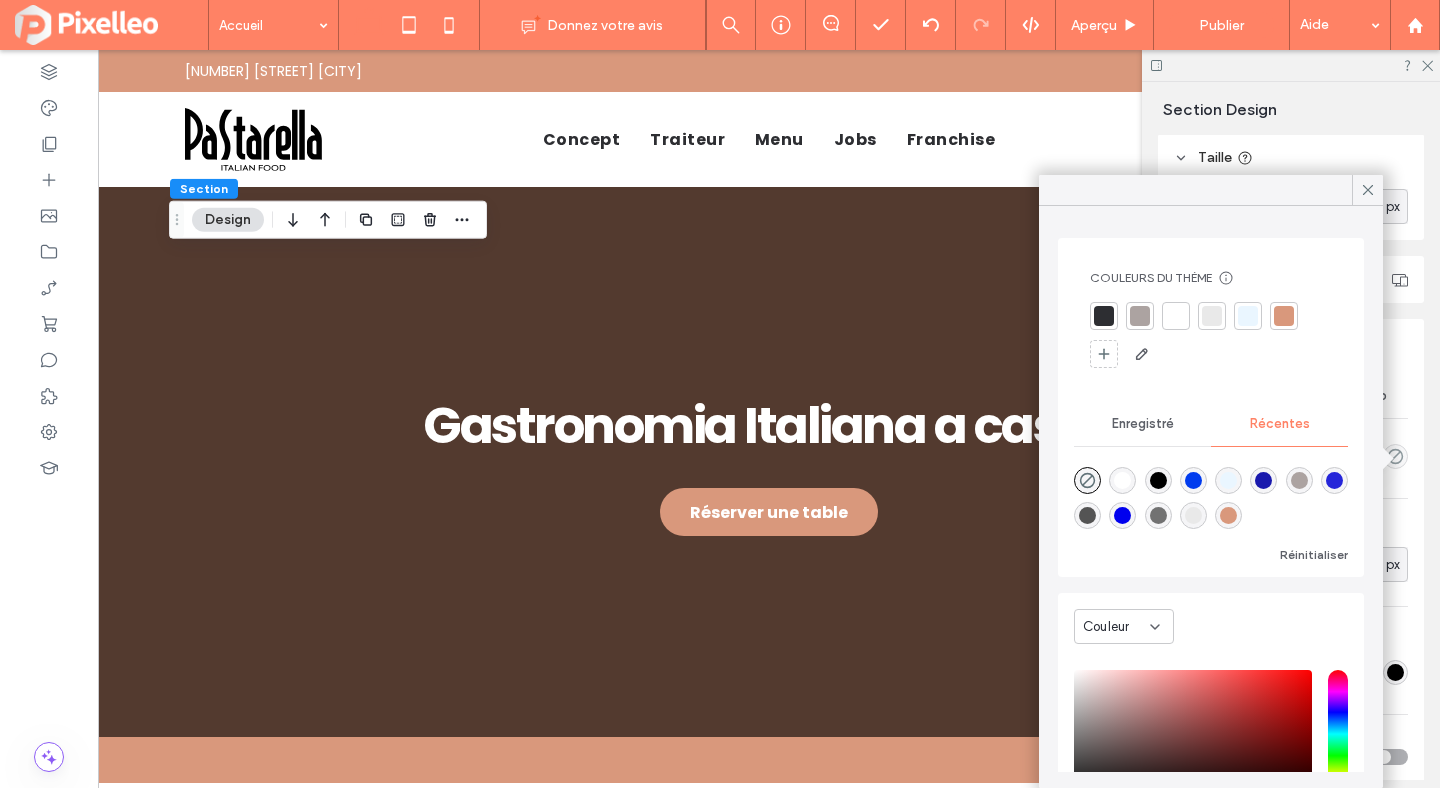 click at bounding box center [1263, 480] 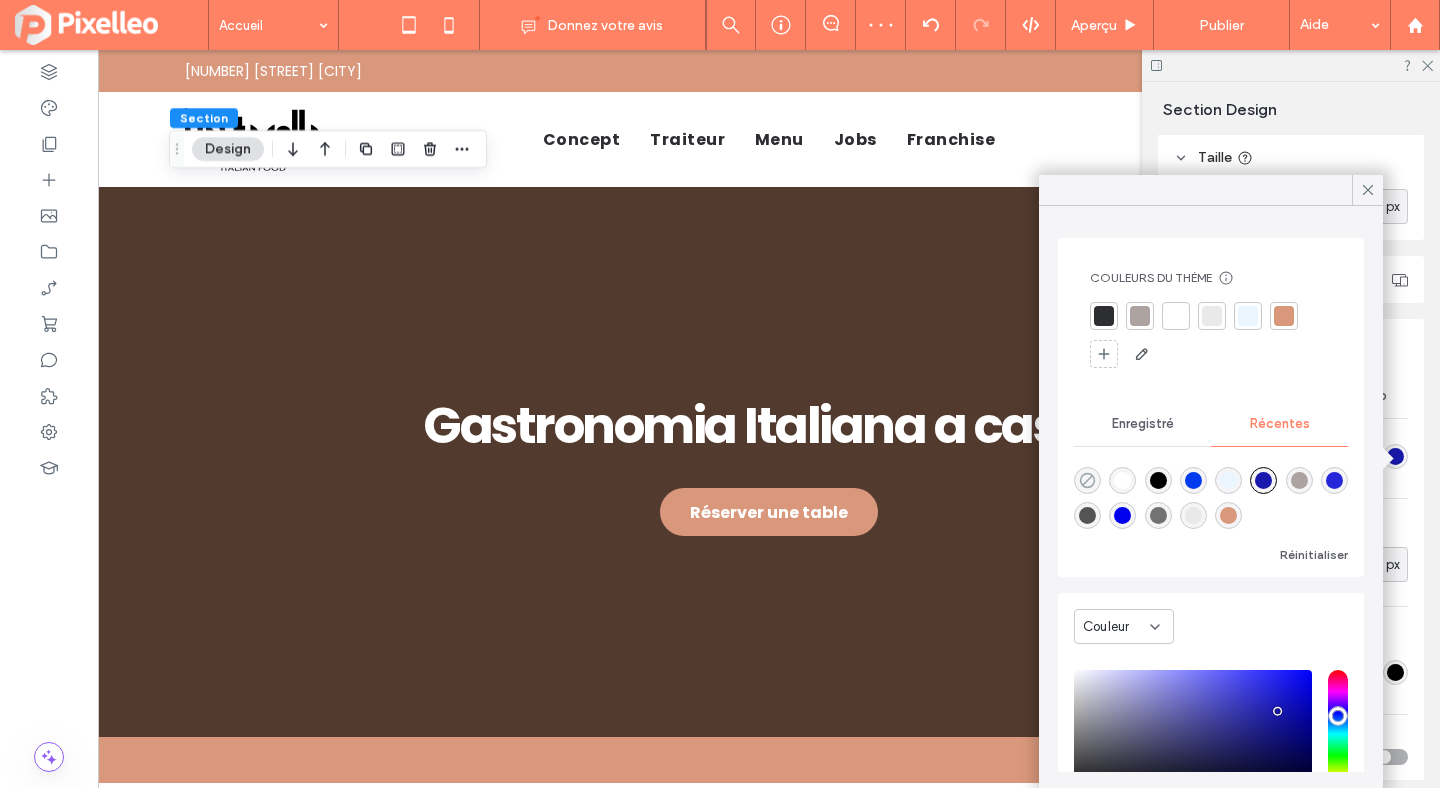 click 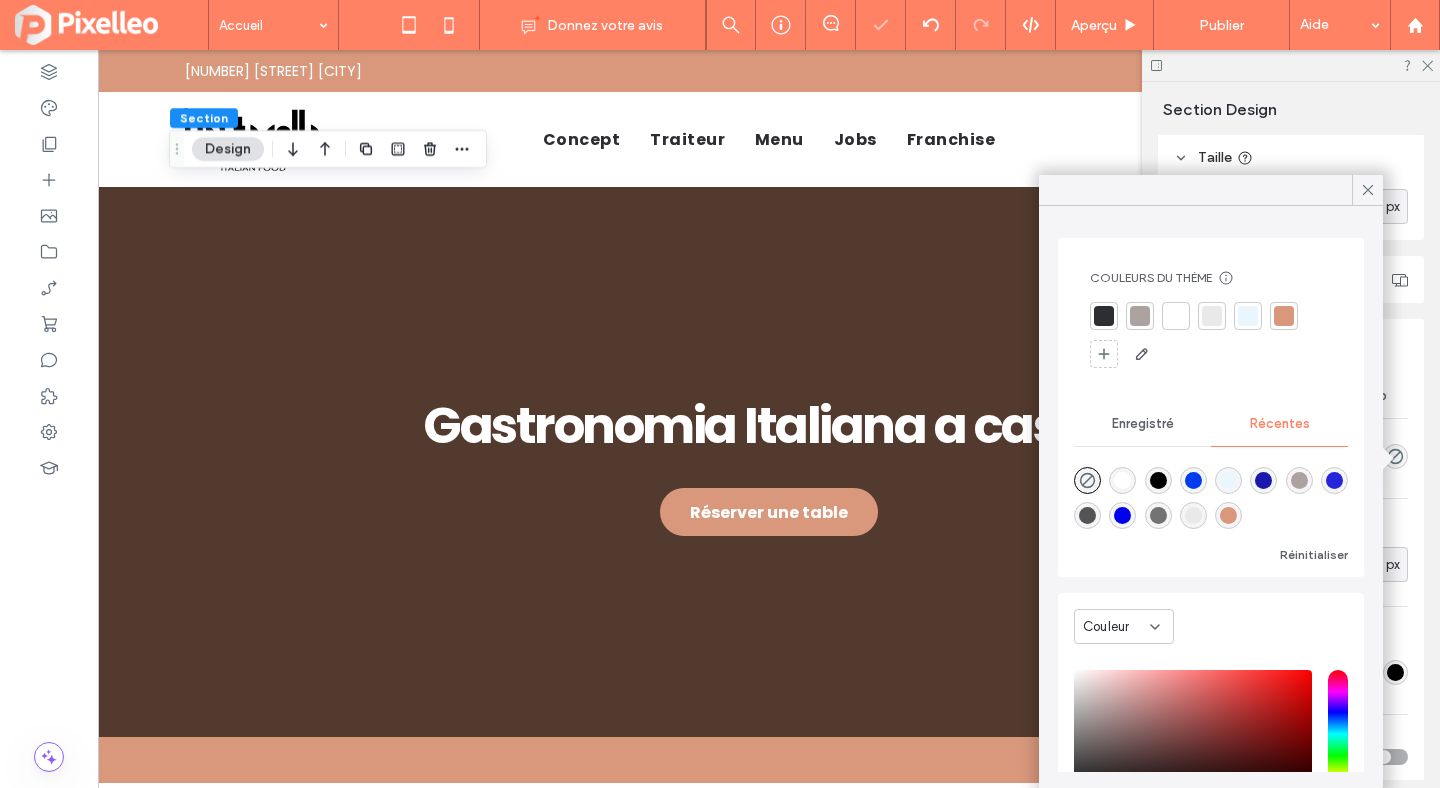 click at bounding box center (1140, 316) 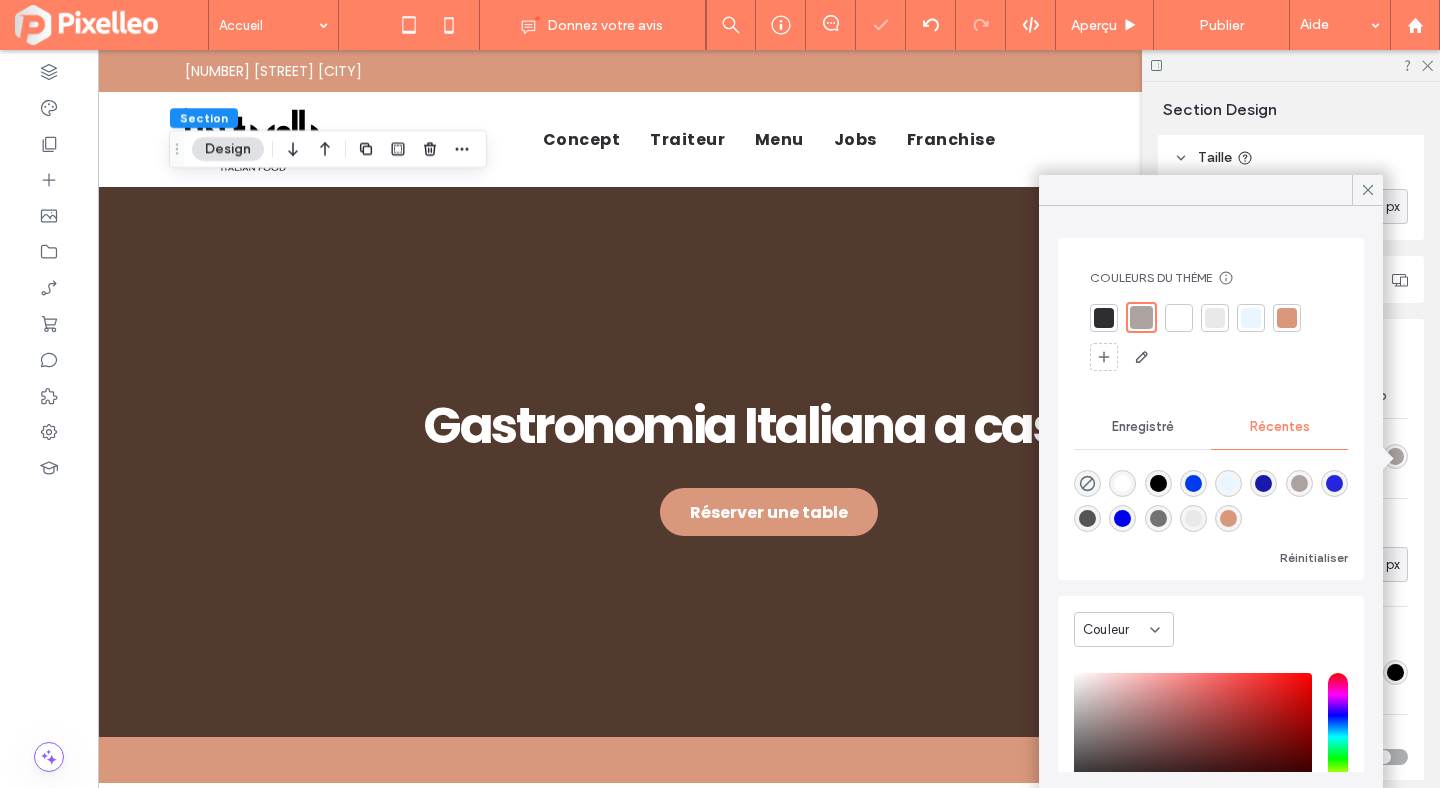 click at bounding box center (1287, 318) 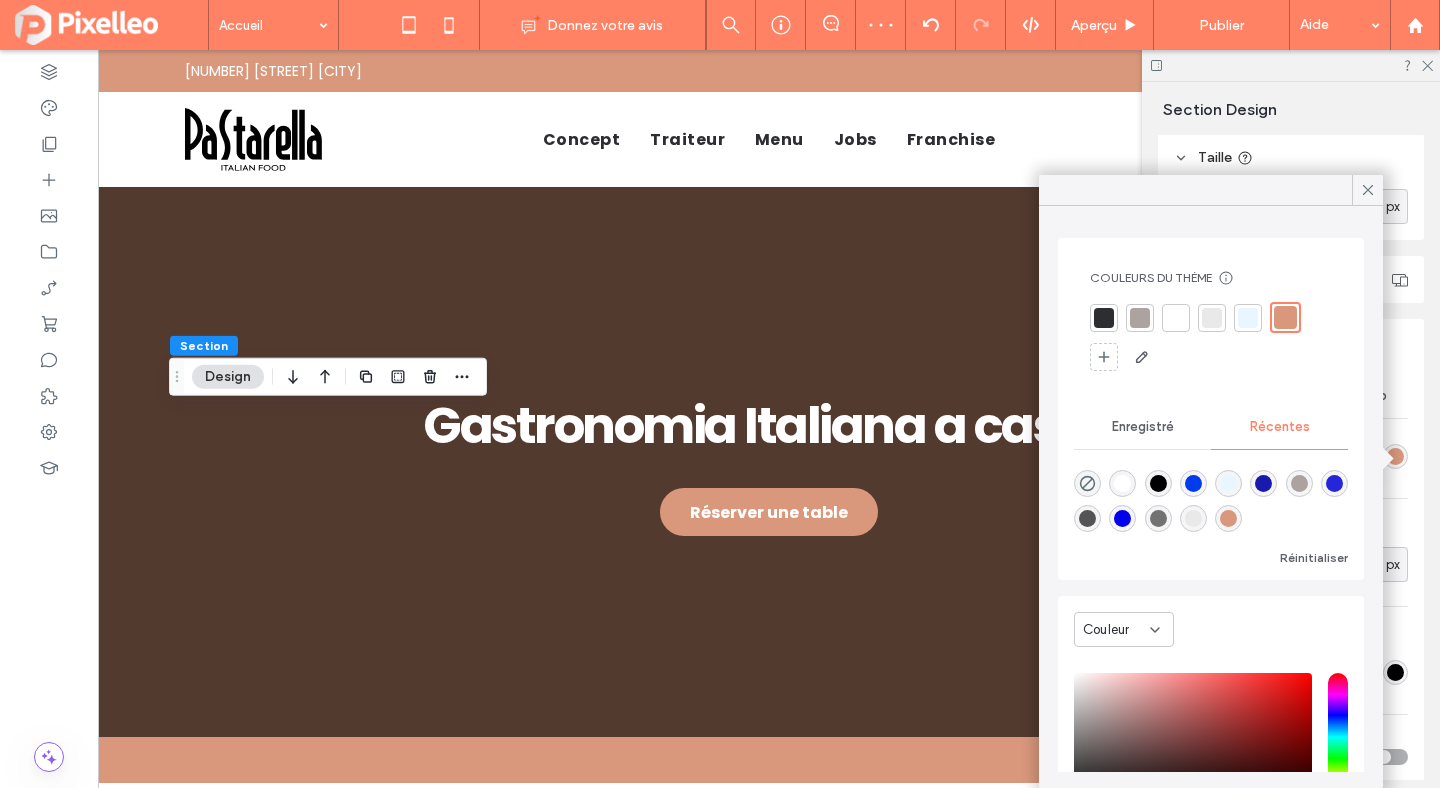click at bounding box center (1212, 318) 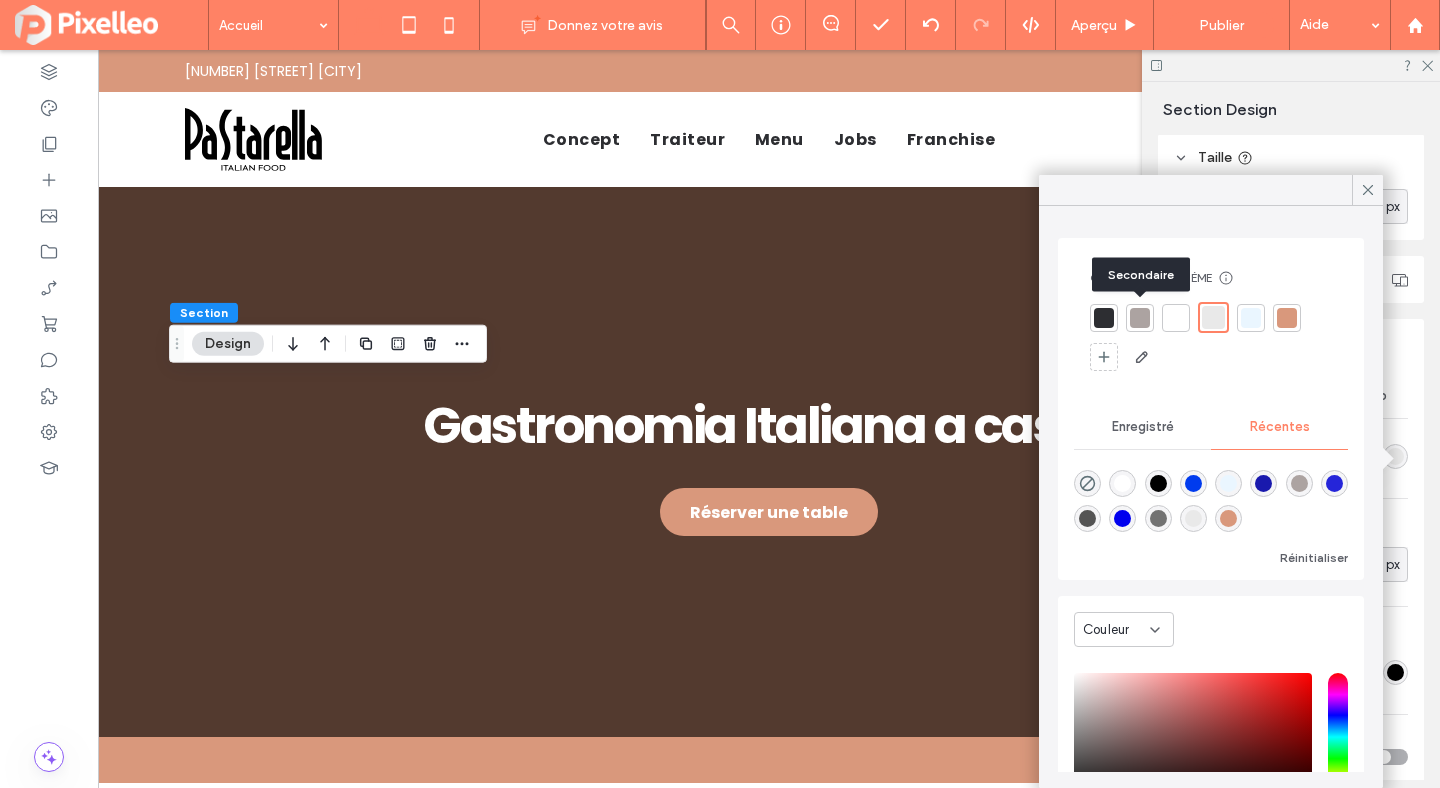 click at bounding box center (1176, 318) 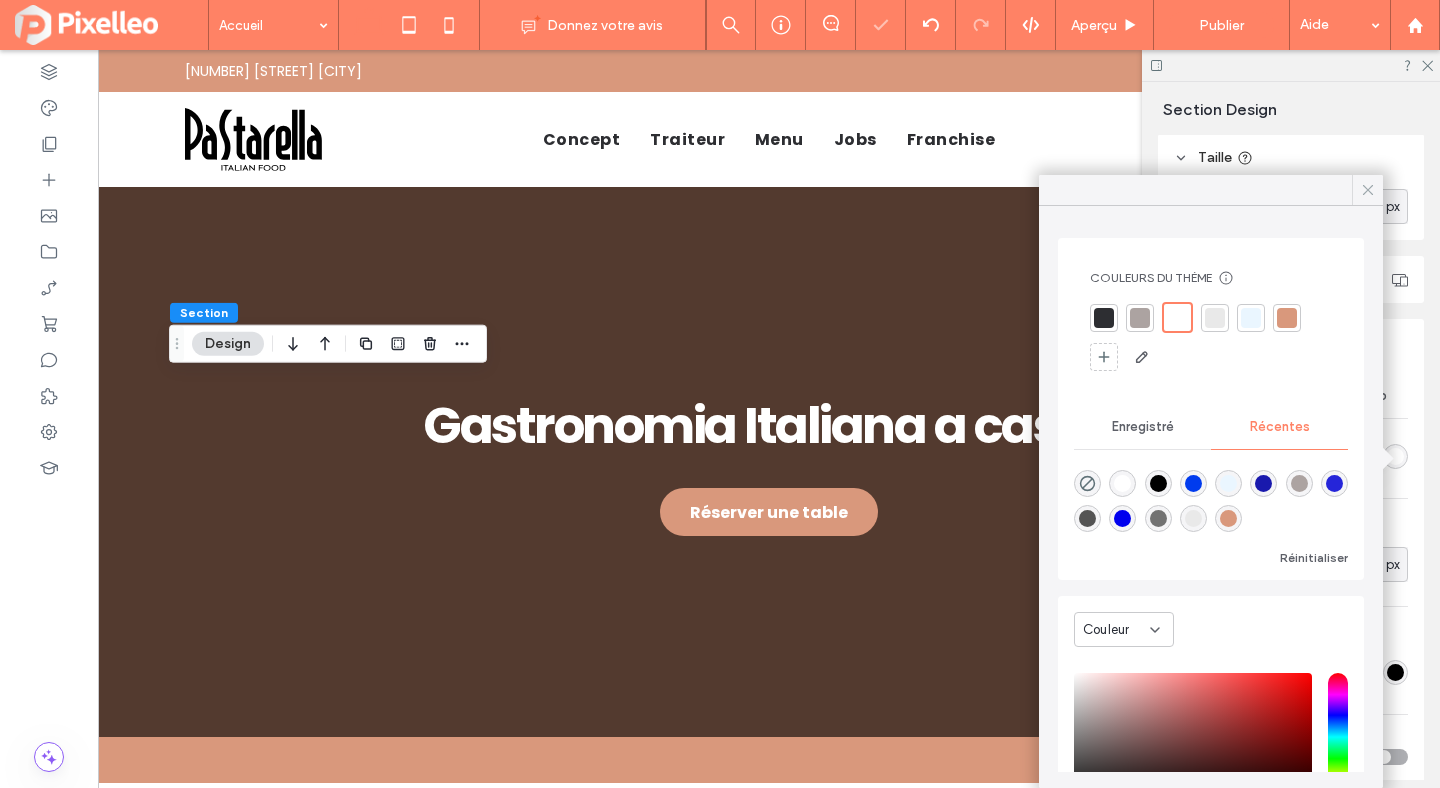 click 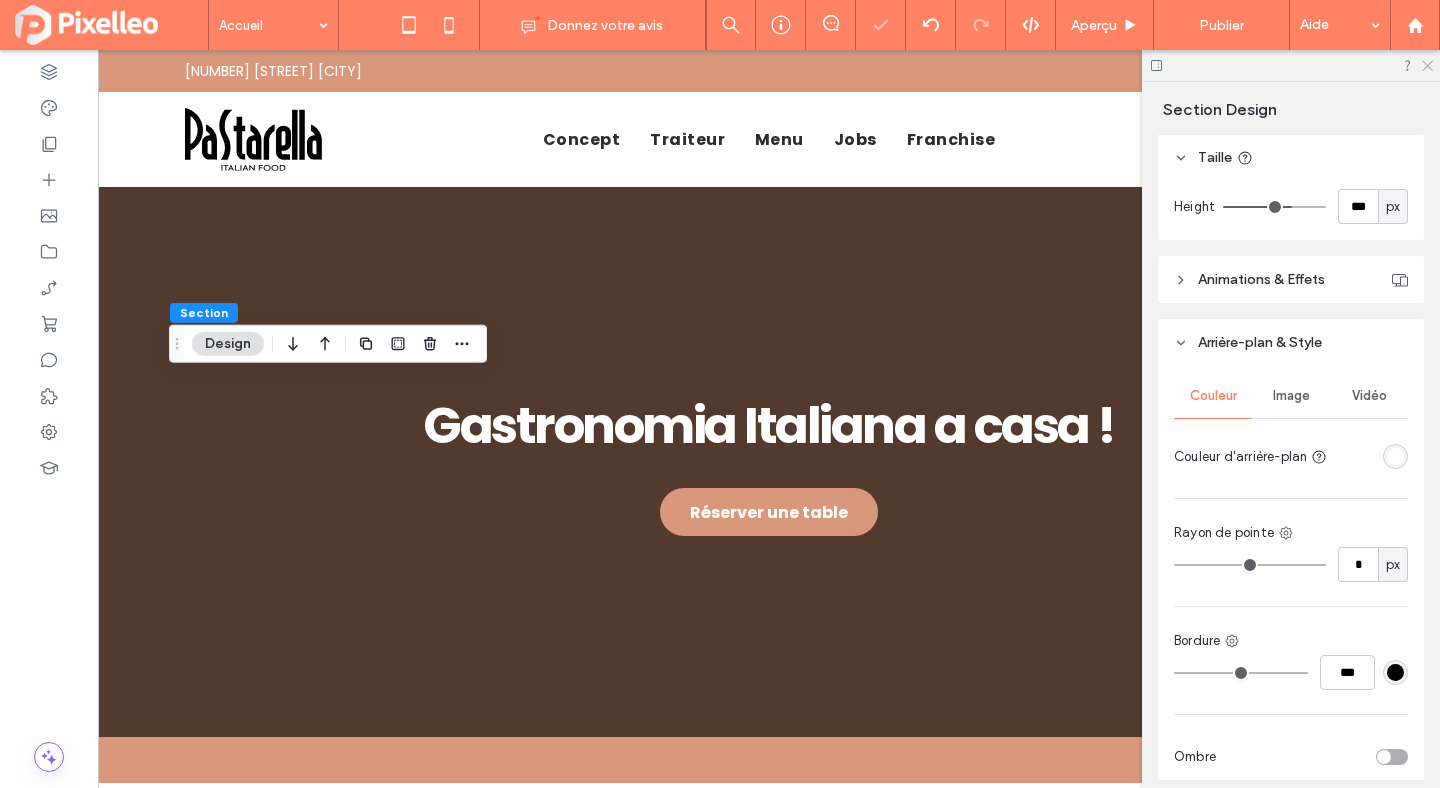click 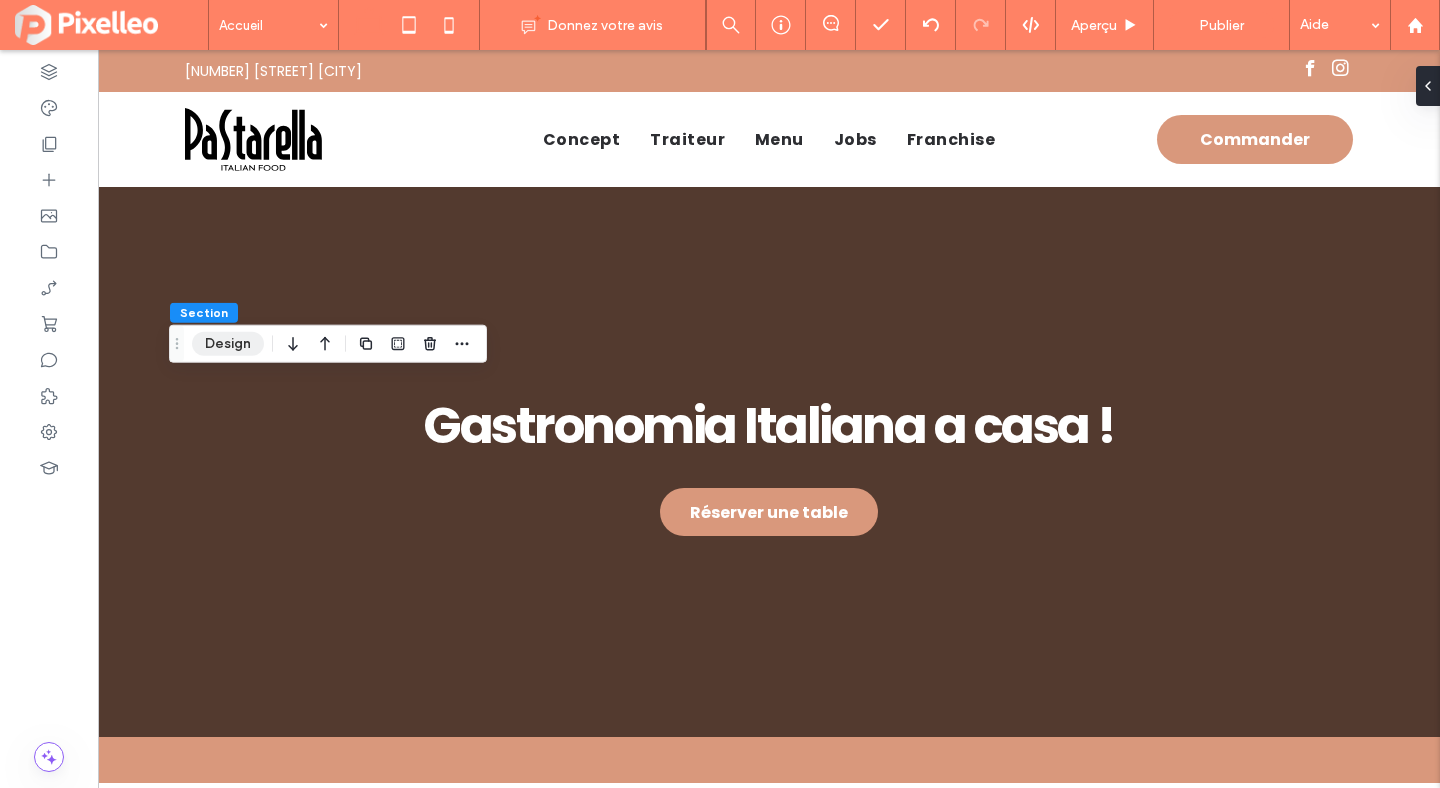 click on "Design" at bounding box center [228, 344] 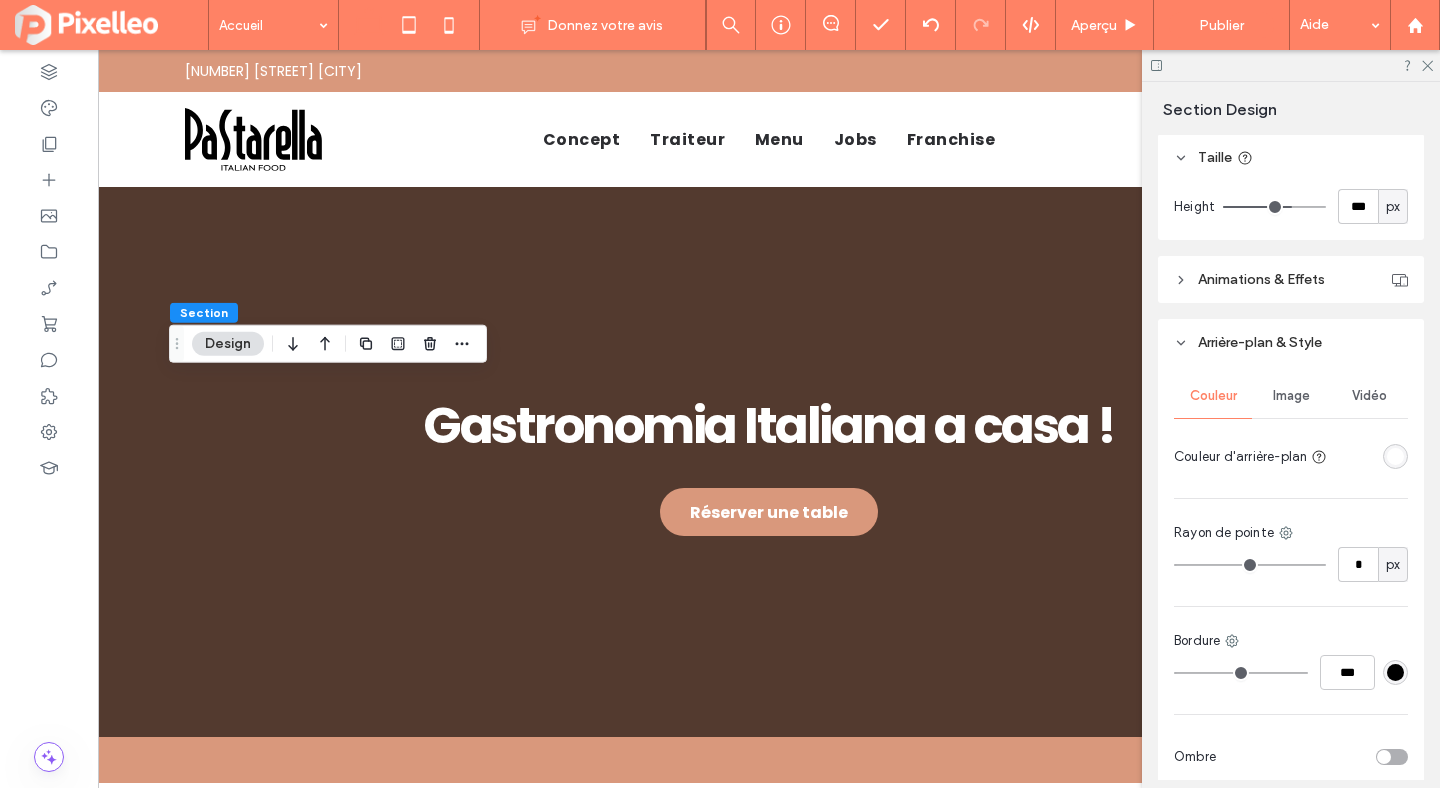 scroll, scrollTop: 619, scrollLeft: 0, axis: vertical 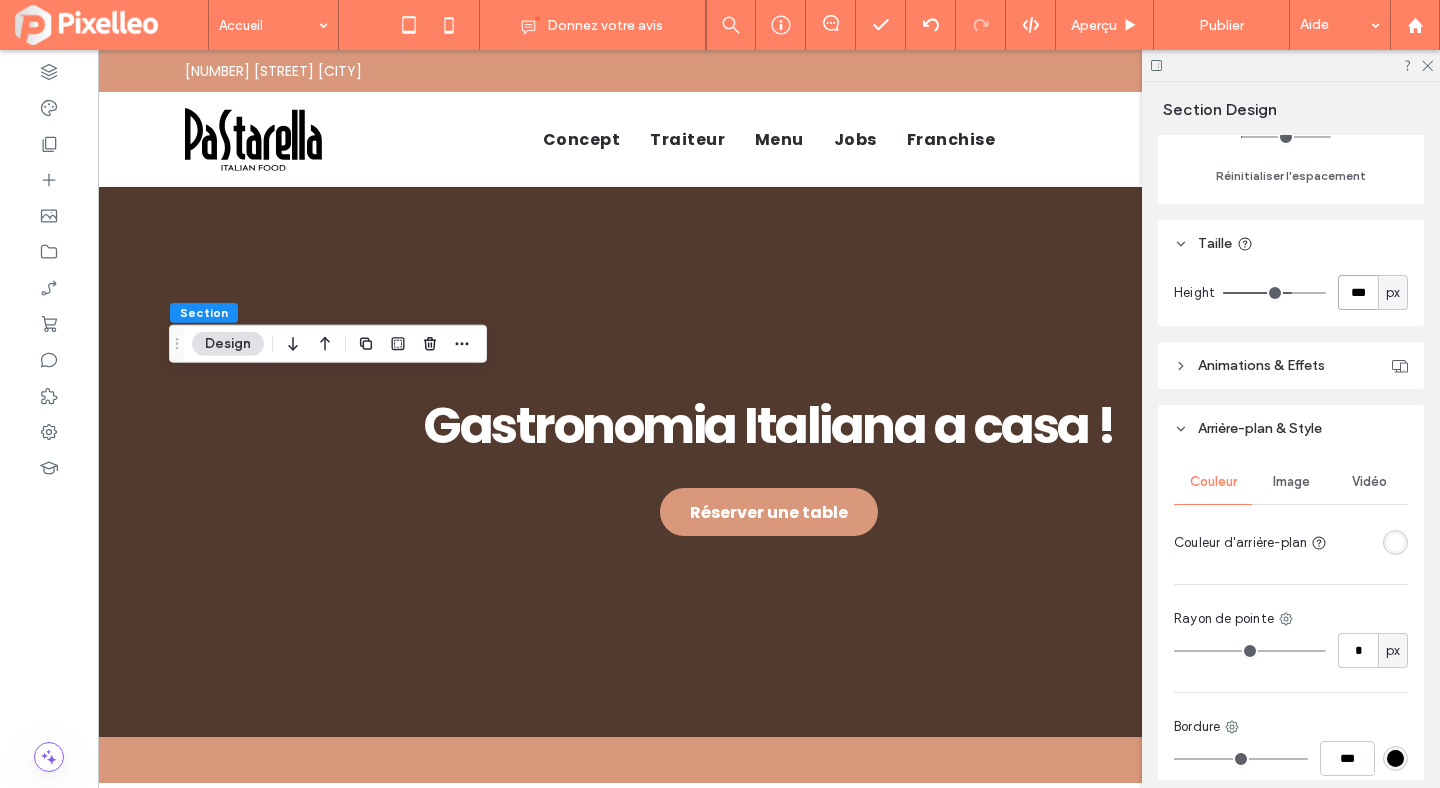click on "***" at bounding box center (1358, 292) 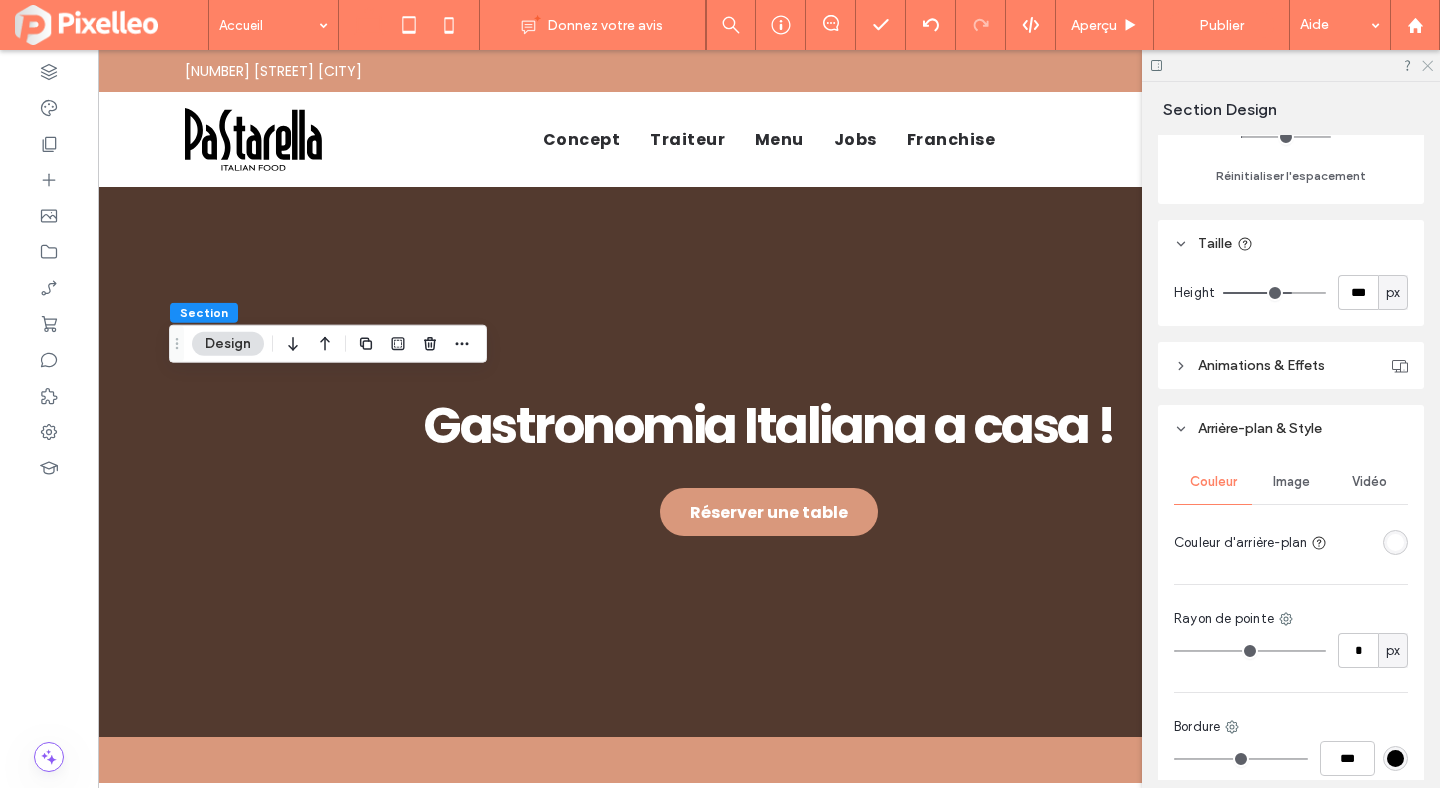 click 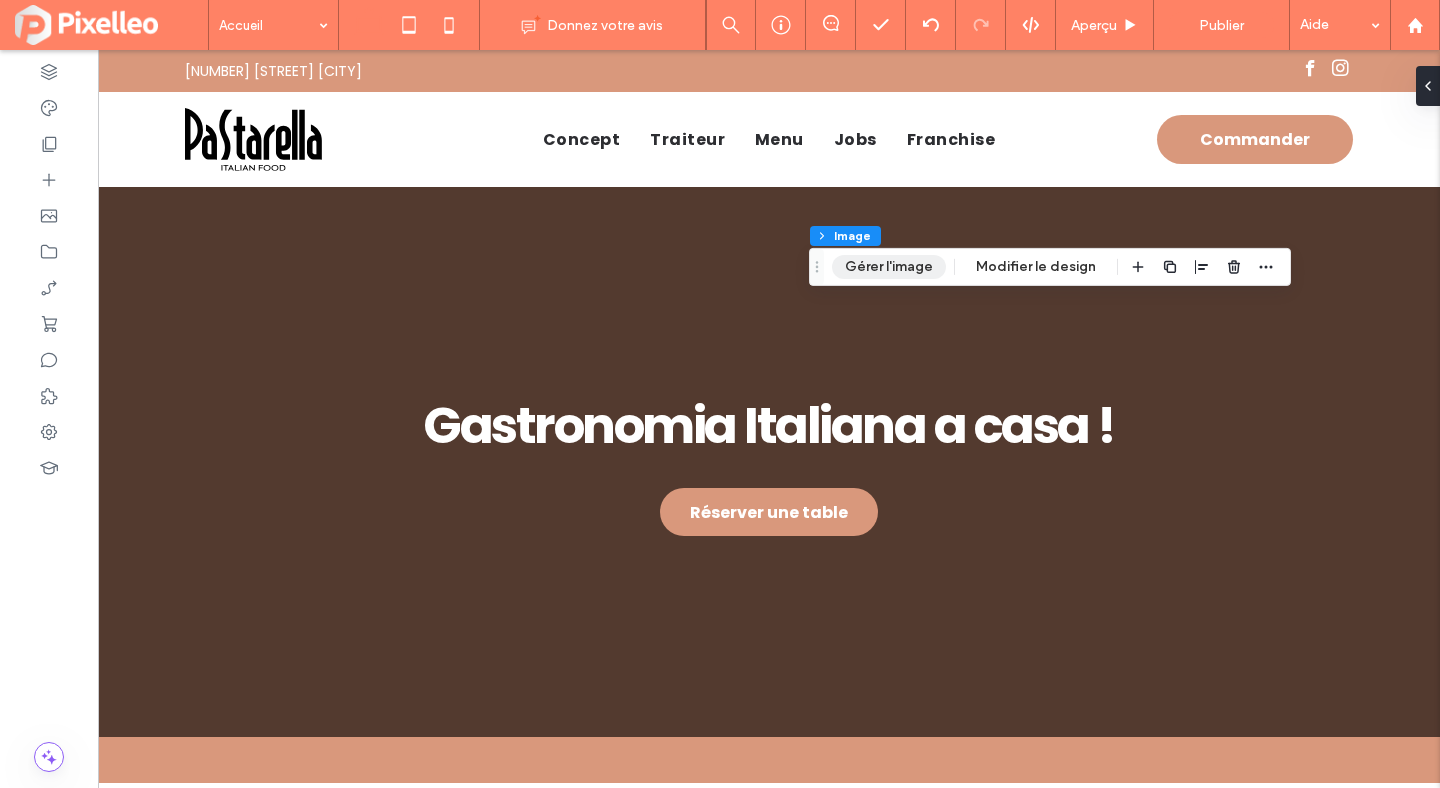 click on "Gérer l'image" at bounding box center (889, 267) 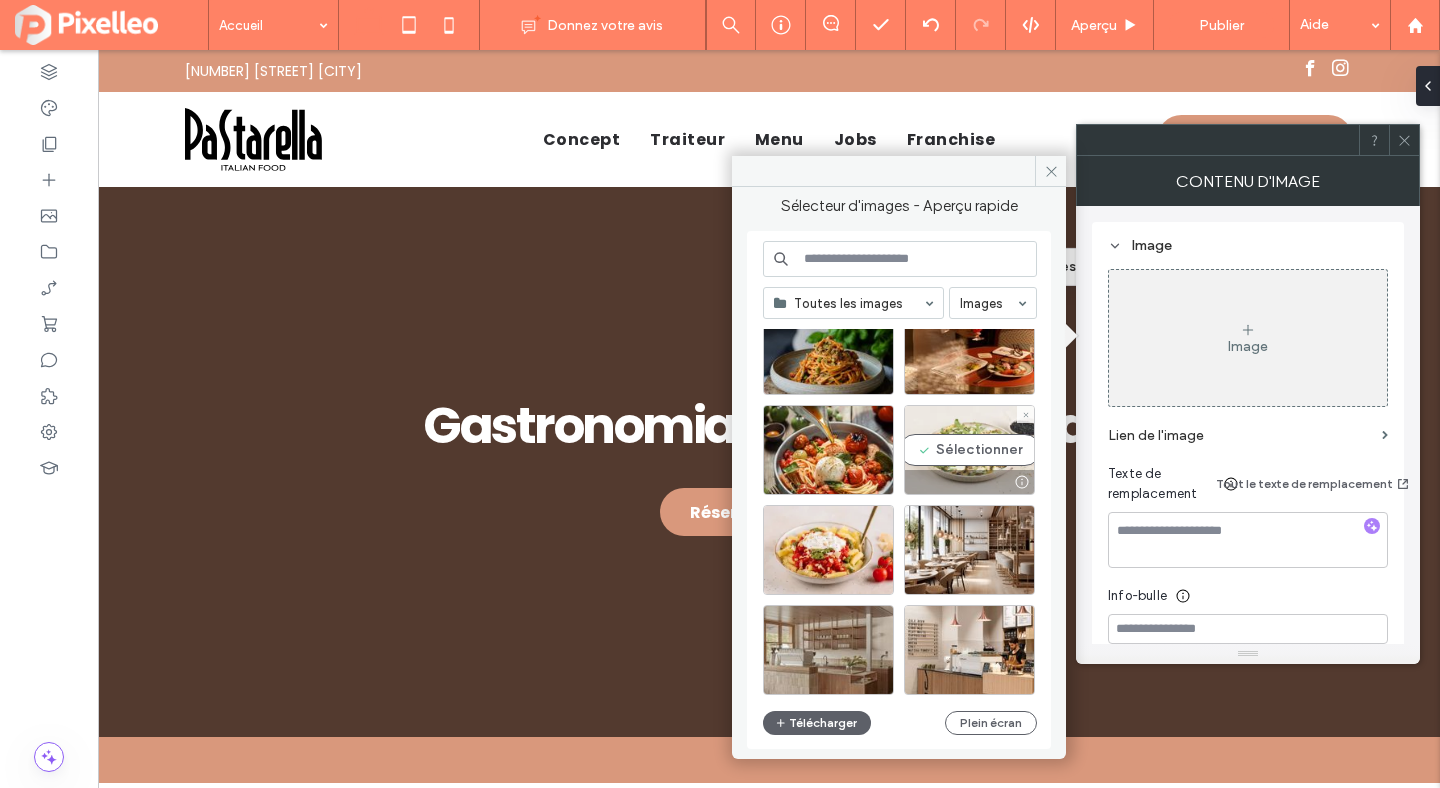 scroll, scrollTop: 121, scrollLeft: 0, axis: vertical 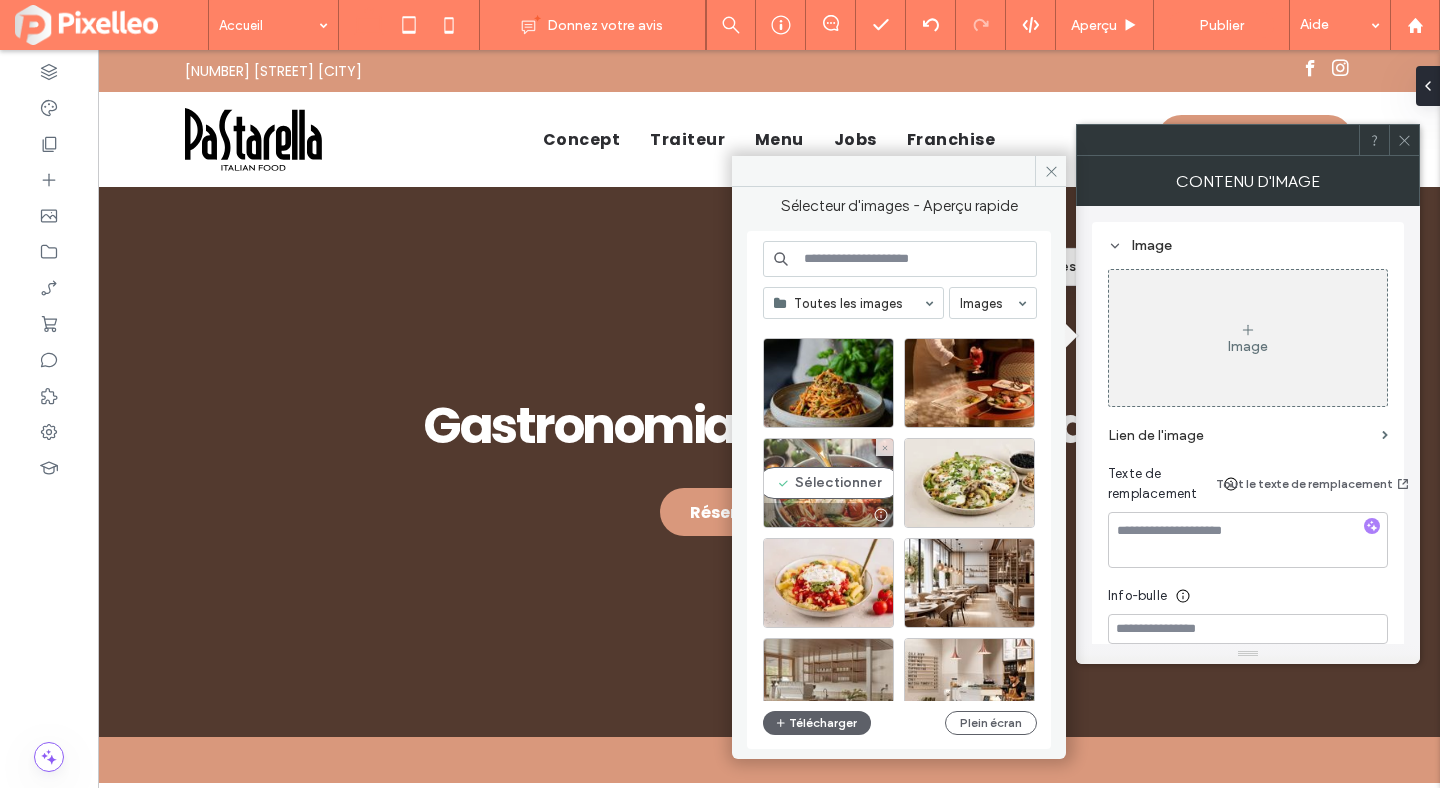 click on "Sélectionner" at bounding box center (828, 483) 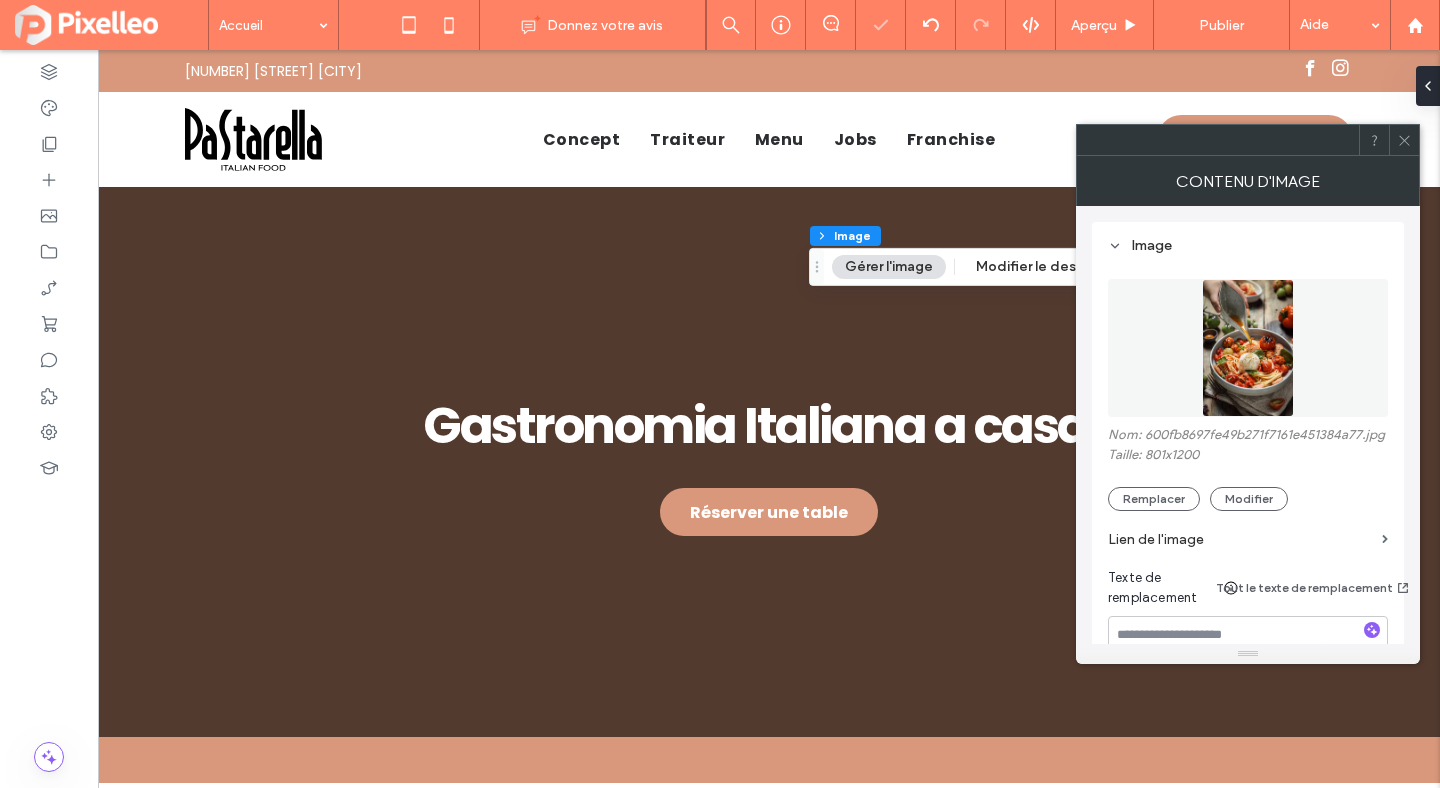 click at bounding box center [1404, 140] 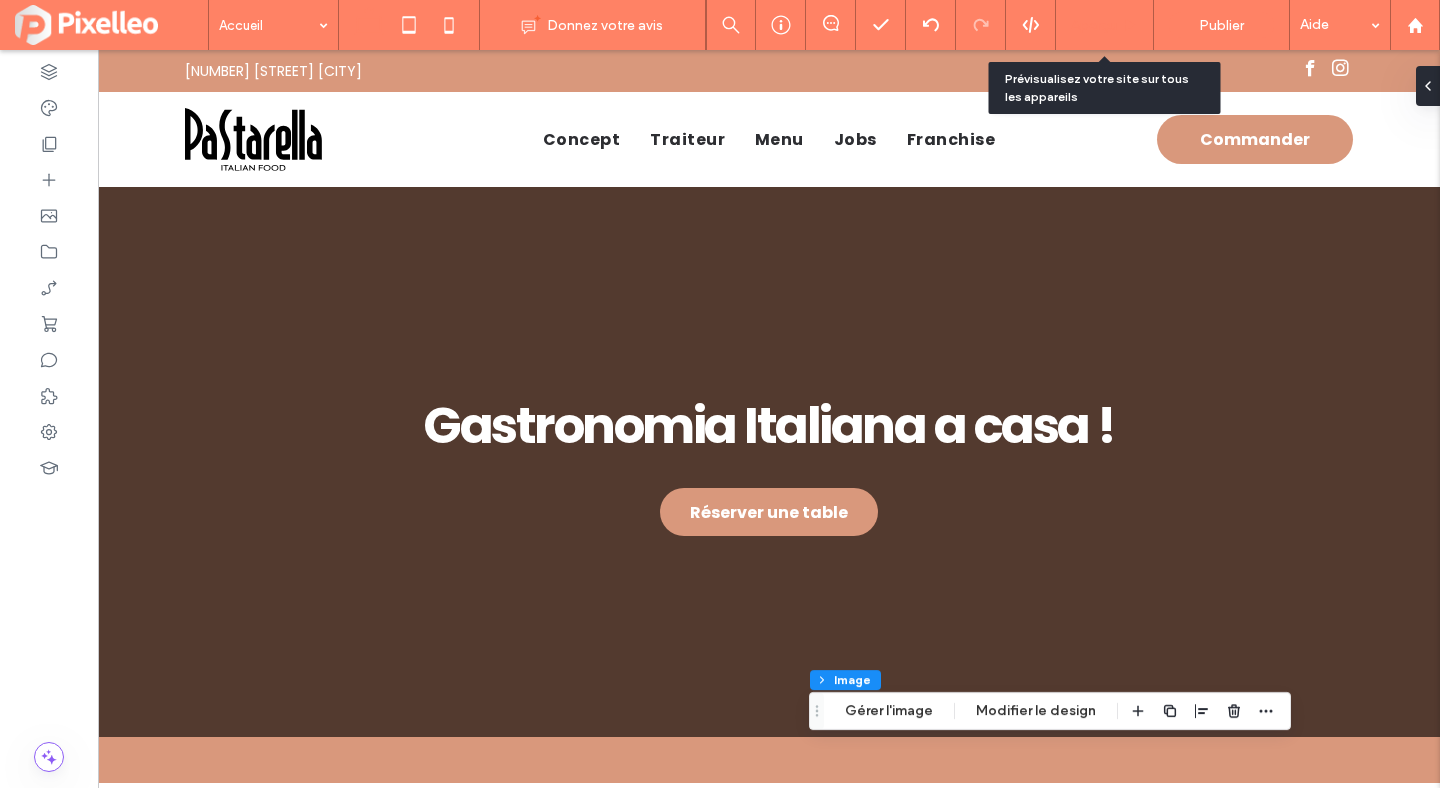 click on "Aperçu" at bounding box center [1105, 25] 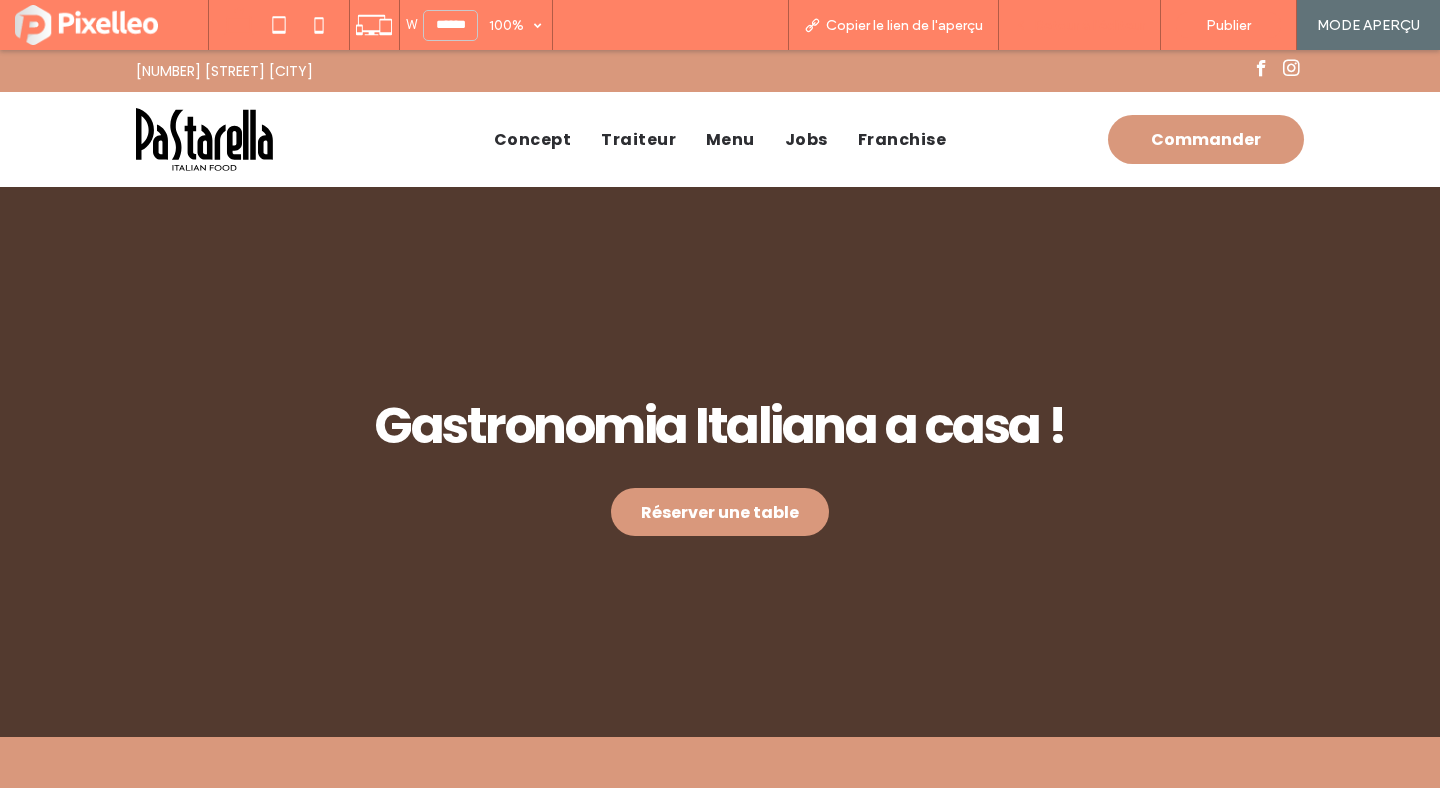 click on "Retour à l'éditeur" at bounding box center (1080, 25) 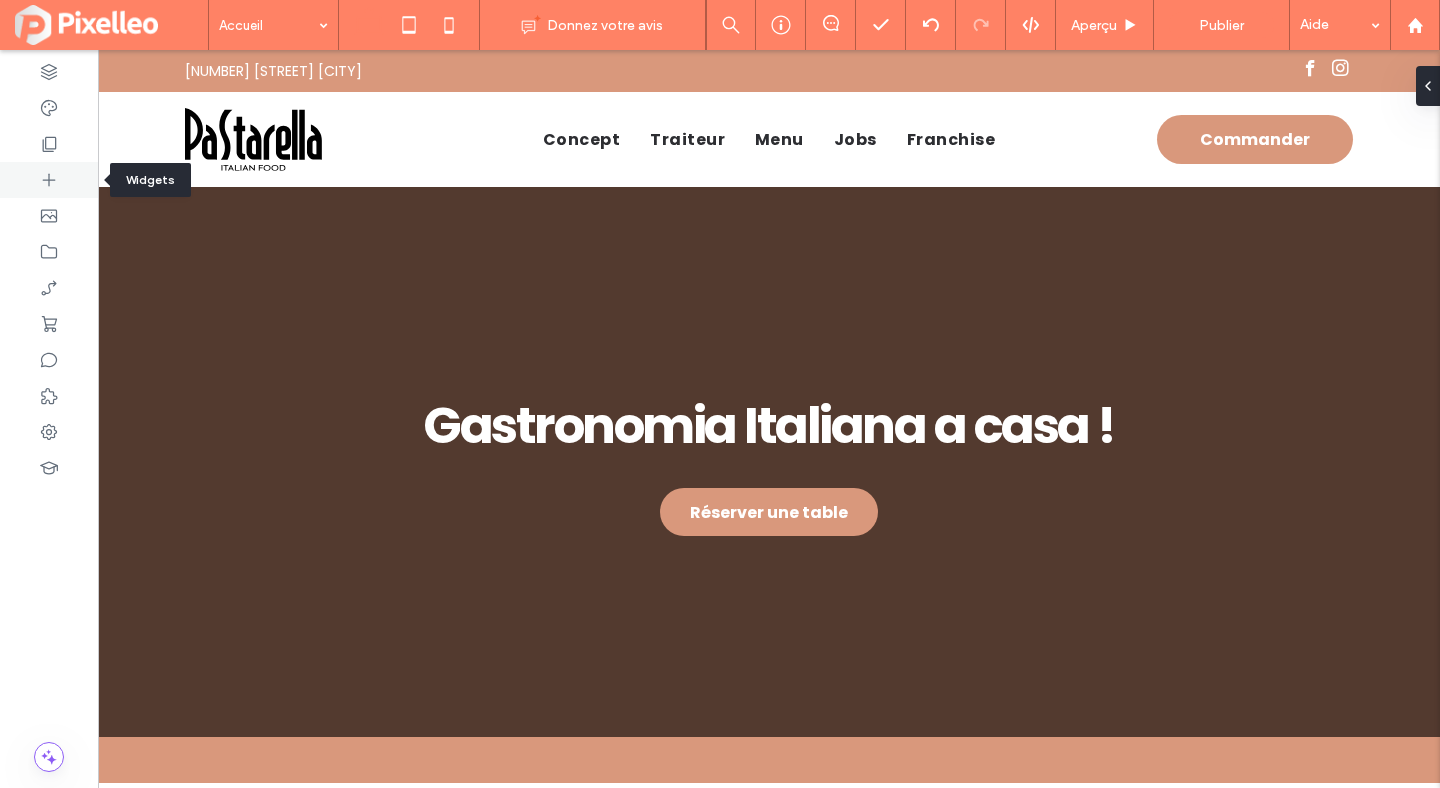 click 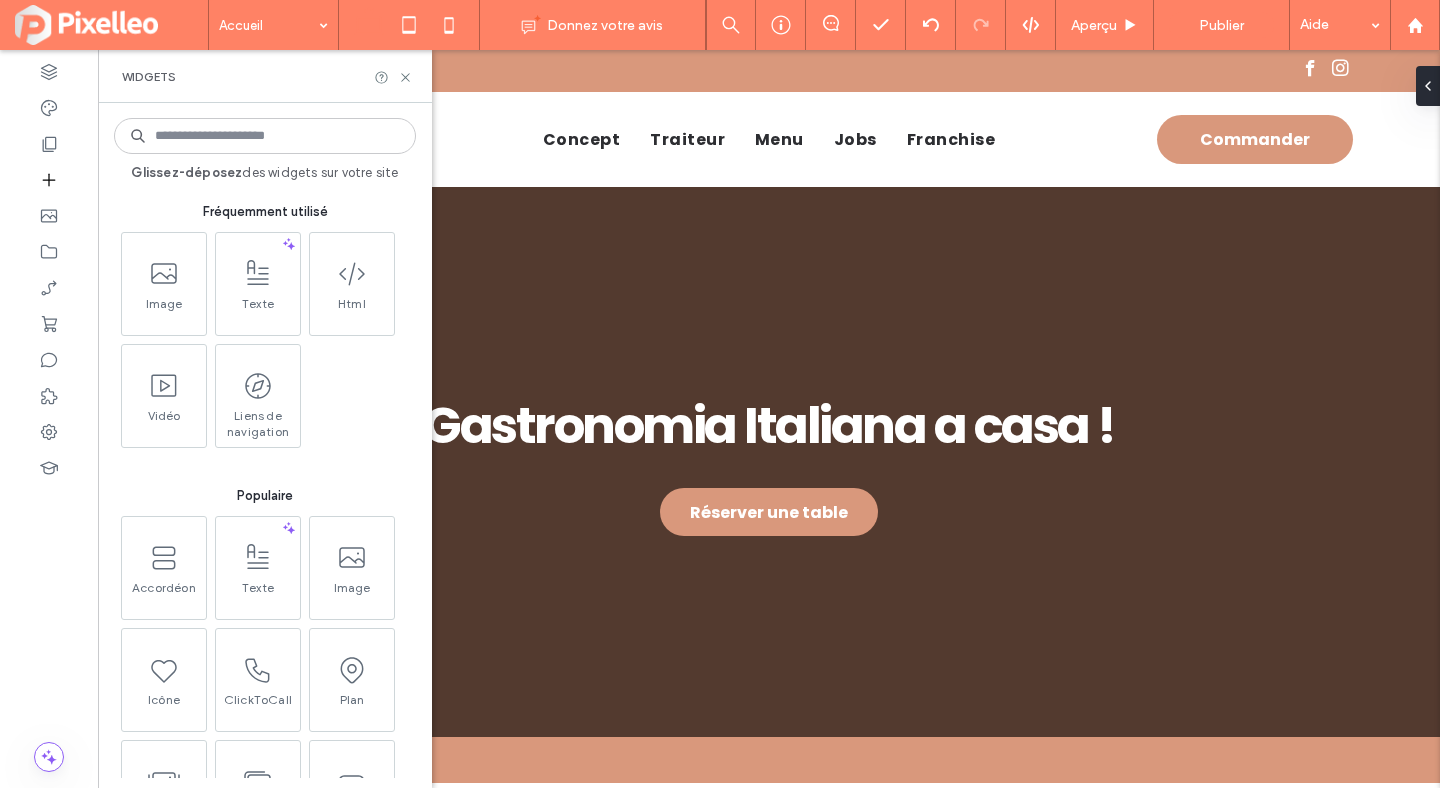 click at bounding box center (265, 136) 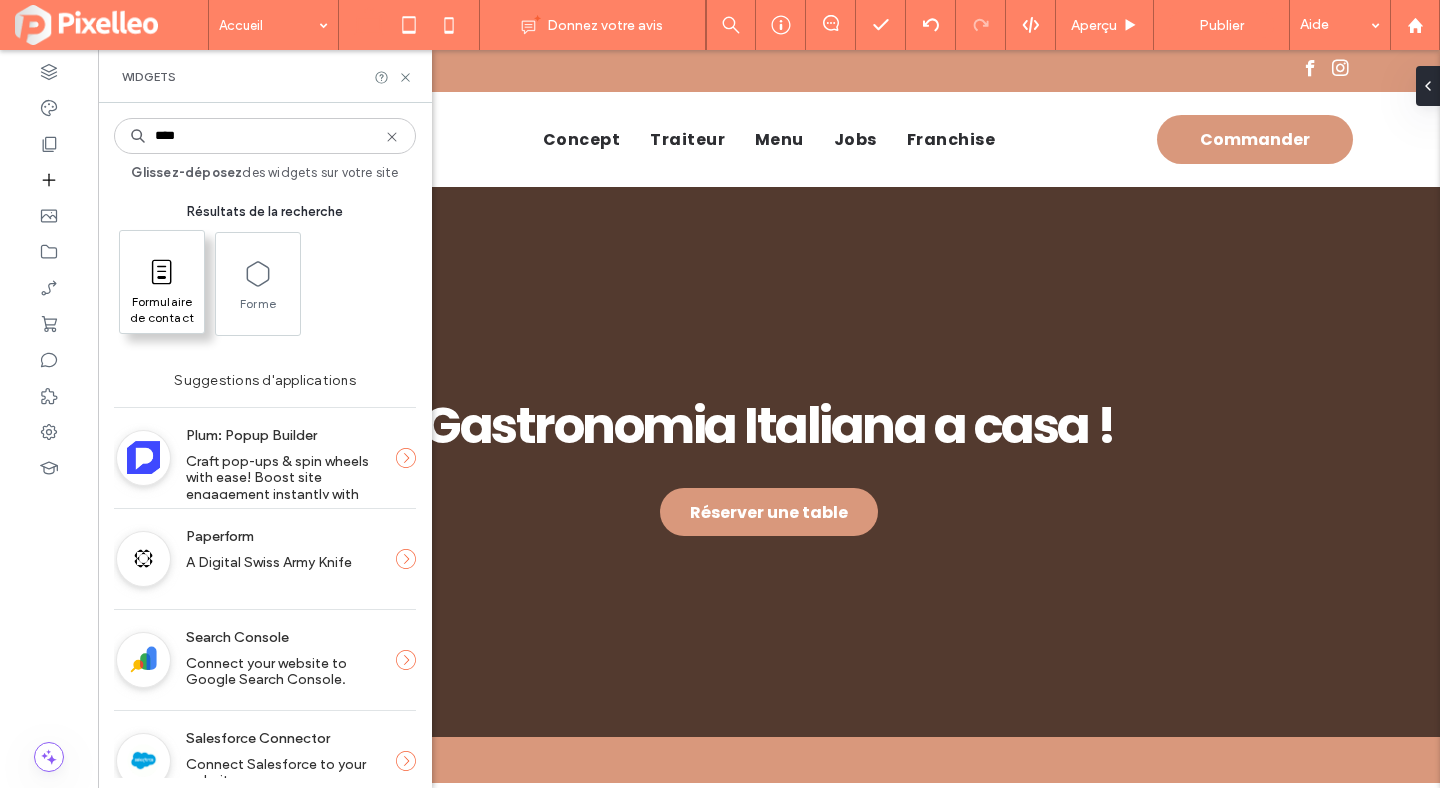 type on "****" 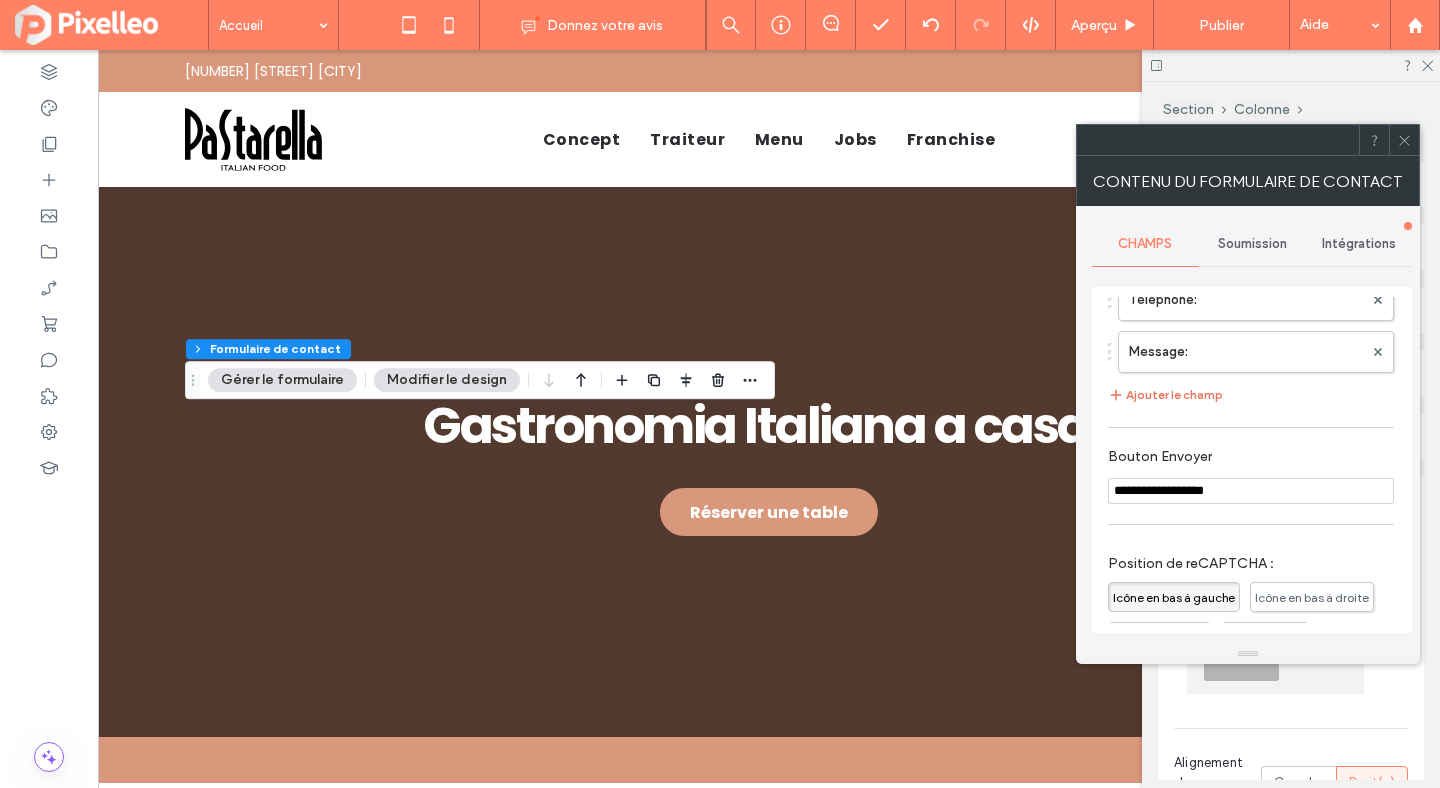 scroll, scrollTop: 463, scrollLeft: 0, axis: vertical 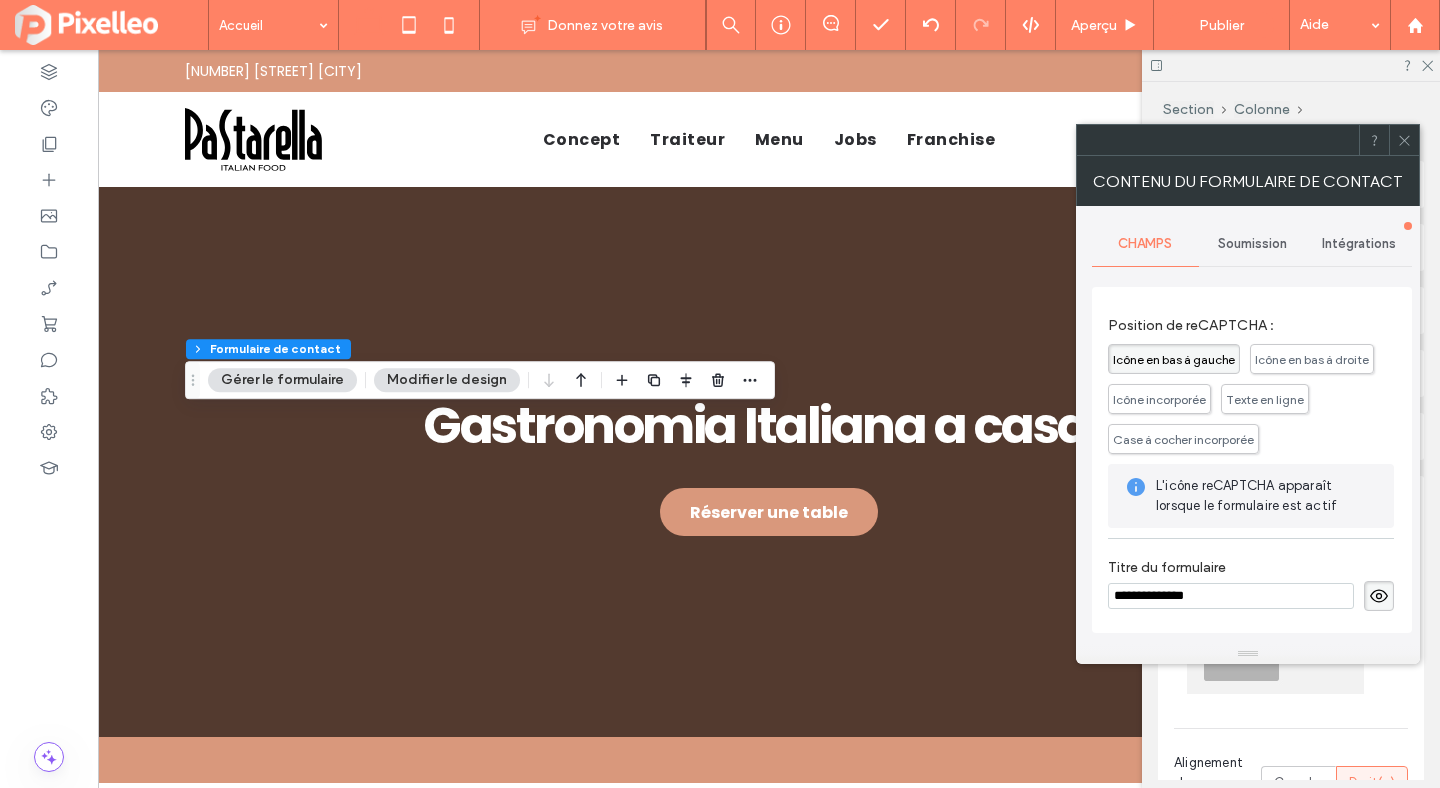click 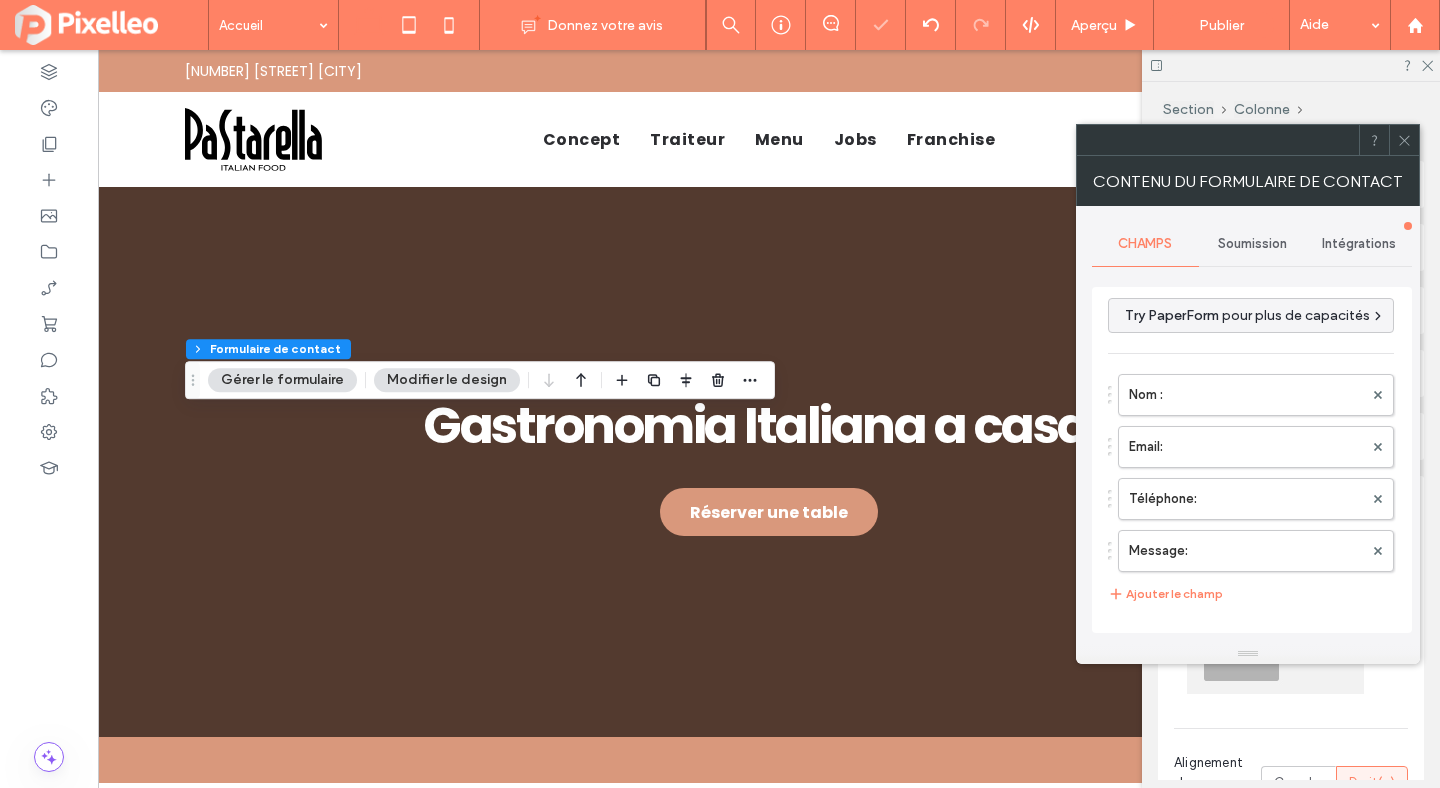 scroll, scrollTop: 0, scrollLeft: 0, axis: both 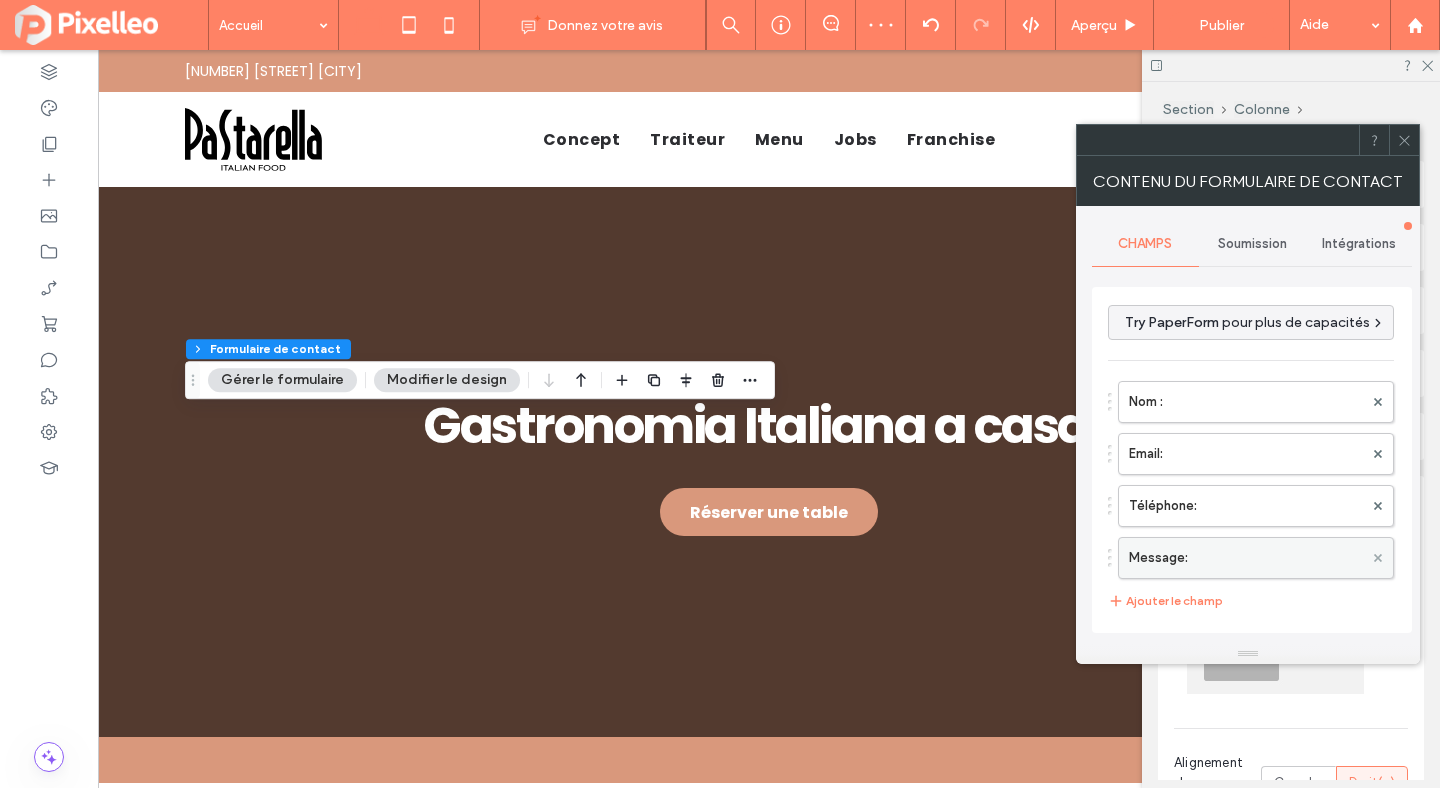 click at bounding box center (1378, 558) 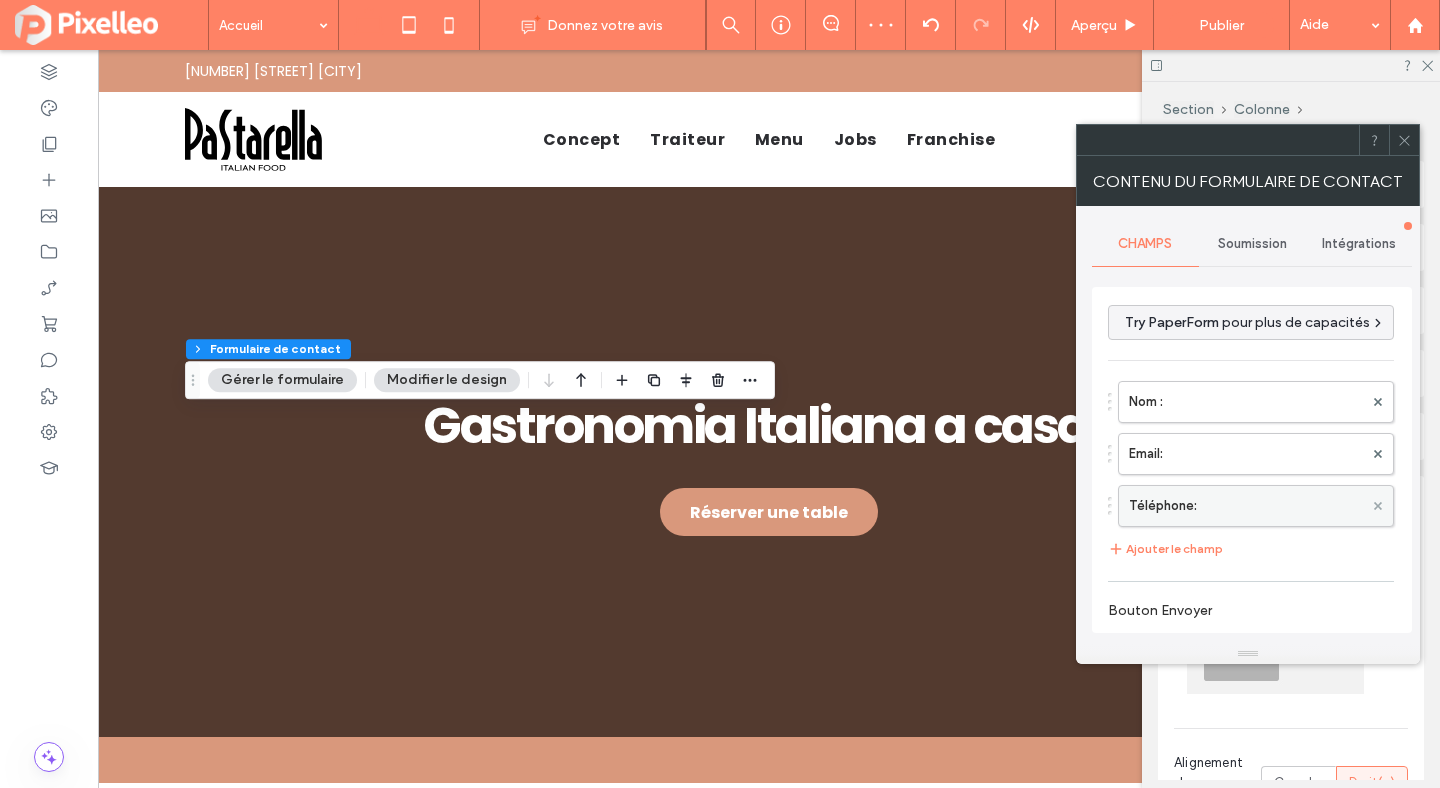 click at bounding box center [1378, 506] 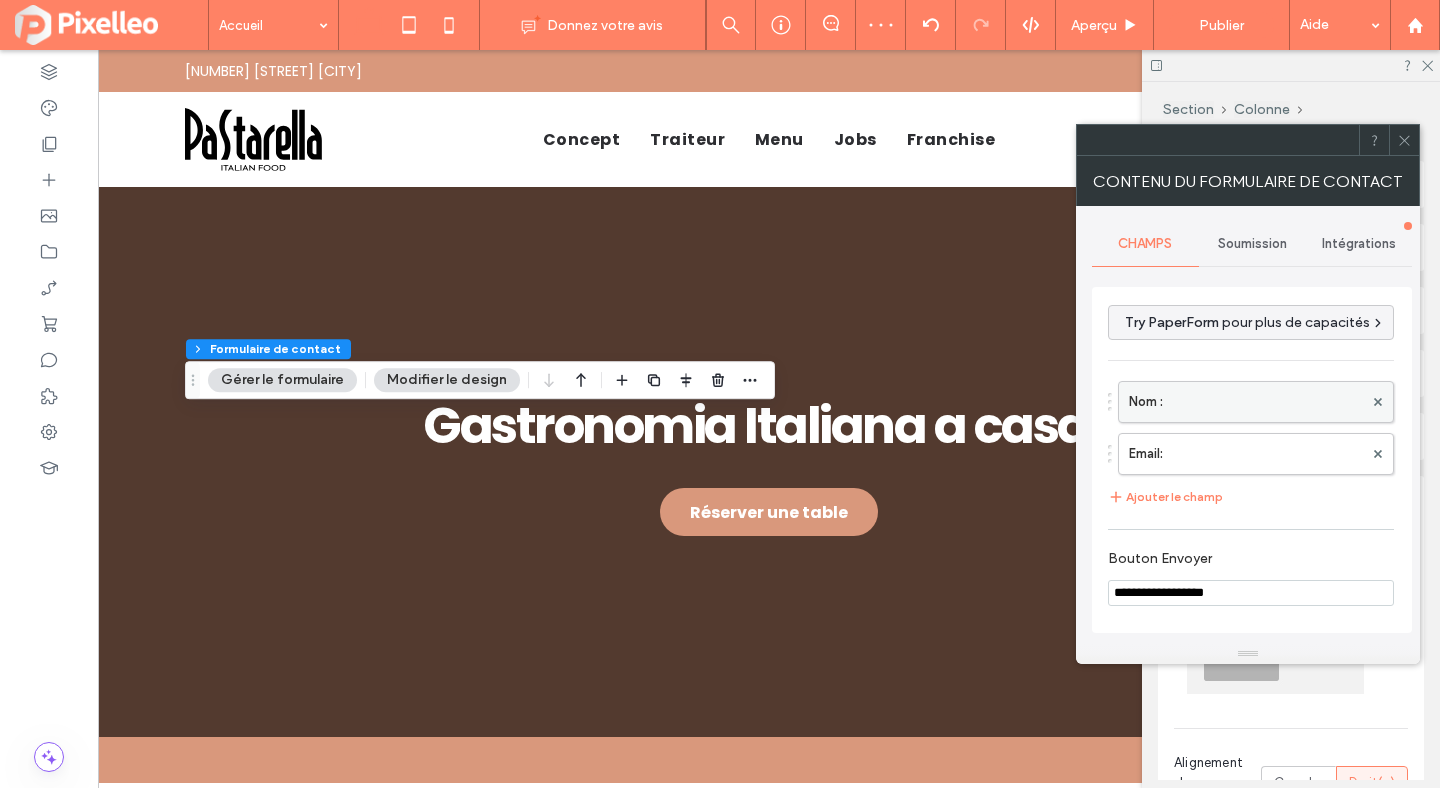 click at bounding box center (1378, 402) 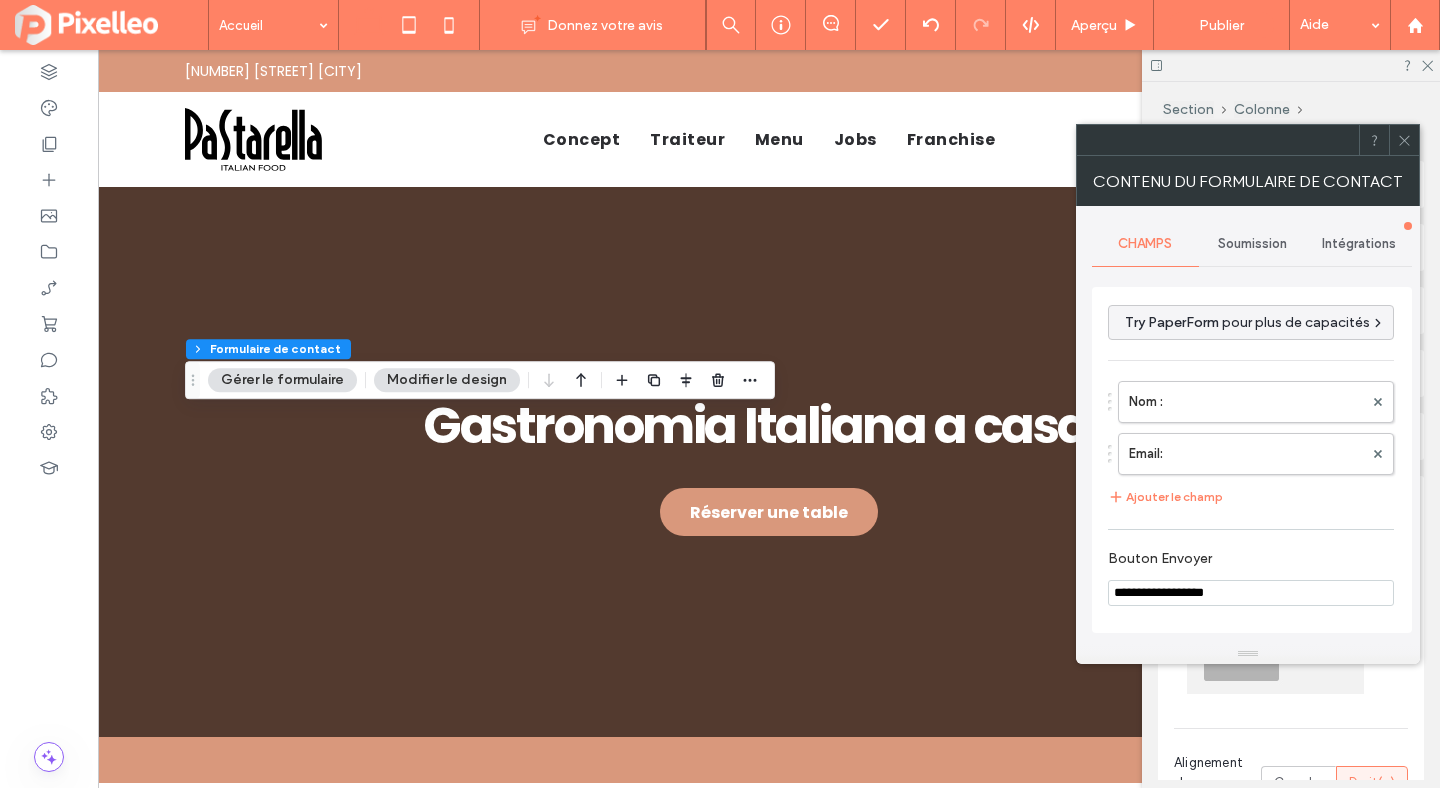 click 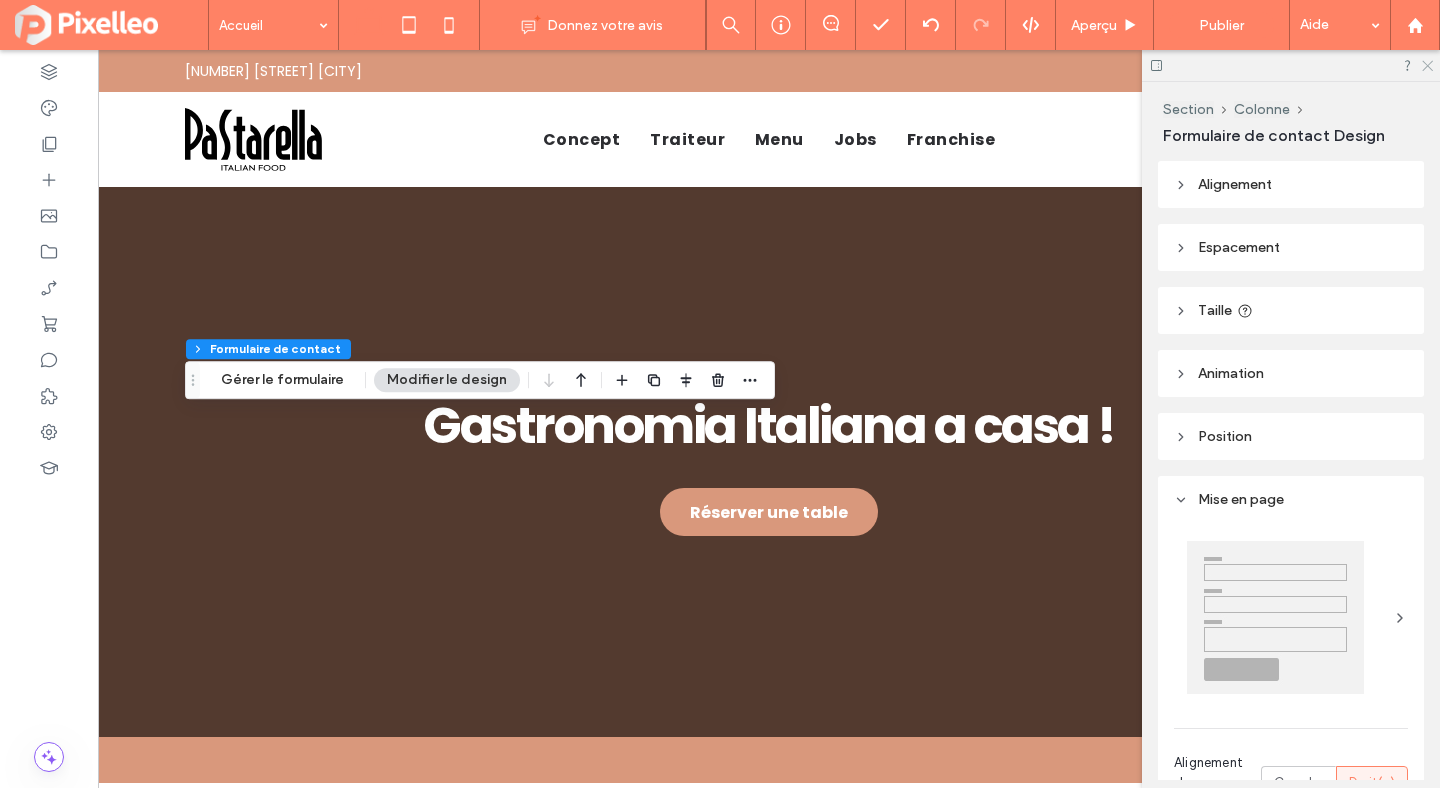 click 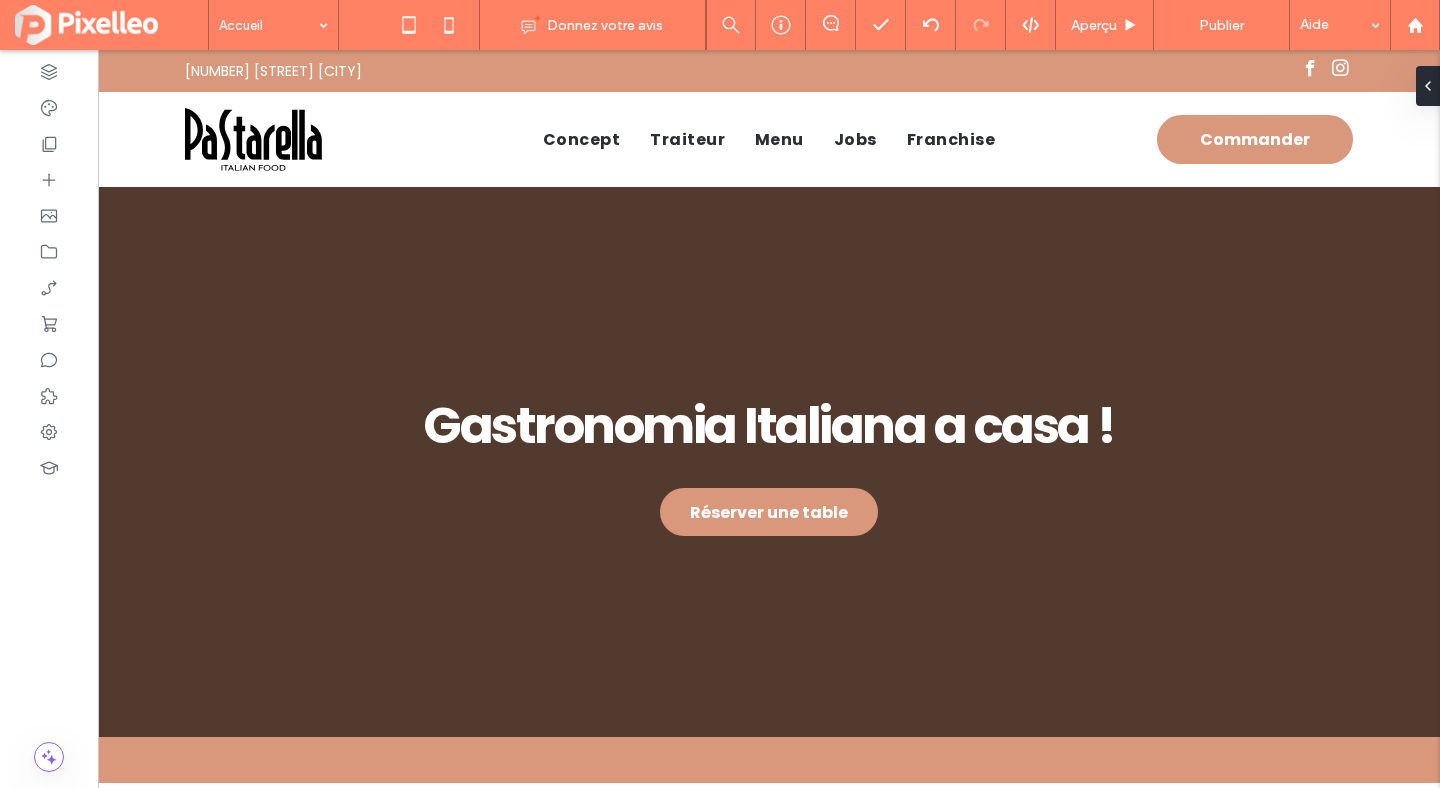 type on "**" 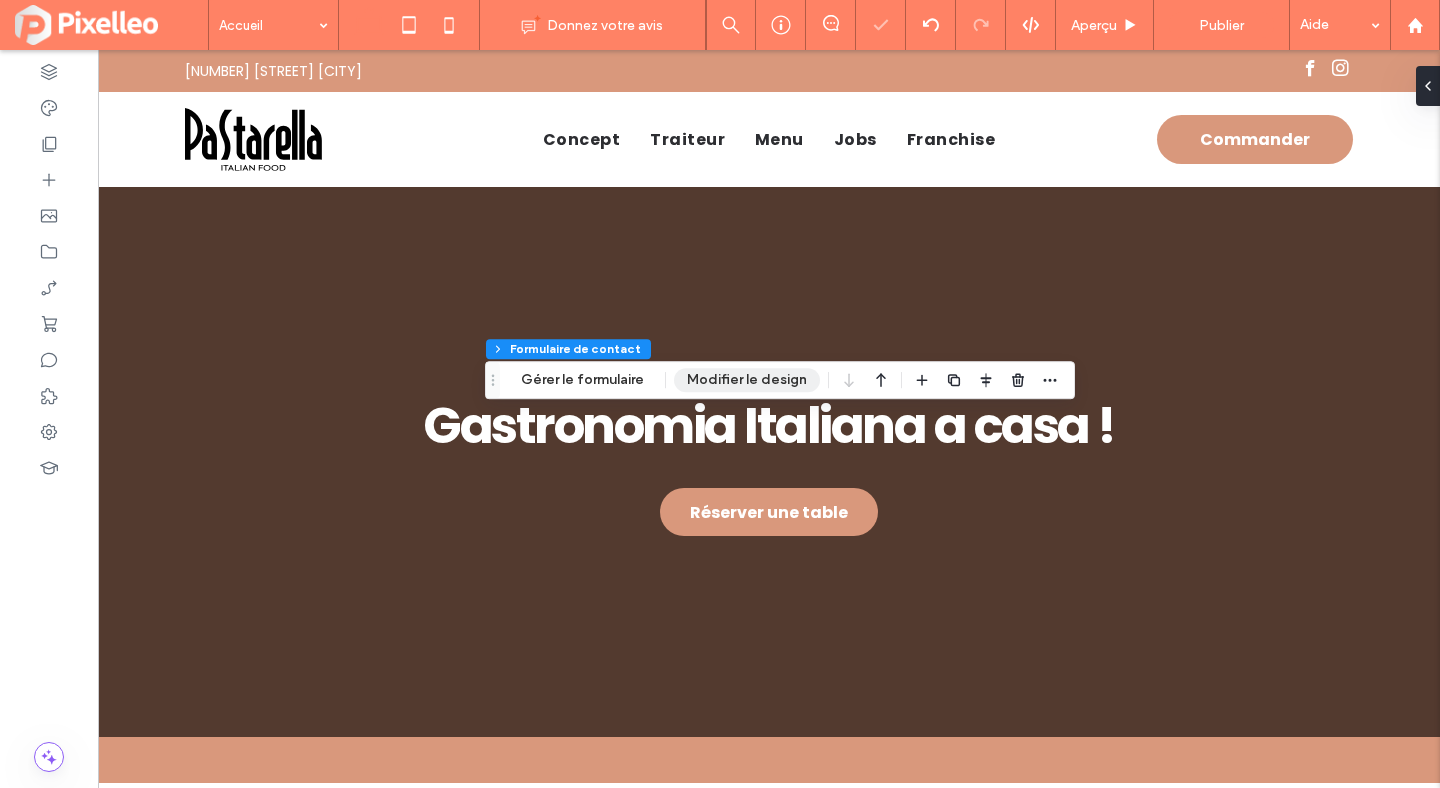 click on "Modifier le design" at bounding box center [747, 380] 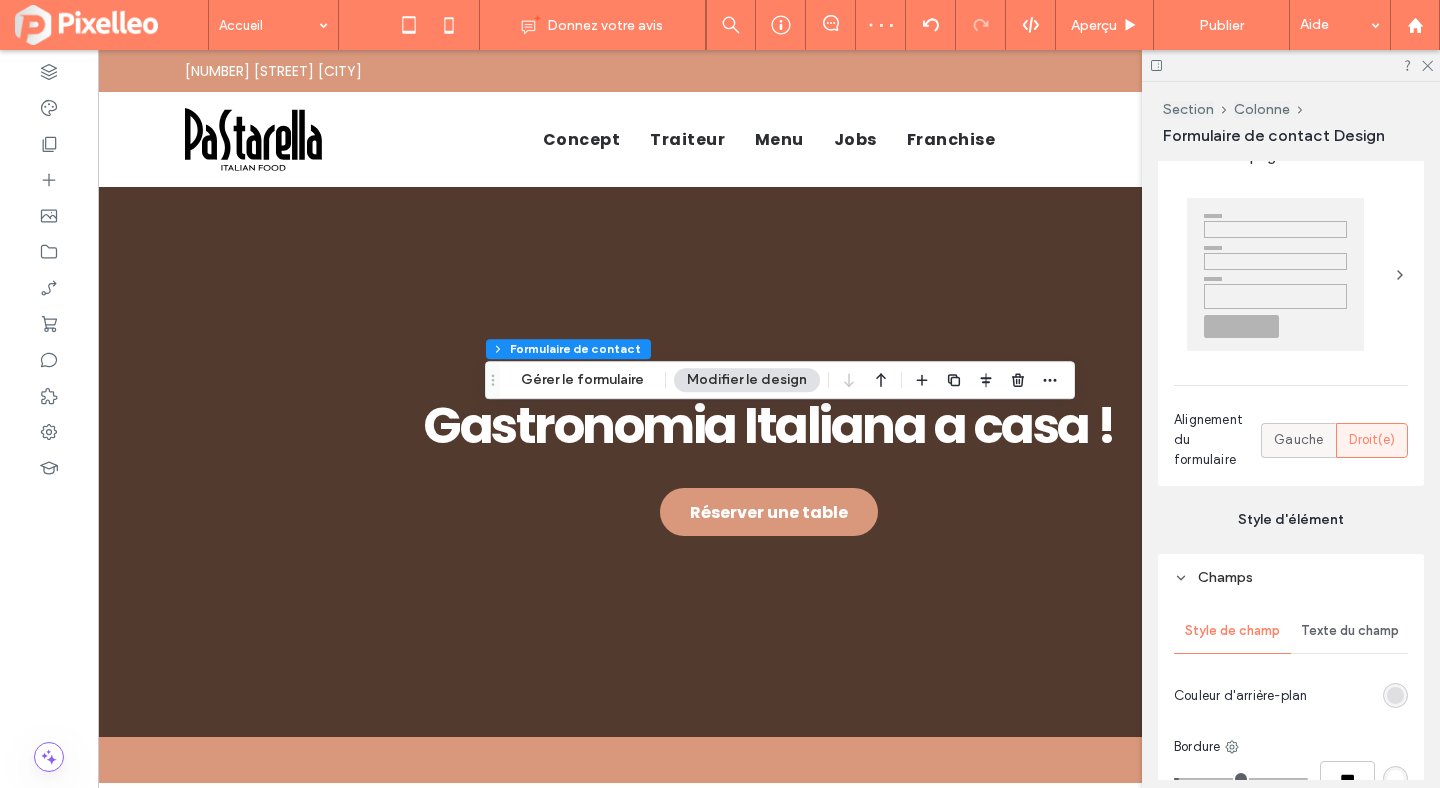 scroll, scrollTop: 364, scrollLeft: 0, axis: vertical 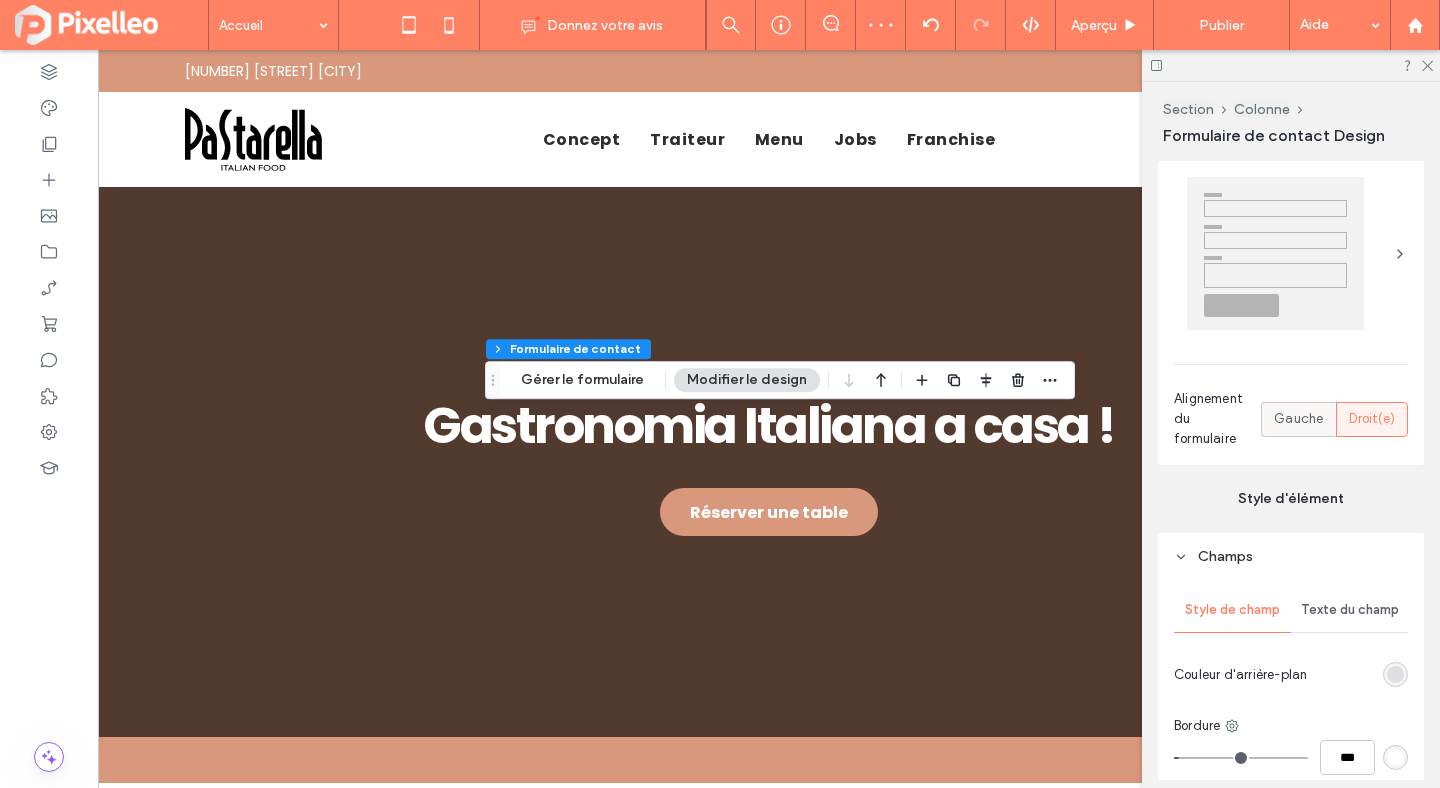 click on "Gauche" at bounding box center [1298, 419] 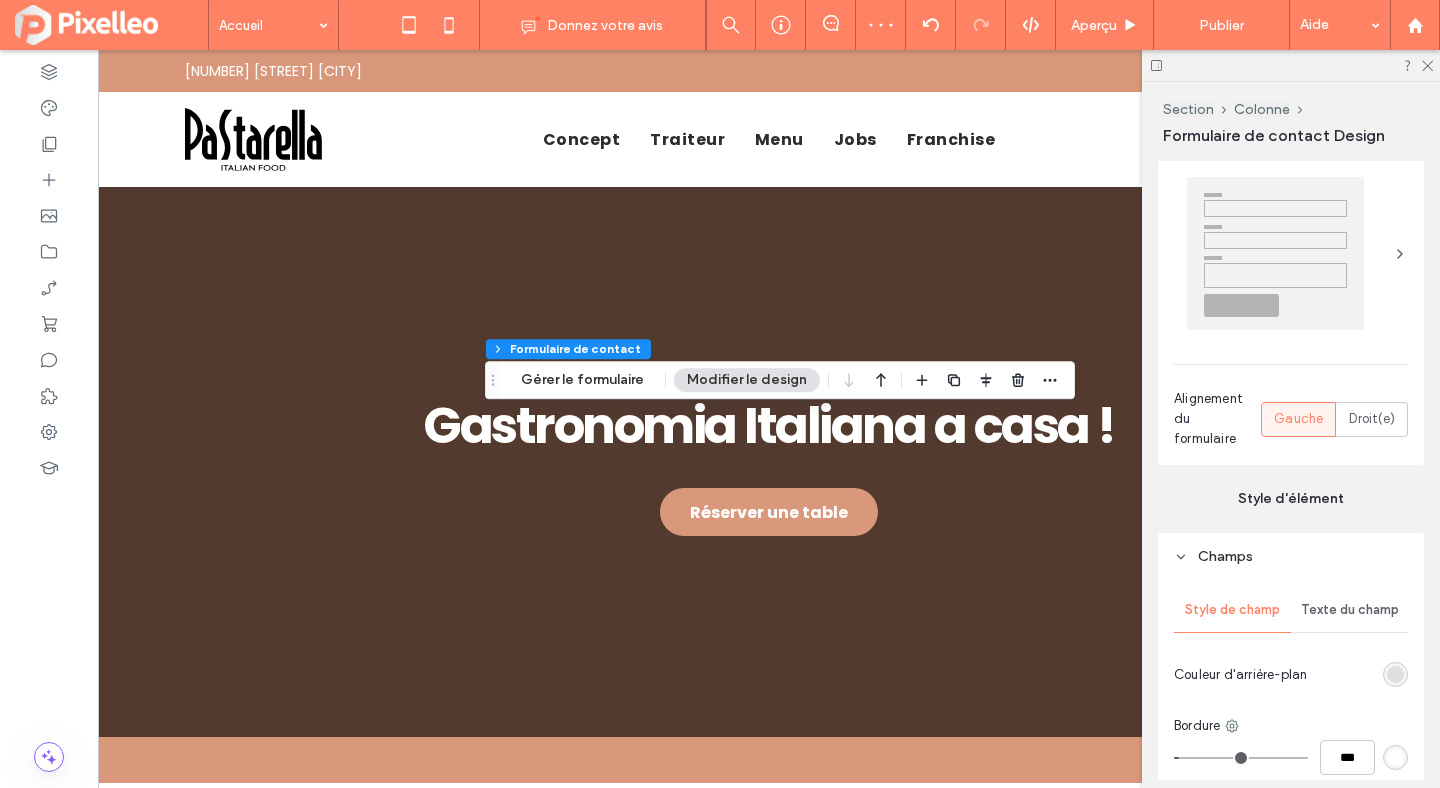 click on "Gauche" at bounding box center (1298, 419) 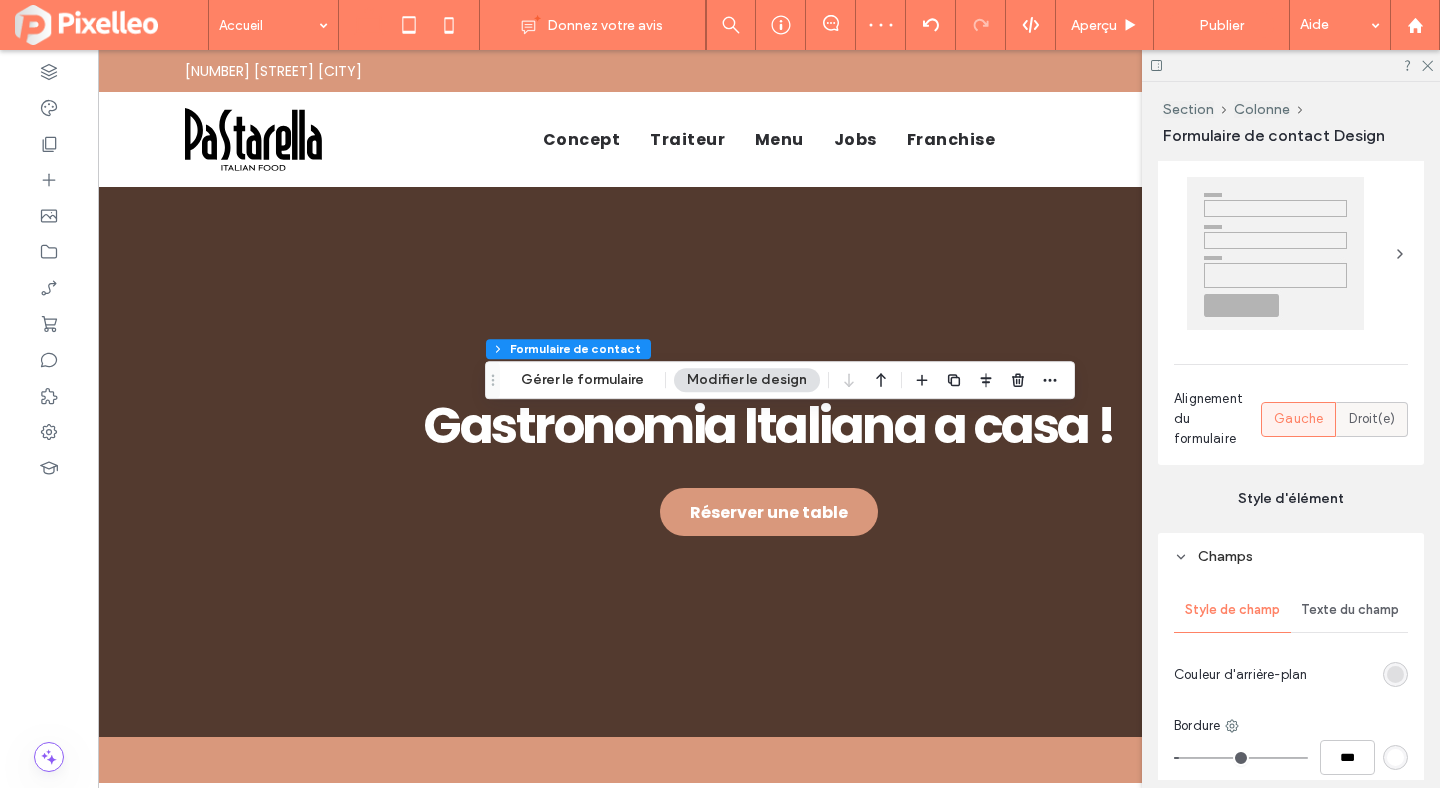 click on "Droit(e)" at bounding box center [1372, 419] 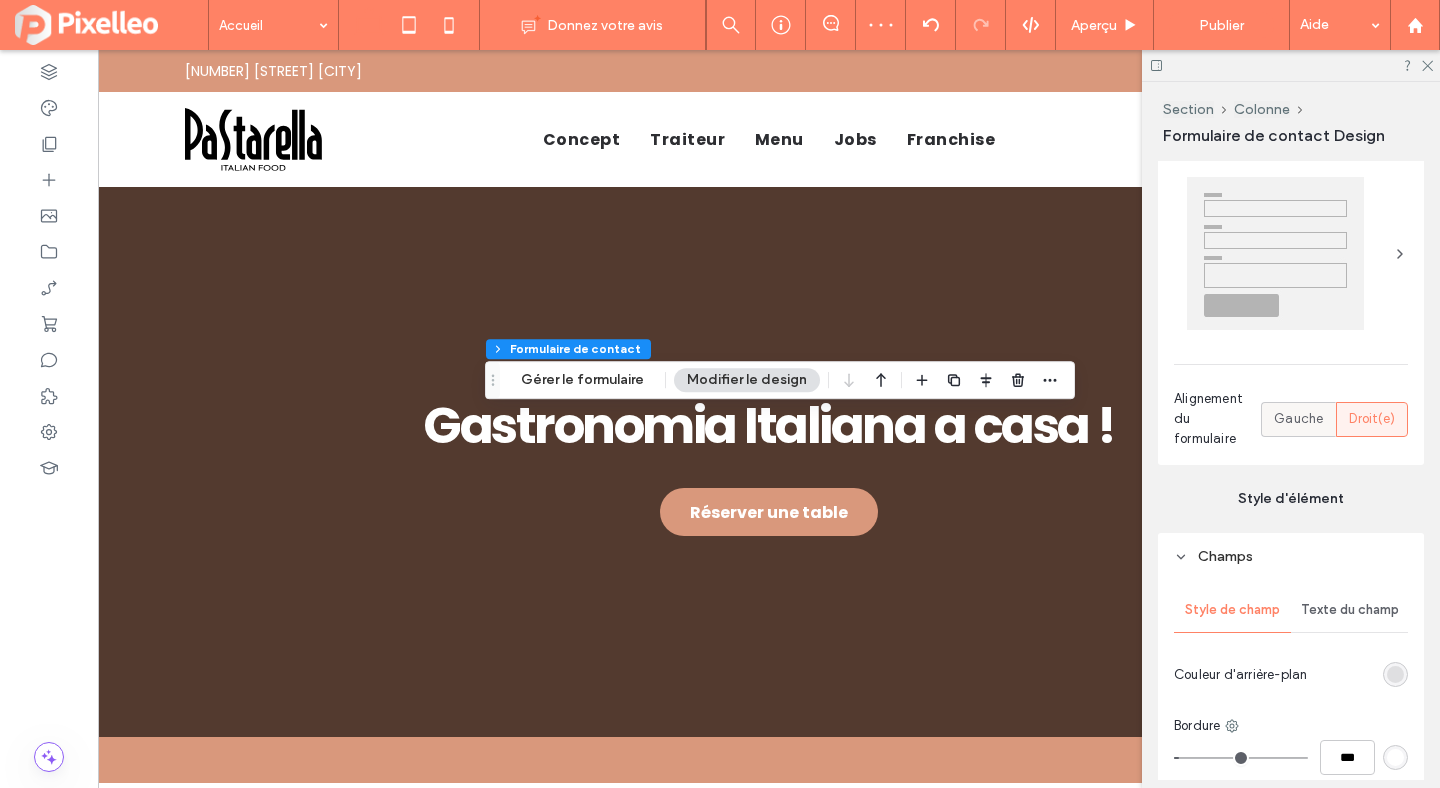 click on "Gauche" at bounding box center [1298, 419] 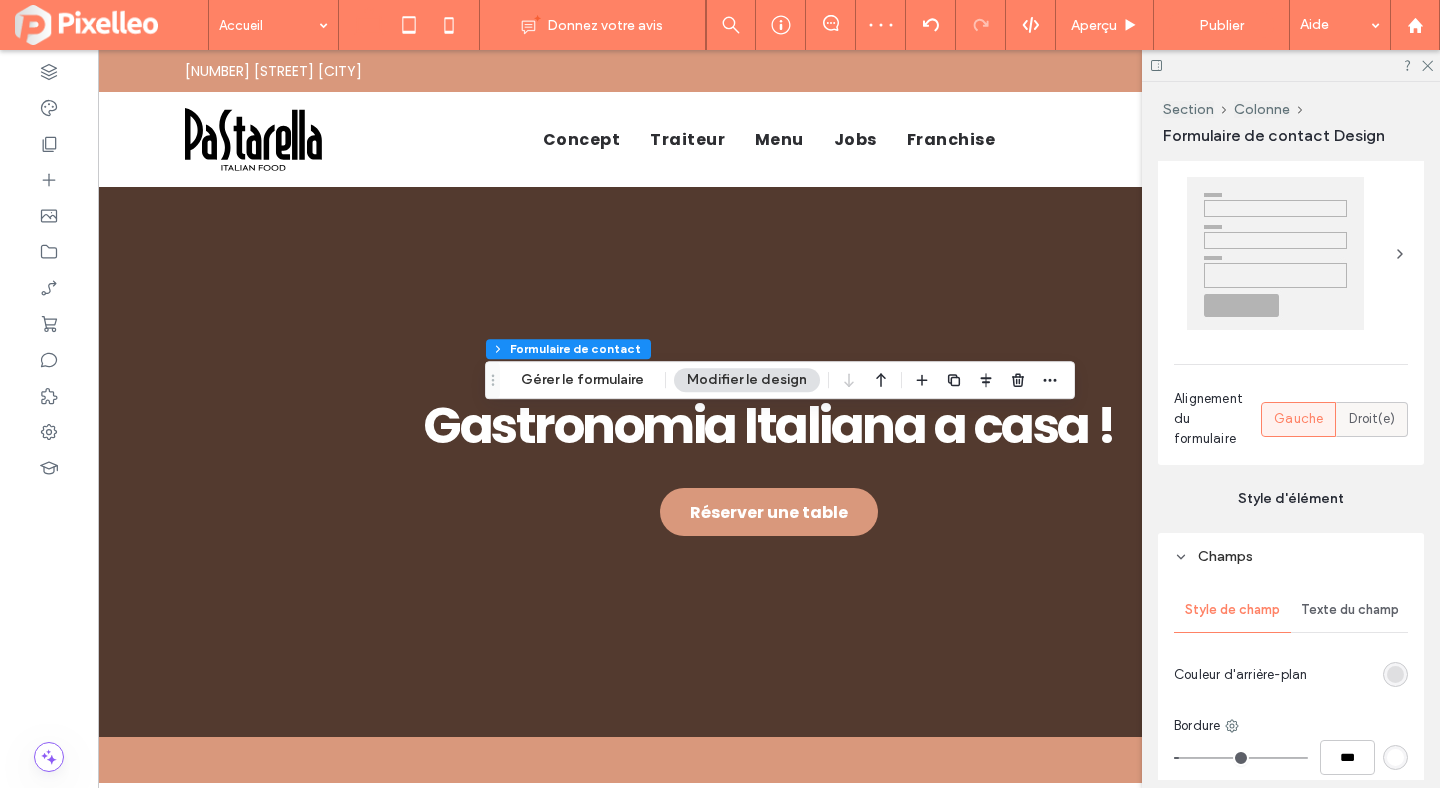 click on "Droit(e)" at bounding box center [1372, 419] 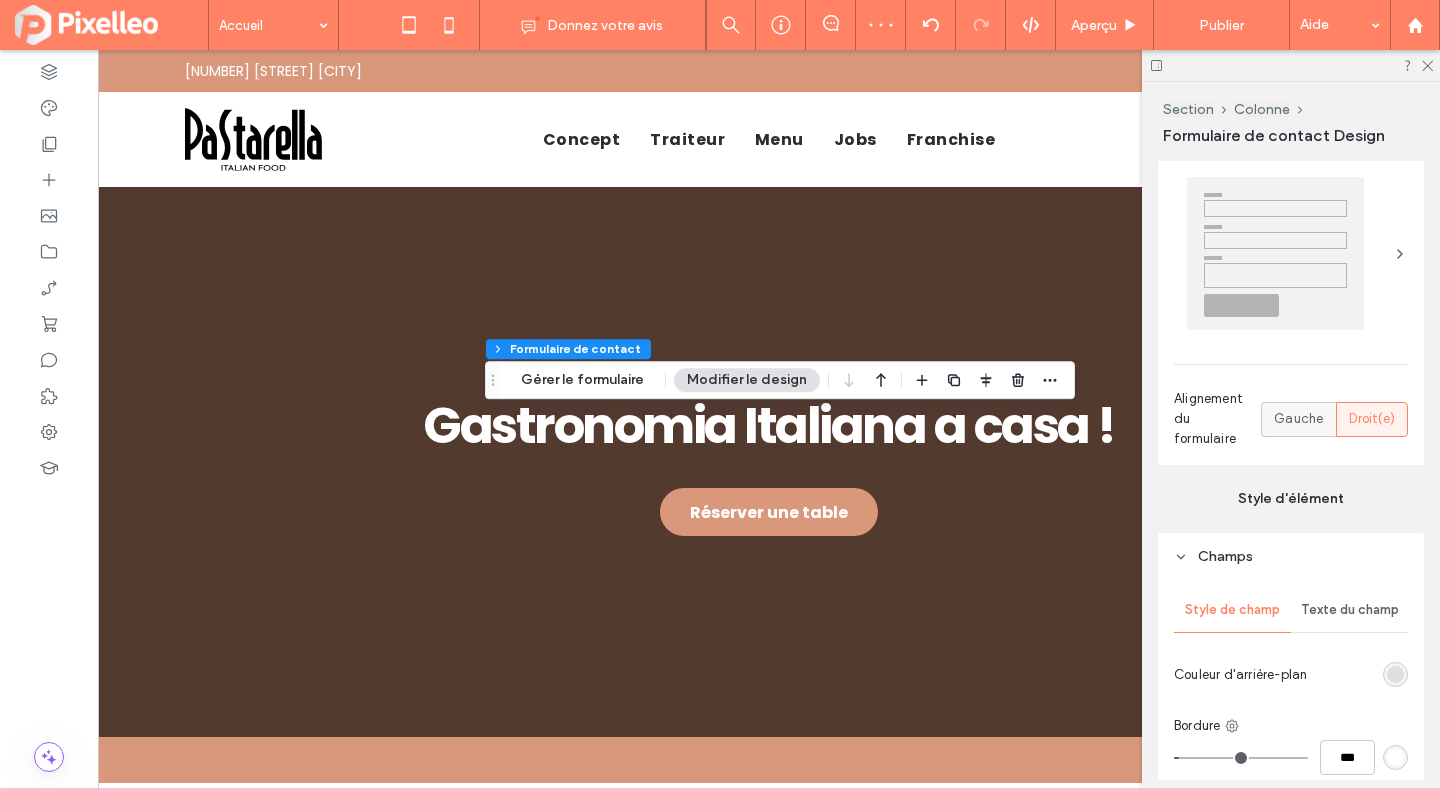 click on "Gauche" at bounding box center (1298, 419) 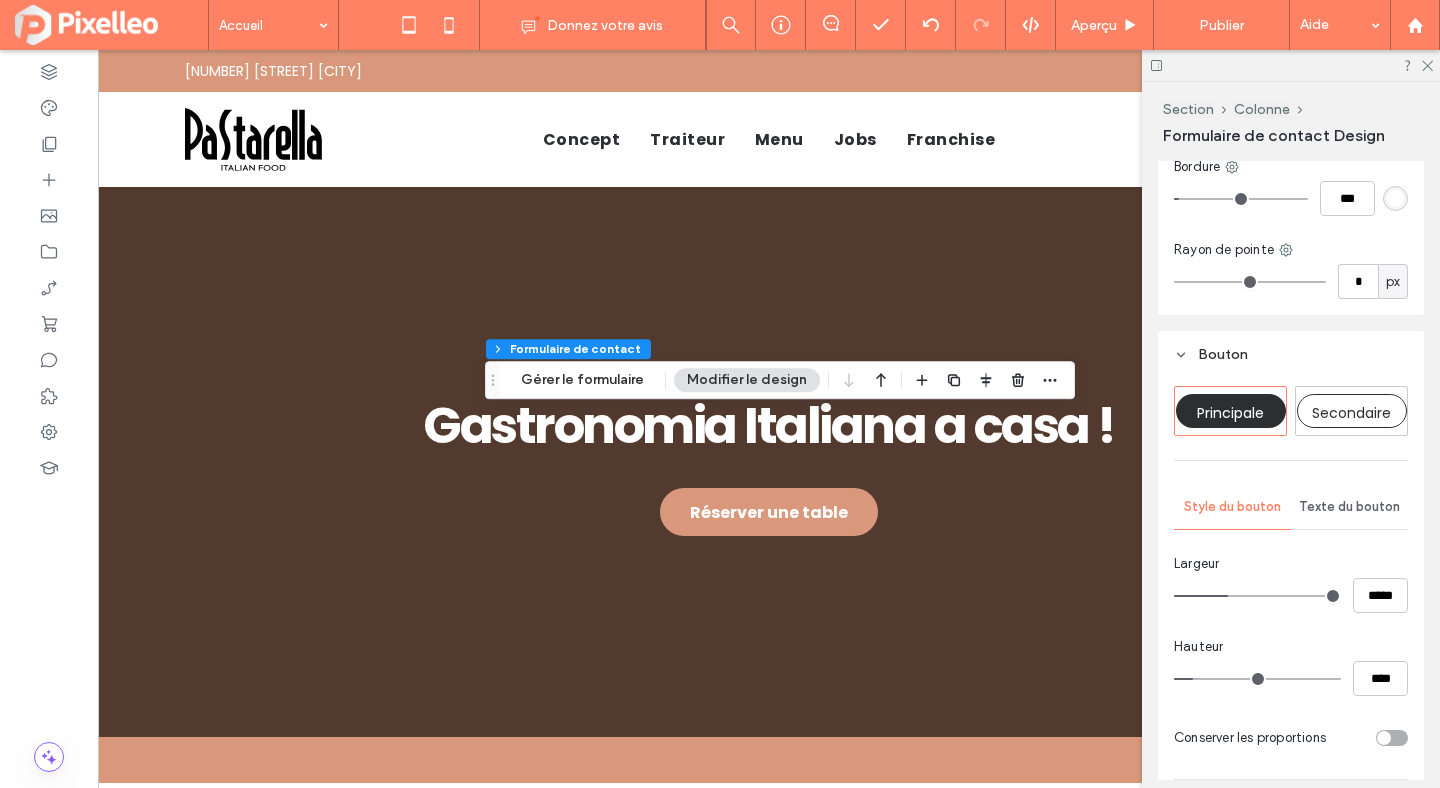 scroll, scrollTop: 1282, scrollLeft: 0, axis: vertical 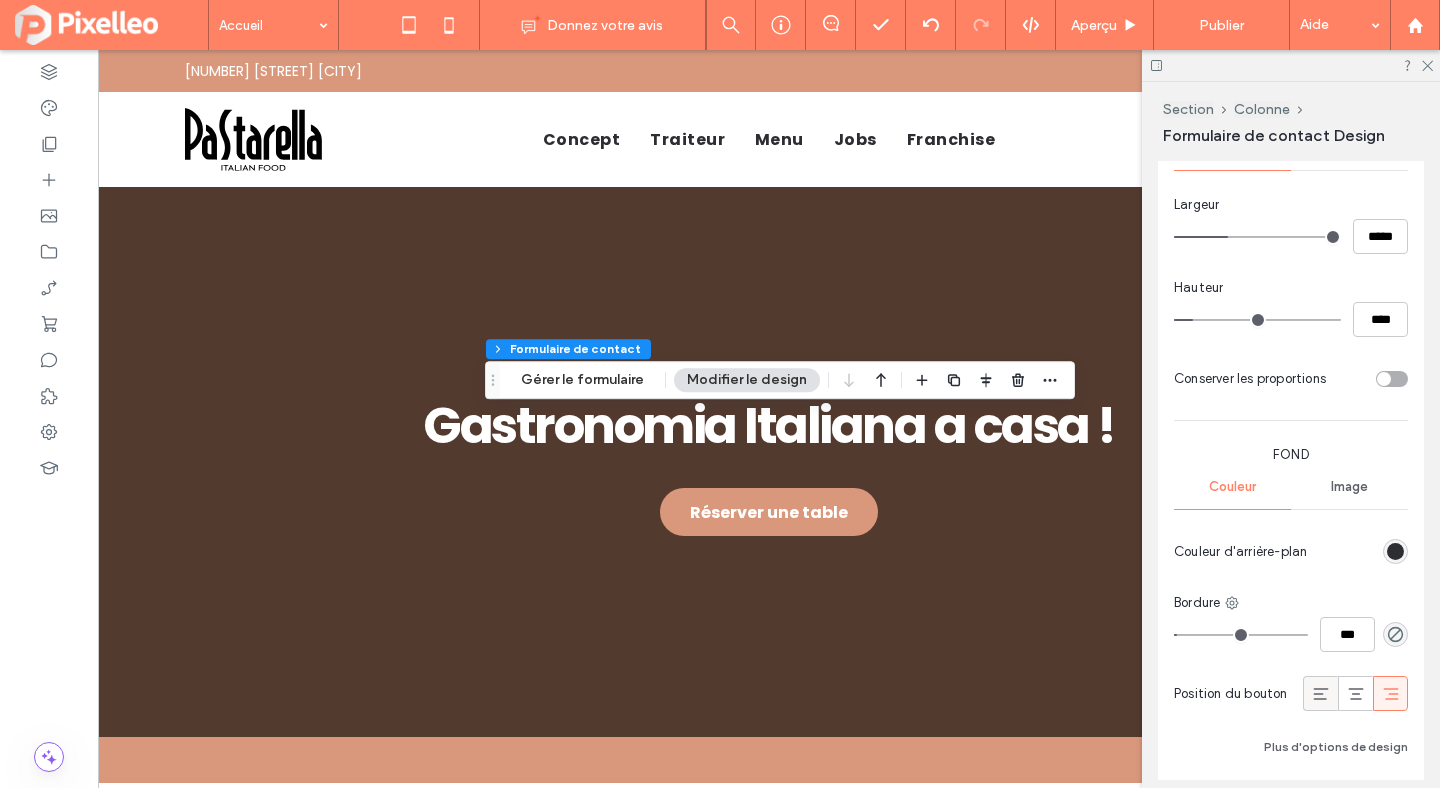 click 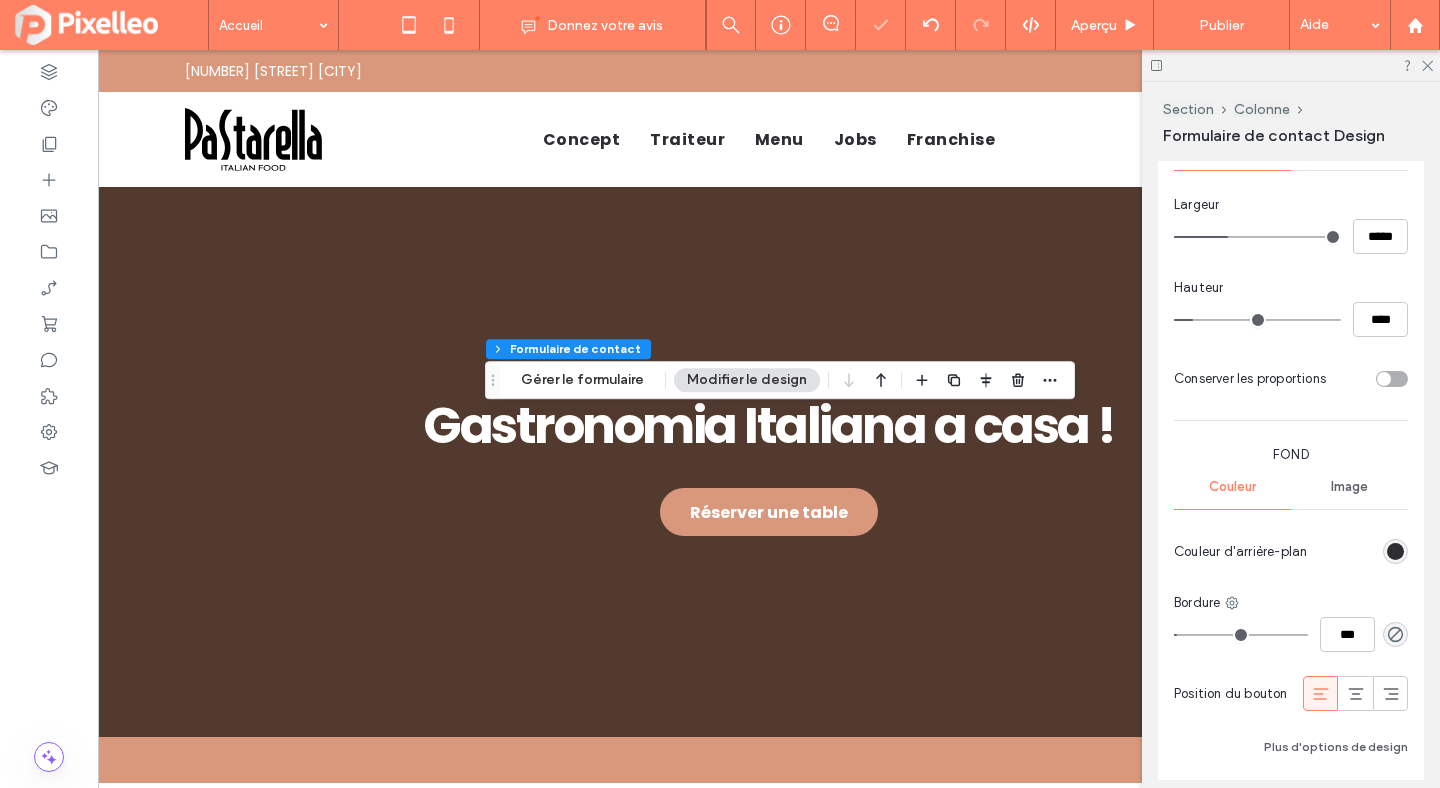 type on "***" 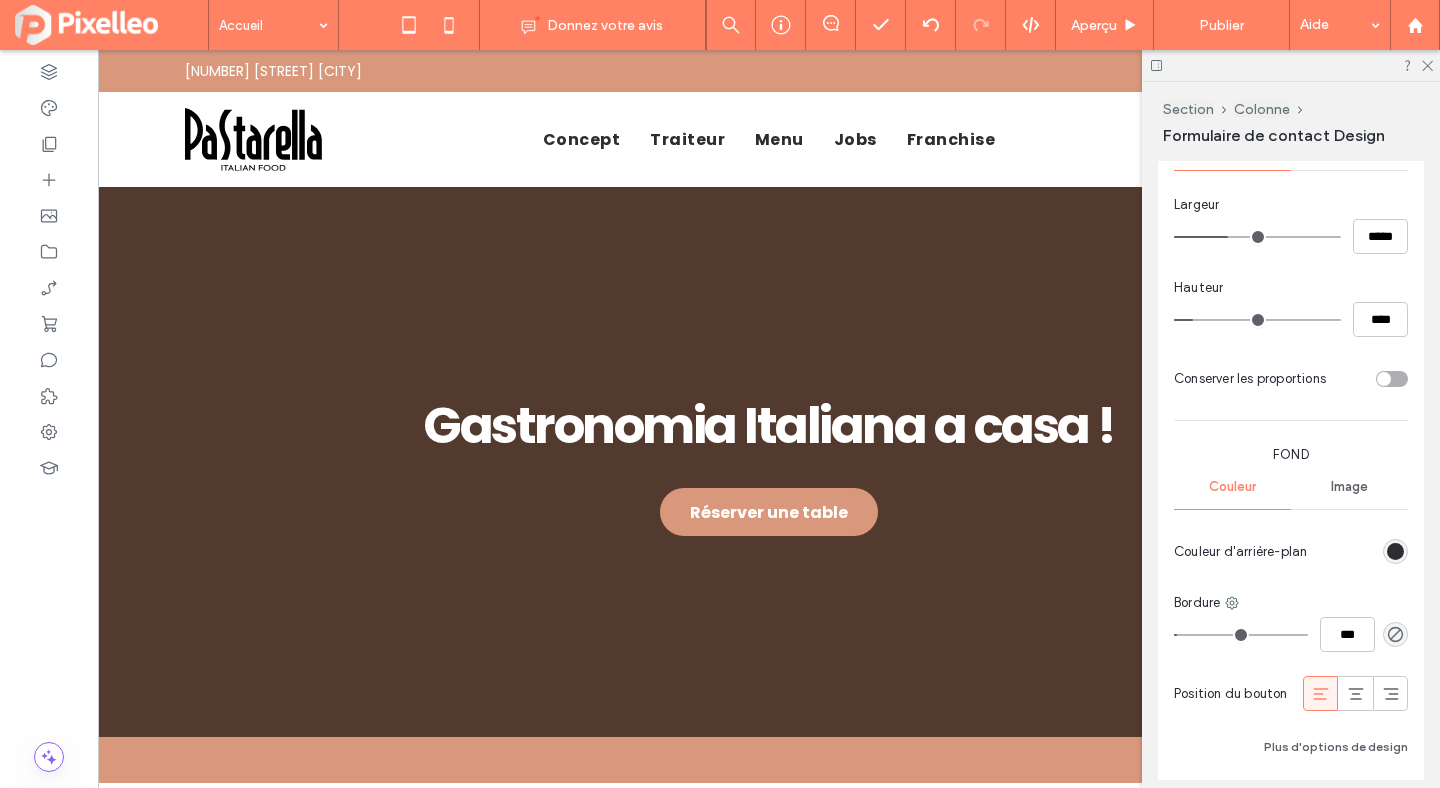 type on "**" 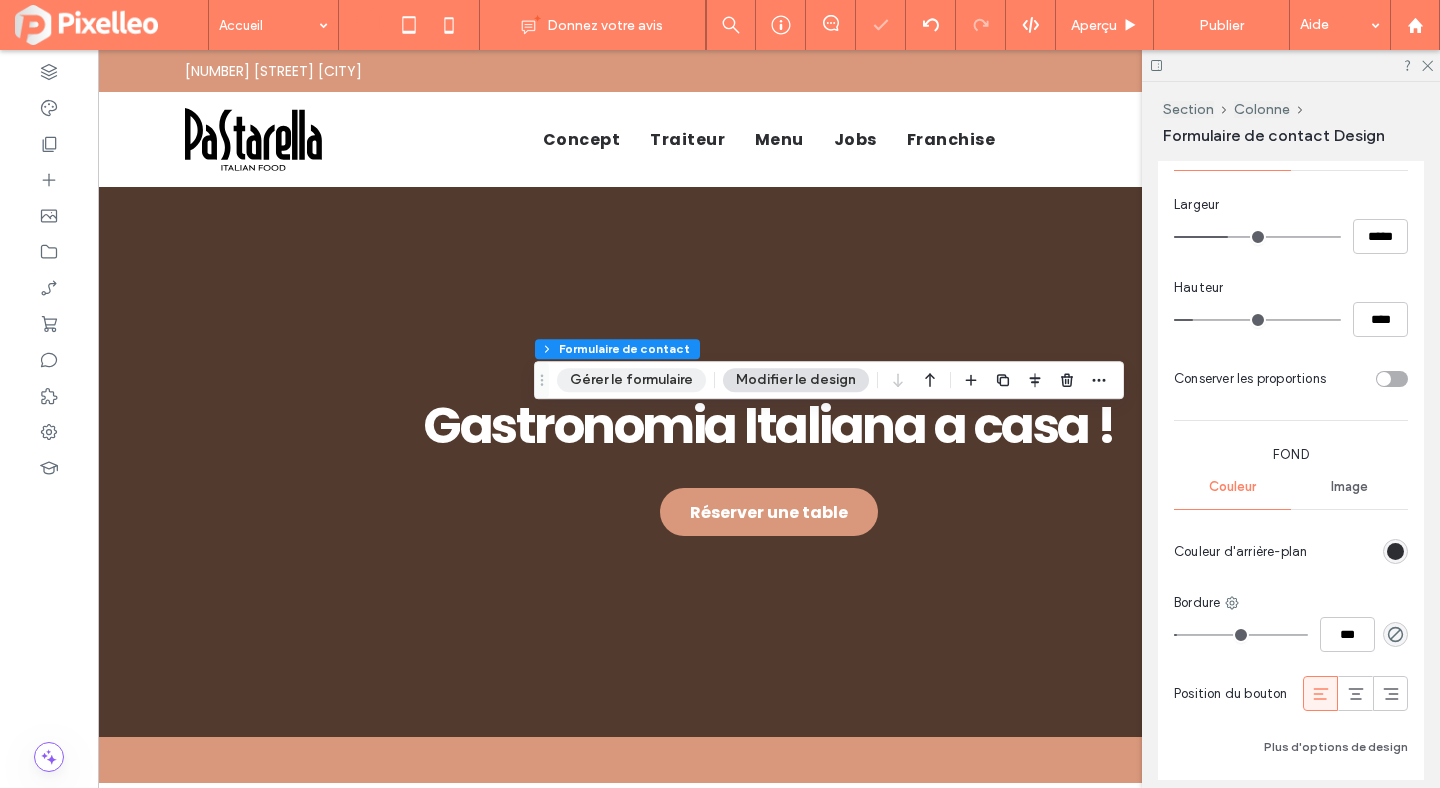 click on "Gérer le formulaire" at bounding box center [631, 380] 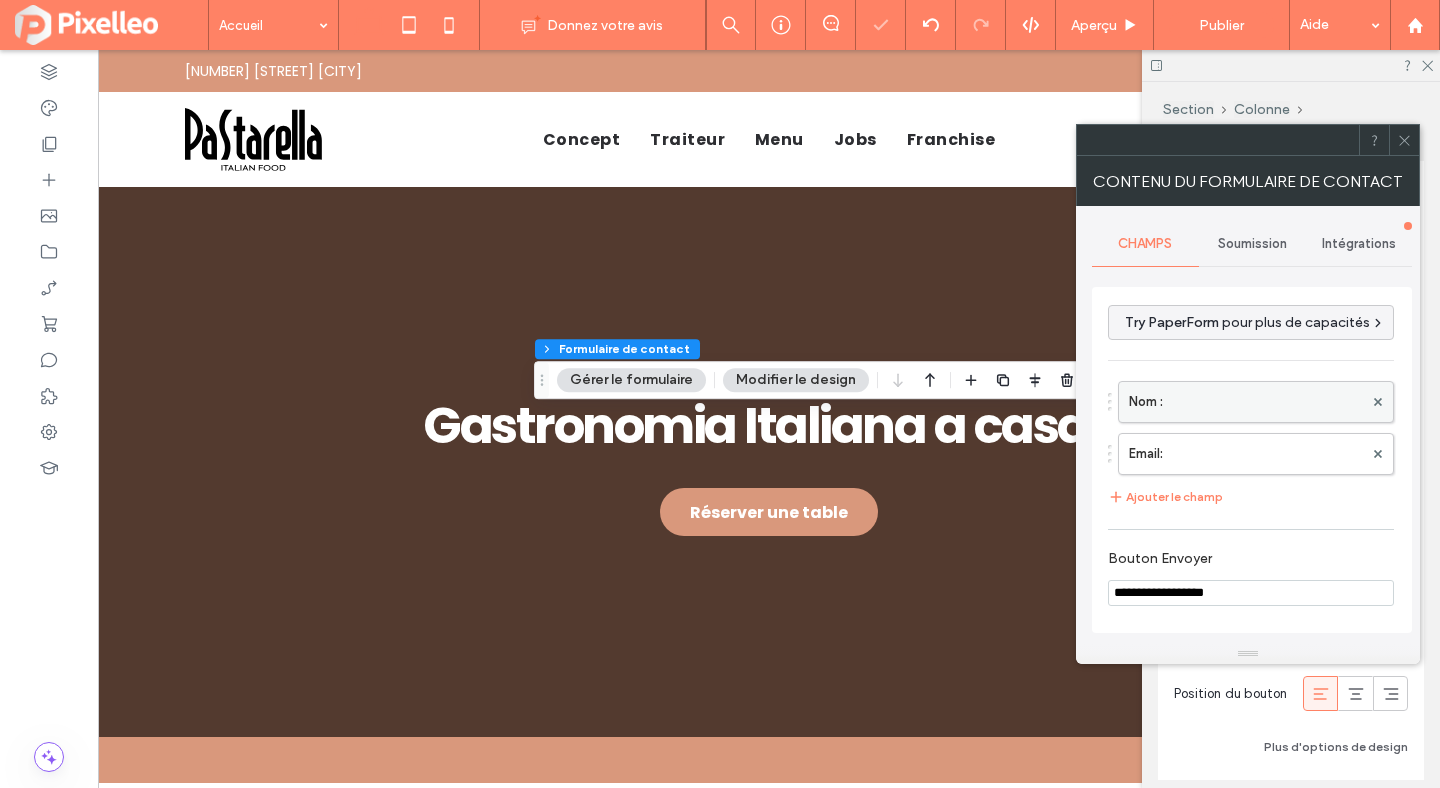 click on "Nom :" at bounding box center [1246, 402] 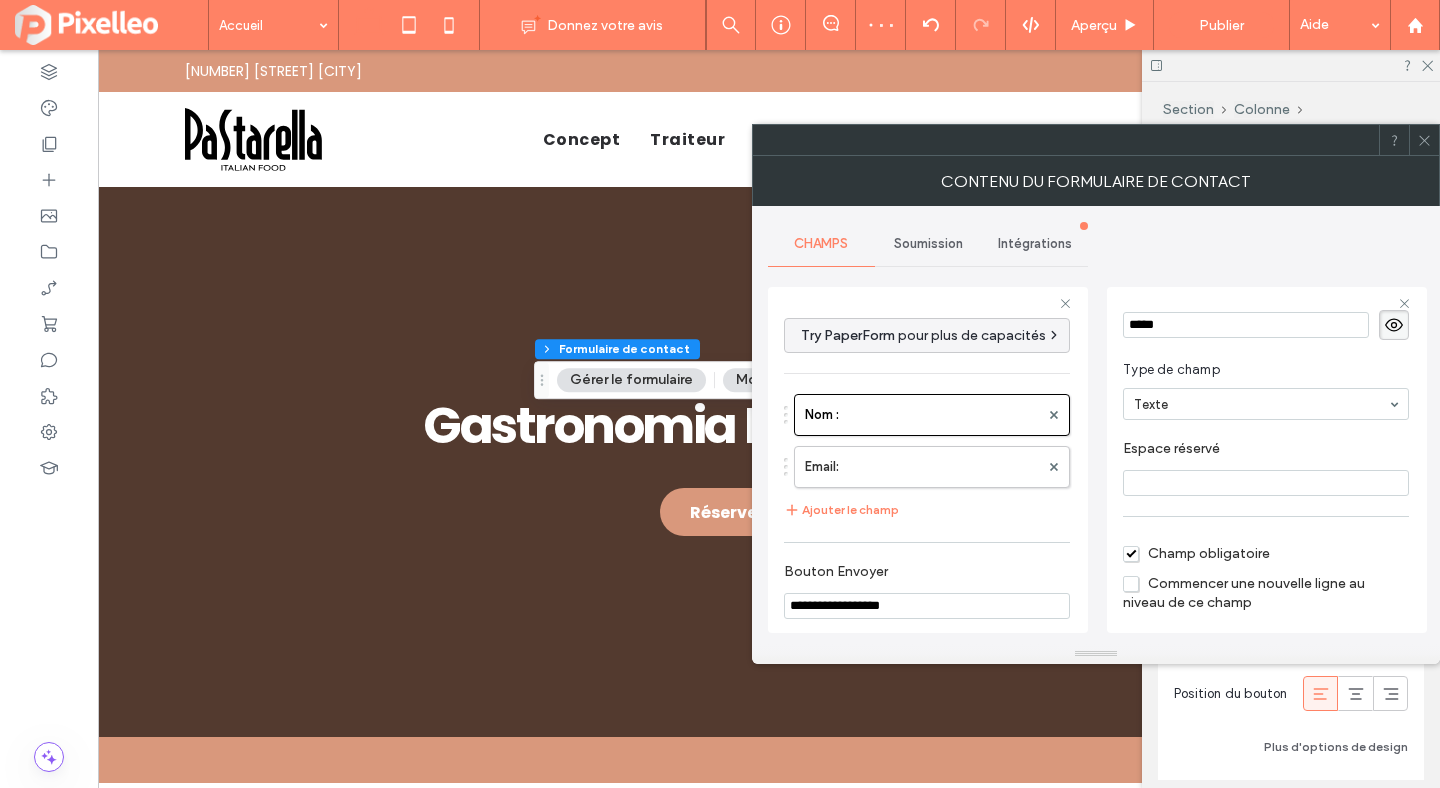 scroll, scrollTop: 150, scrollLeft: 0, axis: vertical 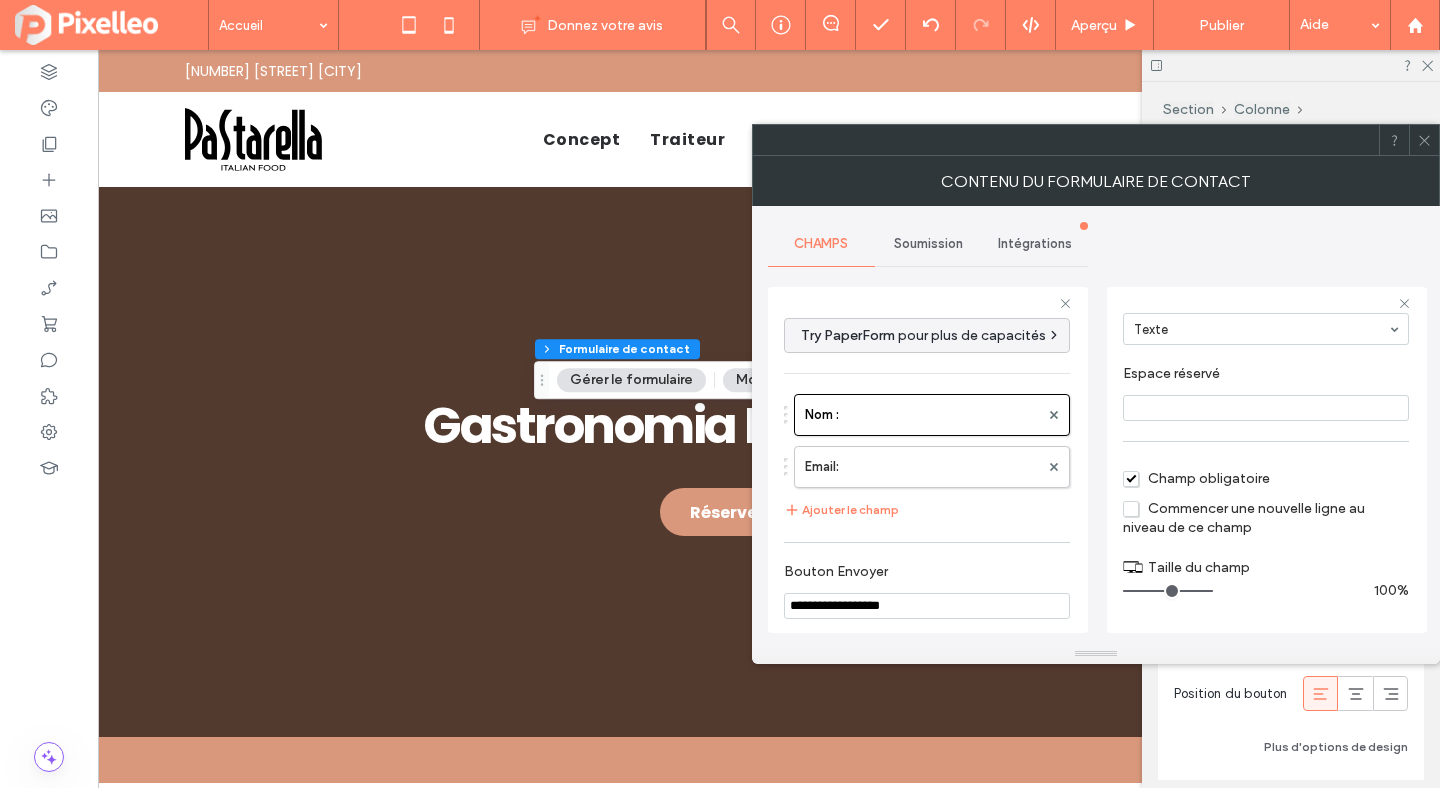 drag, startPoint x: 1148, startPoint y: 586, endPoint x: 1223, endPoint y: 595, distance: 75.53807 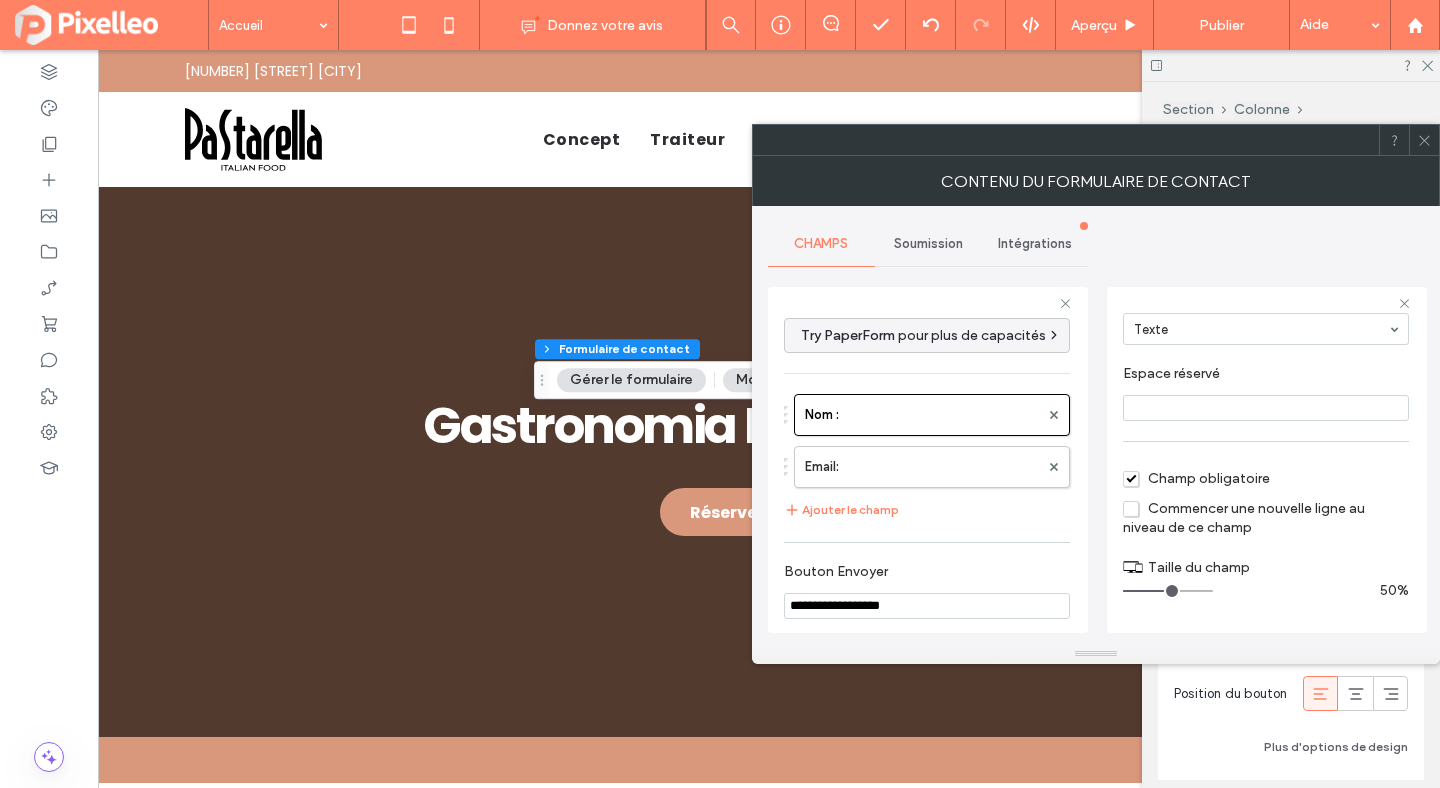 drag, startPoint x: 1210, startPoint y: 590, endPoint x: 1165, endPoint y: 590, distance: 45 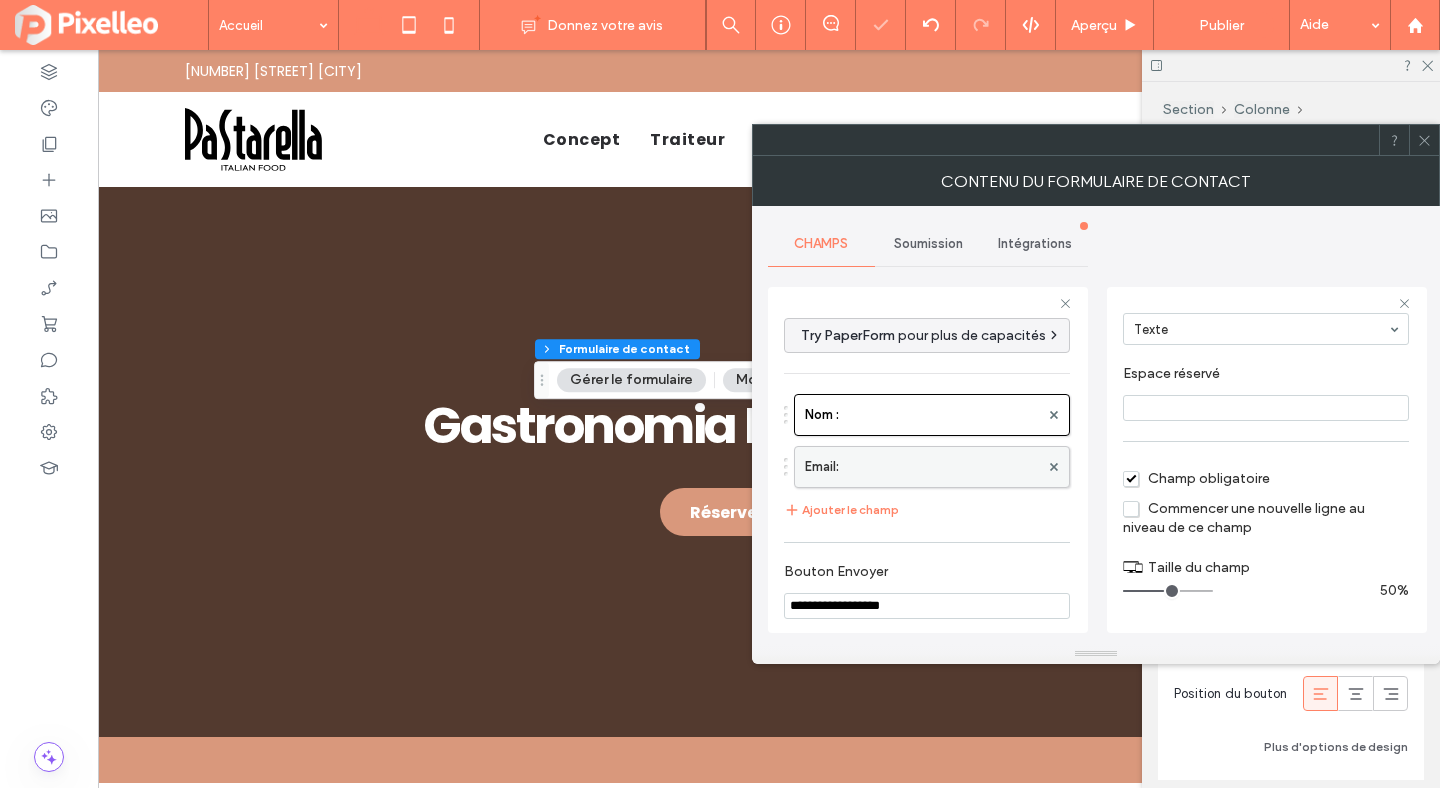 click on "Email:" at bounding box center [922, 467] 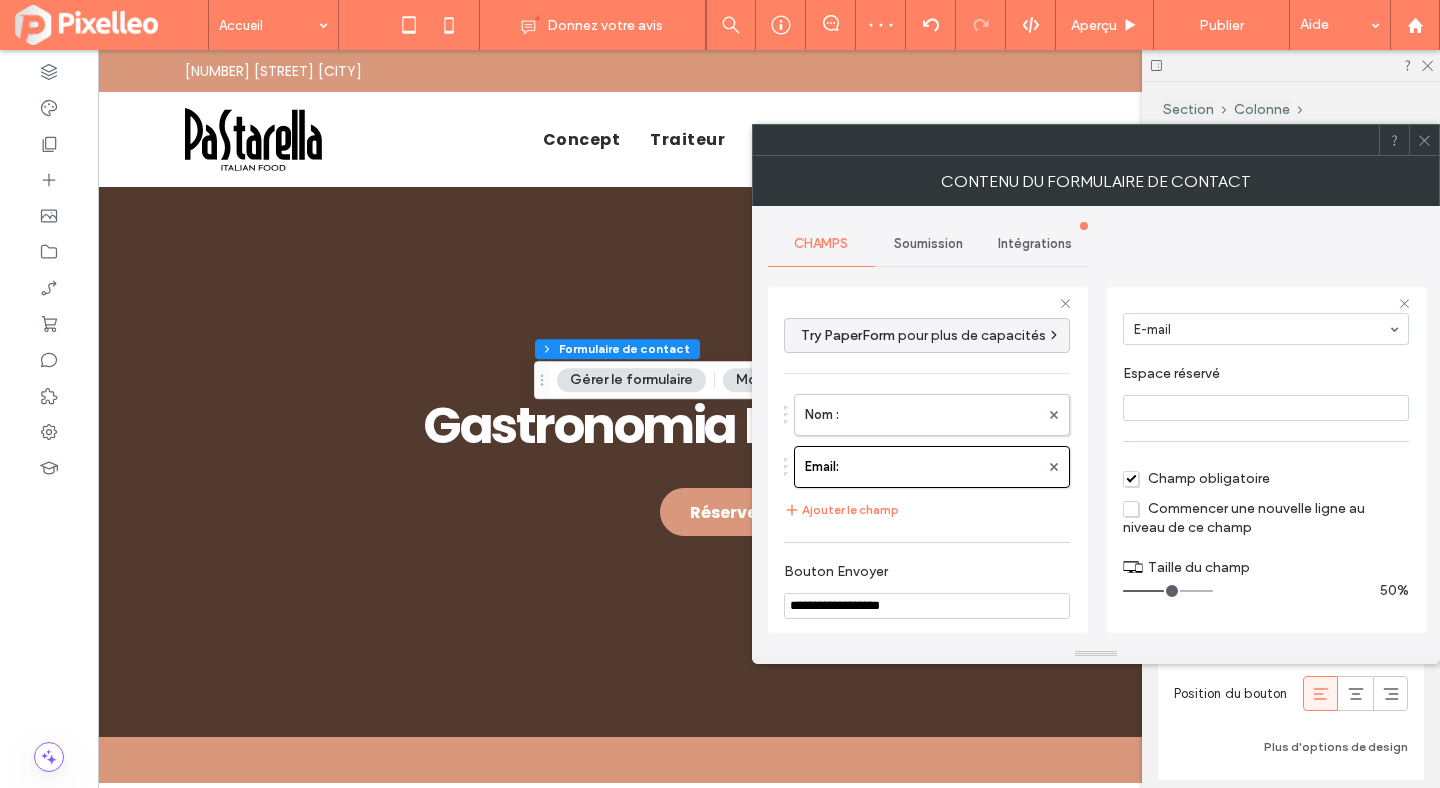 drag, startPoint x: 1152, startPoint y: 587, endPoint x: 1166, endPoint y: 588, distance: 14.035668 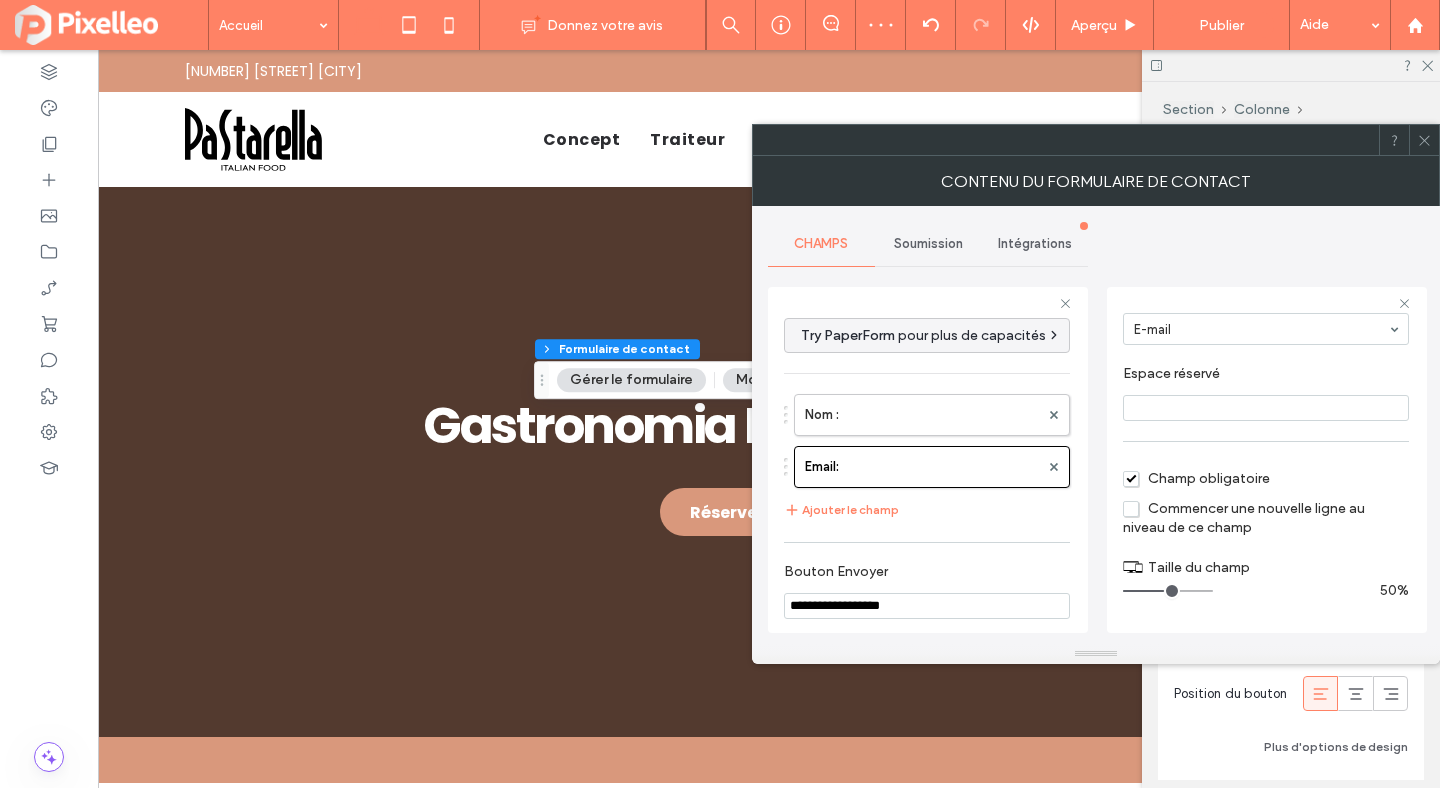 click 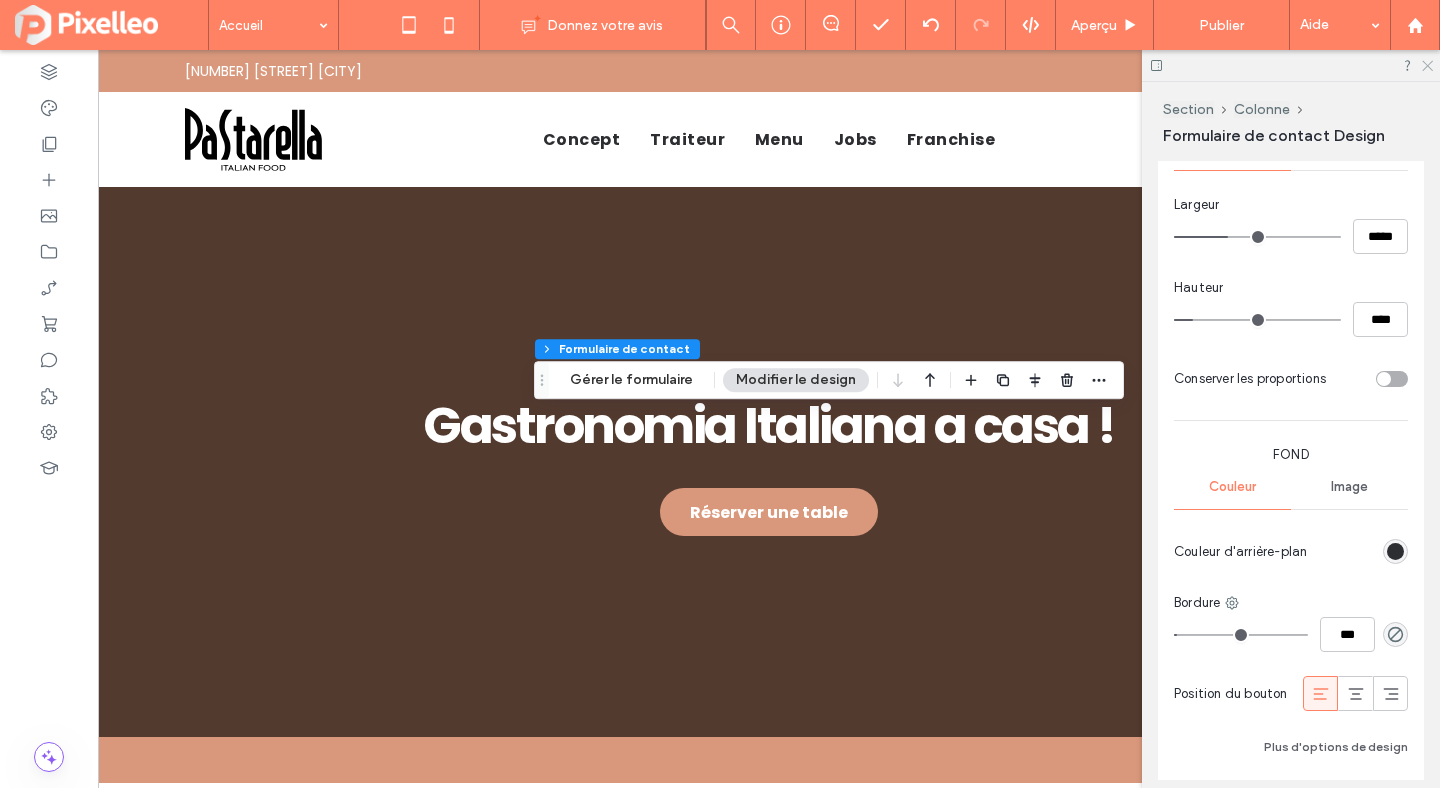 click 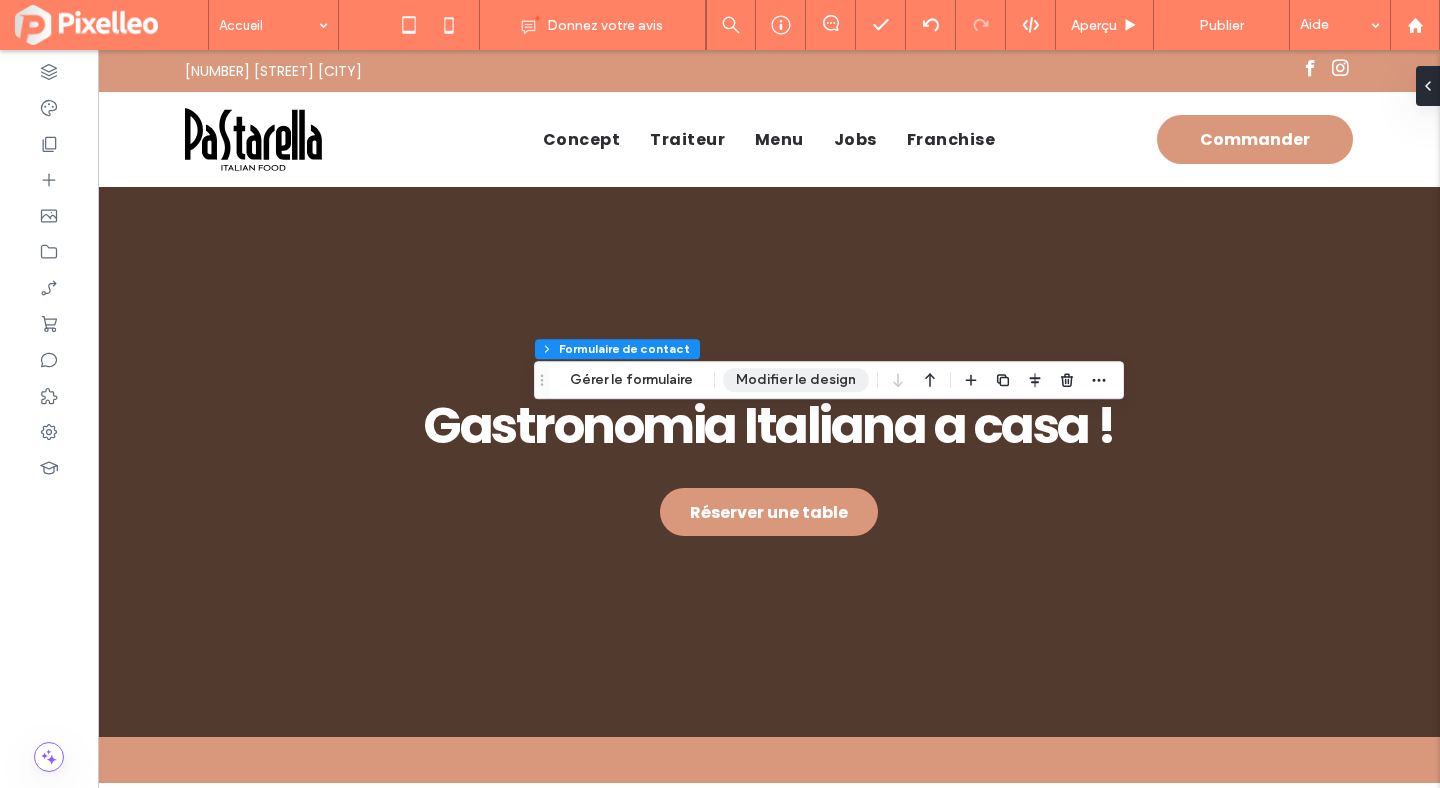 click on "Modifier le design" at bounding box center [796, 380] 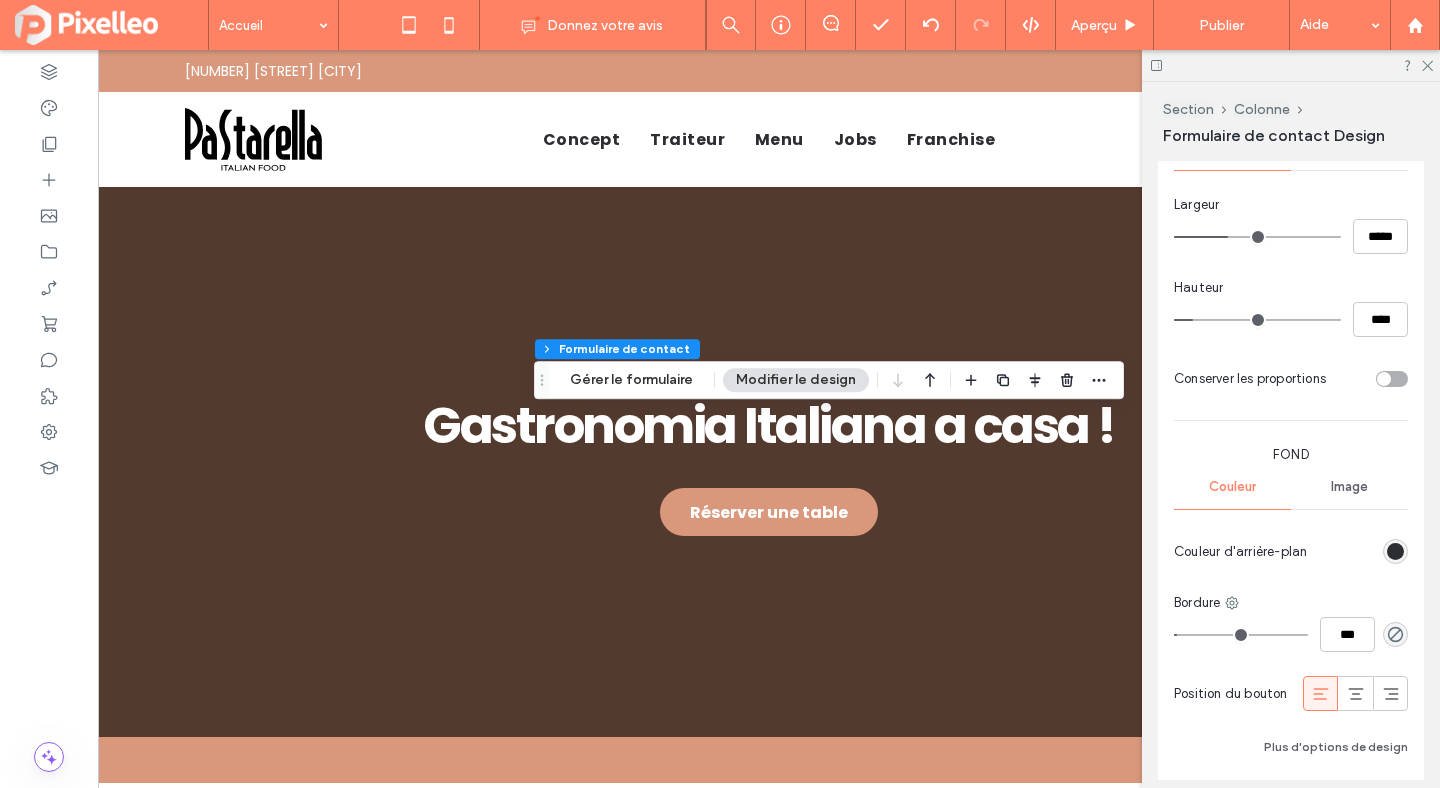 scroll, scrollTop: 1671, scrollLeft: 0, axis: vertical 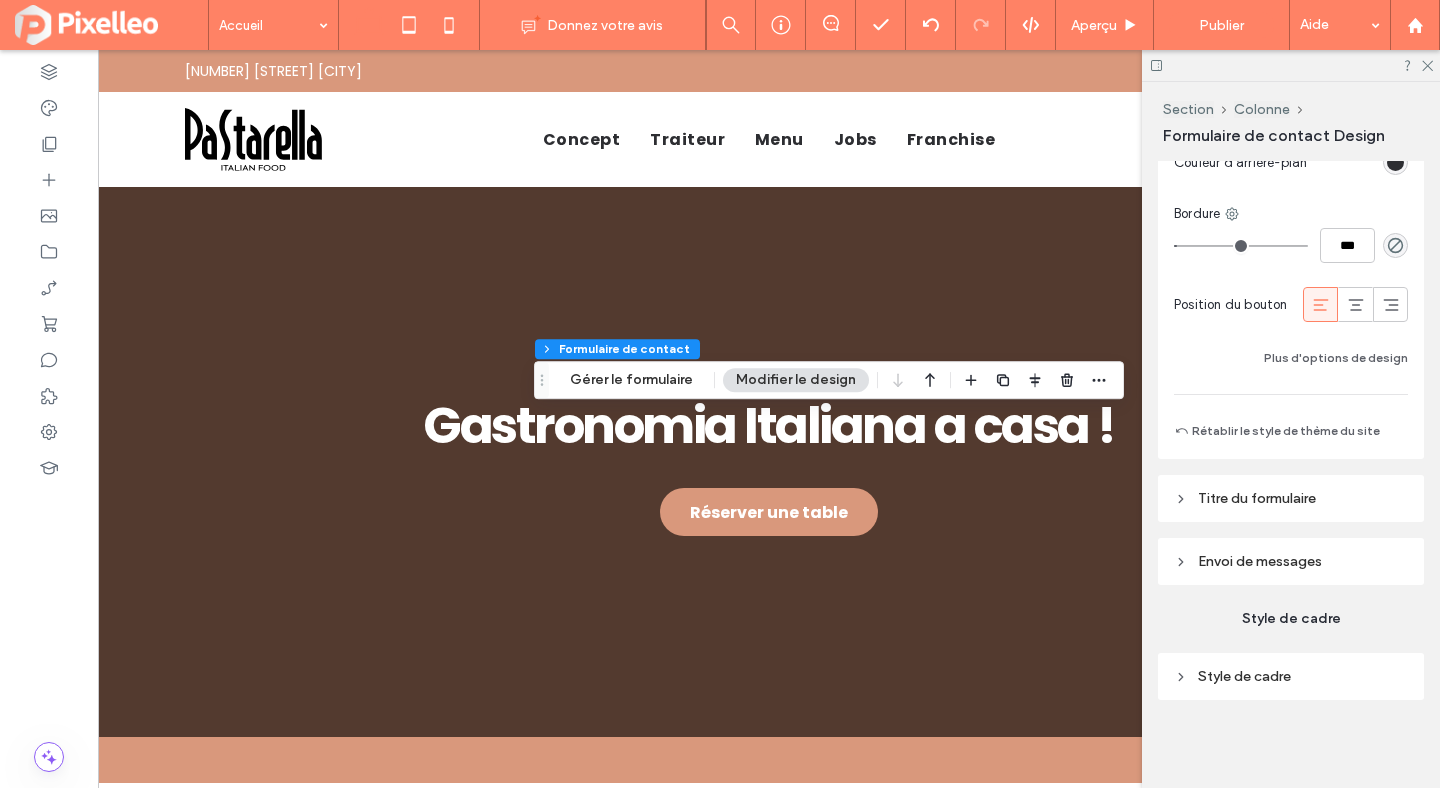 click on "Envoi de messages" at bounding box center [1260, 561] 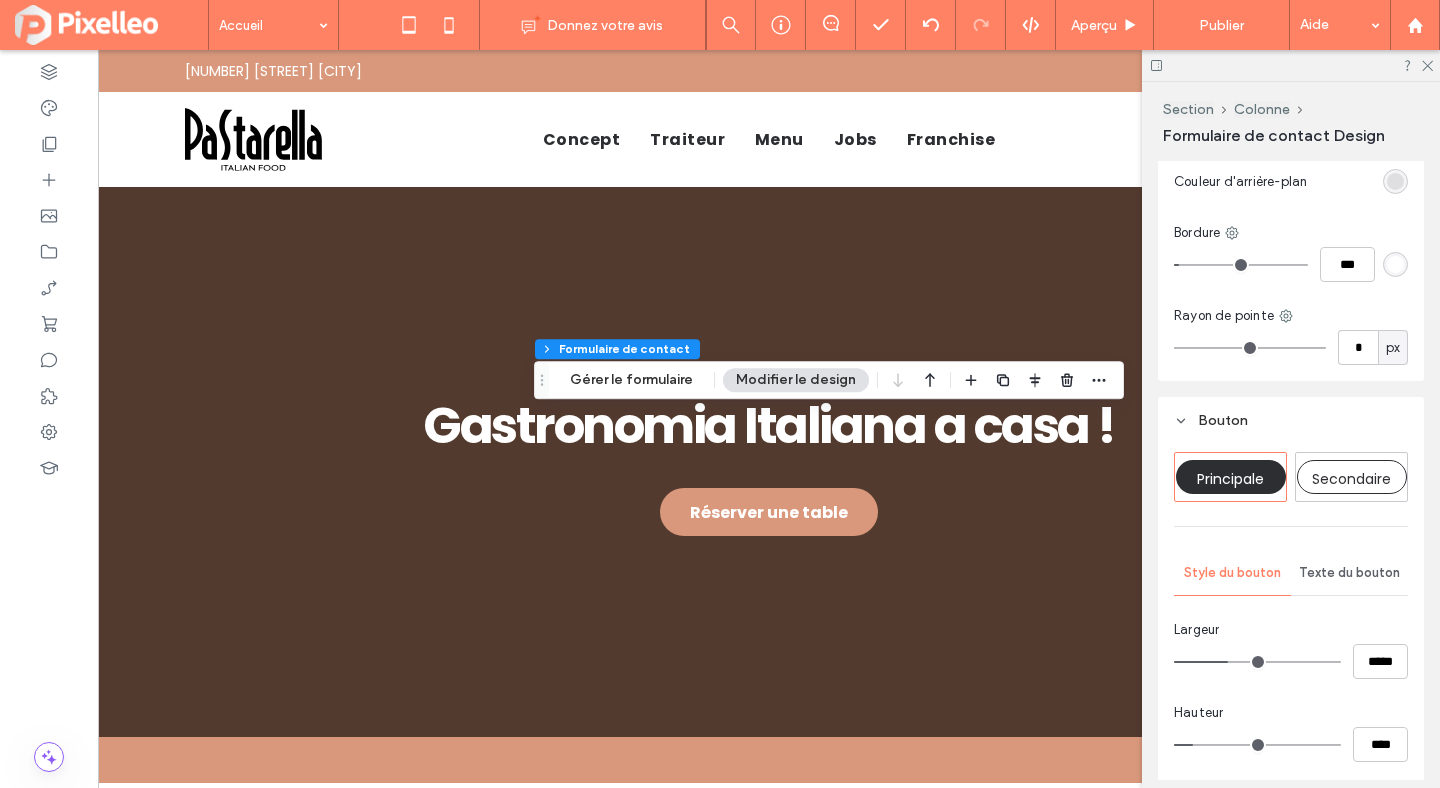 scroll, scrollTop: 935, scrollLeft: 0, axis: vertical 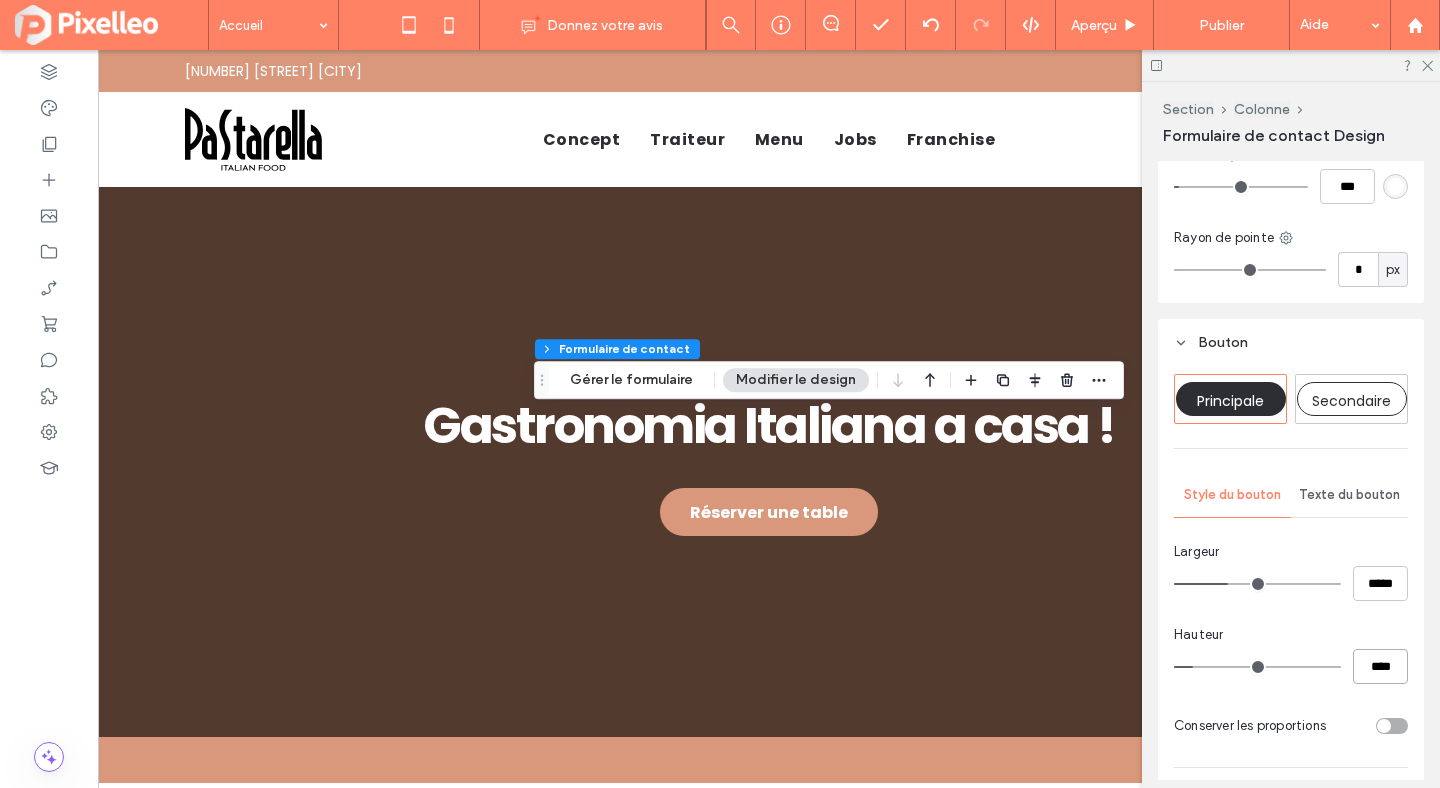 click on "****" at bounding box center [1380, 666] 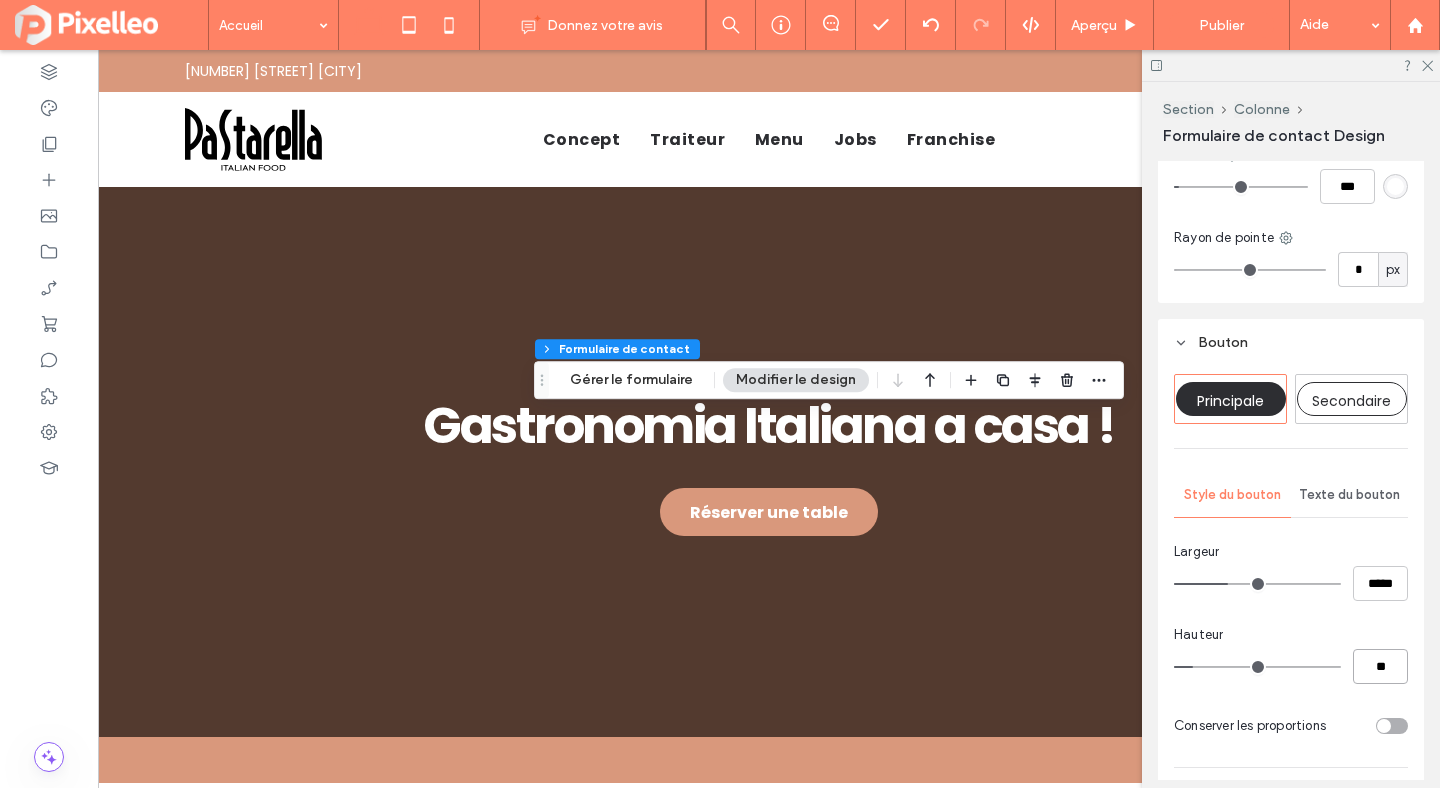 type on "**" 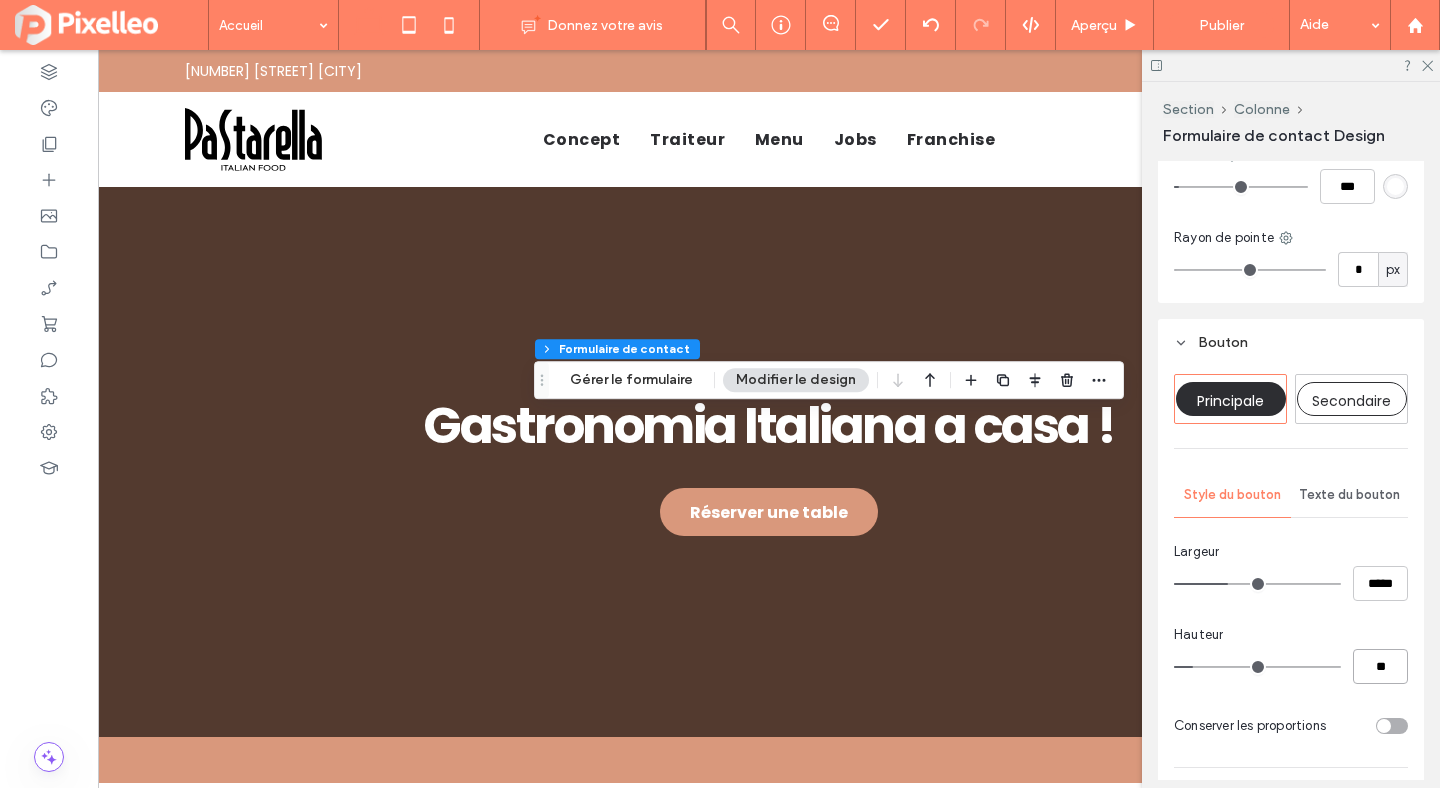 type on "***" 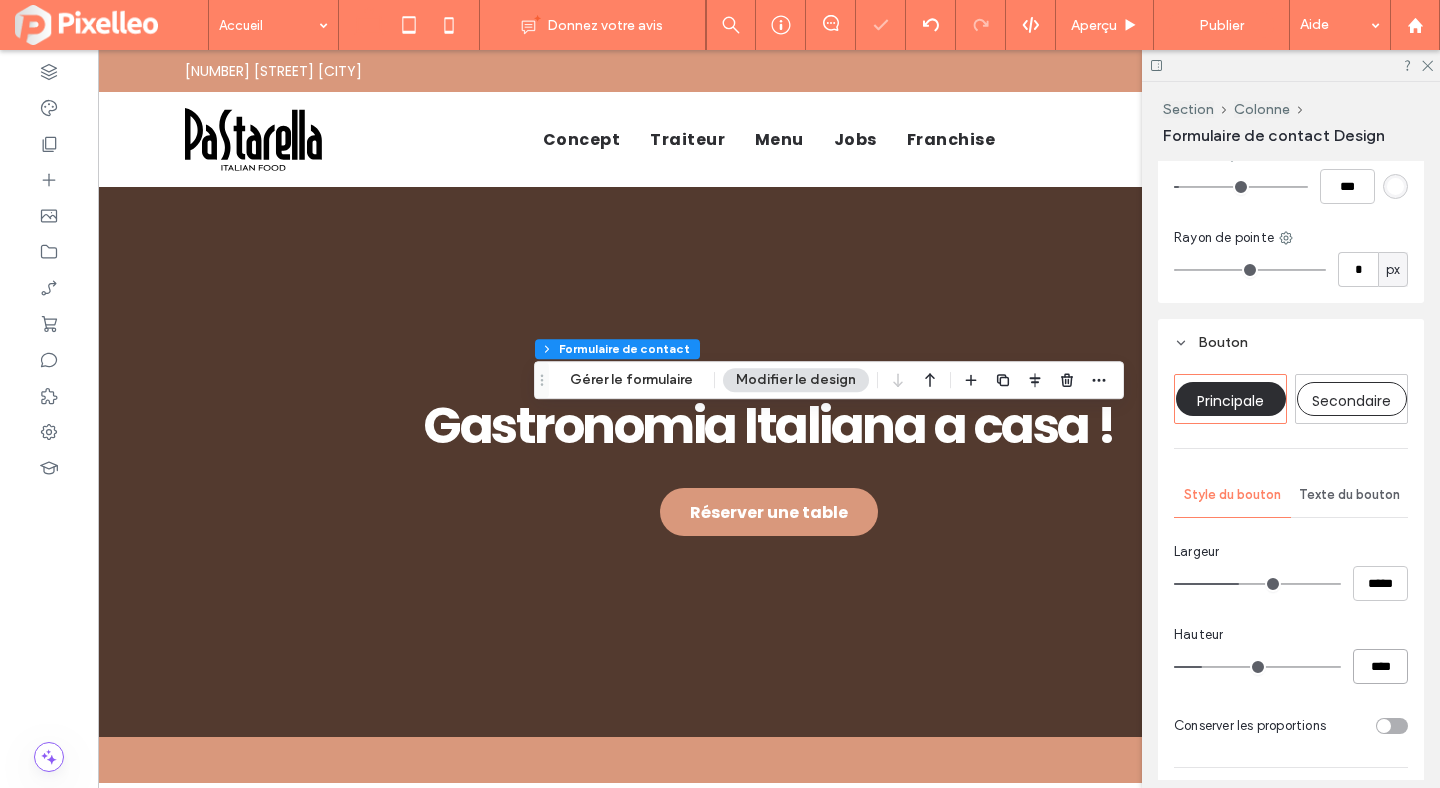 type on "***" 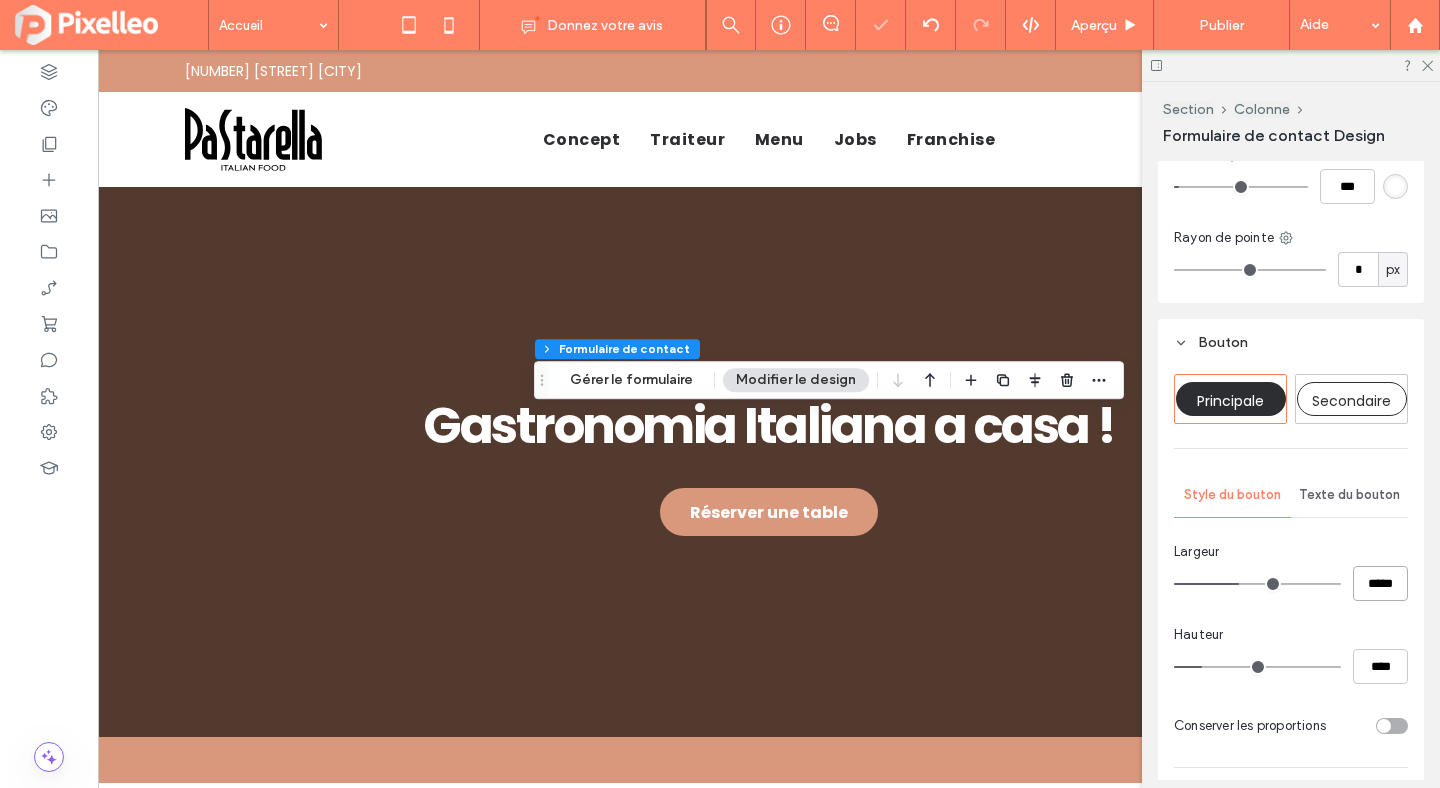 click on "*****" at bounding box center (1380, 583) 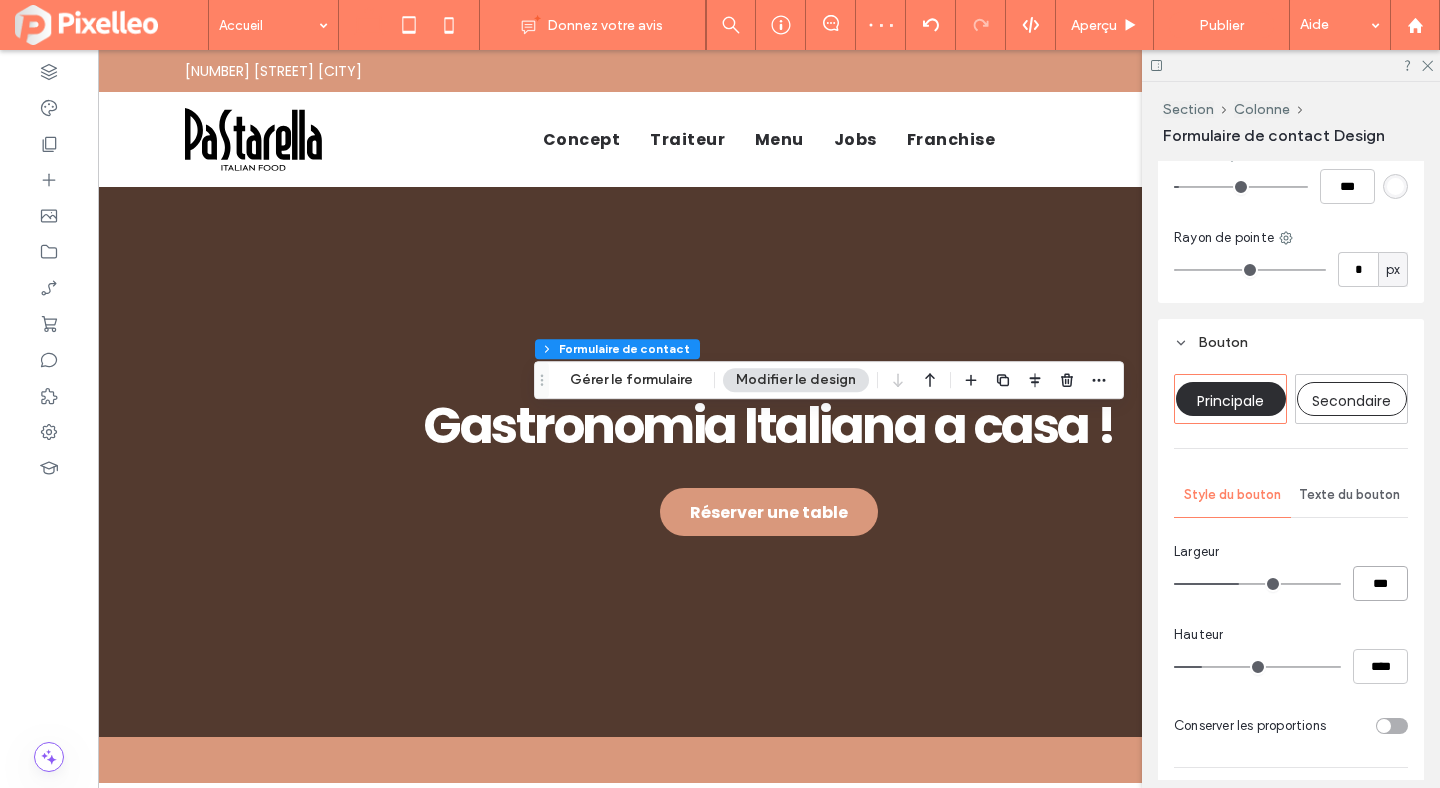 type on "***" 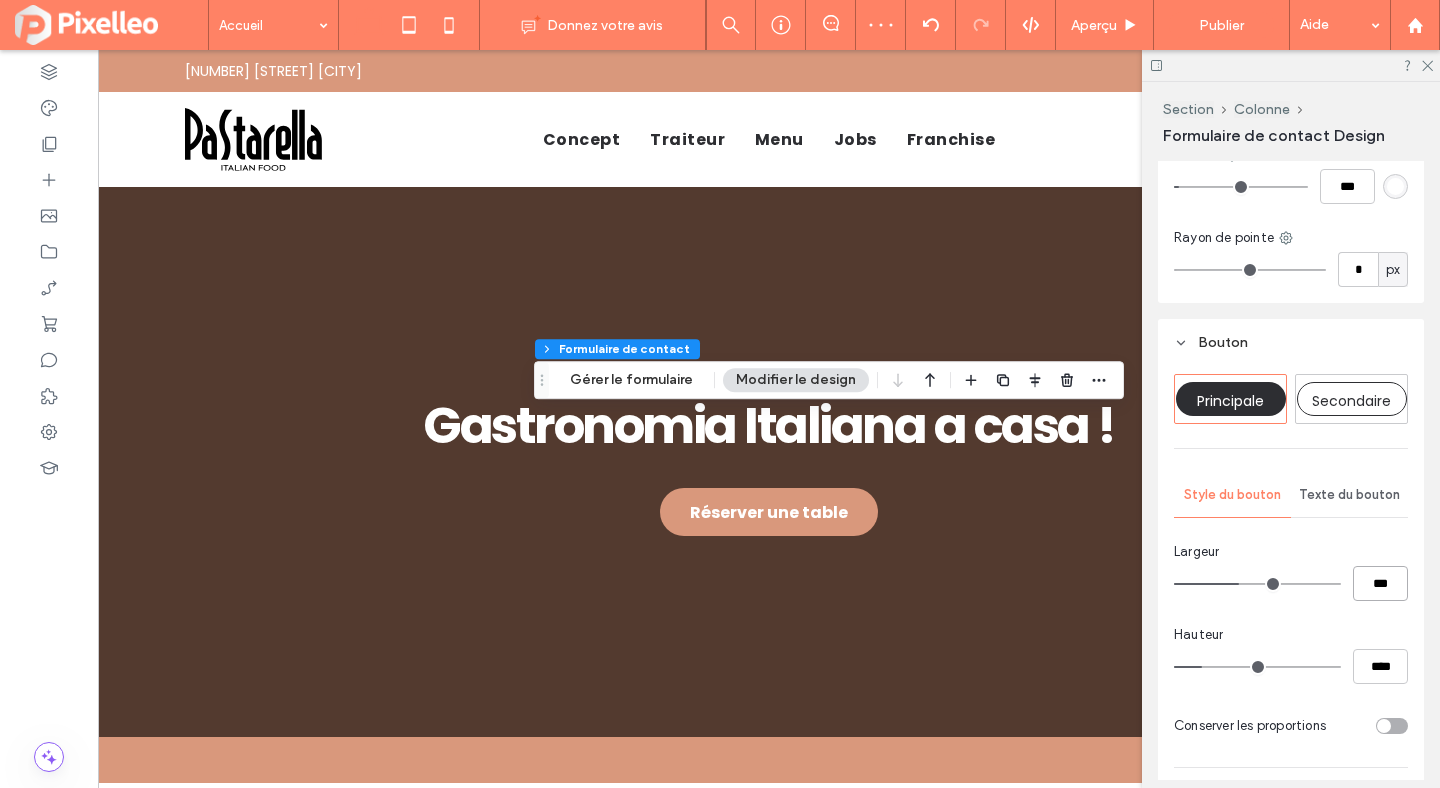 type on "***" 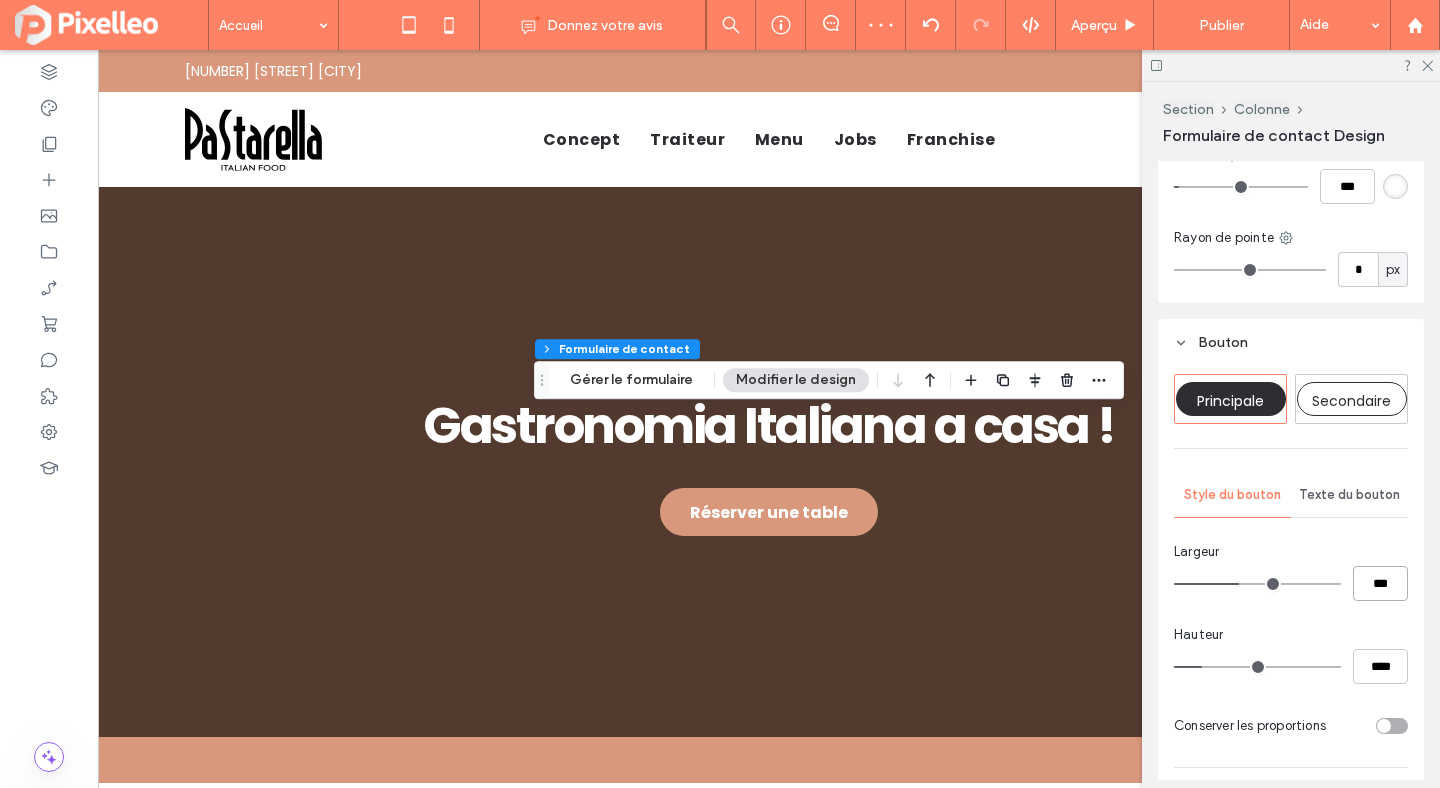 type on "*****" 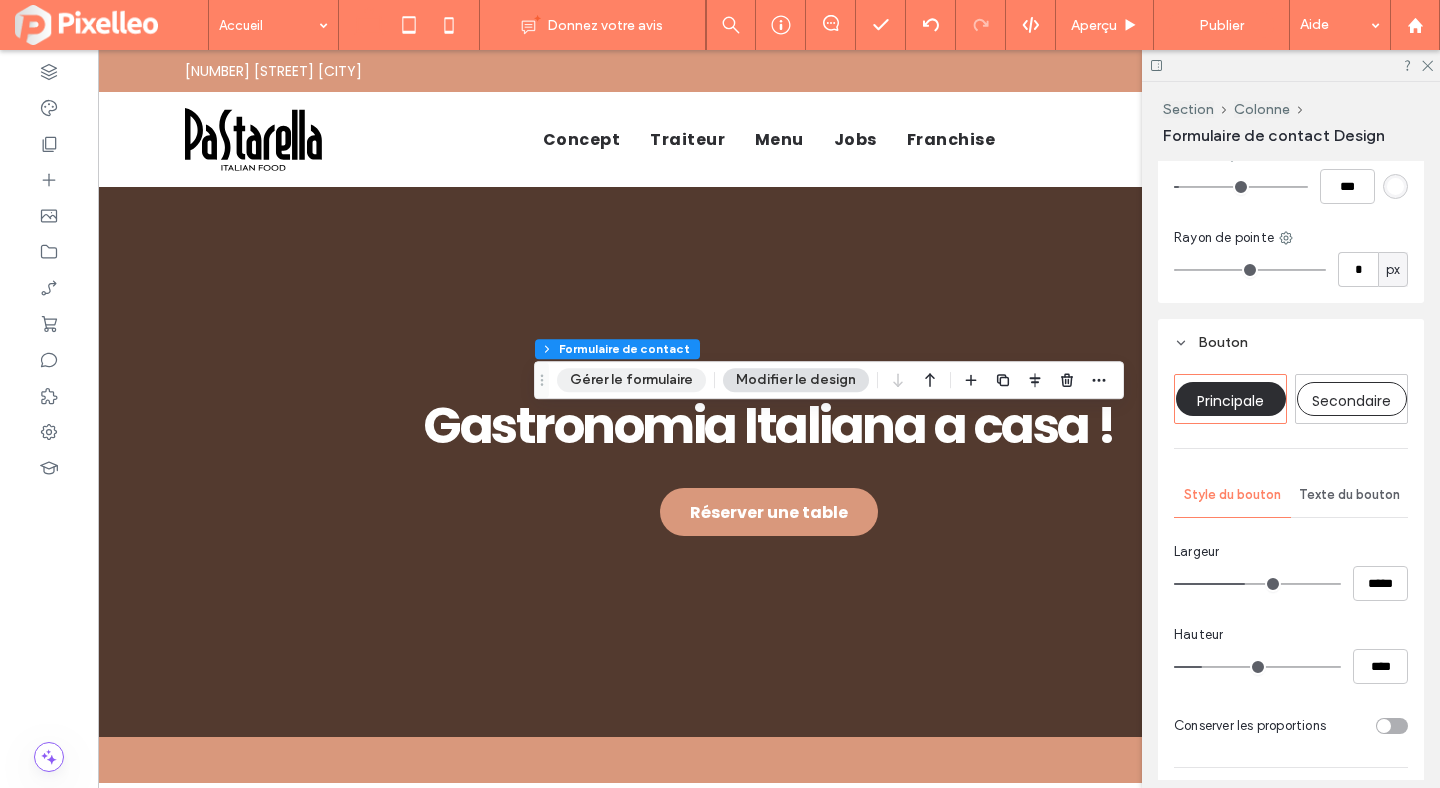 click on "Gérer le formulaire" at bounding box center (631, 380) 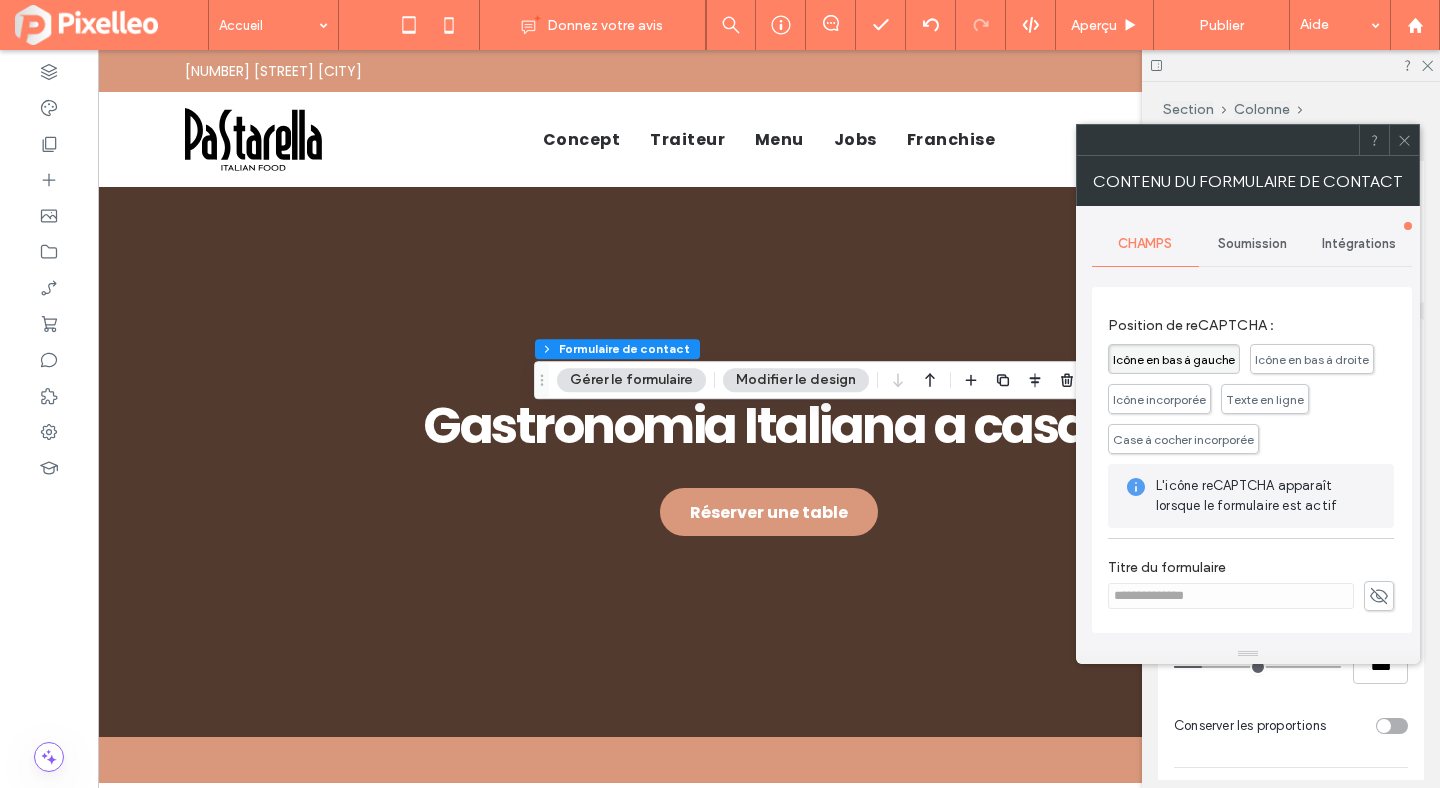 scroll, scrollTop: 101, scrollLeft: 0, axis: vertical 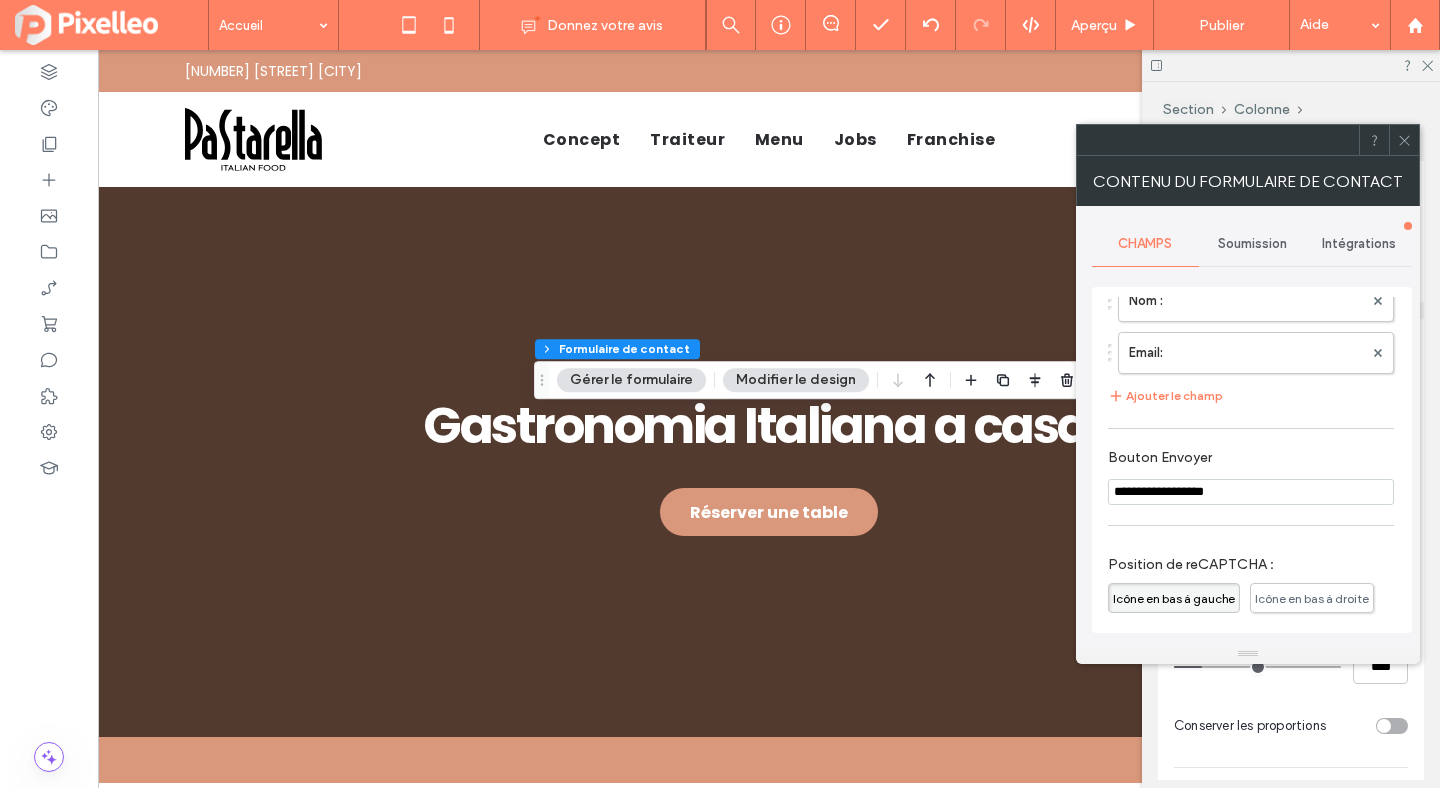 click on "**********" at bounding box center [1251, 492] 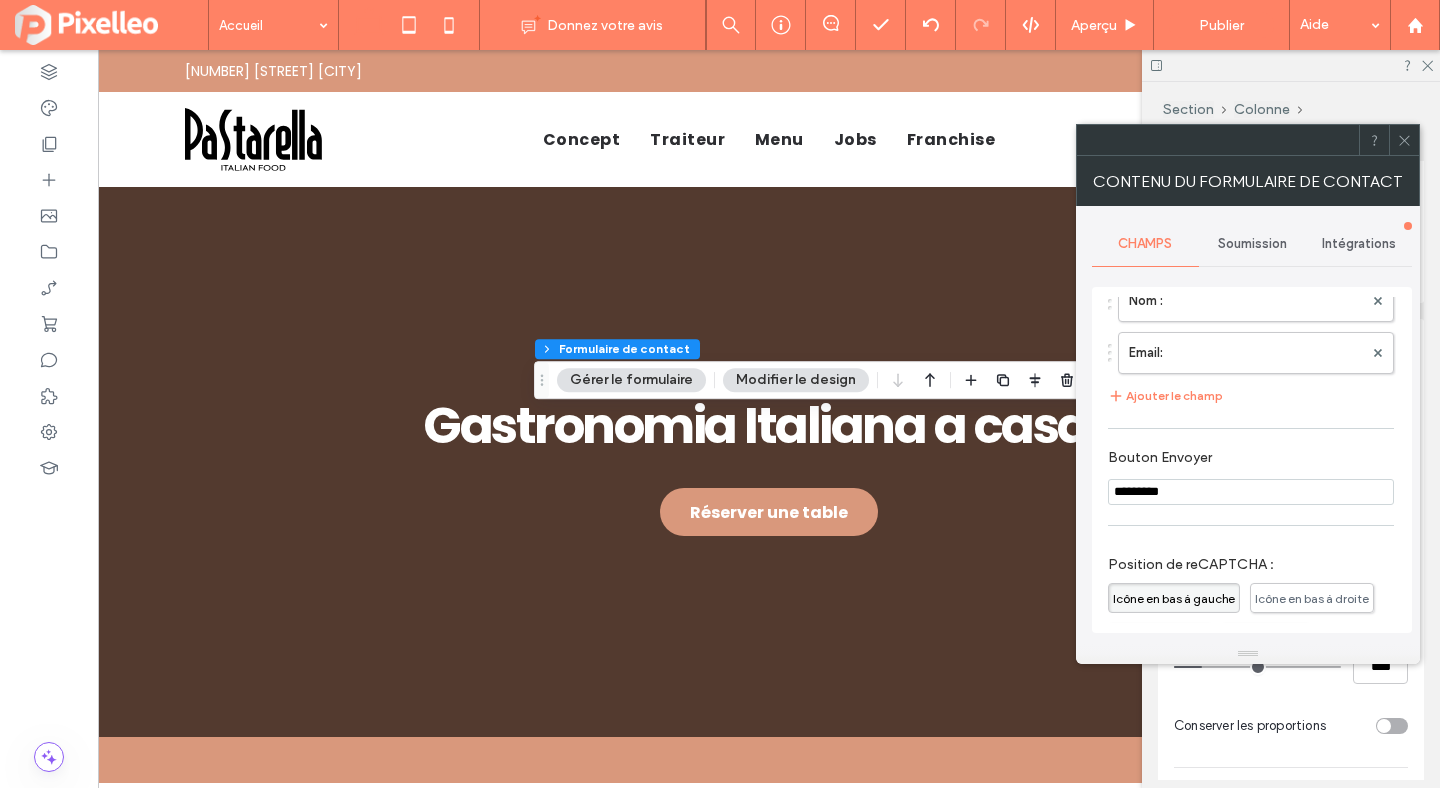 type on "*********" 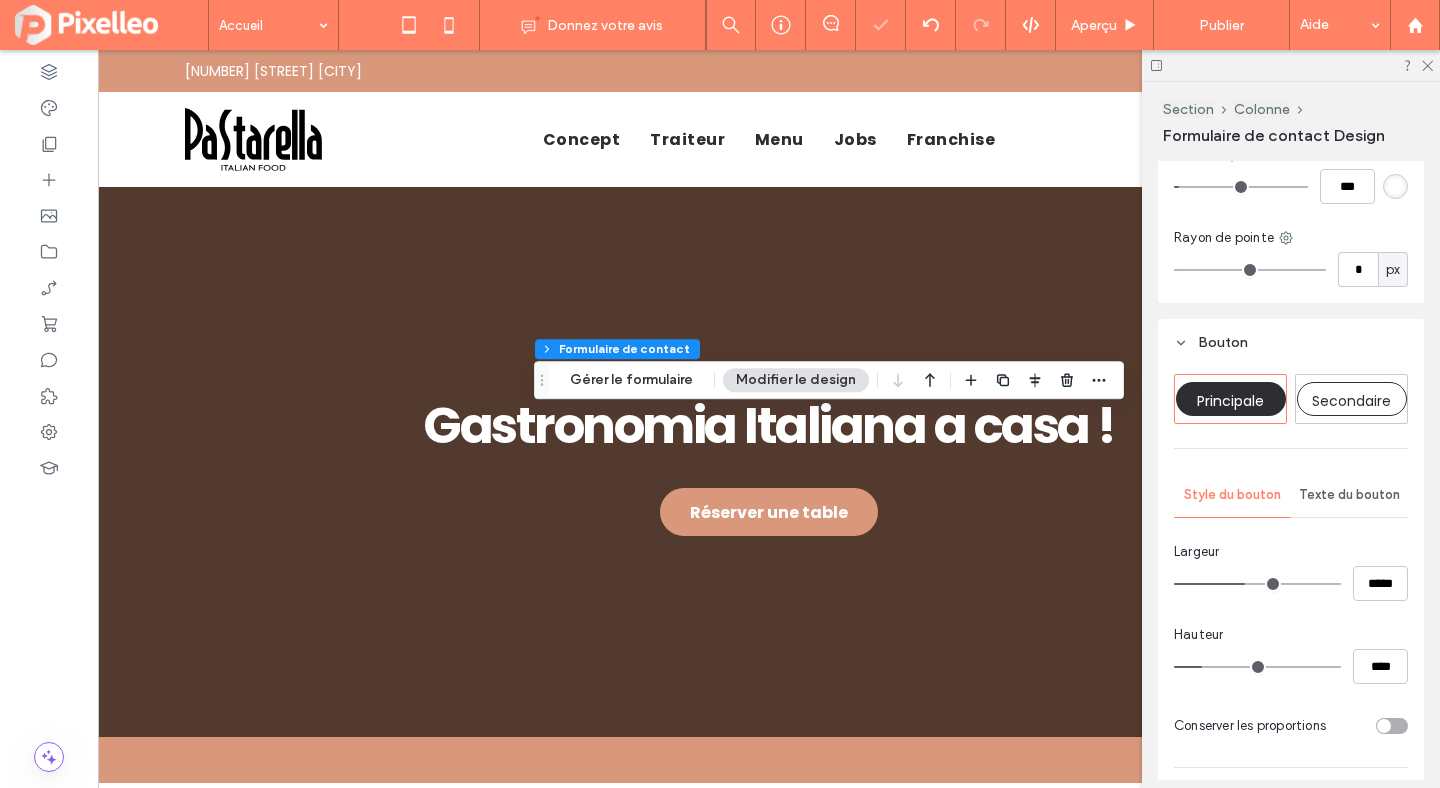 scroll, scrollTop: 992, scrollLeft: 0, axis: vertical 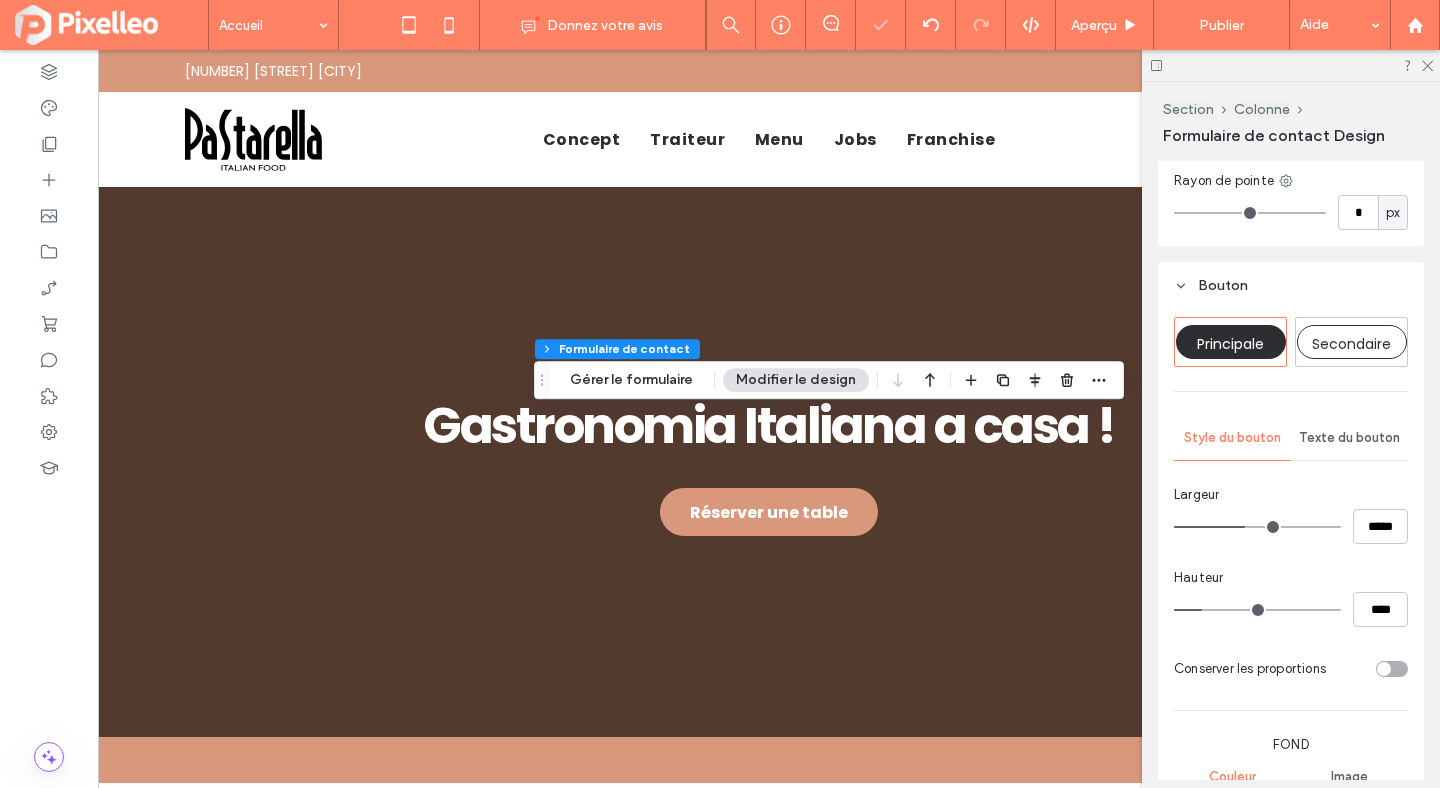 click on "Texte du bouton" at bounding box center (1349, 438) 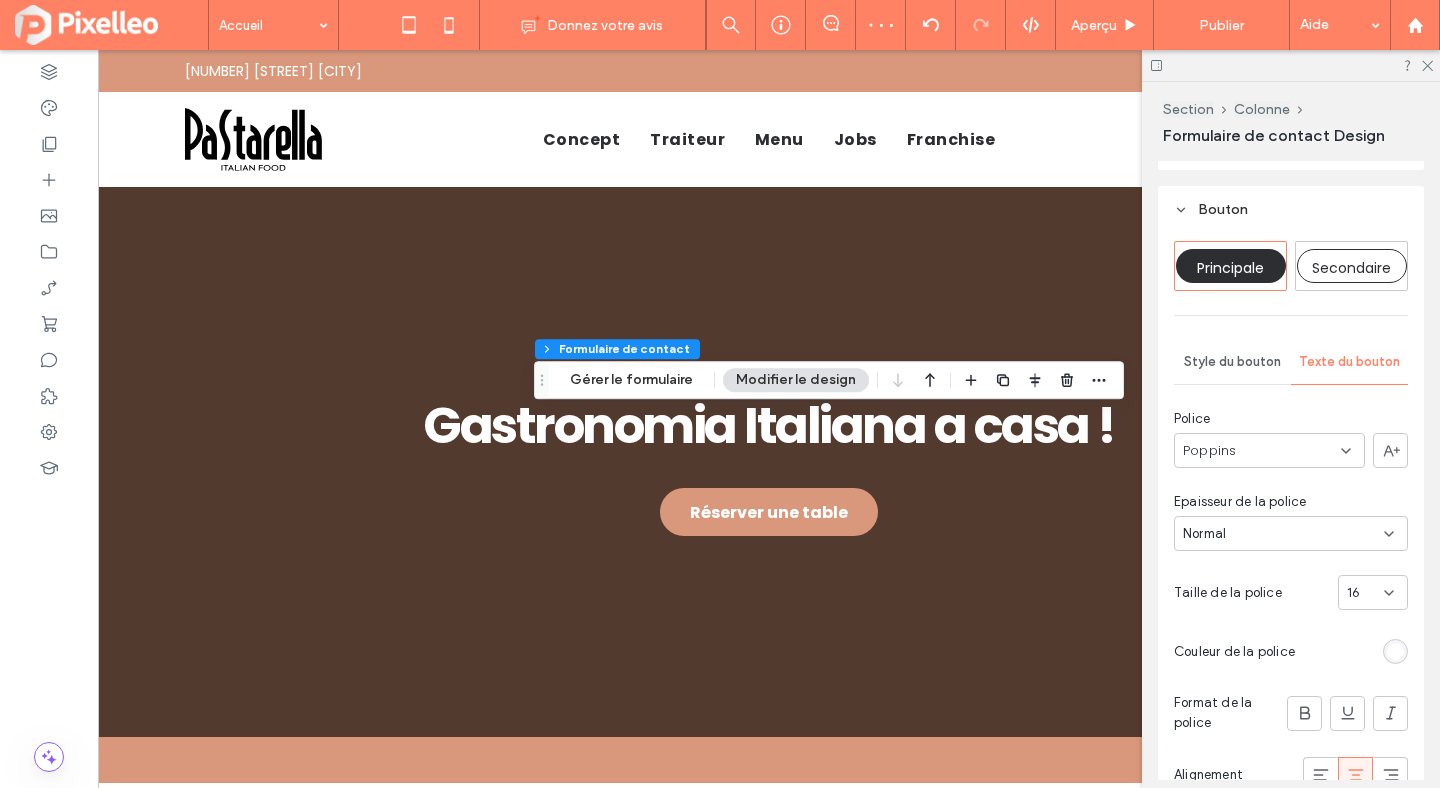 scroll, scrollTop: 1149, scrollLeft: 0, axis: vertical 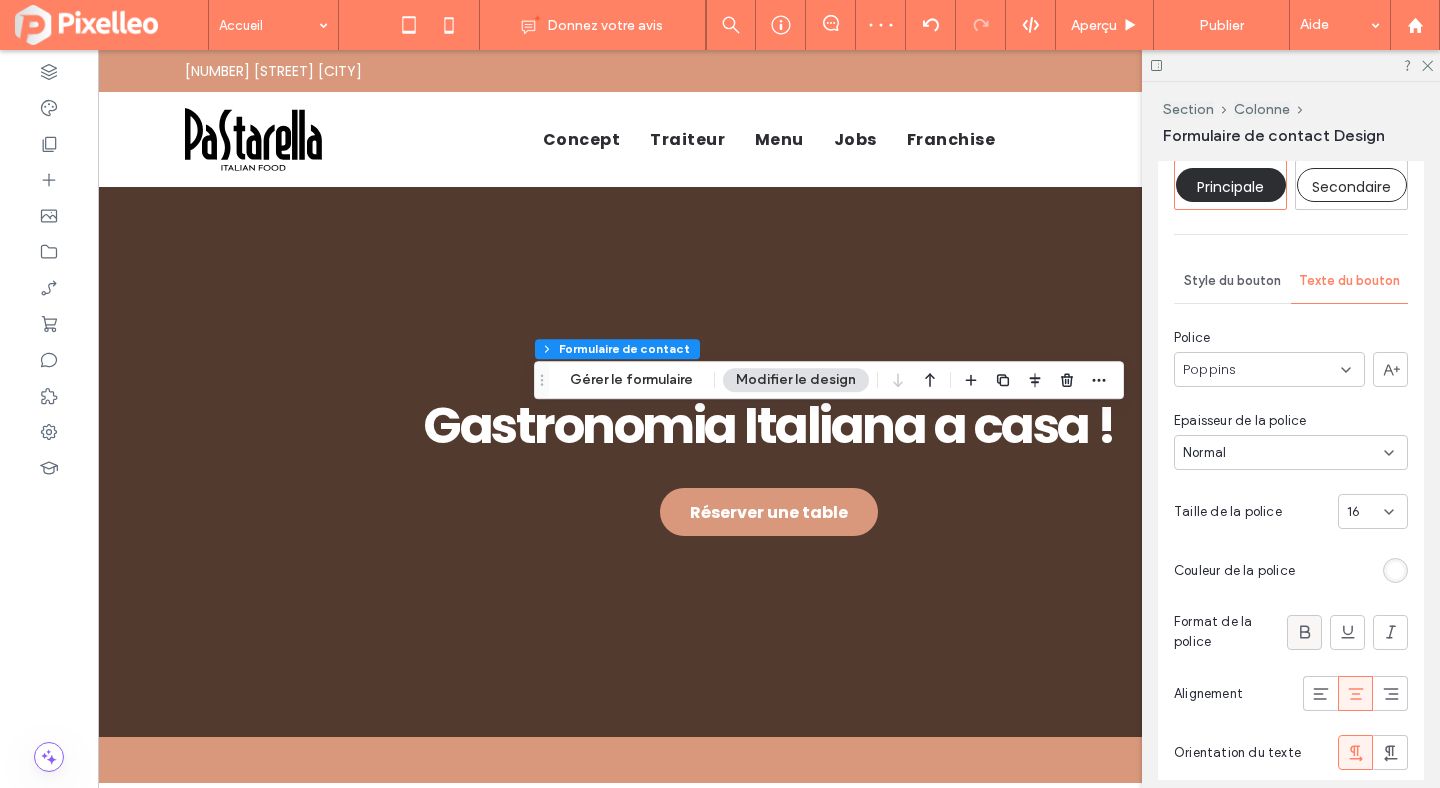 click 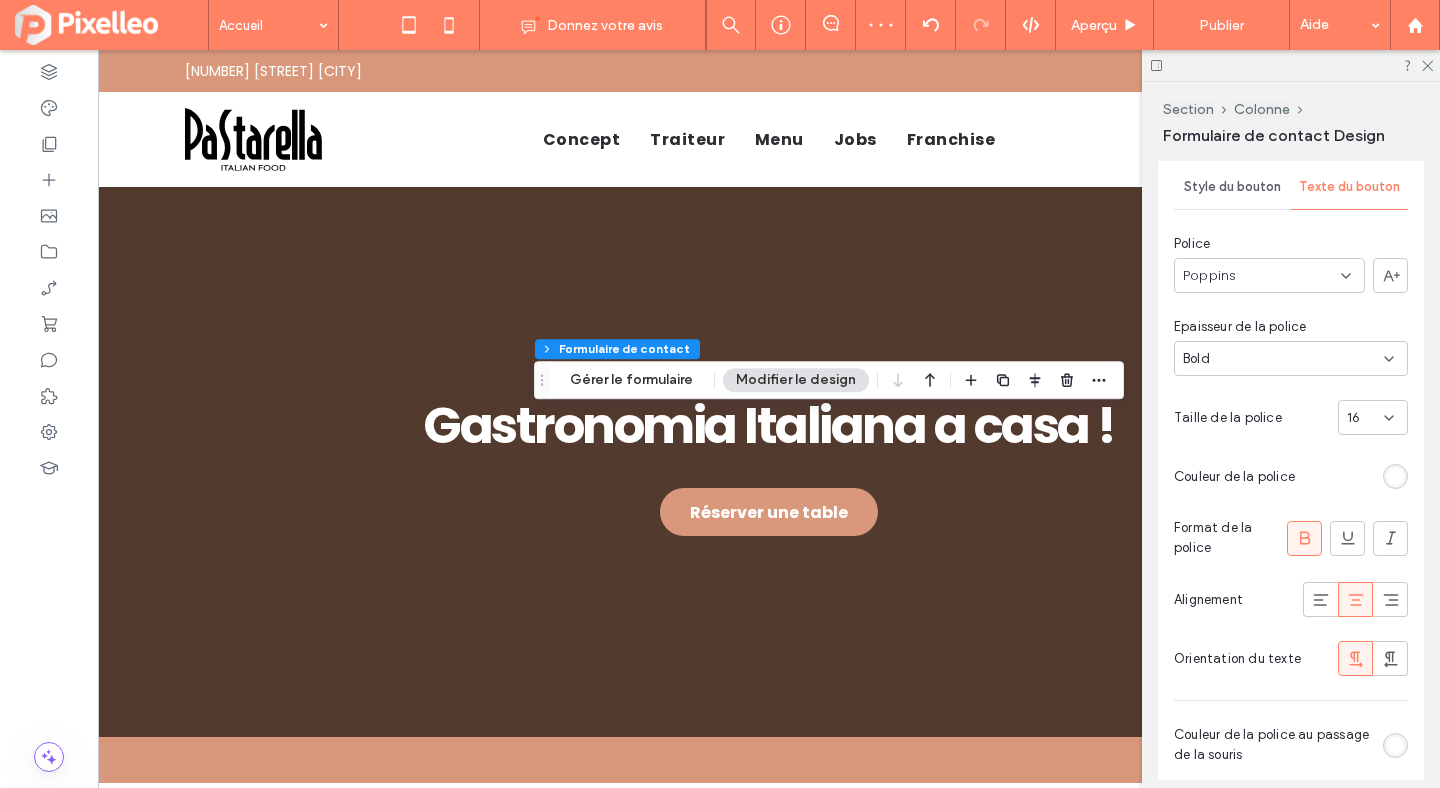 scroll, scrollTop: 1101, scrollLeft: 0, axis: vertical 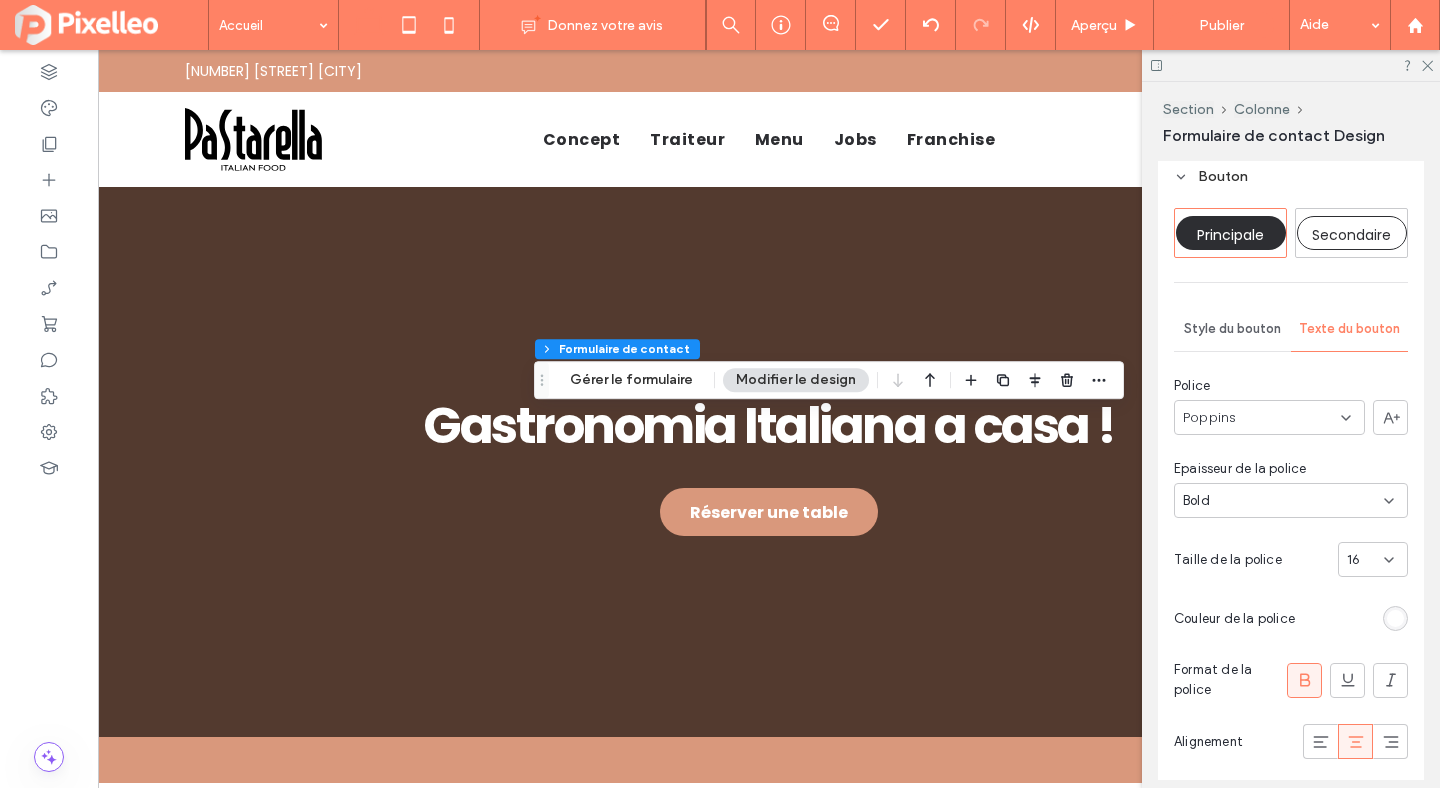 click on "Style du bouton" at bounding box center (1232, 329) 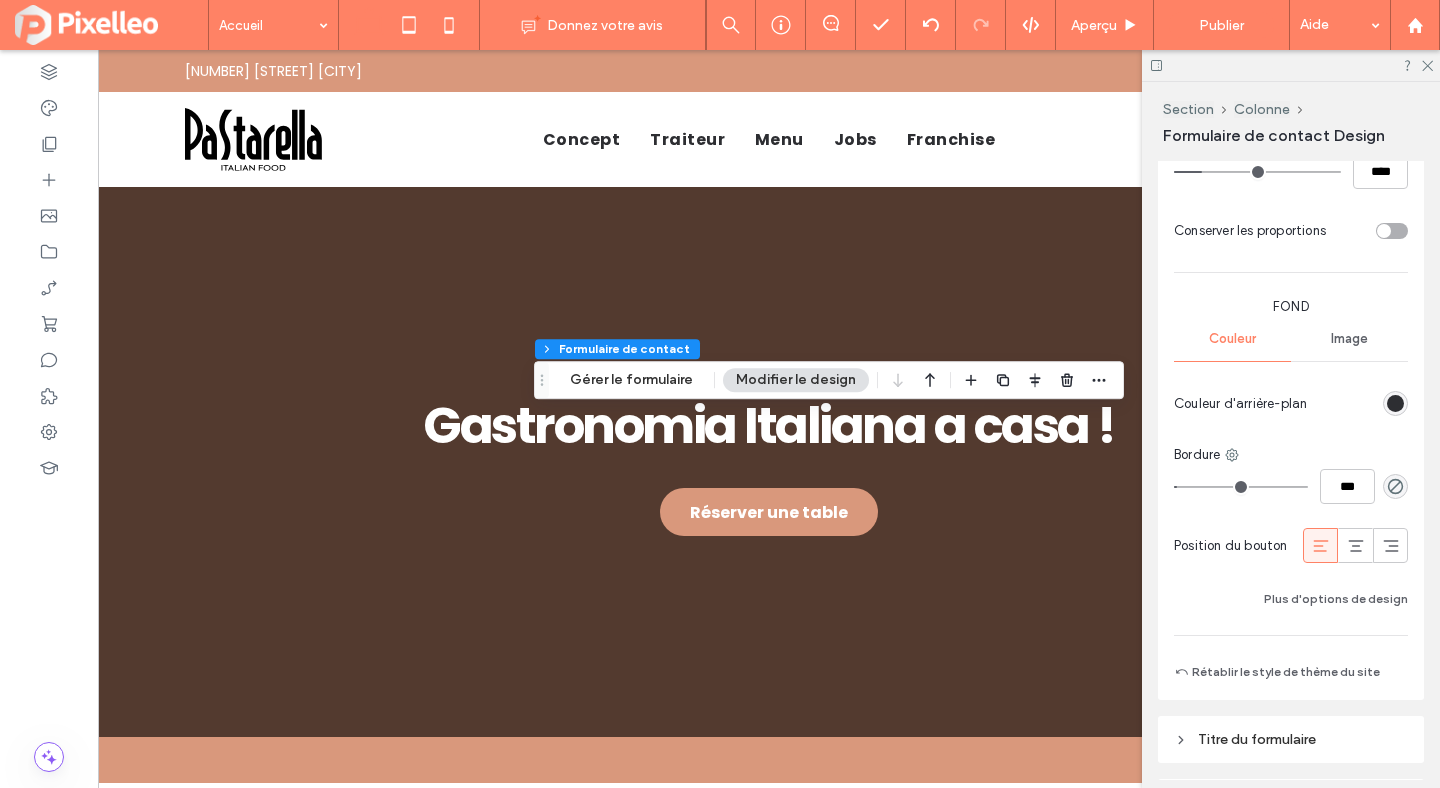scroll, scrollTop: 1478, scrollLeft: 0, axis: vertical 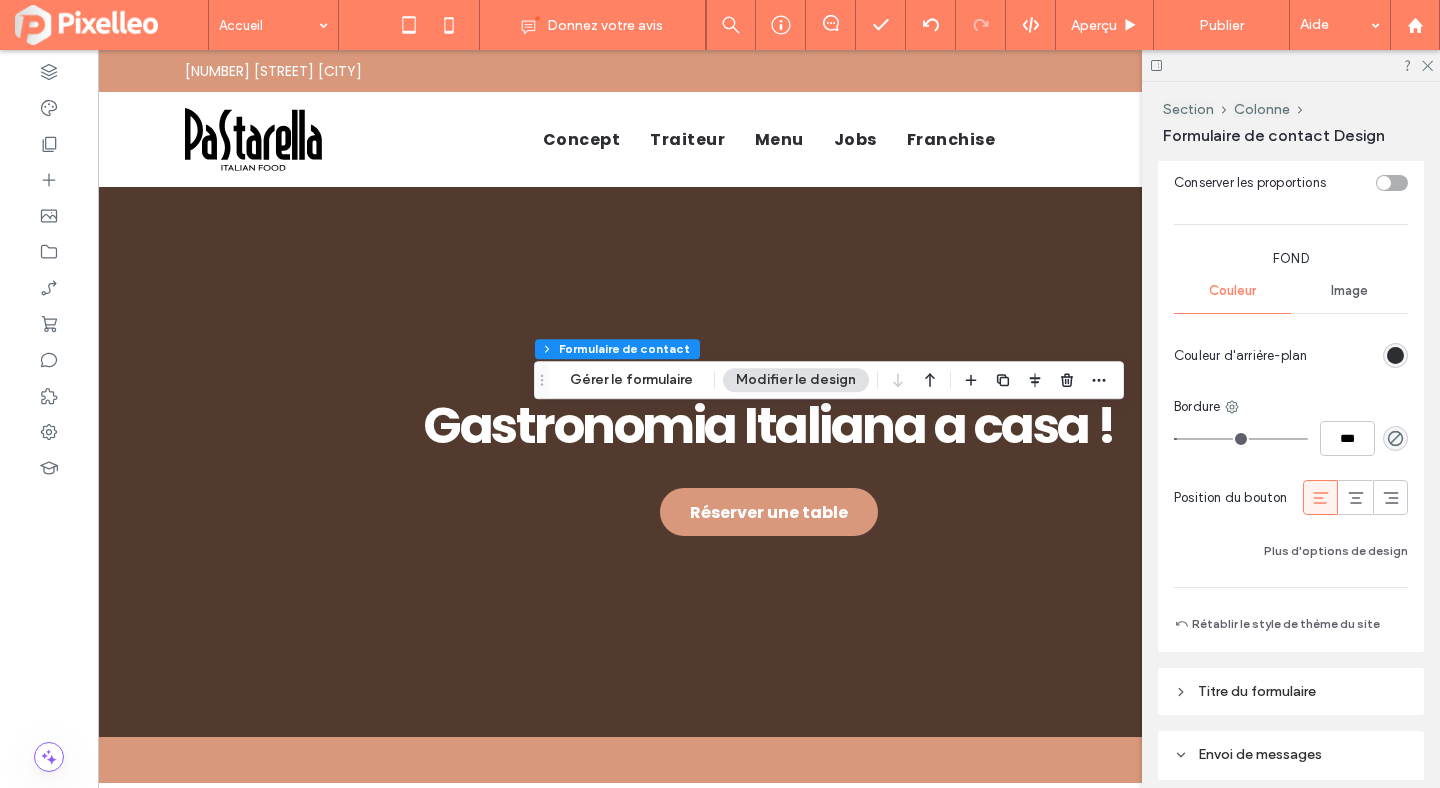 click at bounding box center [1395, 355] 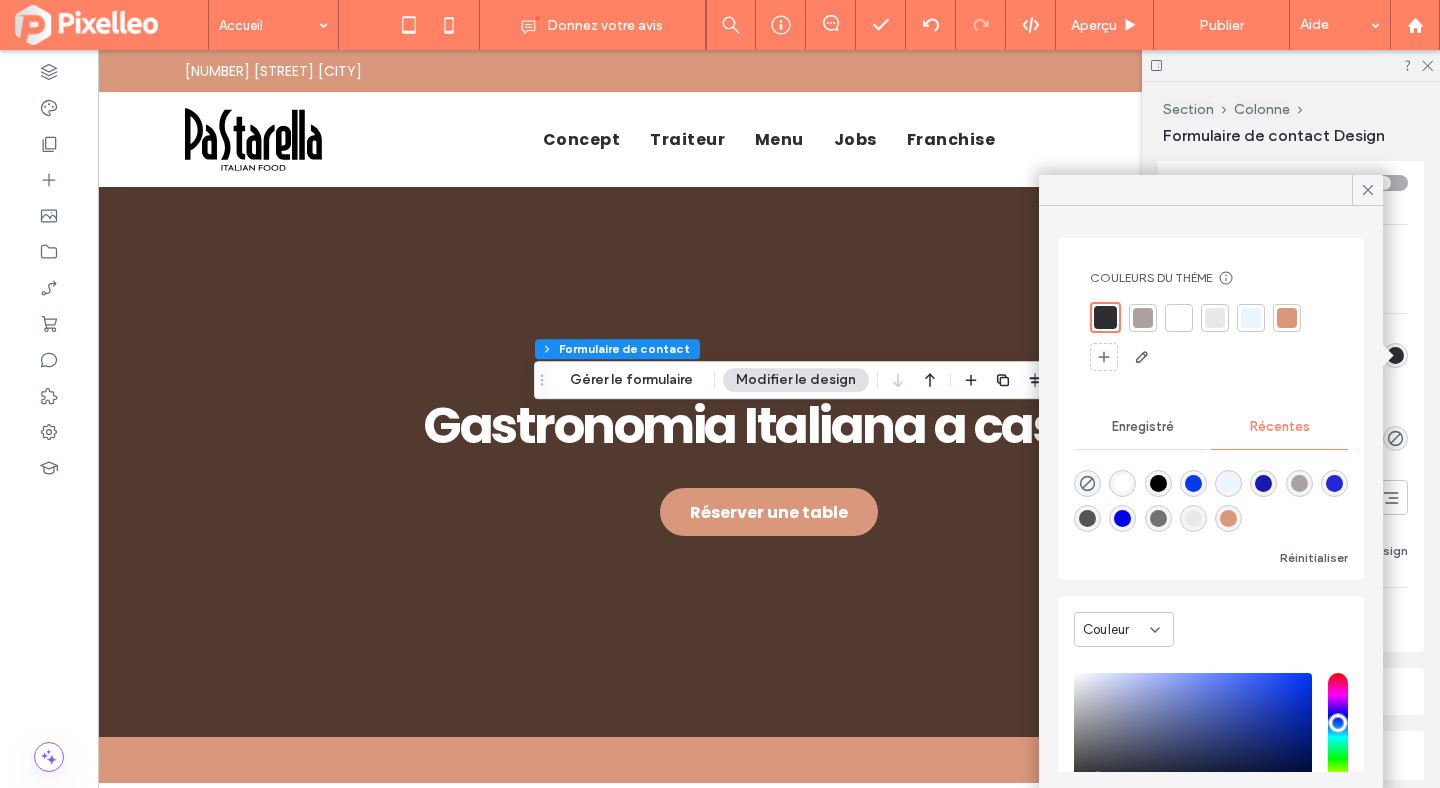 click at bounding box center [1287, 318] 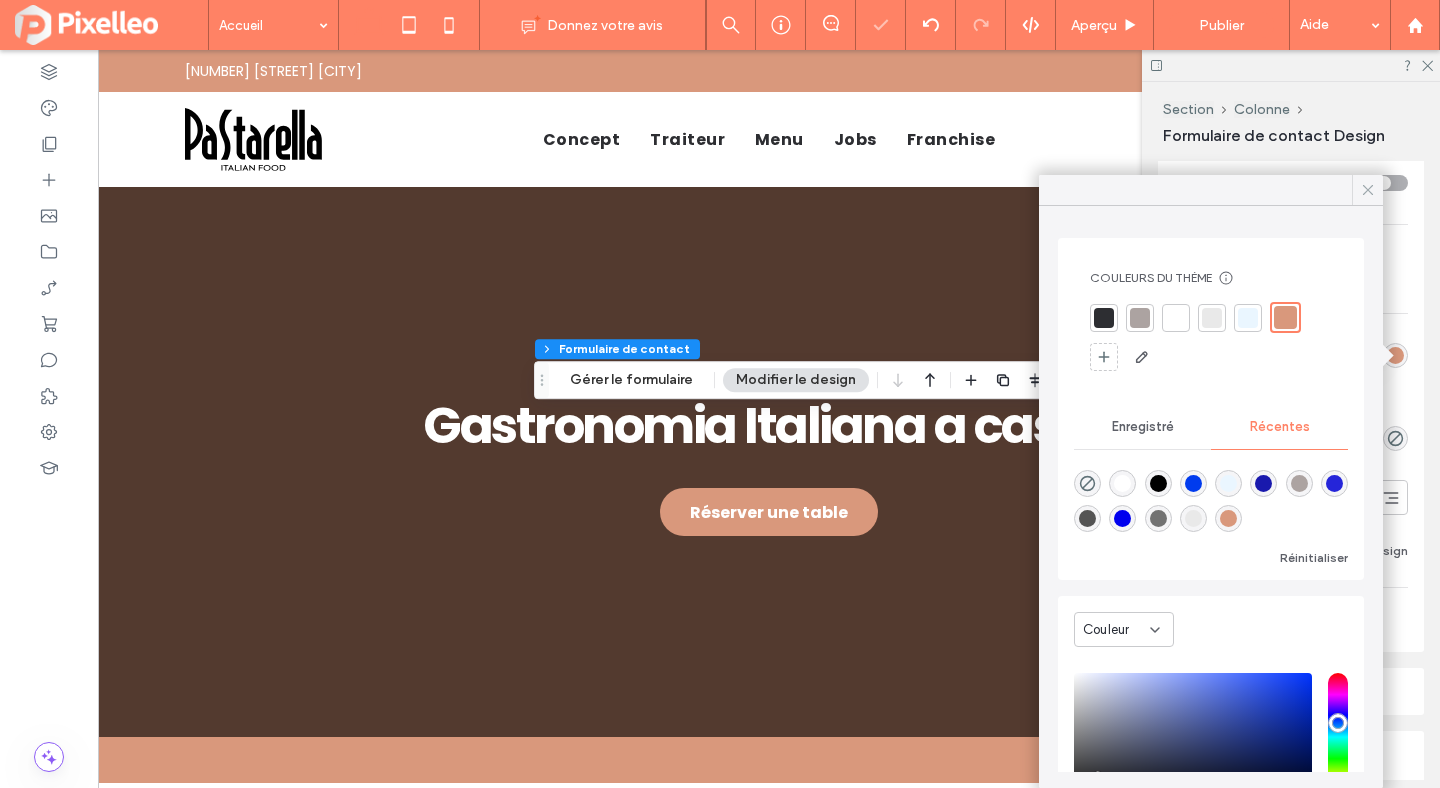 click 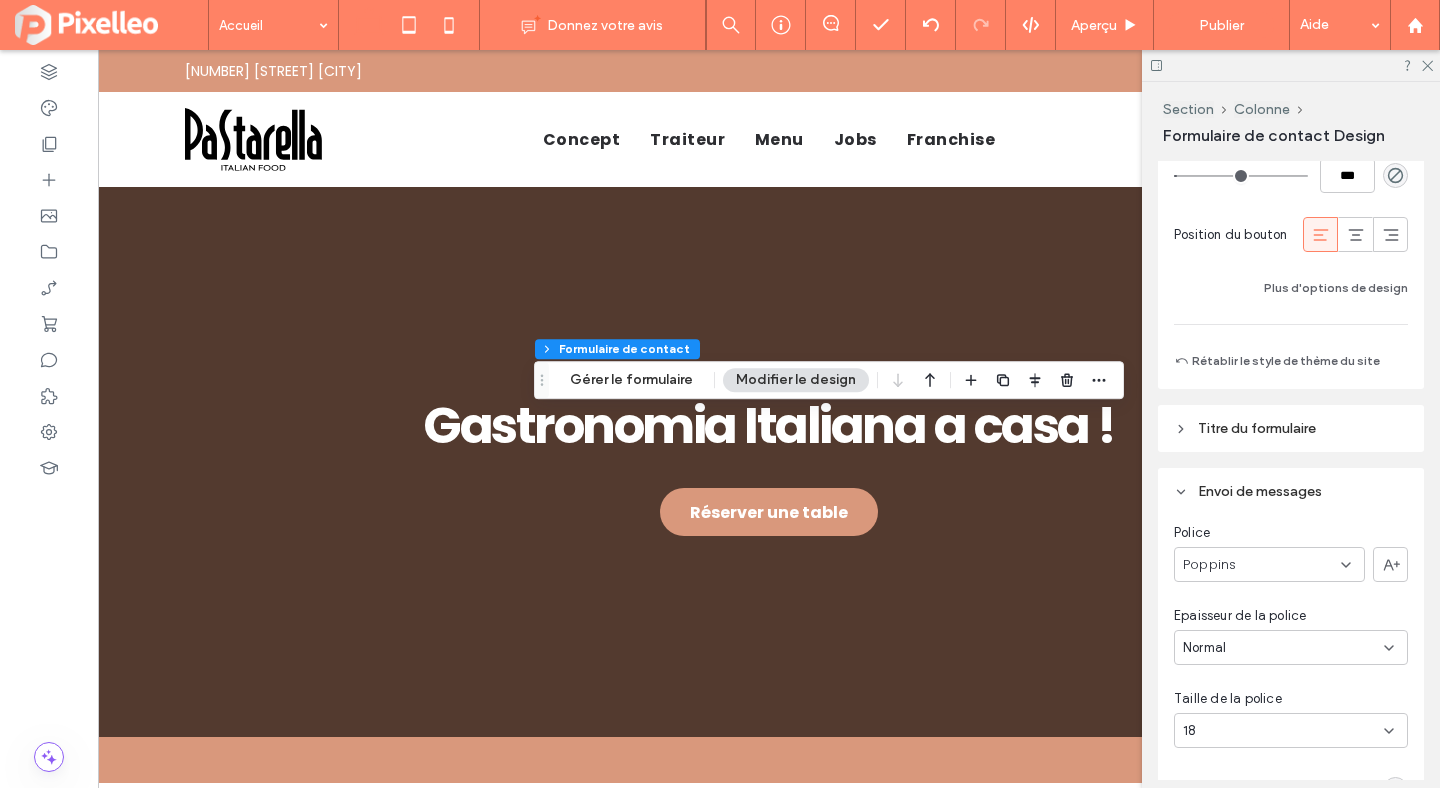 scroll, scrollTop: 1458, scrollLeft: 0, axis: vertical 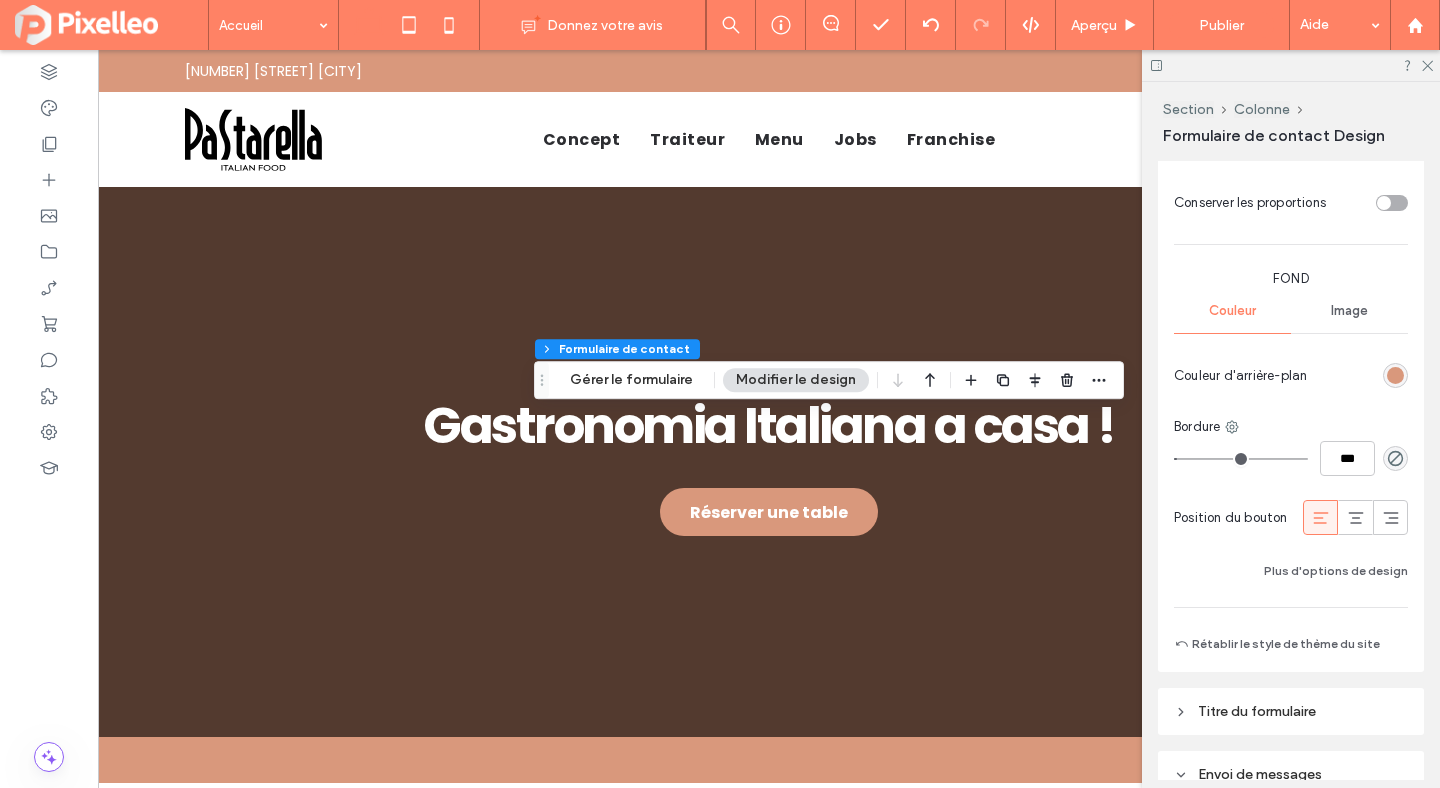 type on "*" 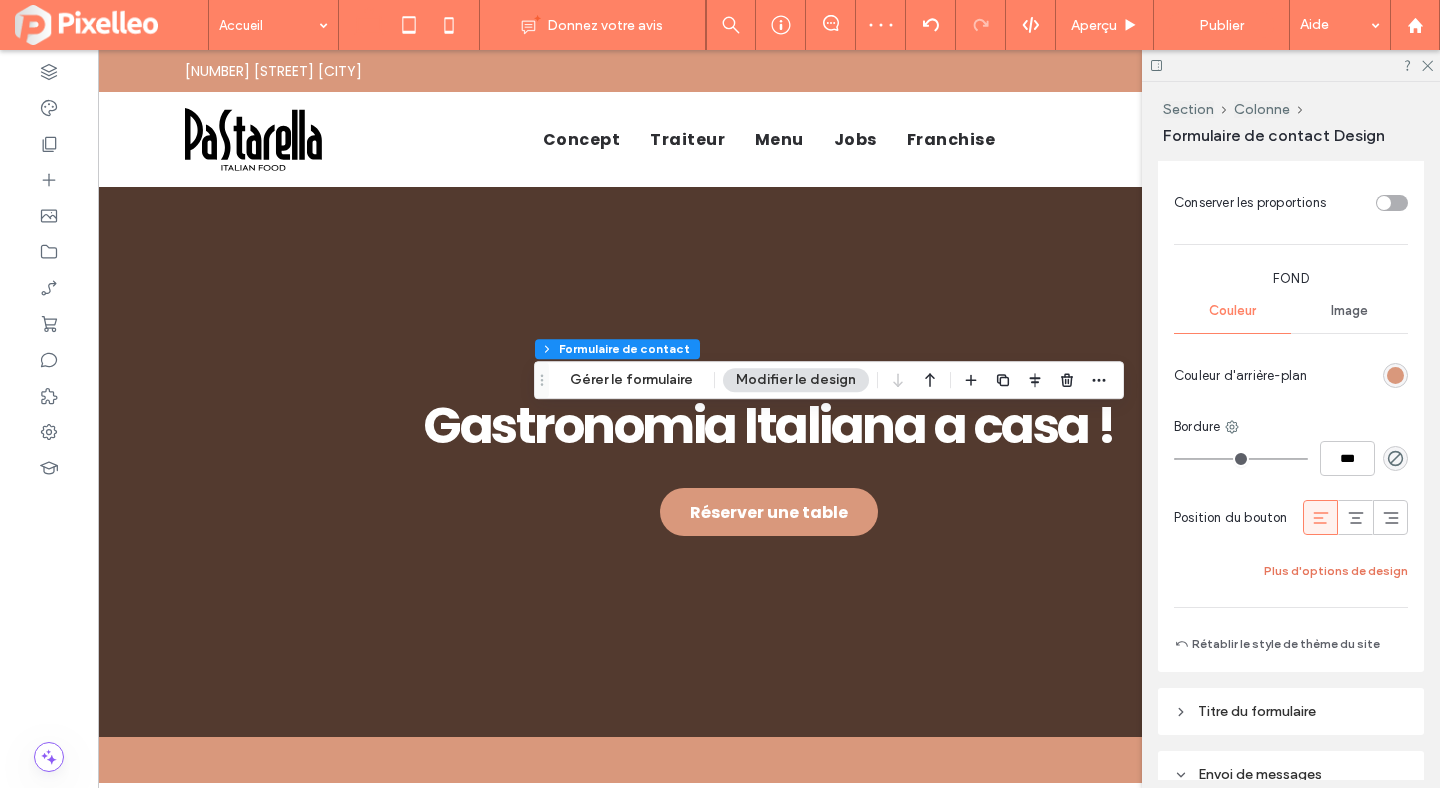 click on "Plus d'options de design" at bounding box center [1336, 571] 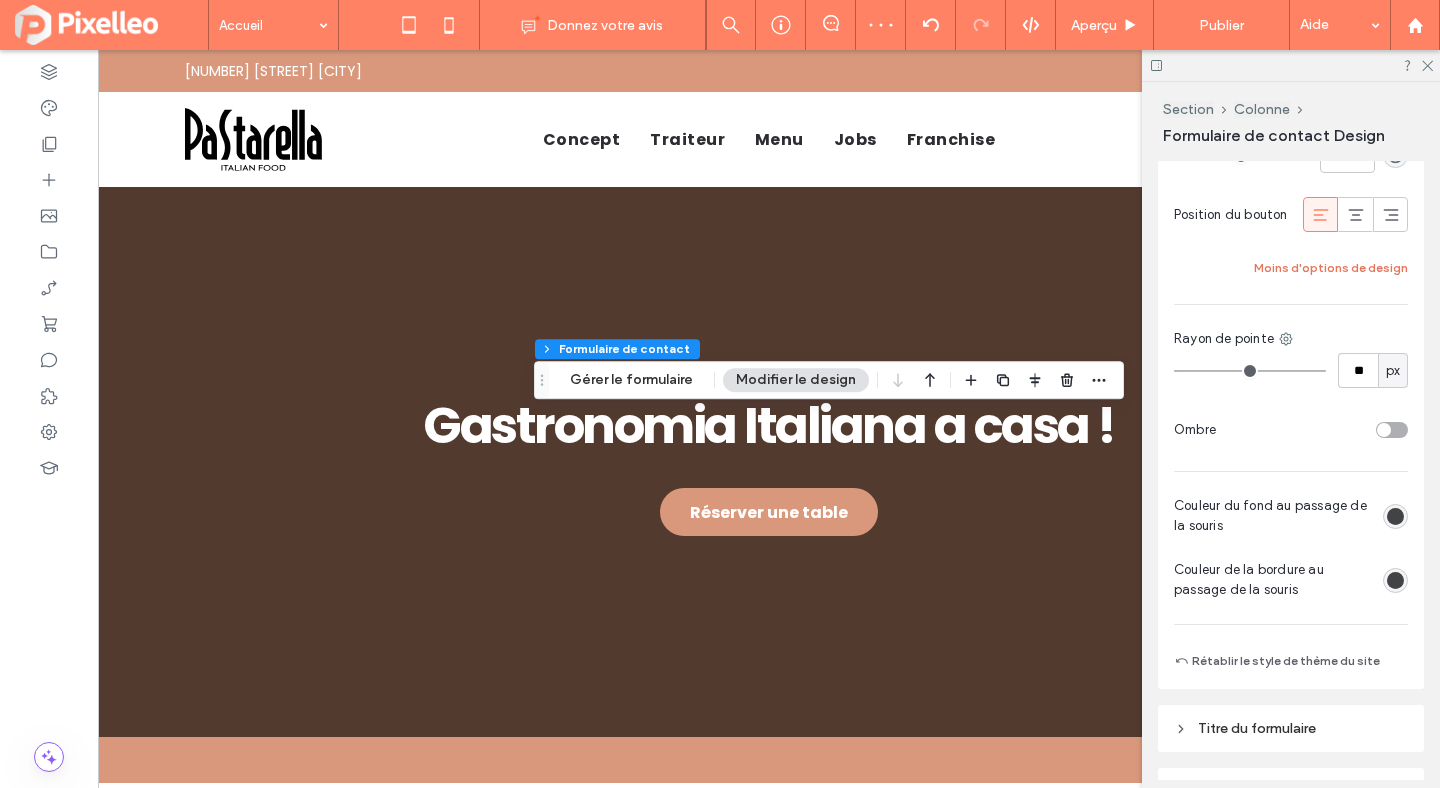 scroll, scrollTop: 1790, scrollLeft: 0, axis: vertical 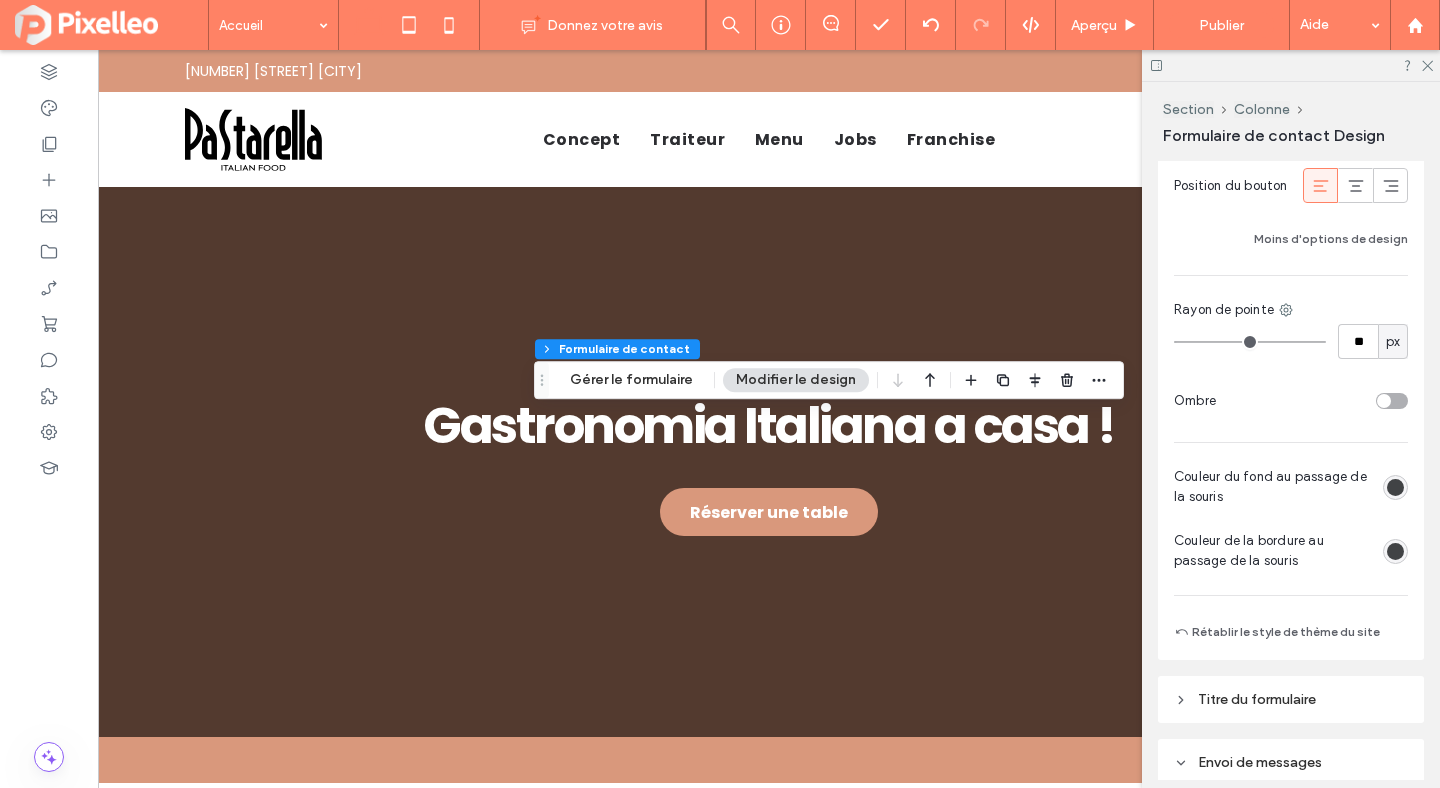 click at bounding box center [1395, 487] 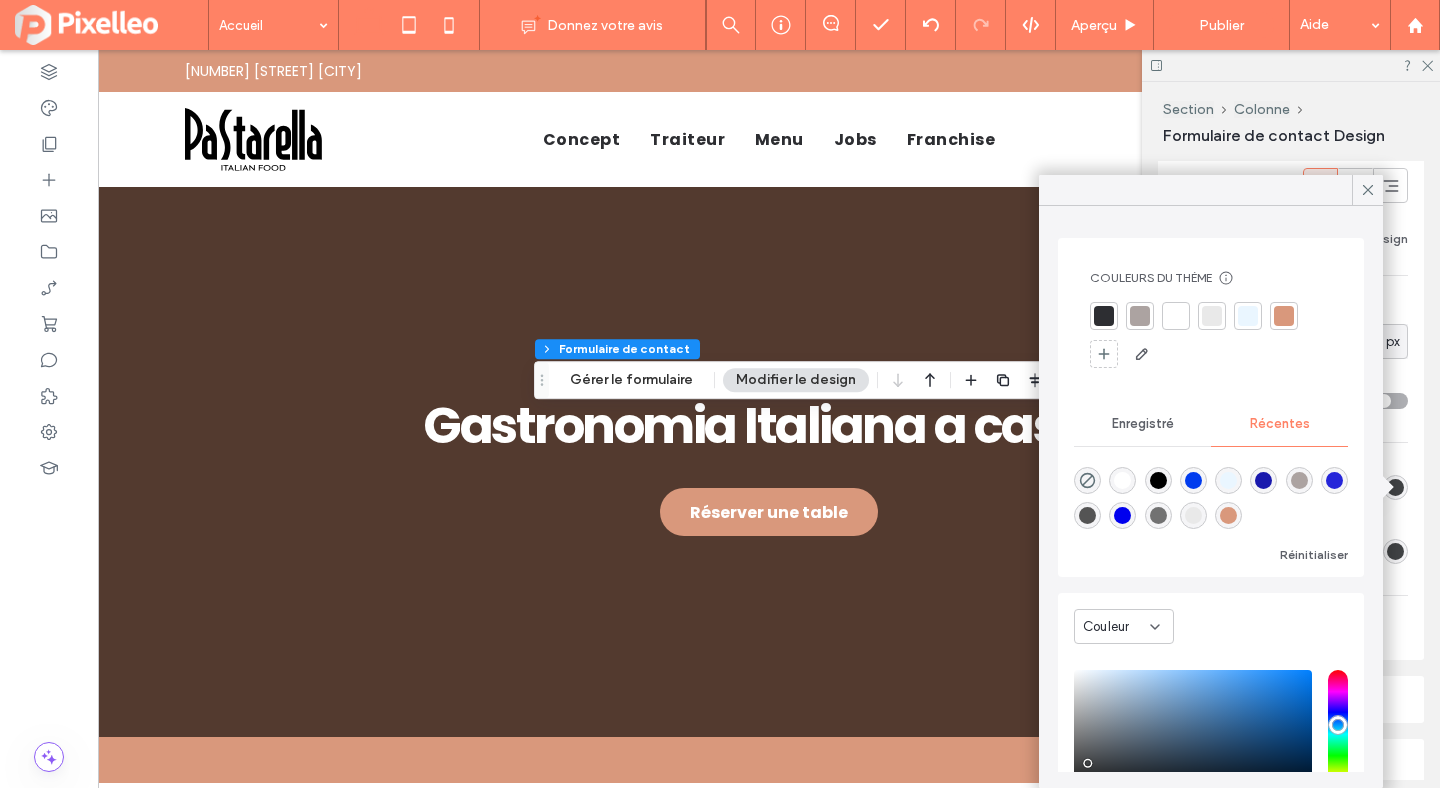 click at bounding box center (1228, 515) 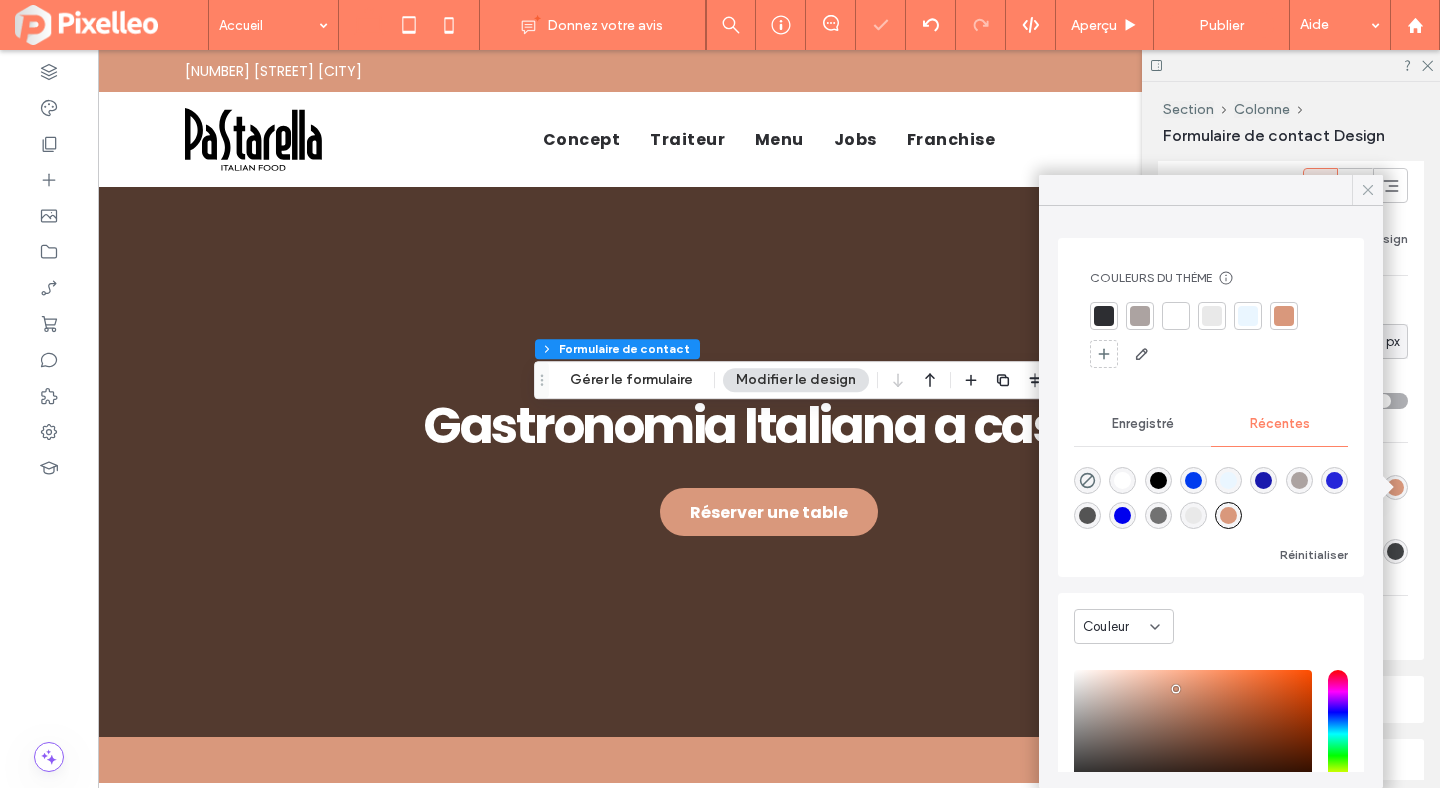 click 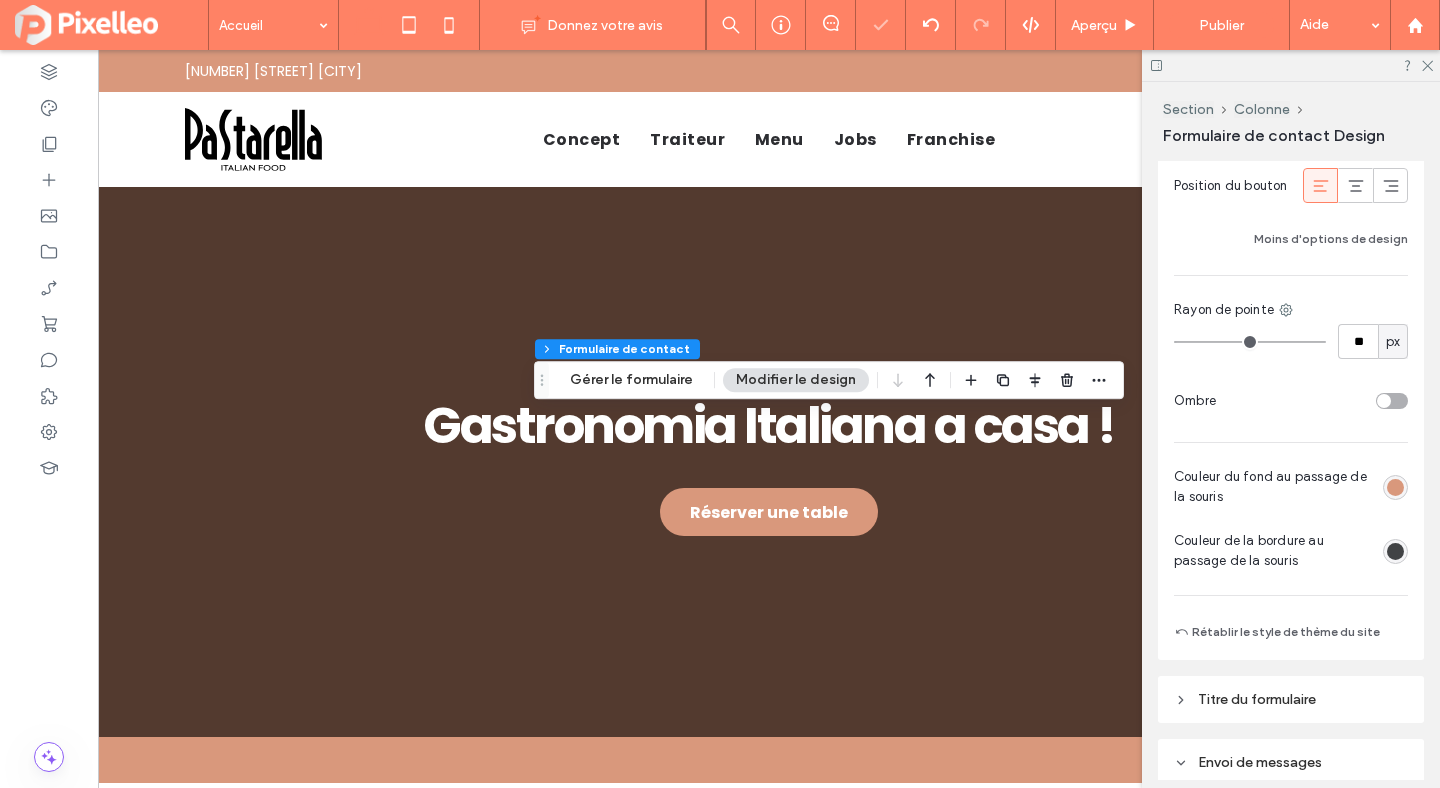 click on "Principale Secondaire Style du bouton Texte du bouton Largeur ***** Hauteur **** Conserver les proportions Fond Couleur Image Couleur d'arrière-plan Bordure *** Position du bouton Moins d'options de design Rayon de pointe ** px Ombre Couleur du fond au passage de la souris Couleur de la bordure au passage de la souris Rétablir le style de thème du site" at bounding box center (1291, 85) 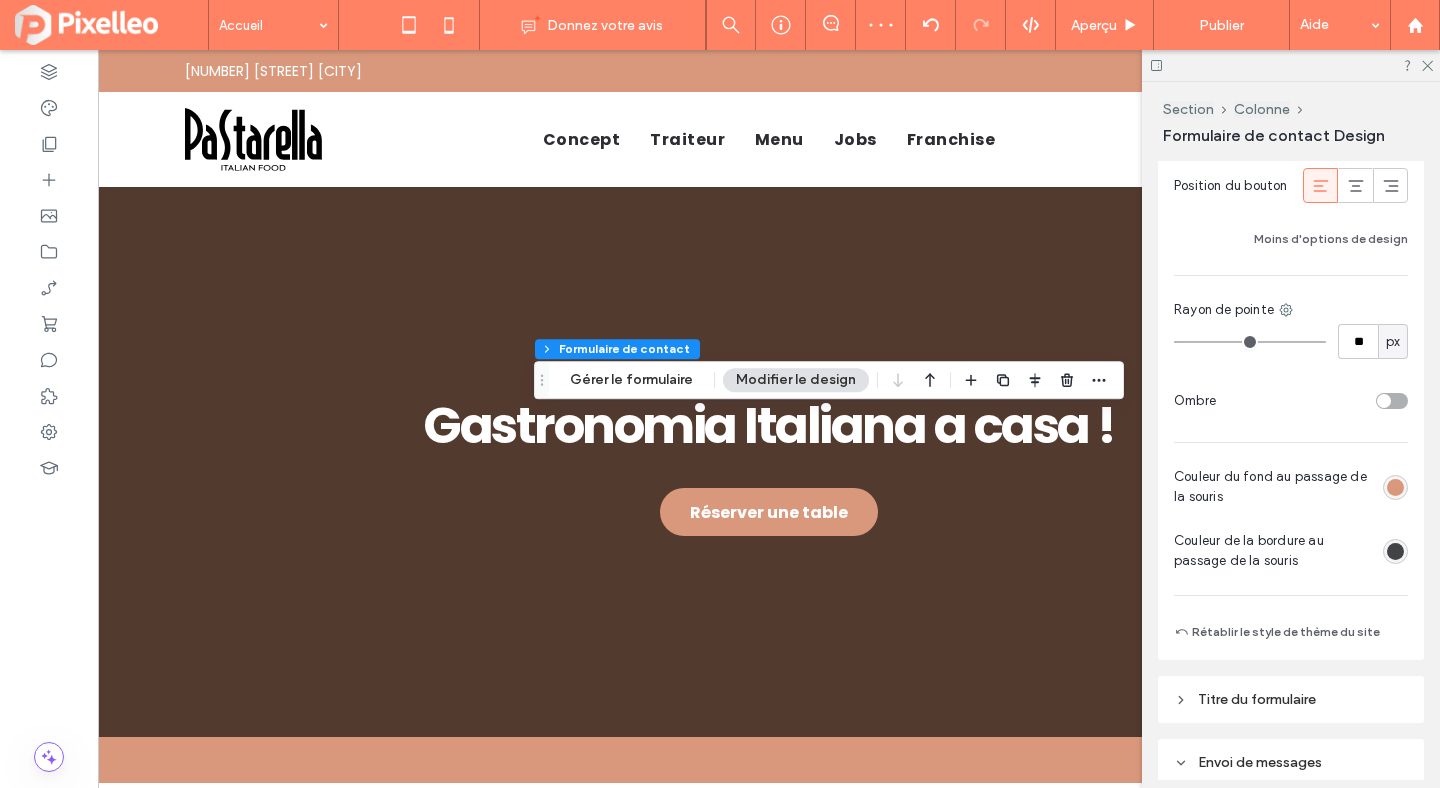 click at bounding box center (1395, 551) 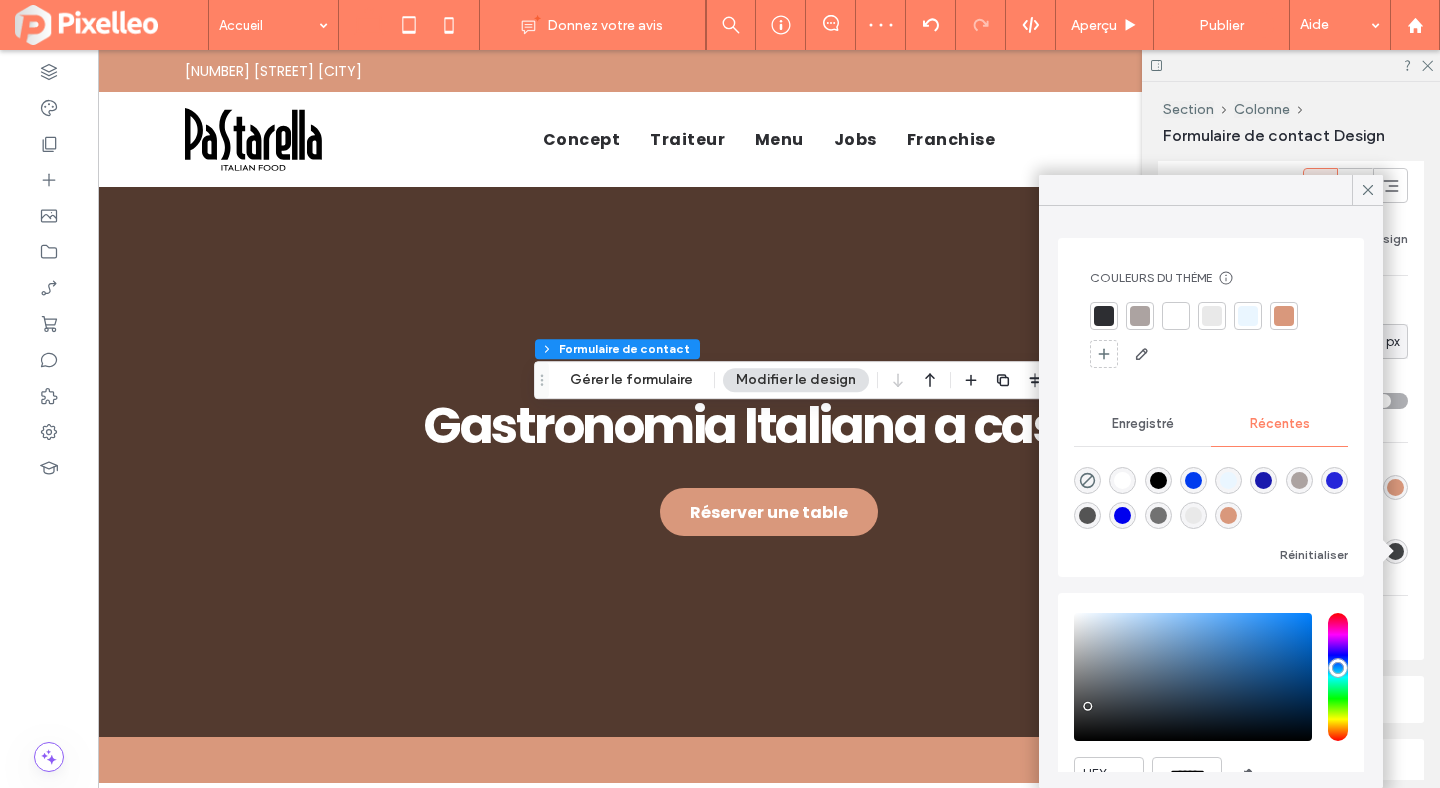 click at bounding box center [1228, 515] 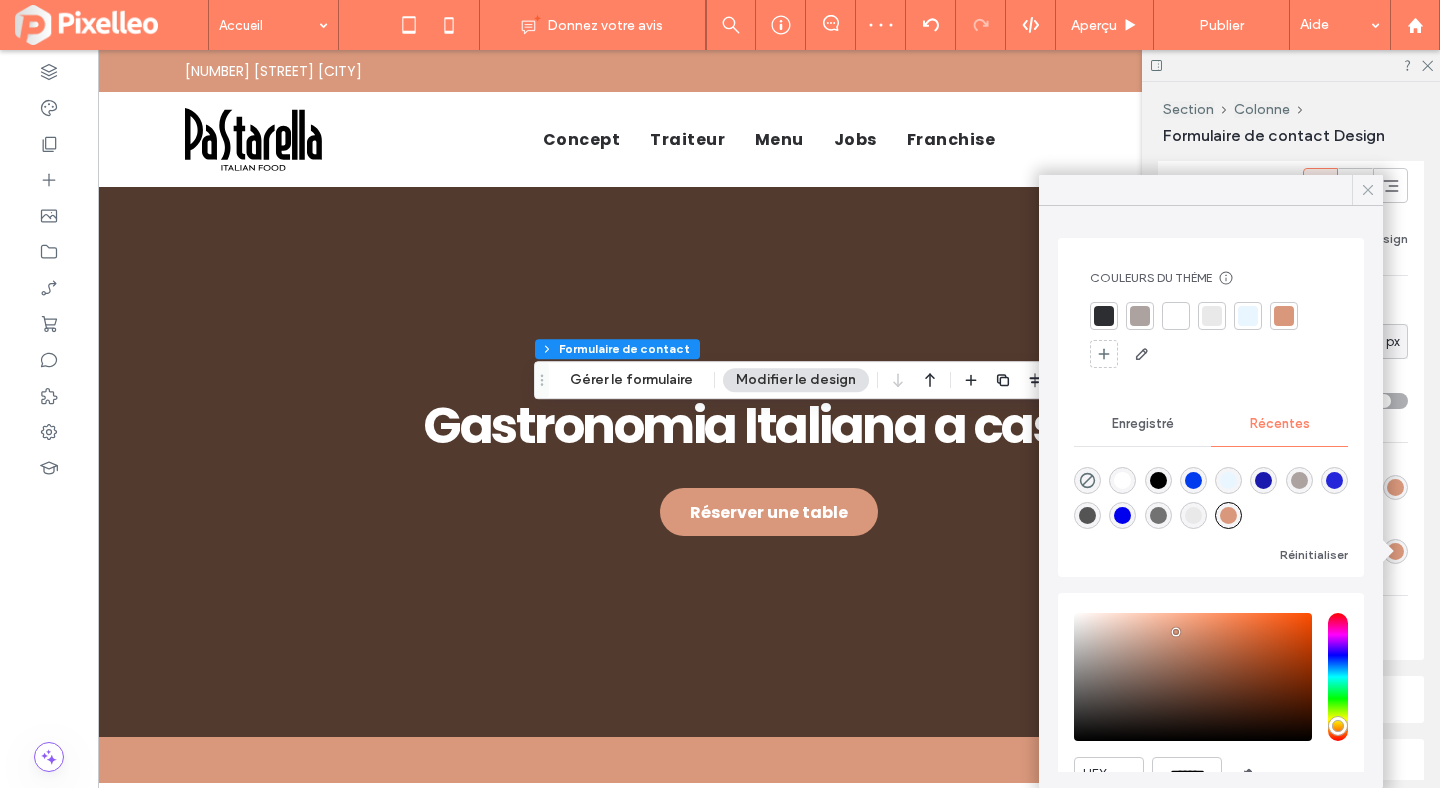 click 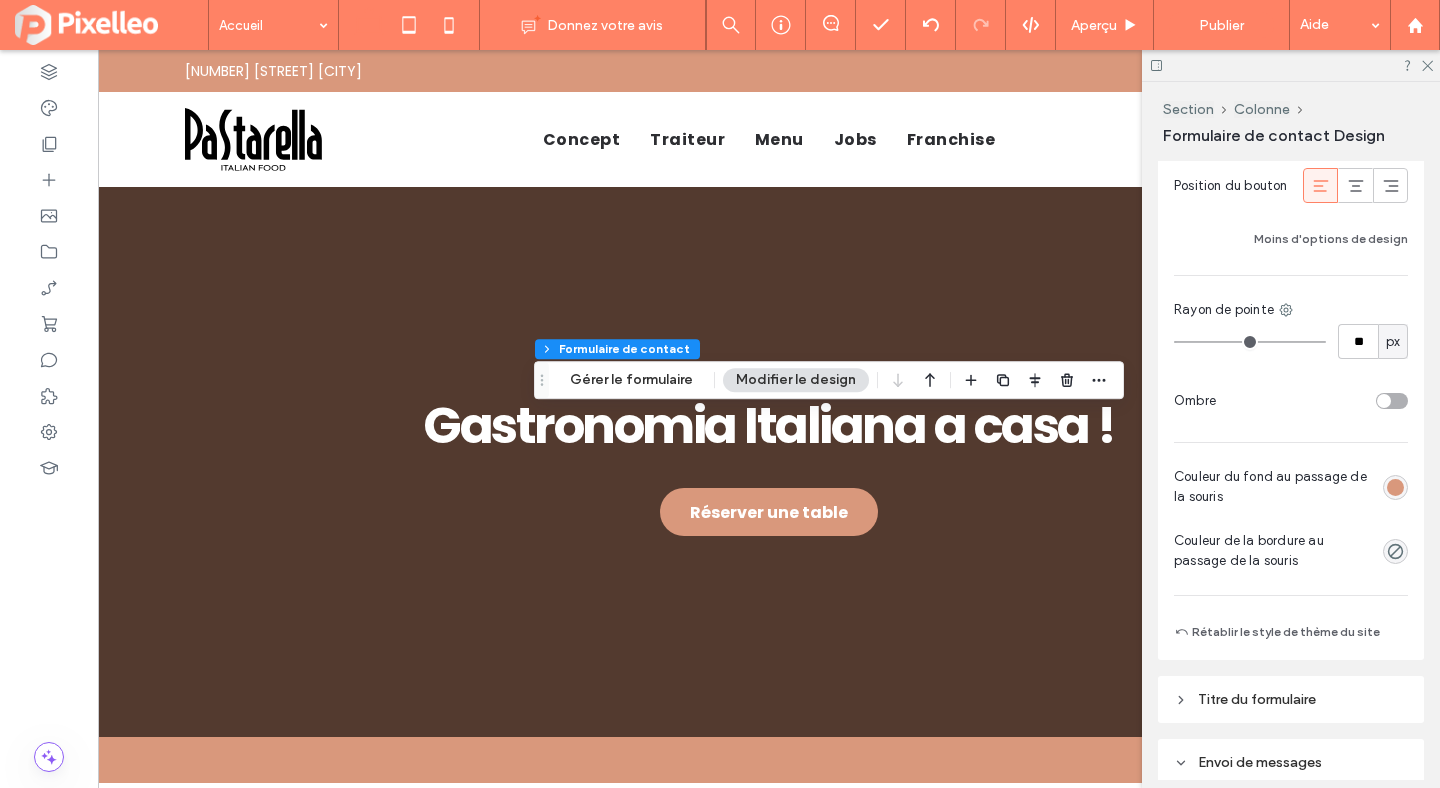 scroll, scrollTop: 1676, scrollLeft: 0, axis: vertical 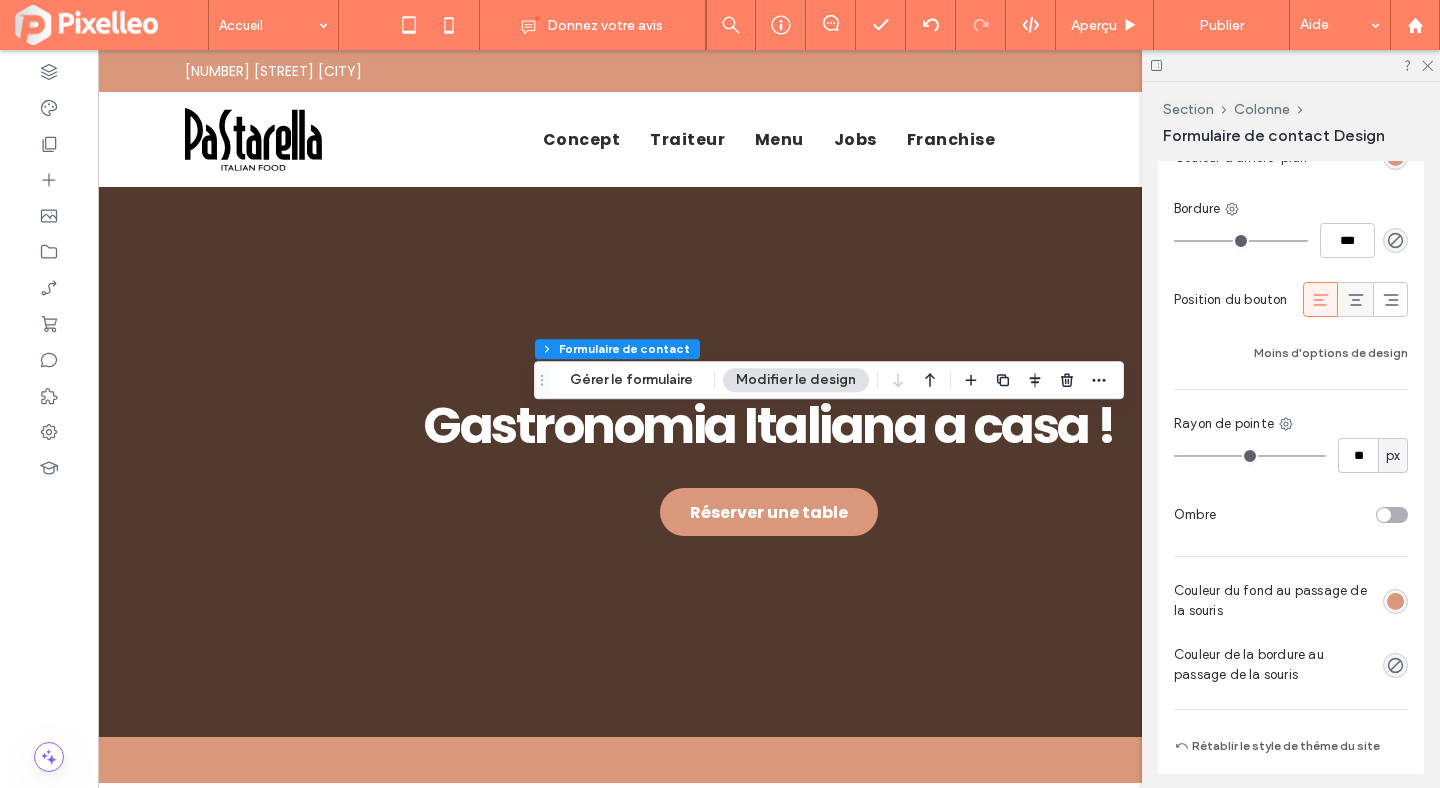 click at bounding box center [1356, 299] 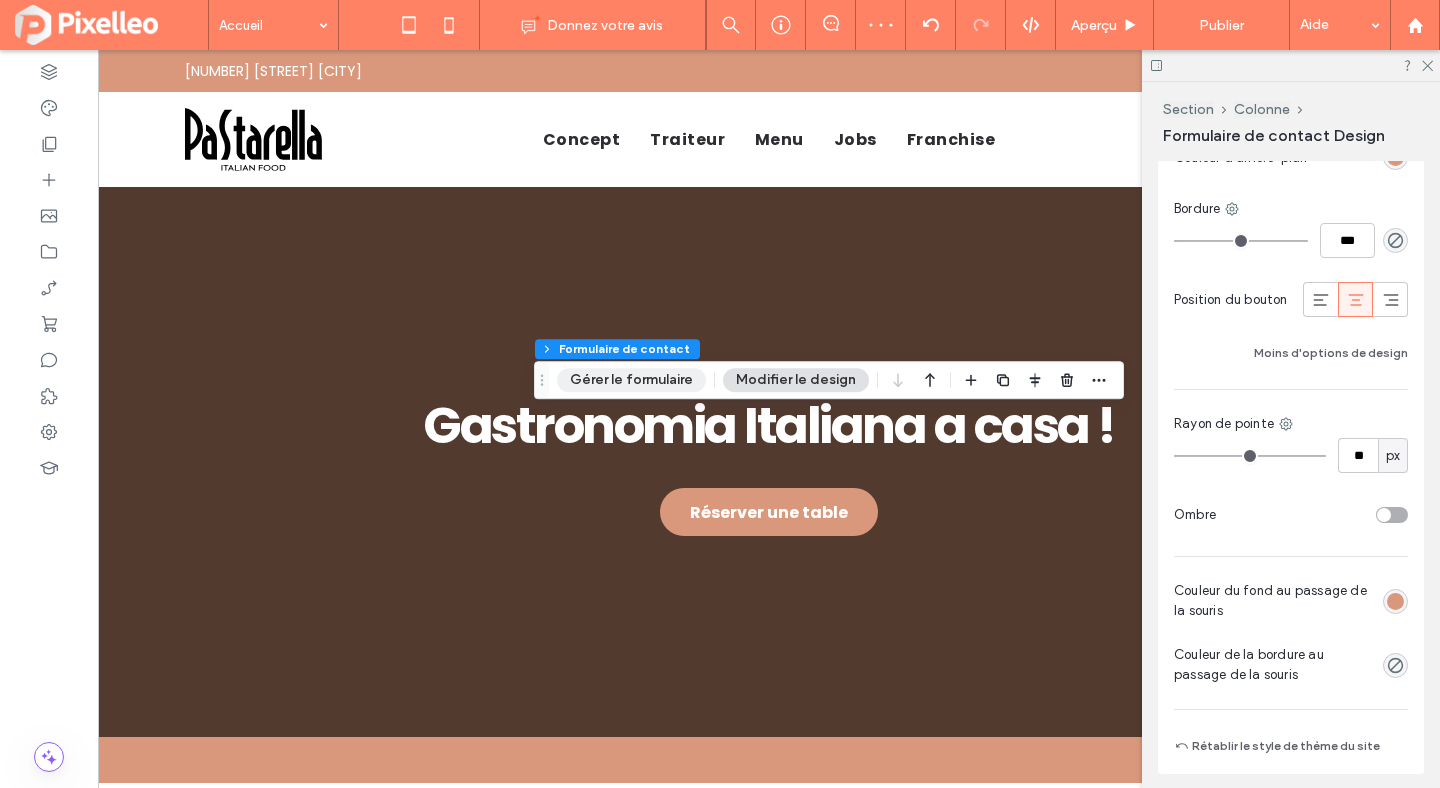 click on "Gérer le formulaire" at bounding box center (631, 380) 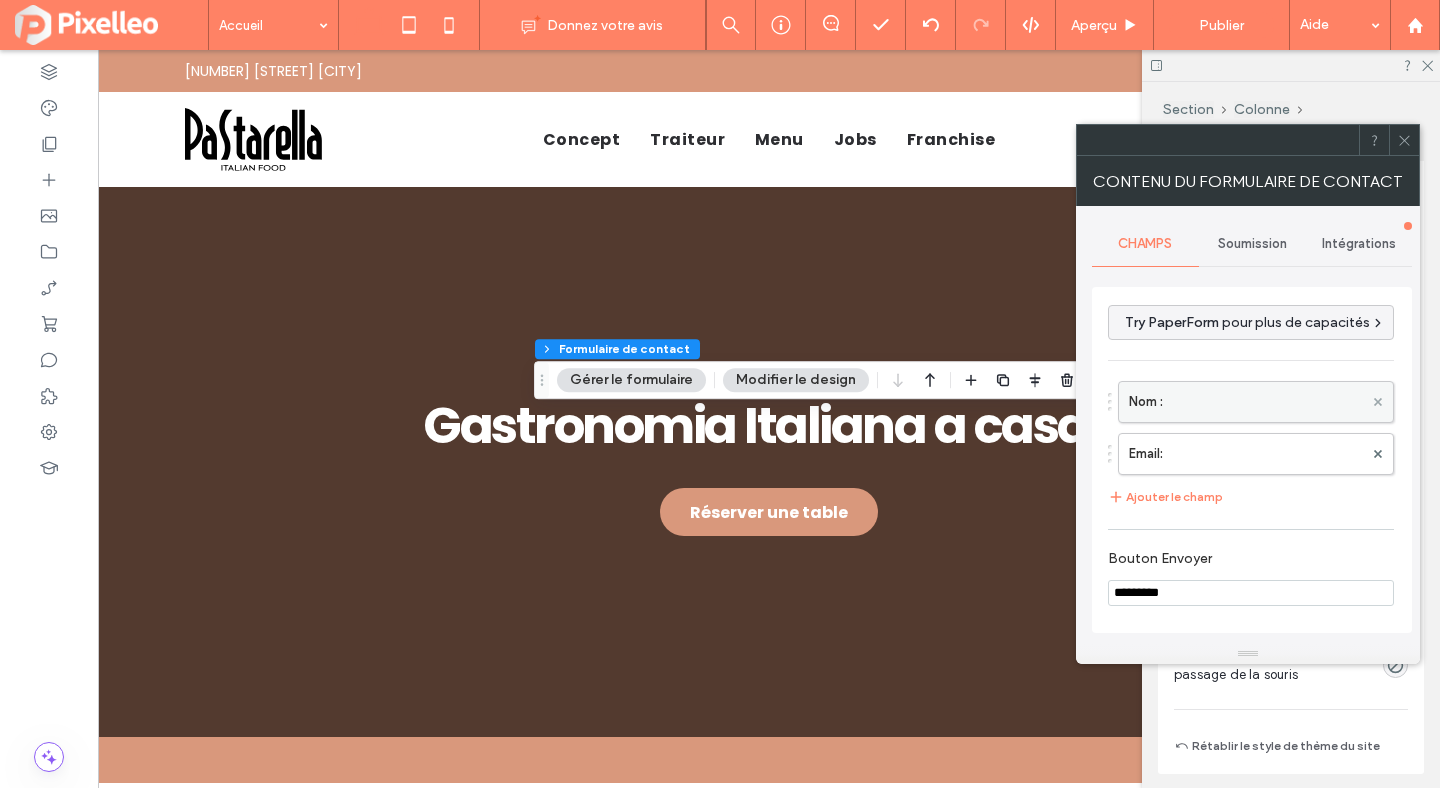 click 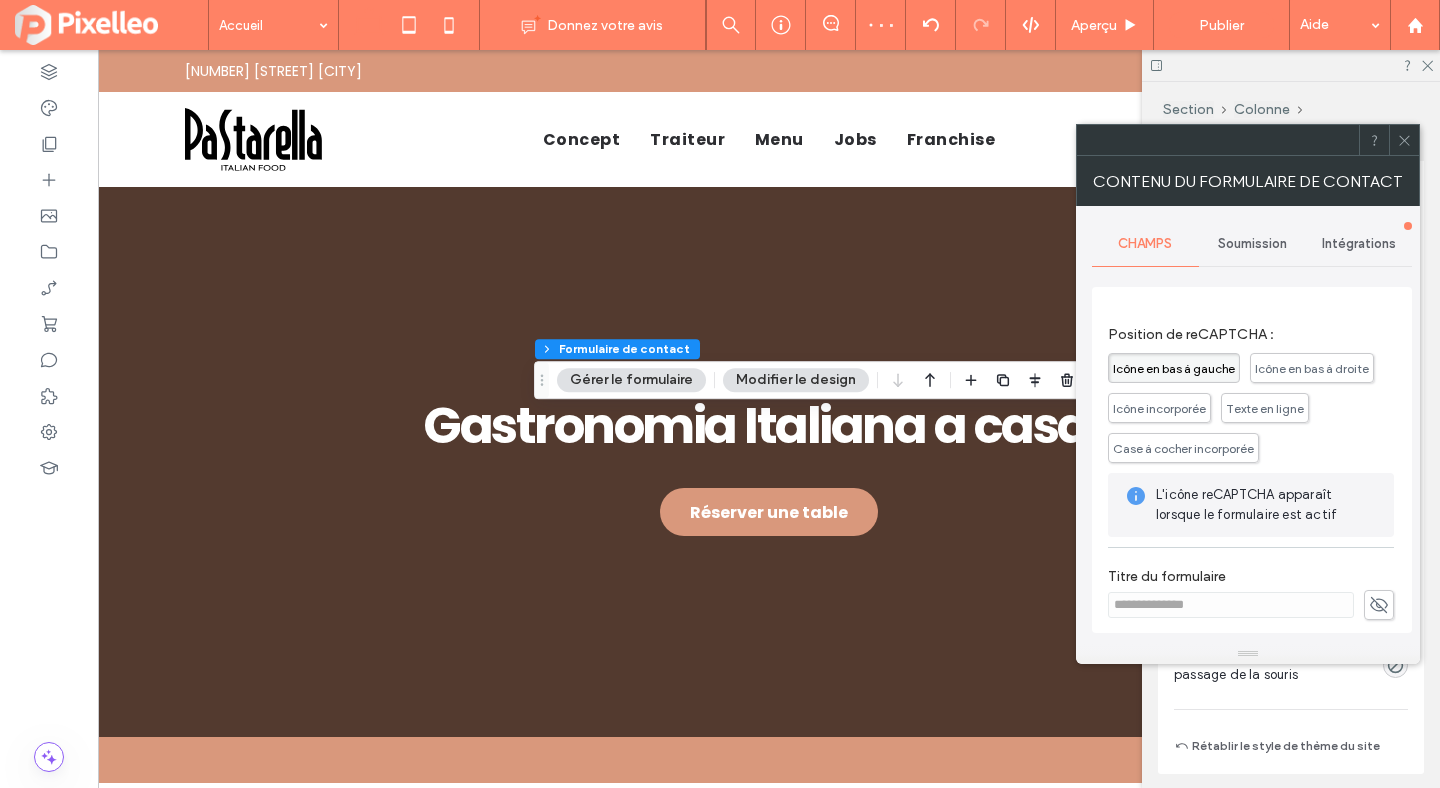 scroll, scrollTop: 0, scrollLeft: 0, axis: both 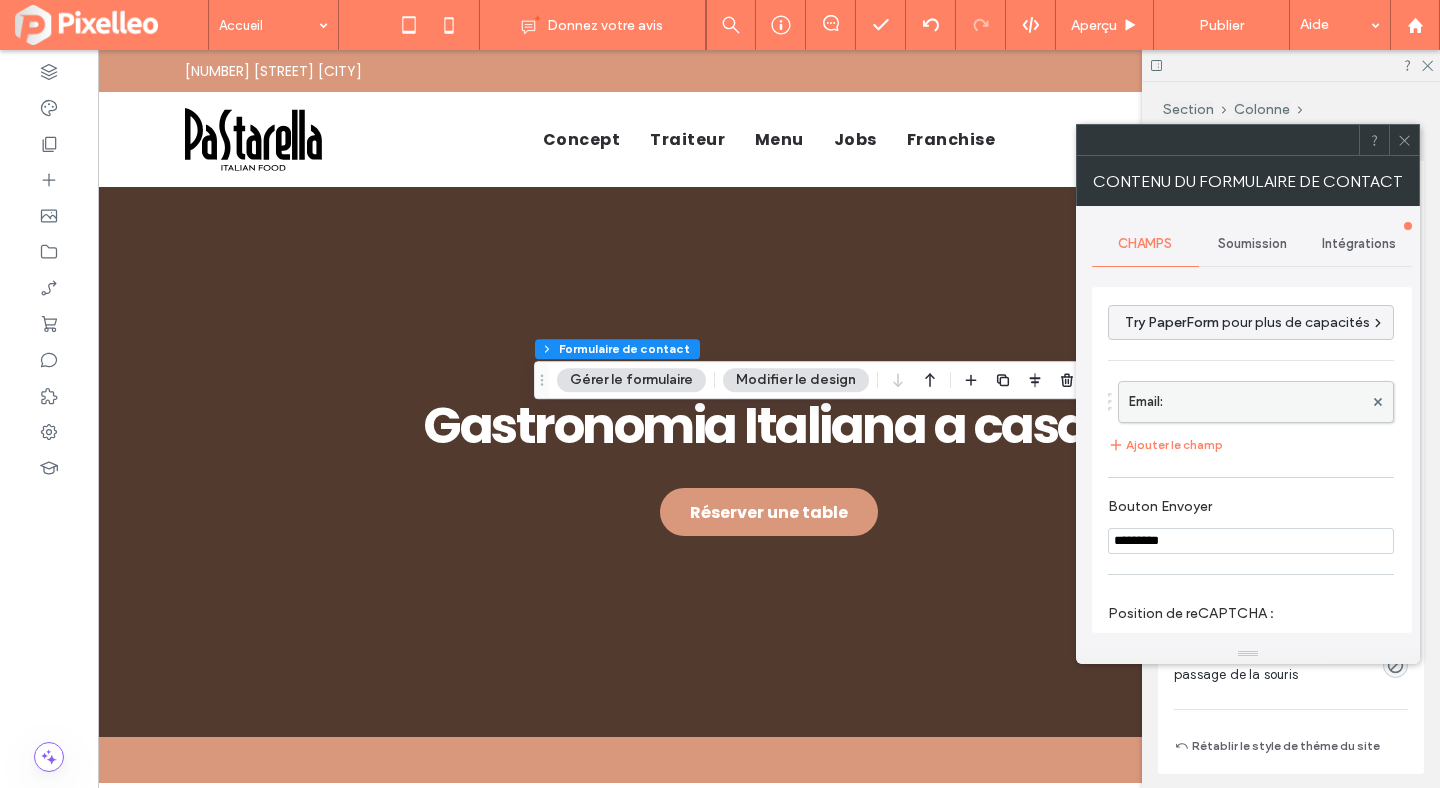 click on "Email:" at bounding box center (1246, 402) 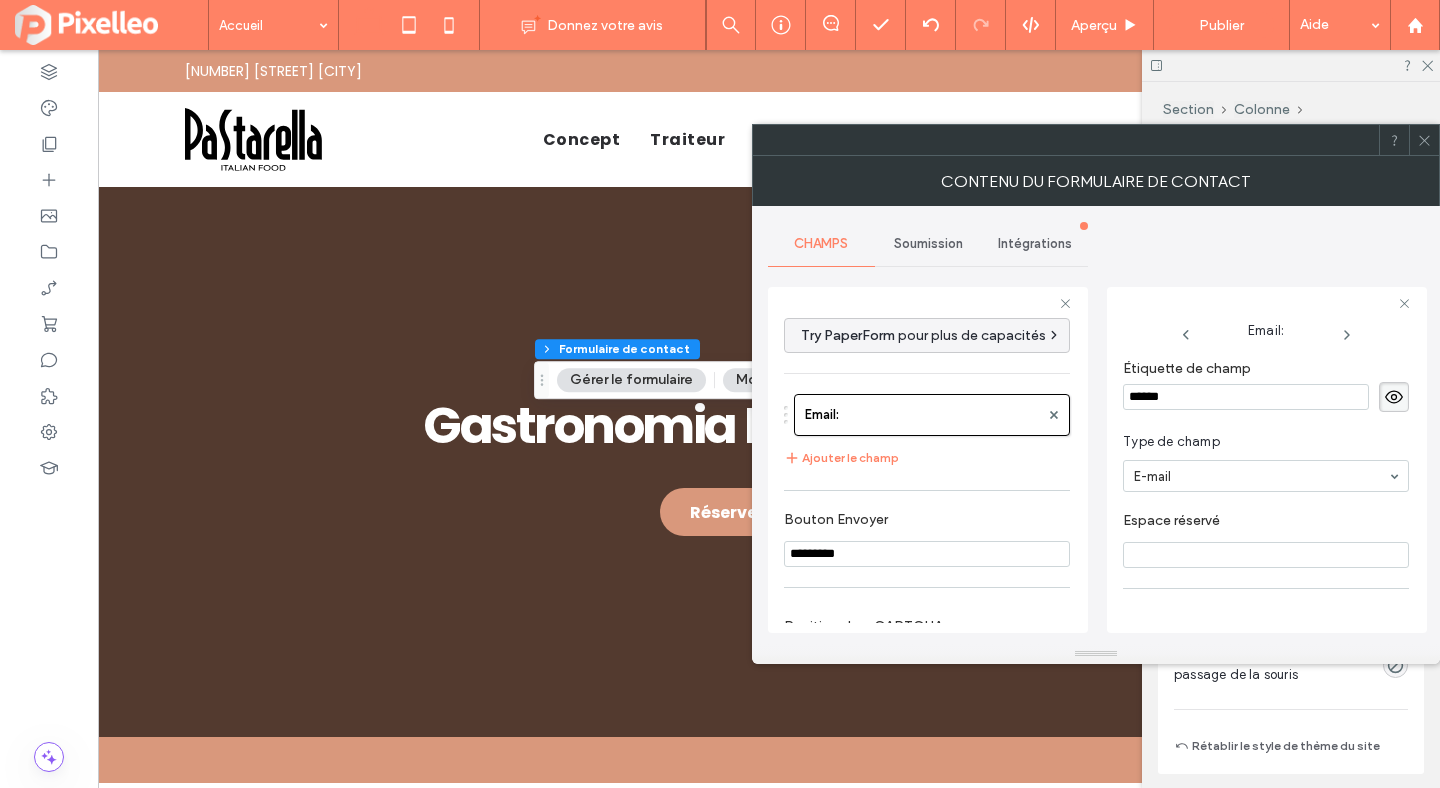 scroll, scrollTop: 150, scrollLeft: 0, axis: vertical 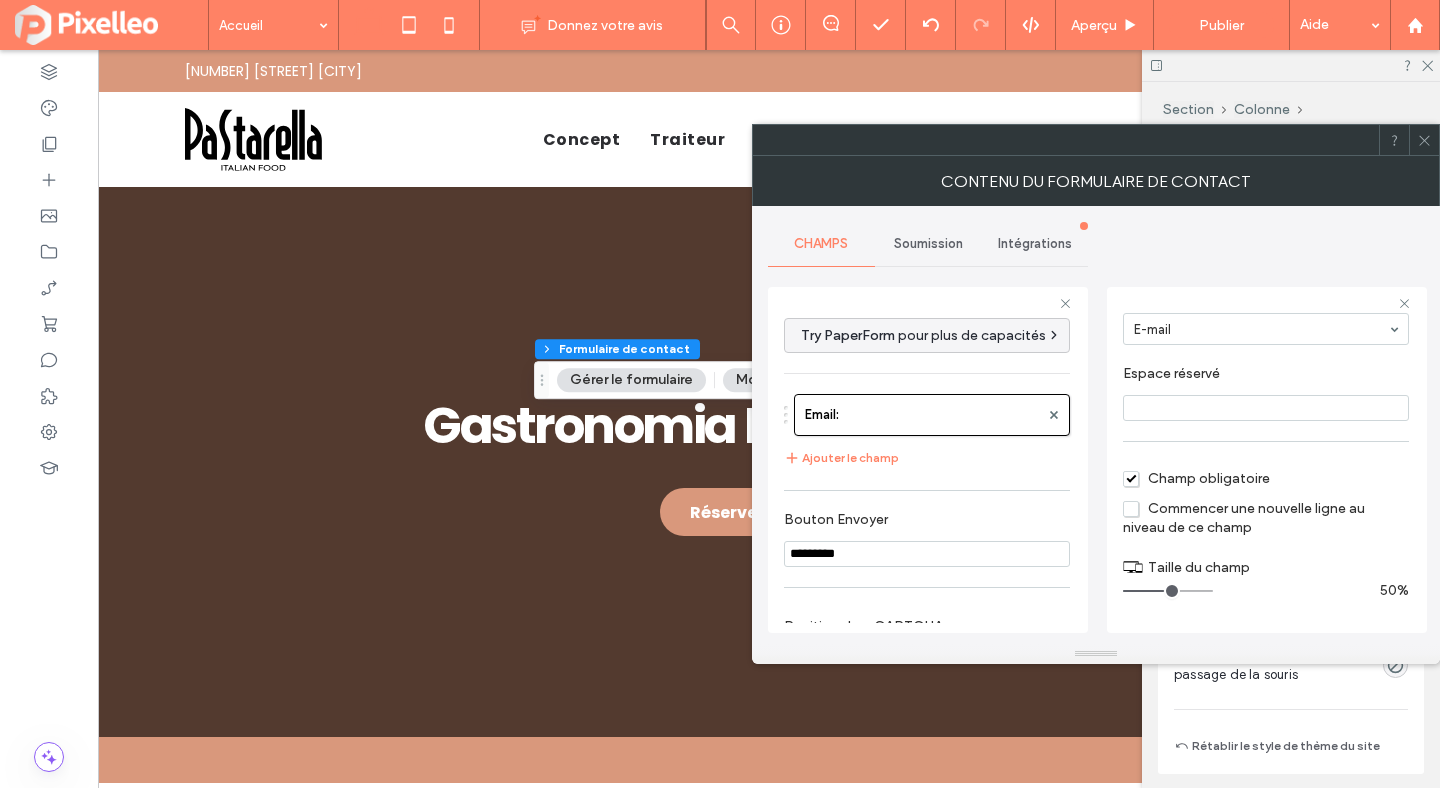 type on "**" 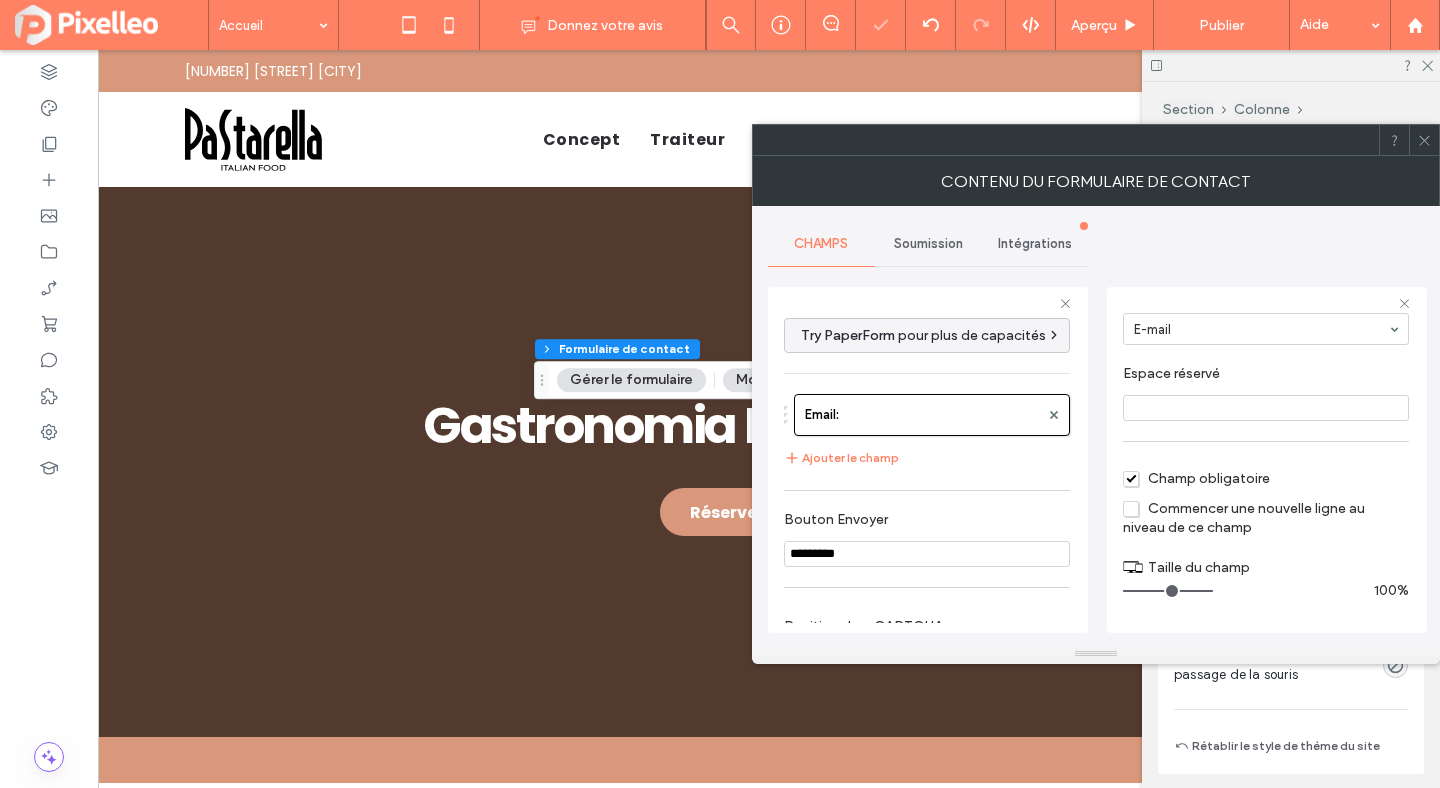 click at bounding box center (1424, 140) 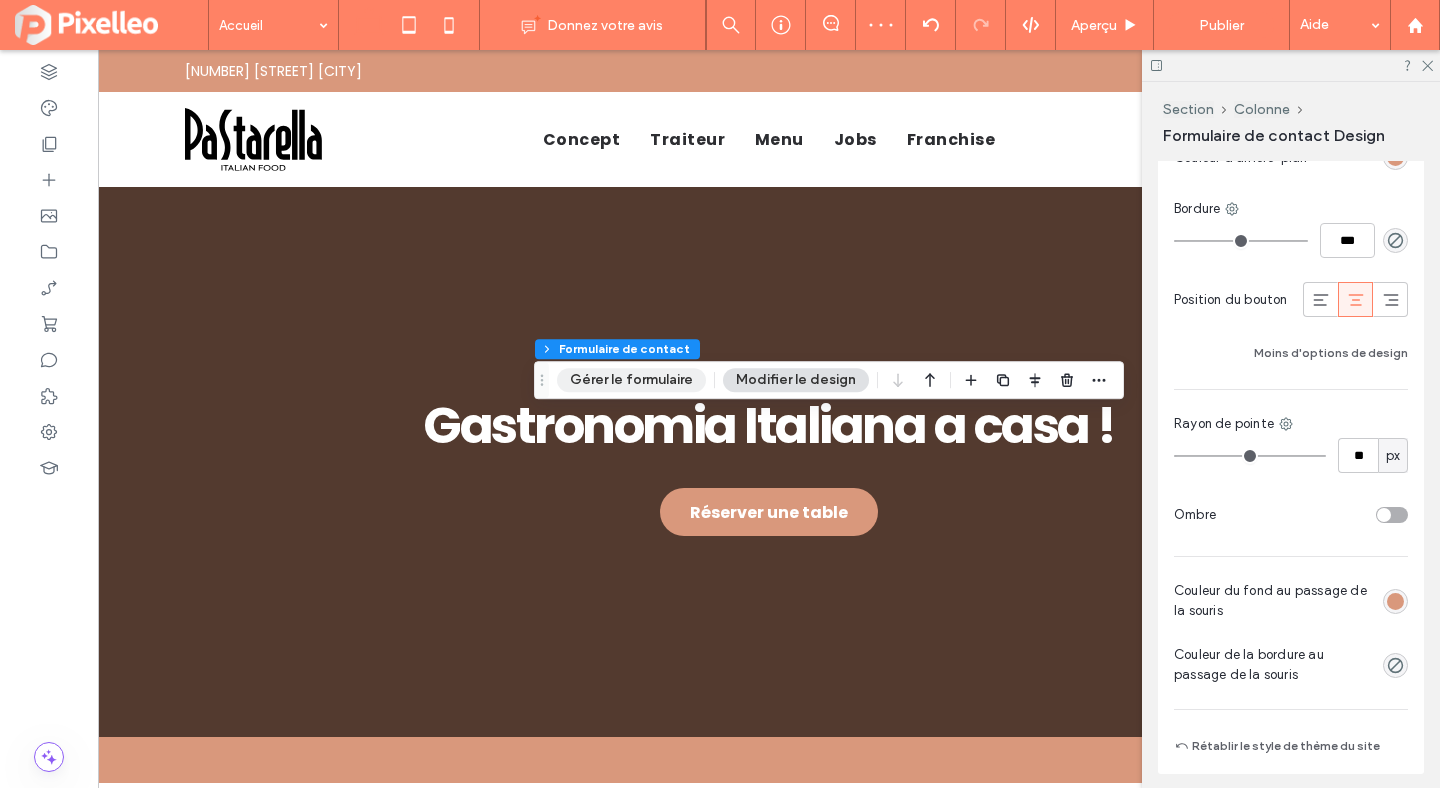 click on "Gérer le formulaire" at bounding box center [631, 380] 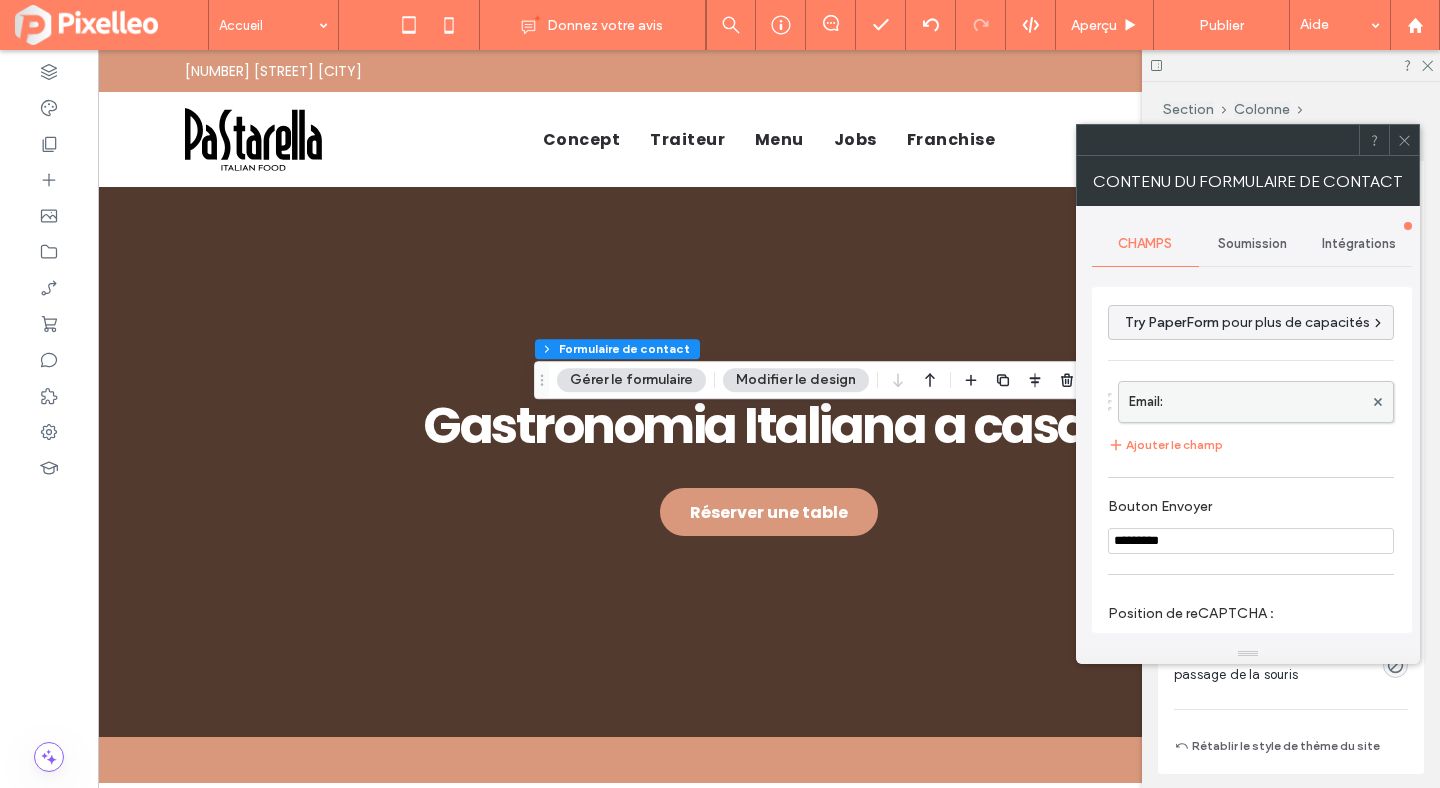 click on "Email:" at bounding box center (1246, 402) 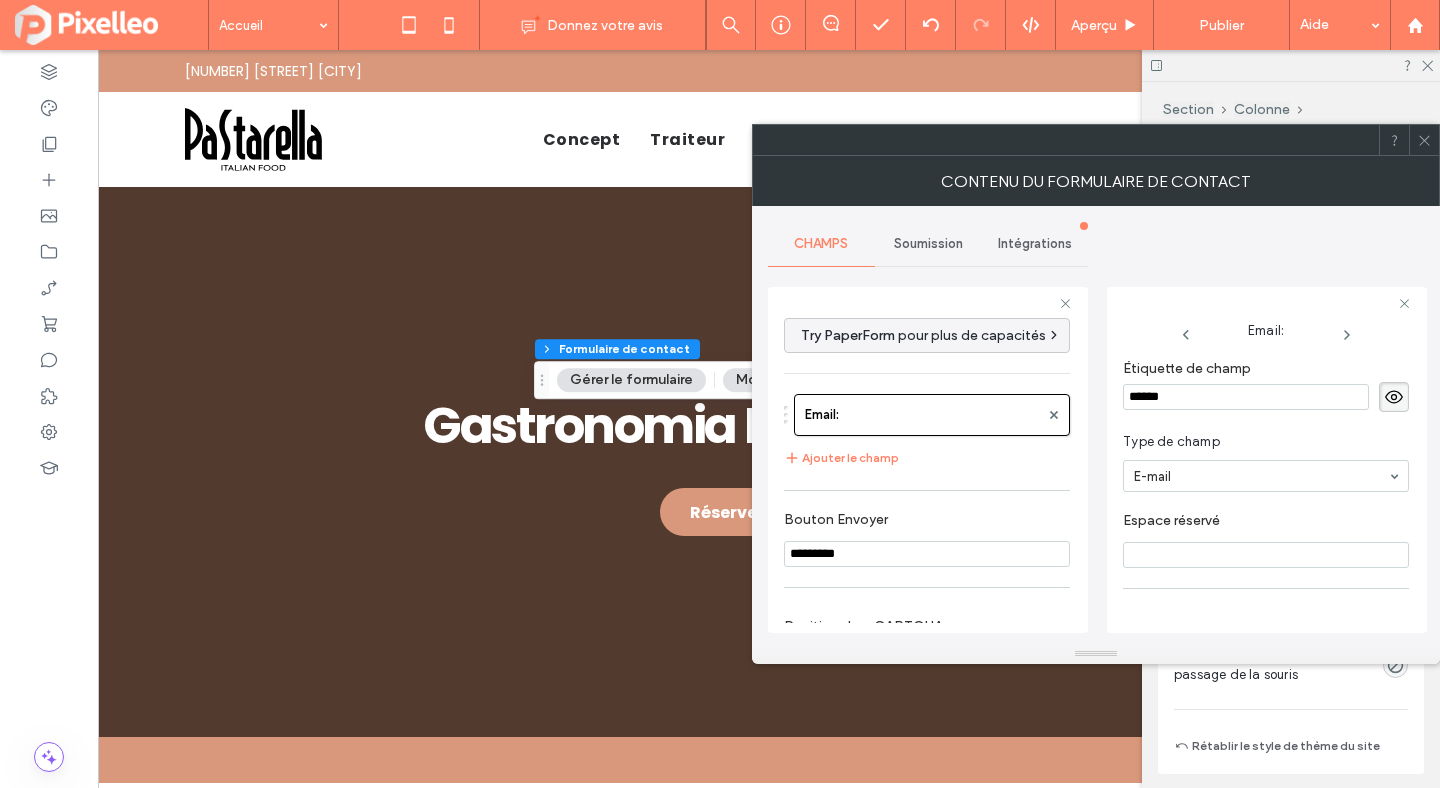 click 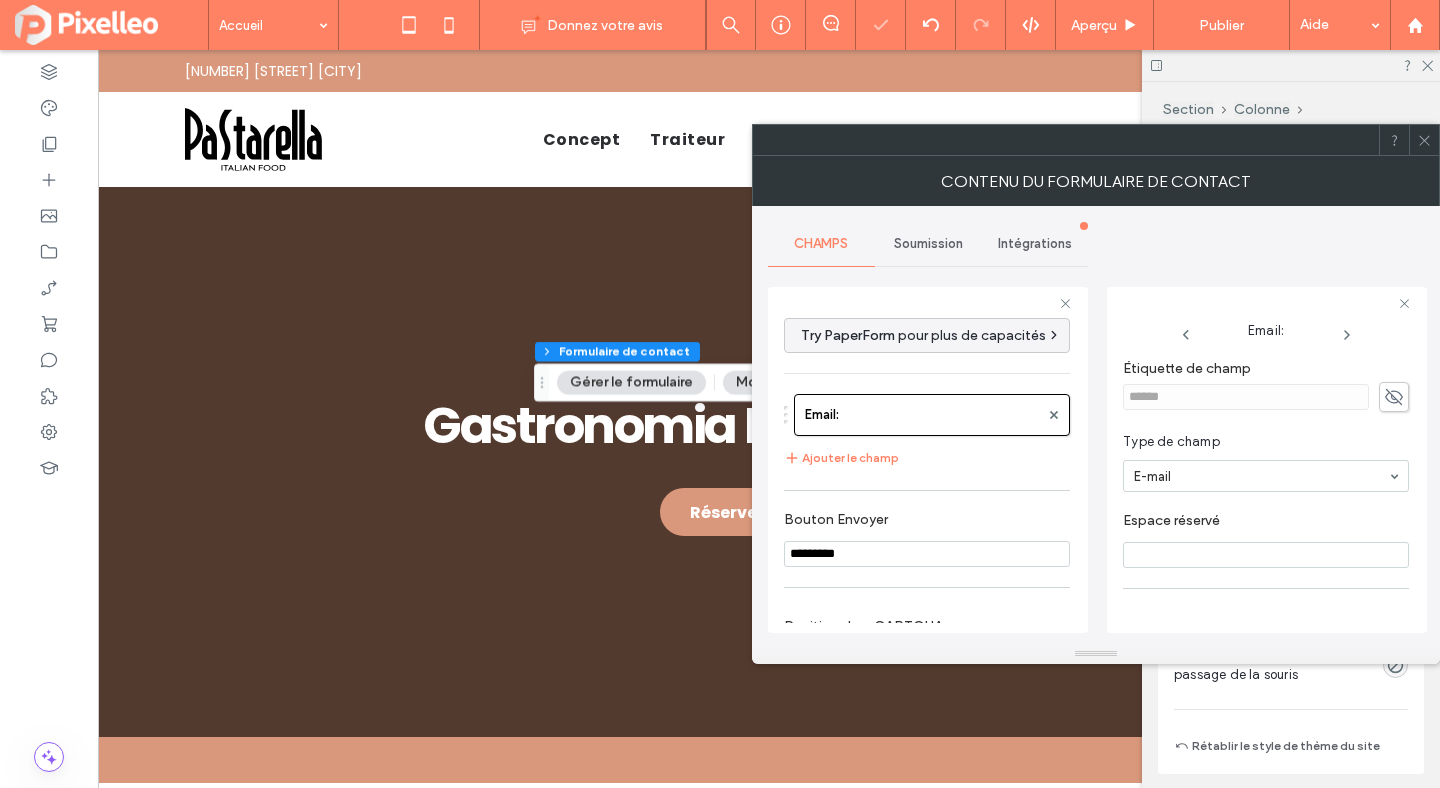 click at bounding box center (1266, 555) 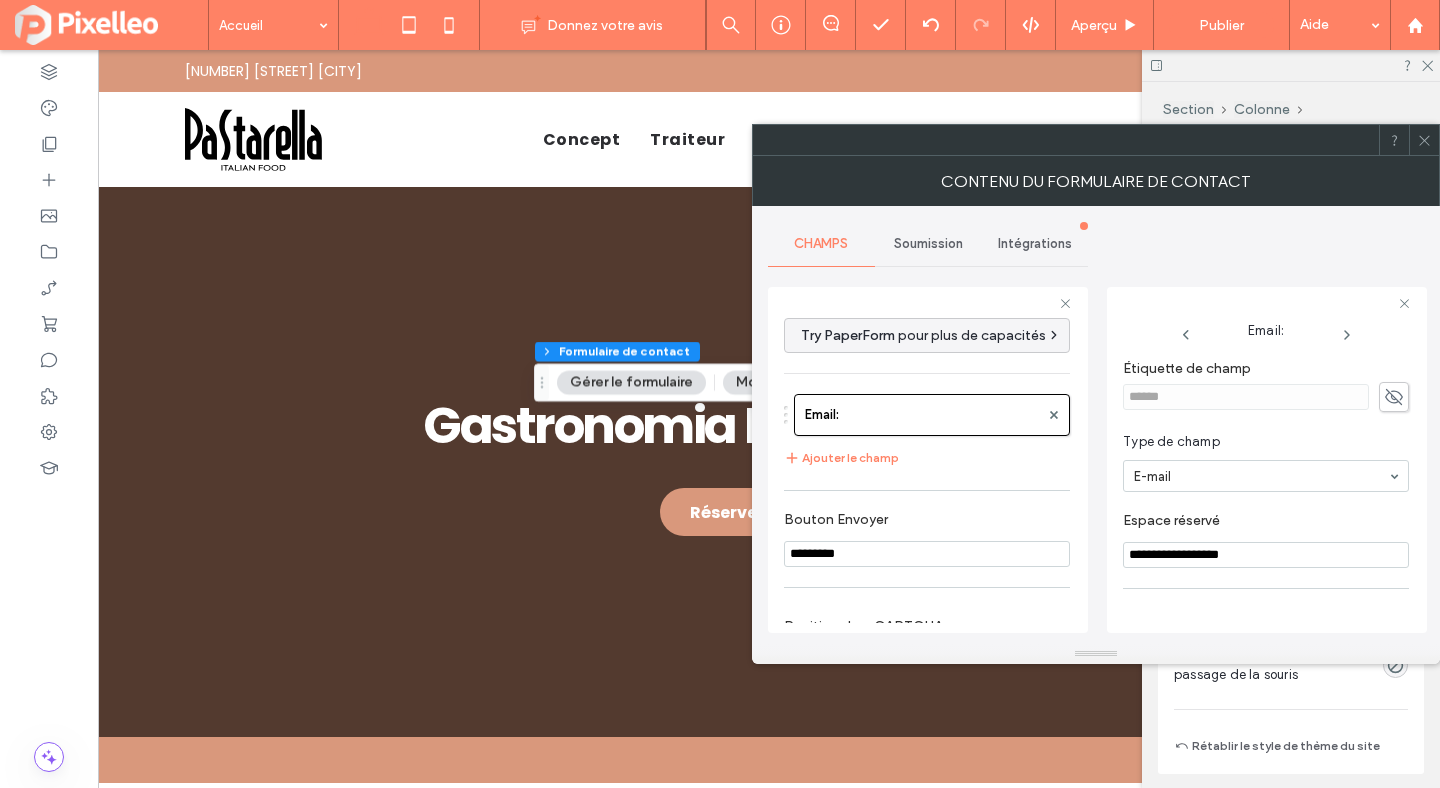 type on "**********" 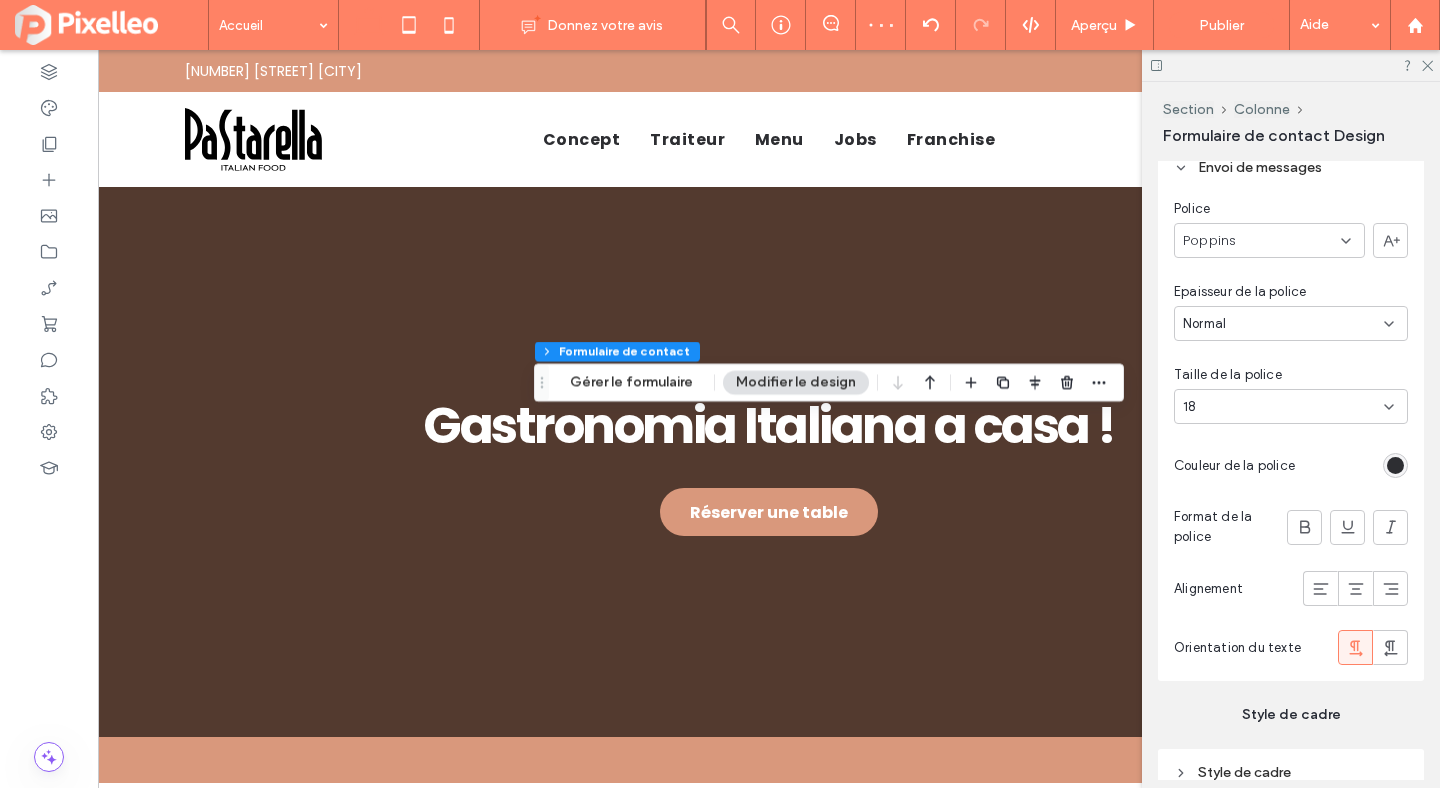 scroll, scrollTop: 2481, scrollLeft: 0, axis: vertical 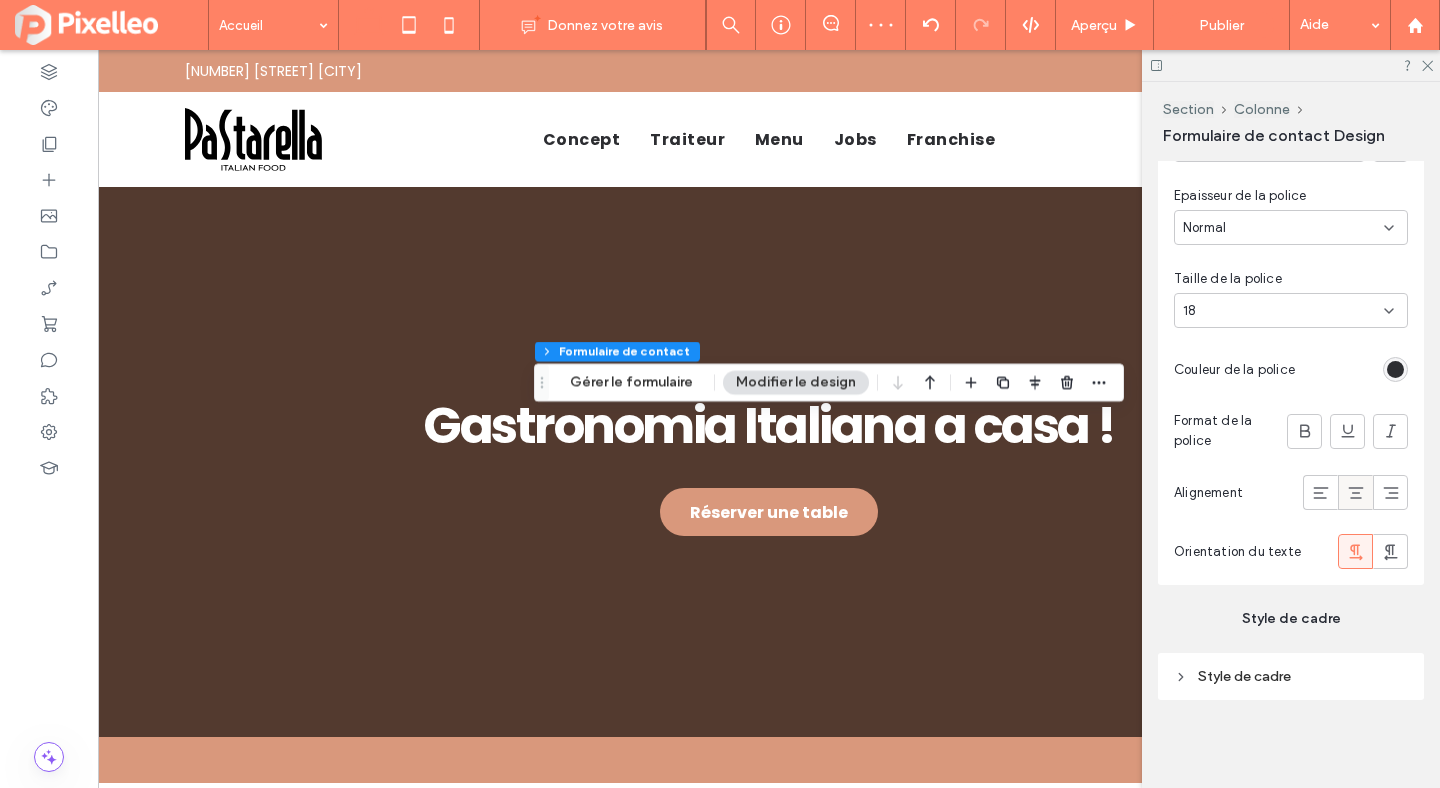 click 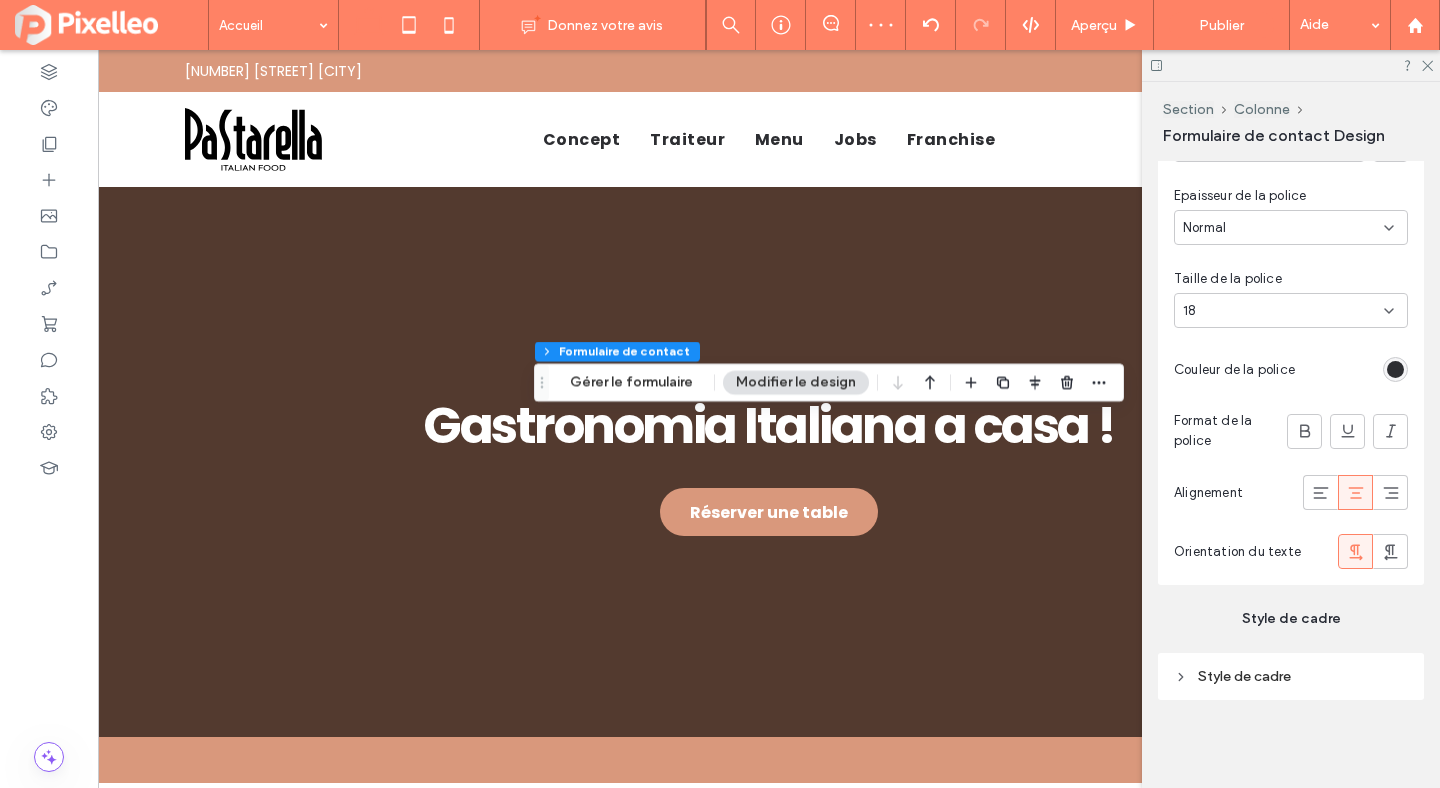 click 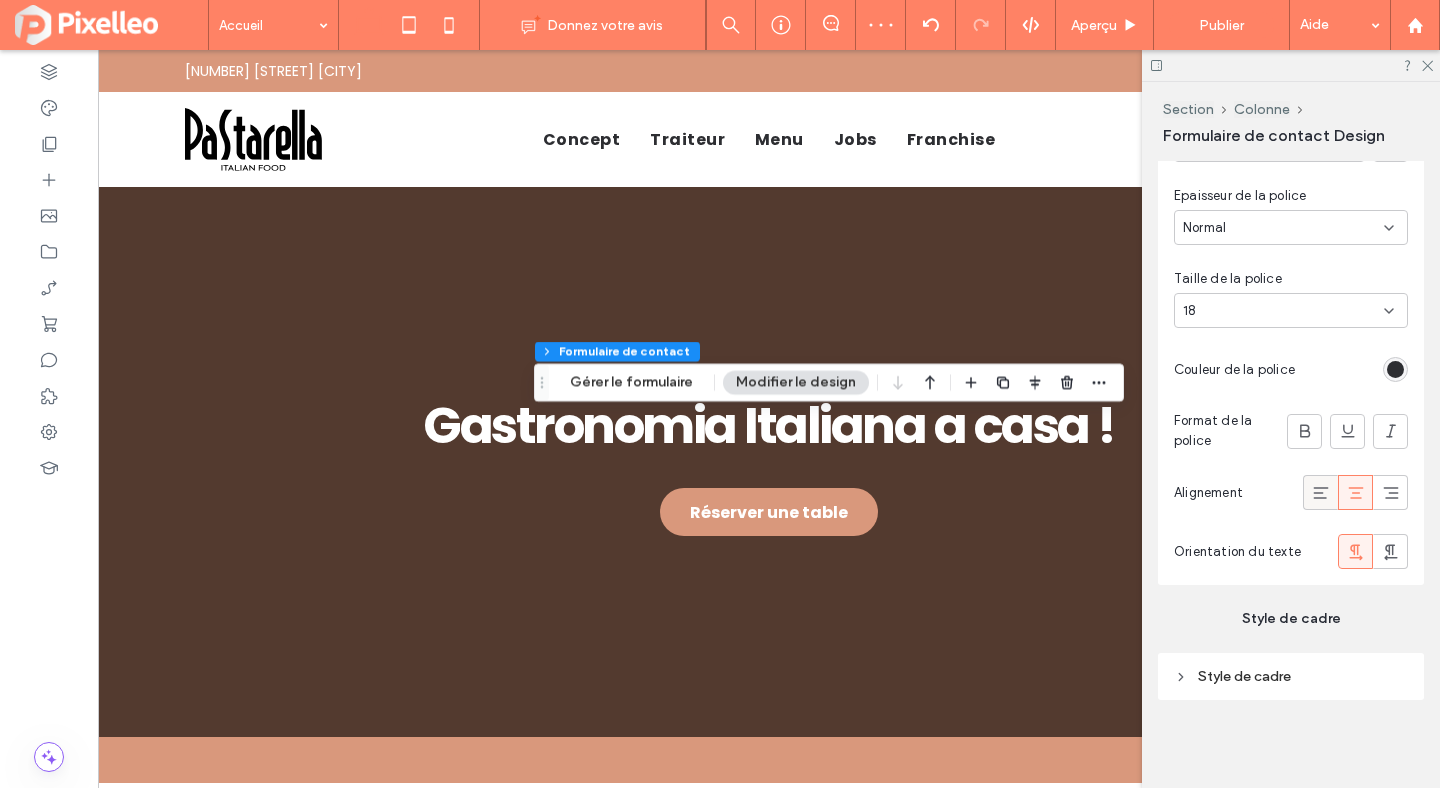 click 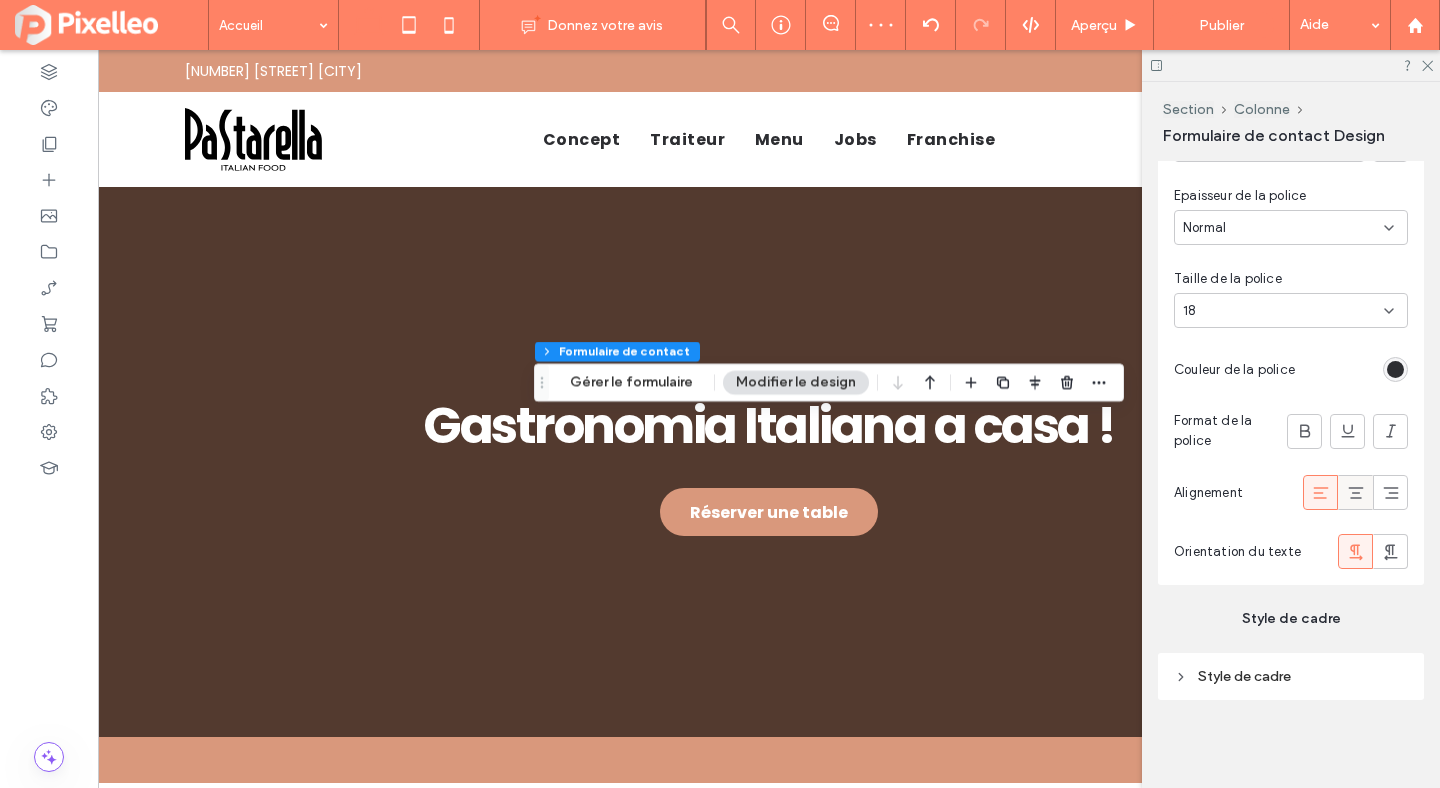click 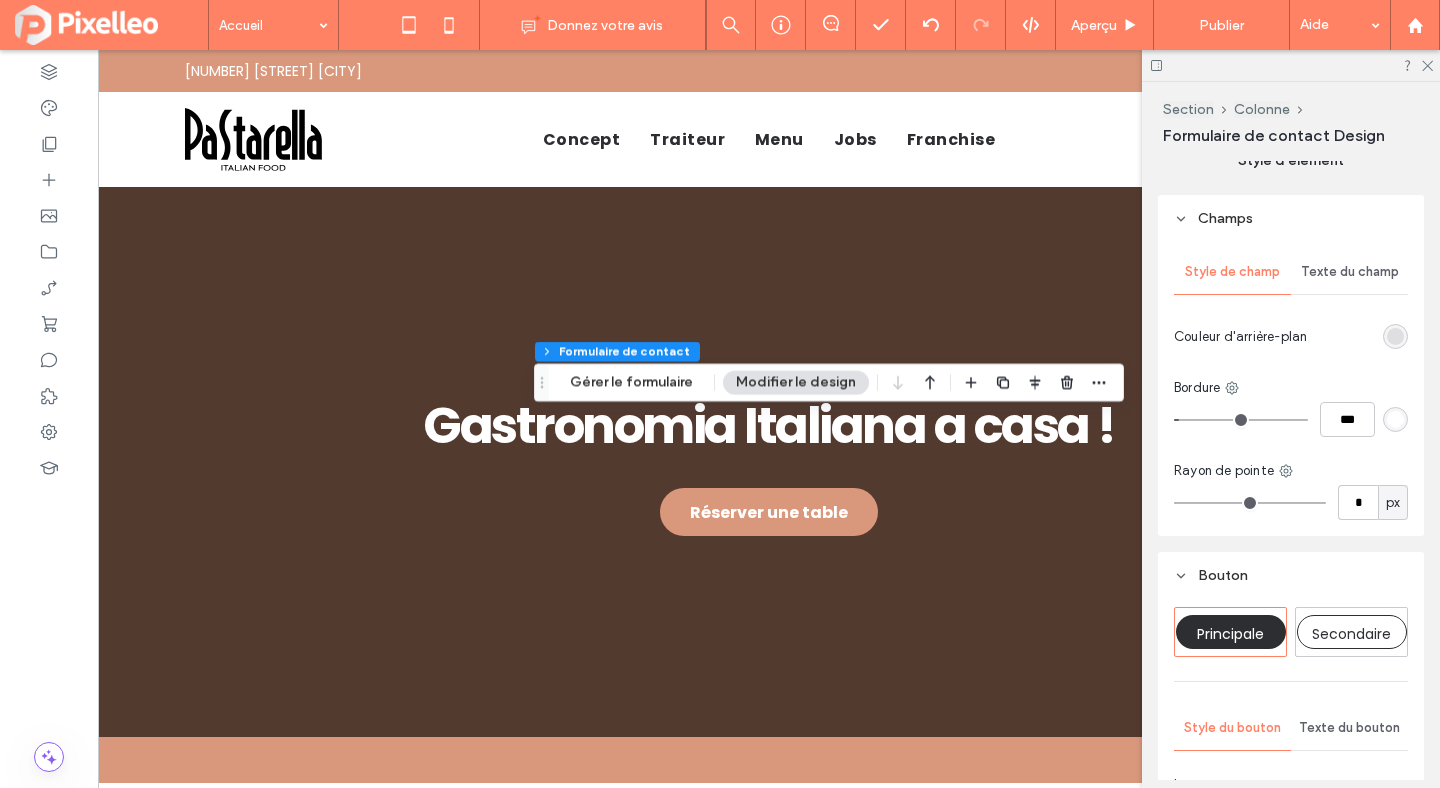 scroll, scrollTop: 684, scrollLeft: 0, axis: vertical 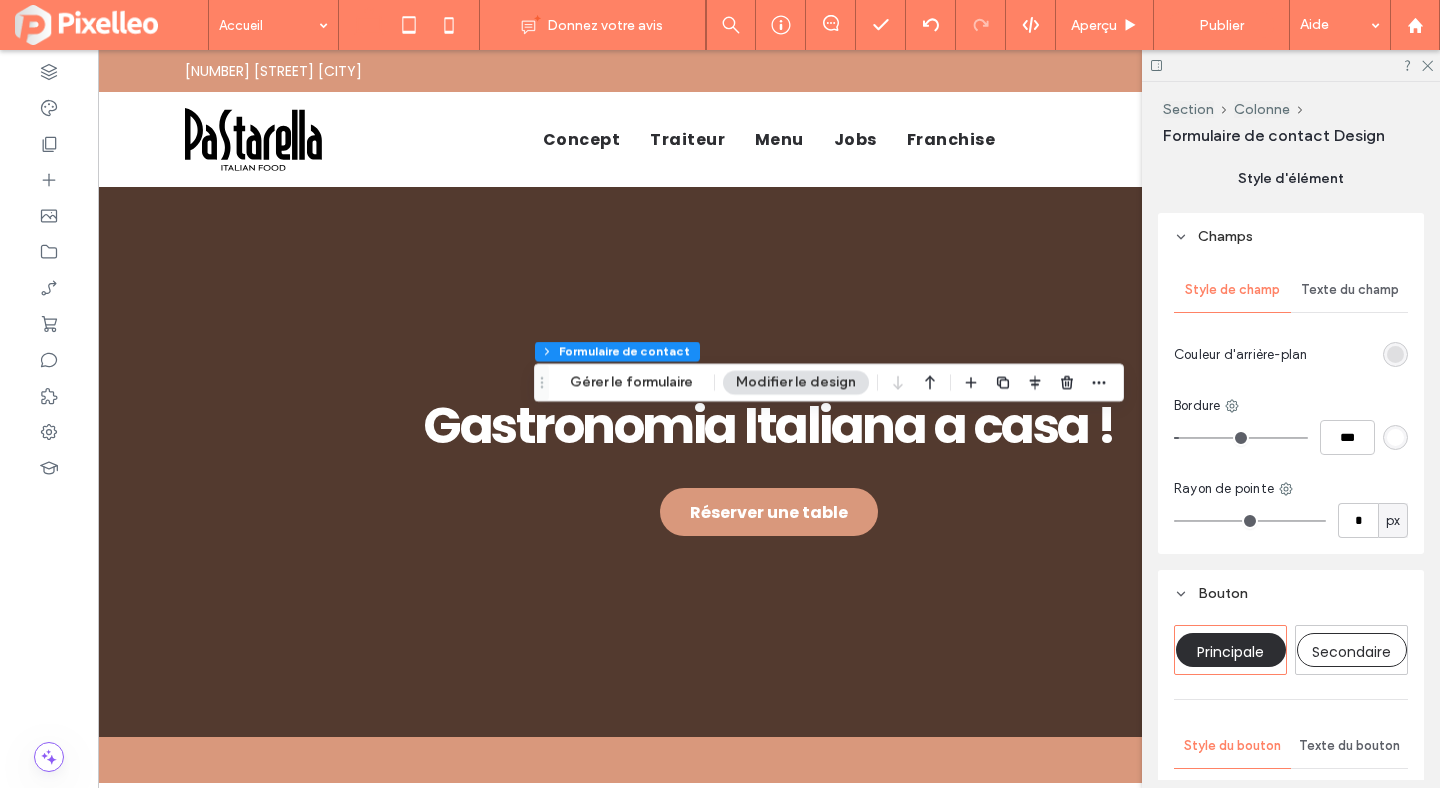 click on "Texte du champ" at bounding box center (1350, 290) 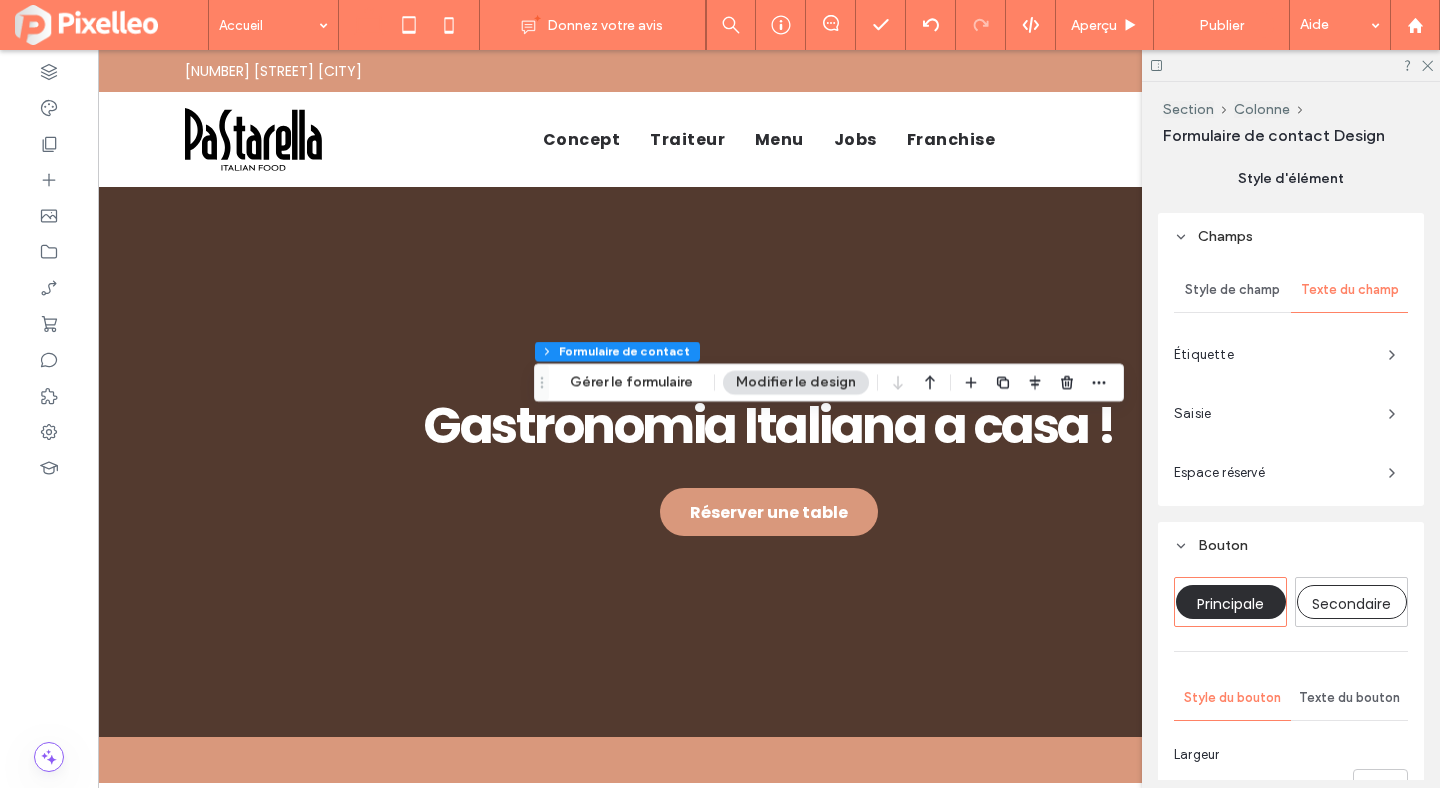 click on "Étiquette" at bounding box center (1273, 355) 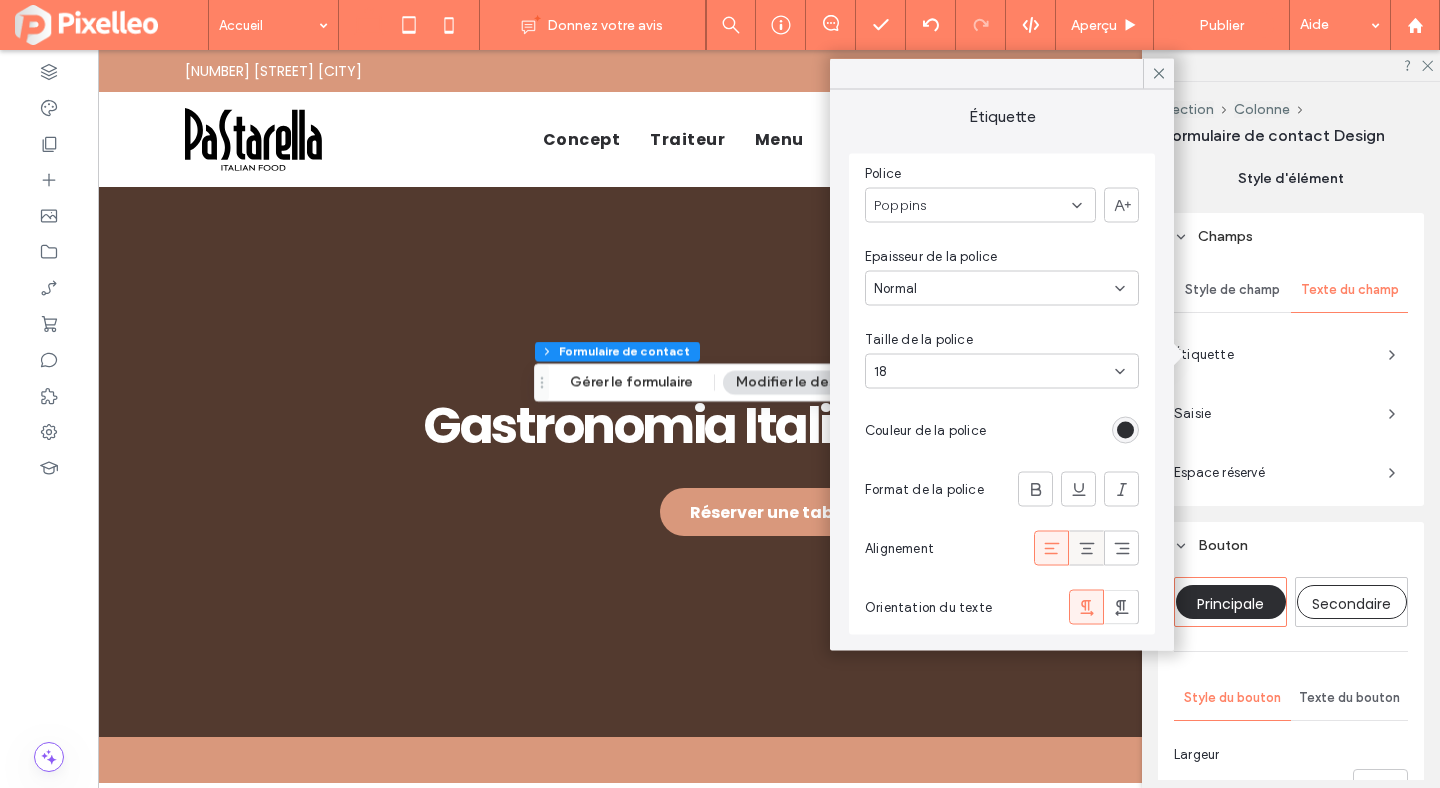 click 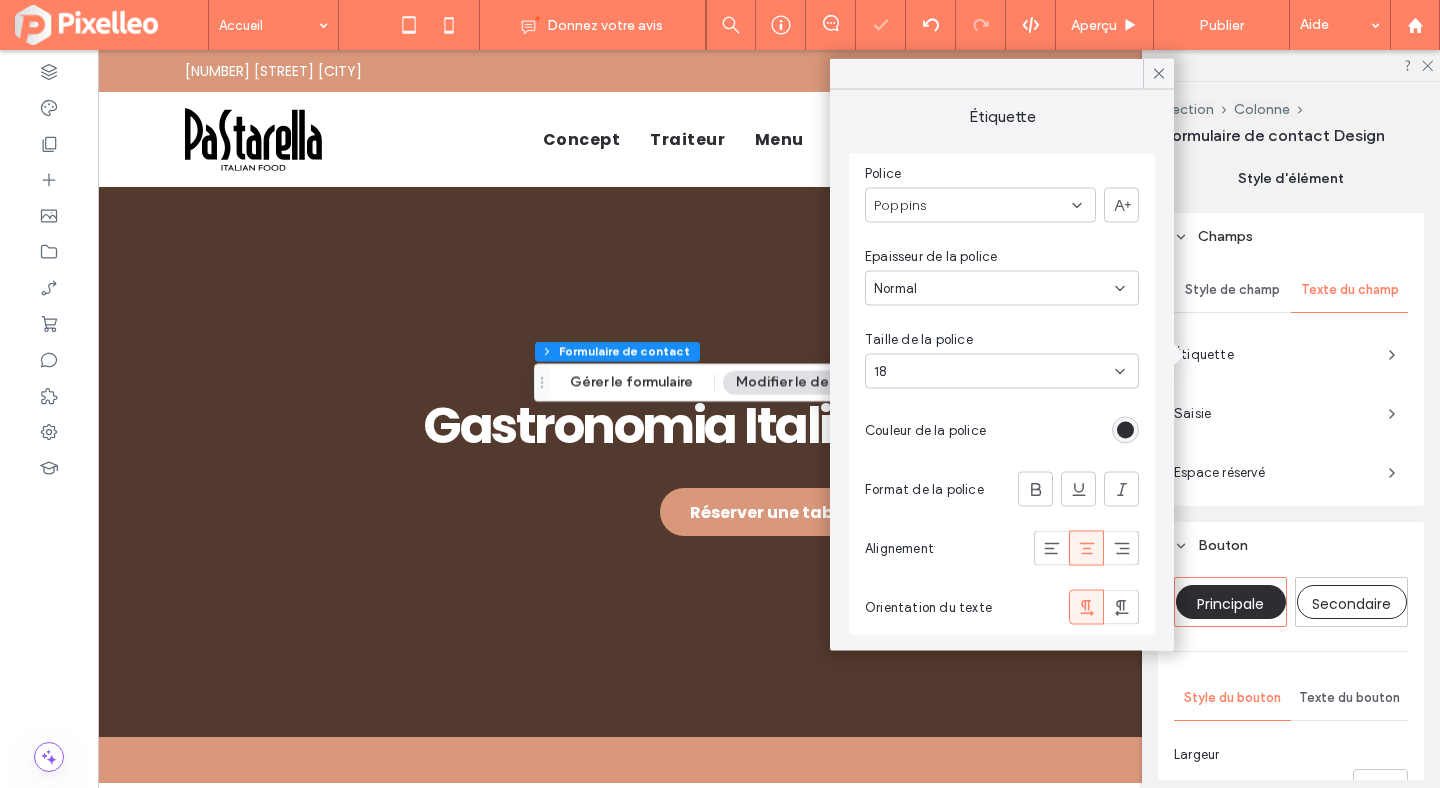 click on "Style de champ Texte du champ Étiquette Saisie Espace réservé" at bounding box center [1291, 383] 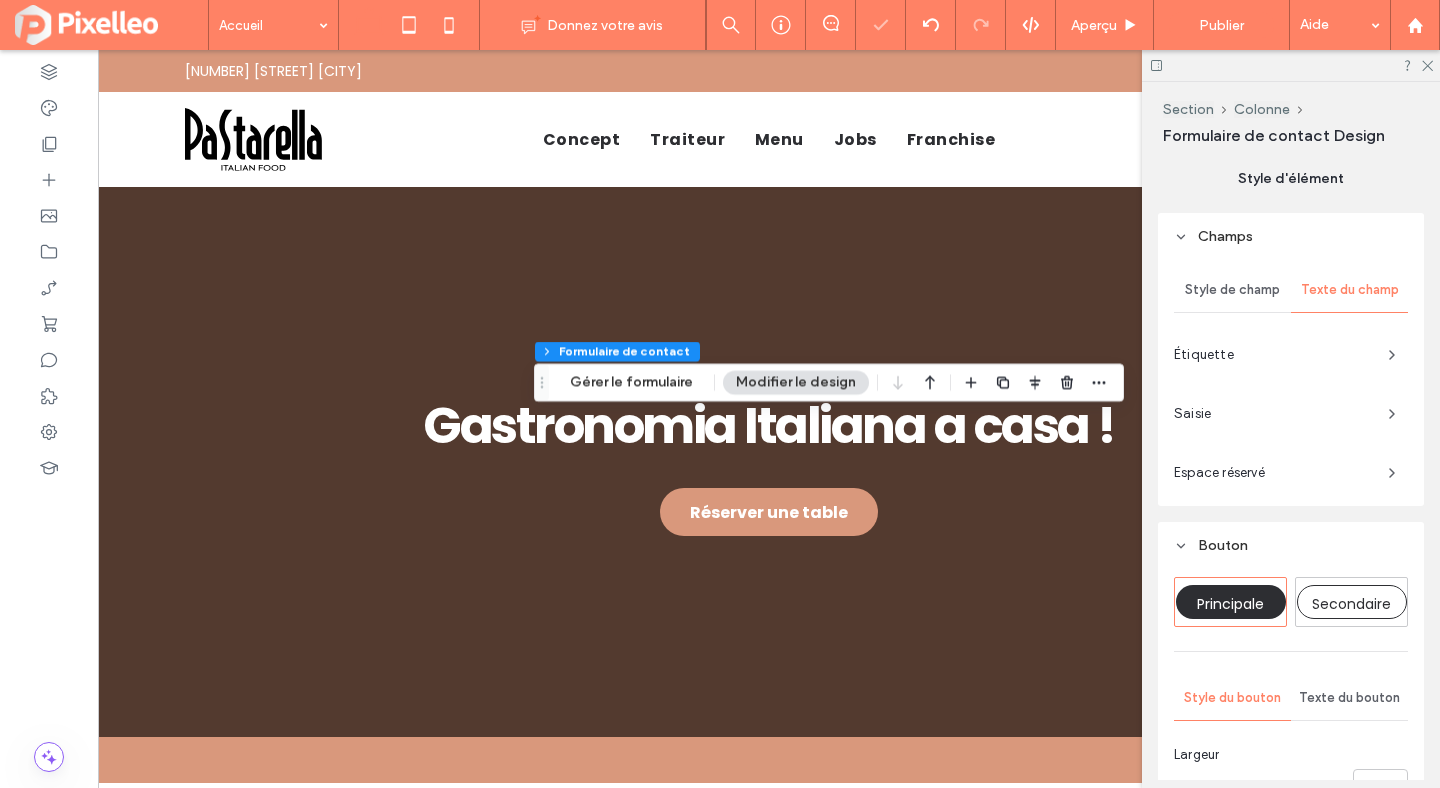 click on "Saisie" at bounding box center (1273, 414) 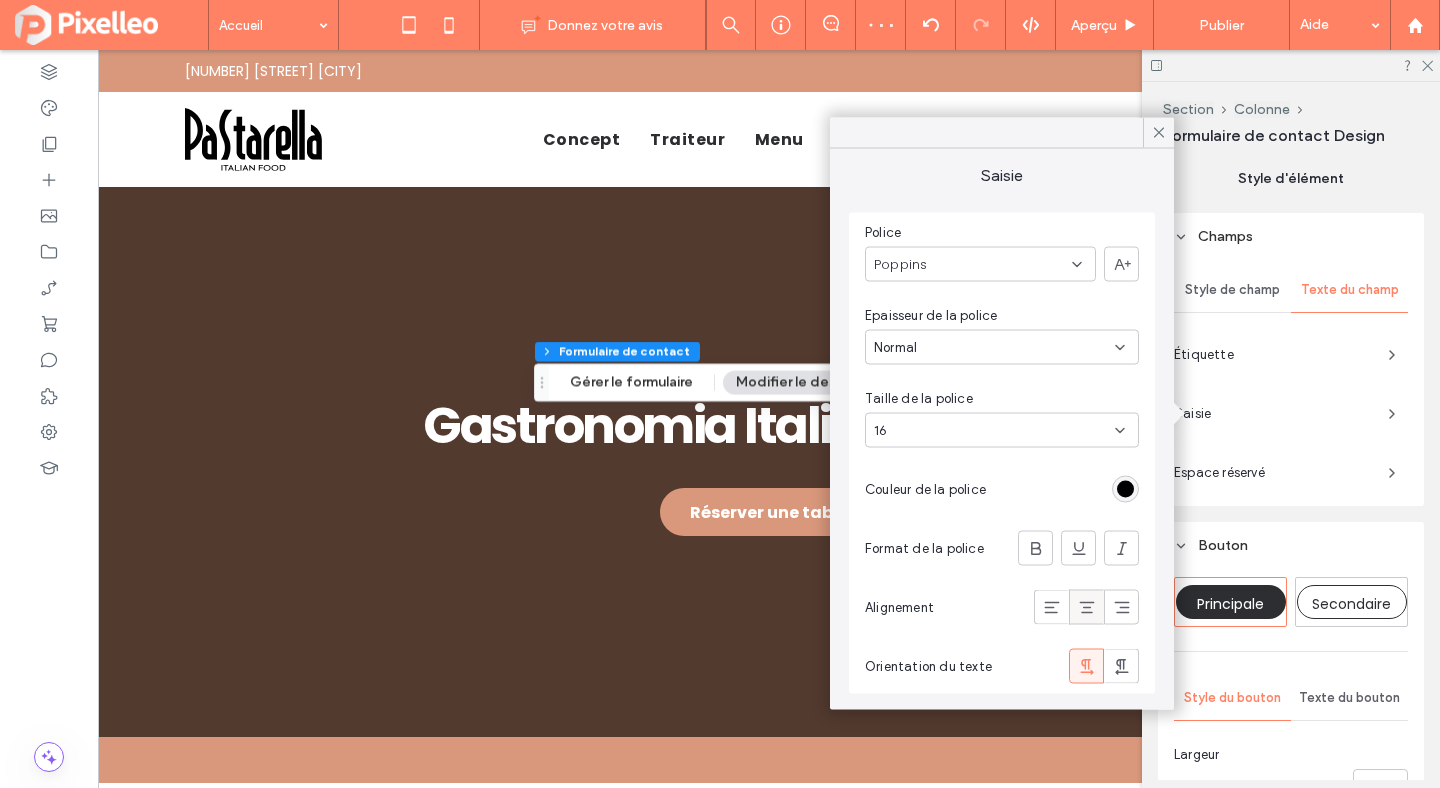 click 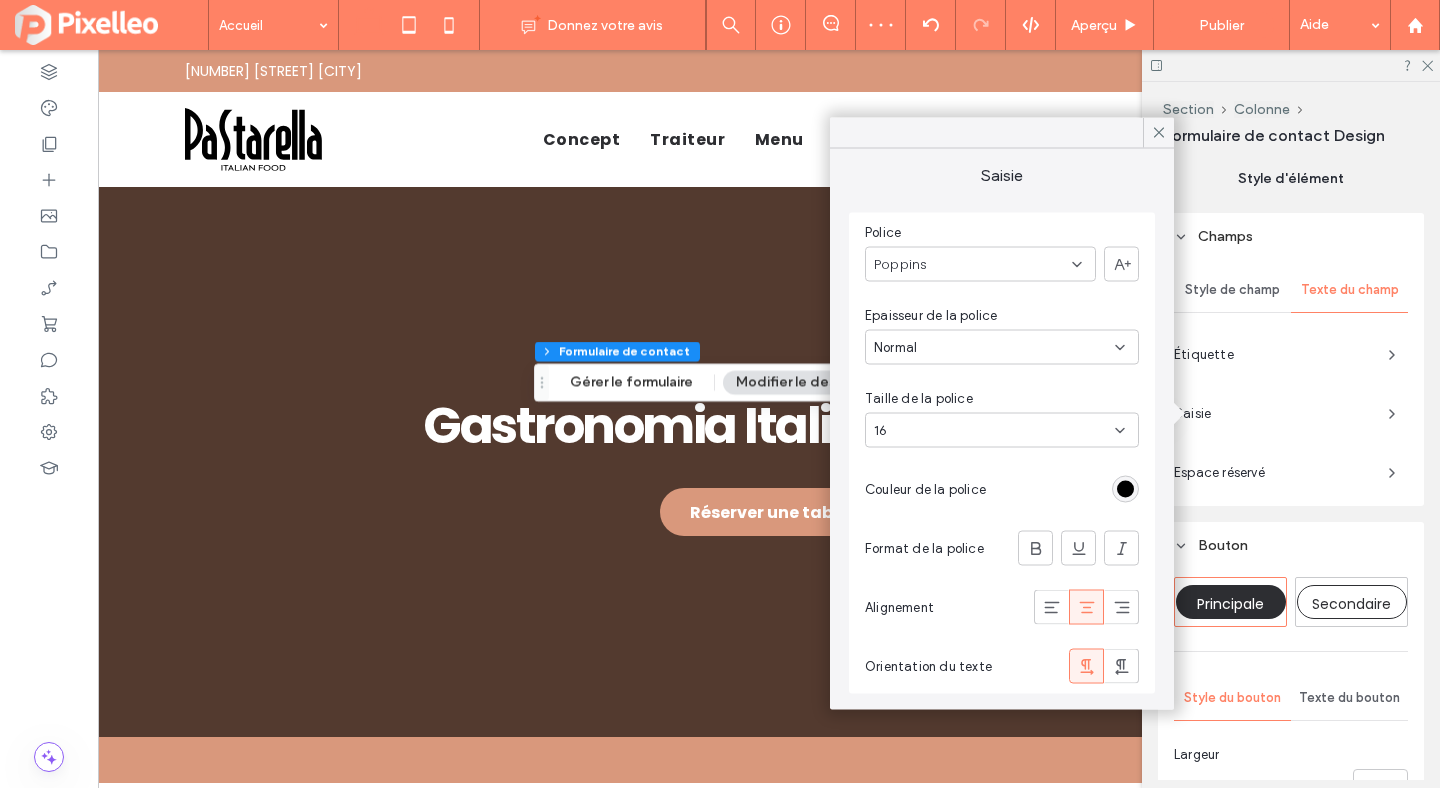 click on "Espace réservé" at bounding box center [1273, 473] 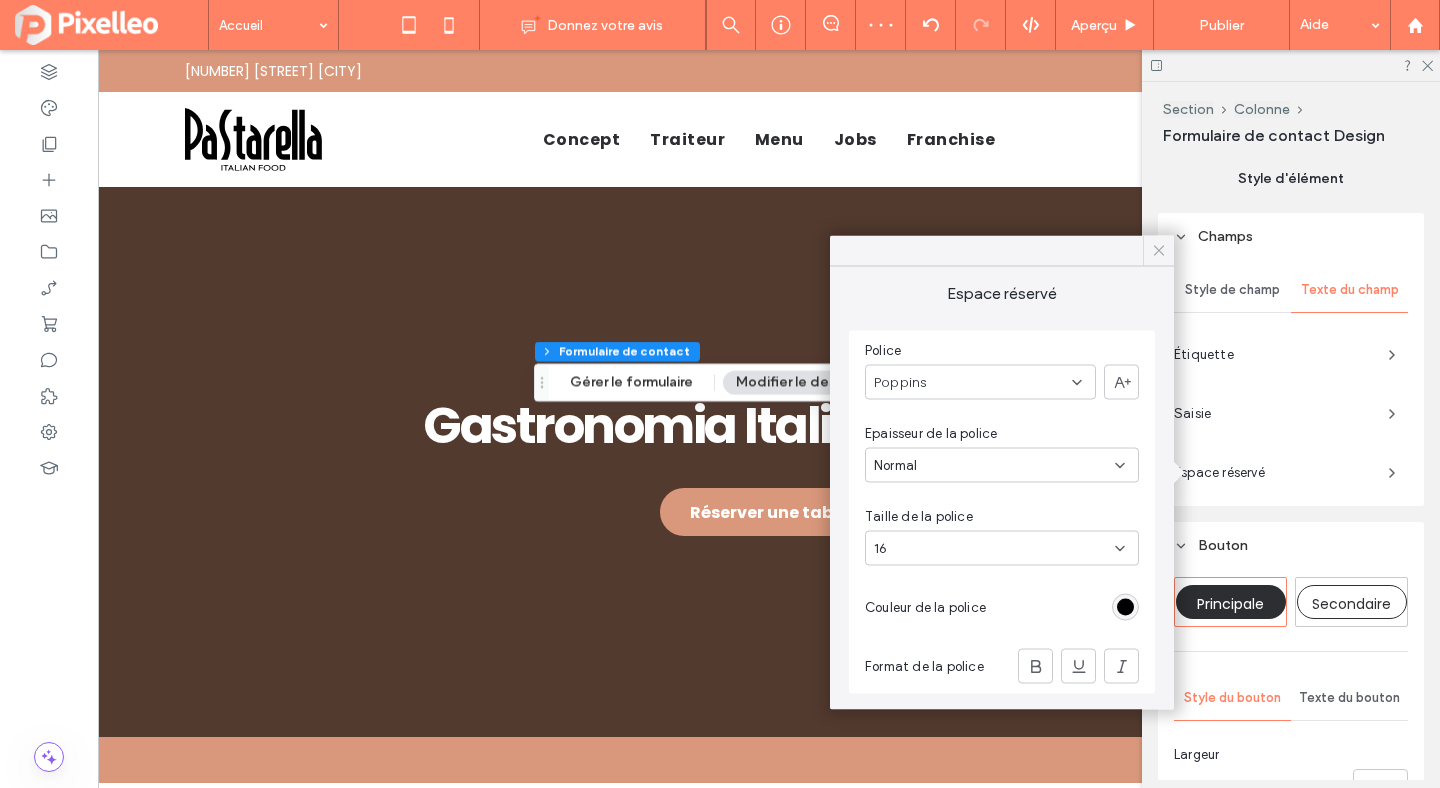 click 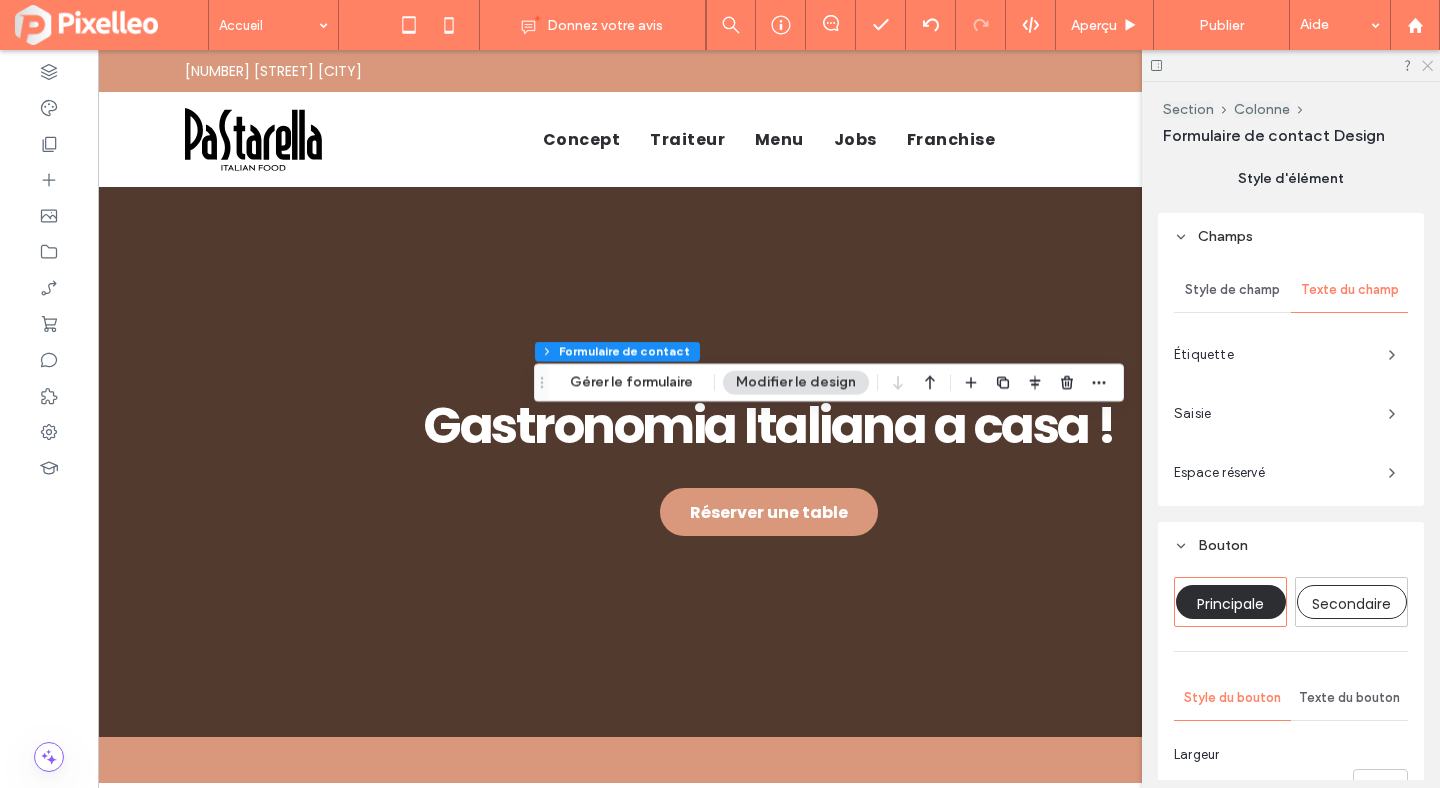 click 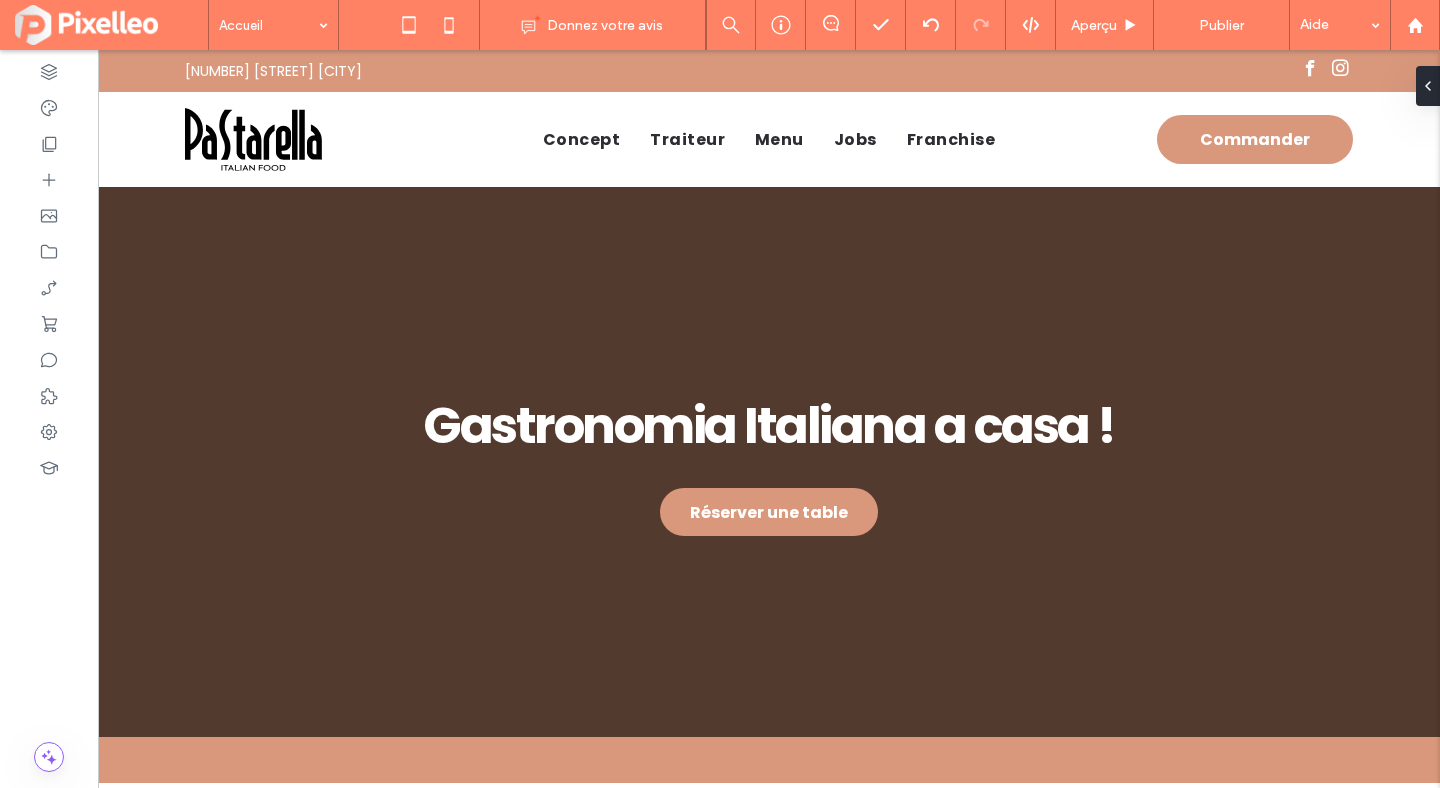 type on "**" 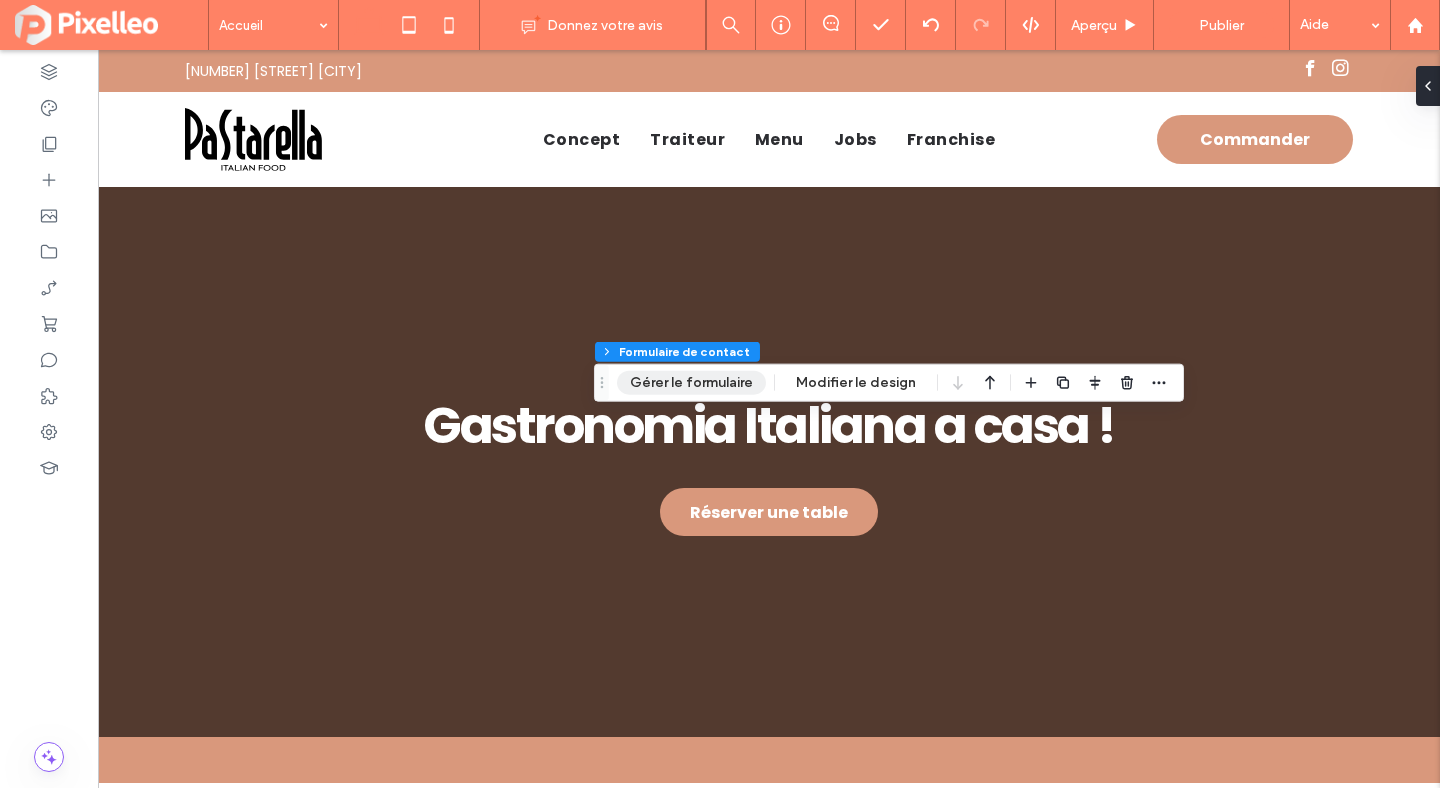 click on "Gérer le formulaire" at bounding box center [691, 383] 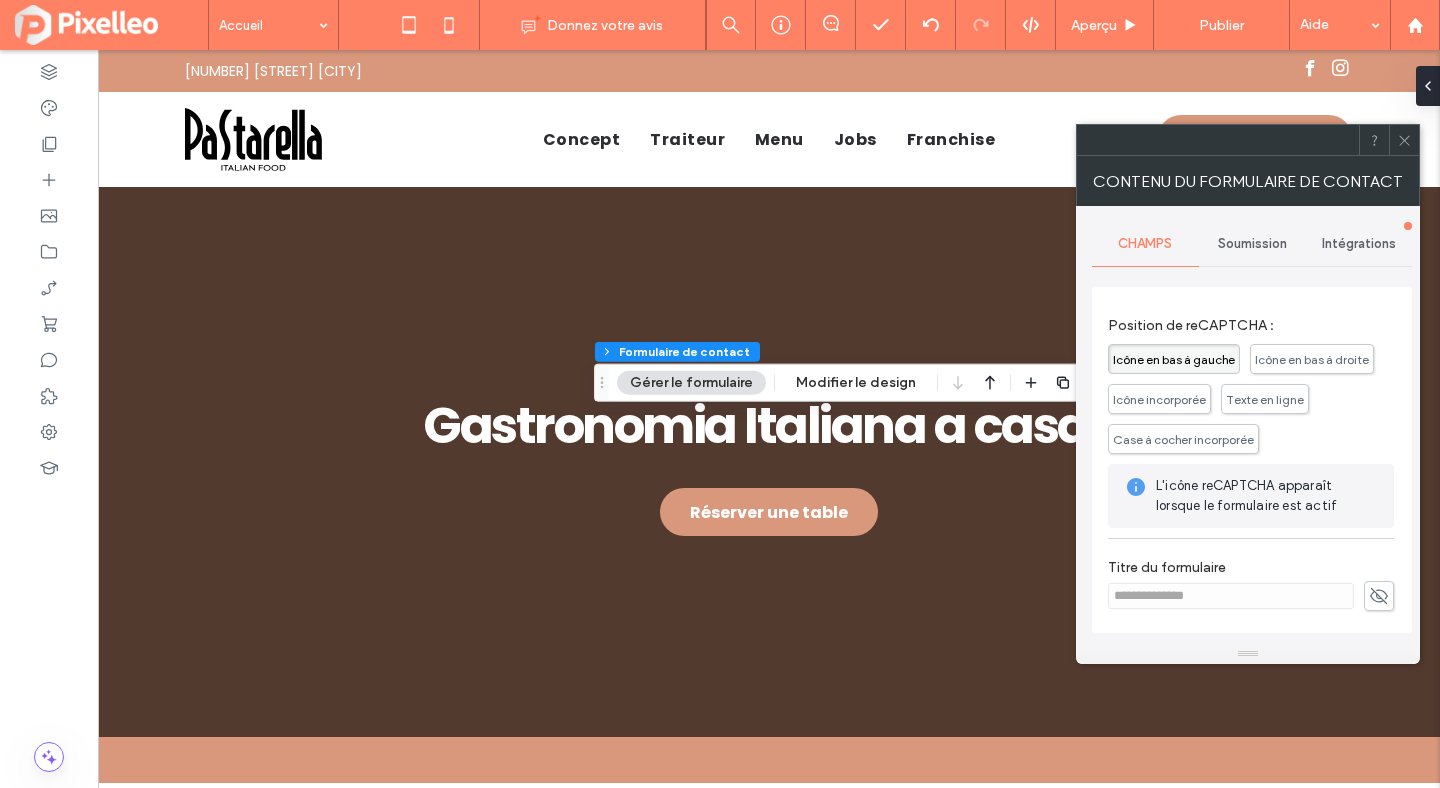 scroll, scrollTop: 0, scrollLeft: 0, axis: both 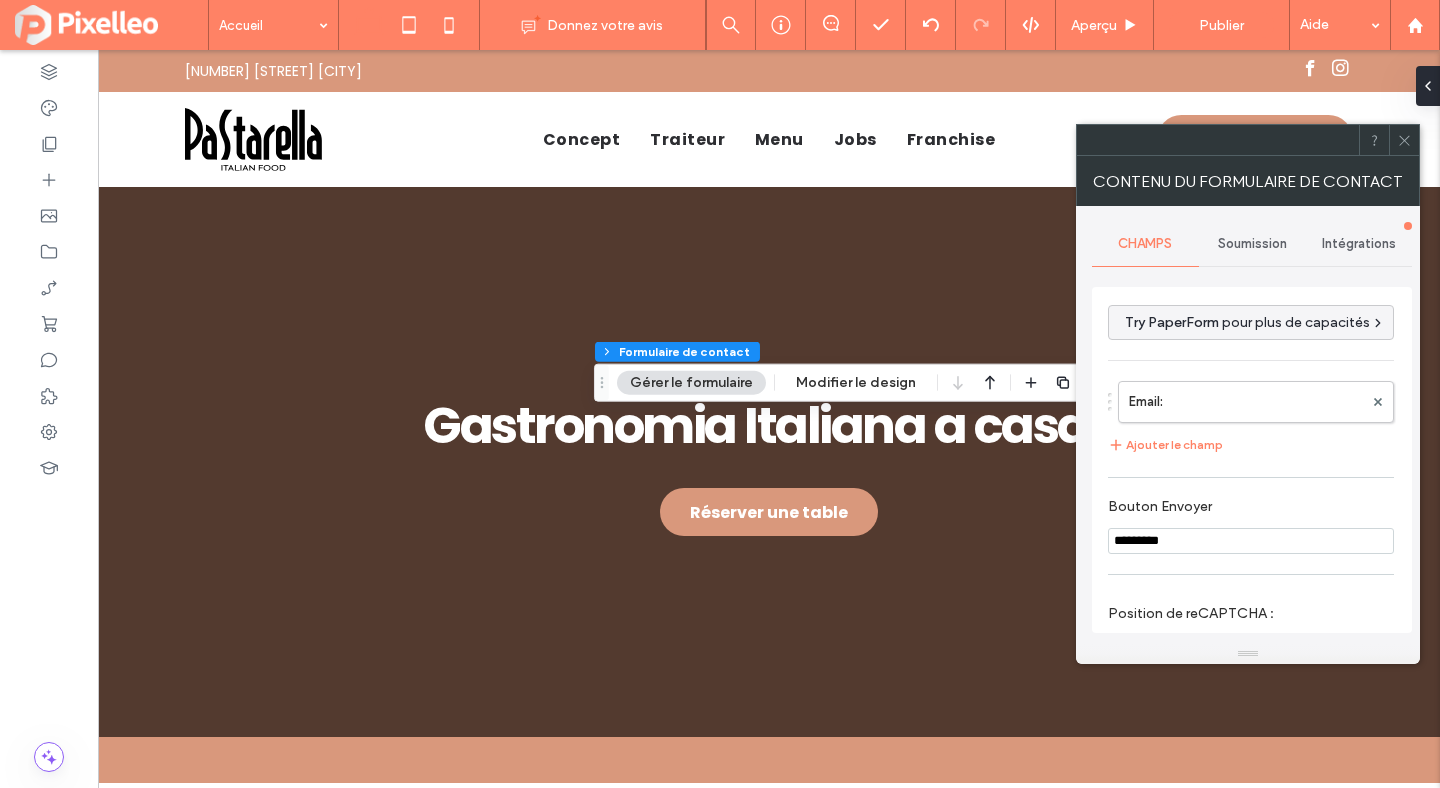 click 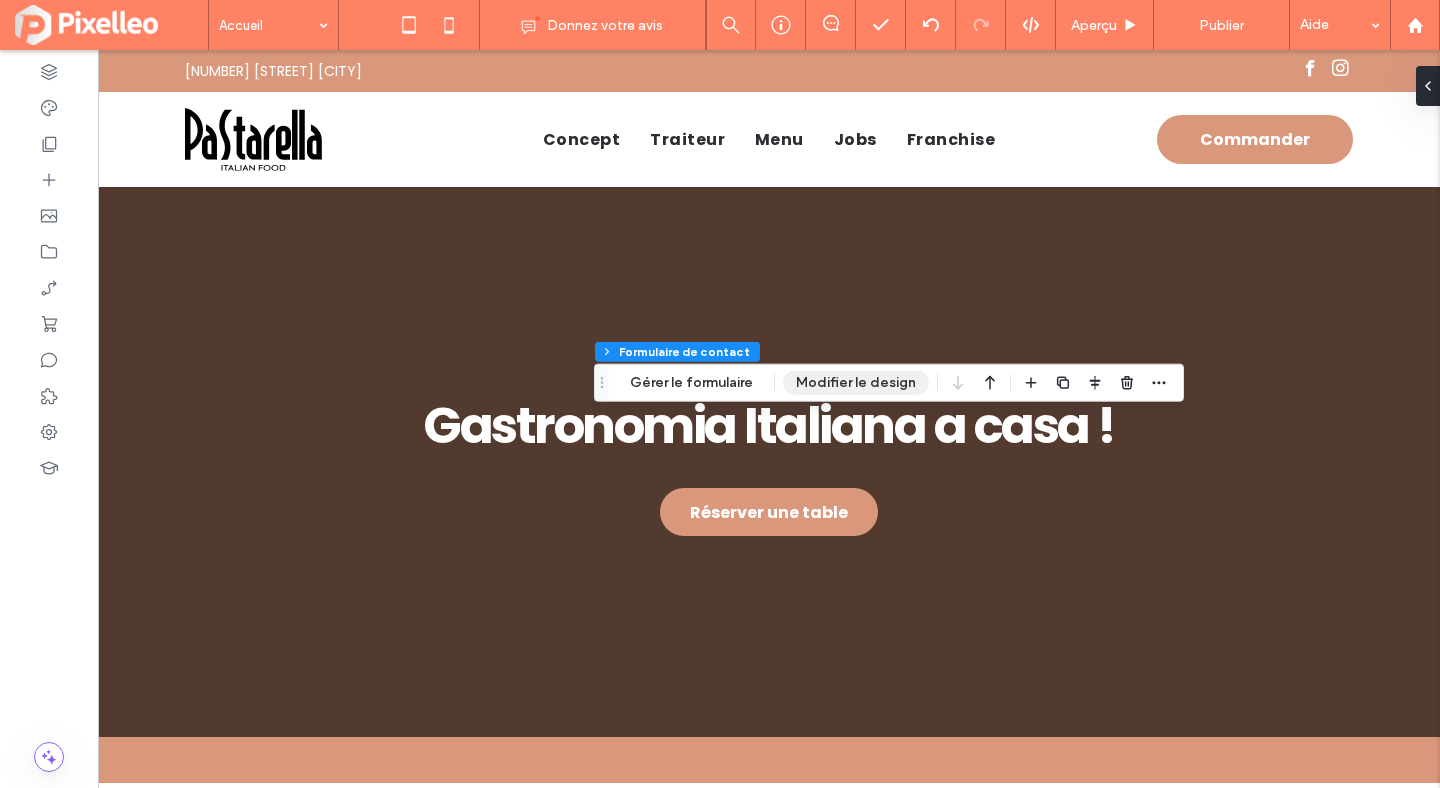 click on "Modifier le design" at bounding box center (856, 383) 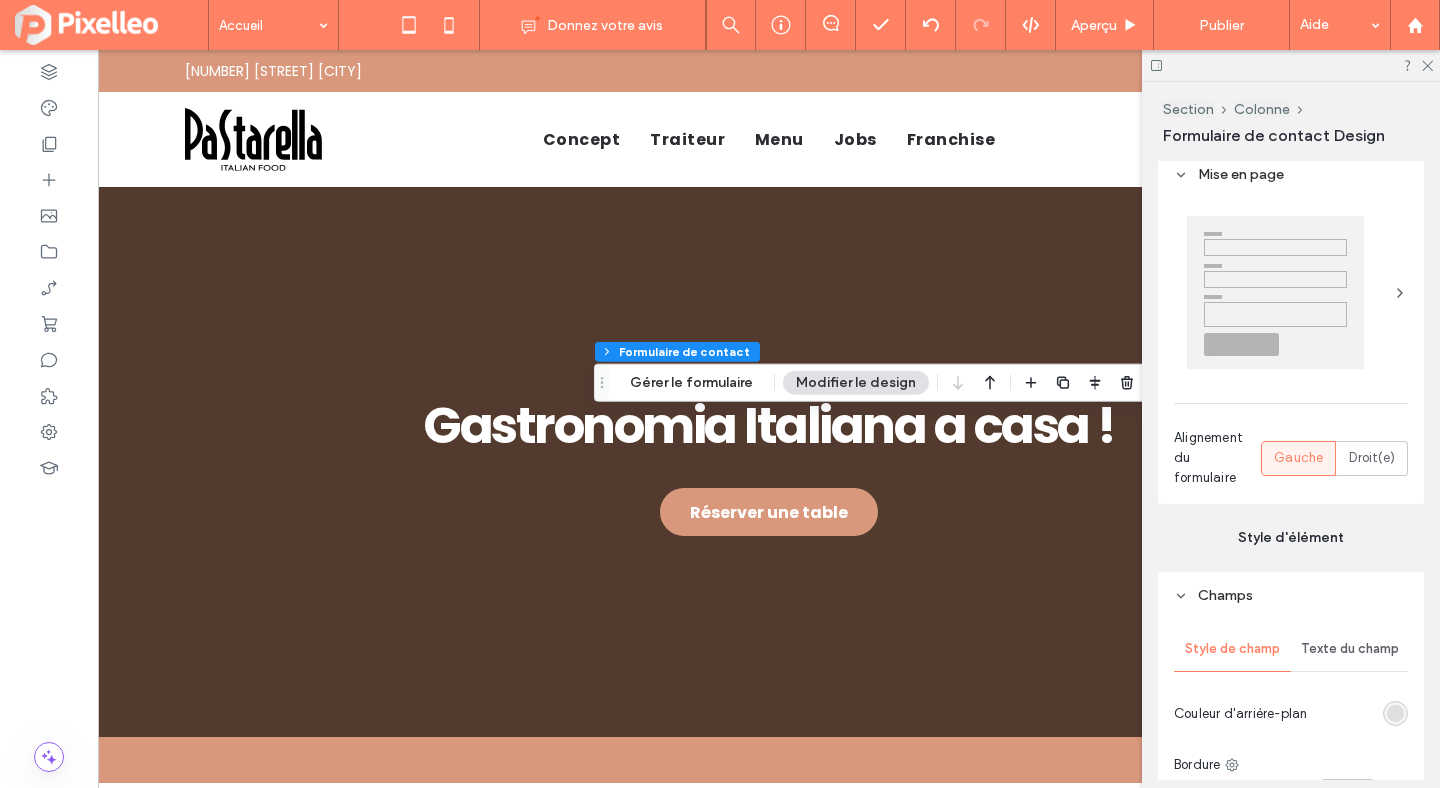 scroll, scrollTop: 586, scrollLeft: 0, axis: vertical 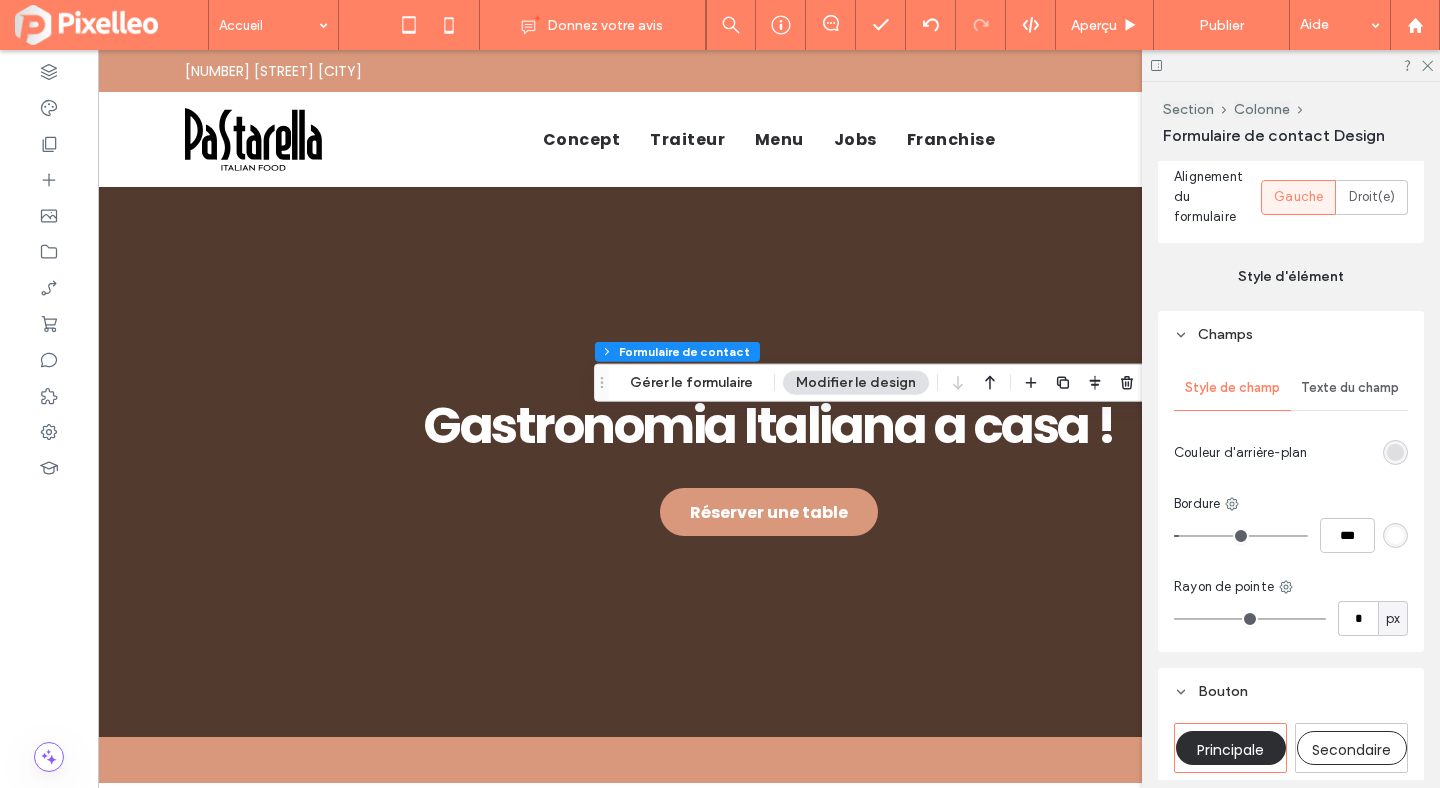 type on "*" 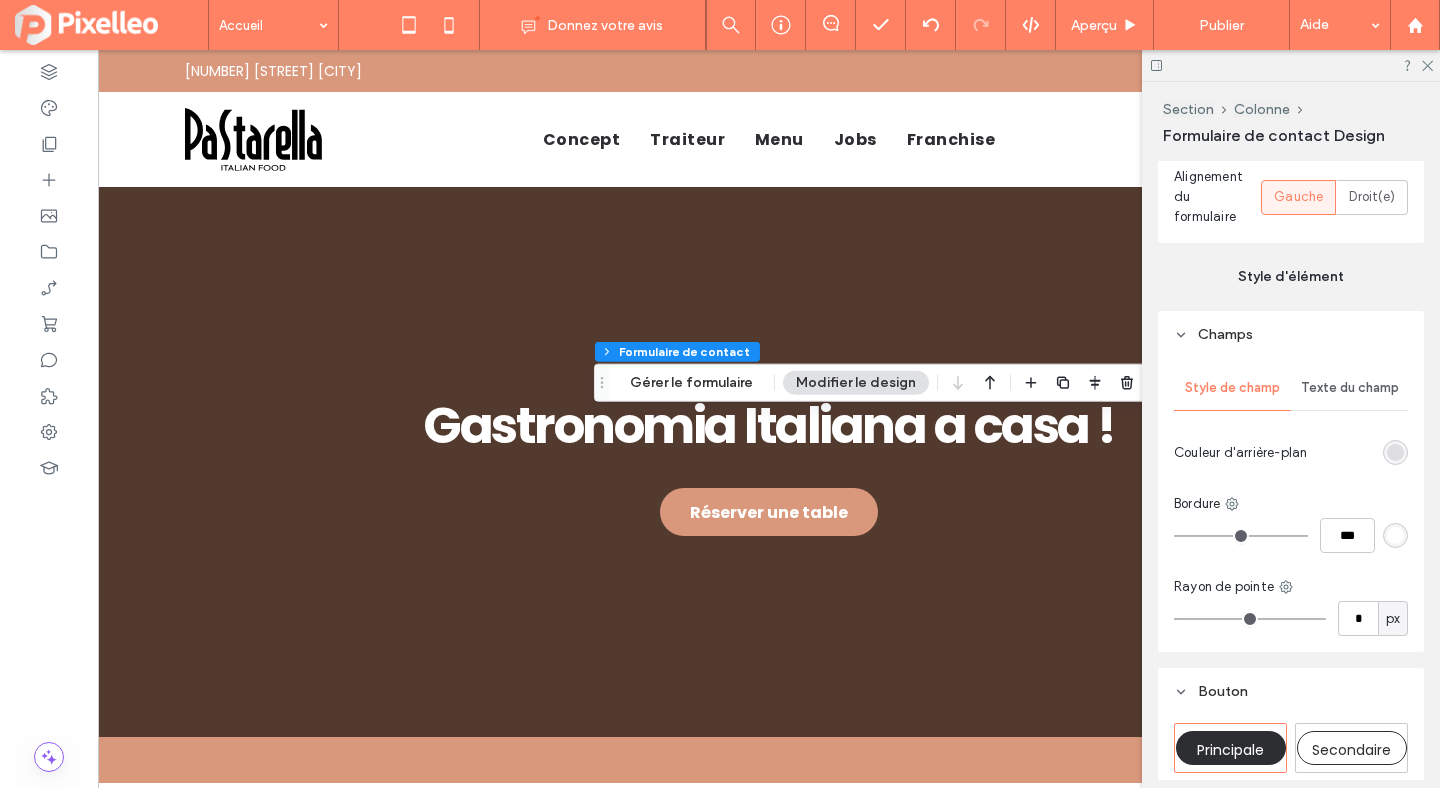 type on "***" 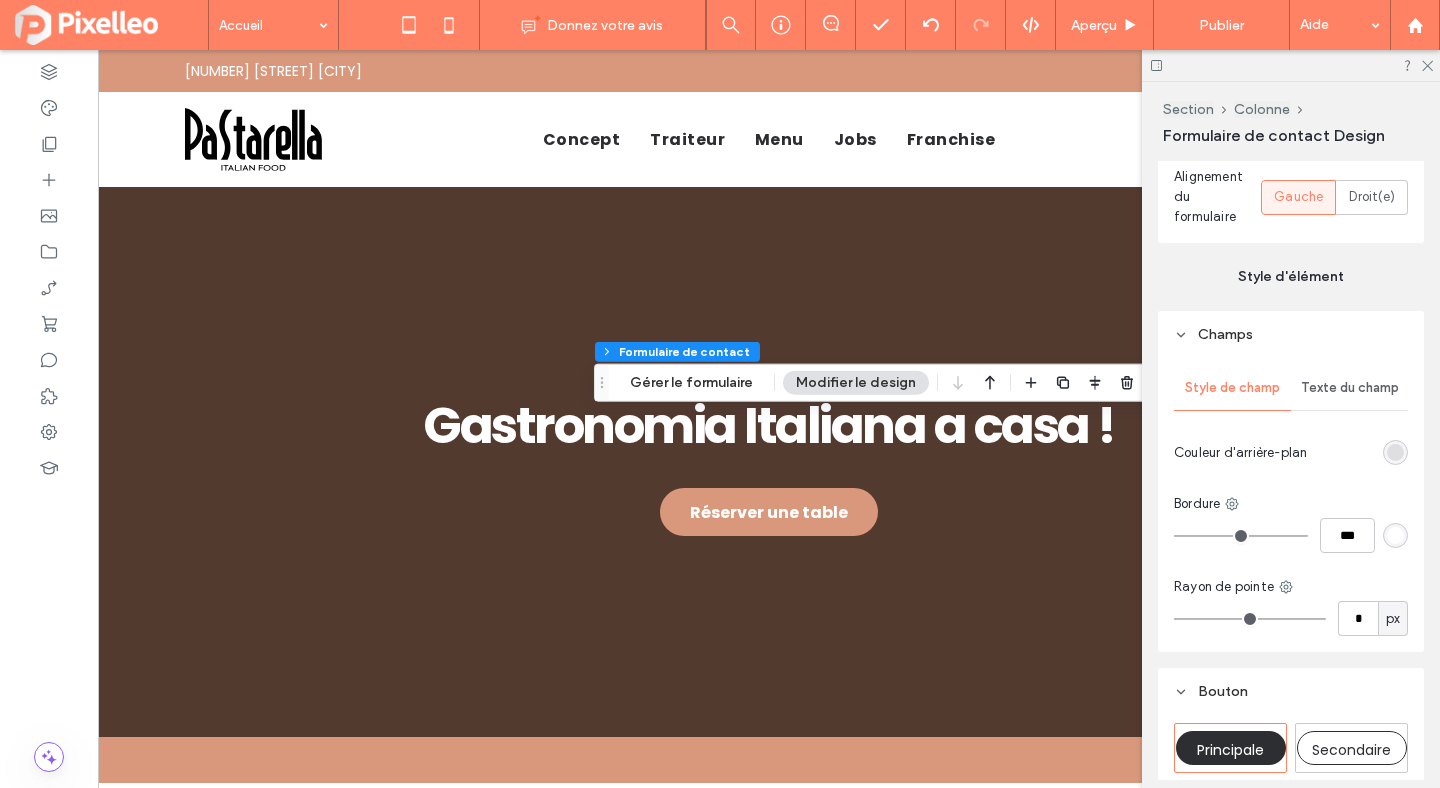 drag, startPoint x: 1185, startPoint y: 533, endPoint x: 1129, endPoint y: 522, distance: 57.070133 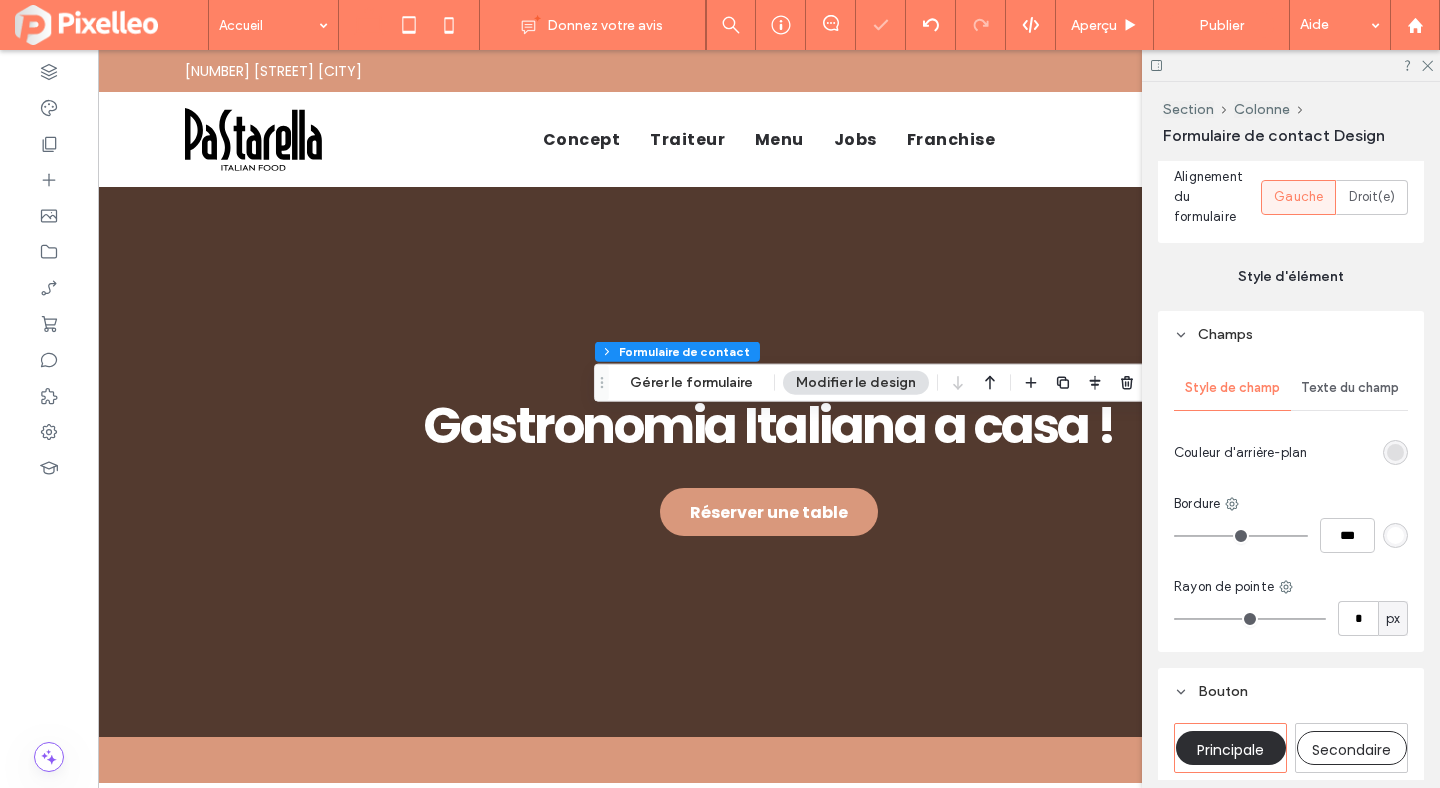 type on "*" 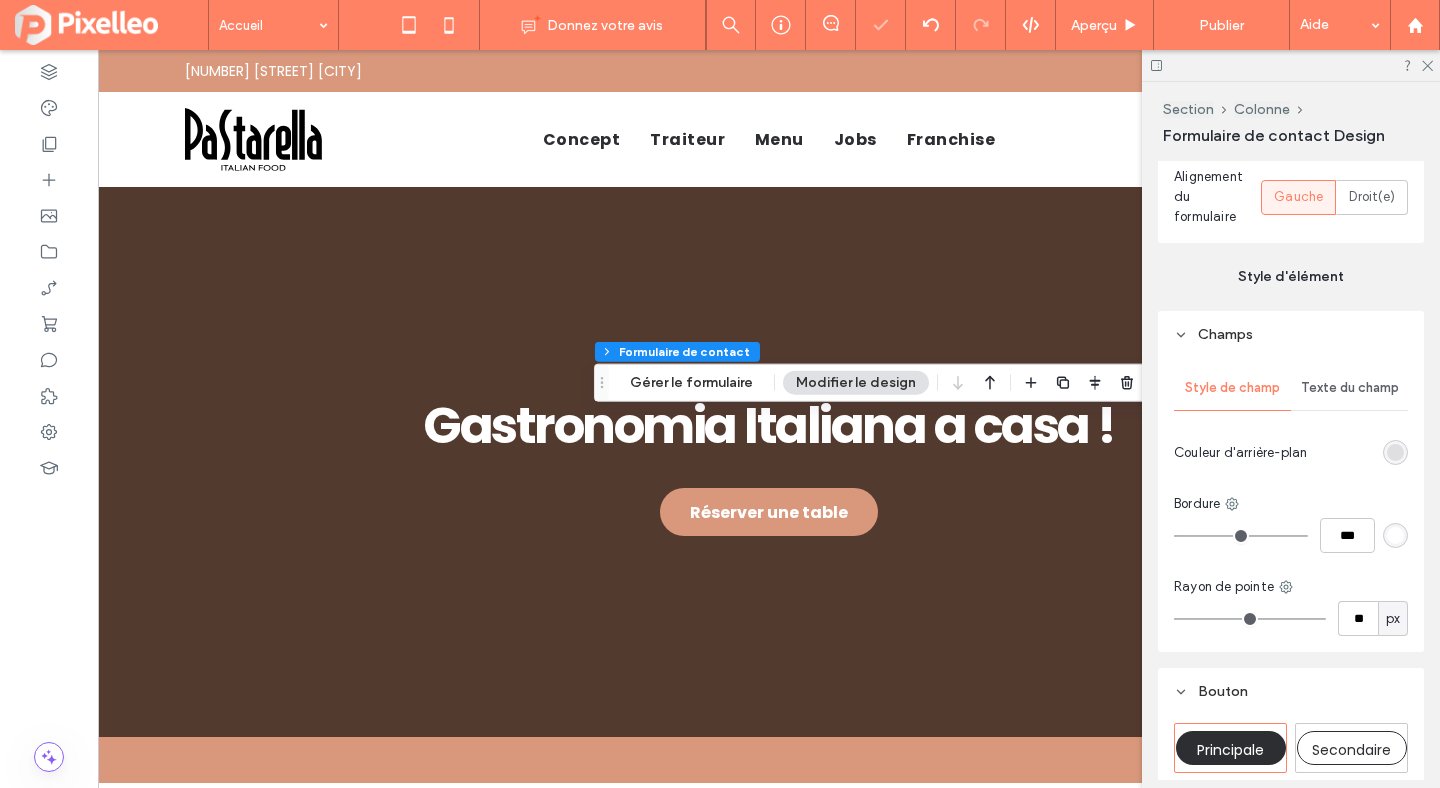 type on "**" 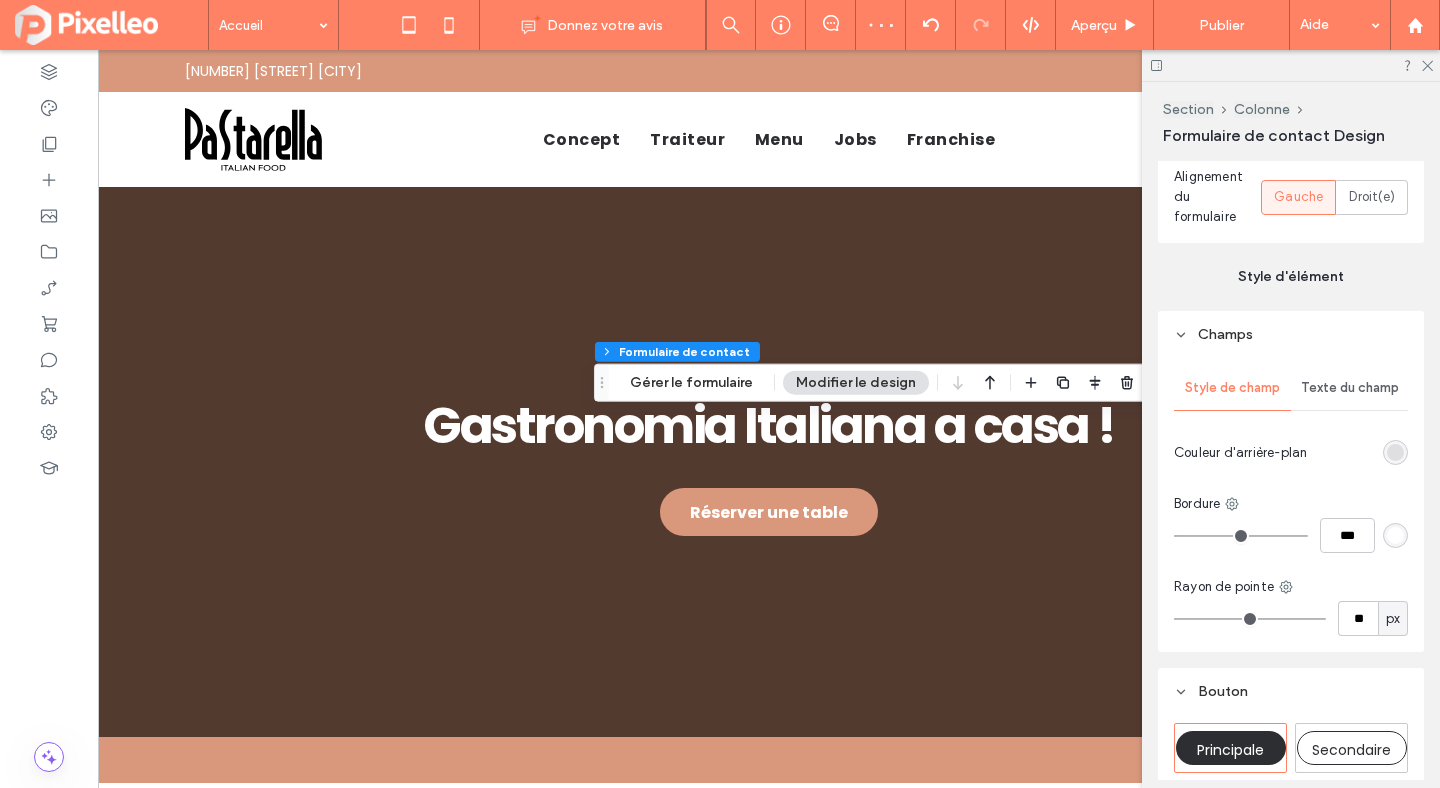 drag, startPoint x: 1187, startPoint y: 623, endPoint x: 1217, endPoint y: 623, distance: 30 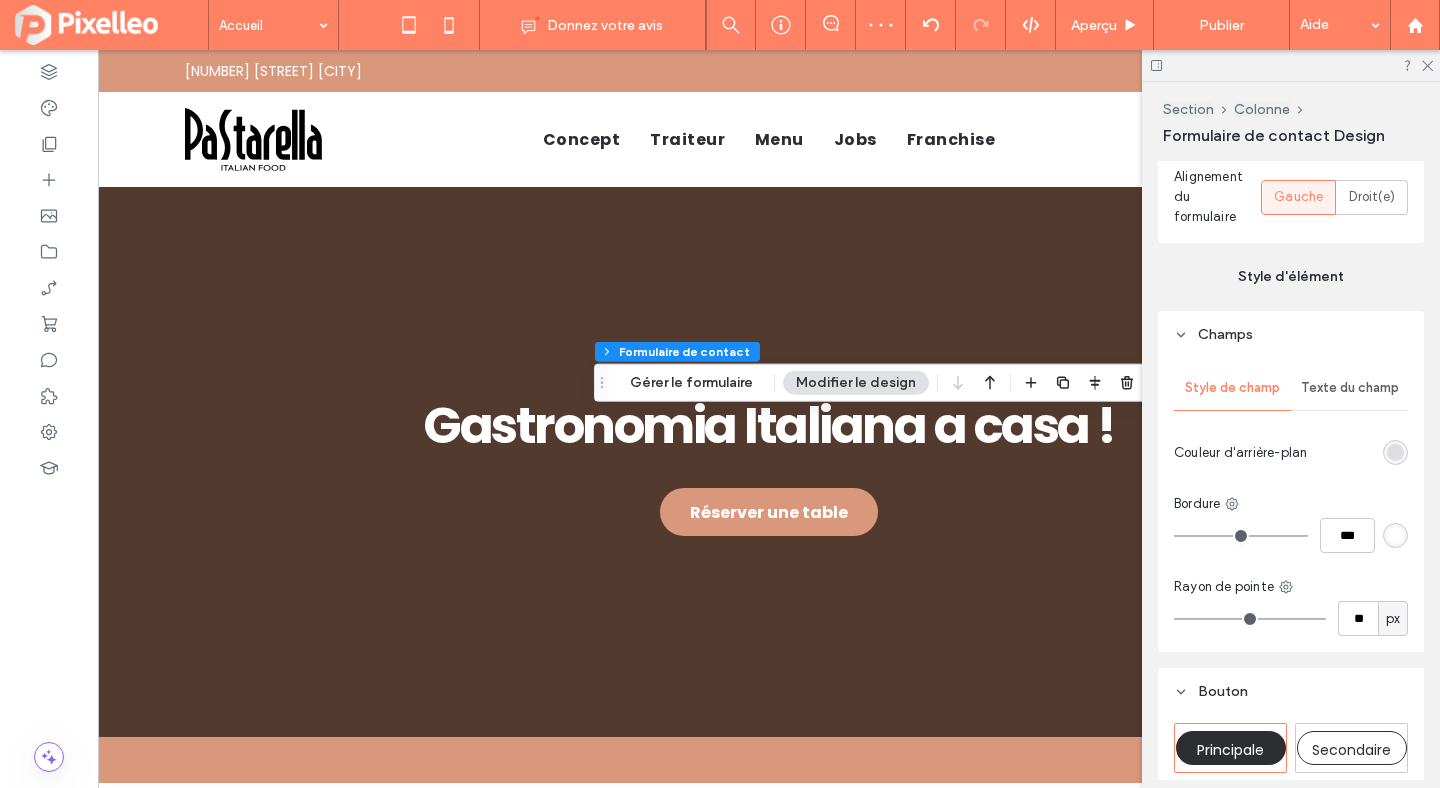 type on "**" 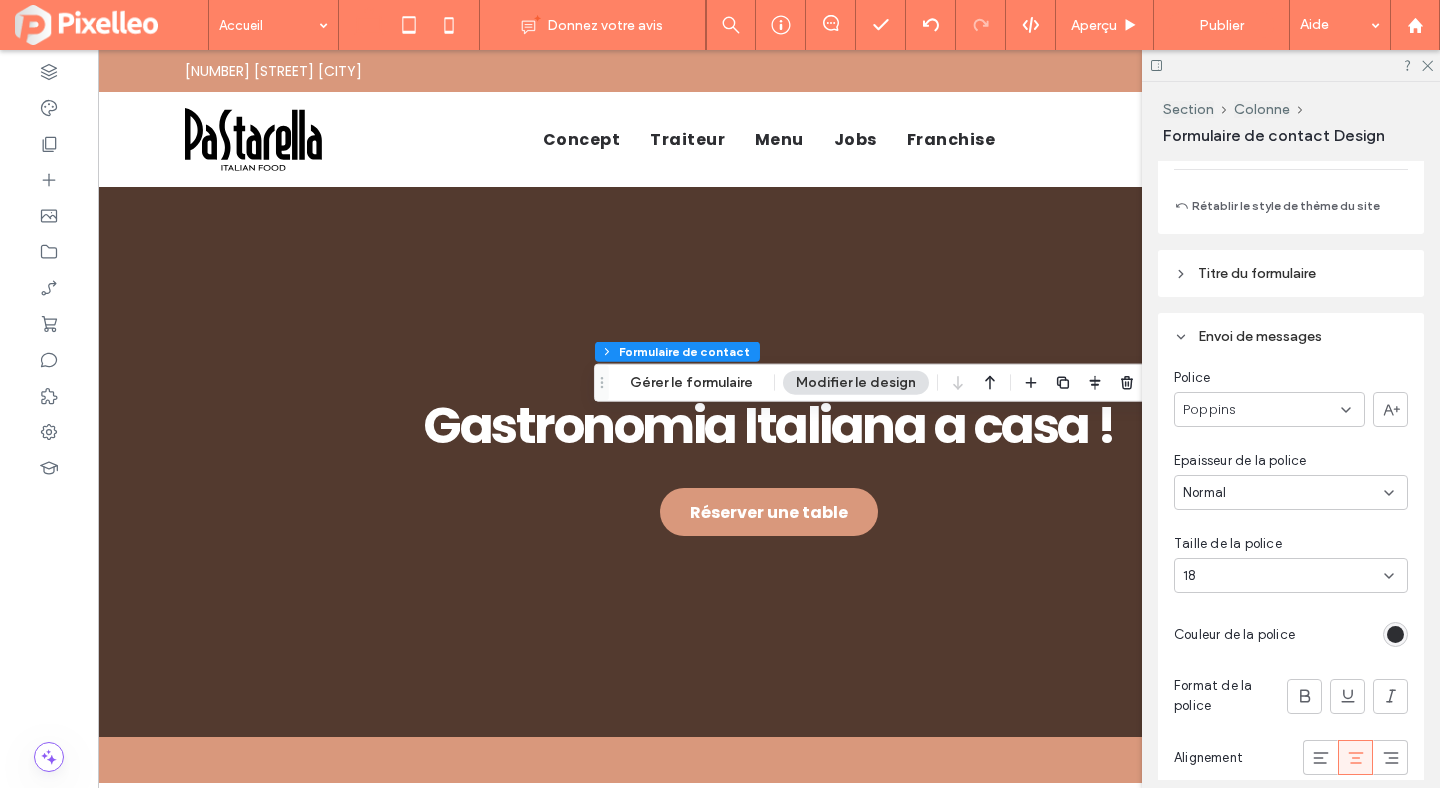 scroll, scrollTop: 2161, scrollLeft: 0, axis: vertical 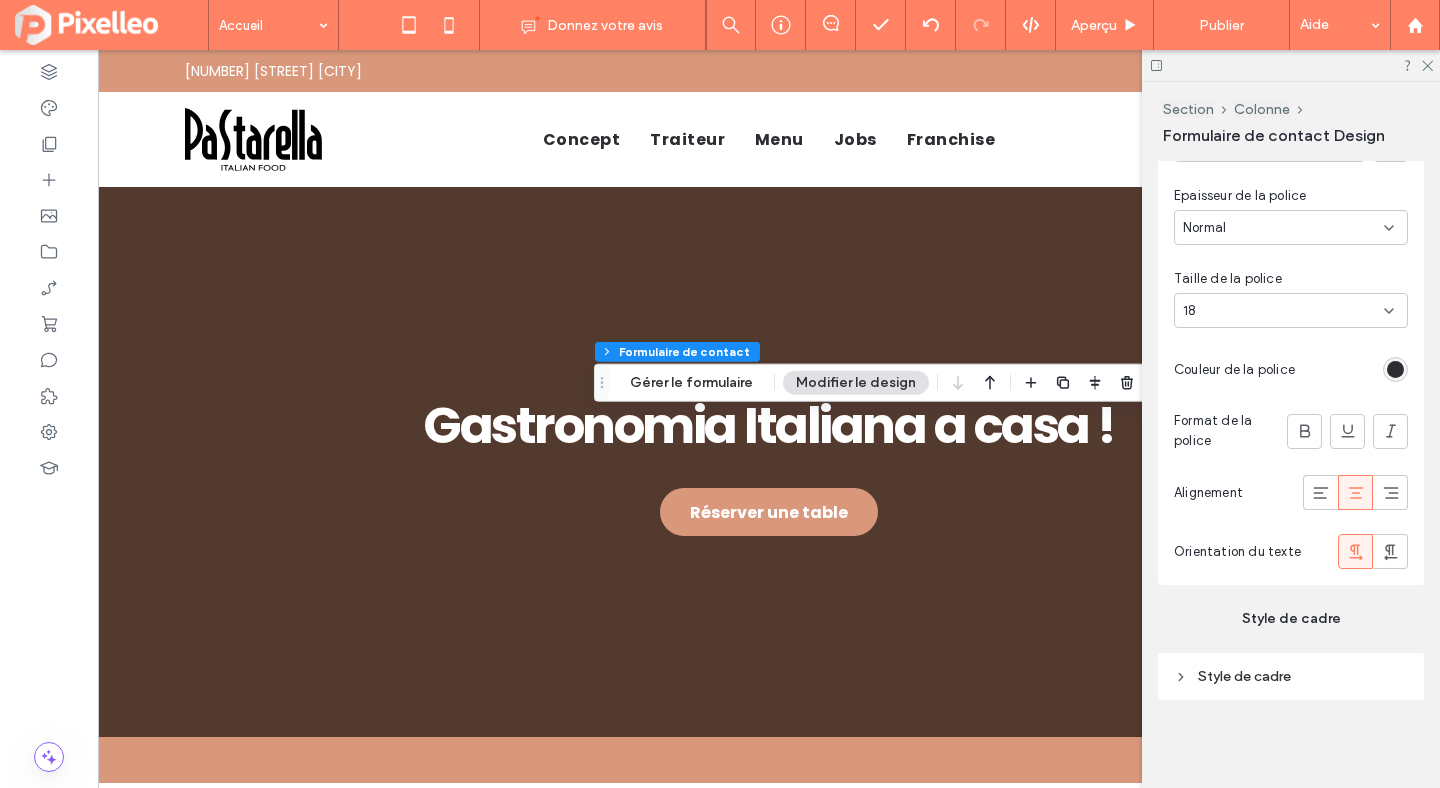click on "Style de cadre" at bounding box center [1244, 676] 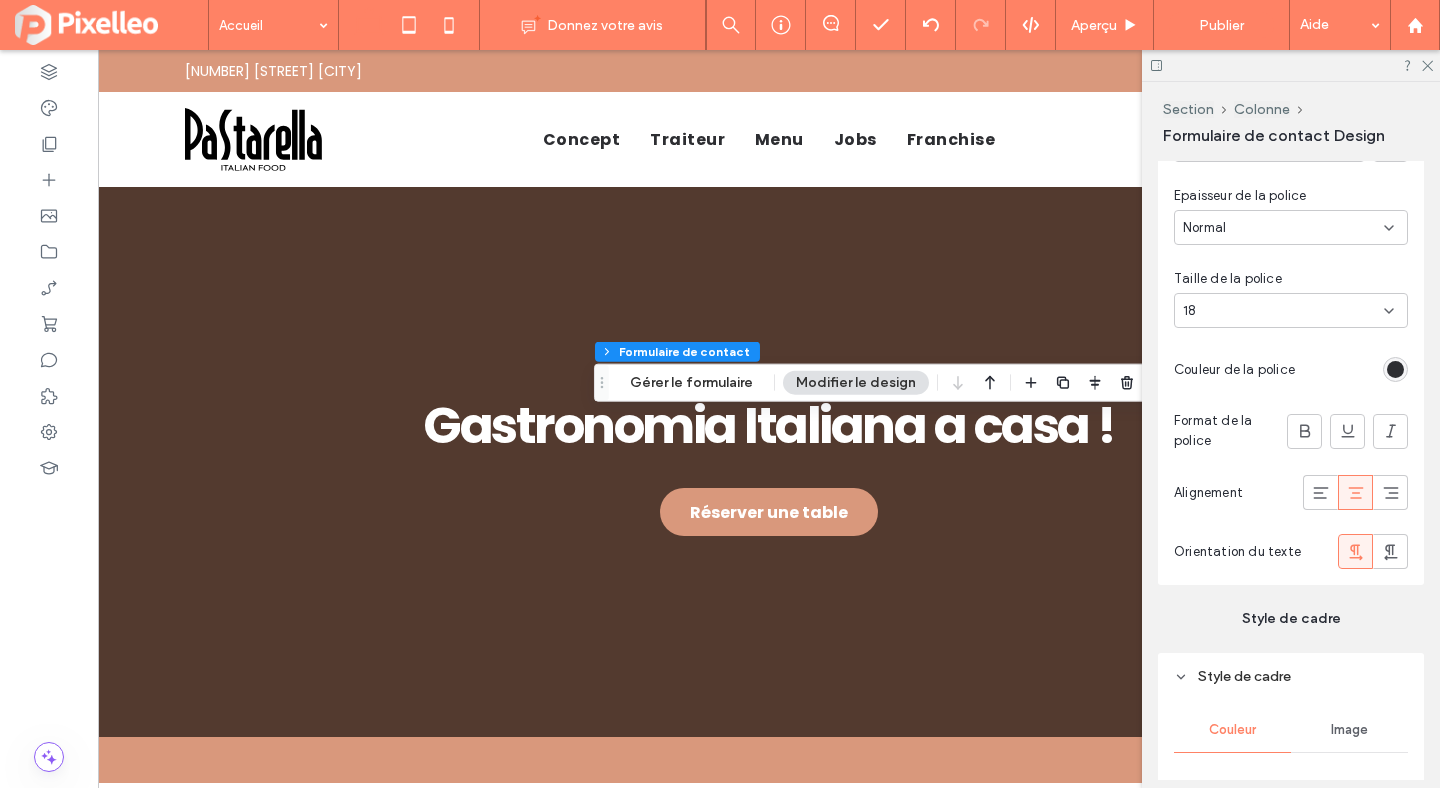 scroll, scrollTop: 2498, scrollLeft: 0, axis: vertical 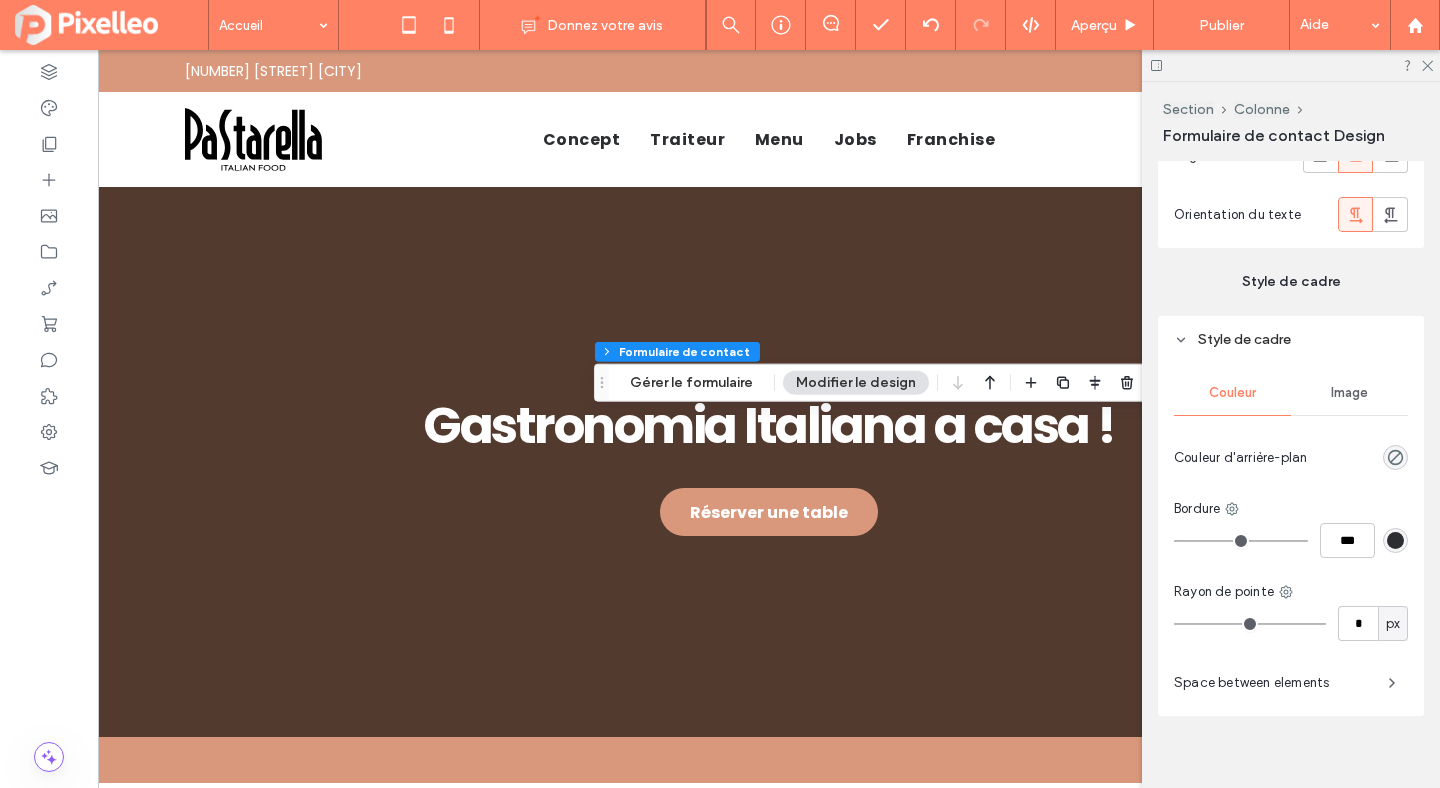 click on "Space between elements" at bounding box center [1291, 683] 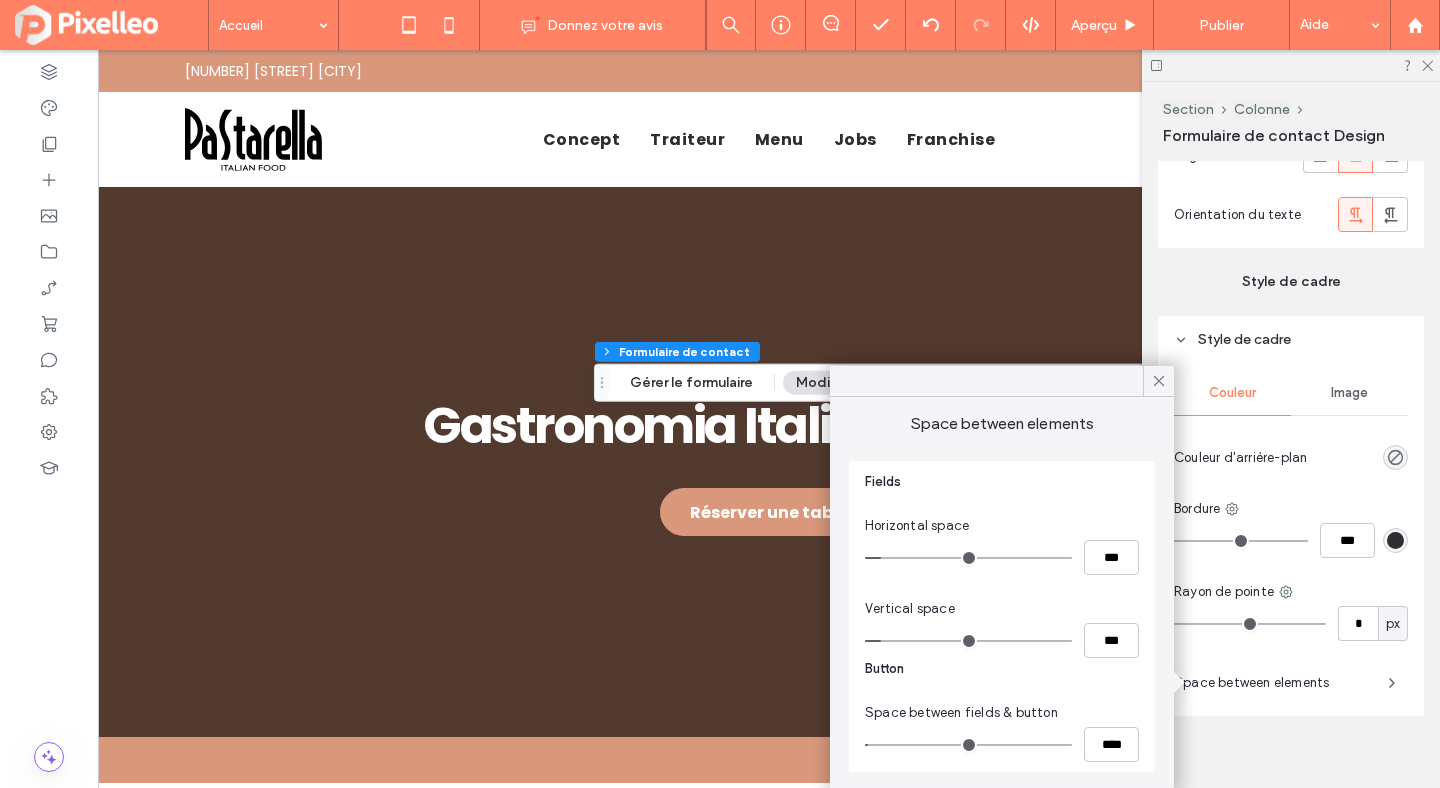 type on "*" 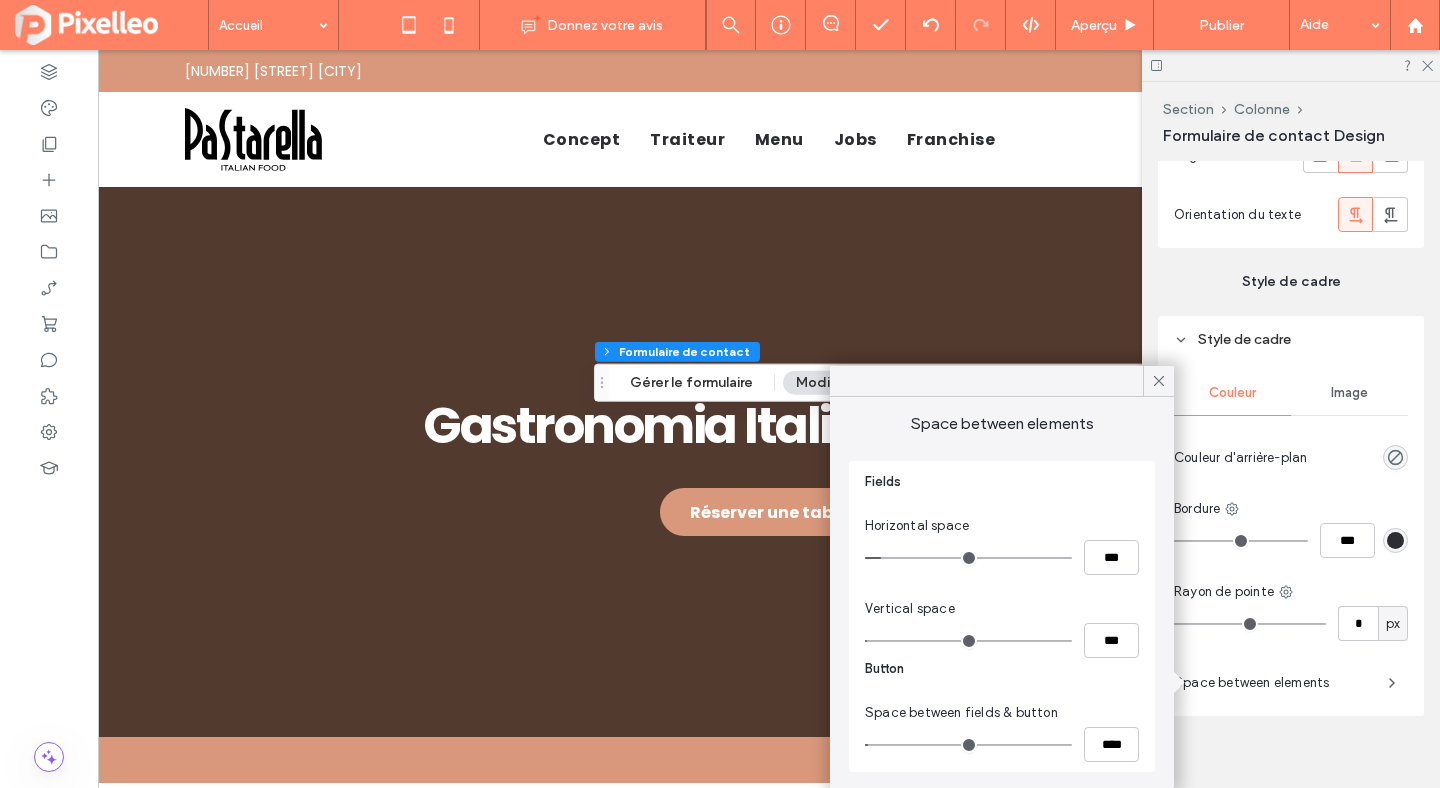 type on "*" 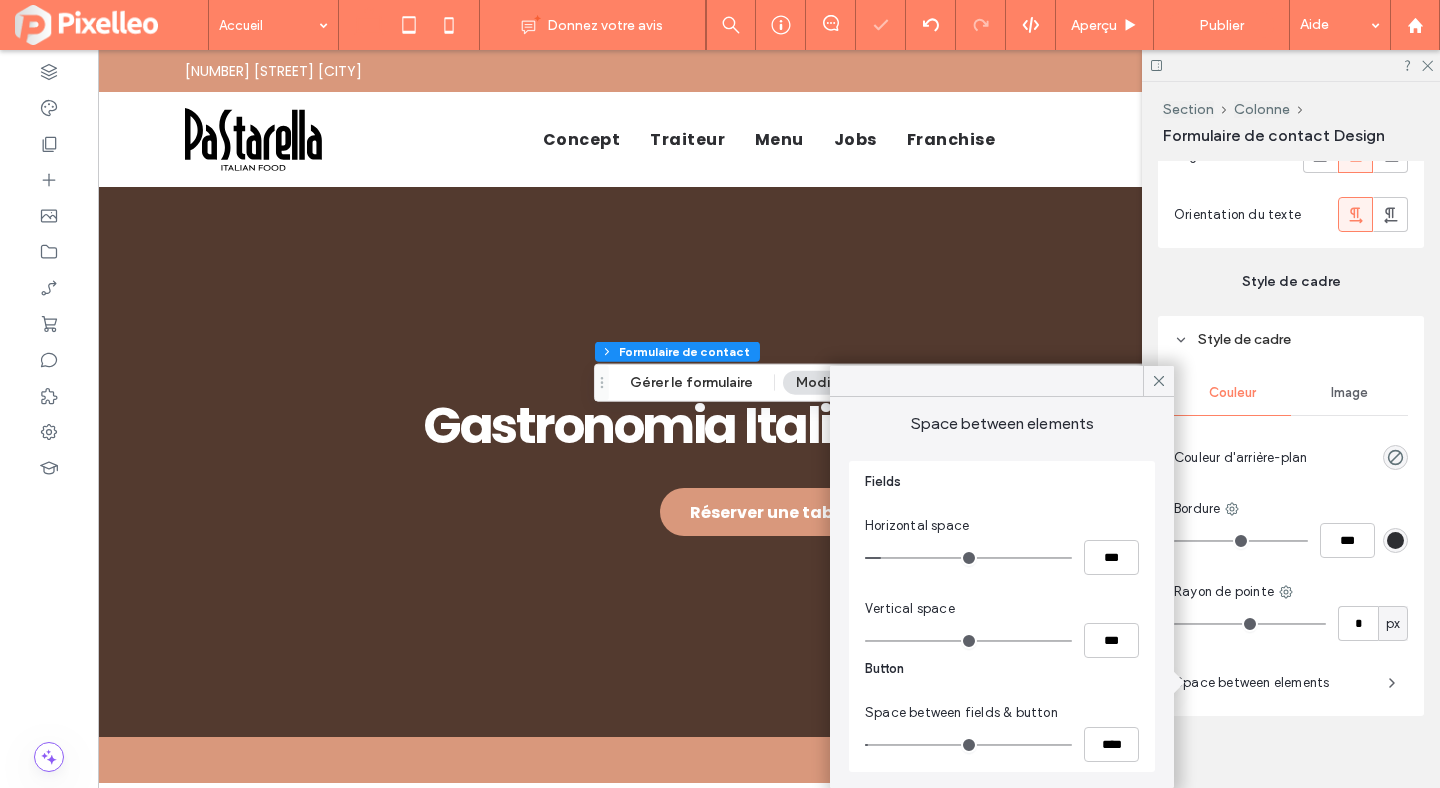 type on "*" 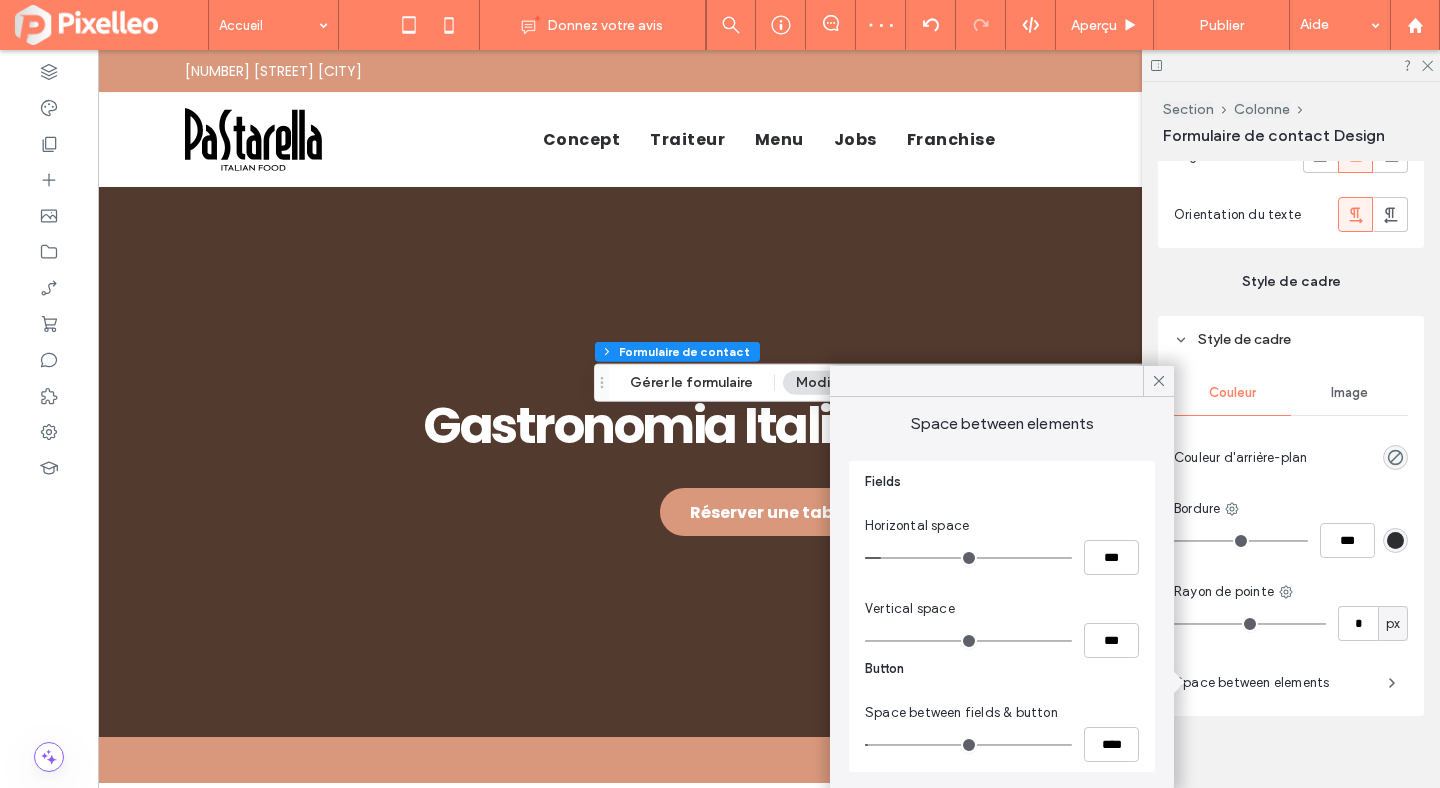 type on "*" 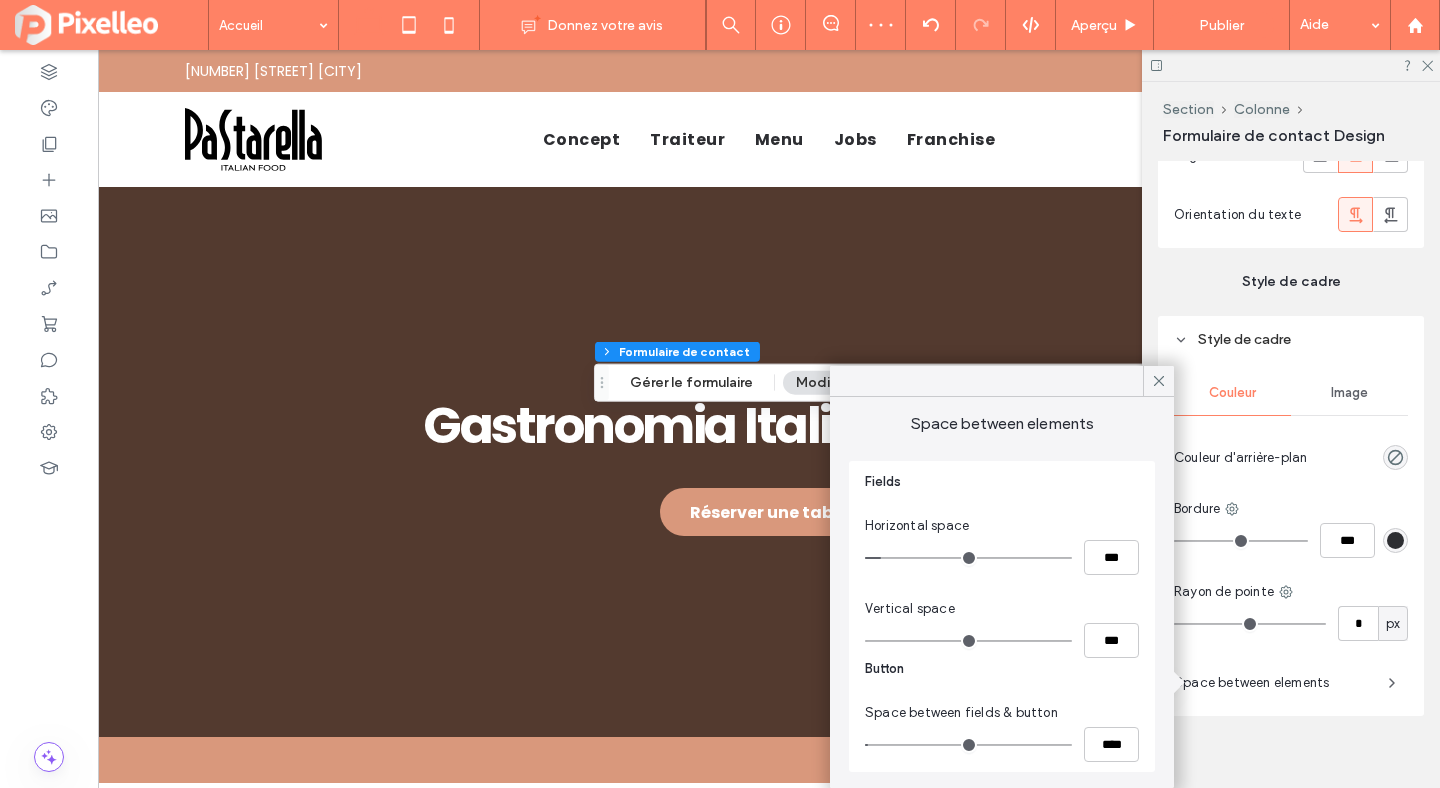 type on "***" 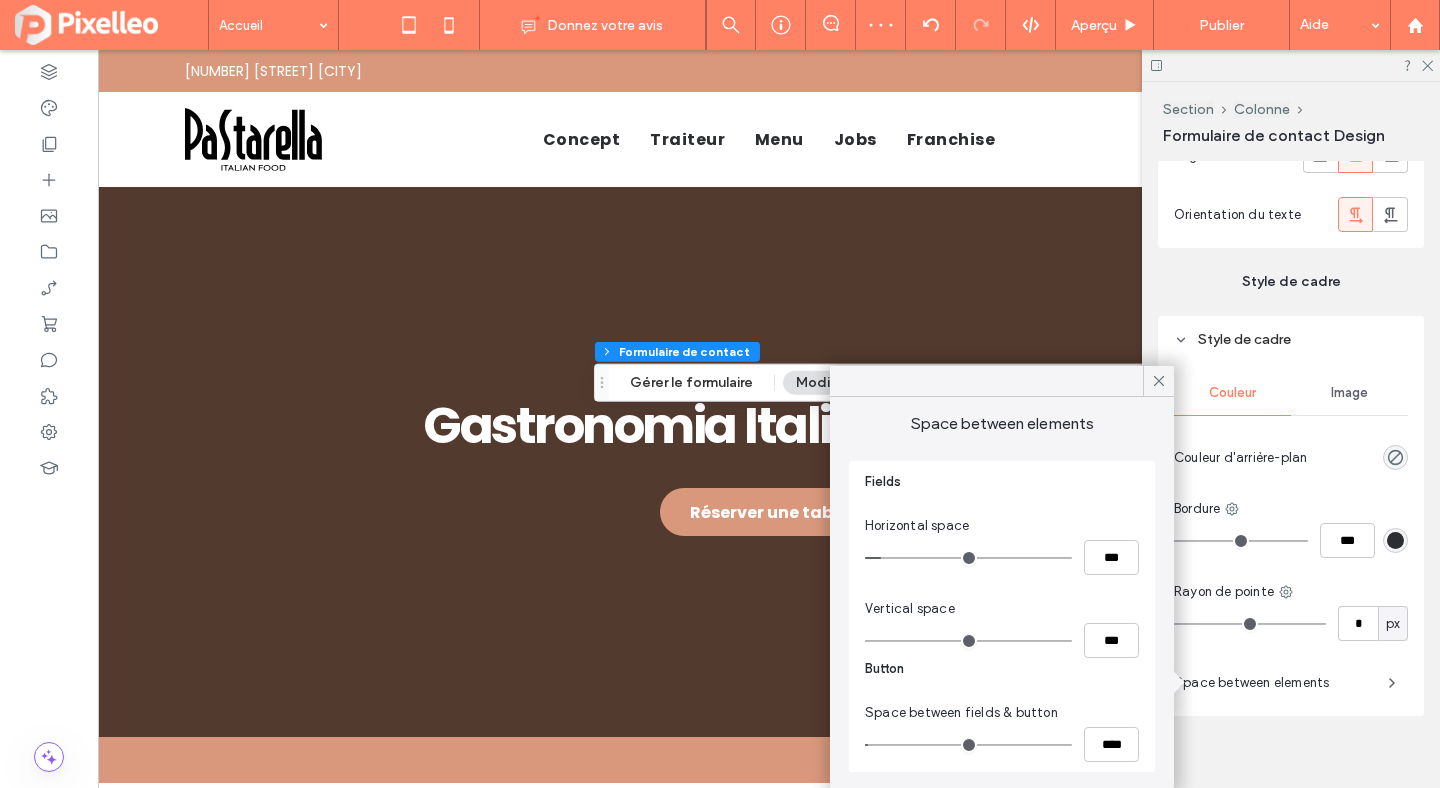 type on "*" 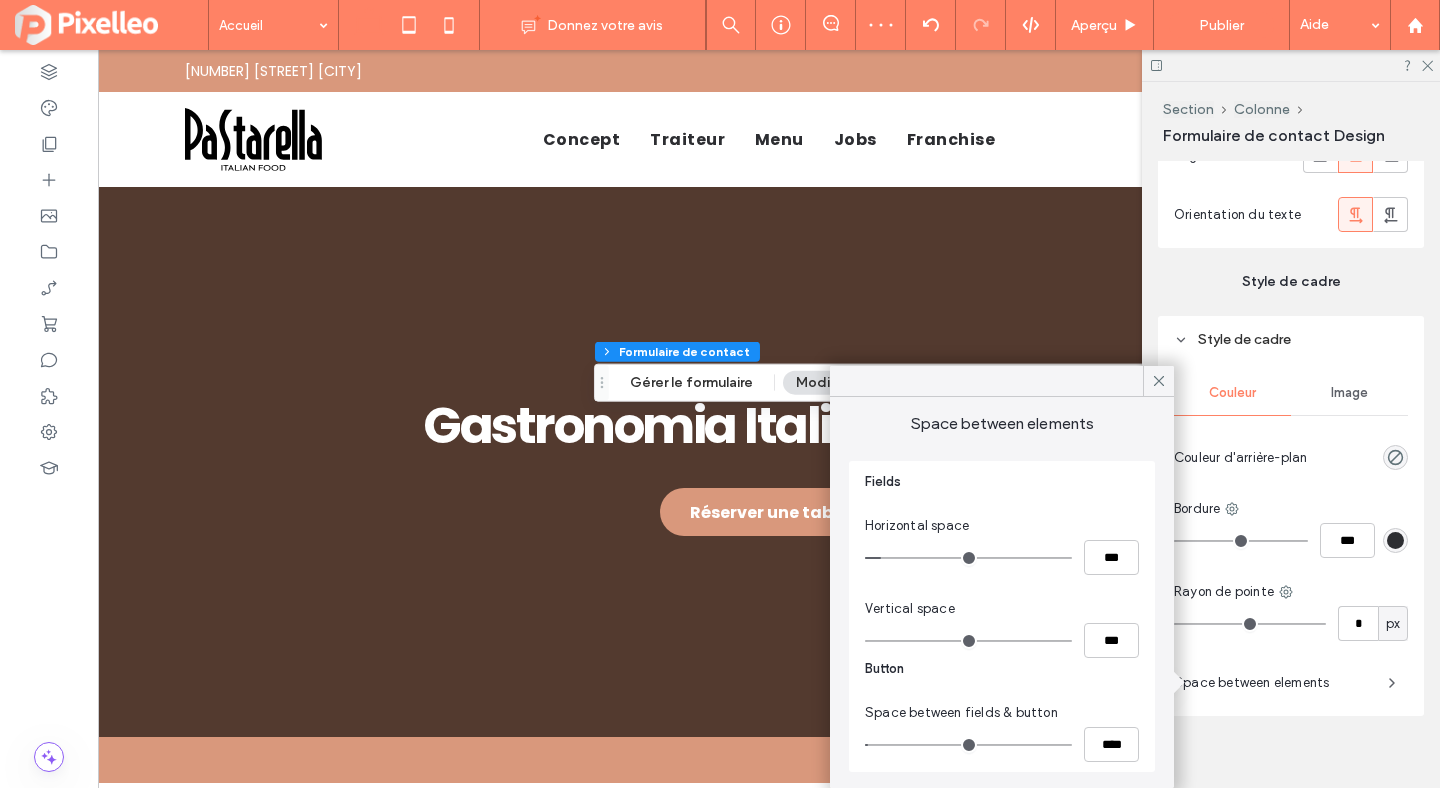 type on "***" 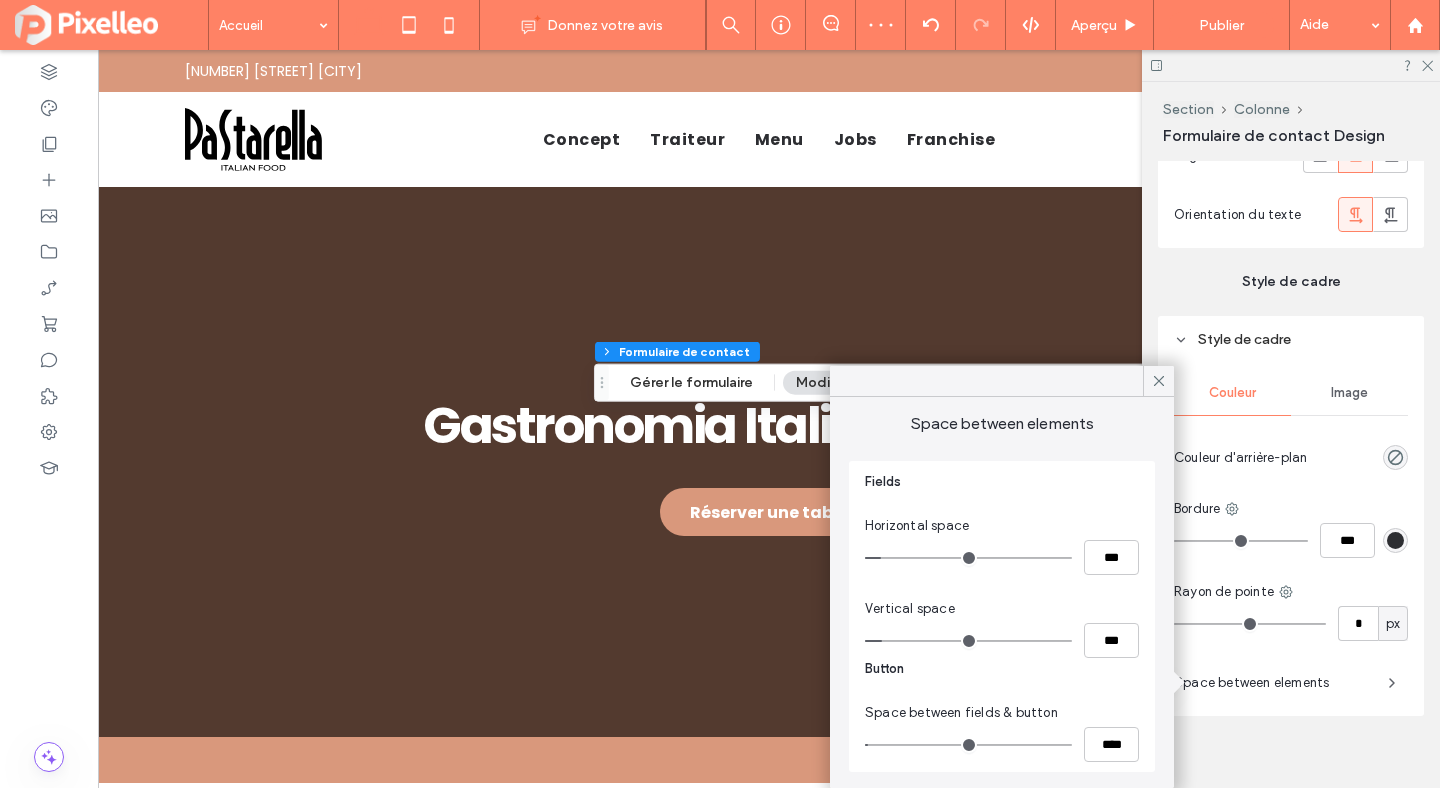 drag, startPoint x: 877, startPoint y: 642, endPoint x: 888, endPoint y: 641, distance: 11.045361 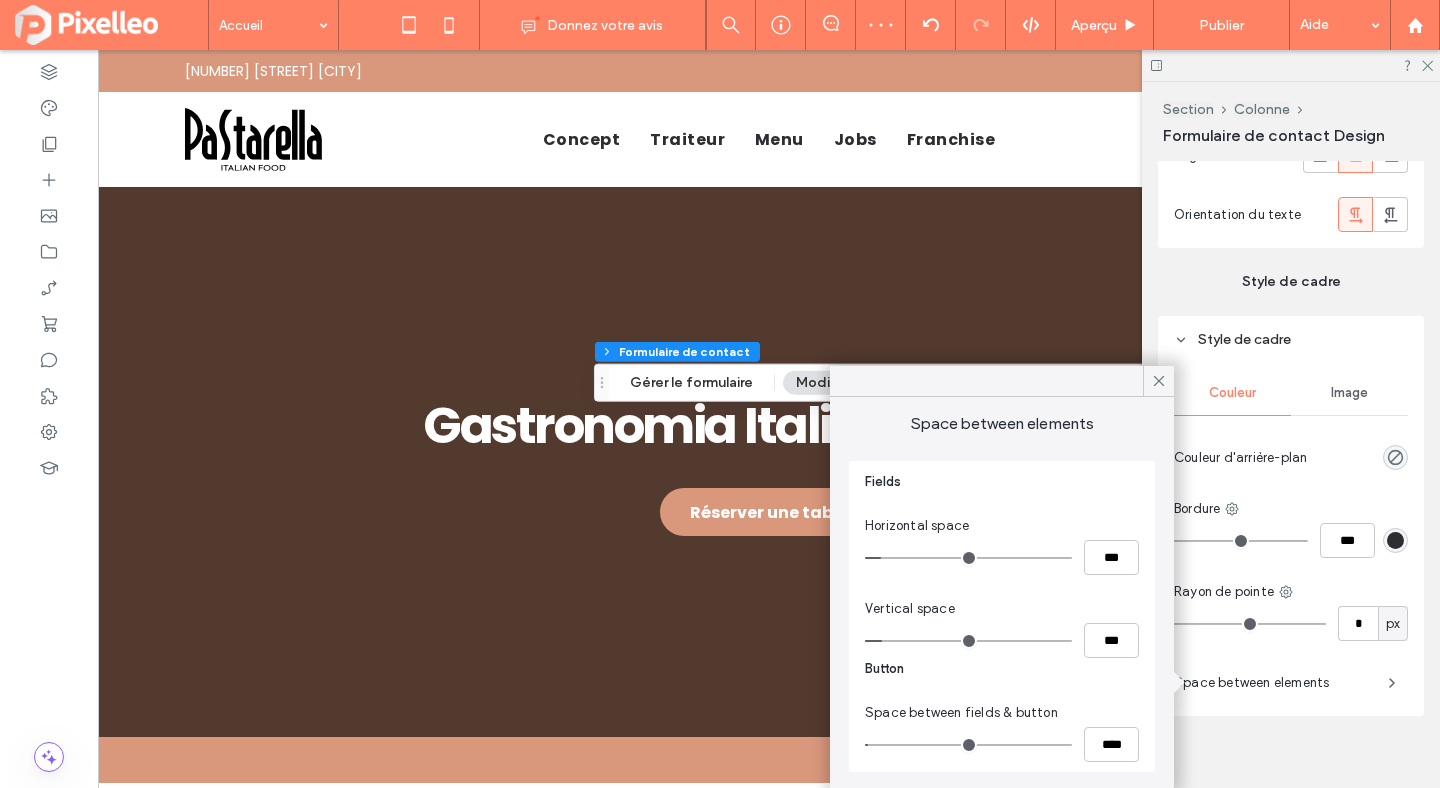 type on "*" 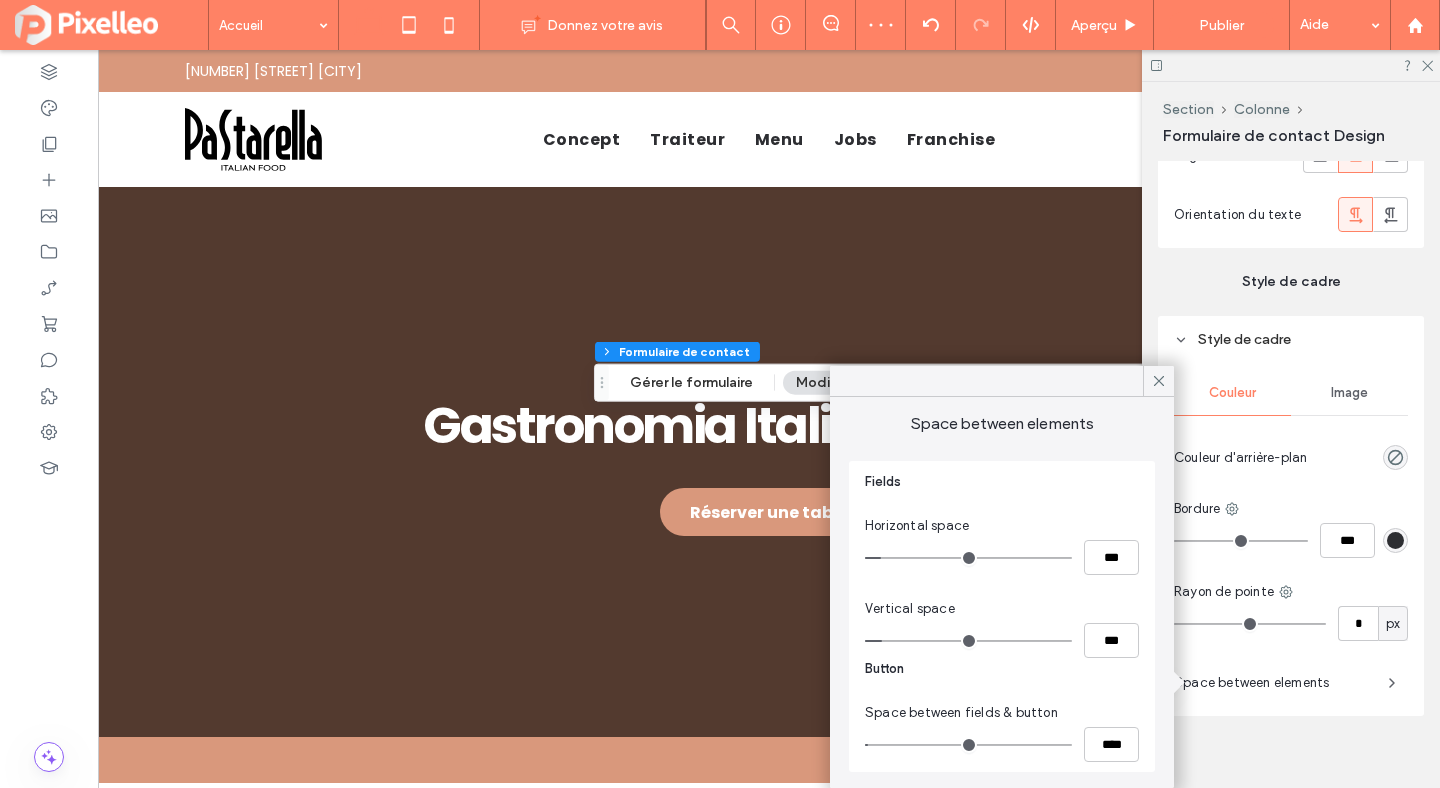 click at bounding box center (968, 641) 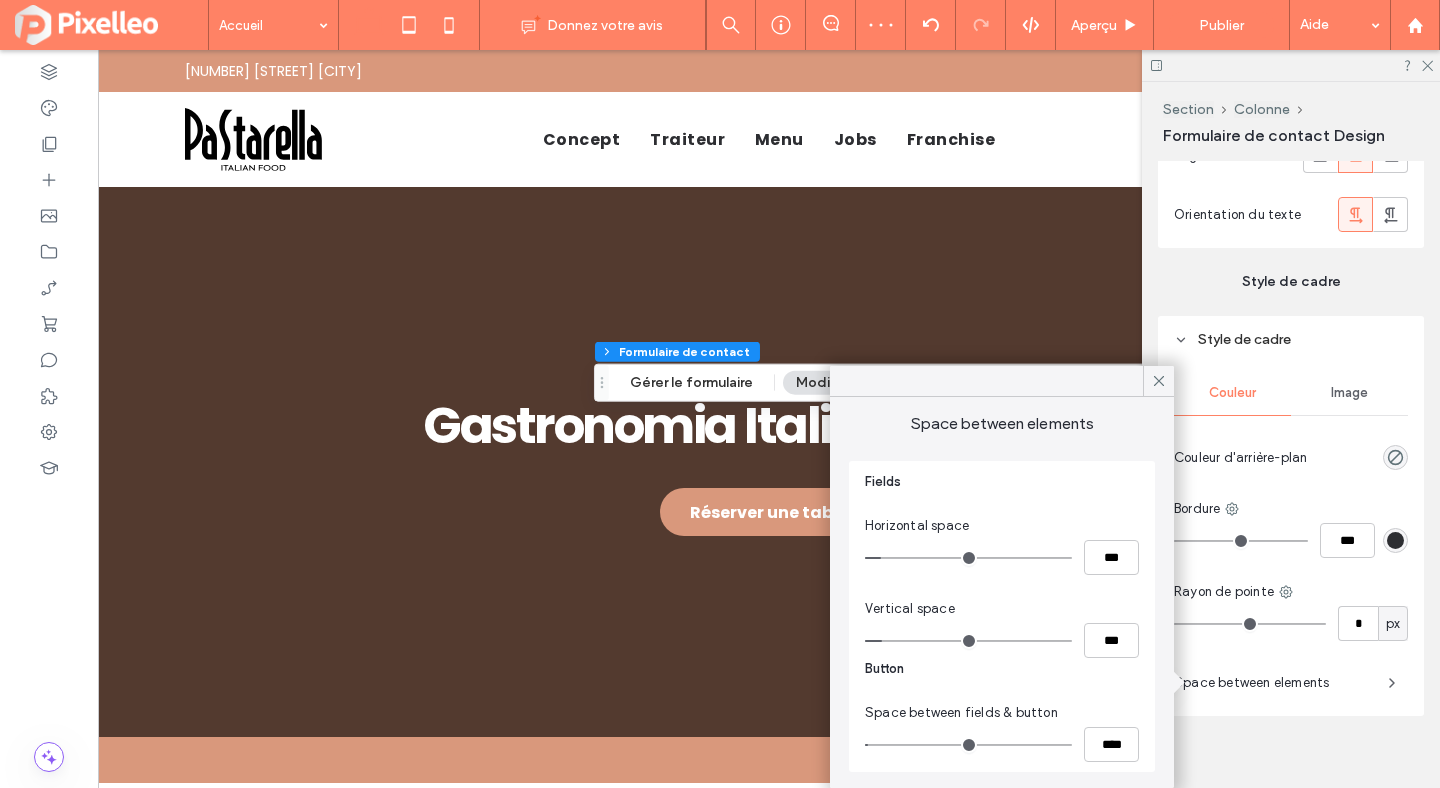 type on "**" 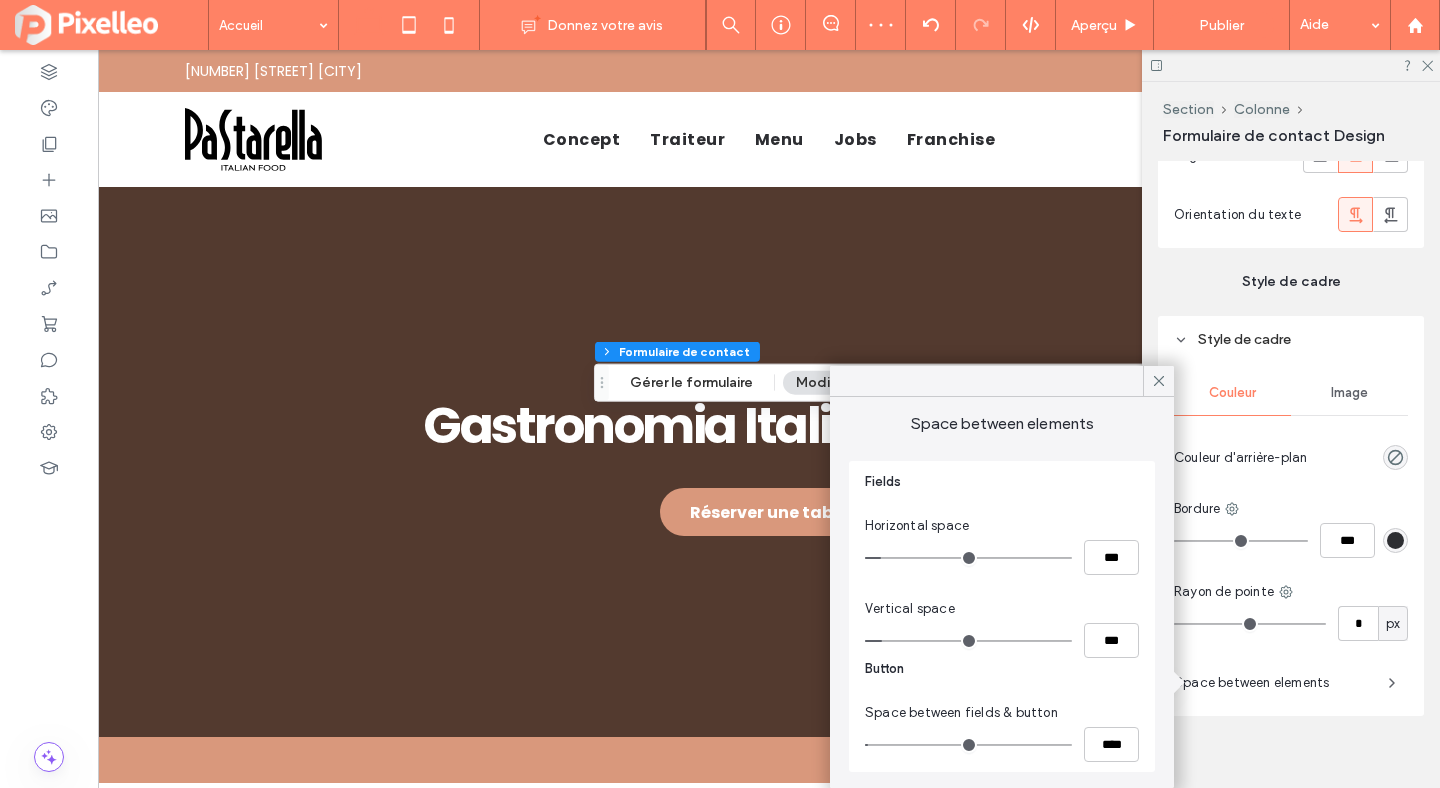 type on "**" 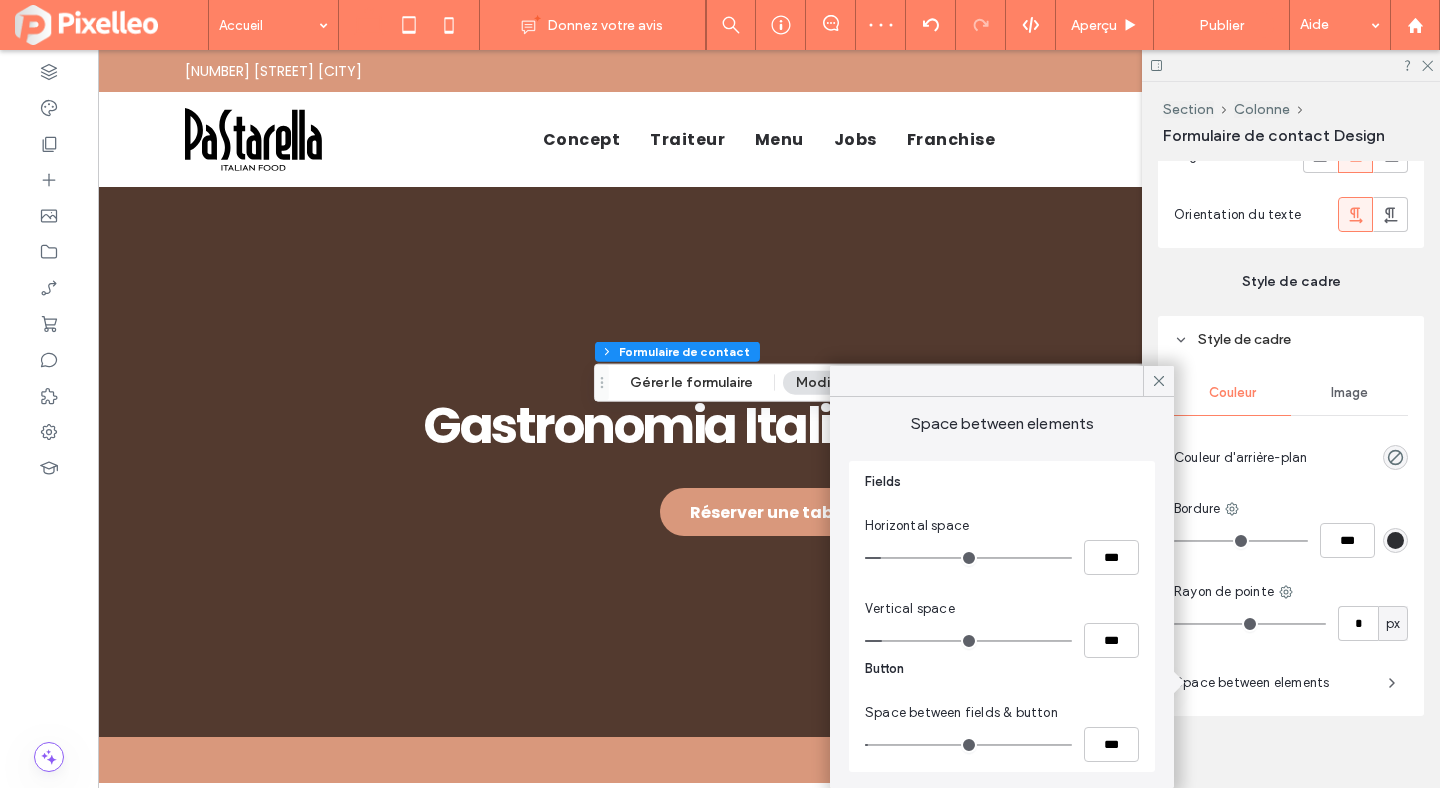 type on "*" 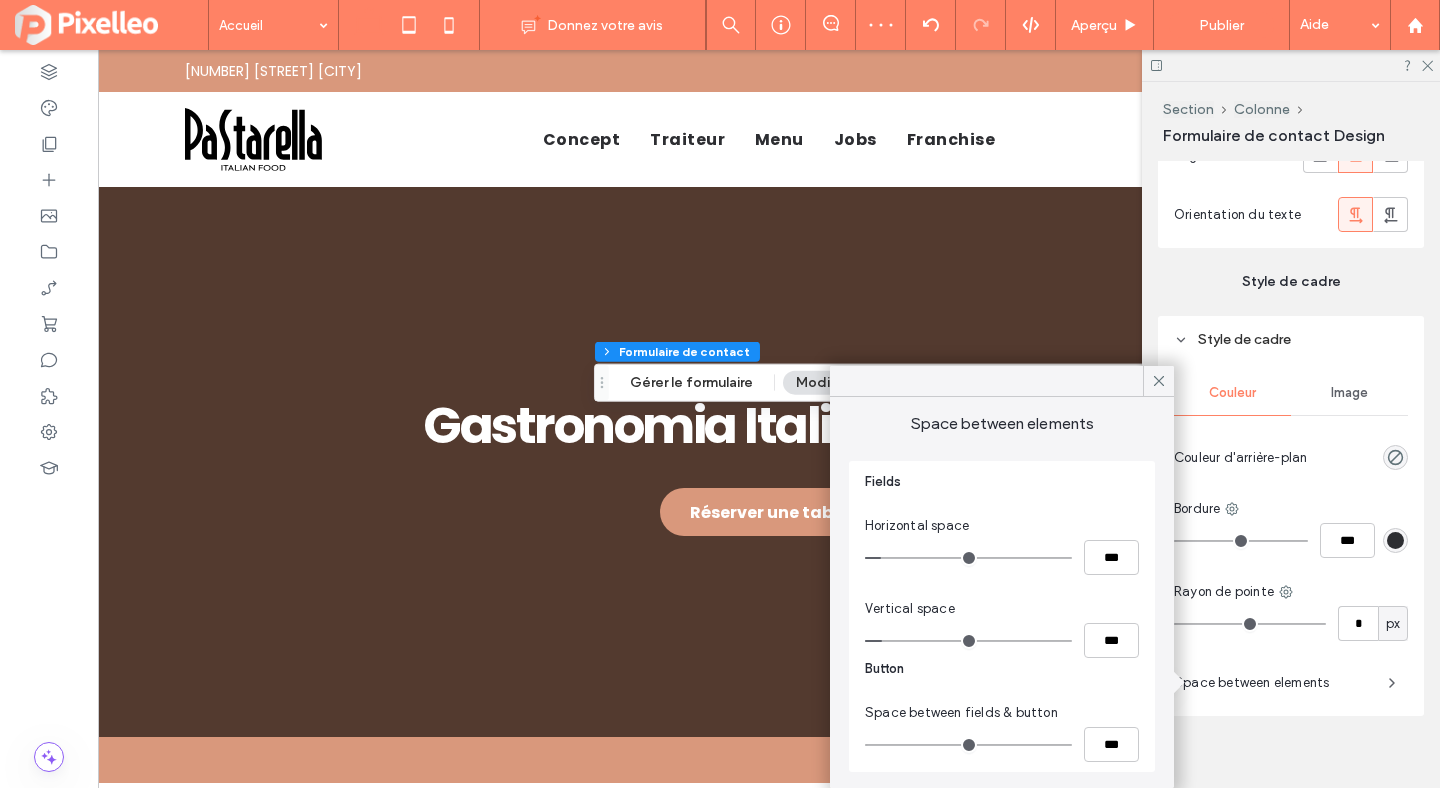 type on "*" 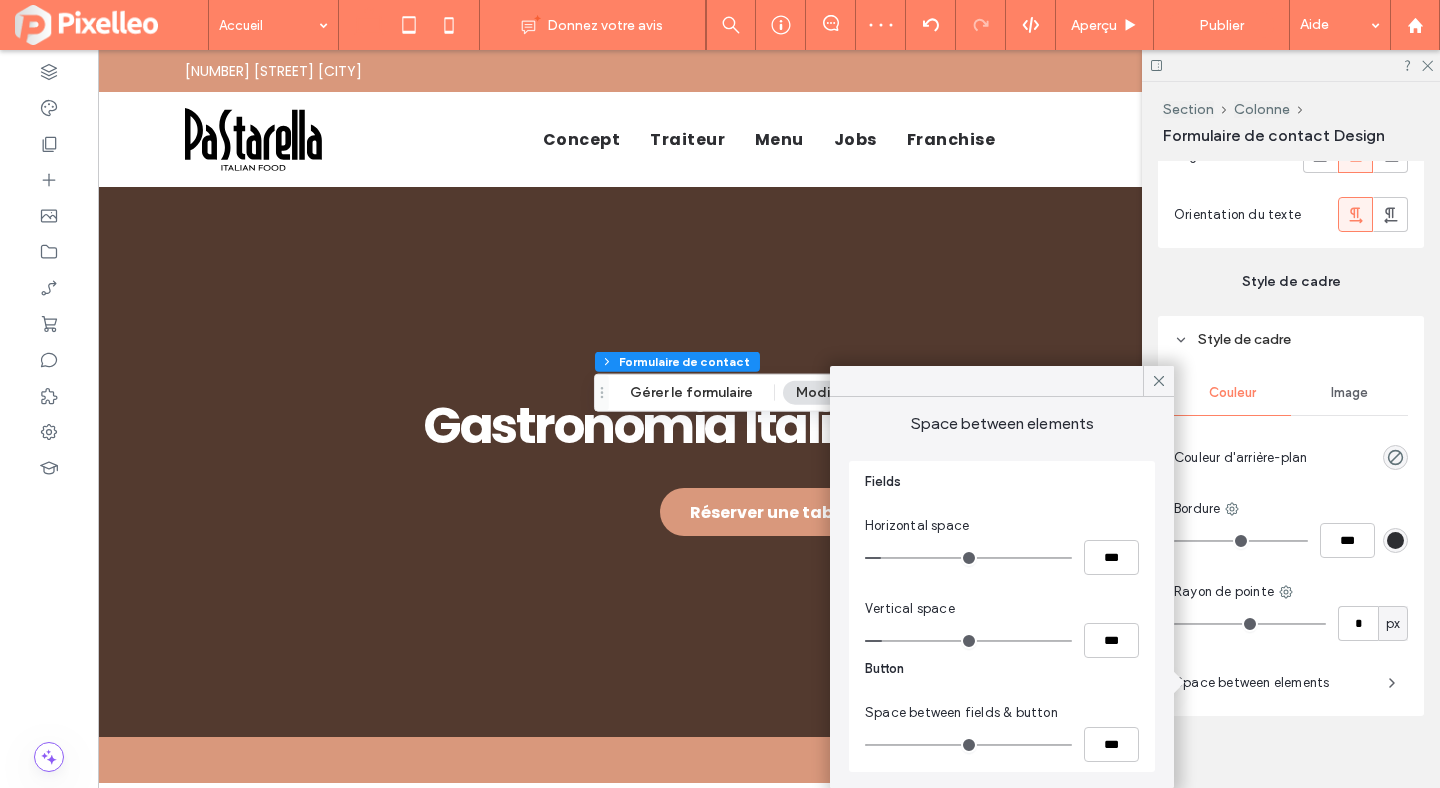 type on "*" 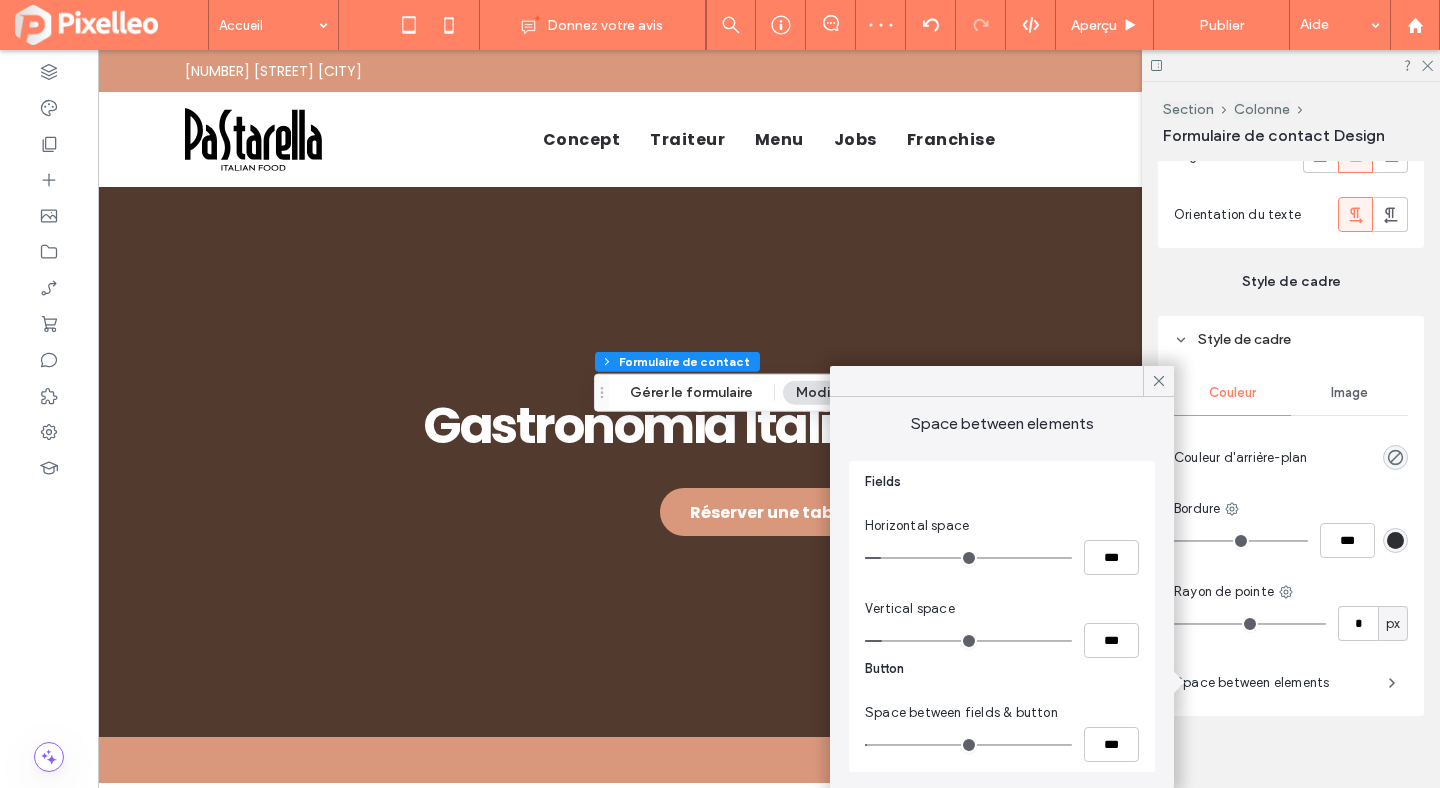 type on "****" 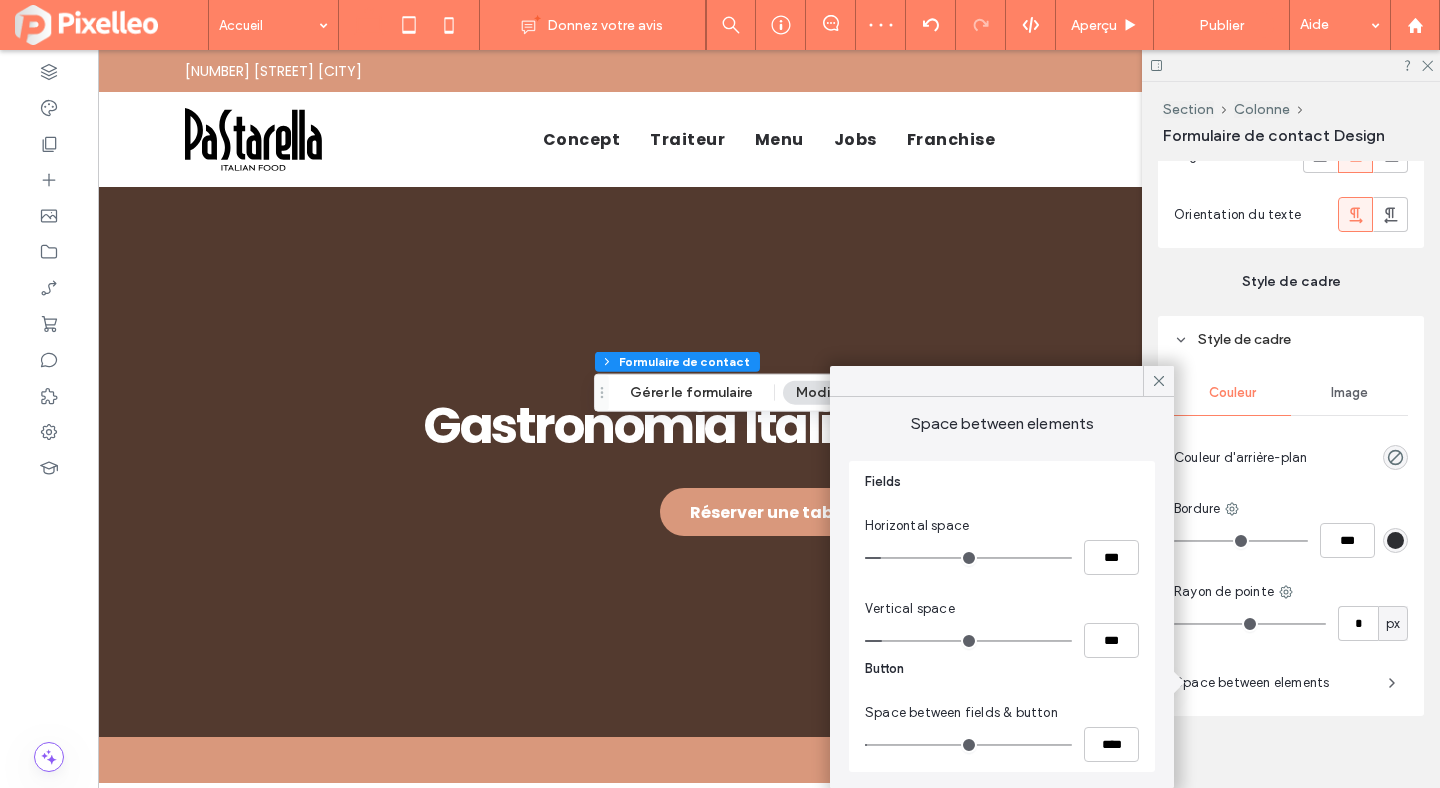 type on "**" 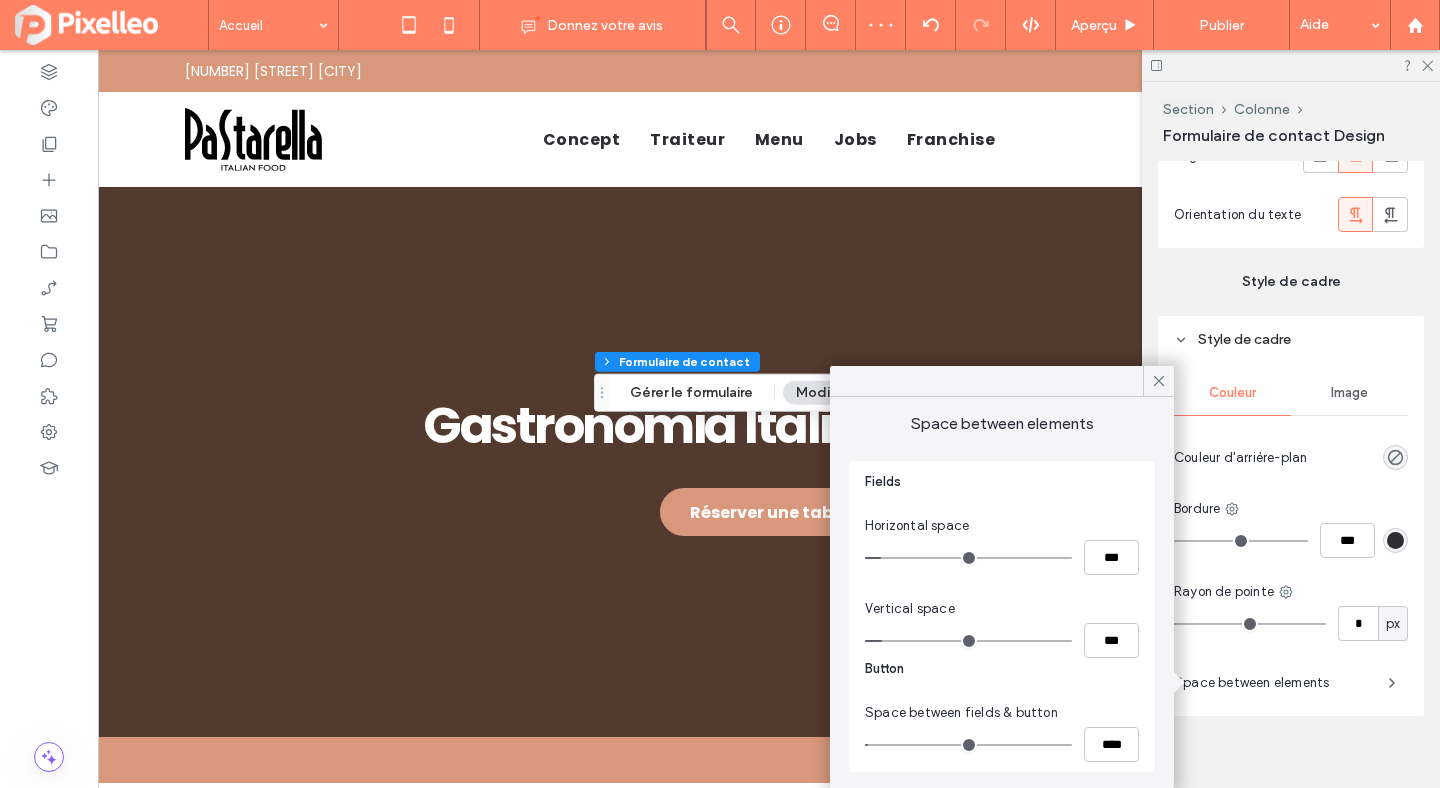 type on "**" 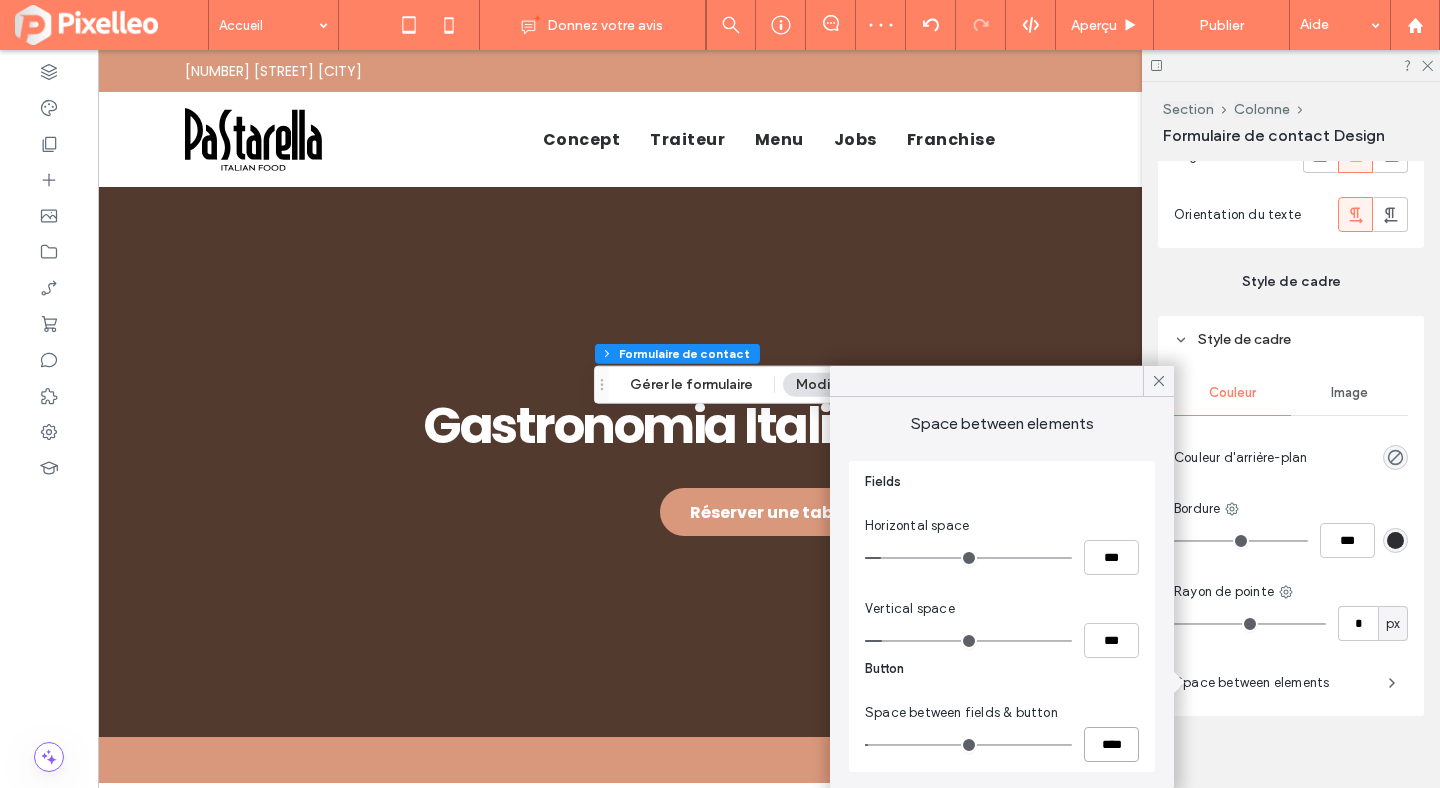 click on "****" at bounding box center (1111, 744) 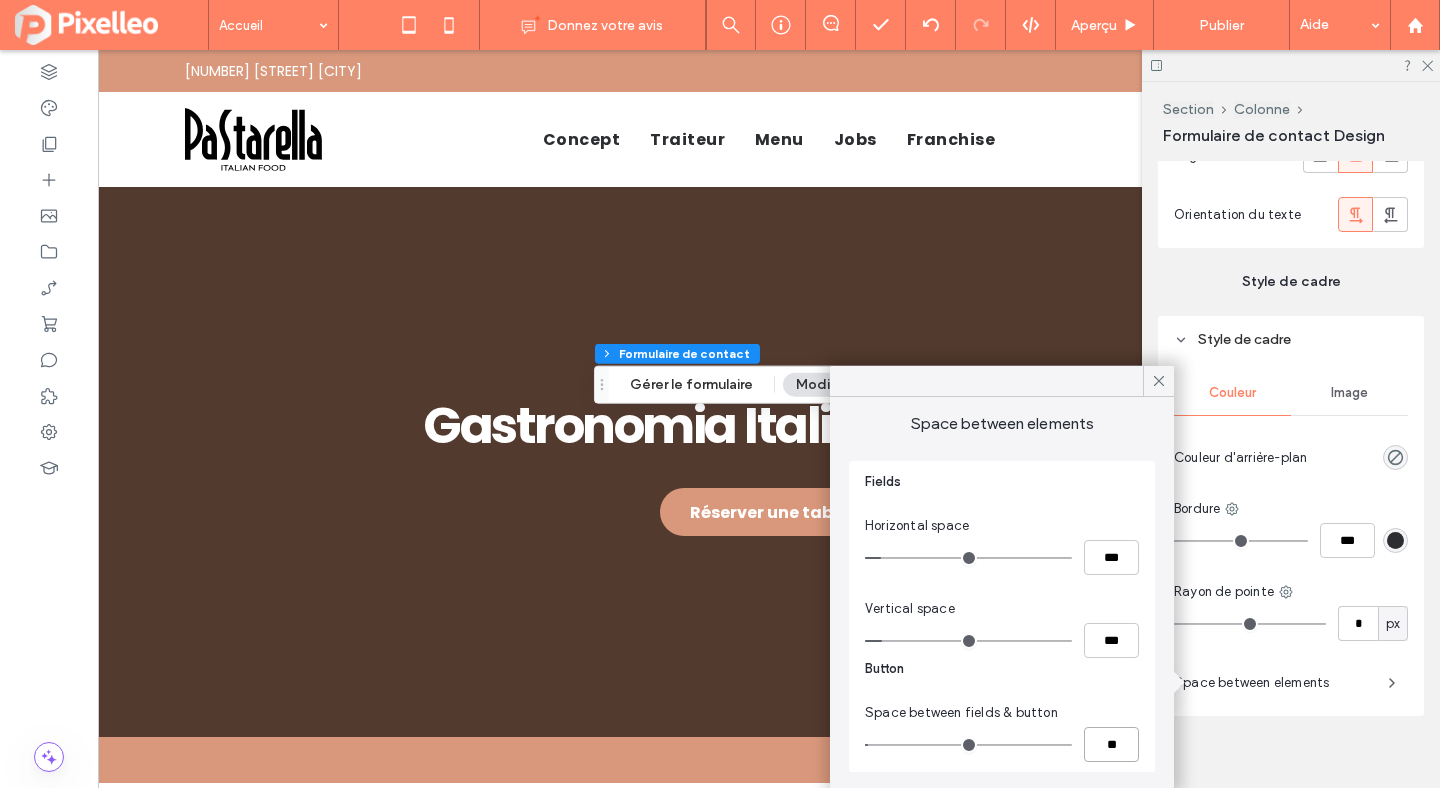 type on "**" 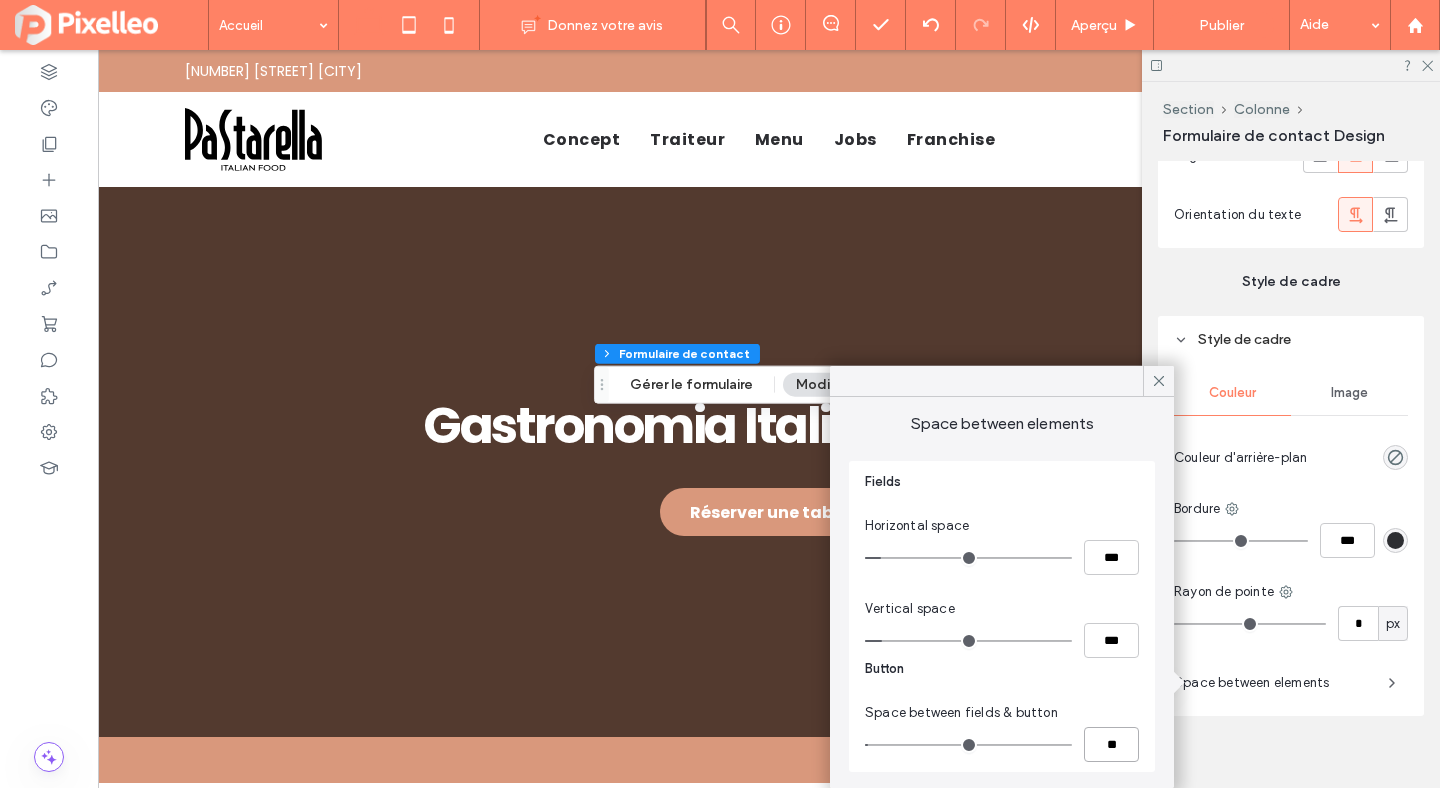 type on "*" 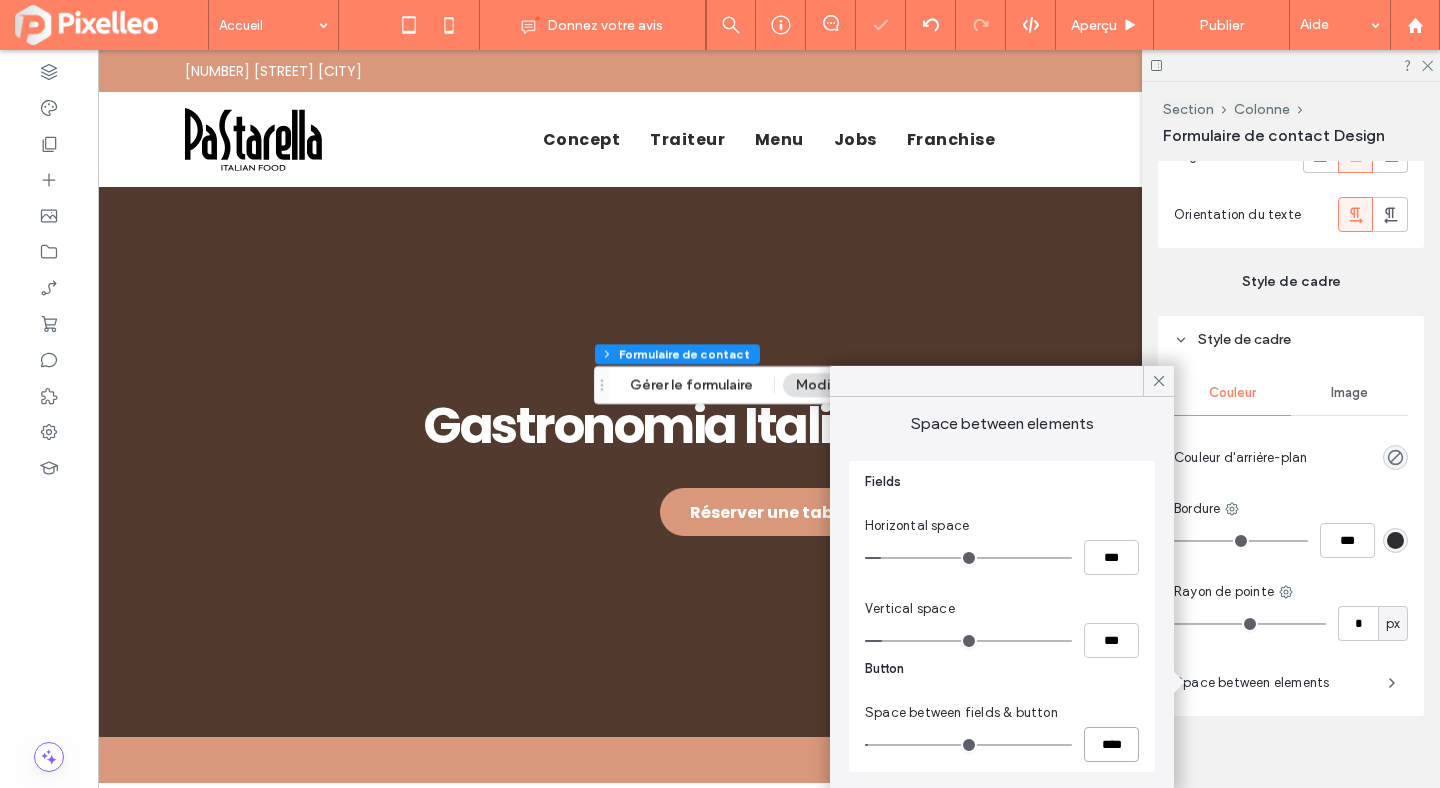 type on "*" 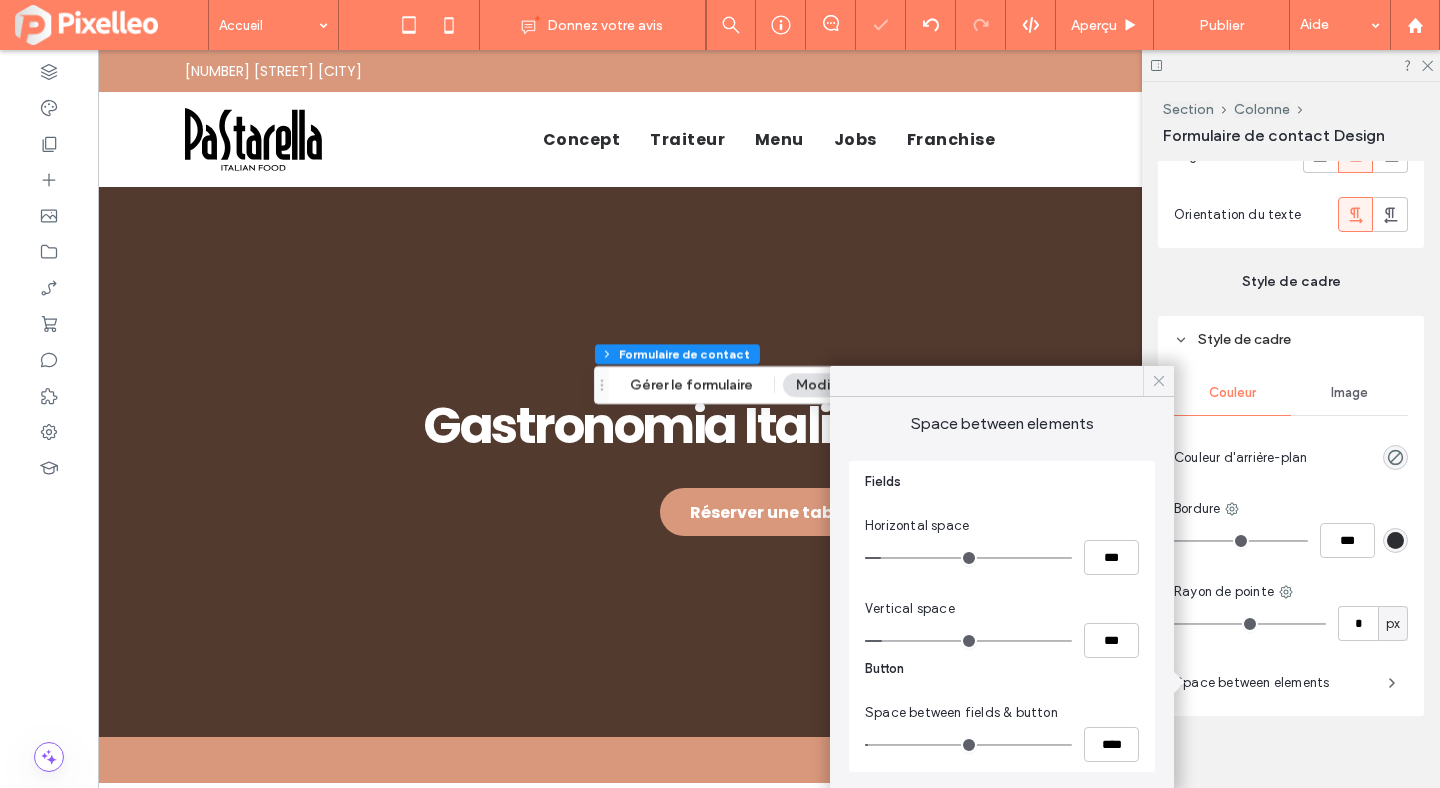 click 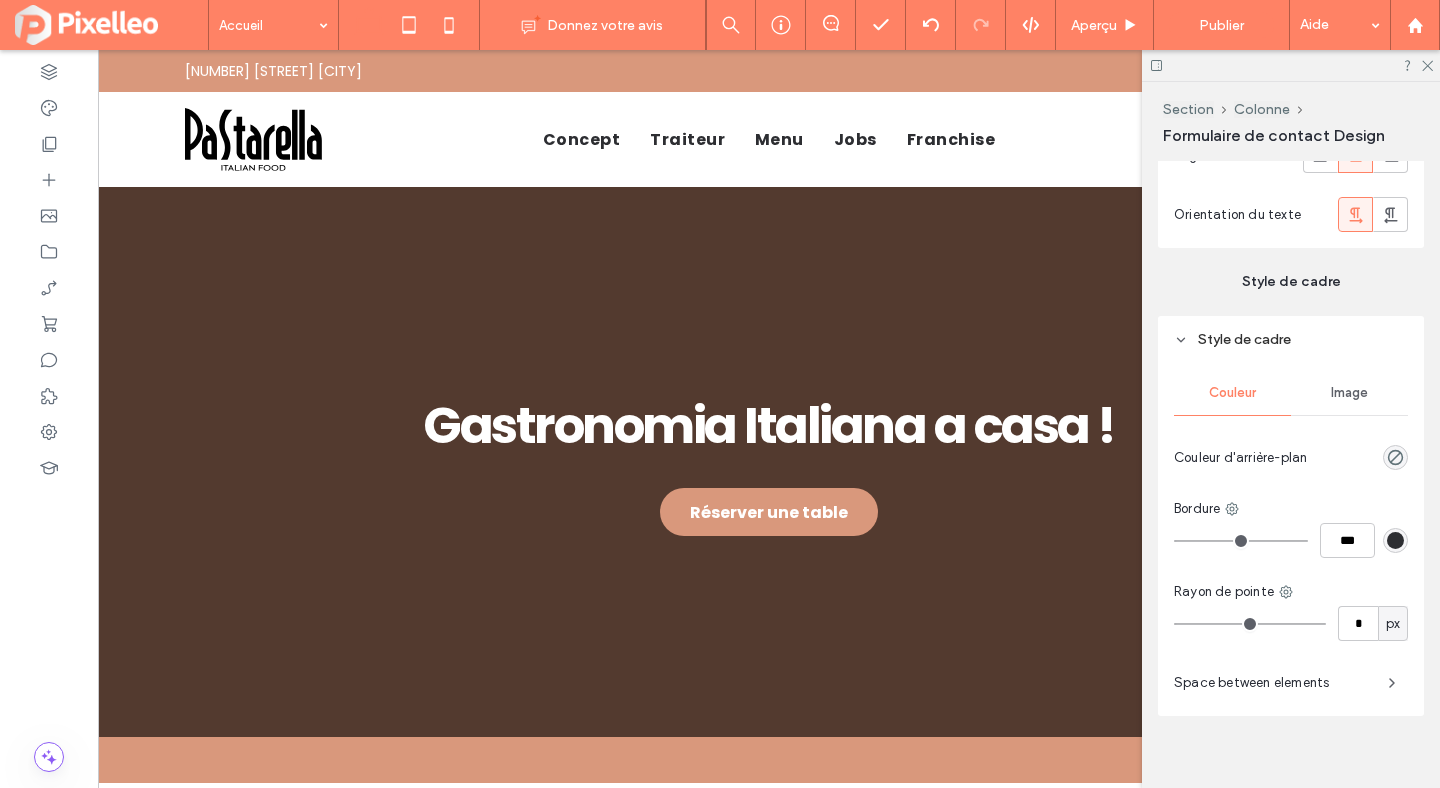 type on "**" 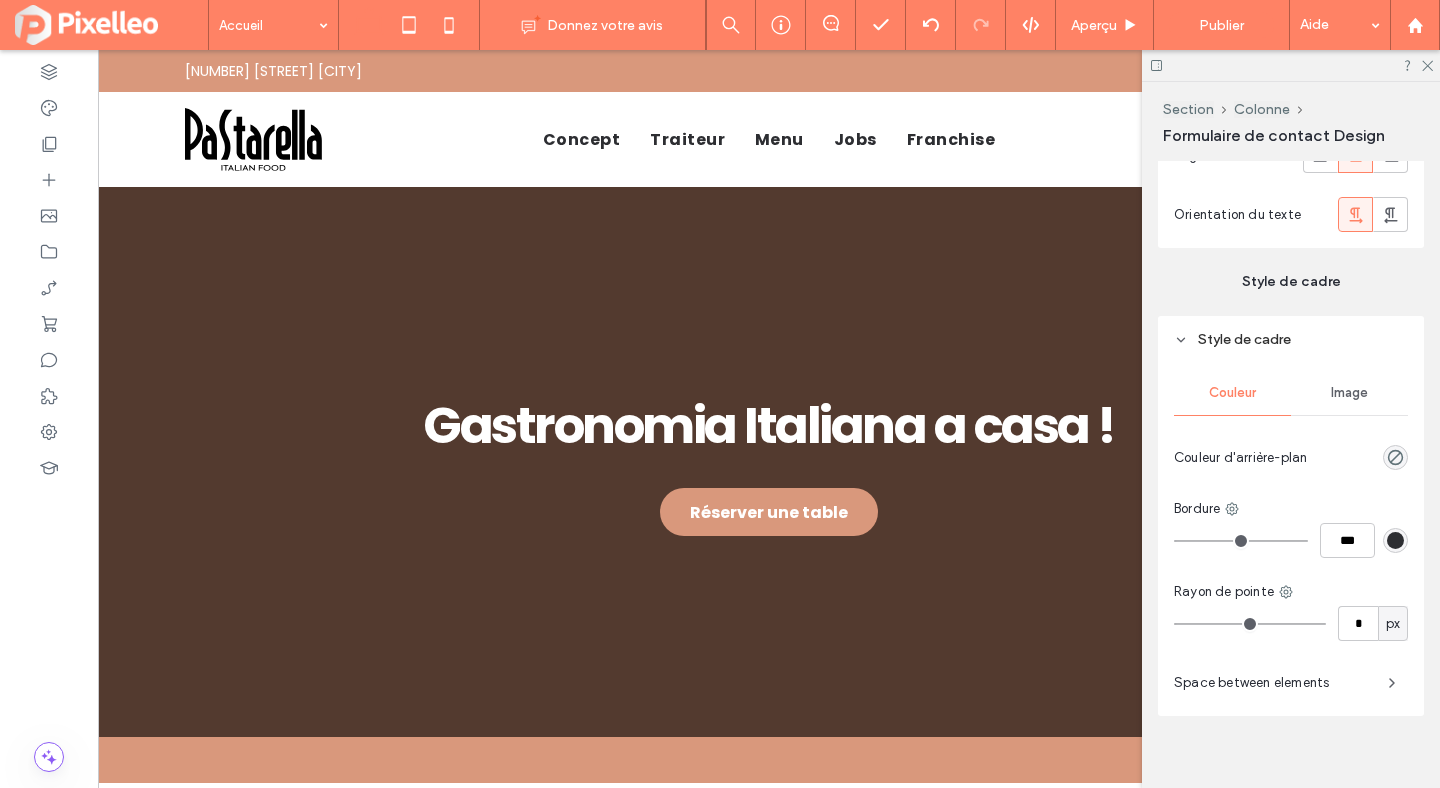 type on "****" 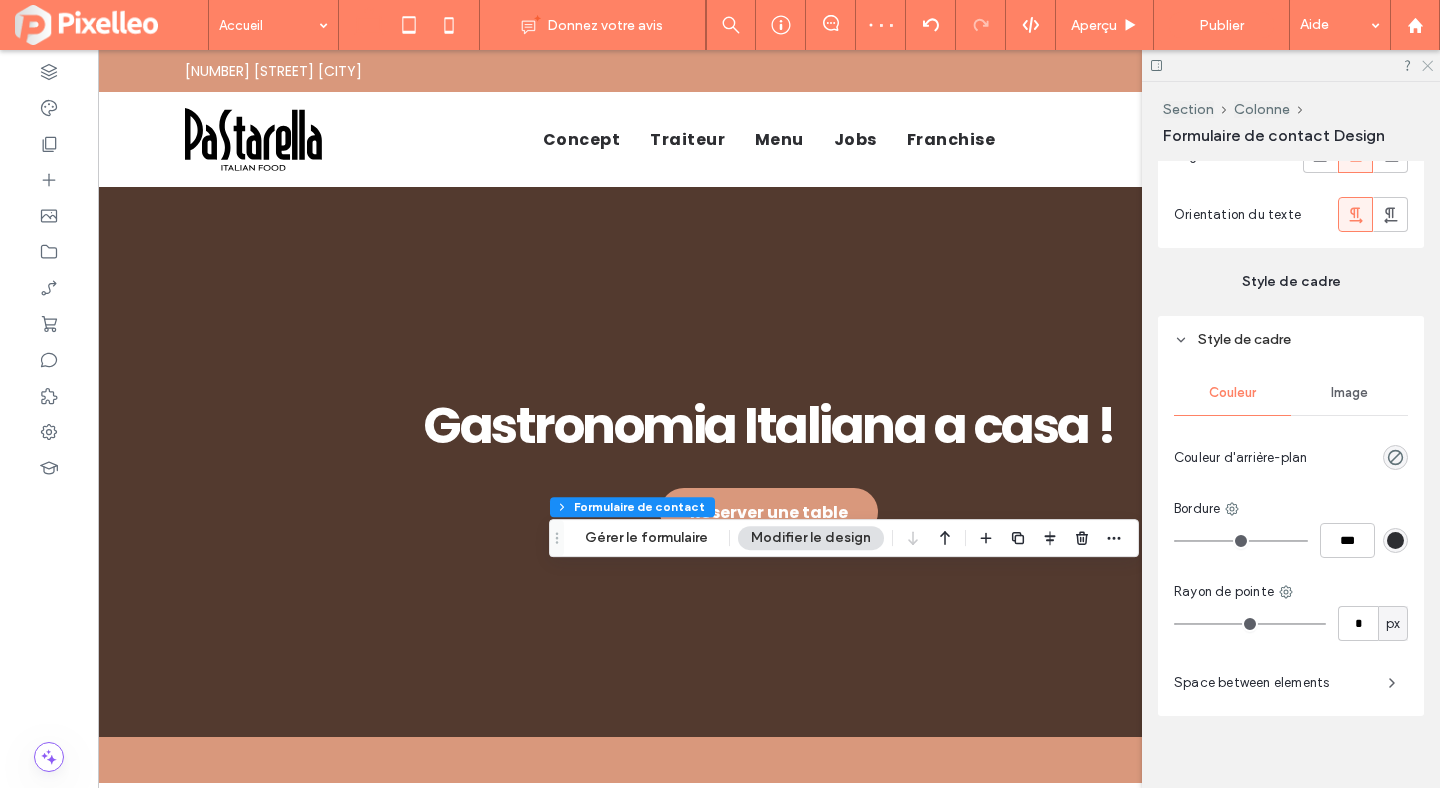click 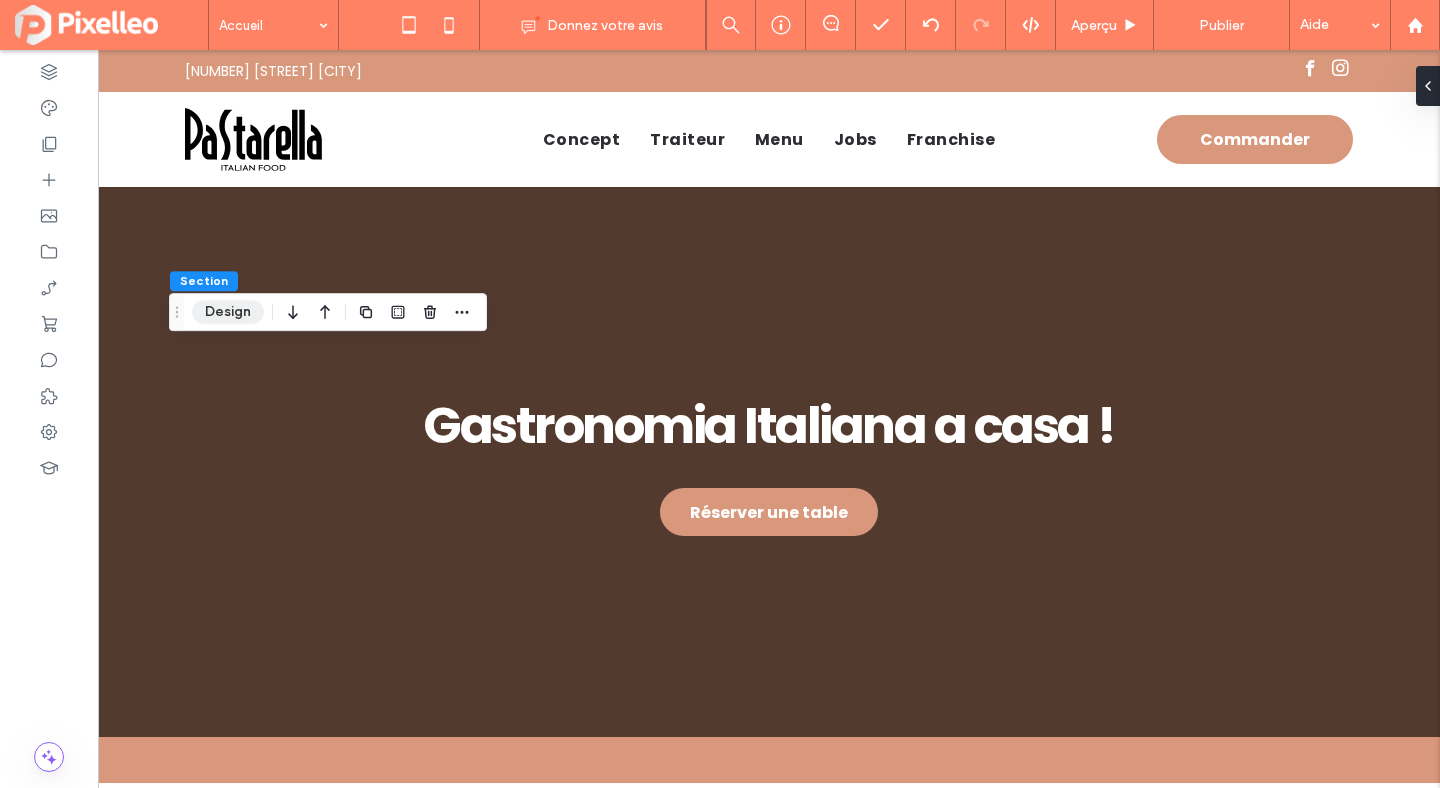 click on "Design" at bounding box center (228, 312) 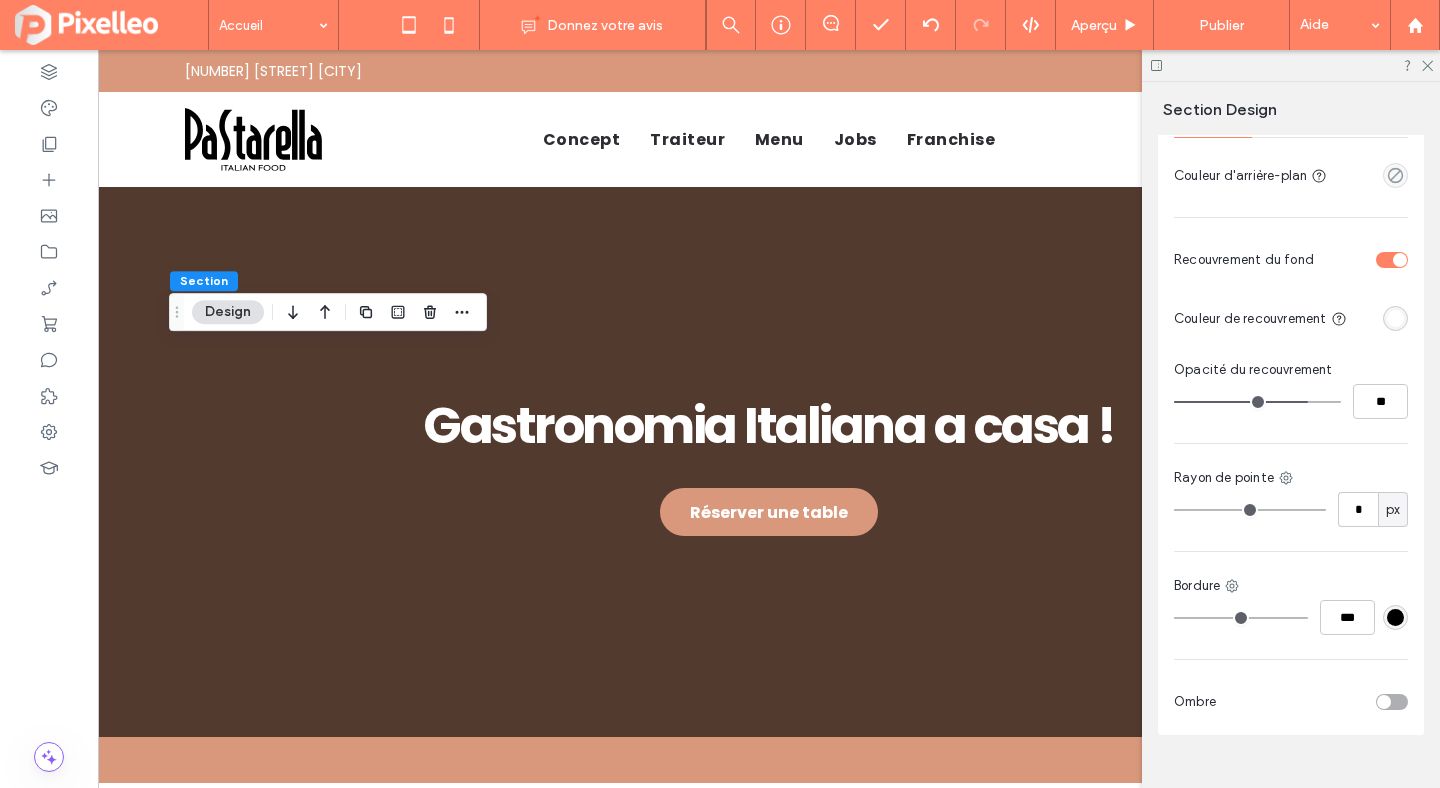 scroll, scrollTop: 1007, scrollLeft: 0, axis: vertical 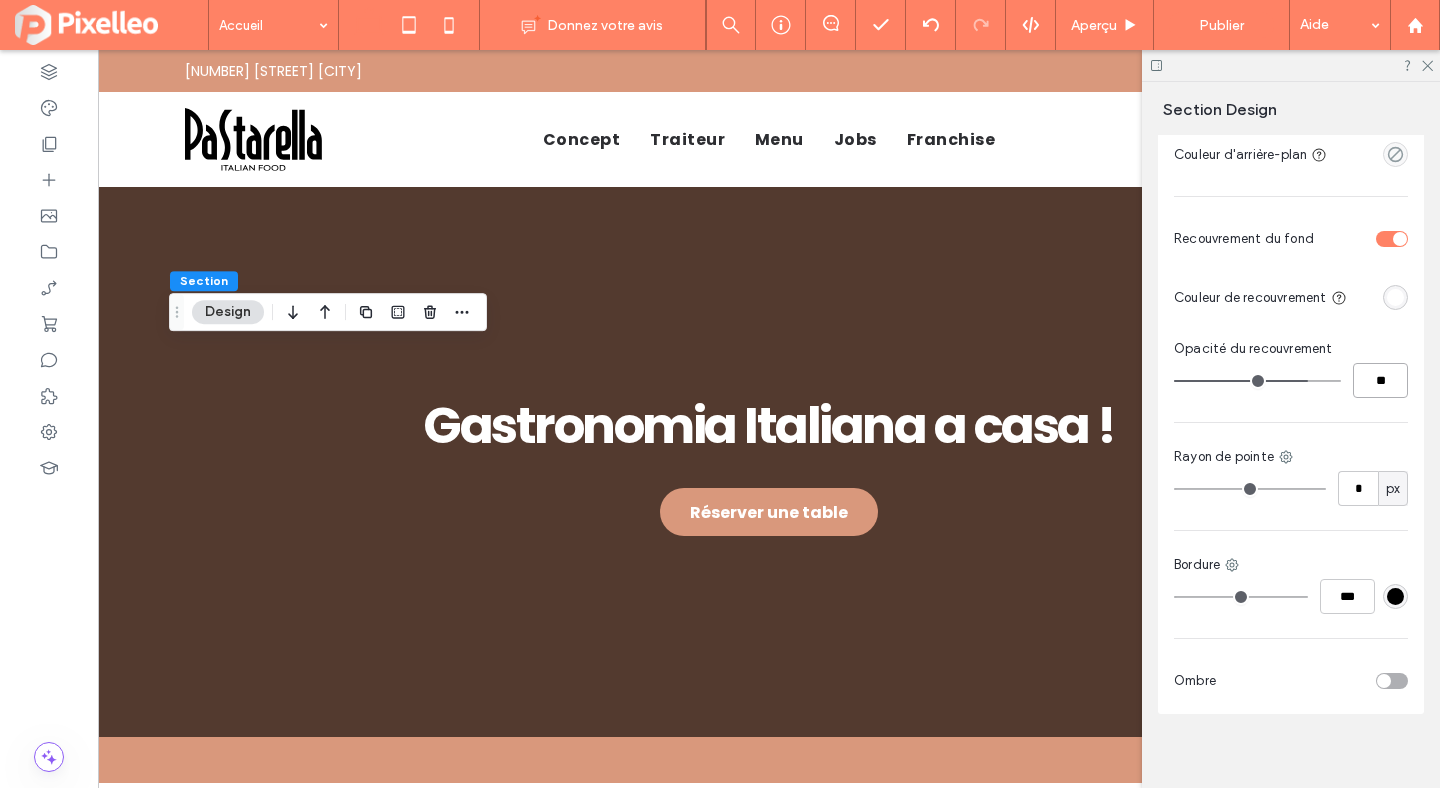 click on "**" at bounding box center (1380, 380) 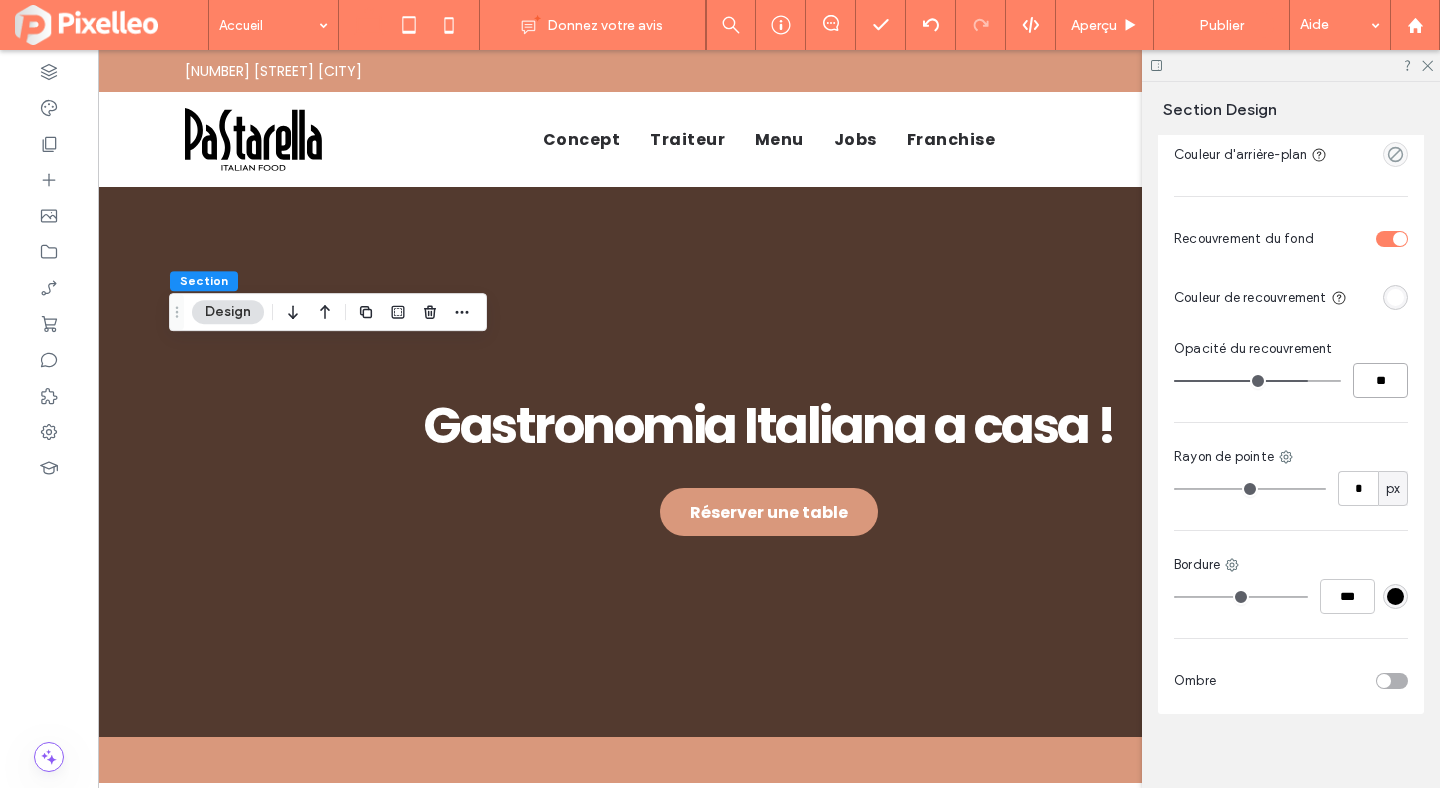 click on "**" at bounding box center (1380, 380) 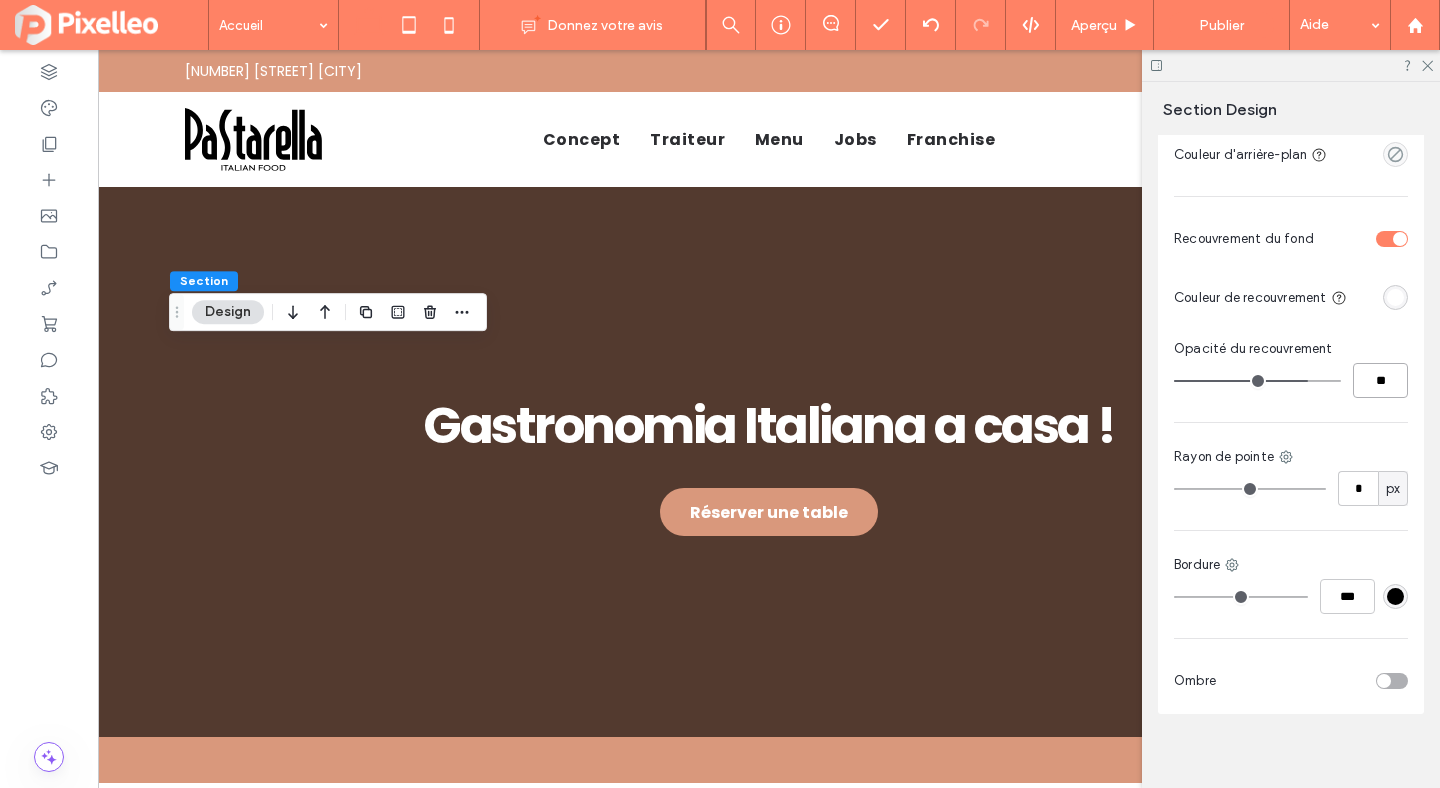 type on "**" 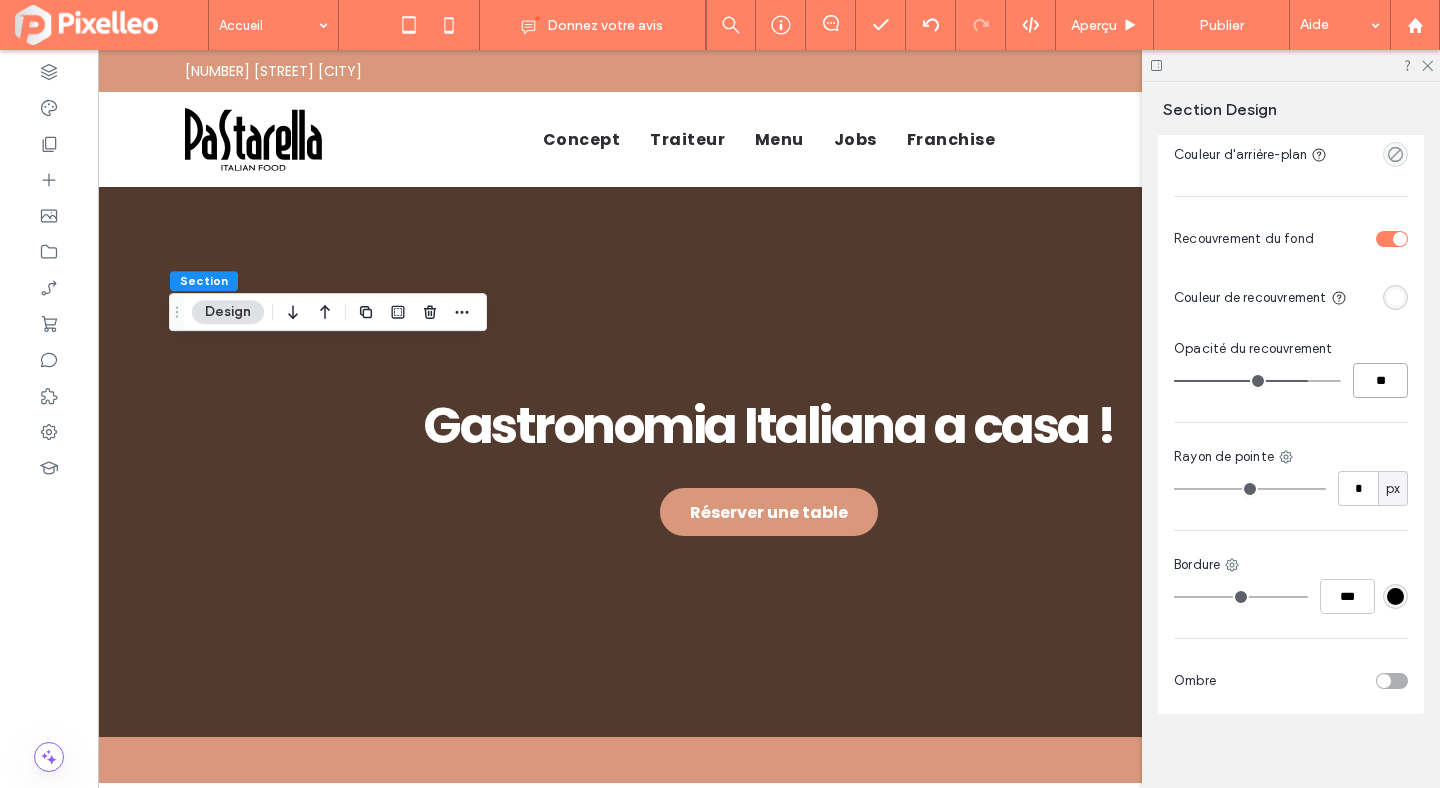 type on "**" 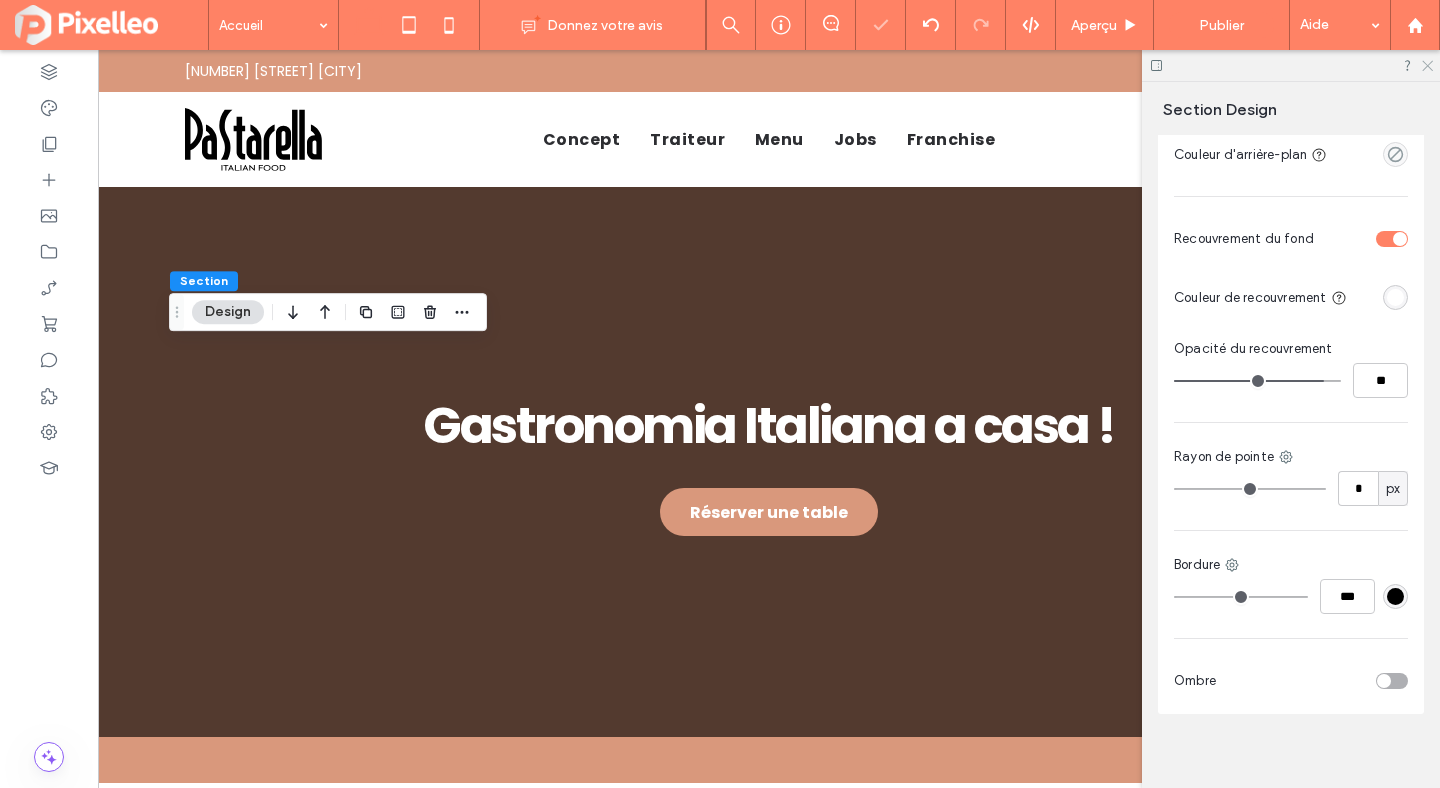 click 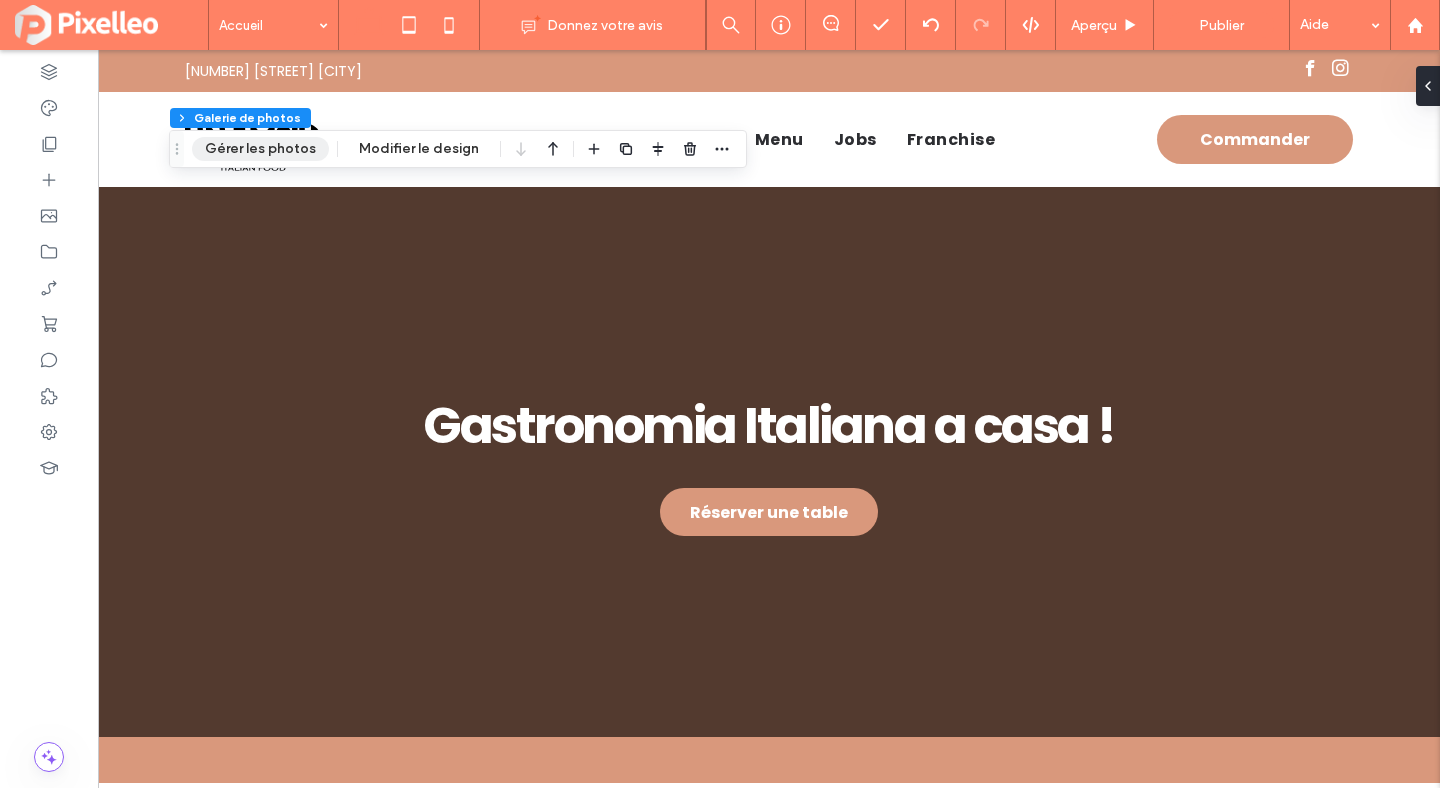 click on "Gérer les photos" at bounding box center (260, 149) 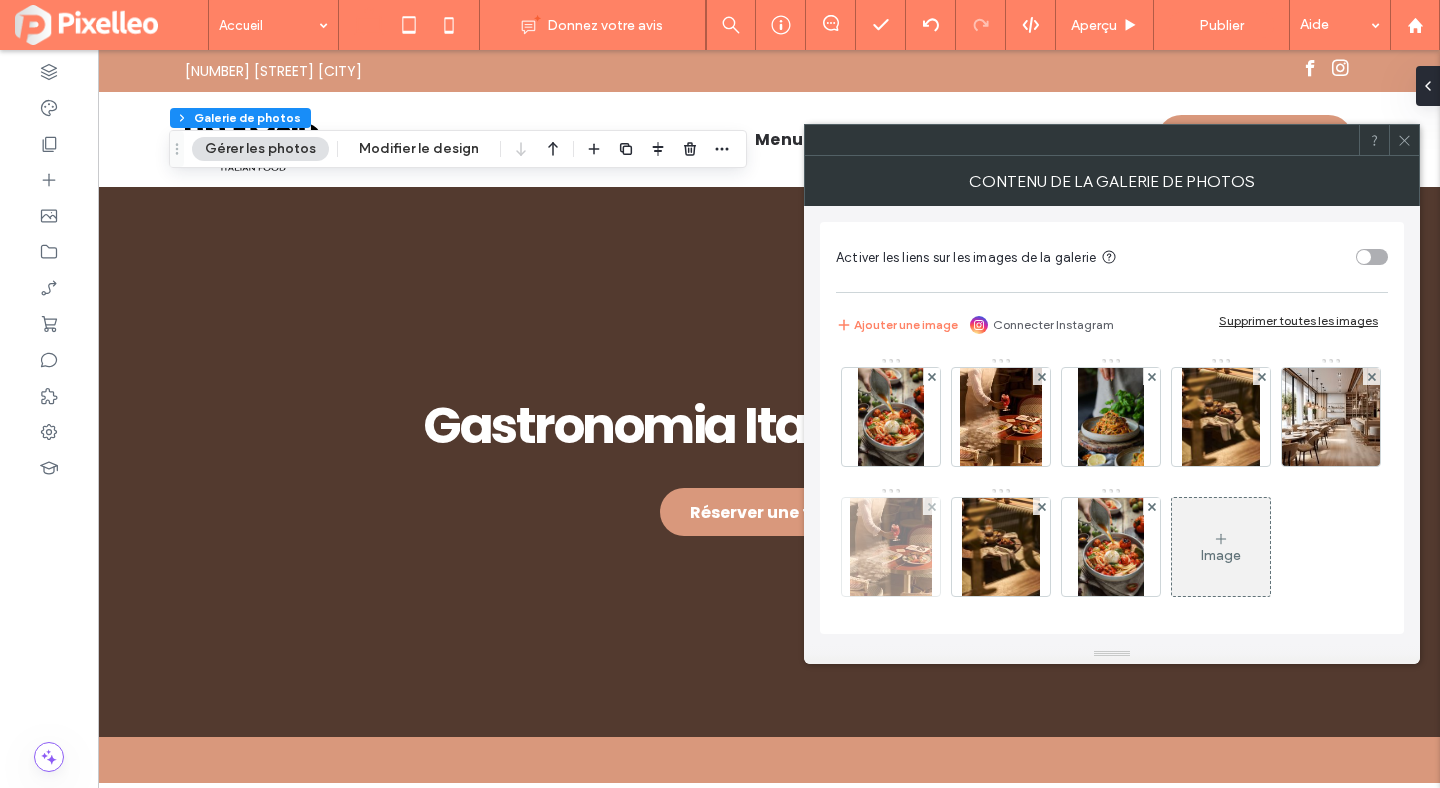 click at bounding box center (890, 547) 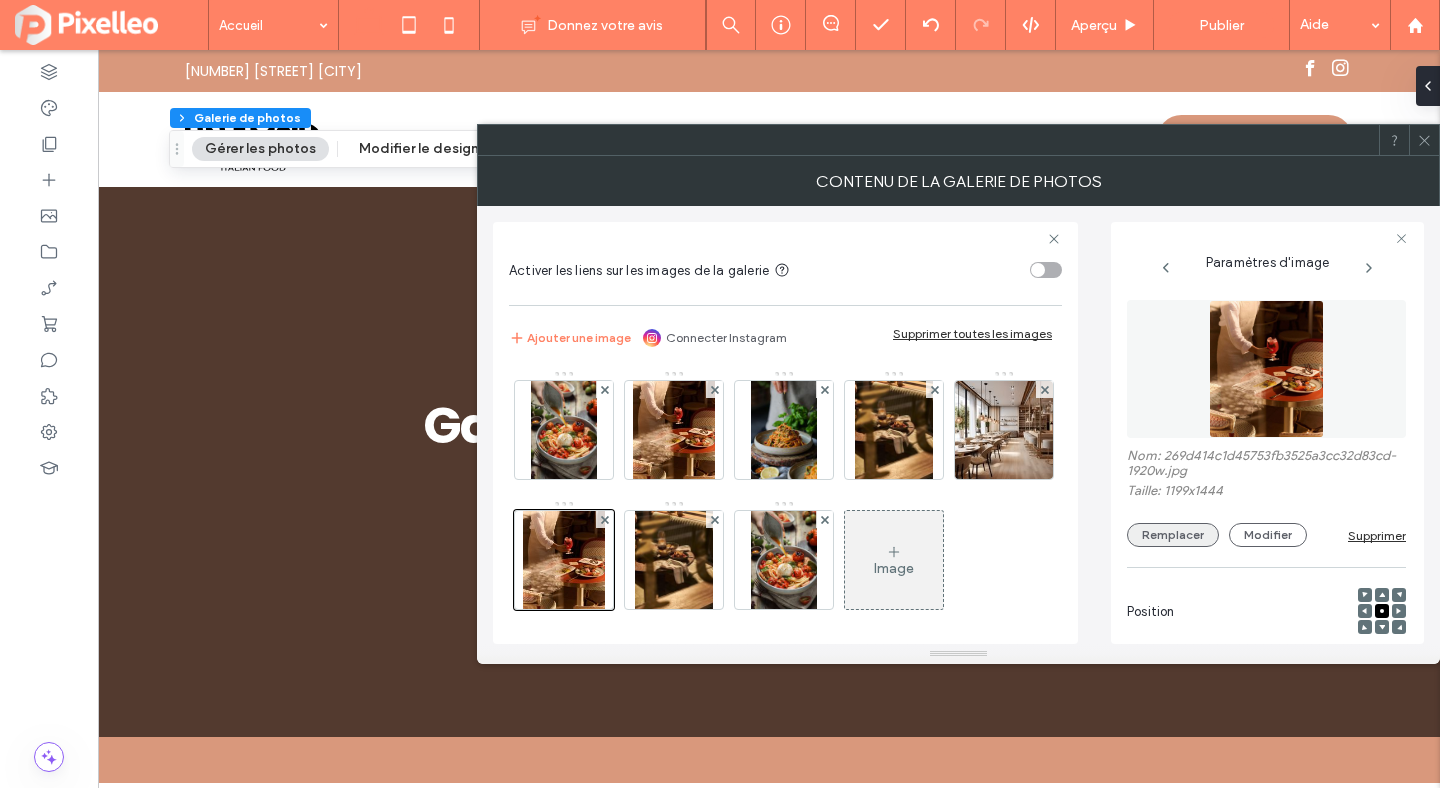 click on "Remplacer" at bounding box center [1173, 535] 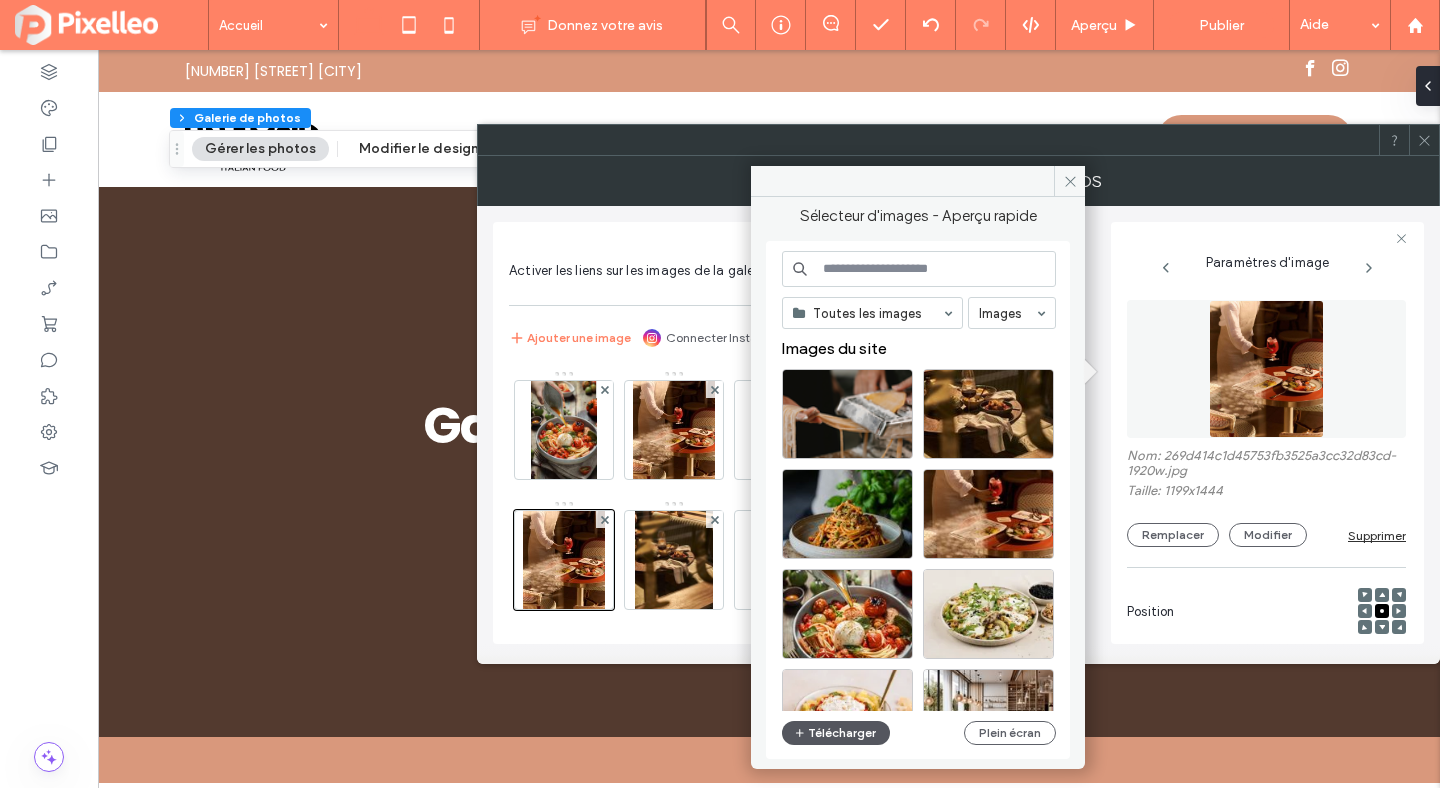click on "Télécharger" at bounding box center (836, 733) 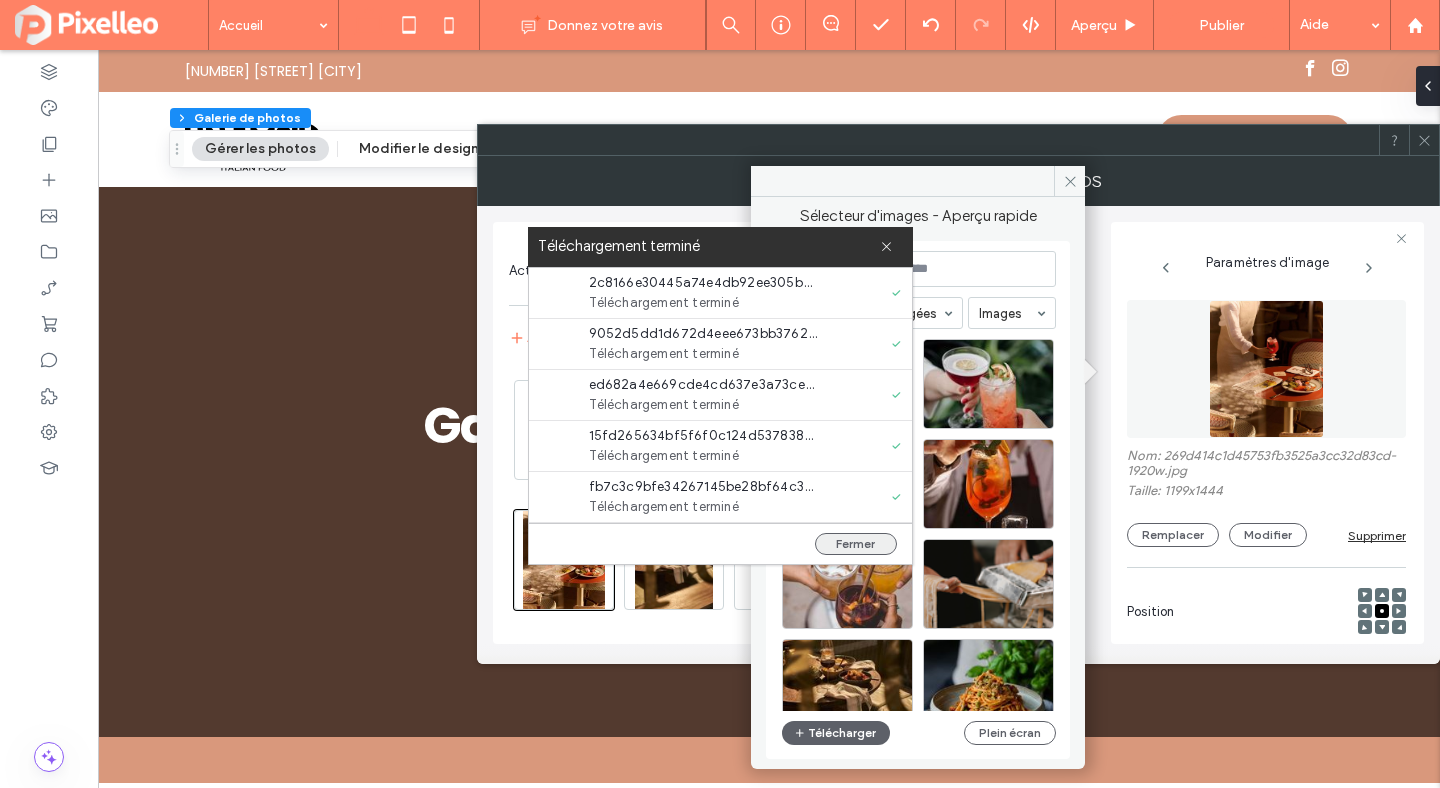 click on "Fermer" at bounding box center [856, 544] 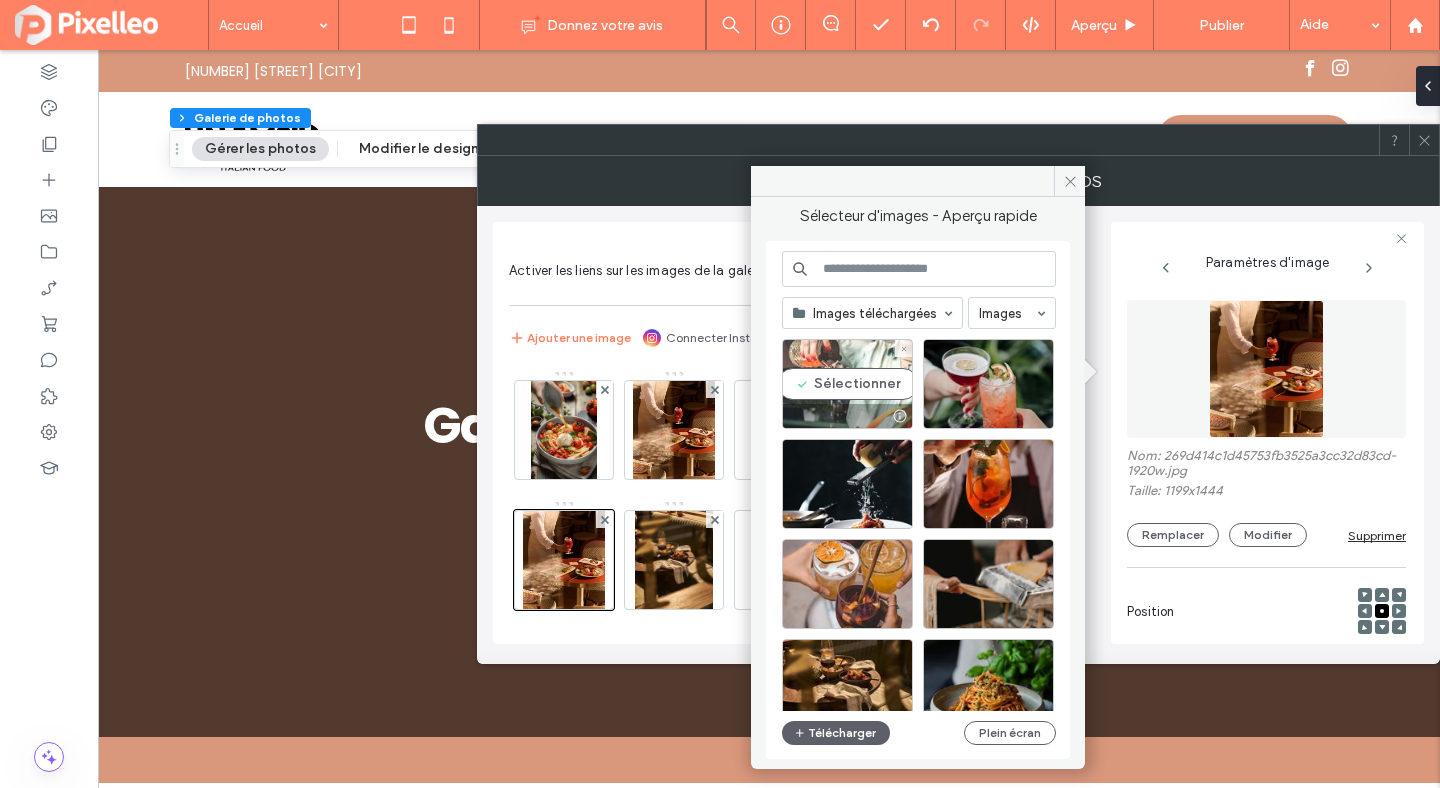 click on "Sélectionner" at bounding box center (847, 384) 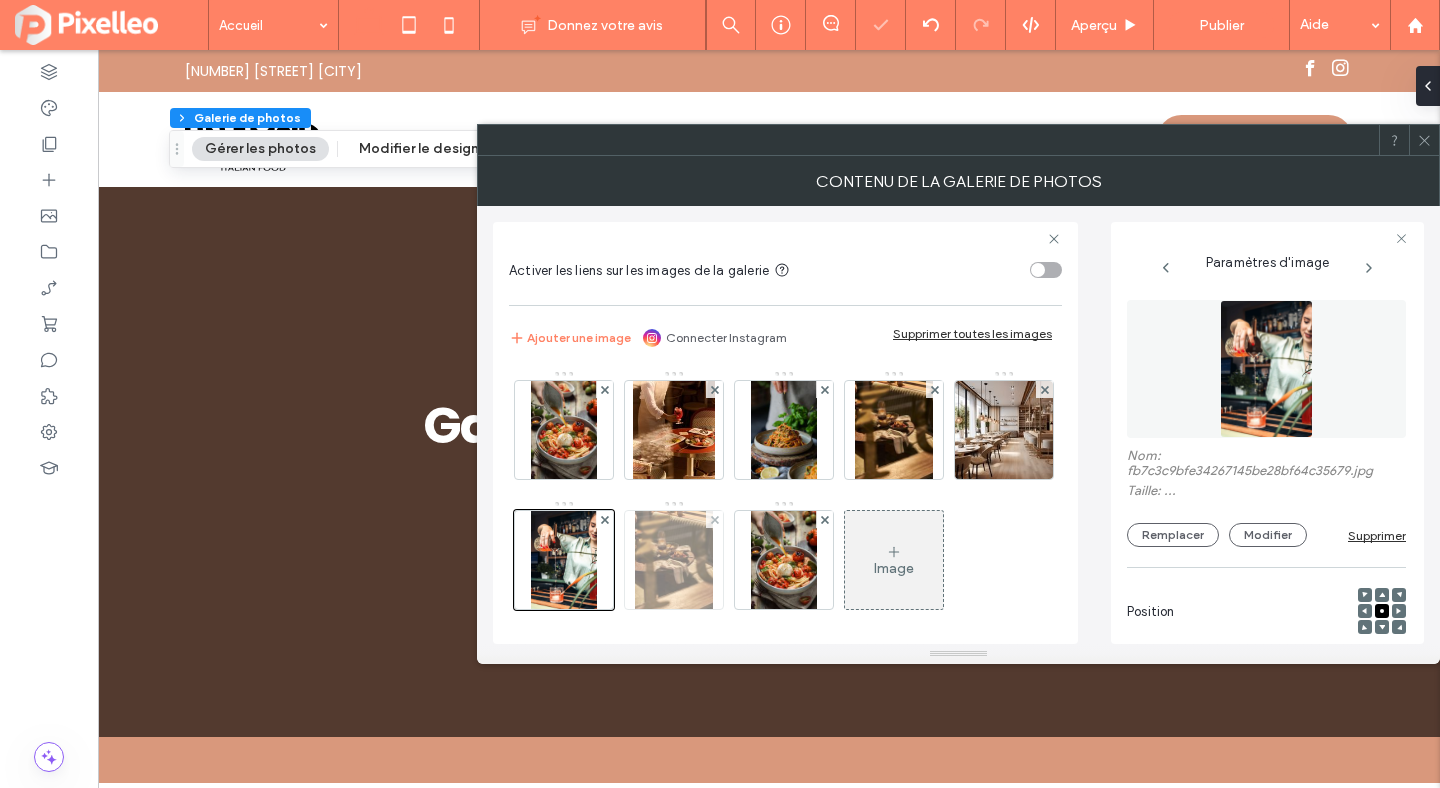 click at bounding box center [674, 560] 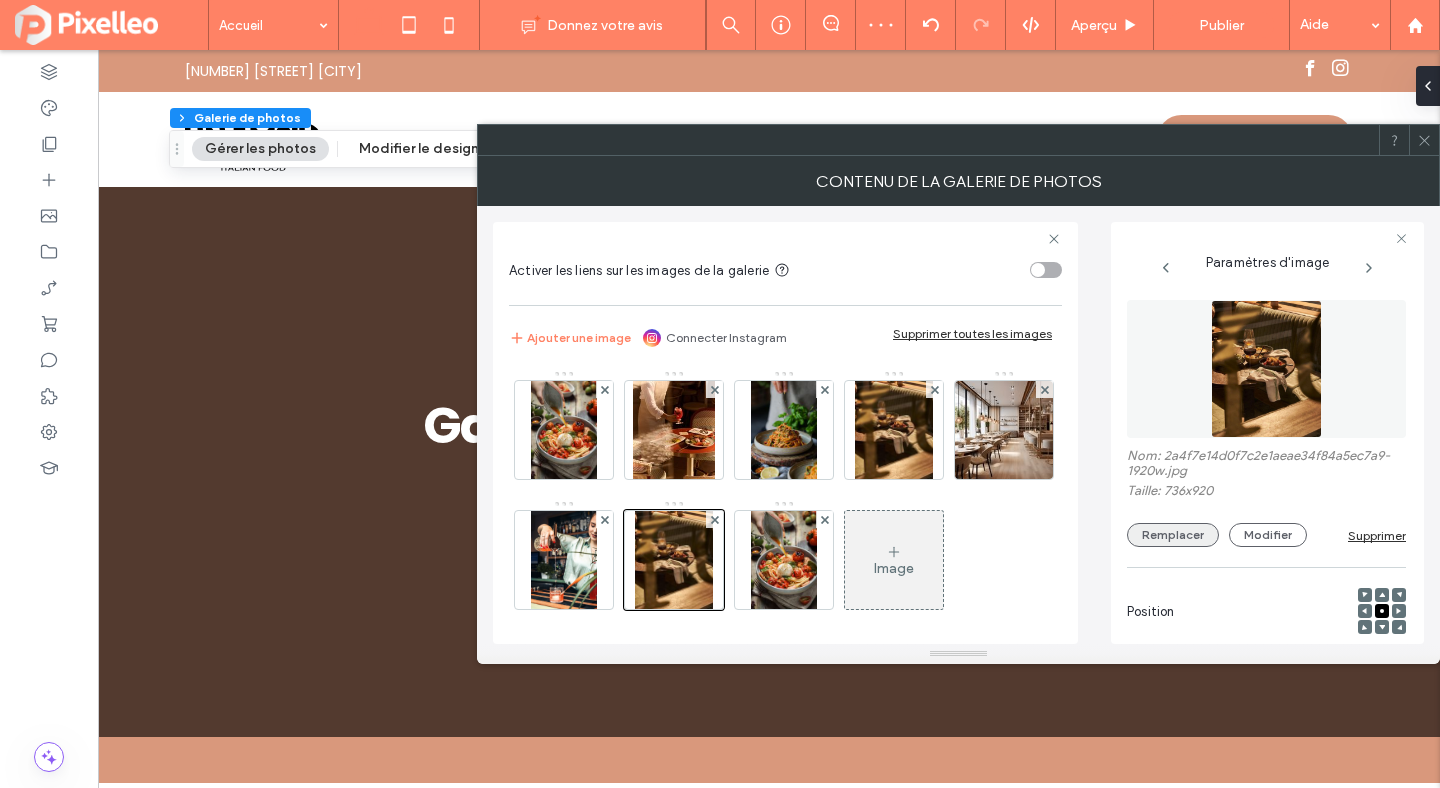 click on "Remplacer" at bounding box center (1173, 535) 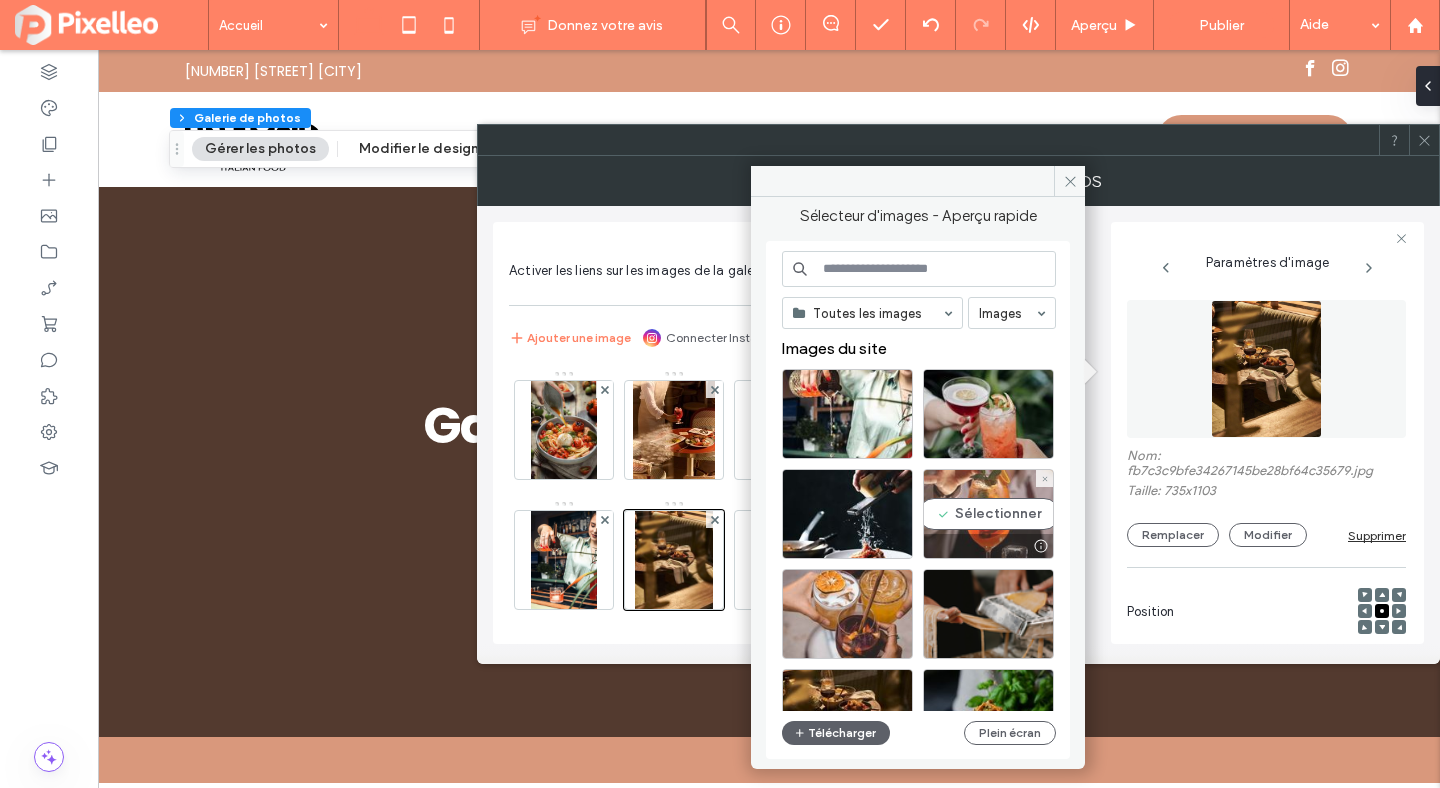 scroll, scrollTop: 110, scrollLeft: 0, axis: vertical 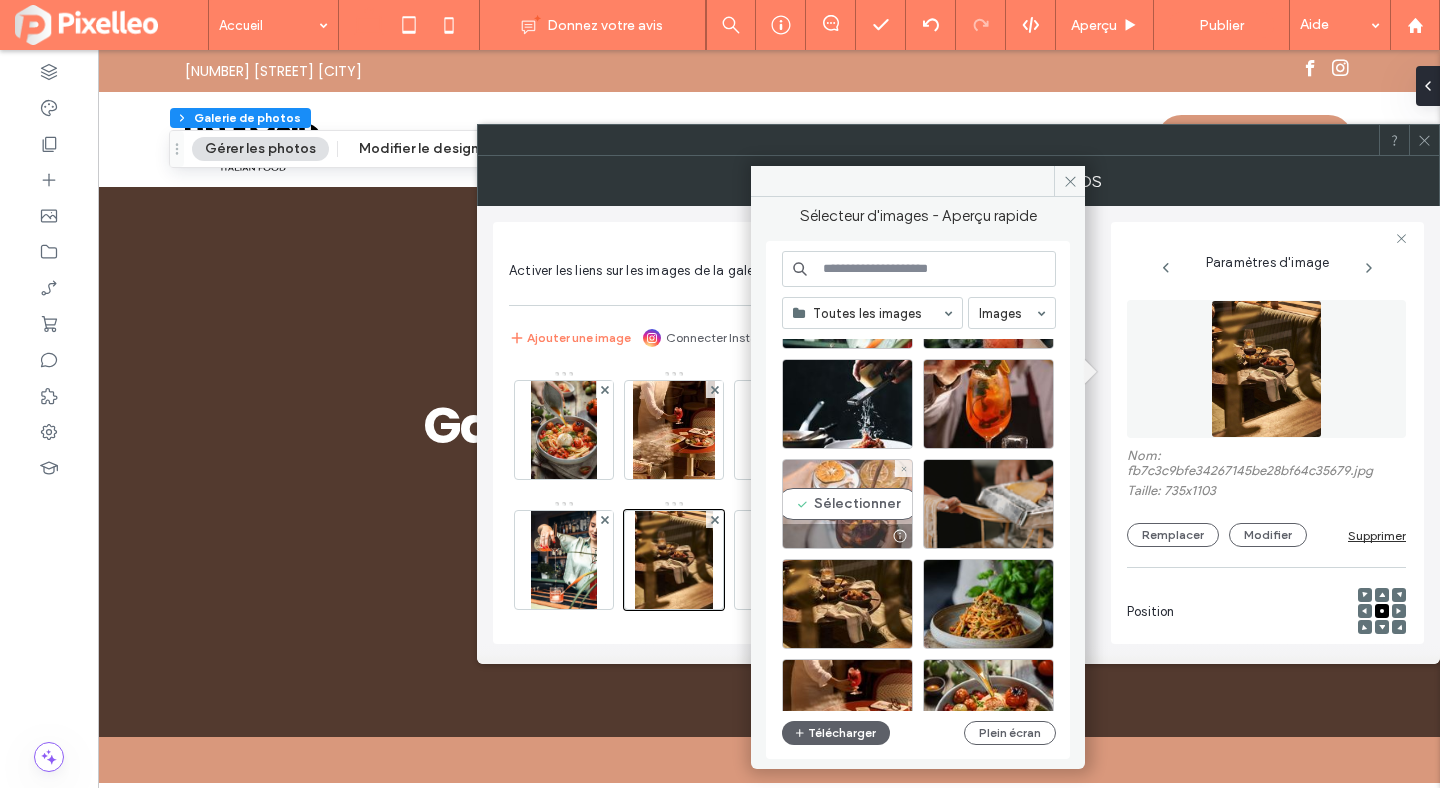 click on "Sélectionner" at bounding box center [847, 504] 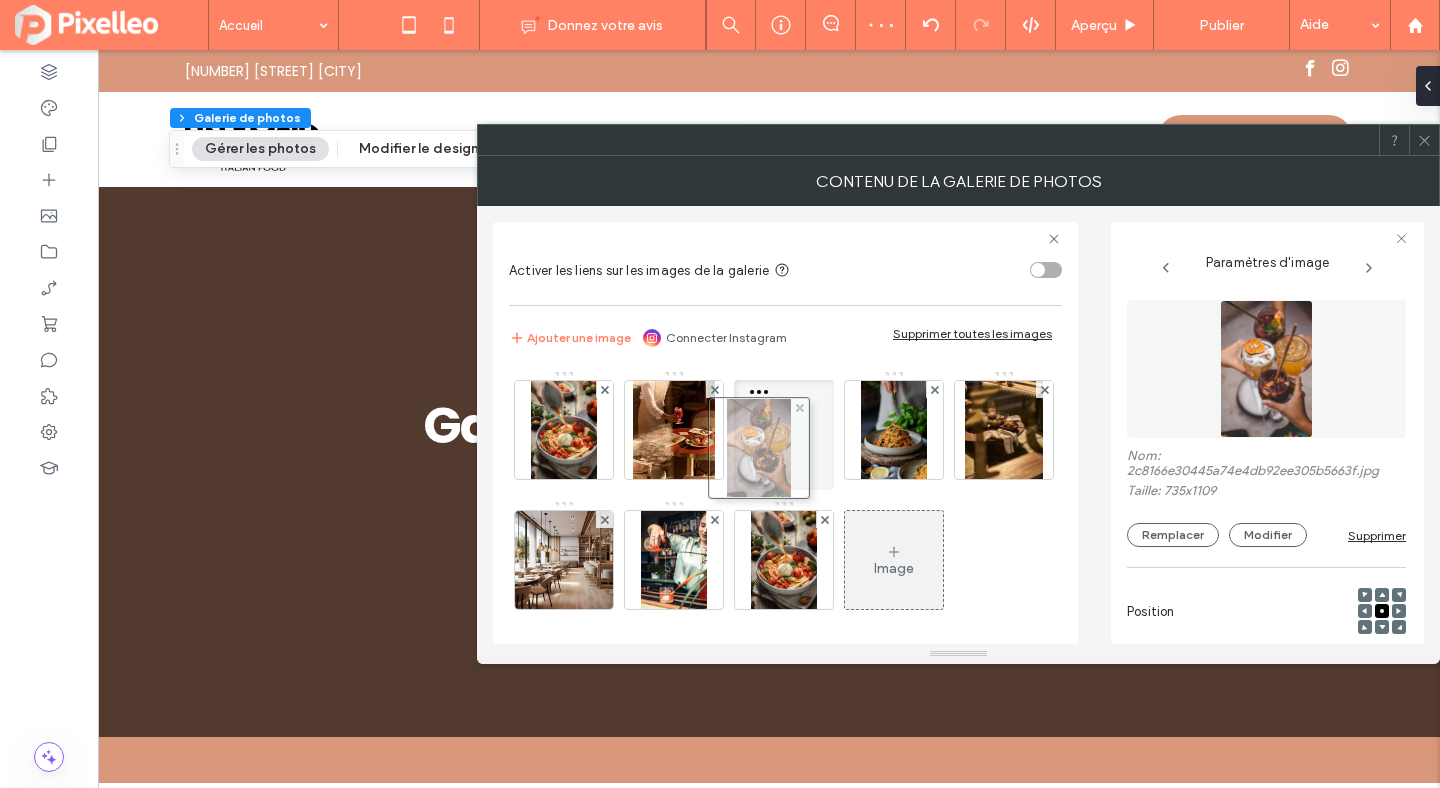drag, startPoint x: 791, startPoint y: 567, endPoint x: 761, endPoint y: 455, distance: 115.948265 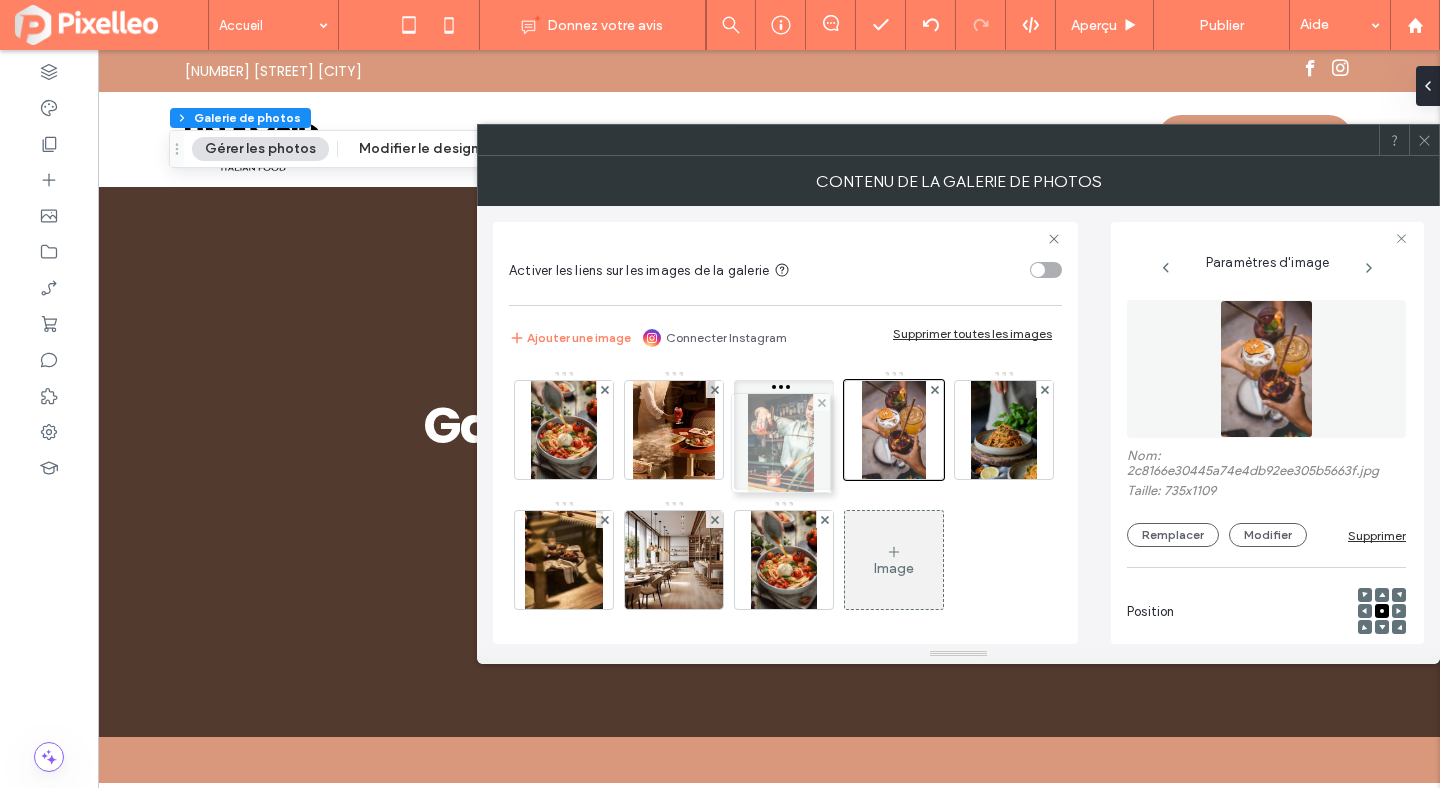 drag, startPoint x: 785, startPoint y: 552, endPoint x: 777, endPoint y: 435, distance: 117.273186 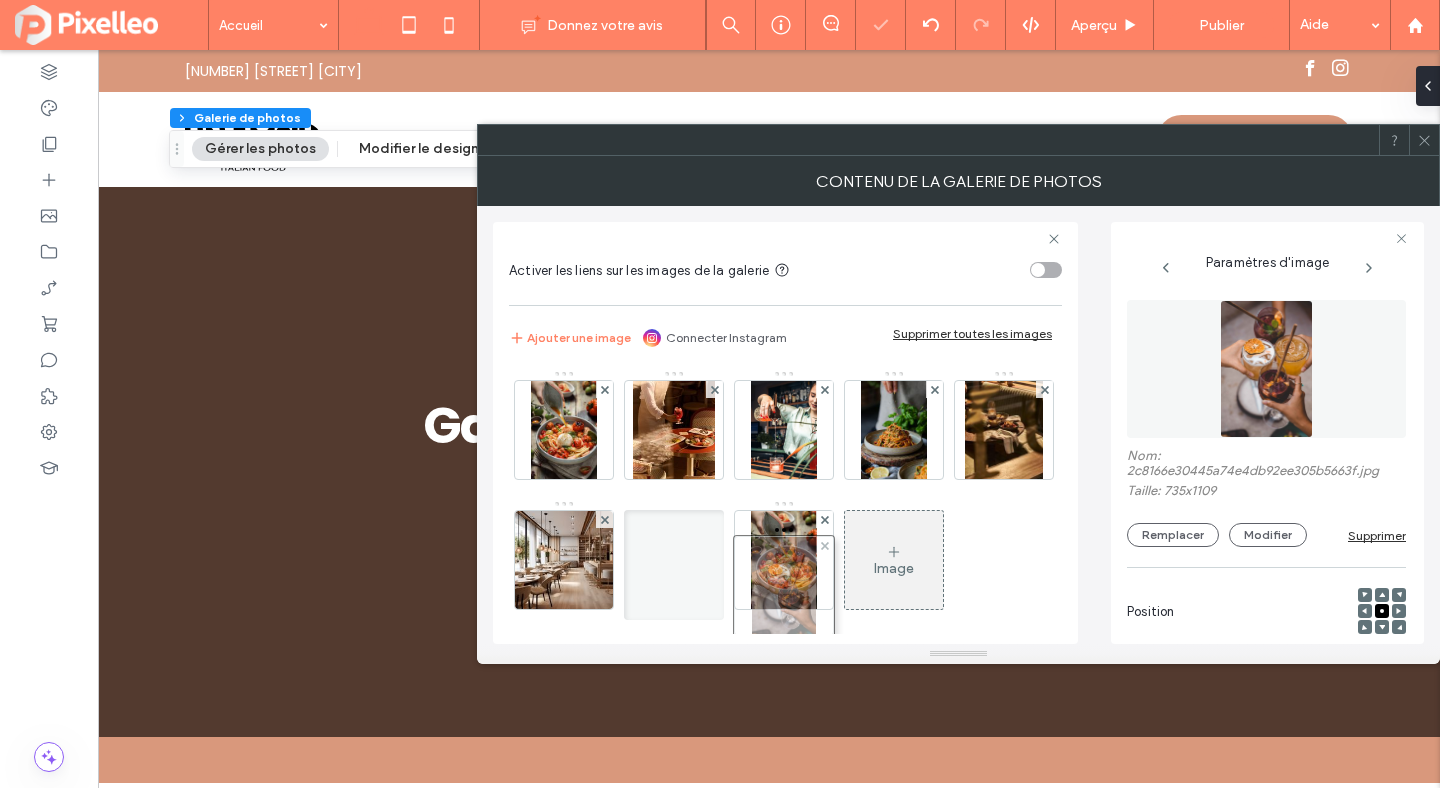 drag, startPoint x: 898, startPoint y: 426, endPoint x: 777, endPoint y: 577, distance: 193.49936 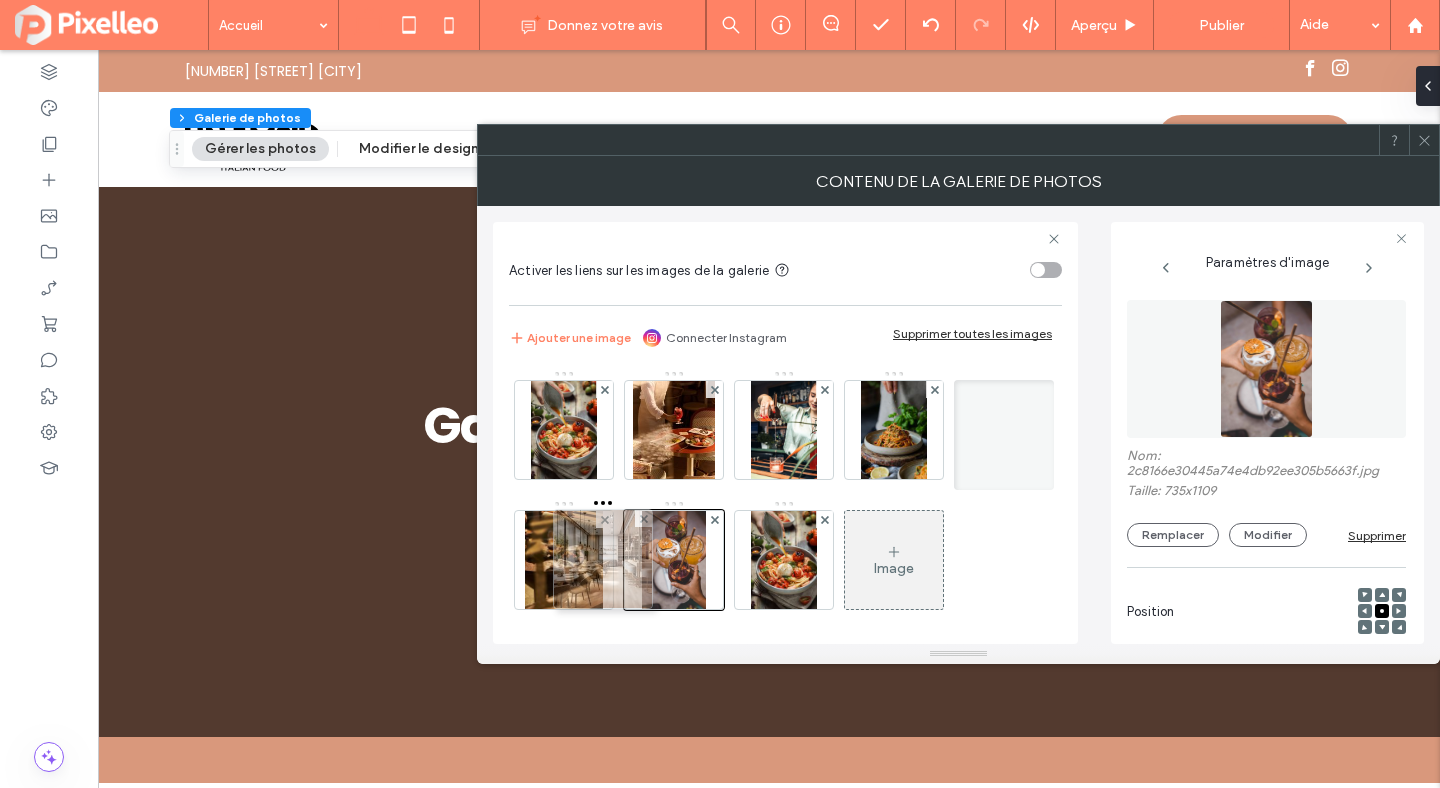 drag, startPoint x: 636, startPoint y: 560, endPoint x: 560, endPoint y: 559, distance: 76.00658 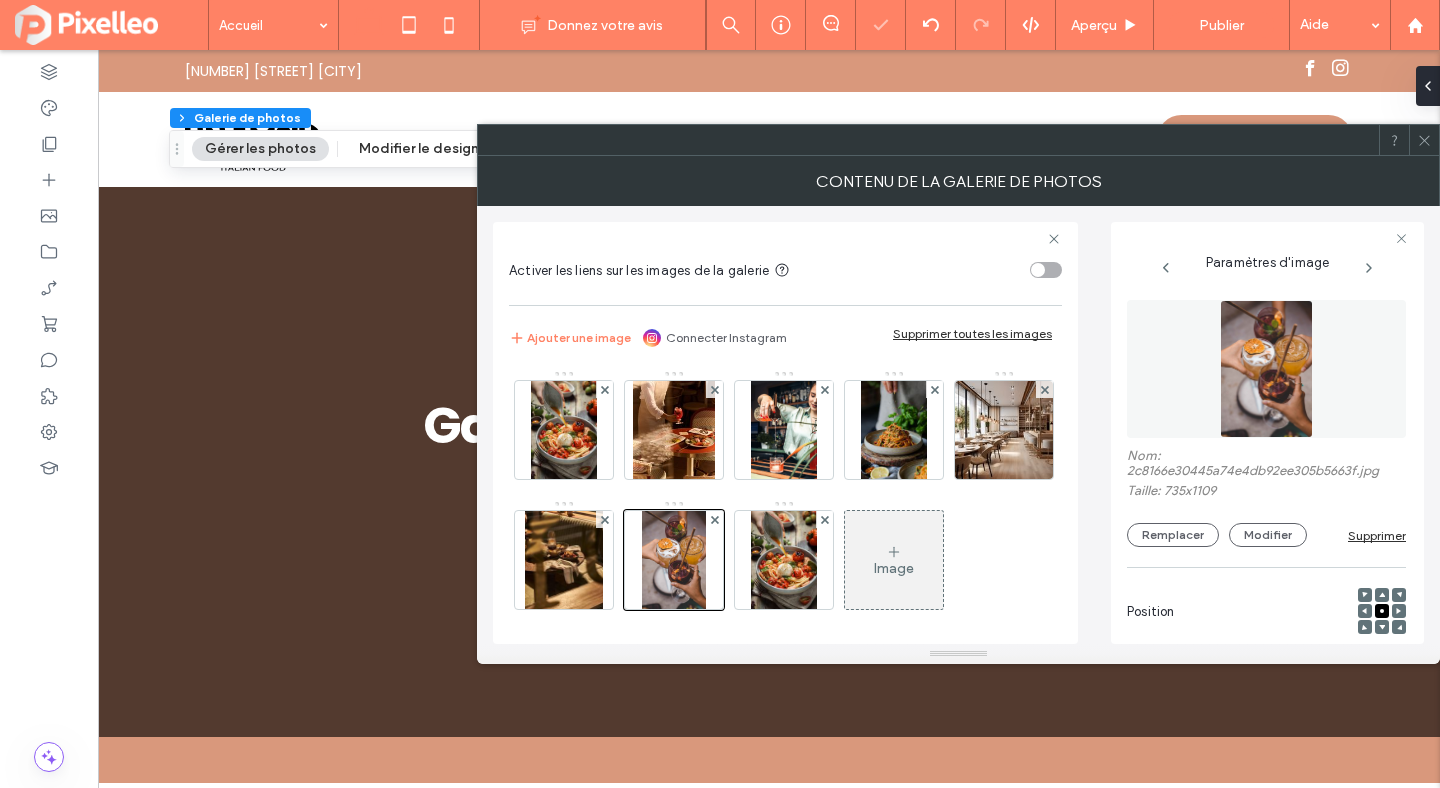 click 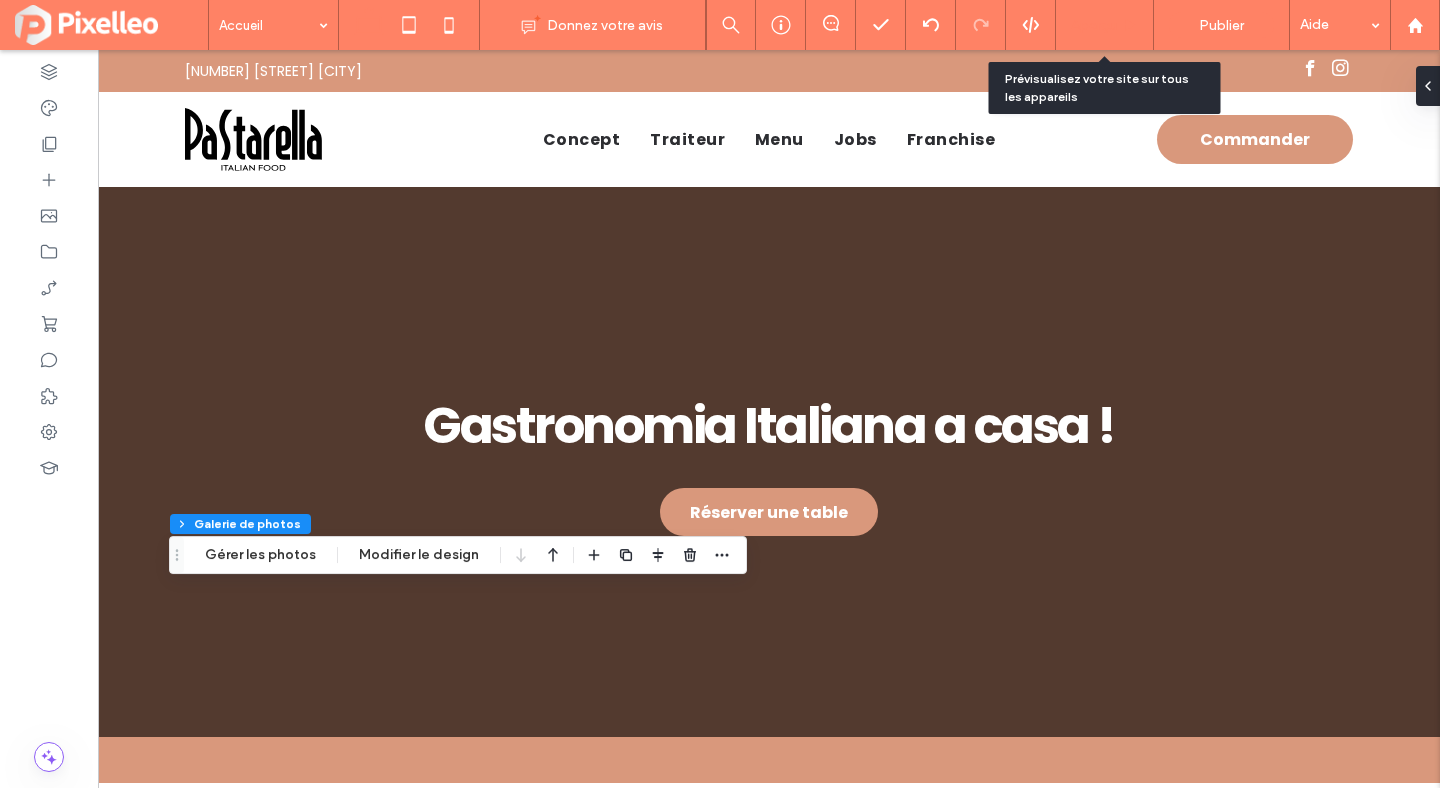 click on "Aperçu" at bounding box center (1105, 25) 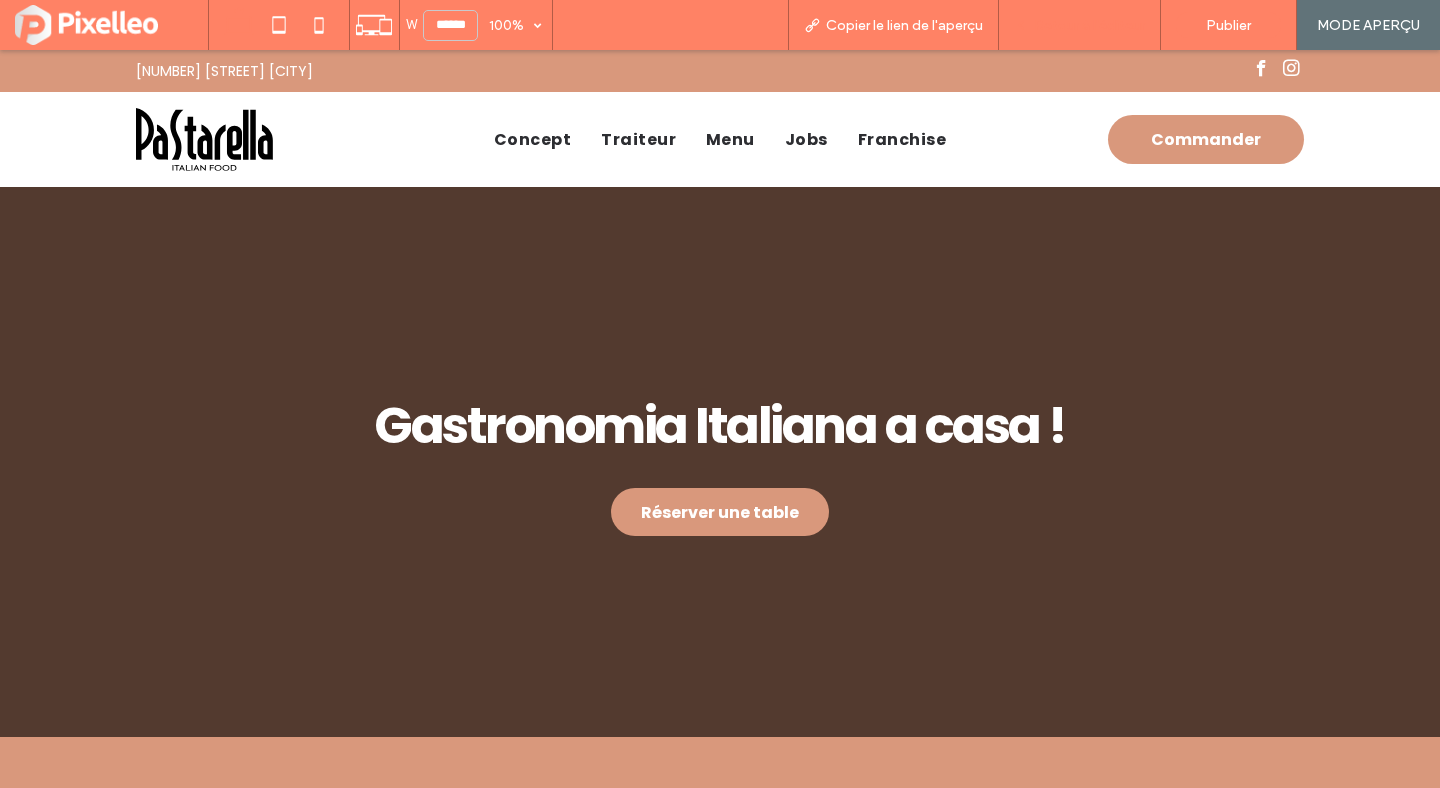 click on "Retour à l'éditeur" at bounding box center (1080, 25) 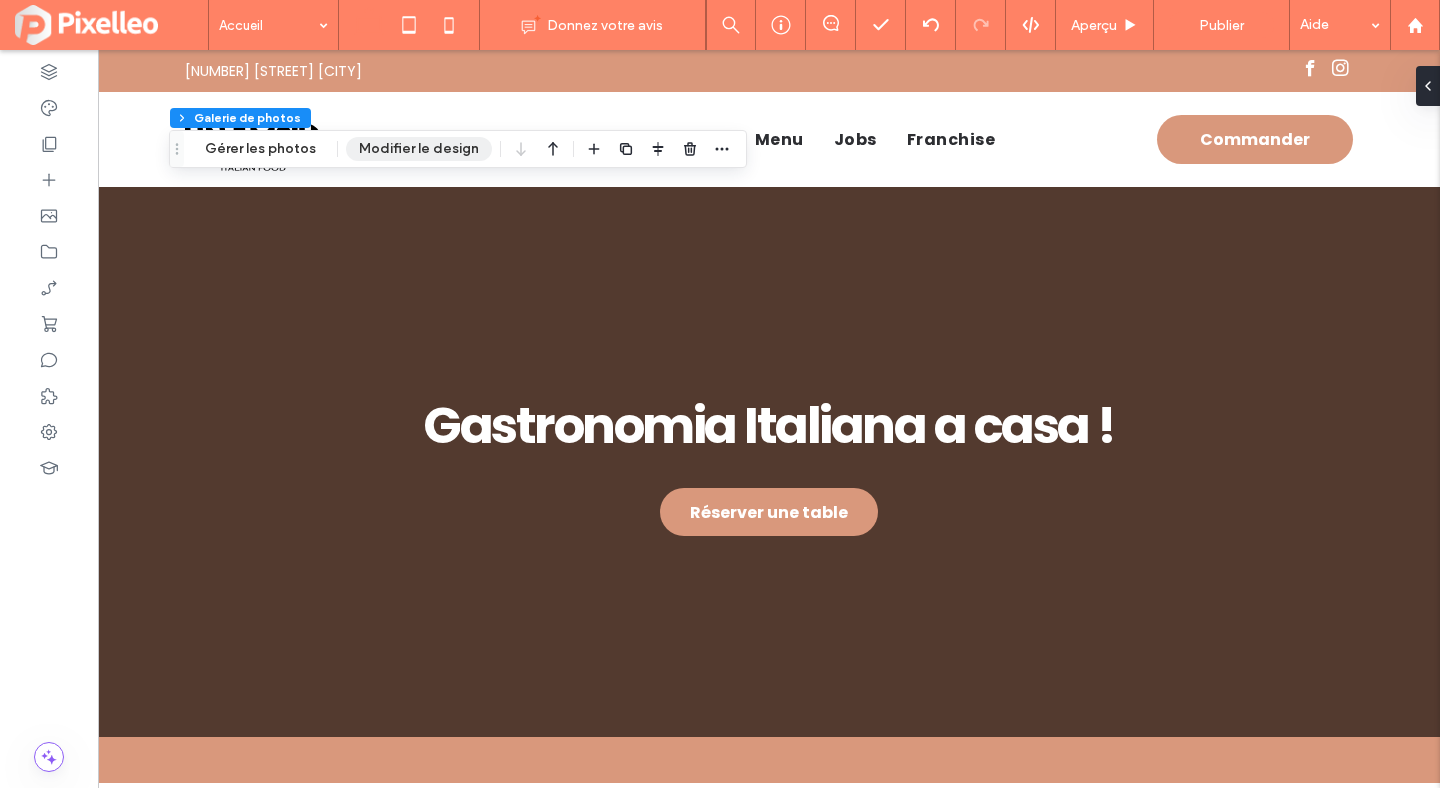 click on "Modifier le design" at bounding box center (419, 149) 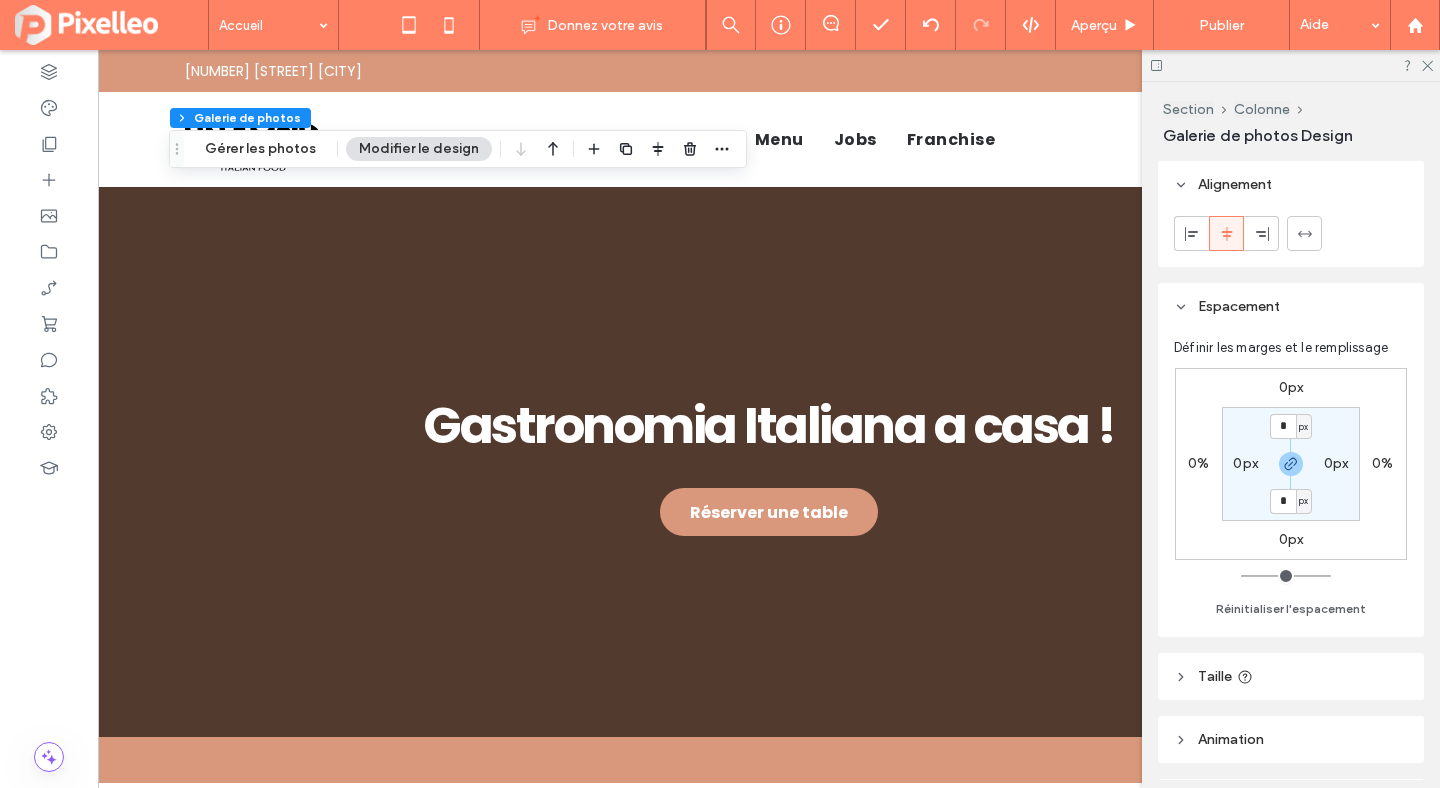 scroll, scrollTop: 500, scrollLeft: 0, axis: vertical 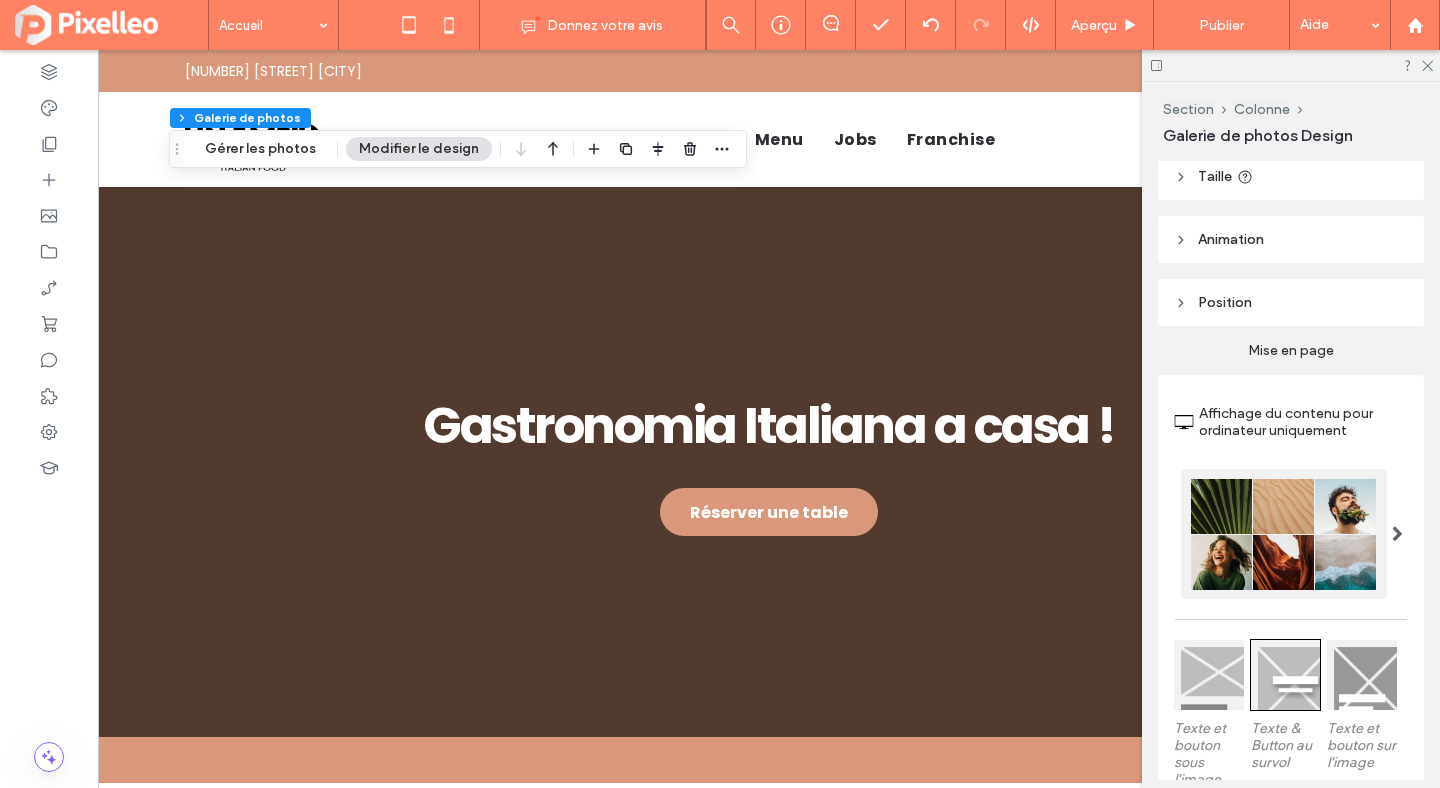 click on "Animation" at bounding box center [1231, 239] 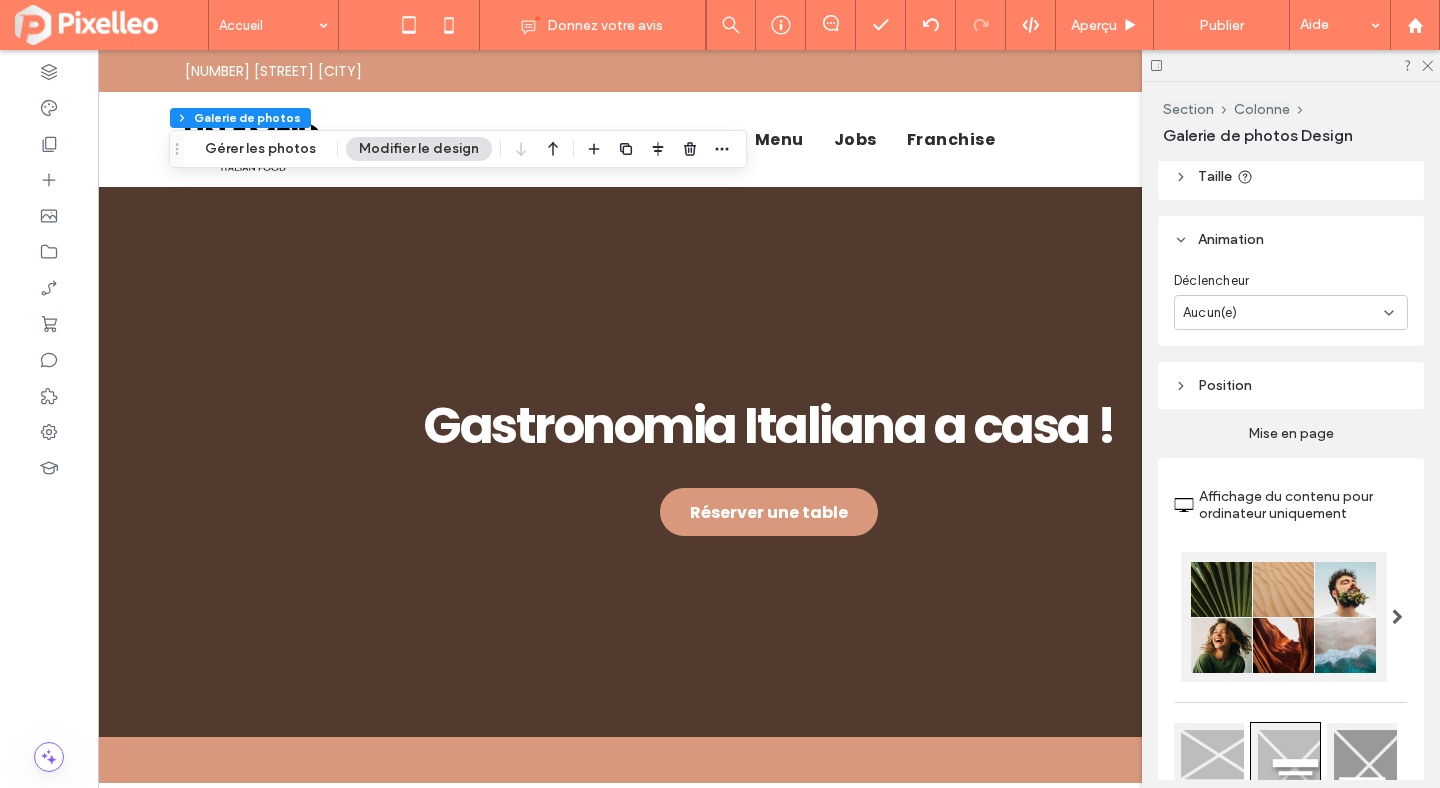 click on "Déclencheur Aucun(e)" at bounding box center [1291, 304] 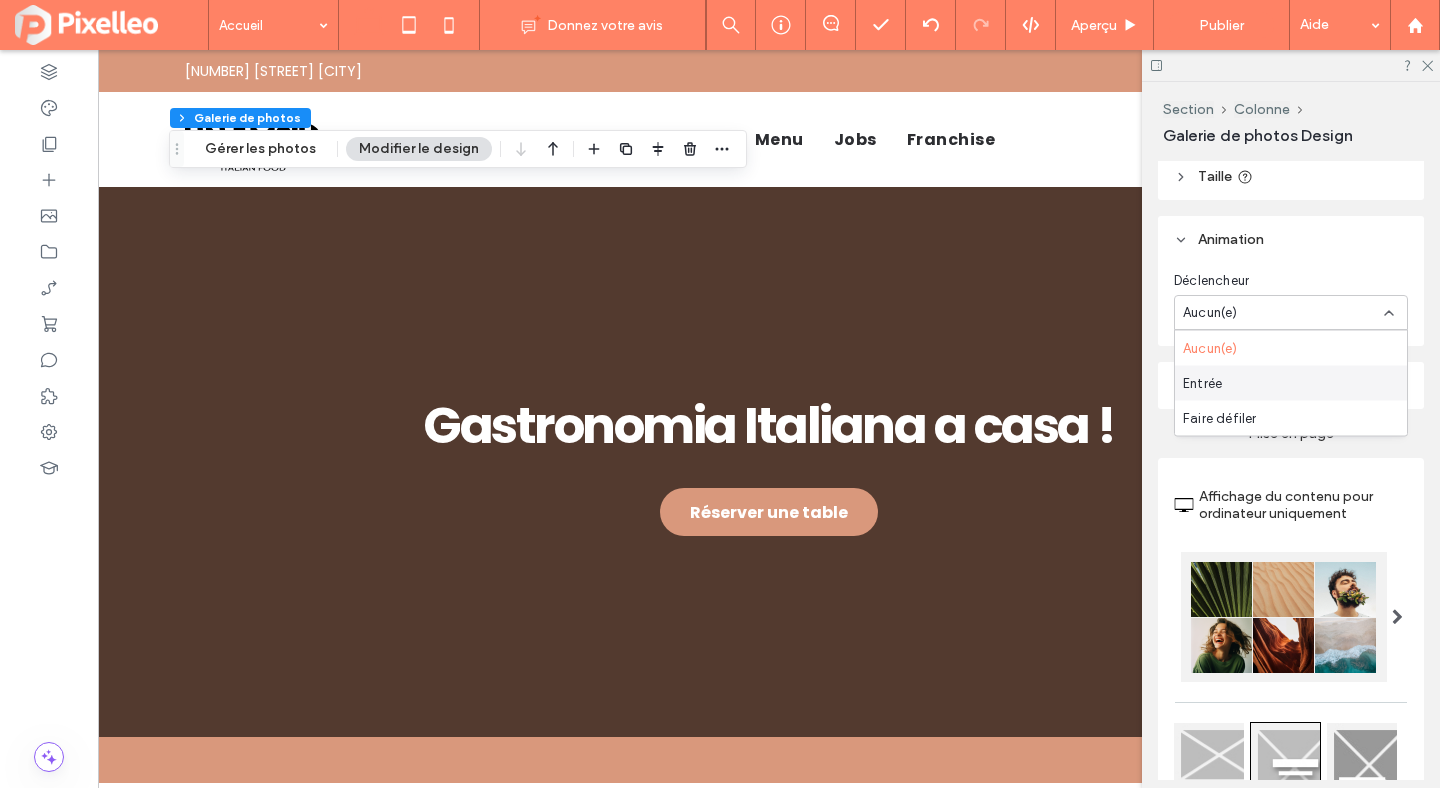 click on "Entrée" at bounding box center (1291, 383) 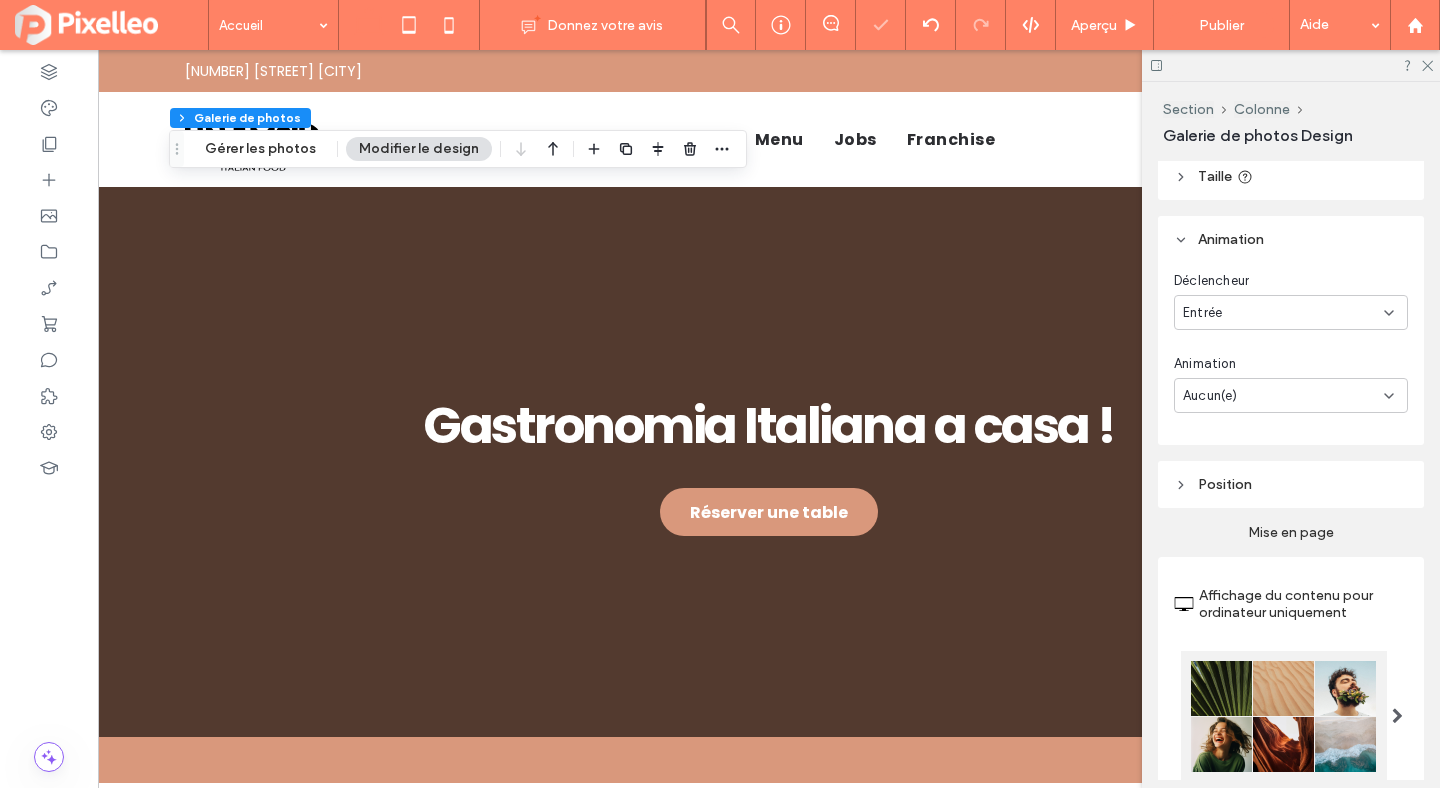 click on "Aucun(e)" at bounding box center (1283, 396) 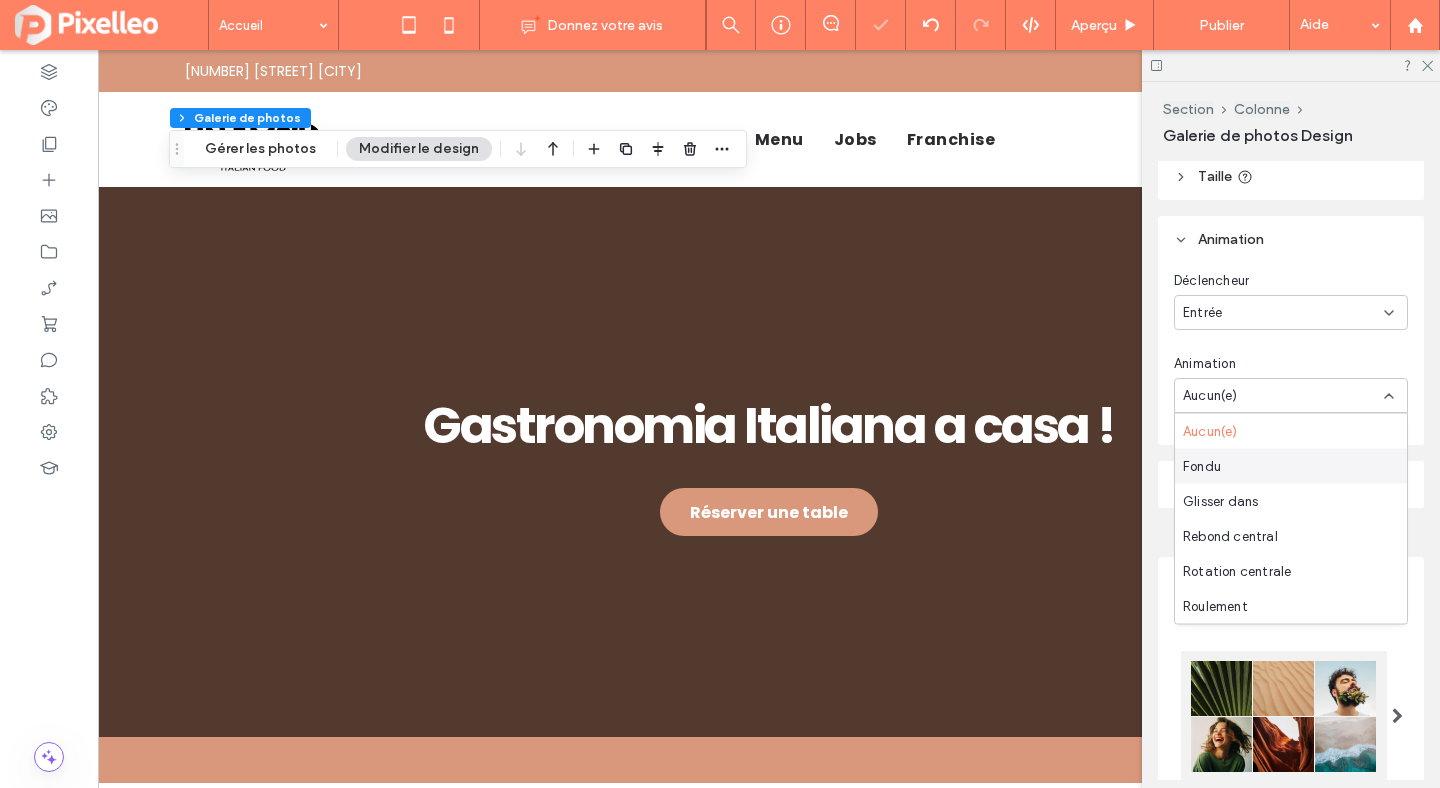 click on "Fondu" at bounding box center (1291, 466) 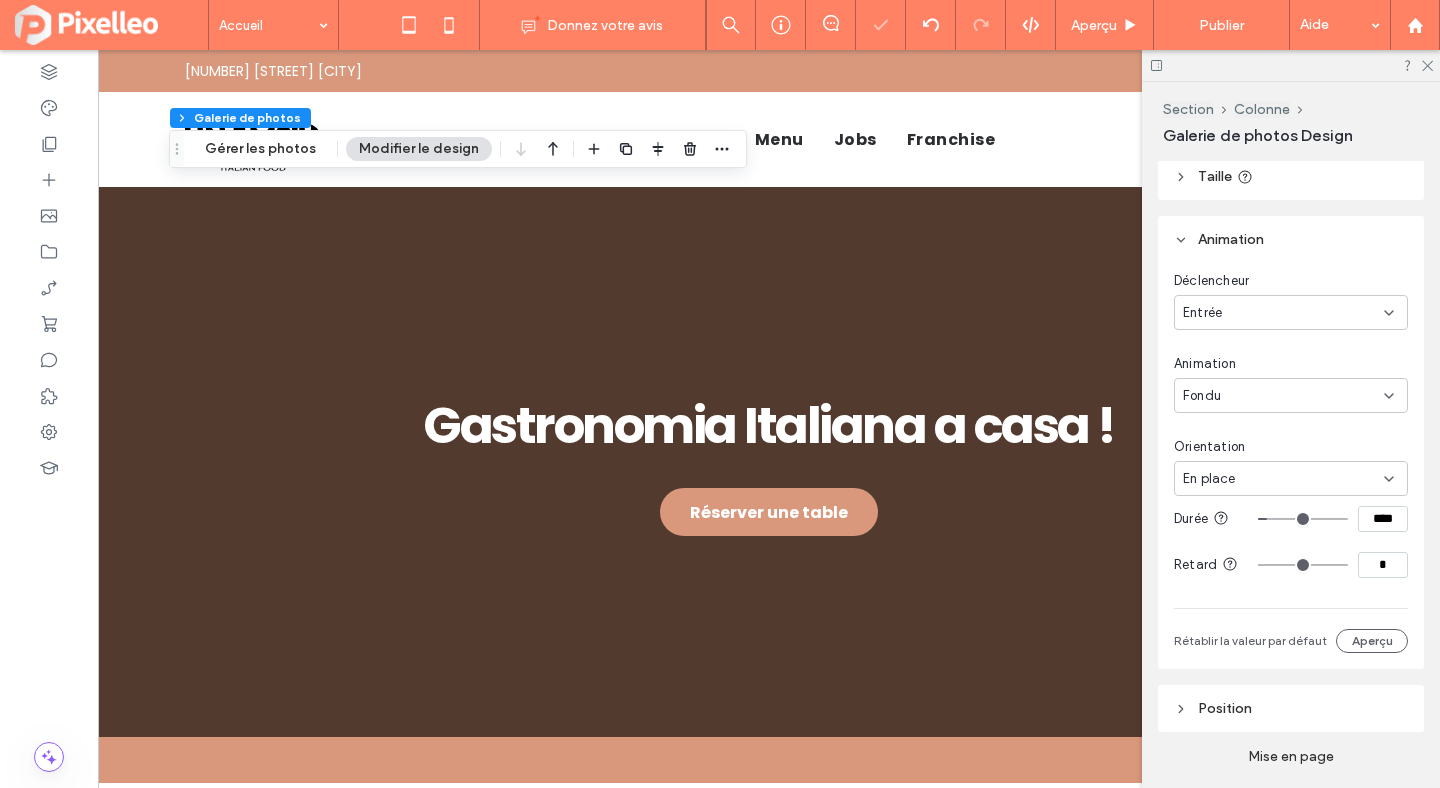 click on "En place" at bounding box center (1291, 478) 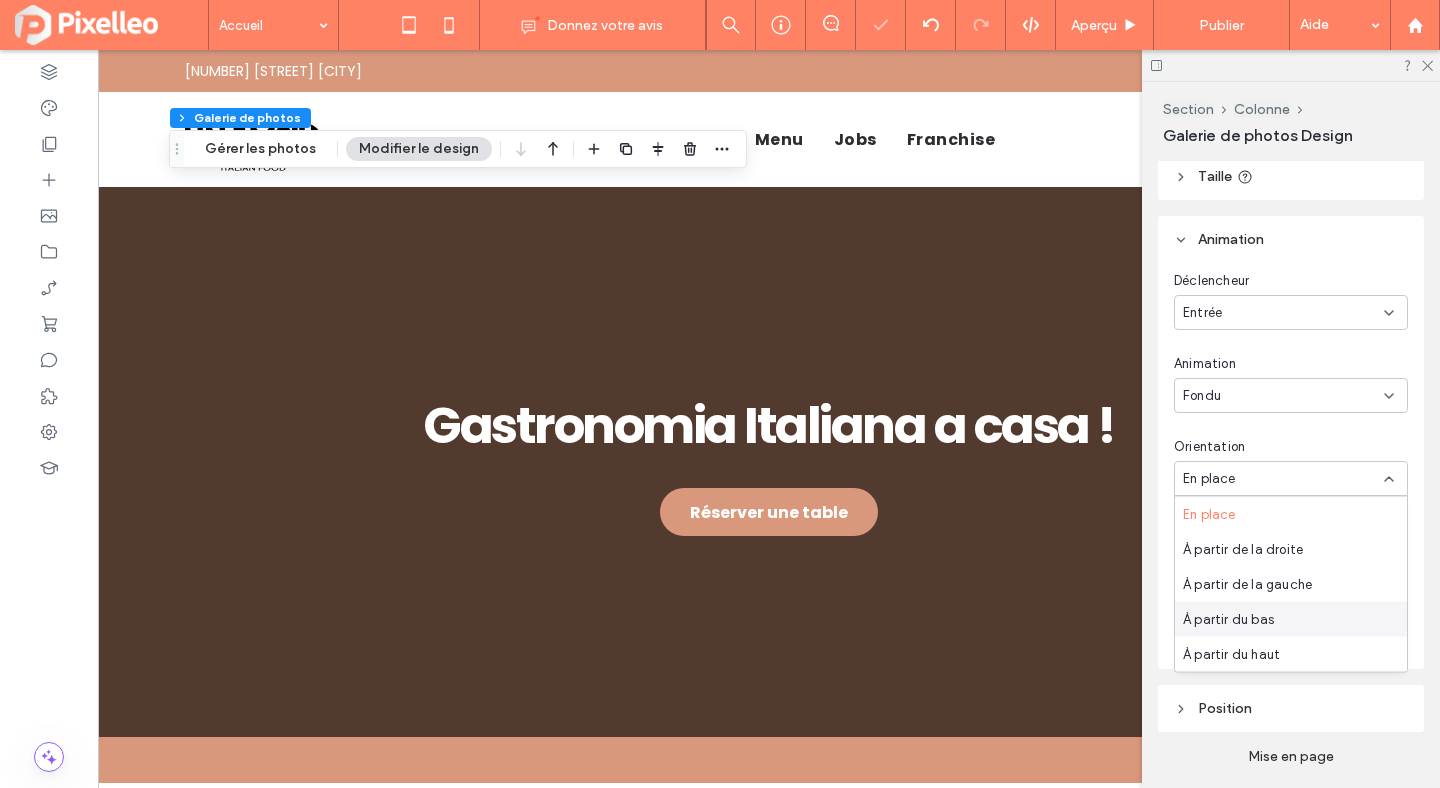 click on "À partir du bas" at bounding box center (1228, 619) 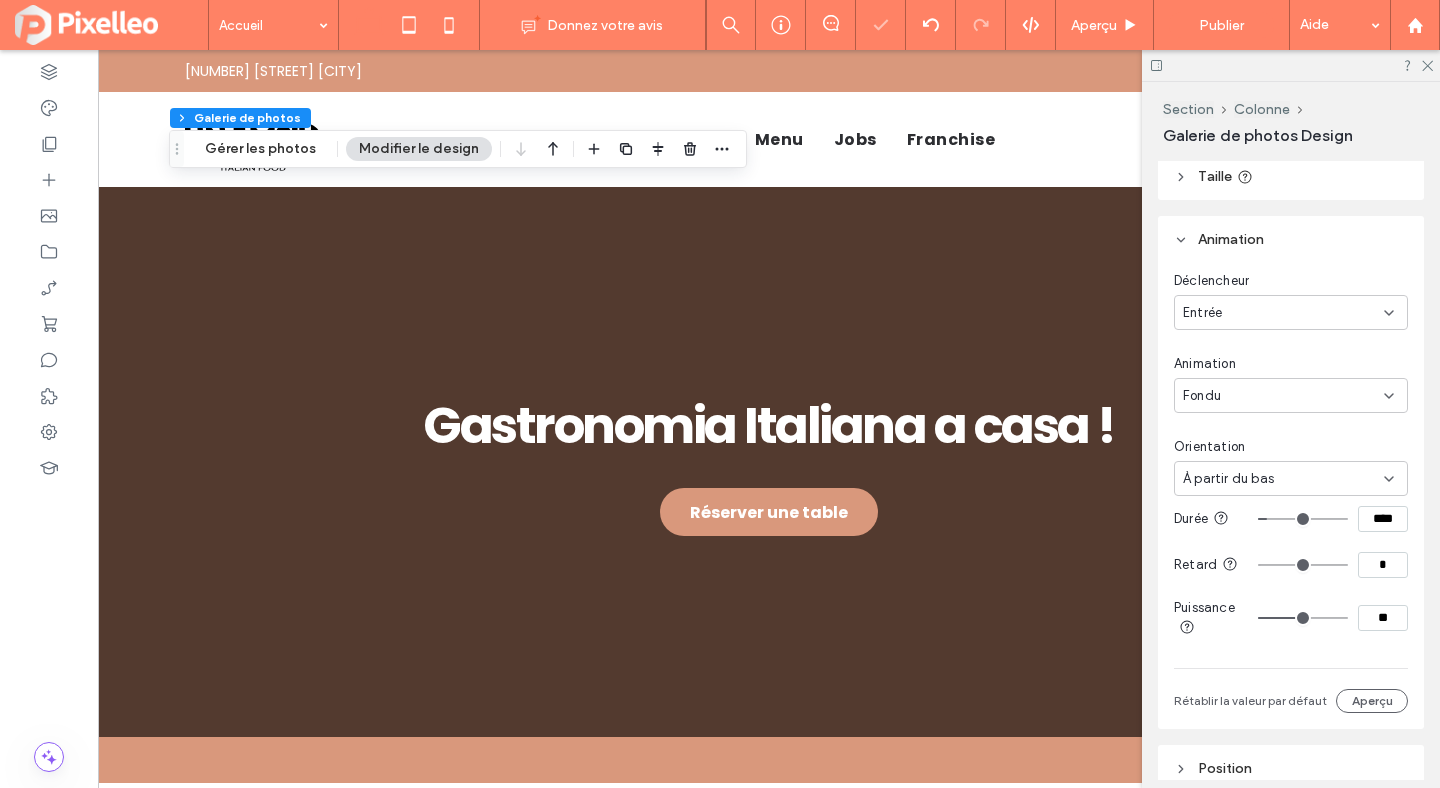 click on "**" at bounding box center (1383, 618) 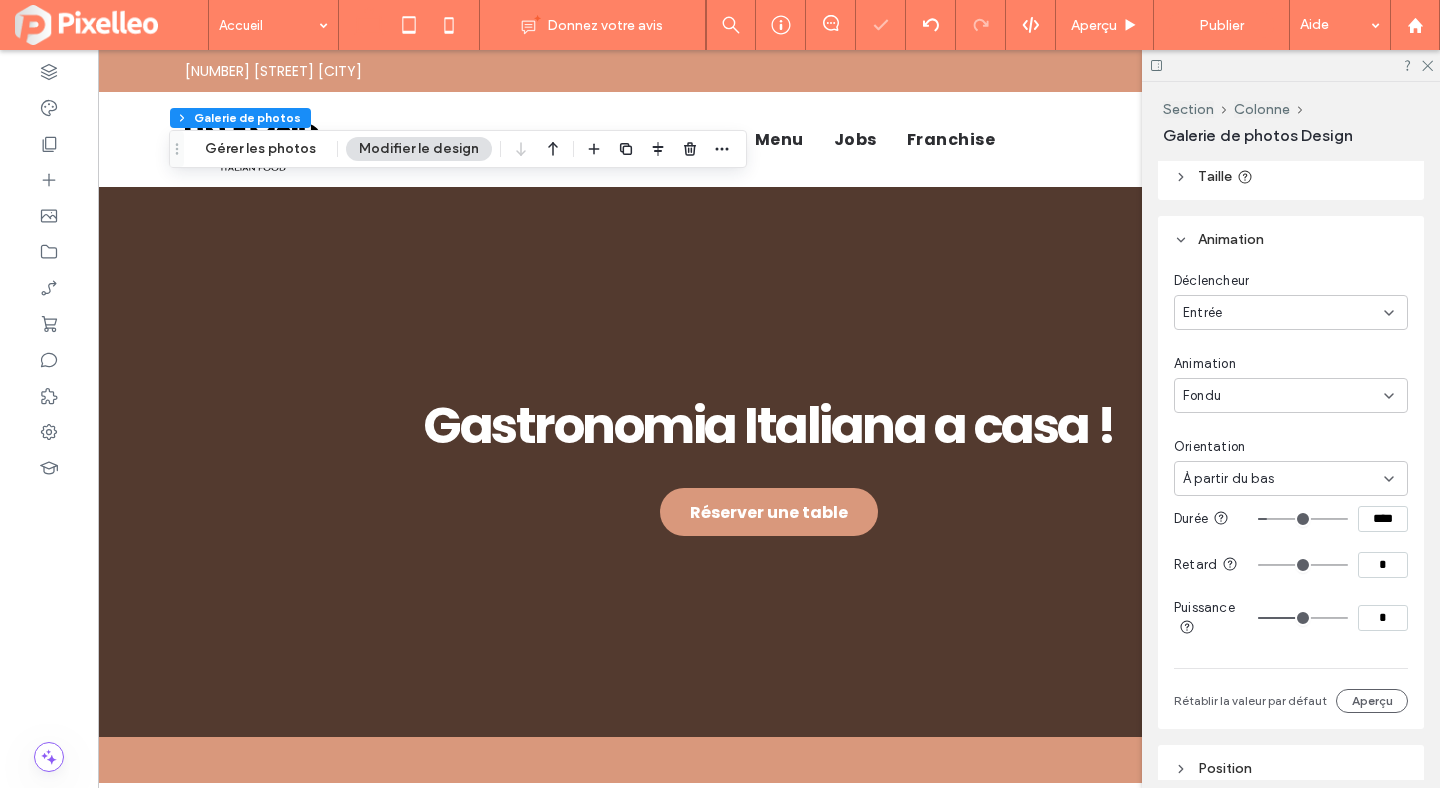type on "*" 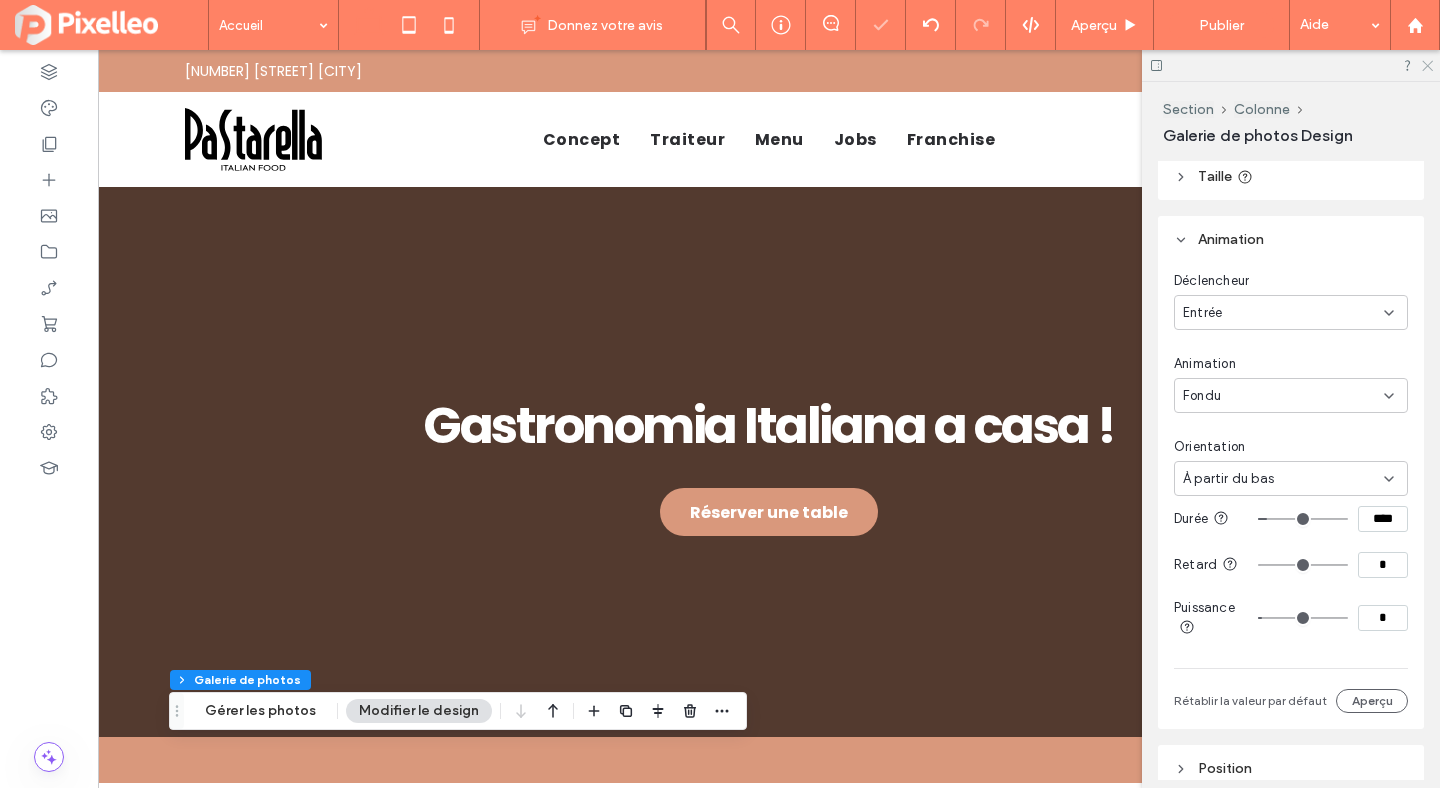 click 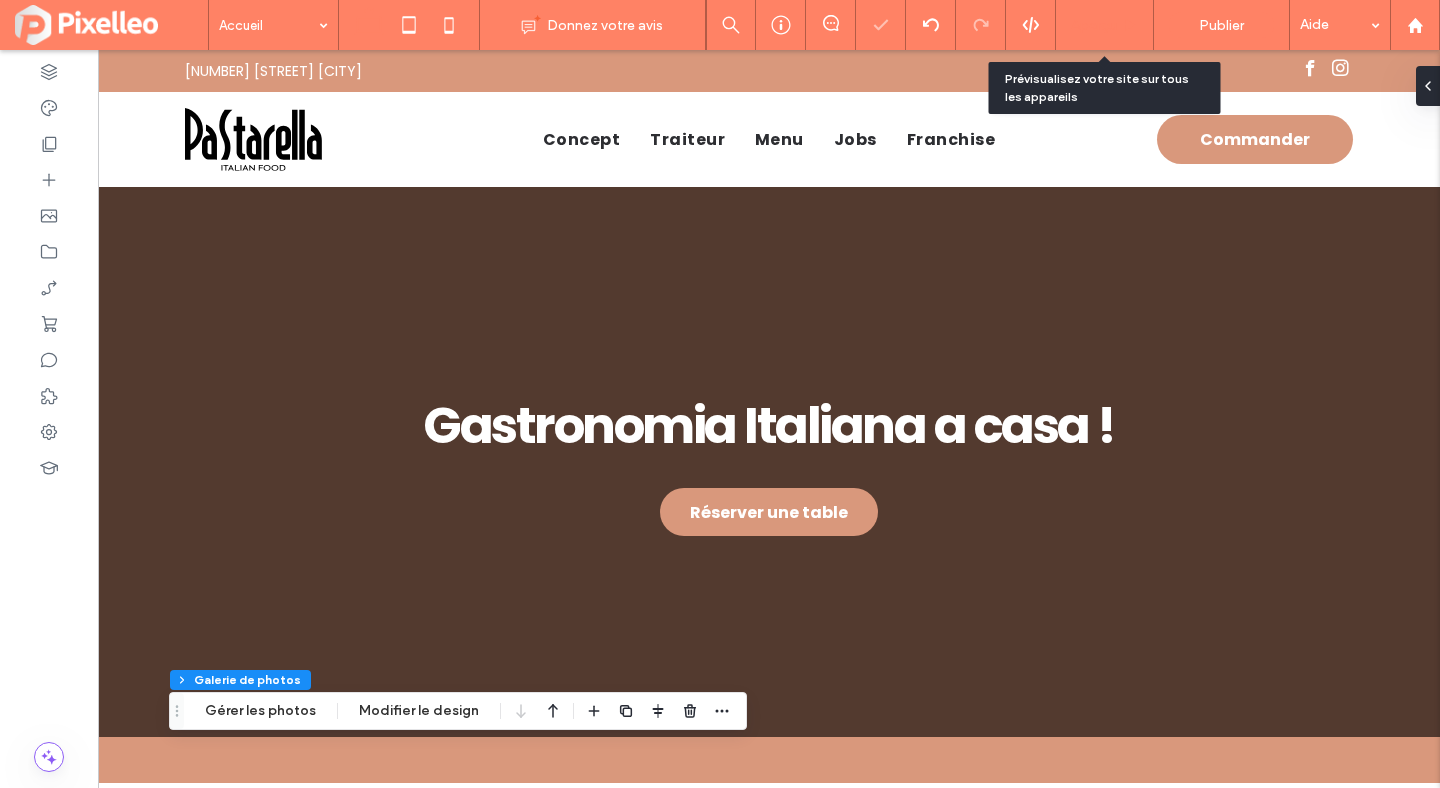 click on "Aperçu" at bounding box center [1105, 25] 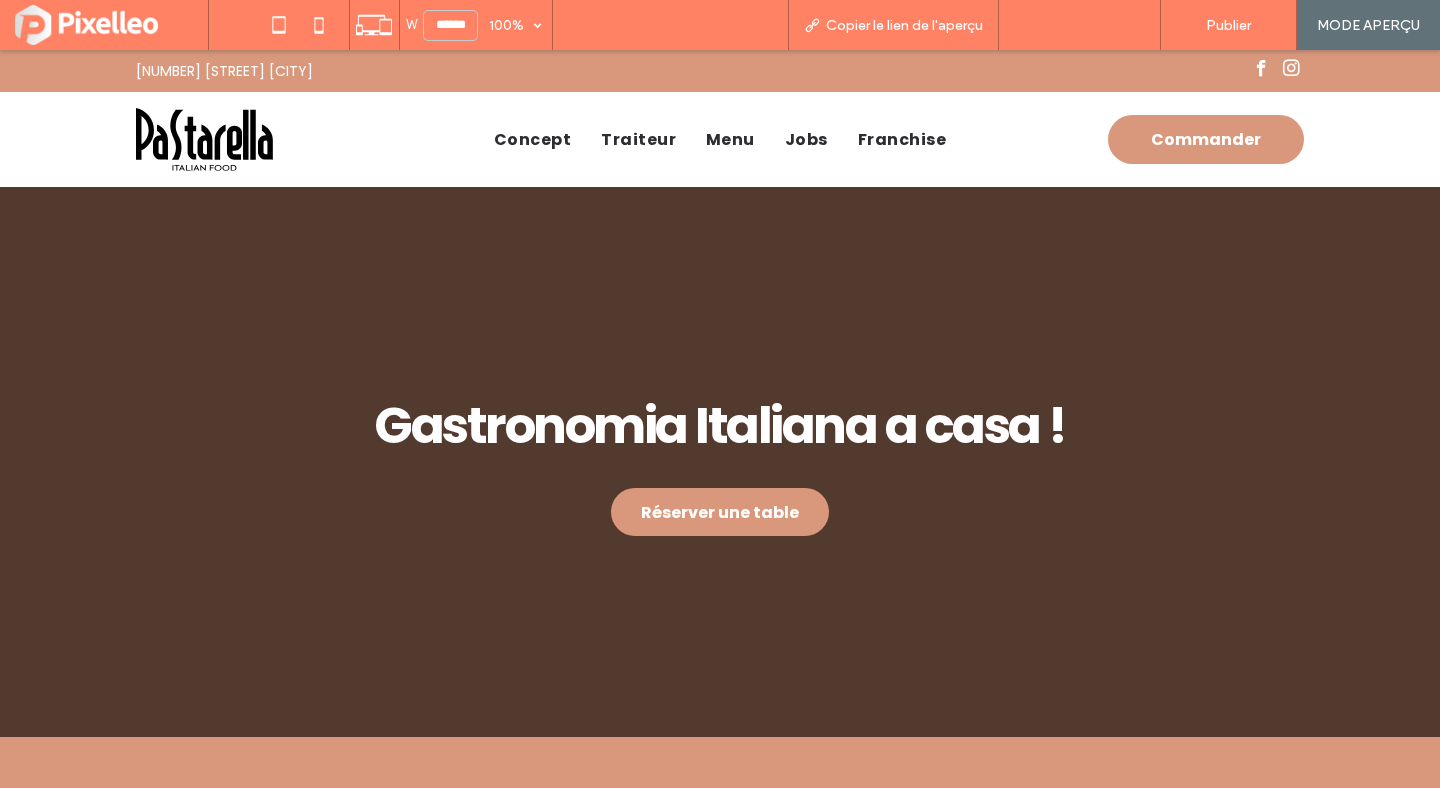 click on "Retour à l'éditeur" at bounding box center [1080, 25] 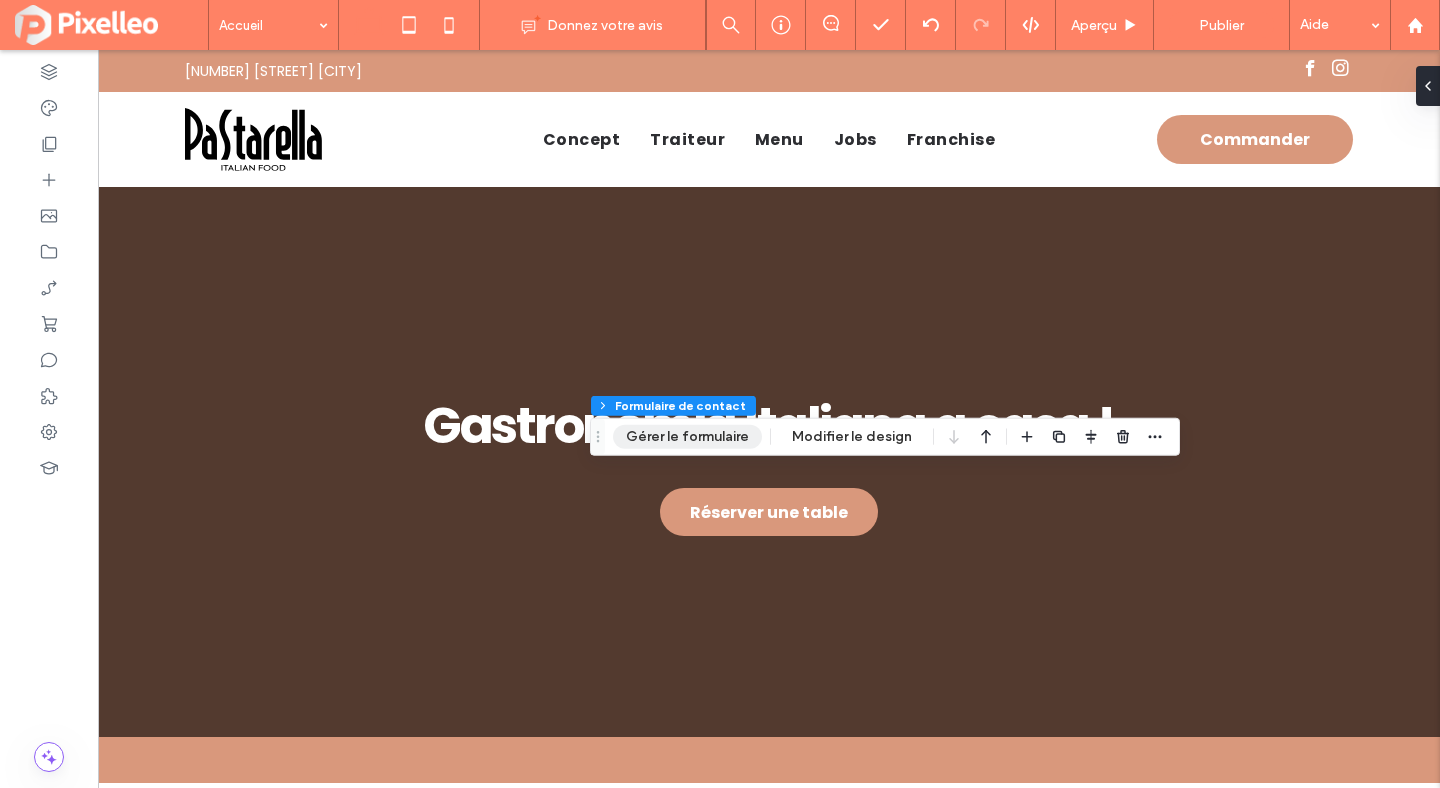 click on "Gérer le formulaire" at bounding box center [687, 437] 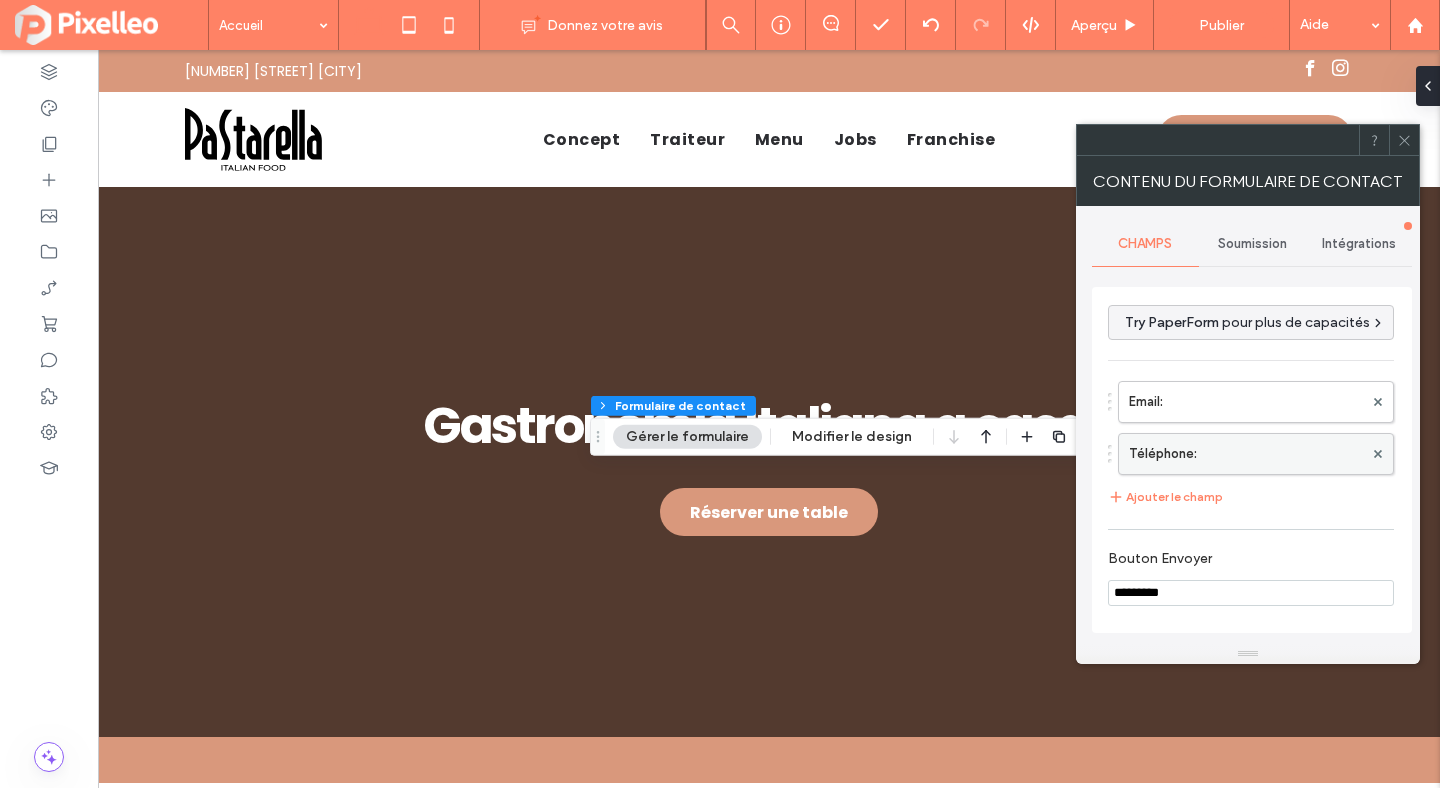click at bounding box center (1378, 454) 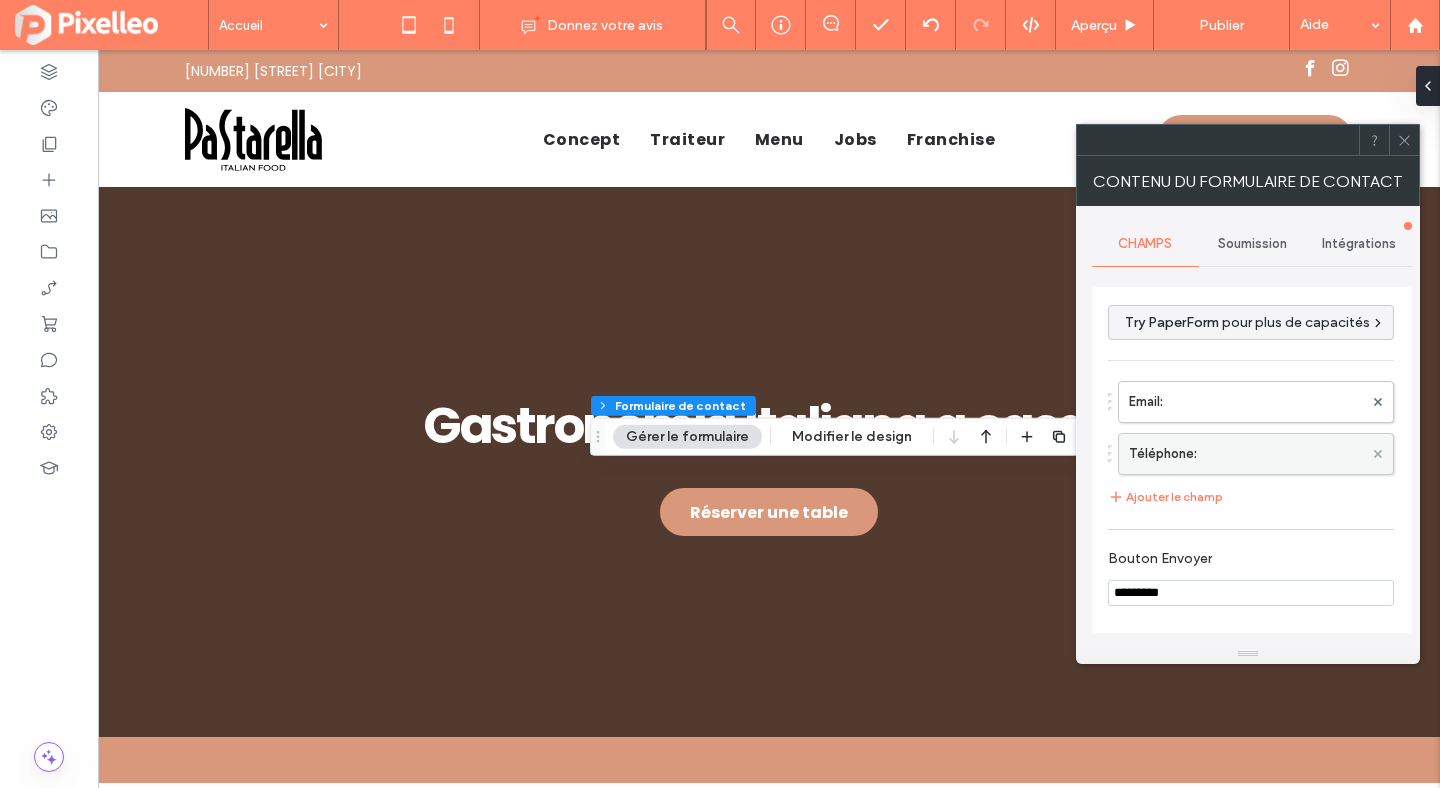 click 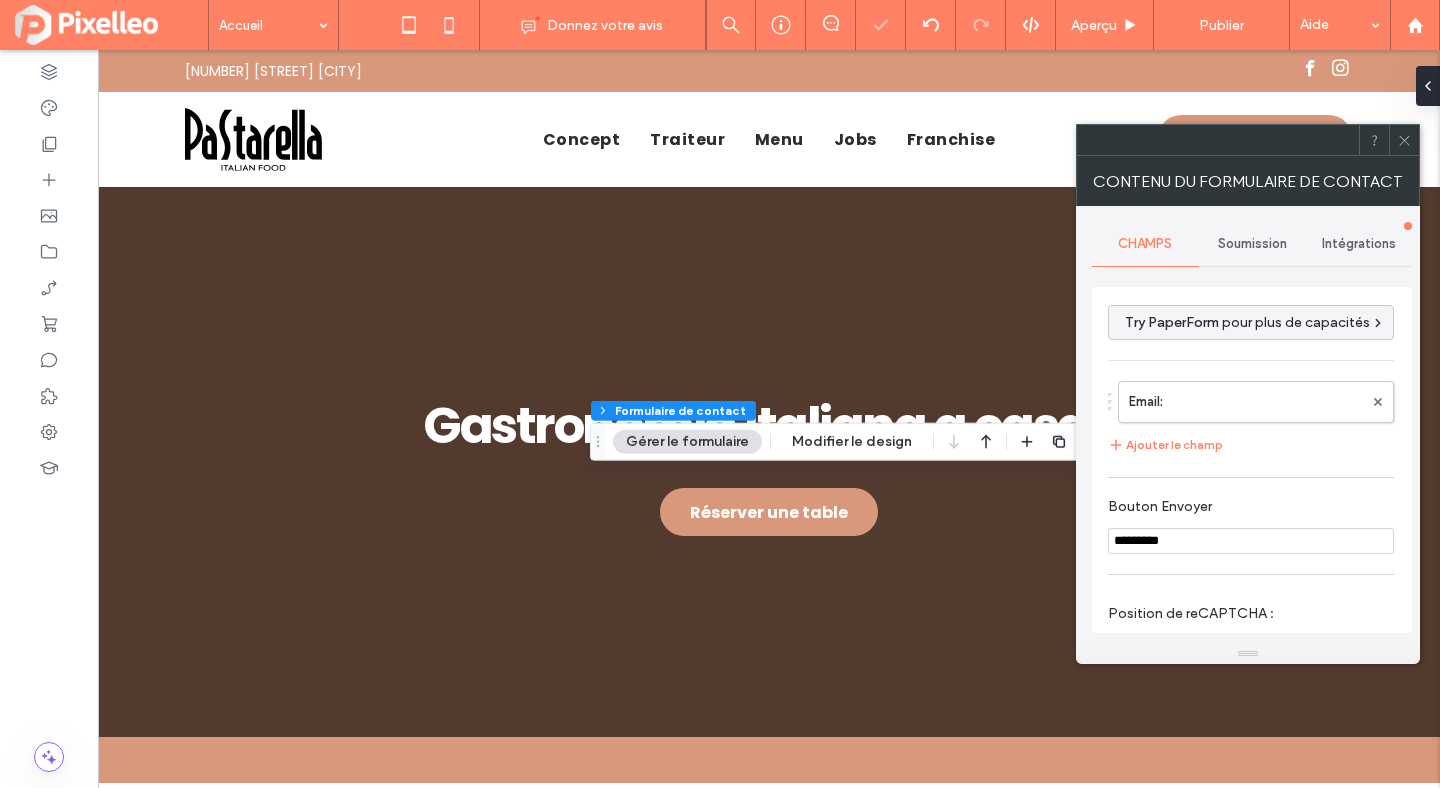 click 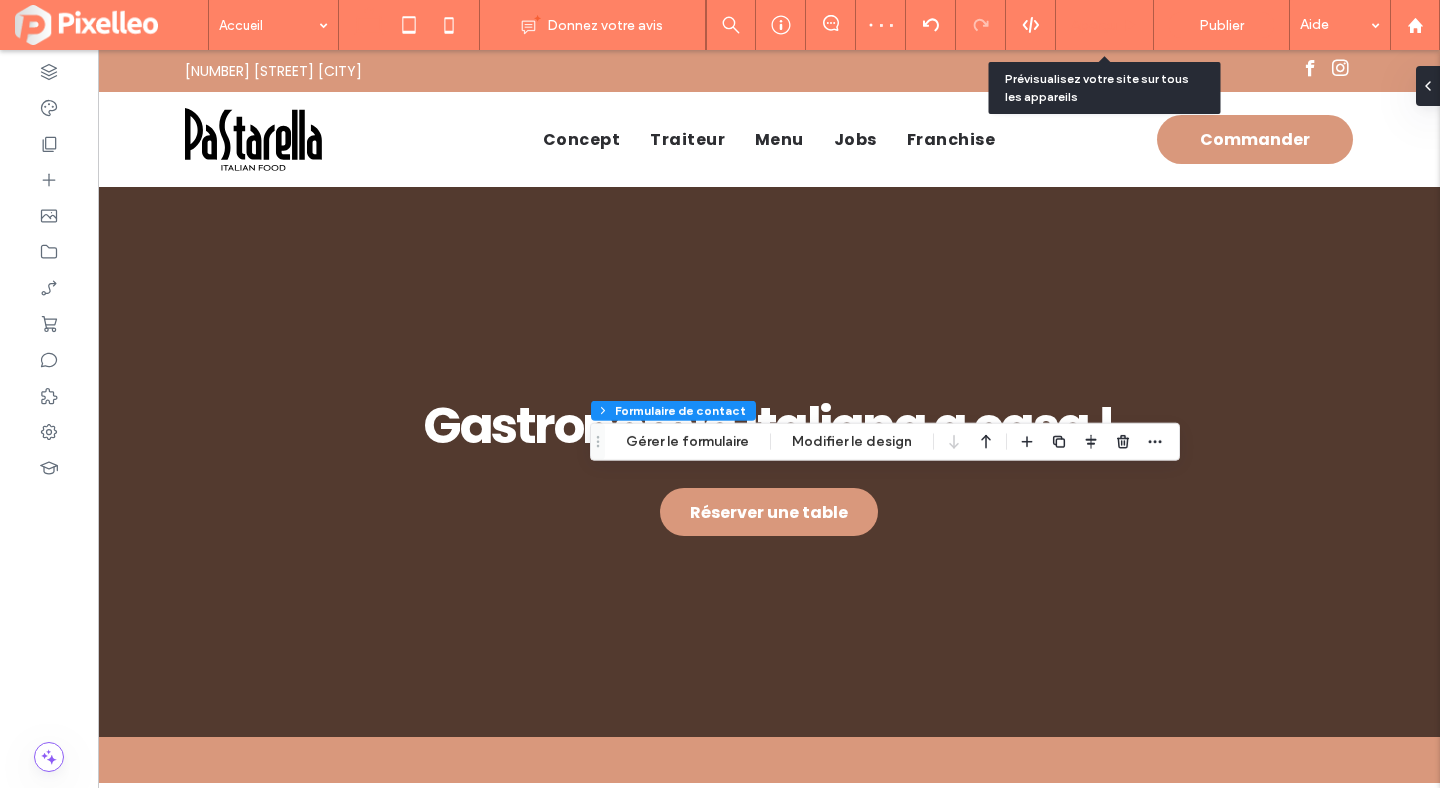 click 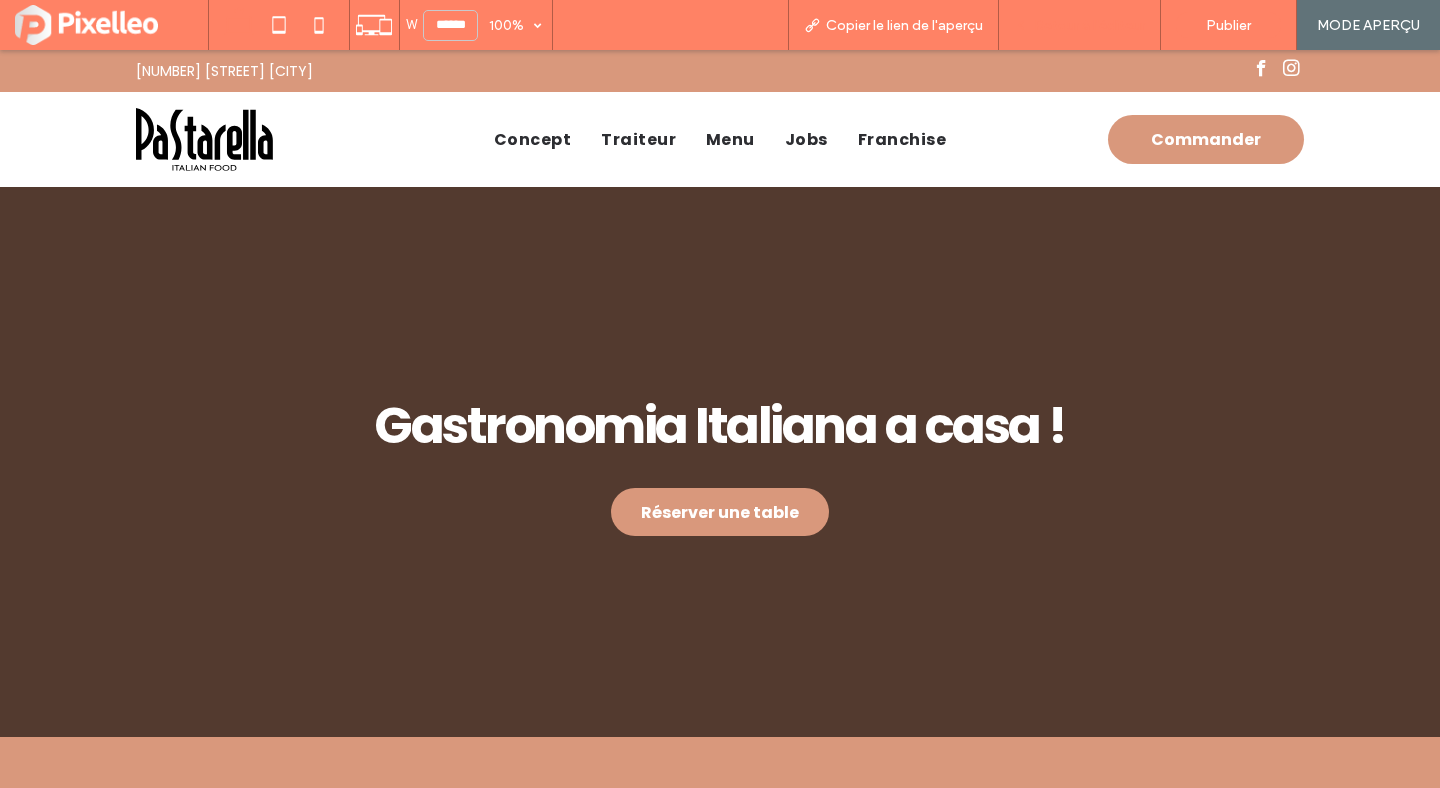 click on "Retour à l'éditeur" at bounding box center (1080, 25) 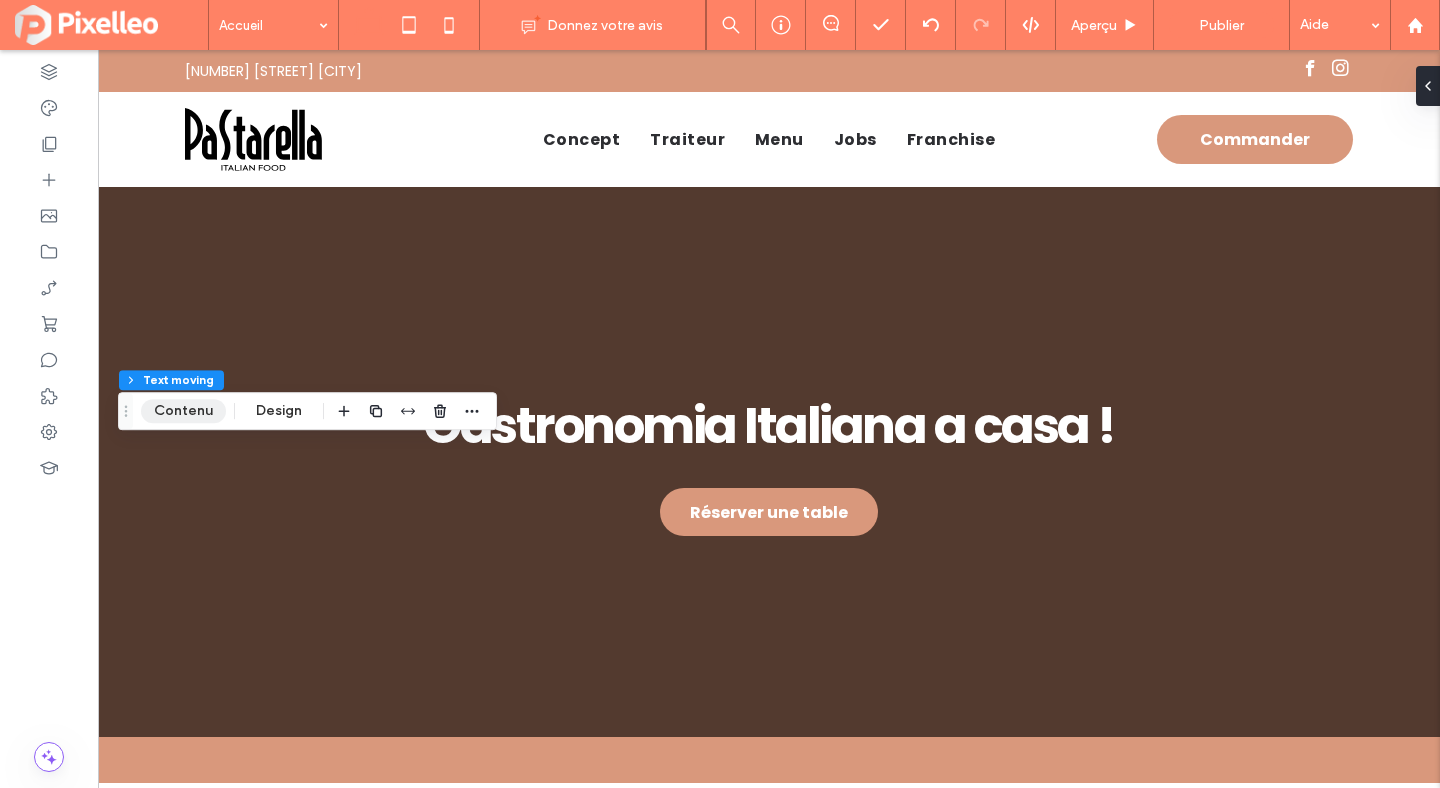 click on "Contenu" at bounding box center (183, 411) 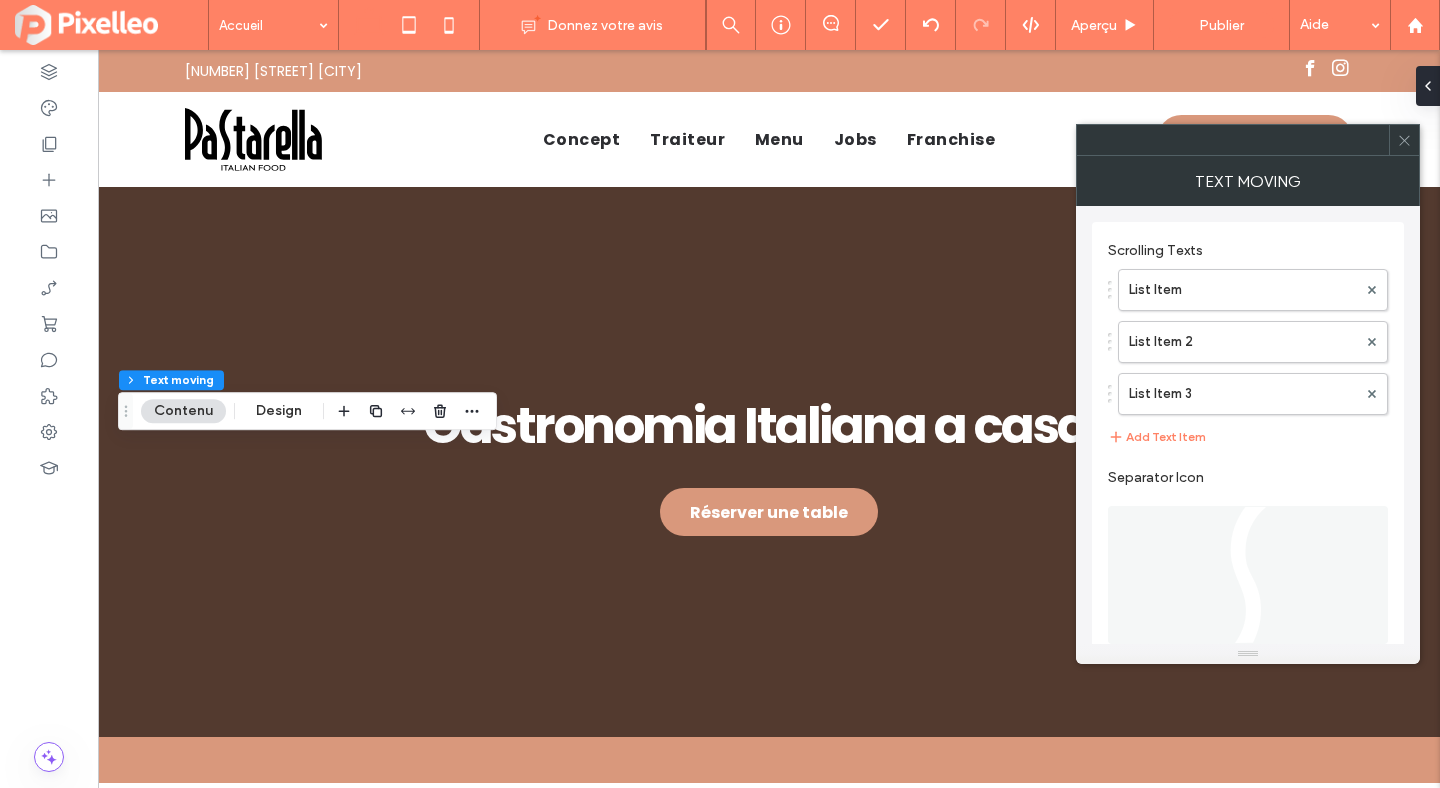 scroll, scrollTop: 215, scrollLeft: 0, axis: vertical 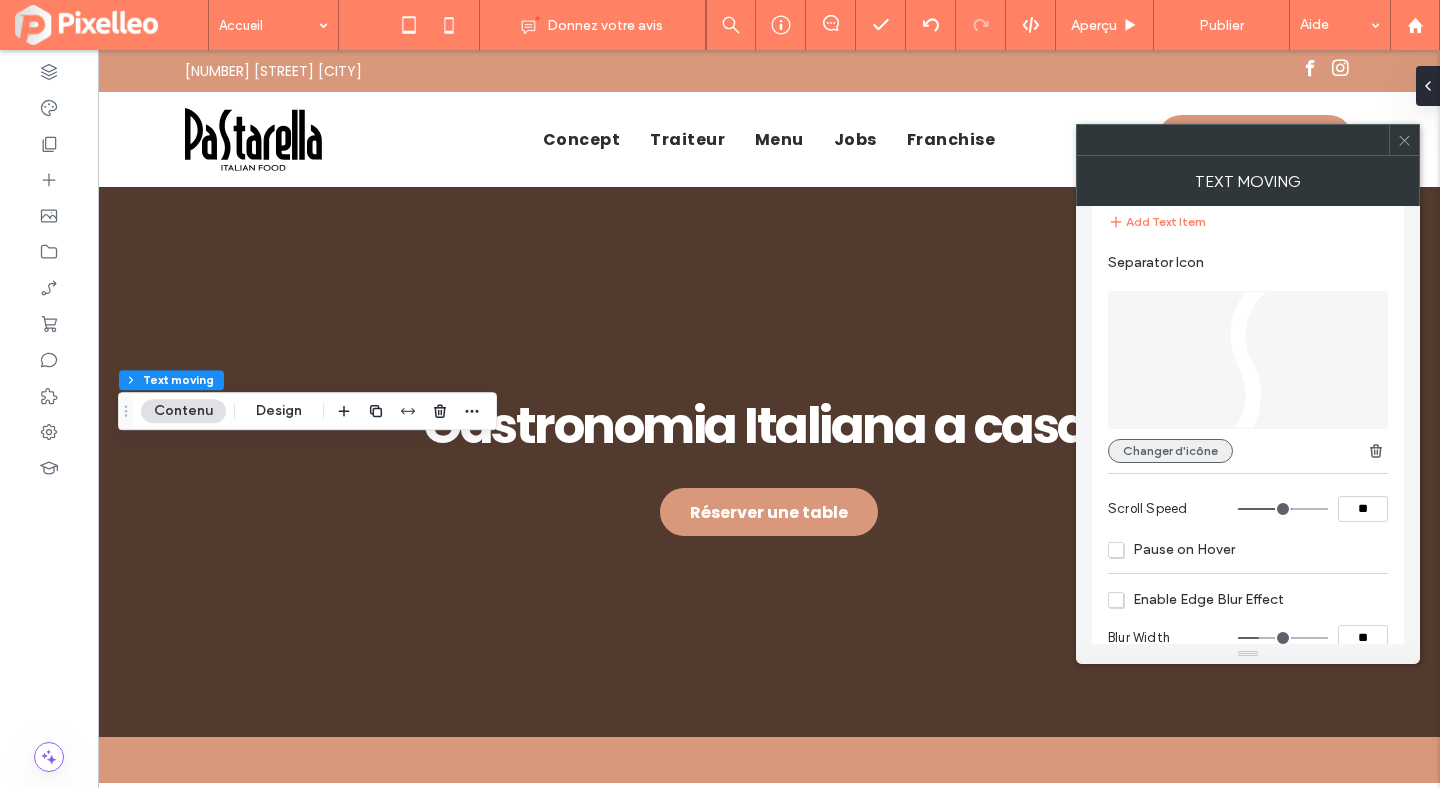 click on "Changer d'icône" at bounding box center [1170, 451] 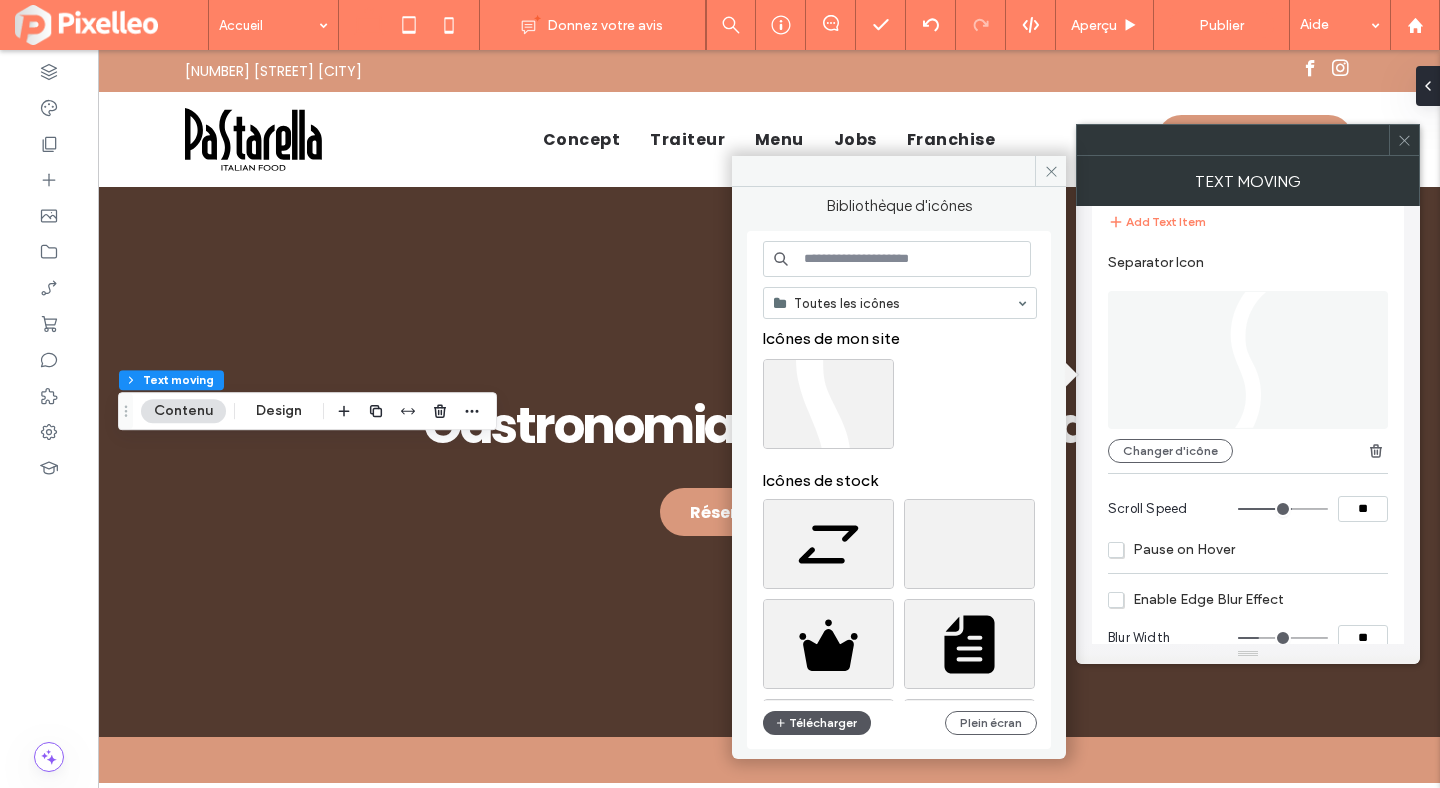 click on "Télécharger" at bounding box center [817, 723] 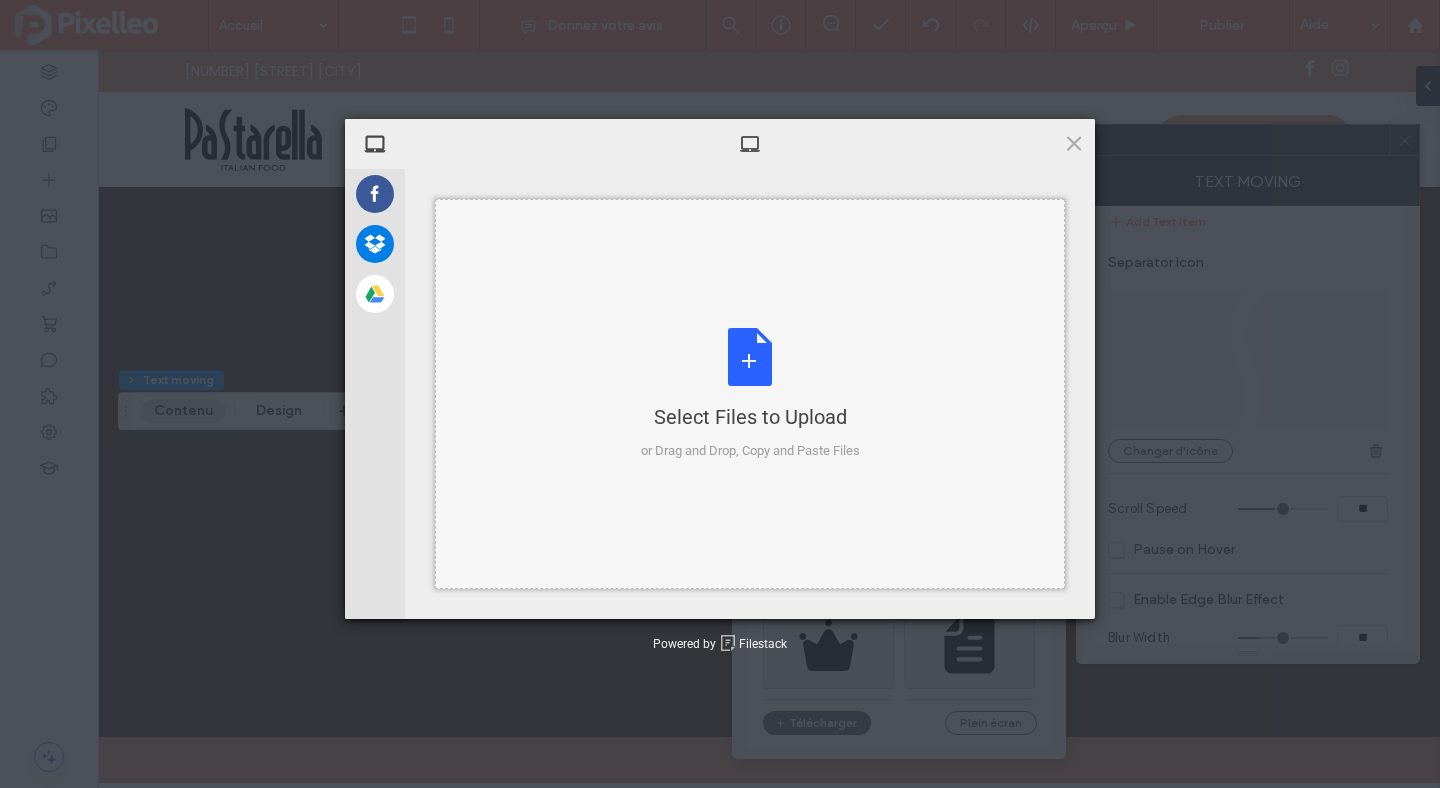 click on "Select Files to Upload
or Drag and Drop, Copy and Paste Files" at bounding box center (750, 394) 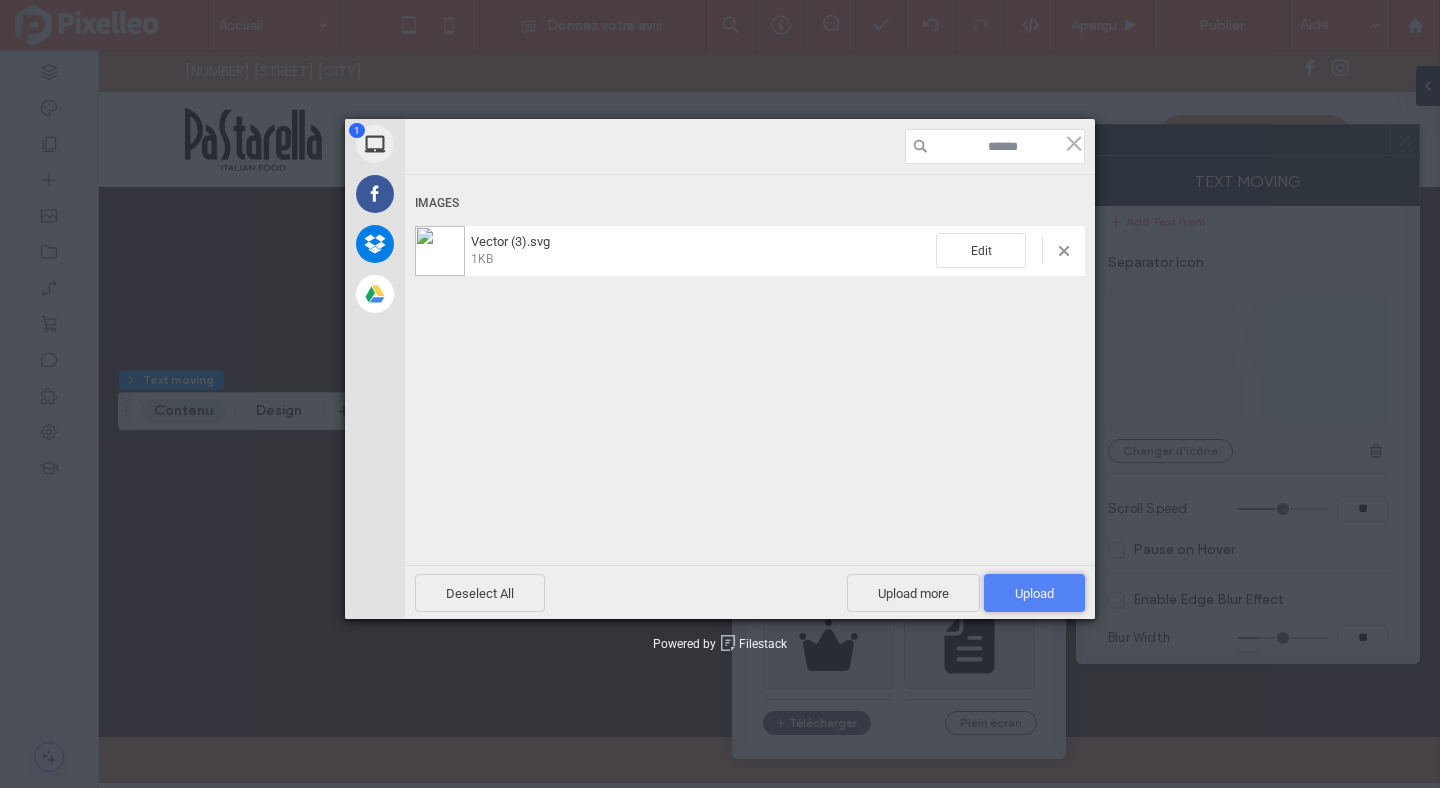 click on "Upload
1" at bounding box center (1034, 593) 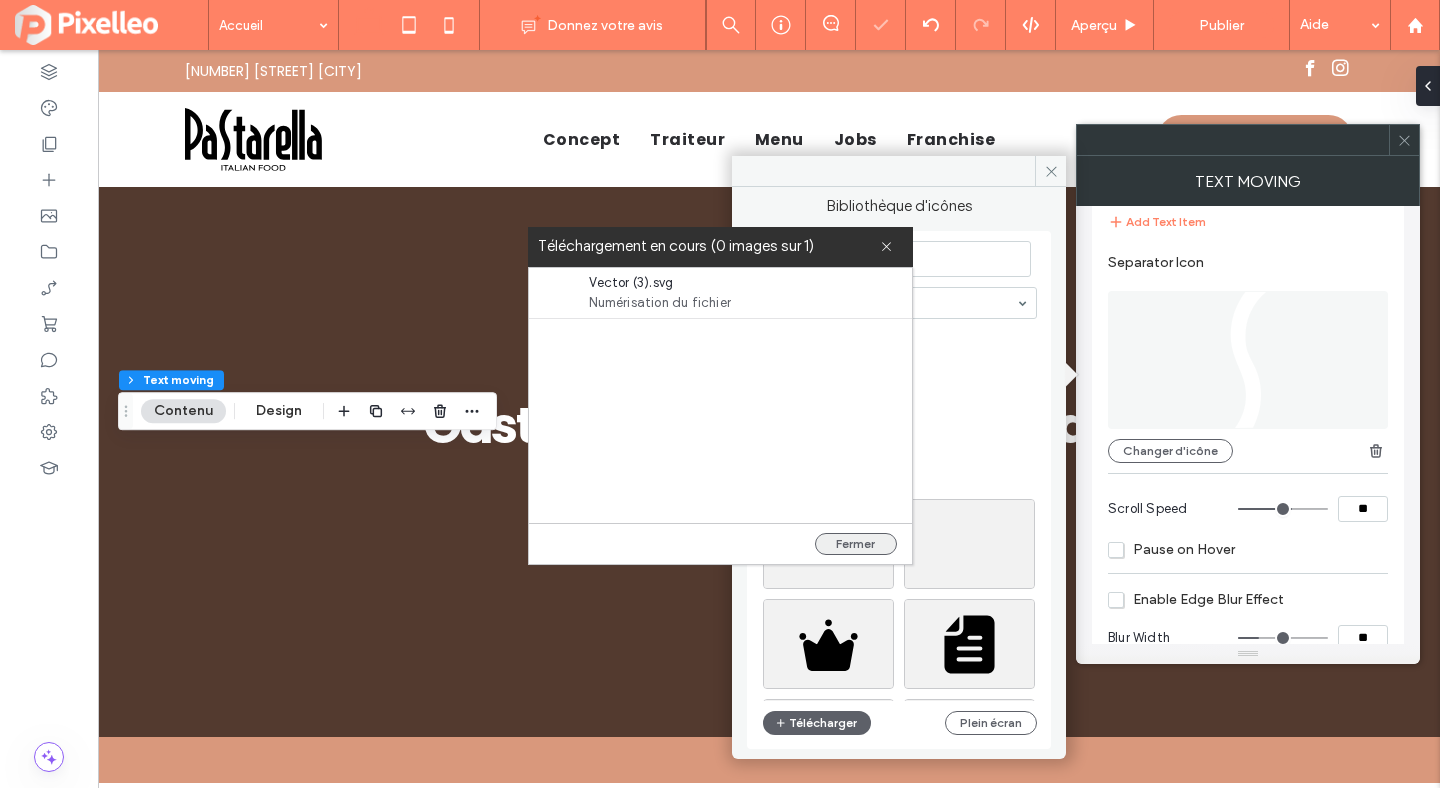 click on "Fermer" at bounding box center (856, 544) 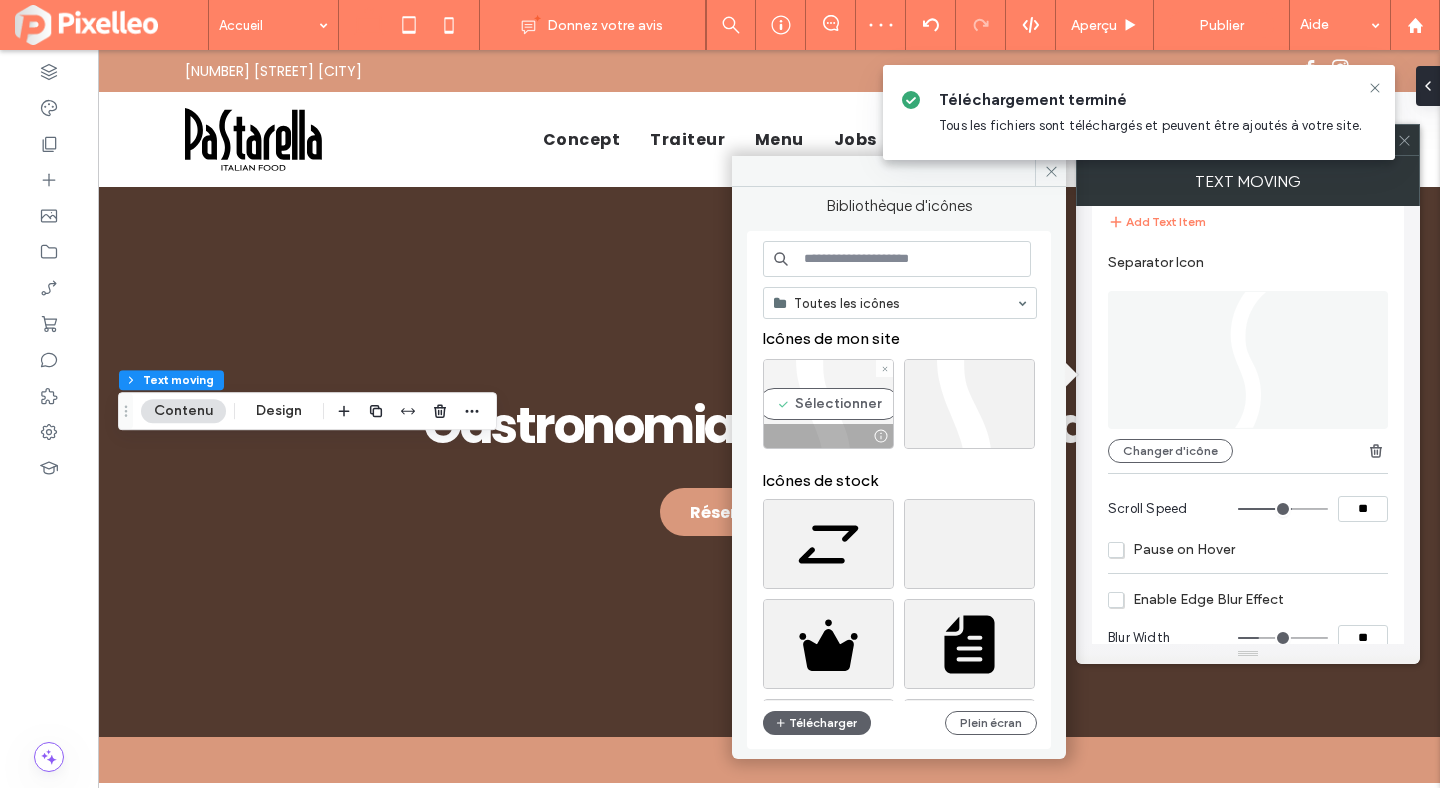 click on "Sélectionner" at bounding box center [828, 404] 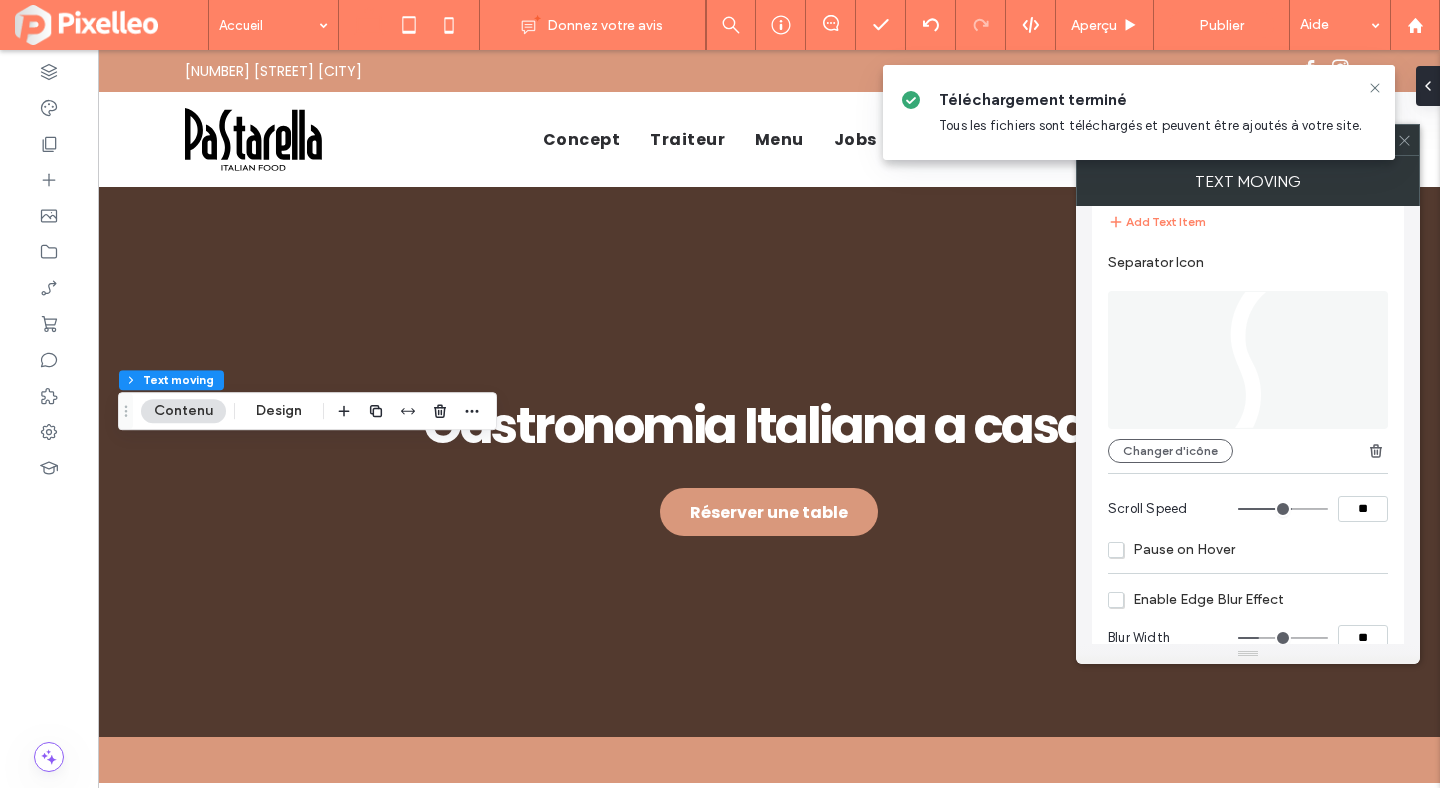 click 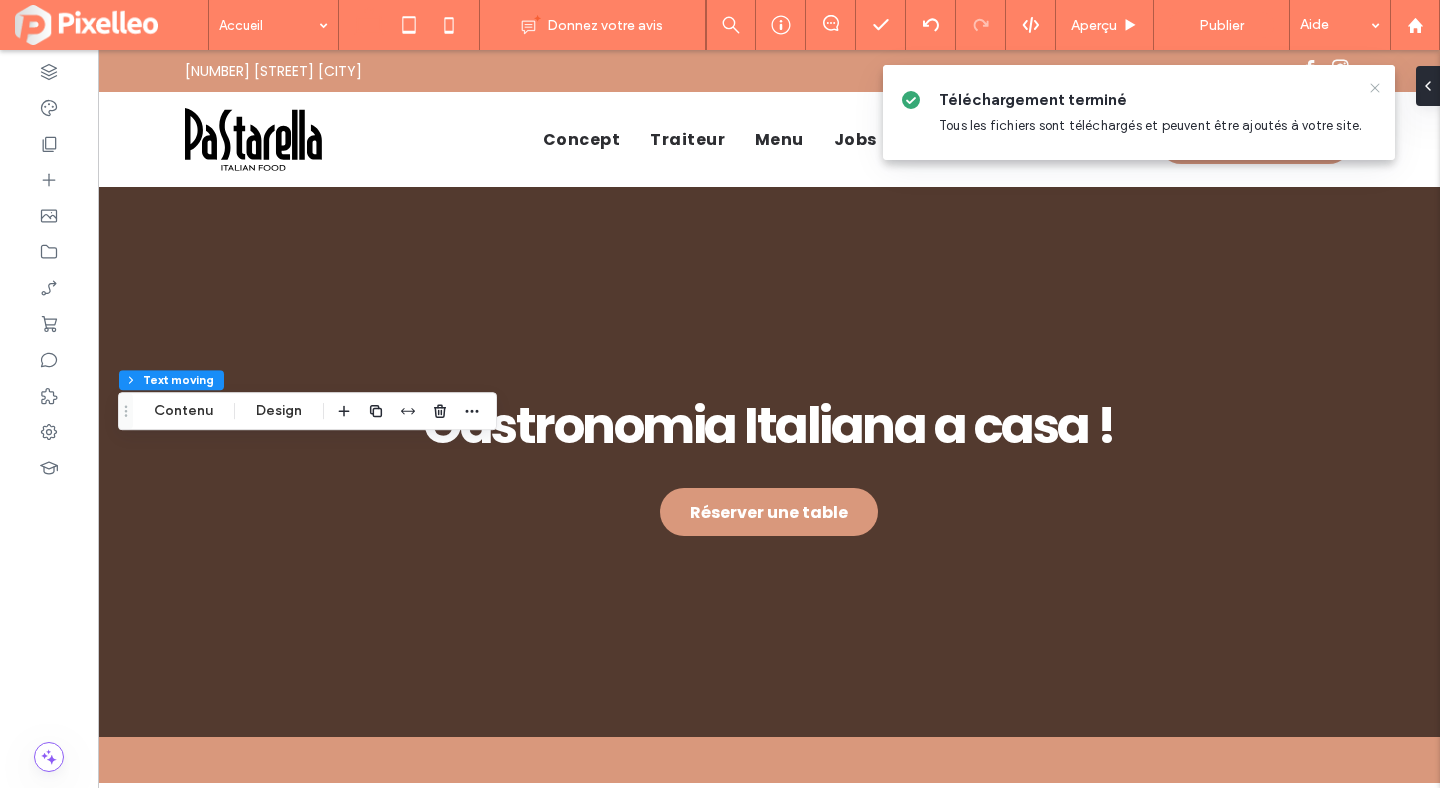 click 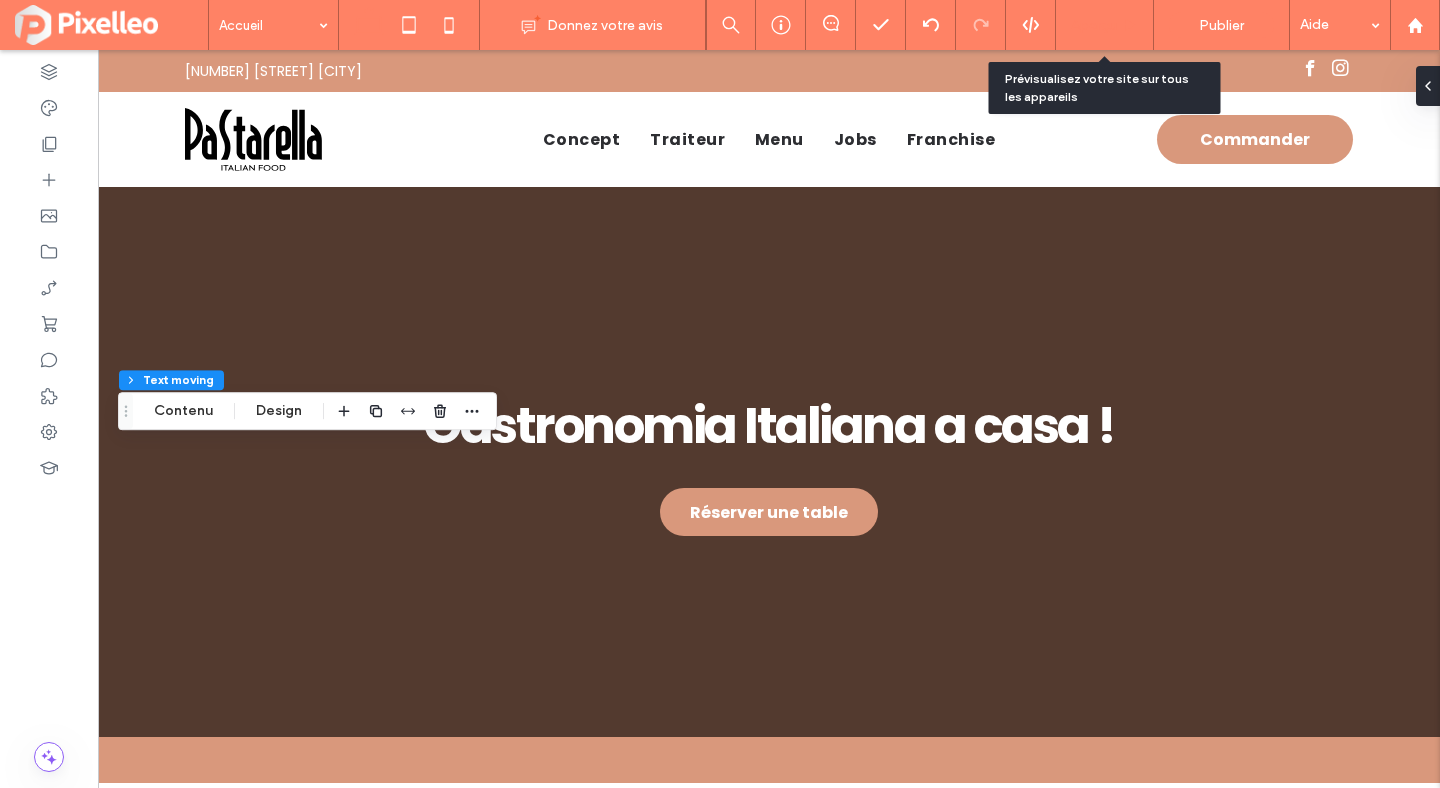 click on "Aperçu" at bounding box center [1094, 25] 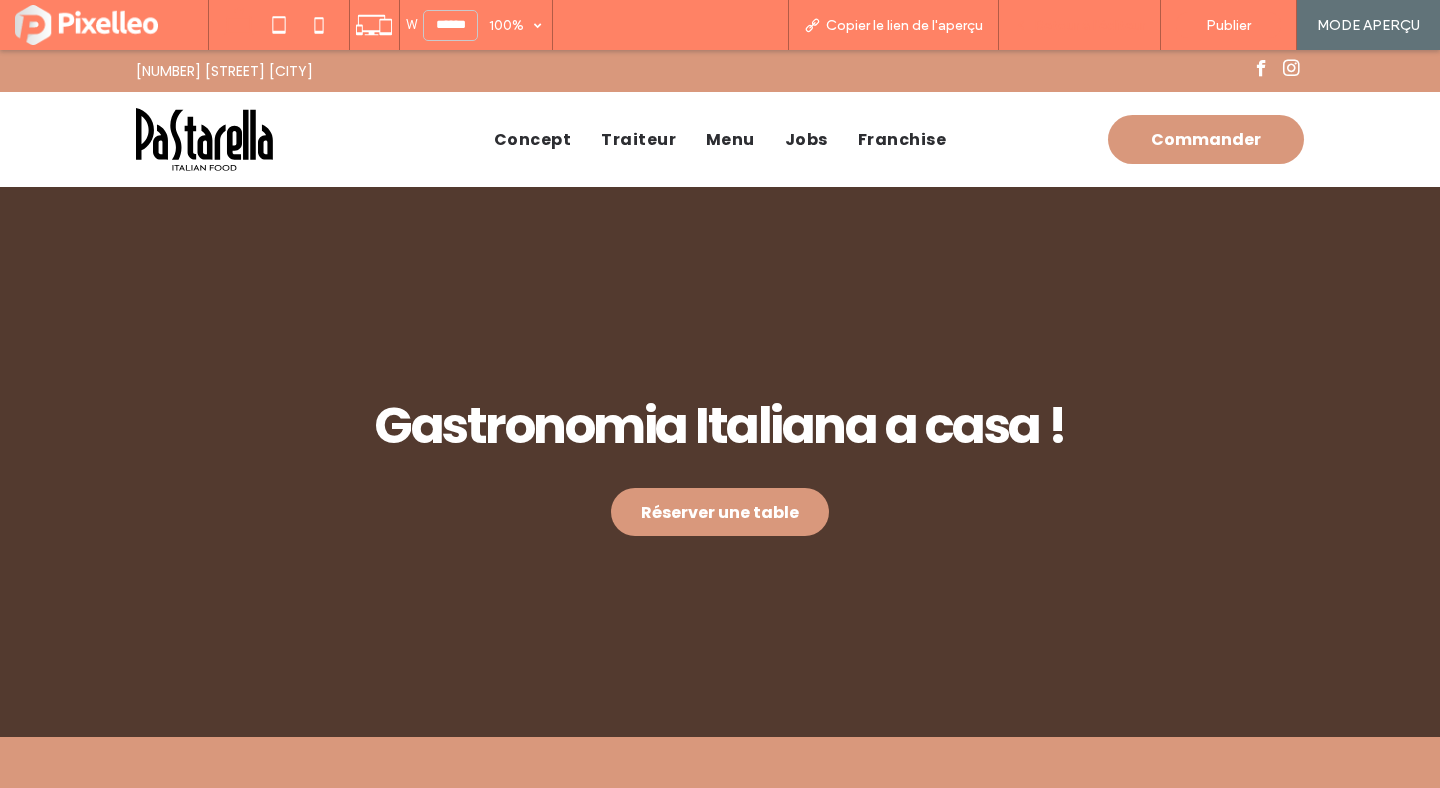click on "Retour à l'éditeur" at bounding box center [1089, 25] 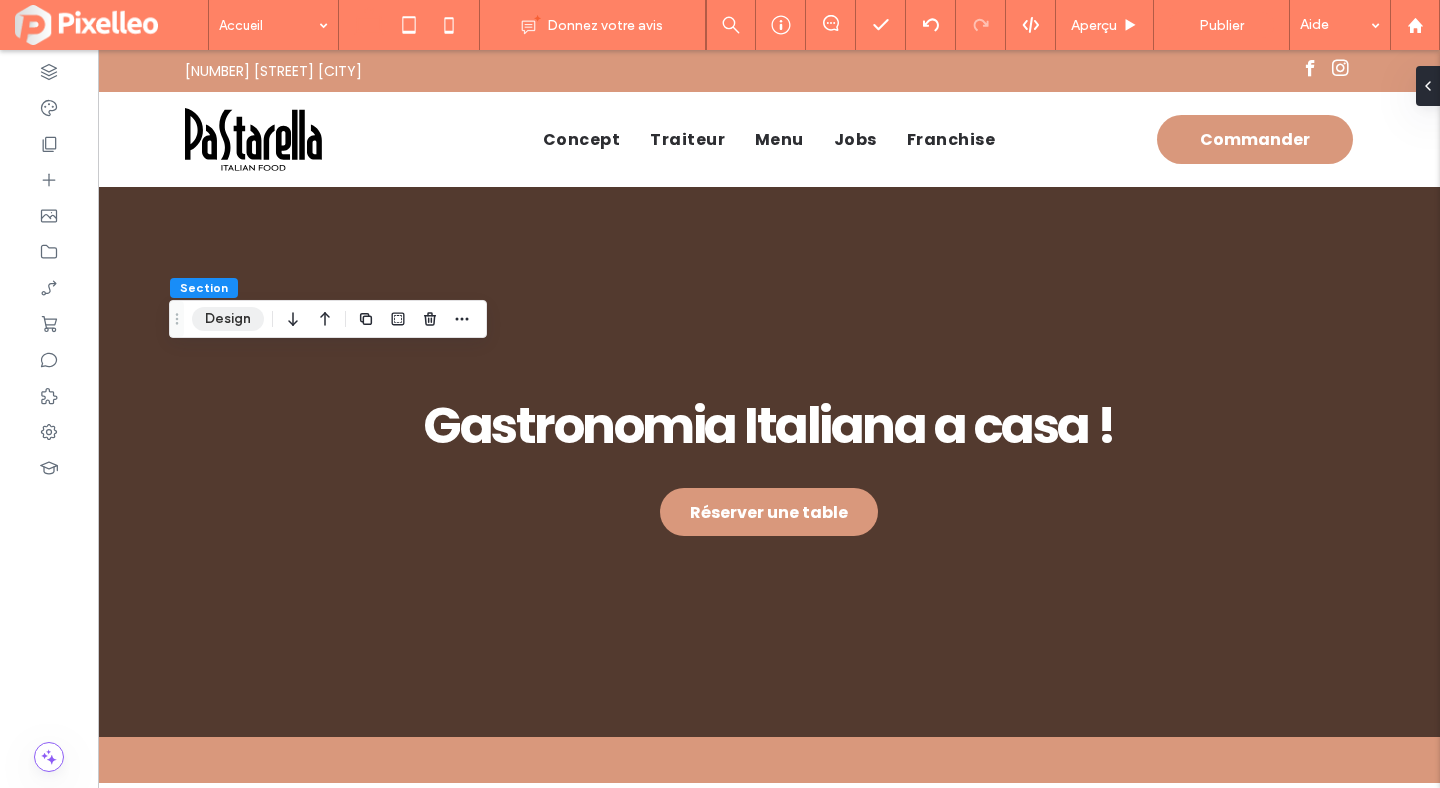 click on "Design" at bounding box center [228, 319] 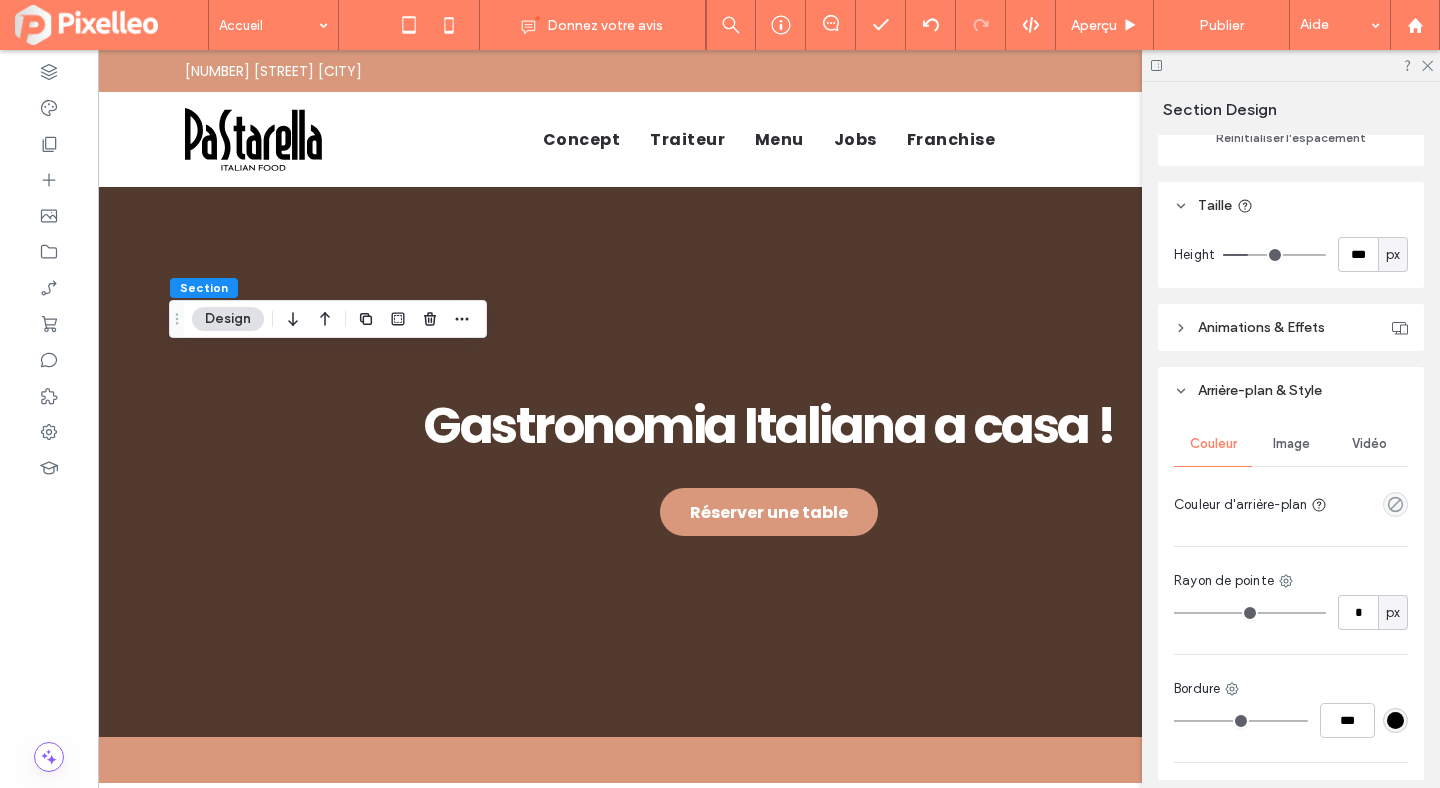 scroll, scrollTop: 664, scrollLeft: 0, axis: vertical 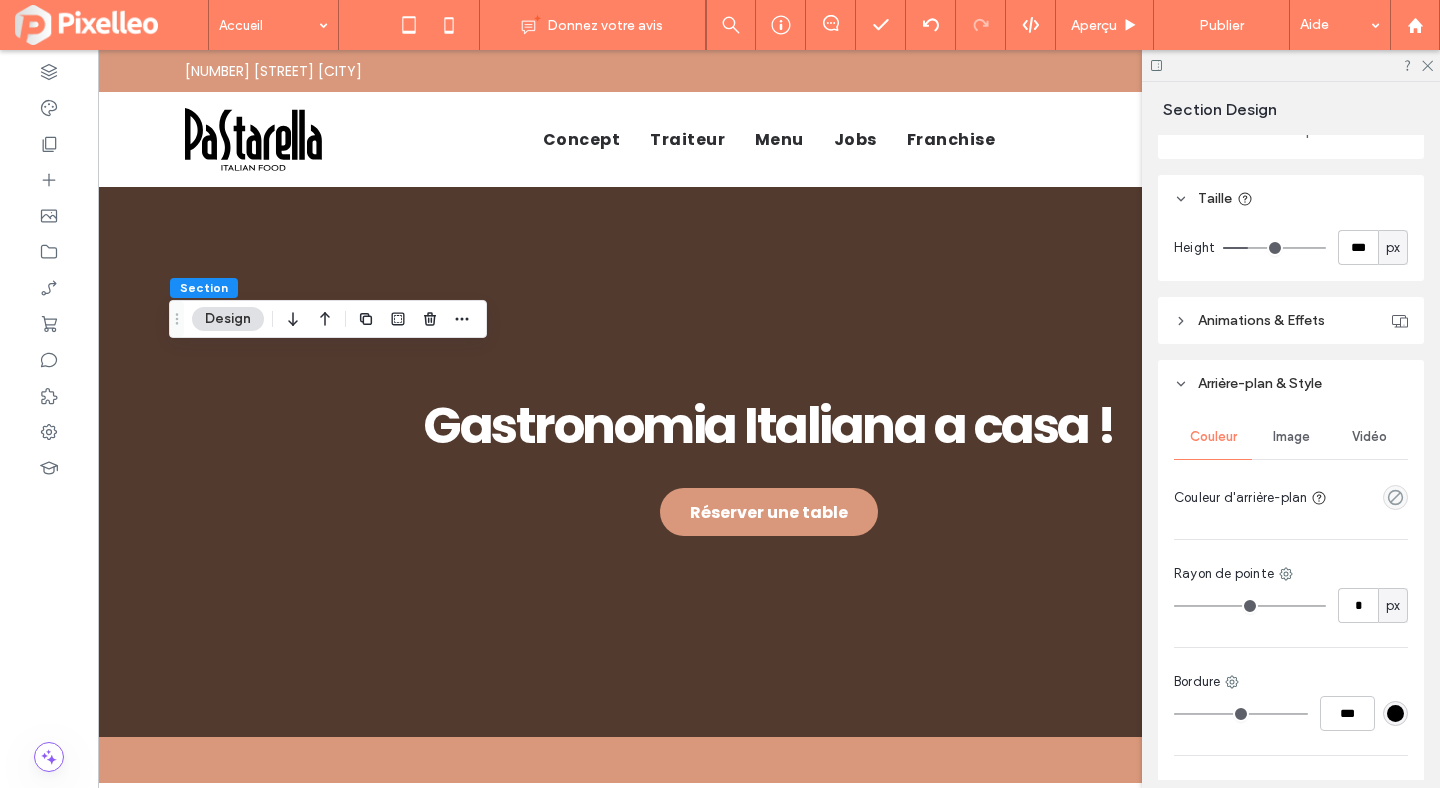 click on "Image" at bounding box center (1291, 437) 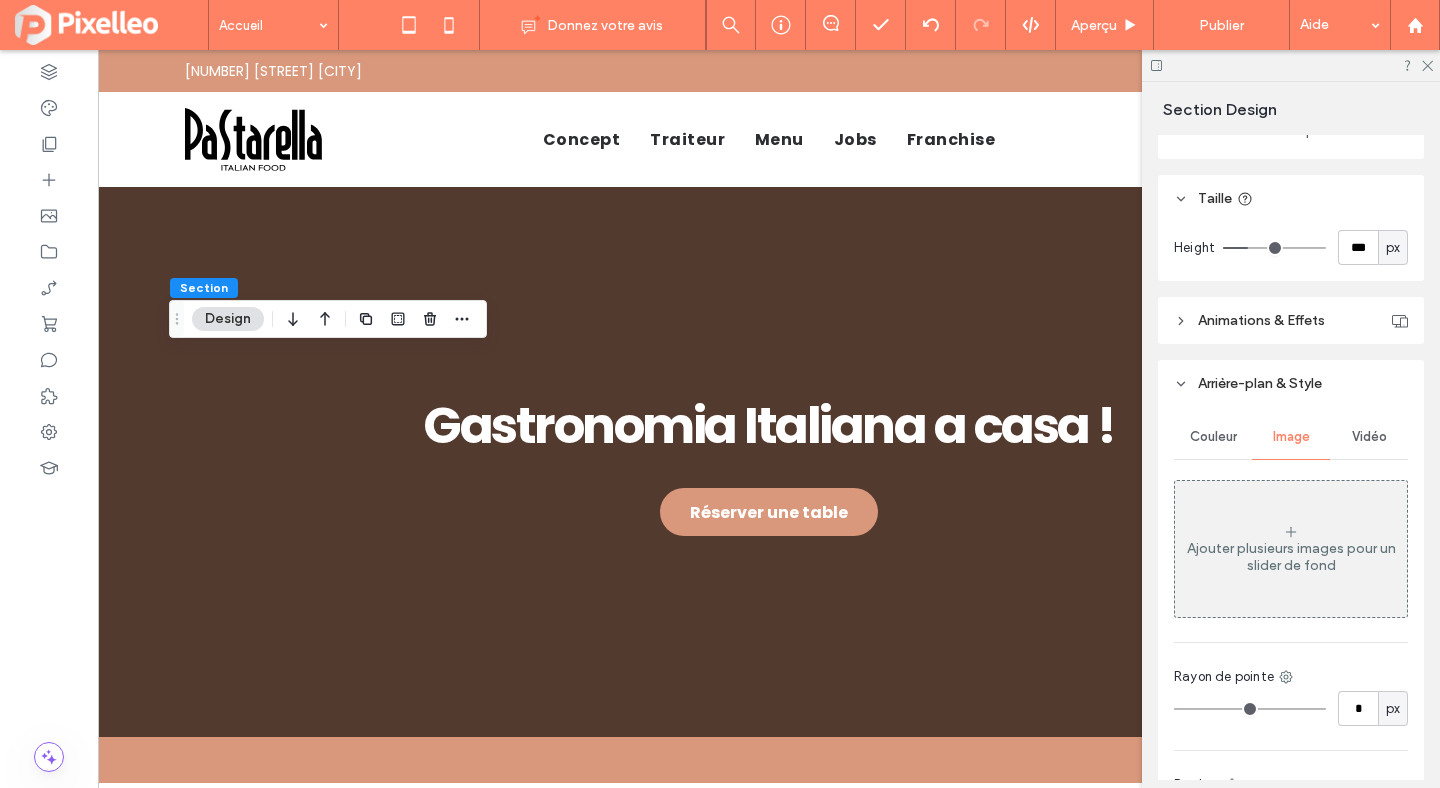 click on "Ajouter plusieurs images pour un slider de fond" at bounding box center (1291, 557) 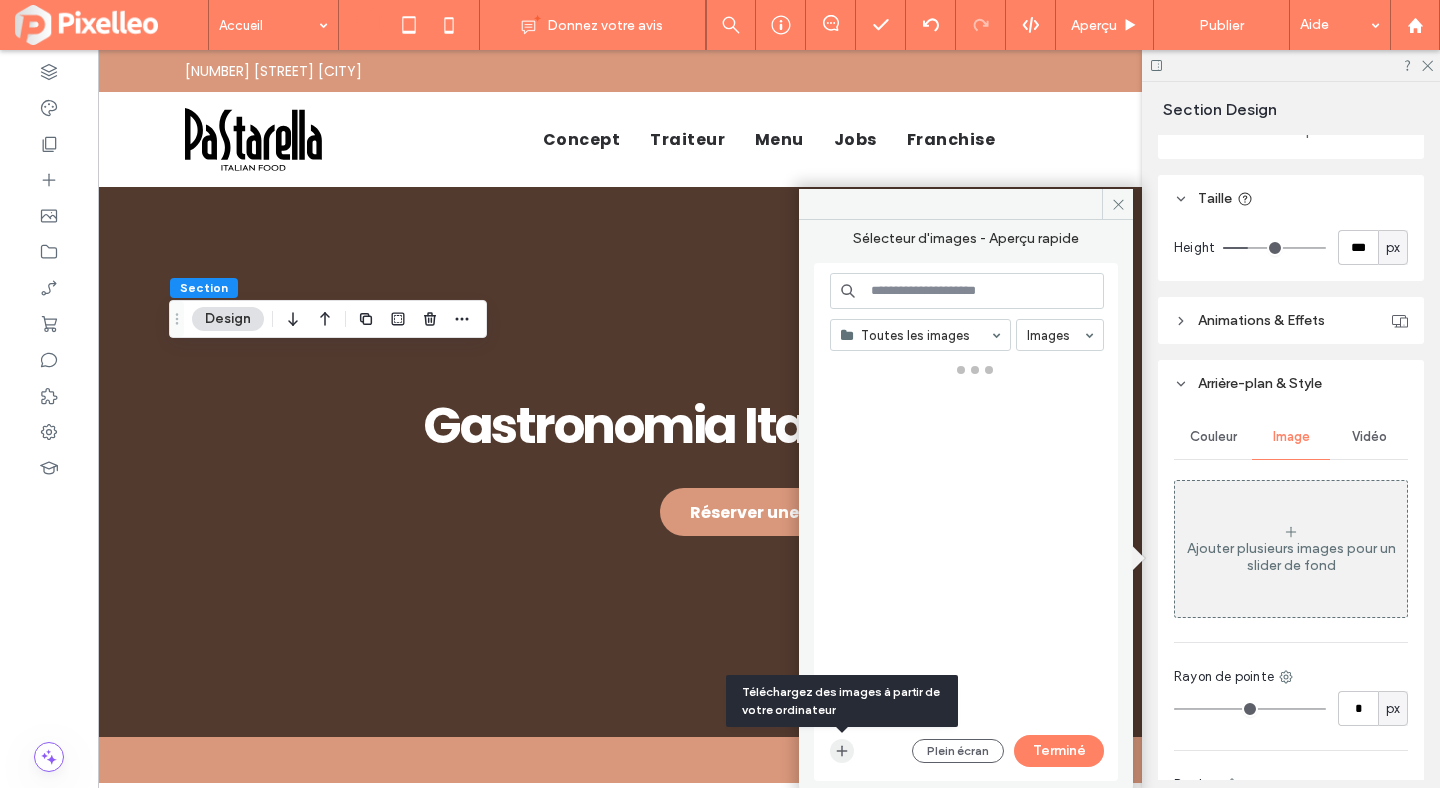 click 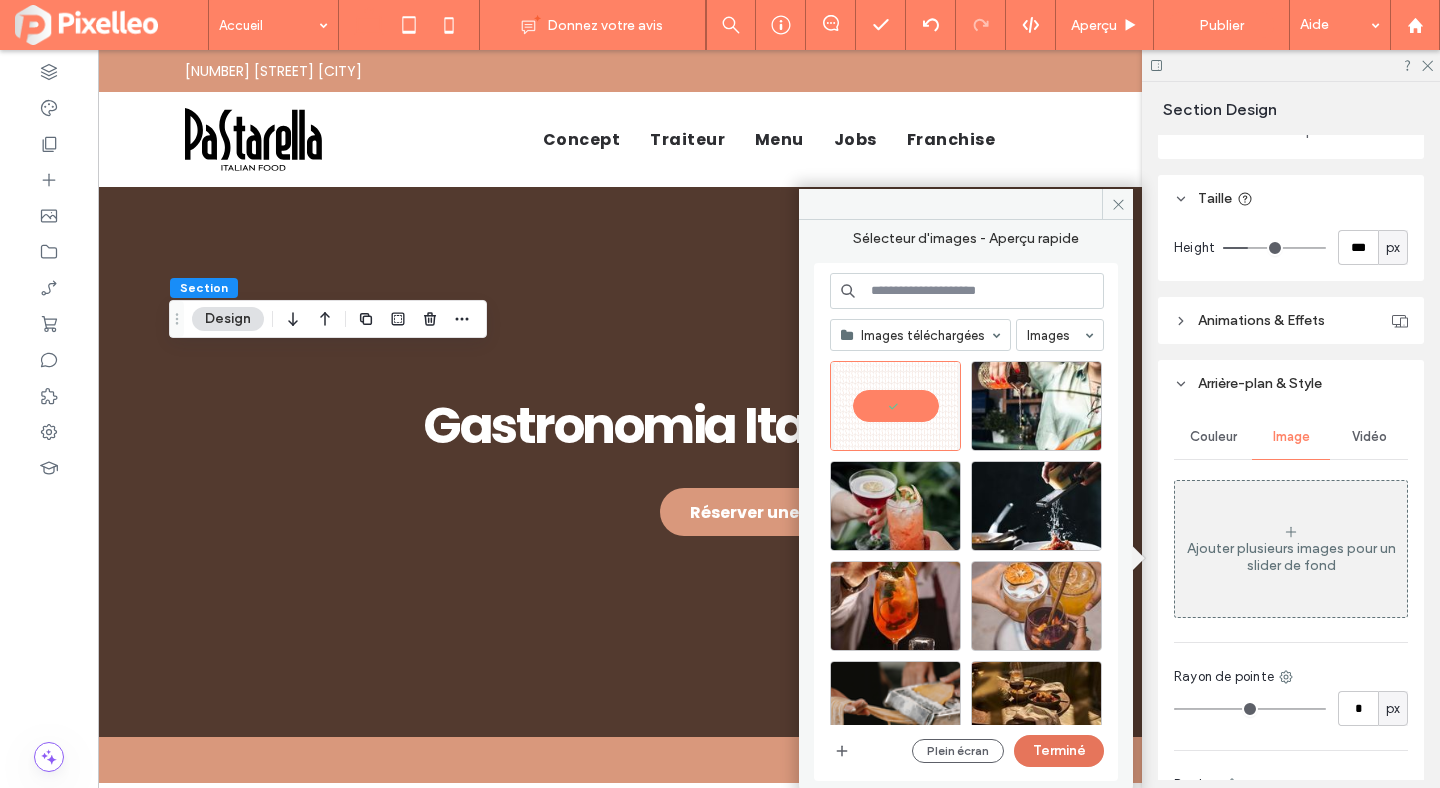 click on "Terminé" at bounding box center (1059, 751) 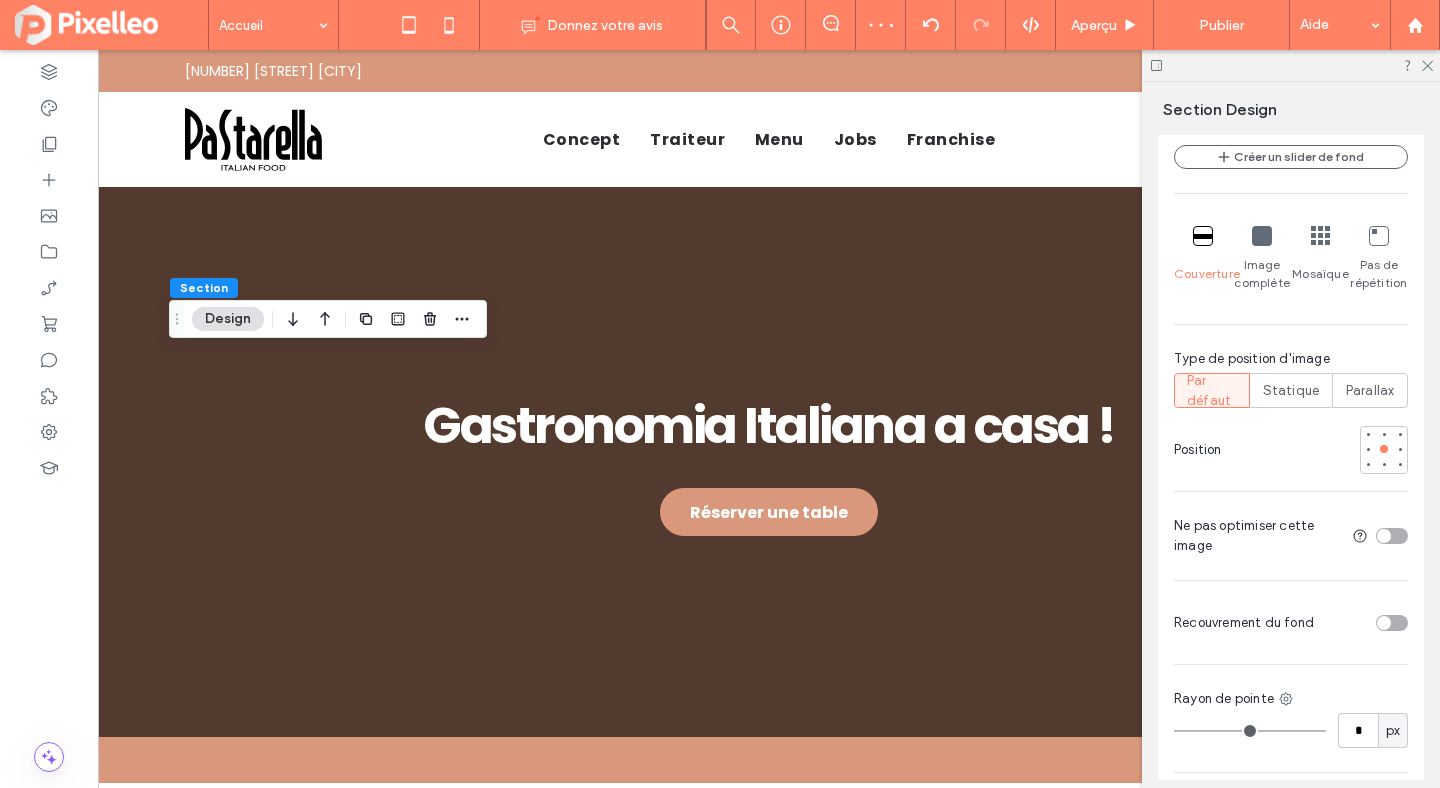 scroll, scrollTop: 1260, scrollLeft: 0, axis: vertical 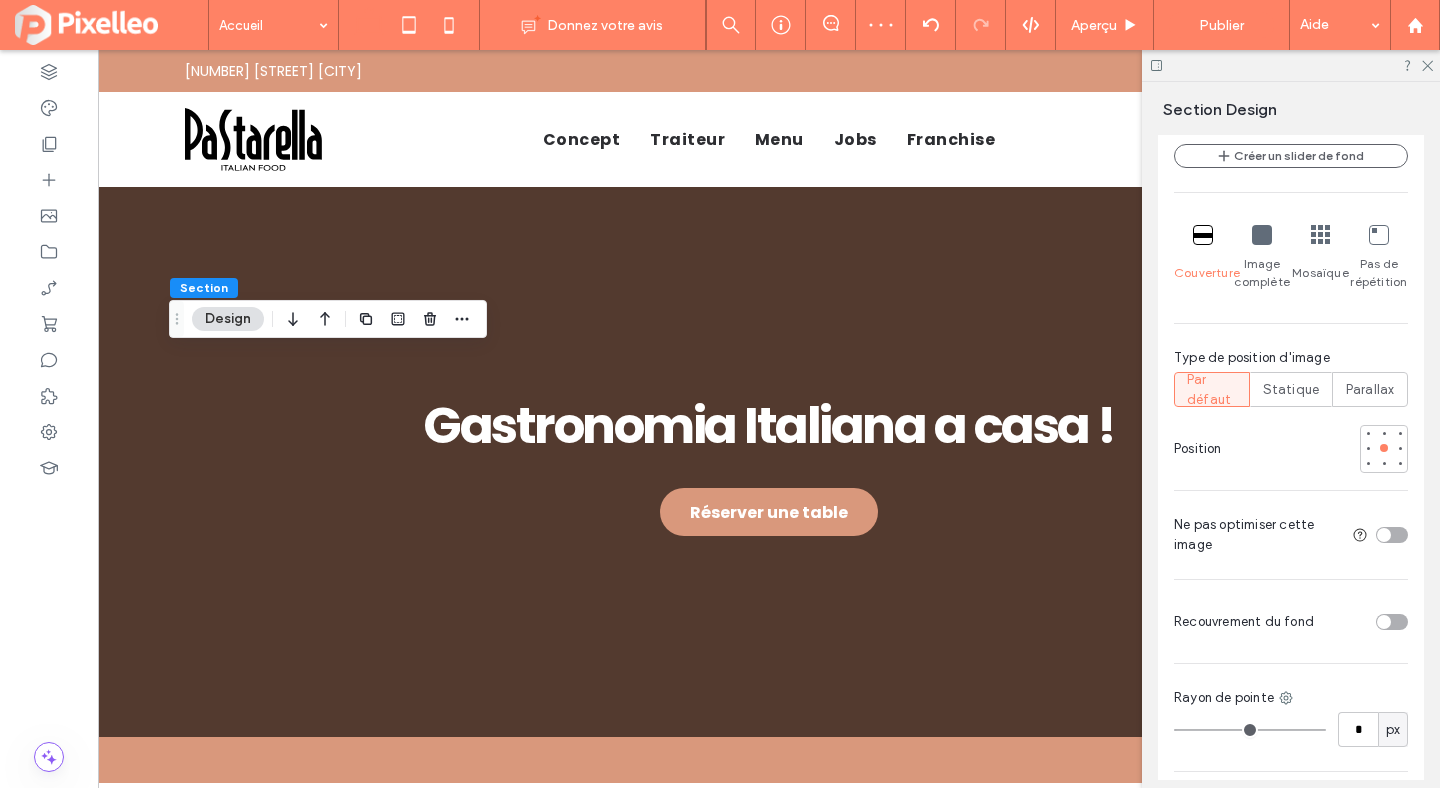 click at bounding box center (1392, 622) 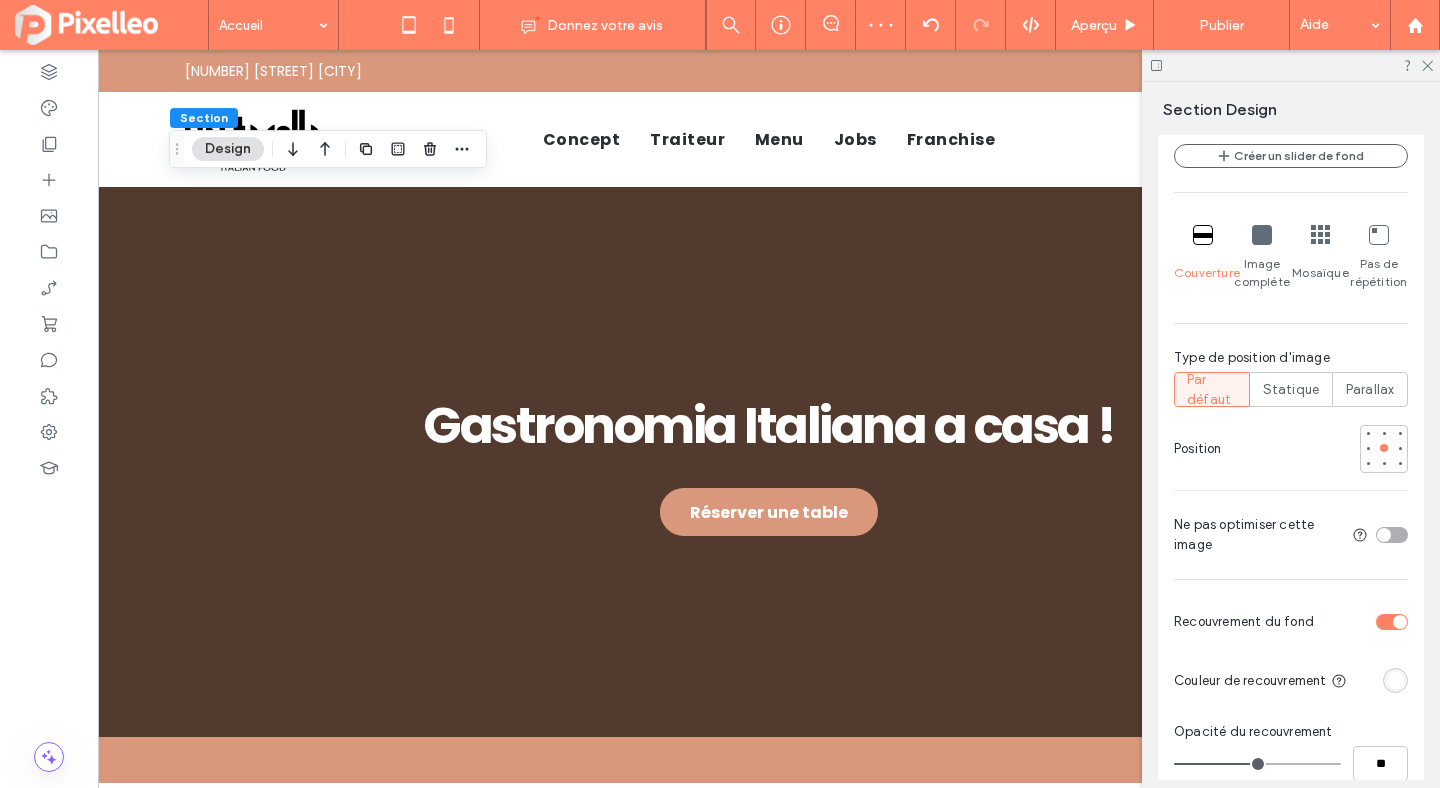 click at bounding box center [1262, 235] 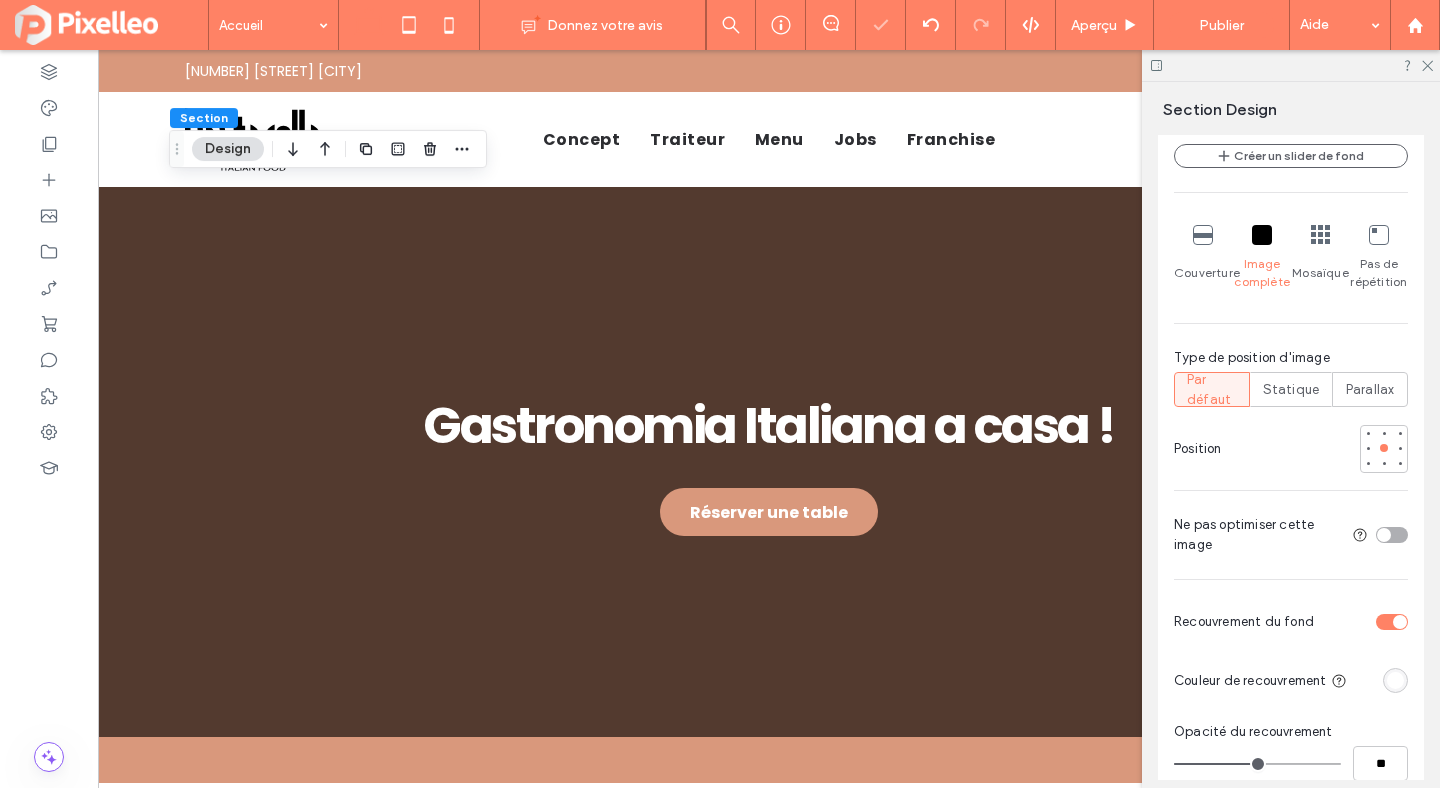 click at bounding box center [1262, 235] 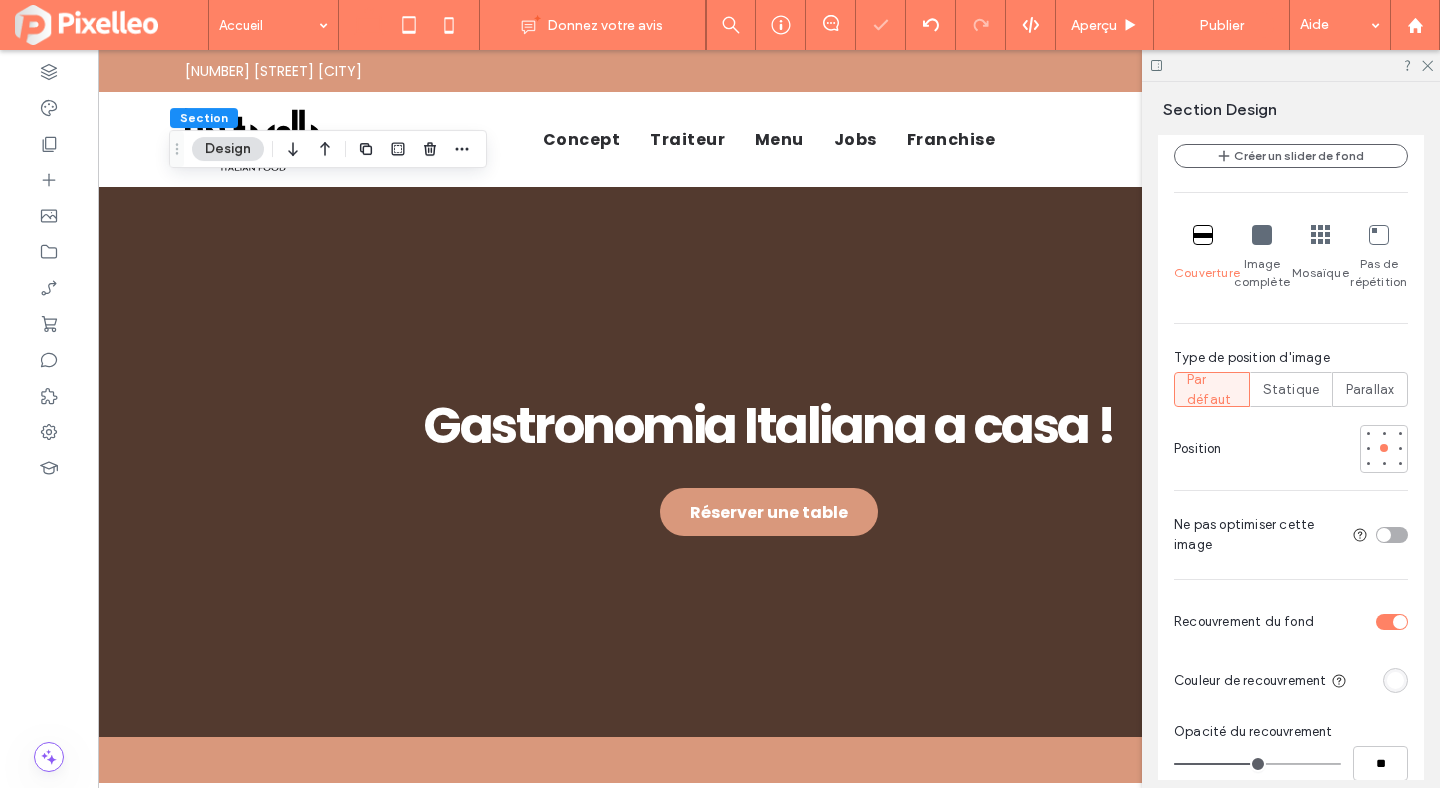 click at bounding box center [1262, 235] 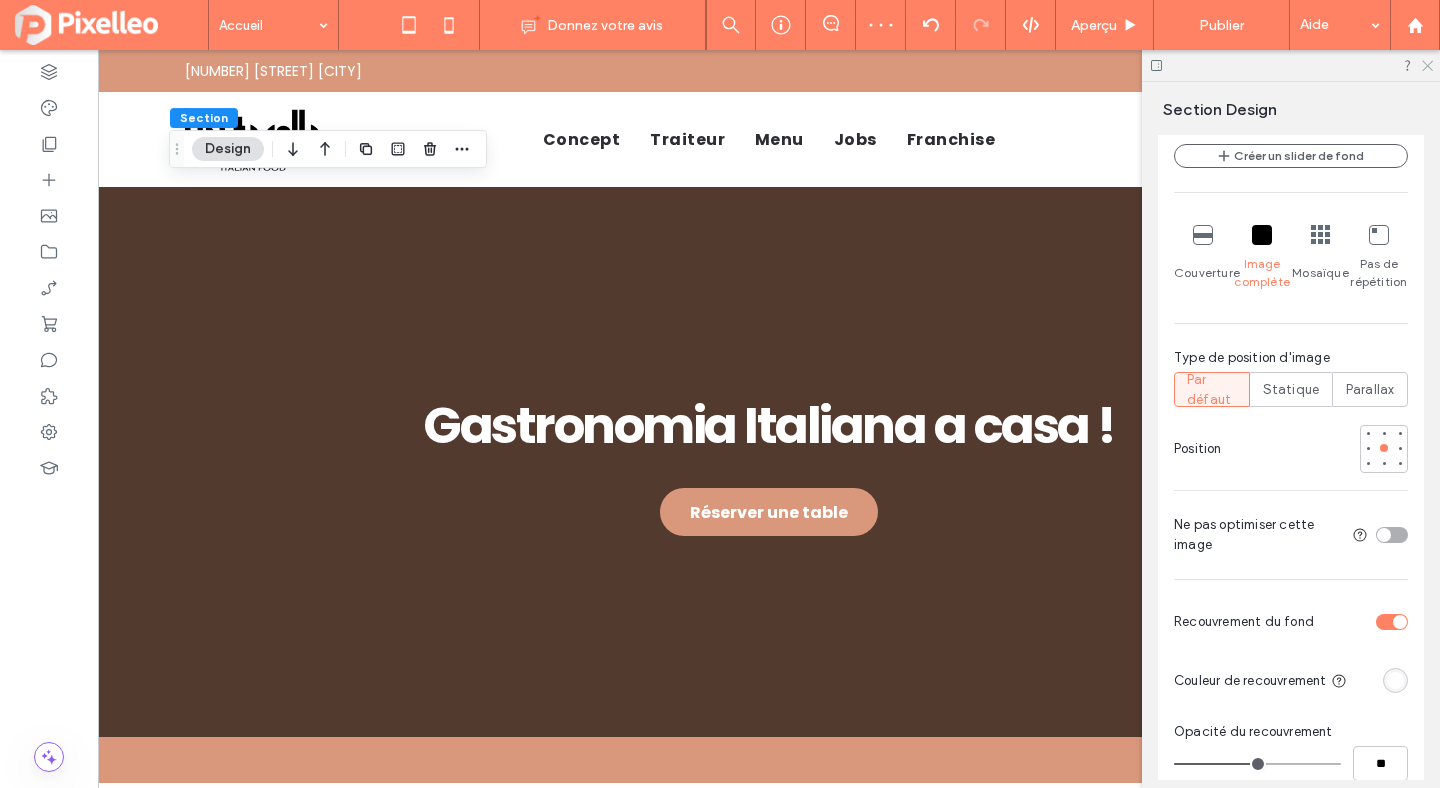 click 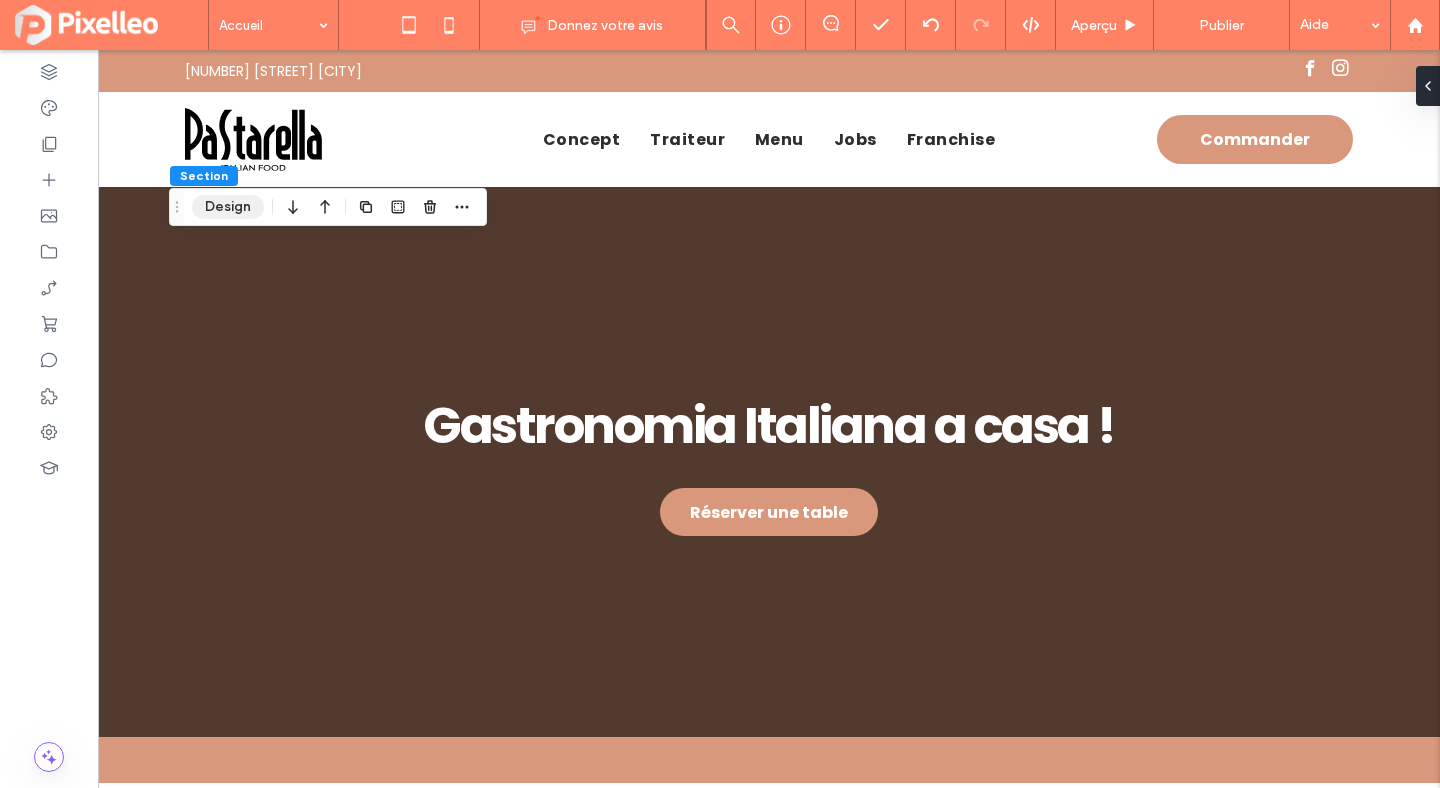 click on "Design" at bounding box center (228, 207) 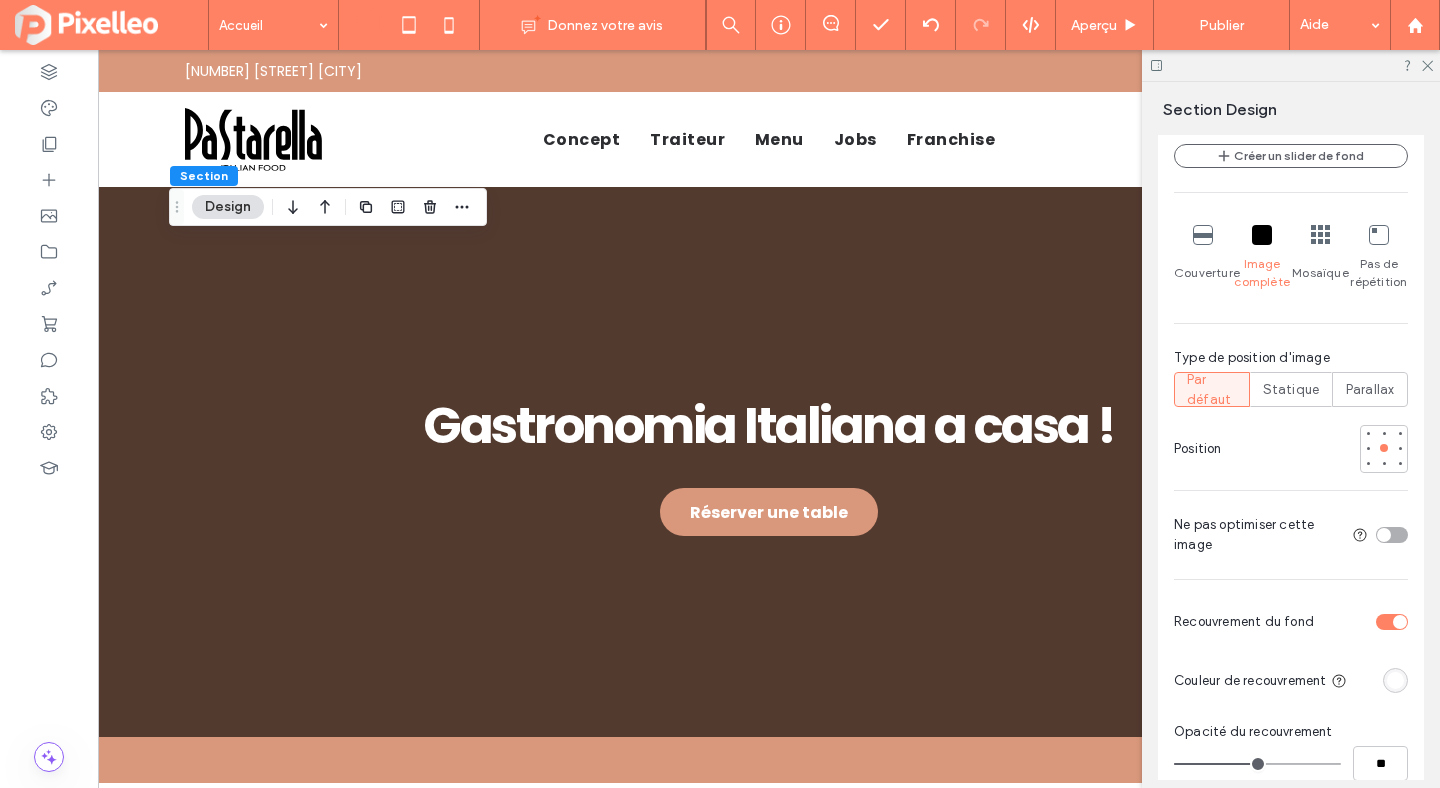 click at bounding box center [1203, 235] 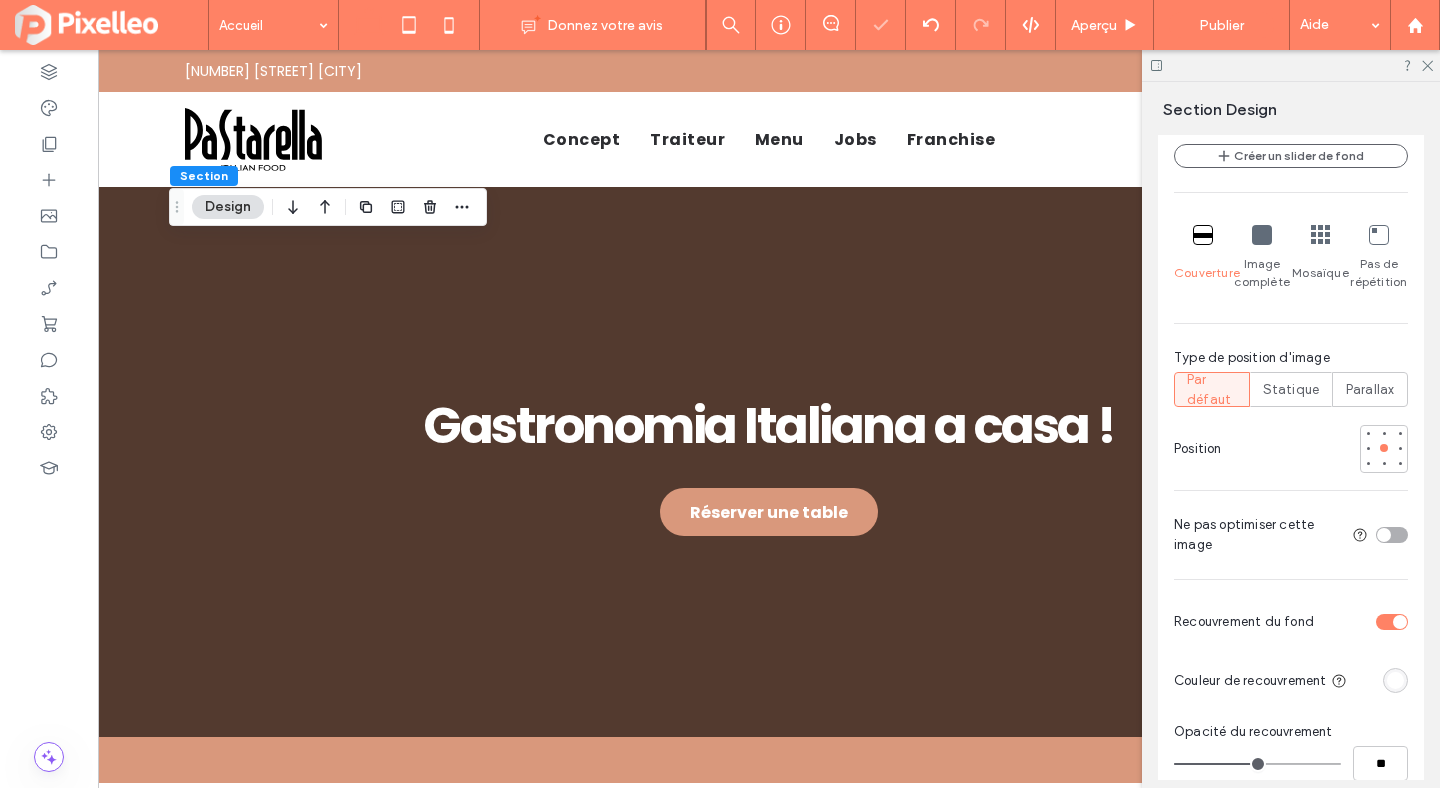scroll, scrollTop: 1370, scrollLeft: 0, axis: vertical 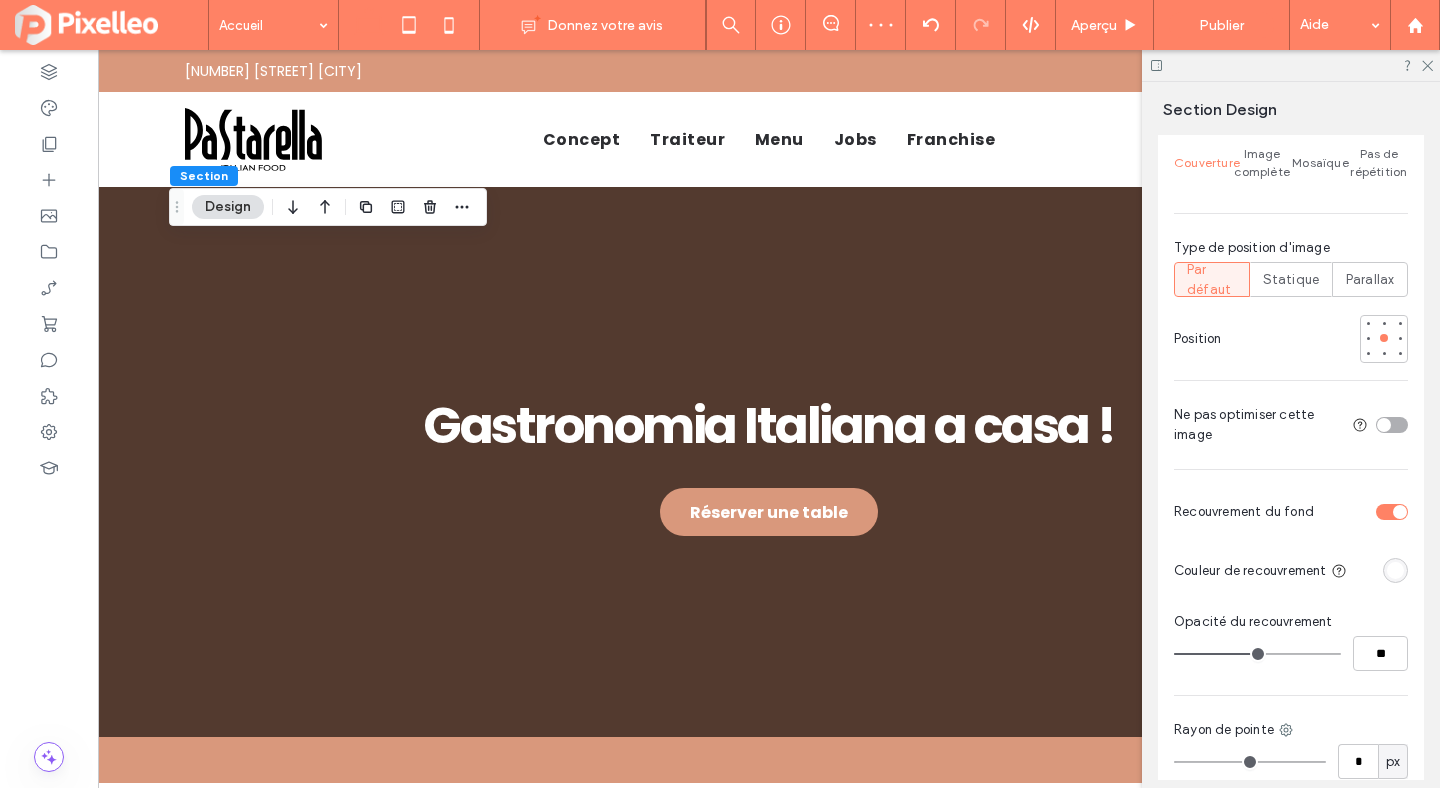 type on "**" 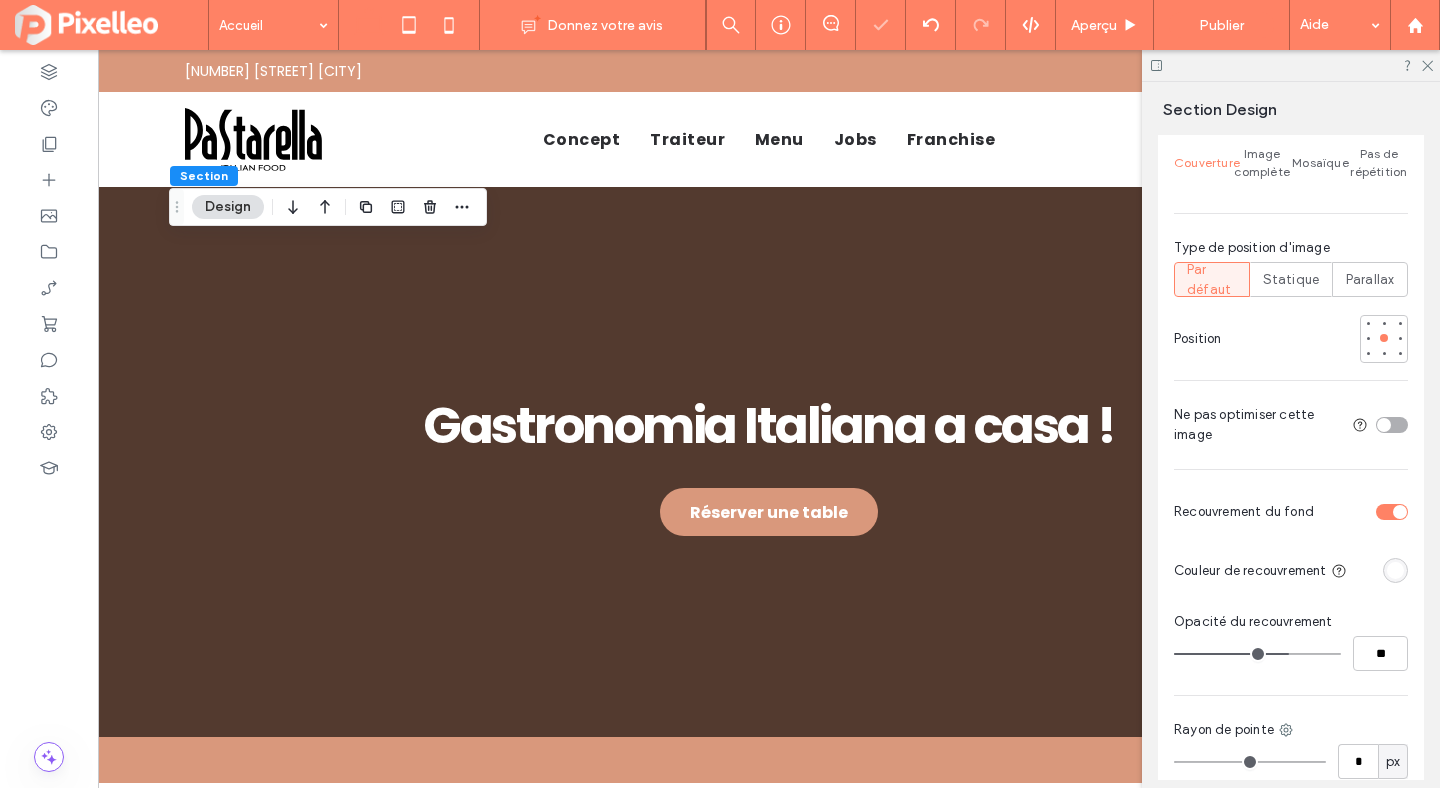 drag, startPoint x: 1286, startPoint y: 659, endPoint x: 1307, endPoint y: 656, distance: 21.213203 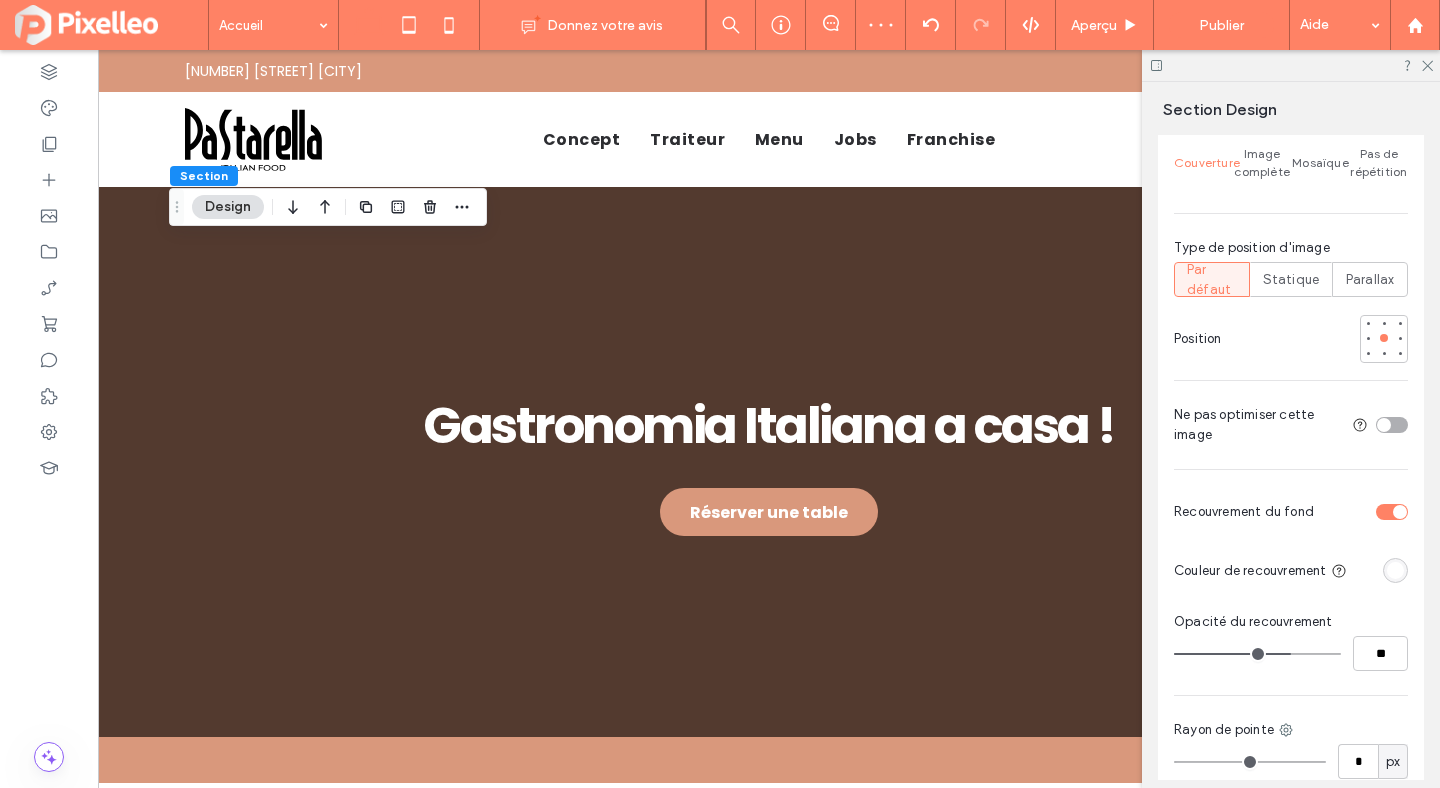 drag, startPoint x: 1307, startPoint y: 656, endPoint x: 1271, endPoint y: 652, distance: 36.221542 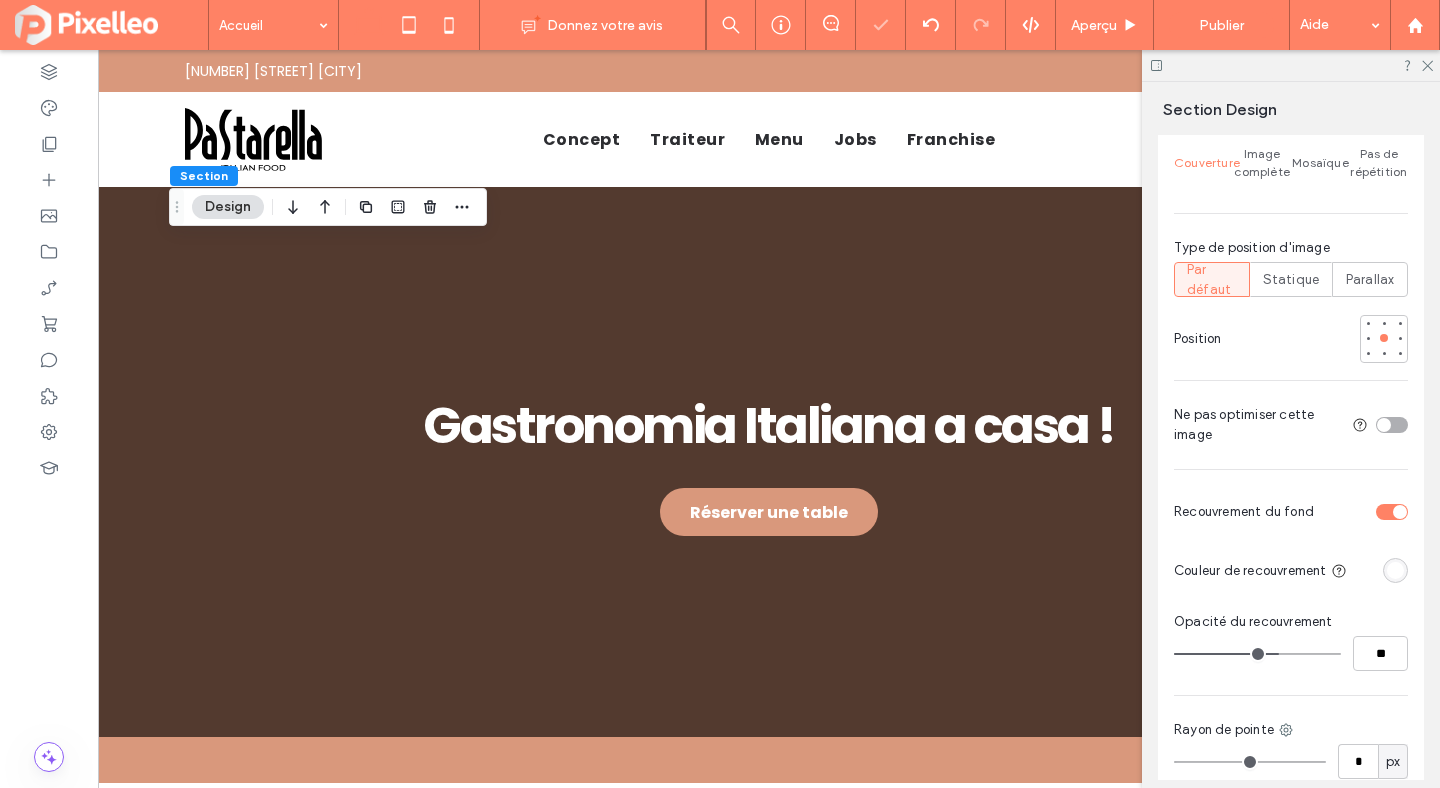 drag, startPoint x: 1271, startPoint y: 652, endPoint x: 1285, endPoint y: 652, distance: 14 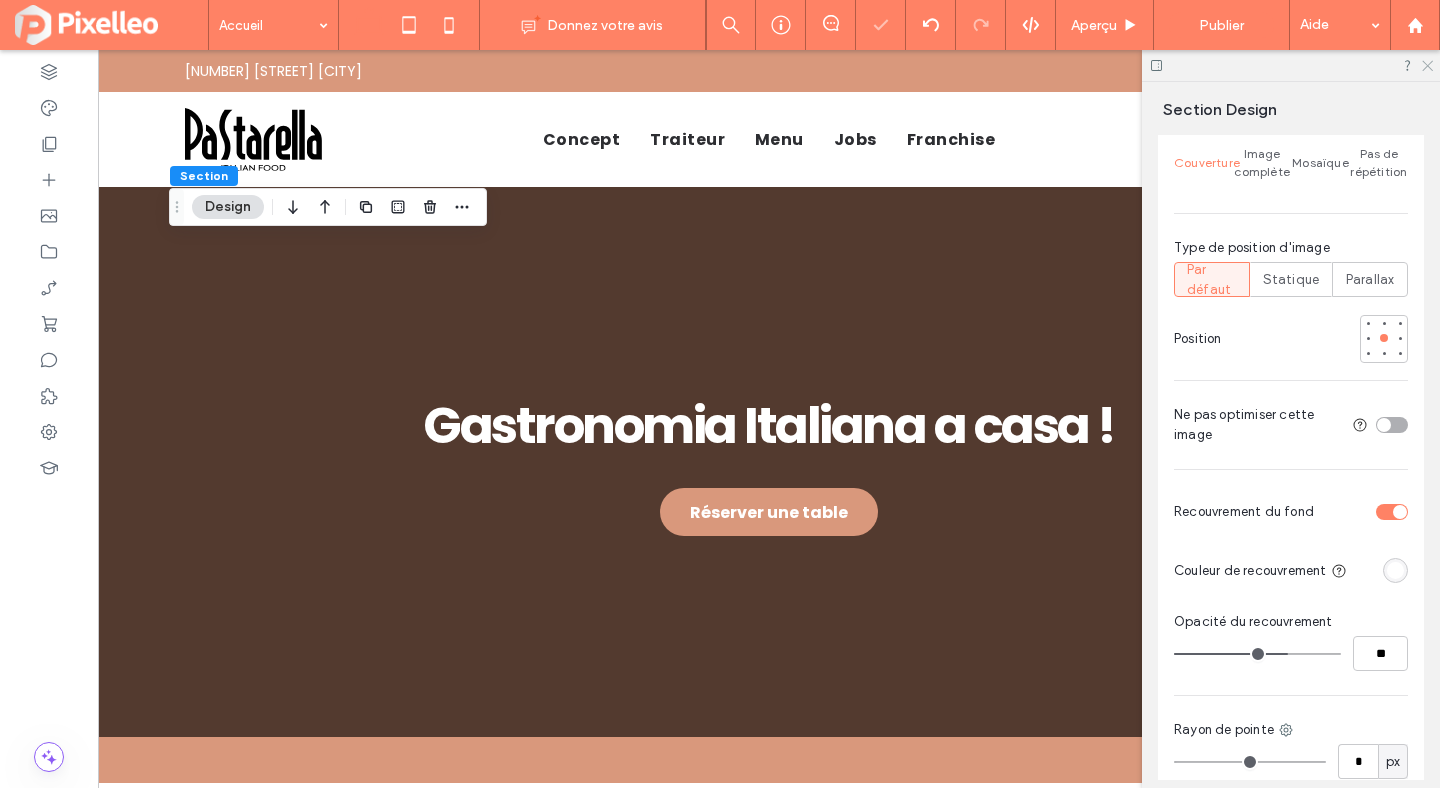 click 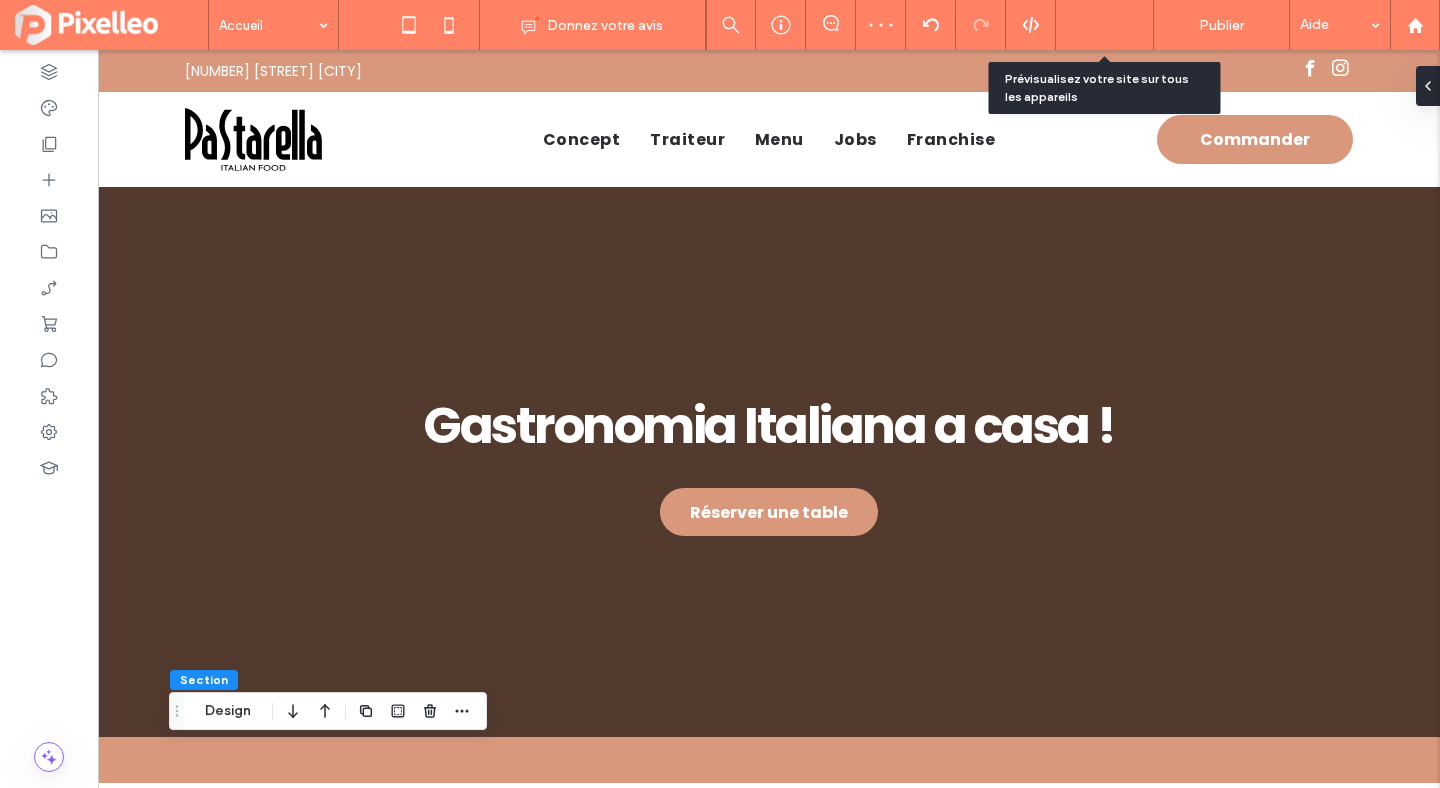 click on "Aperçu" at bounding box center [1105, 25] 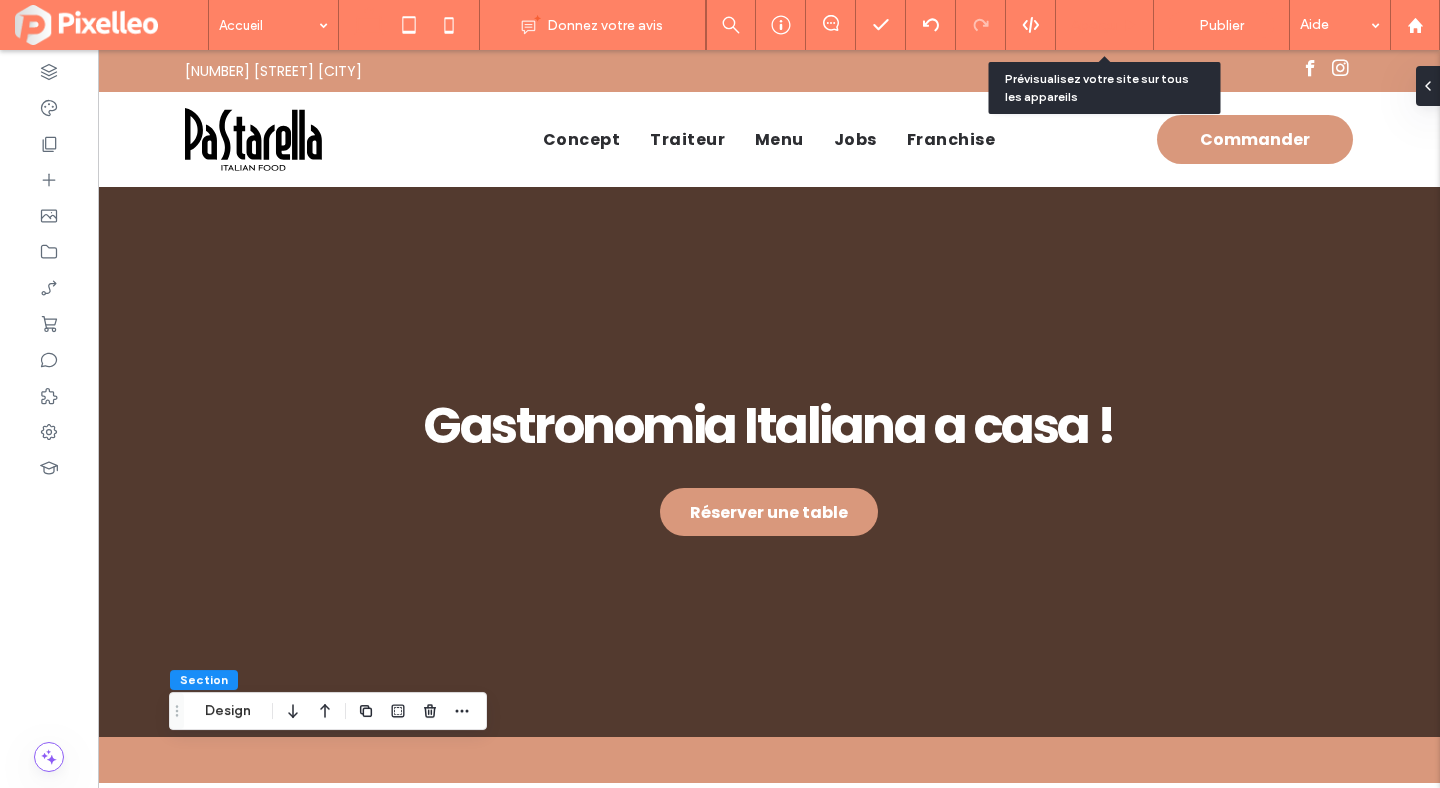 click on "Aperçu" at bounding box center (1094, 25) 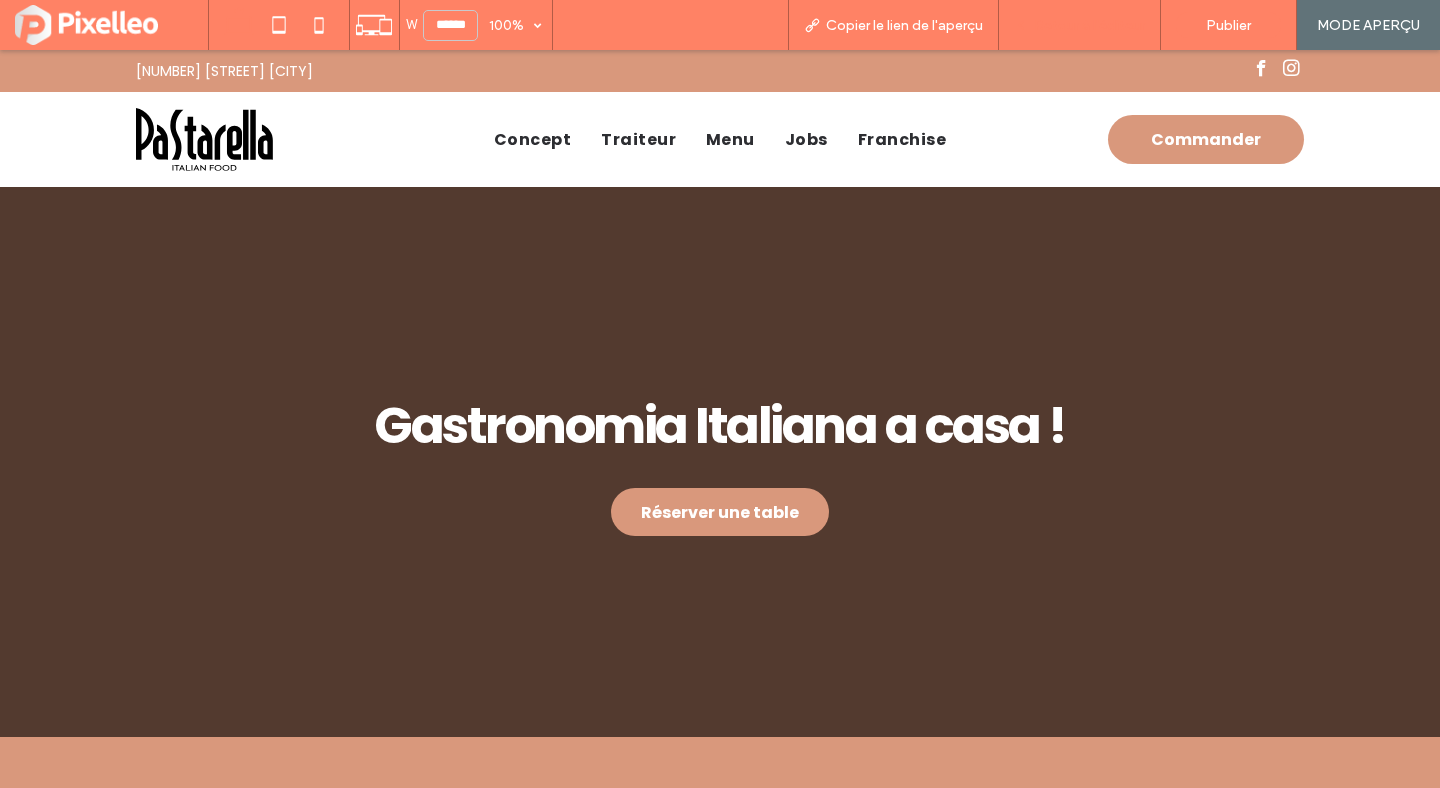 click on "Retour à l'éditeur" at bounding box center [1089, 25] 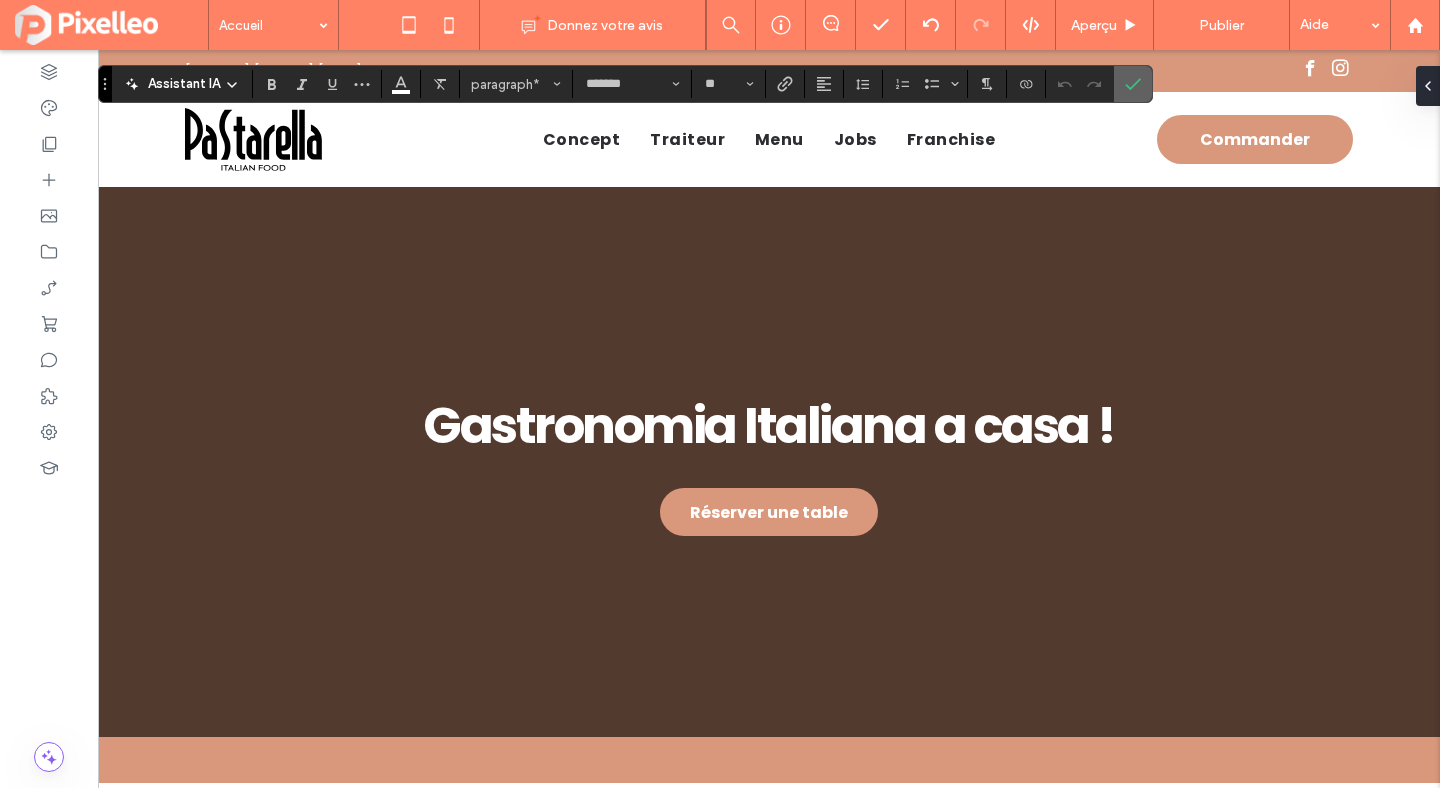 click 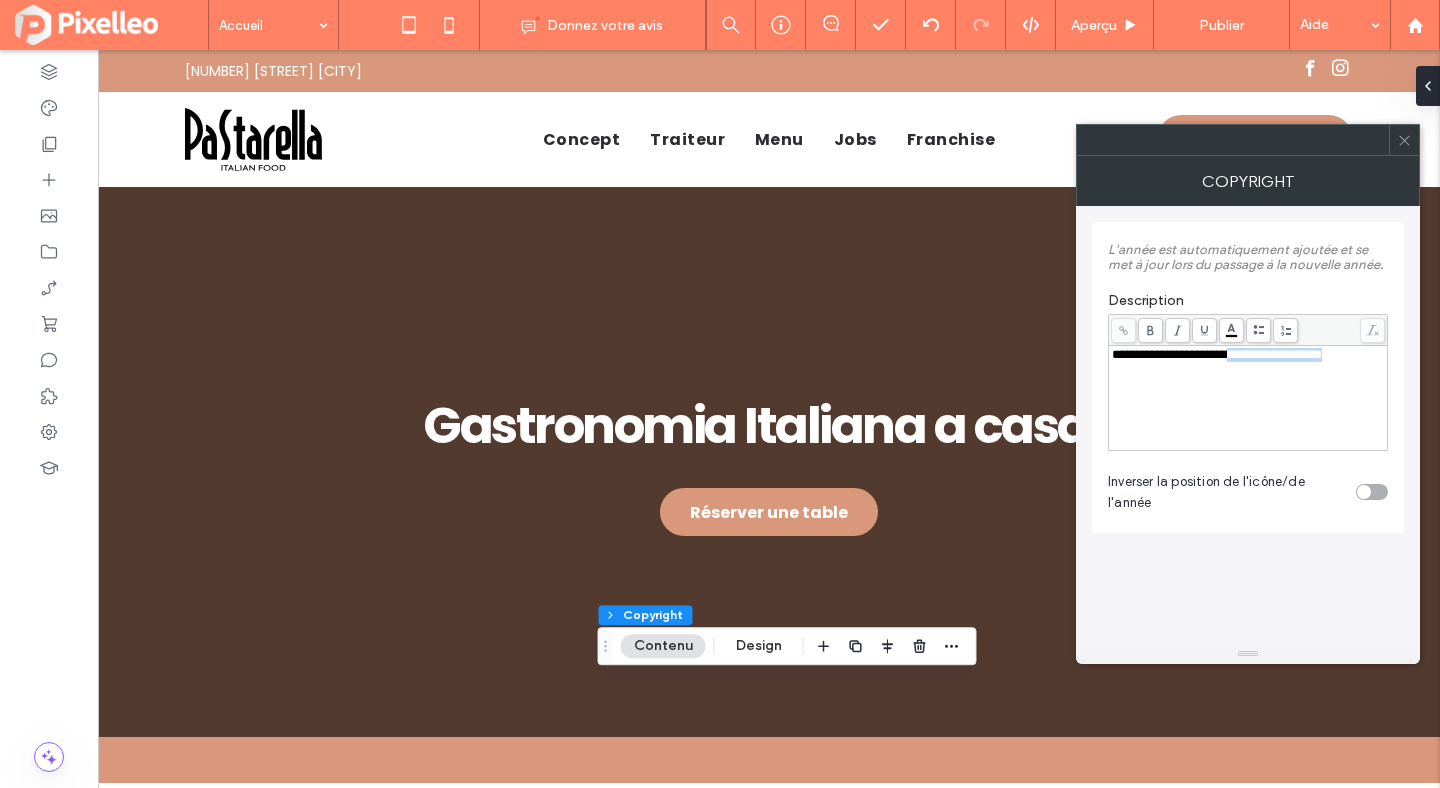 drag, startPoint x: 1362, startPoint y: 359, endPoint x: 1242, endPoint y: 357, distance: 120.01666 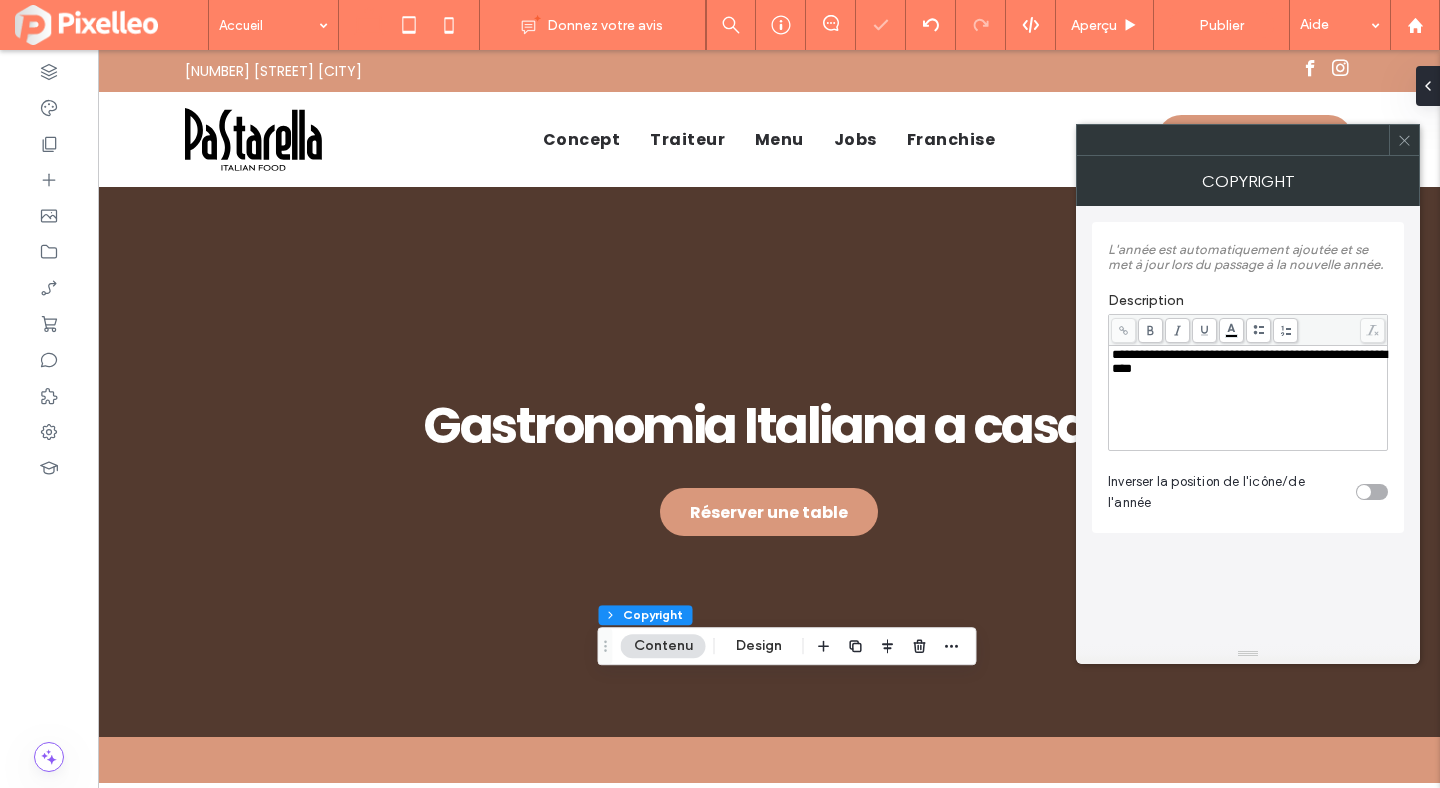 click on "Inverser la position de l'icône/de l'année" at bounding box center (1206, 492) 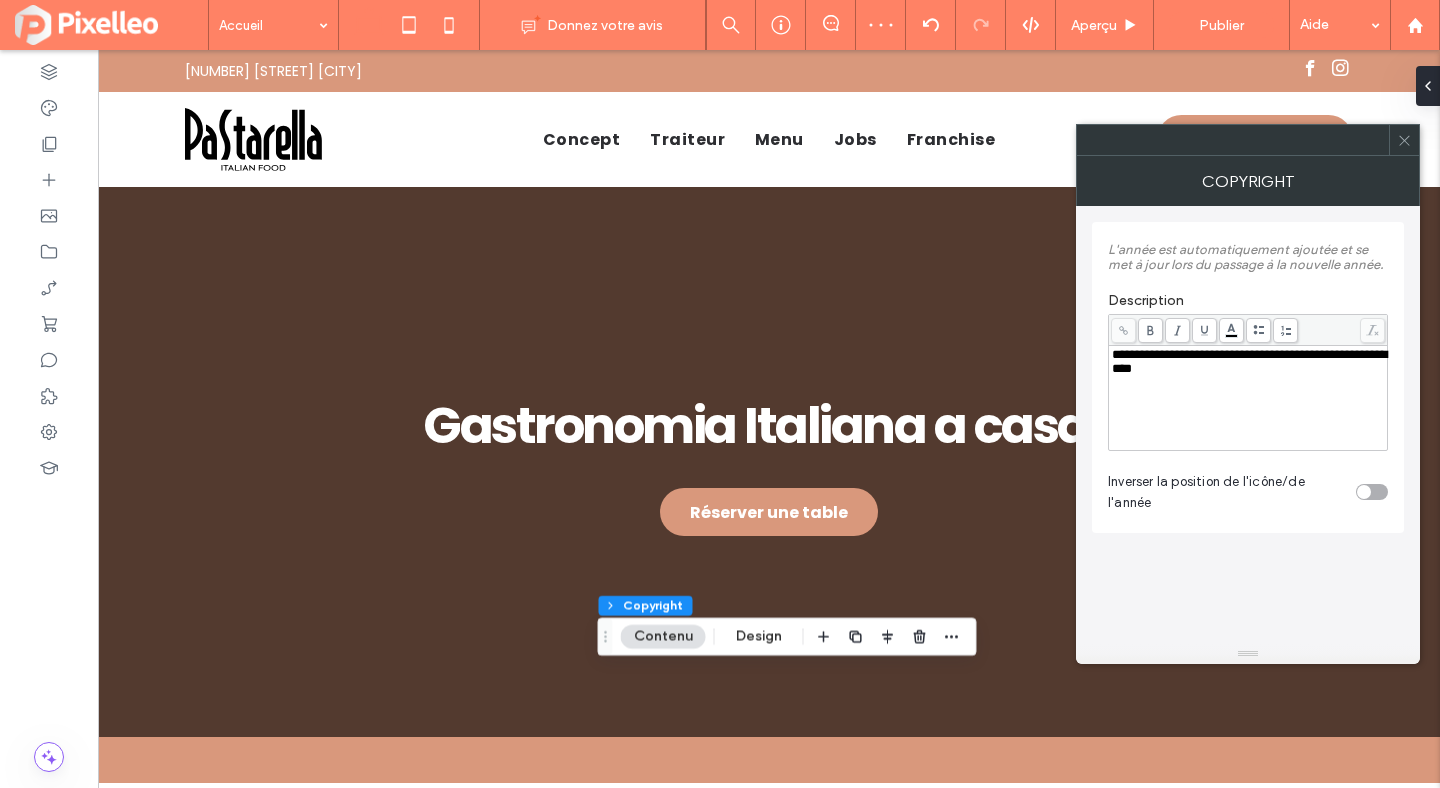 click 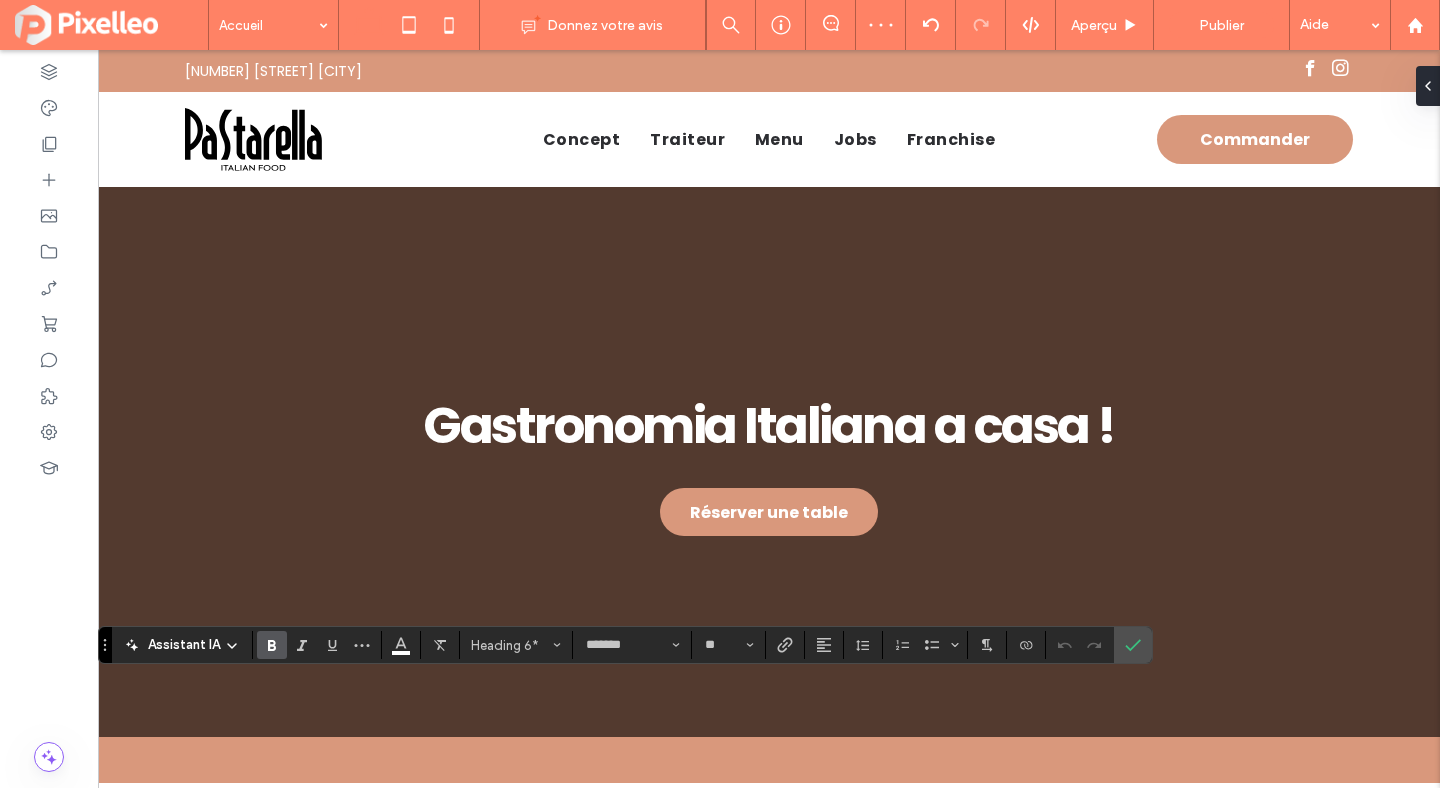 click 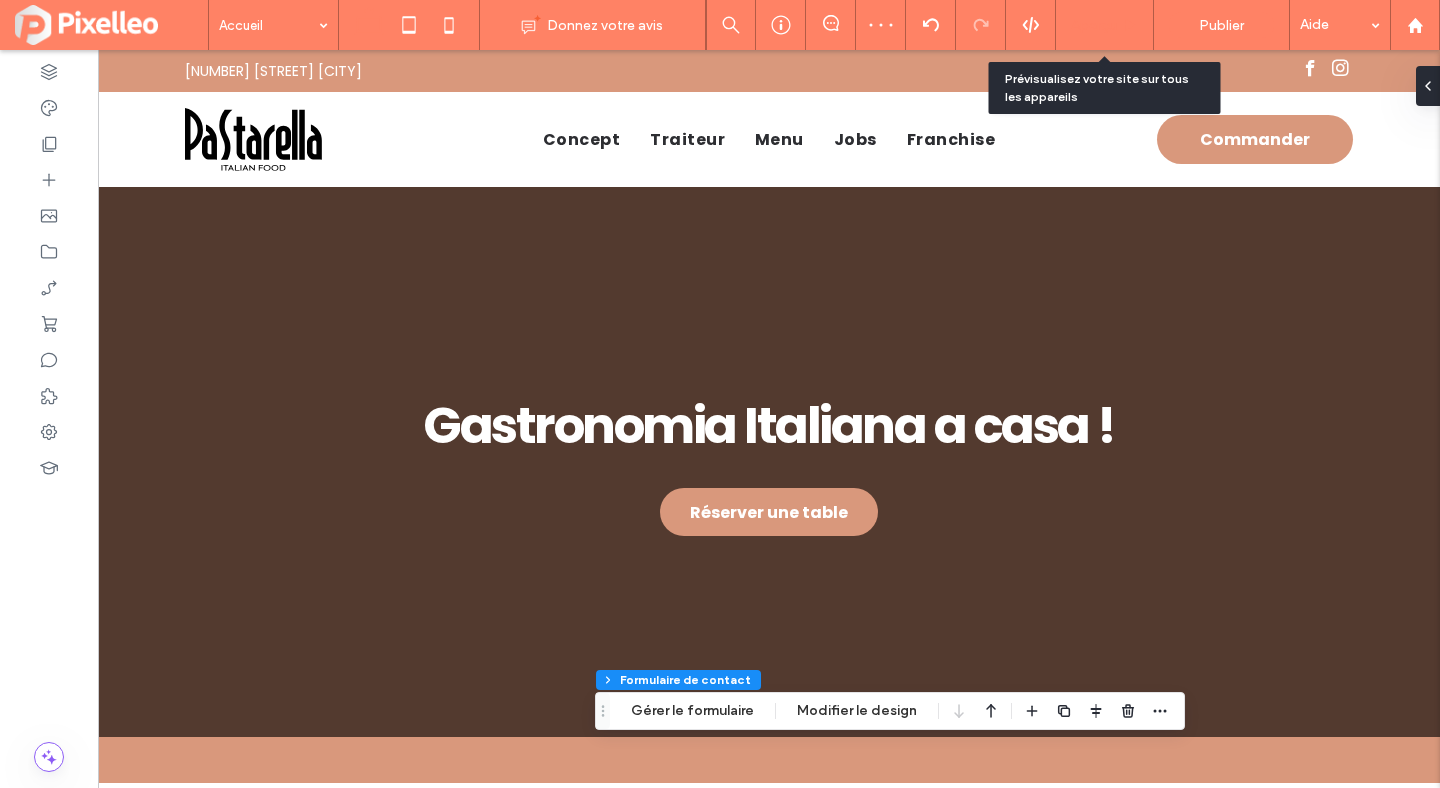 click 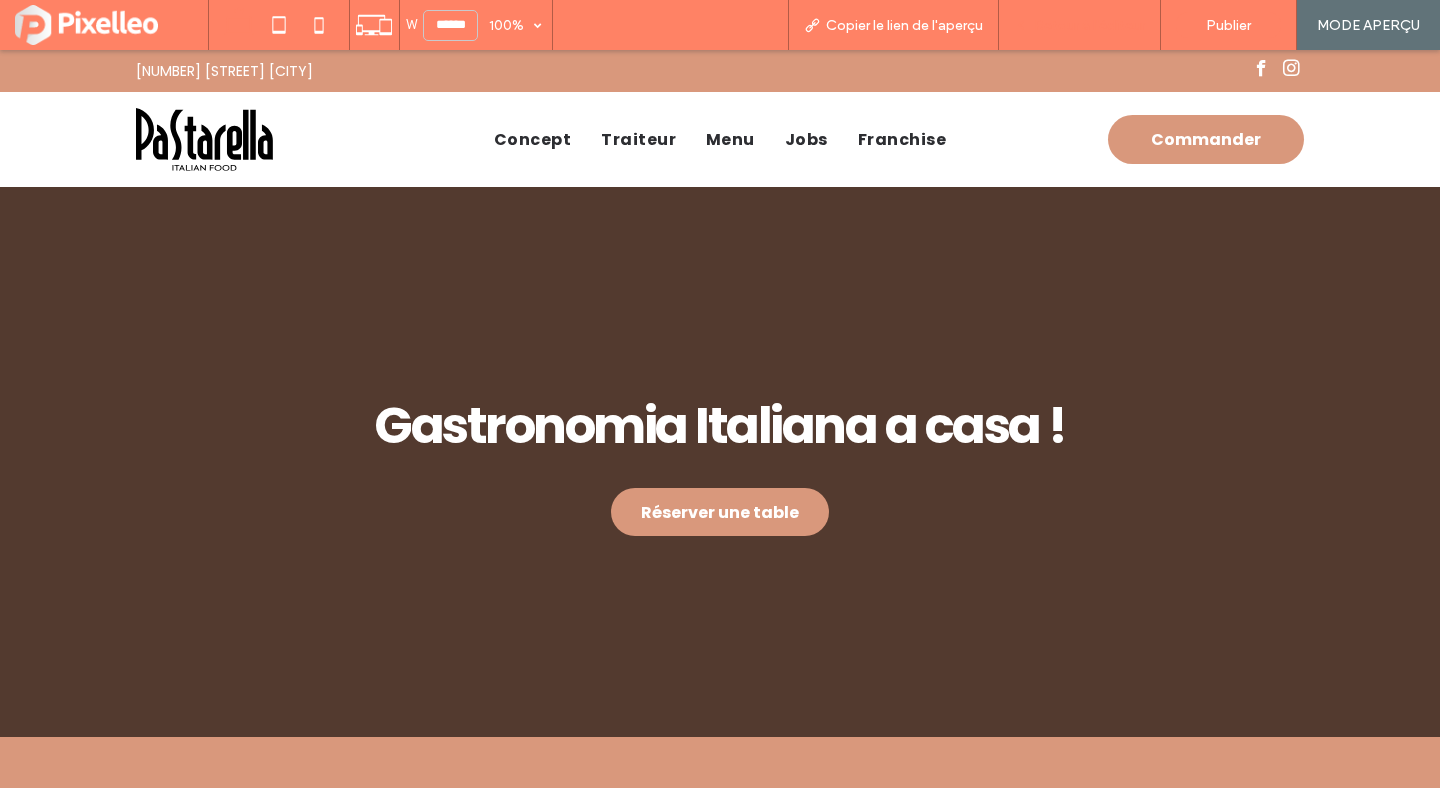click on "Retour à l'éditeur" at bounding box center (1089, 25) 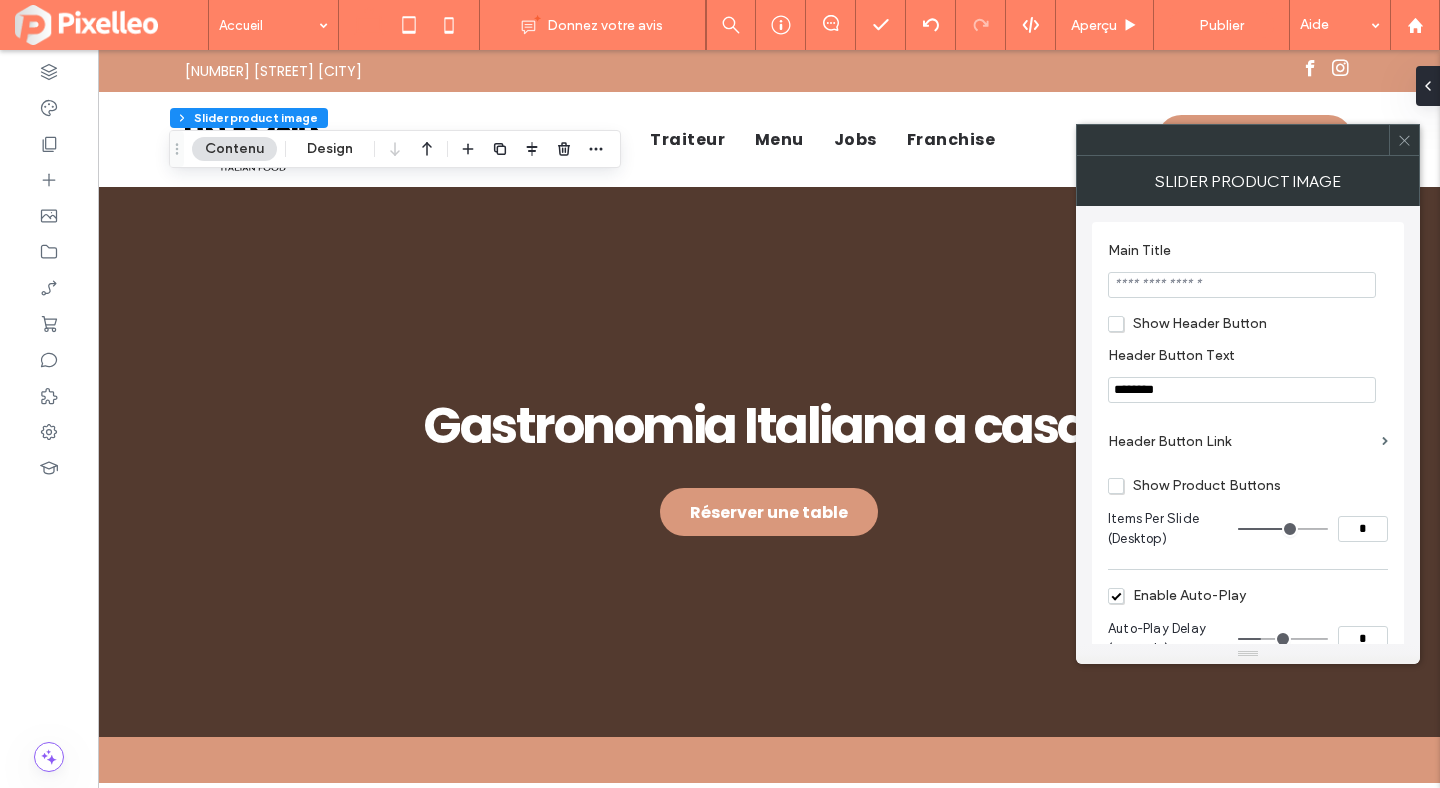 scroll, scrollTop: 464, scrollLeft: 0, axis: vertical 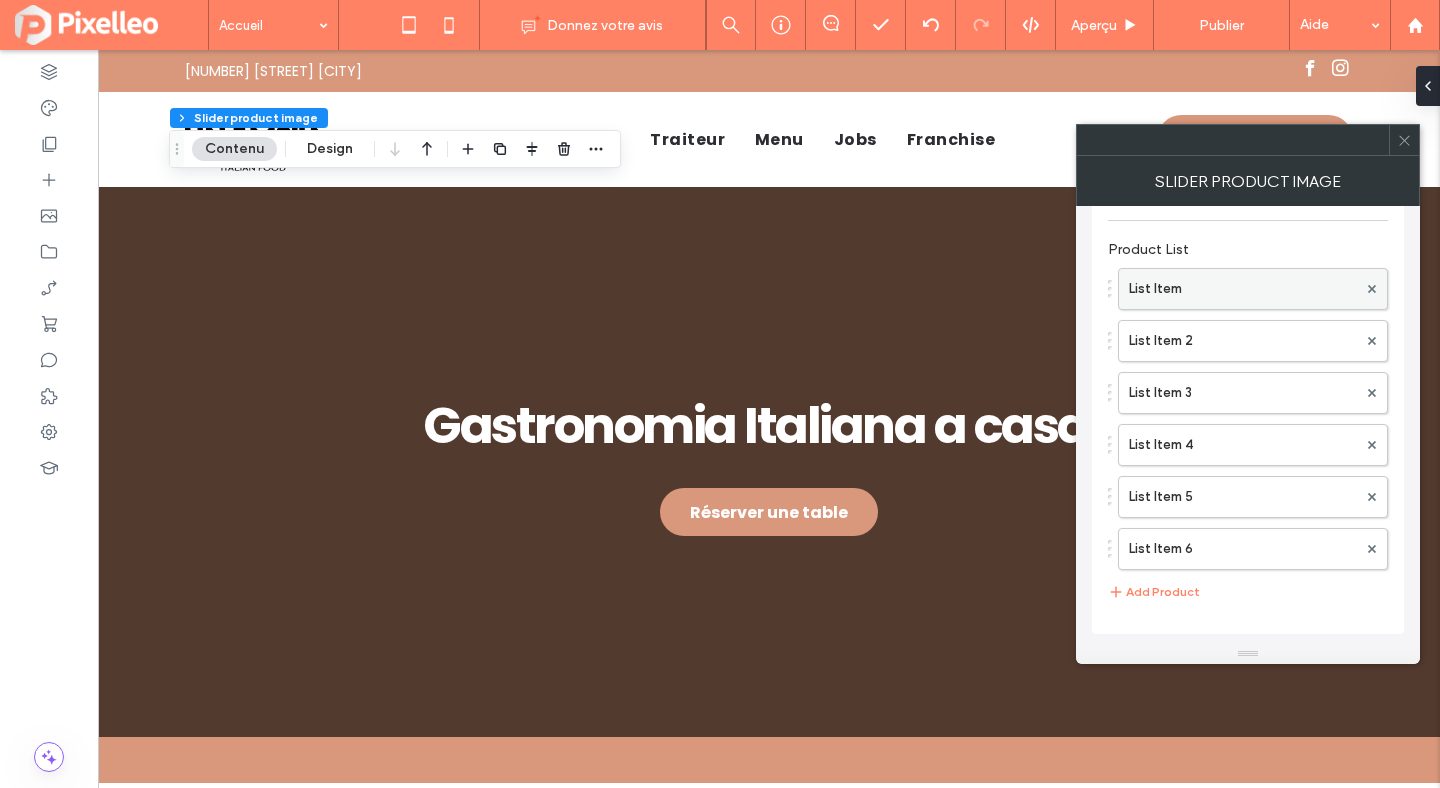 click on "List Item" at bounding box center [1243, 289] 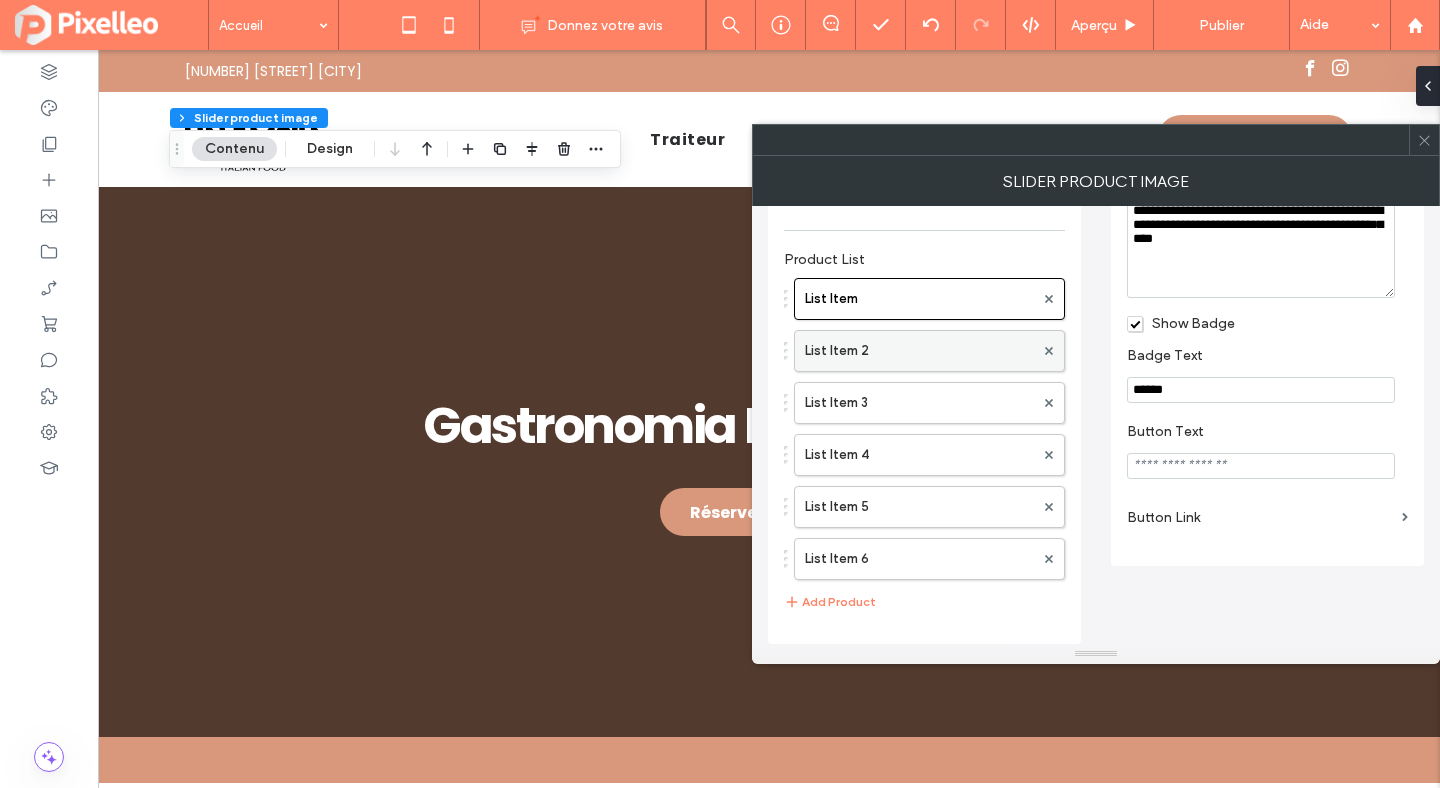 click on "List Item 2" at bounding box center [919, 351] 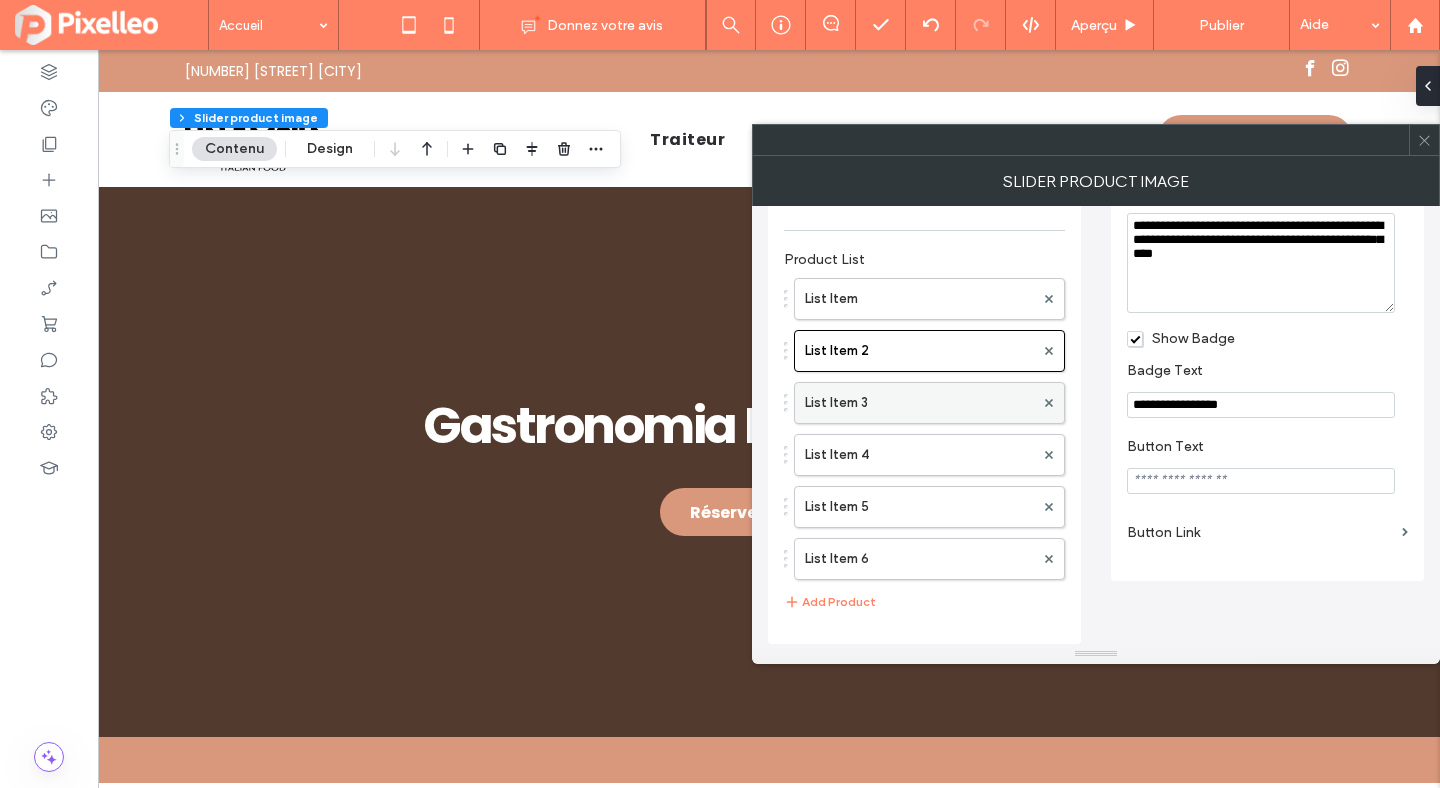 click on "List Item 3" at bounding box center [919, 403] 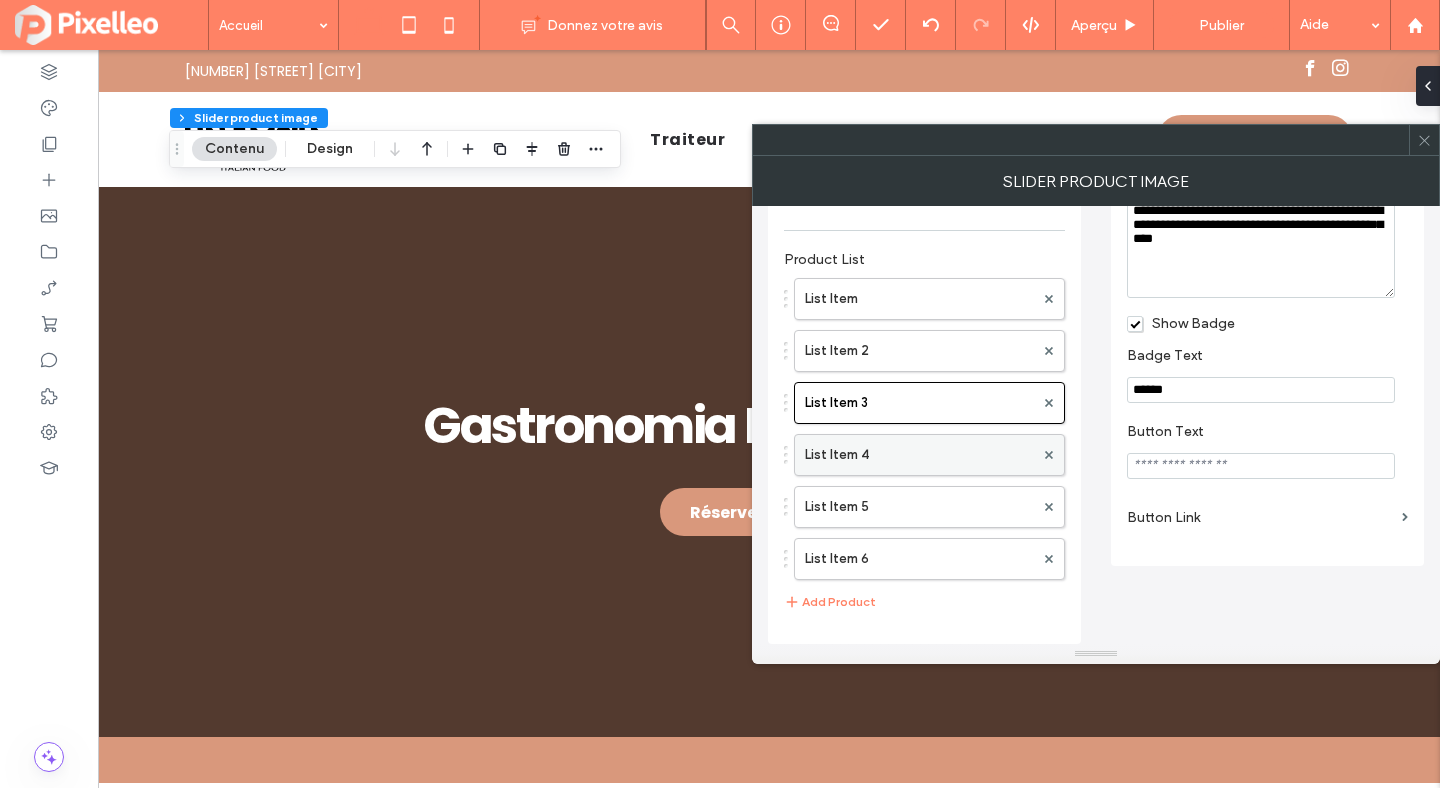 click on "List Item 4" at bounding box center [919, 455] 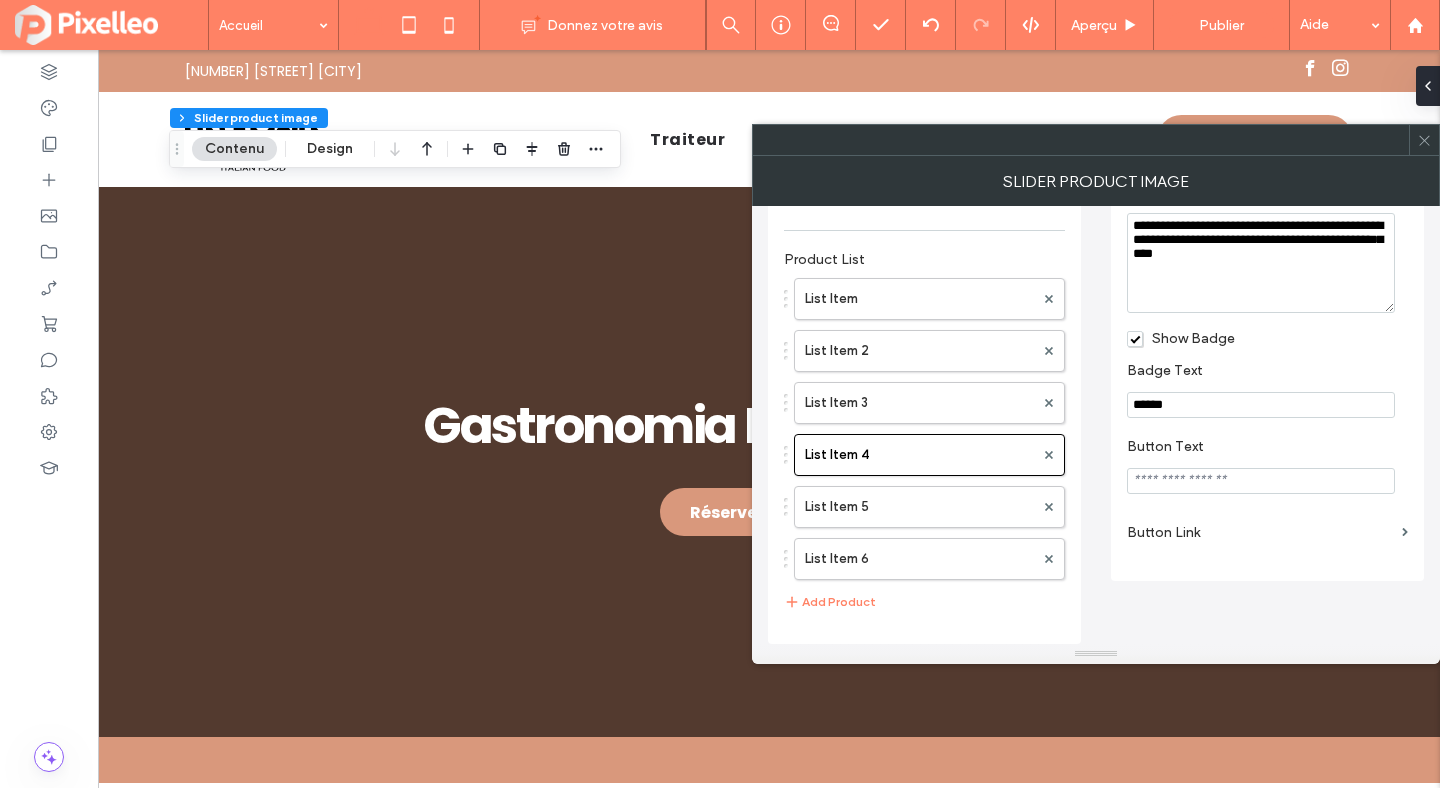 click on "******" at bounding box center (1261, 405) 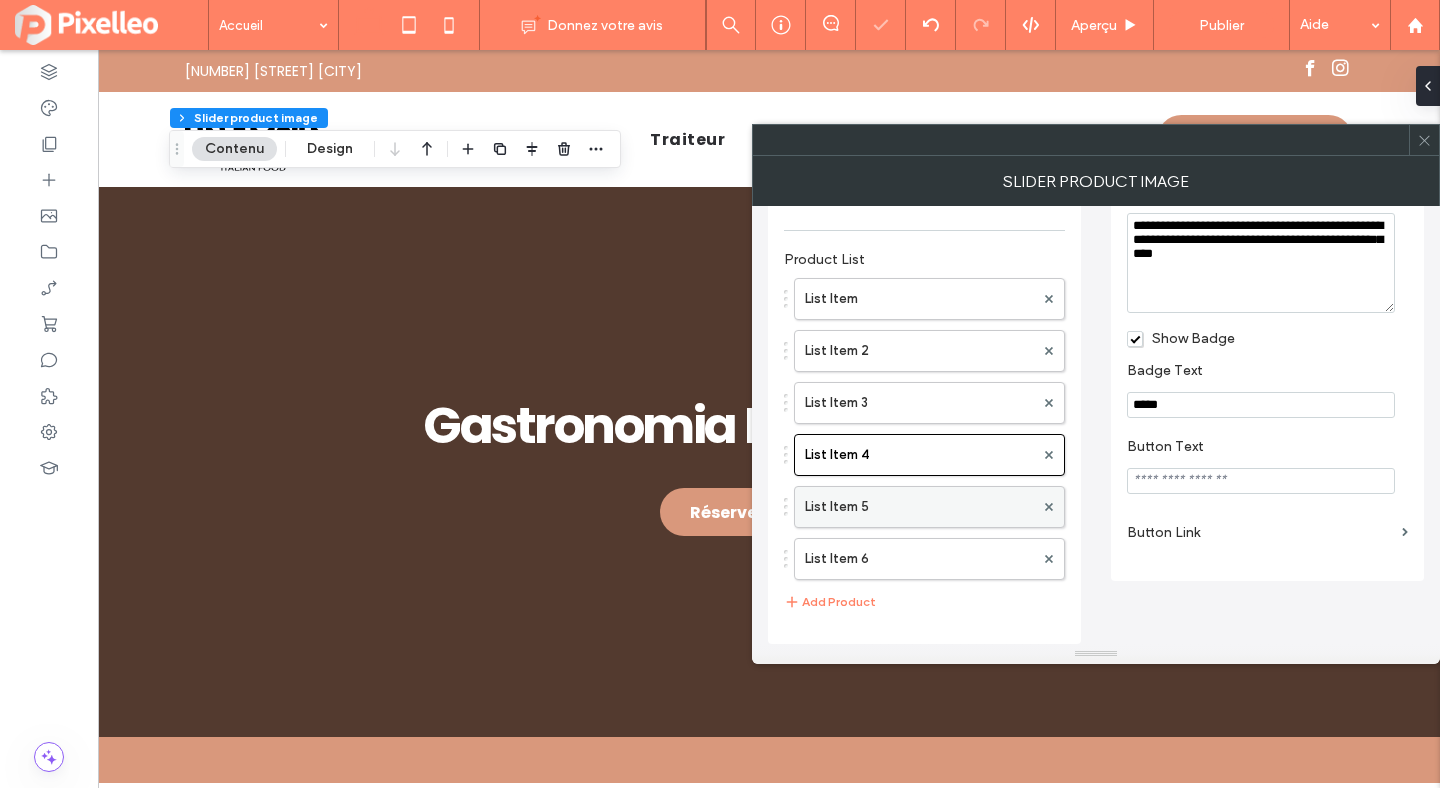 click on "List Item 5" at bounding box center [919, 507] 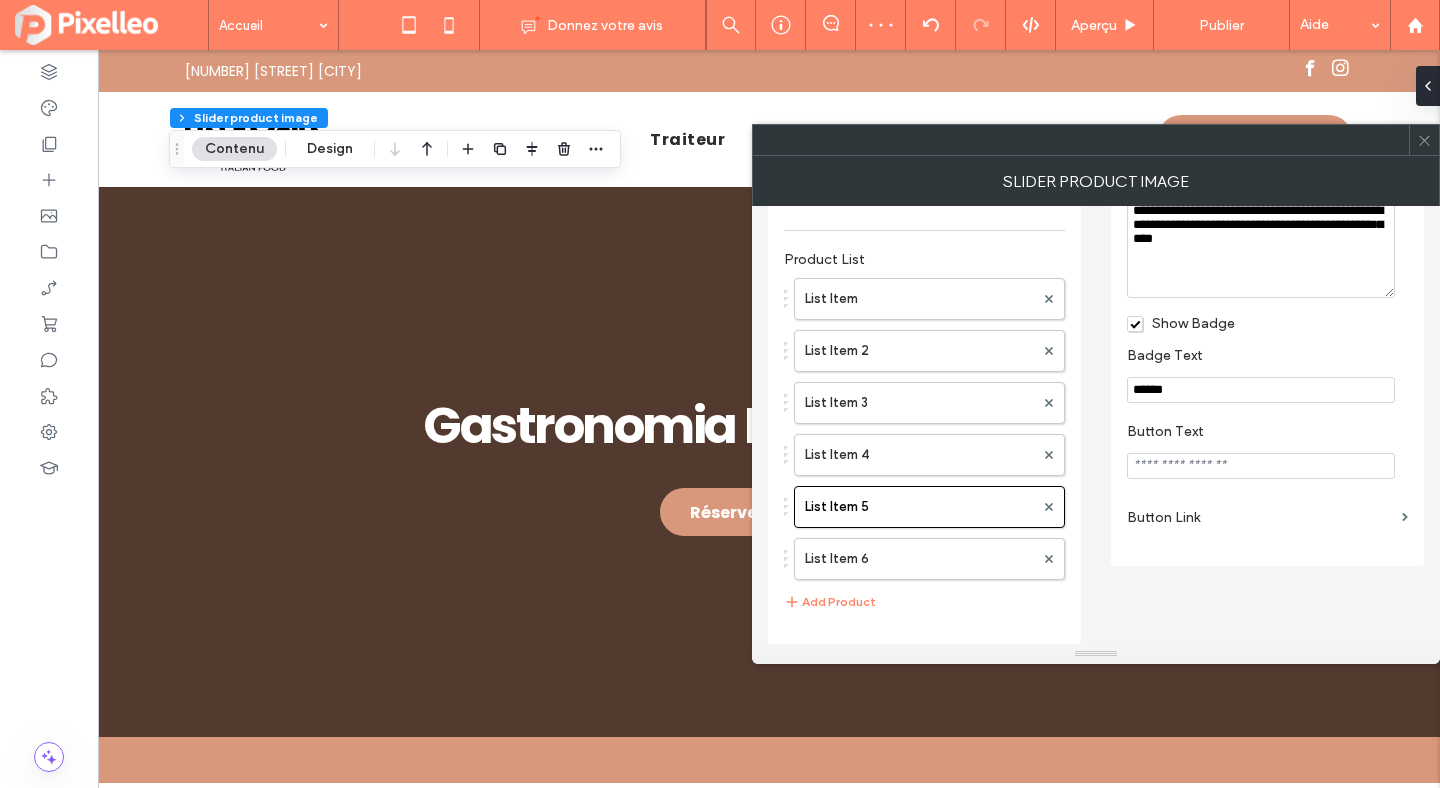 click on "******" at bounding box center (1261, 390) 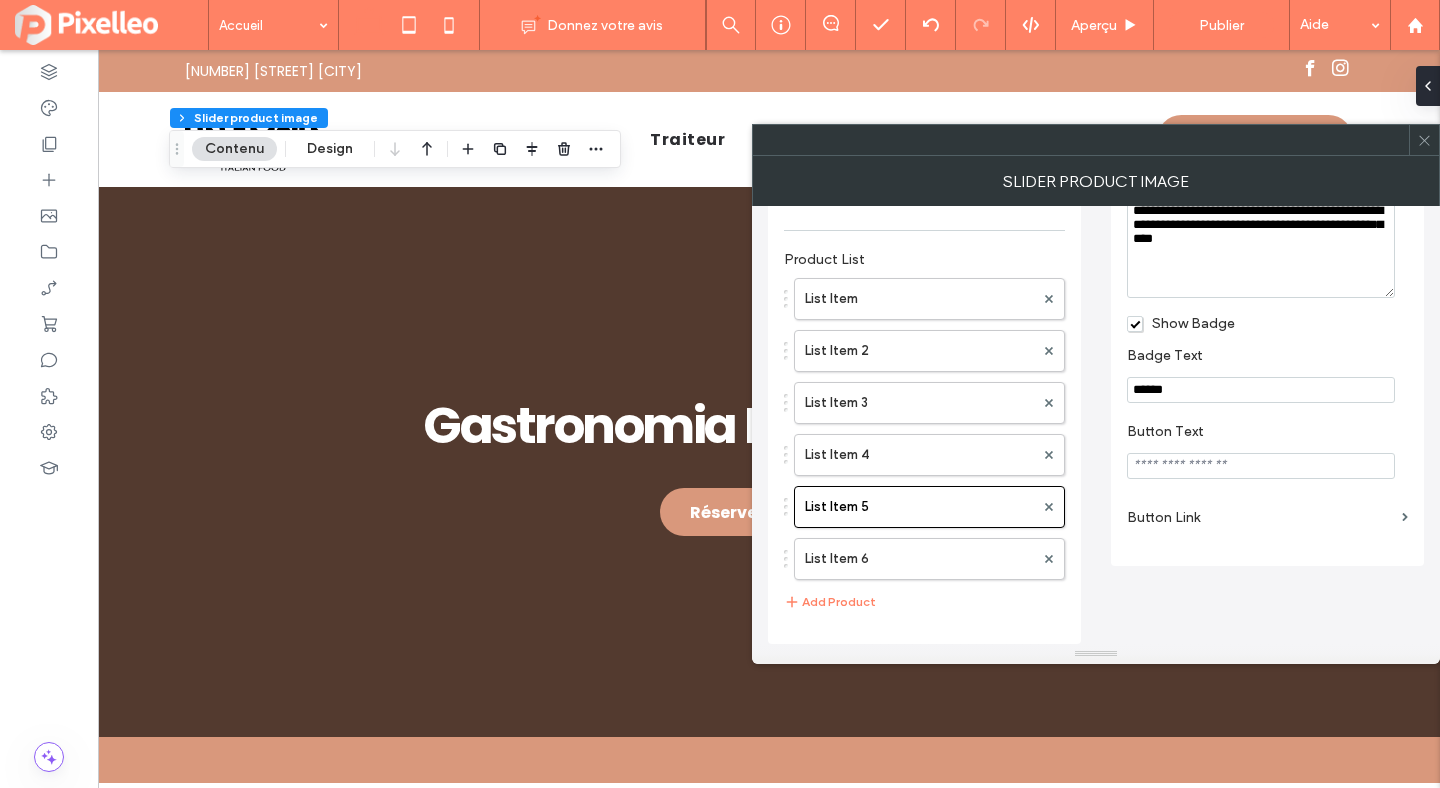 click 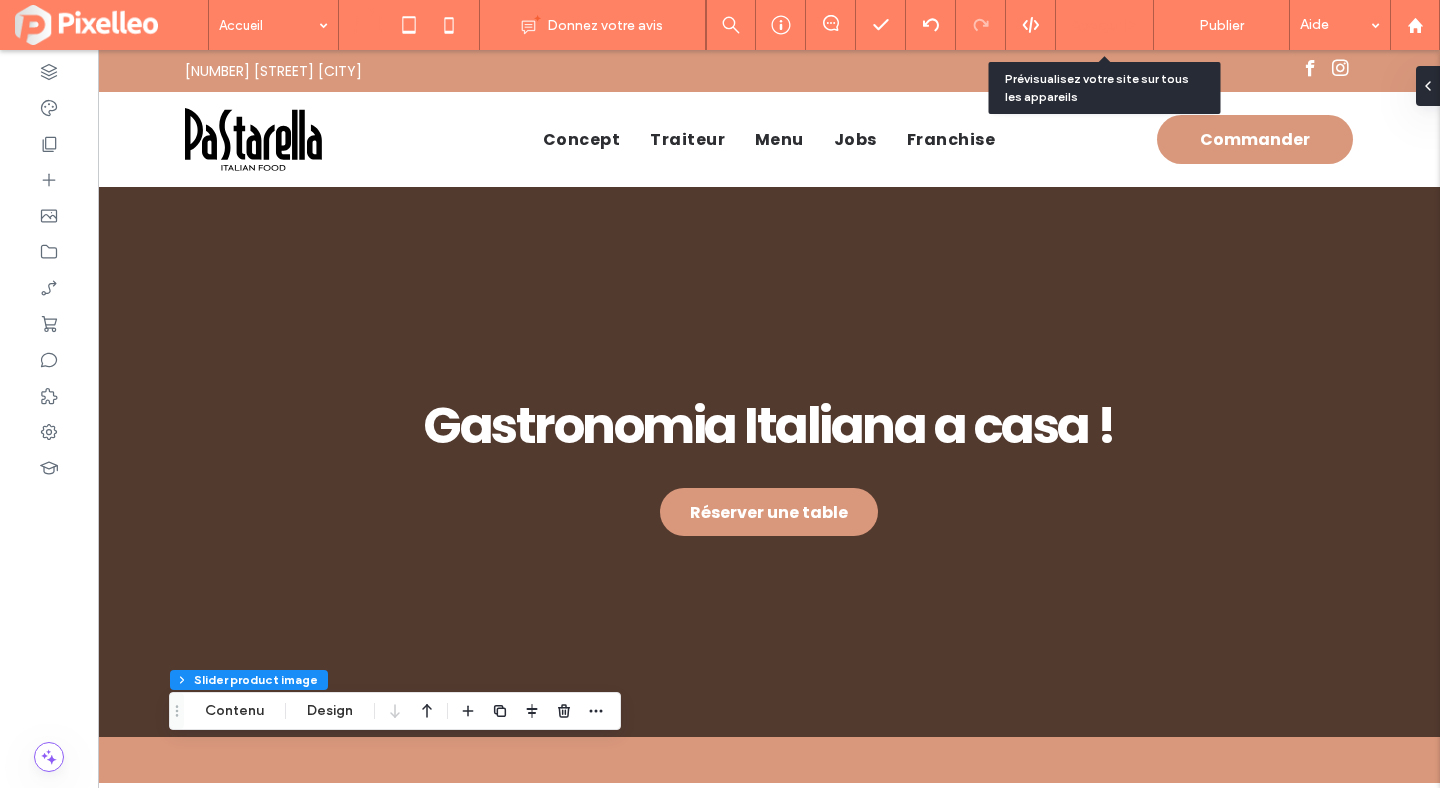click on "Aperçu" at bounding box center (1094, 25) 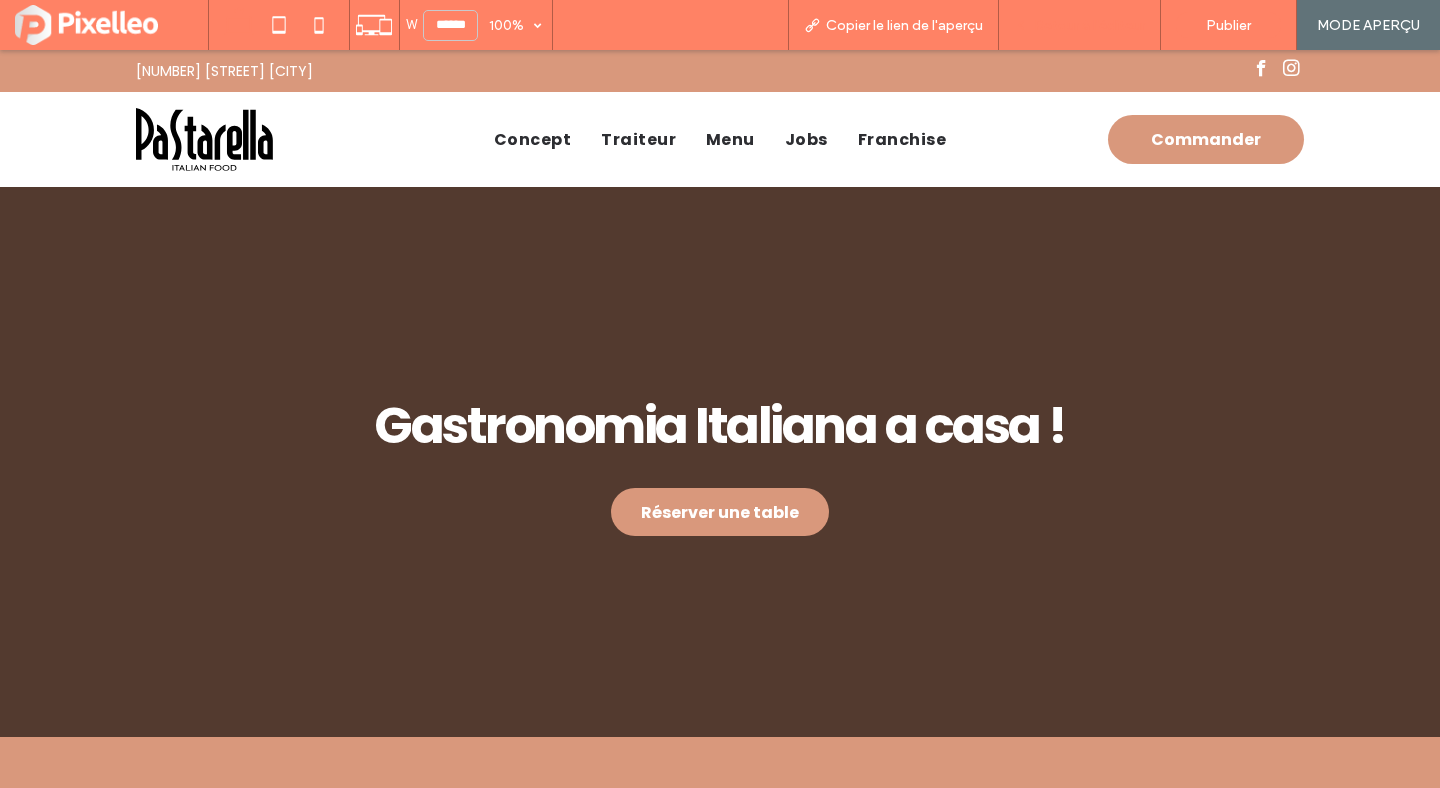 click on "Retour à l'éditeur" at bounding box center [1089, 25] 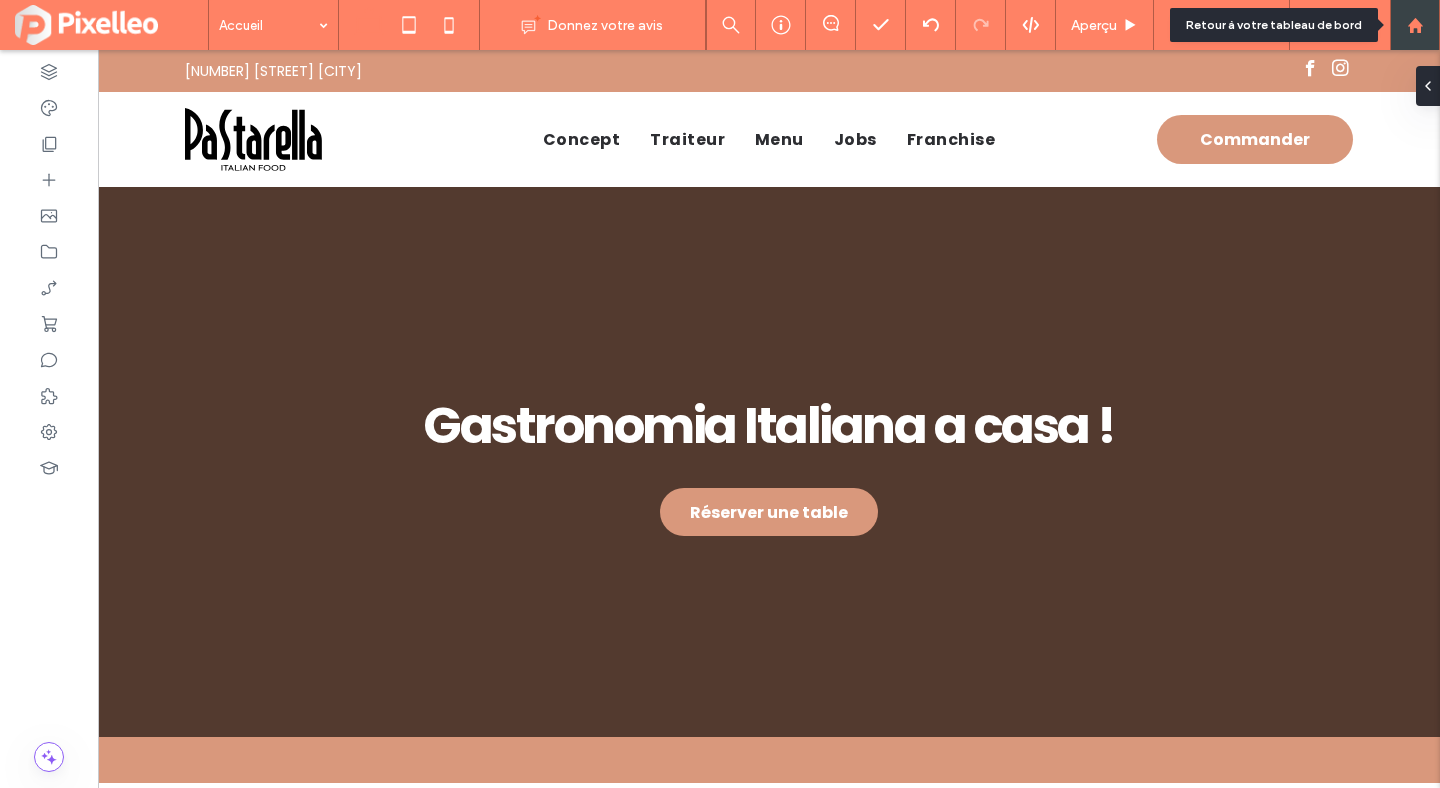 click 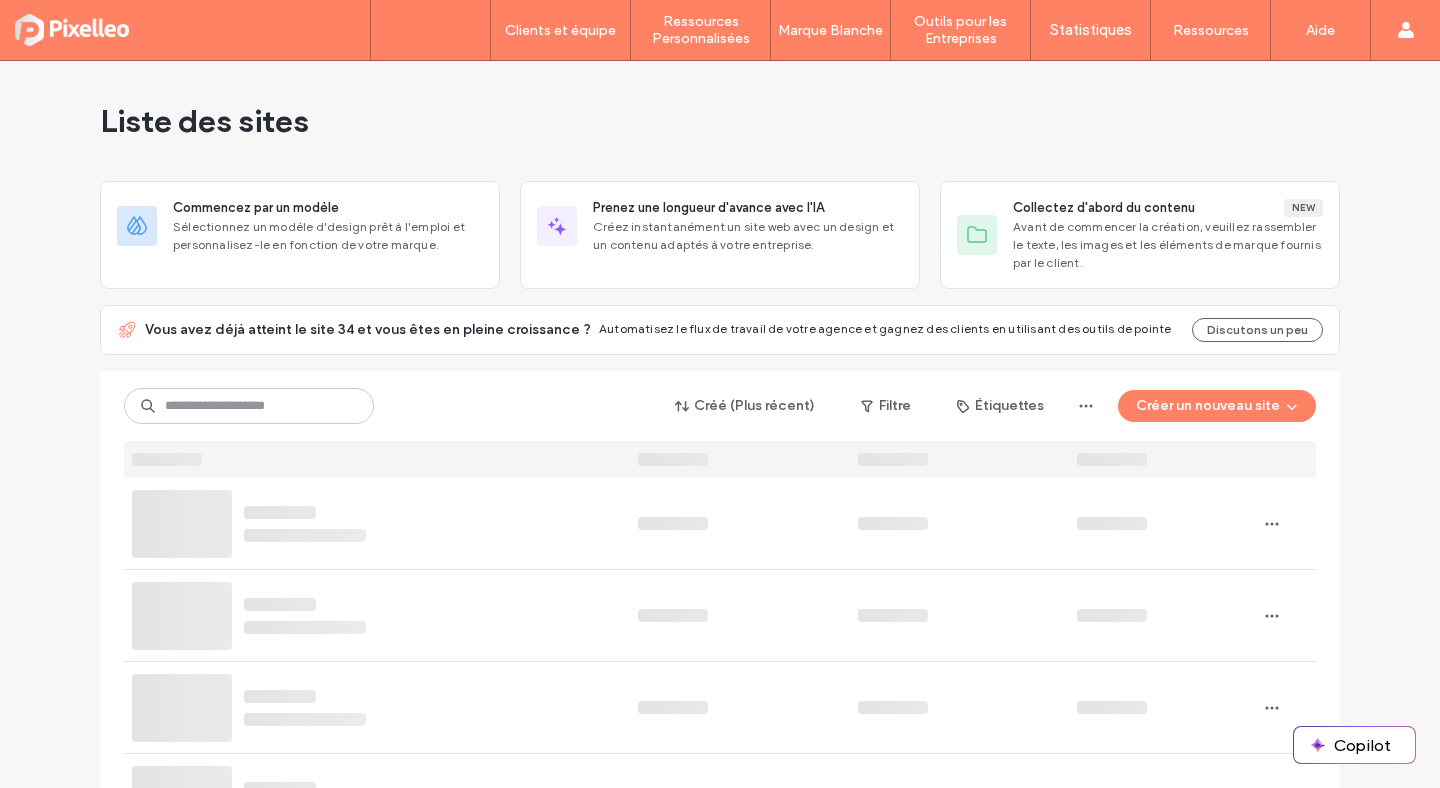 scroll, scrollTop: 0, scrollLeft: 0, axis: both 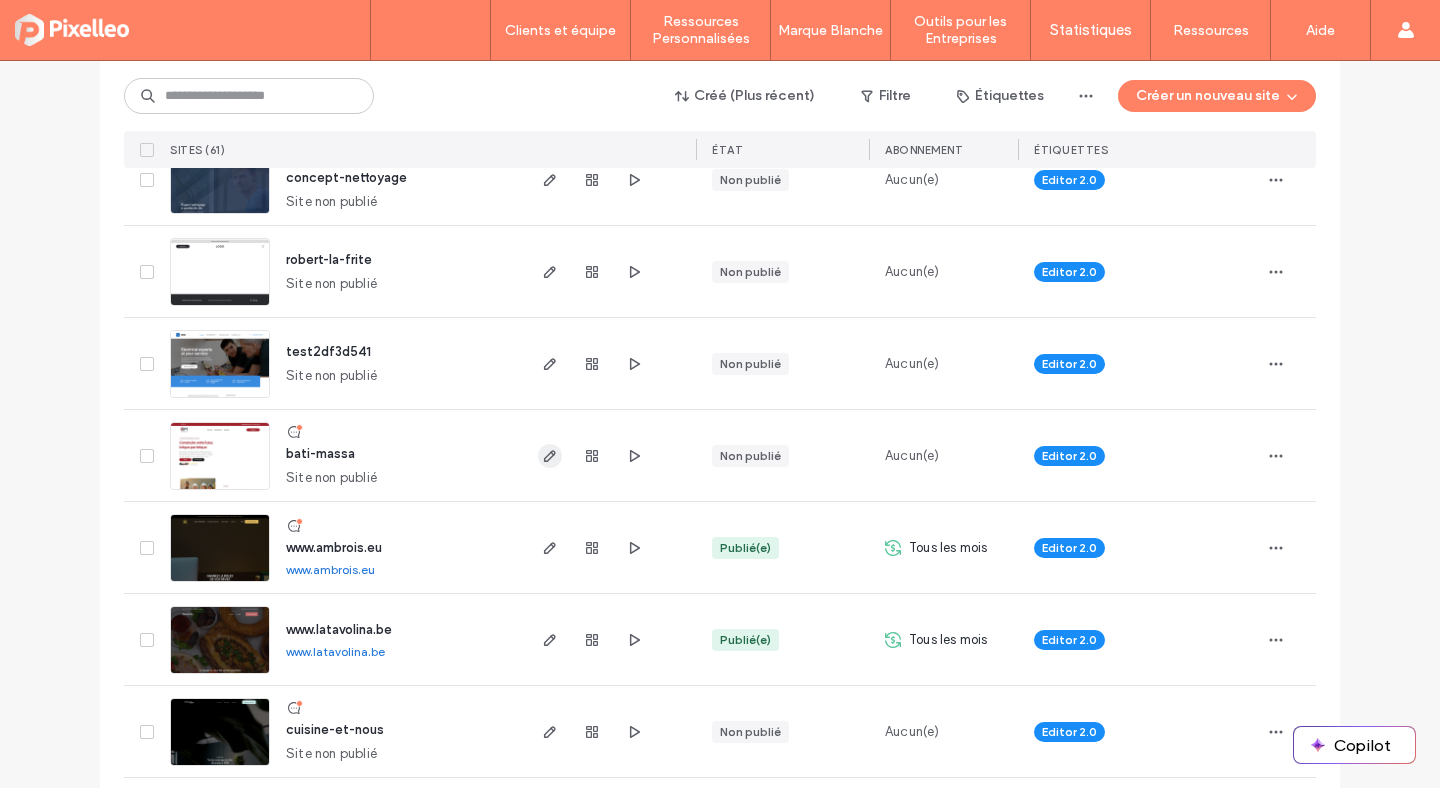 click 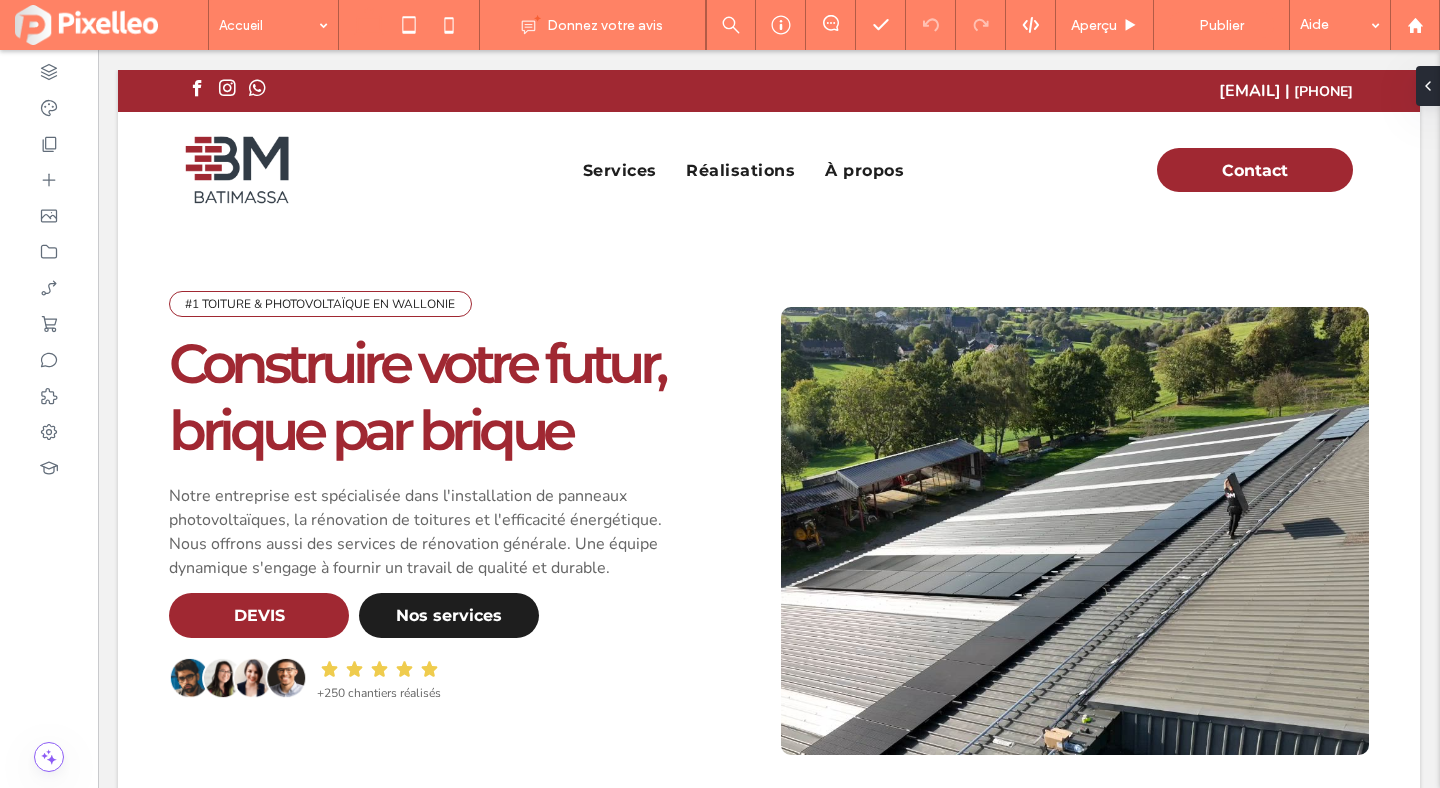 scroll, scrollTop: 6397, scrollLeft: 0, axis: vertical 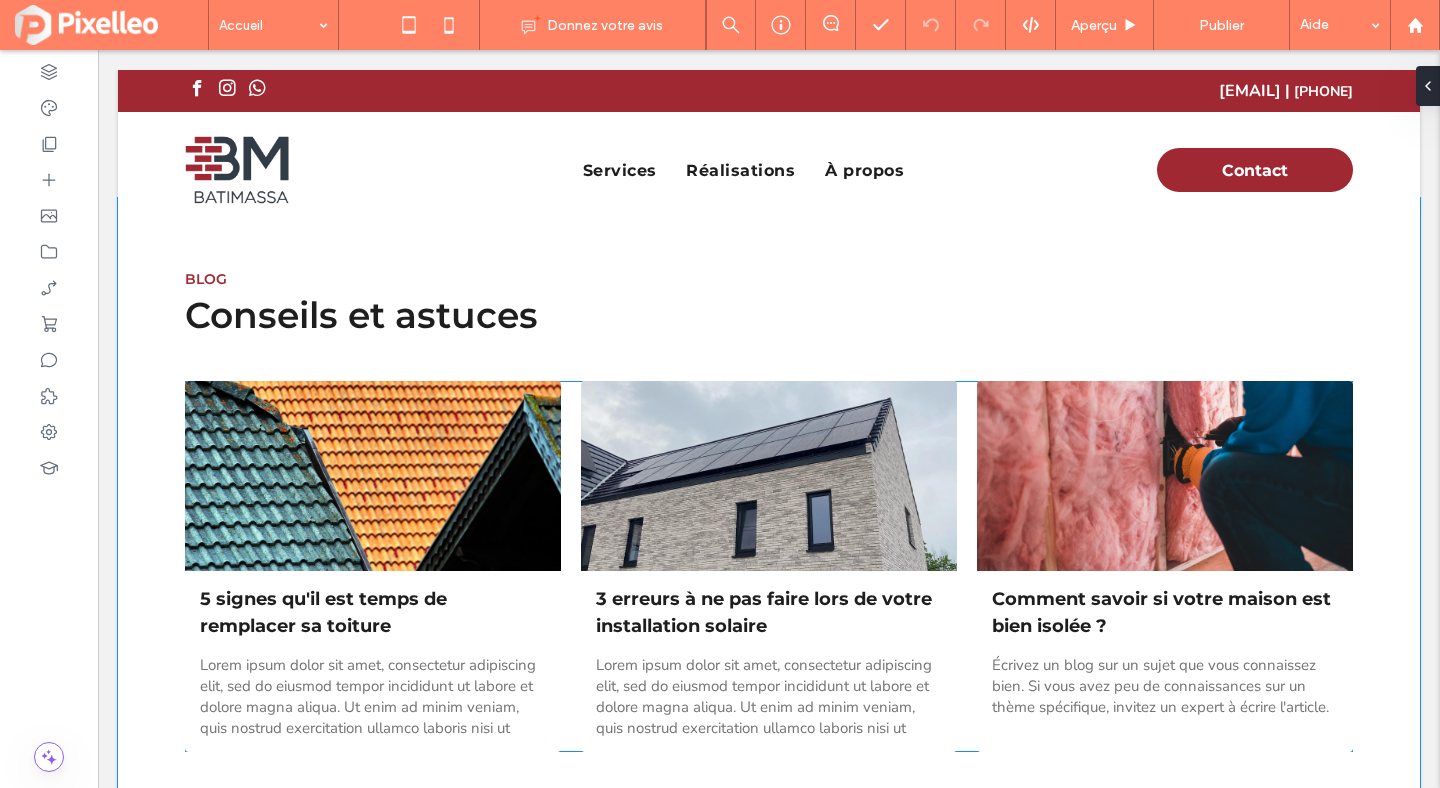 click at bounding box center [373, 475] 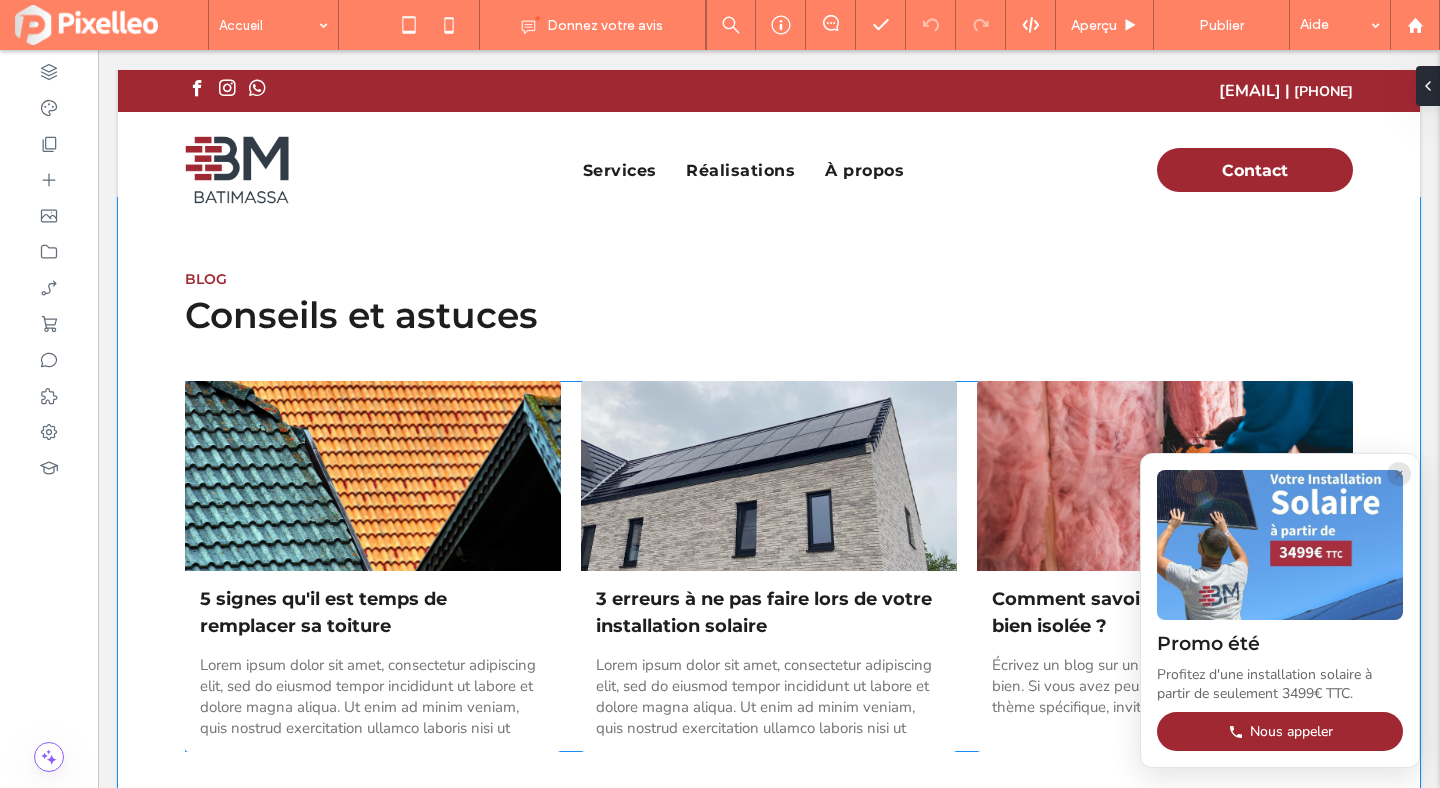 click at bounding box center [373, 475] 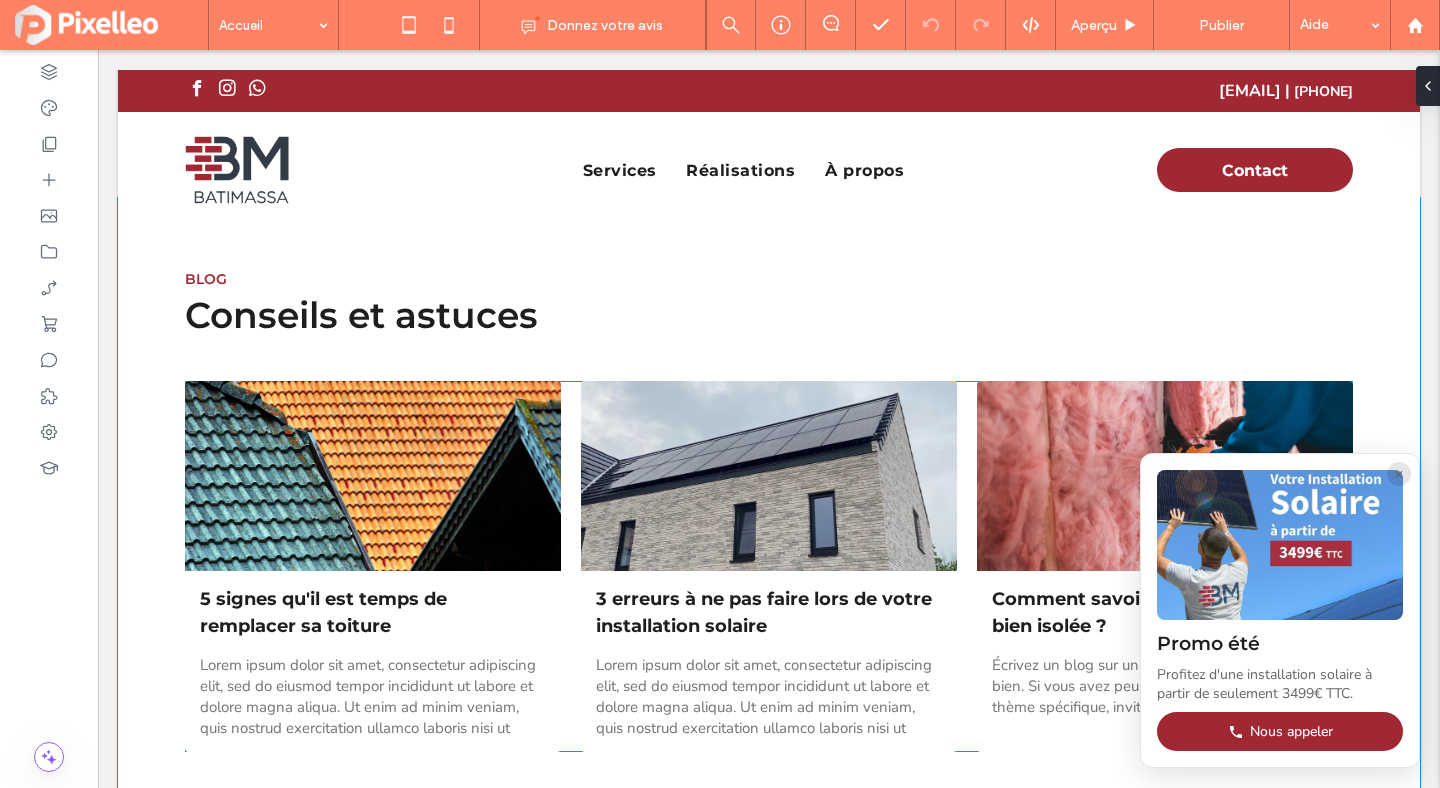 click at bounding box center (769, 475) 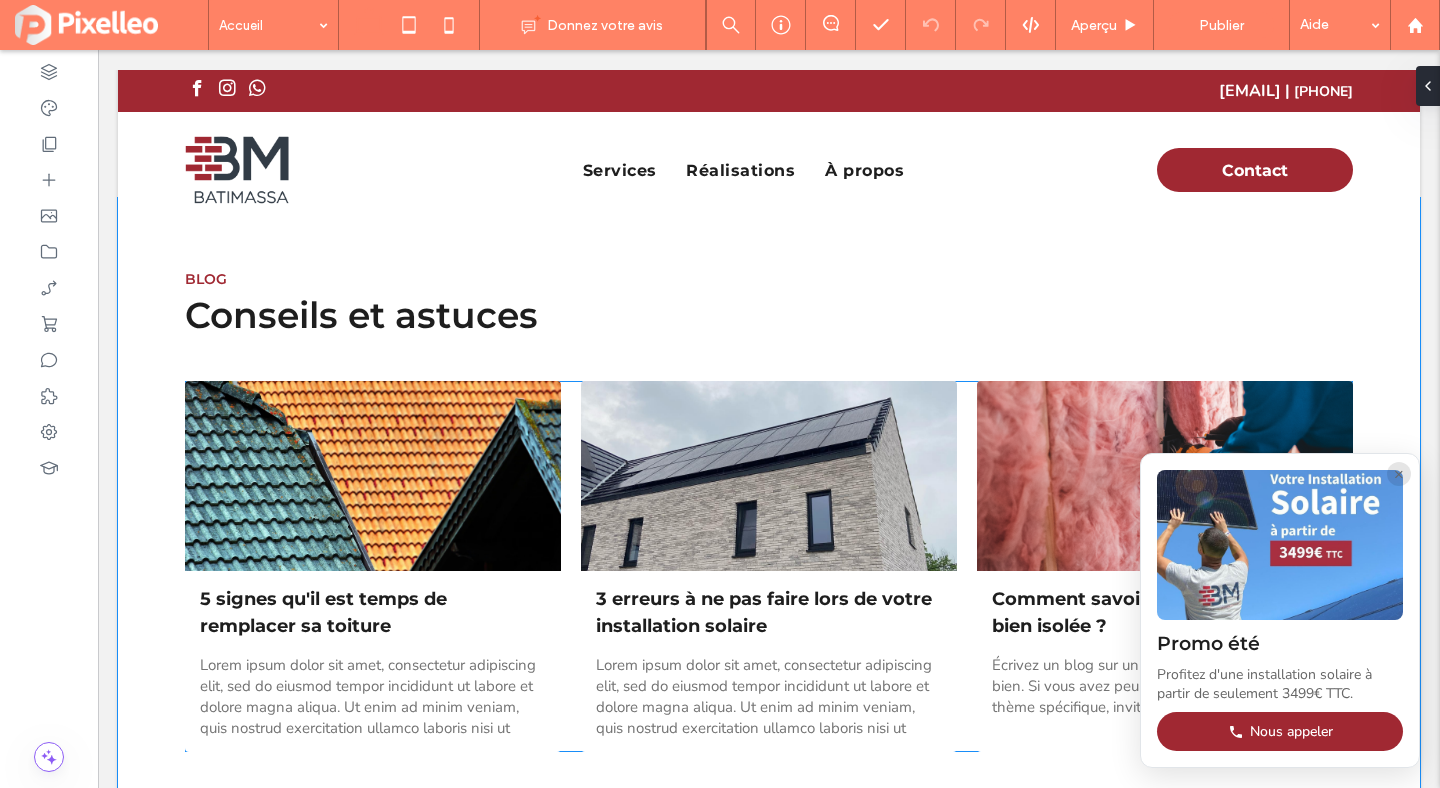 click on "5 signes qu'il est temps de remplacer sa toiture
par [BRAND]
•
[DATE]
Lorem ipsum dolor sit amet, consectetur adipiscing elit, sed do eiusmod tempor incididunt ut labore et dolore magna aliqua. Ut enim ad minim veniam, quis nostrud exercitation ullamco laboris nisi ut aliquip ex ea commodo consequat.
3 erreurs à ne pas faire lors de votre installation solaire
par [BRAND]
•
[DATE]
Lorem ipsum dolor sit amet, consectetur adipiscing elit, sed do eiusmod tempor incididunt ut labore et dolore magna aliqua. Ut enim ad minim veniam, quis nostrud exercitation ullamco laboris nisi ut aliquip ex ea commodo consequat.
Comment savoir si votre maison est bien isolée ?
par [BRAND]
•
[DATE]" at bounding box center [769, 567] 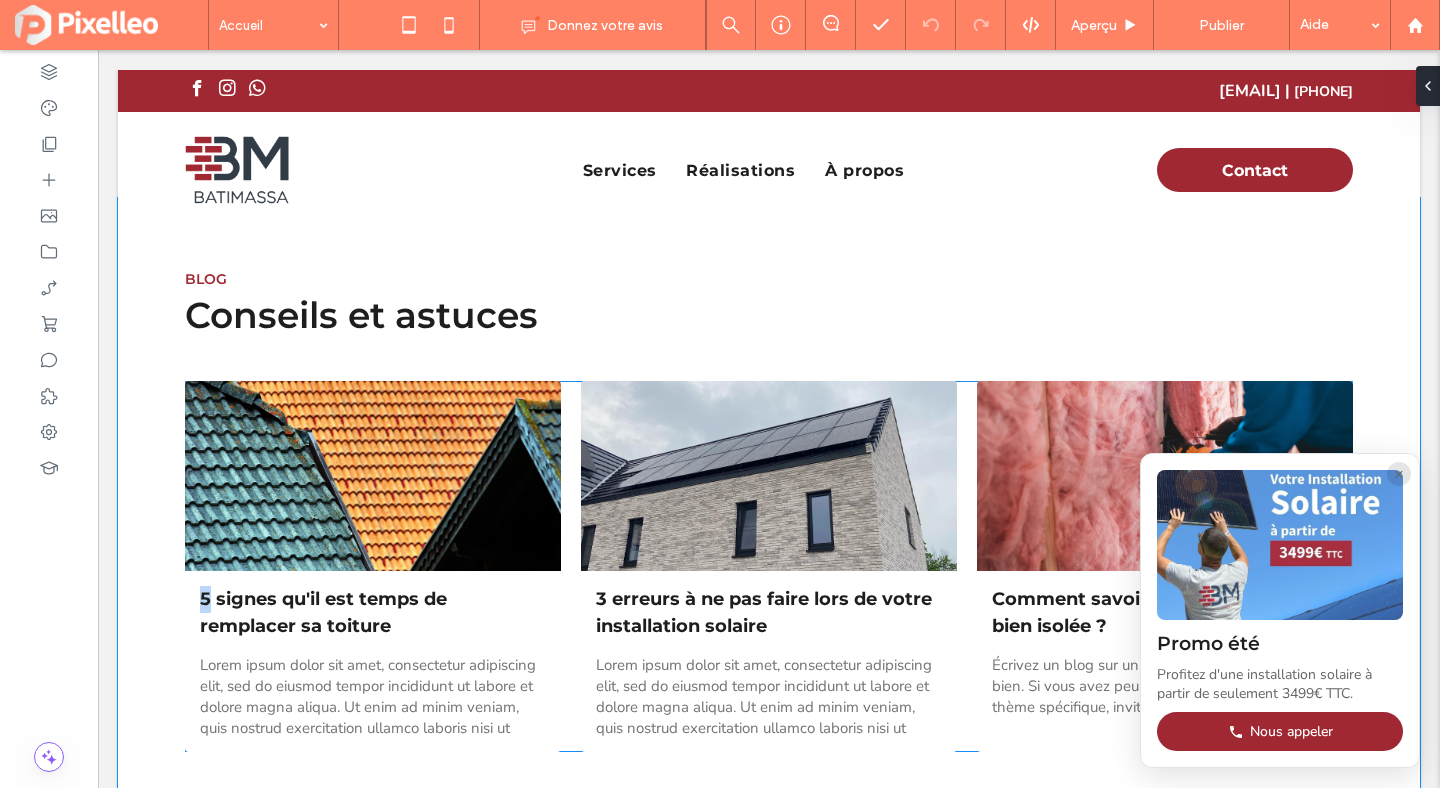 click on "5 signes qu'il est temps de remplacer sa toiture
par [BRAND]
•
[DATE]
Lorem ipsum dolor sit amet, consectetur adipiscing elit, sed do eiusmod tempor incididunt ut labore et dolore magna aliqua. Ut enim ad minim veniam, quis nostrud exercitation ullamco laboris nisi ut aliquip ex ea commodo consequat.
3 erreurs à ne pas faire lors de votre installation solaire
par [BRAND]
•
[DATE]
Lorem ipsum dolor sit amet, consectetur adipiscing elit, sed do eiusmod tempor incididunt ut labore et dolore magna aliqua. Ut enim ad minim veniam, quis nostrud exercitation ullamco laboris nisi ut aliquip ex ea commodo consequat.
Comment savoir si votre maison est bien isolée ?
par [BRAND]
•
[DATE]" at bounding box center (769, 567) 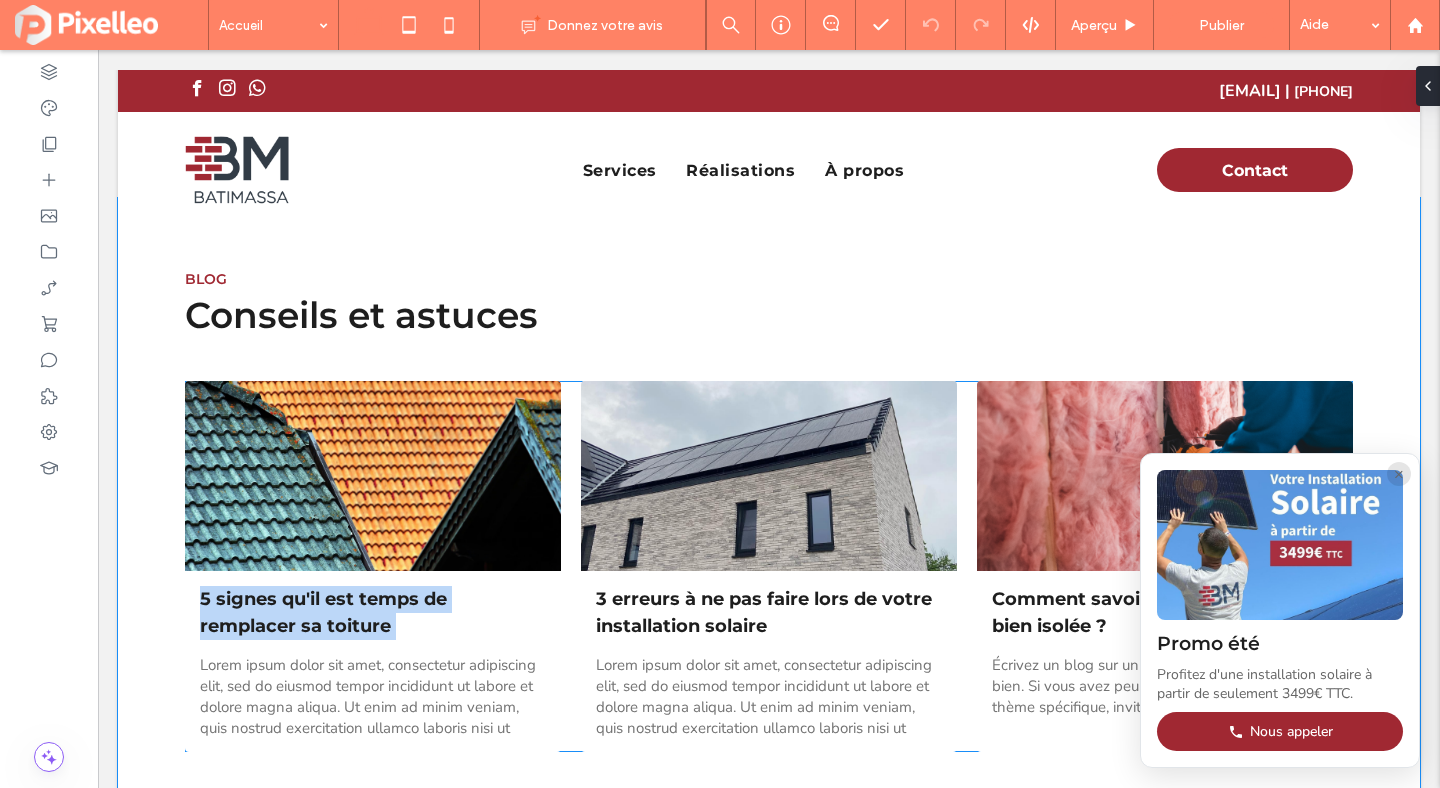 click on "5 signes qu'il est temps de remplacer sa toiture
par [BRAND]
•
[DATE]
Lorem ipsum dolor sit amet, consectetur adipiscing elit, sed do eiusmod tempor incididunt ut labore et dolore magna aliqua. Ut enim ad minim veniam, quis nostrud exercitation ullamco laboris nisi ut aliquip ex ea commodo consequat.
3 erreurs à ne pas faire lors de votre installation solaire
par [BRAND]
•
[DATE]
Lorem ipsum dolor sit amet, consectetur adipiscing elit, sed do eiusmod tempor incididunt ut labore et dolore magna aliqua. Ut enim ad minim veniam, quis nostrud exercitation ullamco laboris nisi ut aliquip ex ea commodo consequat.
Comment savoir si votre maison est bien isolée ?
par [BRAND]
•
[DATE]" at bounding box center [769, 567] 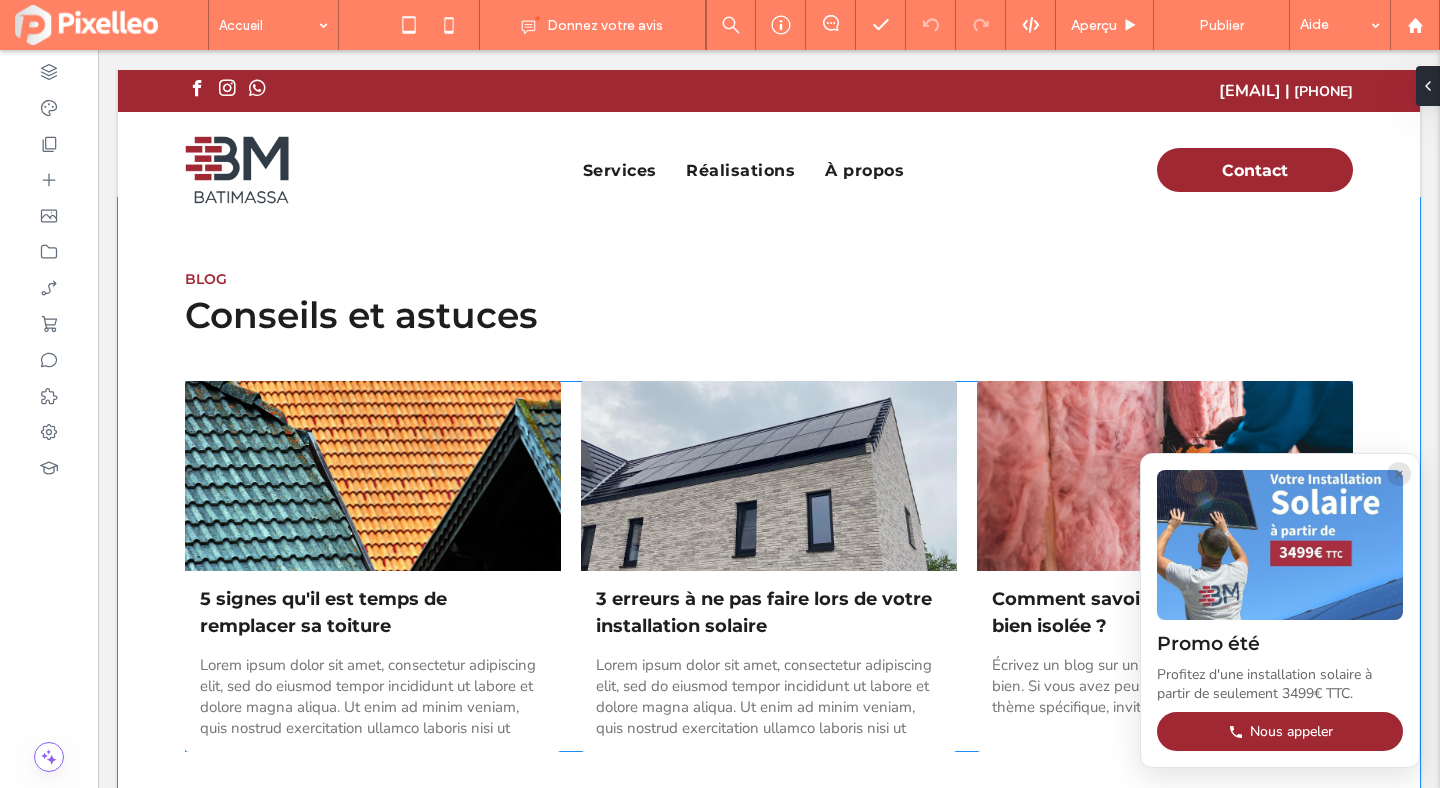 click on "5 signes qu'il est temps de remplacer sa toiture
par [BRAND]
•
[DATE]
Lorem ipsum dolor sit amet, consectetur adipiscing elit, sed do eiusmod tempor incididunt ut labore et dolore magna aliqua. Ut enim ad minim veniam, quis nostrud exercitation ullamco laboris nisi ut aliquip ex ea commodo consequat.
3 erreurs à ne pas faire lors de votre installation solaire
par [BRAND]
•
[DATE]
Lorem ipsum dolor sit amet, consectetur adipiscing elit, sed do eiusmod tempor incididunt ut labore et dolore magna aliqua. Ut enim ad minim veniam, quis nostrud exercitation ullamco laboris nisi ut aliquip ex ea commodo consequat.
Comment savoir si votre maison est bien isolée ?
par [BRAND]
•
[DATE]" at bounding box center [769, 567] 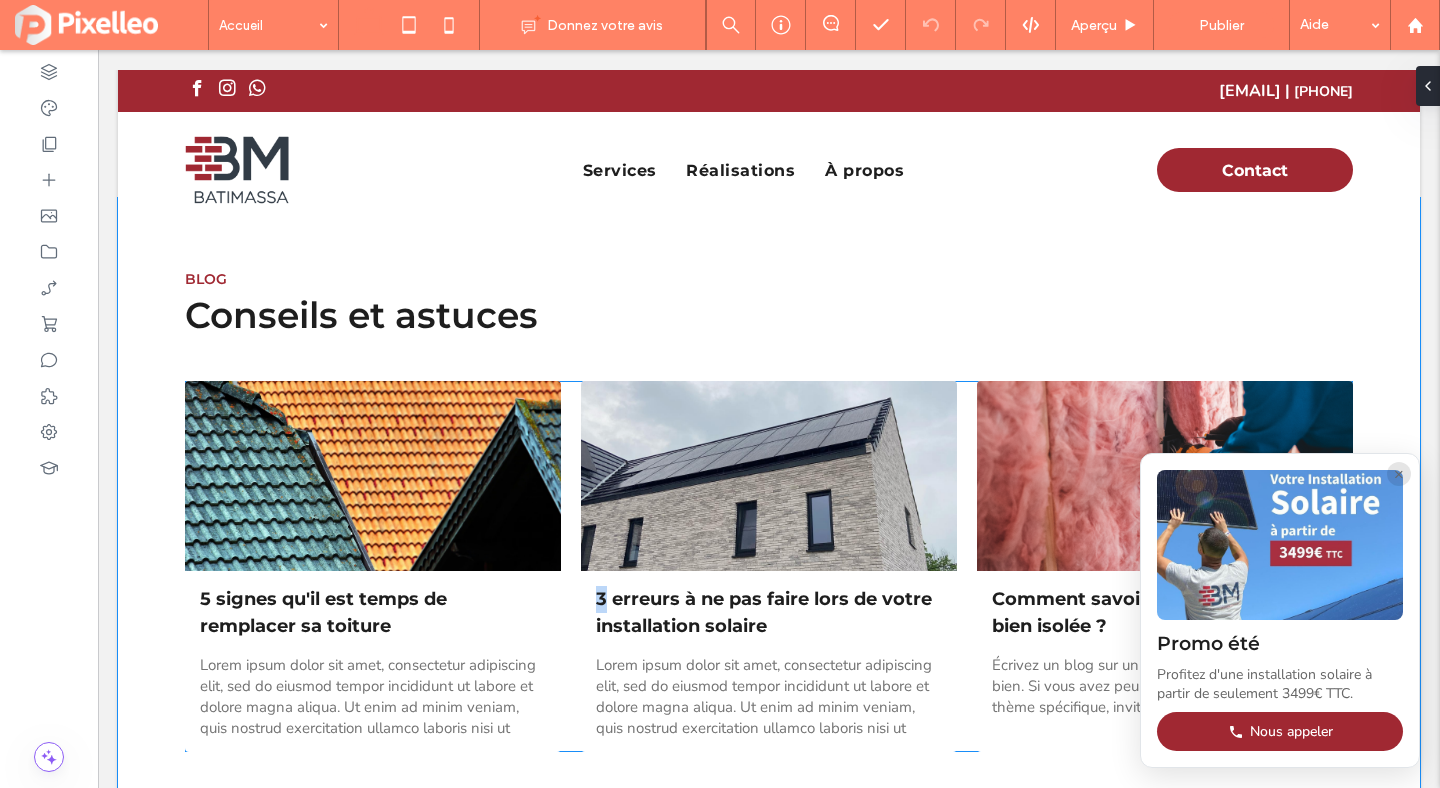 click on "5 signes qu'il est temps de remplacer sa toiture
par [BRAND]
•
[DATE]
Lorem ipsum dolor sit amet, consectetur adipiscing elit, sed do eiusmod tempor incididunt ut labore et dolore magna aliqua. Ut enim ad minim veniam, quis nostrud exercitation ullamco laboris nisi ut aliquip ex ea commodo consequat.
3 erreurs à ne pas faire lors de votre installation solaire
par [BRAND]
•
[DATE]
Lorem ipsum dolor sit amet, consectetur adipiscing elit, sed do eiusmod tempor incididunt ut labore et dolore magna aliqua. Ut enim ad minim veniam, quis nostrud exercitation ullamco laboris nisi ut aliquip ex ea commodo consequat.
Comment savoir si votre maison est bien isolée ?
par [BRAND]
•
[DATE]" at bounding box center (769, 567) 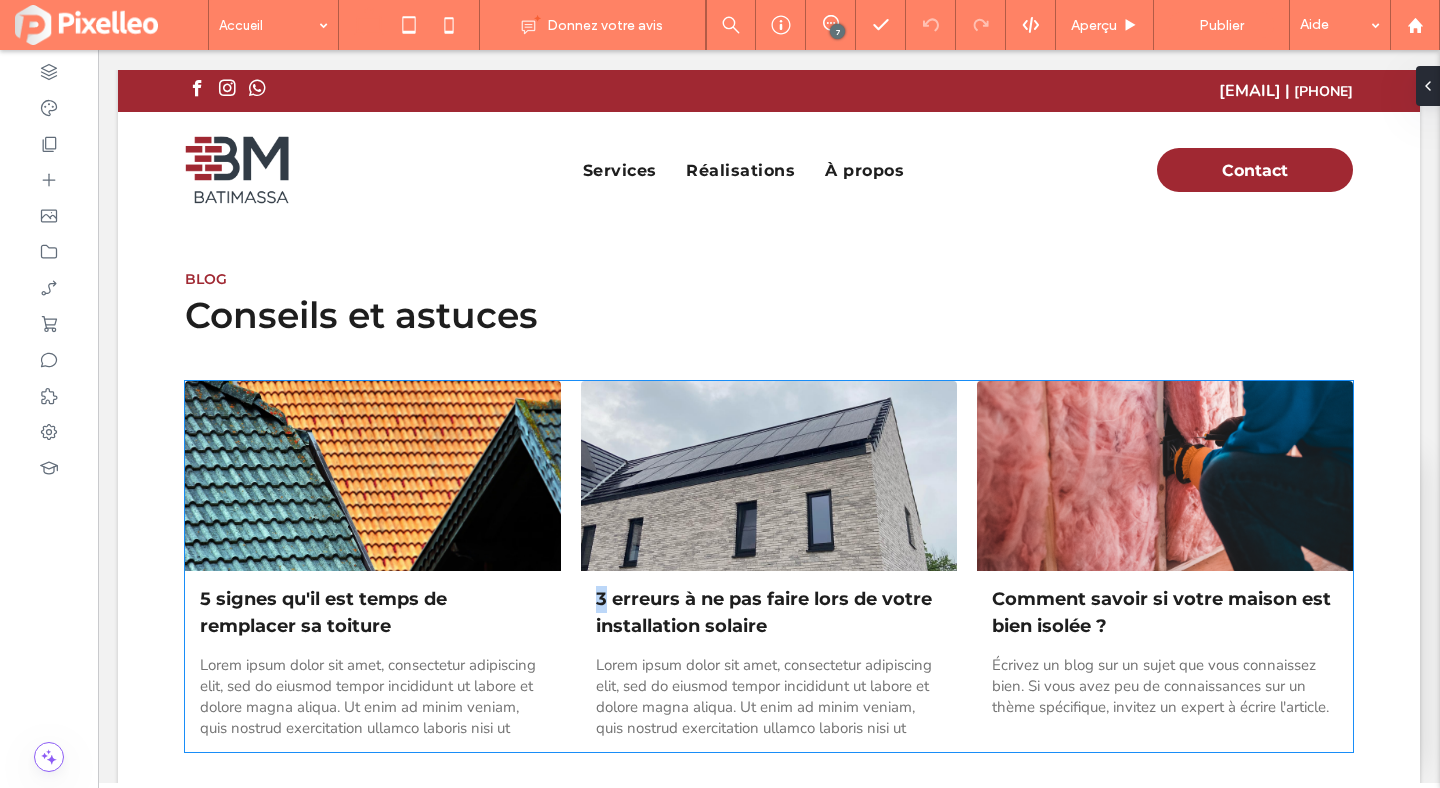 click on "5 signes qu'il est temps de remplacer sa toiture
par [BRAND]
•
[DATE]
Lorem ipsum dolor sit amet, consectetur adipiscing elit, sed do eiusmod tempor incididunt ut labore et dolore magna aliqua. Ut enim ad minim veniam, quis nostrud exercitation ullamco laboris nisi ut aliquip ex ea commodo consequat.
3 erreurs à ne pas faire lors de votre installation solaire
par [BRAND]
•
[DATE]
Lorem ipsum dolor sit amet, consectetur adipiscing elit, sed do eiusmod tempor incididunt ut labore et dolore magna aliqua. Ut enim ad minim veniam, quis nostrud exercitation ullamco laboris nisi ut aliquip ex ea commodo consequat.
Comment savoir si votre maison est bien isolée ?
par [BRAND]
•
[DATE]" at bounding box center (769, 567) 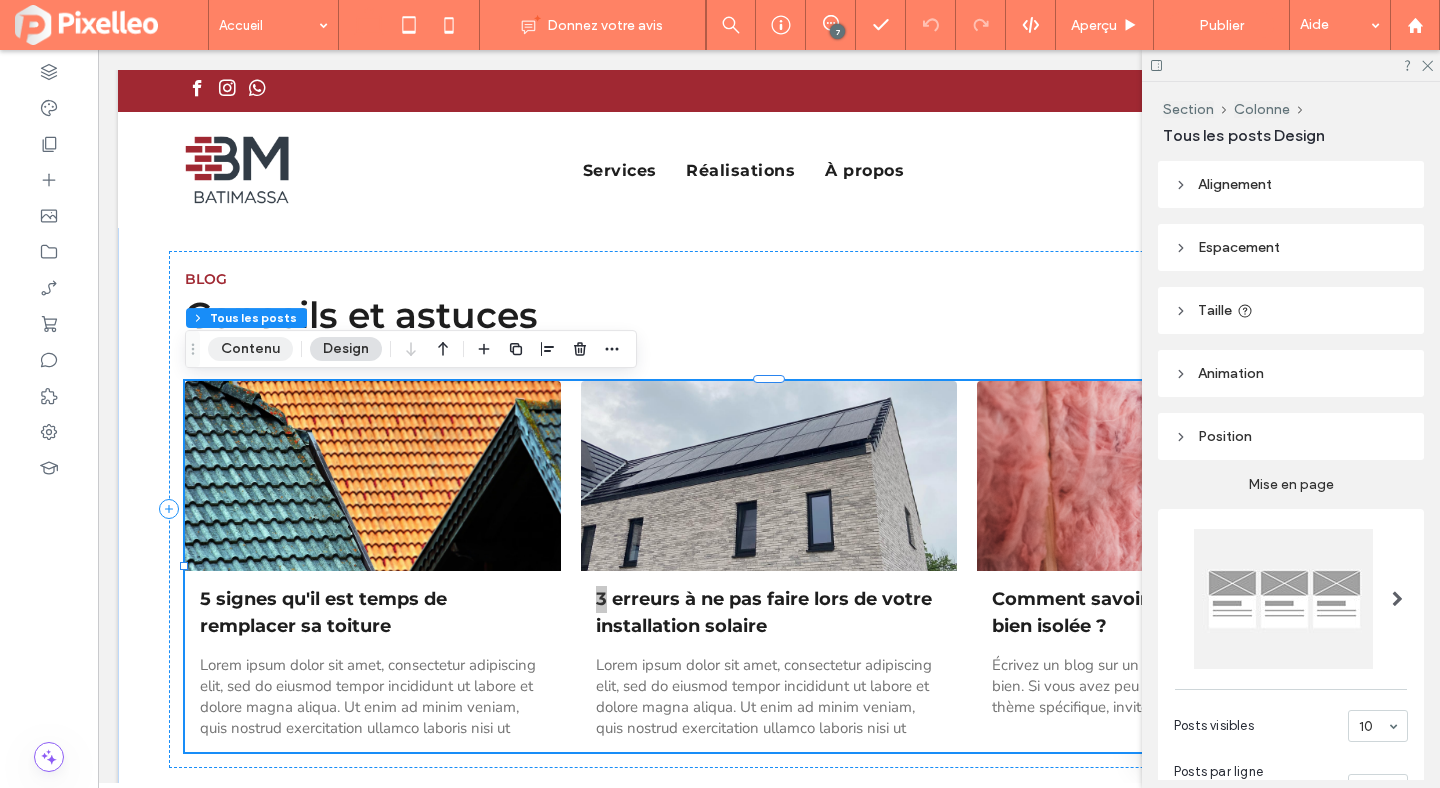click on "Contenu" at bounding box center [250, 349] 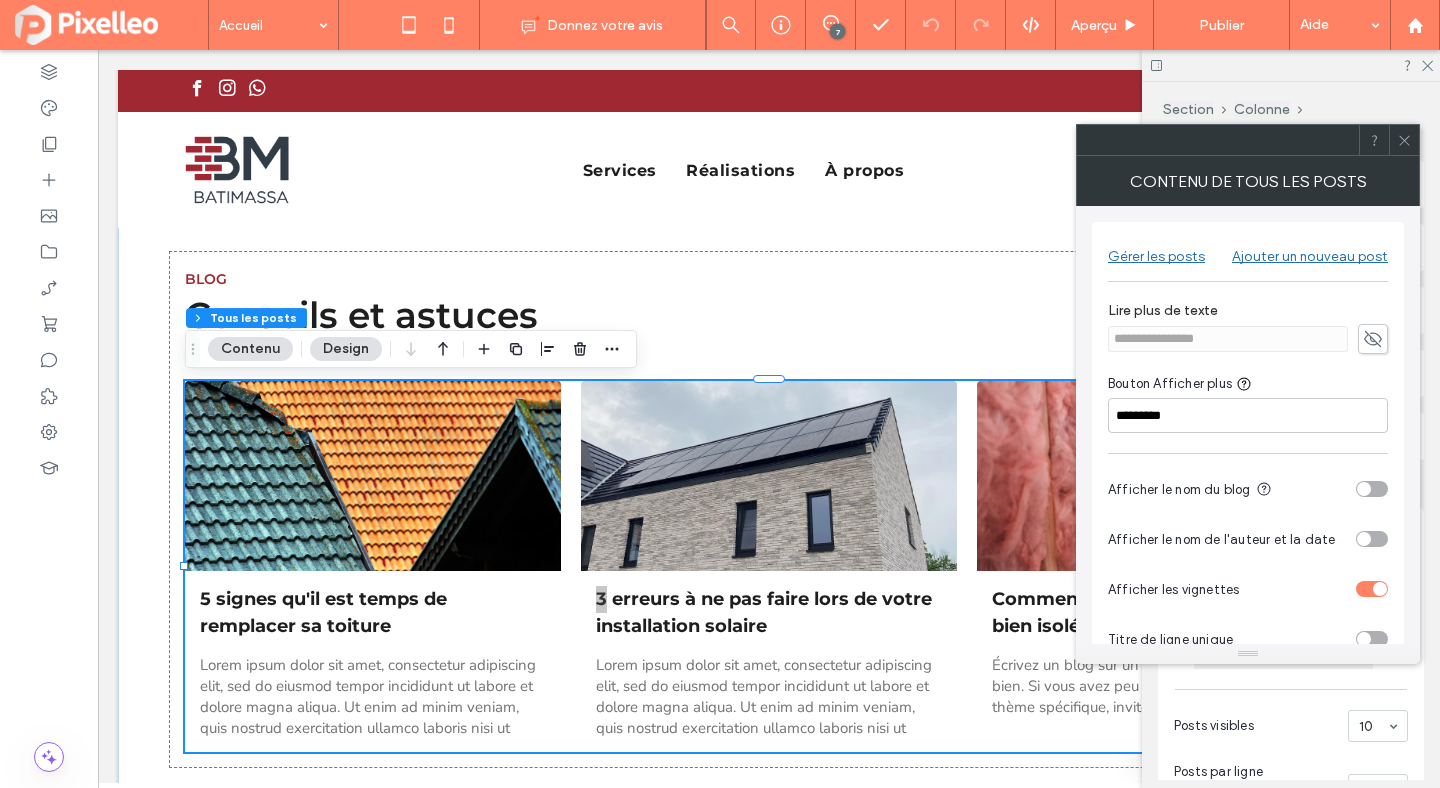 click on "Gérer les posts" at bounding box center (1156, 256) 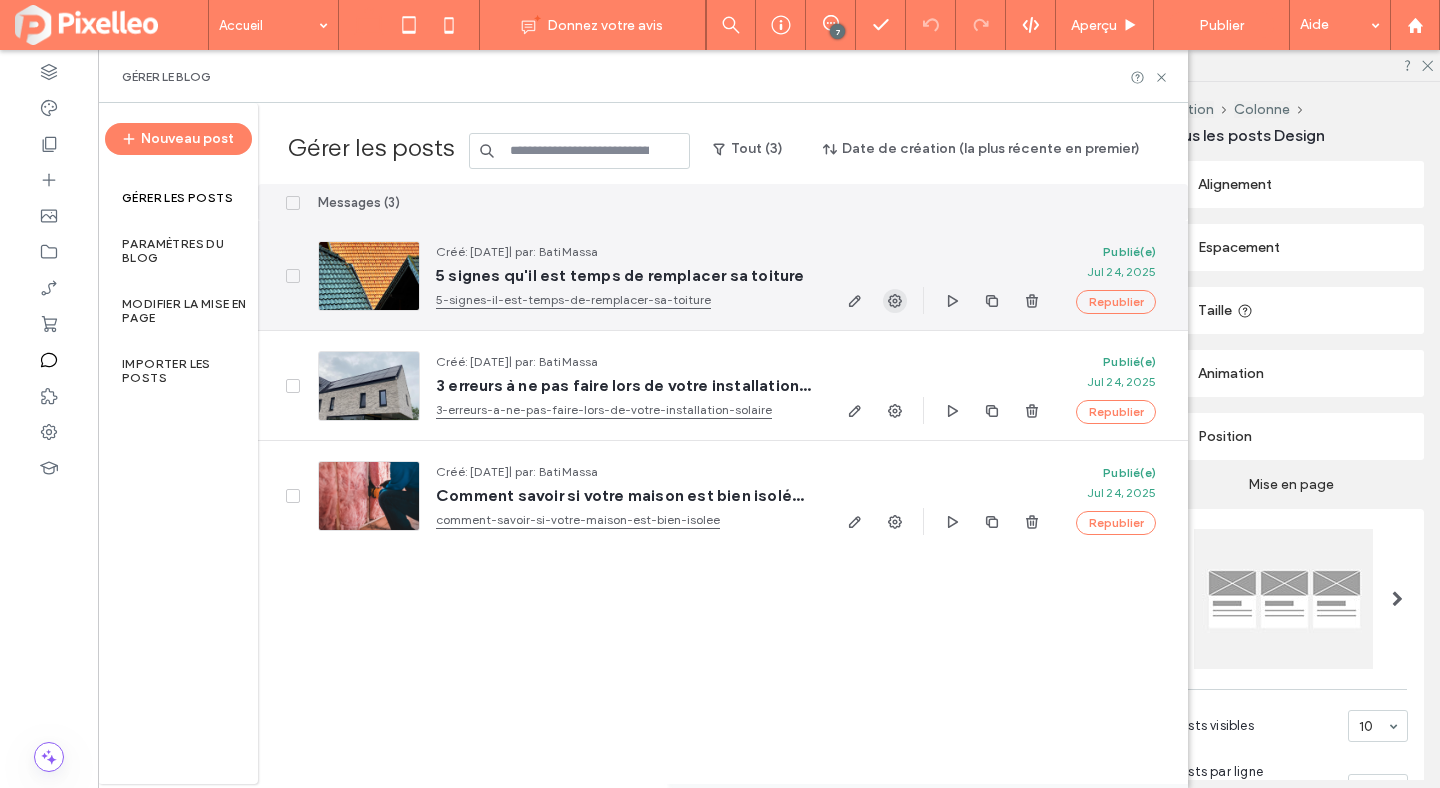 click at bounding box center [895, 301] 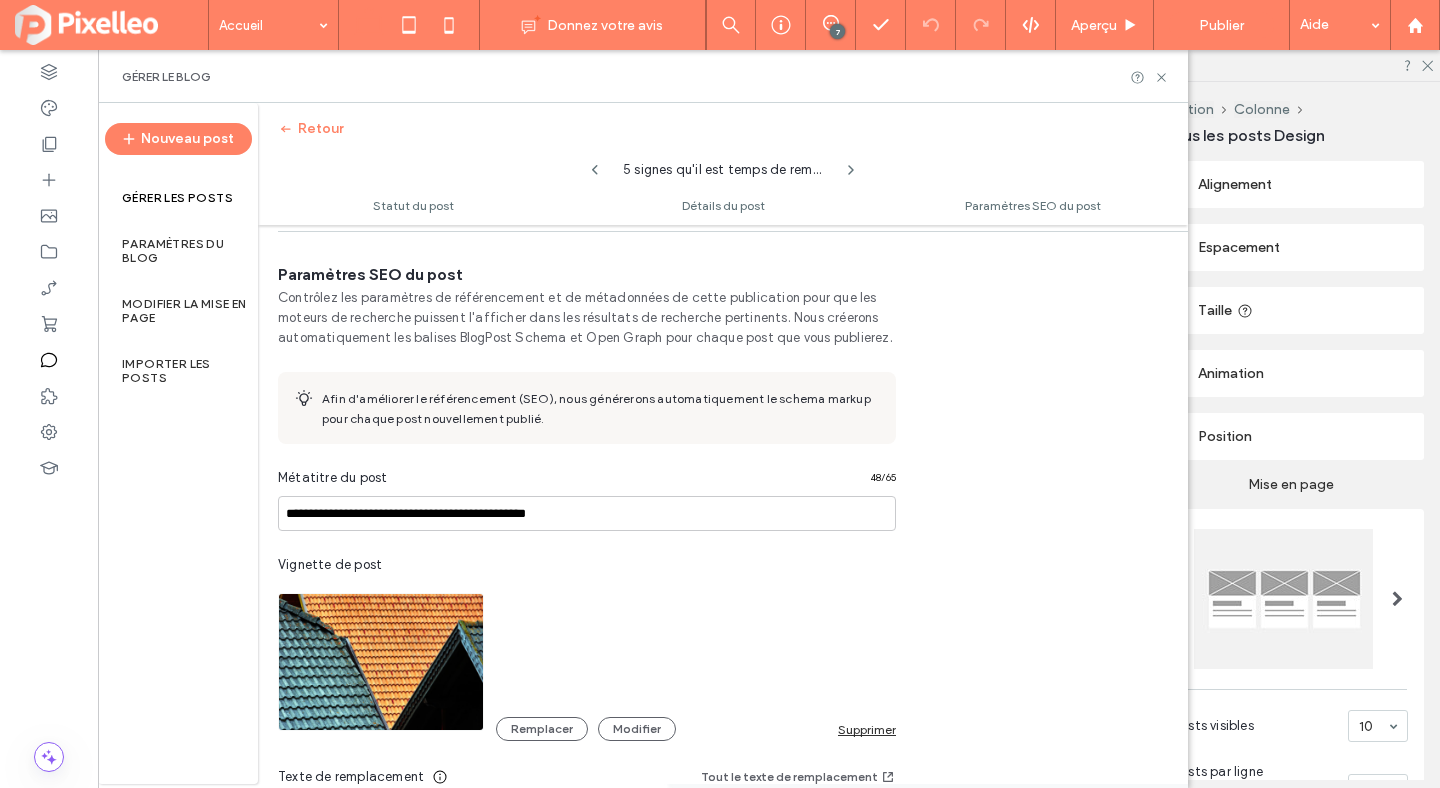 scroll, scrollTop: 1364, scrollLeft: 0, axis: vertical 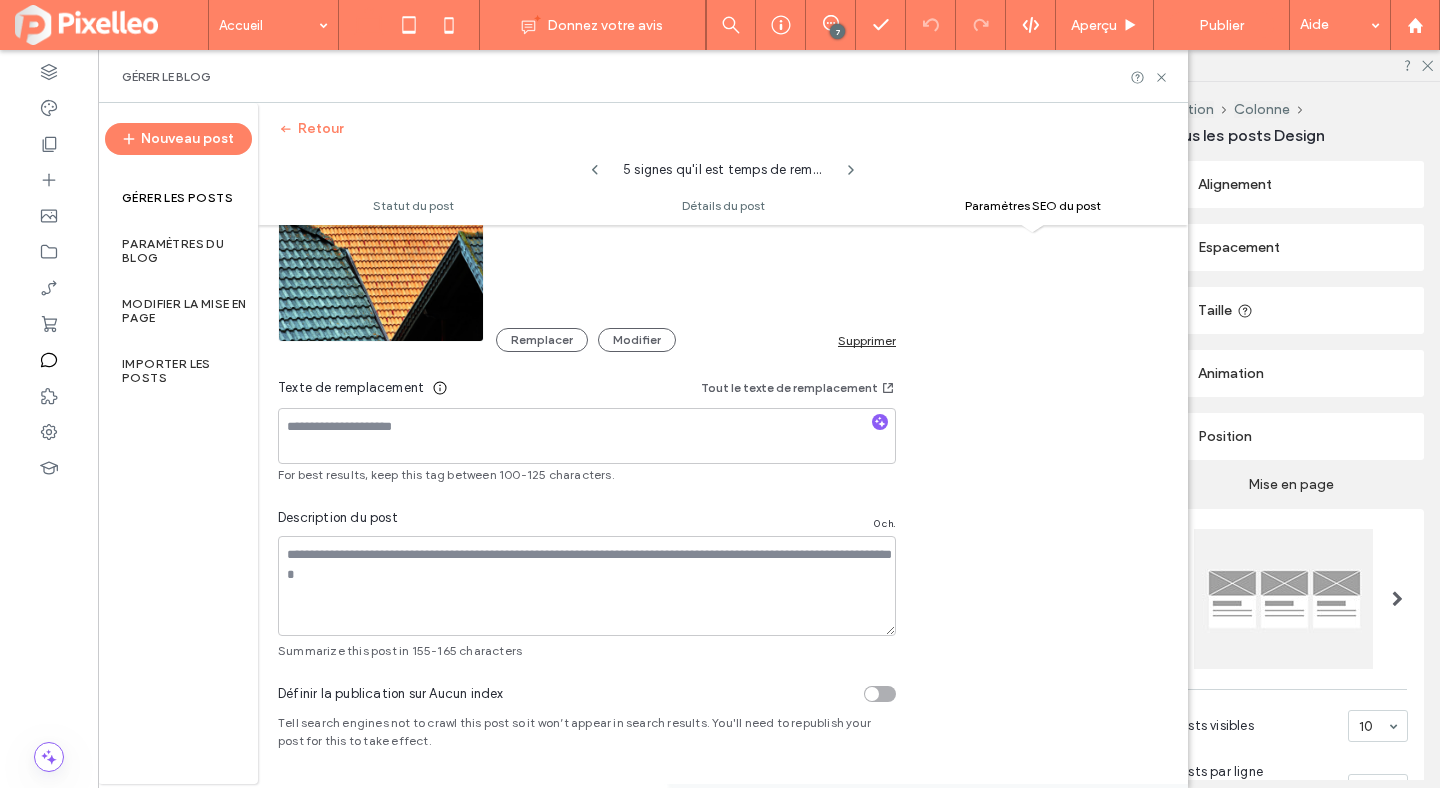 click at bounding box center (880, 694) 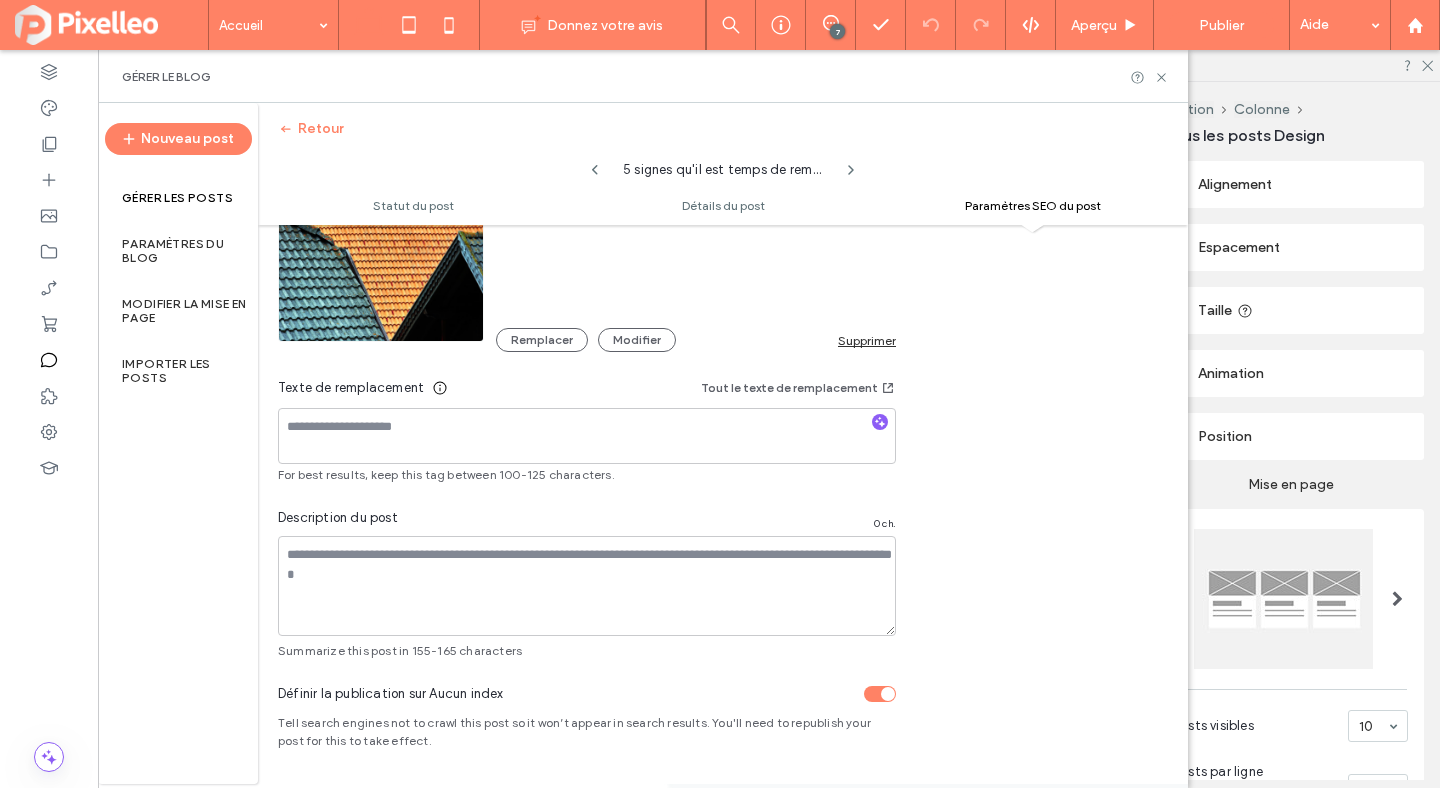 click 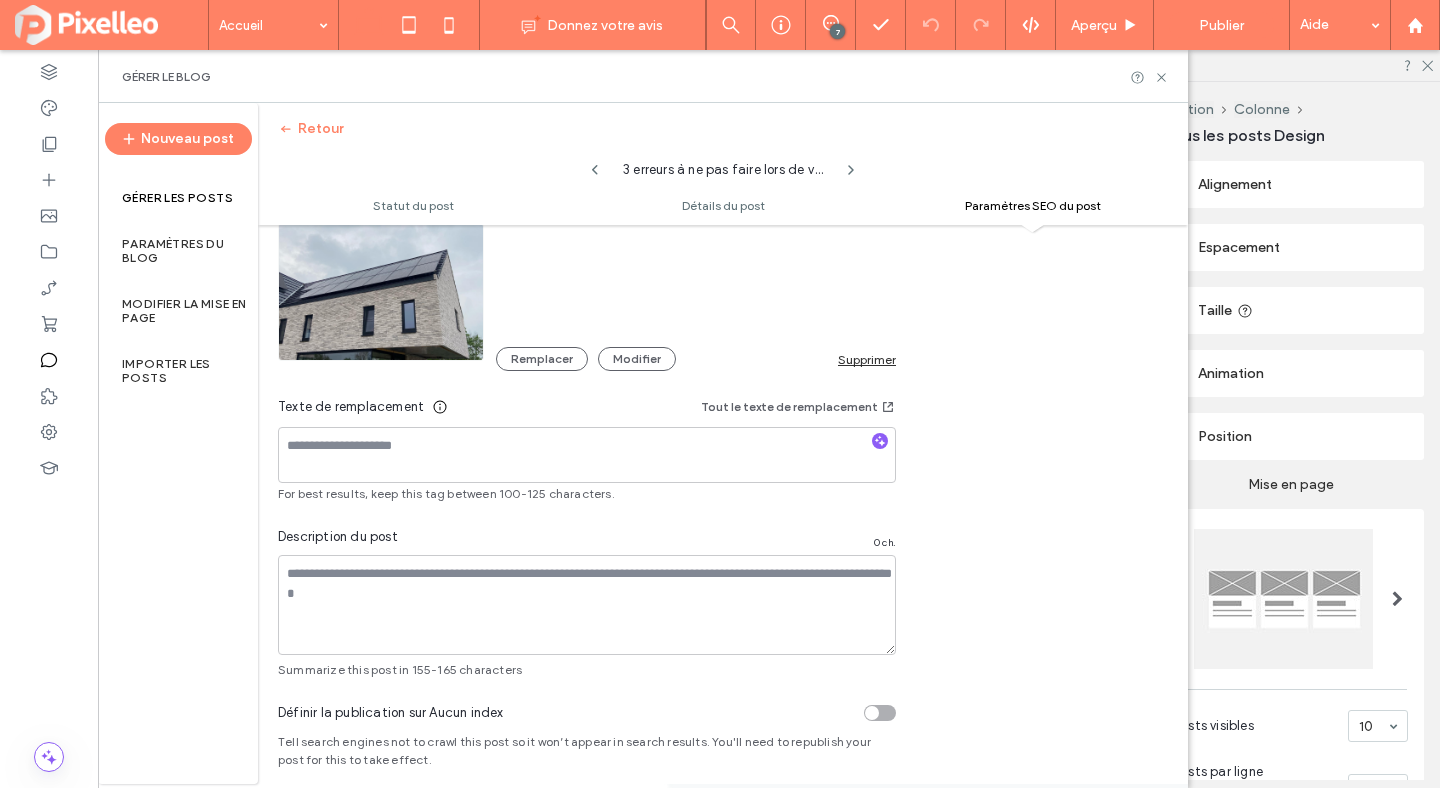 scroll, scrollTop: 1384, scrollLeft: 0, axis: vertical 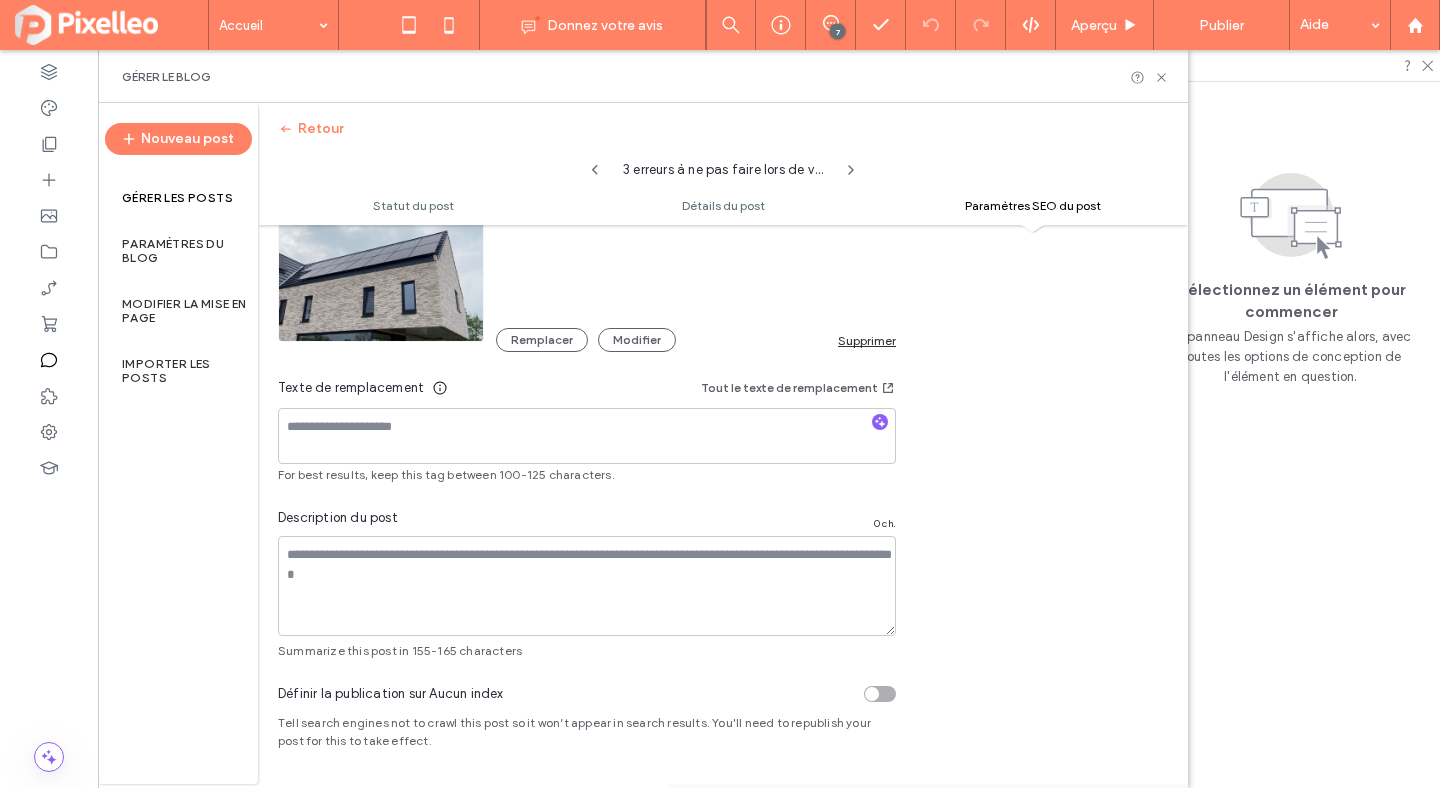 click at bounding box center [880, 694] 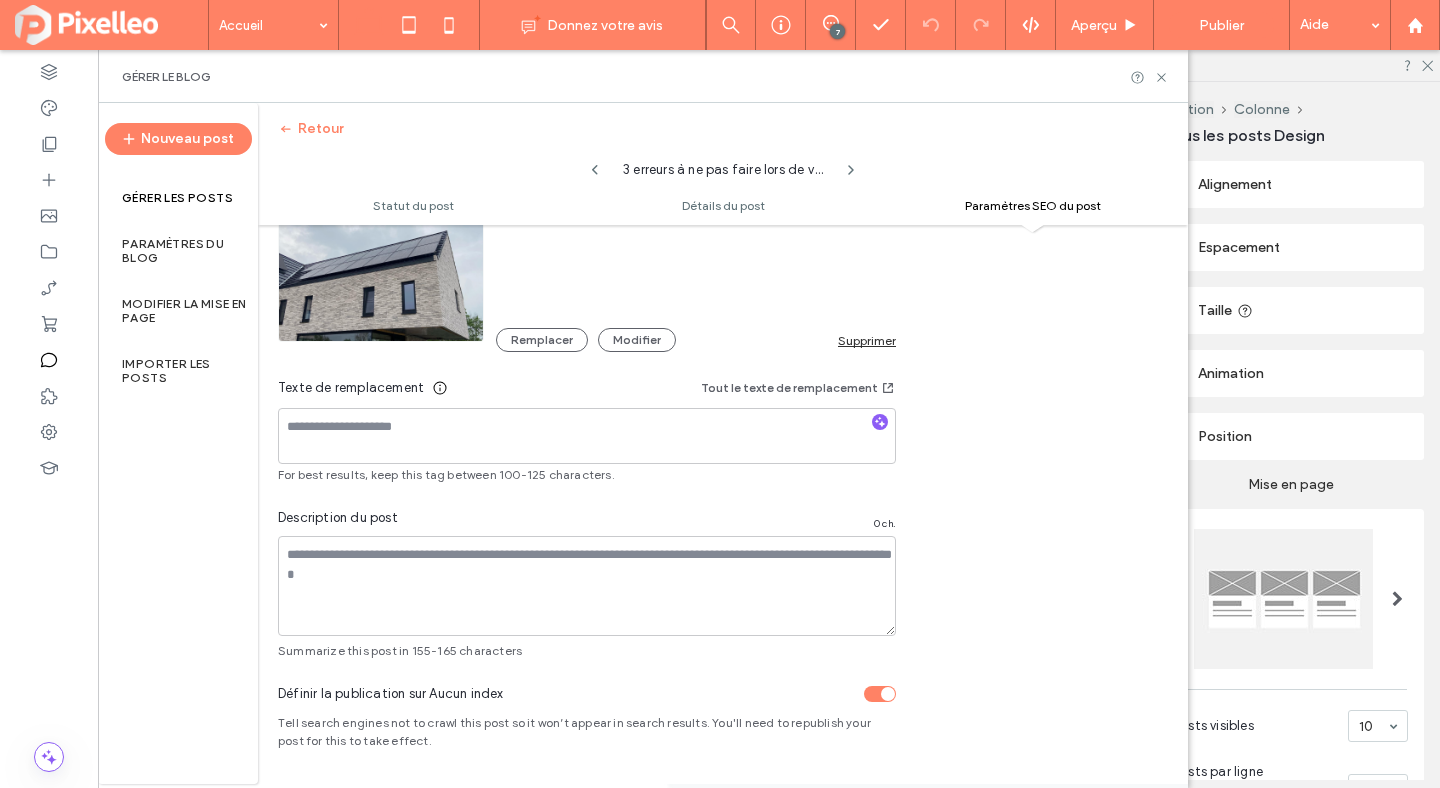 click at bounding box center [720, 394] 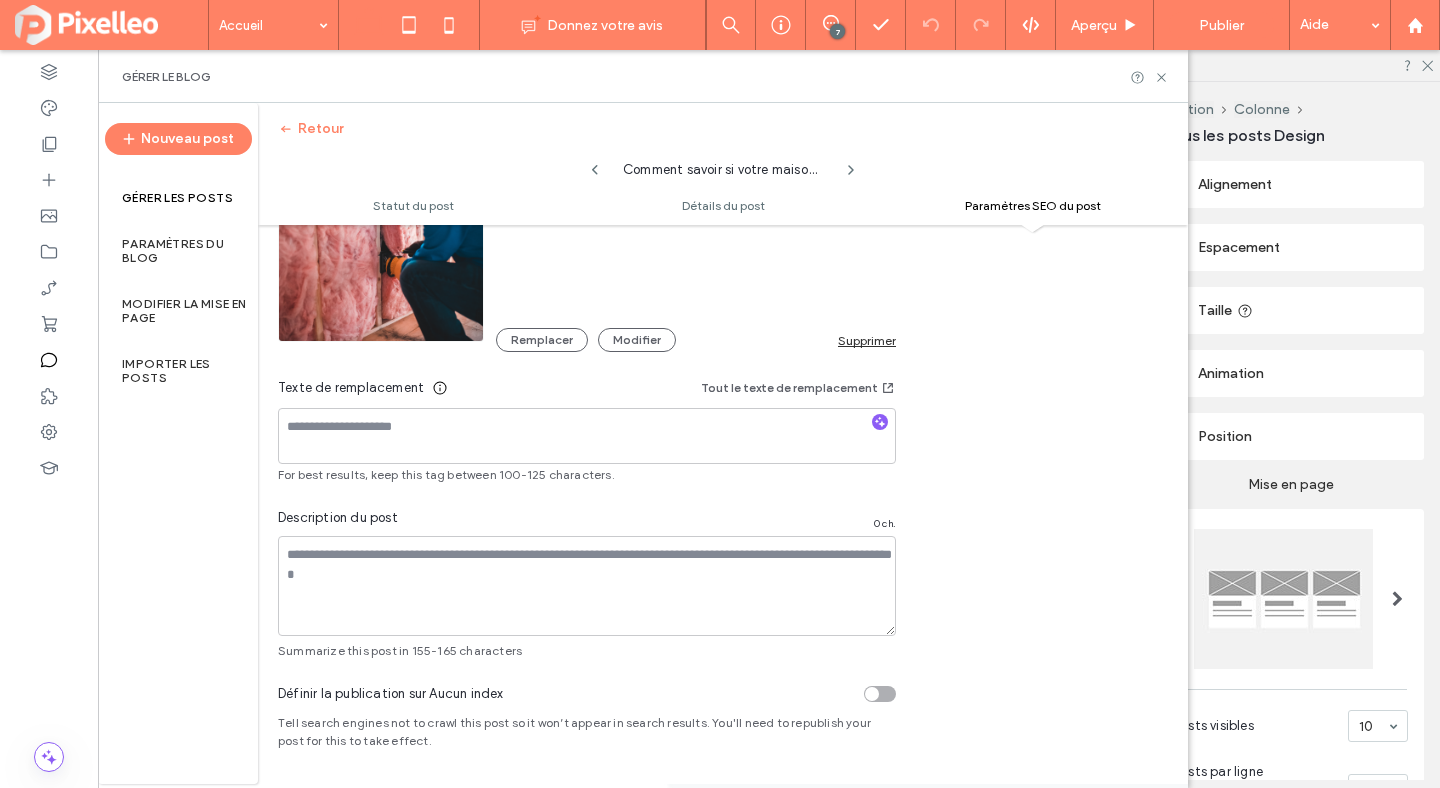 scroll, scrollTop: 1364, scrollLeft: 0, axis: vertical 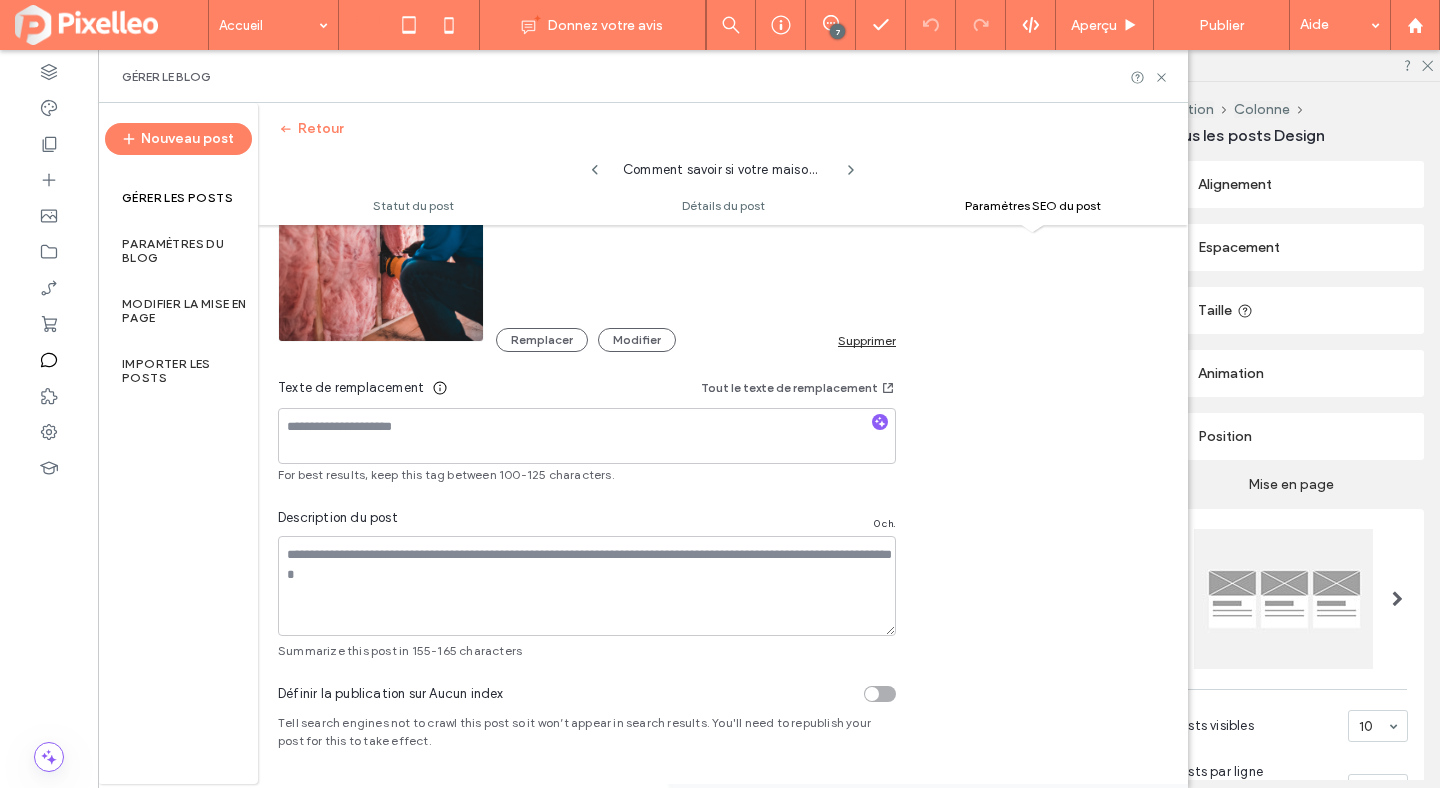 click at bounding box center (880, 694) 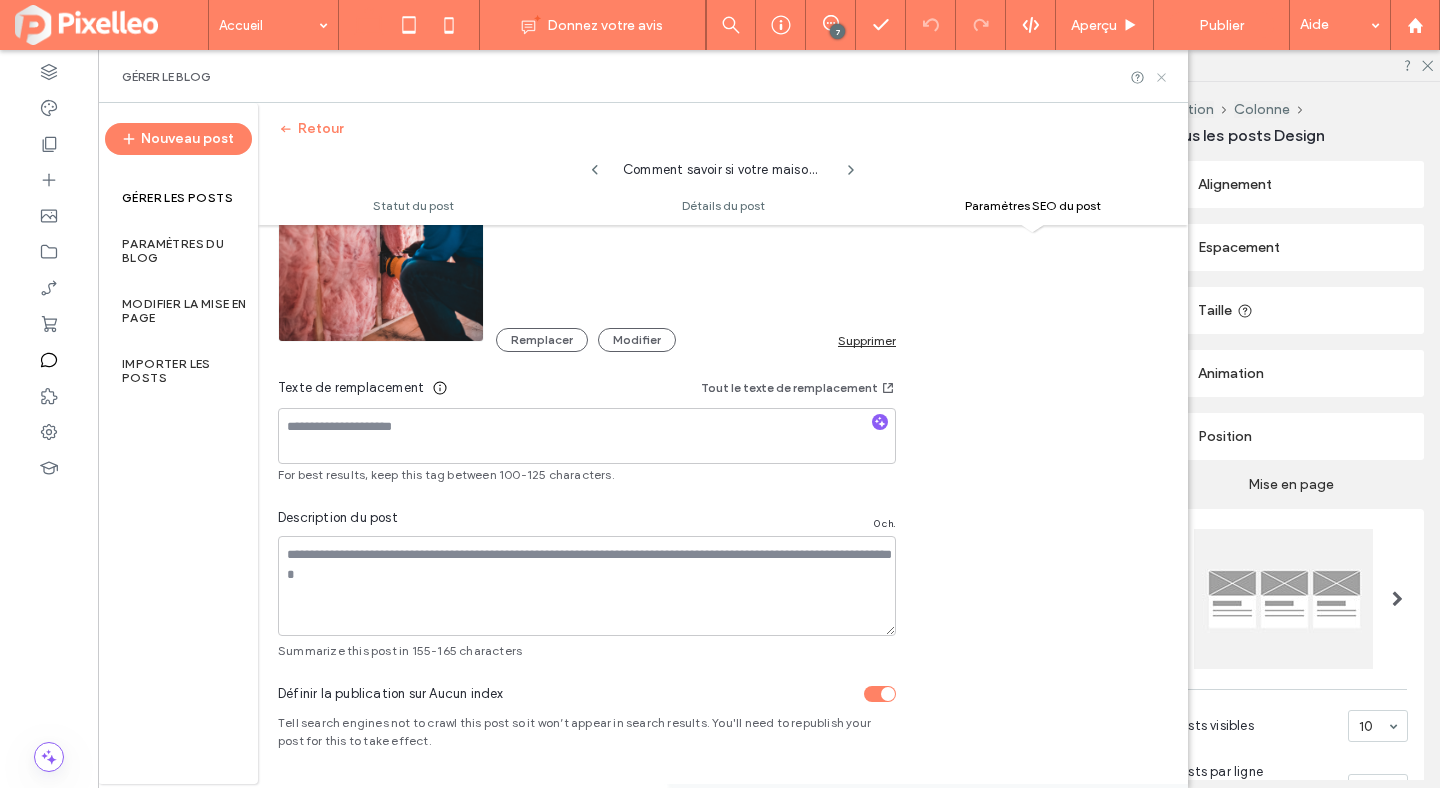 click 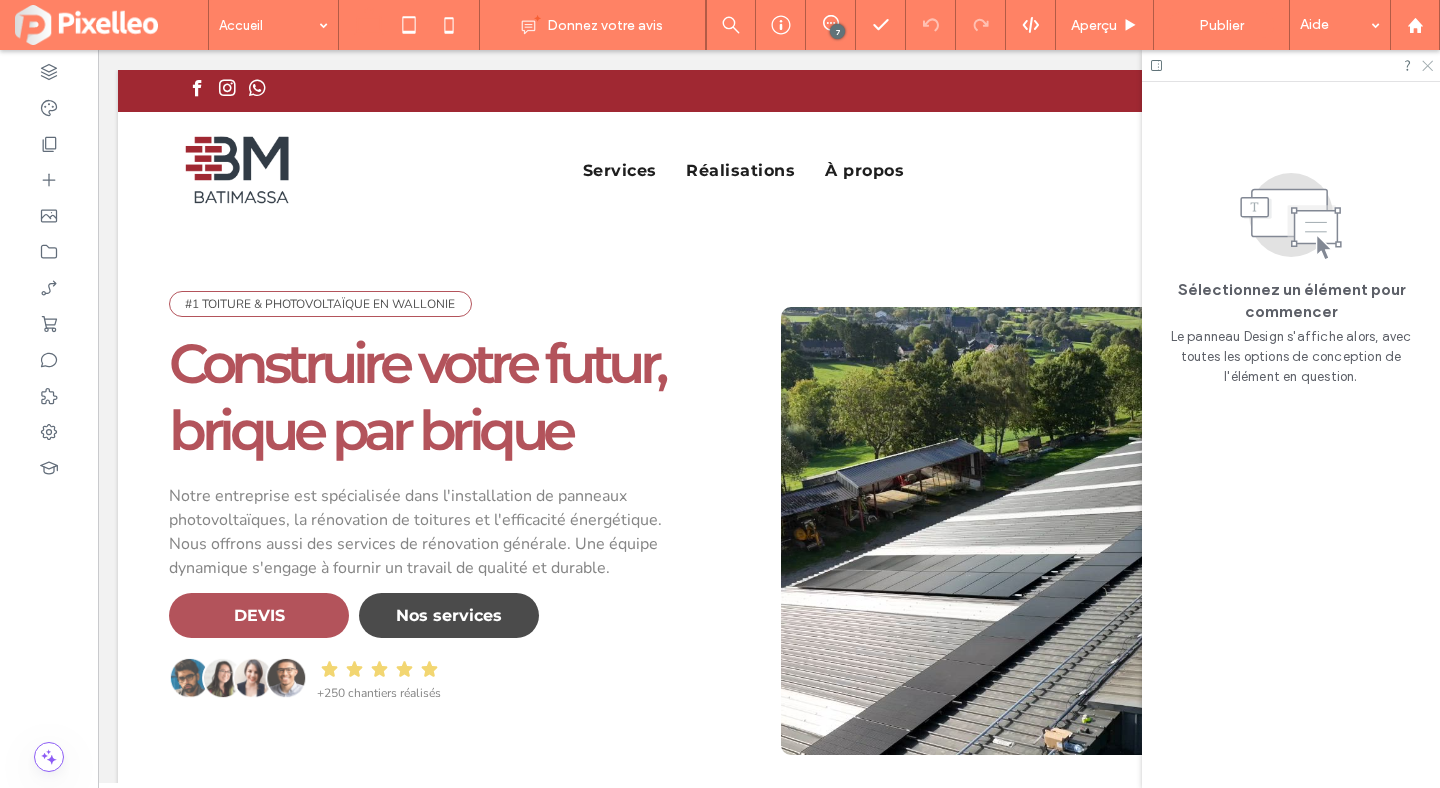 scroll, scrollTop: 0, scrollLeft: 0, axis: both 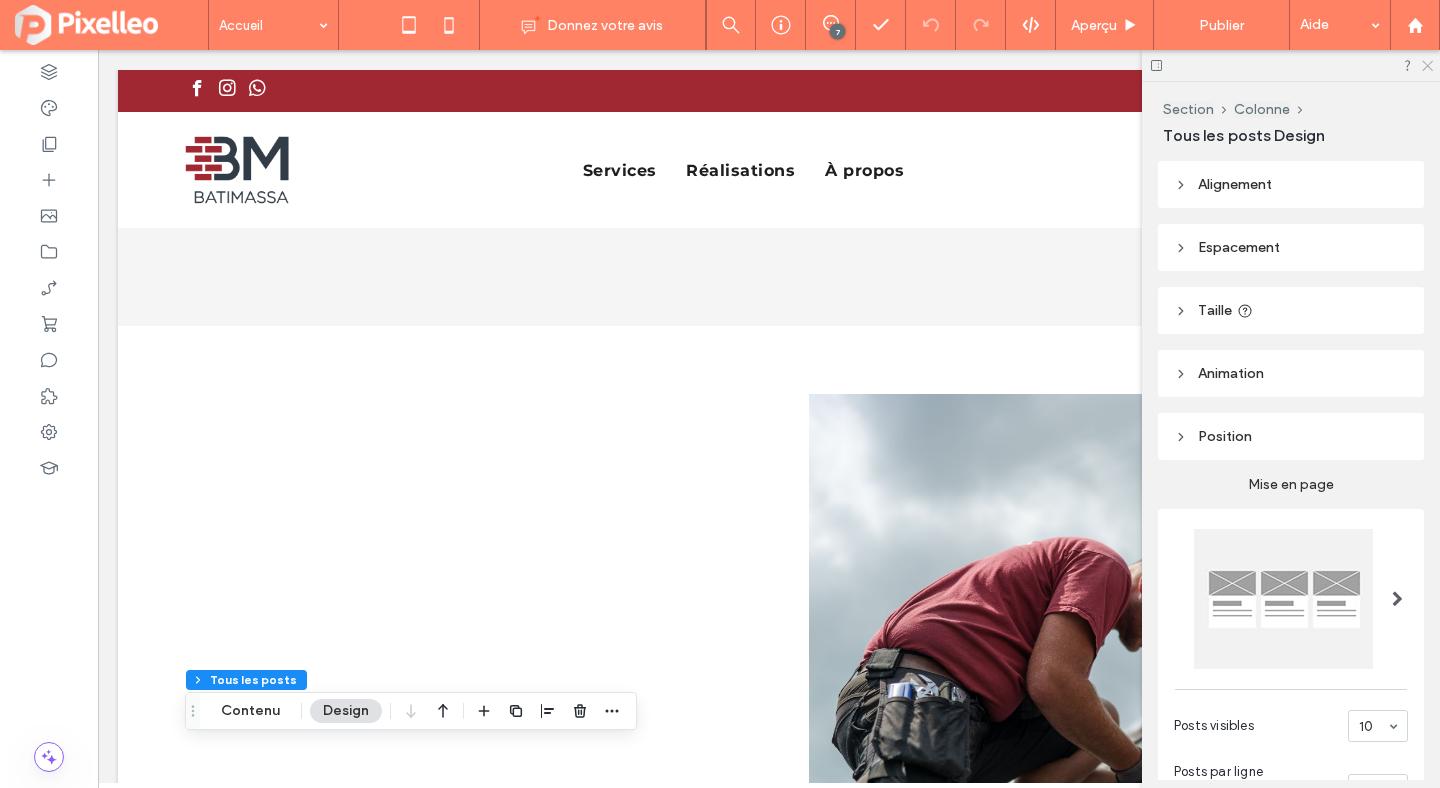 click 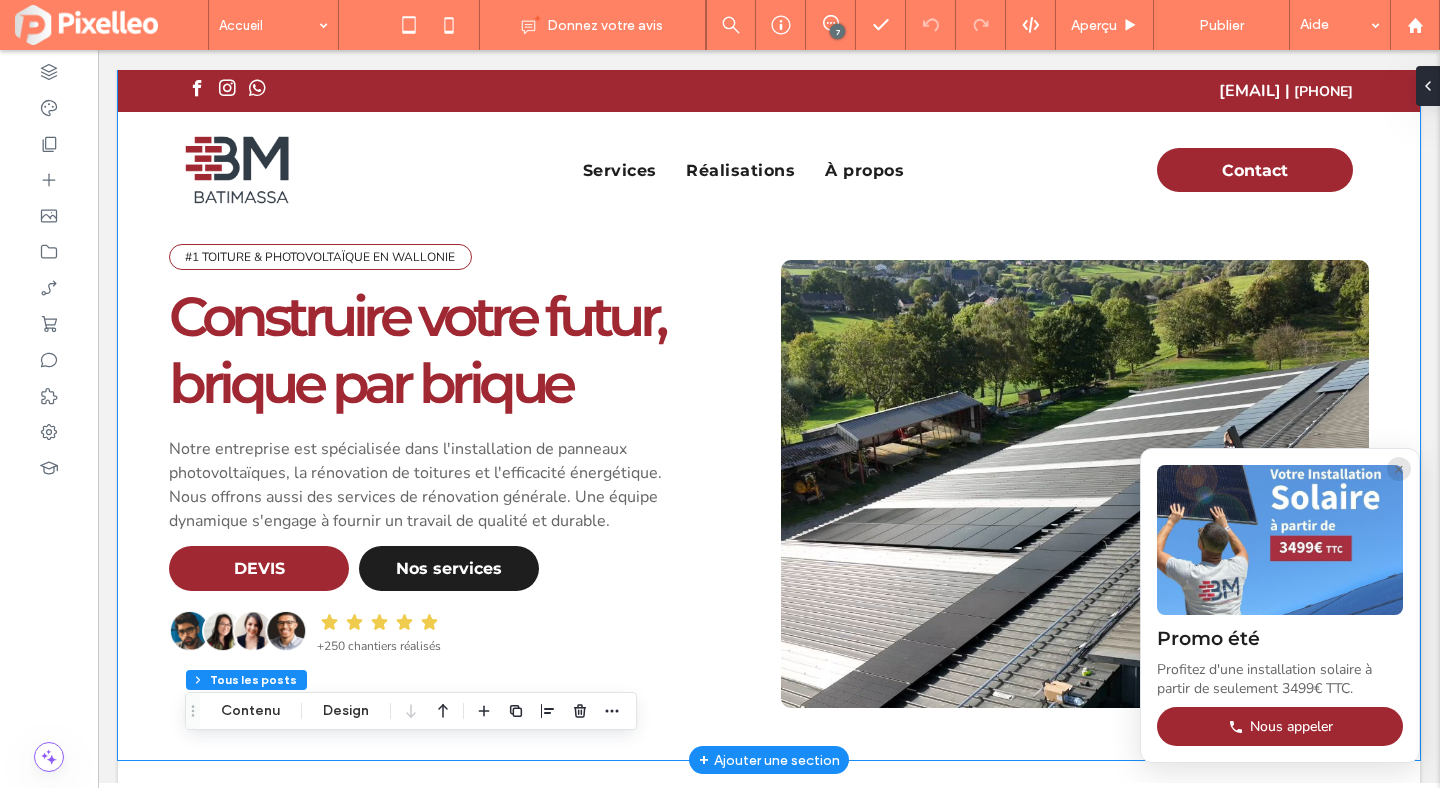 scroll, scrollTop: 0, scrollLeft: 0, axis: both 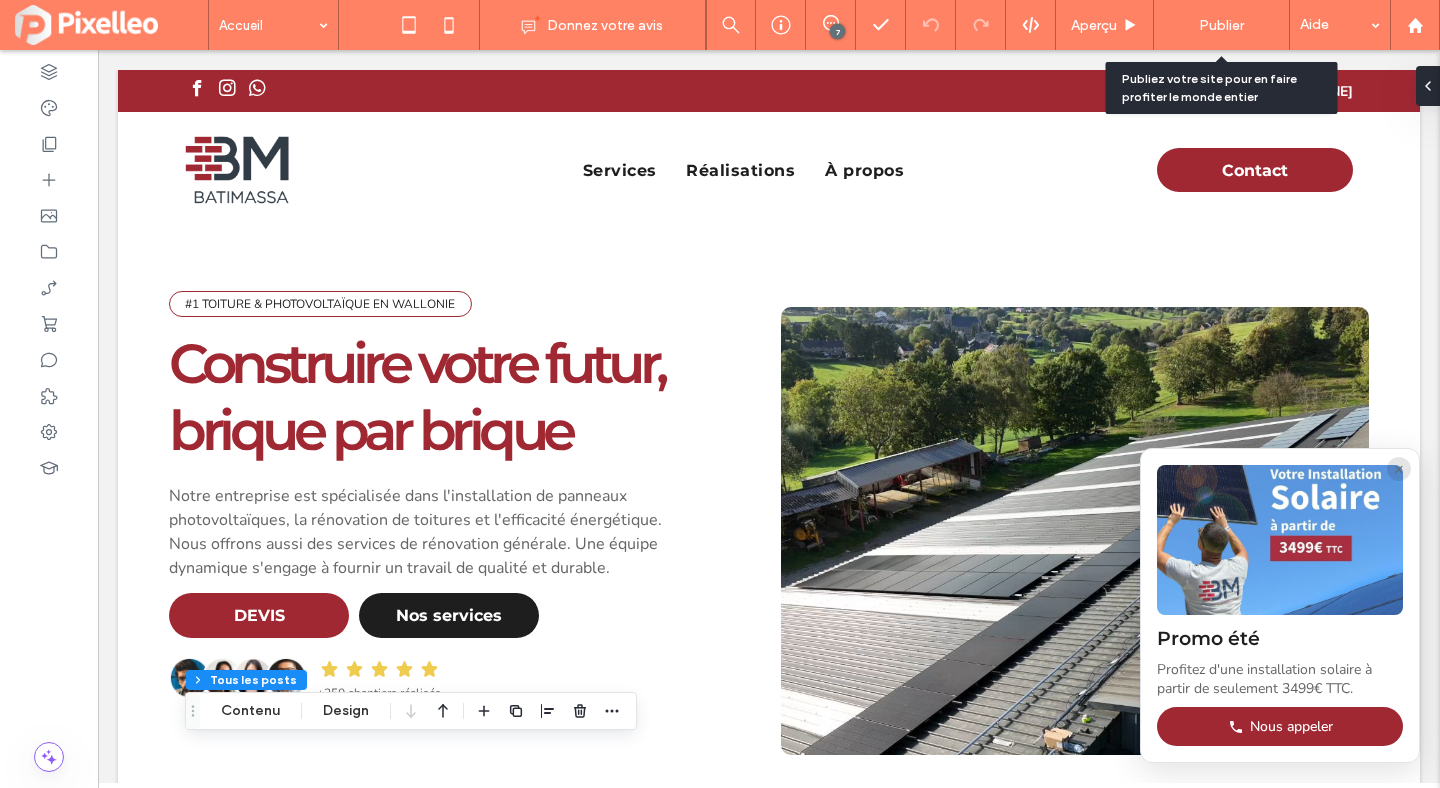 click on "Publier" at bounding box center [1221, 25] 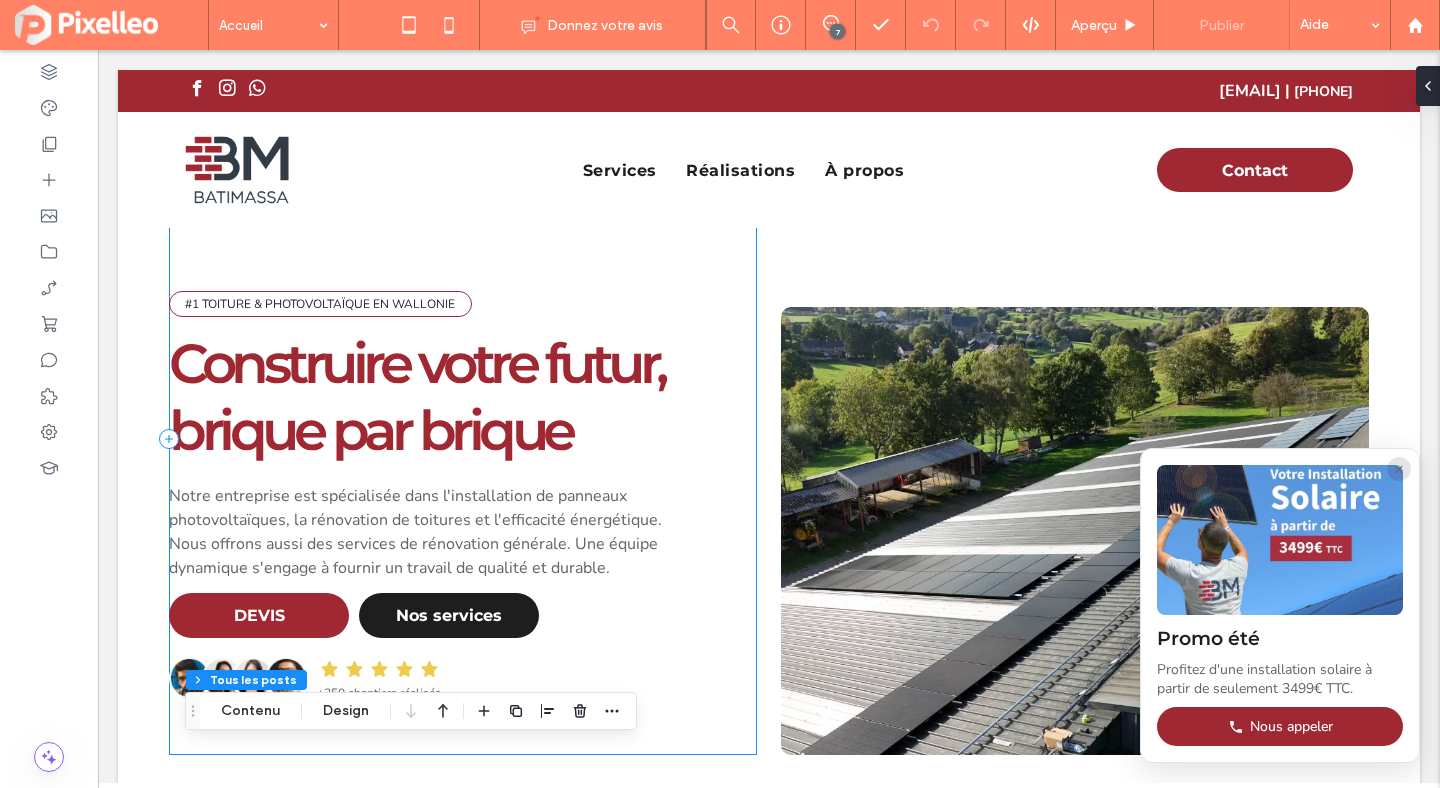 click on "#1 TOITURE & PHOTOVOLTAÏQUE EN WALLONIE
Construire votre futur, brique par brique
Notre entreprise est spécialisée dans l'installation de panneaux photovoltaïques, la rénovation de toitures et l'efficacité énergétique. Nous offrons aussi des services de rénovation générale. Une équipe dynamique s'engage à fournir un travail de qualité et durable.
DEVIS
Nos services
+250 chantiers réalisés
×
Promo été
Profitez d'une installation solaire à partir de seulement 3499€ TTC.
Nous appeler
Offre spéciale d'été" at bounding box center (463, 438) 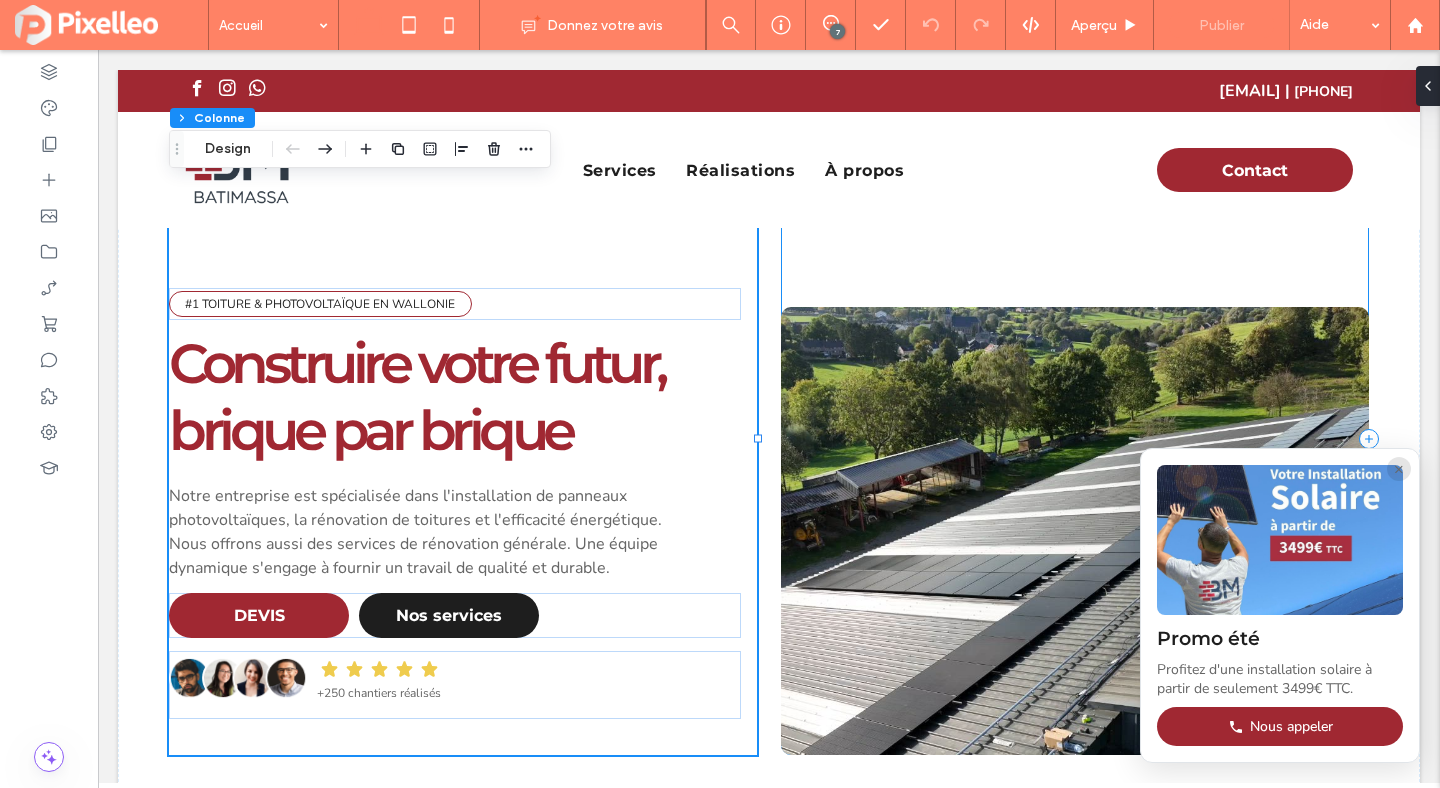 click at bounding box center (1075, 438) 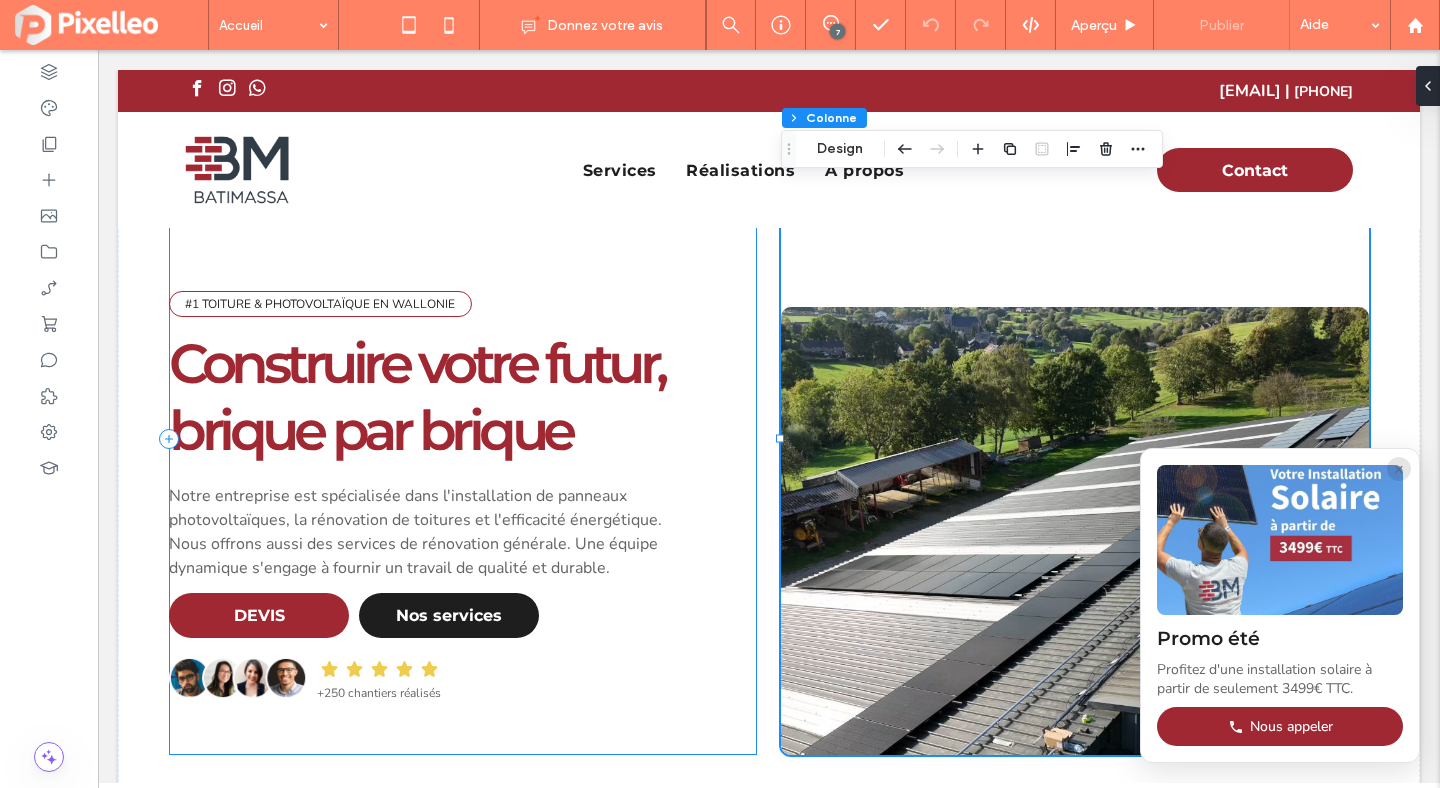 click on "#1 TOITURE & PHOTOVOLTAÏQUE EN WALLONIE
Construire votre futur, brique par brique
Notre entreprise est spécialisée dans l'installation de panneaux photovoltaïques, la rénovation de toitures et l'efficacité énergétique. Nous offrons aussi des services de rénovation générale. Une équipe dynamique s'engage à fournir un travail de qualité et durable.
DEVIS
Nos services
+250 chantiers réalisés
×
Promo été
Profitez d'une installation solaire à partir de seulement 3499€ TTC.
Nous appeler
Offre spéciale d'été" at bounding box center (463, 438) 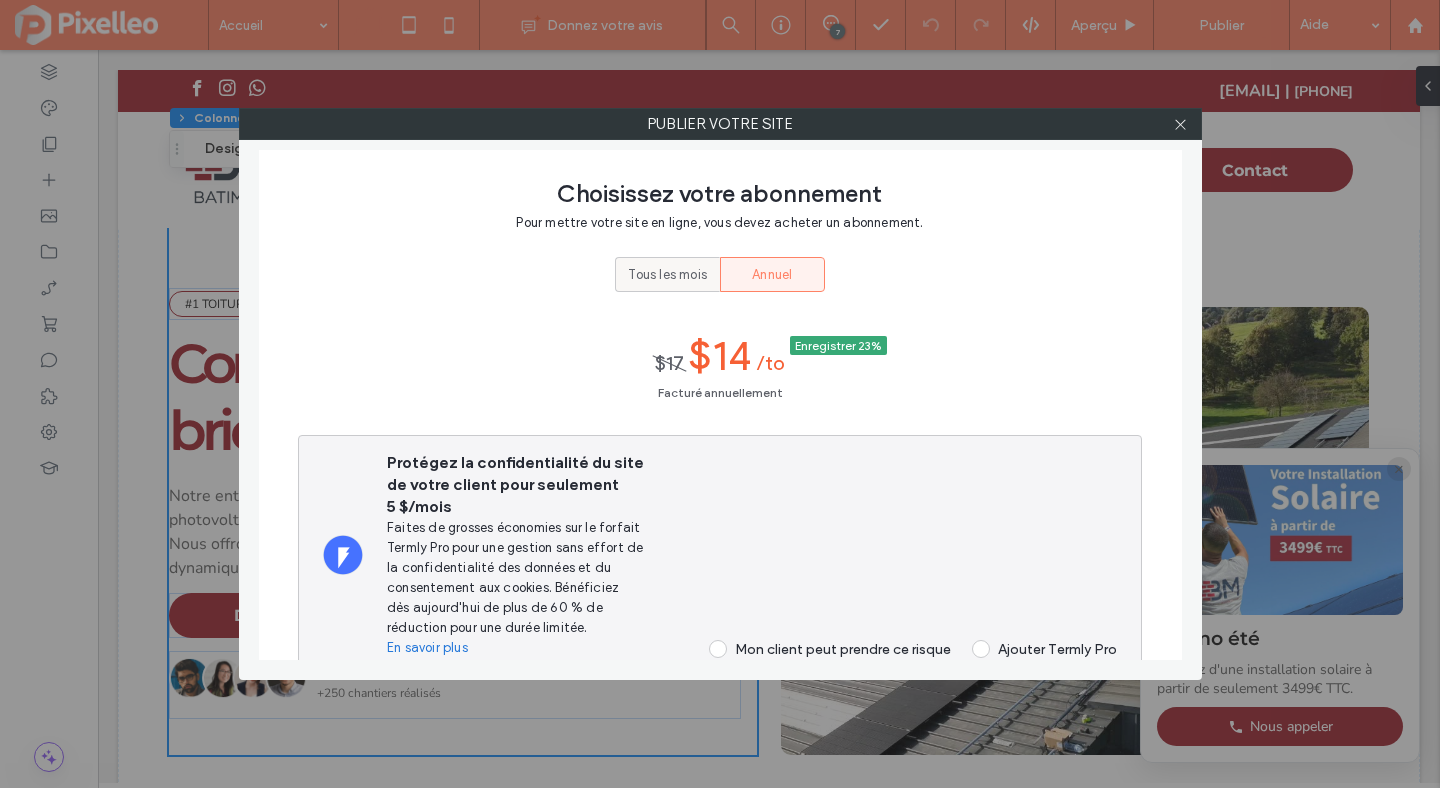 click on "Tous les mois" at bounding box center (667, 274) 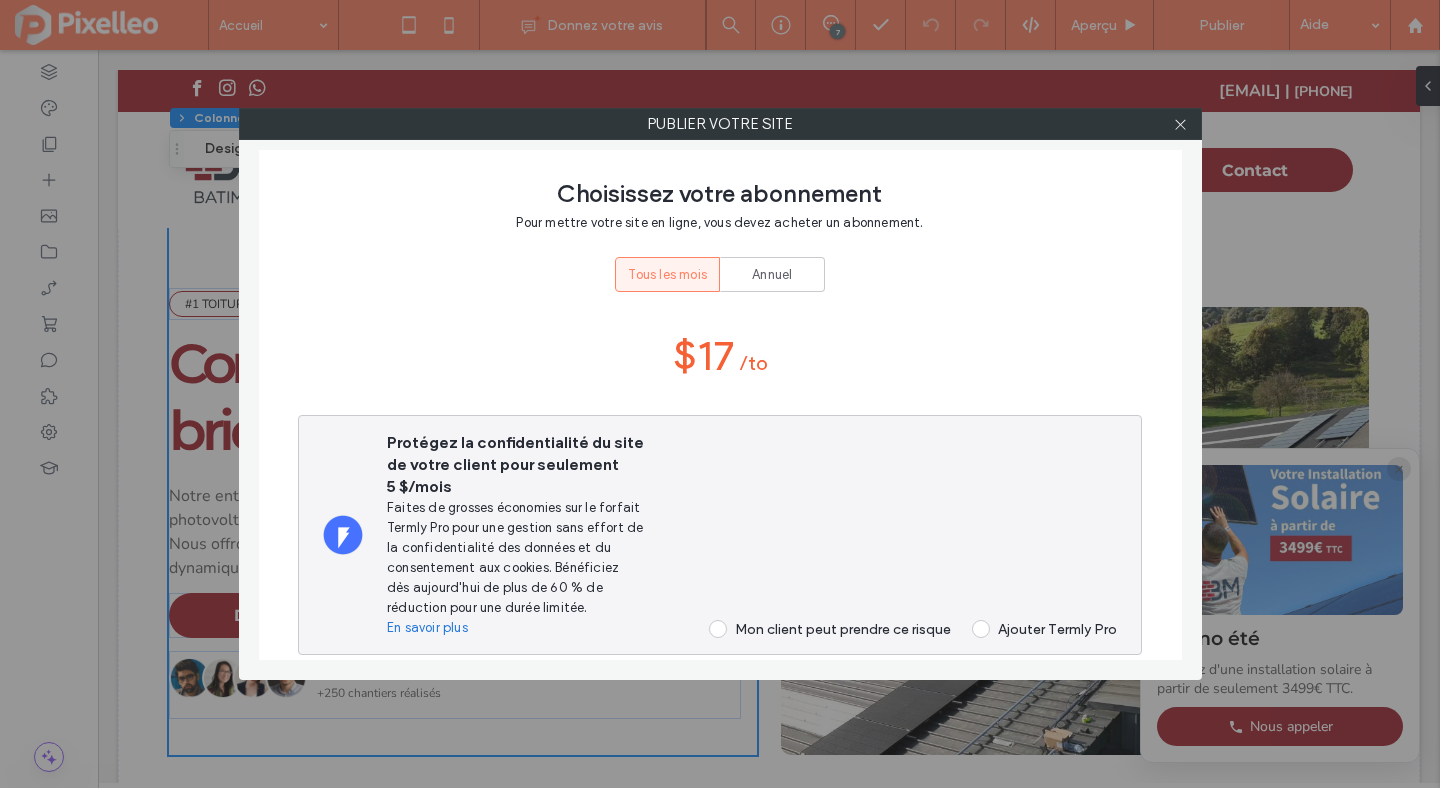 click at bounding box center [718, 629] 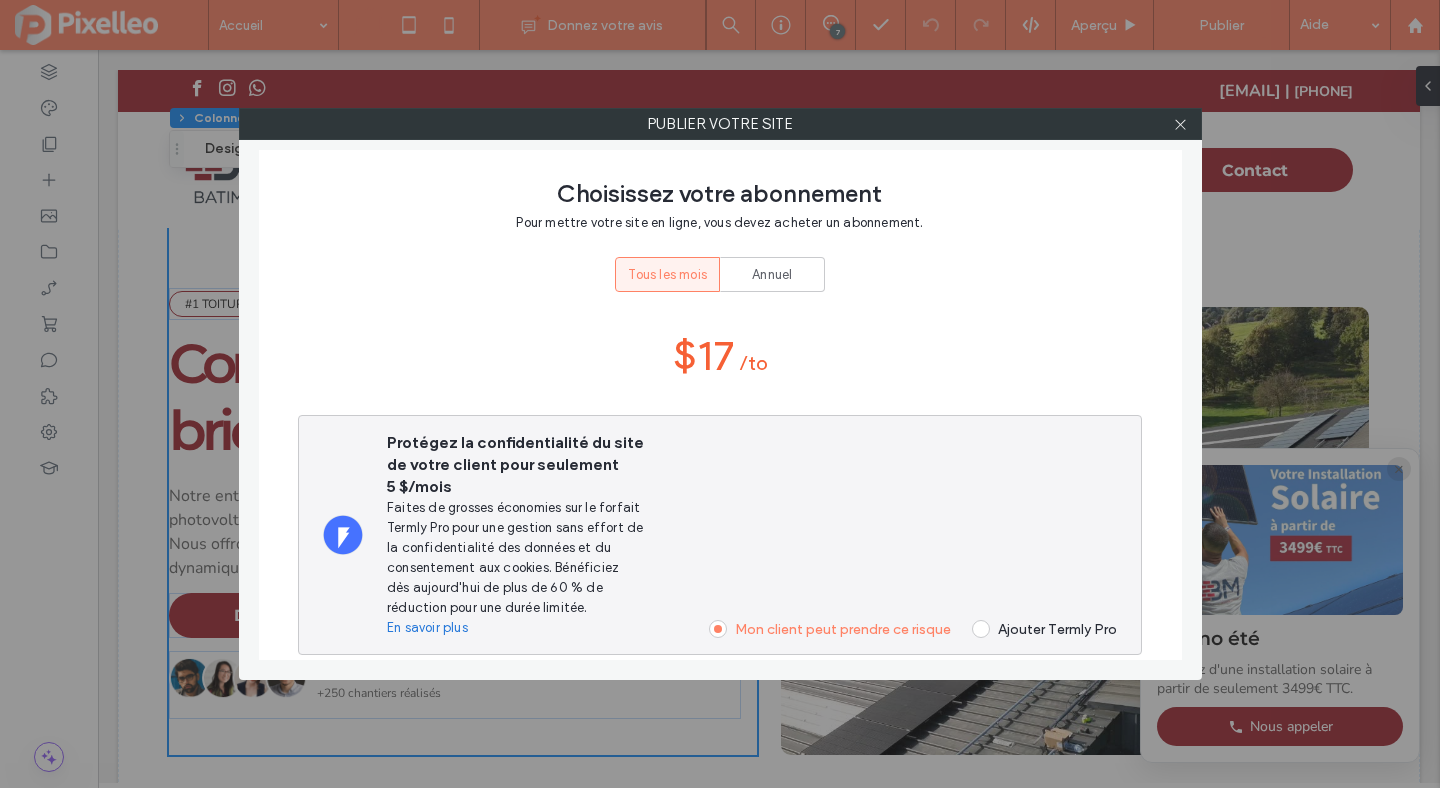 scroll, scrollTop: 90, scrollLeft: 0, axis: vertical 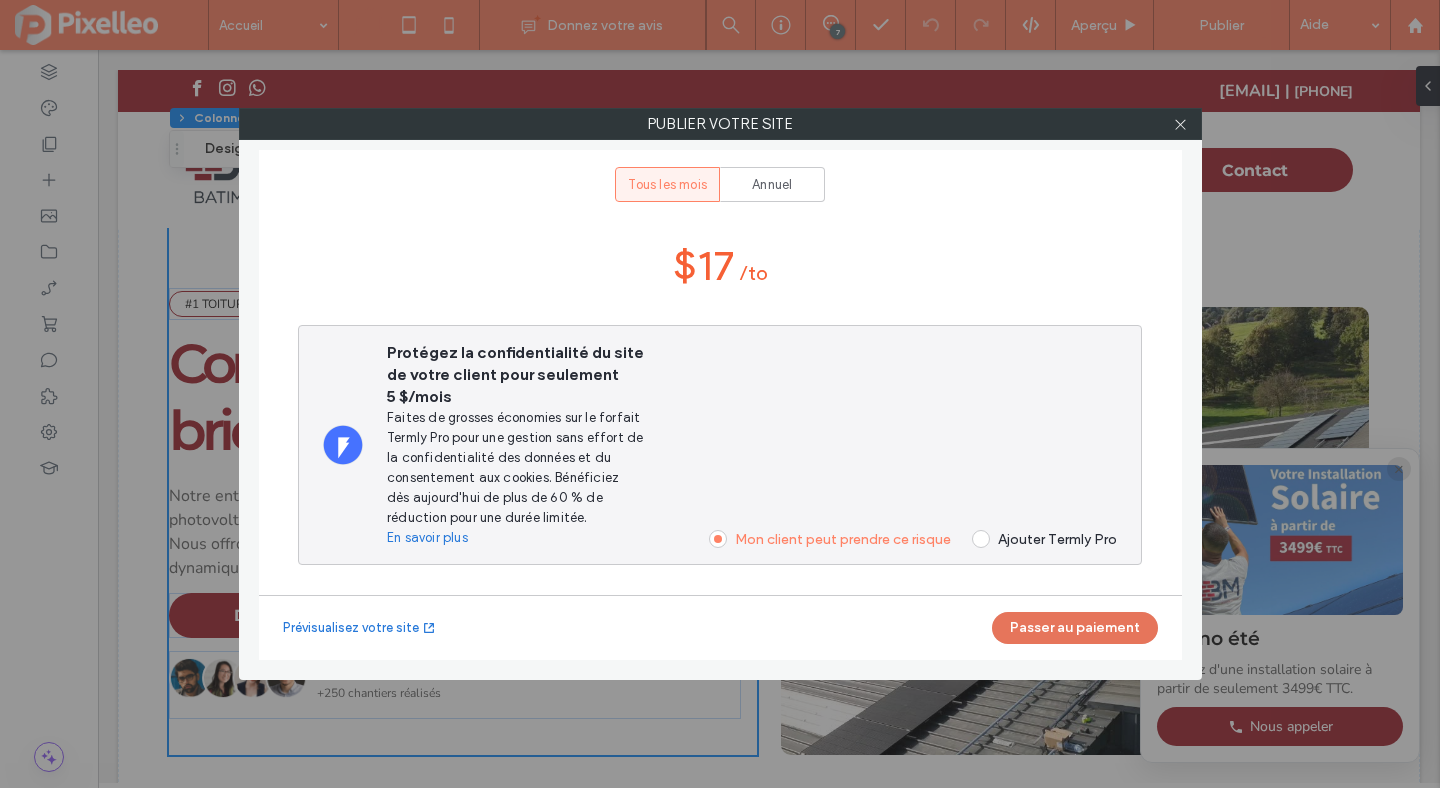 click on "Passer au paiement" at bounding box center (1075, 628) 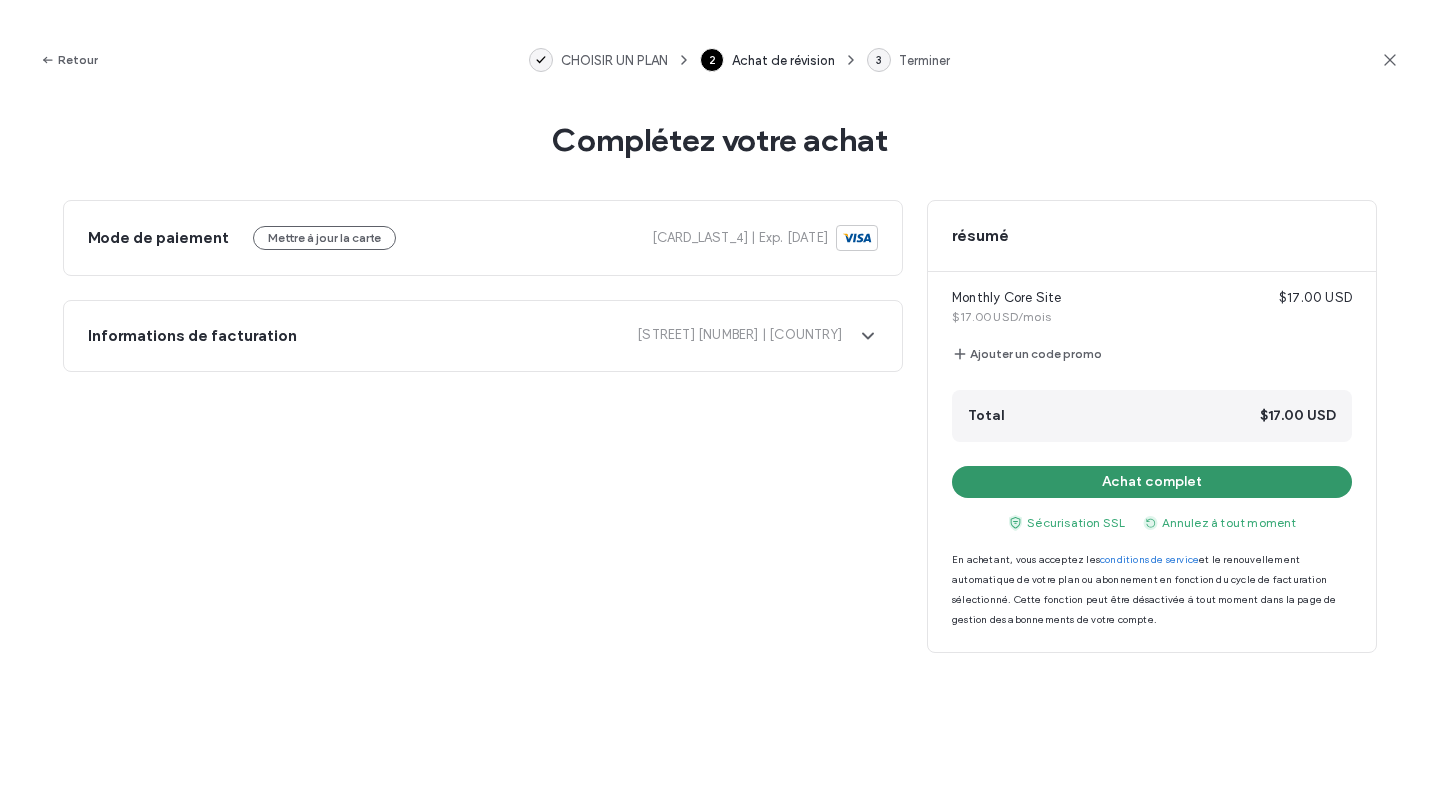 click on "Achat complet" at bounding box center [1152, 482] 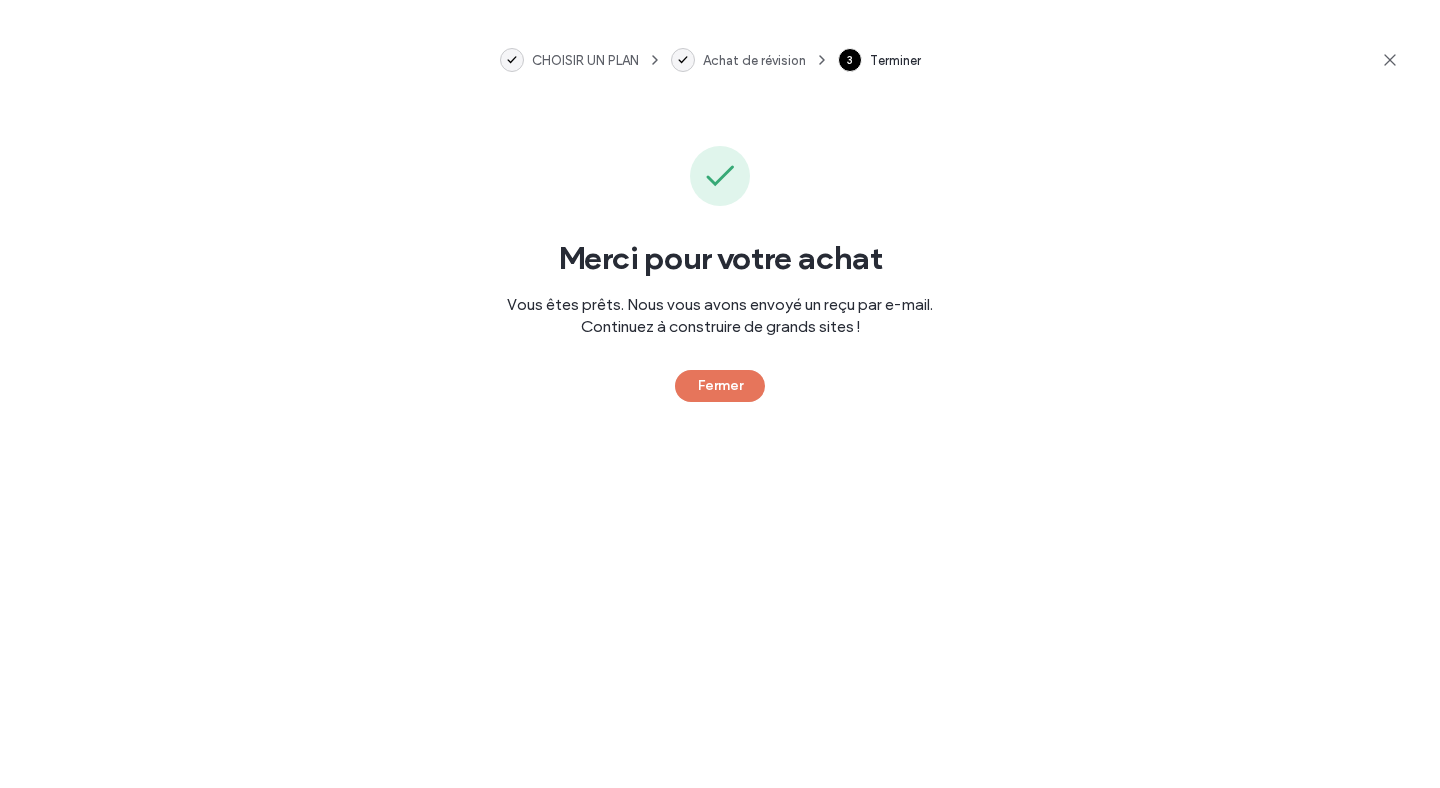 click on "Fermer" at bounding box center (720, 386) 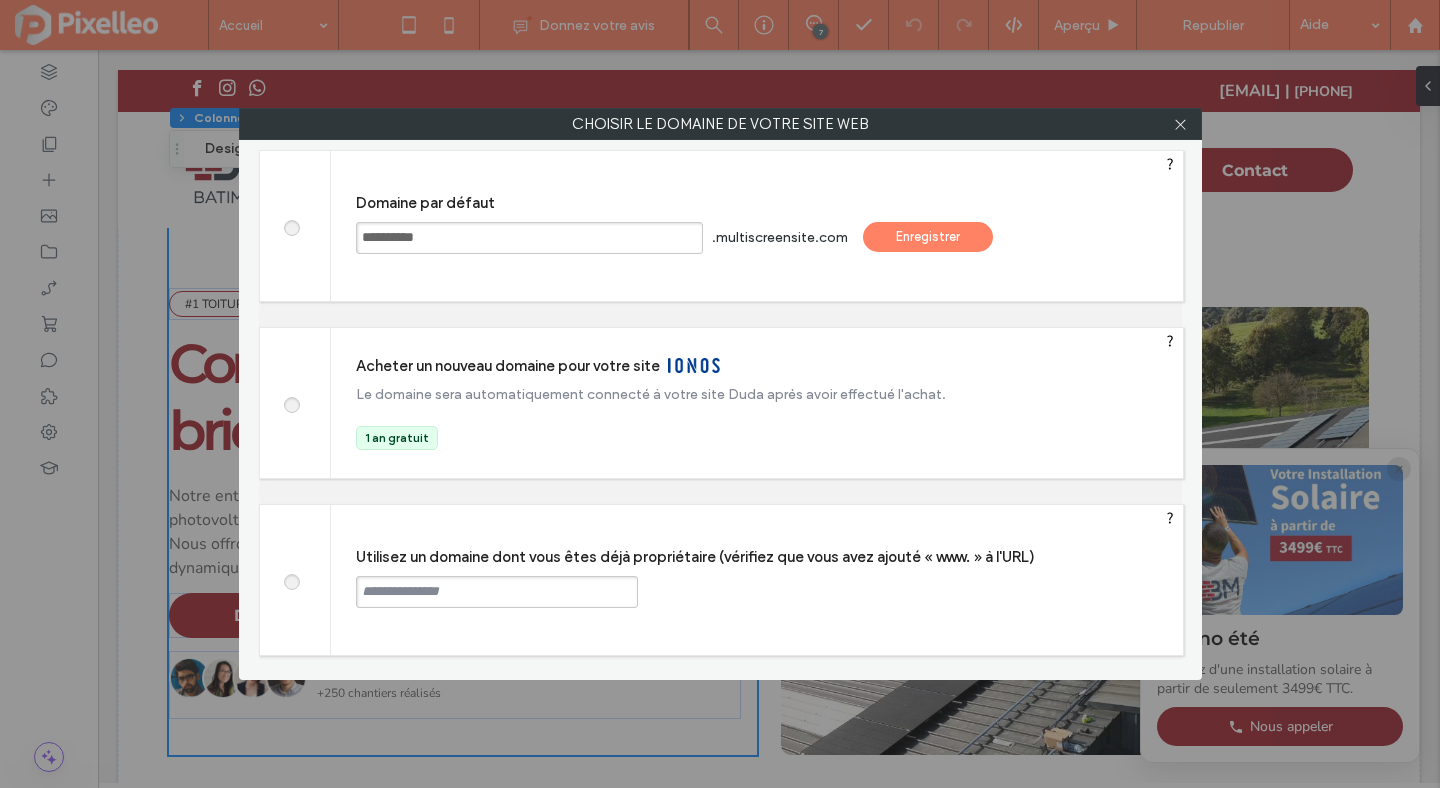 click on "Enregistrer" at bounding box center (928, 237) 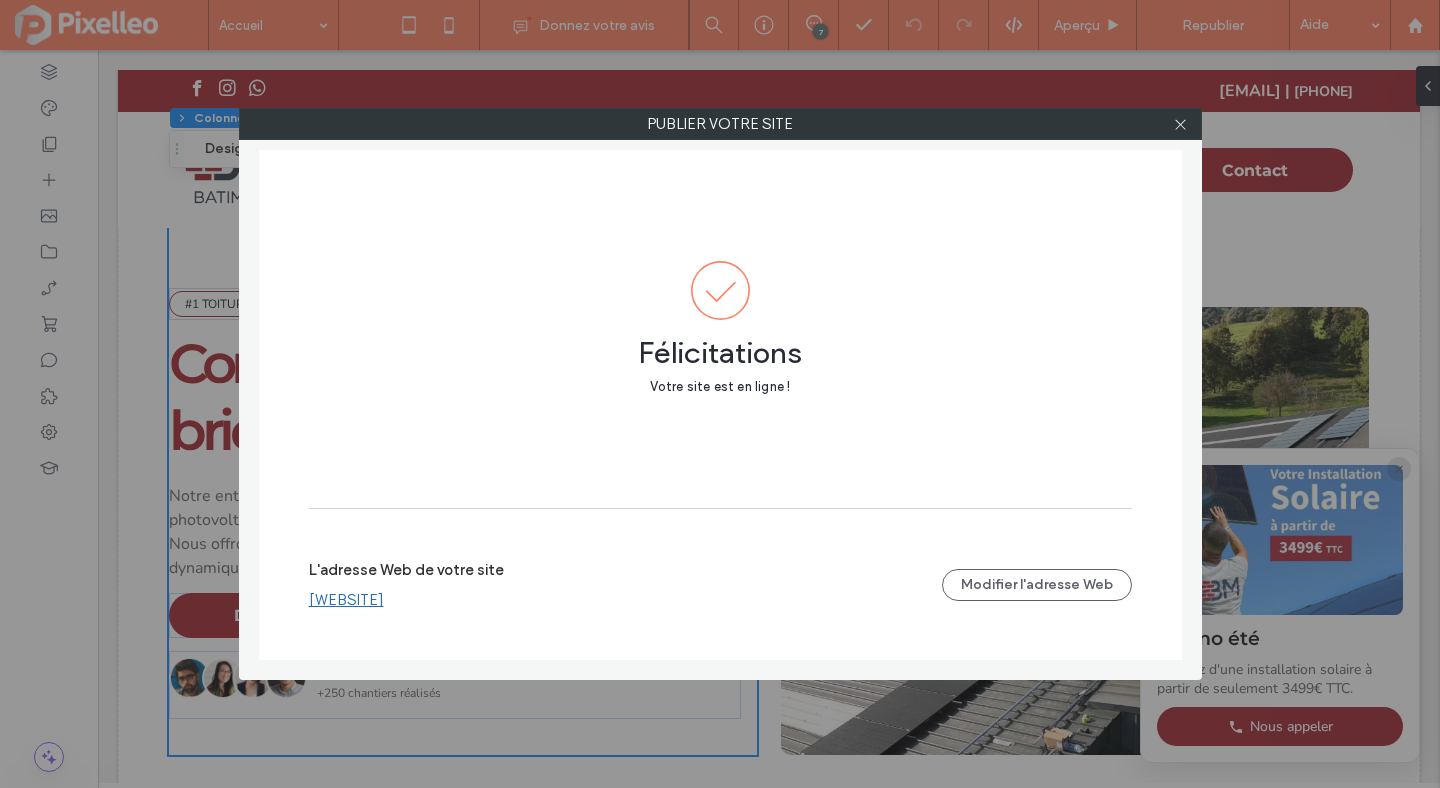 click on "[WEBSITE]" at bounding box center (346, 600) 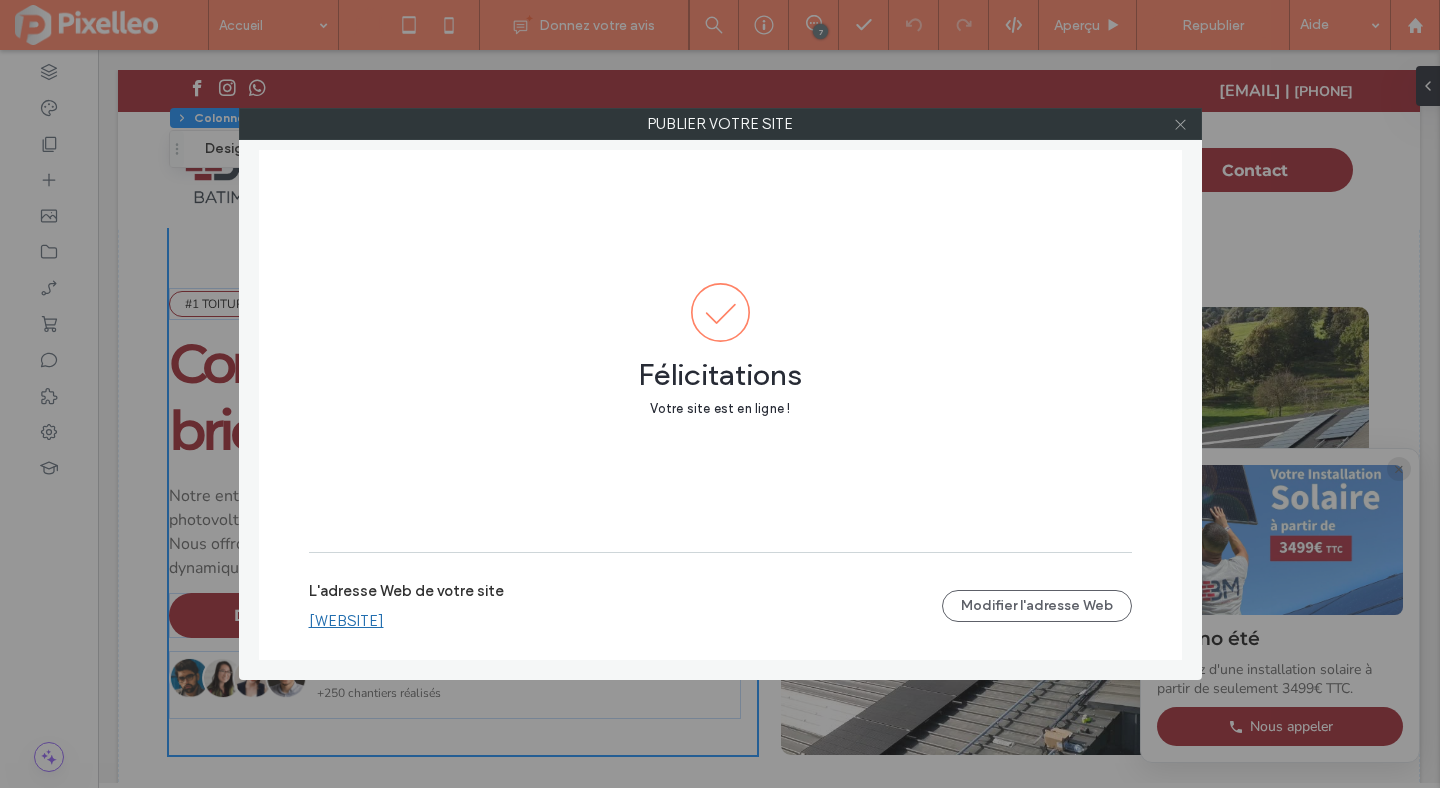click 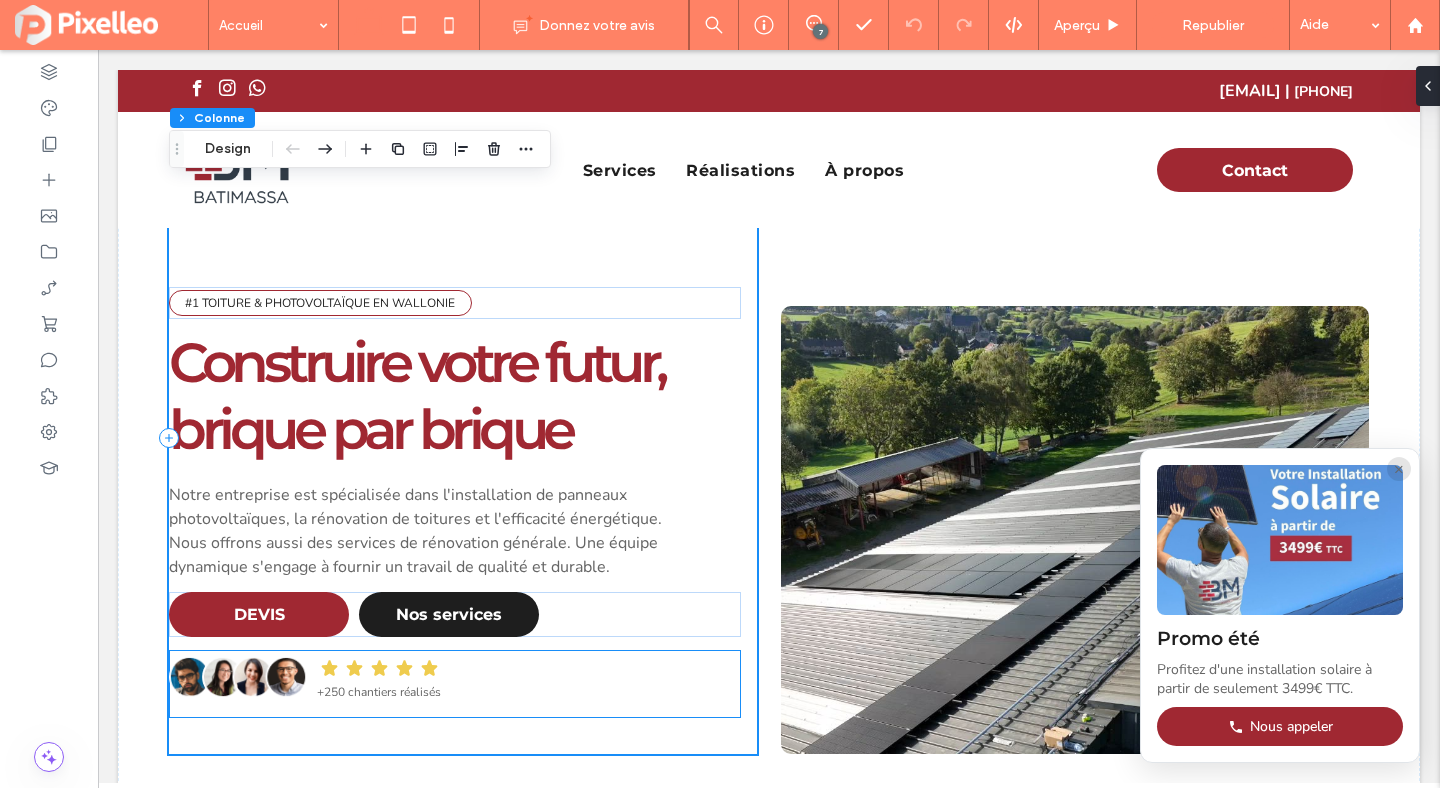 scroll, scrollTop: 584, scrollLeft: 0, axis: vertical 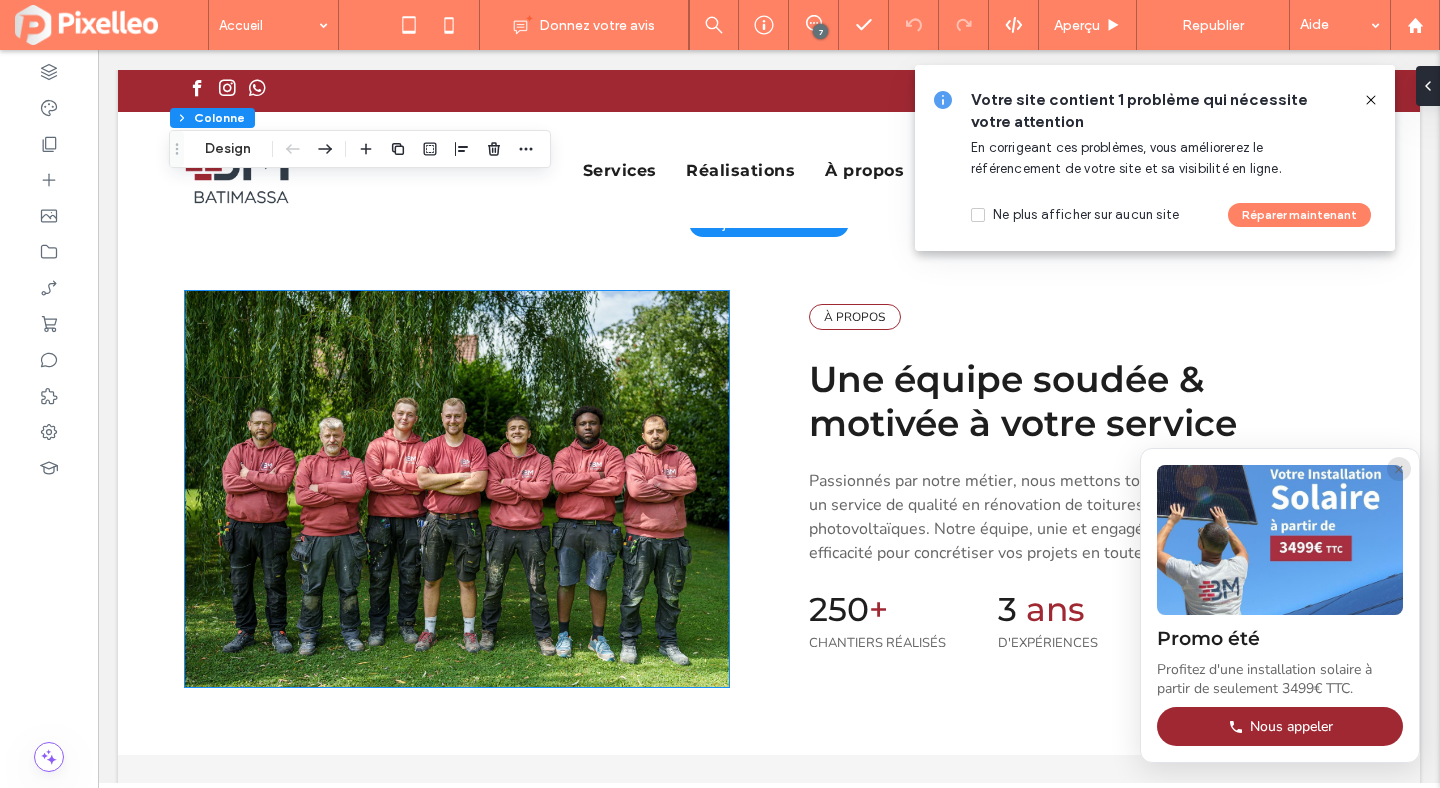click at bounding box center (457, 489) 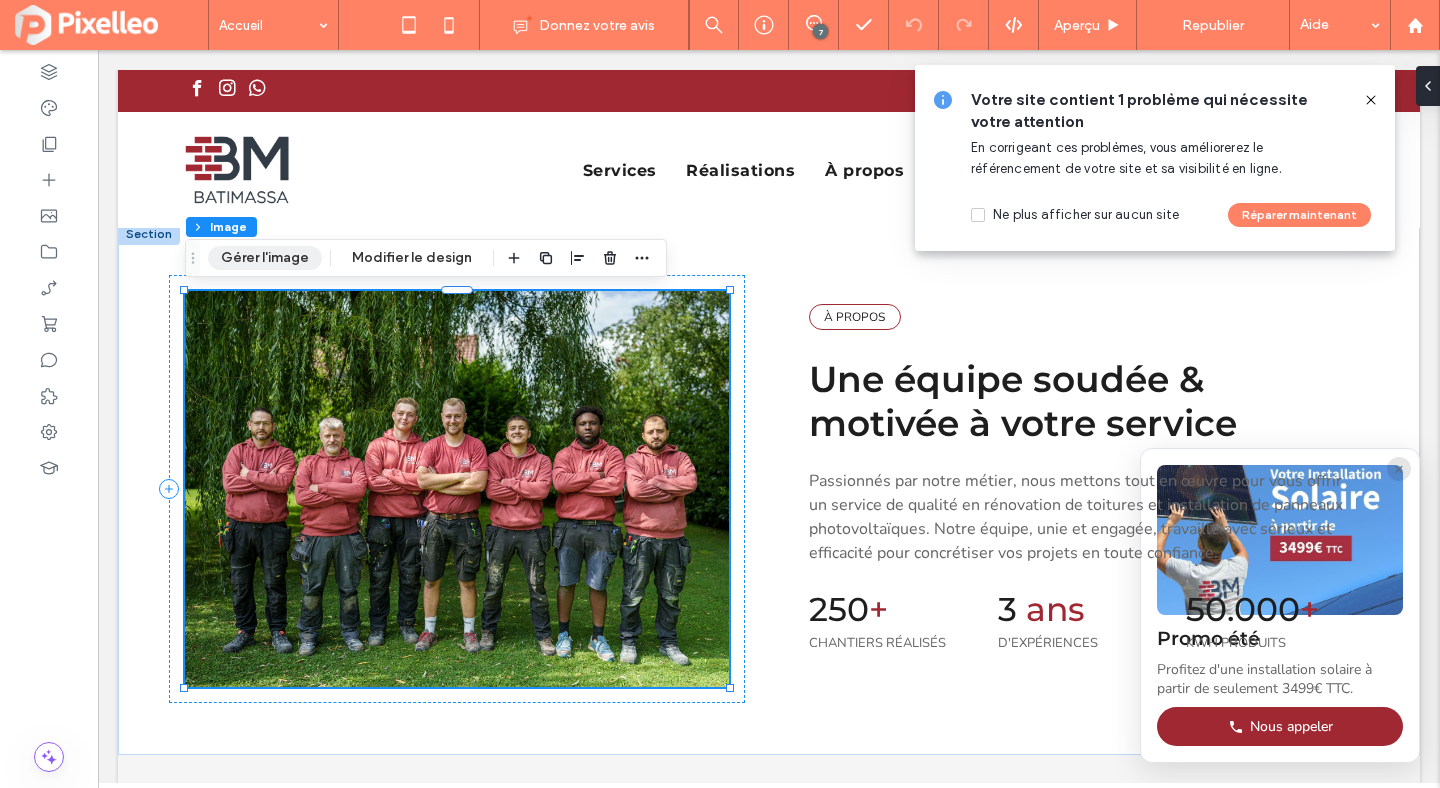 click on "Gérer l'image" at bounding box center [265, 258] 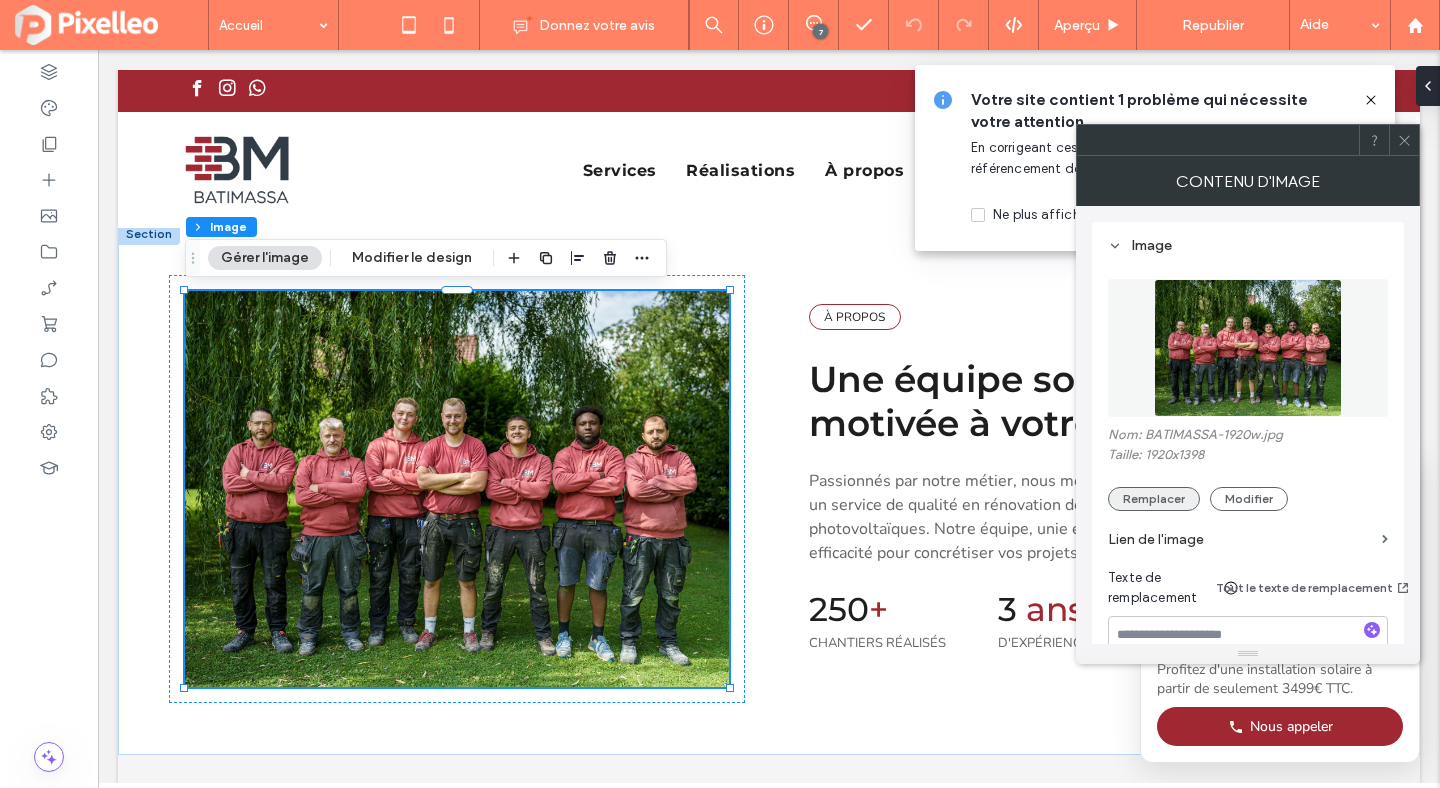 click on "Remplacer" at bounding box center (1154, 499) 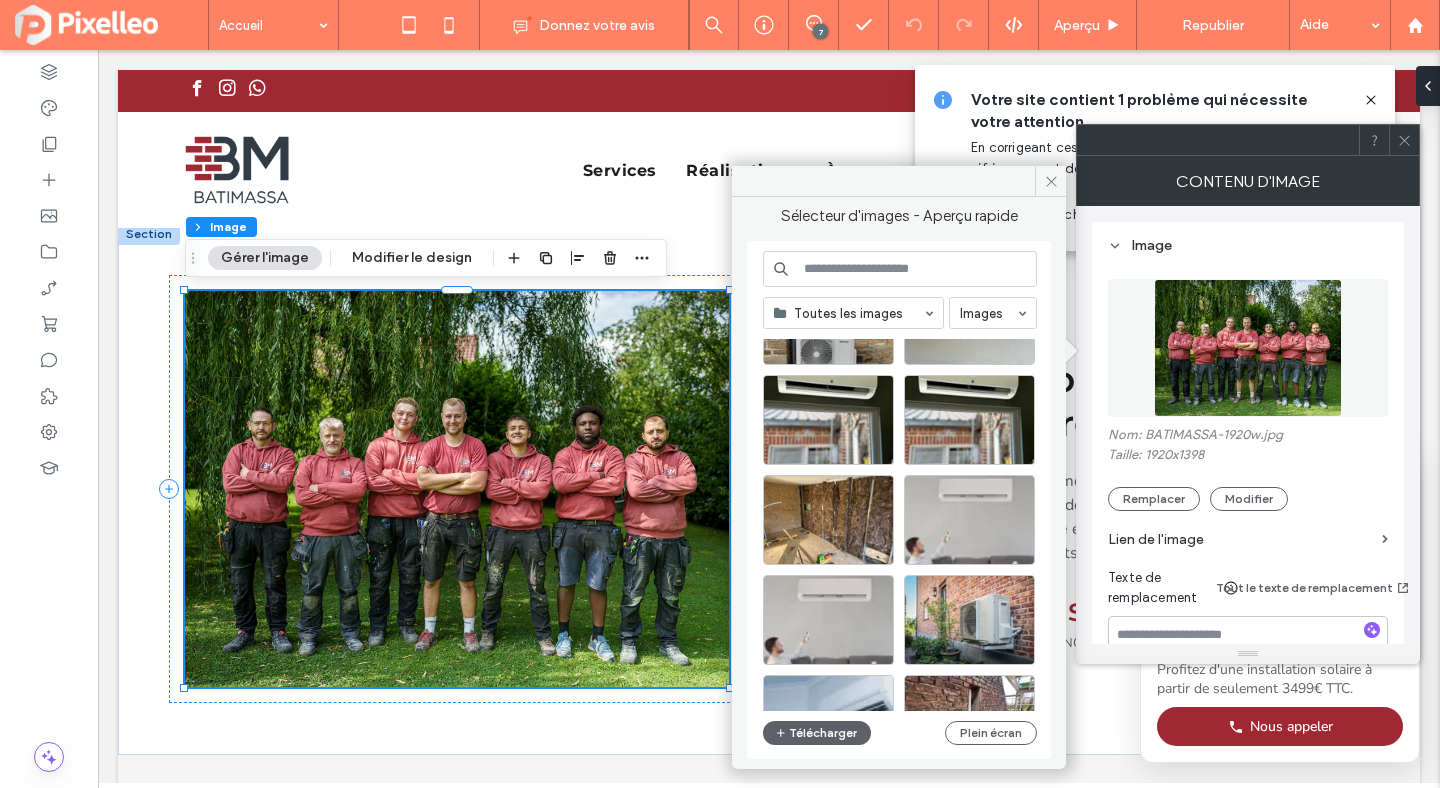 scroll, scrollTop: 601, scrollLeft: 0, axis: vertical 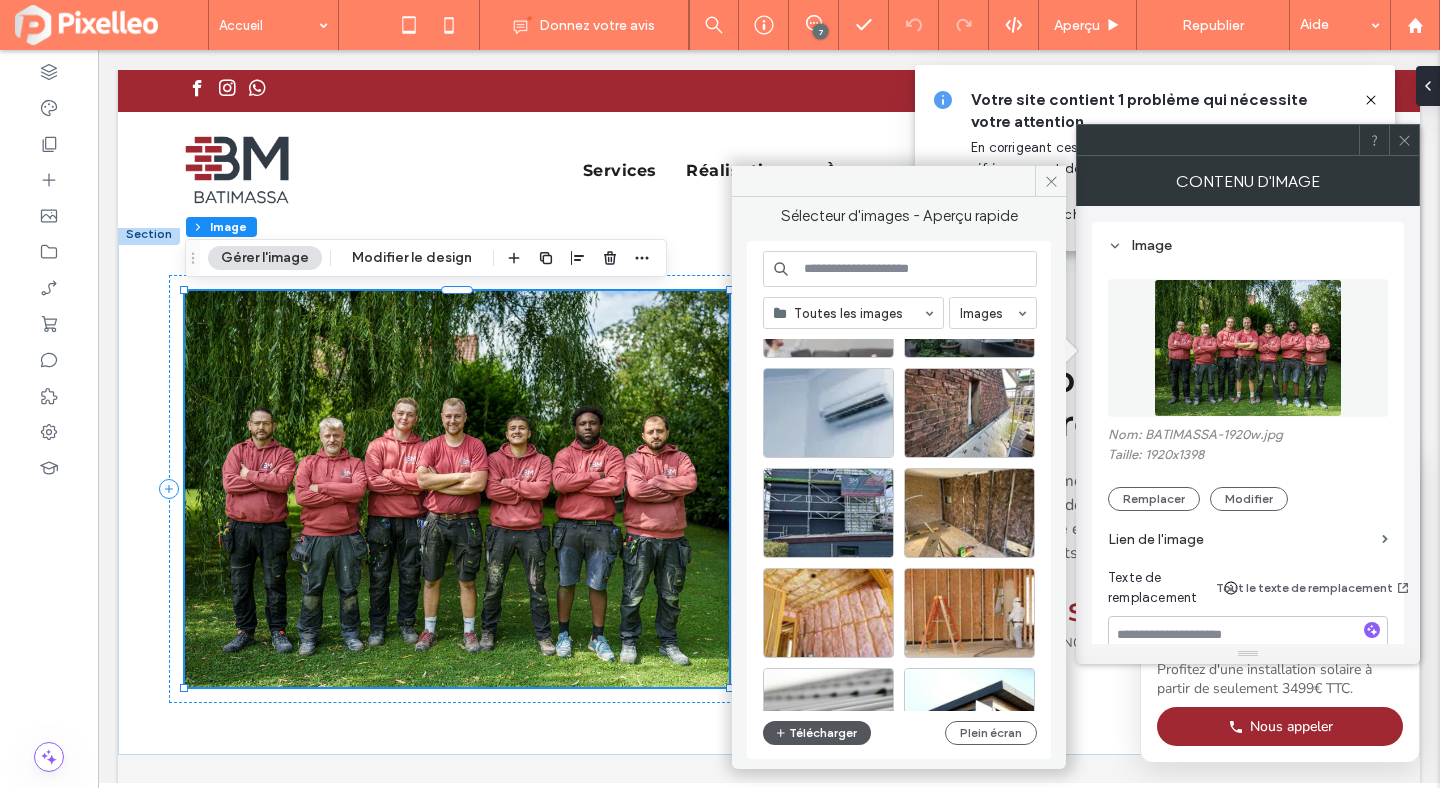 click on "Télécharger" at bounding box center (817, 733) 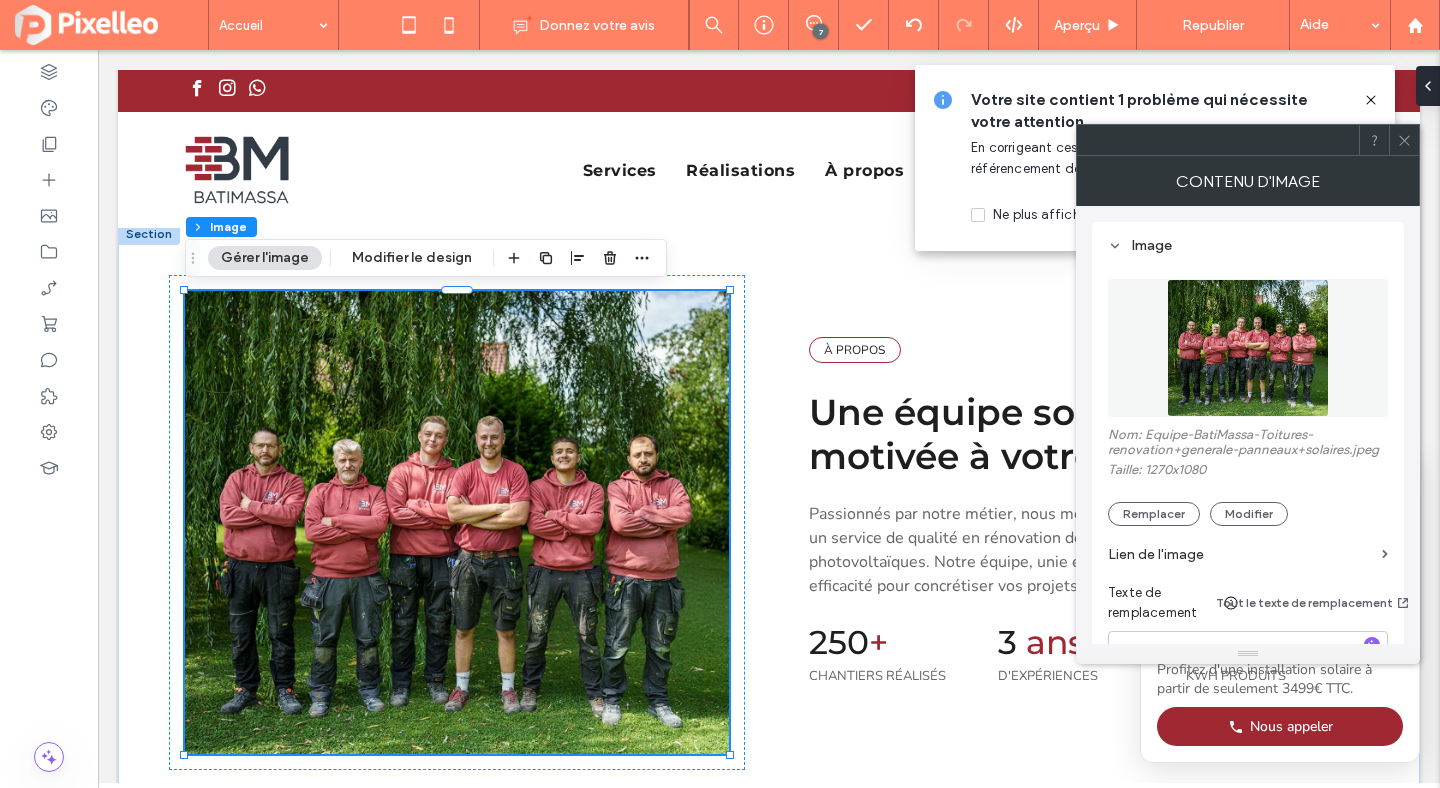 click 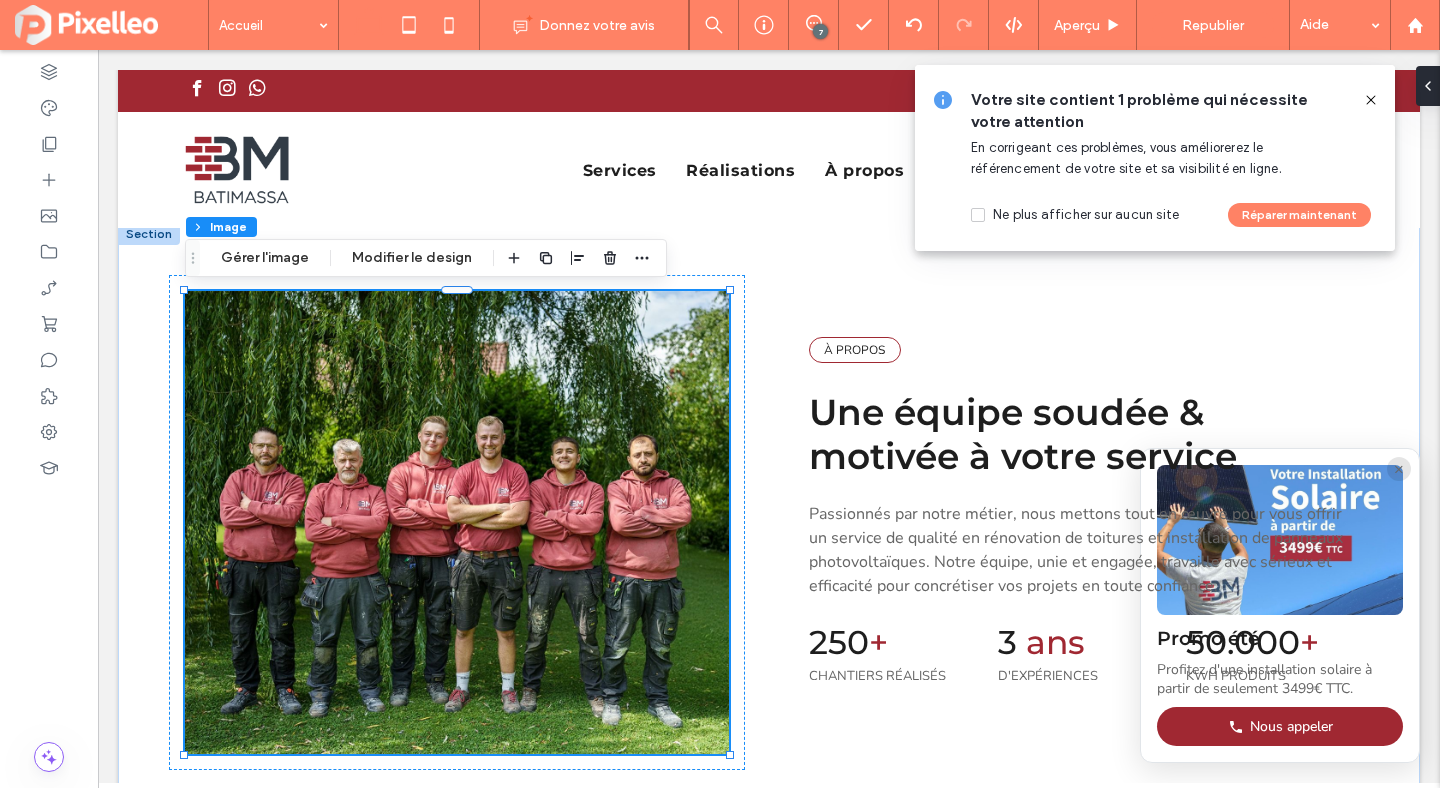click 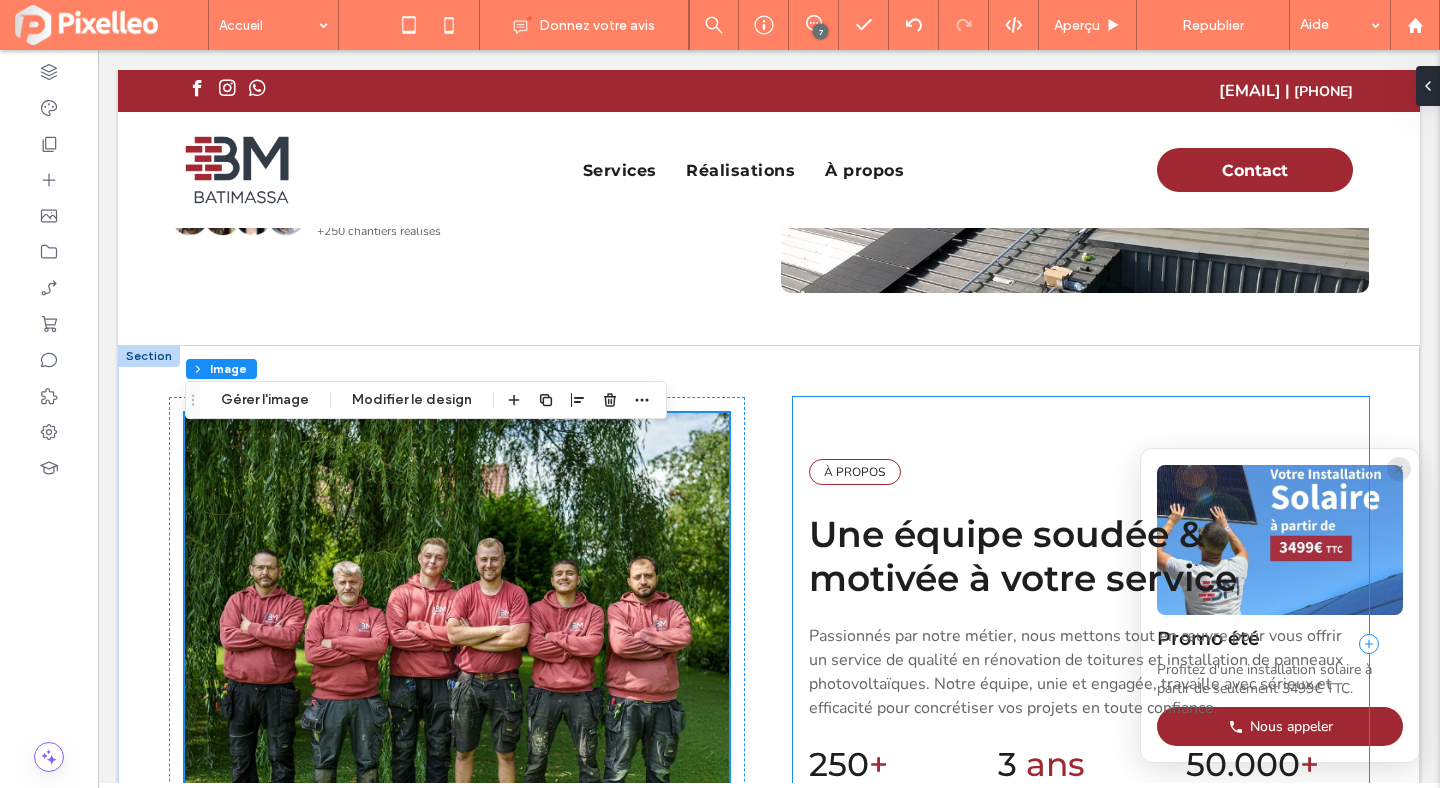 scroll, scrollTop: 464, scrollLeft: 0, axis: vertical 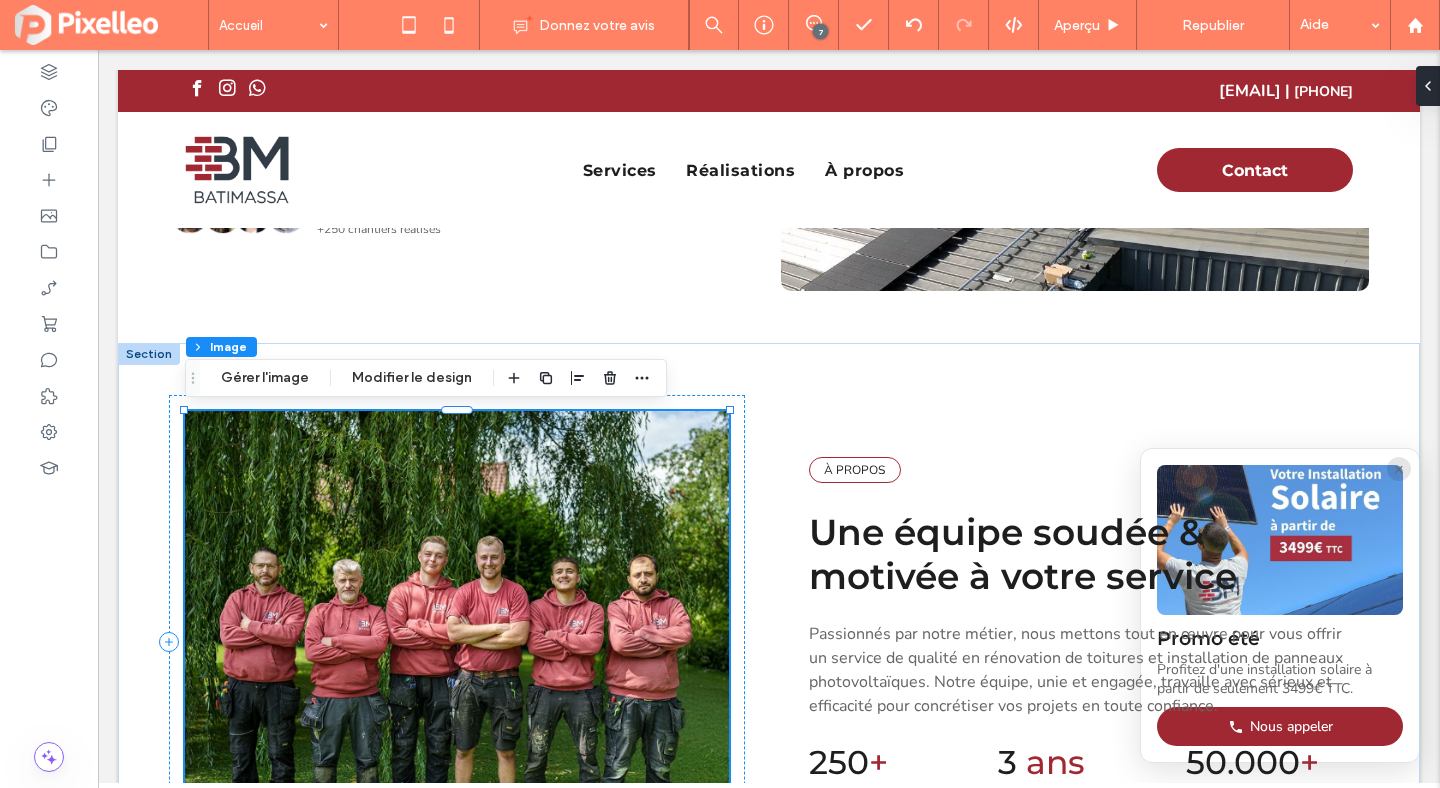 click at bounding box center [457, 642] 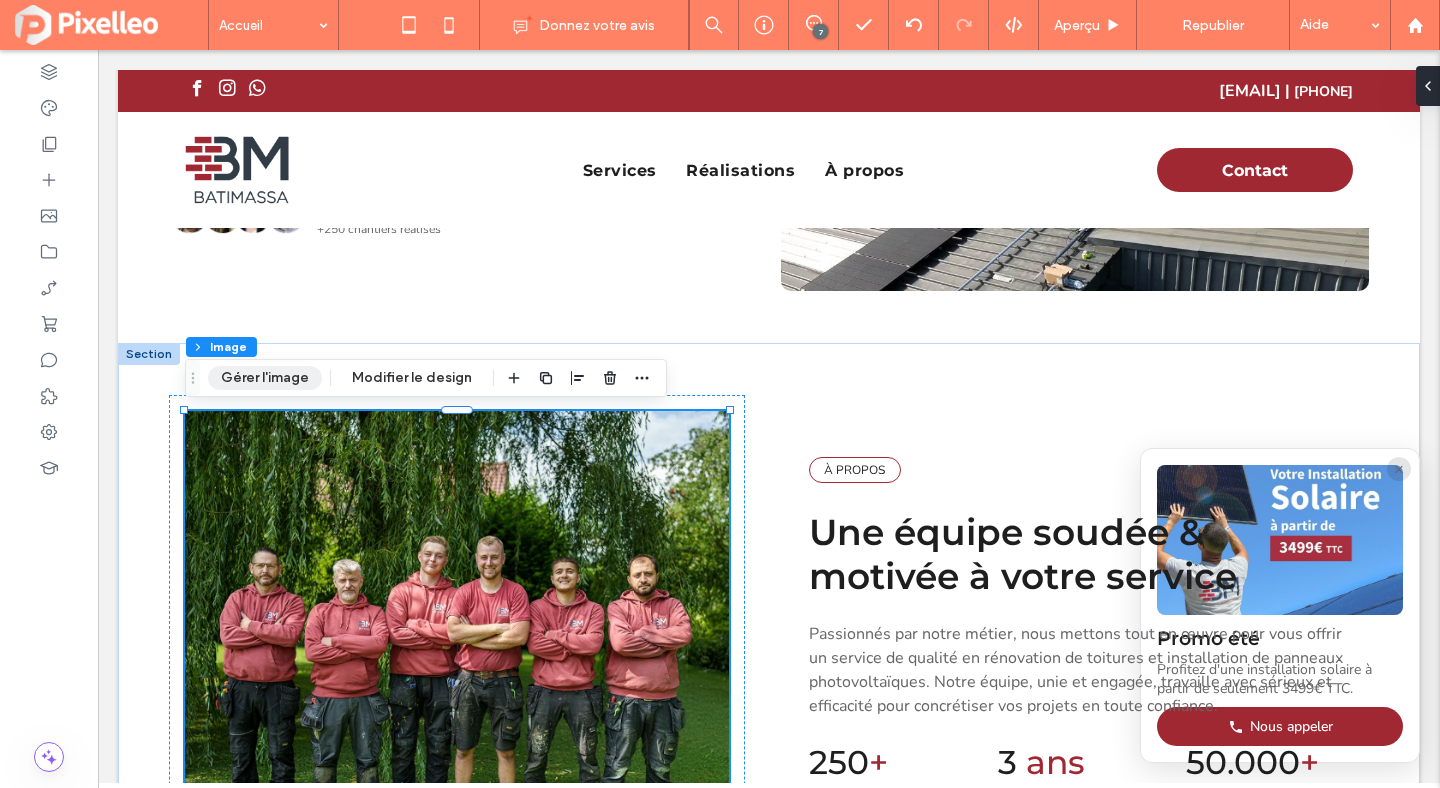 click on "Gérer l'image" at bounding box center [265, 378] 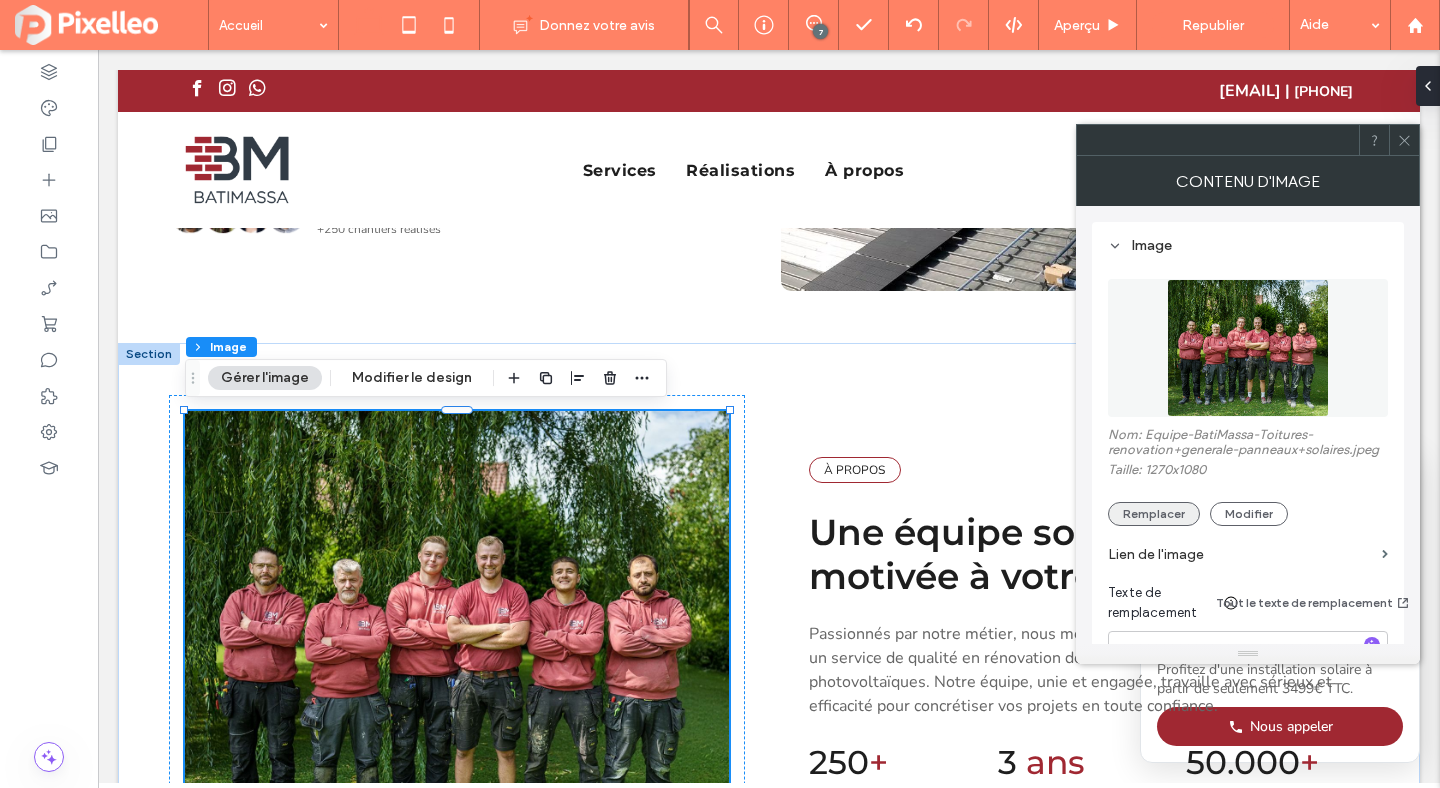 click on "Remplacer" at bounding box center (1154, 514) 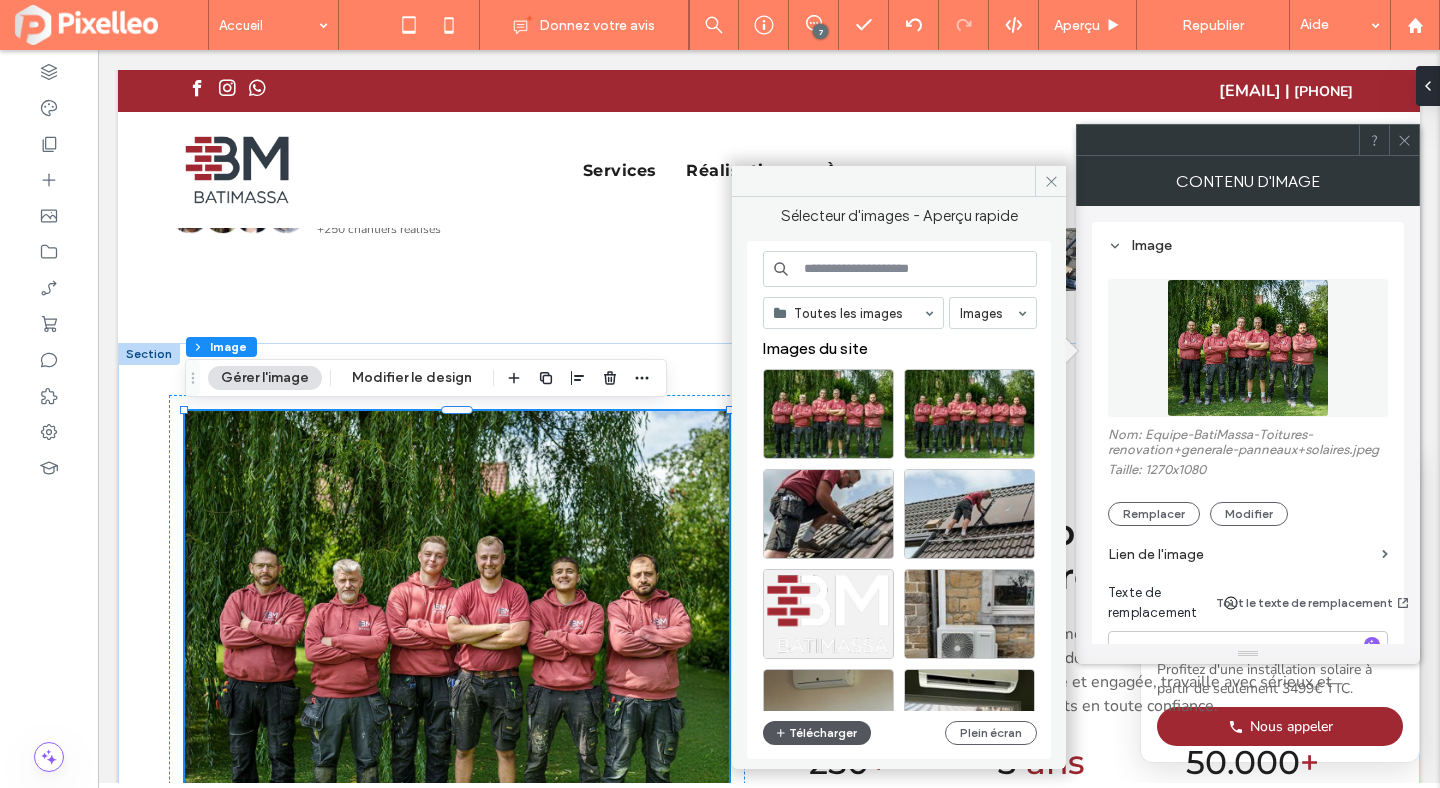 click on "Télécharger" at bounding box center [817, 733] 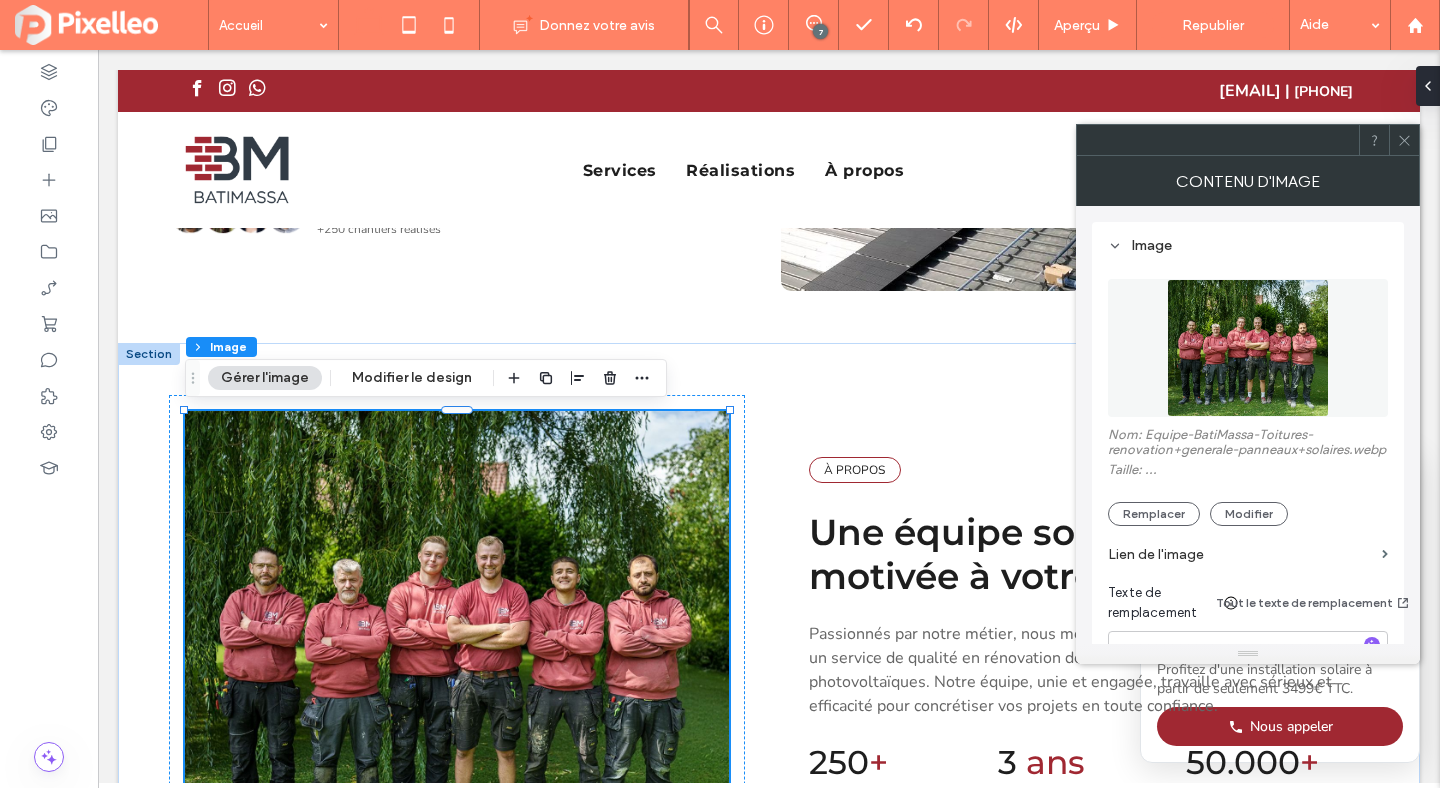 click 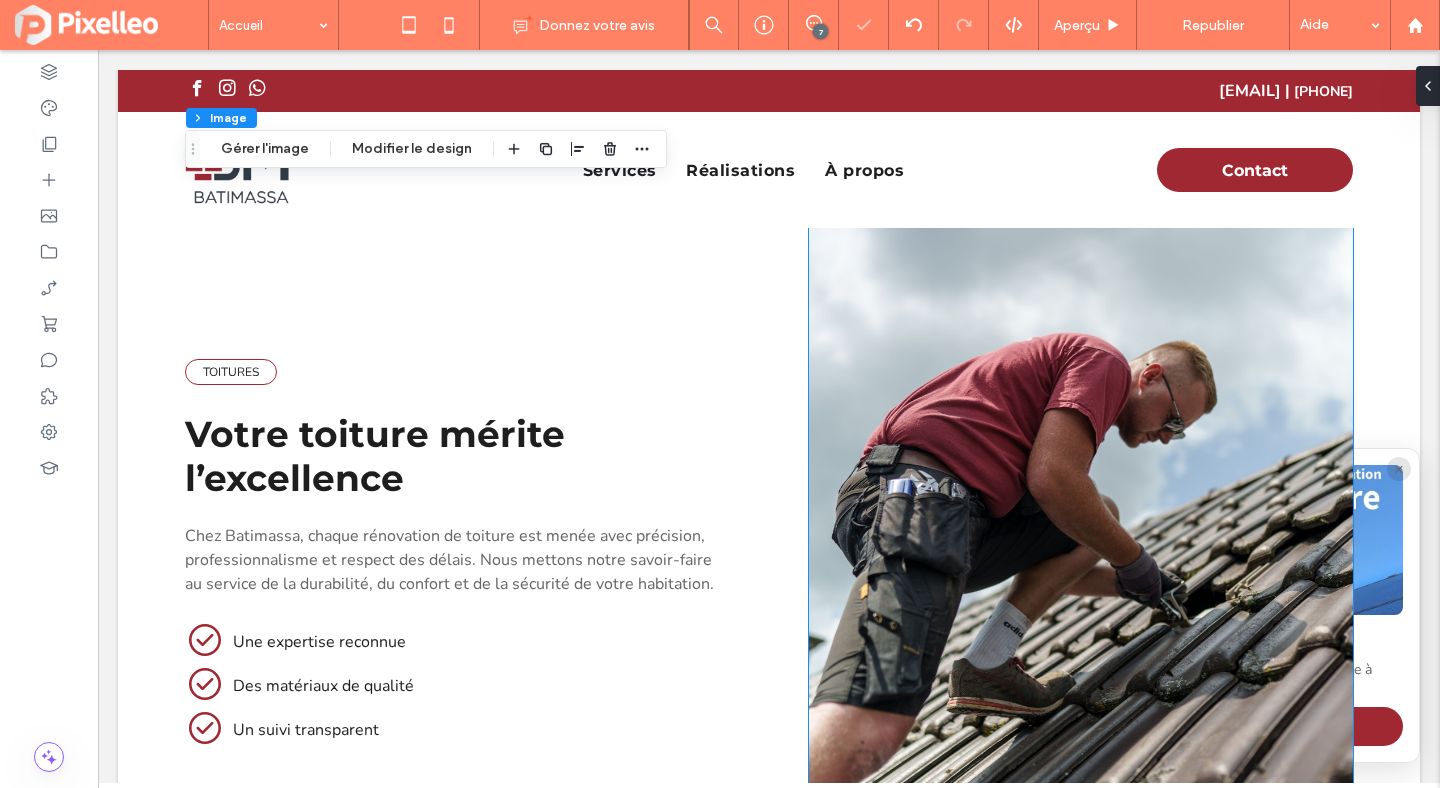 scroll, scrollTop: 2077, scrollLeft: 0, axis: vertical 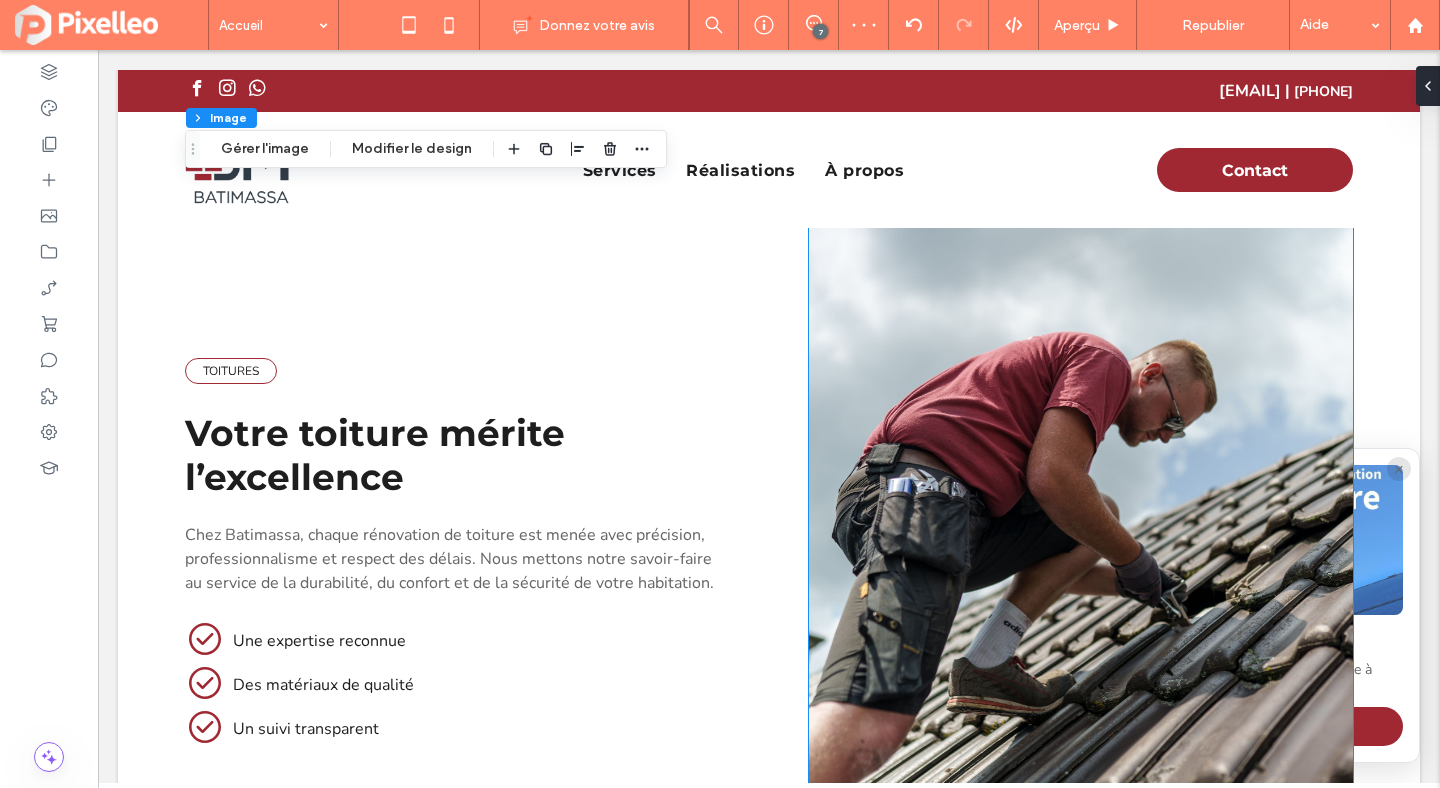 click at bounding box center [1081, 552] 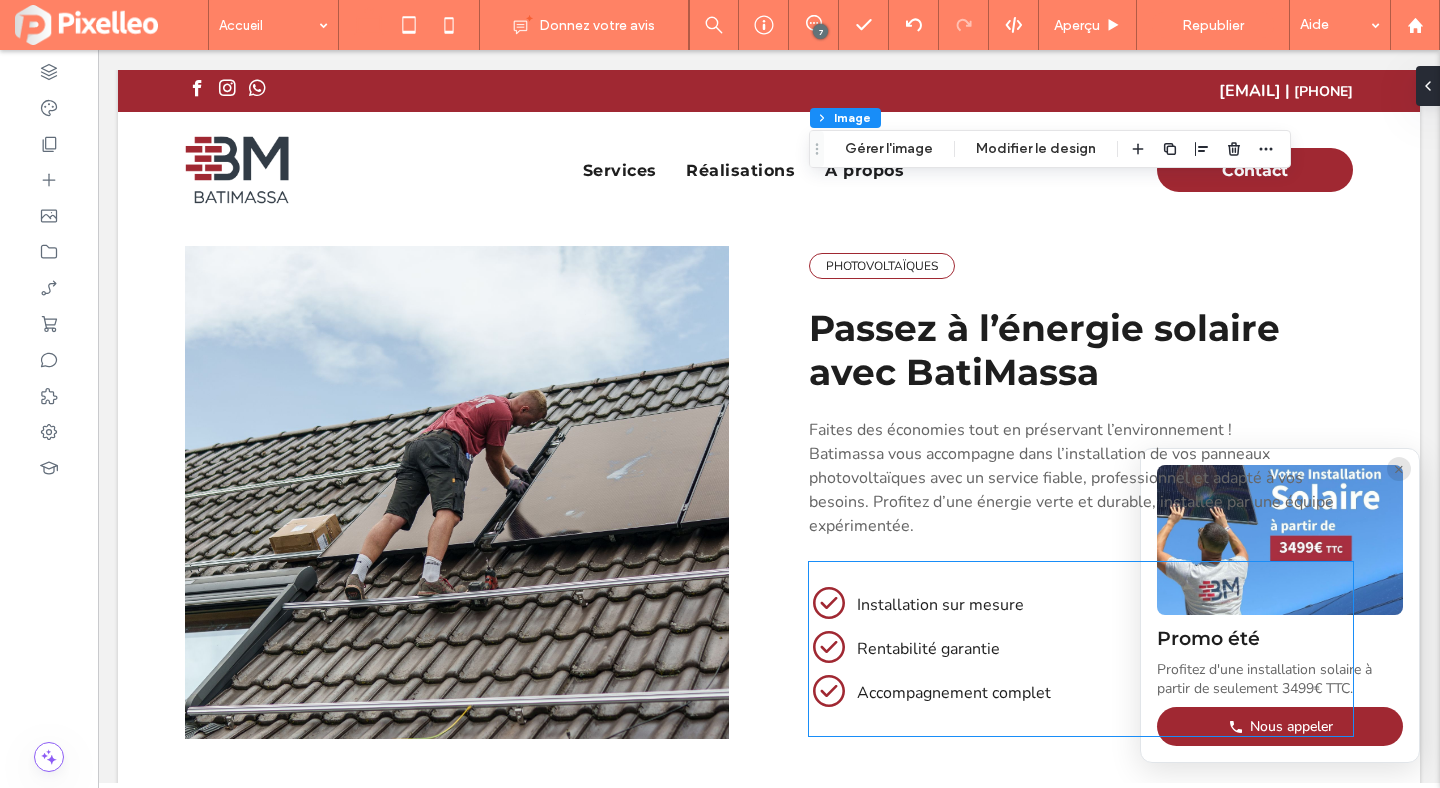 scroll, scrollTop: 2873, scrollLeft: 0, axis: vertical 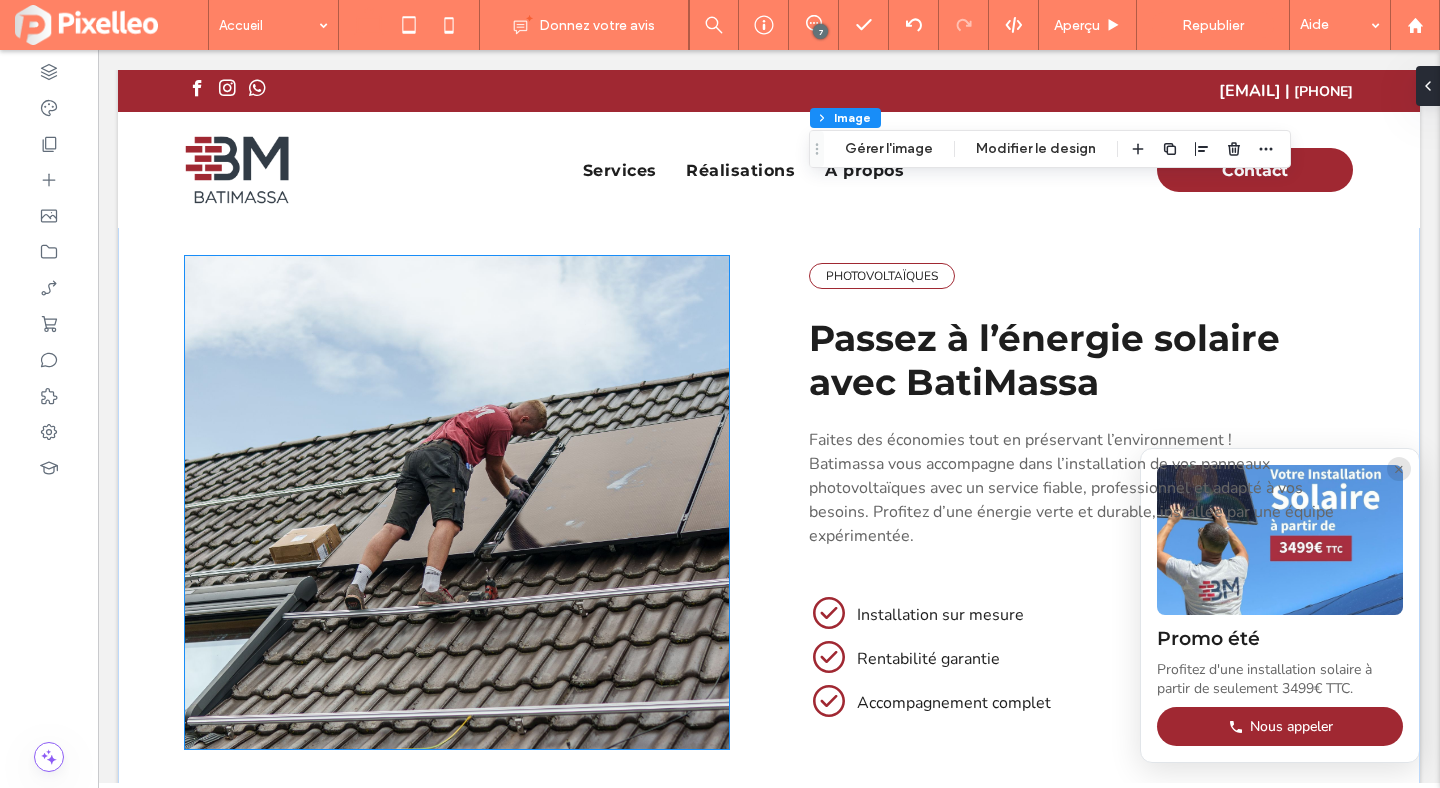 click at bounding box center (457, 502) 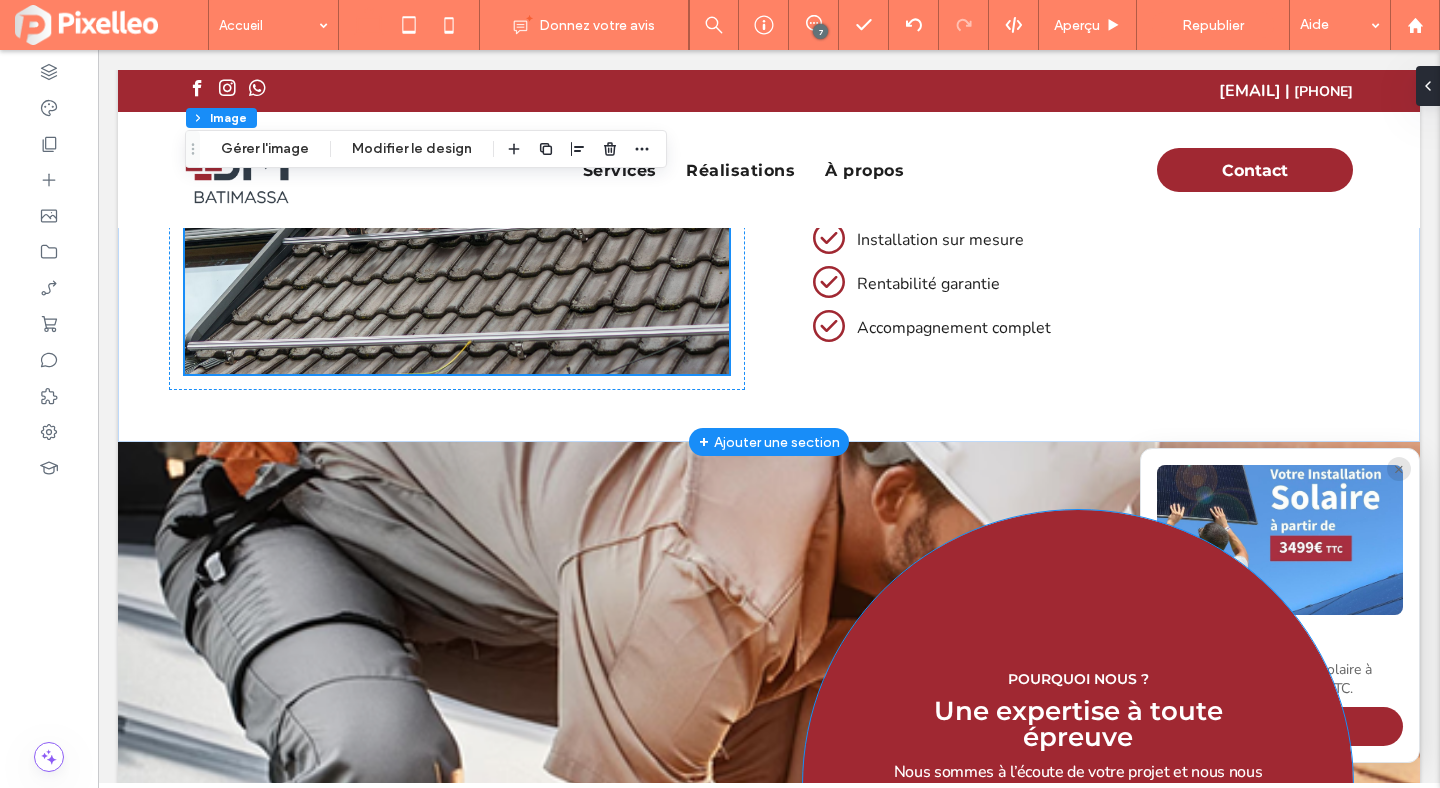 scroll, scrollTop: 3217, scrollLeft: 0, axis: vertical 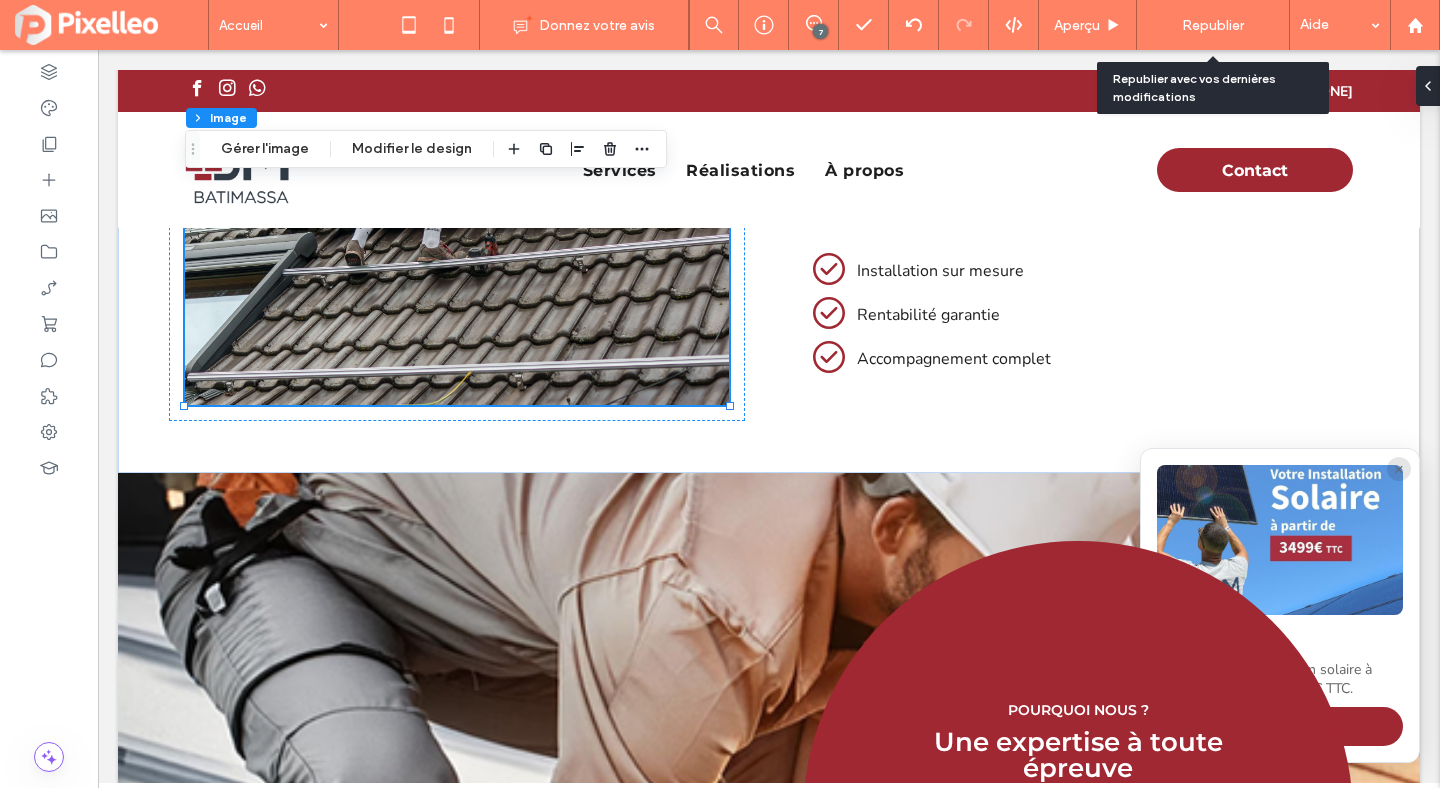 click on "Republier" at bounding box center [1213, 25] 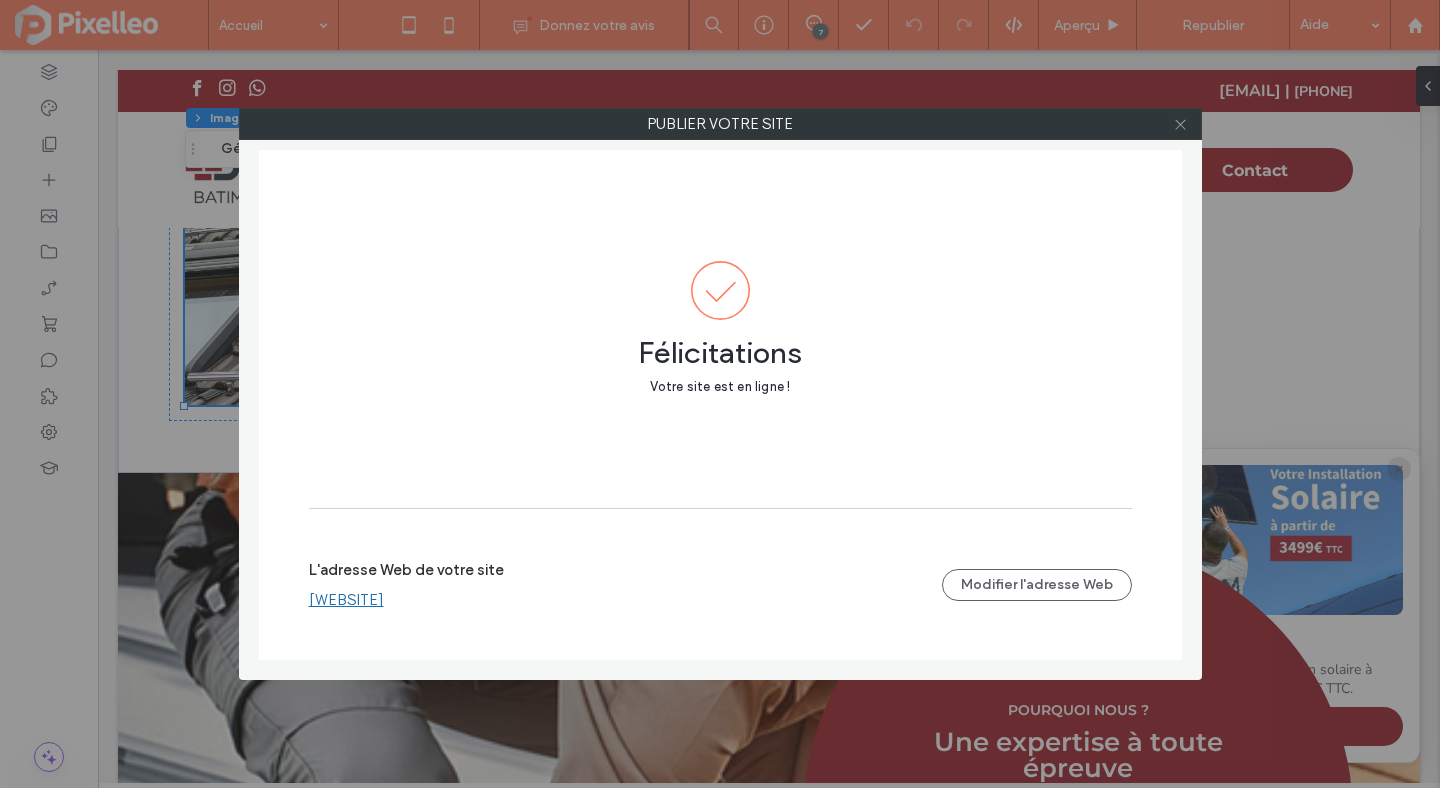 click 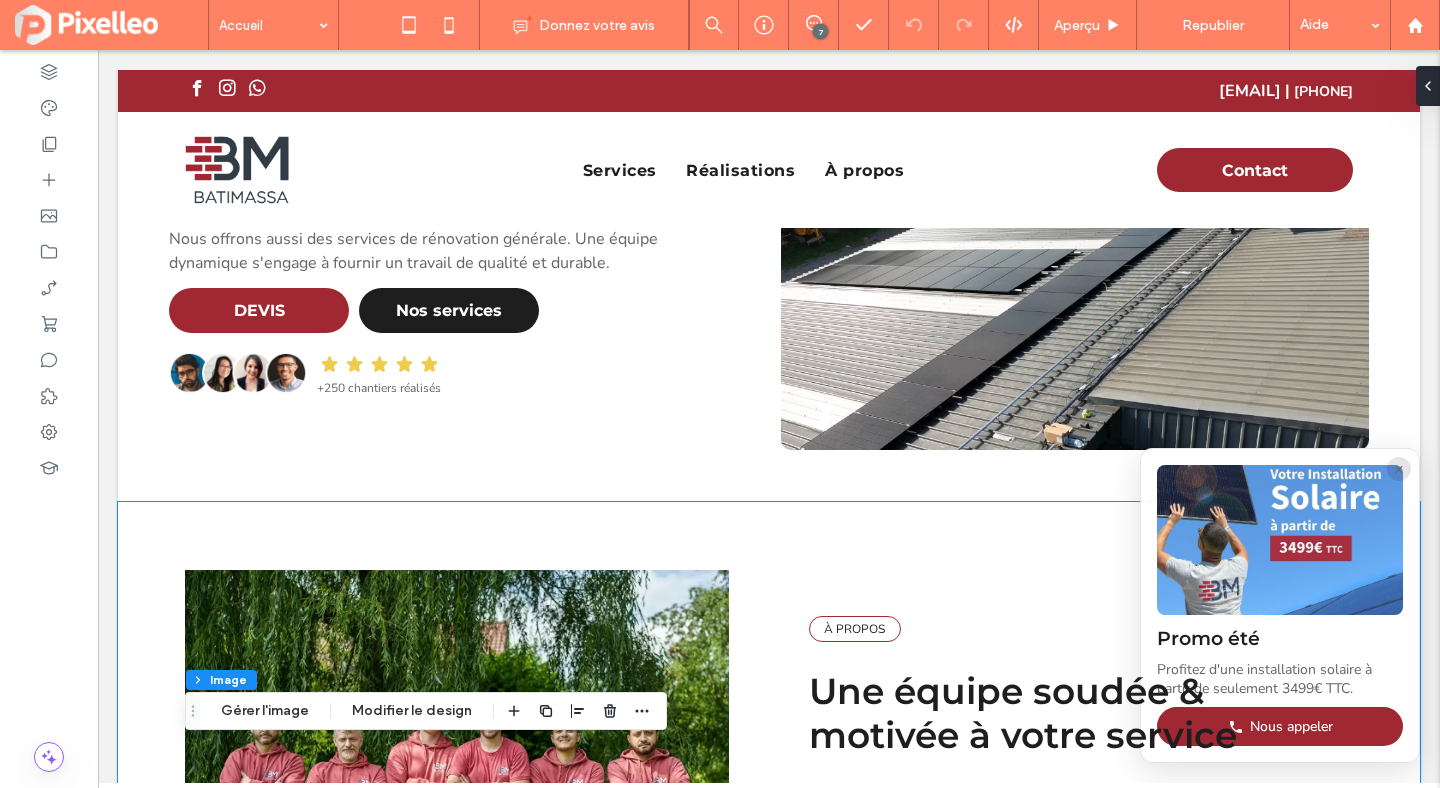 scroll, scrollTop: 0, scrollLeft: 0, axis: both 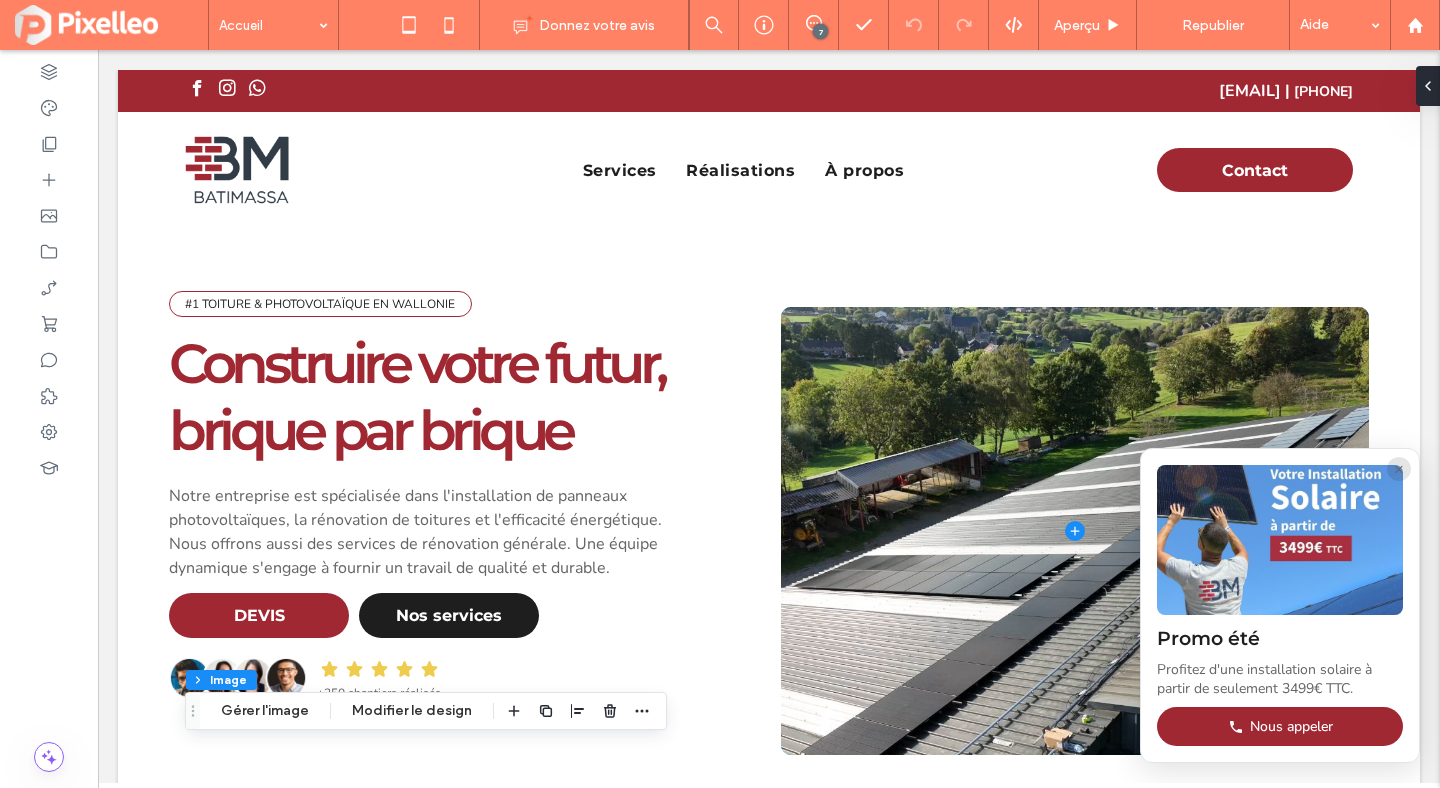 click at bounding box center [1075, 531] 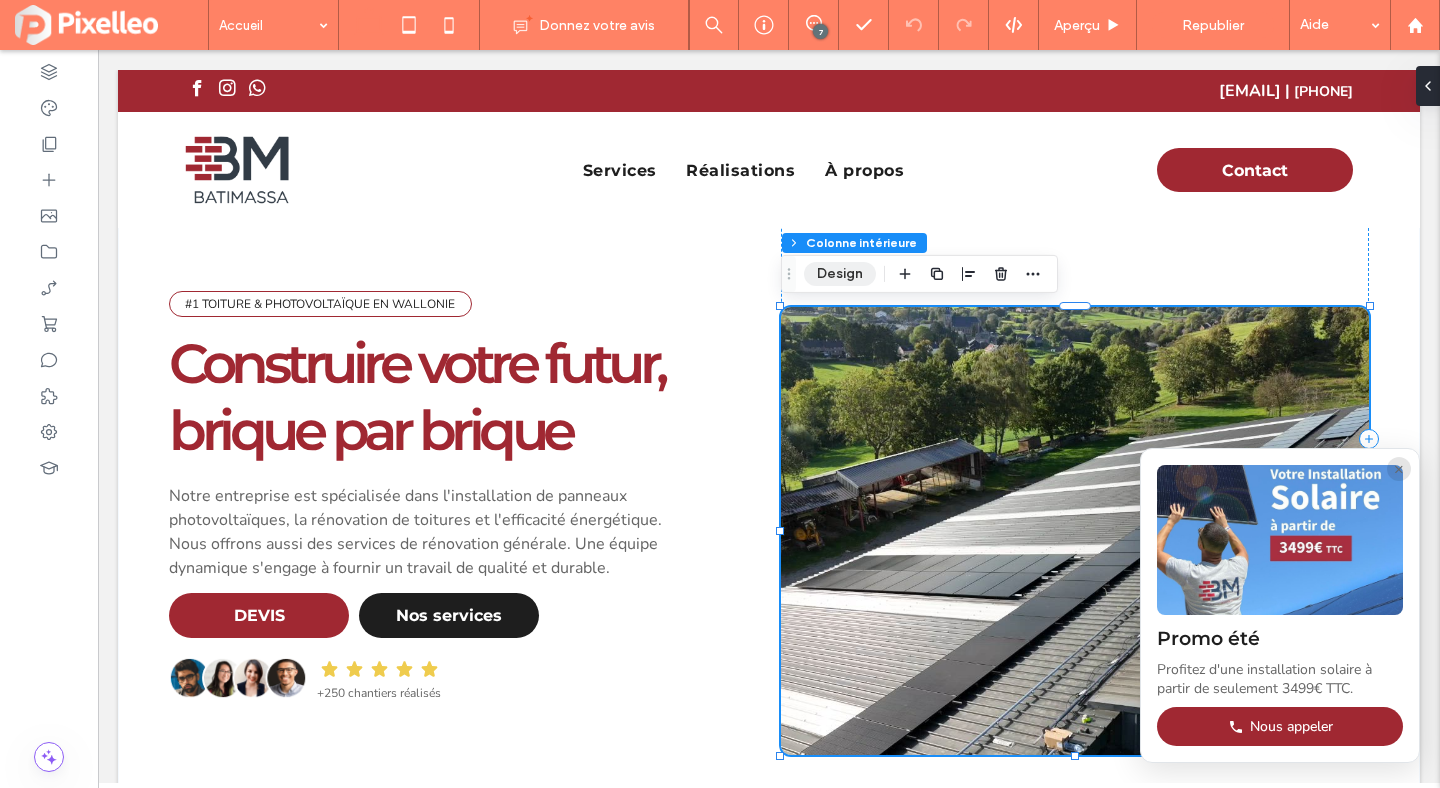 click on "Design" at bounding box center (840, 274) 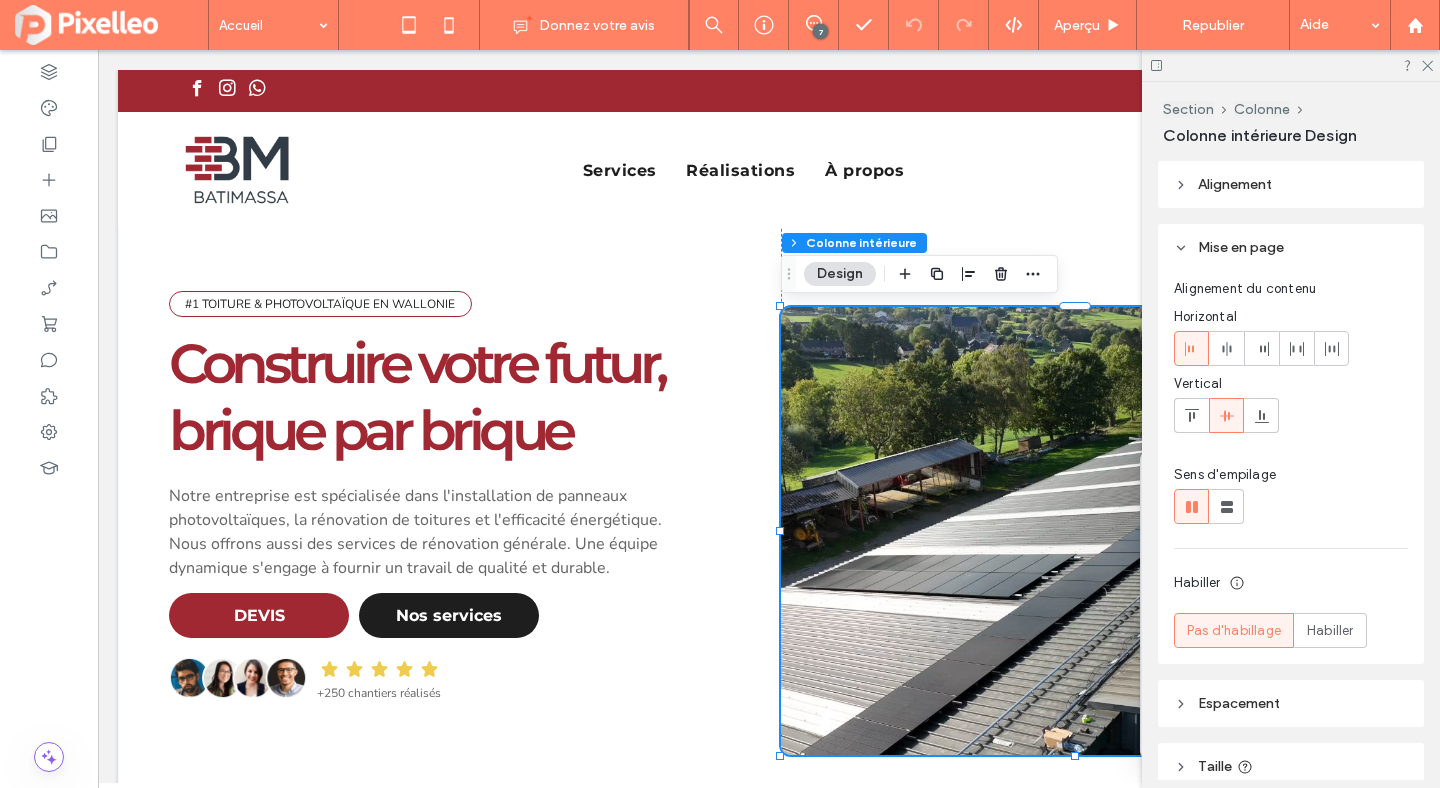 scroll, scrollTop: 279, scrollLeft: 0, axis: vertical 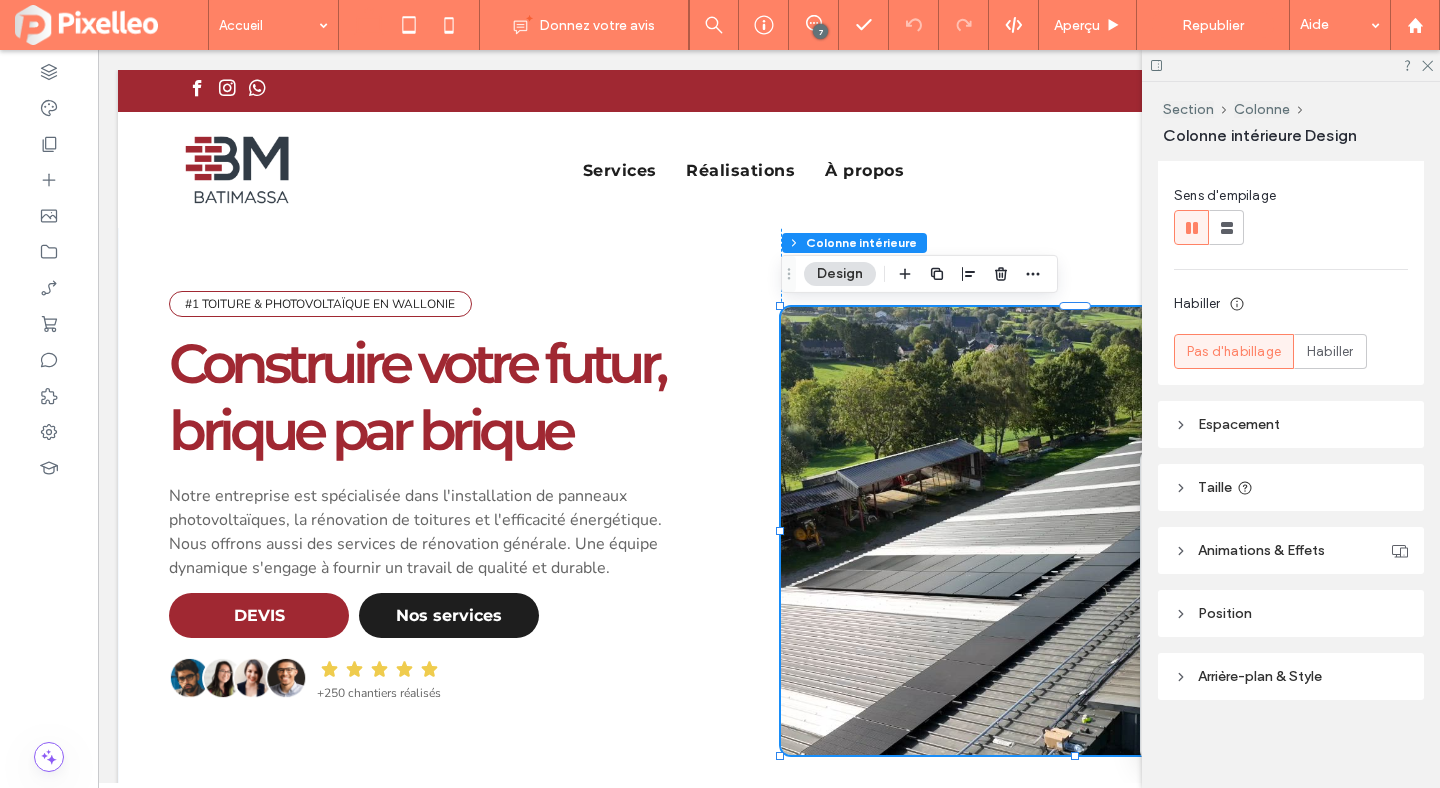 click on "Arrière-plan & Style" at bounding box center [1291, 676] 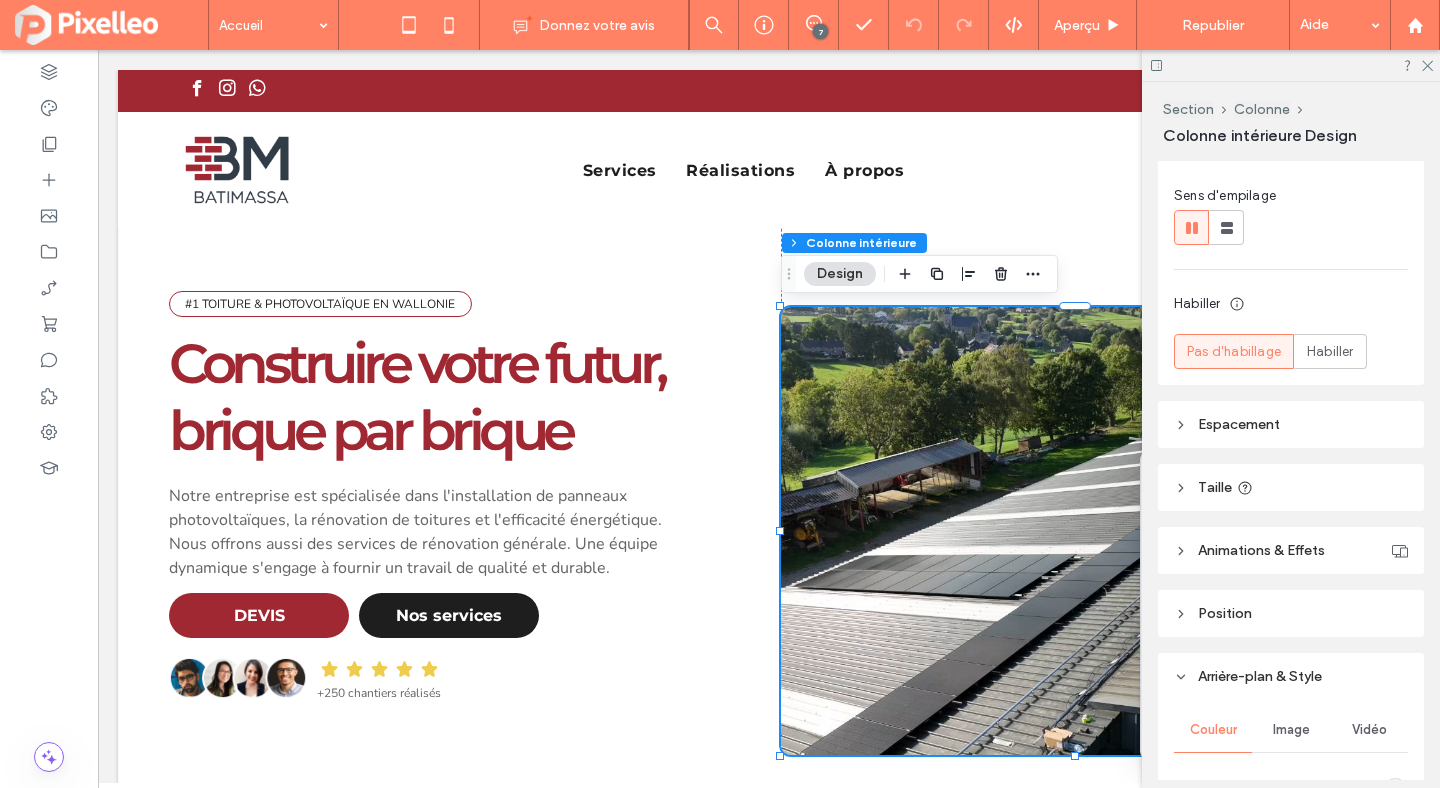 scroll, scrollTop: 607, scrollLeft: 0, axis: vertical 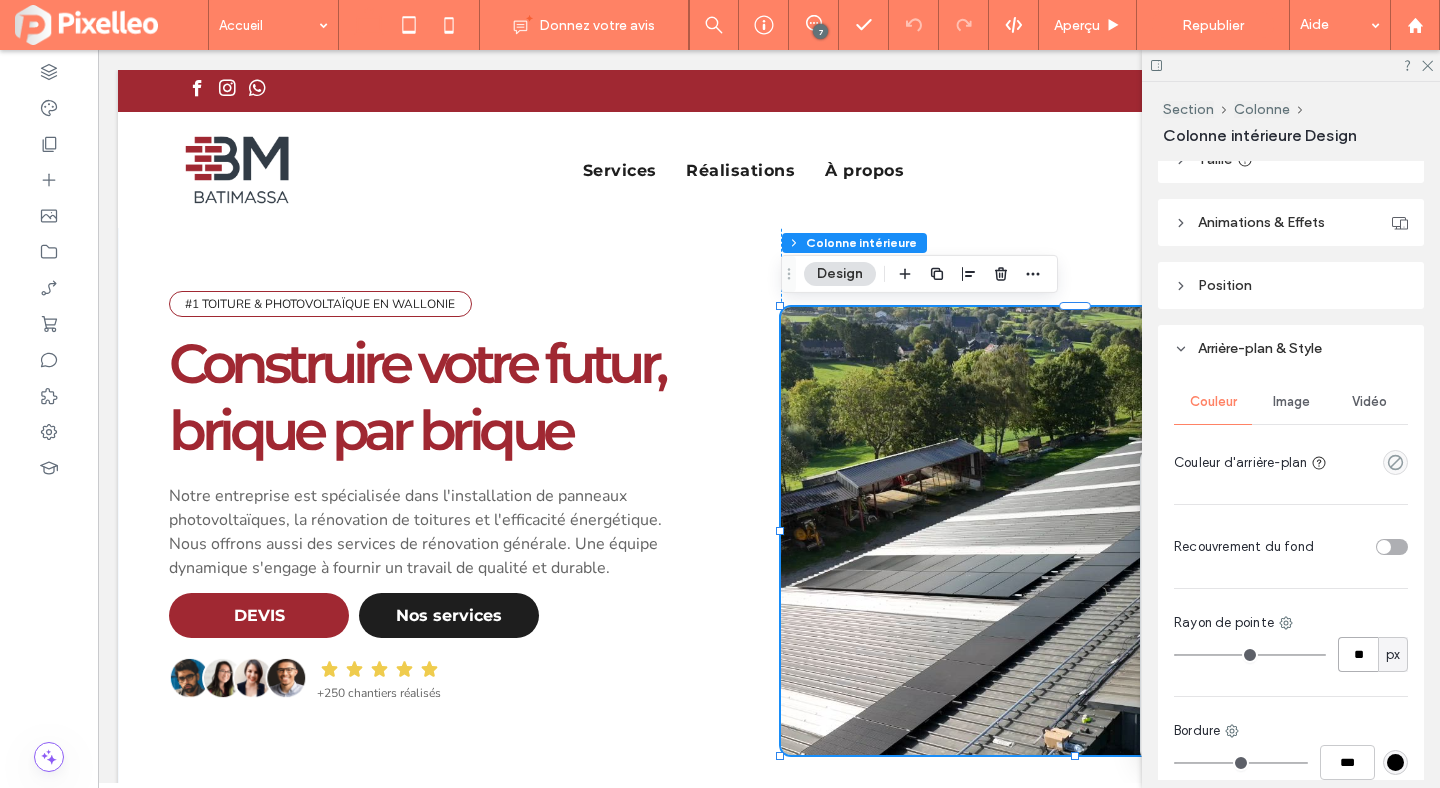 click on "**" at bounding box center [1358, 654] 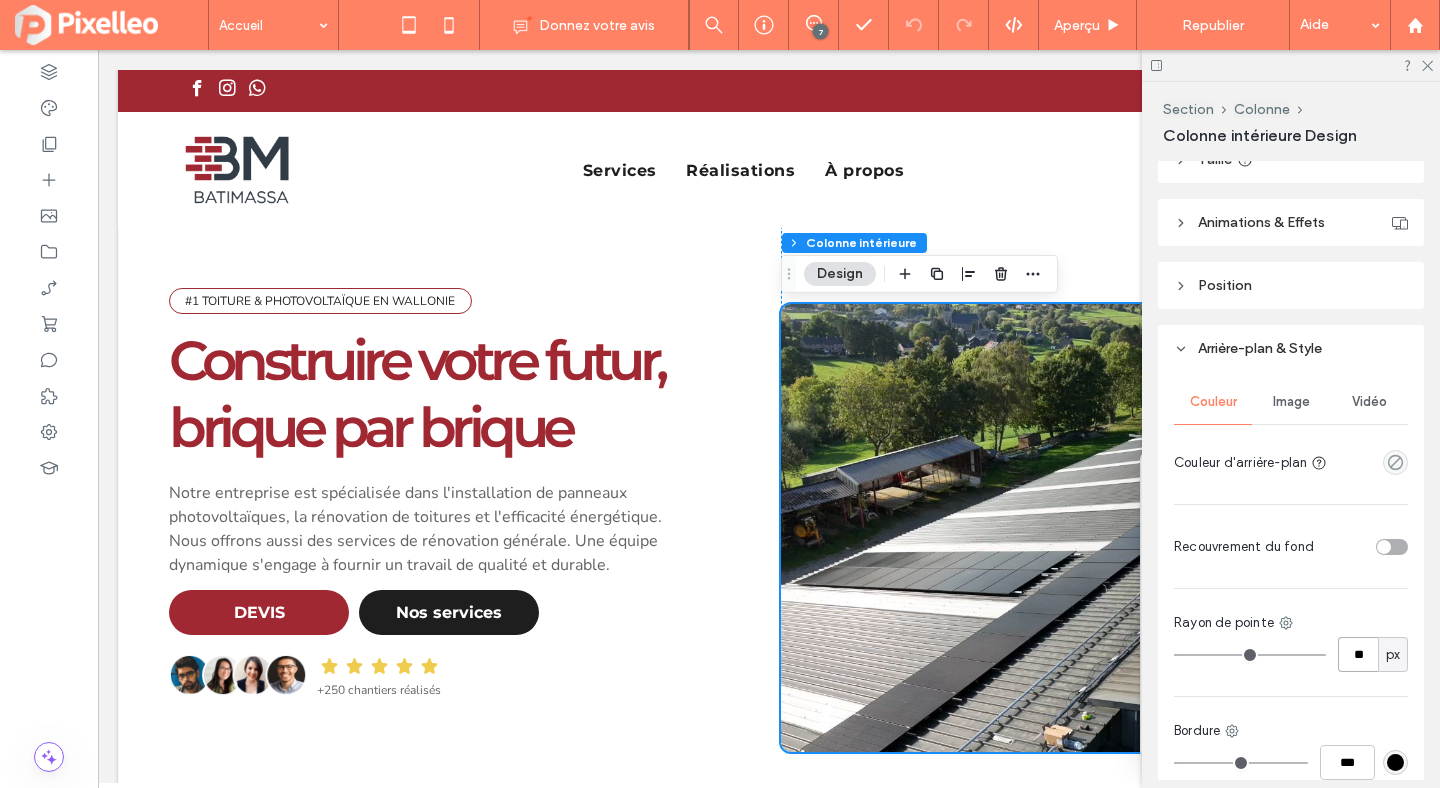 scroll, scrollTop: 0, scrollLeft: 0, axis: both 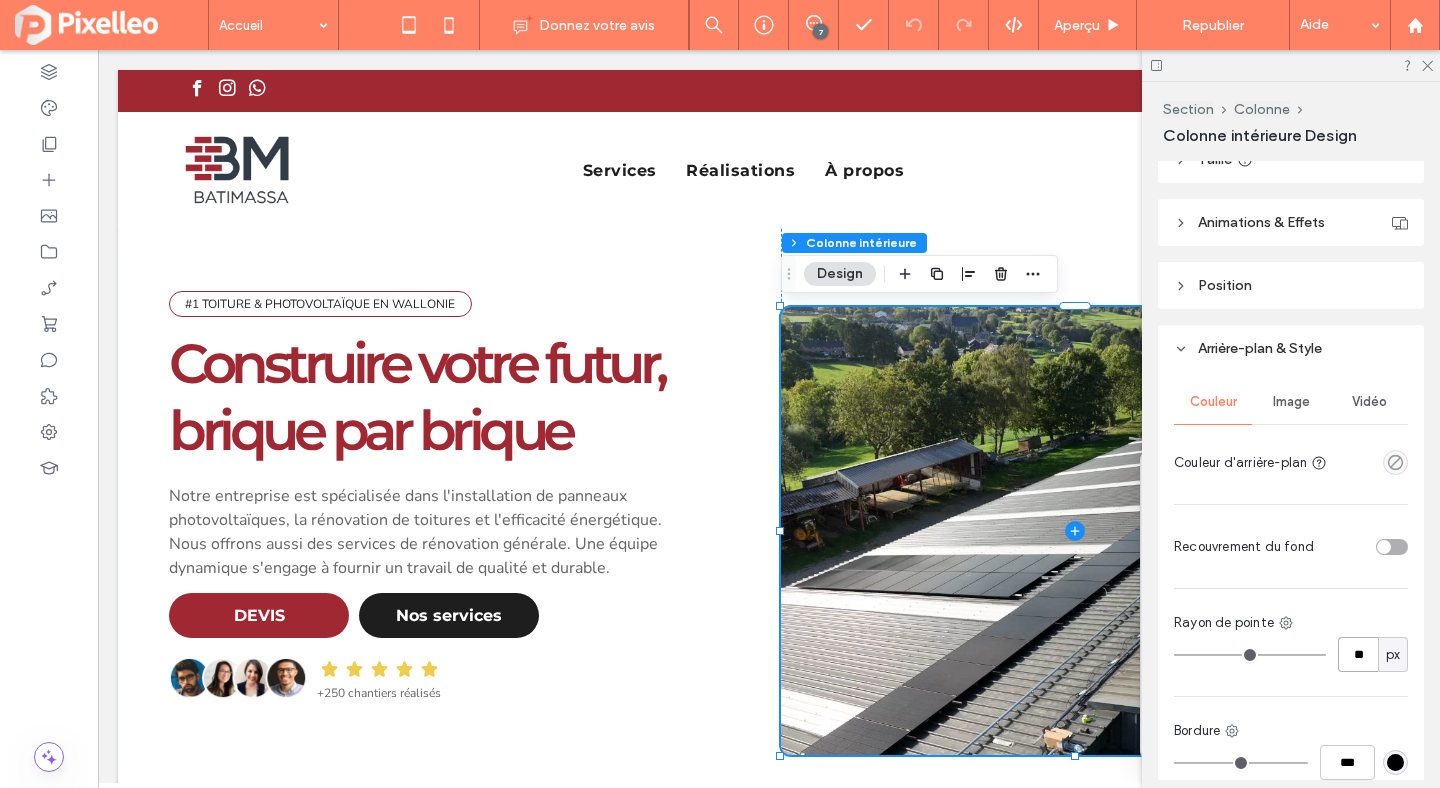 click at bounding box center [1075, 531] 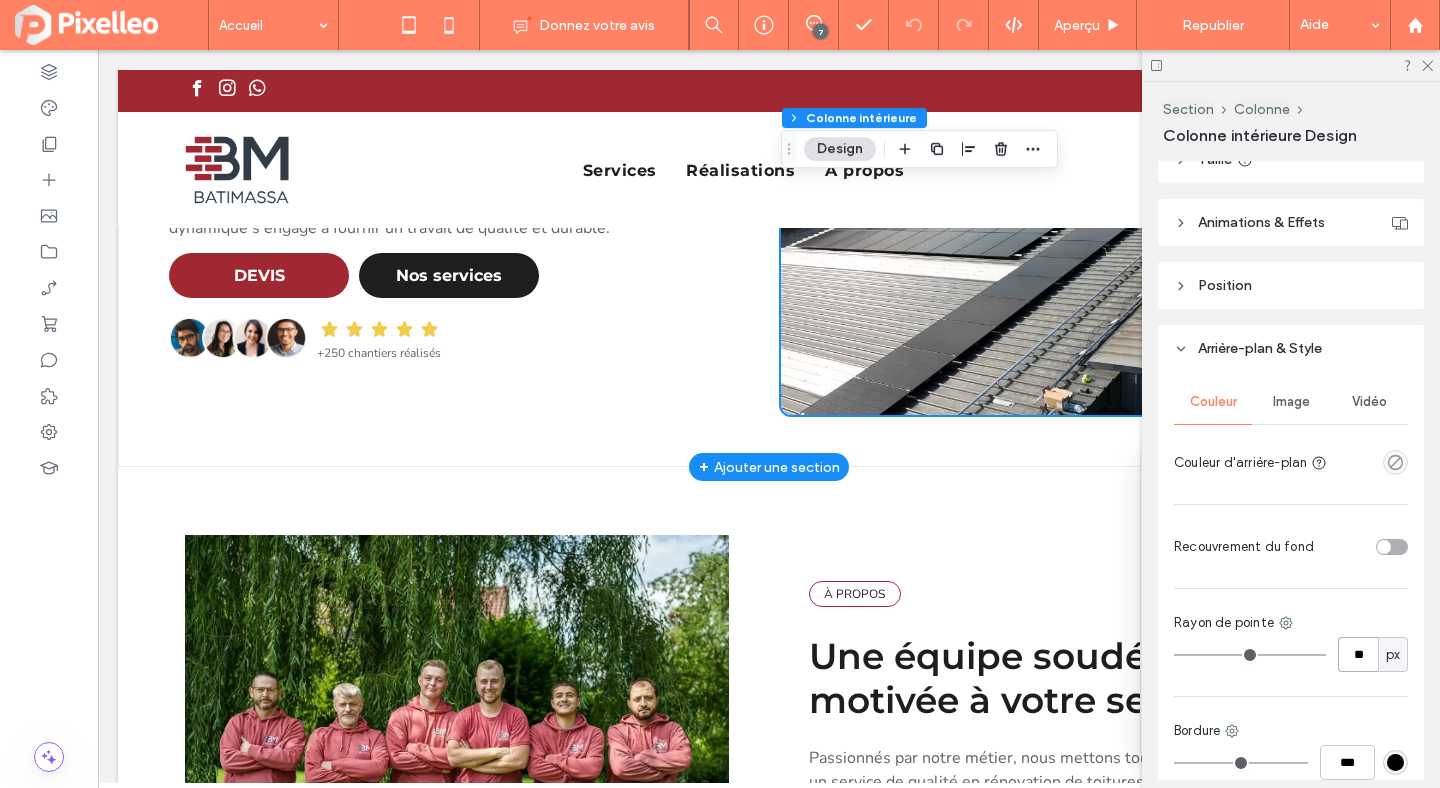 scroll, scrollTop: 359, scrollLeft: 0, axis: vertical 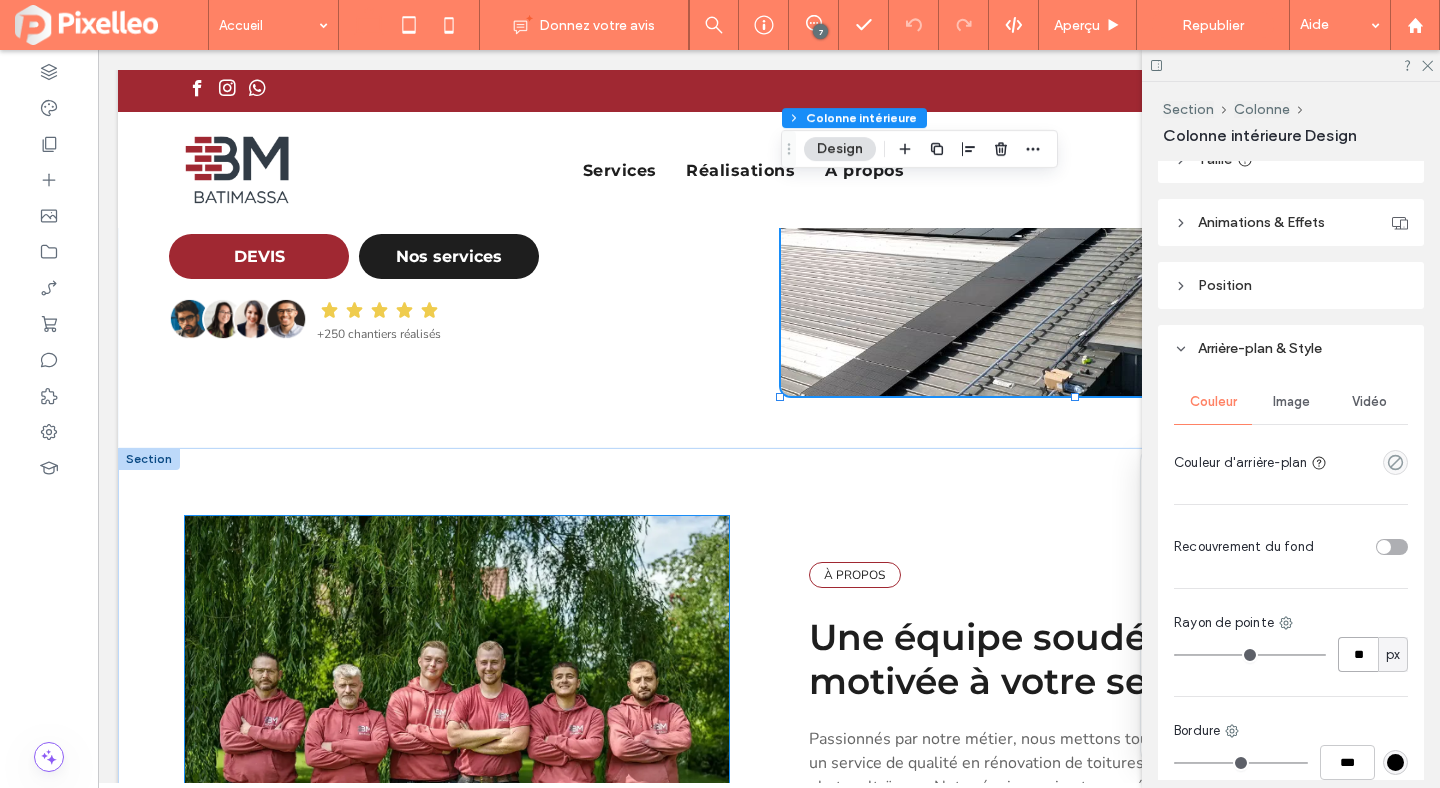 click at bounding box center (457, 747) 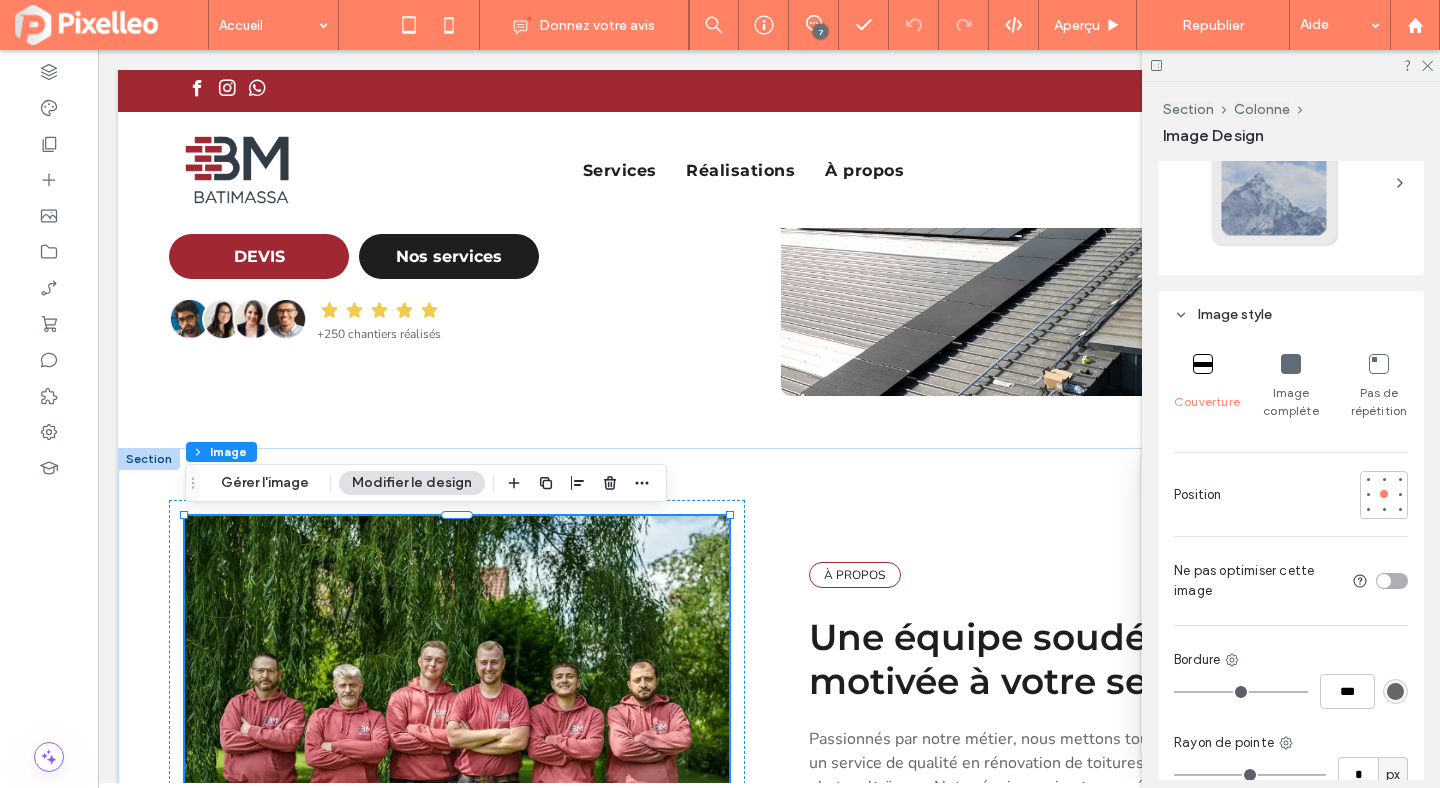 scroll, scrollTop: 840, scrollLeft: 0, axis: vertical 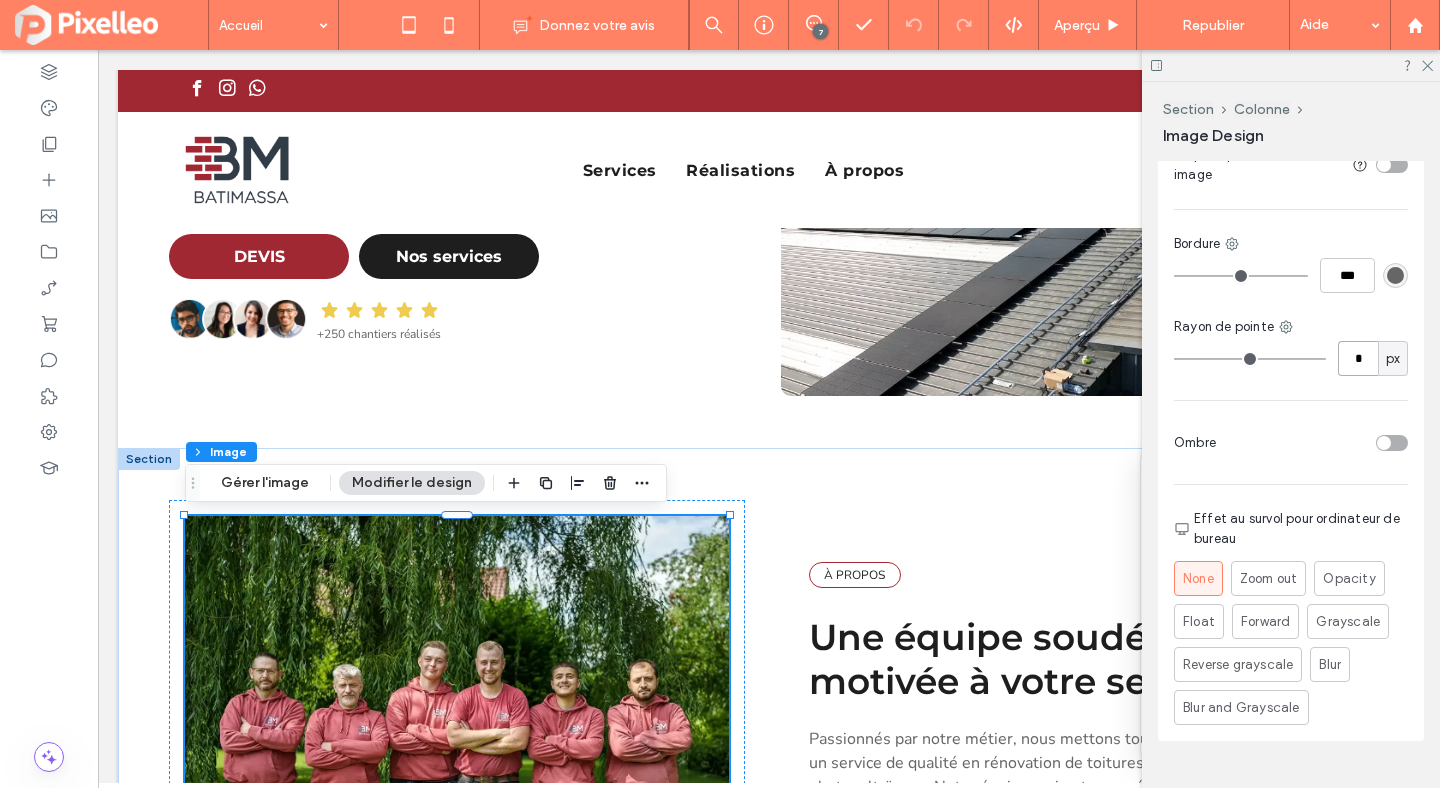 click on "*" at bounding box center [1358, 358] 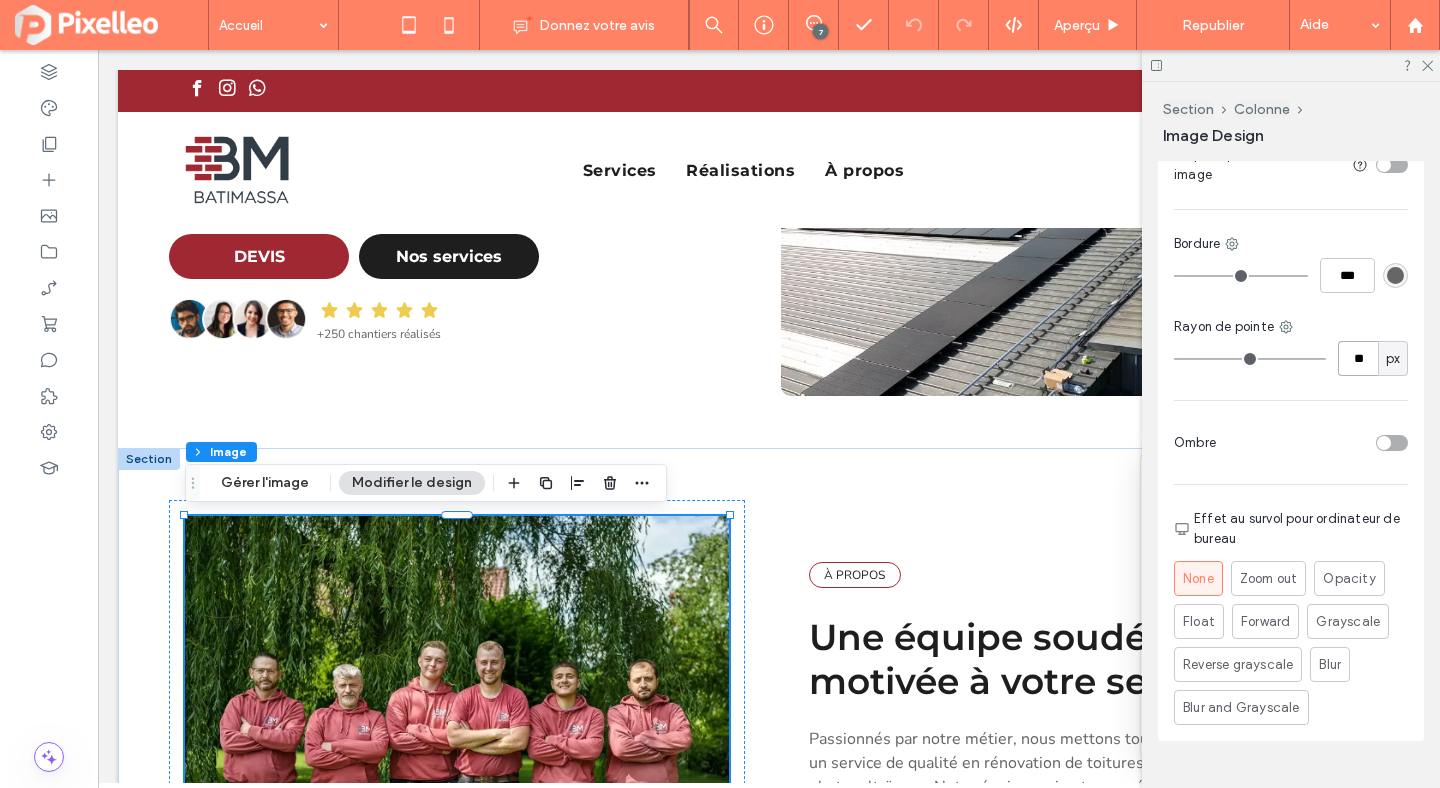 type on "**" 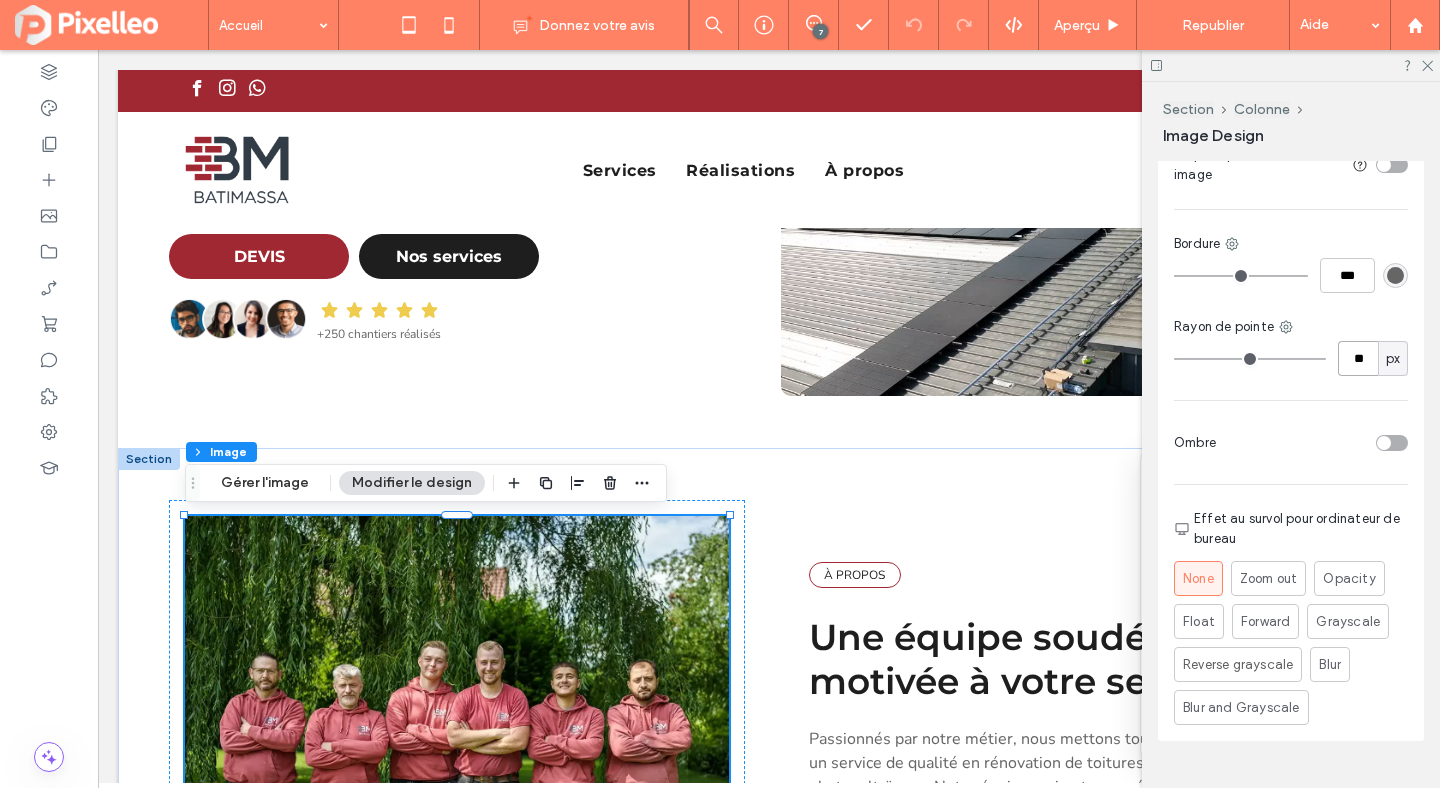 type on "**" 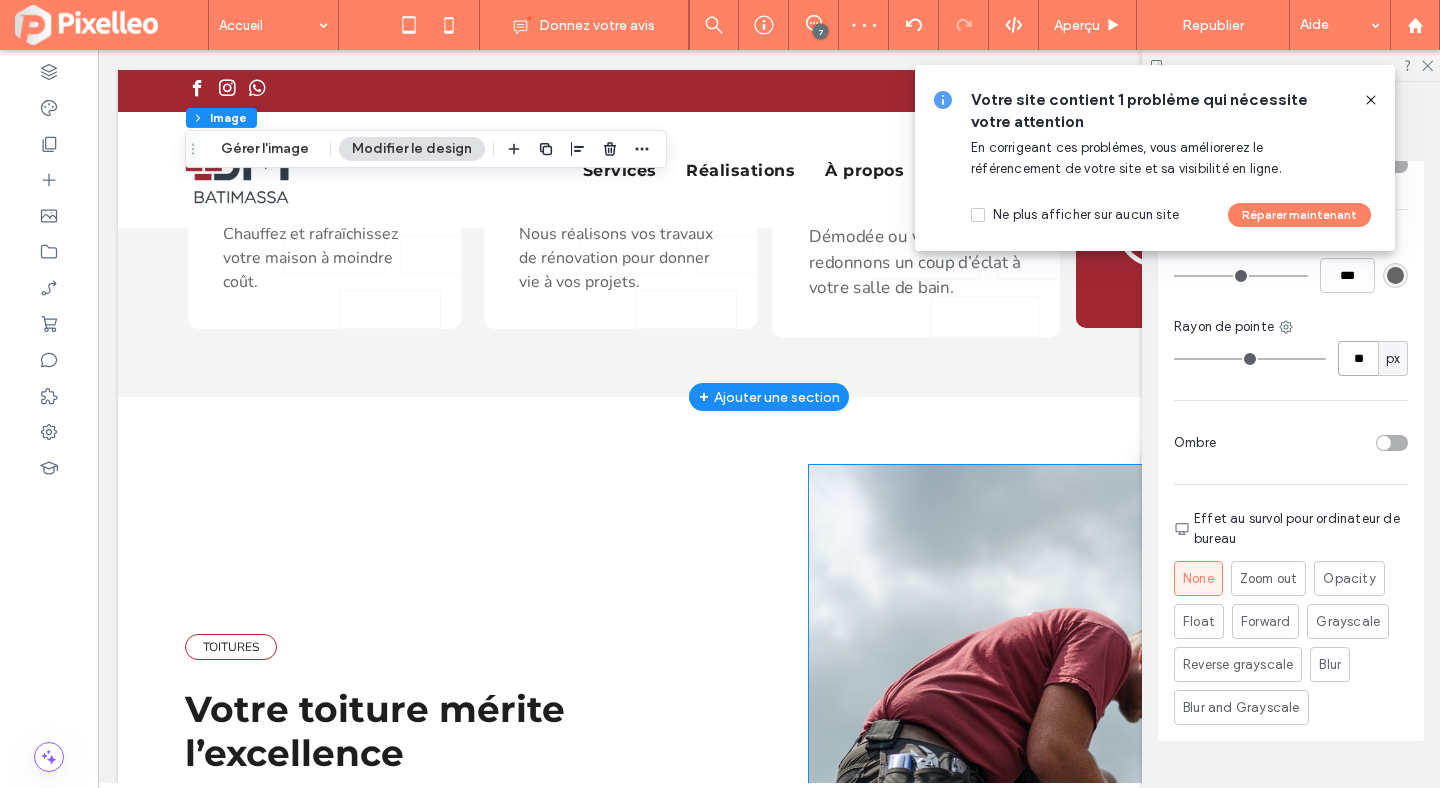 scroll, scrollTop: 1996, scrollLeft: 0, axis: vertical 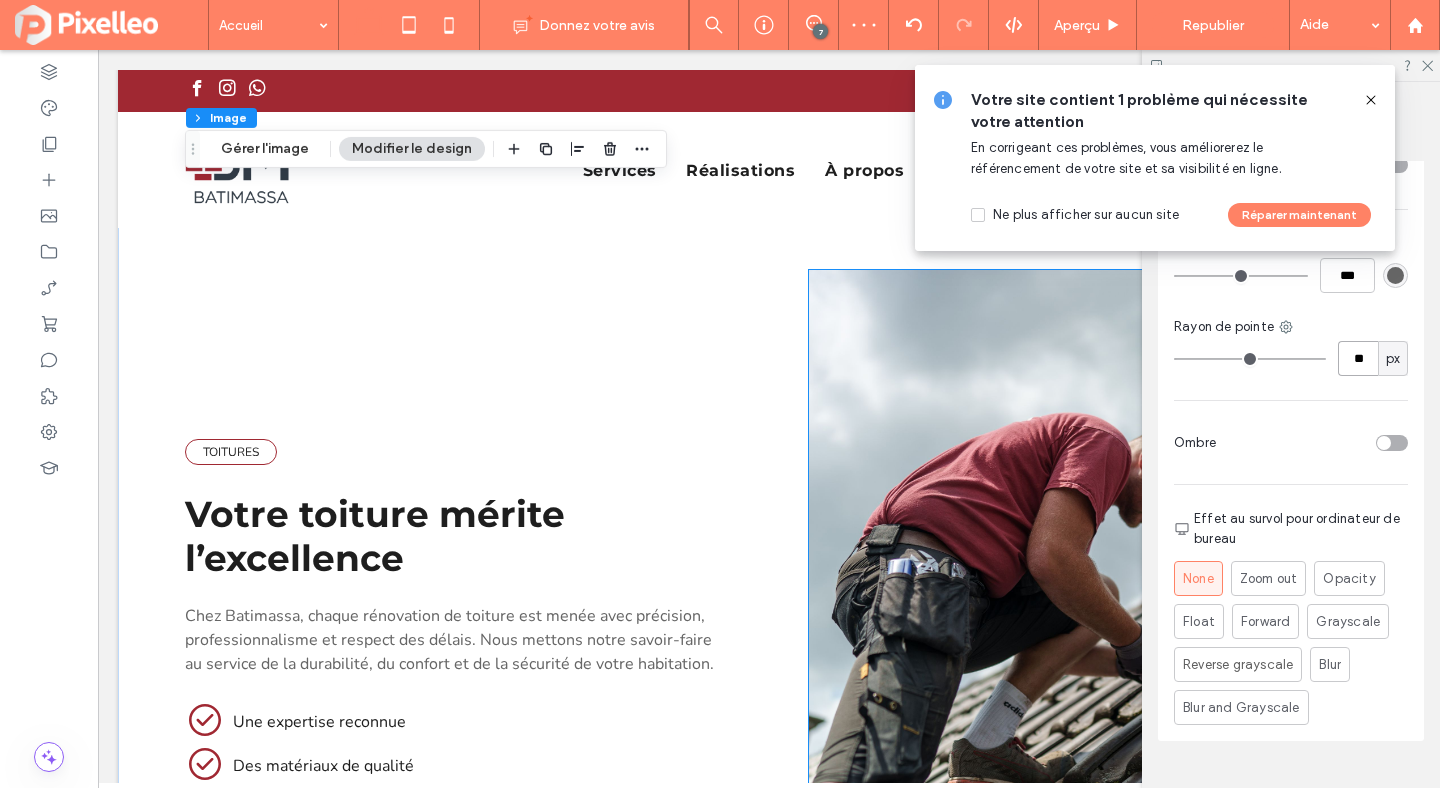 click at bounding box center [1081, 633] 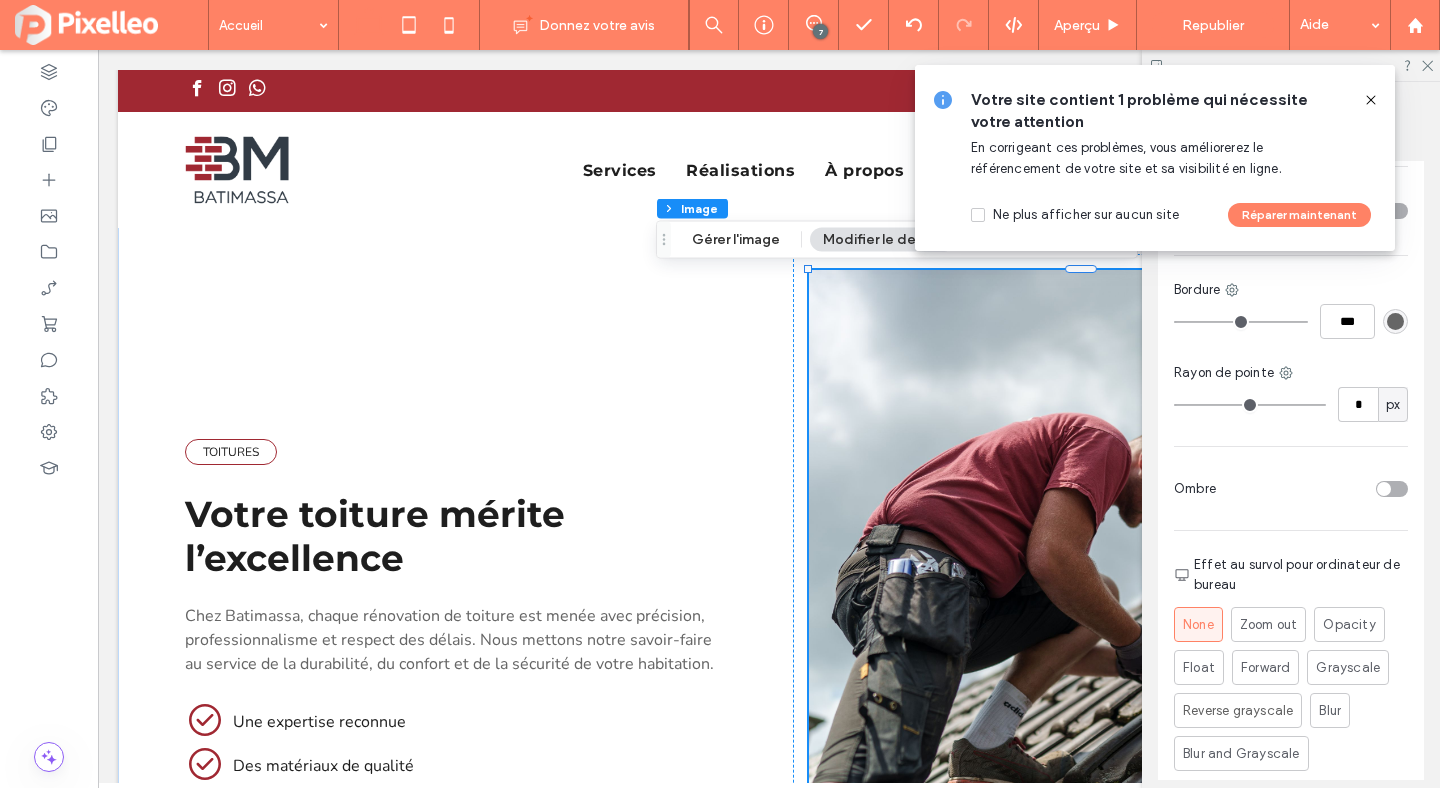 scroll, scrollTop: 798, scrollLeft: 0, axis: vertical 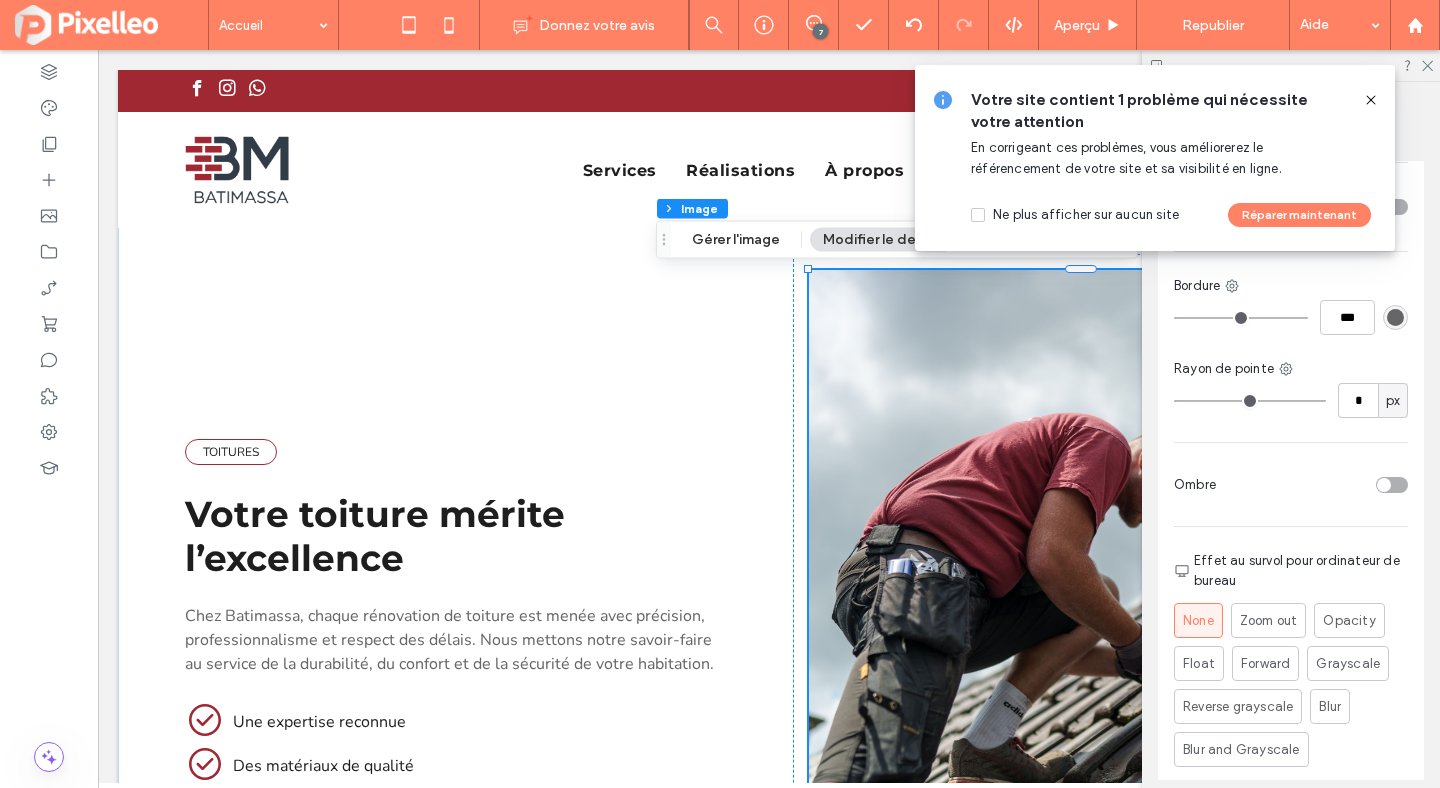 click on "Couverture Image complète Pas de répétition Position Ne pas optimiser cette image Bordure *** Rayon de pointe * px Ombre Effet au survol pour ordinateur de bureau None Zoom out Opacity Float Forward Grayscale Reverse grayscale Blur Blur and Grayscale" at bounding box center [1291, 373] 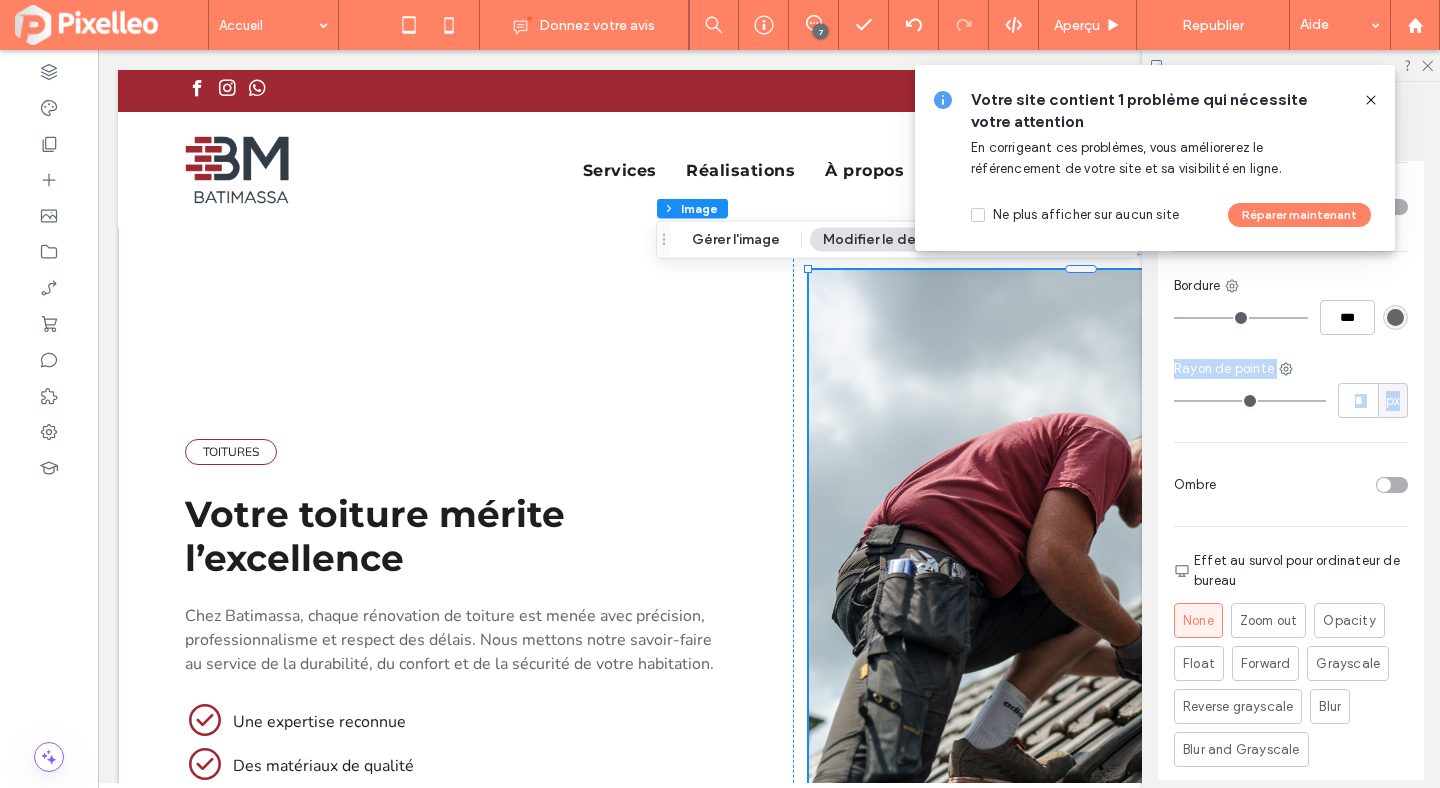 click on "Couverture Image complète Pas de répétition Position Ne pas optimiser cette image Bordure *** Rayon de pointe * px Ombre Effet au survol pour ordinateur de bureau None Zoom out Opacity Float Forward Grayscale Reverse grayscale Blur Blur and Grayscale" at bounding box center [1291, 373] 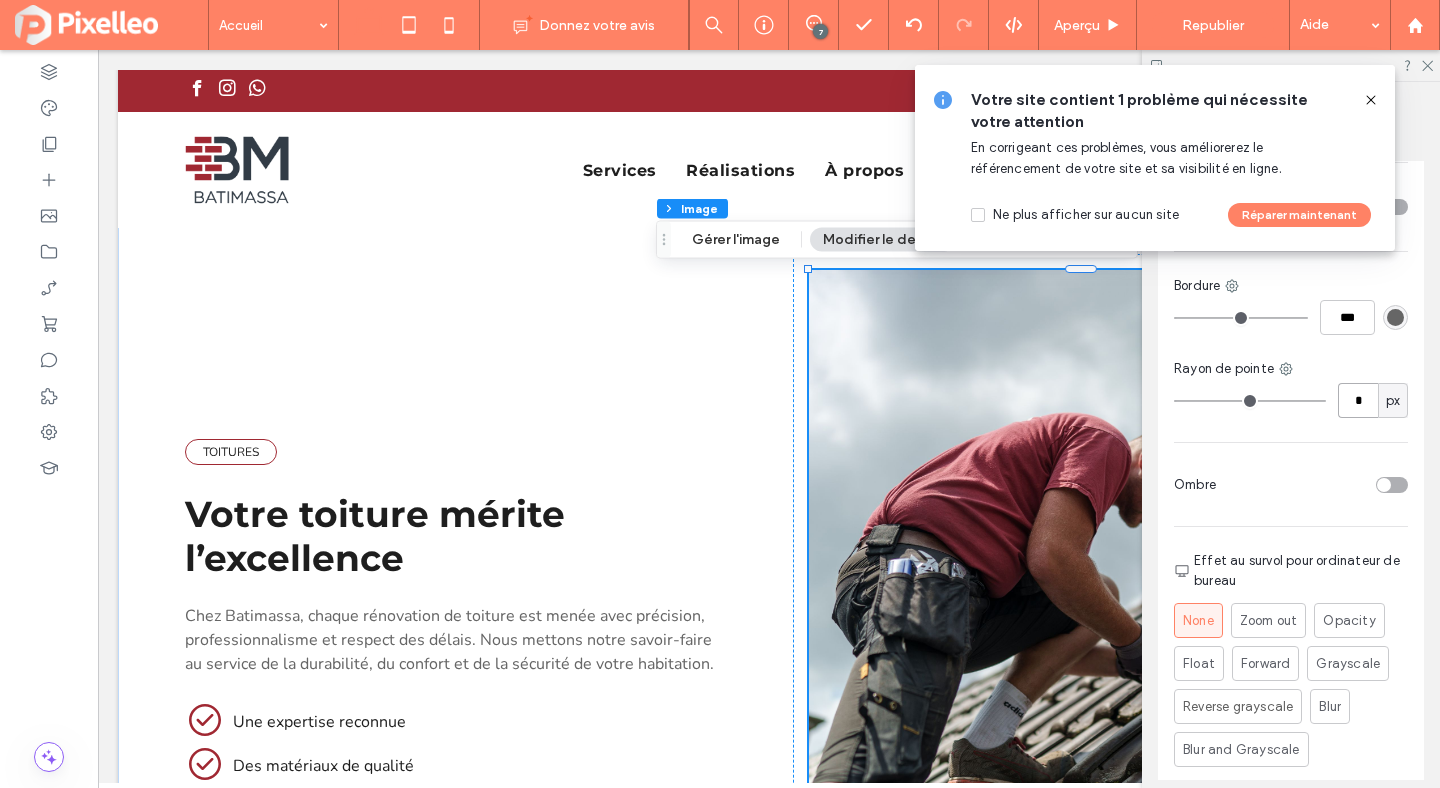 click on "*" at bounding box center (1358, 400) 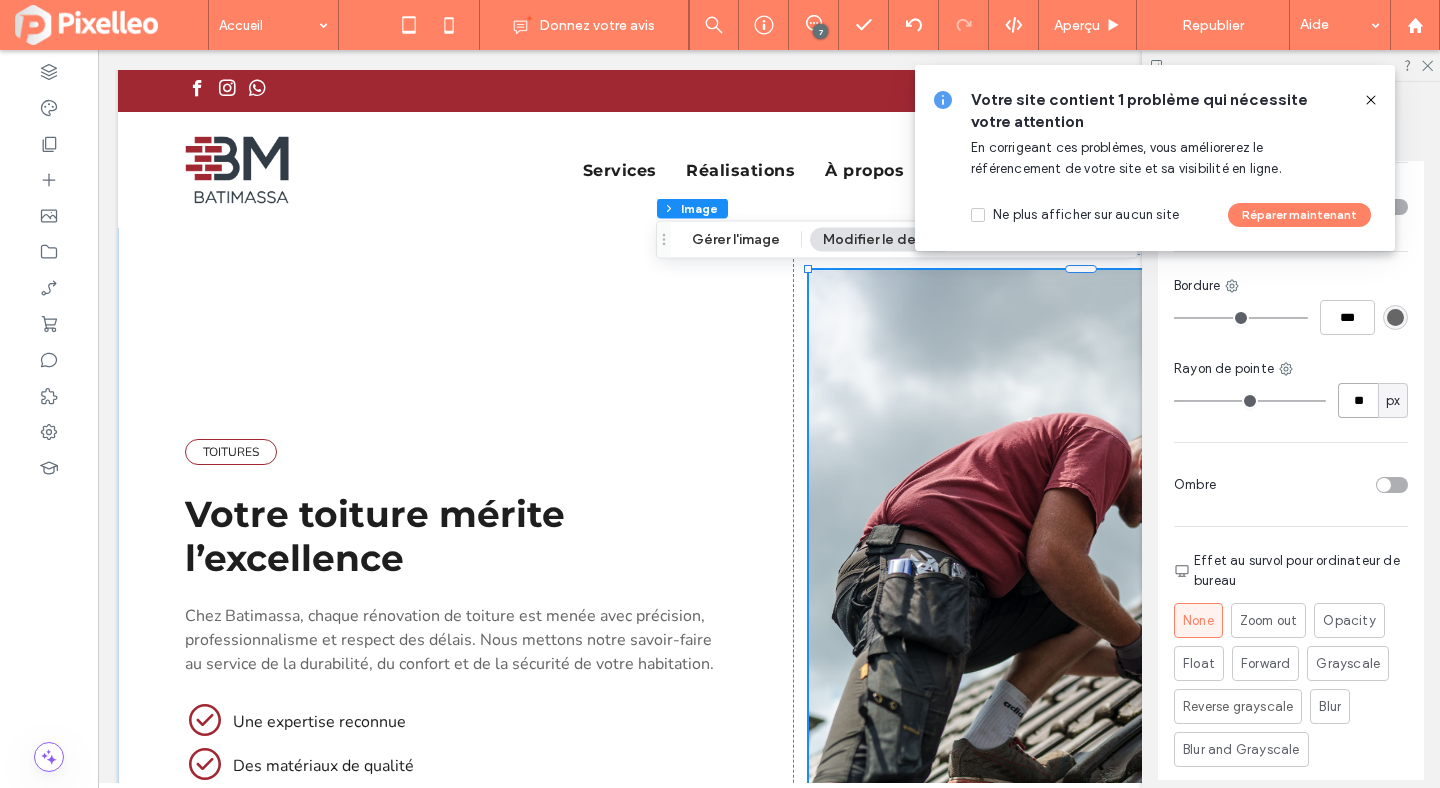 type on "**" 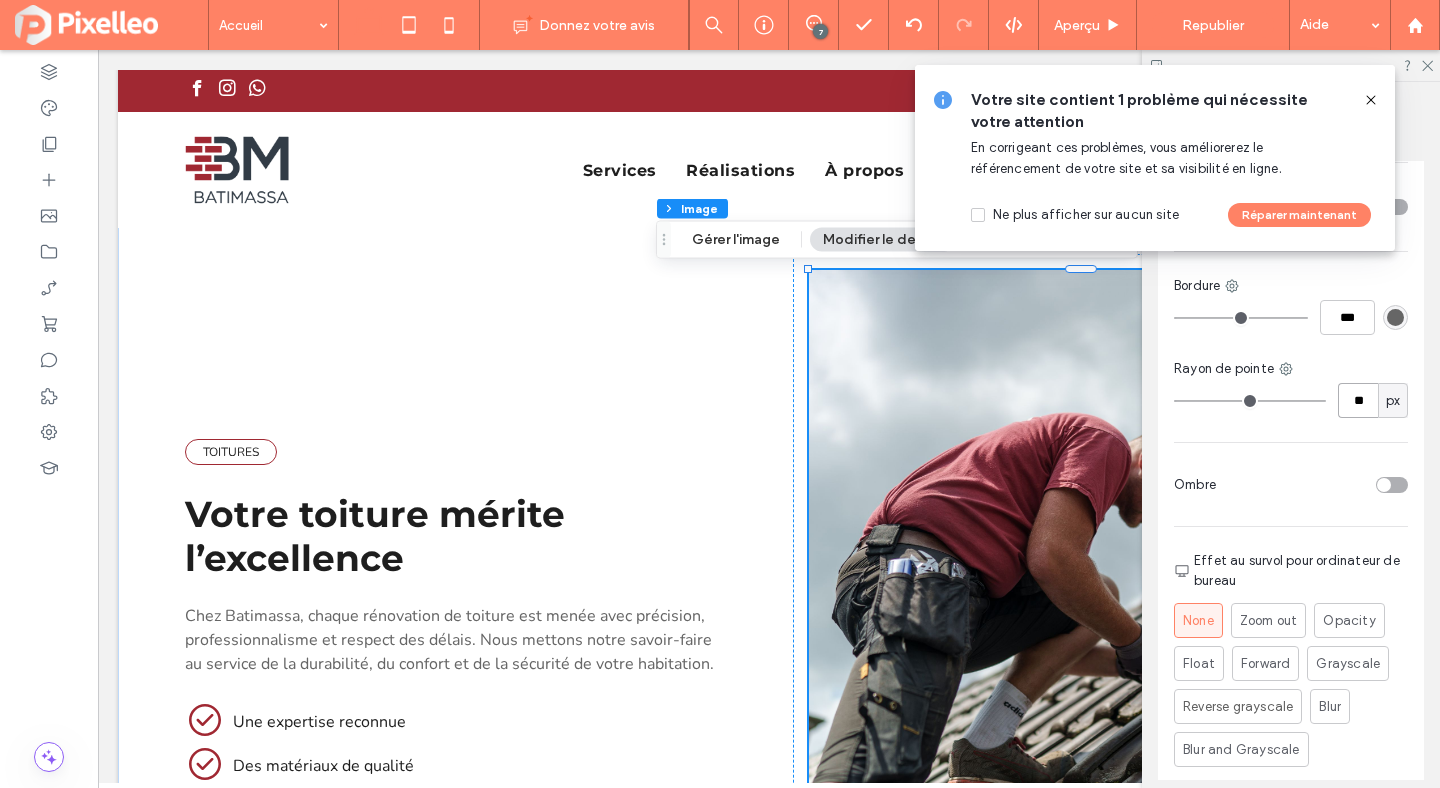 type on "**" 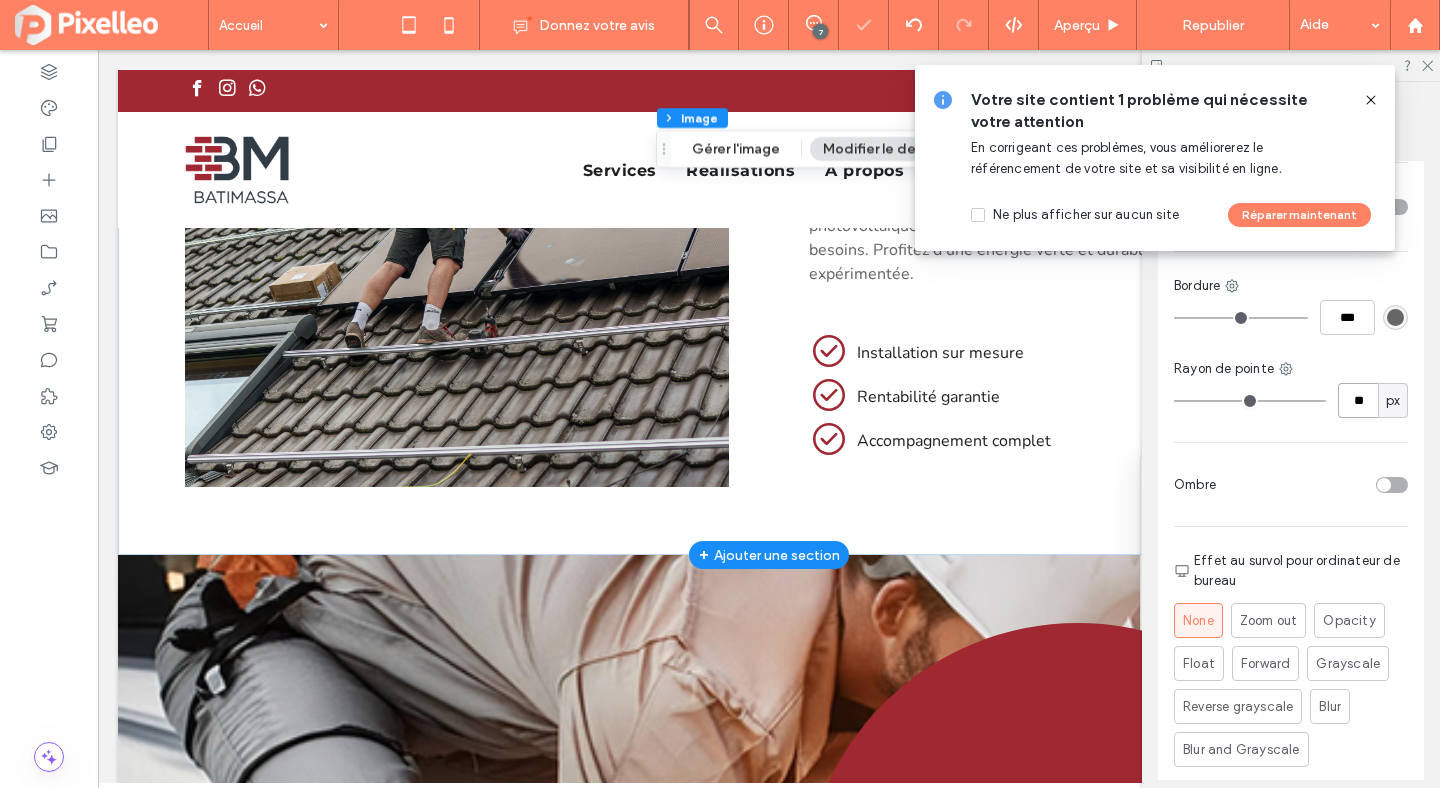 scroll, scrollTop: 3201, scrollLeft: 0, axis: vertical 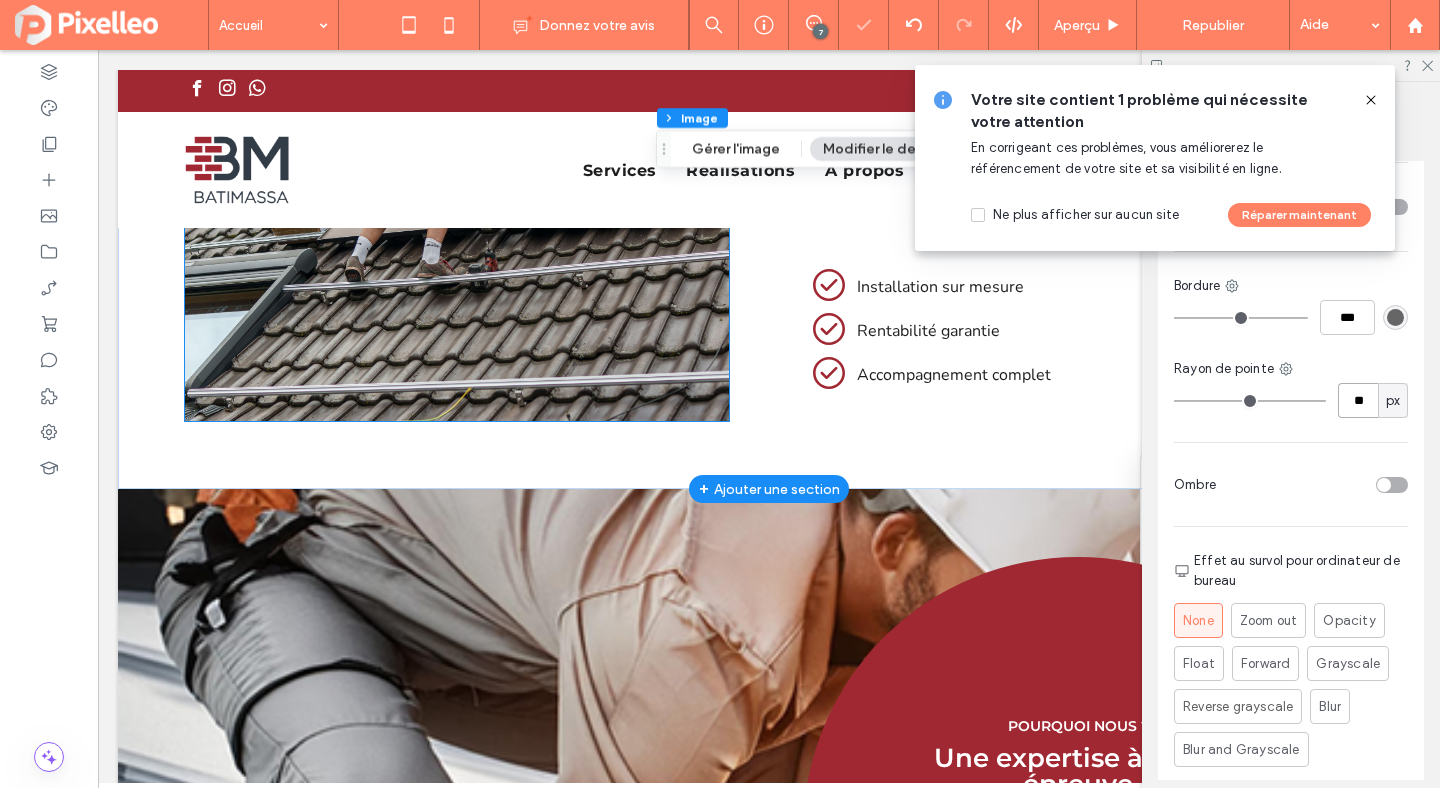 click at bounding box center [457, 174] 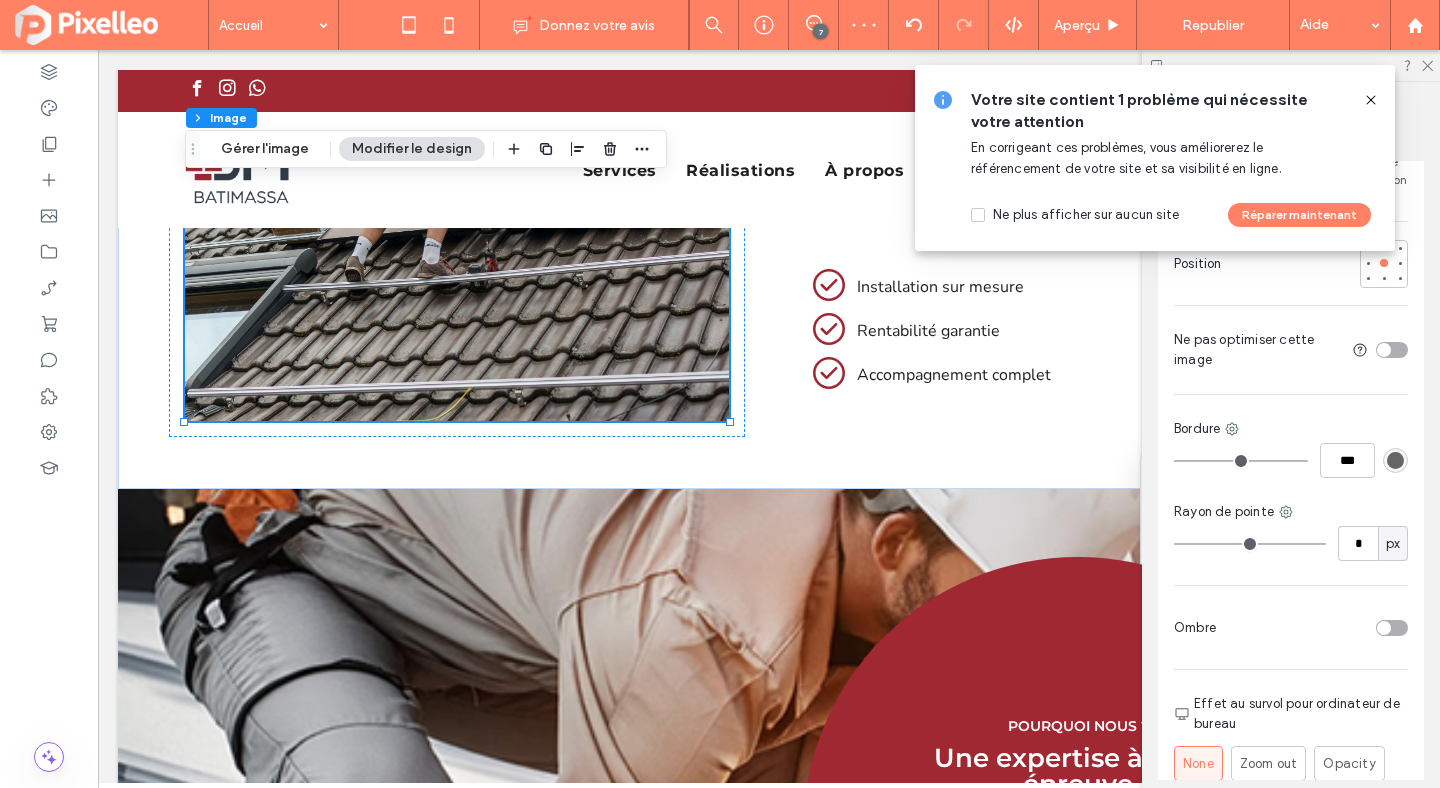 scroll, scrollTop: 786, scrollLeft: 0, axis: vertical 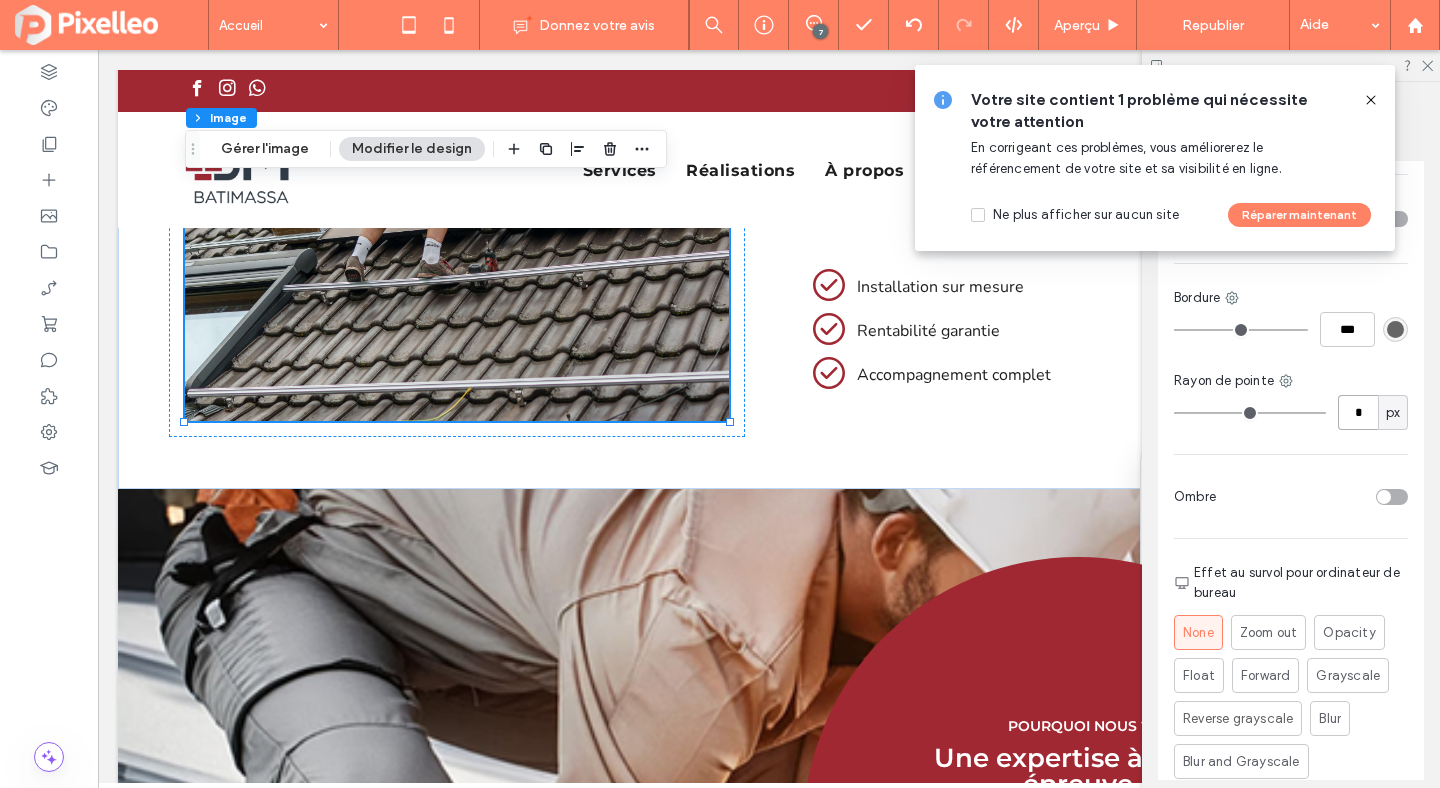click on "*" at bounding box center [1358, 412] 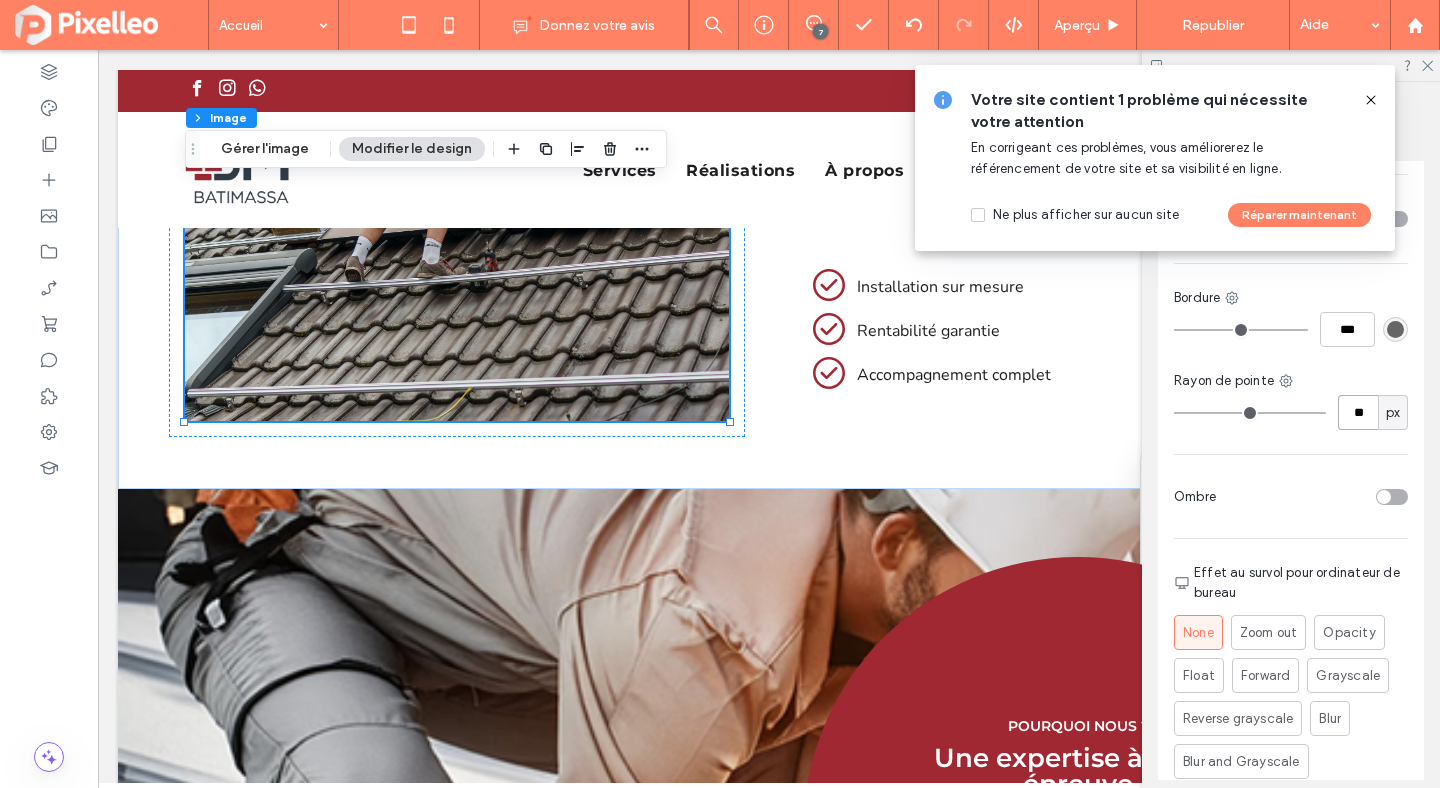 type on "**" 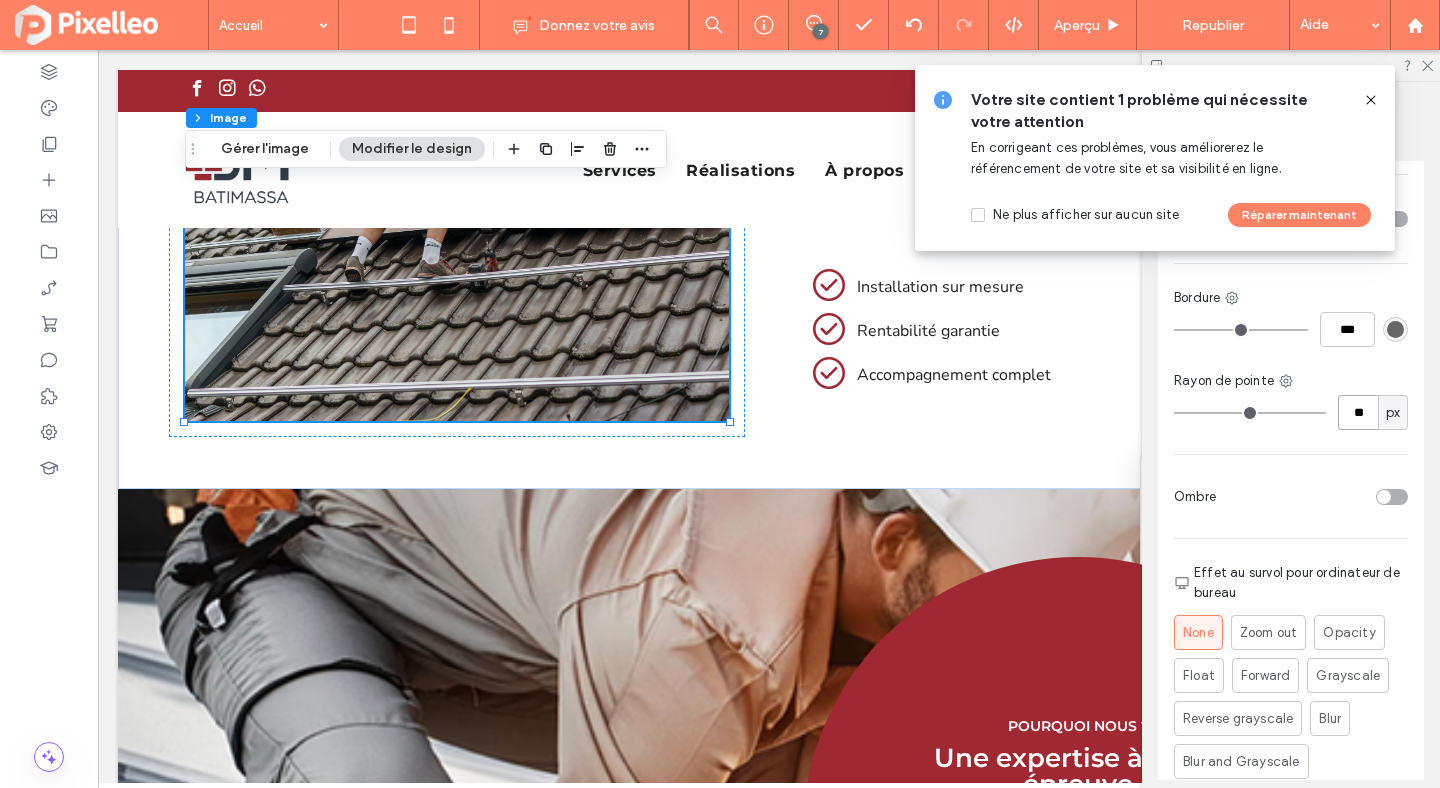 type on "**" 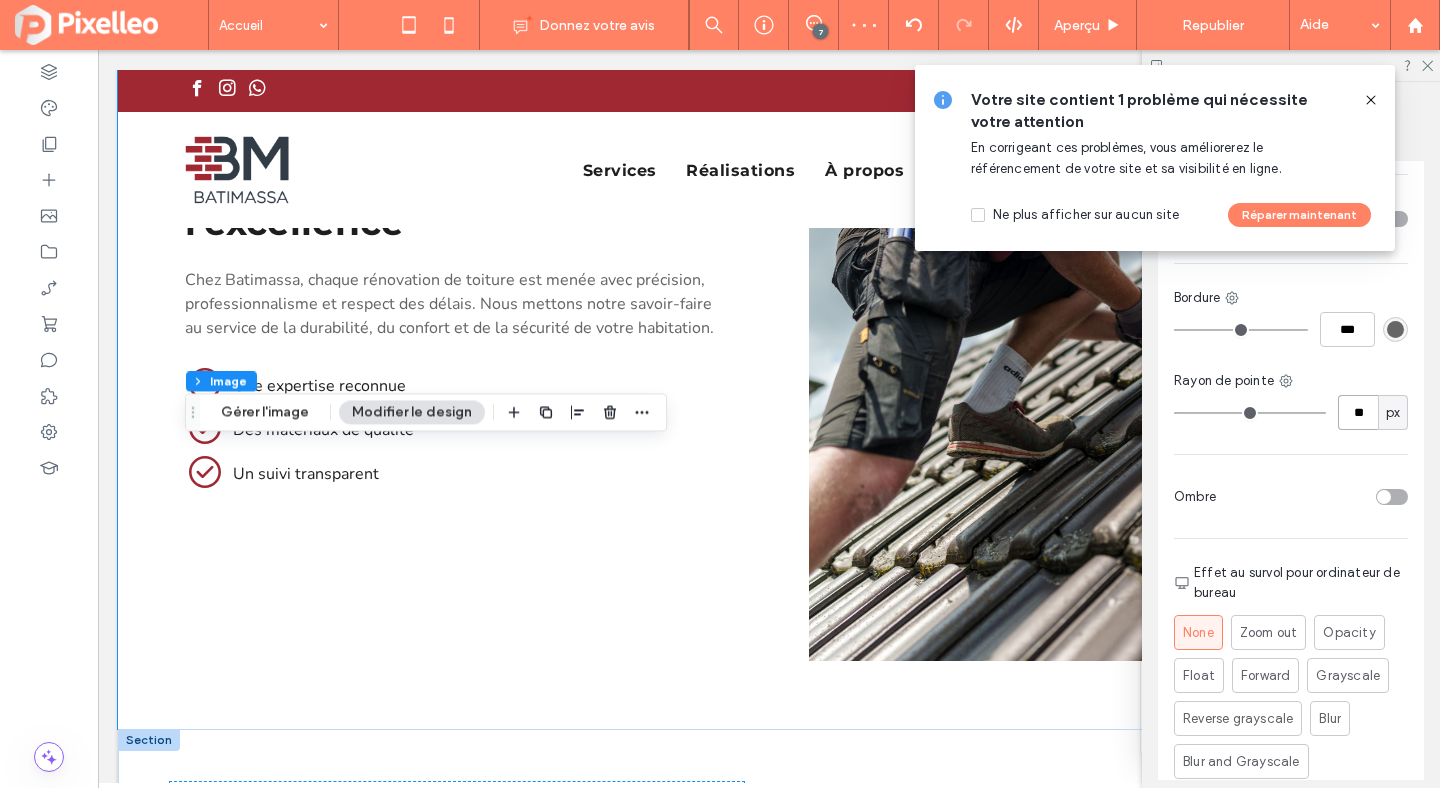 scroll, scrollTop: 1607, scrollLeft: 0, axis: vertical 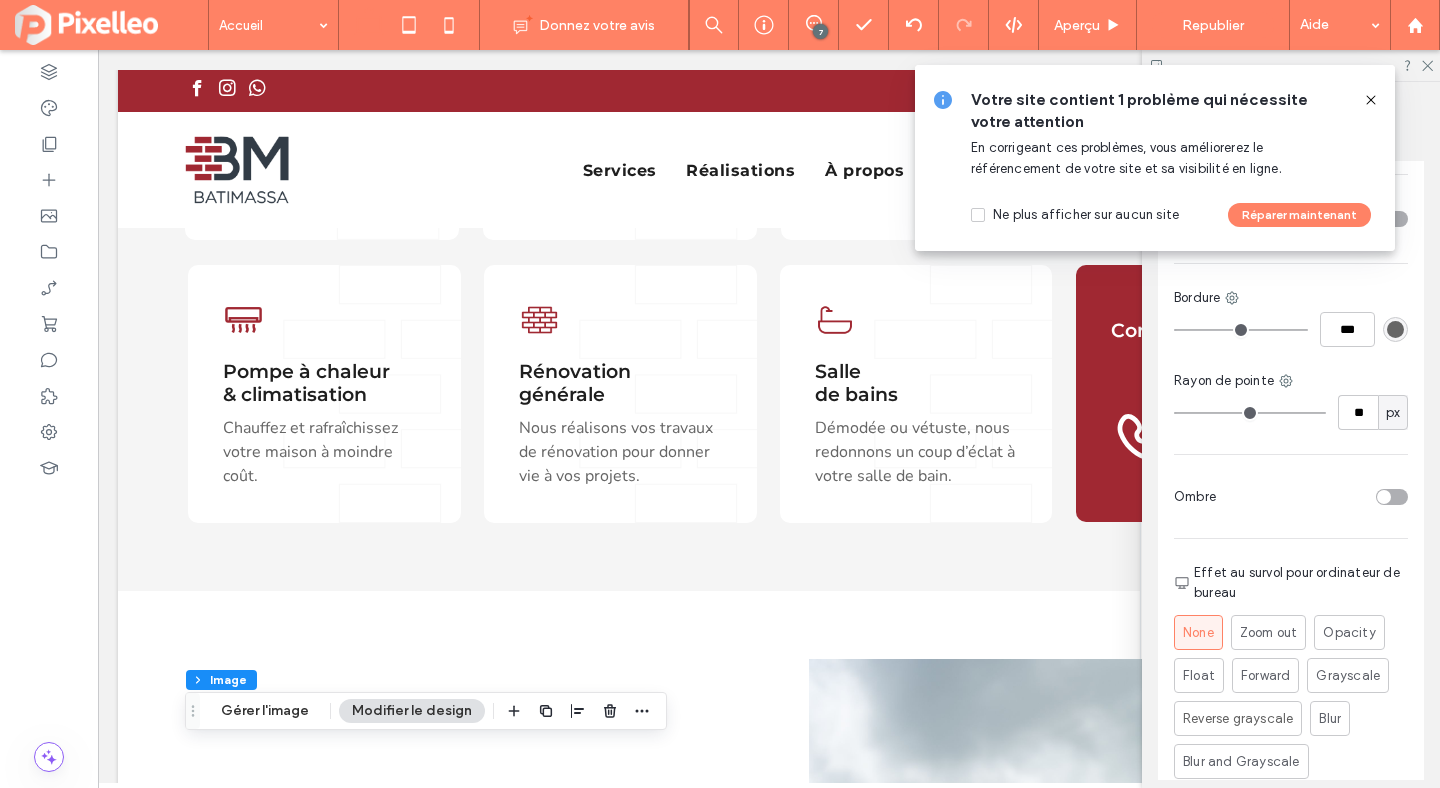 click 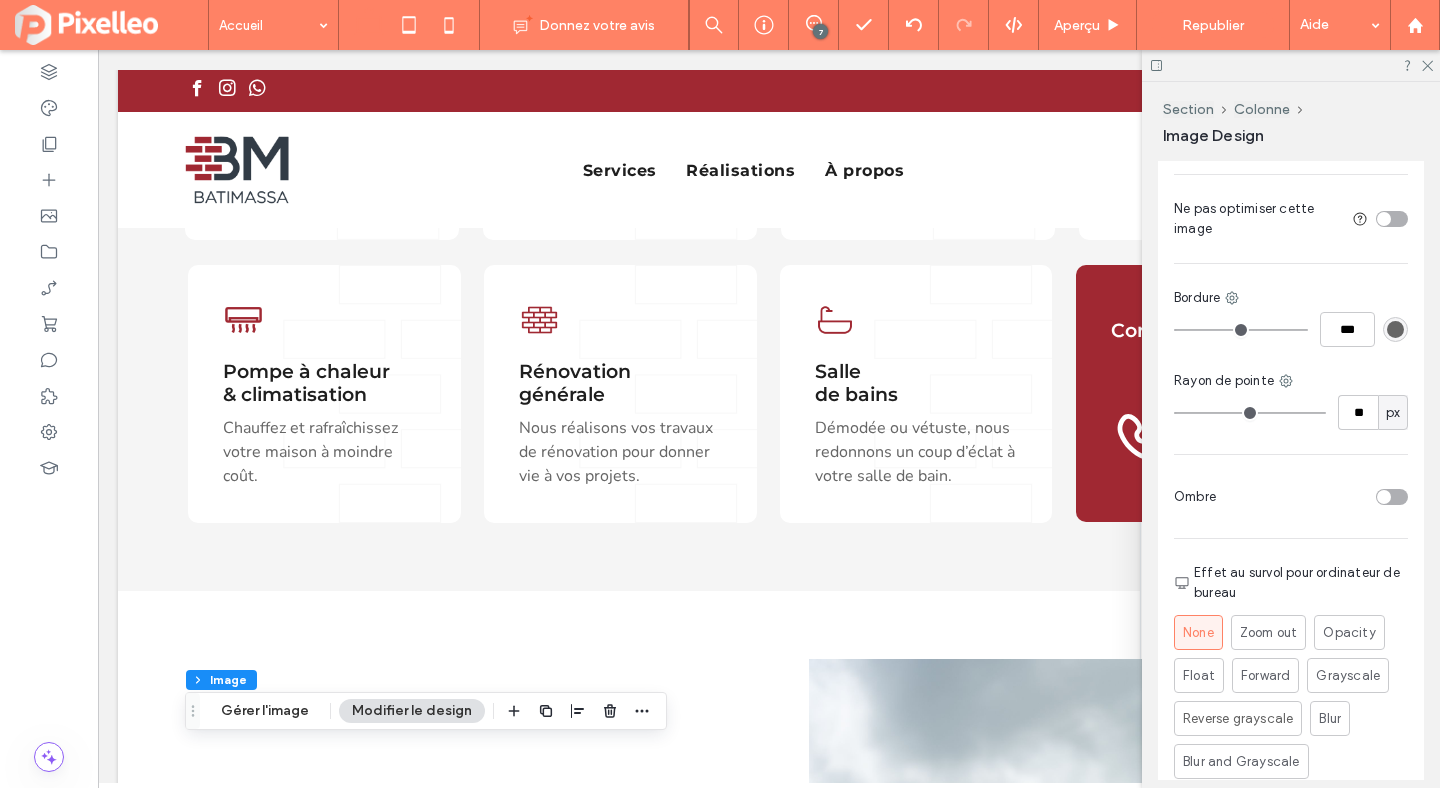 click at bounding box center (1291, 65) 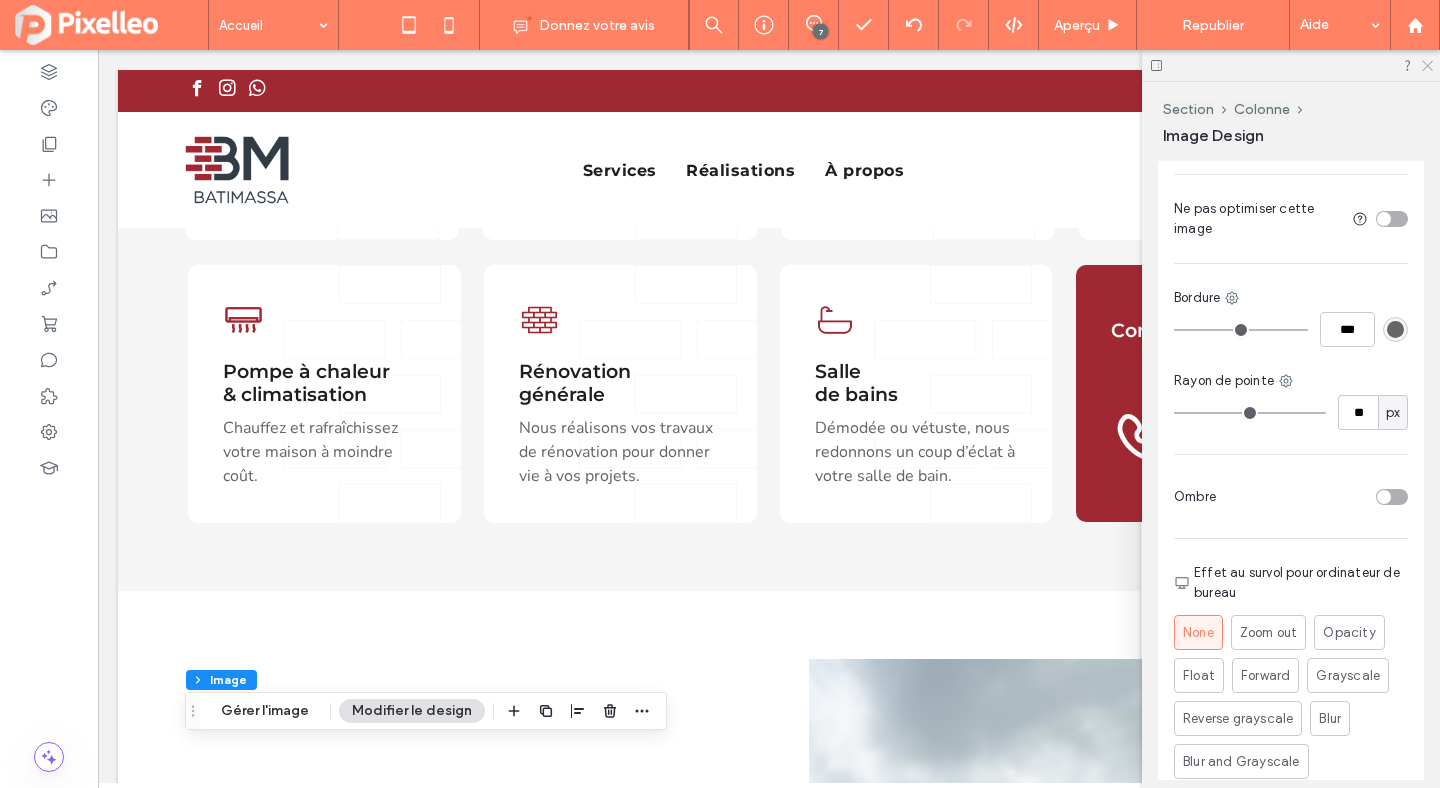 click 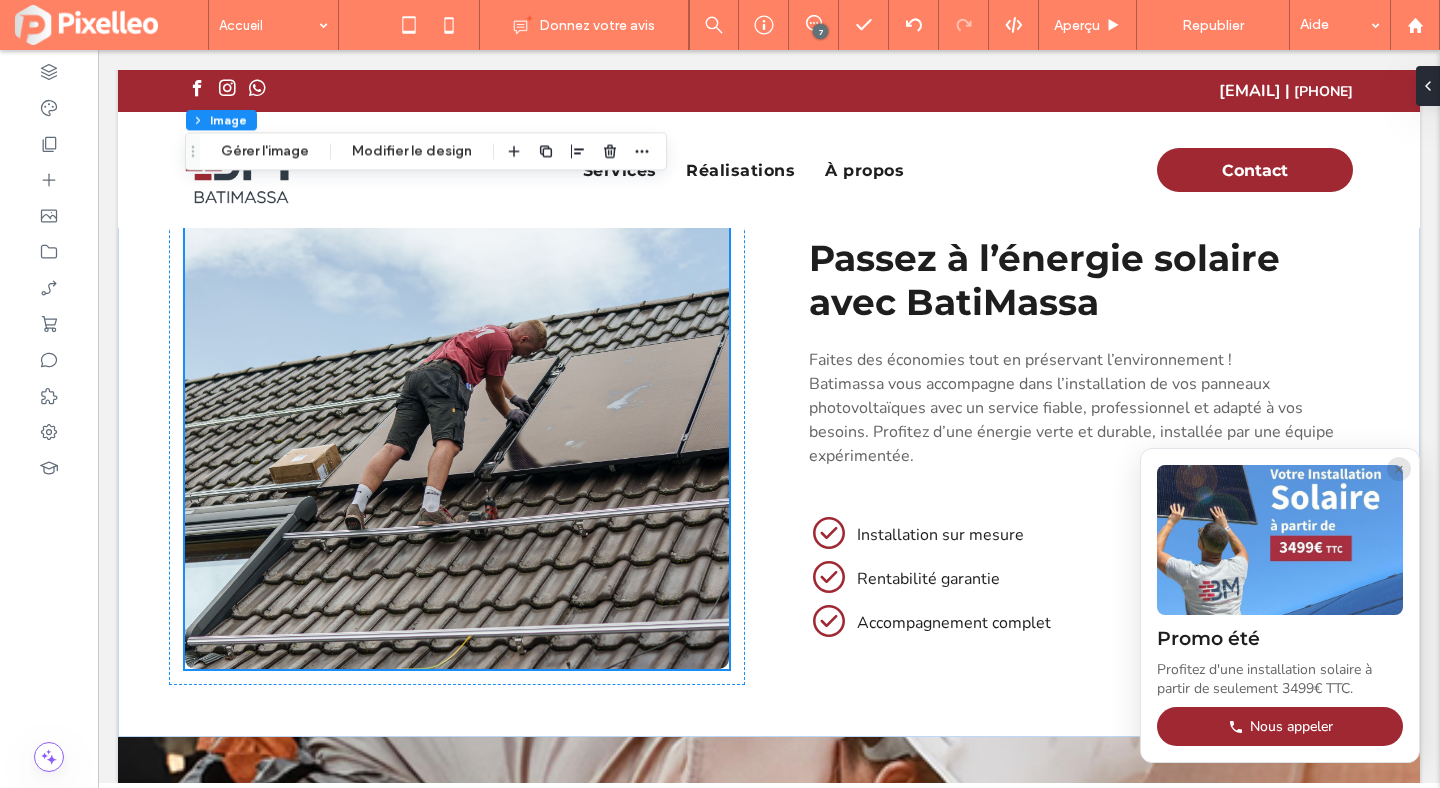 scroll, scrollTop: 2959, scrollLeft: 0, axis: vertical 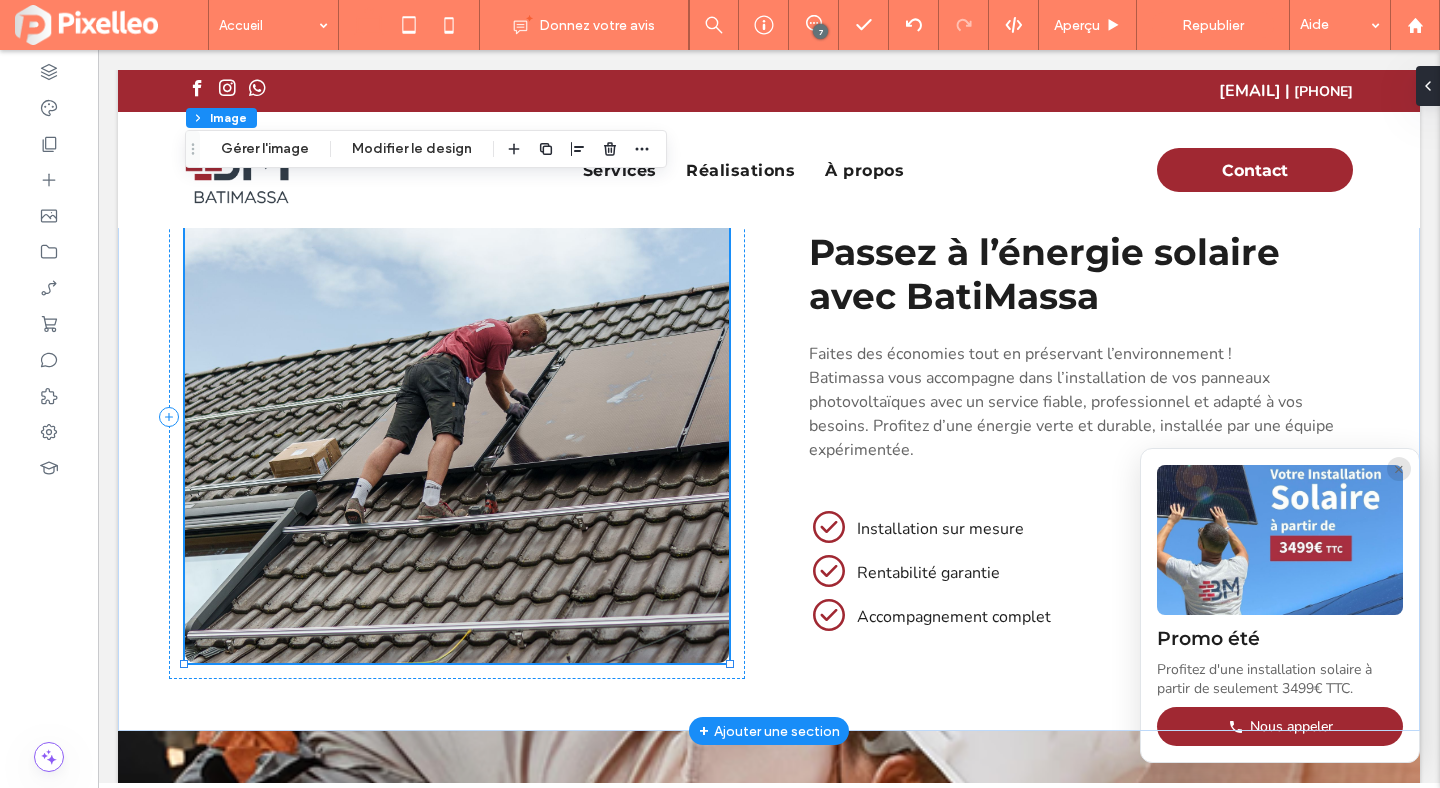 click at bounding box center (457, 416) 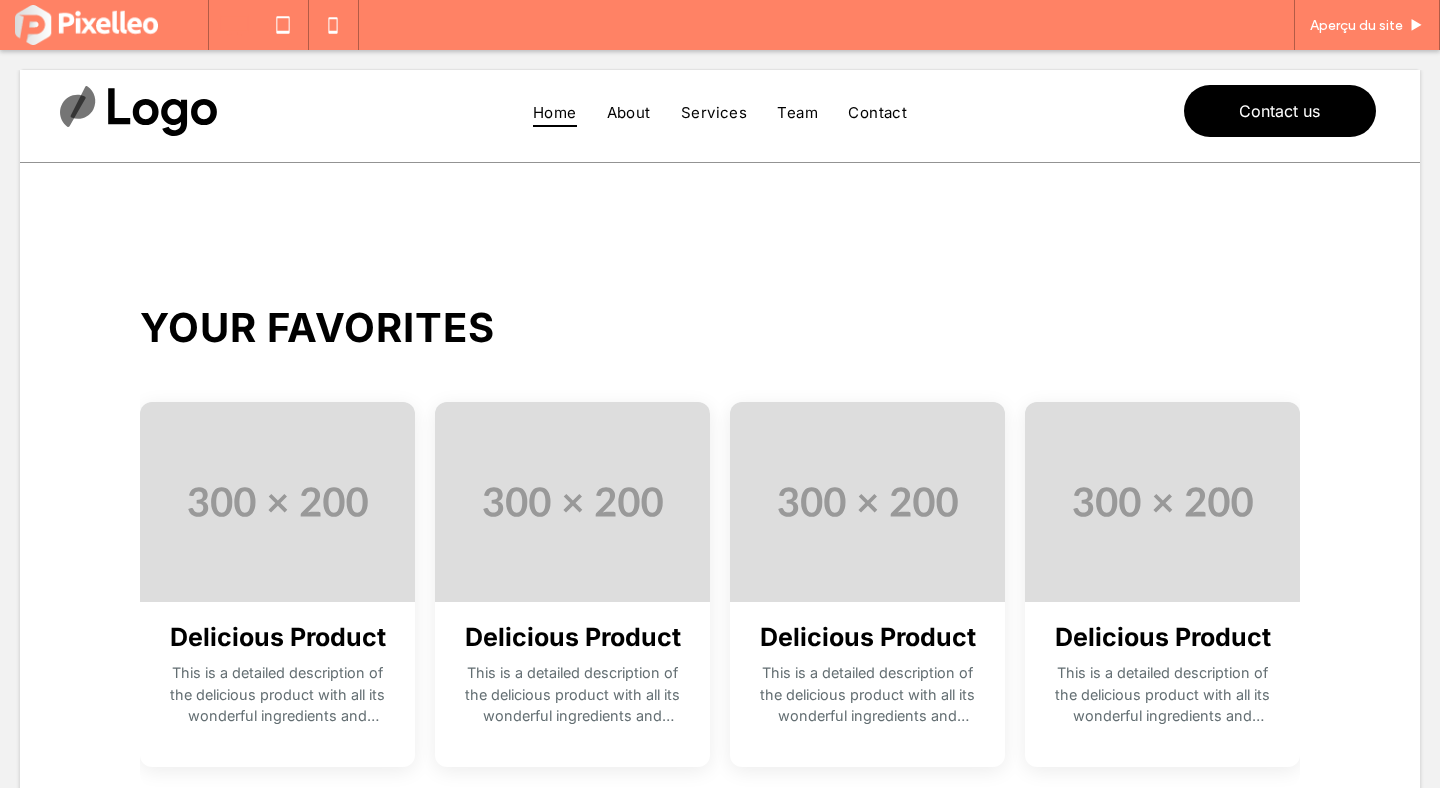 scroll, scrollTop: 0, scrollLeft: 0, axis: both 